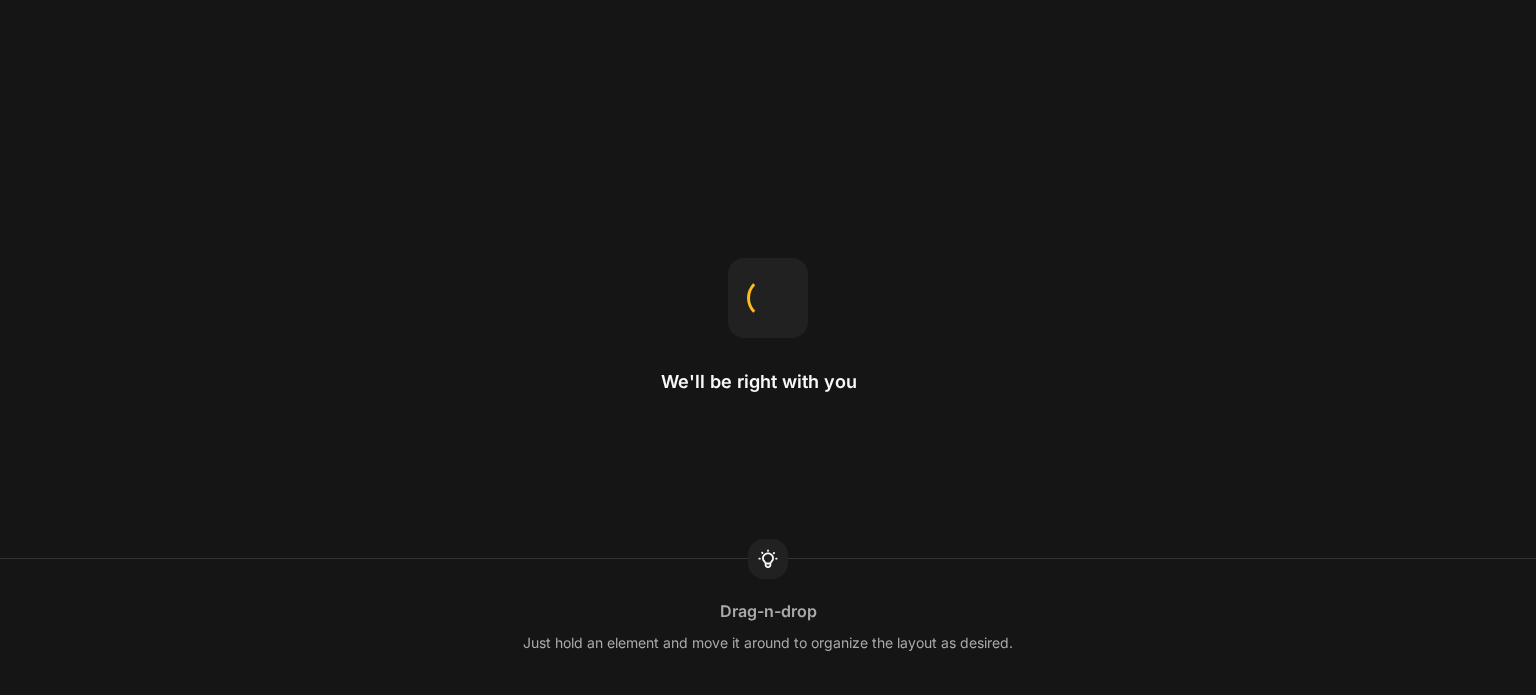 scroll, scrollTop: 0, scrollLeft: 0, axis: both 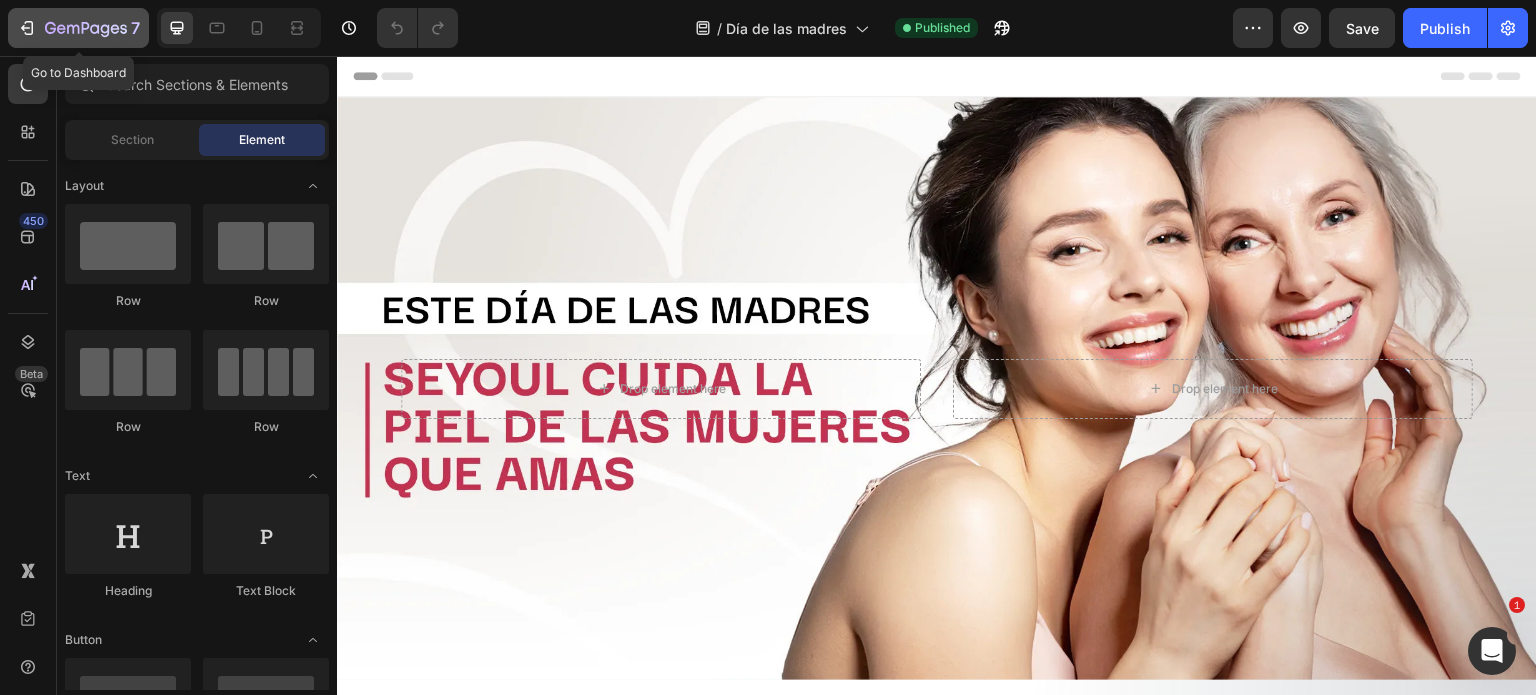 click 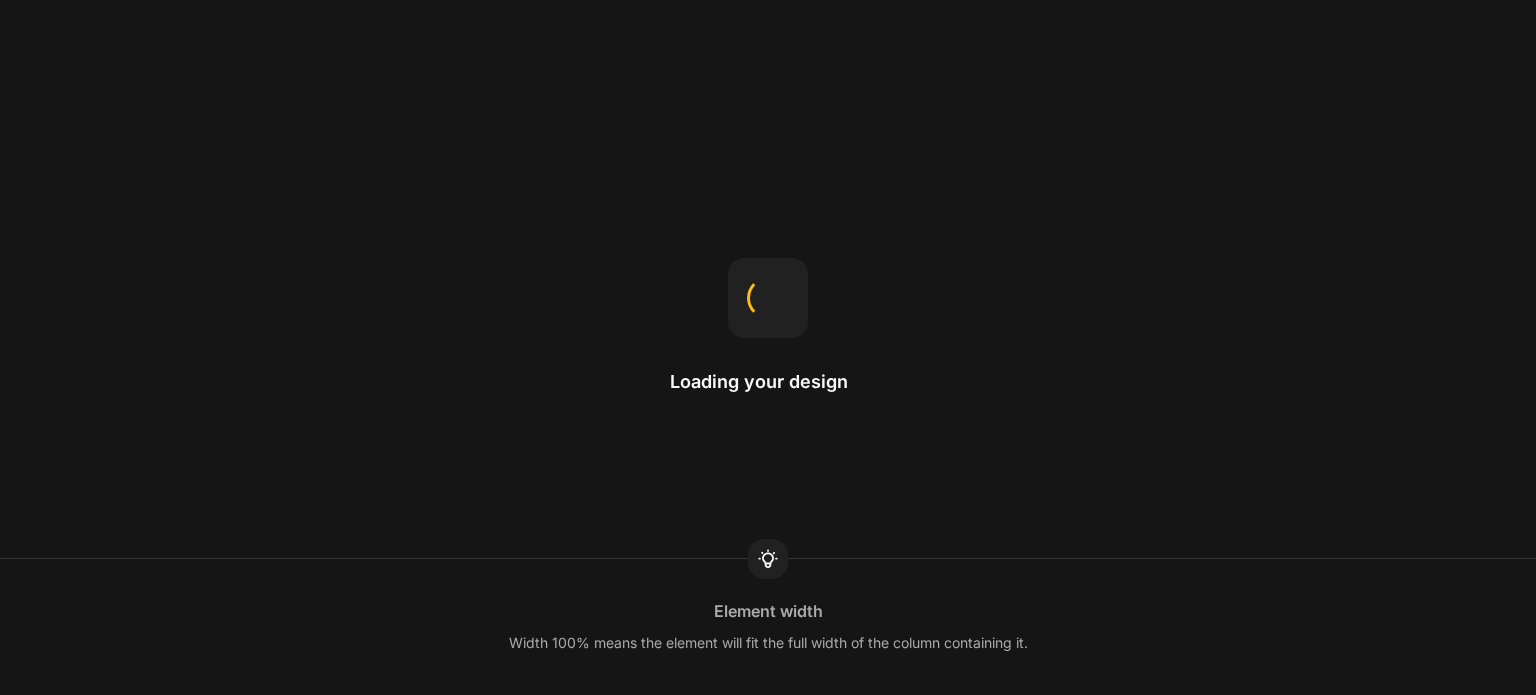 scroll, scrollTop: 0, scrollLeft: 0, axis: both 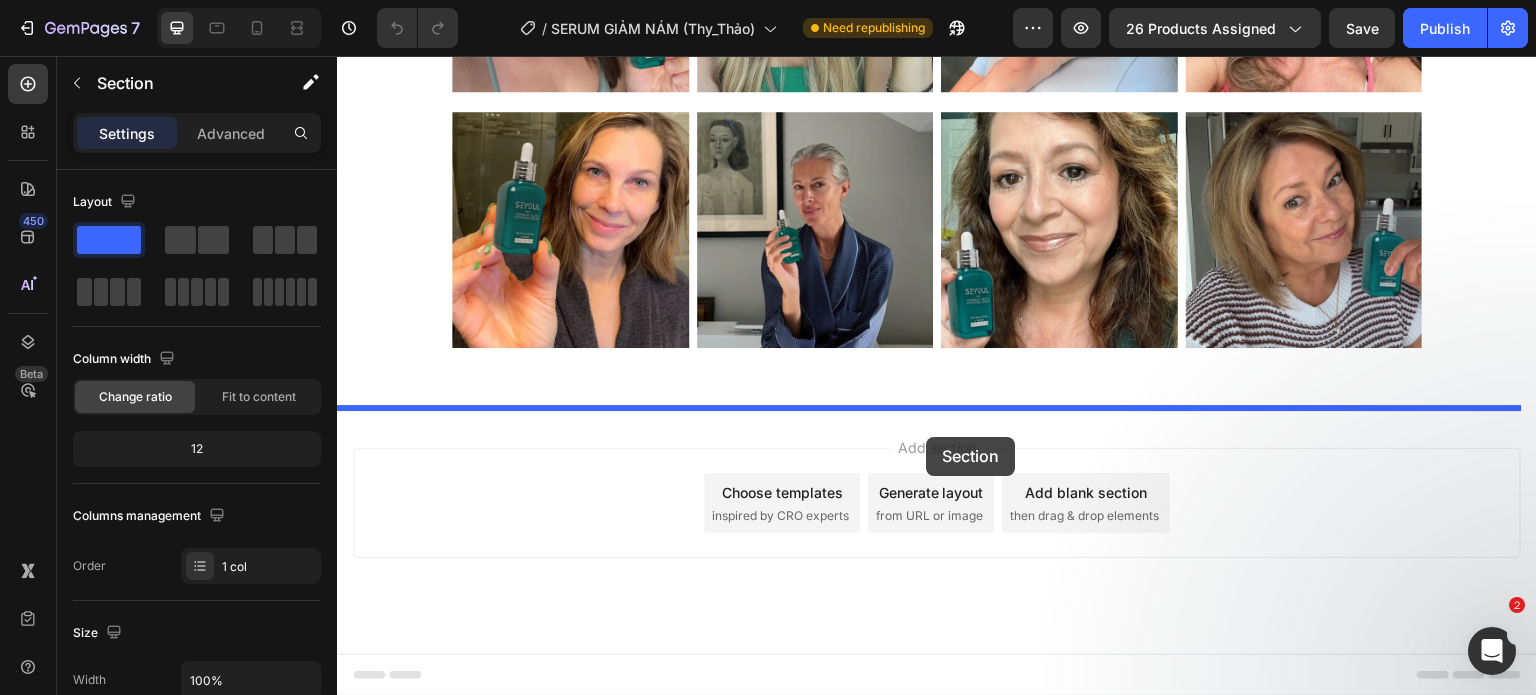 drag, startPoint x: 972, startPoint y: 570, endPoint x: 926, endPoint y: 437, distance: 140.73024 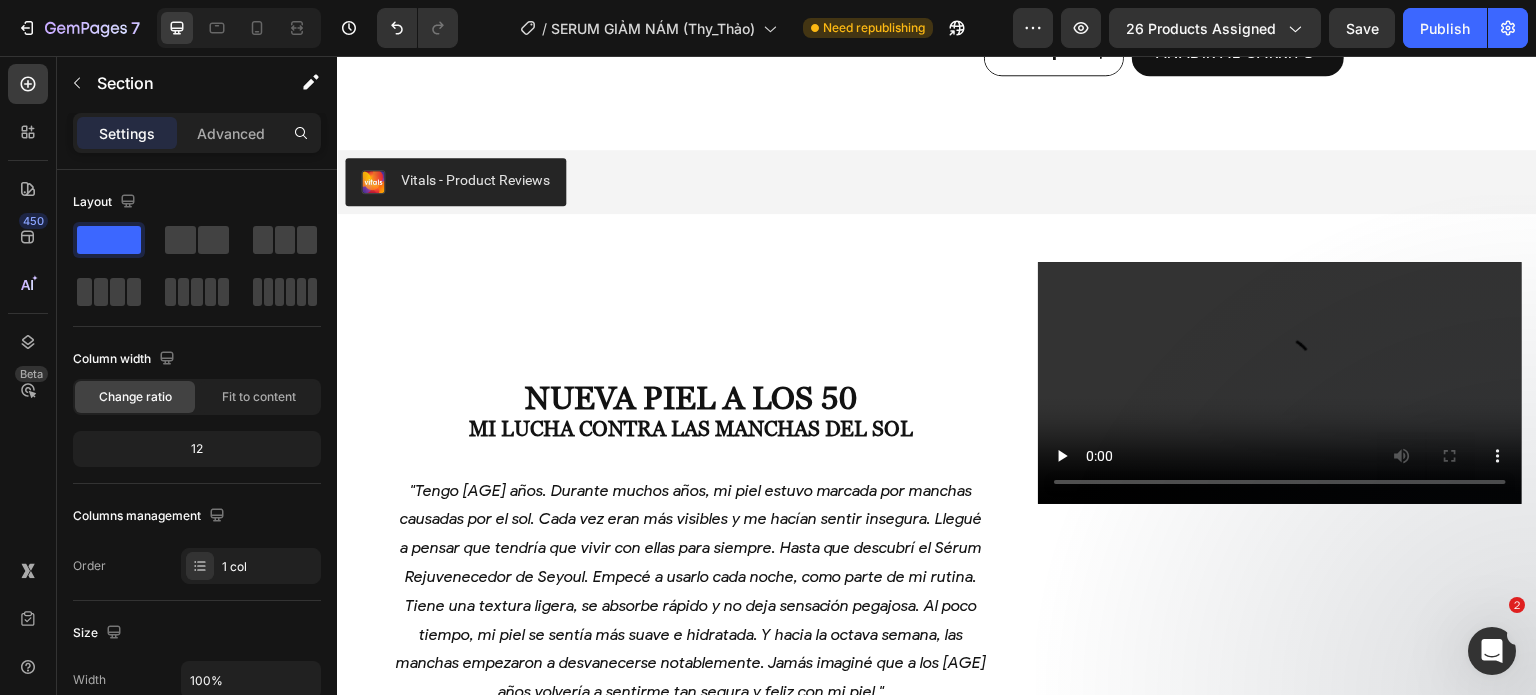 scroll, scrollTop: 2444, scrollLeft: 0, axis: vertical 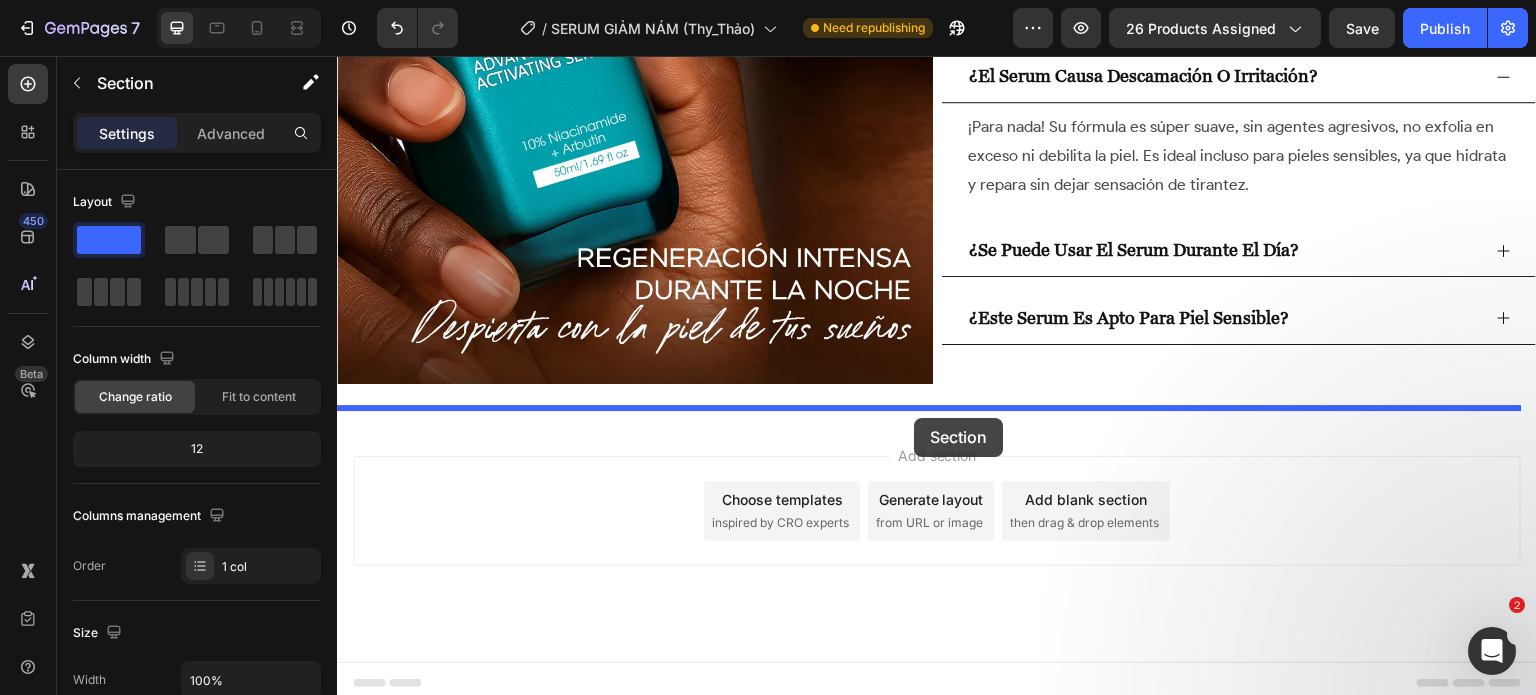 drag, startPoint x: 978, startPoint y: 392, endPoint x: 914, endPoint y: 418, distance: 69.079666 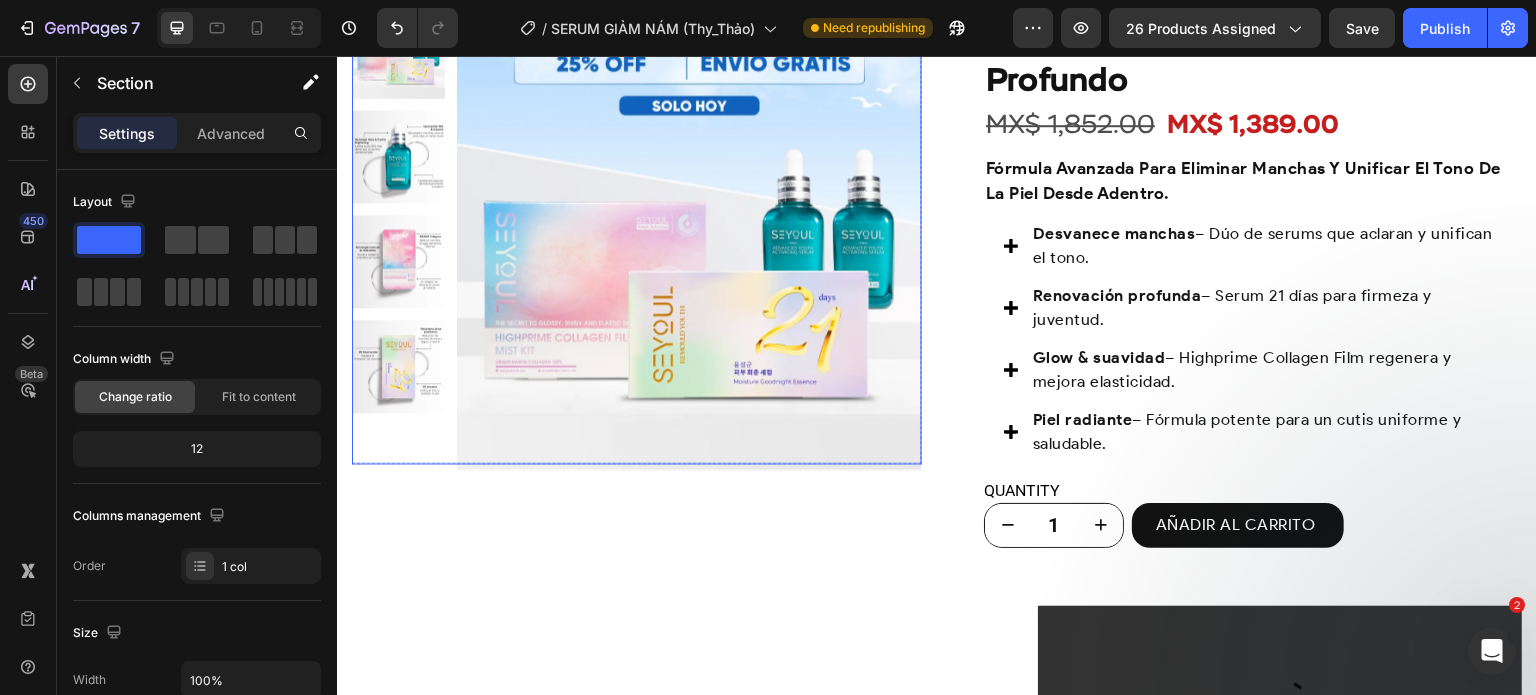 scroll, scrollTop: 1767, scrollLeft: 0, axis: vertical 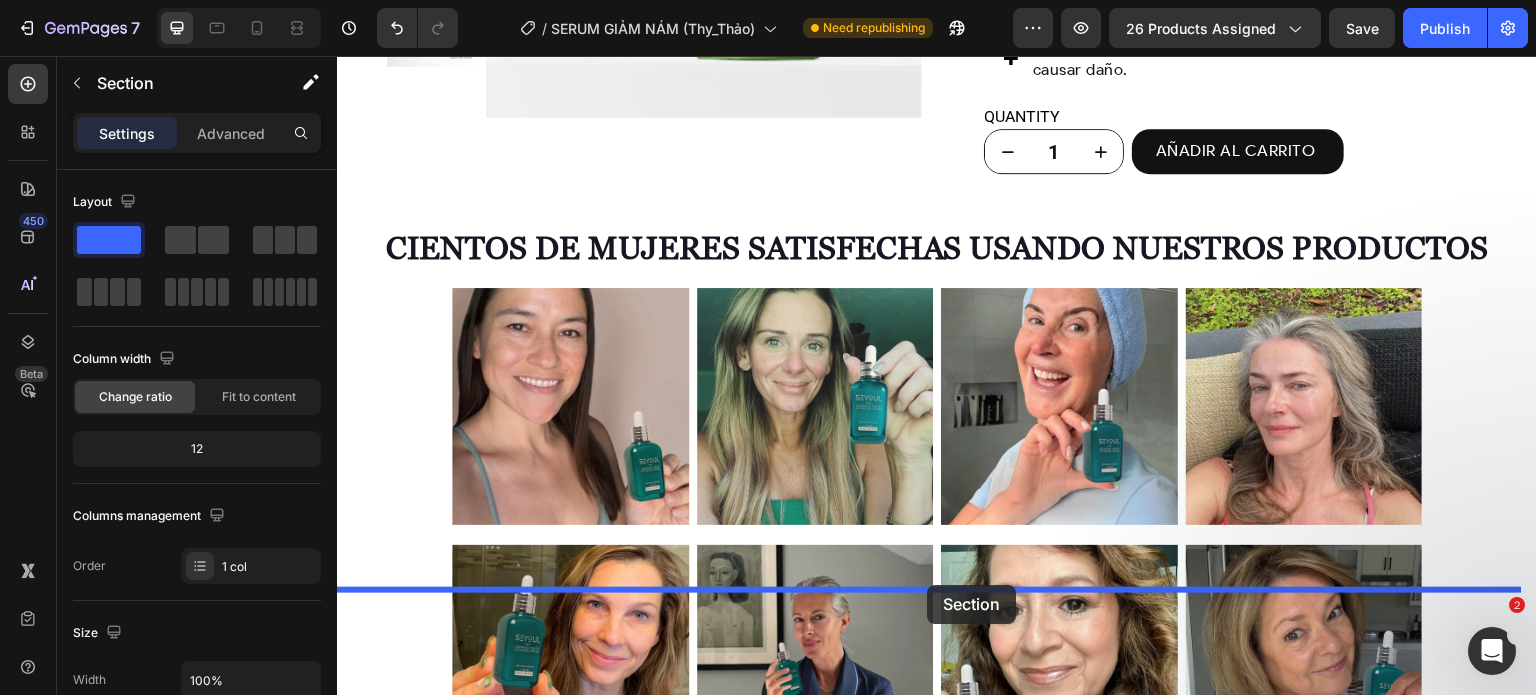 drag, startPoint x: 962, startPoint y: 549, endPoint x: 927, endPoint y: 585, distance: 50.20956 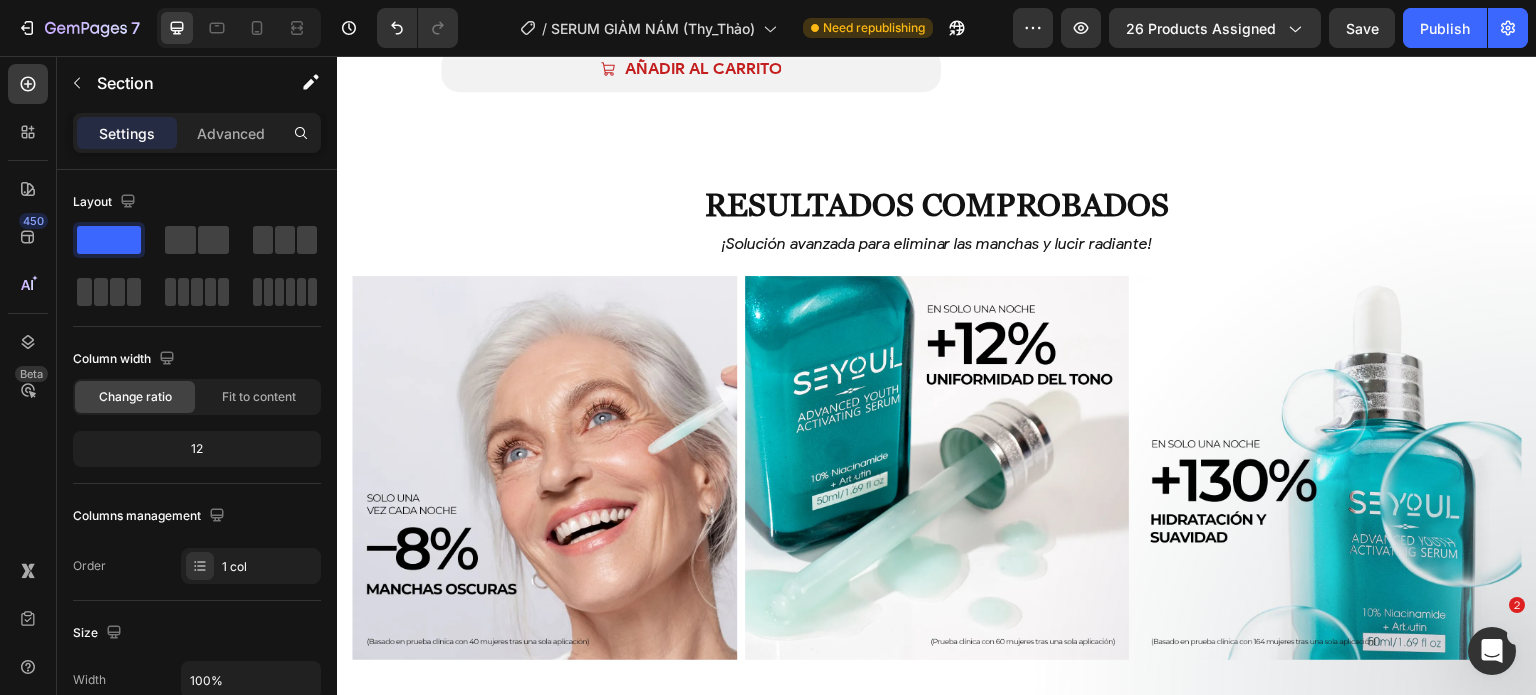 scroll, scrollTop: 2733, scrollLeft: 0, axis: vertical 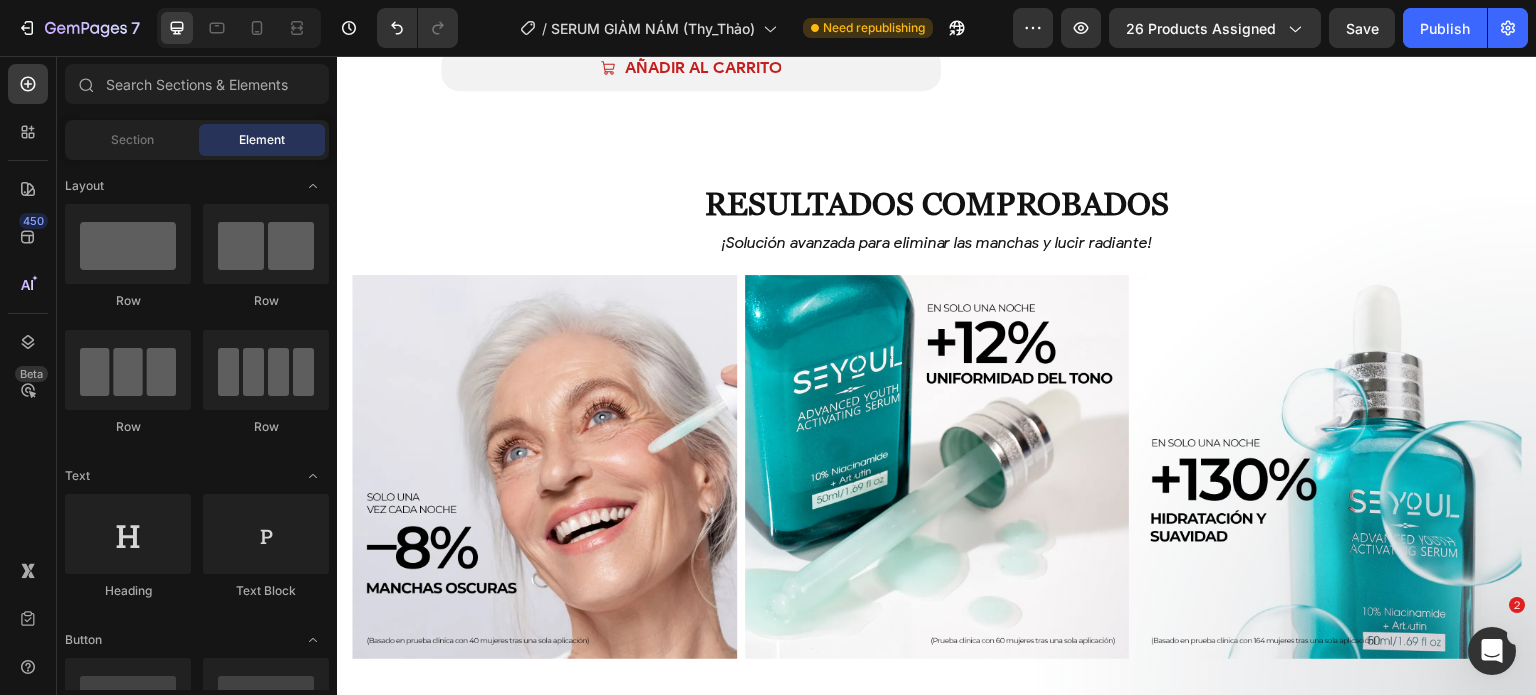 click on "Product Images Seyoul Sérum Activador Rejuvenecedor Product Title MX$ 489.00 Product Price Product Price Row
AÑADIR AL CARRITO Button Row Product Sticky Solución Integral para la Piel con Manchas y Opaca Heading ¡innovación exclusiva!  tecnología nocturna – regenera tu piel profundamente mientras duermes. Text Block Section 6 Nueva Piel a los 50 Mi Lucha contra las Manchas del Sol Heading   —  Laura, 50 años, Guadalajara   — Text Block
AÑADIR AL CARRITO Button Video Row Nueva Piel a los 50 Mi Lucha contra las Manchas del Sol Heading Video
AÑADIR AL CARRITO Button   – Mónica, 34 años, Monterrey Text Block
AÑADIR AL CARRITO Button Row Section 7 Resultados visibles después de un tratamiento Heading Resultados comprobados Heading ¡Solución avanzada para eliminar las manchas y lucir radiante! Text Block Row Image Row Reduce manchas  Heading Fórmula innovadora con Niacinamida 10% y Arbutina para  Text Block Image Heading Row" at bounding box center (937, 301) 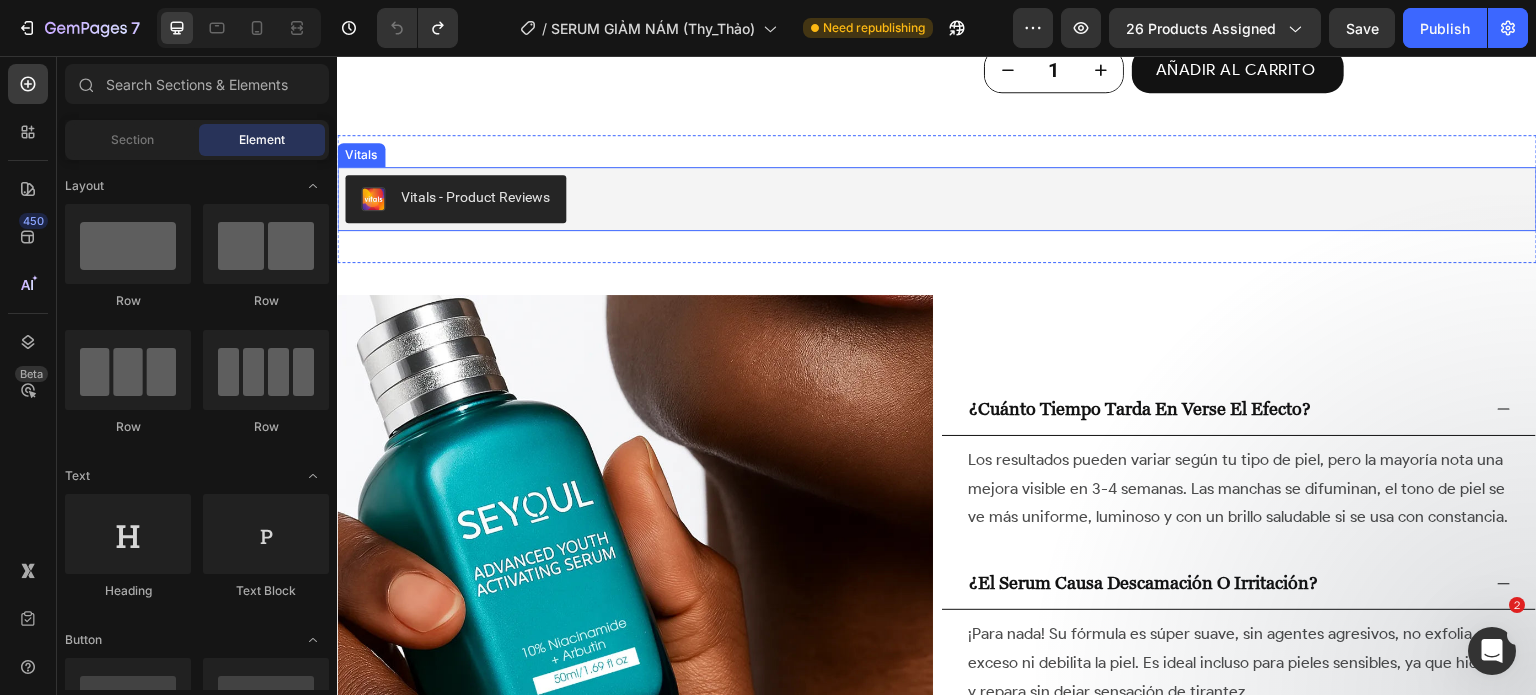 scroll, scrollTop: 2780, scrollLeft: 0, axis: vertical 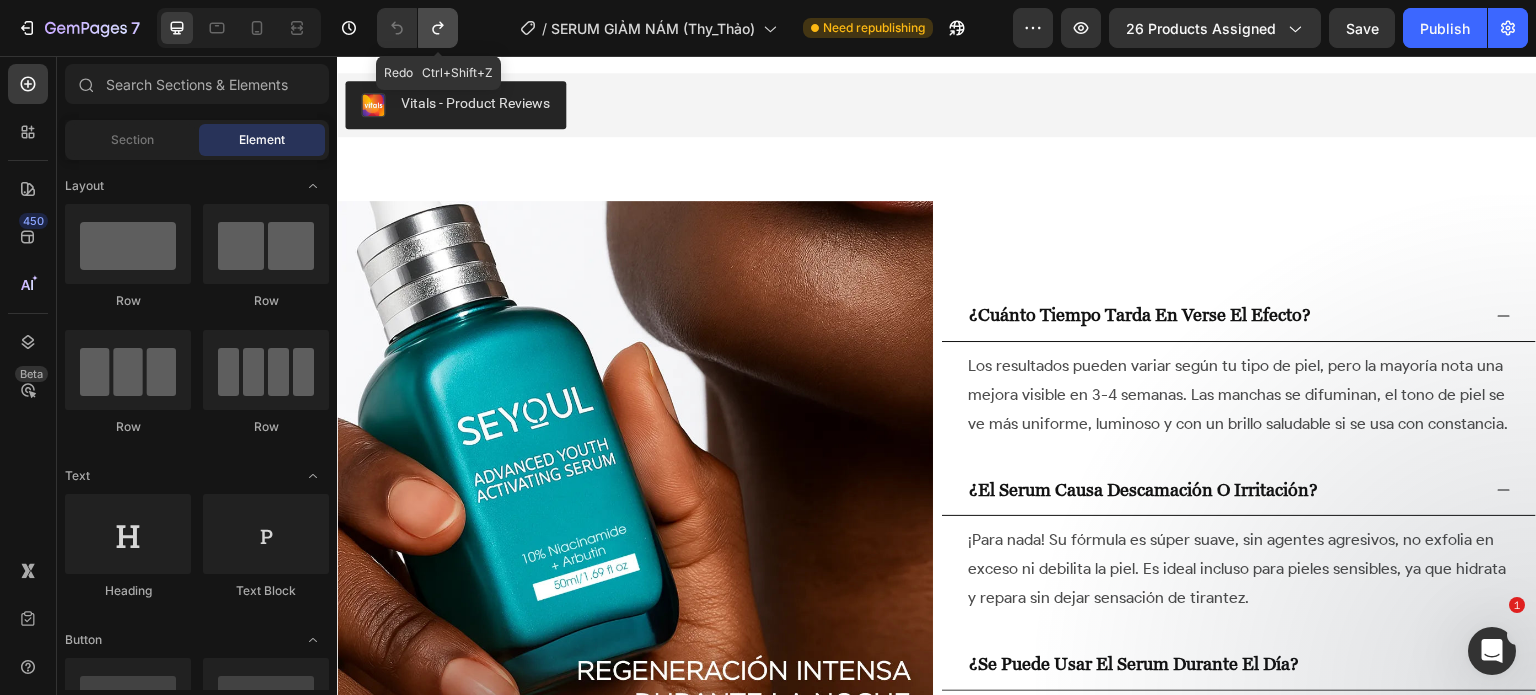 click 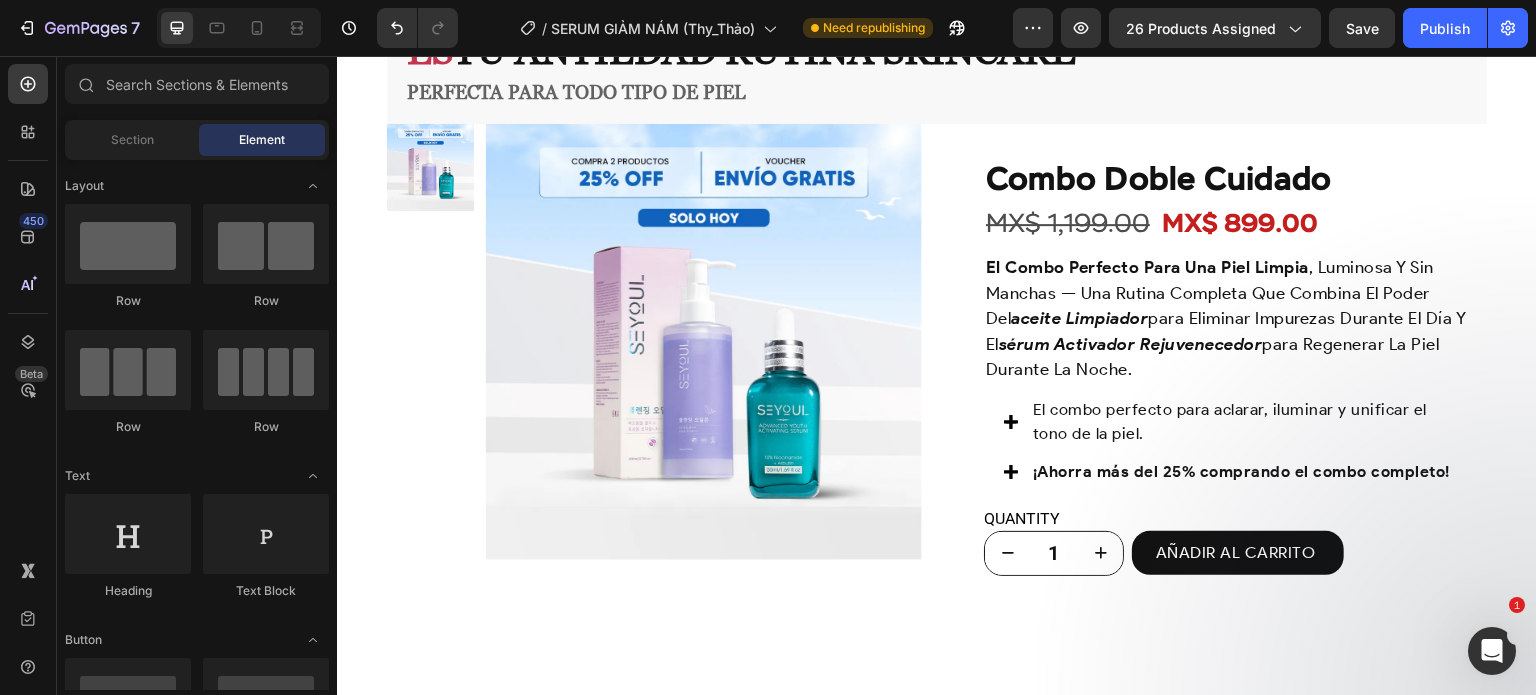 scroll, scrollTop: 1396, scrollLeft: 0, axis: vertical 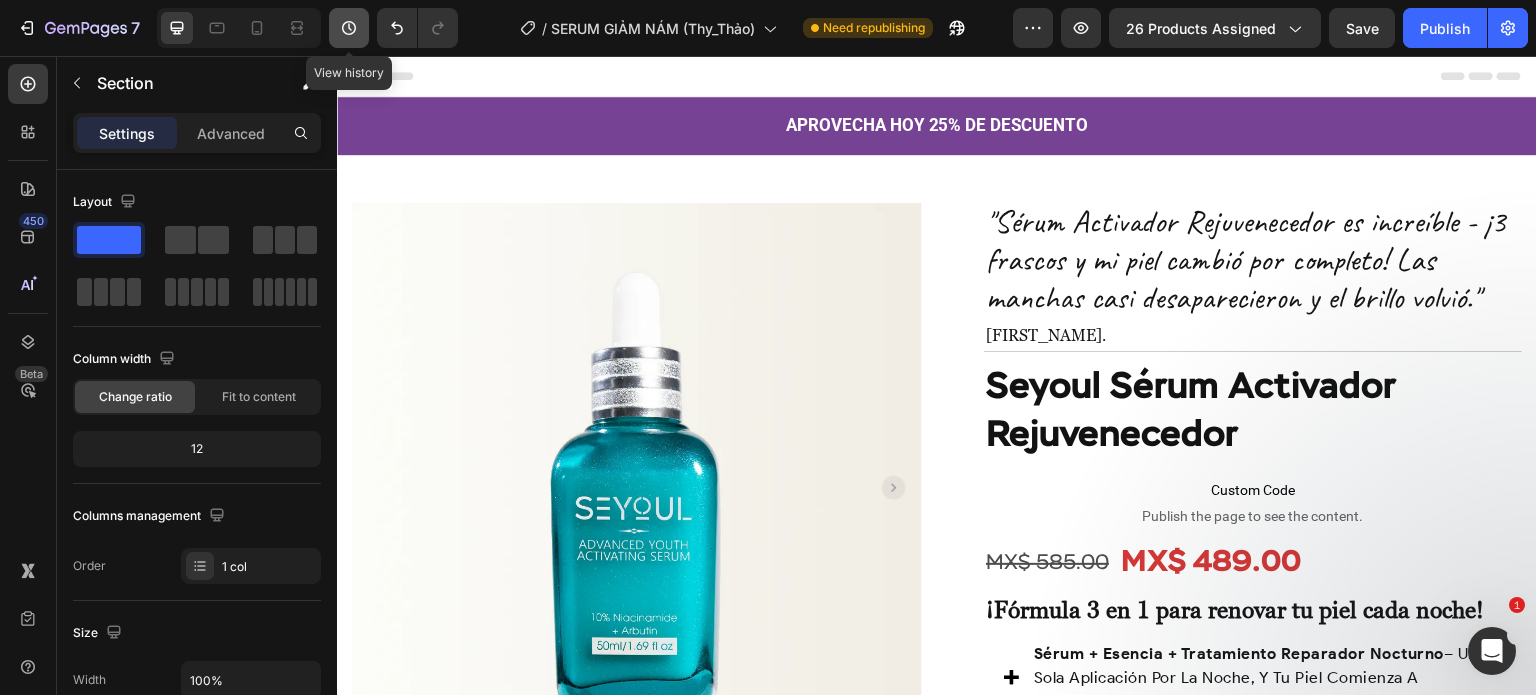 click 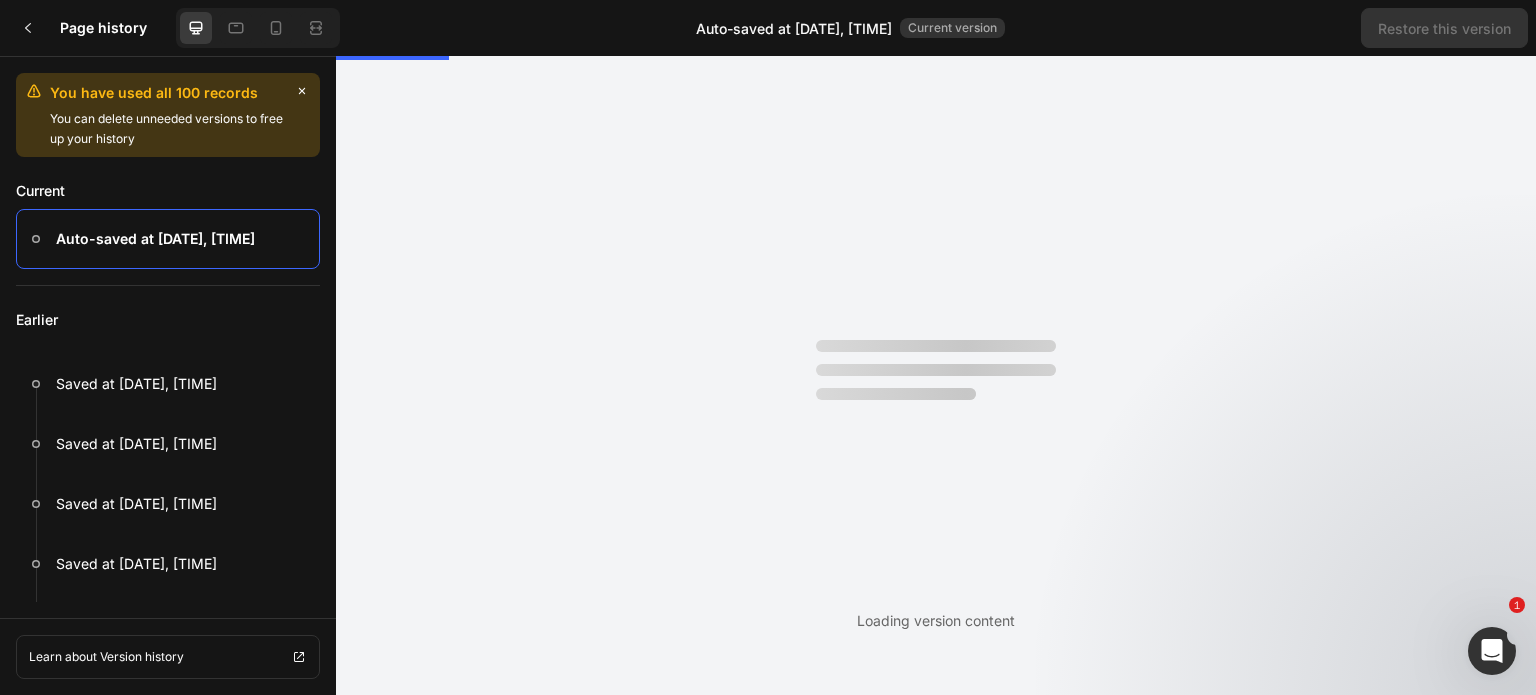 scroll, scrollTop: 0, scrollLeft: 0, axis: both 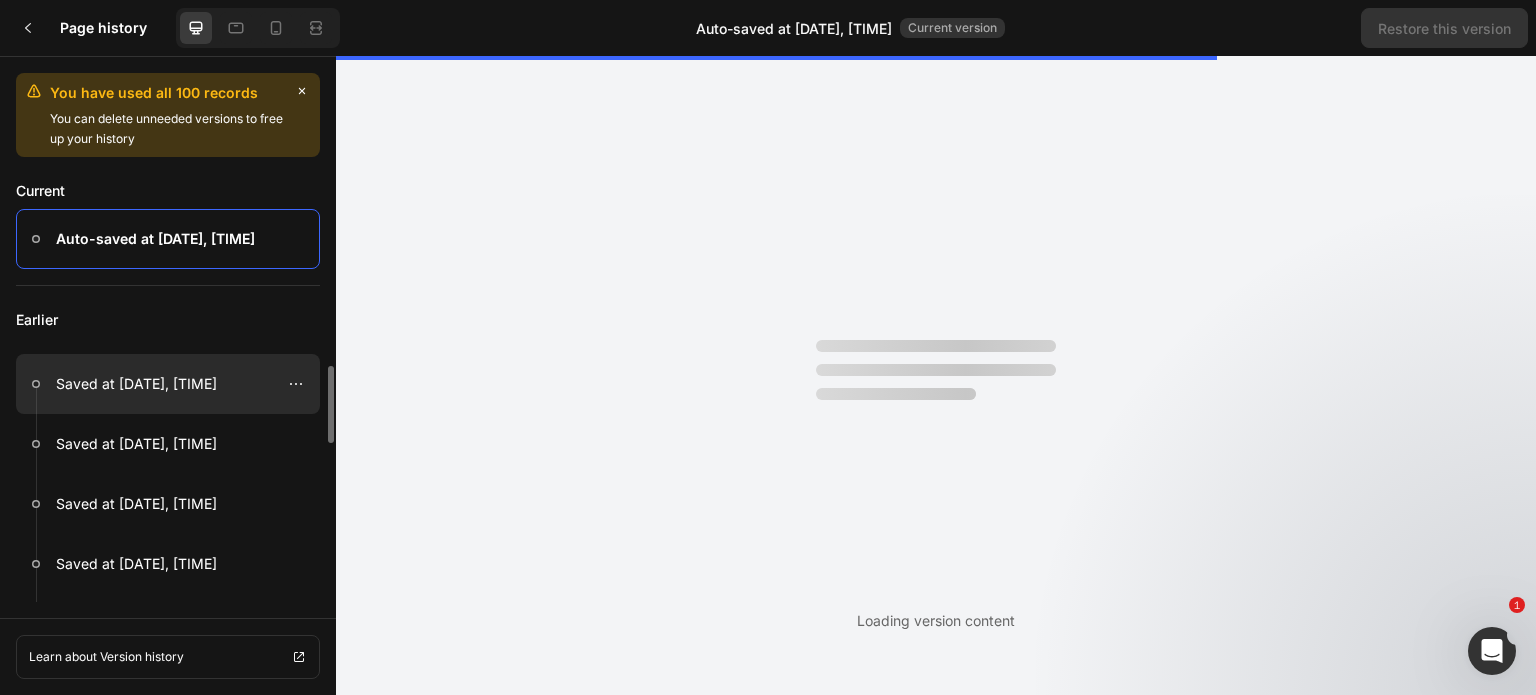 click on "Saved at Aug 01, 15:54:53" at bounding box center (136, 384) 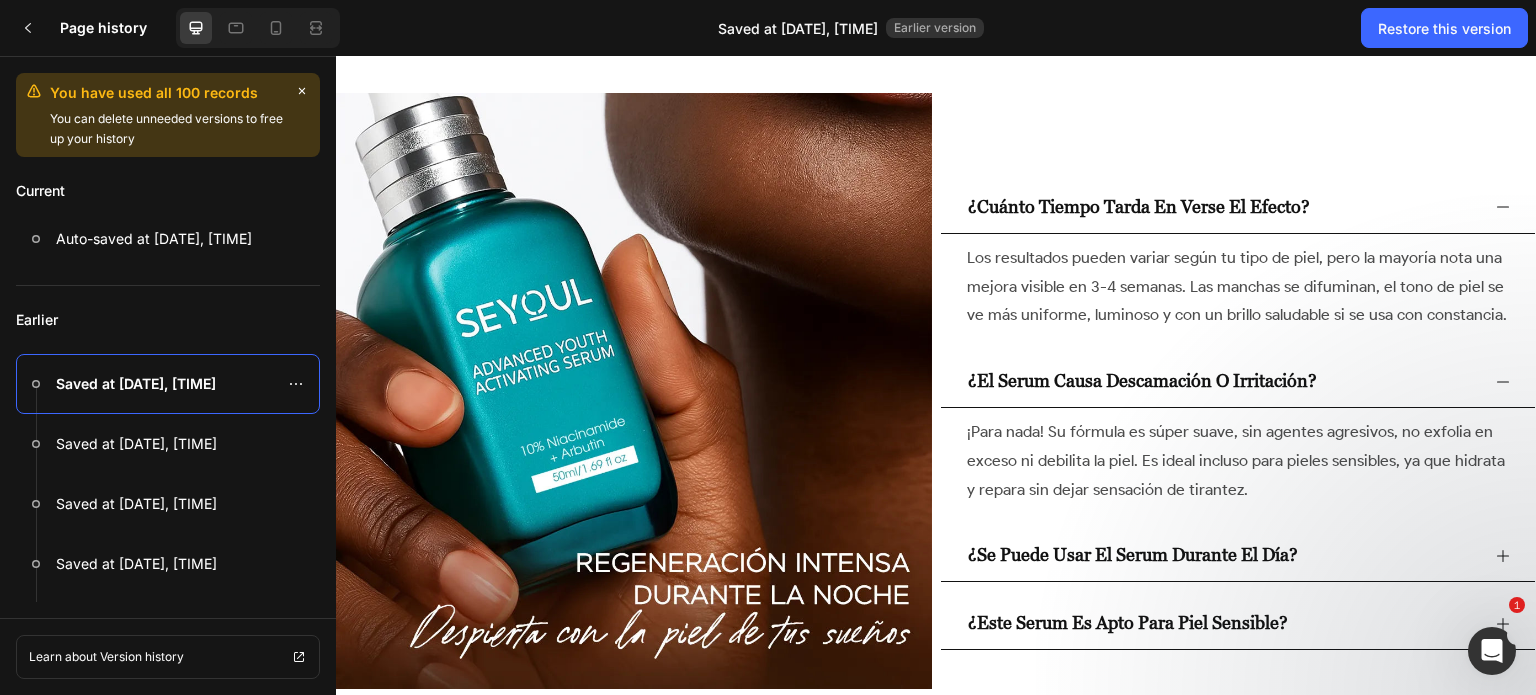 scroll, scrollTop: 5246, scrollLeft: 0, axis: vertical 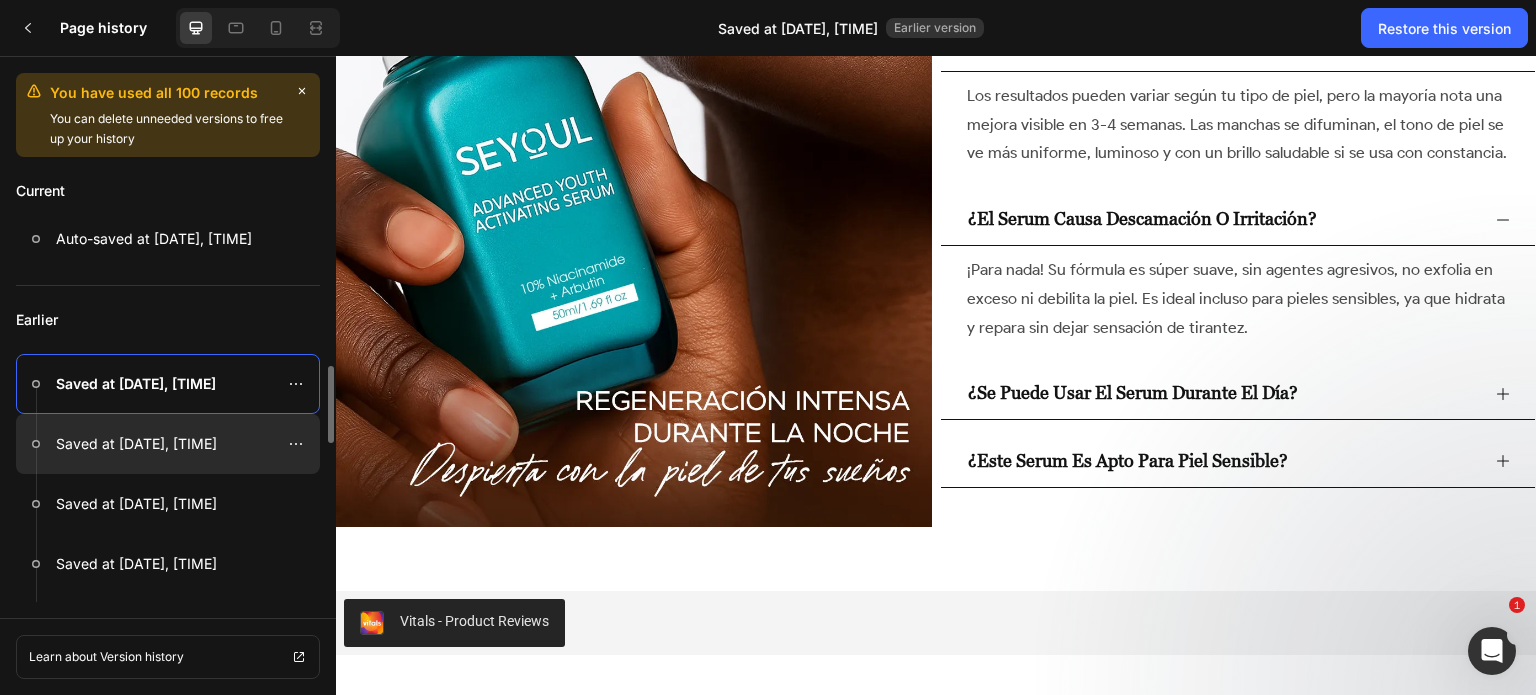 click at bounding box center [168, 444] 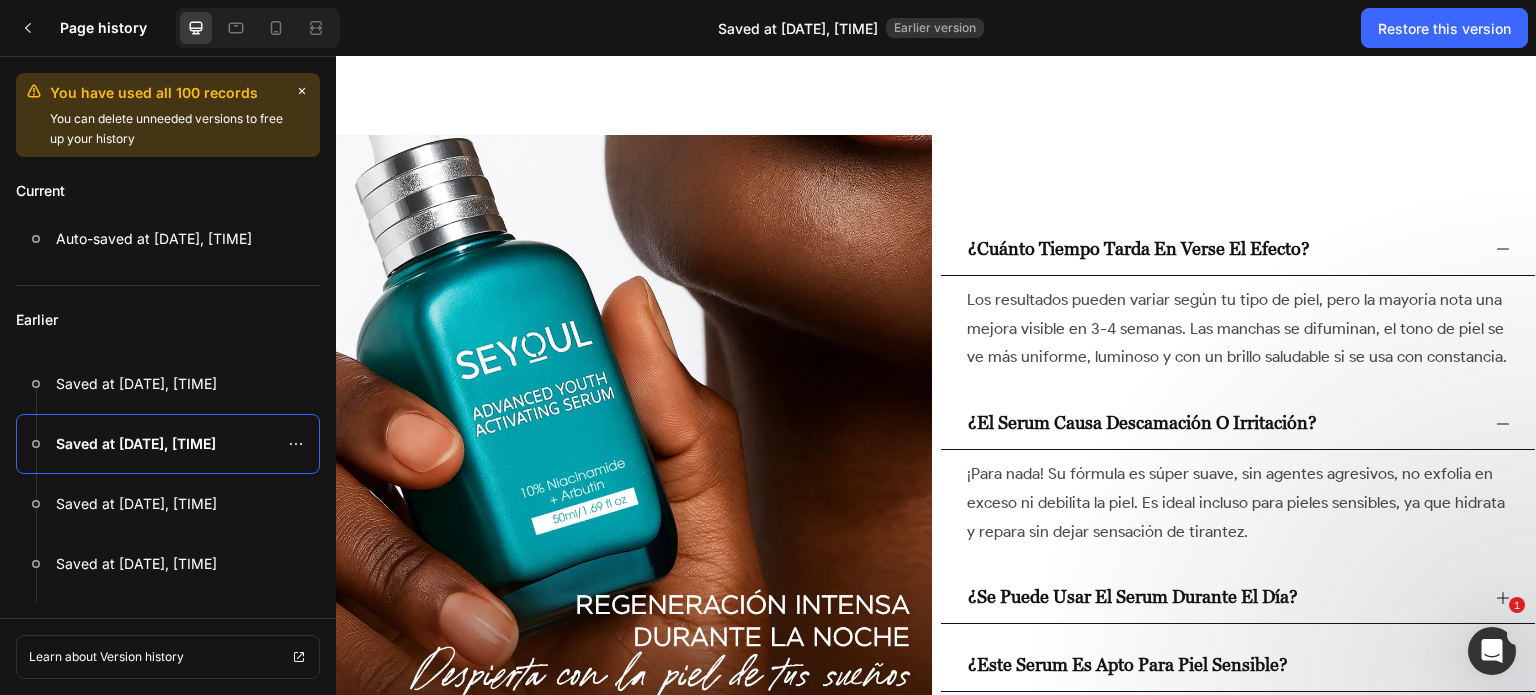 scroll, scrollTop: 5043, scrollLeft: 0, axis: vertical 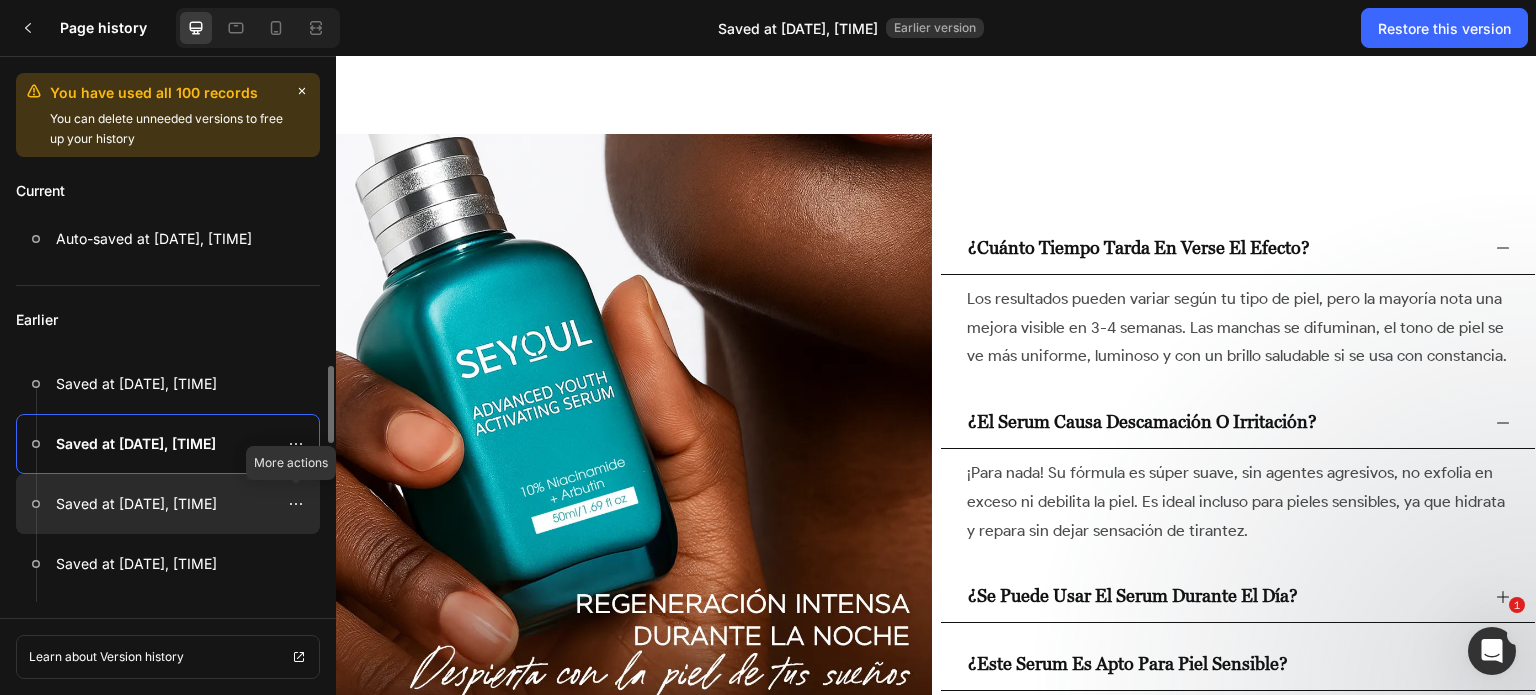 click 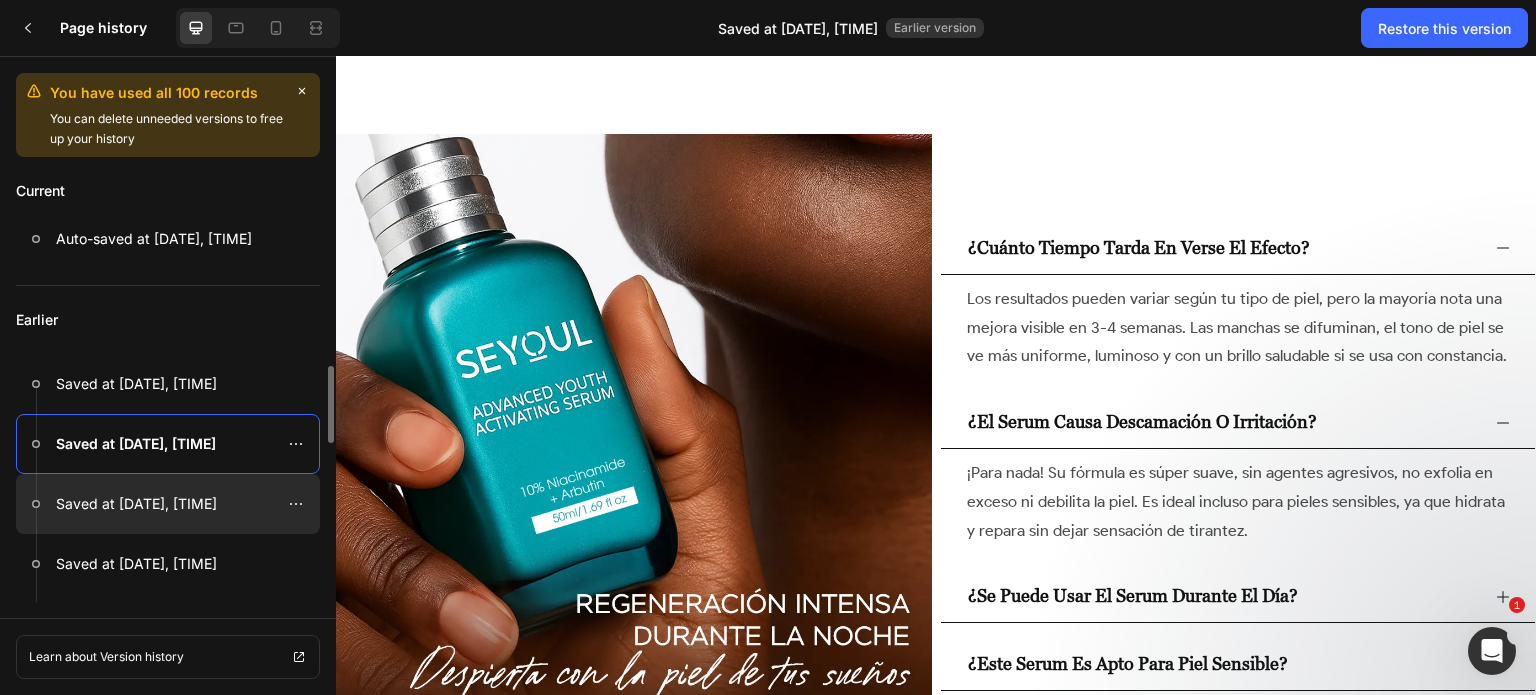 click on "Saved at Aug 01, 15:54:53" at bounding box center (136, 504) 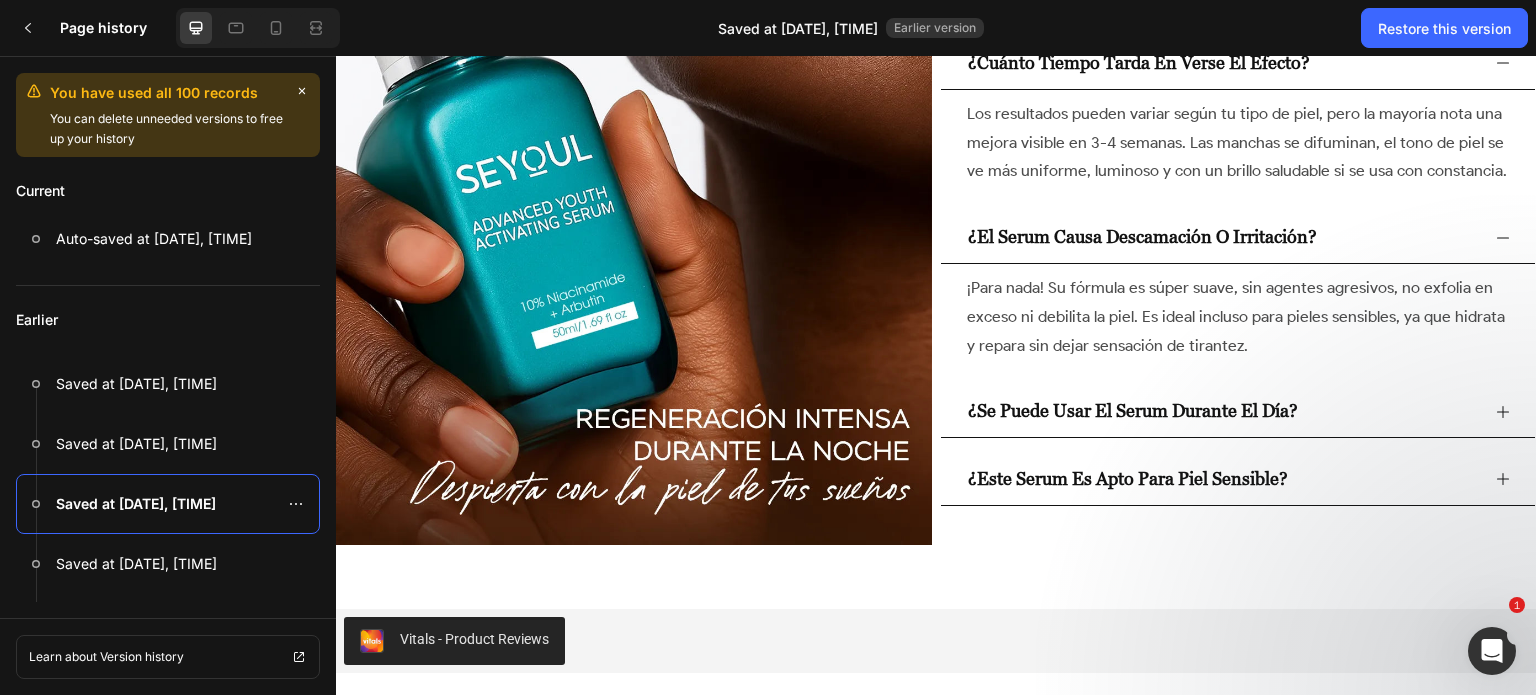scroll, scrollTop: 5246, scrollLeft: 0, axis: vertical 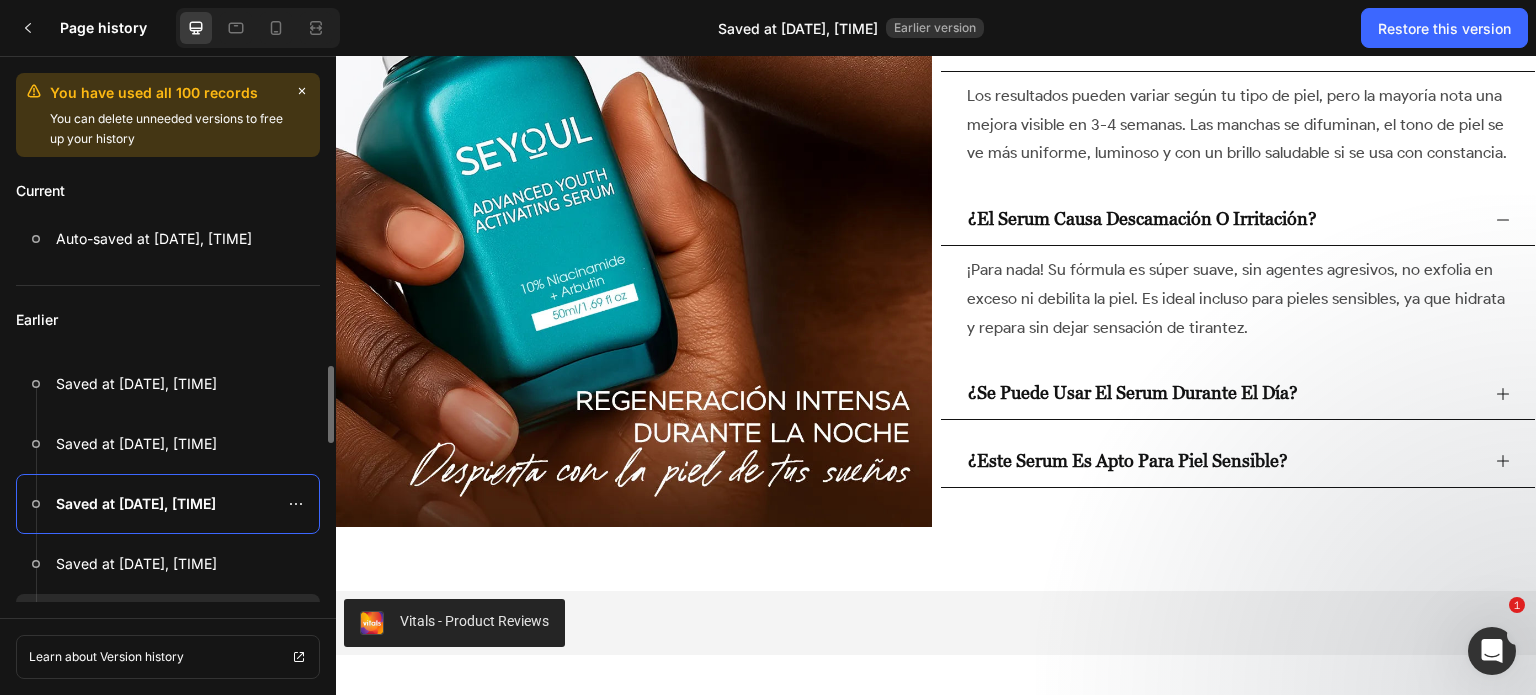 click at bounding box center [168, 624] 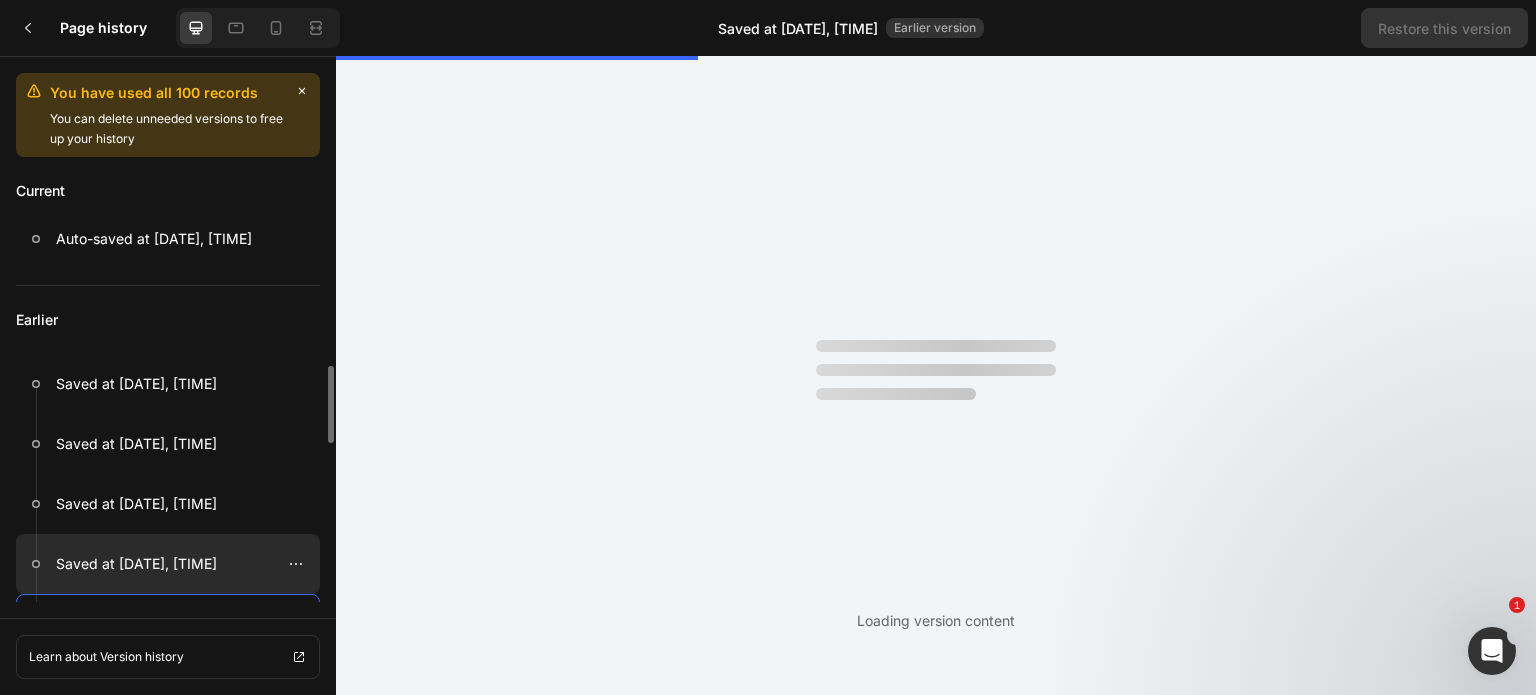 scroll, scrollTop: 0, scrollLeft: 0, axis: both 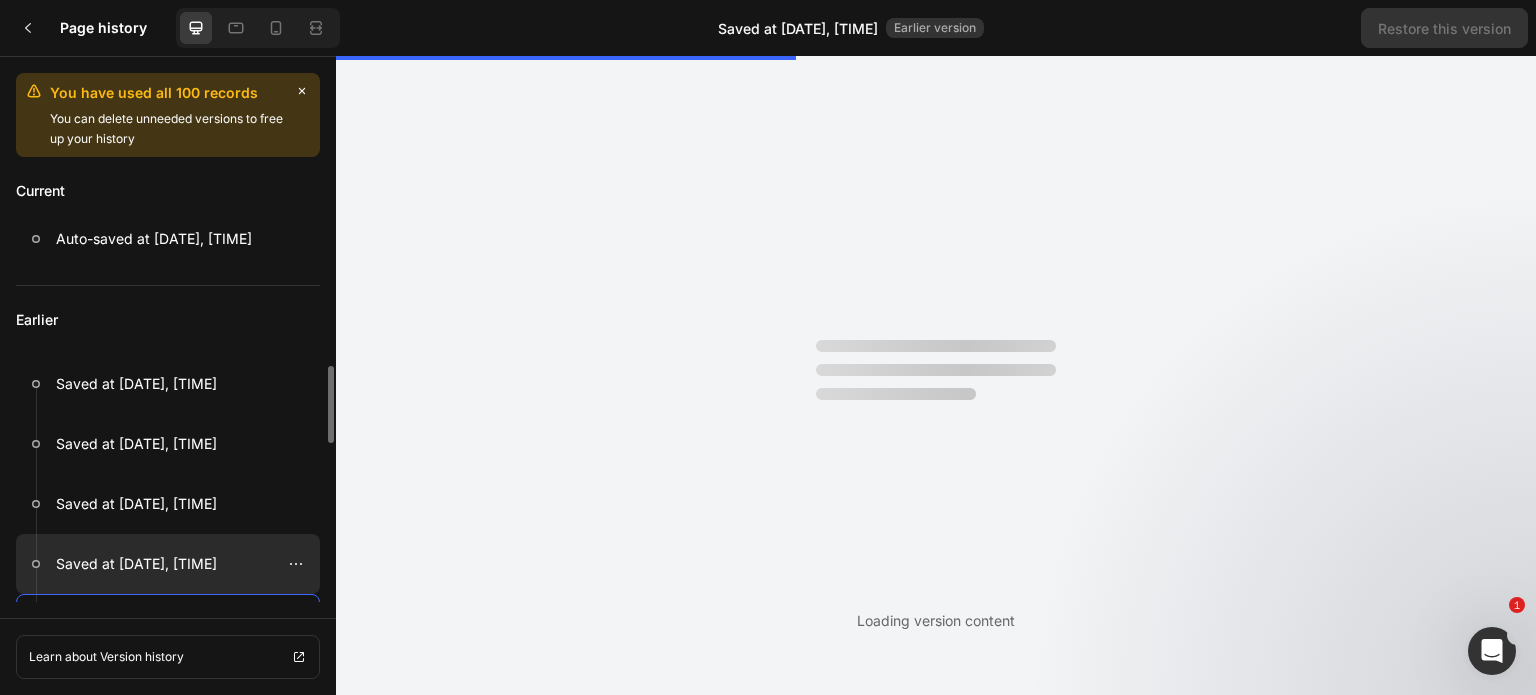 click on "Saved at Aug 01, 15:54:53" at bounding box center [136, 564] 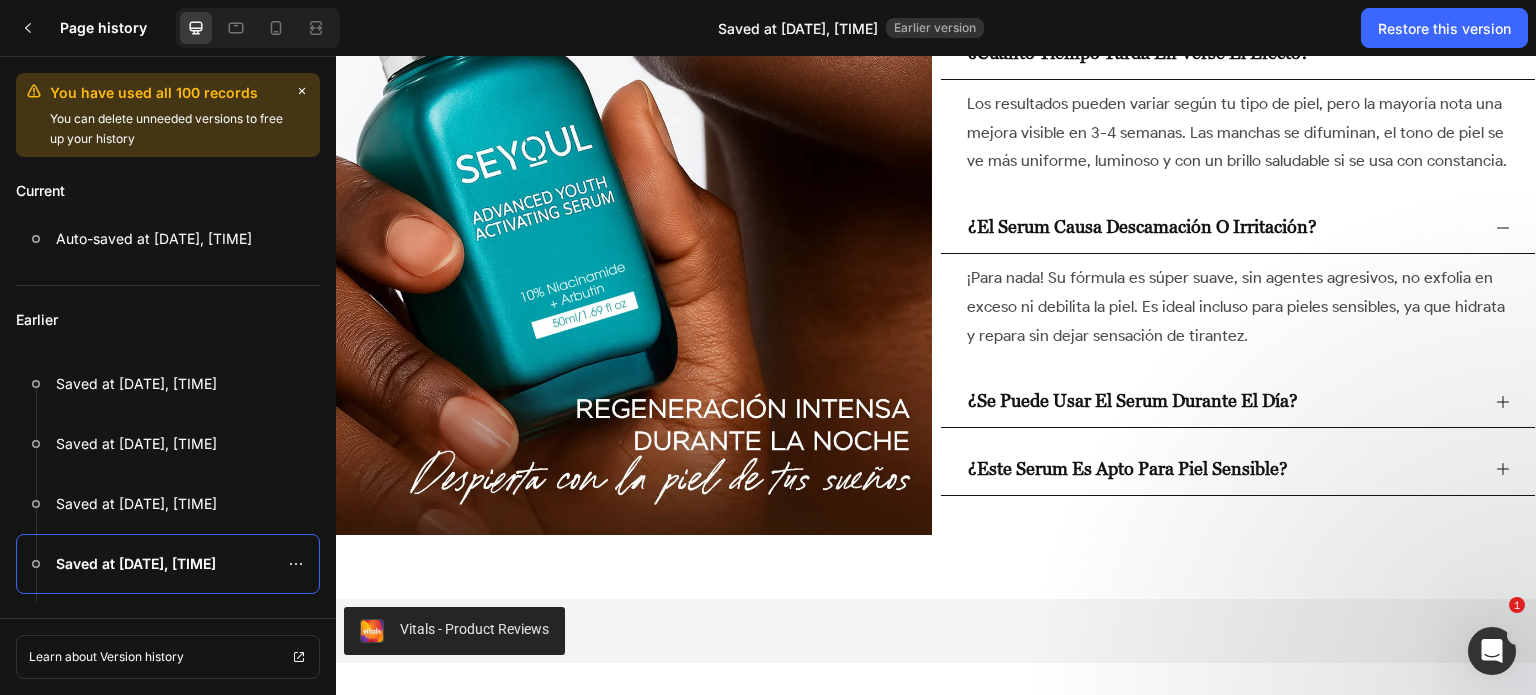 scroll, scrollTop: 5246, scrollLeft: 0, axis: vertical 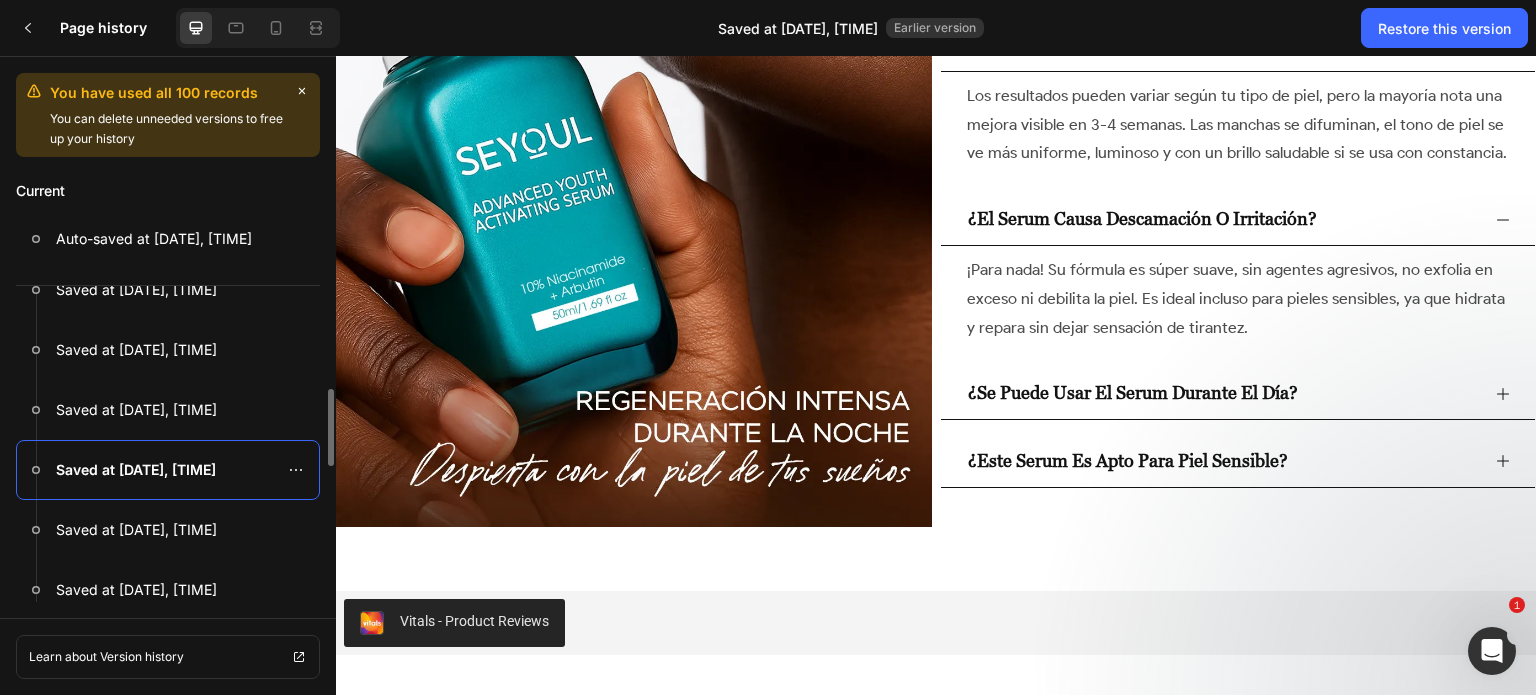 click at bounding box center [168, 530] 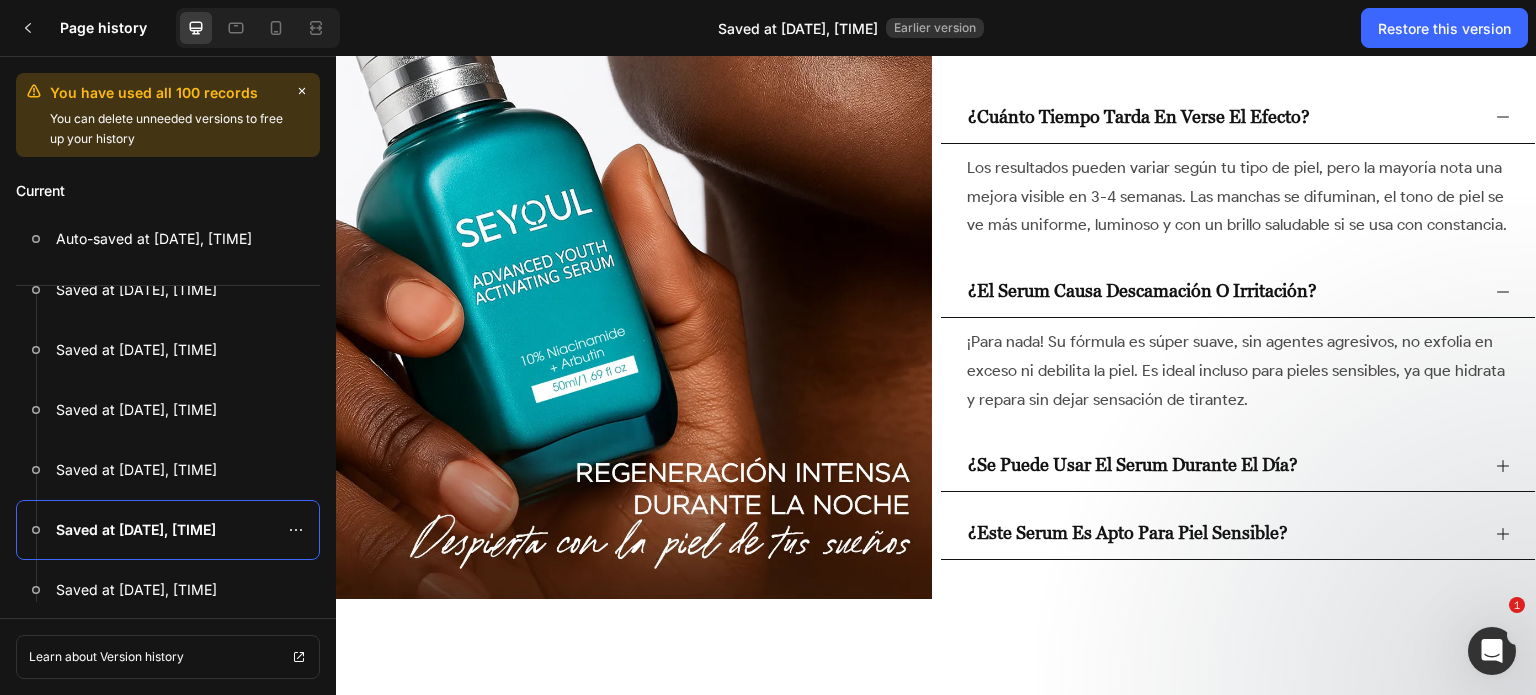 scroll, scrollTop: 5246, scrollLeft: 0, axis: vertical 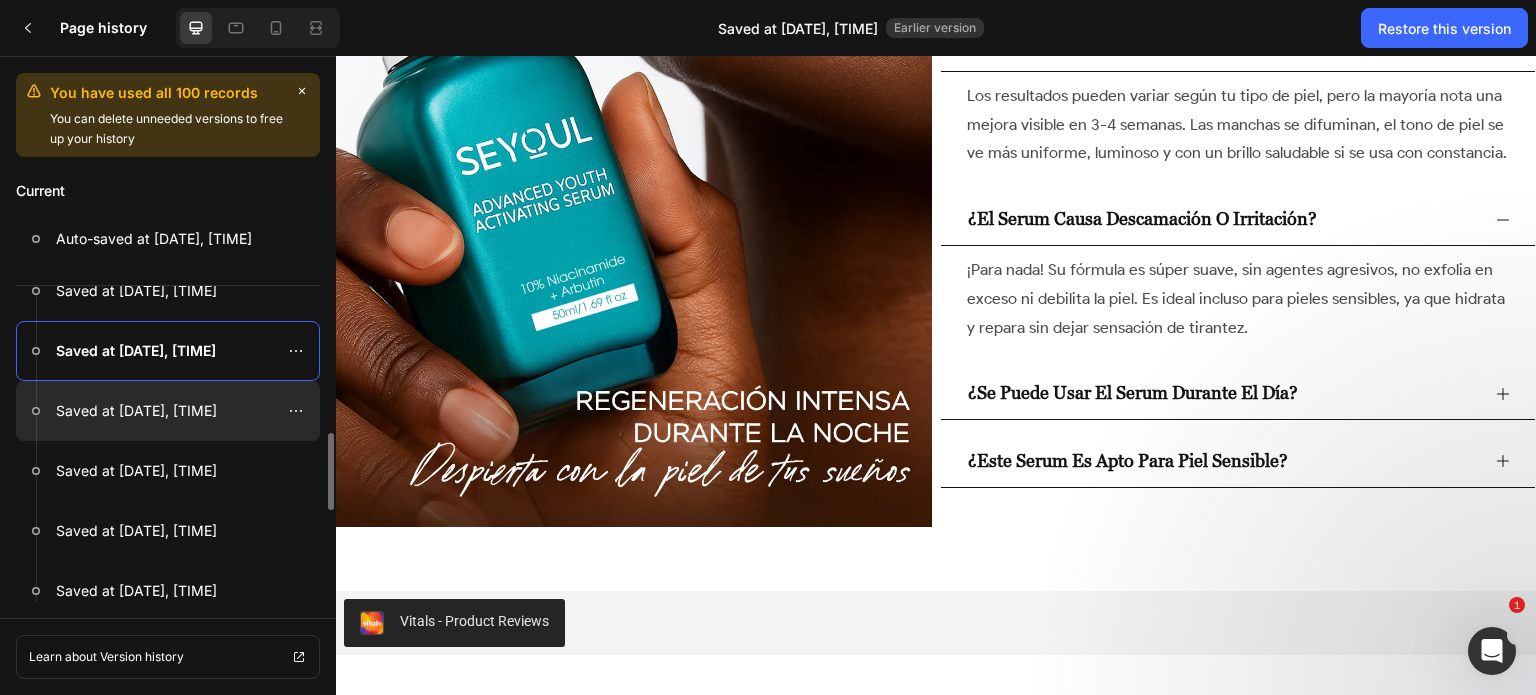 click on "Saved at Aug 01, 15:54:52" at bounding box center (136, 411) 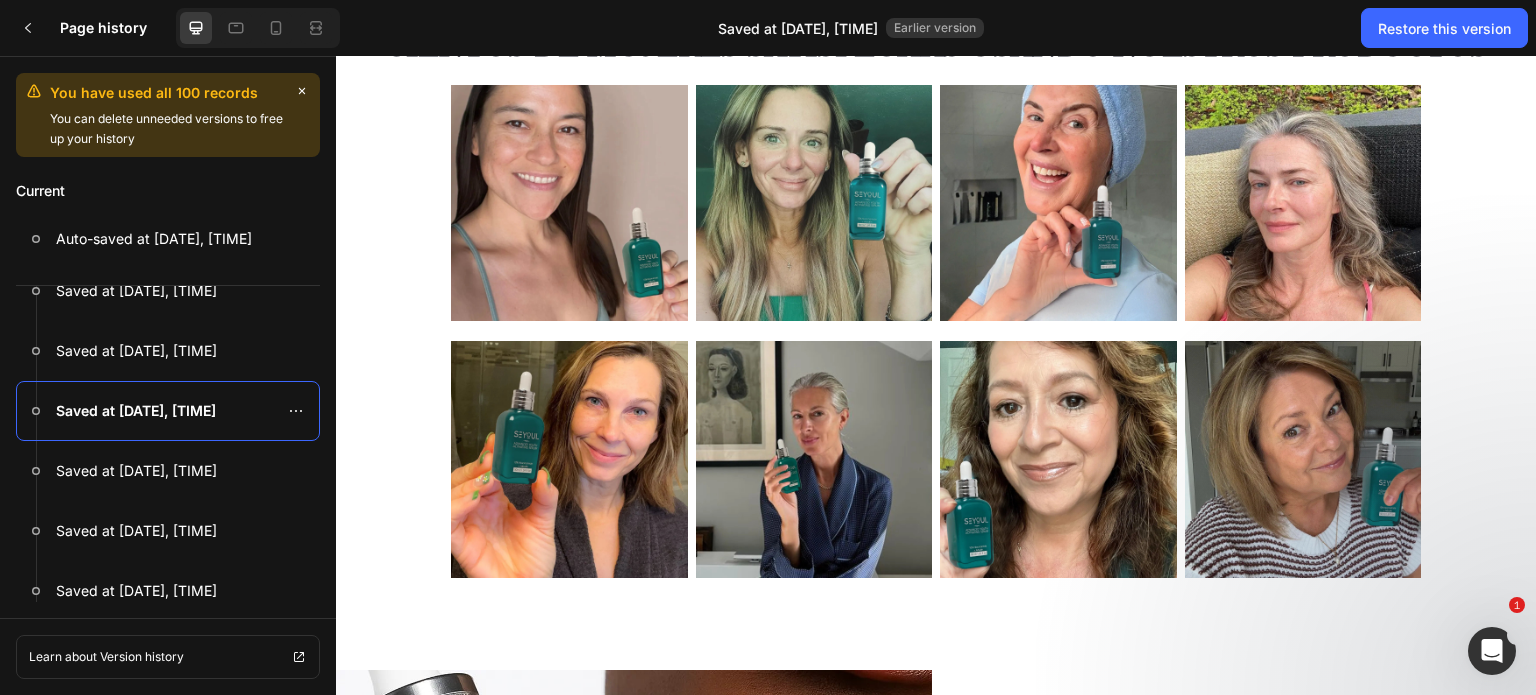 scroll, scrollTop: 4510, scrollLeft: 0, axis: vertical 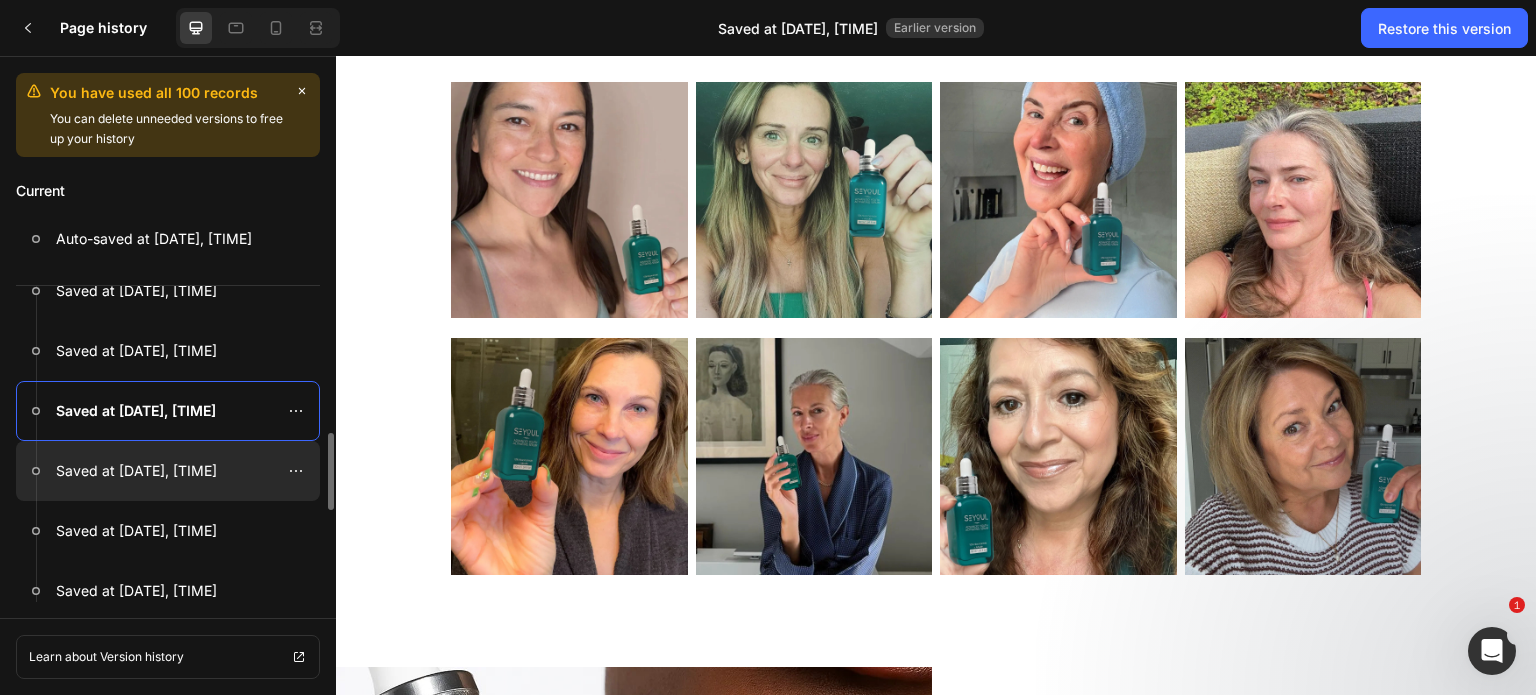 click at bounding box center [168, 471] 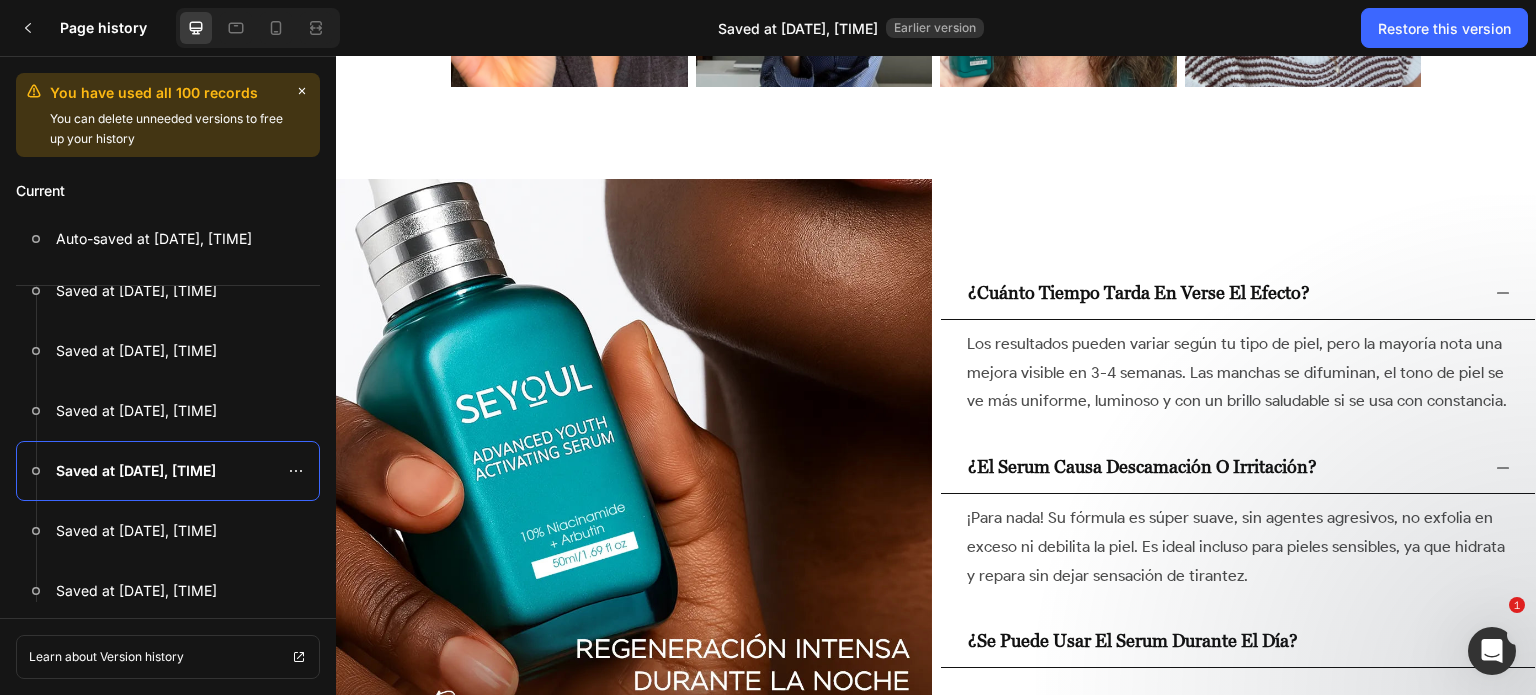 scroll, scrollTop: 5246, scrollLeft: 0, axis: vertical 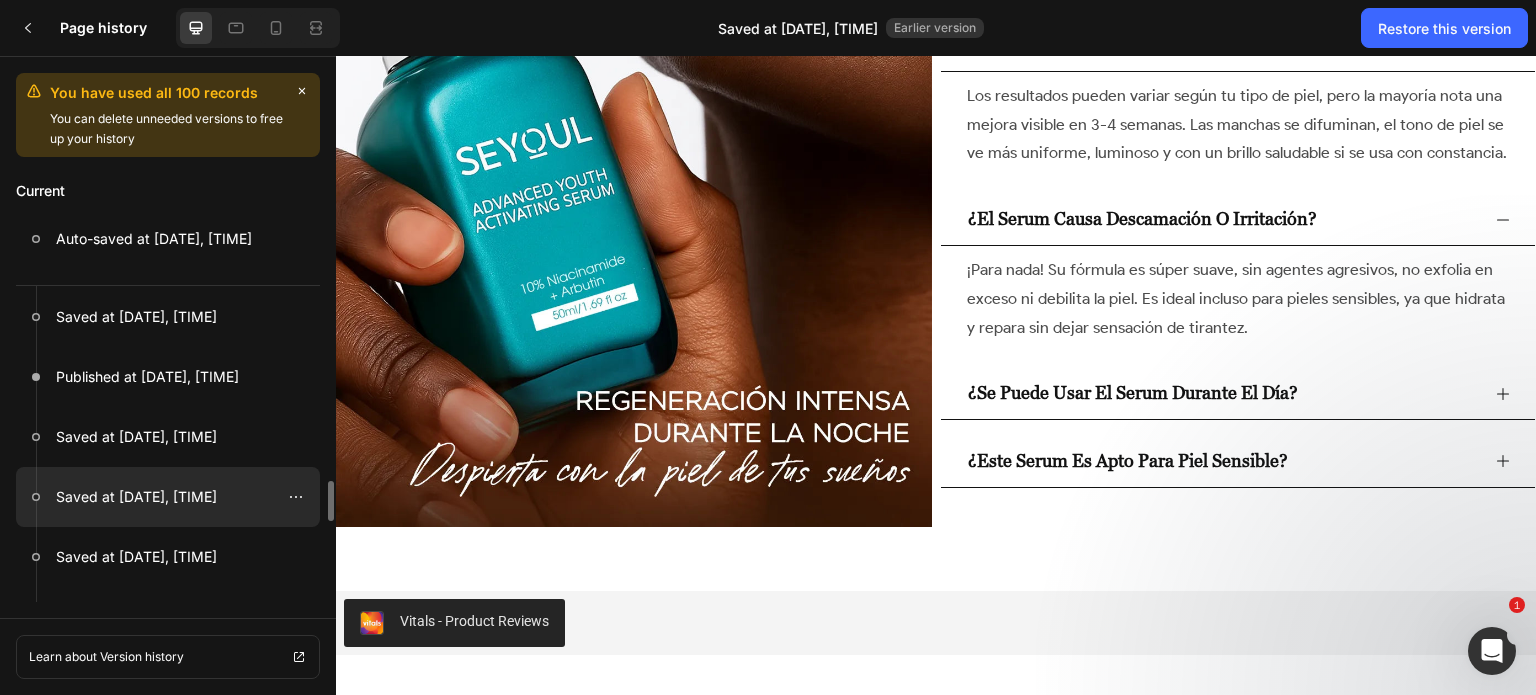 click on "Saved at Jul 31, 15:45:43" at bounding box center [136, 497] 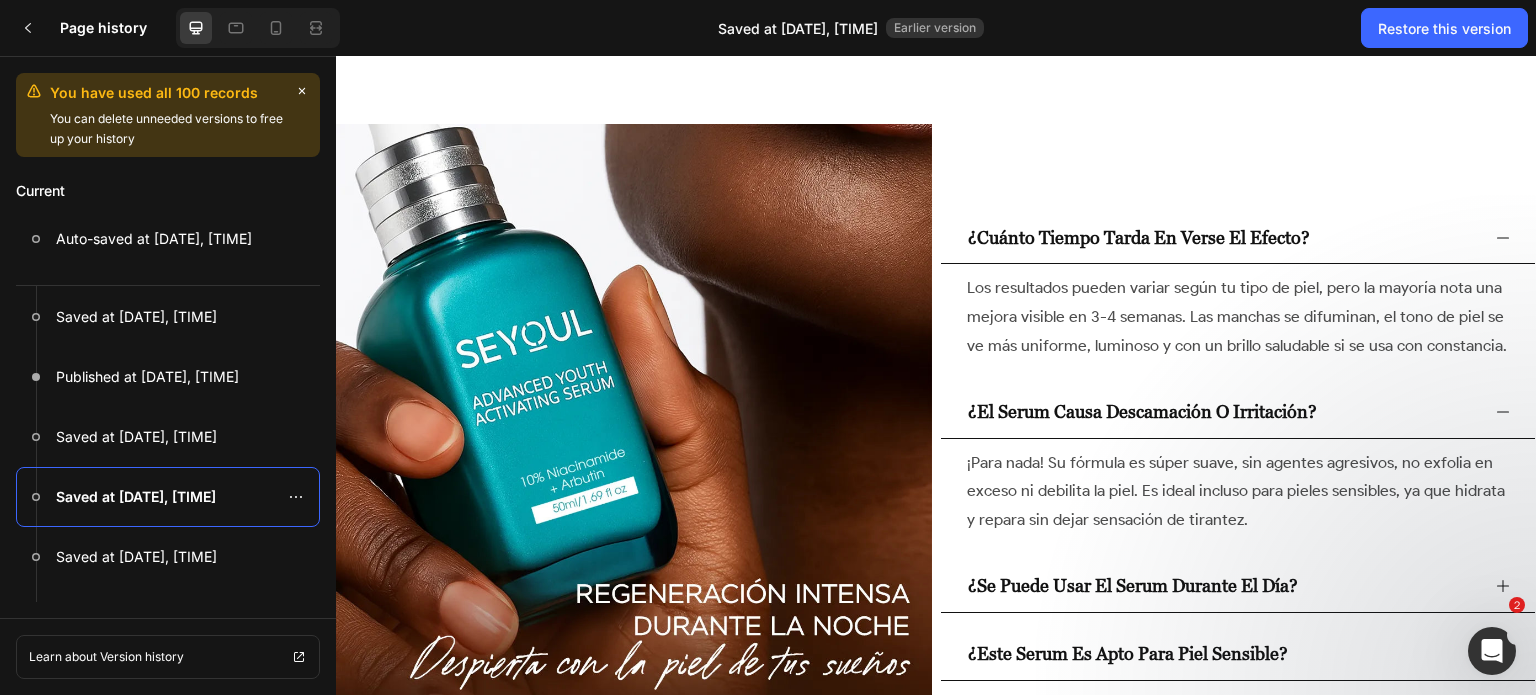 scroll, scrollTop: 6734, scrollLeft: 0, axis: vertical 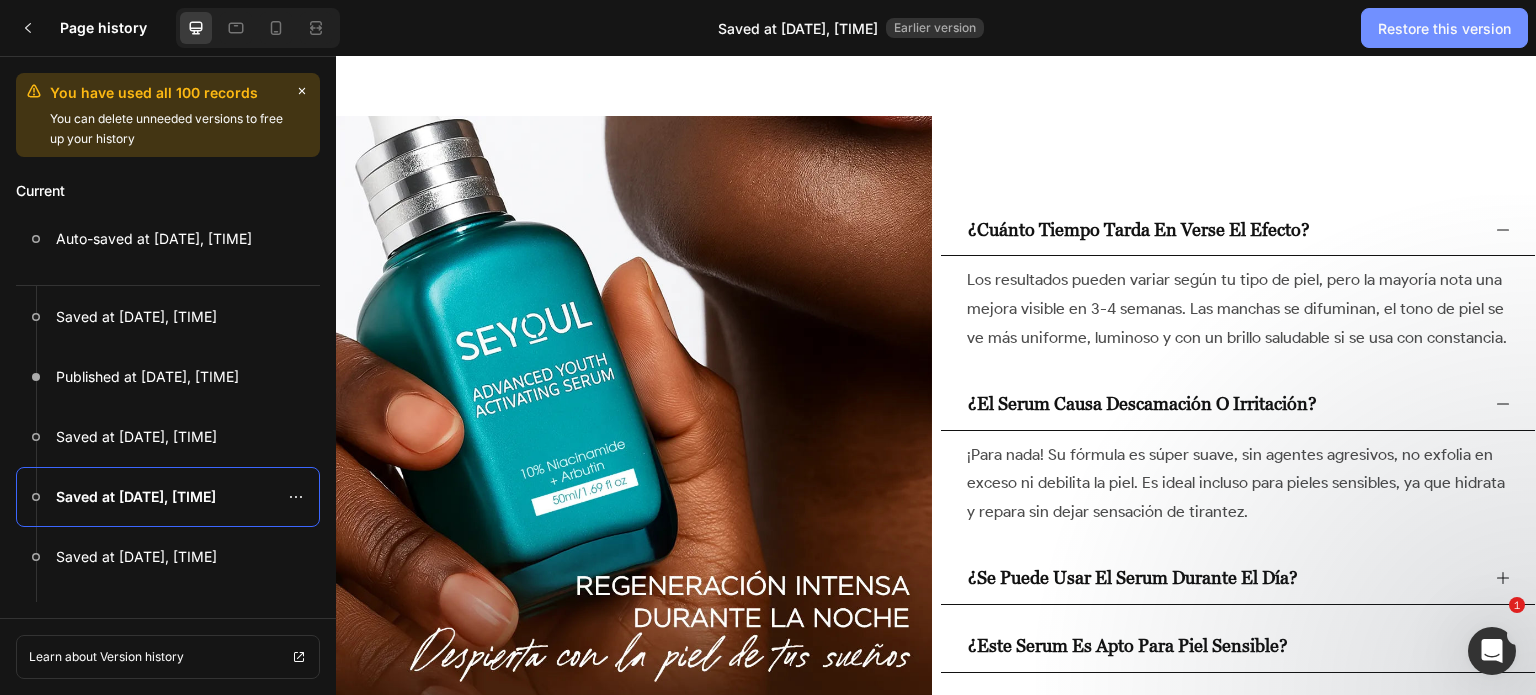 click on "Restore this version" at bounding box center (1444, 28) 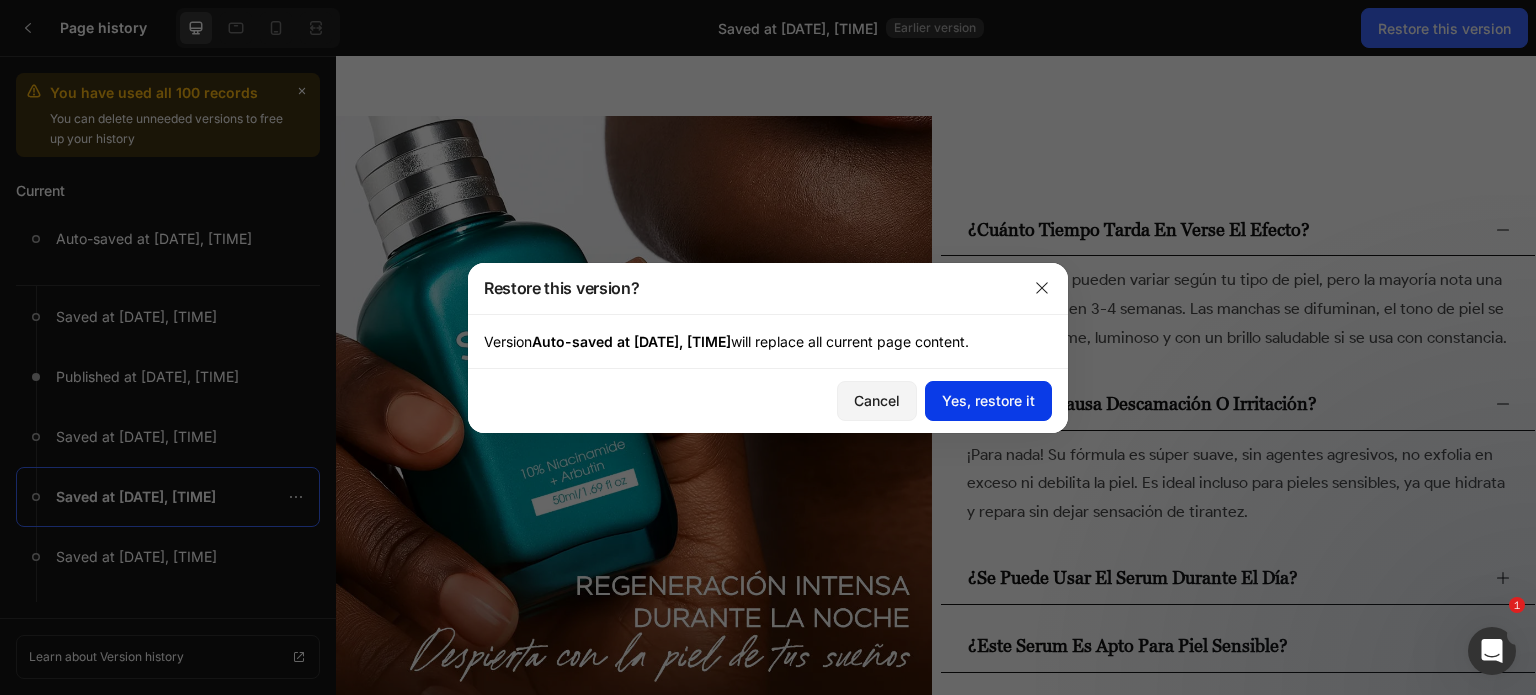 click on "Yes, restore it" at bounding box center [988, 400] 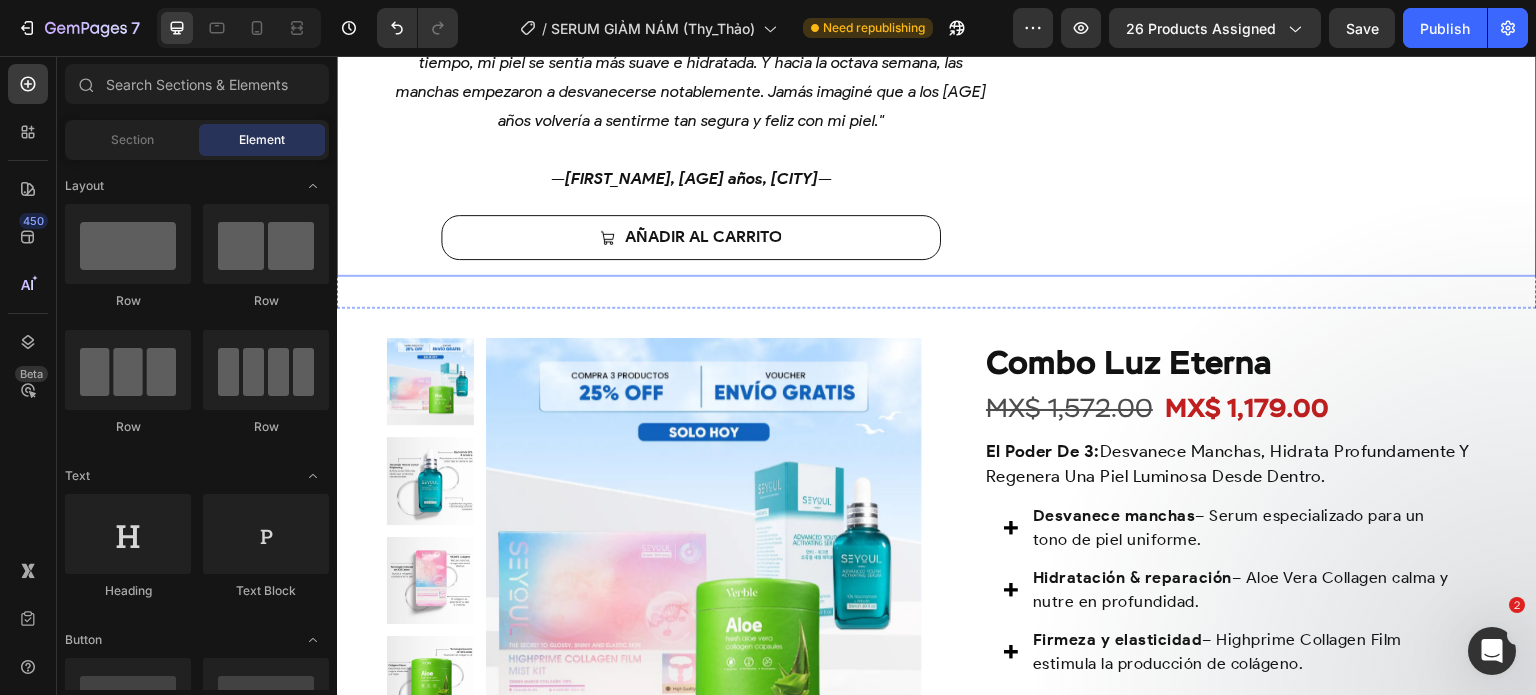 scroll, scrollTop: 3072, scrollLeft: 0, axis: vertical 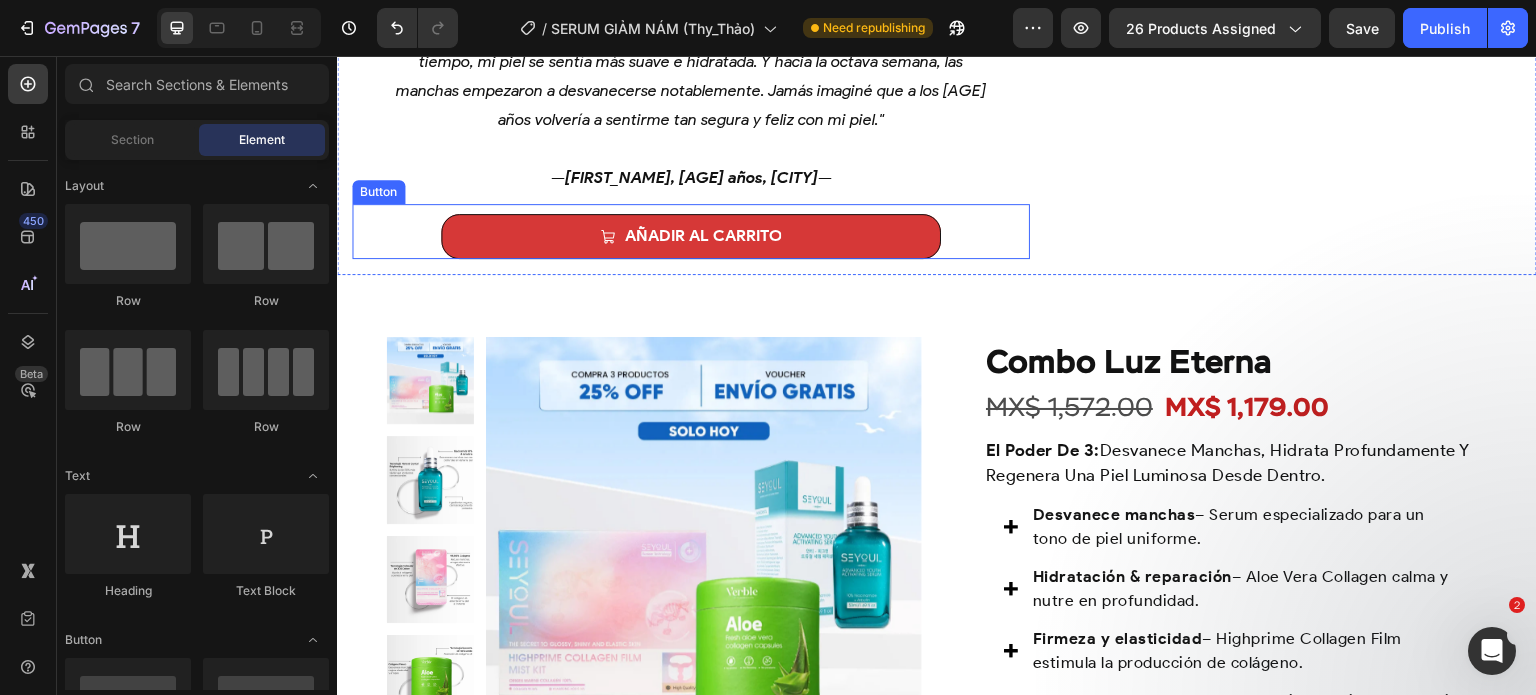 click on "AÑADIR AL CARRITO" at bounding box center (691, 236) 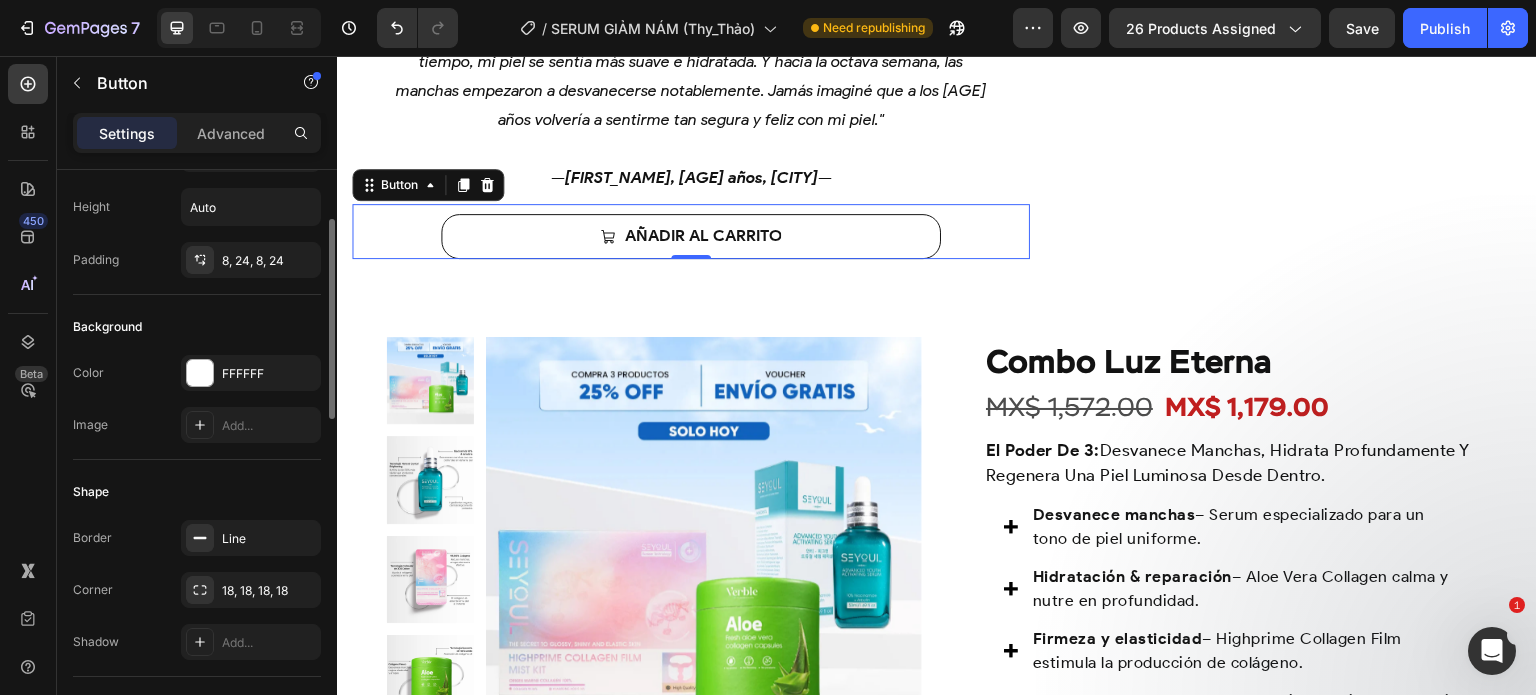 scroll, scrollTop: 108, scrollLeft: 0, axis: vertical 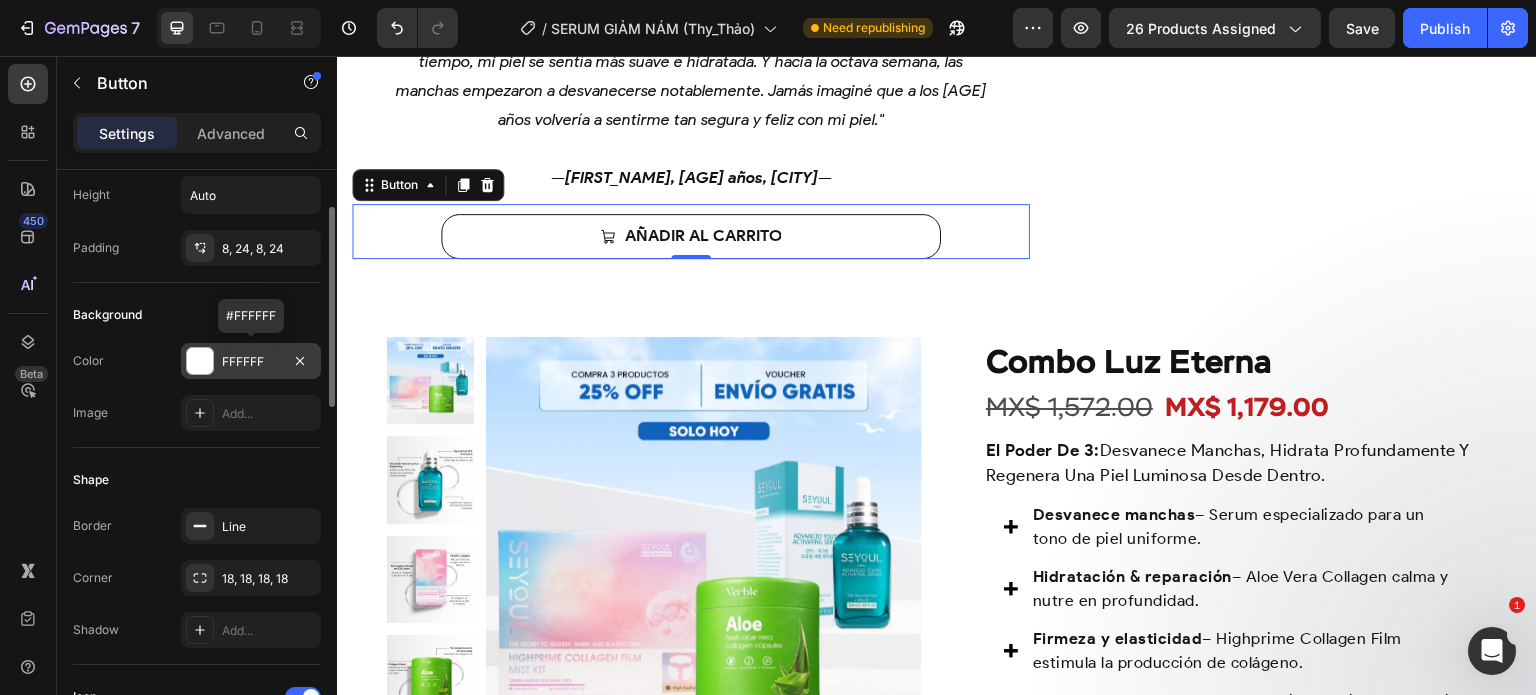 click on "FFFFFF" at bounding box center (251, 362) 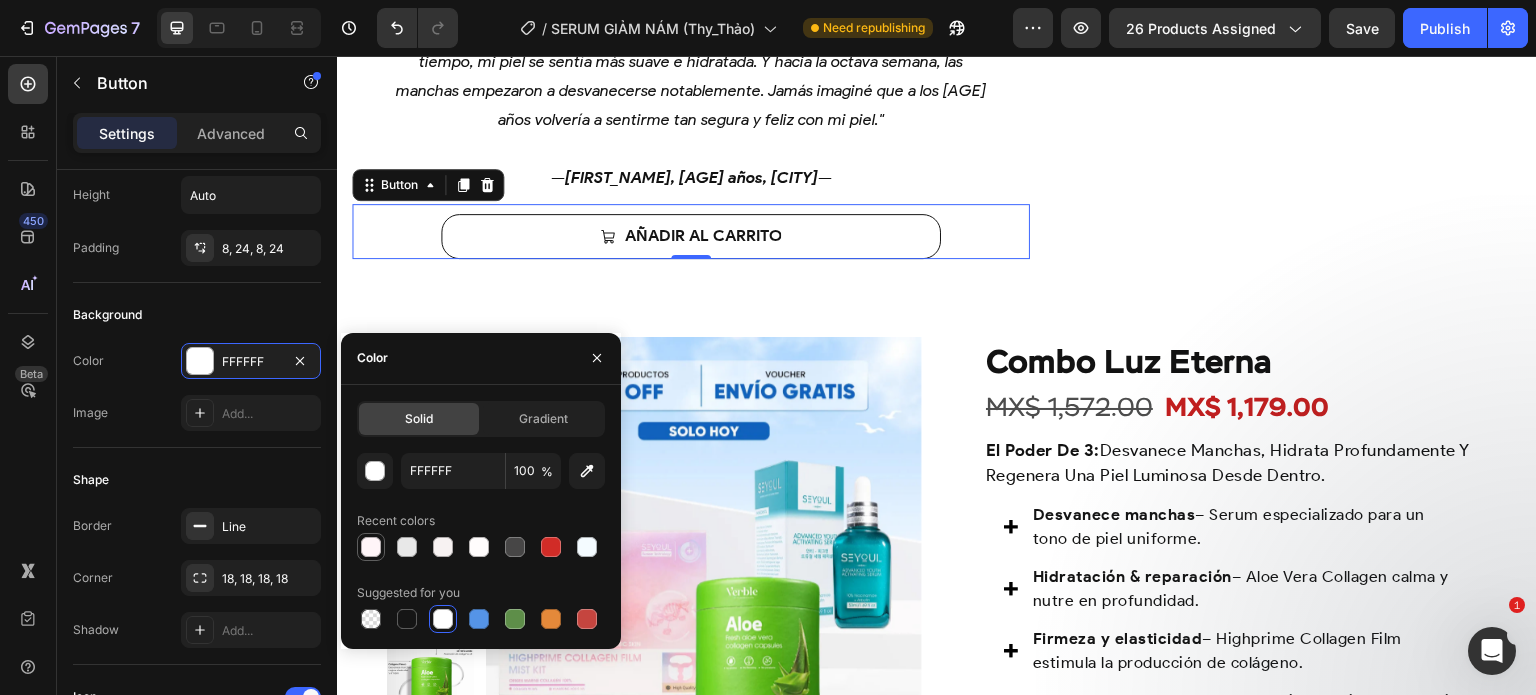 click at bounding box center [371, 547] 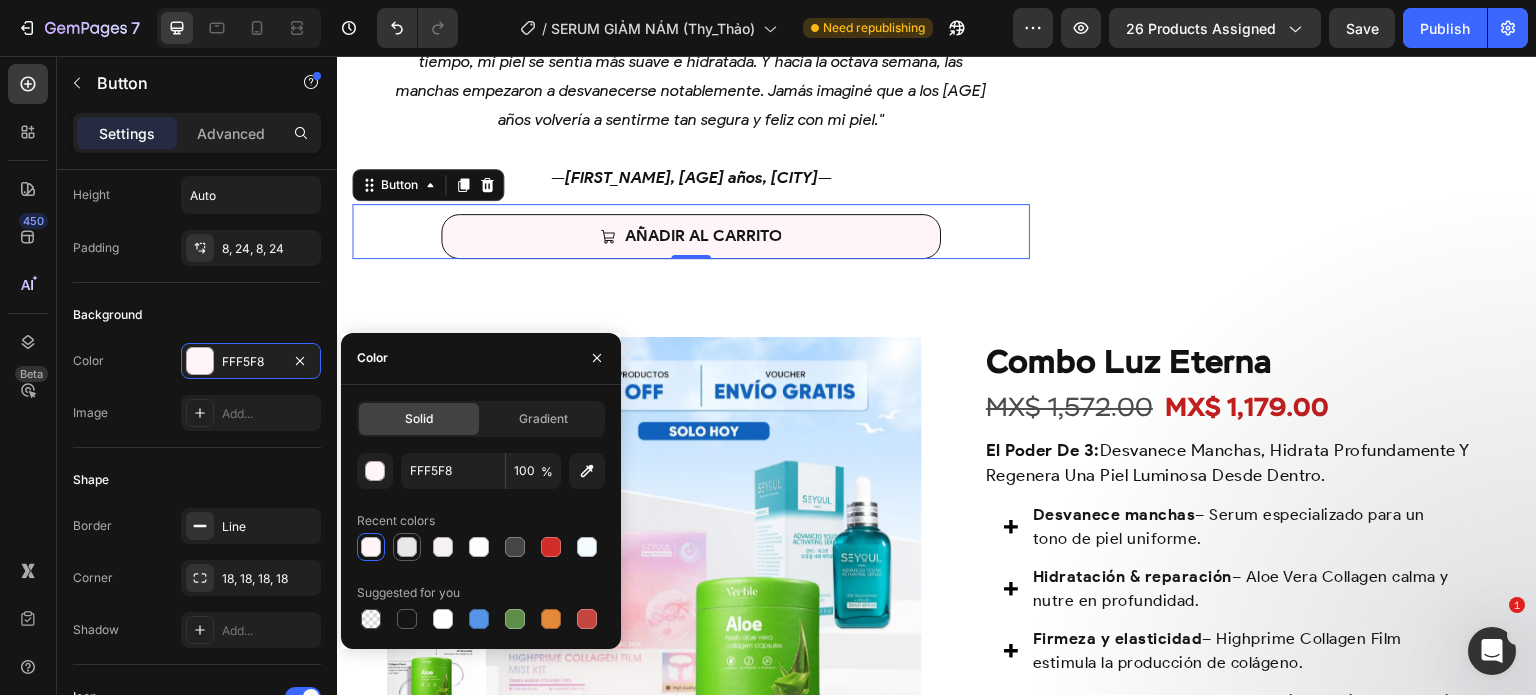 click at bounding box center [407, 547] 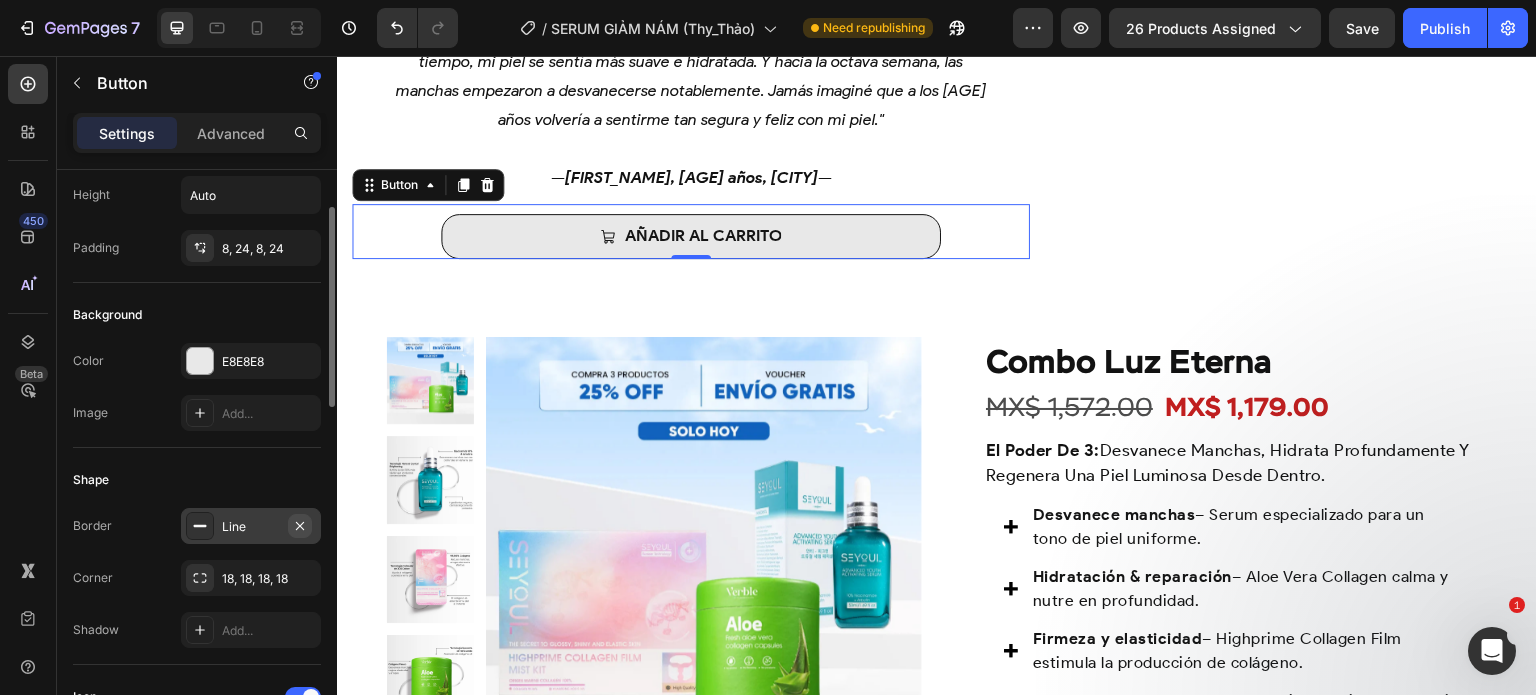 click 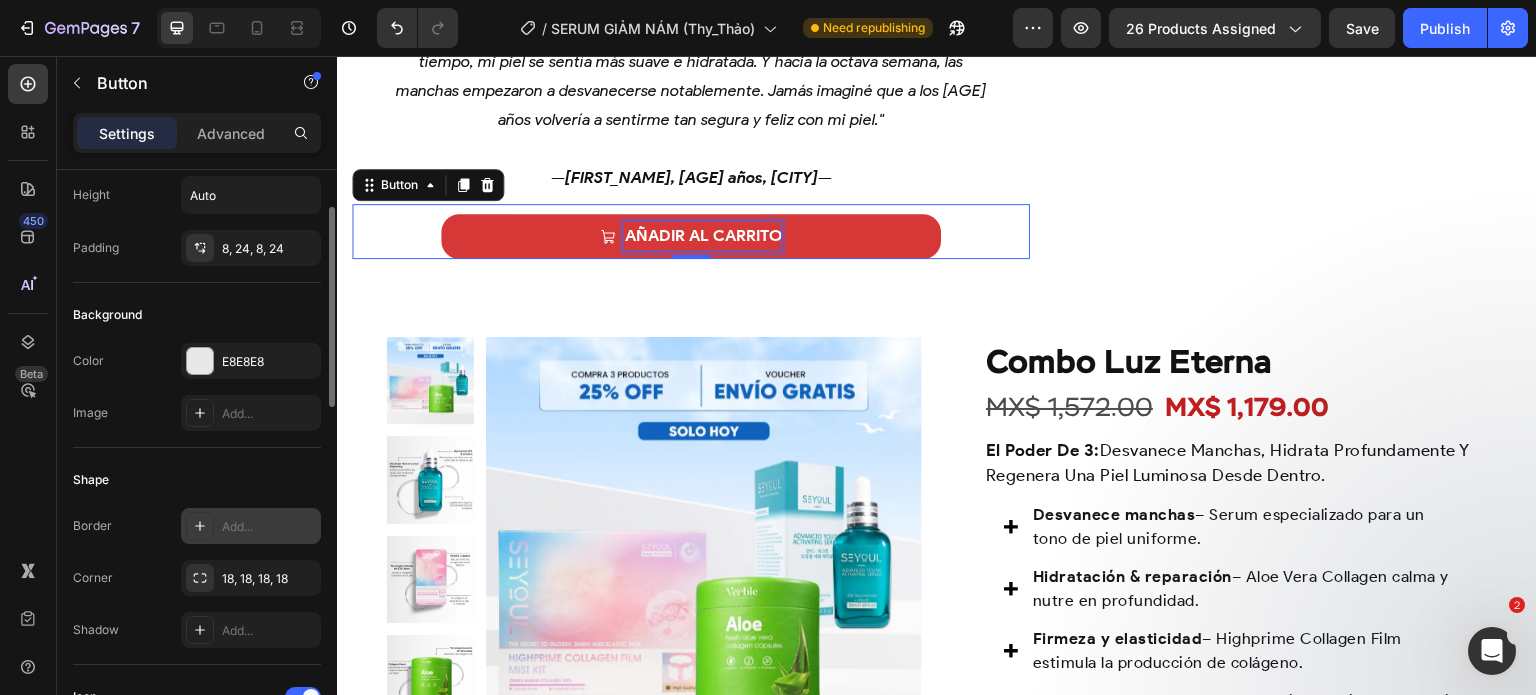 click on "AÑADIR AL CARRITO" at bounding box center [702, 235] 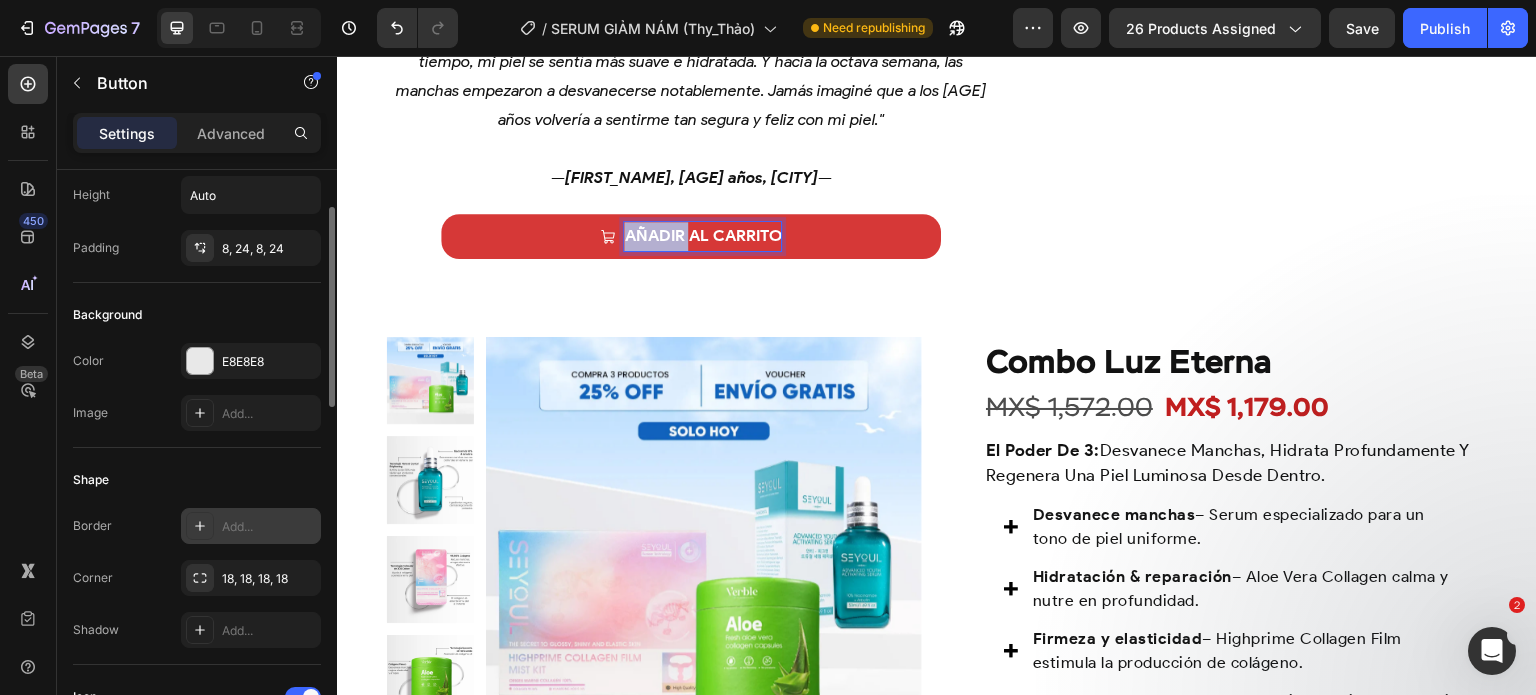 click on "AÑADIR AL CARRITO" at bounding box center (702, 235) 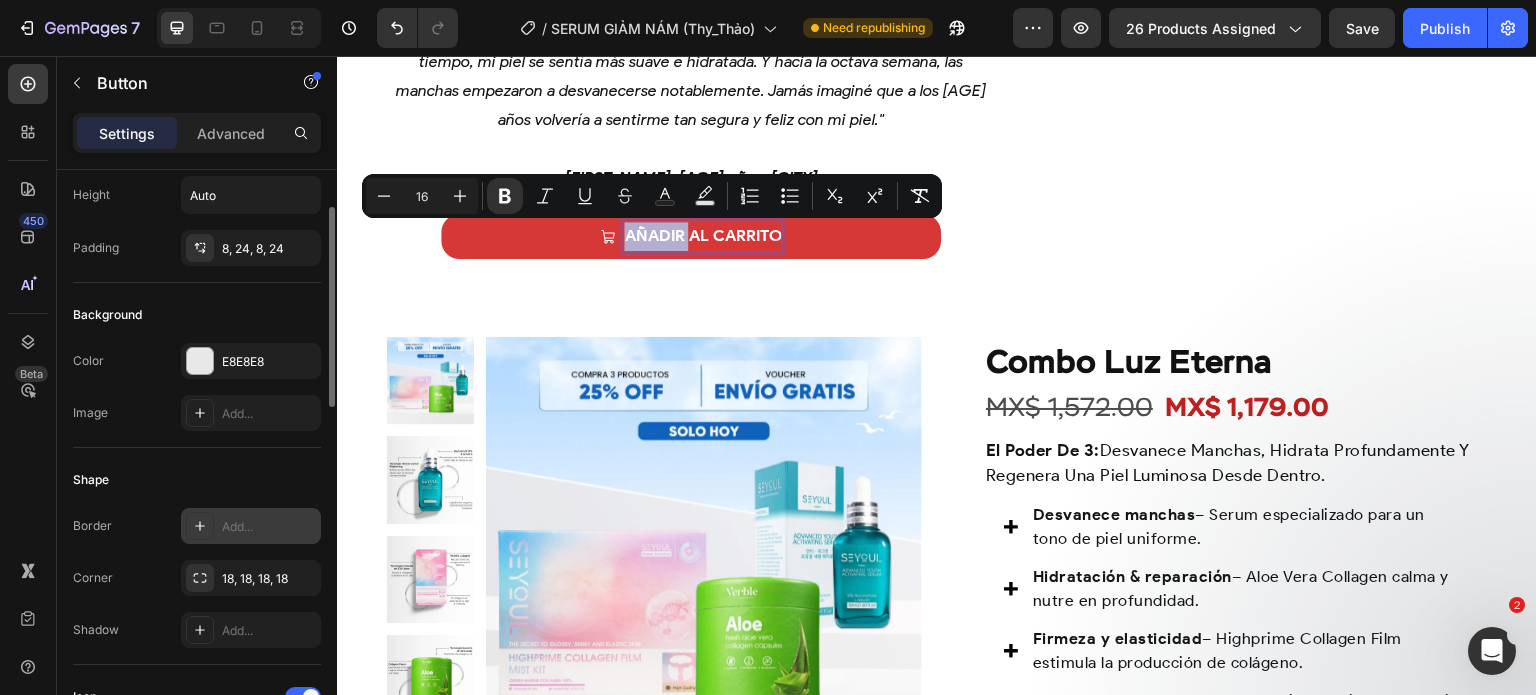 click on "AÑADIR AL CARRITO" at bounding box center [702, 235] 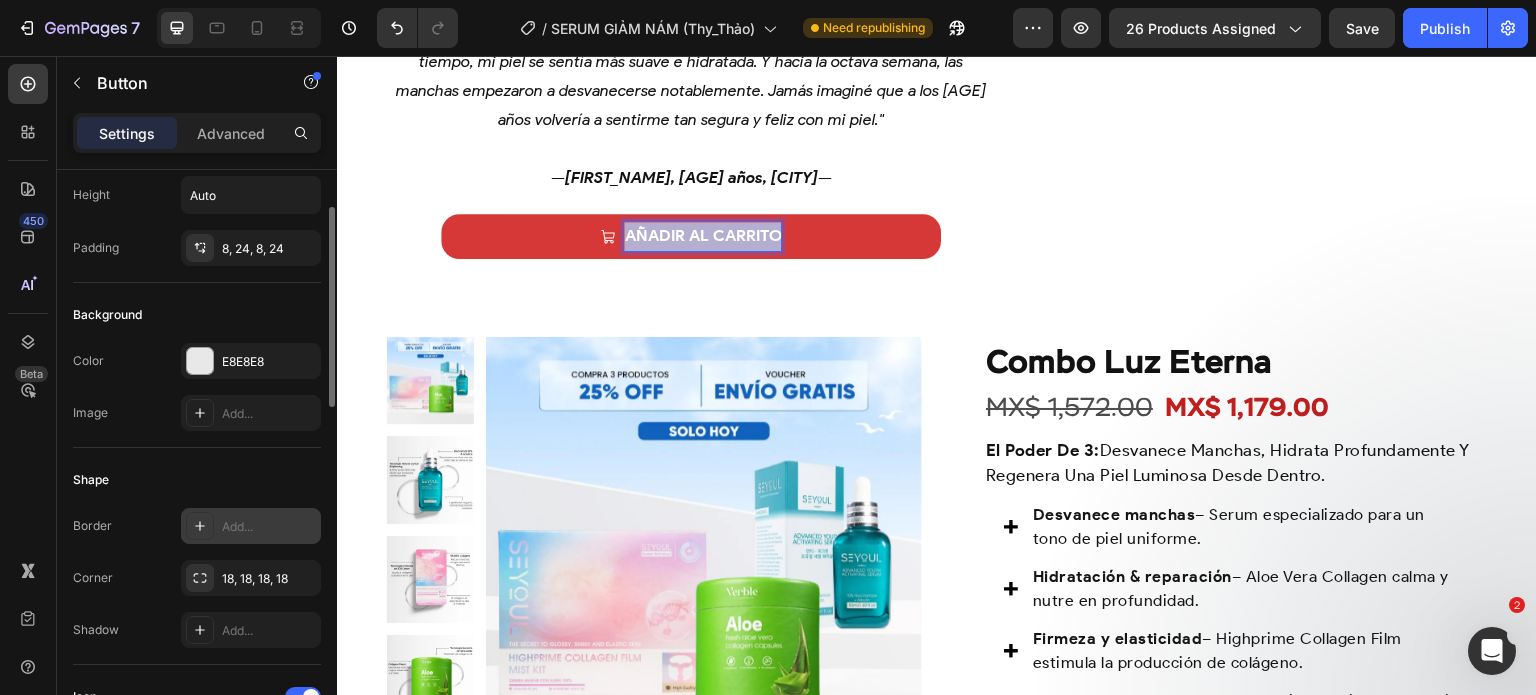 click on "AÑADIR AL CARRITO" at bounding box center (702, 235) 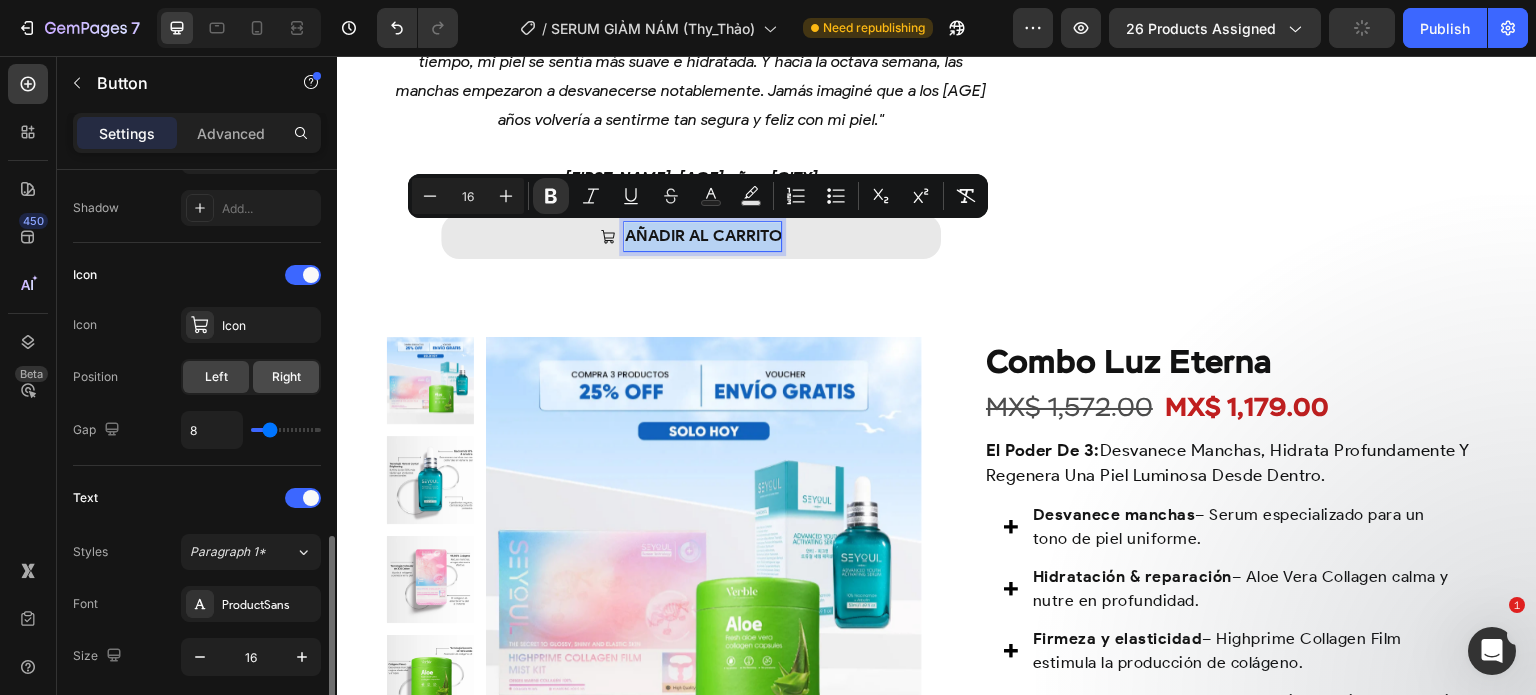 scroll, scrollTop: 667, scrollLeft: 0, axis: vertical 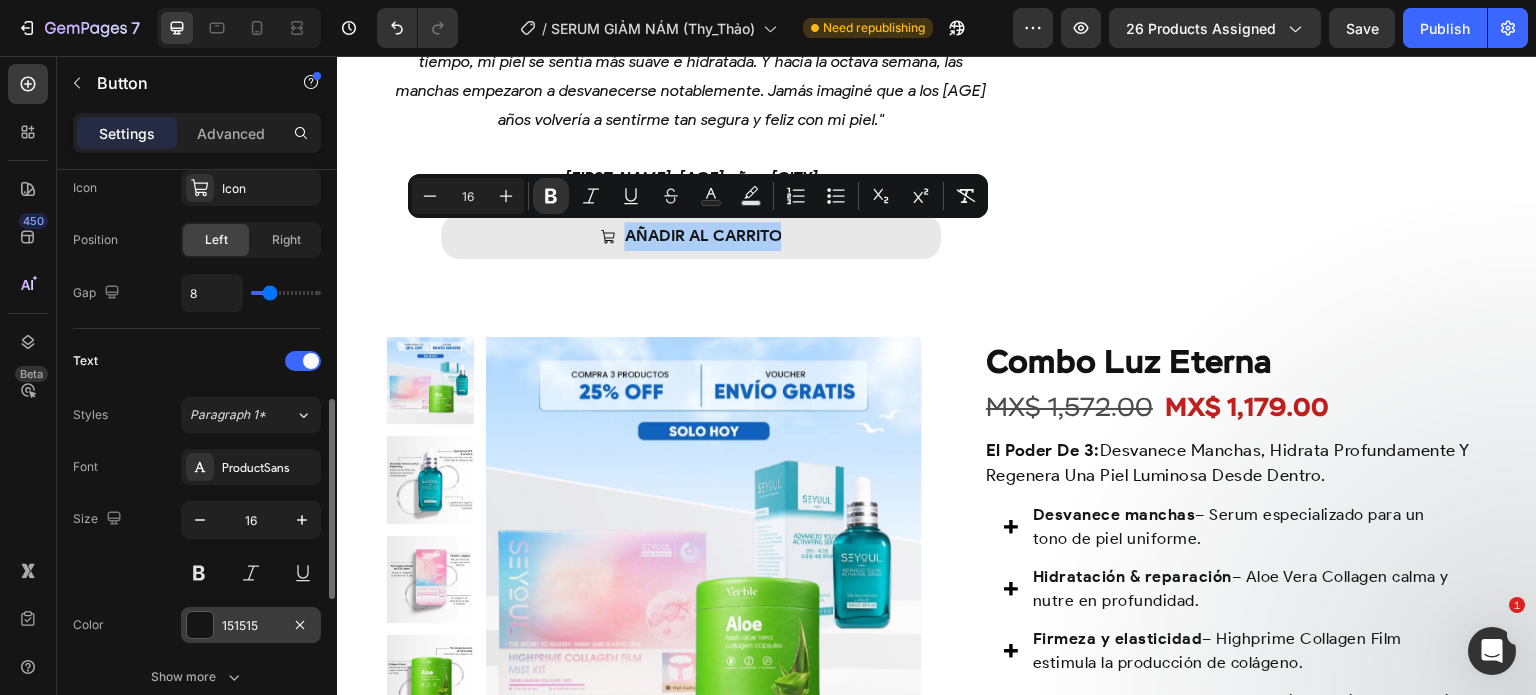 click at bounding box center (200, 625) 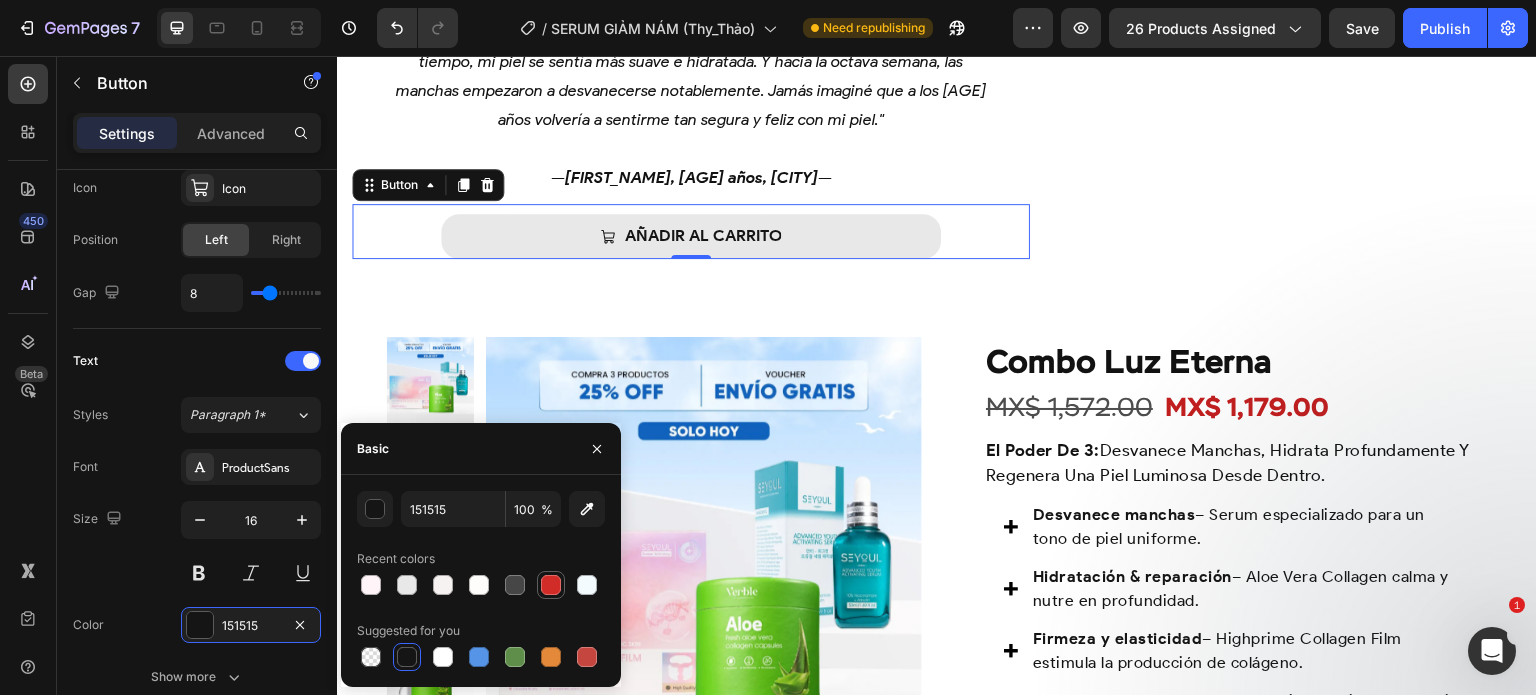 click at bounding box center [551, 585] 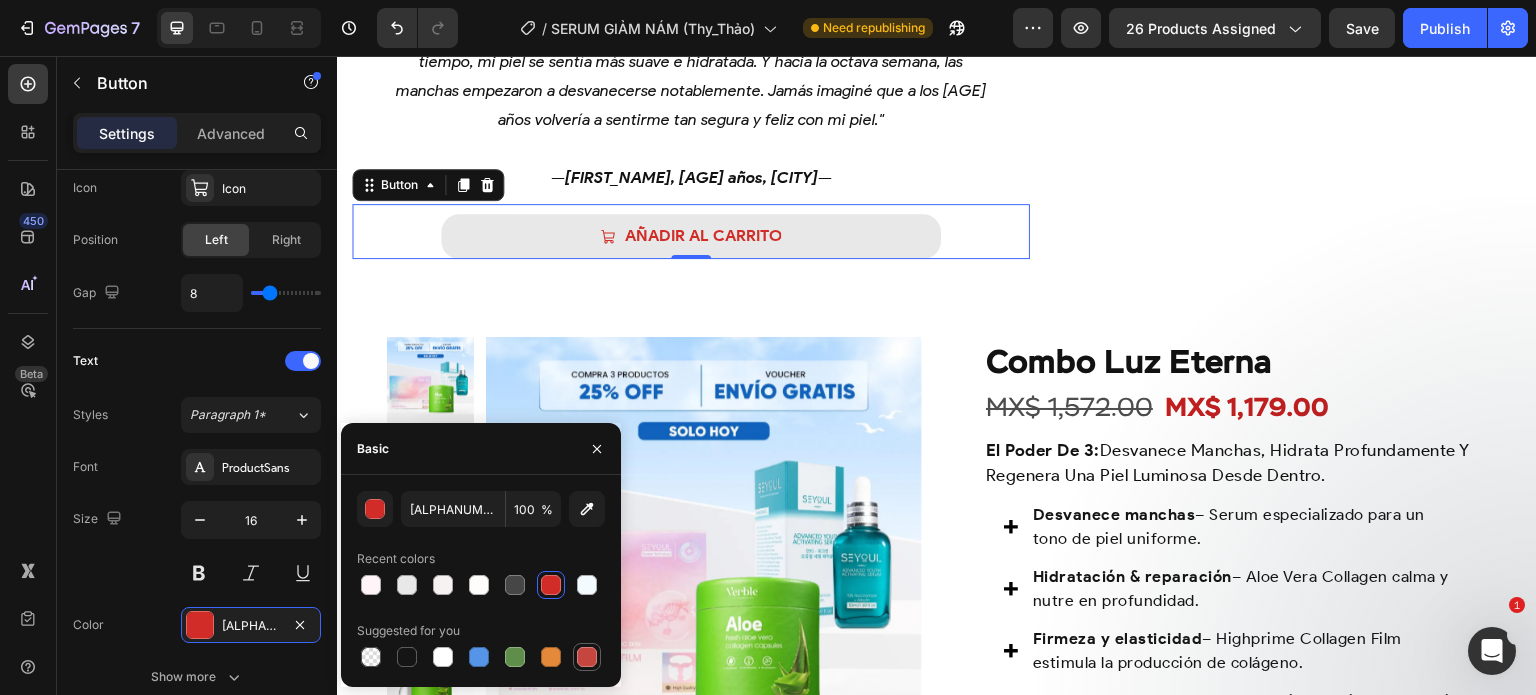 click at bounding box center [587, 657] 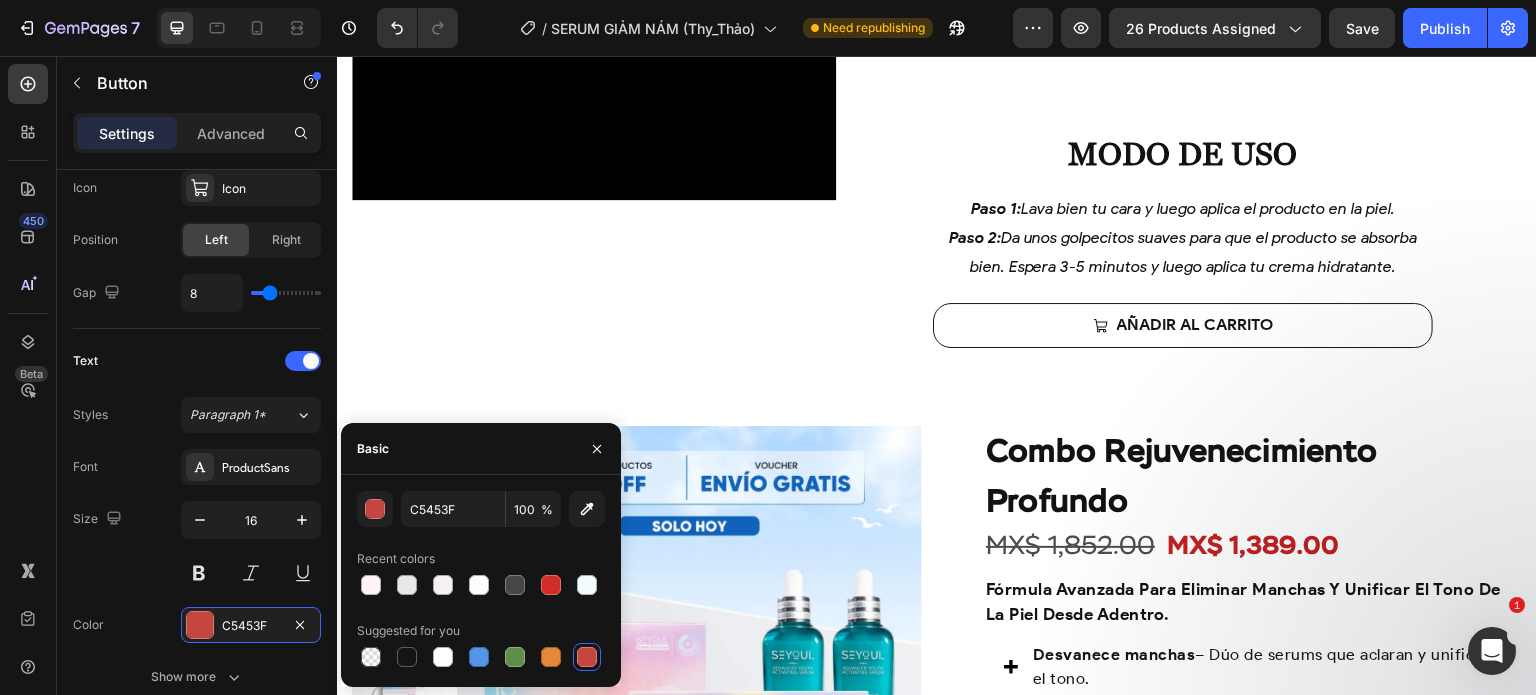 scroll, scrollTop: 4652, scrollLeft: 0, axis: vertical 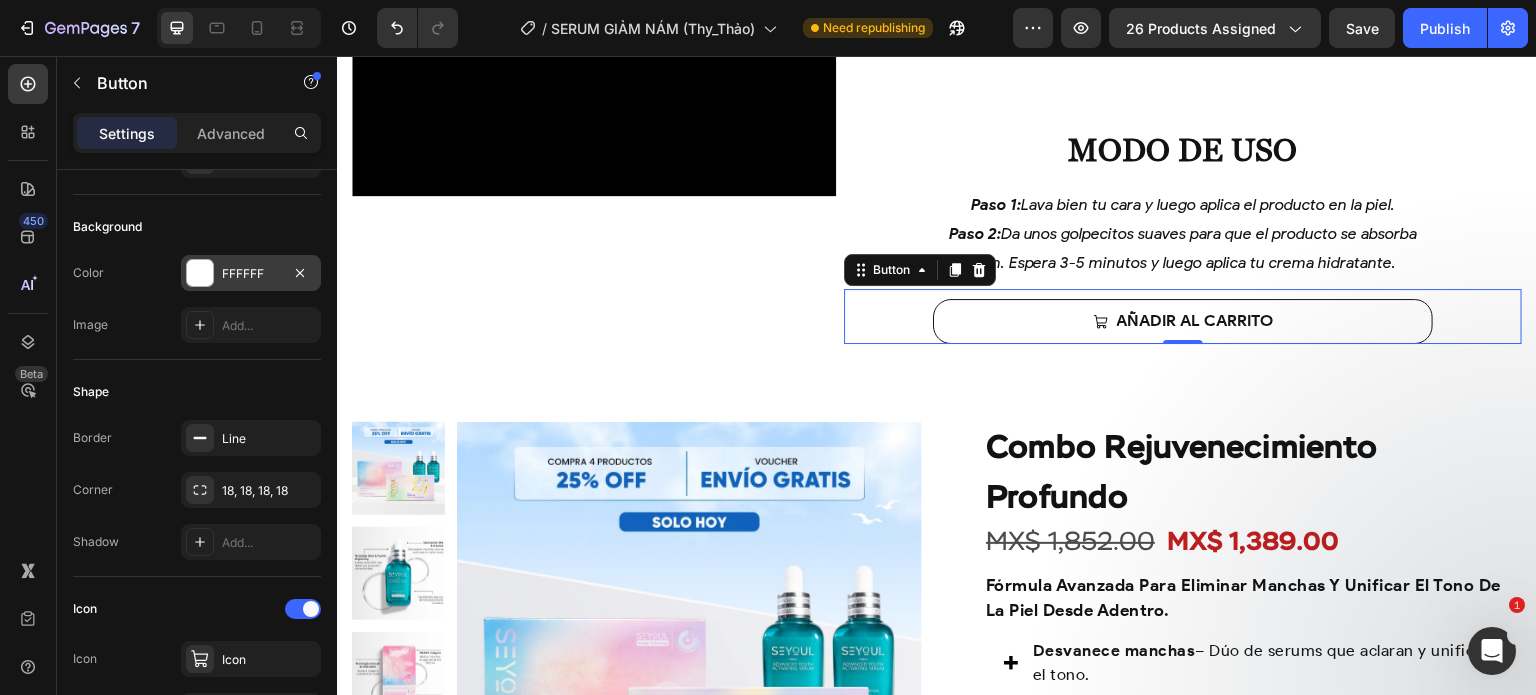 click at bounding box center (200, 273) 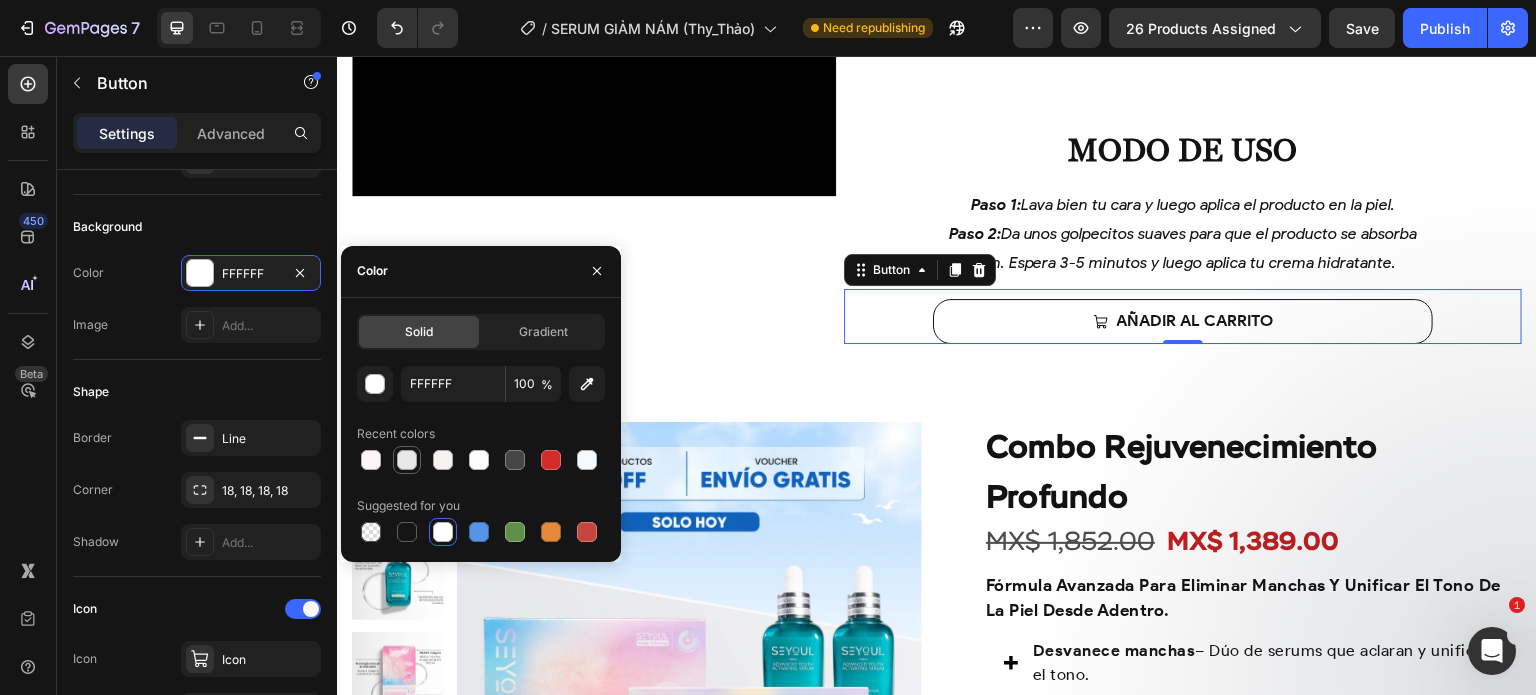 click at bounding box center [407, 460] 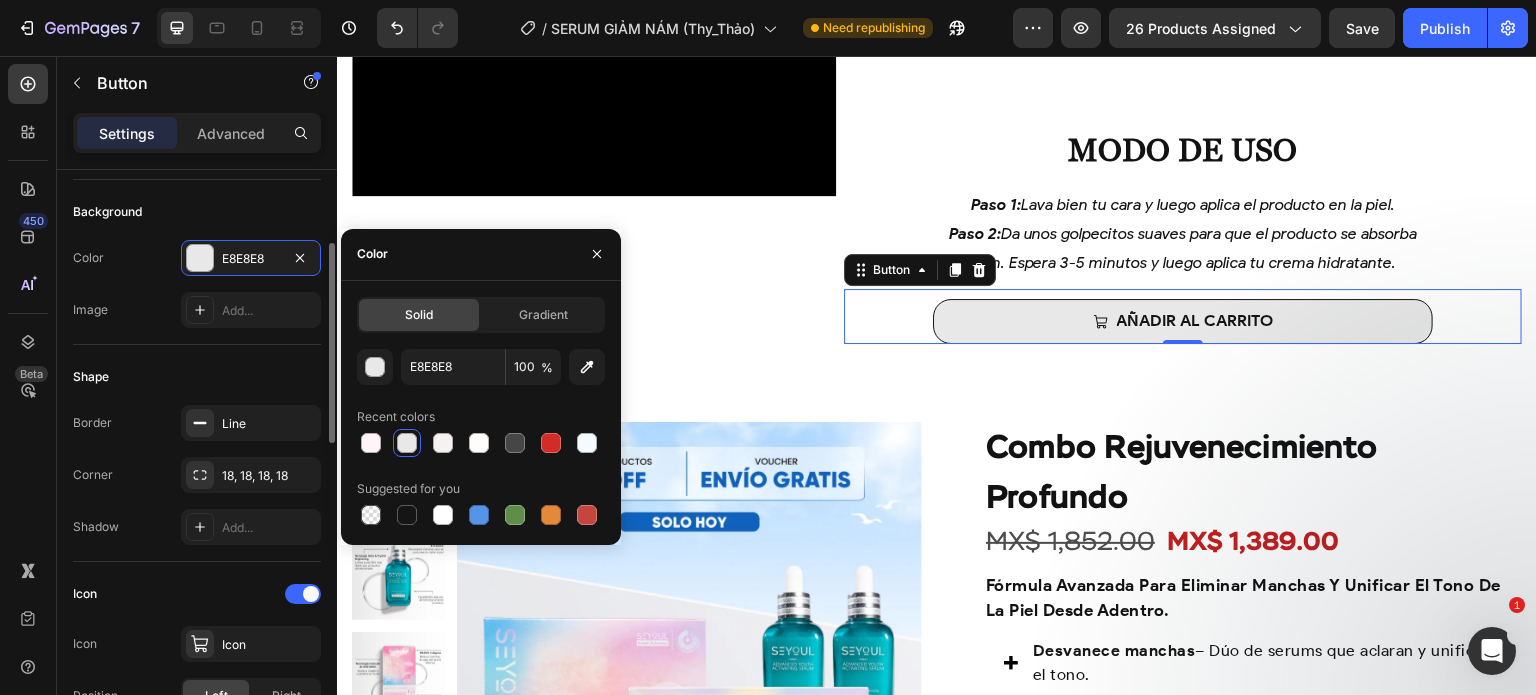 scroll, scrollTop: 212, scrollLeft: 0, axis: vertical 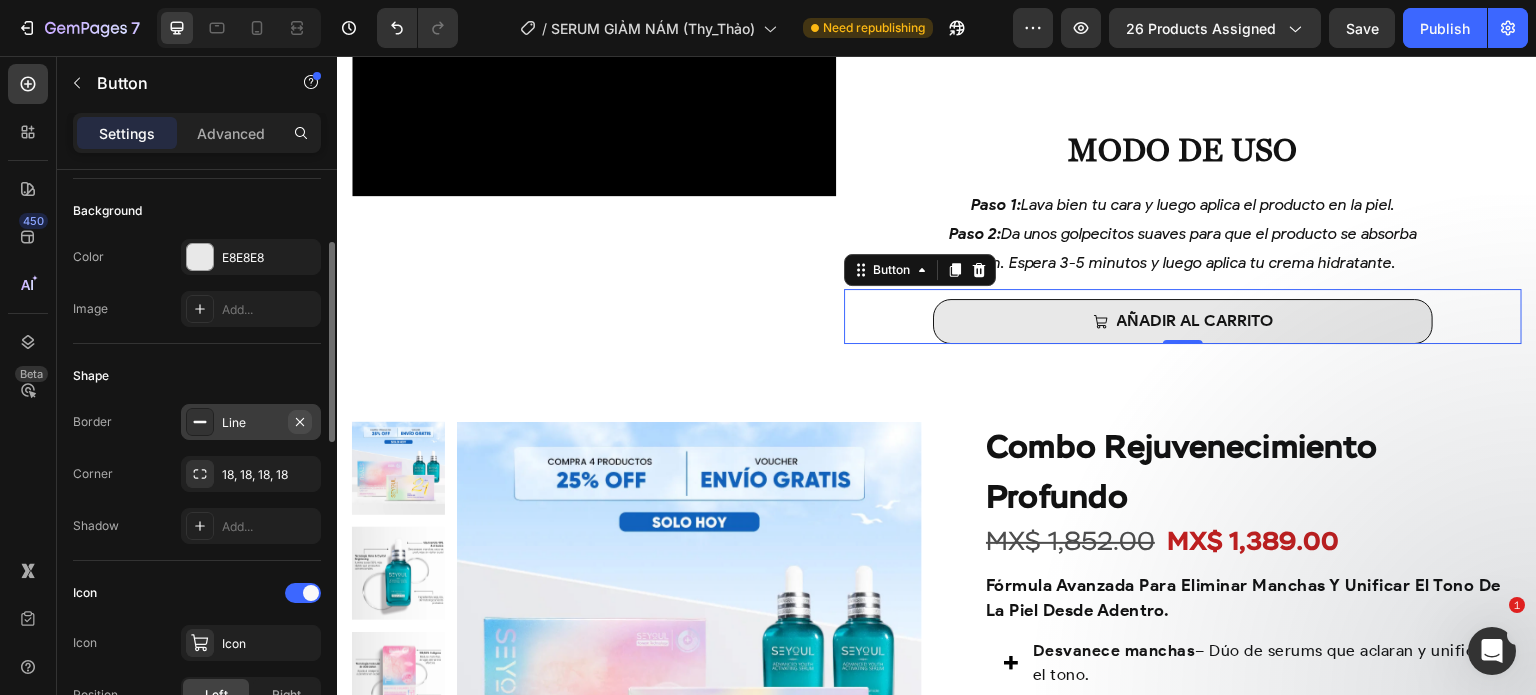 click 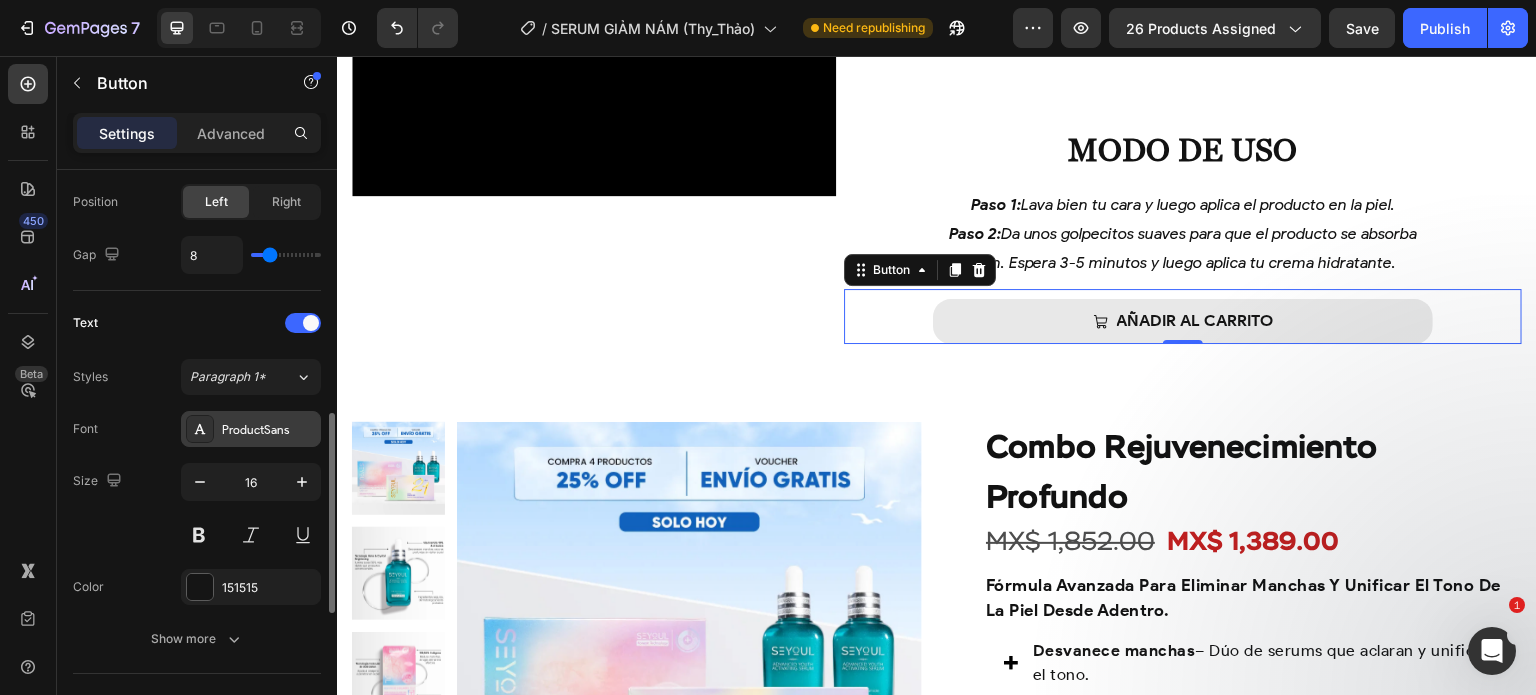 scroll, scrollTop: 706, scrollLeft: 0, axis: vertical 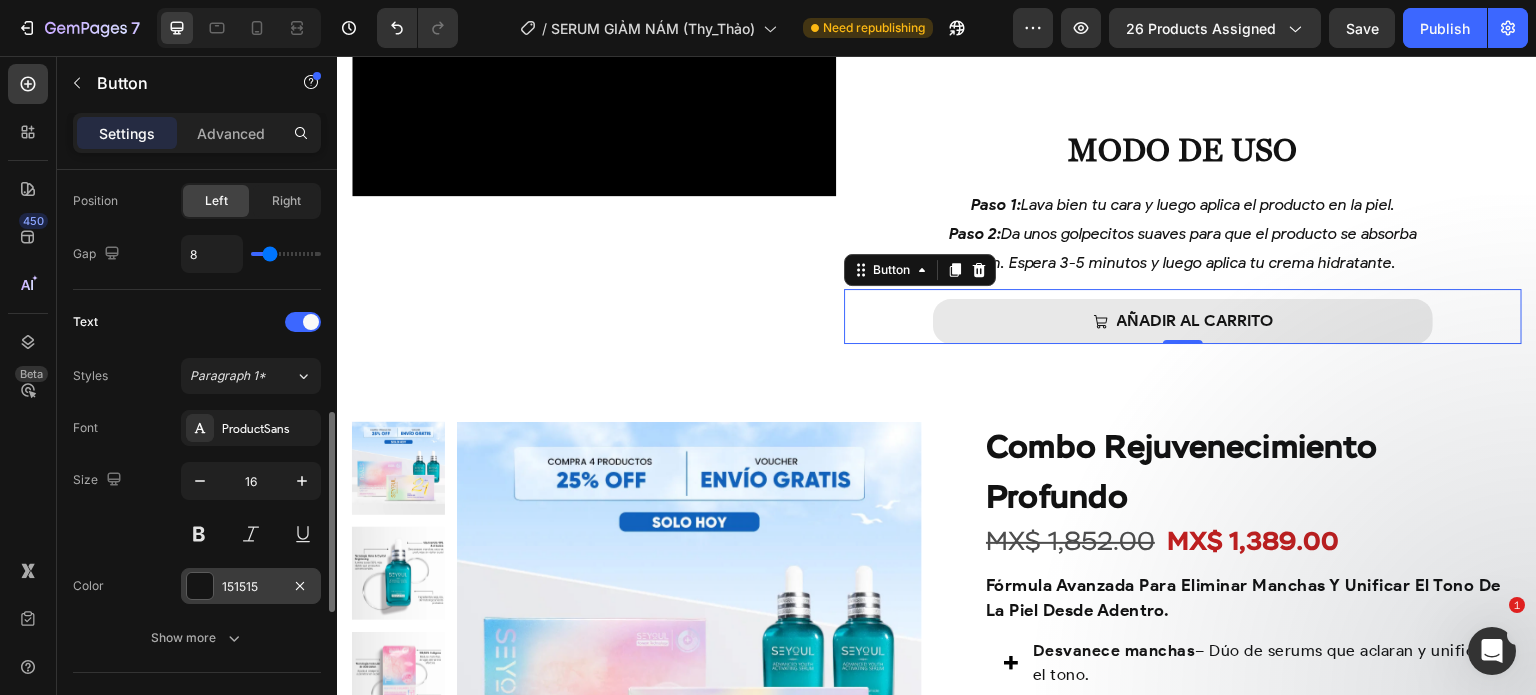 click on "151515" at bounding box center [251, 587] 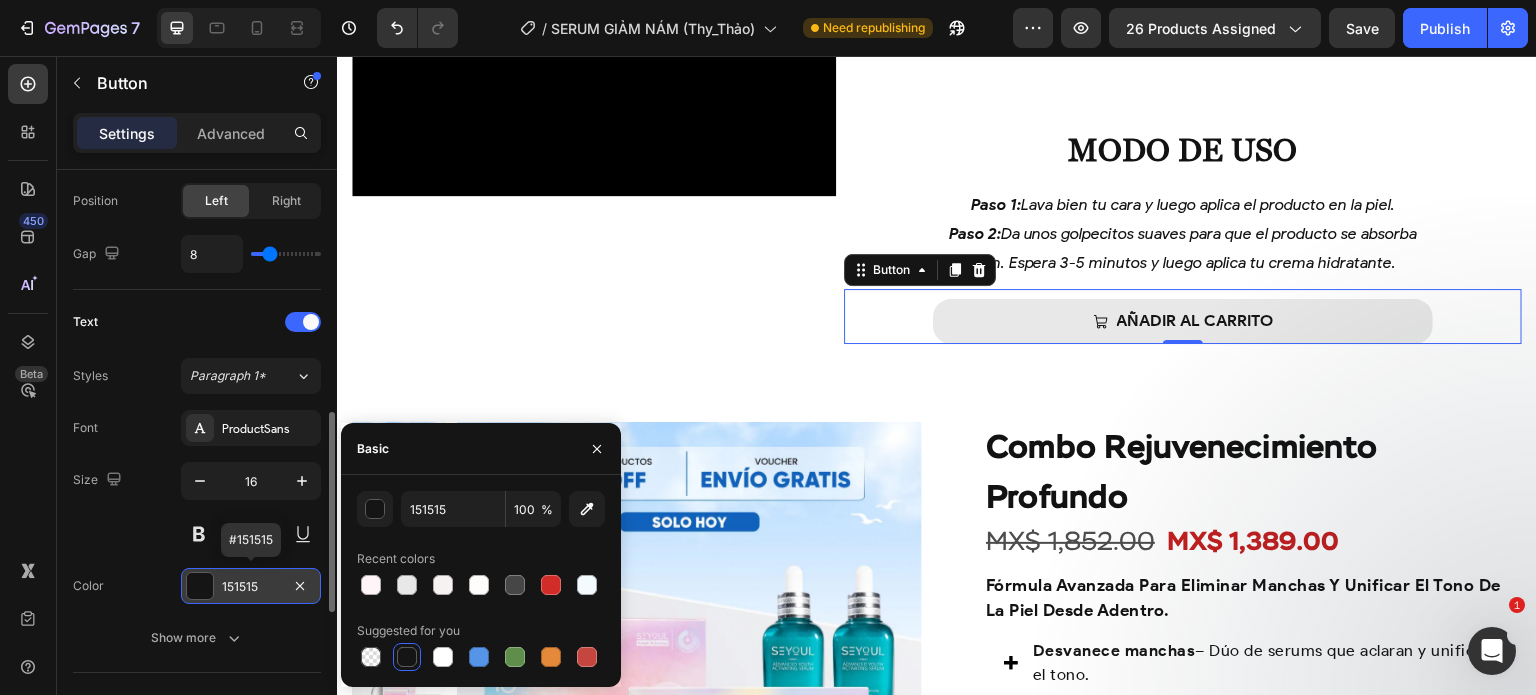 click on "151515" at bounding box center (251, 587) 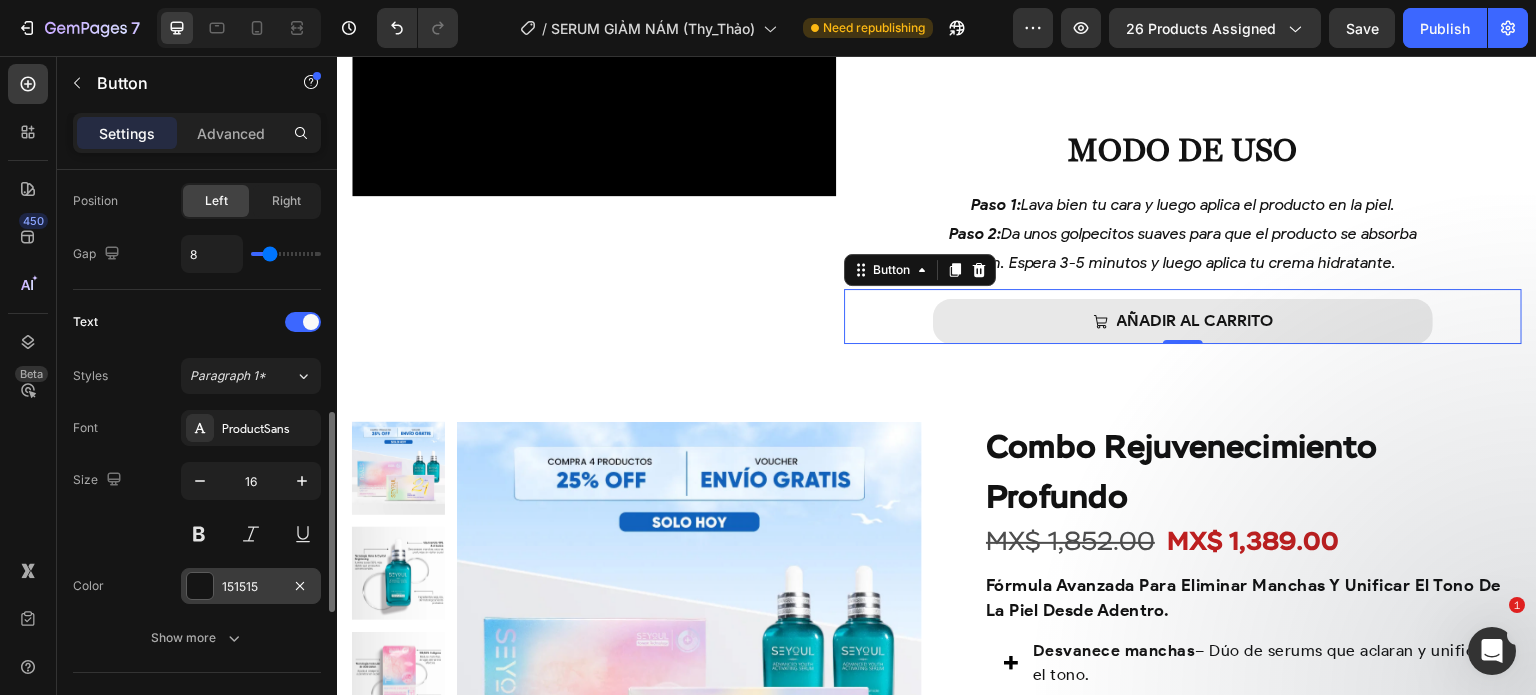 click on "151515" at bounding box center [251, 586] 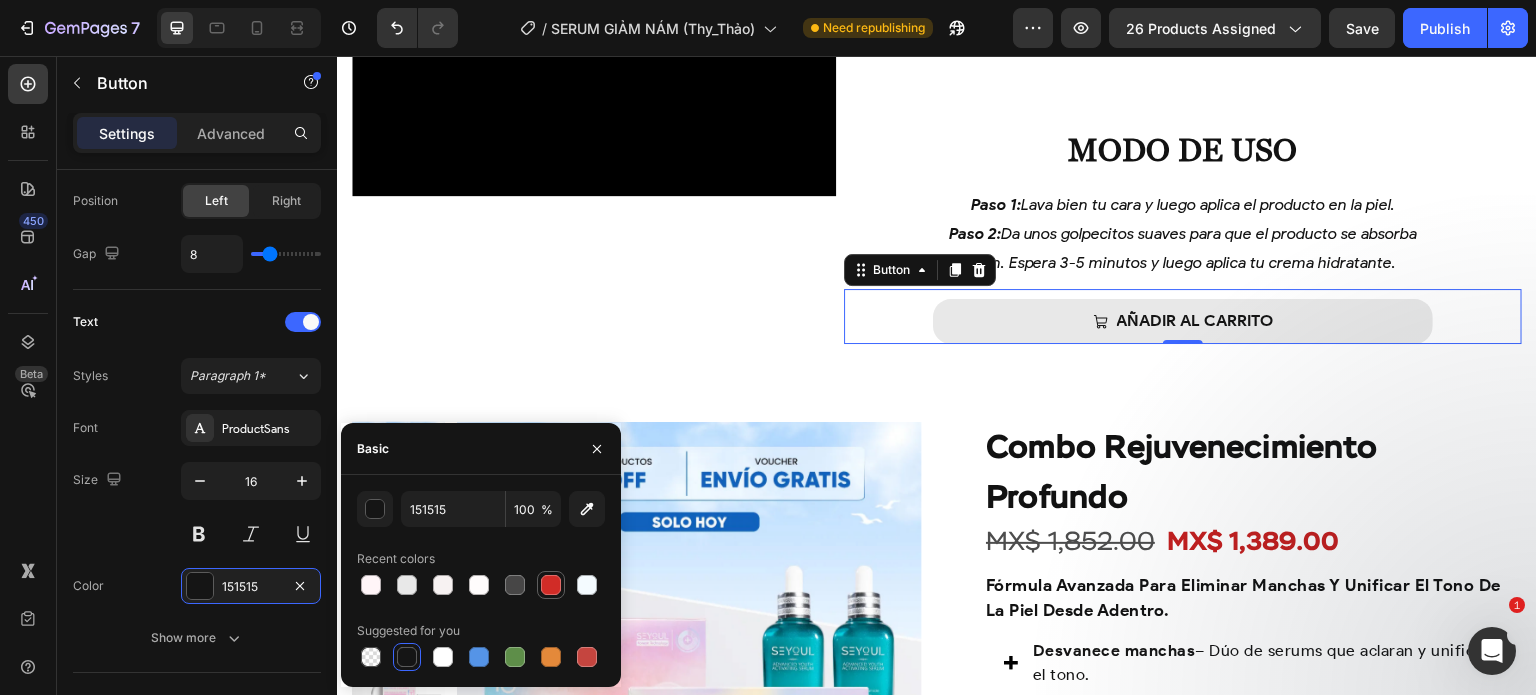 click at bounding box center [551, 585] 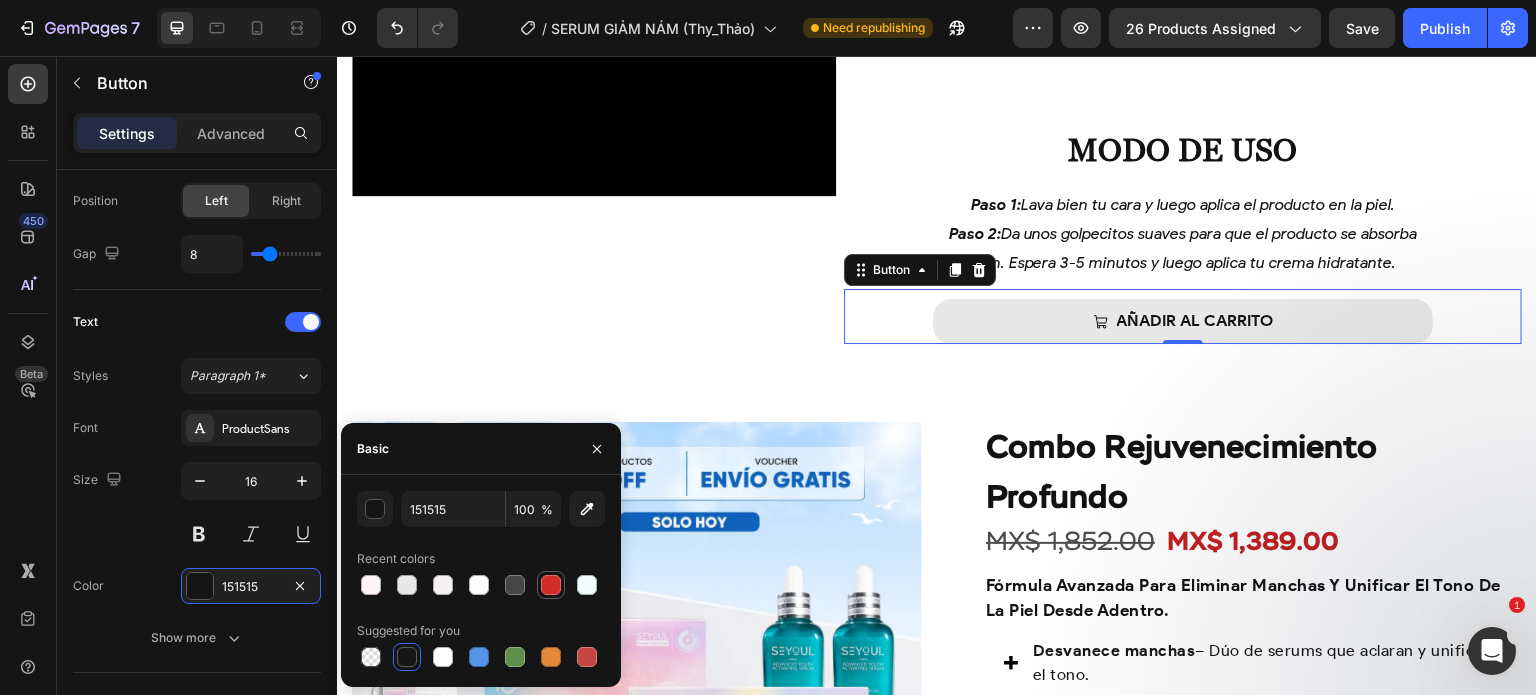 type on "D12C27" 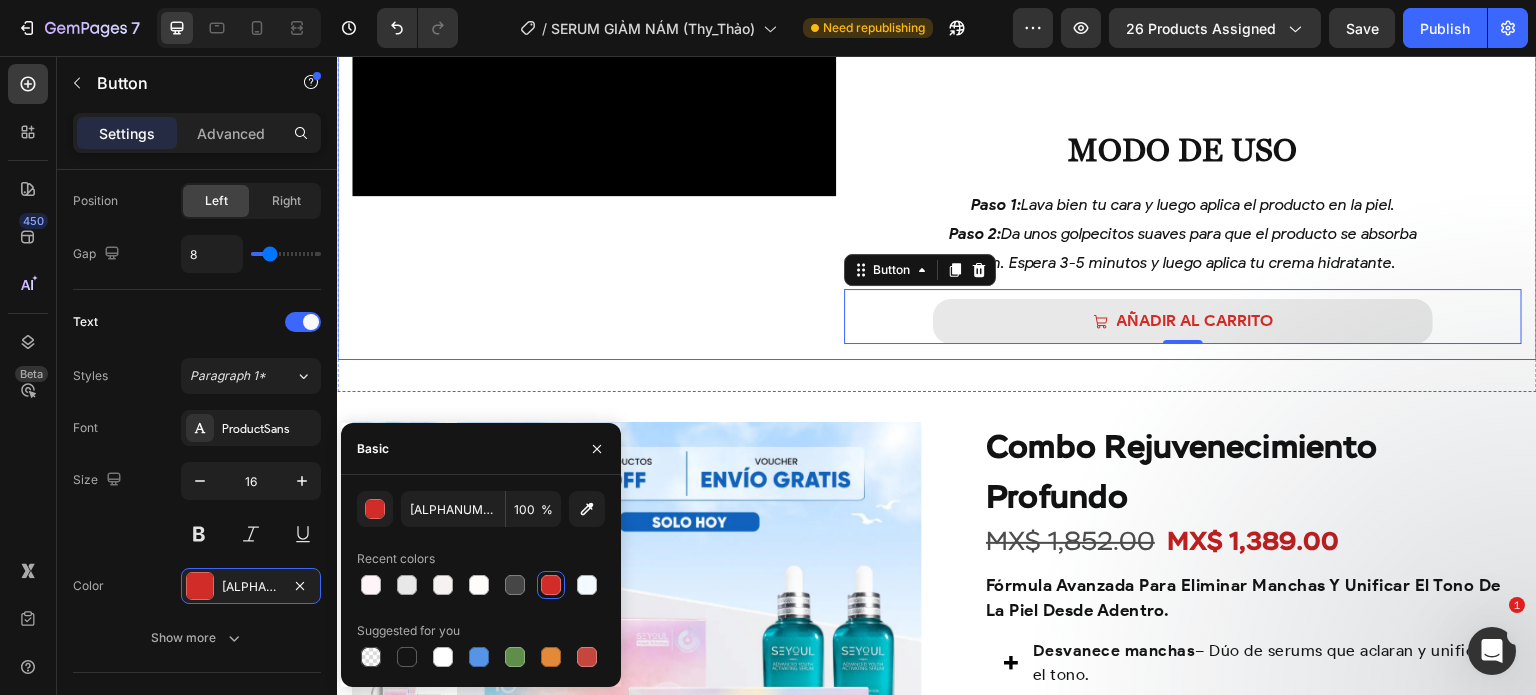 click on "Video" at bounding box center (594, 149) 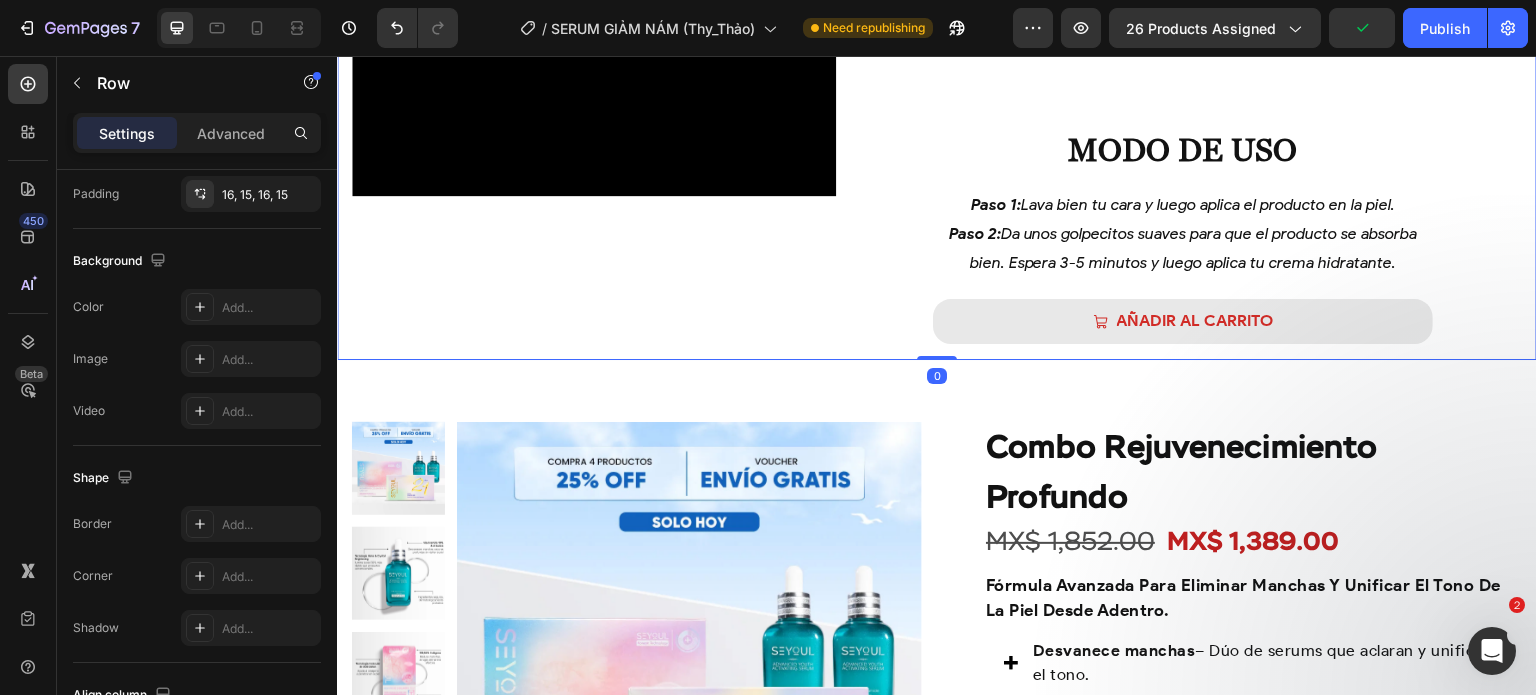 scroll, scrollTop: 0, scrollLeft: 0, axis: both 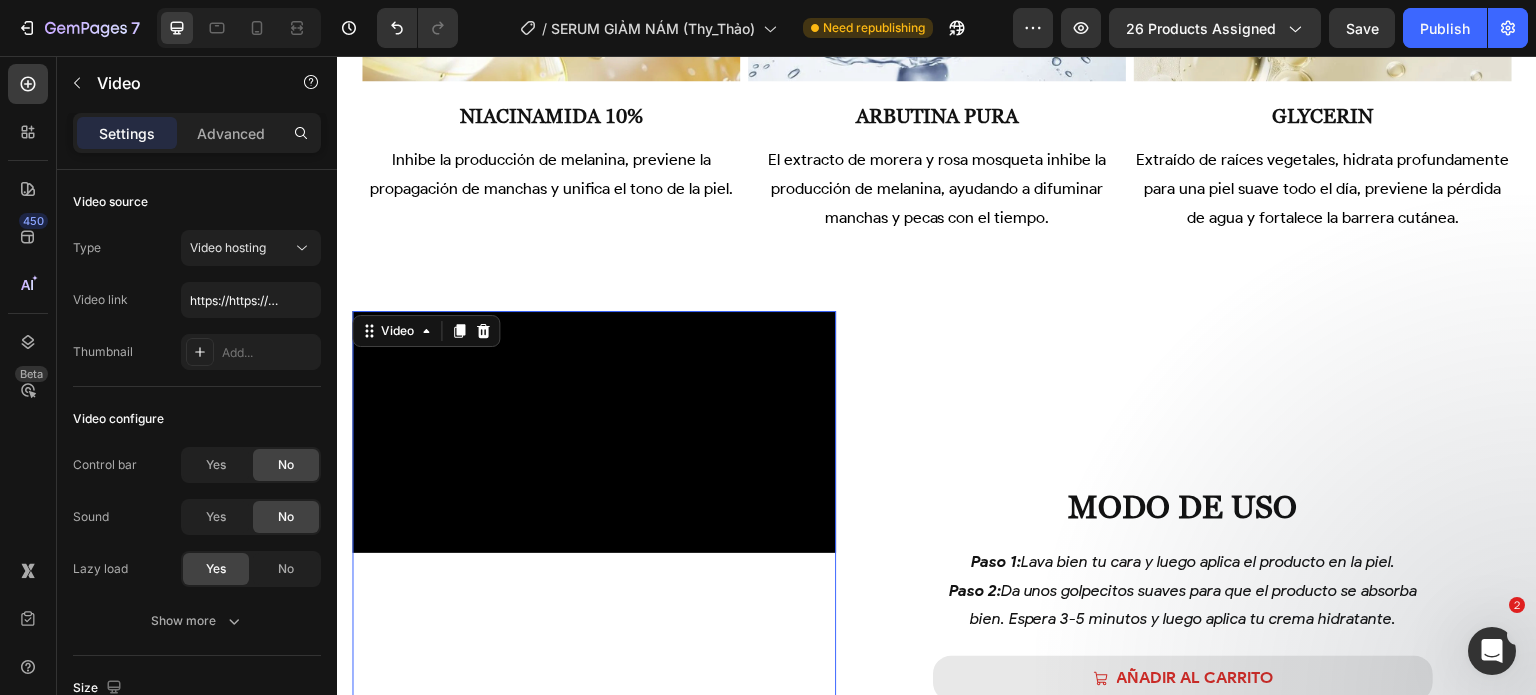 click at bounding box center (594, 432) 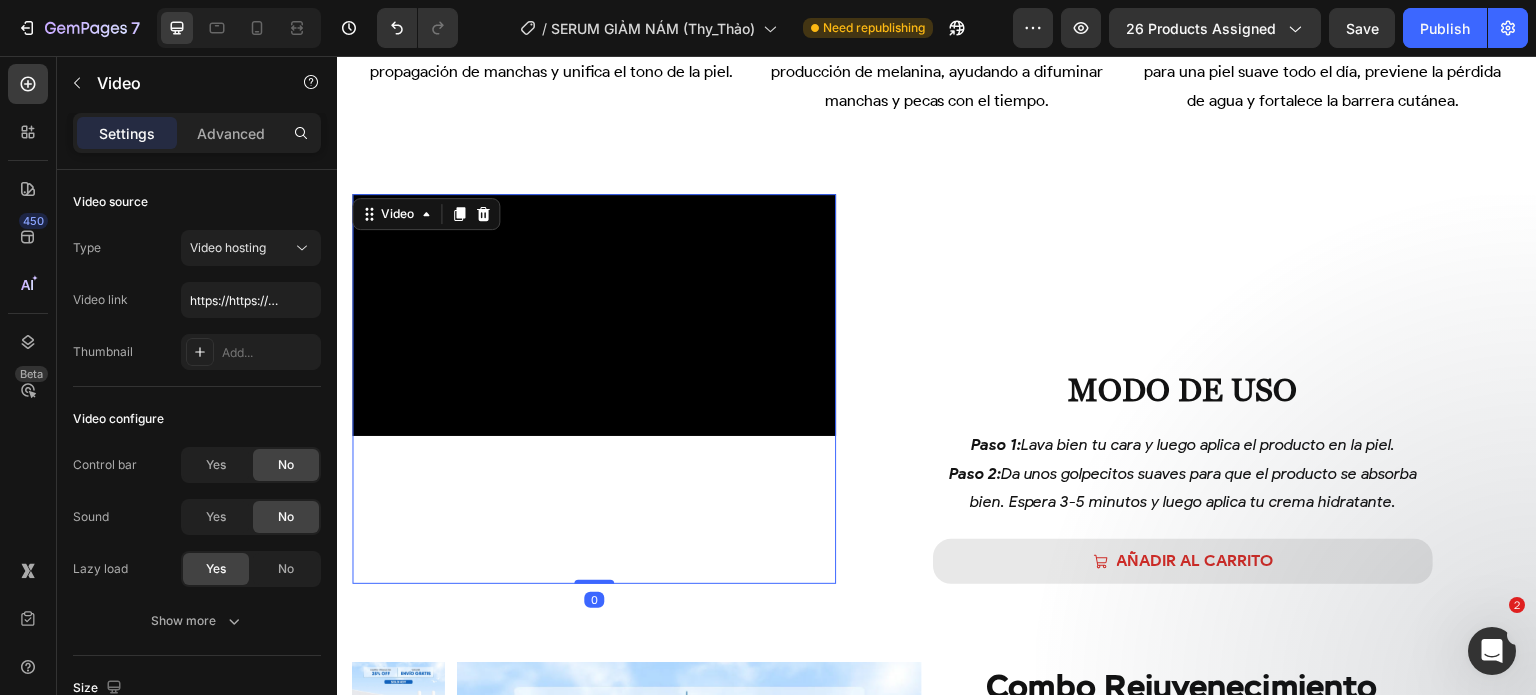 scroll, scrollTop: 4487, scrollLeft: 0, axis: vertical 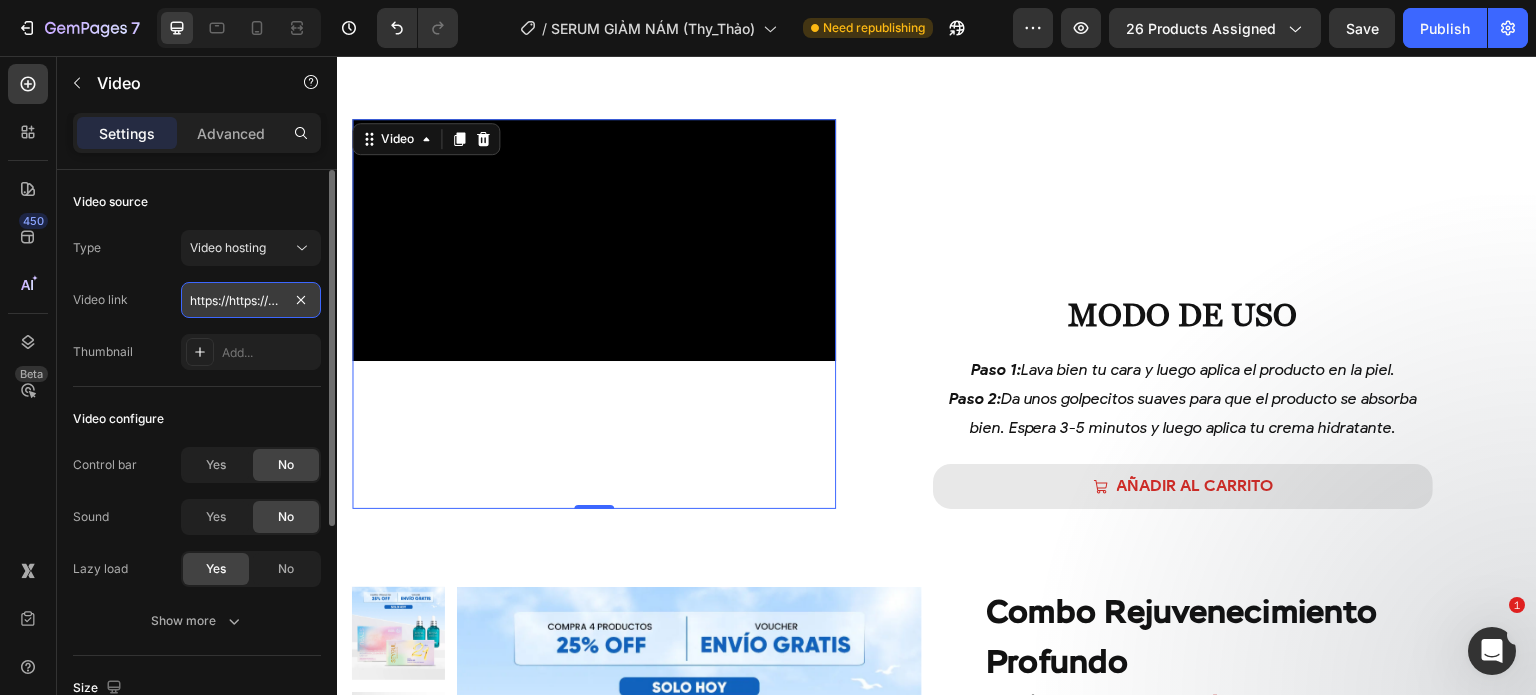 click on "https://https://cdn.shopify.com/videos/c/o/v/896359dfaeca44389599fa6cc76ef827.mp4cdn.shopify.com/videos/c/o/v/896359dfaeca44389599fa6cc76ef827.mp4" at bounding box center [251, 300] 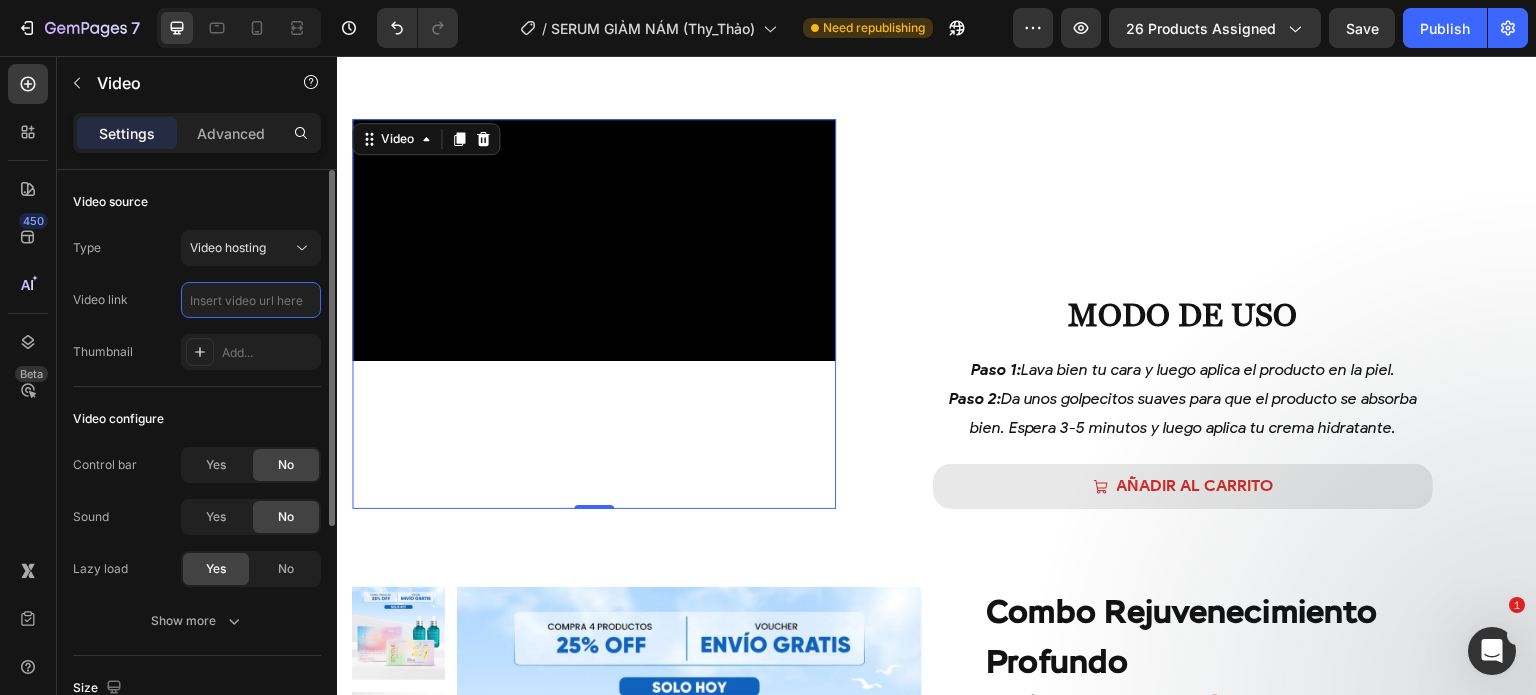 paste on "https://cdn.shopify.com/videos/c/o/v/896359dfaeca44389599fa6cc76ef827.mp4" 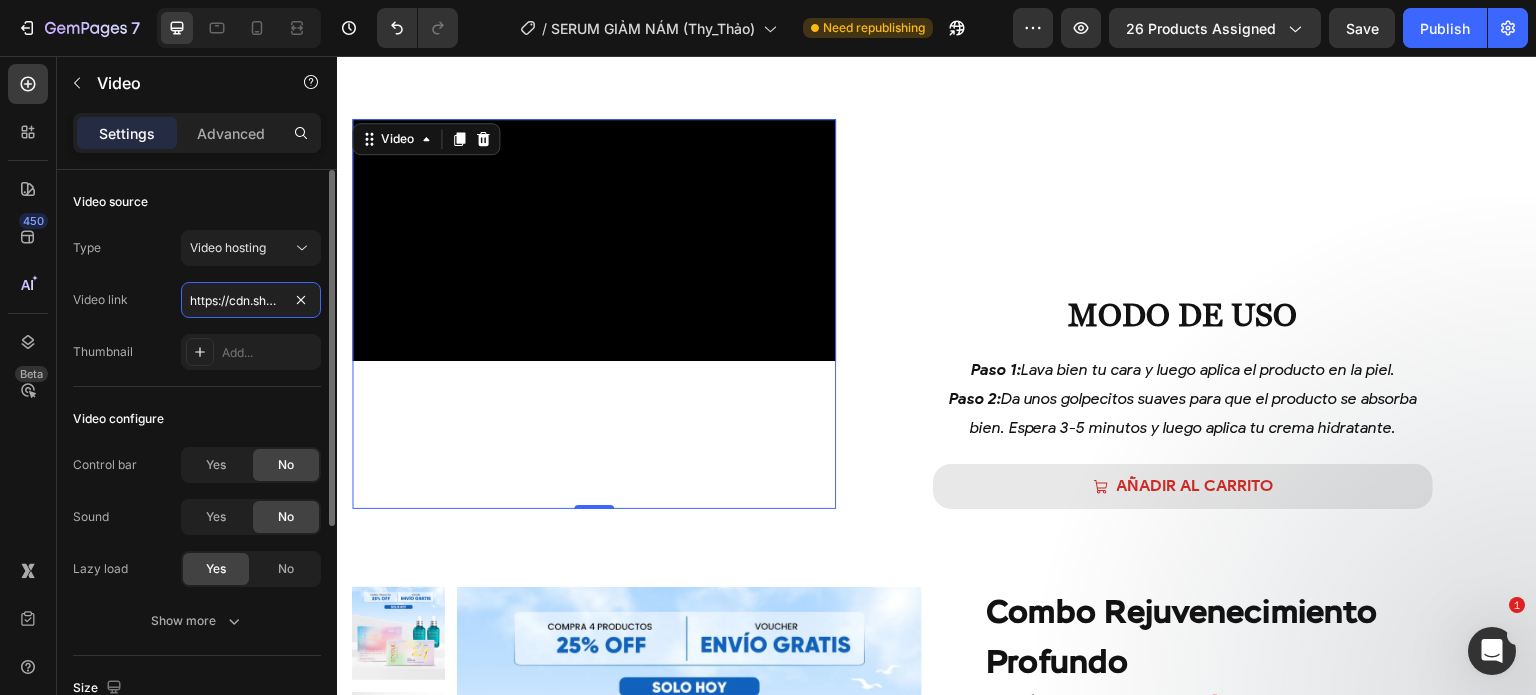 scroll, scrollTop: 0, scrollLeft: 373, axis: horizontal 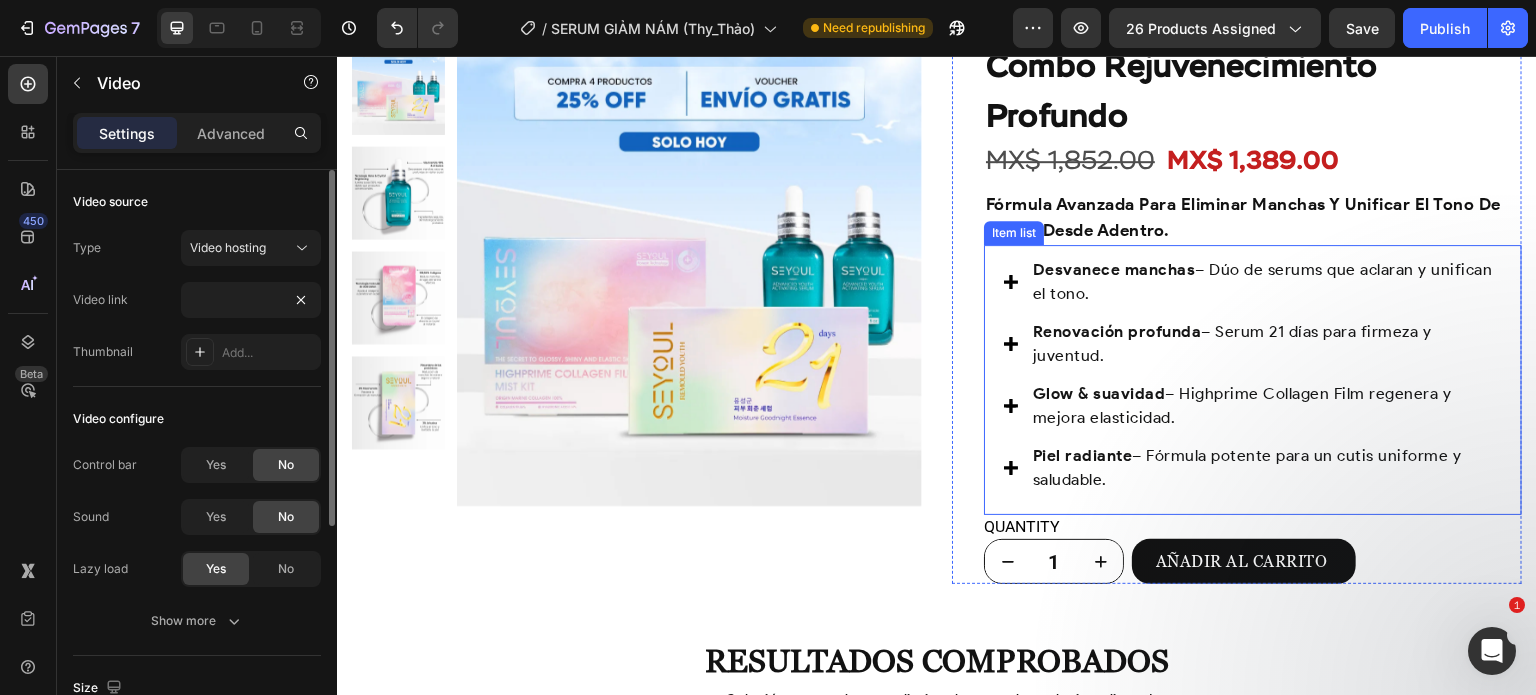 click on "Desvanece manchas  – Dúo de serums que aclaran y unifican el tono.
Renovación profunda  – Serum 21 días para firmeza y juventud.
Glow & suavidad  – Highprime Collagen Film regenera y mejora elasticidad.
Piel radiante  – Fórmula potente para un cutis uniforme y saludable." at bounding box center [1253, 380] 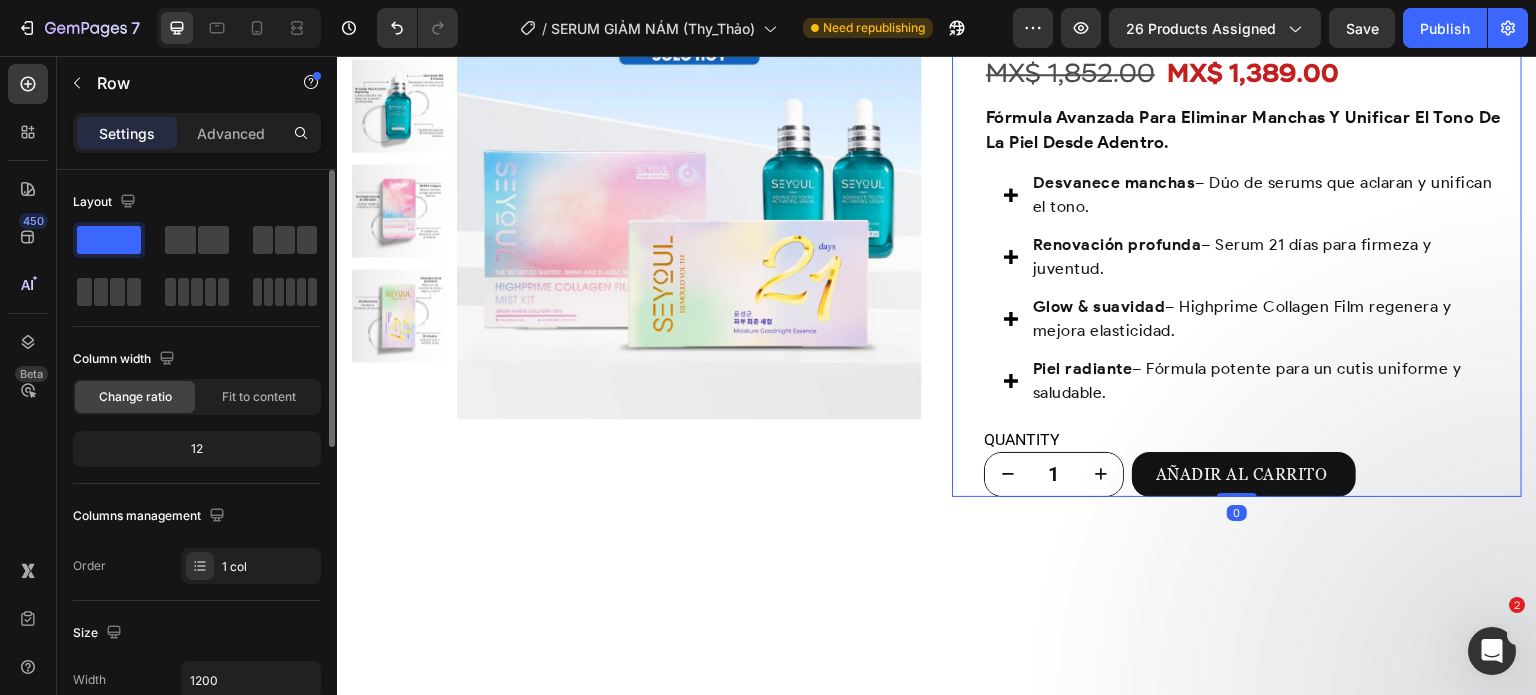 scroll, scrollTop: 4929, scrollLeft: 0, axis: vertical 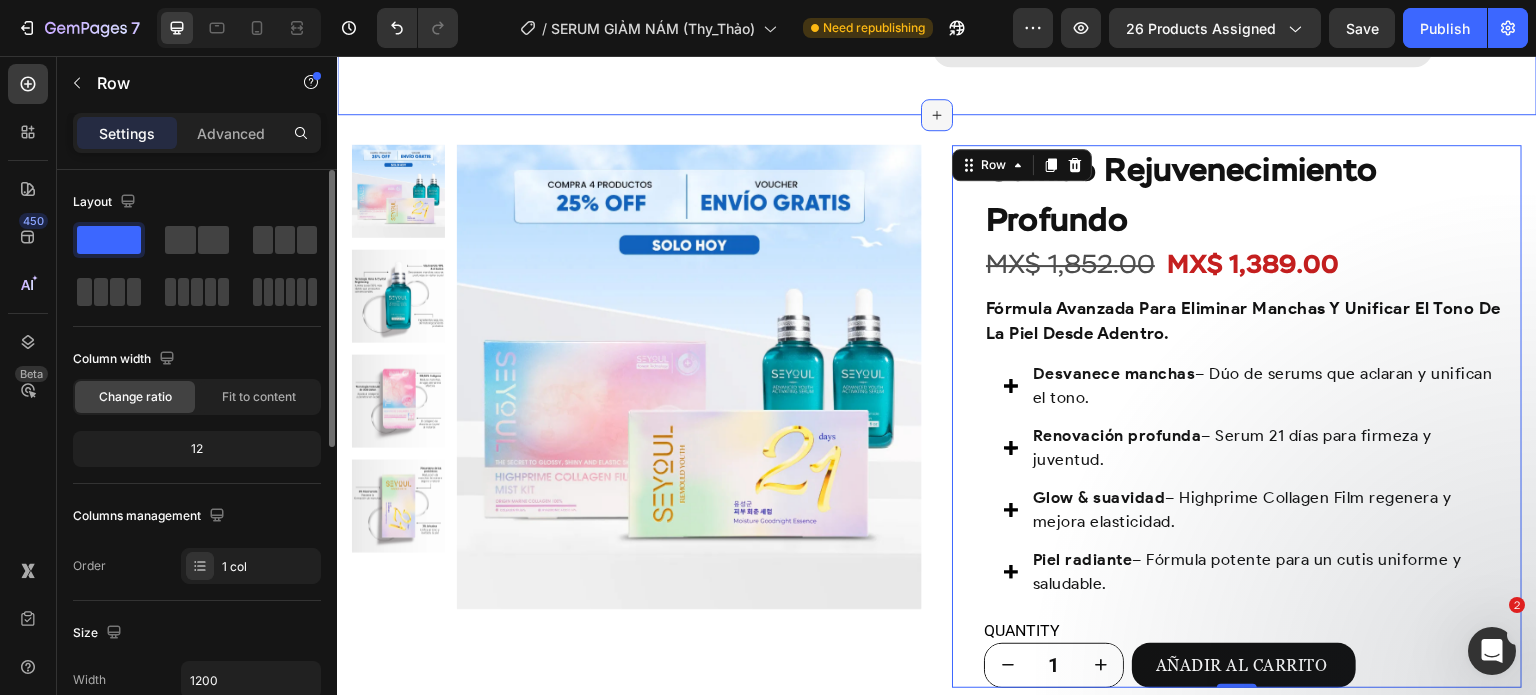 click 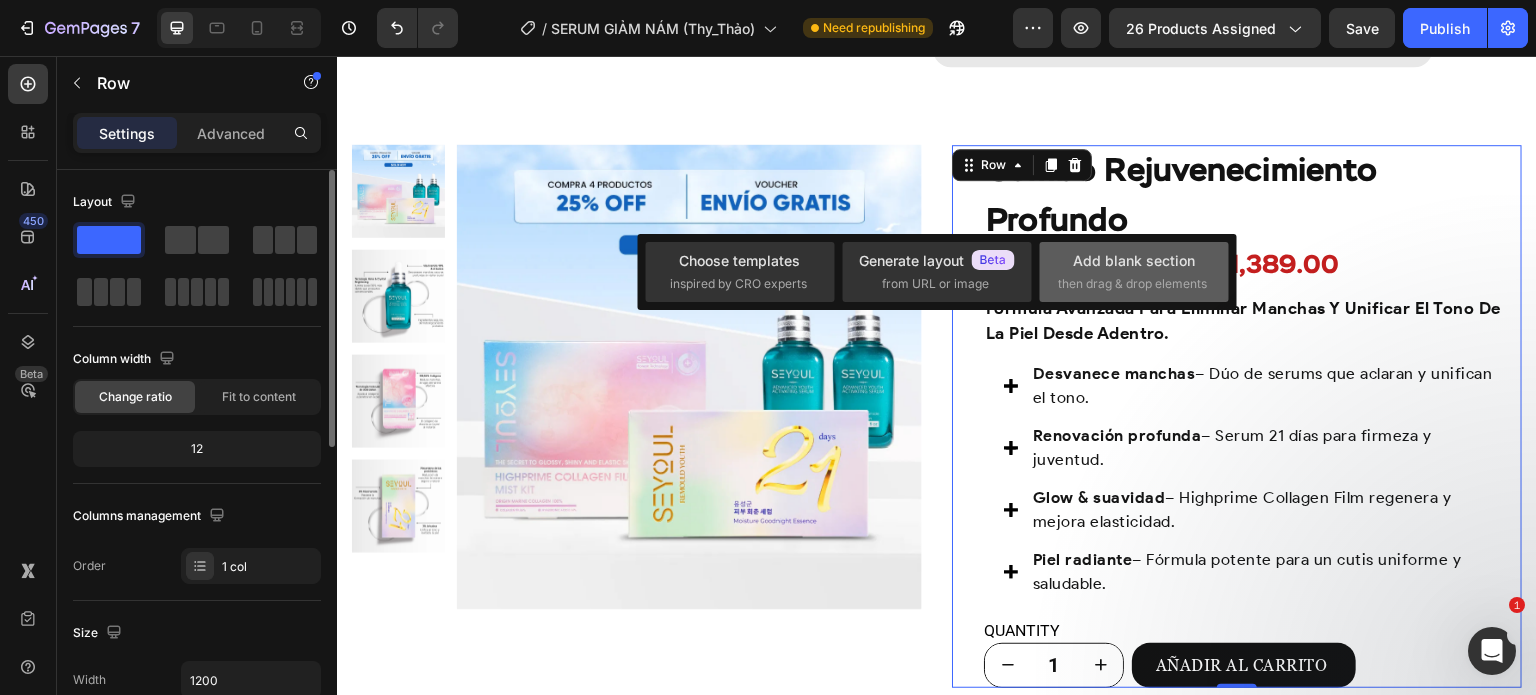 click on "then drag & drop elements" at bounding box center [1132, 284] 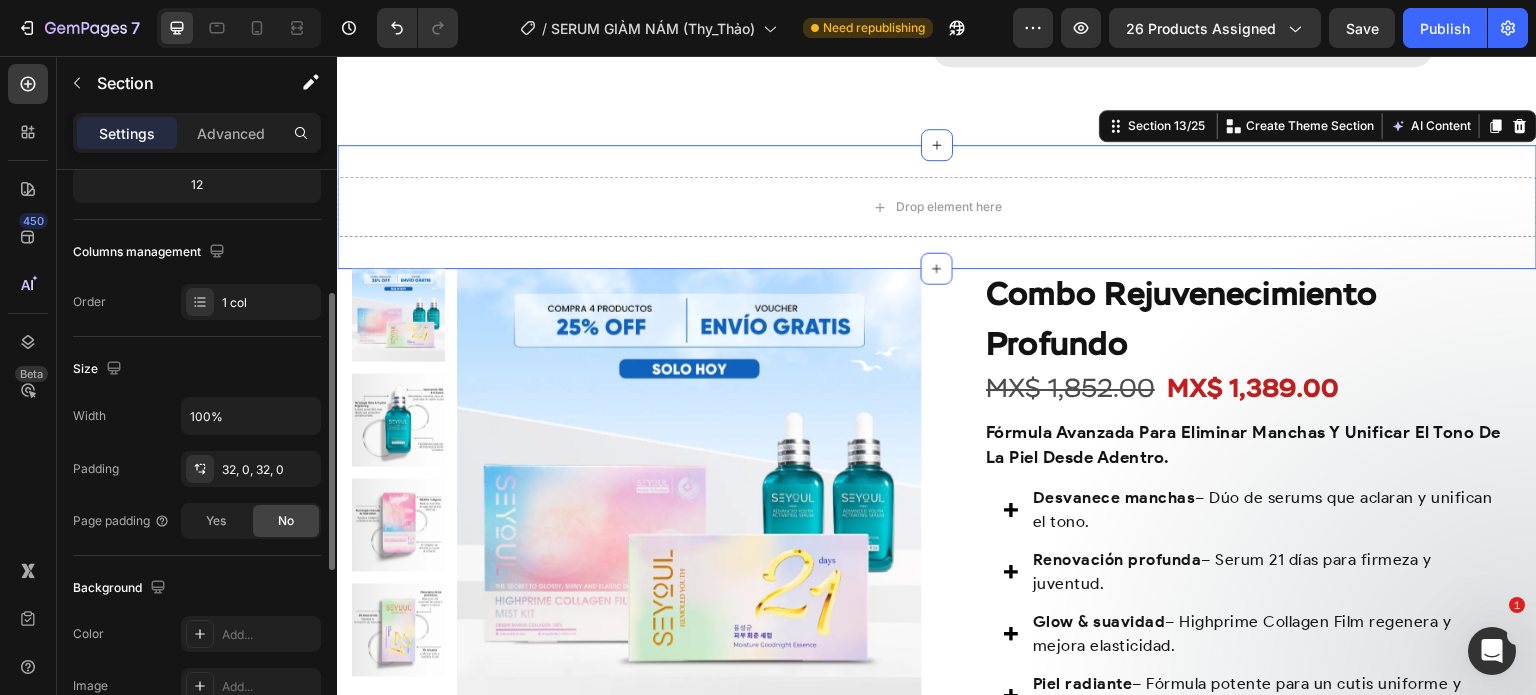scroll, scrollTop: 0, scrollLeft: 0, axis: both 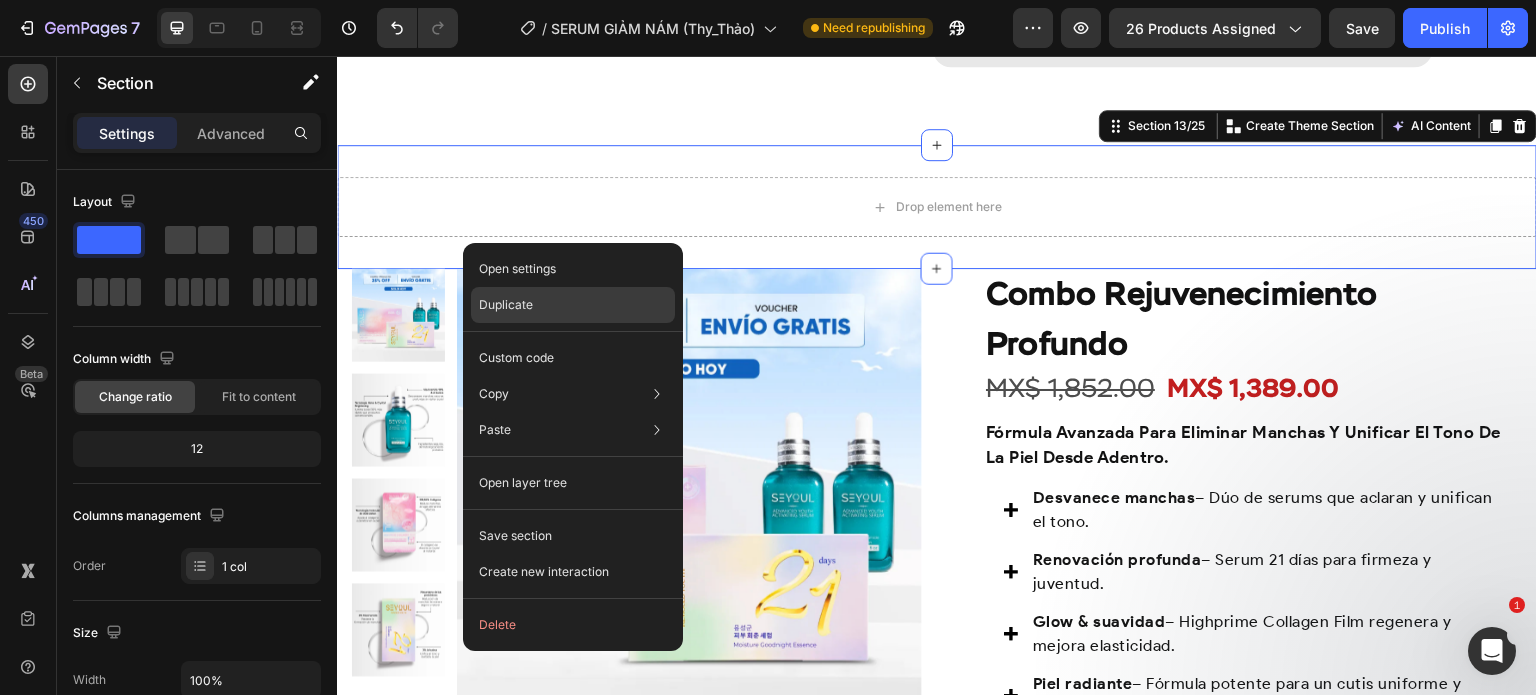click on "Duplicate" at bounding box center [506, 305] 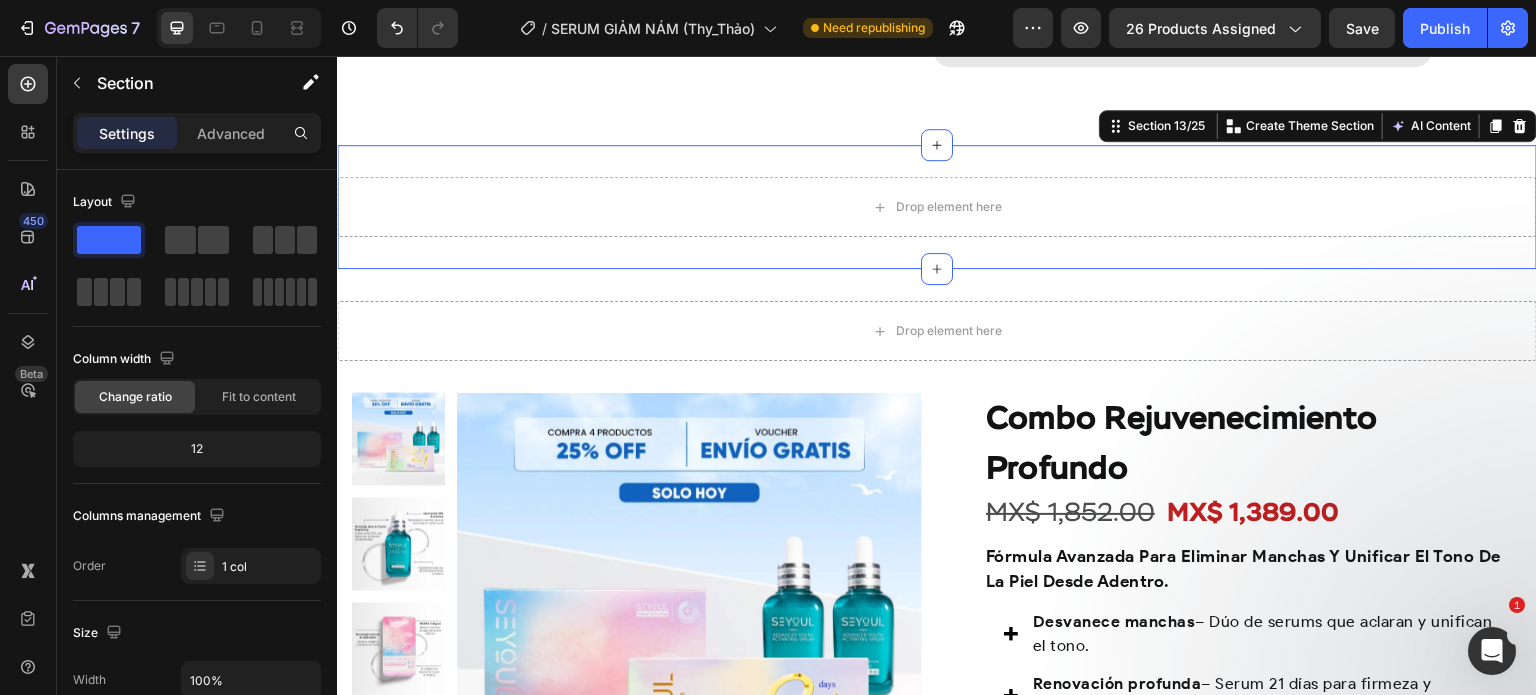 click on "Settings Advanced" at bounding box center [197, 133] 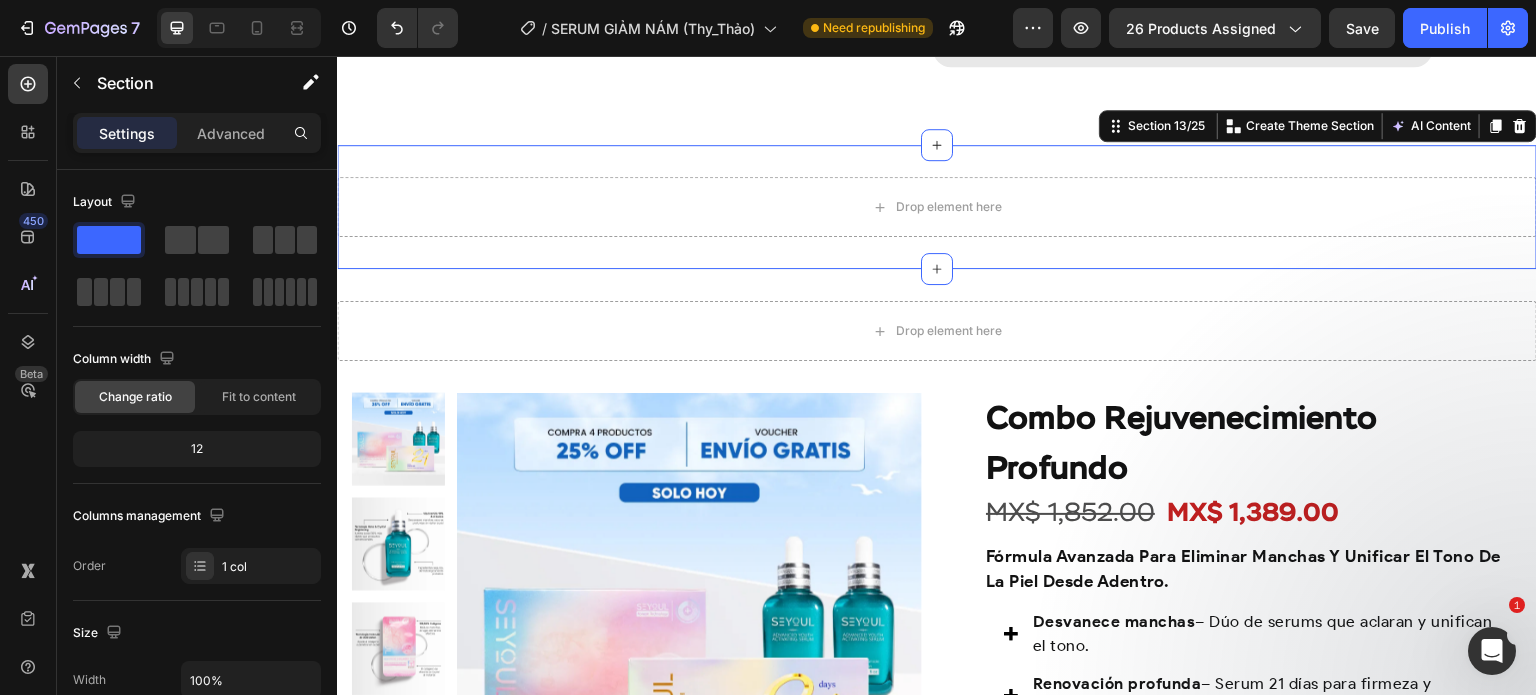 click on "Settings Advanced" at bounding box center [197, 141] 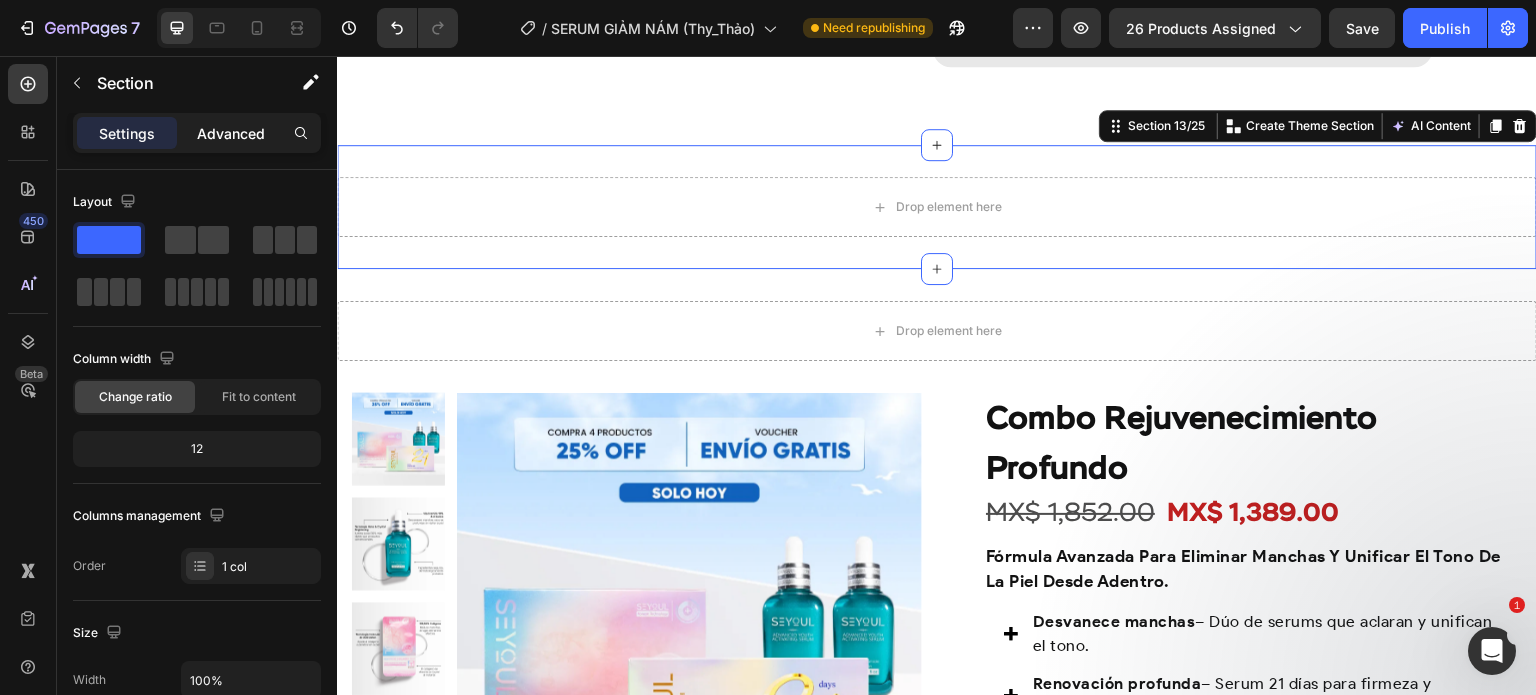 click on "Advanced" at bounding box center (231, 133) 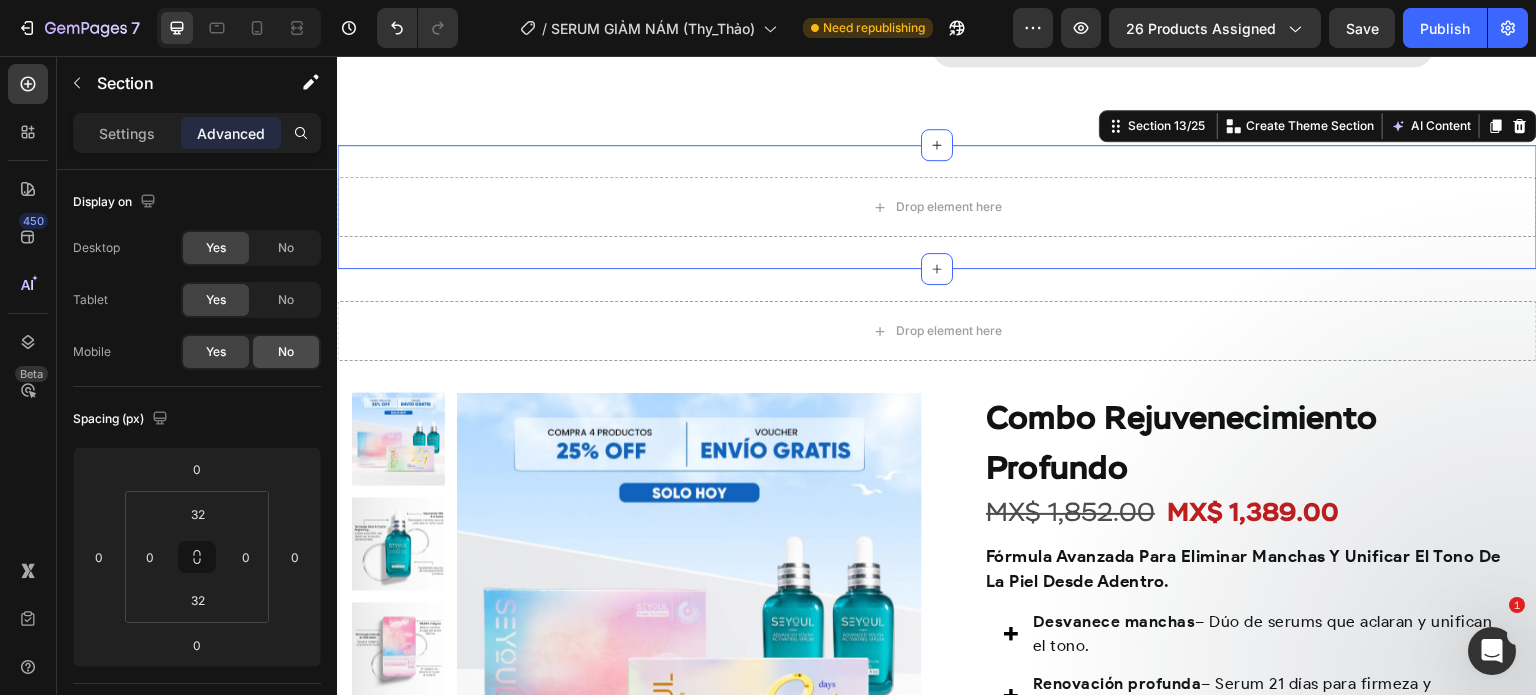 click on "No" 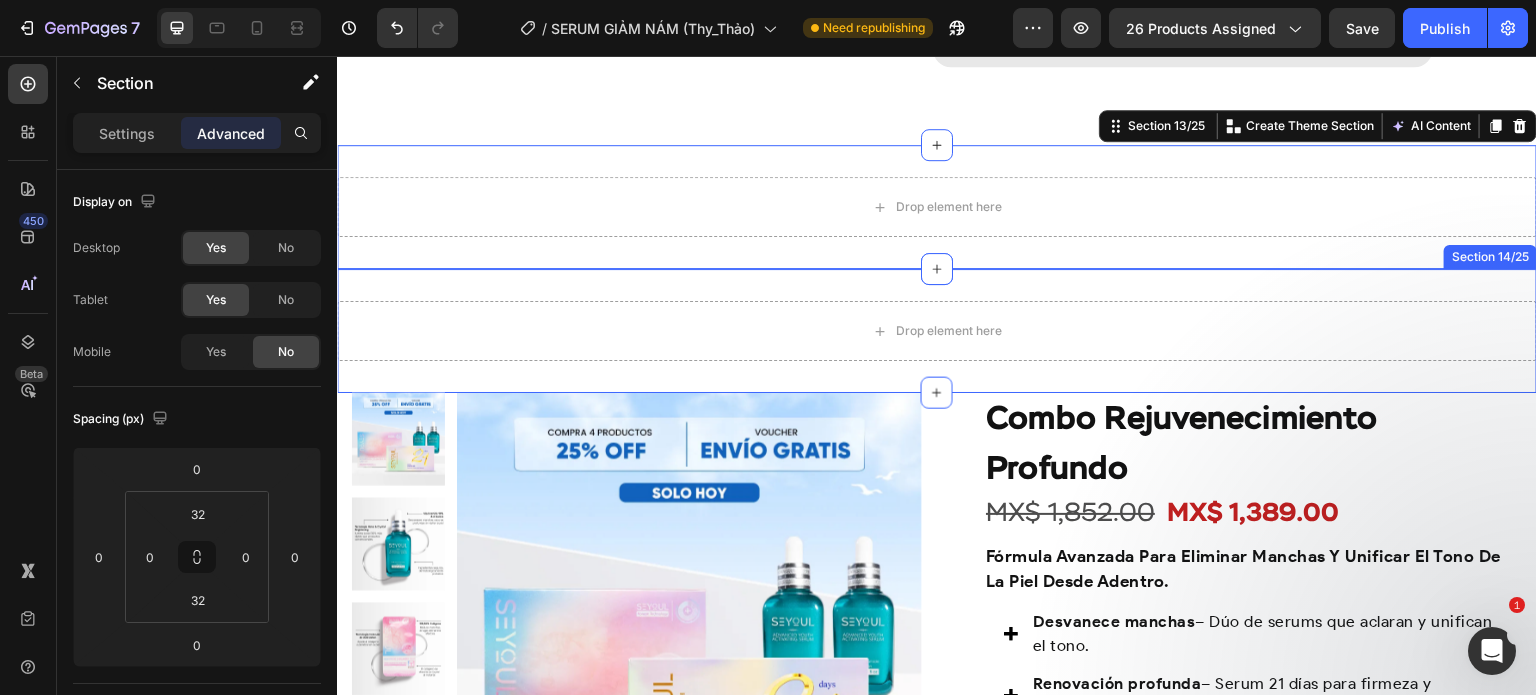 click on "Drop element here Section 14/25" at bounding box center [937, 331] 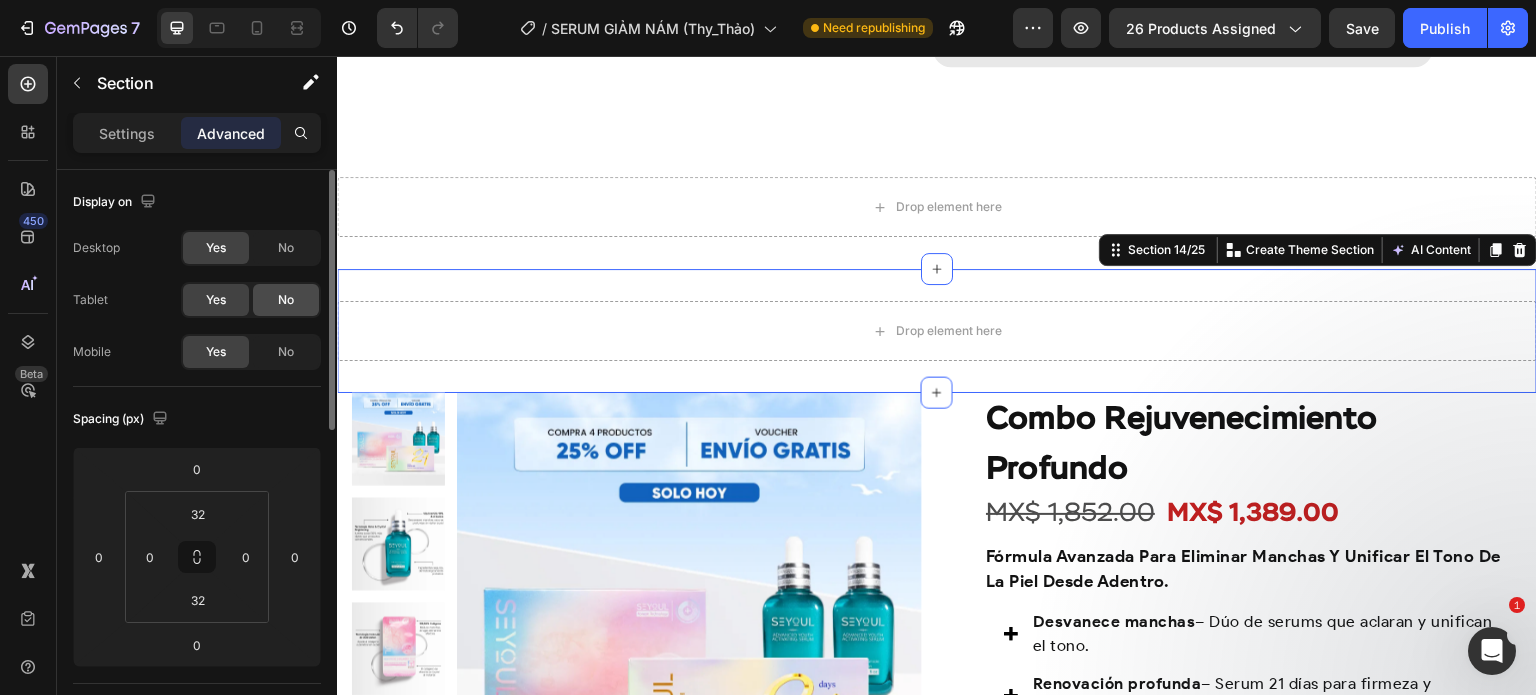 click on "No" 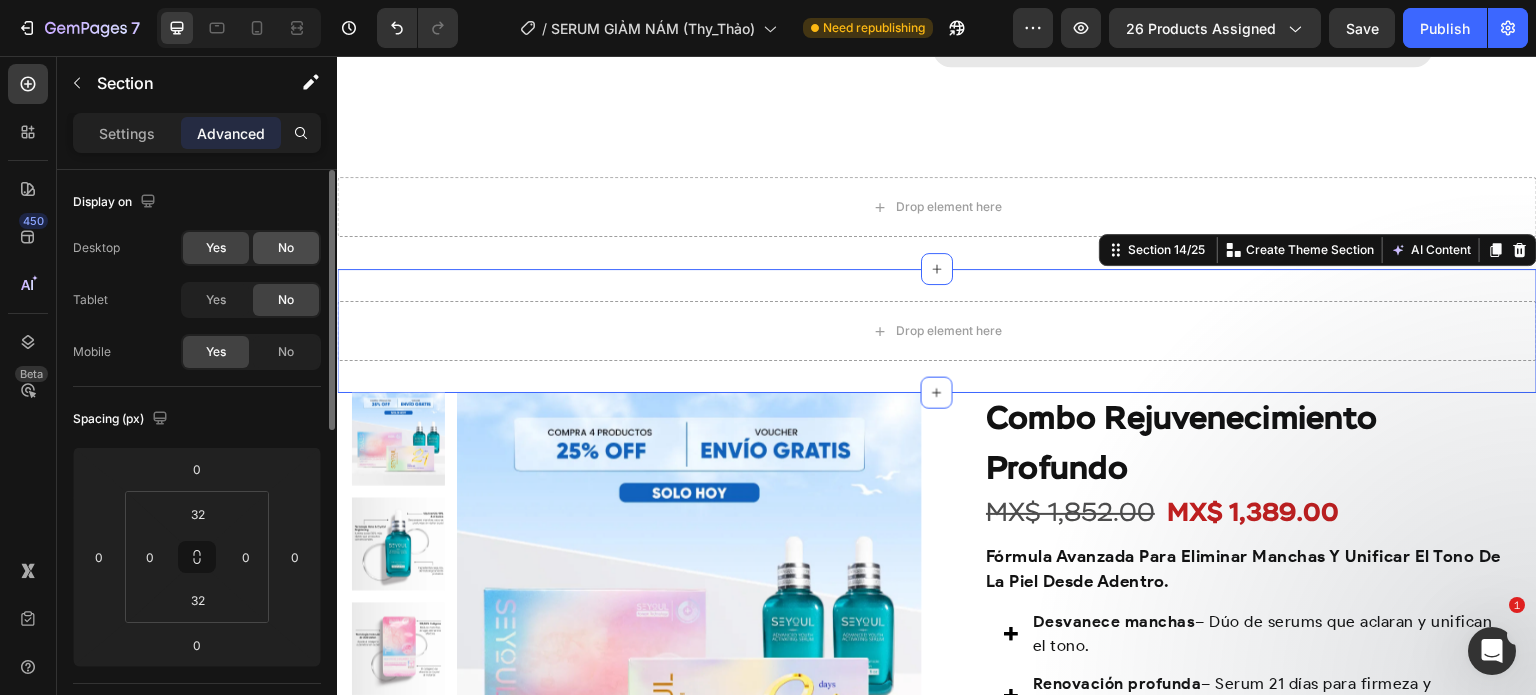 click on "No" 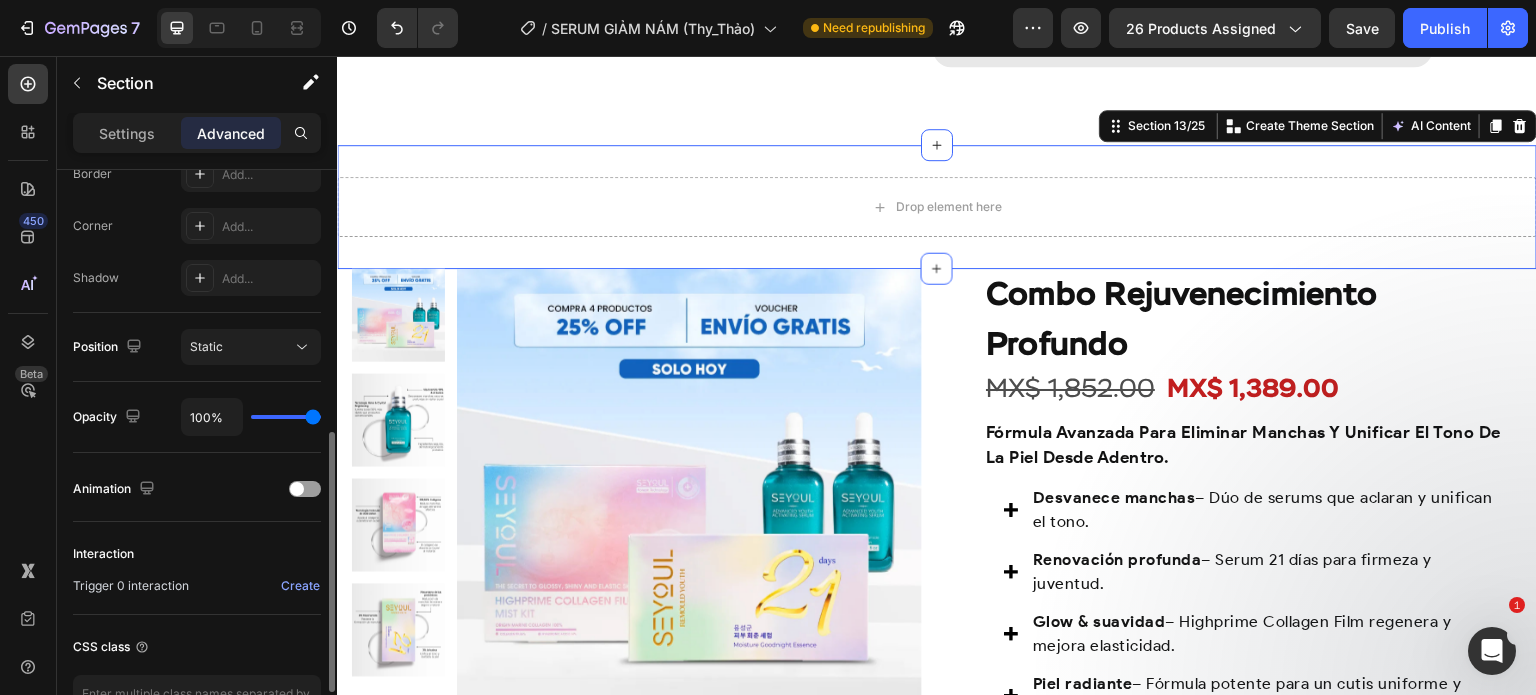 scroll, scrollTop: 582, scrollLeft: 0, axis: vertical 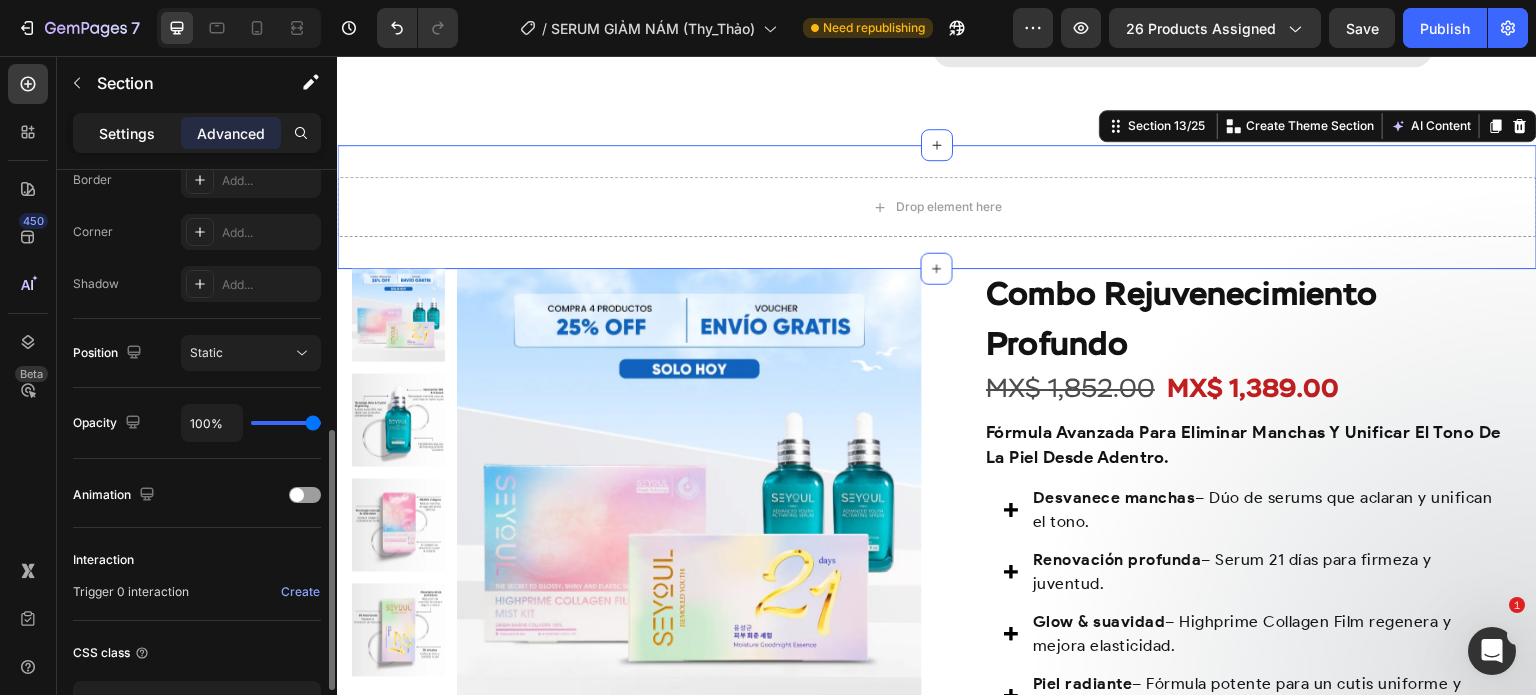 click on "Settings" at bounding box center [127, 133] 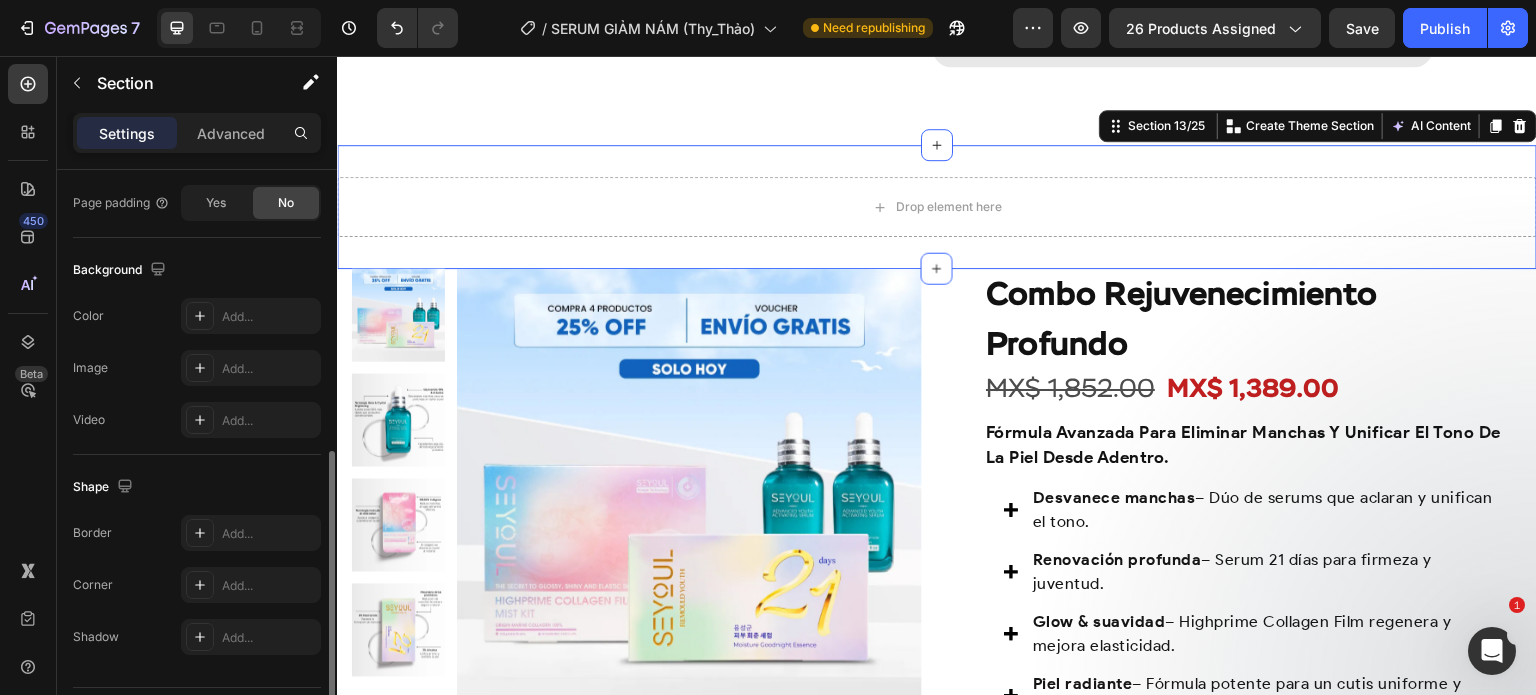 scroll, scrollTop: 636, scrollLeft: 0, axis: vertical 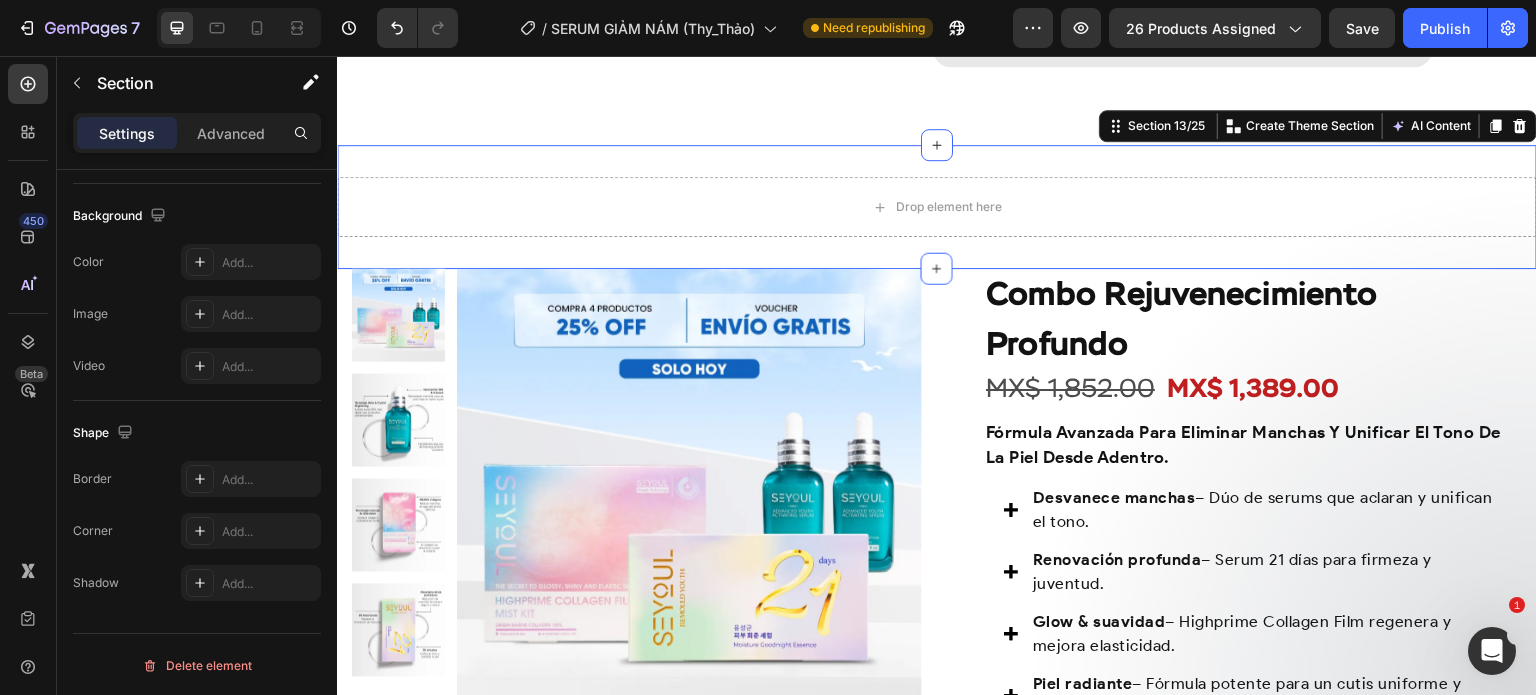 drag, startPoint x: 200, startPoint y: 433, endPoint x: 120, endPoint y: 244, distance: 205.23401 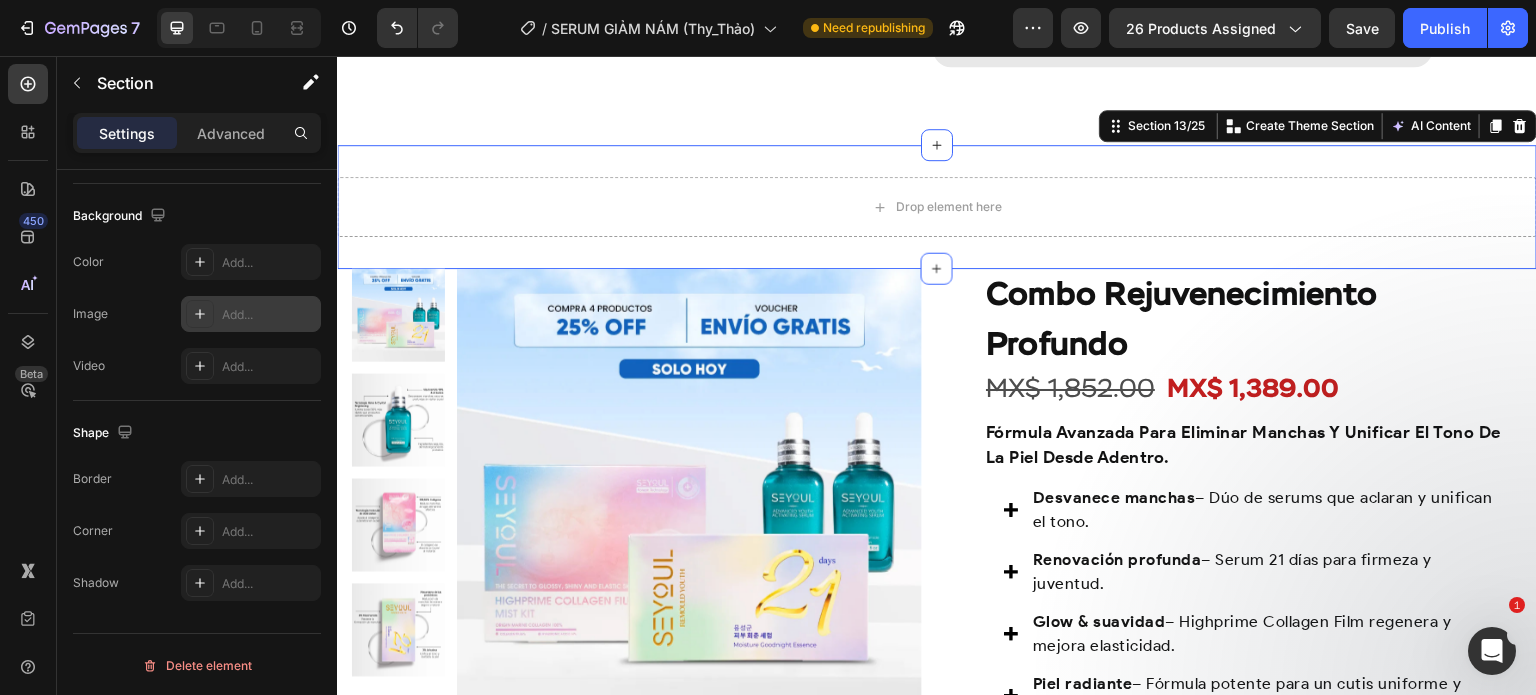 click 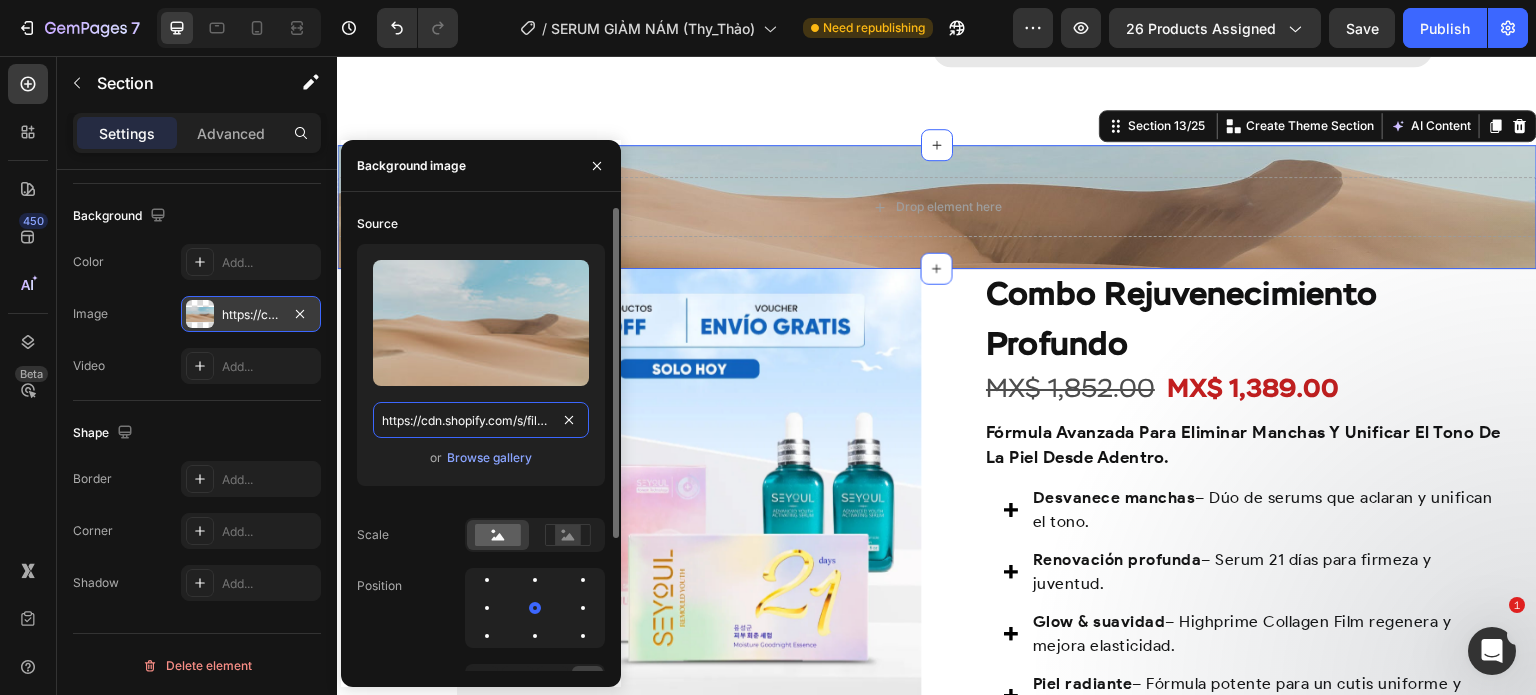 click on "https://cdn.shopify.com/s/files/1/2005/9307/files/background_settings.jpg" at bounding box center (481, 420) 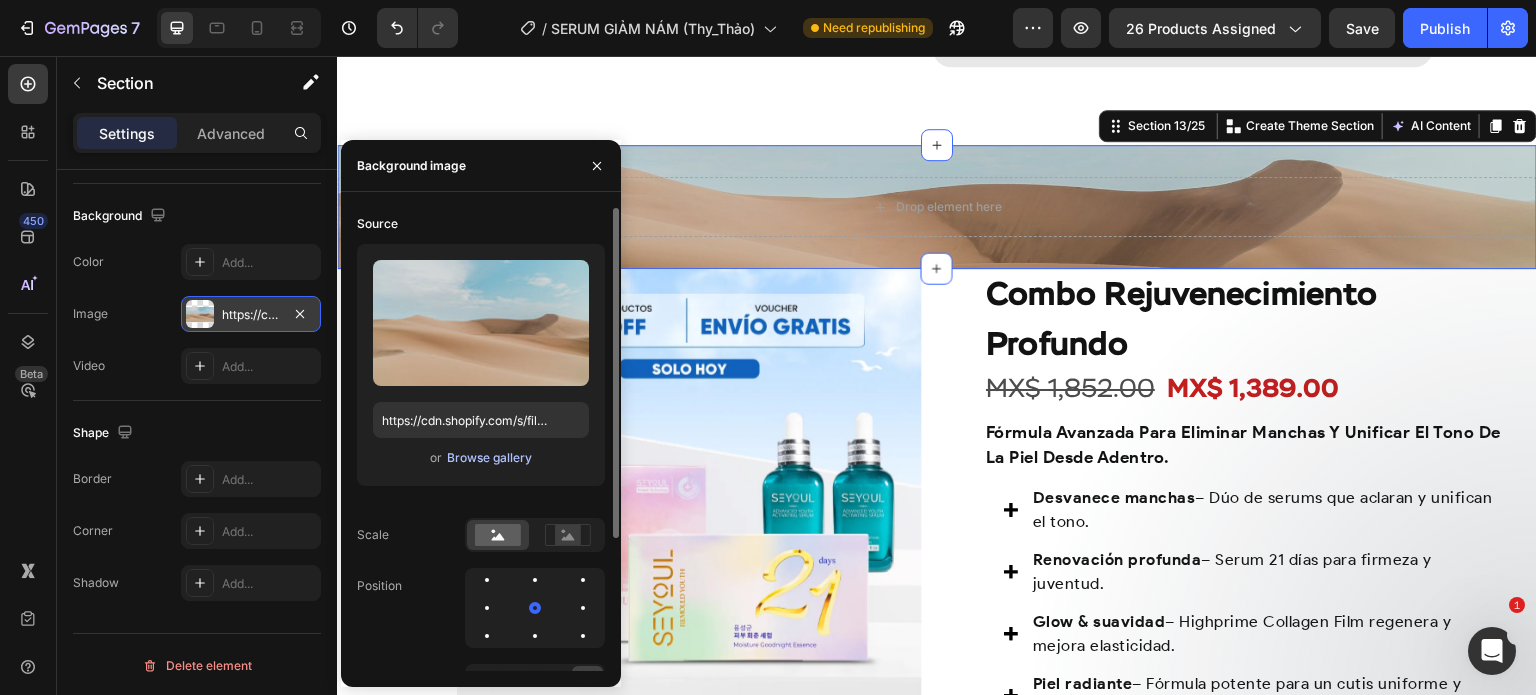 click on "Browse gallery" at bounding box center [489, 458] 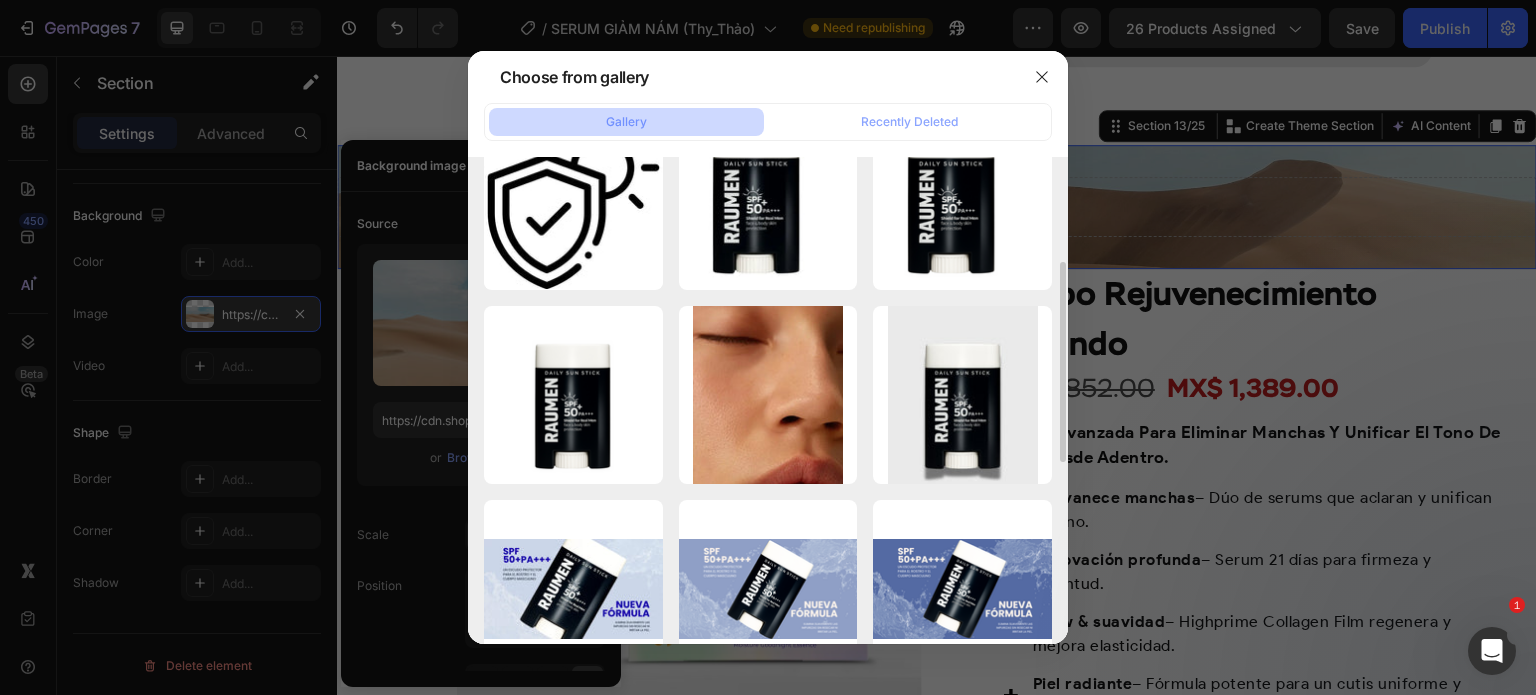 scroll, scrollTop: 0, scrollLeft: 0, axis: both 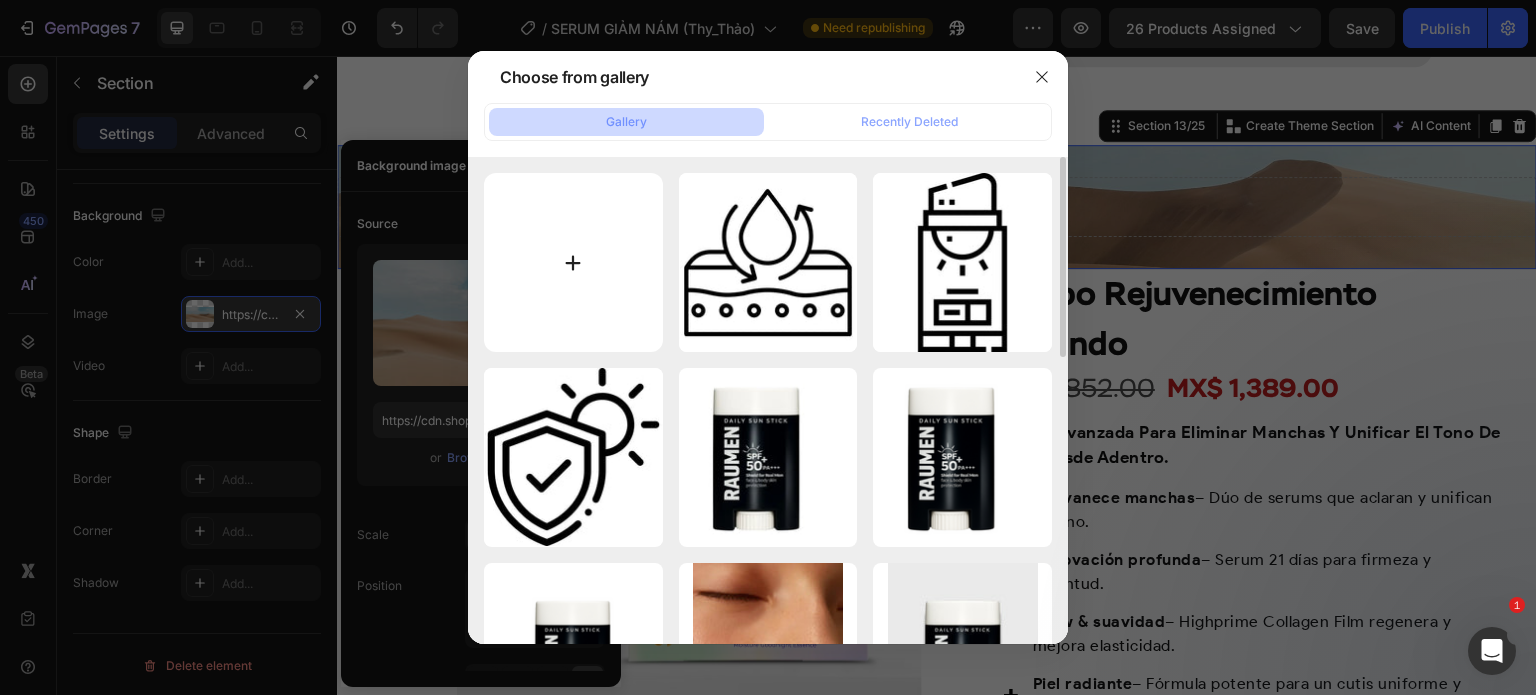 click at bounding box center [573, 262] 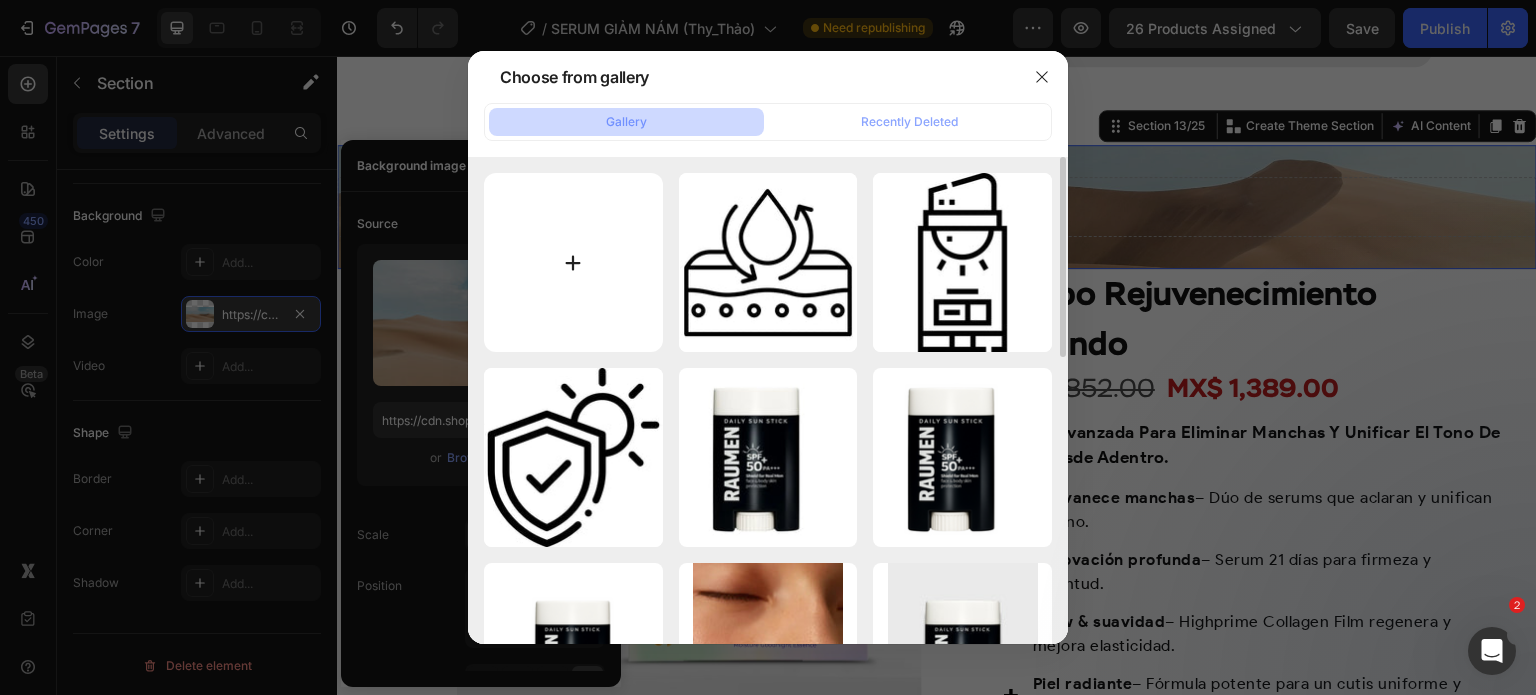 type on "C:\fakepath\routine (desktop) 2_14_11zon.webp" 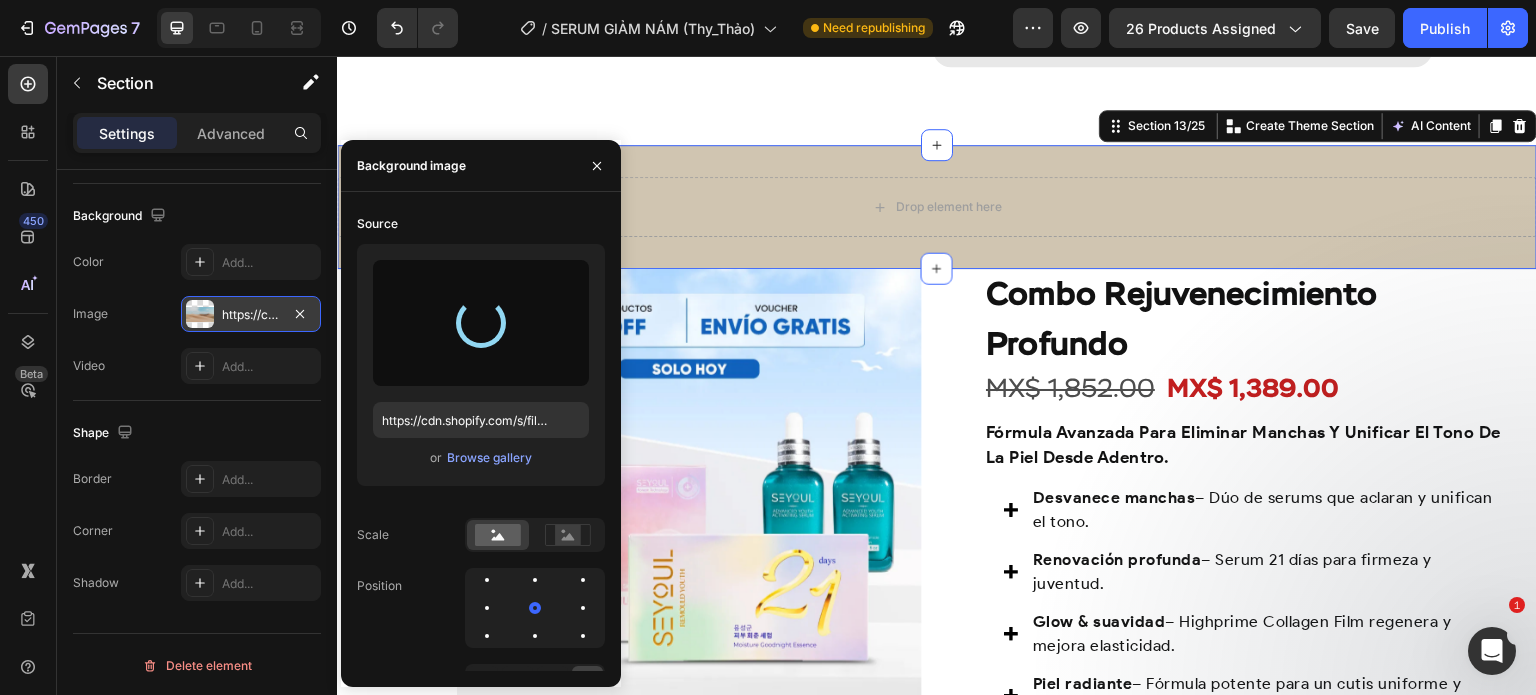 type on "https://cdn.shopify.com/s/files/1/0643/1404/8704/files/gempages_507356051327157127-a34a7435-851f-4e9b-a904-0bf929fed15b.webp" 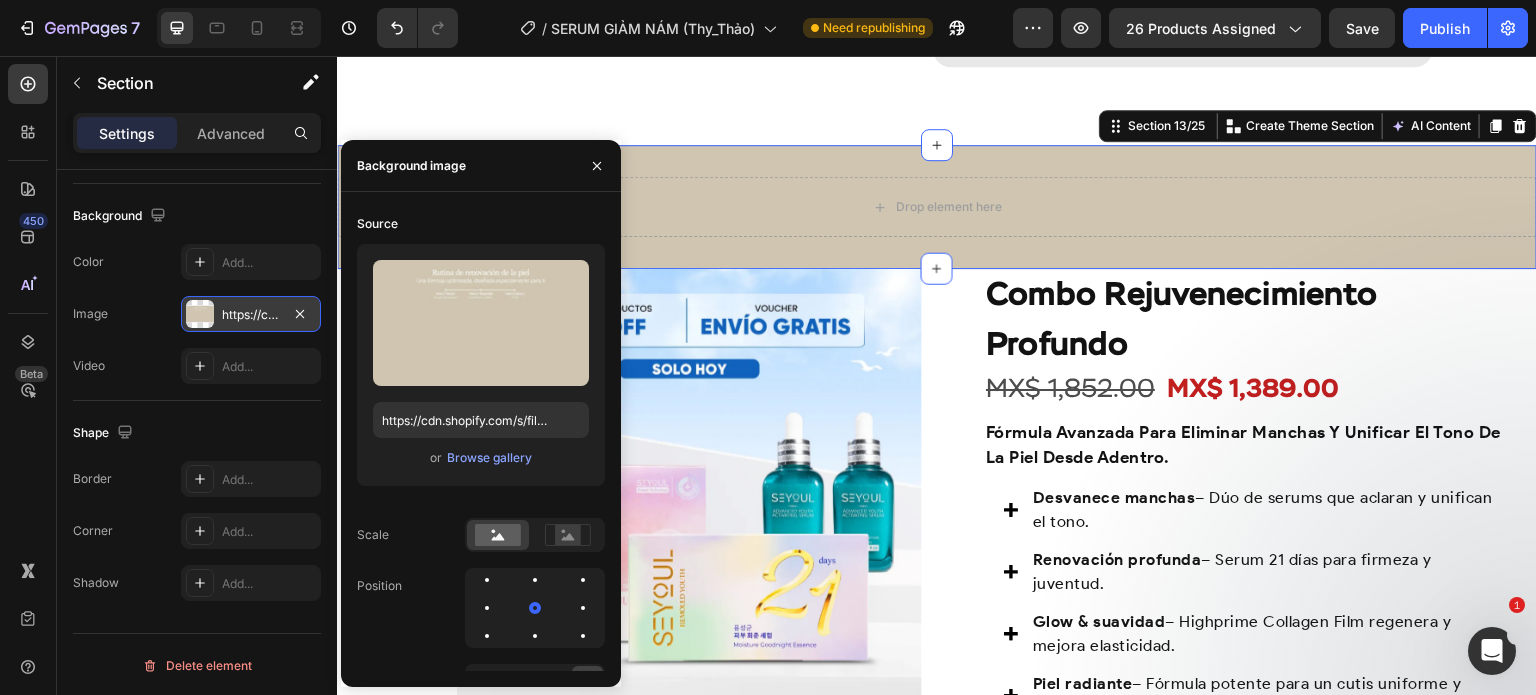 click on "https://cdn.shopify.com/s/files/1/0643/1404/8704/files/gempages_507356051327157127-a34a7435-851f-4e9b-a904-0bf929fed15b.webp" at bounding box center [251, 314] 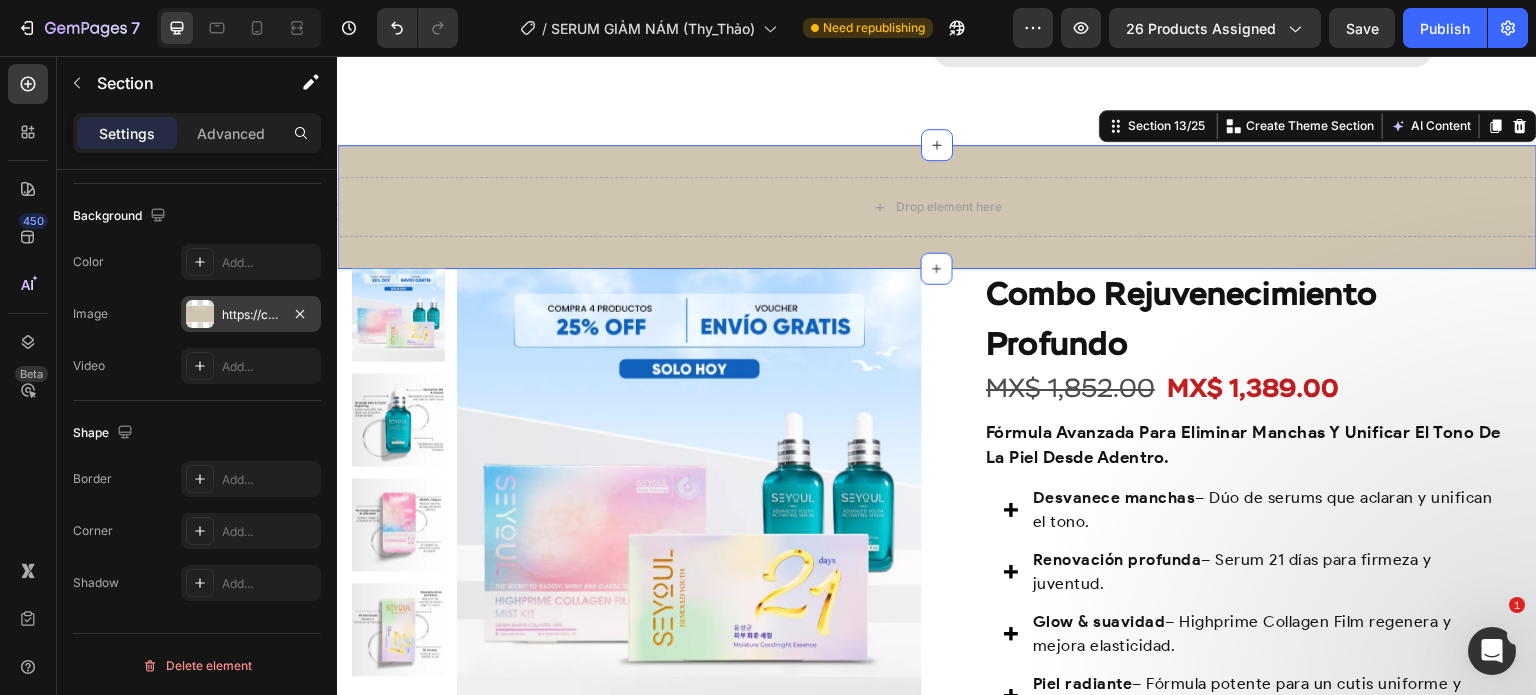 click on "https://cdn.shopify.com/s/files/1/0643/1404/8704/files/gempages_507356051327157127-a34a7435-851f-4e9b-a904-0bf929fed15b.webp" at bounding box center (251, 315) 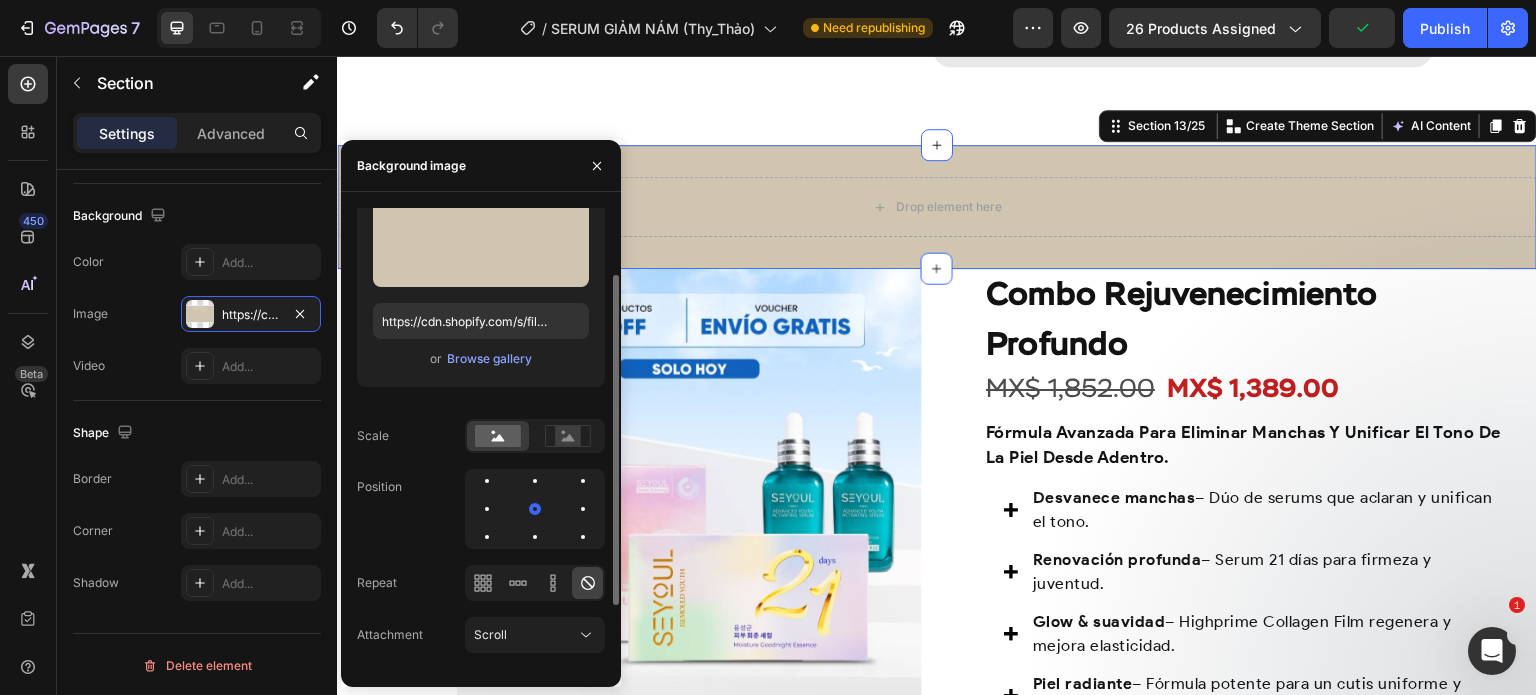 scroll, scrollTop: 100, scrollLeft: 0, axis: vertical 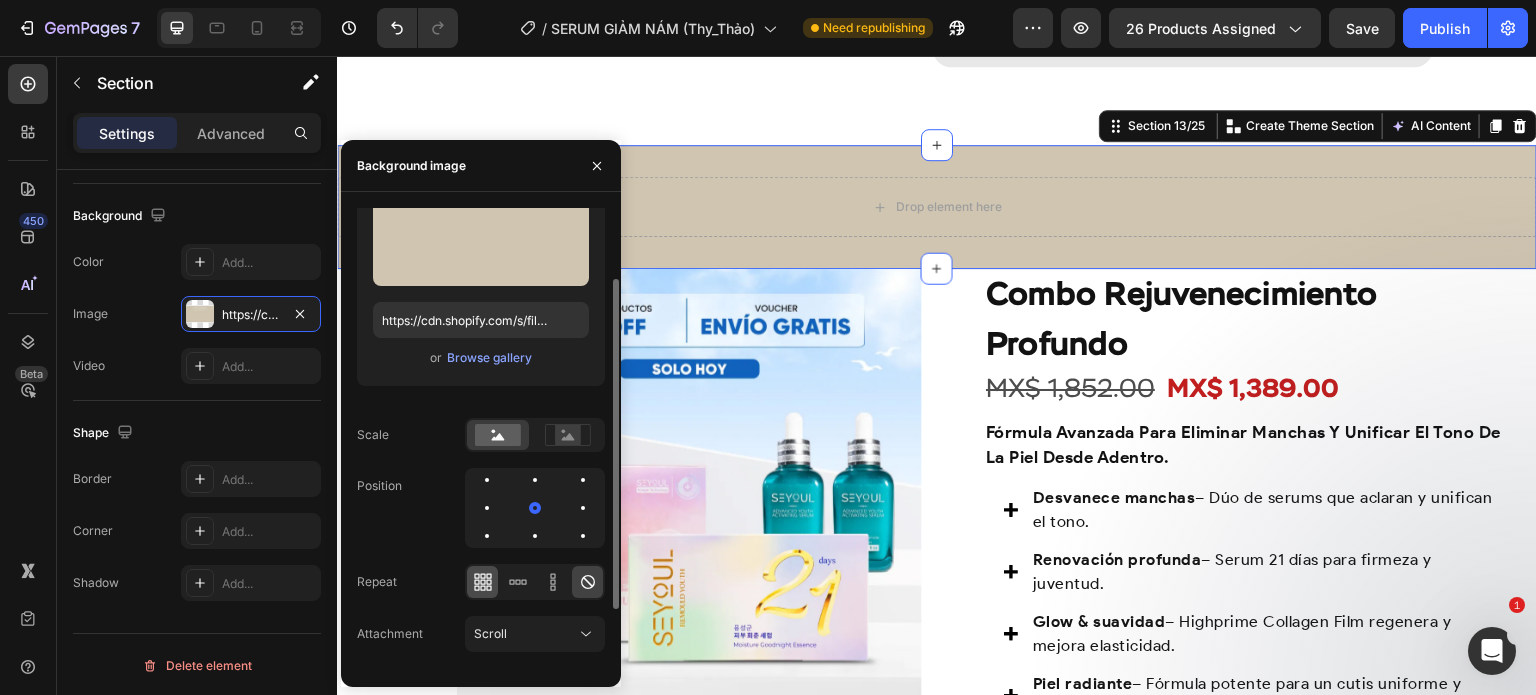 click 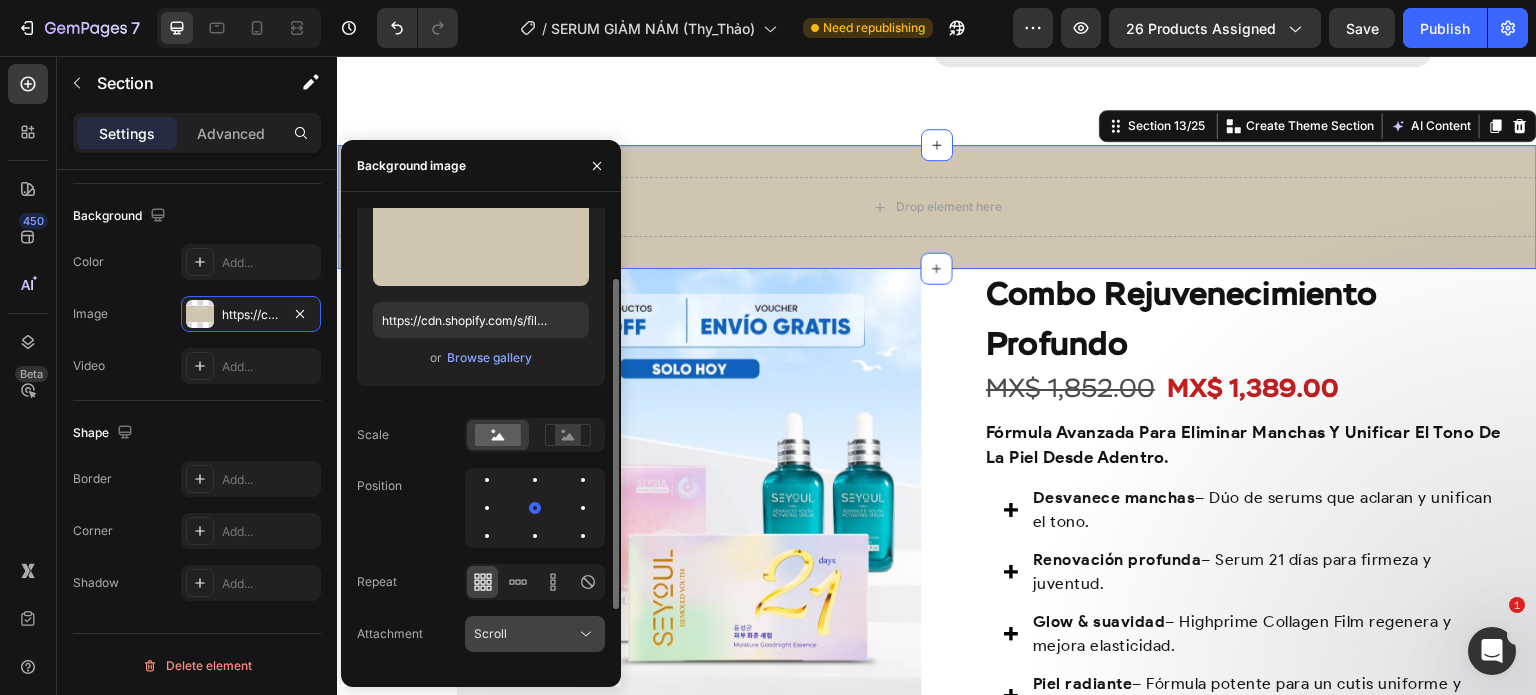click on "Scroll" at bounding box center [525, 634] 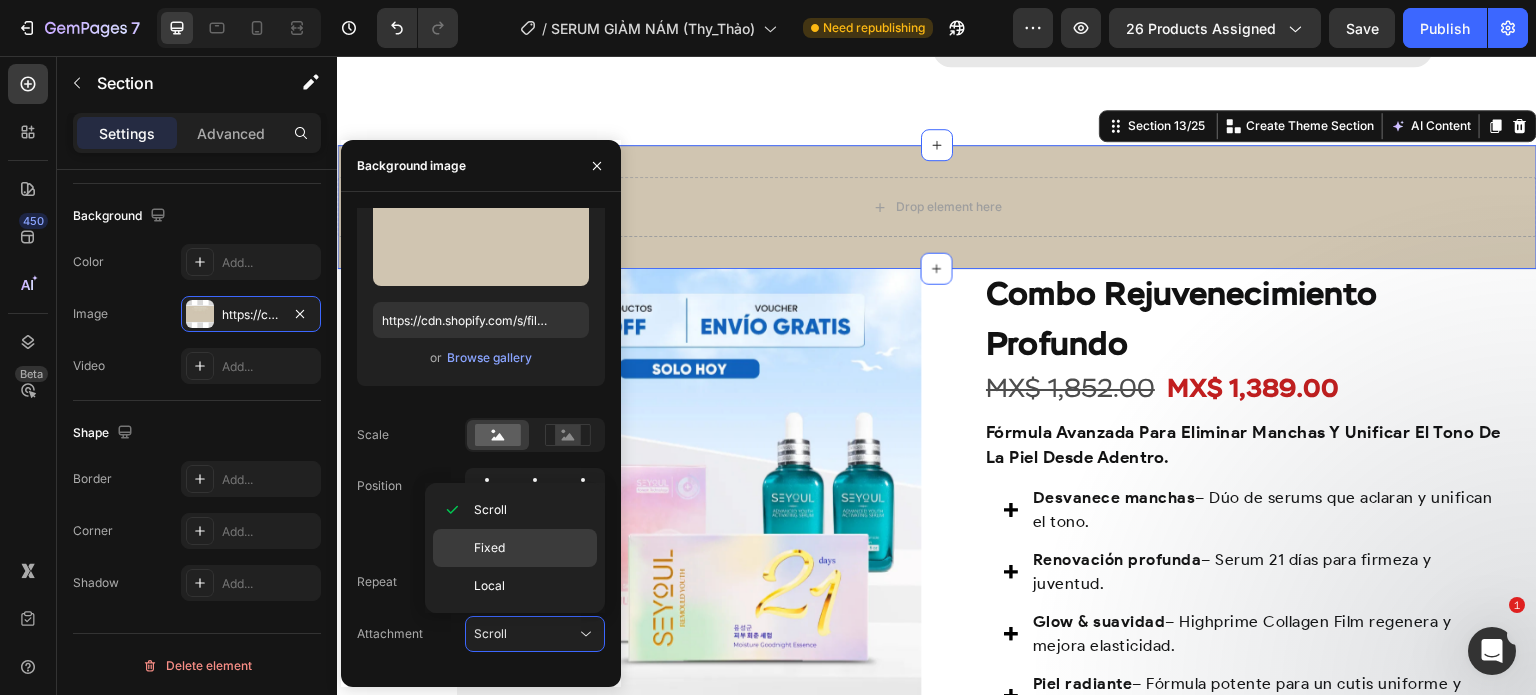 click on "Fixed" at bounding box center [531, 548] 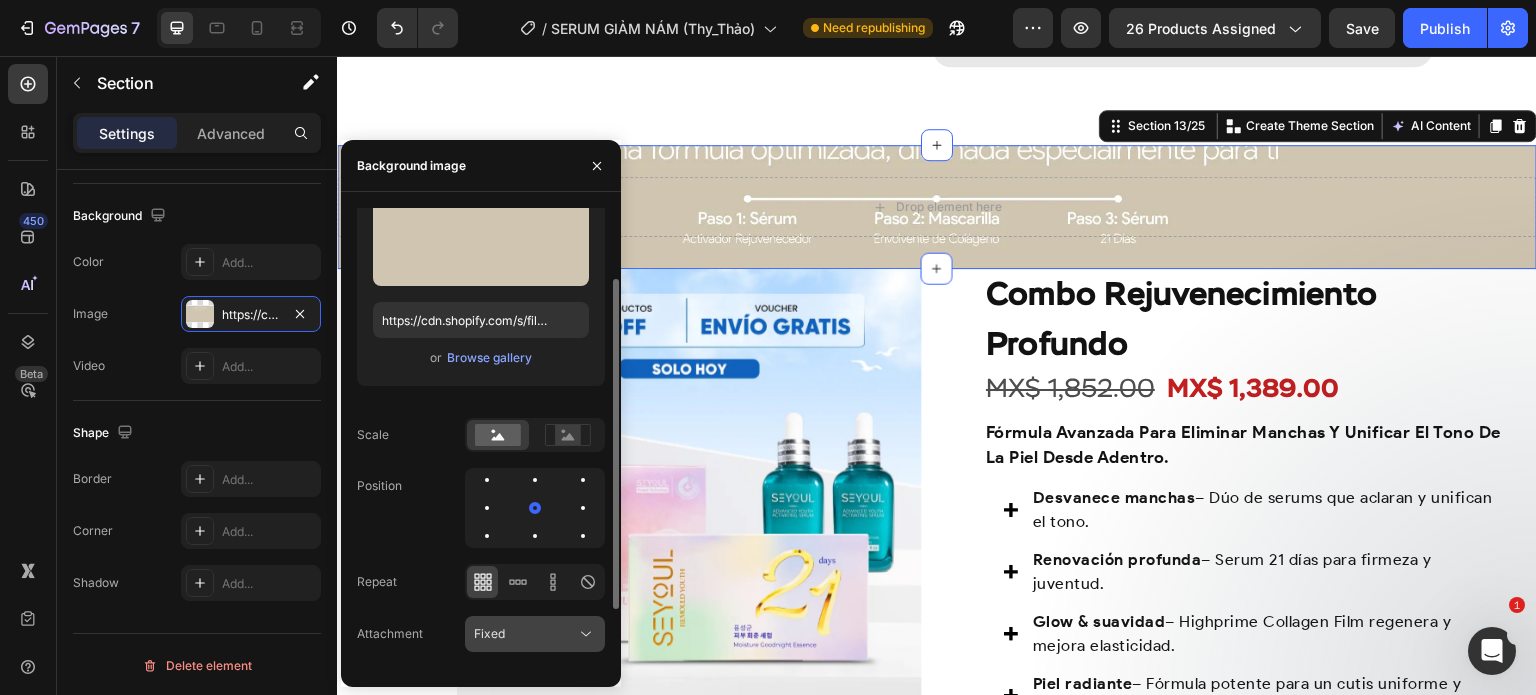 scroll, scrollTop: 185, scrollLeft: 0, axis: vertical 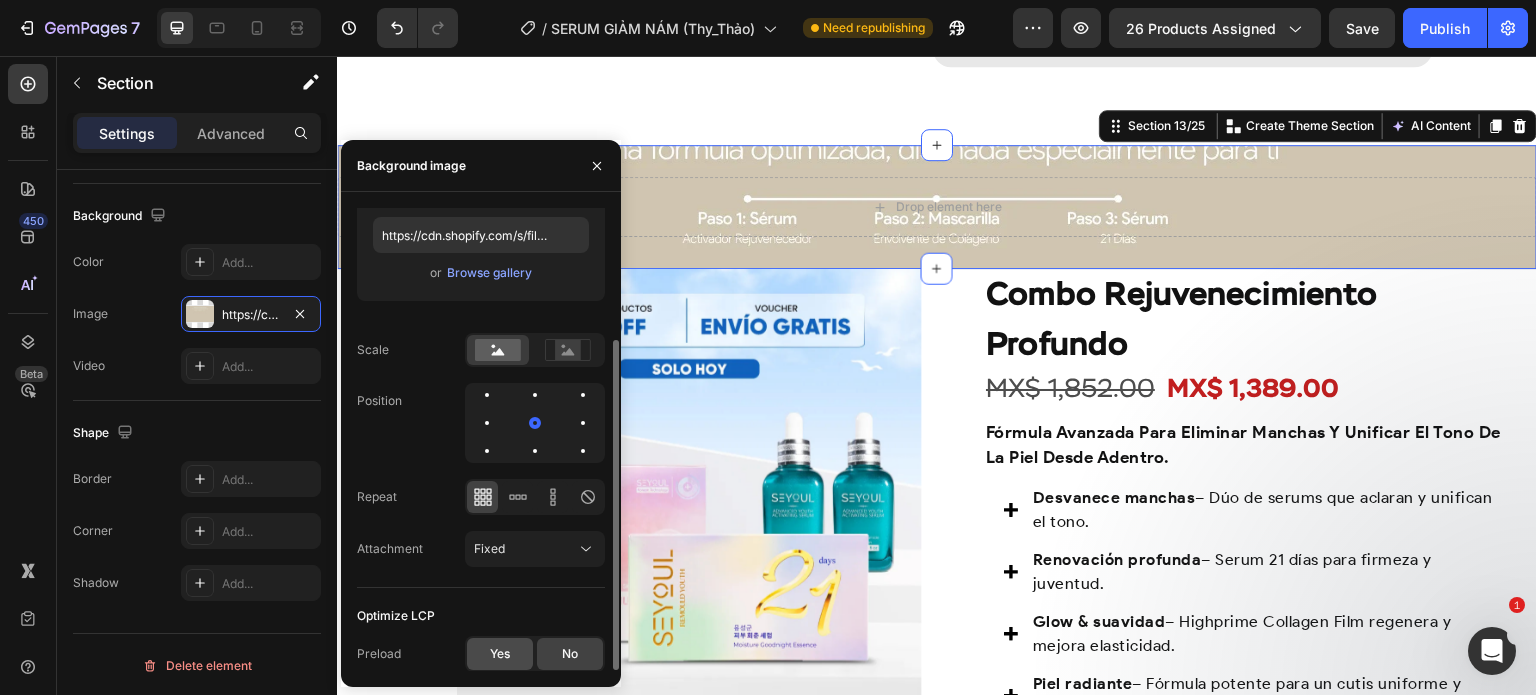 click on "Yes" 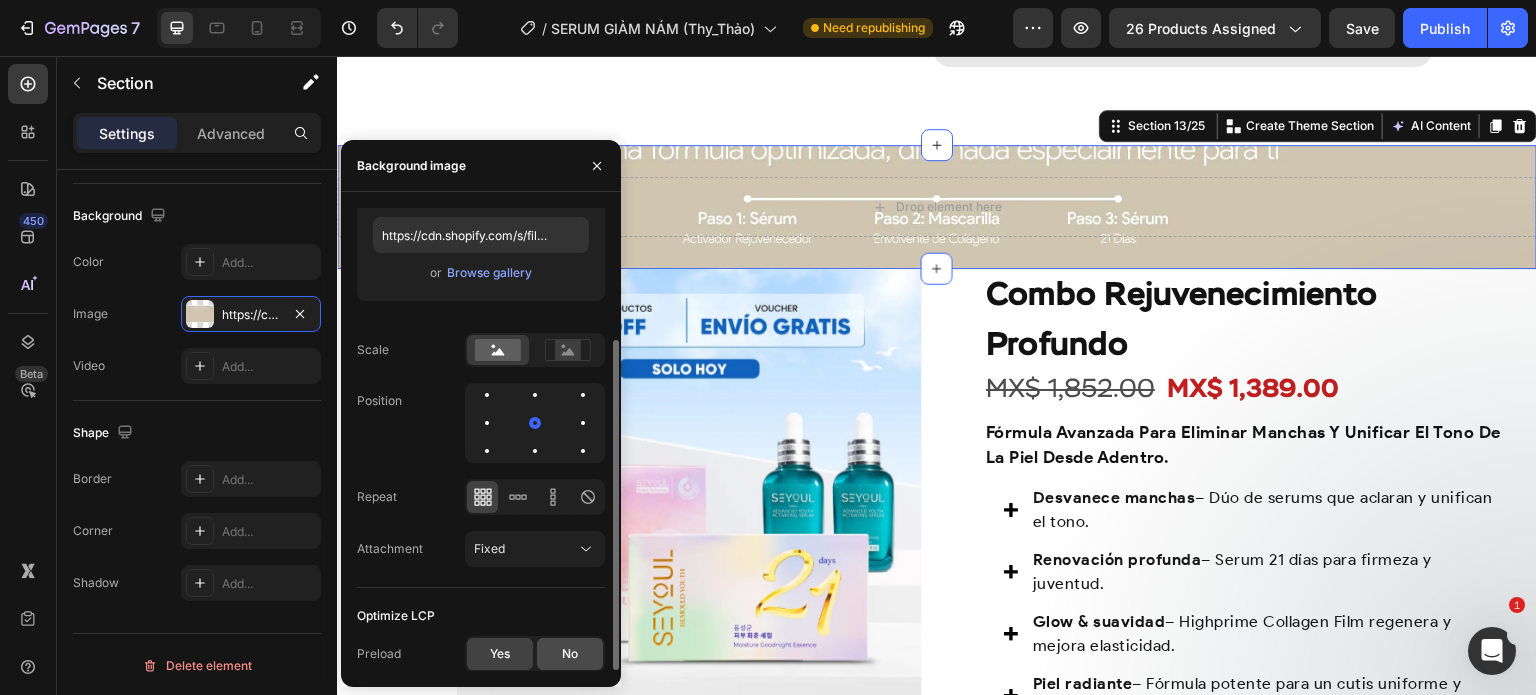 click on "No" 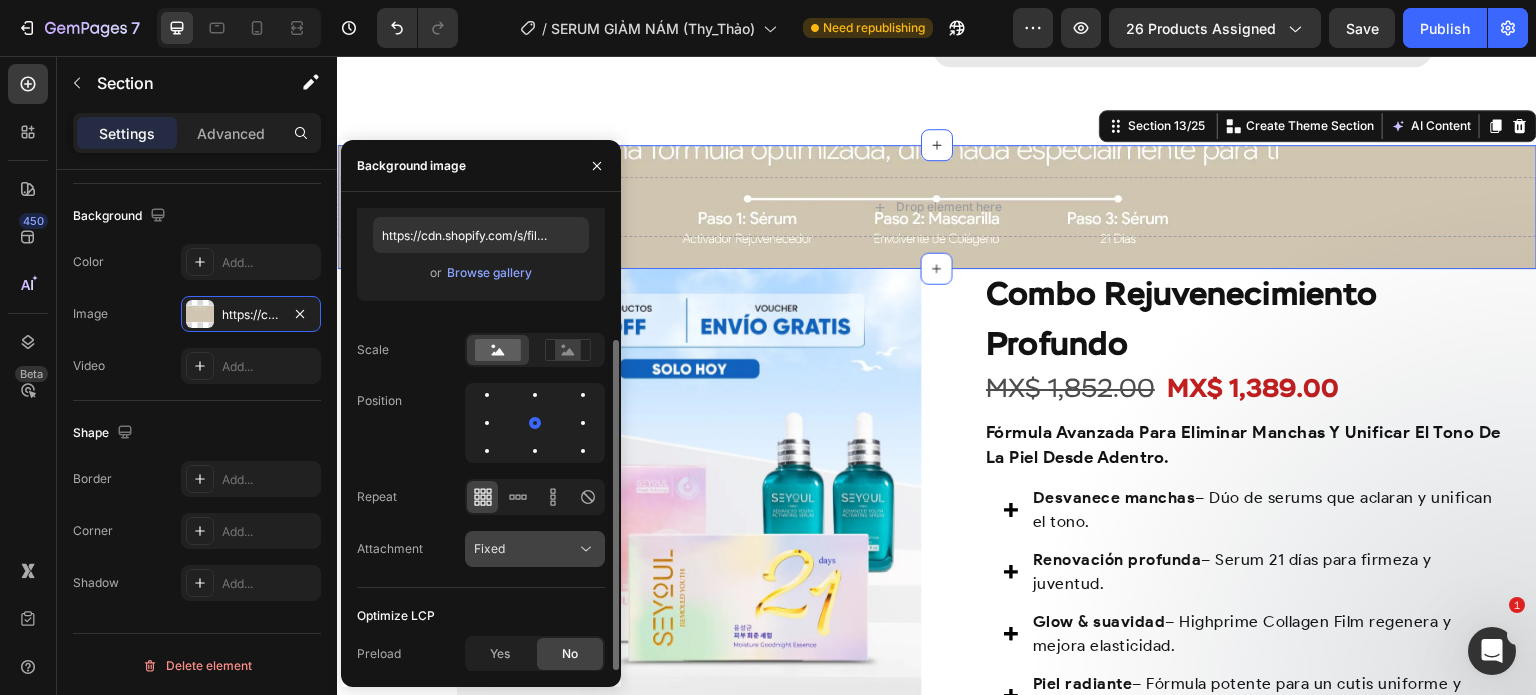 click 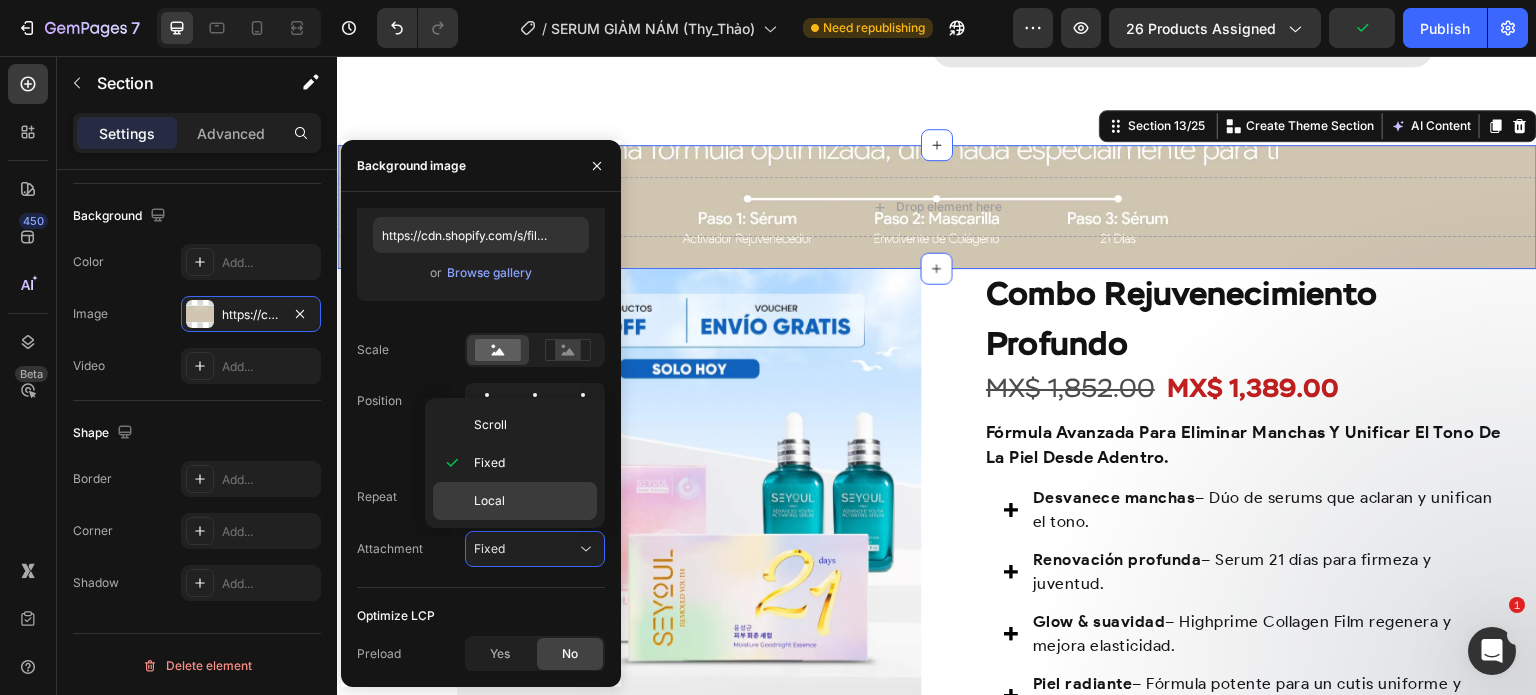click on "Local" at bounding box center (531, 501) 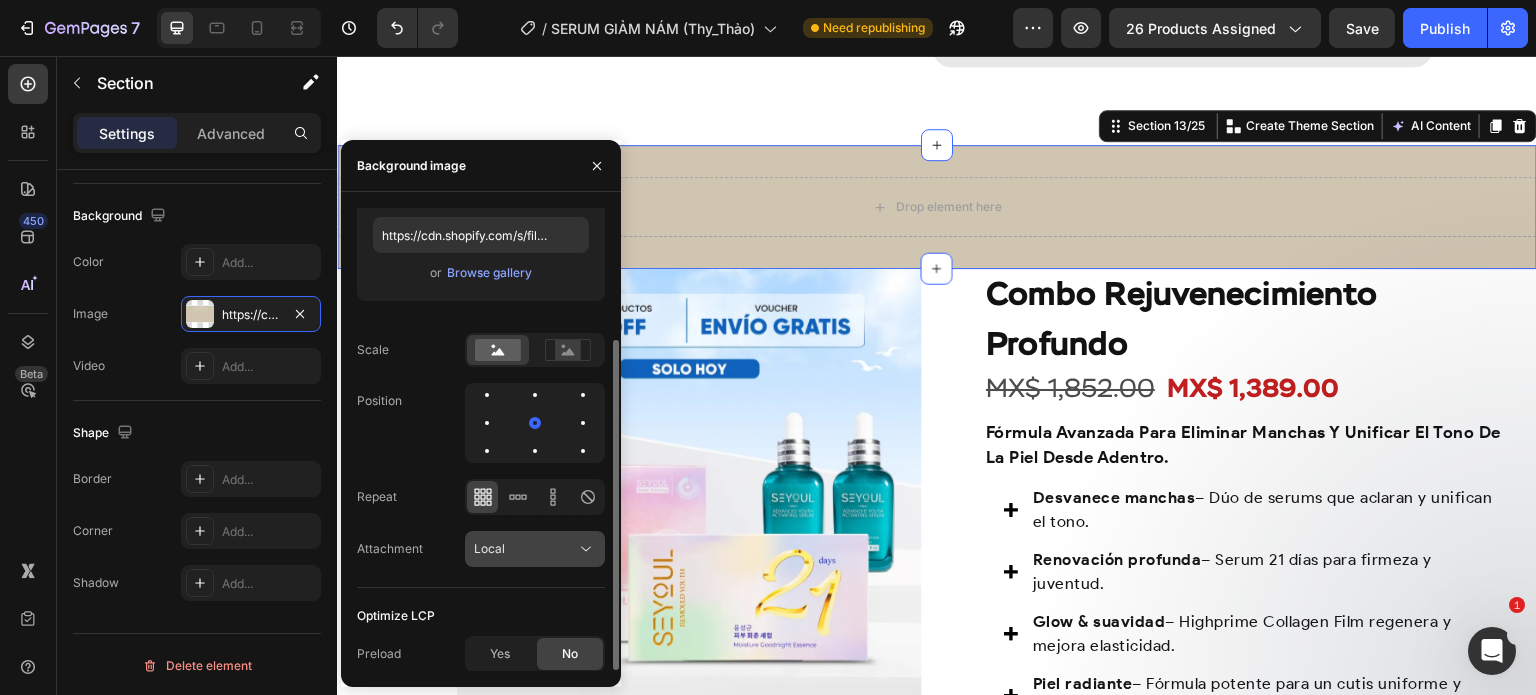 click on "Local" 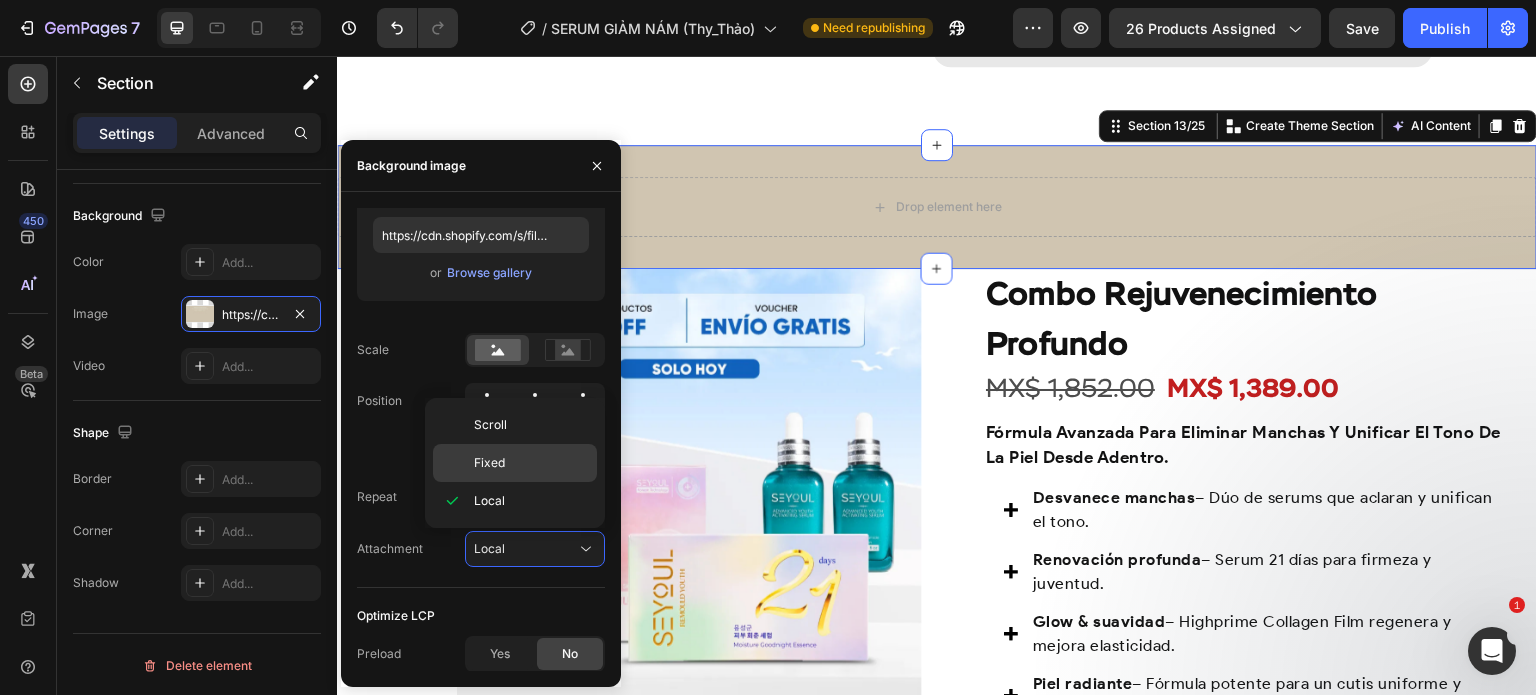click on "Fixed" at bounding box center (489, 463) 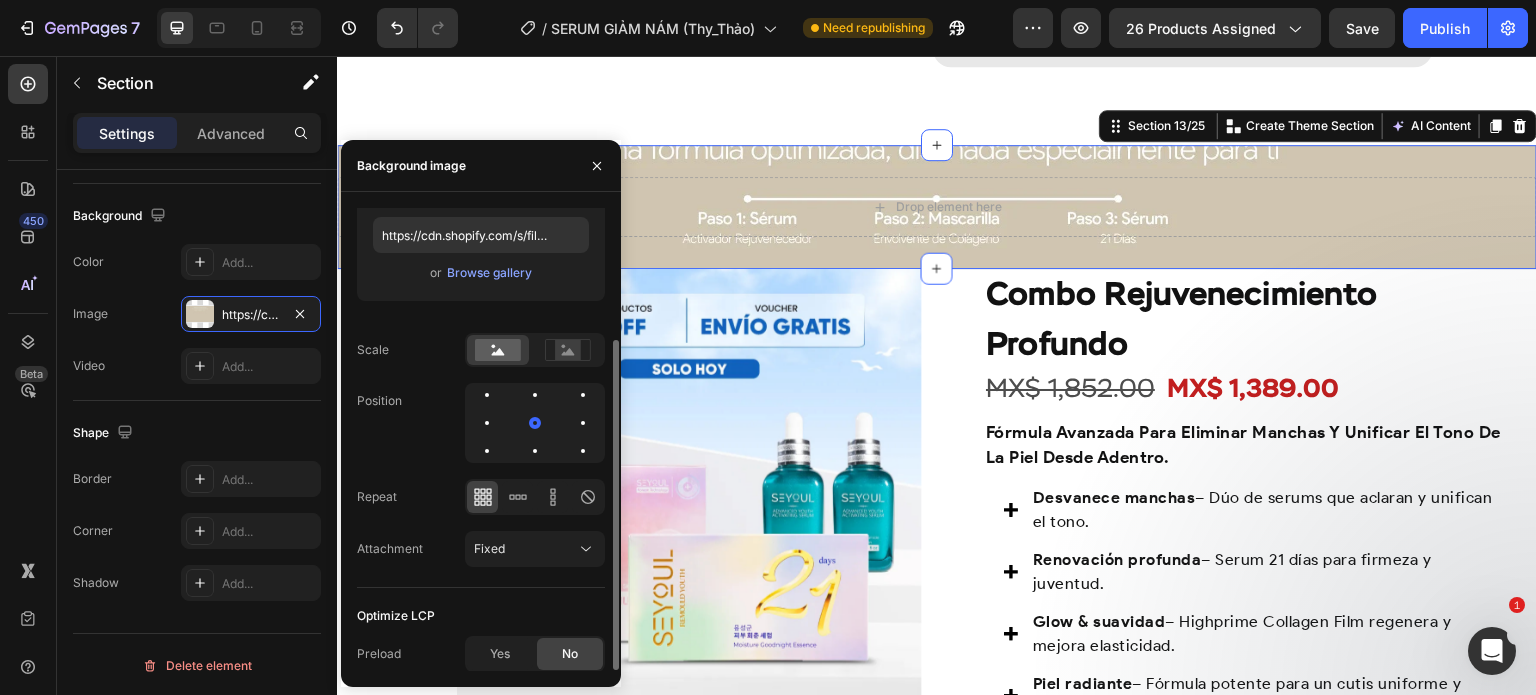 click 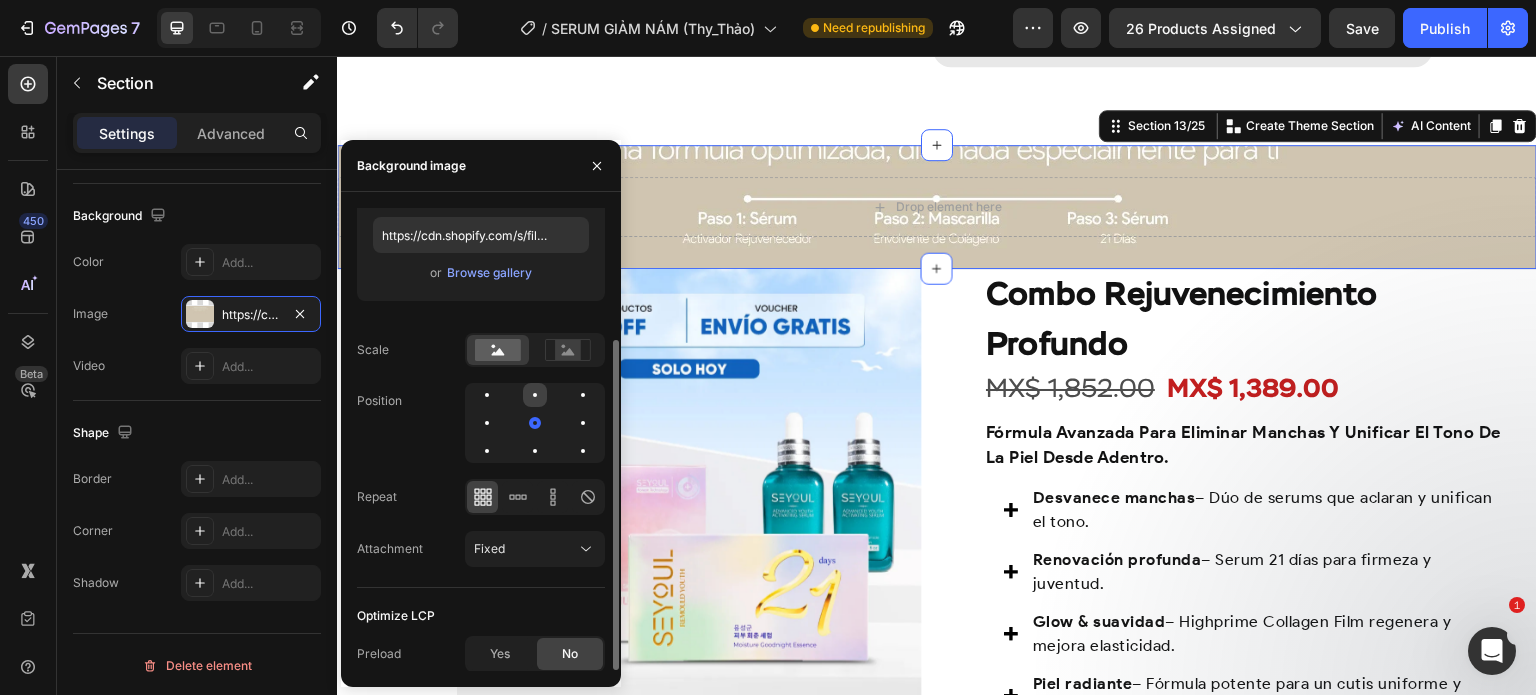 click 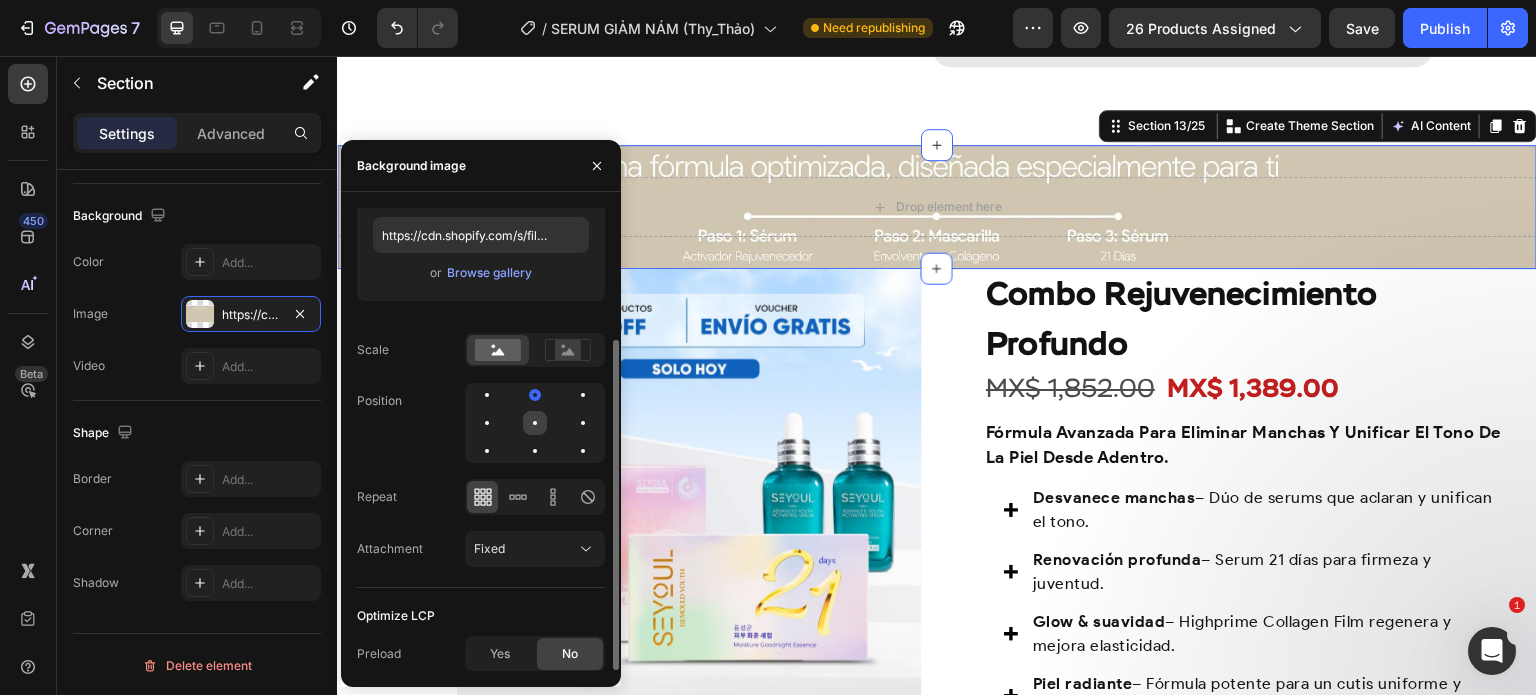 click 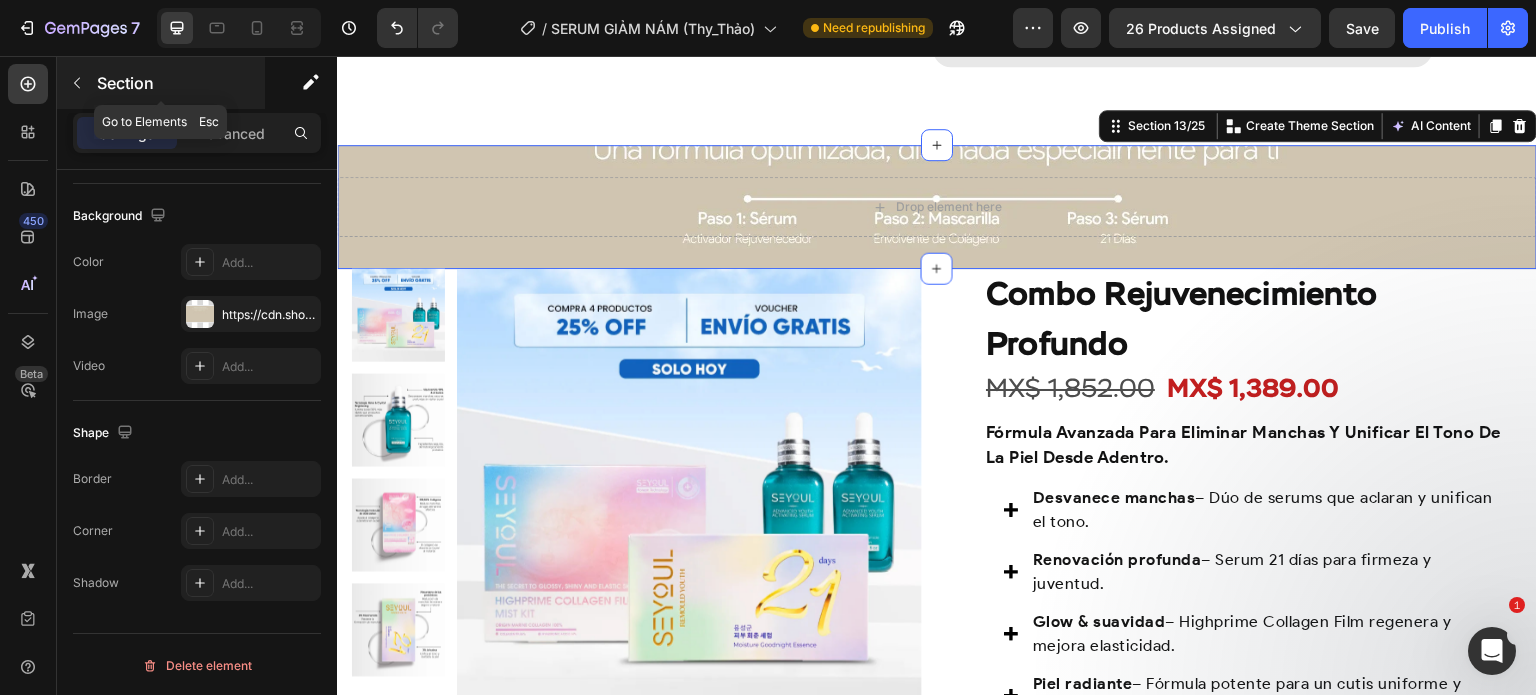 click 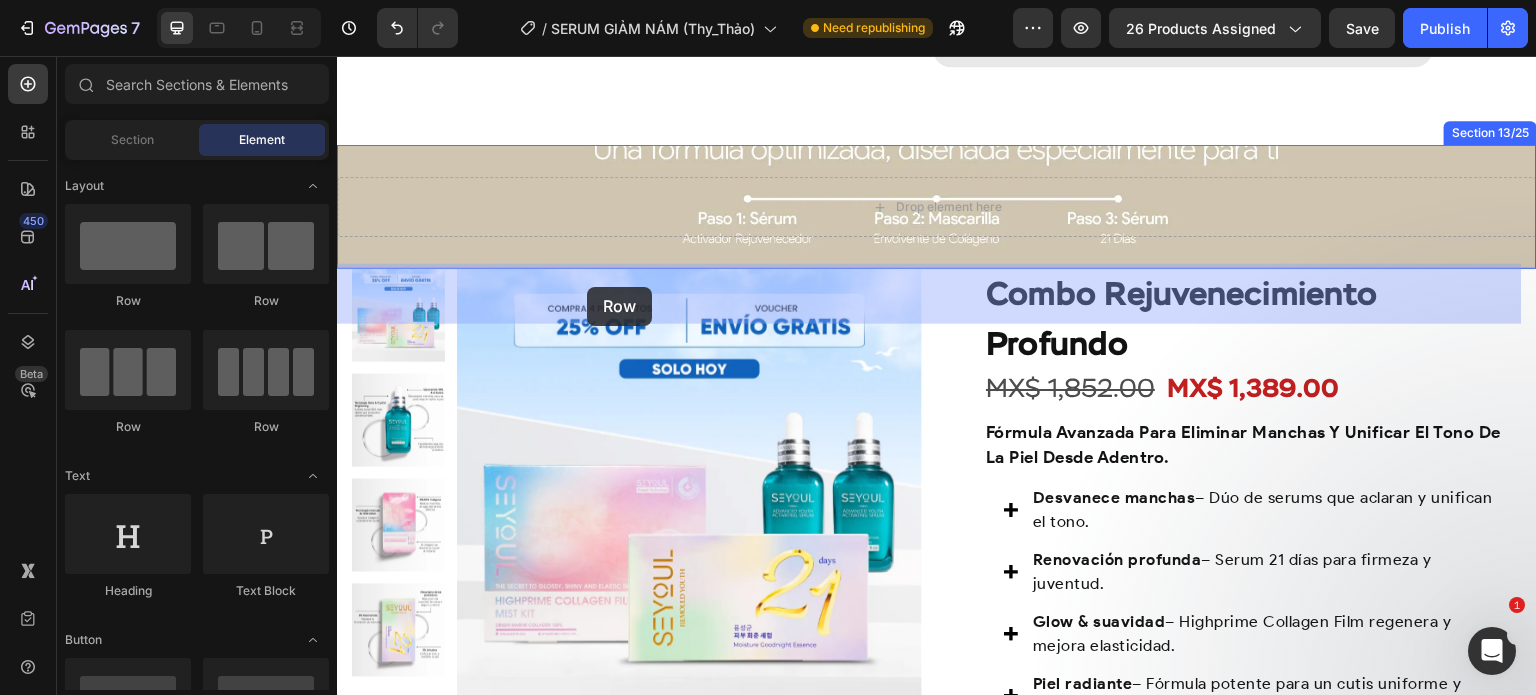 drag, startPoint x: 445, startPoint y: 442, endPoint x: 590, endPoint y: 287, distance: 212.24985 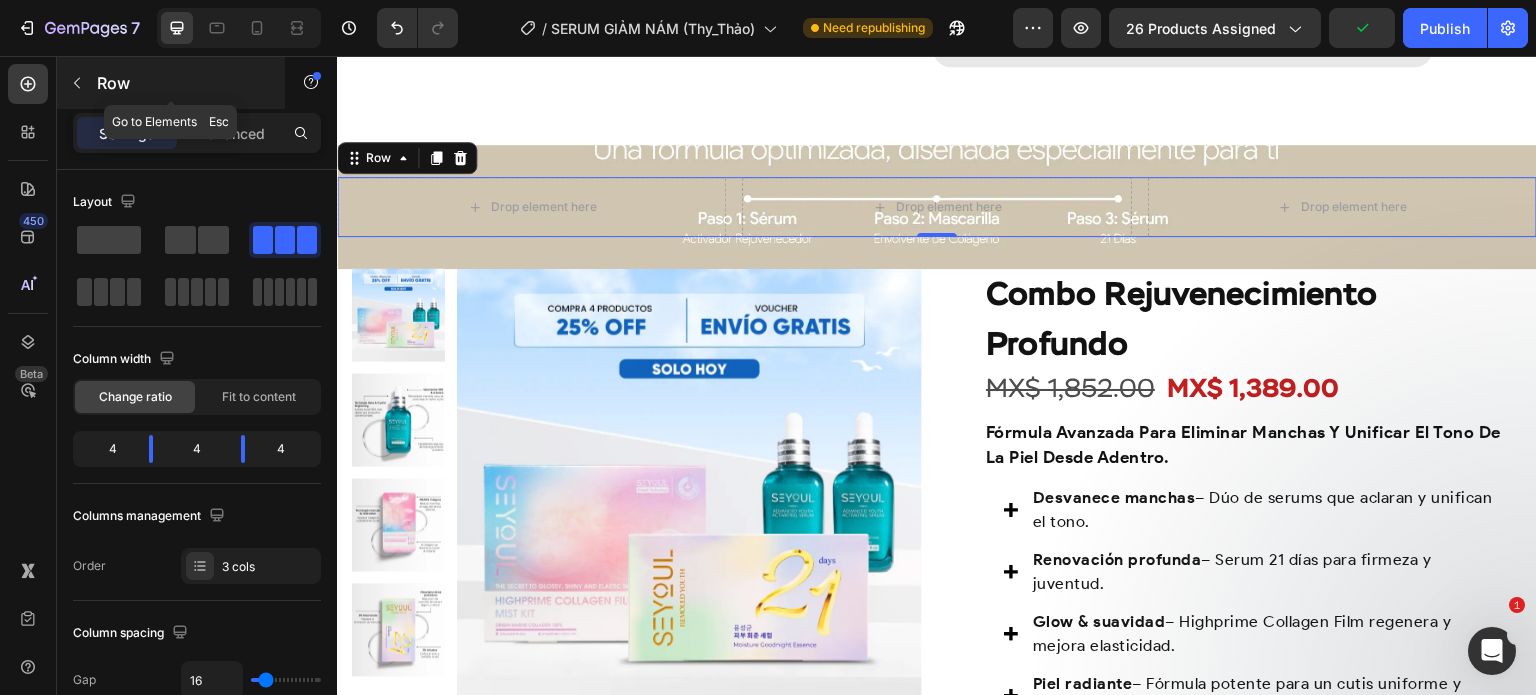 click on "Row" at bounding box center [171, 83] 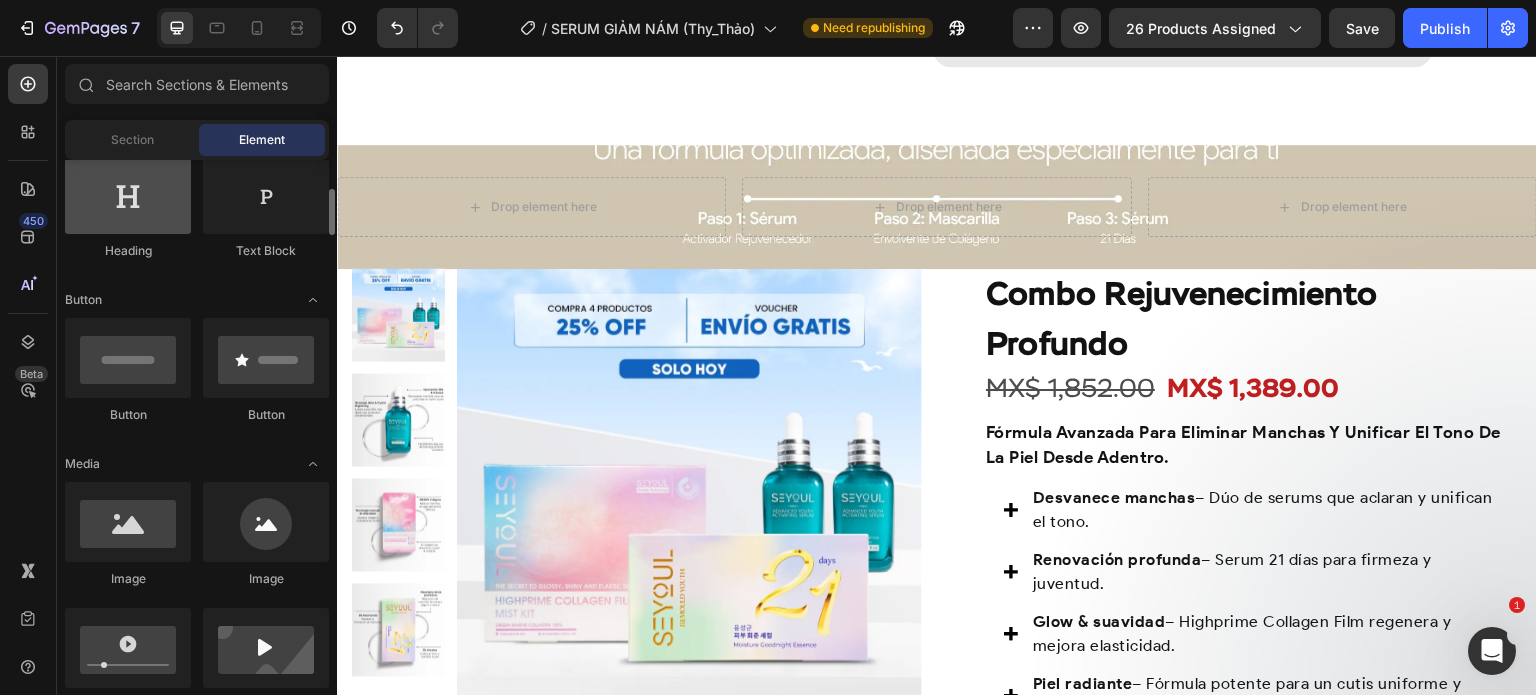scroll, scrollTop: 341, scrollLeft: 0, axis: vertical 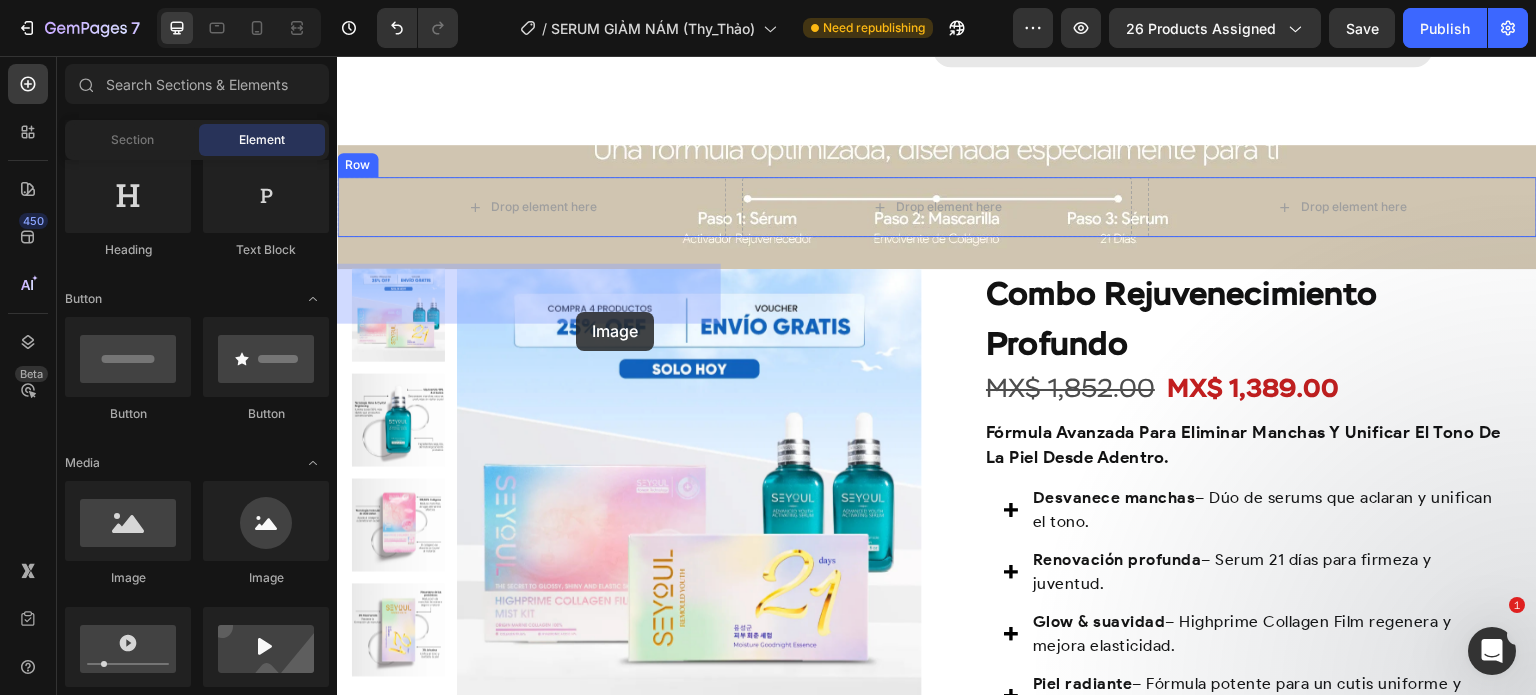 drag, startPoint x: 463, startPoint y: 596, endPoint x: 576, endPoint y: 311, distance: 306.5844 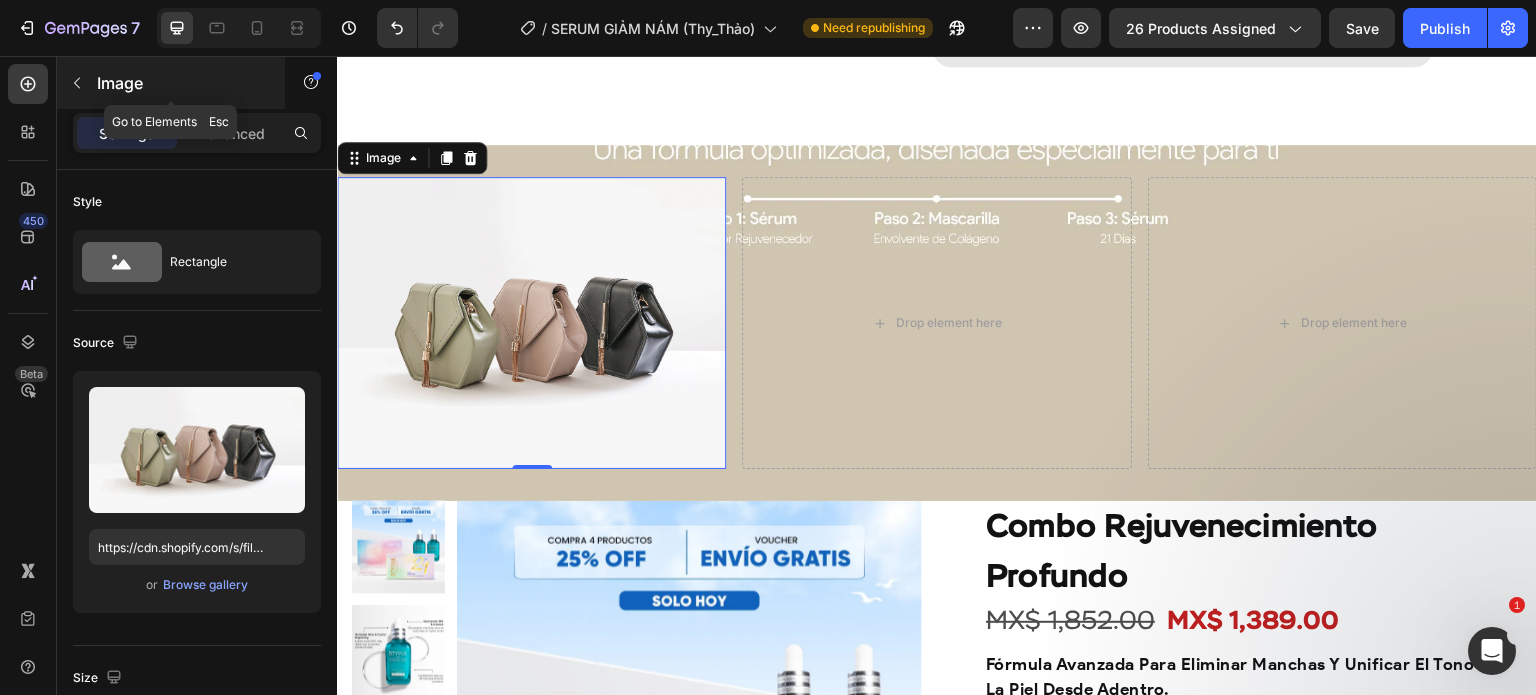 click 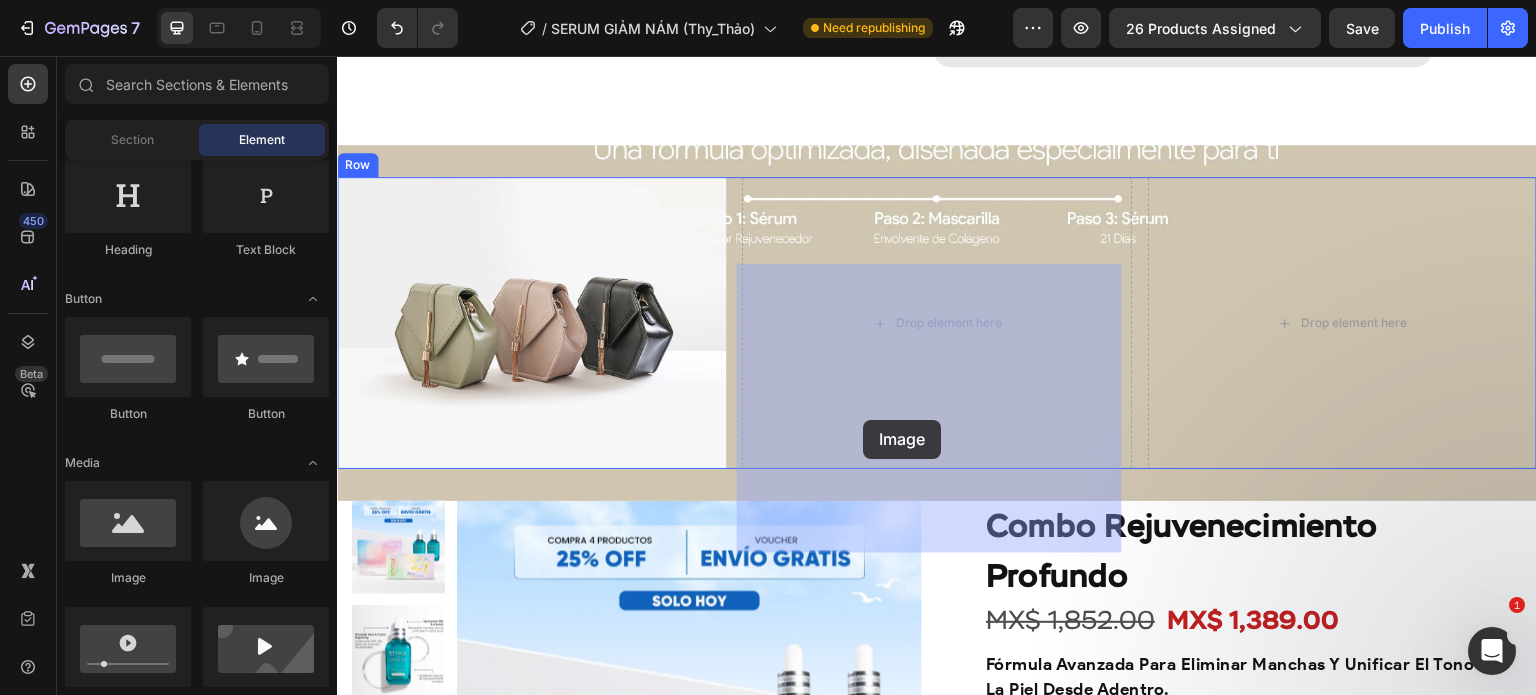 drag, startPoint x: 452, startPoint y: 584, endPoint x: 863, endPoint y: 420, distance: 442.51215 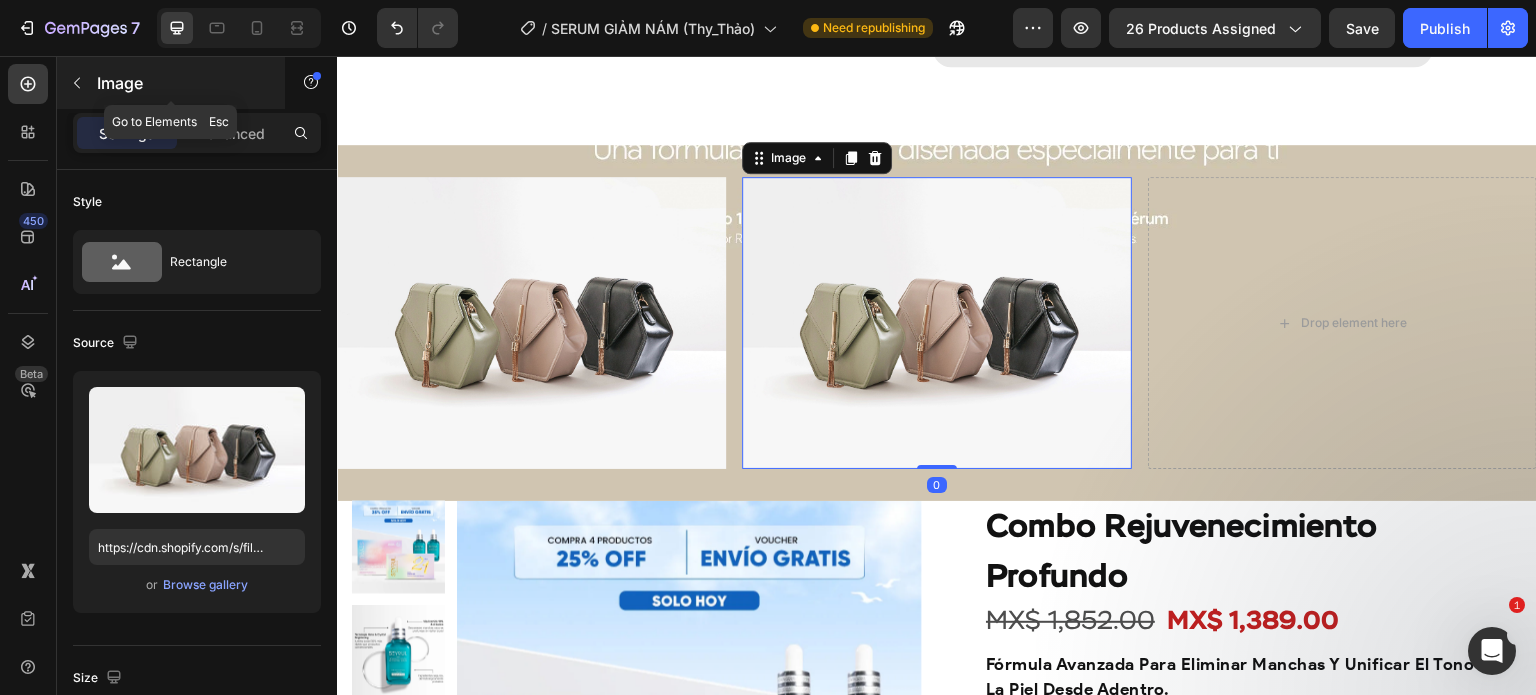 click at bounding box center [77, 83] 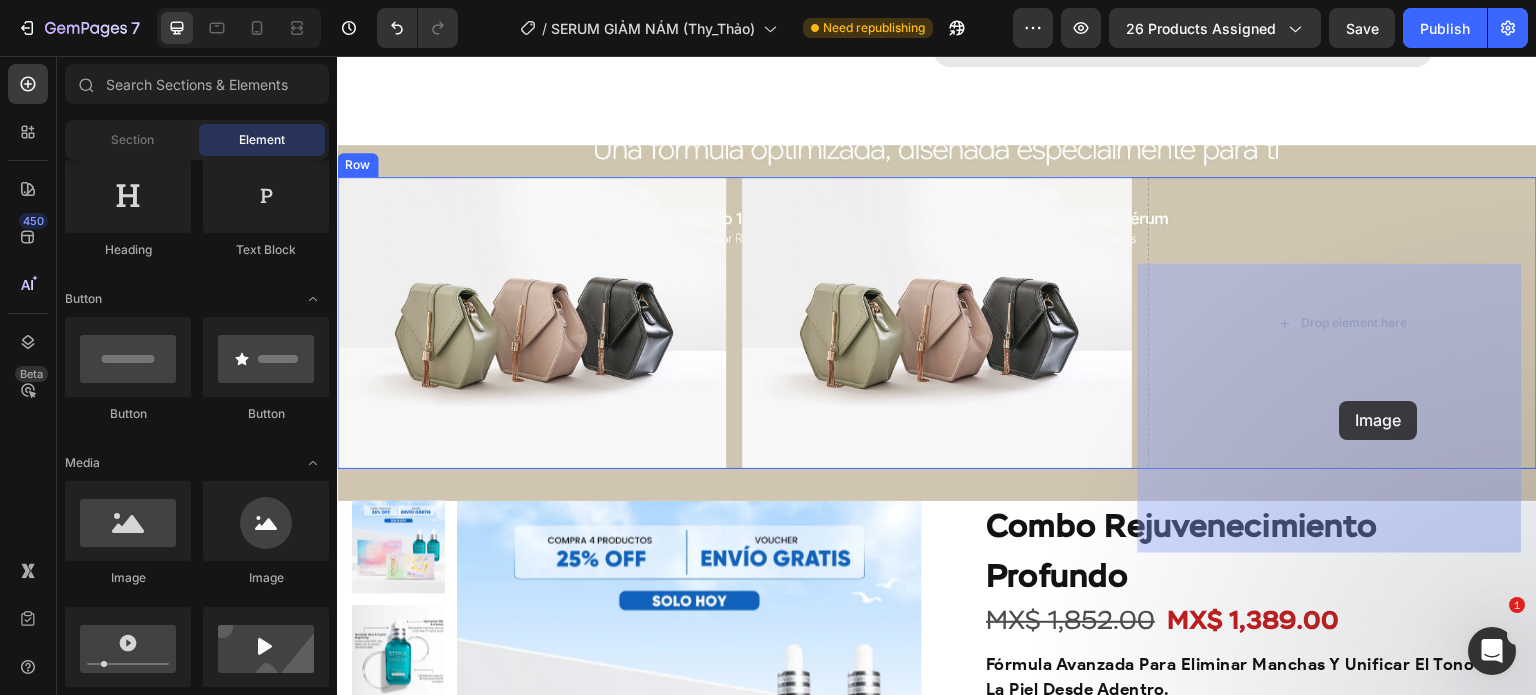 drag, startPoint x: 480, startPoint y: 610, endPoint x: 1340, endPoint y: 401, distance: 885.0316 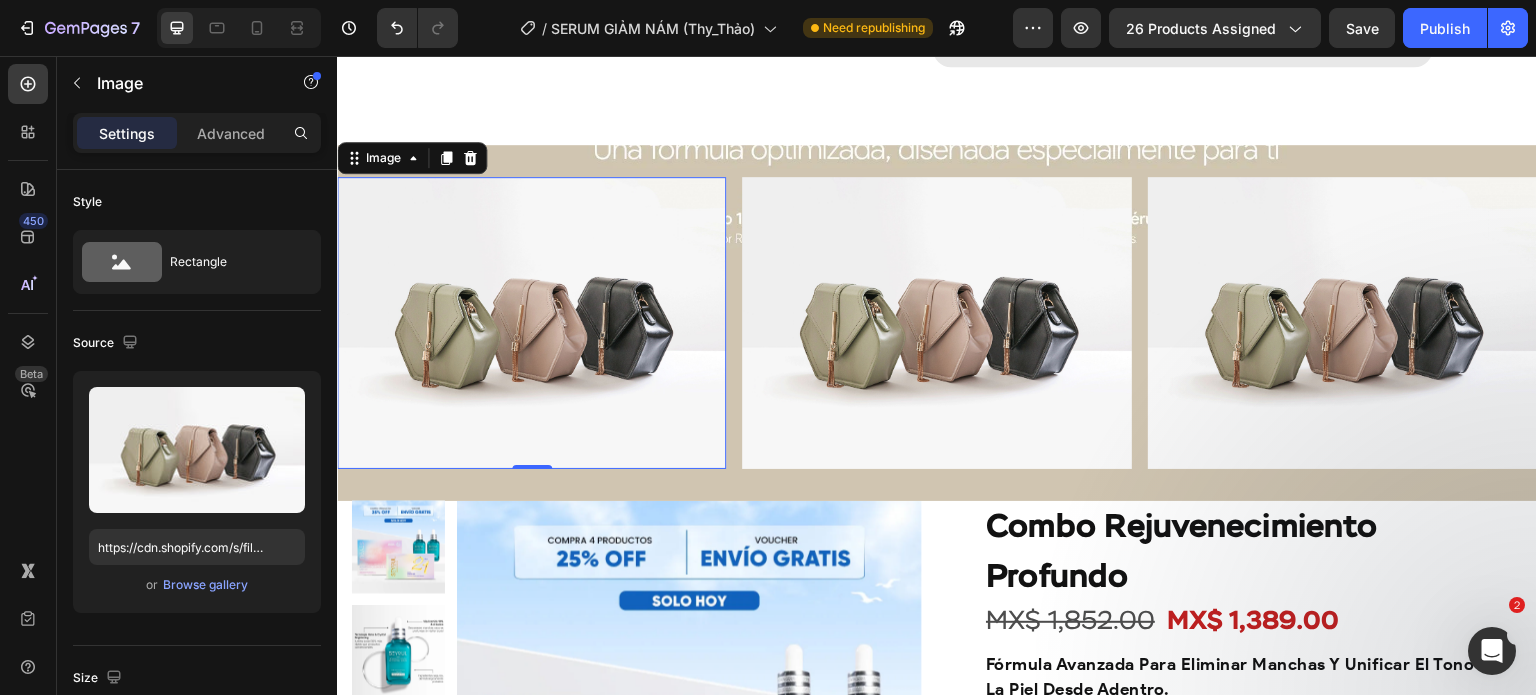 scroll, scrollTop: 636, scrollLeft: 0, axis: vertical 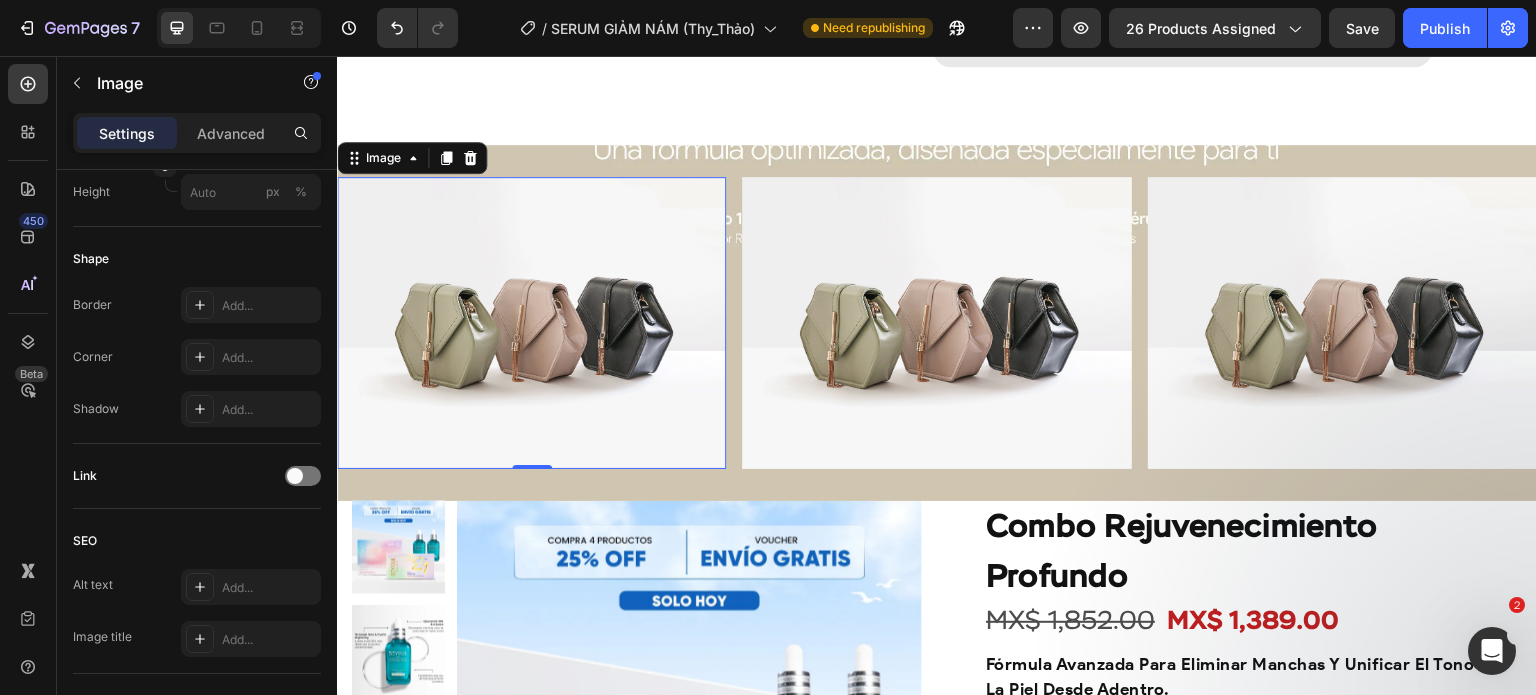 click at bounding box center [531, 323] 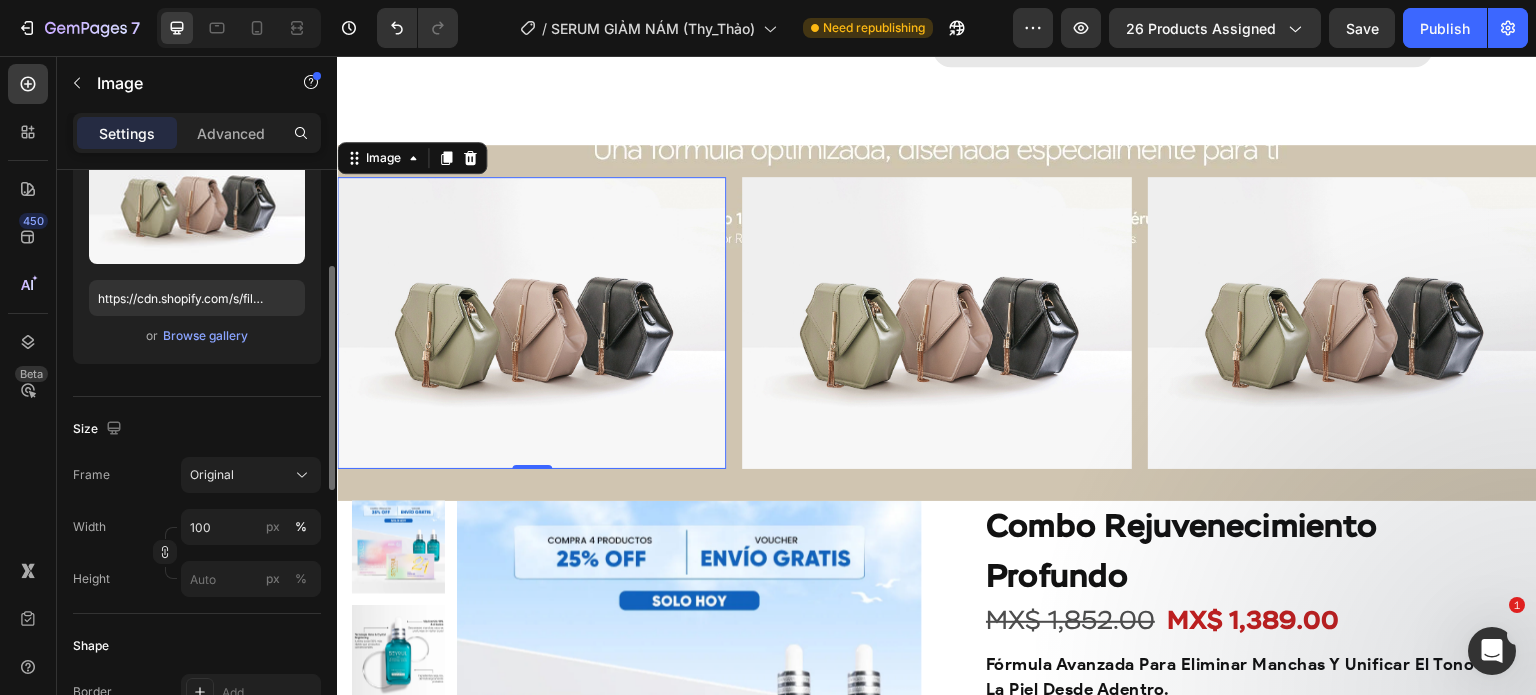 scroll, scrollTop: 0, scrollLeft: 0, axis: both 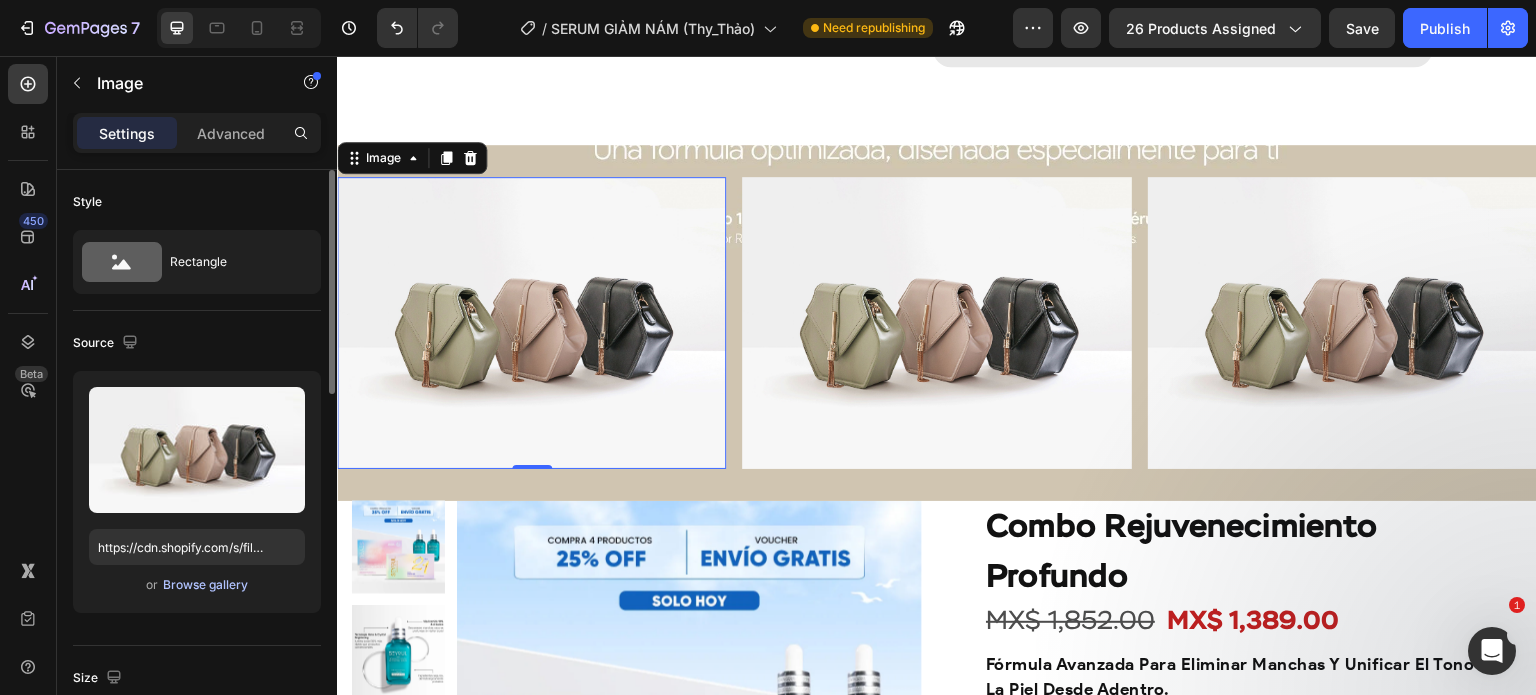 click on "Browse gallery" at bounding box center [205, 585] 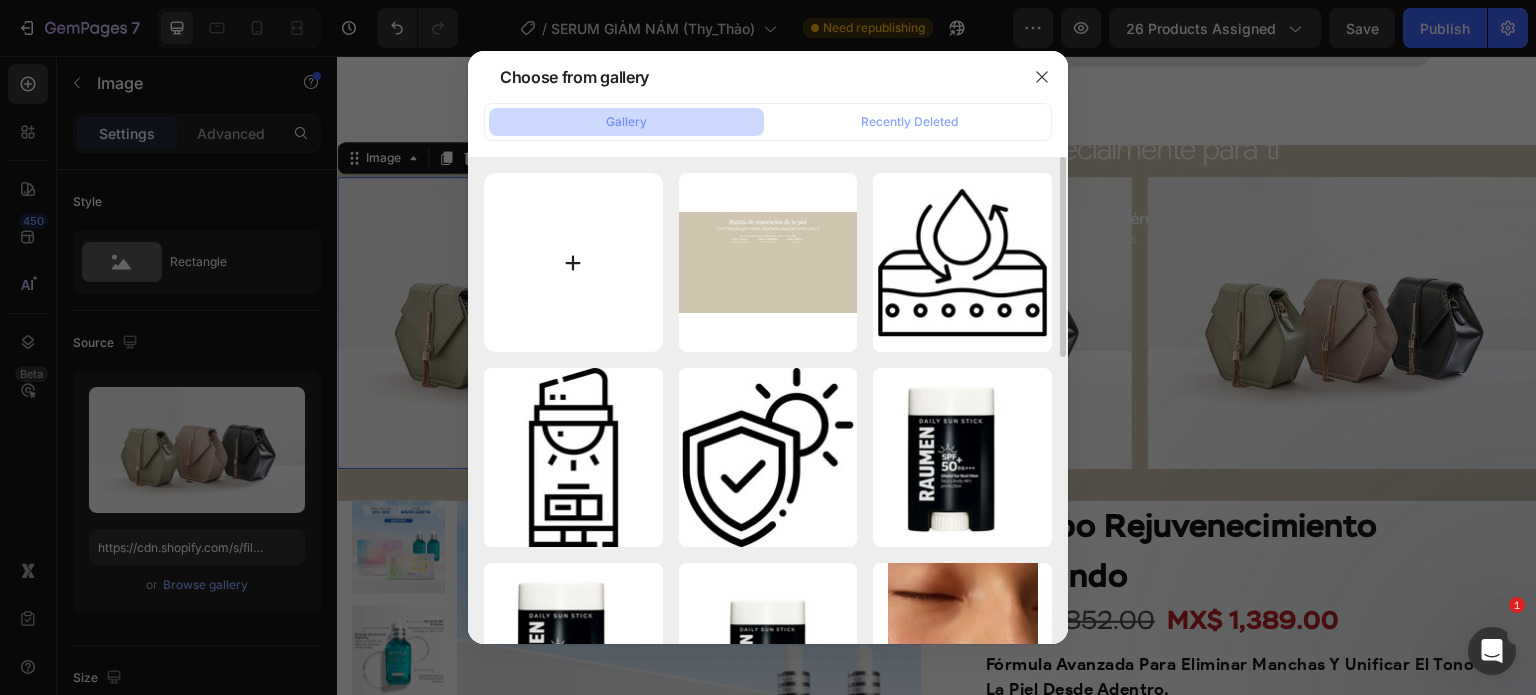 click at bounding box center (573, 262) 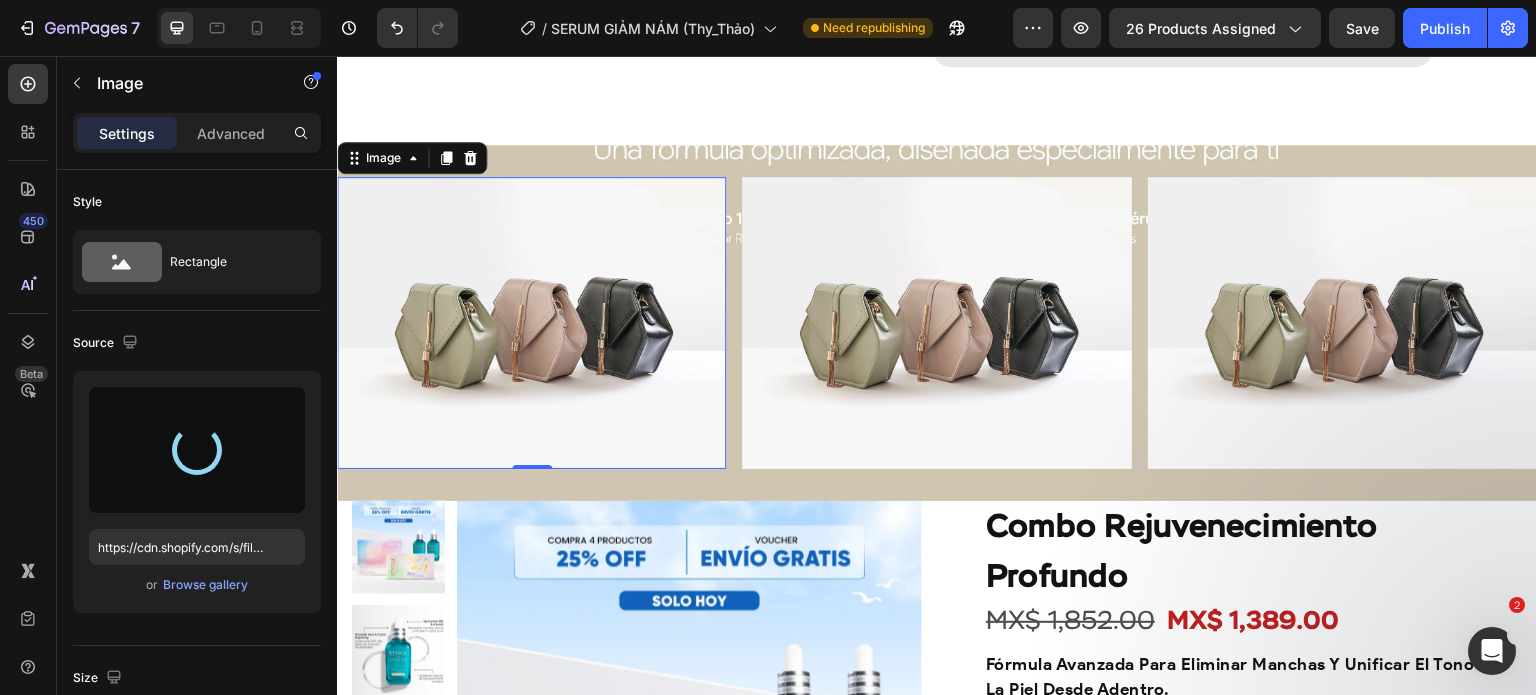 type on "https://cdn.shopify.com/s/files/1/0643/1404/8704/files/gempages_507356051327157127-ec0d866f-006e-469f-904c-2beeec3790d9.webp" 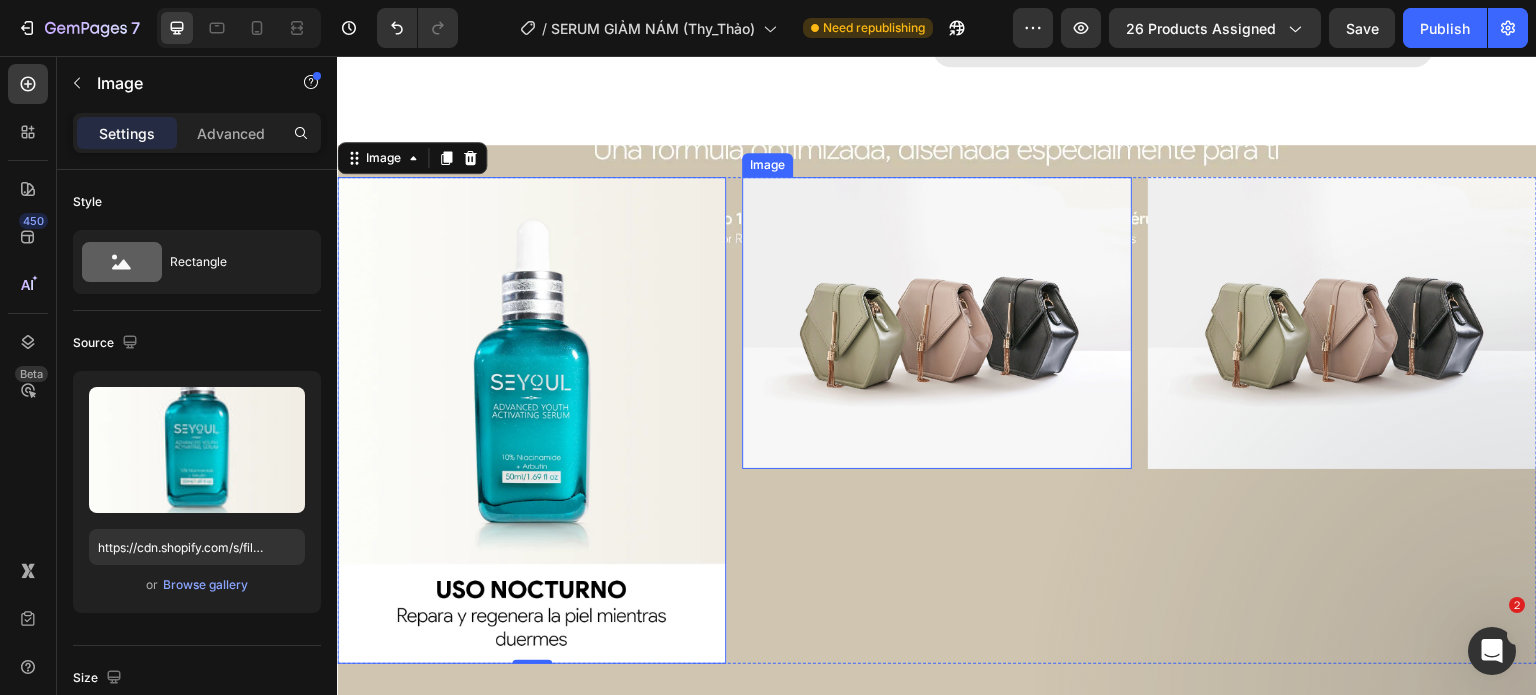 scroll, scrollTop: 5041, scrollLeft: 0, axis: vertical 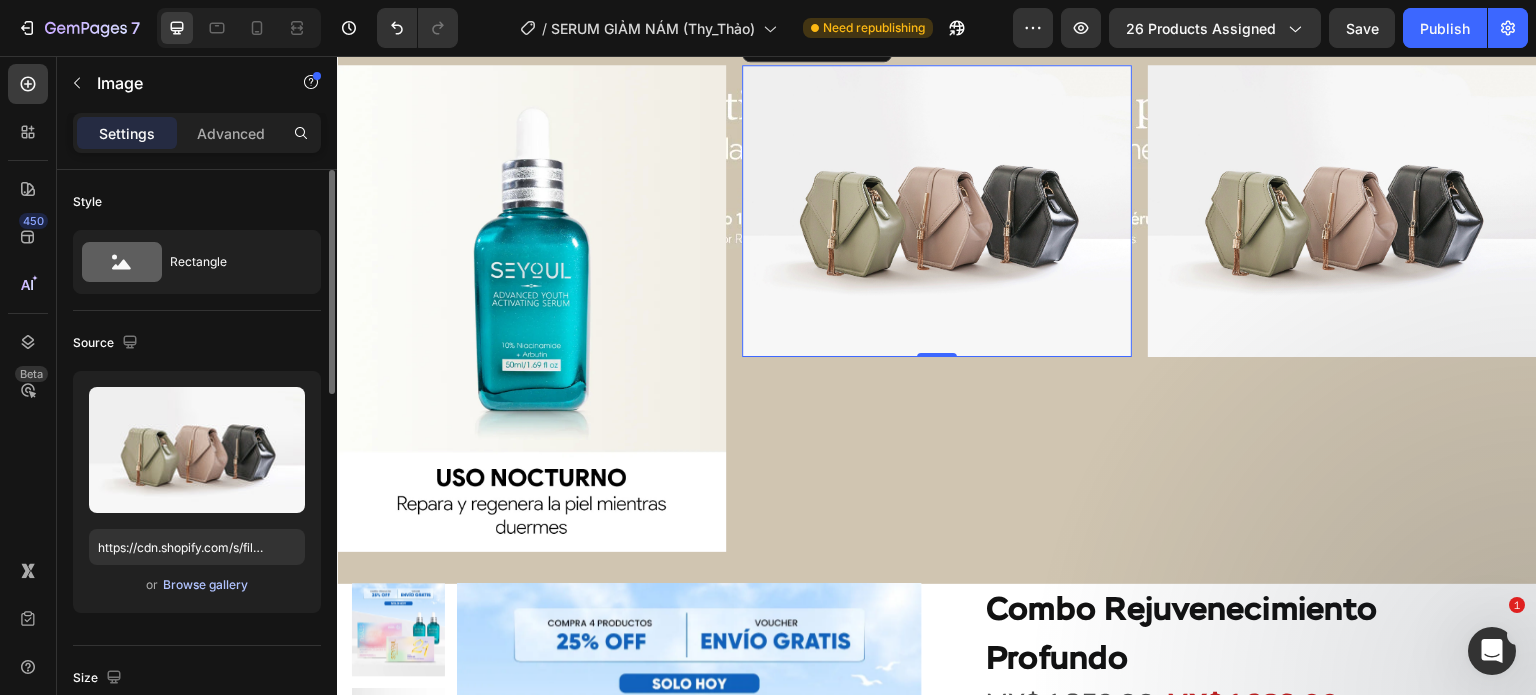 click on "Browse gallery" at bounding box center [205, 585] 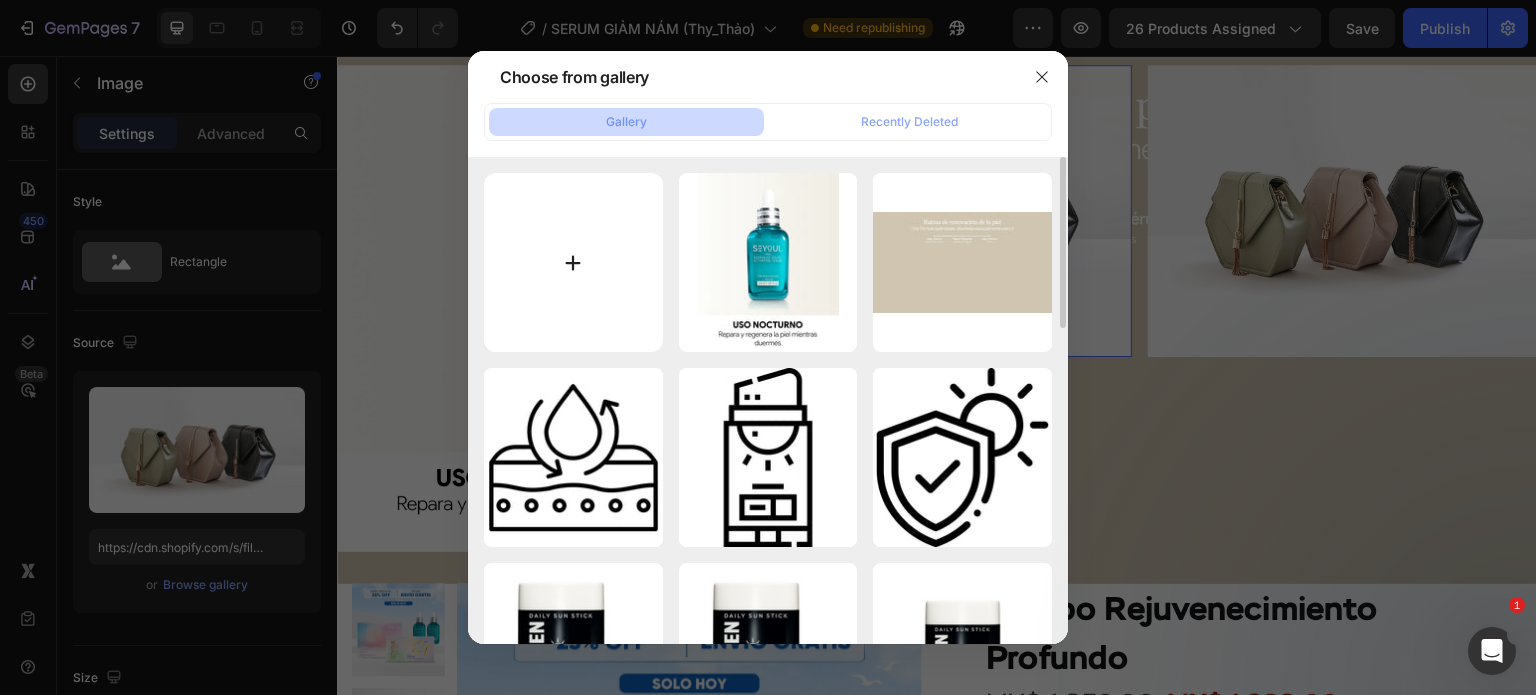 click at bounding box center (573, 262) 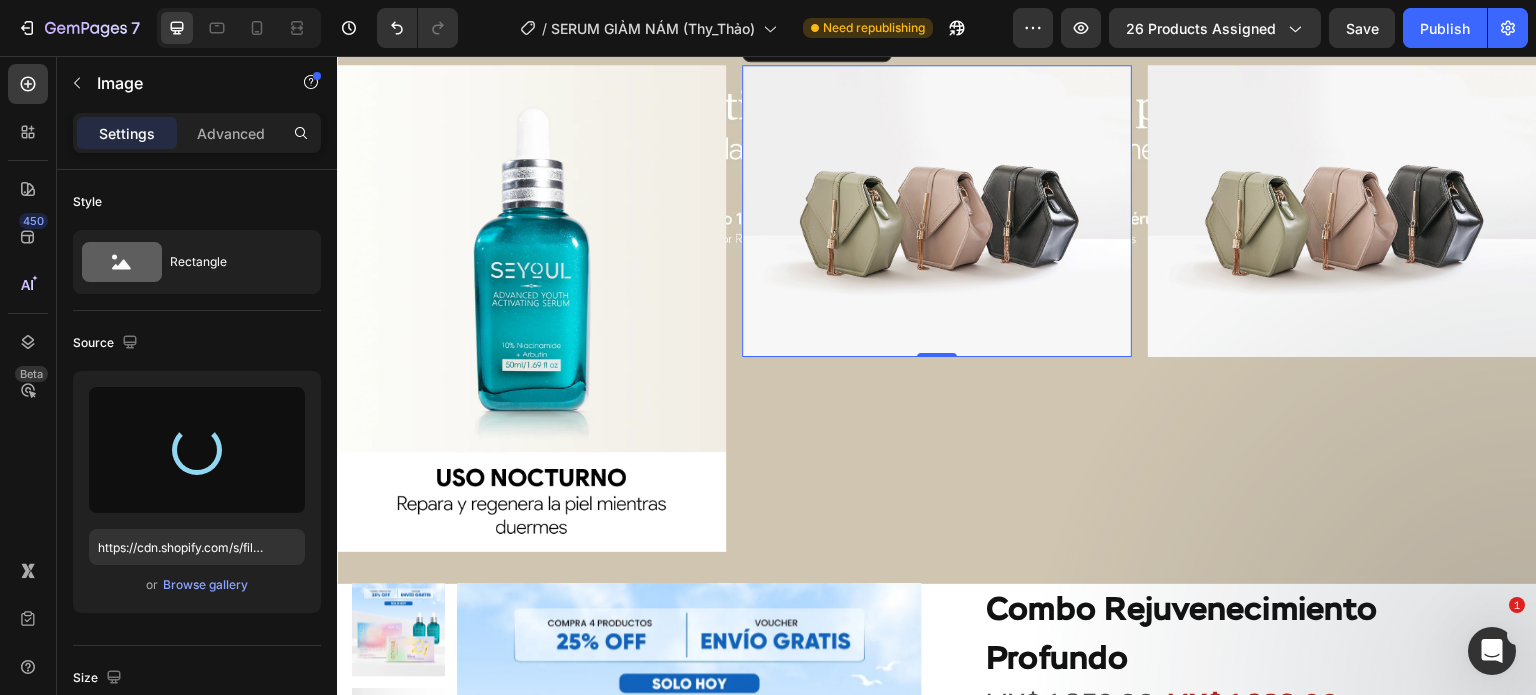 type on "https://cdn.shopify.com/s/files/1/0643/1404/8704/files/gempages_507356051327157127-a68ea3a3-31b0-482c-a62d-68862dc8ea06.webp" 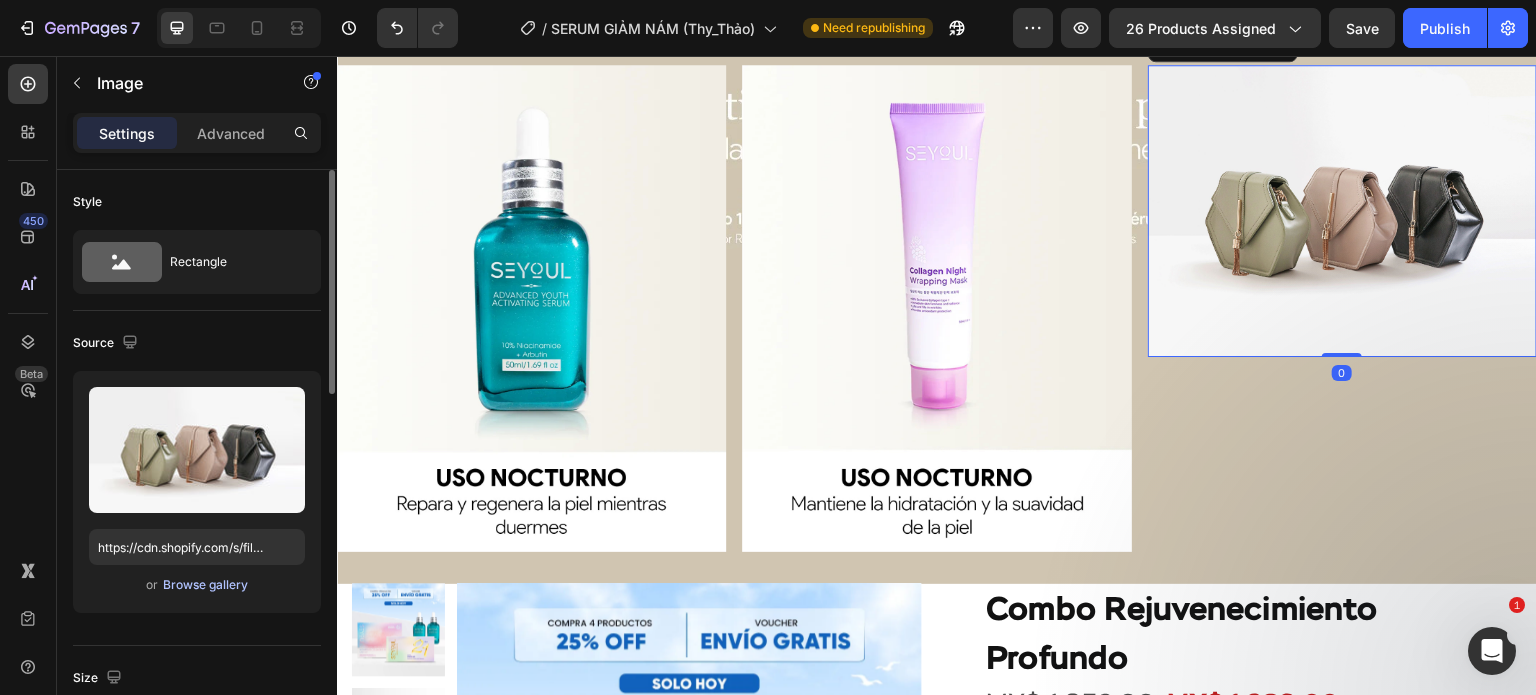 click on "Browse gallery" at bounding box center [205, 585] 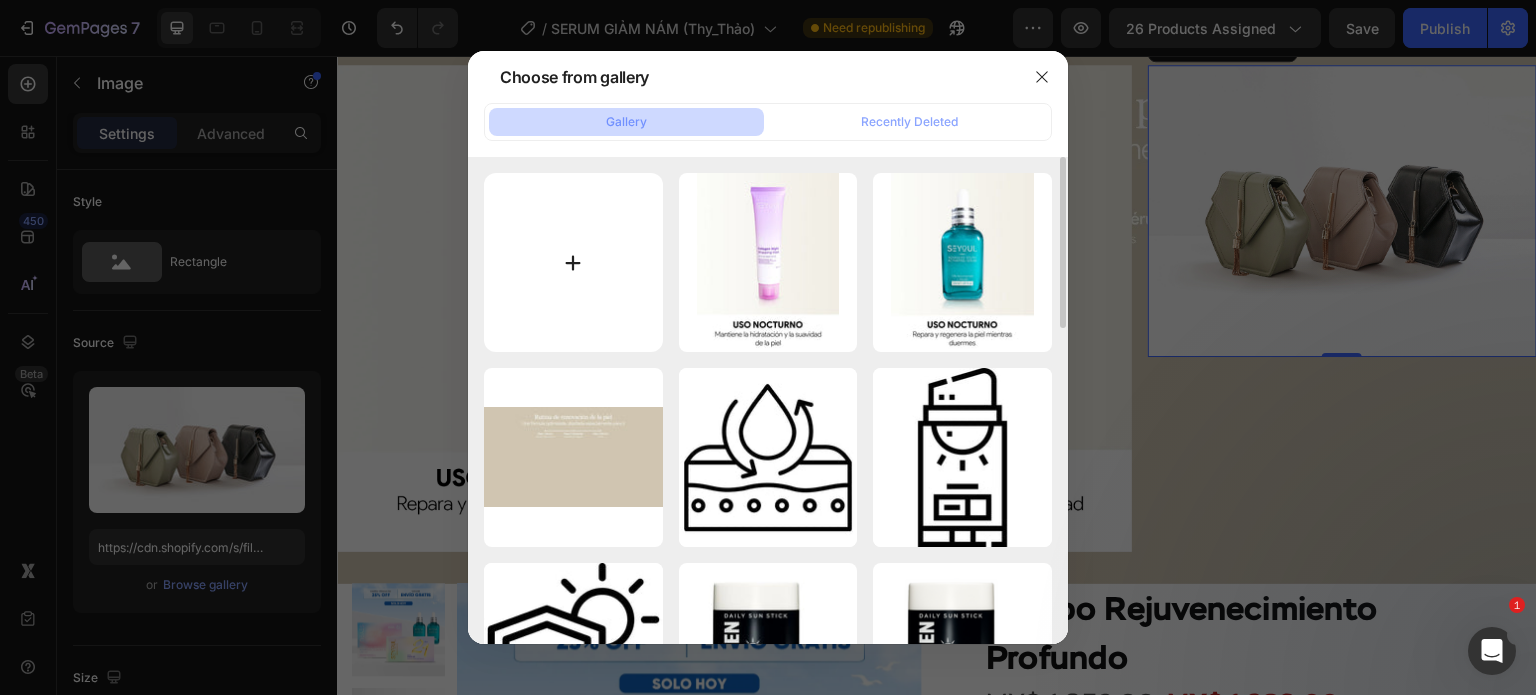click at bounding box center (573, 262) 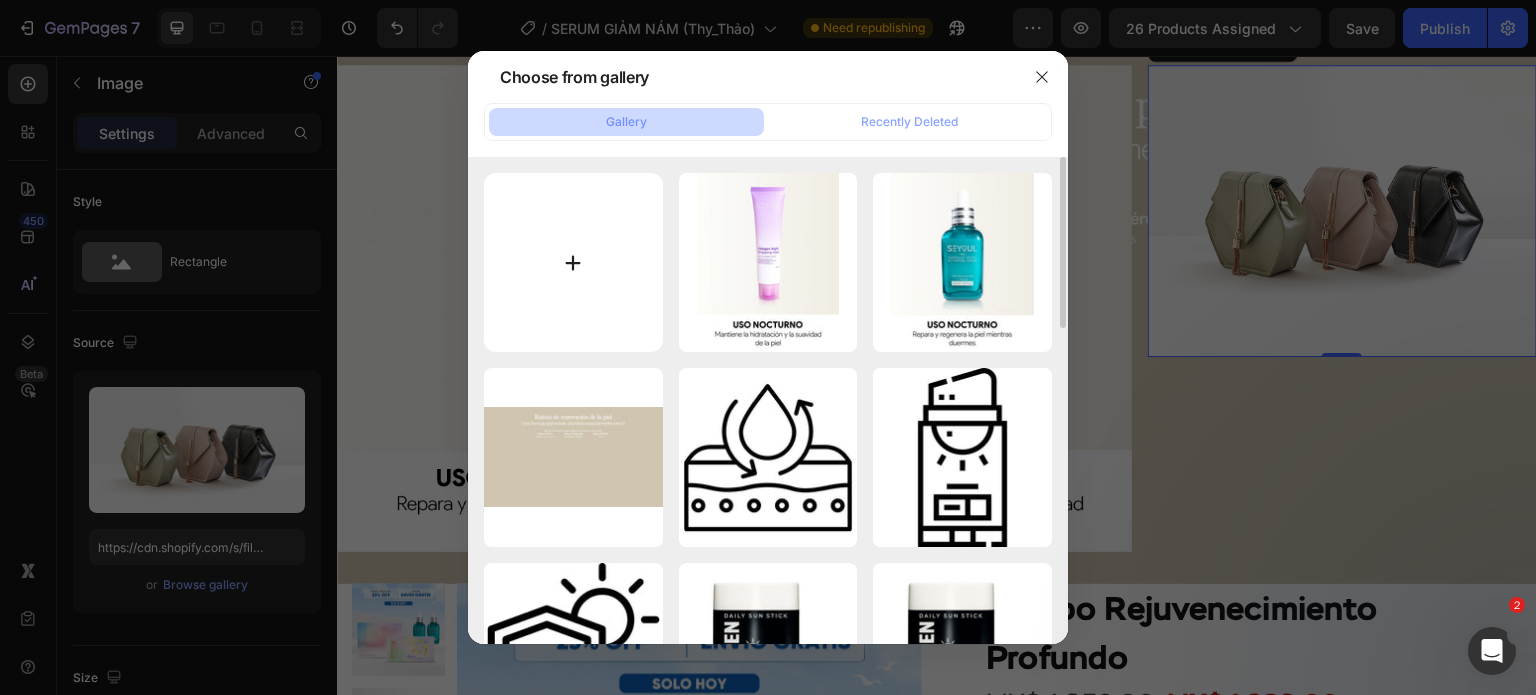 type on "C:\fakepath\serum 21_11_11zon.webp" 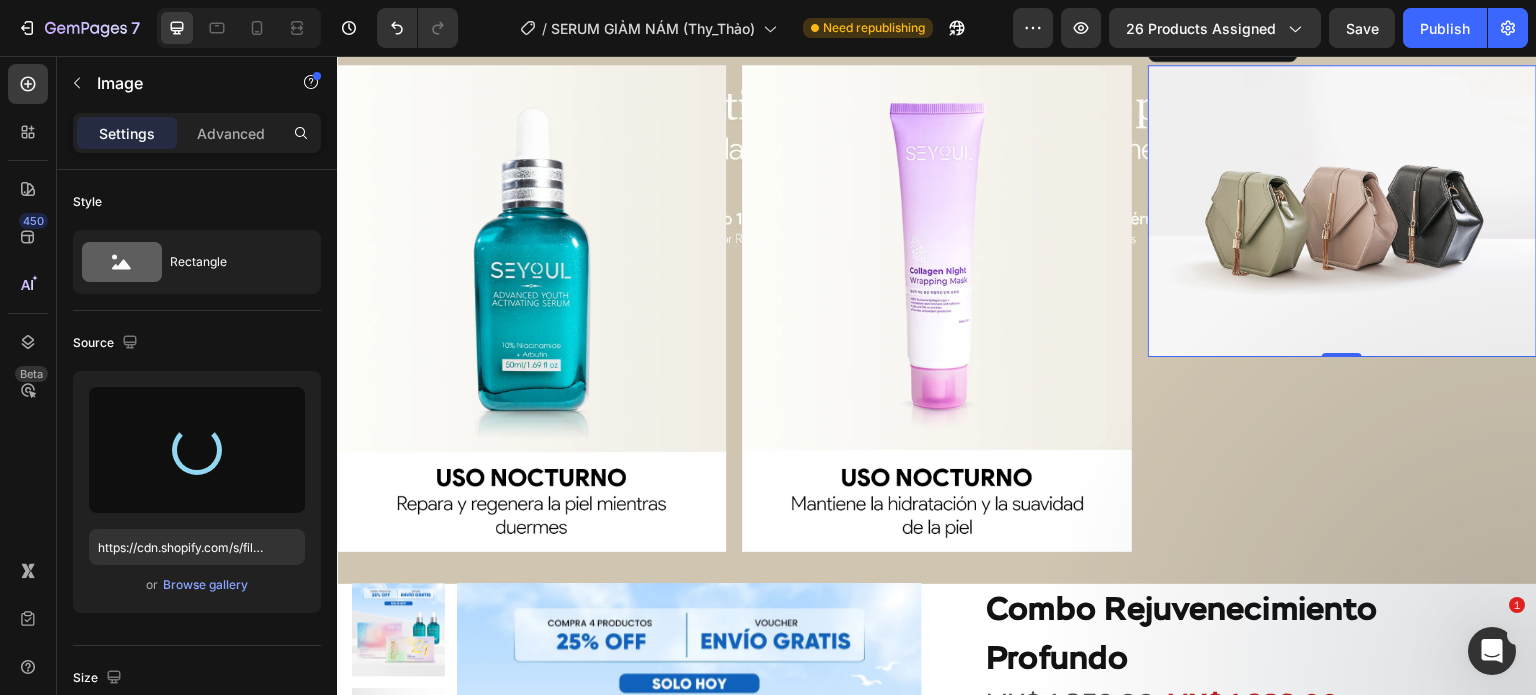 type on "https://cdn.shopify.com/s/files/1/0643/1404/8704/files/gempages_507356051327157127-47ba3623-d8b1-4784-82ac-e52754aa7203.webp" 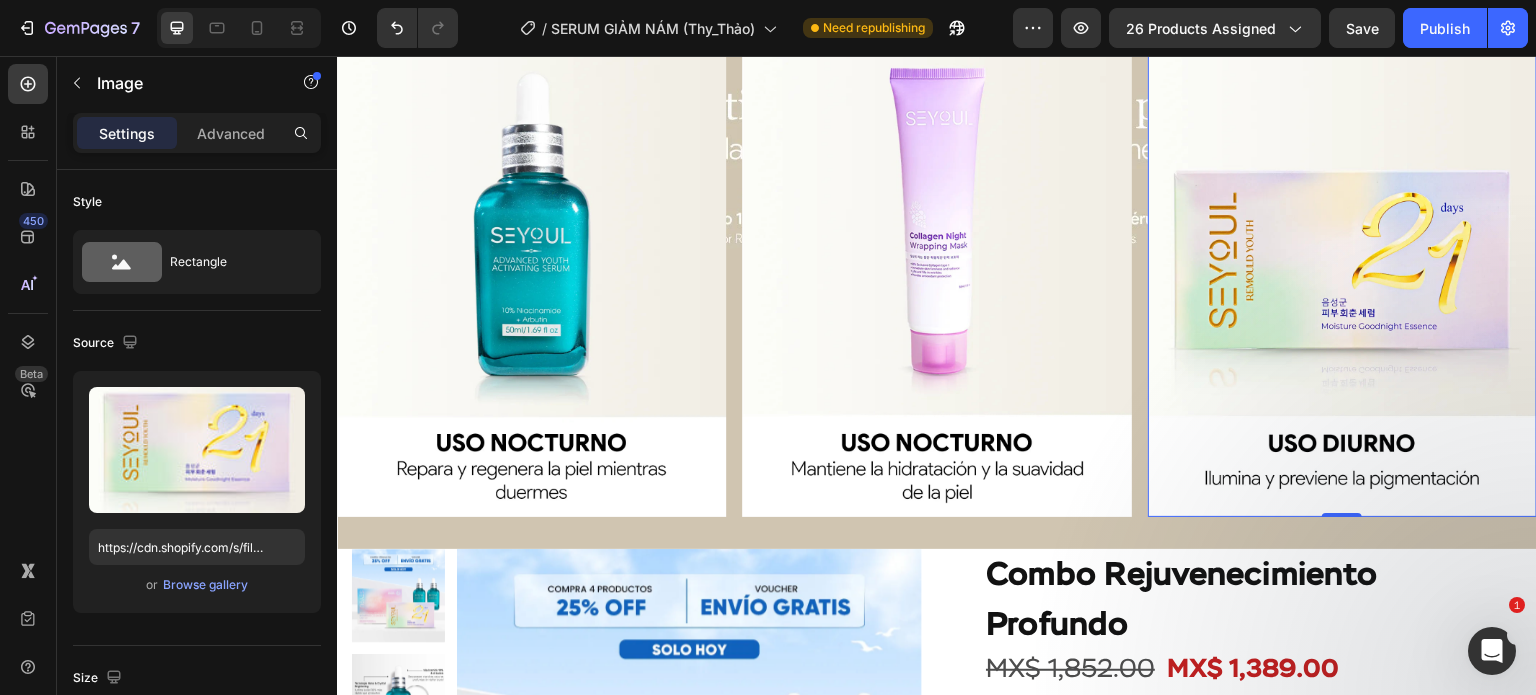 scroll, scrollTop: 5164, scrollLeft: 0, axis: vertical 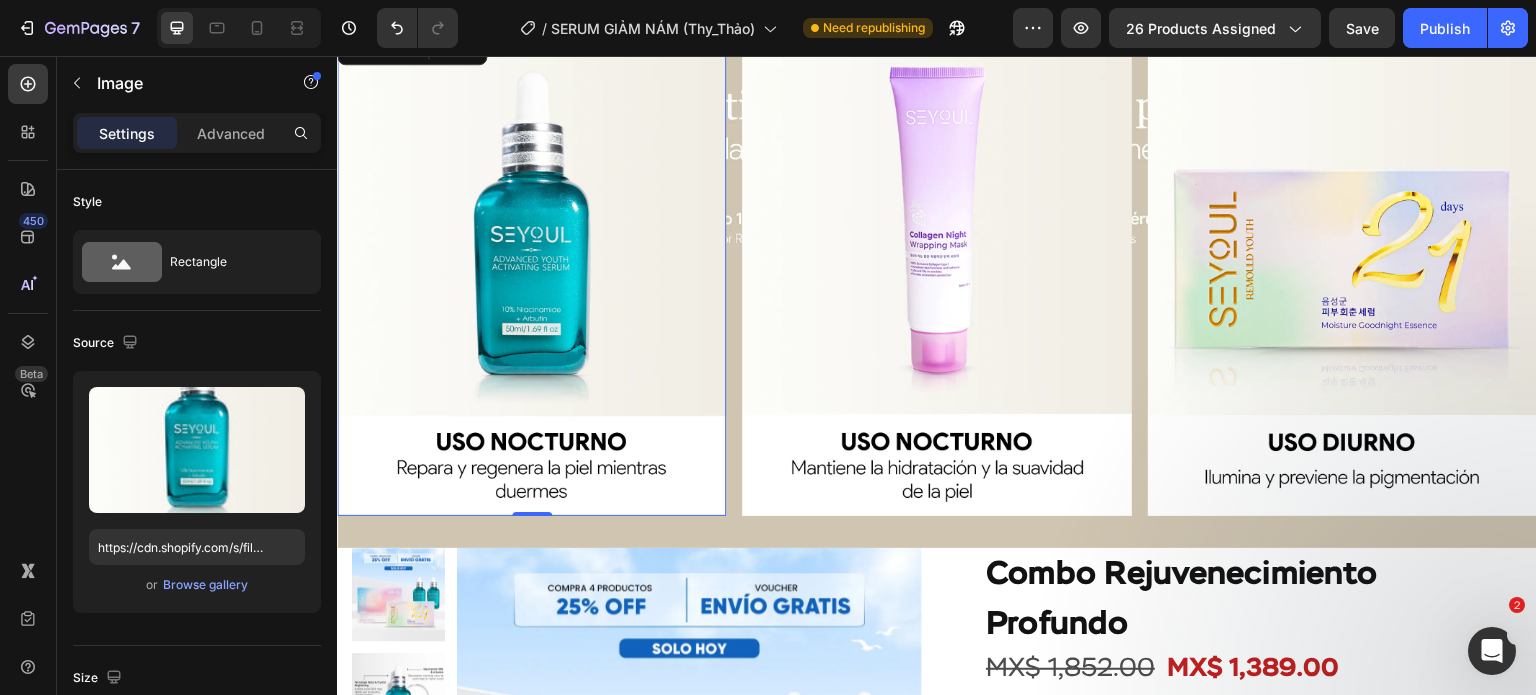 click at bounding box center [531, 272] 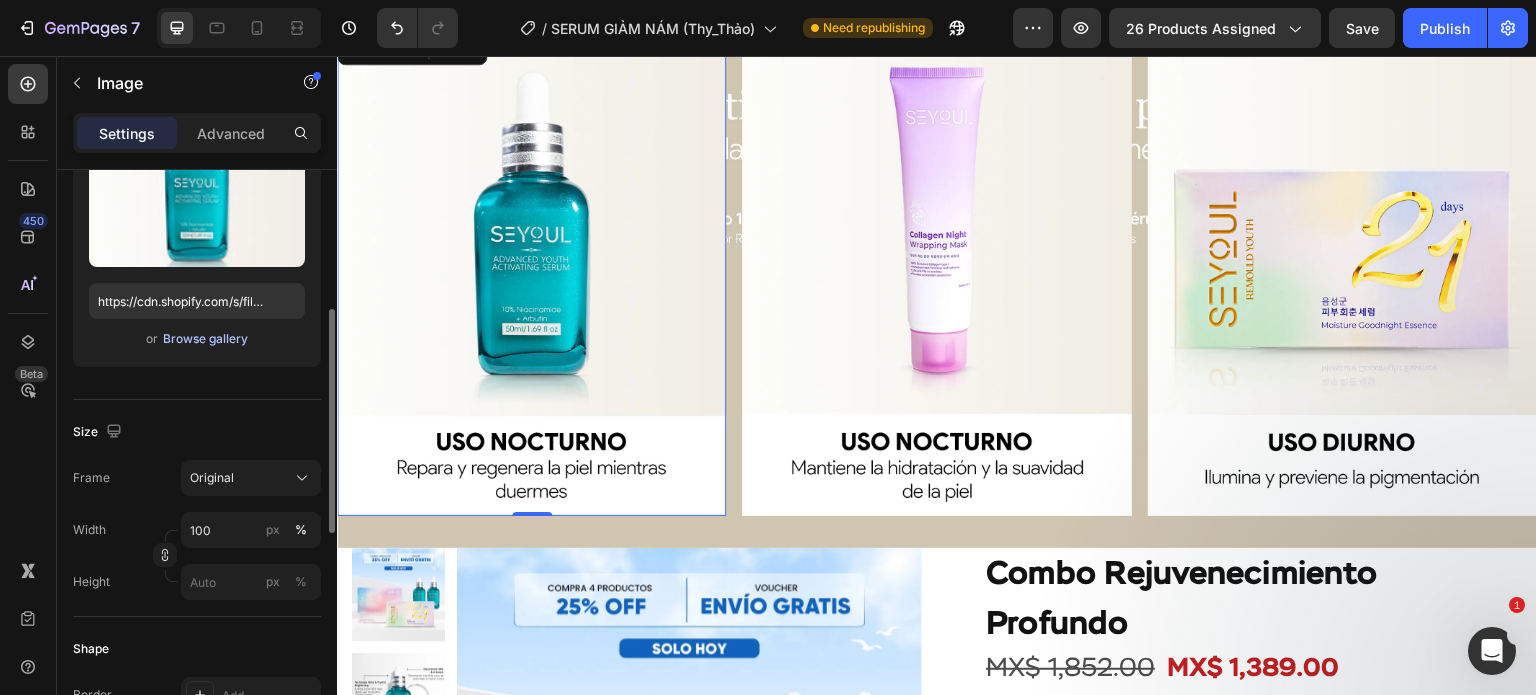 scroll, scrollTop: 291, scrollLeft: 0, axis: vertical 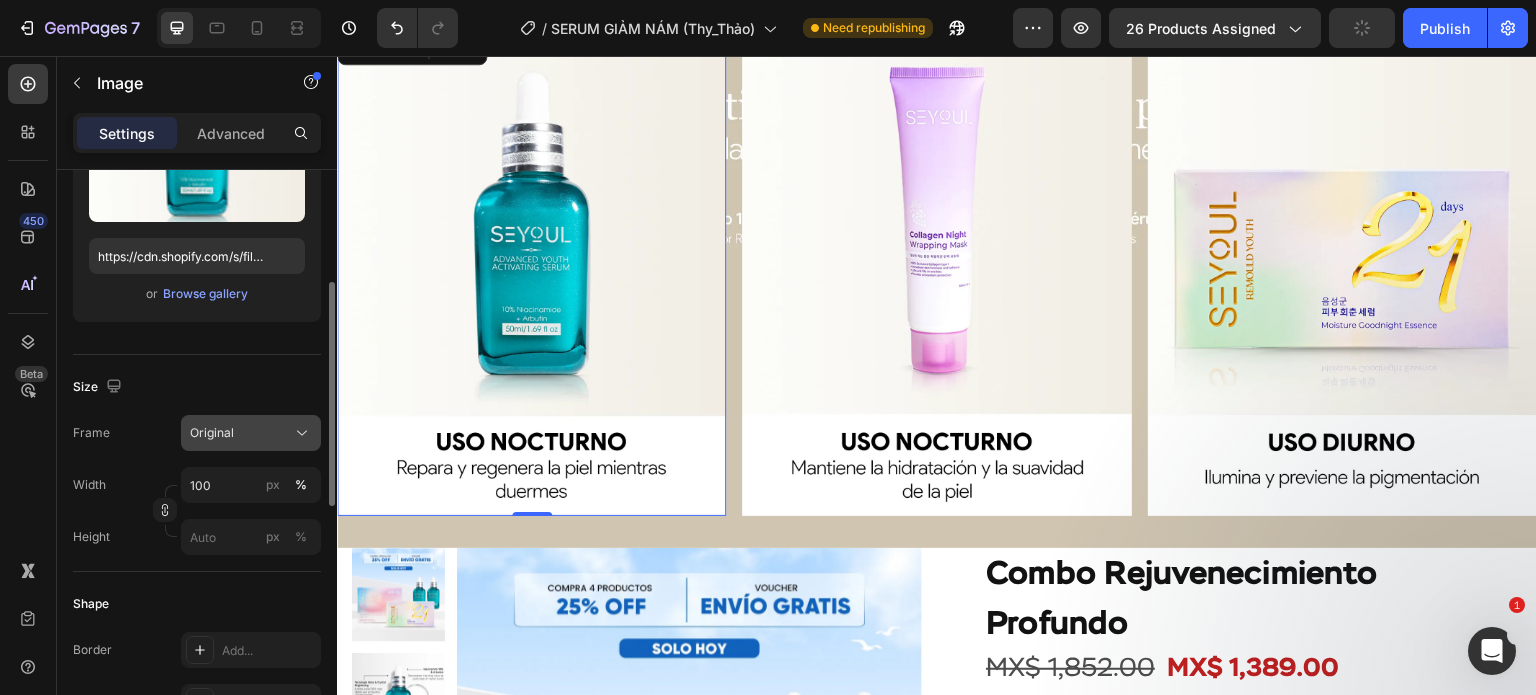 click 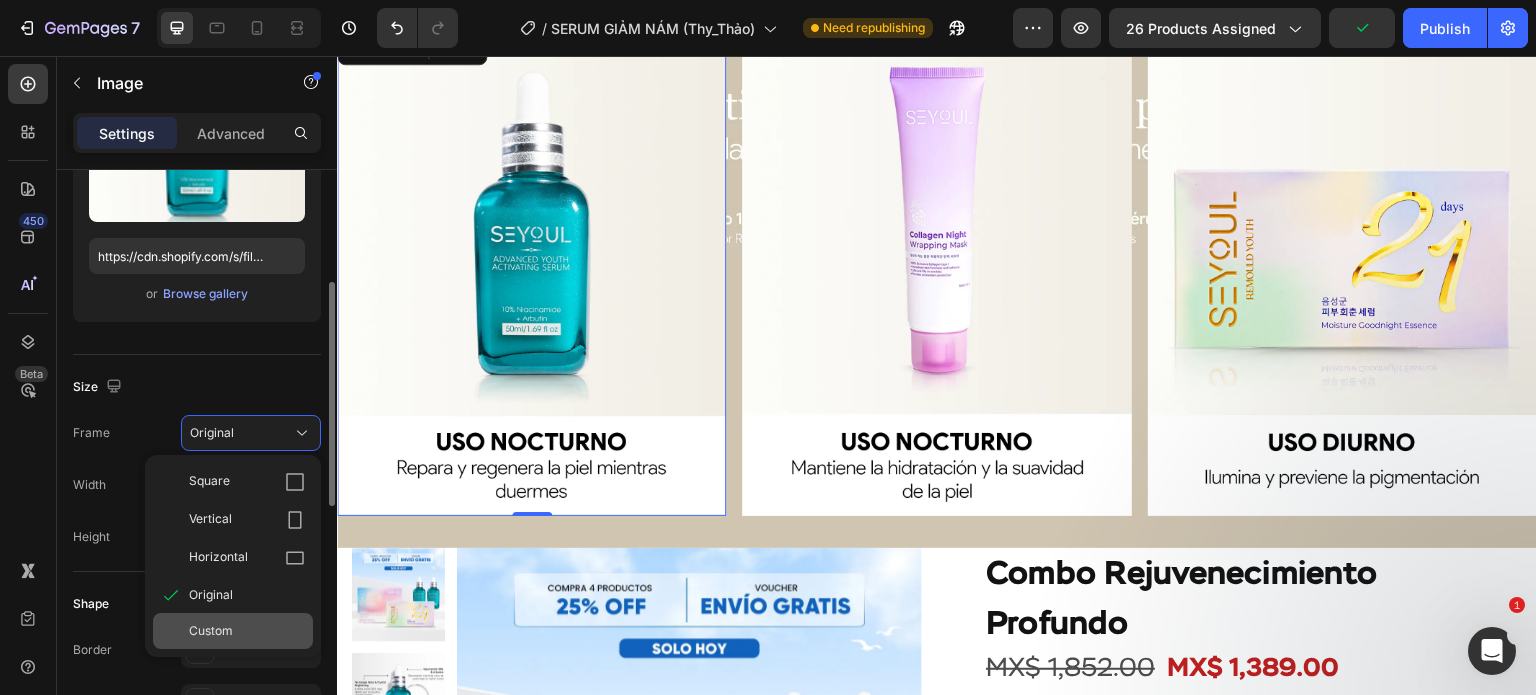 click on "Custom" at bounding box center (247, 631) 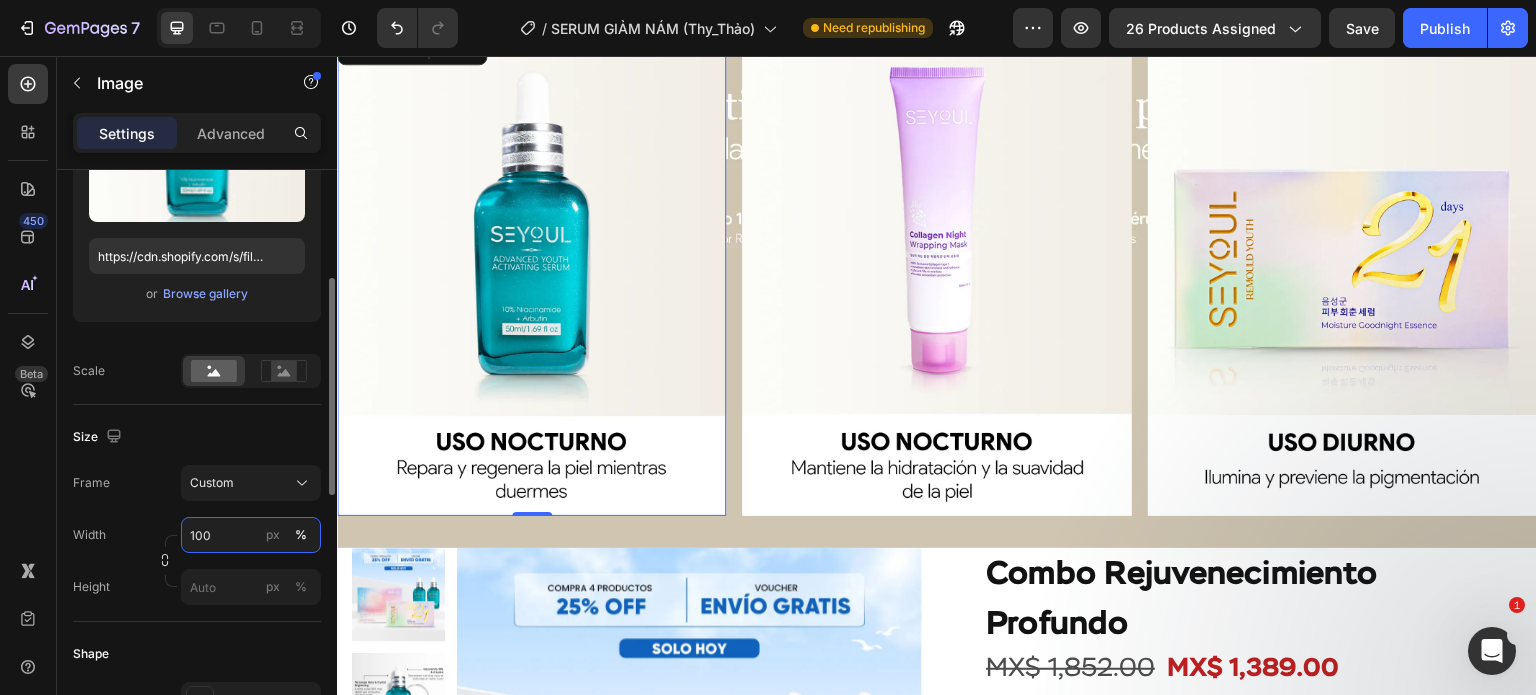 click on "100" at bounding box center (251, 535) 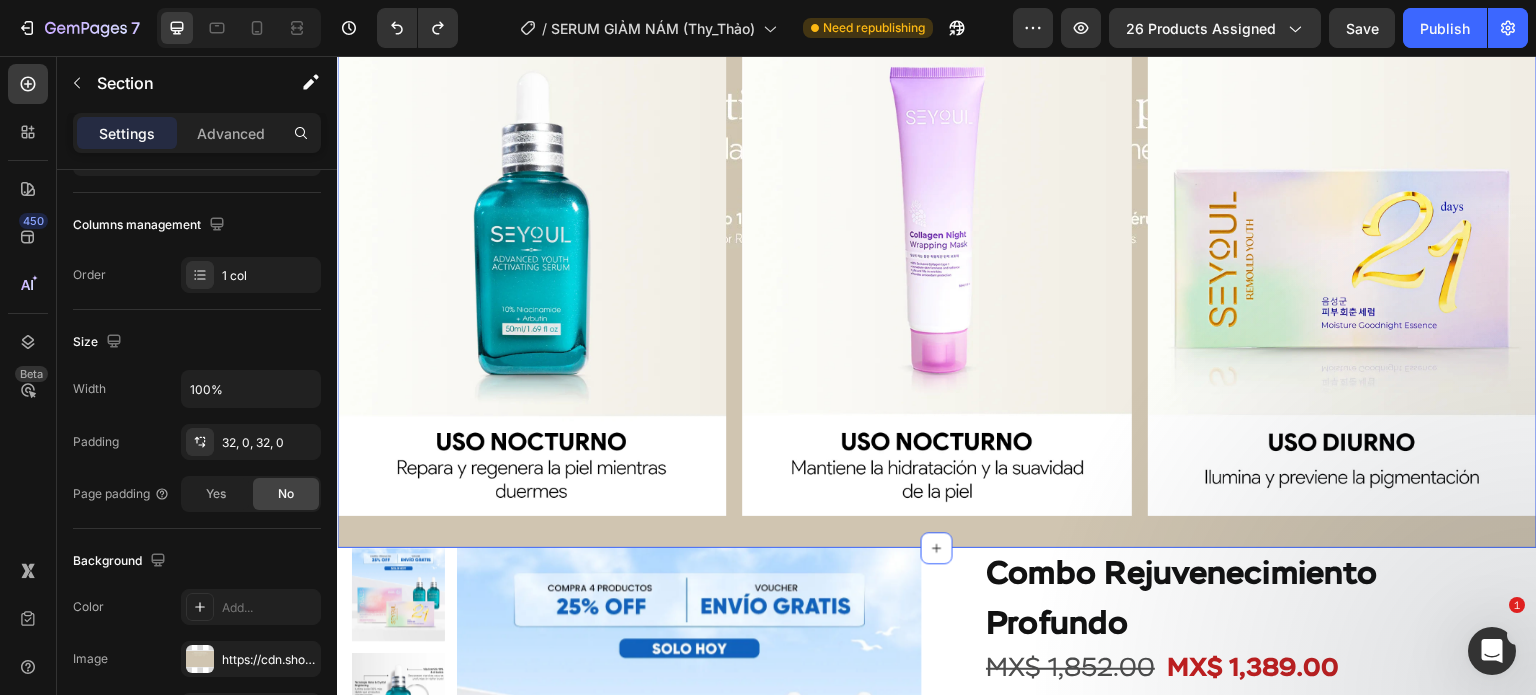 scroll, scrollTop: 0, scrollLeft: 0, axis: both 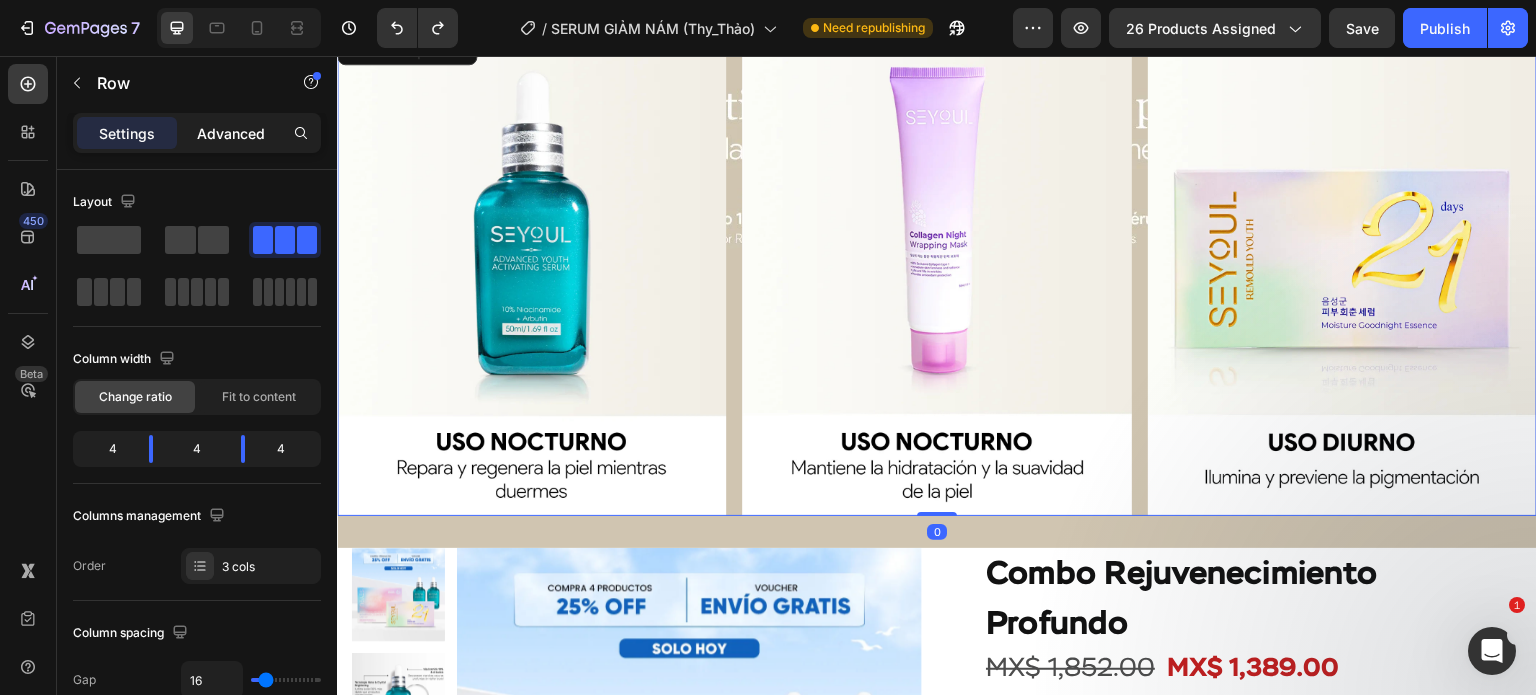 click on "Advanced" 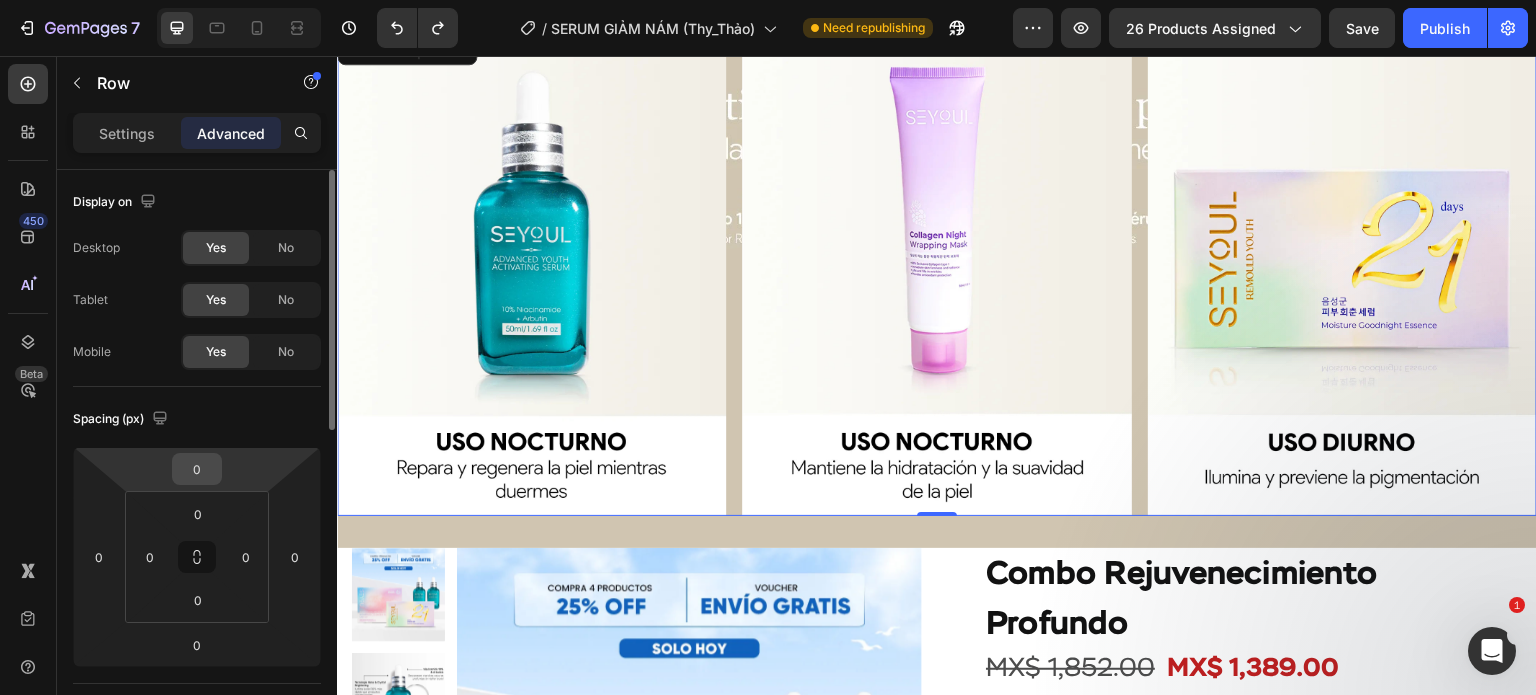click on "0" at bounding box center (197, 469) 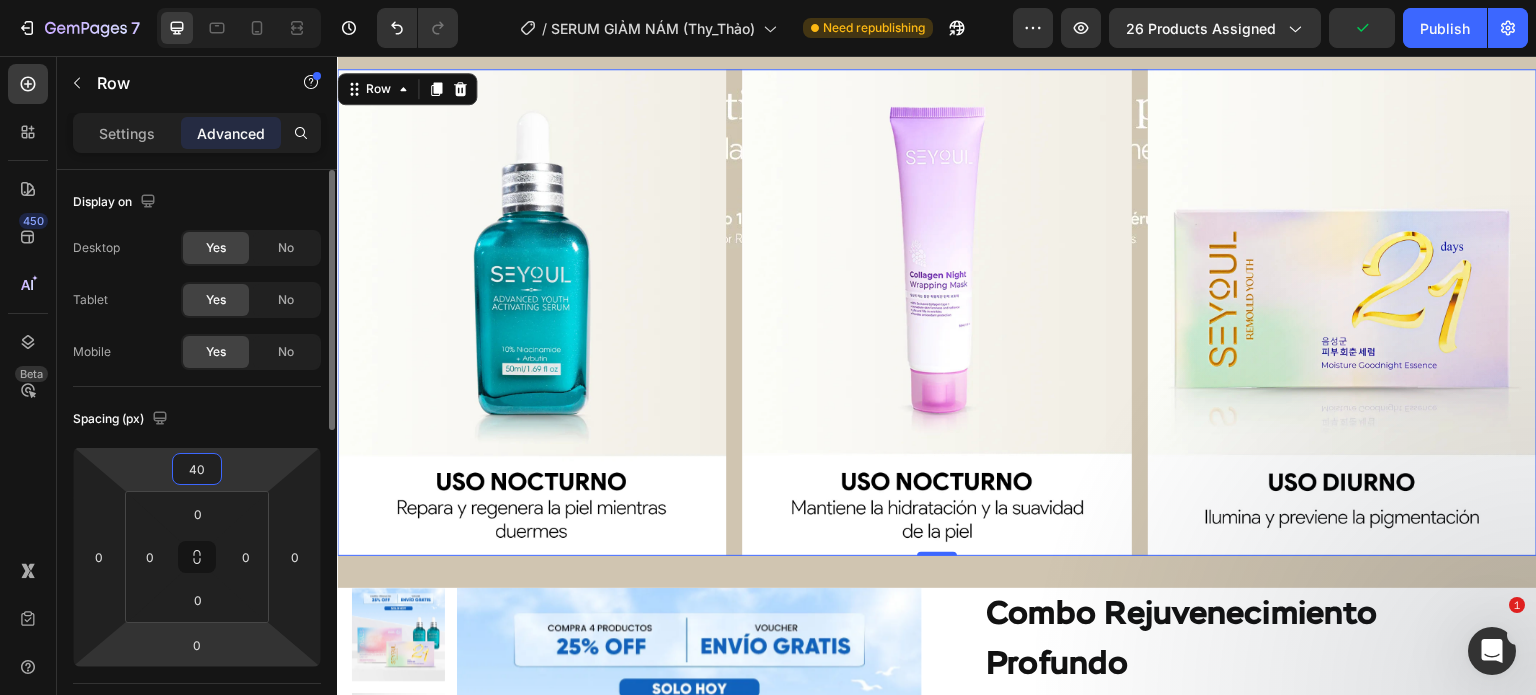 type on "40" 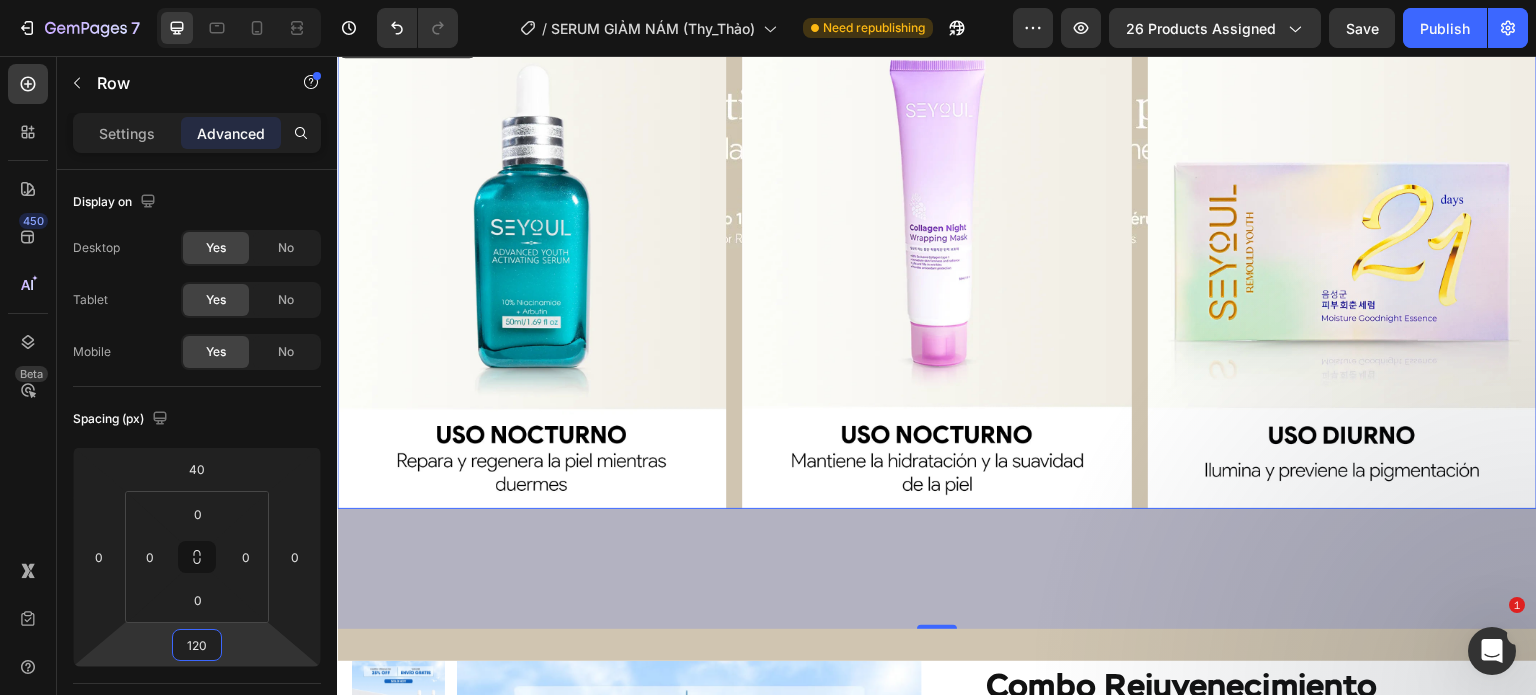 scroll, scrollTop: 5199, scrollLeft: 0, axis: vertical 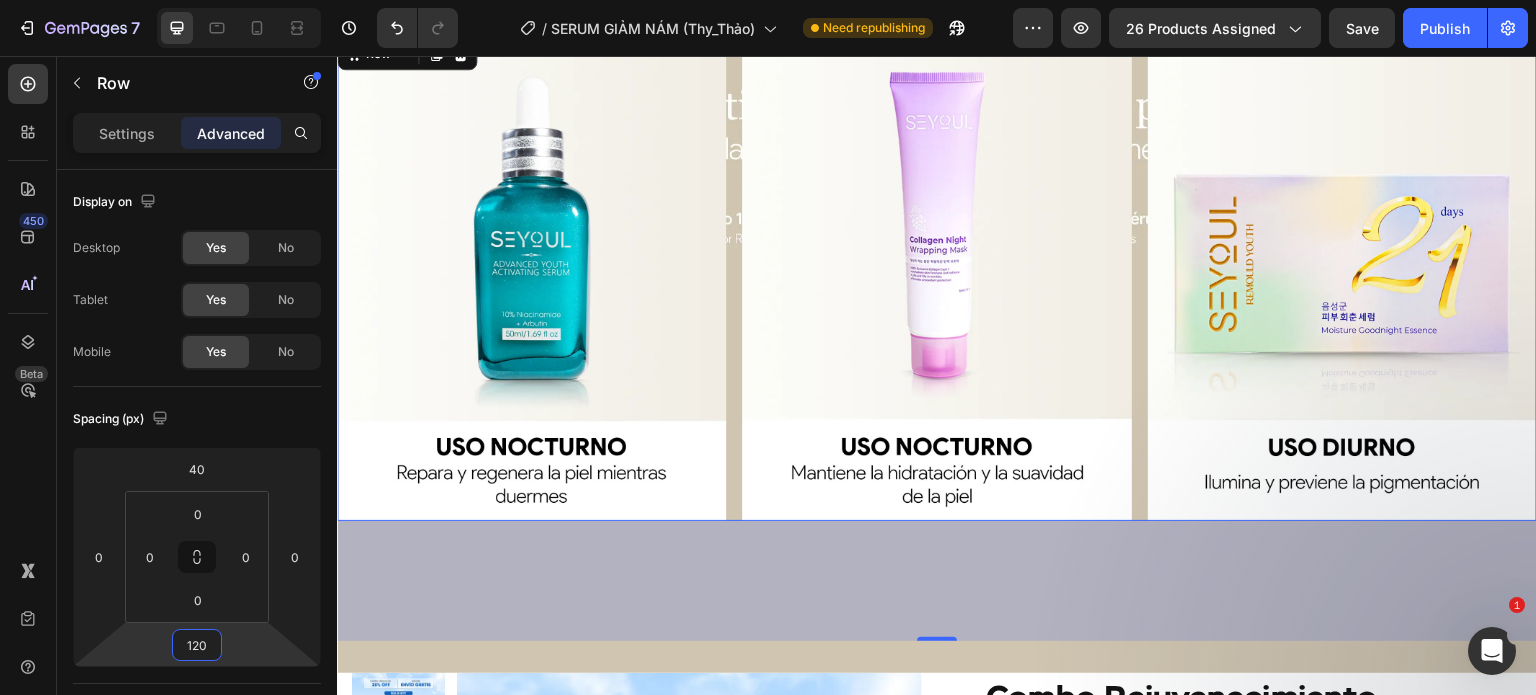 type on "0" 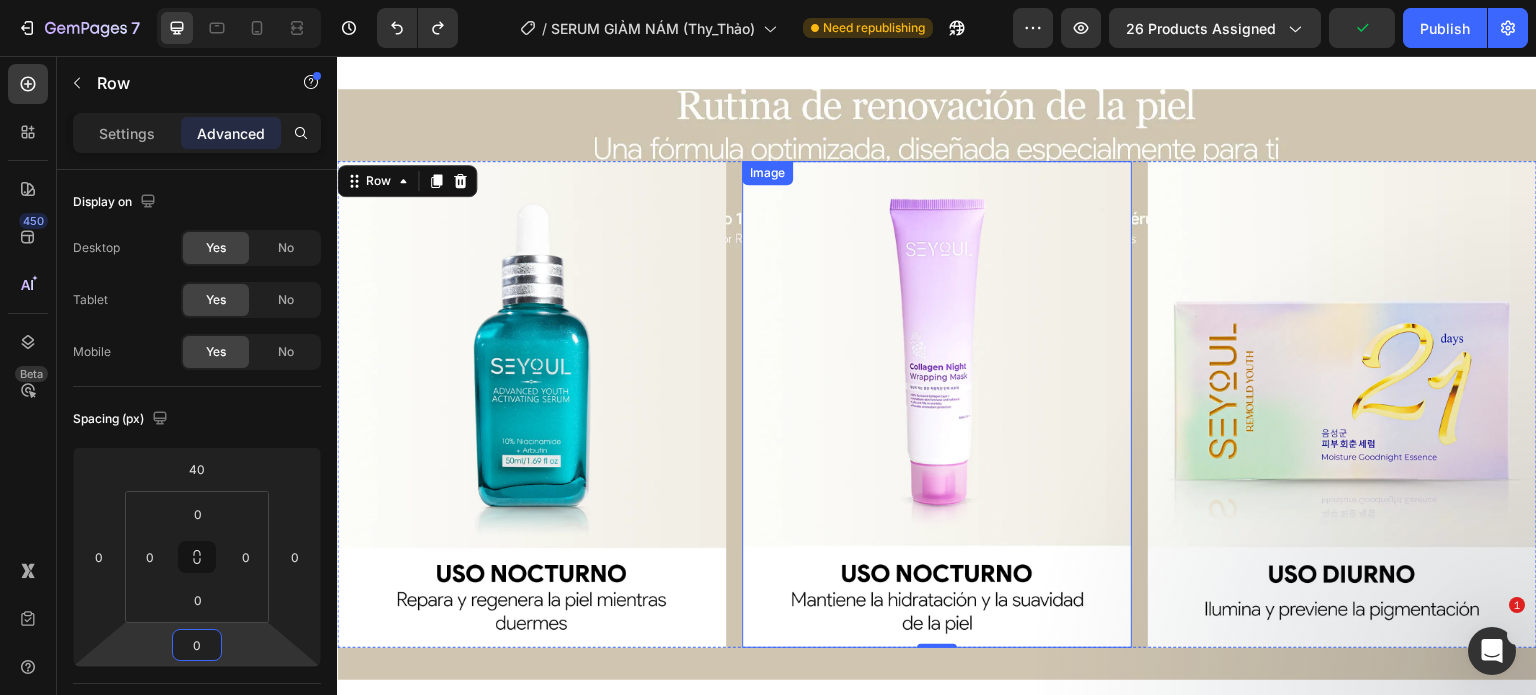 scroll, scrollTop: 4980, scrollLeft: 0, axis: vertical 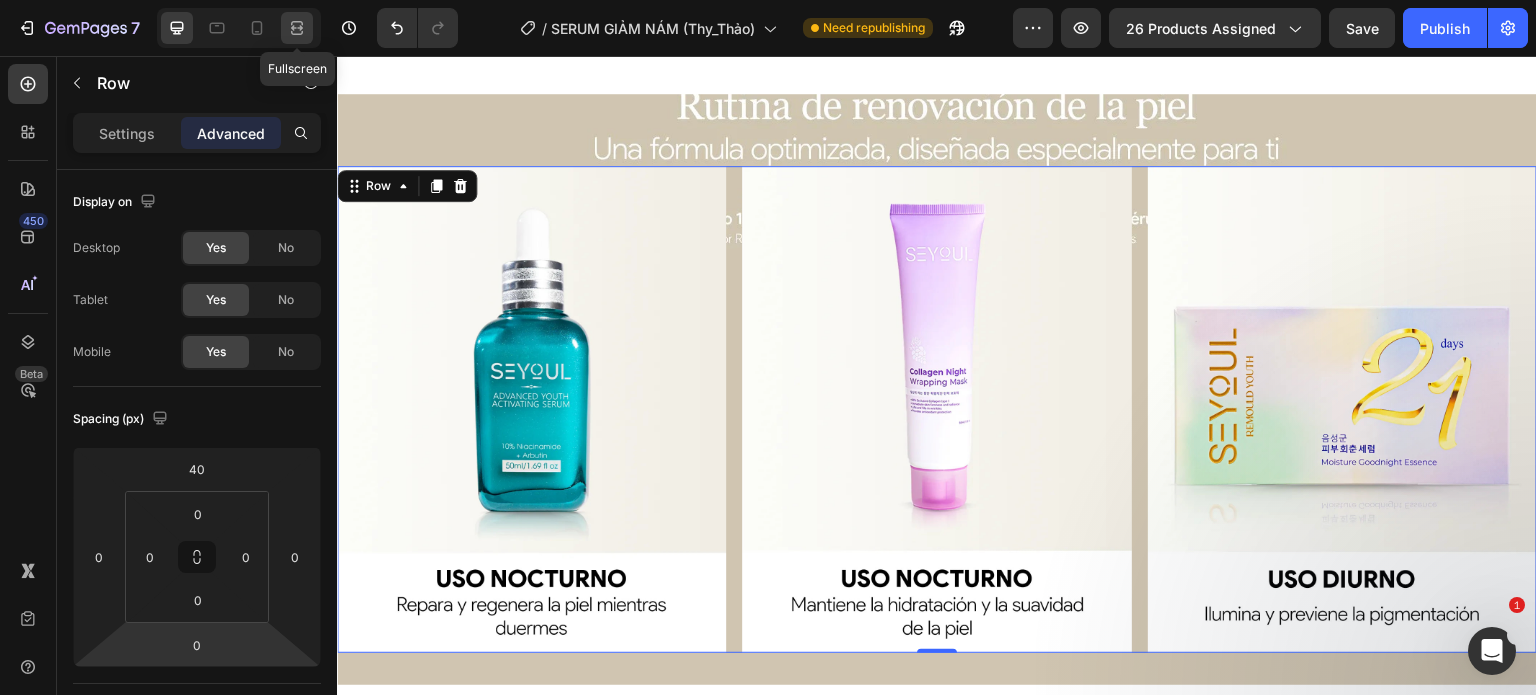 click 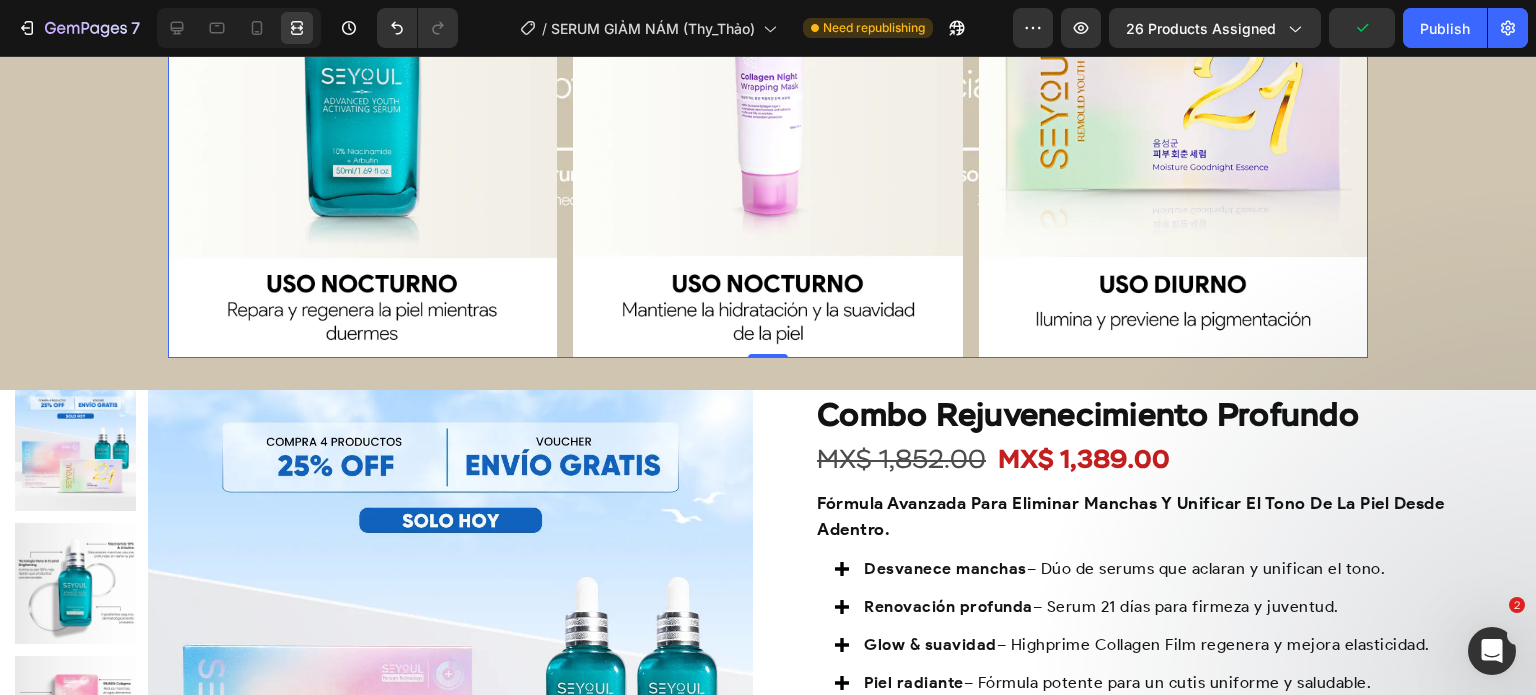 scroll, scrollTop: 5129, scrollLeft: 0, axis: vertical 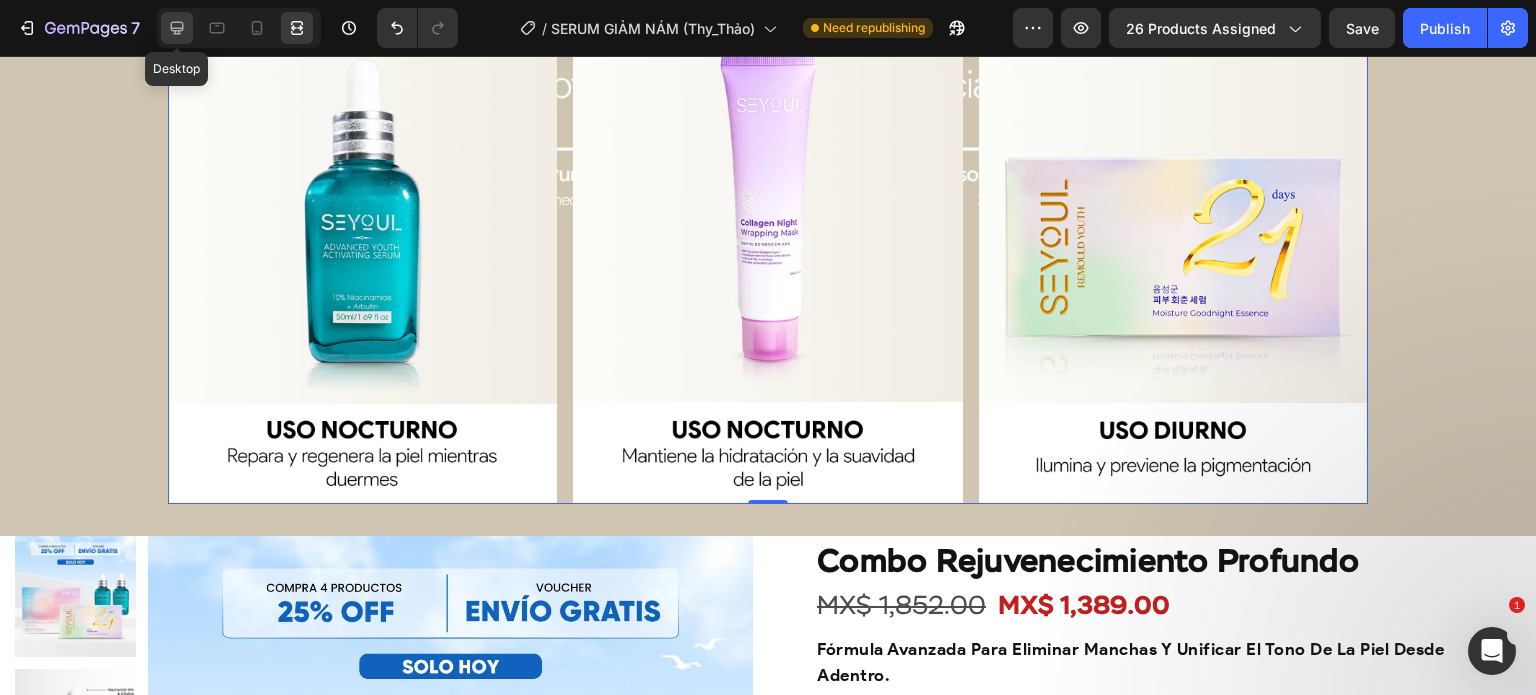click 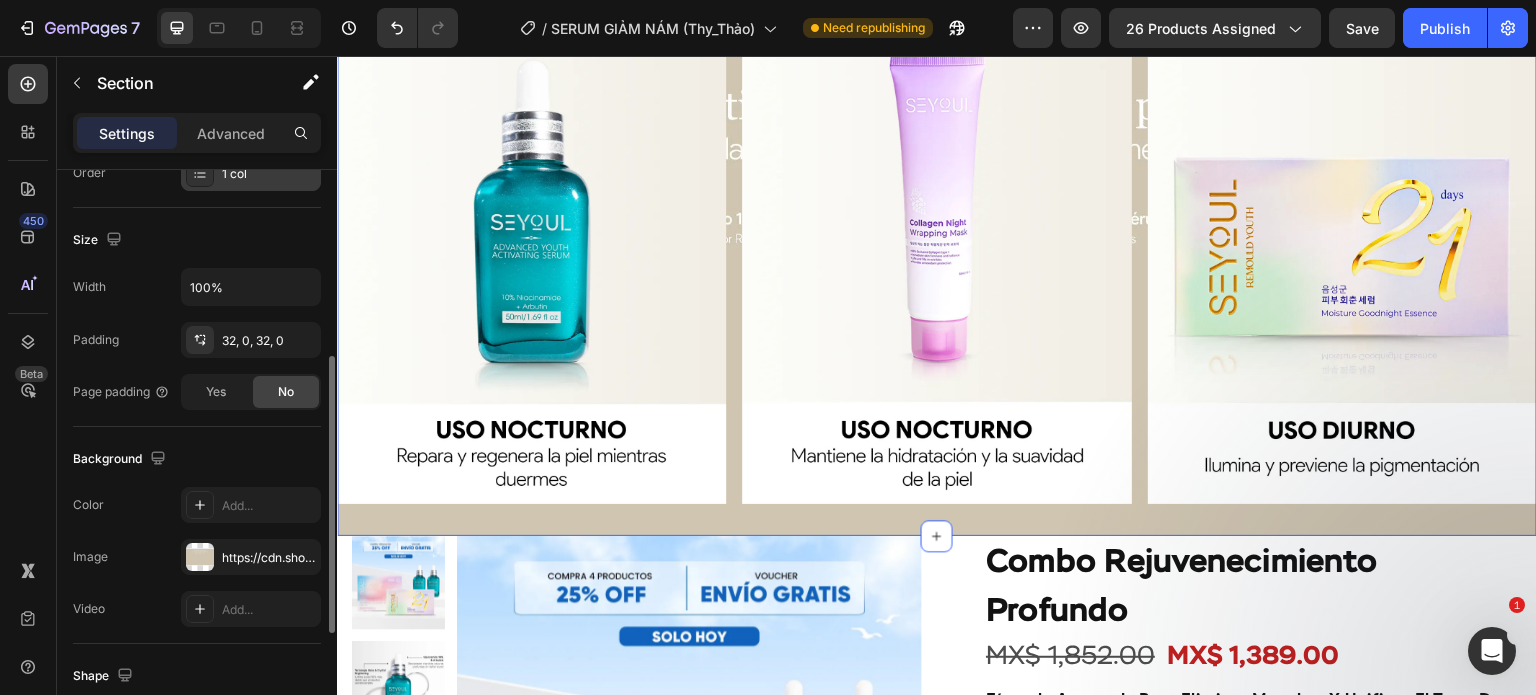 scroll, scrollTop: 394, scrollLeft: 0, axis: vertical 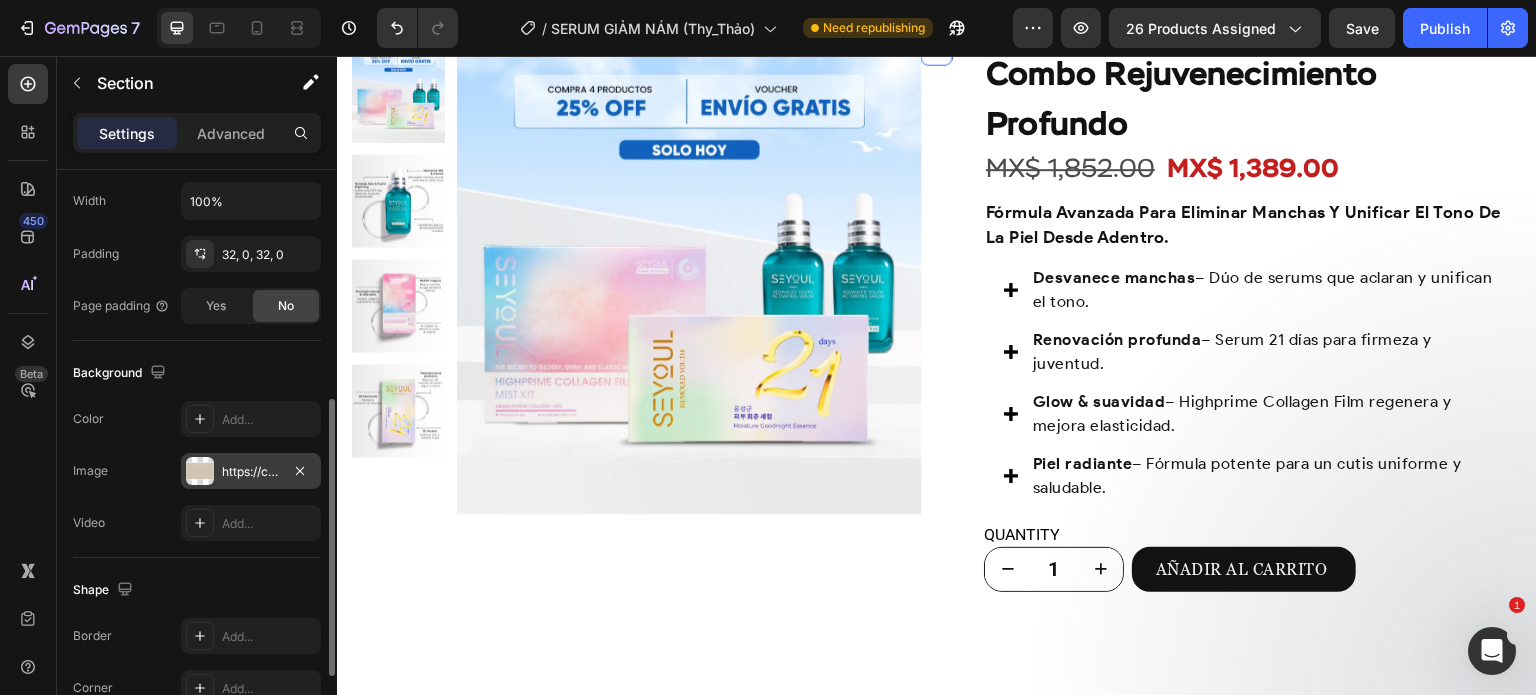 click on "https://cdn.shopify.com/s/files/1/0643/1404/8704/files/gempages_507356051327157127-a34a7435-851f-4e9b-a904-0bf929fed15b.webp" at bounding box center [251, 471] 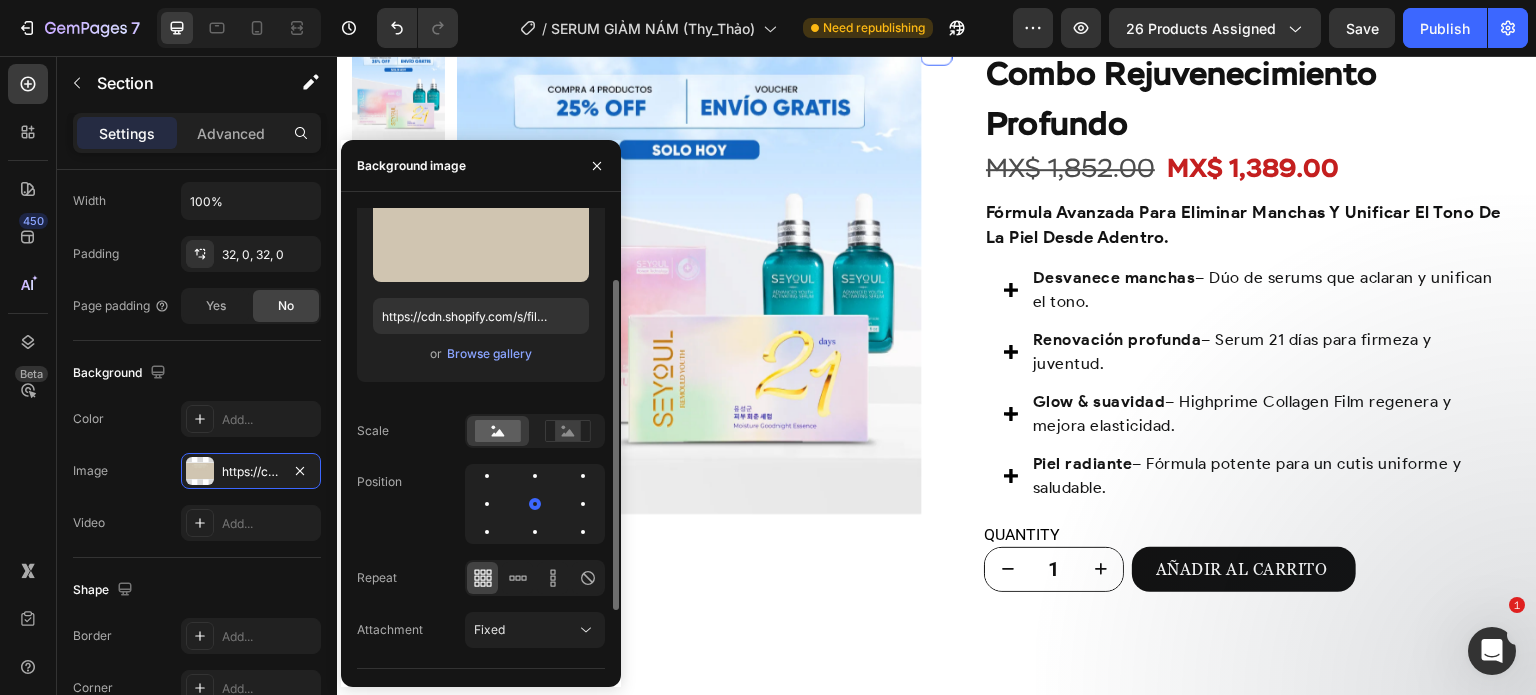 scroll, scrollTop: 105, scrollLeft: 0, axis: vertical 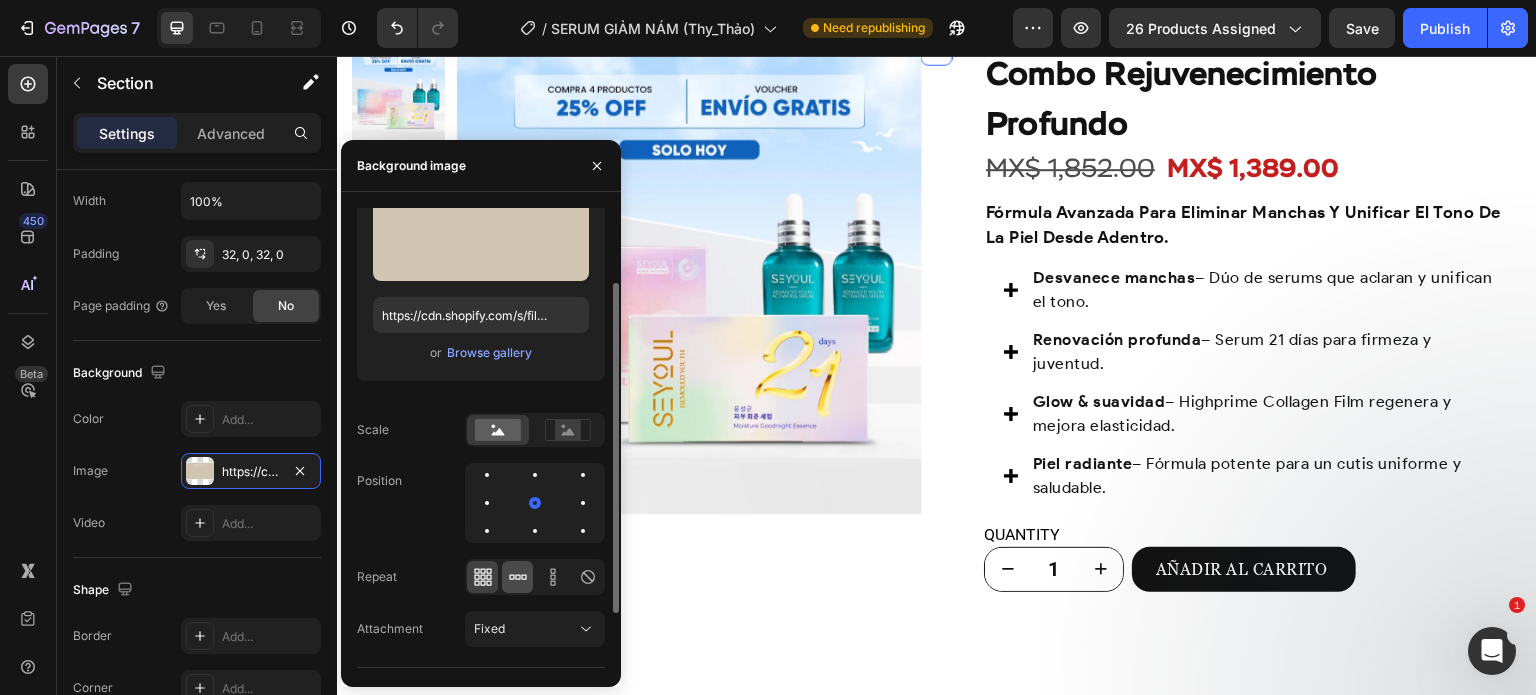 click 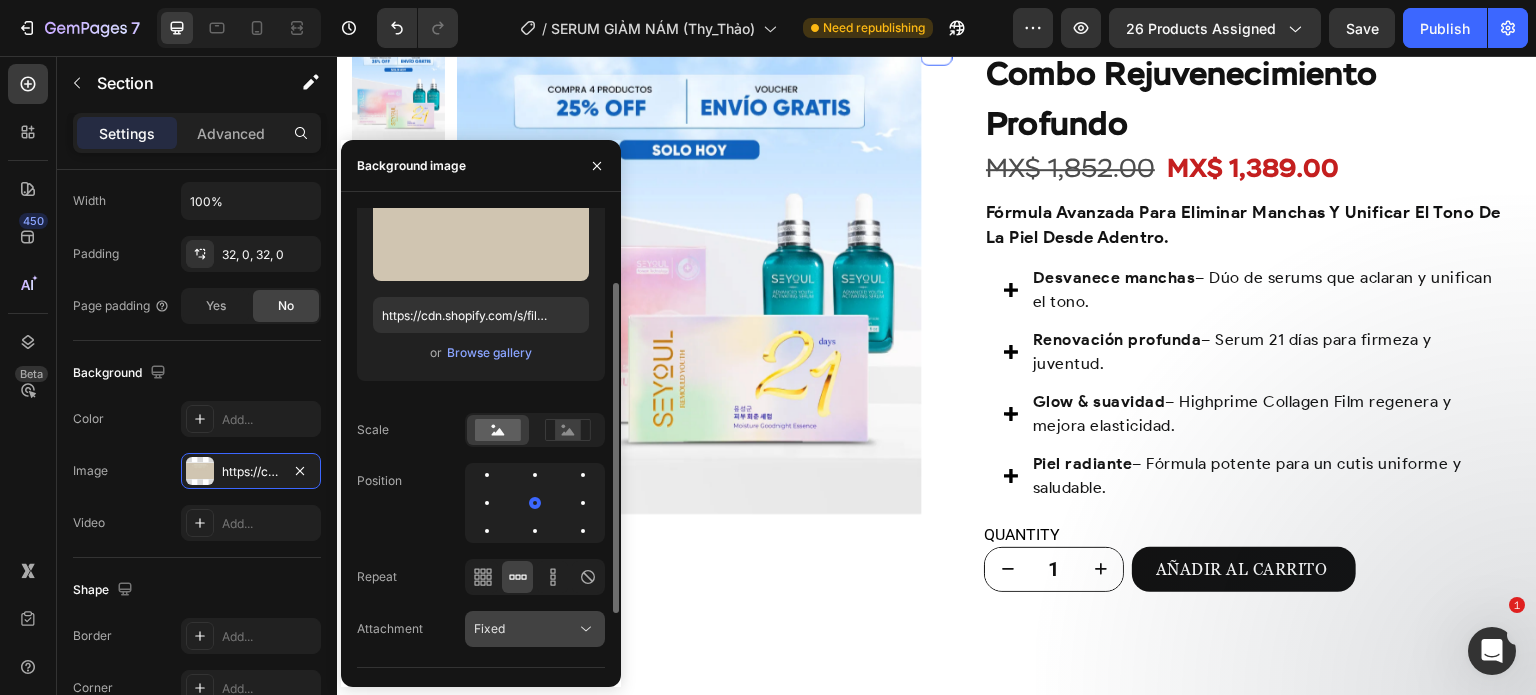 click on "Fixed" at bounding box center [525, 629] 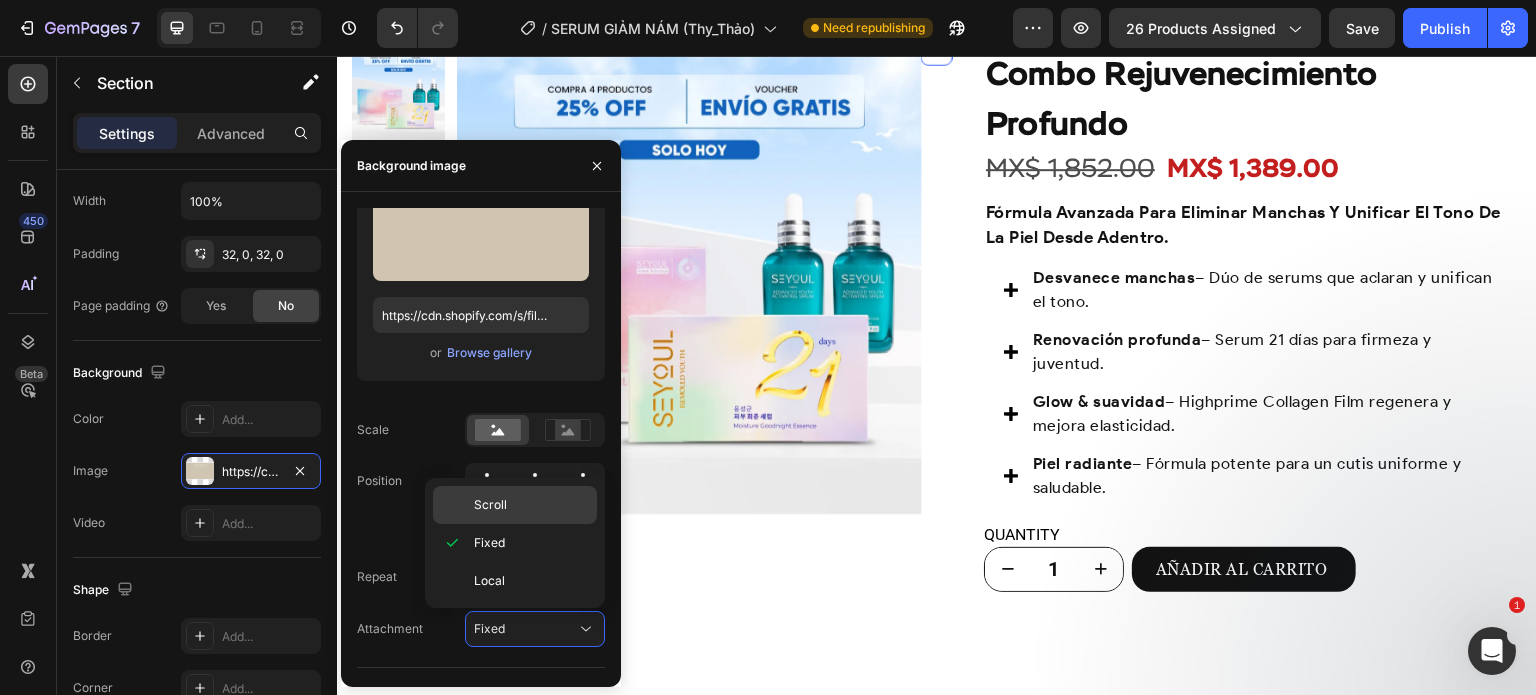 click on "Scroll" at bounding box center [531, 505] 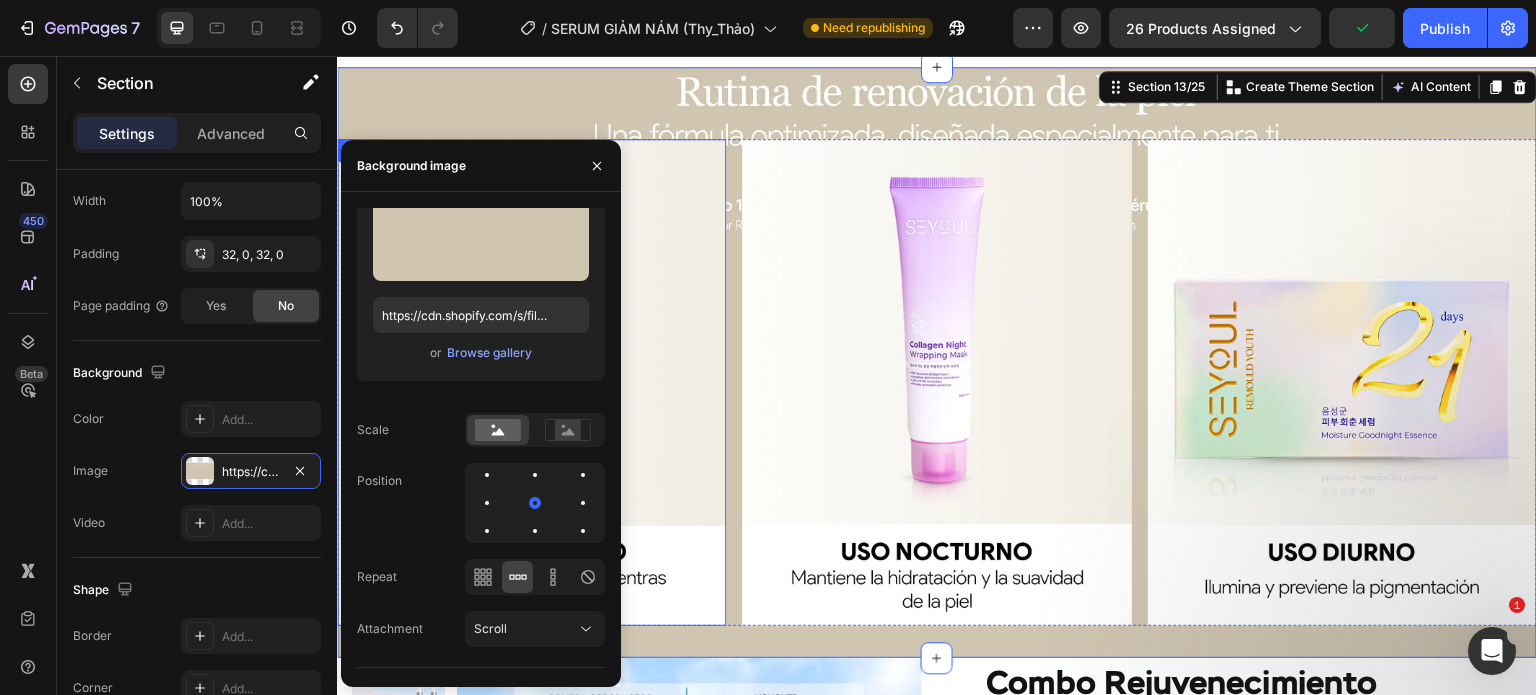 scroll, scrollTop: 5092, scrollLeft: 0, axis: vertical 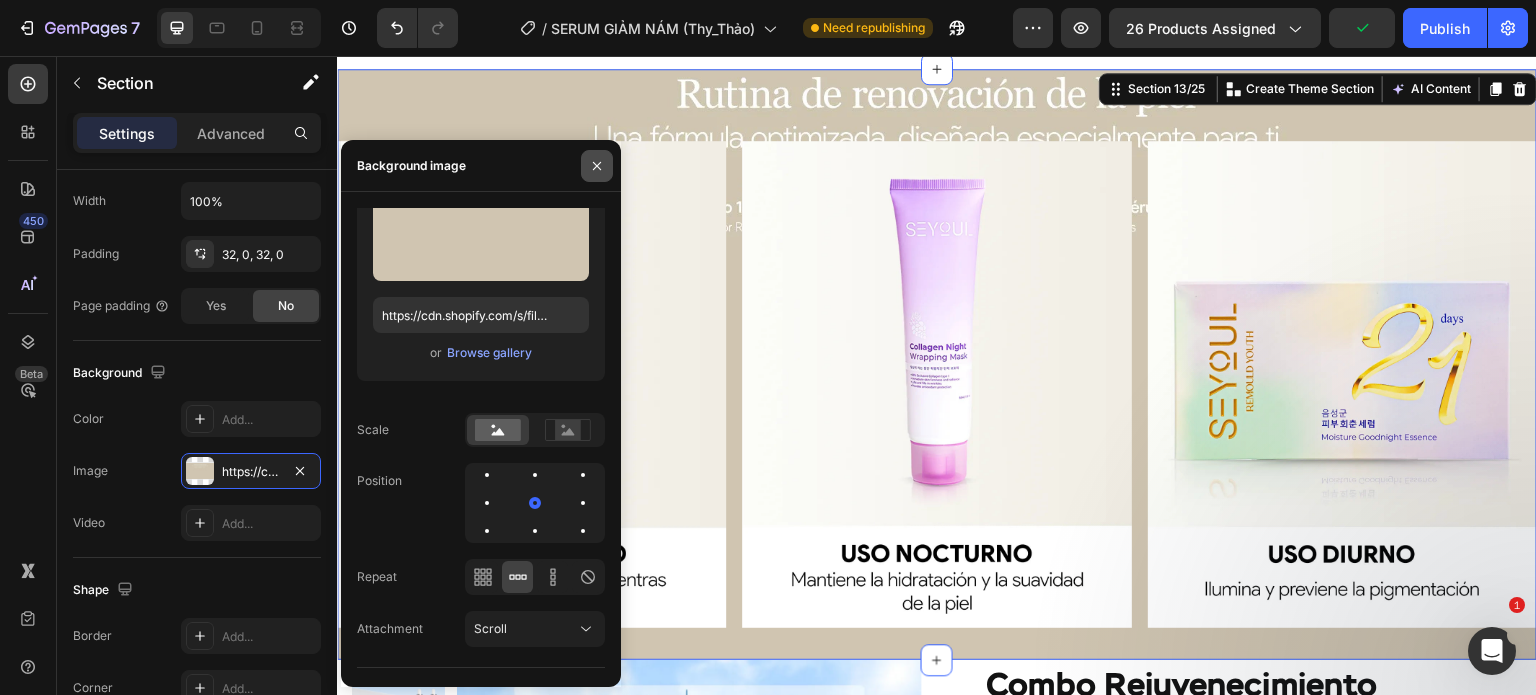 click at bounding box center (597, 166) 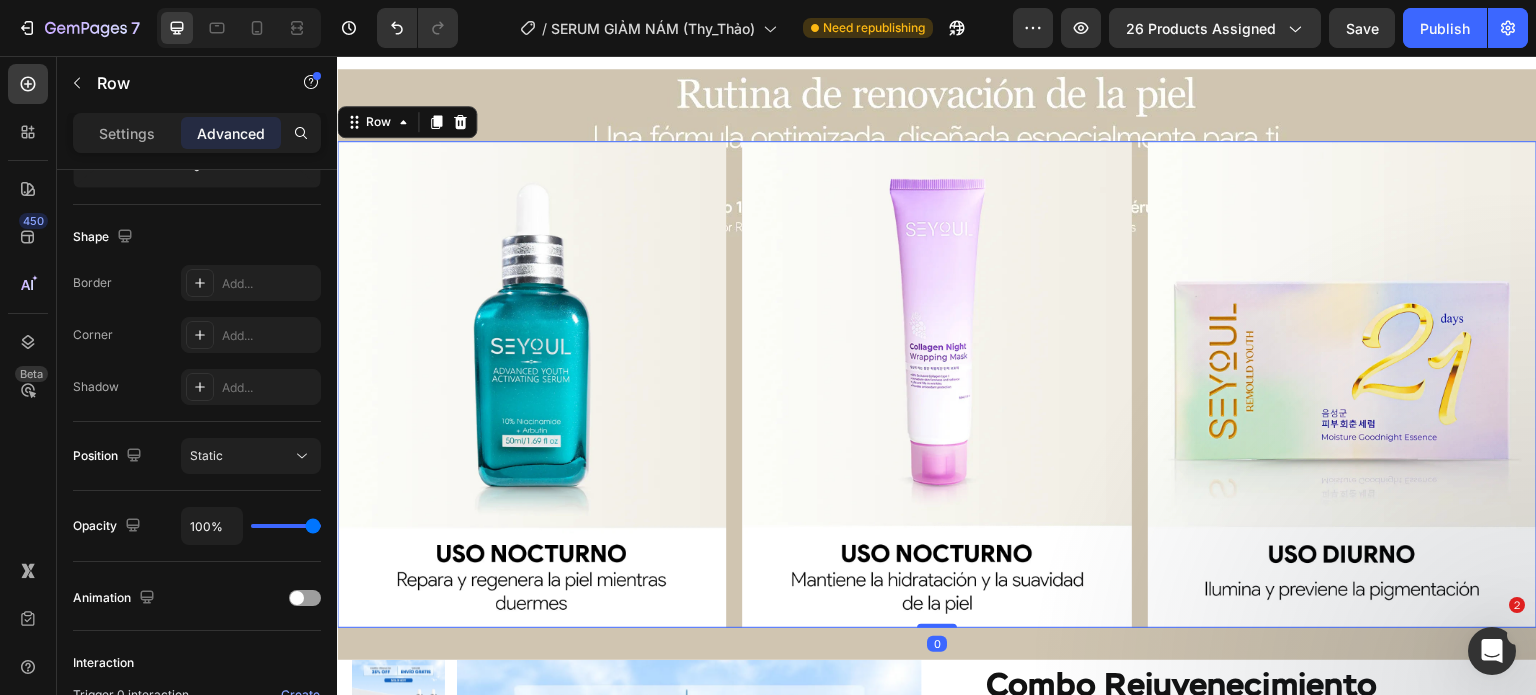 scroll, scrollTop: 0, scrollLeft: 0, axis: both 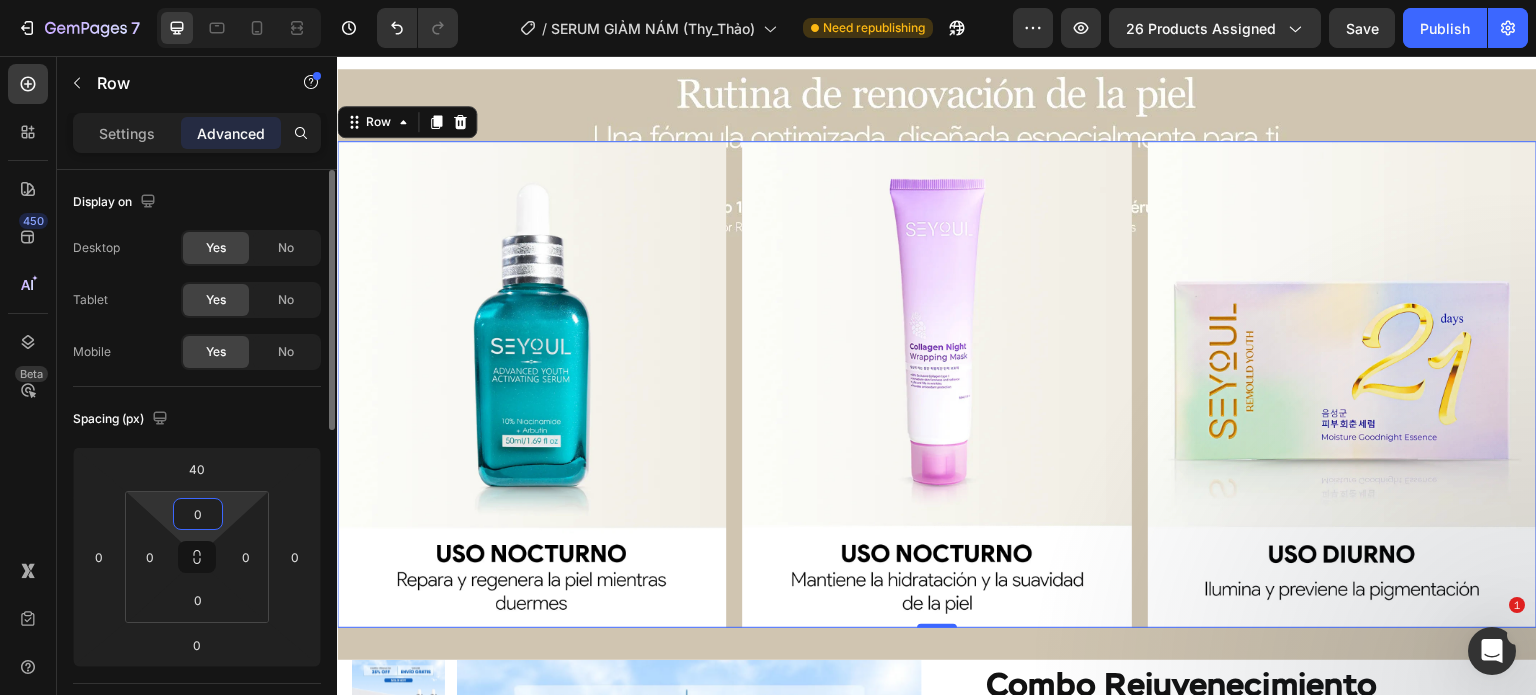 click on "0" at bounding box center [198, 514] 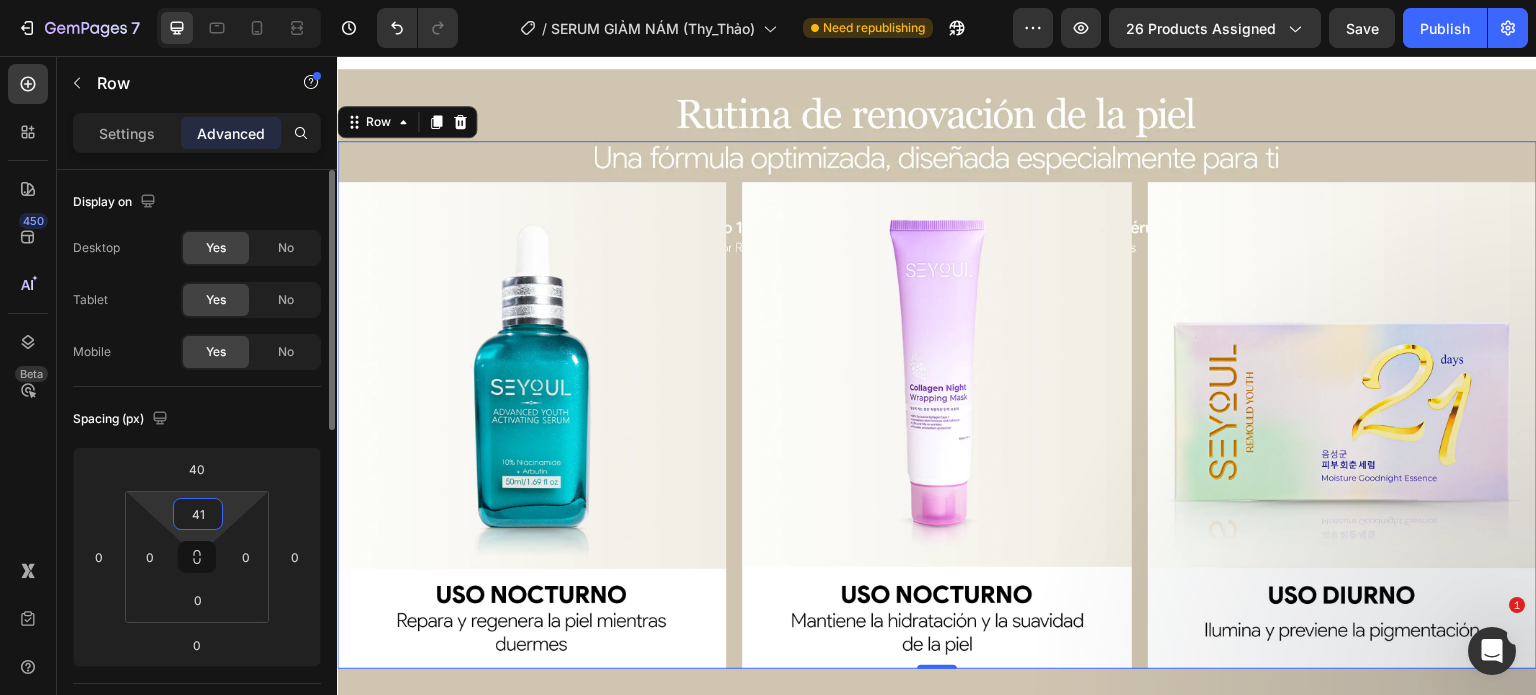 type on "4" 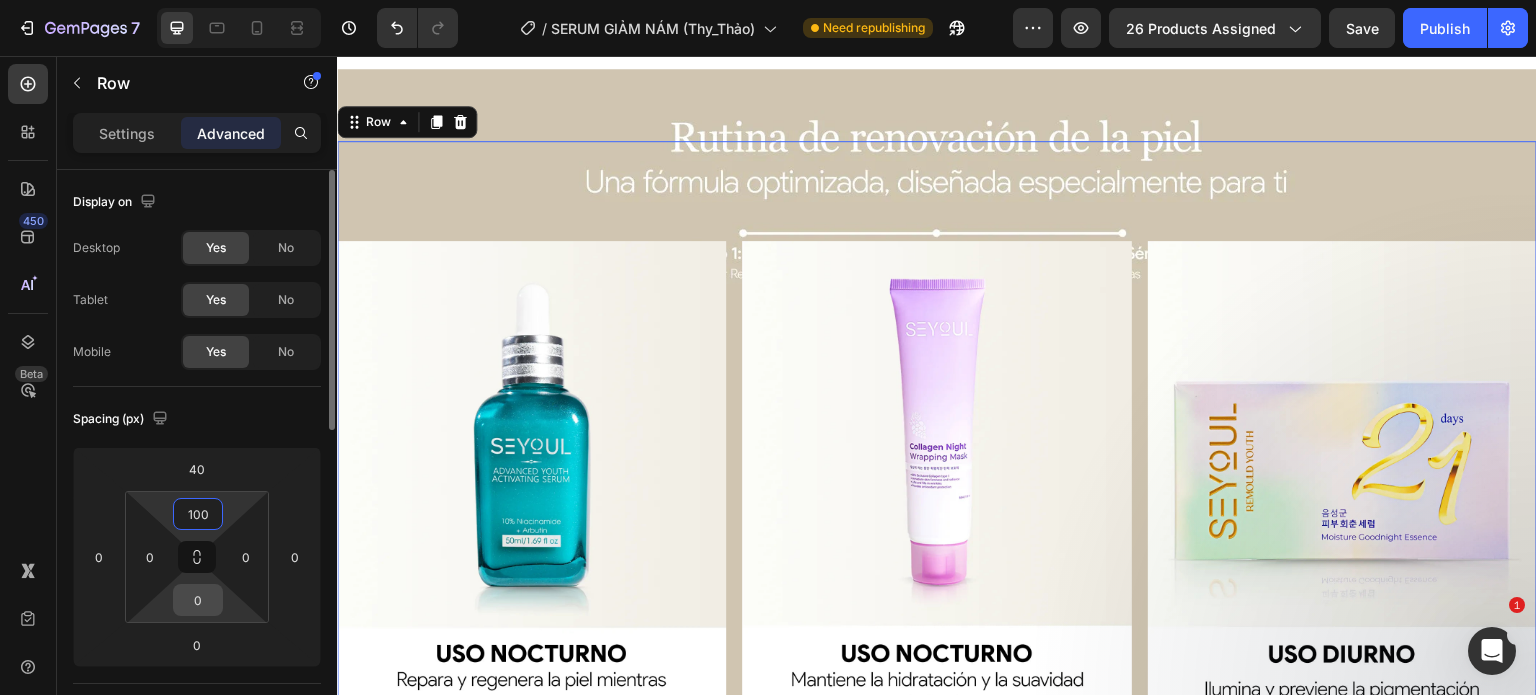 type on "100" 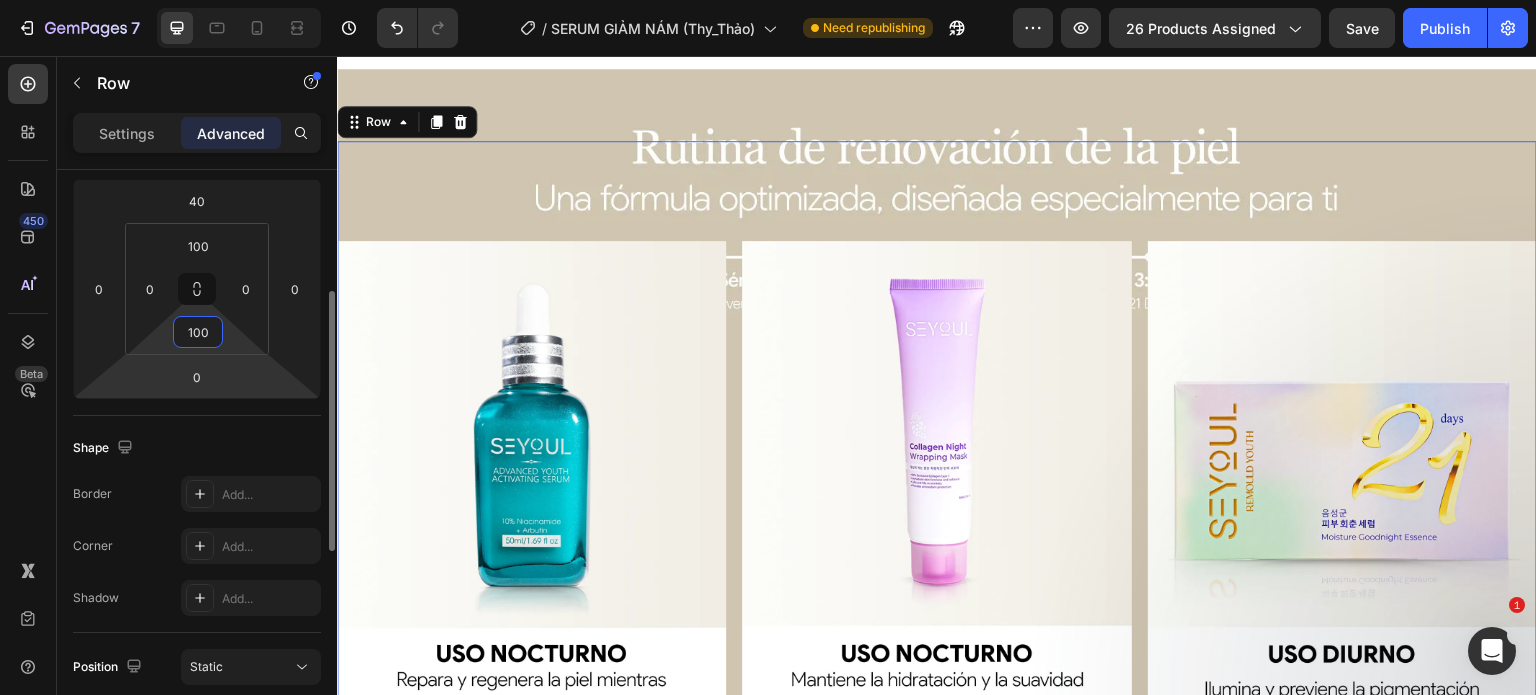 scroll, scrollTop: 269, scrollLeft: 0, axis: vertical 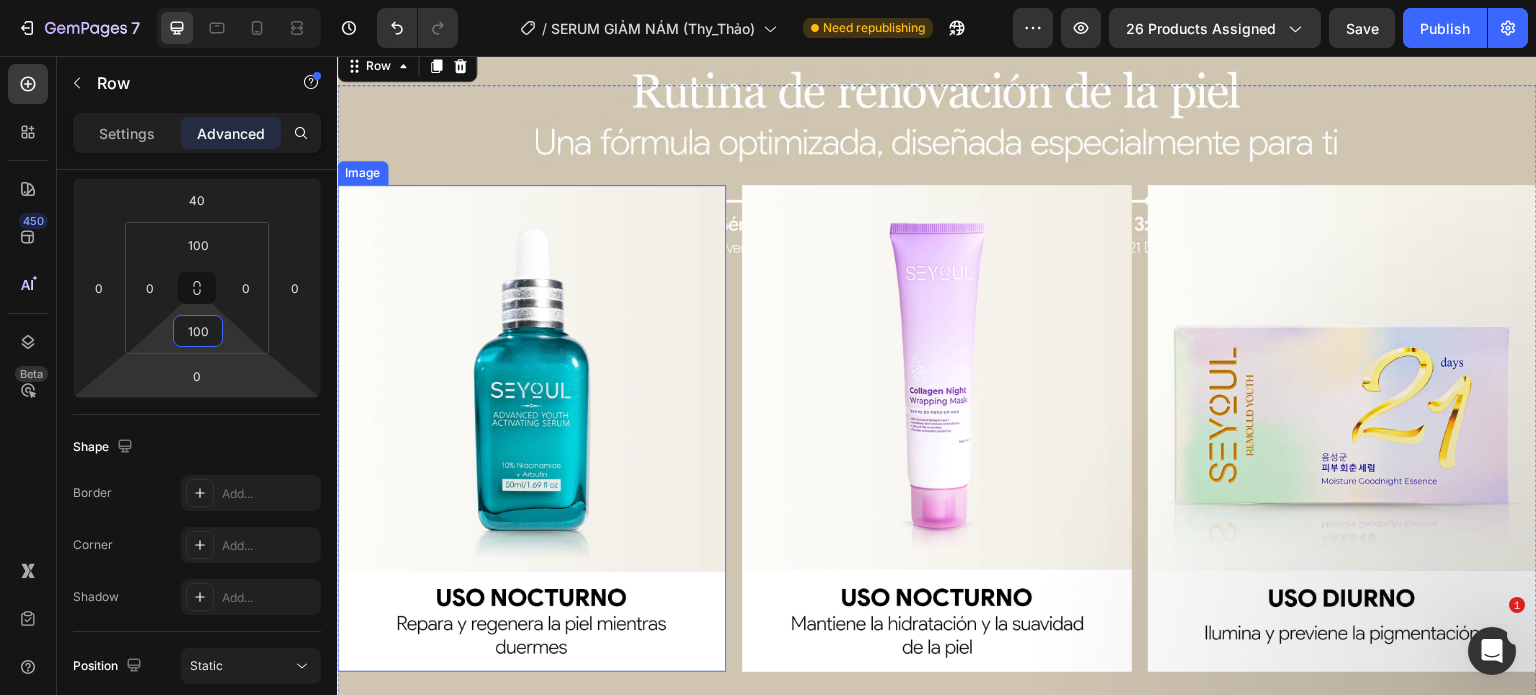 type on "0" 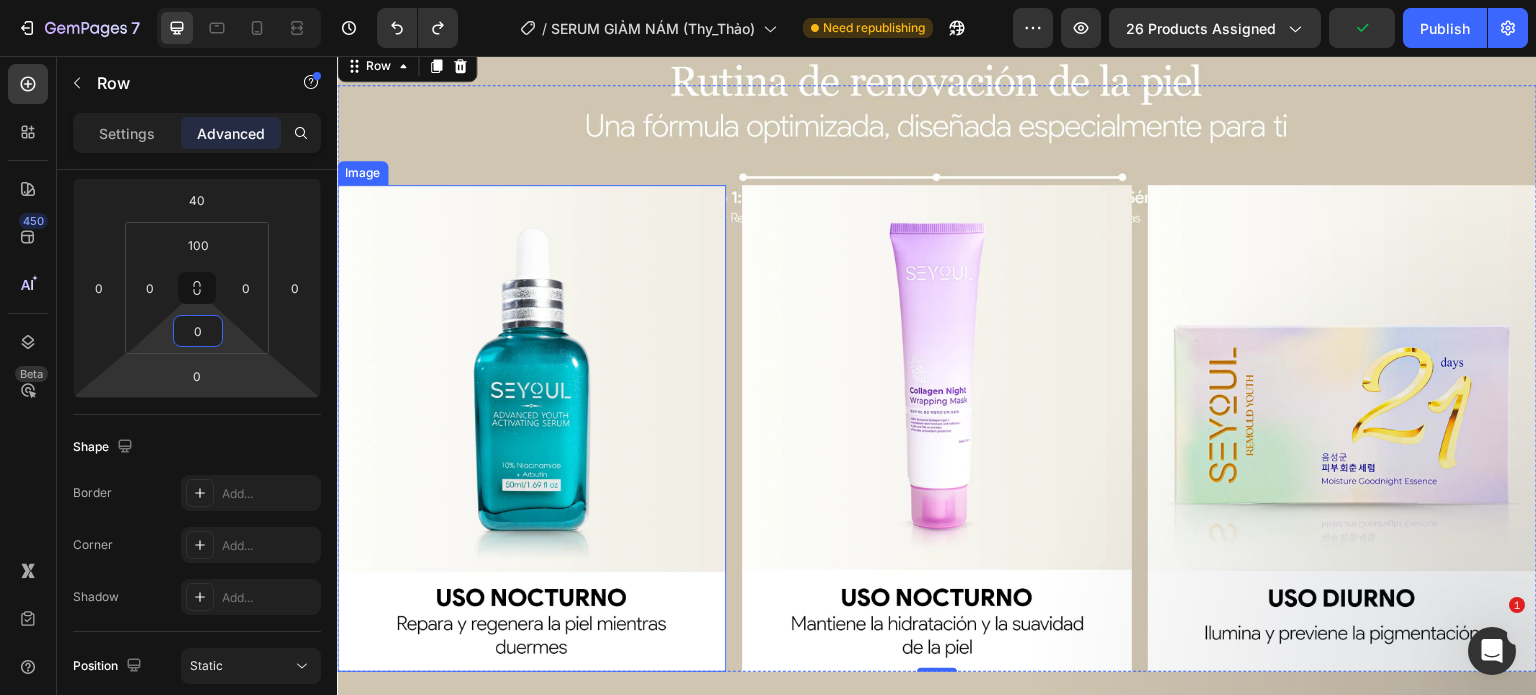 click at bounding box center (531, 428) 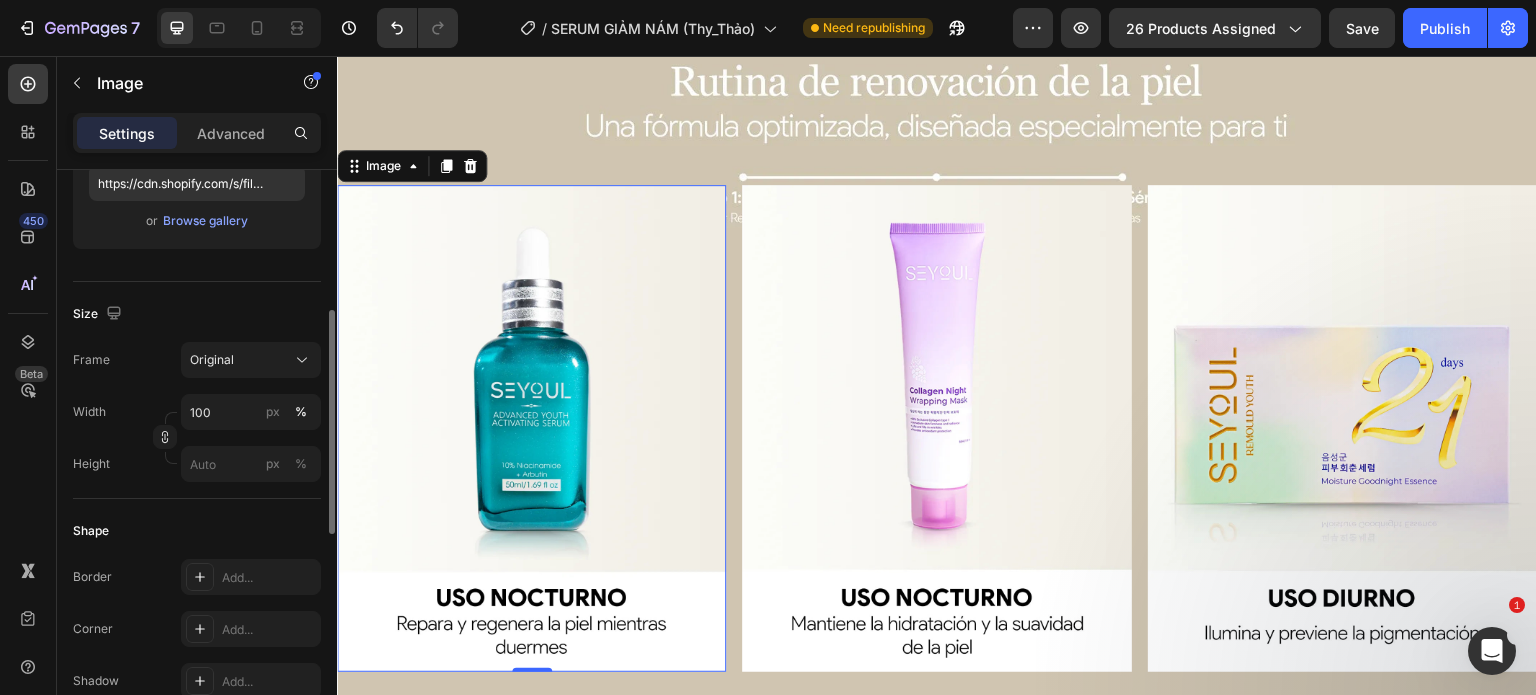 scroll, scrollTop: 364, scrollLeft: 0, axis: vertical 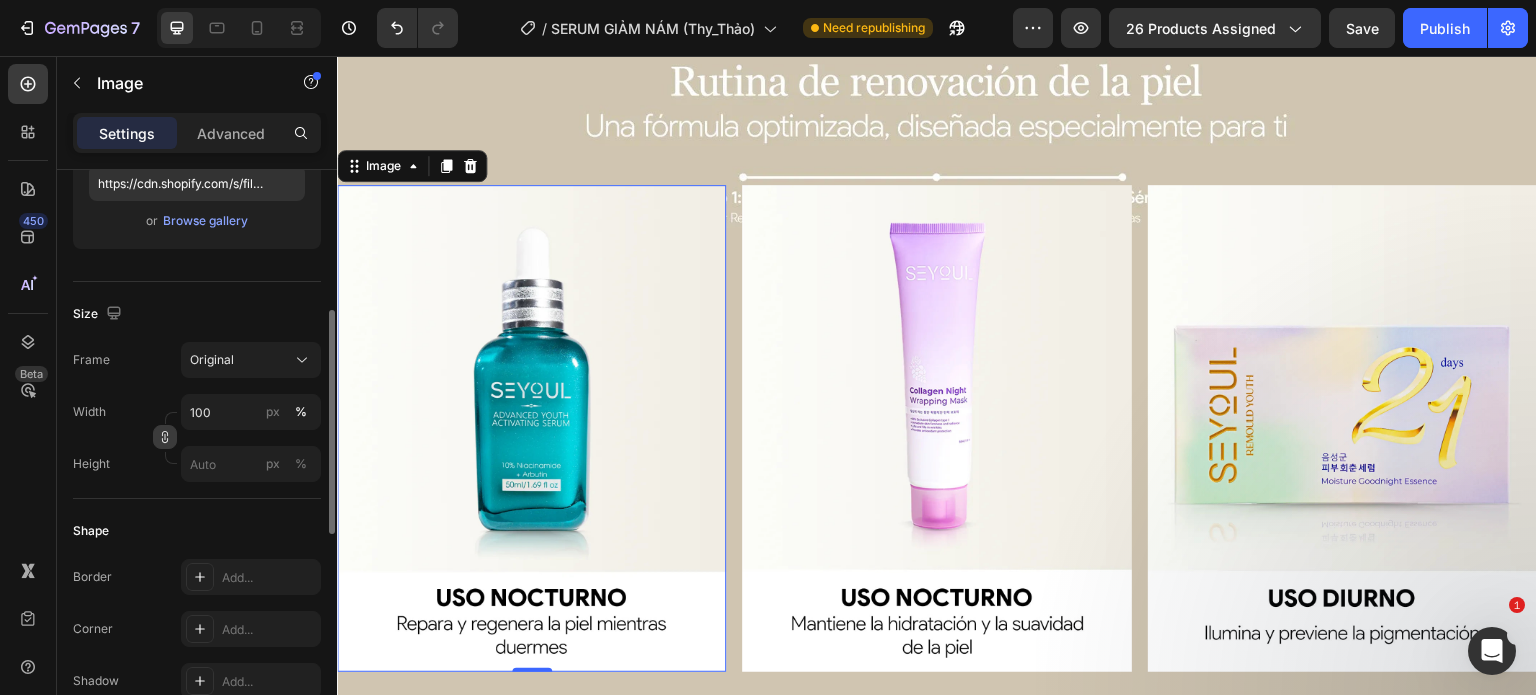 click 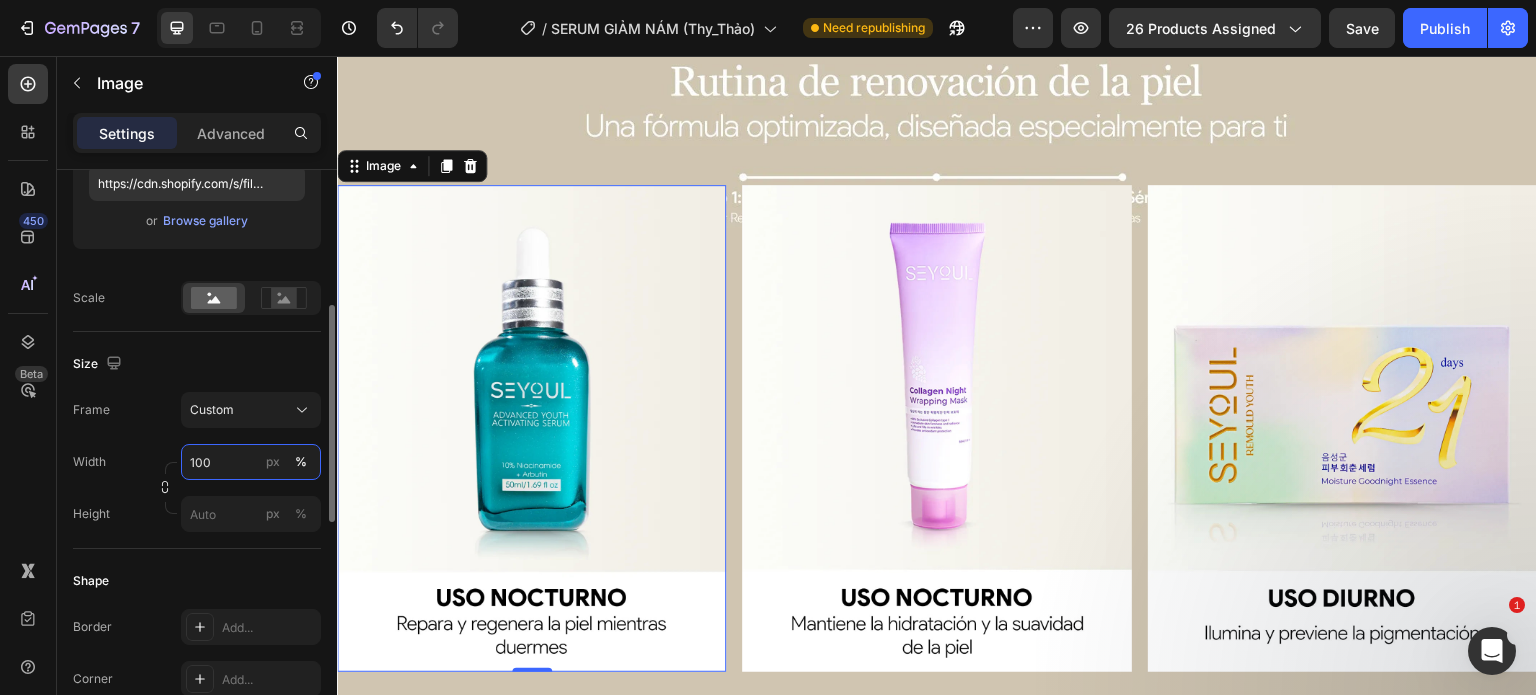 click on "100" at bounding box center (251, 462) 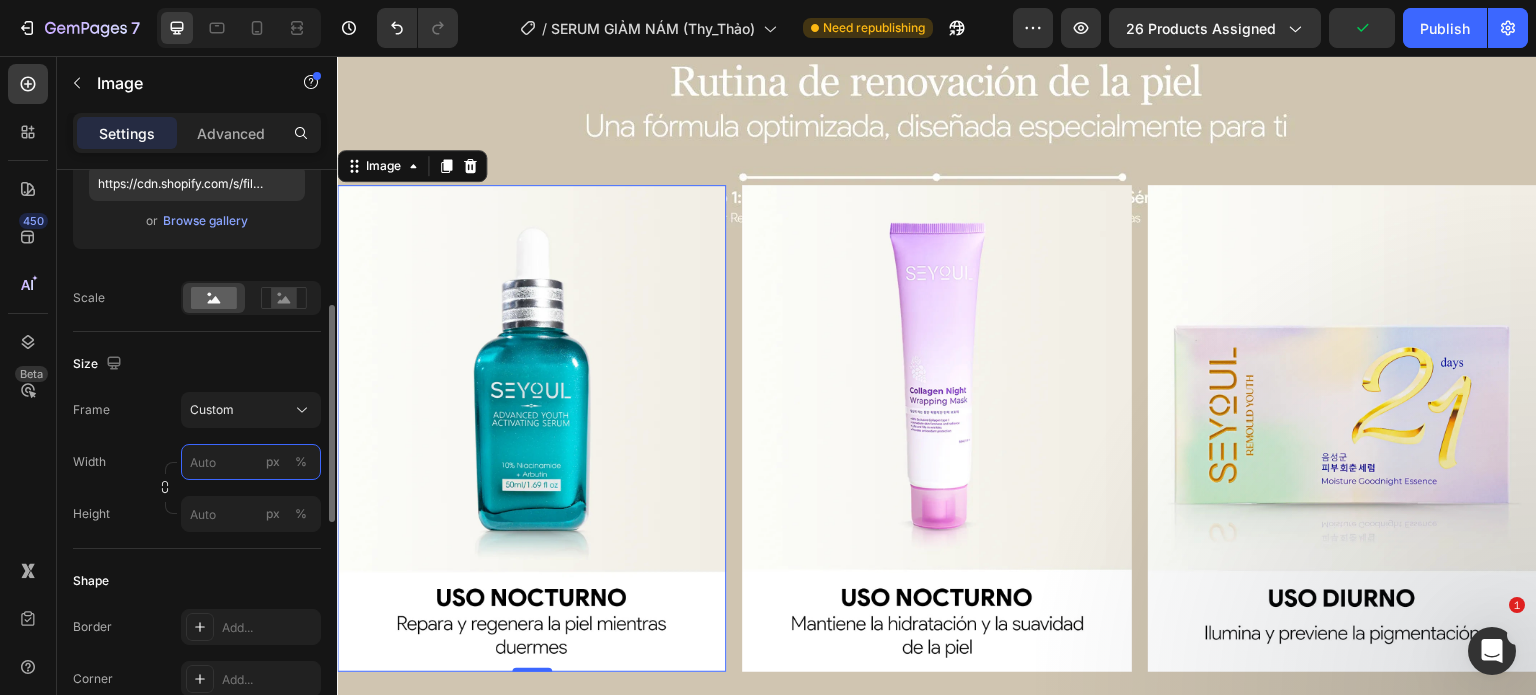 type on "1" 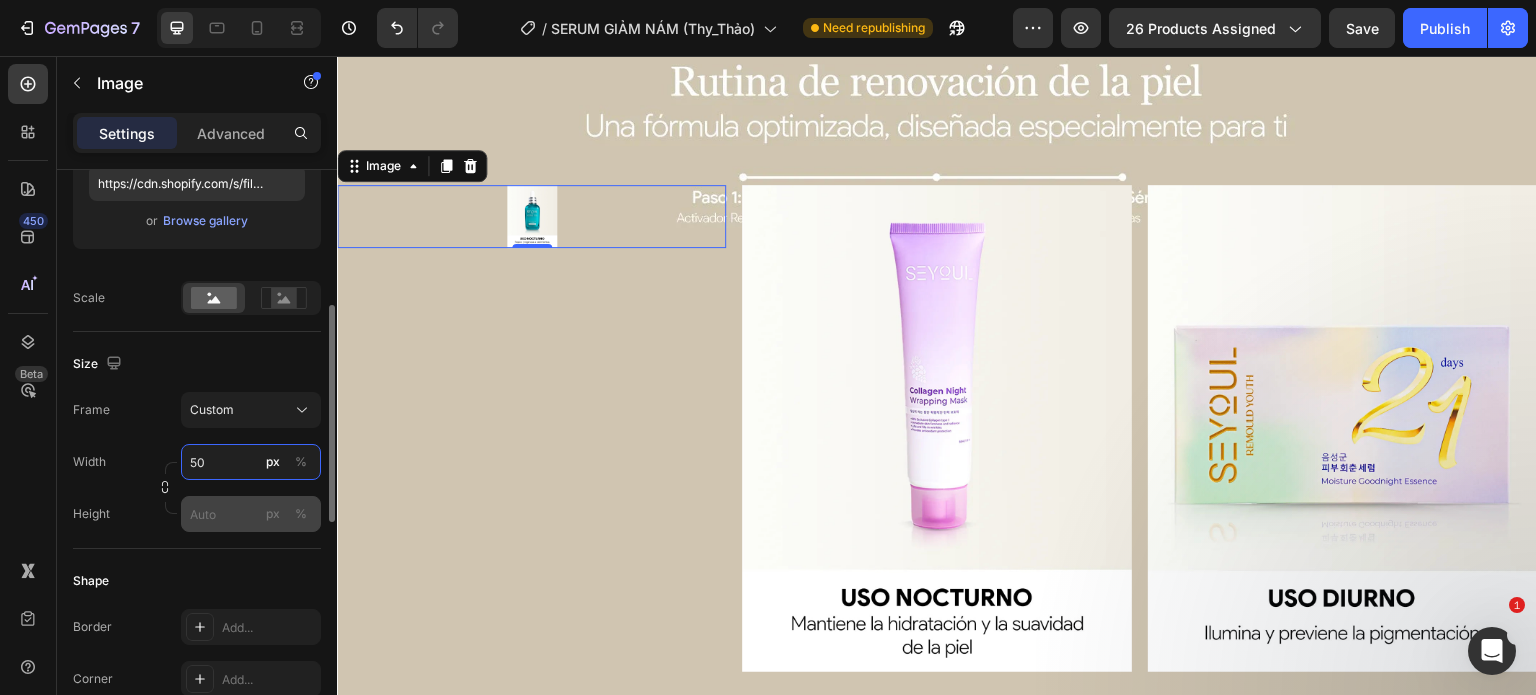 type on "50" 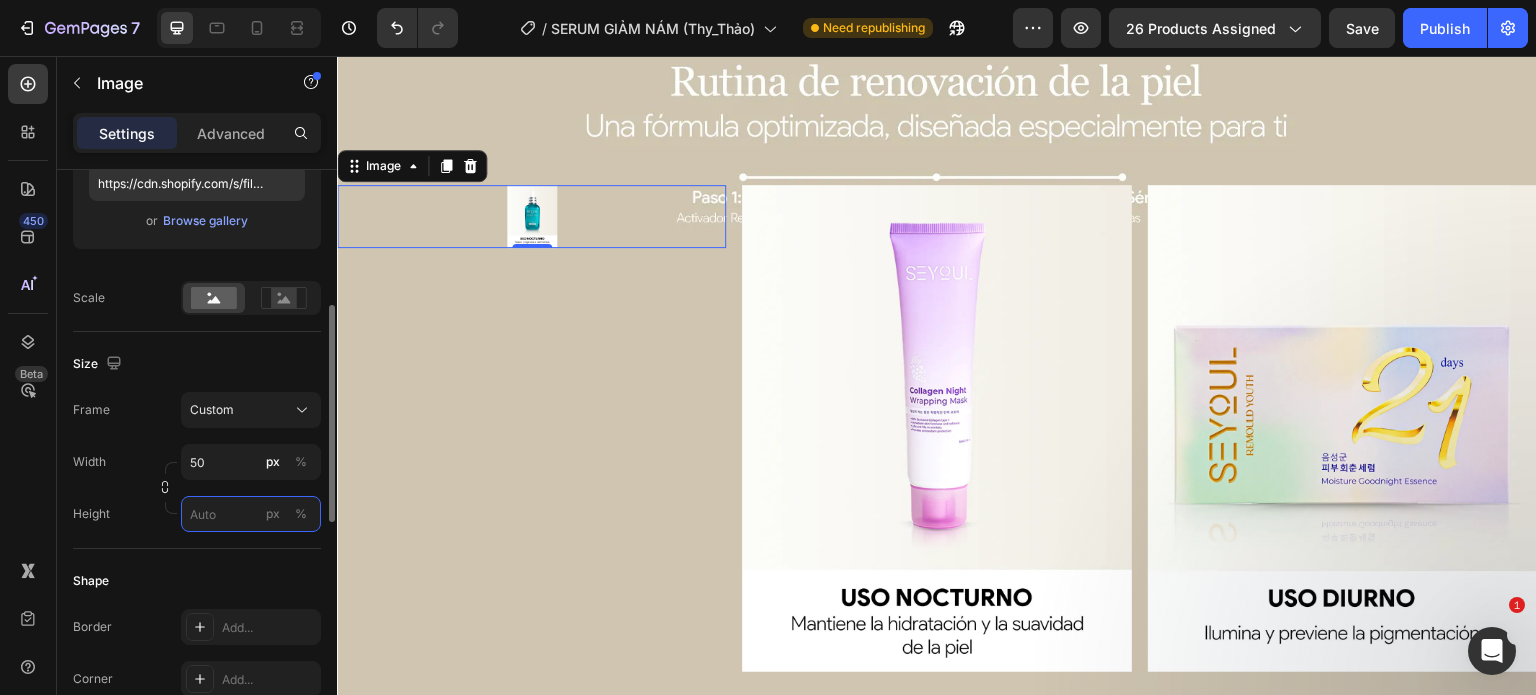 click on "px %" at bounding box center (251, 514) 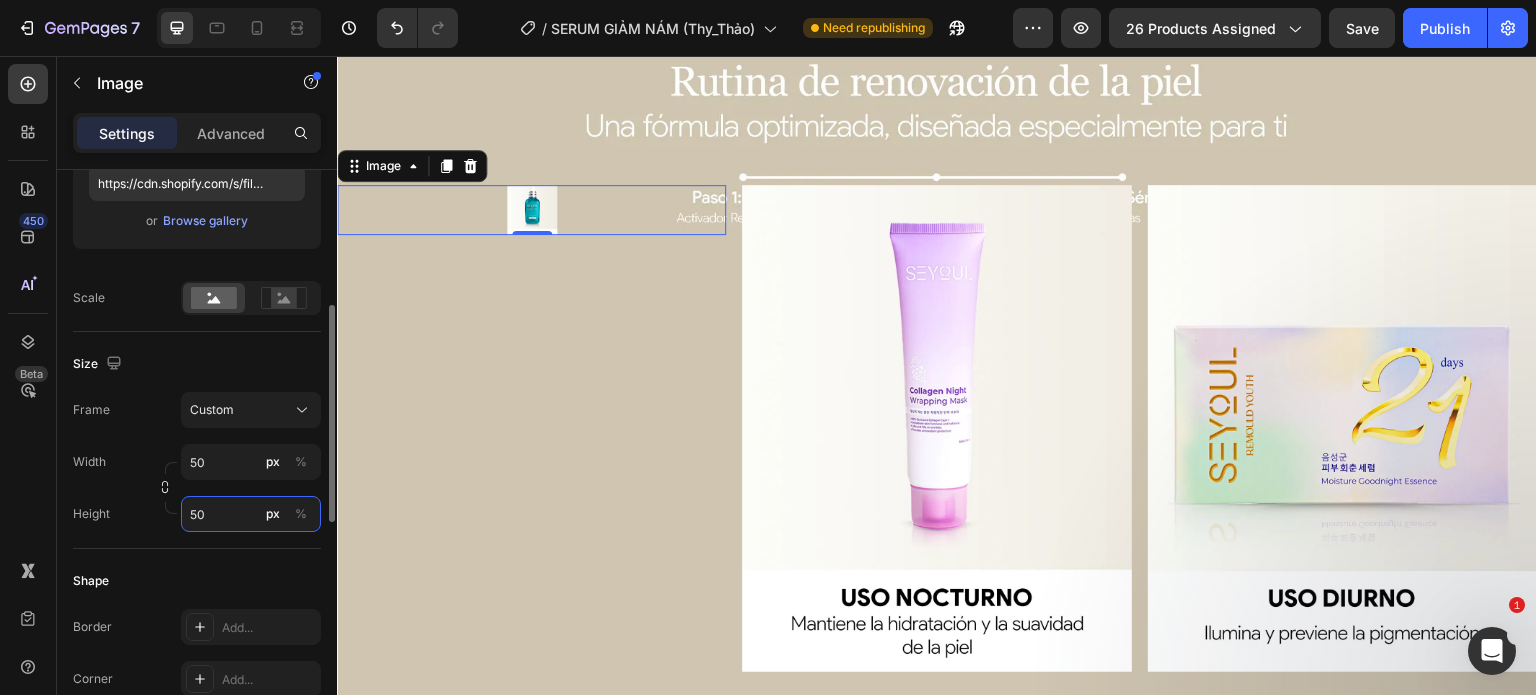 type on "5" 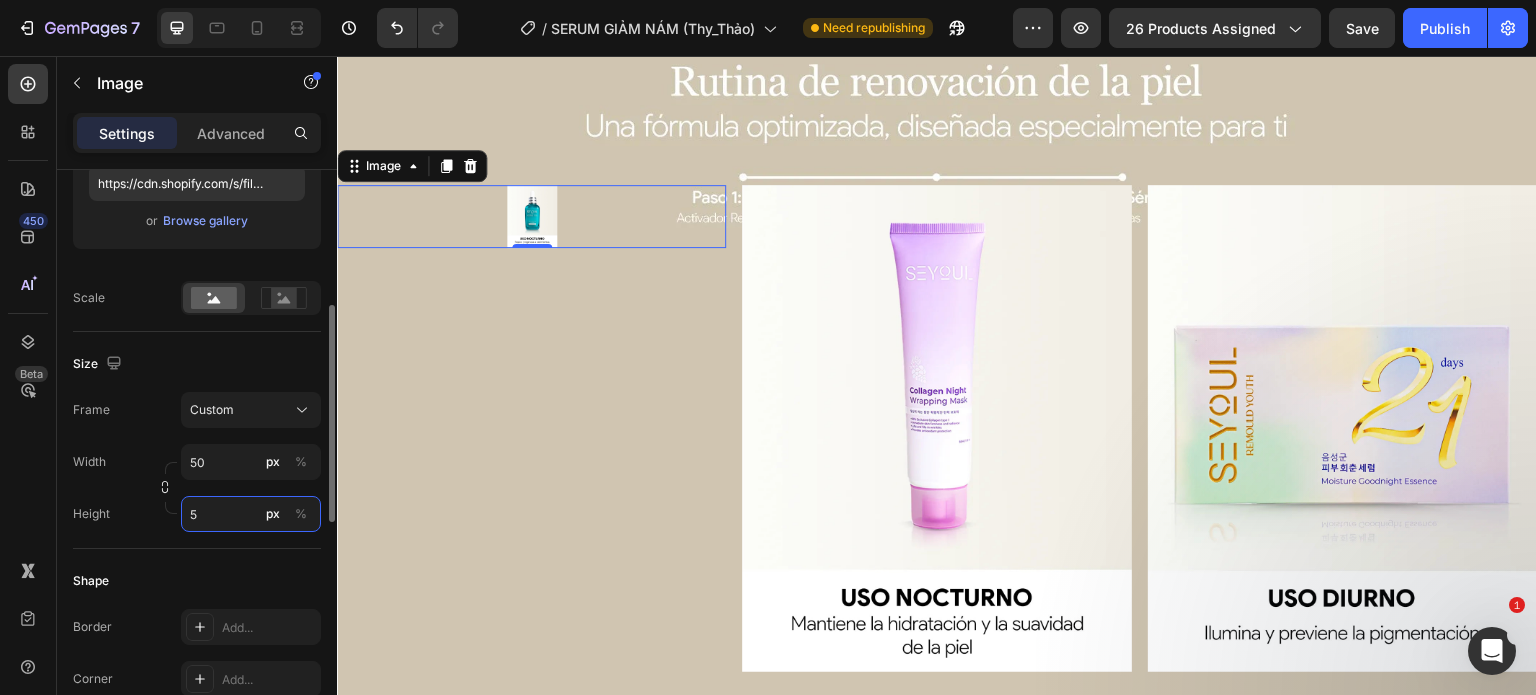 type 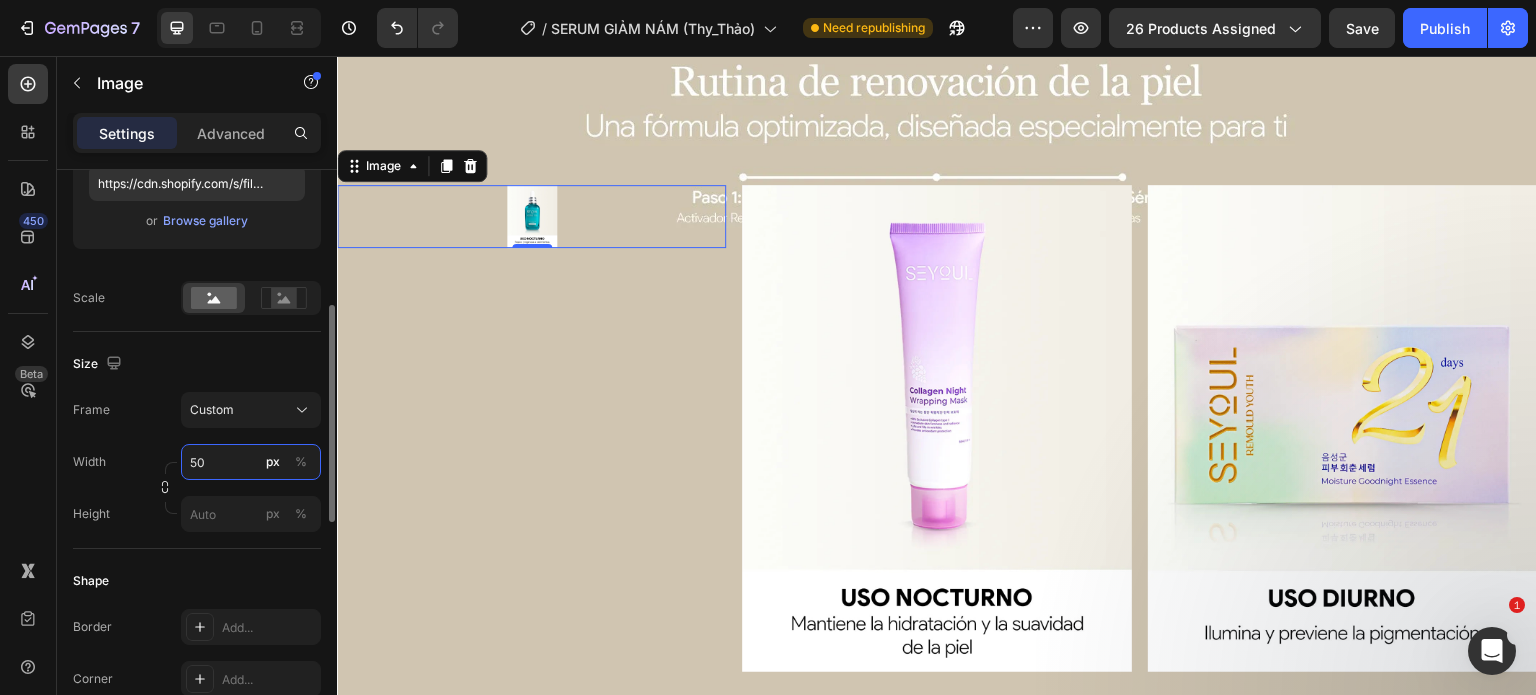 click on "50" at bounding box center [251, 462] 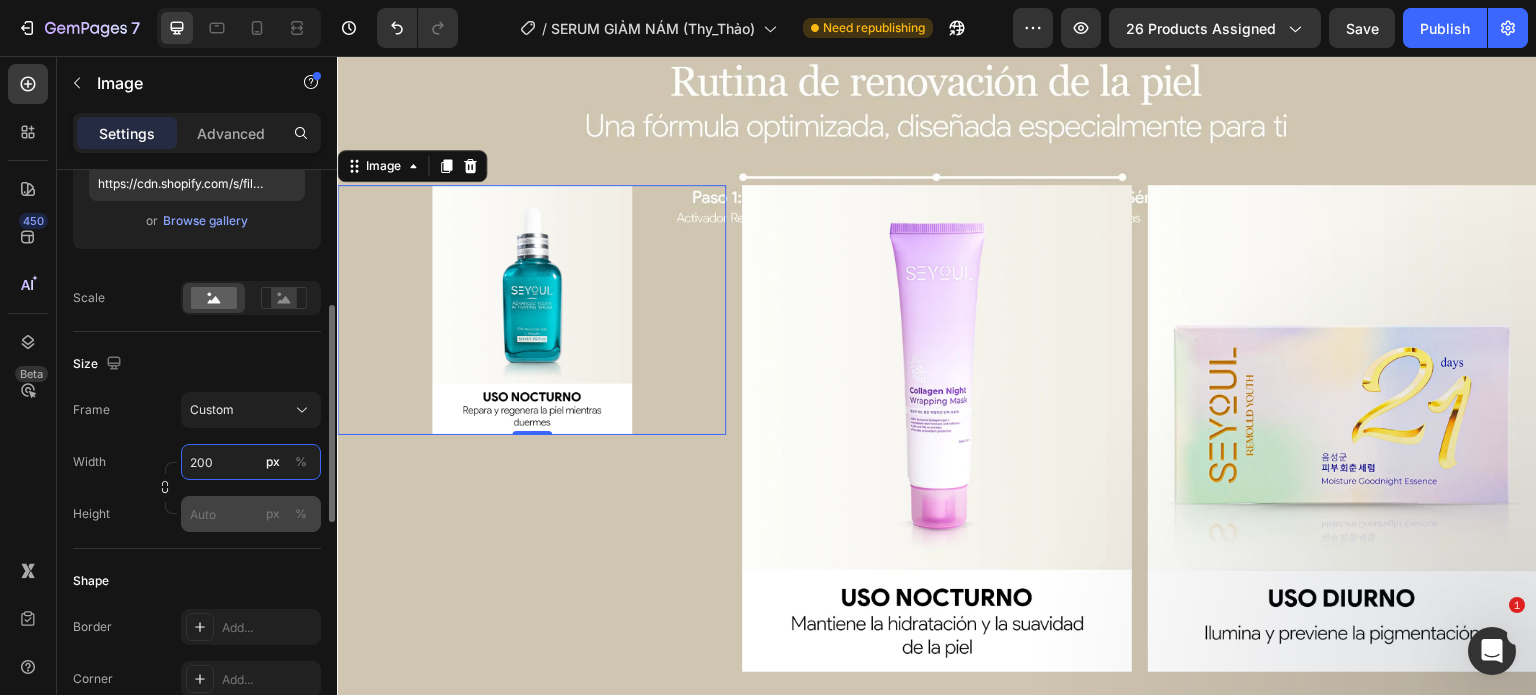 type on "200" 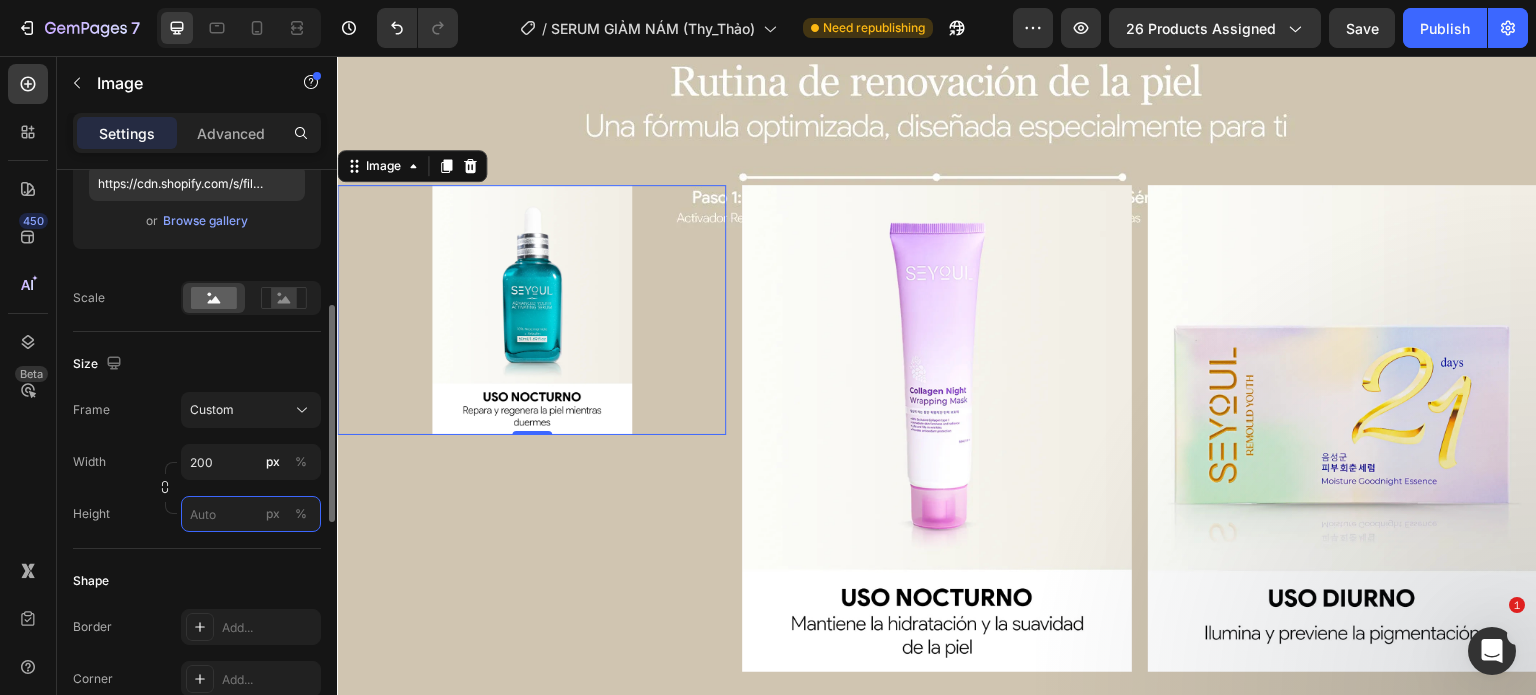 click on "px %" at bounding box center [251, 514] 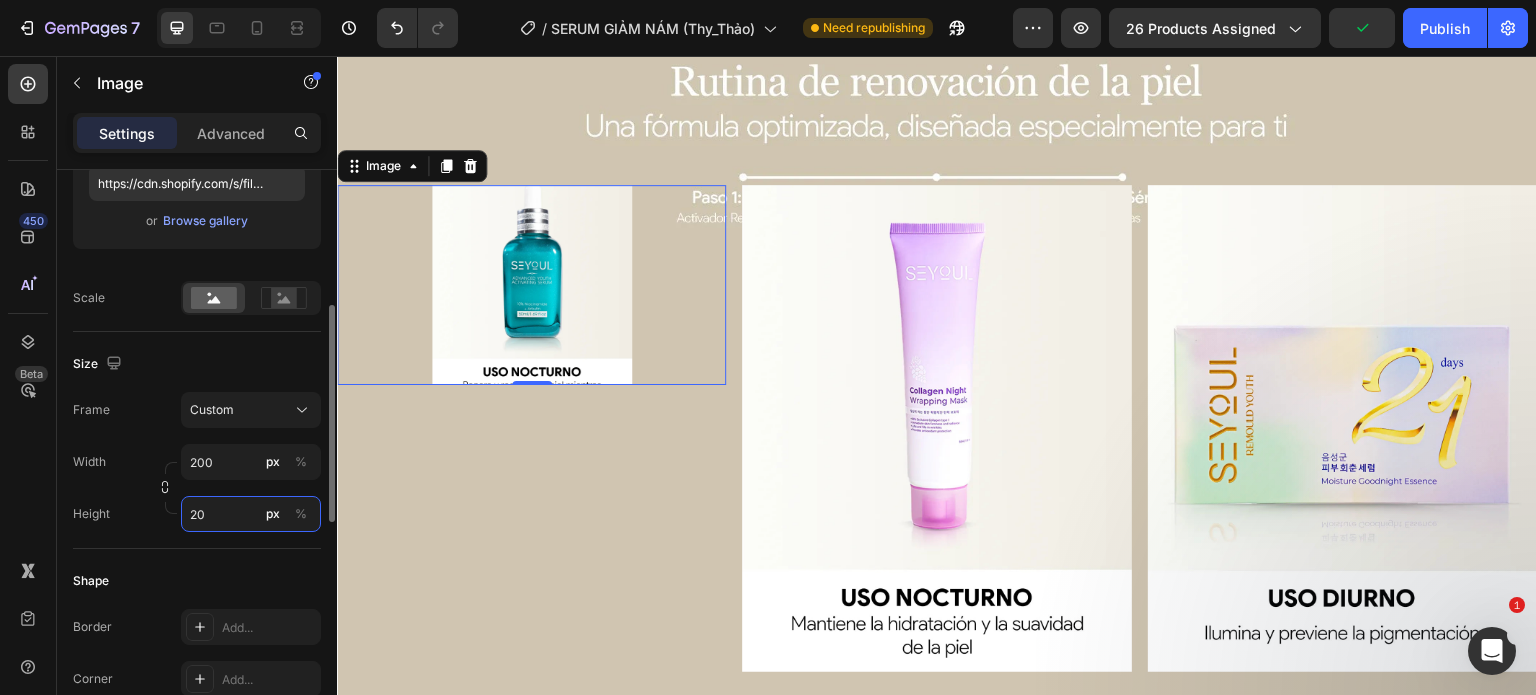type on "2" 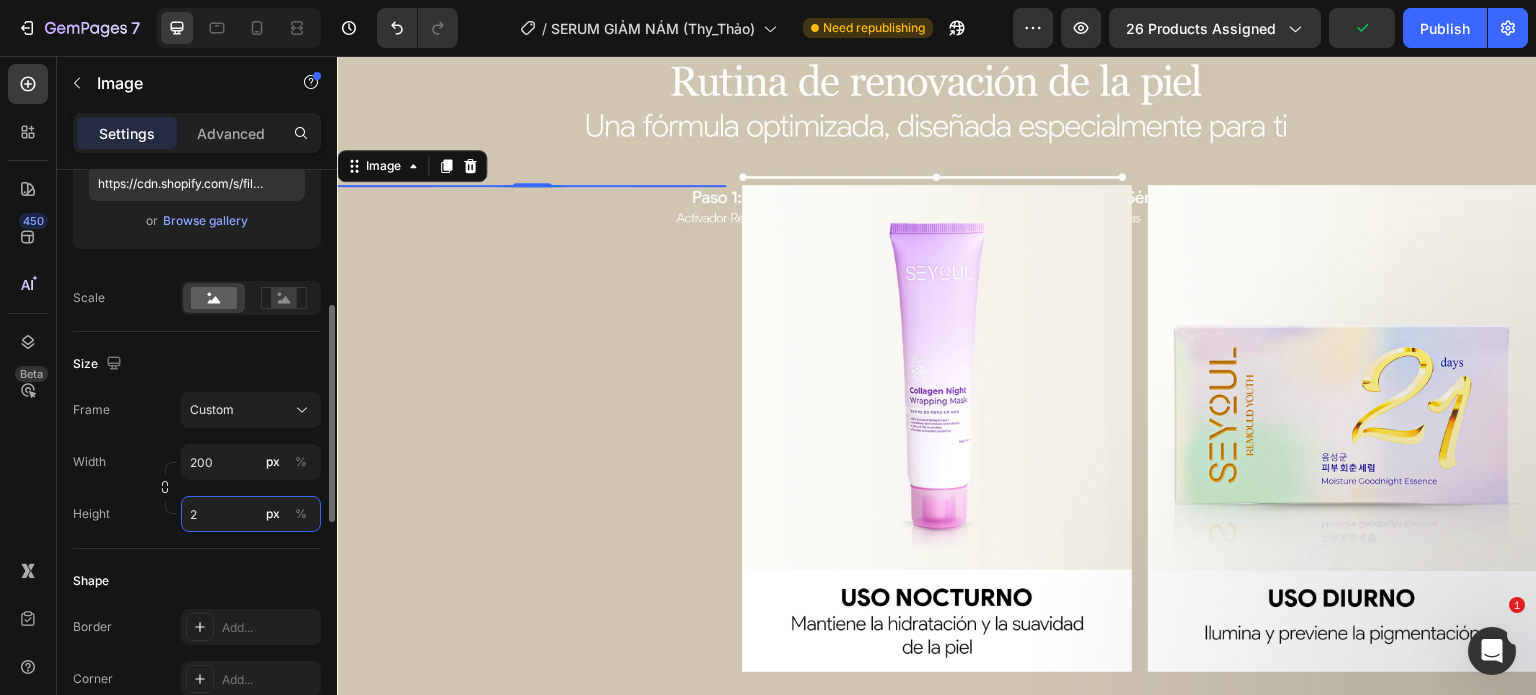 type 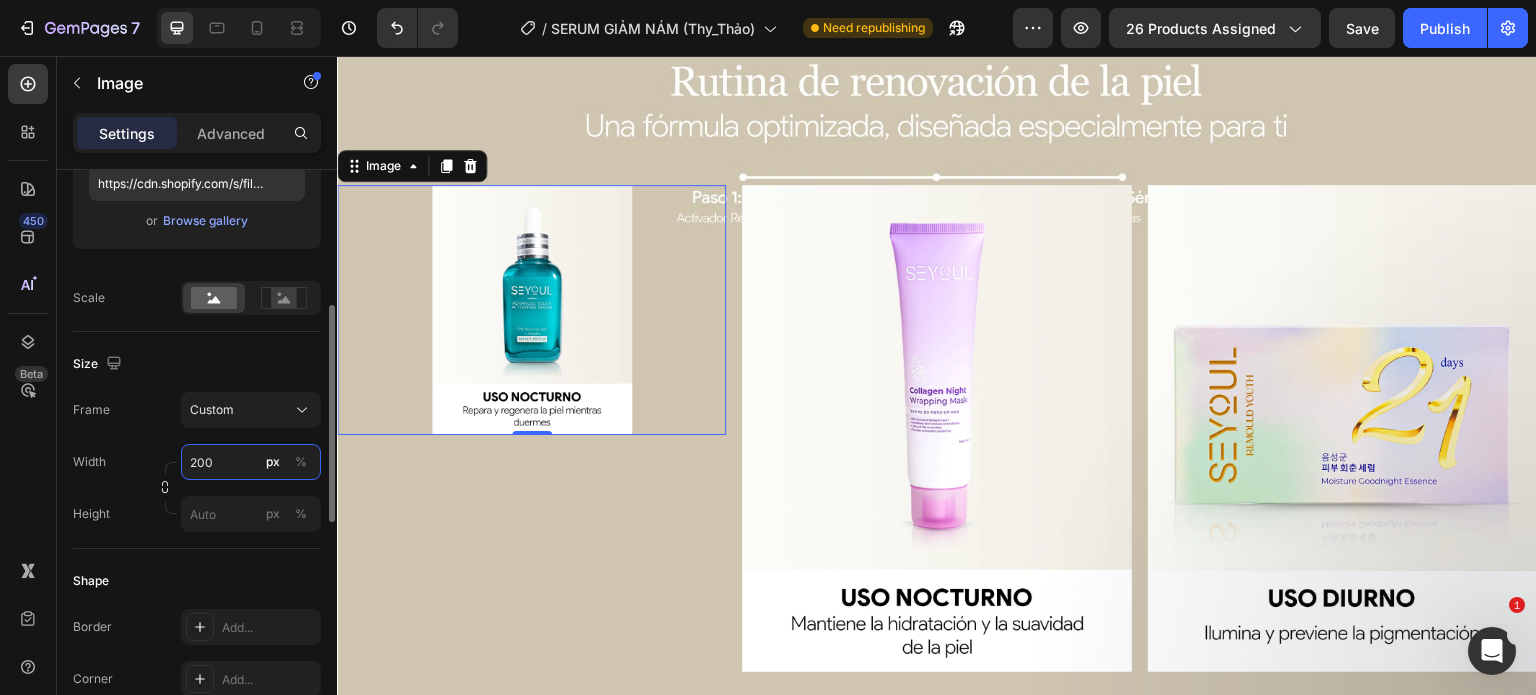 click on "200" at bounding box center (251, 462) 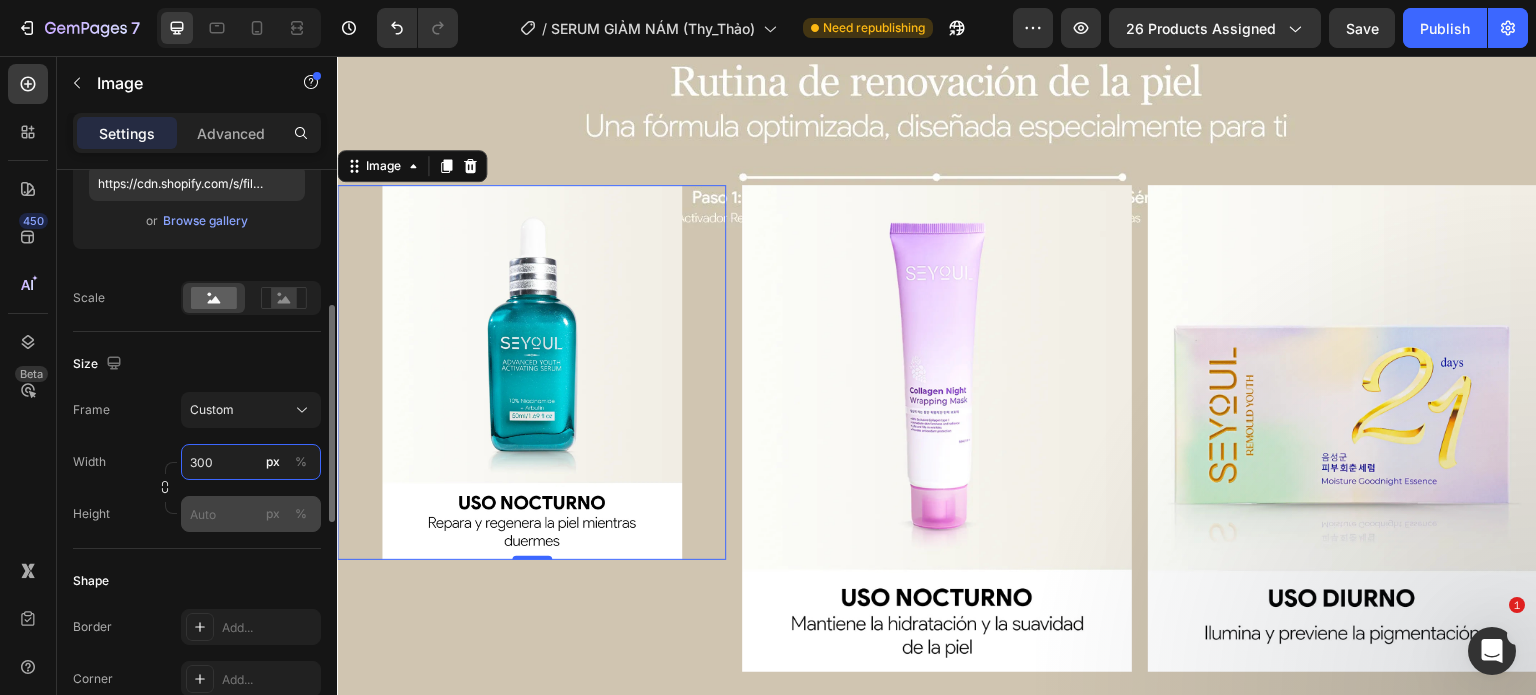 type on "300" 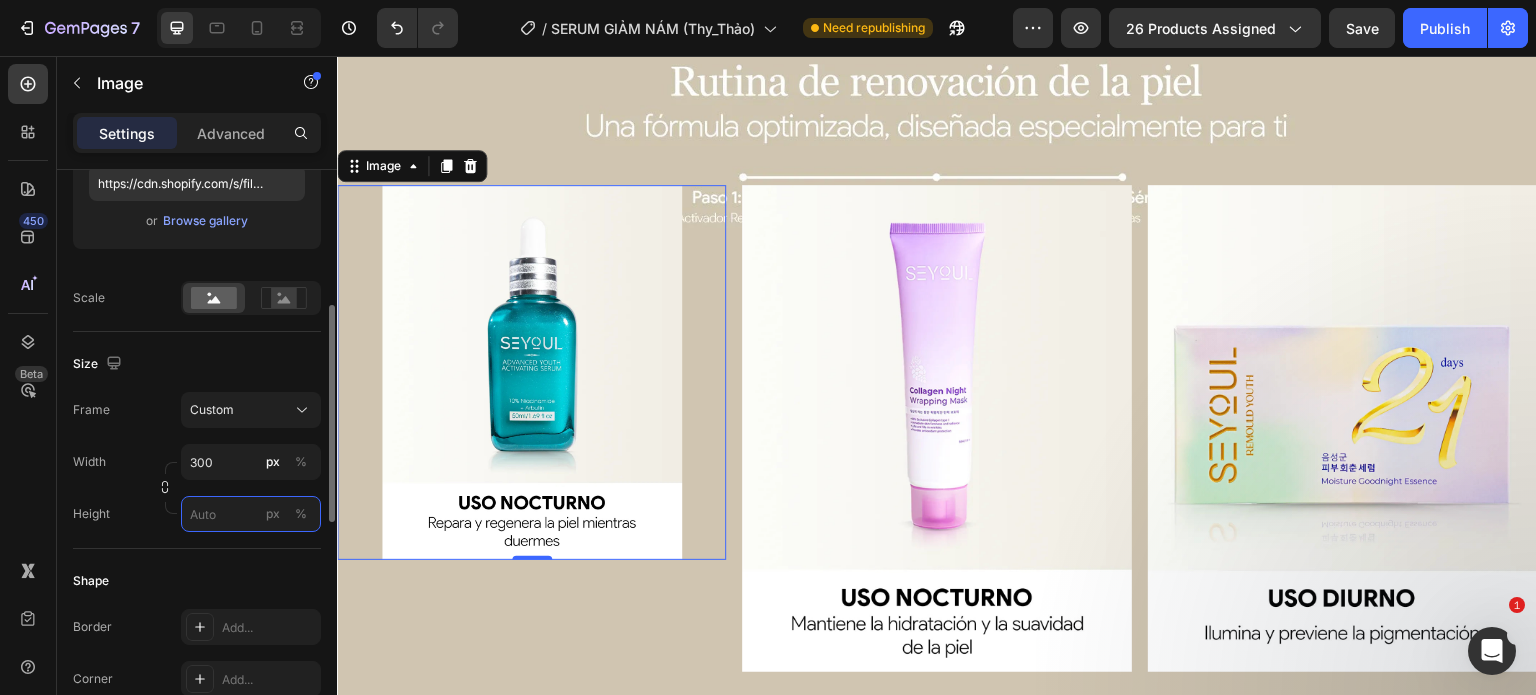 click on "px %" at bounding box center [251, 514] 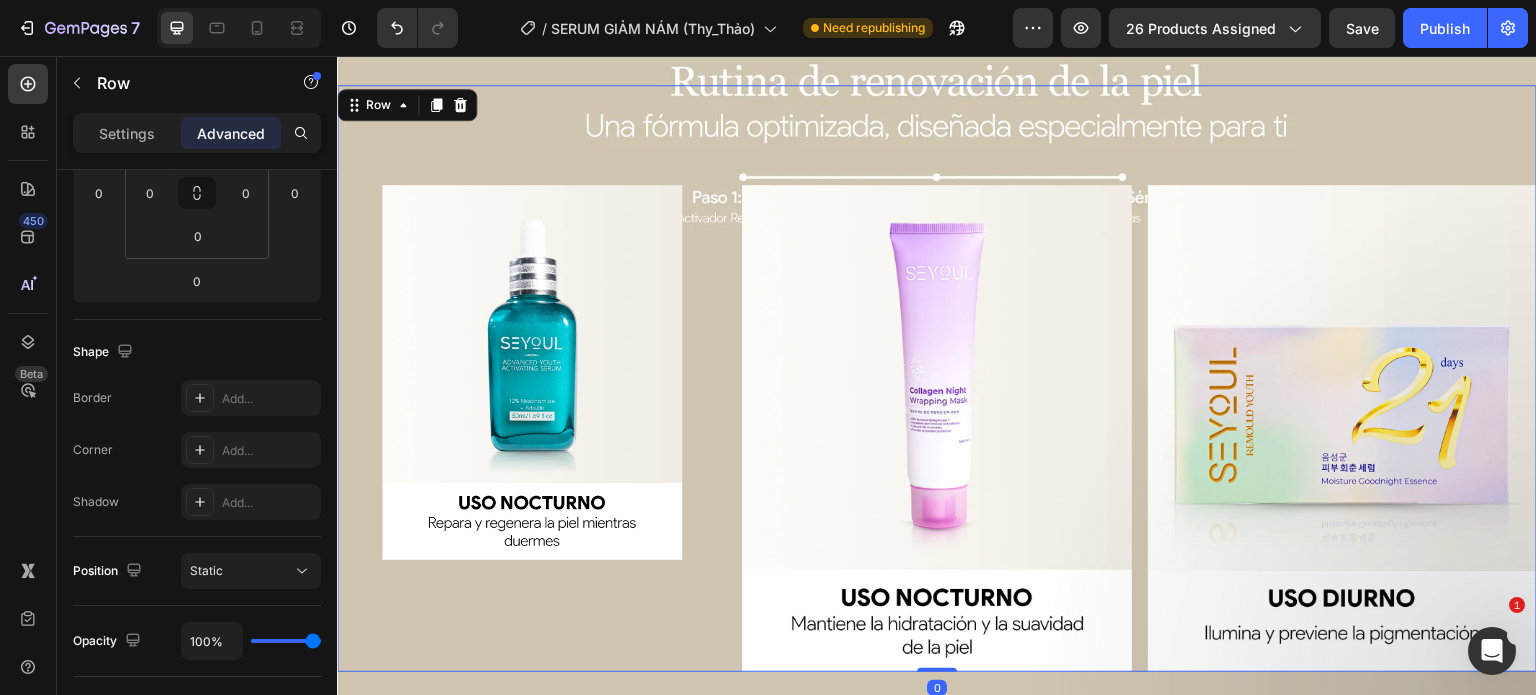 click on "Image" at bounding box center (531, 428) 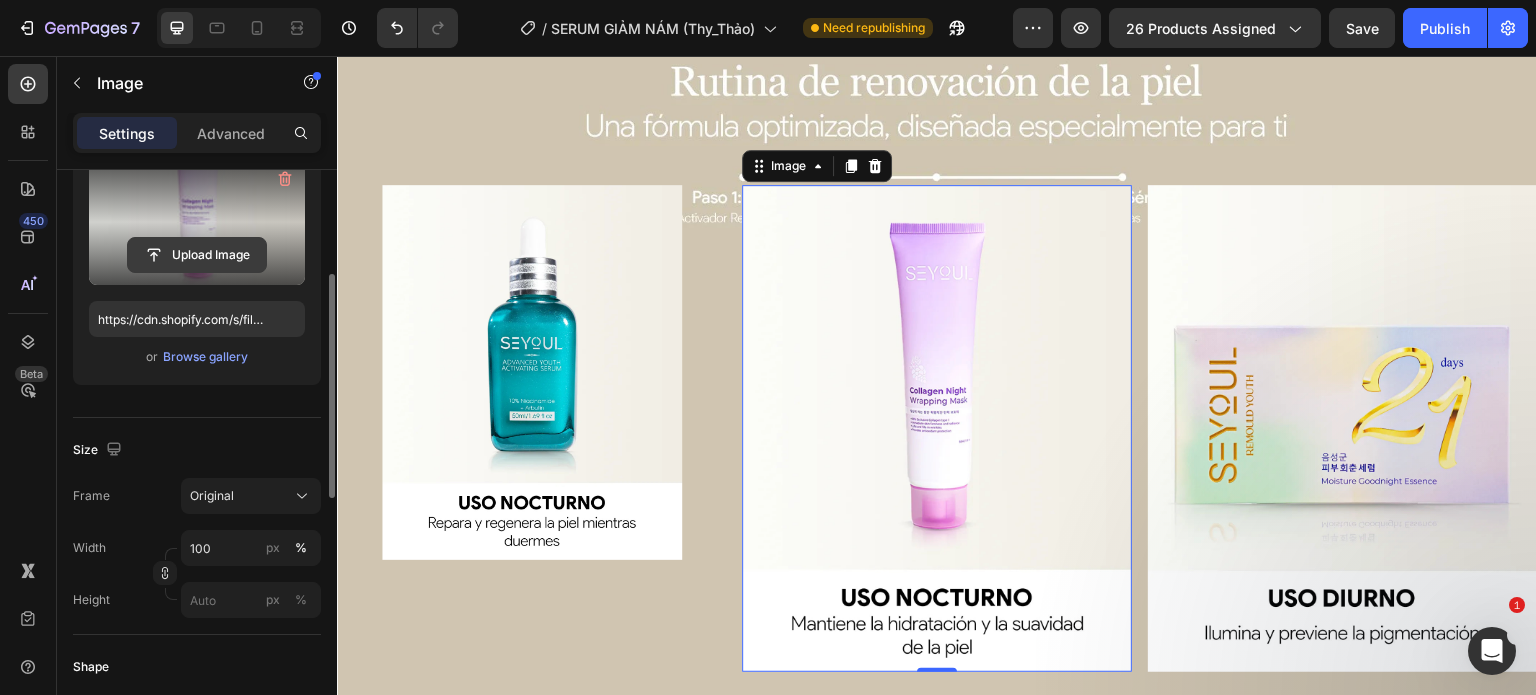 scroll, scrollTop: 240, scrollLeft: 0, axis: vertical 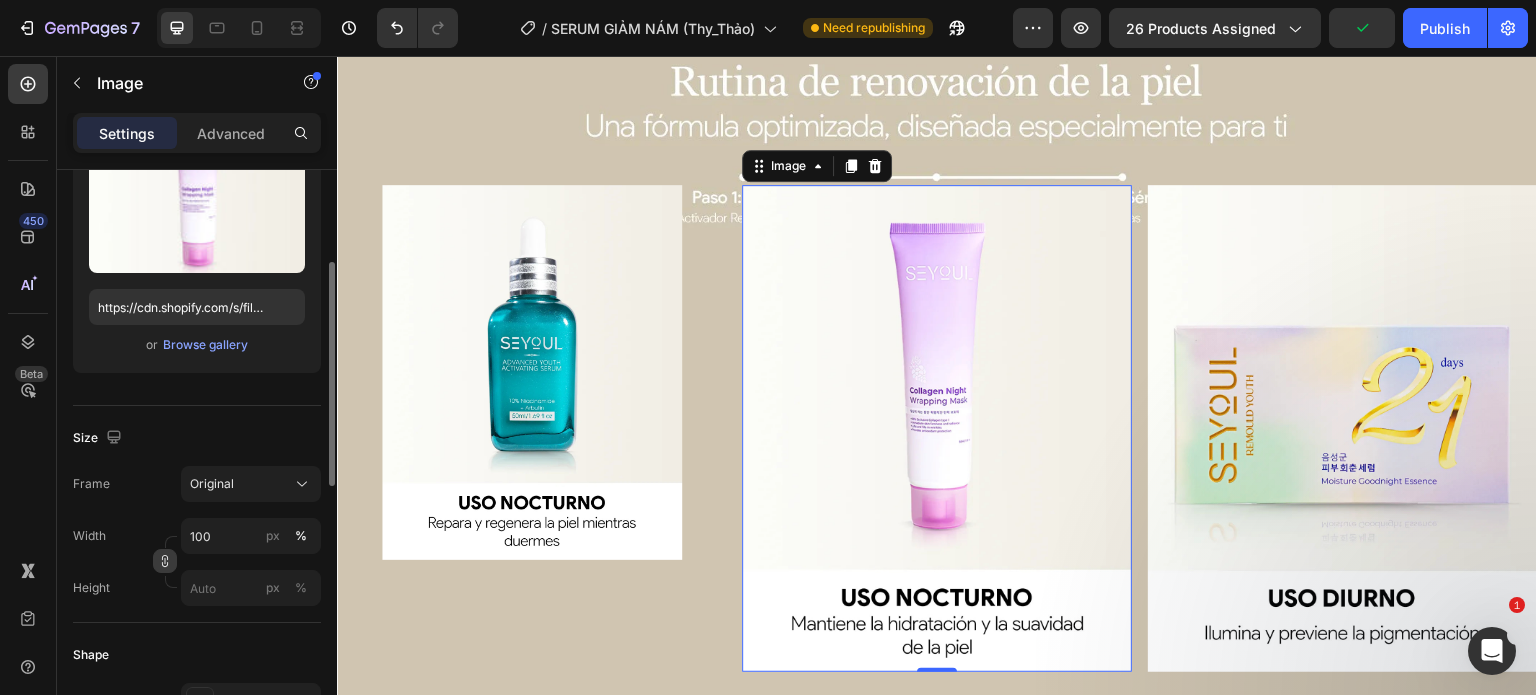 click 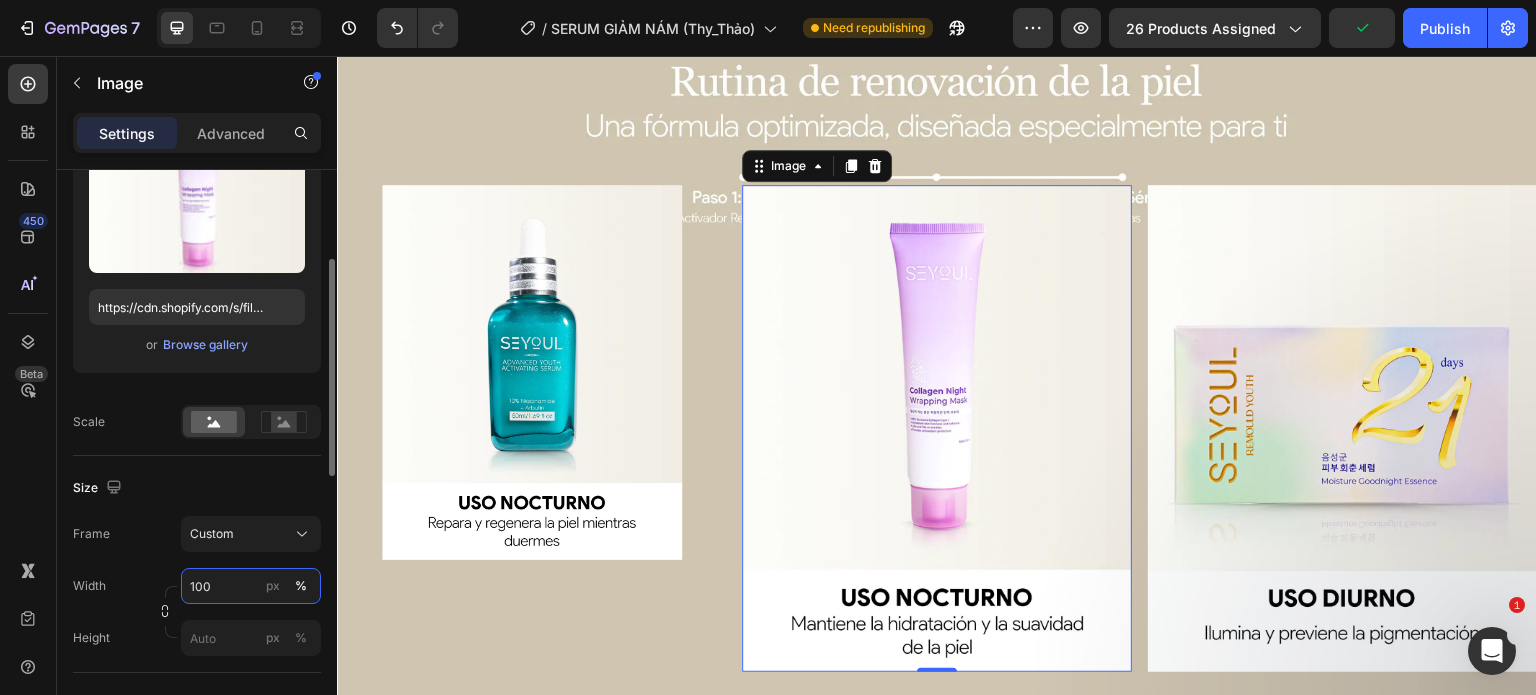 click on "100" at bounding box center (251, 586) 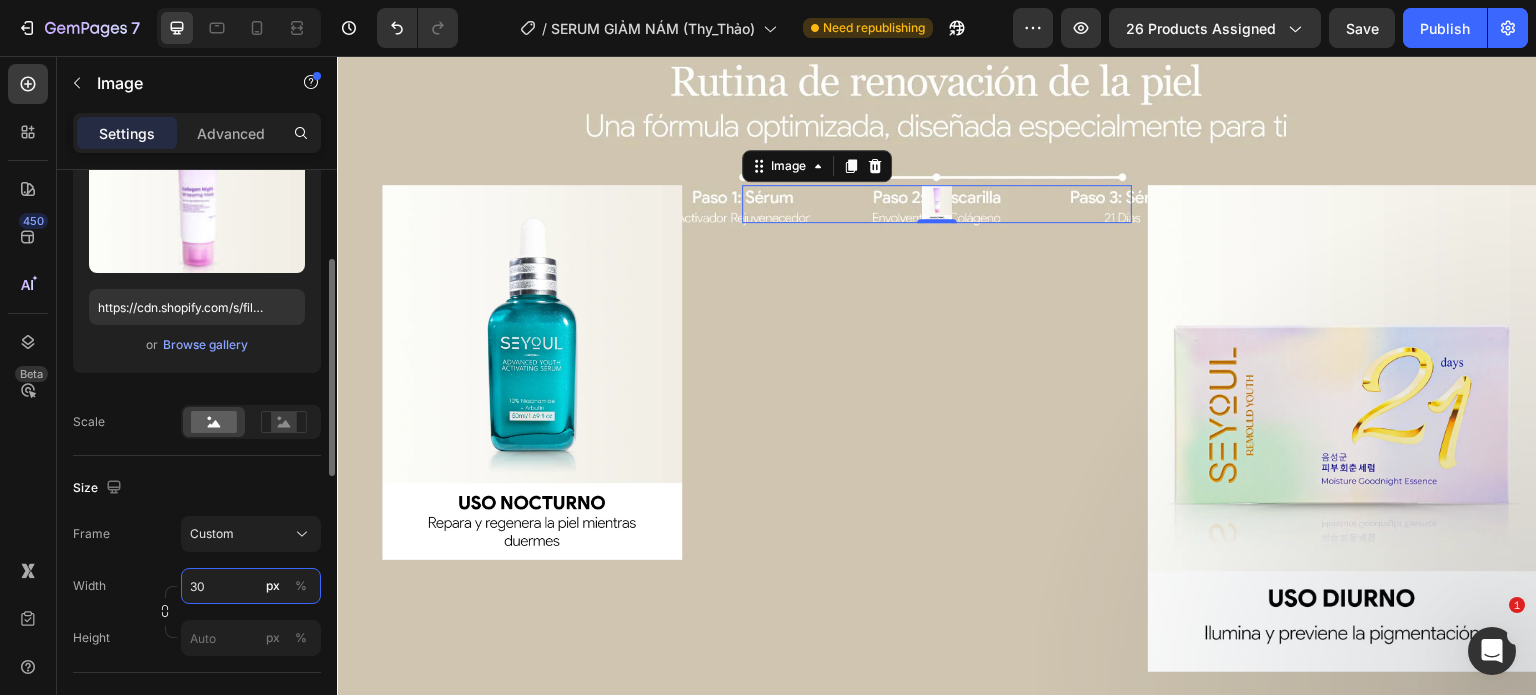 type on "300" 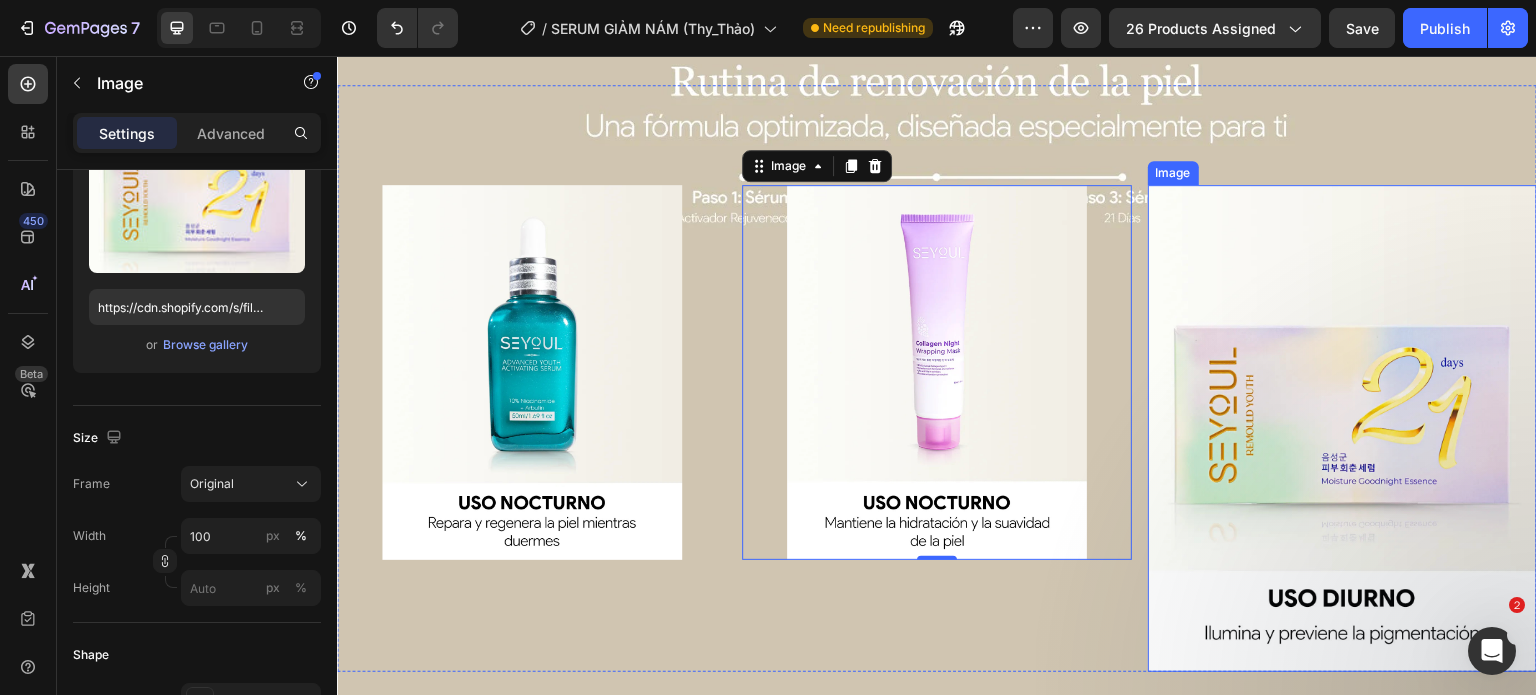 scroll, scrollTop: 240, scrollLeft: 0, axis: vertical 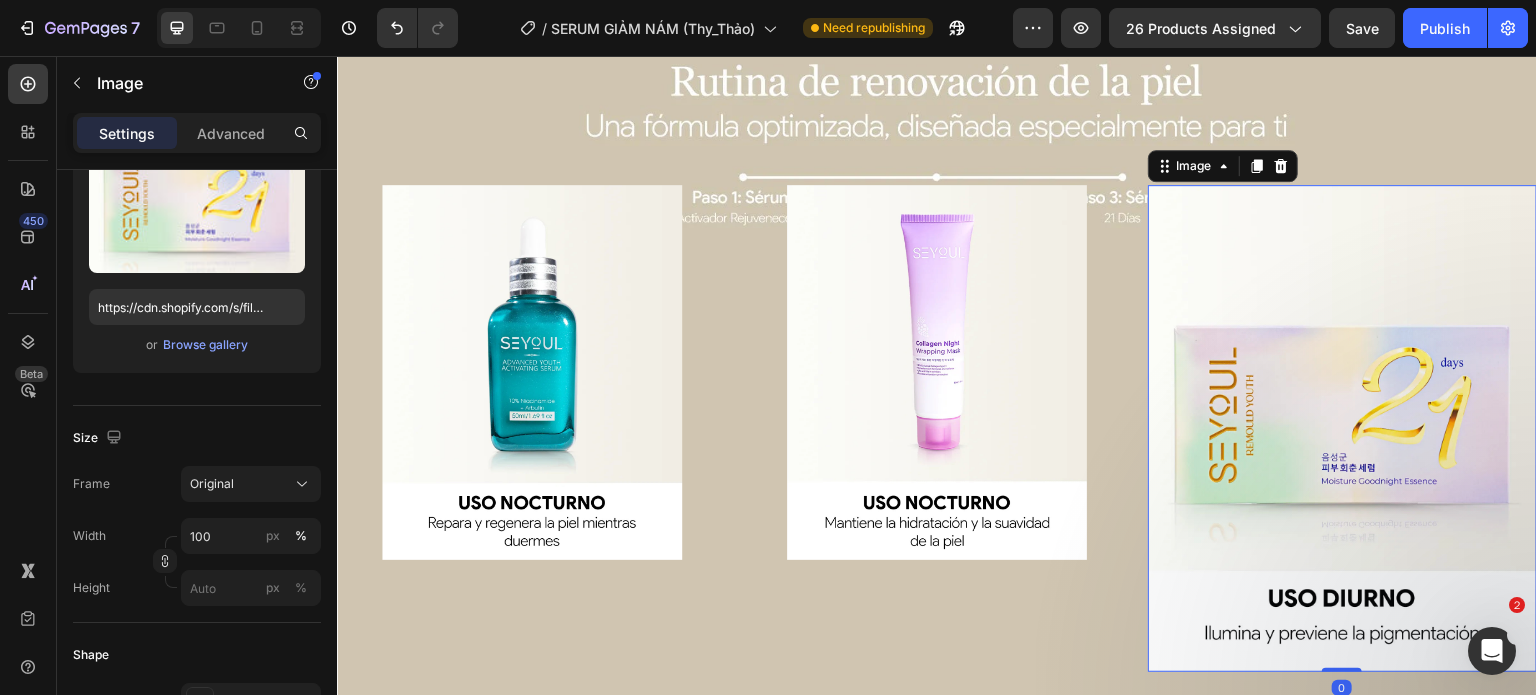 click at bounding box center [1342, 428] 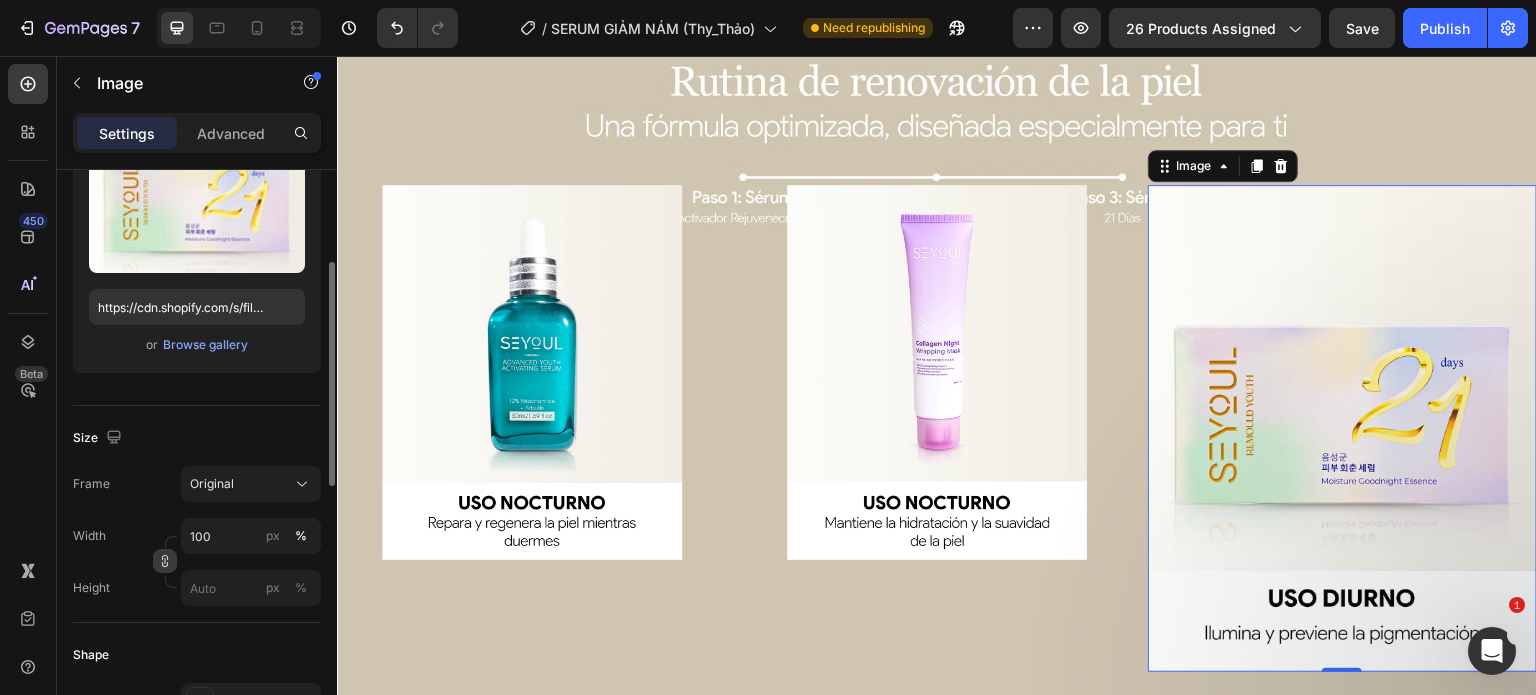 click 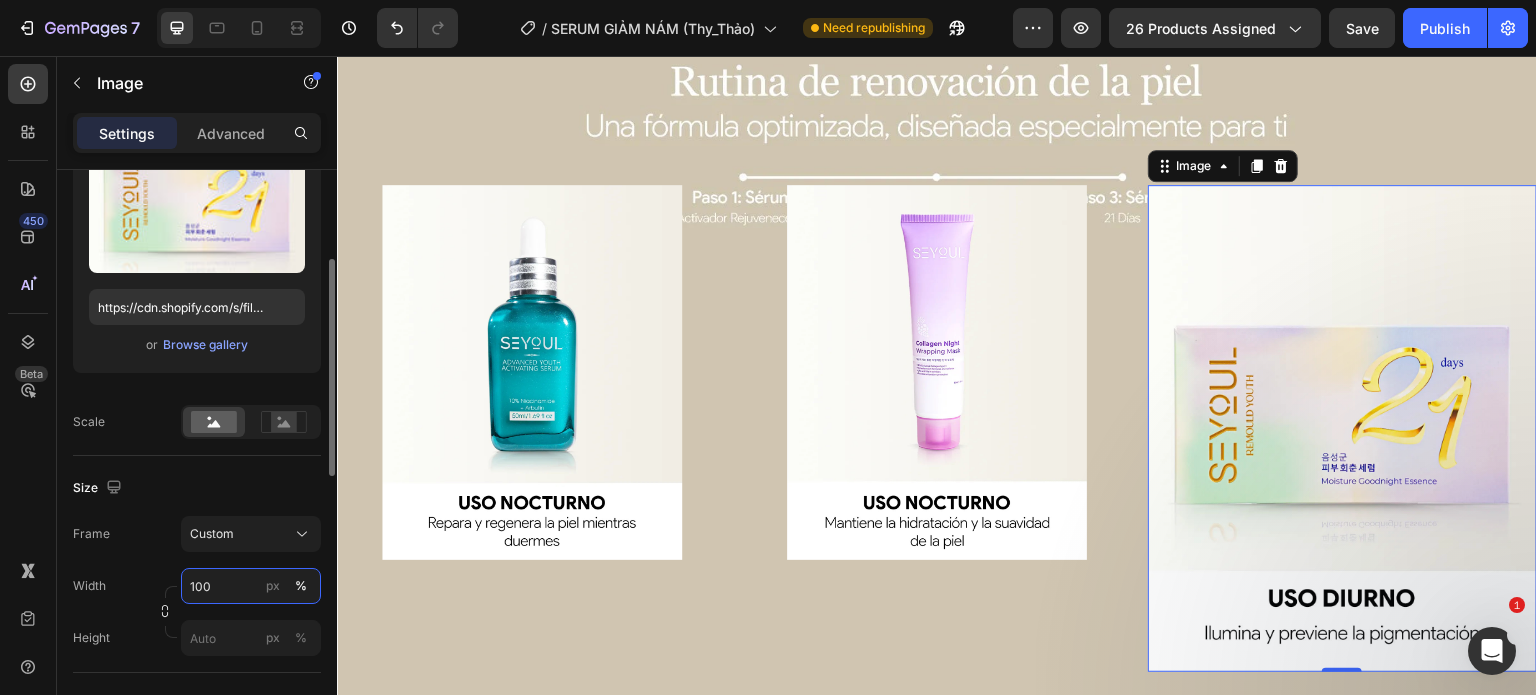 click on "100" at bounding box center [251, 586] 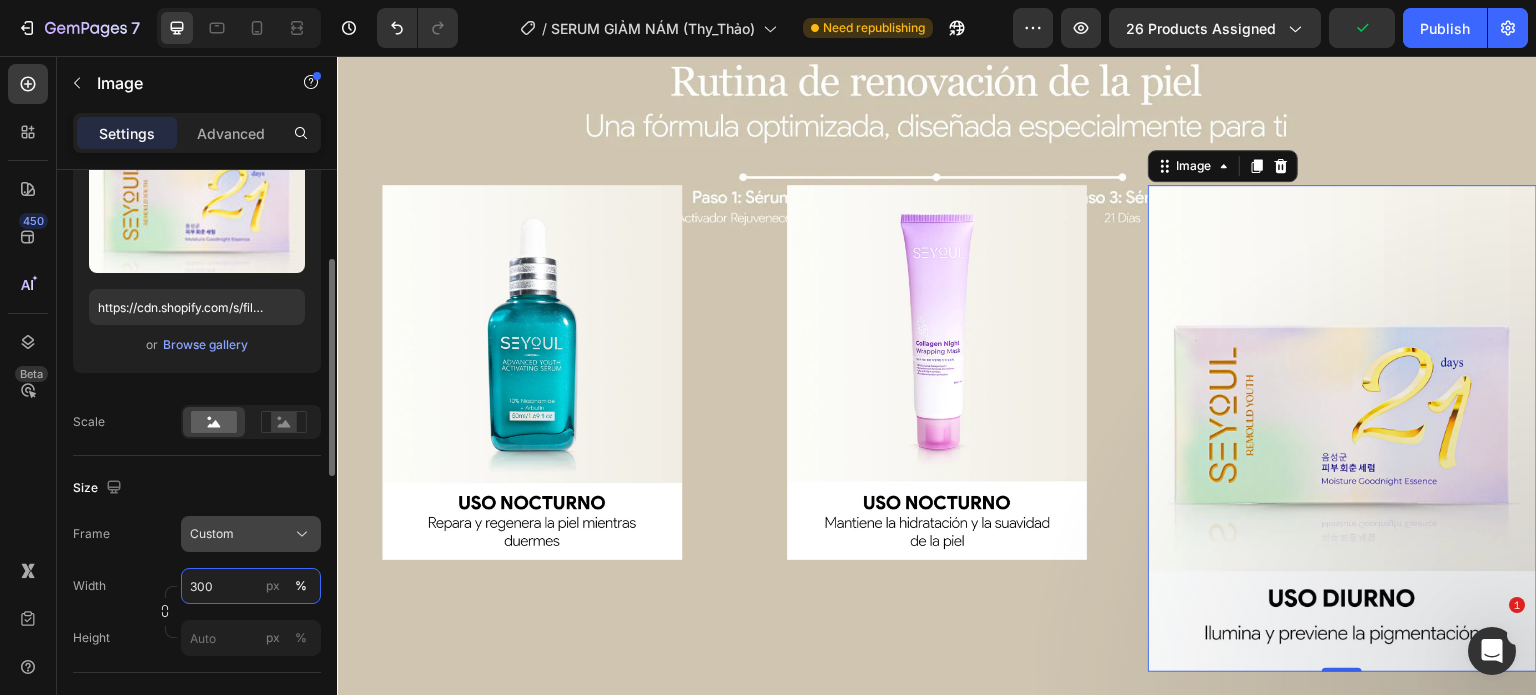 type on "300" 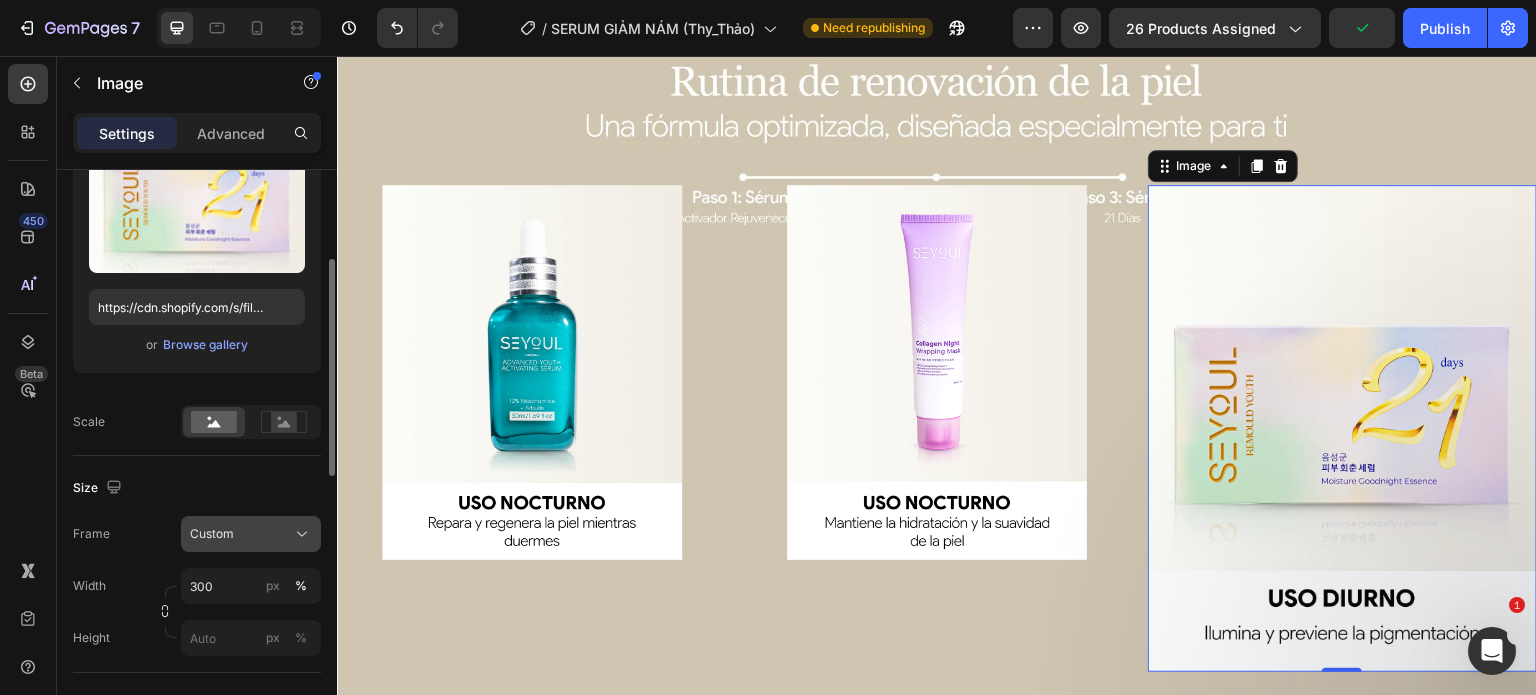 click on "Custom" 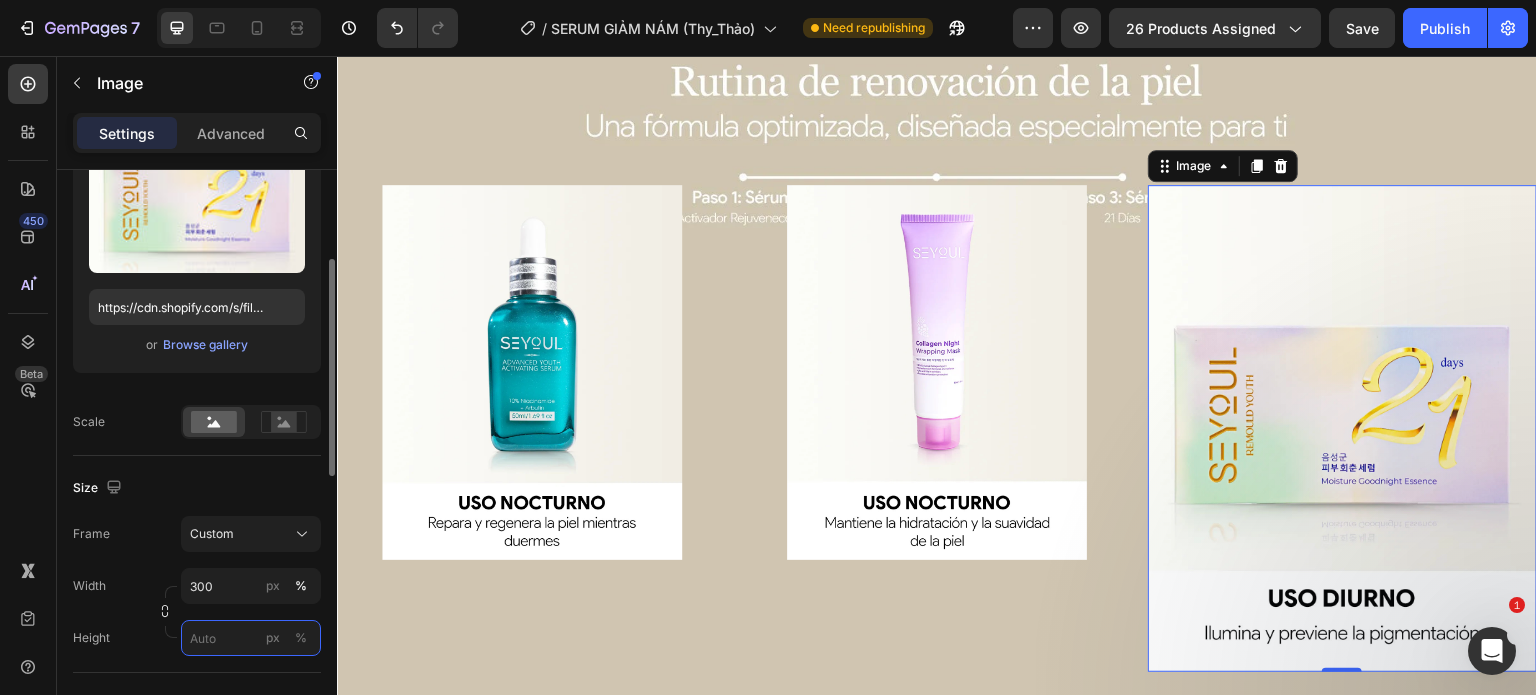 click on "px %" at bounding box center [251, 638] 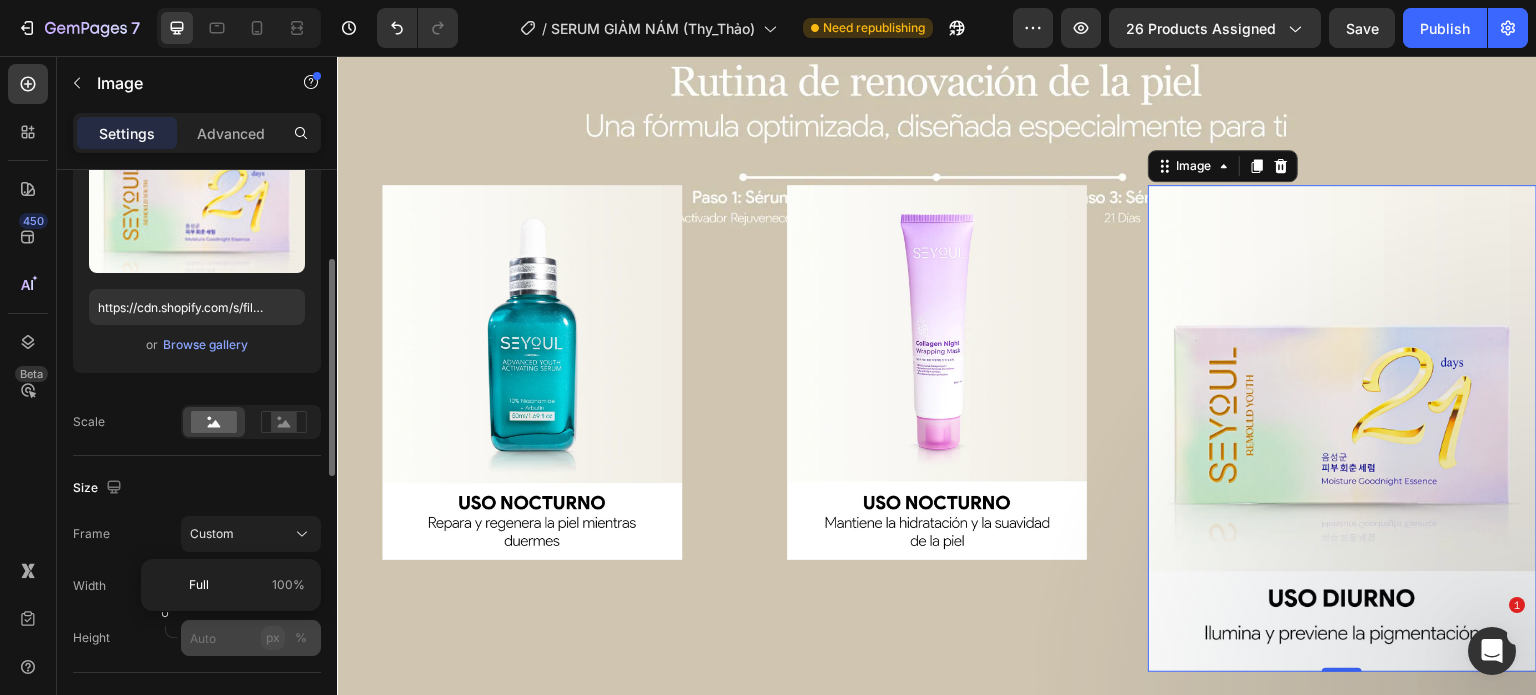 click on "px" at bounding box center [273, 638] 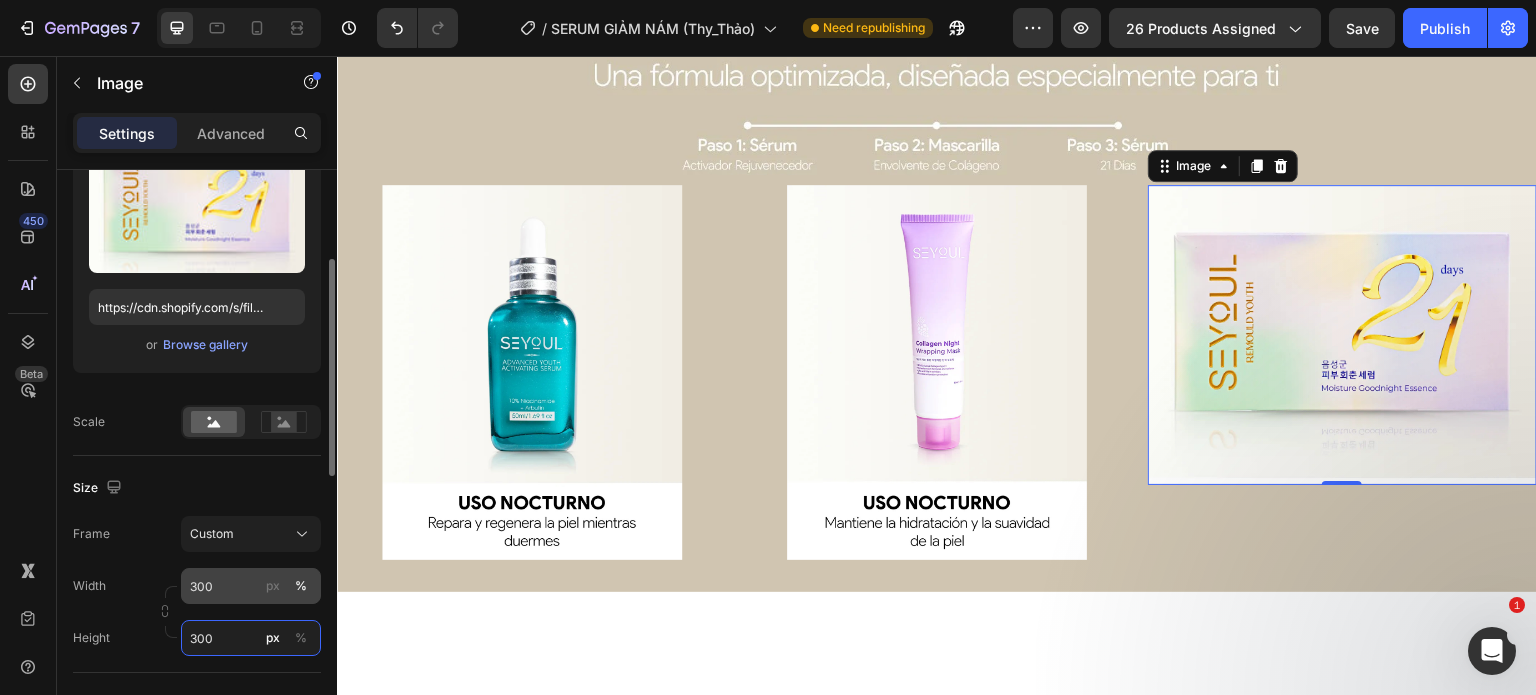 type on "300" 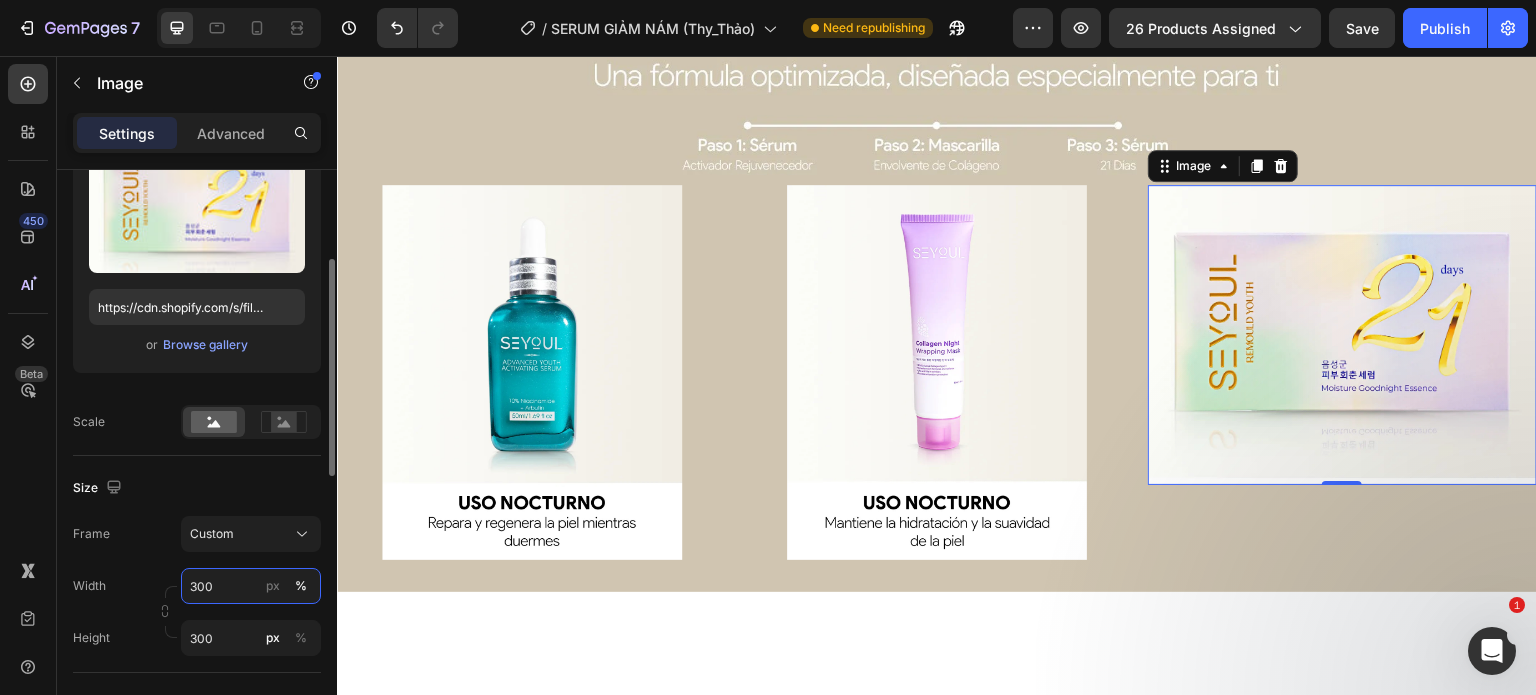 click on "300" at bounding box center [251, 586] 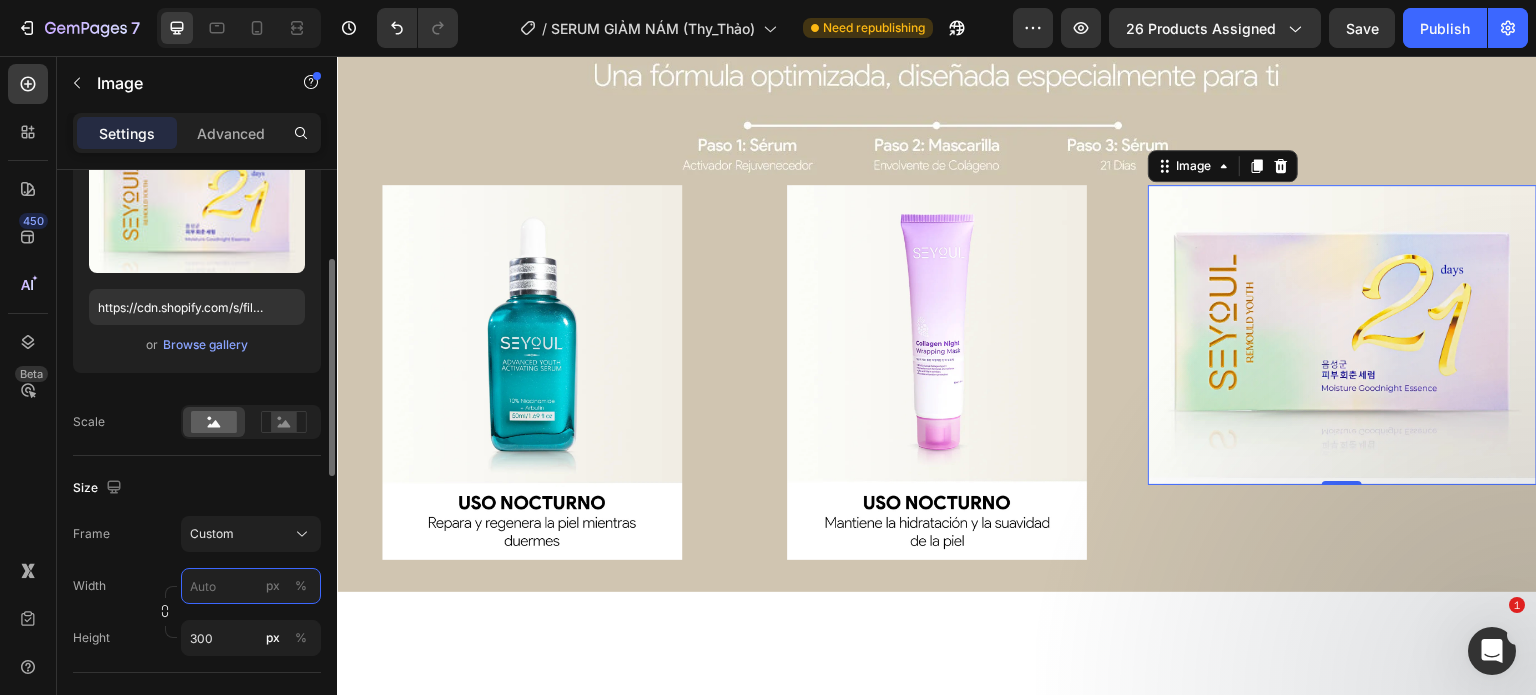 type on "5" 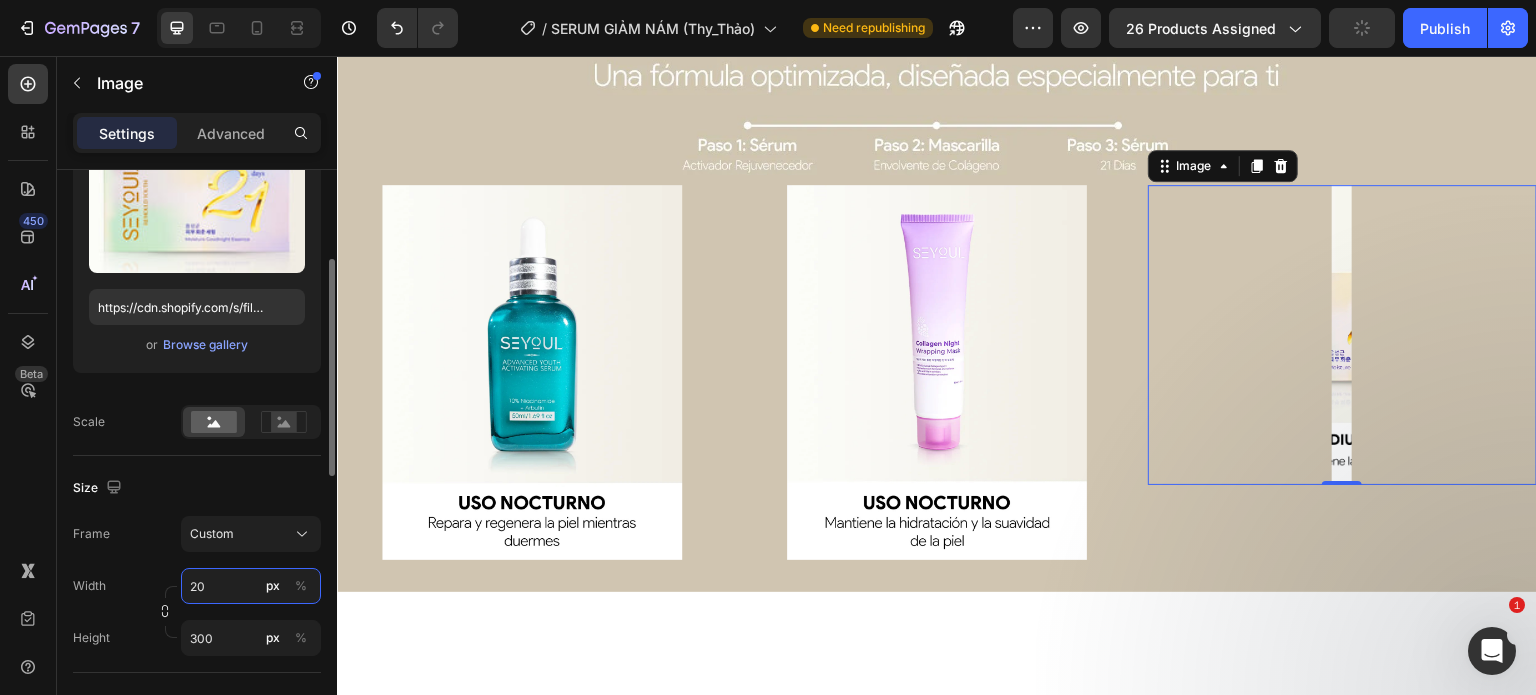 type on "200" 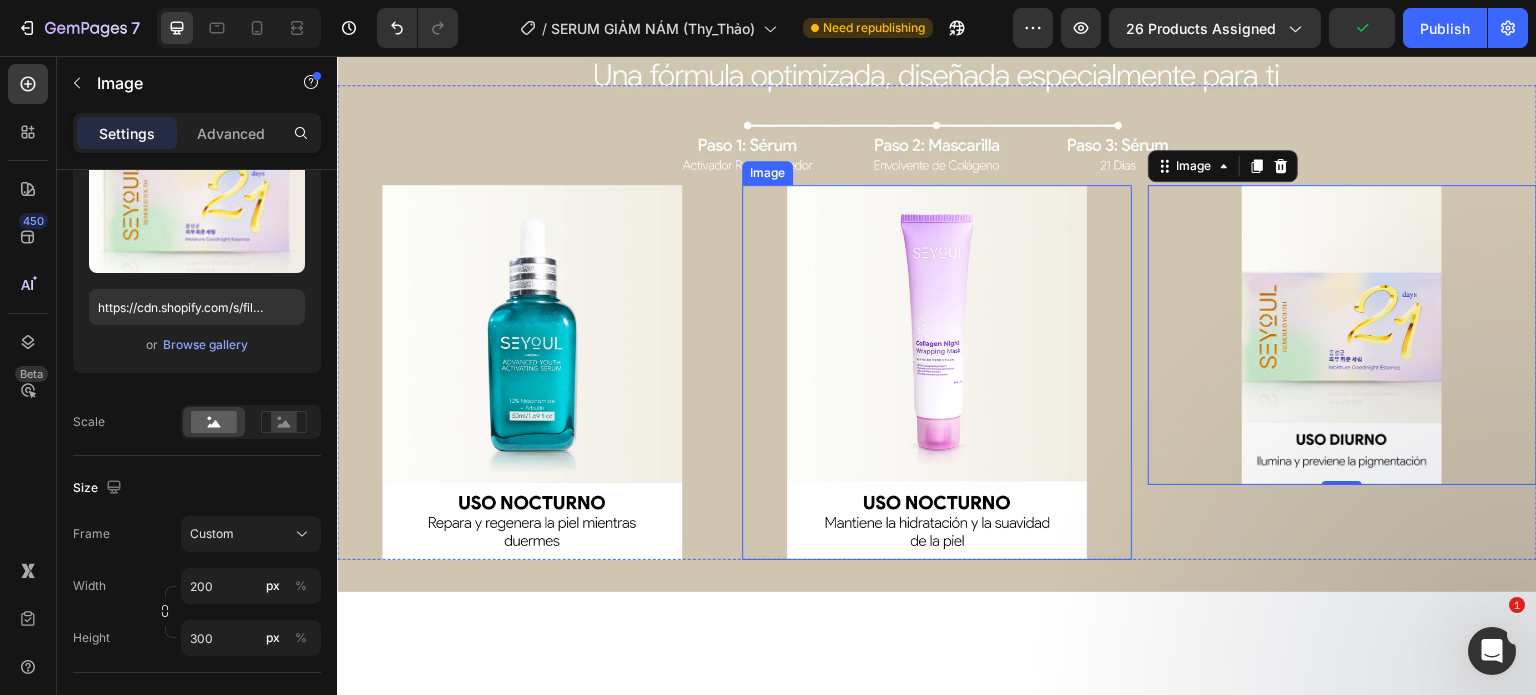 click at bounding box center (937, 372) 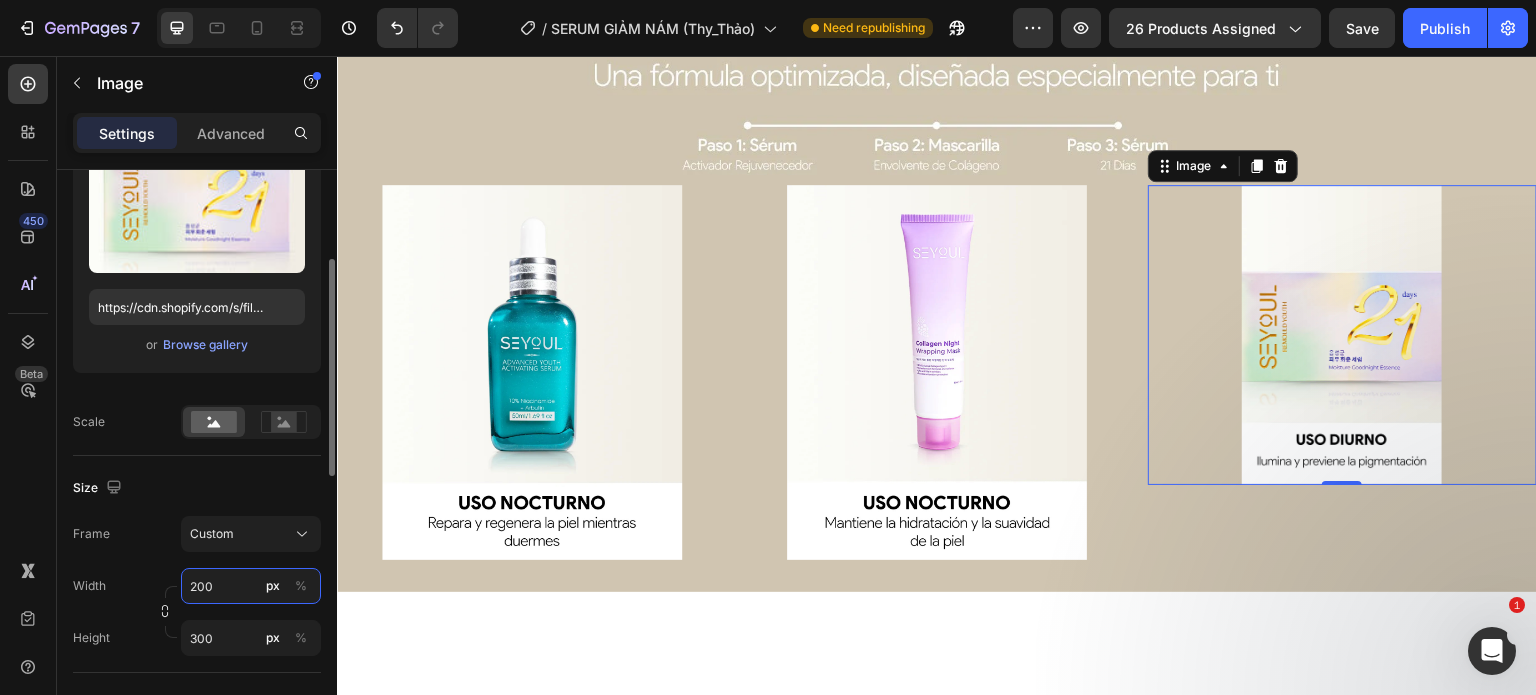 click on "200" at bounding box center [251, 586] 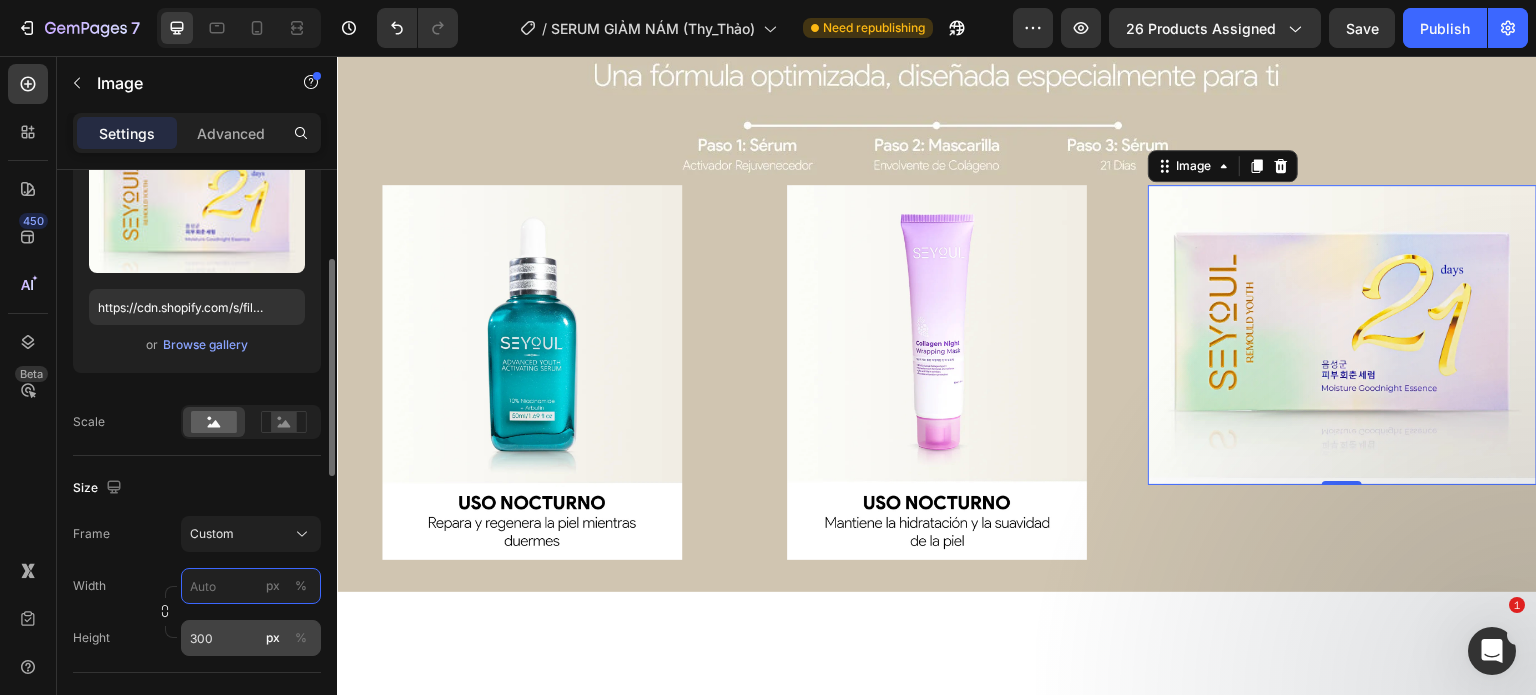 type 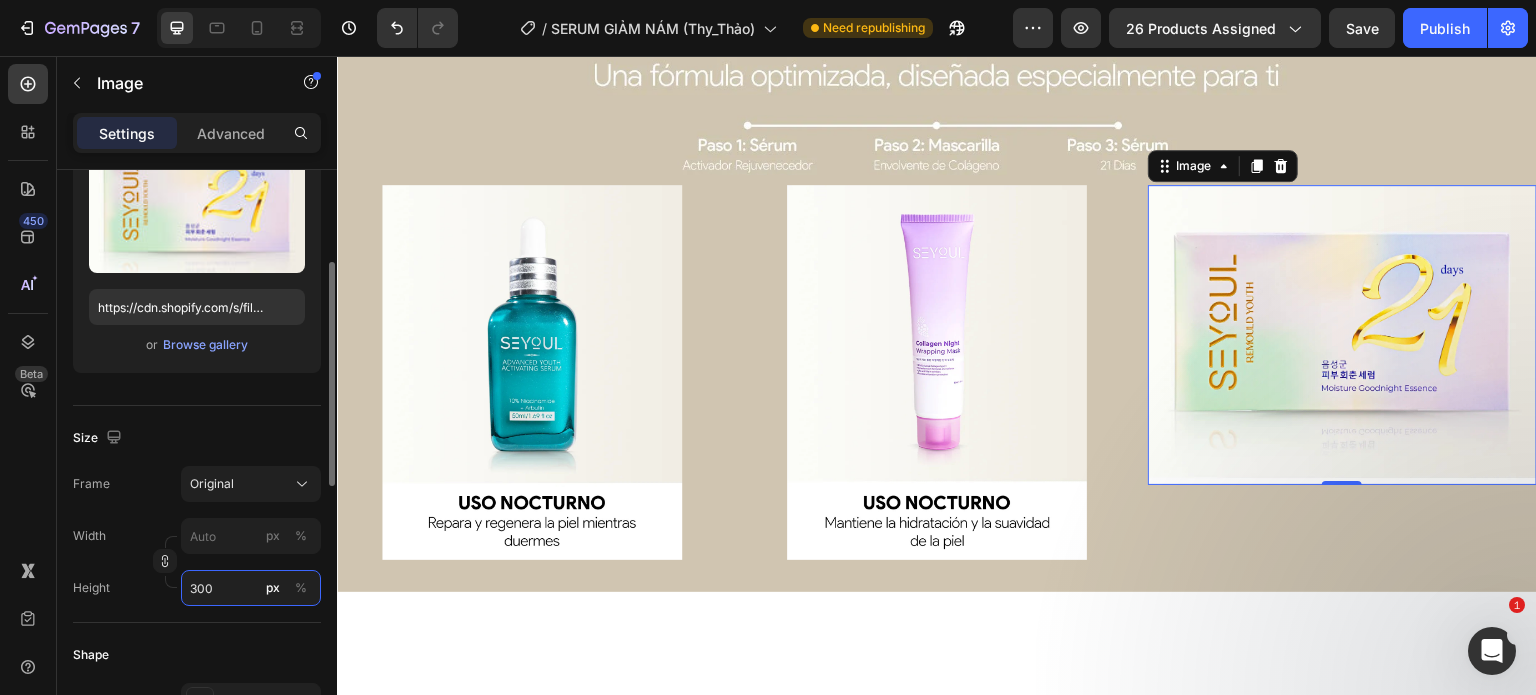 click on "Style Rectangle Source Upload Image https://cdn.shopify.com/s/files/1/0643/1404/8704/files/gempages_507356051327157127-47ba3623-d8b1-4784-82ac-e52754aa7203.webp or  Browse gallery  Size Frame Original Width px % Height 300 px % Shape Border Add... Corner Add... Shadow Add... Link SEO Alt text Add... Image title Add... Optimize LCP Preload Yes No Quality High Align" at bounding box center [197, 616] 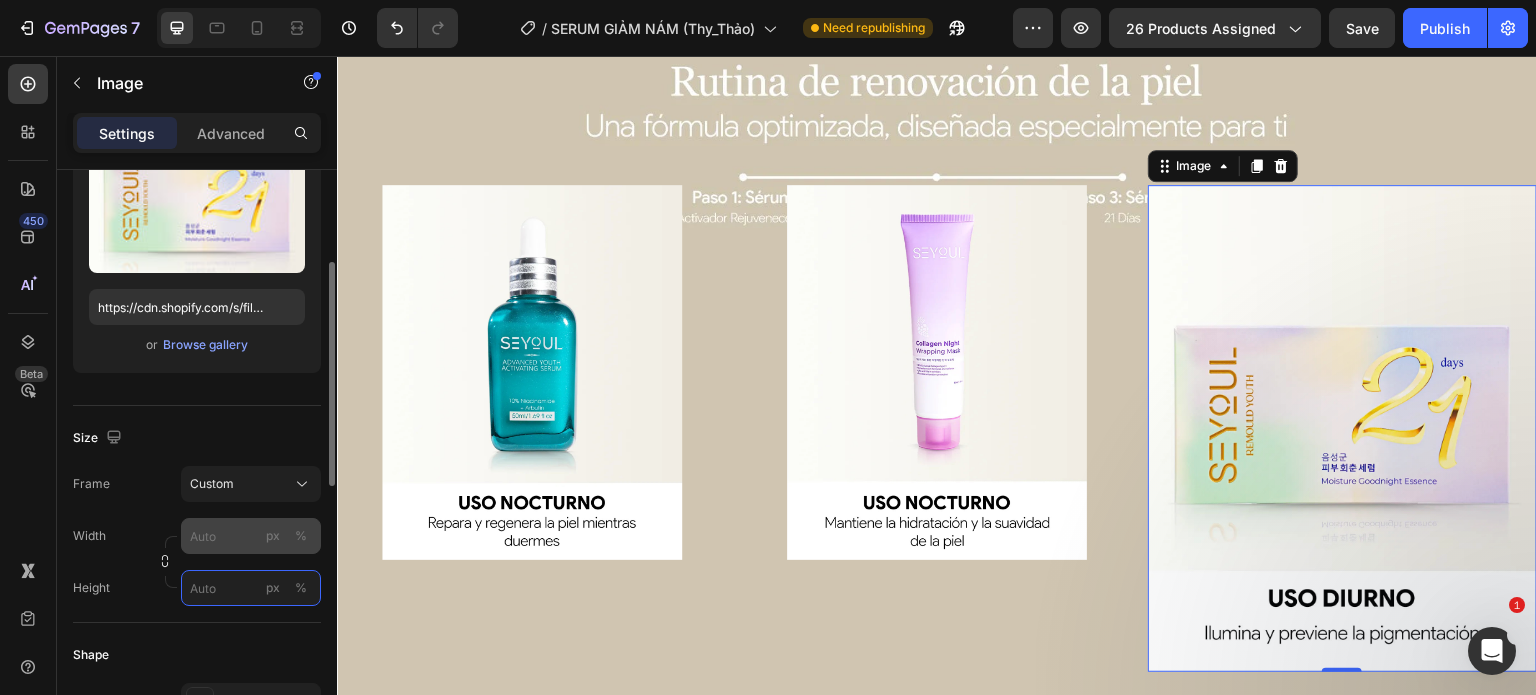 type 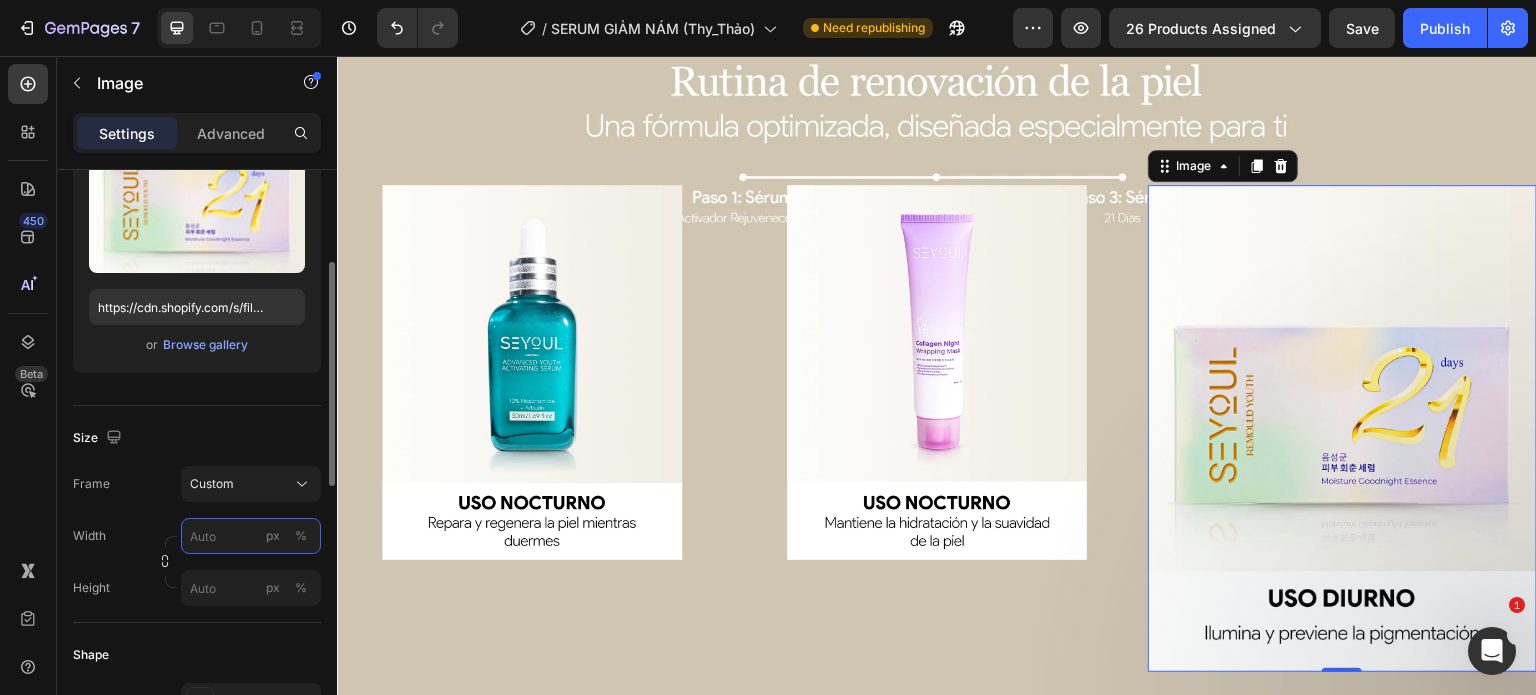 click on "px %" at bounding box center (251, 536) 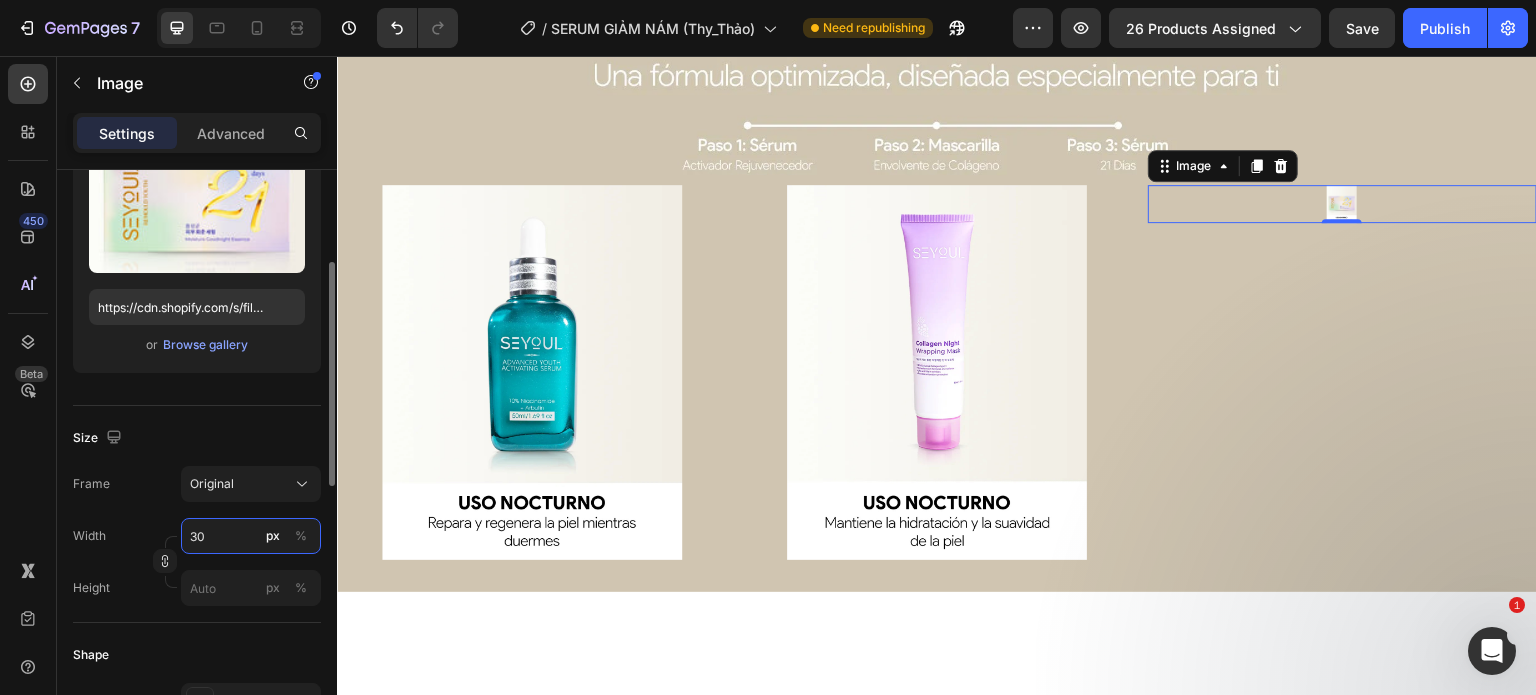 type on "300" 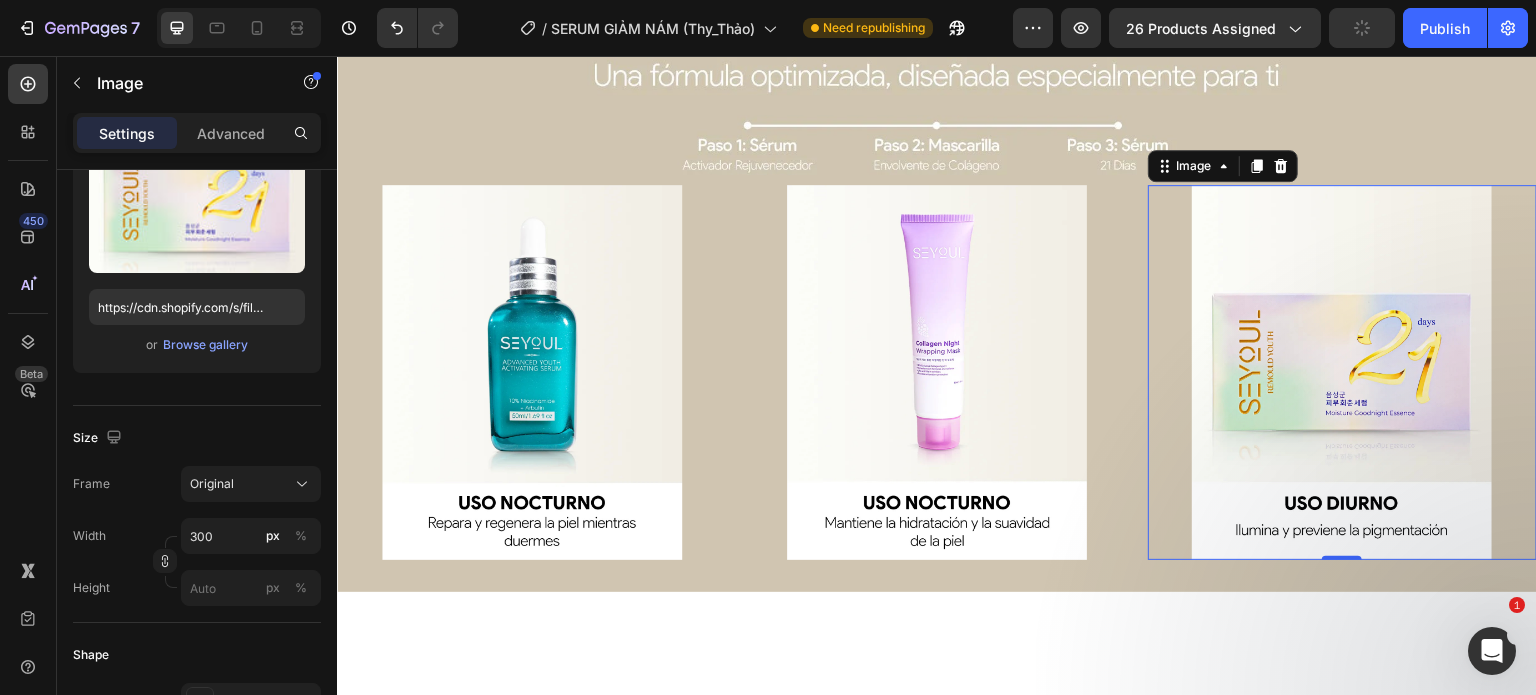 click at bounding box center (937, 867) 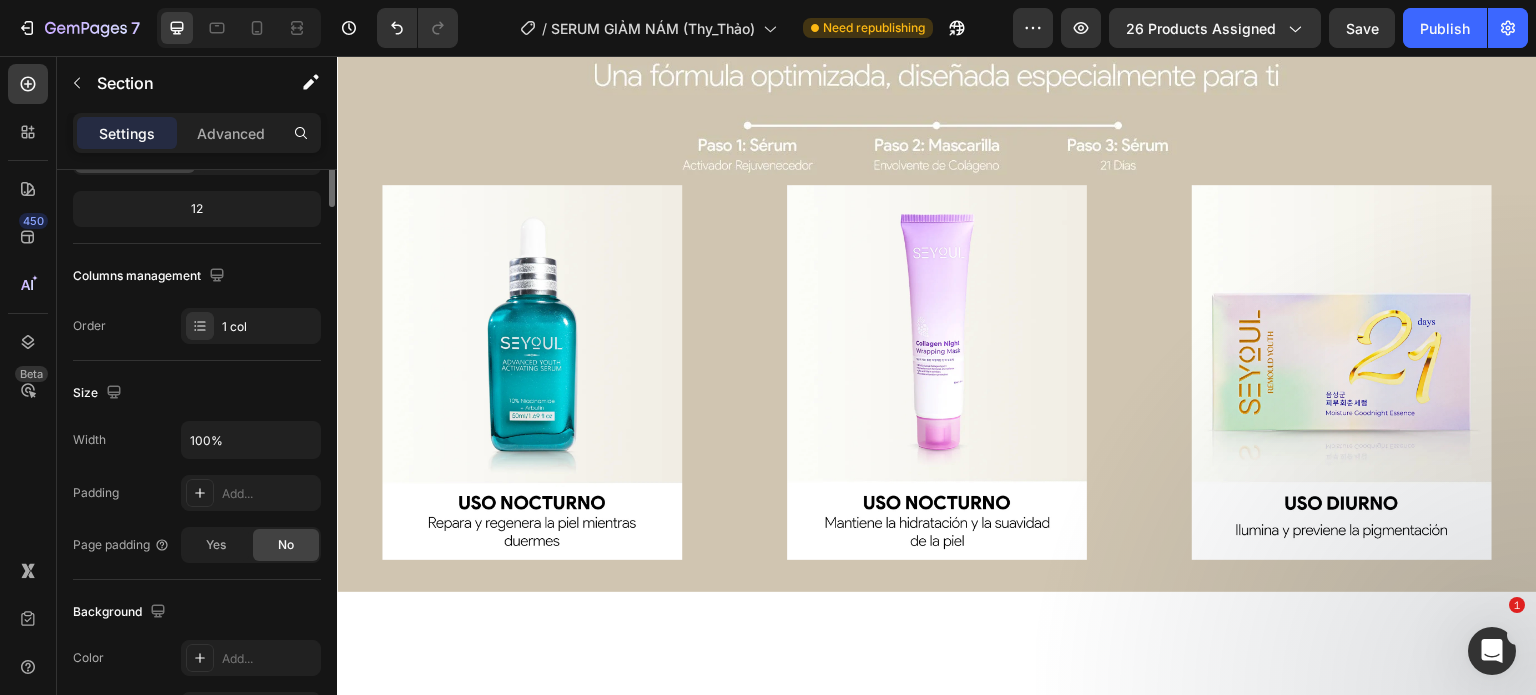 scroll, scrollTop: 0, scrollLeft: 0, axis: both 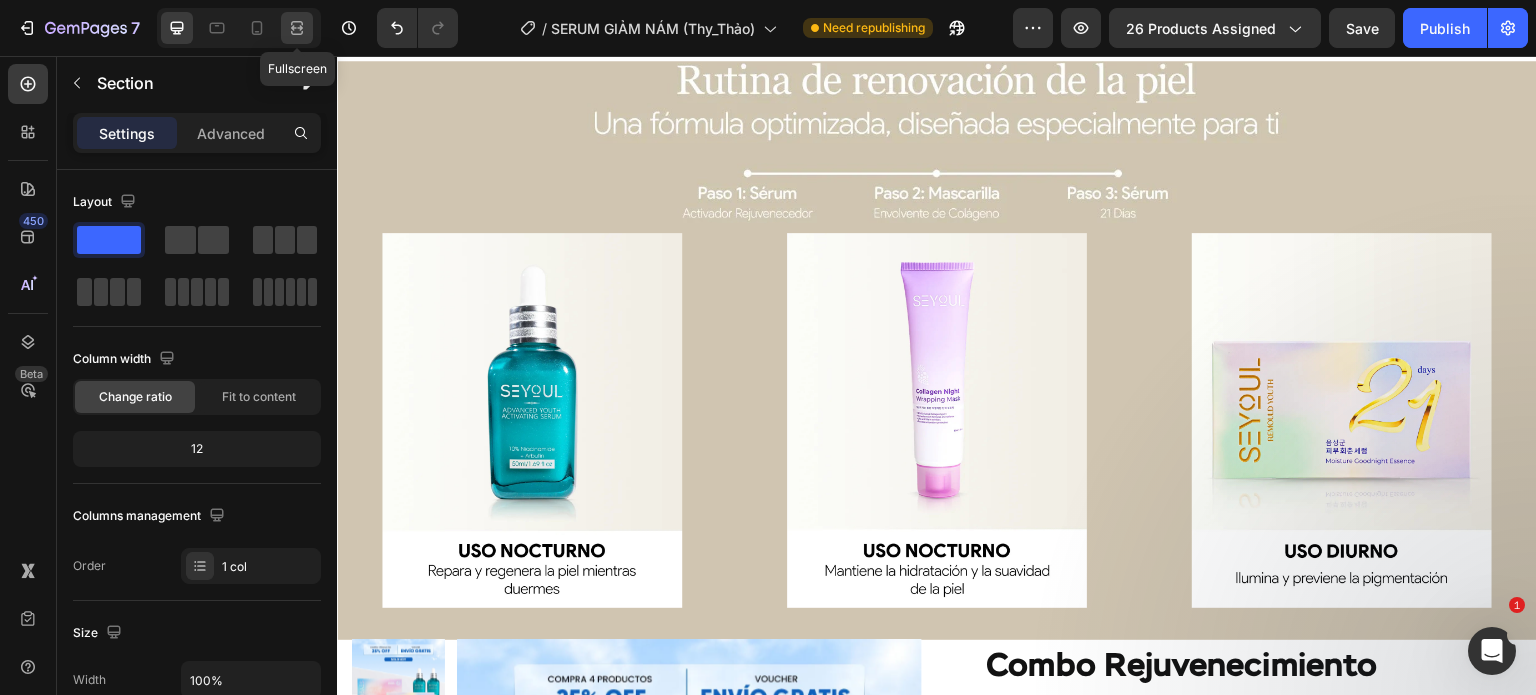 click 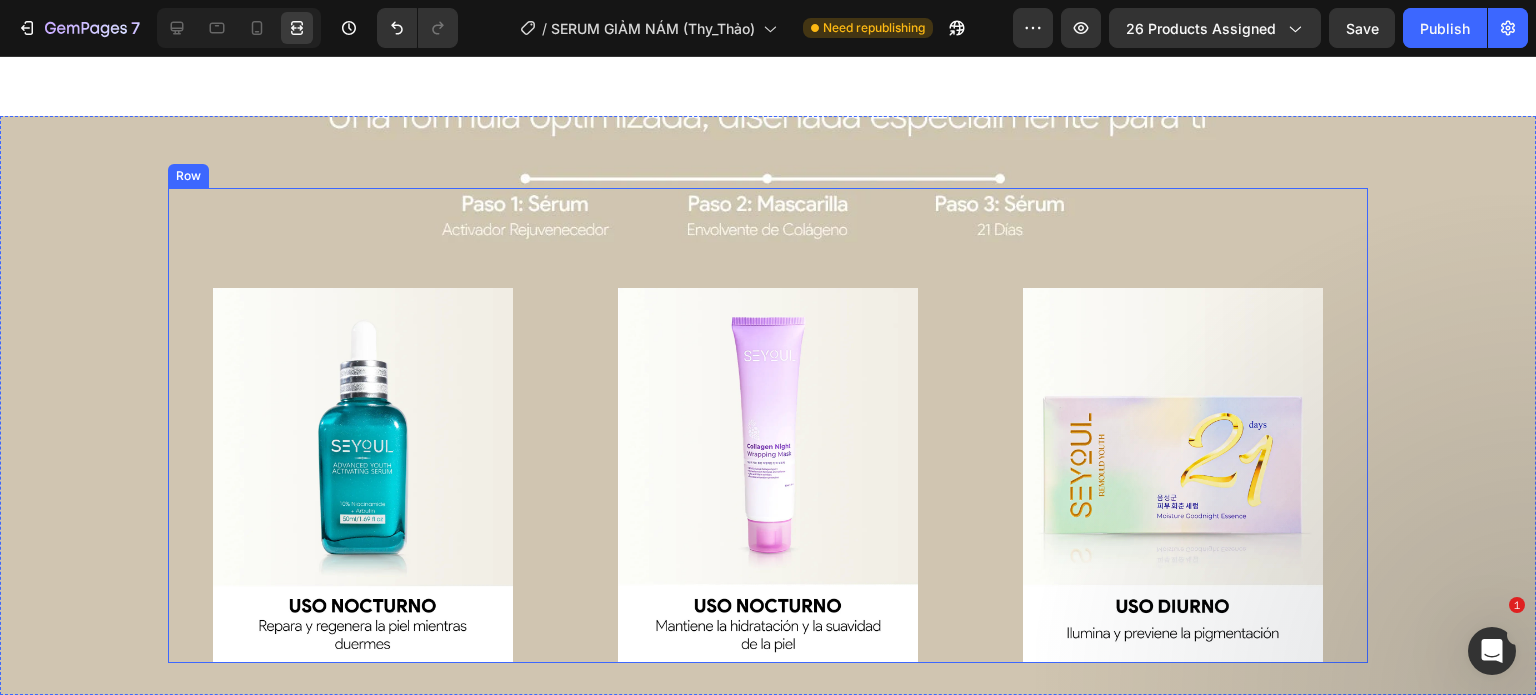 scroll, scrollTop: 4957, scrollLeft: 0, axis: vertical 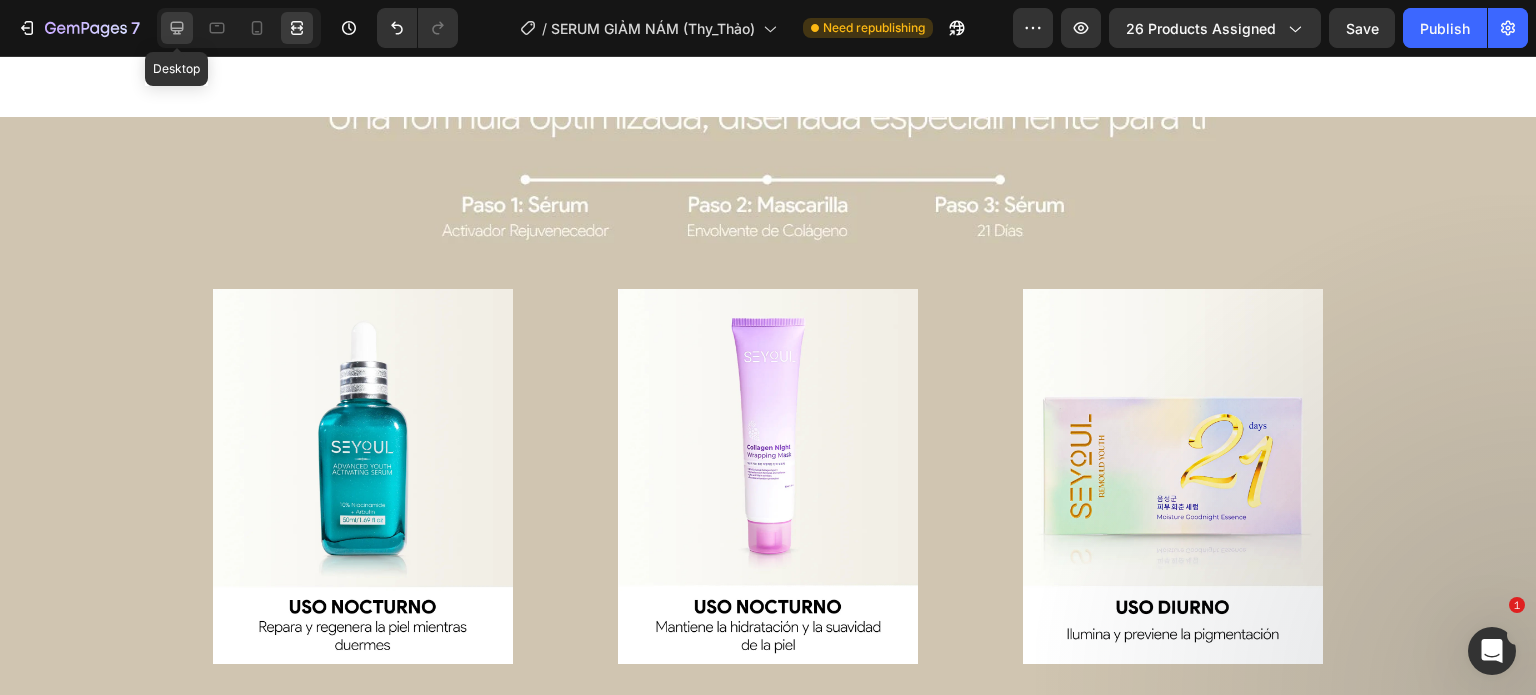 click 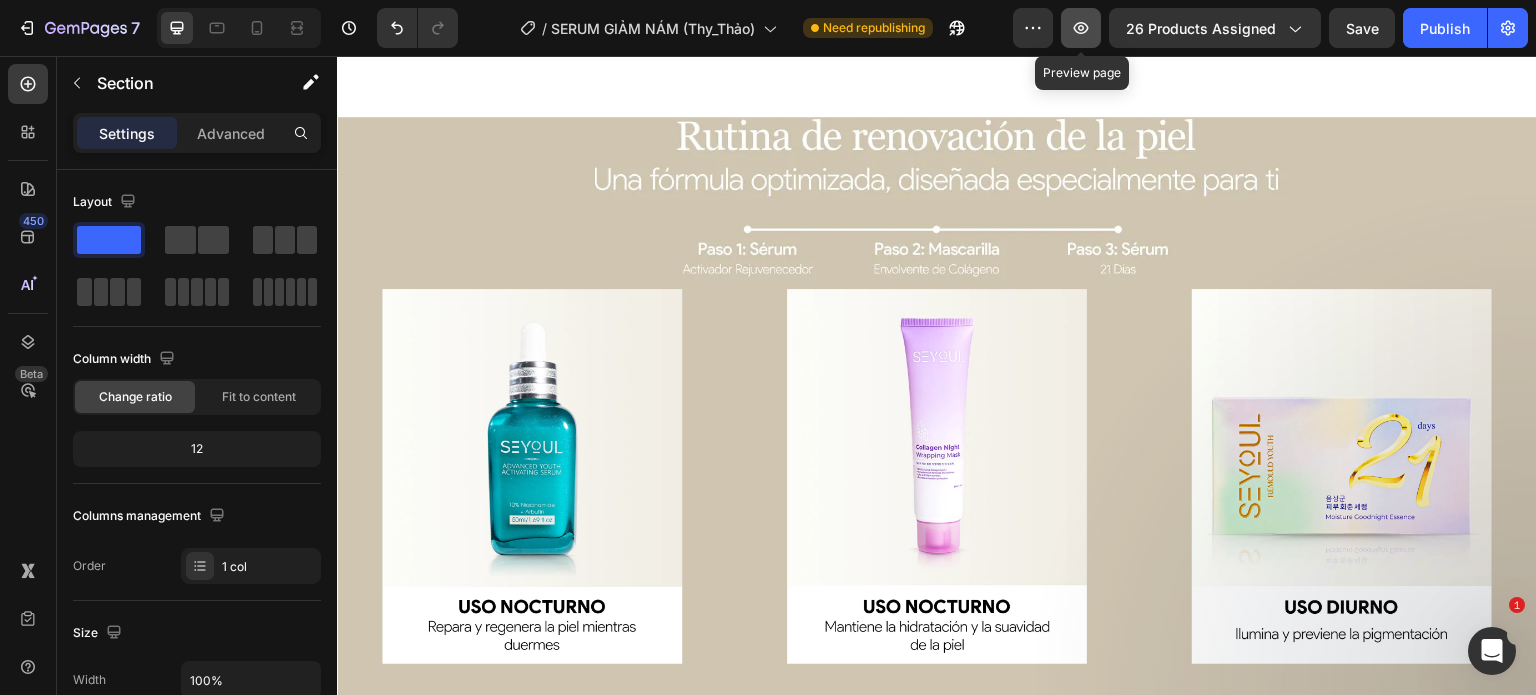 click 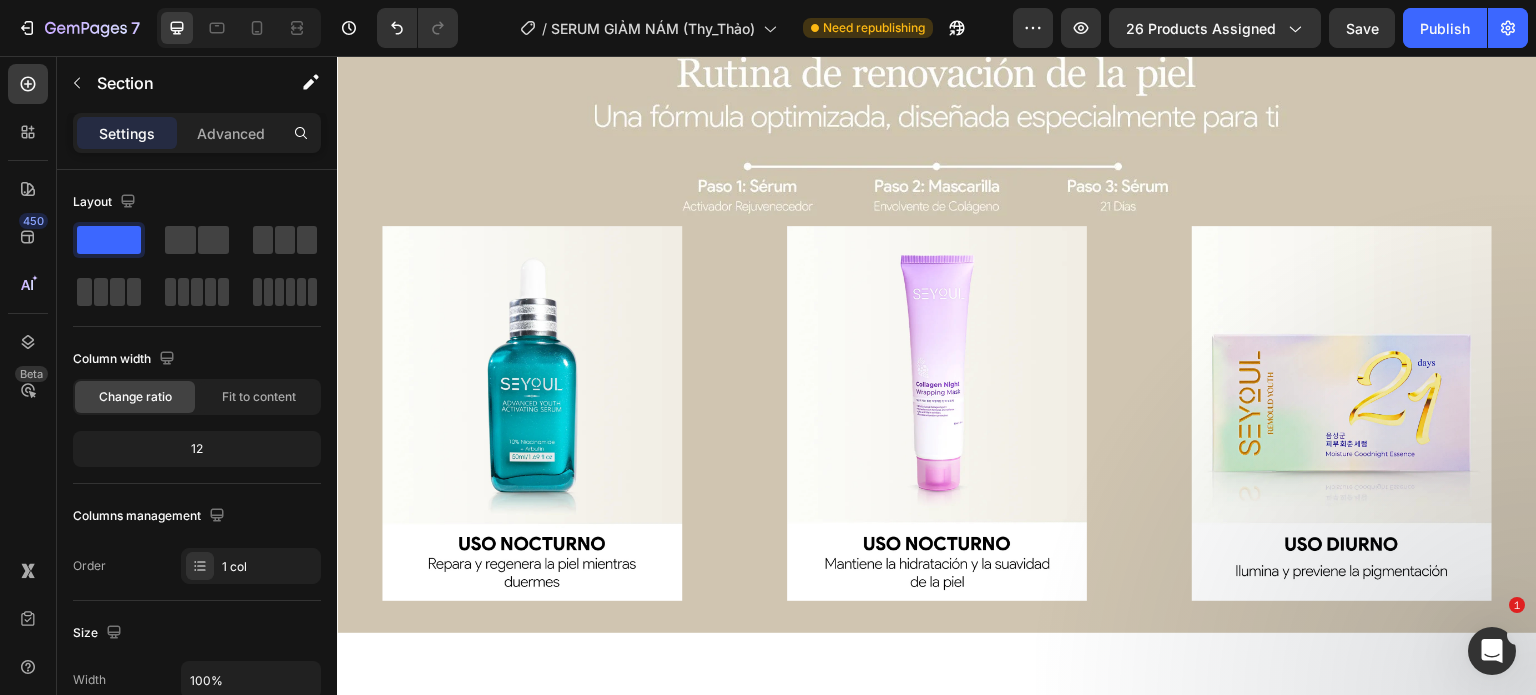 scroll, scrollTop: 5021, scrollLeft: 0, axis: vertical 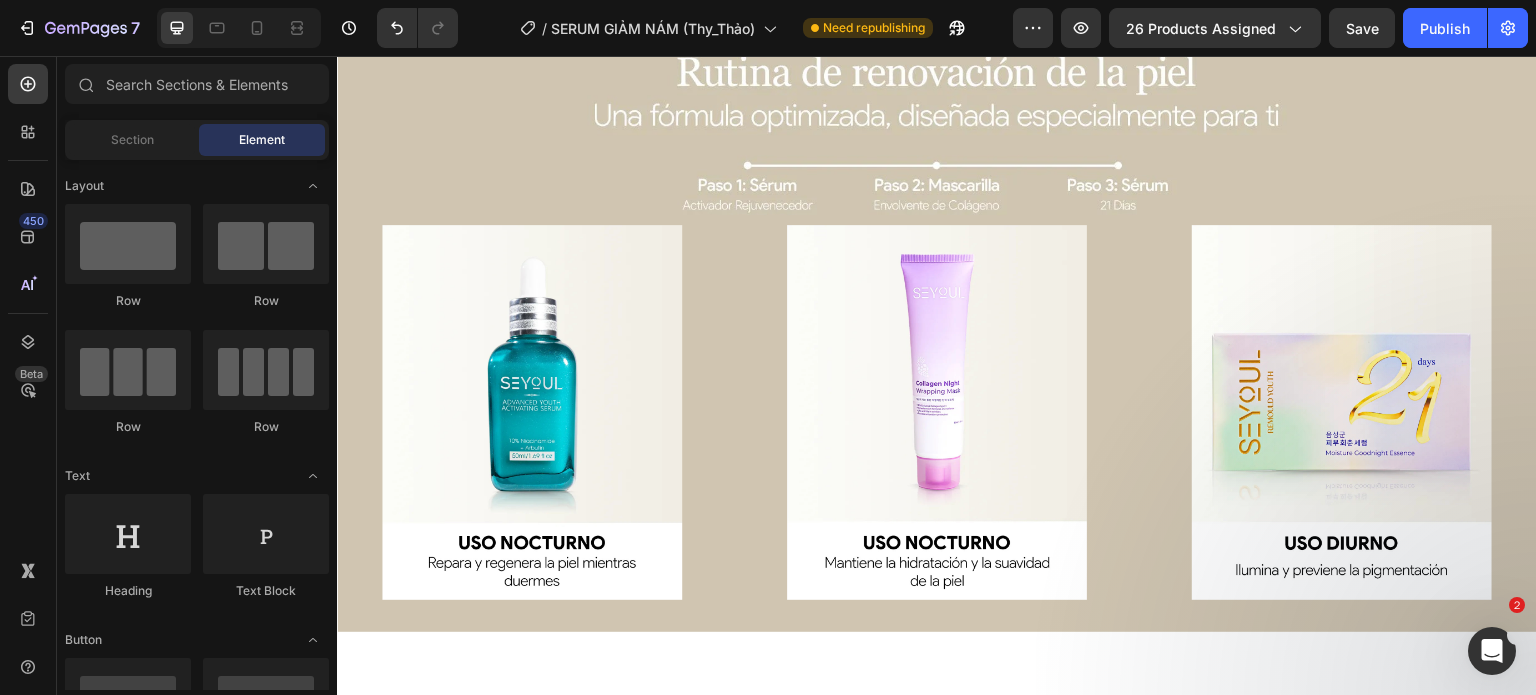 click on "Product Images Seyoul Sérum Activador Rejuvenecedor Product Title MX$ 489.00 Product Price Product Price Row
AÑADIR AL CARRITO Button Row Product Sticky ¿Qué dicen nuestros clientes sobre el producto? Heading
Image Image Image
Carousel Section 7/25 Solución Integral para la Piel con Manchas y Opaca Heading ¡innovación exclusiva!  tecnología nocturna – regenera tu piel profundamente mientras duermes. Text Block Section 9/25 Video  MODO DE USO  Heading Paso 1:  Lava bien tu cara y luego aplica el producto en la piel. Paso 2:  Da unos golpecitos suaves para que el producto se absorba bien. Espera 3-5 minutos y luego aplica tu crema hidratante. Text Block
AÑADIR AL CARRITO Button Row Nueva Piel a los 50 Mi Lucha contra las Manchas del Sol Heading Video
AÑADIR AL CARRITO Button   – Mónica, 34 años, Monterrey Text Block Row Section 12/25 Image Image Image Row Section 13/25
Section 14/25 Heading Image Row" at bounding box center (937, -878) 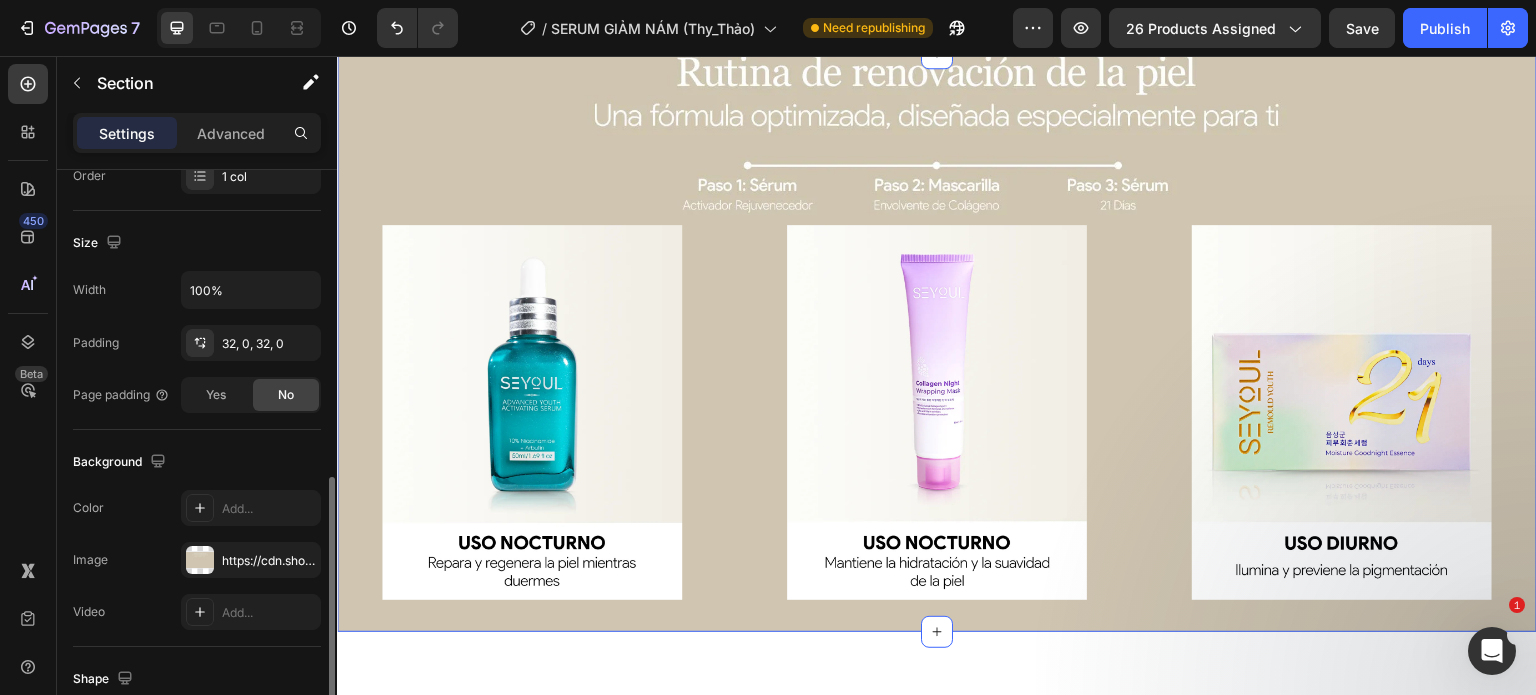 scroll, scrollTop: 480, scrollLeft: 0, axis: vertical 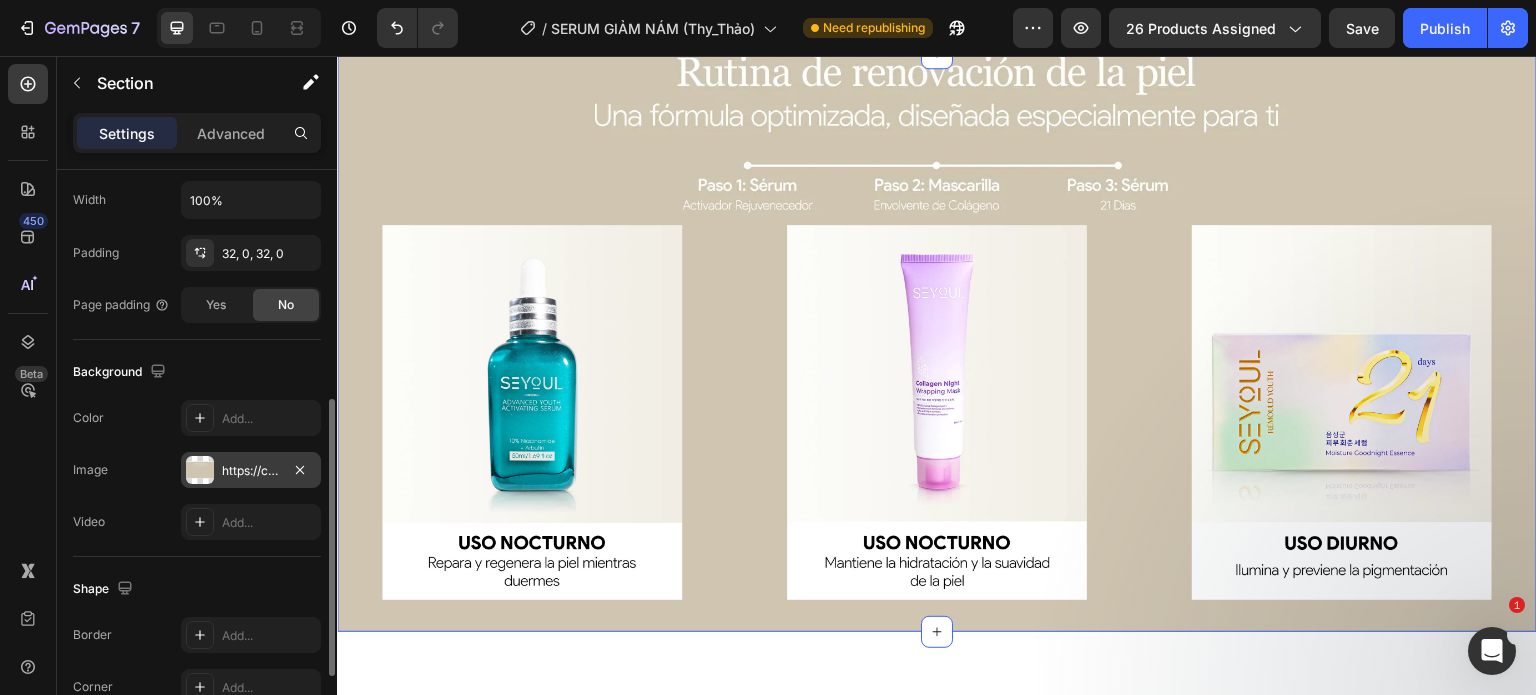 click on "https://cdn.shopify.com/s/files/1/0643/1404/8704/files/gempages_507356051327157127-a34a7435-851f-4e9b-a904-0bf929fed15b.webp" at bounding box center [251, 471] 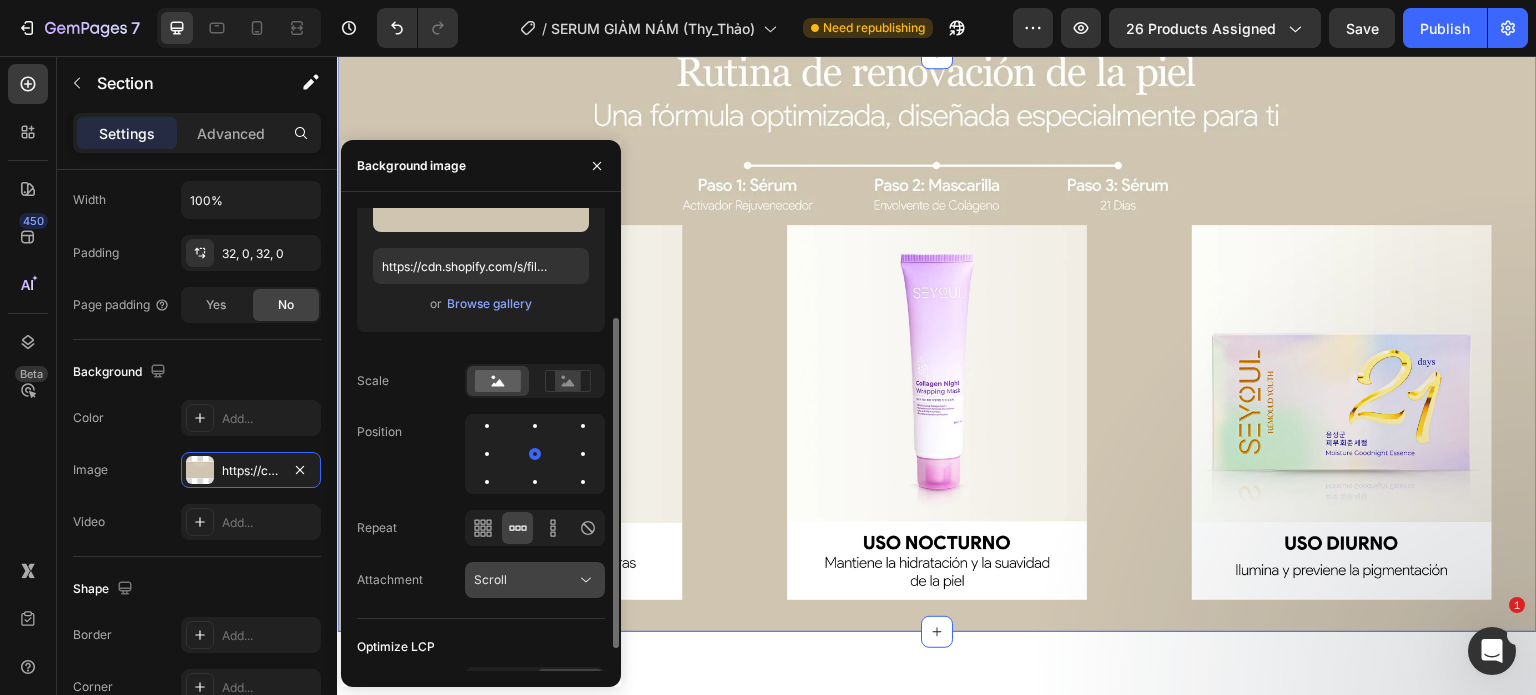scroll, scrollTop: 185, scrollLeft: 0, axis: vertical 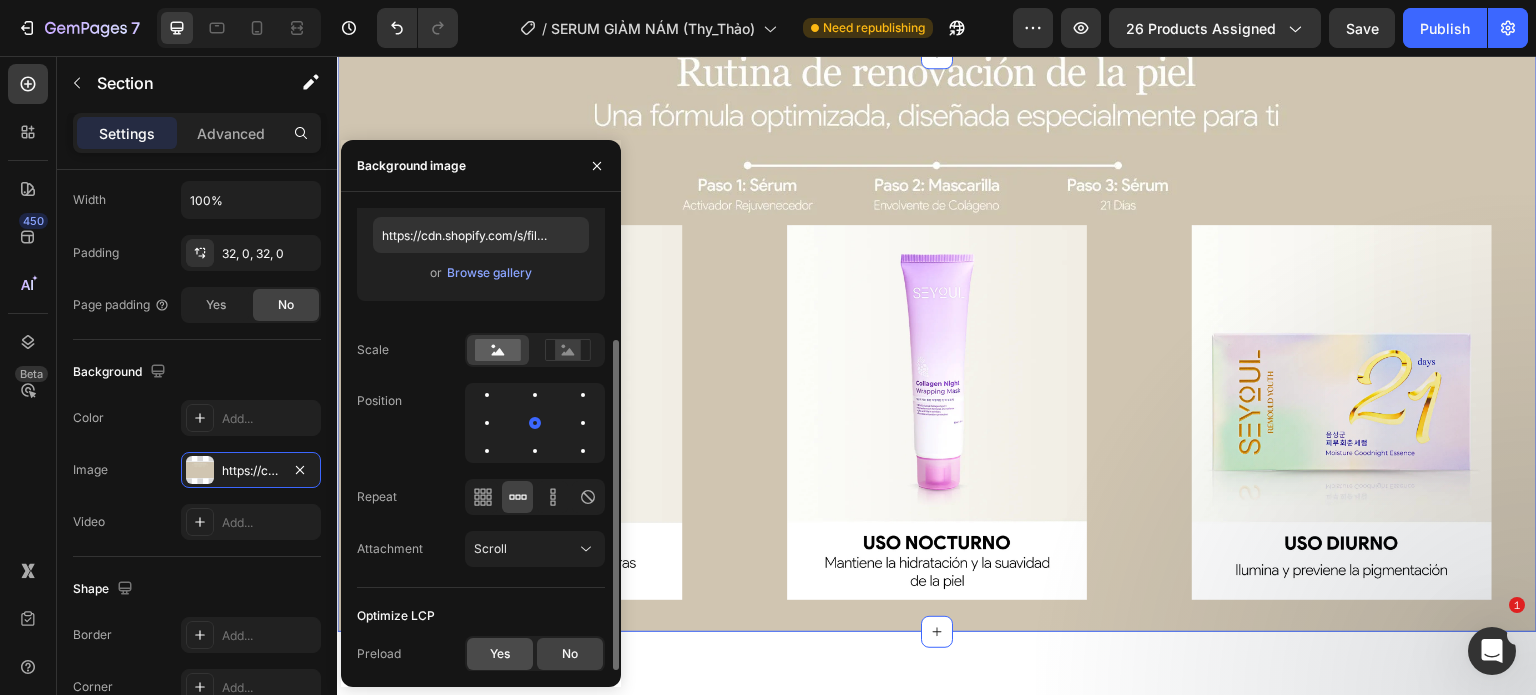 click on "Yes" 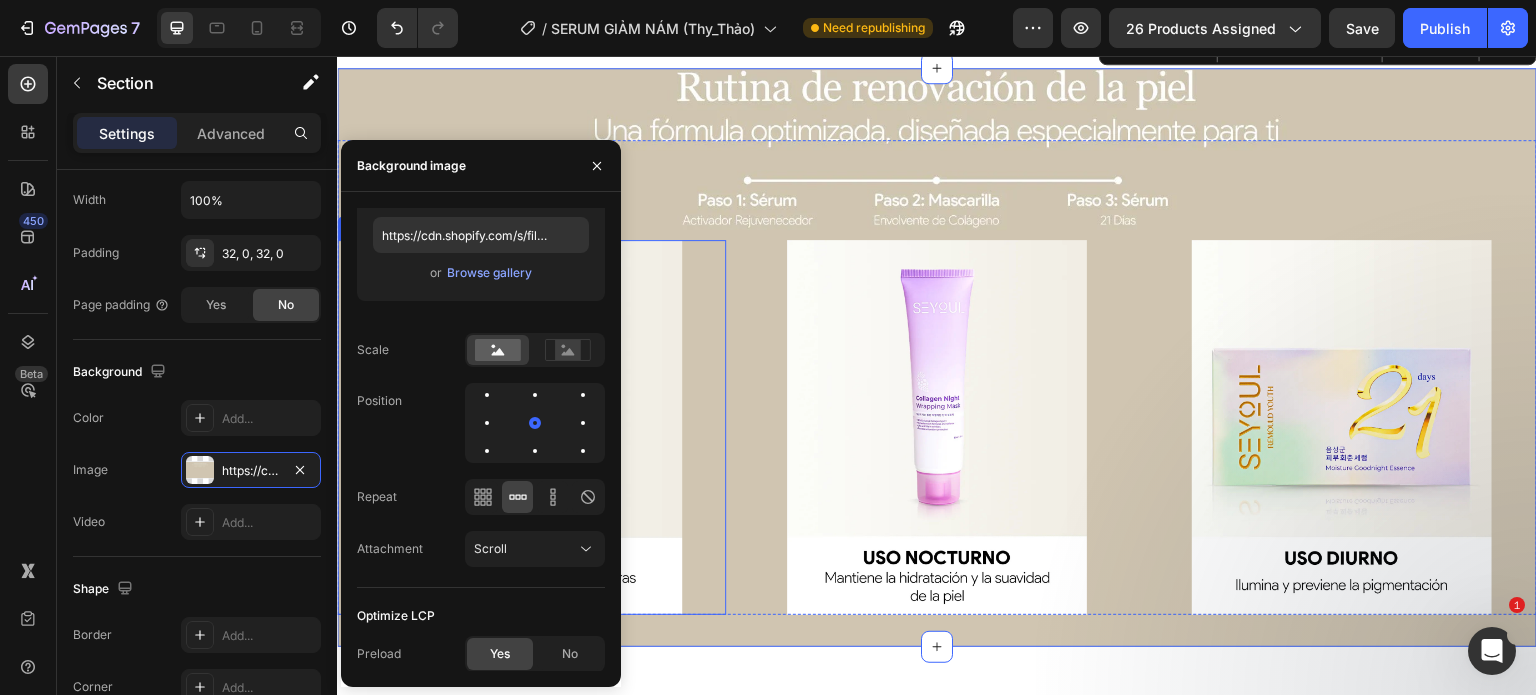 scroll, scrollTop: 5001, scrollLeft: 0, axis: vertical 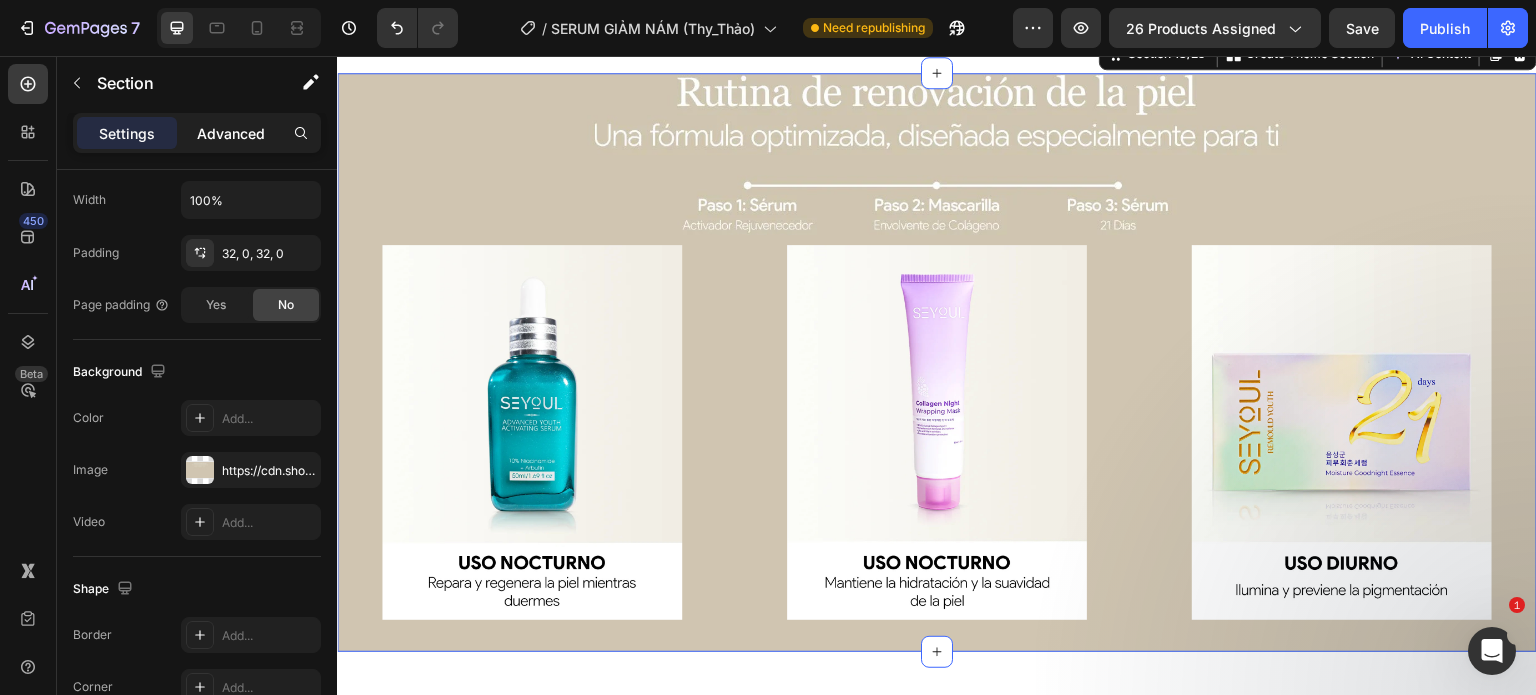 click on "Advanced" at bounding box center (231, 133) 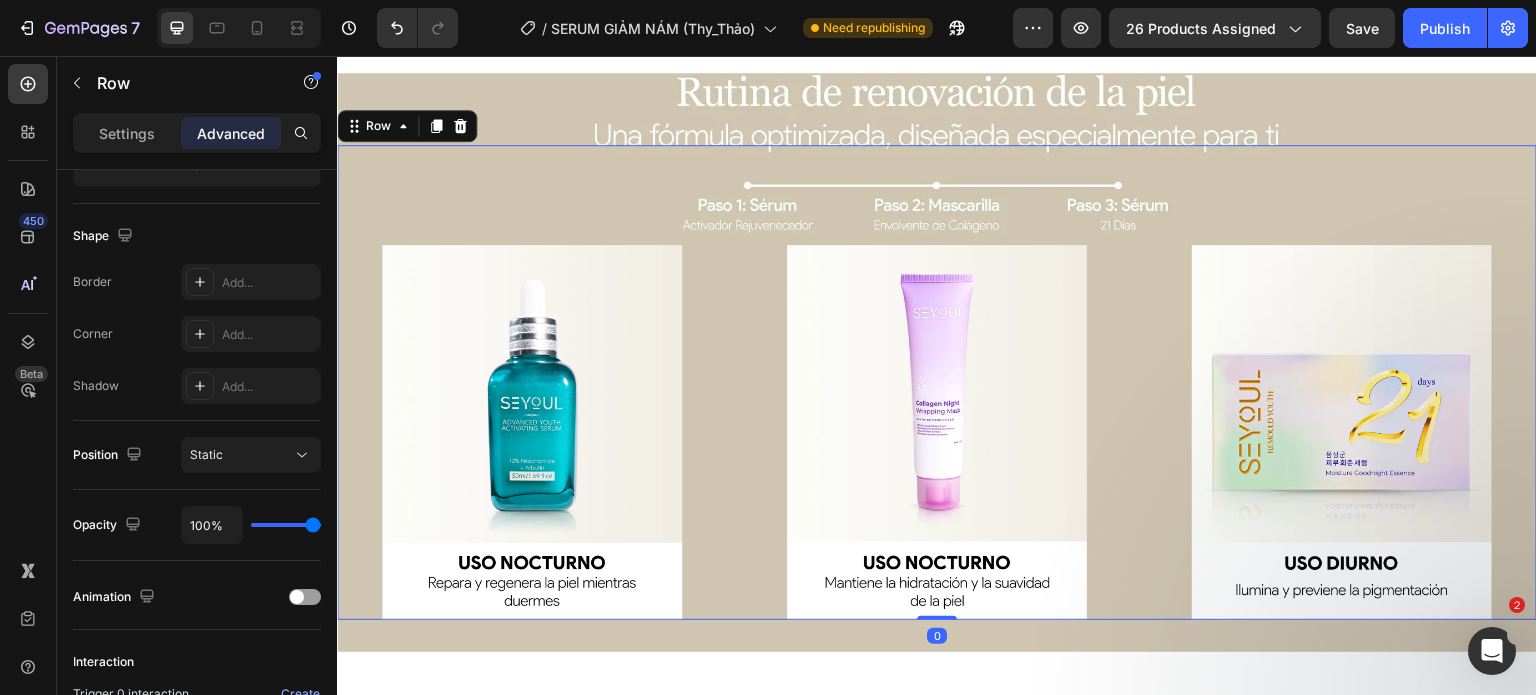 scroll, scrollTop: 0, scrollLeft: 0, axis: both 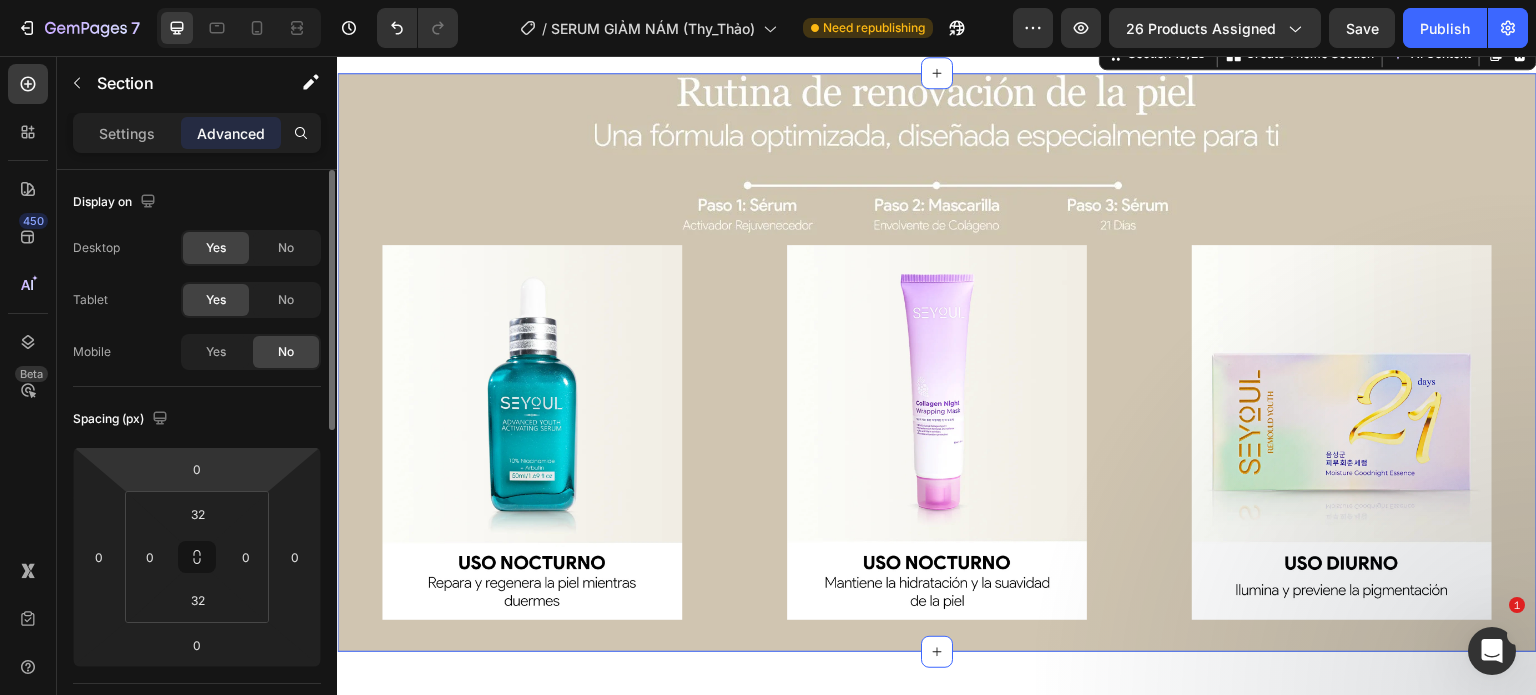 click on "7  Version history  /  SERUM GIẢM NÁM (Thy_Thảo) Need republishing Preview 26 products assigned  Save   Publish  450 Beta Sections(18) Elements(84) Section Element Hero Section Product Detail Brands Trusted Badges Guarantee Product Breakdown How to use Testimonials Compare Bundle FAQs Social Proof Brand Story Product List Collection Blog List Contact Sticky Add to Cart Custom Footer Browse Library 450 Layout
Row
Row
Row
Row Text
Heading
Text Block Button
Button
Button Media
Image
Image" at bounding box center (768, 0) 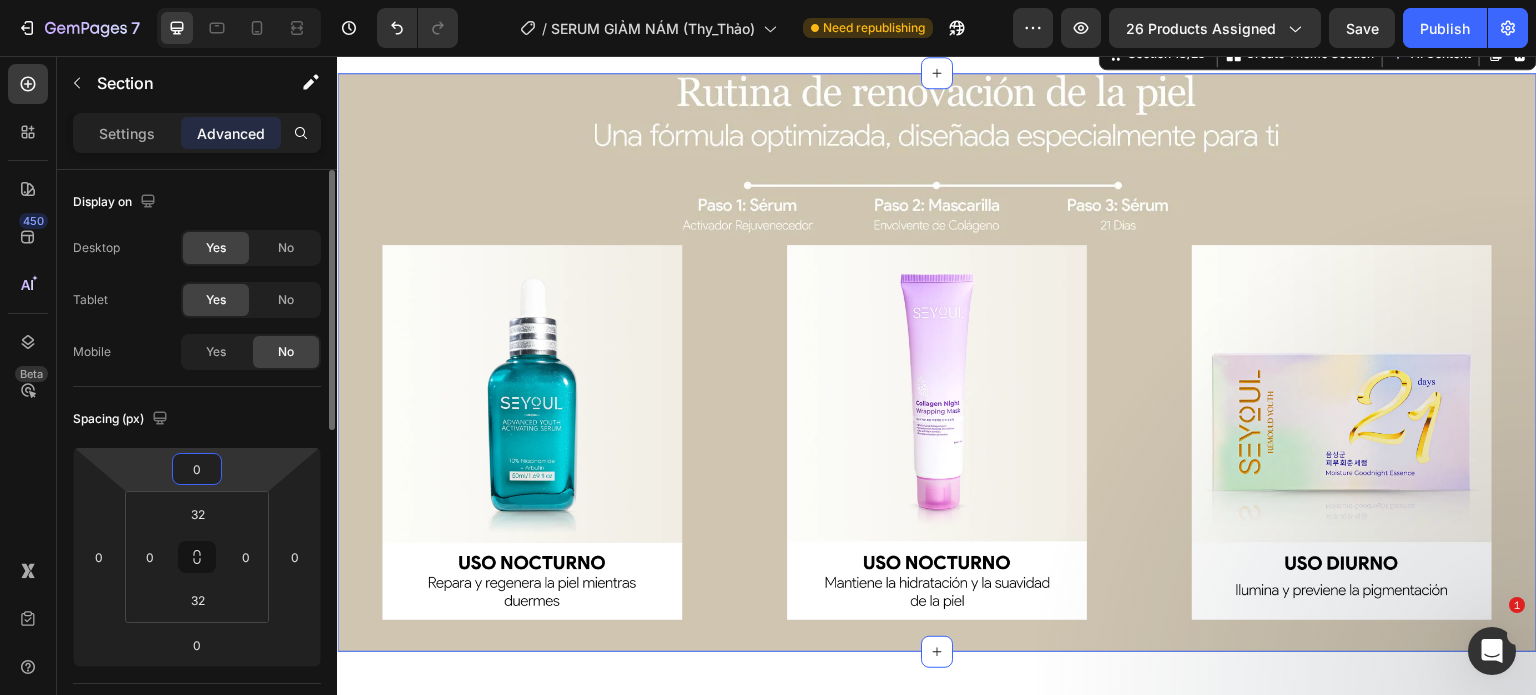 click on "0" at bounding box center (197, 469) 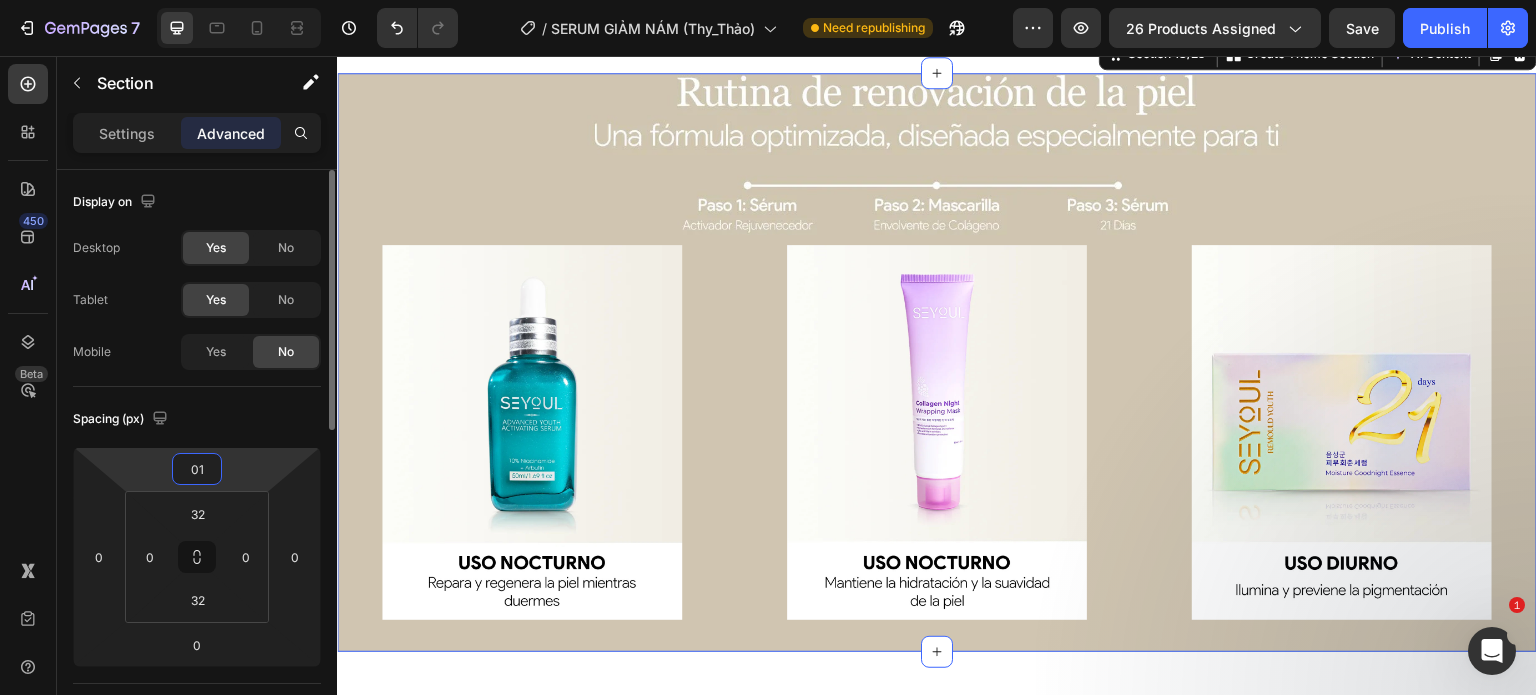 type on "0" 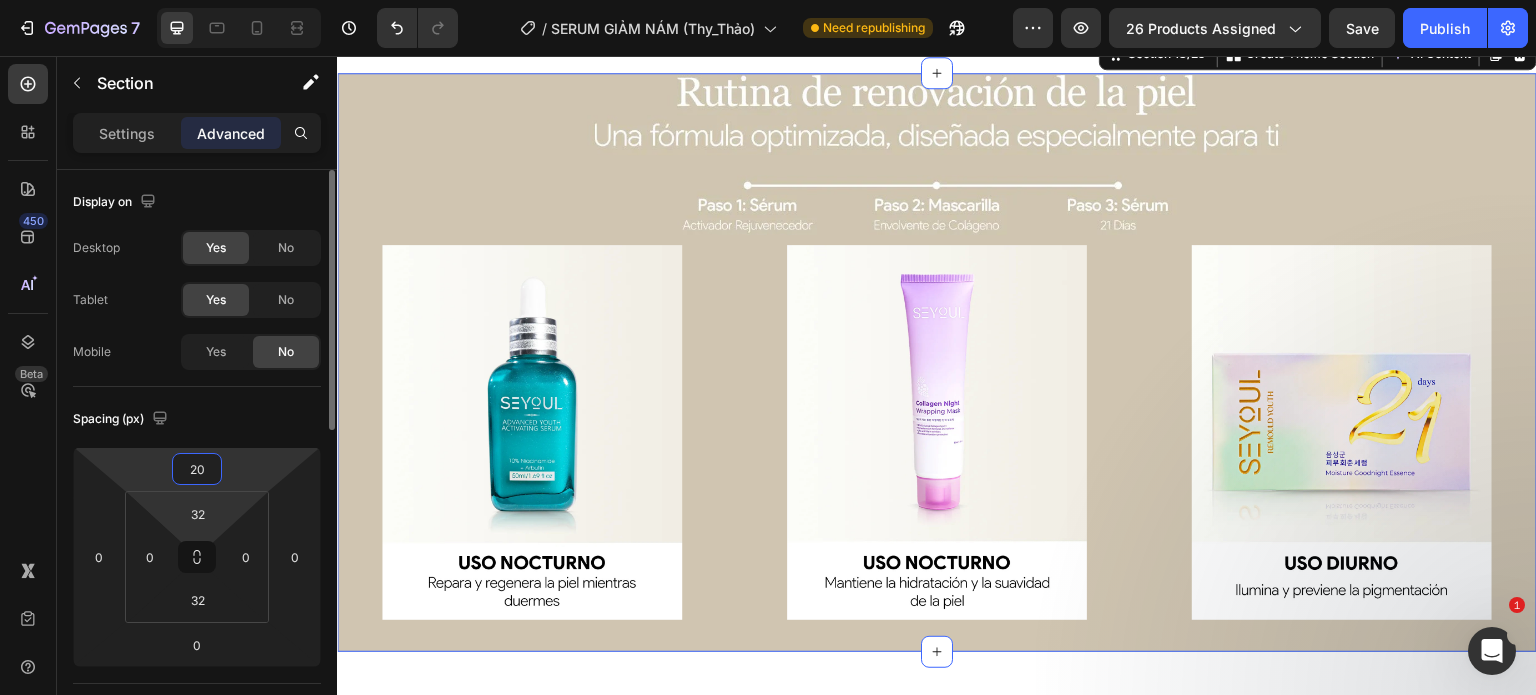 type on "2" 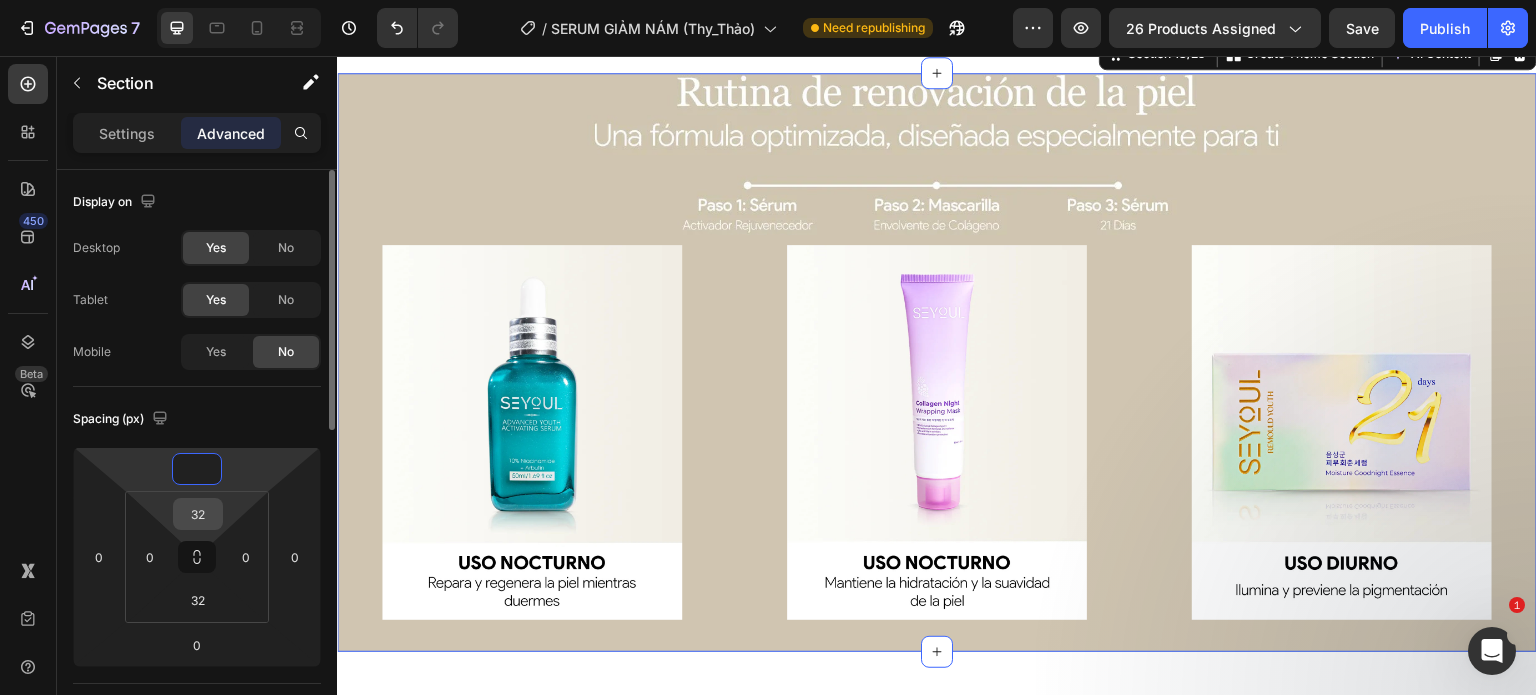 type on "0" 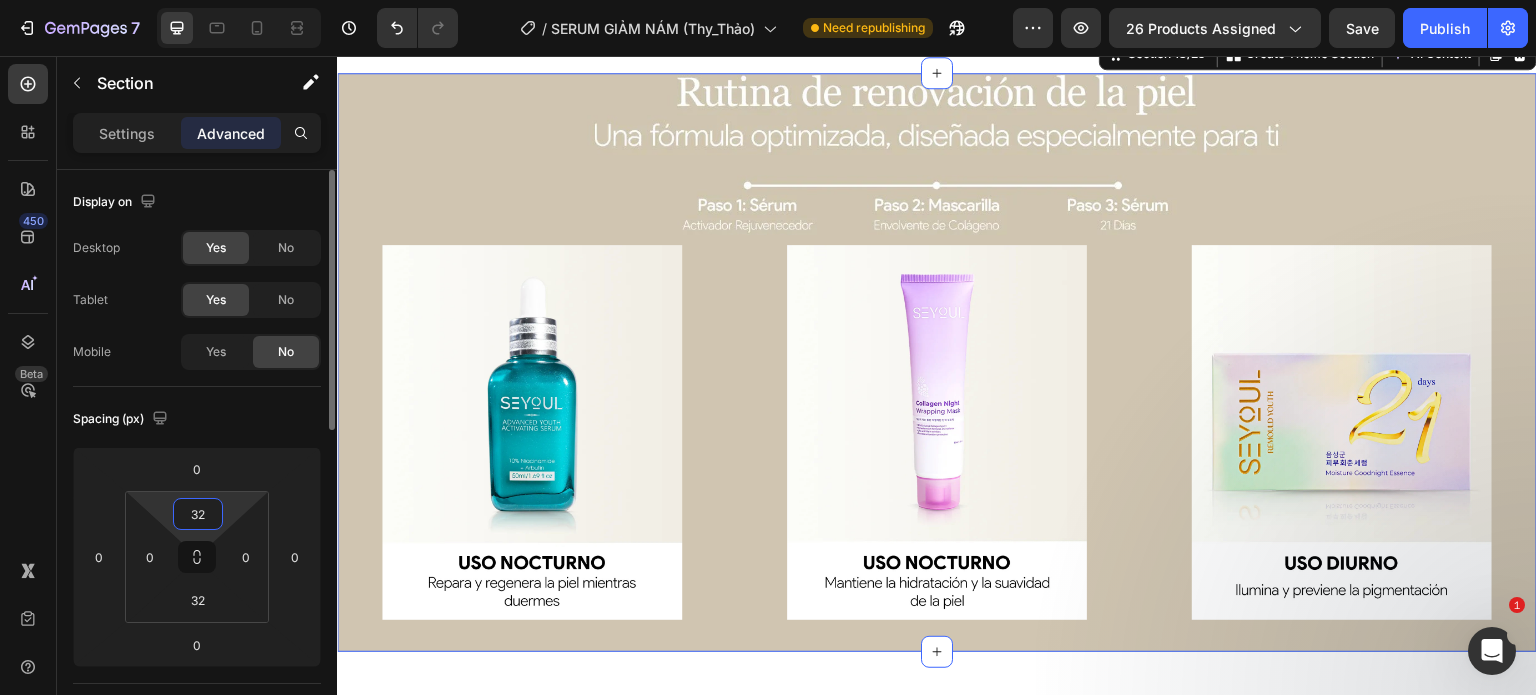 click on "32" at bounding box center [198, 514] 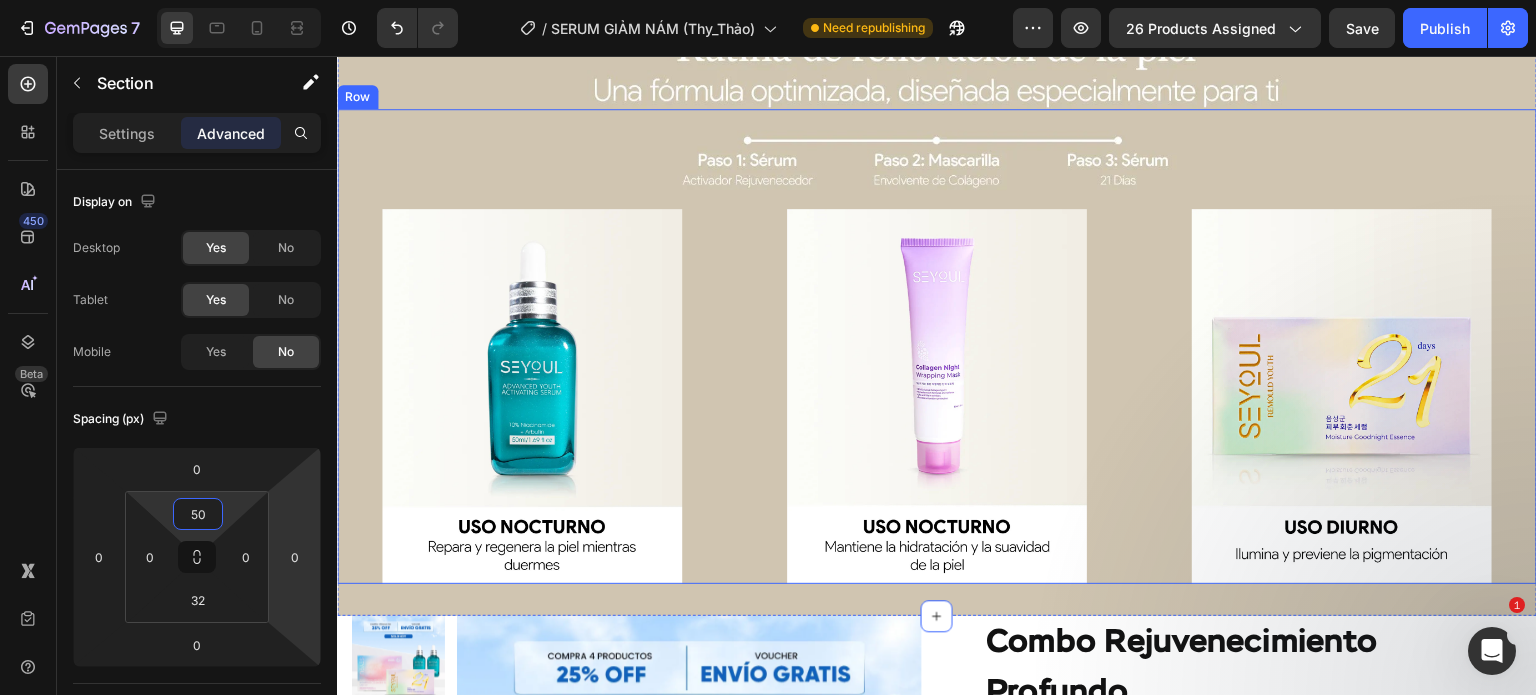 scroll, scrollTop: 5143, scrollLeft: 0, axis: vertical 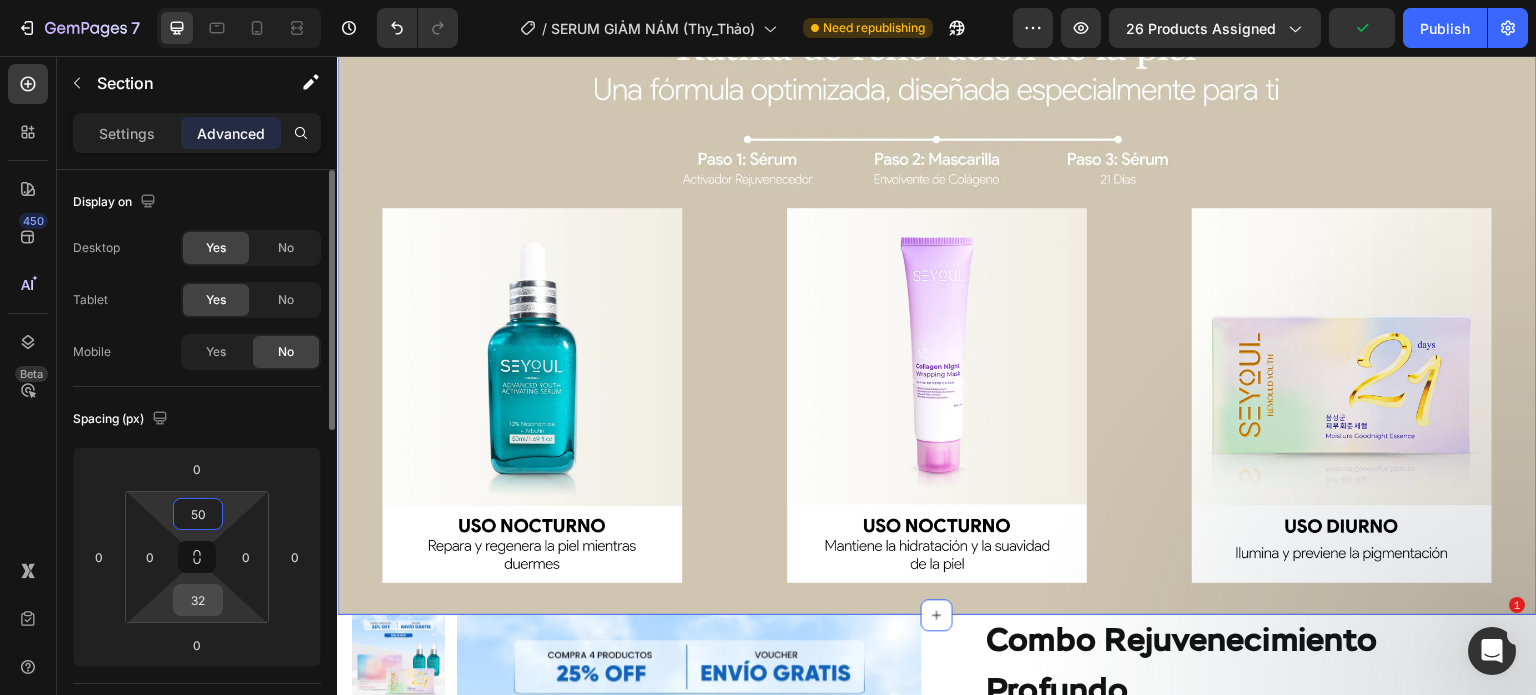 type on "50" 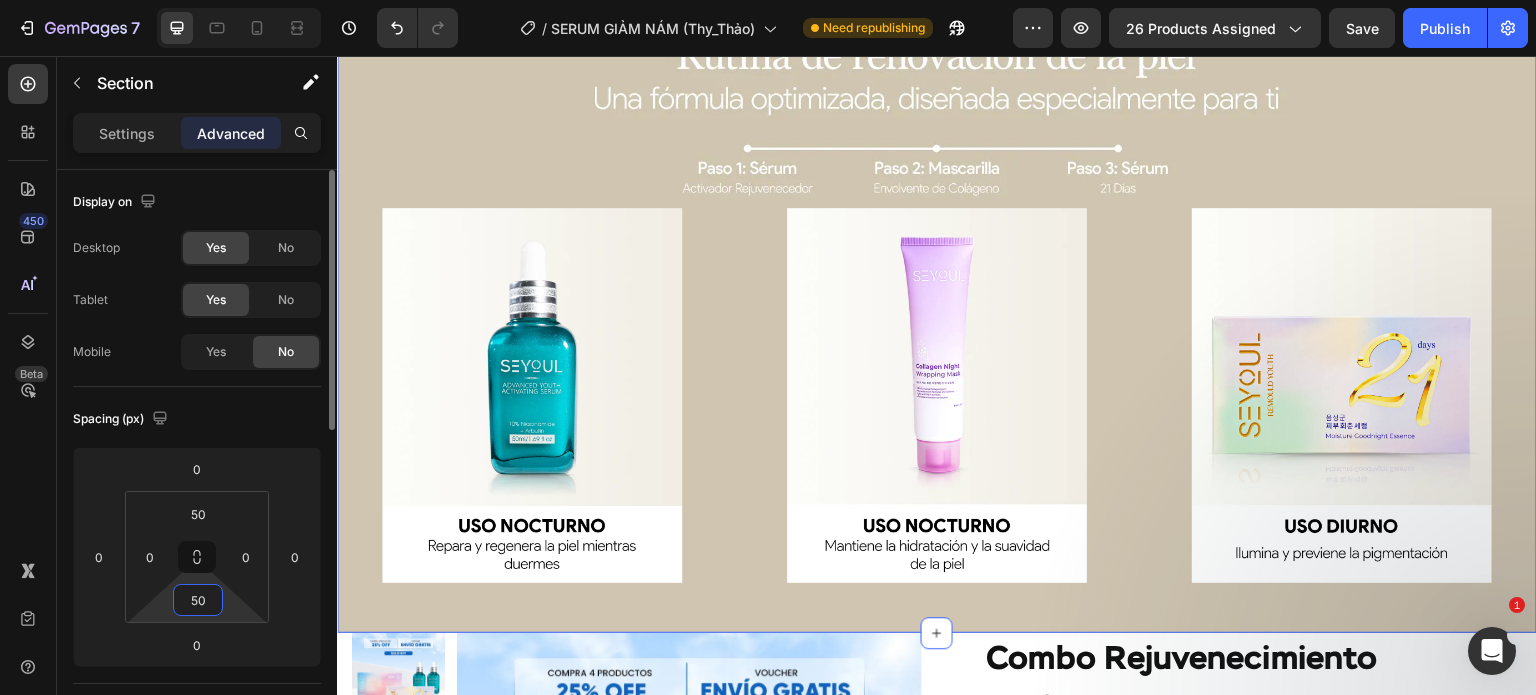 type on "5" 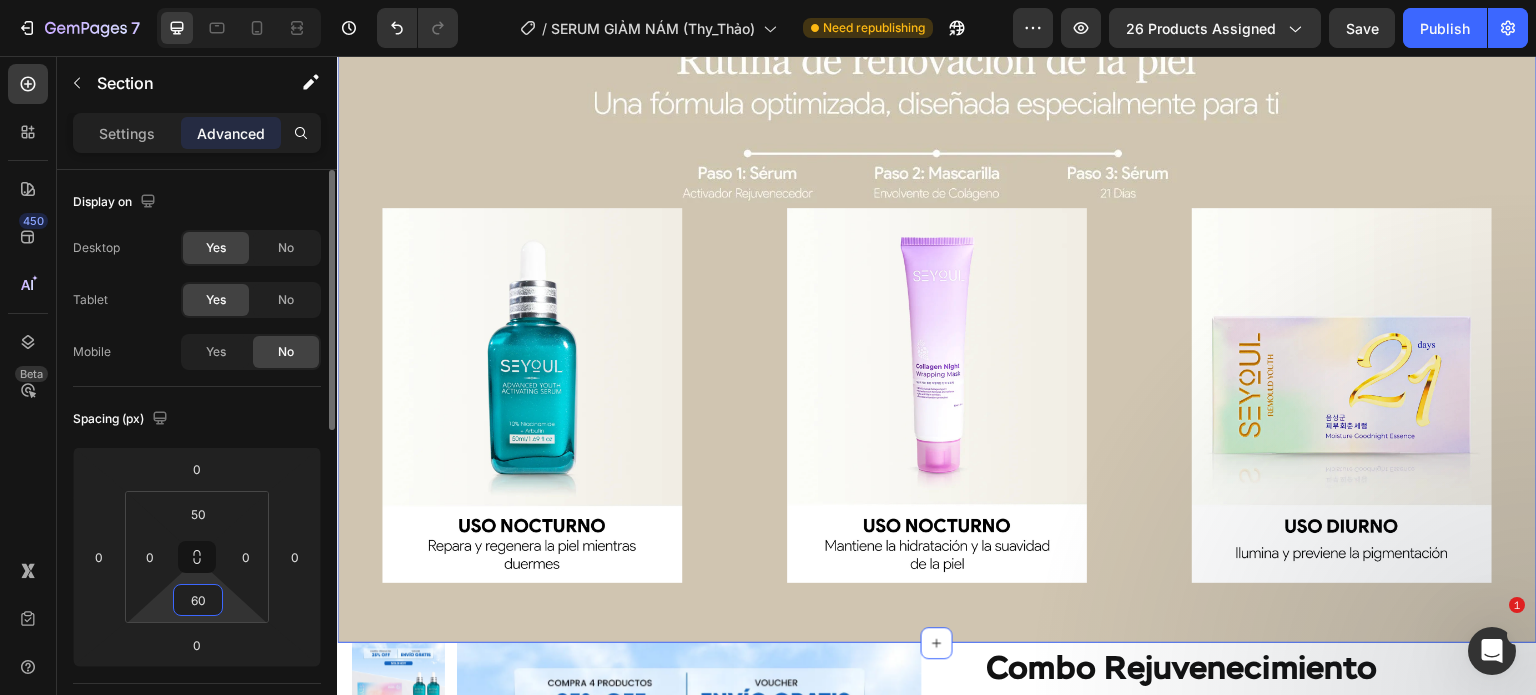 type on "6" 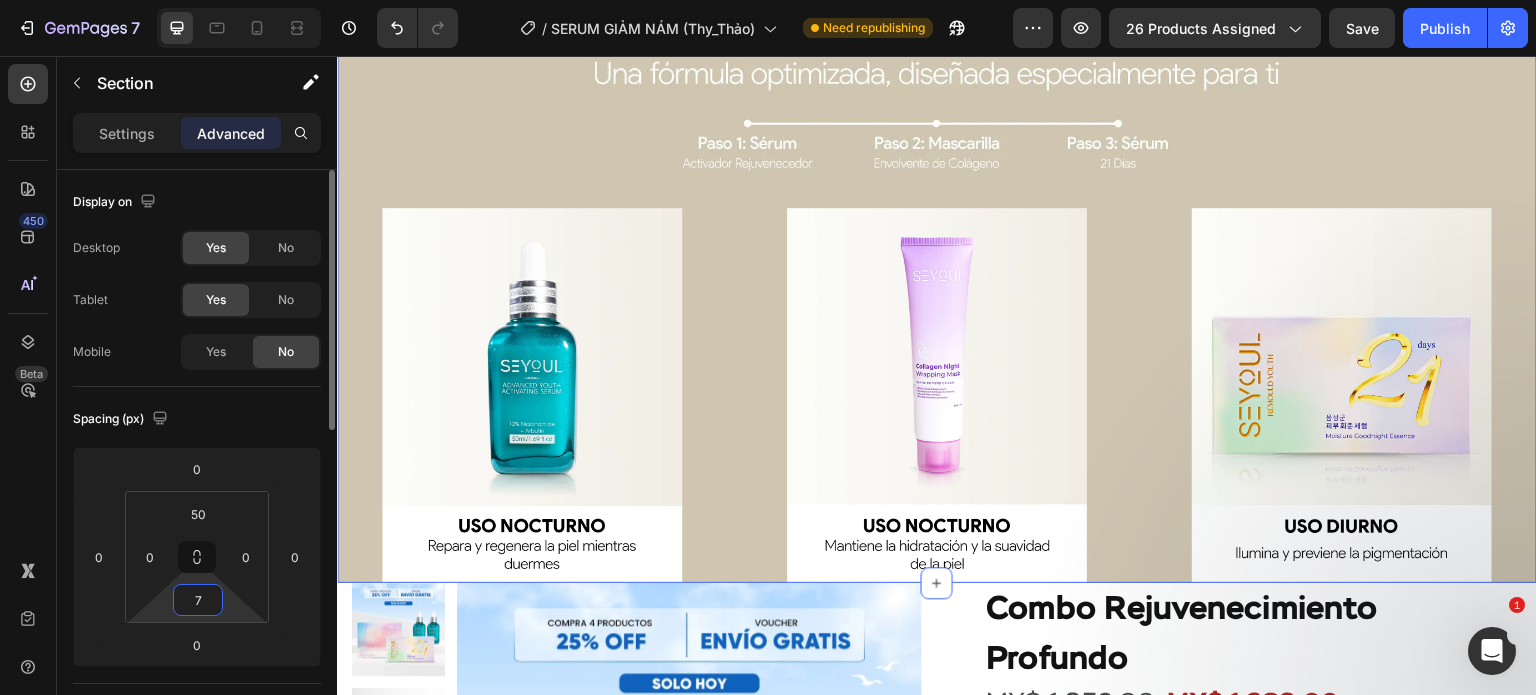 type on "70" 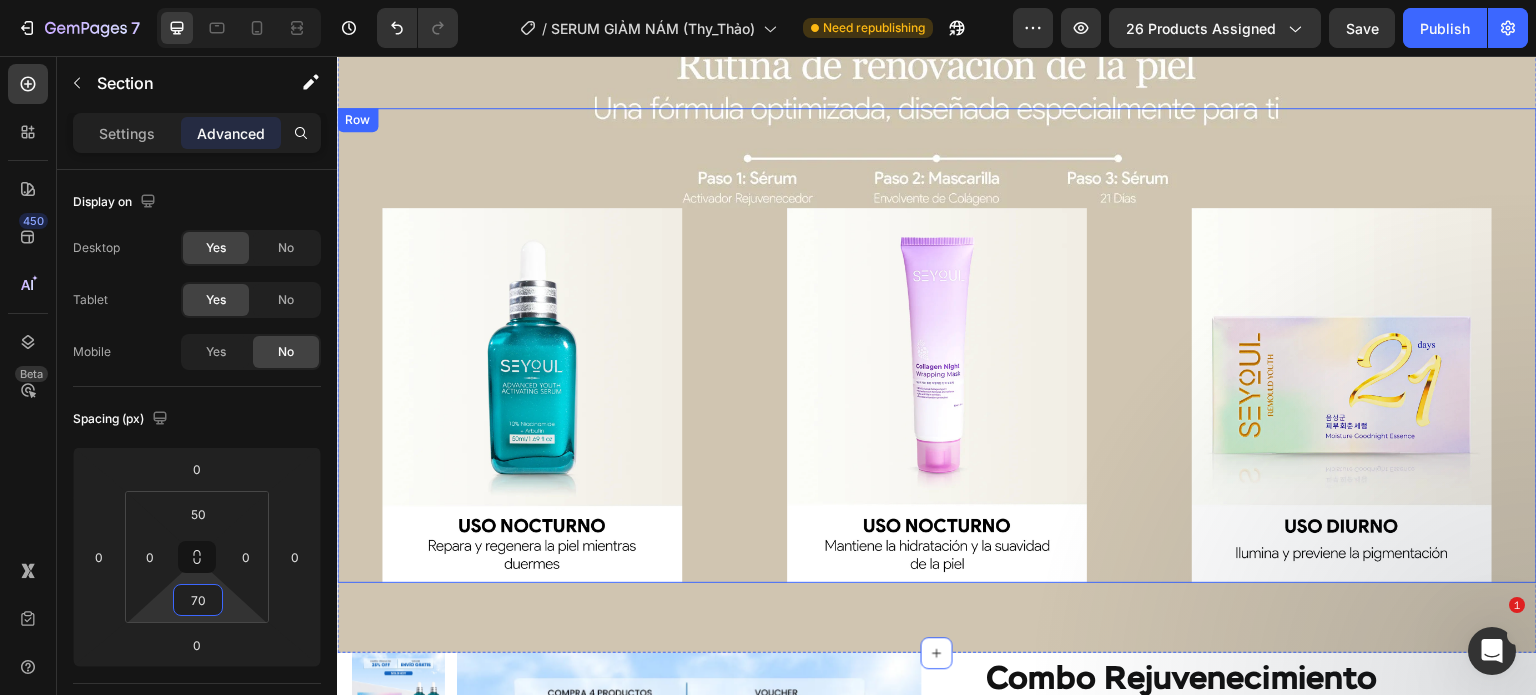 click on "Image Image Image Row" at bounding box center (937, 345) 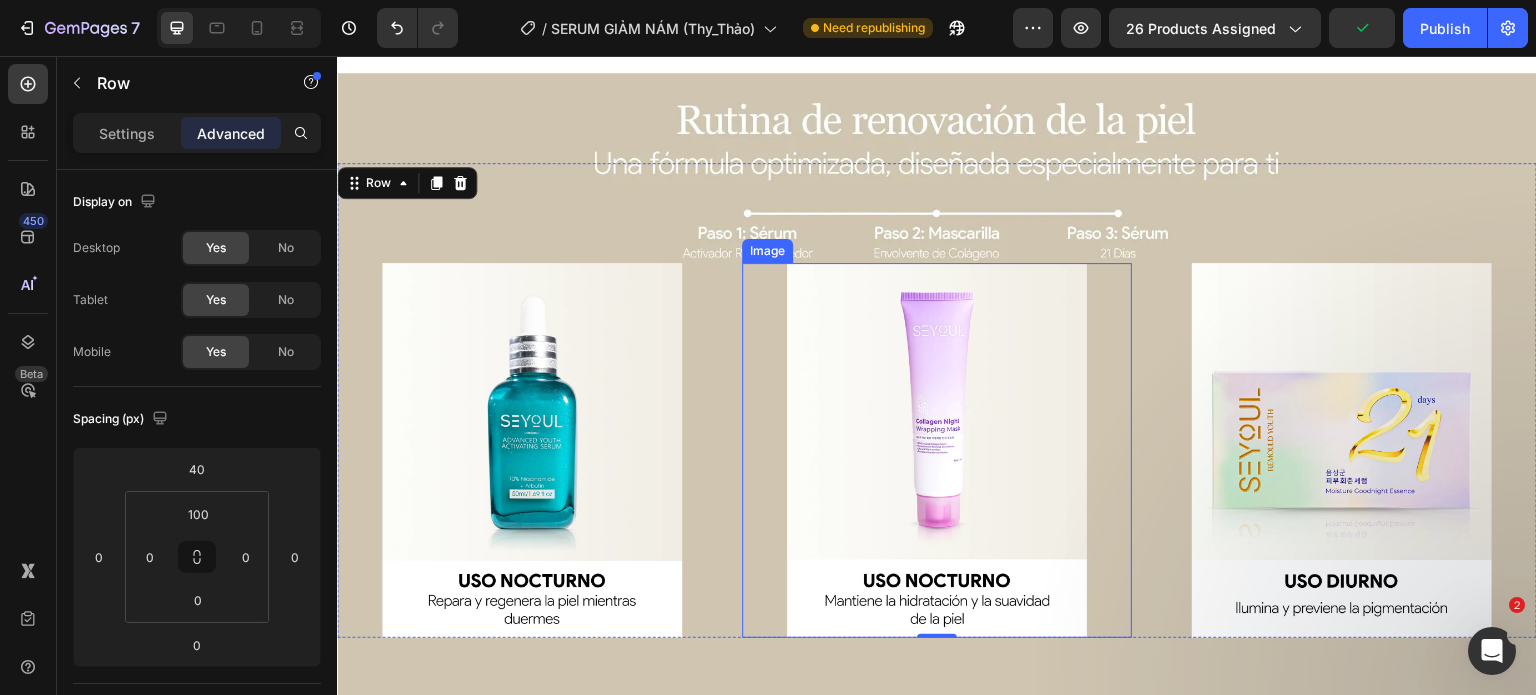 scroll, scrollTop: 5084, scrollLeft: 0, axis: vertical 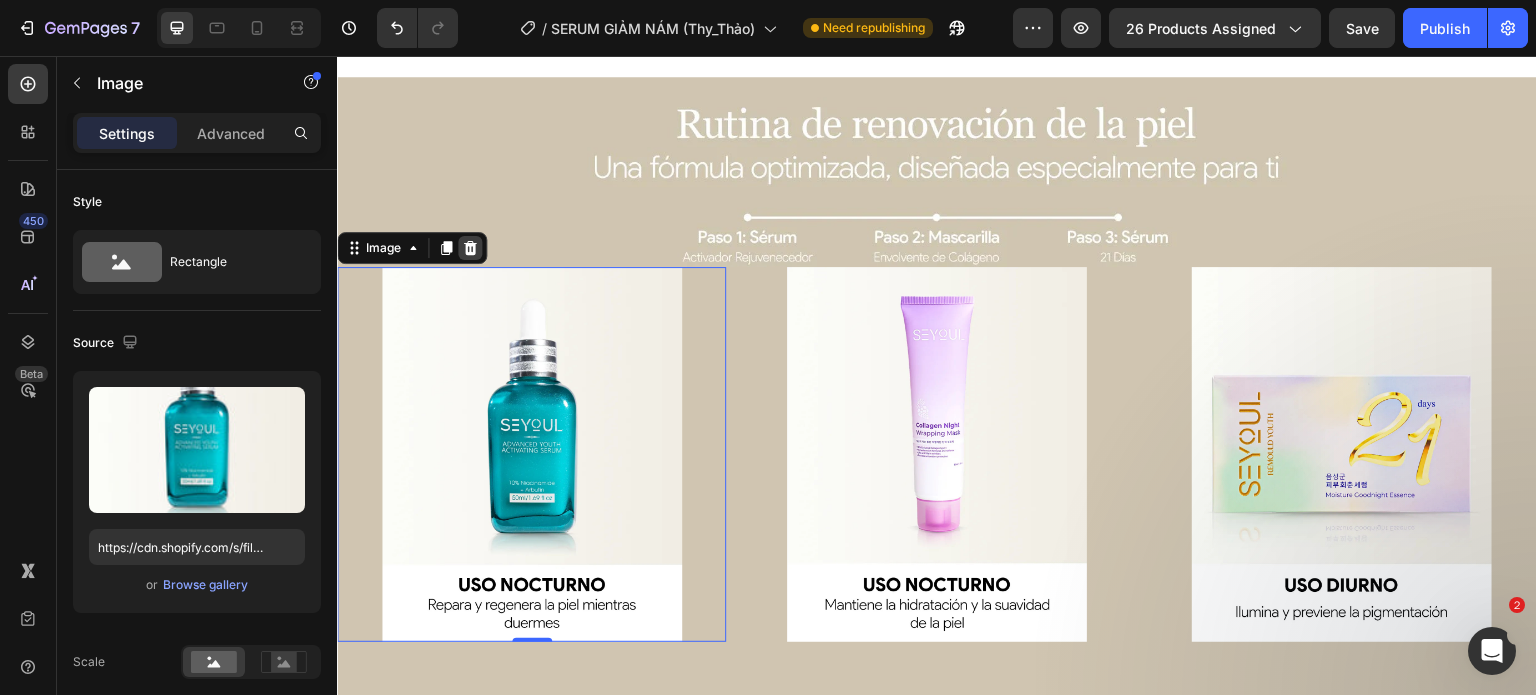 click 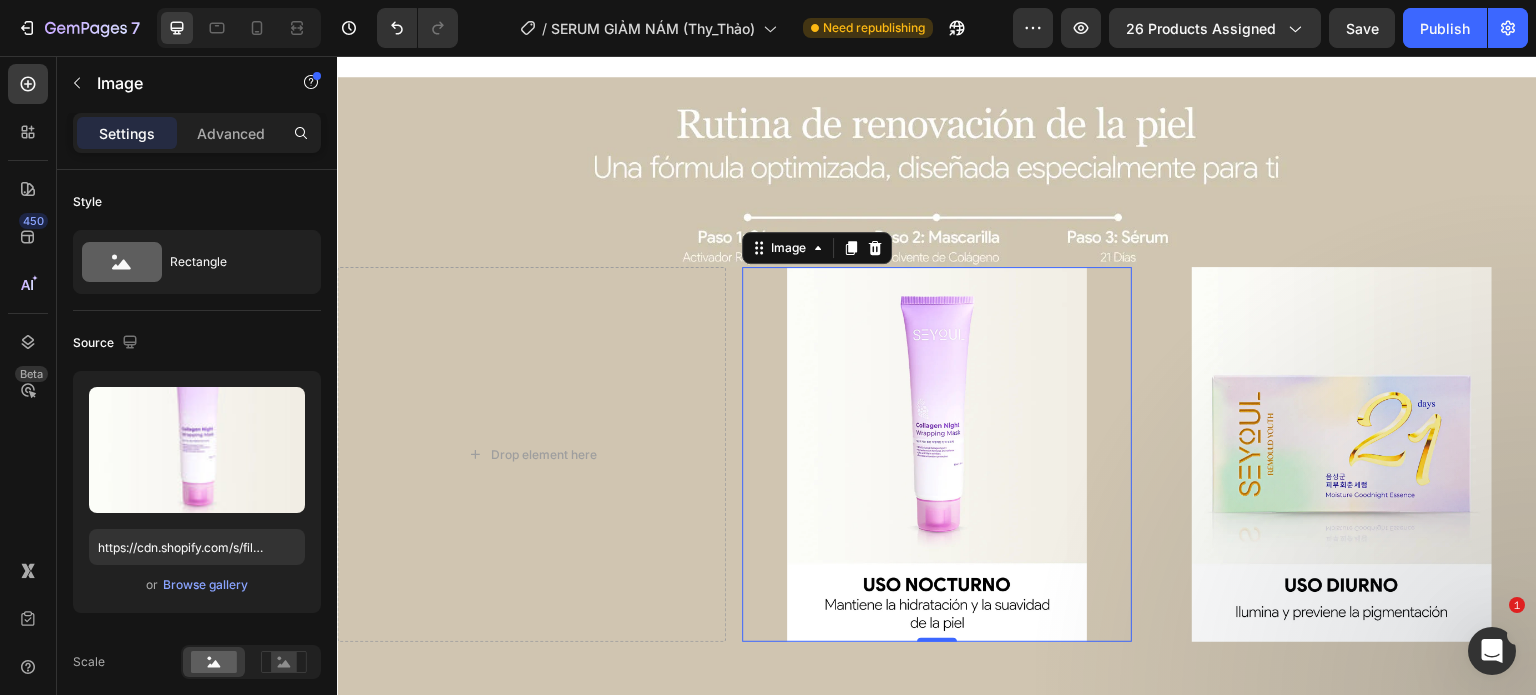 click on "Drop element here Image   0 Image Row" at bounding box center [937, 404] 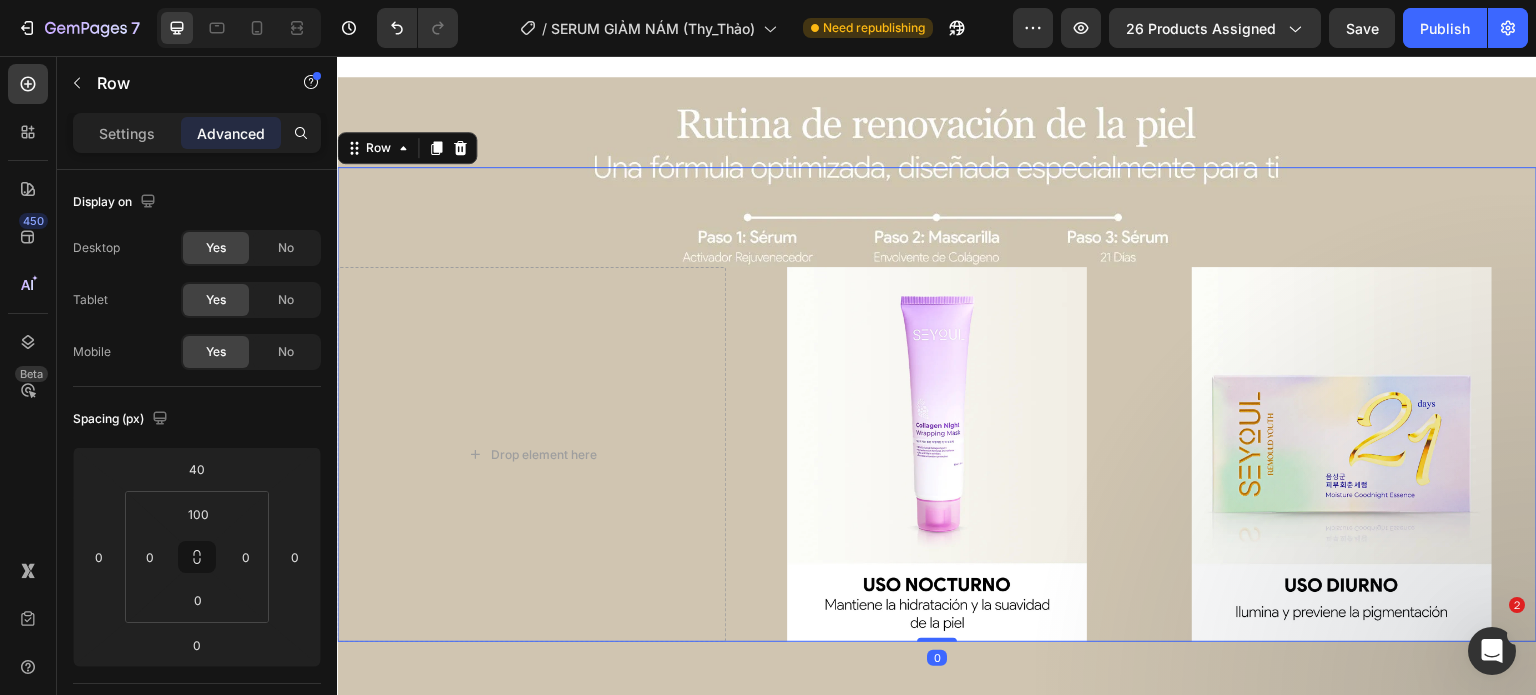 click on "Drop element here Image Image Row   0" at bounding box center (937, 404) 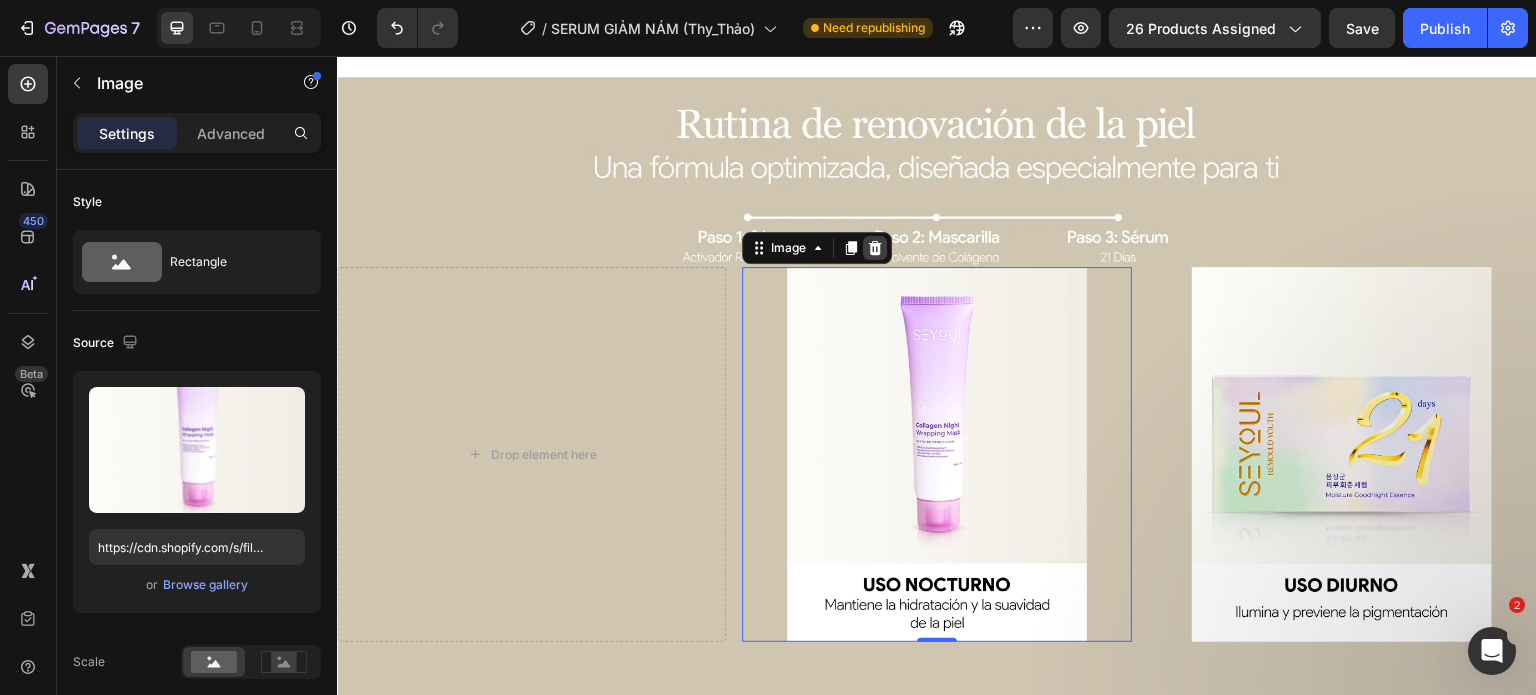click 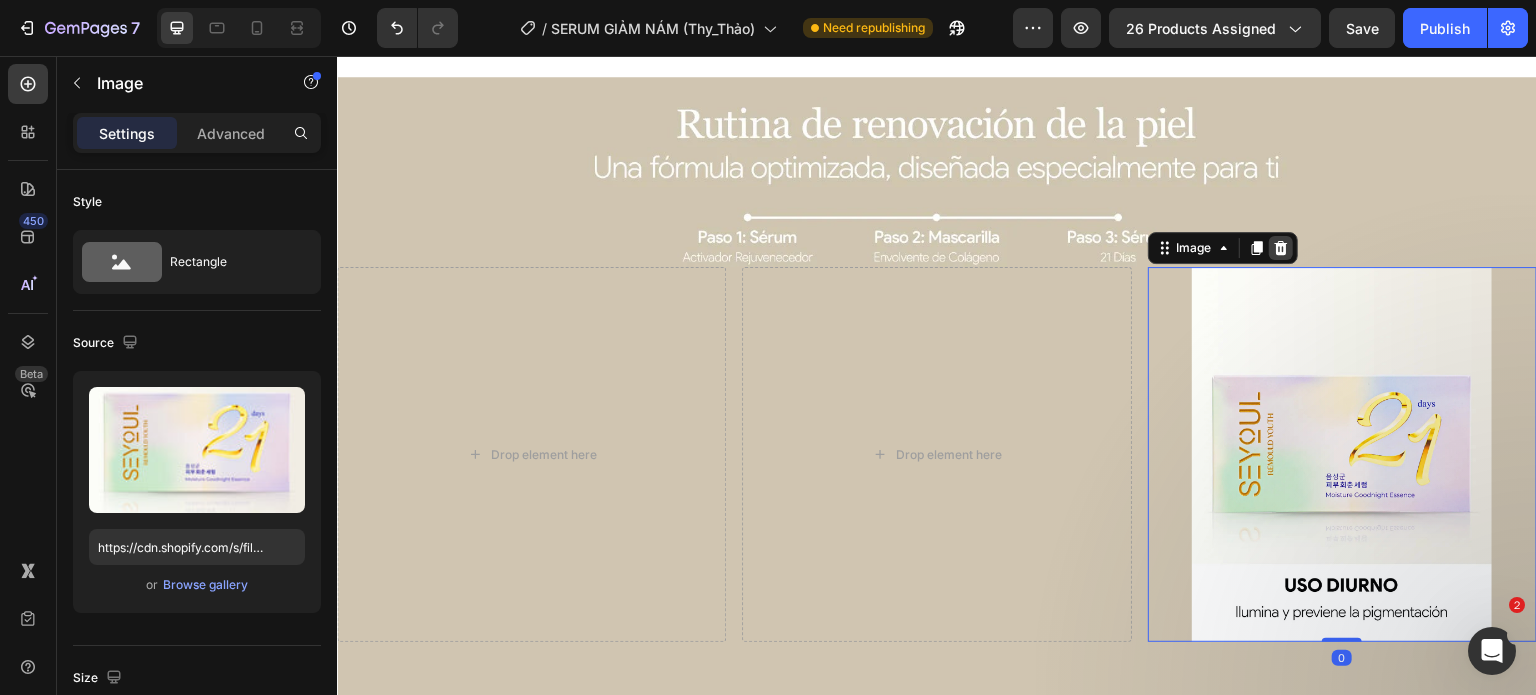 click at bounding box center [1281, 248] 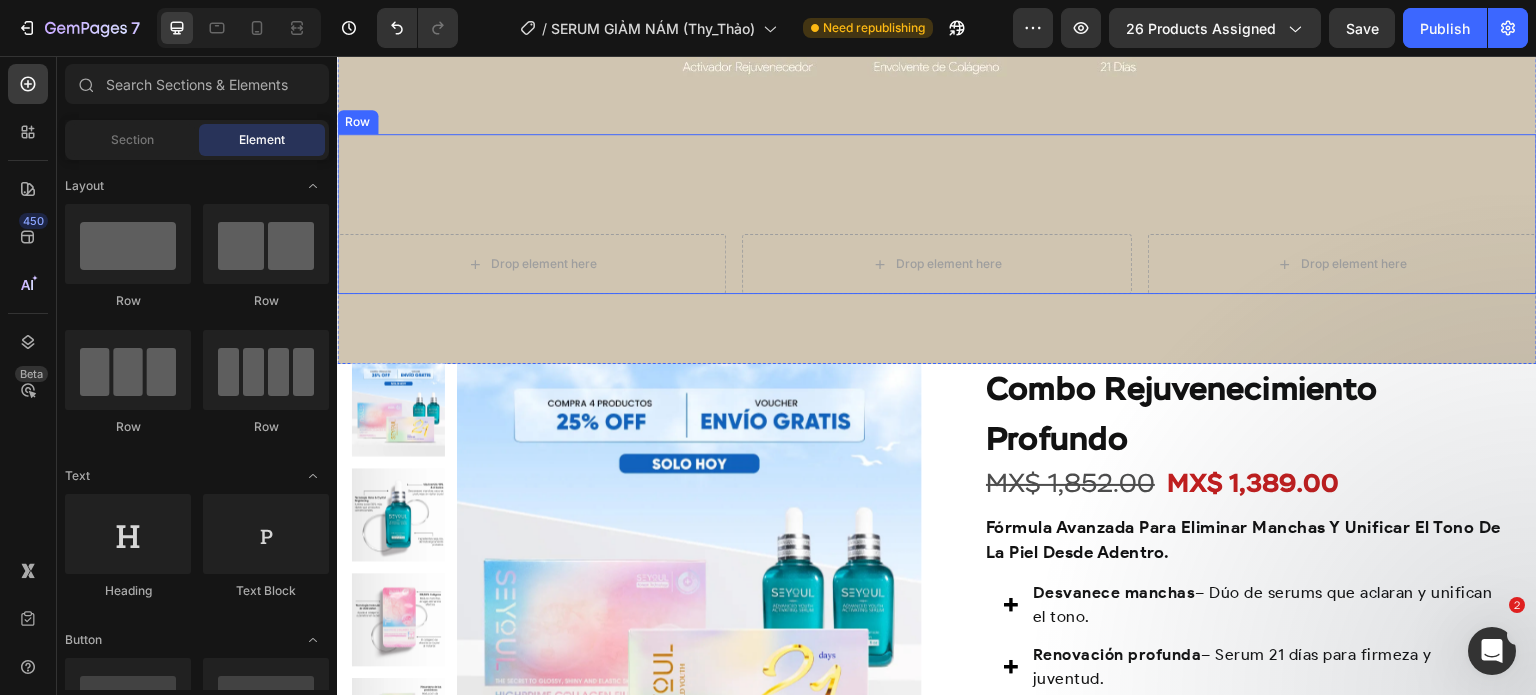 scroll, scrollTop: 4931, scrollLeft: 0, axis: vertical 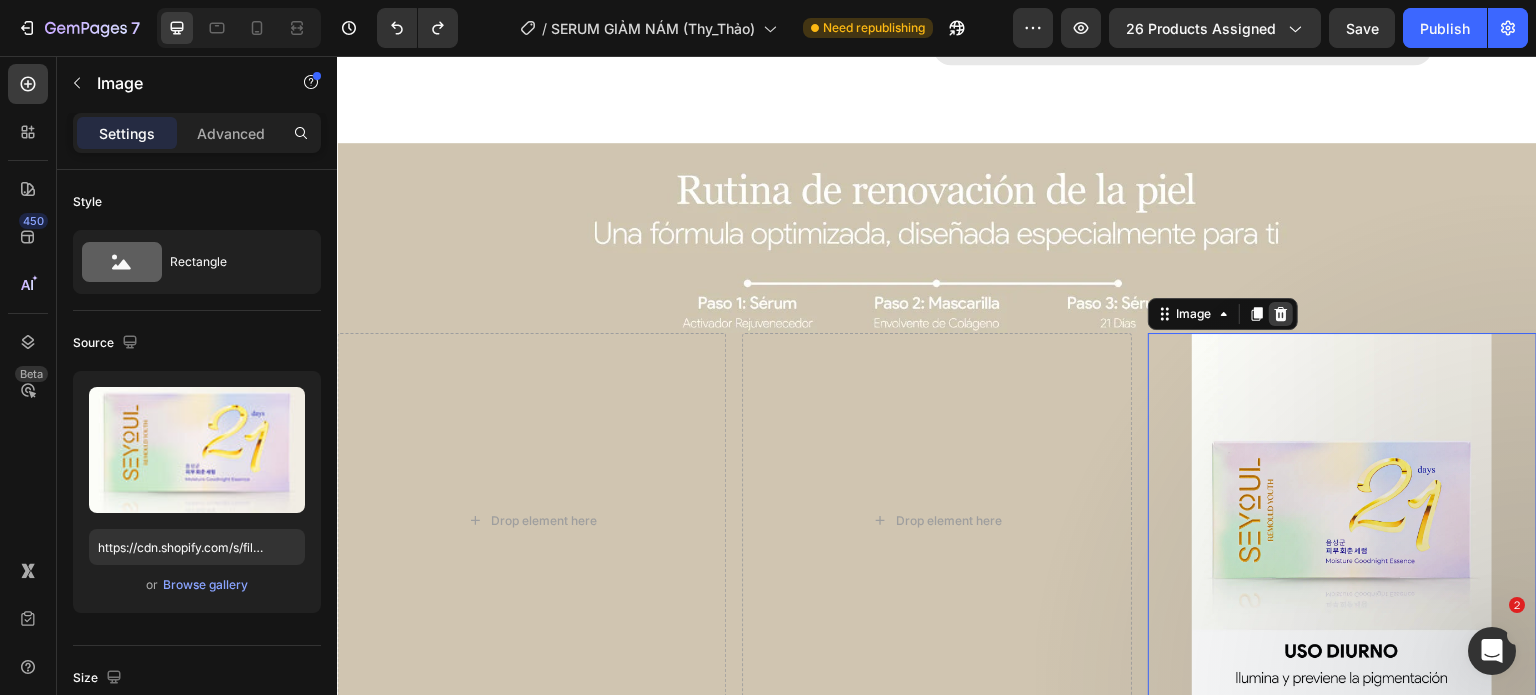 click at bounding box center (1281, 314) 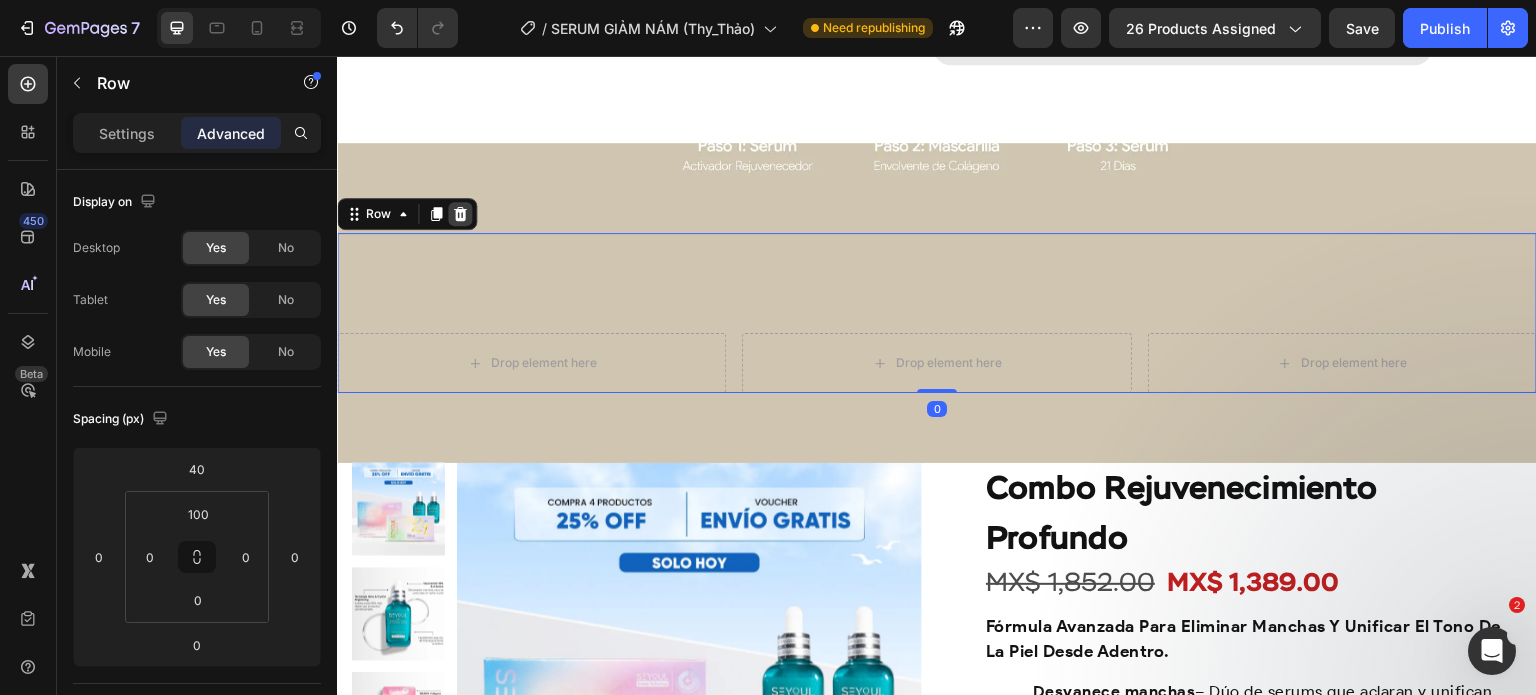 click 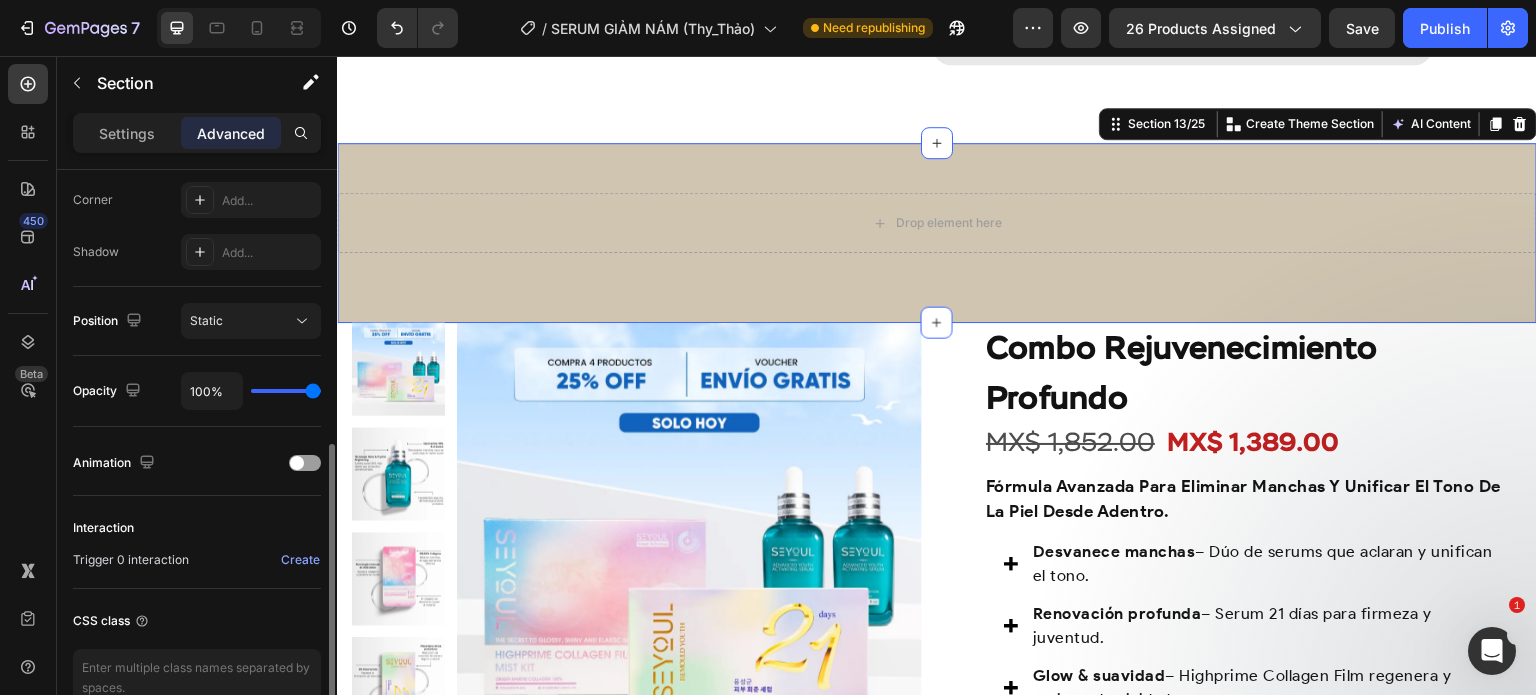scroll, scrollTop: 720, scrollLeft: 0, axis: vertical 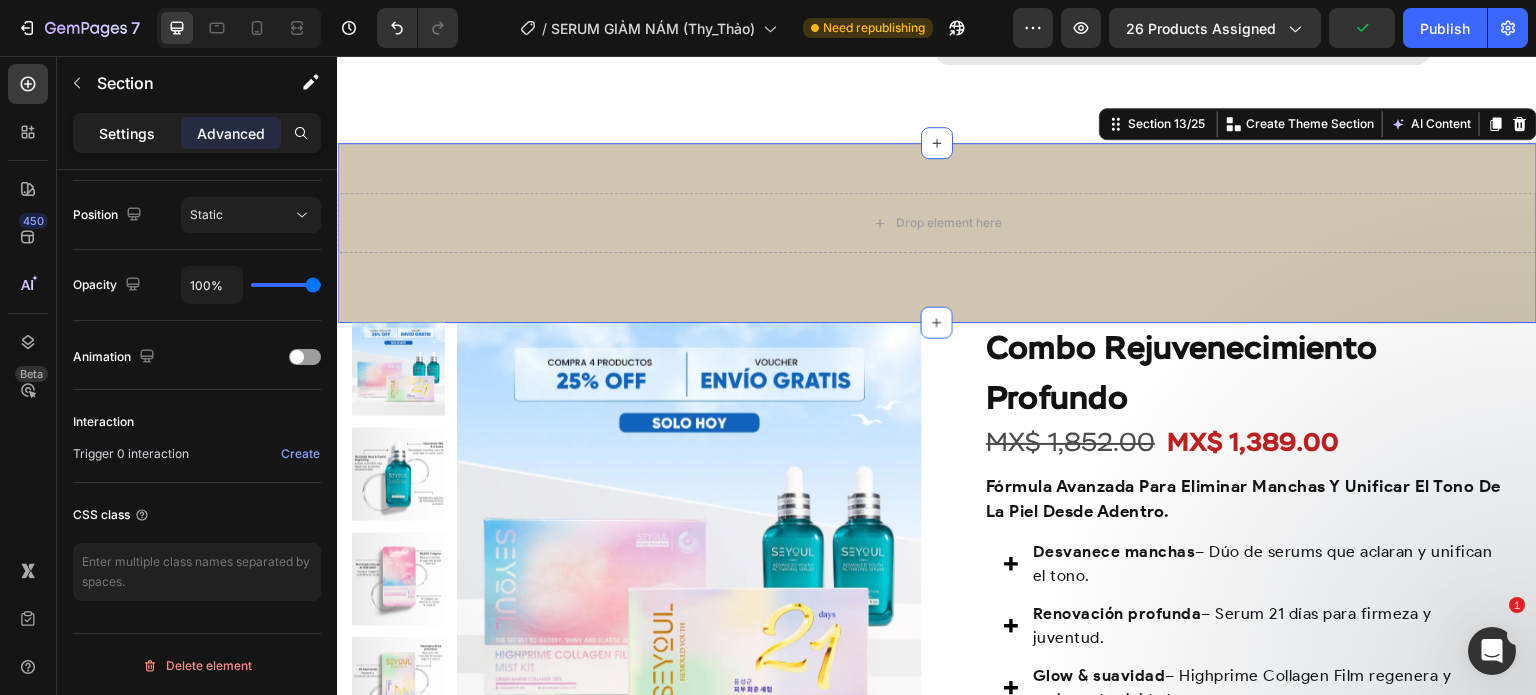 click on "Settings" at bounding box center (127, 133) 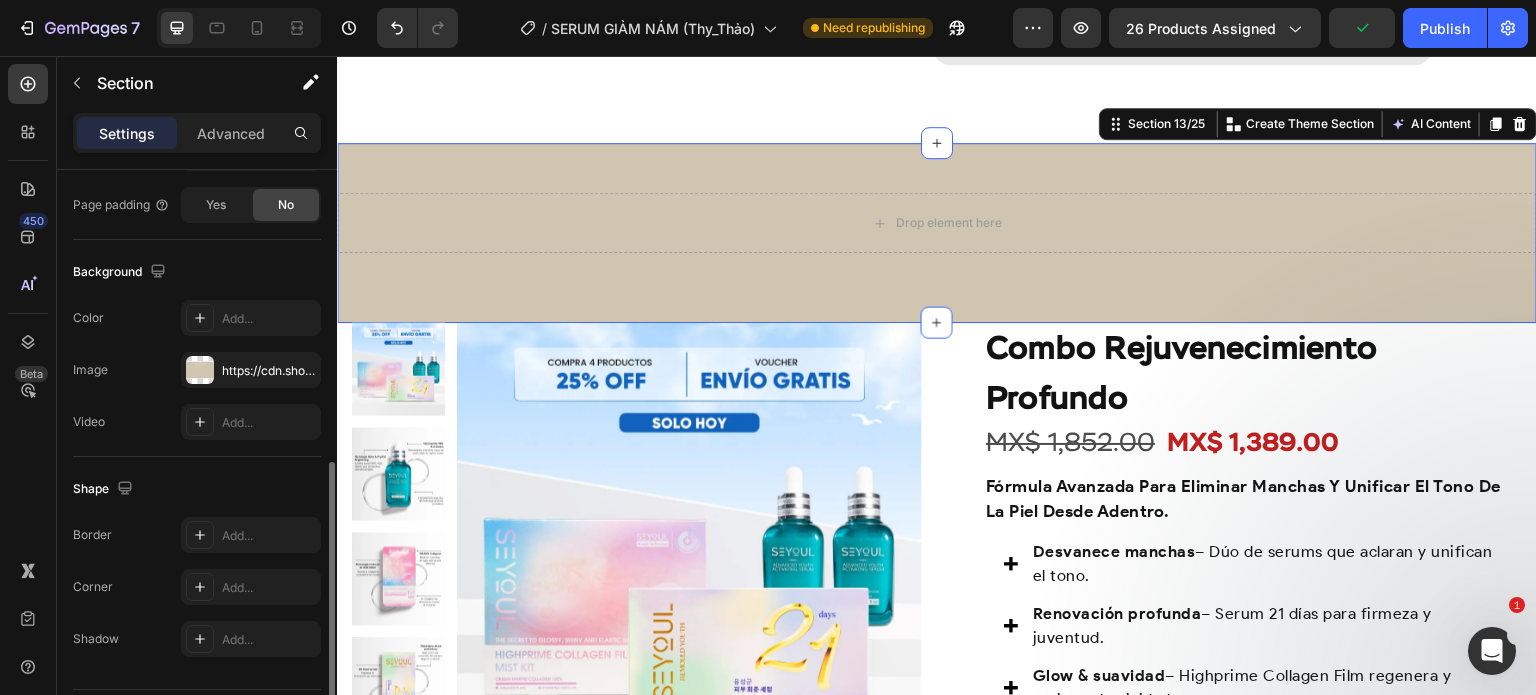 scroll, scrollTop: 580, scrollLeft: 0, axis: vertical 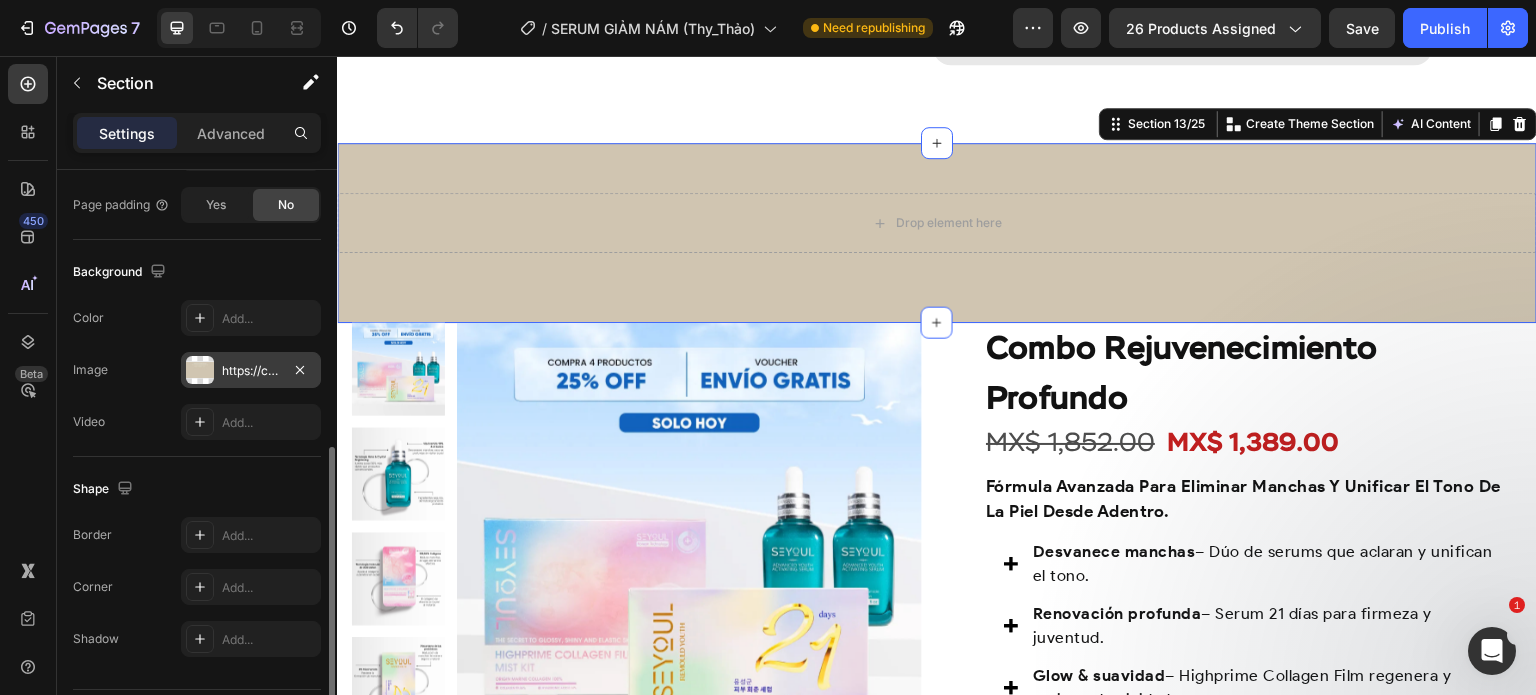 click on "https://cdn.shopify.com/s/files/1/0643/1404/8704/files/gempages_507356051327157127-a34a7435-851f-4e9b-a904-0bf929fed15b.webp" at bounding box center [251, 370] 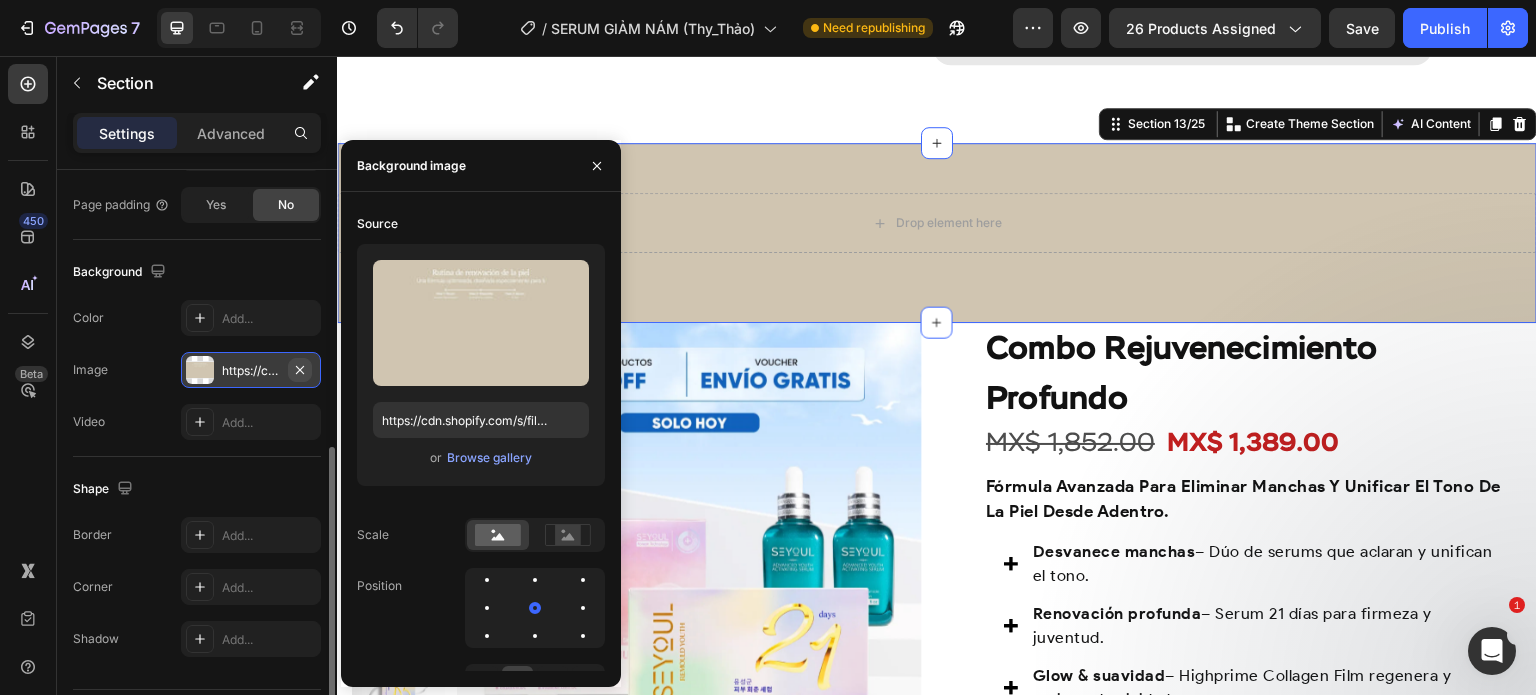 click 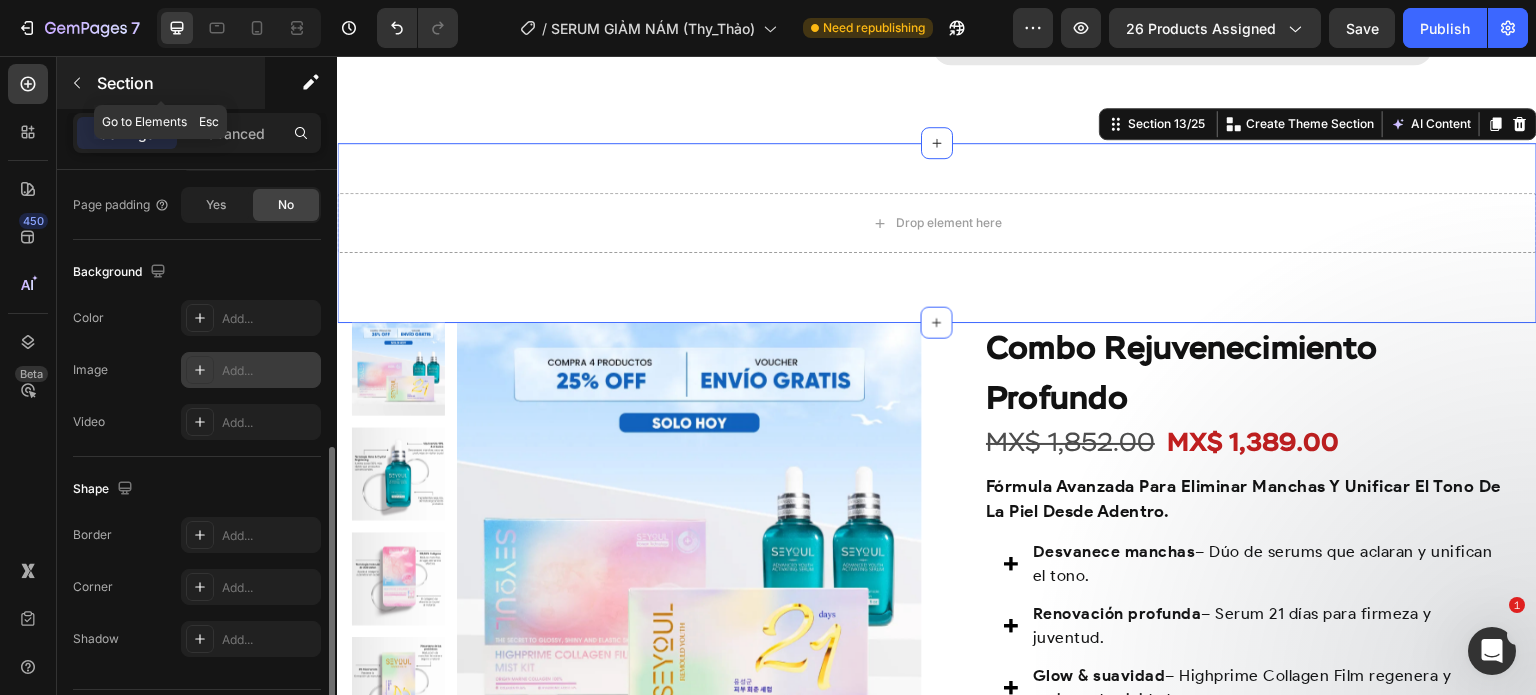 click 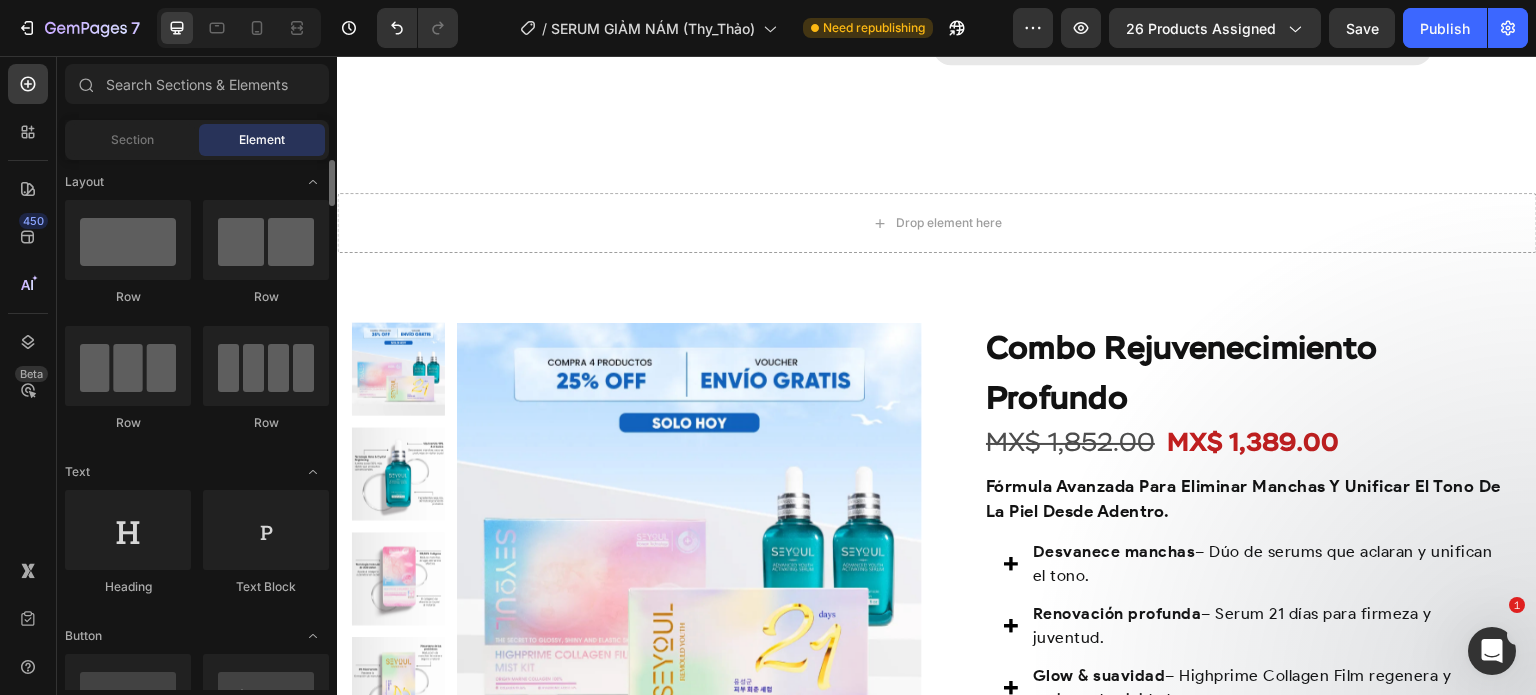 scroll, scrollTop: 0, scrollLeft: 0, axis: both 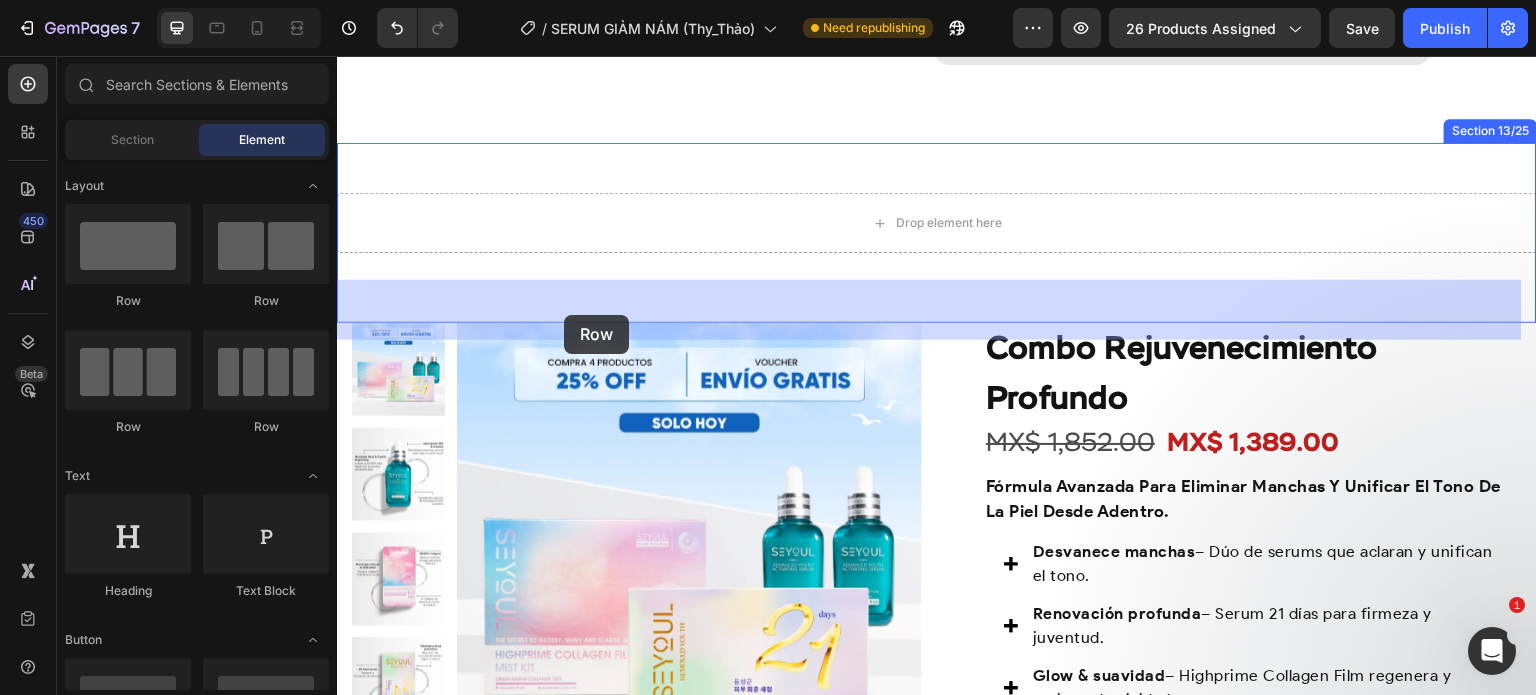 drag, startPoint x: 470, startPoint y: 283, endPoint x: 563, endPoint y: 312, distance: 97.41663 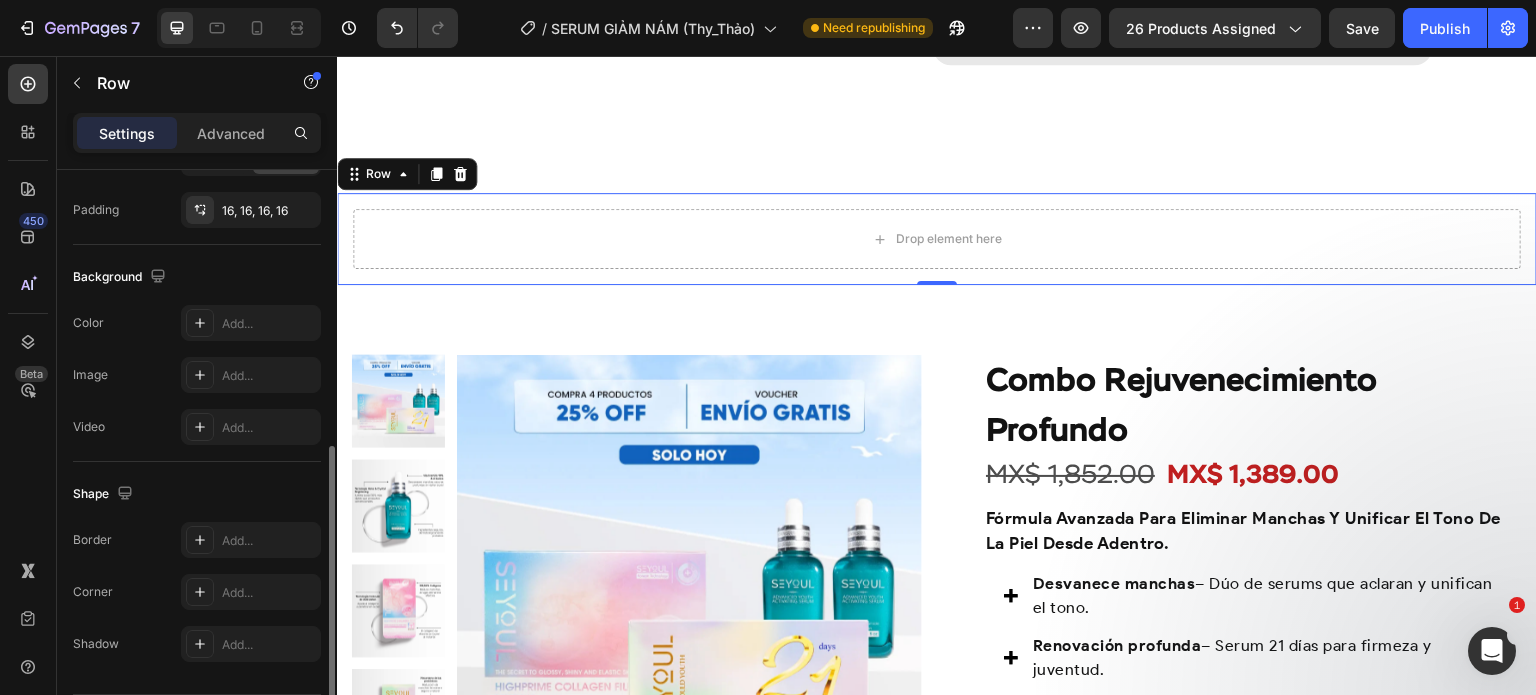 scroll, scrollTop: 576, scrollLeft: 0, axis: vertical 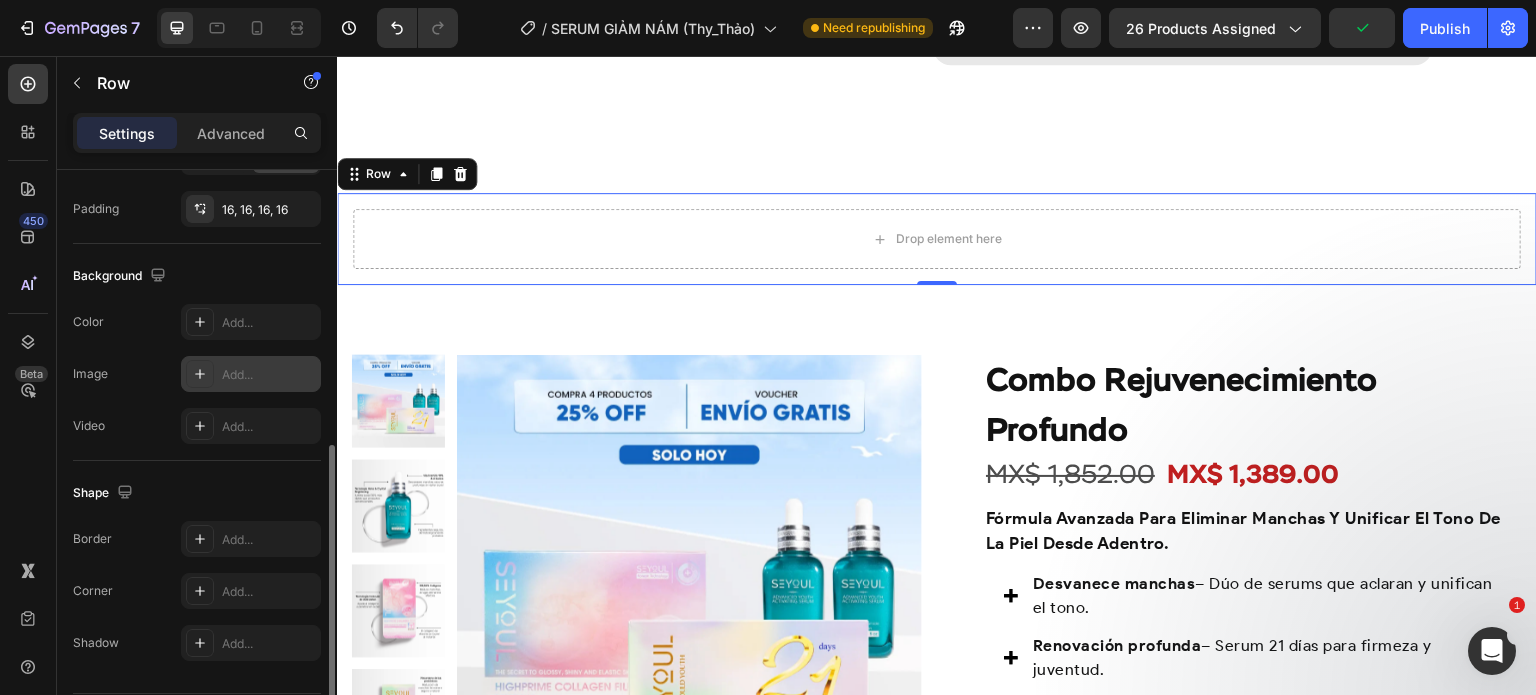 click at bounding box center [200, 374] 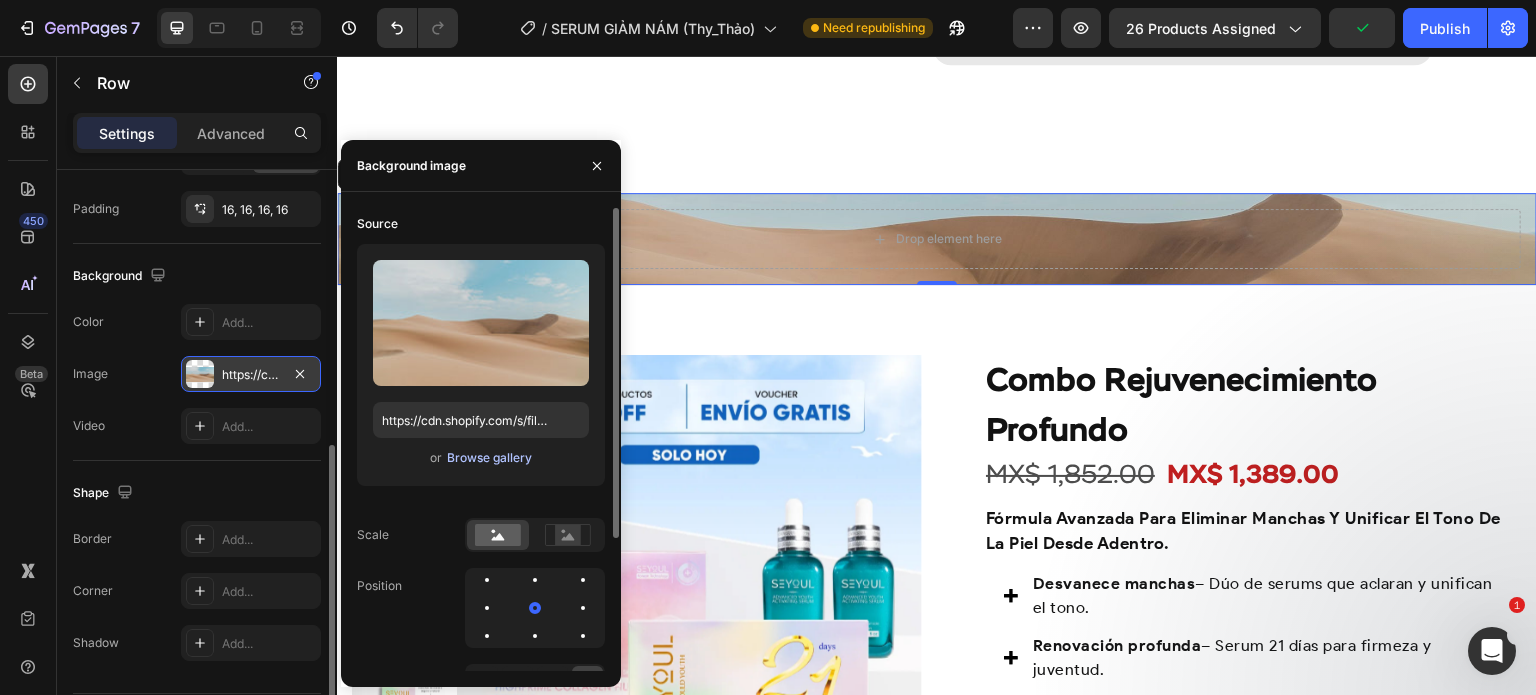 click on "Browse gallery" at bounding box center (489, 458) 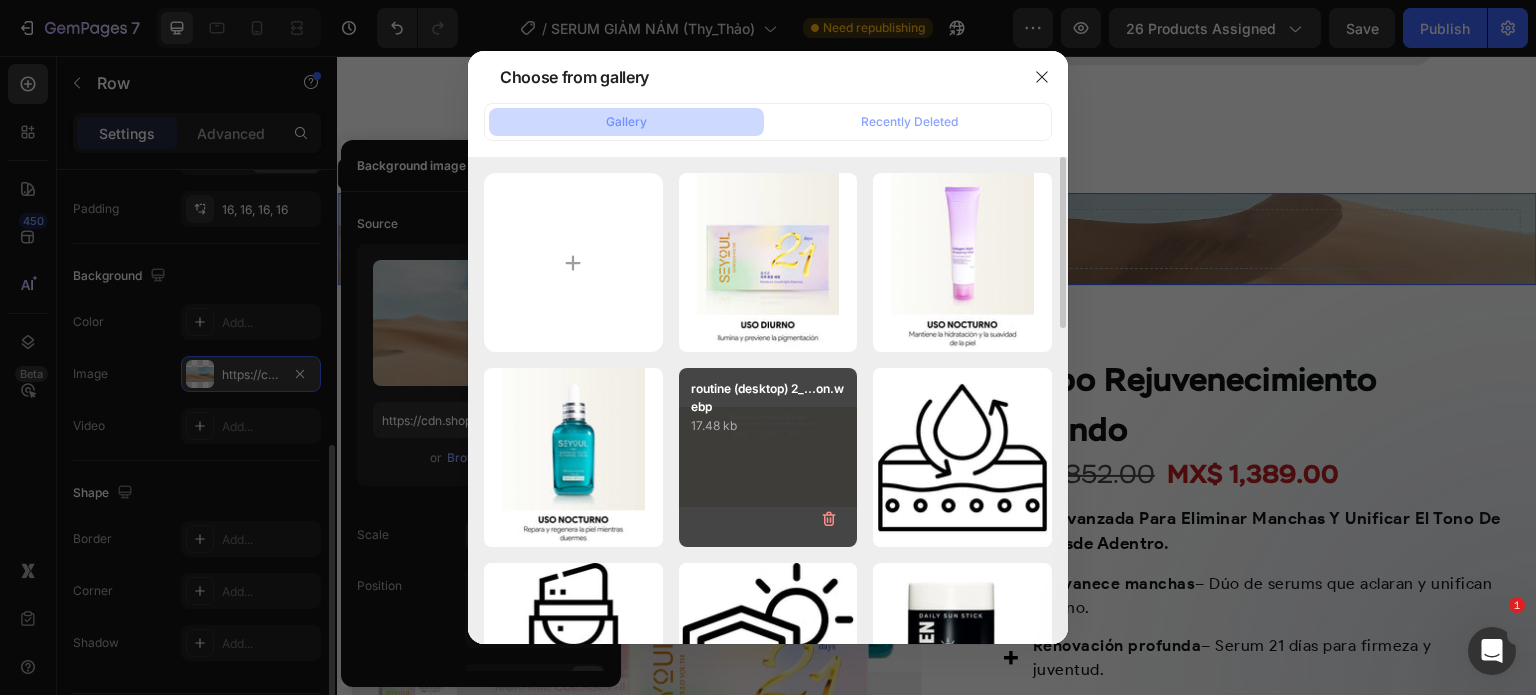 click on "routine (desktop) 2_...on.webp 17.48 kb" at bounding box center [768, 457] 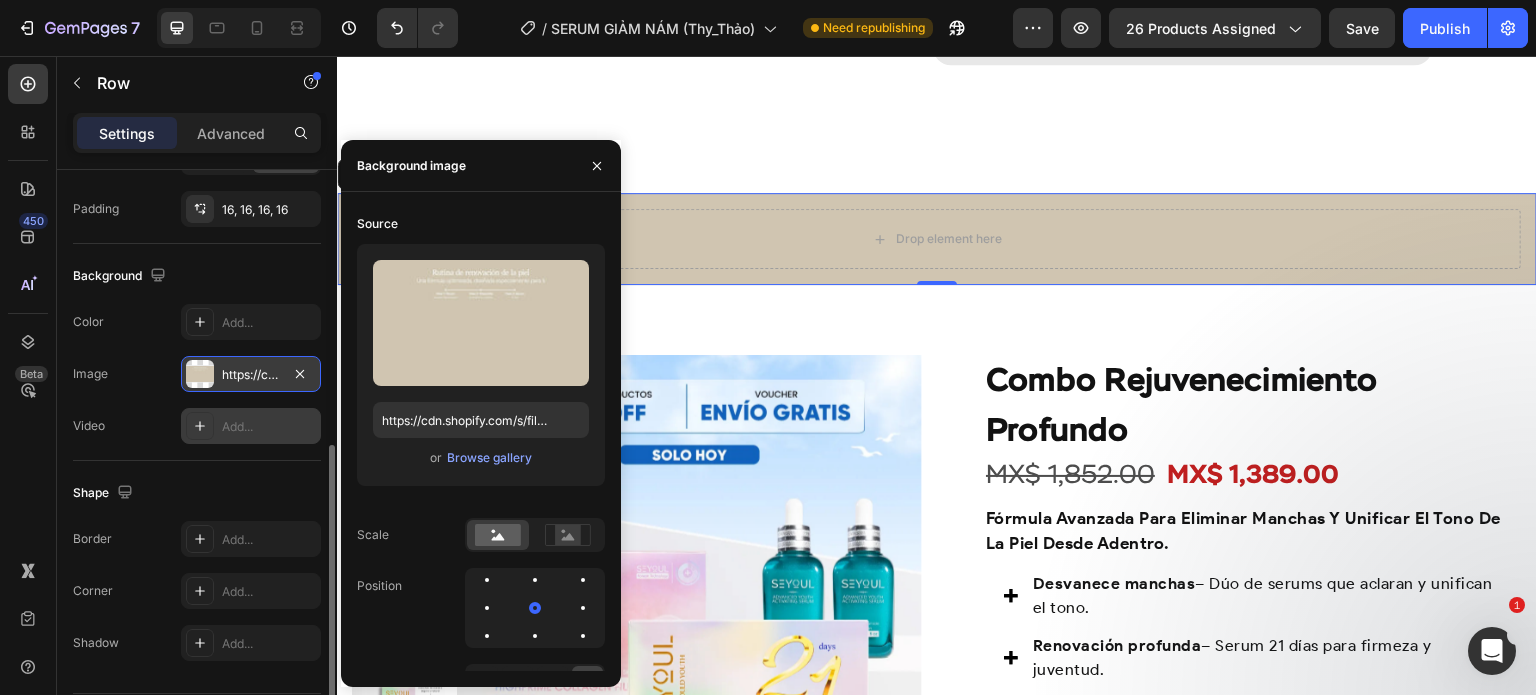 type 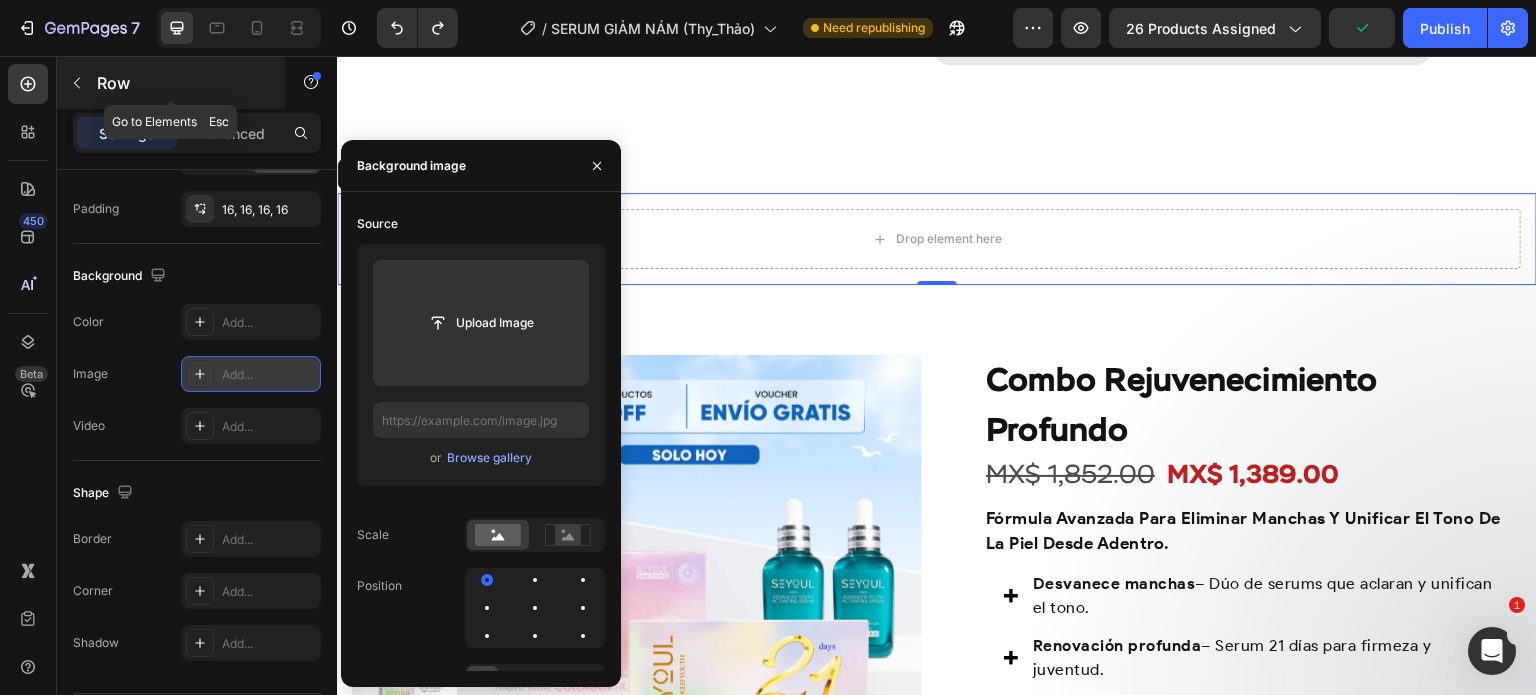 click at bounding box center (77, 83) 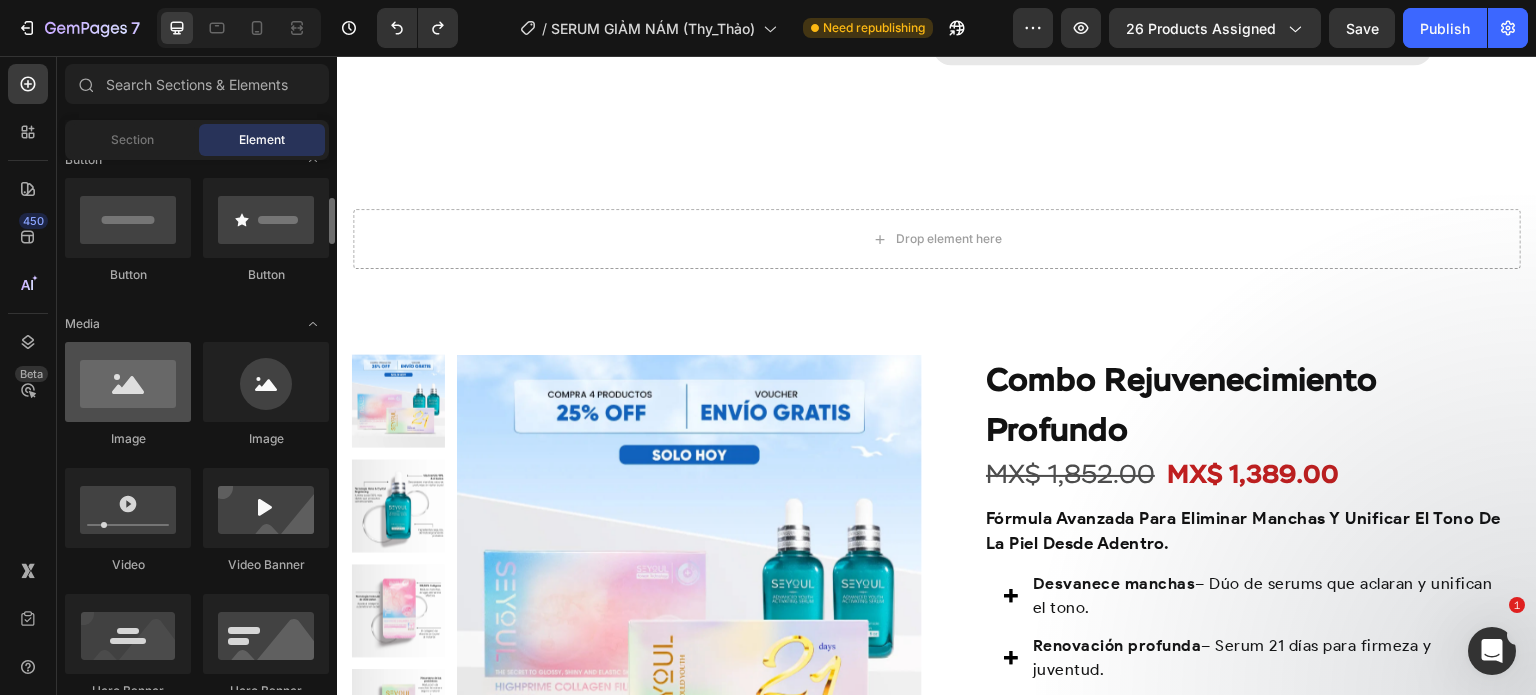 scroll, scrollTop: 476, scrollLeft: 0, axis: vertical 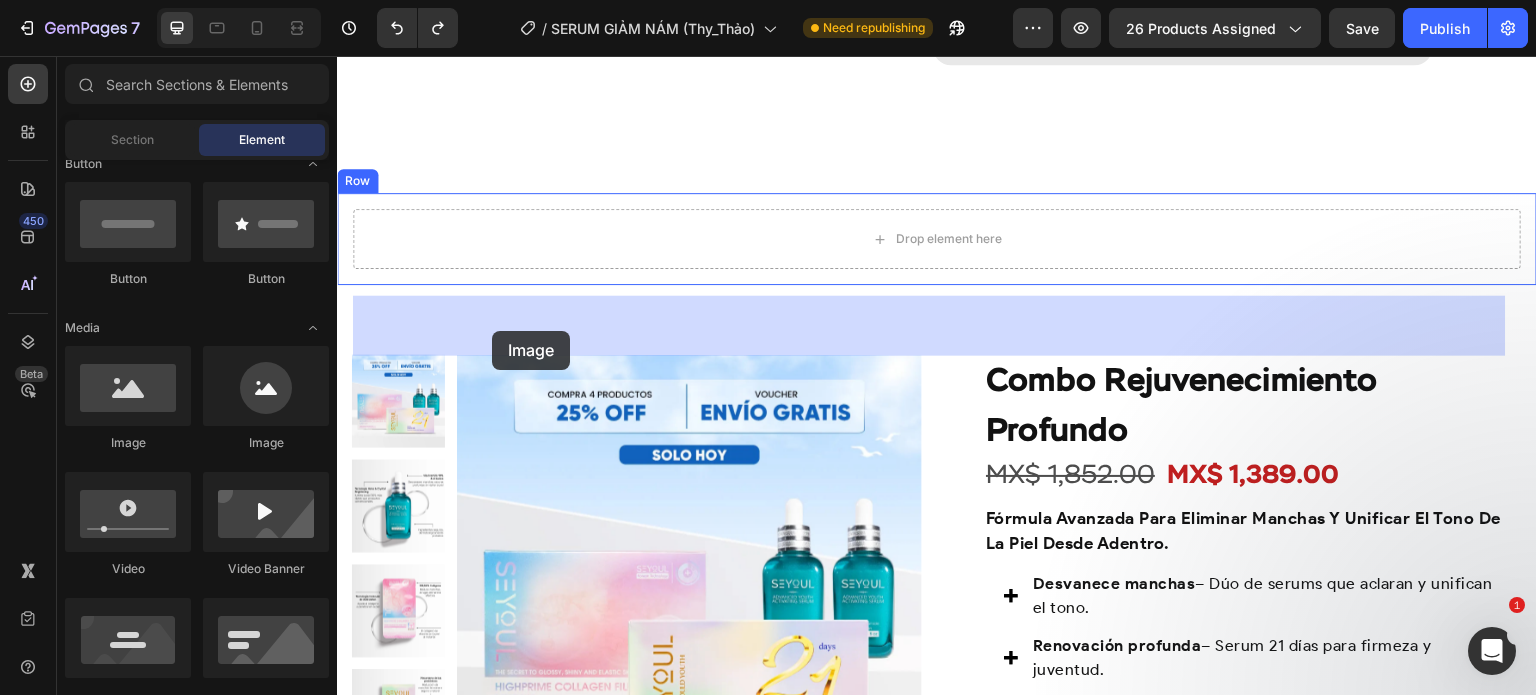drag, startPoint x: 493, startPoint y: 447, endPoint x: 492, endPoint y: 331, distance: 116.00431 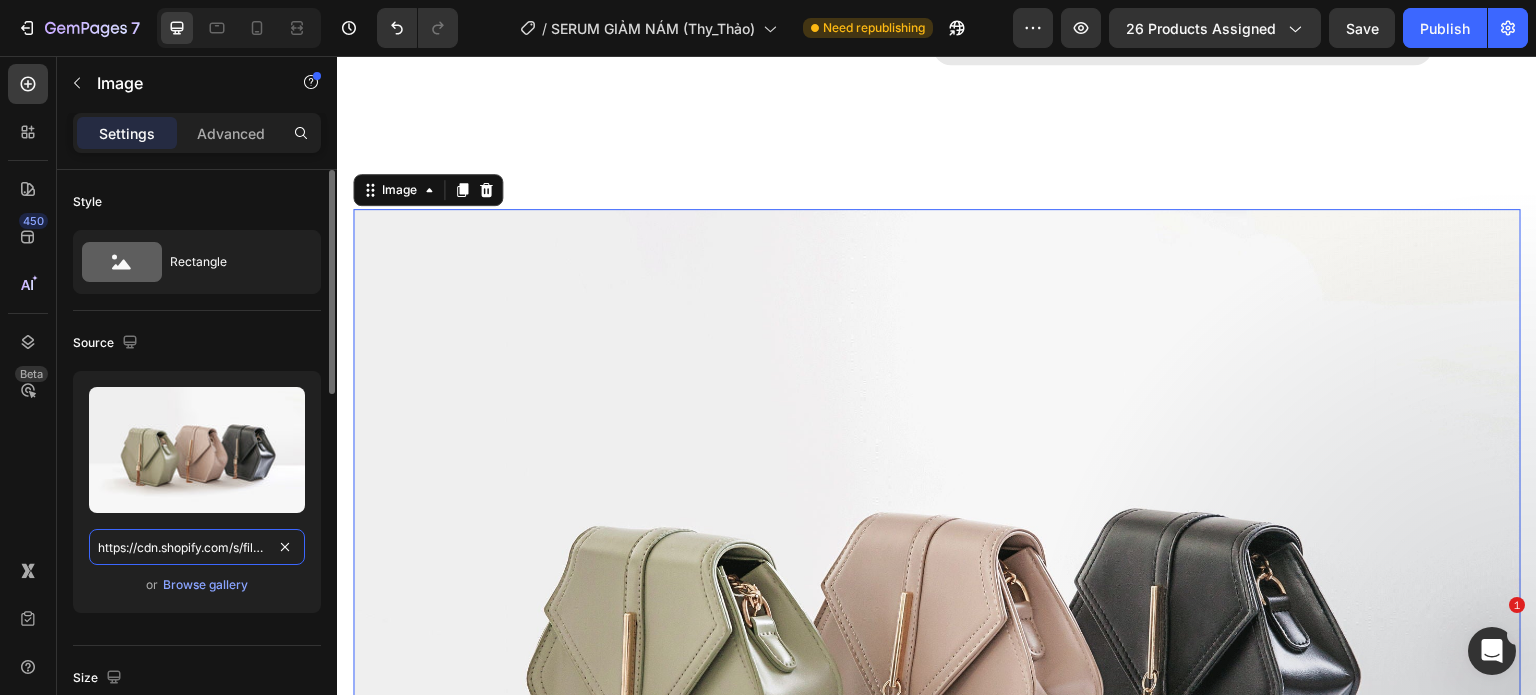 click on "https://cdn.shopify.com/s/files/1/2005/9307/files/image_demo.jpg" at bounding box center [197, 547] 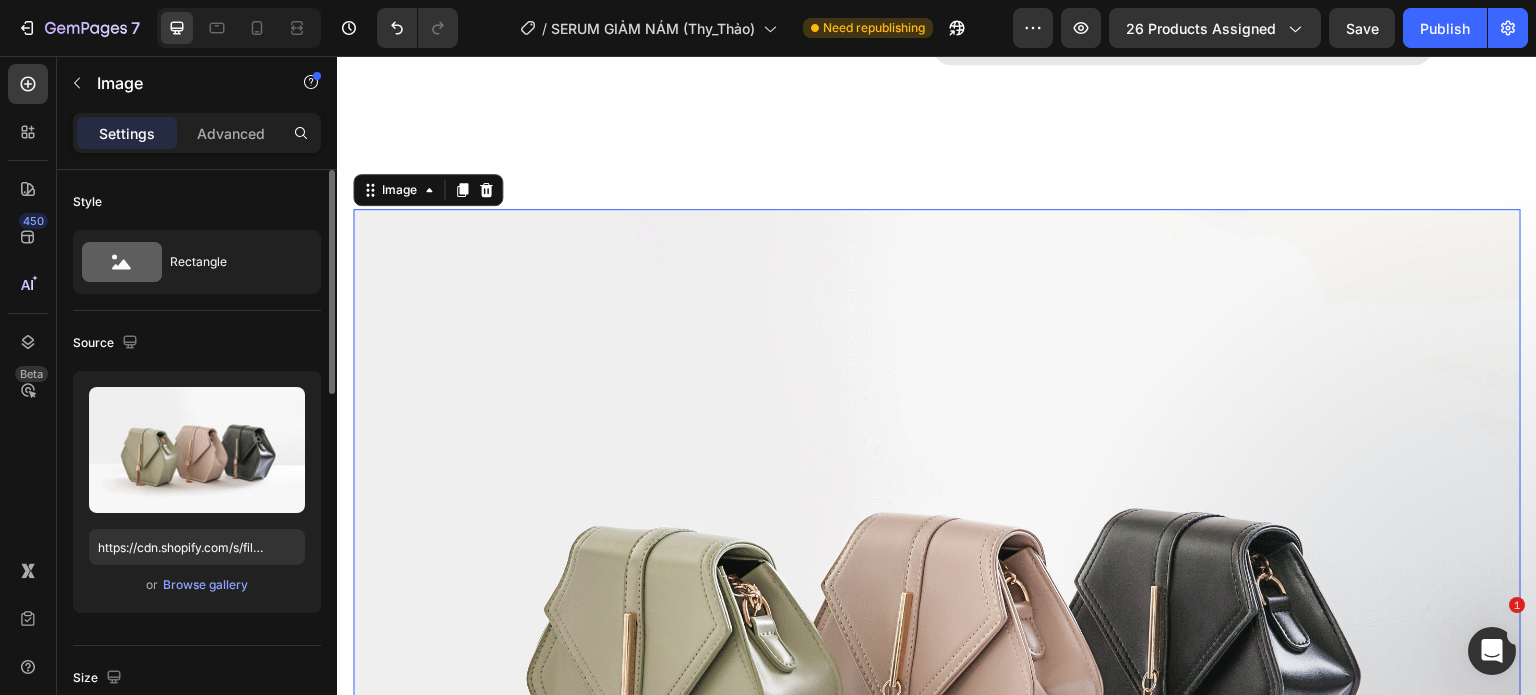 click on "or  Browse gallery" at bounding box center [197, 585] 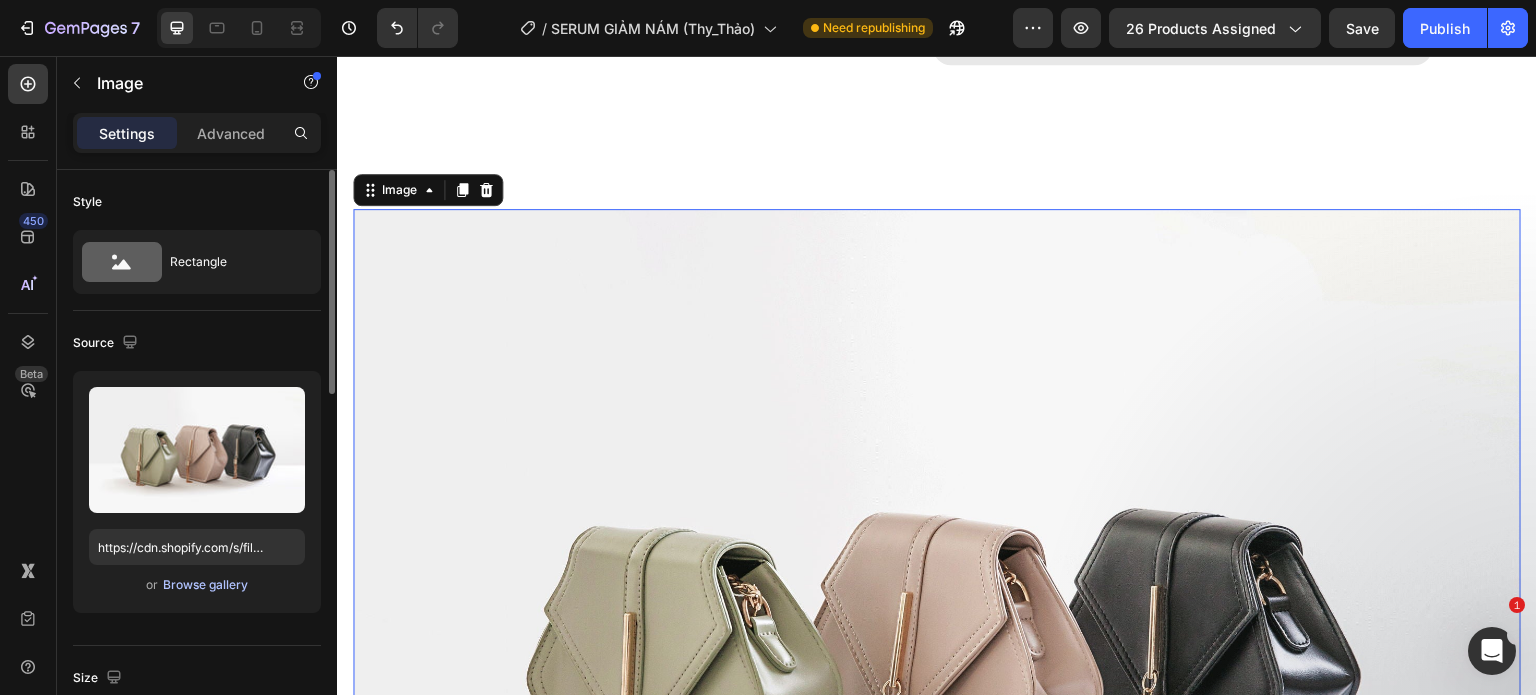 click on "Browse gallery" at bounding box center (205, 585) 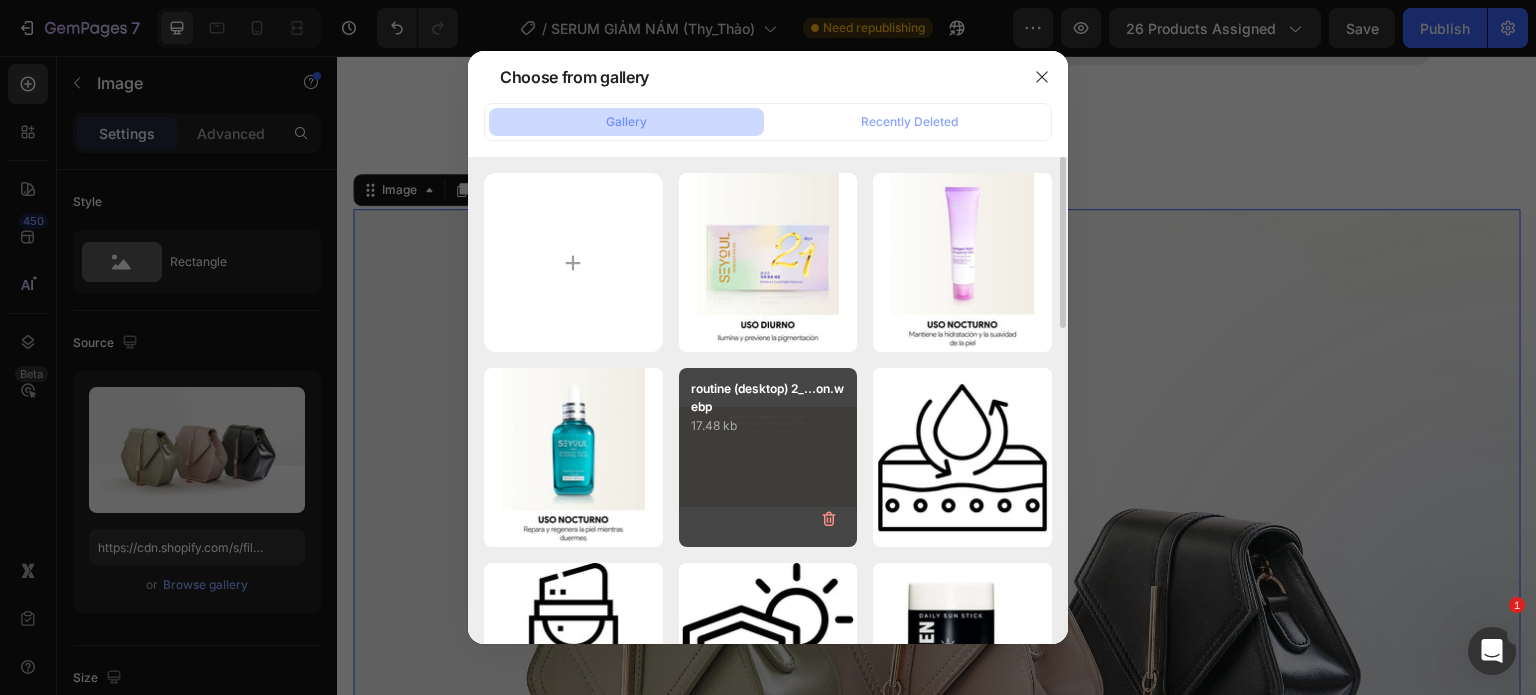 click on "routine (desktop) 2_...on.webp" at bounding box center (768, 398) 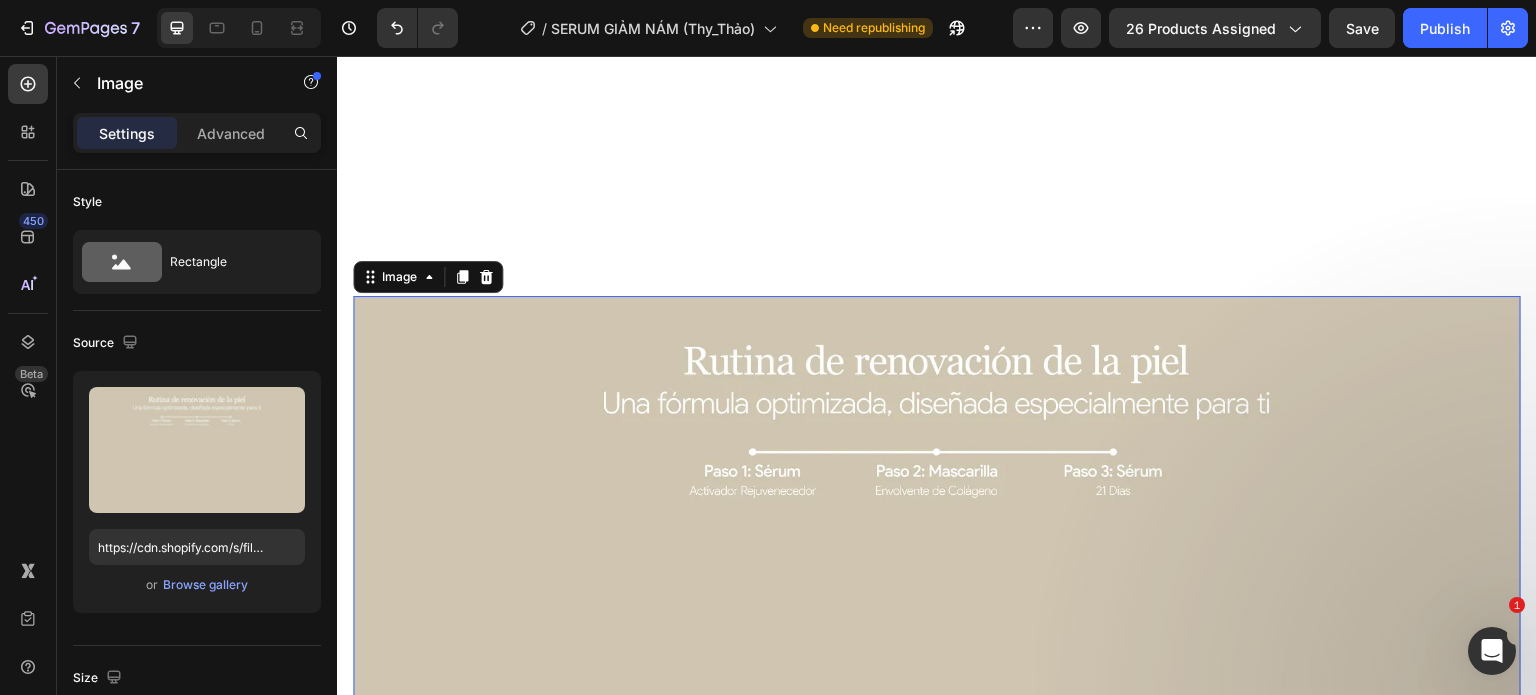 scroll, scrollTop: 5199, scrollLeft: 0, axis: vertical 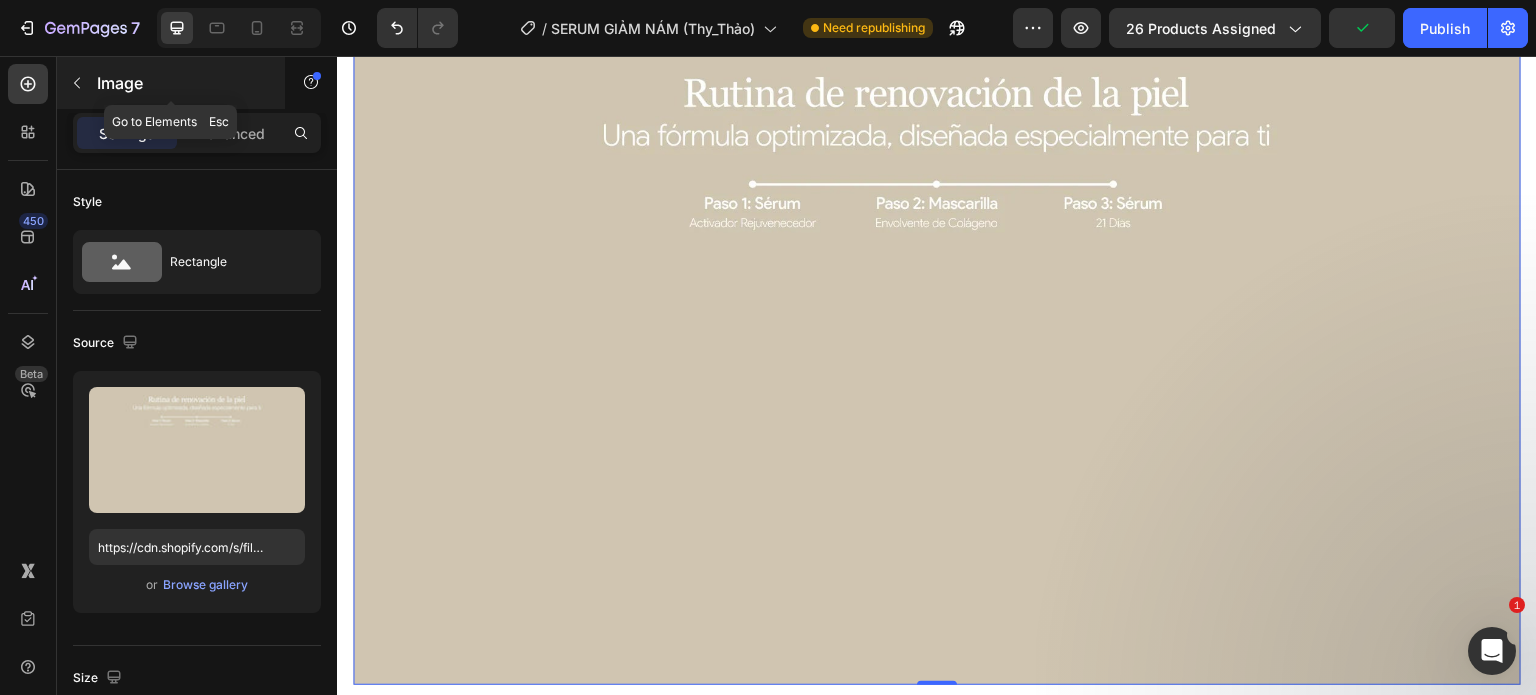 click 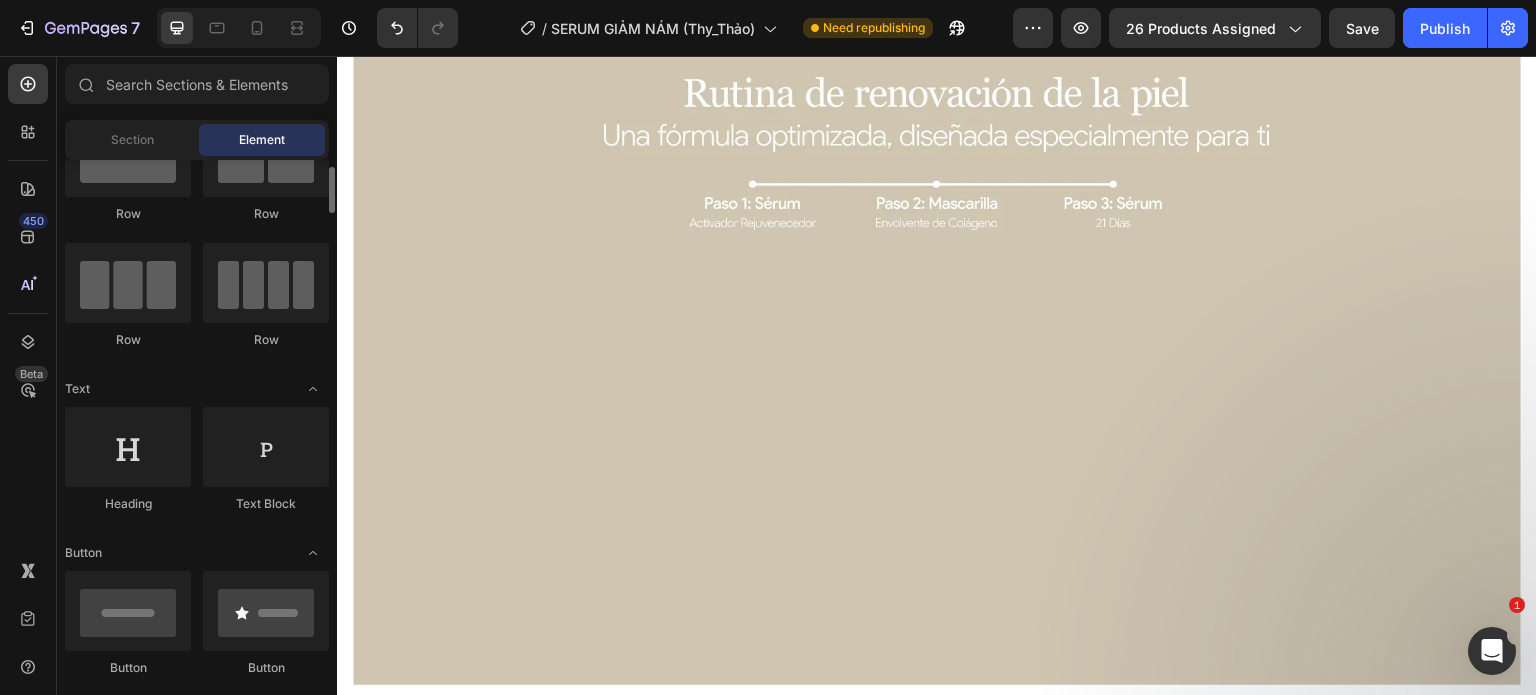 scroll, scrollTop: 0, scrollLeft: 0, axis: both 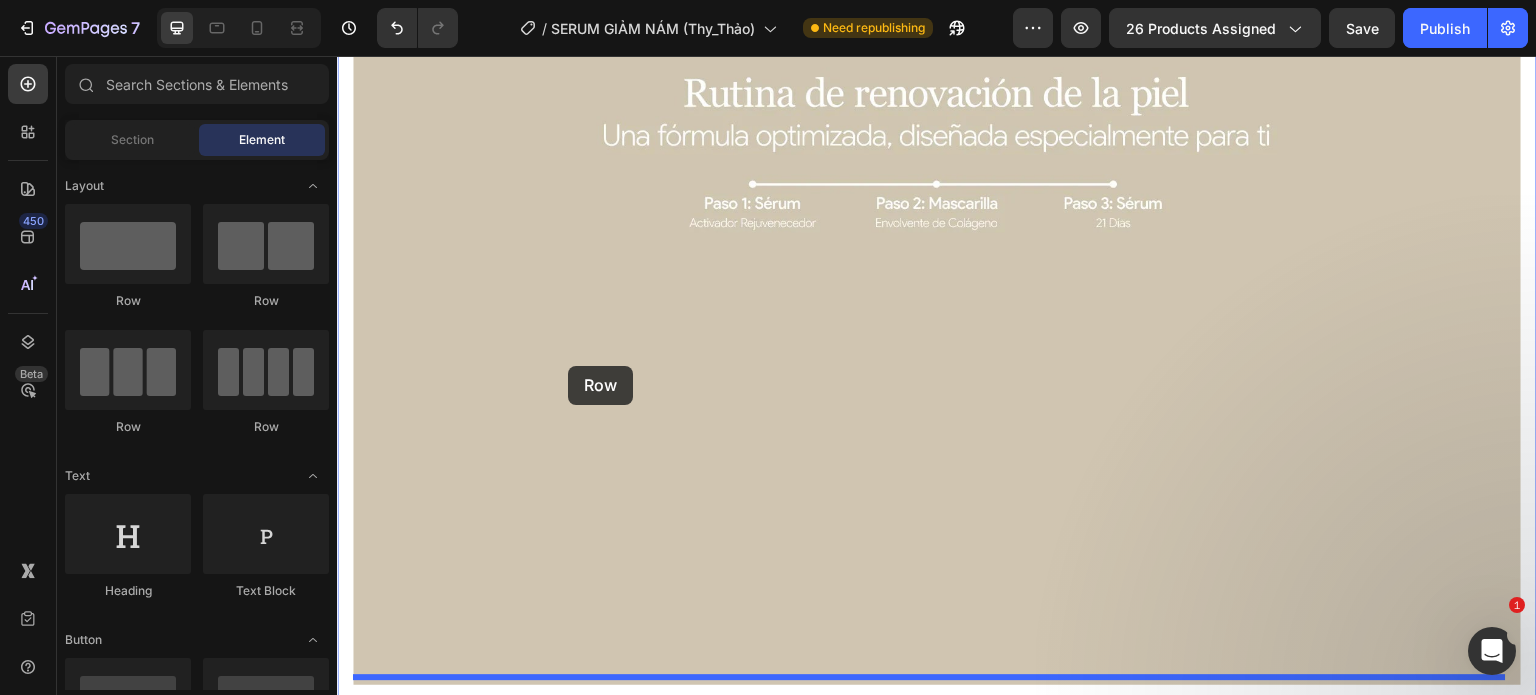 drag, startPoint x: 480, startPoint y: 435, endPoint x: 568, endPoint y: 366, distance: 111.82576 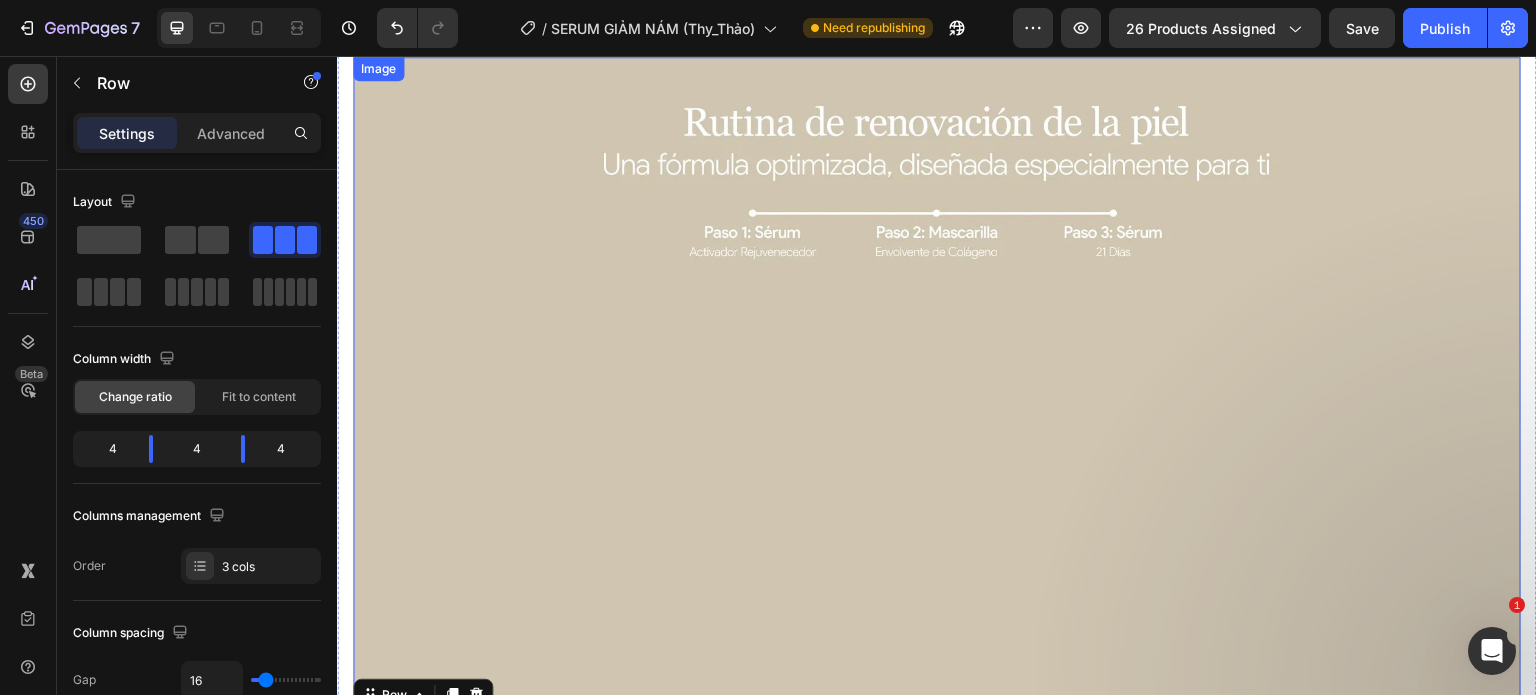 scroll, scrollTop: 5165, scrollLeft: 0, axis: vertical 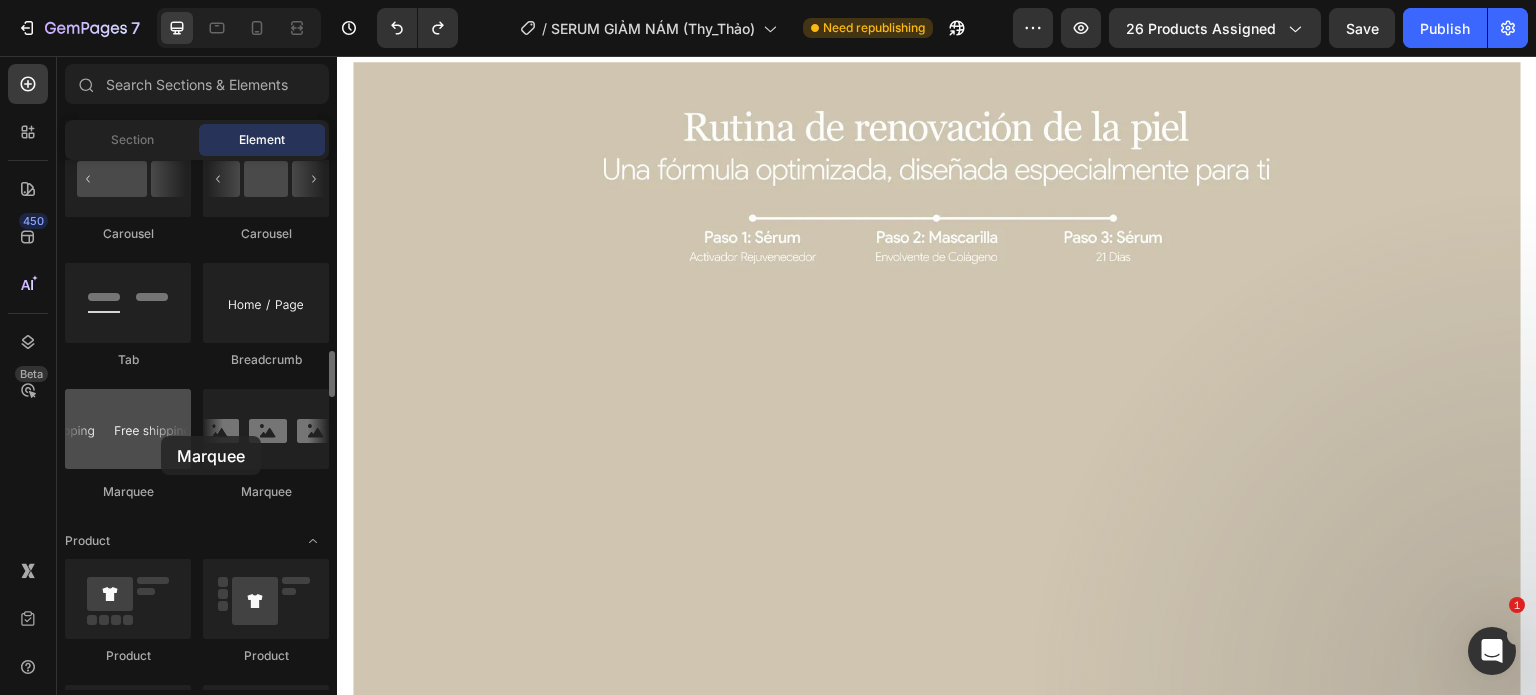 drag, startPoint x: 248, startPoint y: 406, endPoint x: 150, endPoint y: 439, distance: 103.40696 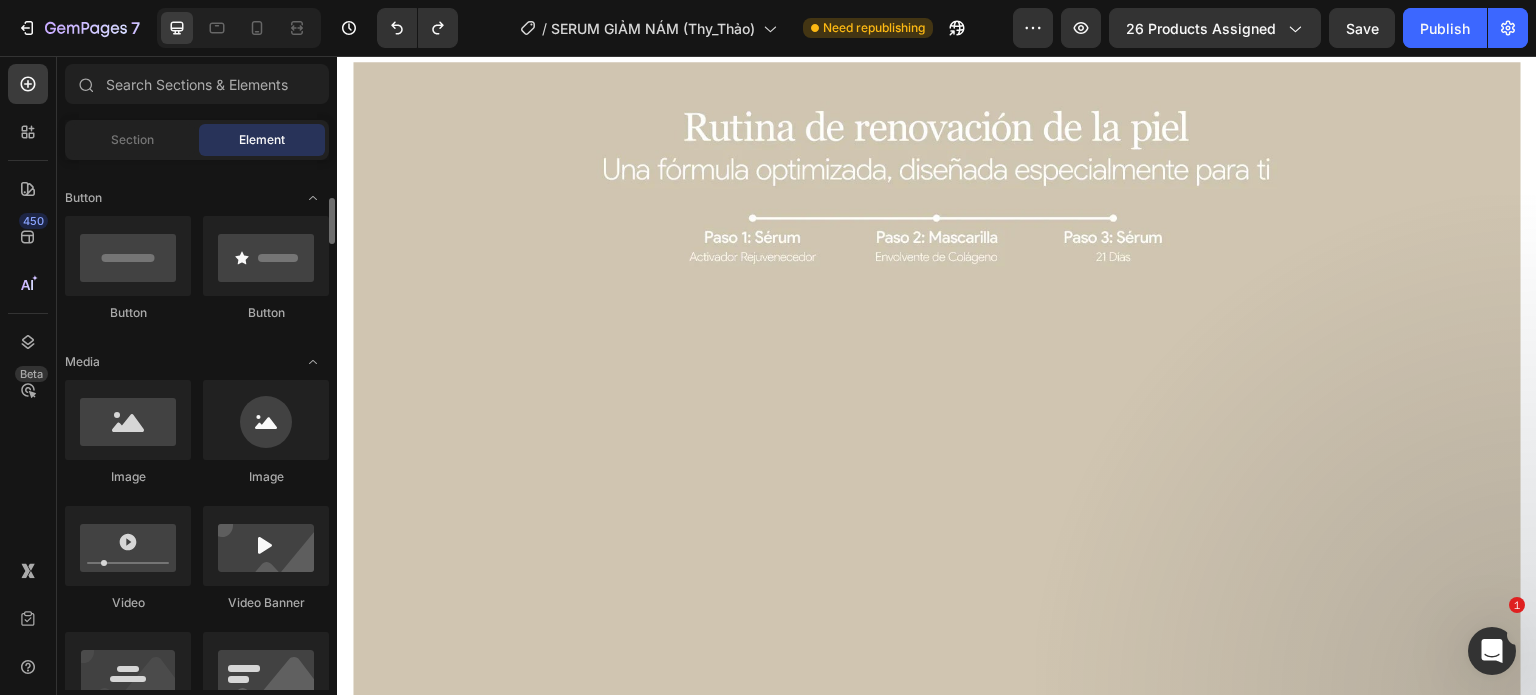 scroll, scrollTop: 443, scrollLeft: 0, axis: vertical 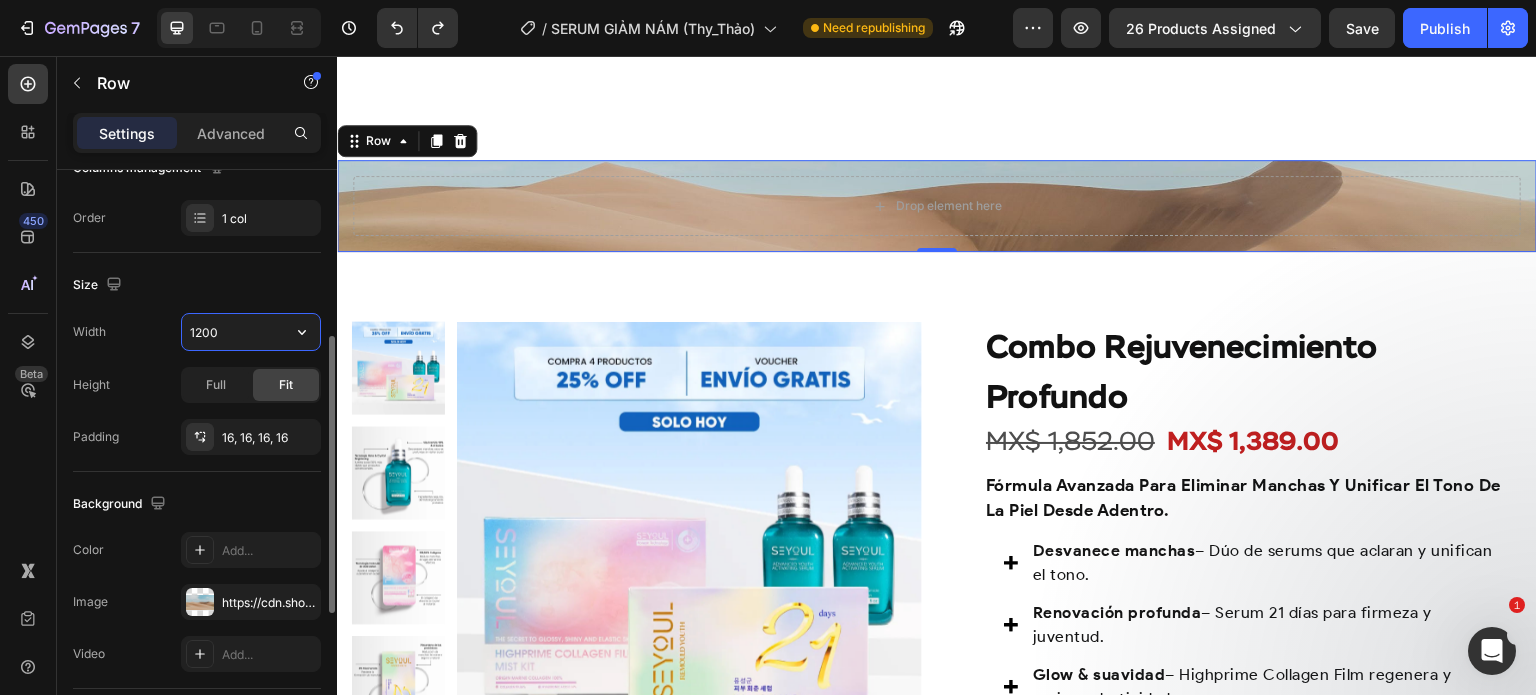 click on "1200" at bounding box center (251, 332) 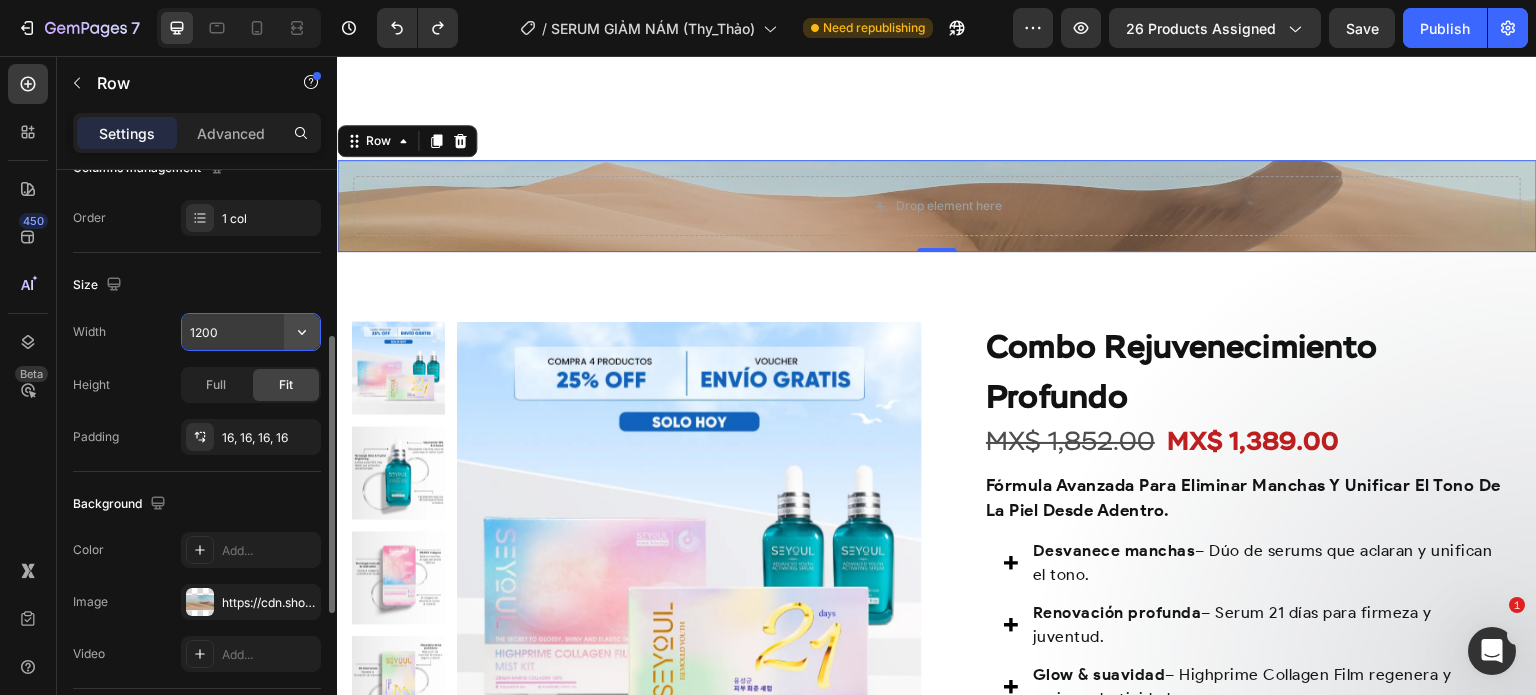 click 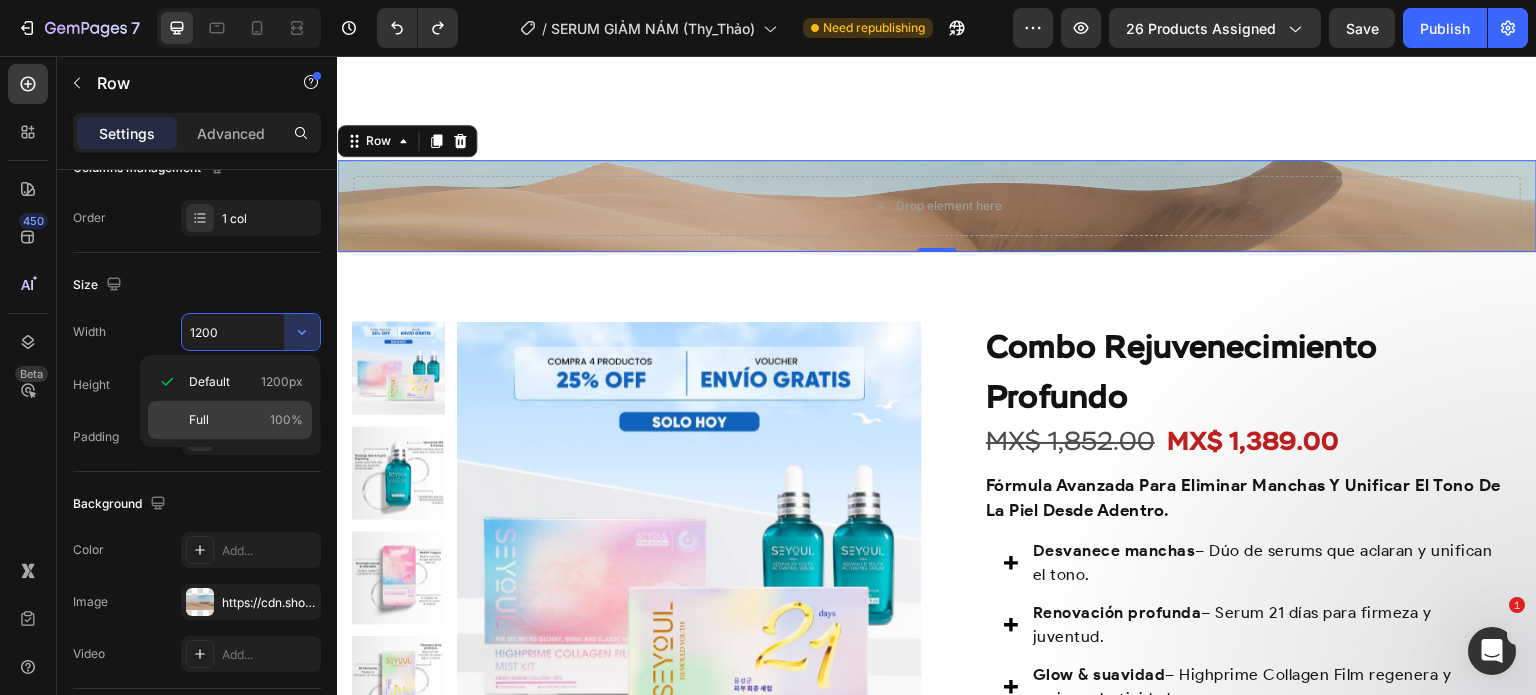 click on "Full 100%" at bounding box center (246, 420) 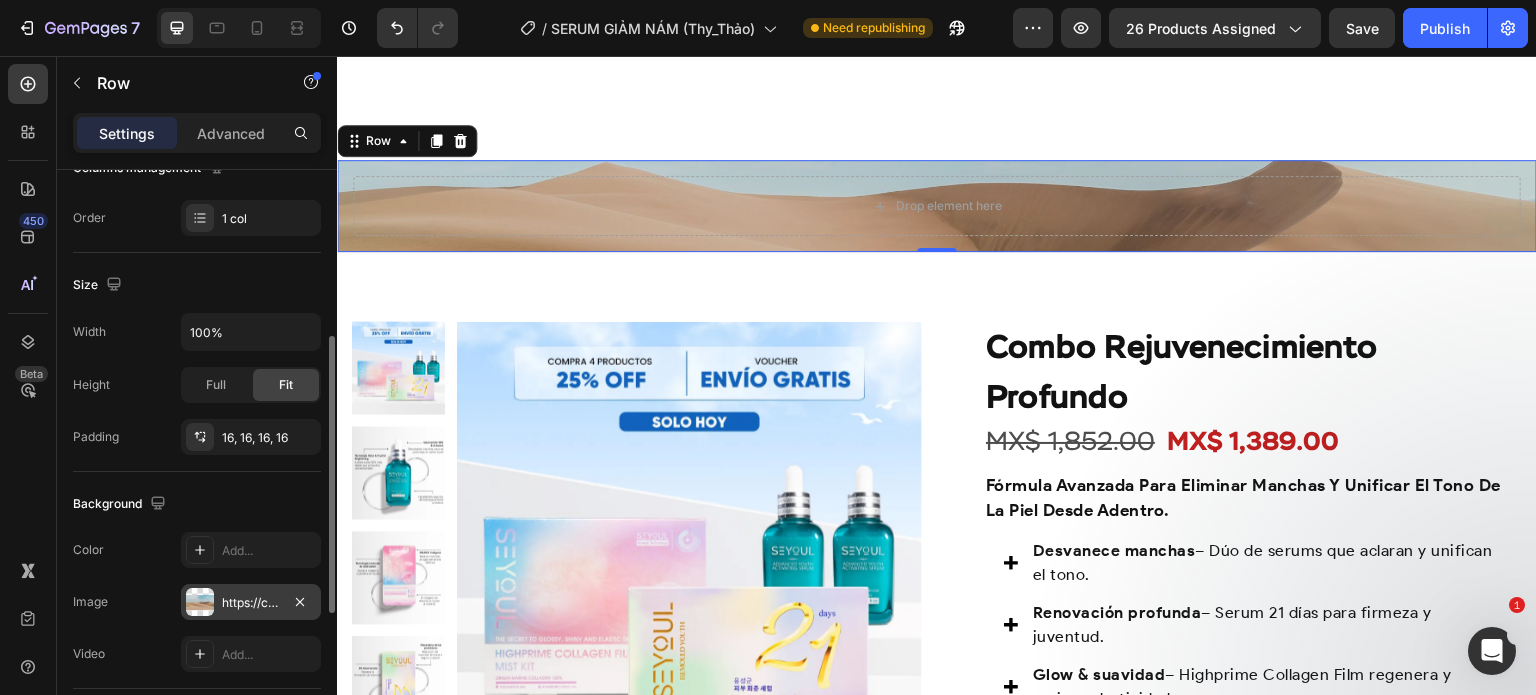 click at bounding box center [200, 602] 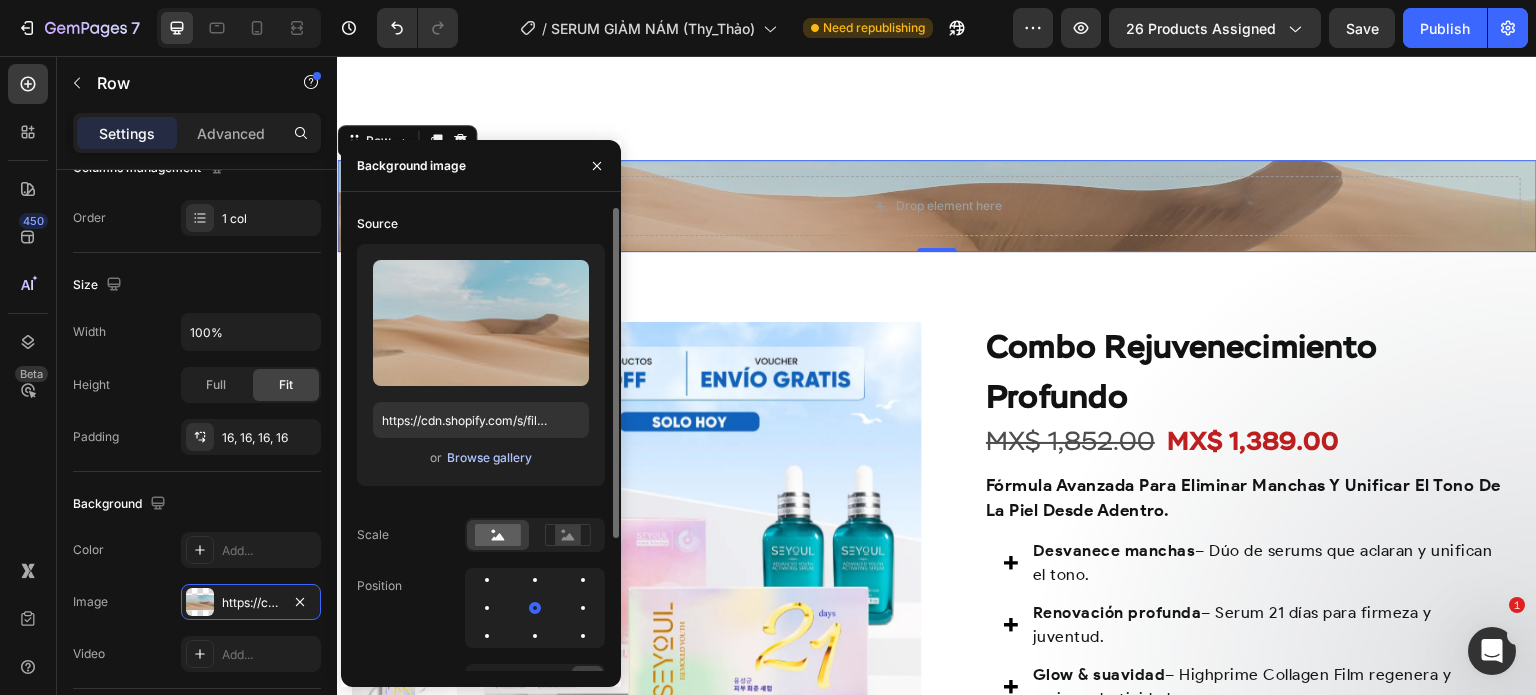 click on "Browse gallery" at bounding box center [489, 458] 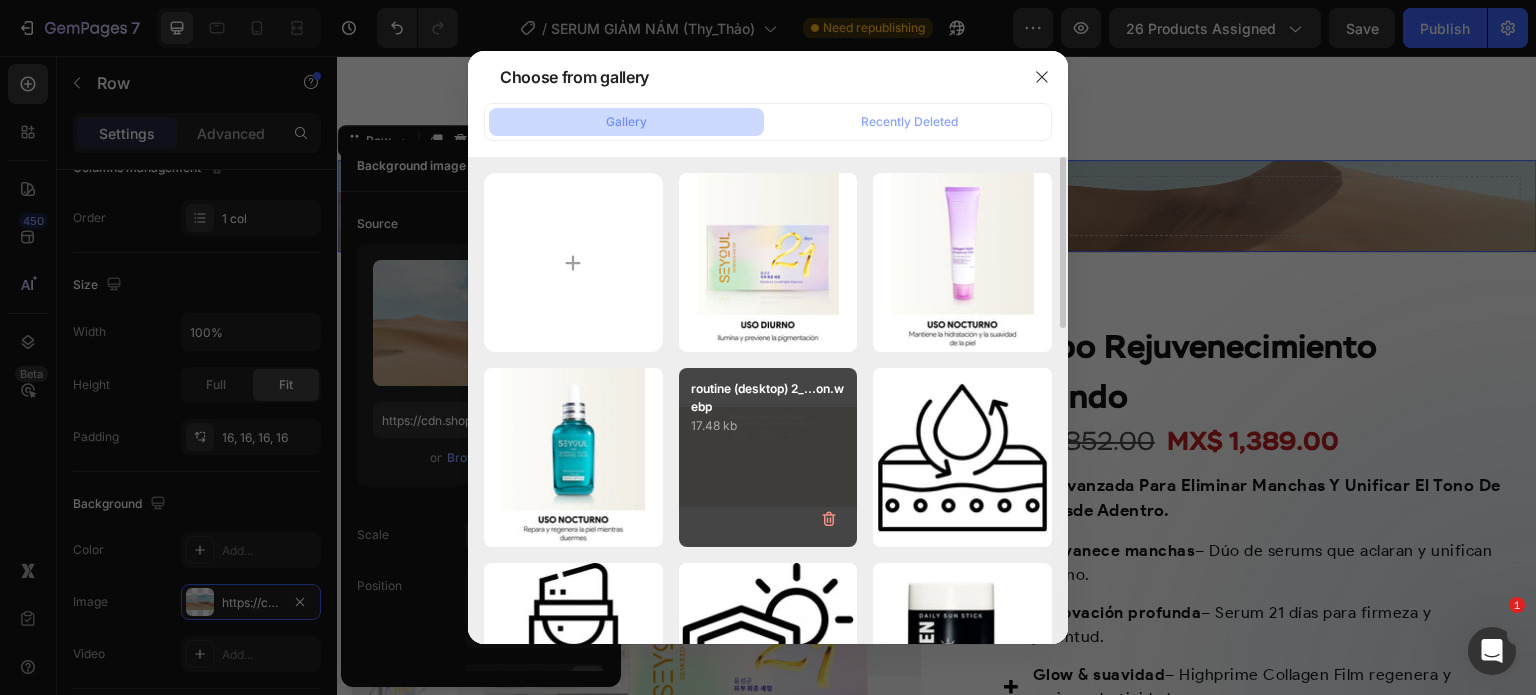 click on "17.48 kb" at bounding box center [768, 426] 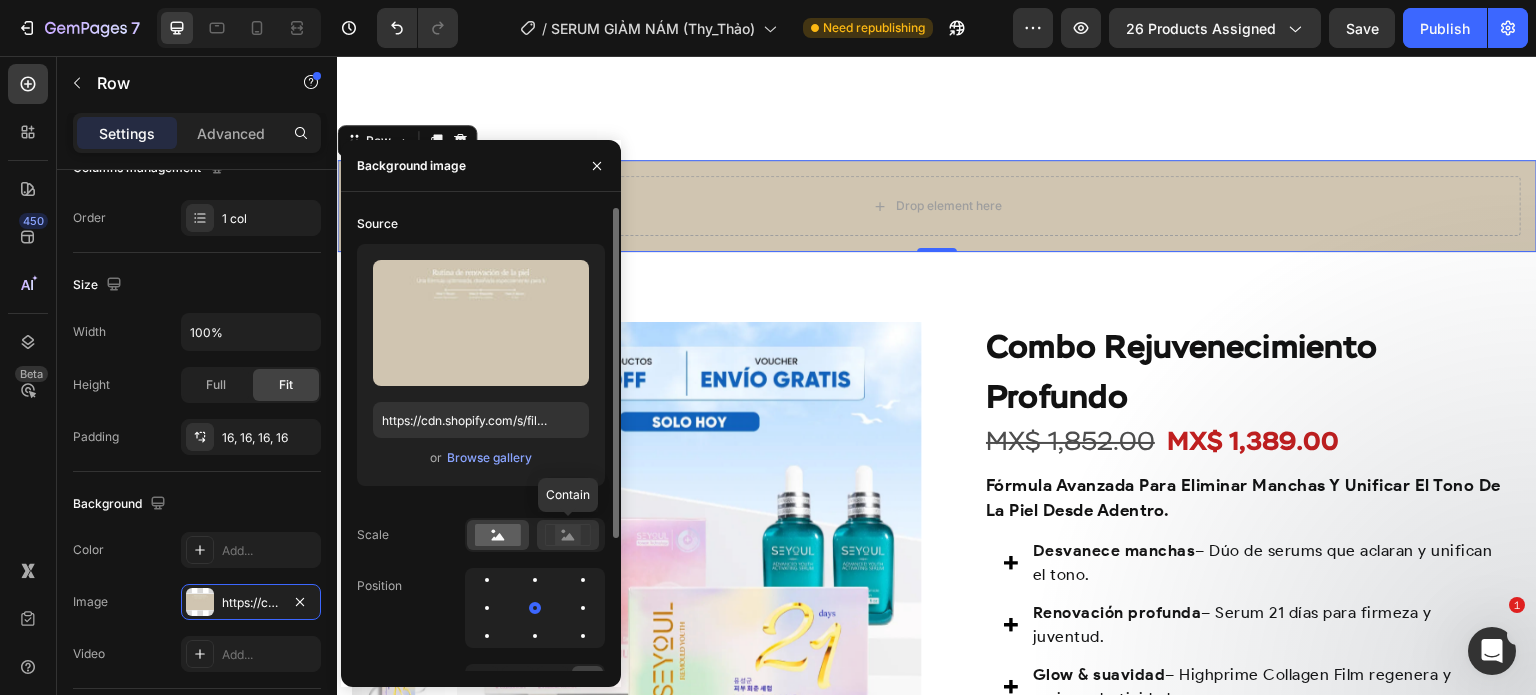 click 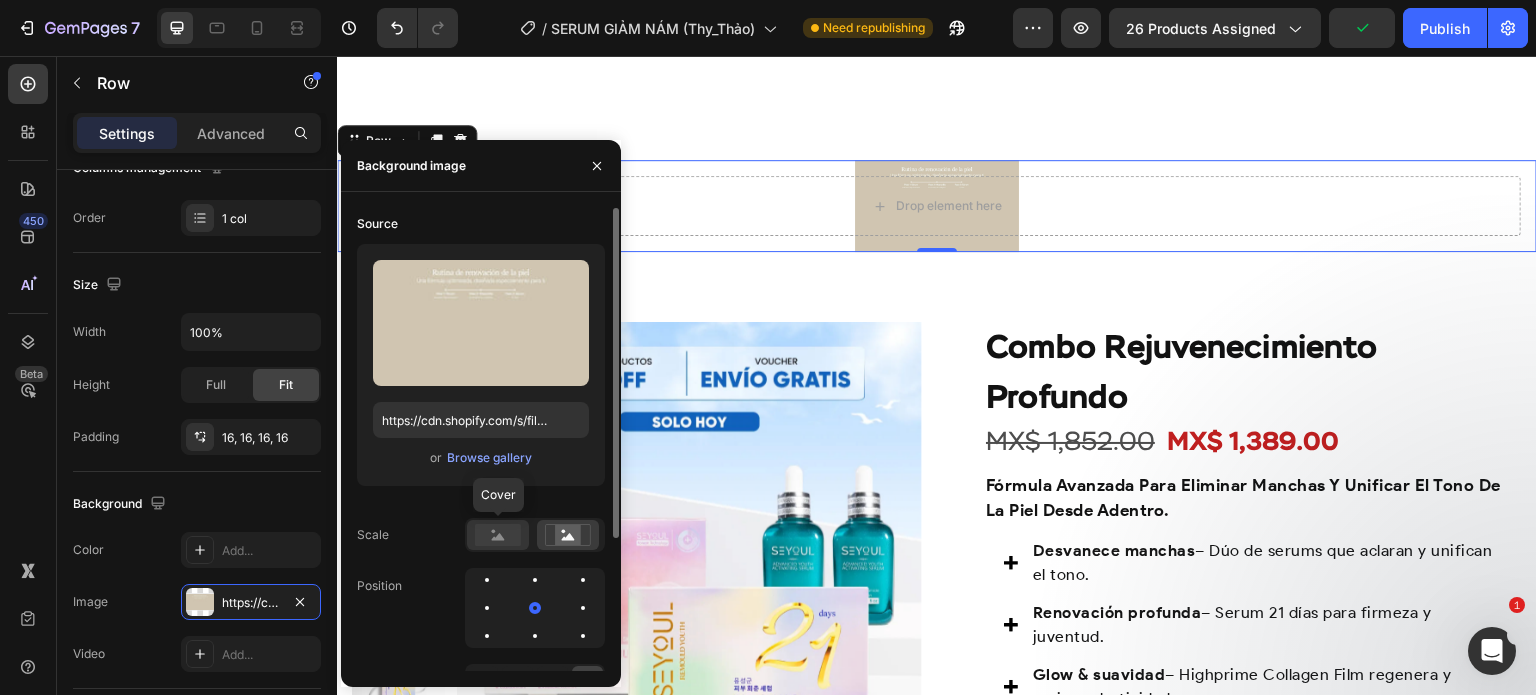 click 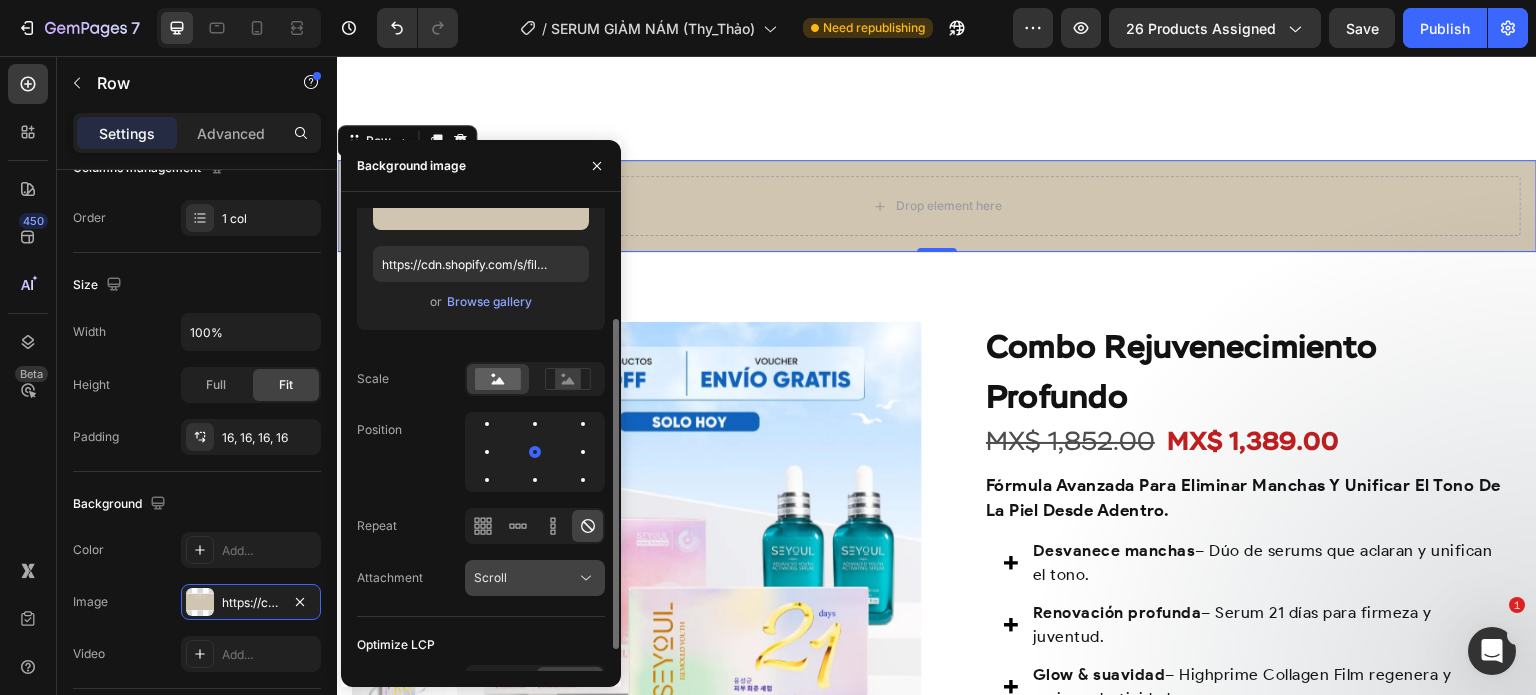 scroll, scrollTop: 185, scrollLeft: 0, axis: vertical 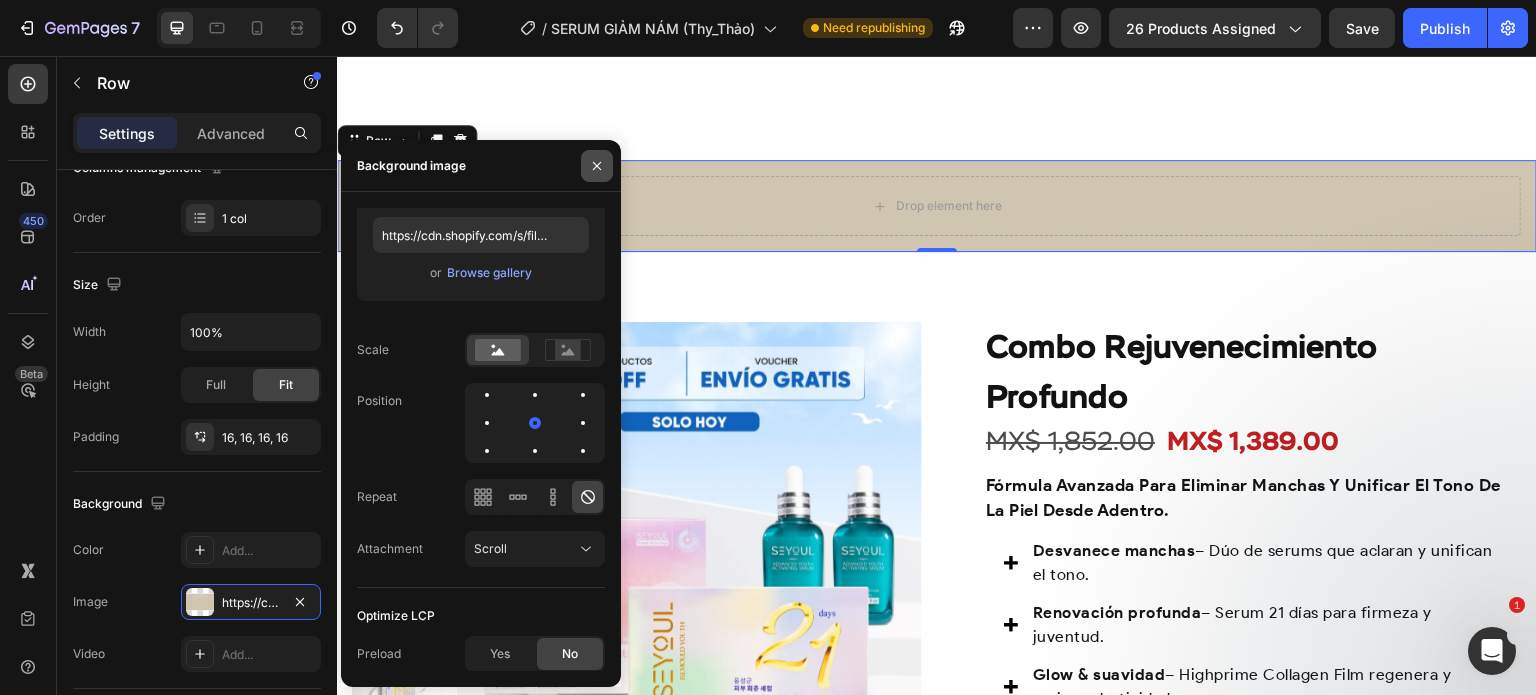 click 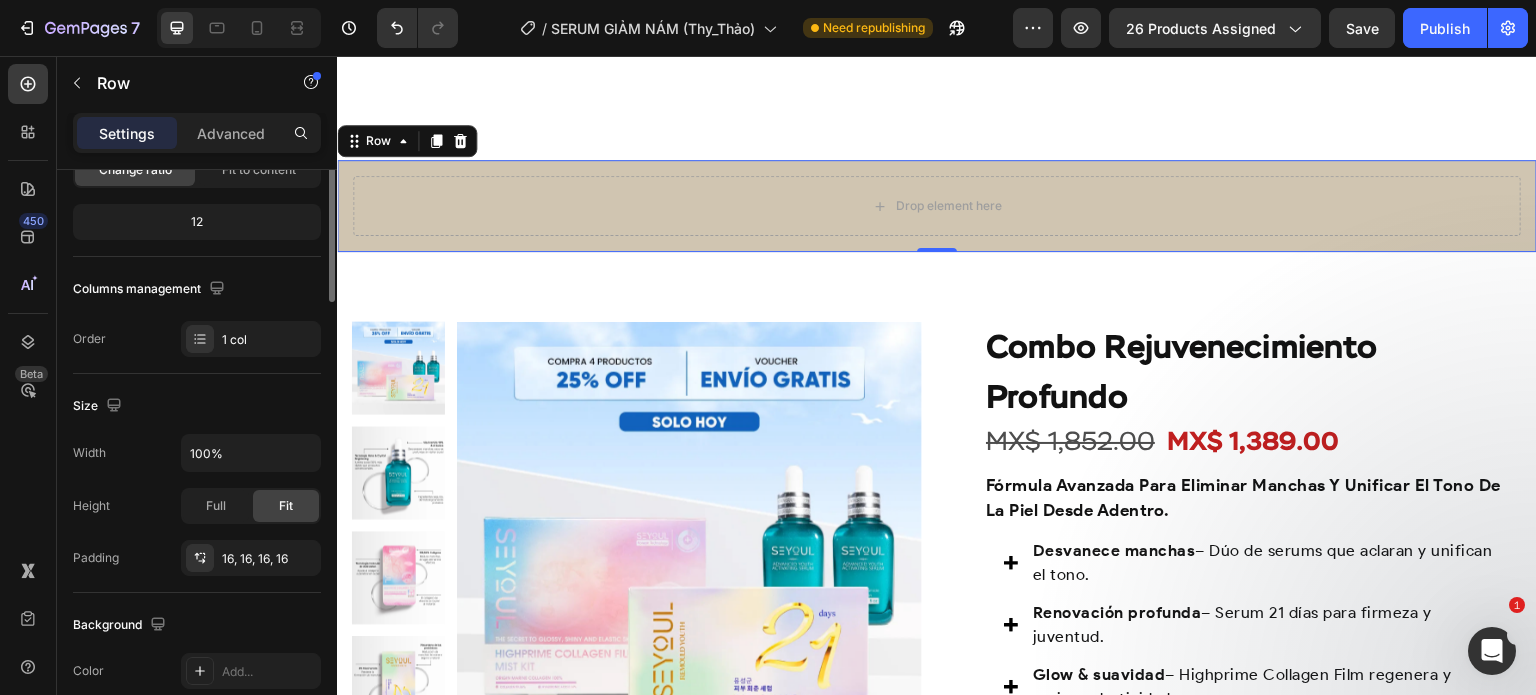 scroll, scrollTop: 0, scrollLeft: 0, axis: both 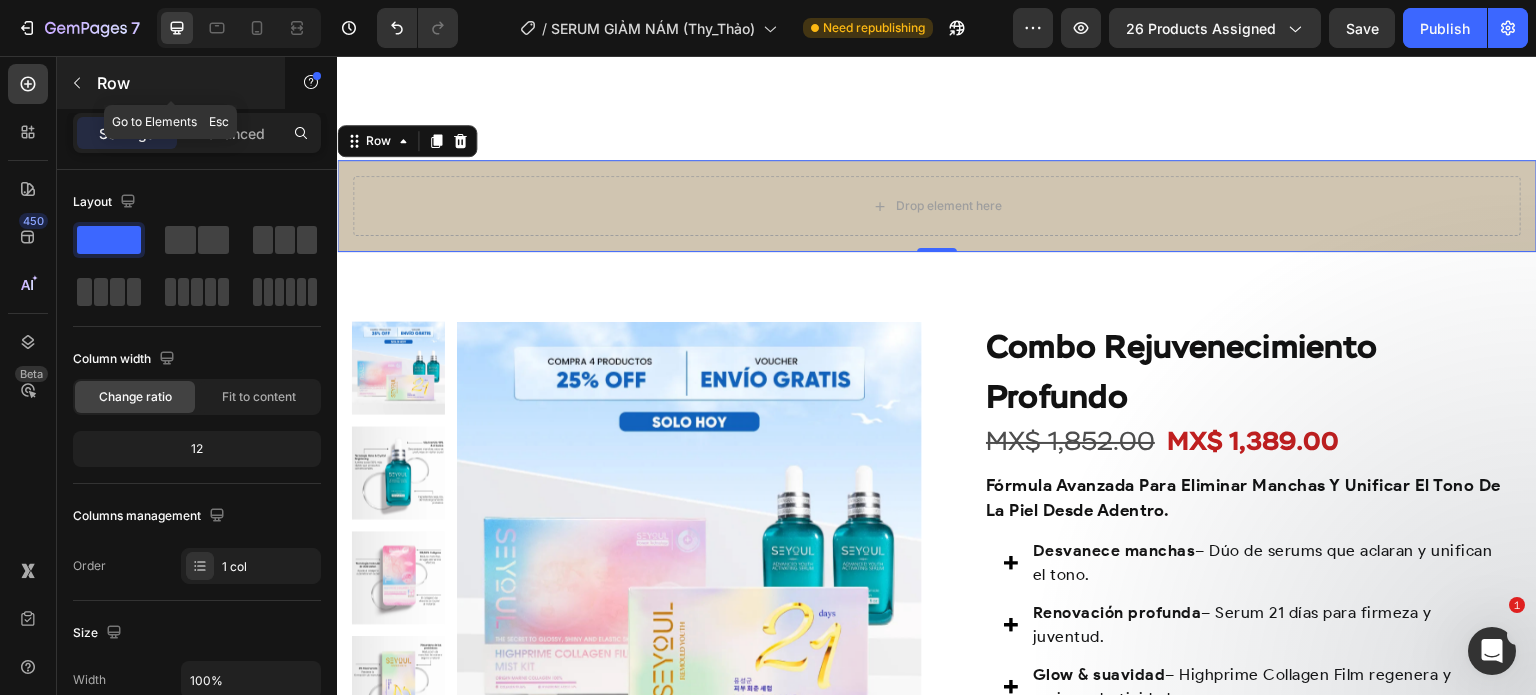 click on "Row" at bounding box center (171, 83) 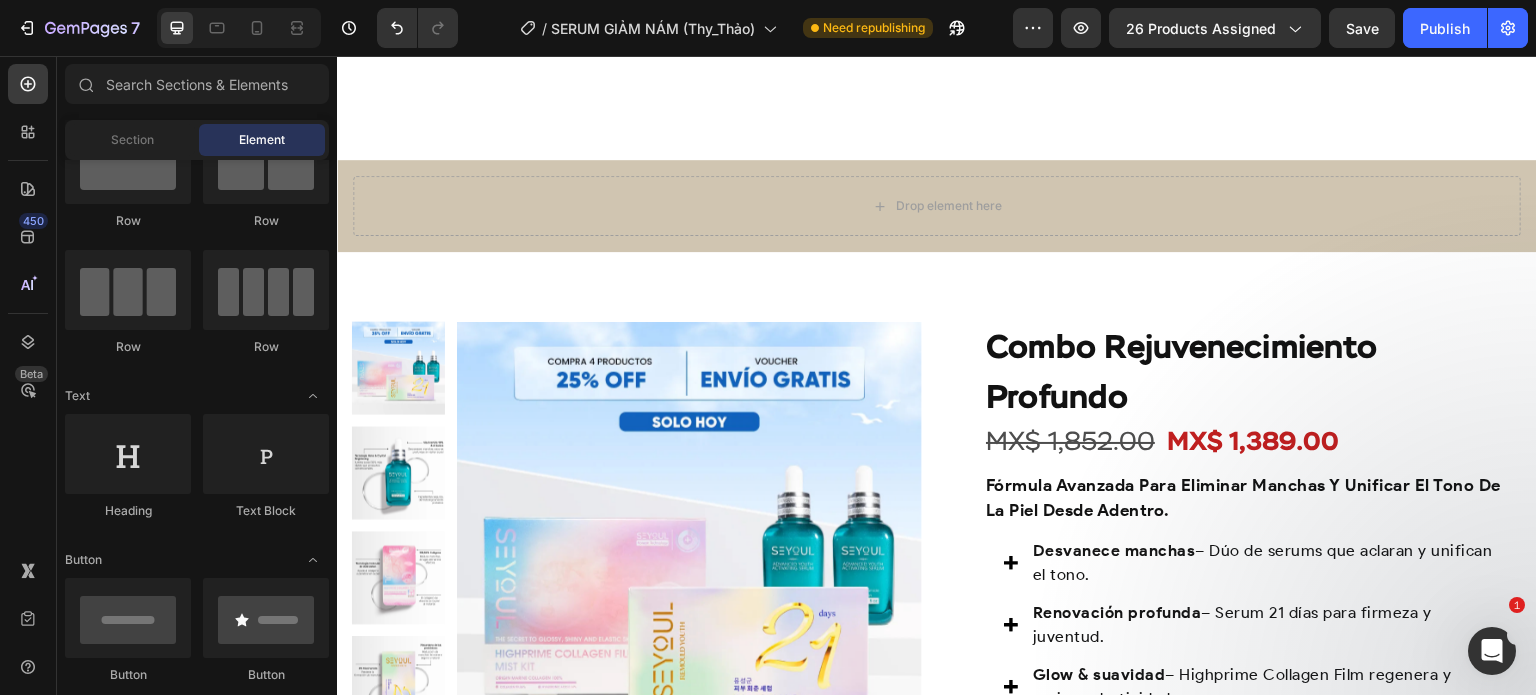 scroll, scrollTop: 0, scrollLeft: 0, axis: both 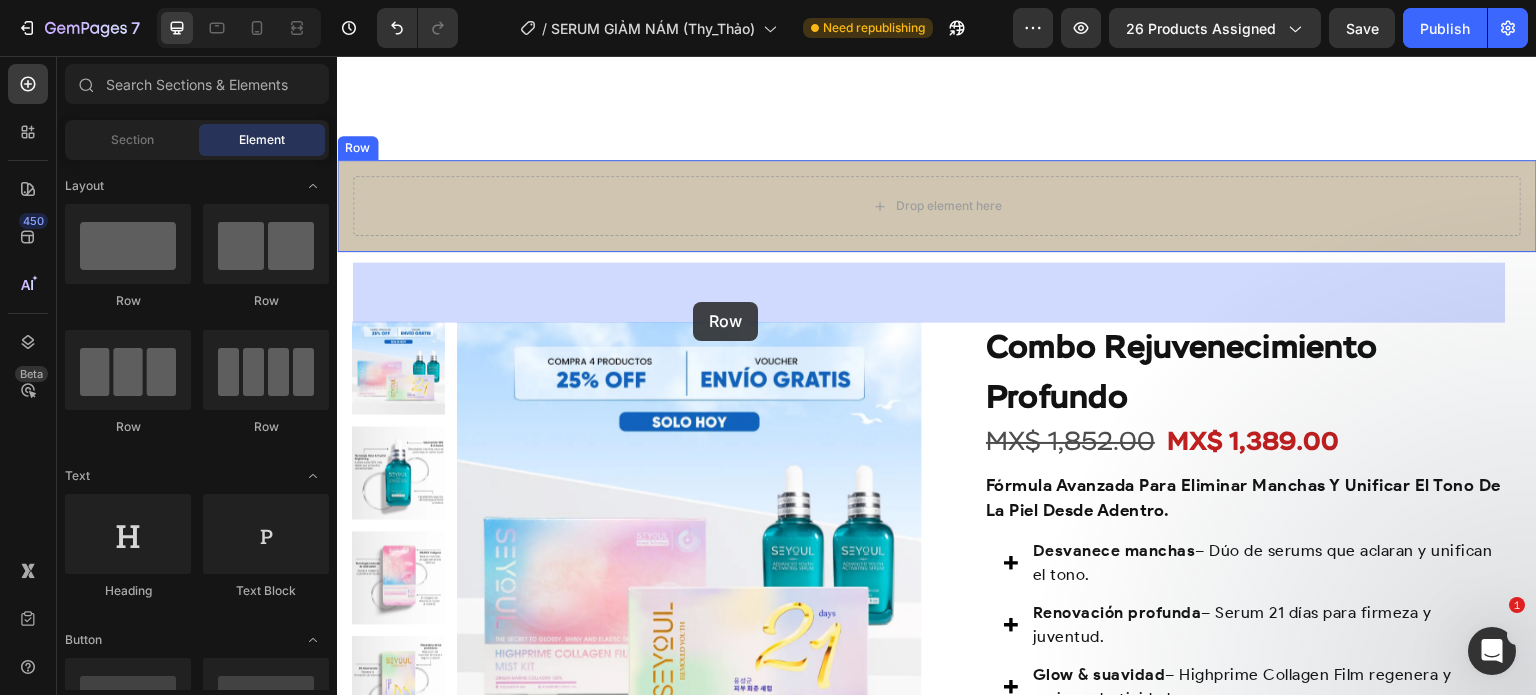 drag, startPoint x: 637, startPoint y: 421, endPoint x: 693, endPoint y: 302, distance: 131.51807 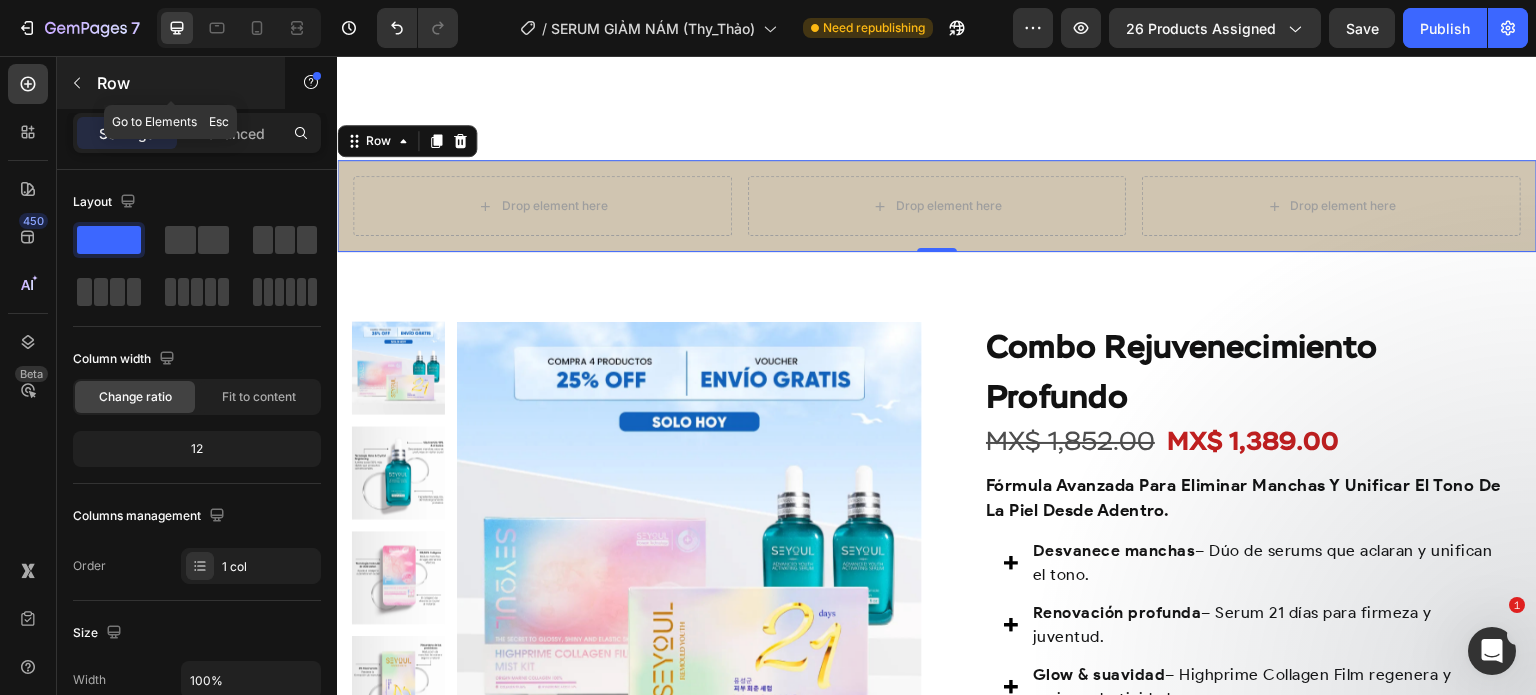 click 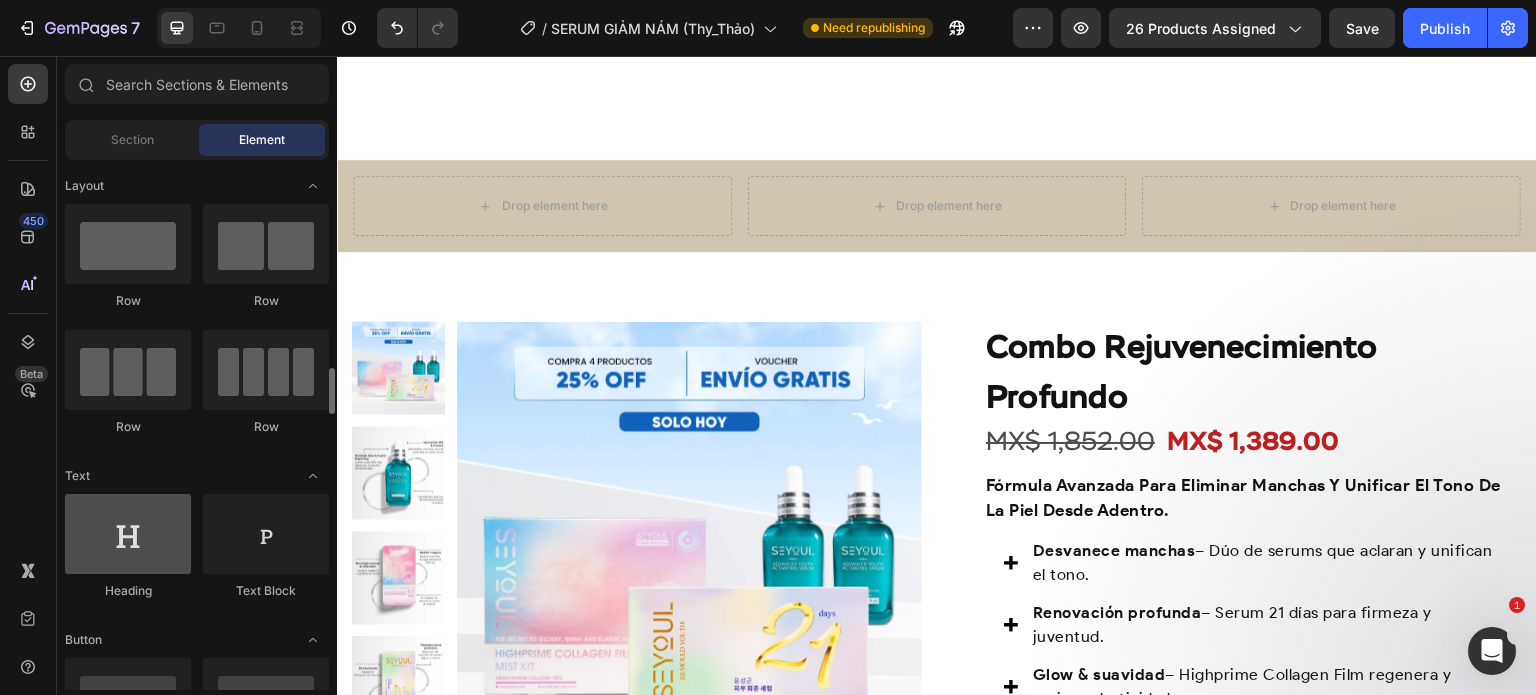 scroll, scrollTop: 246, scrollLeft: 0, axis: vertical 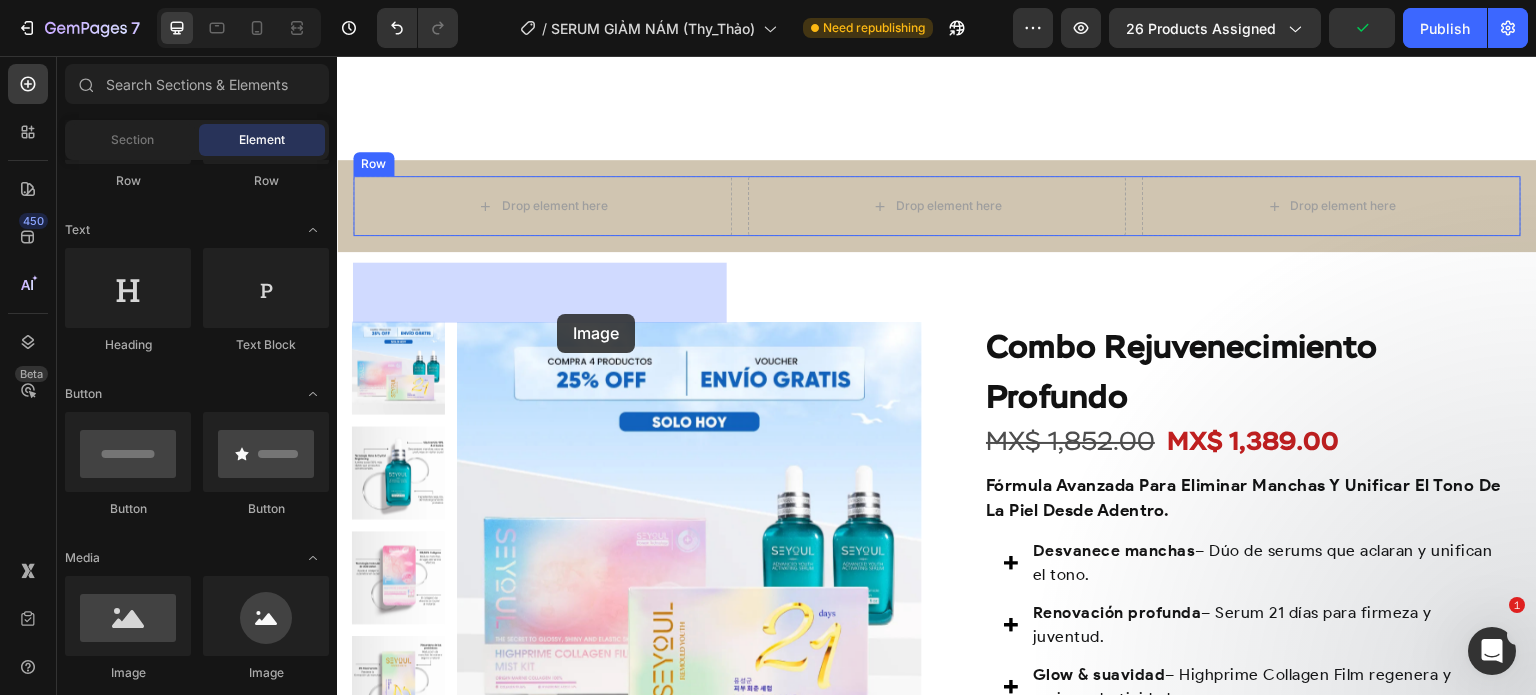 drag, startPoint x: 462, startPoint y: 707, endPoint x: 557, endPoint y: 314, distance: 404.31918 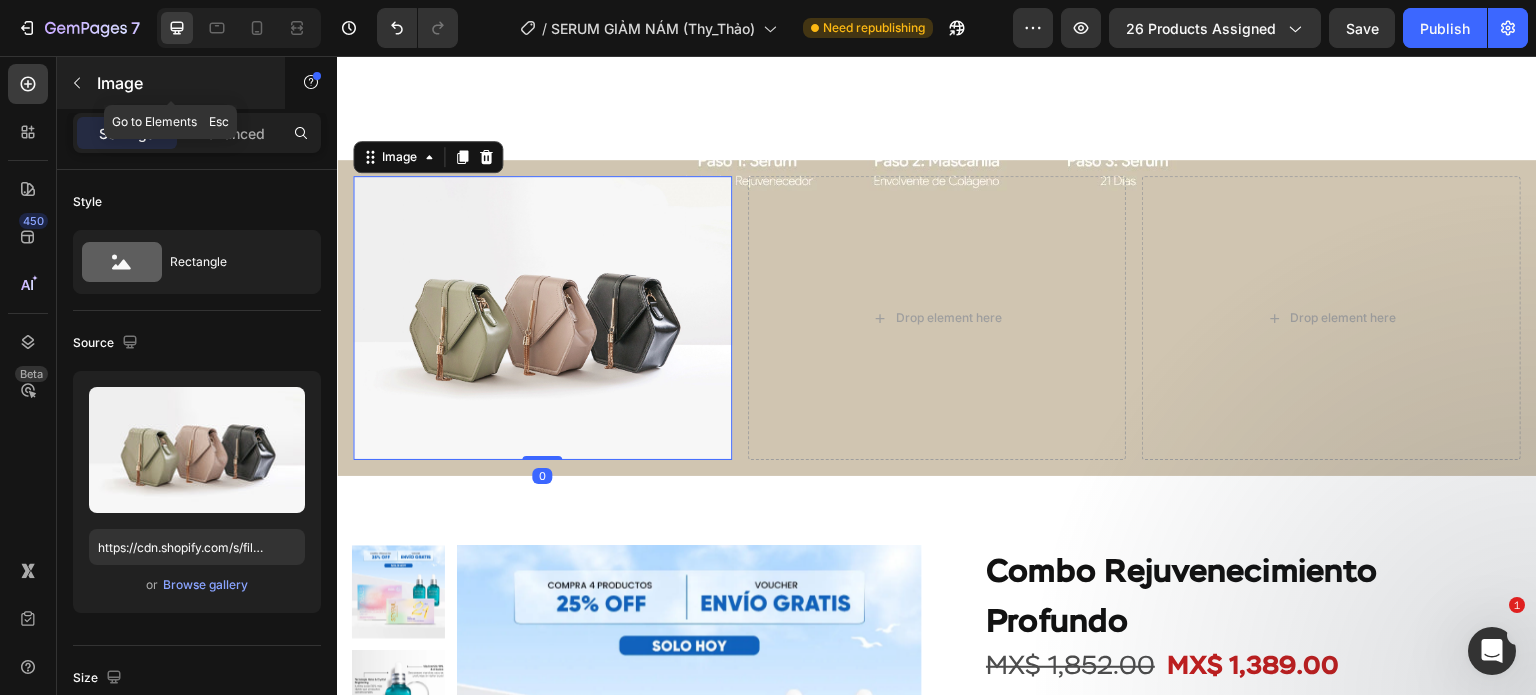 click 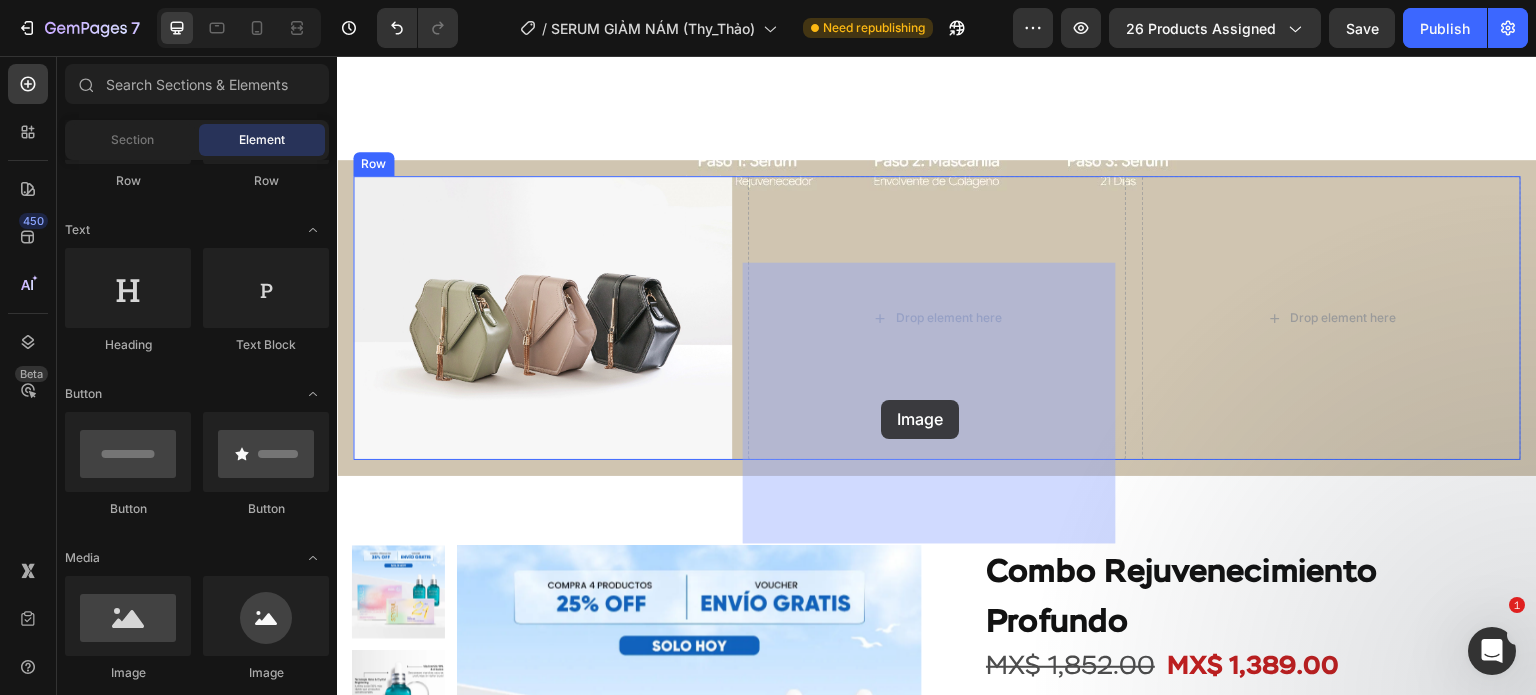 drag, startPoint x: 445, startPoint y: 660, endPoint x: 881, endPoint y: 400, distance: 507.63766 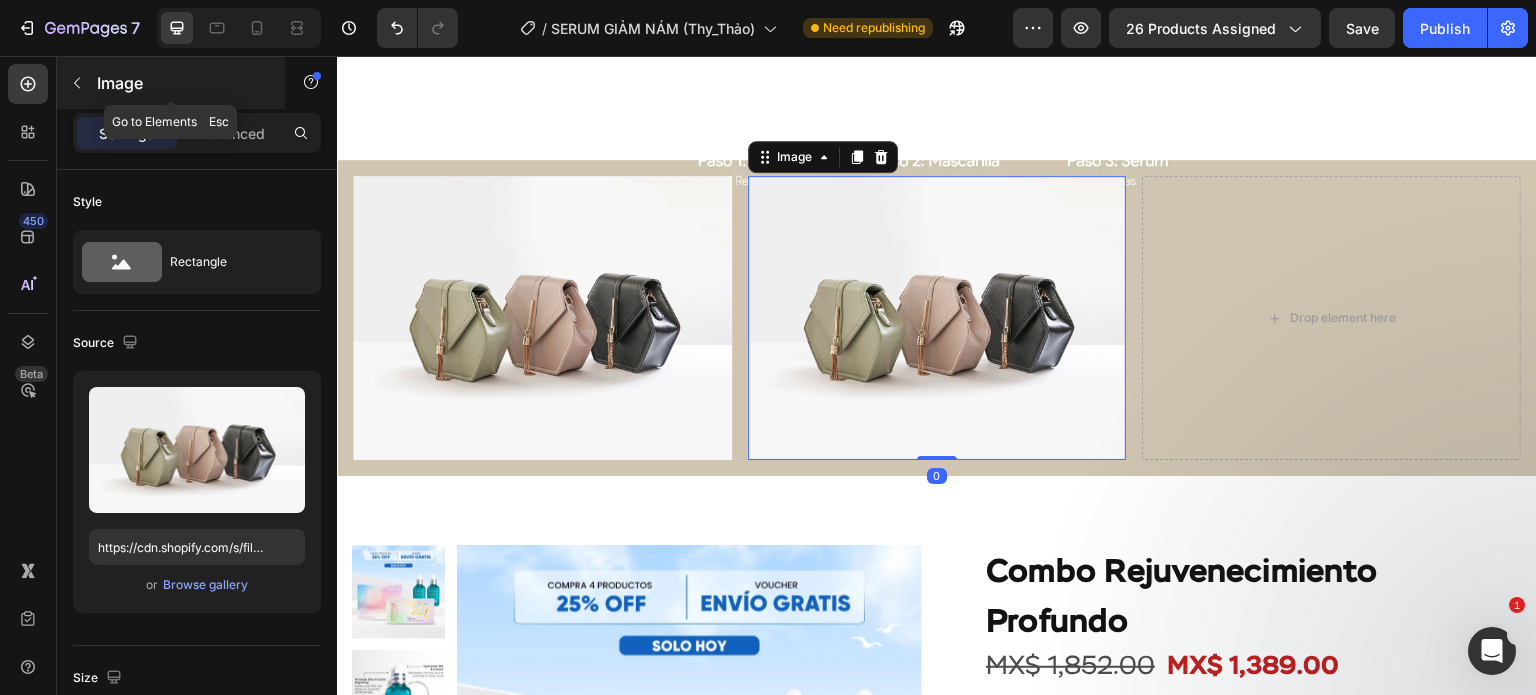 click at bounding box center (77, 83) 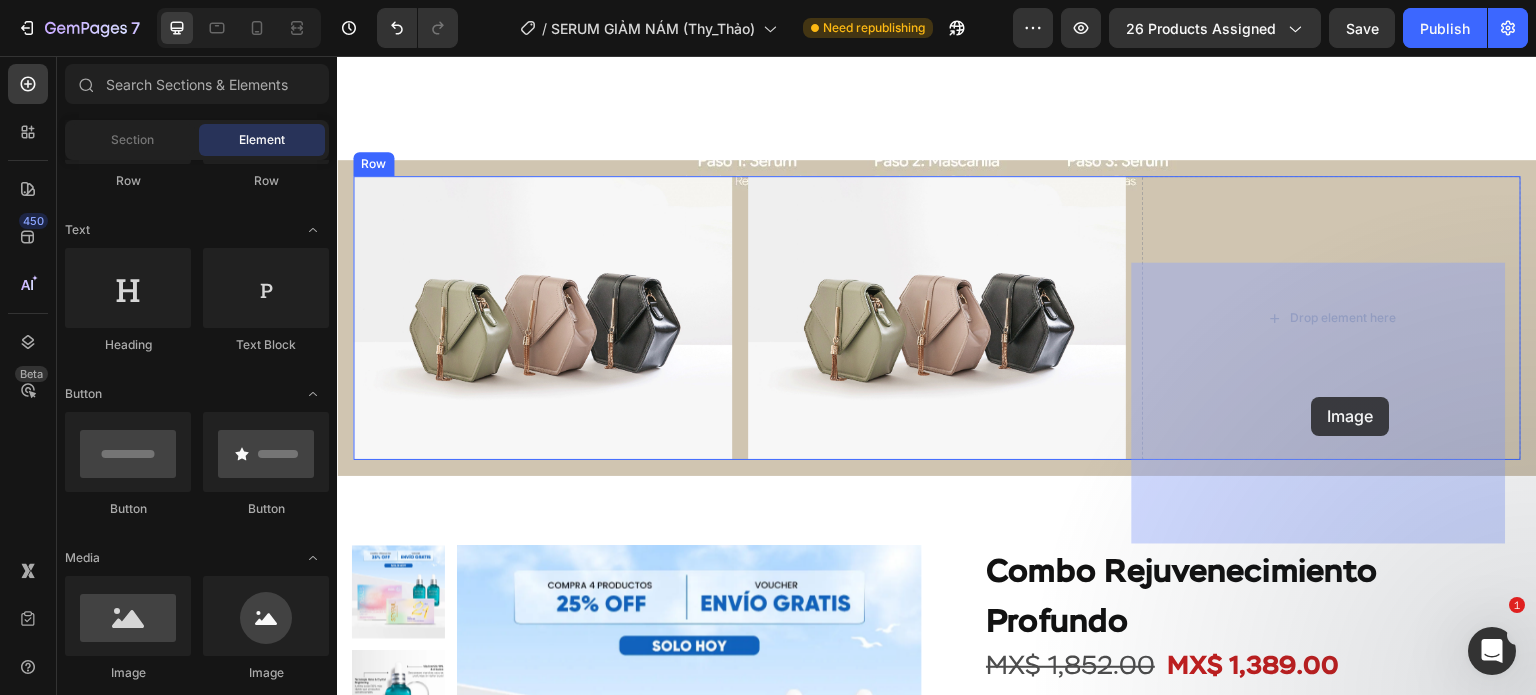 drag, startPoint x: 448, startPoint y: 665, endPoint x: 1312, endPoint y: 397, distance: 904.6104 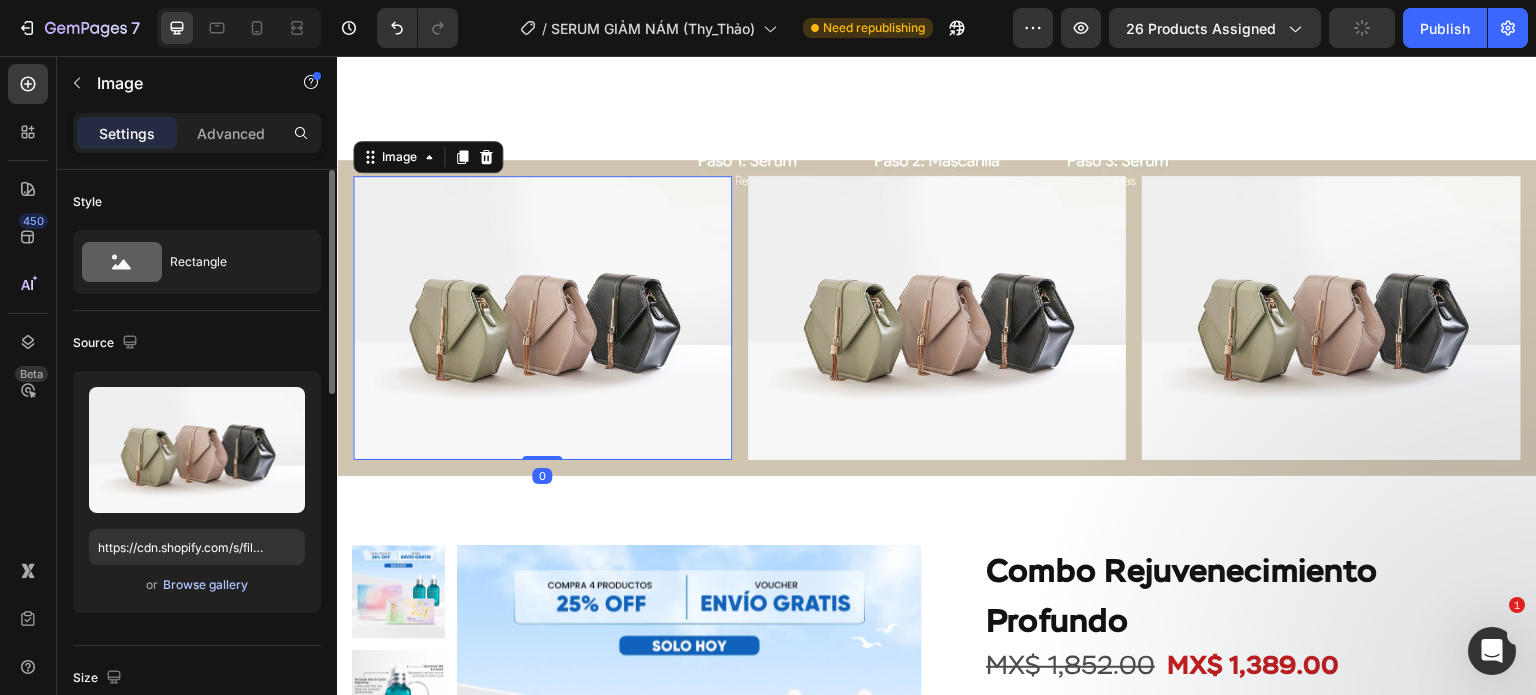 click on "Browse gallery" at bounding box center [205, 585] 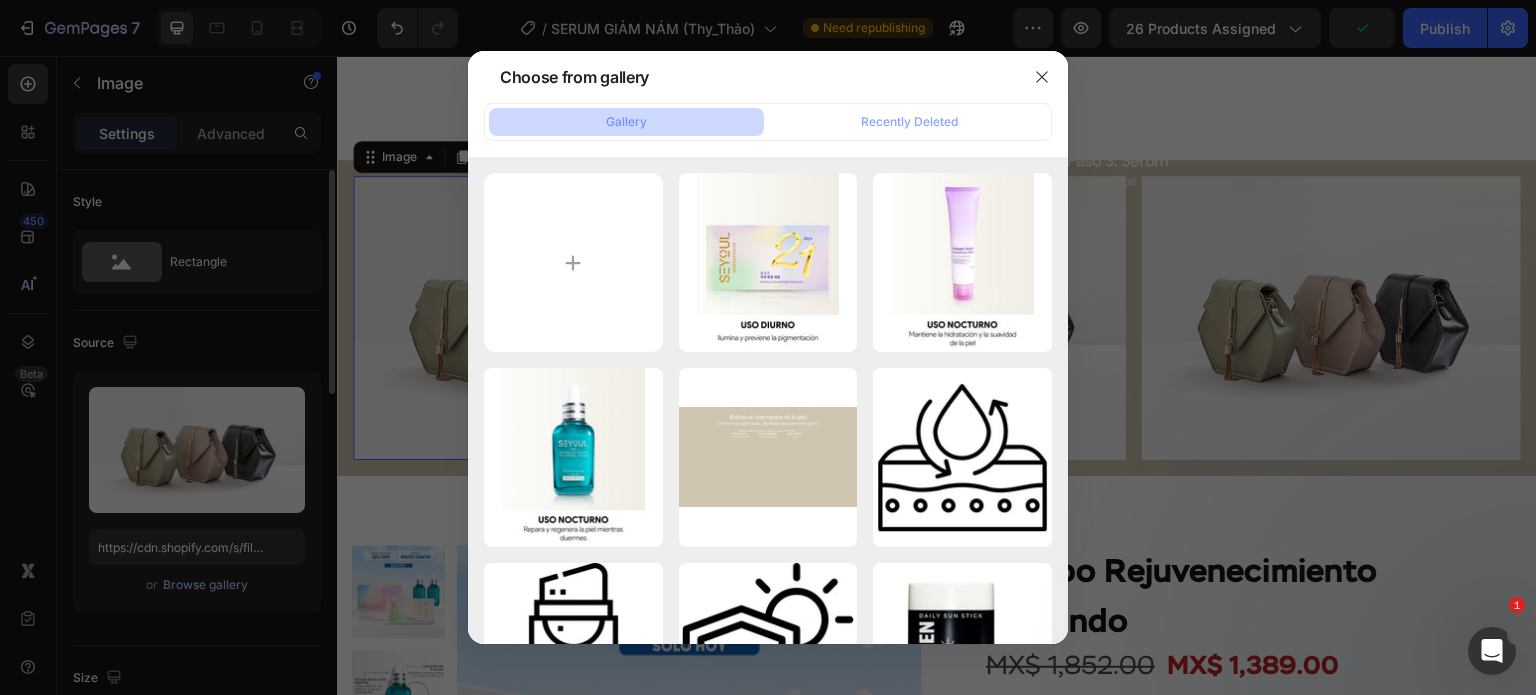 click at bounding box center (768, 347) 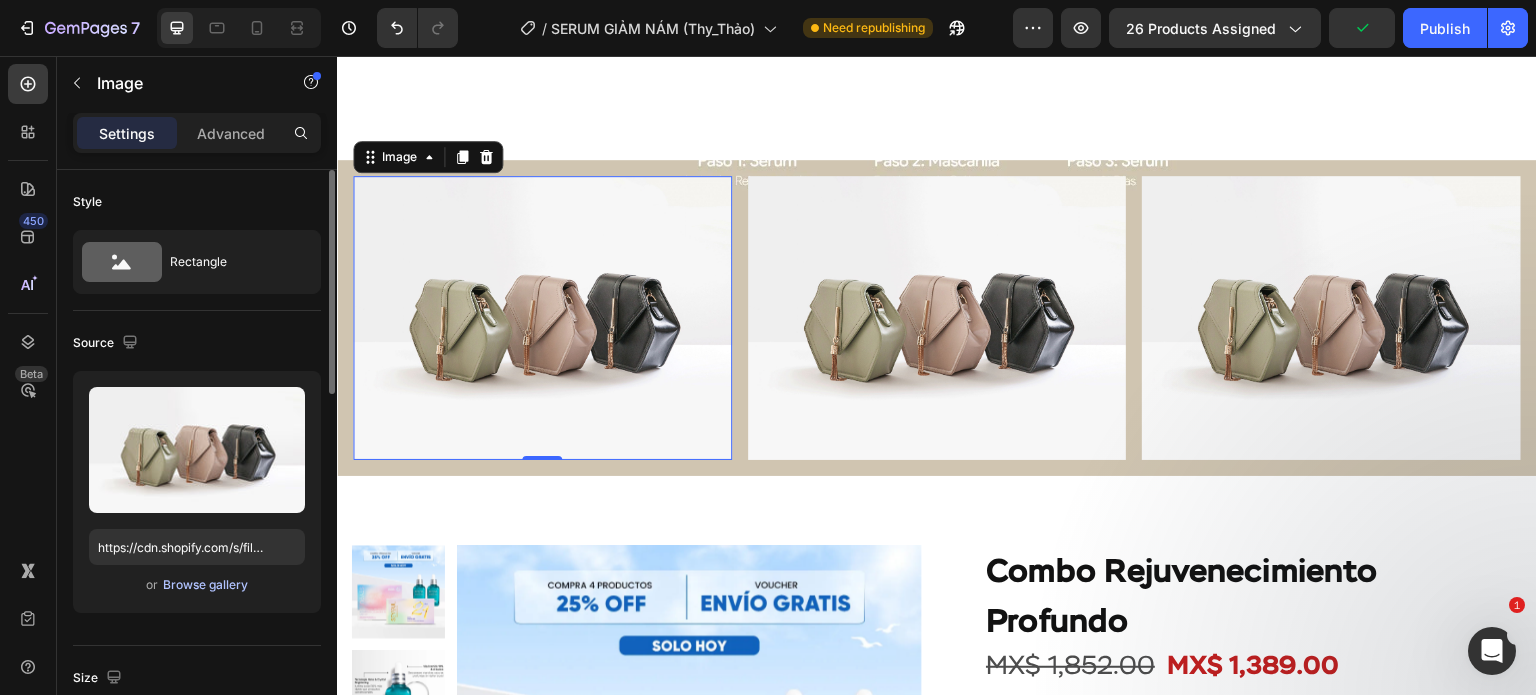 click on "Browse gallery" at bounding box center [205, 585] 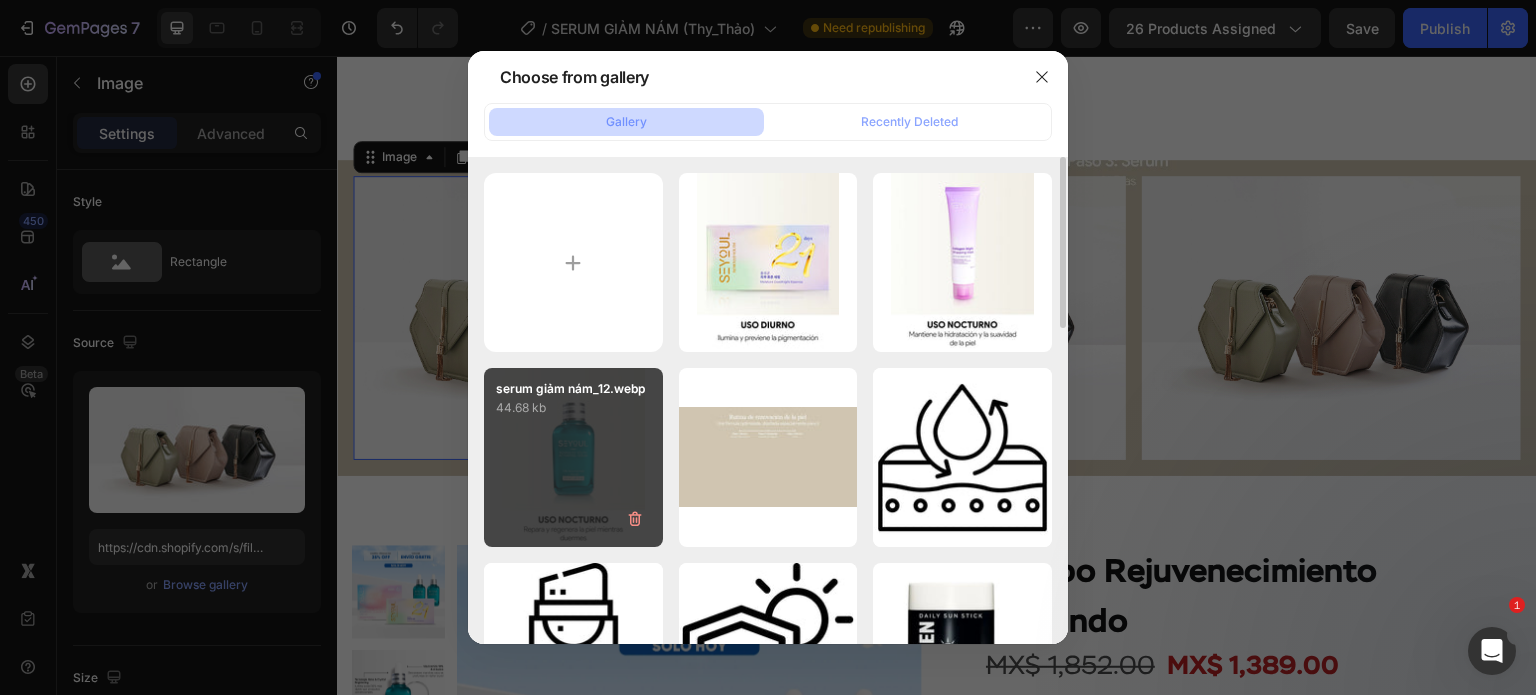 click on "44.68 kb" at bounding box center [573, 408] 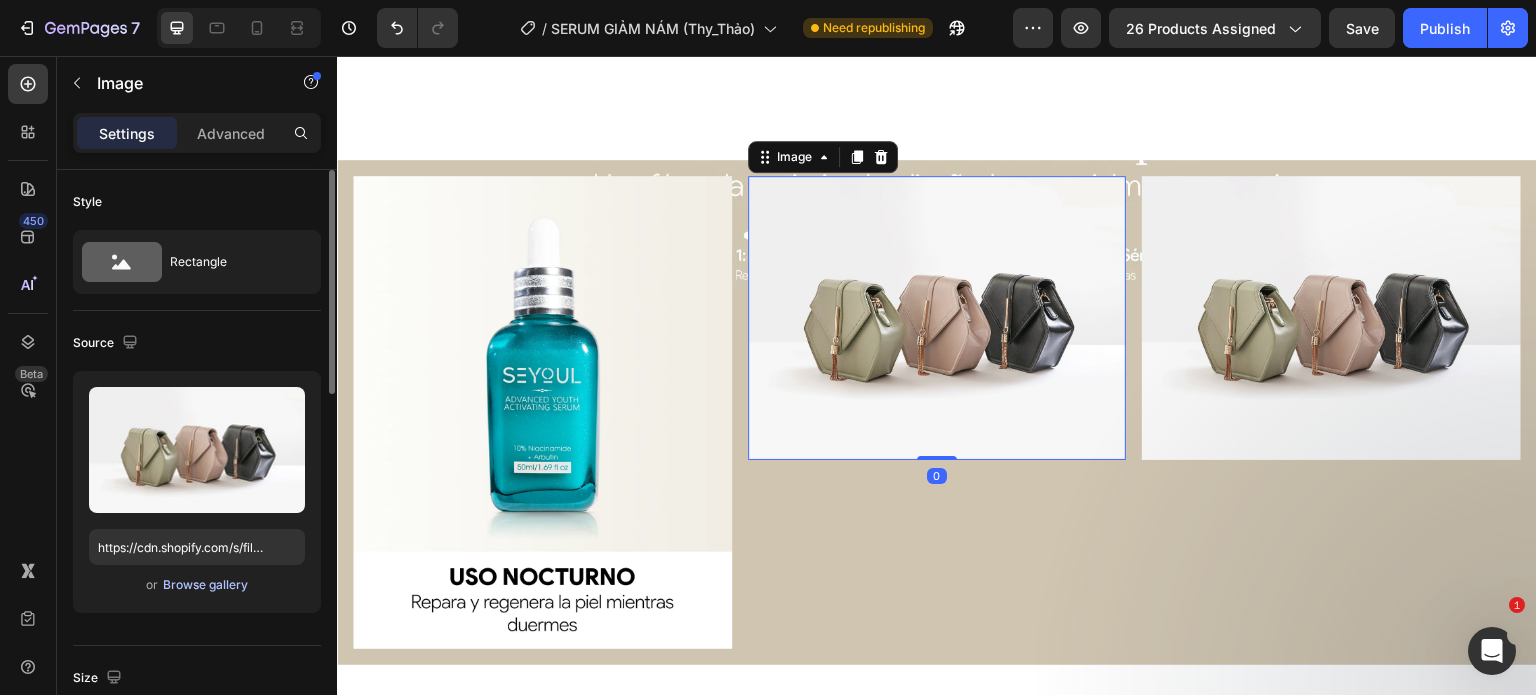 click on "Browse gallery" at bounding box center [205, 585] 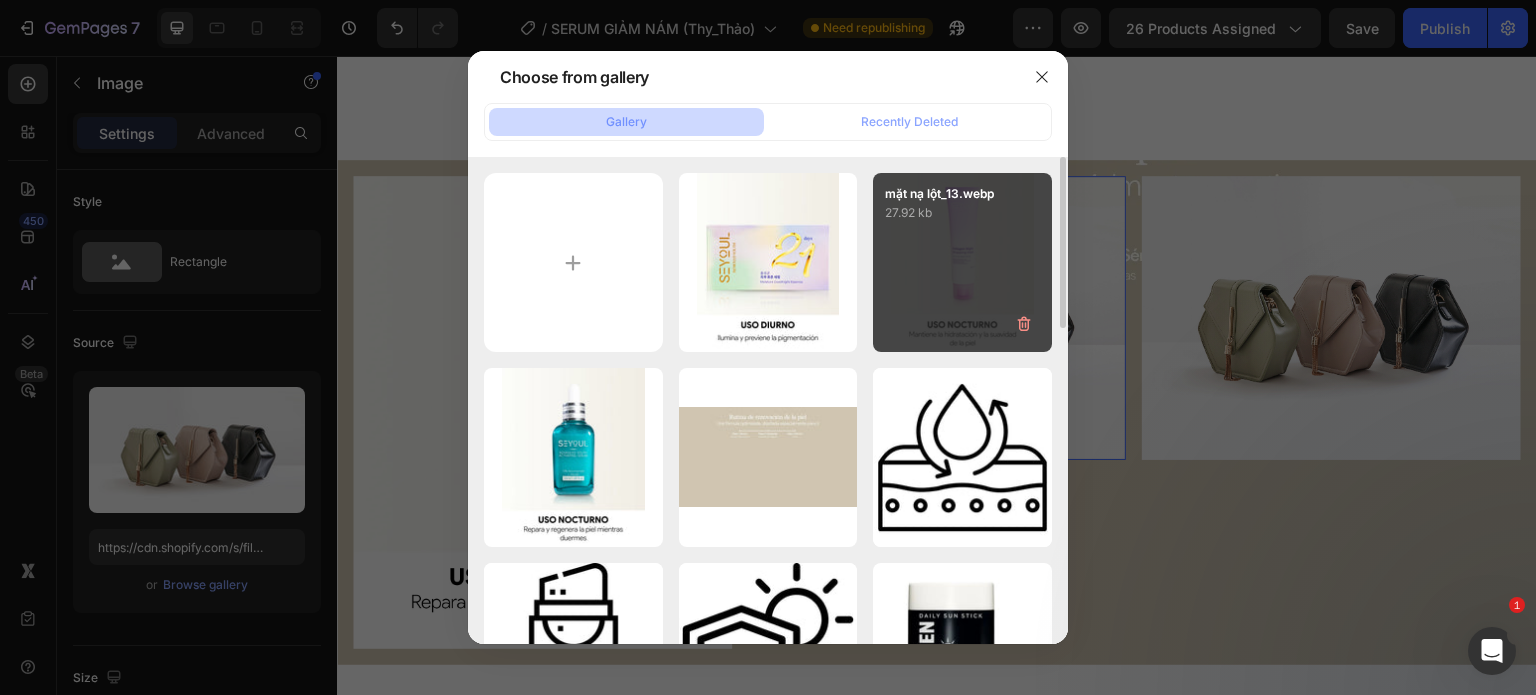 click on "mặt nạ lột_13.webp 27.92 kb" at bounding box center (962, 262) 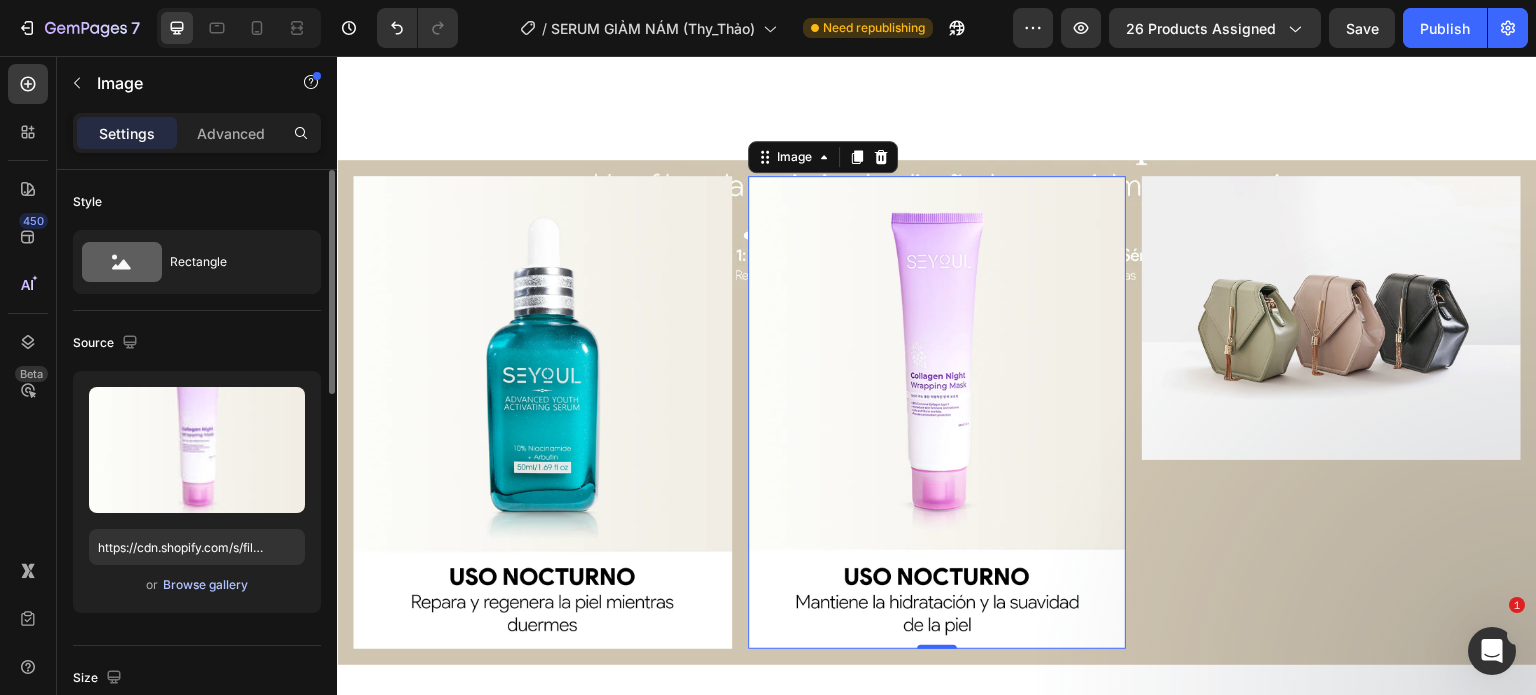 click on "Browse gallery" at bounding box center (205, 585) 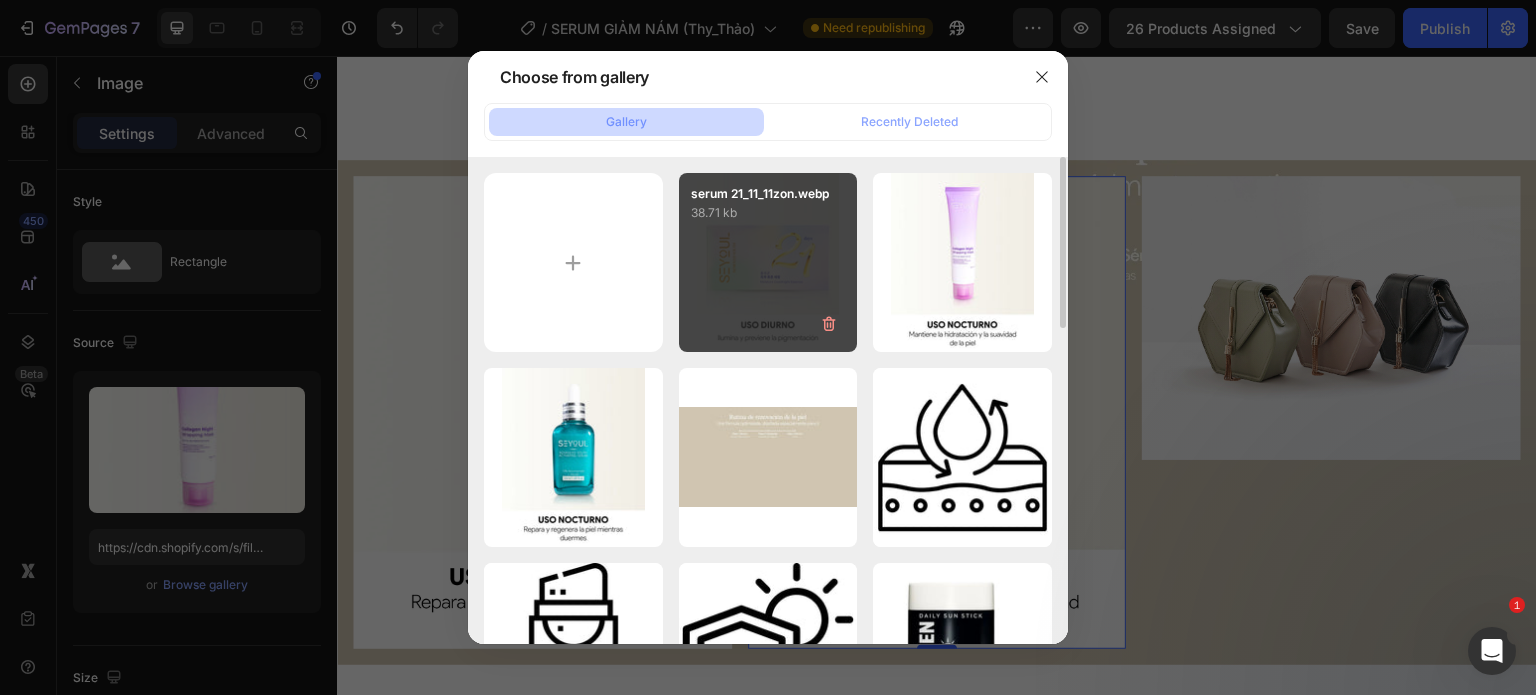 click on "serum 21_11_11zon.webp 38.71 kb" at bounding box center (768, 262) 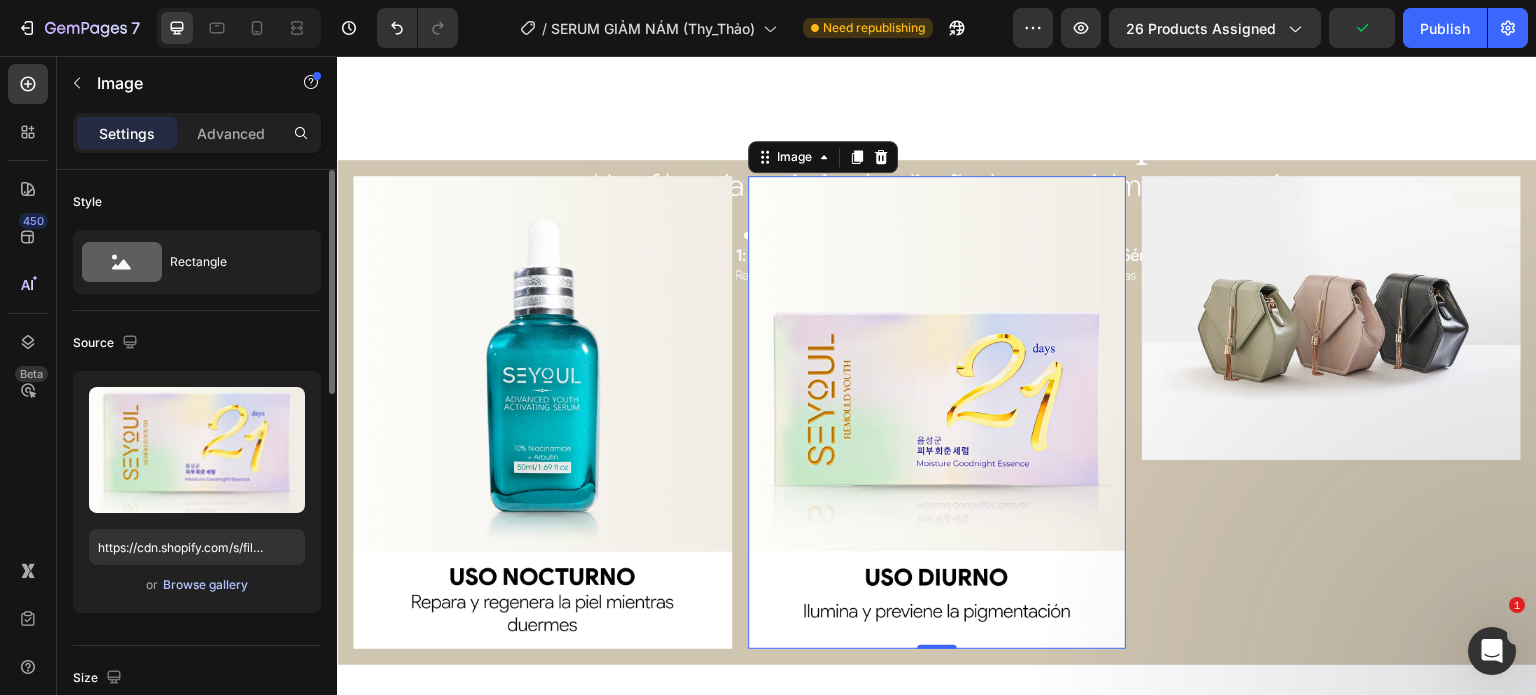 click on "Browse gallery" at bounding box center [205, 585] 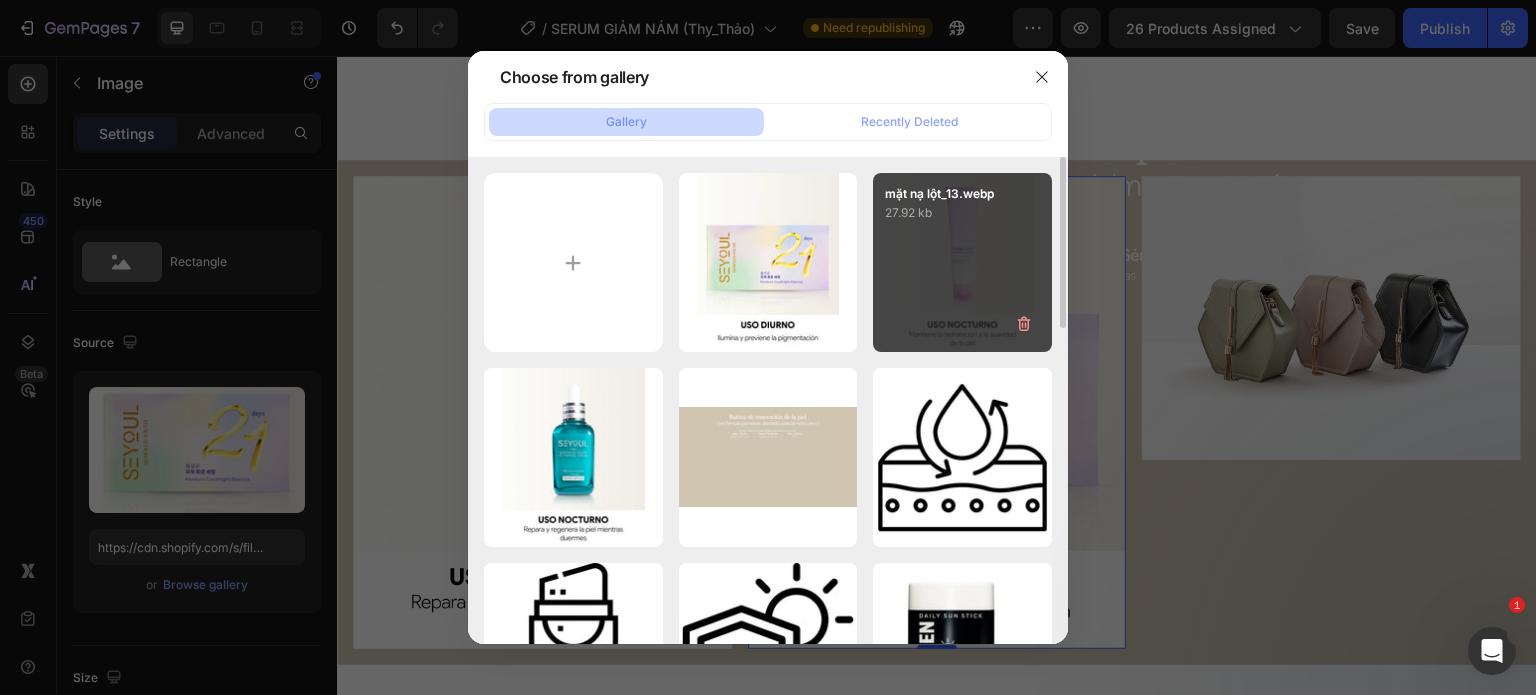 click on "mặt nạ lột_13.webp 27.92 kb" at bounding box center (962, 262) 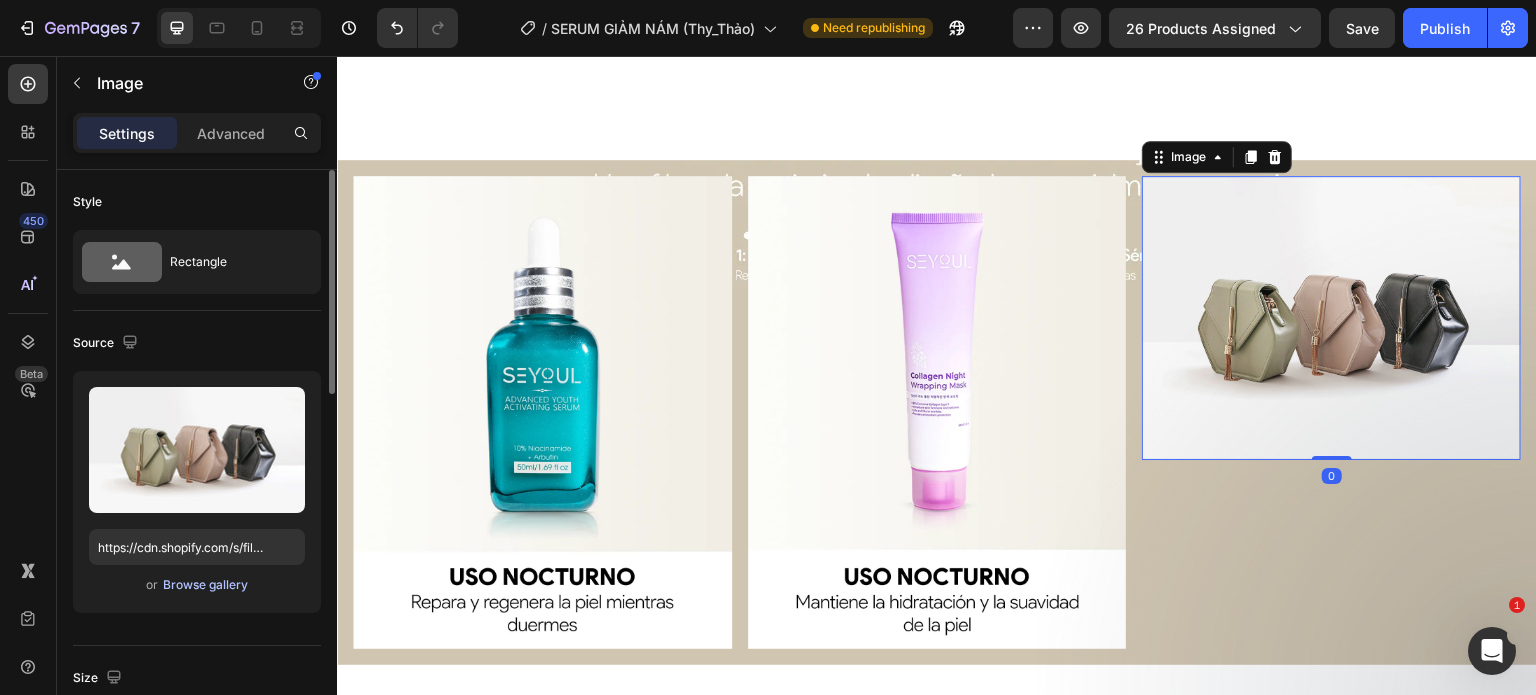 click on "Browse gallery" at bounding box center [205, 585] 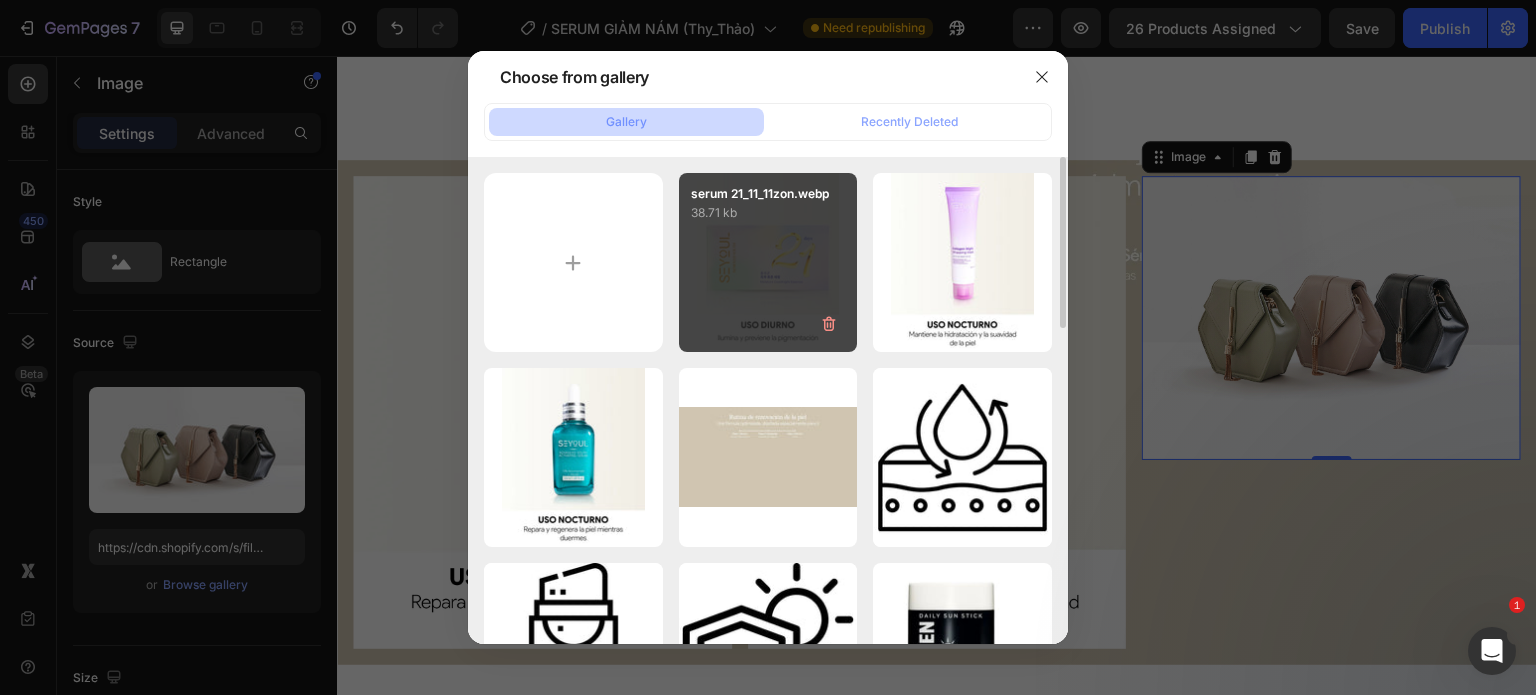 click on "serum 21_11_11zon.webp 38.71 kb" at bounding box center (768, 262) 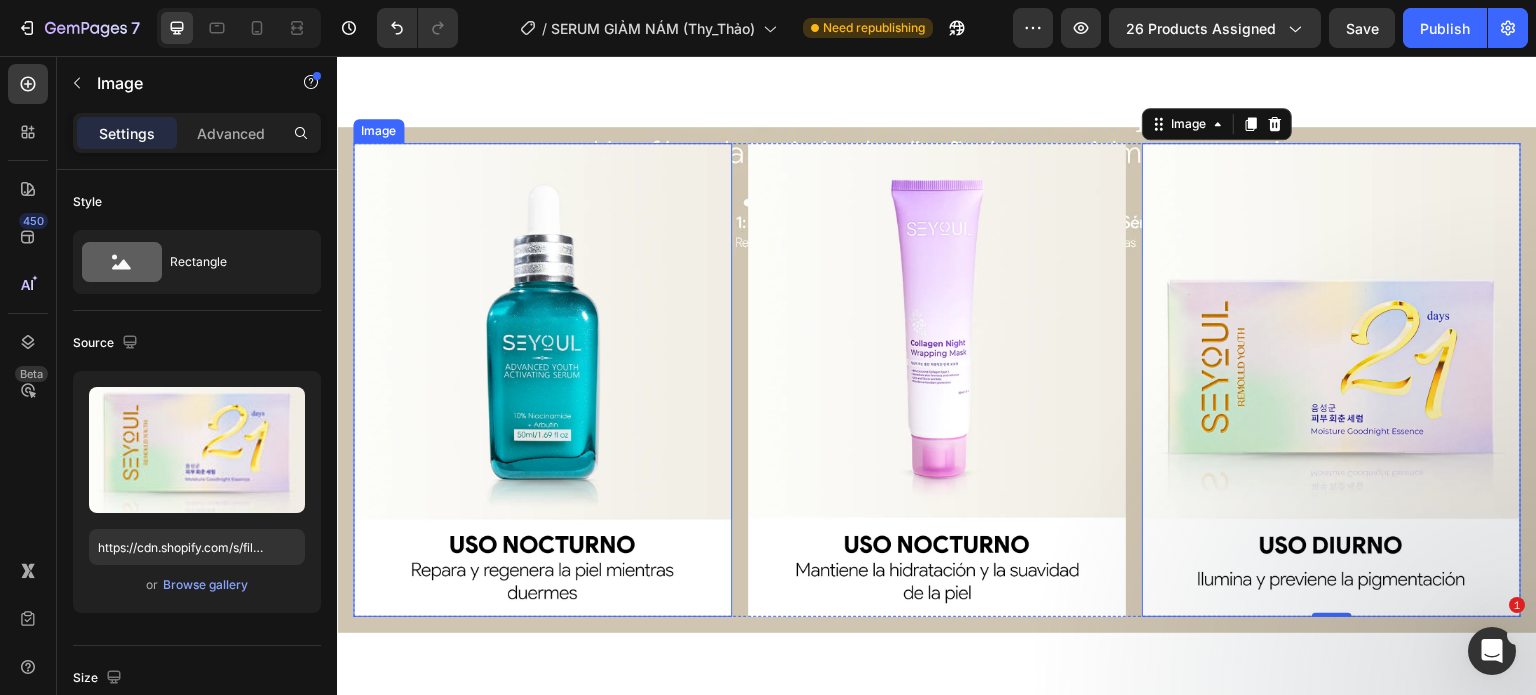 scroll, scrollTop: 5090, scrollLeft: 0, axis: vertical 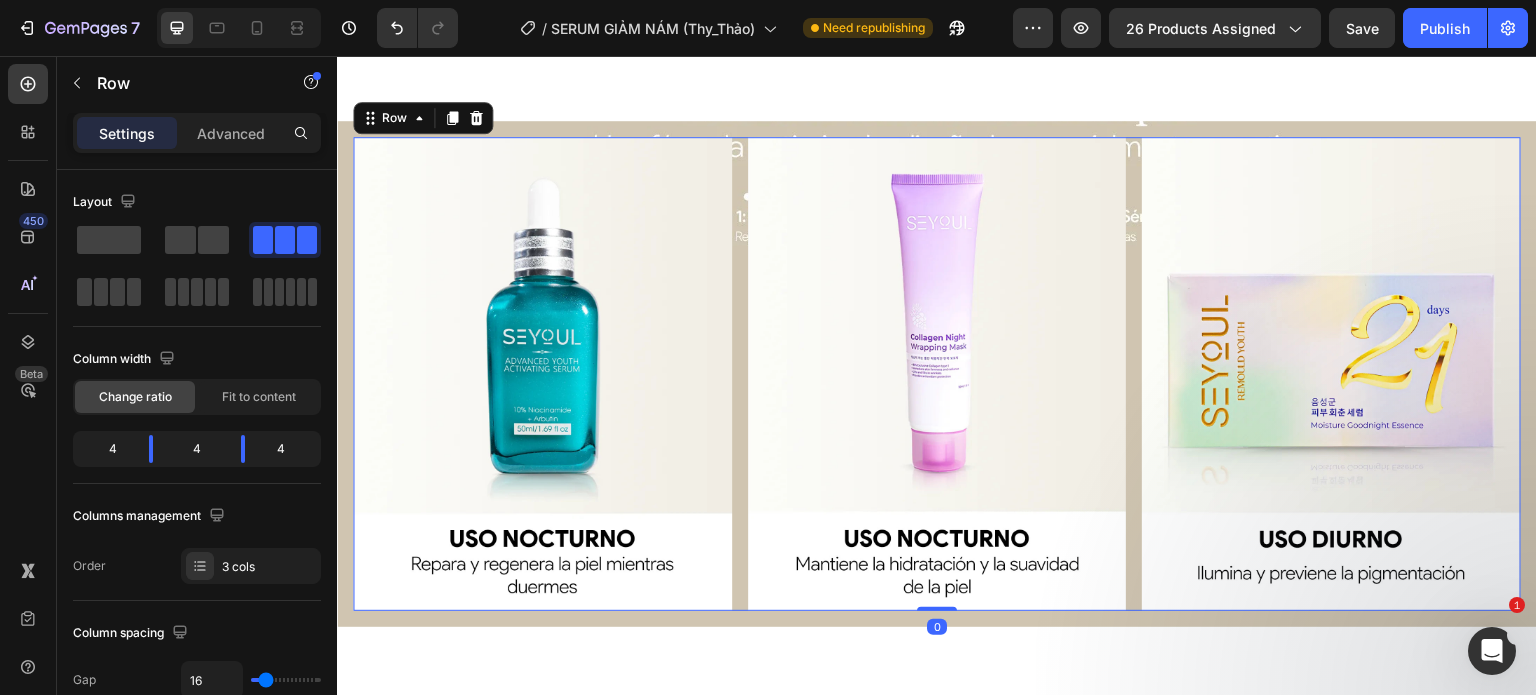 click on "Settings Advanced" at bounding box center [197, 133] 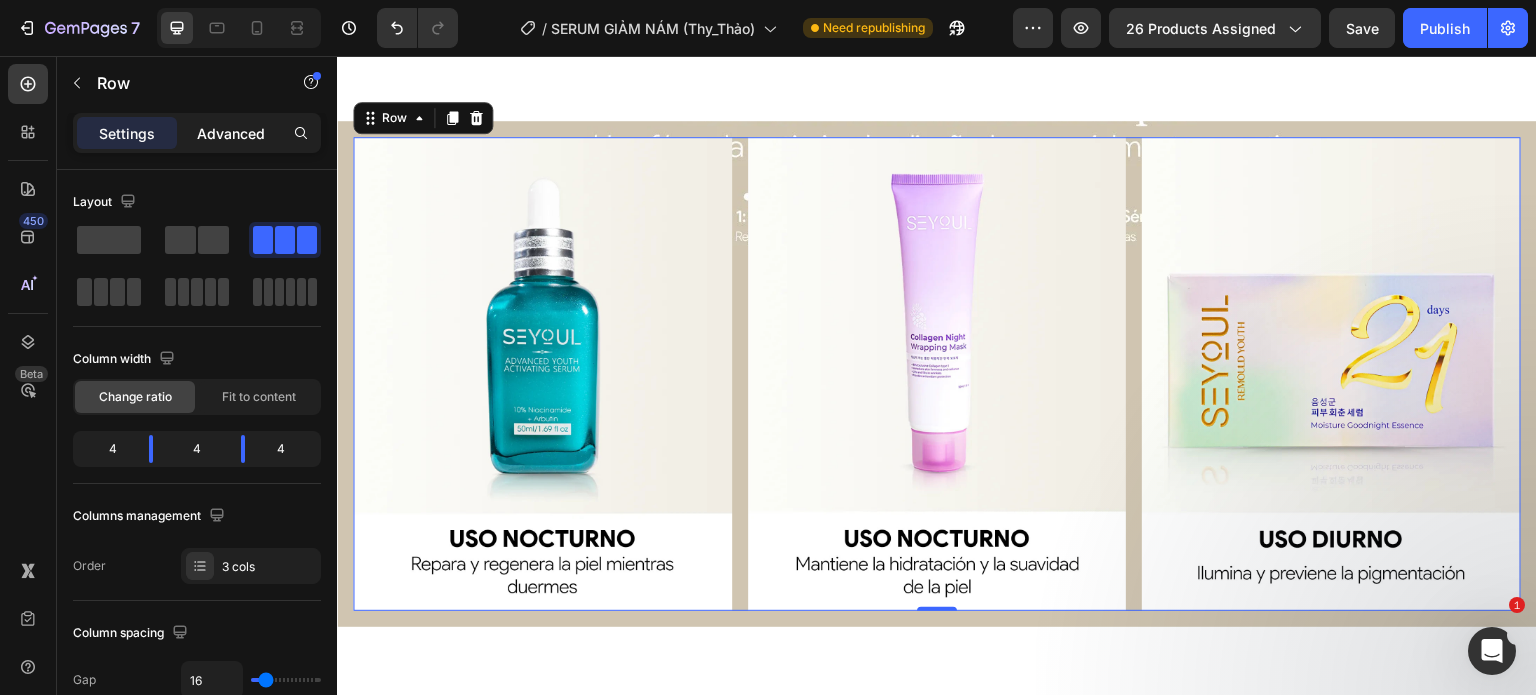 click on "Advanced" 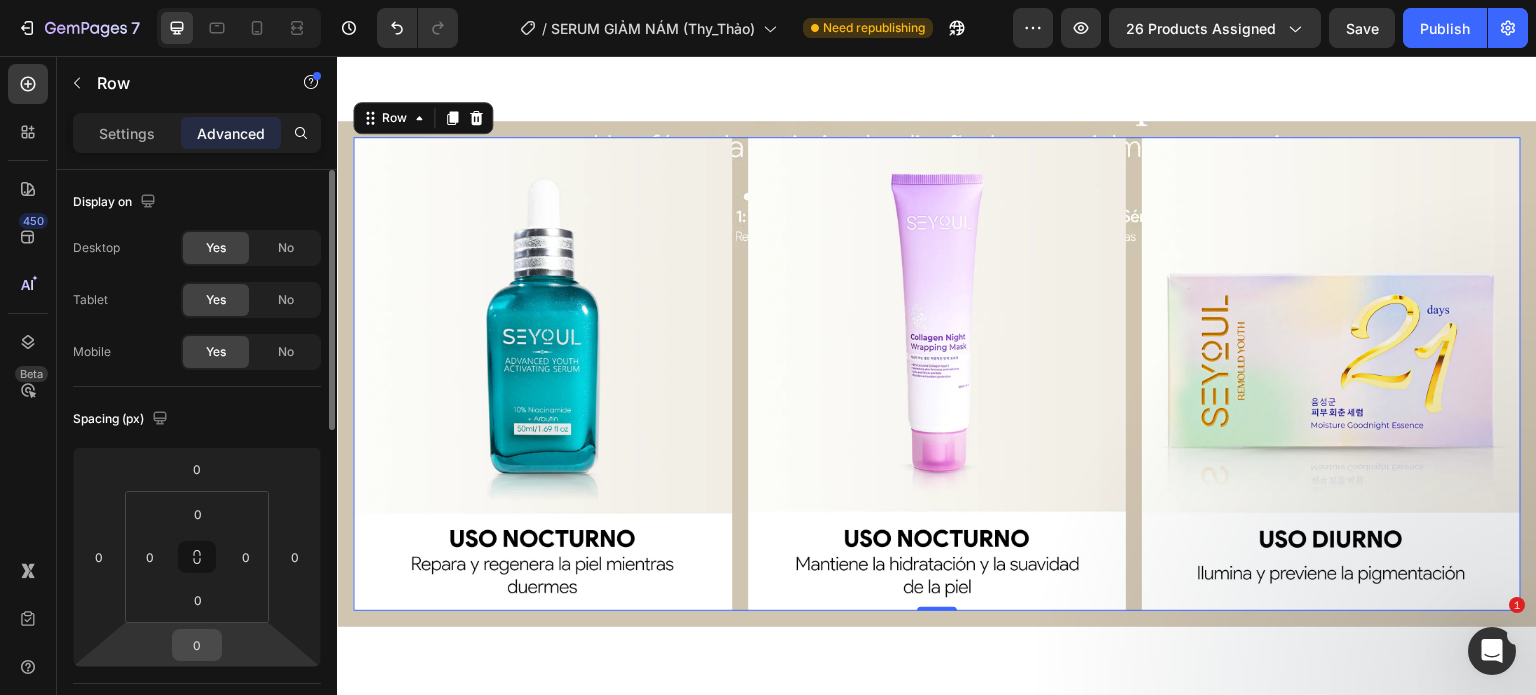 click on "0" at bounding box center [197, 645] 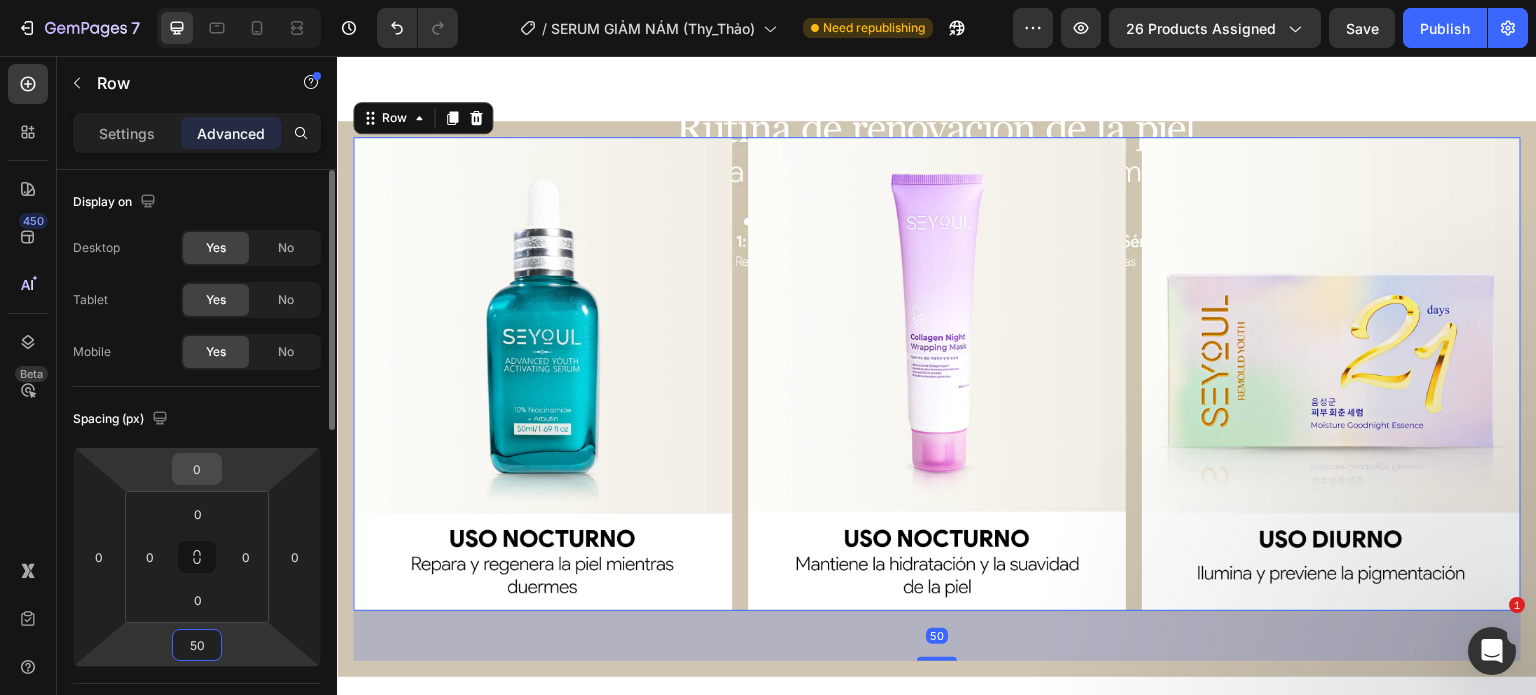 type on "50" 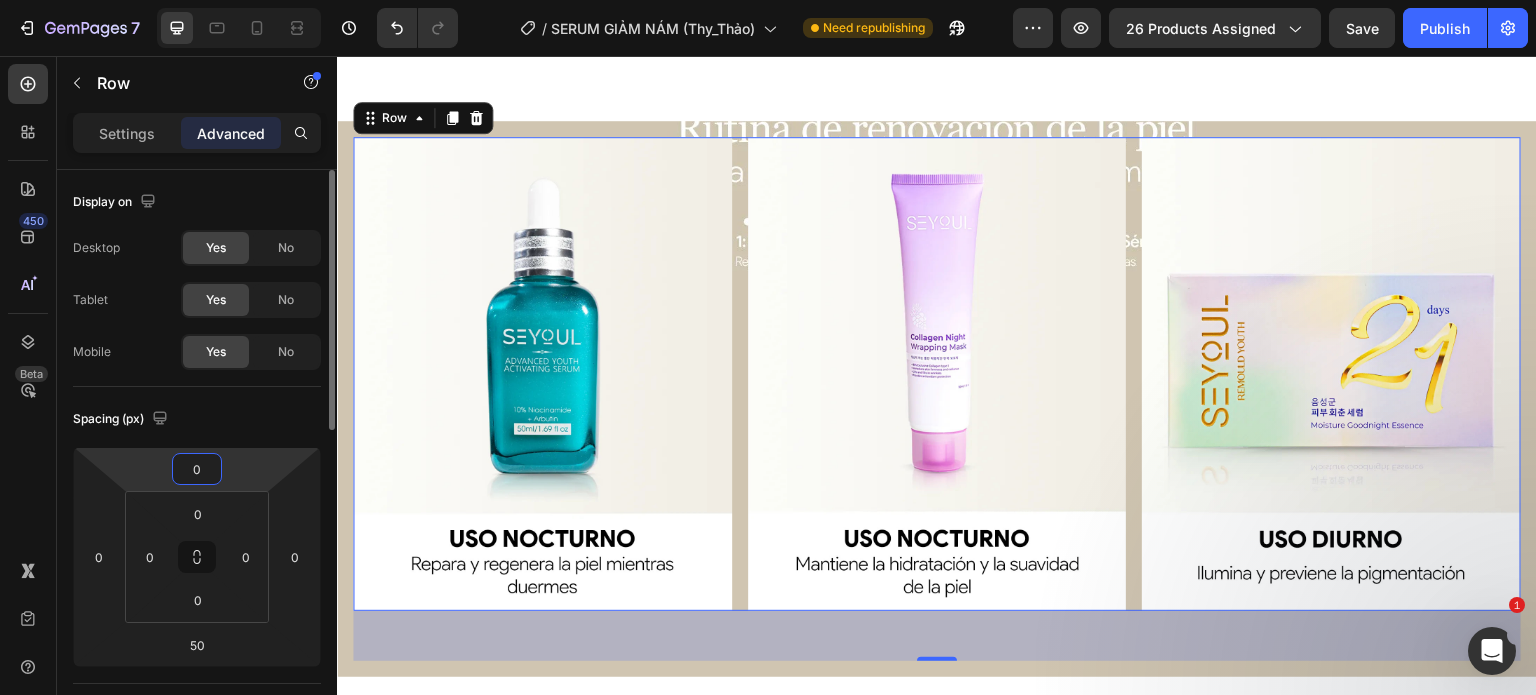 click on "0" at bounding box center (197, 469) 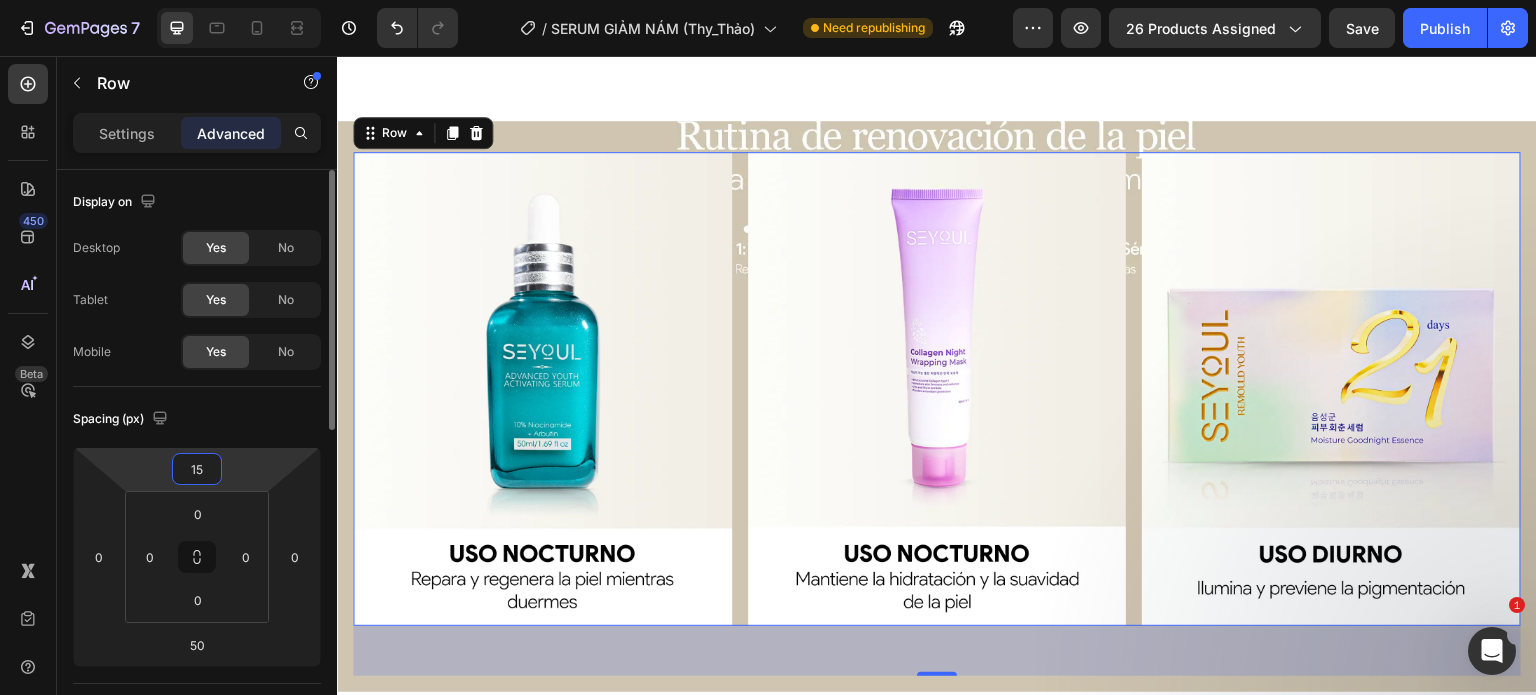 type on "1" 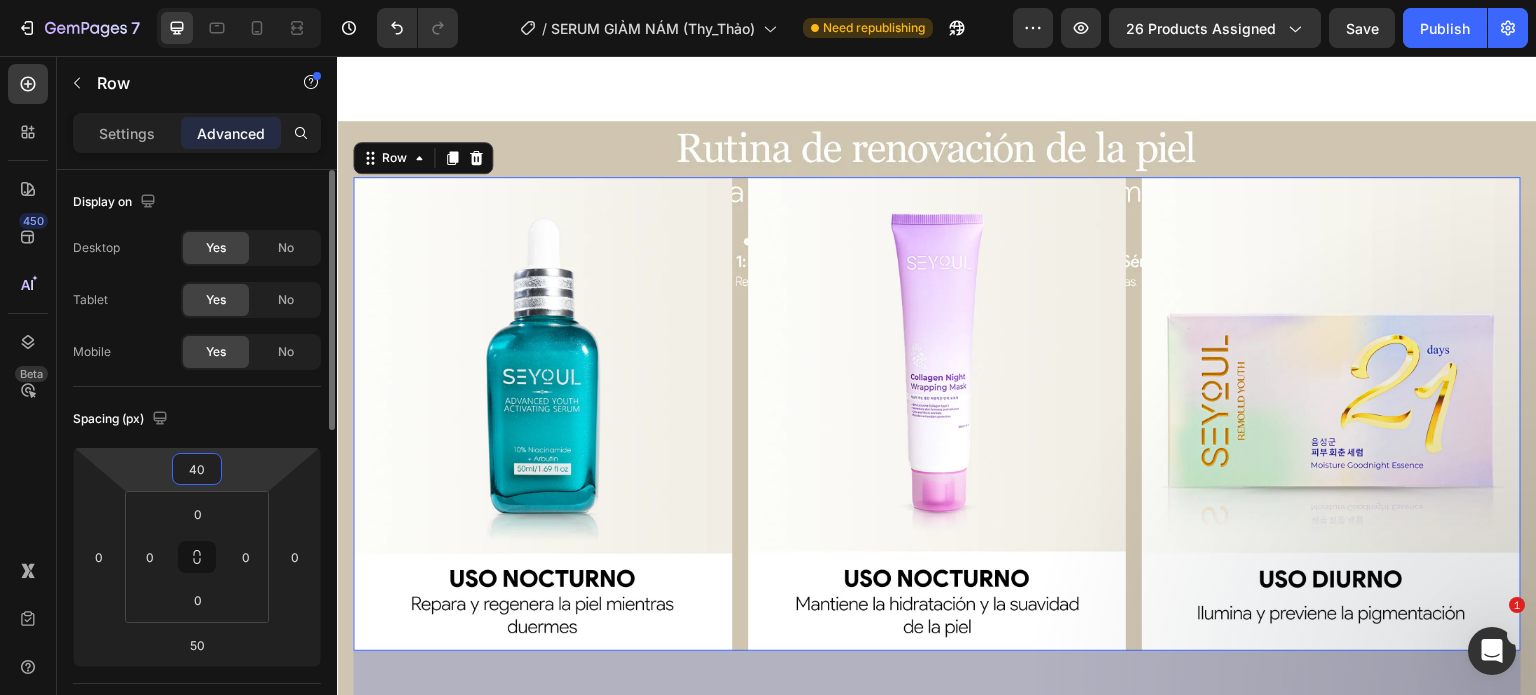 type on "4" 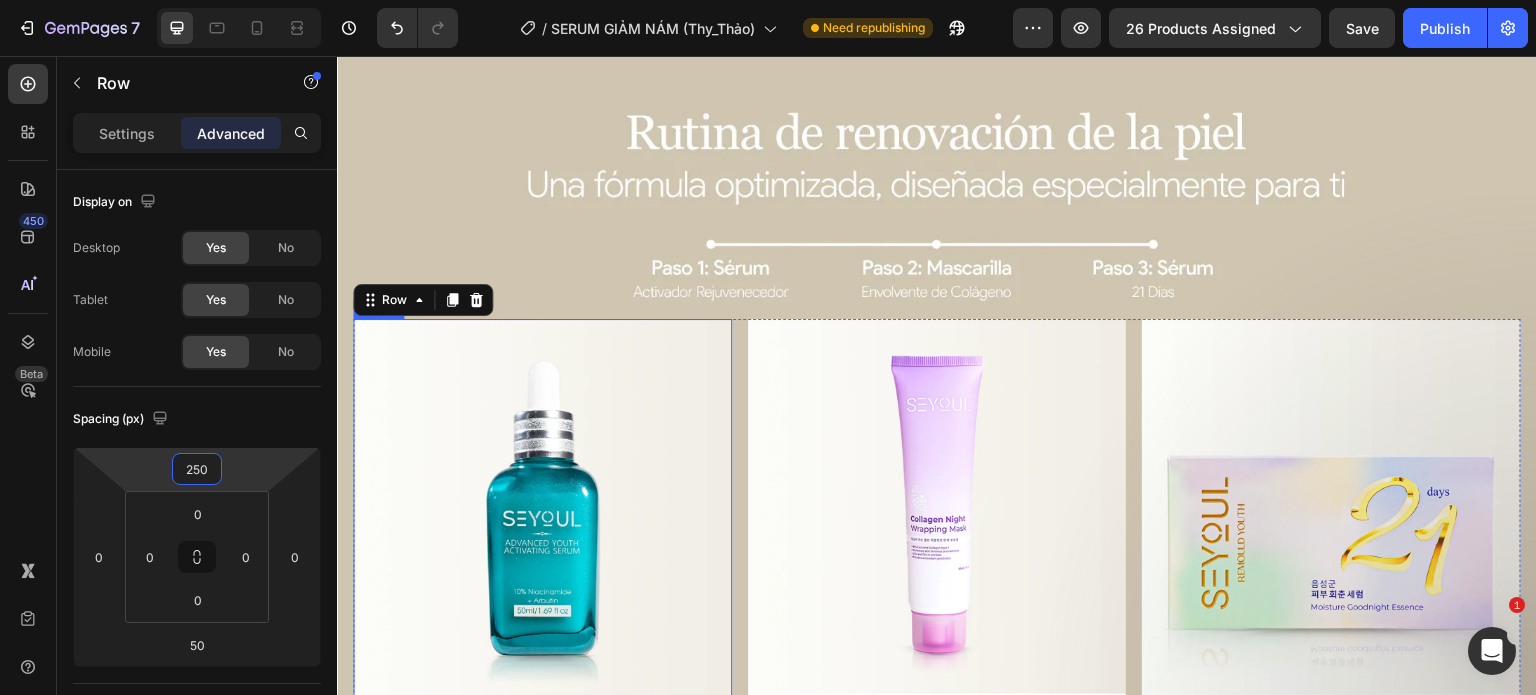 scroll, scrollTop: 5159, scrollLeft: 0, axis: vertical 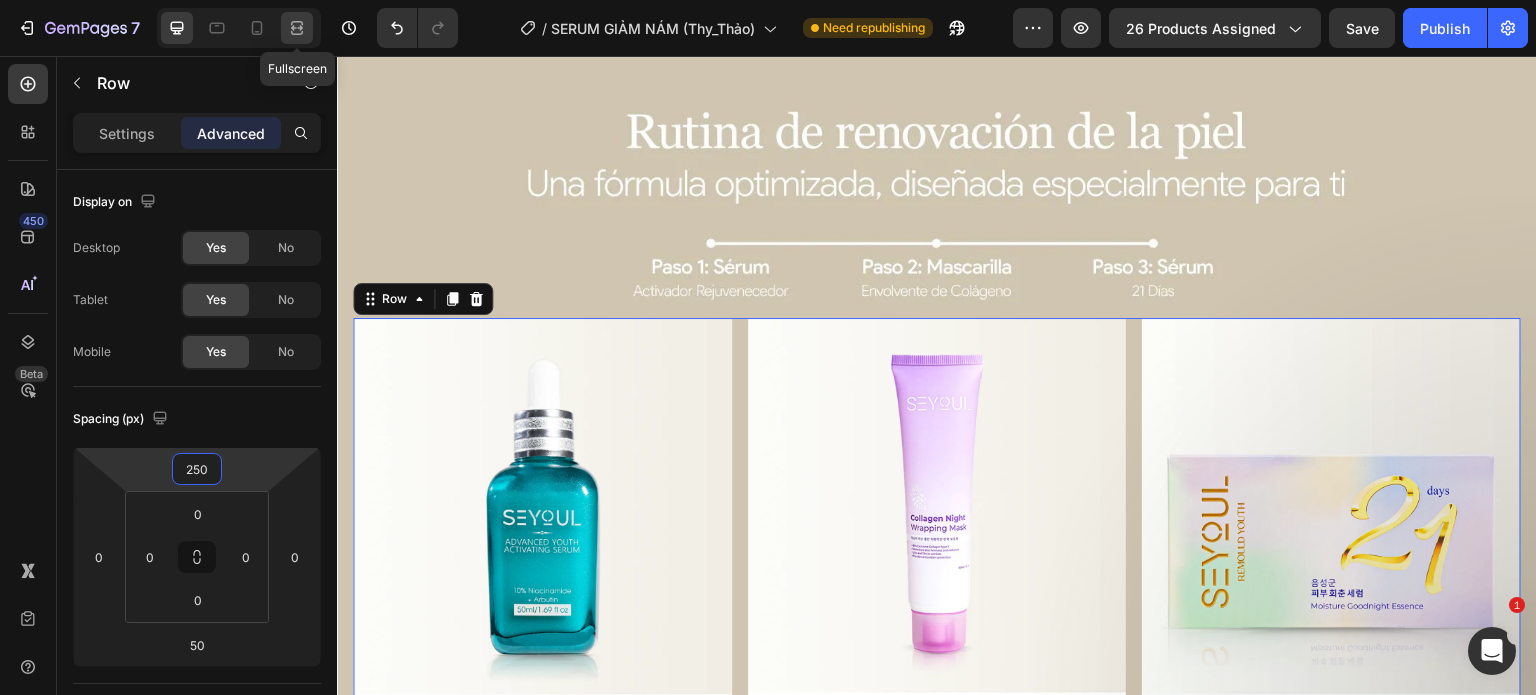type on "250" 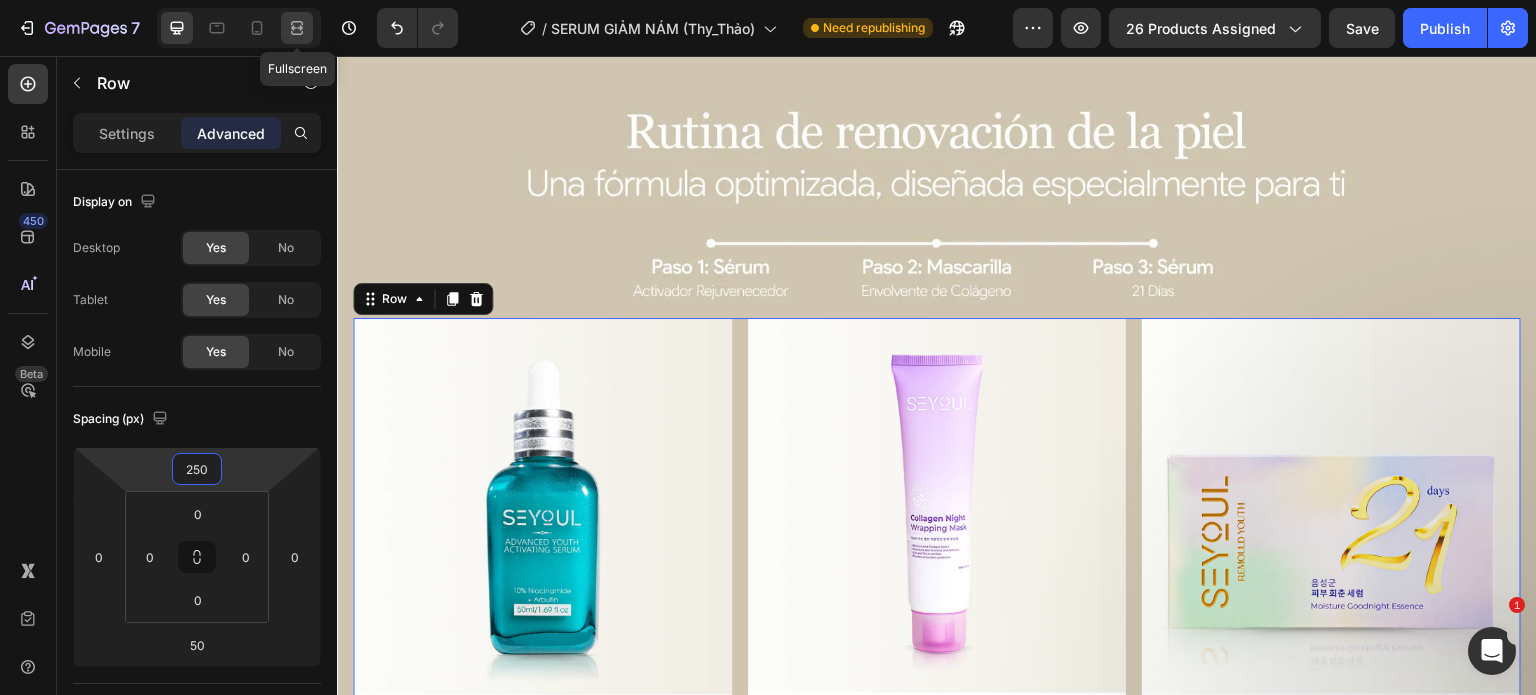 click 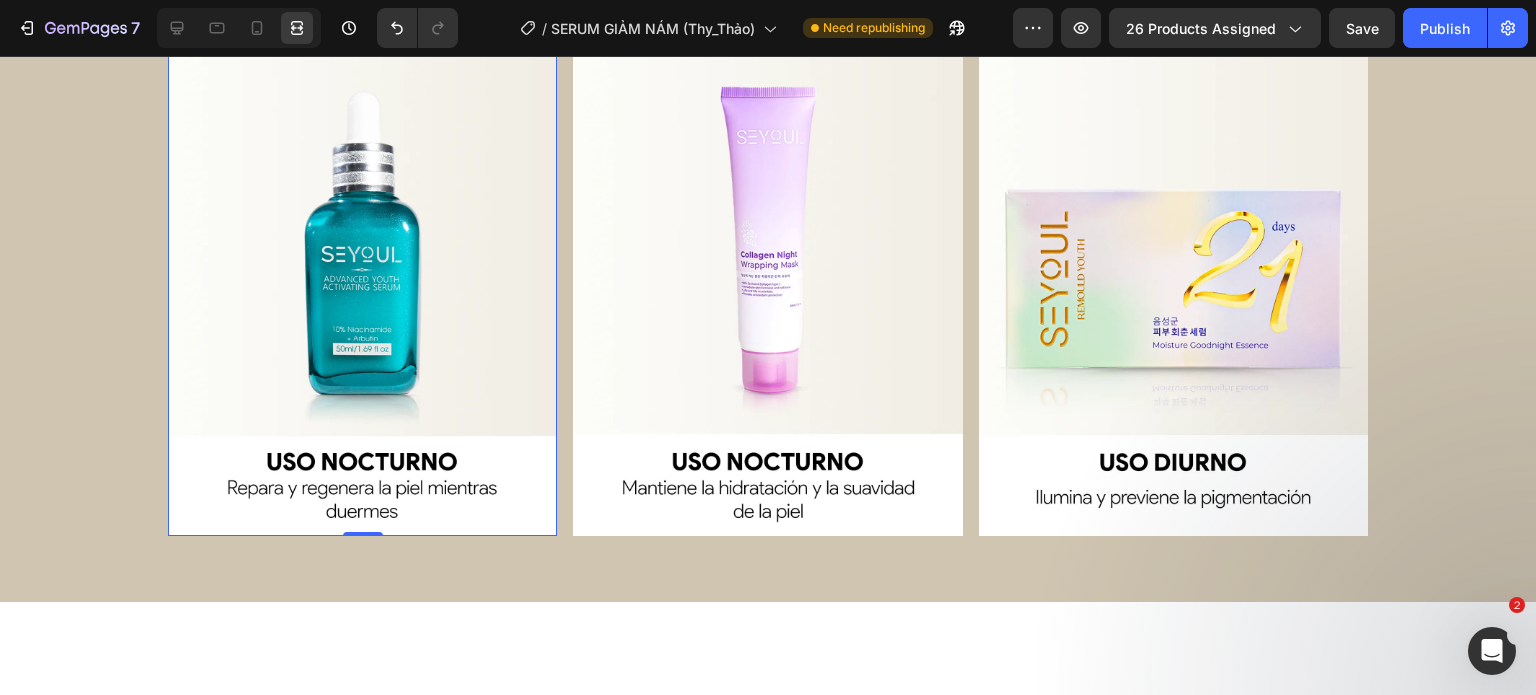 scroll, scrollTop: 5191, scrollLeft: 0, axis: vertical 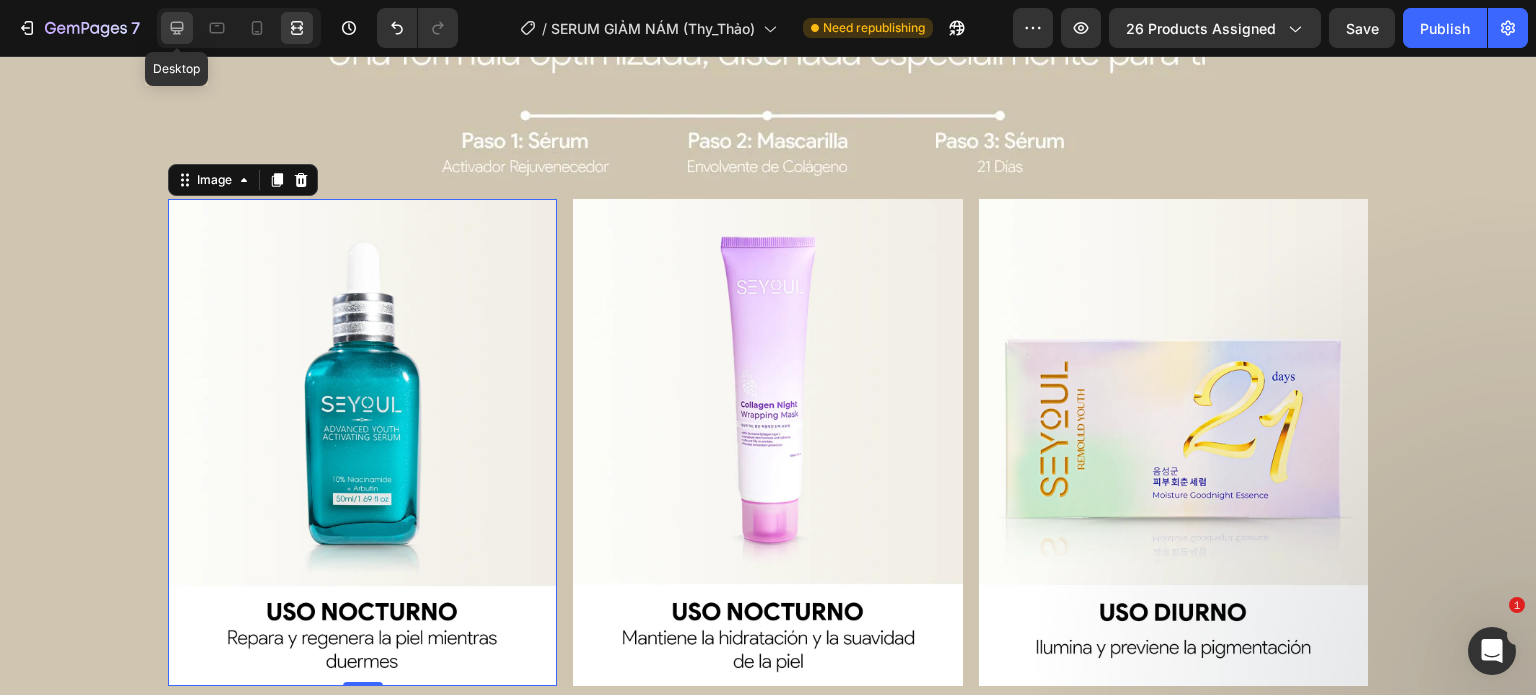 click 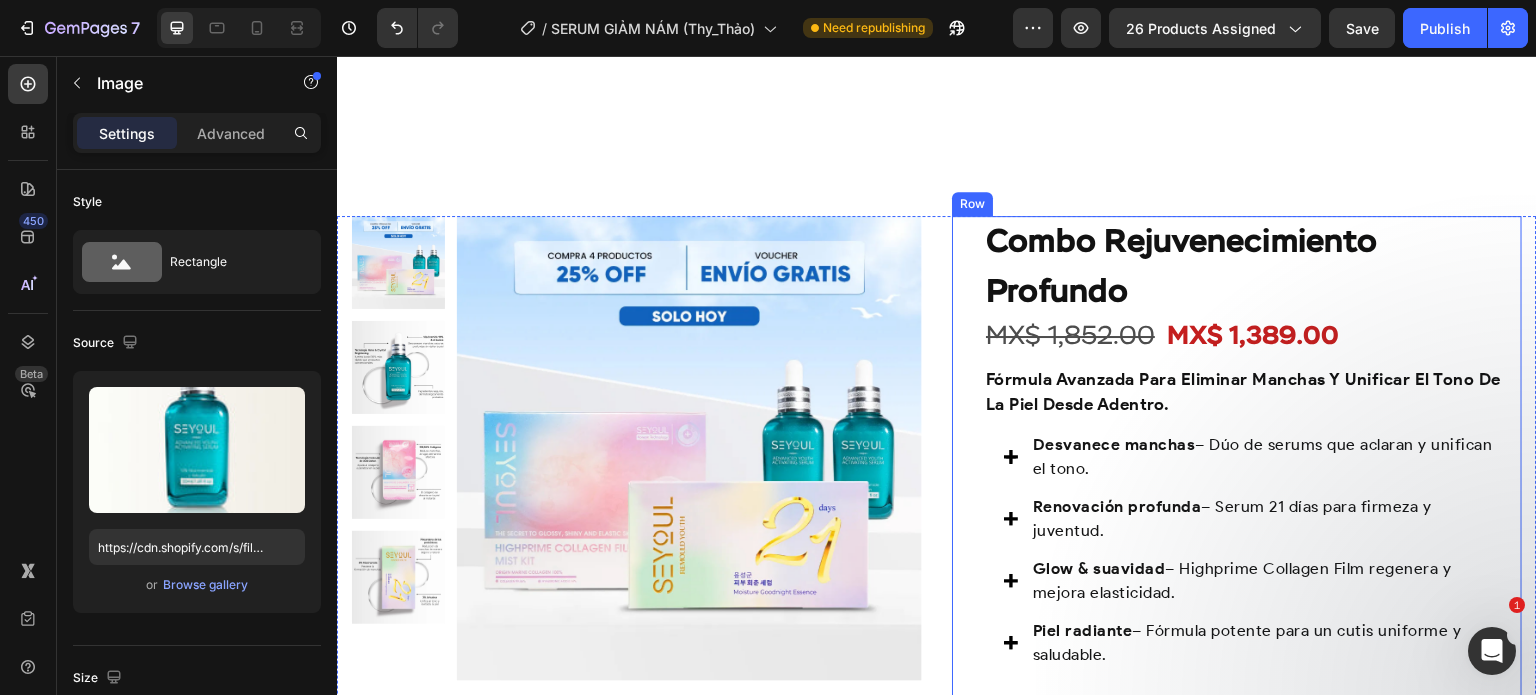 scroll, scrollTop: 5989, scrollLeft: 0, axis: vertical 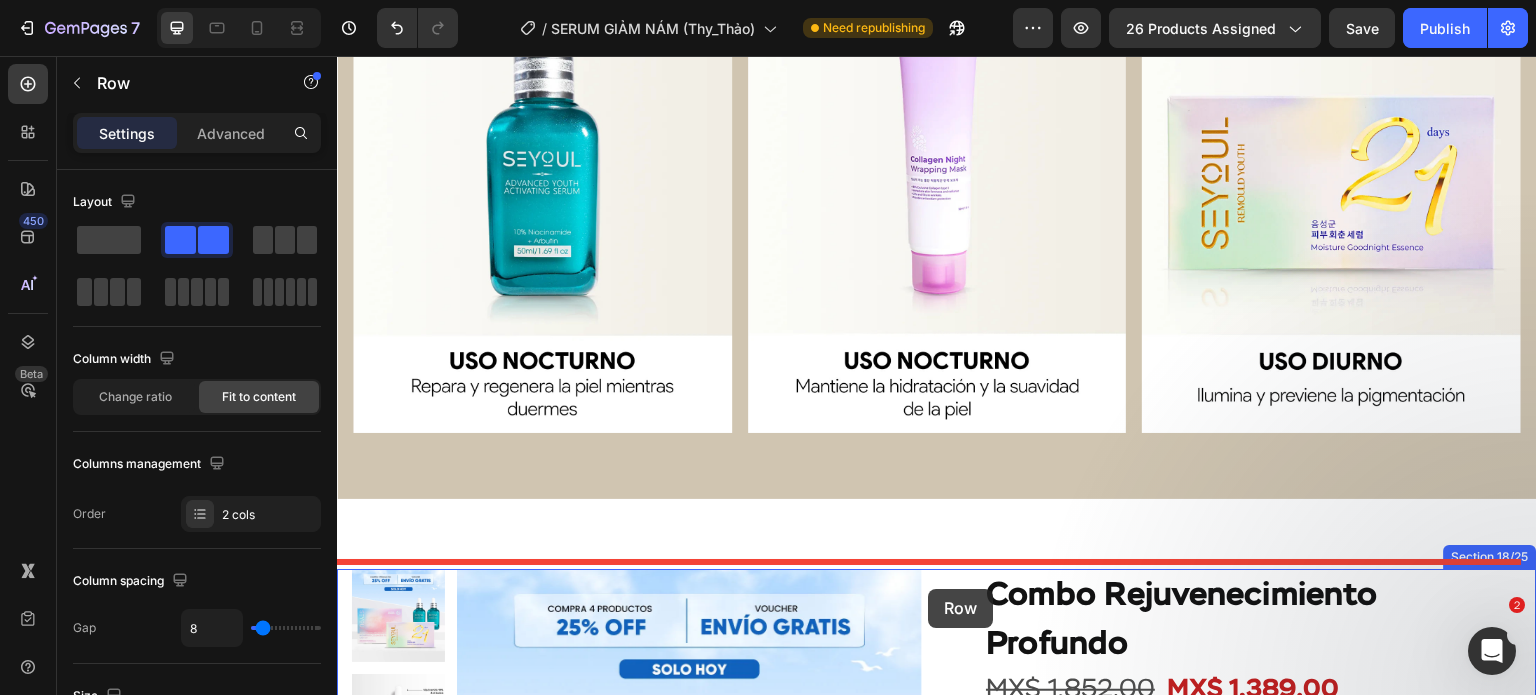 drag, startPoint x: 1374, startPoint y: 521, endPoint x: 1046, endPoint y: 593, distance: 335.80948 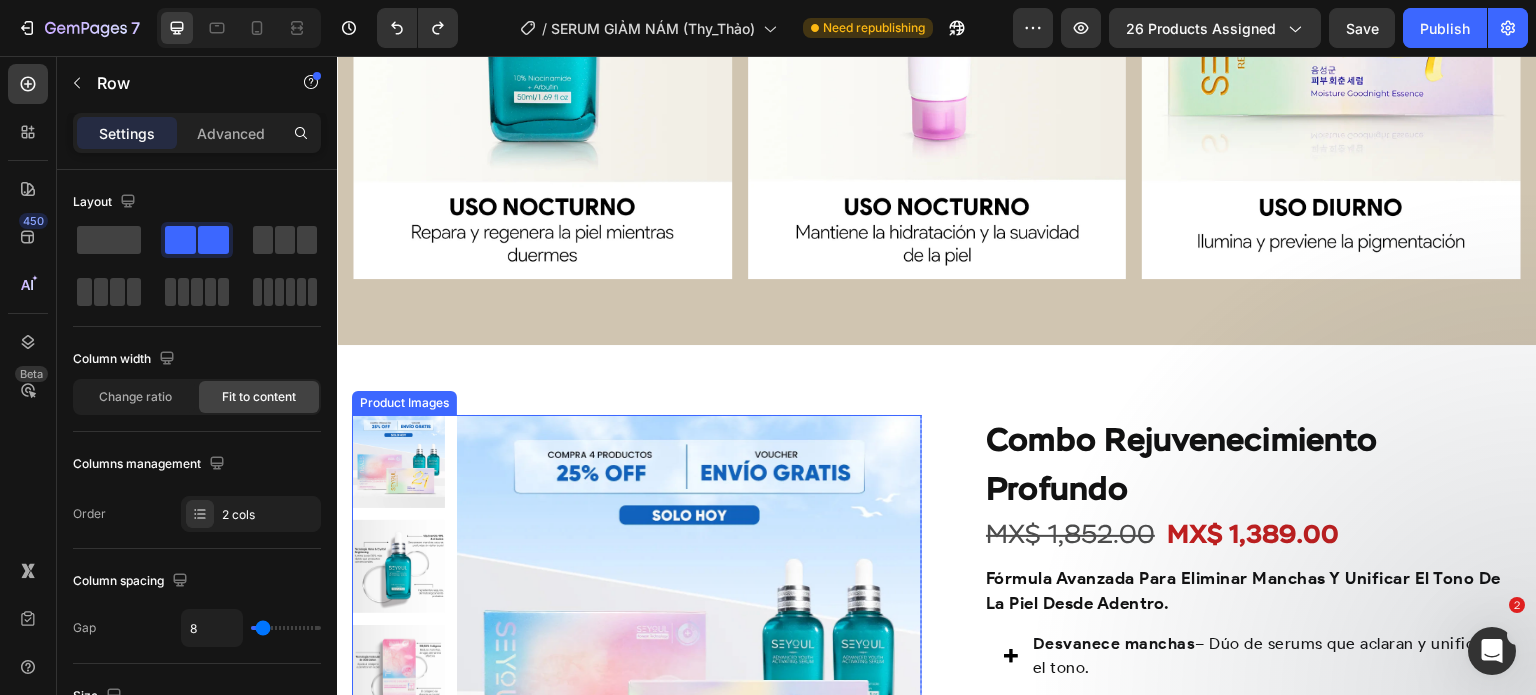 scroll, scrollTop: 5519, scrollLeft: 0, axis: vertical 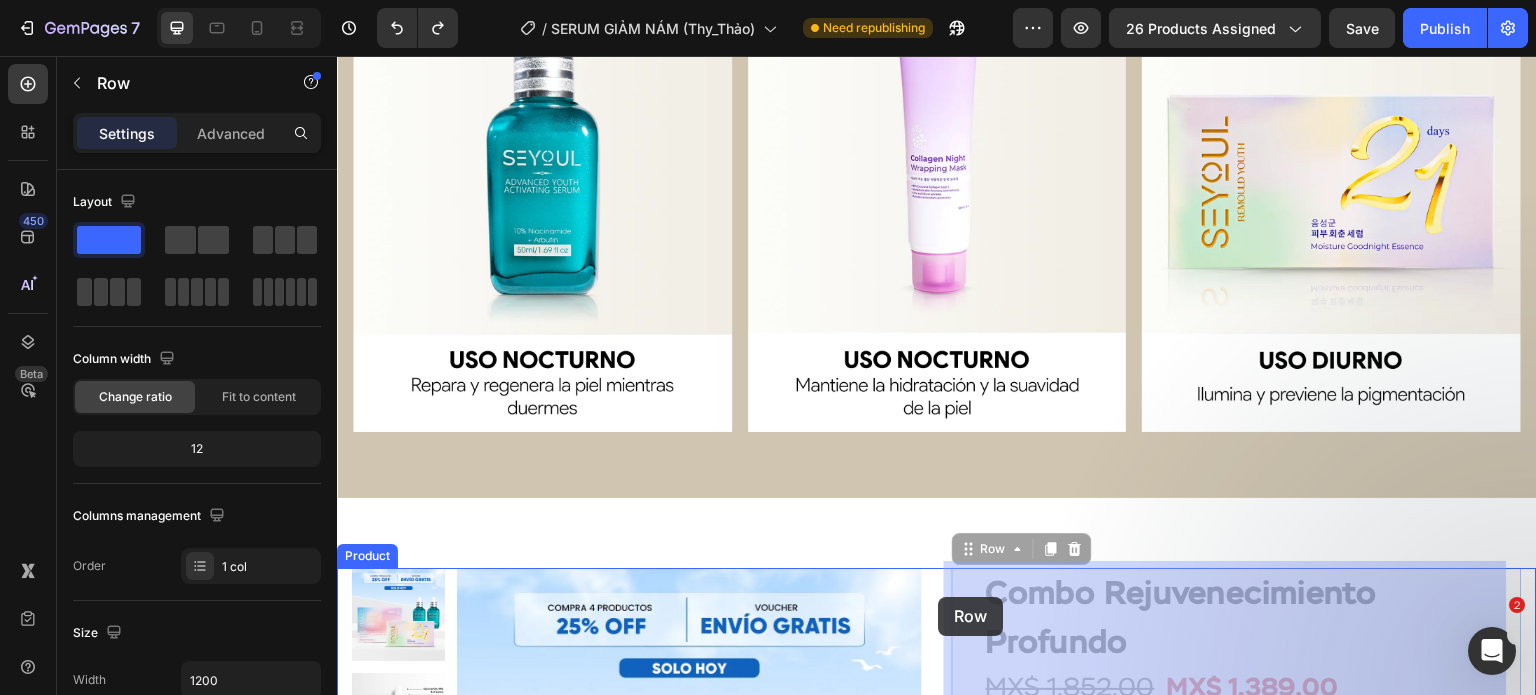drag, startPoint x: 945, startPoint y: 570, endPoint x: 939, endPoint y: 597, distance: 27.658634 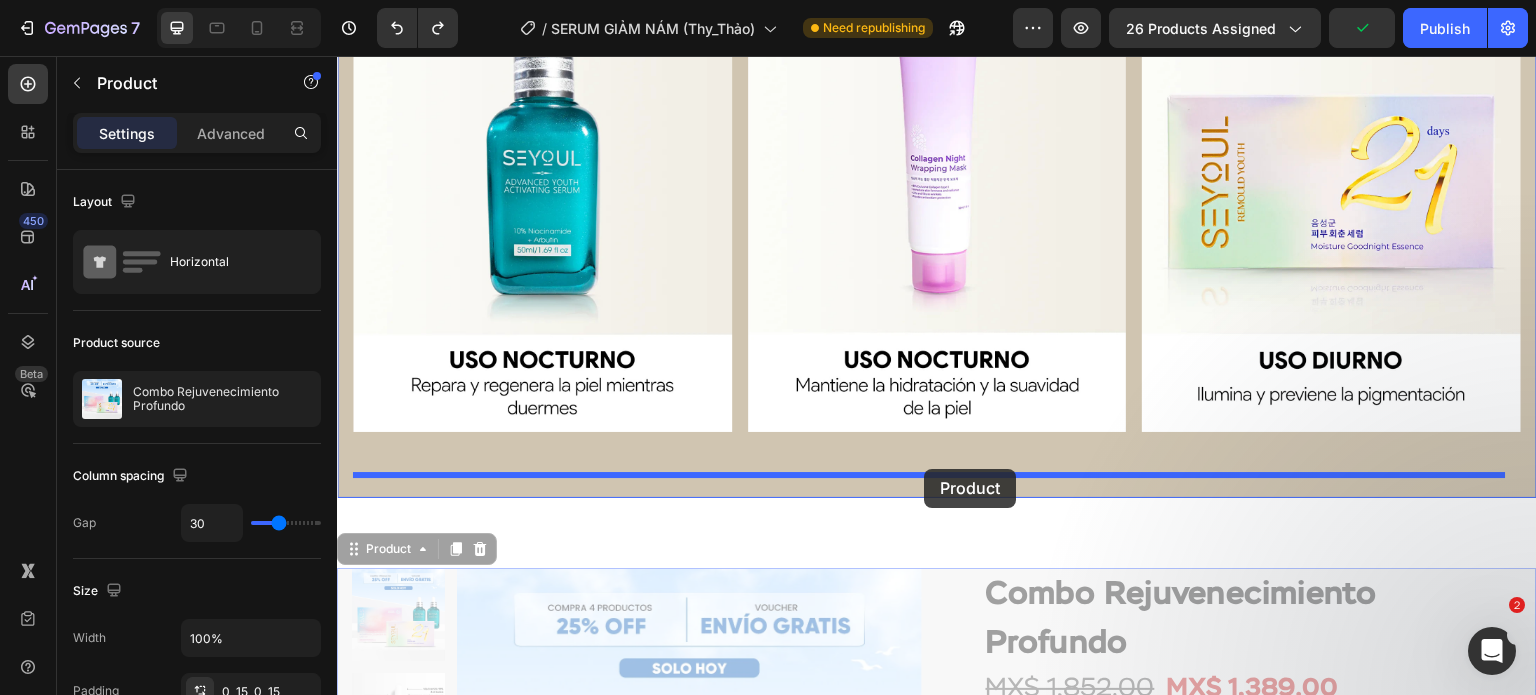 drag, startPoint x: 930, startPoint y: 597, endPoint x: 924, endPoint y: 469, distance: 128.14055 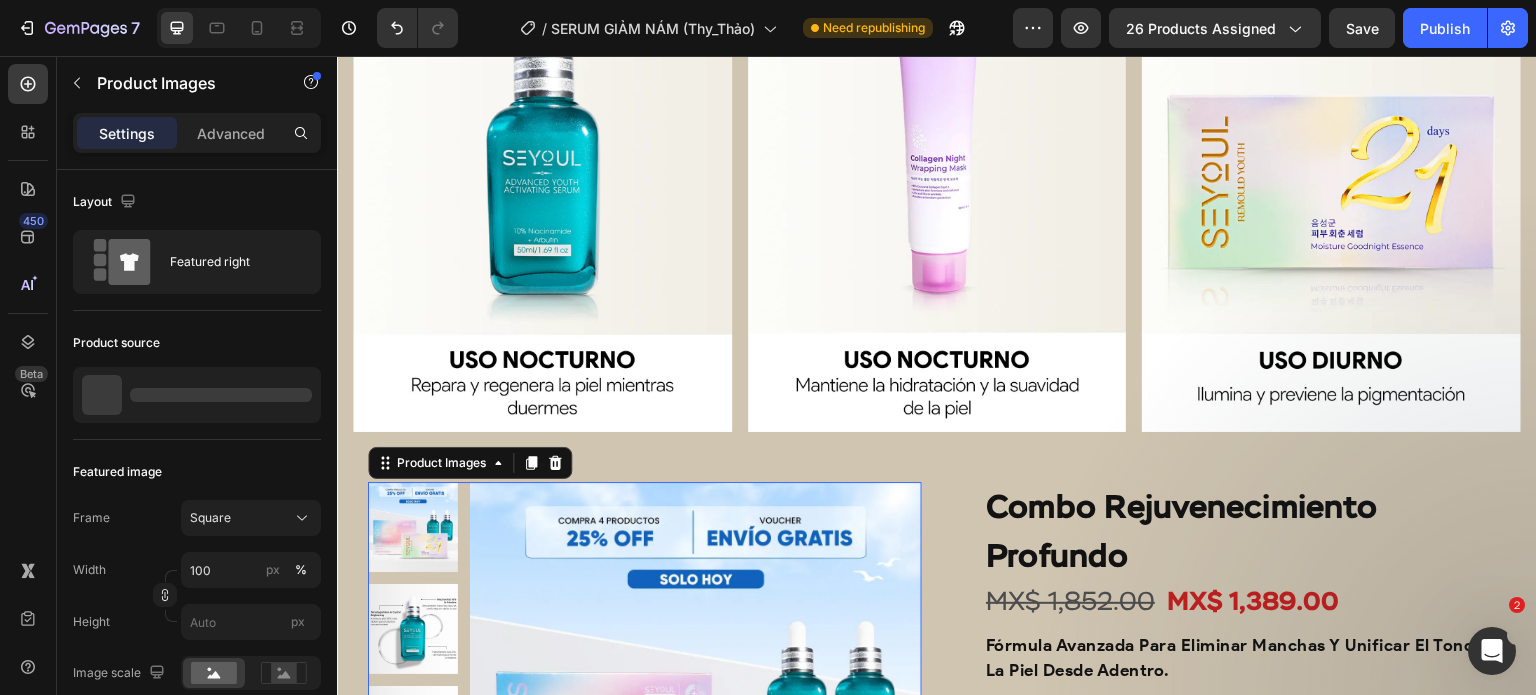click at bounding box center [696, 708] 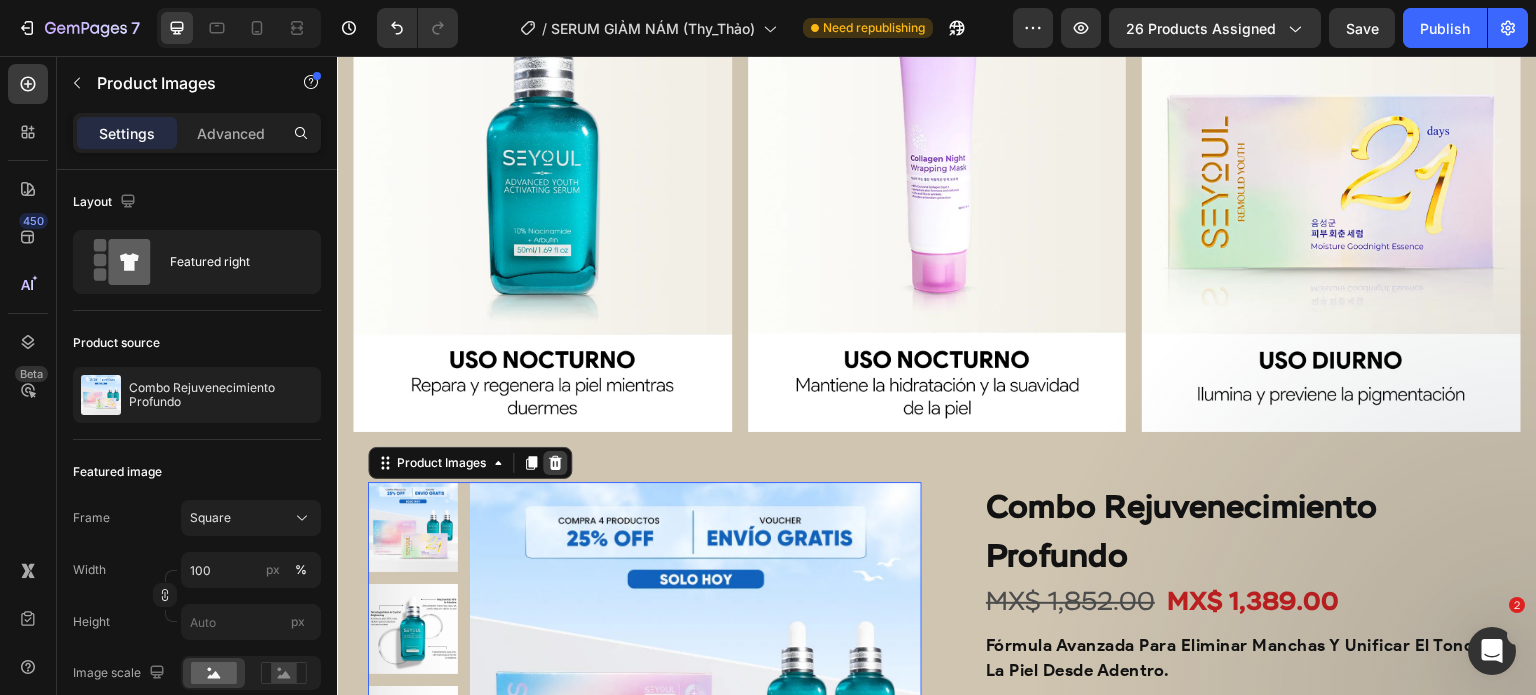 click at bounding box center (555, 463) 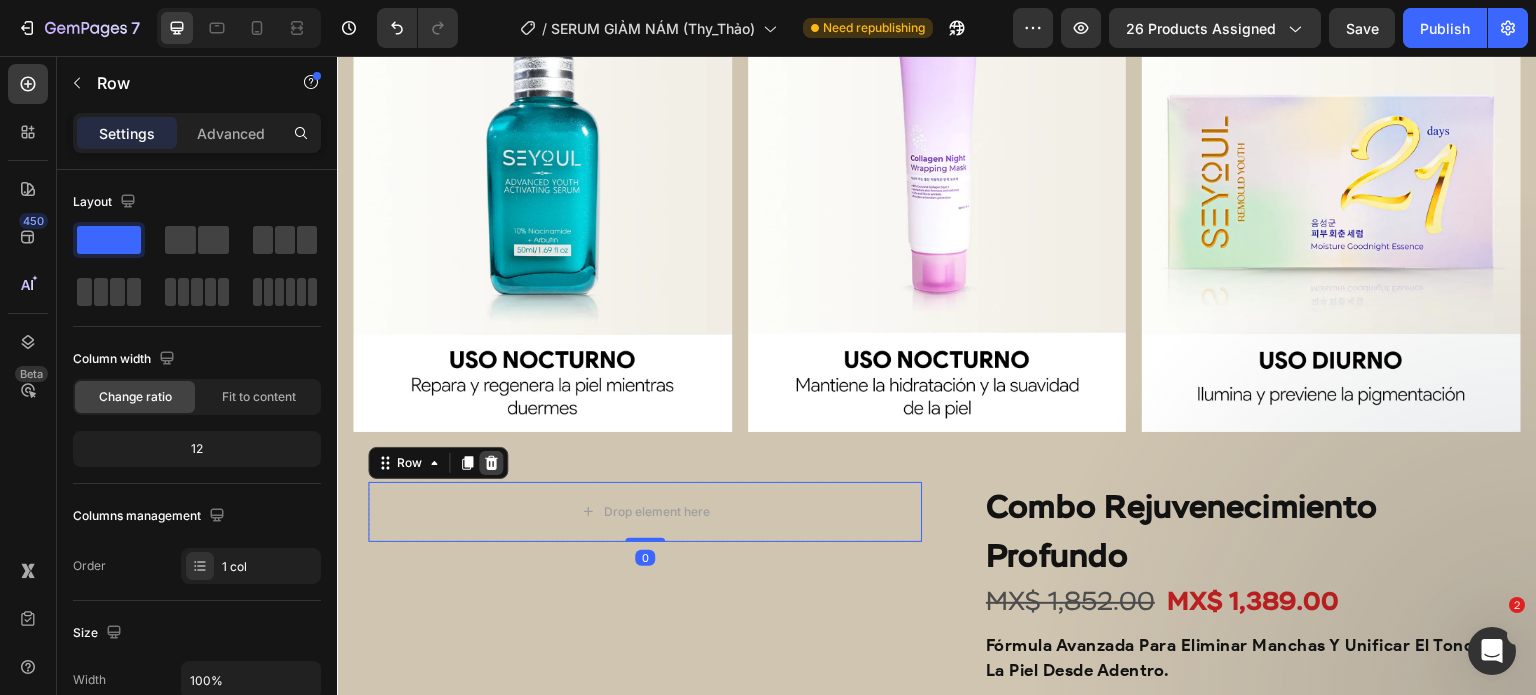 click 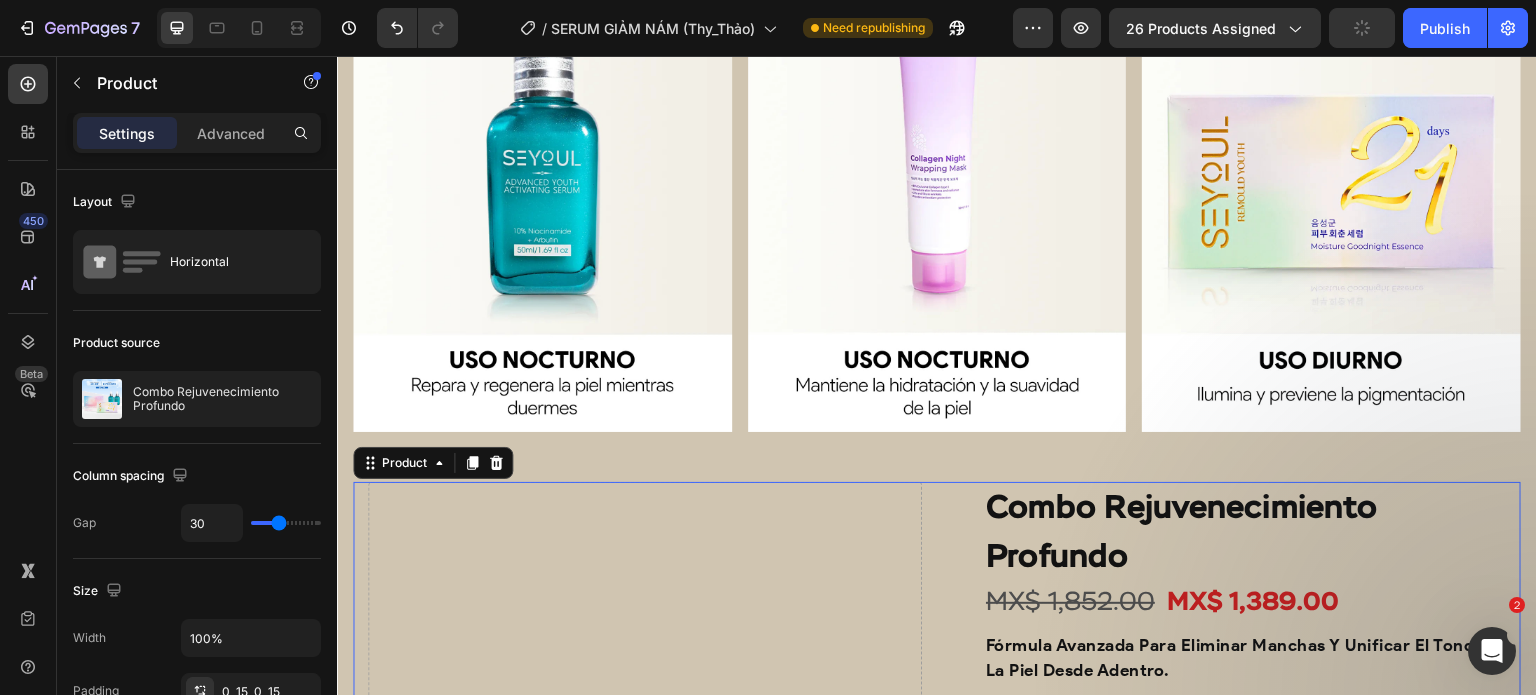click on "Drop element here" at bounding box center (645, 753) 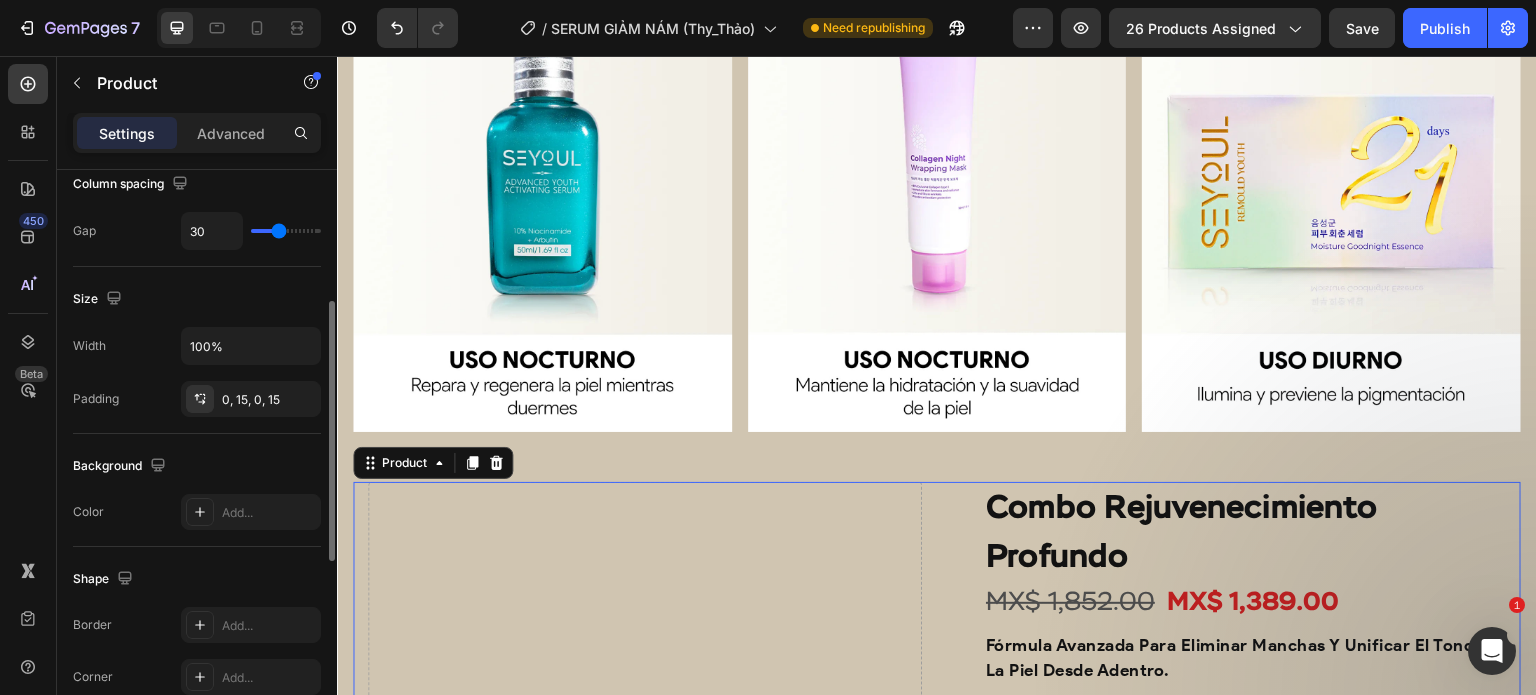 scroll, scrollTop: 0, scrollLeft: 0, axis: both 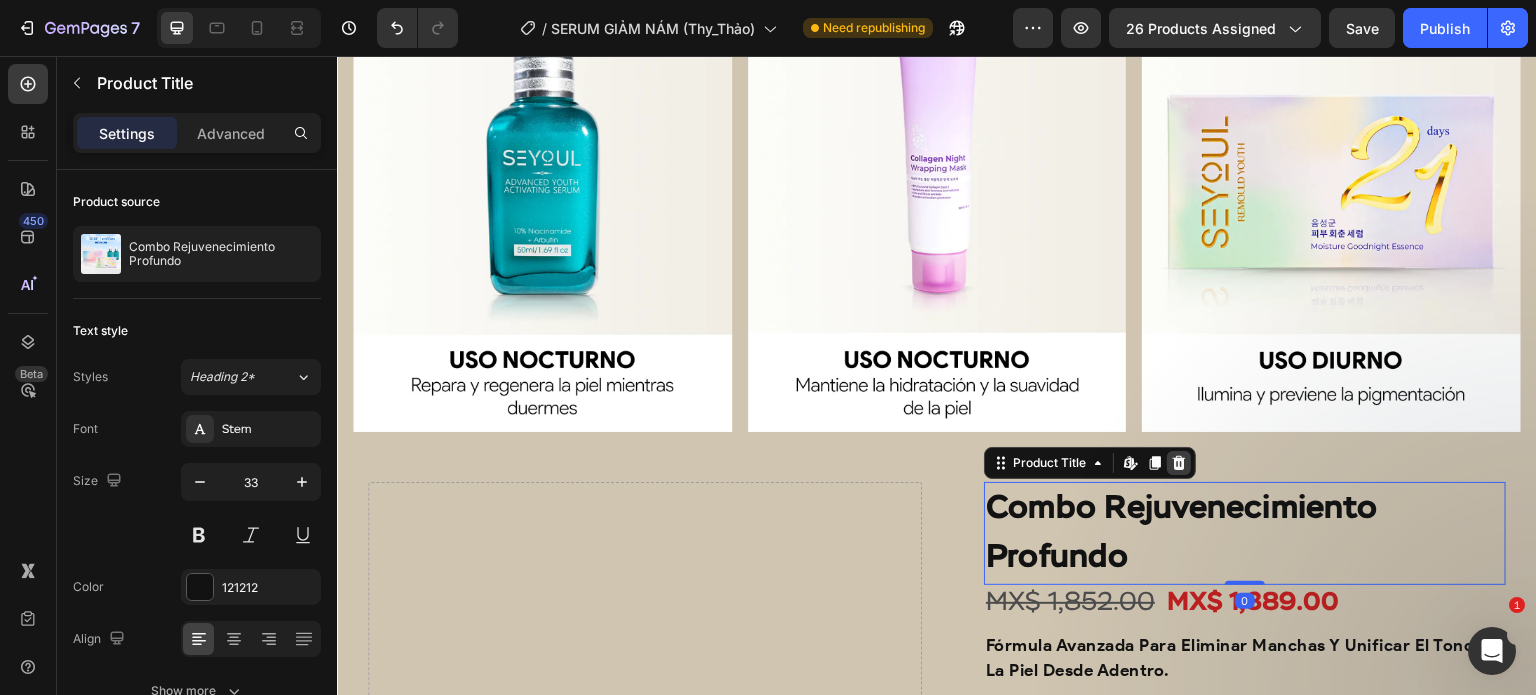 click 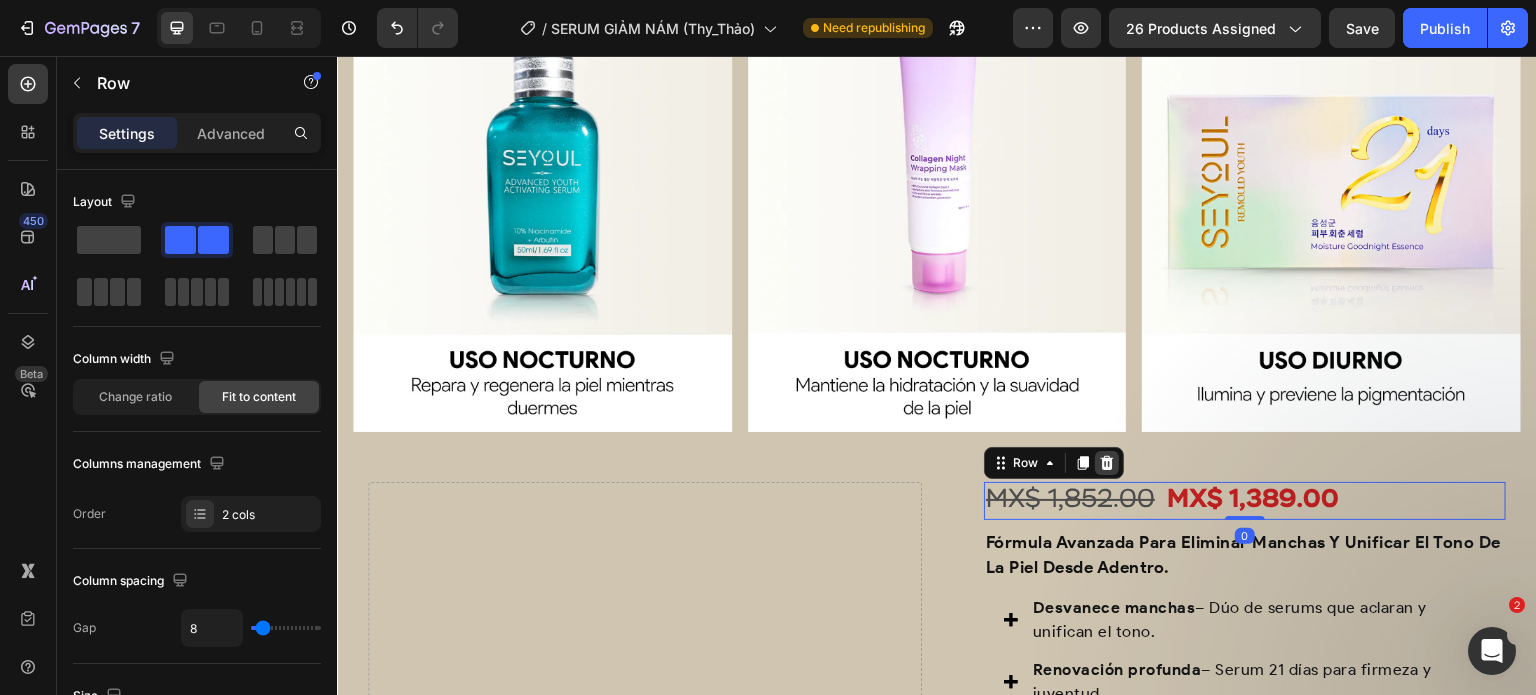 click 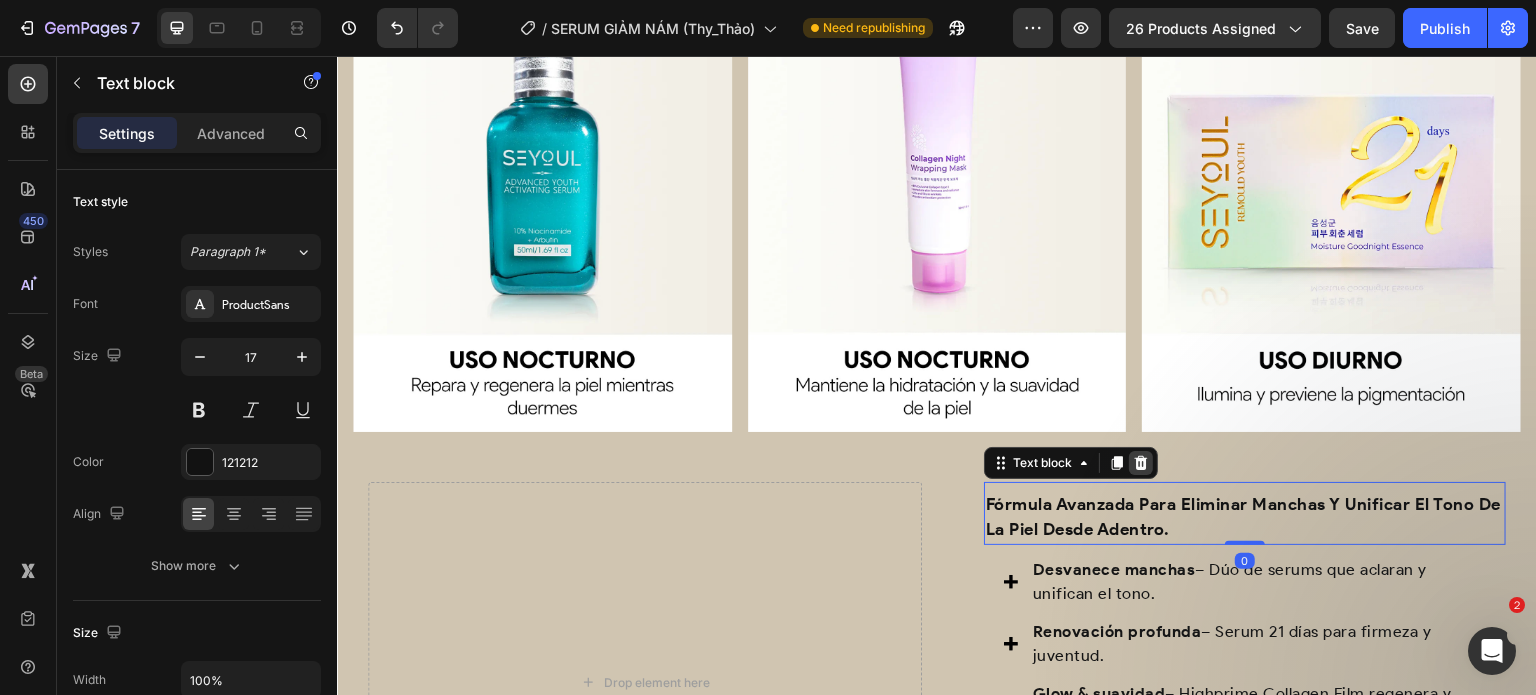 click at bounding box center [1141, 463] 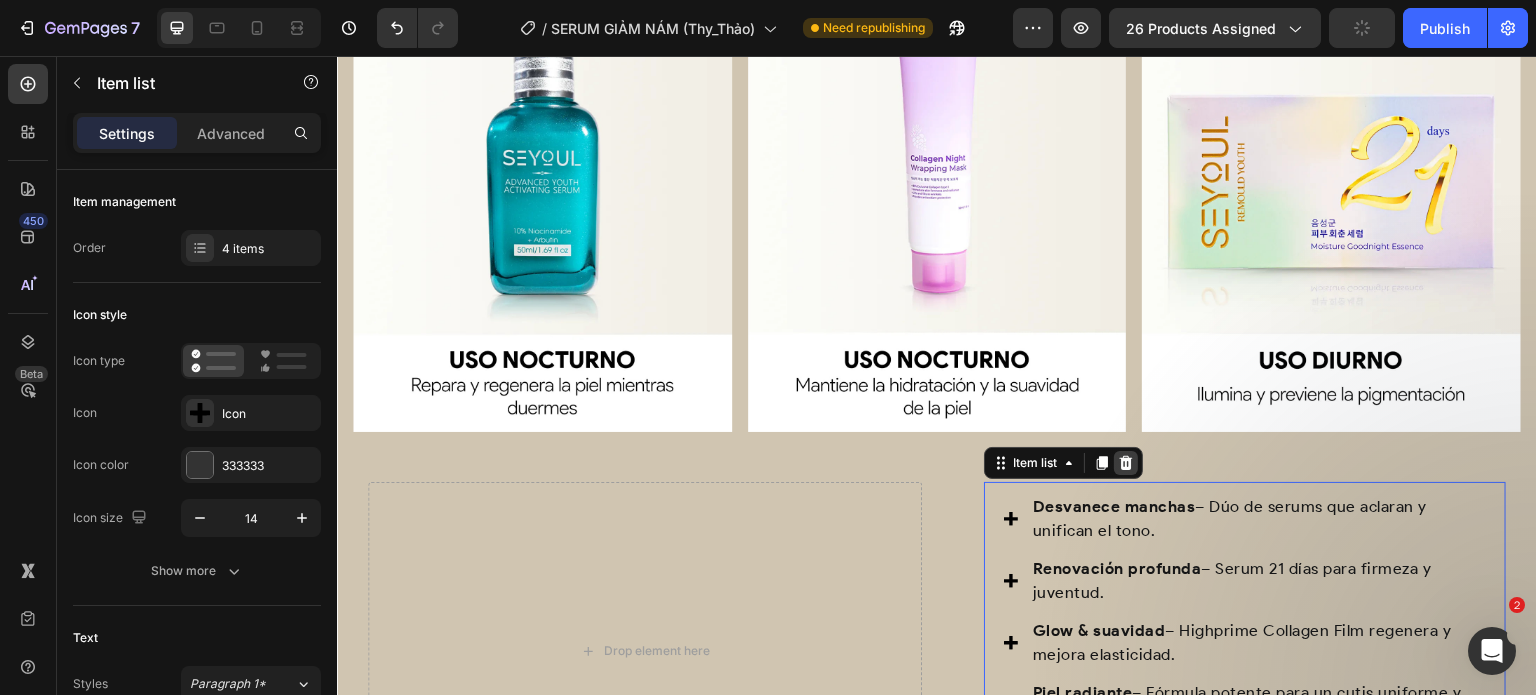 click 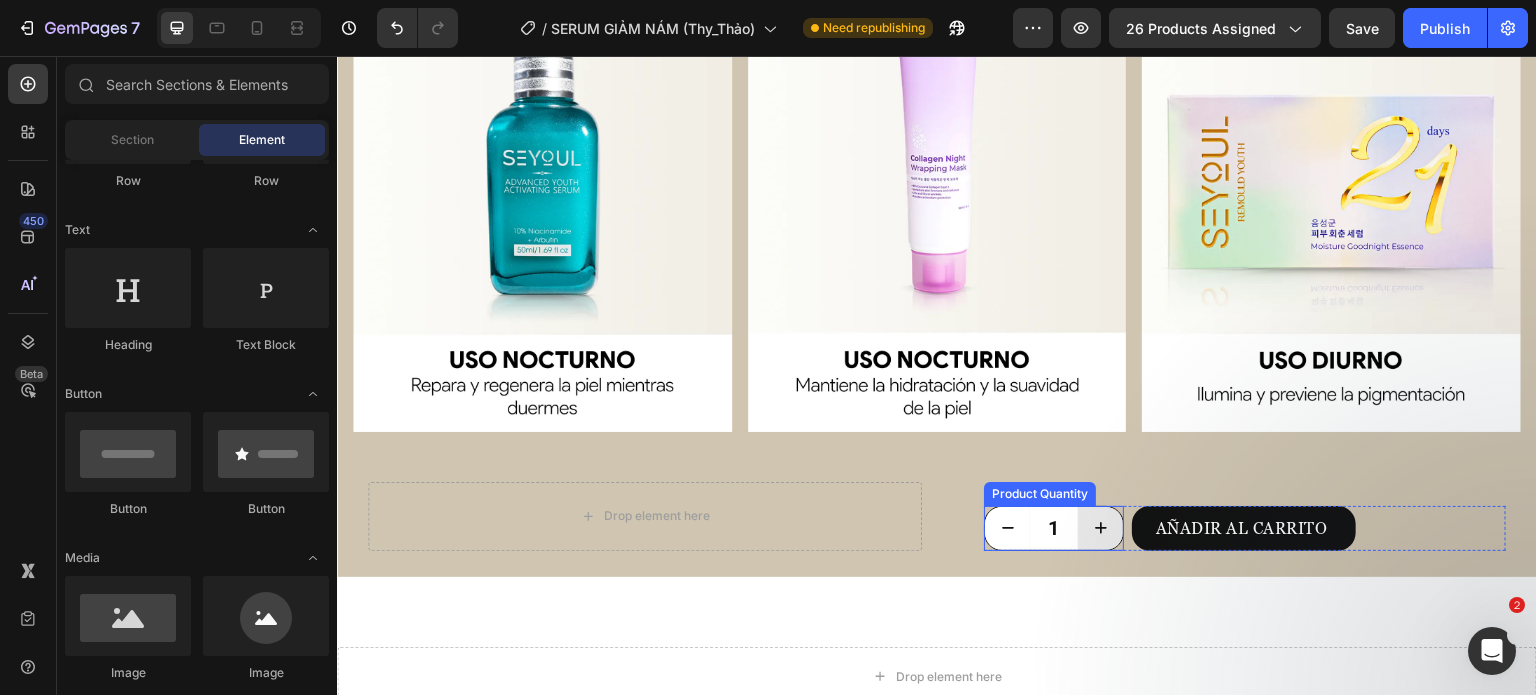 scroll, scrollTop: 5568, scrollLeft: 0, axis: vertical 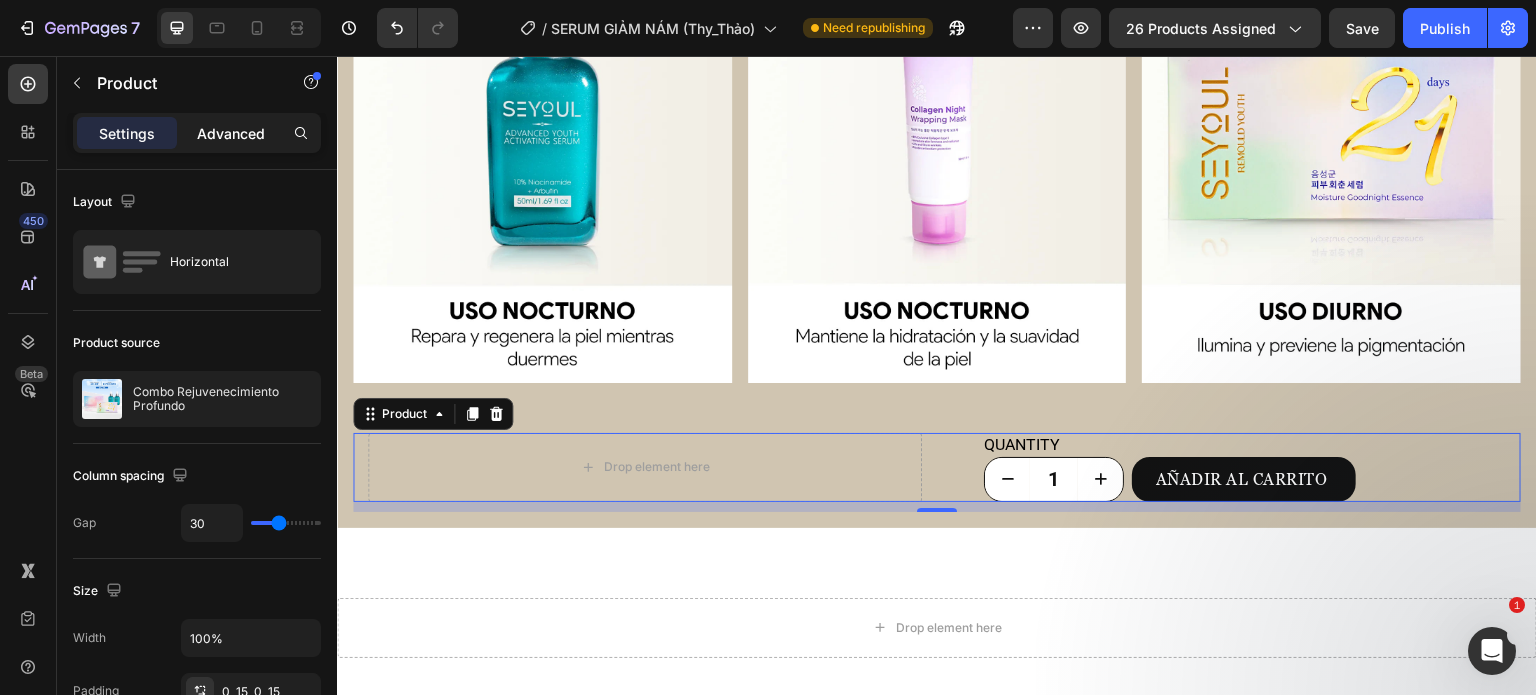click on "Advanced" at bounding box center (231, 133) 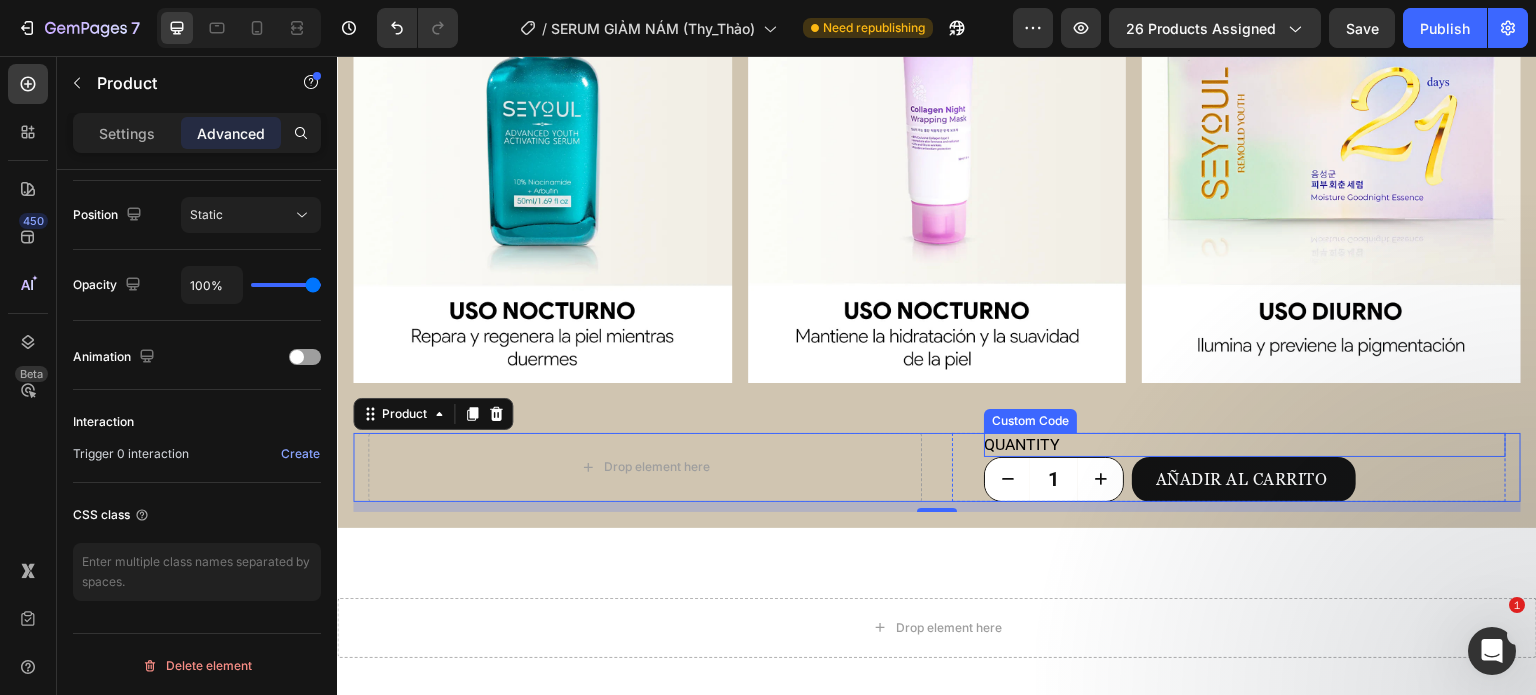 scroll, scrollTop: 0, scrollLeft: 0, axis: both 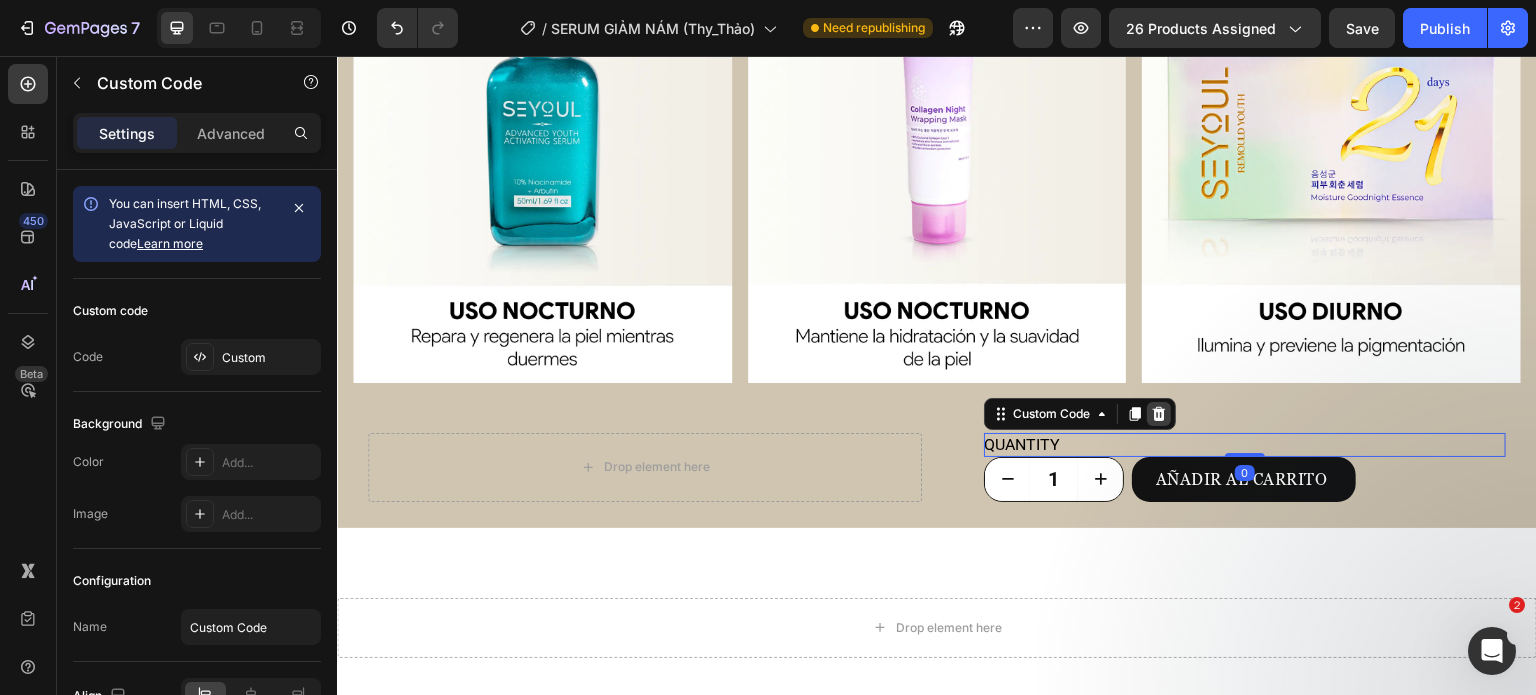 click 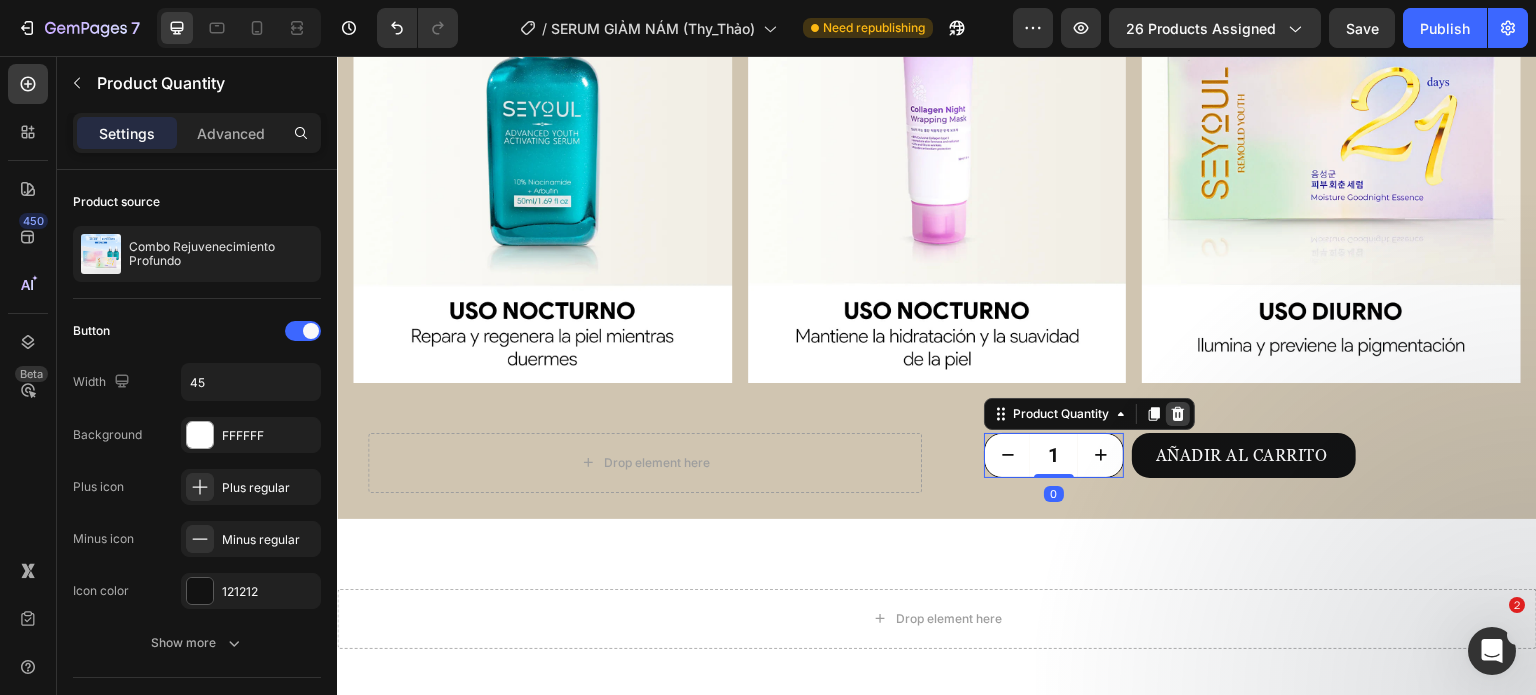 click 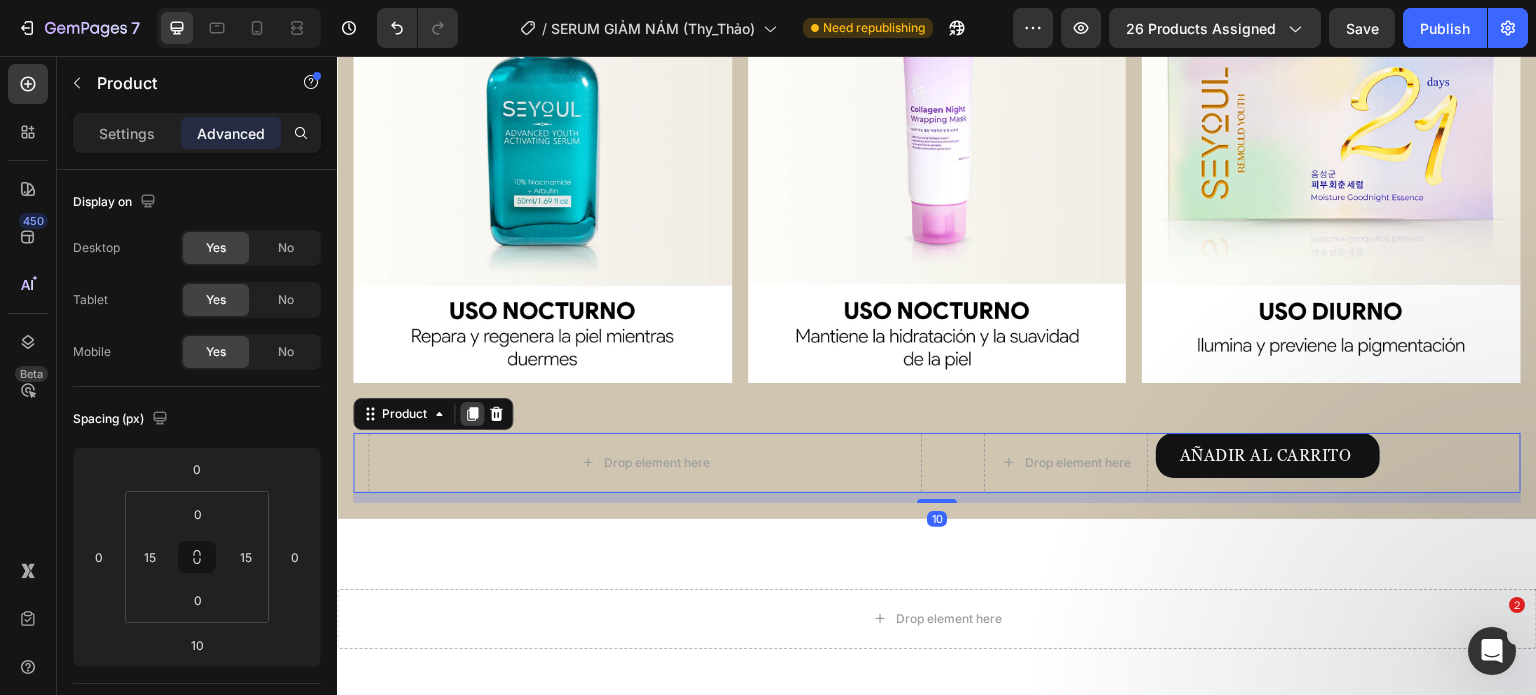 click 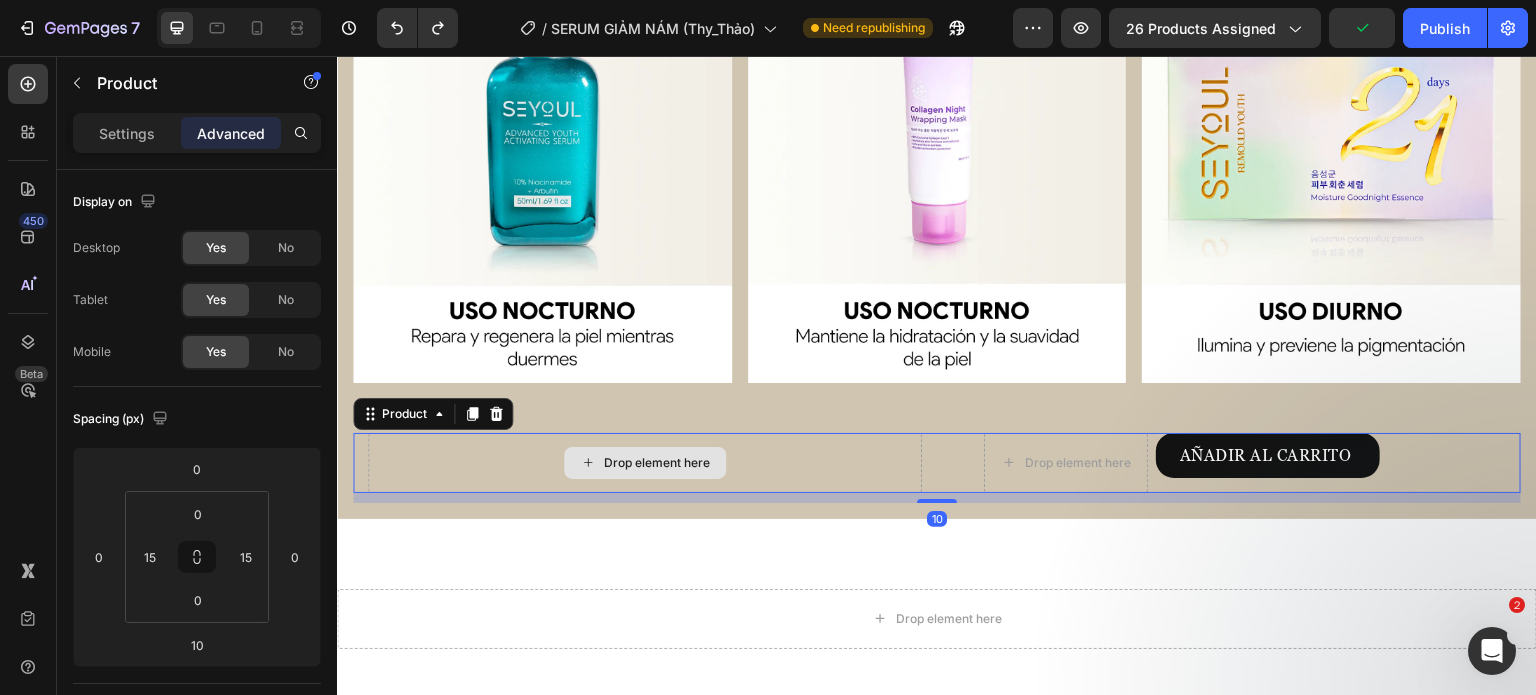 click on "Drop element here" at bounding box center [645, 463] 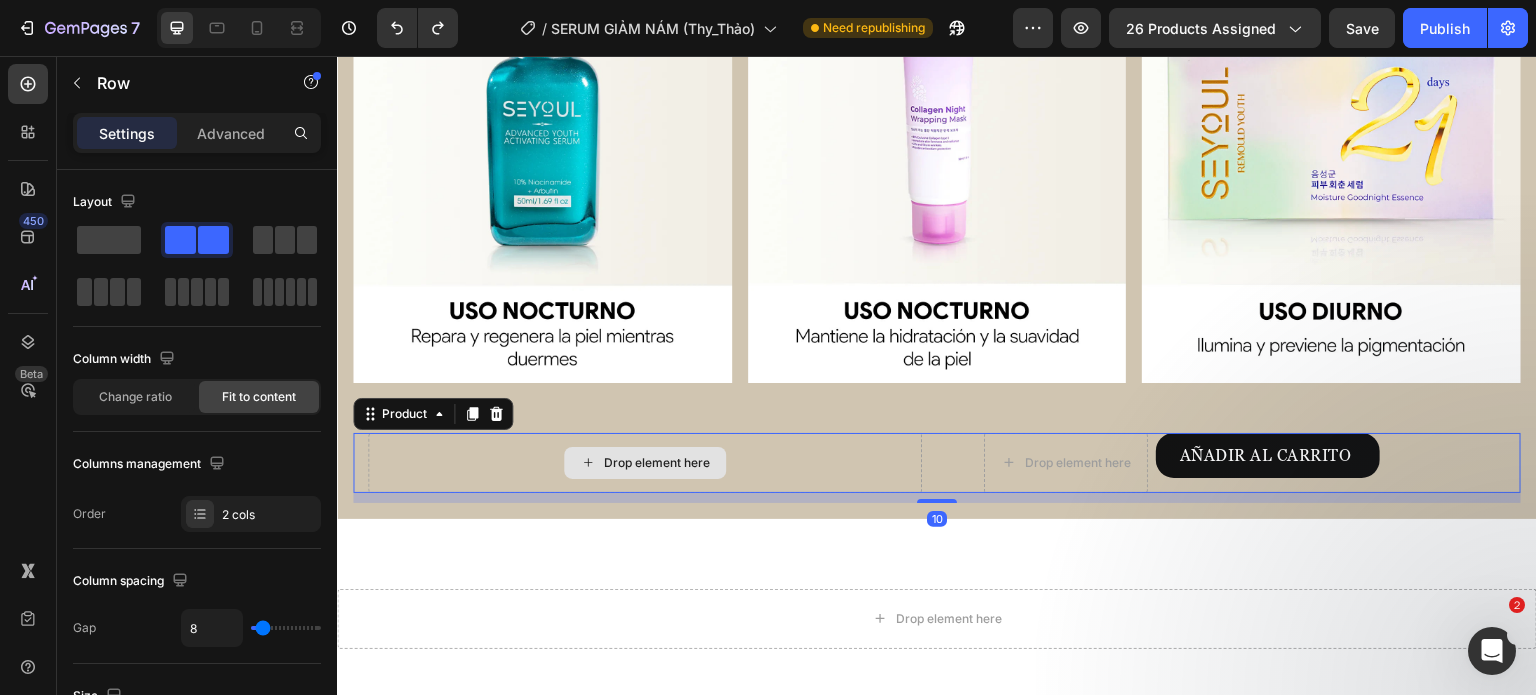 click on "Drop element here" at bounding box center (645, 463) 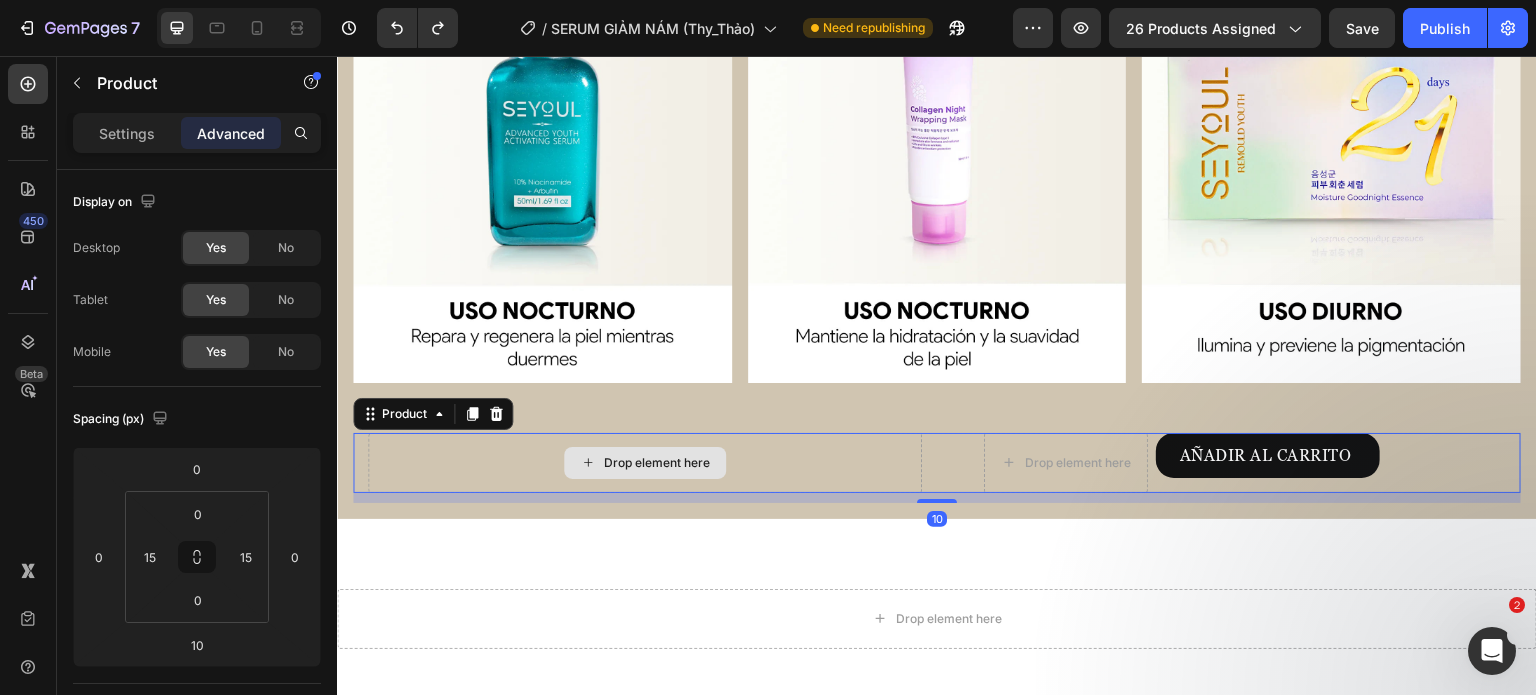 click on "Drop element here" at bounding box center [645, 463] 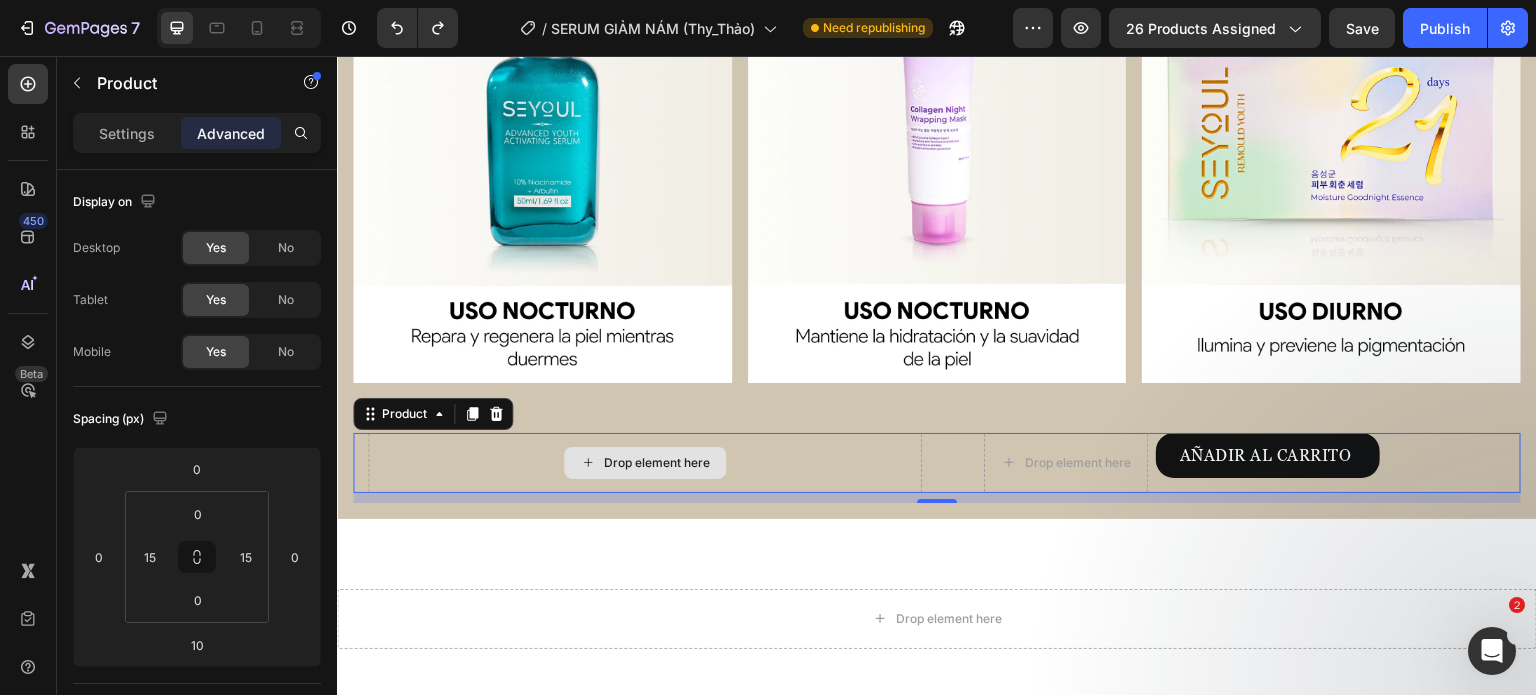 click on "Drop element here" at bounding box center (645, 463) 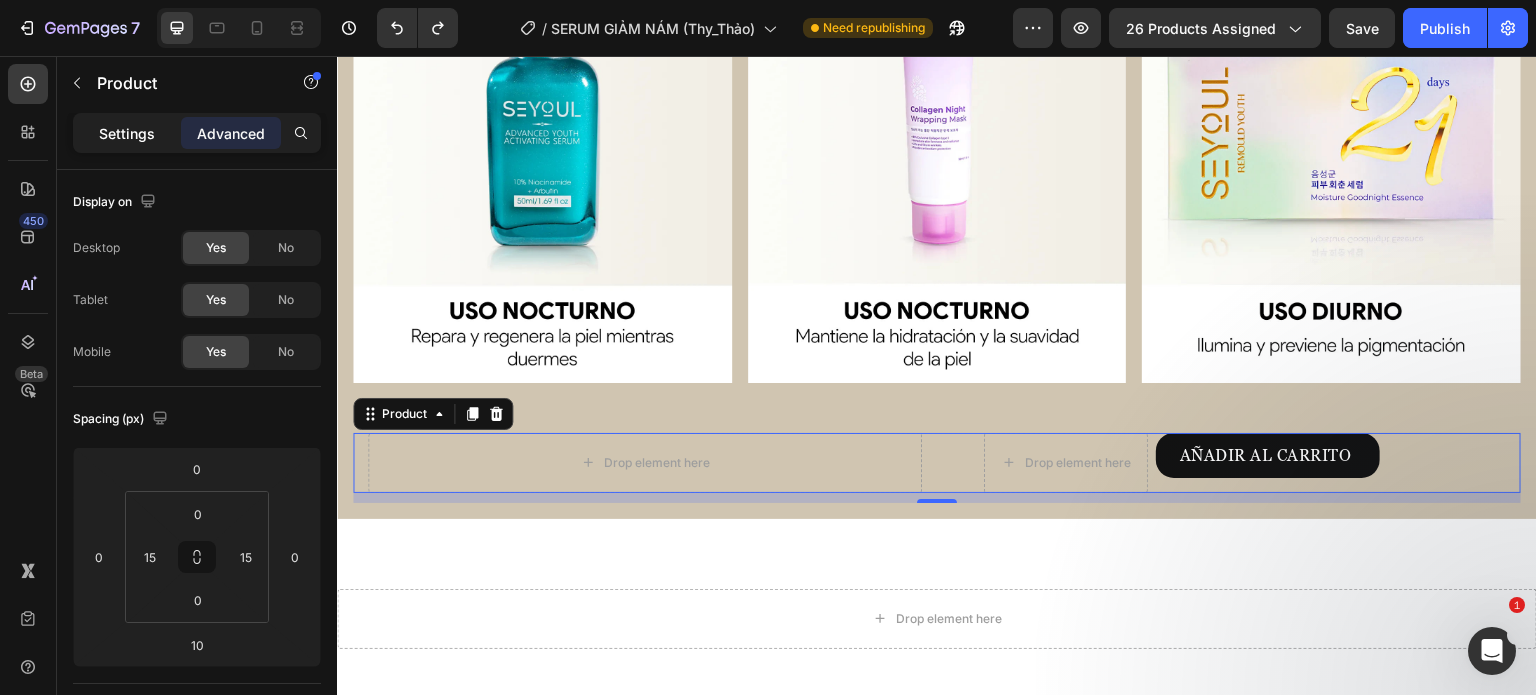 click on "Settings" at bounding box center [127, 133] 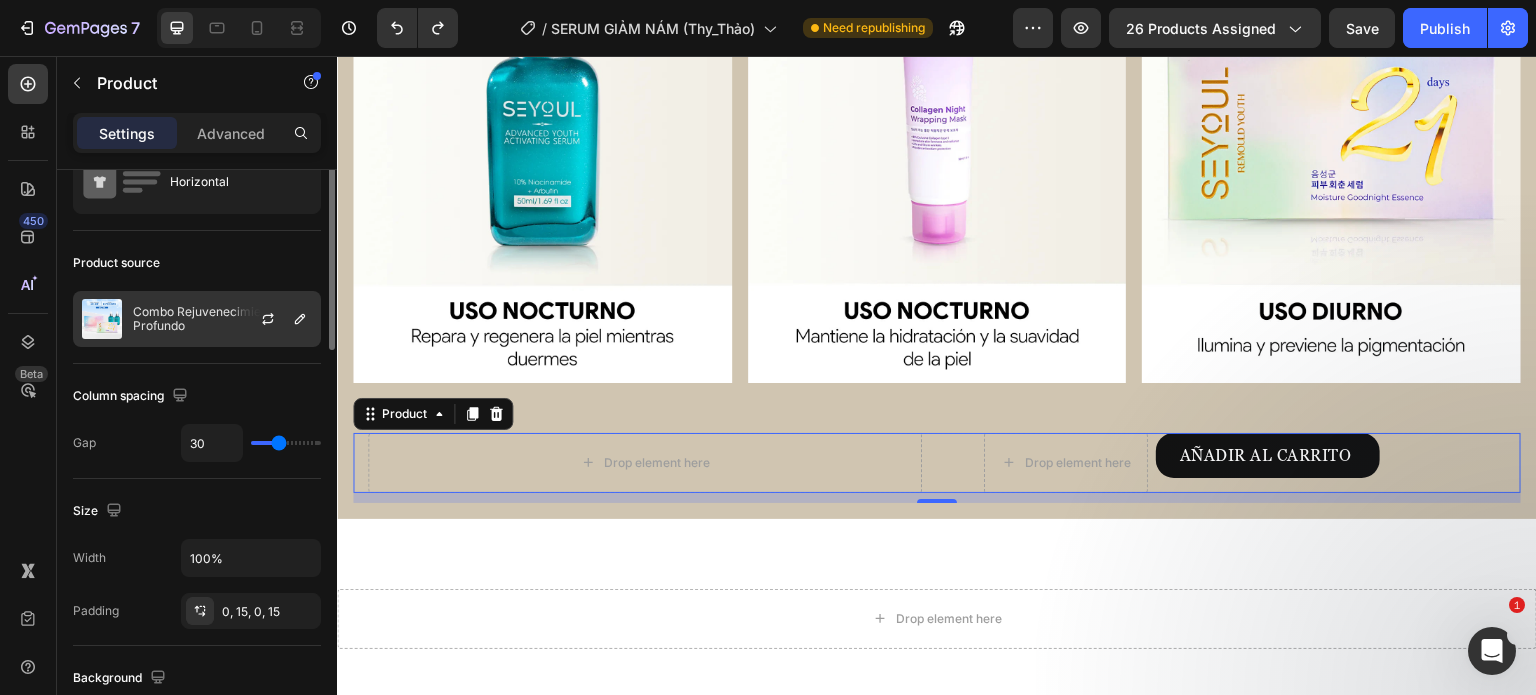 scroll, scrollTop: 0, scrollLeft: 0, axis: both 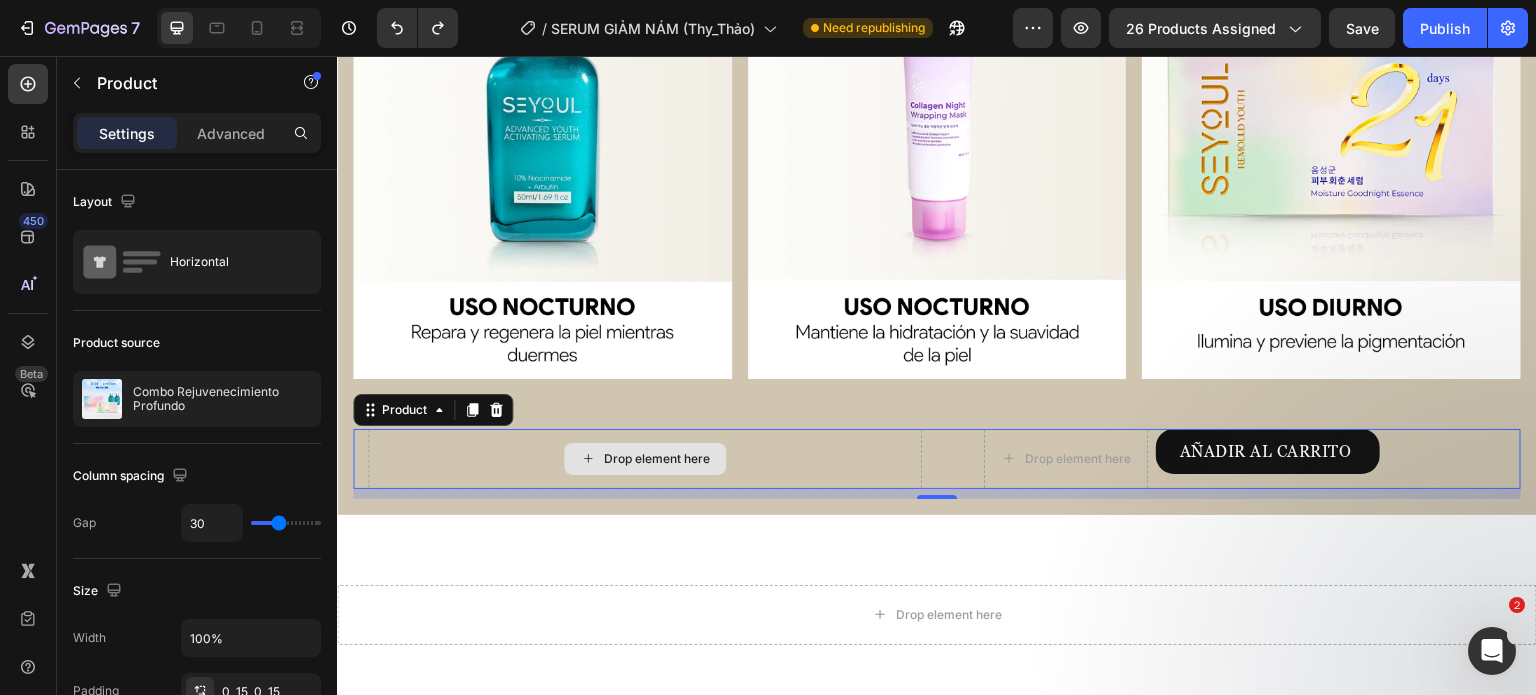 click on "Drop element here" at bounding box center (645, 459) 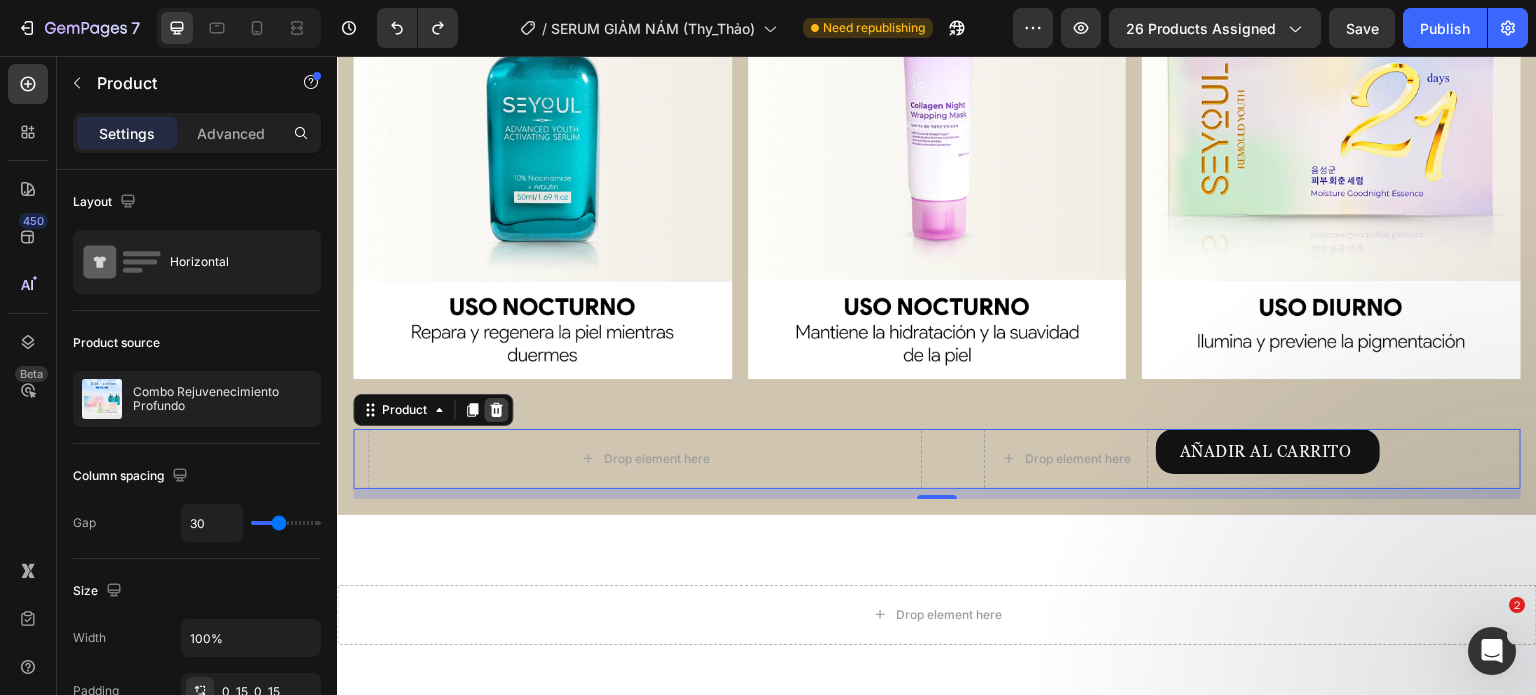 click 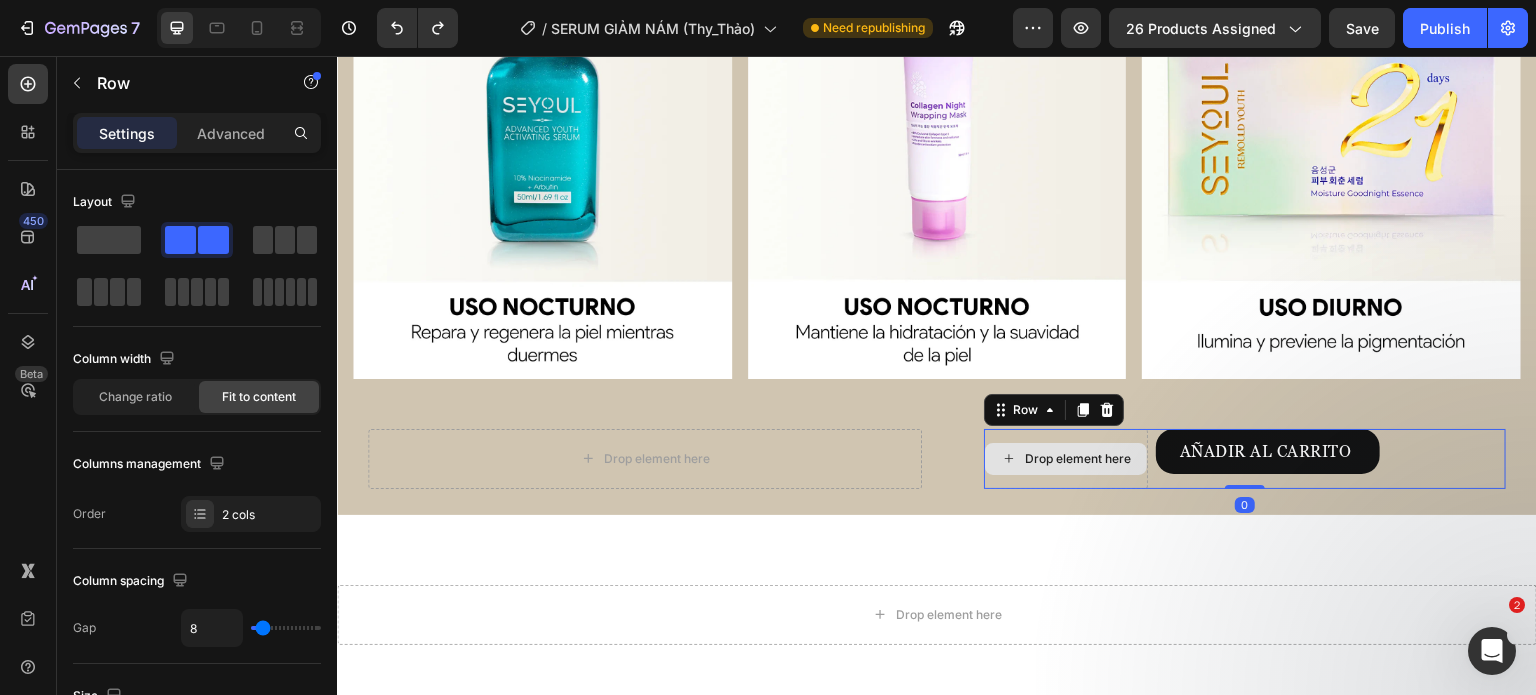 click on "Drop element here" at bounding box center [1066, 459] 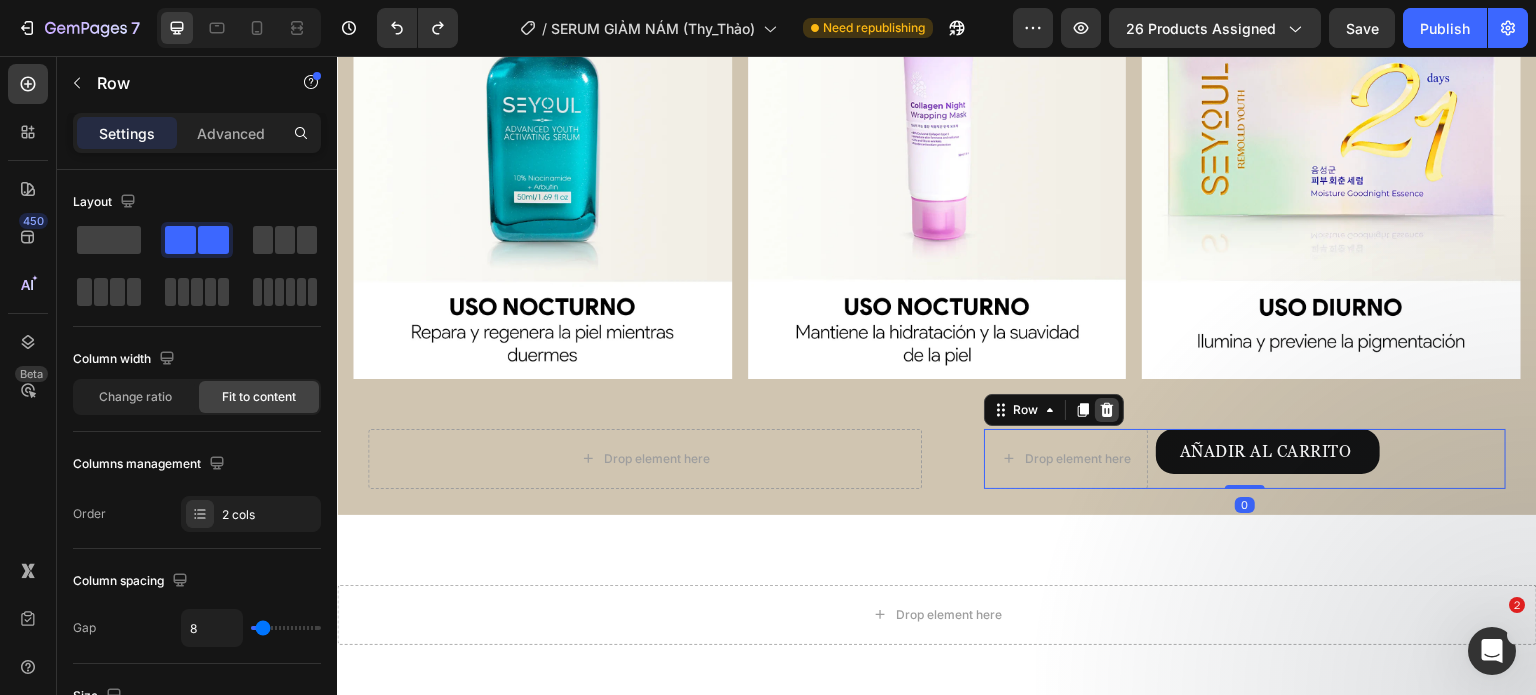 click at bounding box center (1107, 410) 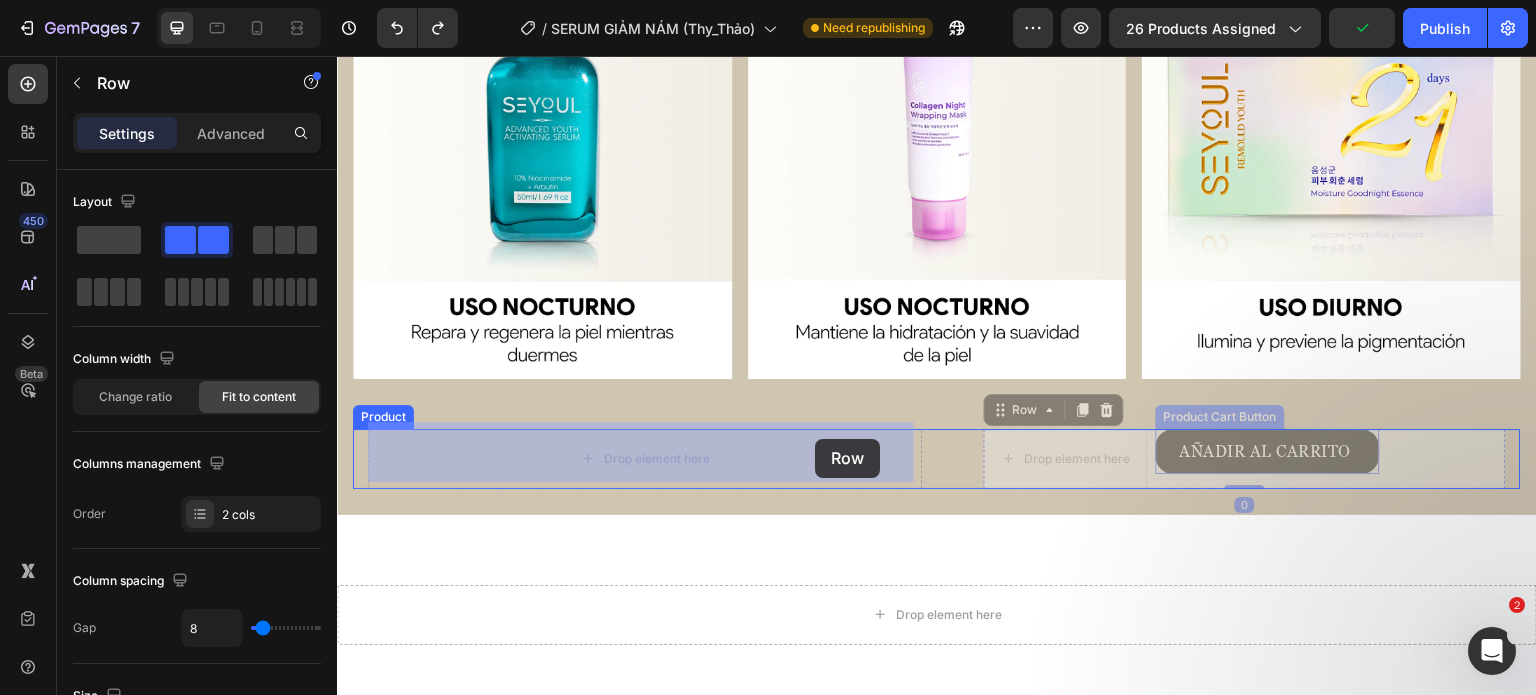 drag, startPoint x: 1400, startPoint y: 472, endPoint x: 815, endPoint y: 439, distance: 585.93005 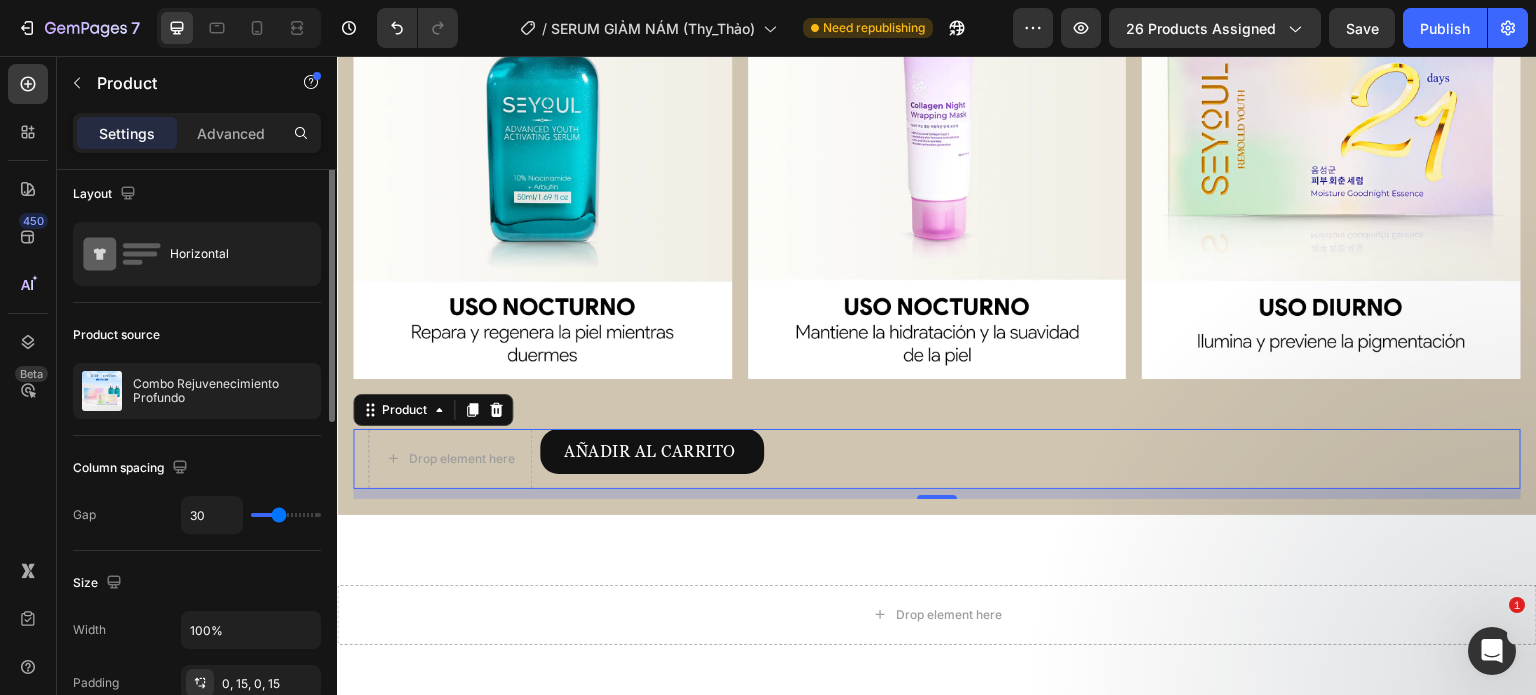 scroll, scrollTop: 0, scrollLeft: 0, axis: both 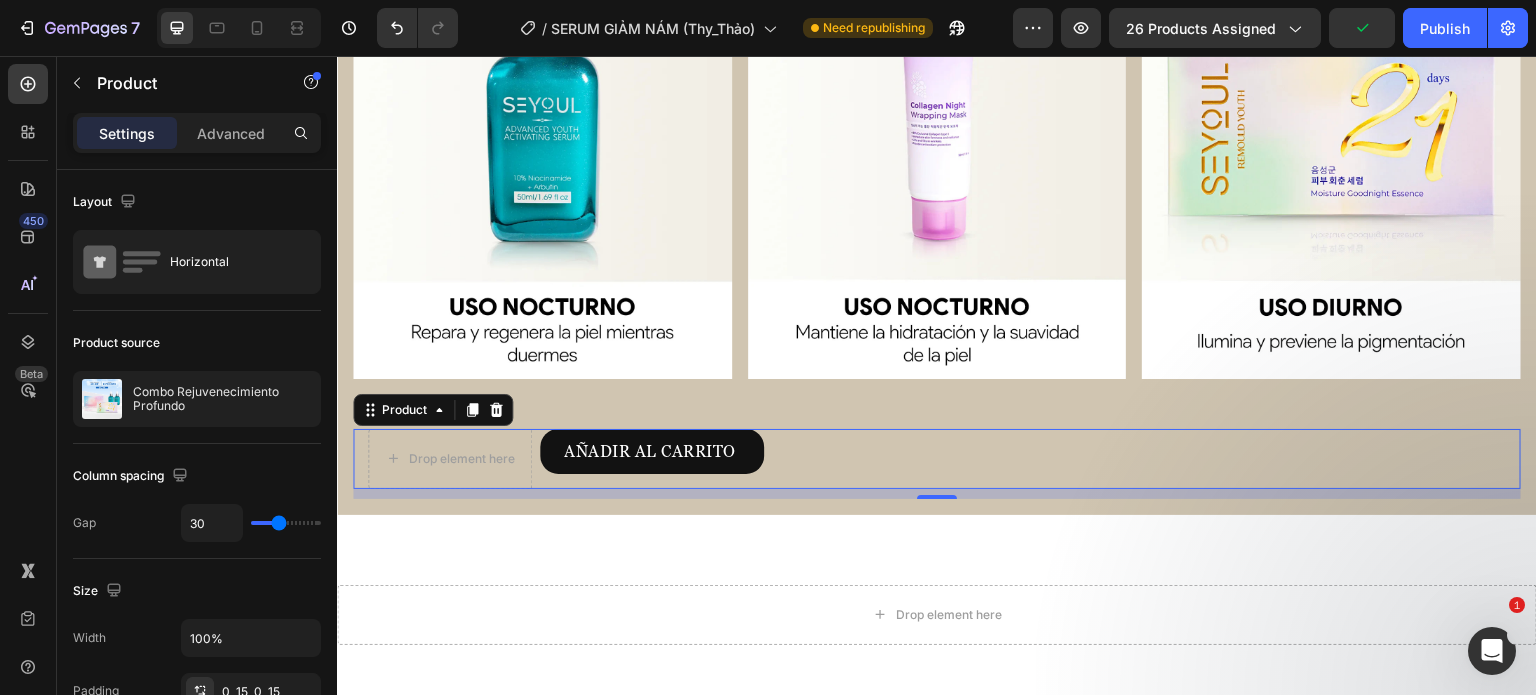 click on "Settings Advanced" at bounding box center (197, 133) 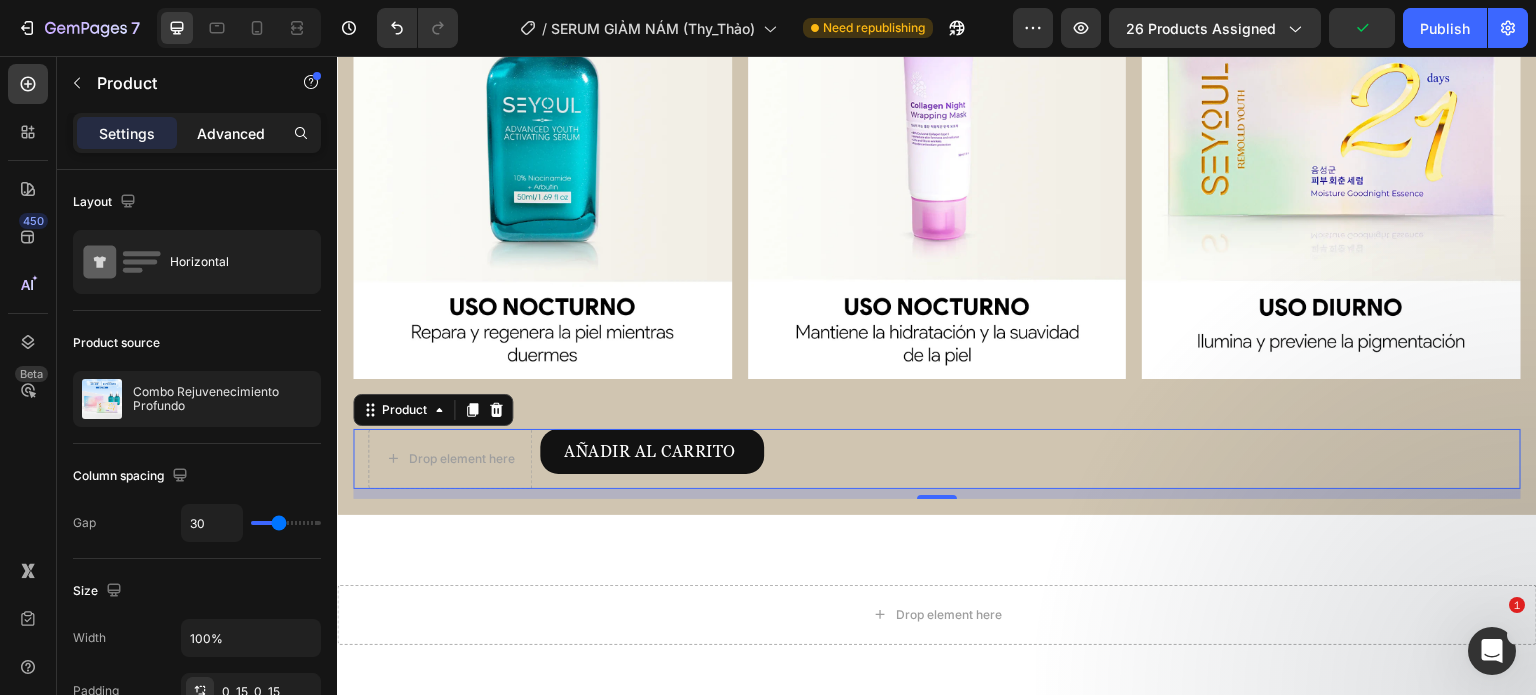 click on "Advanced" at bounding box center (231, 133) 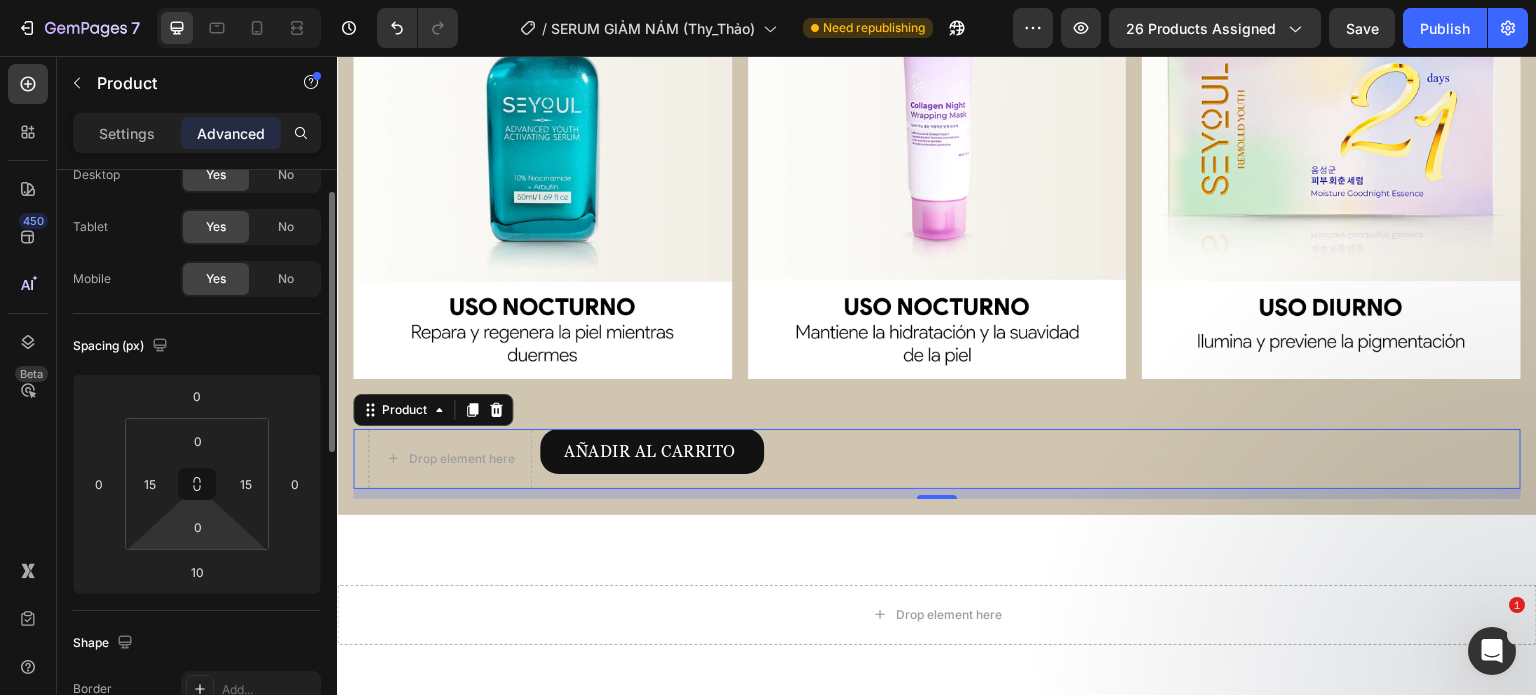 scroll, scrollTop: 53, scrollLeft: 0, axis: vertical 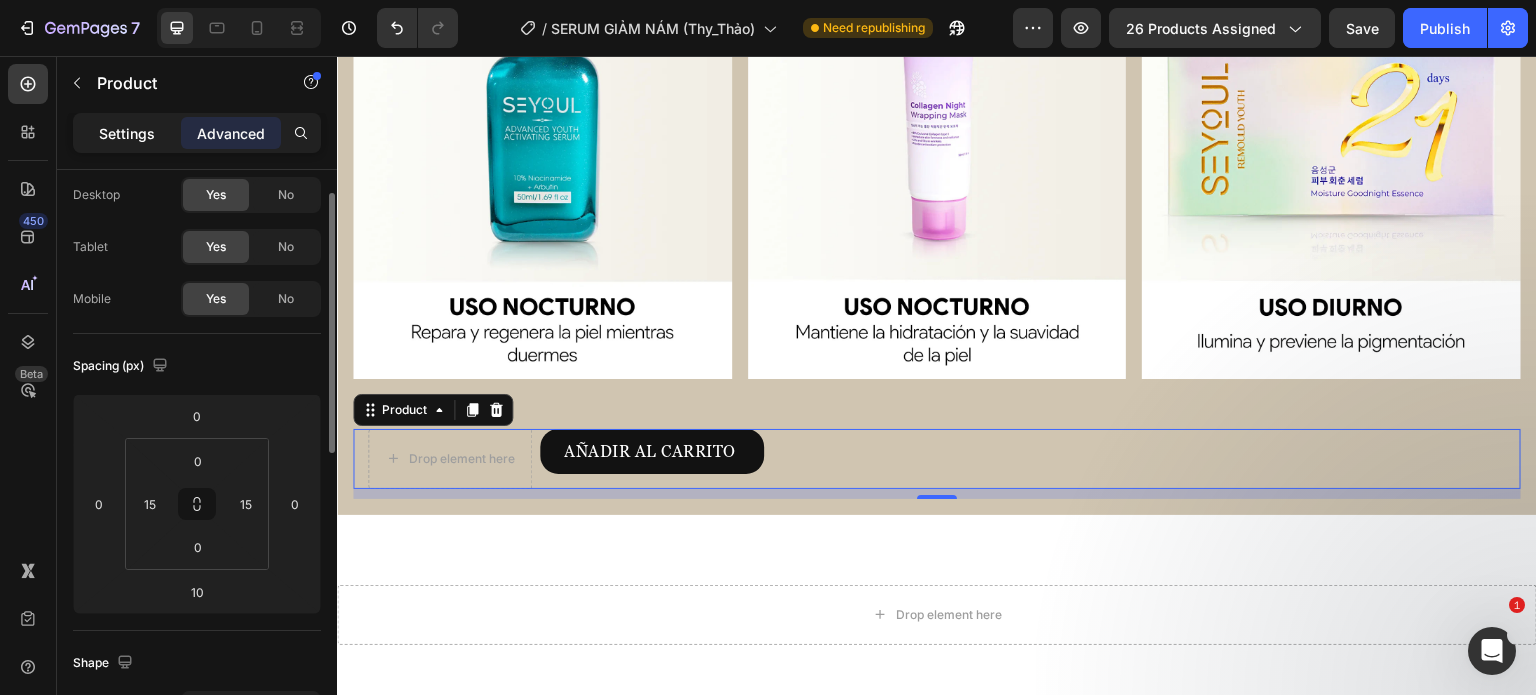 click on "Settings" 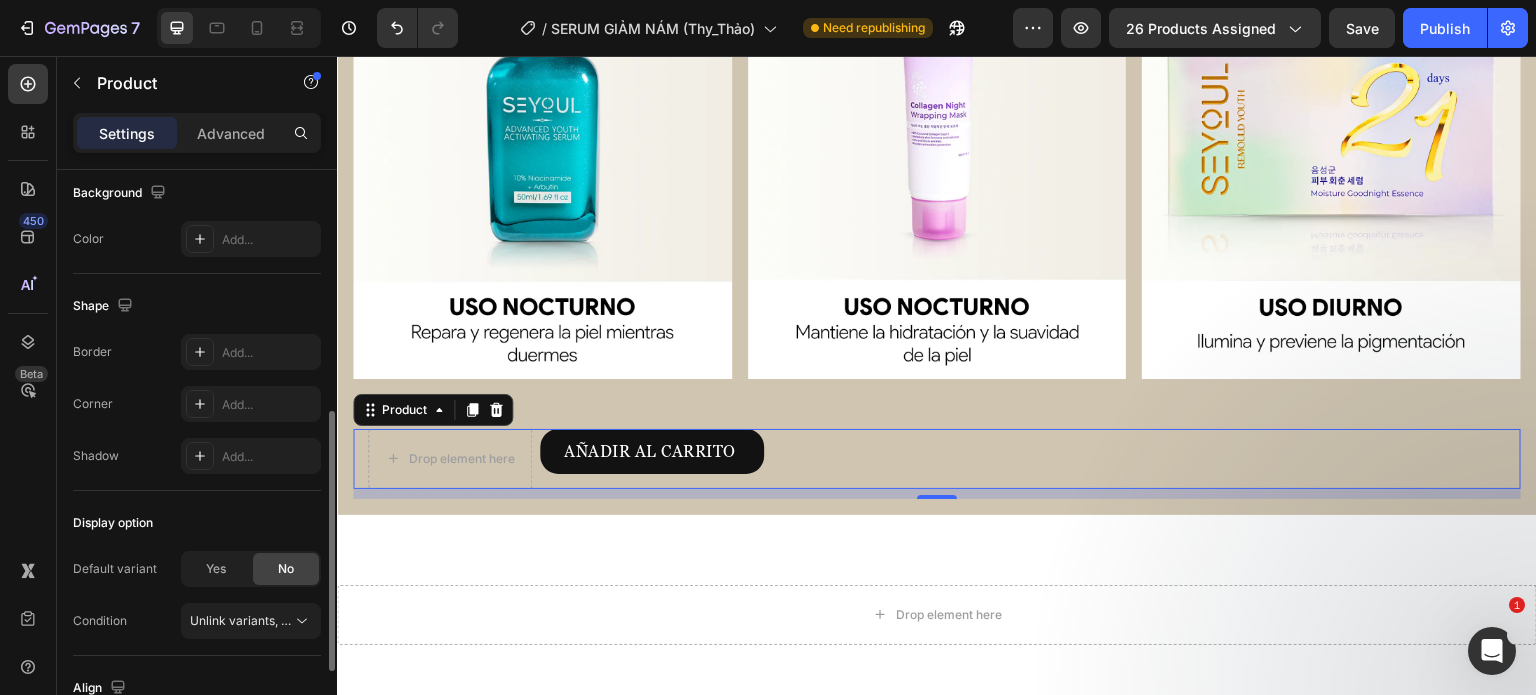scroll, scrollTop: 715, scrollLeft: 0, axis: vertical 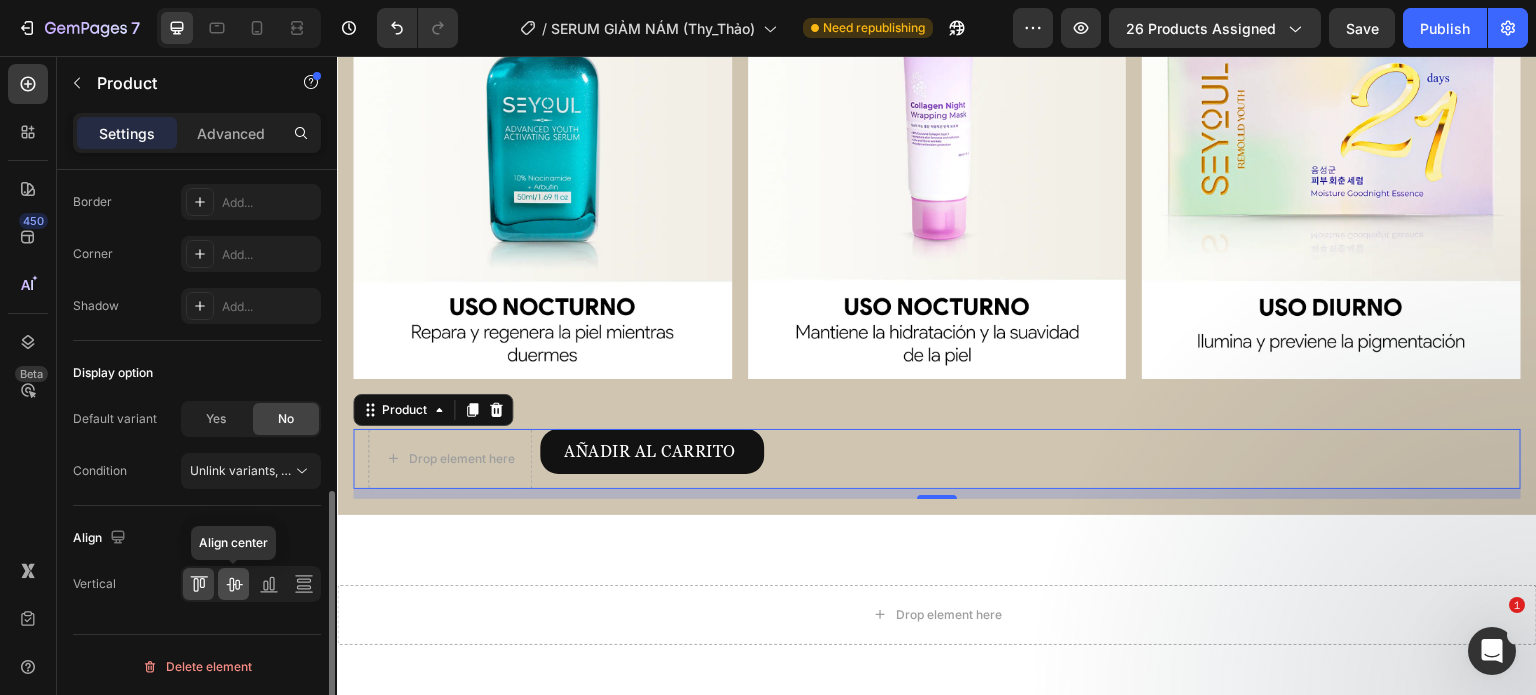click 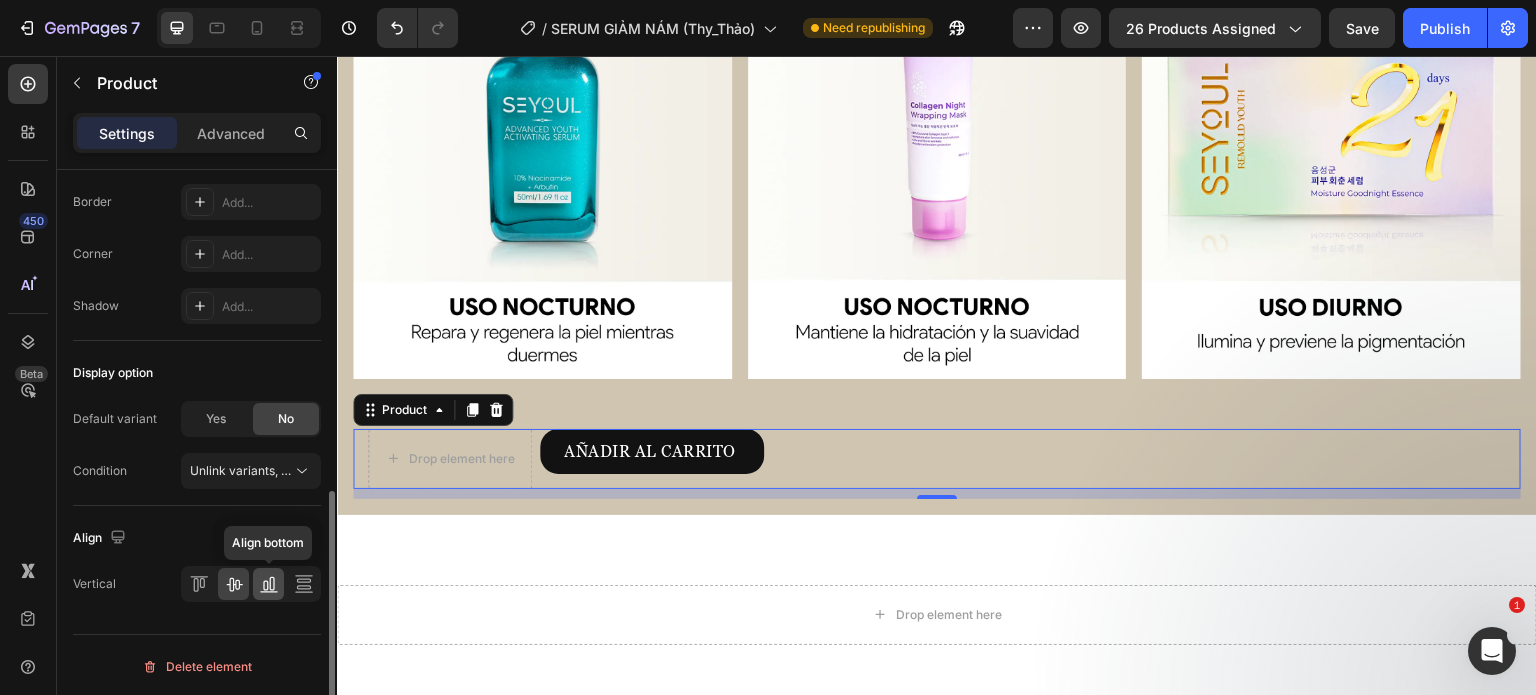 click 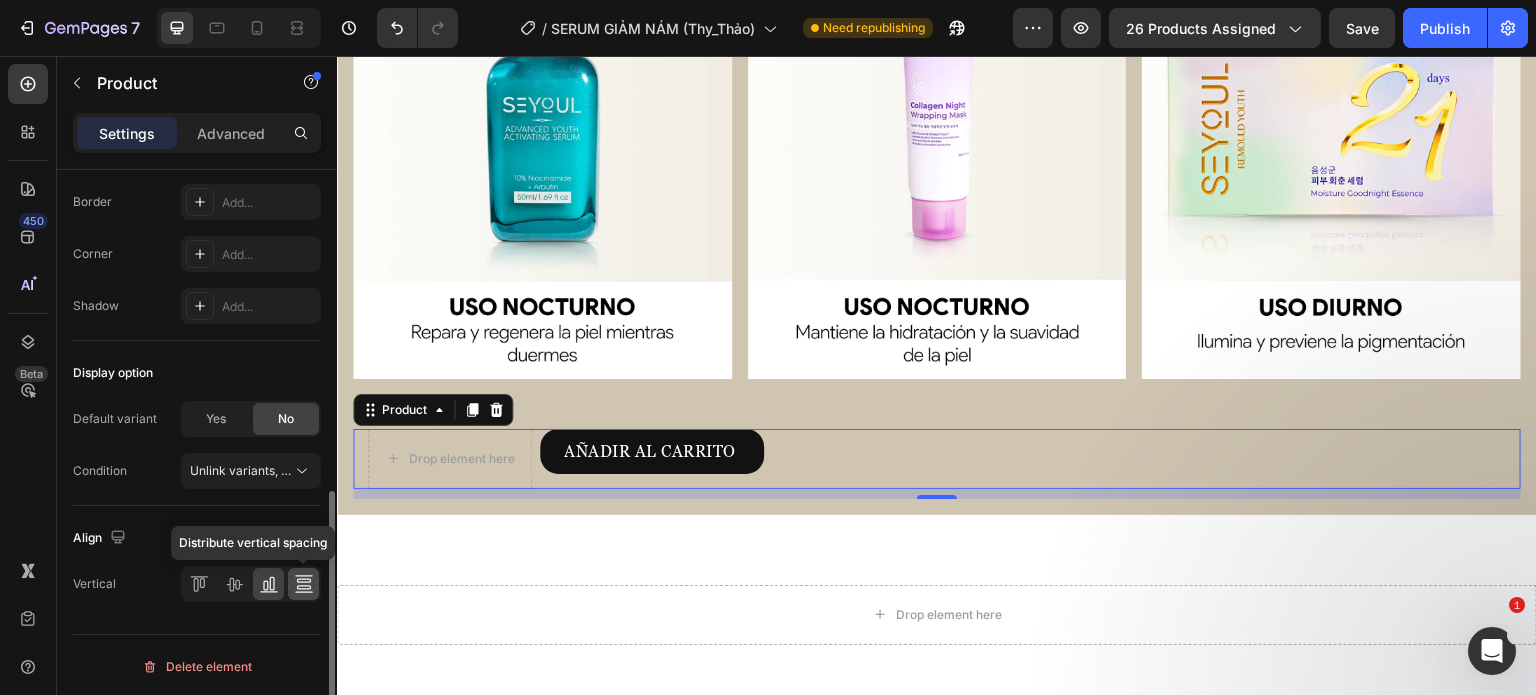 click 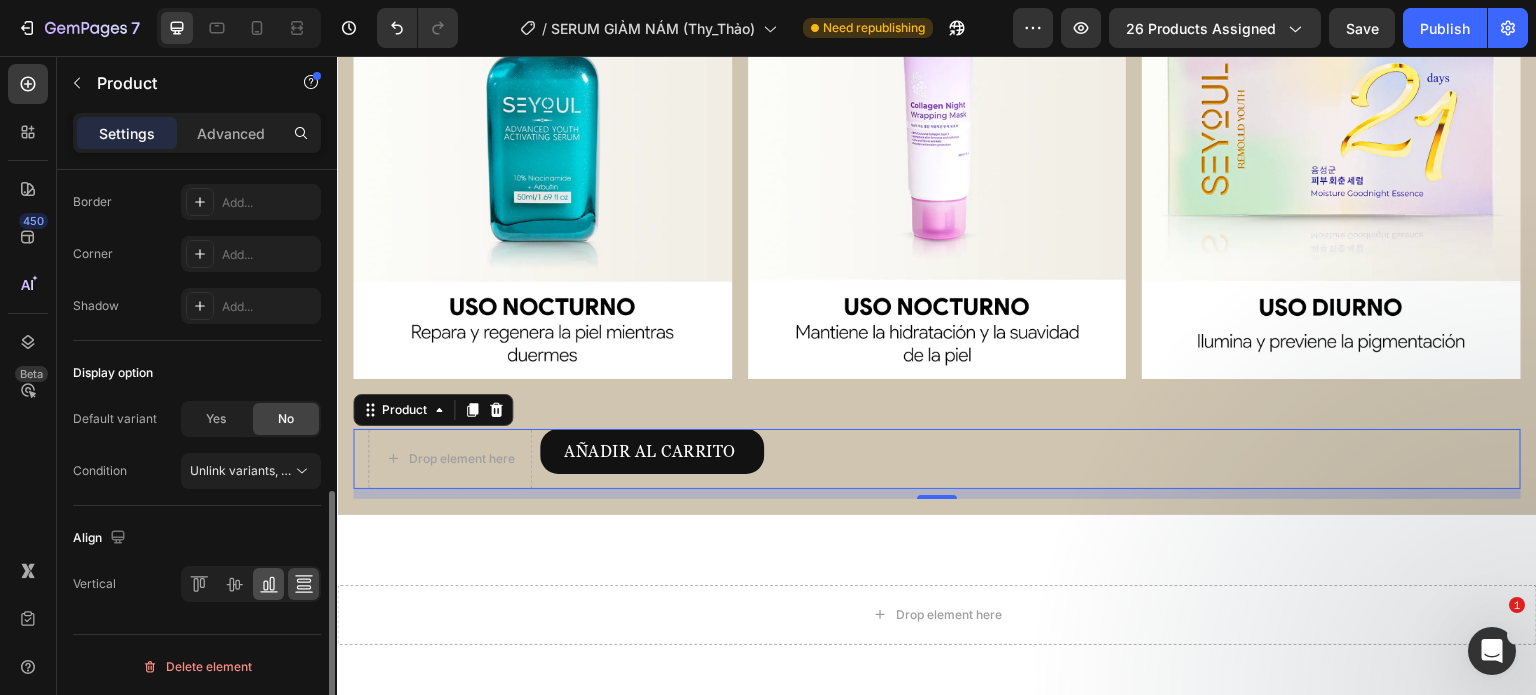 click at bounding box center (251, 584) 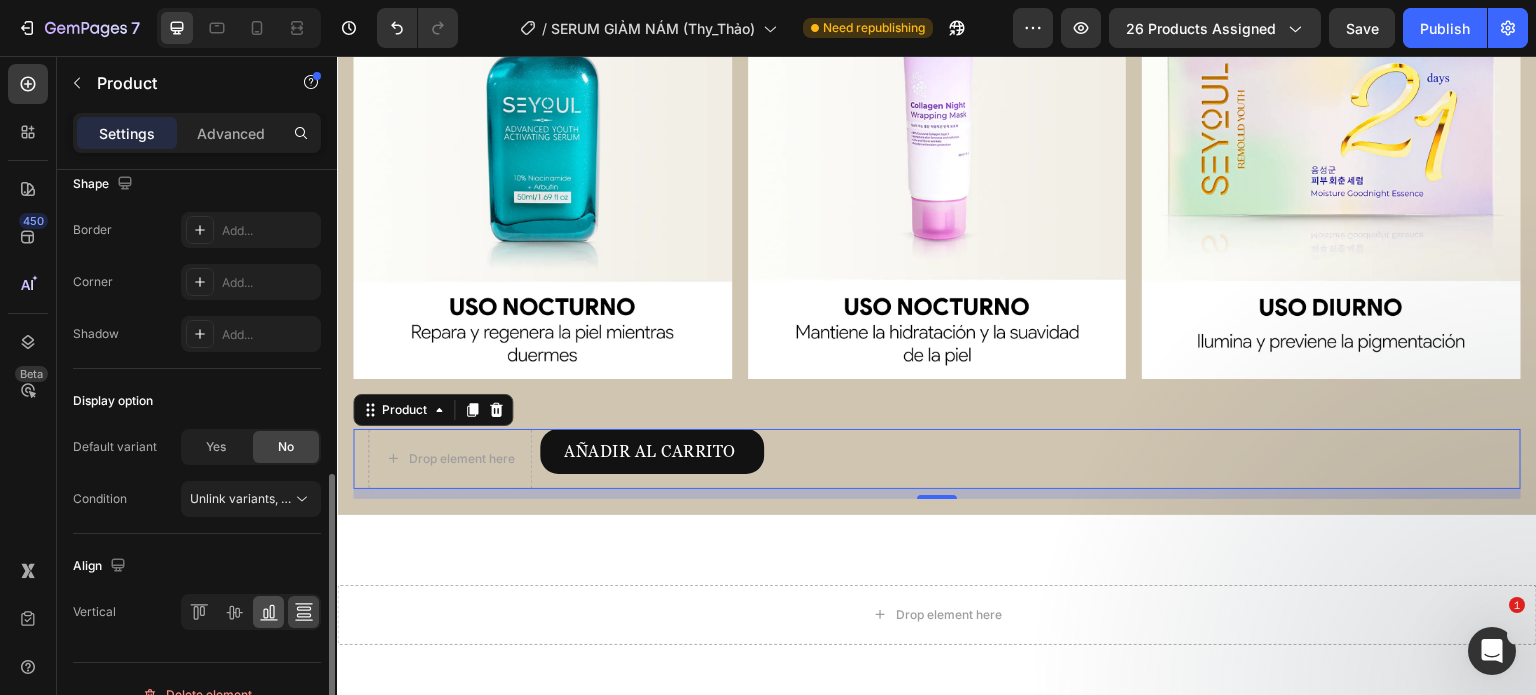 scroll, scrollTop: 684, scrollLeft: 0, axis: vertical 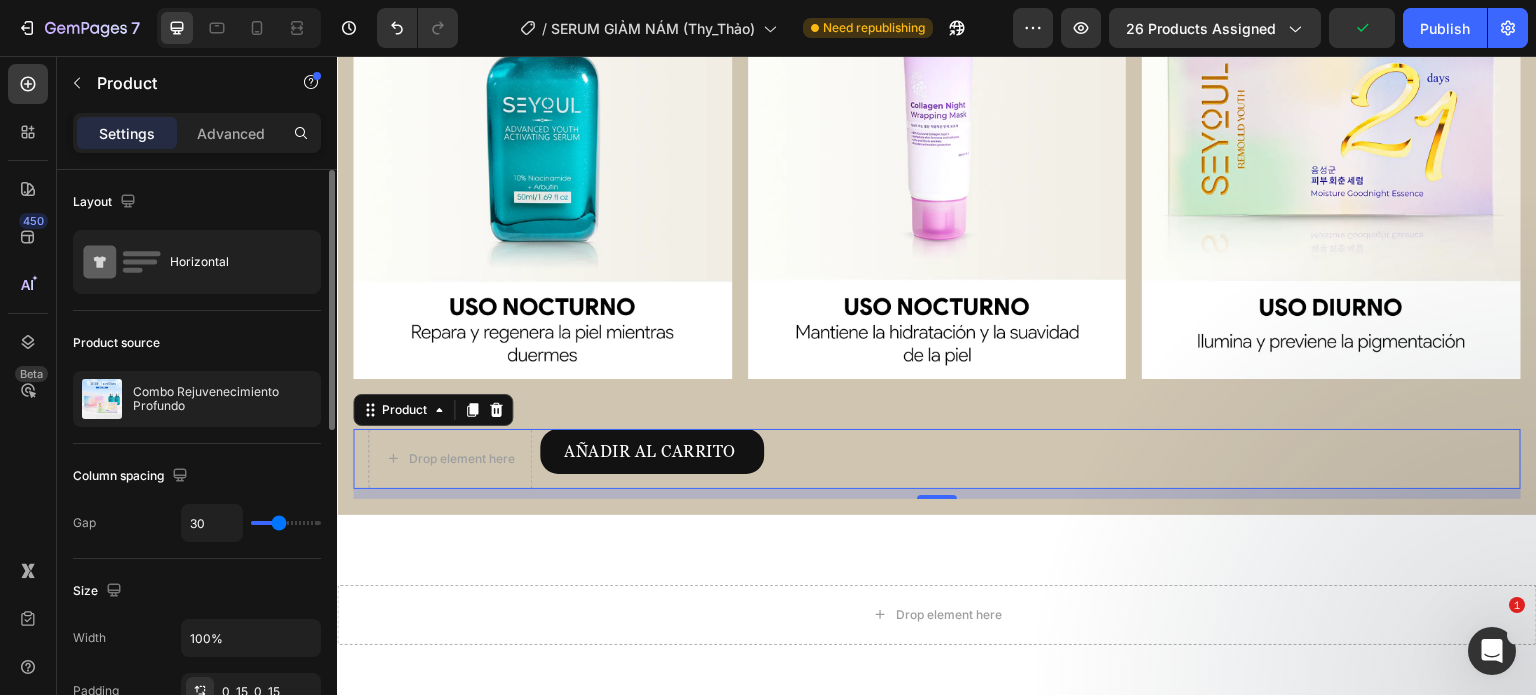 drag, startPoint x: 272, startPoint y: 515, endPoint x: 317, endPoint y: 528, distance: 46.840153 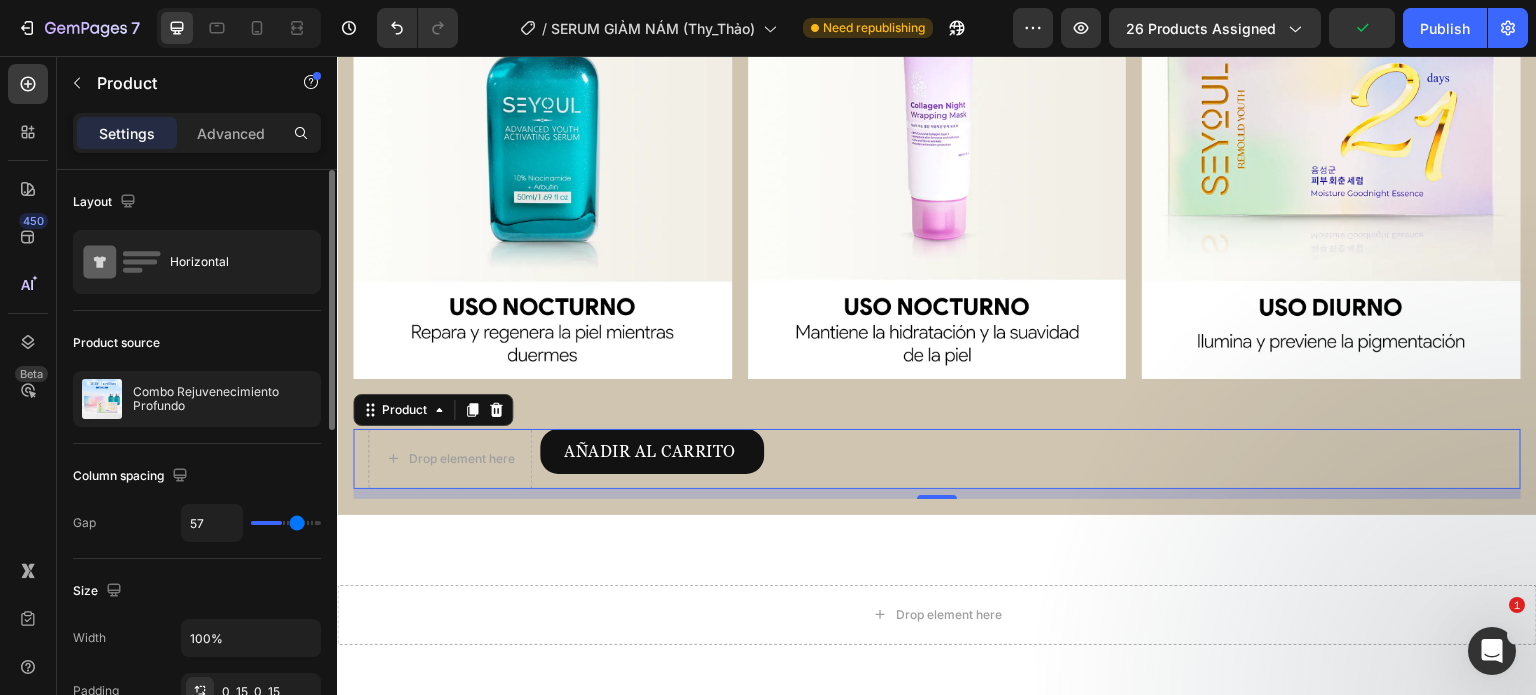 type on "80" 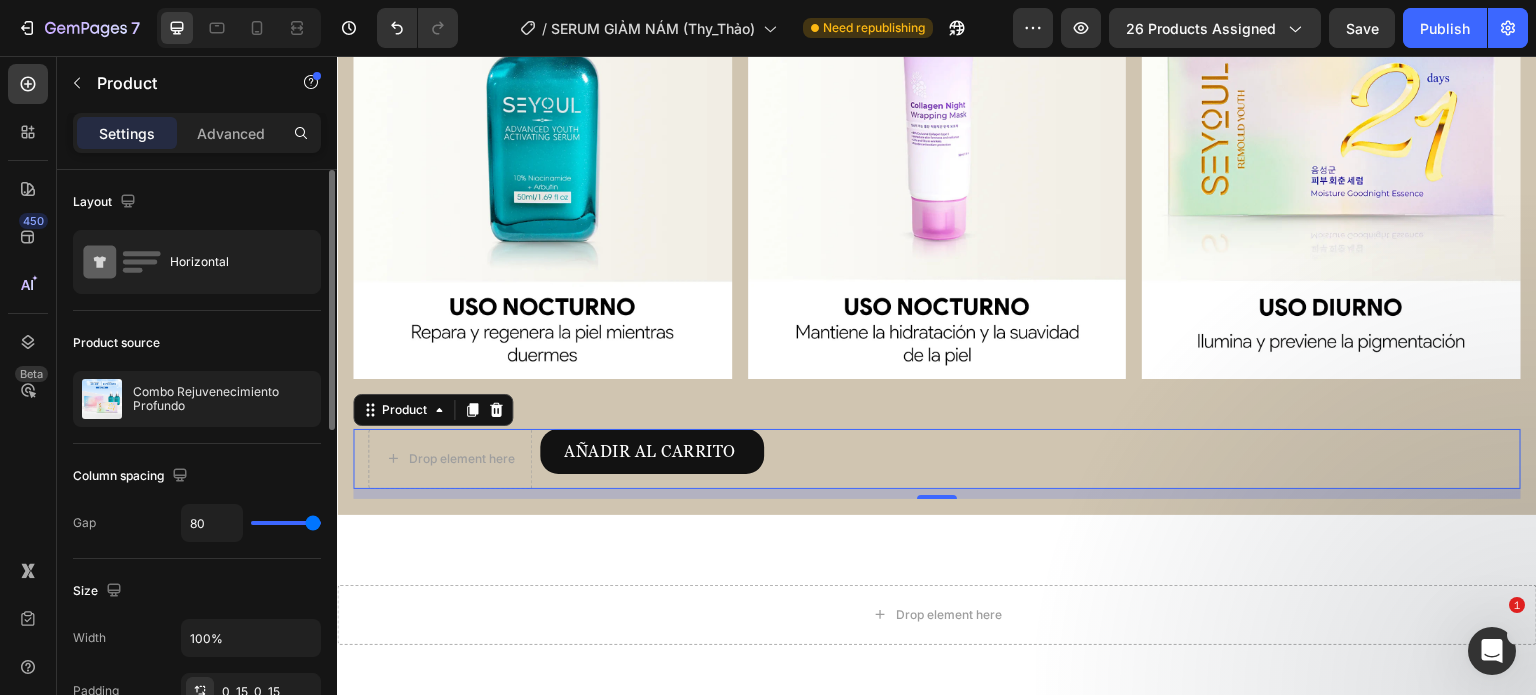 drag, startPoint x: 281, startPoint y: 519, endPoint x: 343, endPoint y: 537, distance: 64.56005 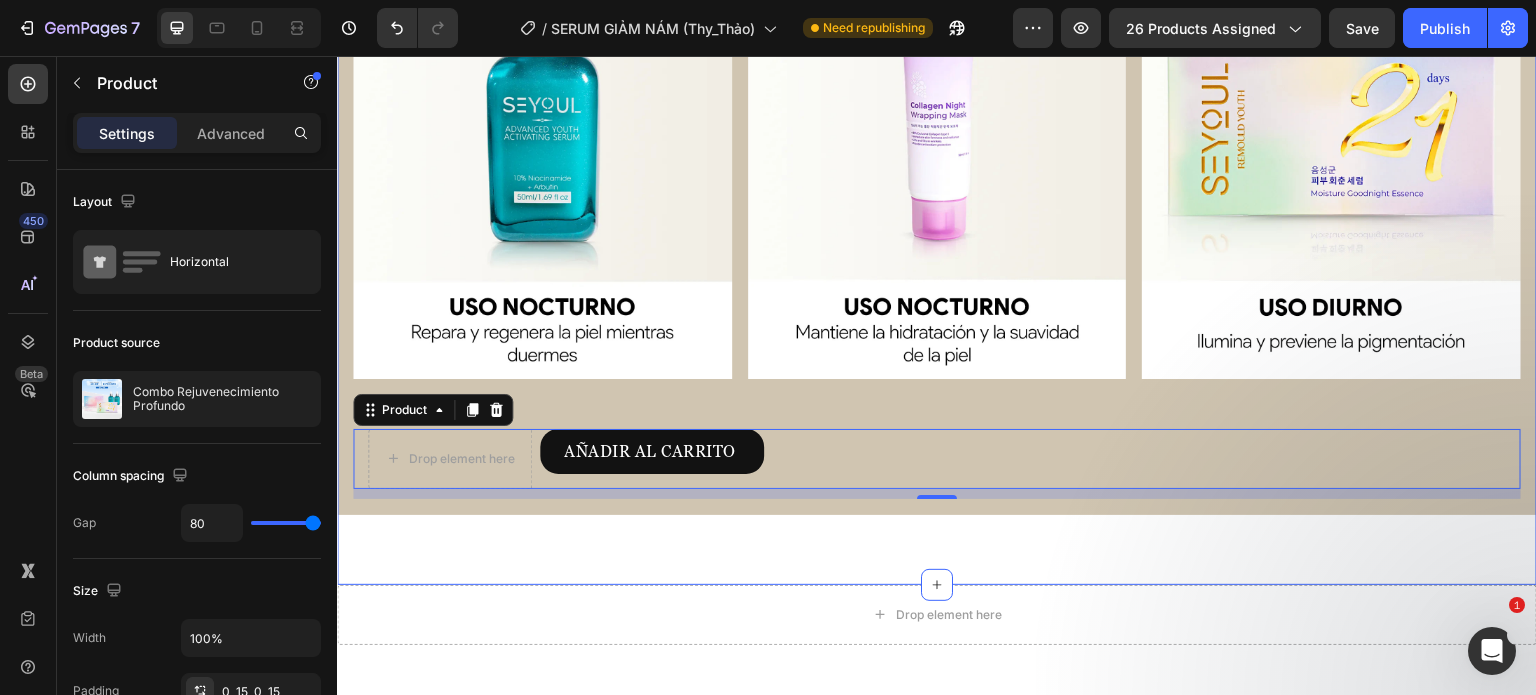 type on "30" 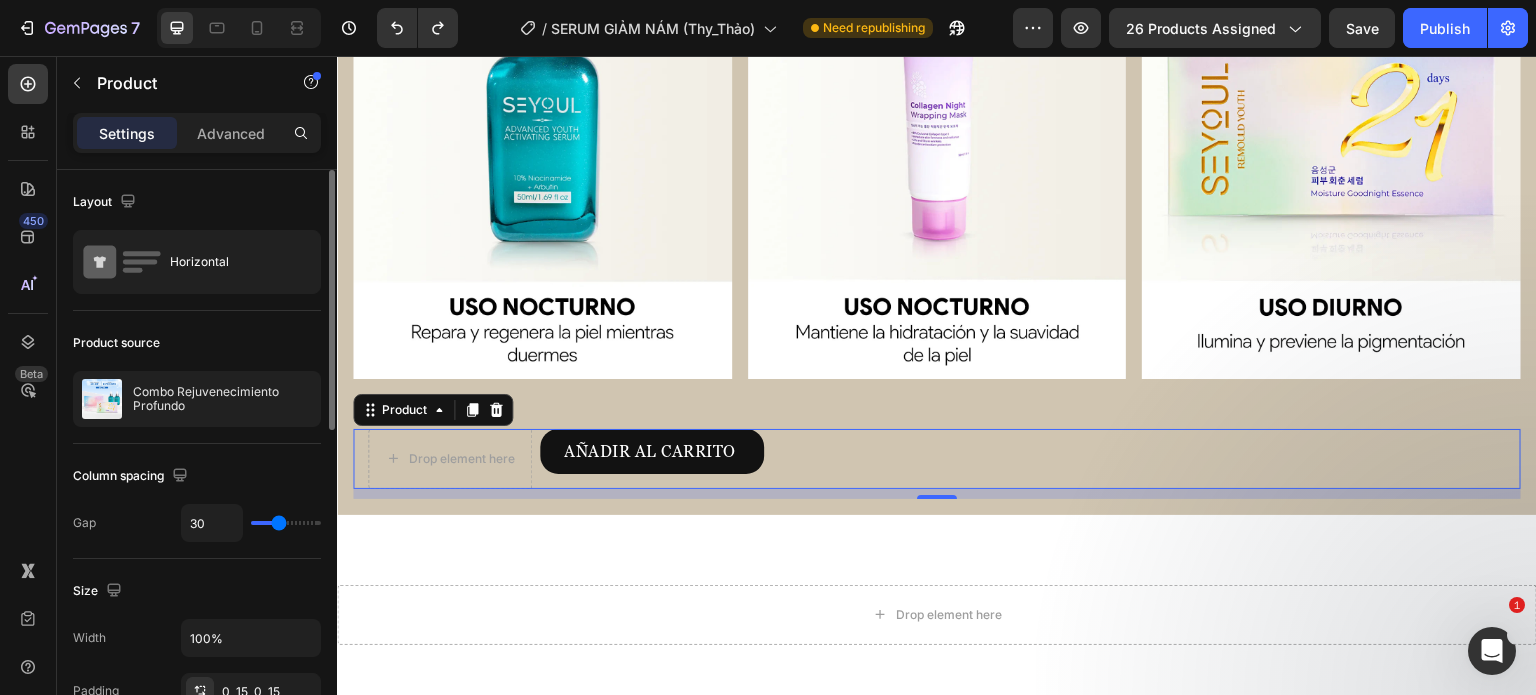click on "Size" at bounding box center (197, 591) 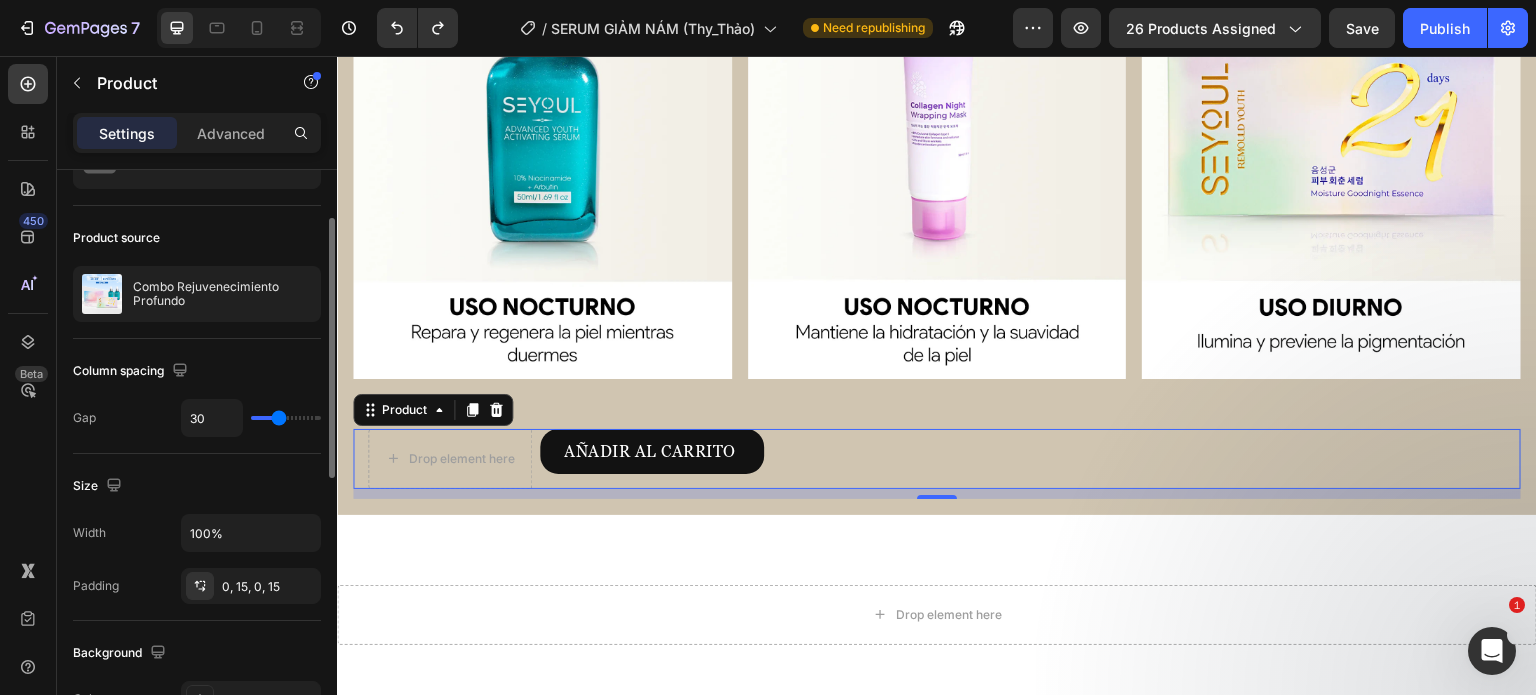 scroll, scrollTop: 106, scrollLeft: 0, axis: vertical 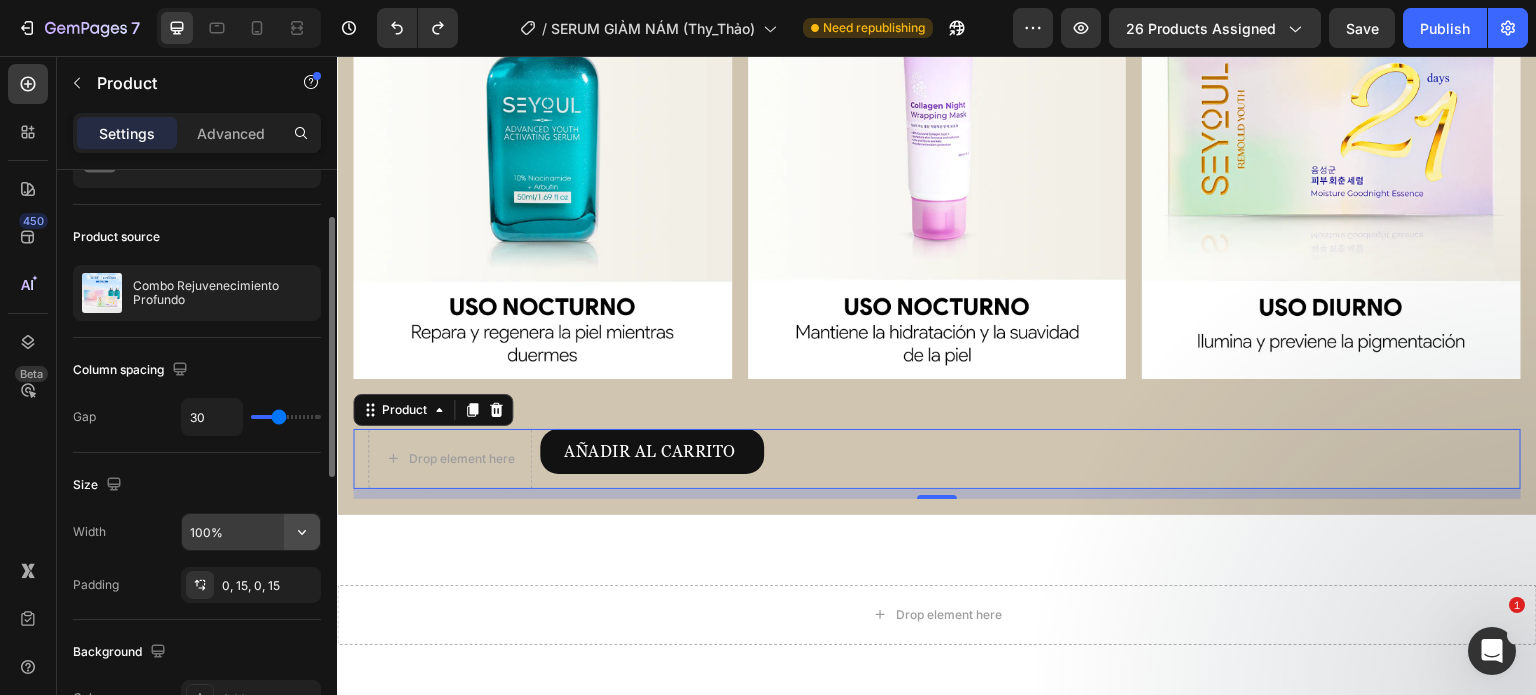 click 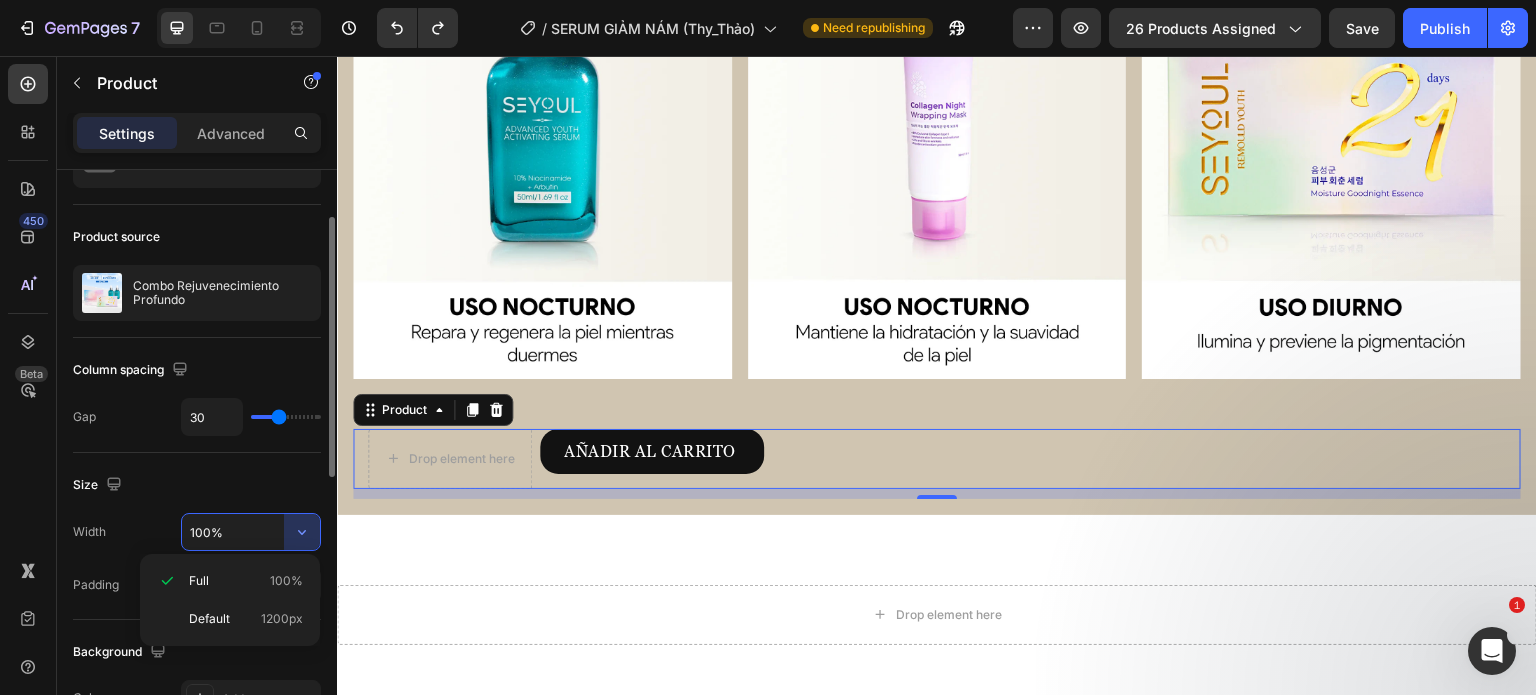 click on "Size" at bounding box center (197, 485) 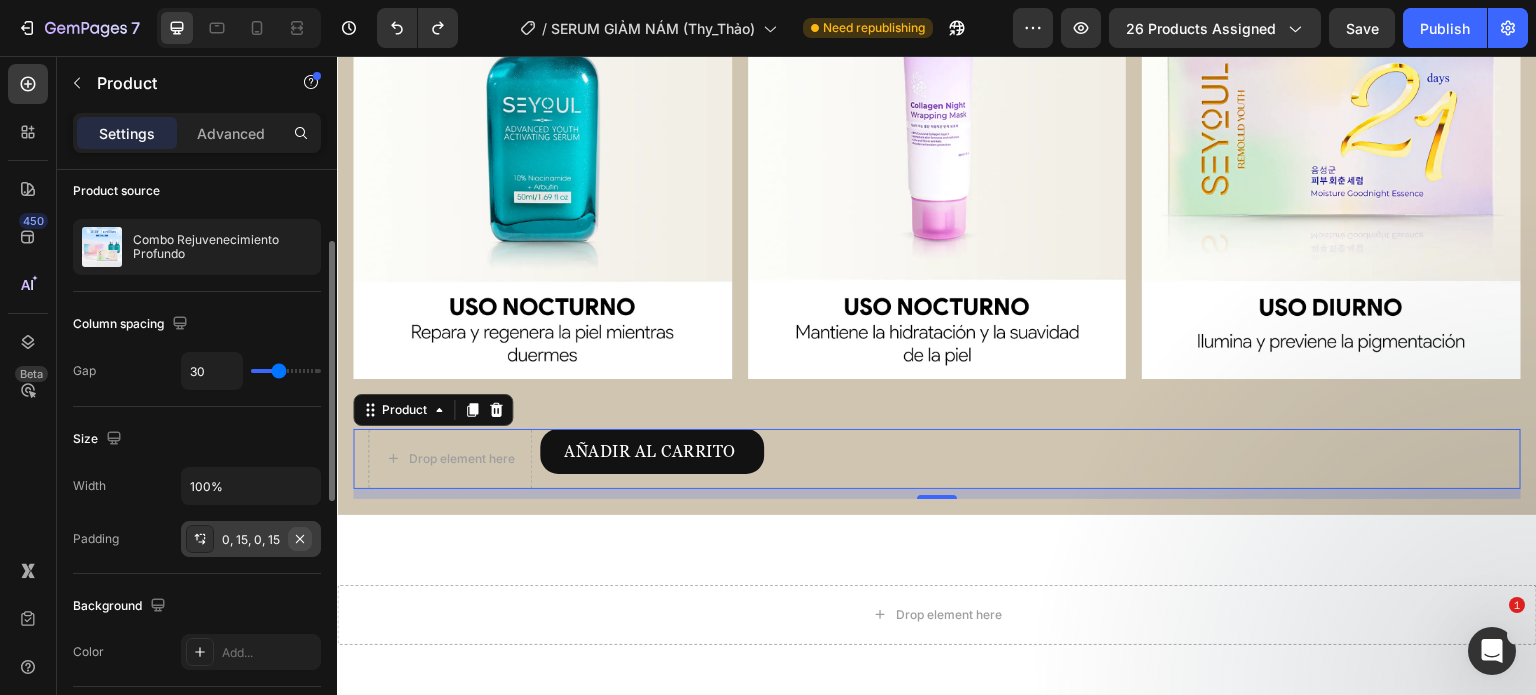 scroll, scrollTop: 0, scrollLeft: 0, axis: both 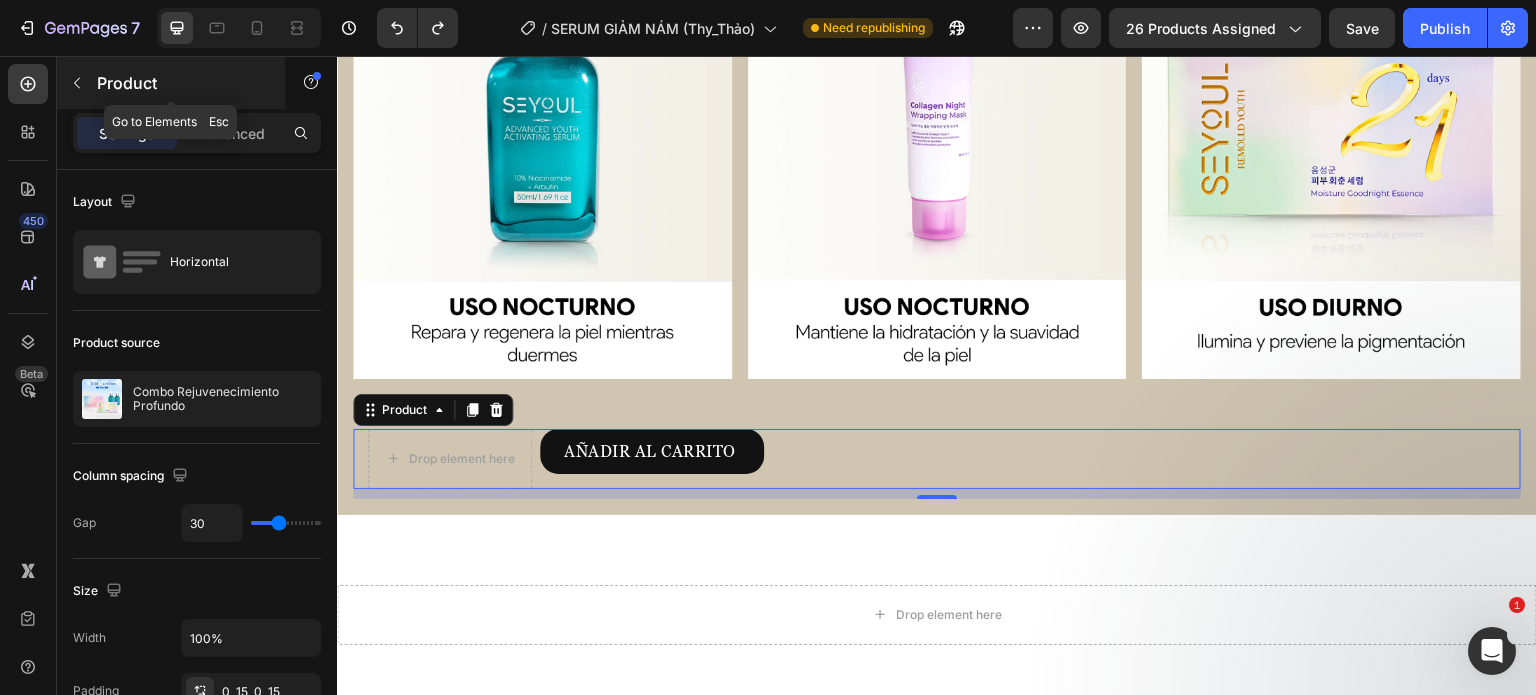 click 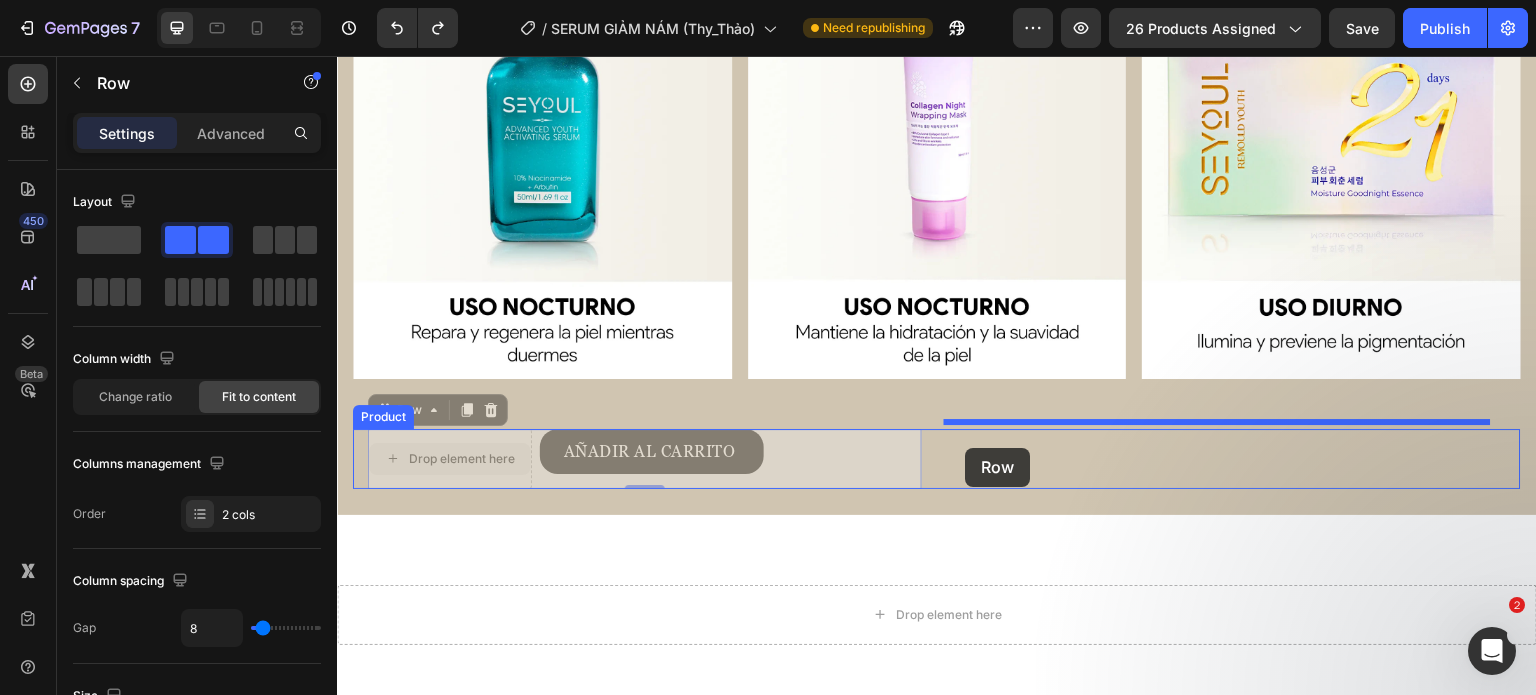 drag, startPoint x: 524, startPoint y: 472, endPoint x: 966, endPoint y: 448, distance: 442.6511 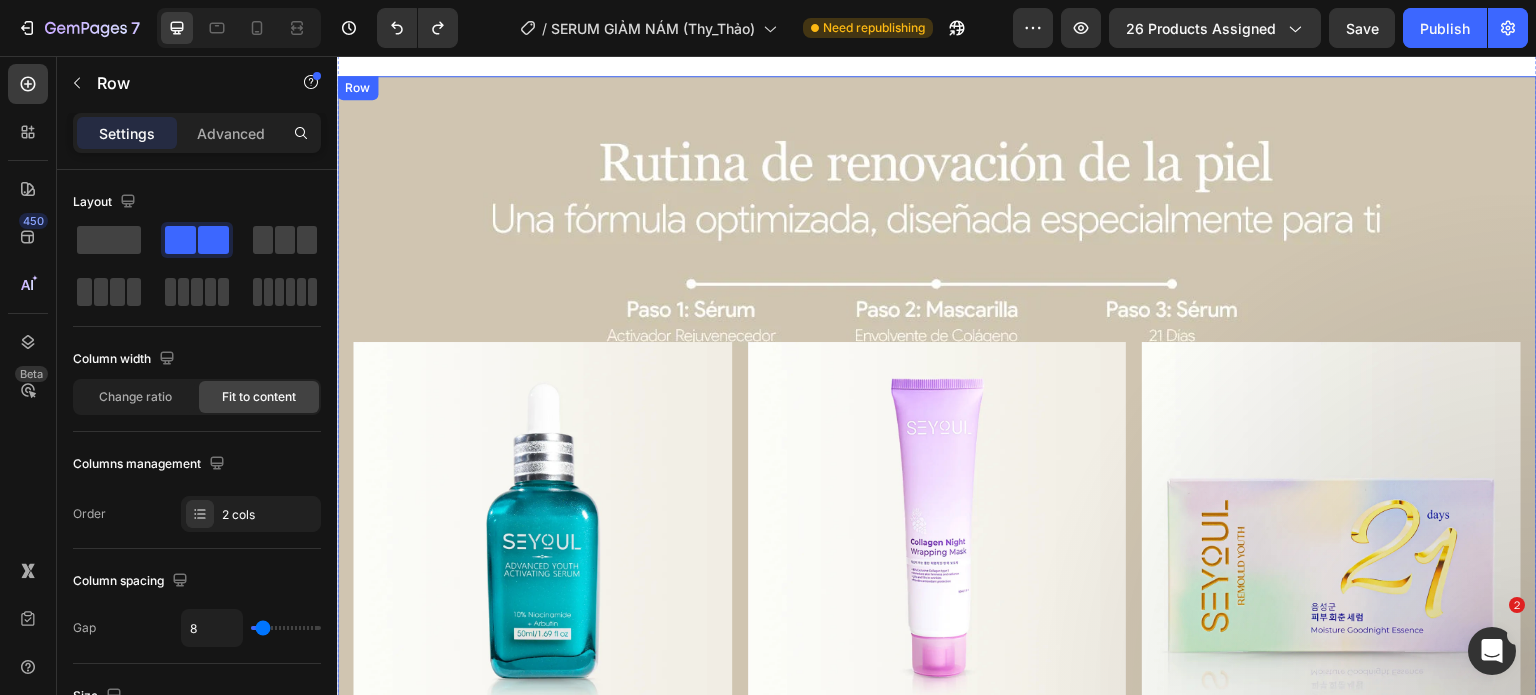 scroll, scrollTop: 5132, scrollLeft: 0, axis: vertical 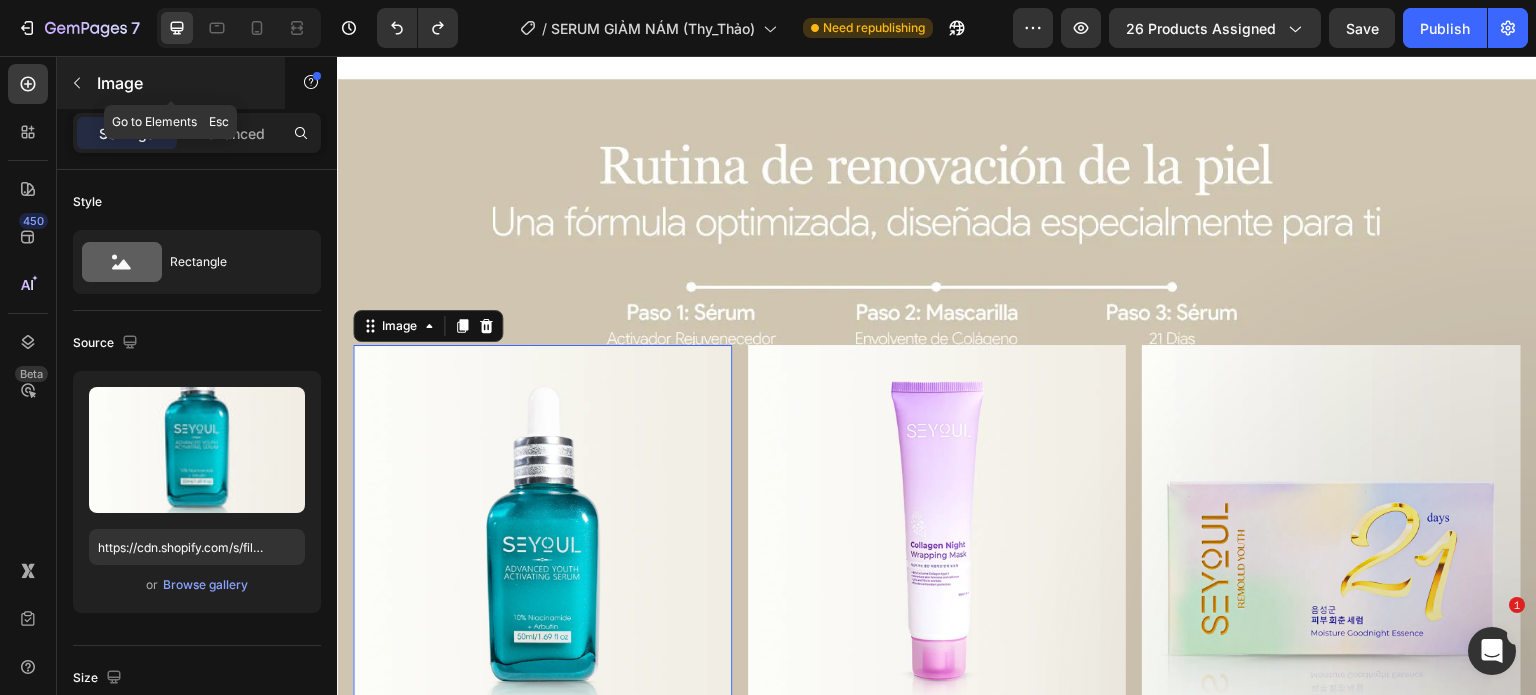 click at bounding box center (77, 83) 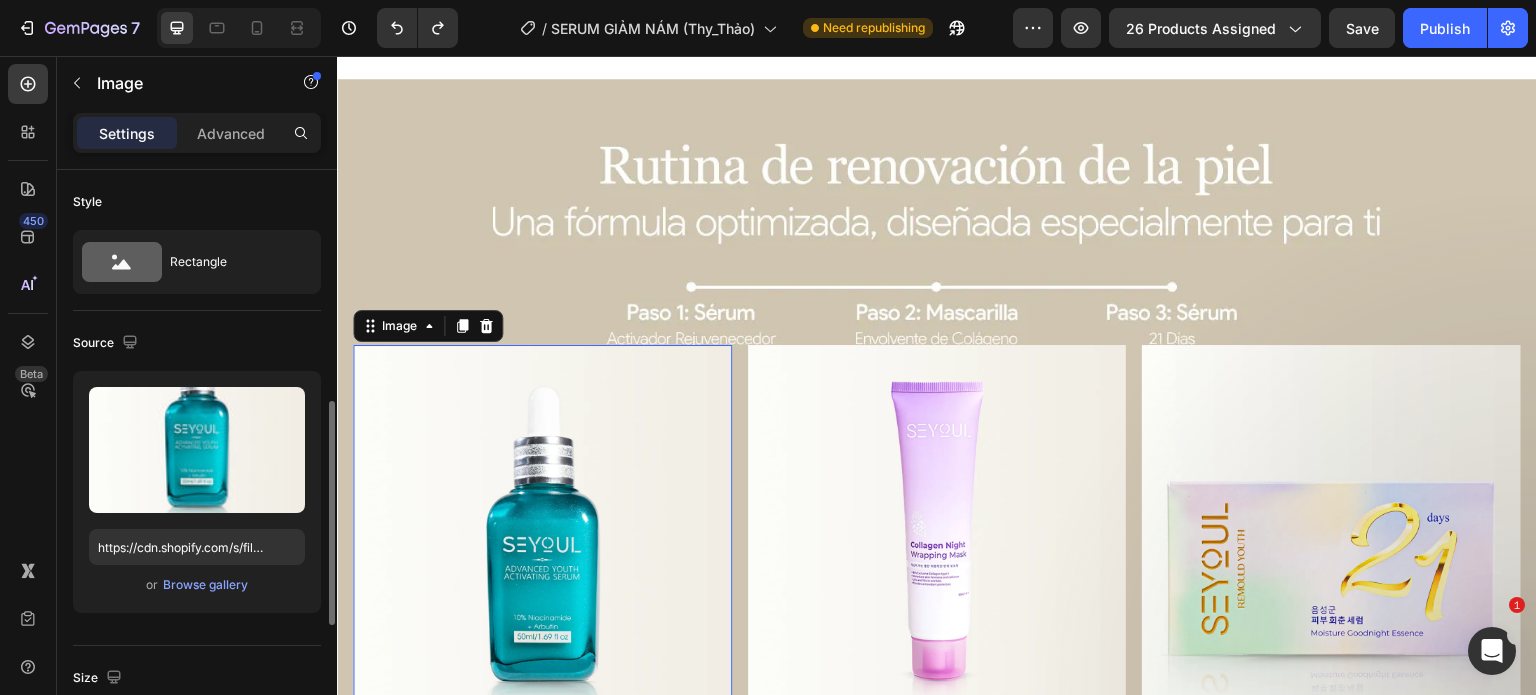 scroll, scrollTop: 258, scrollLeft: 0, axis: vertical 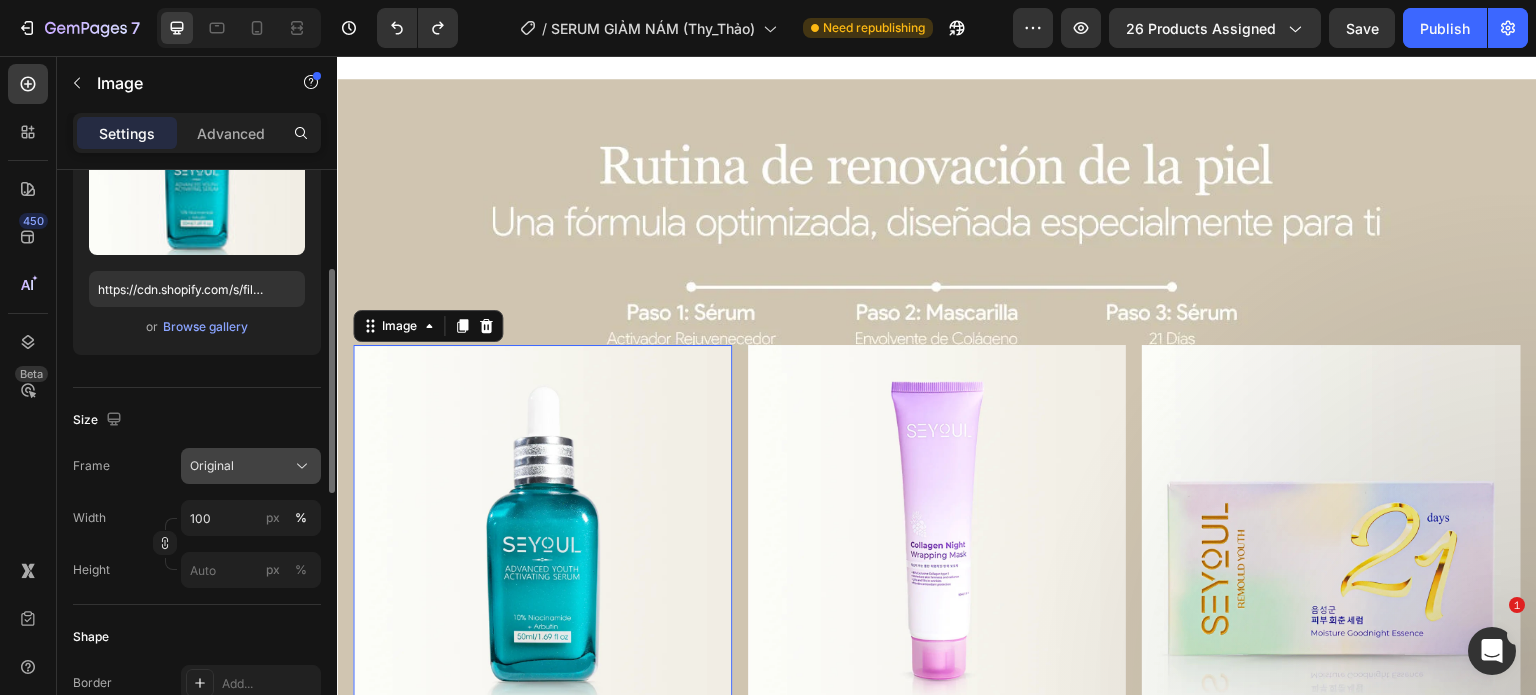 click on "Original" 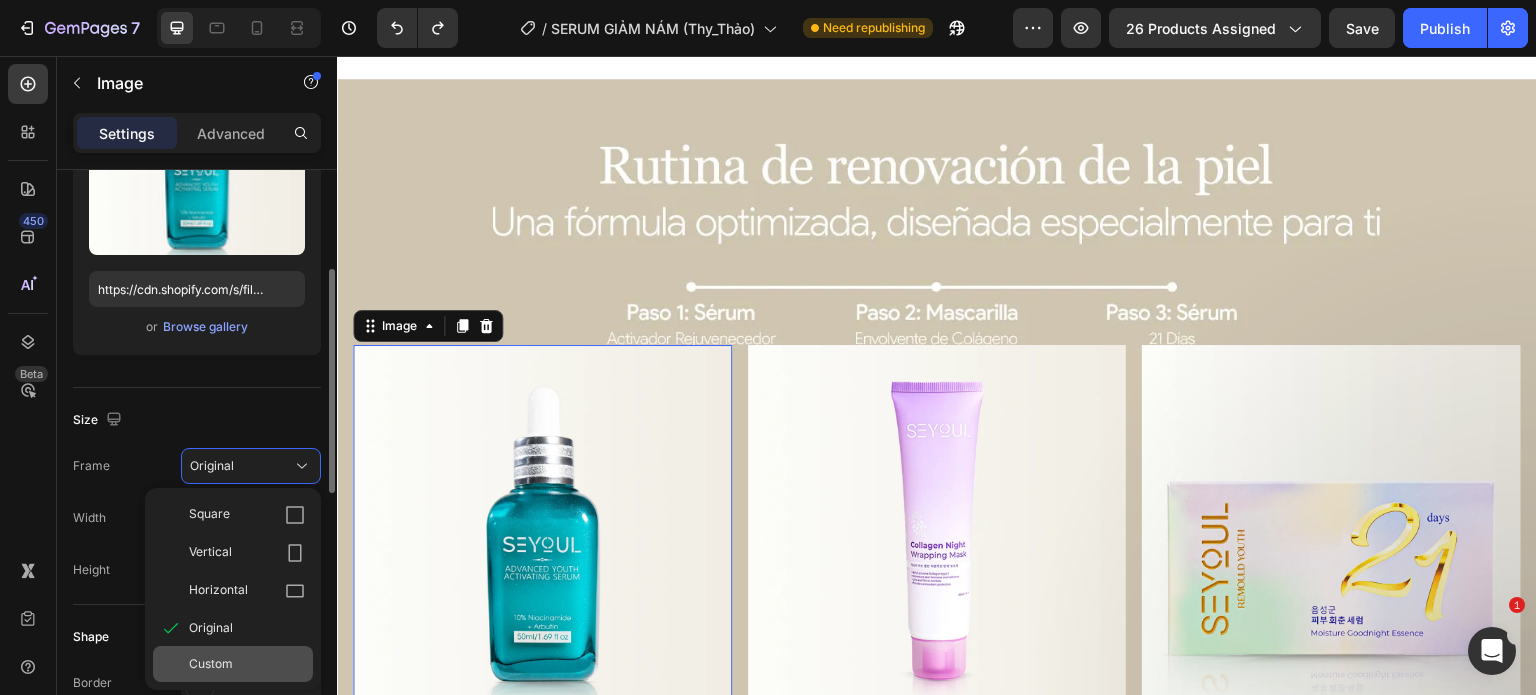 click on "Custom" at bounding box center [211, 664] 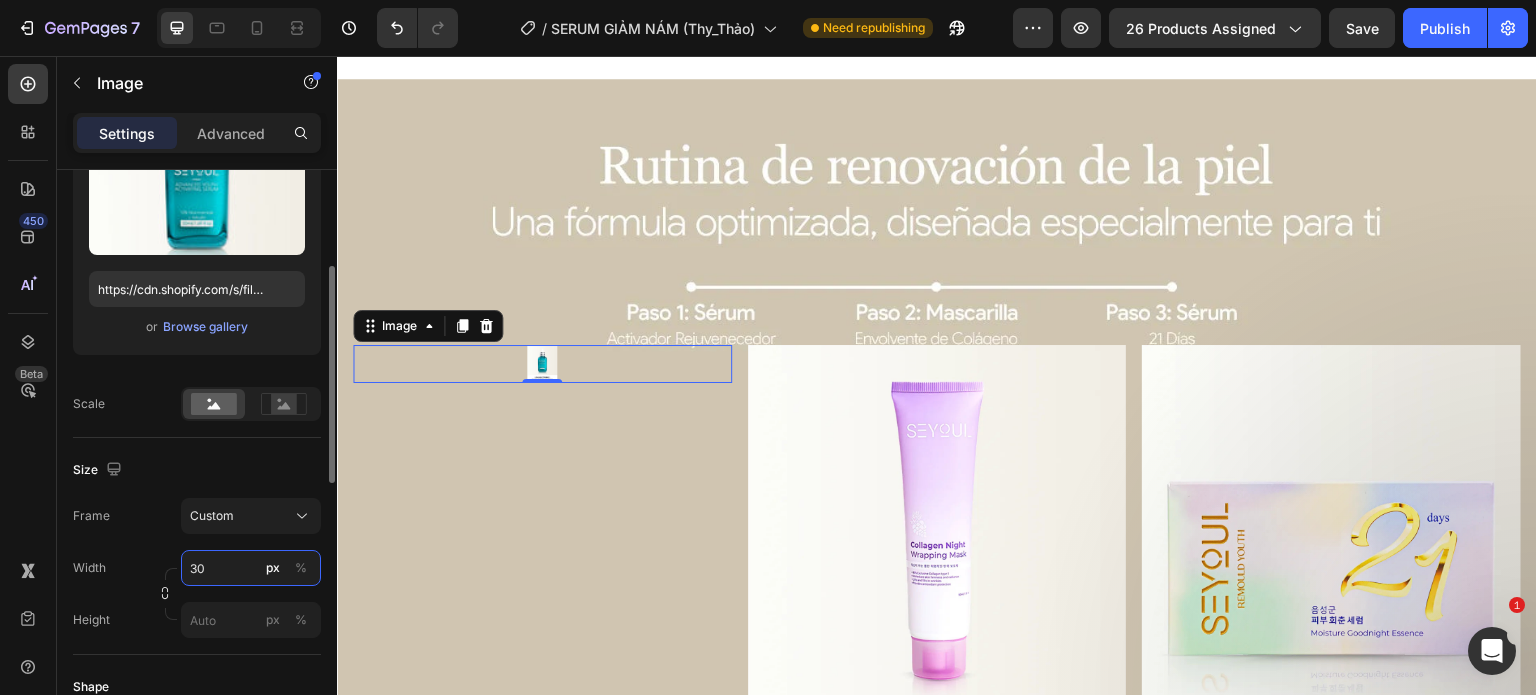 type on "300" 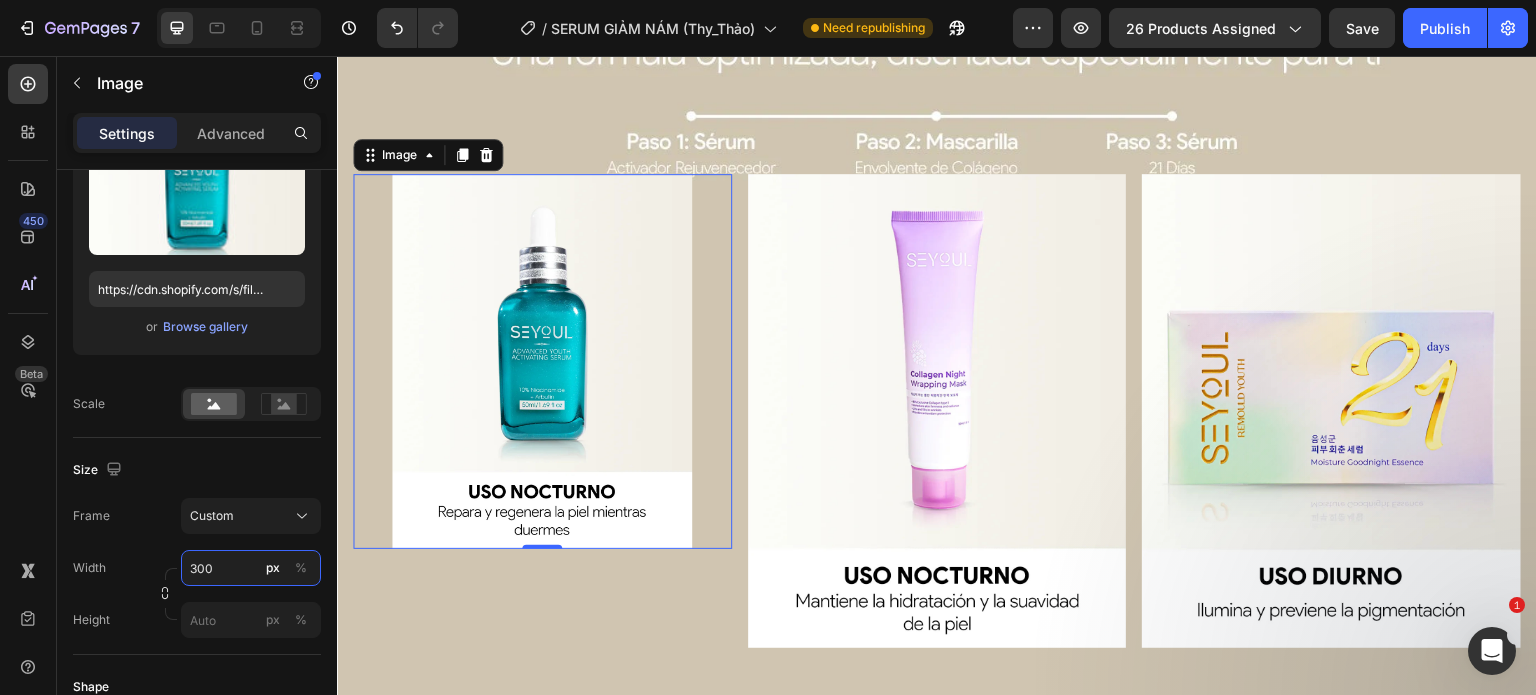 scroll, scrollTop: 5304, scrollLeft: 0, axis: vertical 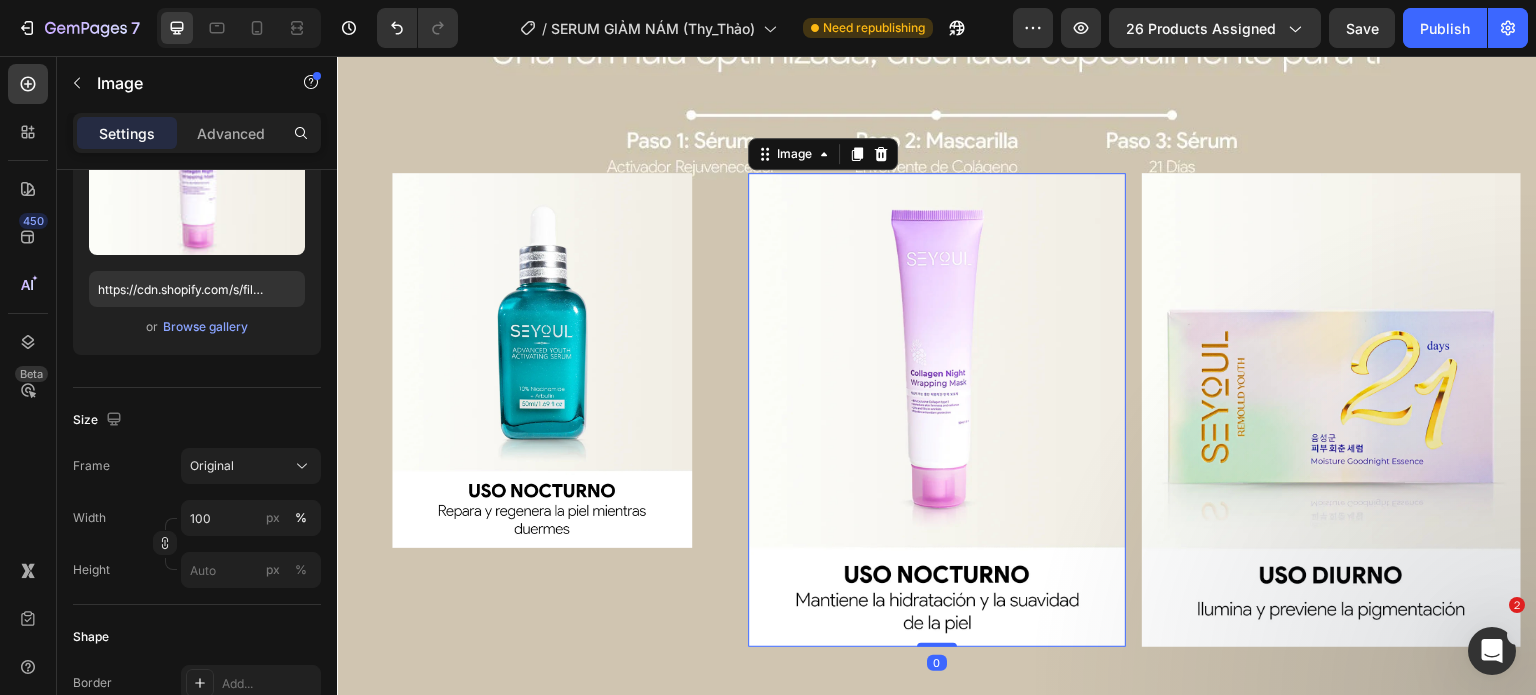 click at bounding box center (937, 409) 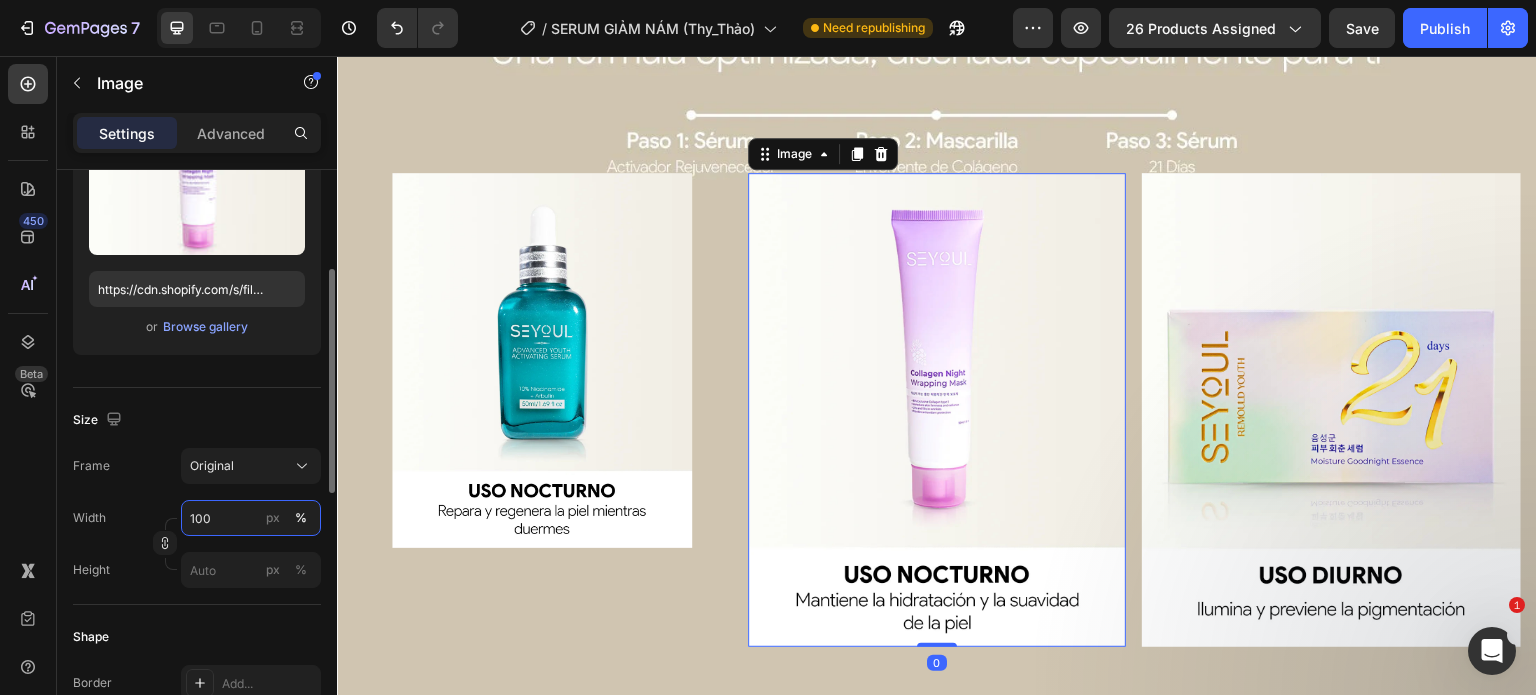 click on "100" at bounding box center [251, 518] 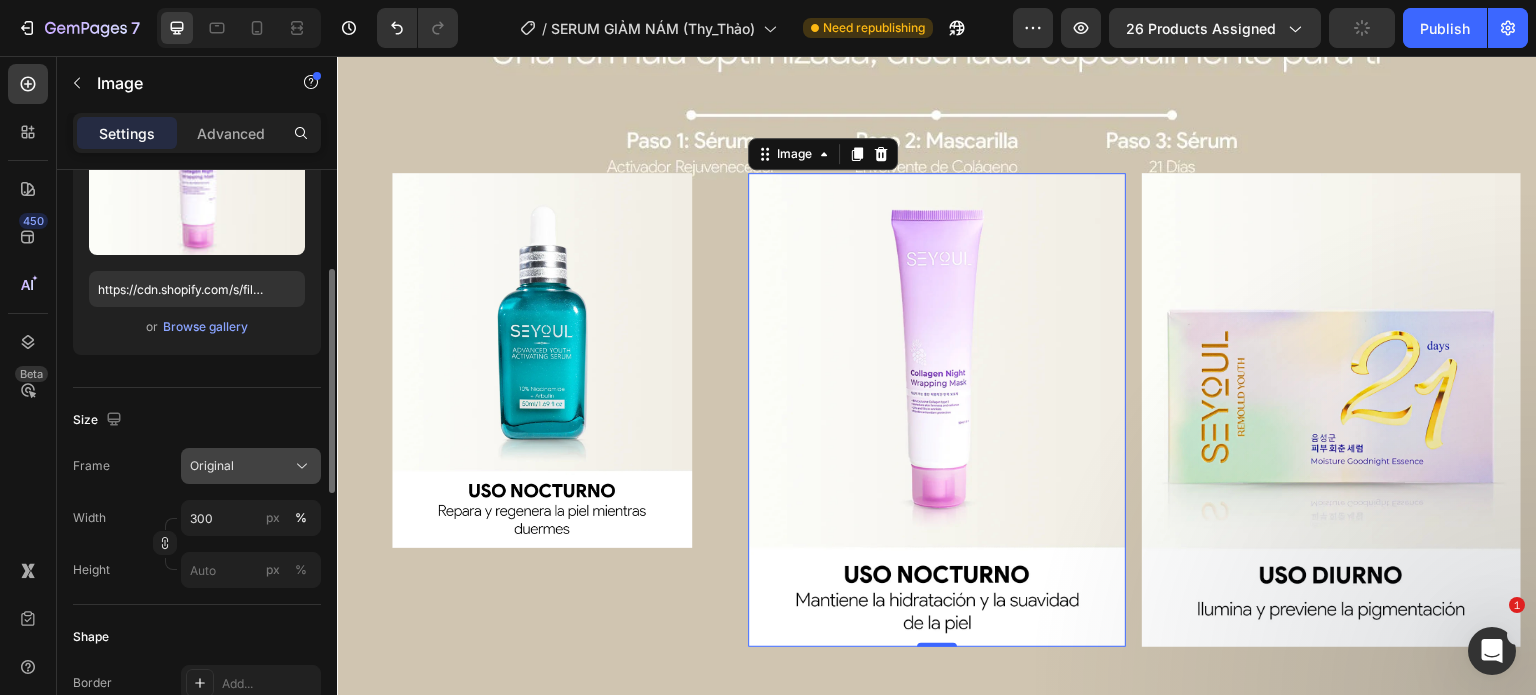 click on "Original" at bounding box center [251, 466] 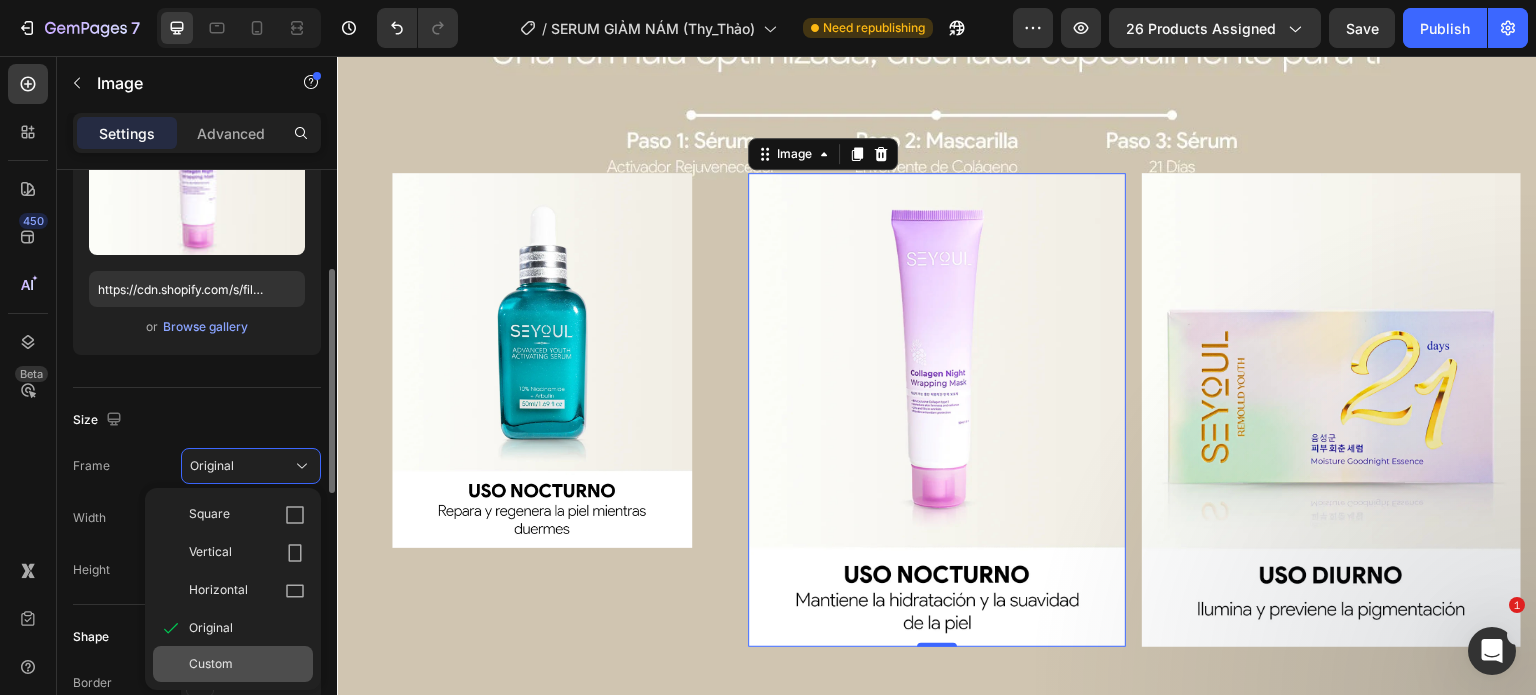 click on "Custom" 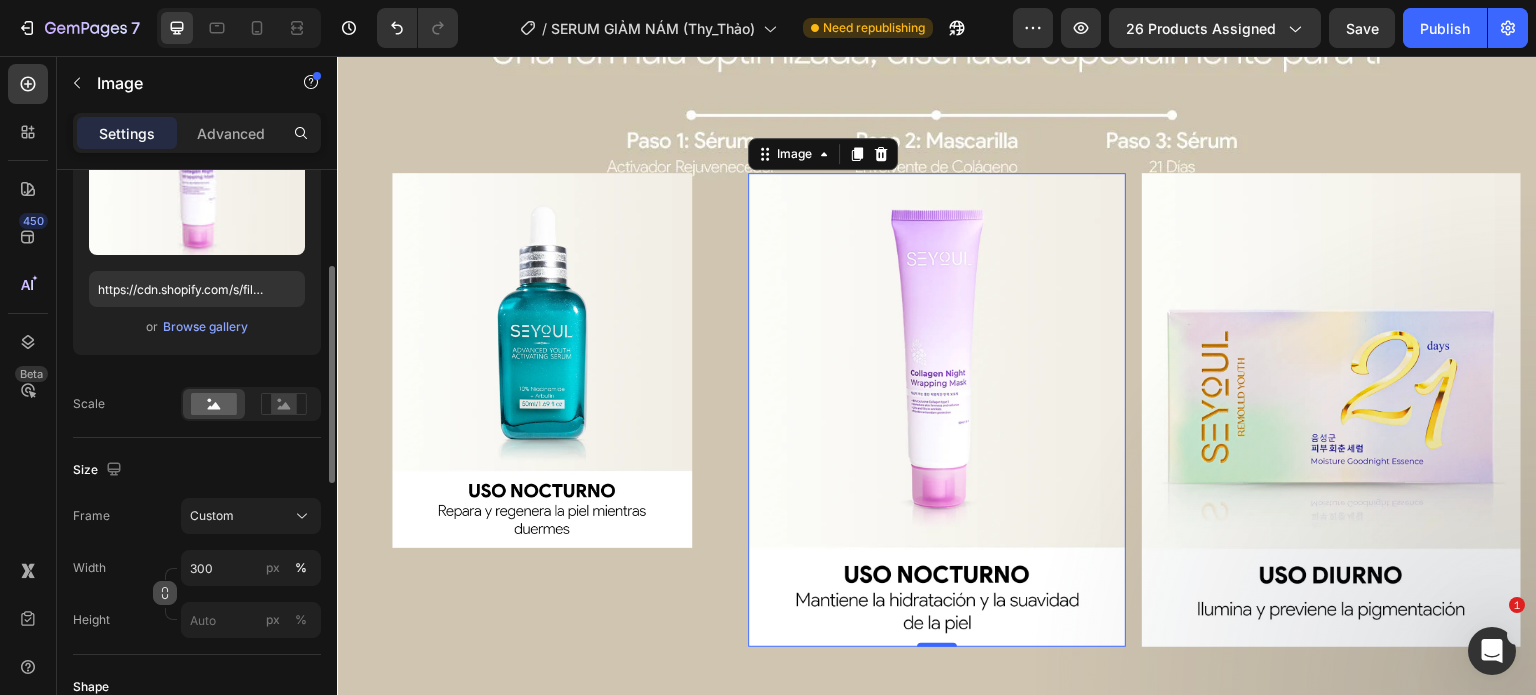 click 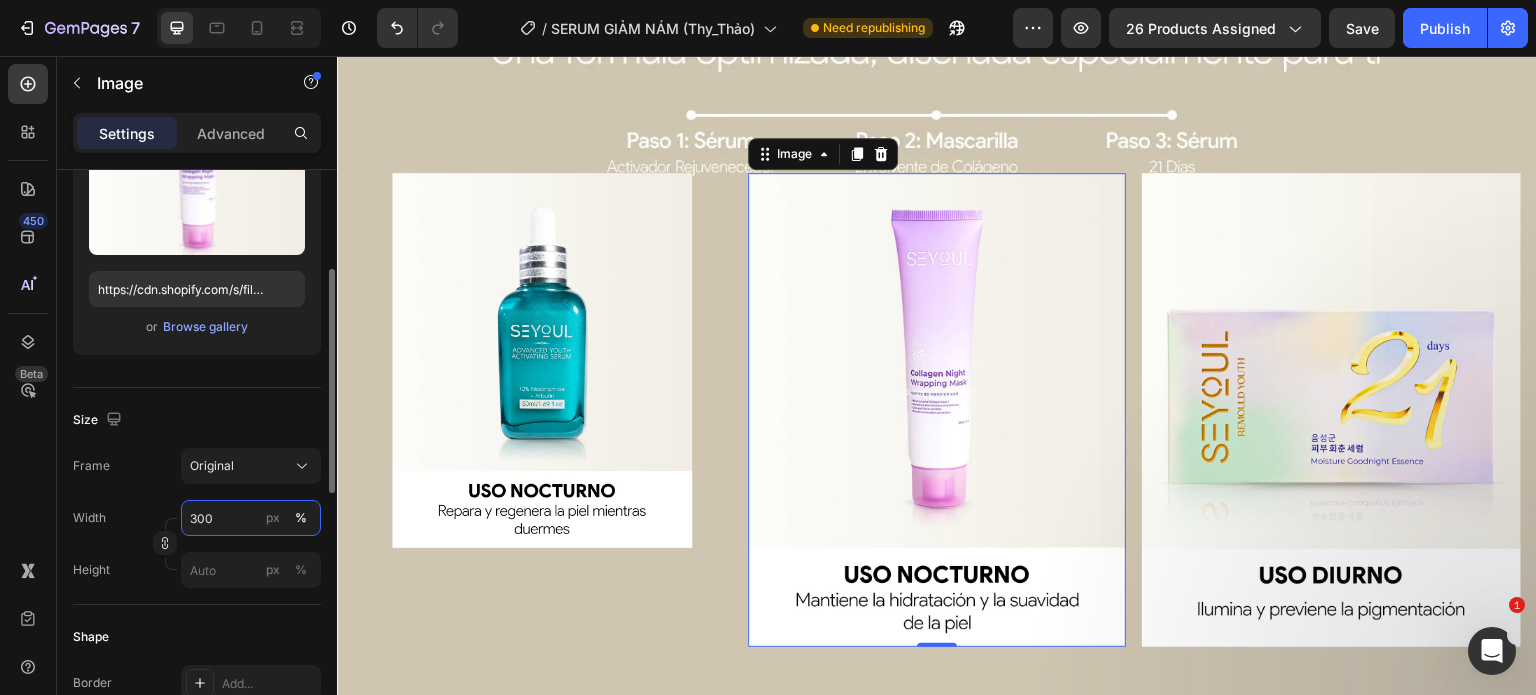 click on "300" at bounding box center [251, 518] 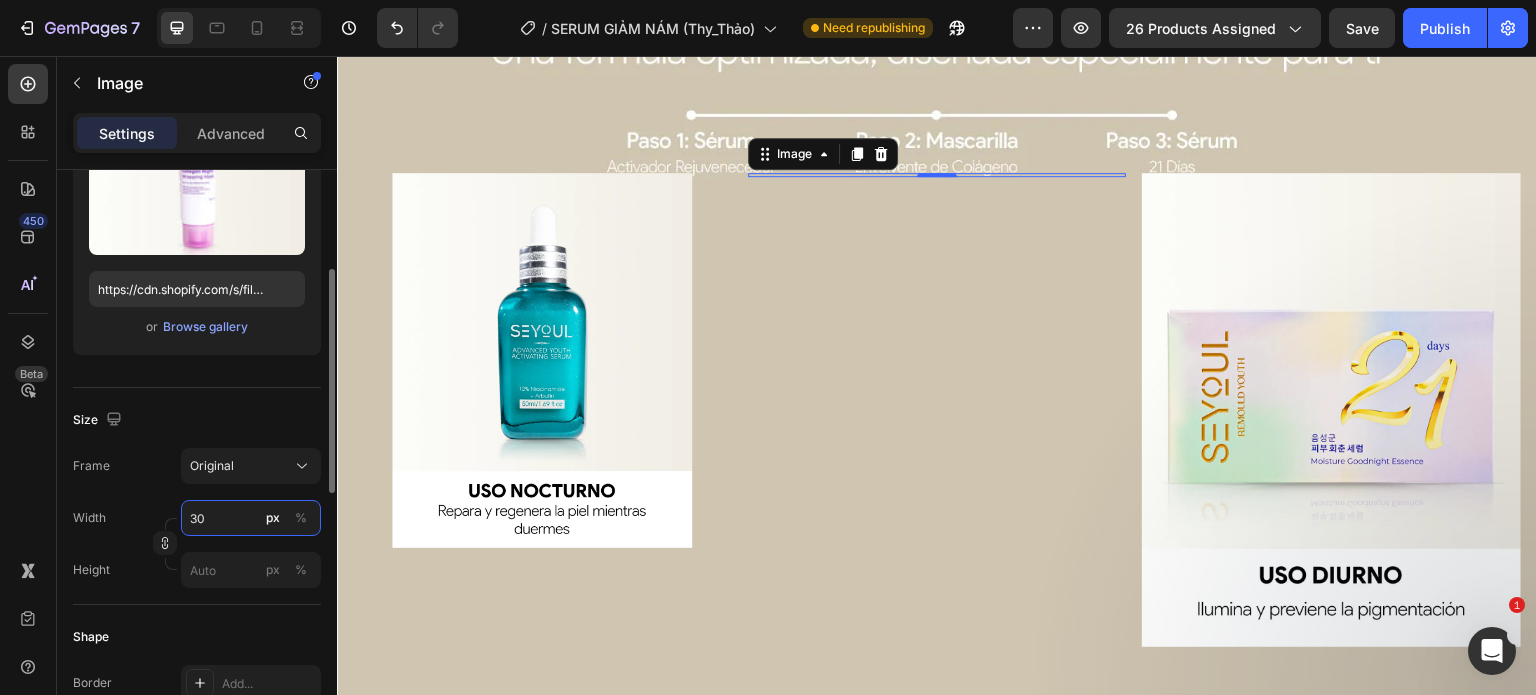 type on "3" 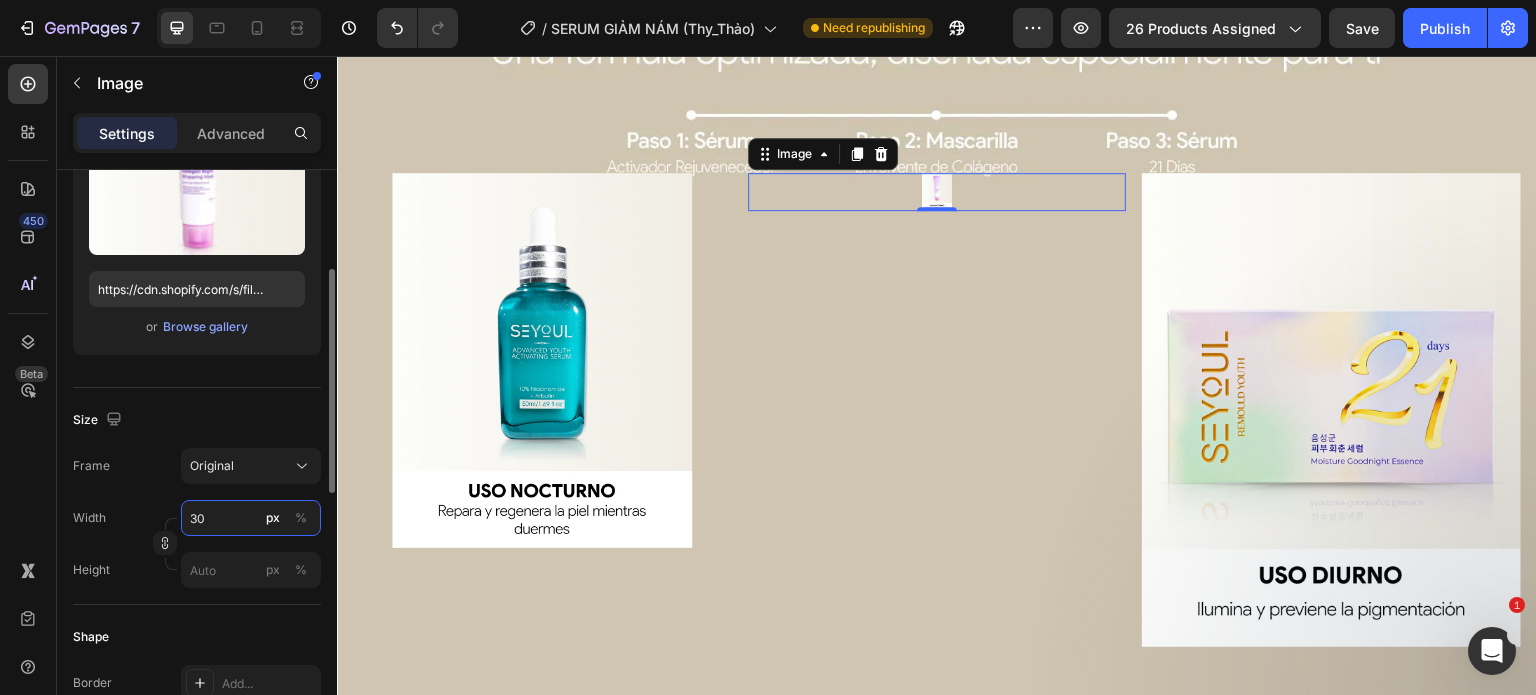 type on "300" 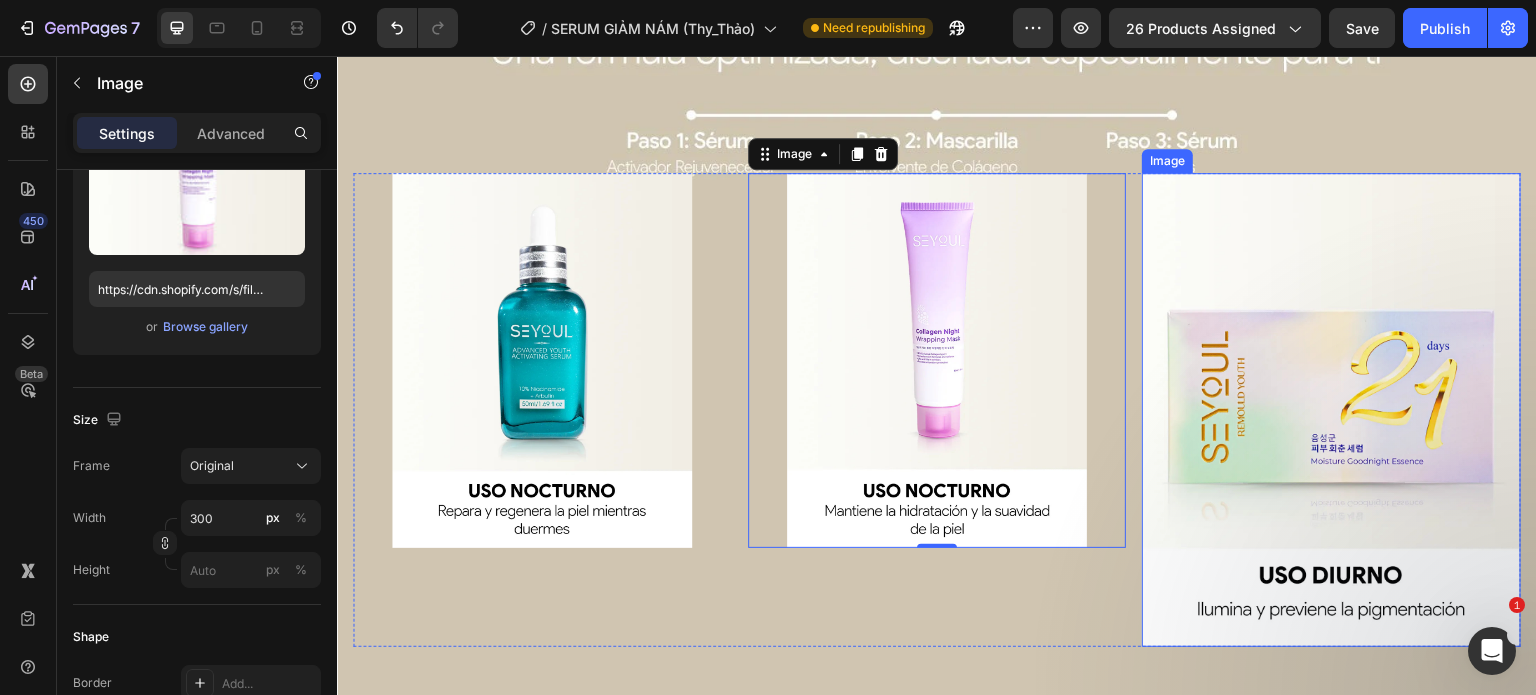 click at bounding box center (1331, 409) 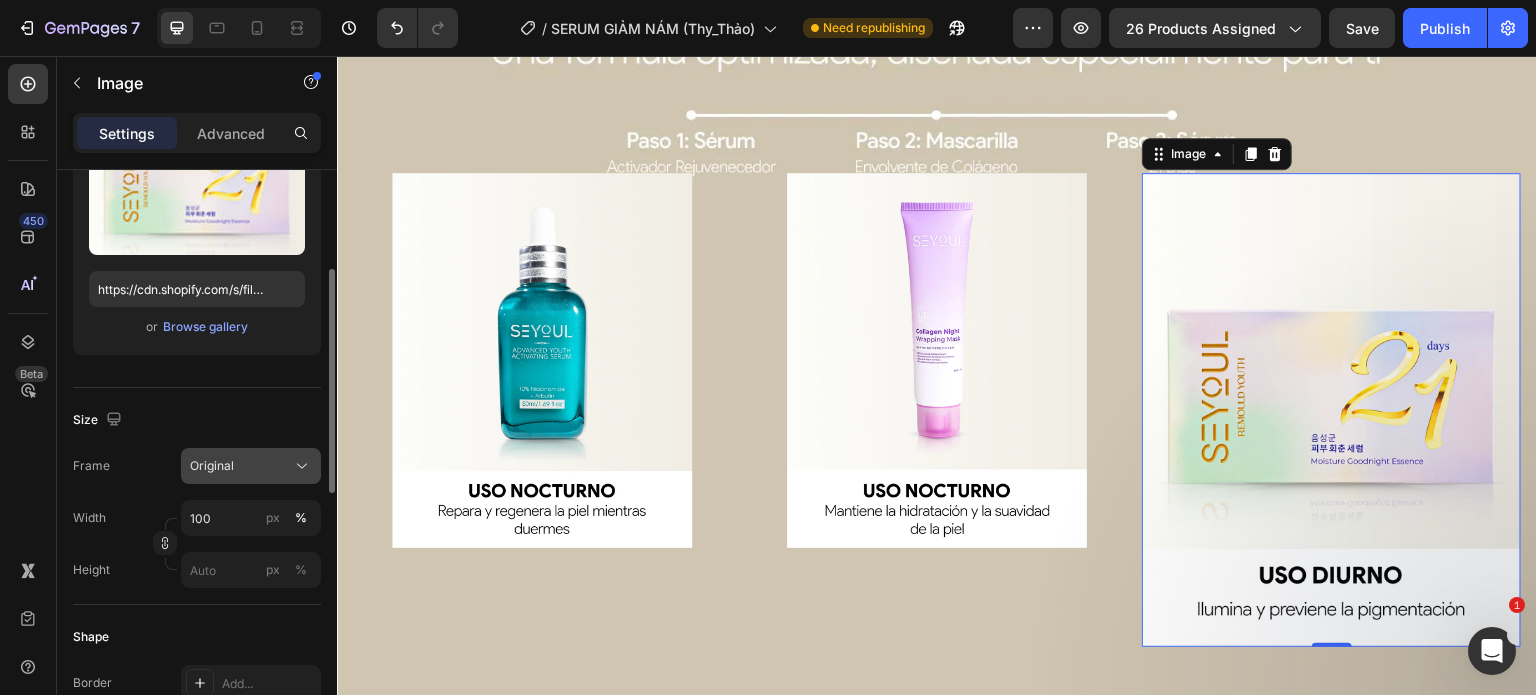 click on "Original" 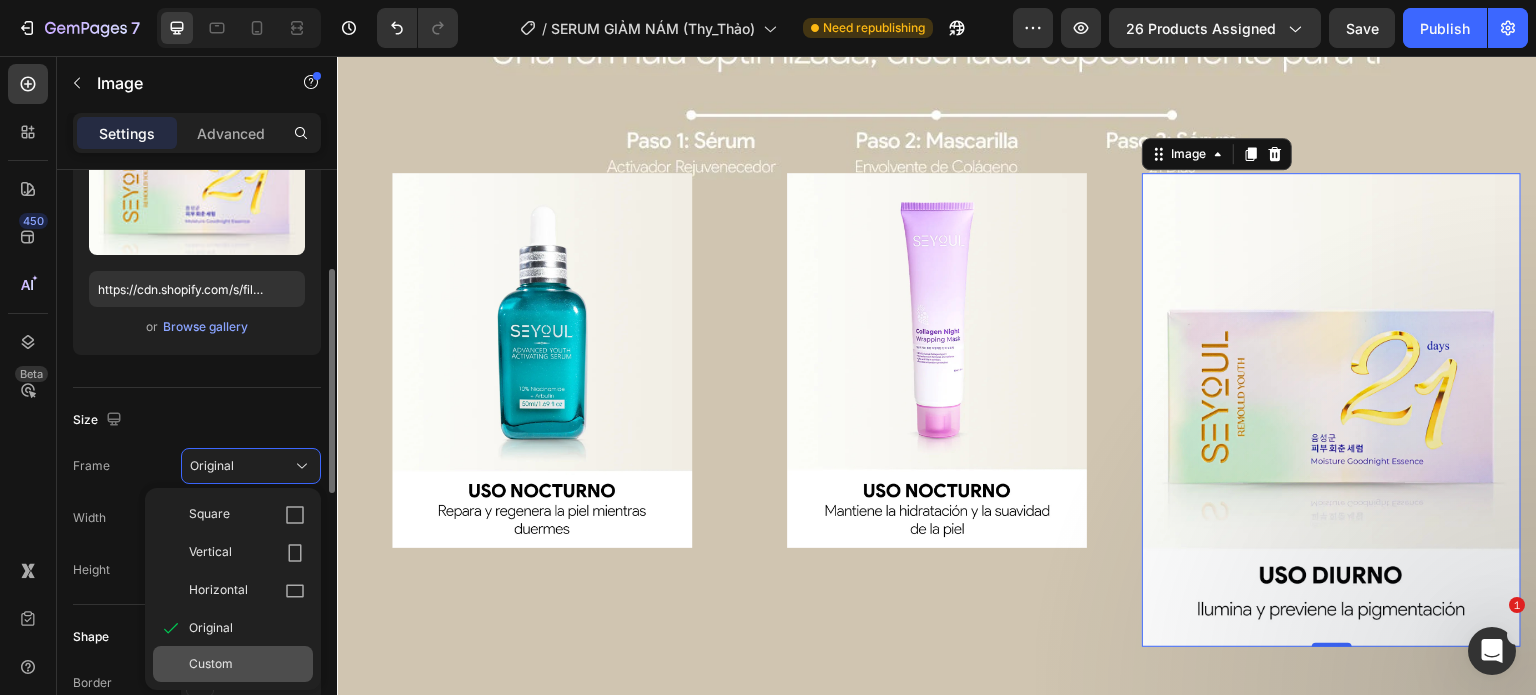 click on "Custom" 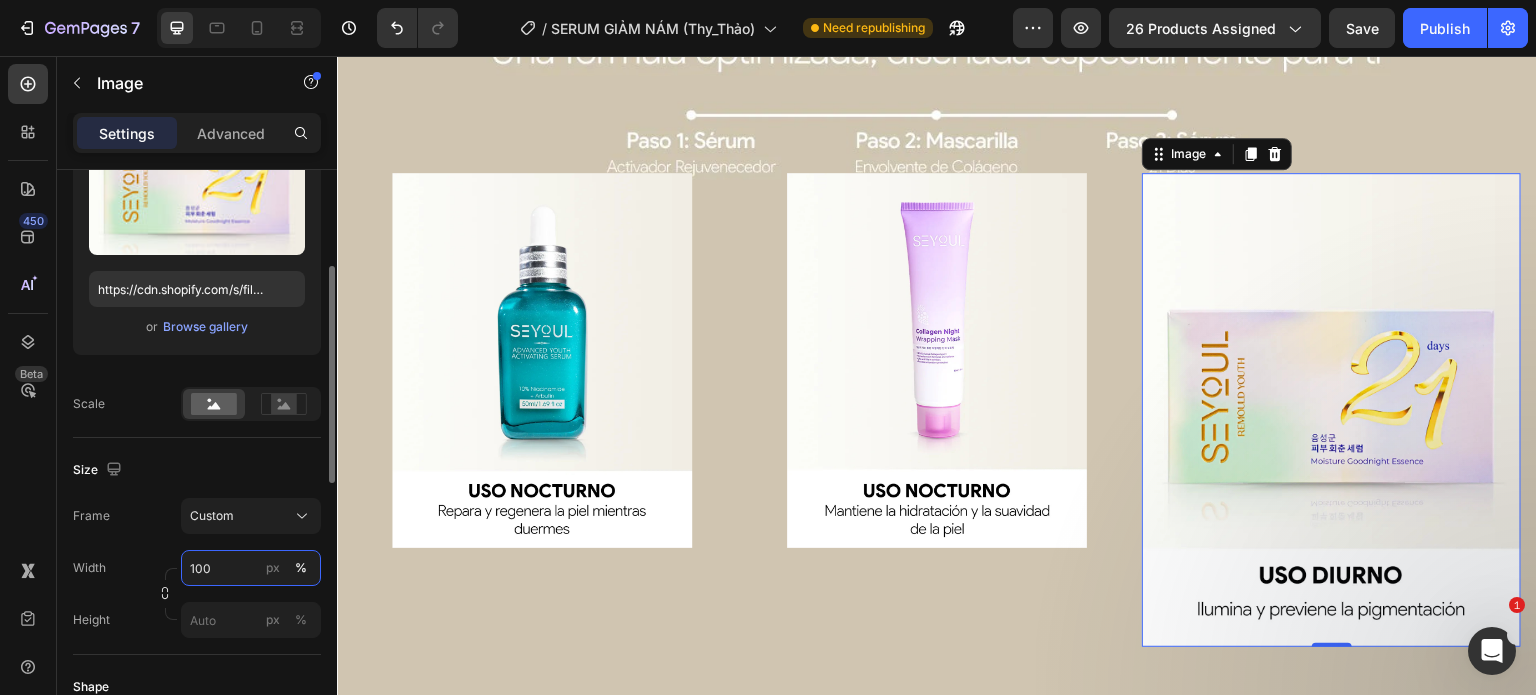 click on "100" at bounding box center [251, 568] 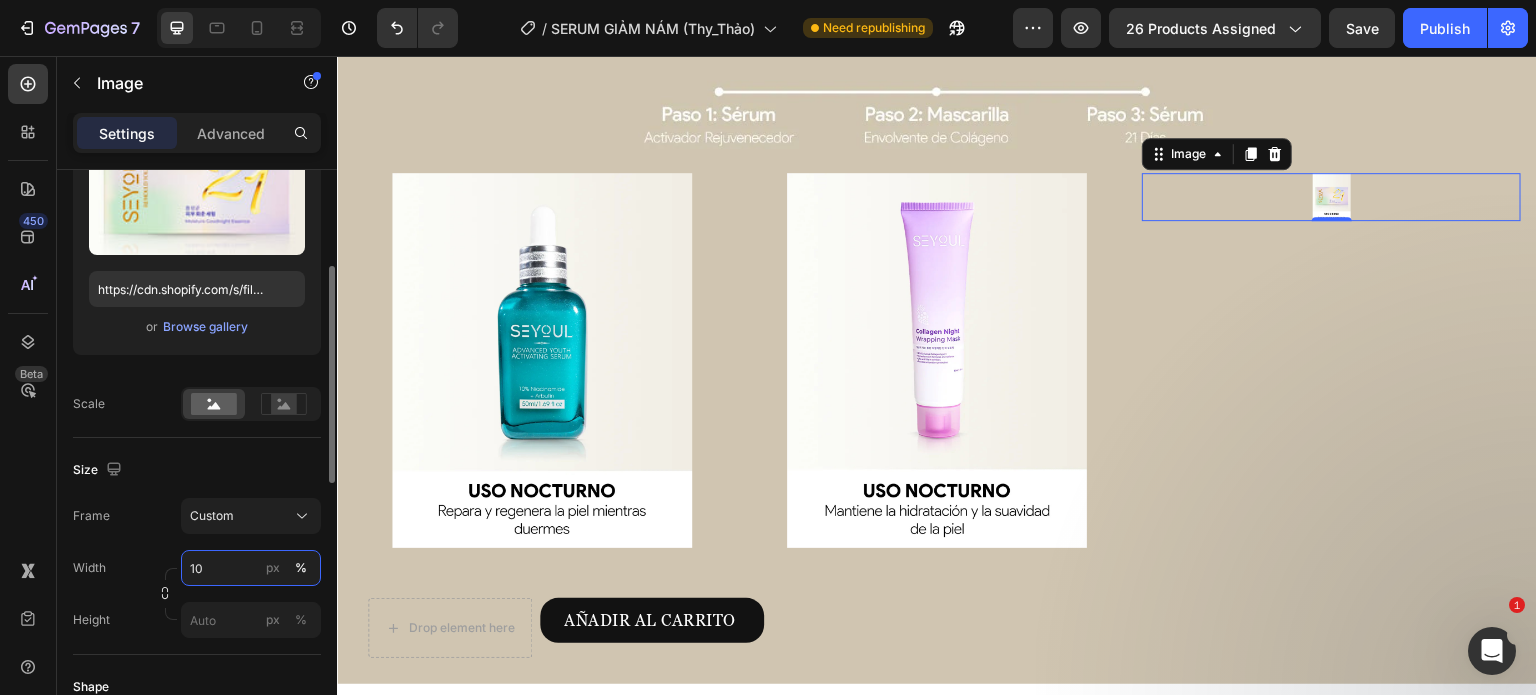 type on "1" 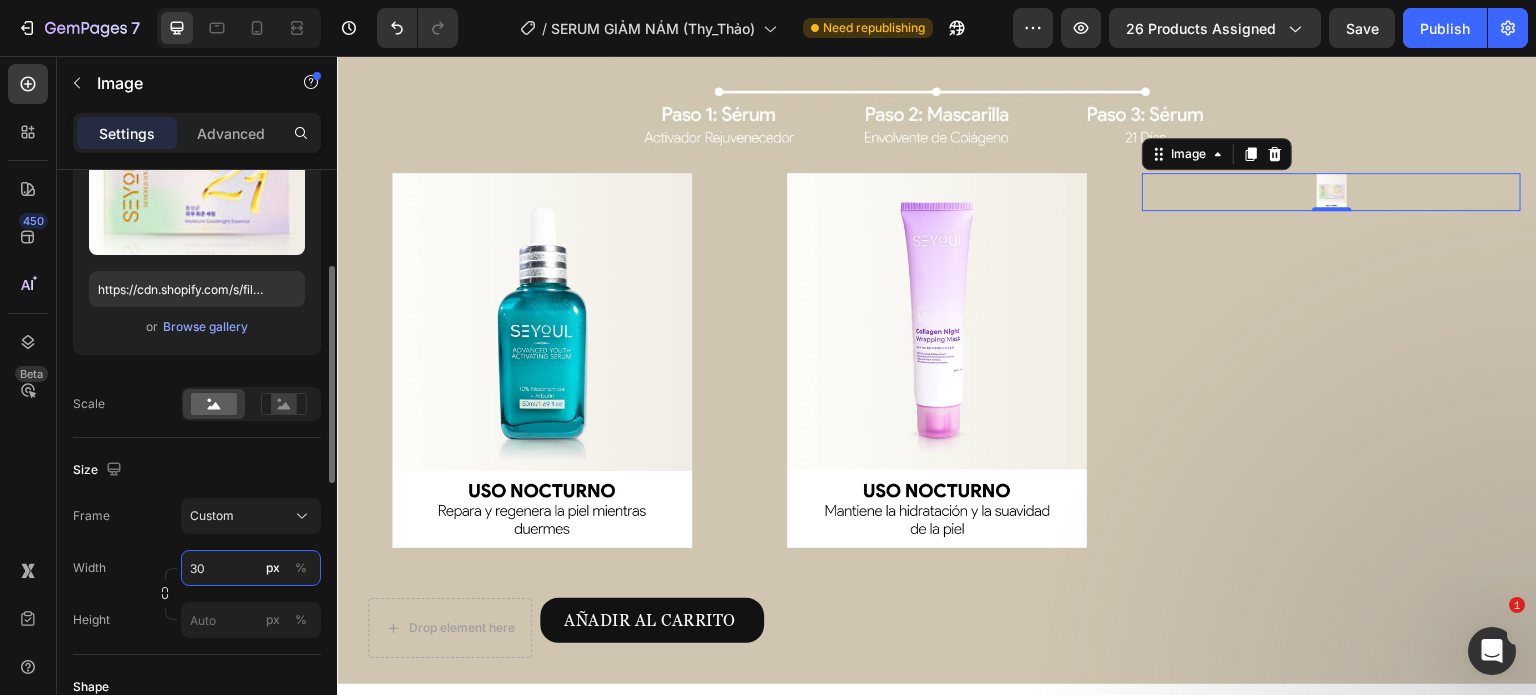 type on "300" 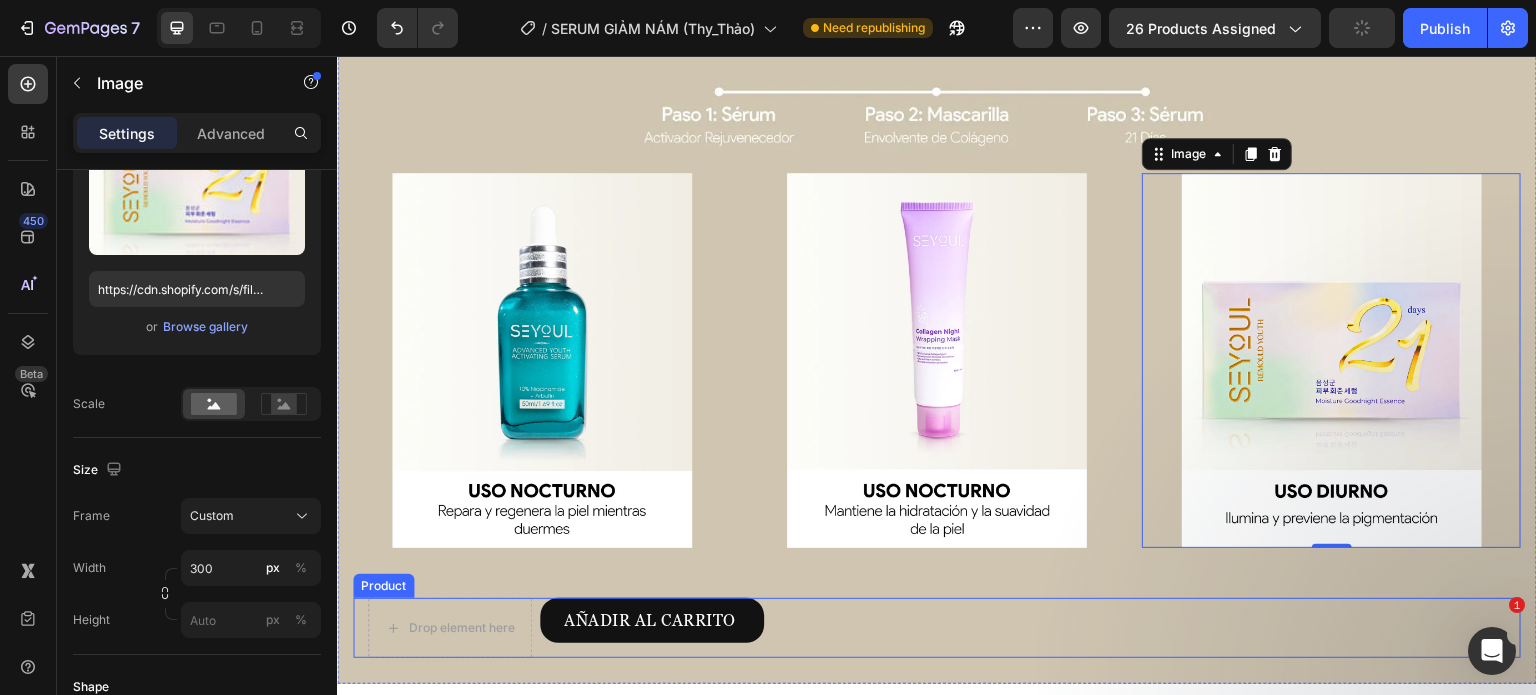 click on "fórmula avanzada para eliminar manchas y unificar el tono de la piel desde adentro. Text Block
Desvanece manchas  – Dúo de serums que aclaran y unifican el tono.
Renovación profunda  – Serum 21 días para firmeza y juventud.
Glow & suavidad  – Highprime Collagen Film regenera y mejora elasticidad.
Piel radiante  – Fórmula potente para un cutis uniforme y saludable. Item list Row" at bounding box center (1229, 628) 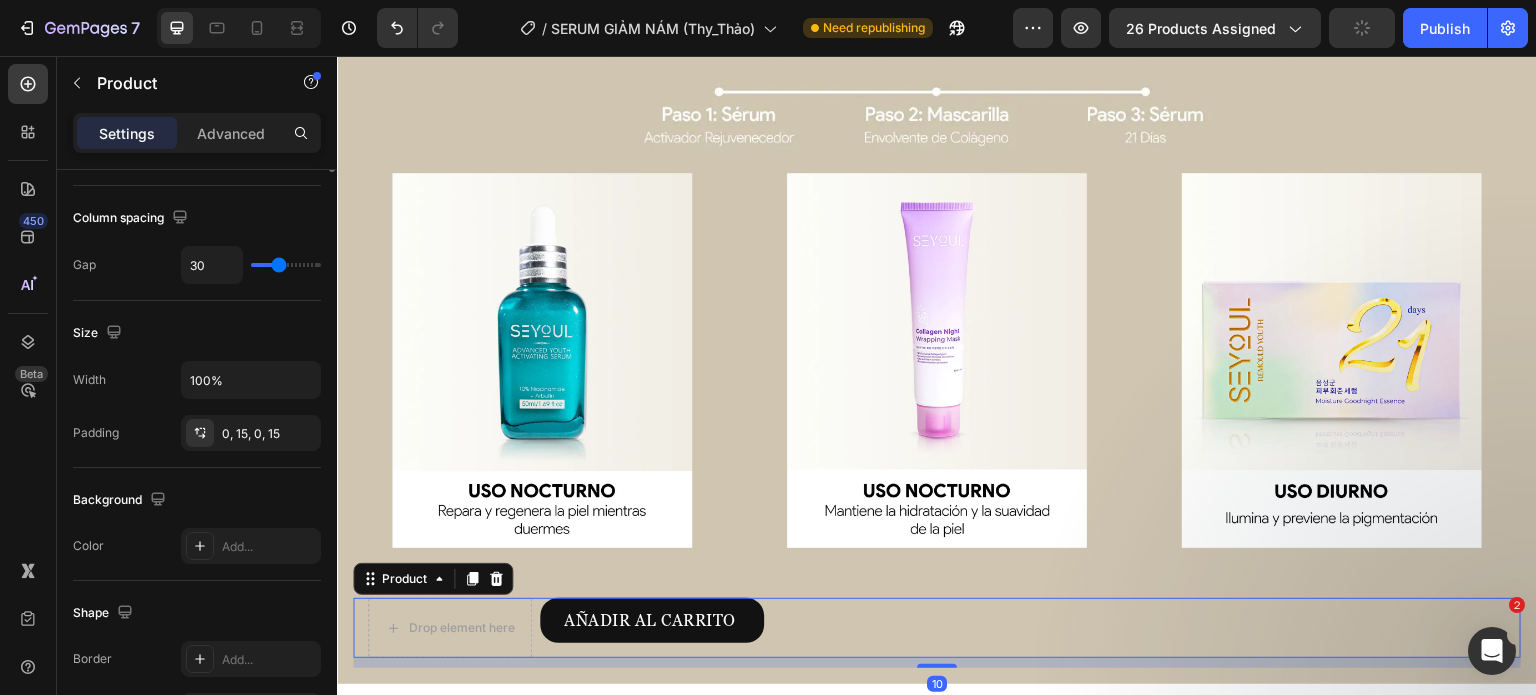 scroll, scrollTop: 0, scrollLeft: 0, axis: both 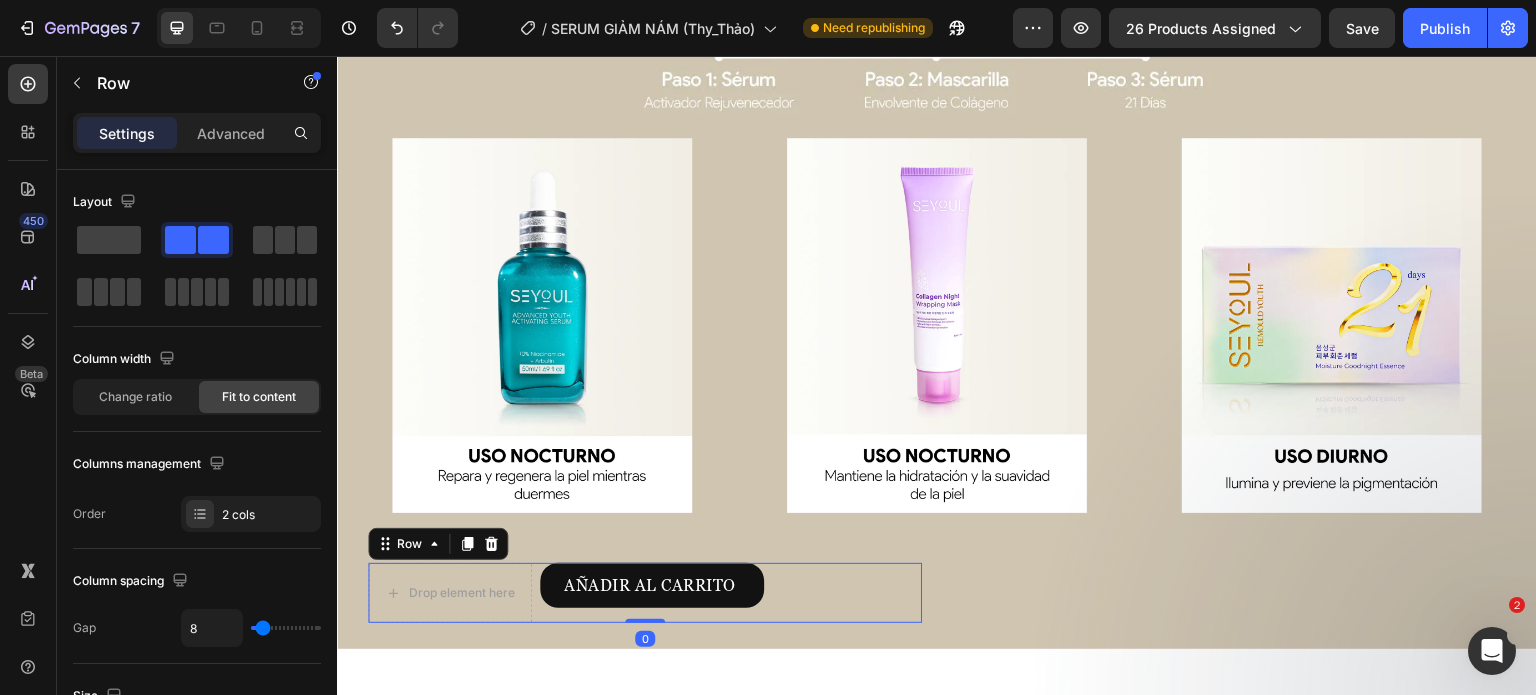 click on "Drop element here AÑADIR AL CARRITO Product Cart Button Row   0" at bounding box center [645, 593] 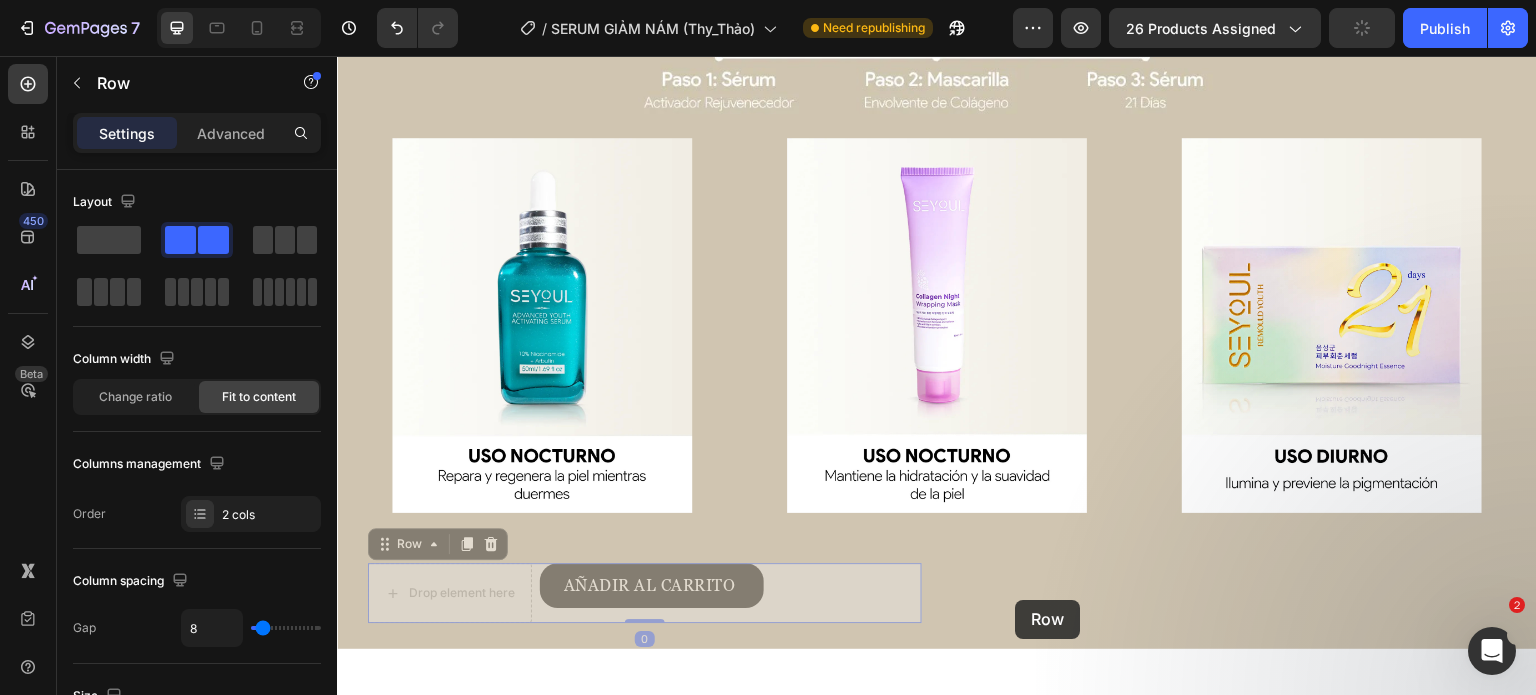 drag, startPoint x: 882, startPoint y: 585, endPoint x: 1016, endPoint y: 600, distance: 134.83694 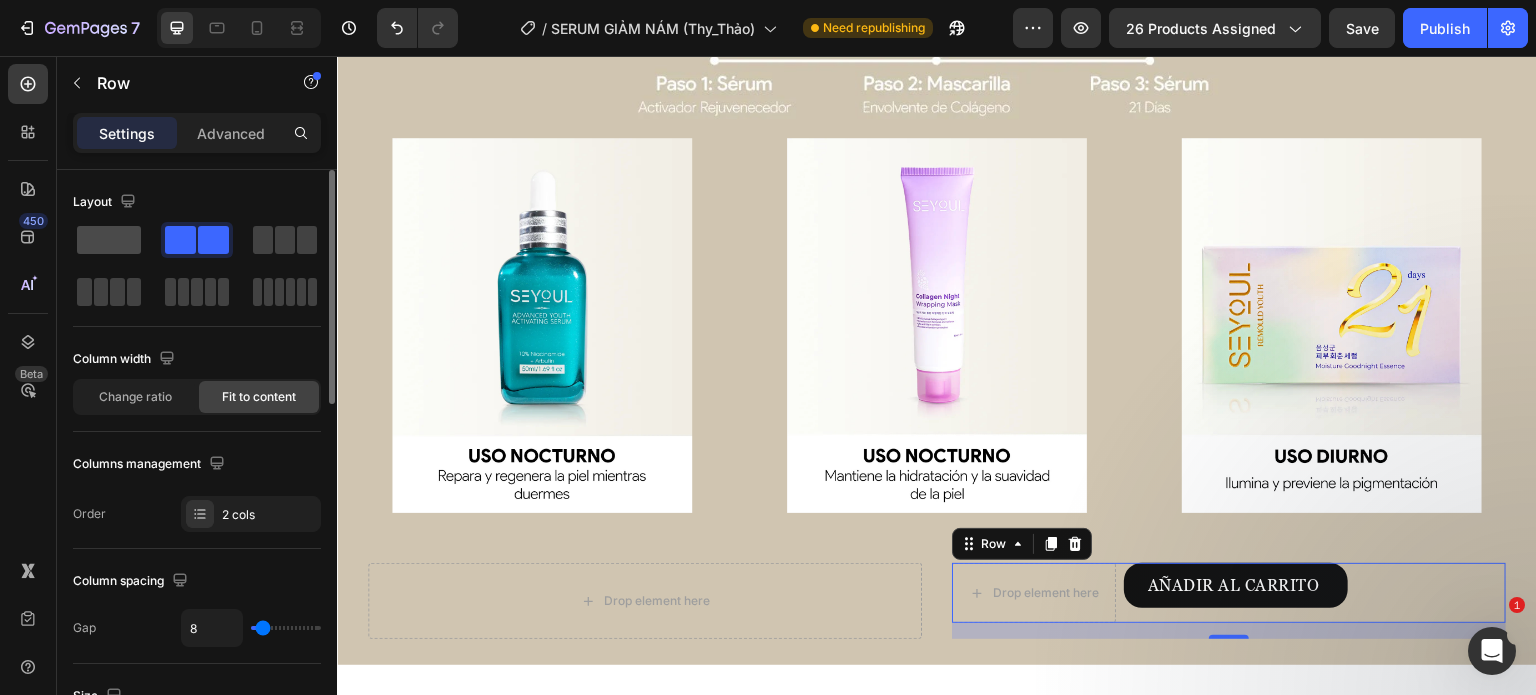 click 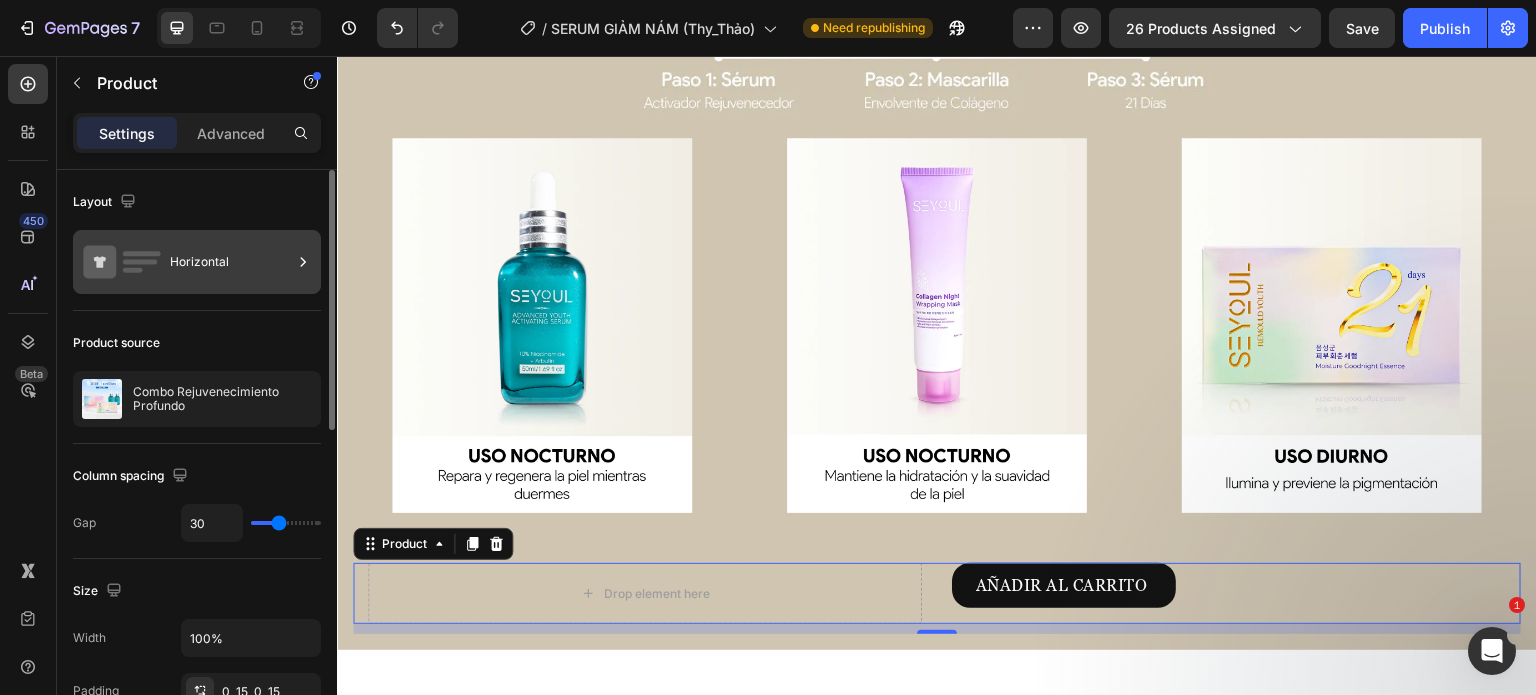 click on "Horizontal" at bounding box center (197, 262) 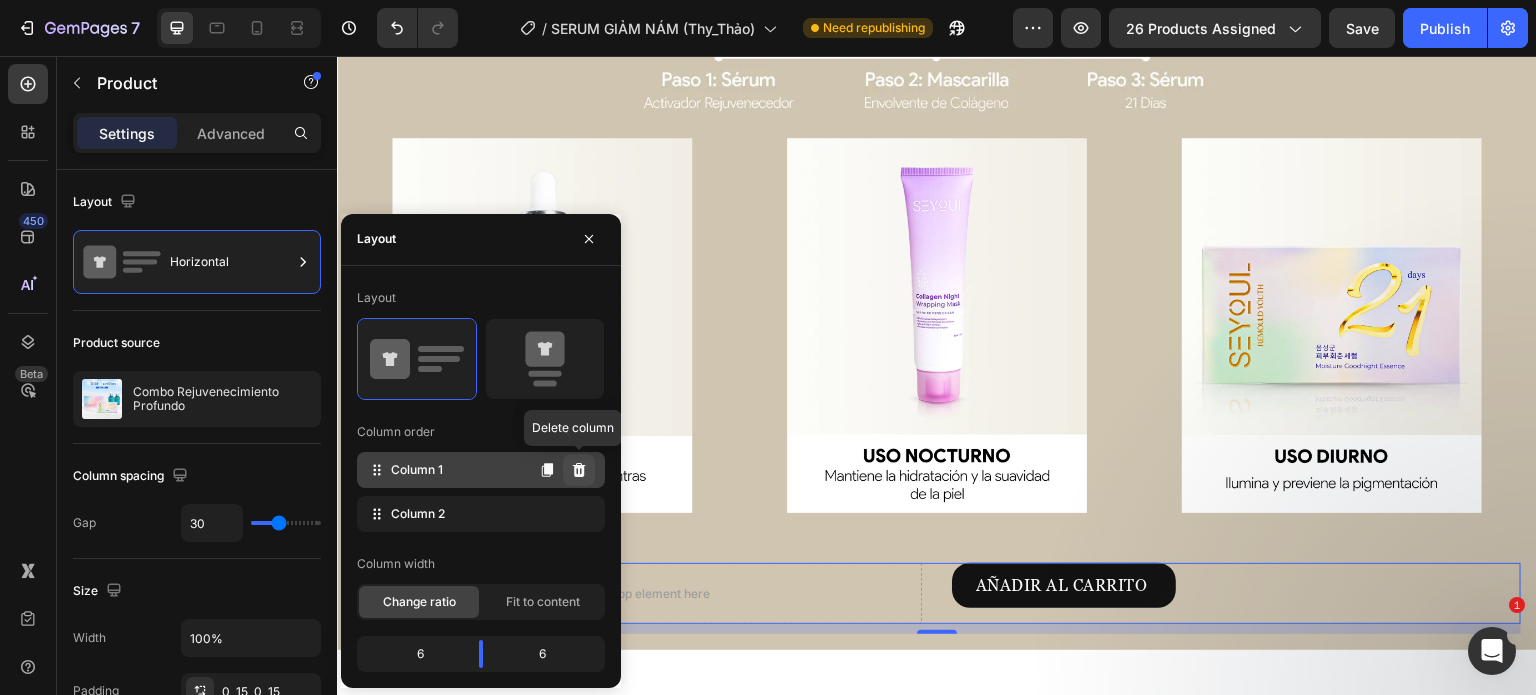 click 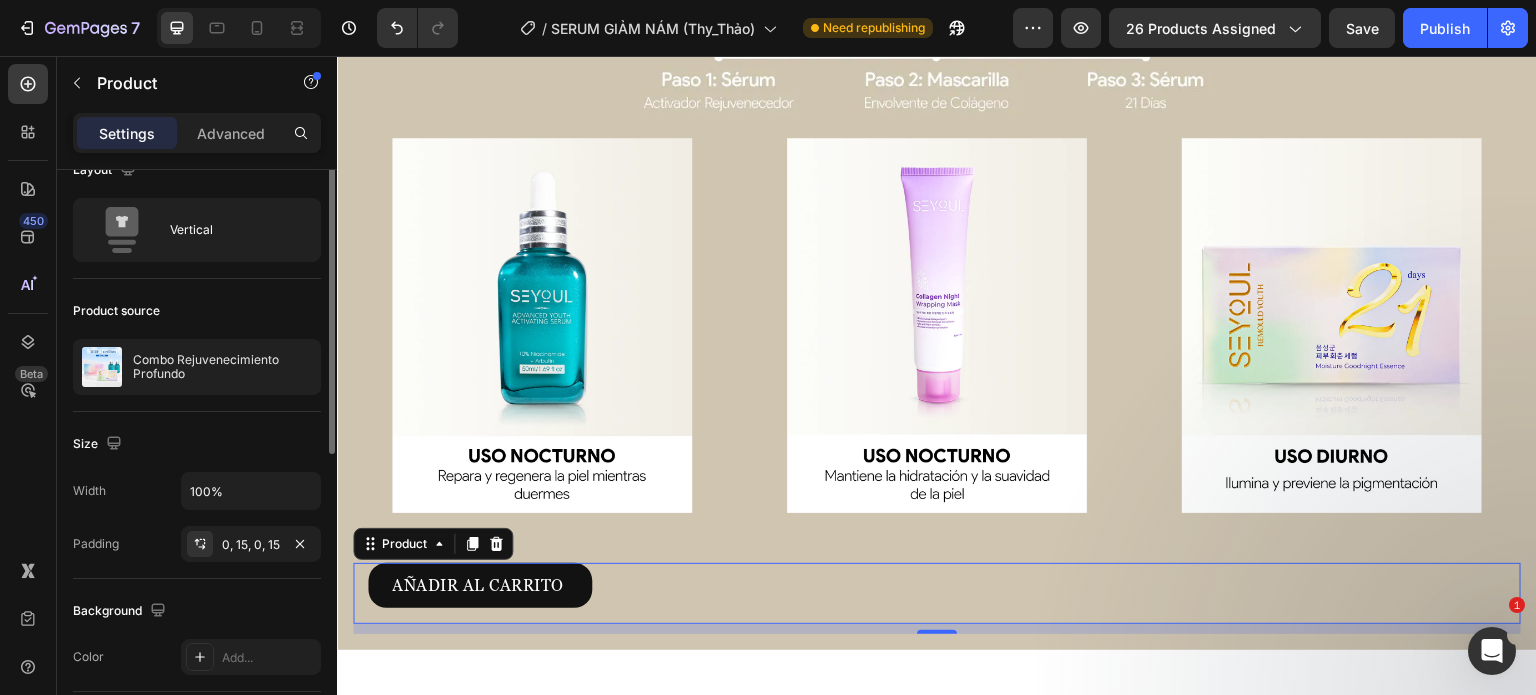 scroll, scrollTop: 0, scrollLeft: 0, axis: both 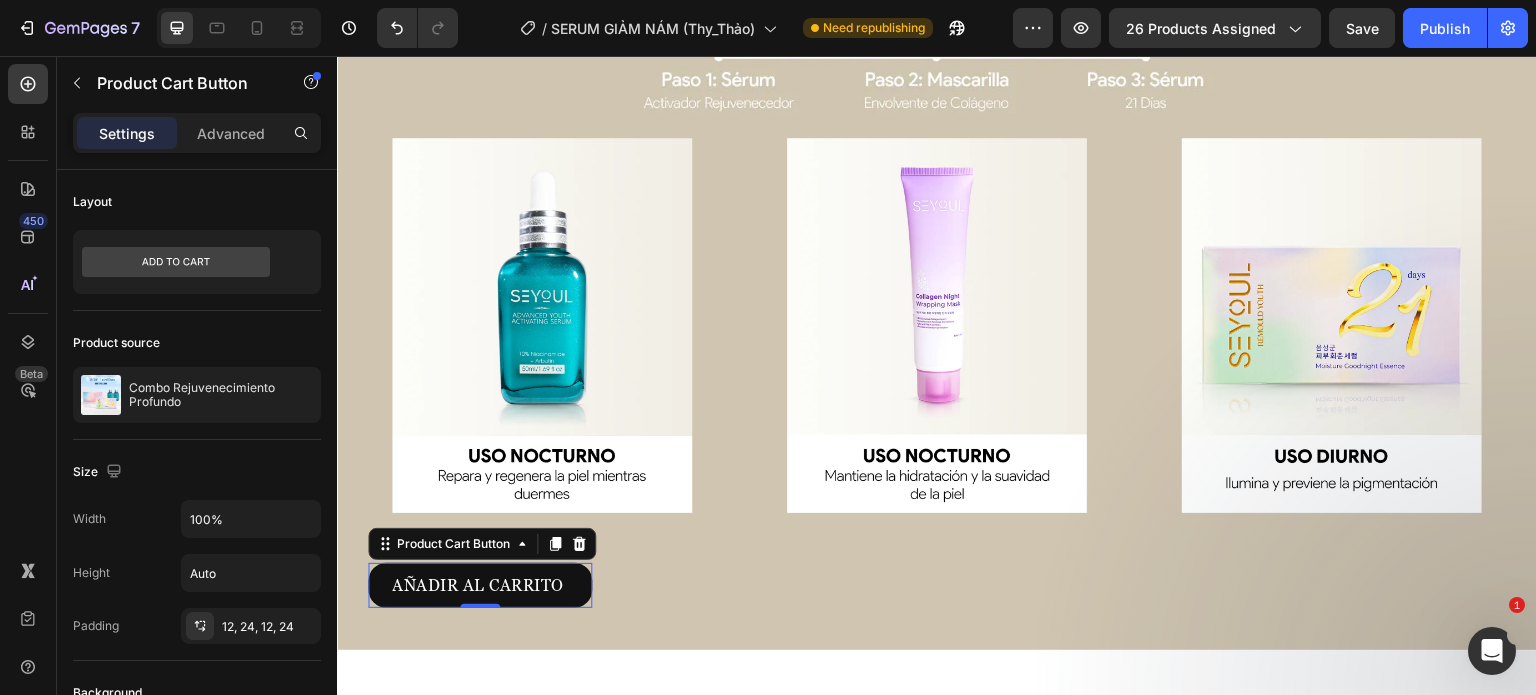 click on "AÑADIR AL CARRITO" at bounding box center (480, 585) 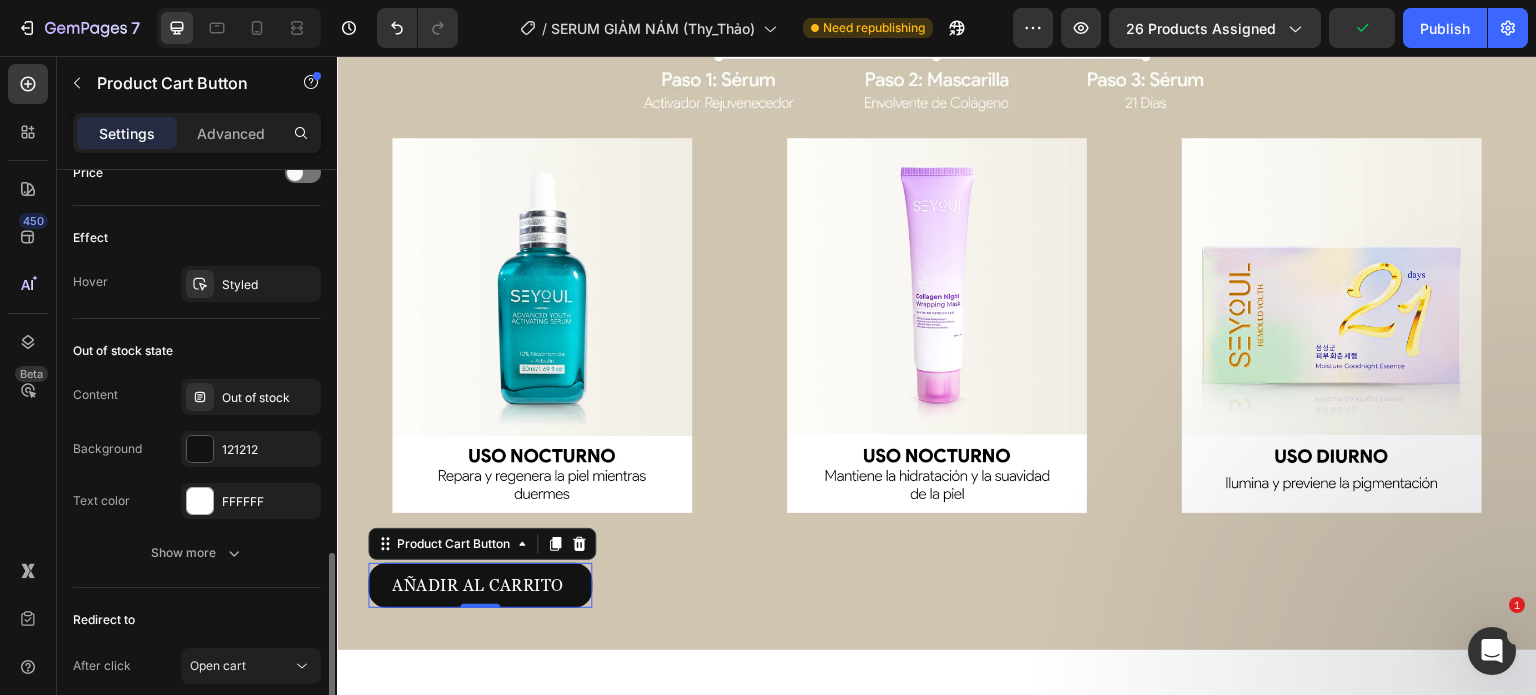 scroll, scrollTop: 1556, scrollLeft: 0, axis: vertical 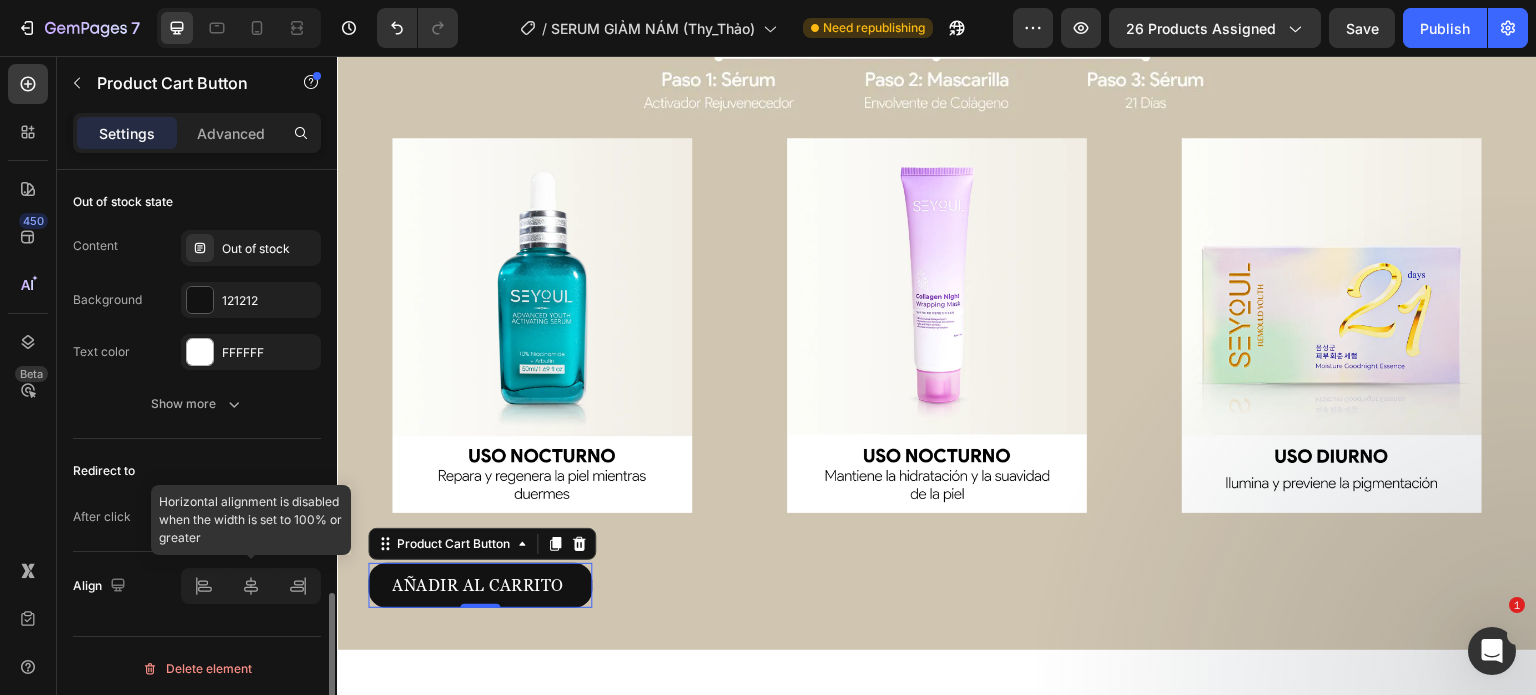 click 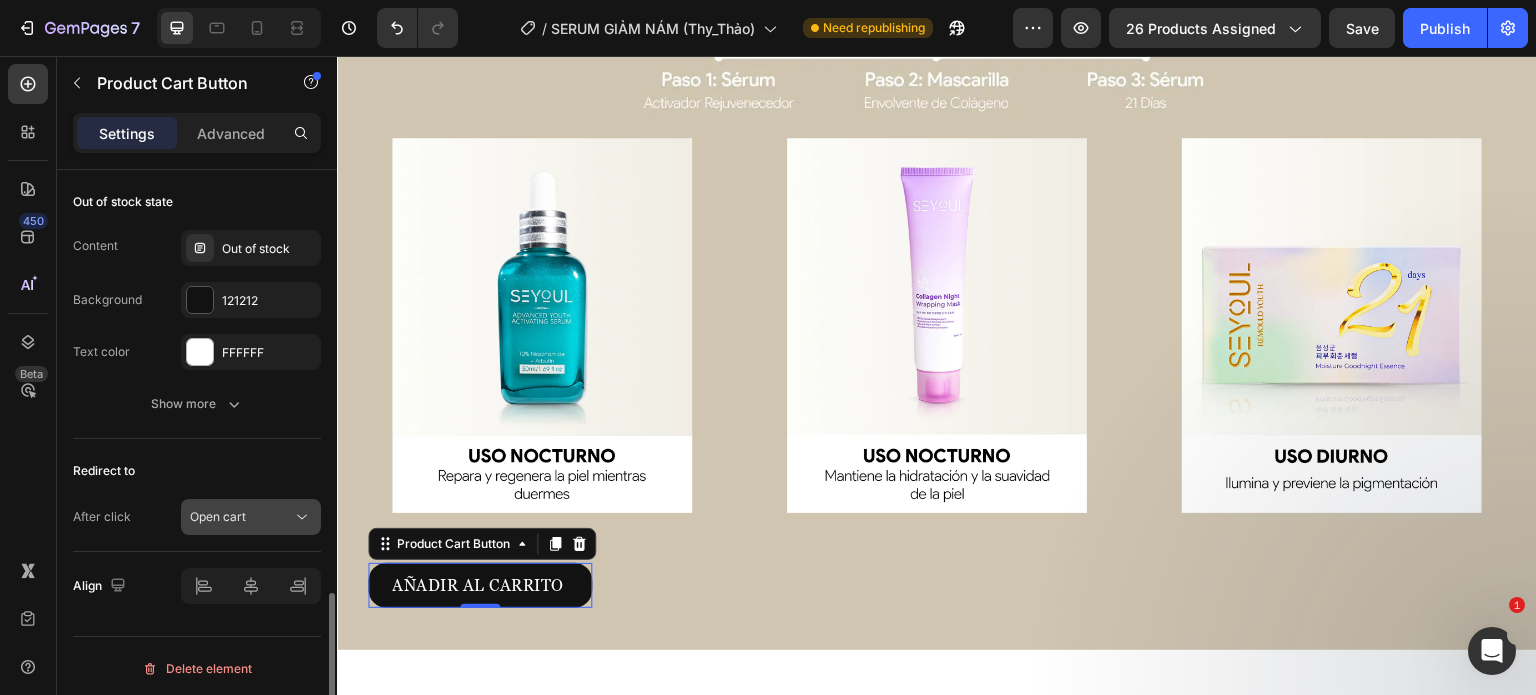 click on "Open cart" at bounding box center [251, 517] 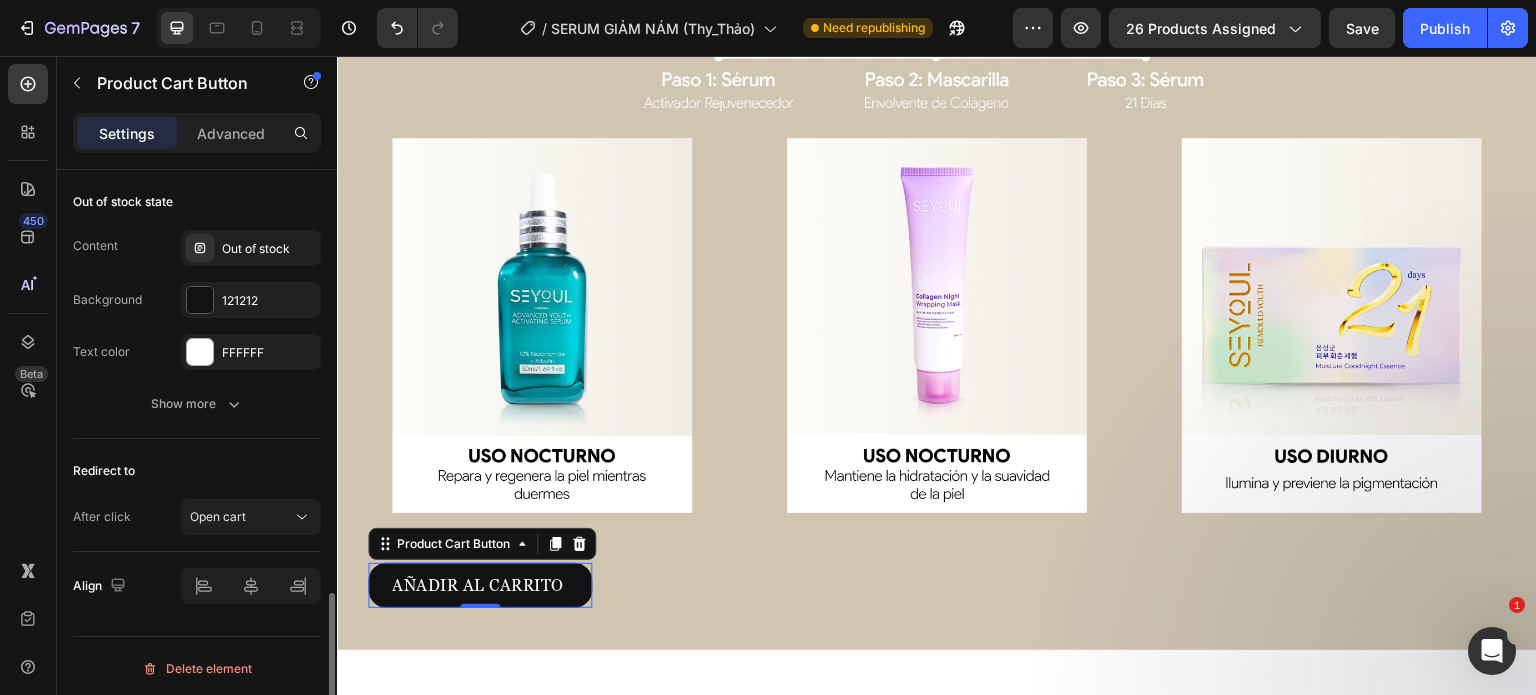 click on "Layout Product source Combo Rejuvenecimiento Profundo Size Width 100% Height Auto Padding 12, 24, 12, 24 Background Color 121212 Shape Border Add... Corner 18, 18, 18, 18 Shadow Add... Icon Text Content AÑADIR AL CARRITO Styles Paragraph 1* Font GeorgiaPro-Reg Size 16 Color FFFFFF Show more Separator Price Effect Hover Styled Out of stock state Content Out of stock Background 121212 Text color FFFFFF Show more Redirect to After click Open cart Align Delete element" at bounding box center [197, -315] 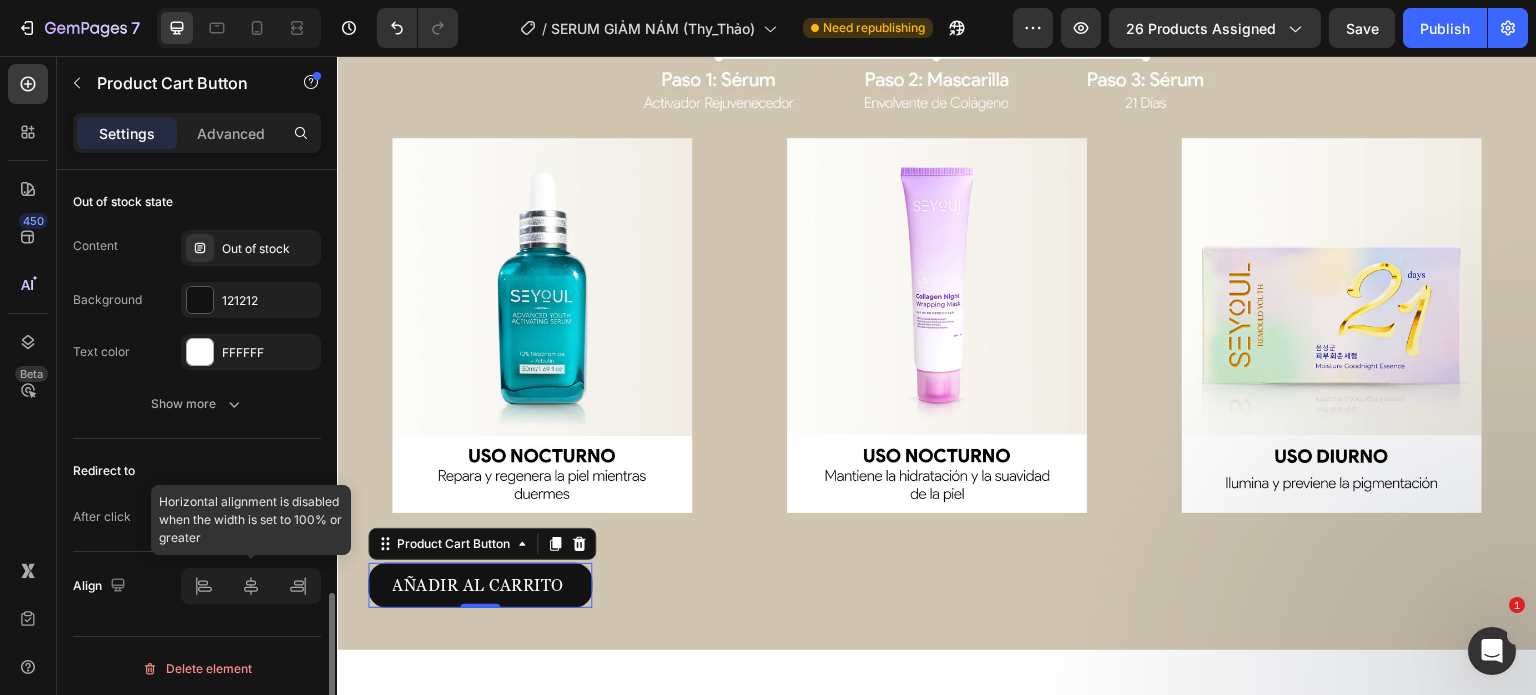 click 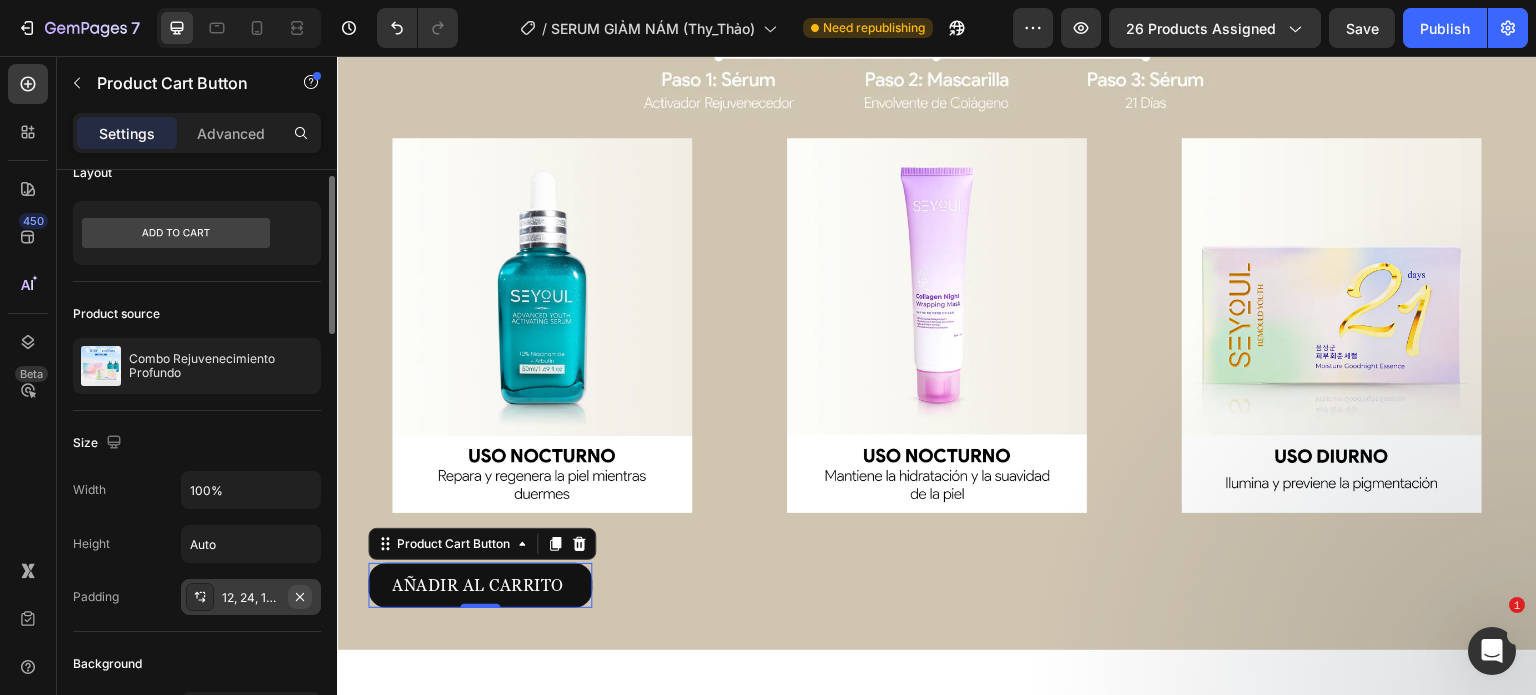 scroll, scrollTop: 12, scrollLeft: 0, axis: vertical 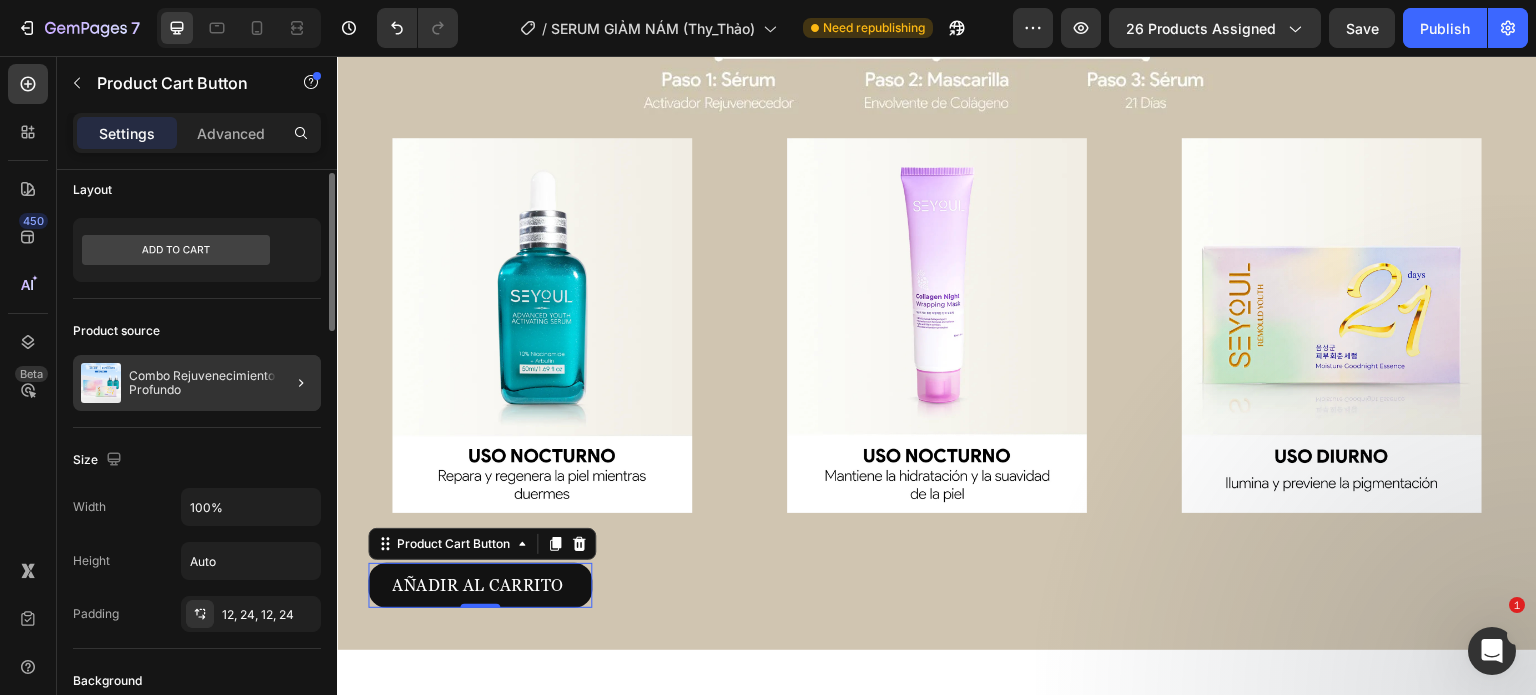 click 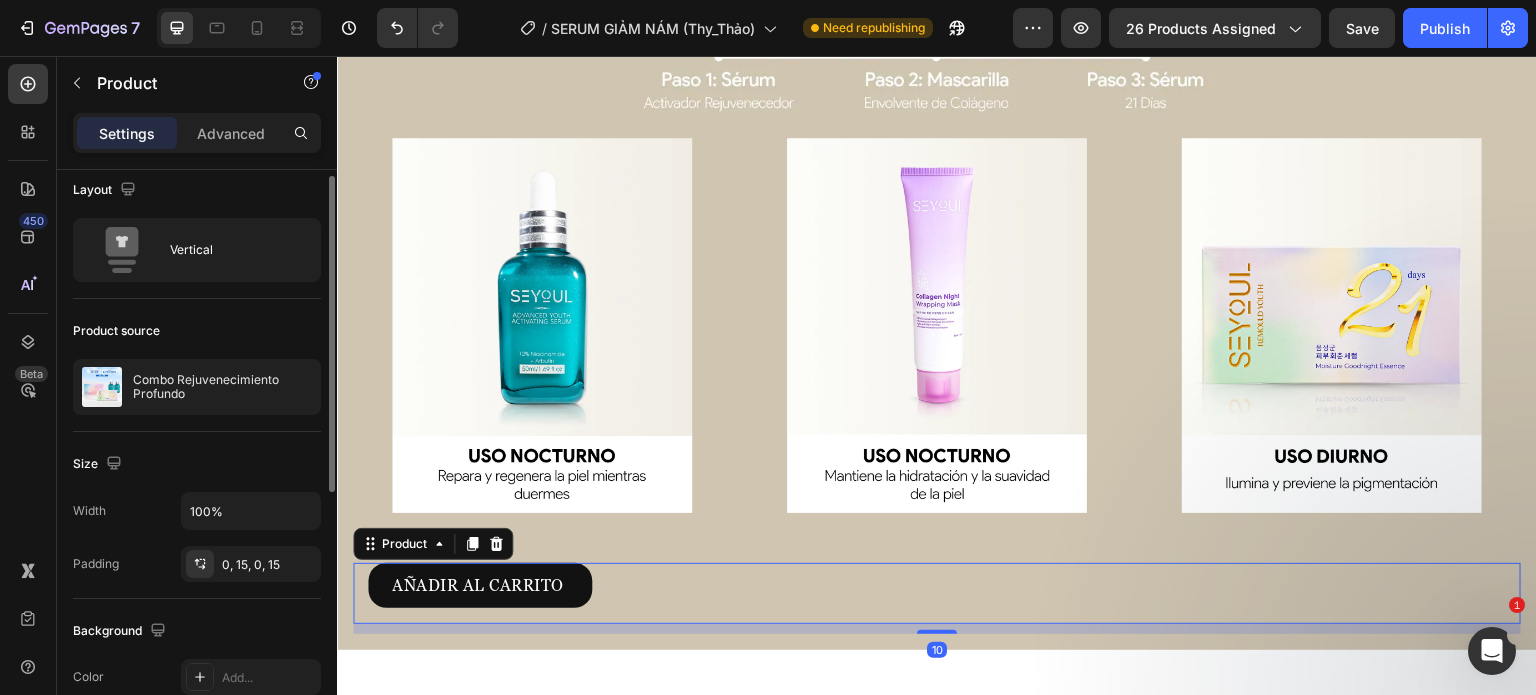 scroll, scrollTop: 0, scrollLeft: 0, axis: both 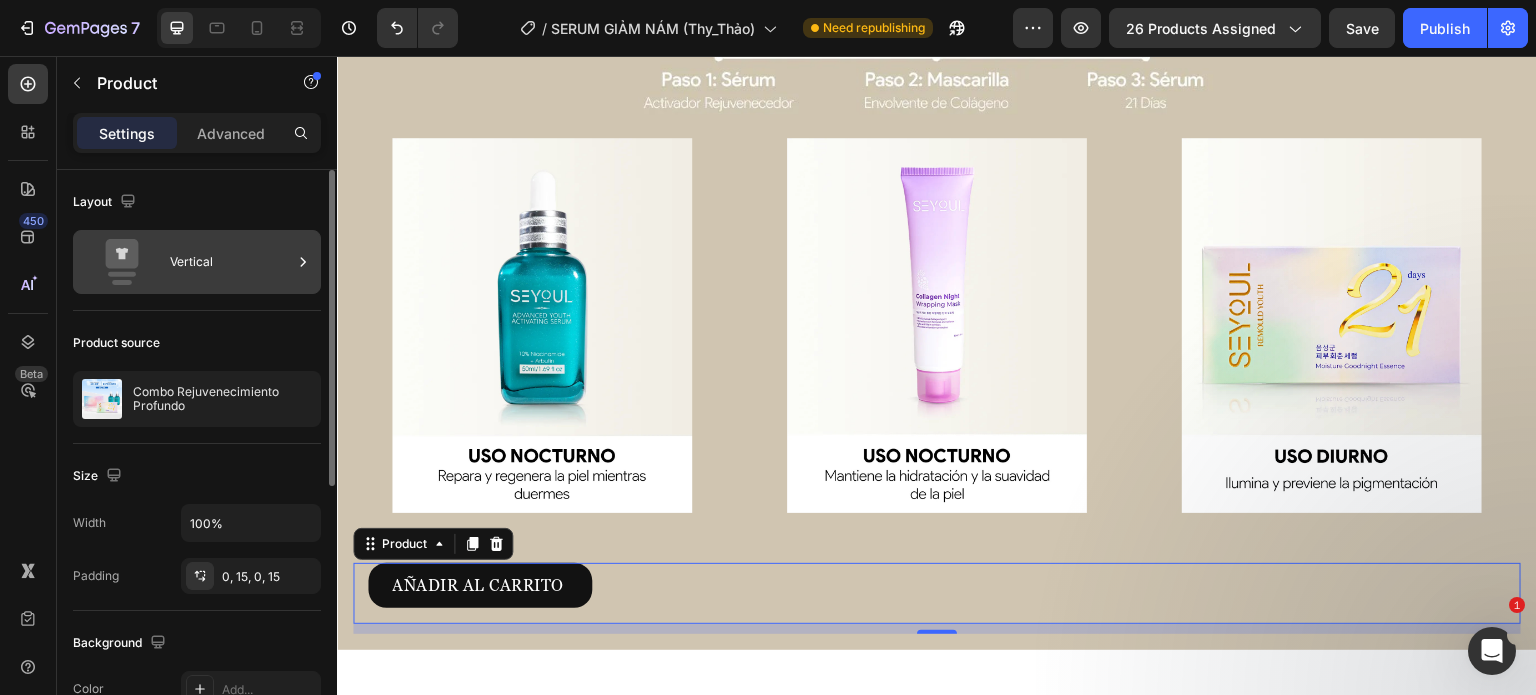 click on "Vertical" at bounding box center [231, 262] 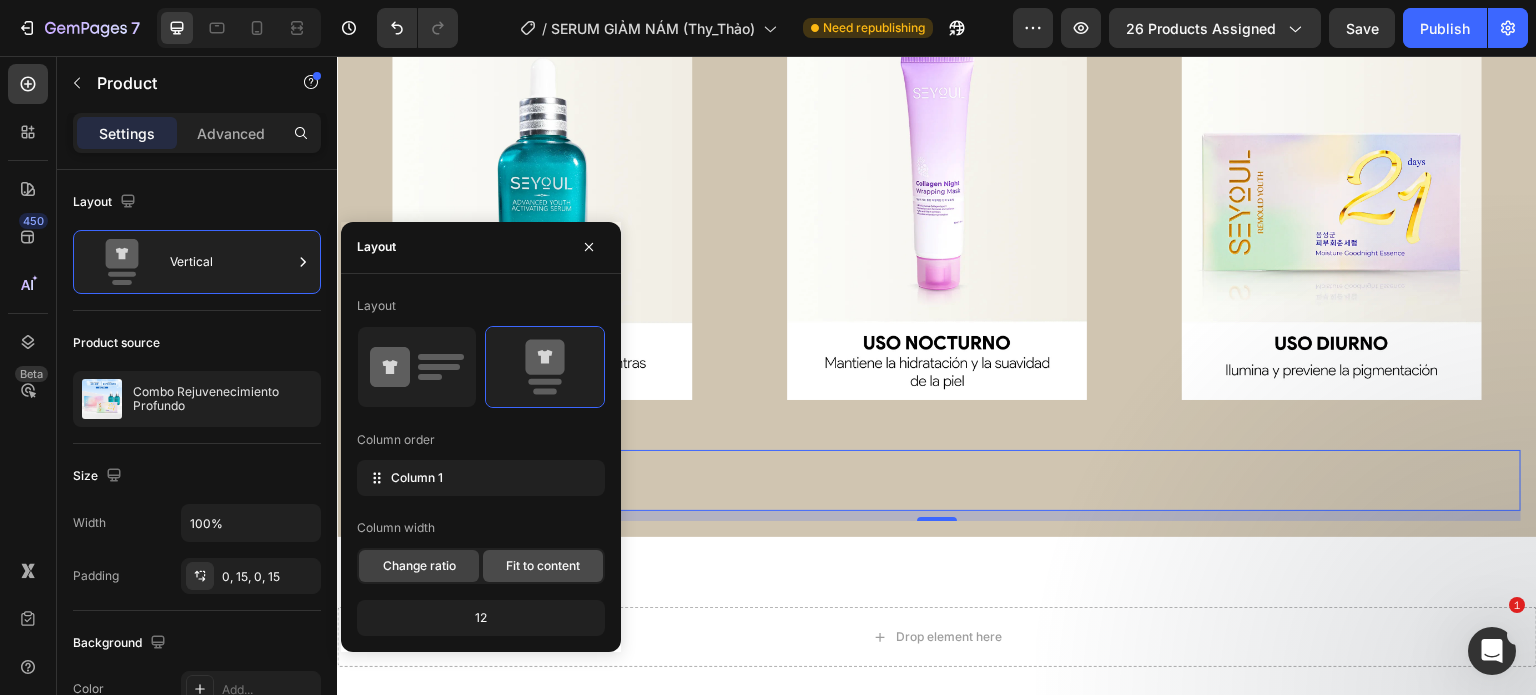 scroll, scrollTop: 5451, scrollLeft: 0, axis: vertical 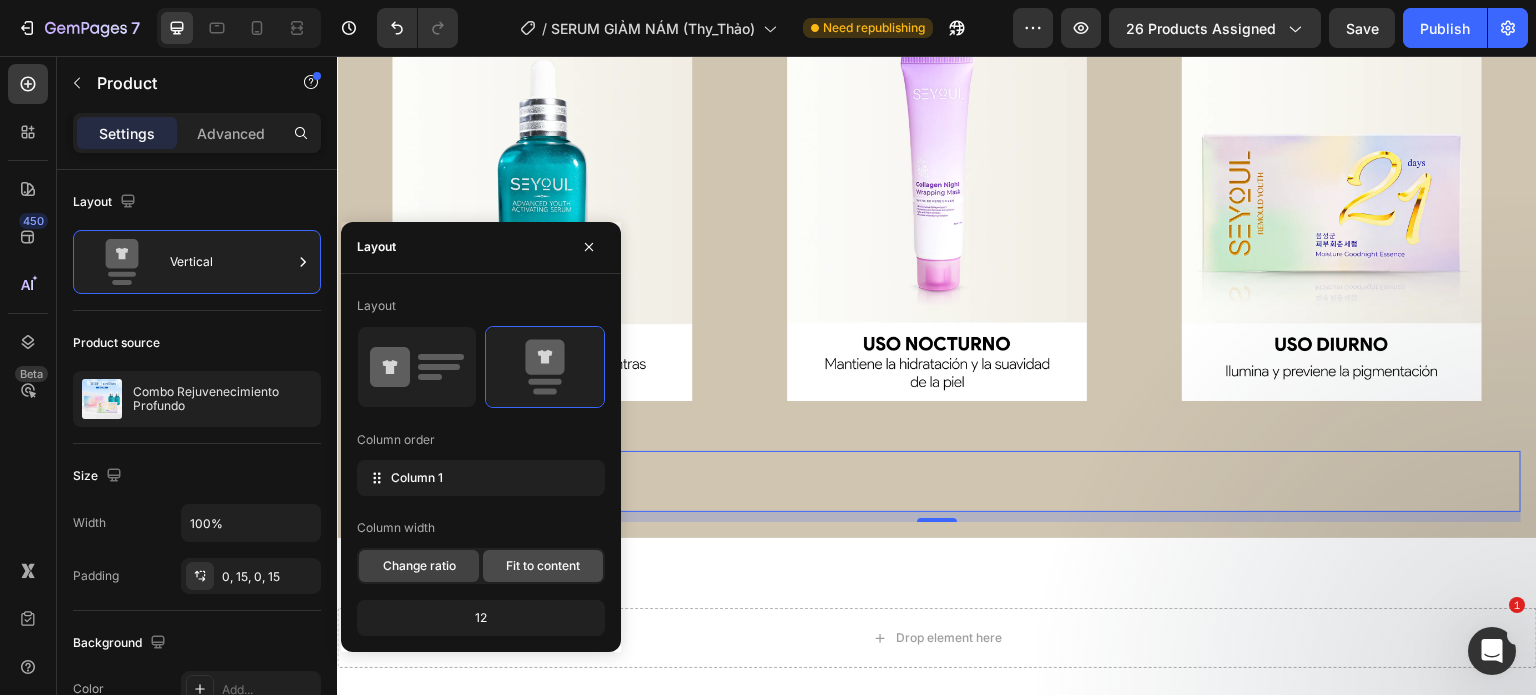 click on "Fit to content" 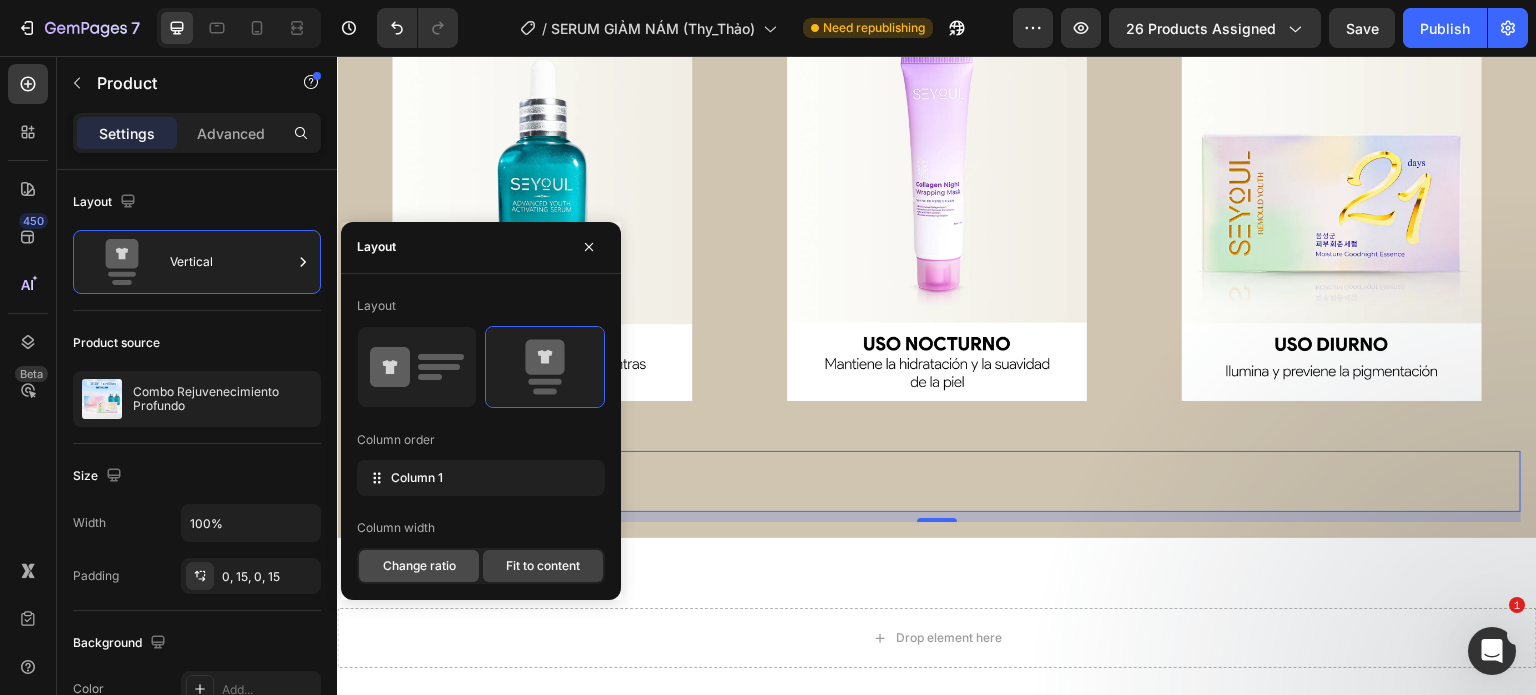 click on "Change ratio" 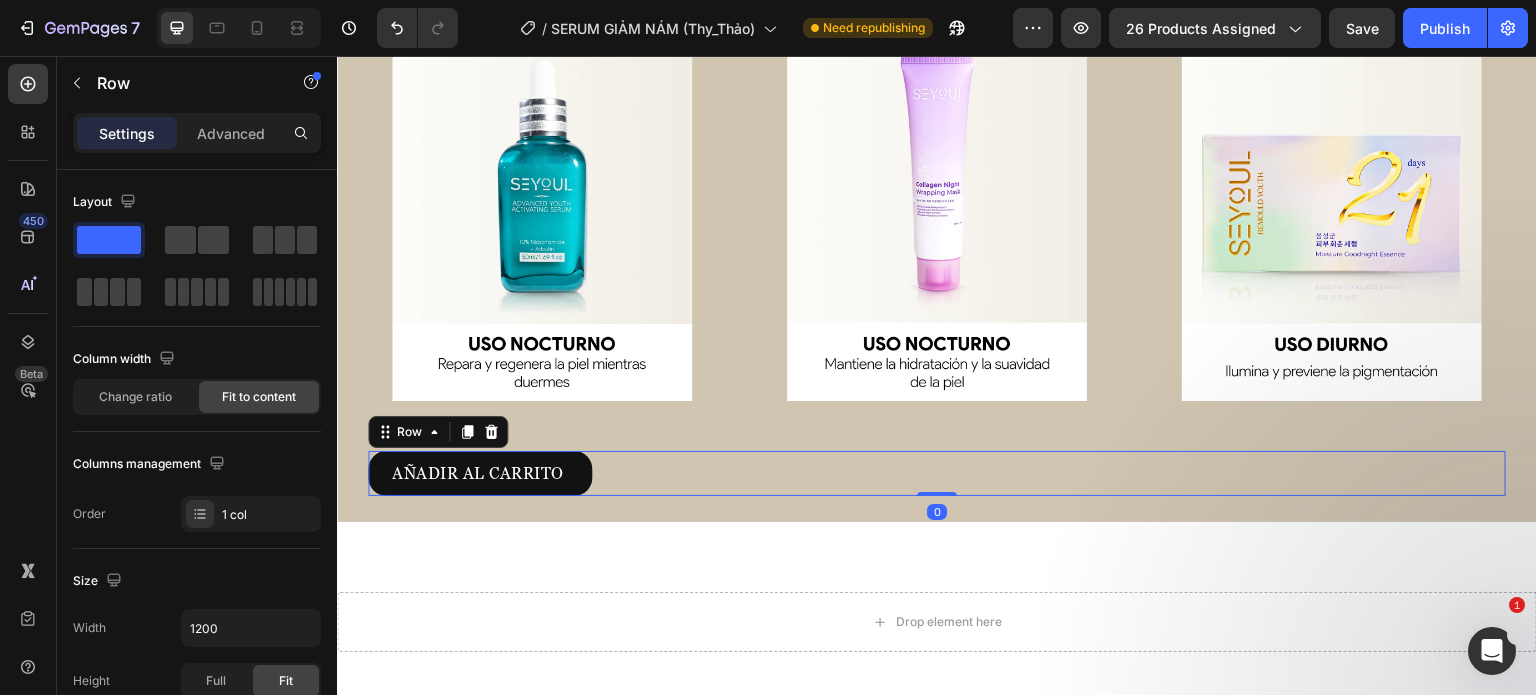 drag, startPoint x: 918, startPoint y: 508, endPoint x: 926, endPoint y: 479, distance: 30.083218 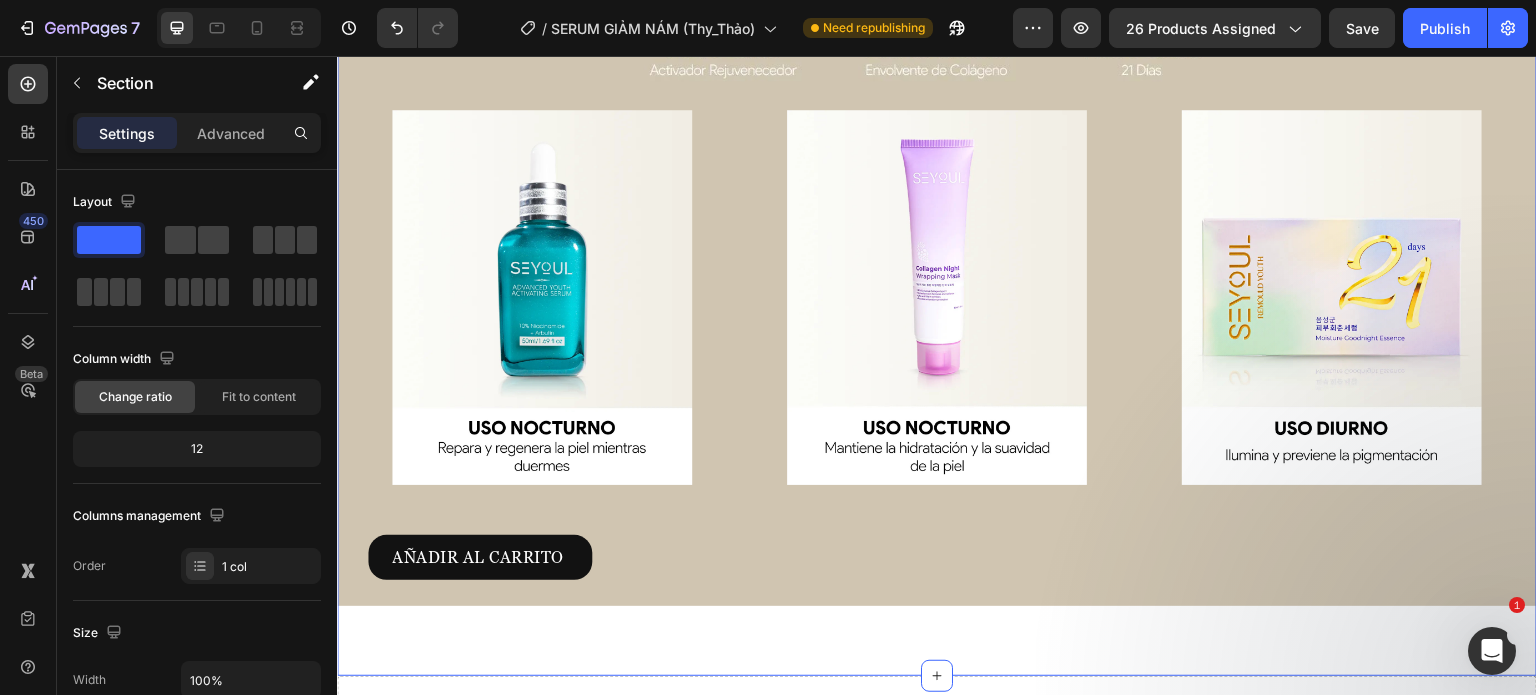 scroll, scrollTop: 5366, scrollLeft: 0, axis: vertical 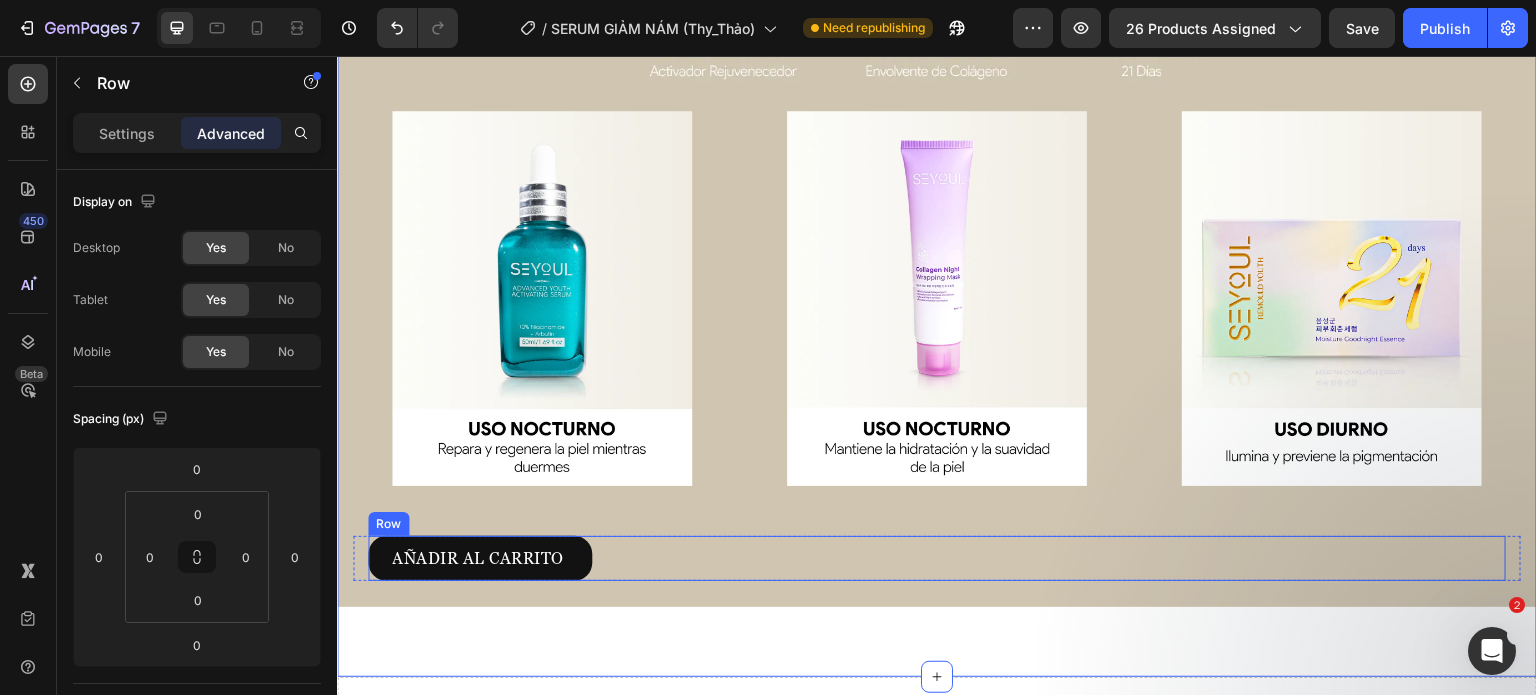 click on "AÑADIR AL CARRITO Product Cart Button Row" at bounding box center (937, 558) 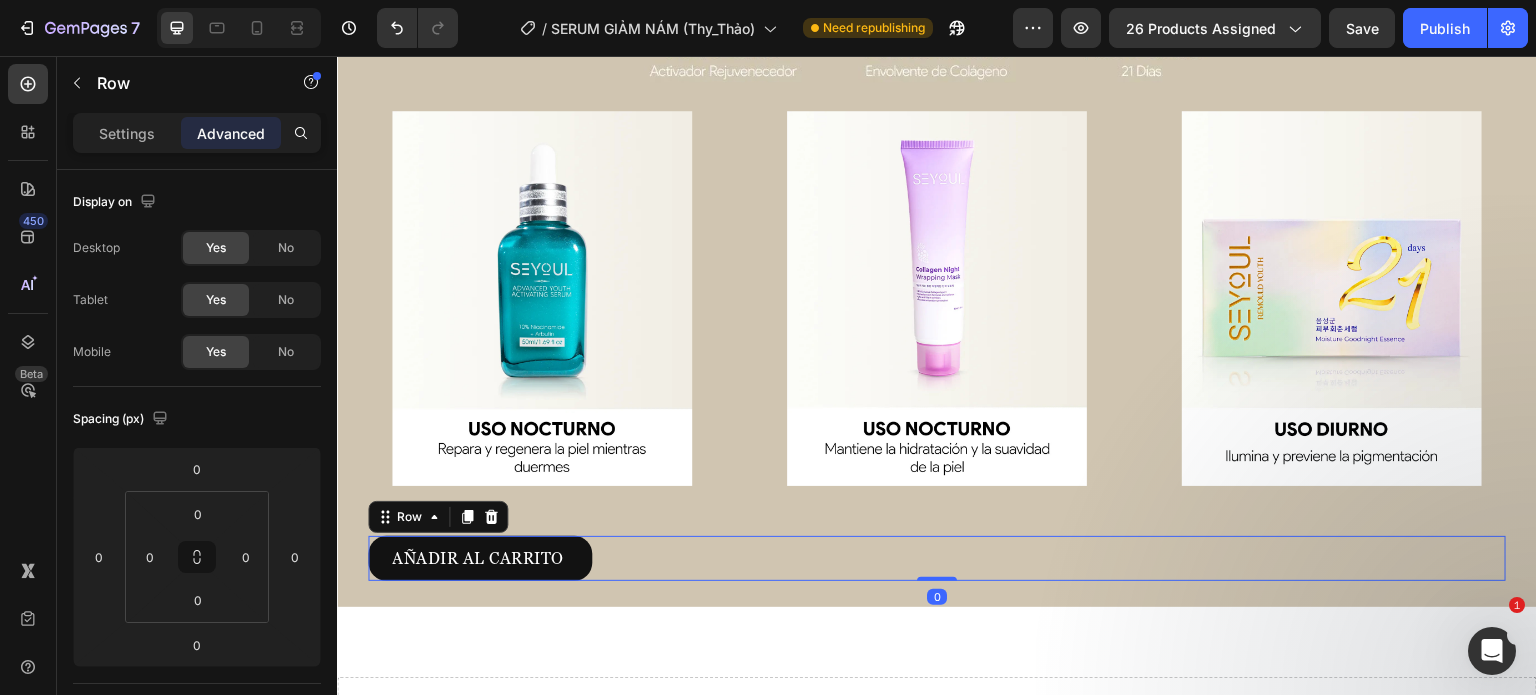 click on "Advanced" at bounding box center [231, 133] 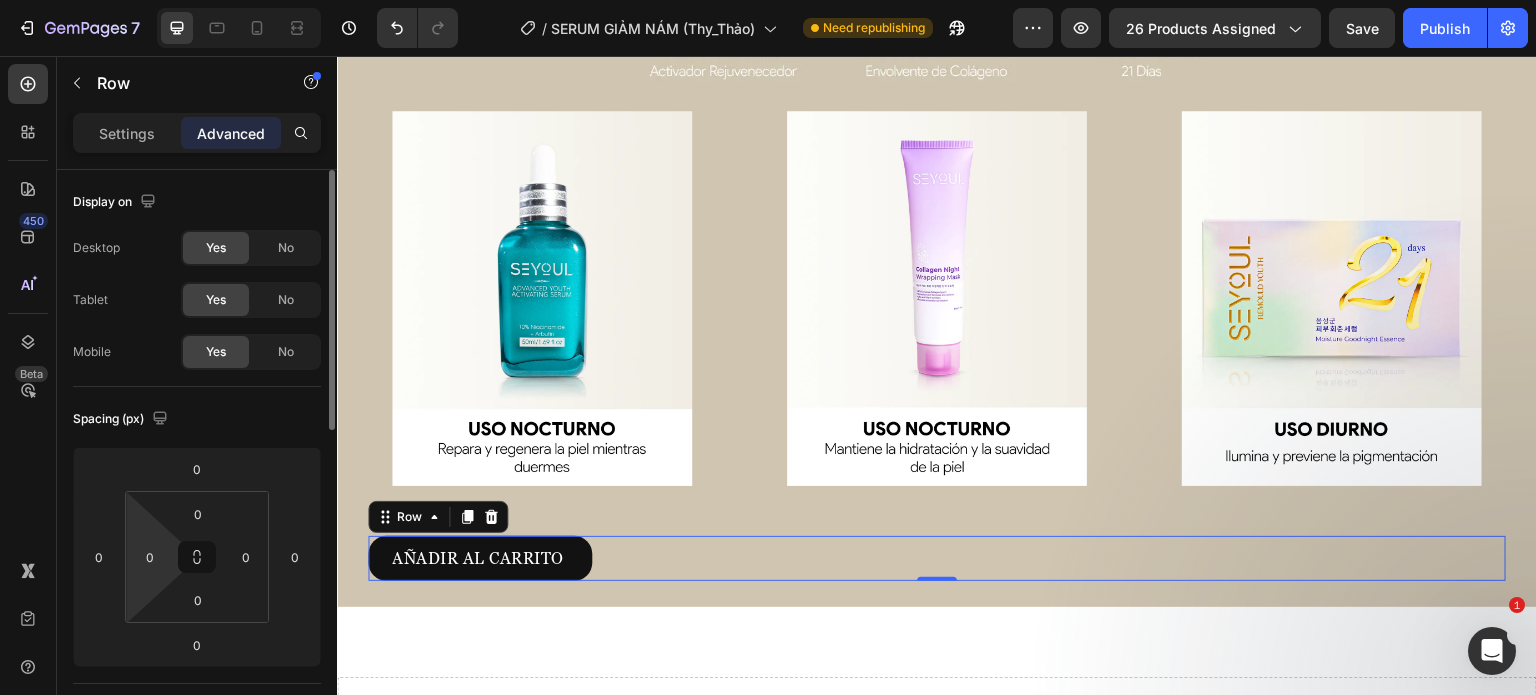 click on "0" at bounding box center [150, 557] 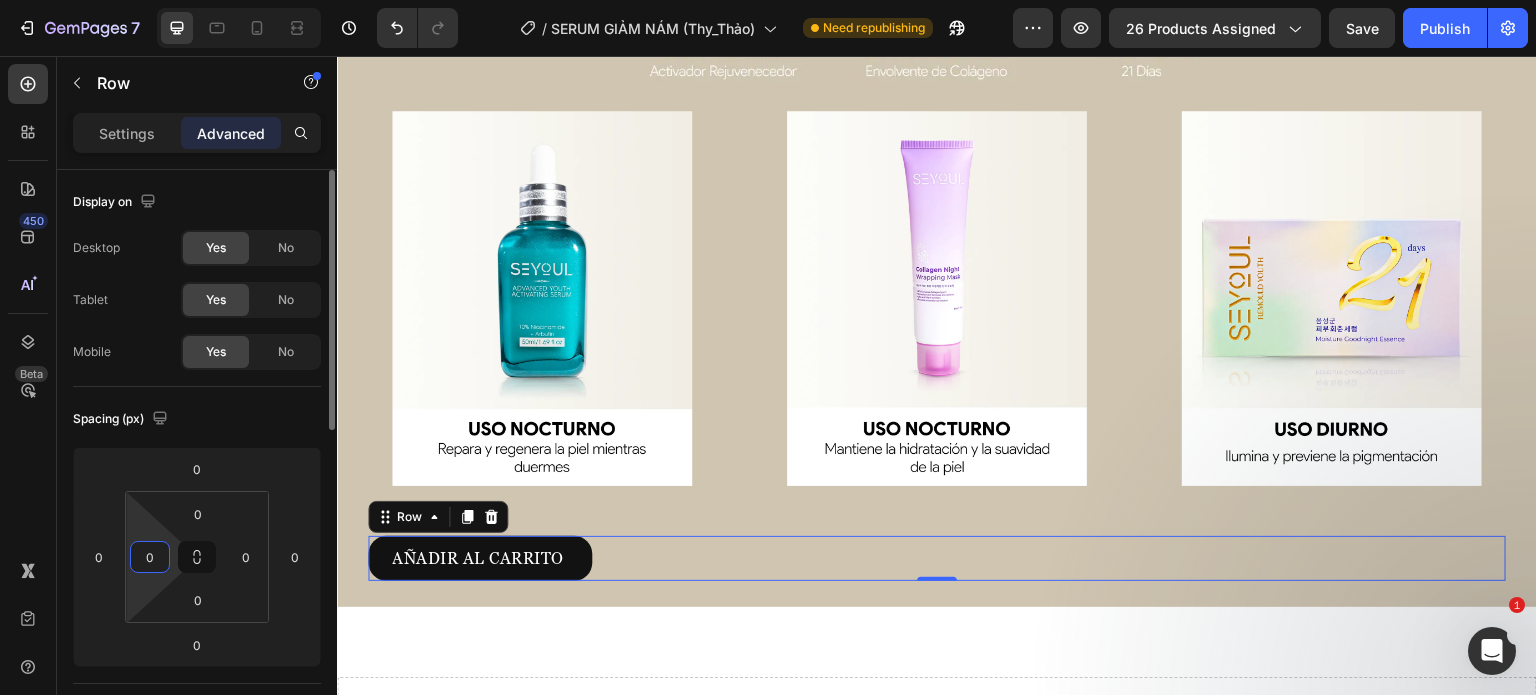 click on "0" at bounding box center (150, 557) 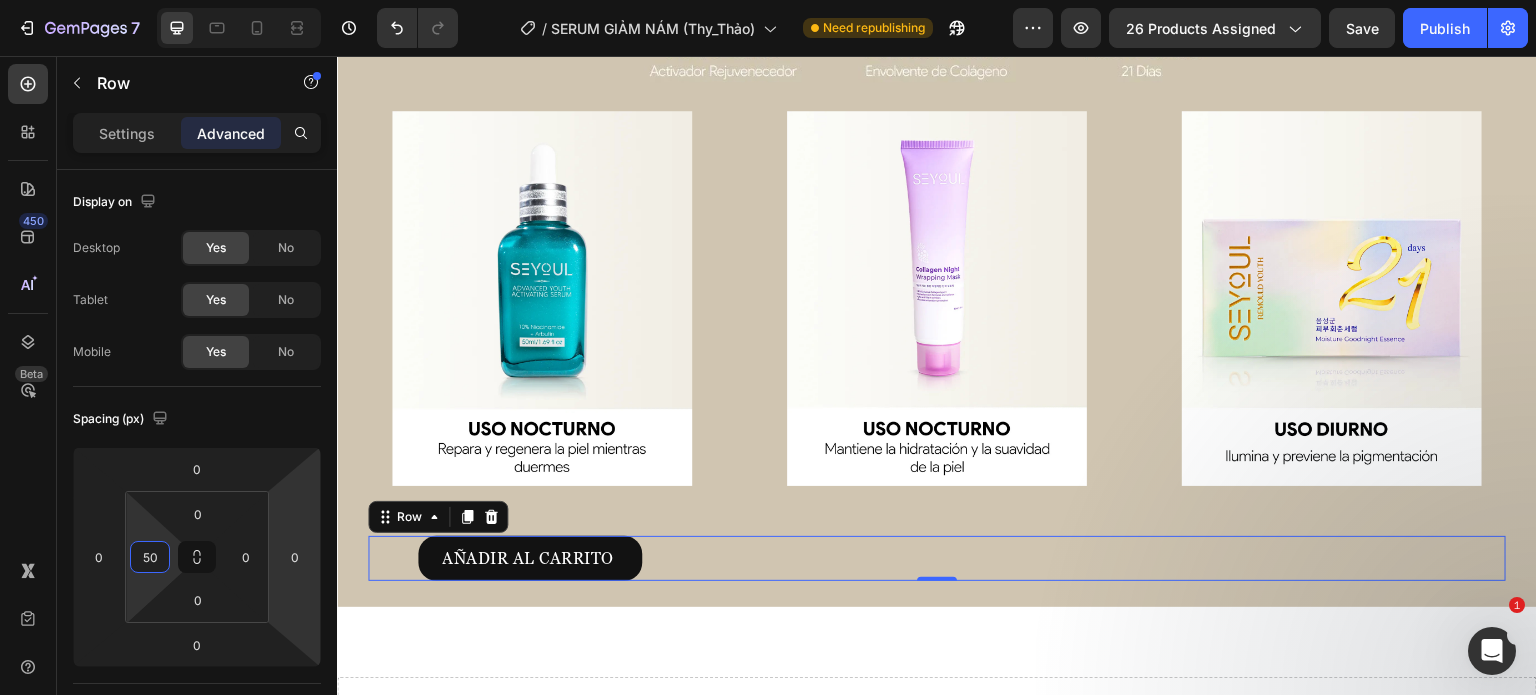 type on "5" 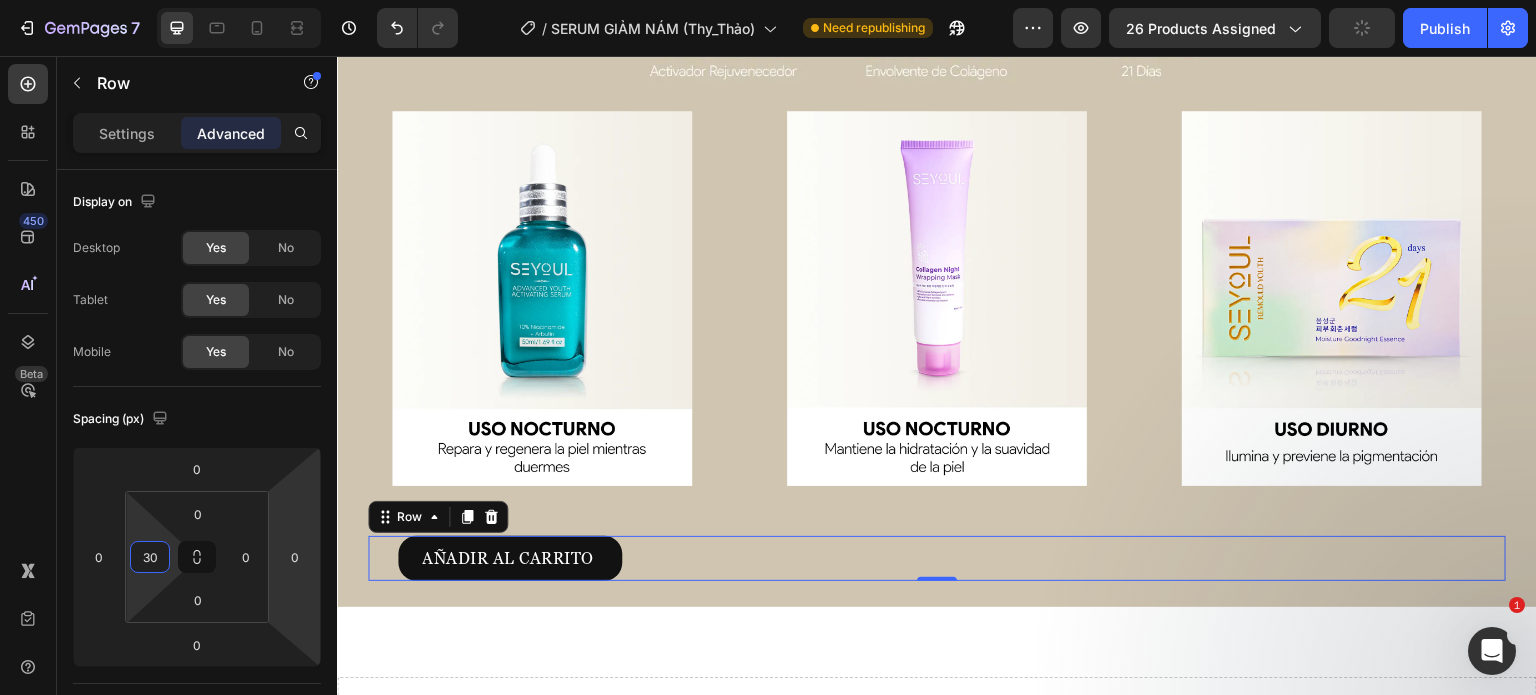 type on "3" 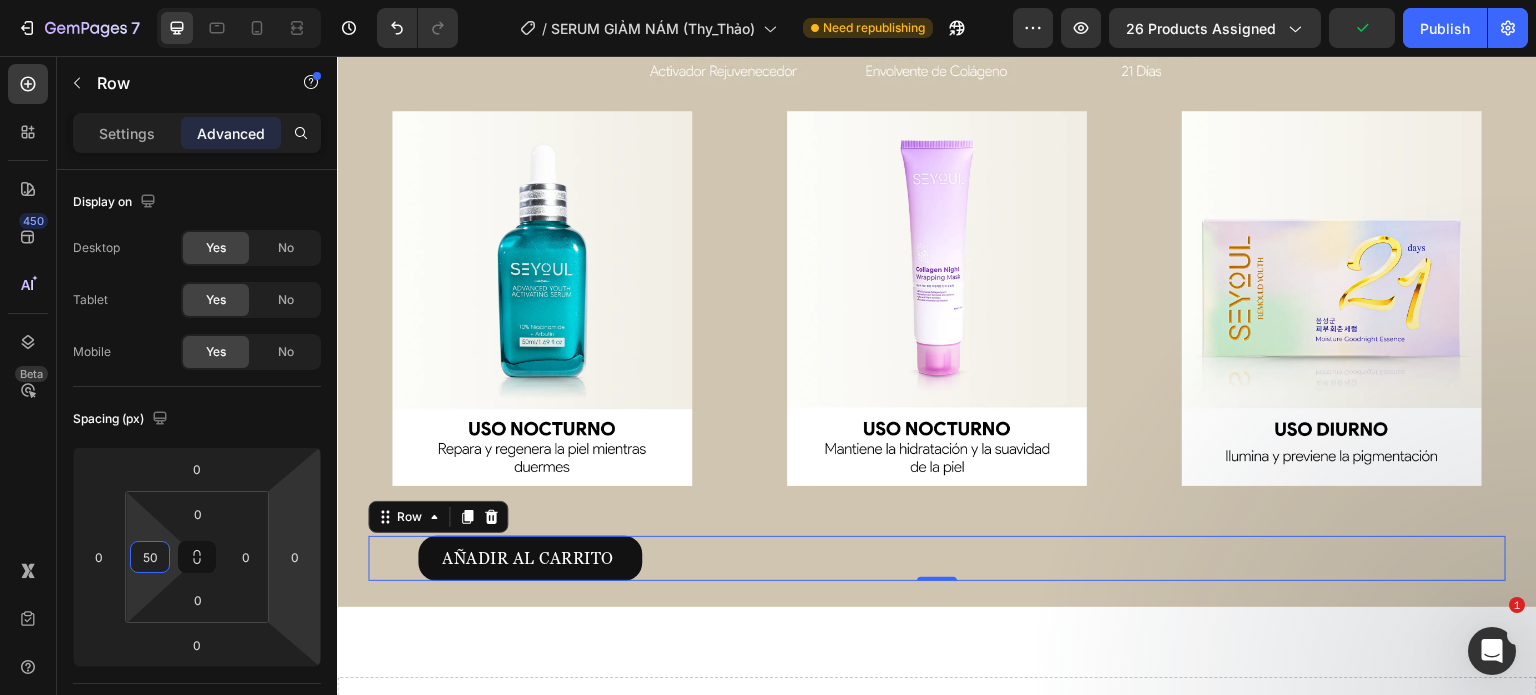 type on "5" 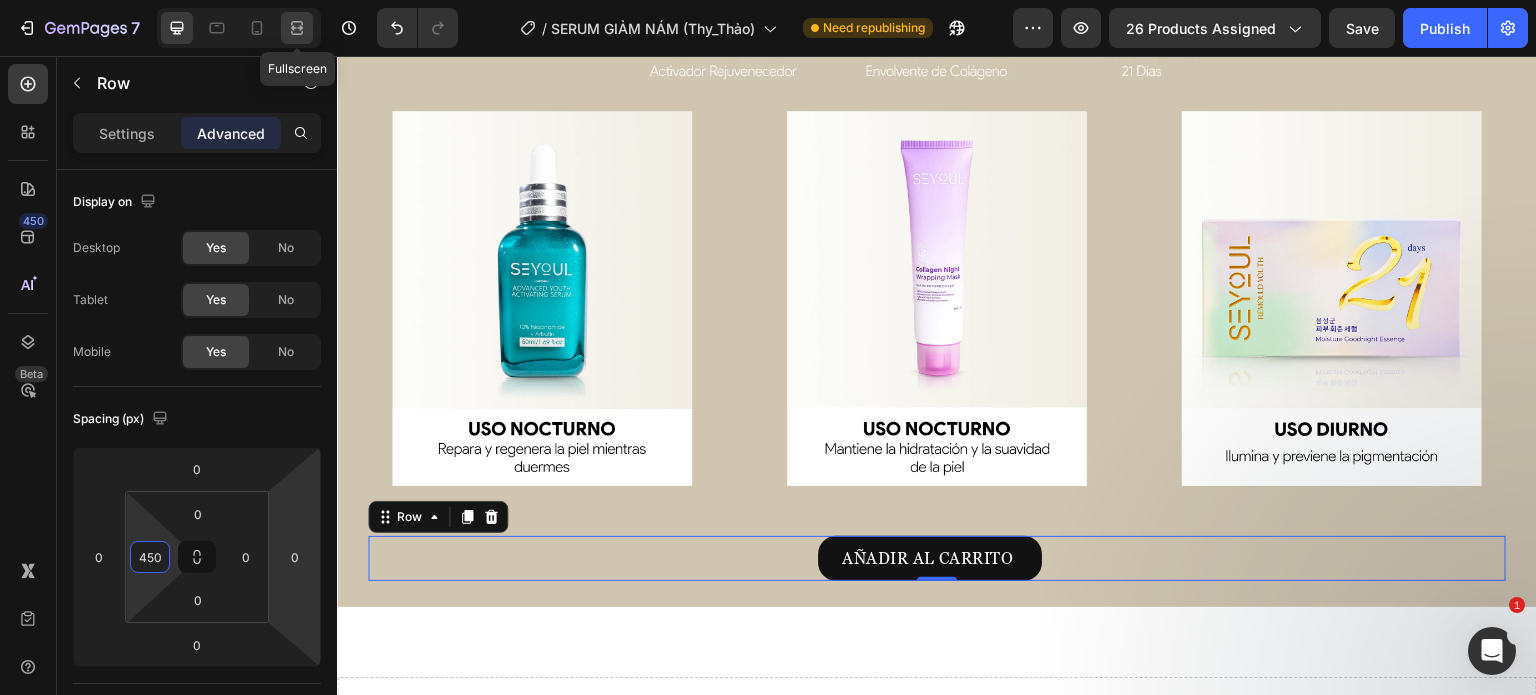 type on "450" 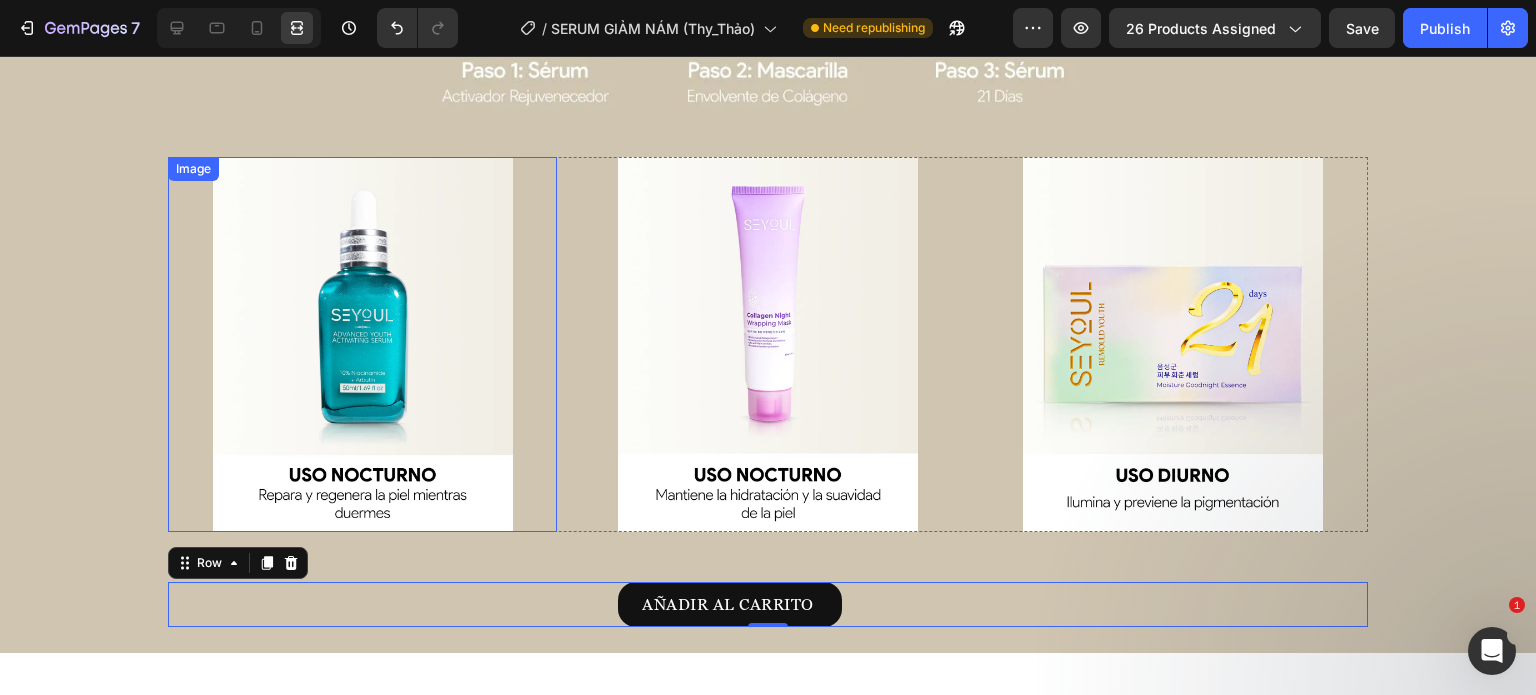 scroll, scrollTop: 5320, scrollLeft: 0, axis: vertical 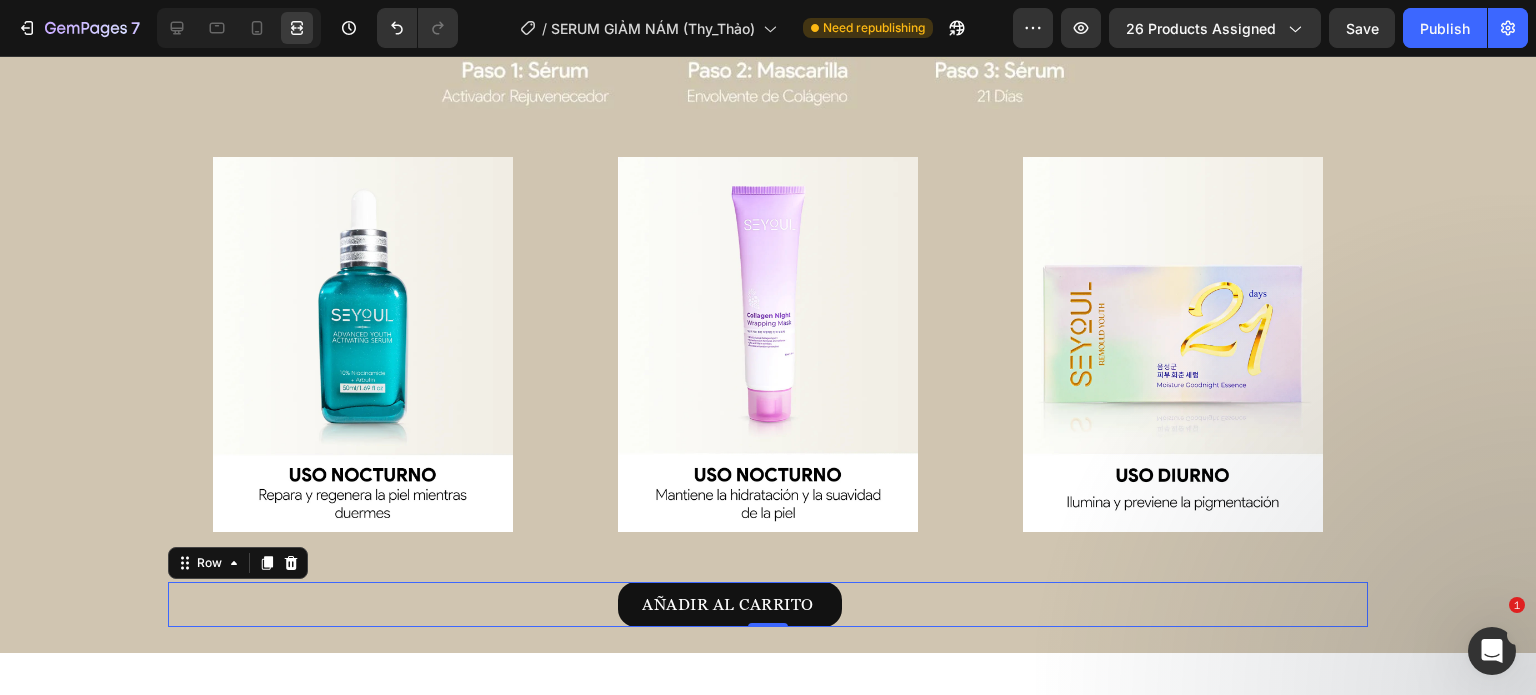 click at bounding box center [239, 28] 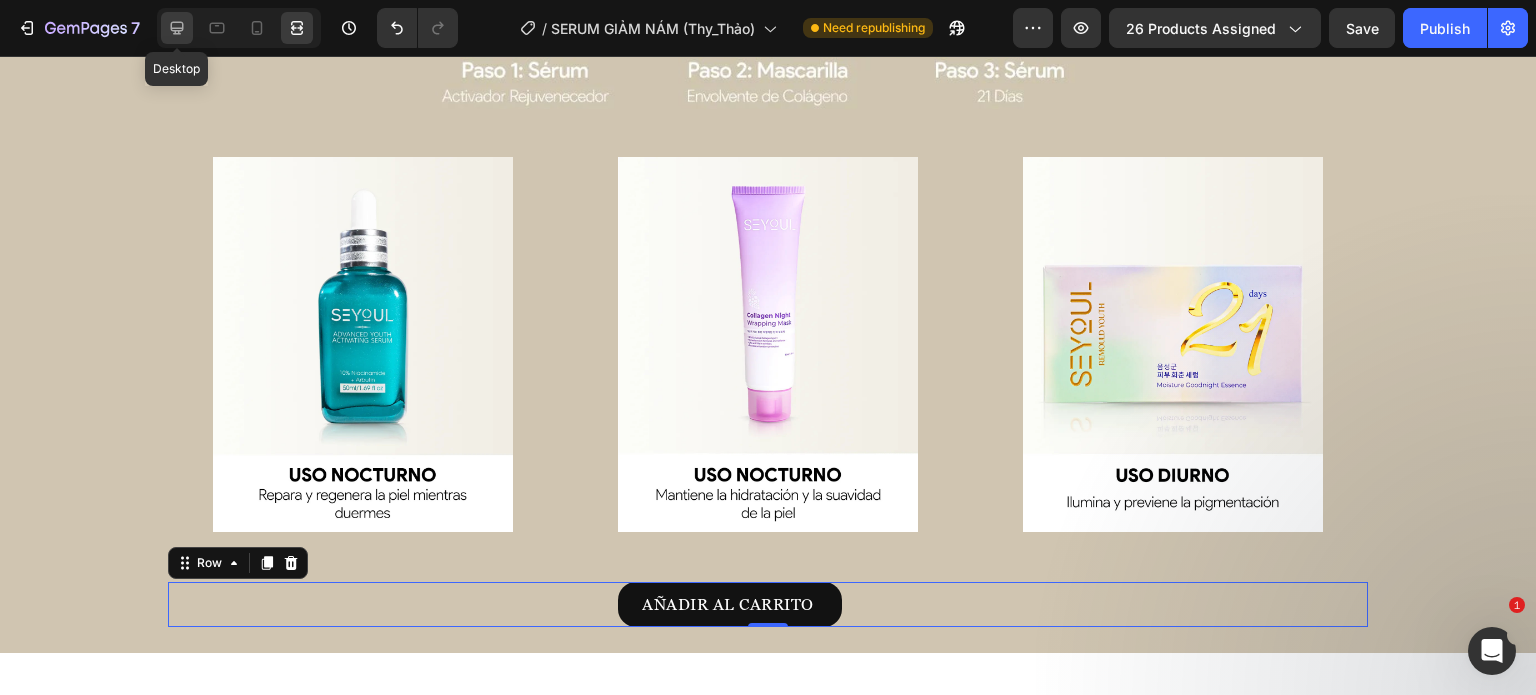 click 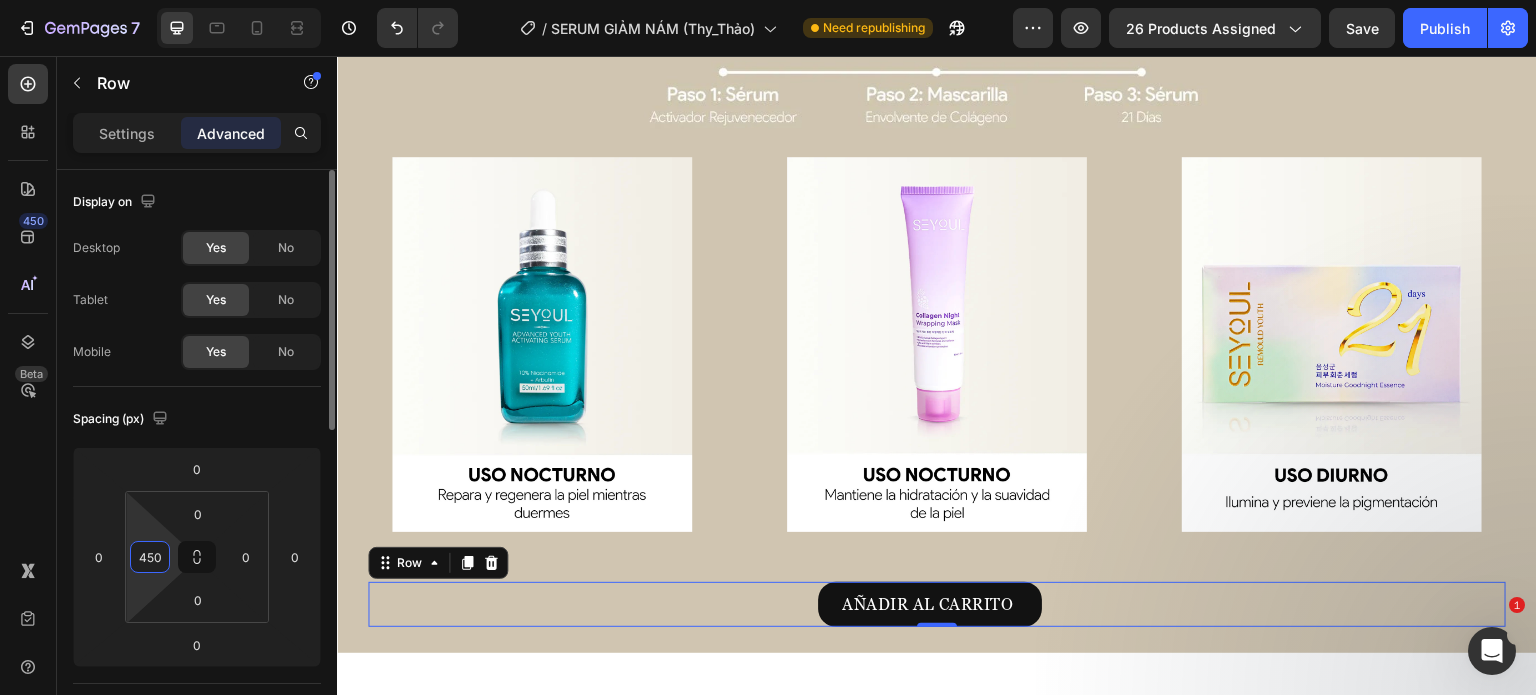 click on "450" at bounding box center (150, 557) 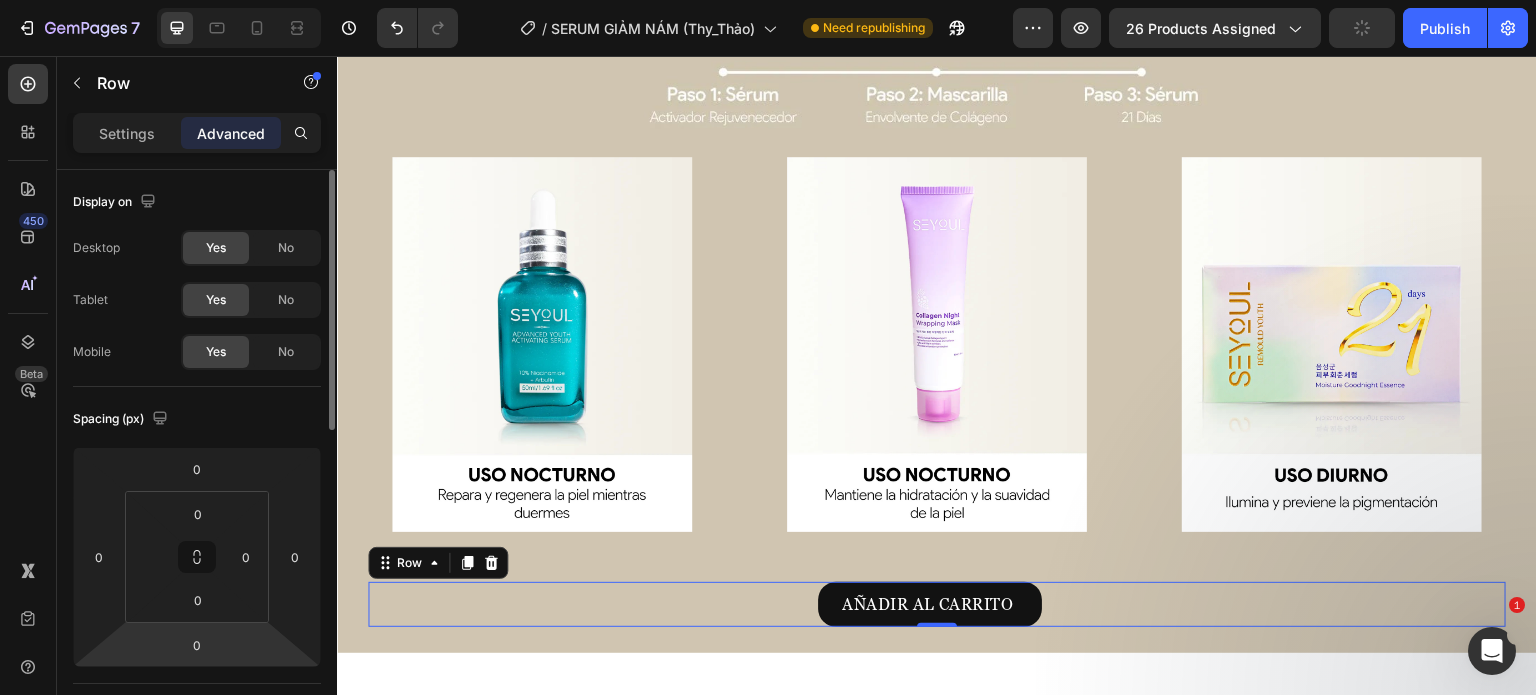 type on "0" 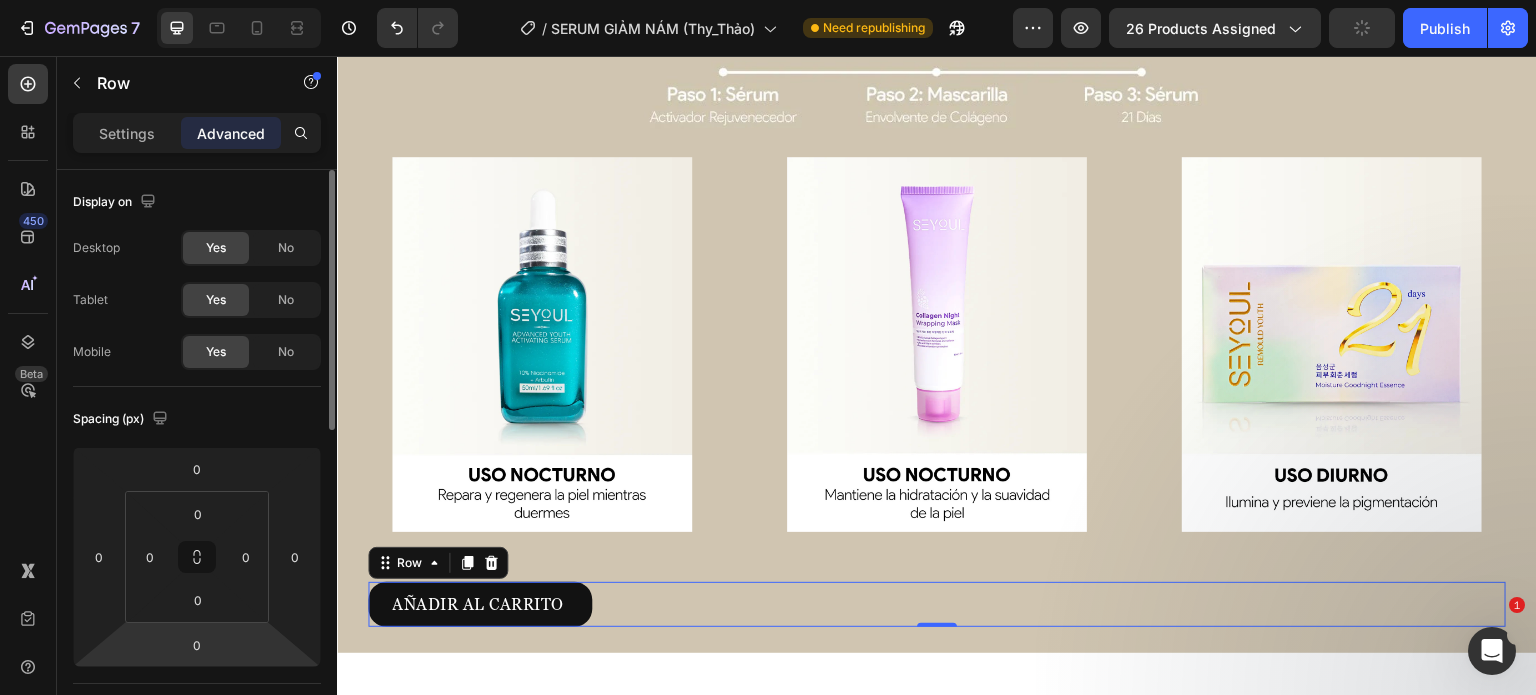 click on "7  Version history  /  SERUM GIẢM NÁM (Thy_Thảo) Need republishing Preview 26 products assigned  Publish  450 Beta Sections(18) Elements(84) Section Element Hero Section Product Detail Brands Trusted Badges Guarantee Product Breakdown How to use Testimonials Compare Bundle FAQs Social Proof Brand Story Product List Collection Blog List Contact Sticky Add to Cart Custom Footer Browse Library 450 Layout
Row
Row
Row
Row Text
Heading
Text Block Button
Button
Button Media
Image
Image Video" at bounding box center [768, 0] 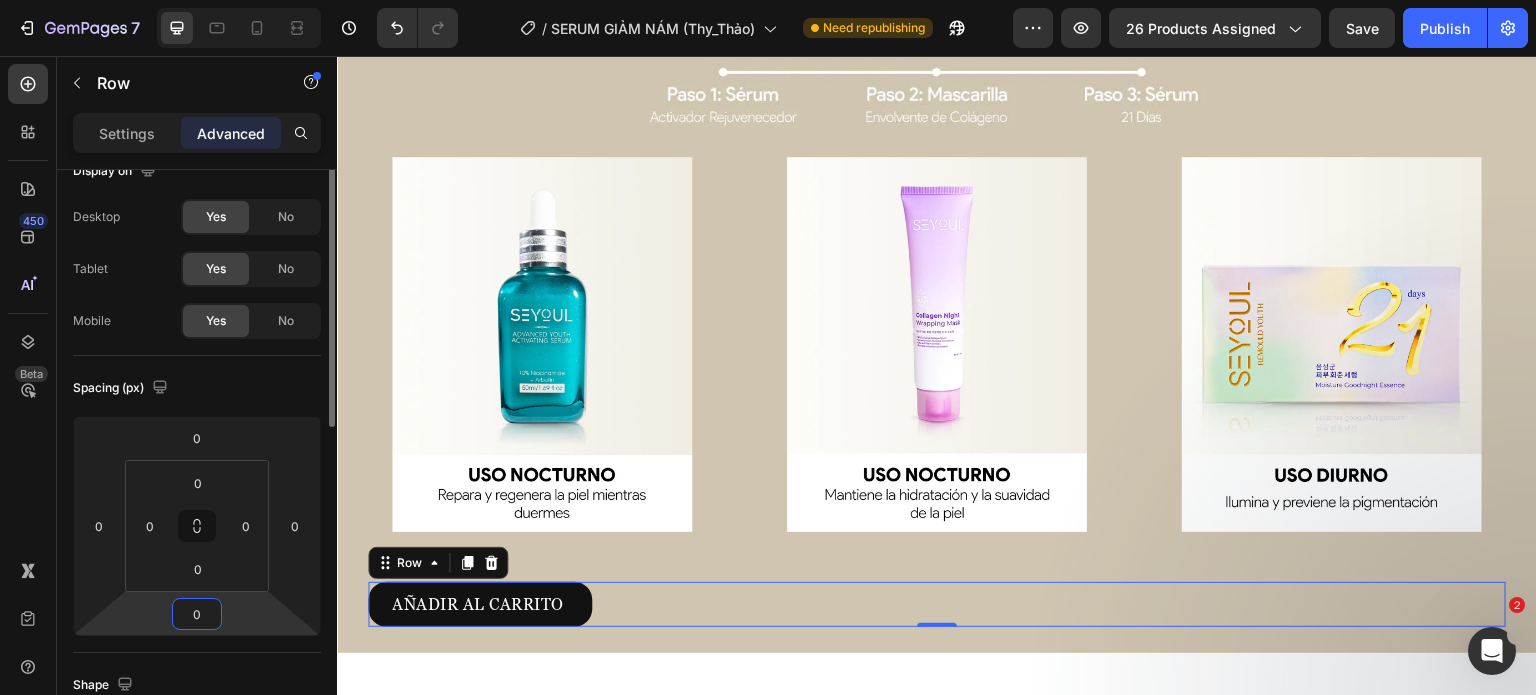 scroll, scrollTop: 0, scrollLeft: 0, axis: both 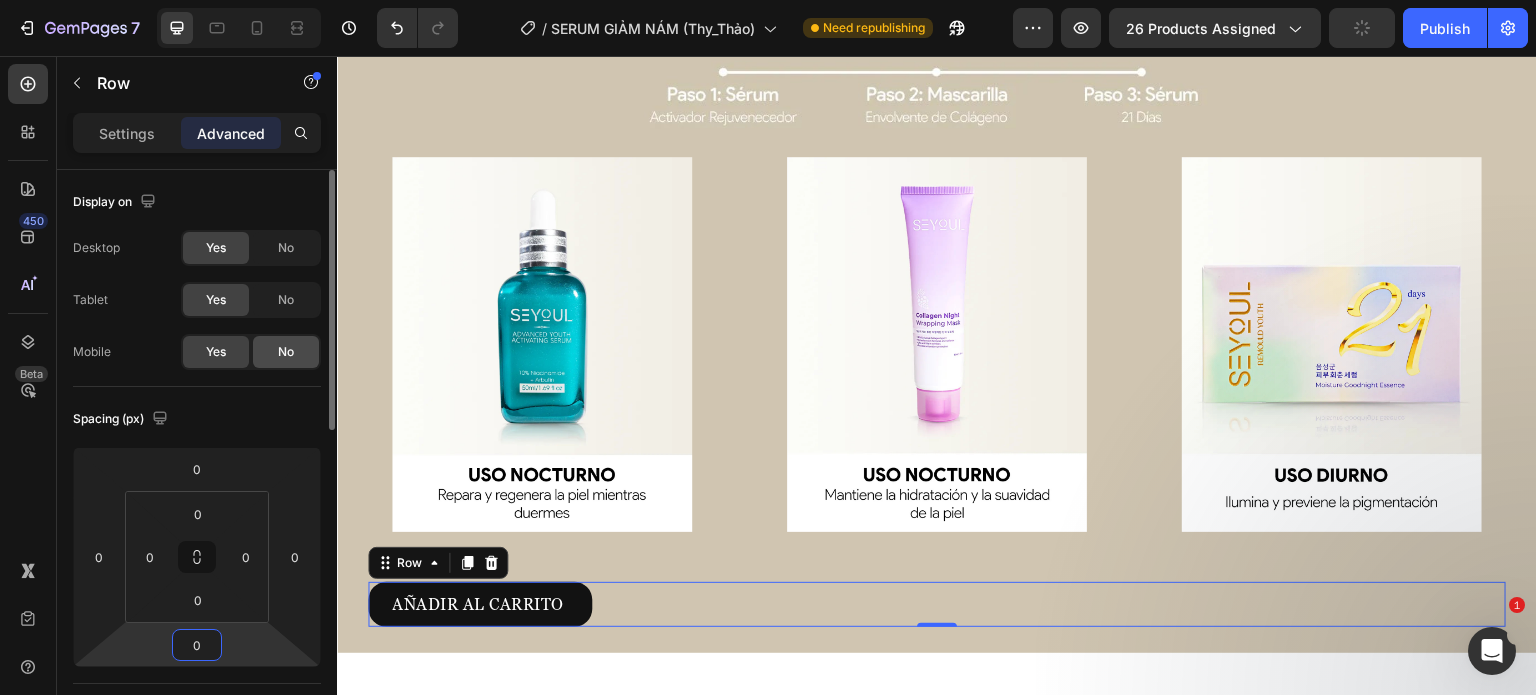 click on "No" 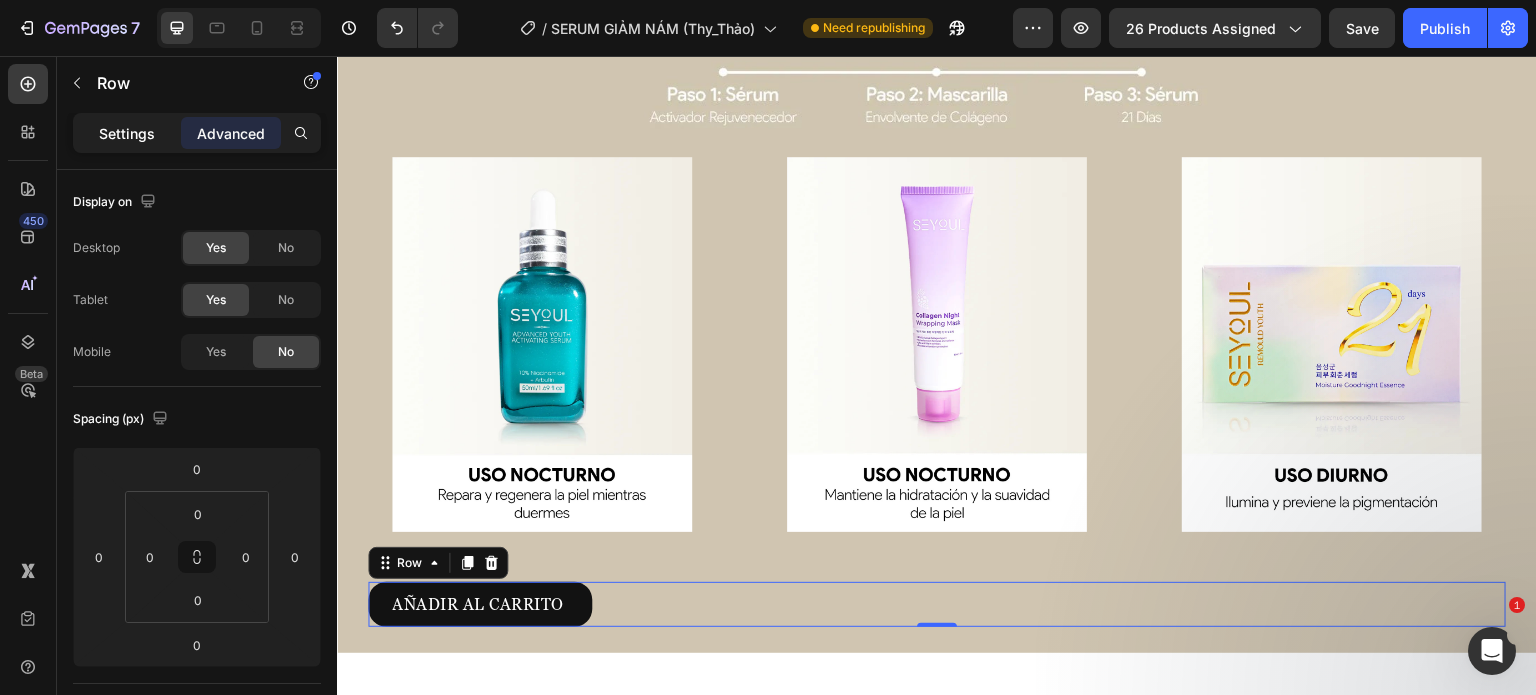 click on "Settings" at bounding box center (127, 133) 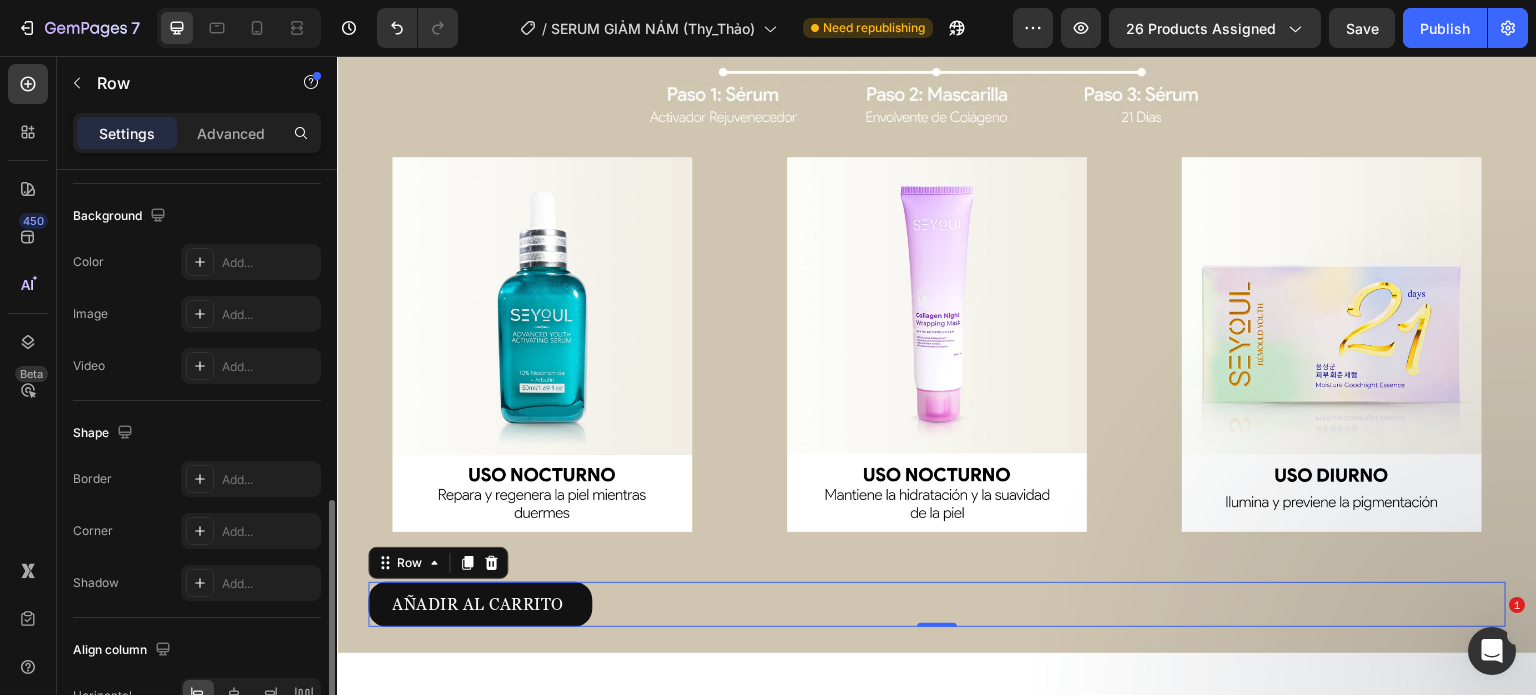 scroll, scrollTop: 696, scrollLeft: 0, axis: vertical 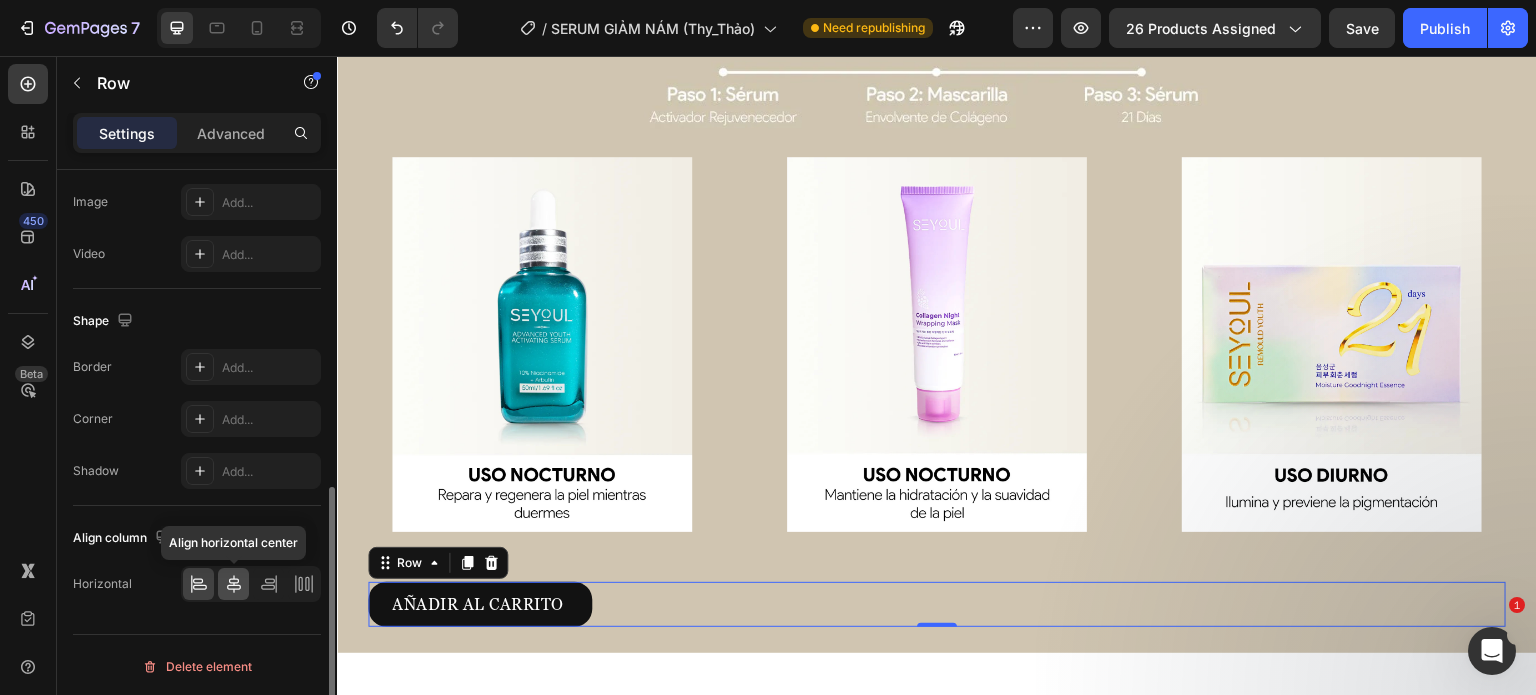 click 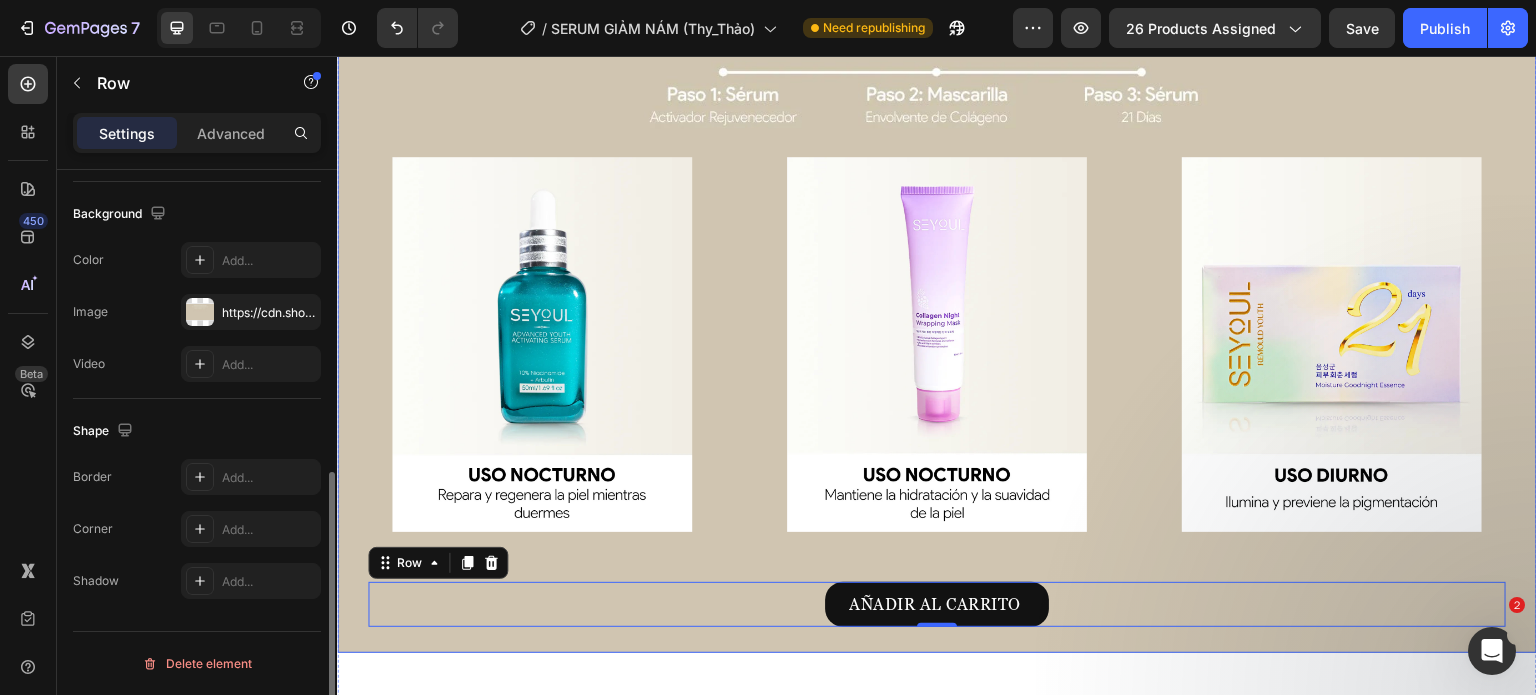 scroll, scrollTop: 636, scrollLeft: 0, axis: vertical 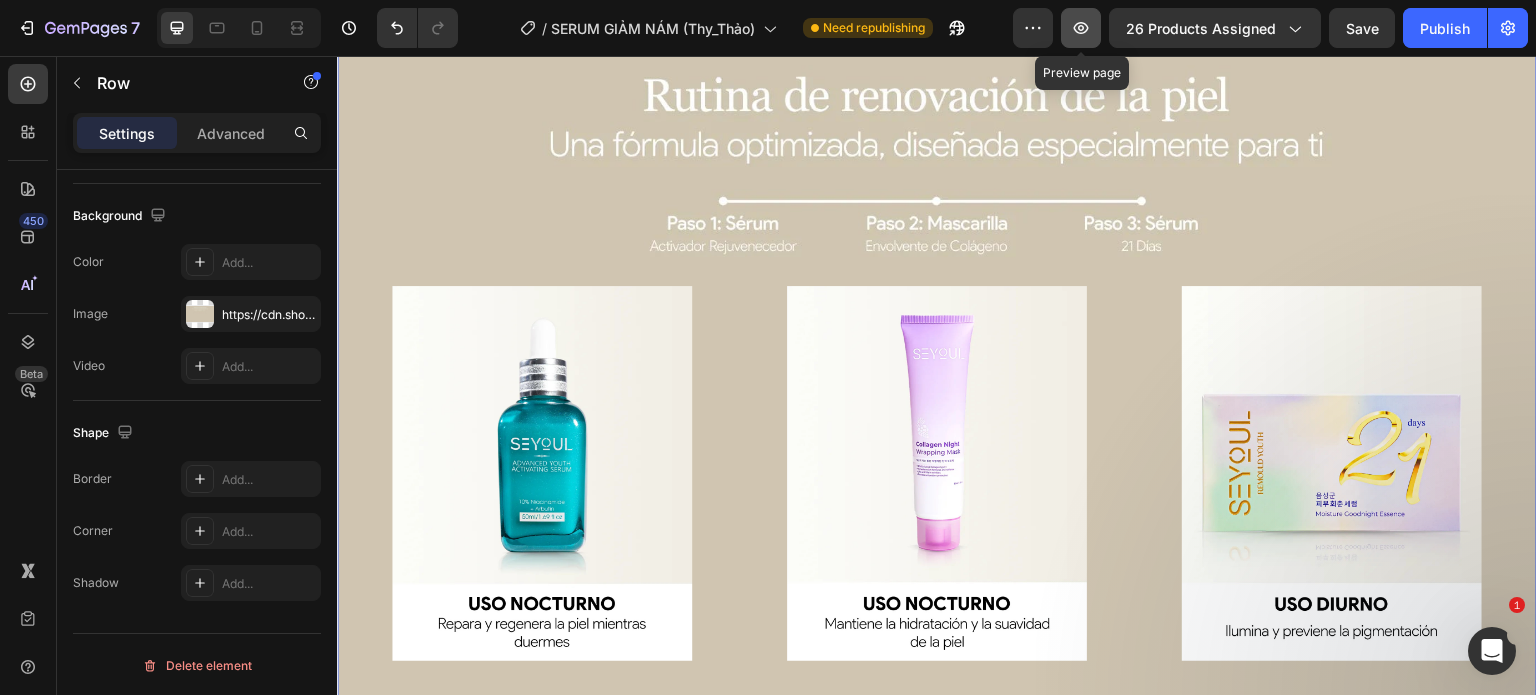 click 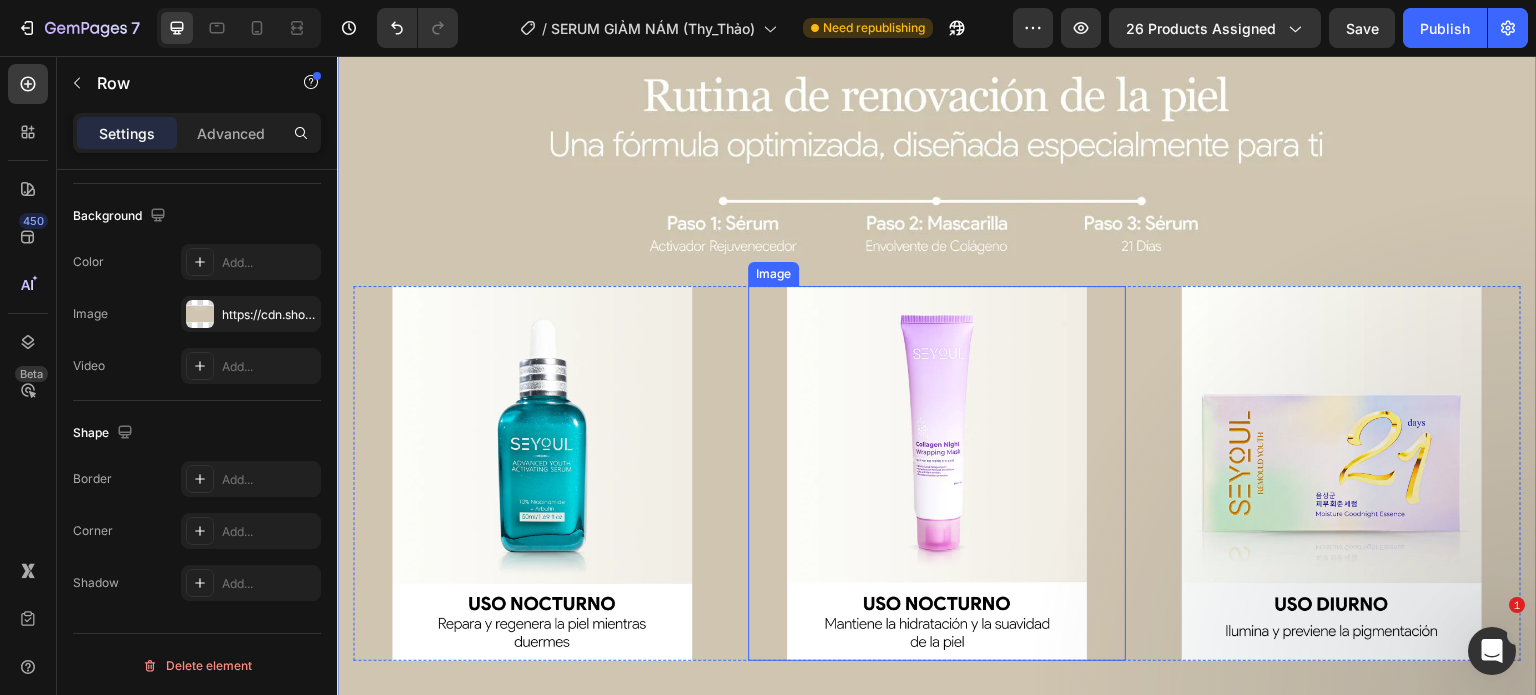 scroll, scrollTop: 5519, scrollLeft: 0, axis: vertical 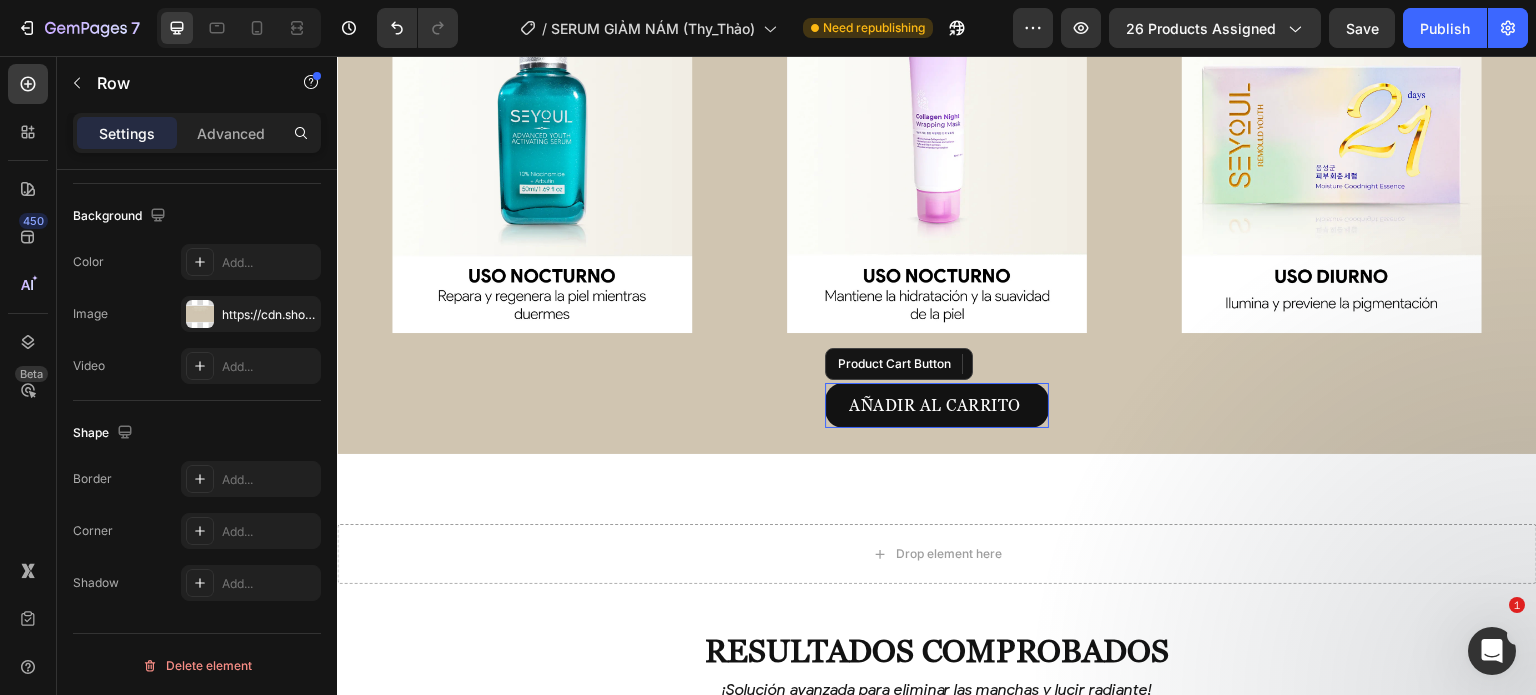 click on "AÑADIR AL CARRITO" at bounding box center (937, 405) 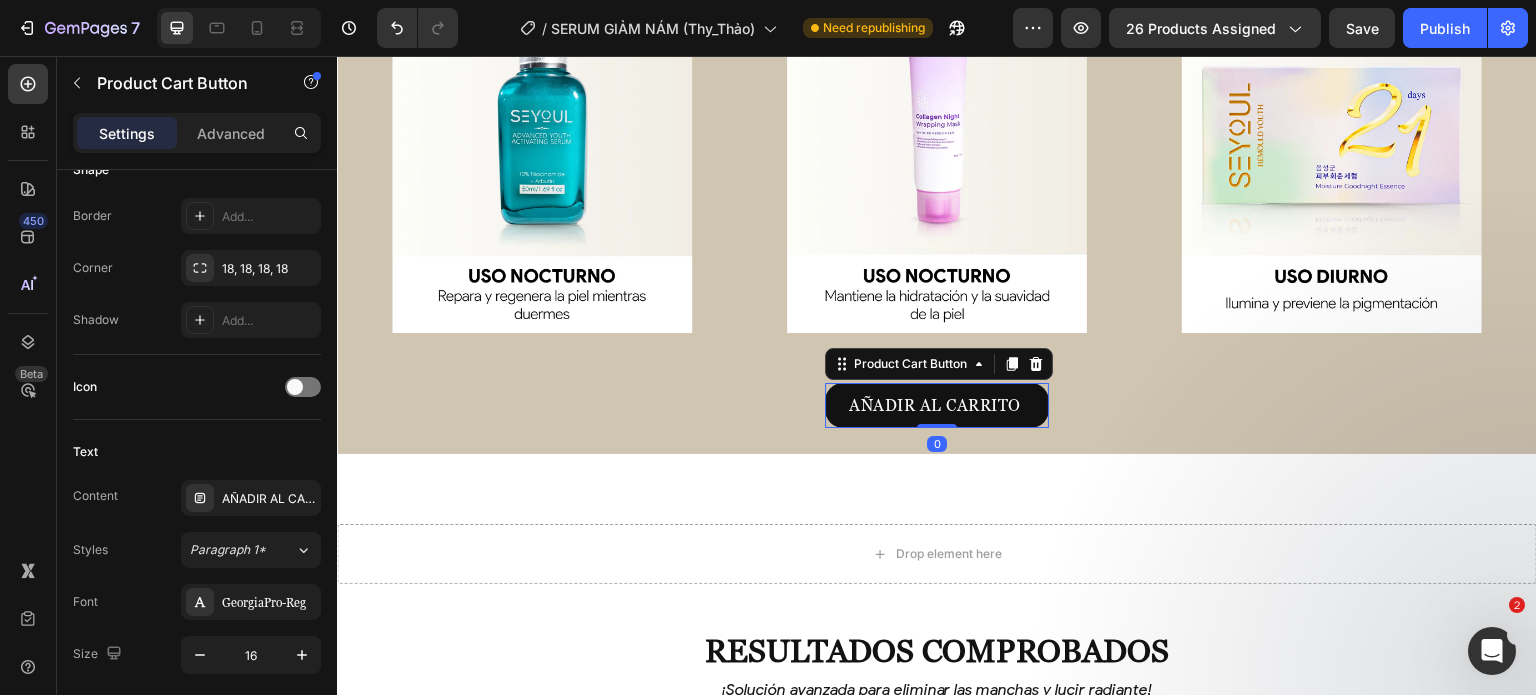 scroll, scrollTop: 0, scrollLeft: 0, axis: both 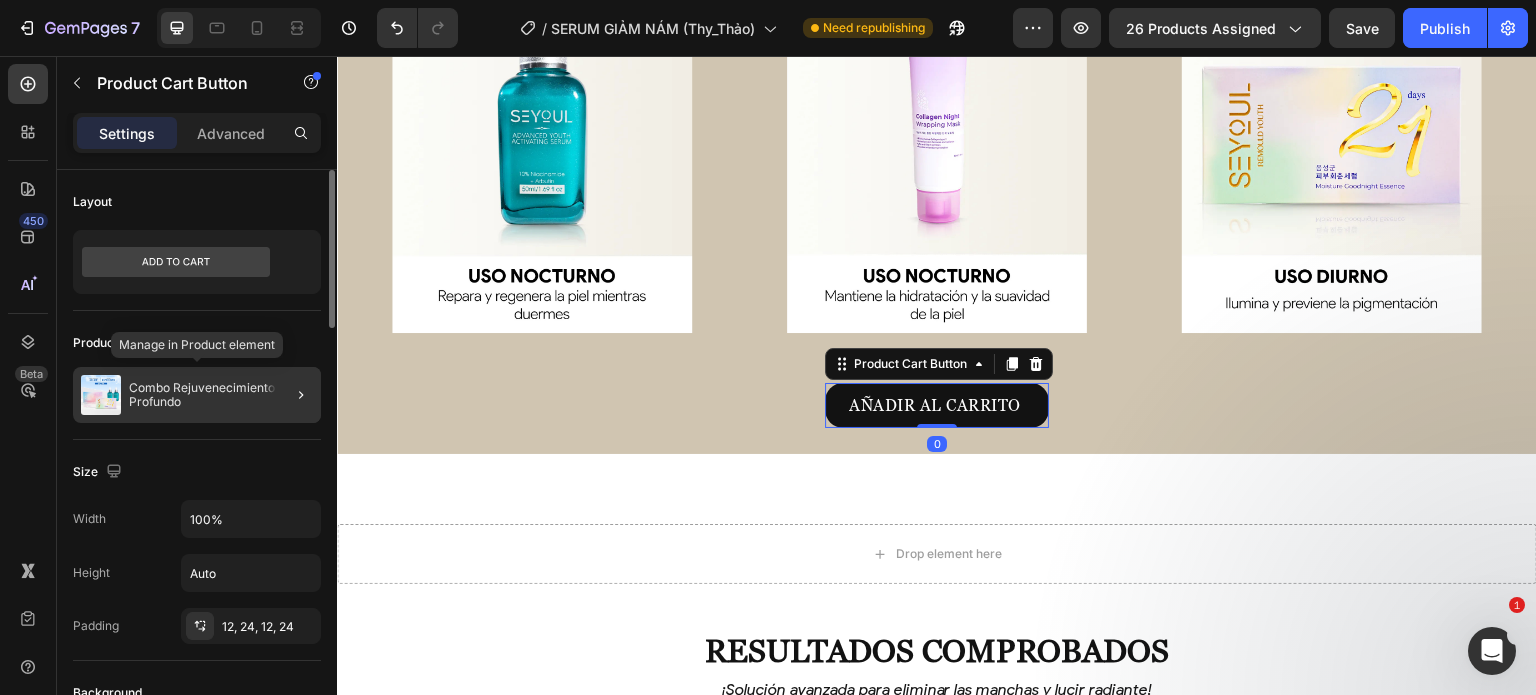 click on "Combo Rejuvenecimiento Profundo" at bounding box center [221, 395] 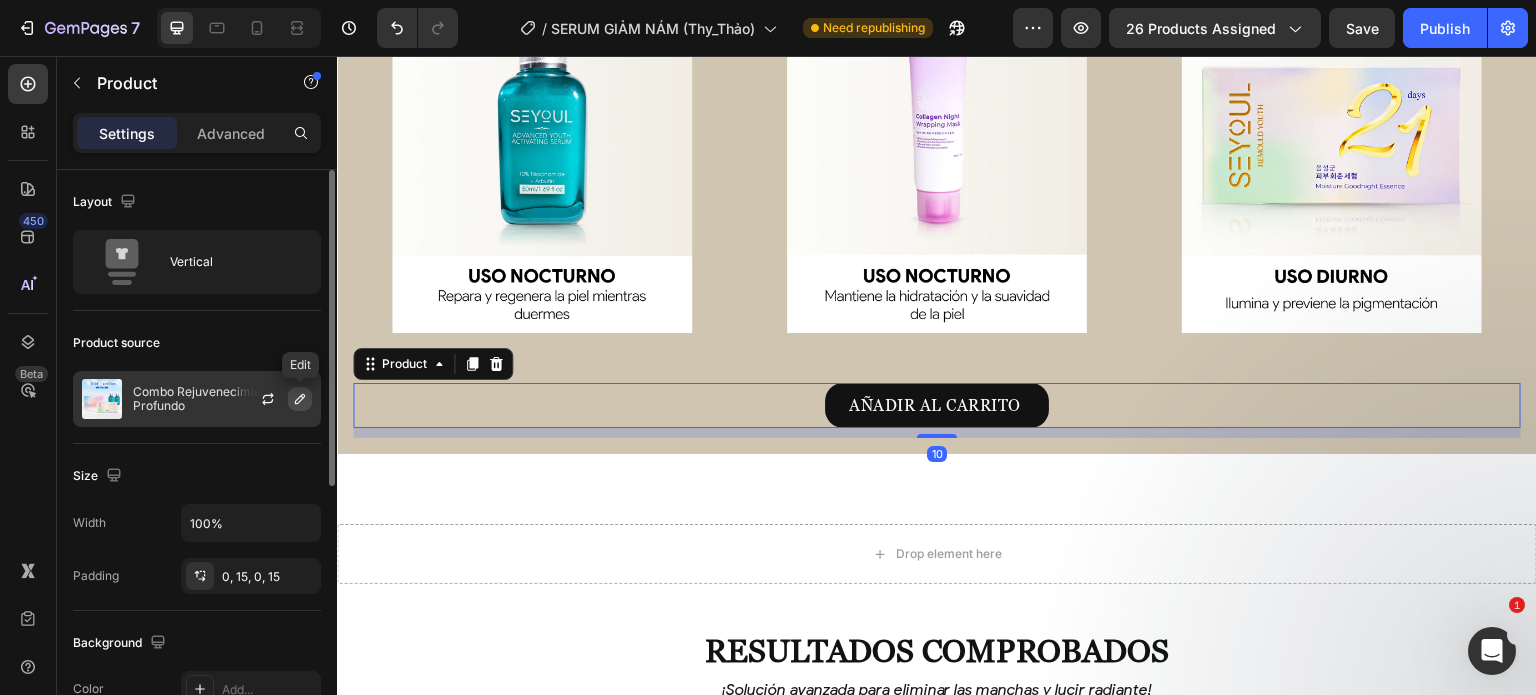 click 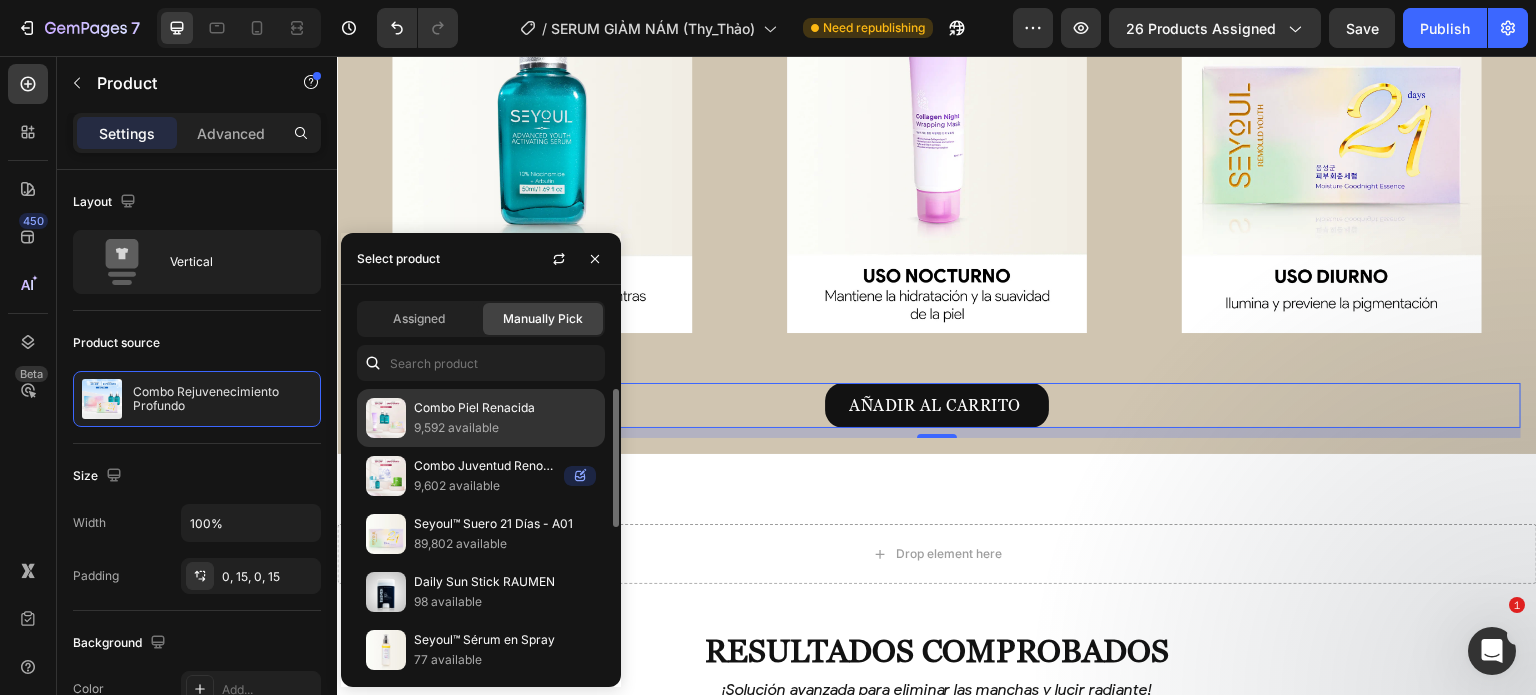 click on "Combo Piel Renacida" at bounding box center (505, 408) 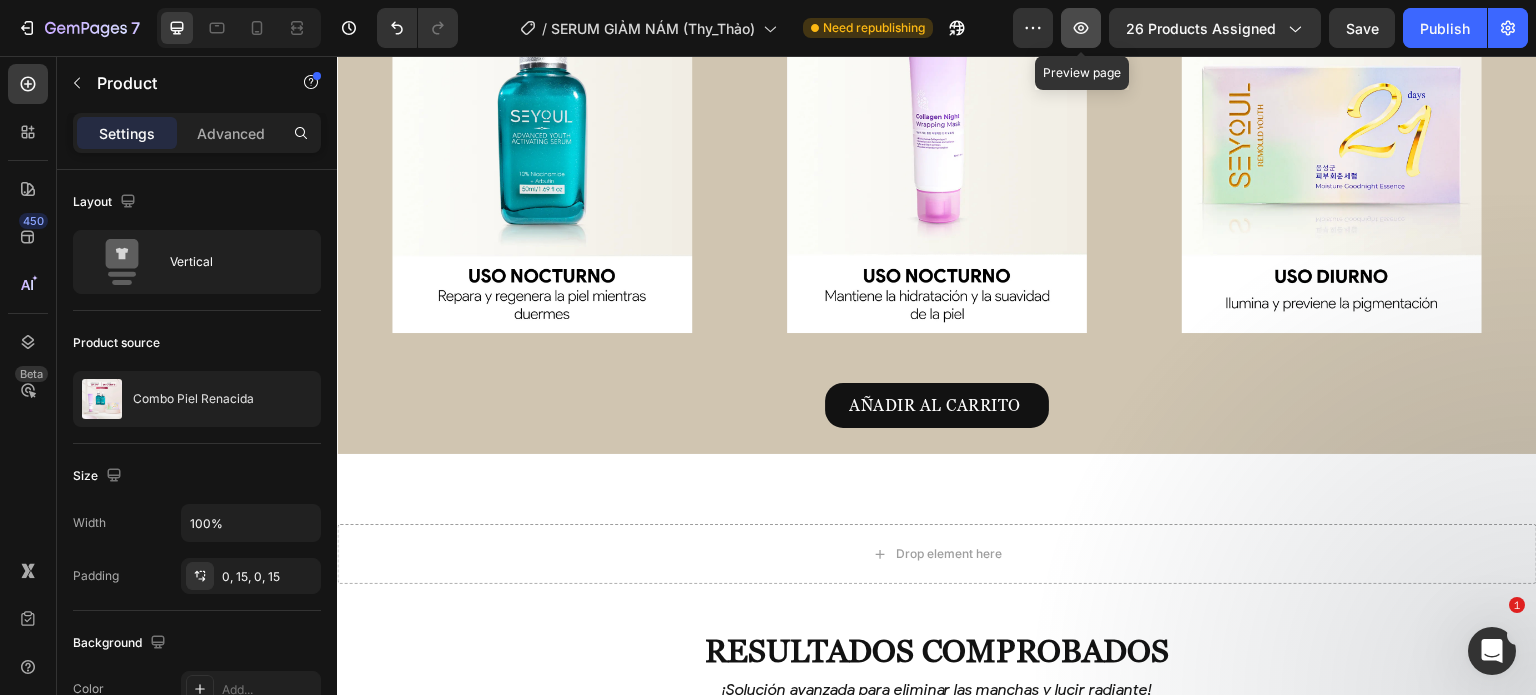 click 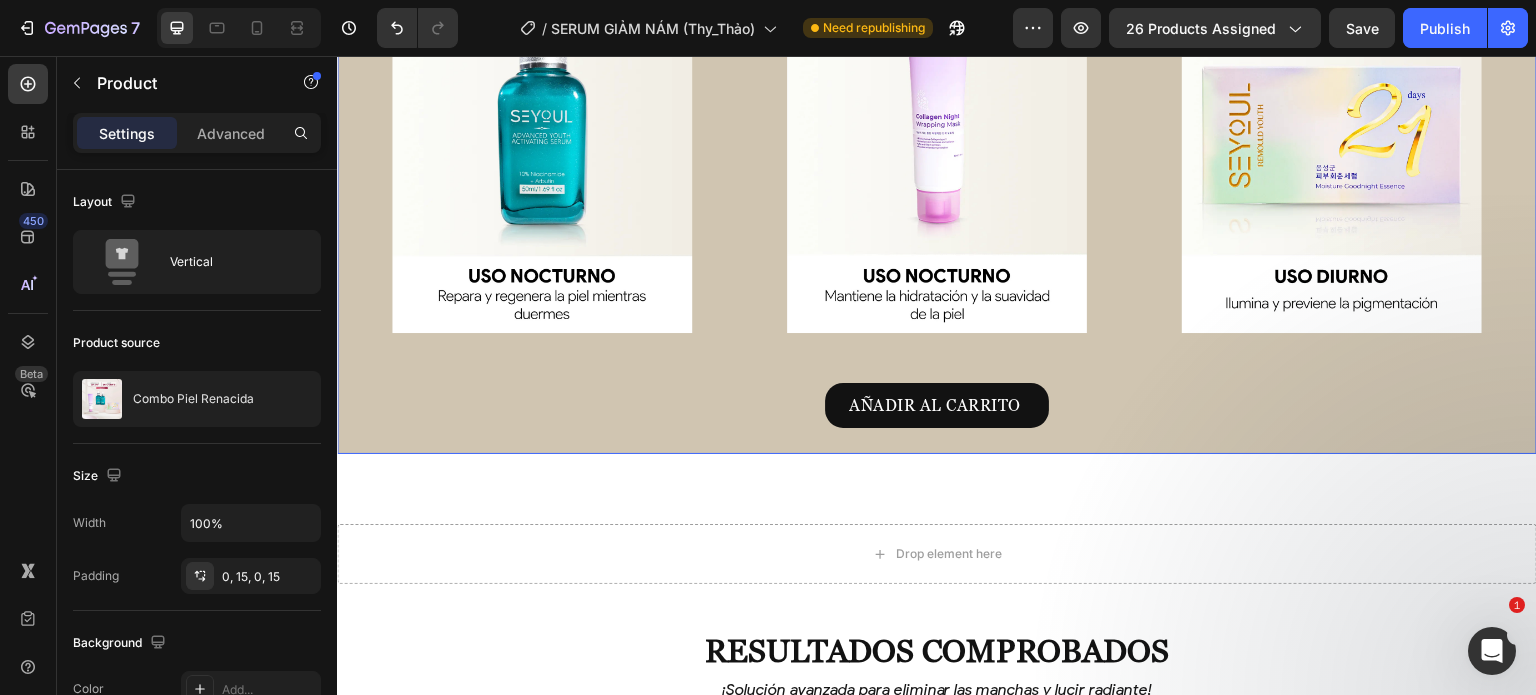 click on "Image Image Image Row AÑADIR AL CARRITO Product Cart Button Row fórmula avanzada para eliminar manchas y unificar el tono de la piel desde adentro. Text Block
Desvanece manchas  – Dúo de serums que aclaran y unifican el tono.
Renovación profunda  – Serum 21 días para firmeza y juventud.
Glow & suavidad  – Highprime Collagen Film regenera y mejora elasticidad.
Piel radiante  – Fórmula potente para un cutis uniforme y saludable. Item list Row Product" at bounding box center (937, 73) 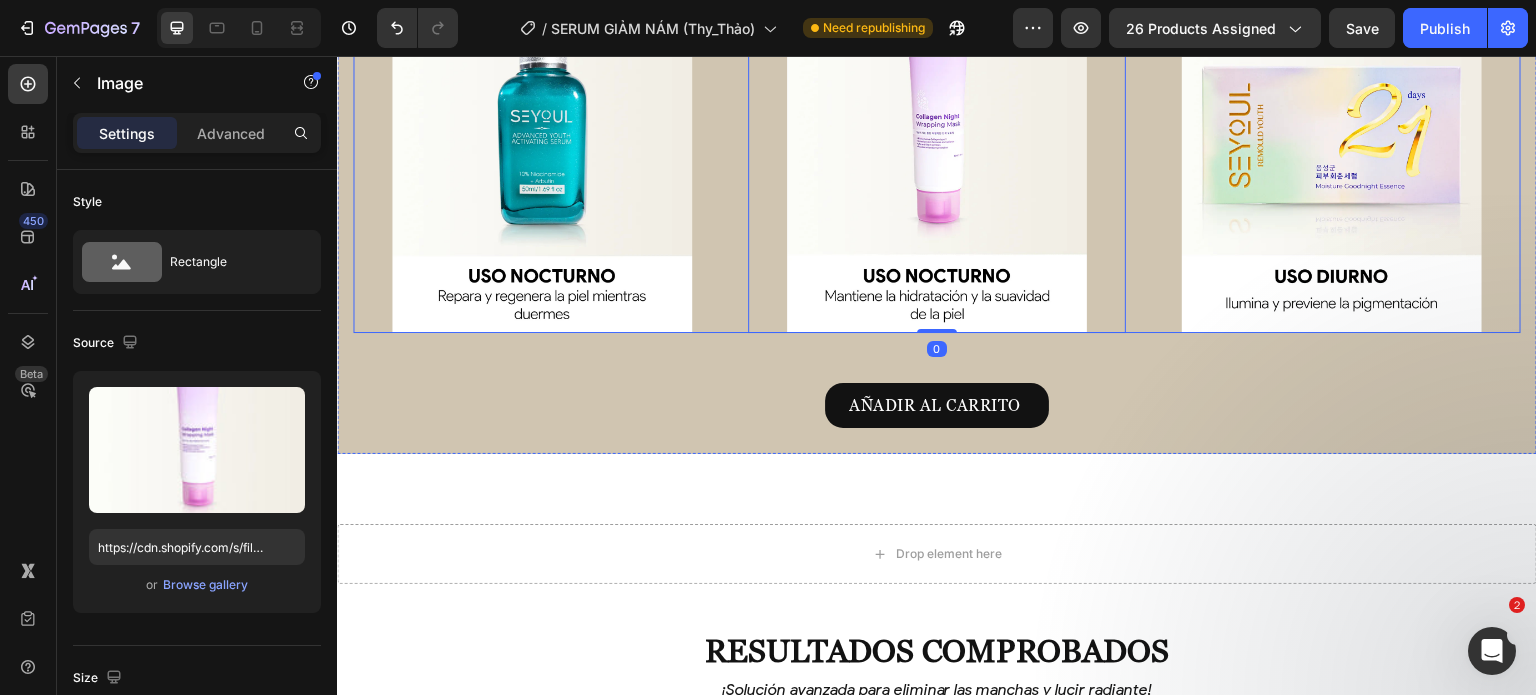 click on "Image Image   0 Image Row" at bounding box center (937, 145) 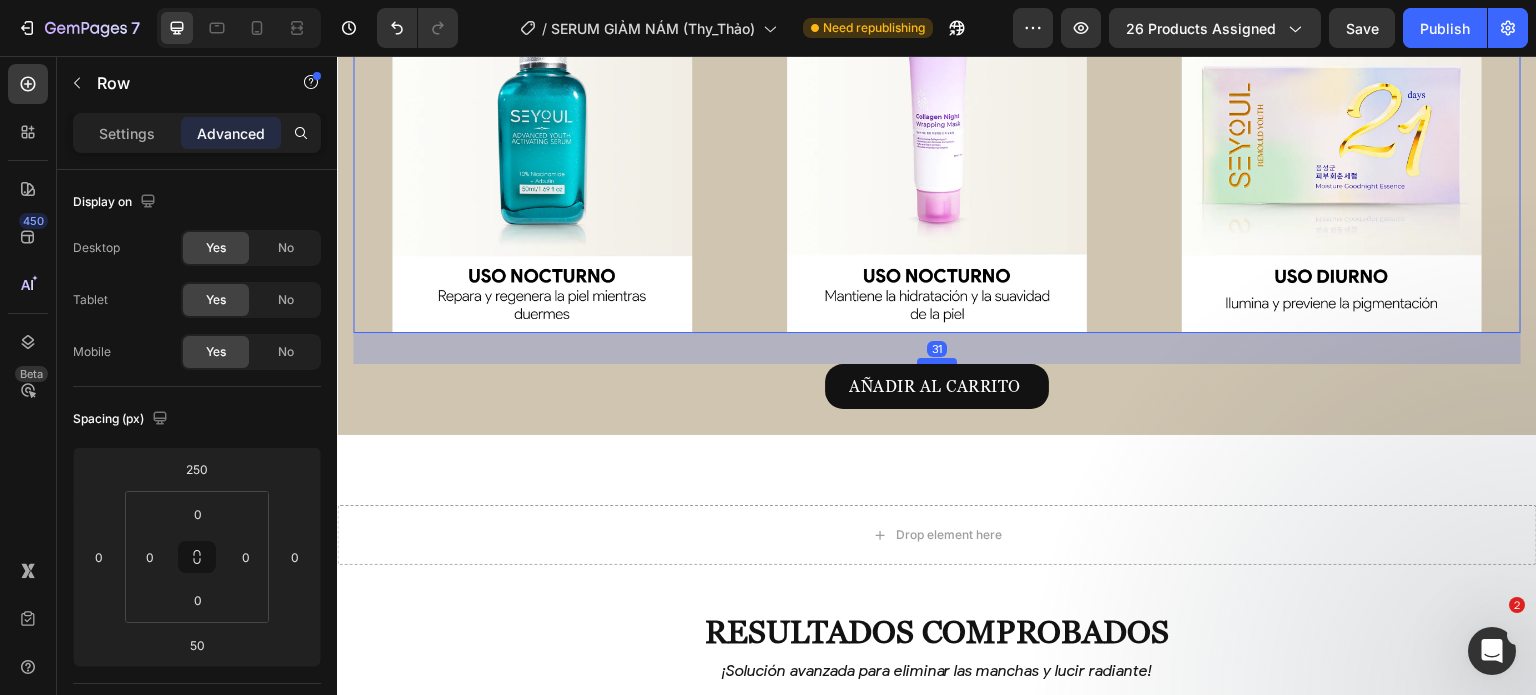 drag, startPoint x: 930, startPoint y: 380, endPoint x: 930, endPoint y: 361, distance: 19 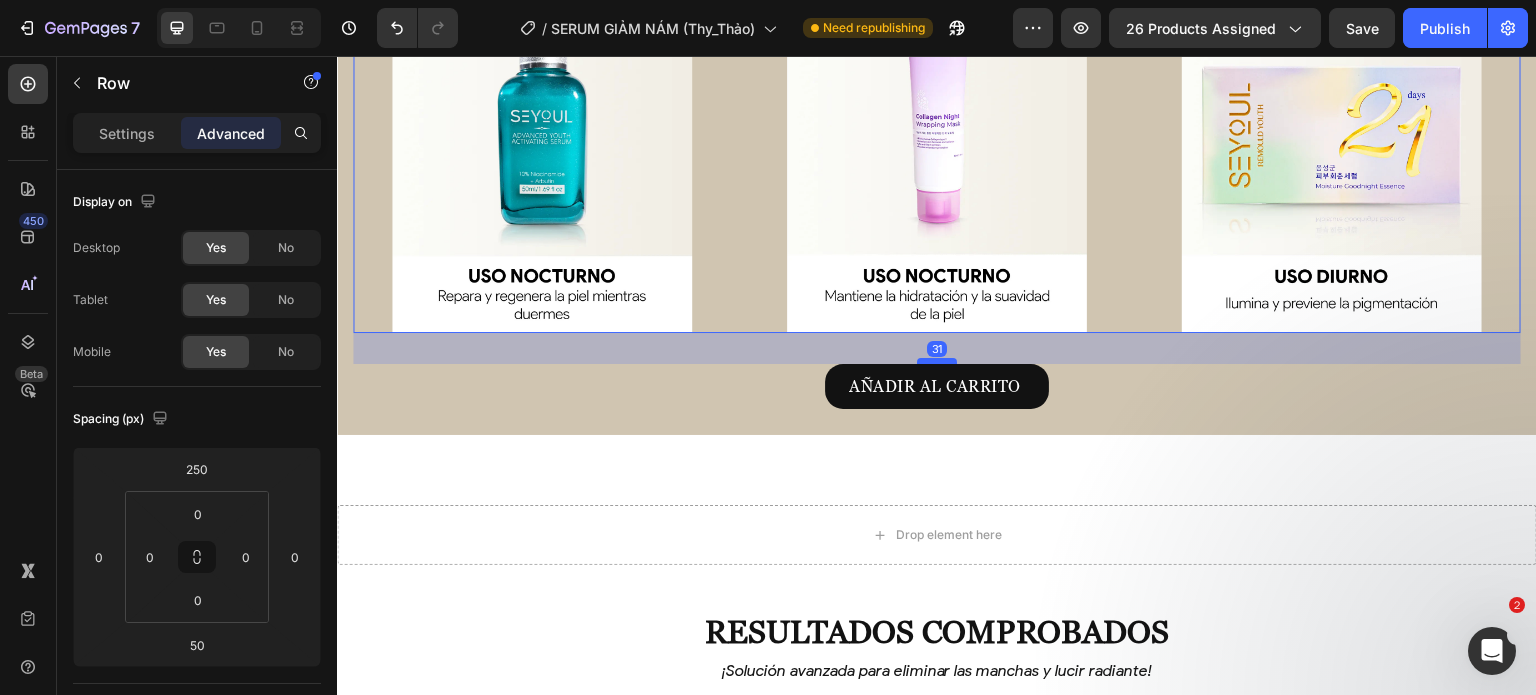 click at bounding box center [937, 361] 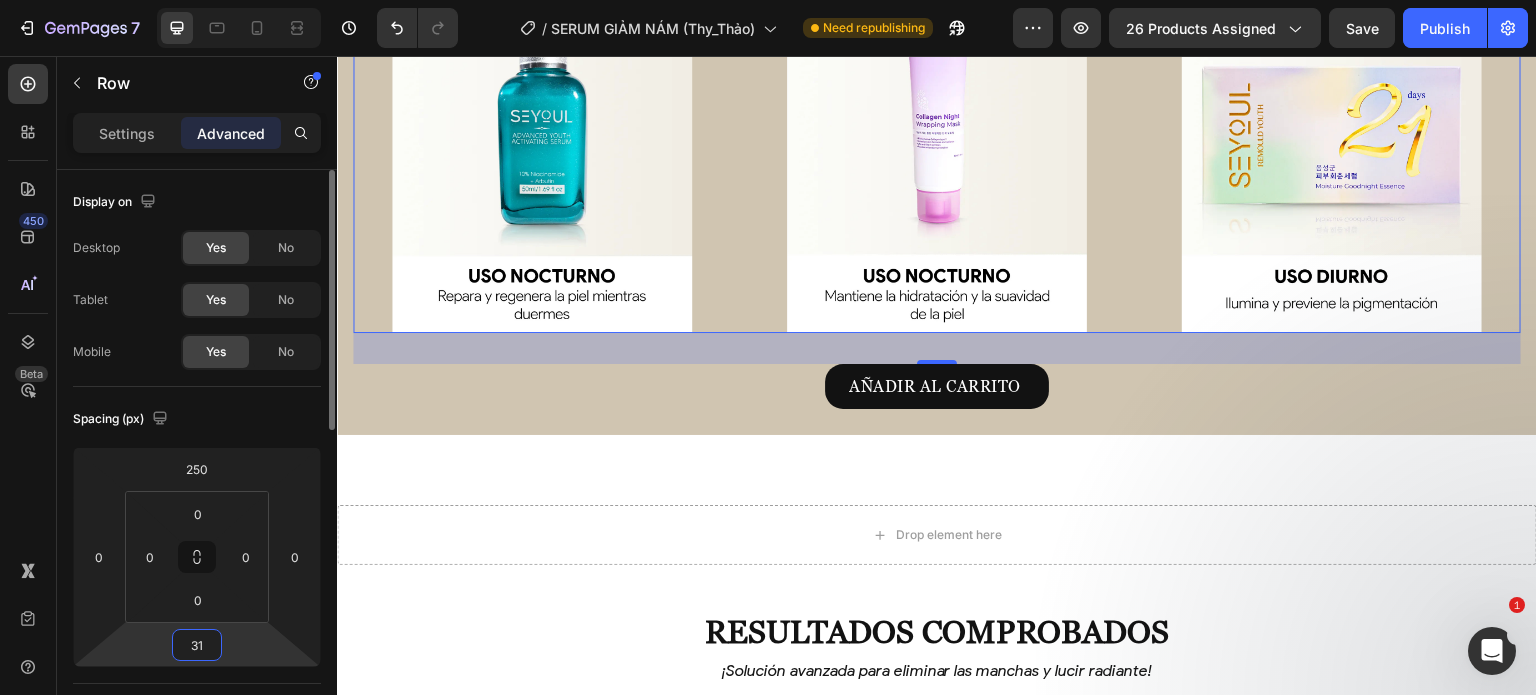 click on "31" at bounding box center (197, 645) 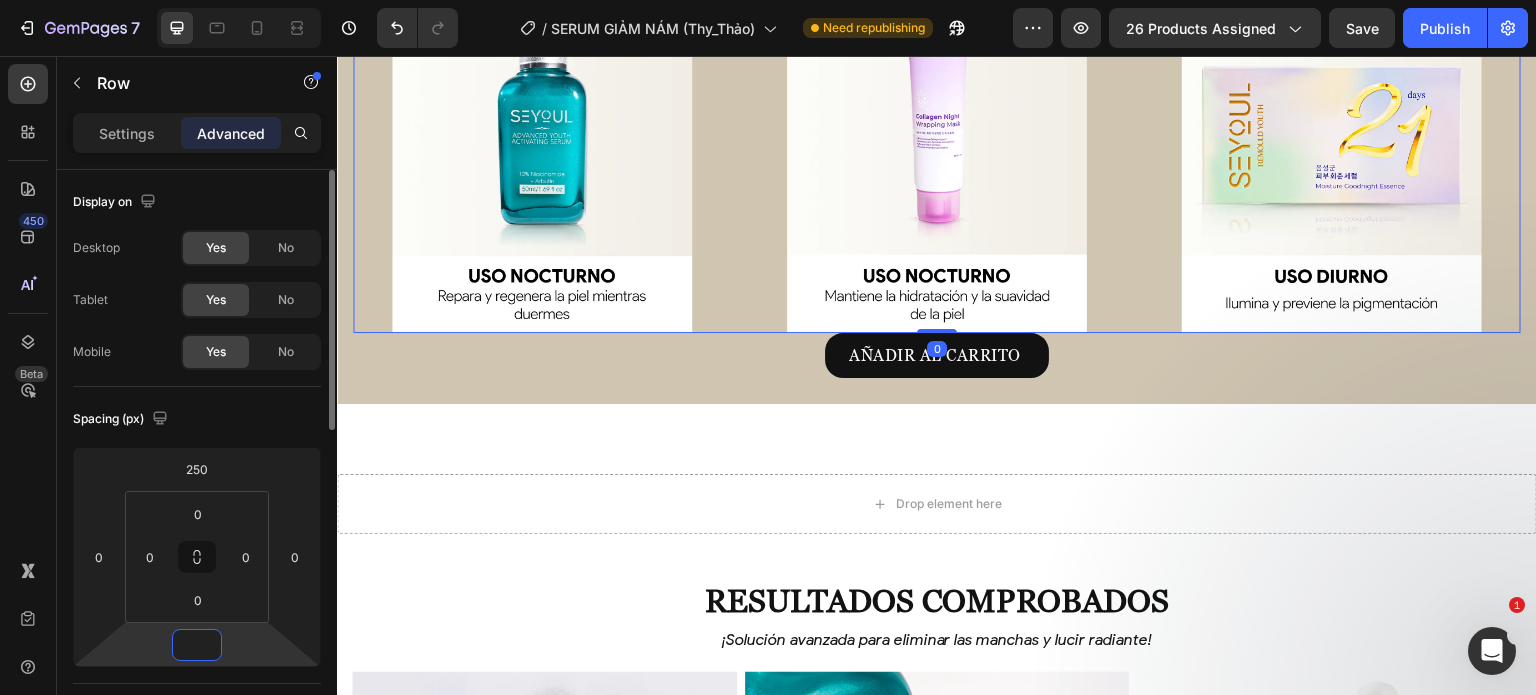 type on "2" 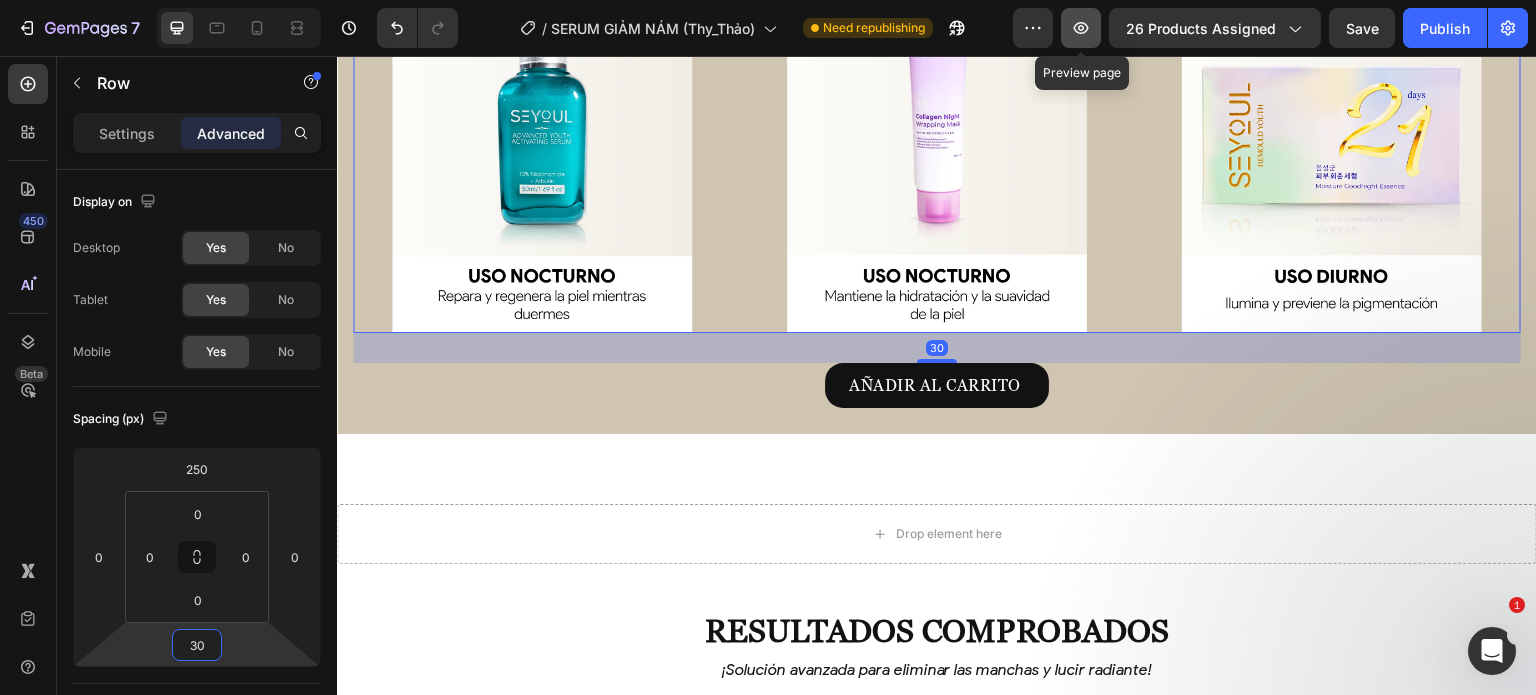 type on "30" 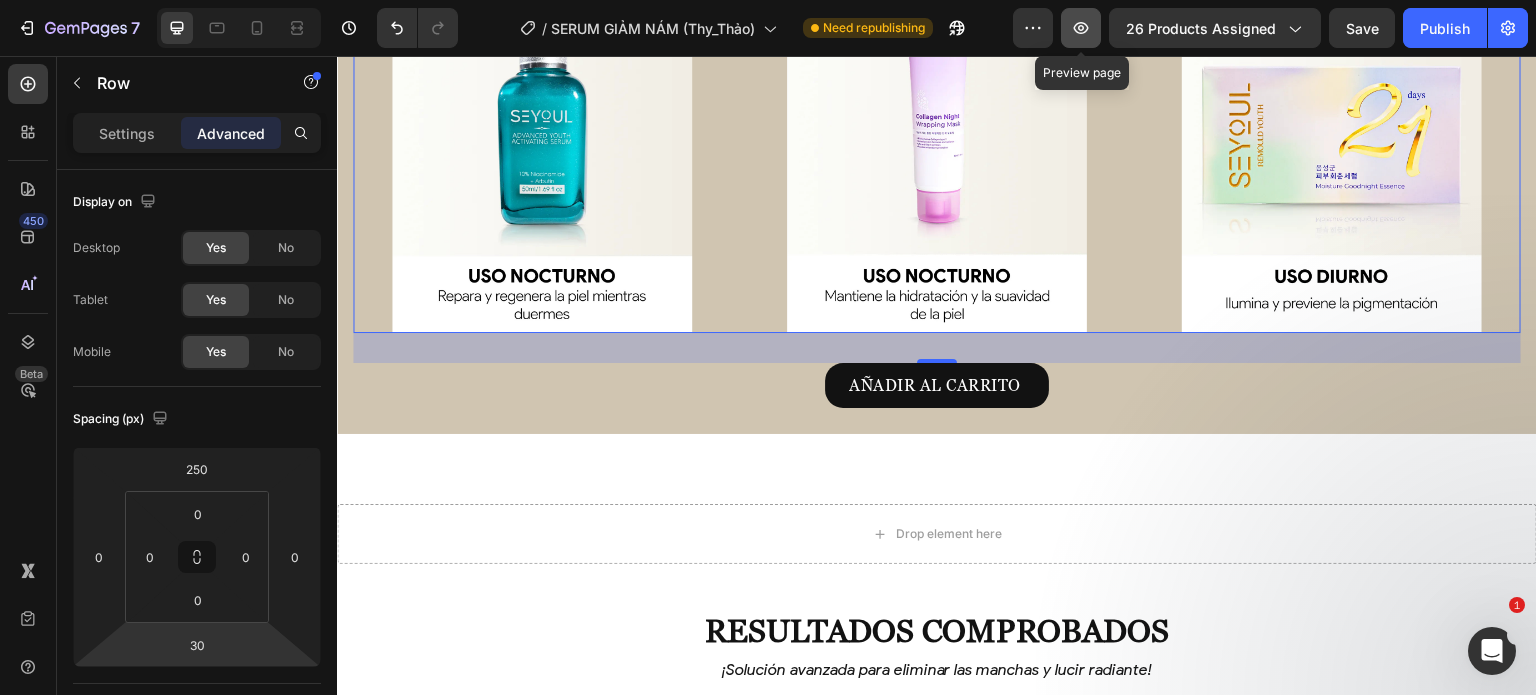 click 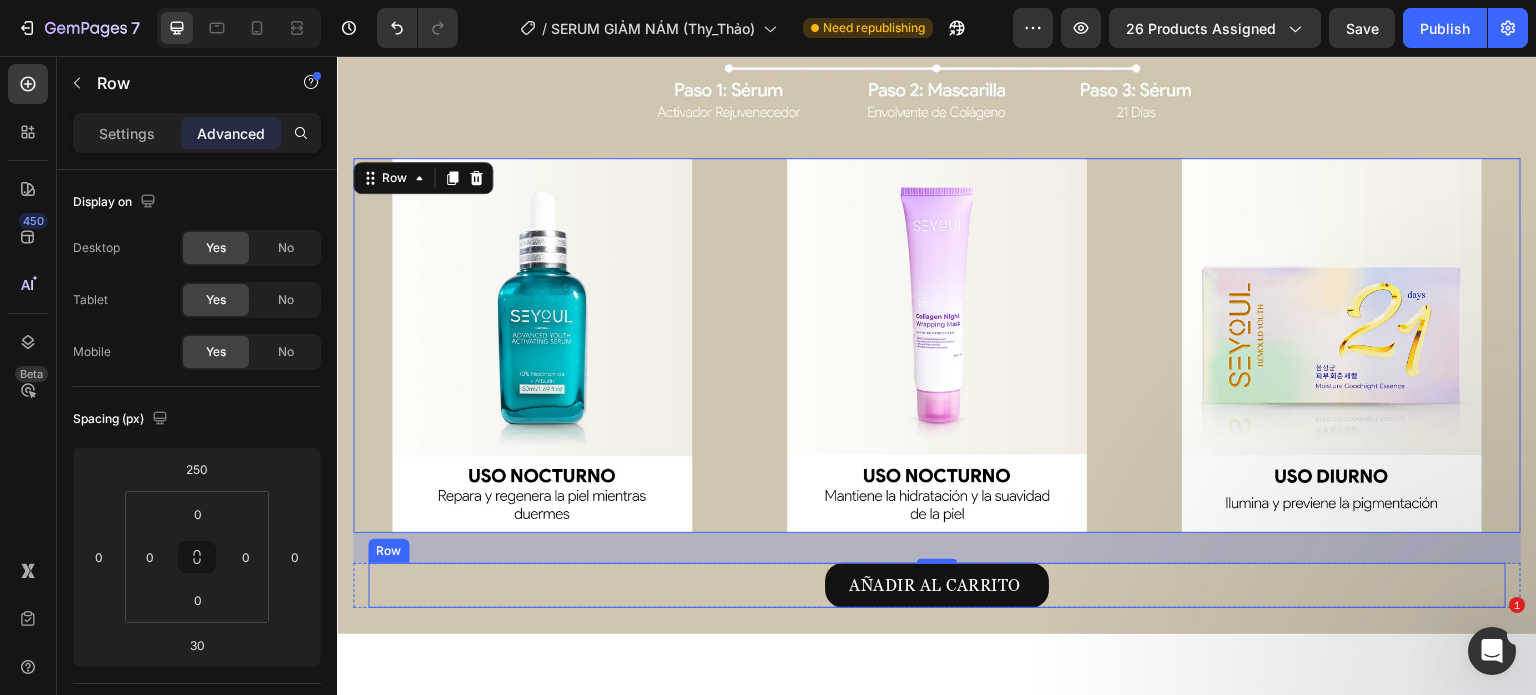 scroll, scrollTop: 5234, scrollLeft: 0, axis: vertical 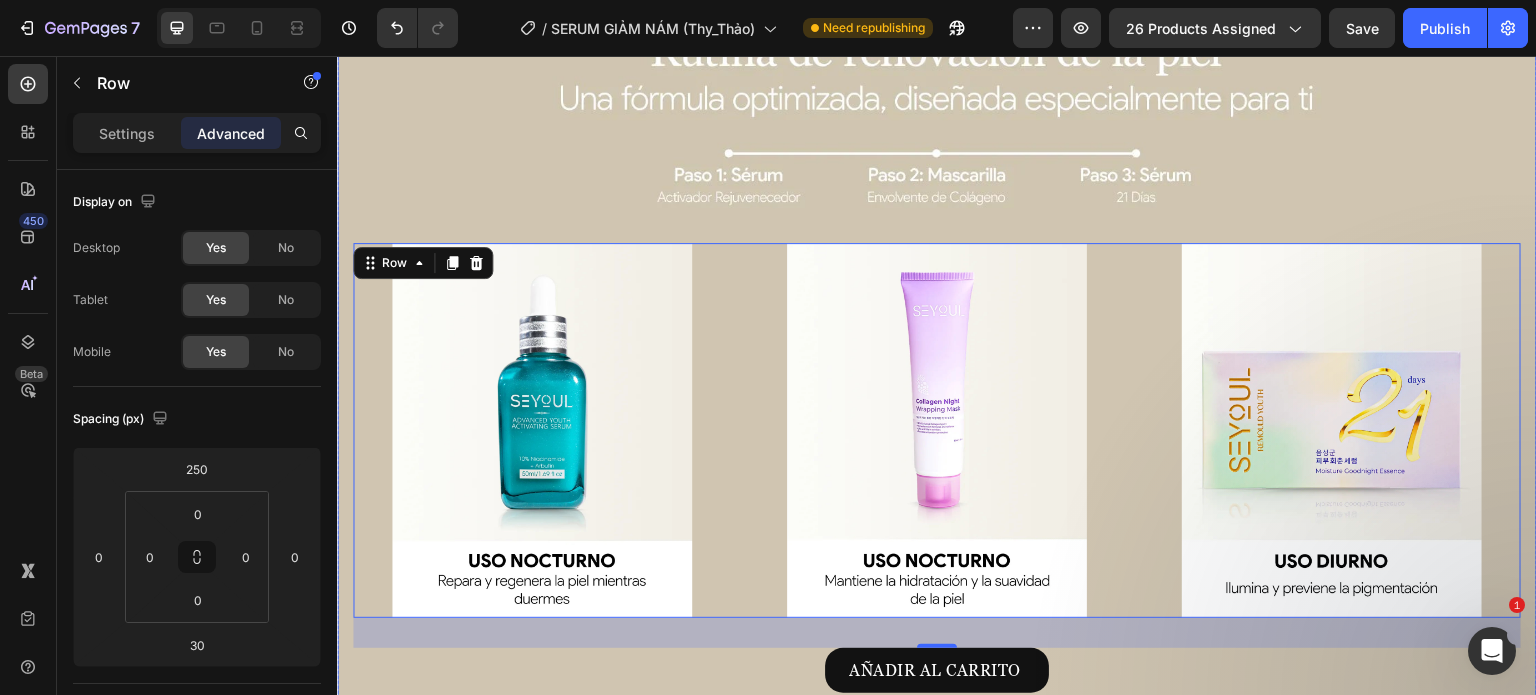 click on "Image Image Image Row   30 AÑADIR AL CARRITO Product Cart Button Row fórmula avanzada para eliminar manchas y unificar el tono de la piel desde adentro. Text Block
Desvanece manchas  – Dúo de serums que aclaran y unifican el tono.
Renovación profunda  – Serum 21 días para firmeza y juventud.
Glow & suavidad  – Highprime Collagen Film regenera y mejora elasticidad.
Piel radiante  – Fórmula potente para un cutis uniforme y saludable. Item list Row Product" at bounding box center (937, 348) 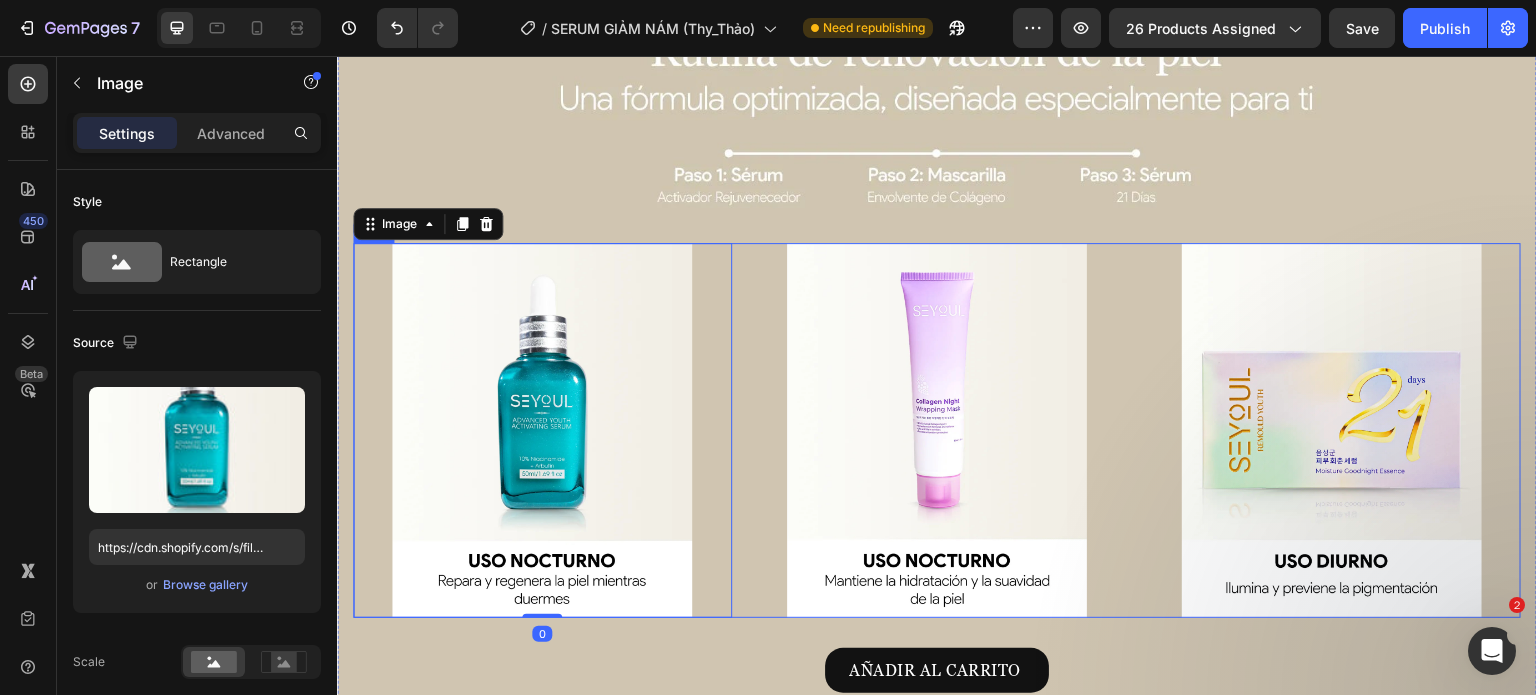 click on "Image   0 Image Image Row" at bounding box center (937, 430) 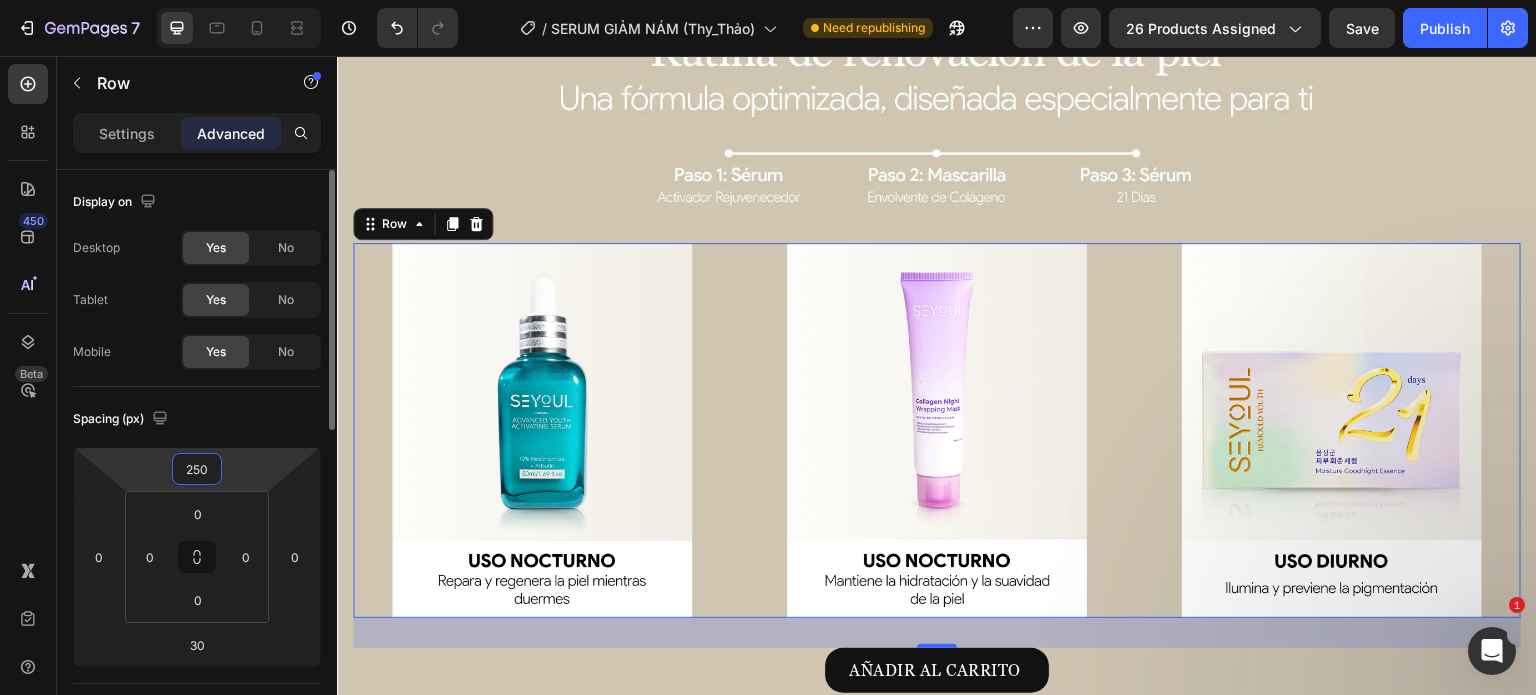 click on "250" at bounding box center [197, 469] 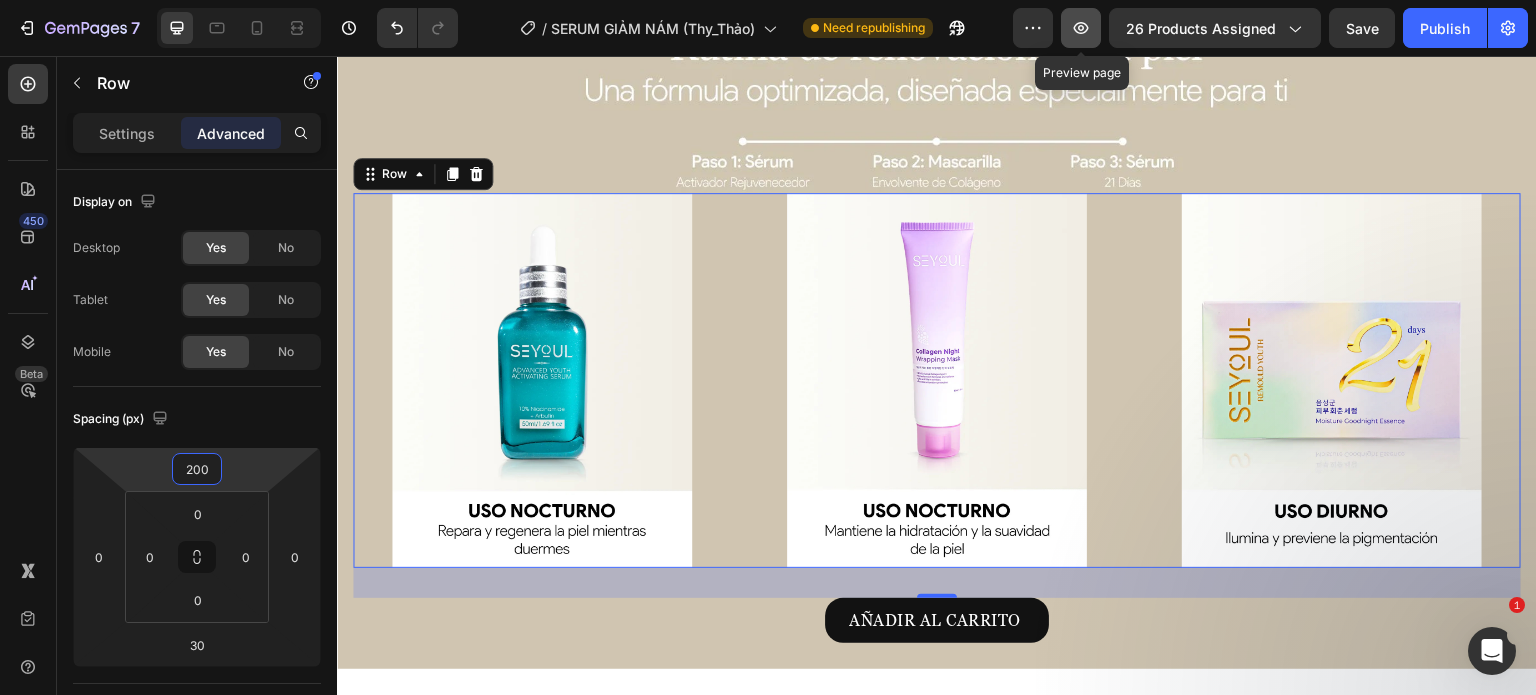 type on "200" 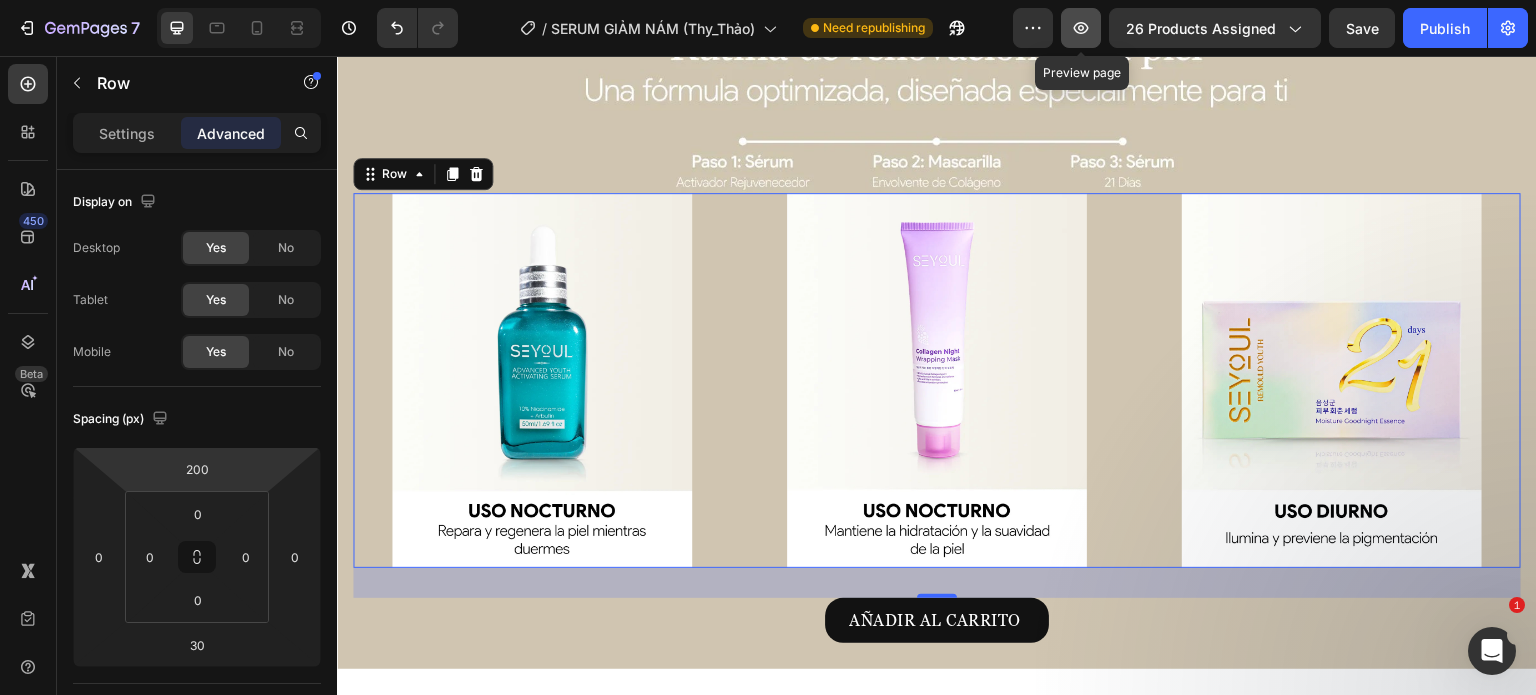 click 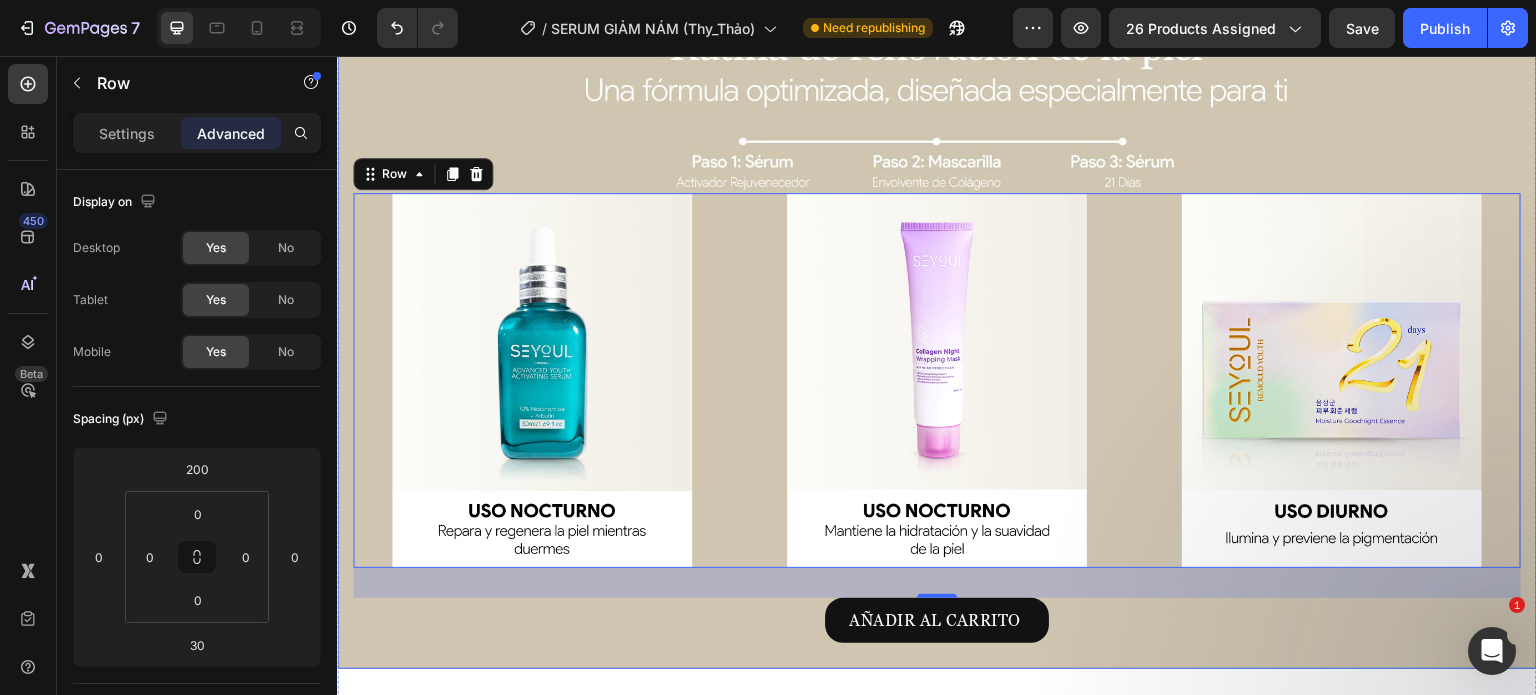 click on "Image Image Image Row   30 AÑADIR AL CARRITO Product Cart Button Row fórmula avanzada para eliminar manchas y unificar el tono de la piel desde adentro. Text Block
Desvanece manchas  – Dúo de serums que aclaran y unifican el tono.
Renovación profunda  – Serum 21 días para firmeza y juventud.
Glow & suavidad  – Highprime Collagen Film regenera y mejora elasticidad.
Piel radiante  – Fórmula potente para un cutis uniforme y saludable. Item list Row Product" at bounding box center (937, 323) 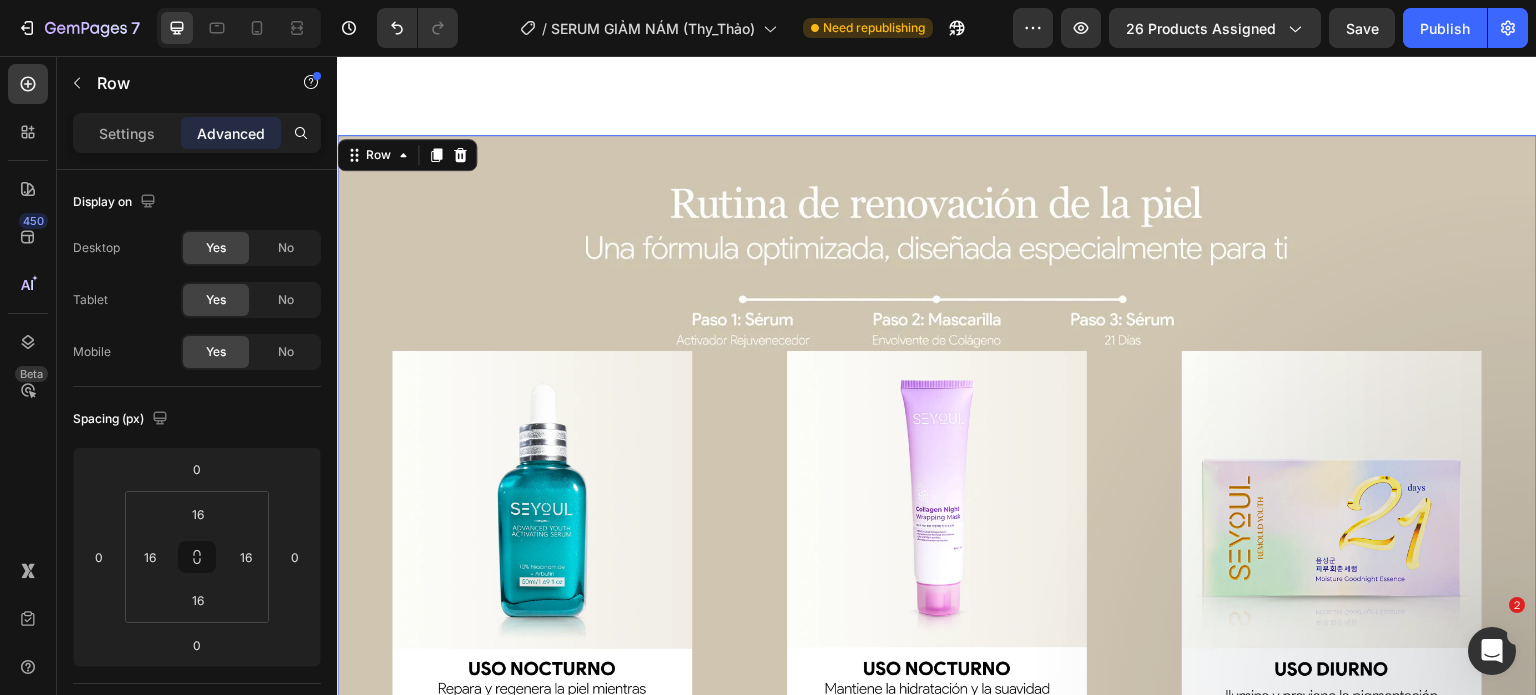 scroll, scrollTop: 5074, scrollLeft: 0, axis: vertical 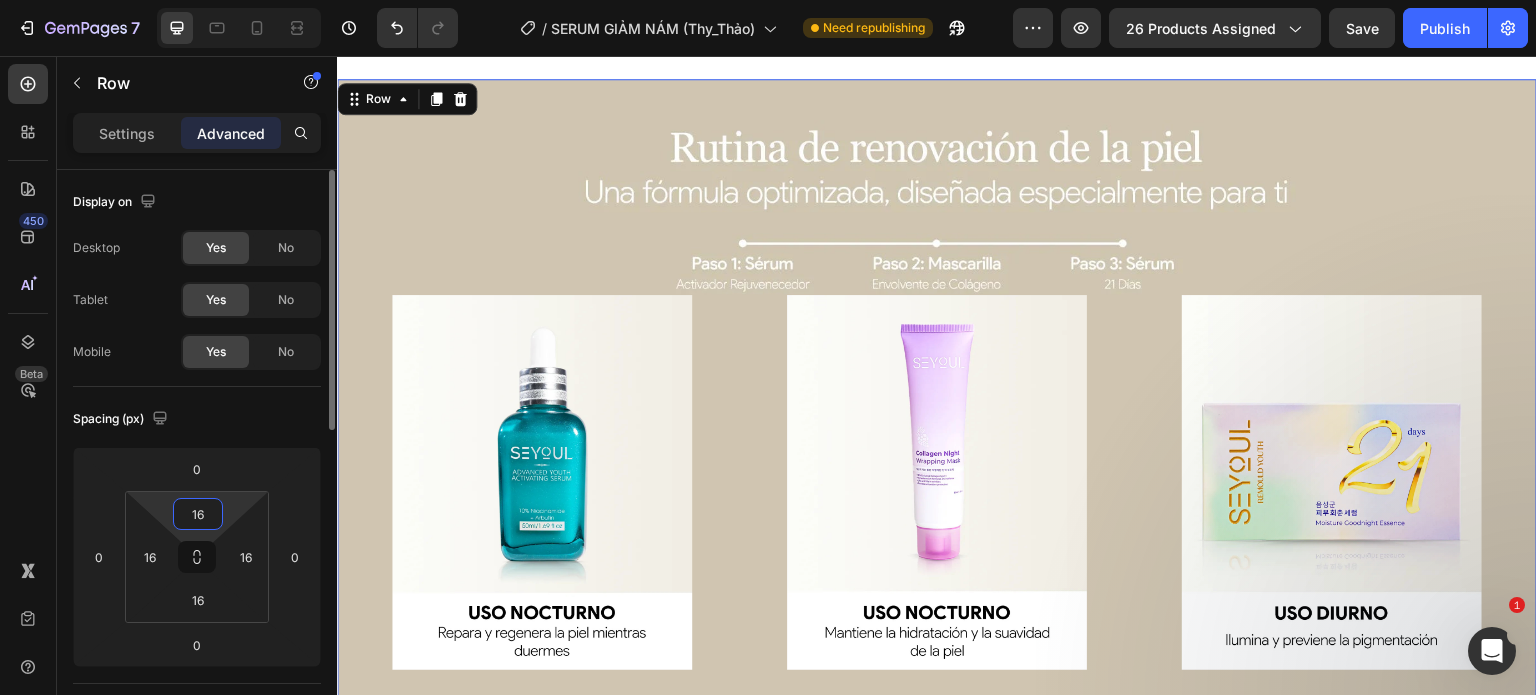 click on "16" at bounding box center [198, 514] 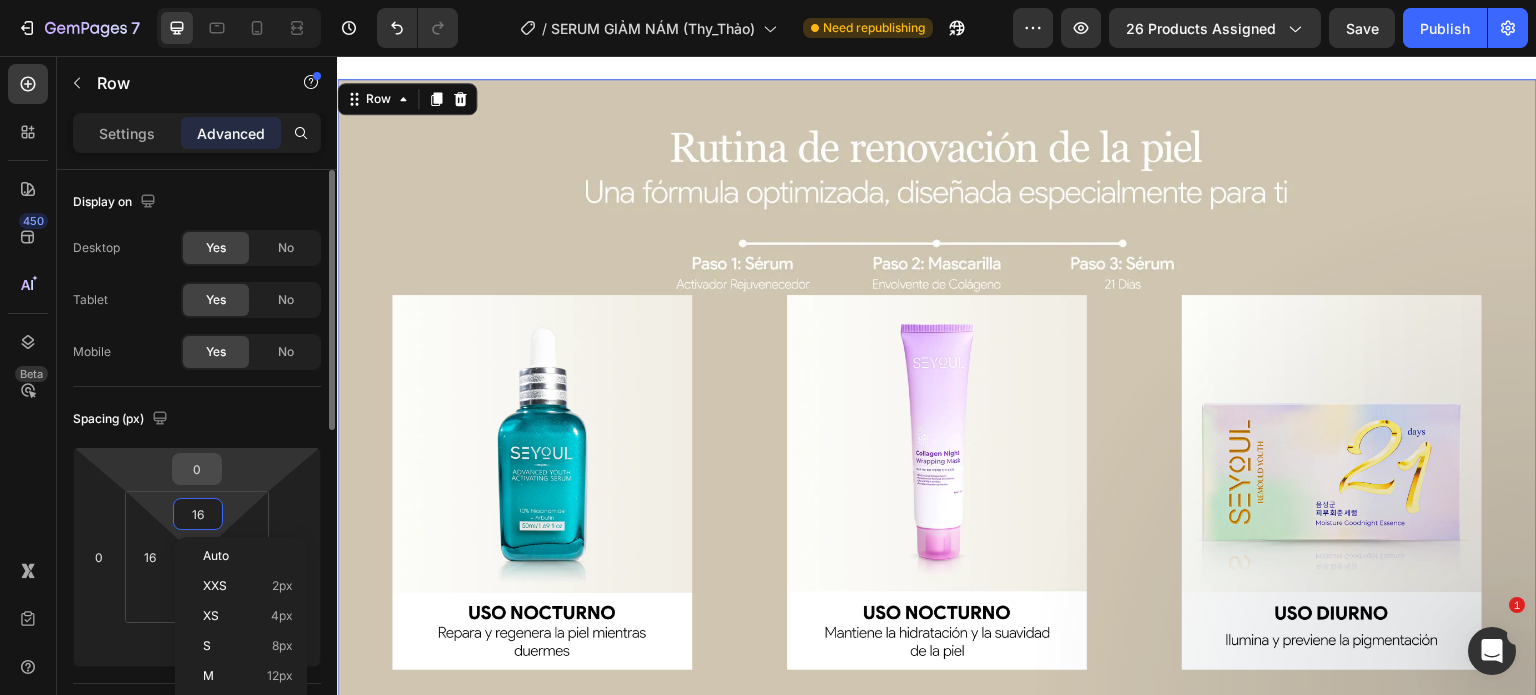 click on "0" at bounding box center [197, 469] 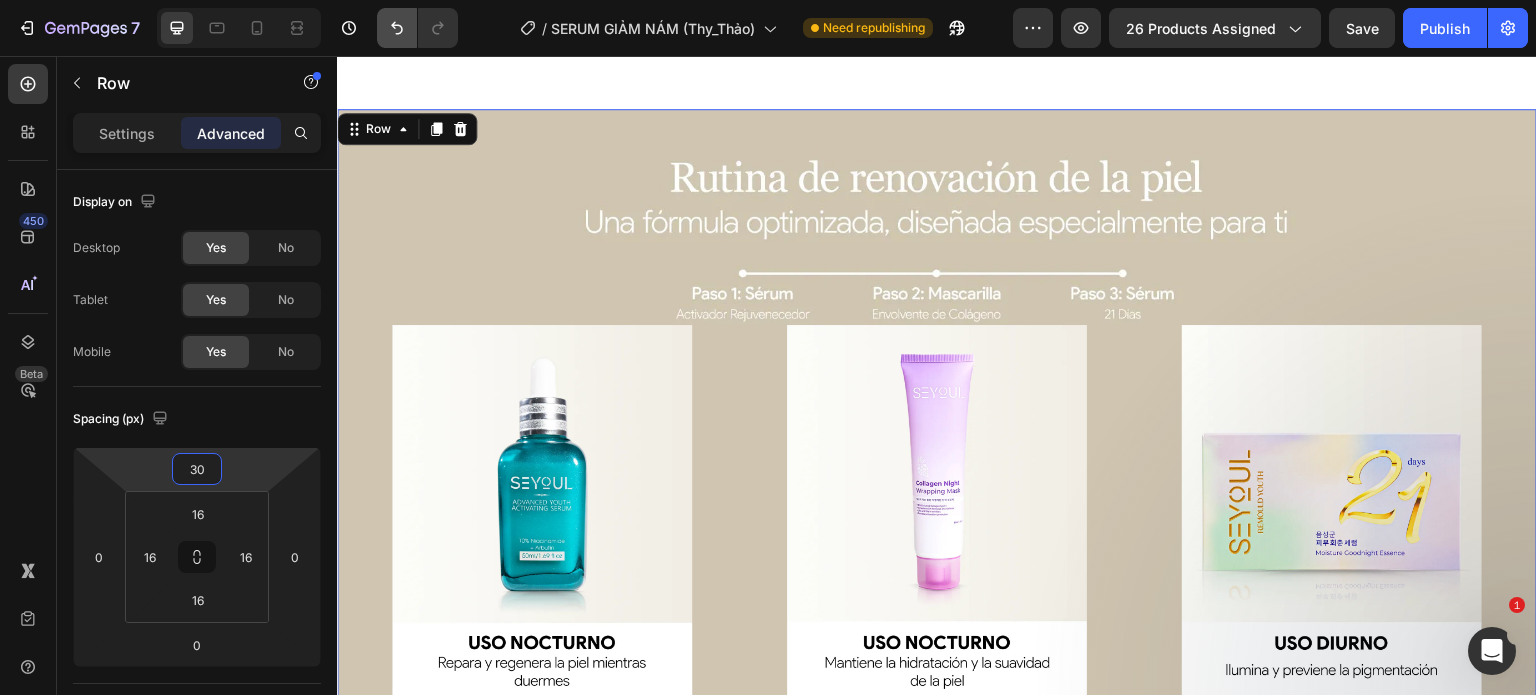 type on "3" 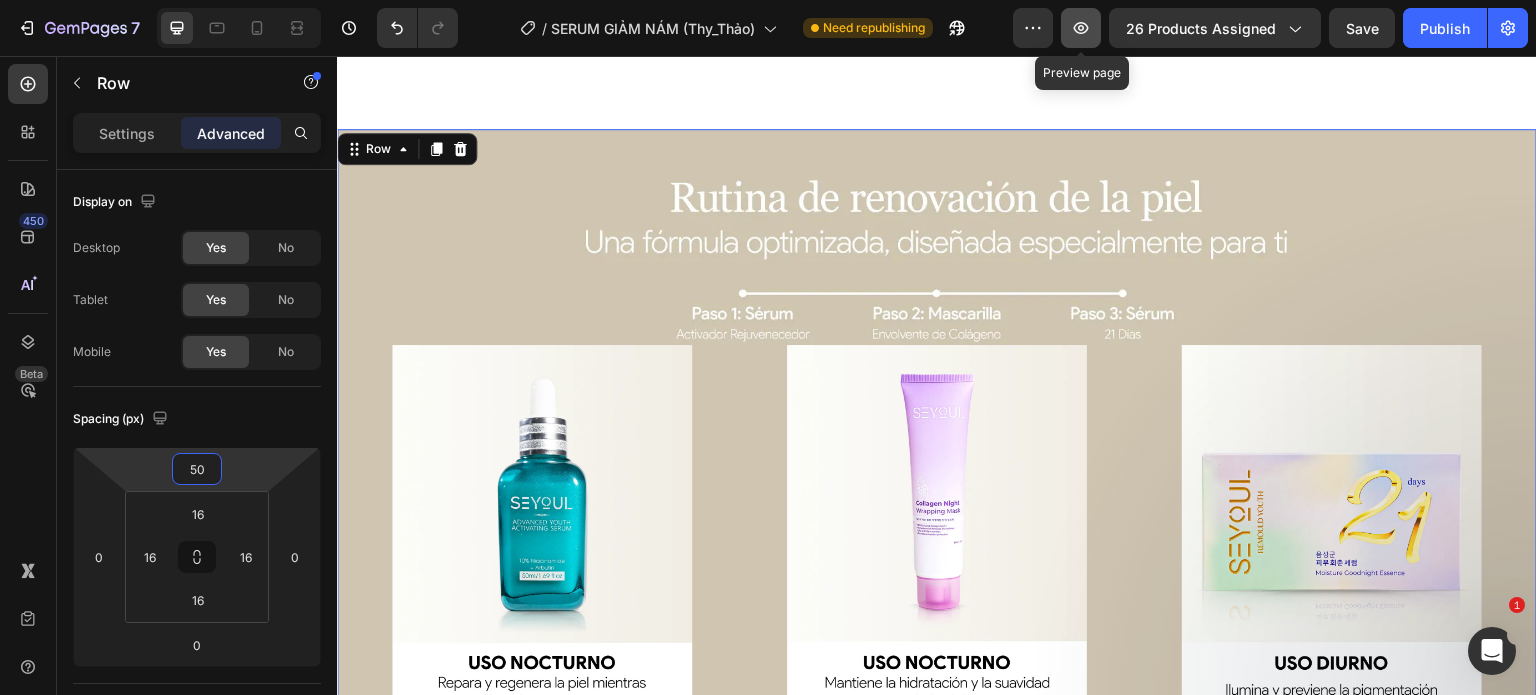 type on "50" 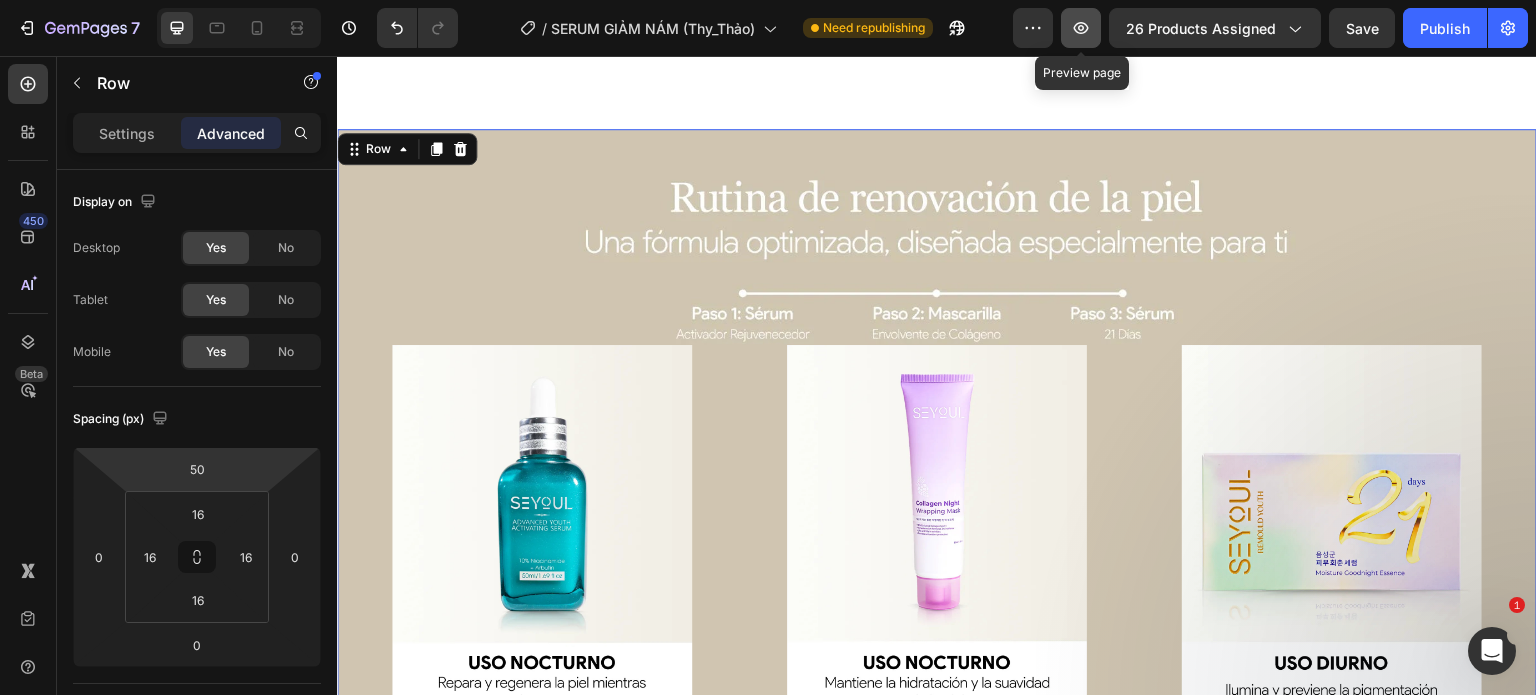 click 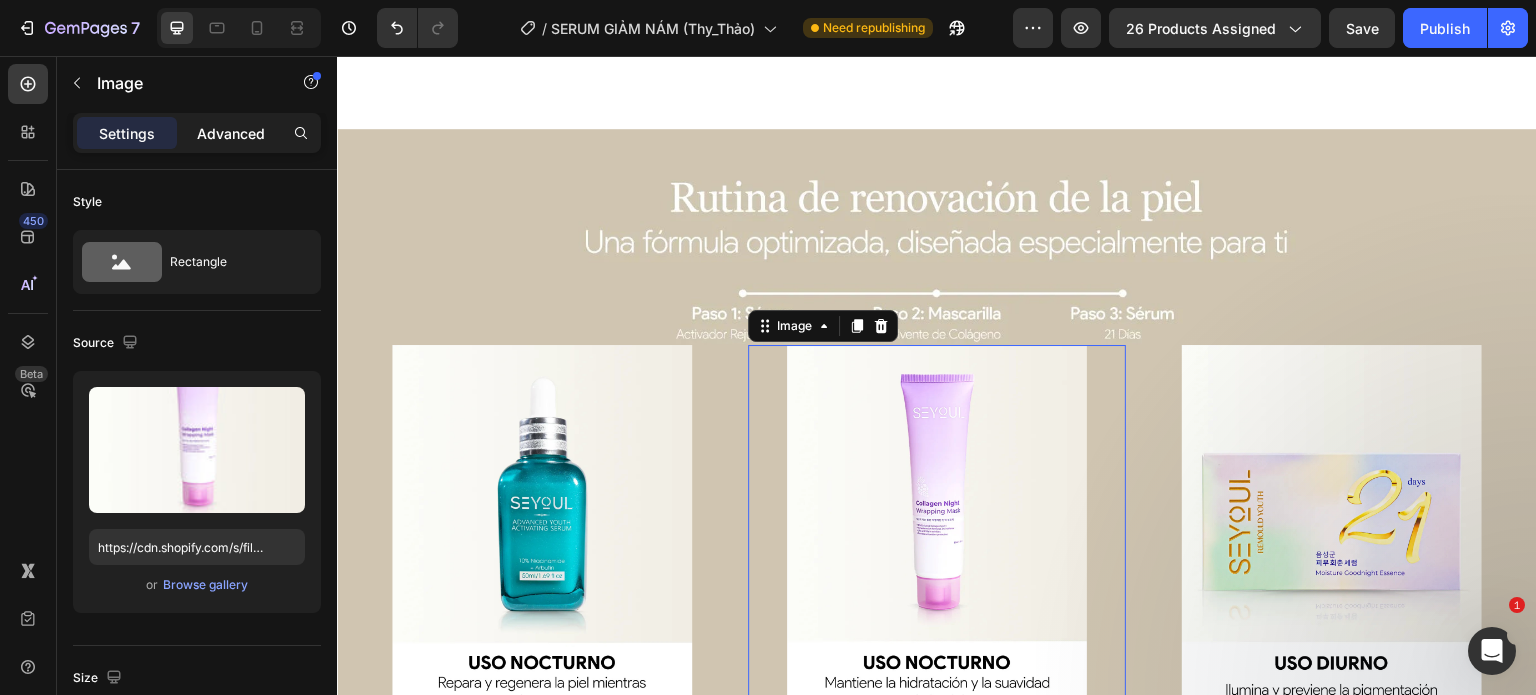 click on "Advanced" 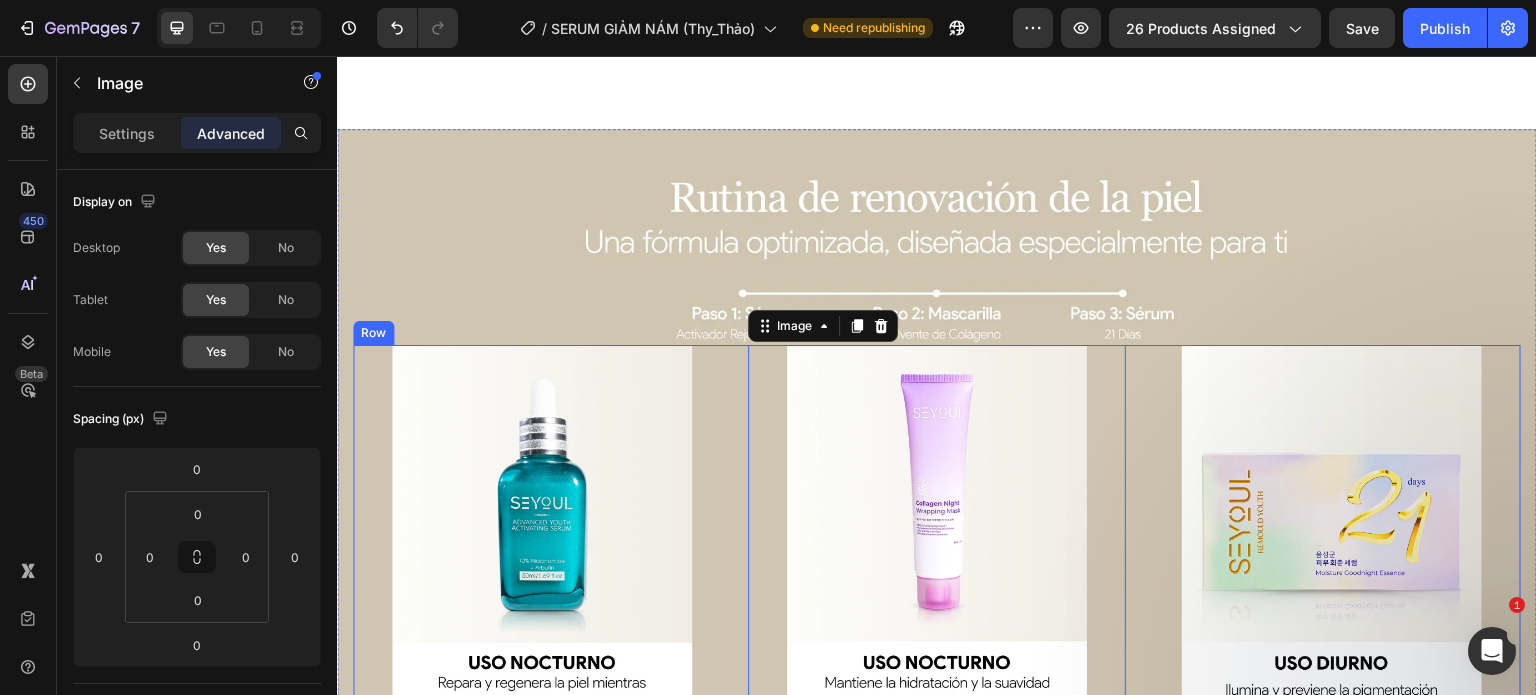 click on "Image Image   0 Image Row" at bounding box center (937, 532) 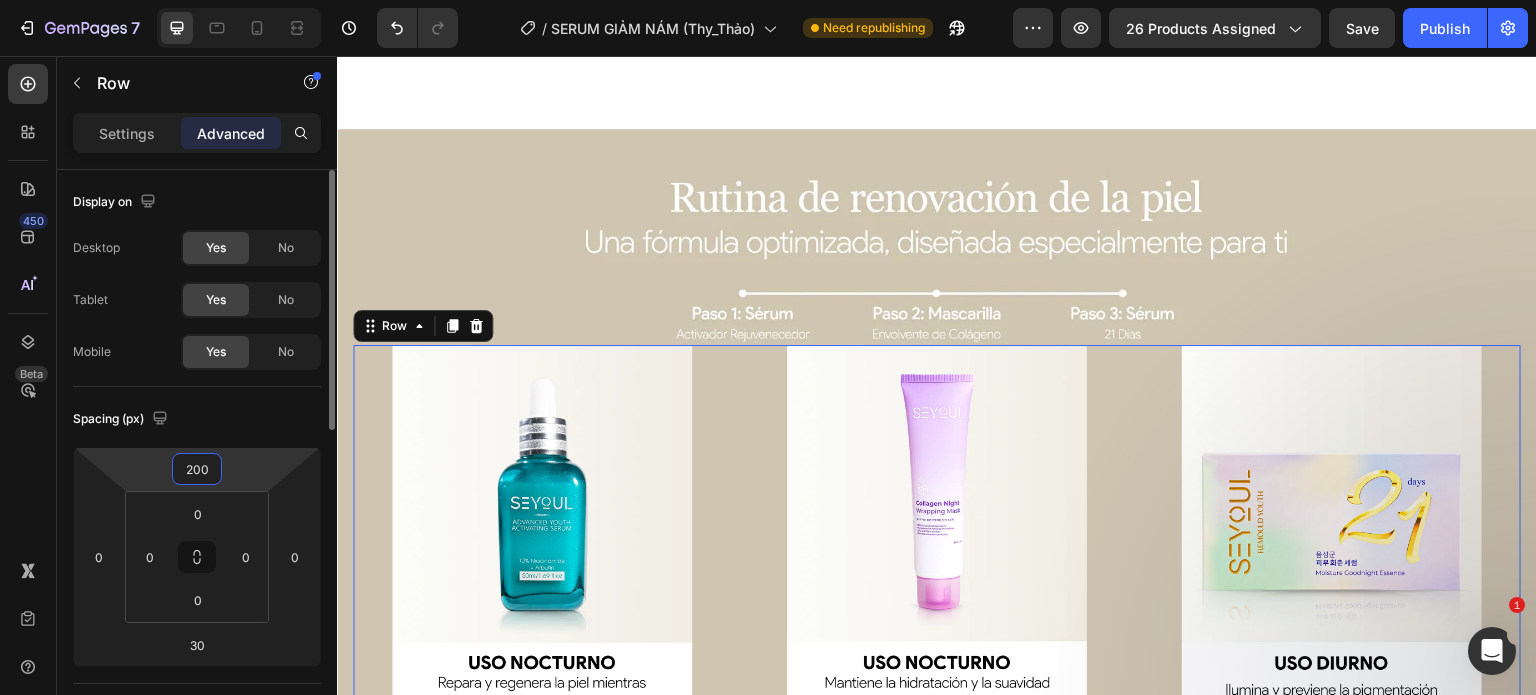 click on "200" at bounding box center (197, 469) 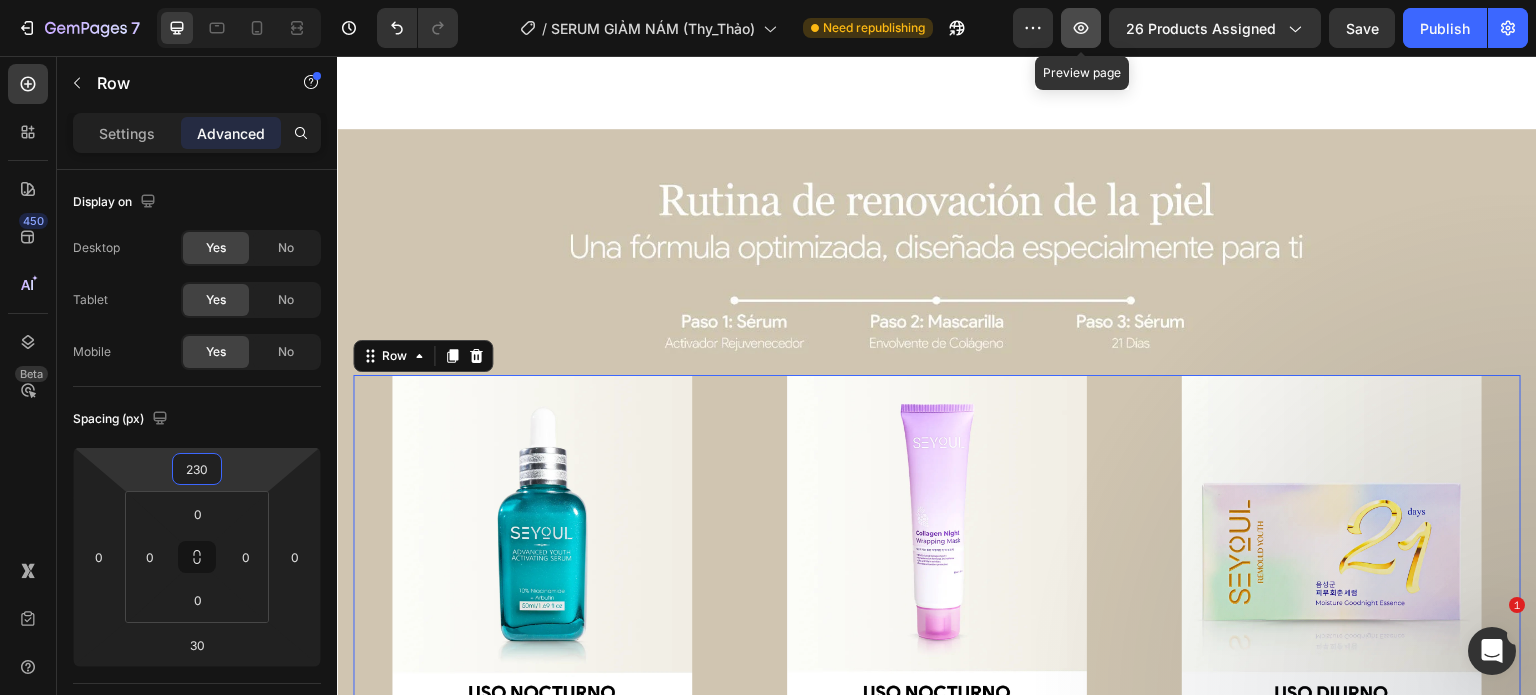type on "230" 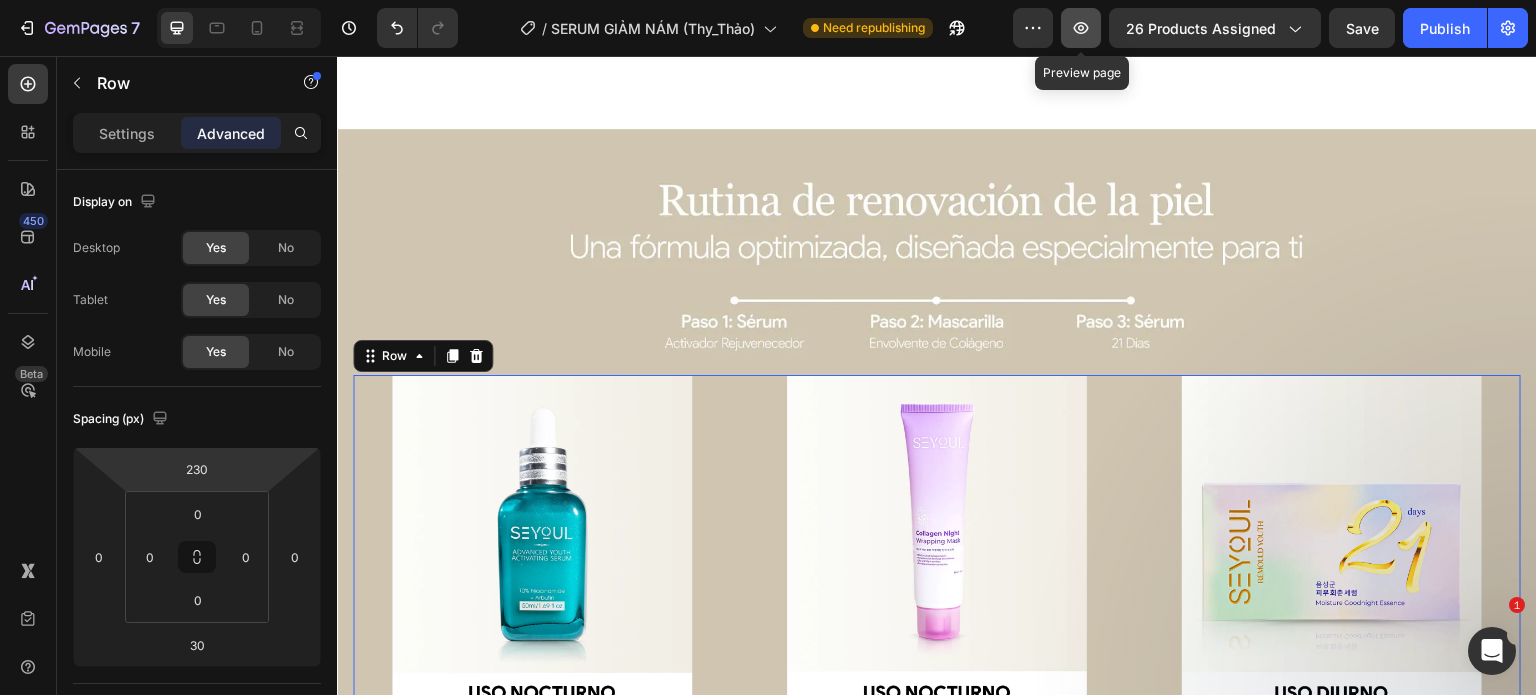 click 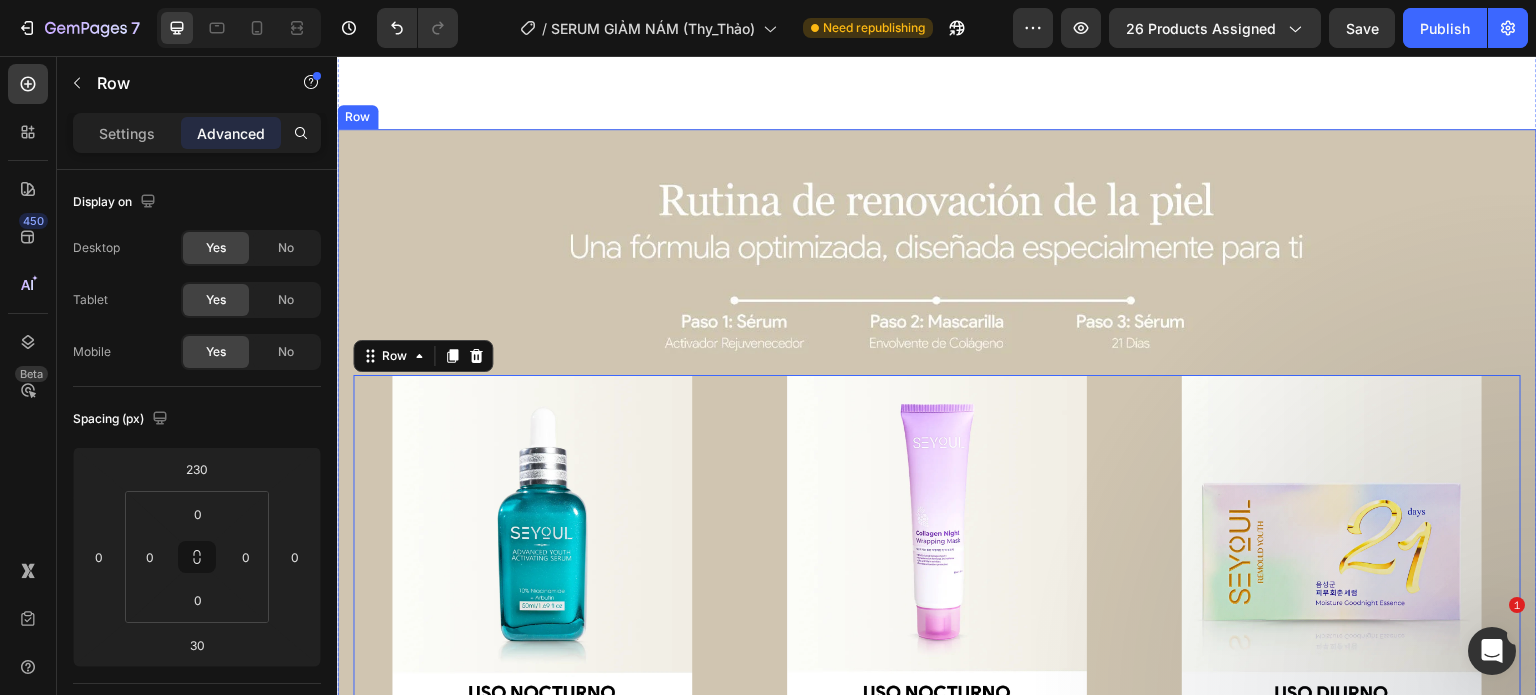 click on "Image Image Image Row   30 AÑADIR AL CARRITO Product Cart Button Row fórmula avanzada para eliminar manchas y unificar el tono de la piel desde adentro. Text Block
Desvanece manchas  – Dúo de serums que aclaran y unifican el tono.
Renovación profunda  – Serum 21 días para firmeza y juventud.
Glow & suavidad  – Highprime Collagen Film regenera y mejora elasticidad.
Piel radiante  – Fórmula potente para un cutis uniforme y saludable. Item list Row Product" at bounding box center [937, 490] 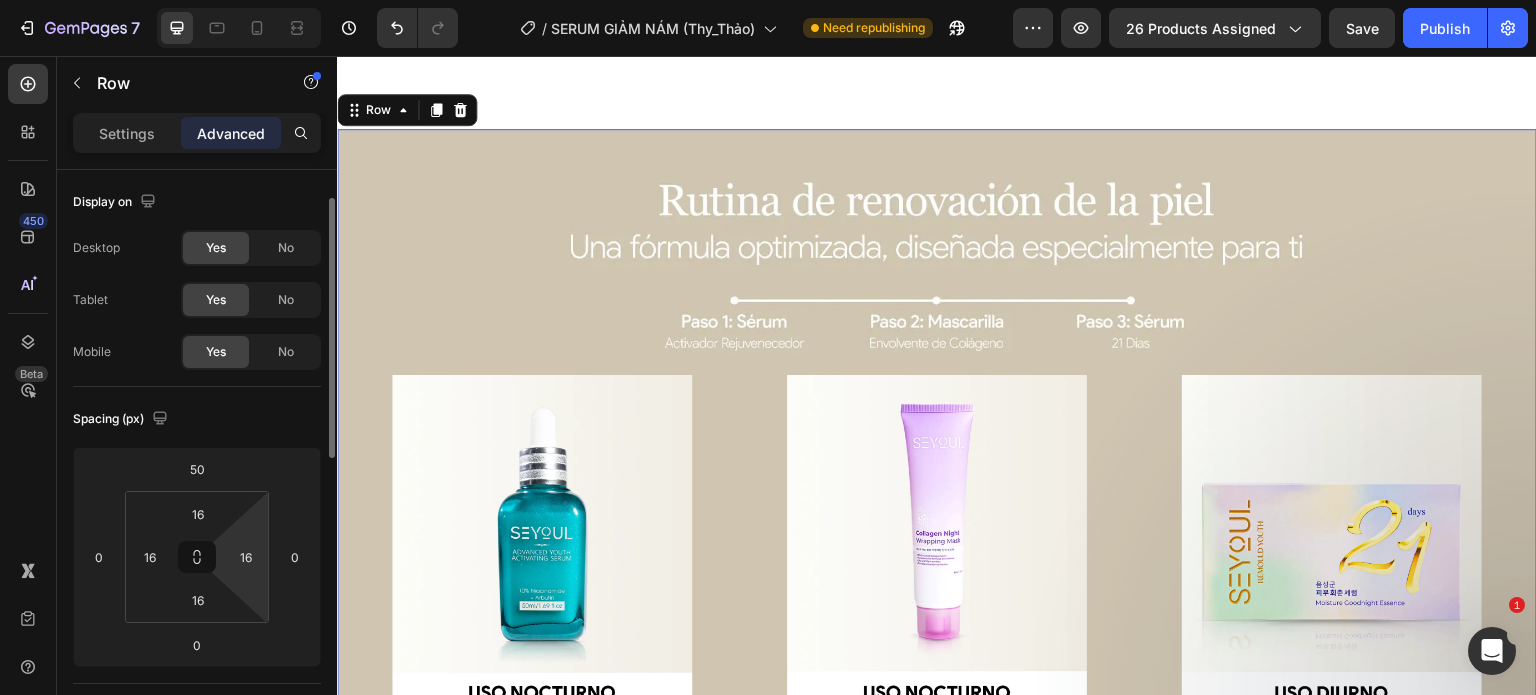scroll, scrollTop: 248, scrollLeft: 0, axis: vertical 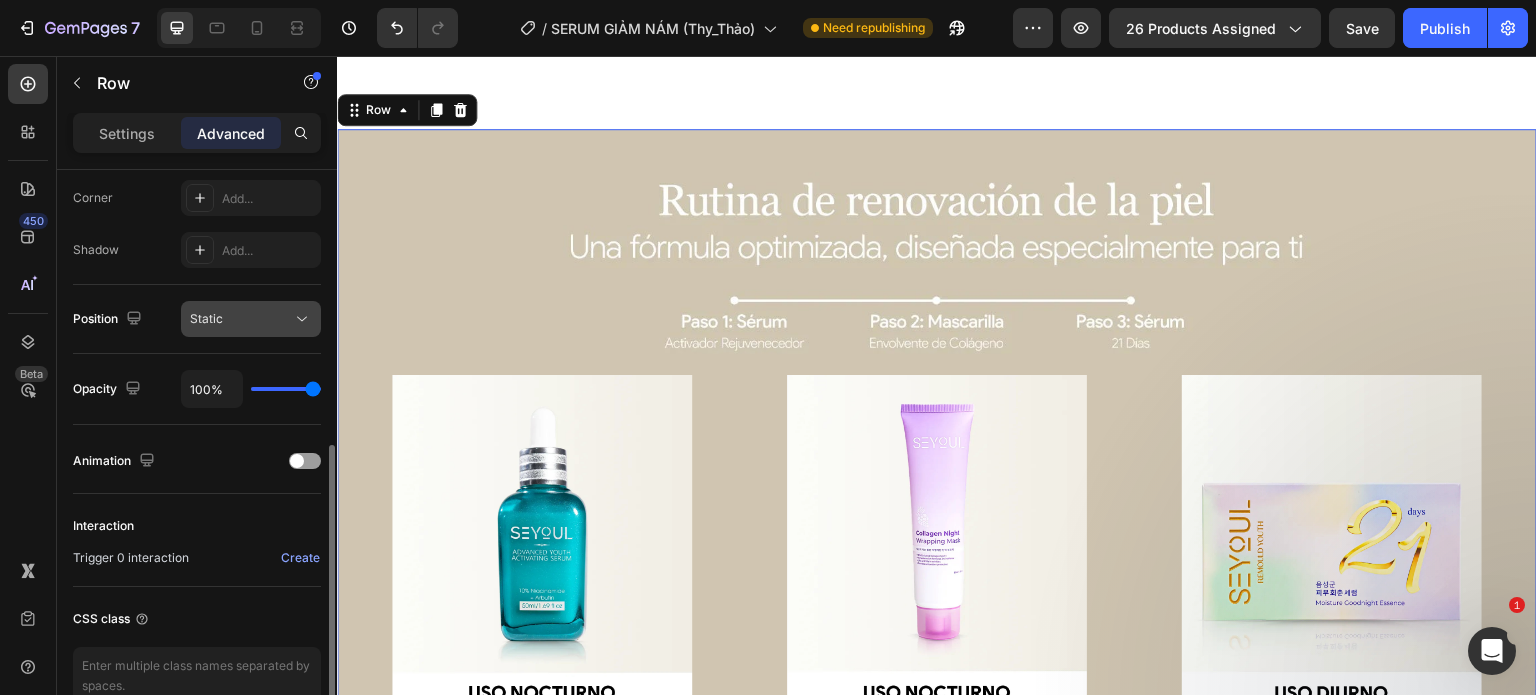 click on "Static" at bounding box center (251, 319) 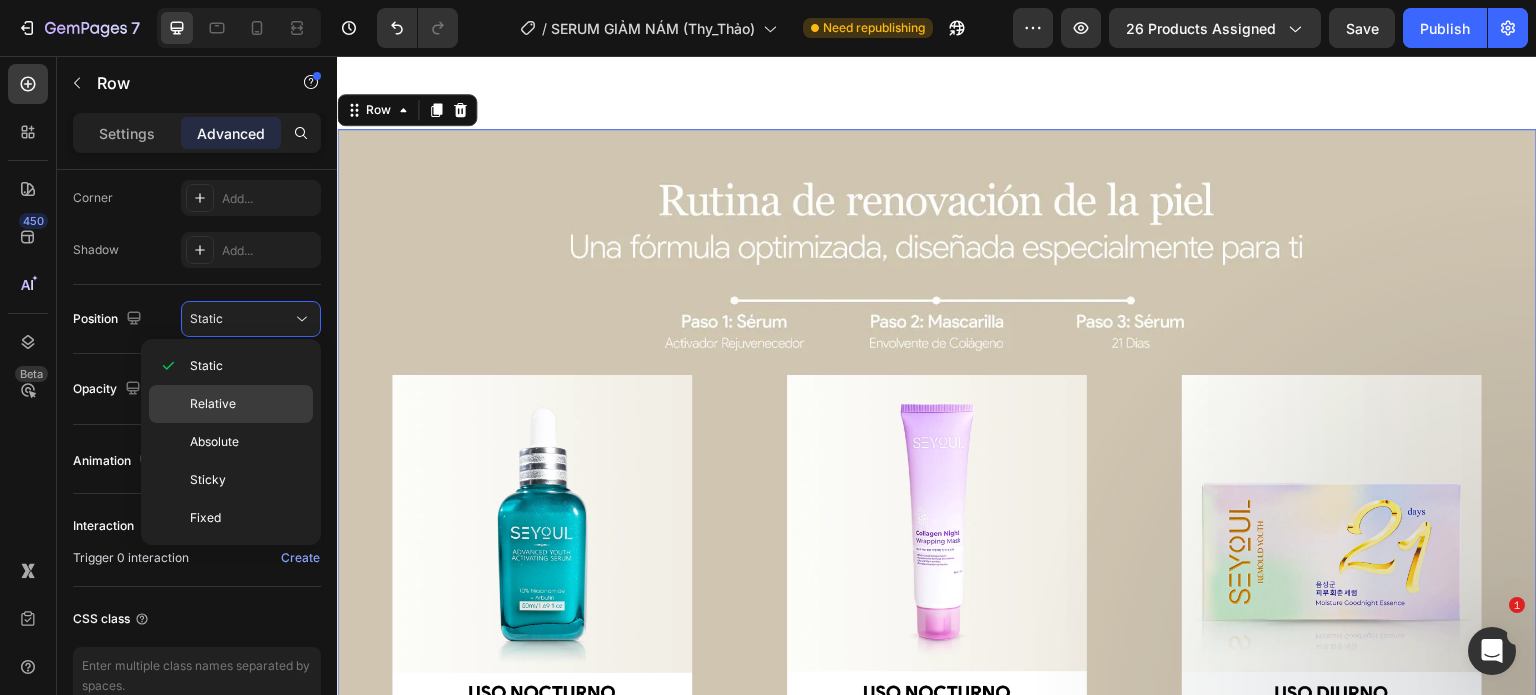 click on "Relative" 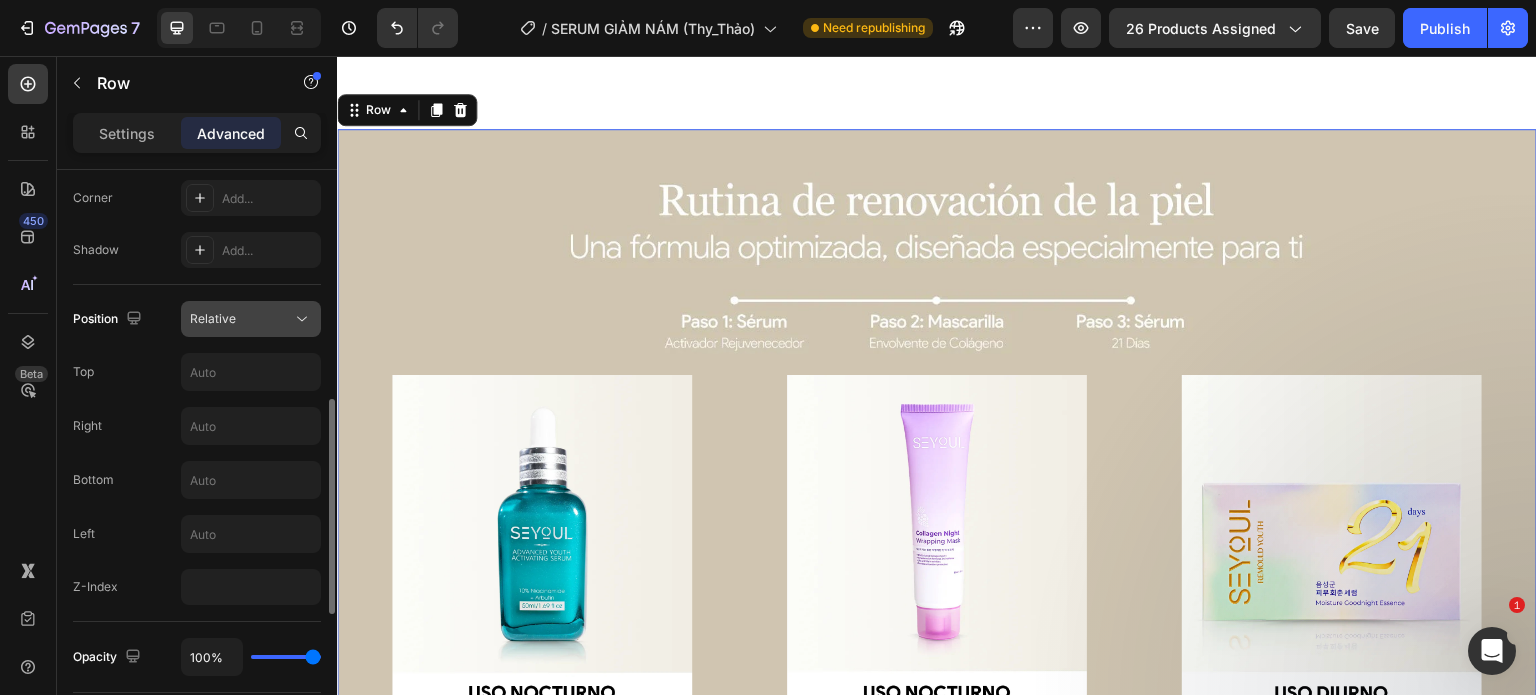 click on "Relative" at bounding box center [241, 319] 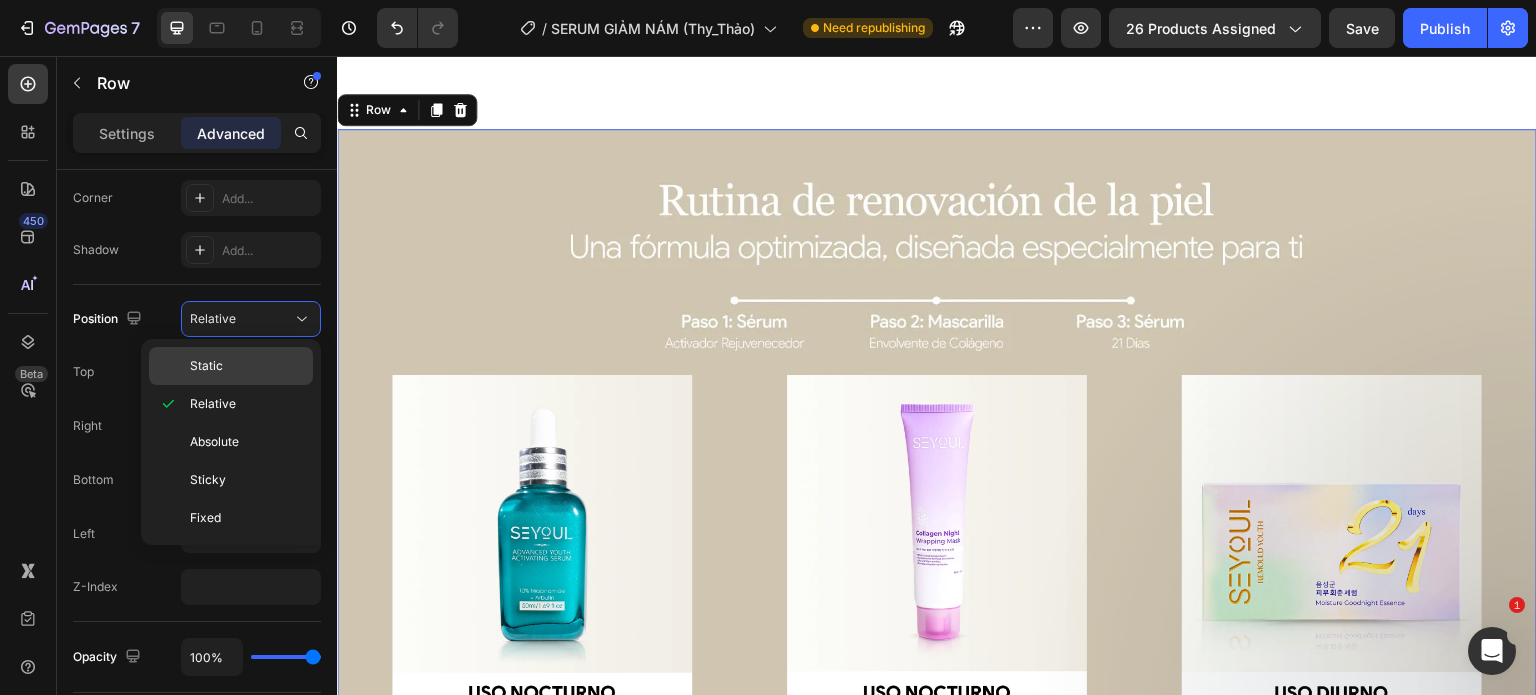 click on "Static" at bounding box center [247, 366] 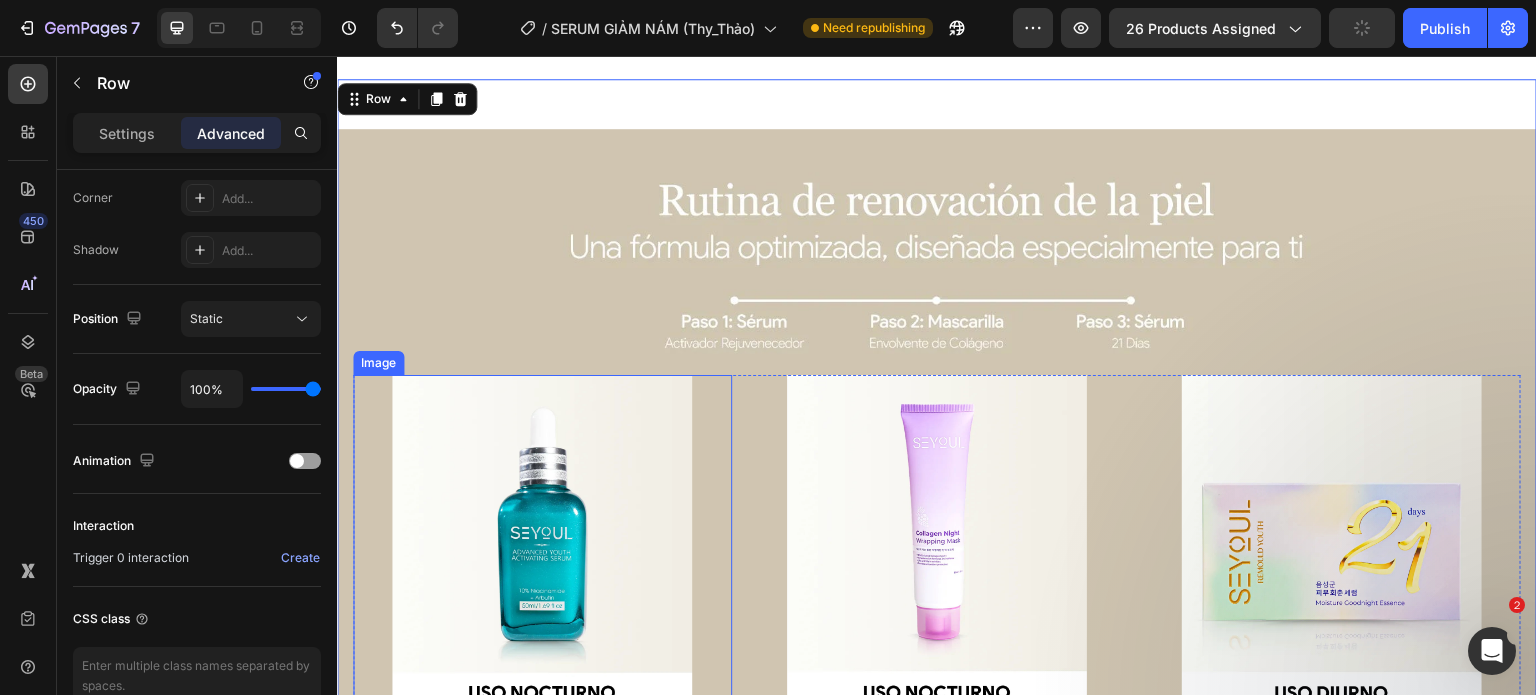 click at bounding box center [542, 562] 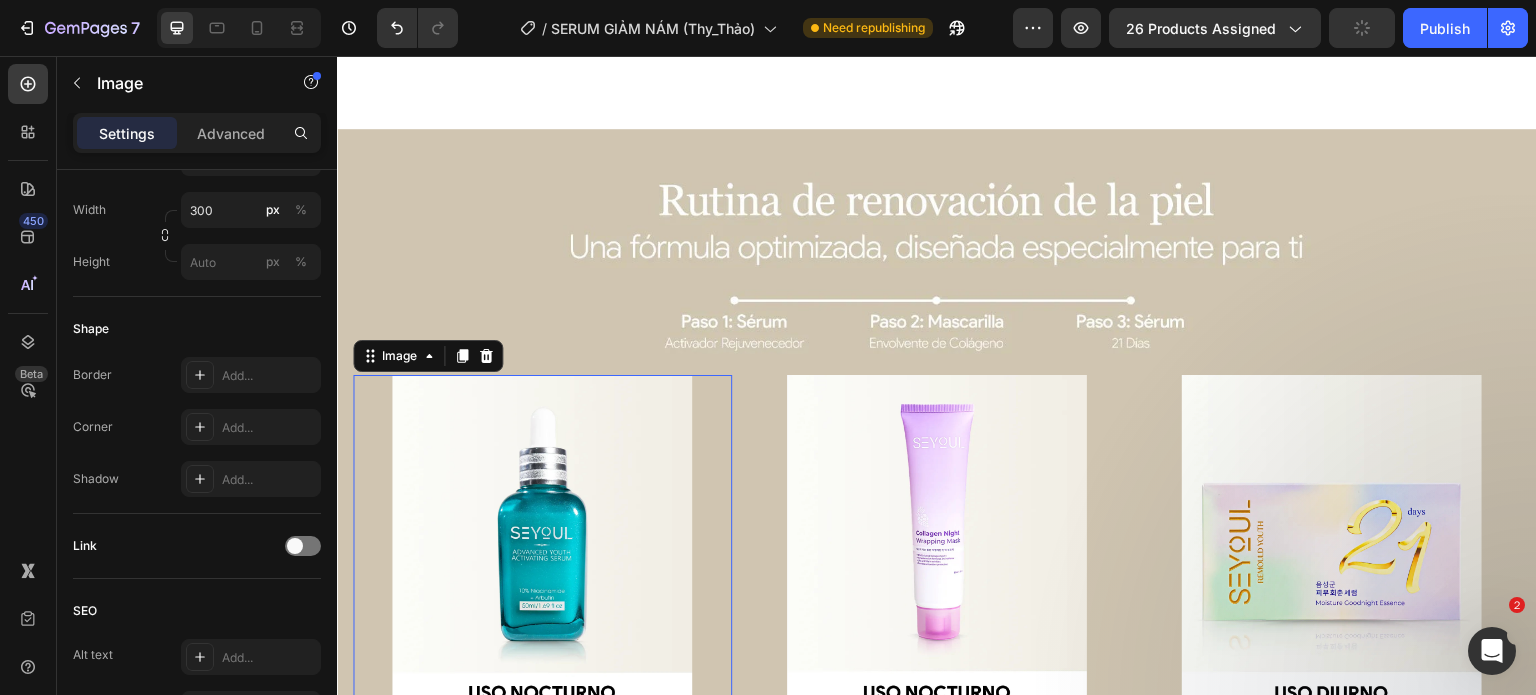scroll, scrollTop: 0, scrollLeft: 0, axis: both 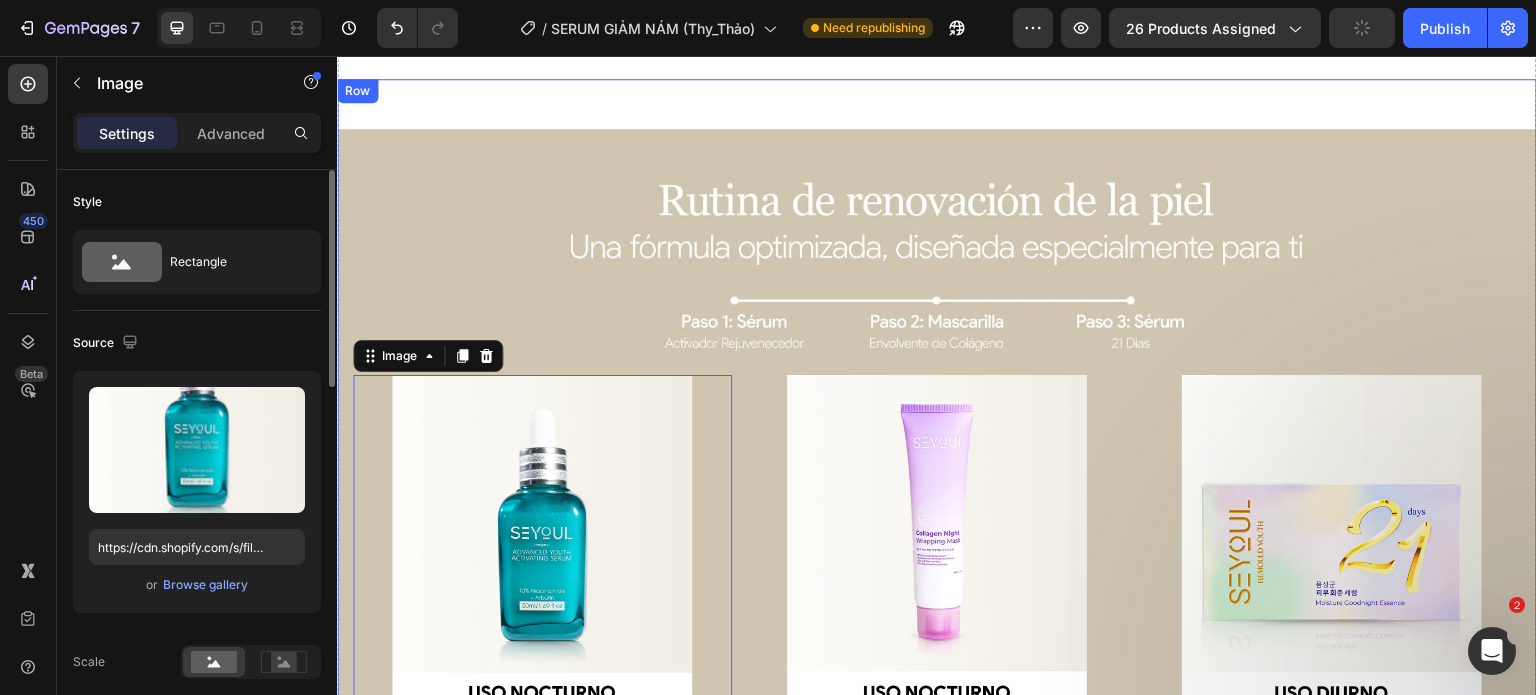 click on "Image   0 Image Image Row AÑADIR AL CARRITO Product Cart Button Row fórmula avanzada para eliminar manchas y unificar el tono de la piel desde adentro. Text Block
Desvanece manchas  – Dúo de serums que aclaran y unifican el tono.
Renovación profunda  – Serum 21 días para firmeza y juventud.
Glow & suavidad  – Highprime Collagen Film regenera y mejora elasticidad.
Piel radiante  – Fórmula potente para un cutis uniforme y saludable. Item list Row Product" at bounding box center (937, 490) 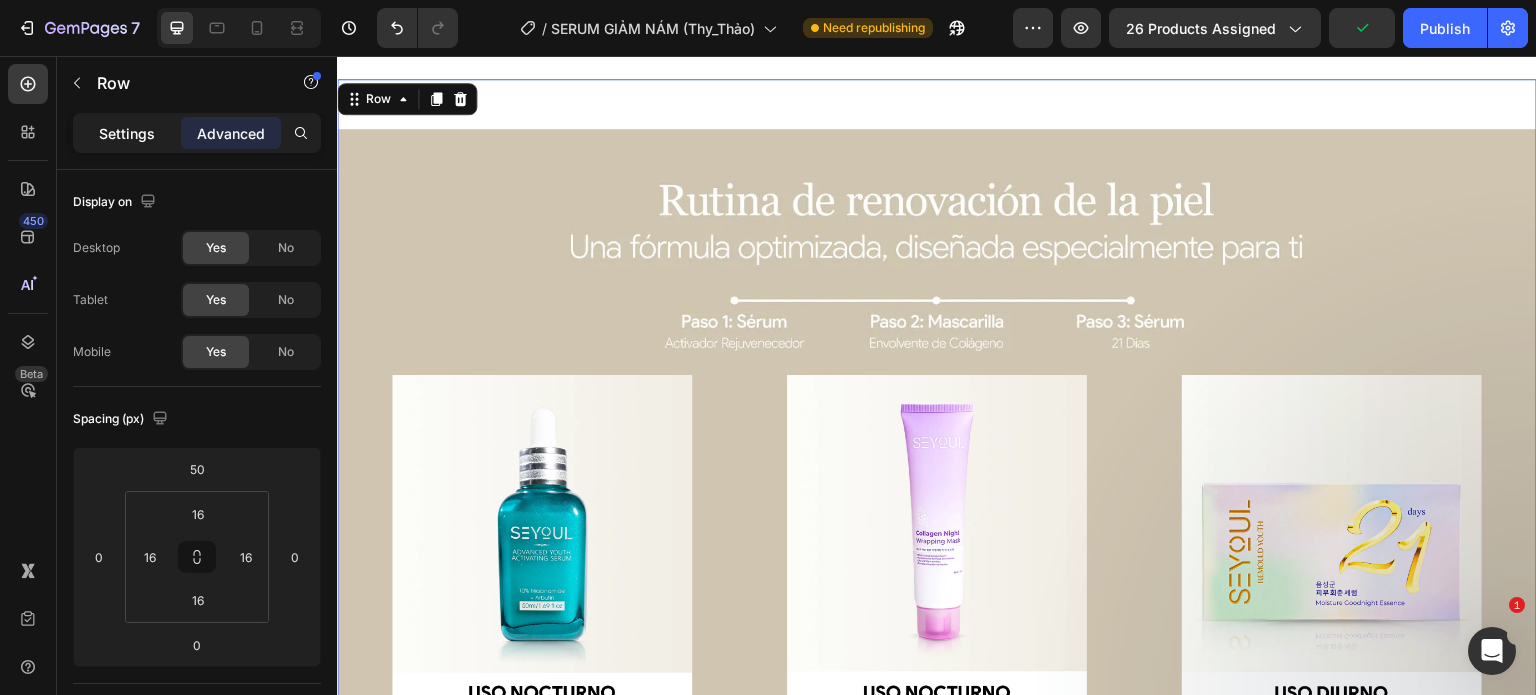 click on "Settings" 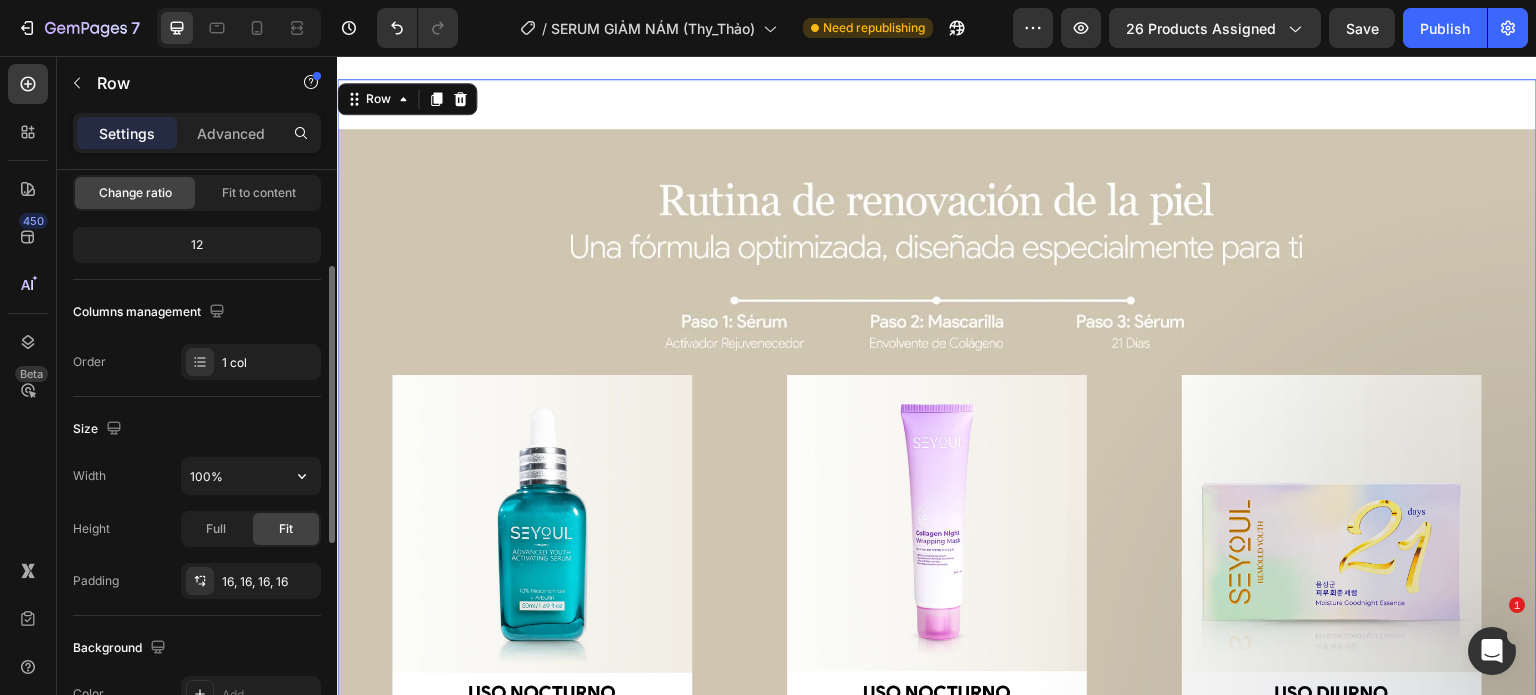 scroll, scrollTop: 204, scrollLeft: 0, axis: vertical 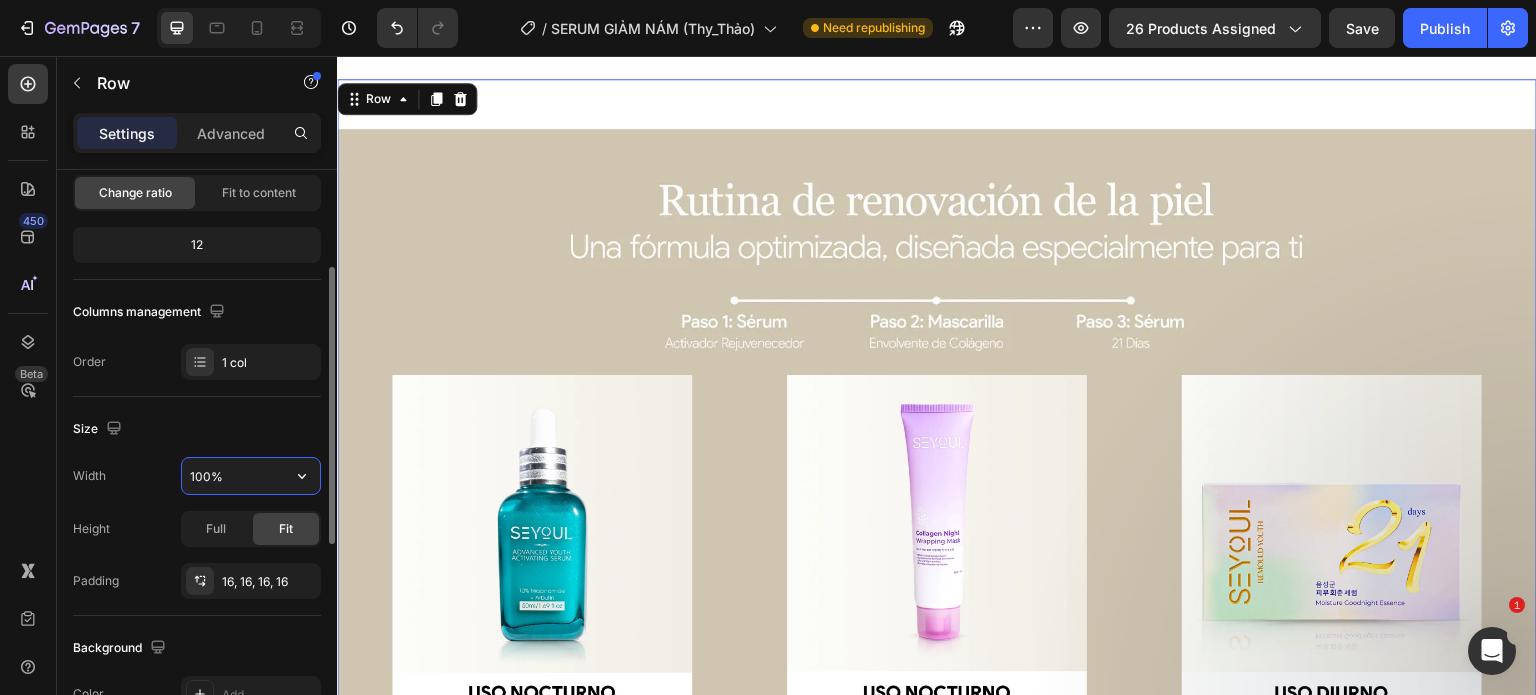 click on "100%" at bounding box center [251, 476] 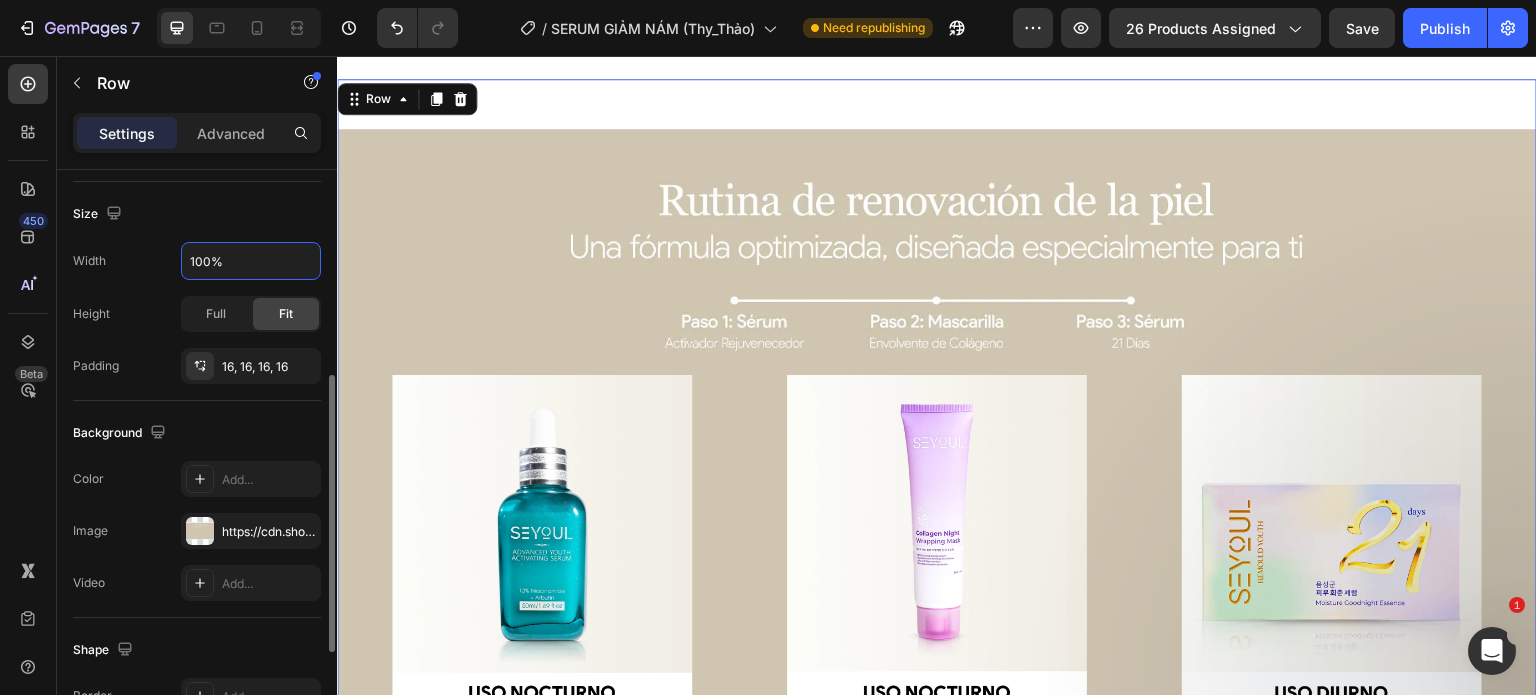 scroll, scrollTop: 423, scrollLeft: 0, axis: vertical 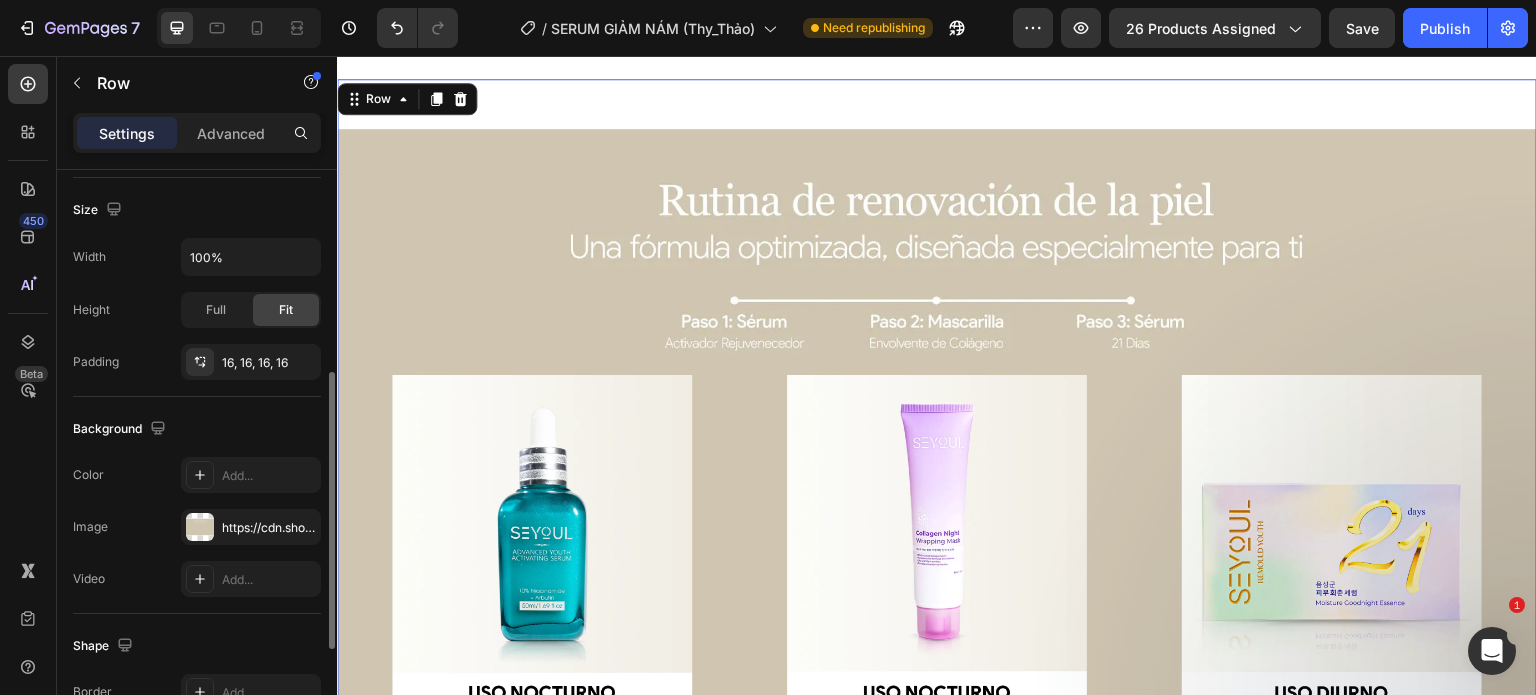 click on "The changes might be hidden by  the video. Color Add... Image https://cdn.shopify.com/s/files/1/0643/1404/8704/files/gempages_507356051327157127-a34a7435-851f-4e9b-a904-0bf929fed15b.webp Video Add..." 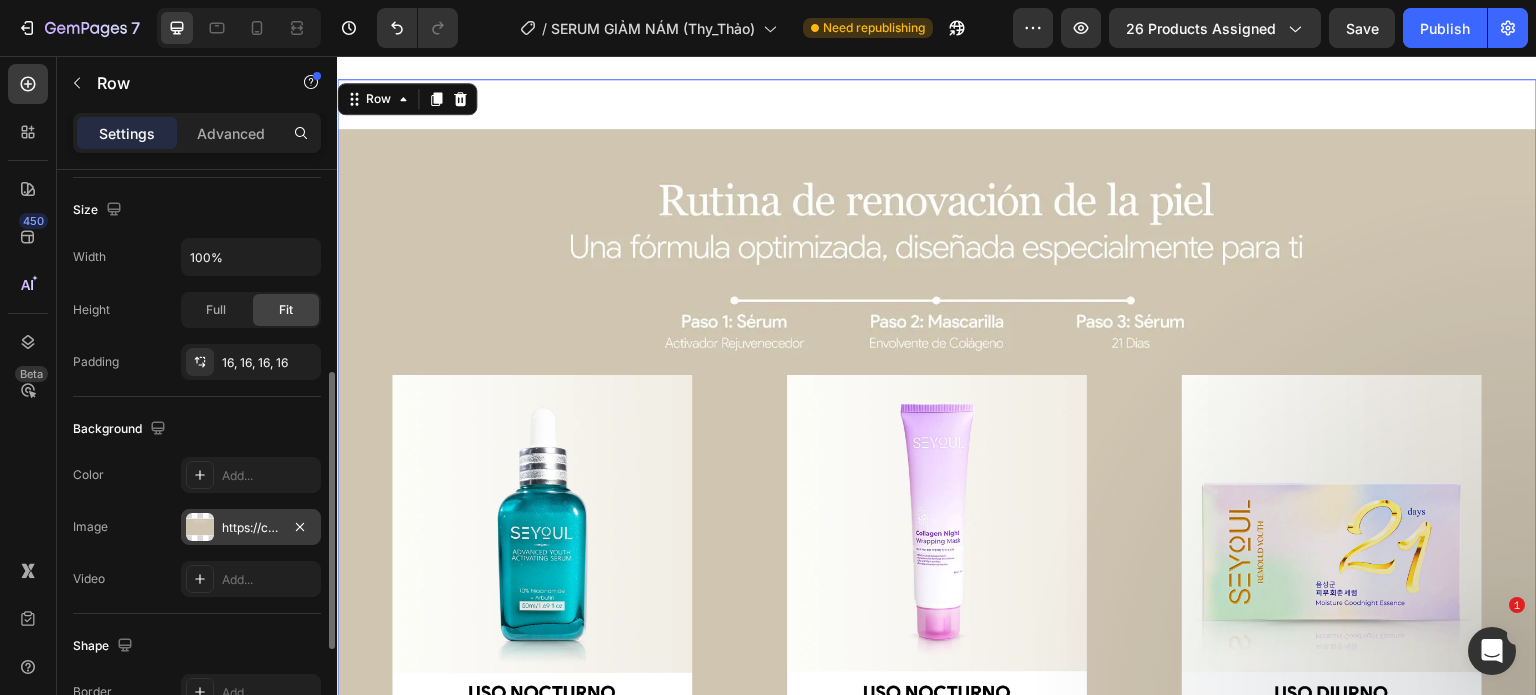 click on "https://cdn.shopify.com/s/files/1/0643/1404/8704/files/gempages_507356051327157127-a34a7435-851f-4e9b-a904-0bf929fed15b.webp" at bounding box center (251, 527) 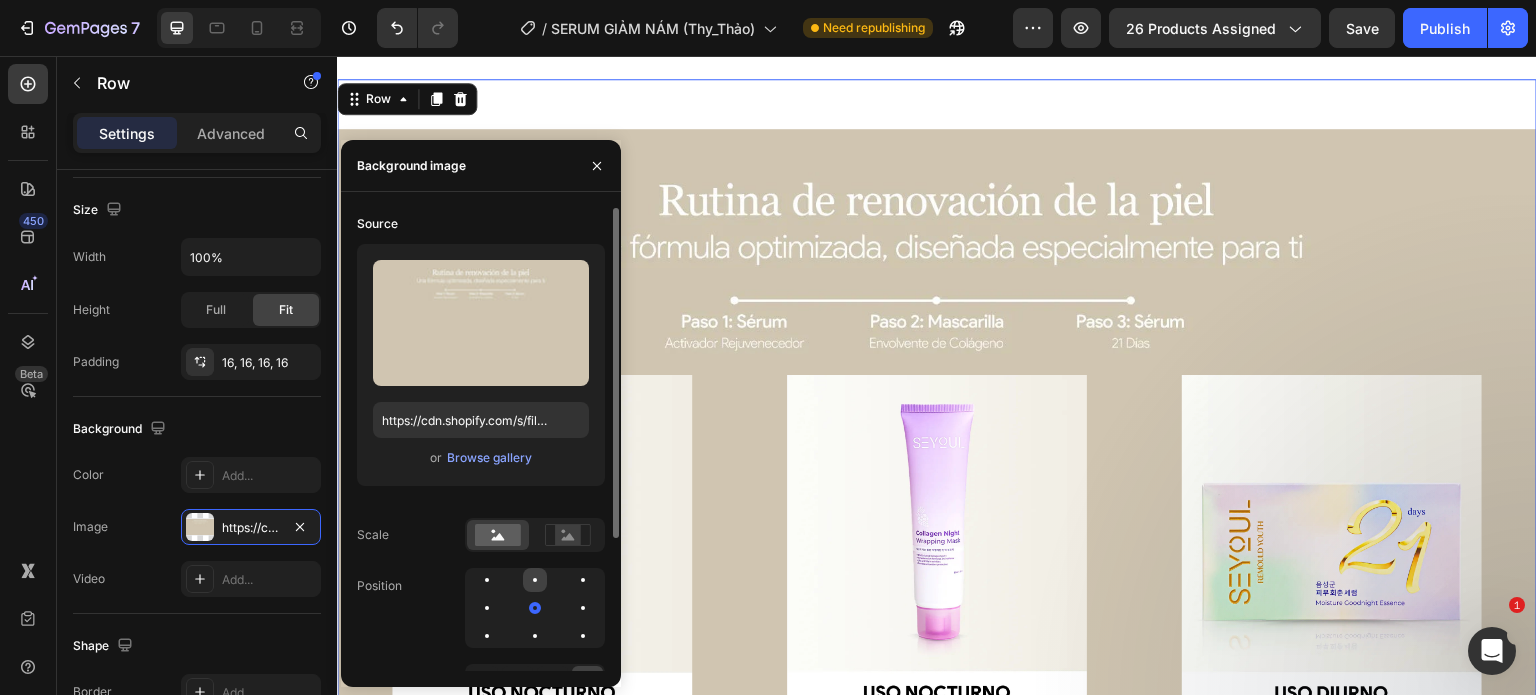 click 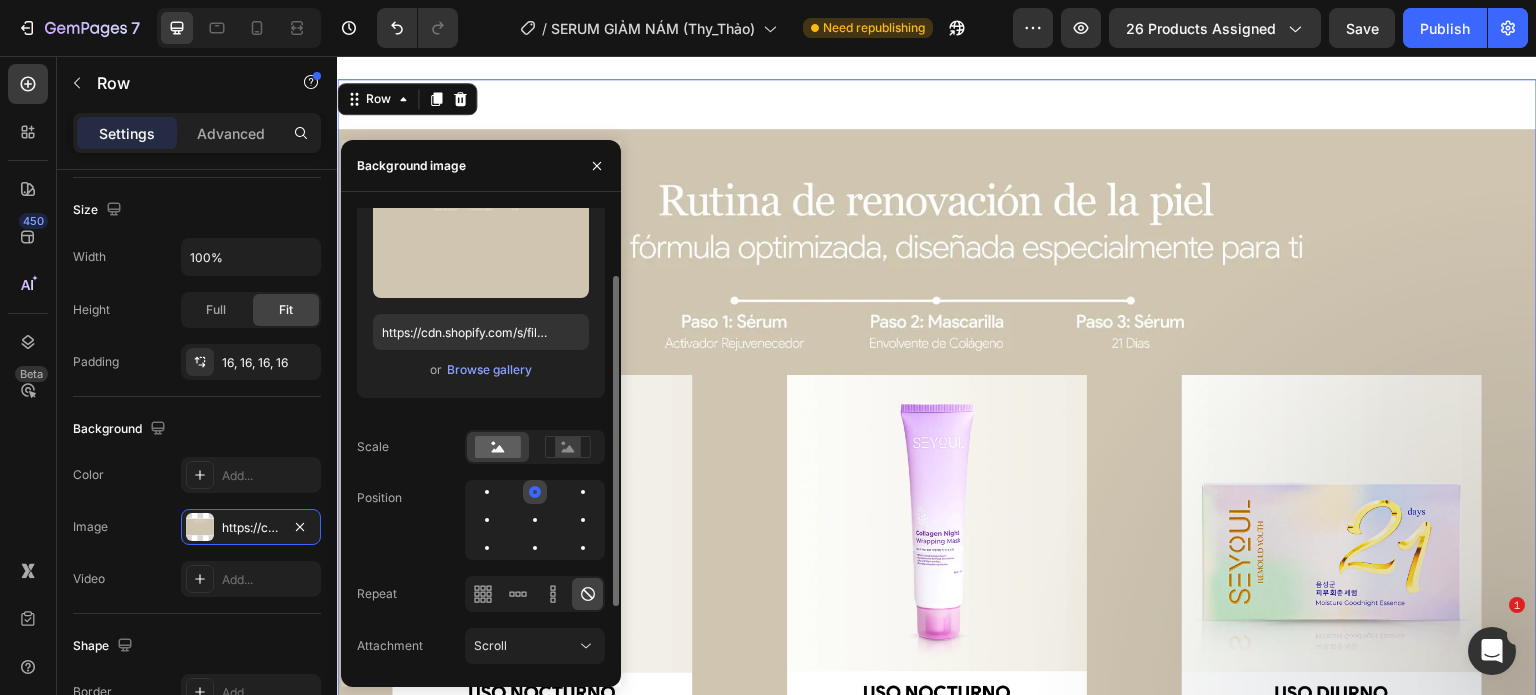 scroll, scrollTop: 91, scrollLeft: 0, axis: vertical 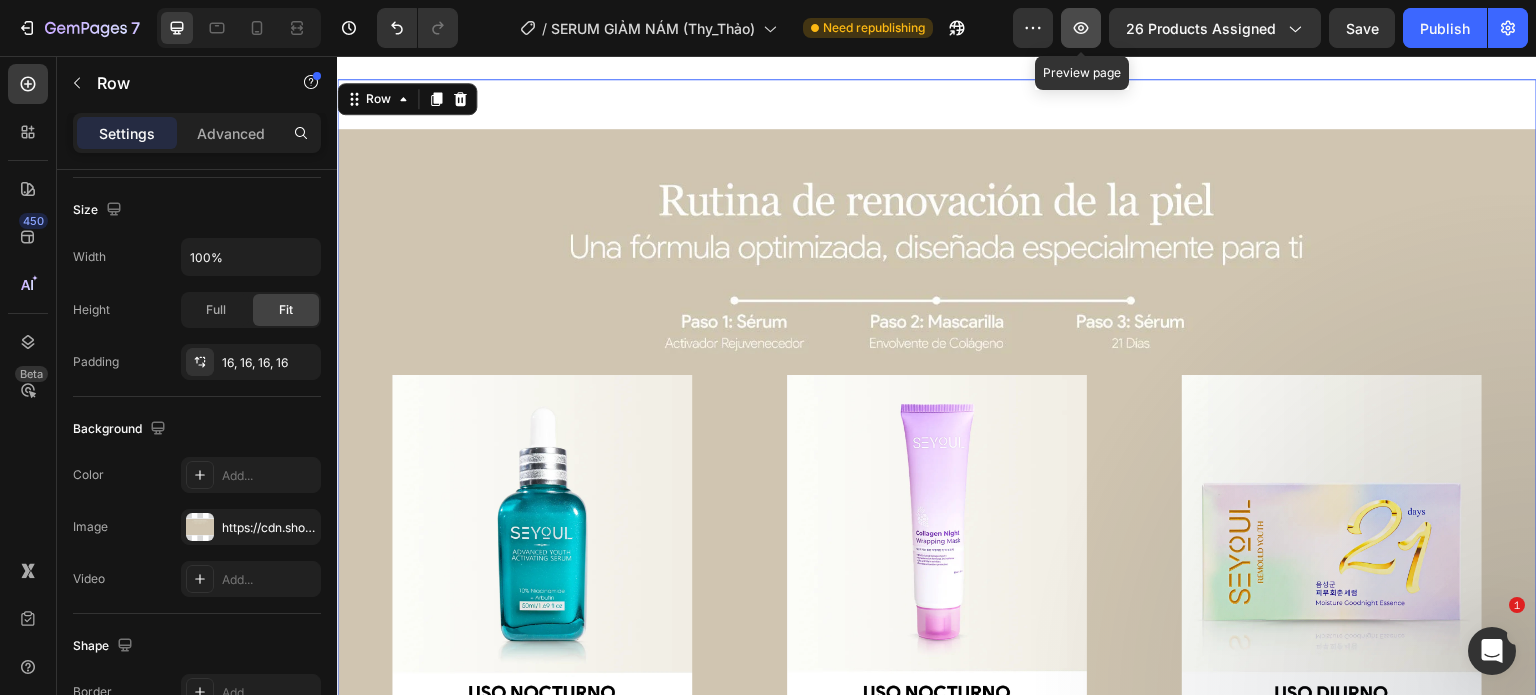 click 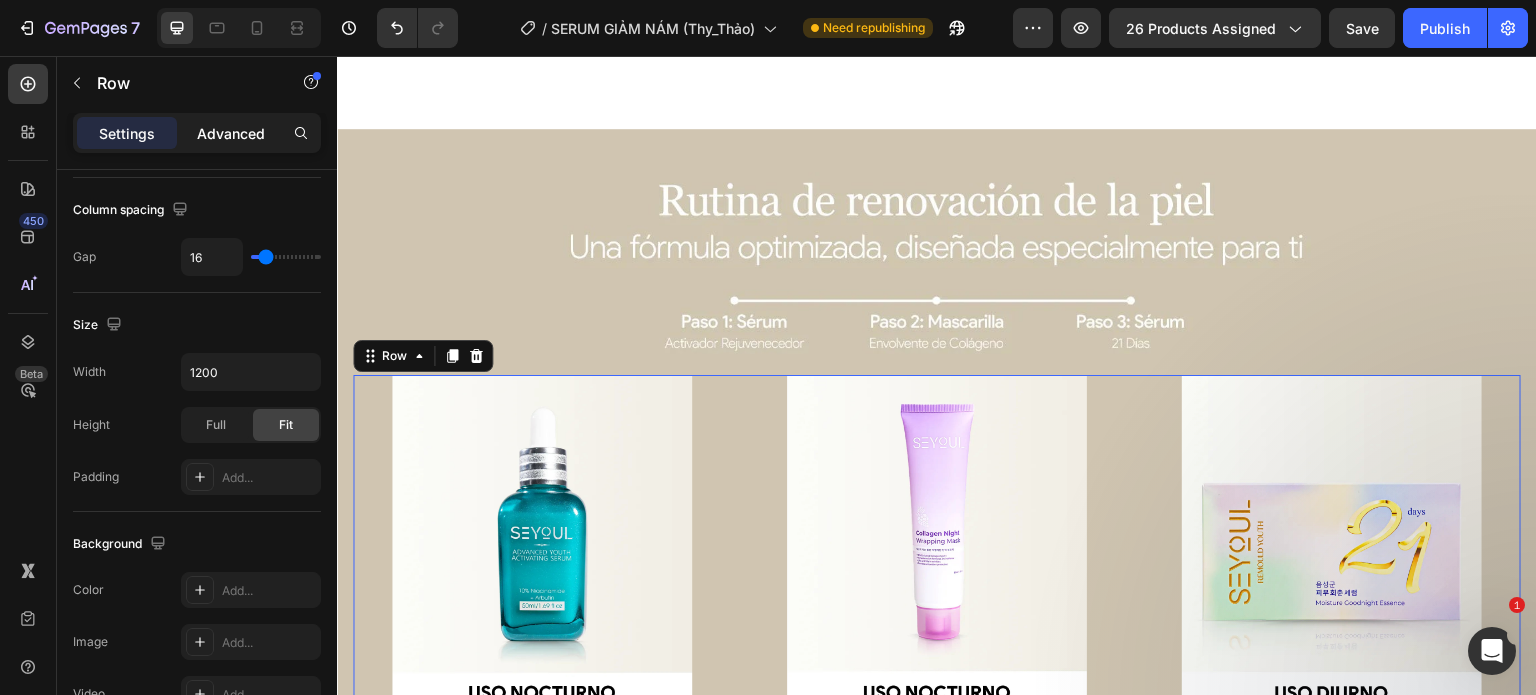 click on "Advanced" at bounding box center (231, 133) 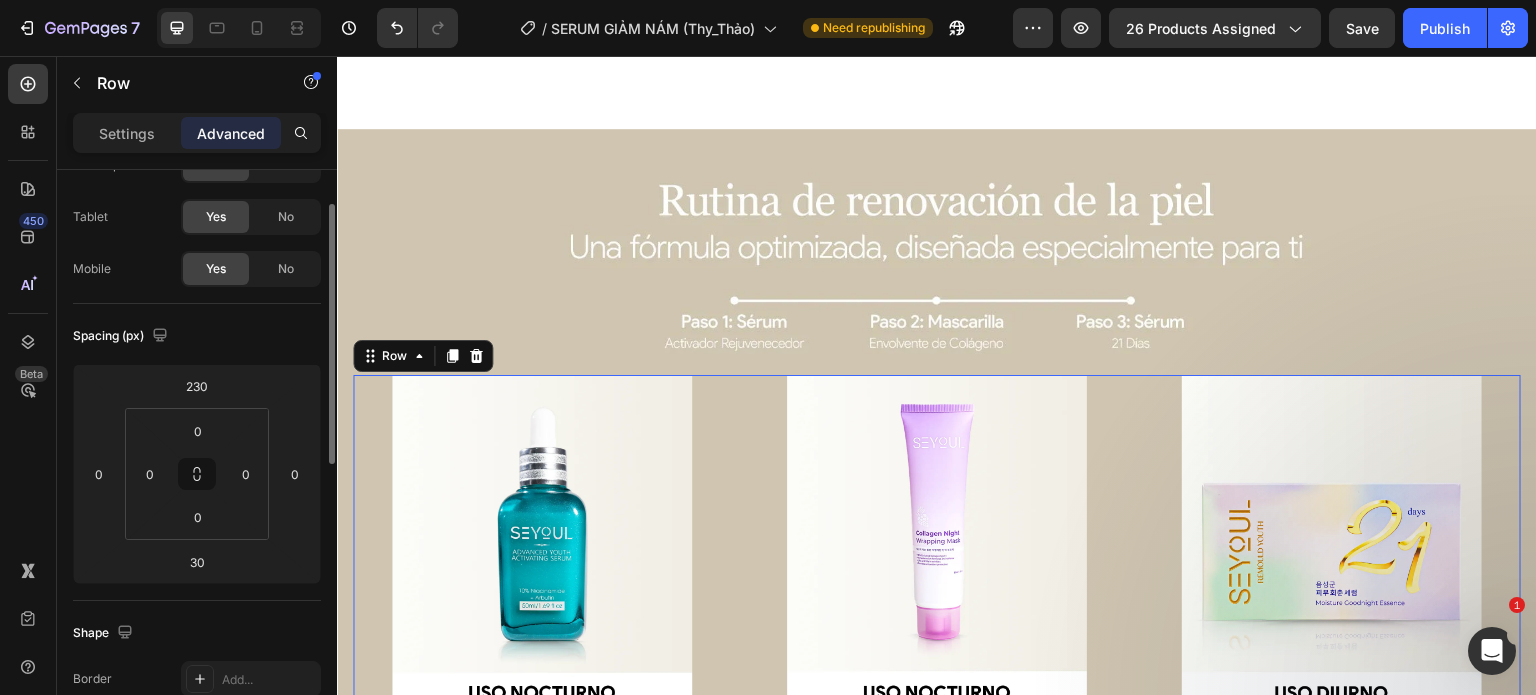scroll, scrollTop: 81, scrollLeft: 0, axis: vertical 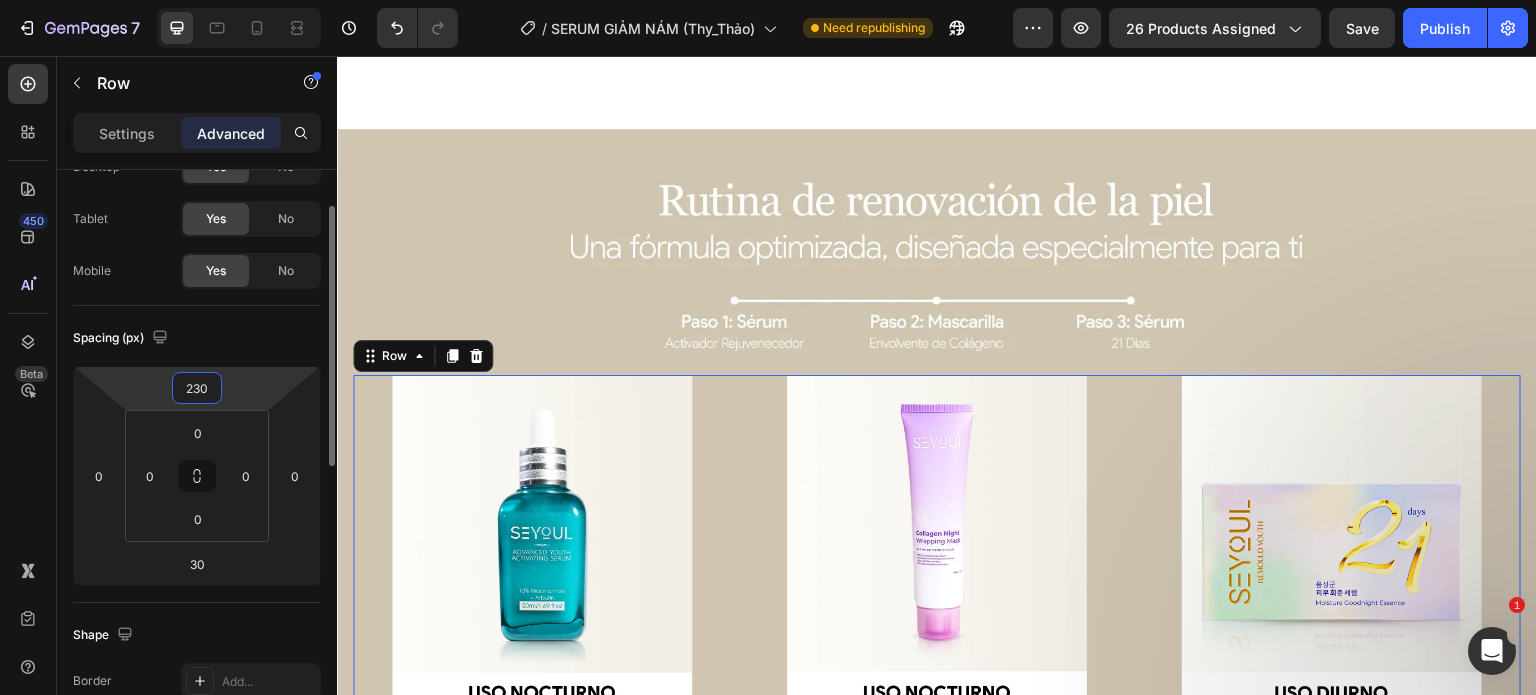 click on "230" at bounding box center (197, 388) 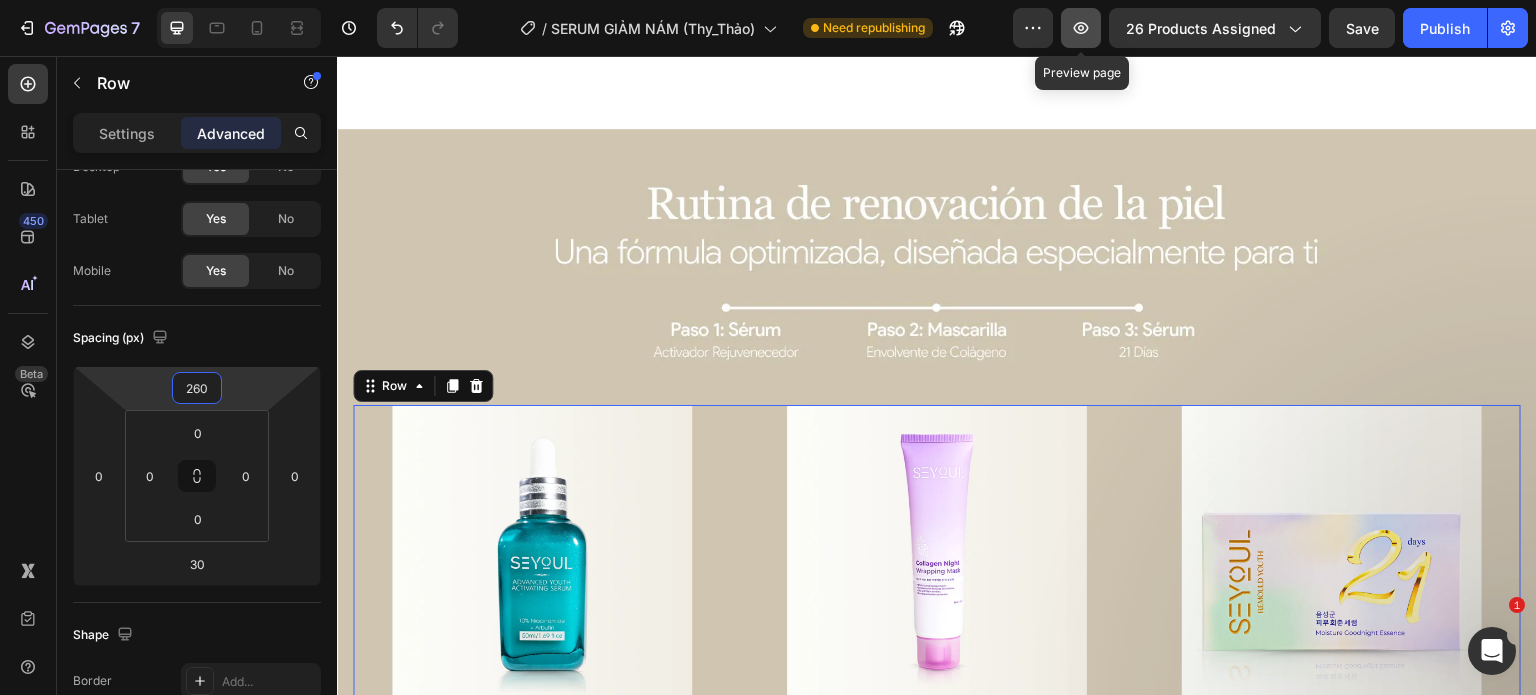 type on "260" 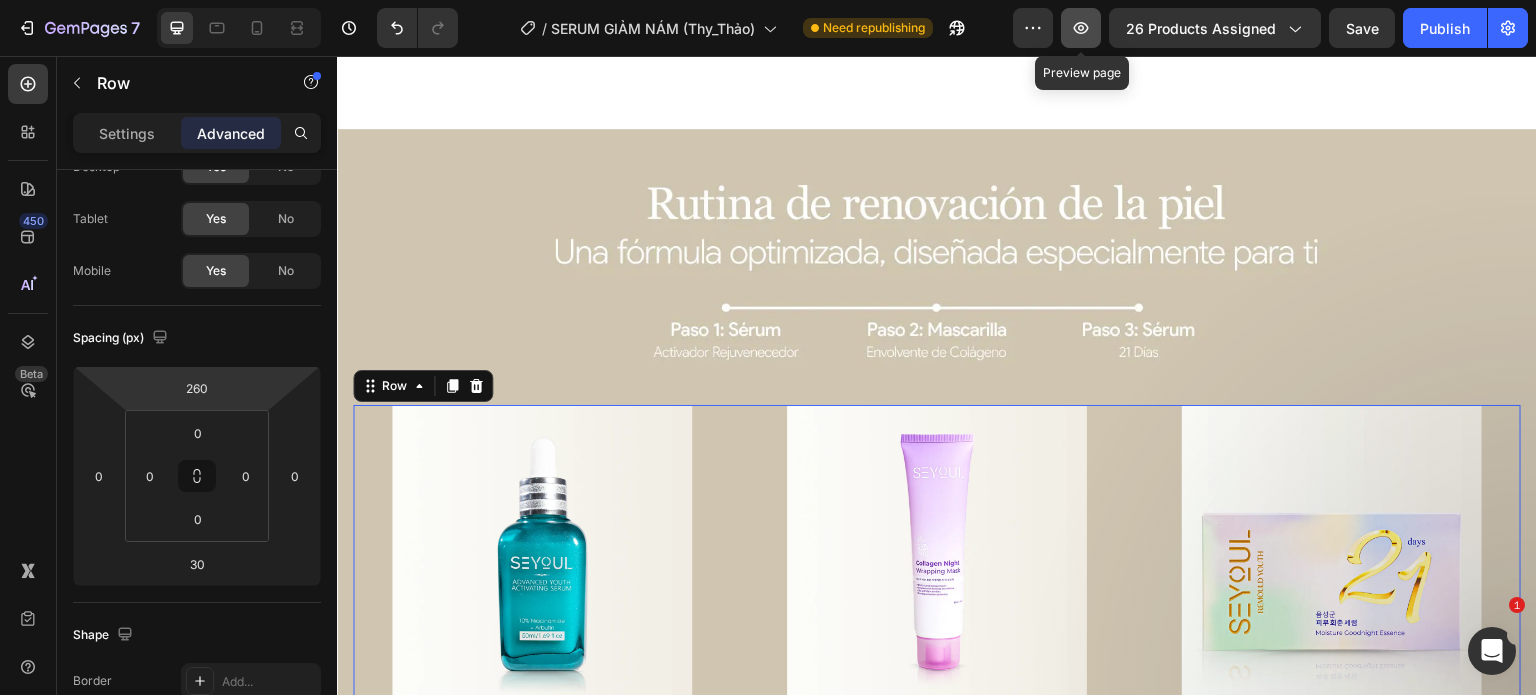 click 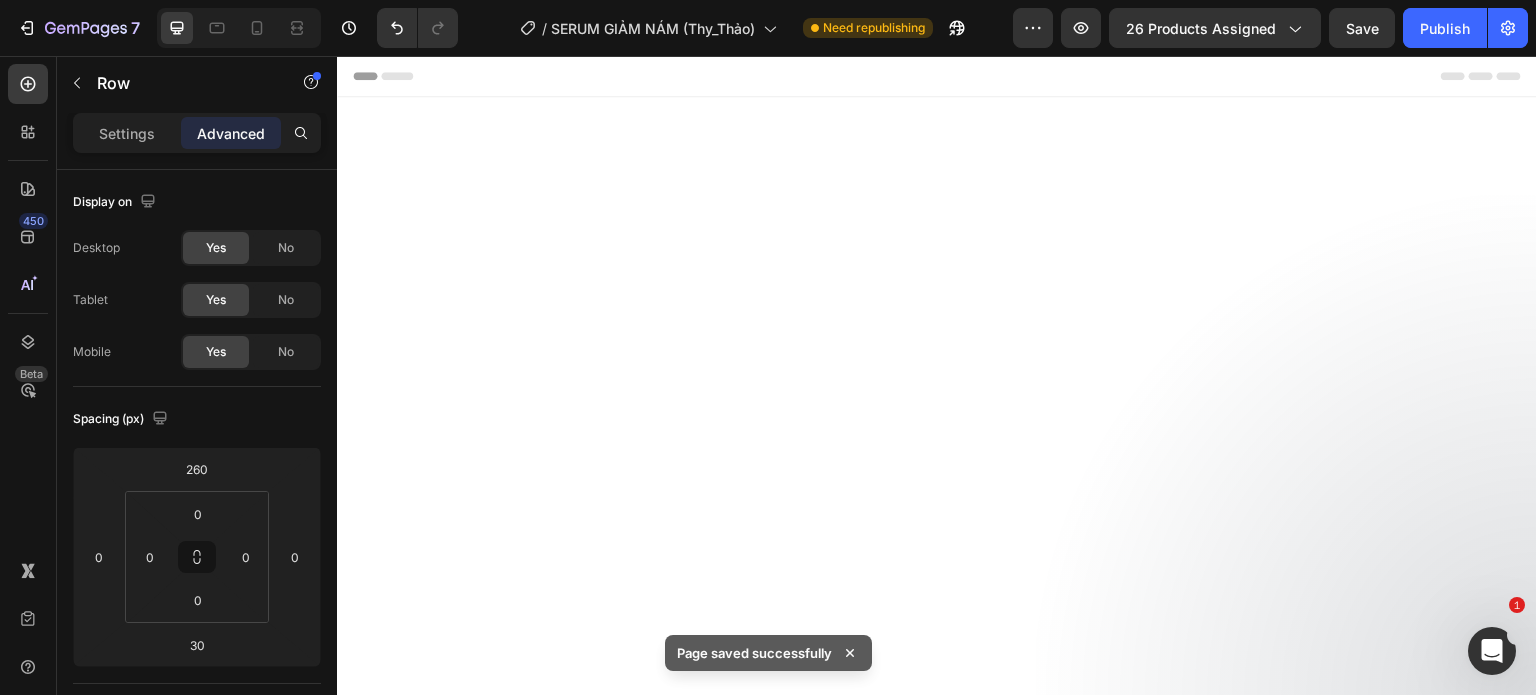 scroll, scrollTop: 0, scrollLeft: 0, axis: both 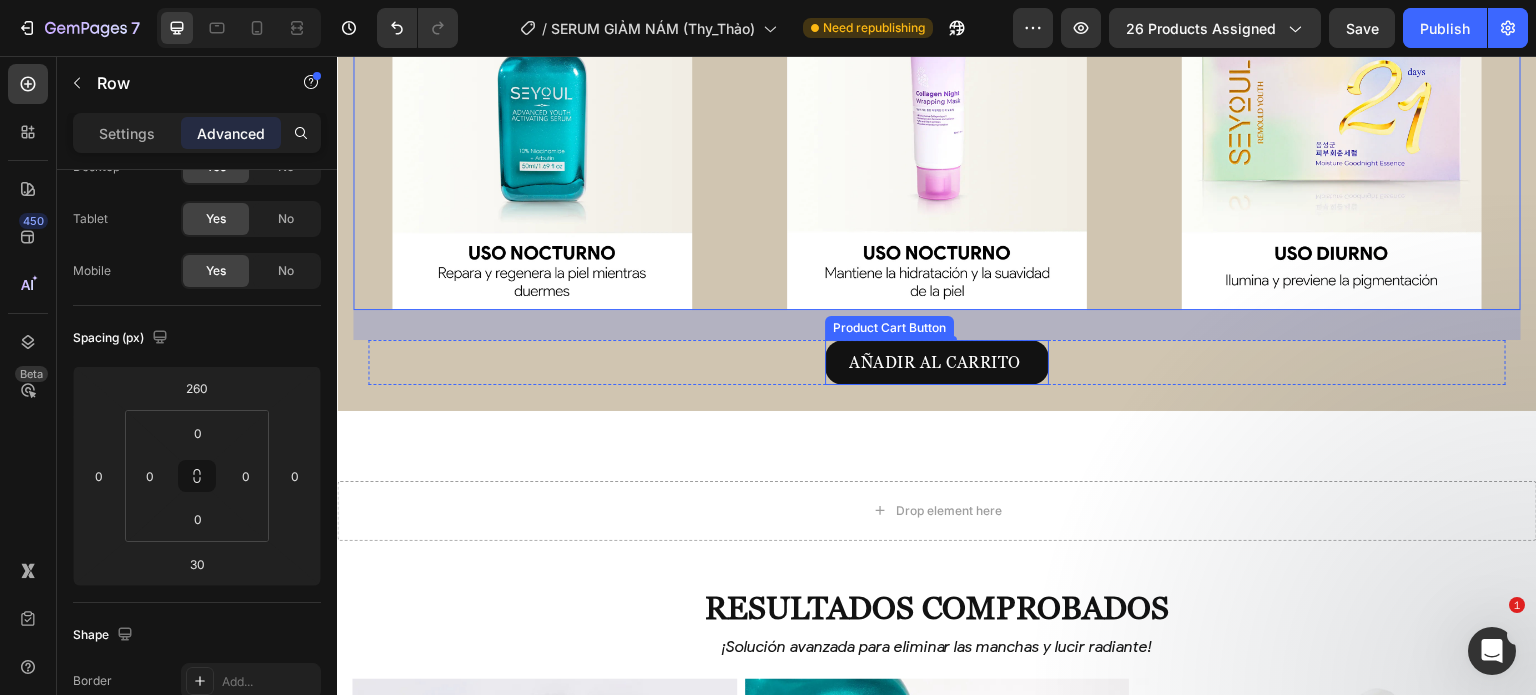 click on "AÑADIR AL CARRITO" at bounding box center (937, 362) 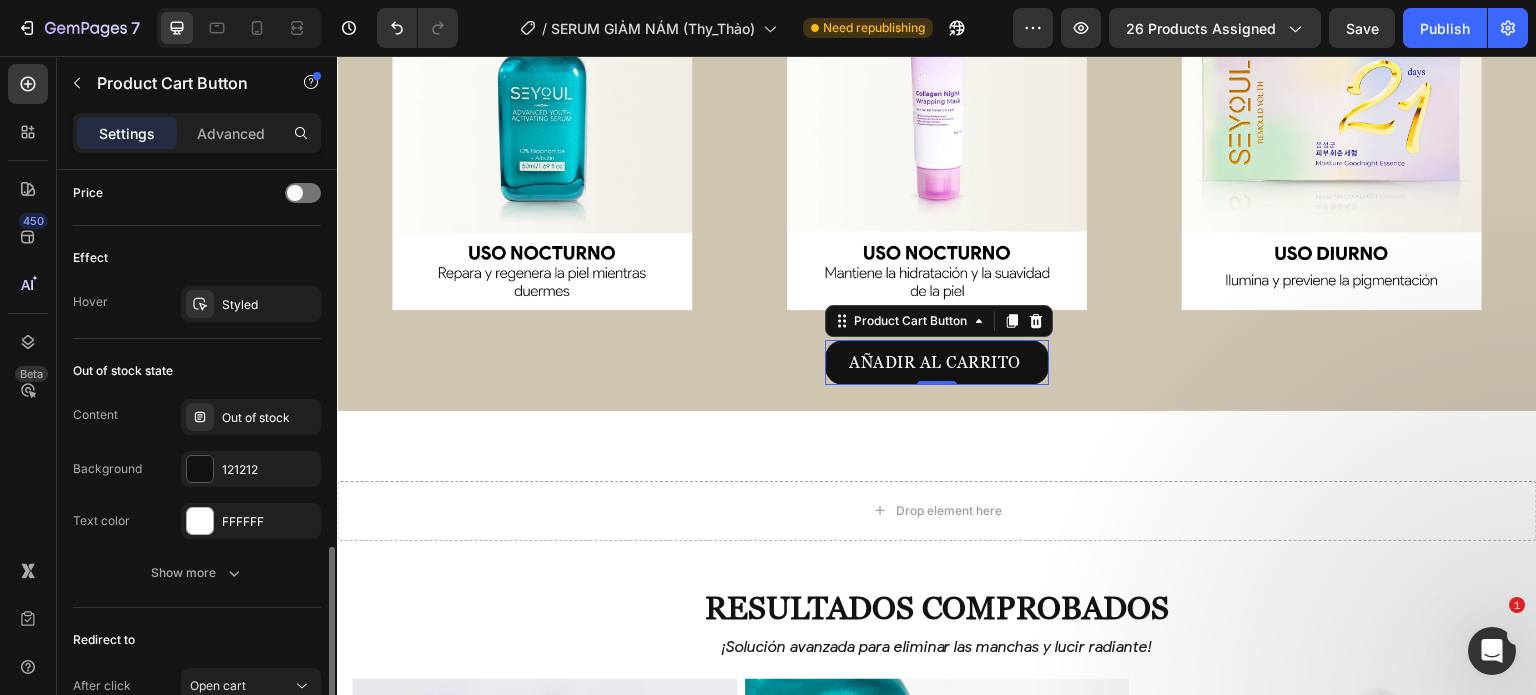 scroll, scrollTop: 1556, scrollLeft: 0, axis: vertical 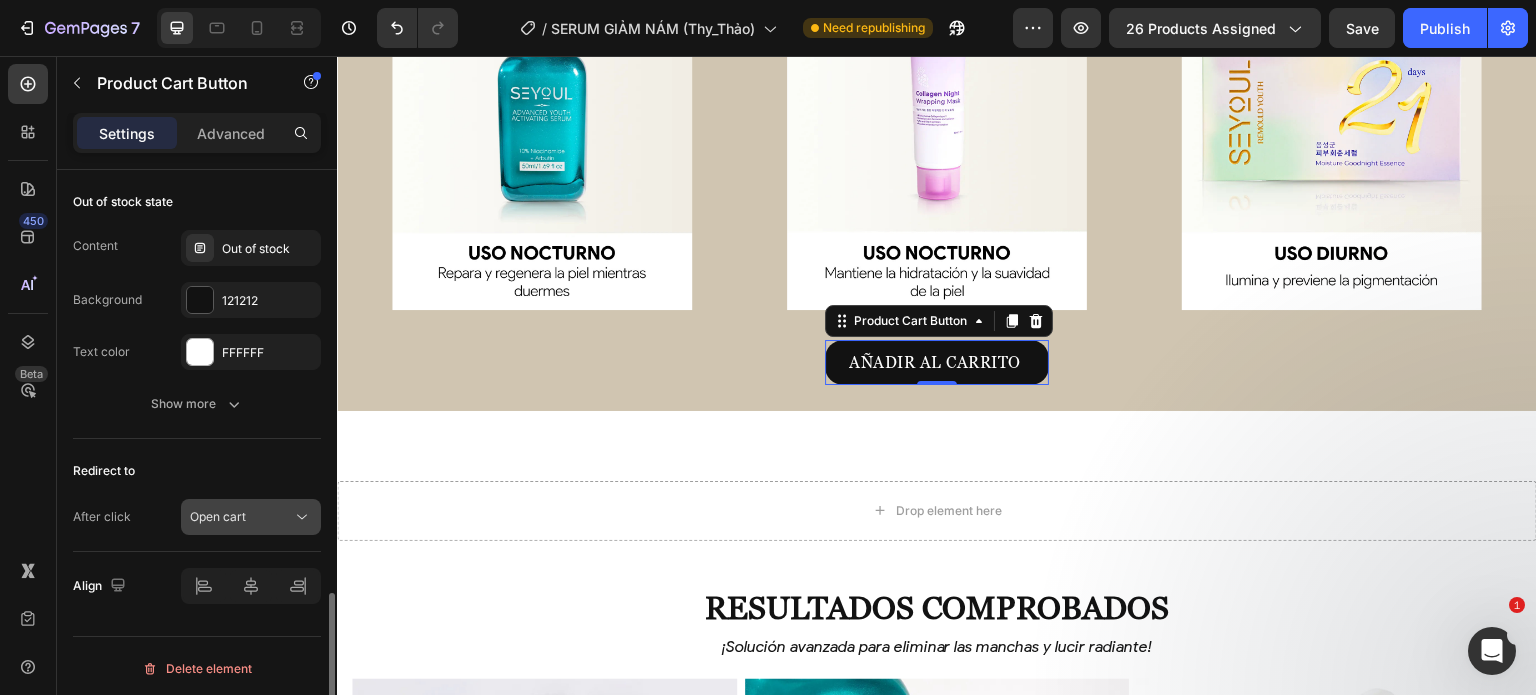 click on "Open cart" 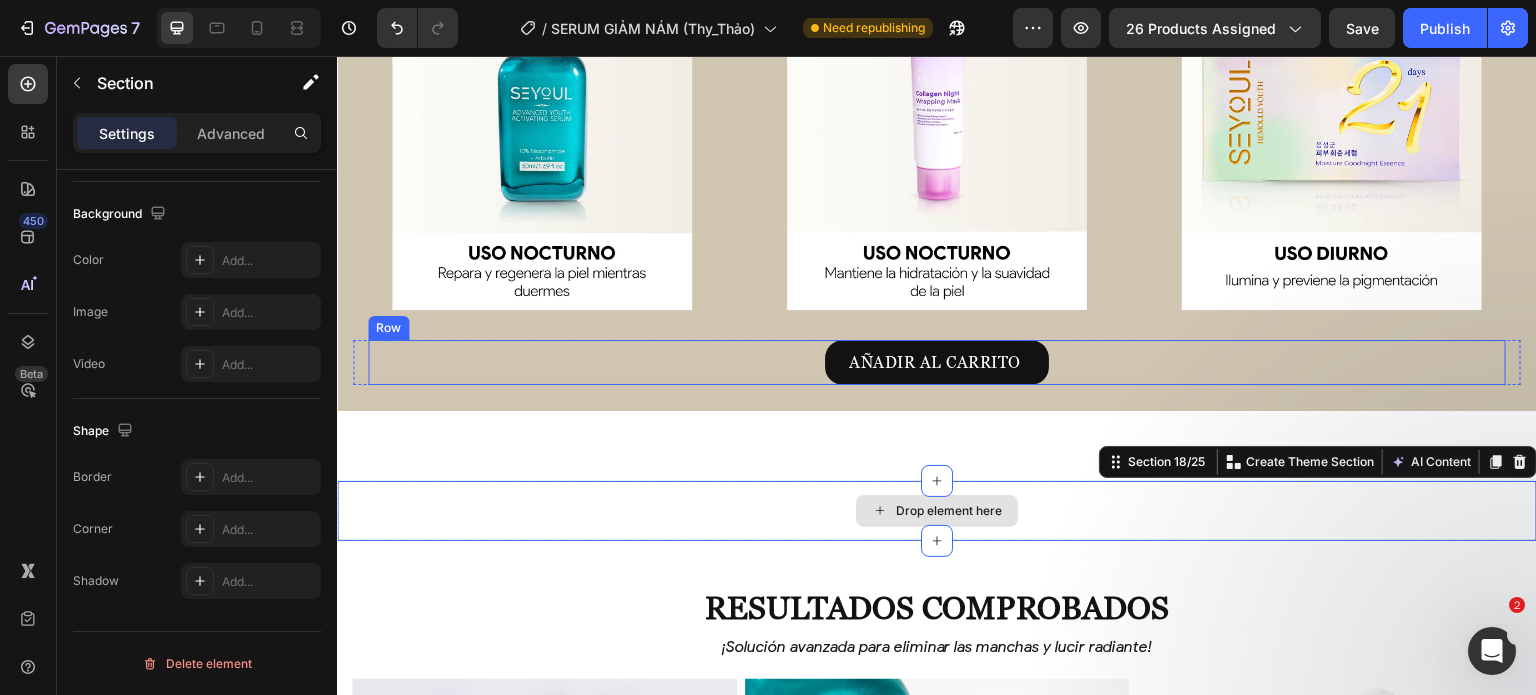 scroll, scrollTop: 0, scrollLeft: 0, axis: both 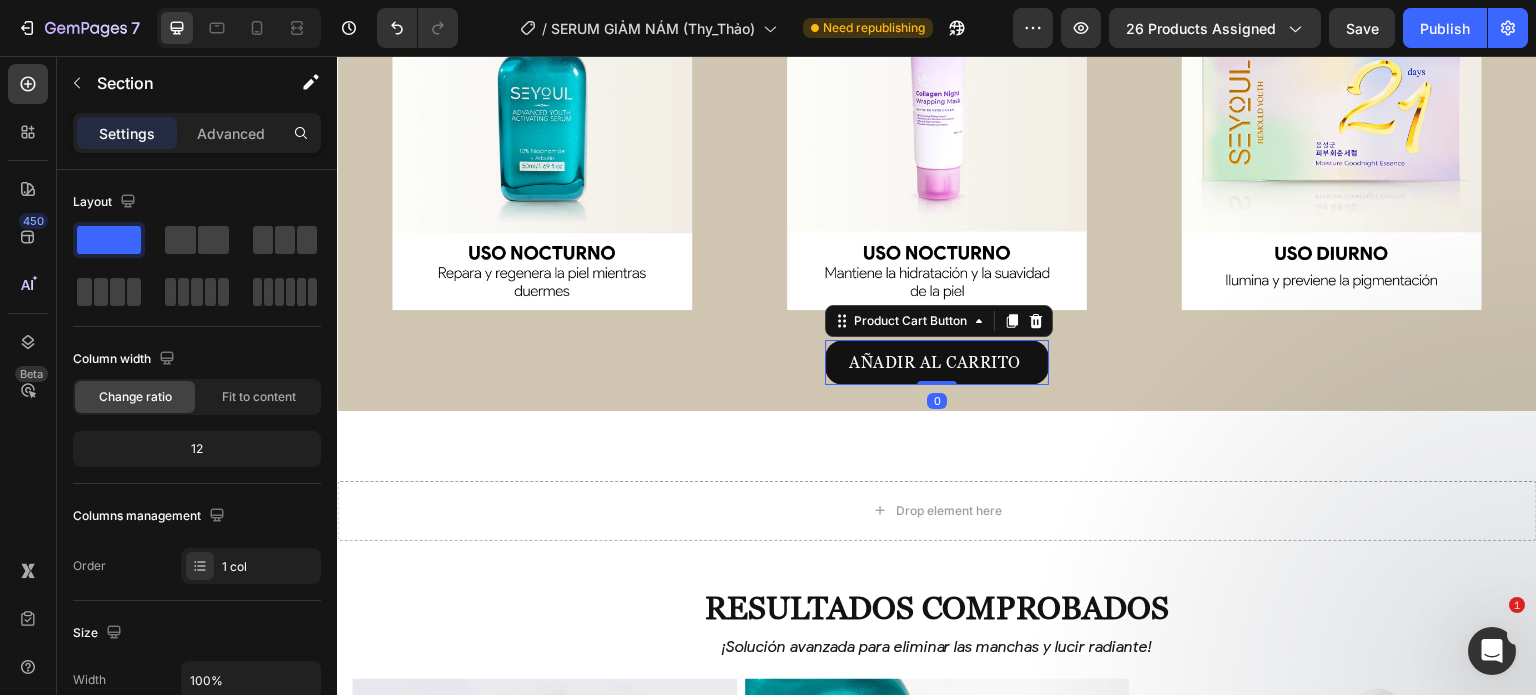 click on "AÑADIR AL CARRITO" at bounding box center [937, 362] 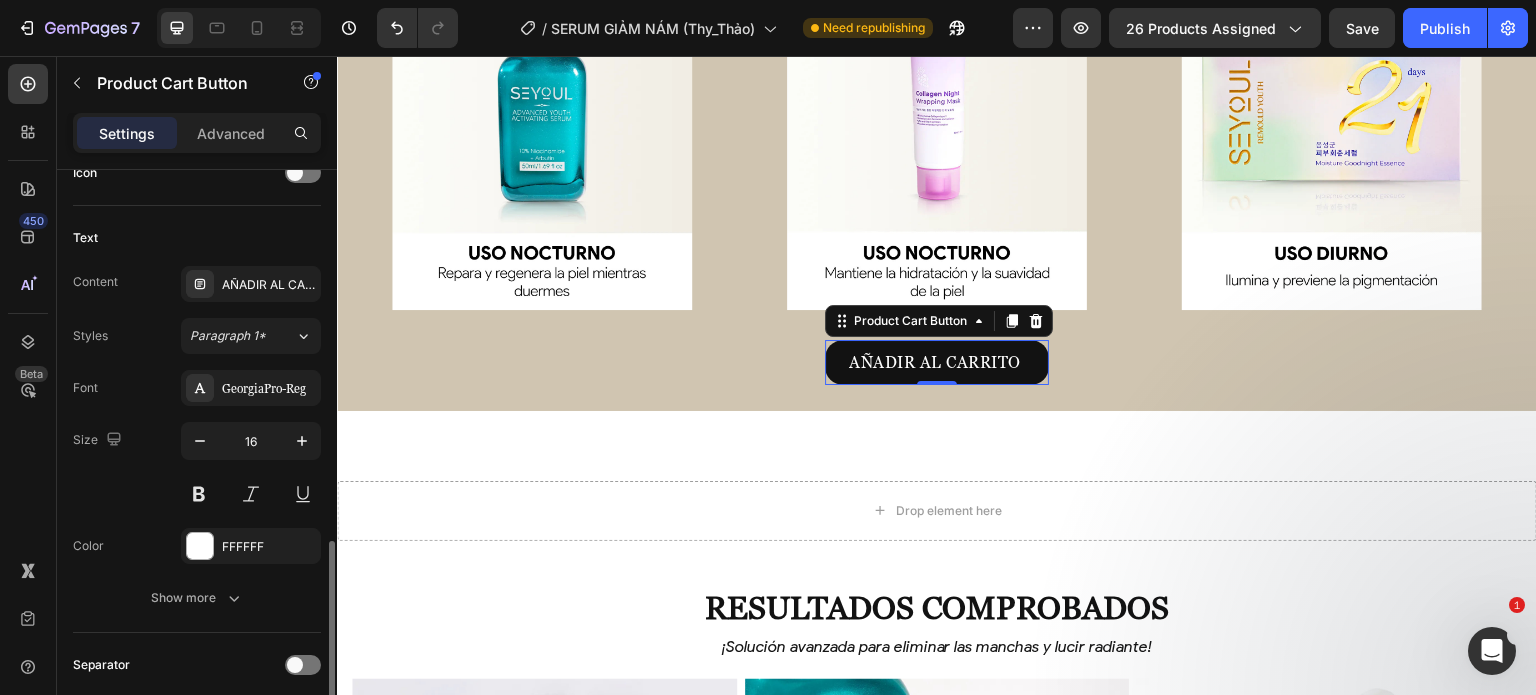 scroll, scrollTop: 1043, scrollLeft: 0, axis: vertical 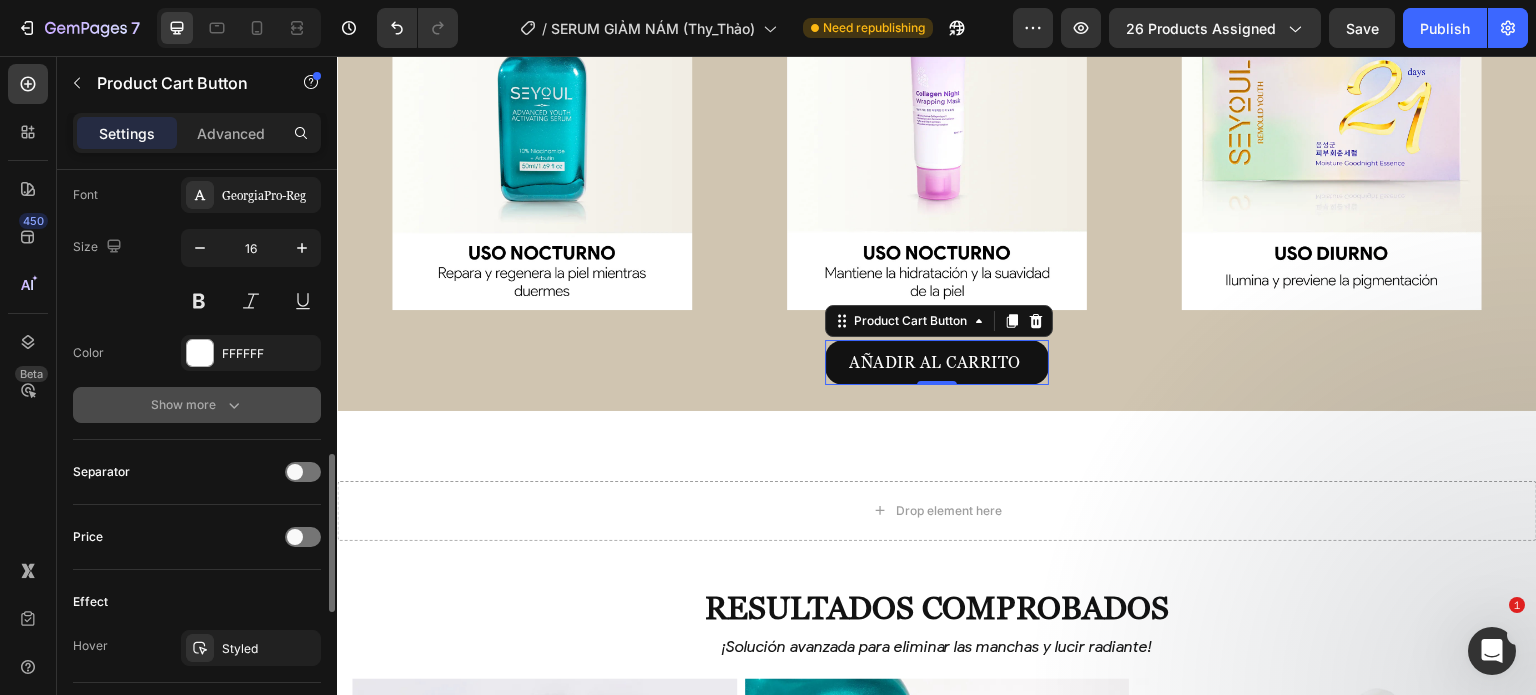 click on "Show more" at bounding box center (197, 405) 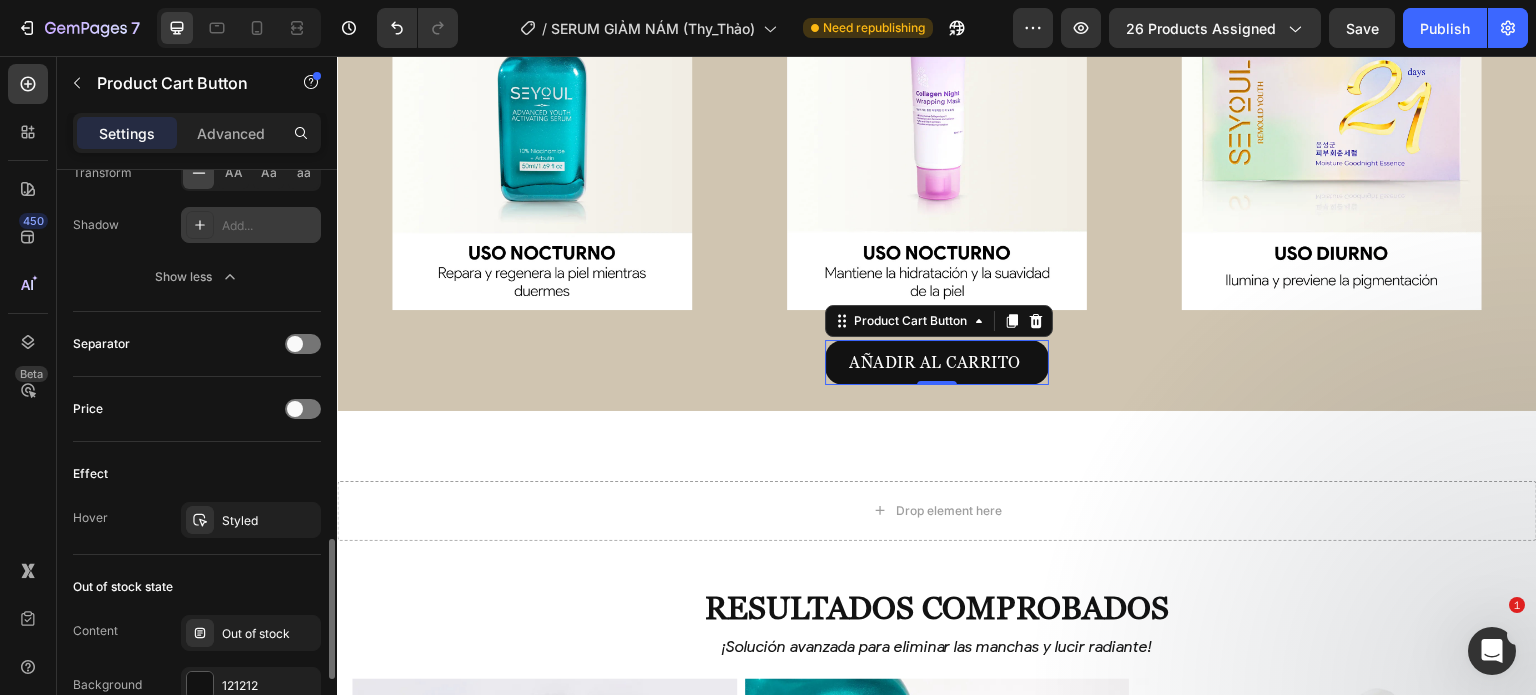 scroll, scrollTop: 1453, scrollLeft: 0, axis: vertical 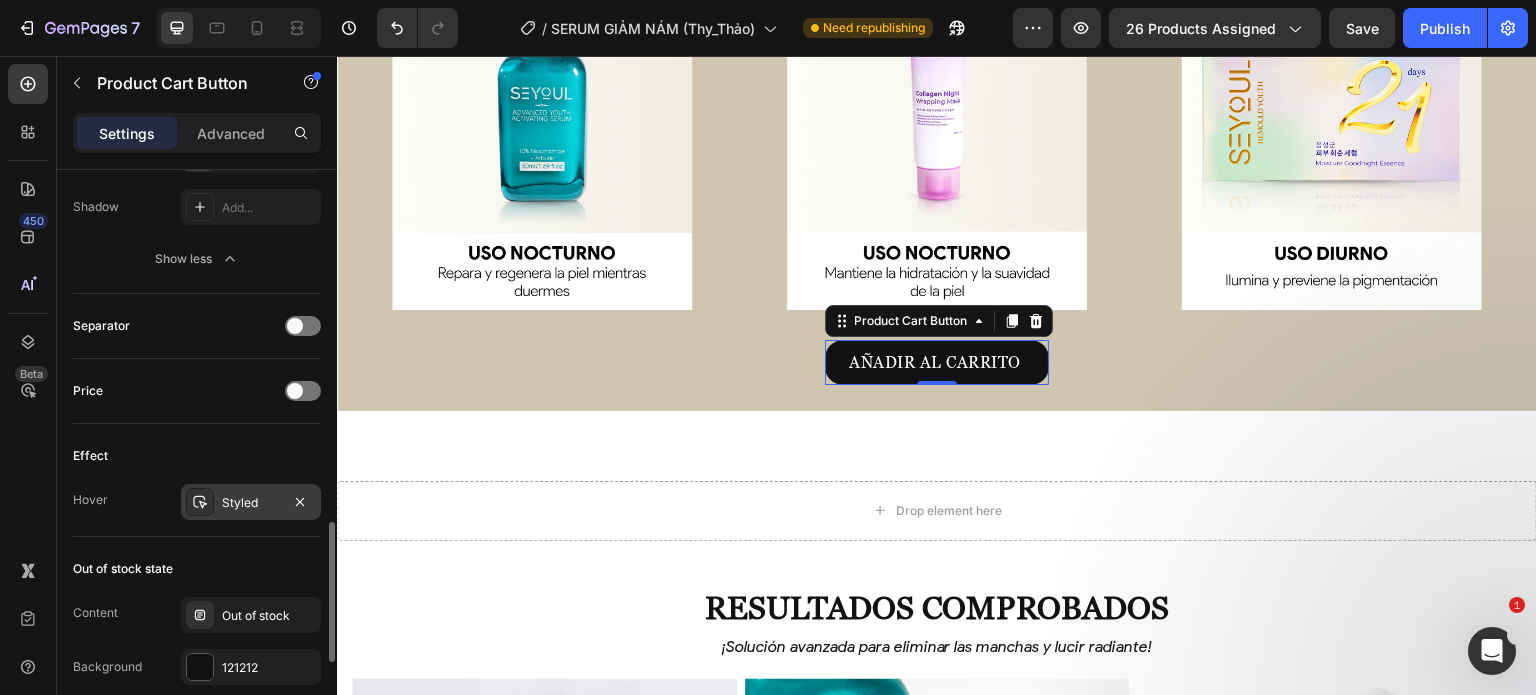 click on "Styled" at bounding box center [251, 503] 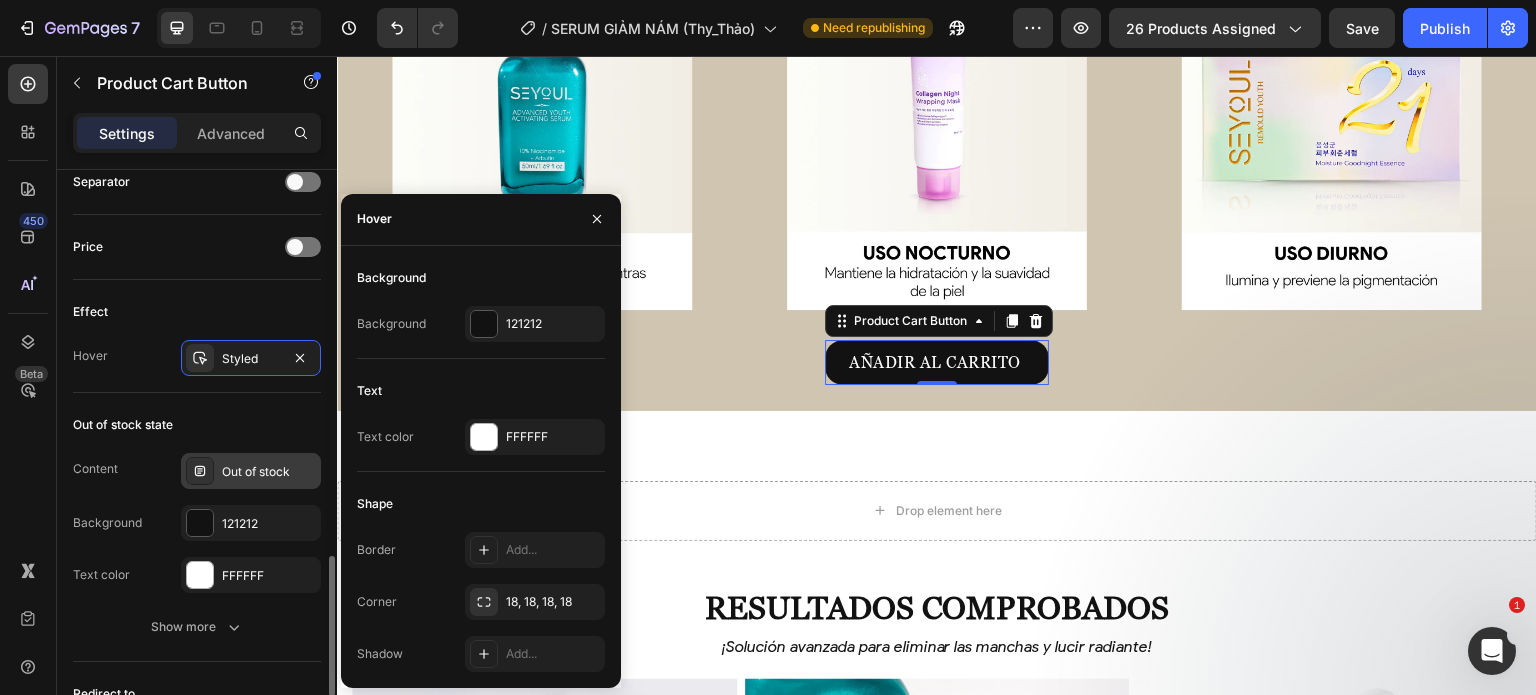 scroll, scrollTop: 1598, scrollLeft: 0, axis: vertical 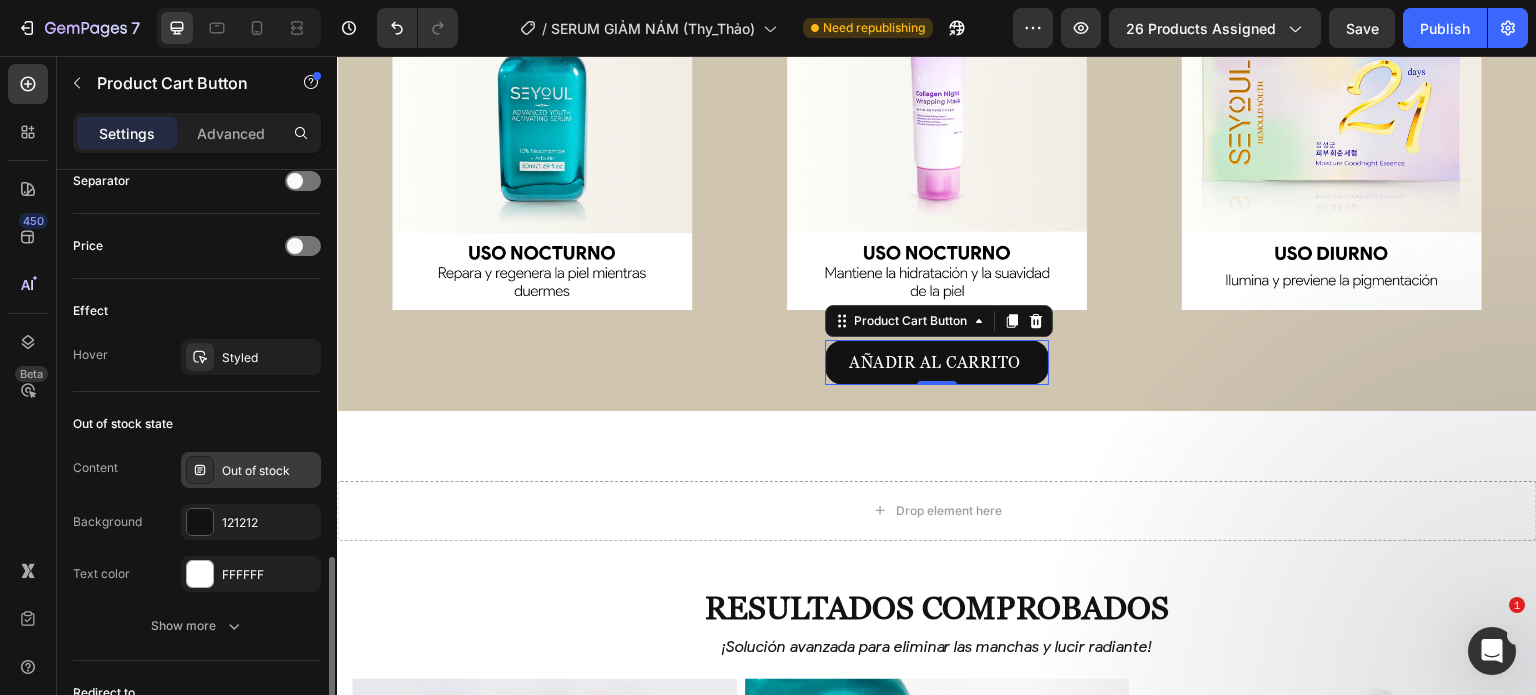 click on "Show more" at bounding box center [197, 626] 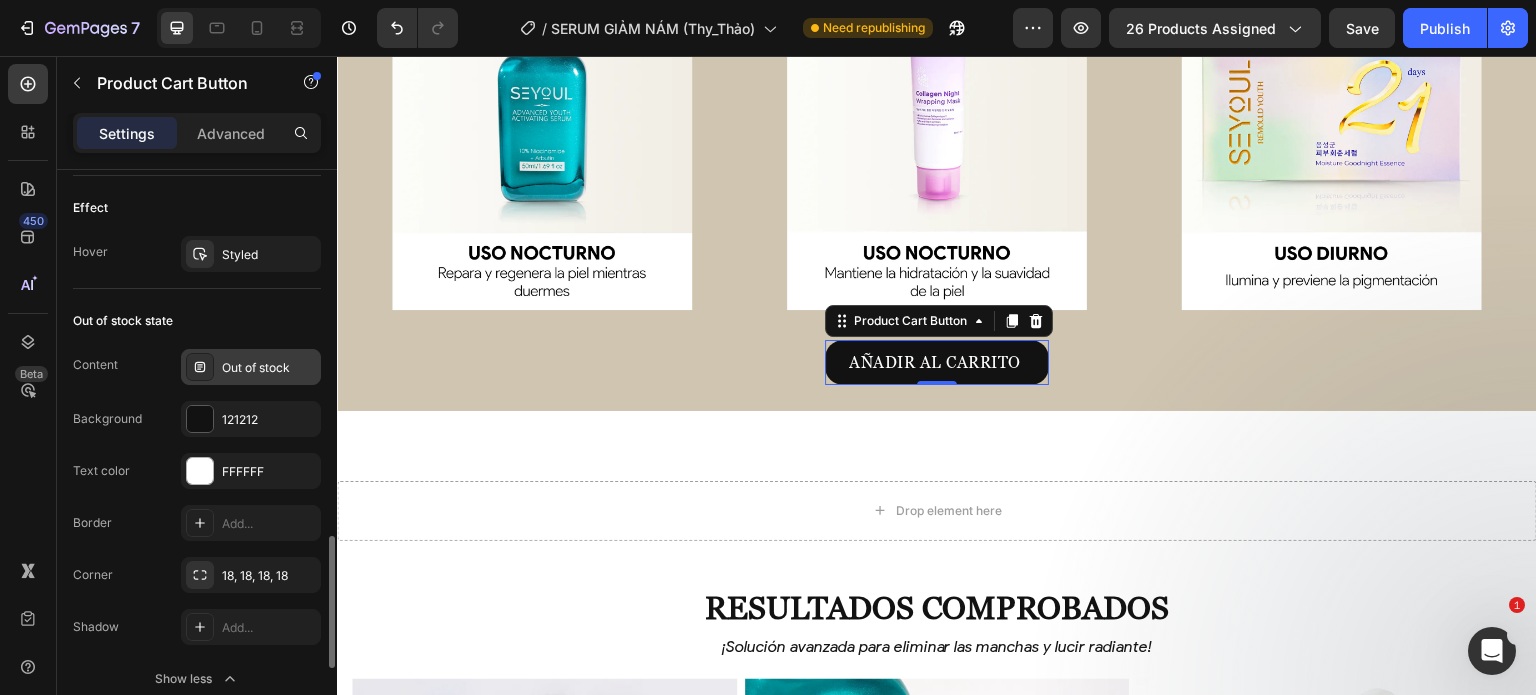 scroll, scrollTop: 1680, scrollLeft: 0, axis: vertical 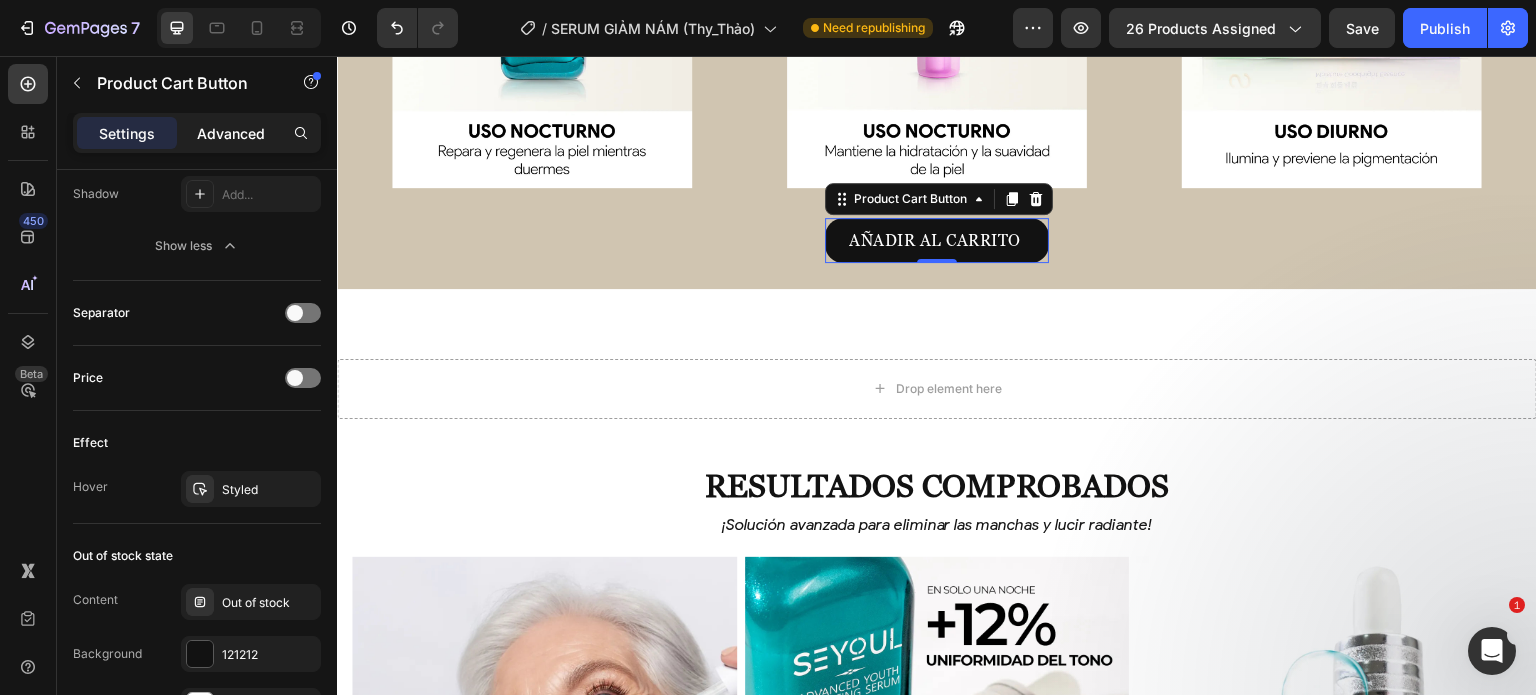 click on "Advanced" at bounding box center [231, 133] 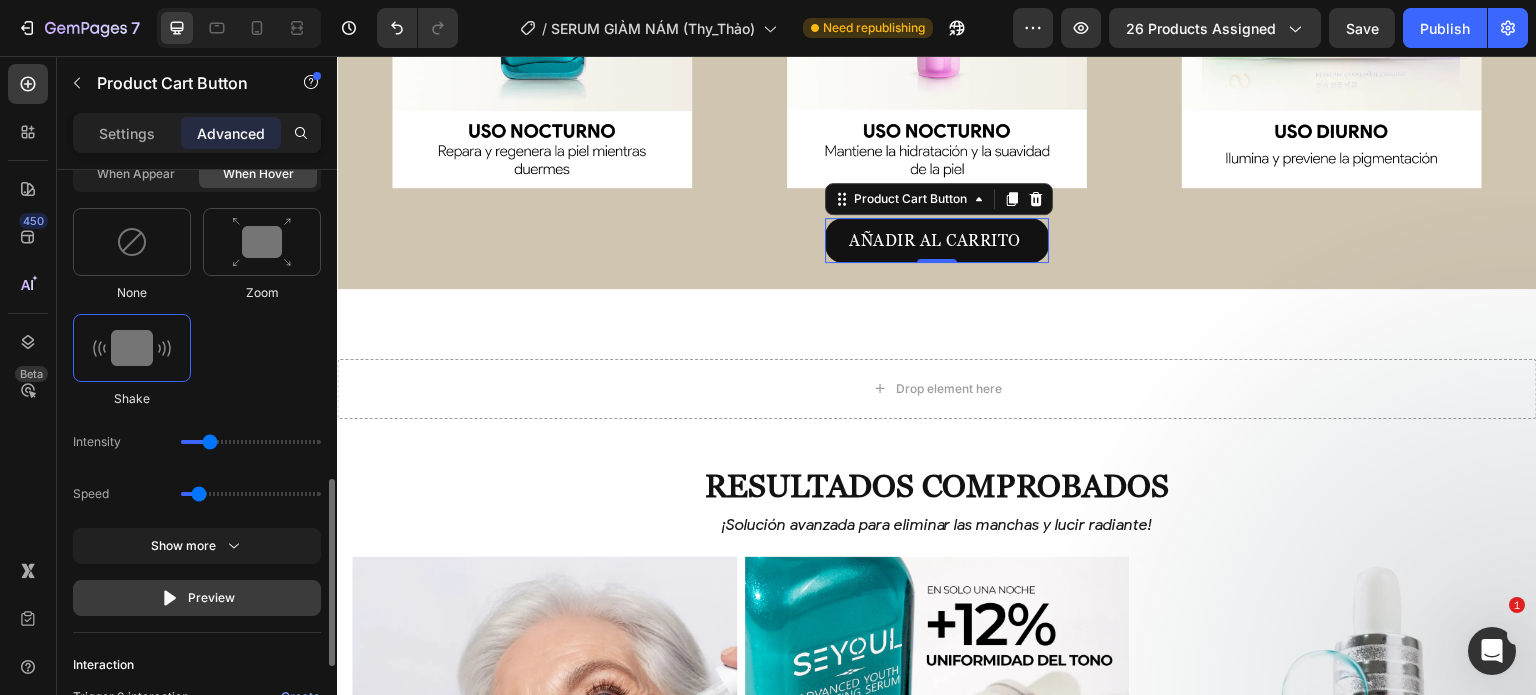 scroll, scrollTop: 976, scrollLeft: 0, axis: vertical 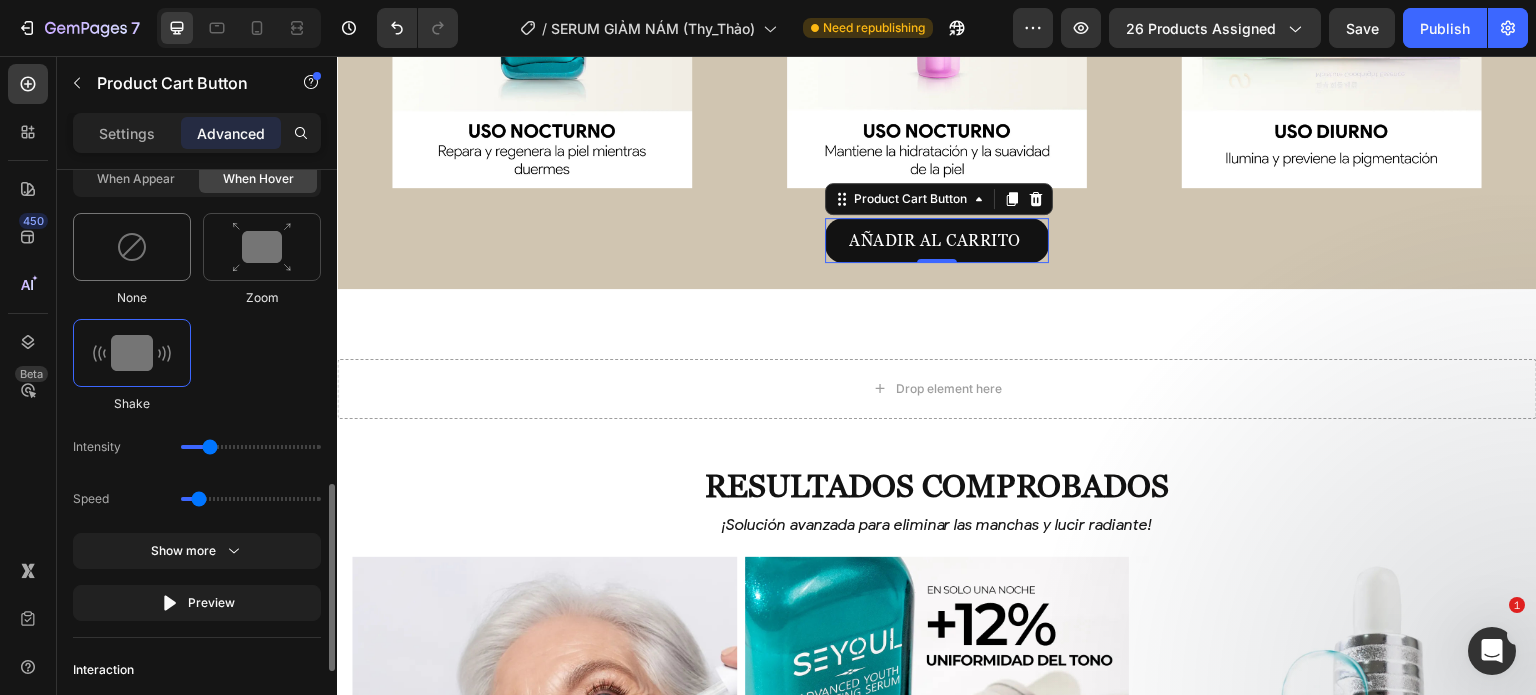 click at bounding box center [132, 247] 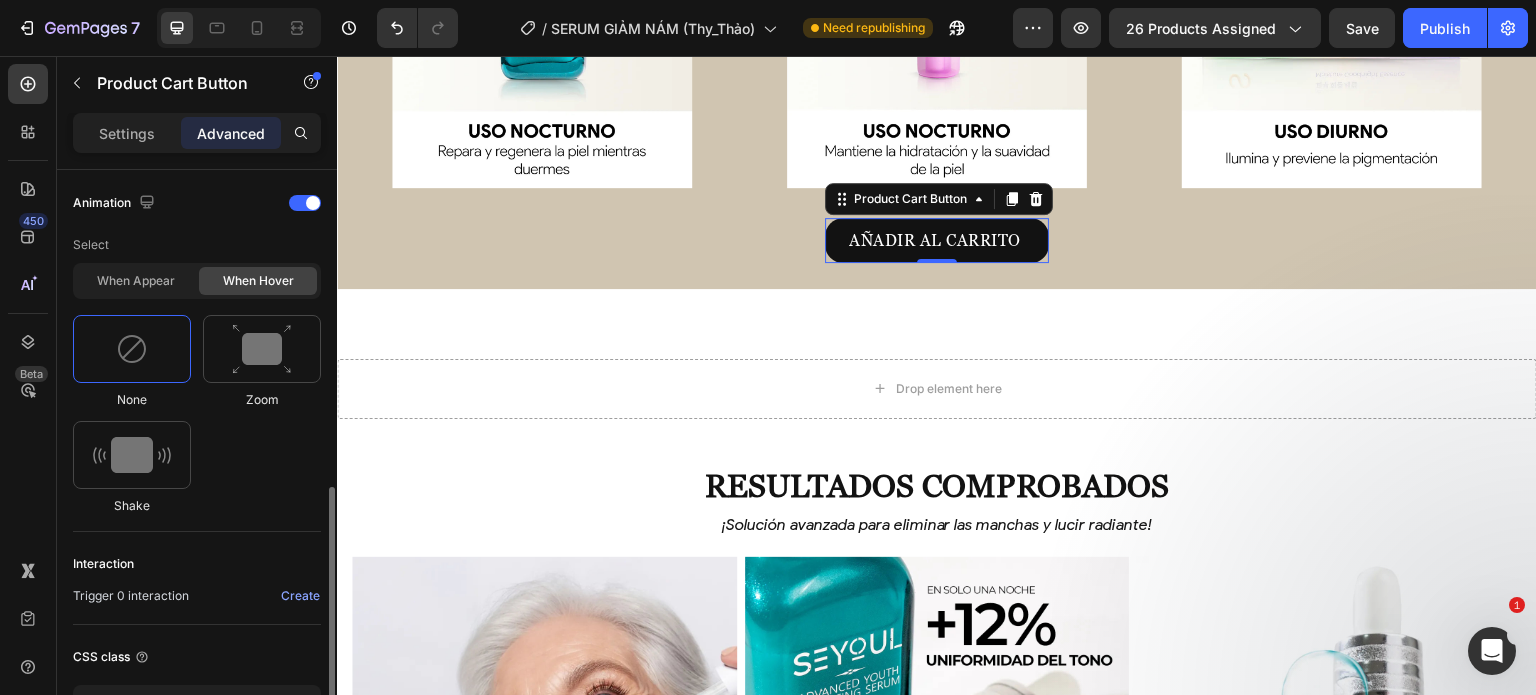 scroll, scrollTop: 873, scrollLeft: 0, axis: vertical 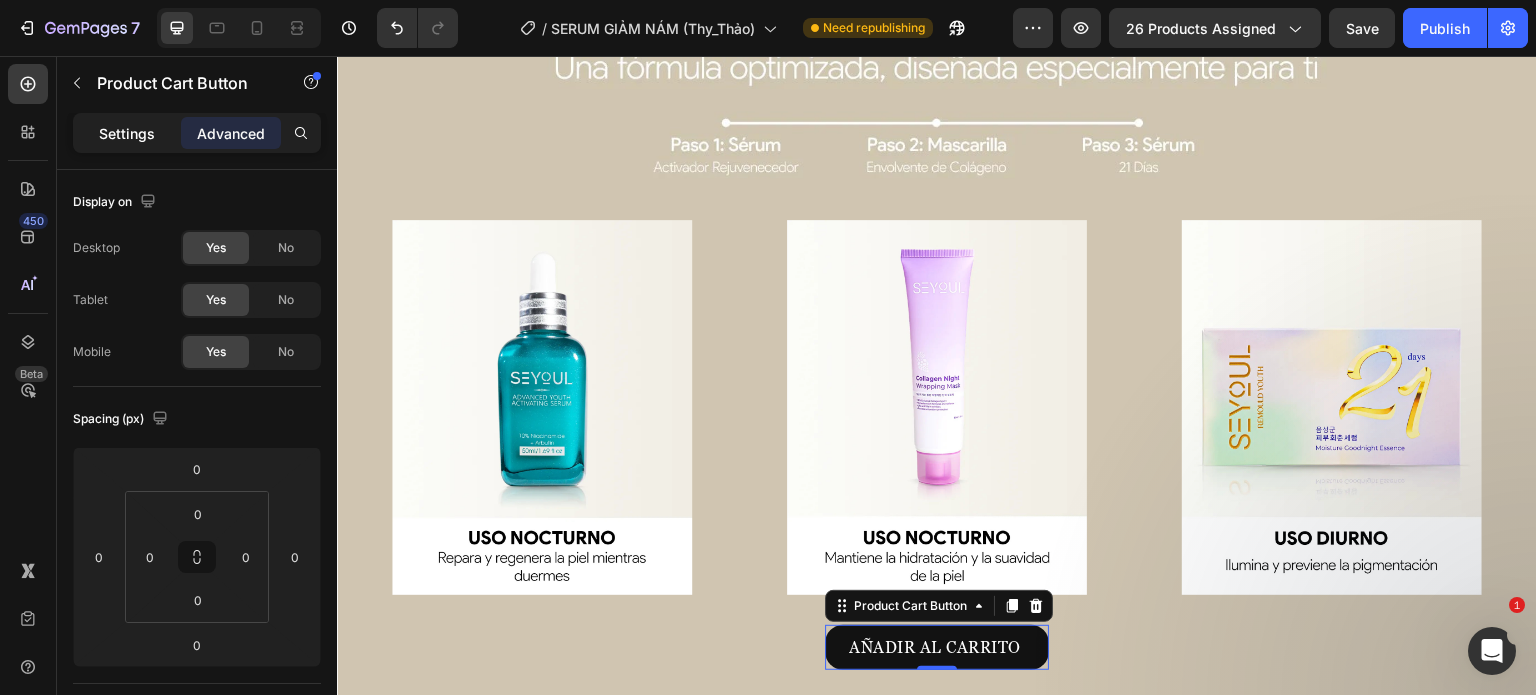 click on "Settings" at bounding box center (127, 133) 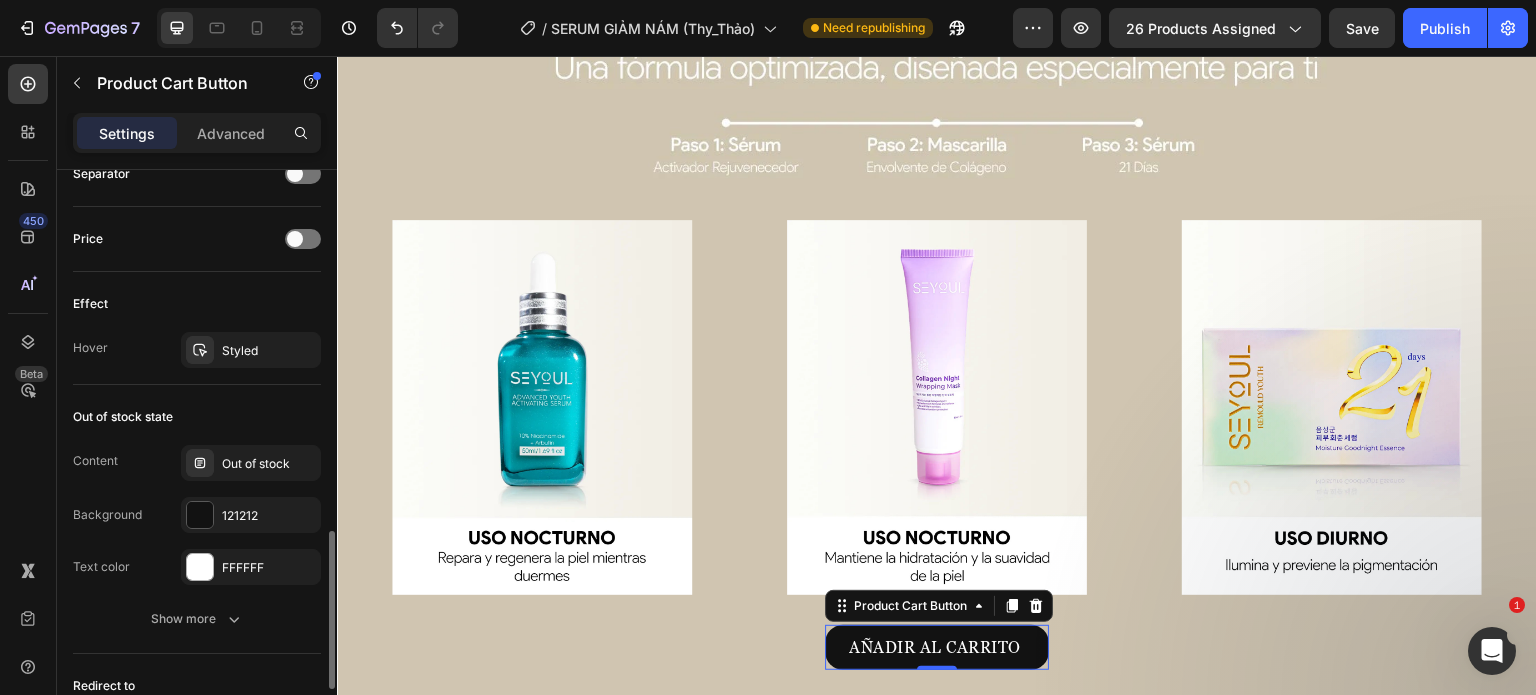 scroll, scrollTop: 1343, scrollLeft: 0, axis: vertical 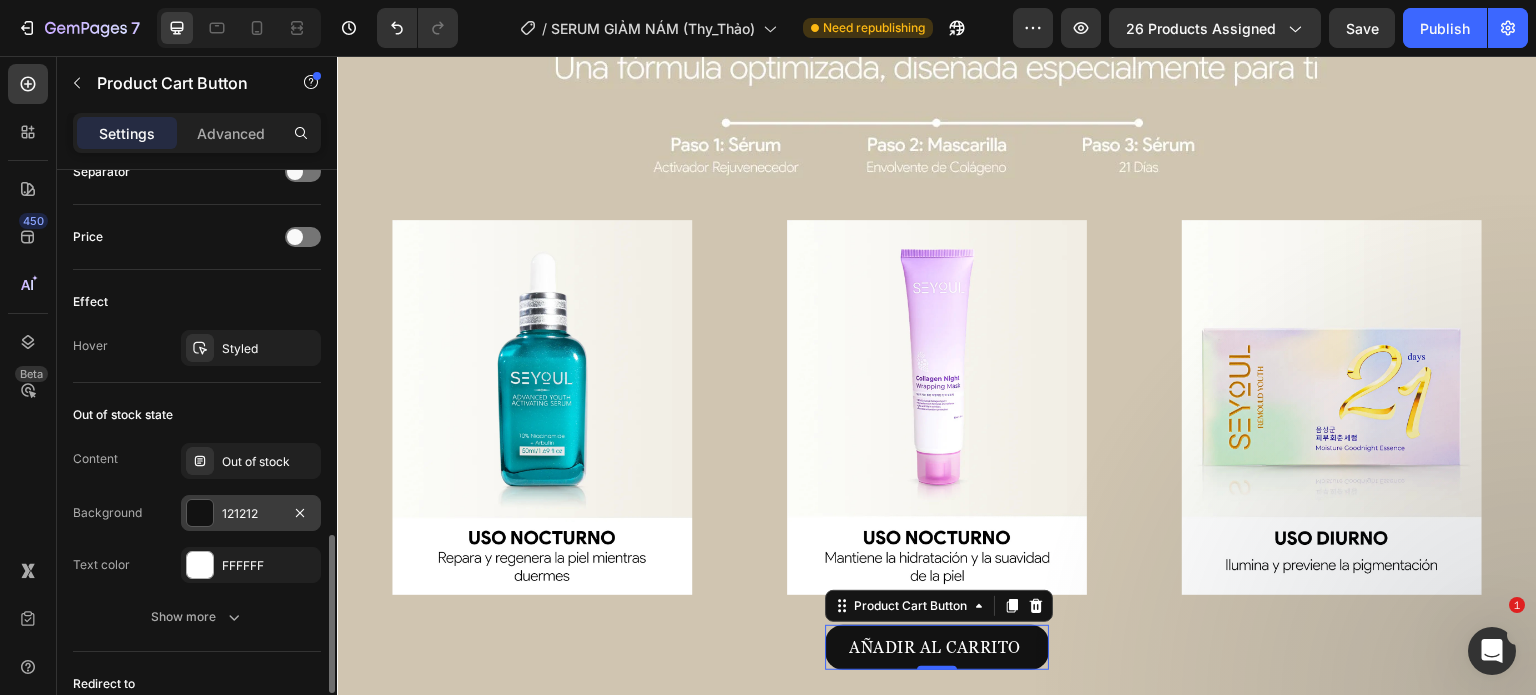 click at bounding box center (200, 513) 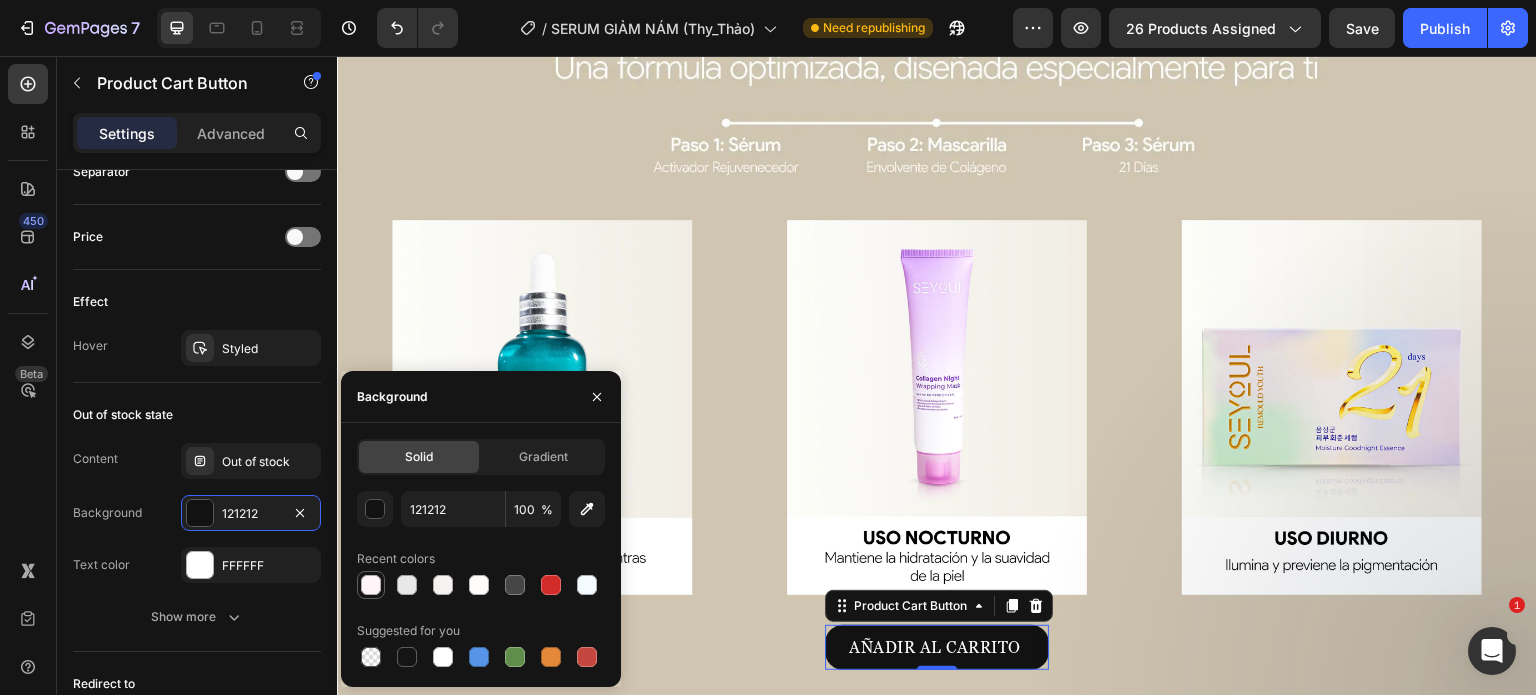 click at bounding box center [371, 585] 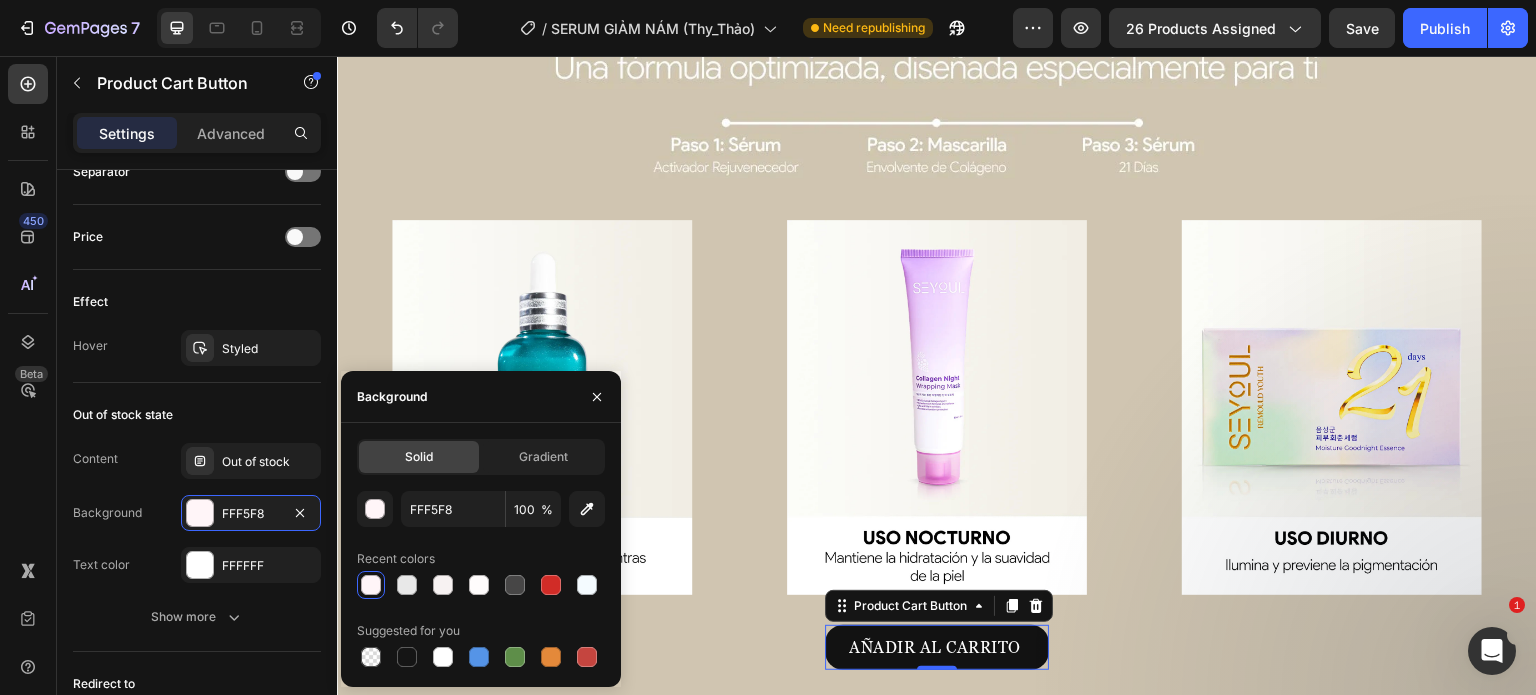 click at bounding box center (371, 585) 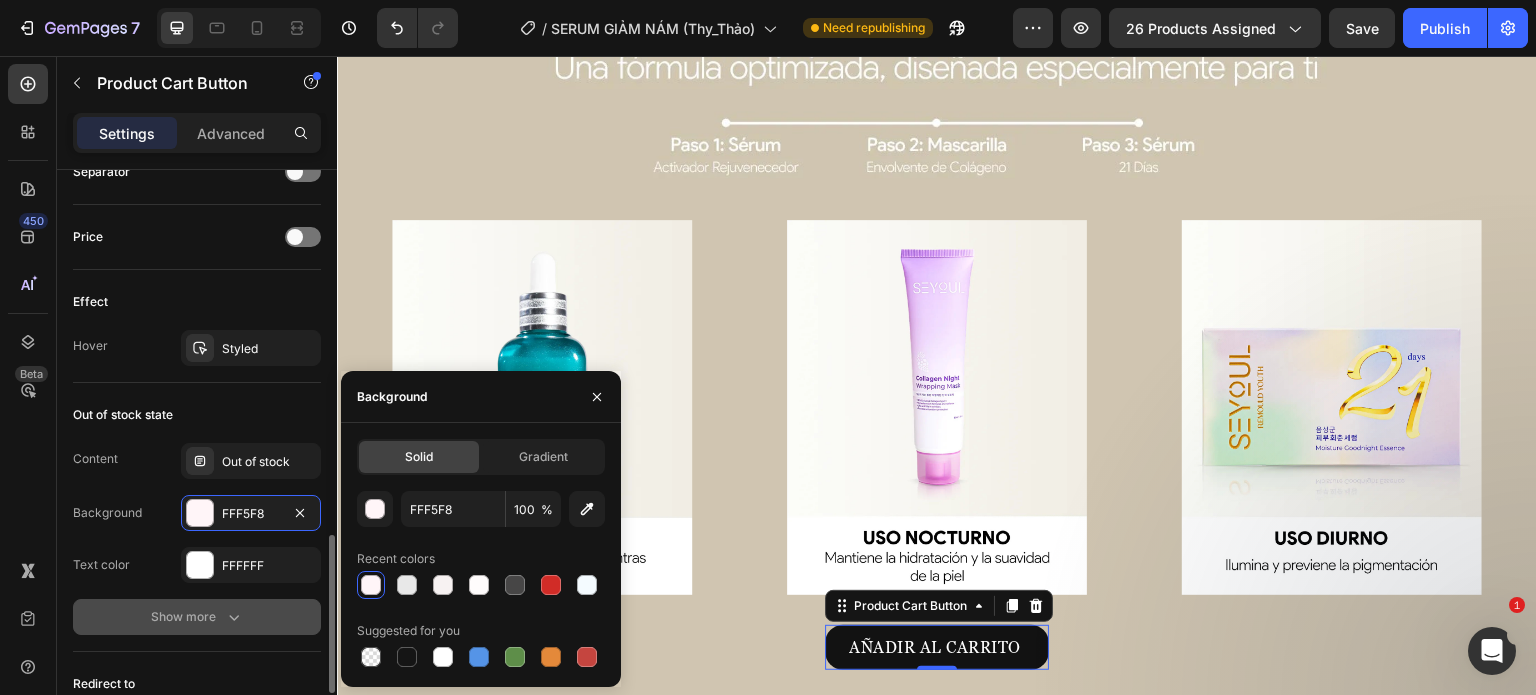click 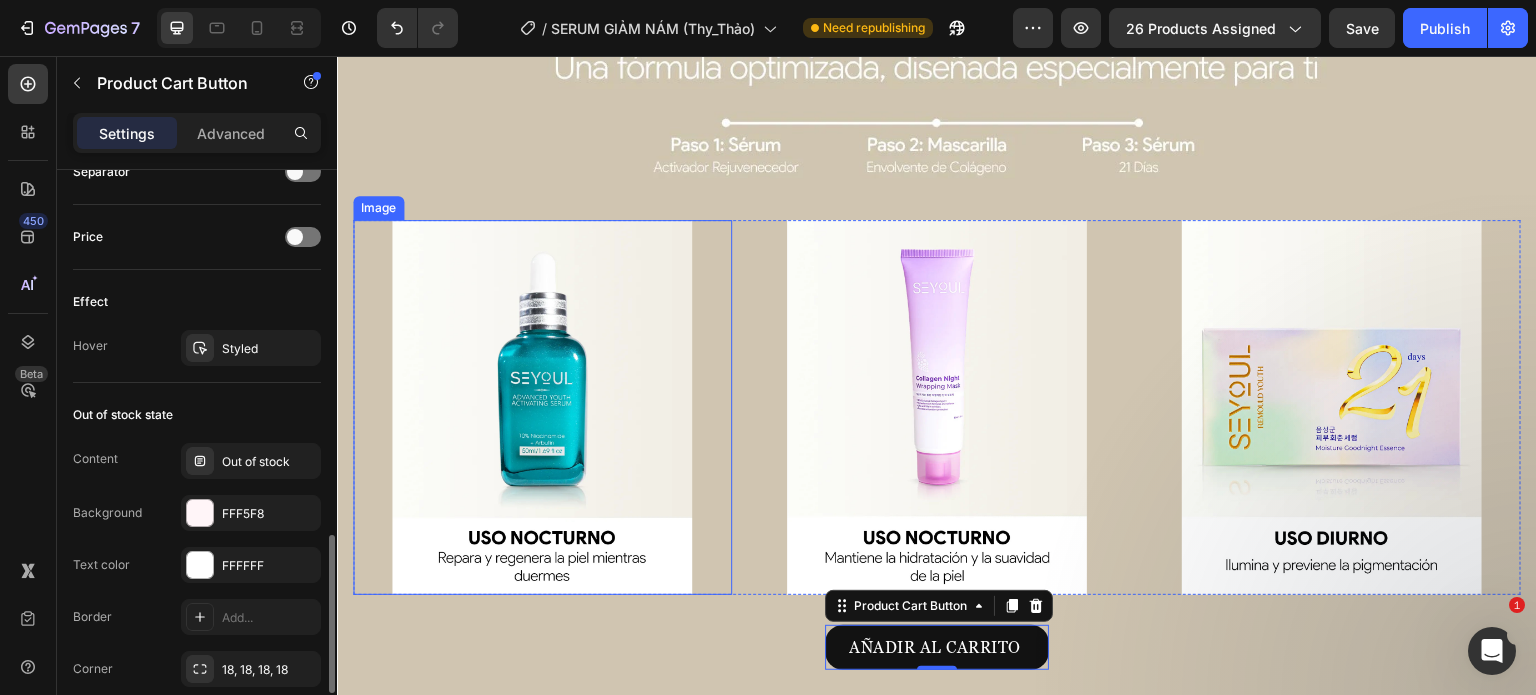 scroll, scrollTop: 5308, scrollLeft: 0, axis: vertical 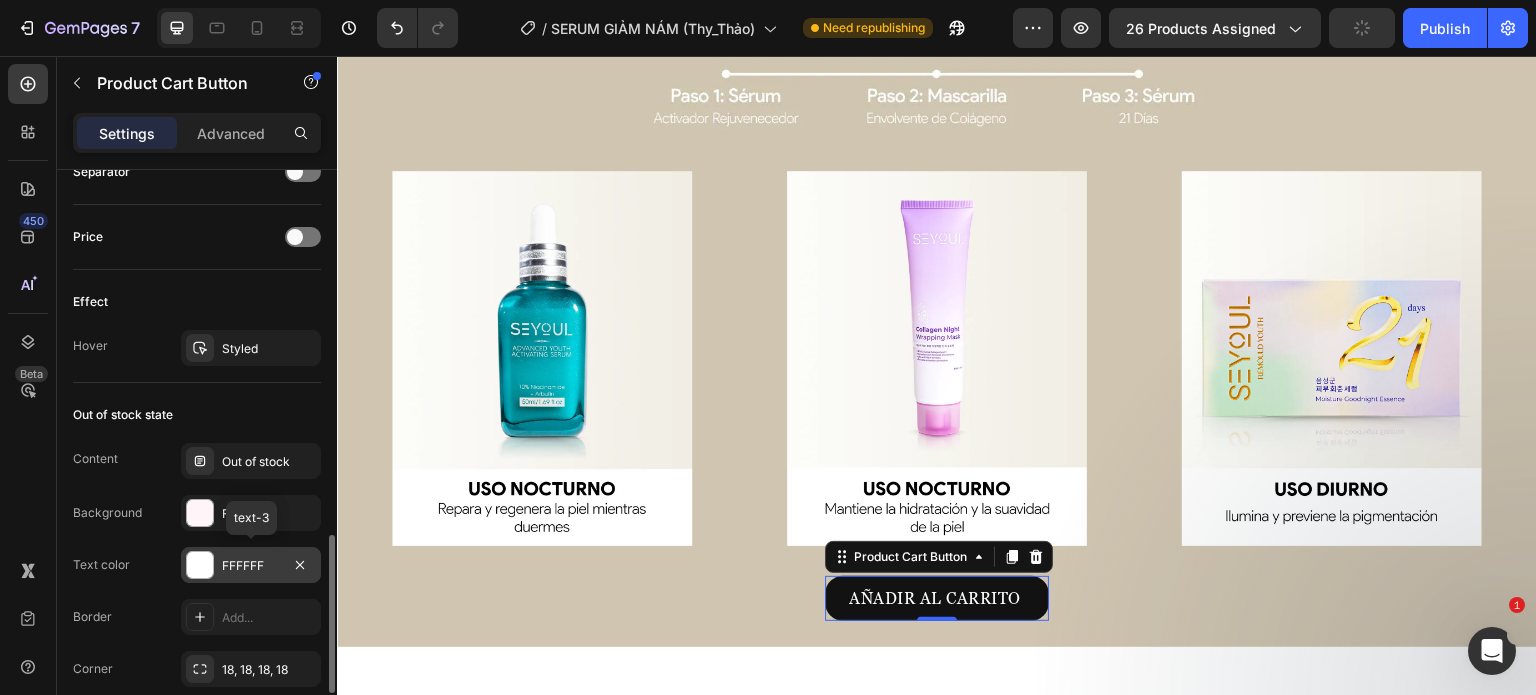 click on "FFFFFF" at bounding box center [251, 565] 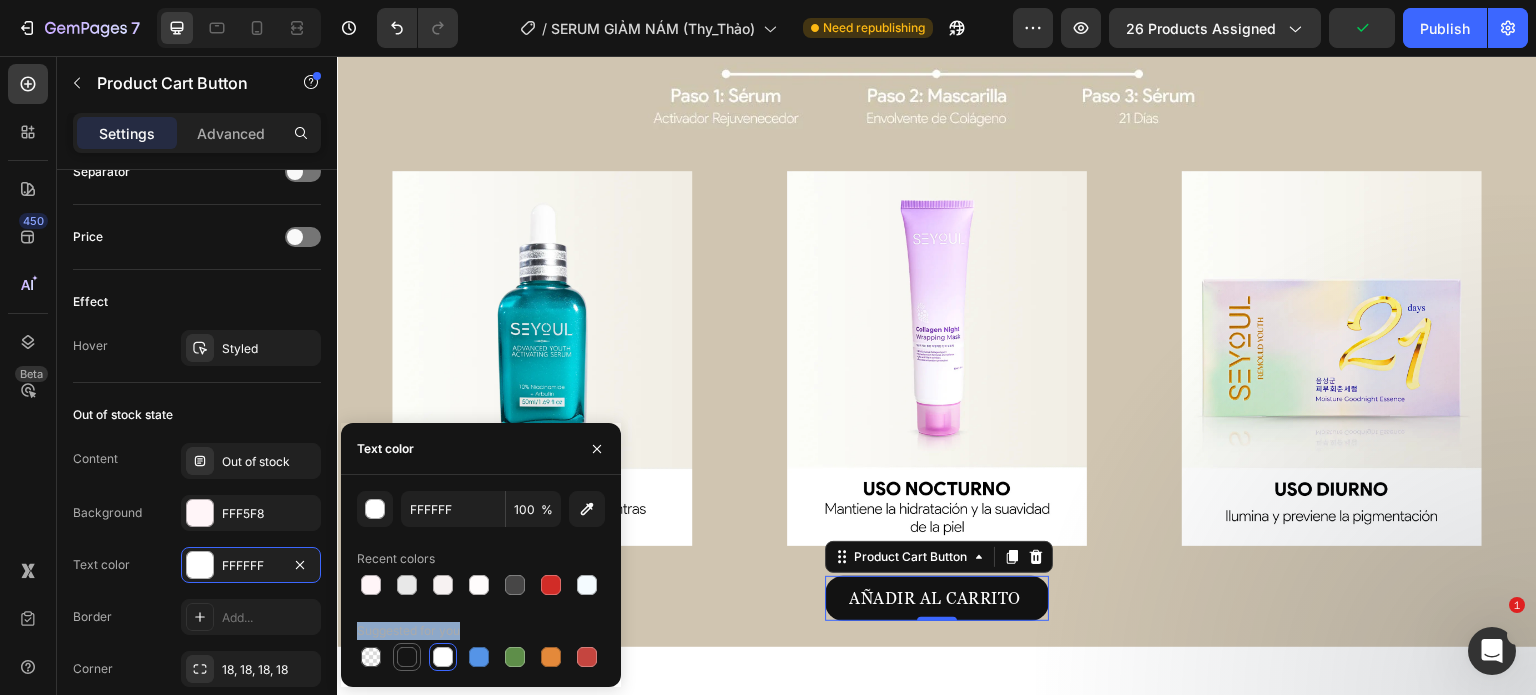 drag, startPoint x: 532, startPoint y: 583, endPoint x: 406, endPoint y: 655, distance: 145.12064 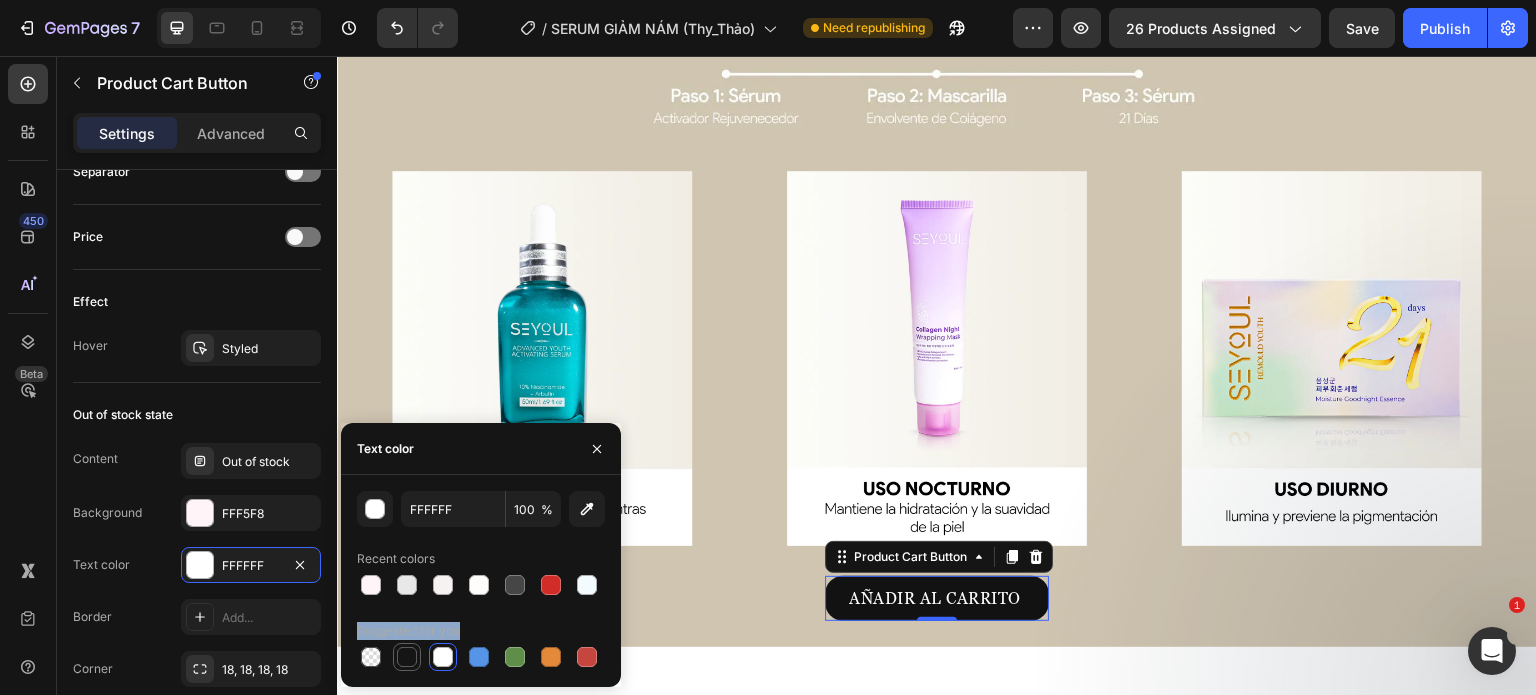 click at bounding box center (407, 657) 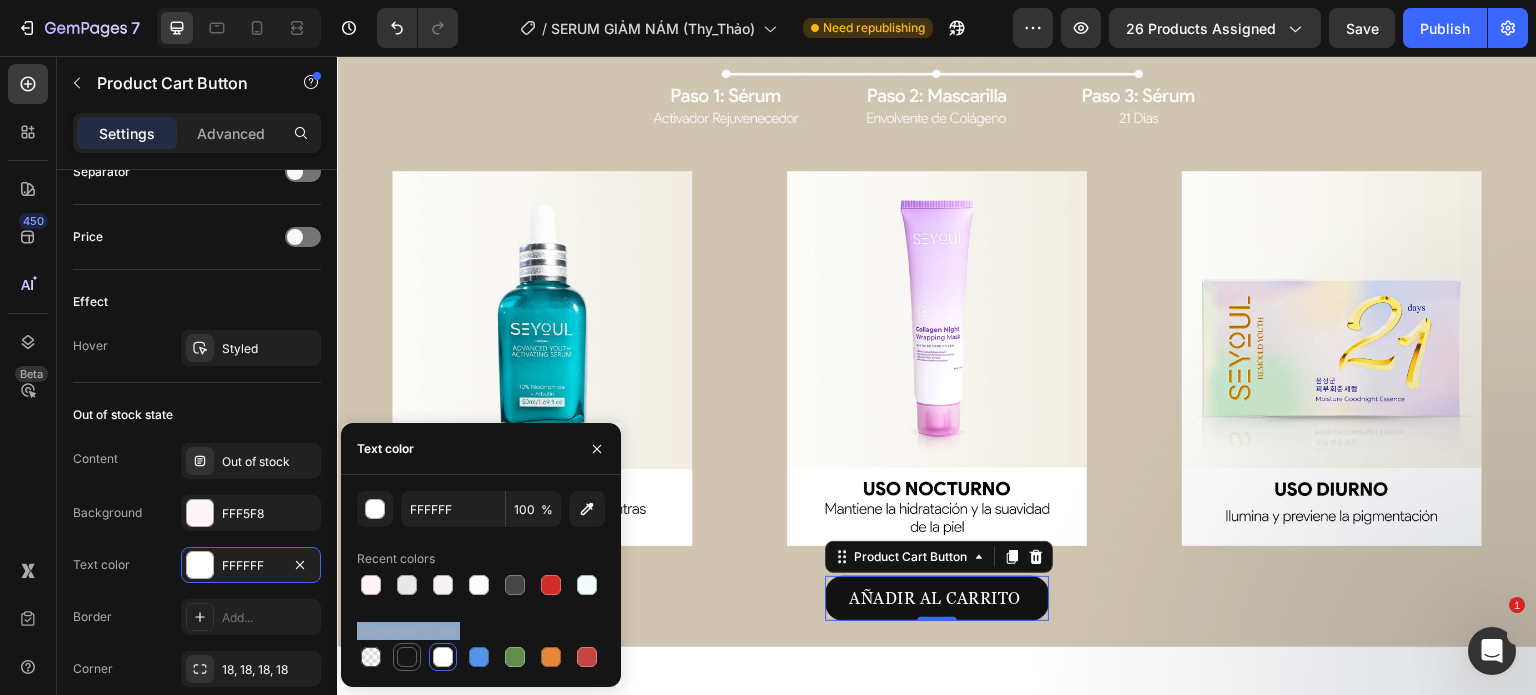 type on "151515" 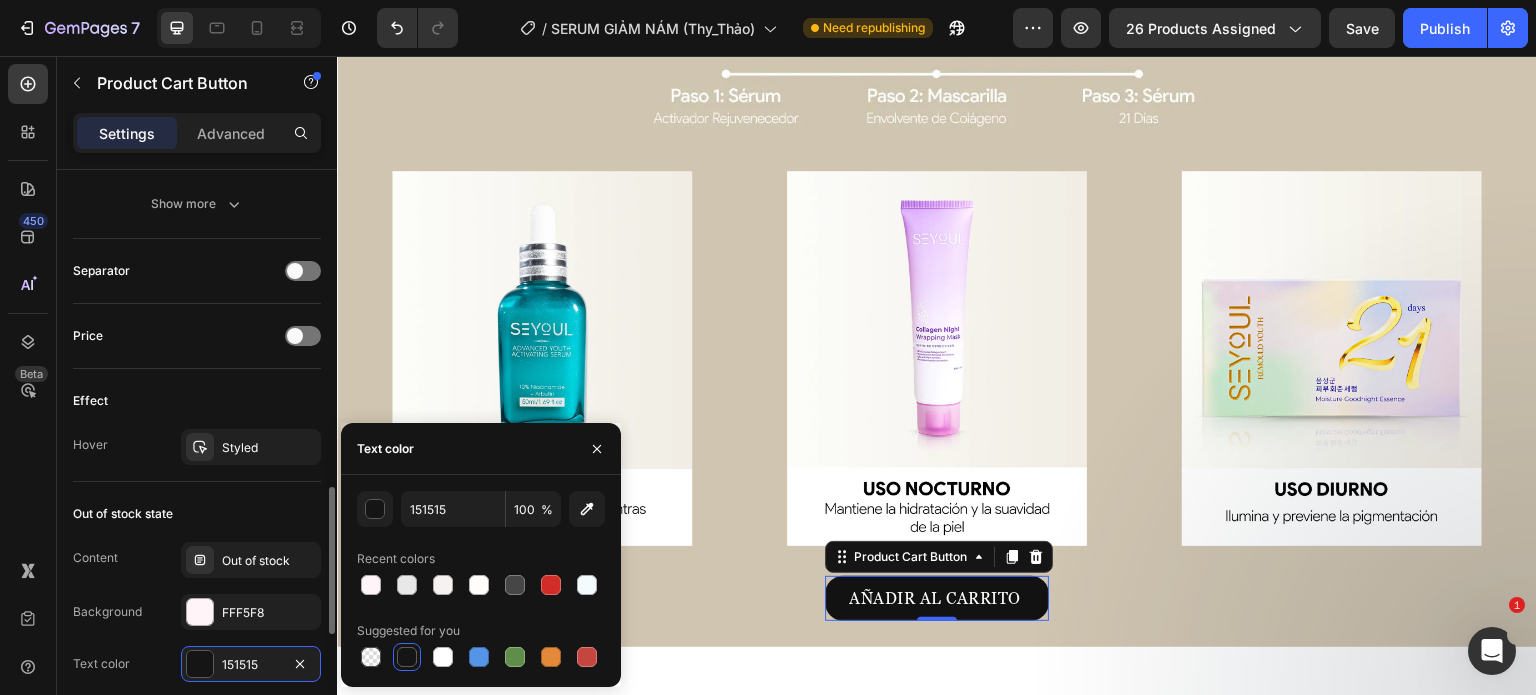 scroll, scrollTop: 1244, scrollLeft: 0, axis: vertical 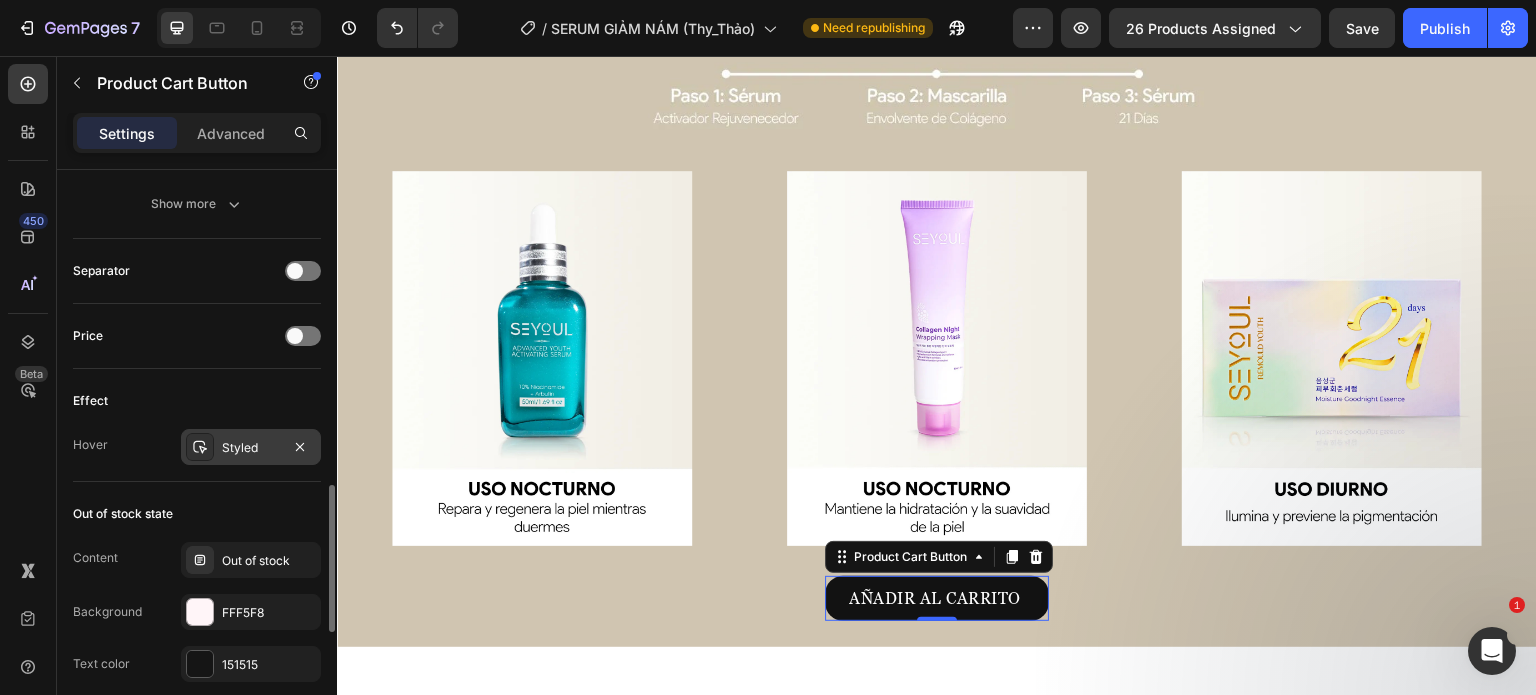 click on "Styled" at bounding box center [251, 447] 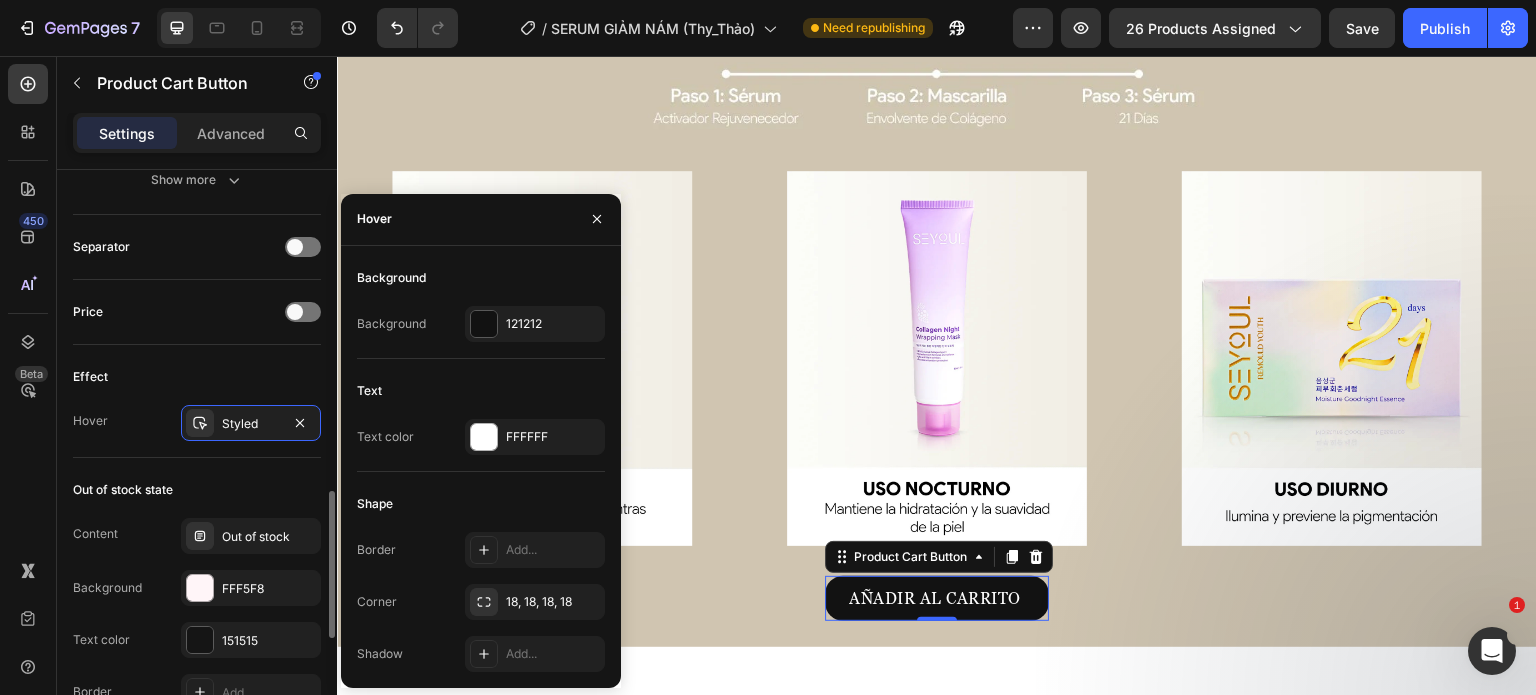 scroll, scrollTop: 1268, scrollLeft: 0, axis: vertical 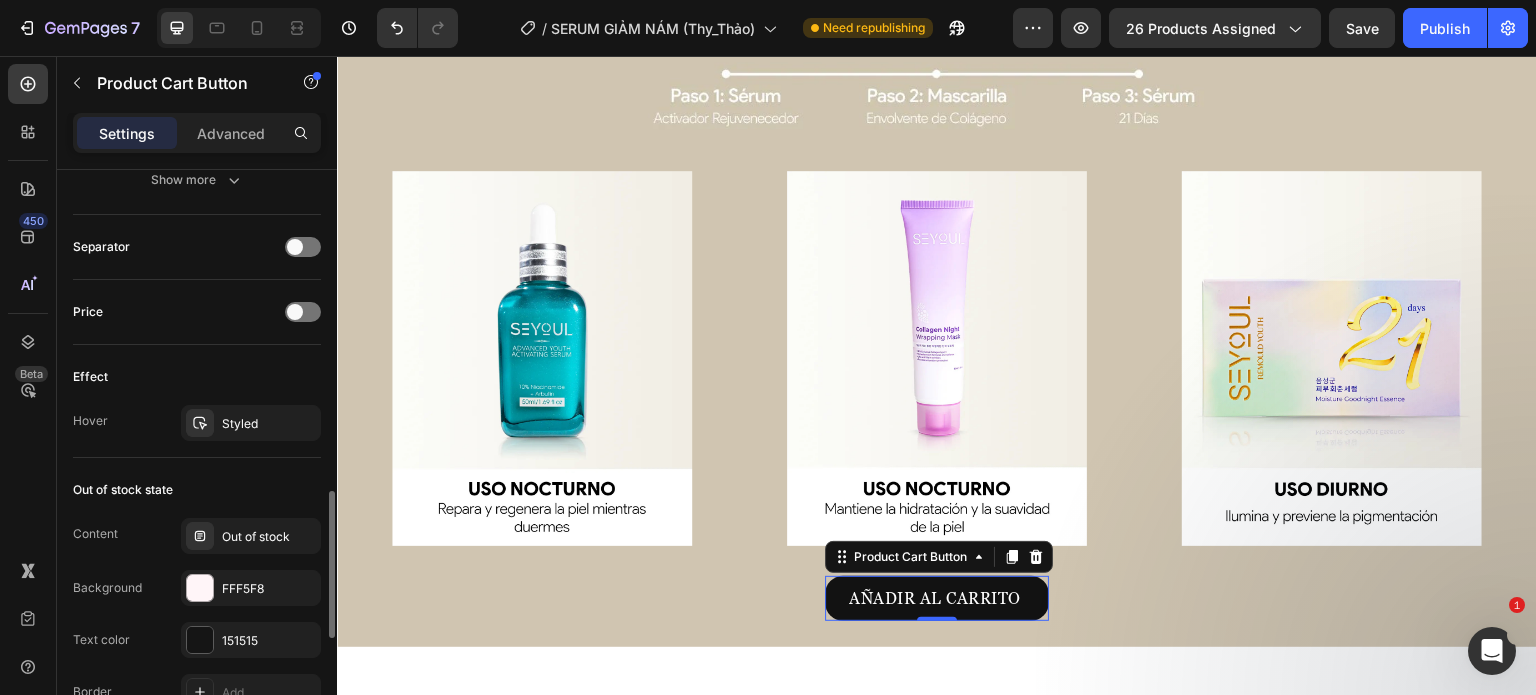 click on "Out of stock state Content Out of stock Background FFF5F8 Text color 151515 Border Add... Corner 18, 18, 18, 18 Shadow Add... Show less" 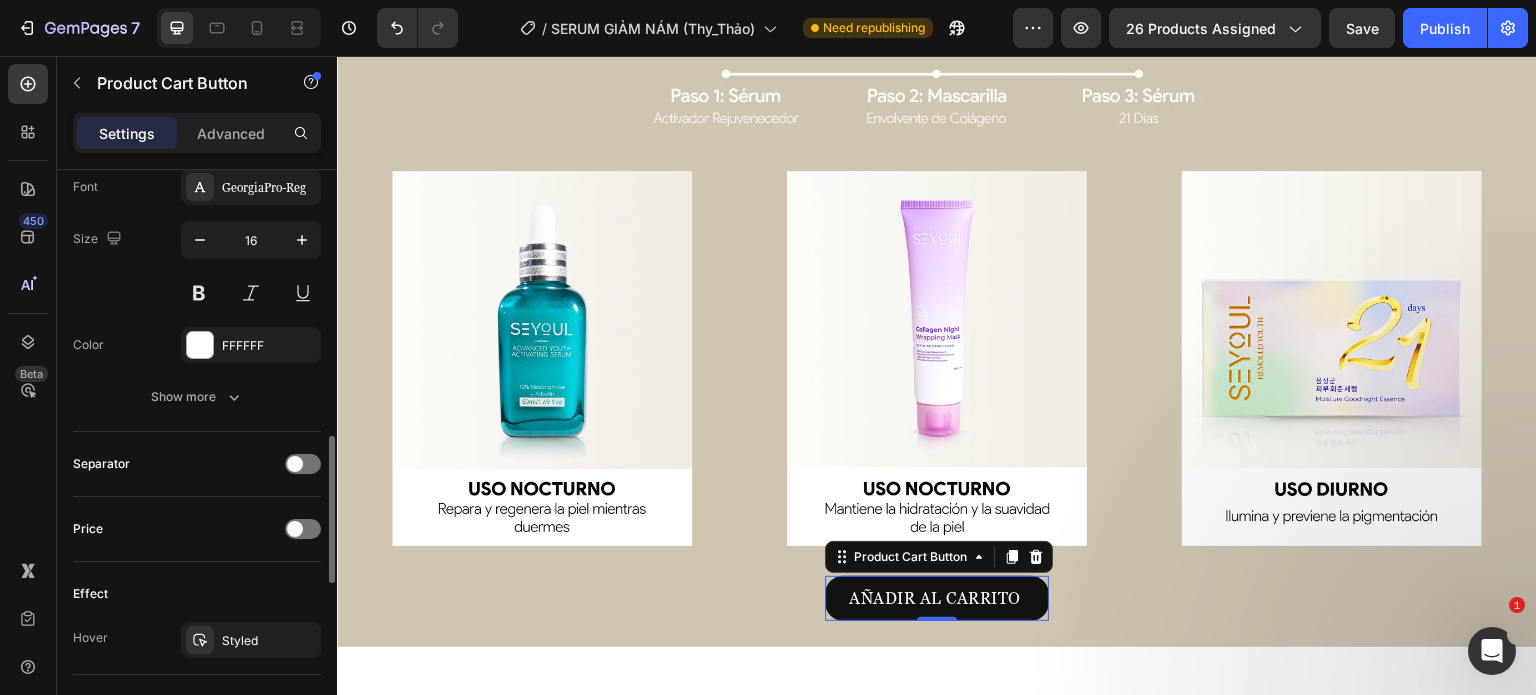 scroll, scrollTop: 1050, scrollLeft: 0, axis: vertical 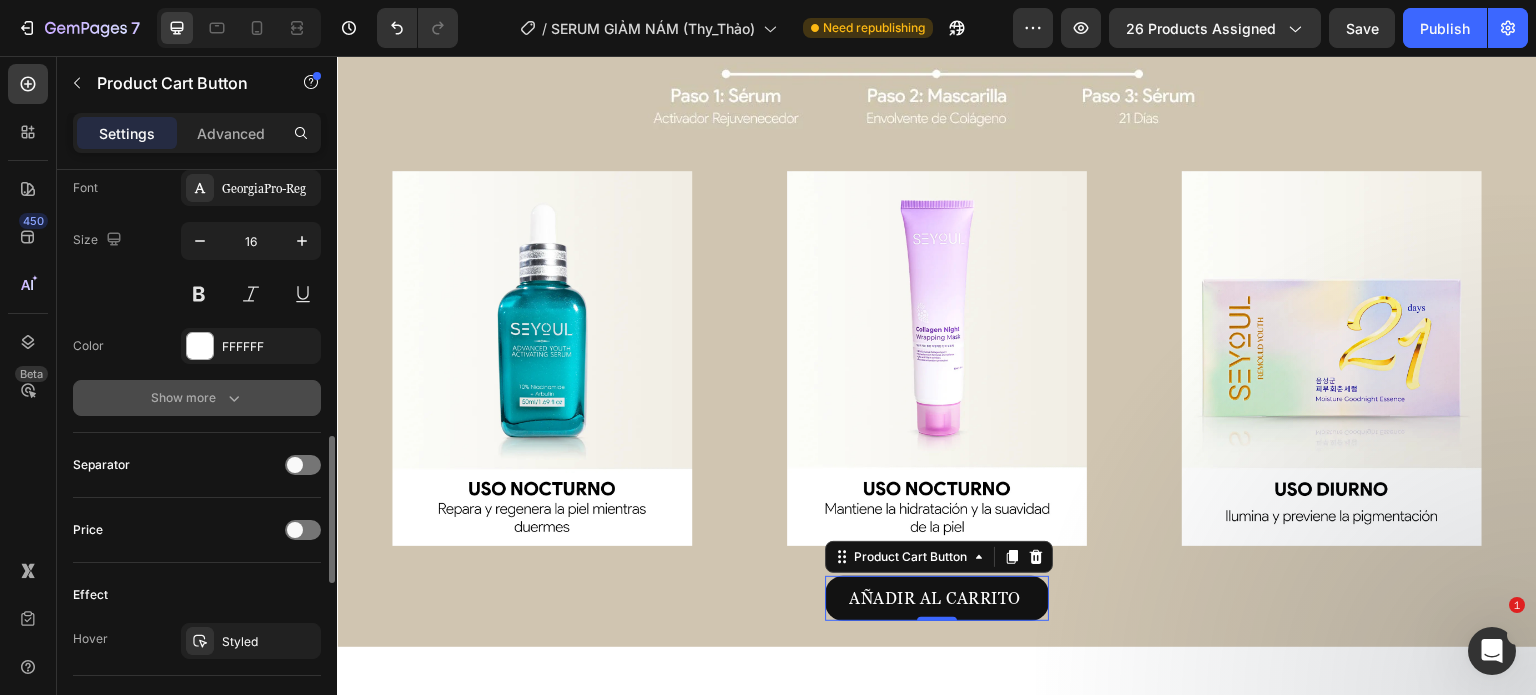 click on "Show more" at bounding box center [197, 398] 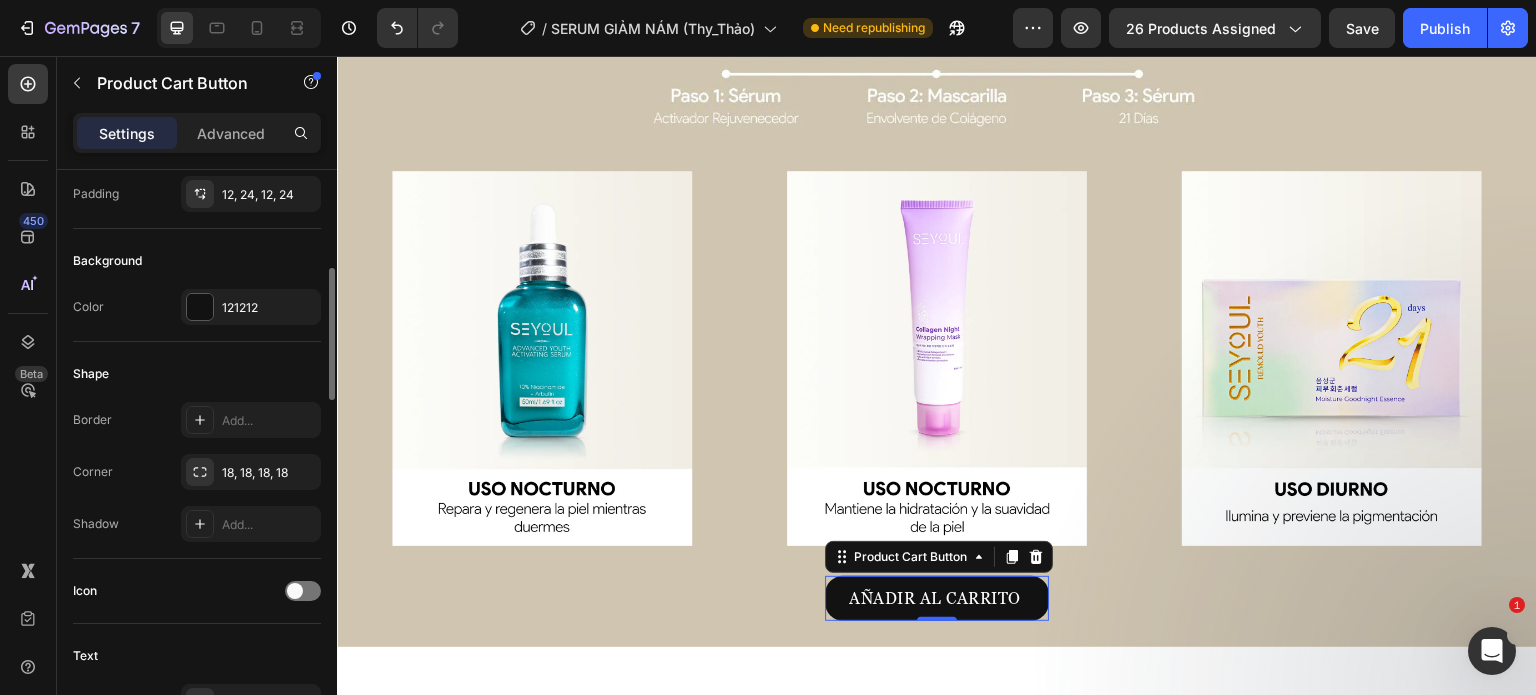 scroll, scrollTop: 429, scrollLeft: 0, axis: vertical 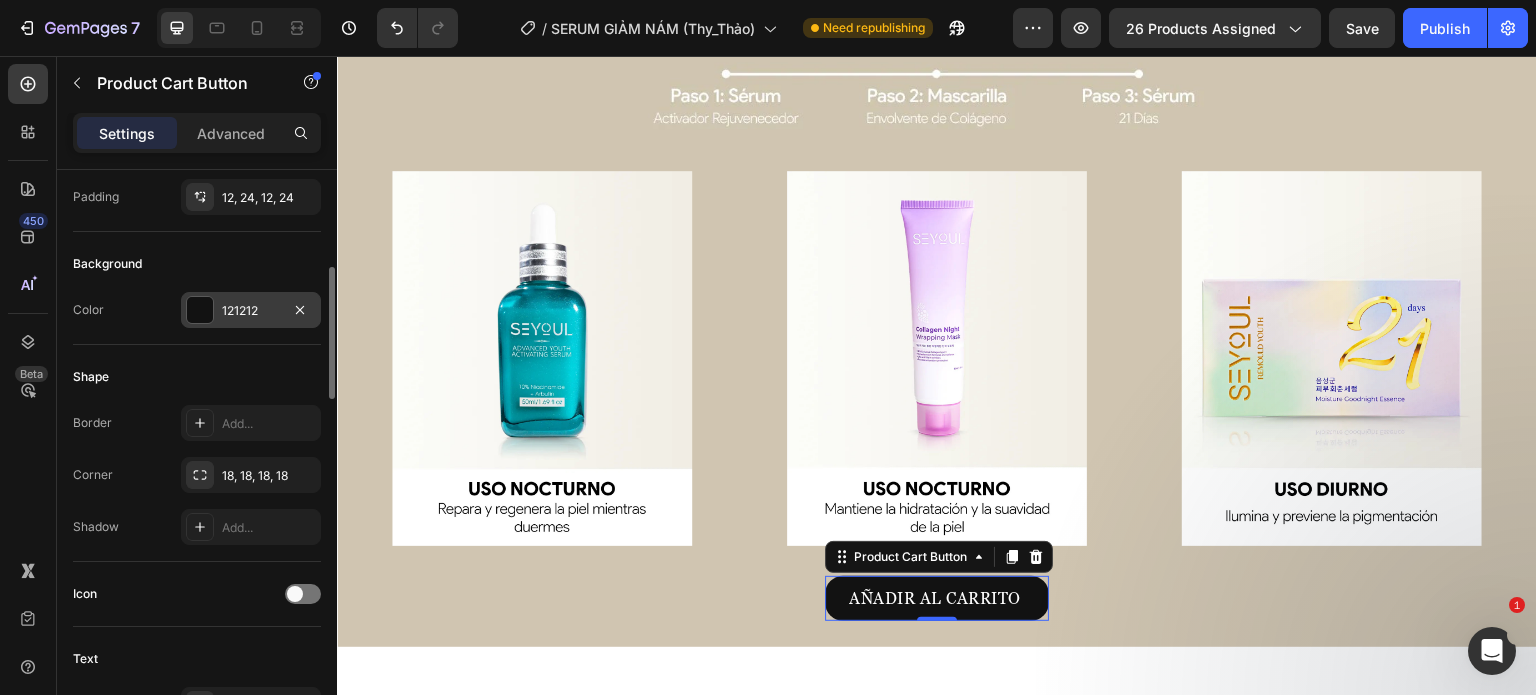 click at bounding box center [200, 310] 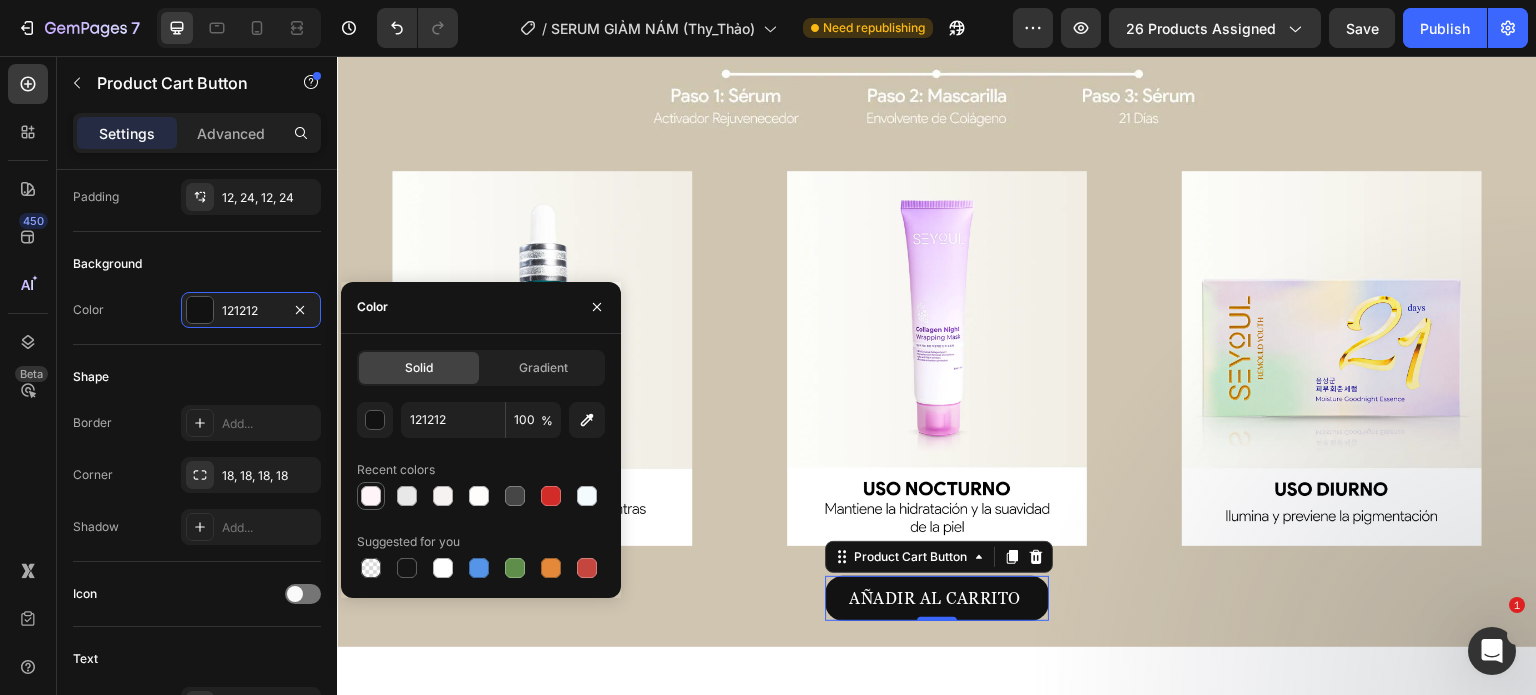 click at bounding box center [371, 496] 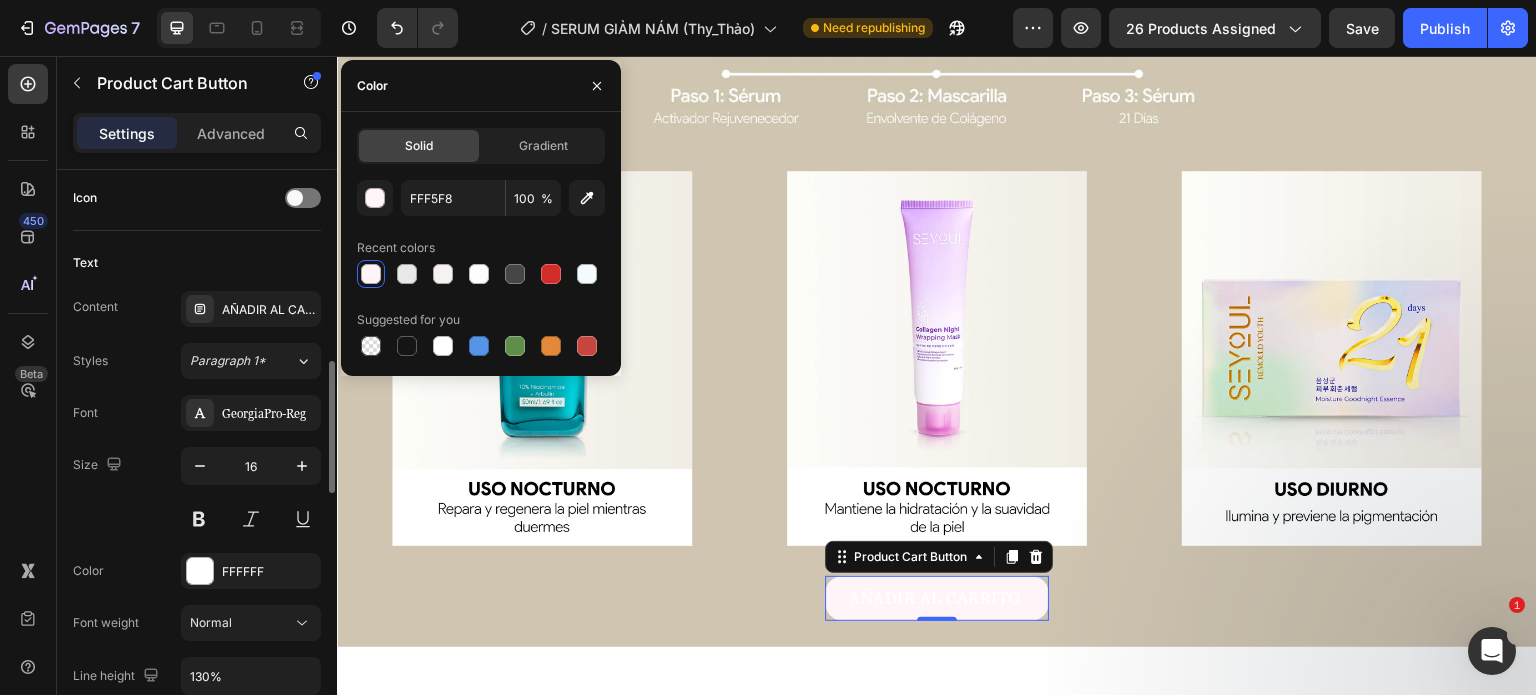 scroll, scrollTop: 828, scrollLeft: 0, axis: vertical 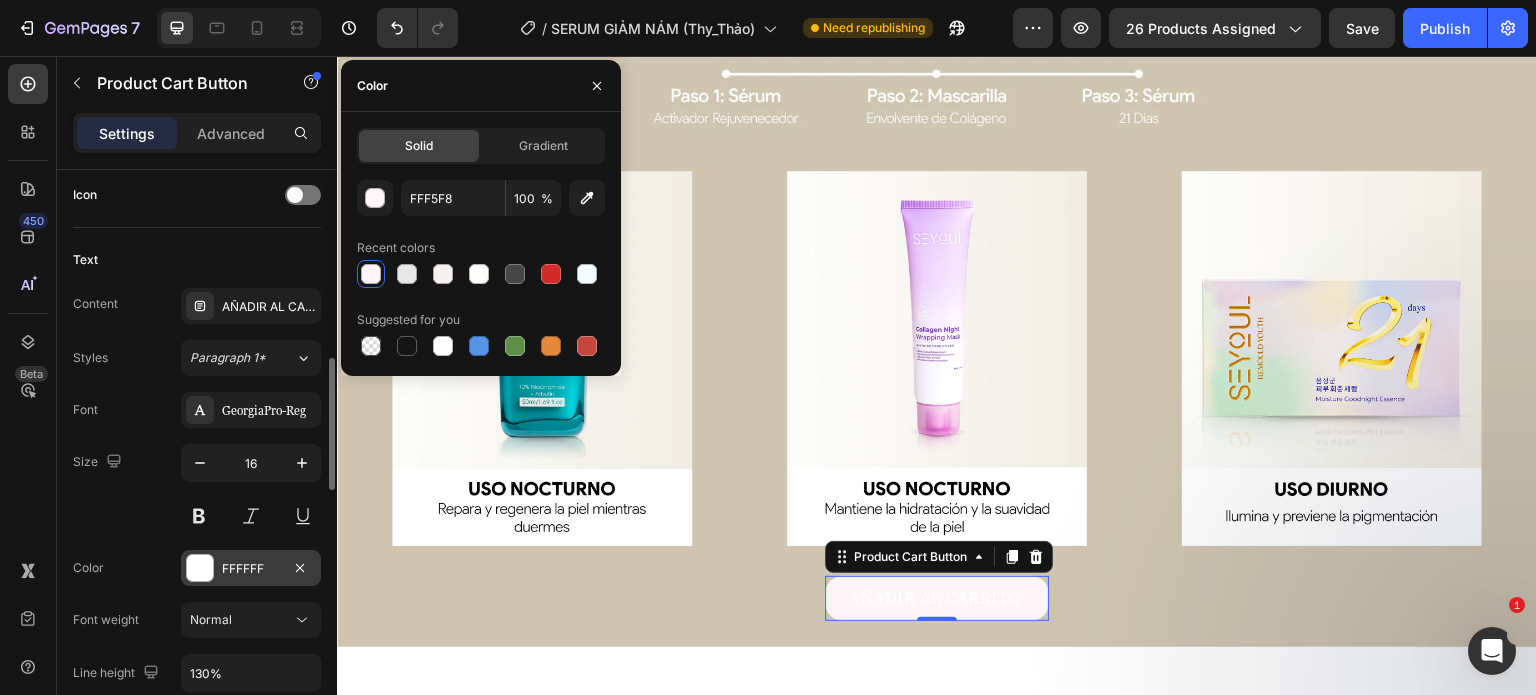 click on "FFFFFF" at bounding box center (251, 569) 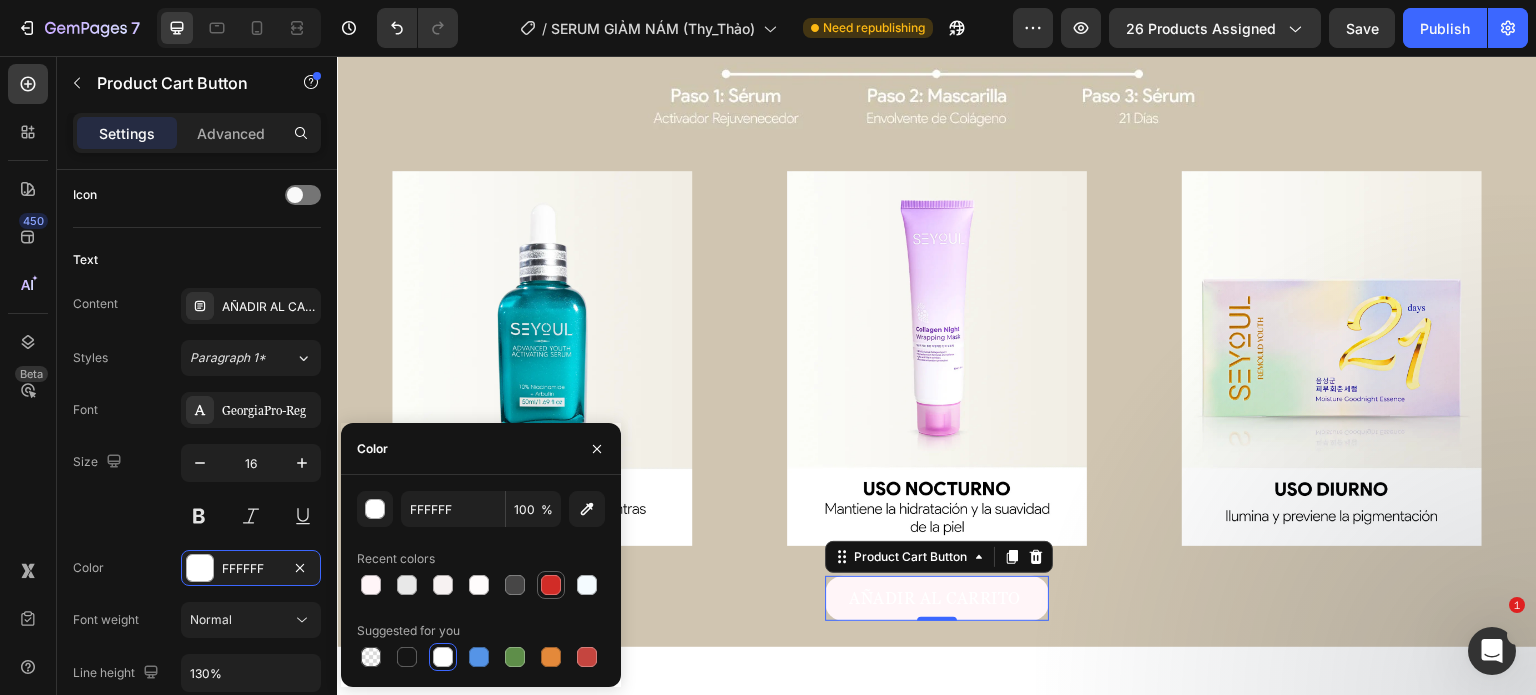 click at bounding box center [551, 585] 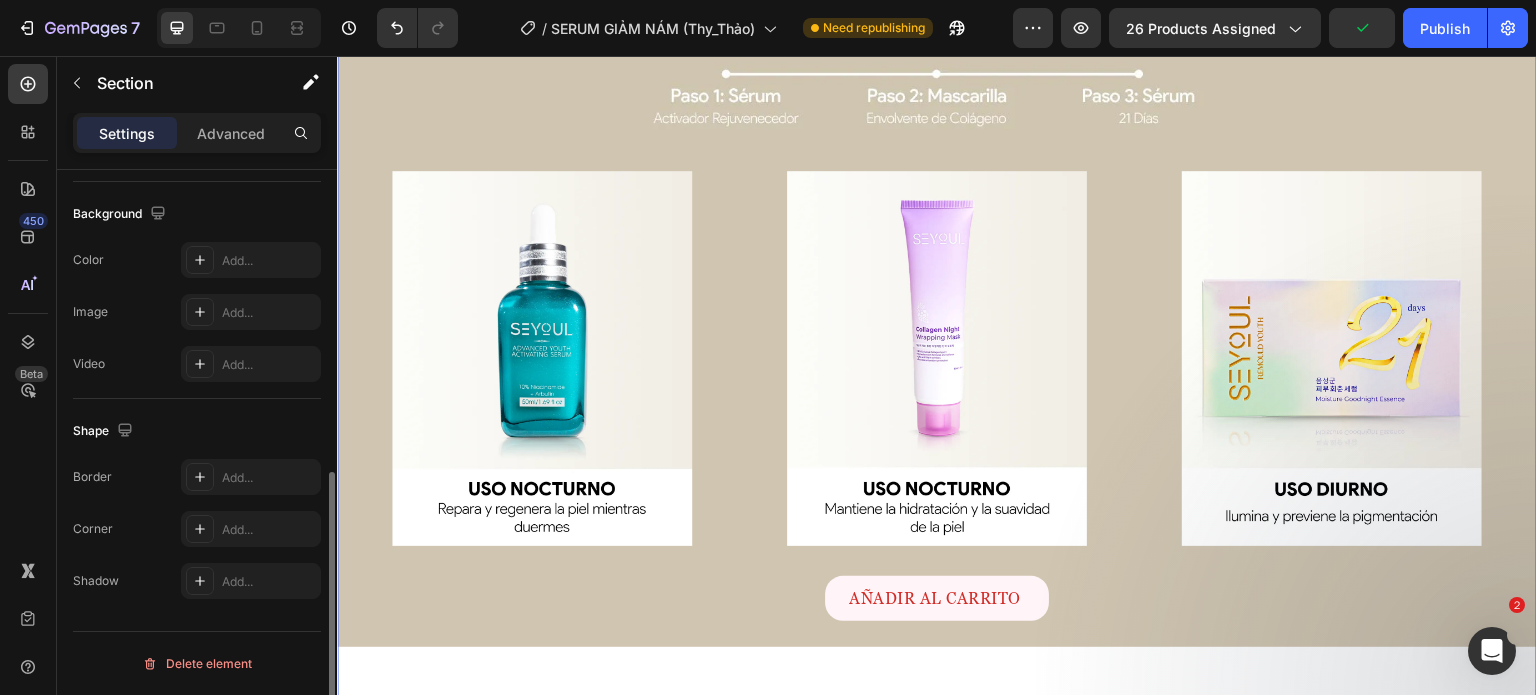 scroll, scrollTop: 0, scrollLeft: 0, axis: both 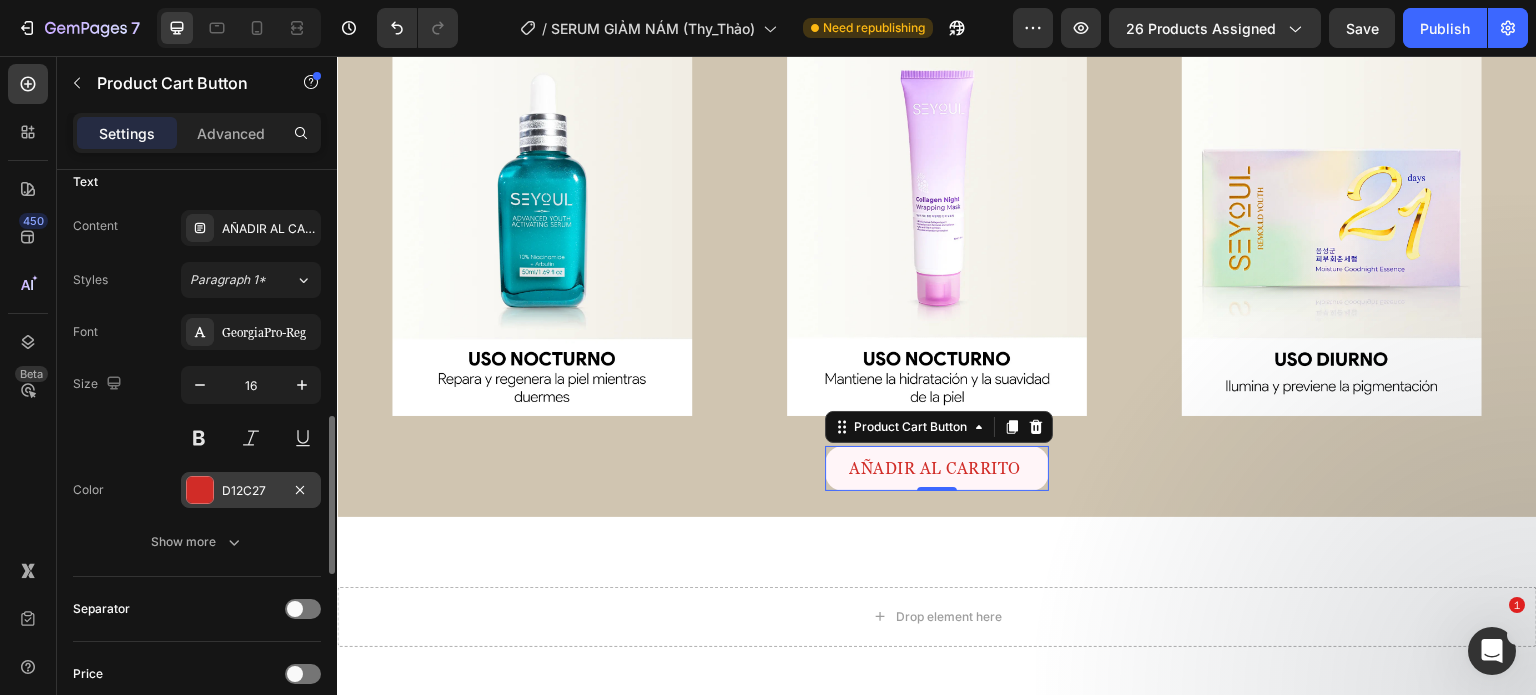 click at bounding box center (200, 490) 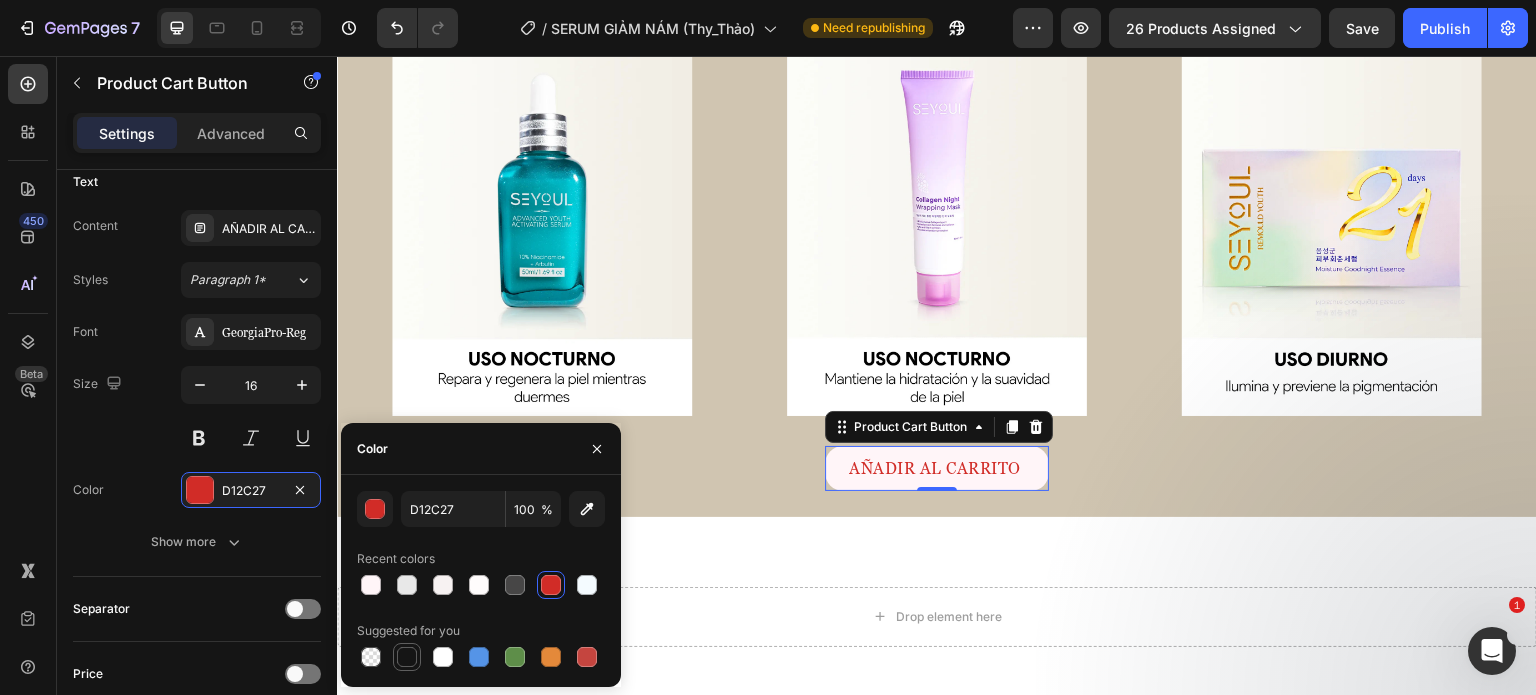 click at bounding box center (407, 657) 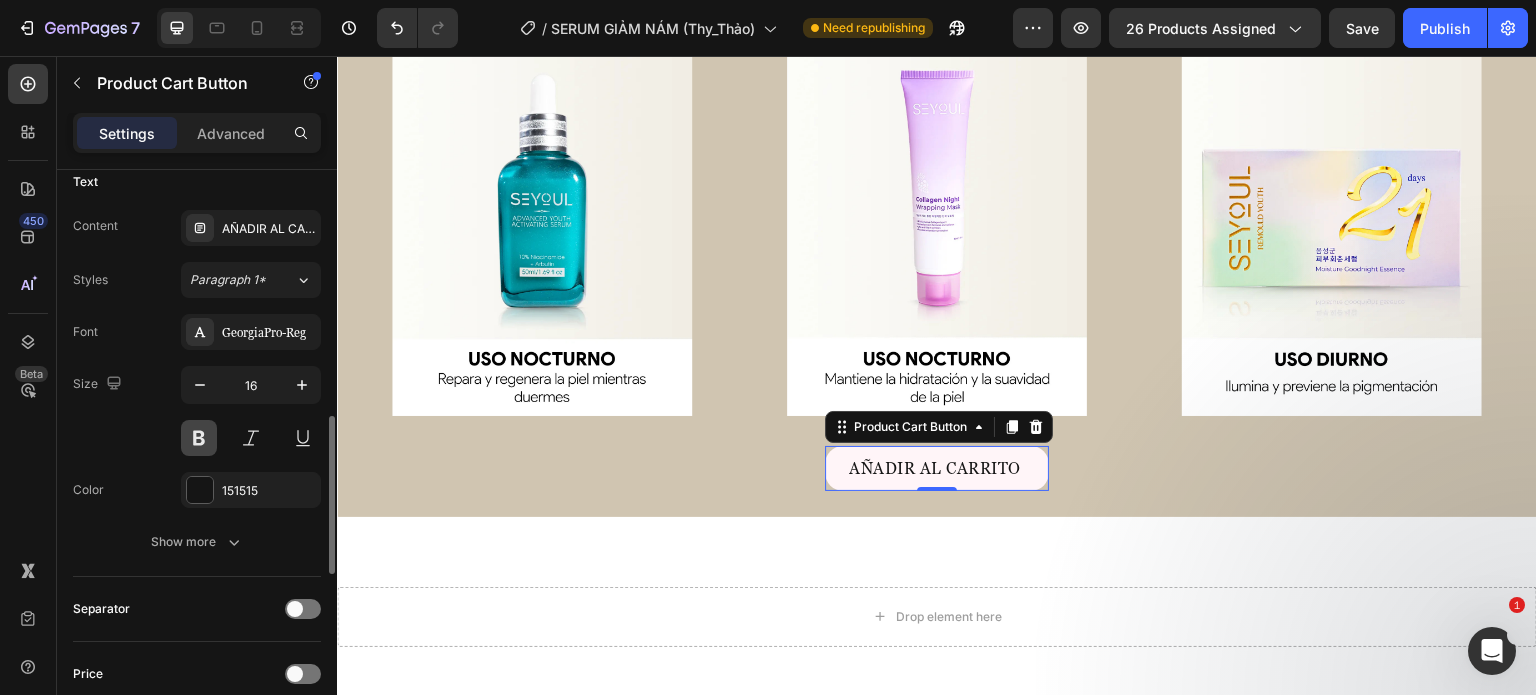 click at bounding box center (199, 438) 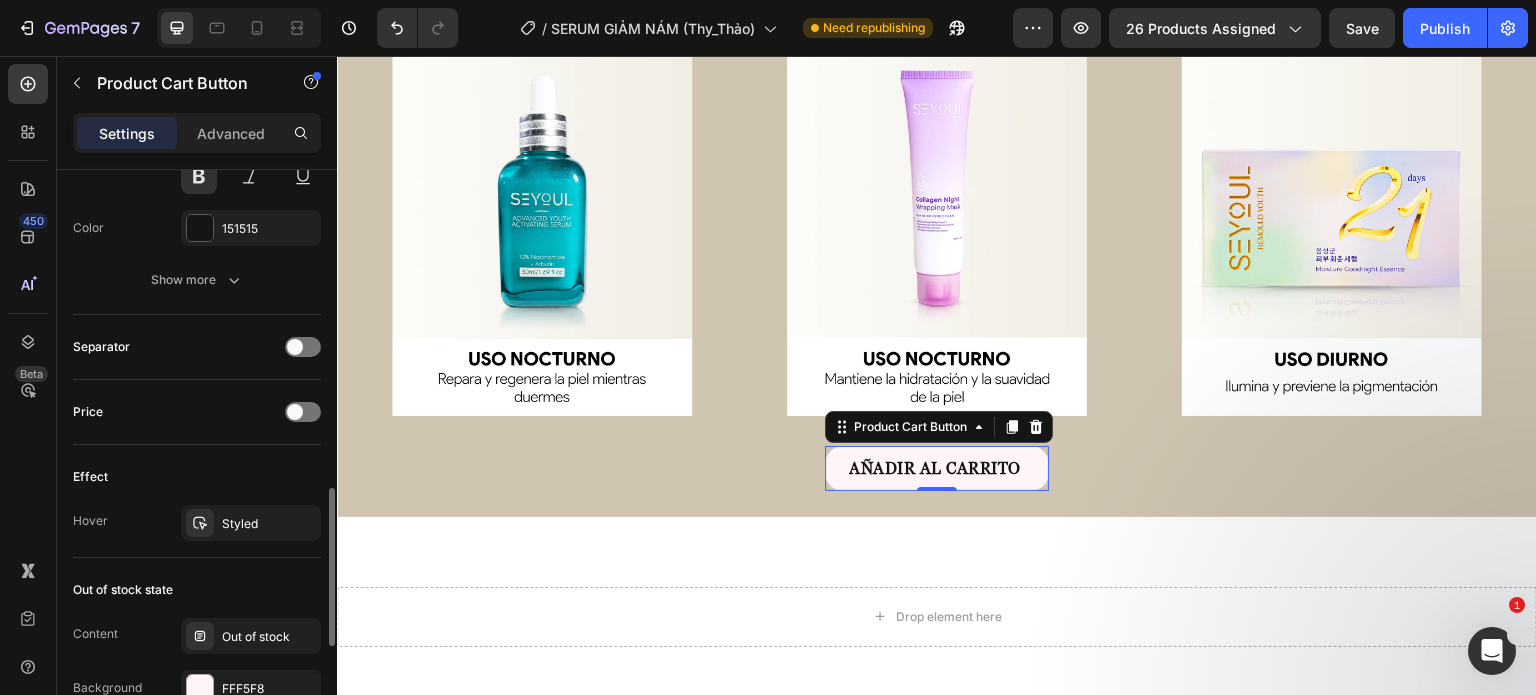 scroll, scrollTop: 1296, scrollLeft: 0, axis: vertical 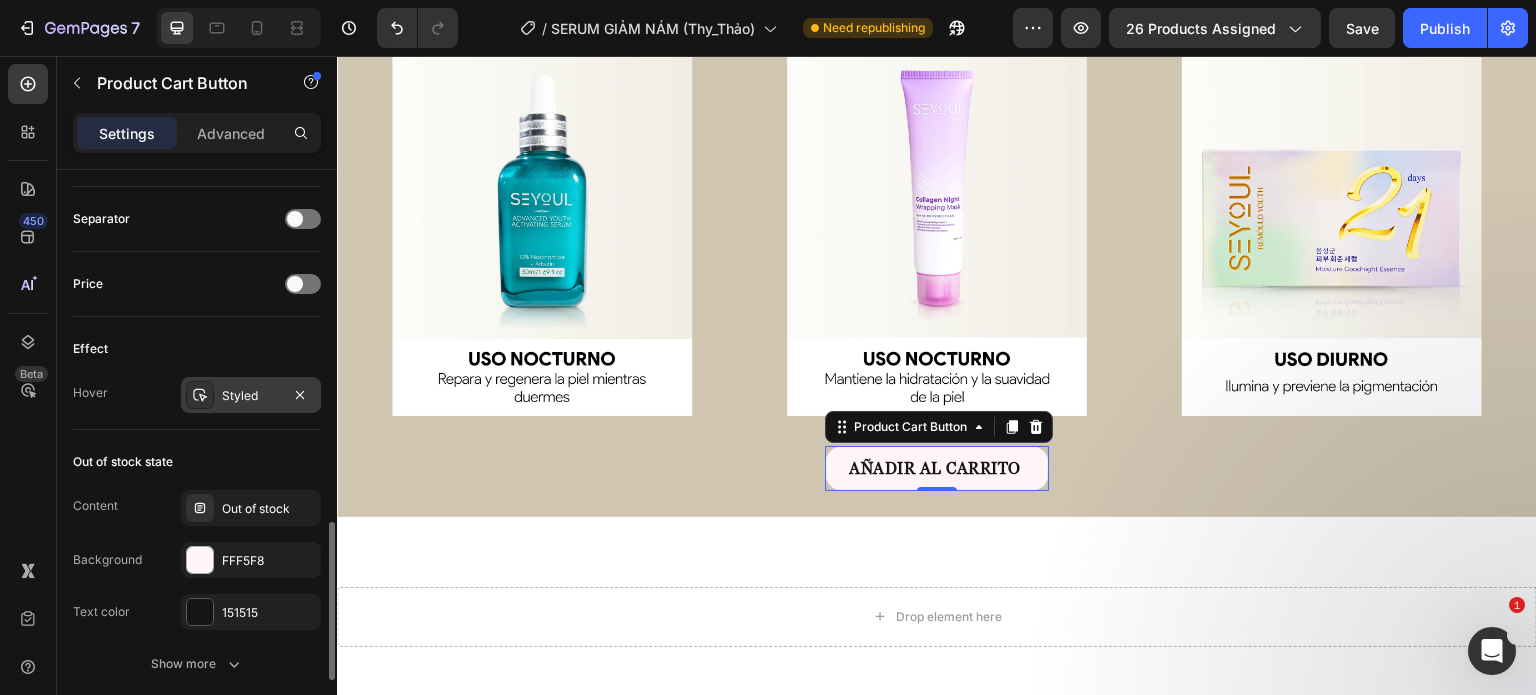 click on "Styled" at bounding box center [251, 396] 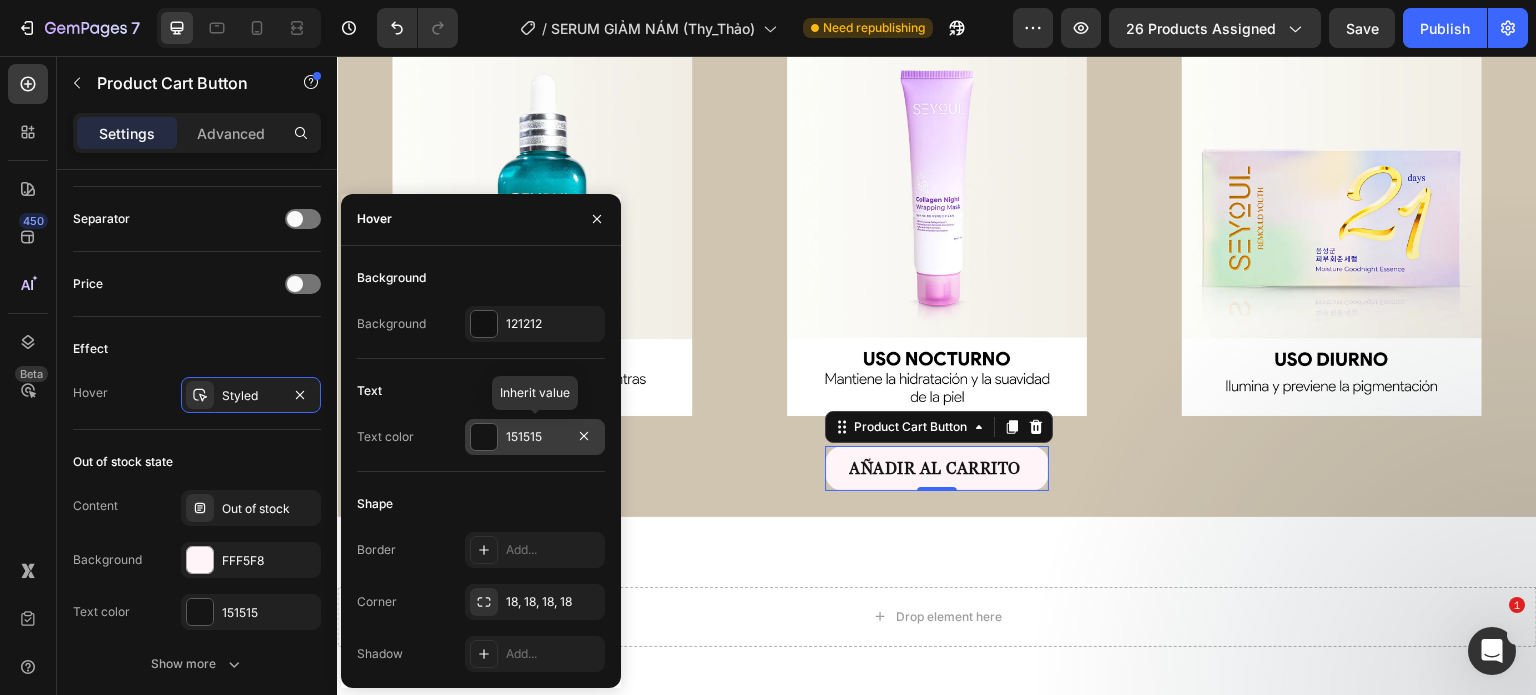 click on "151515" at bounding box center [535, 437] 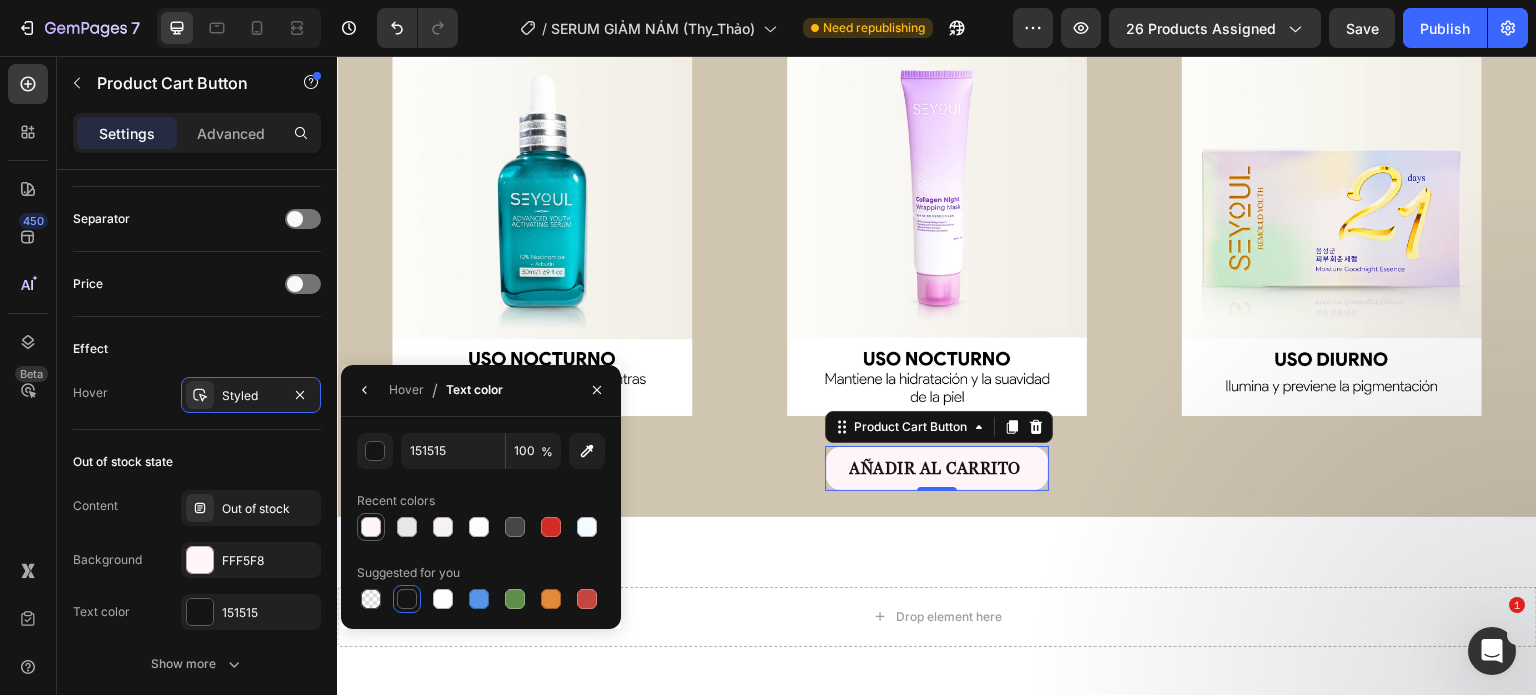 click at bounding box center (371, 527) 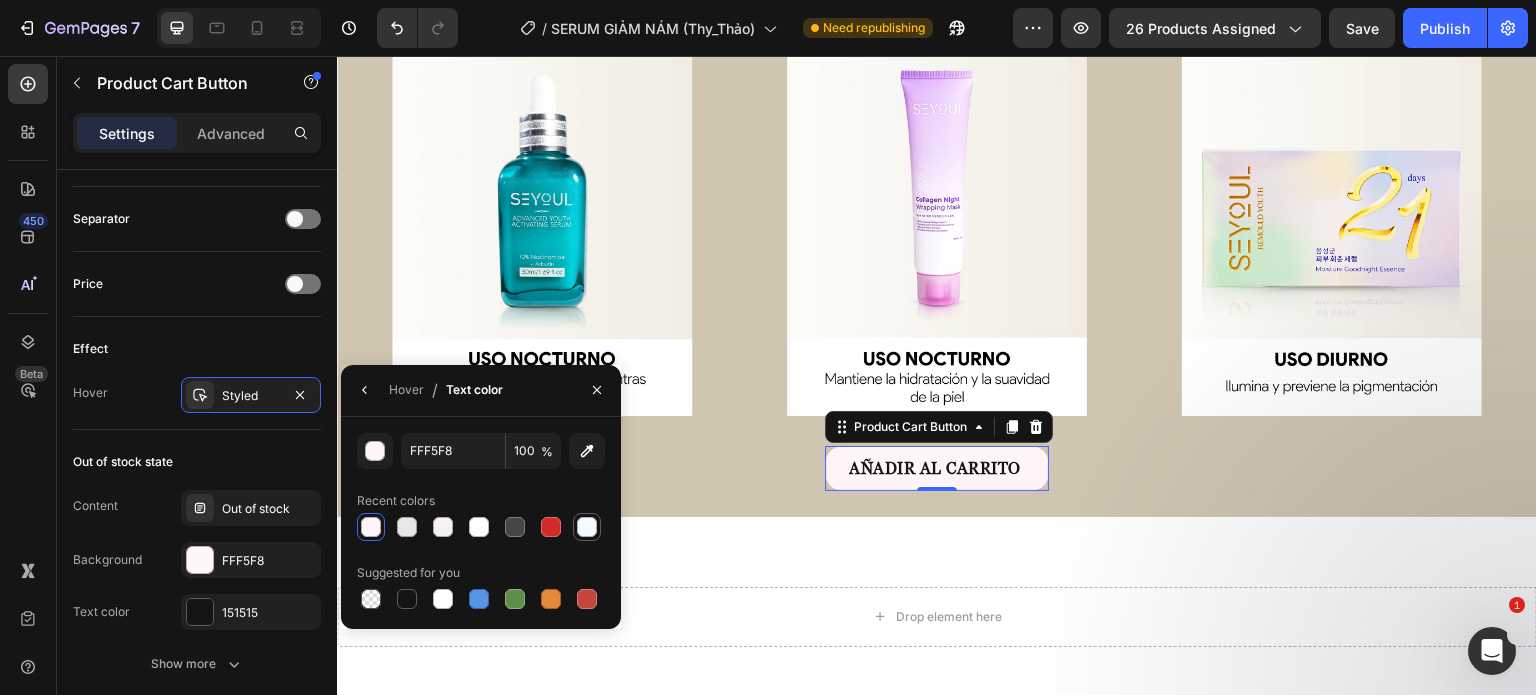 click at bounding box center (587, 527) 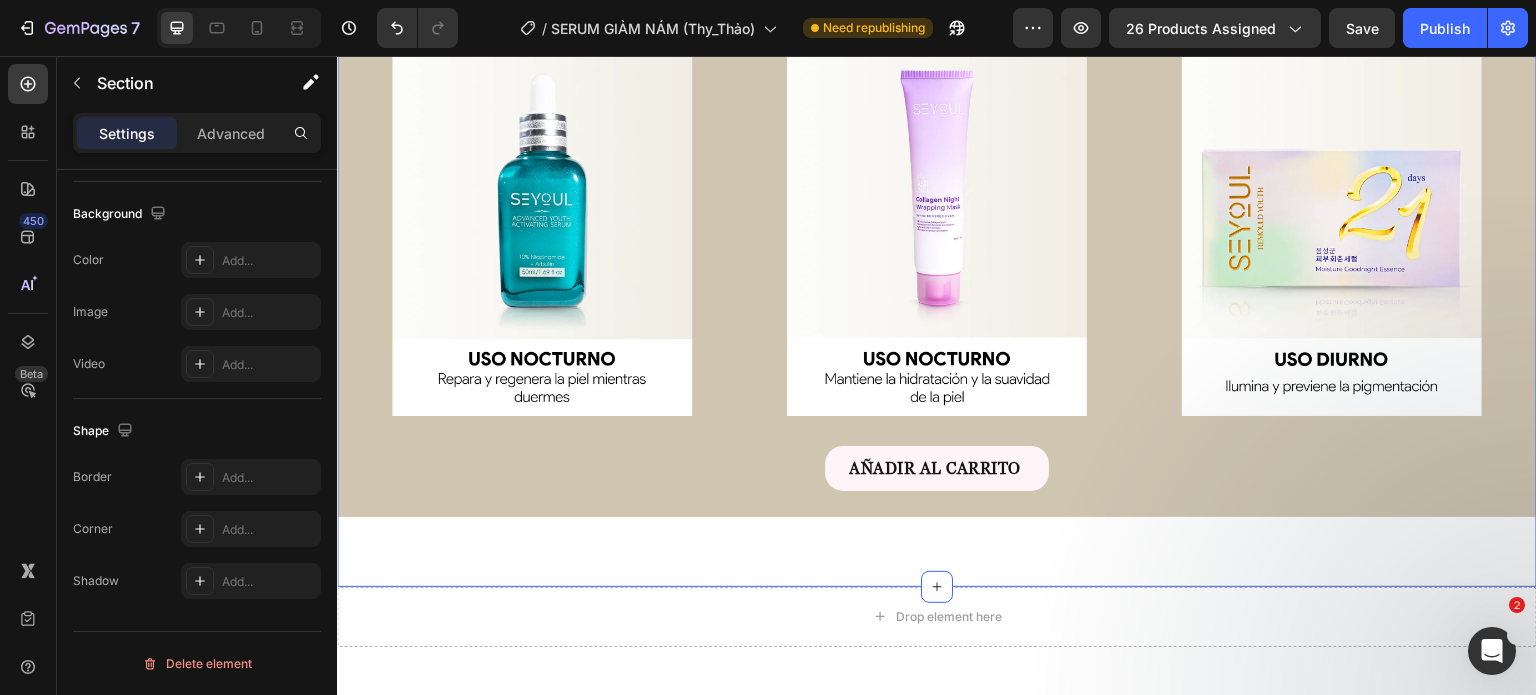 scroll, scrollTop: 0, scrollLeft: 0, axis: both 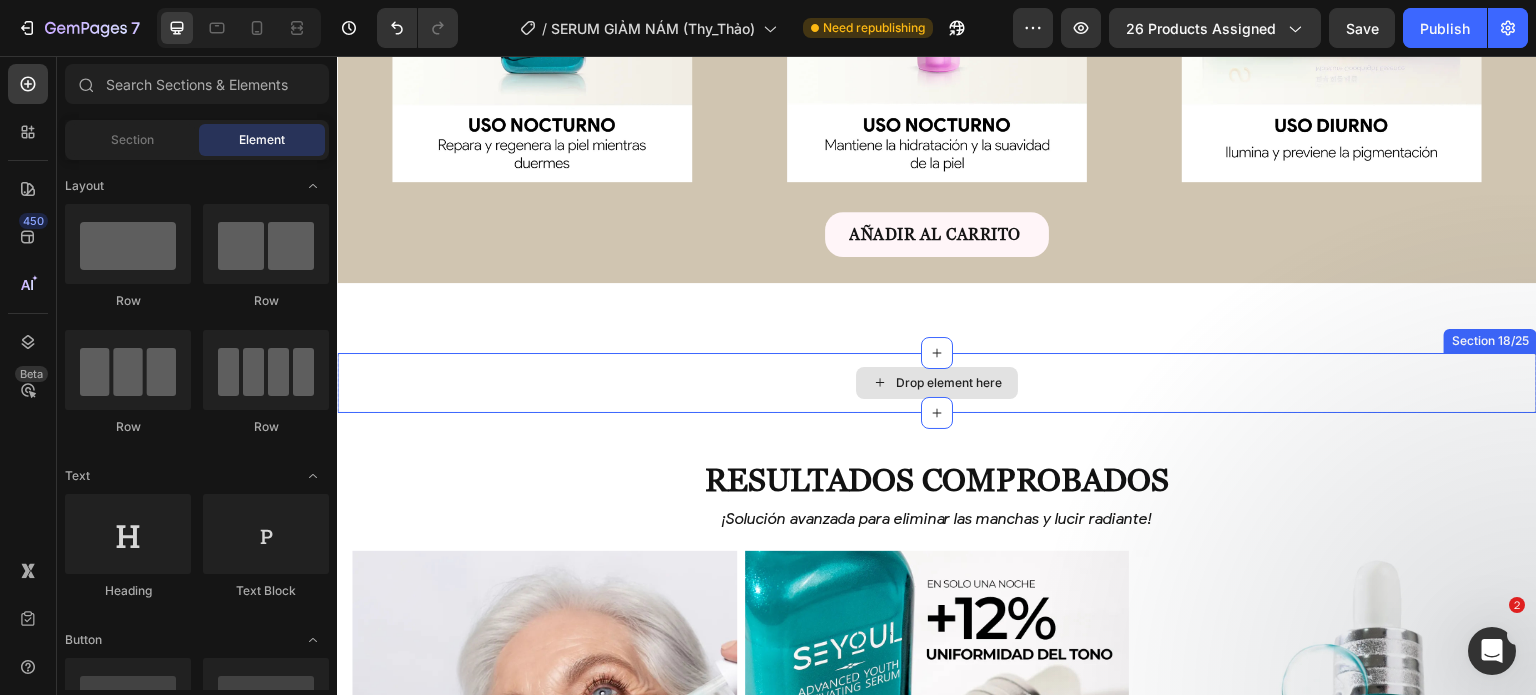 click on "Drop element here" at bounding box center [937, 383] 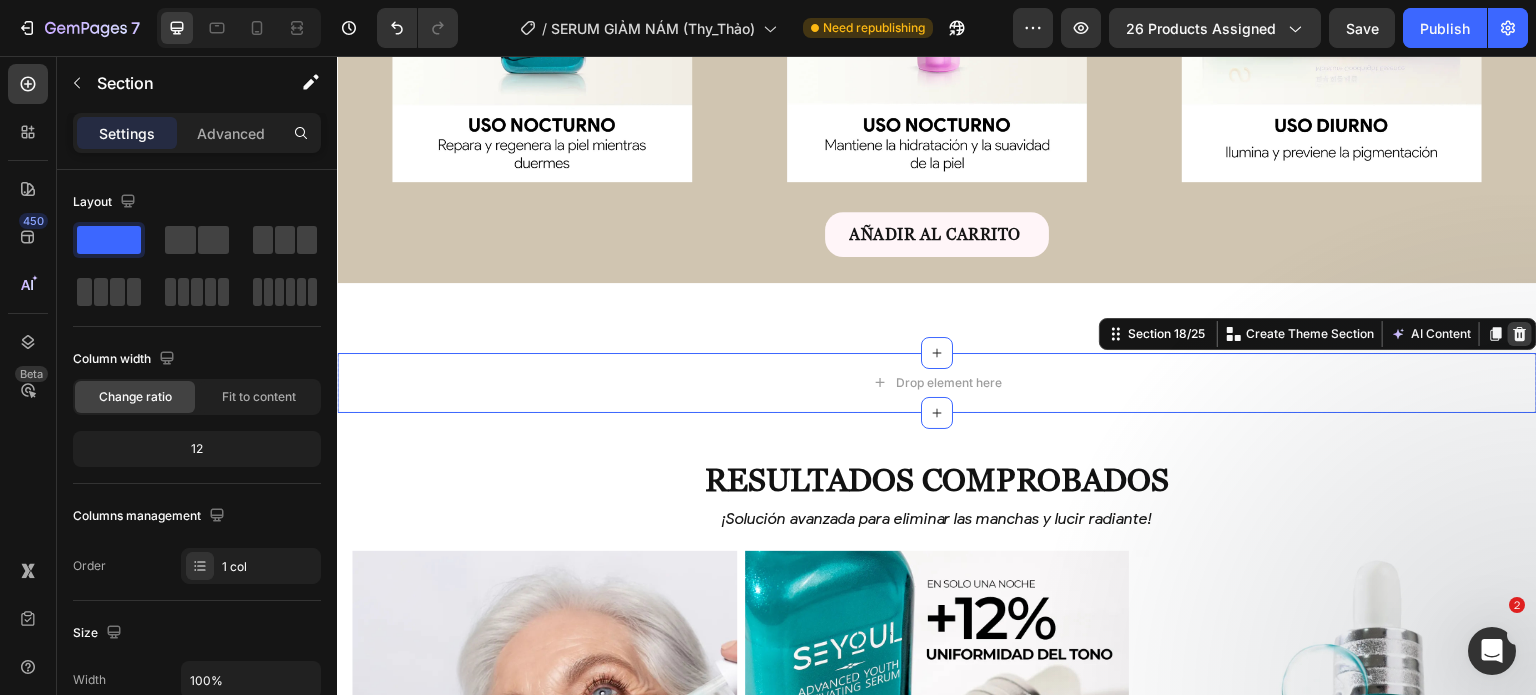 click at bounding box center (1520, 334) 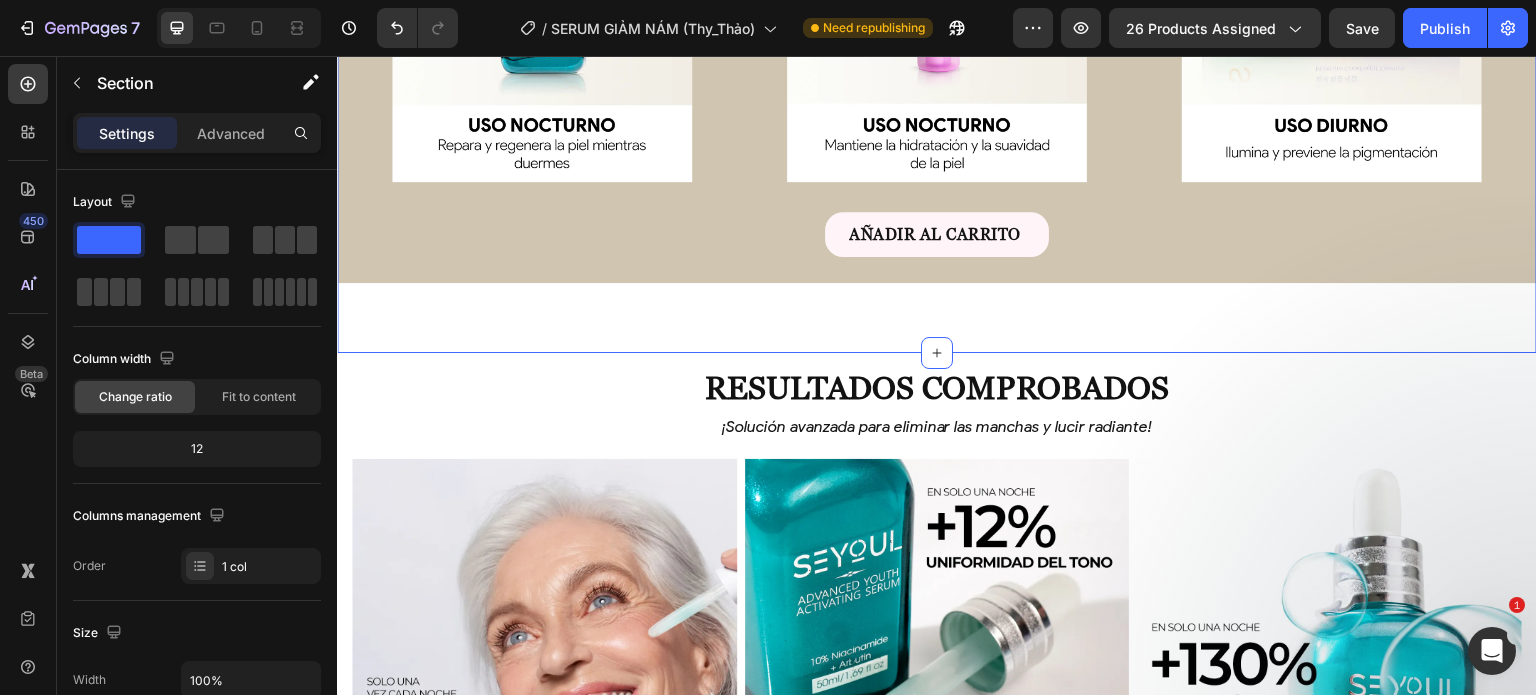click on "Settings Advanced" at bounding box center [197, 133] 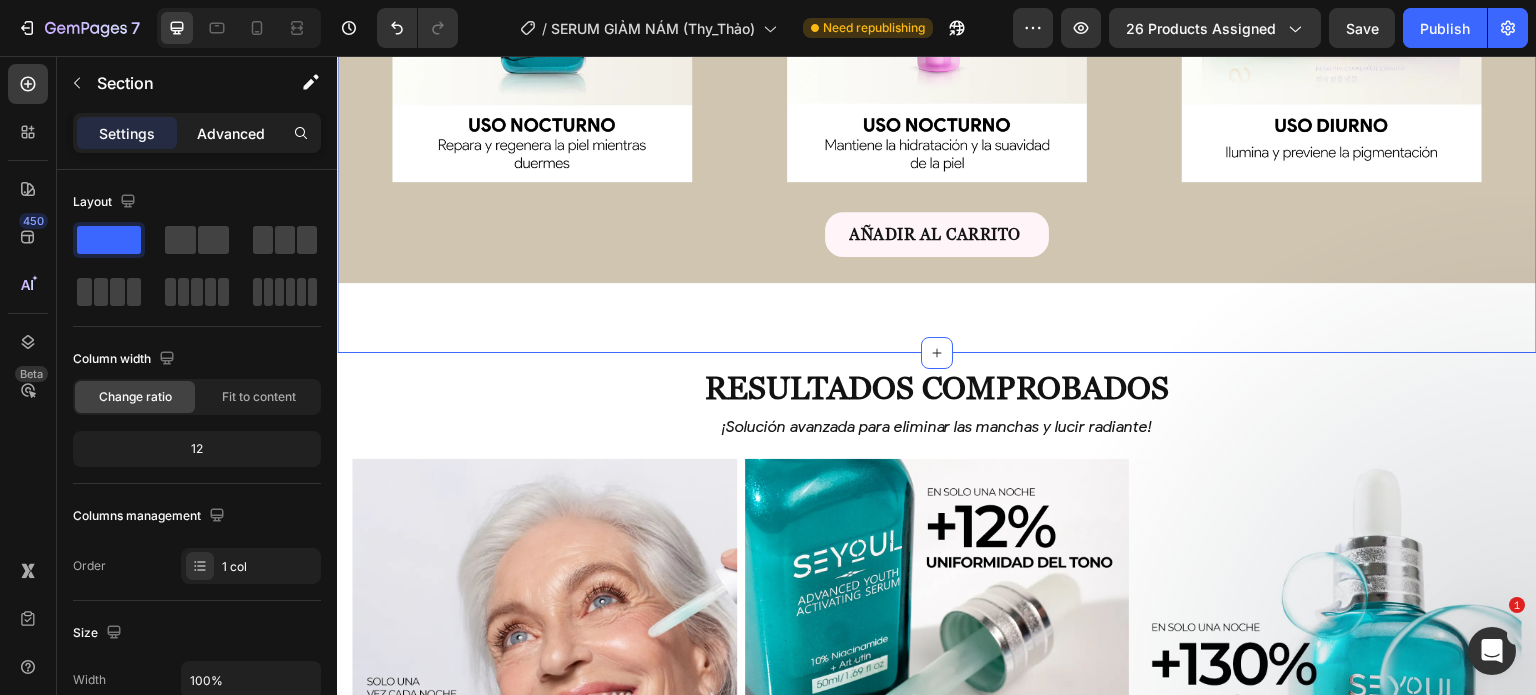 click on "Advanced" at bounding box center (231, 133) 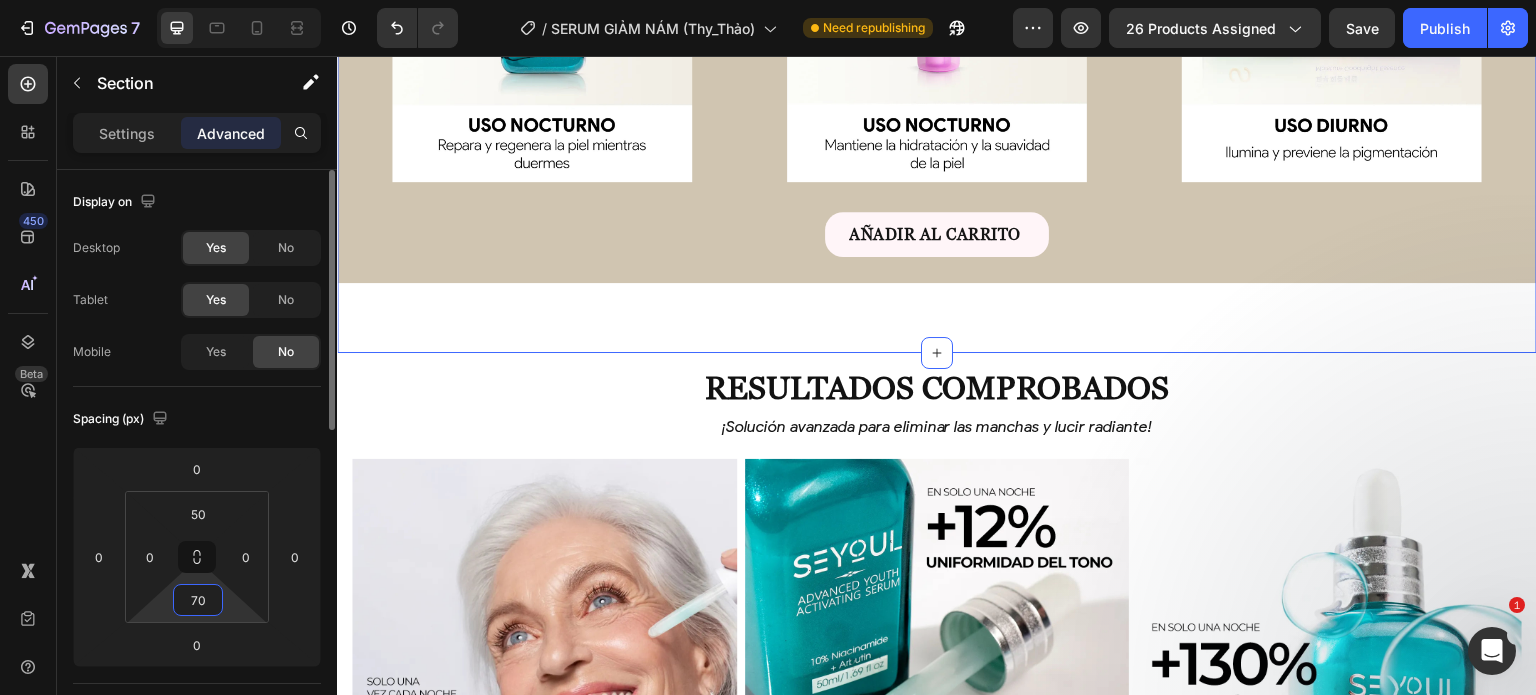 click on "70" at bounding box center [198, 600] 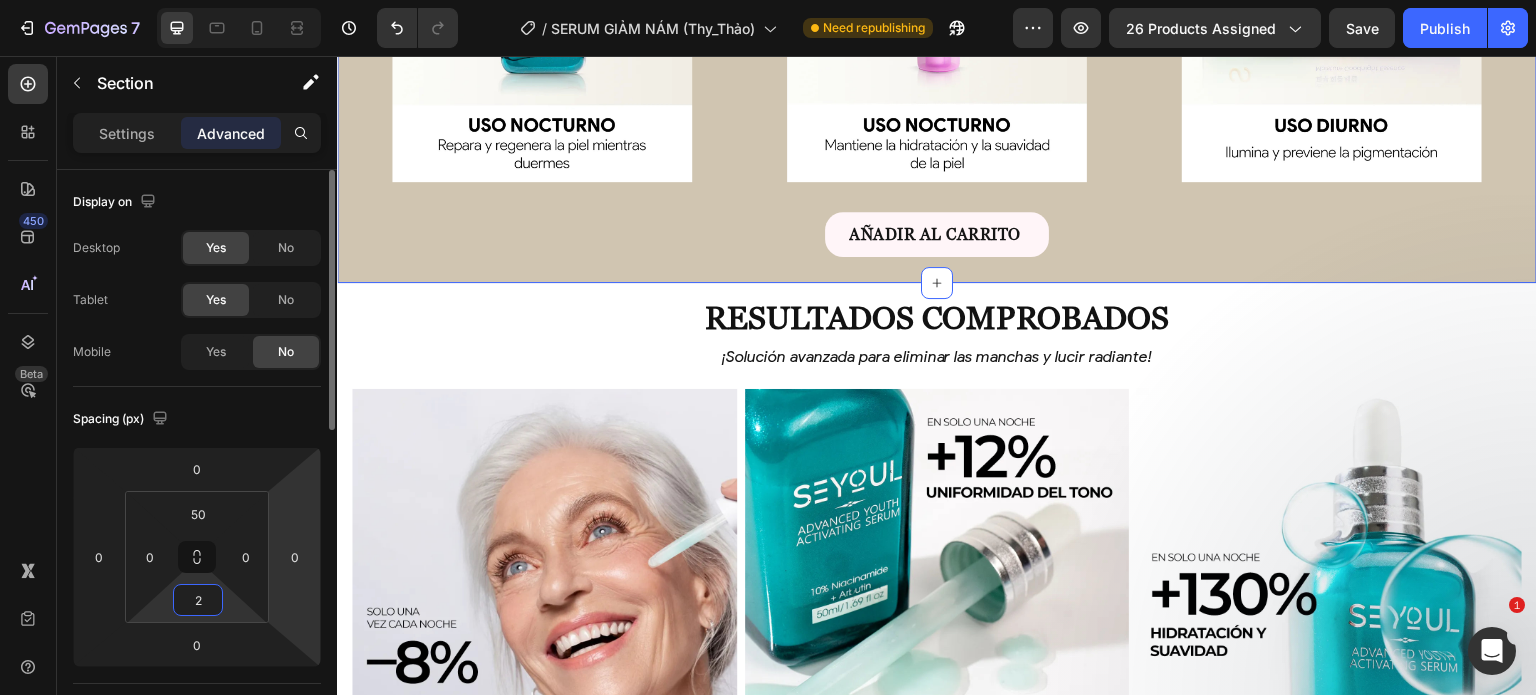 type on "20" 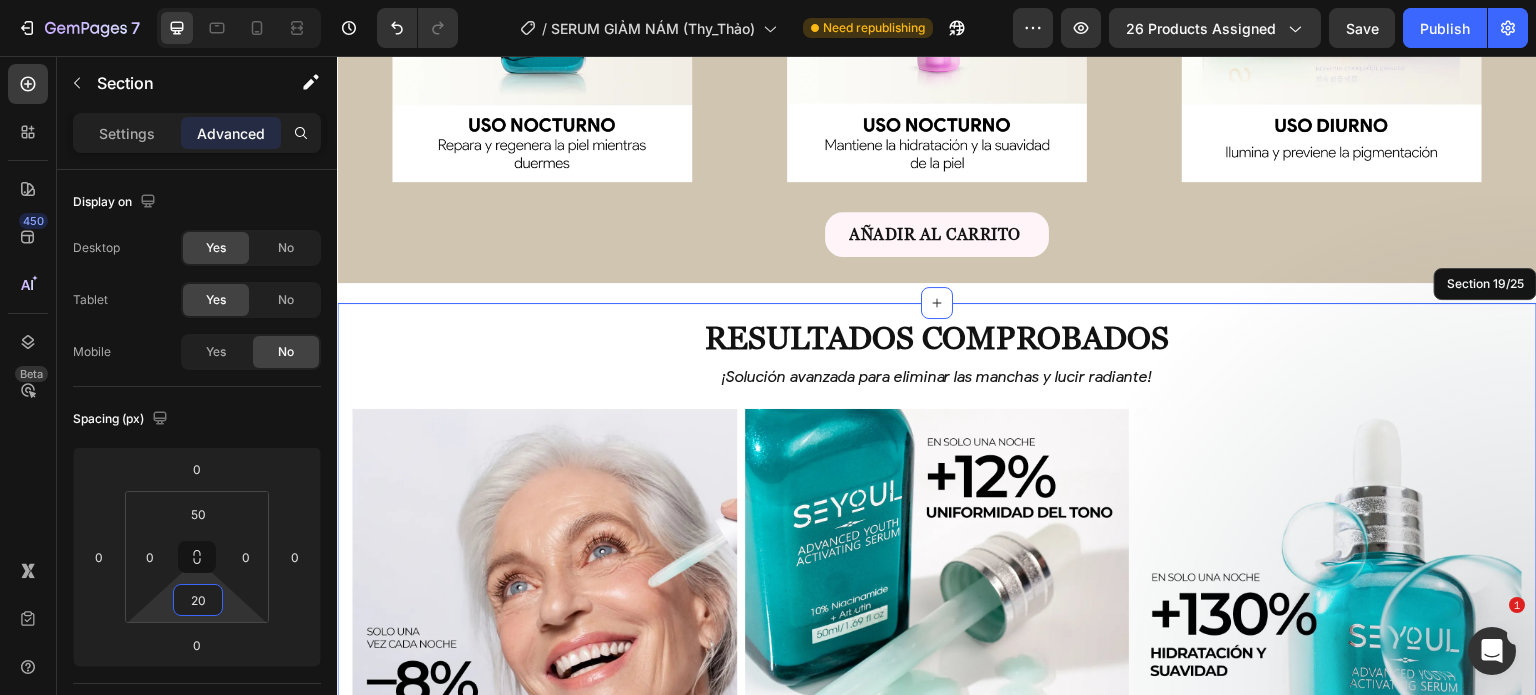 click on "Resultados visibles después de un tratamiento Heading Resultados comprobados Heading ¡Solución avanzada para eliminar las manchas y lucir radiante! Text Block Row Image Row Reduce manchas  Heading Fórmula innovadora con Niacinamida 10% y Arbutina para  atenuar hasta las manchas más resistentes y unificar el tono de la piel Text Block Image Previene la reaparición de manchas Heading Inhibe la formación de nueva melanina y protege la piel contra la hiperpigmentación causada por el sol y el envejecimiento. Text Block Image Hidratación intensa y antiarrugas Heading Textura ligera de rápida absorción, dejando la piel suave e hidratada durante 24 horas, reducción visible de arrugas Text Block
AÑADIR AL CARRITO Button Row Image Row Image Image
AÑADIR AL CARRITO Button Row" at bounding box center [937, 558] 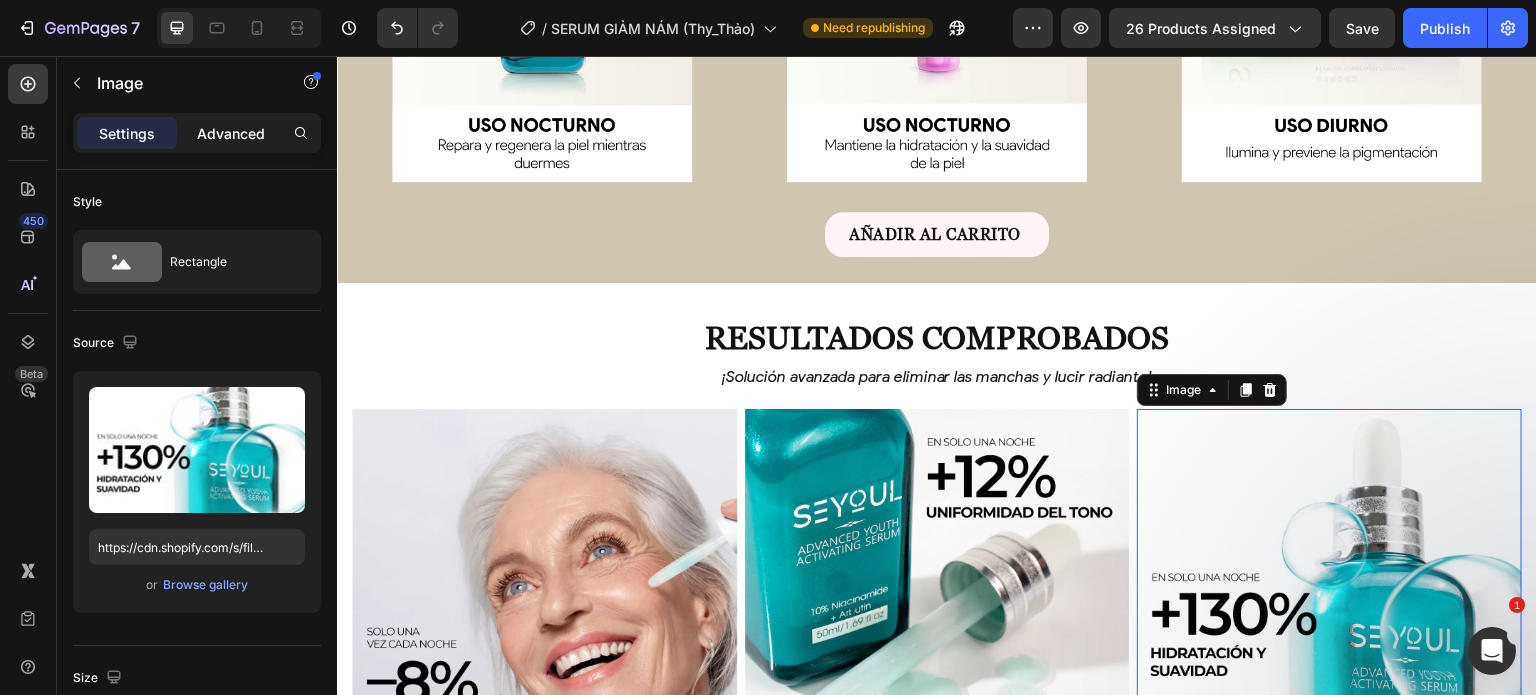 click on "Advanced" at bounding box center (231, 133) 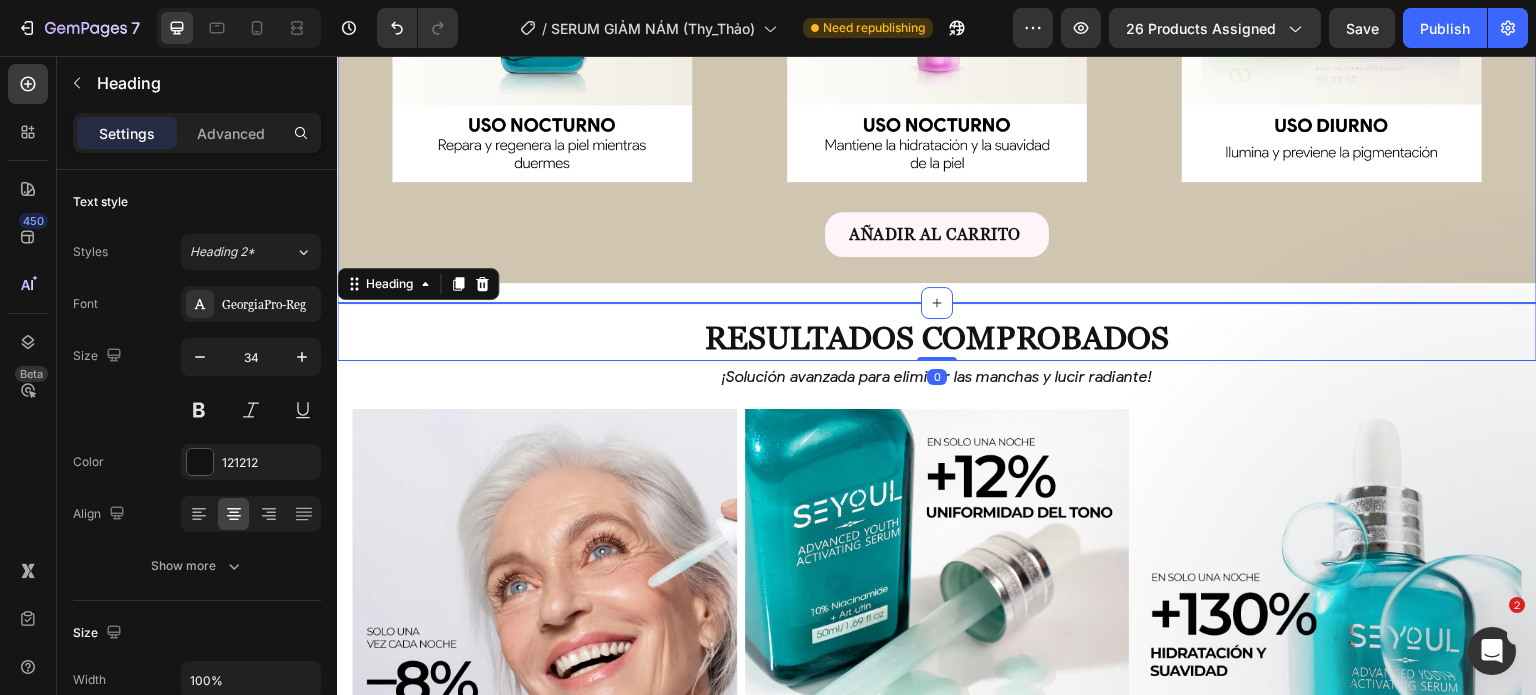 click on "Image Image Image Row AÑADIR AL CARRITO Product Cart Button Row fórmula avanzada para eliminar manchas y unificar el tono de la piel desde adentro. Text Block
Desvanece manchas  – Dúo de serums que aclaran y unifican el tono.
Renovación profunda  – Serum 21 días para firmeza y juventud.
Glow & suavidad  – Highprime Collagen Film regenera y mejora elasticidad.
Piel radiante  – Fórmula potente para un cutis uniforme y saludable. Item list Row Product Row Section 13/25" at bounding box center (937, -133) 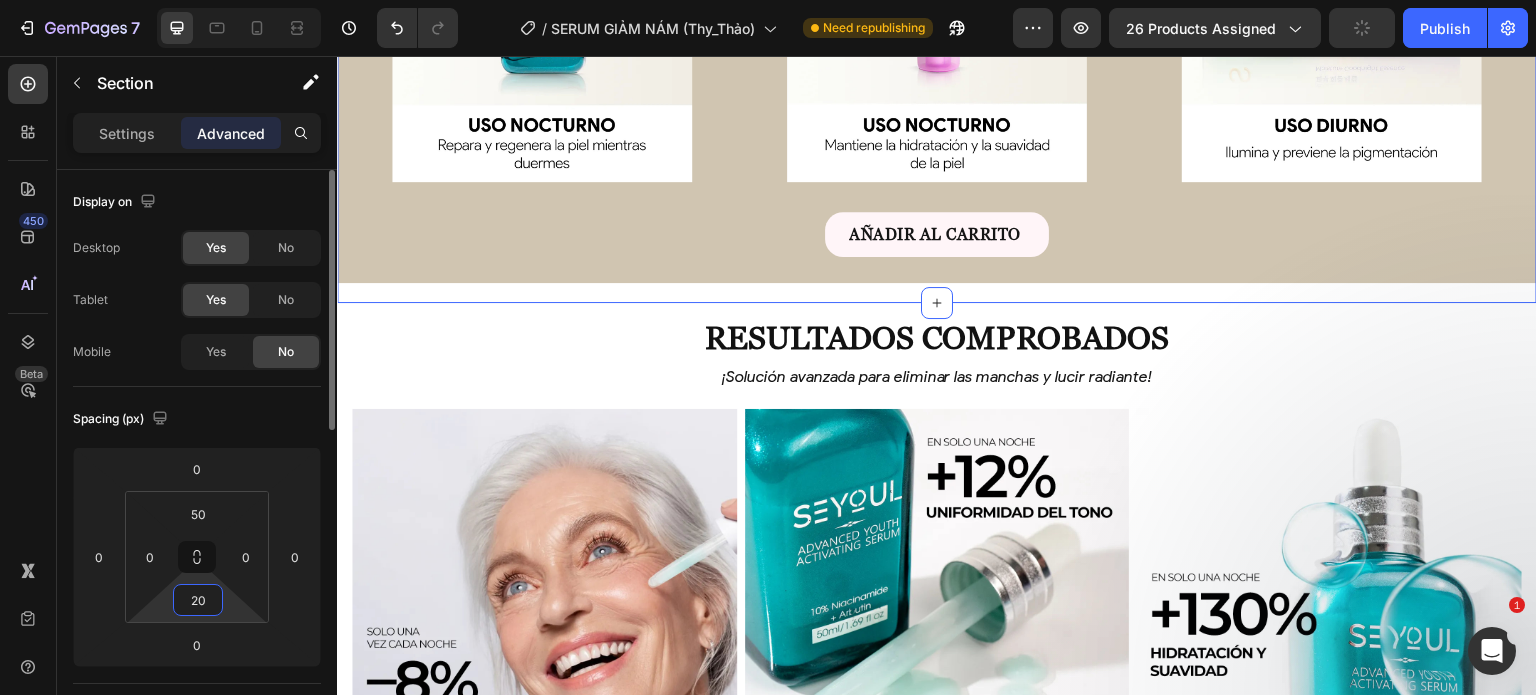 click on "20" at bounding box center [198, 600] 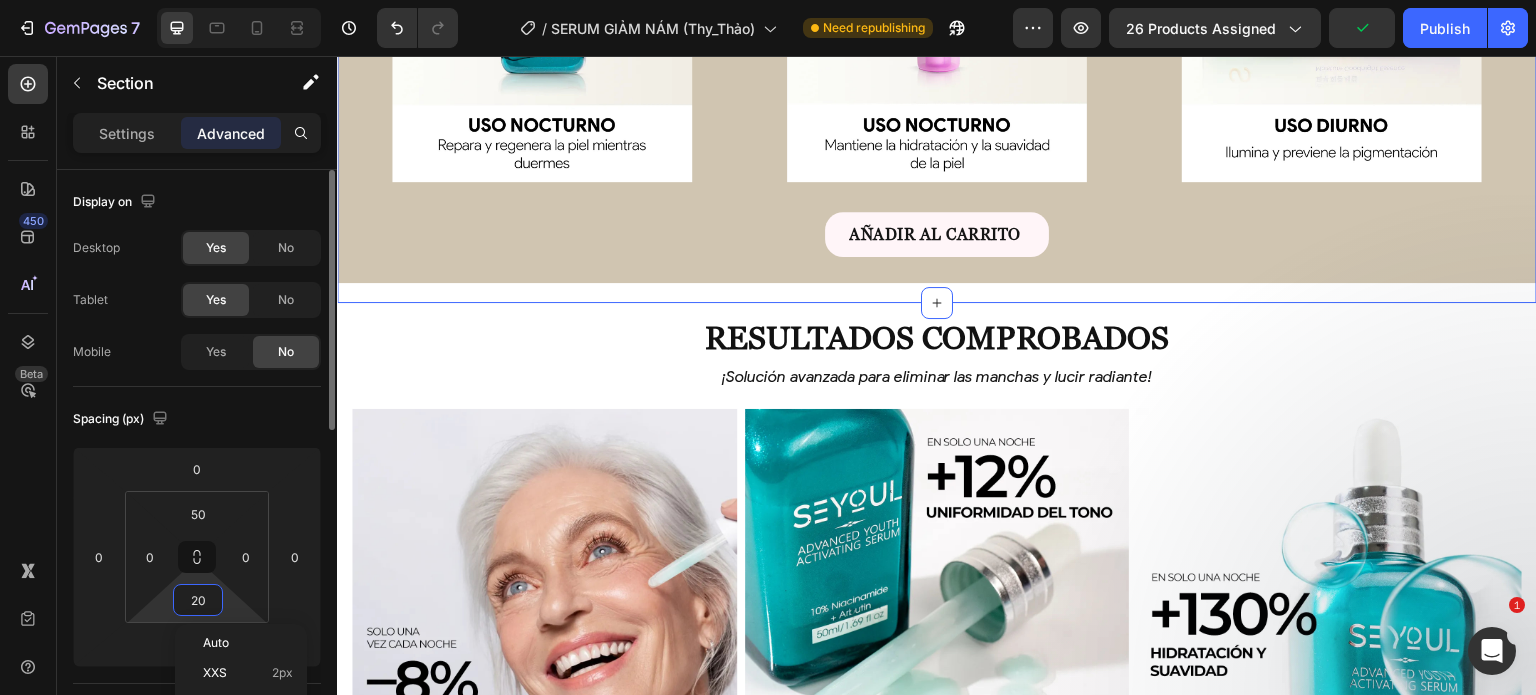 type on "0" 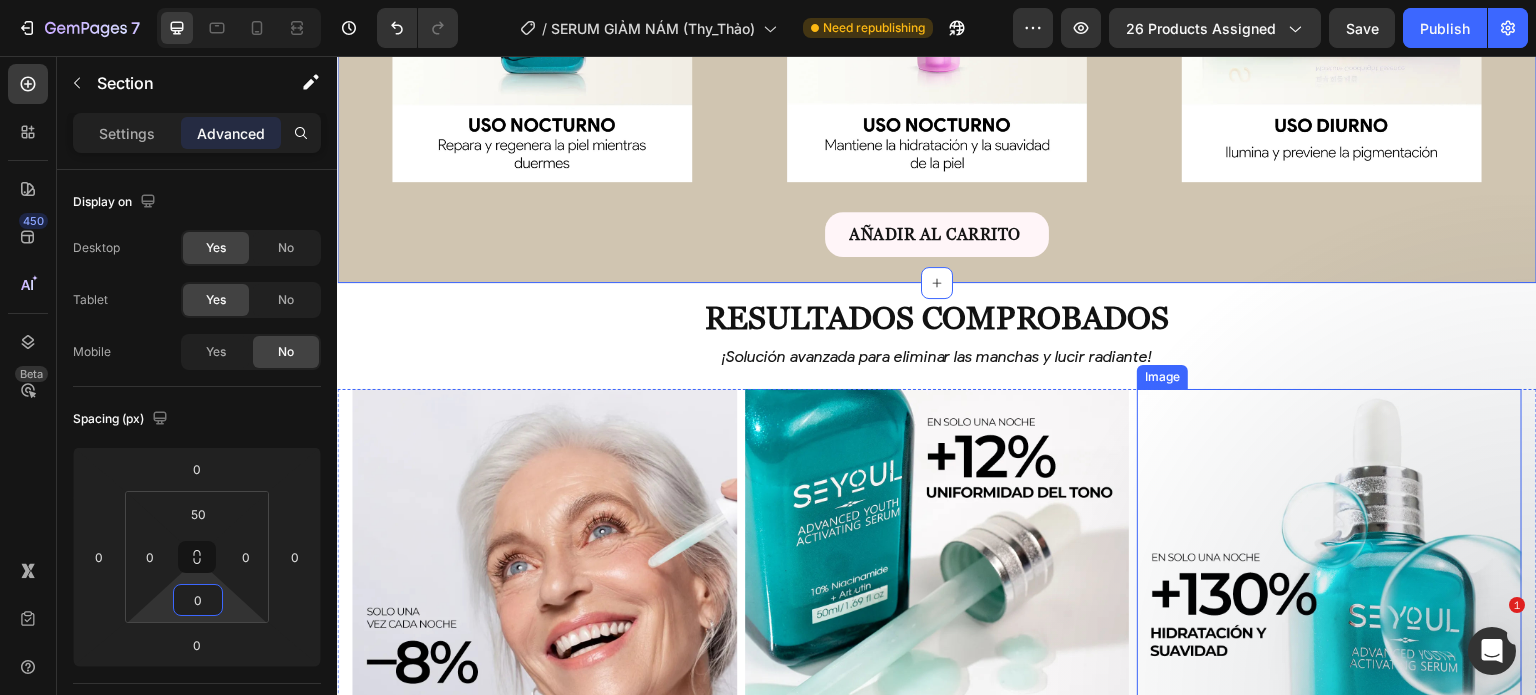 click at bounding box center (1329, 581) 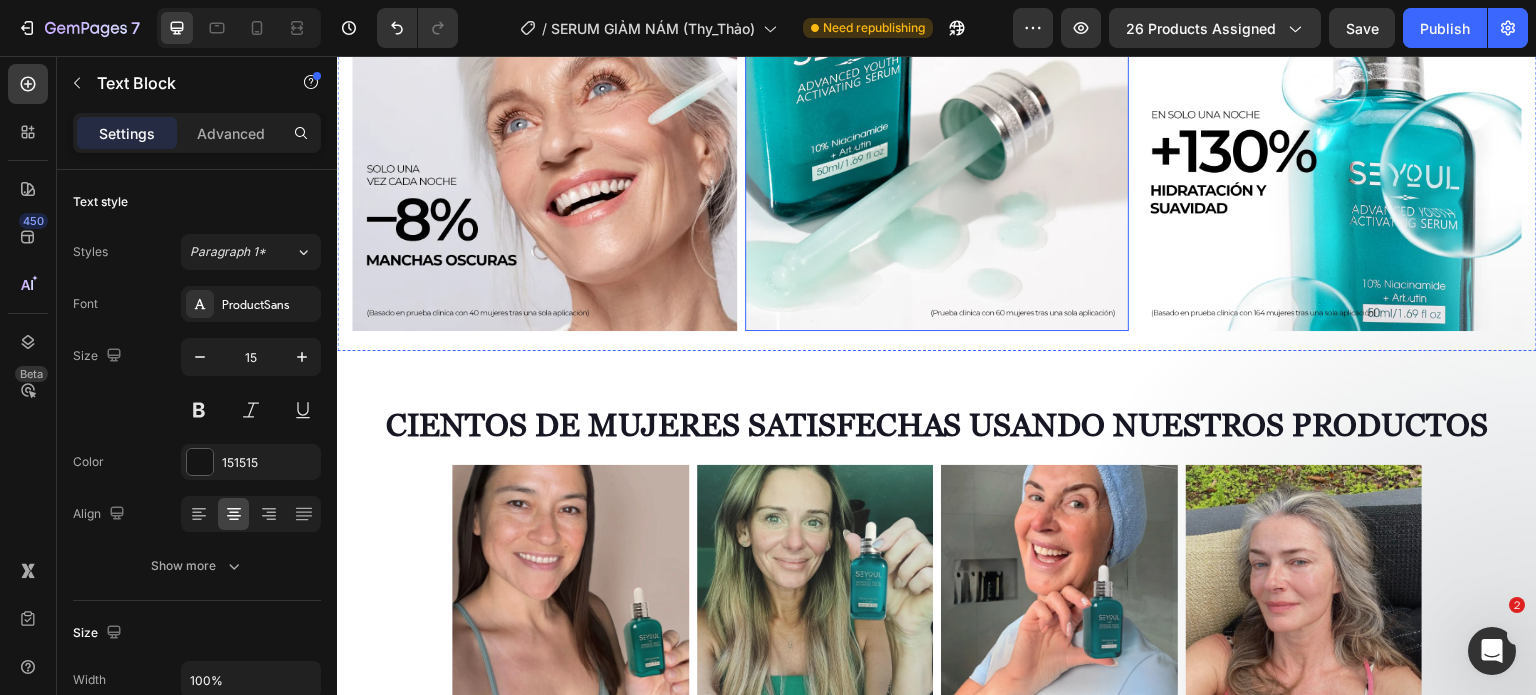scroll, scrollTop: 6160, scrollLeft: 0, axis: vertical 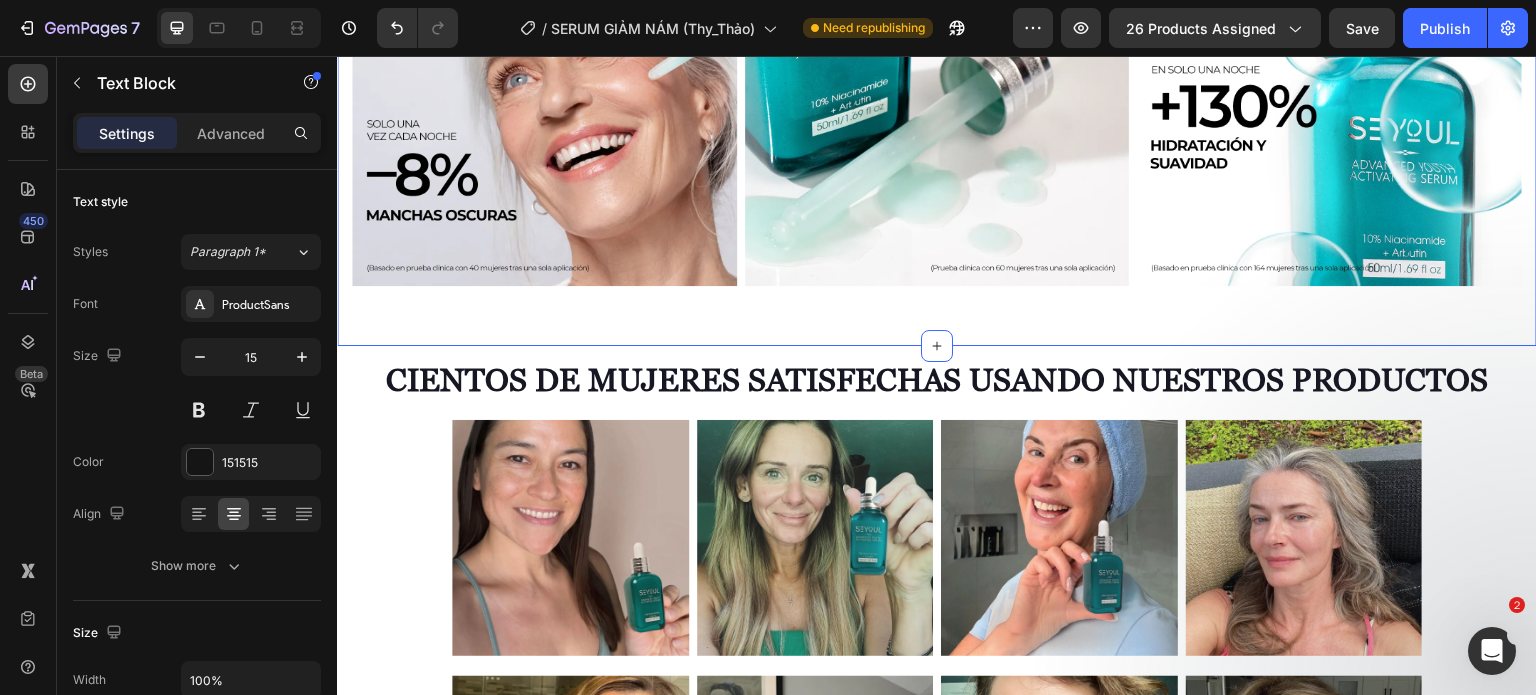 click on "Resultados visibles después de un tratamiento Heading Resultados comprobados Heading ¡Solución avanzada para eliminar las manchas y lucir radiante! Text Block   0 Row Image Row Reduce manchas  Heading Fórmula innovadora con Niacinamida 10% y Arbutina para  atenuar hasta las manchas más resistentes y unificar el tono de la piel Text Block Image Previene la reaparición de manchas Heading Inhibe la formación de nueva melanina y protege la piel contra la hiperpigmentación causada por el sol y el envejecimiento. Text Block Image Hidratación intensa y antiarrugas Heading Textura ligera de rápida absorción, dejando la piel suave e hidratada durante 24 horas, reducción visible de arrugas Text Block
AÑADIR AL CARRITO Button Row Image Row Image Image
AÑADIR AL CARRITO Button Row Section 19/25" at bounding box center [937, 70] 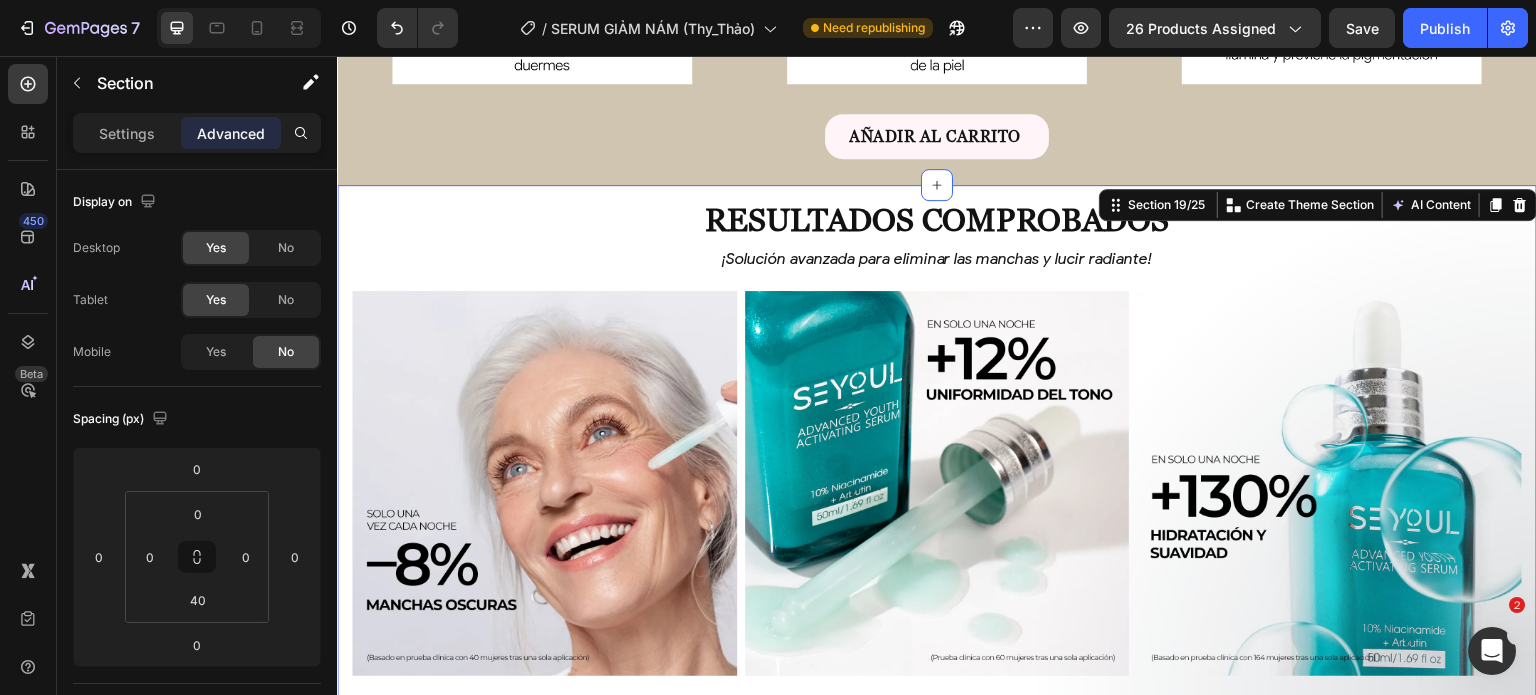 scroll, scrollTop: 5731, scrollLeft: 0, axis: vertical 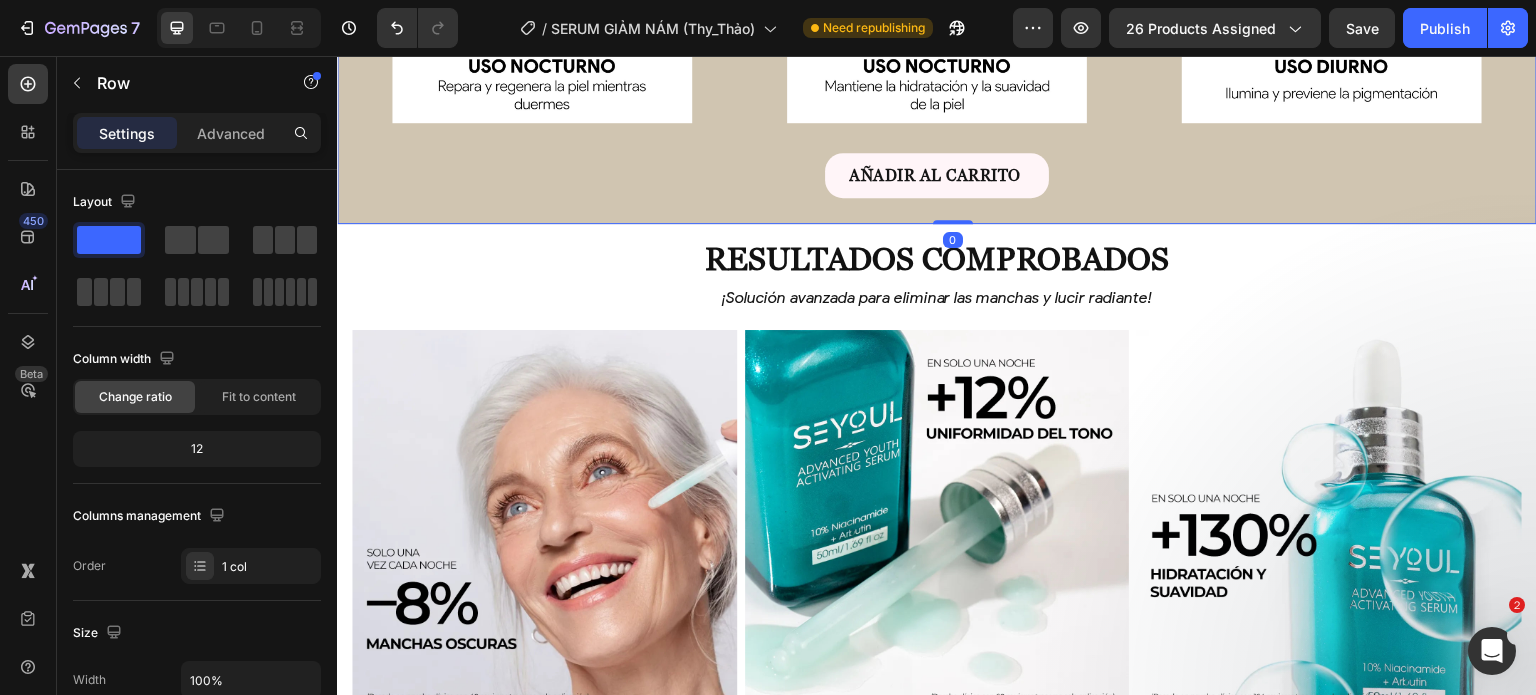 click on "Image Image Image Row AÑADIR AL CARRITO Product Cart Button Row fórmula avanzada para eliminar manchas y unificar el tono de la piel desde adentro. Text Block
Desvanece manchas  – Dúo de serums que aclaran y unifican el tono.
Renovación profunda  – Serum 21 días para firmeza y juventud.
Glow & suavidad  – Highprime Collagen Film regenera y mejora elasticidad.
Piel radiante  – Fórmula potente para un cutis uniforme y saludable. Item list Row Product Row   0" at bounding box center [937, -152] 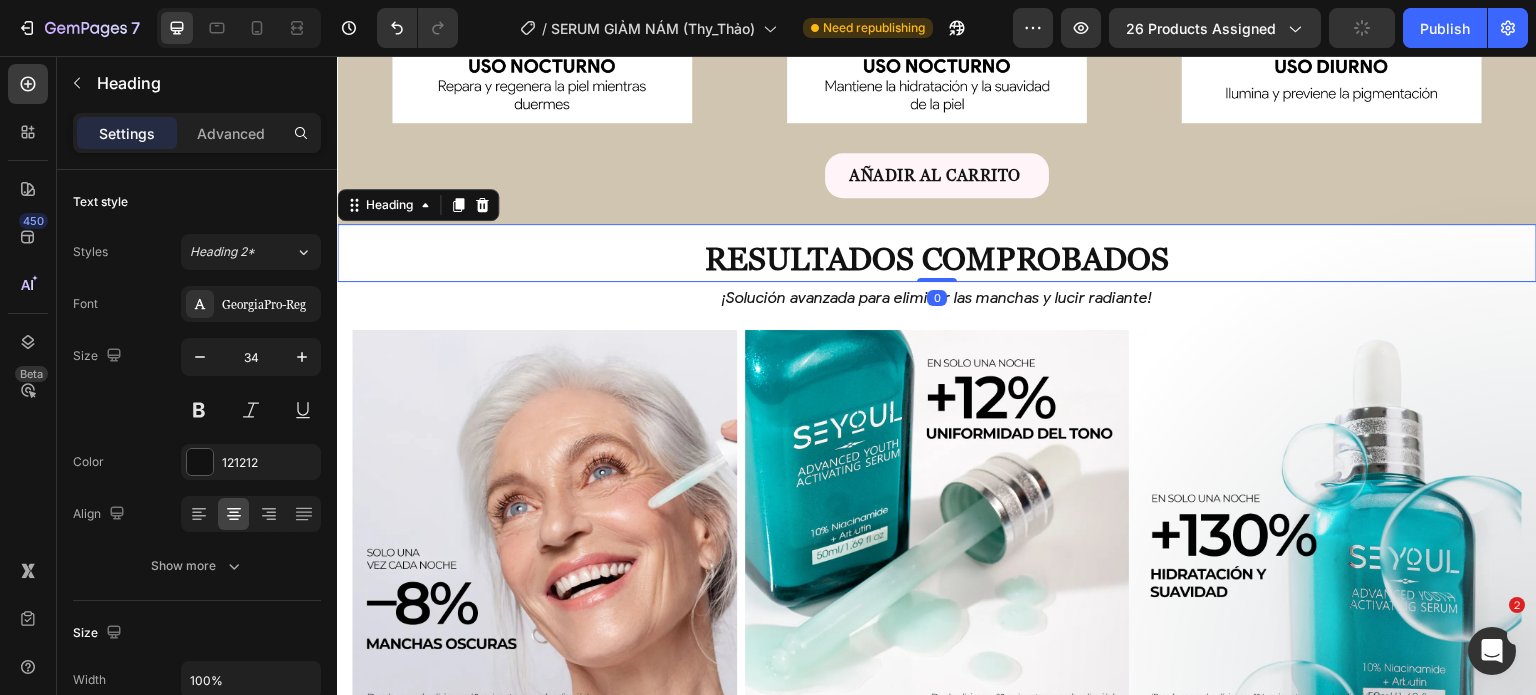 click on "Resultados comprobados" at bounding box center [937, 258] 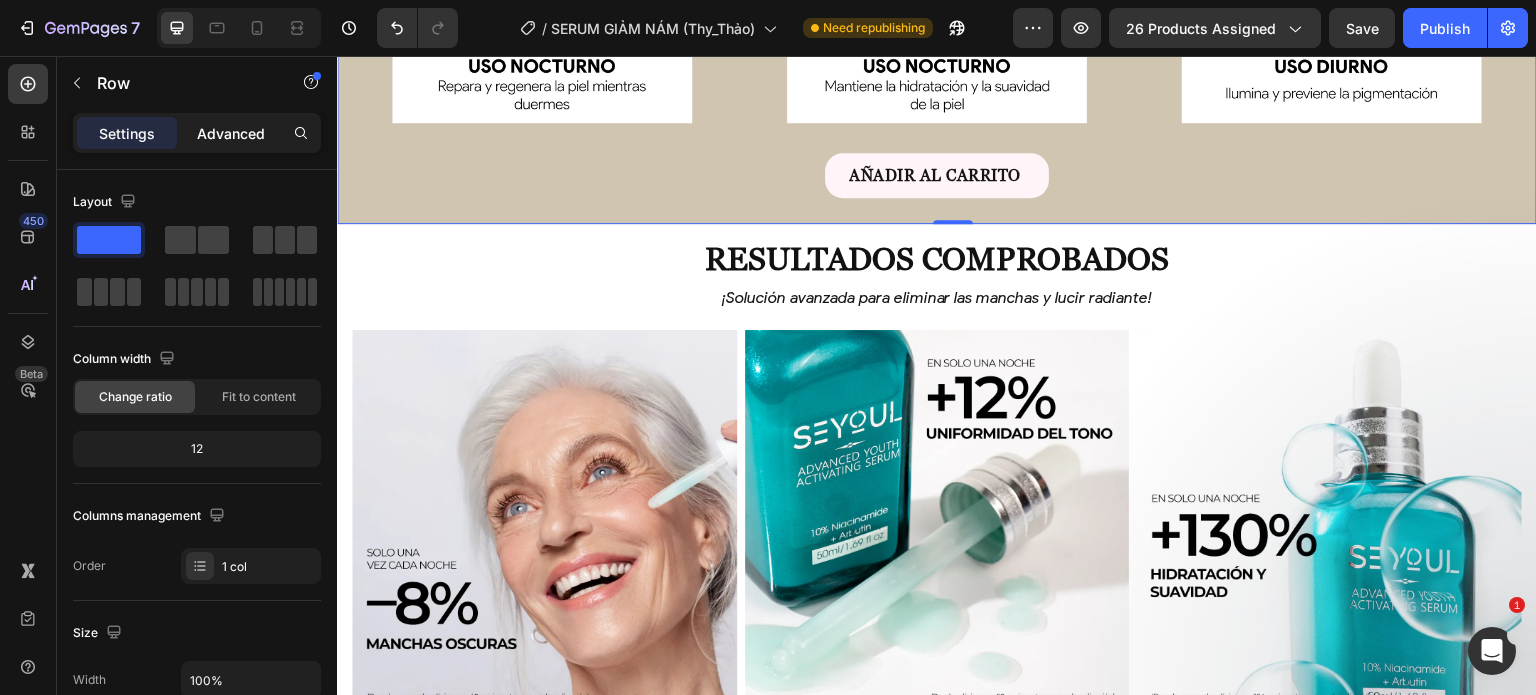 click on "Advanced" at bounding box center [231, 133] 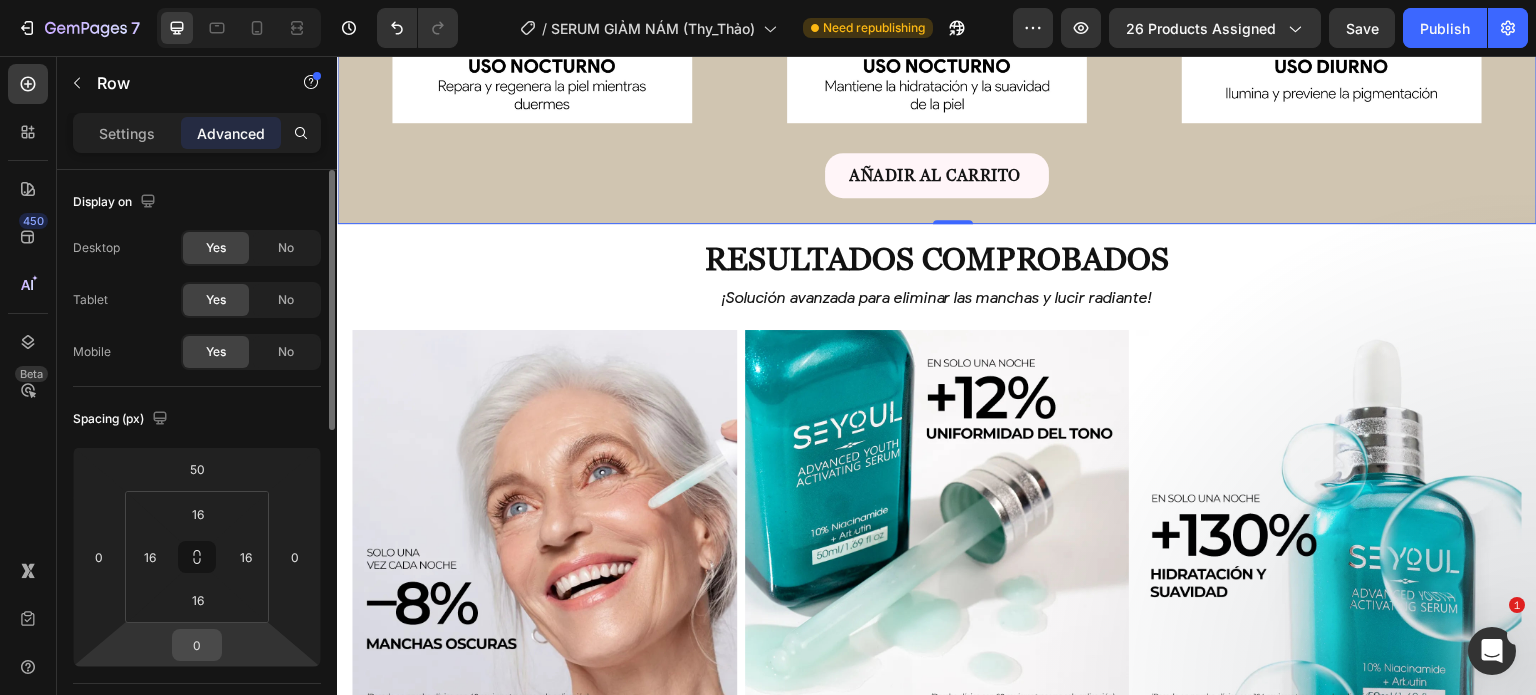 click on "0" at bounding box center [197, 645] 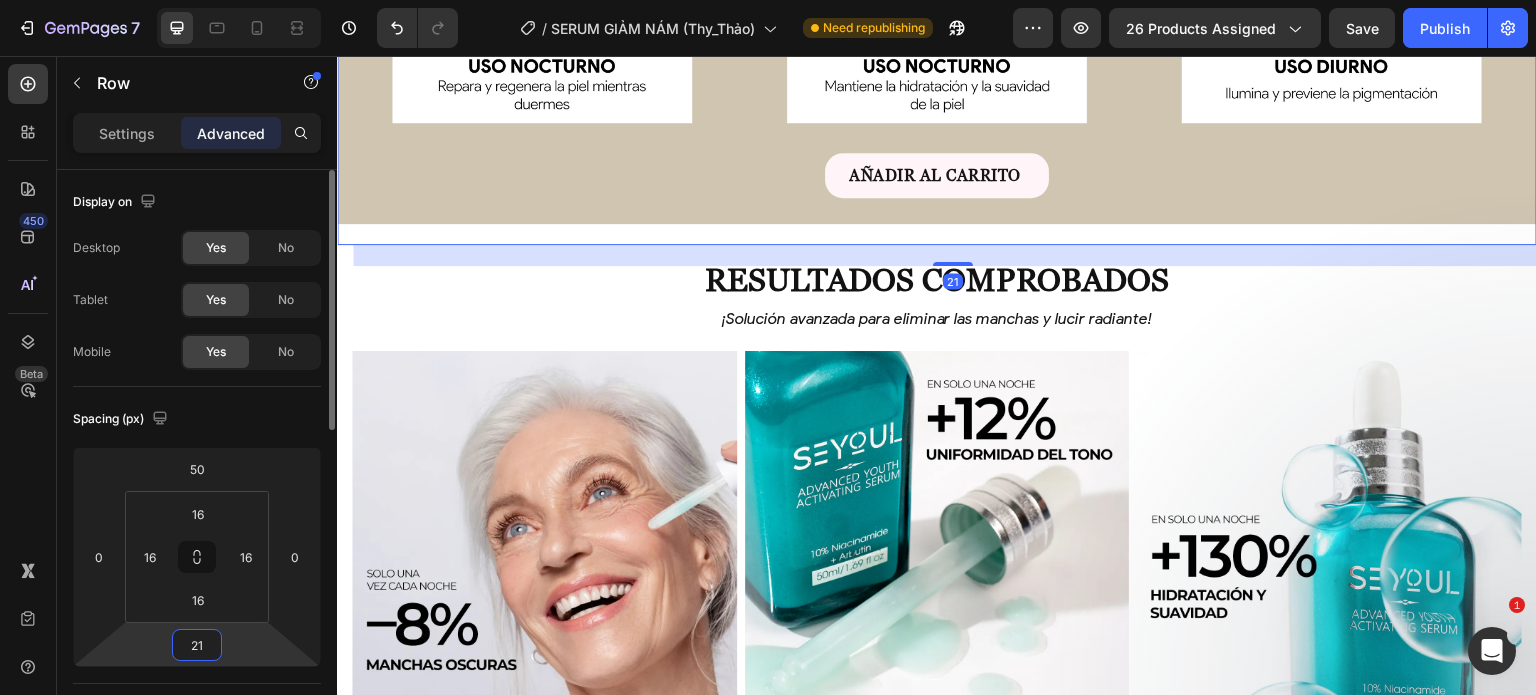 type on "2" 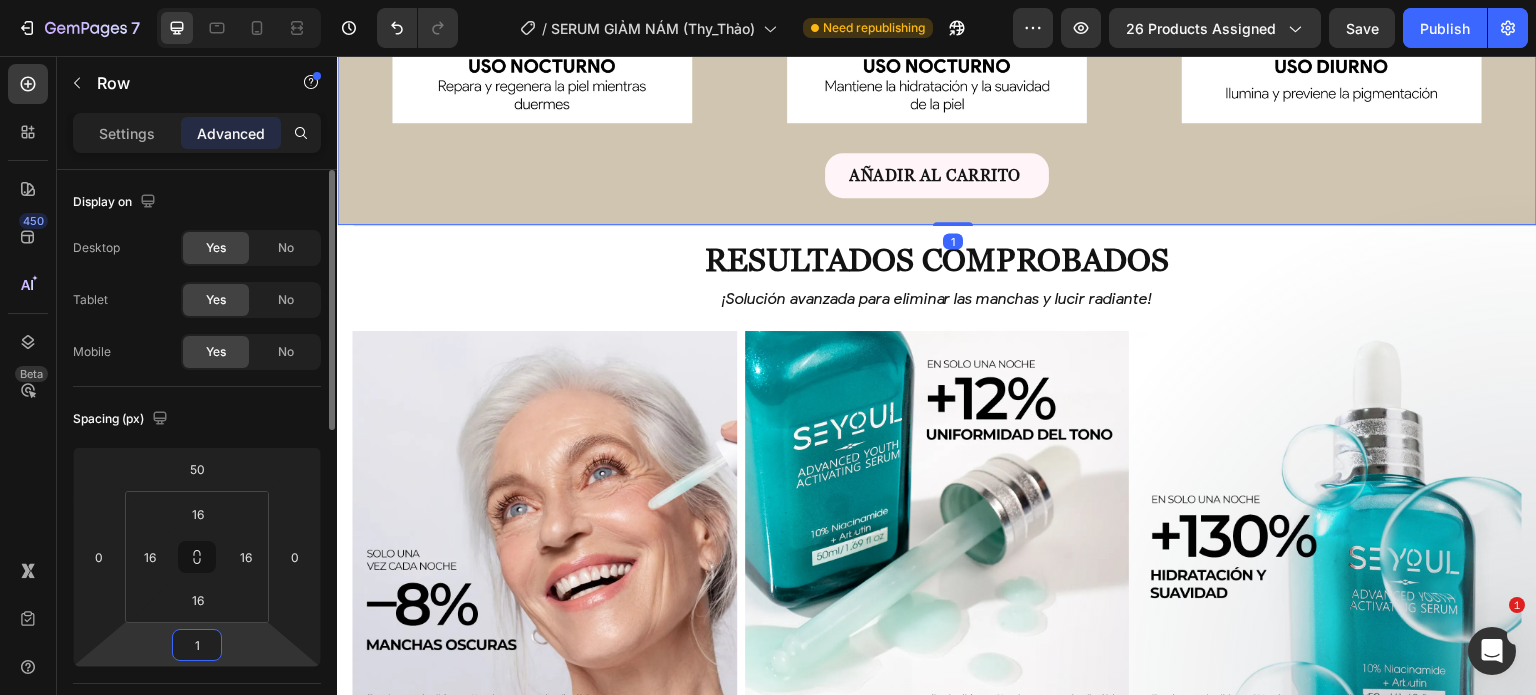 type on "10" 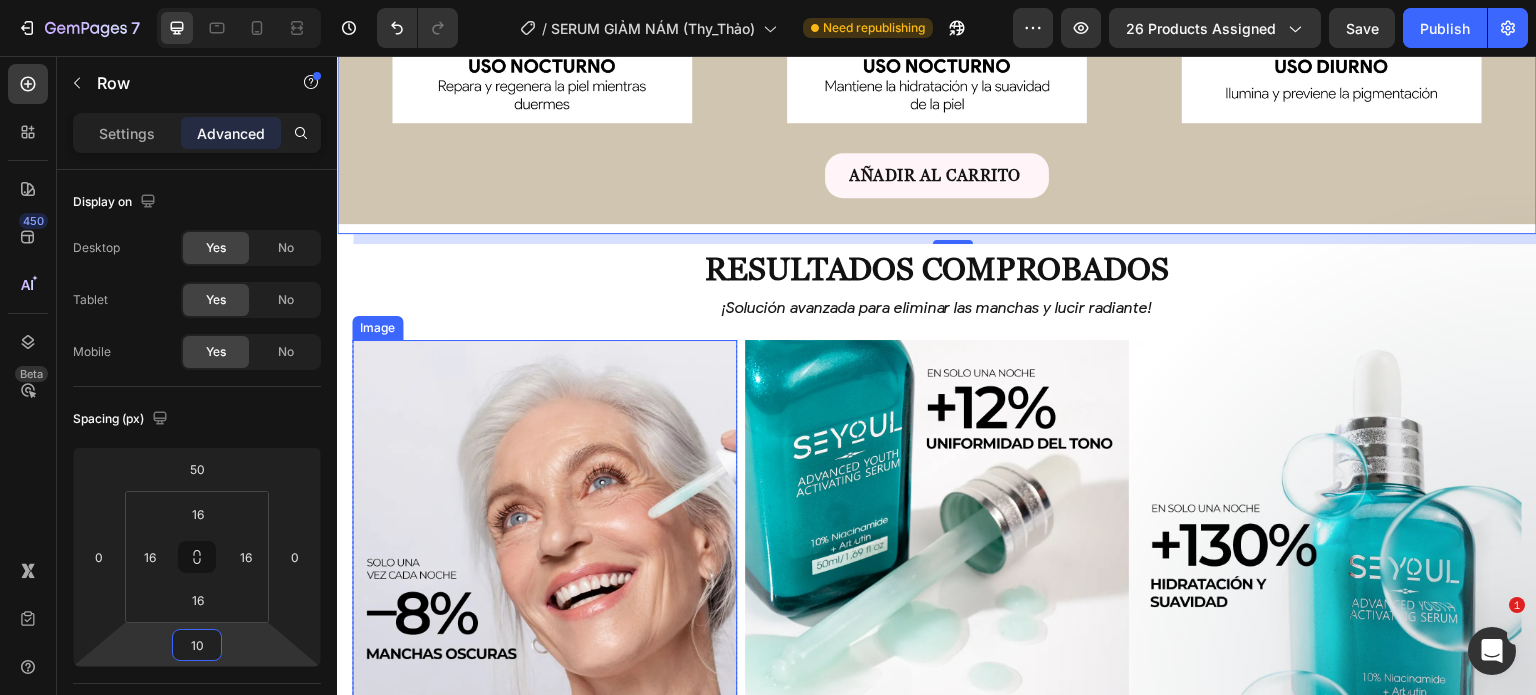 click at bounding box center [544, 532] 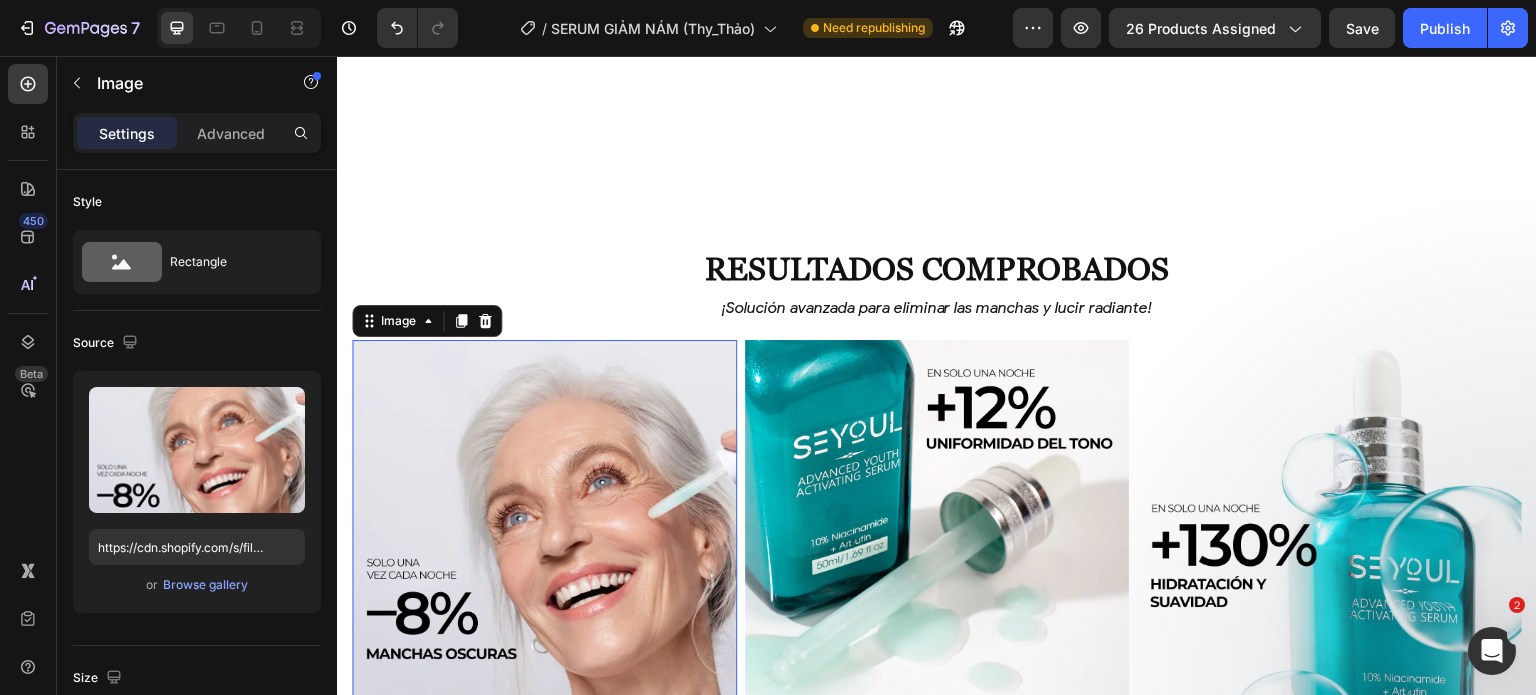 scroll, scrollTop: 6022, scrollLeft: 0, axis: vertical 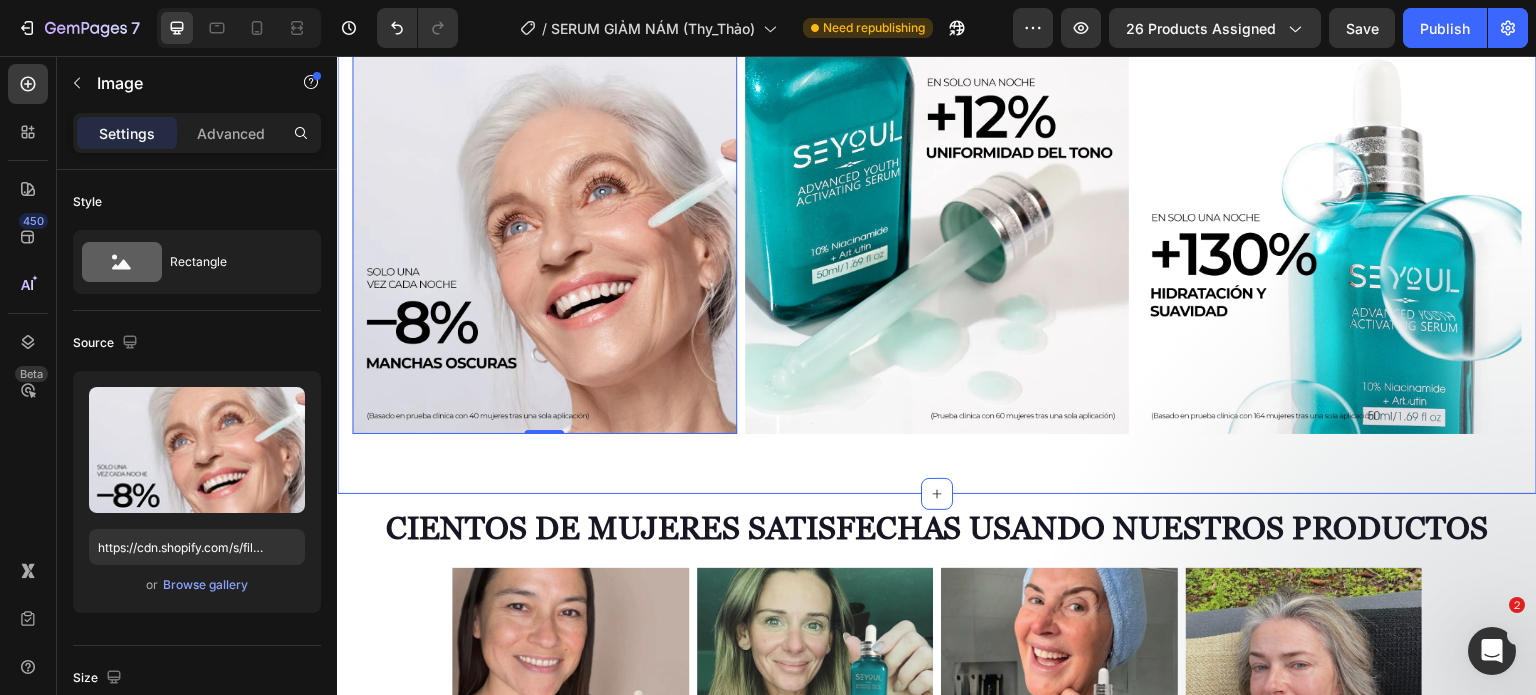 click on "Resultados visibles después de un tratamiento Heading ⁠⁠⁠⁠⁠⁠⁠ Resultados comprobados Heading ¡Solución avanzada para eliminar las manchas y lucir radiante! Text Block Row Image Row Reduce manchas  Heading Fórmula innovadora con Niacinamida 10% y Arbutina para  atenuar hasta las manchas más resistentes y unificar el tono de la piel Text Block Image Previene la reaparición de manchas Heading Inhibe la formación de nueva melanina y protege la piel contra la hiperpigmentación causada por el sol y el envejecimiento. Text Block Image Hidratación intensa y antiarrugas Heading Textura ligera de rápida absorción, dejando la piel suave e hidratada durante 24 horas, reducción visible de arrugas Text Block
AÑADIR AL CARRITO Button Row Image   0 Row Image Image
AÑADIR AL CARRITO Button Row Section 19/25" at bounding box center [937, 218] 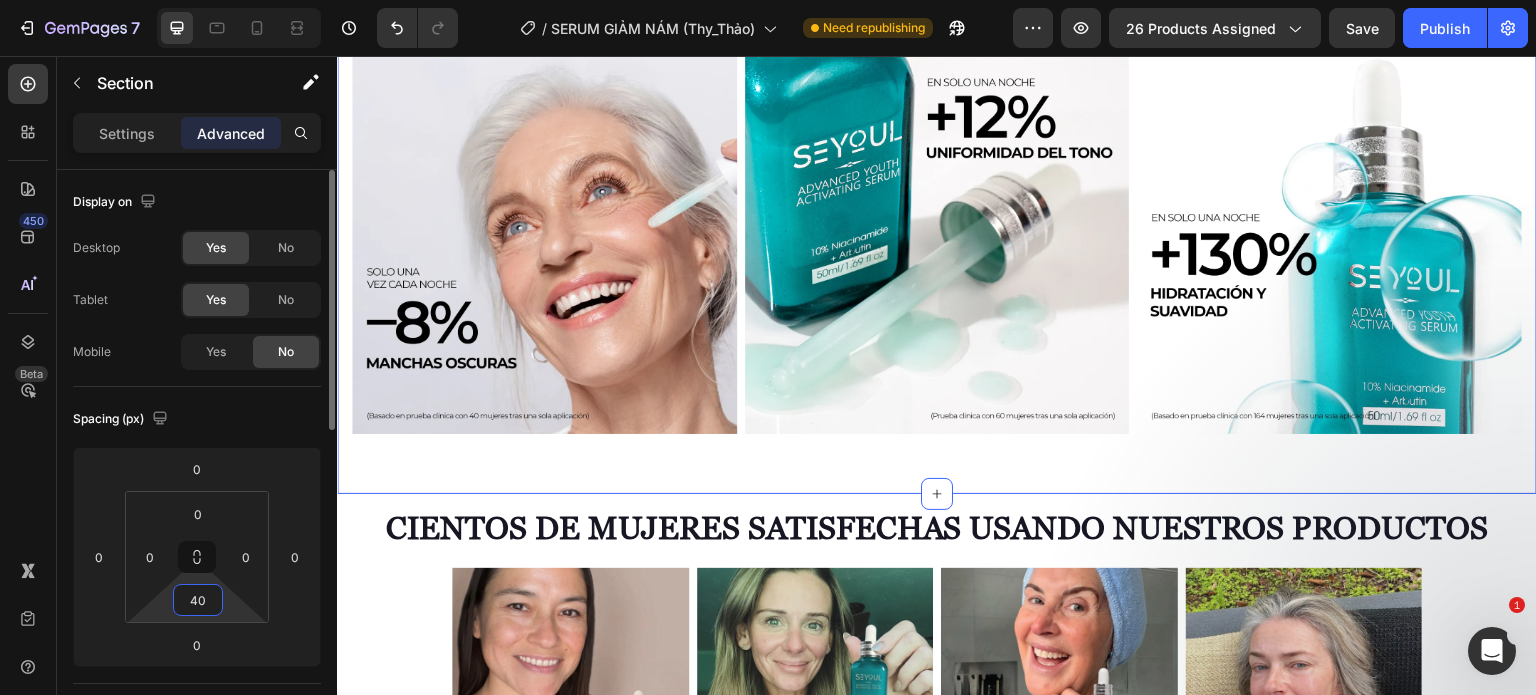 click on "40" at bounding box center (198, 600) 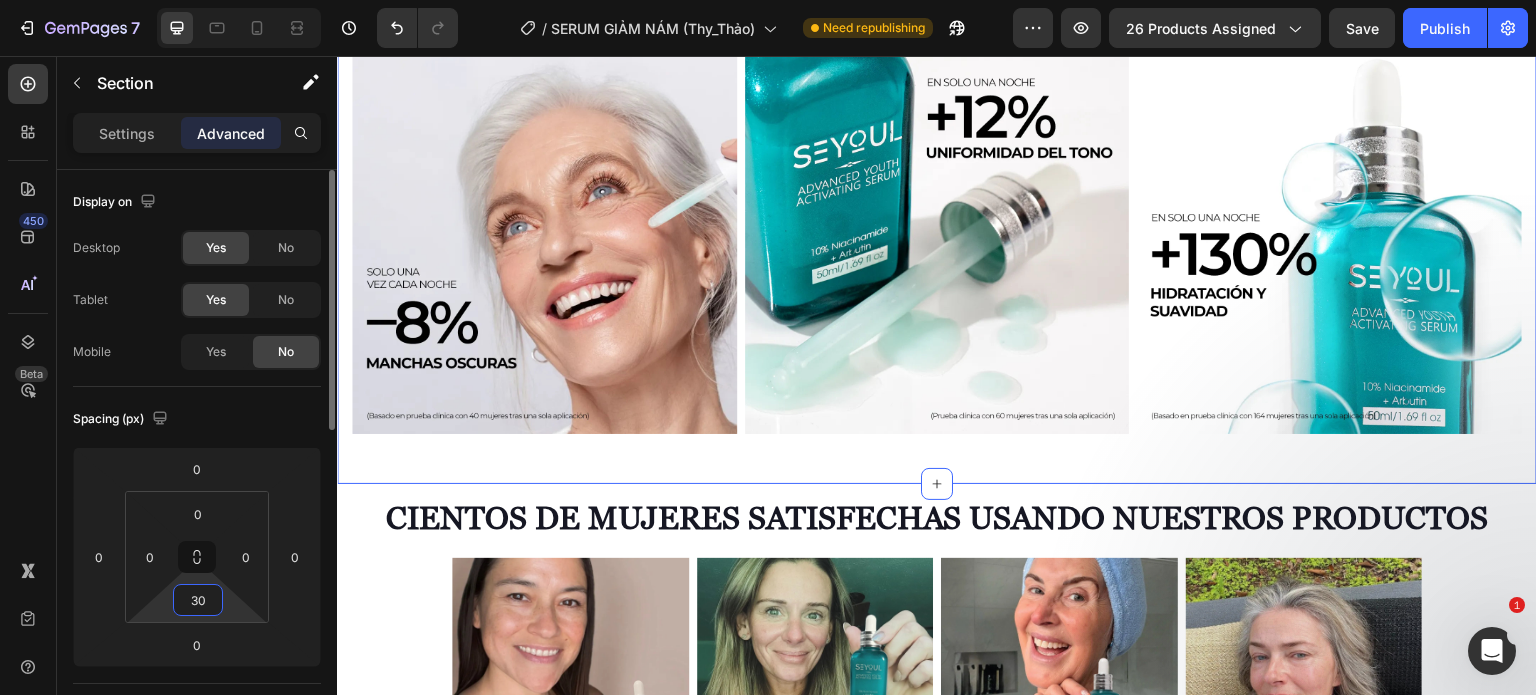 type on "3" 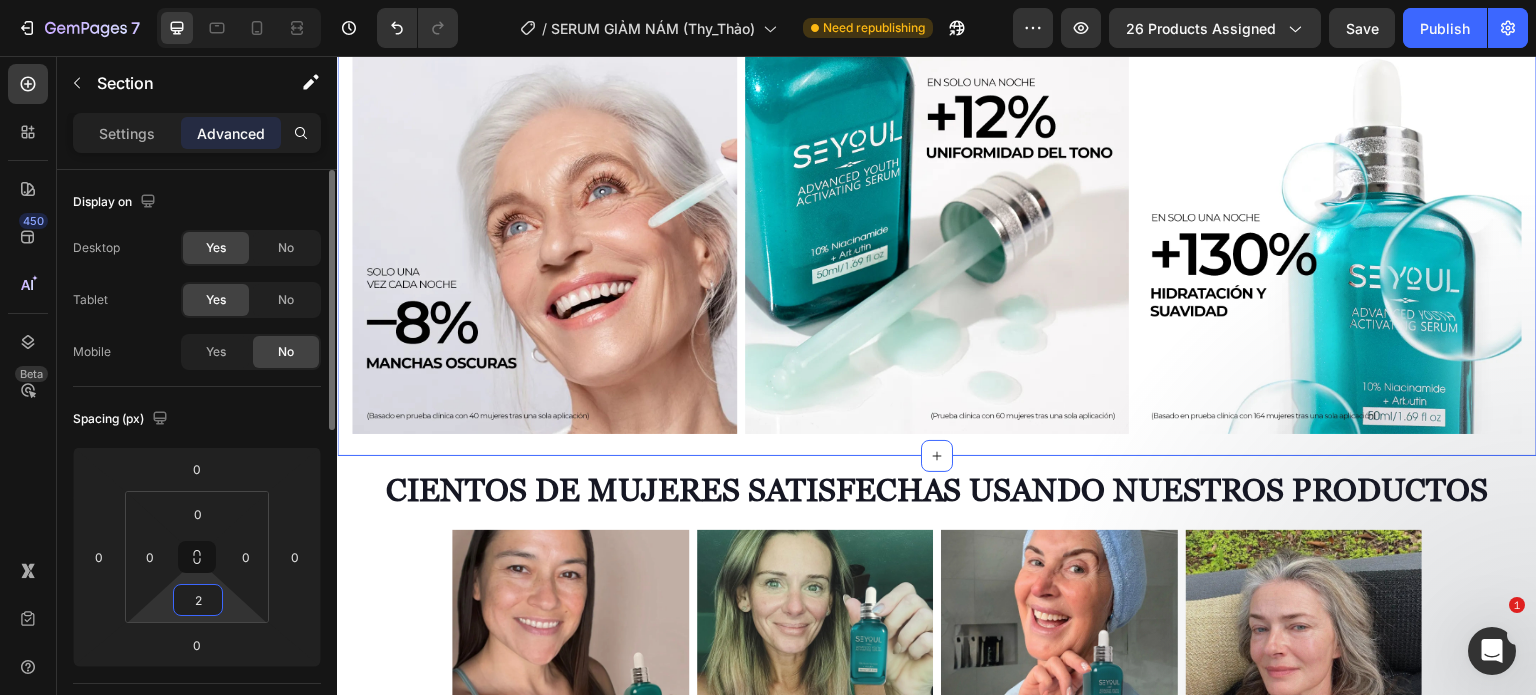type on "20" 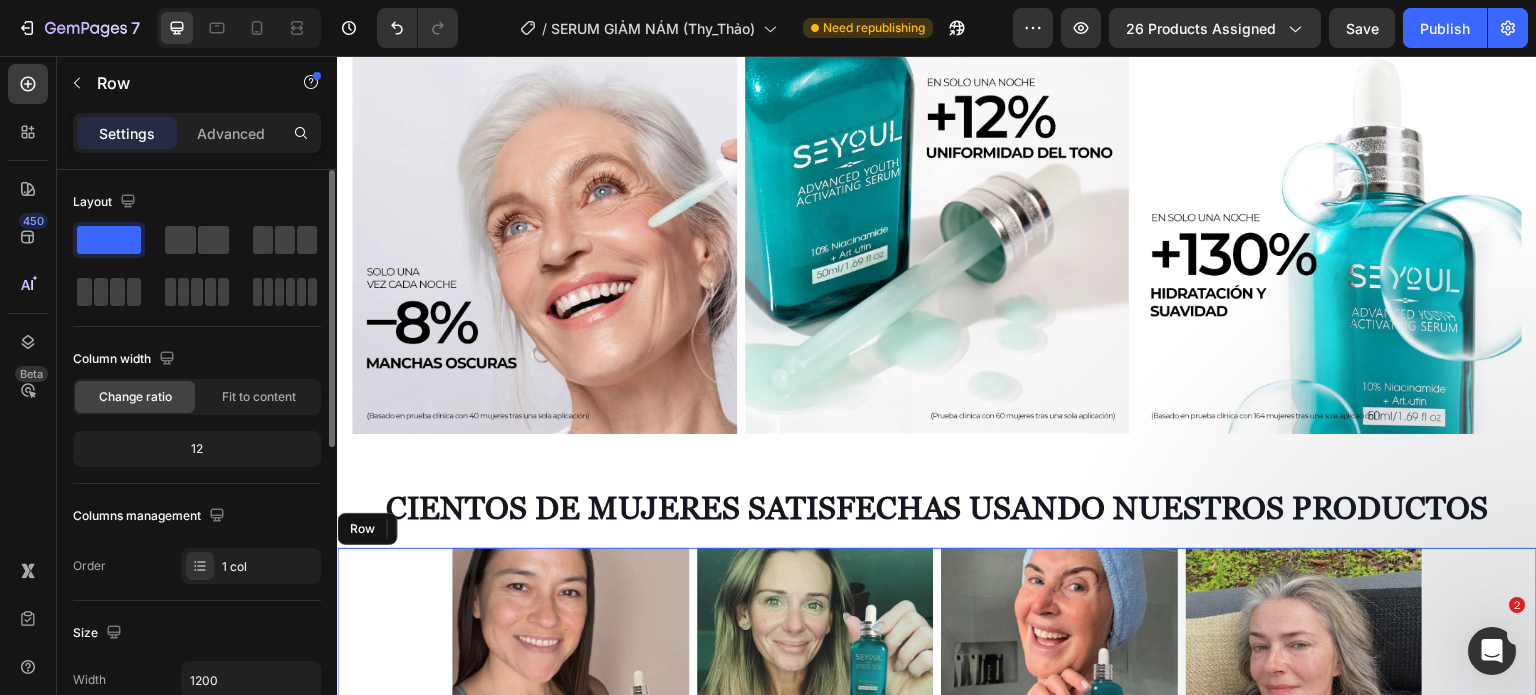 click on "Title Line Image Image Image Image Image Image
Row Row Image Image Image Image Row Image Image Image Image Row Row" at bounding box center (937, 804) 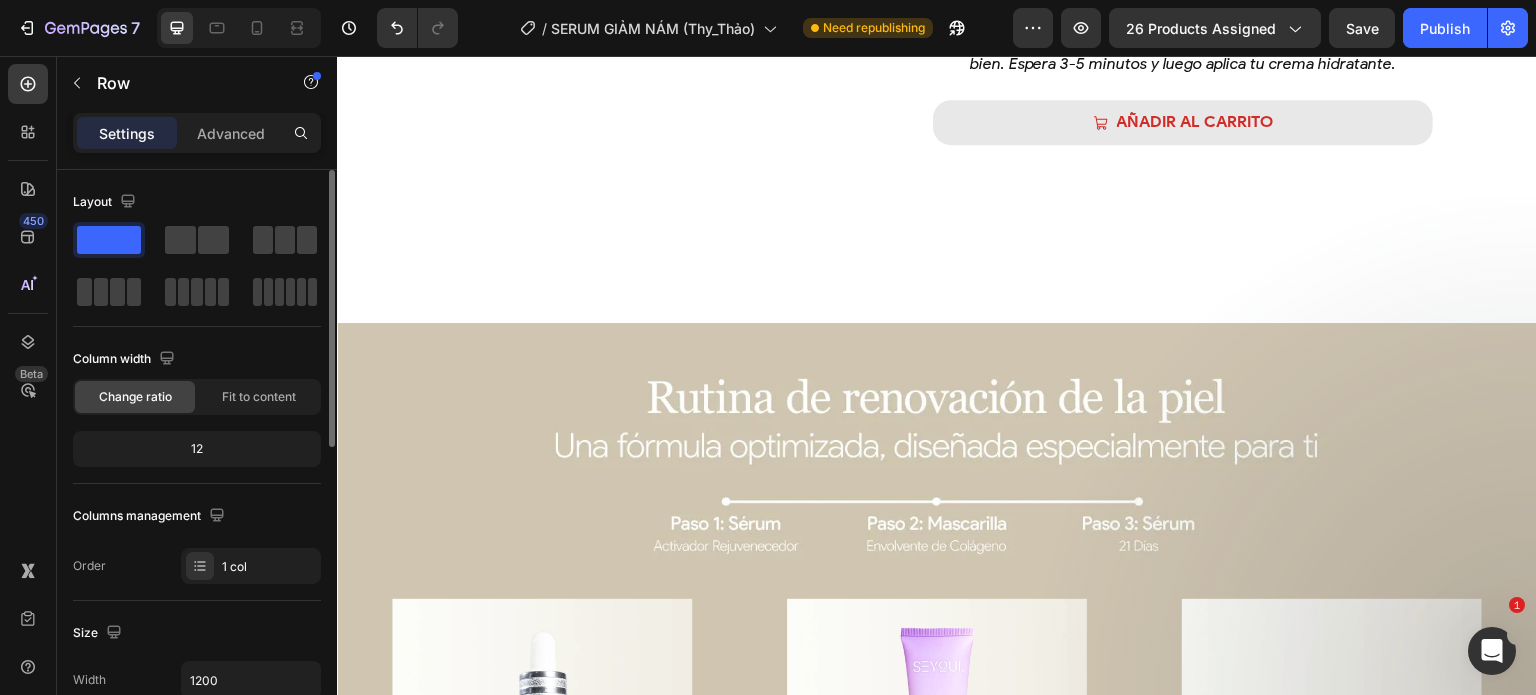scroll, scrollTop: 4850, scrollLeft: 0, axis: vertical 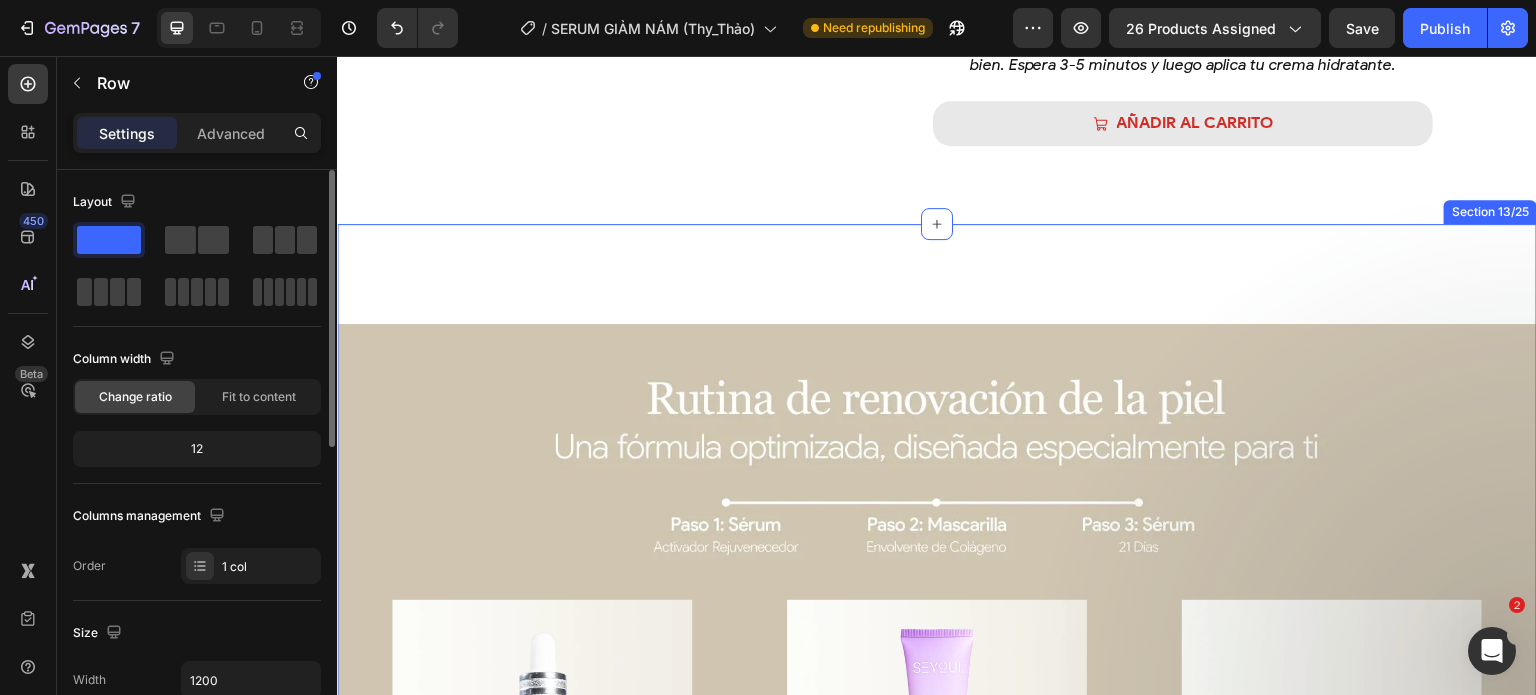 click on "Image Image Image Row AÑADIR AL CARRITO Product Cart Button Row fórmula avanzada para eliminar manchas y unificar el tono de la piel desde adentro. Text Block
Desvanece manchas  – Dúo de serums que aclaran y unifican el tono.
Renovación profunda  – Serum 21 días para firmeza y juventud.
Glow & suavidad  – Highprime Collagen Film regenera y mejora elasticidad.
Piel radiante  – Fórmula potente para un cutis uniforme y saludable. Item list Row Product Row Section 13/25" at bounding box center (937, 655) 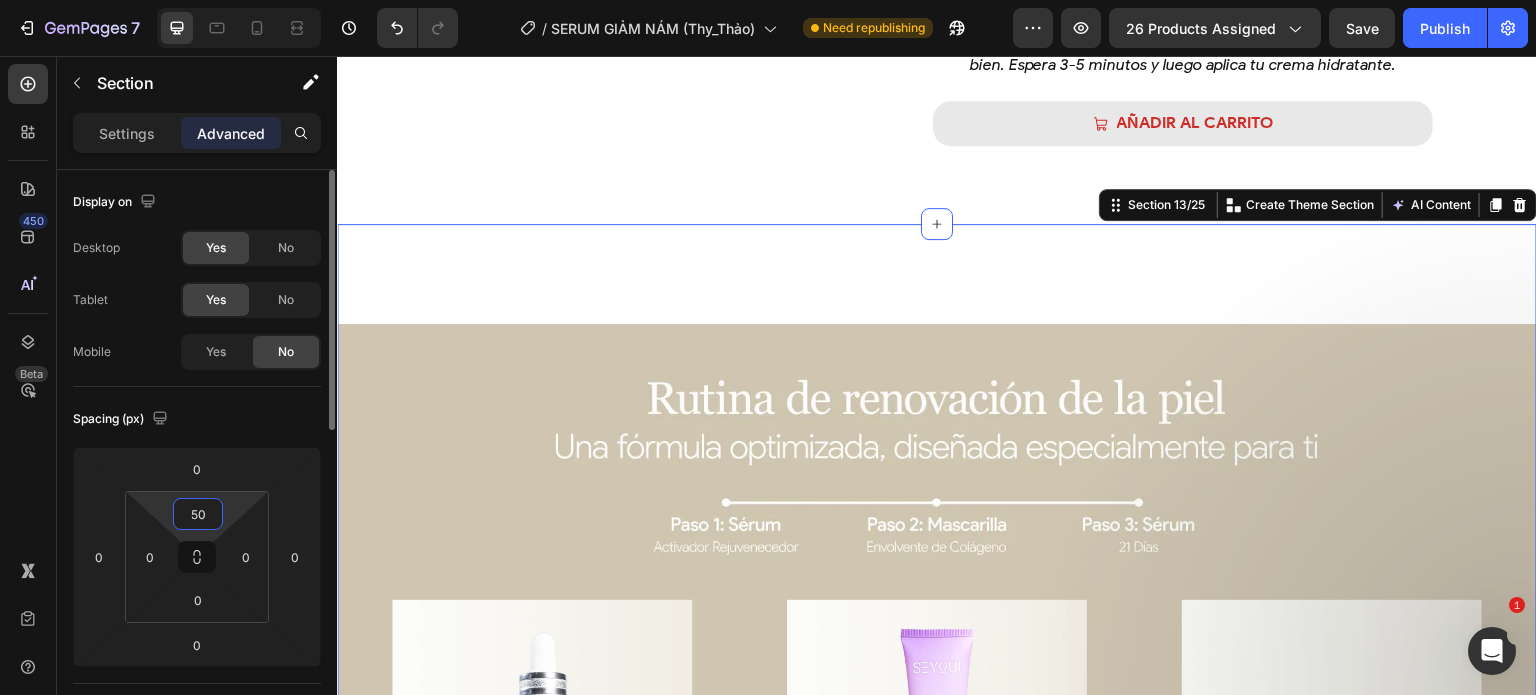 click on "50" at bounding box center (198, 514) 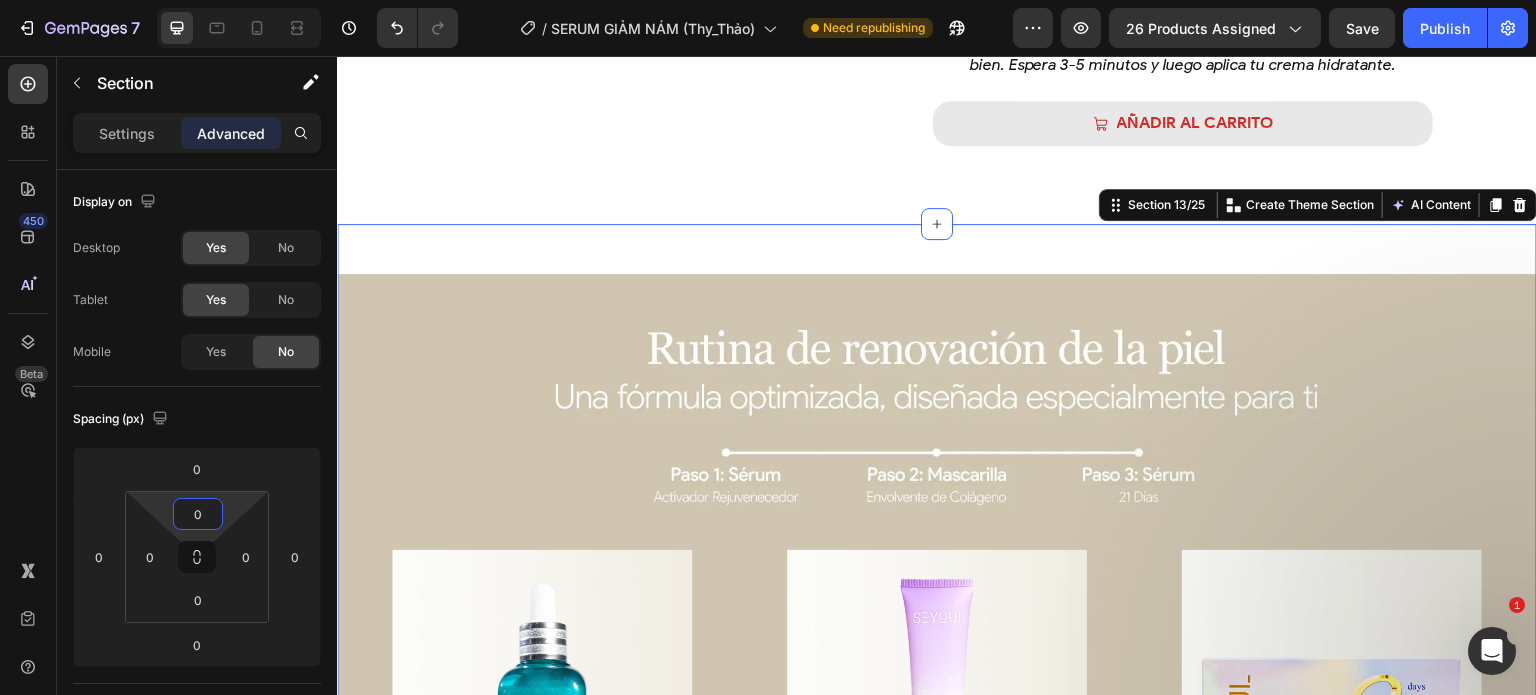 type on "0" 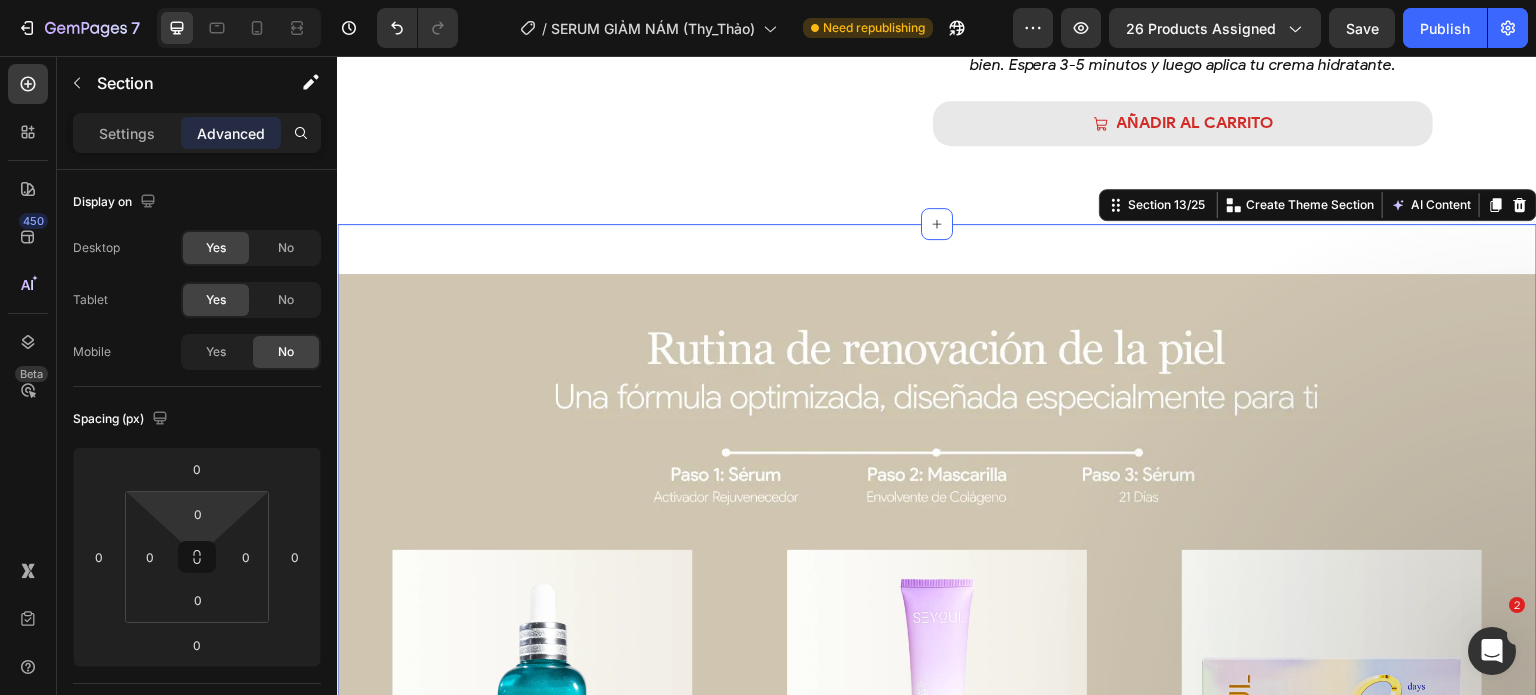 click on "Image Image Image Row AÑADIR AL CARRITO Product Cart Button Row fórmula avanzada para eliminar manchas y unificar el tono de la piel desde adentro. Text Block
Desvanece manchas  – Dúo de serums que aclaran y unifican el tono.
Renovación profunda  – Serum 21 días para firmeza y juventud.
Glow & suavidad  – Highprime Collagen Film regenera y mejora elasticidad.
Piel radiante  – Fórmula potente para un cutis uniforme y saludable. Item list Row Product Row" at bounding box center [937, 630] 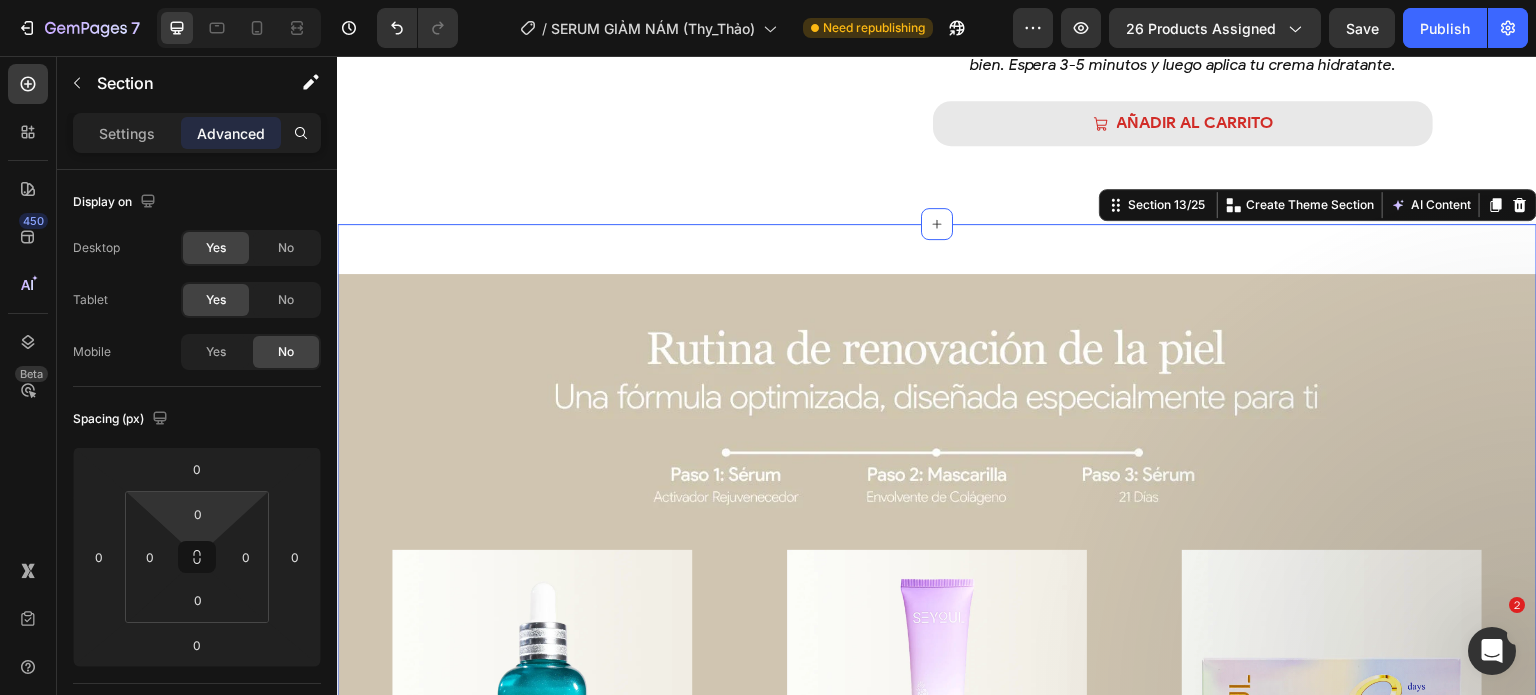click on "Product Images Seyoul Sérum Activador Rejuvenecedor Product Title MX$ 489.00 Product Price Product Price Row
AÑADIR AL CARRITO Button Row Product Sticky ¿Qué dicen nuestros clientes sobre el producto? Heading
Image Image Image
Carousel Section 7/25 Solución Integral para la Piel con Manchas y Opaca Heading ¡innovación exclusiva!  tecnología nocturna – regenera tu piel profundamente mientras duermes. Text Block Section 9/25 Video  MODO DE USO  Heading Paso 1:  Lava bien tu cara y luego aplica el producto en la piel. Paso 2:  Da unos golpecitos suaves para que el producto se absorba bien. Espera 3-5 minutos y luego aplica tu crema hidratante. Text Block
AÑADIR AL CARRITO Button Row Nueva Piel a los 50 Mi Lucha contra las Manchas del Sol Heading Video
AÑADIR AL CARRITO Button   – Mónica, 34 años, Monterrey Text Block Row Section 12/25 Image Image Image Row AÑADIR AL CARRITO Product Cart Button Row Text Block" at bounding box center (937, -892) 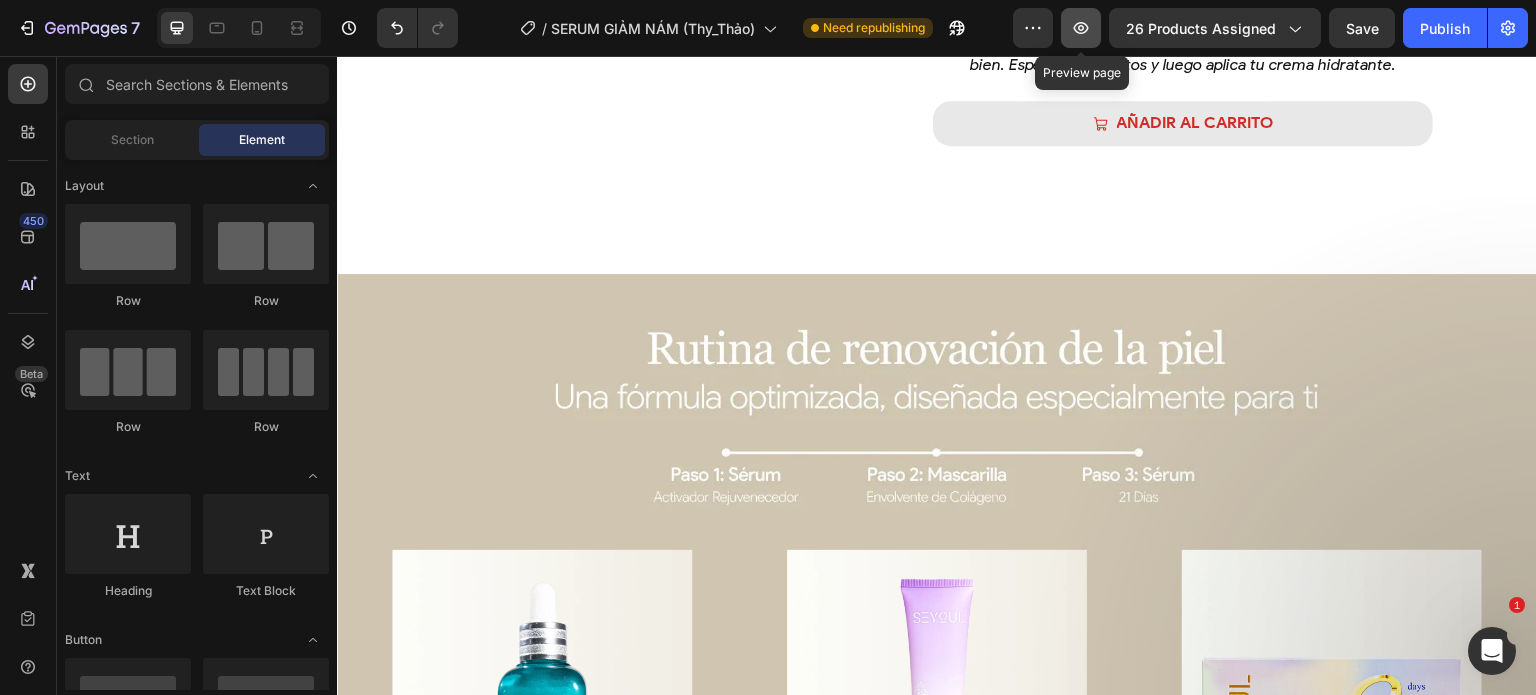 click 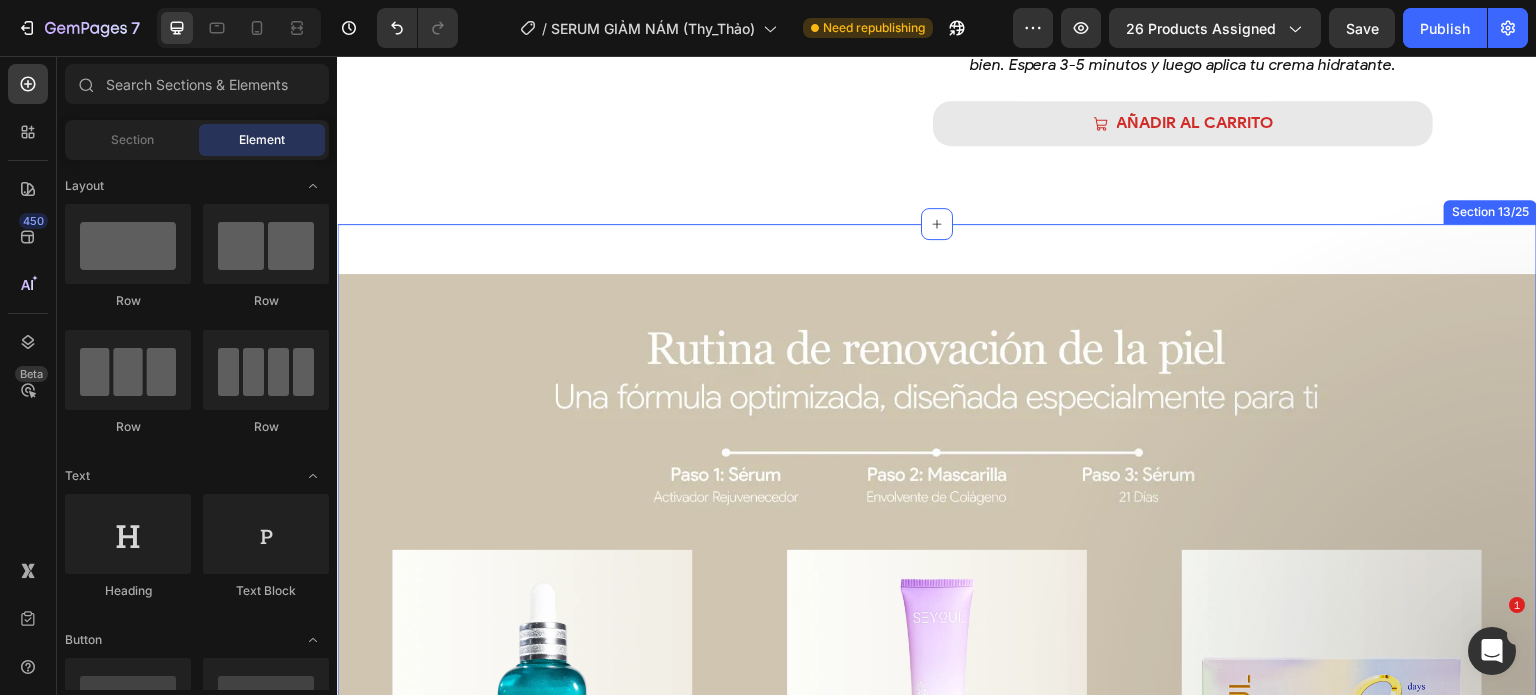 click on "Image Image Image Row AÑADIR AL CARRITO Product Cart Button Row fórmula avanzada para eliminar manchas y unificar el tono de la piel desde adentro. Text Block
Desvanece manchas  – Dúo de serums que aclaran y unifican el tono.
Renovación profunda  – Serum 21 días para firmeza y juventud.
Glow & suavidad  – Highprime Collagen Film regenera y mejora elasticidad.
Piel radiante  – Fórmula potente para un cutis uniforme y saludable. Item list Row Product Row" at bounding box center (937, 630) 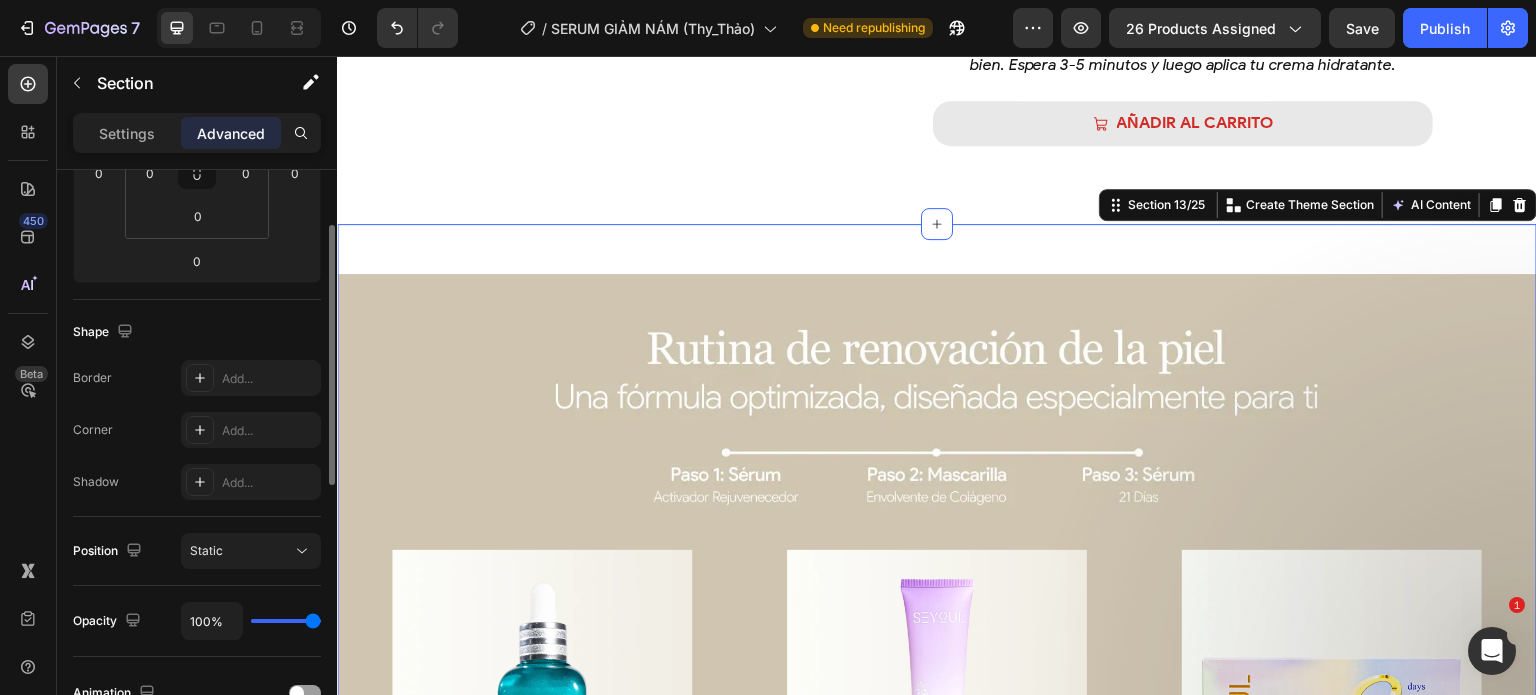 scroll, scrollTop: 0, scrollLeft: 0, axis: both 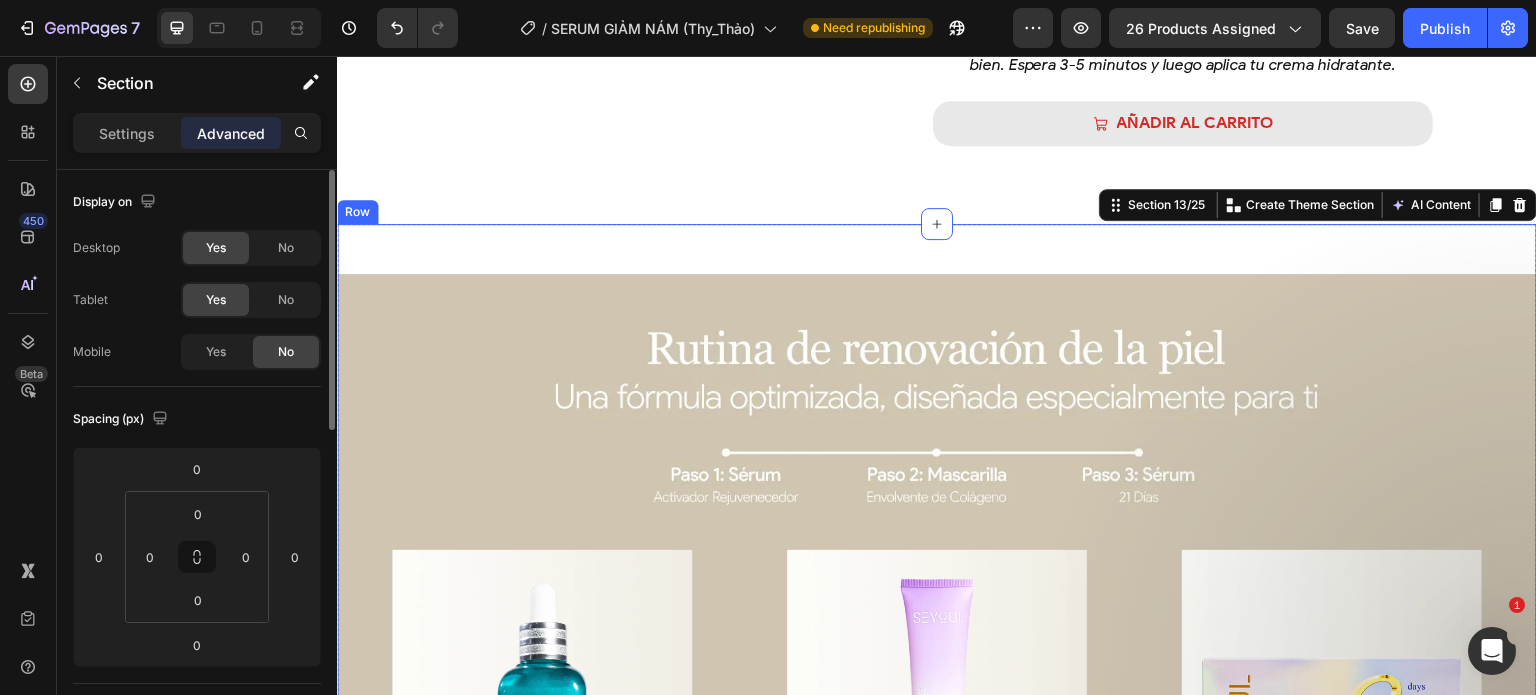 click on "Image Image Image Row AÑADIR AL CARRITO Product Cart Button Row fórmula avanzada para eliminar manchas y unificar el tono de la piel desde adentro. Text Block
Desvanece manchas  – Dúo de serums que aclaran y unifican el tono.
Renovación profunda  – Serum 21 días para firmeza y juventud.
Glow & suavidad  – Highprime Collagen Film regenera y mejora elasticidad.
Piel radiante  – Fórmula potente para un cutis uniforme y saludable. Item list Row Product" at bounding box center [937, 650] 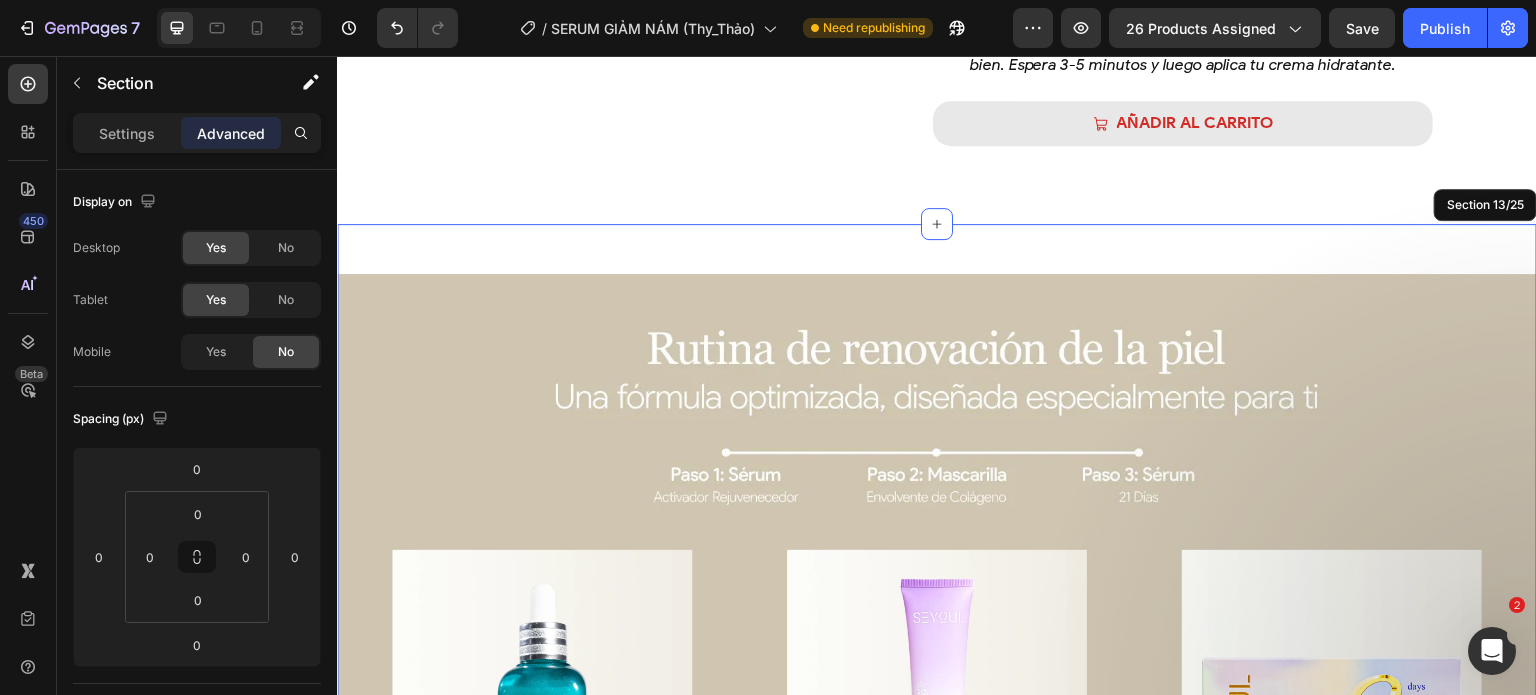 click on "Image Image Image Row AÑADIR AL CARRITO Product Cart Button Row fórmula avanzada para eliminar manchas y unificar el tono de la piel desde adentro. Text Block
Desvanece manchas  – Dúo de serums que aclaran y unifican el tono.
Renovación profunda  – Serum 21 días para firmeza y juventud.
Glow & suavidad  – Highprime Collagen Film regenera y mejora elasticidad.
Piel radiante  – Fórmula potente para un cutis uniforme y saludable. Item list Row Product Row   10" at bounding box center (937, 630) 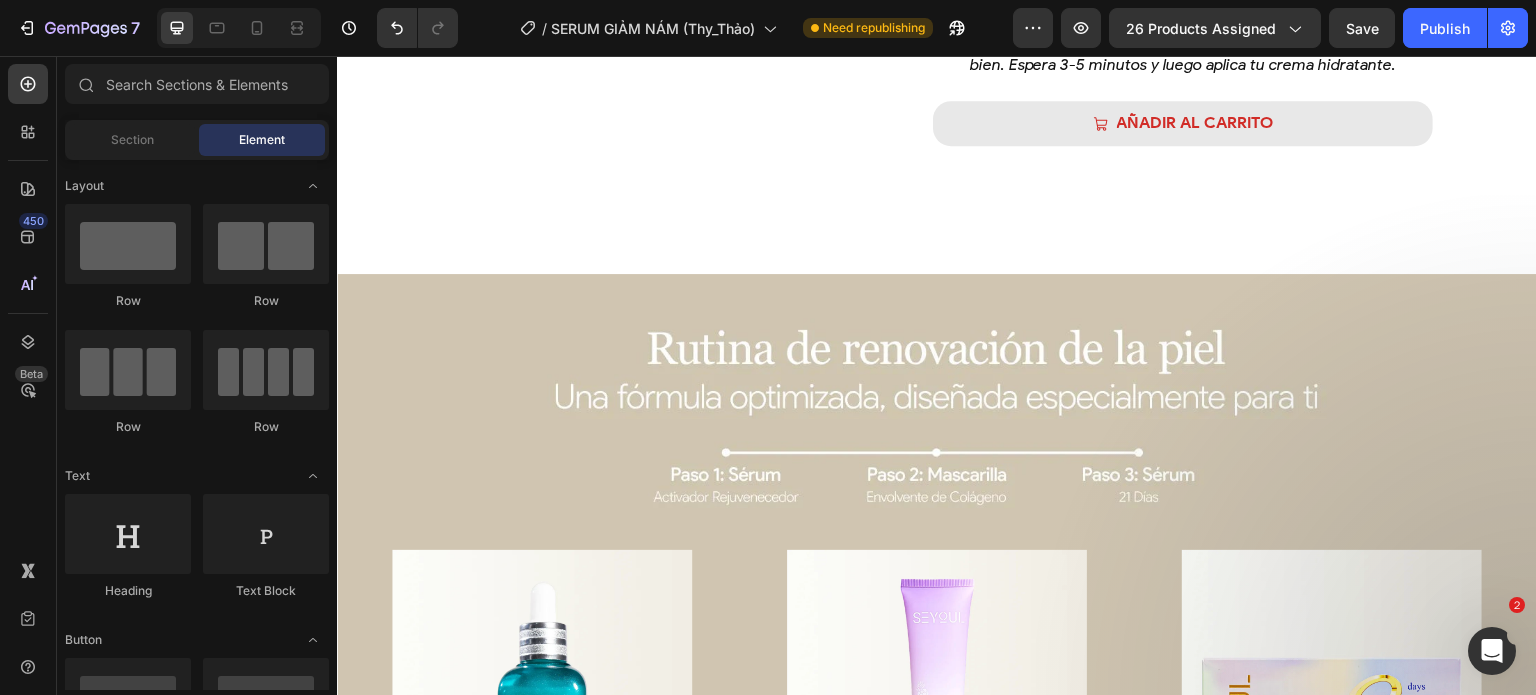click on "Product Images Seyoul Sérum Activador Rejuvenecedor Product Title MX$ 489.00 Product Price Product Price Row
AÑADIR AL CARRITO Button Row Product Sticky ¿Qué dicen nuestros clientes sobre el producto? Heading
Image Image Image
Carousel Section 7/25 Solución Integral para la Piel con Manchas y Opaca Heading ¡innovación exclusiva!  tecnología nocturna – regenera tu piel profundamente mientras duermes. Text Block Section 9/25 Video  MODO DE USO  Heading Paso 1:  Lava bien tu cara y luego aplica el producto en la piel. Paso 2:  Da unos golpecitos suaves para que el producto se absorba bien. Espera 3-5 minutos y luego aplica tu crema hidratante. Text Block
AÑADIR AL CARRITO Button Row Nueva Piel a los 50 Mi Lucha contra las Manchas del Sol Heading Video
AÑADIR AL CARRITO Button   – Mónica, 34 años, Monterrey Text Block Row Section 12/25 Image Image Image Row AÑADIR AL CARRITO Product Cart Button Row Text Block" at bounding box center (937, -892) 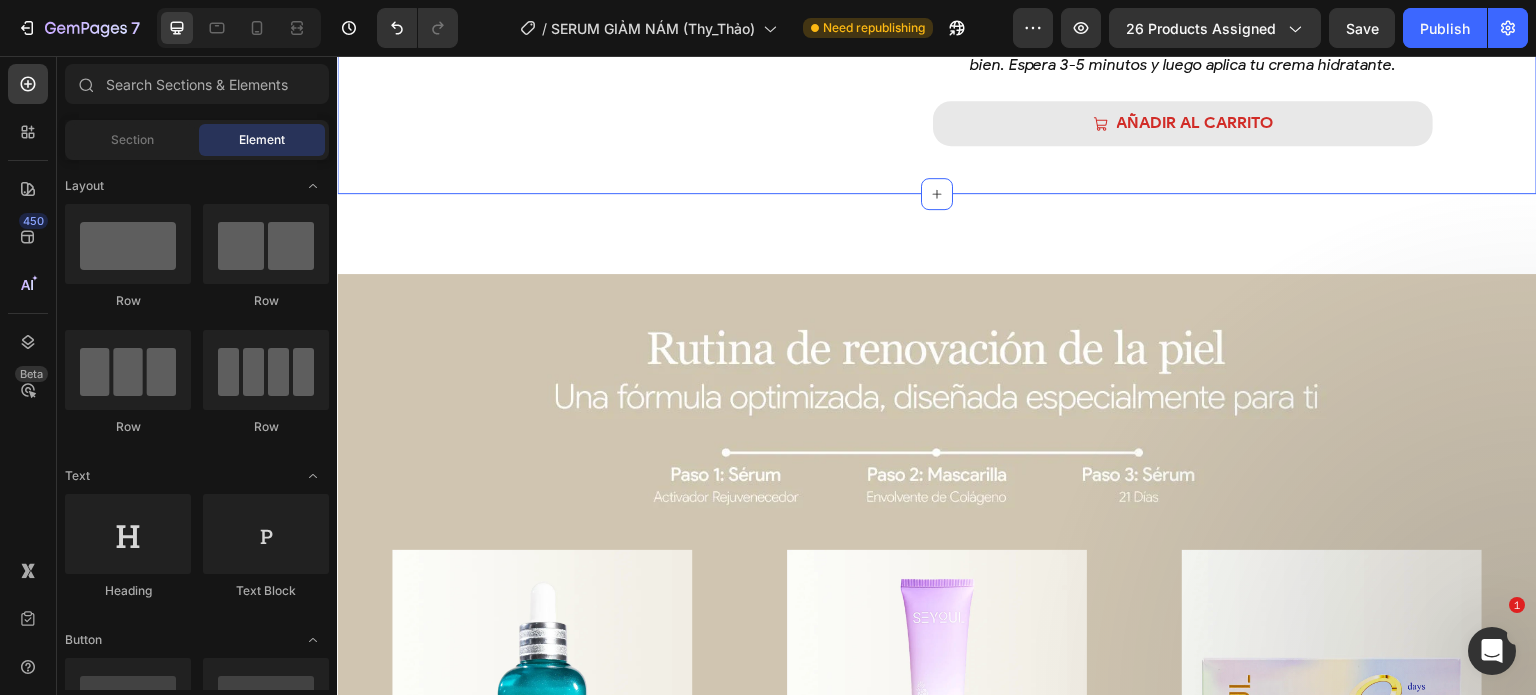 click on "Video  MODO DE USO  Heading Paso 1:  Lava bien tu cara y luego aplica el producto en la piel. Paso 2:  Da unos golpecitos suaves para que el producto se absorba bien. Espera 3-5 minutos y luego aplica tu crema hidratante. Text Block
AÑADIR AL CARRITO Button Row Nueva Piel a los 50 Mi Lucha contra las Manchas del Sol Heading Video
AÑADIR AL CARRITO Button Durante muchos años, sufrí por las manchas en mi piel causadas por el sol. Cada vez se notaban más y me hacían sentir insegura, pensando que nunca se podrían mejorar. Hasta que empecé a usar el Sérum Rejuvenecedor de Seyoul cada noche. Su textura es ligera, se absorbe rápido y no deja sensación pegajosa. A las pocas semanas, mi piel se sentía más suave e hidratada. Y para la octava semana, las manchas comenzaron a desvanecerse visiblemente.    – Mónica, 34 años, Monterrey Text Block Row Section 12/25" at bounding box center (937, -33) 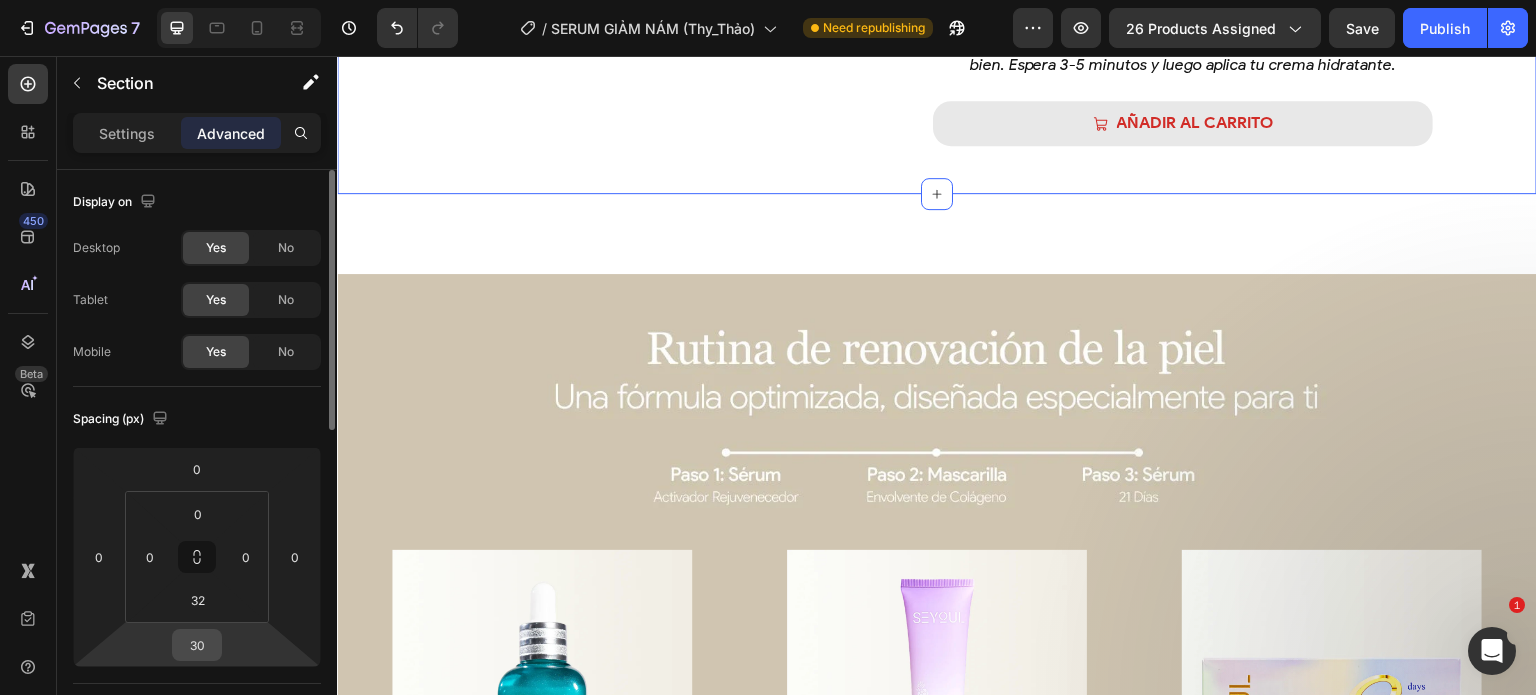 click on "30" at bounding box center (197, 645) 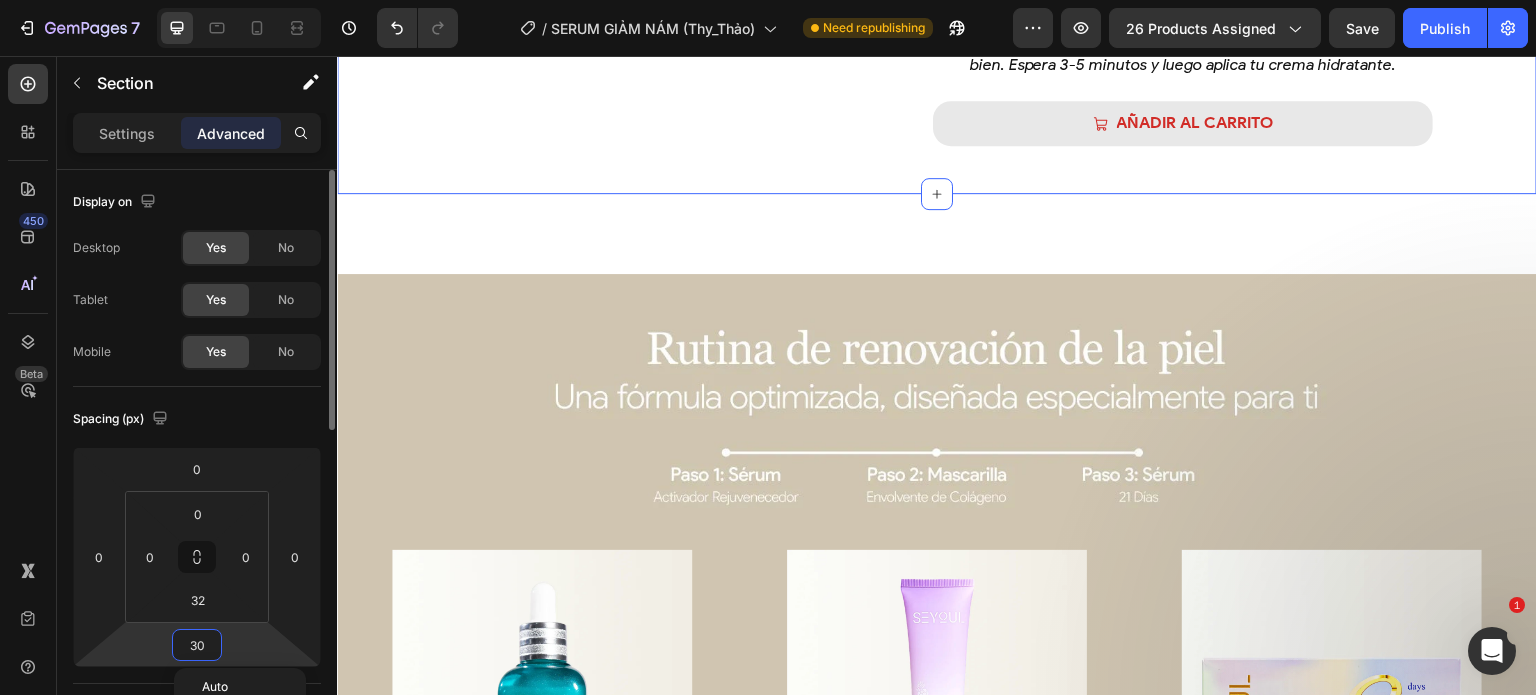 type on "0" 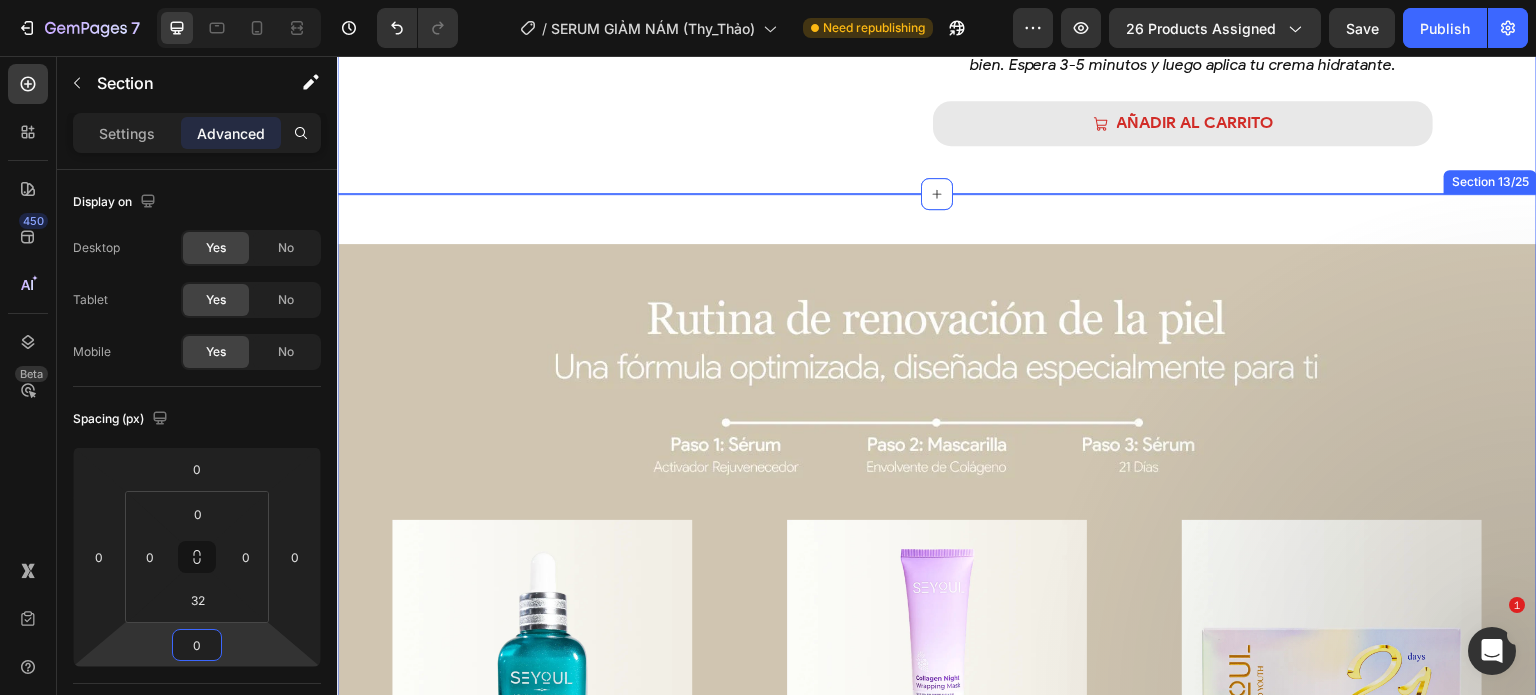 click on "Image Image Image Row AÑADIR AL CARRITO Product Cart Button Row fórmula avanzada para eliminar manchas y unificar el tono de la piel desde adentro. Text Block
Desvanece manchas  – Dúo de serums que aclaran y unifican el tono.
Renovación profunda  – Serum 21 días para firmeza y juventud.
Glow & suavidad  – Highprime Collagen Film regenera y mejora elasticidad.
Piel radiante  – Fórmula potente para un cutis uniforme y saludable. Item list Row Product Row" at bounding box center [937, 600] 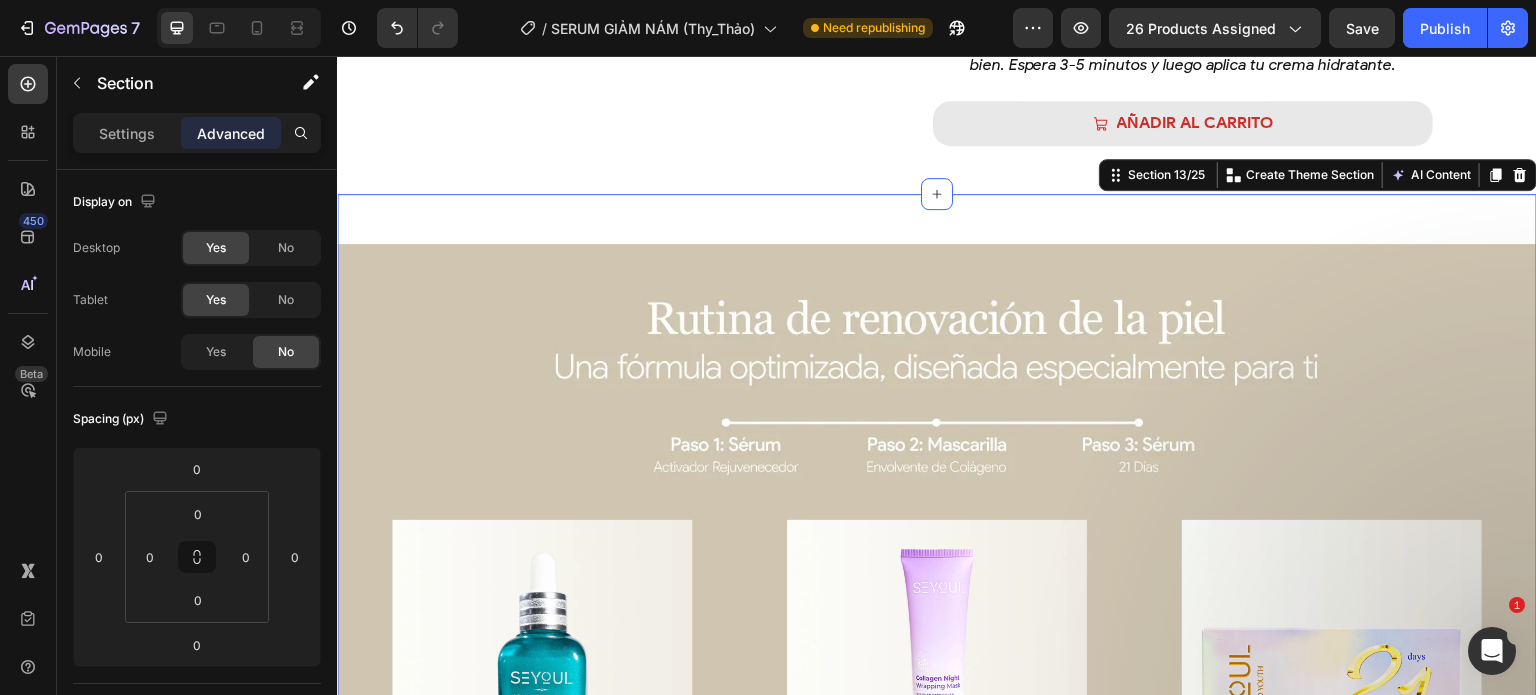 click on "Image Image Image Row AÑADIR AL CARRITO Product Cart Button Row fórmula avanzada para eliminar manchas y unificar el tono de la piel desde adentro. Text Block
Desvanece manchas  – Dúo de serums que aclaran y unifican el tono.
Renovación profunda  – Serum 21 días para firmeza y juventud.
Glow & suavidad  – Highprime Collagen Film regenera y mejora elasticidad.
Piel radiante  – Fórmula potente para un cutis uniforme y saludable. Item list Row Product Row" at bounding box center (937, 620) 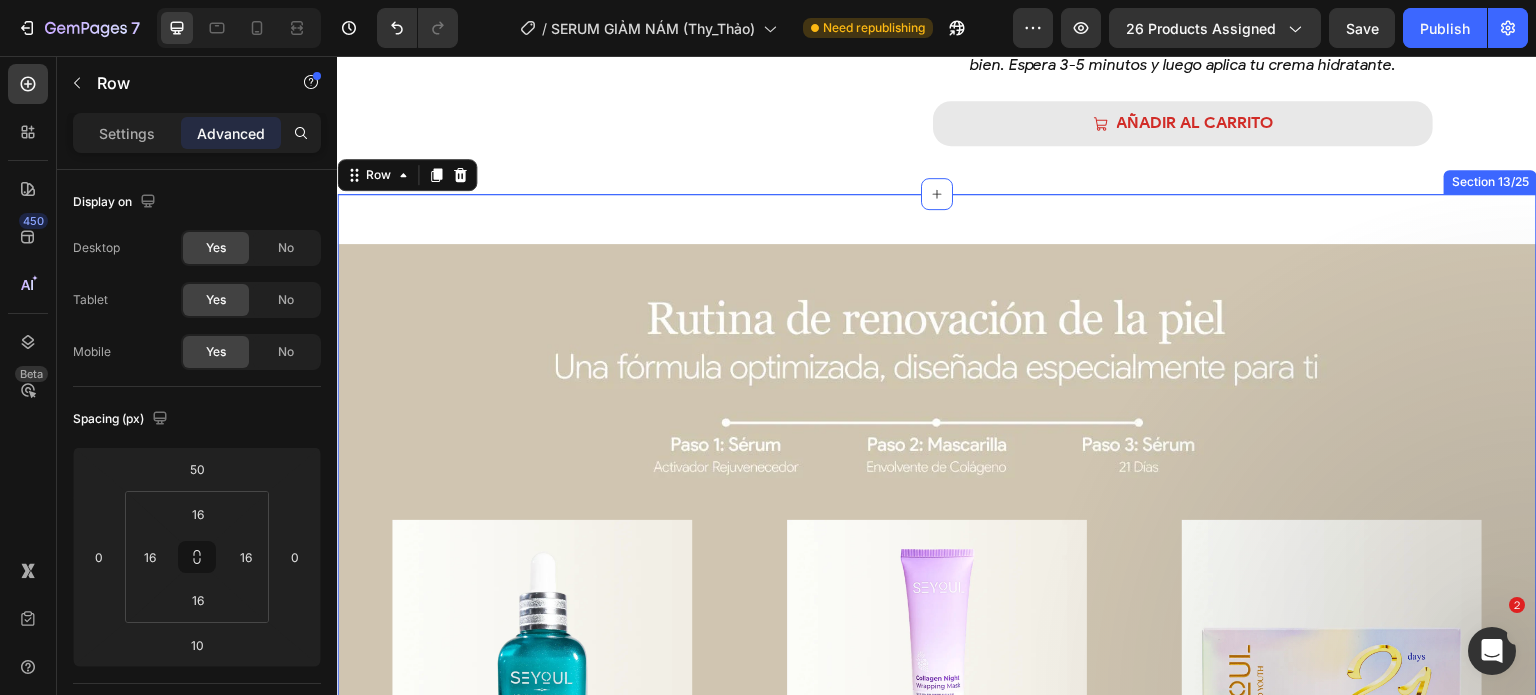 click on "Image Image Image Row AÑADIR AL CARRITO Product Cart Button Row fórmula avanzada para eliminar manchas y unificar el tono de la piel desde adentro. Text Block
Desvanece manchas  – Dúo de serums que aclaran y unifican el tono.
Renovación profunda  – Serum 21 días para firmeza y juventud.
Glow & suavidad  – Highprime Collagen Film regenera y mejora elasticidad.
Piel radiante  – Fórmula potente para un cutis uniforme y saludable. Item list Row Product Row   10" at bounding box center [937, 600] 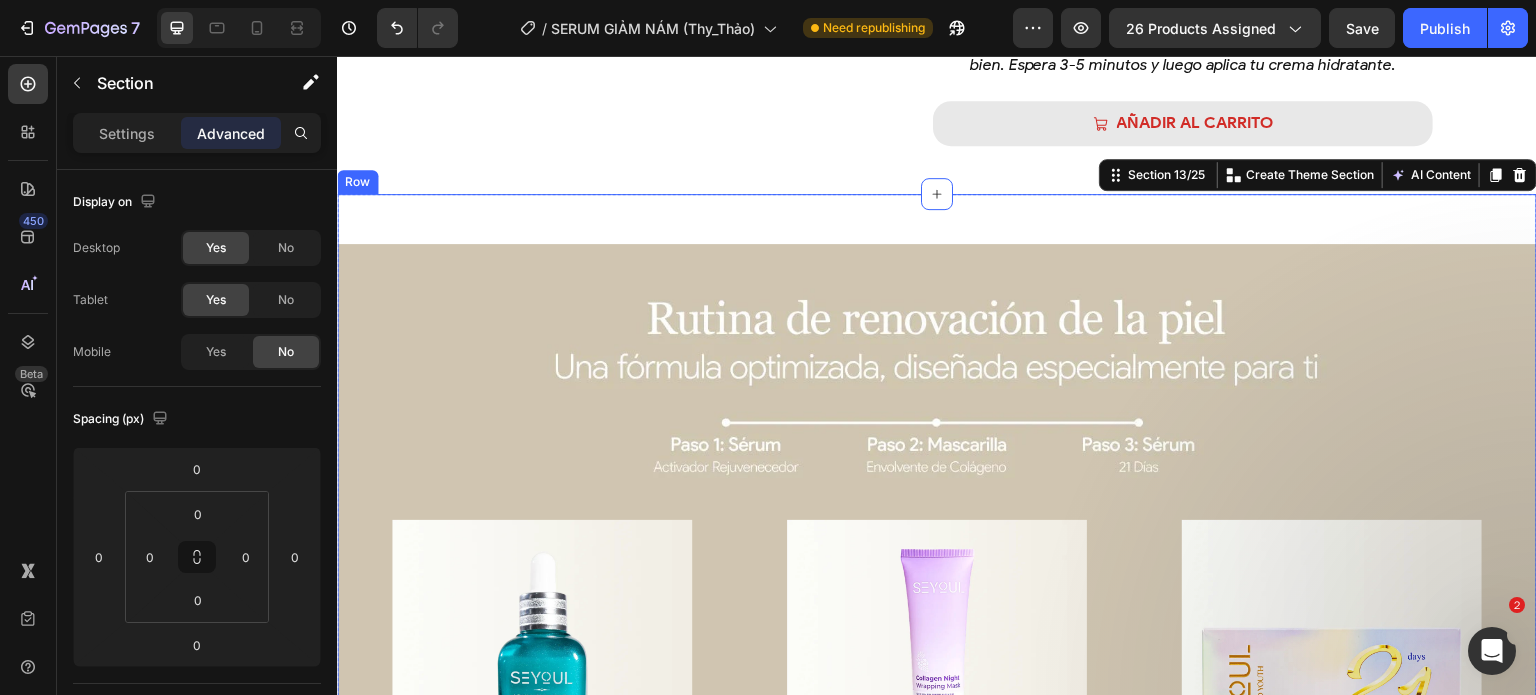 click on "Image Image Image Row AÑADIR AL CARRITO Product Cart Button Row fórmula avanzada para eliminar manchas y unificar el tono de la piel desde adentro. Text Block
Desvanece manchas  – Dúo de serums que aclaran y unifican el tono.
Renovación profunda  – Serum 21 días para firmeza y juventud.
Glow & suavidad  – Highprime Collagen Film regenera y mejora elasticidad.
Piel radiante  – Fórmula potente para un cutis uniforme y saludable. Item list Row Product" at bounding box center [937, 620] 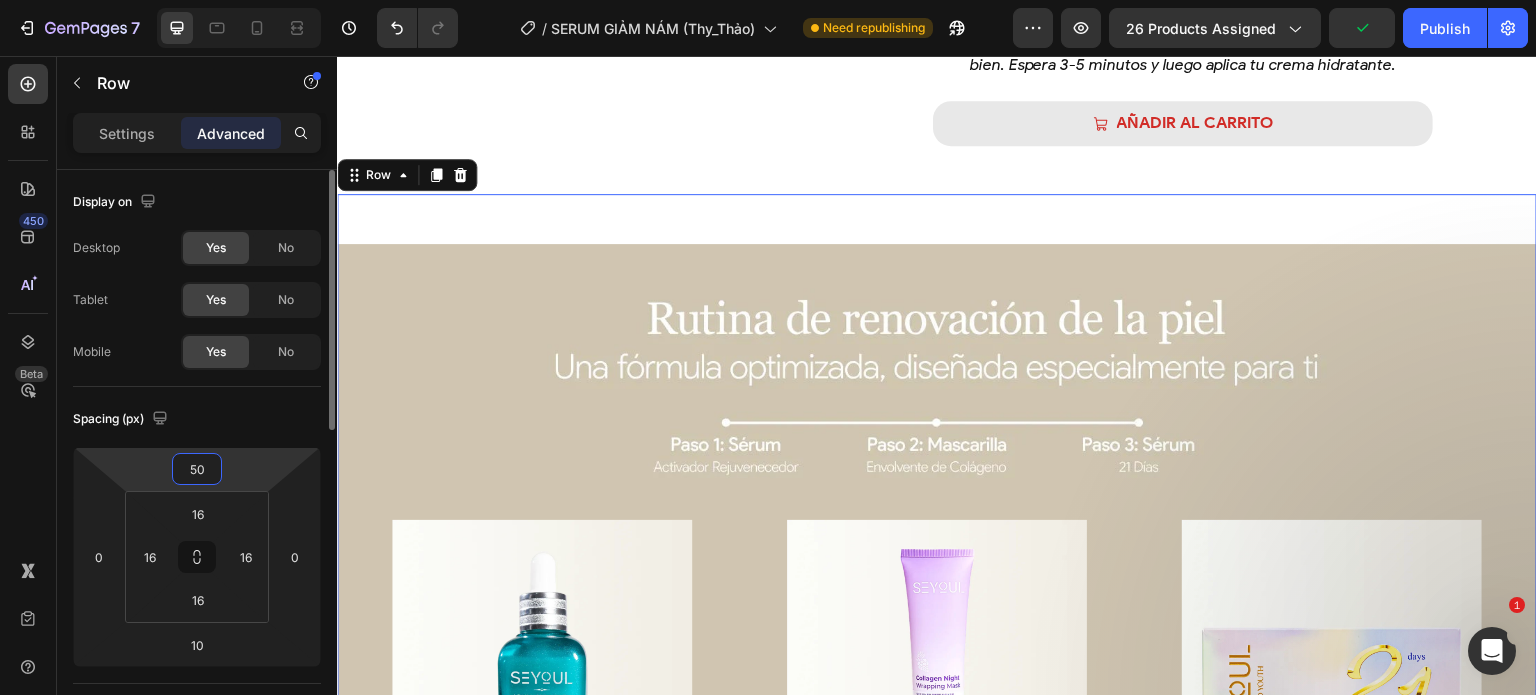 click on "50" at bounding box center (197, 469) 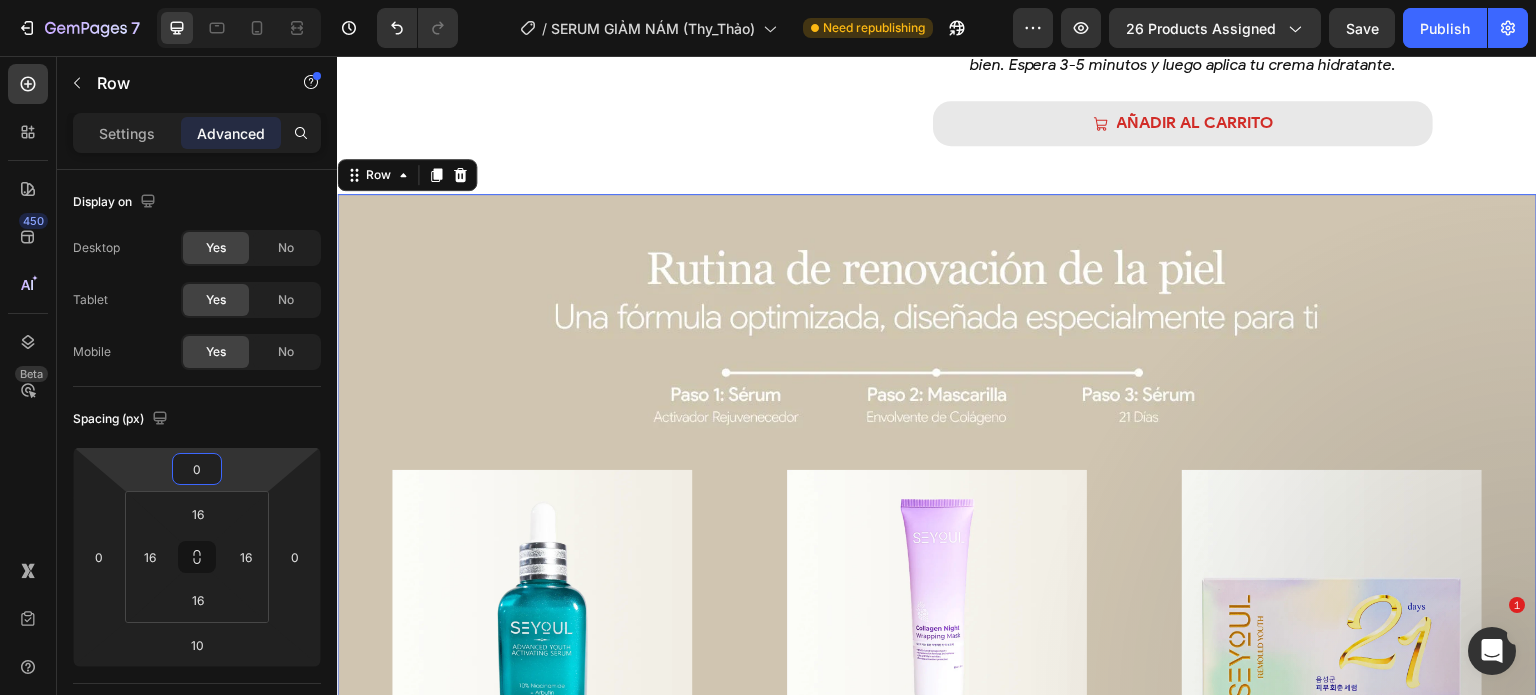 type on "0" 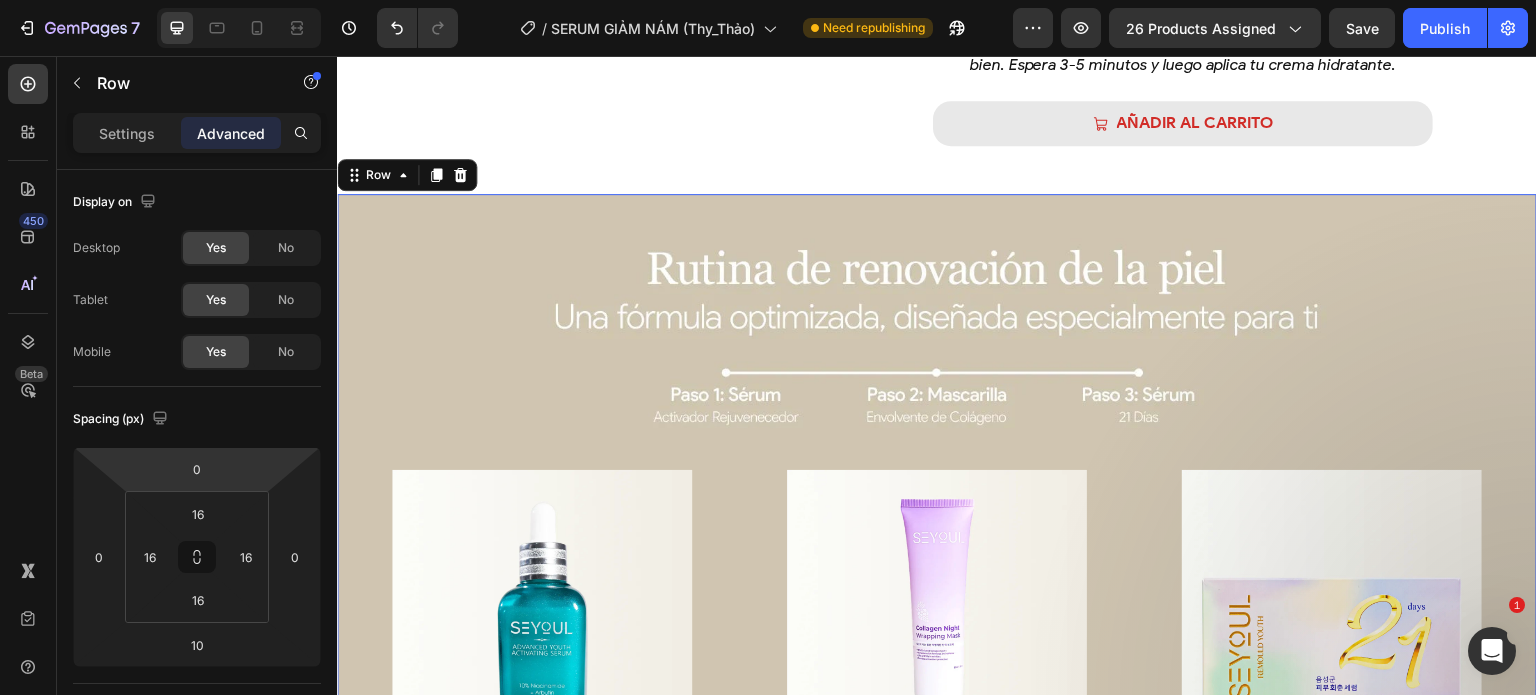 click on "Image Image Image Row AÑADIR AL CARRITO Product Cart Button Row fórmula avanzada para eliminar manchas y unificar el tono de la piel desde adentro. Text Block
Desvanece manchas  – Dúo de serums que aclaran y unifican el tono.
Renovación profunda  – Serum 21 días para firmeza y juventud.
Glow & suavidad  – Highprime Collagen Film regenera y mejora elasticidad.
Piel radiante  – Fórmula potente para un cutis uniforme y saludable. Item list Row Product" at bounding box center (937, 570) 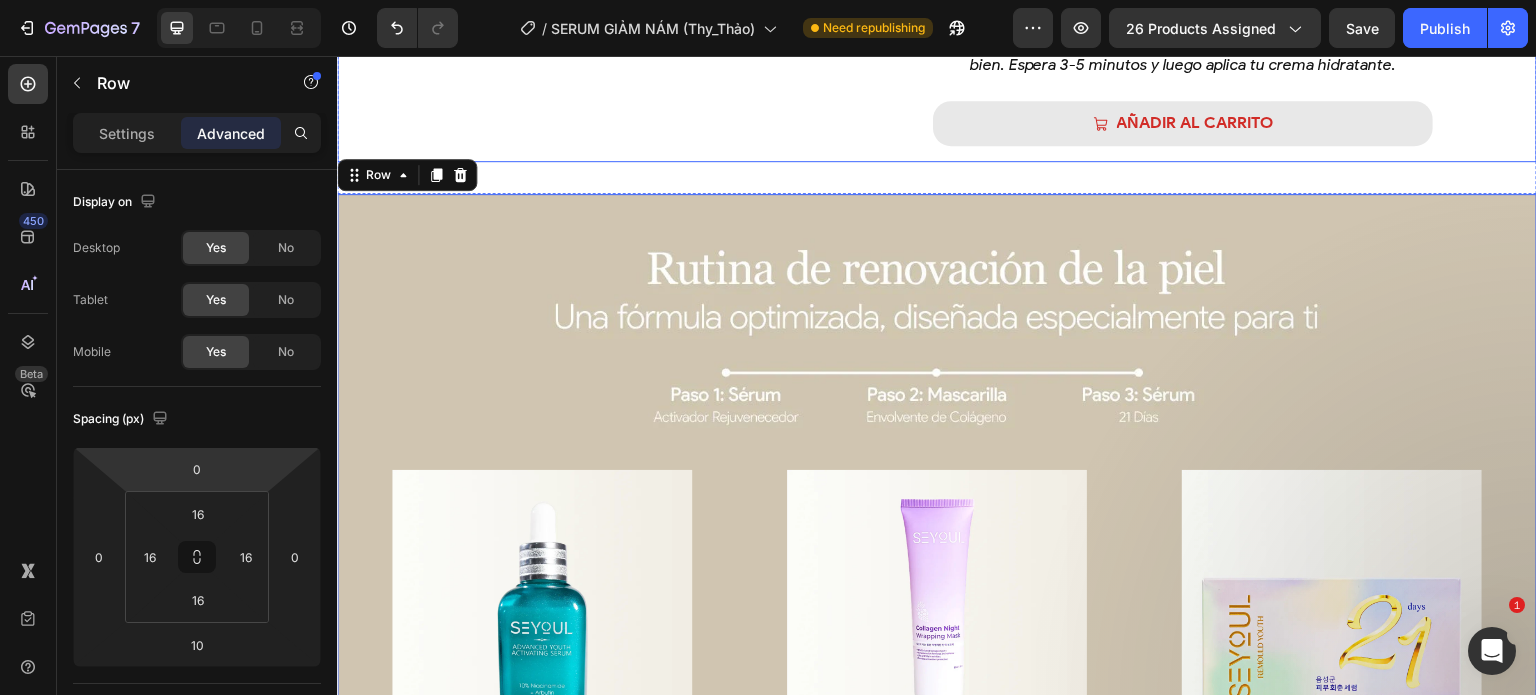 click on "MODO DE USO  Heading Paso 1:  Lava bien tu cara y luego aplica el producto en la piel. Paso 2:  Da unos golpecitos suaves para que el producto se absorba bien. Espera 3-5 minutos y luego aplica tu crema hidratante. Text Block
AÑADIR AL CARRITO Button" at bounding box center [1183, -49] 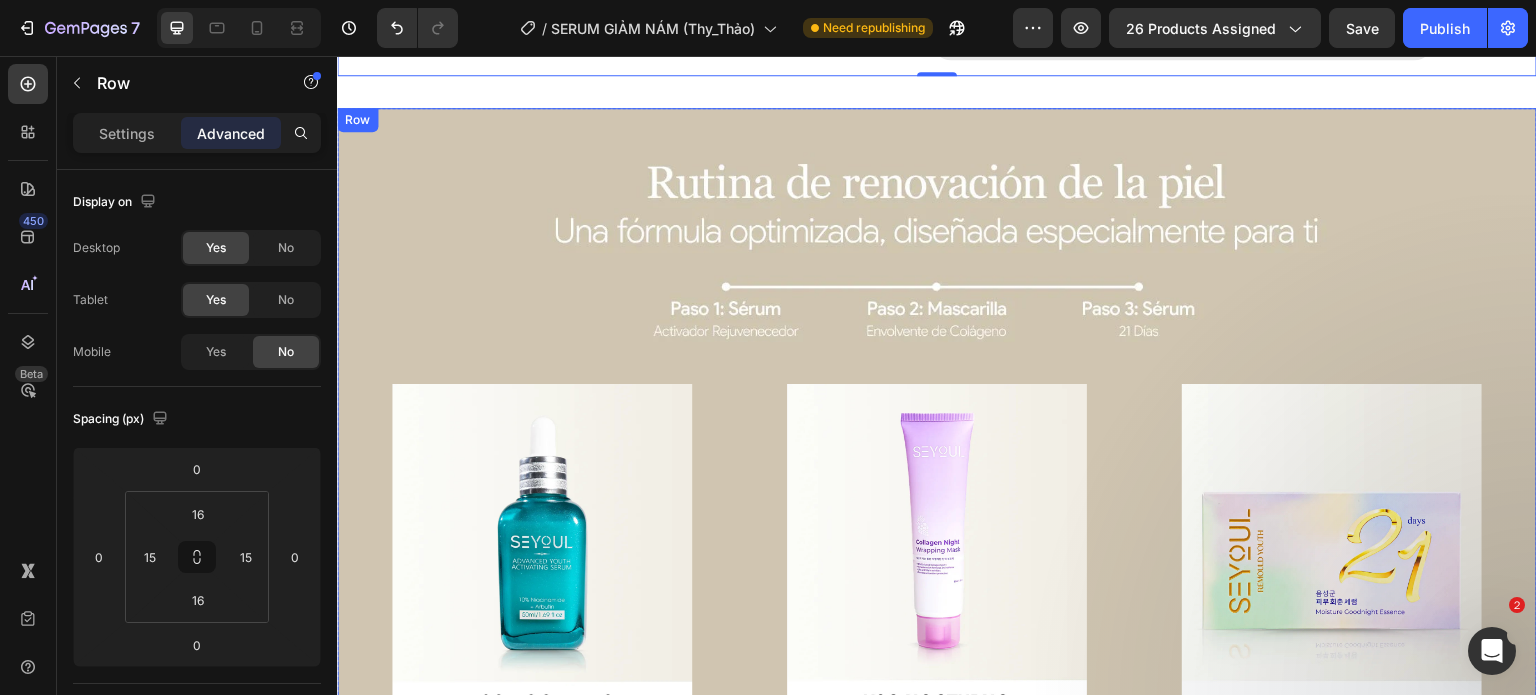 scroll, scrollTop: 4928, scrollLeft: 0, axis: vertical 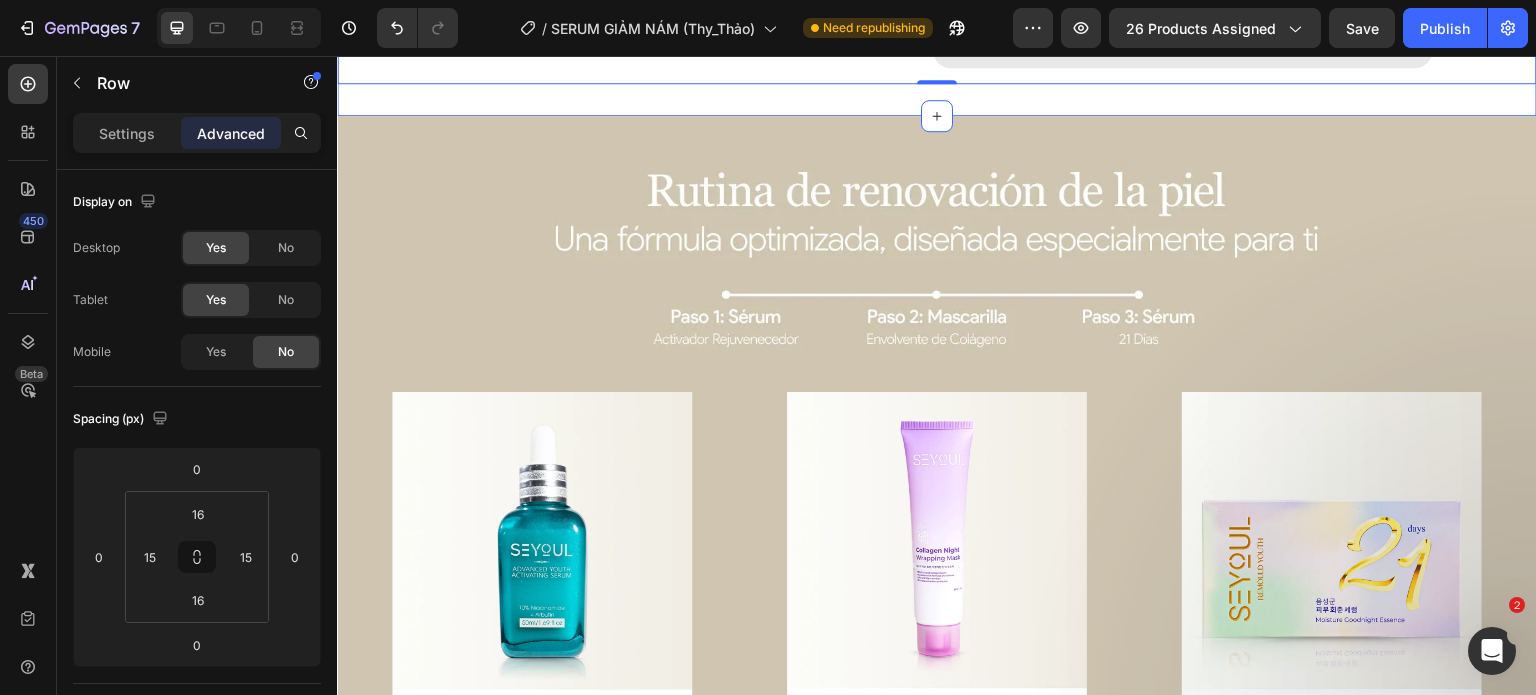 click on "Video  MODO DE USO  Heading Paso 1:  Lava bien tu cara y luego aplica el producto en la piel. Paso 2:  Da unos golpecitos suaves para que el producto se absorba bien. Espera 3-5 minutos y luego aplica tu crema hidratante. Text Block
AÑADIR AL CARRITO Button Row   0 Nueva Piel a los 50 Mi Lucha contra las Manchas del Sol Heading Video
AÑADIR AL CARRITO Button Durante muchos años, sufrí por las manchas en mi piel causadas por el sol. Cada vez se notaban más y me hacían sentir insegura, pensando que nunca se podrían mejorar. Hasta que empecé a usar el Sérum Rejuvenecedor de Seyoul cada noche. Su textura es ligera, se absorbe rápido y no deja sensación pegajosa. A las pocas semanas, mi piel se sentía más suave e hidratada. Y para la octava semana, las manchas comenzaron a desvanecerse visiblemente.    – Mónica, 34 años, Monterrey Text Block Row Section 12/25" at bounding box center (937, -111) 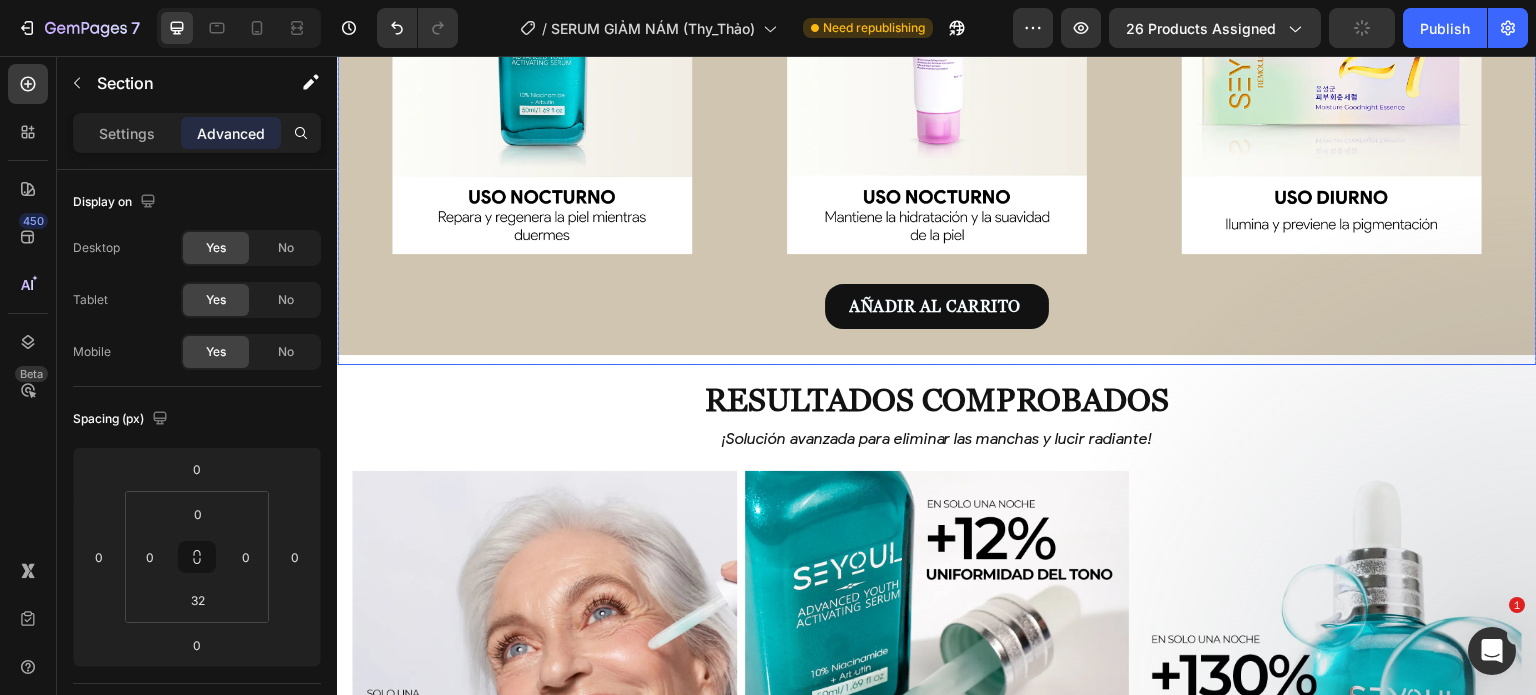 scroll, scrollTop: 5530, scrollLeft: 0, axis: vertical 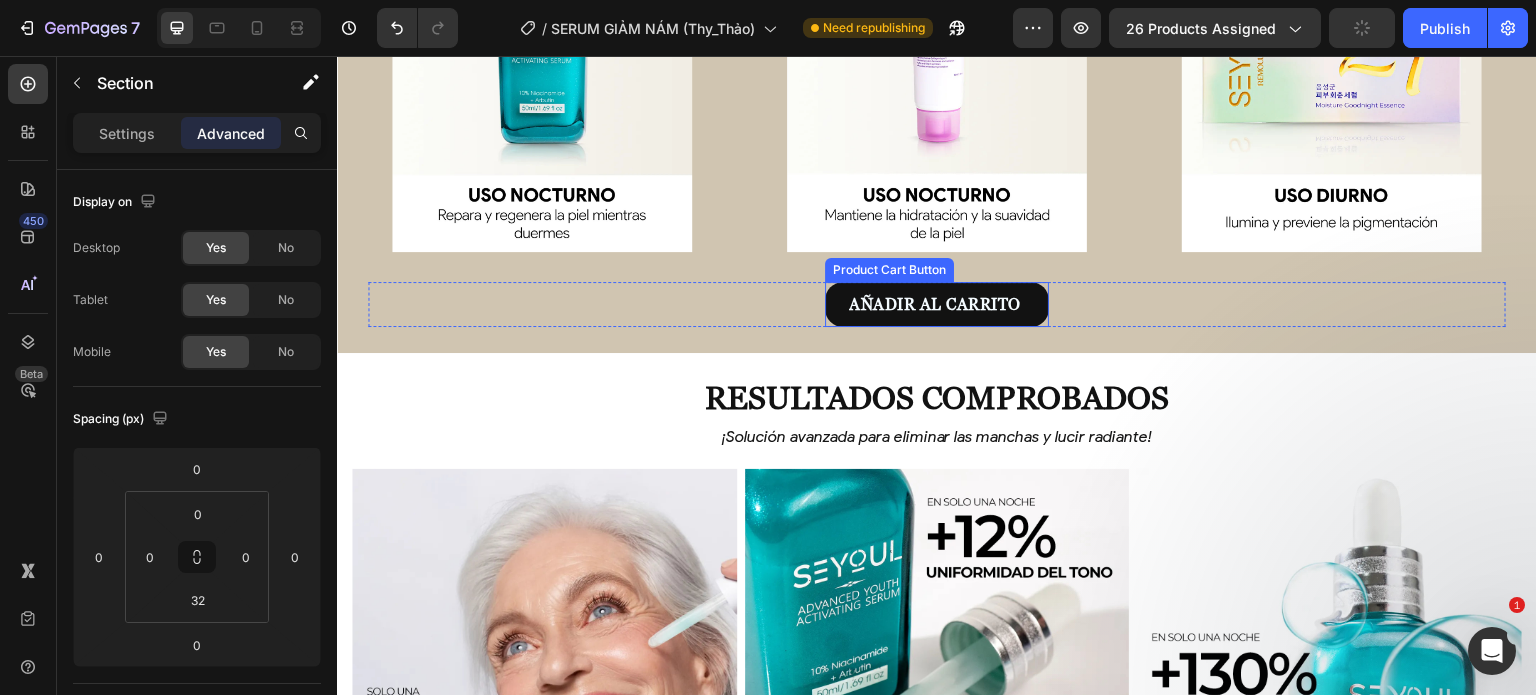 click on "AÑADIR AL CARRITO" at bounding box center (937, 304) 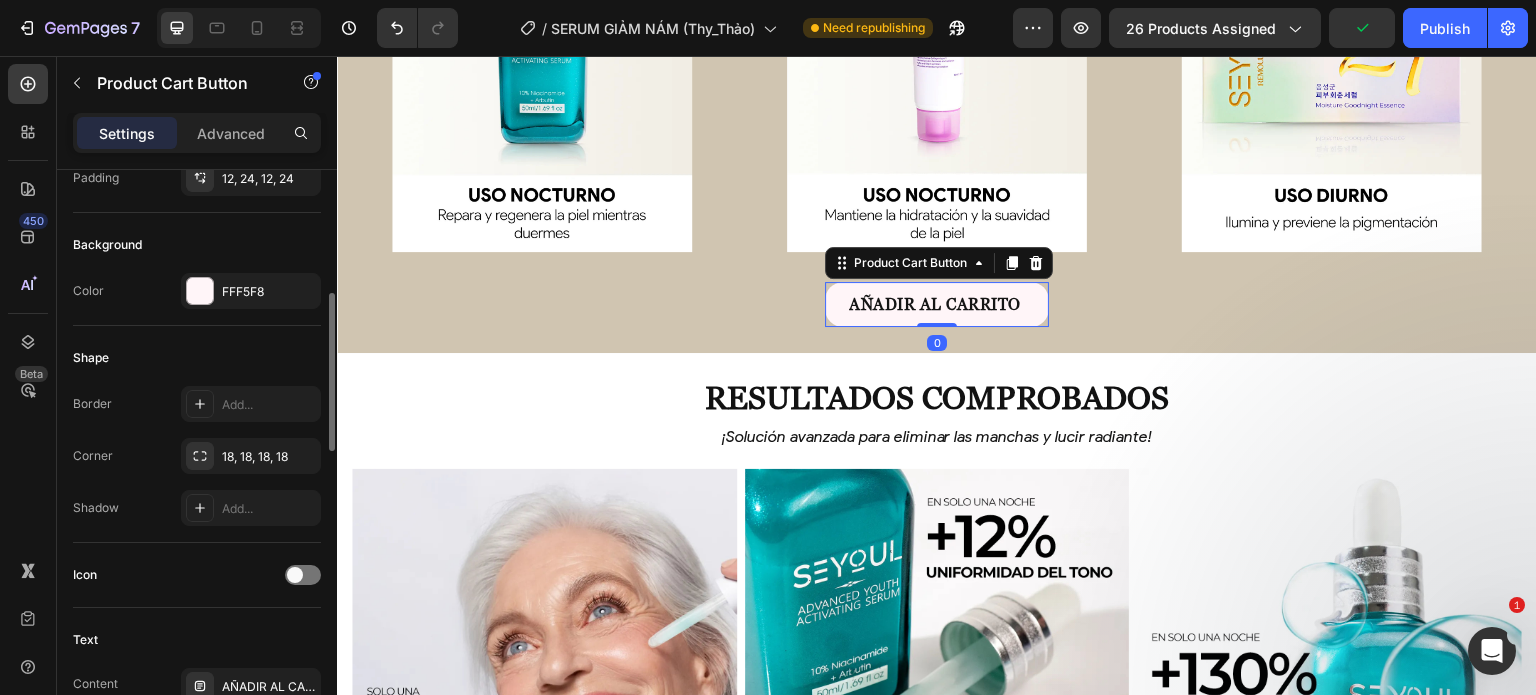 scroll, scrollTop: 448, scrollLeft: 0, axis: vertical 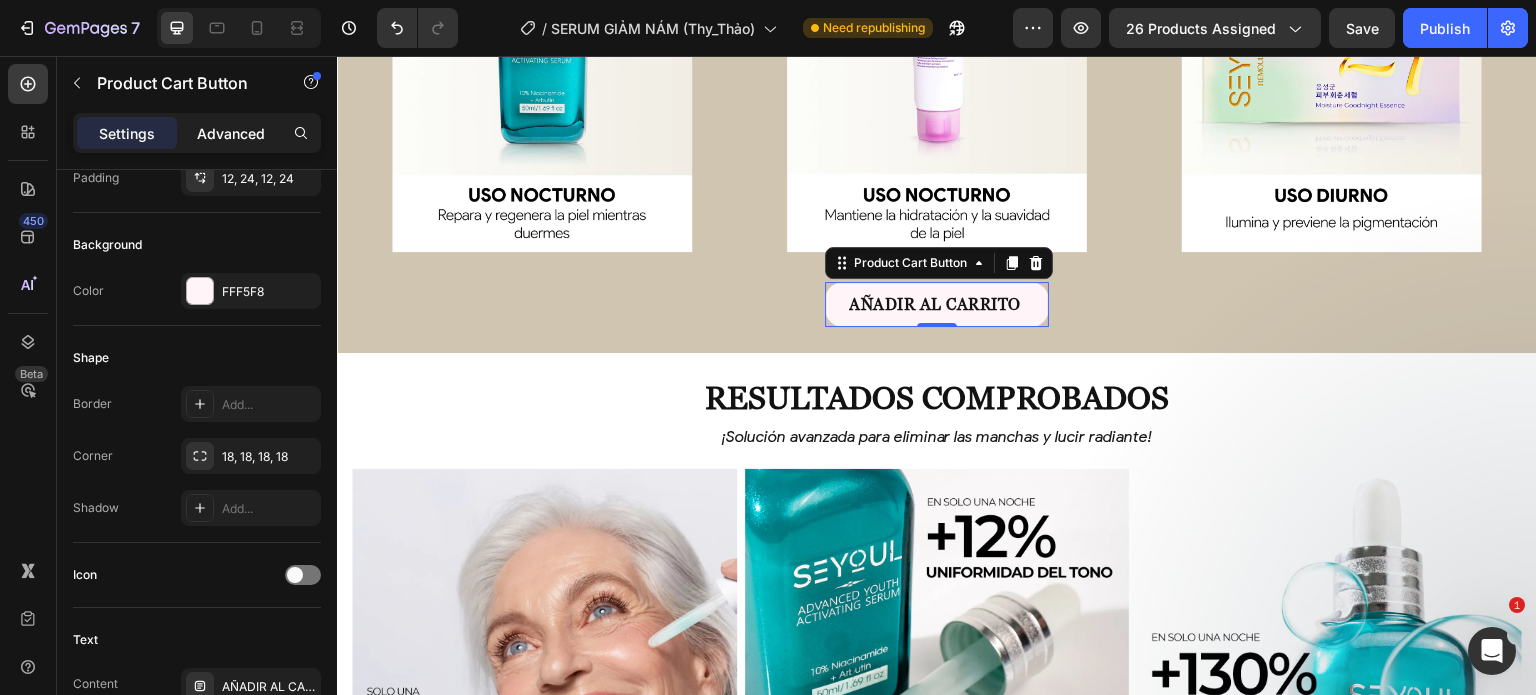 click on "Advanced" at bounding box center (231, 133) 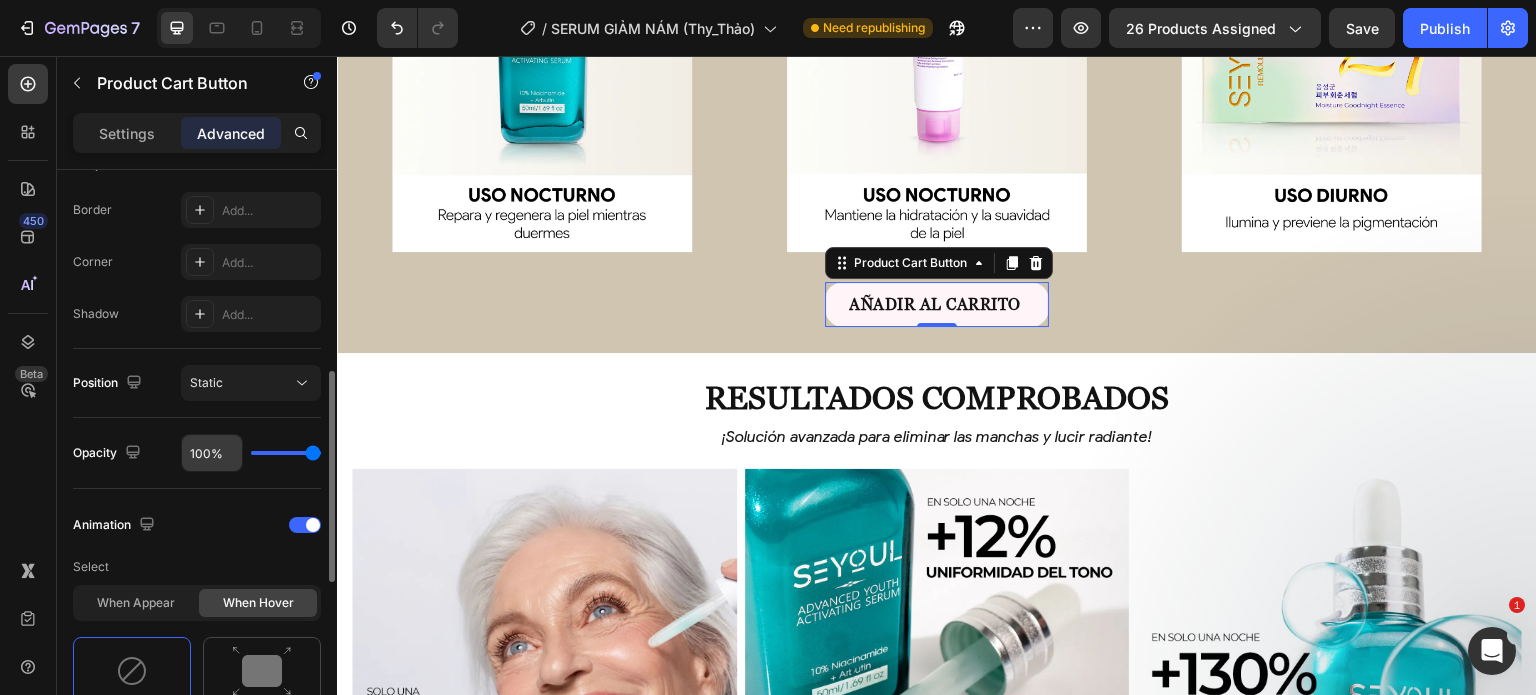 scroll, scrollTop: 674, scrollLeft: 0, axis: vertical 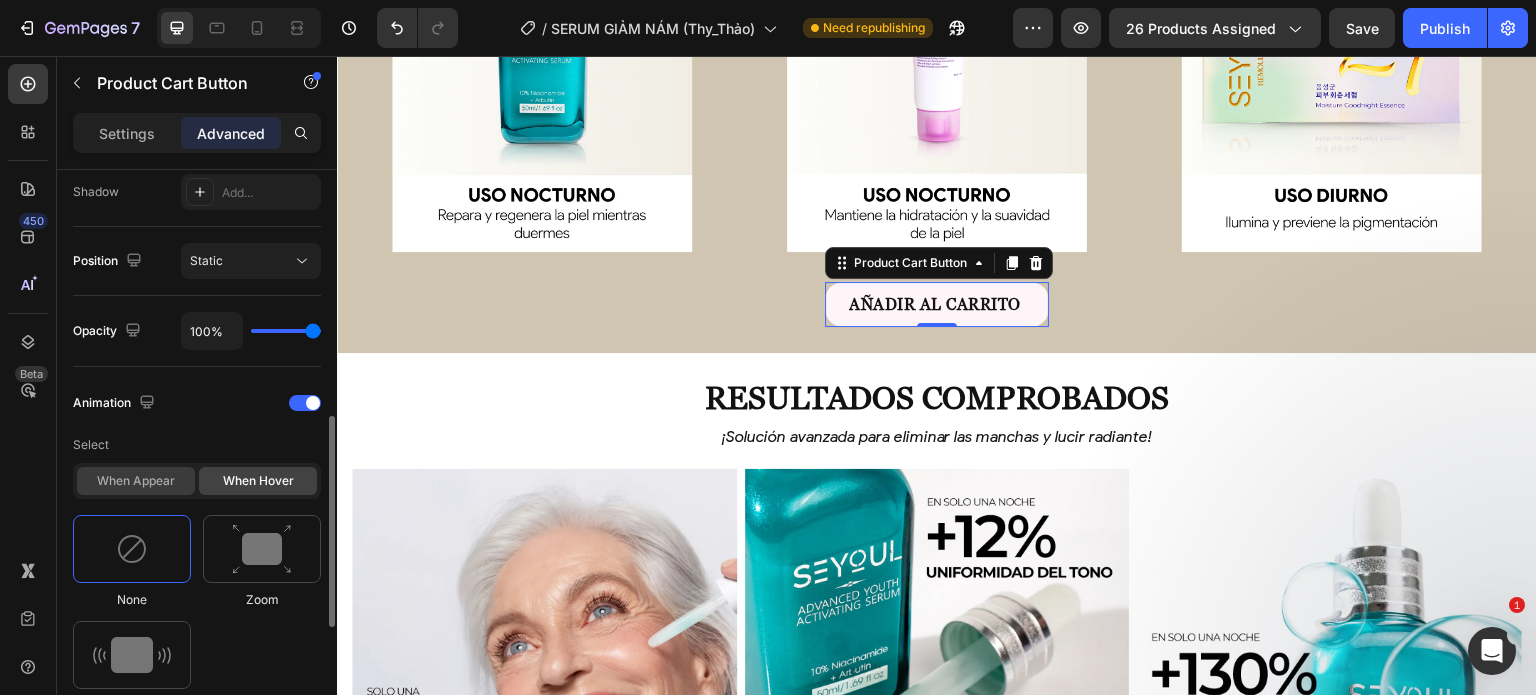 click on "When appear" 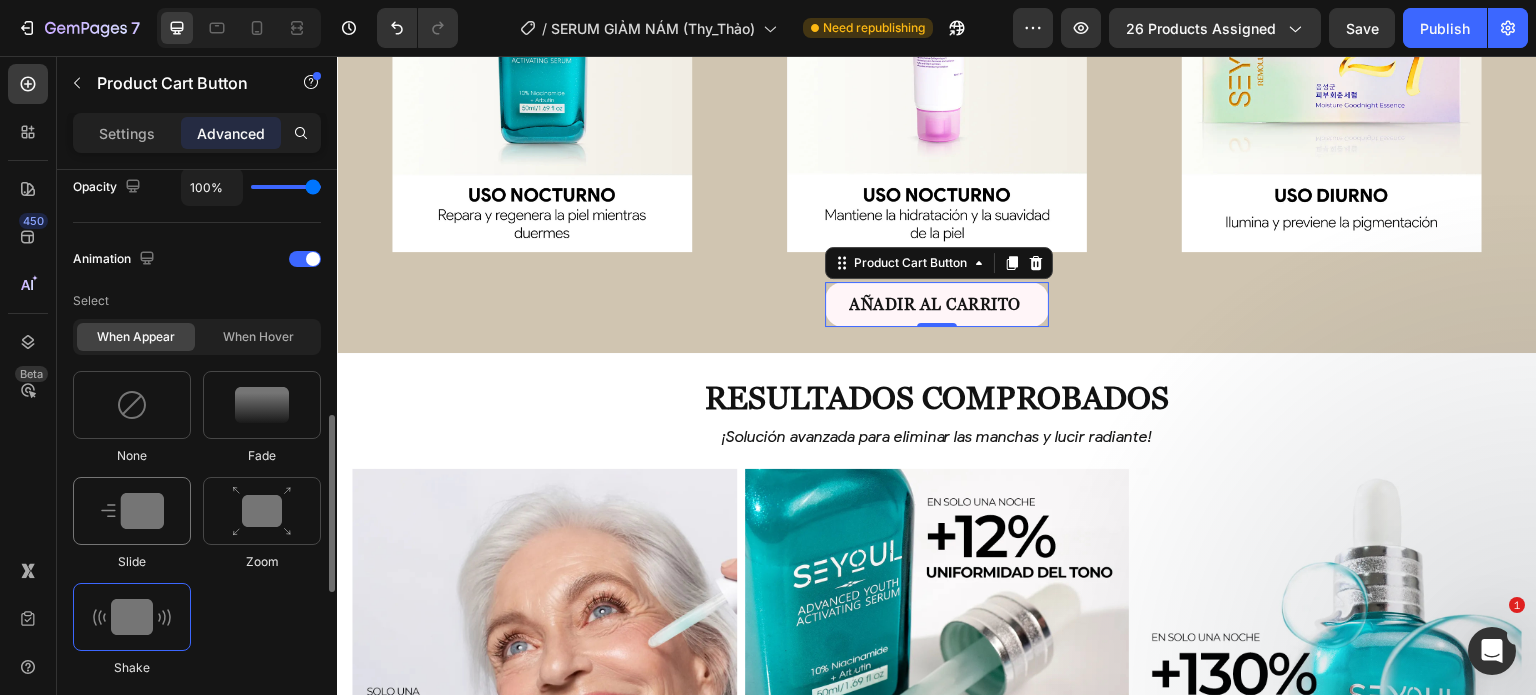 scroll, scrollTop: 824, scrollLeft: 0, axis: vertical 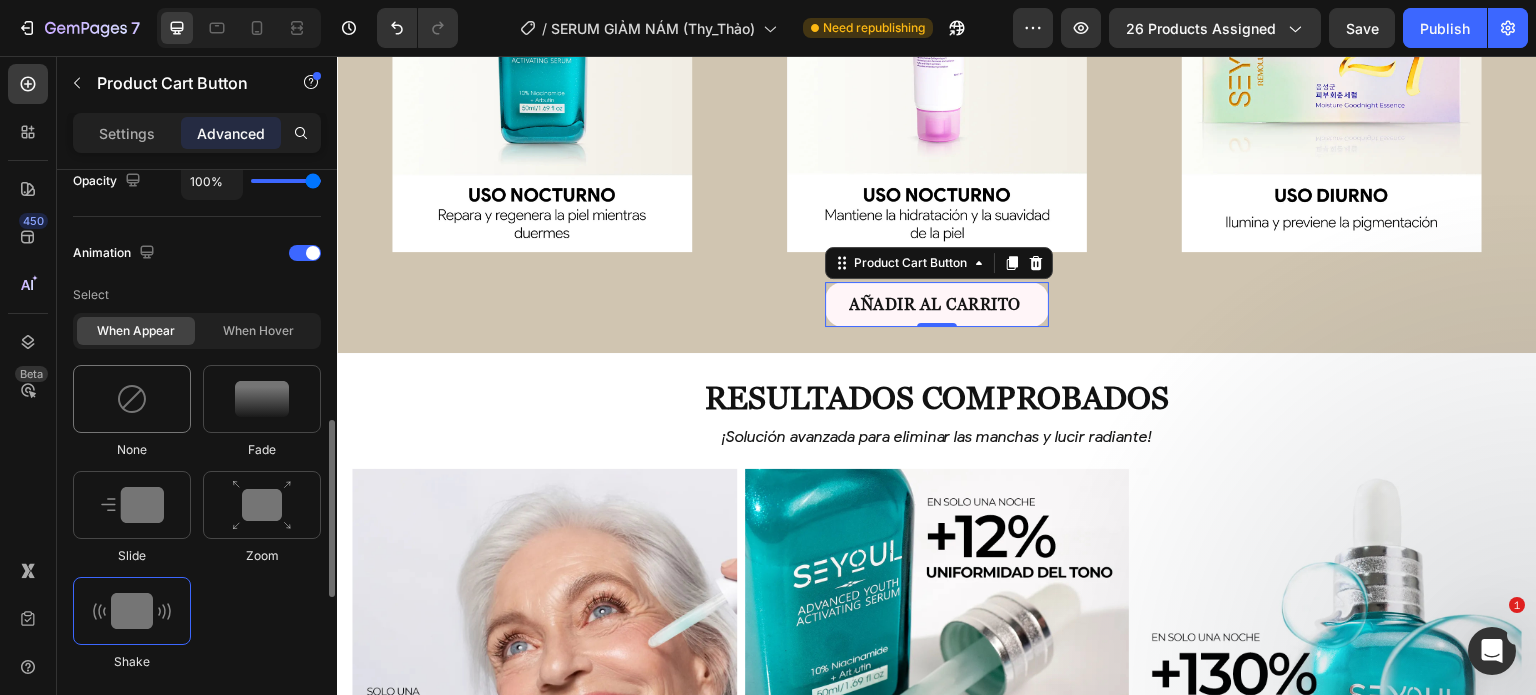 click at bounding box center (132, 399) 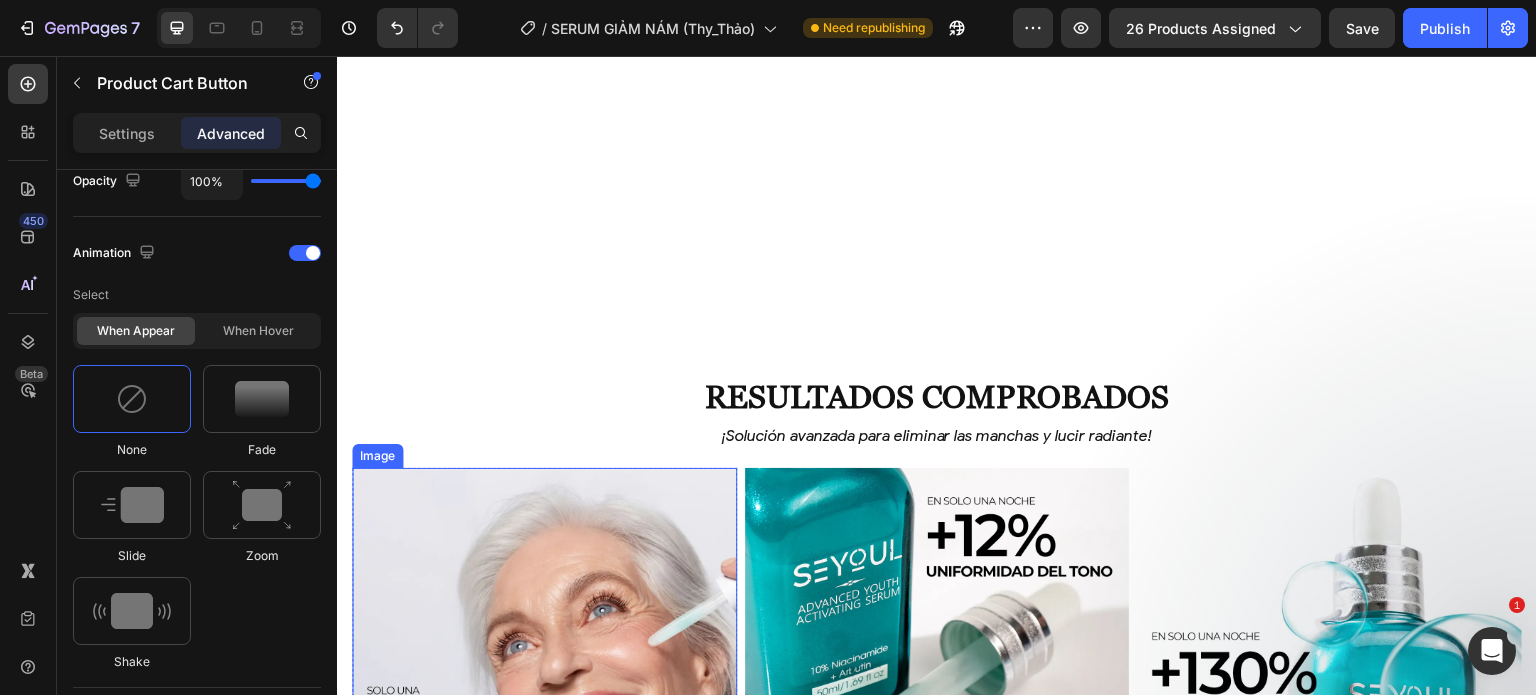 scroll, scrollTop: 6007, scrollLeft: 0, axis: vertical 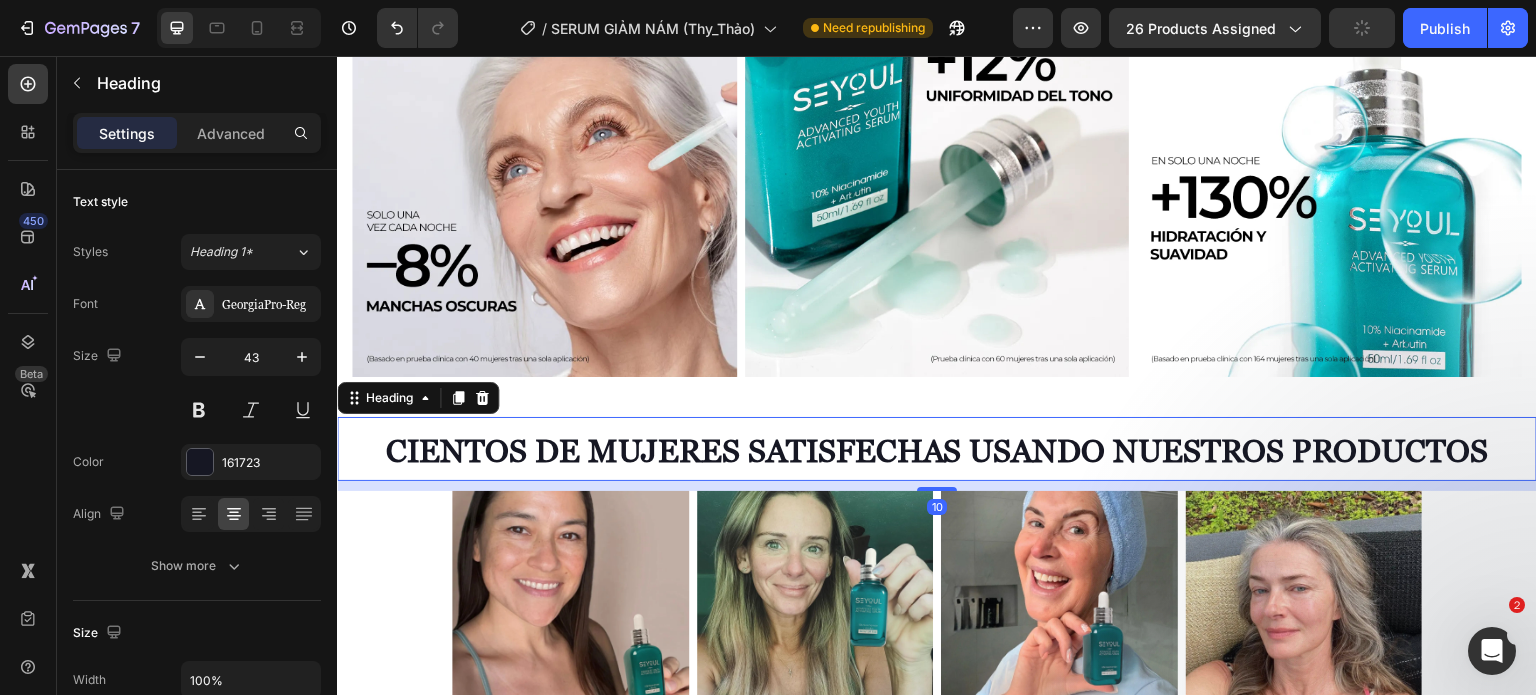 click on "Cientos de mujeres satisfechas usando nuestros productos" at bounding box center [937, 449] 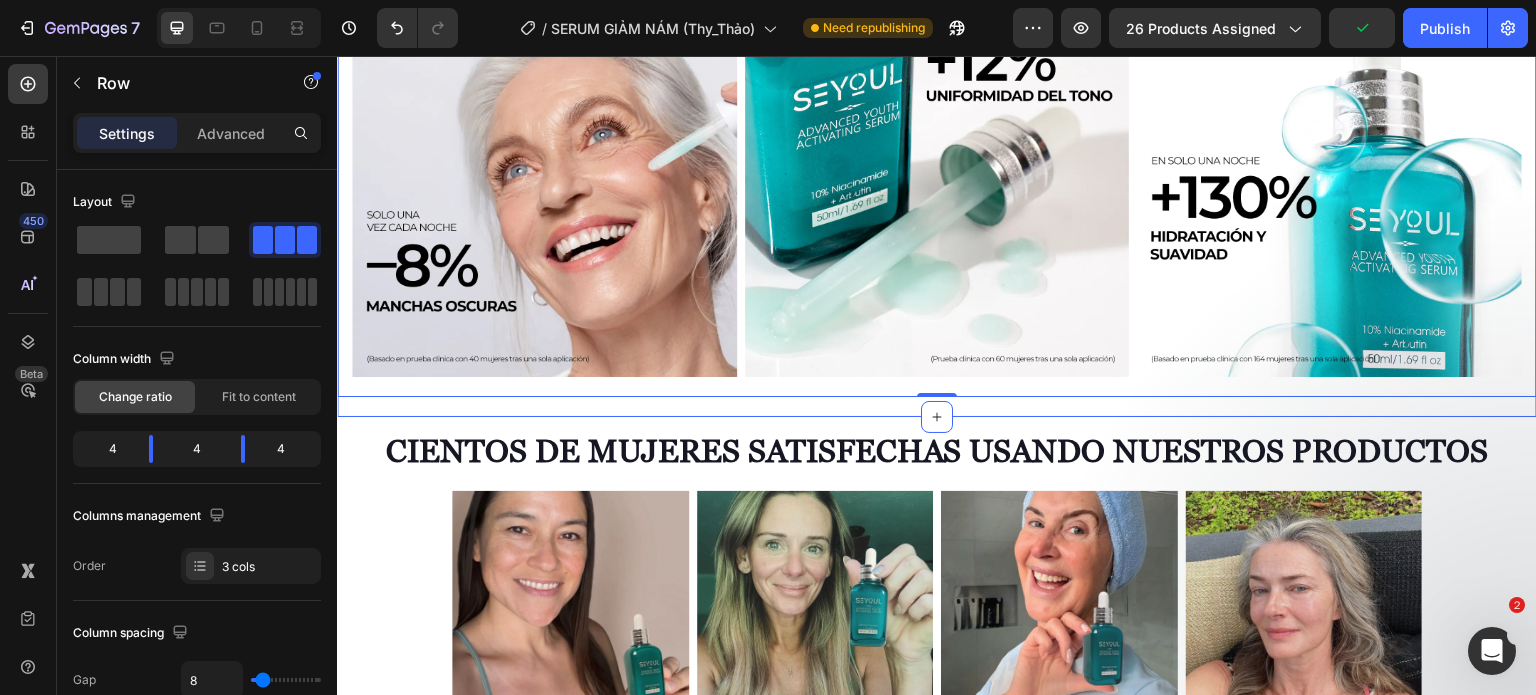 click on "Resultados visibles después de un tratamiento Heading Resultados comprobados Heading ¡Solución avanzada para eliminar las manchas y lucir radiante! Text Block Row Image Row Reduce manchas  Heading Fórmula innovadora con Niacinamida 10% y Arbutina para  atenuar hasta las manchas más resistentes y unificar el tono de la piel Text Block Image Previene la reaparición de manchas Heading Inhibe la formación de nueva melanina y protege la piel contra la hiperpigmentación causada por el sol y el envejecimiento. Text Block Image Hidratación intensa y antiarrugas Heading Textura ligera de rápida absorción, dejando la piel suave e hidratada durante 24 horas, reducción visible de arrugas Text Block
AÑADIR AL CARRITO Button Row Image Row Image Image
AÑADIR AL CARRITO Button Row   0 Section 19/25" at bounding box center [937, 151] 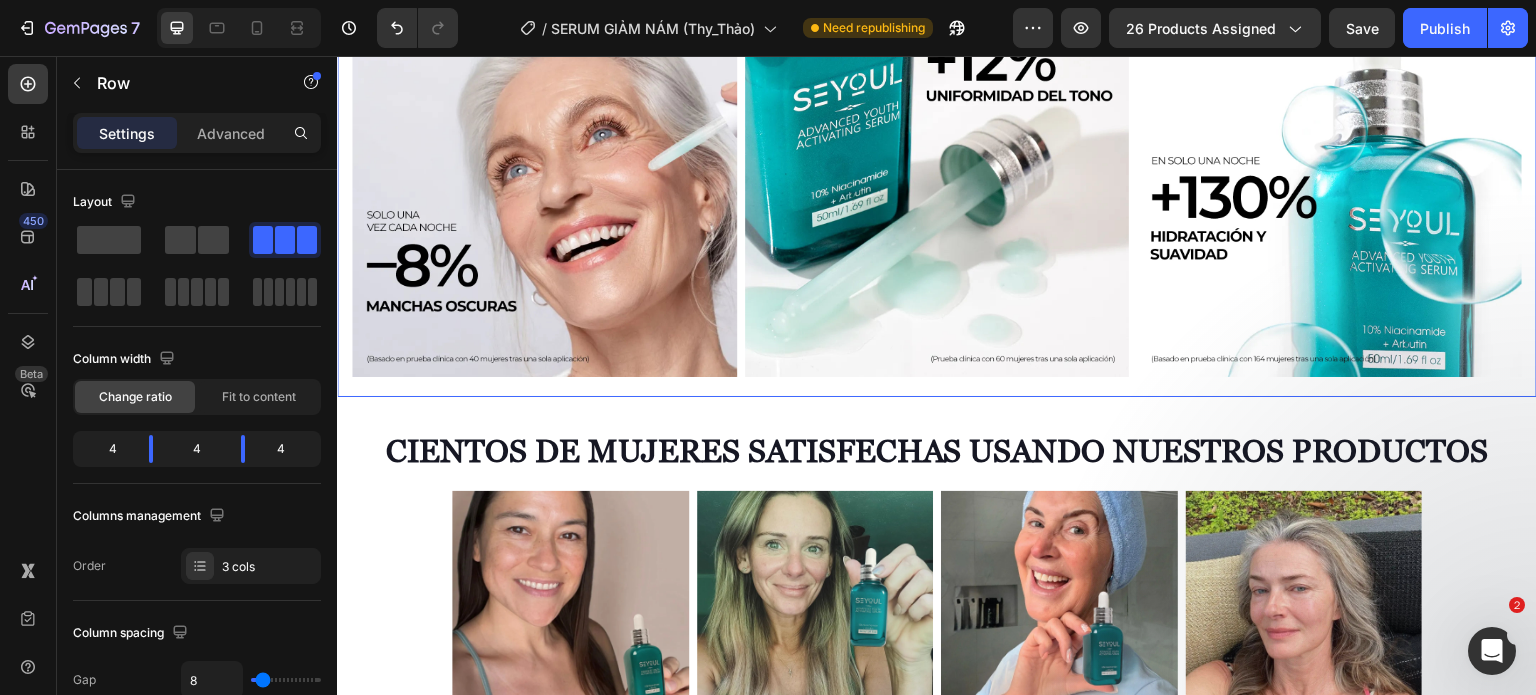 click on "Image Row Image Image
AÑADIR AL CARRITO Button Row" at bounding box center [937, 194] 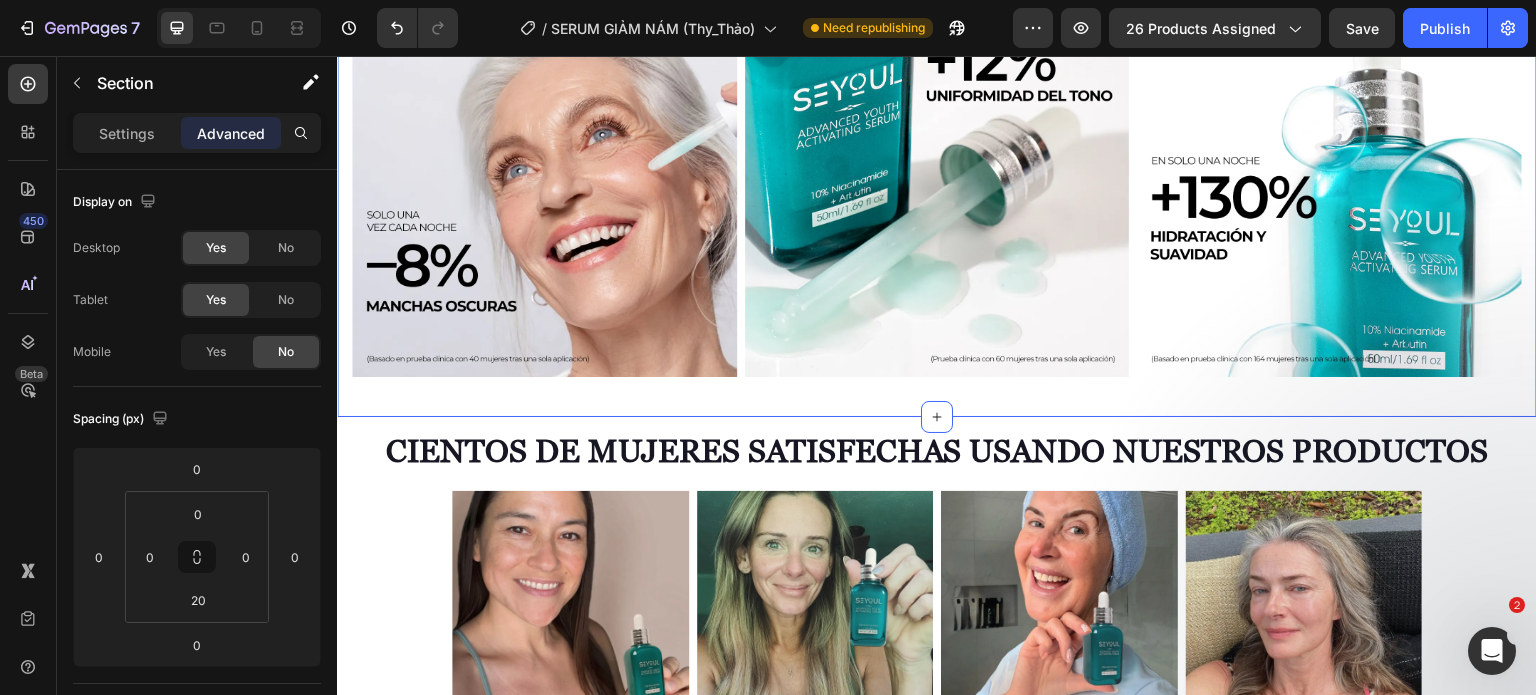 click on "Resultados visibles después de un tratamiento Heading Resultados comprobados Heading ¡Solución avanzada para eliminar las manchas y lucir radiante! Text Block Row Image Row Reduce manchas  Heading Fórmula innovadora con Niacinamida 10% y Arbutina para  atenuar hasta las manchas más resistentes y unificar el tono de la piel Text Block Image Previene la reaparición de manchas Heading Inhibe la formación de nueva melanina y protege la piel contra la hiperpigmentación causada por el sol y el envejecimiento. Text Block Image Hidratación intensa y antiarrugas Heading Textura ligera de rápida absorción, dejando la piel suave e hidratada durante 24 horas, reducción visible de arrugas Text Block
AÑADIR AL CARRITO Button Row Image Row Image Image
AÑADIR AL CARRITO Button Row Section 19/25   Create Theme Section AI Content Write with GemAI What would you like to describe here? Tone and Voice Persuasive Product Combo Piel Renacida Show more Generate" at bounding box center (937, 151) 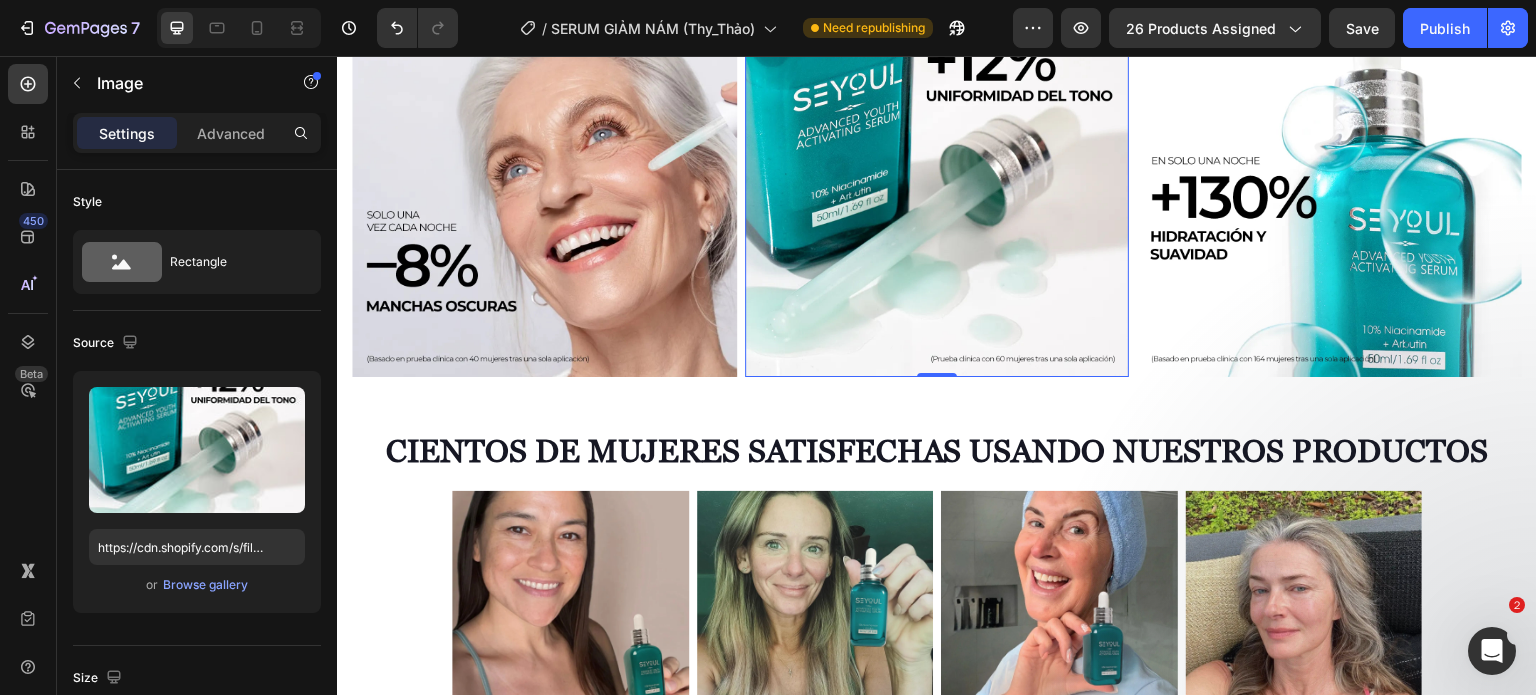 click at bounding box center [937, 184] 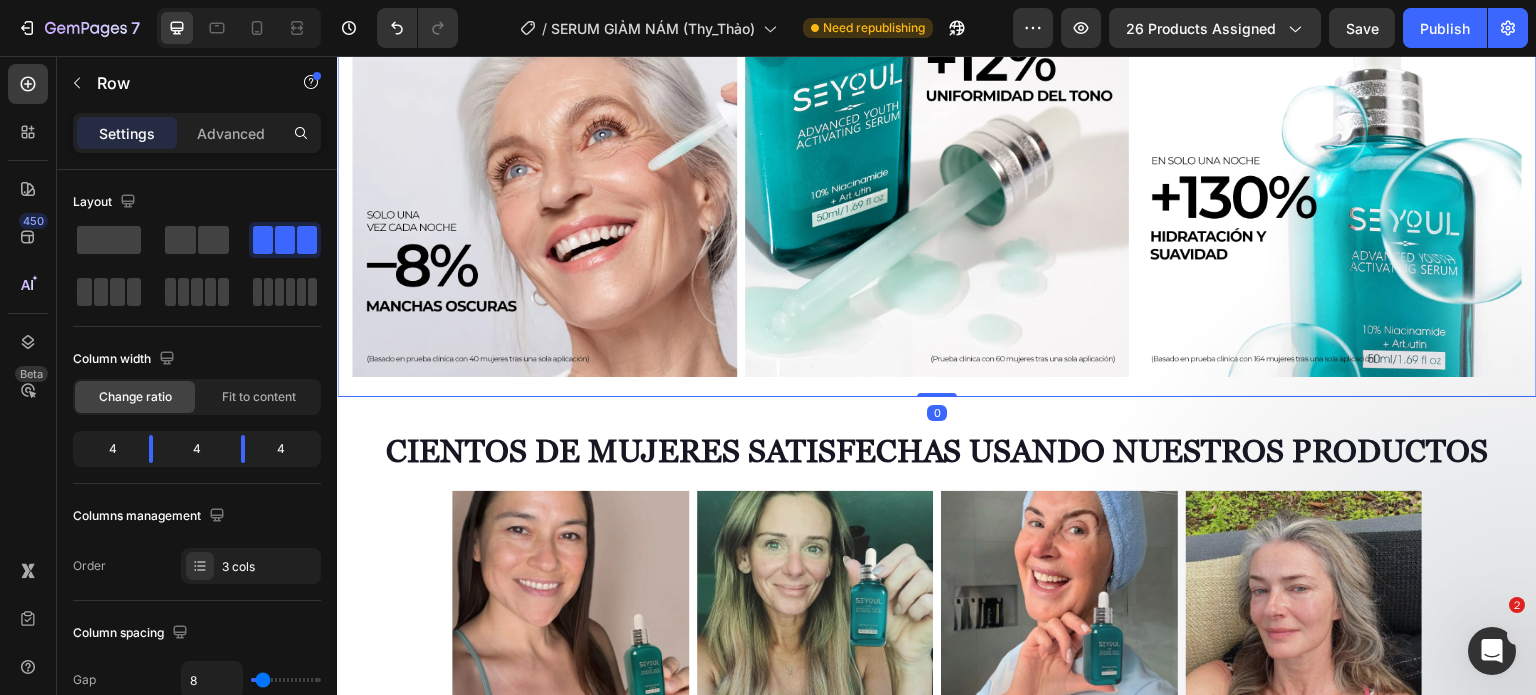 drag, startPoint x: 943, startPoint y: 388, endPoint x: 941, endPoint y: 359, distance: 29.068884 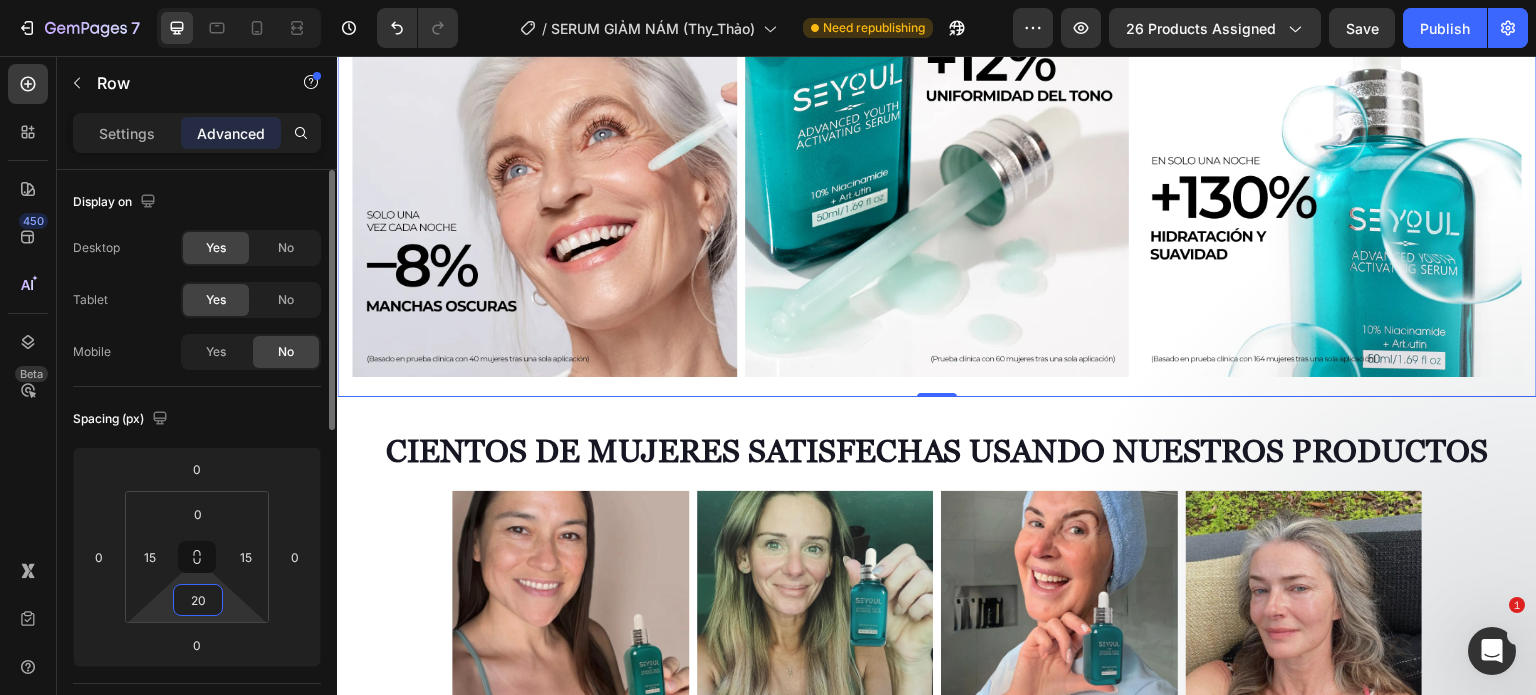 click on "20" at bounding box center (198, 600) 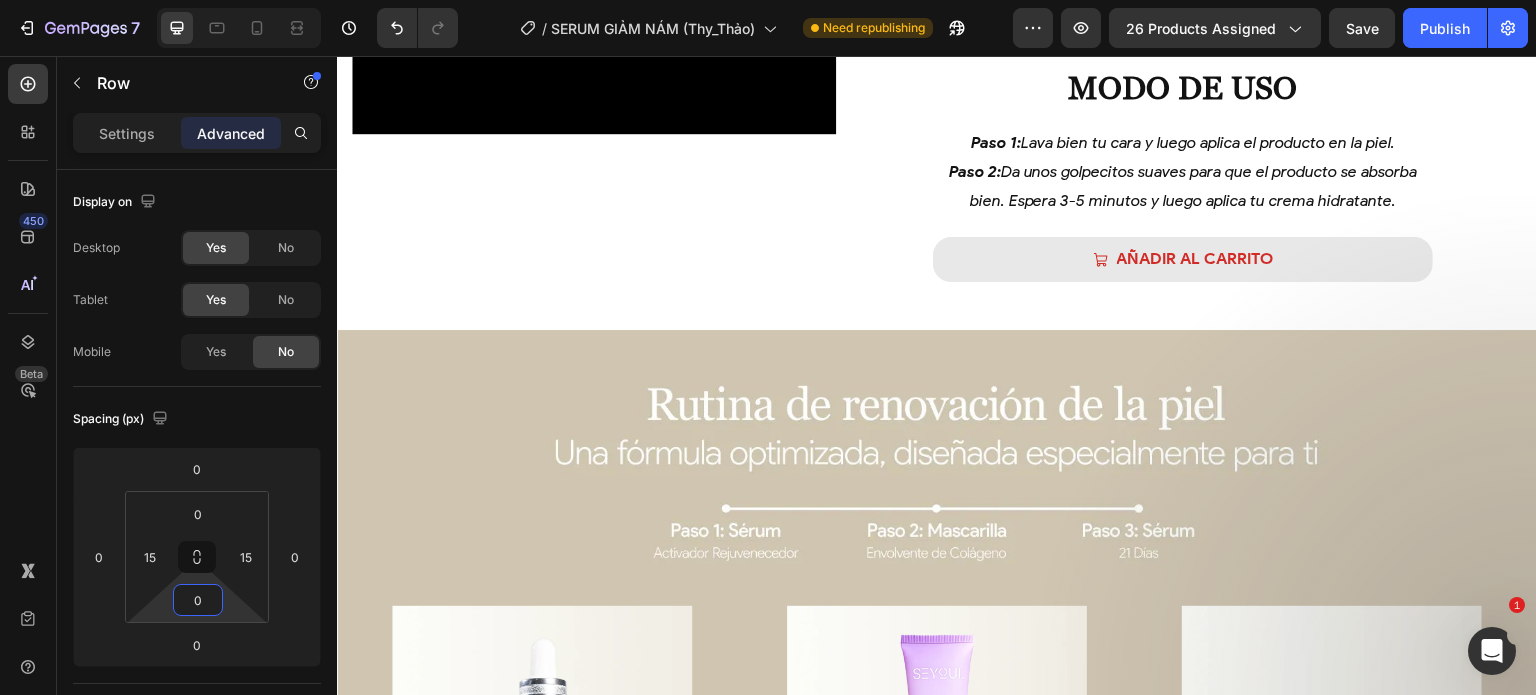 scroll, scrollTop: 4664, scrollLeft: 0, axis: vertical 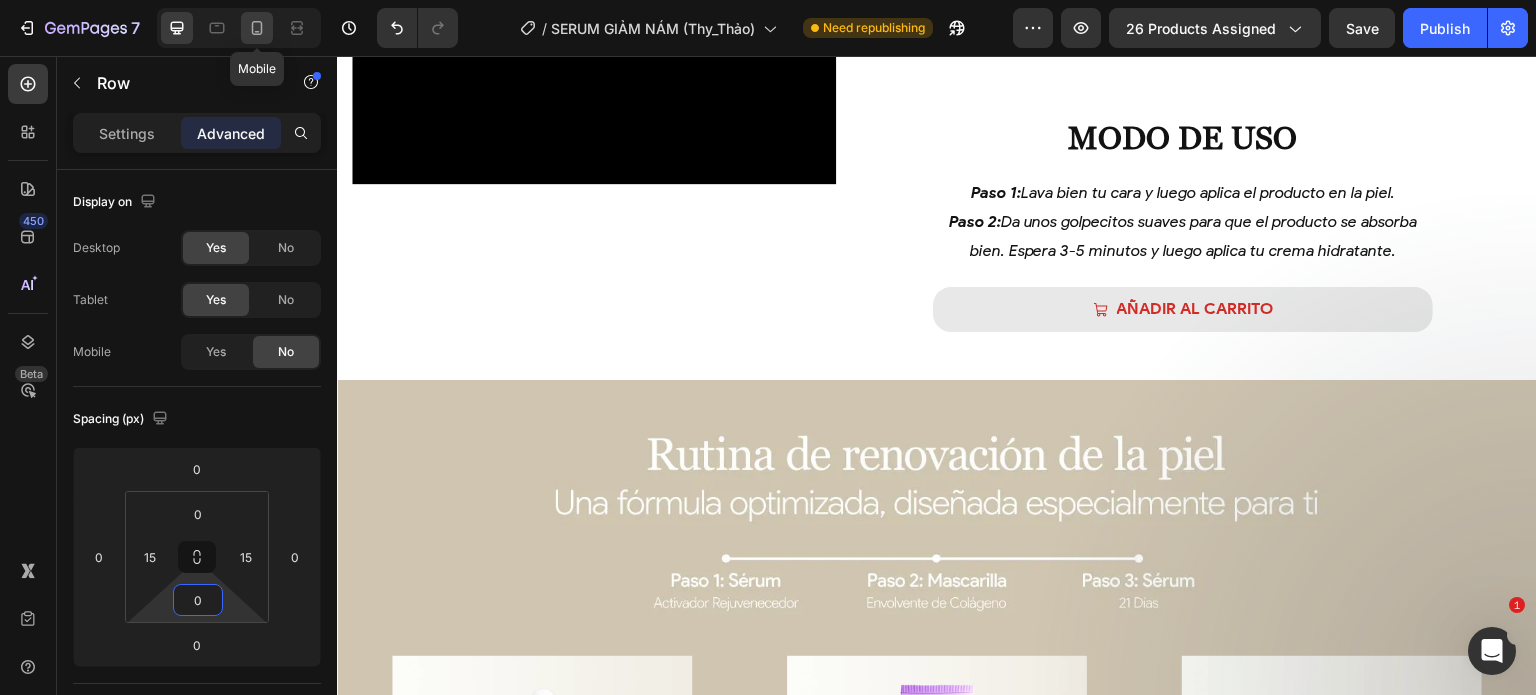 type on "0" 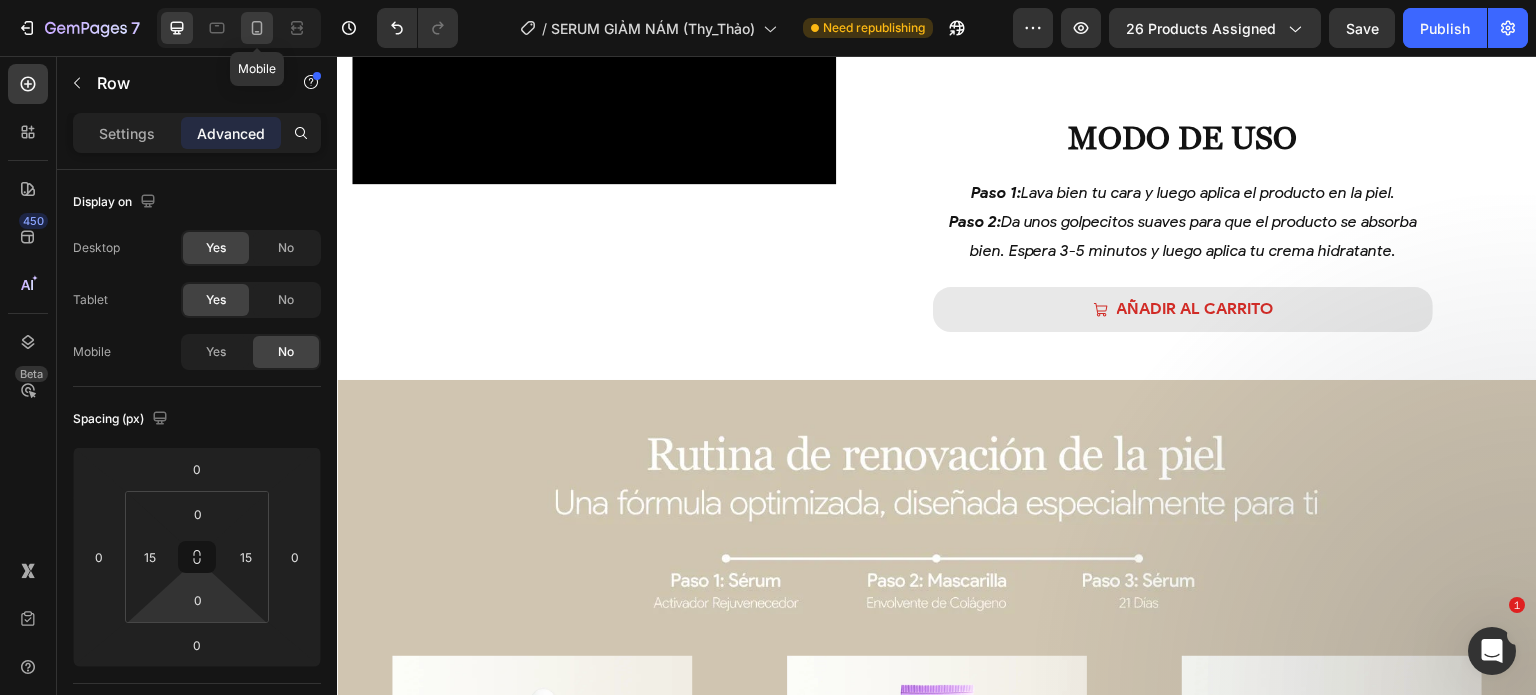 click 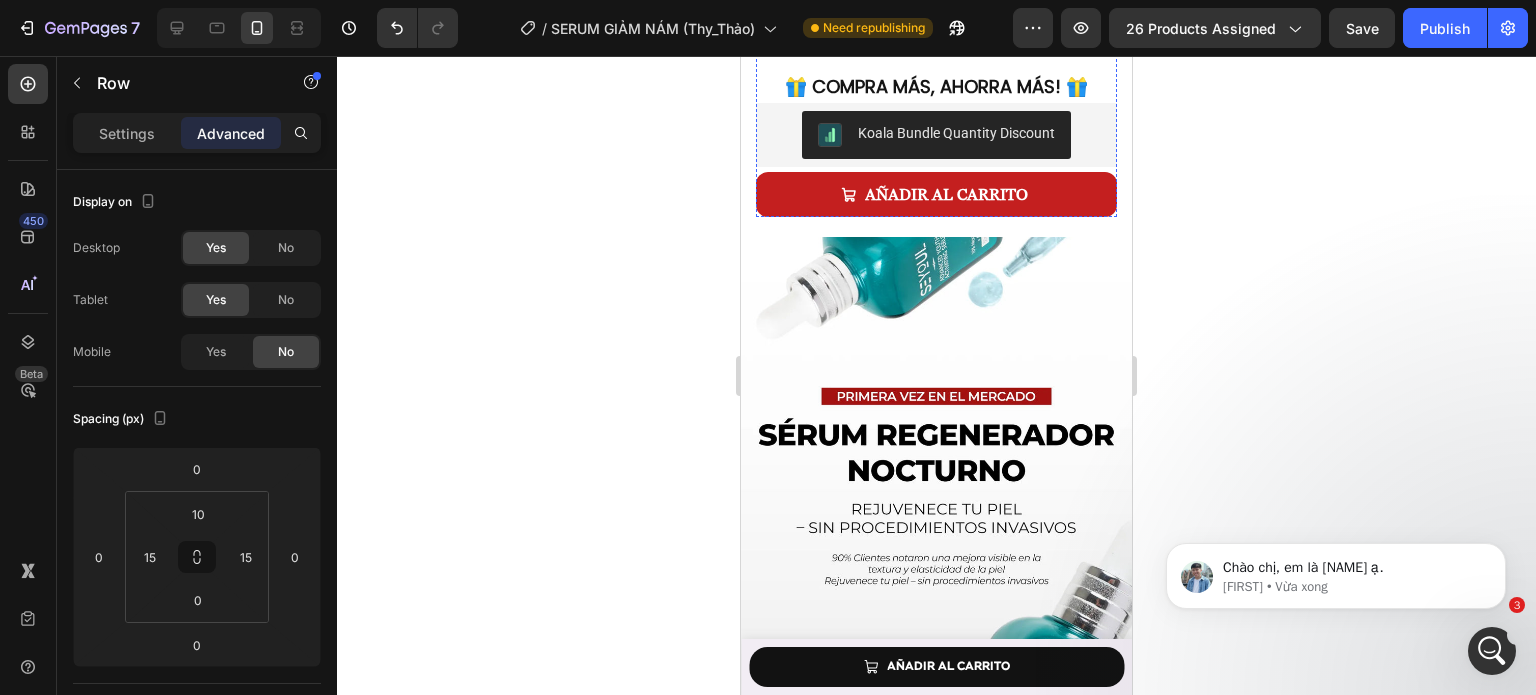 scroll, scrollTop: 1150, scrollLeft: 0, axis: vertical 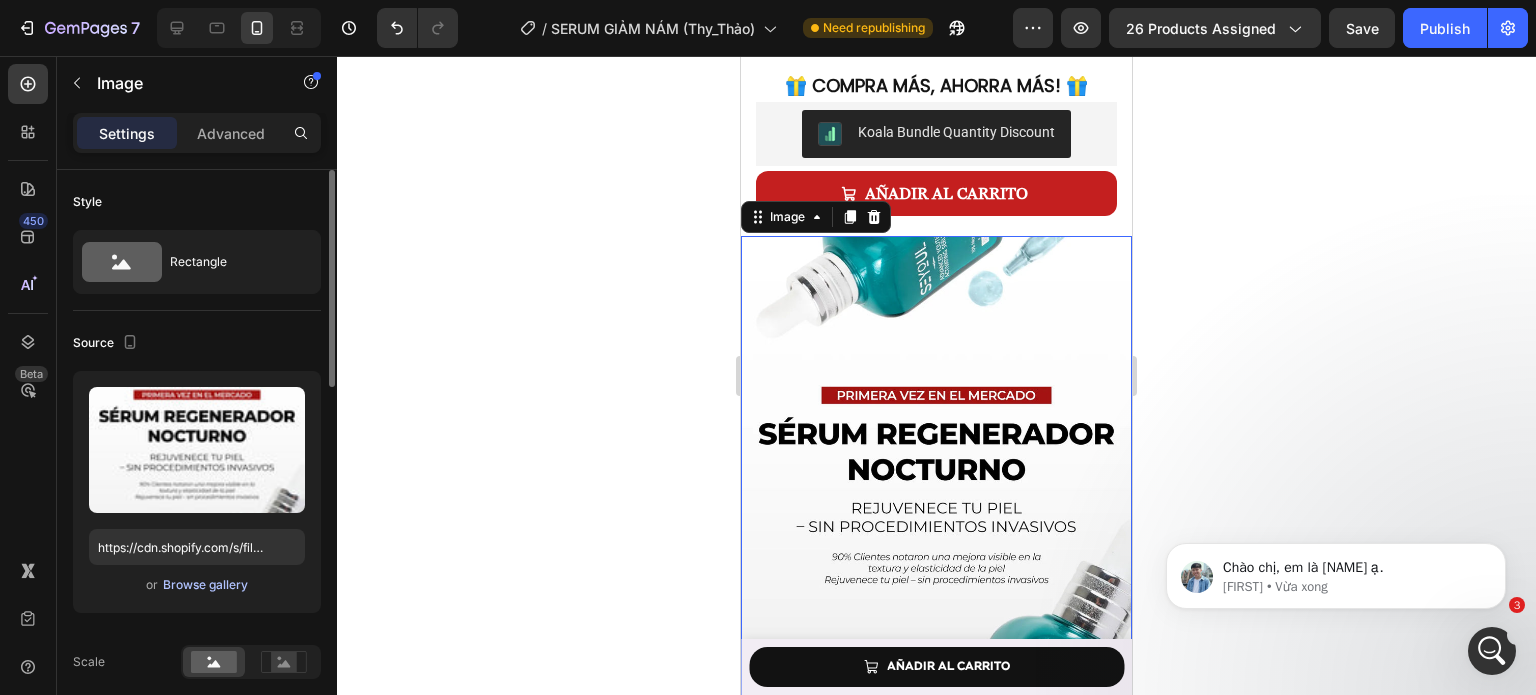 click on "Browse gallery" at bounding box center (205, 585) 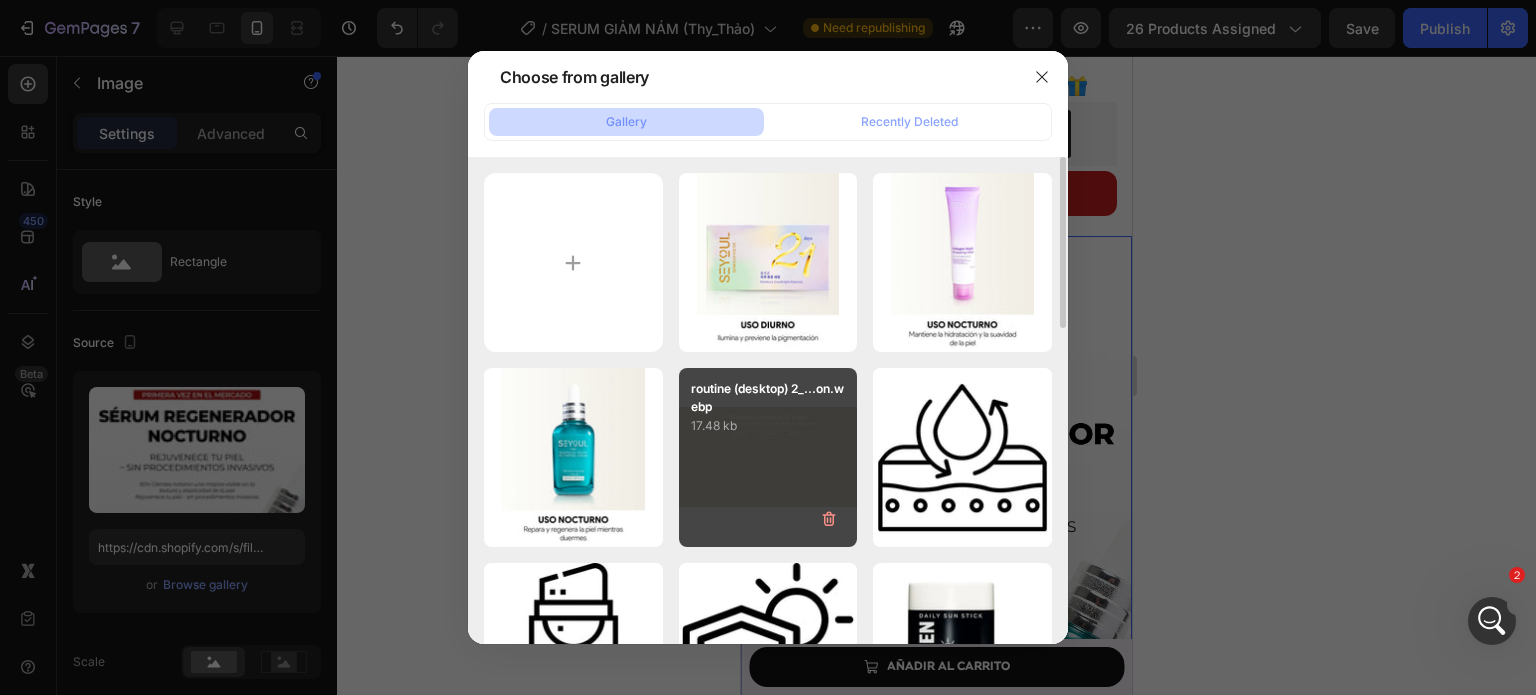 scroll, scrollTop: 104, scrollLeft: 0, axis: vertical 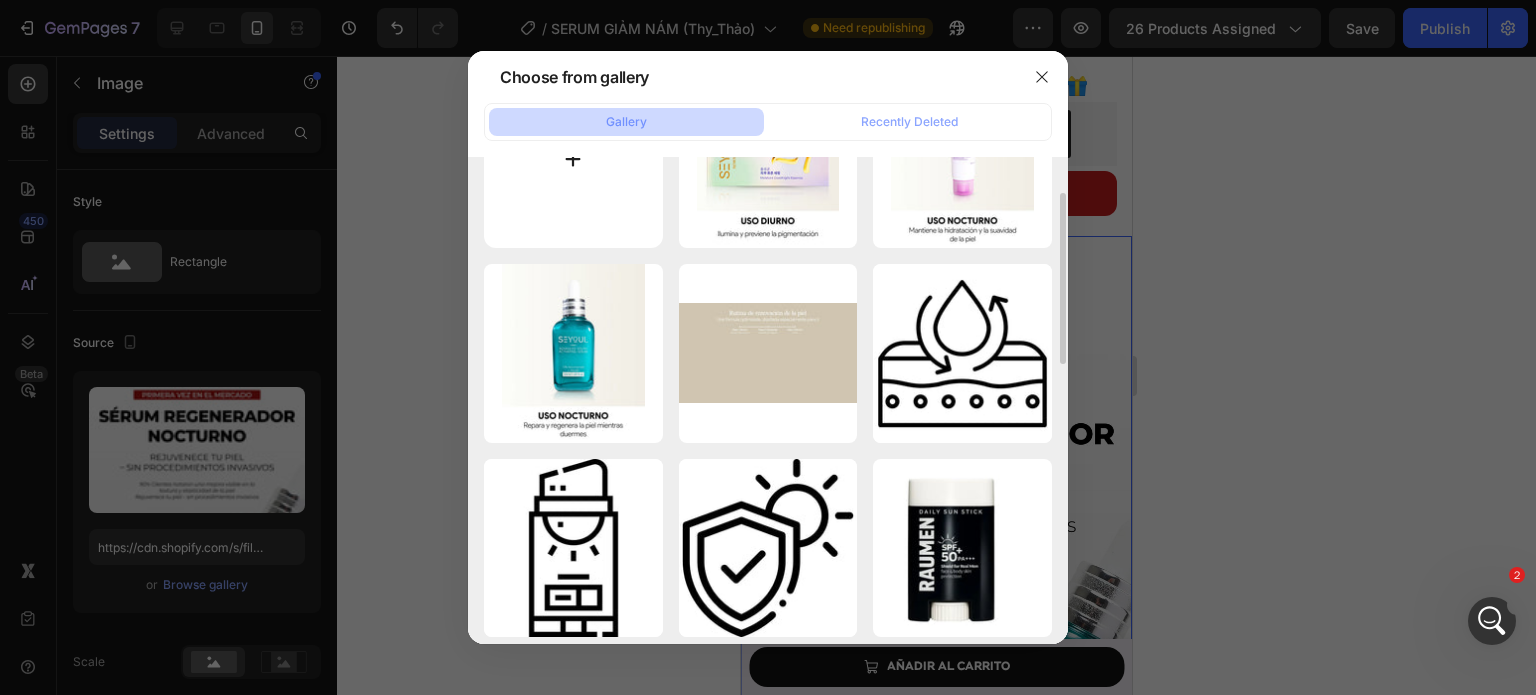 click at bounding box center [573, 158] 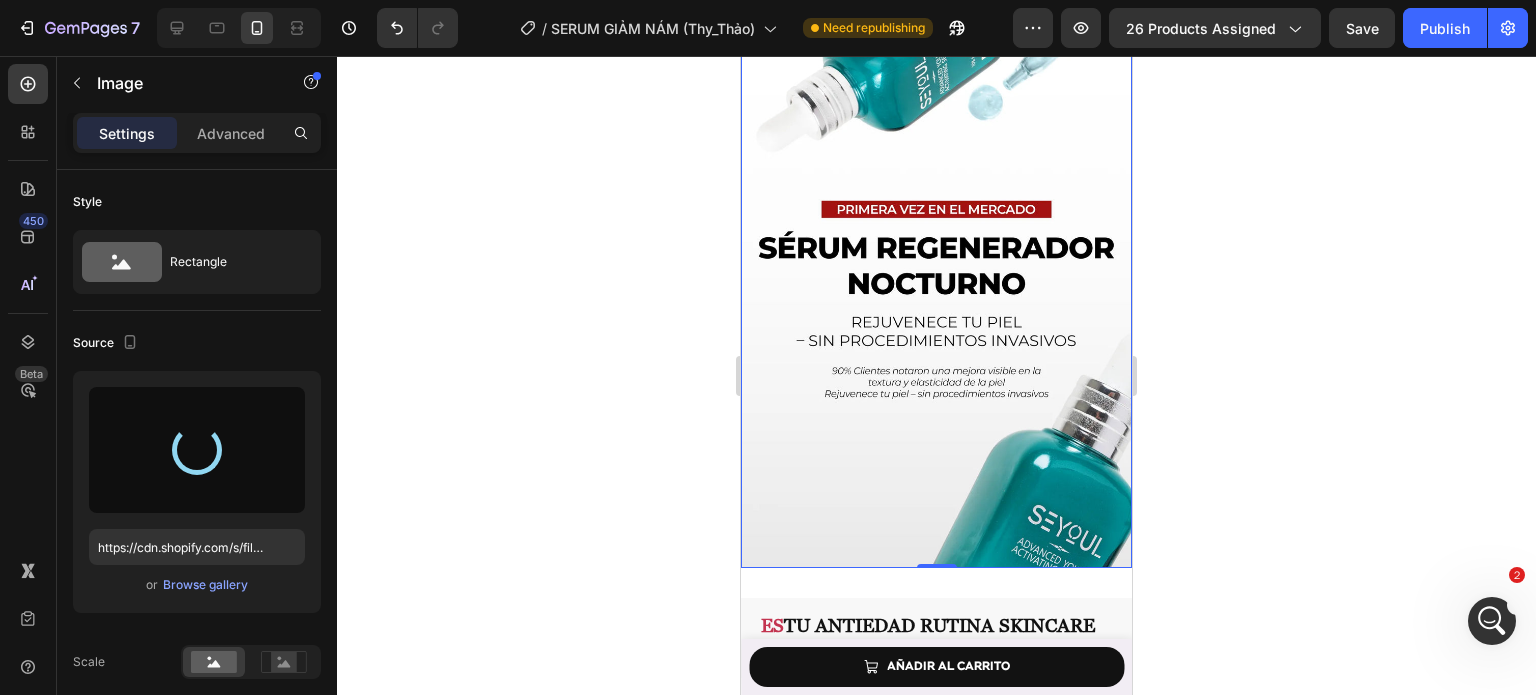 scroll, scrollTop: 1341, scrollLeft: 0, axis: vertical 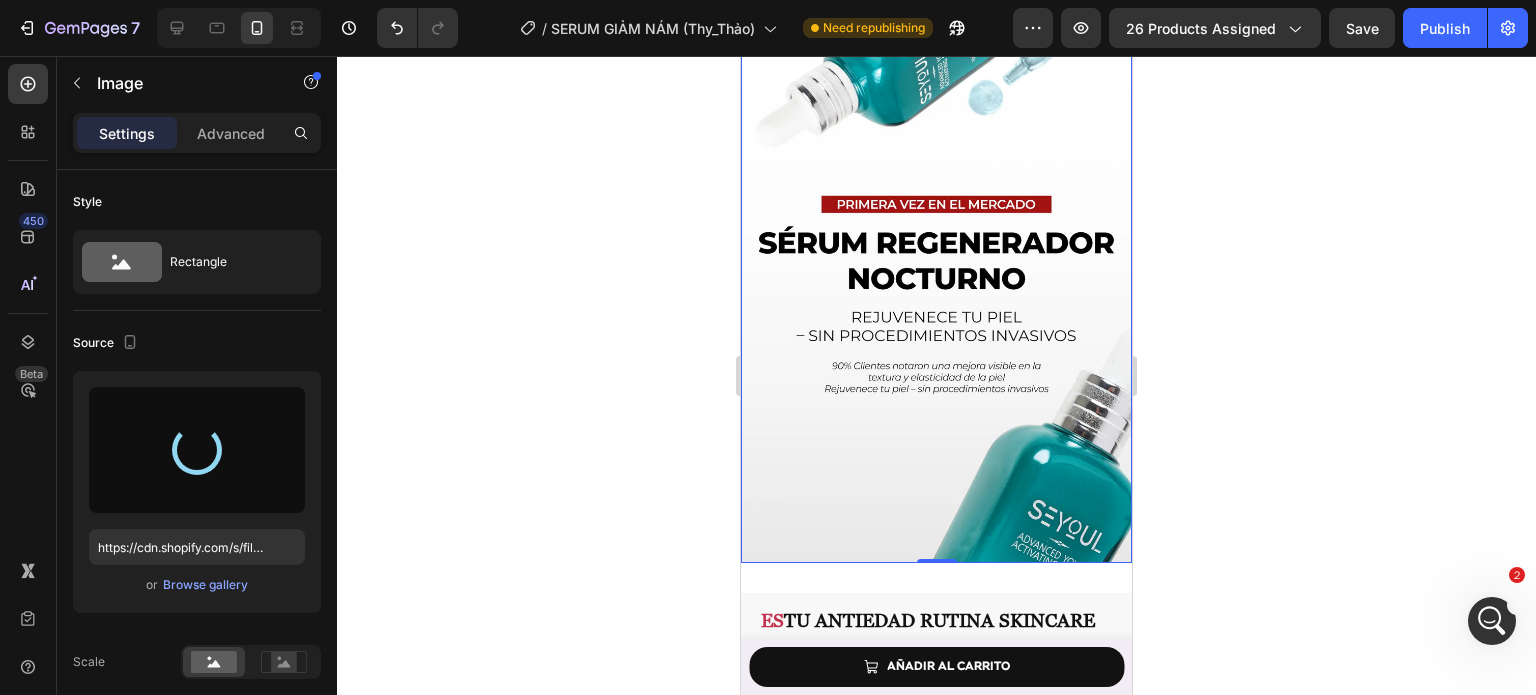 type on "https://cdn.shopify.com/s/files/1/0643/1404/8704/files/gempages_507356051327157127-c9f89ef9-c2c3-4cbd-93ac-0dd1b0a675f6.webp" 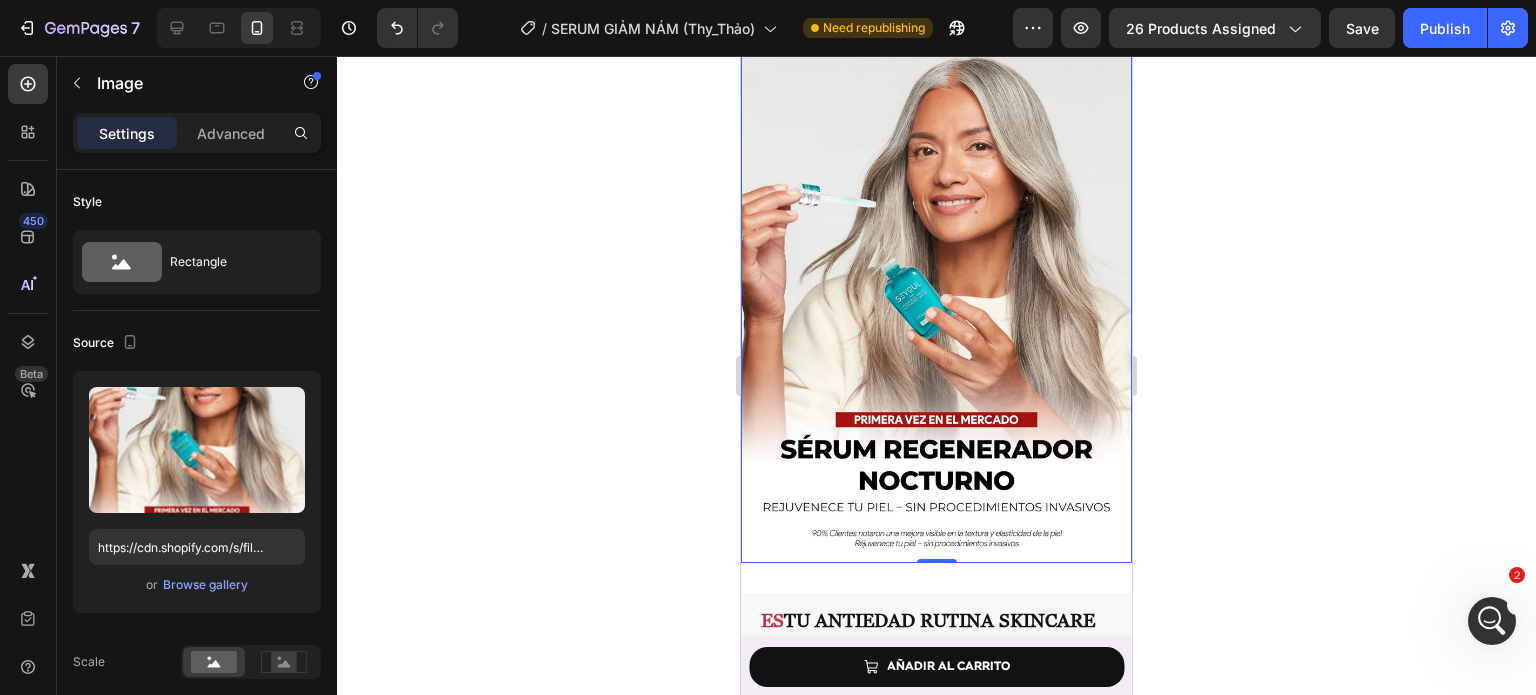 scroll, scrollTop: 1342, scrollLeft: 0, axis: vertical 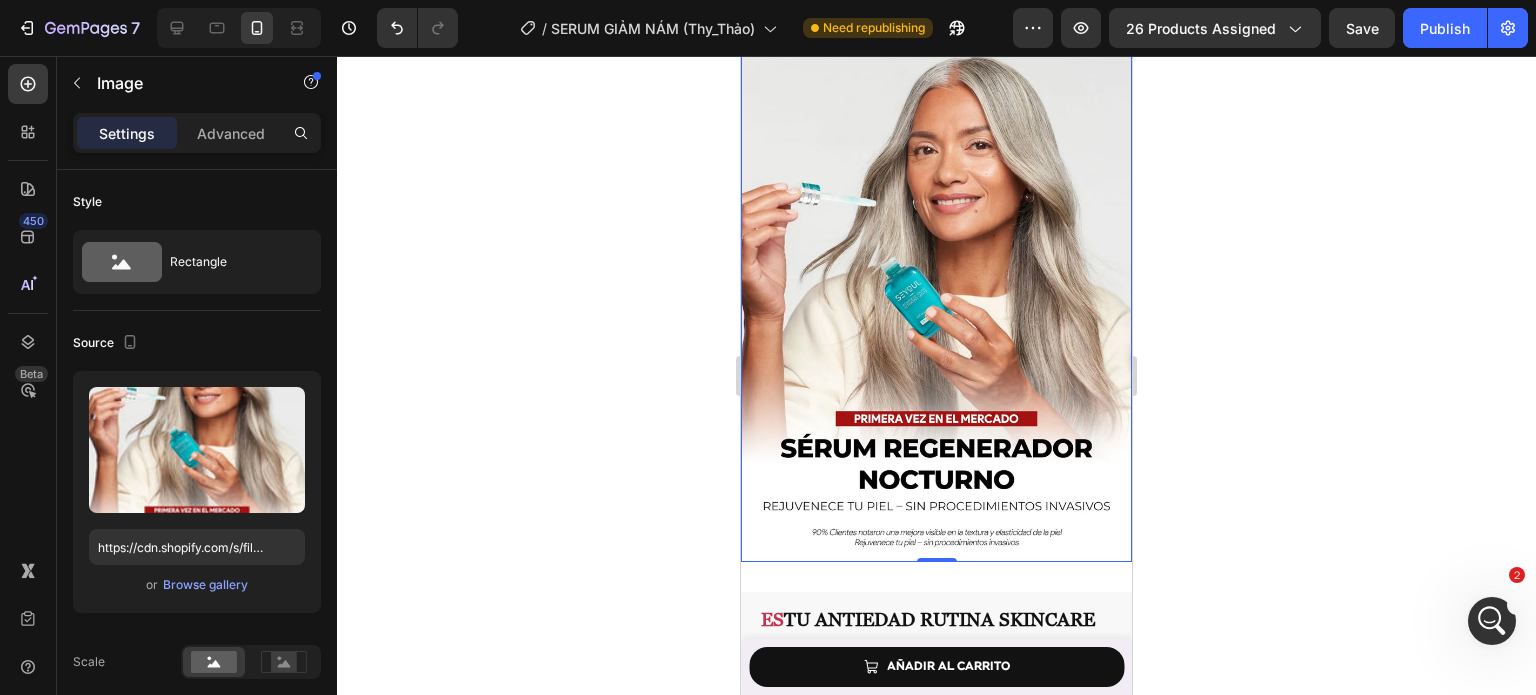 click 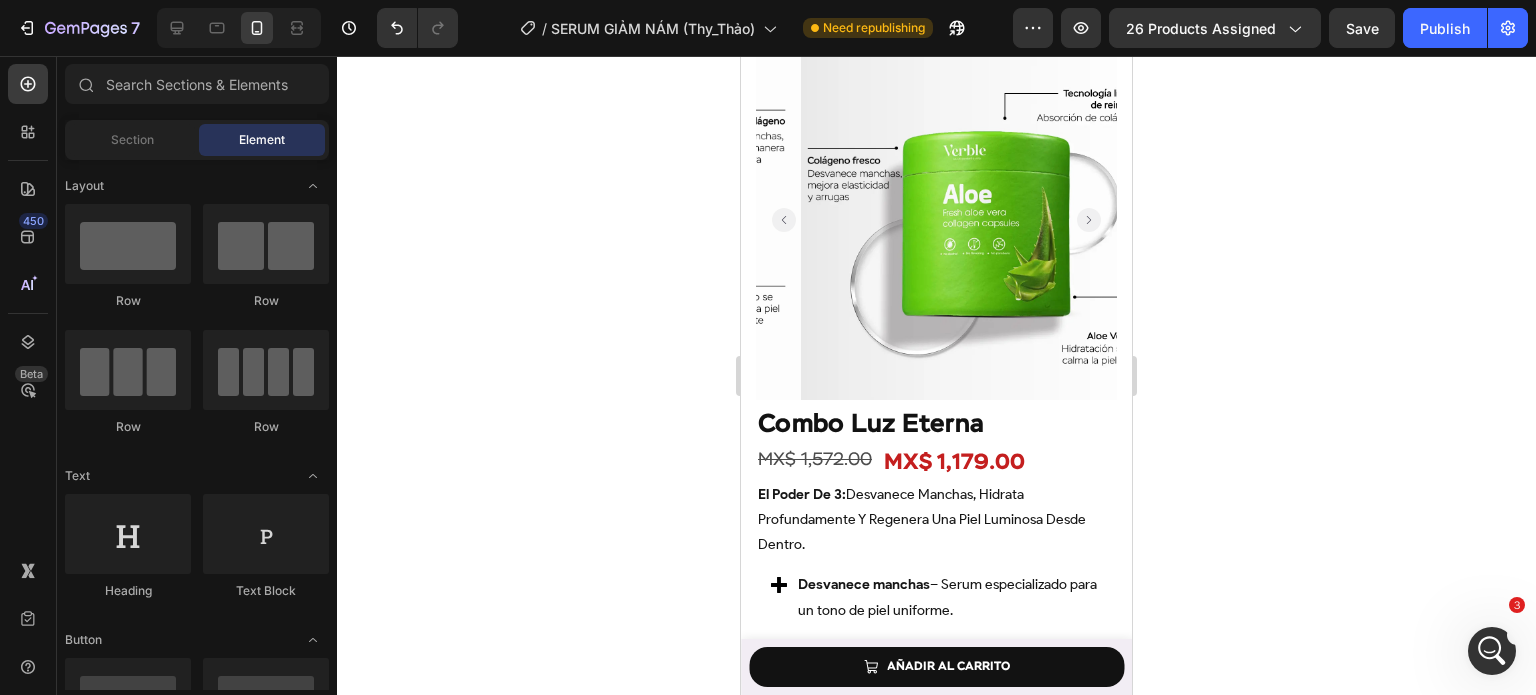 scroll, scrollTop: 4769, scrollLeft: 0, axis: vertical 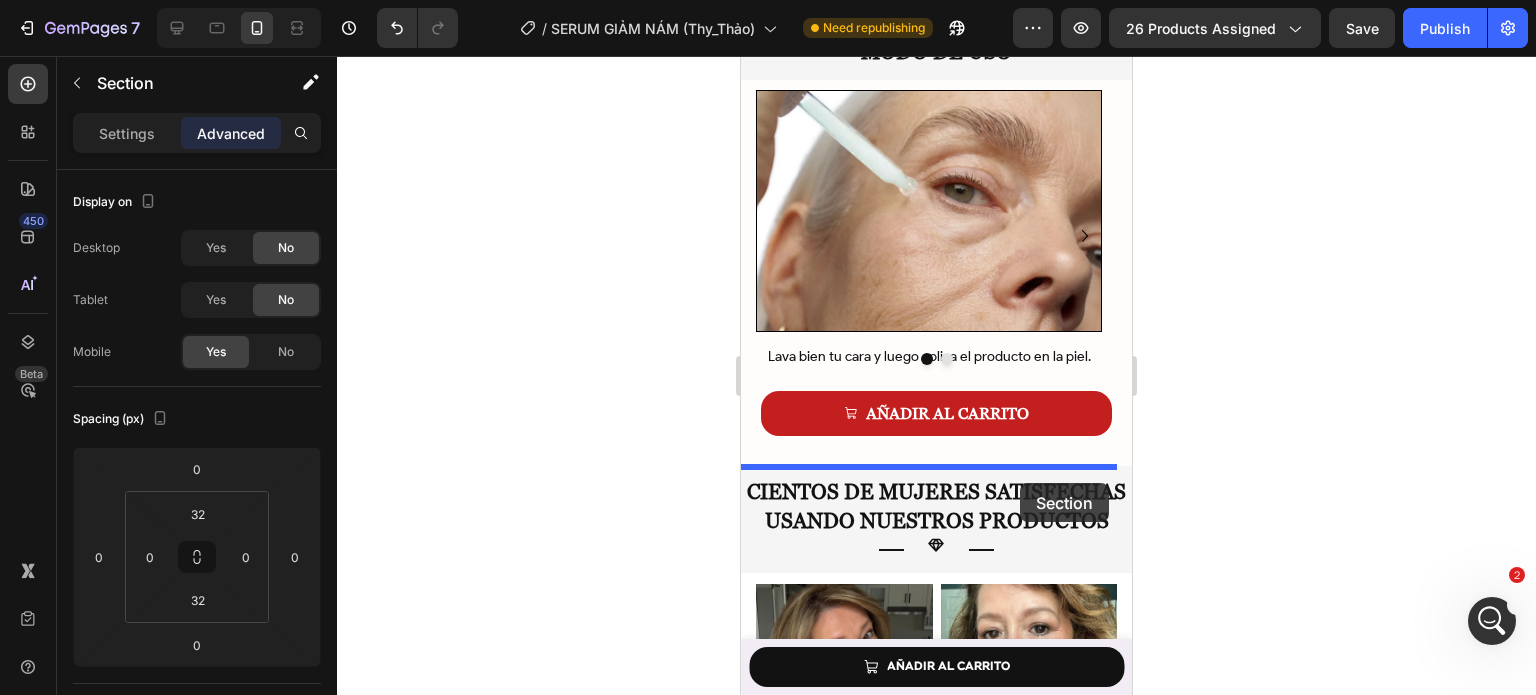 drag, startPoint x: 1068, startPoint y: 187, endPoint x: 1020, endPoint y: 483, distance: 299.86664 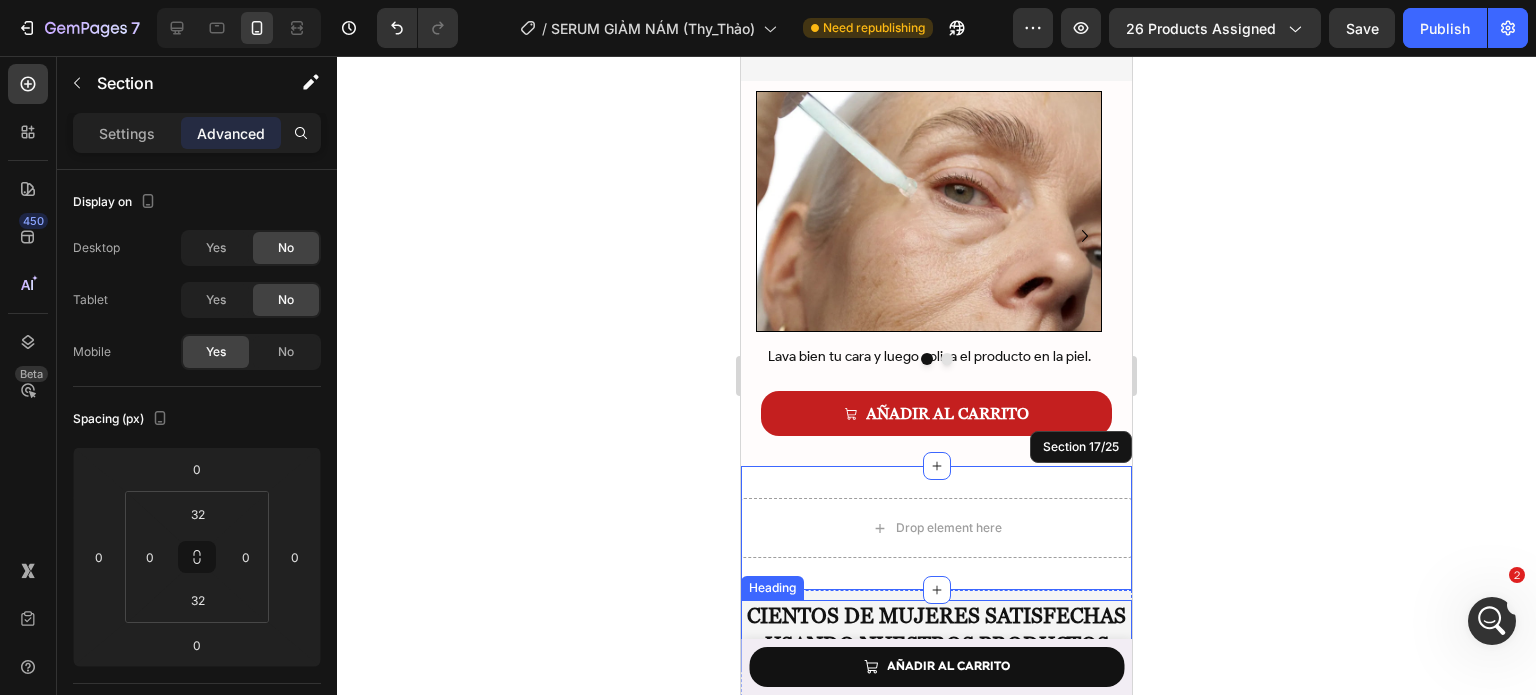 scroll, scrollTop: 7090, scrollLeft: 0, axis: vertical 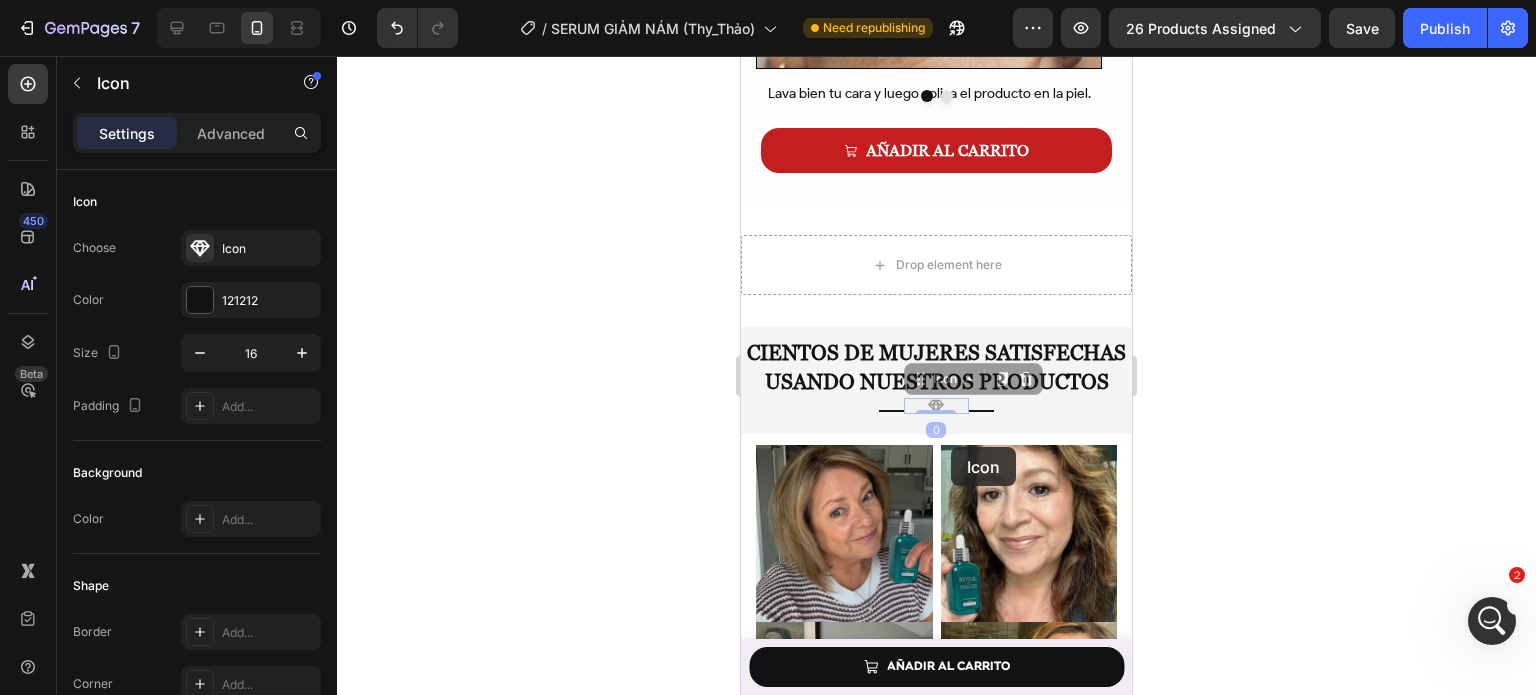 click on "Mobile  ( 391 px) iPhone 13 Mini iPhone 13 Pro iPhone 11 Pro Max iPhone 15 Pro Max Pixel 7 Galaxy S8+ Galaxy S20 Ultra iPad Mini iPad Air iPad Pro Header
Product Images Seyoul Sérum Activador Rejuvenecedor Product Title MX$ 489.00 Product Price Product Price Row
AÑADIR AL CARRITO Button Row Product Sticky ¿Qué dicen nuestros clientes sobre el producto? Heading Image Image Image Row Section 6/25 Image Image Image Row AÑADIR AL CARRITO Product Cart Button Row fórmula avanzada para eliminar manchas y unificar el tono de la piel desde adentro. Text Block
Desvanece manchas  – Dúo de serums que aclaran y unifican el tono.
Renovación profunda  – Serum 21 días para firmeza y juventud.
Glow & suavidad  – Highprime Collagen Film regenera y mejora elasticidad.
Piel radiante  – Fórmula potente para un cutis uniforme y saludable. Item list Row Product Row Section 13/25
Image Image" at bounding box center [936, -2404] 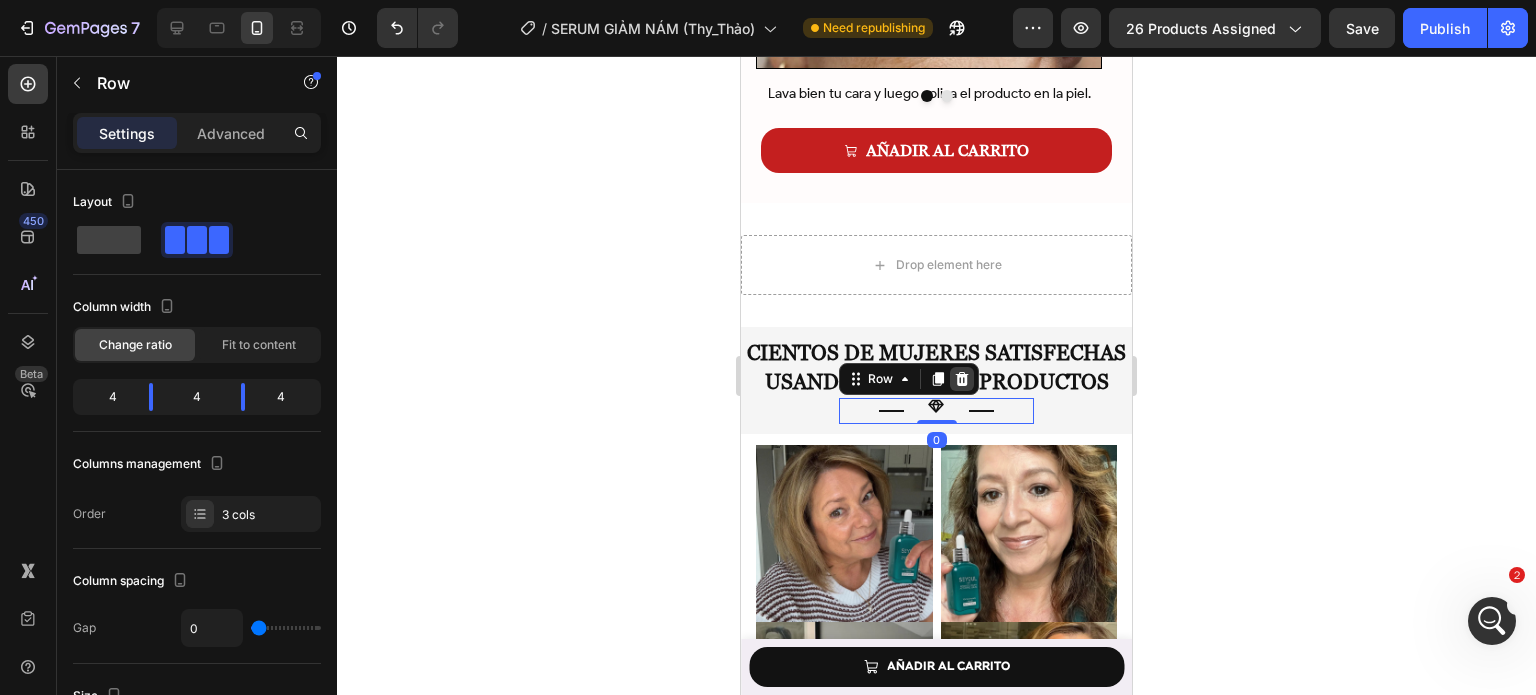 click 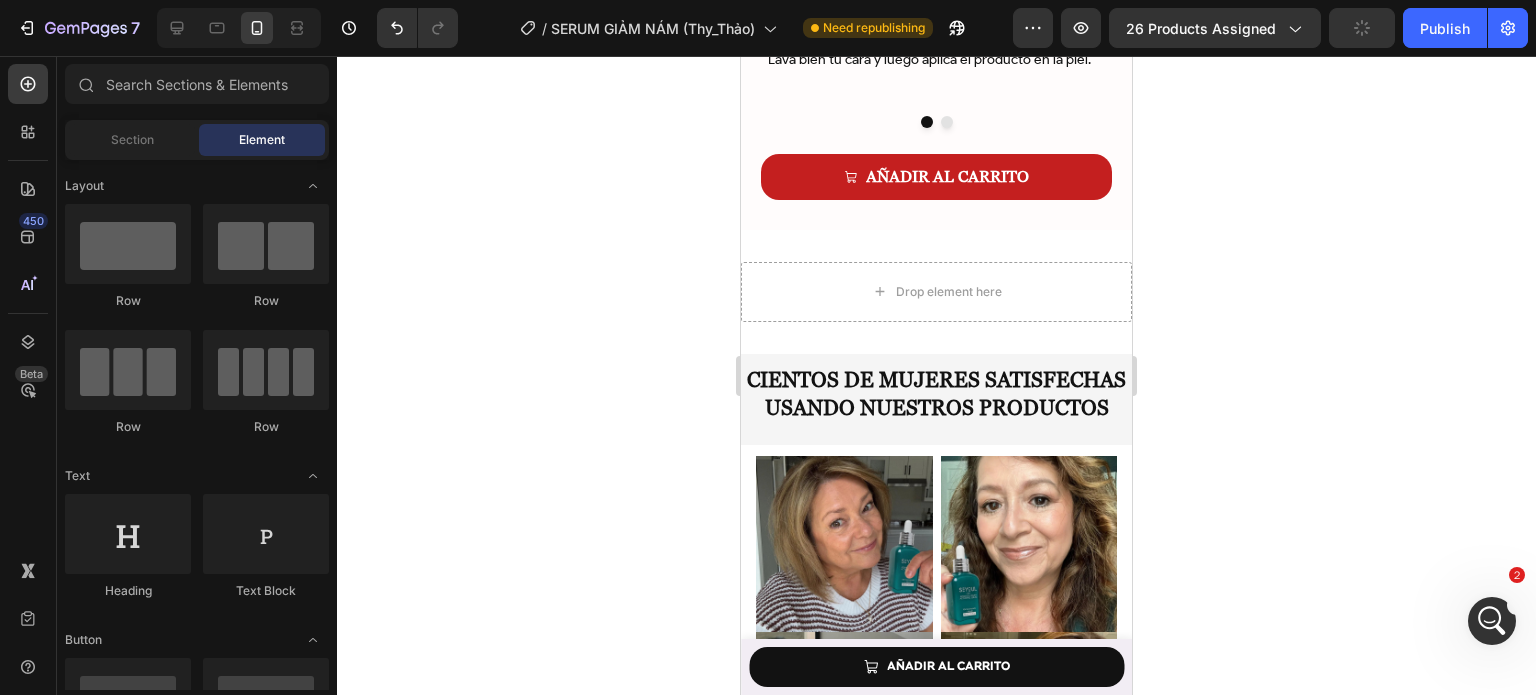 scroll, scrollTop: 7109, scrollLeft: 0, axis: vertical 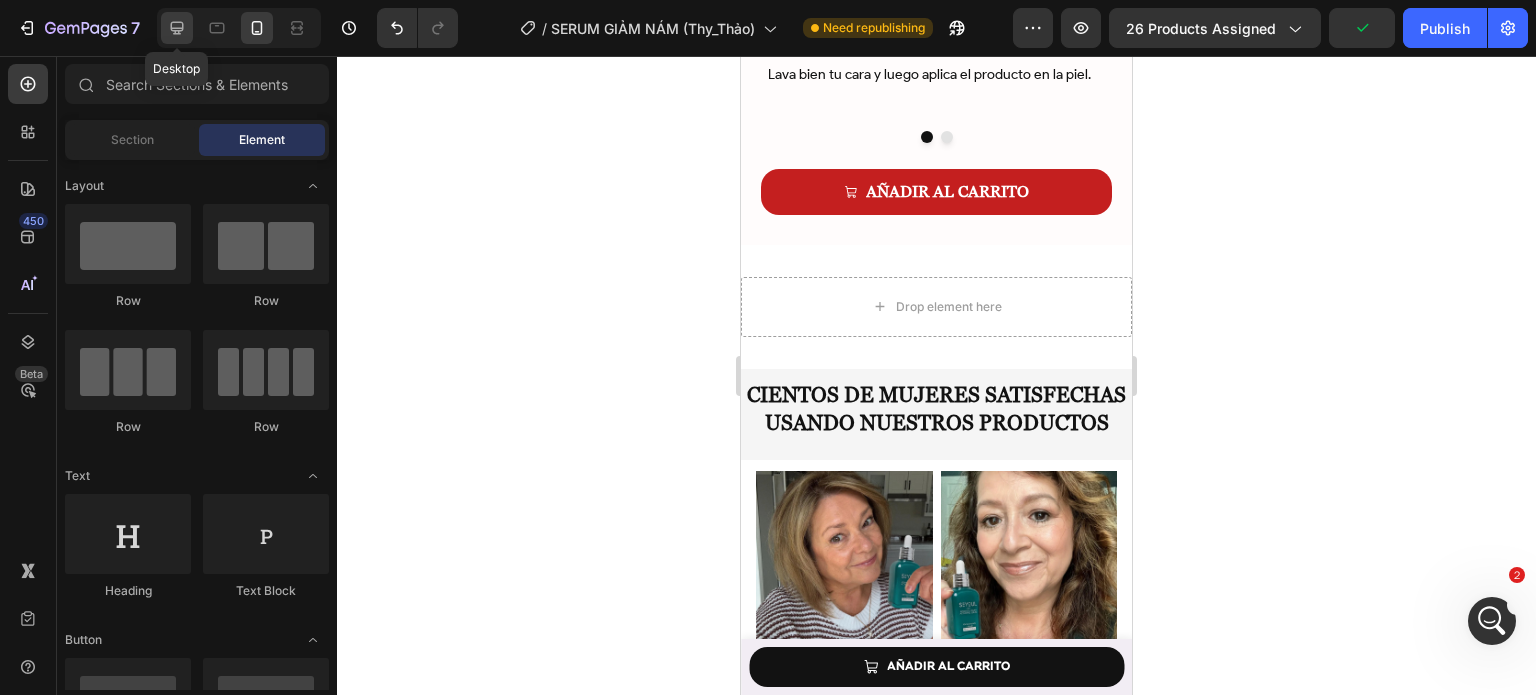 click 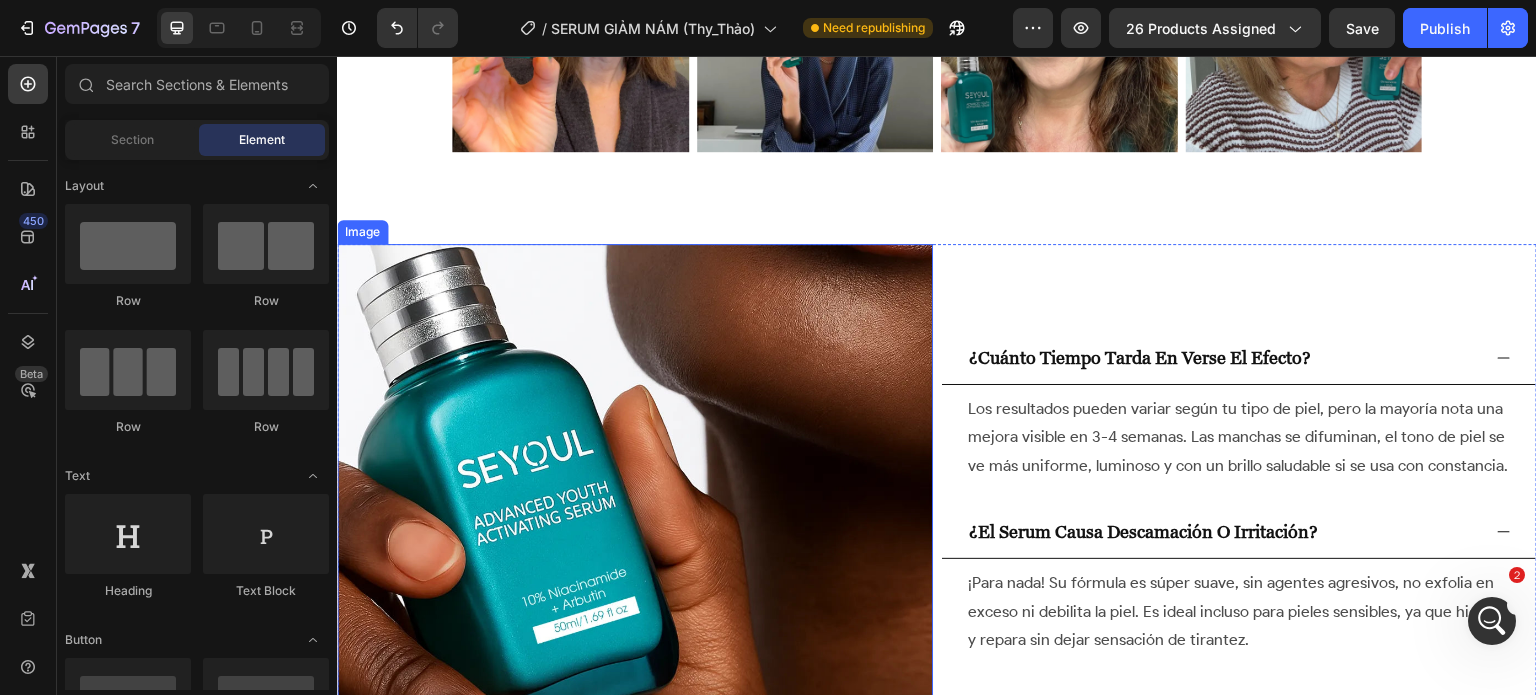scroll, scrollTop: 7647, scrollLeft: 0, axis: vertical 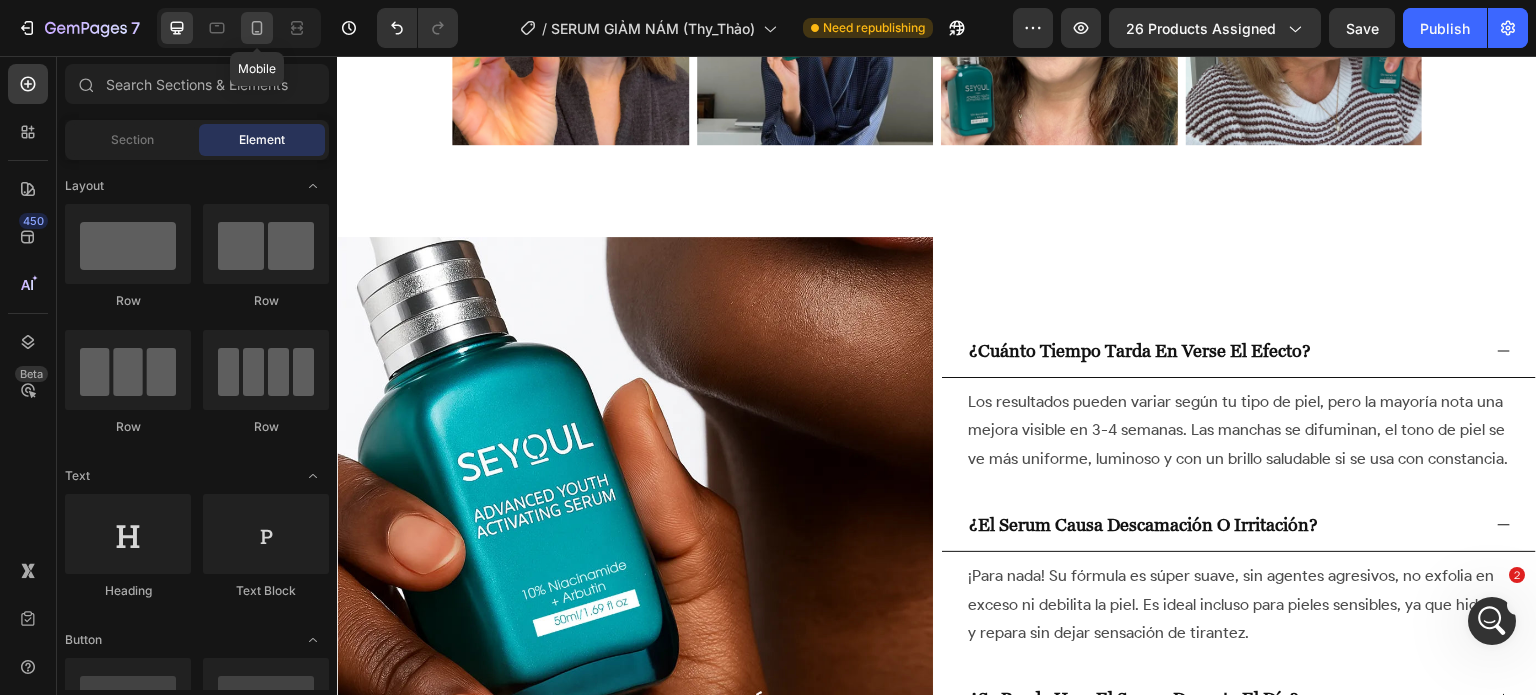 click 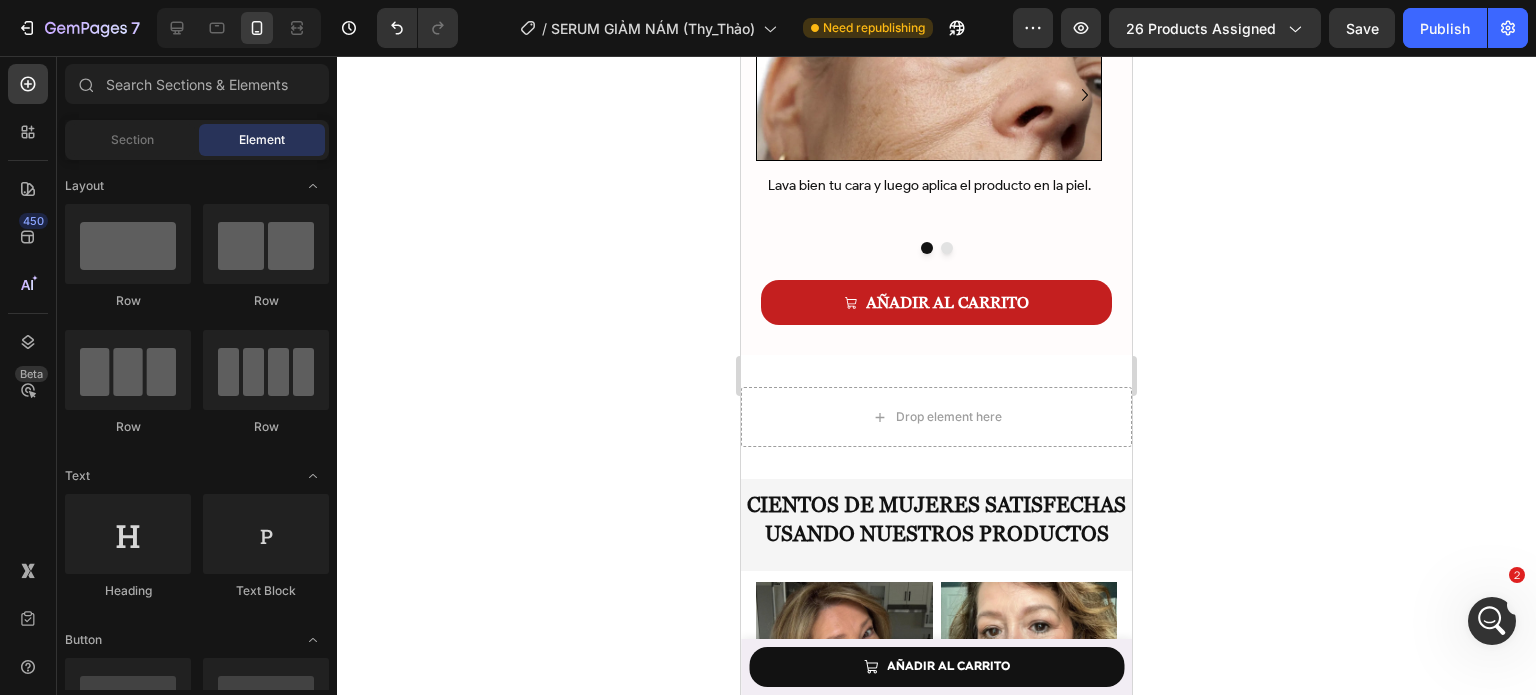 scroll, scrollTop: 6565, scrollLeft: 0, axis: vertical 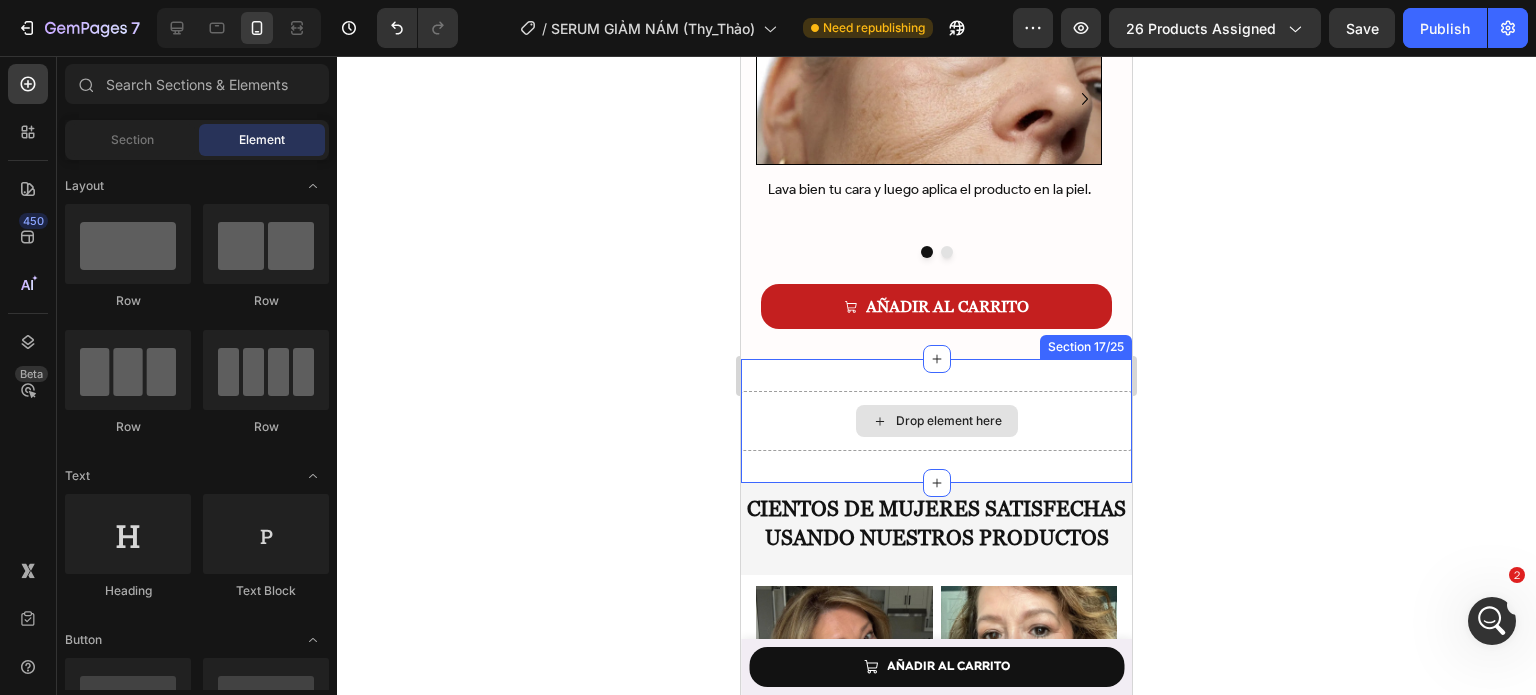 click on "Drop element here" at bounding box center (936, 421) 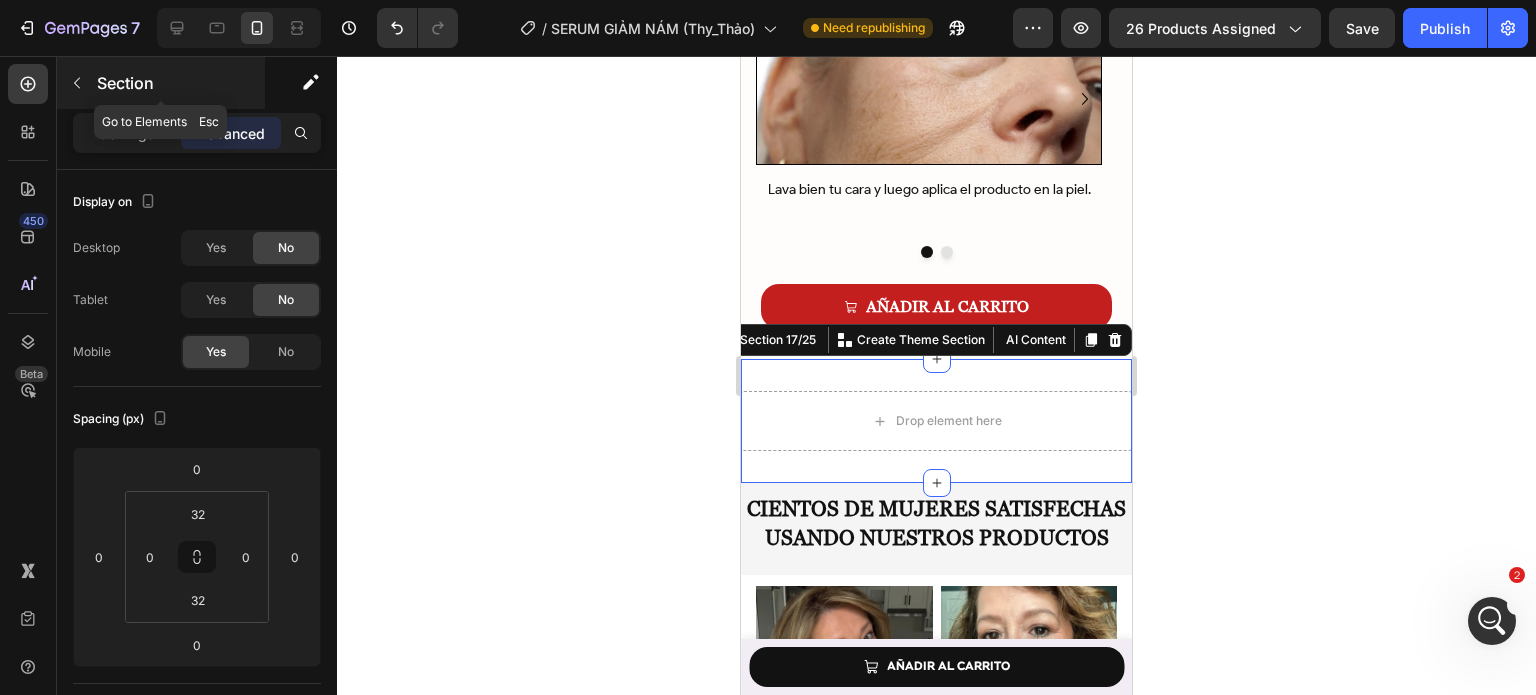 click at bounding box center (77, 83) 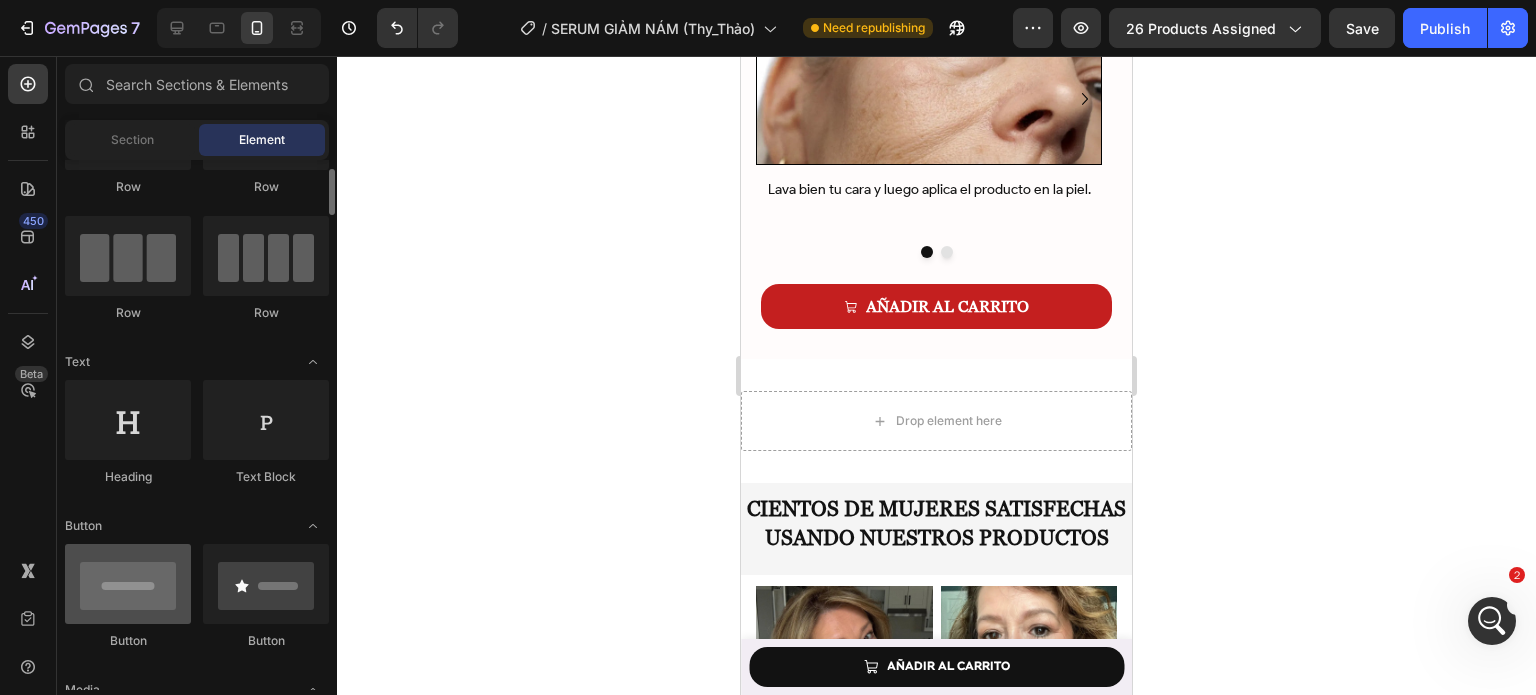 scroll, scrollTop: 0, scrollLeft: 0, axis: both 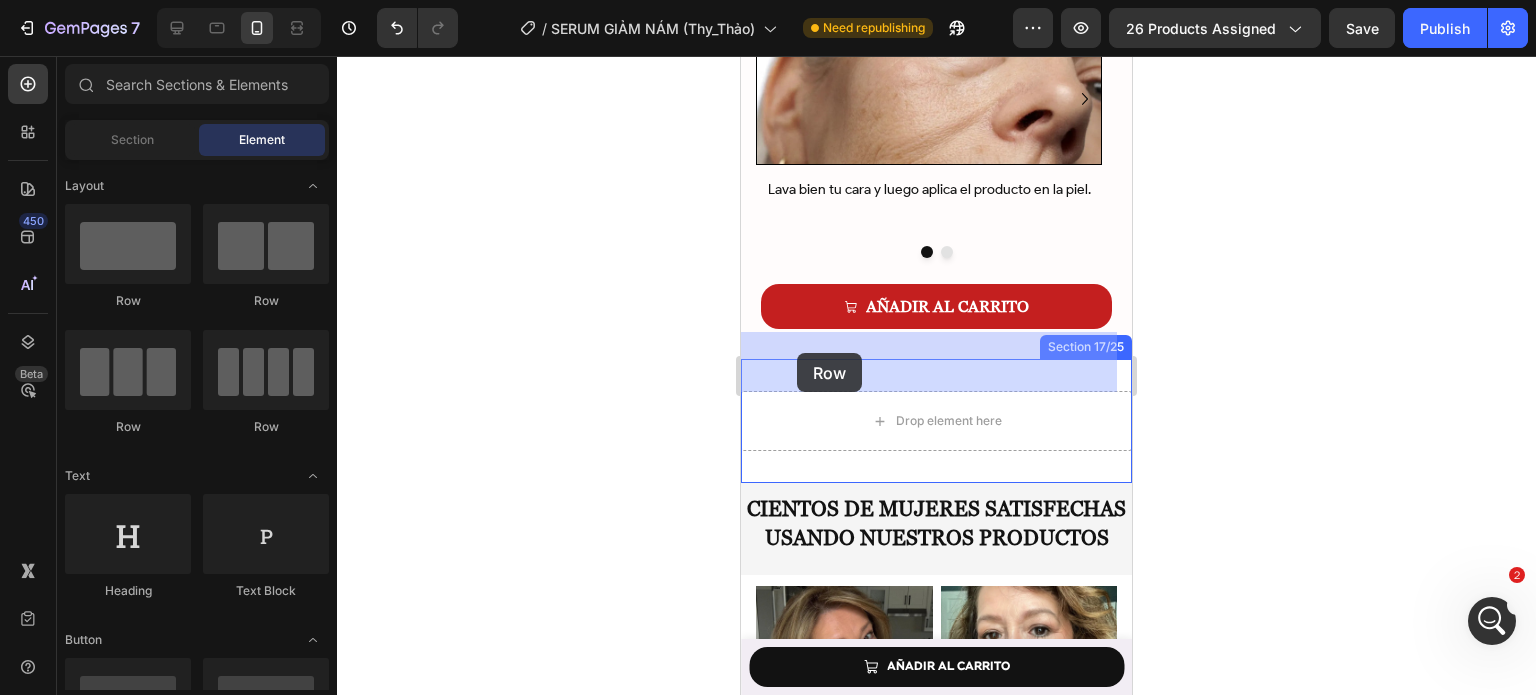 drag, startPoint x: 873, startPoint y: 339, endPoint x: 800, endPoint y: 353, distance: 74.330345 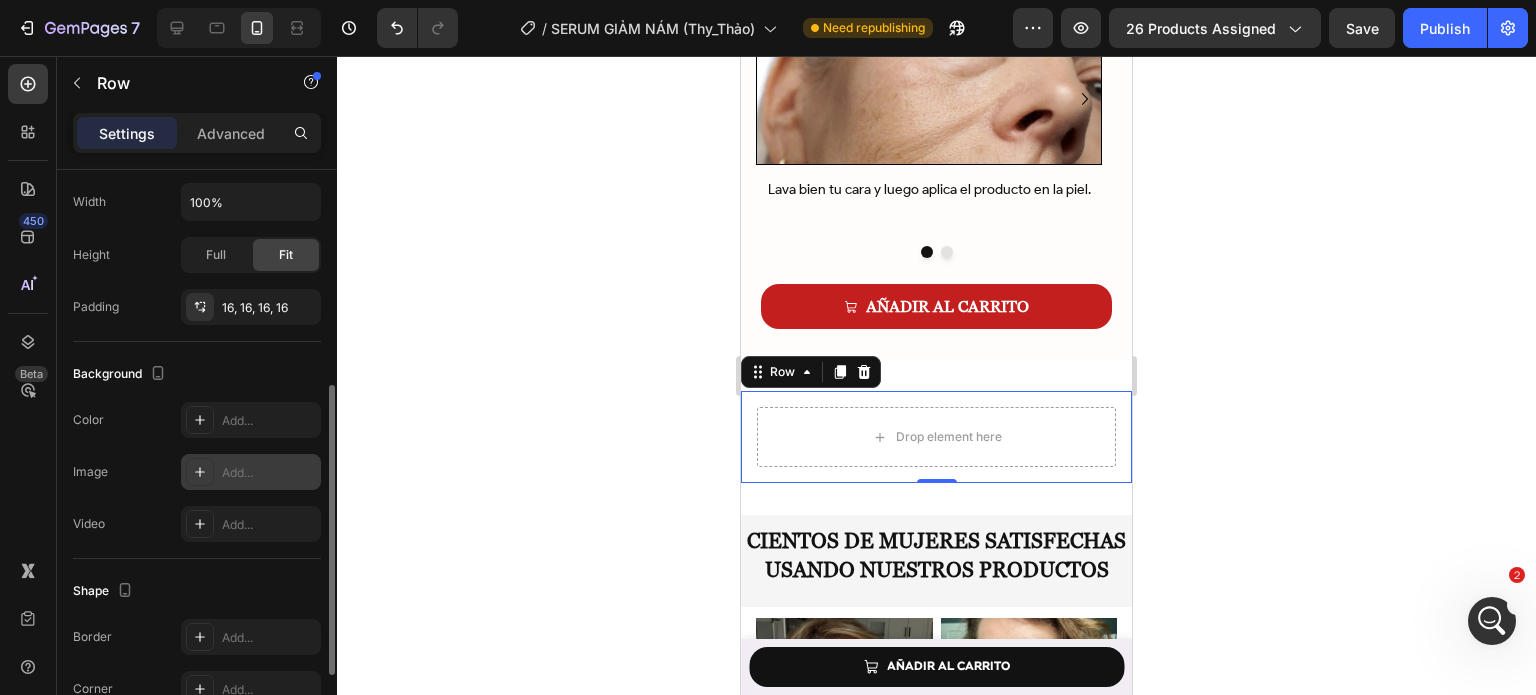 scroll, scrollTop: 428, scrollLeft: 0, axis: vertical 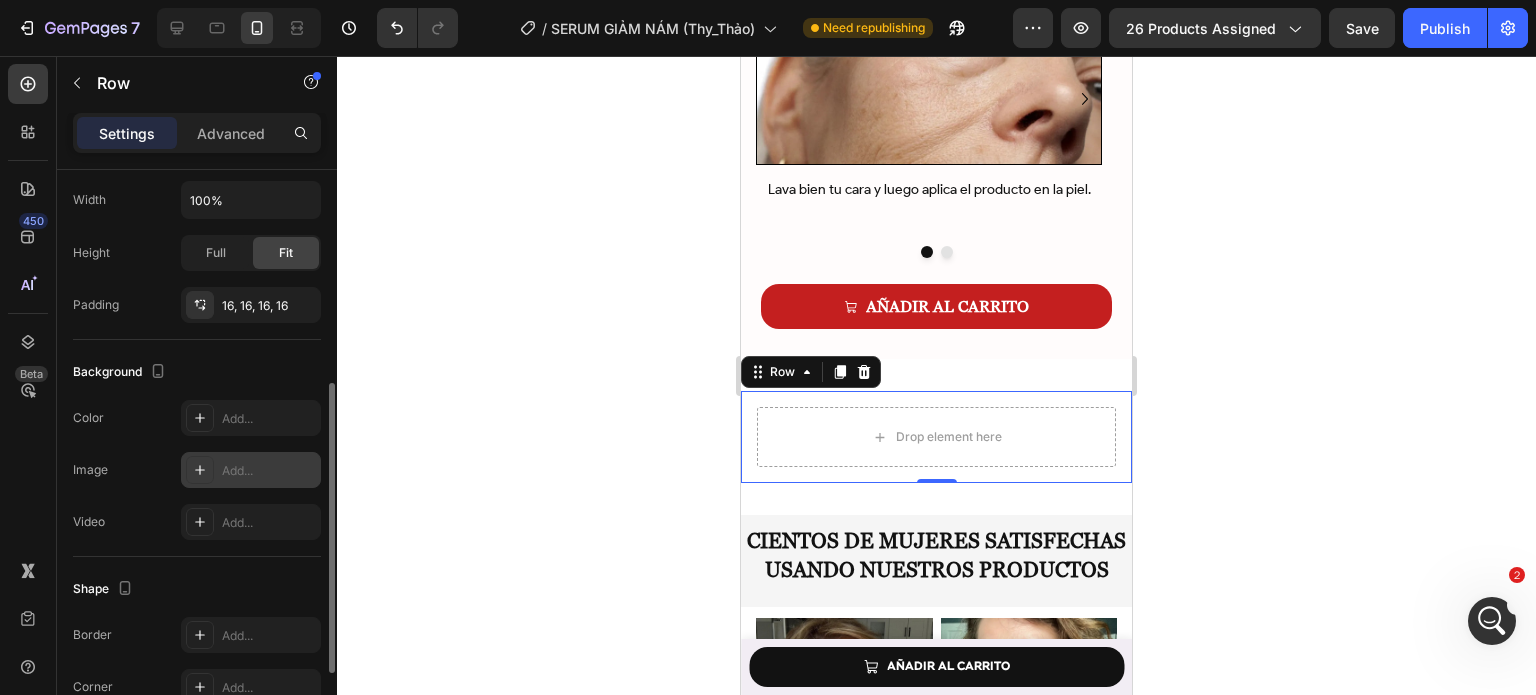 click at bounding box center [200, 470] 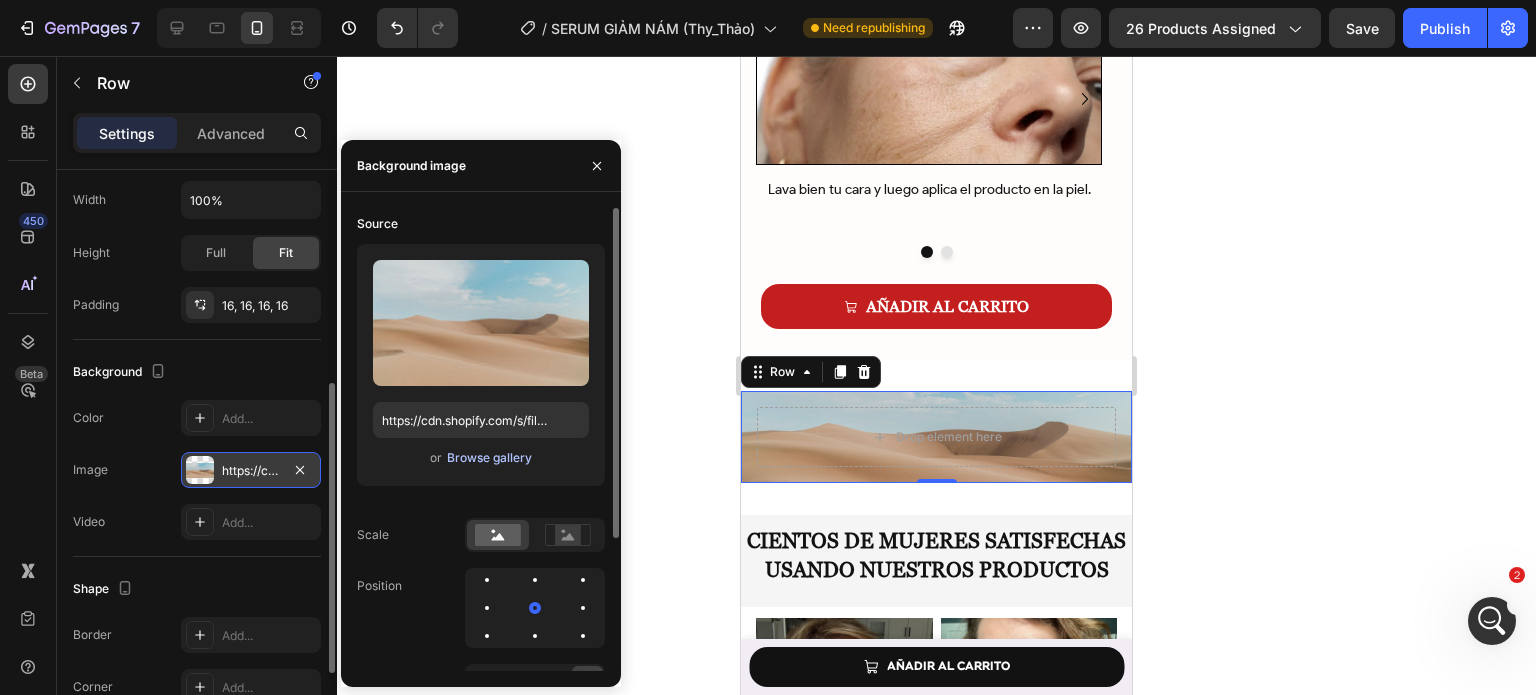 click on "Browse gallery" at bounding box center (489, 458) 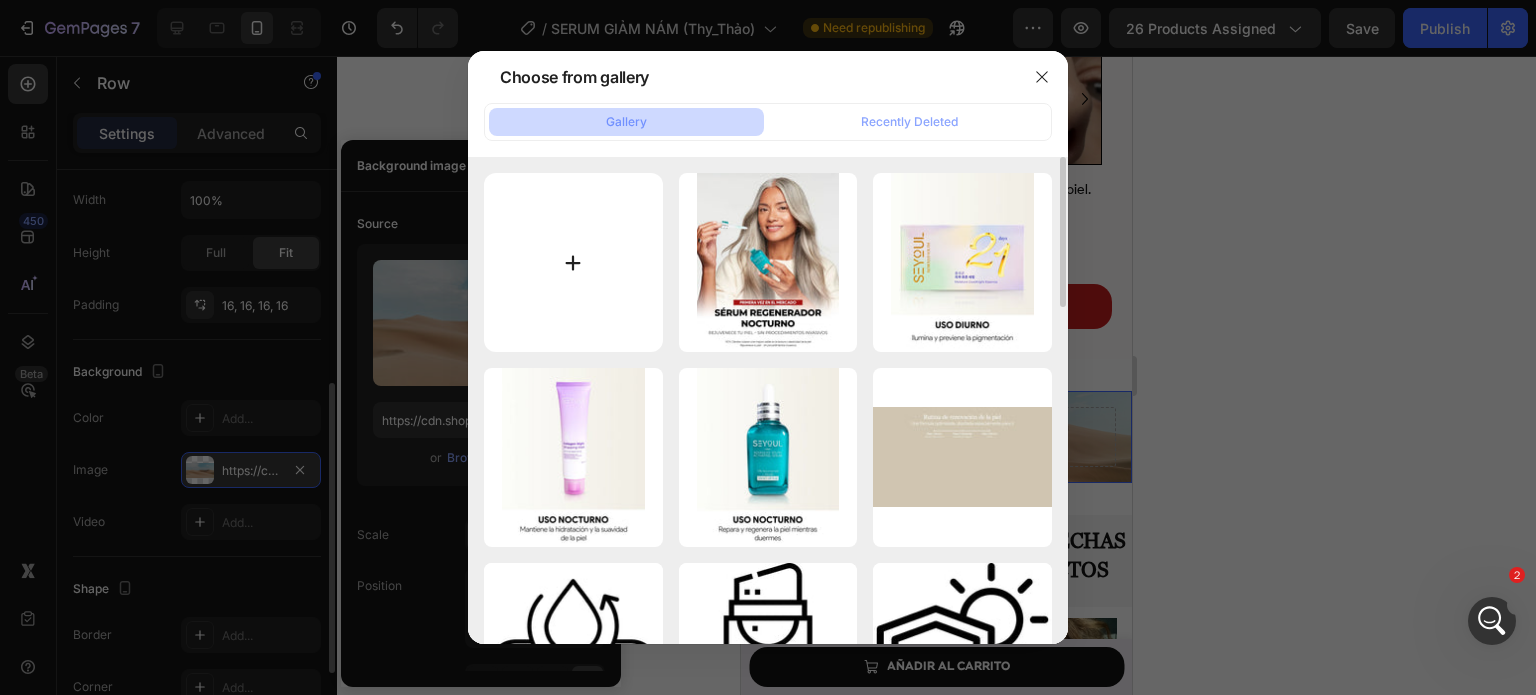 click at bounding box center (573, 262) 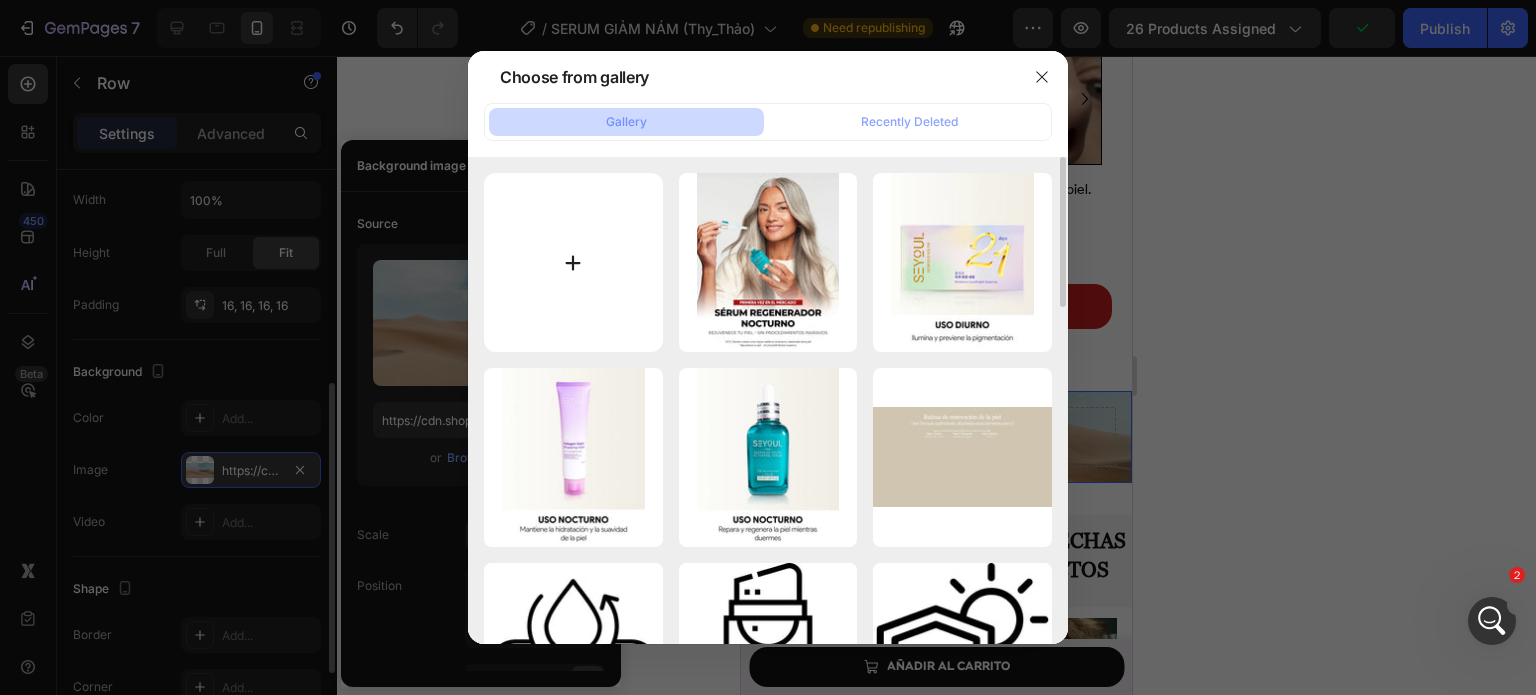 type on "C:\fakepath\routine (mobile) 2_8_11zon.webp" 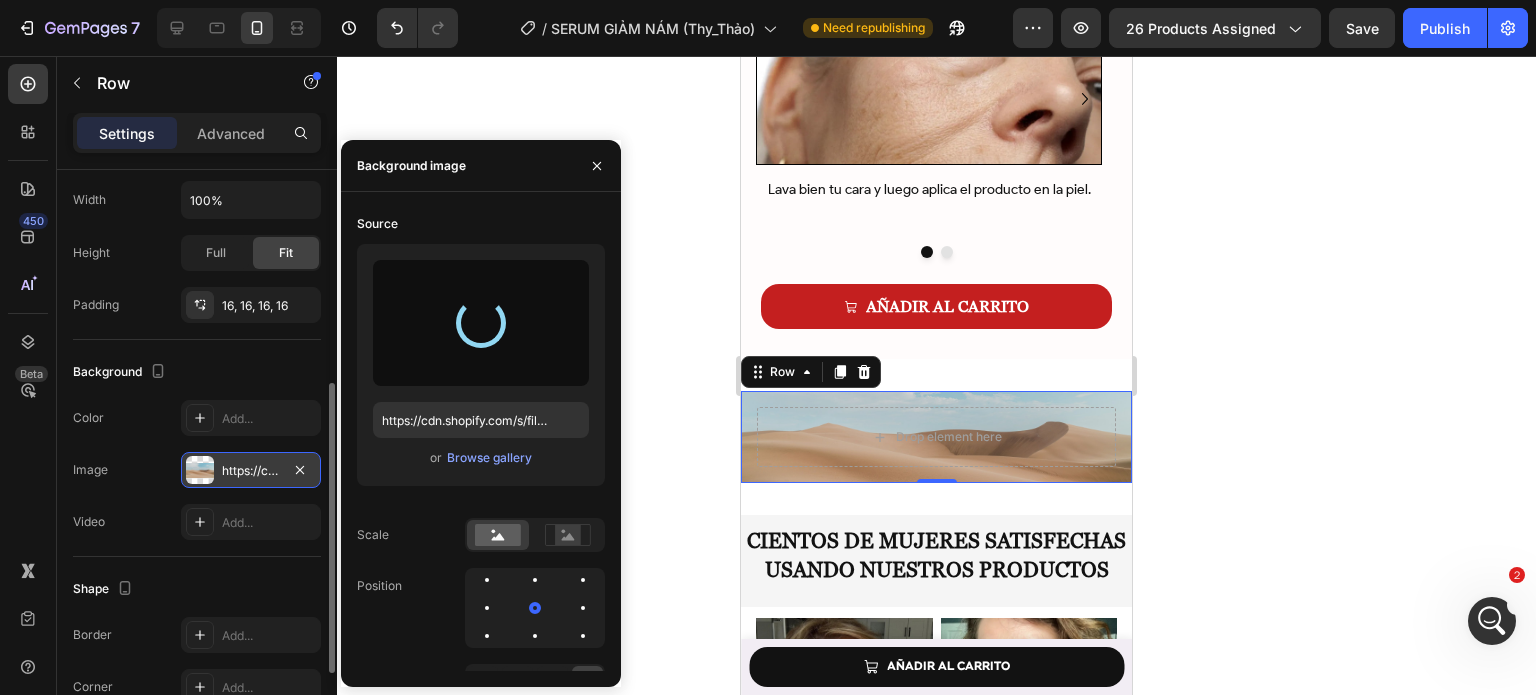 type on "https://cdn.shopify.com/s/files/1/0643/1404/8704/files/gempages_507356051327157127-0bf589f6-c64b-4b62-b9c7-ce14f58b10df.webp" 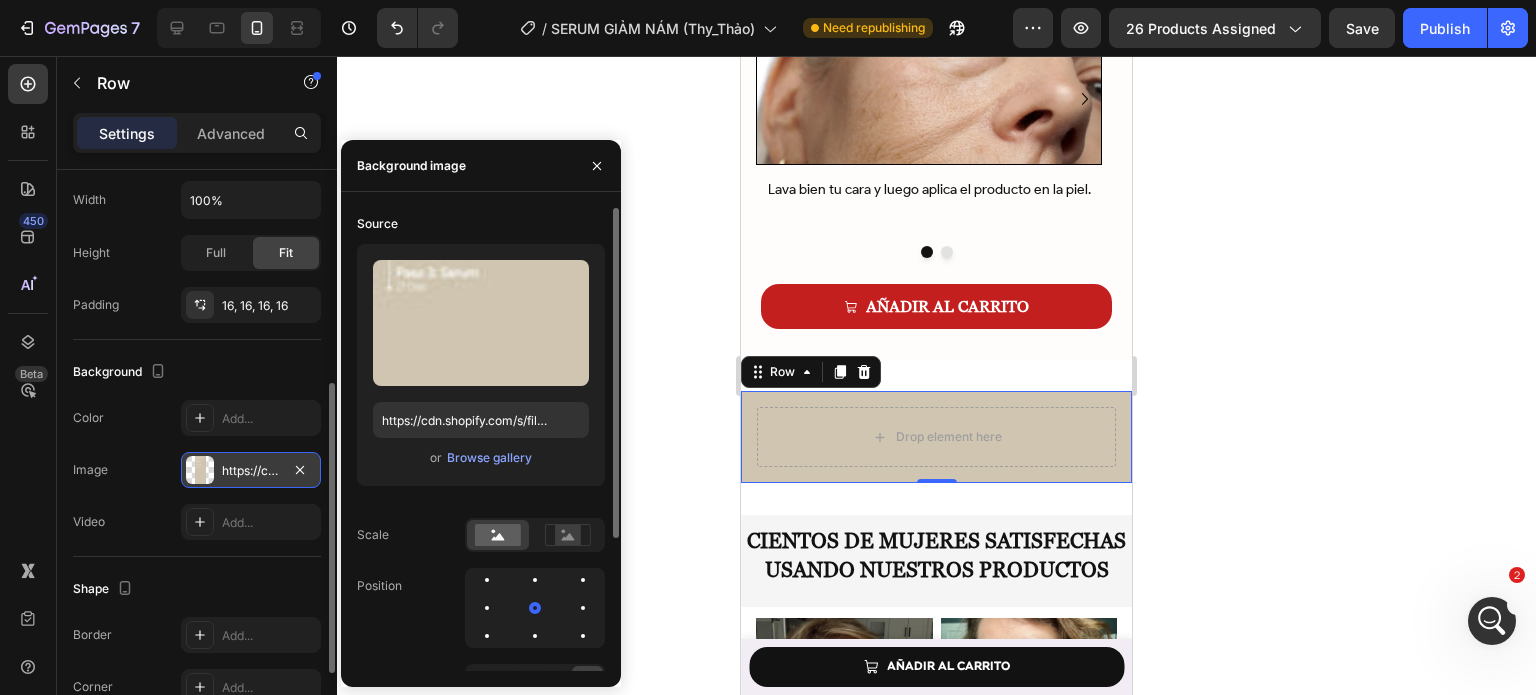 click on "Source Upload Image https://cdn.shopify.com/s/files/1/0643/1404/8704/files/gempages_507356051327157127-0bf589f6-c64b-4b62-b9c7-ce14f58b10df.webp or  Browse gallery  Scale Position Repeat Attachment Scroll" at bounding box center [481, 490] 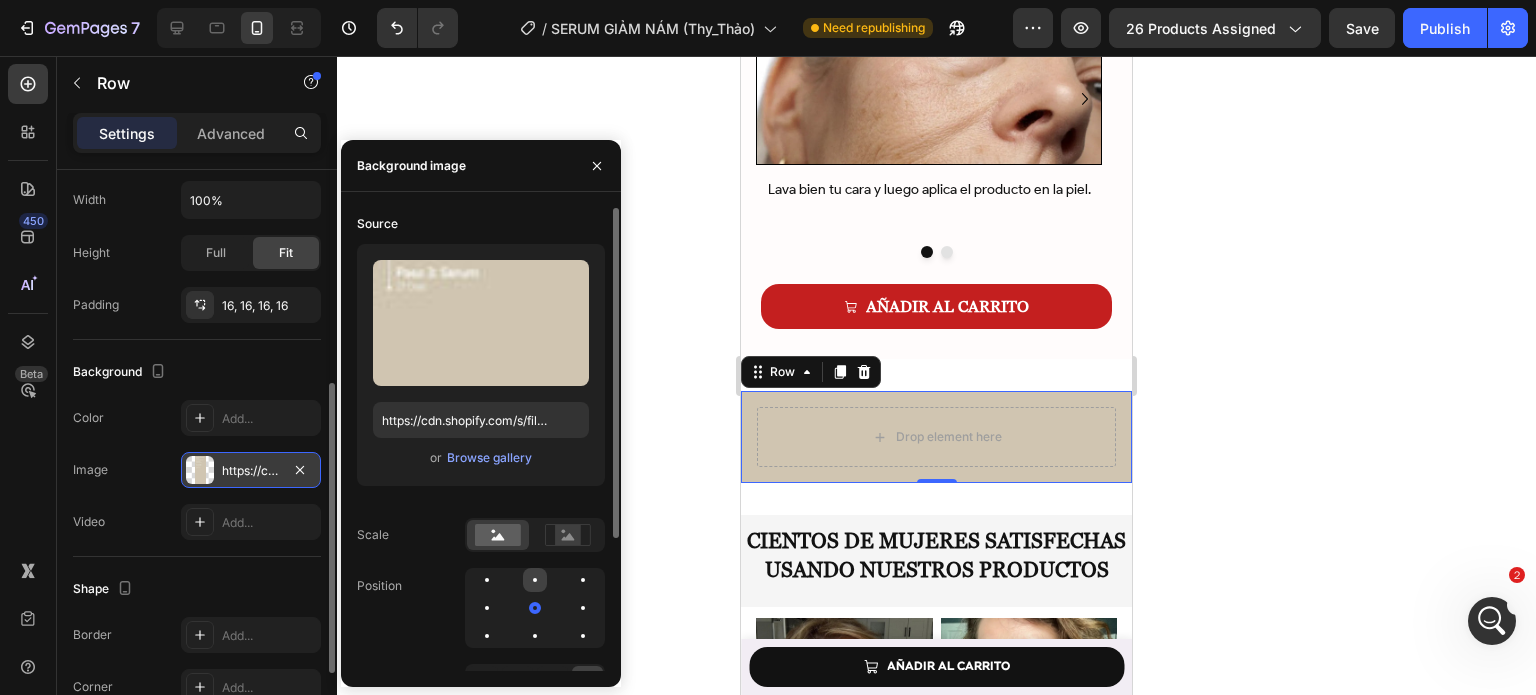 click 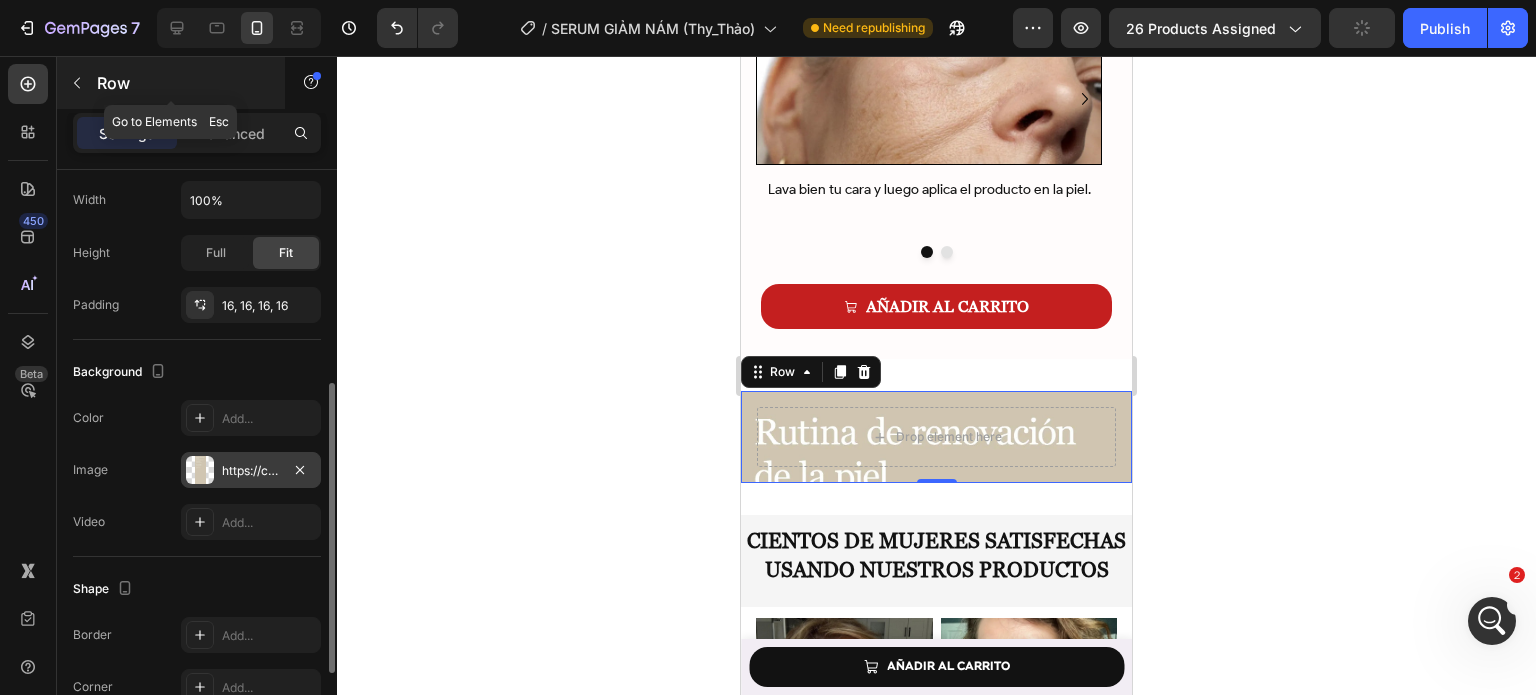 click at bounding box center [77, 83] 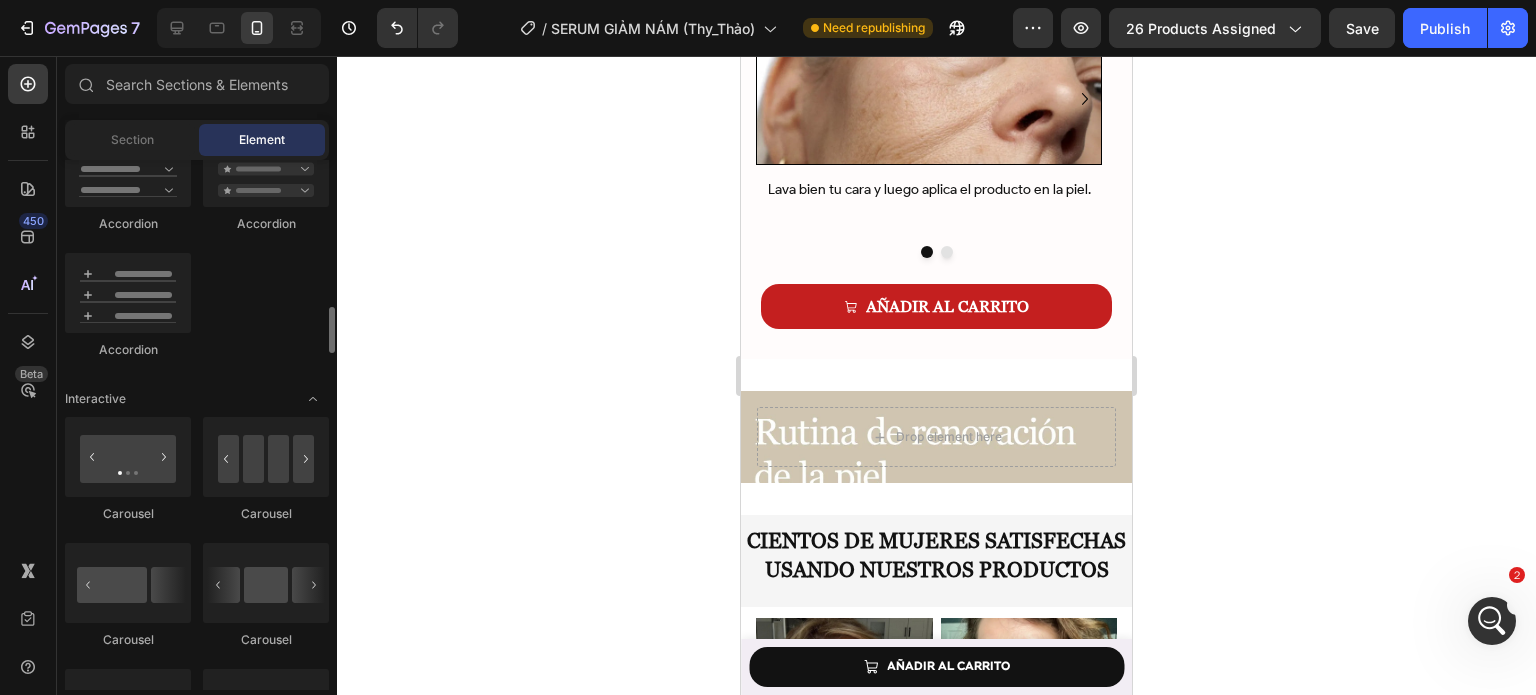 scroll, scrollTop: 1789, scrollLeft: 0, axis: vertical 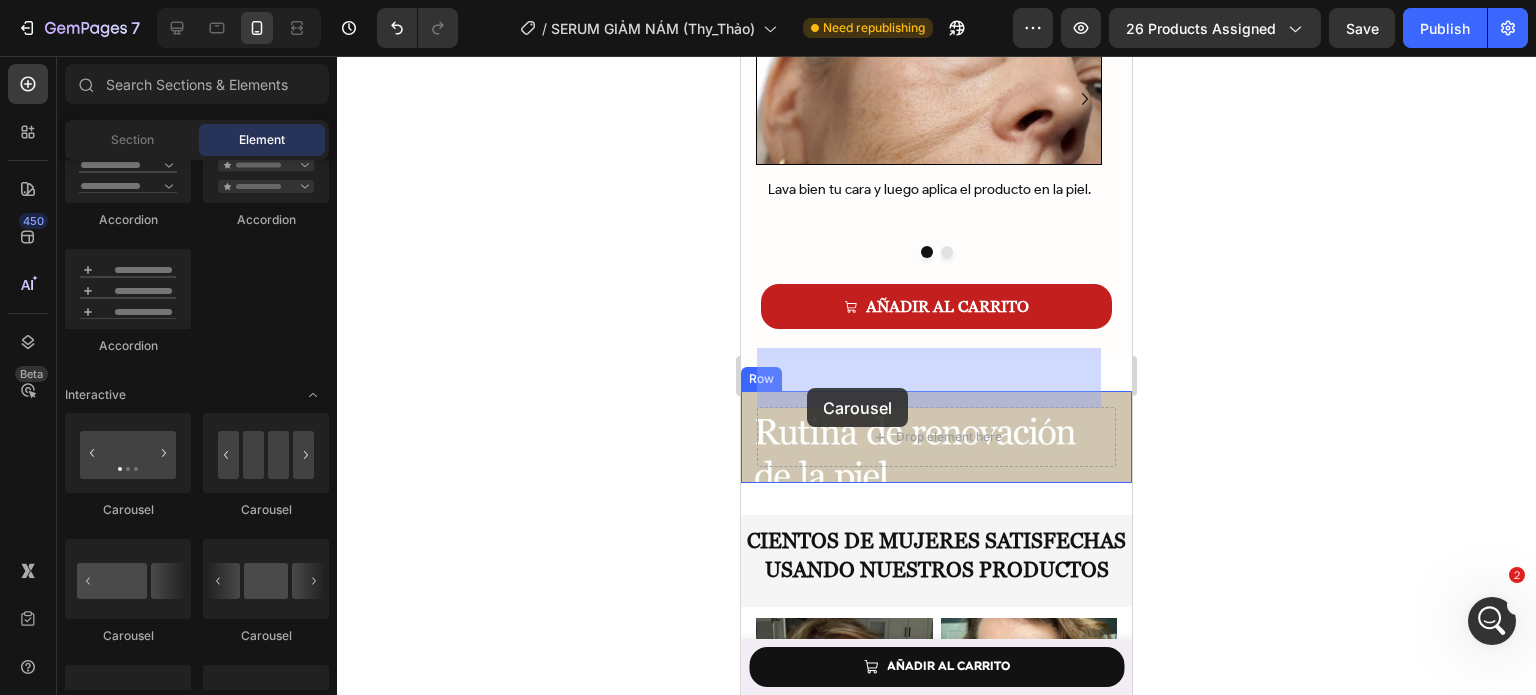 drag, startPoint x: 898, startPoint y: 624, endPoint x: 808, endPoint y: 387, distance: 253.5133 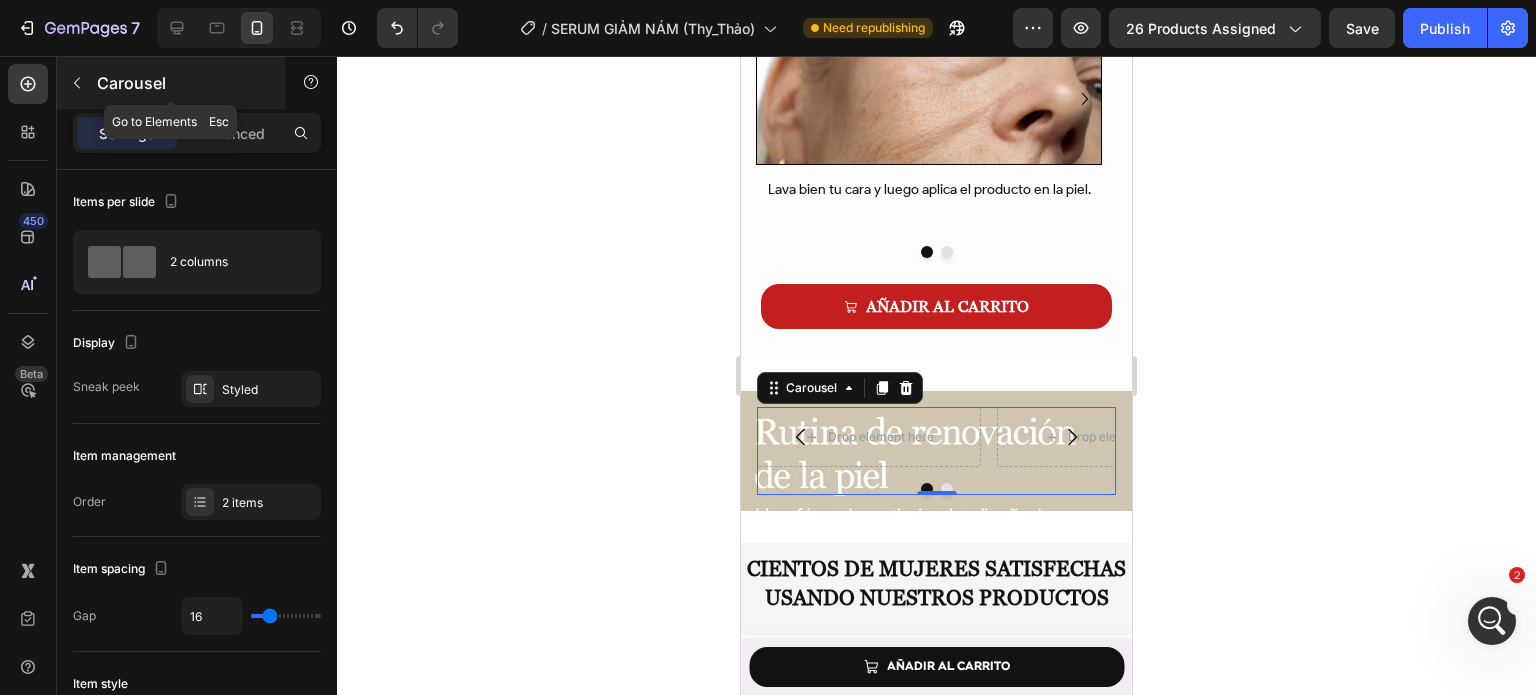 click 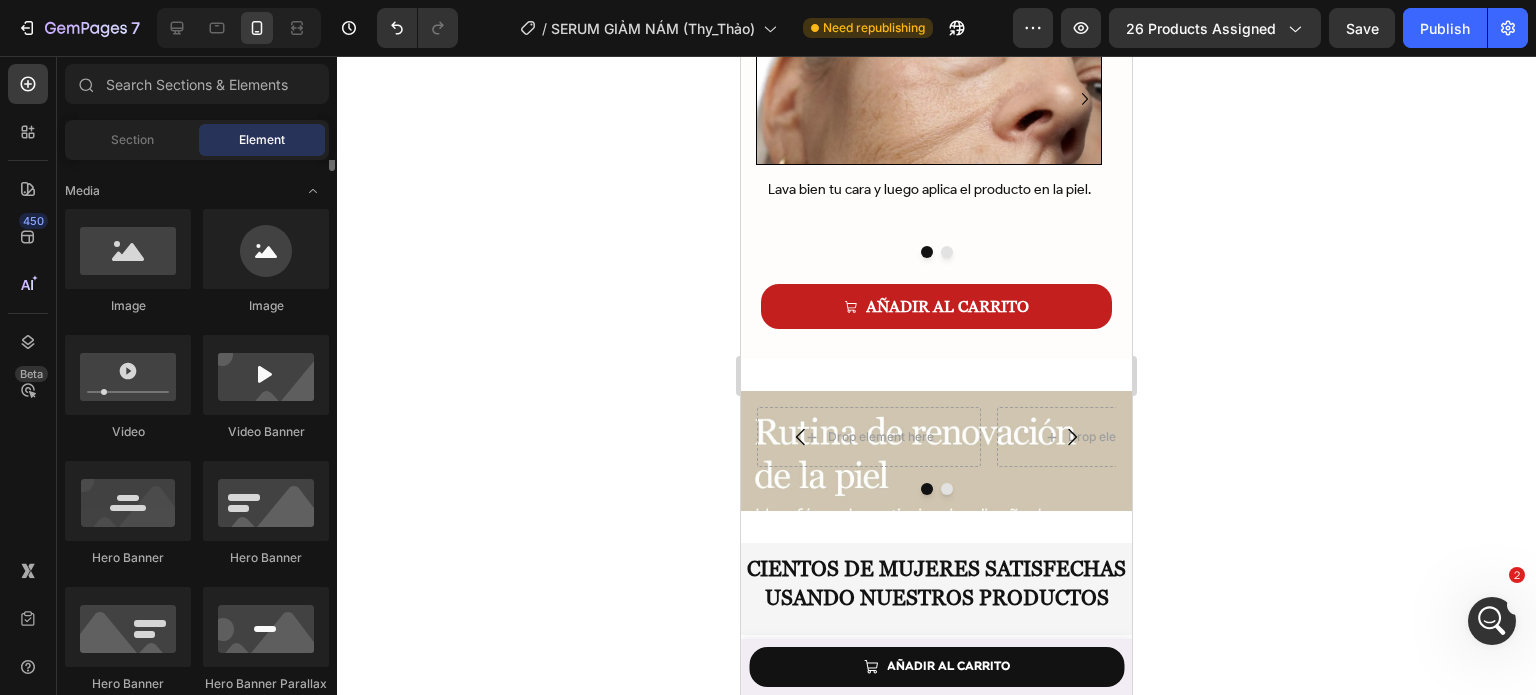 scroll, scrollTop: 488, scrollLeft: 0, axis: vertical 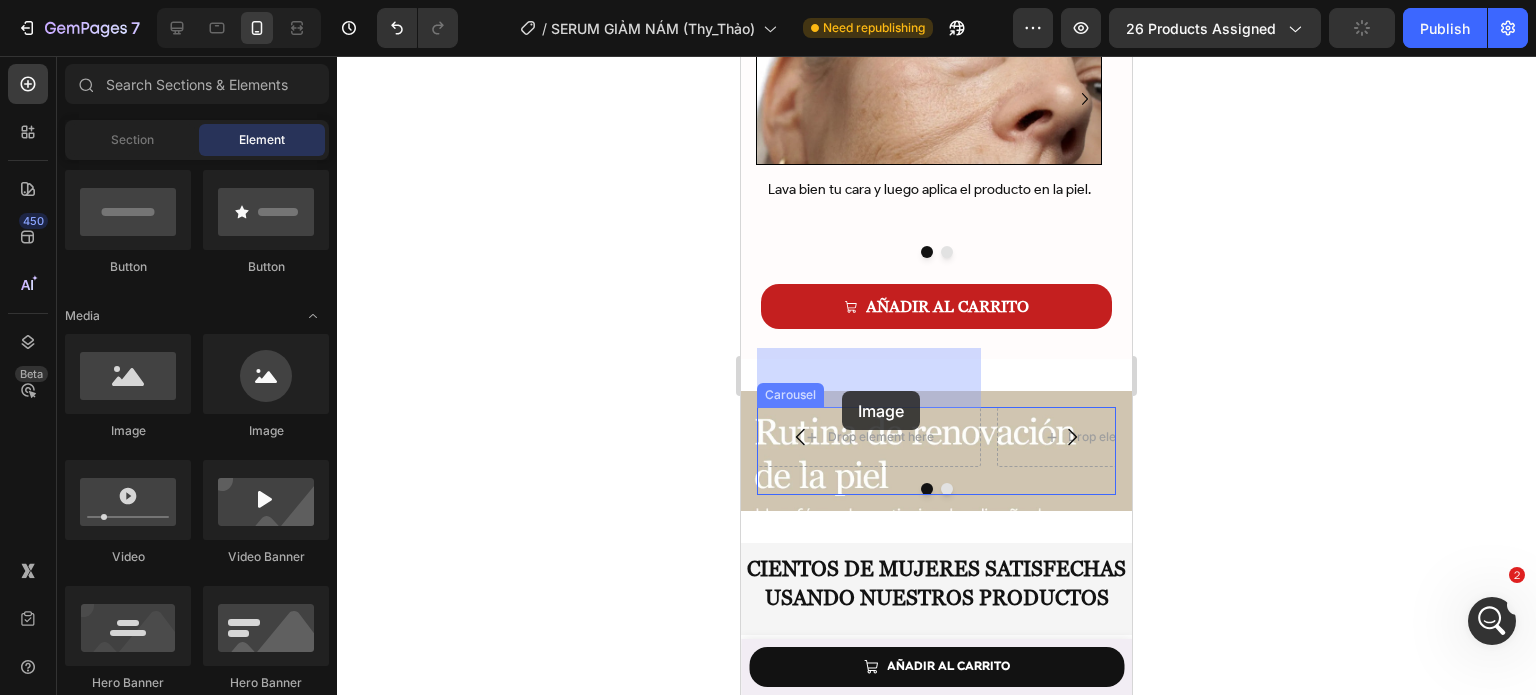 drag, startPoint x: 889, startPoint y: 447, endPoint x: 842, endPoint y: 391, distance: 73.109505 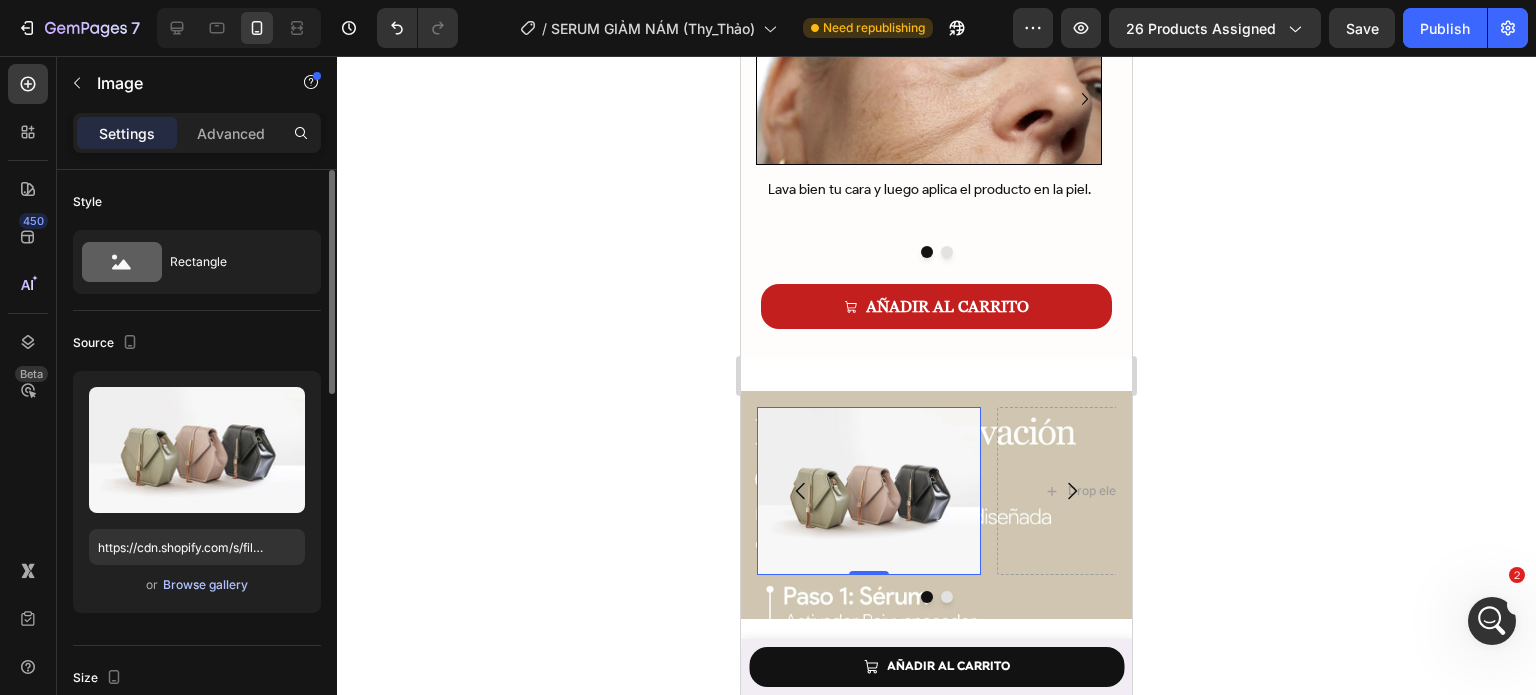 click on "Browse gallery" at bounding box center [205, 585] 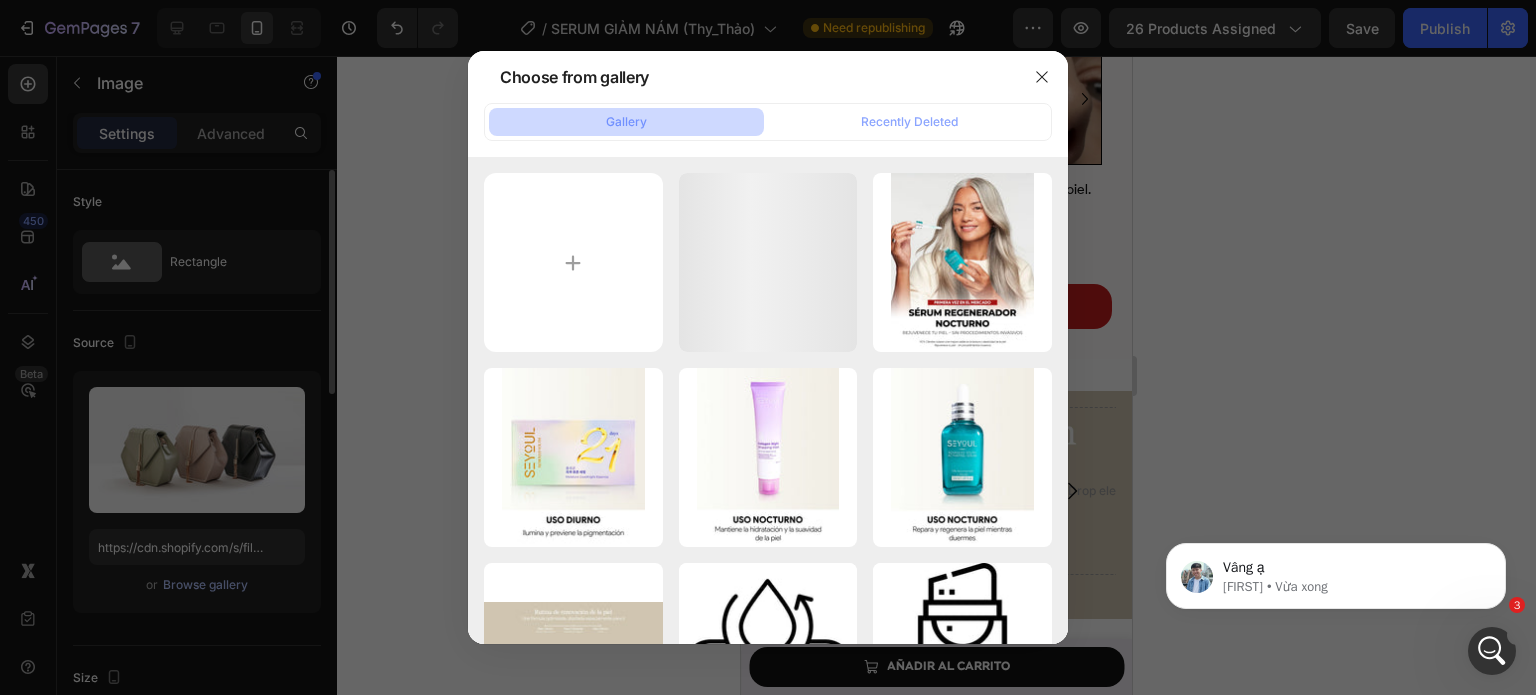 scroll, scrollTop: 0, scrollLeft: 0, axis: both 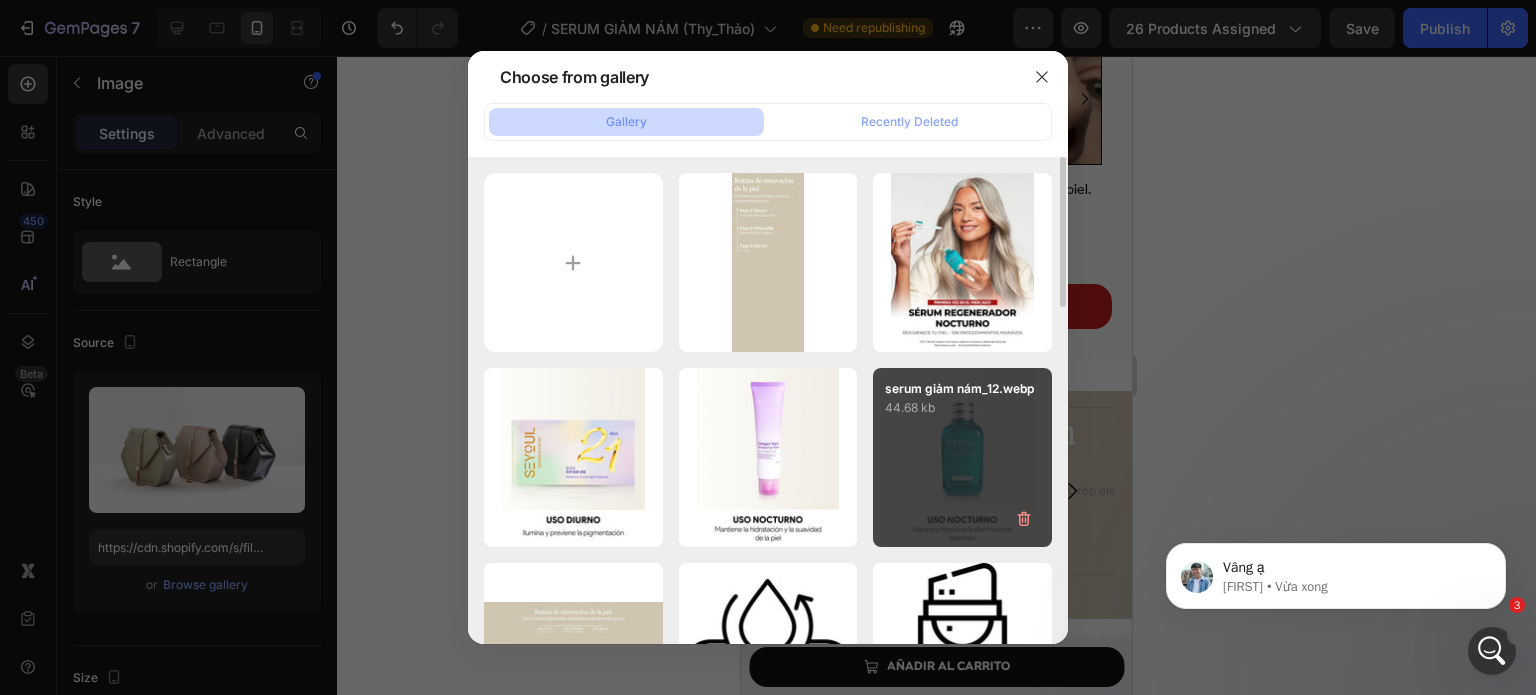 click on "serum giảm nám_12.webp 44.68 kb" at bounding box center (962, 457) 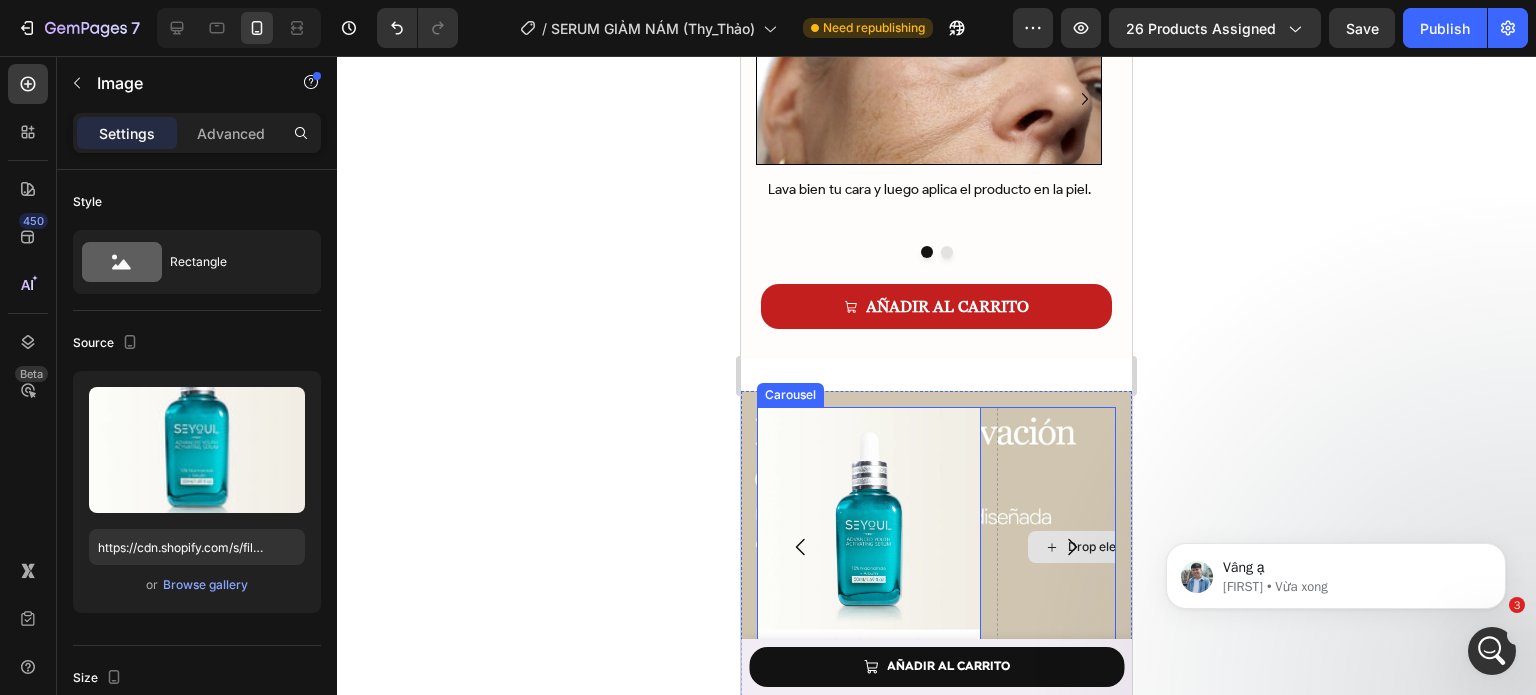 click on "Drop element here" at bounding box center (1109, 547) 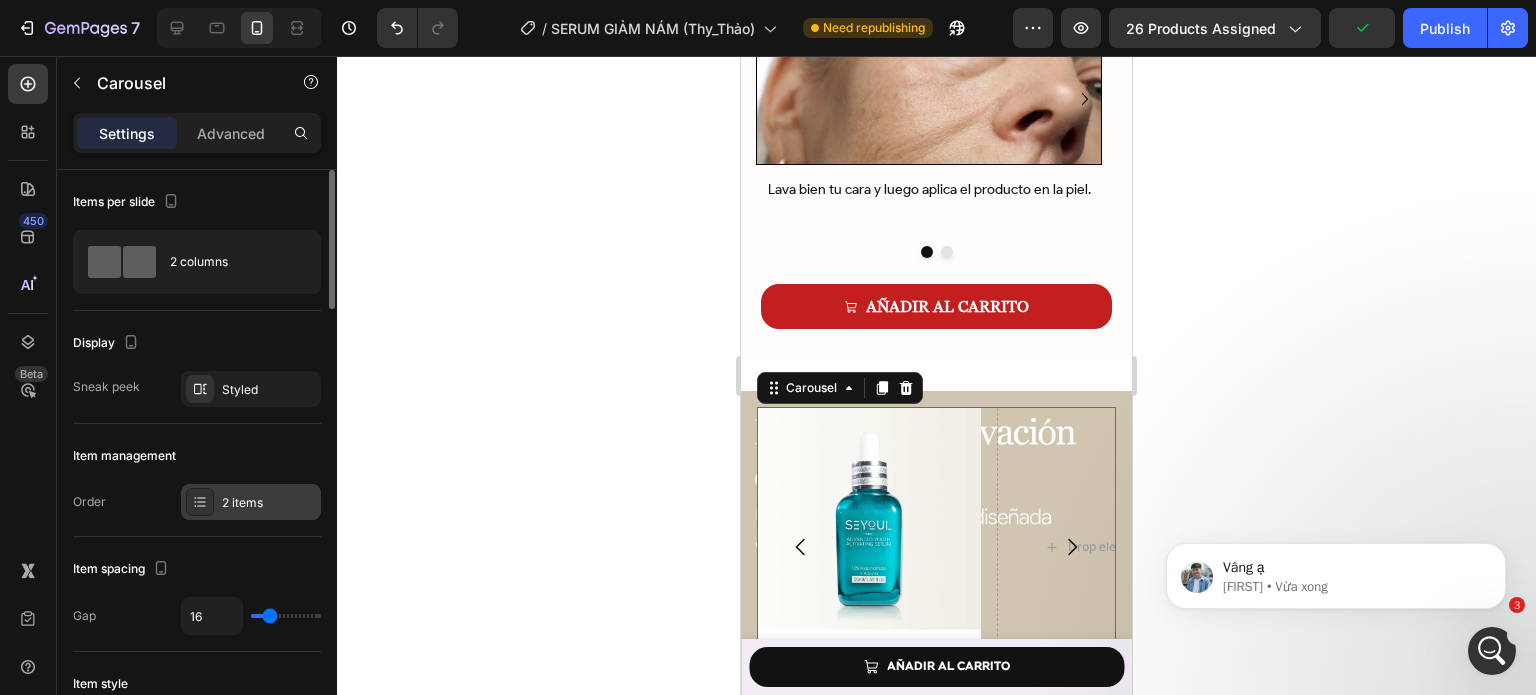 click on "2 items" at bounding box center (251, 502) 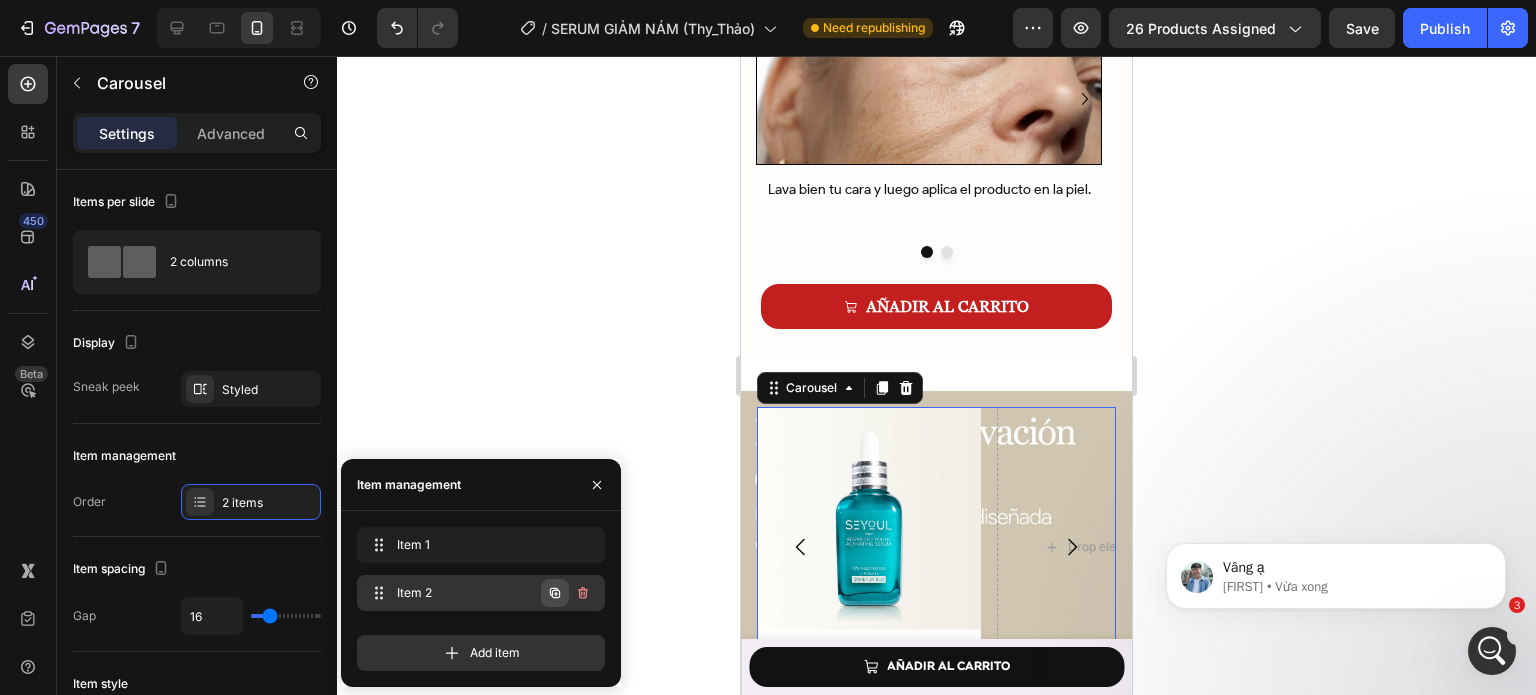 click at bounding box center [555, 593] 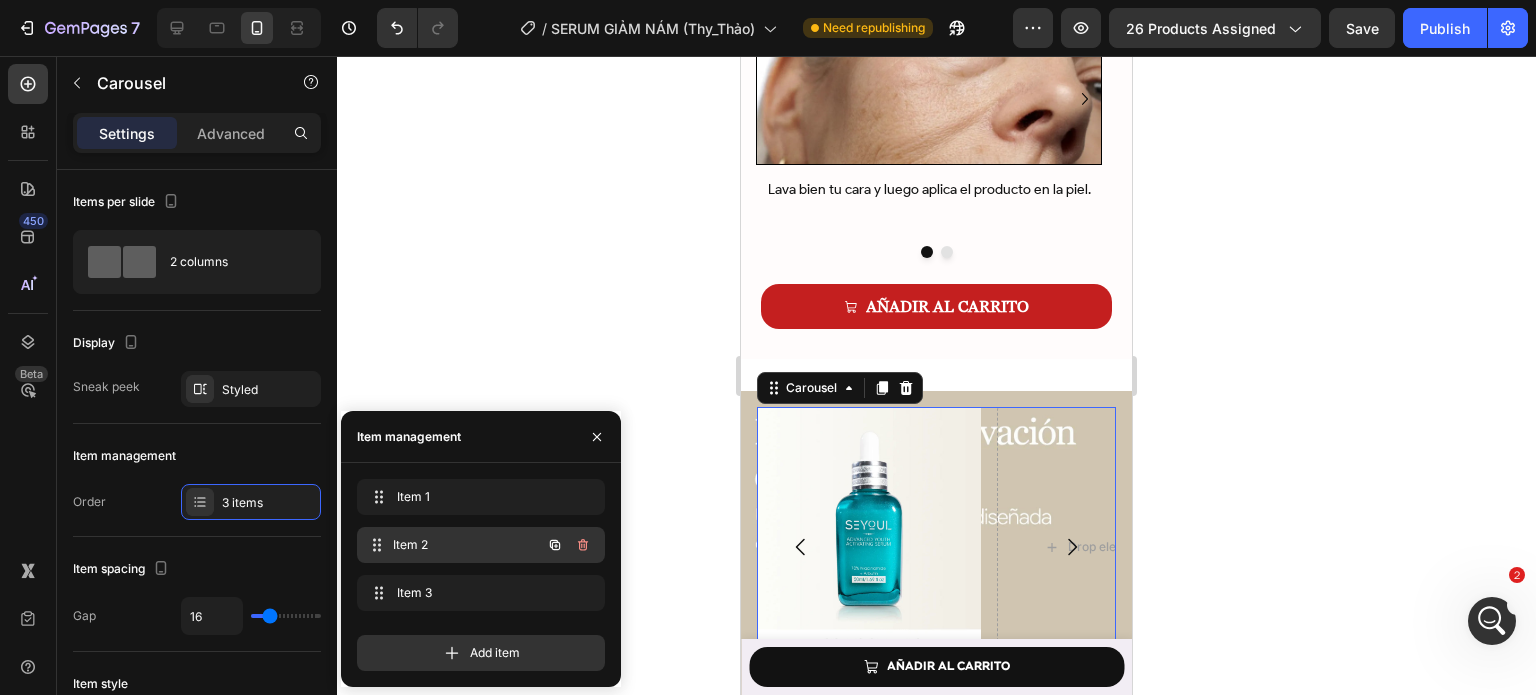 click on "Item 2" at bounding box center [467, 545] 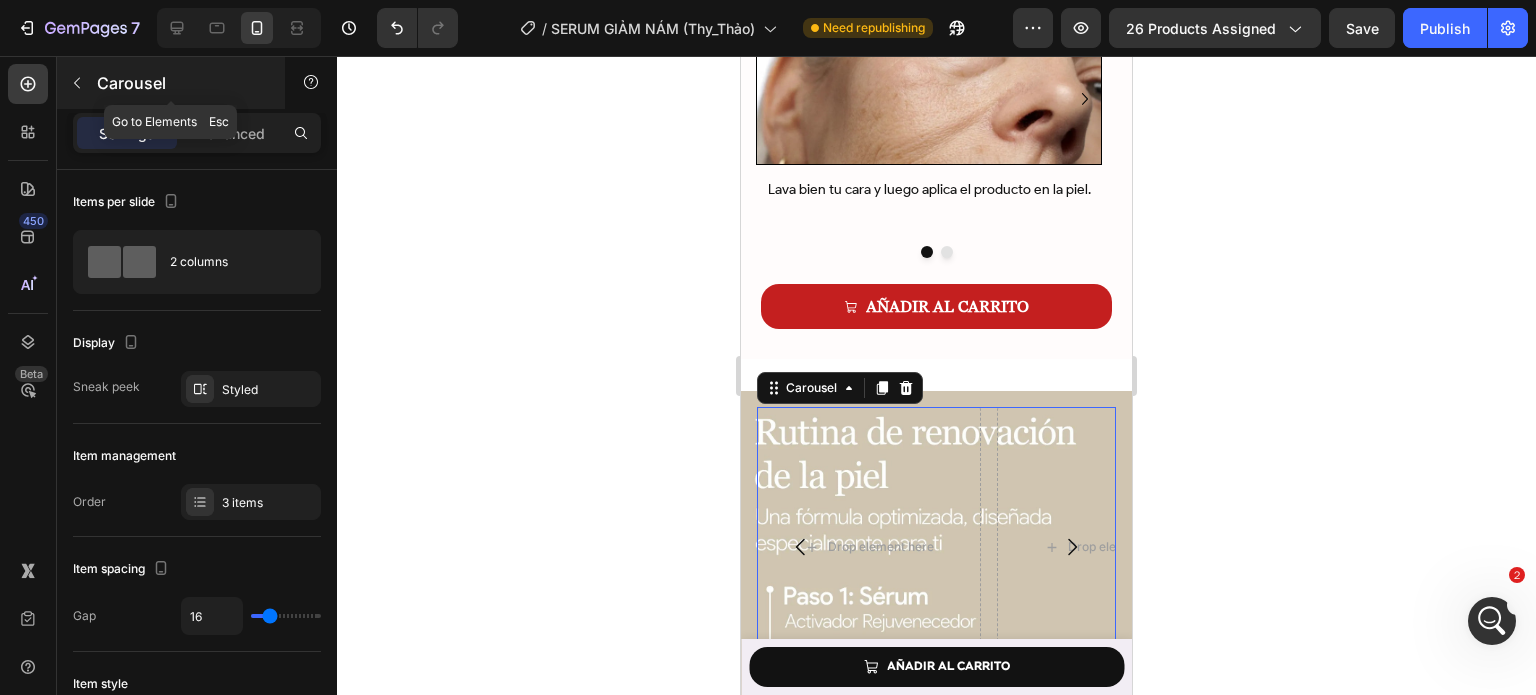 click at bounding box center (77, 83) 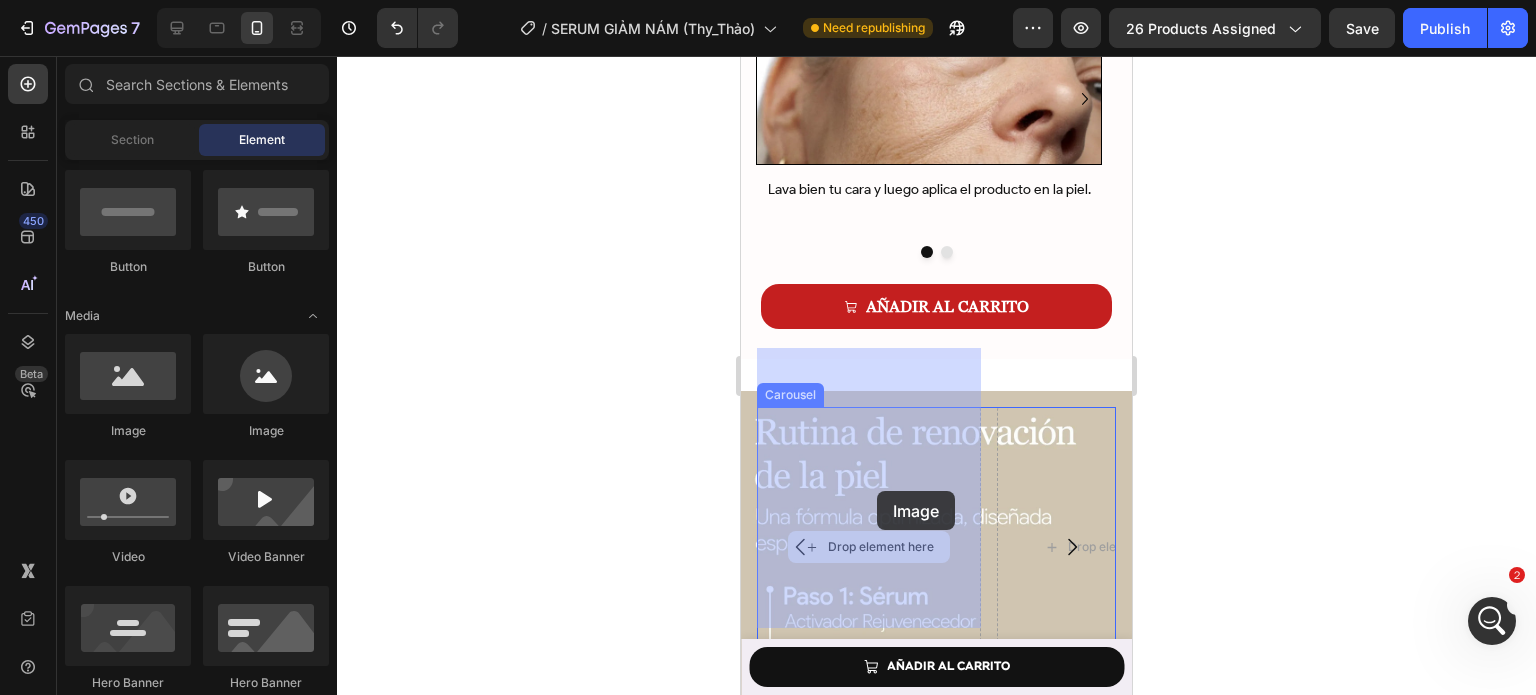 drag, startPoint x: 885, startPoint y: 464, endPoint x: 878, endPoint y: 492, distance: 28.86174 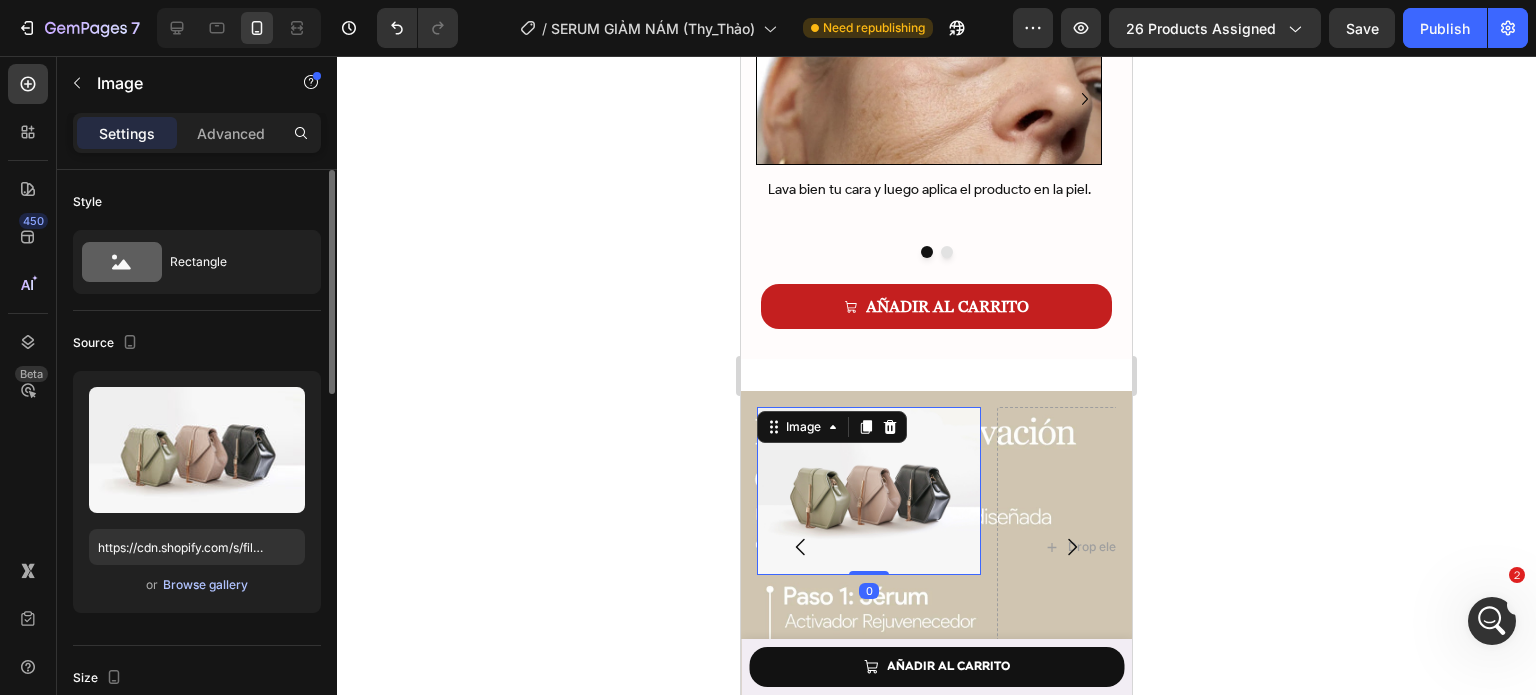 click on "Browse gallery" at bounding box center (205, 585) 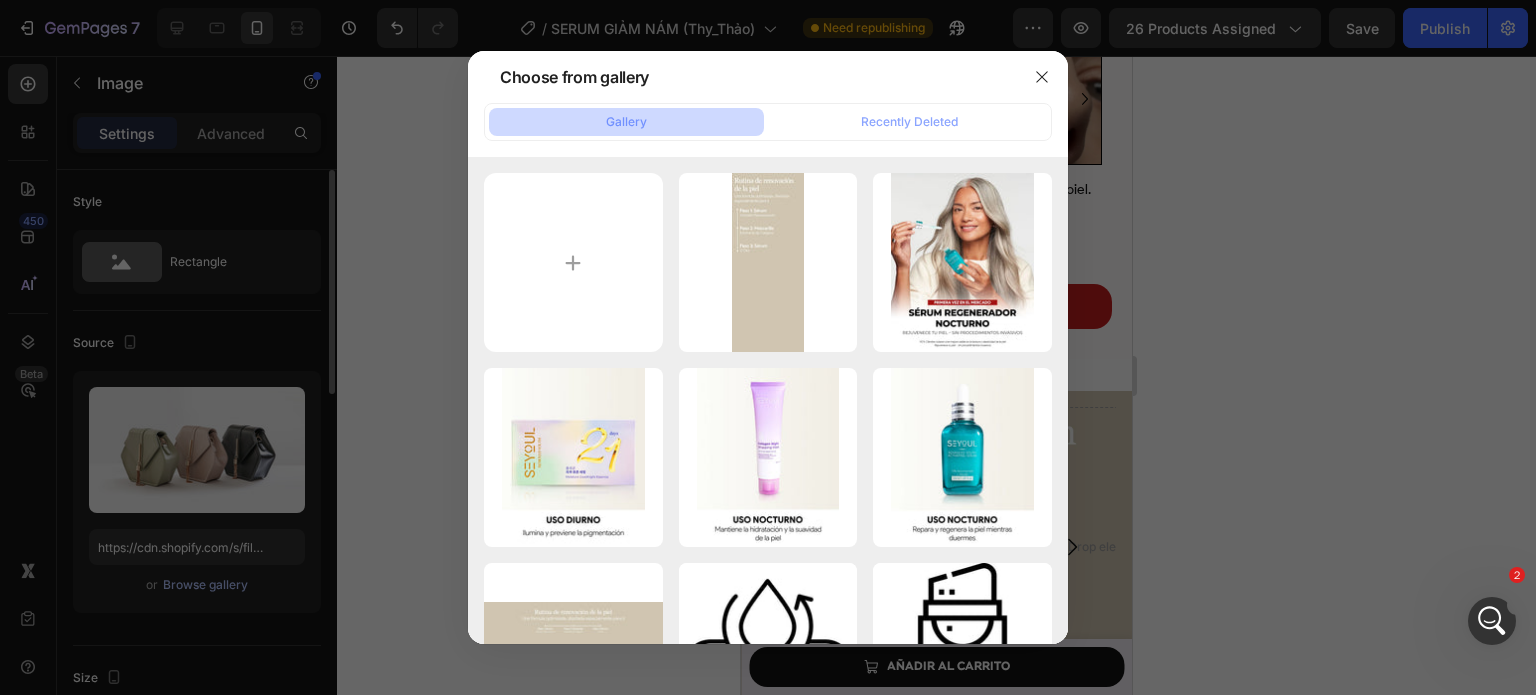 click at bounding box center (768, 347) 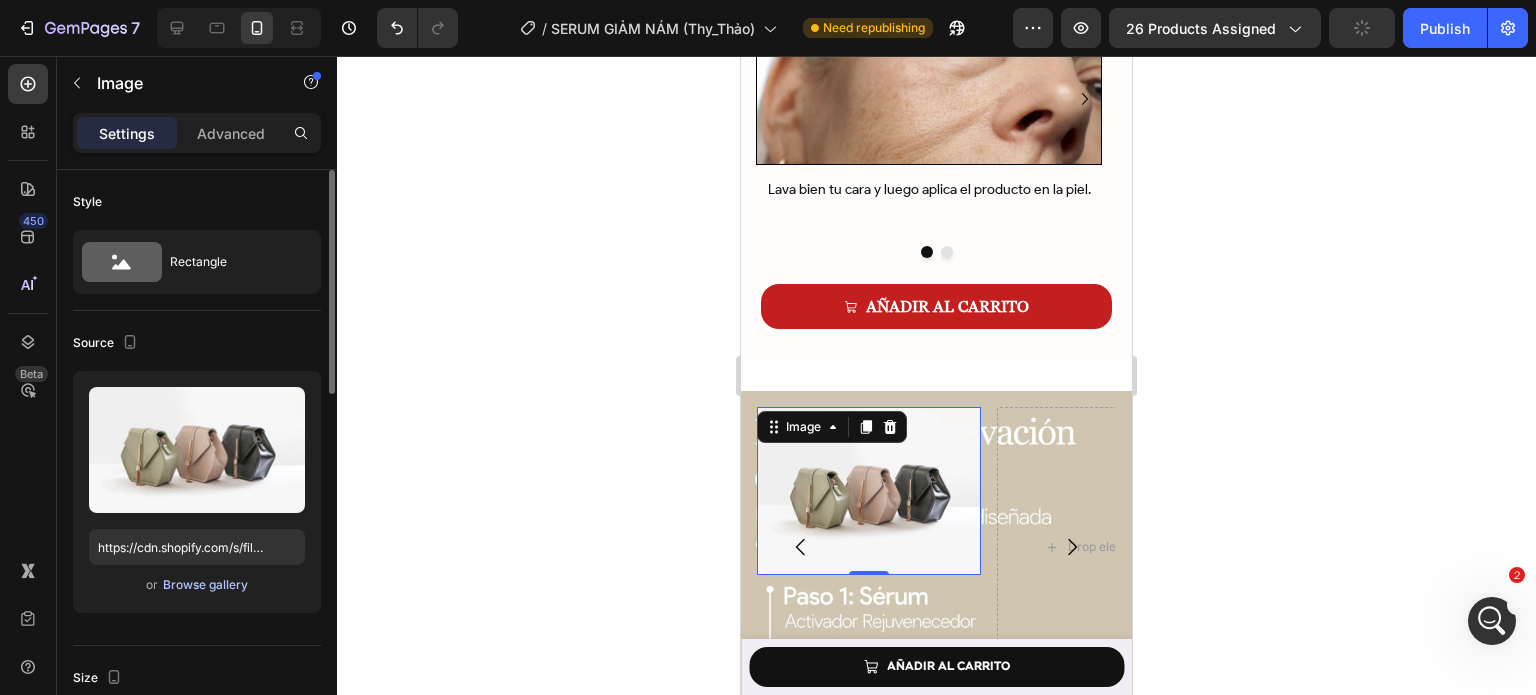 click on "Browse gallery" at bounding box center (205, 585) 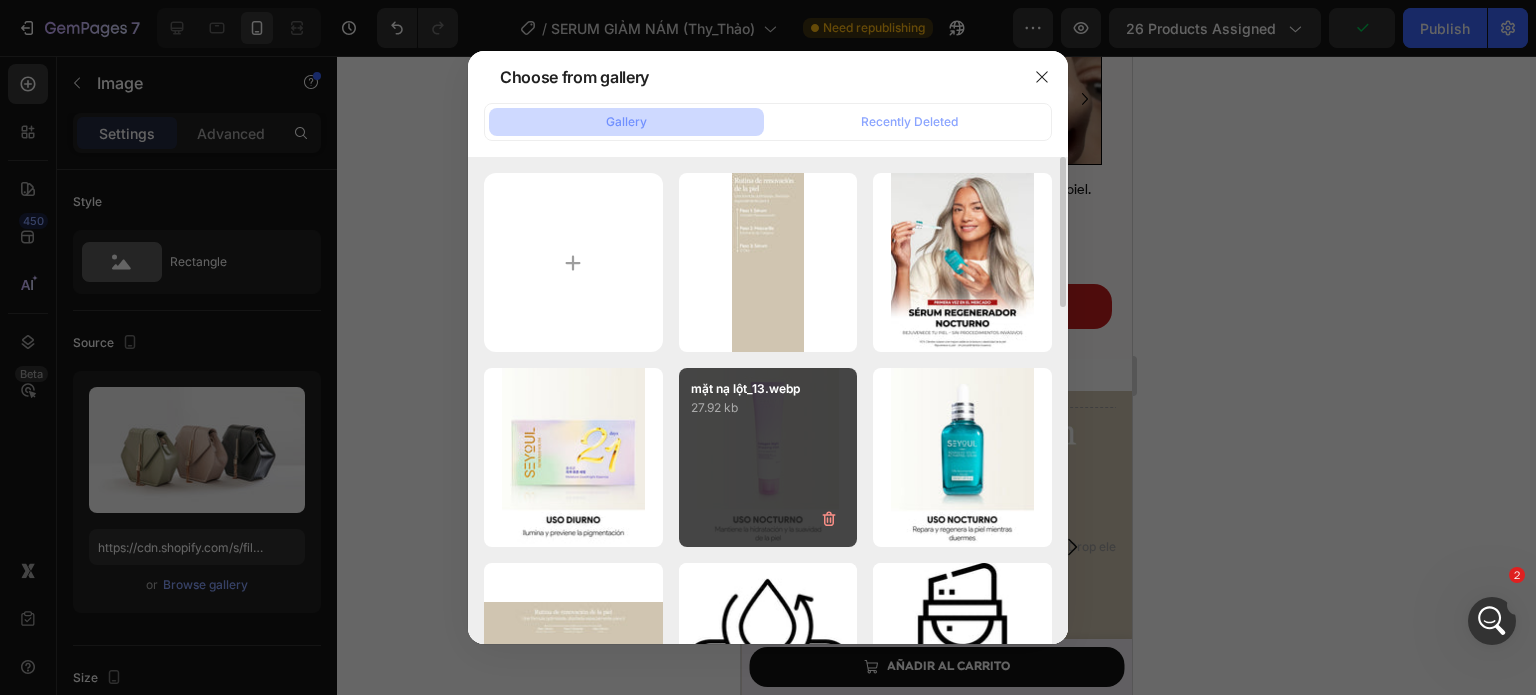 click on "mặt nạ lột_13.webp 27.92 kb" at bounding box center (768, 457) 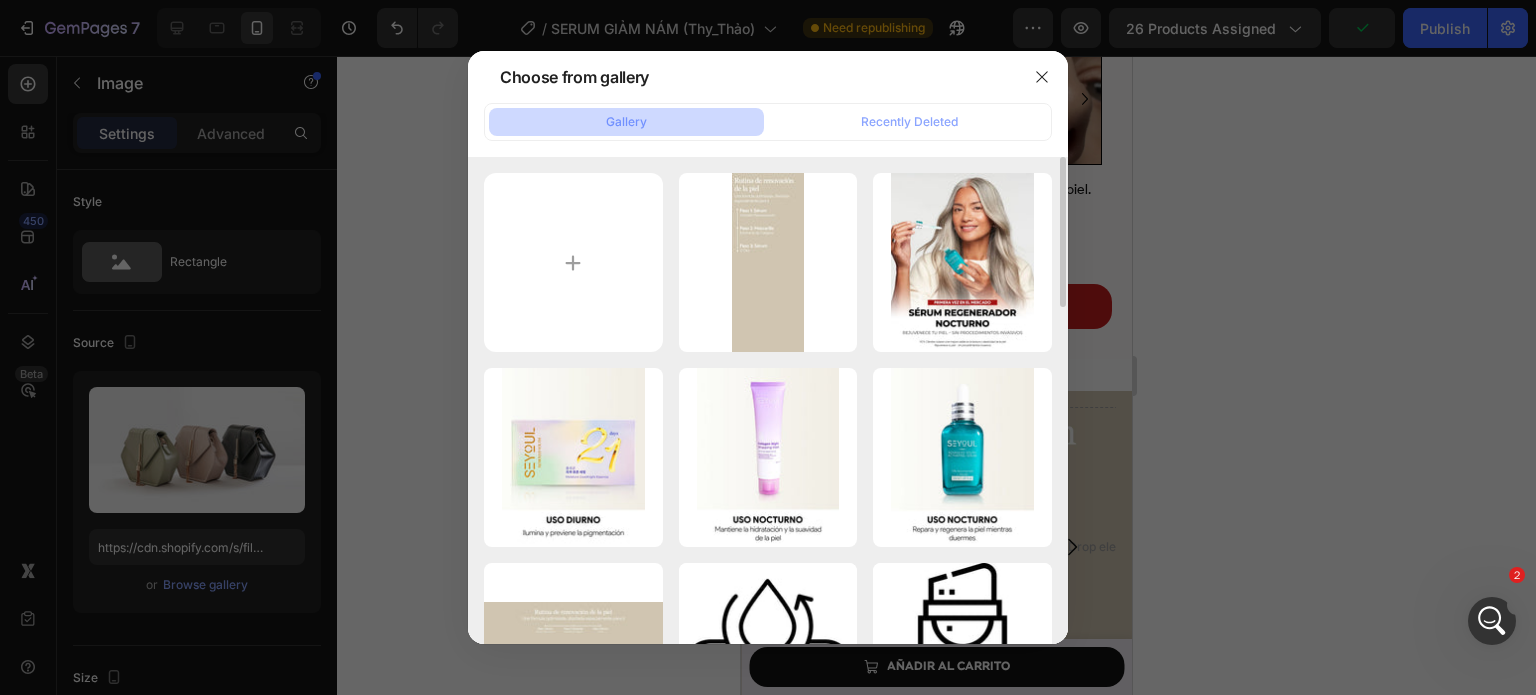type on "https://cdn.shopify.com/s/files/1/0643/1404/8704/files/gempages_507356051327157127-a68ea3a3-31b0-482c-a62d-68862dc8ea06.webp" 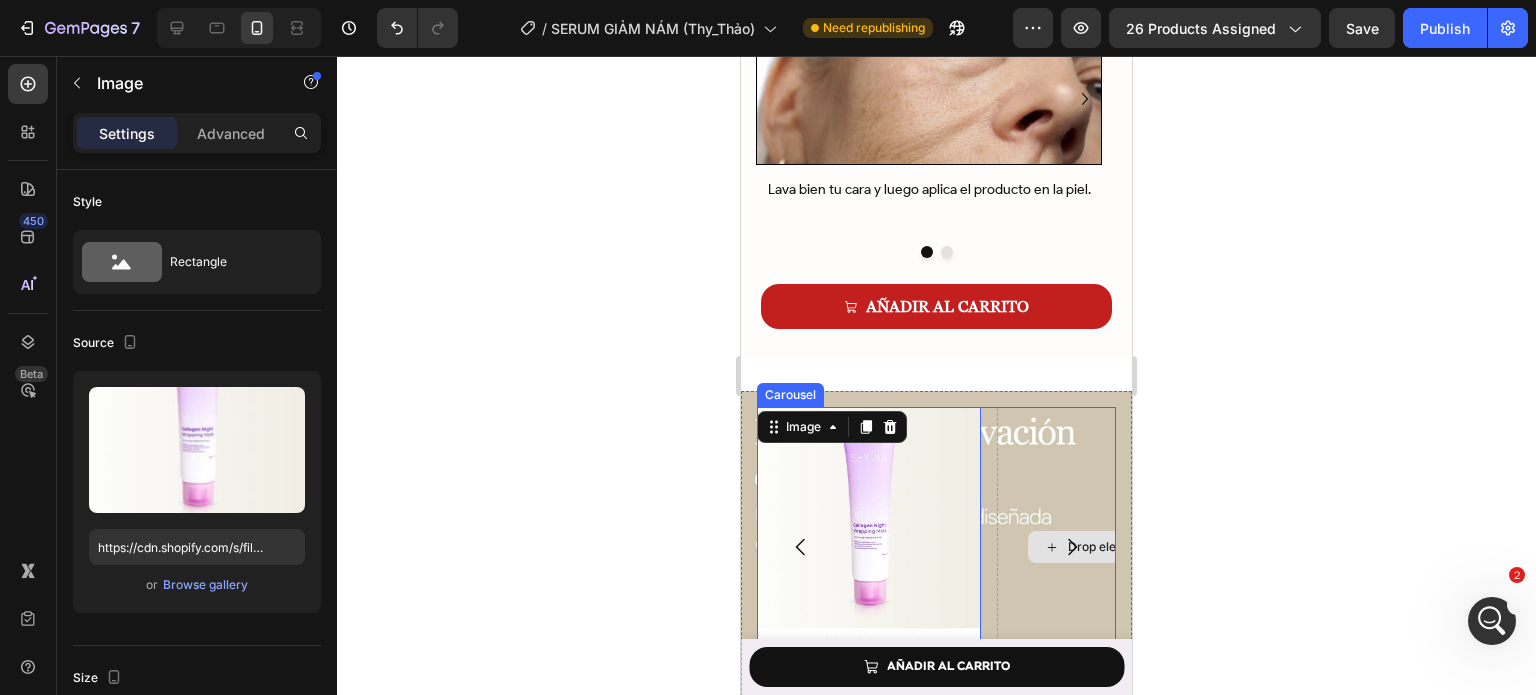 click on "Drop element here" at bounding box center [1109, 547] 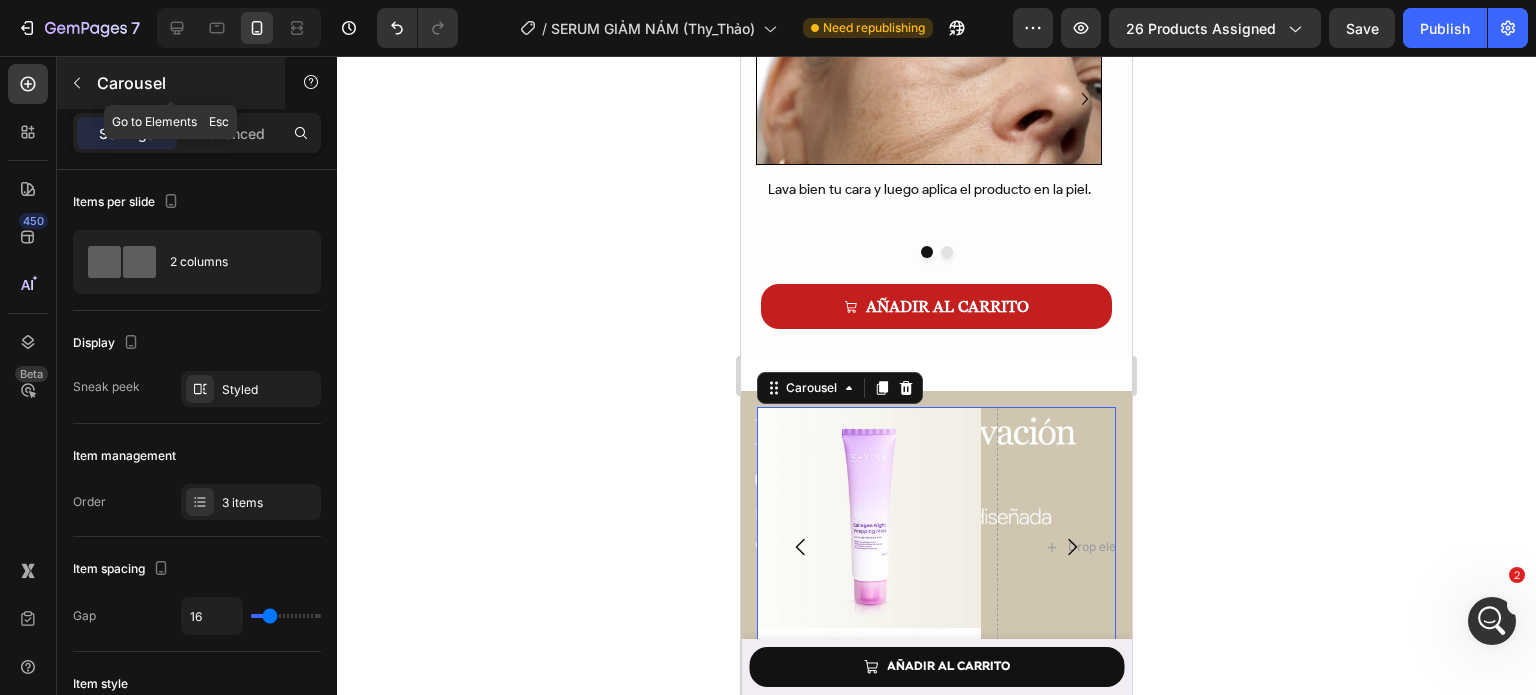 click at bounding box center (77, 83) 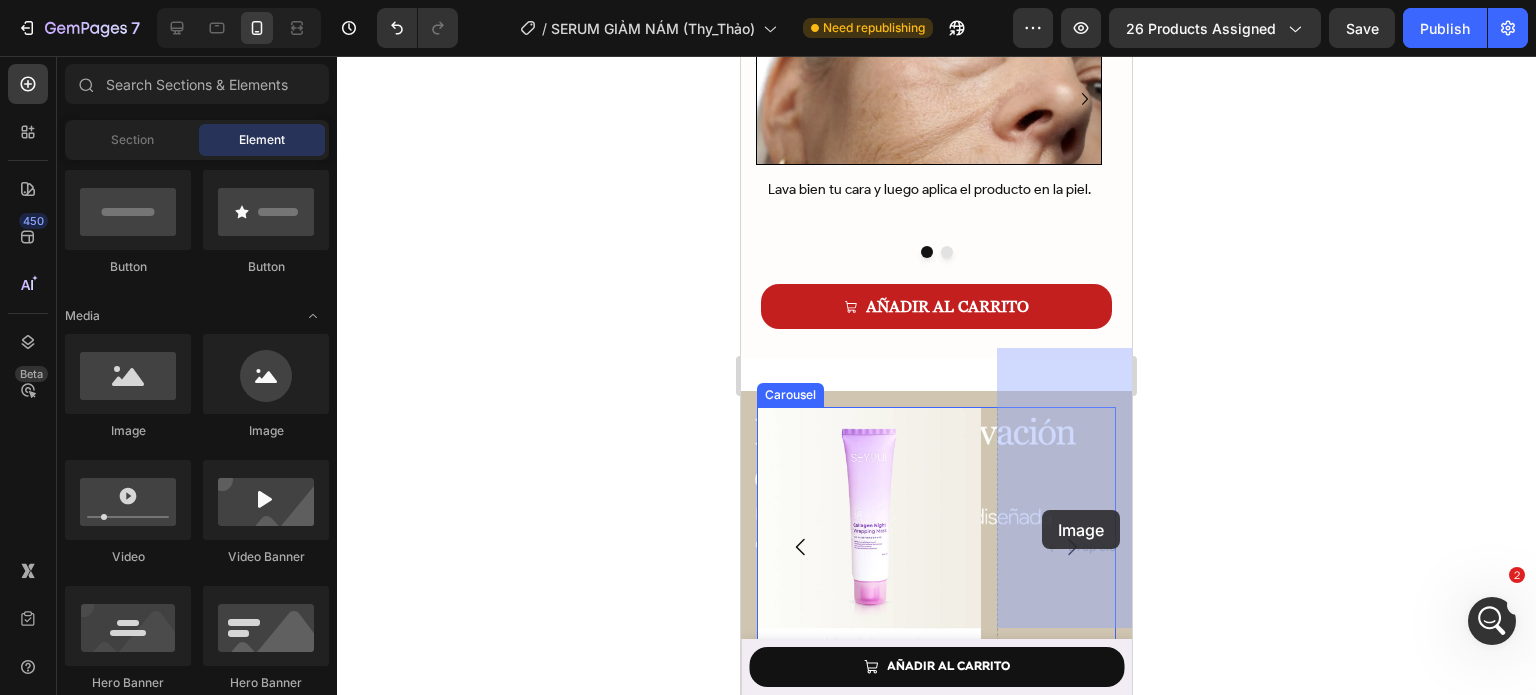 drag, startPoint x: 879, startPoint y: 434, endPoint x: 1042, endPoint y: 510, distance: 179.84715 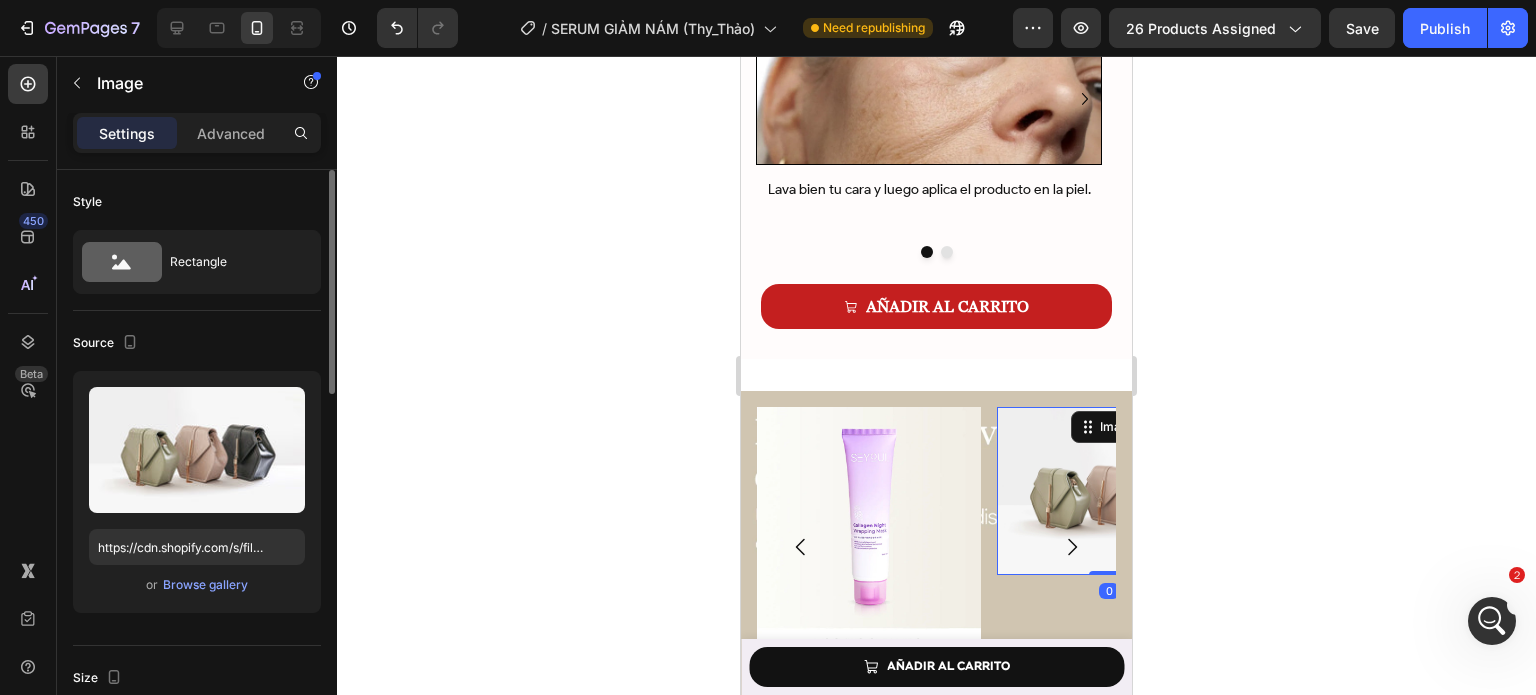click on "or  Browse gallery" at bounding box center [197, 585] 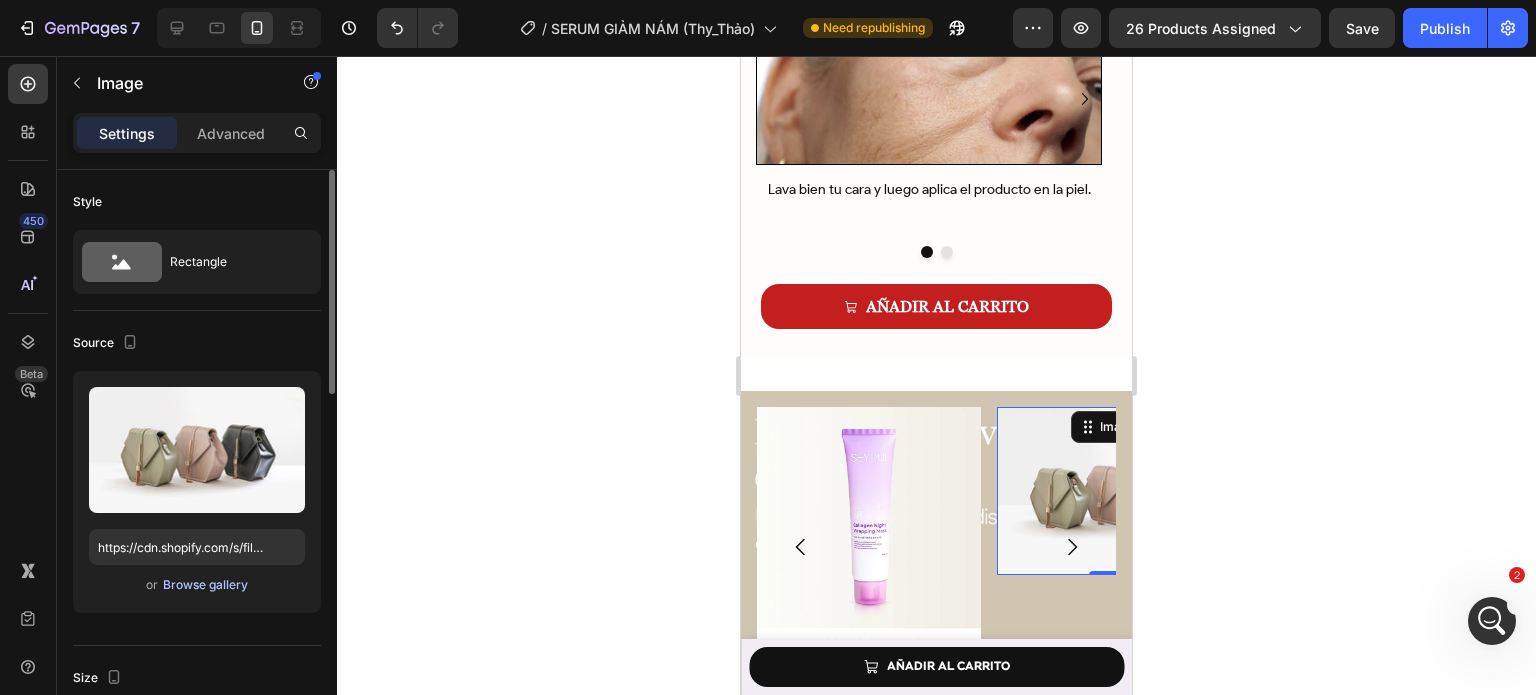 click on "Browse gallery" at bounding box center [205, 585] 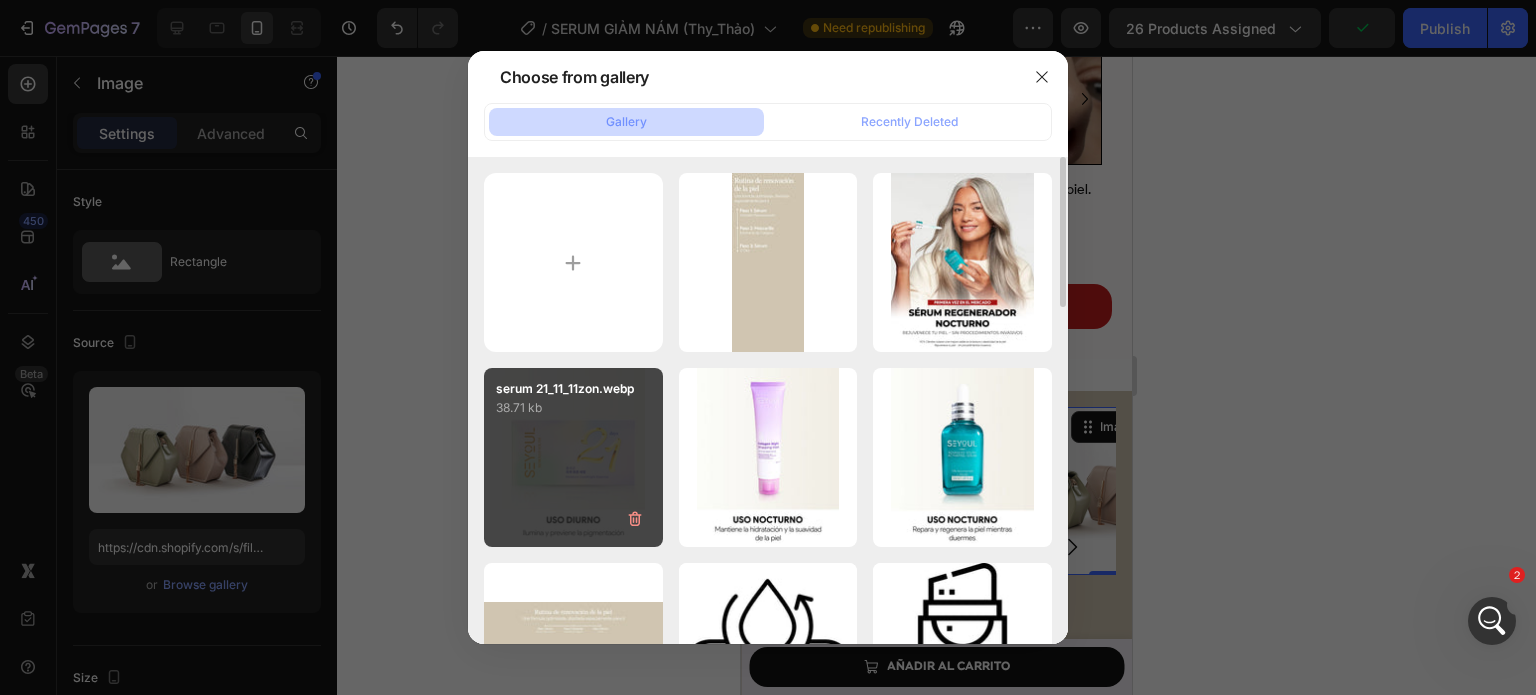 click on "serum 21_11_11zon.webp 38.71 kb" at bounding box center (573, 457) 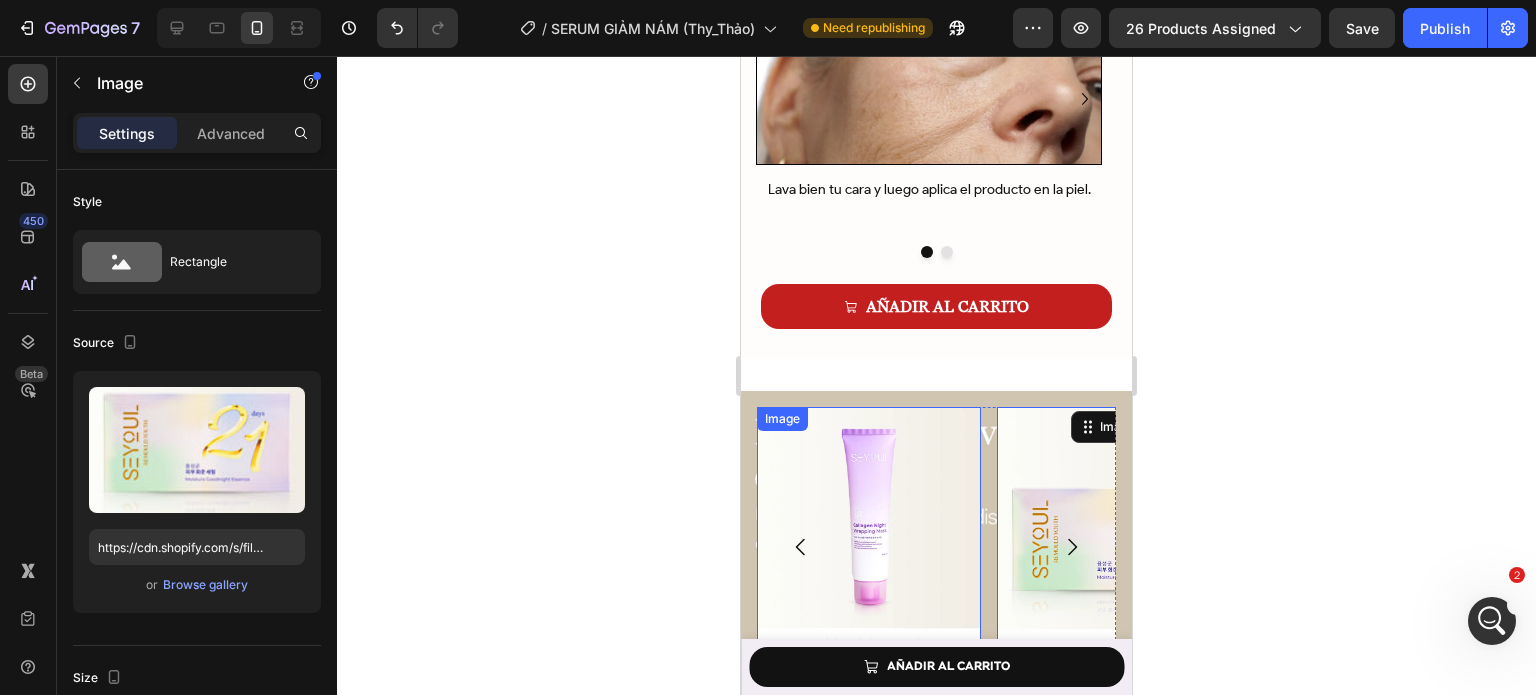 scroll, scrollTop: 6734, scrollLeft: 0, axis: vertical 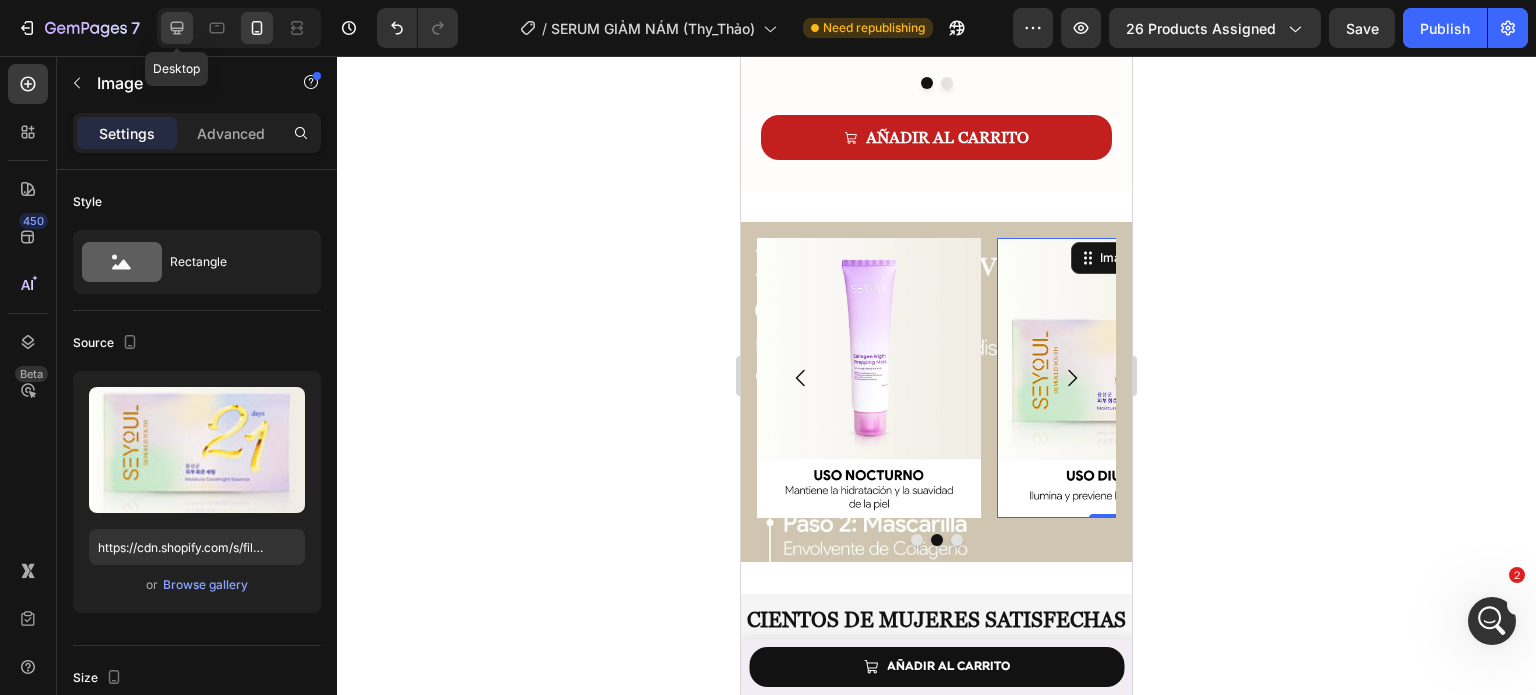 click 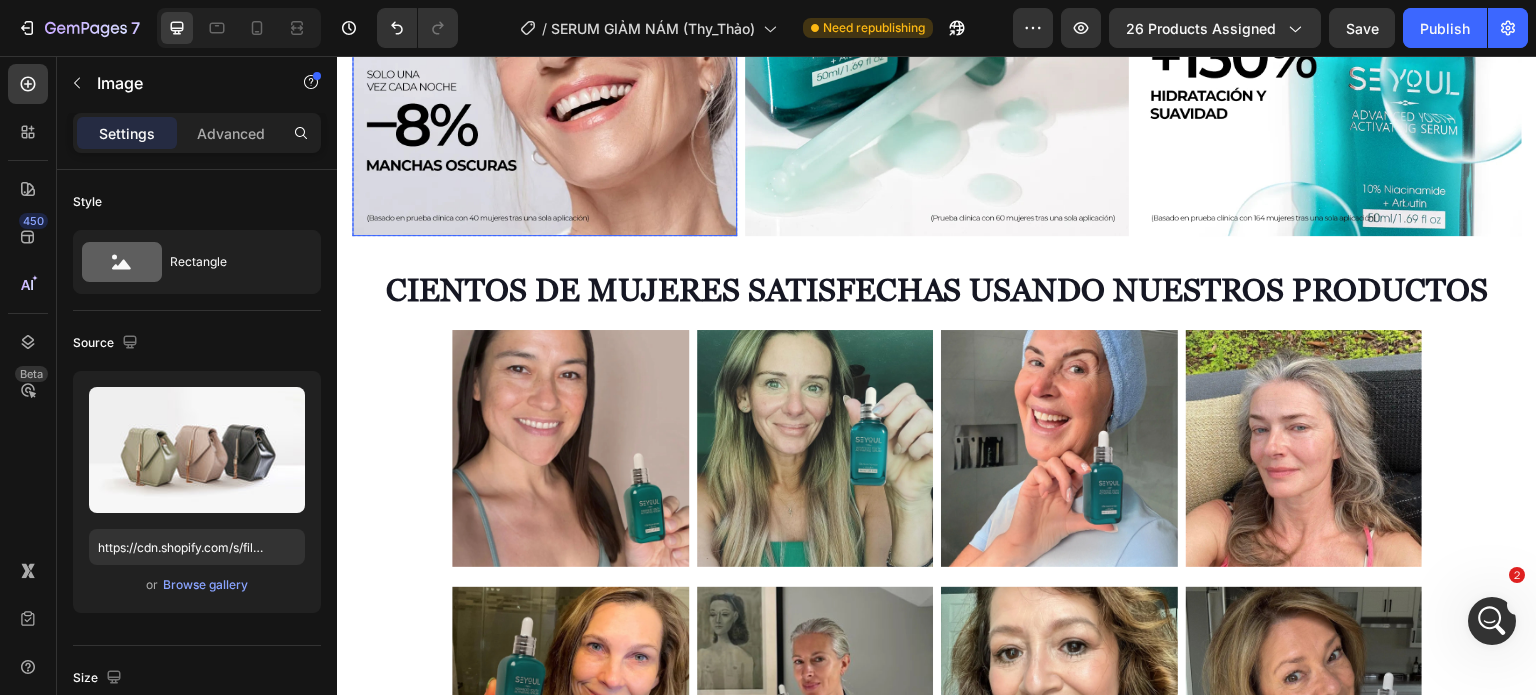 scroll, scrollTop: 6895, scrollLeft: 0, axis: vertical 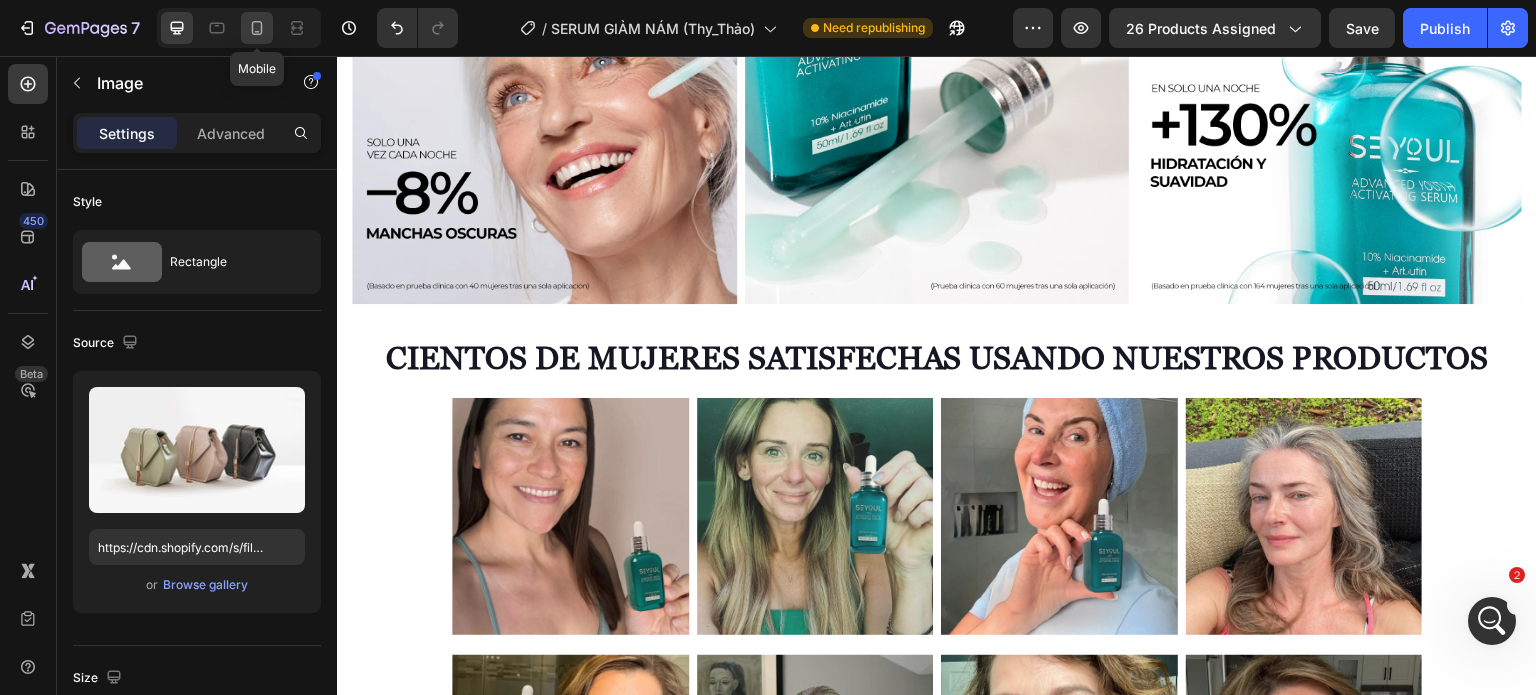 click 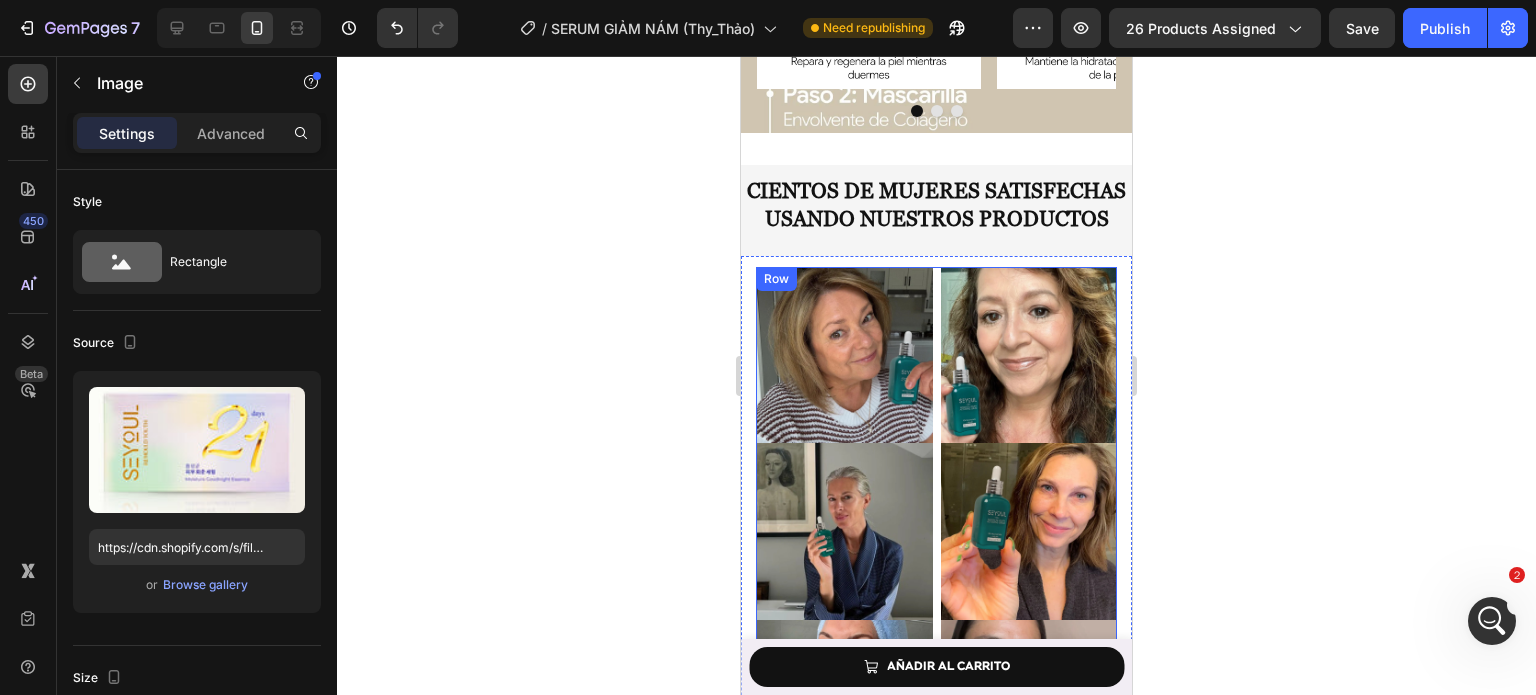 scroll, scrollTop: 7586, scrollLeft: 0, axis: vertical 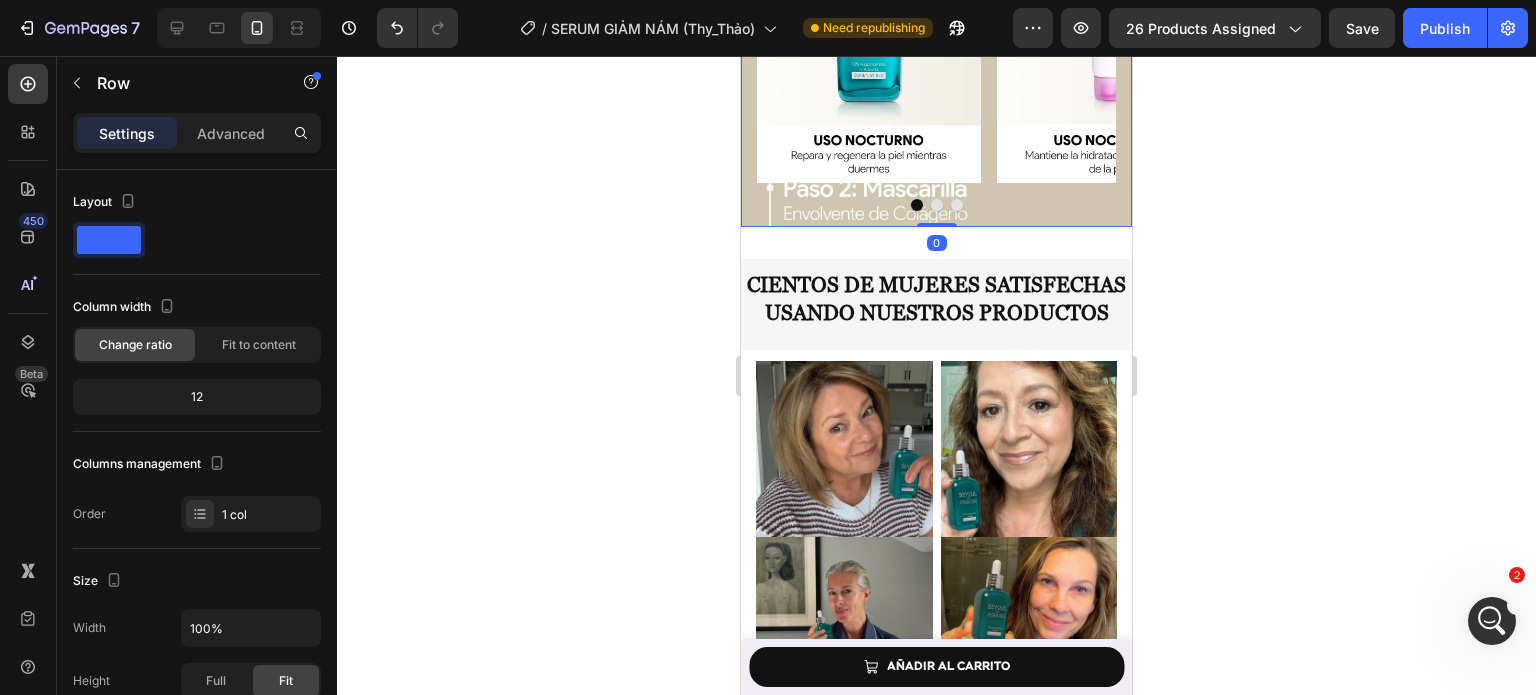 click on "Image Image Image
Carousel Row   0" at bounding box center [936, 57] 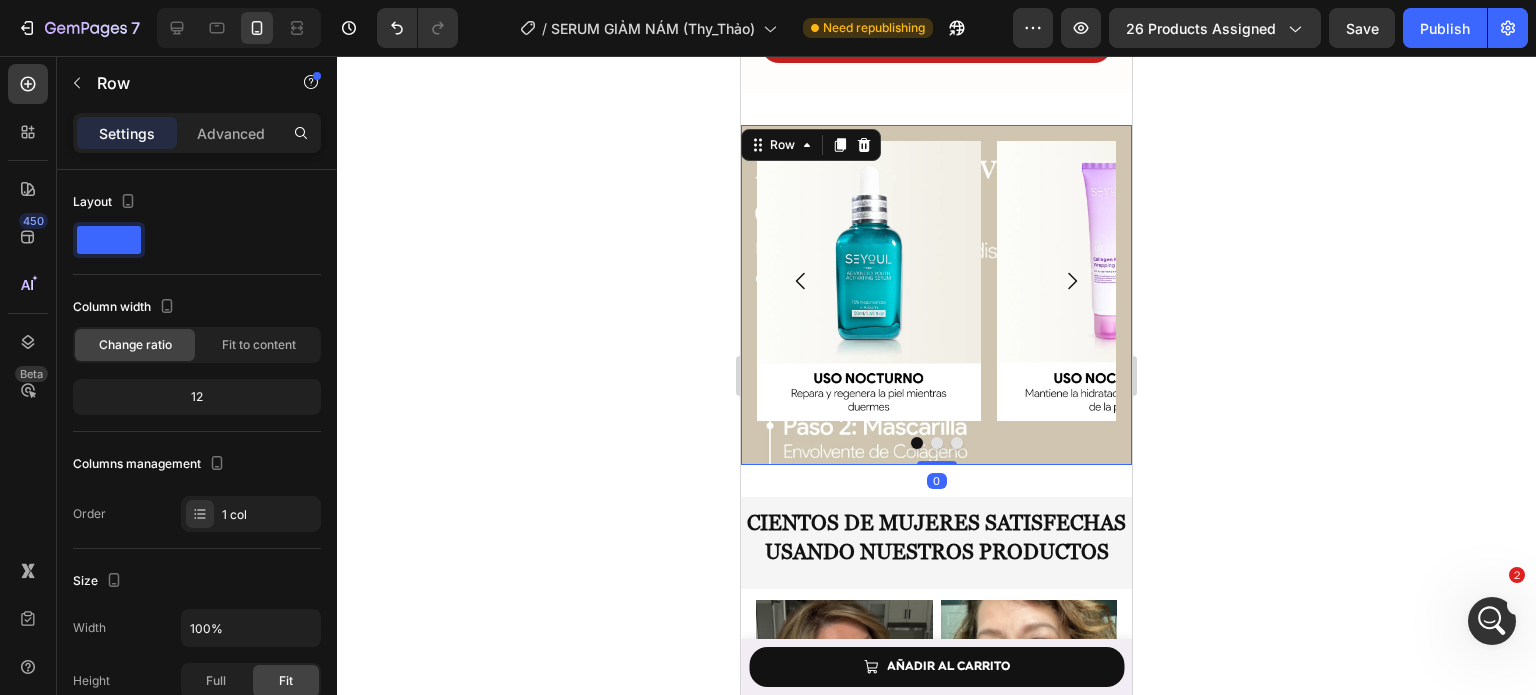 scroll, scrollTop: 7358, scrollLeft: 0, axis: vertical 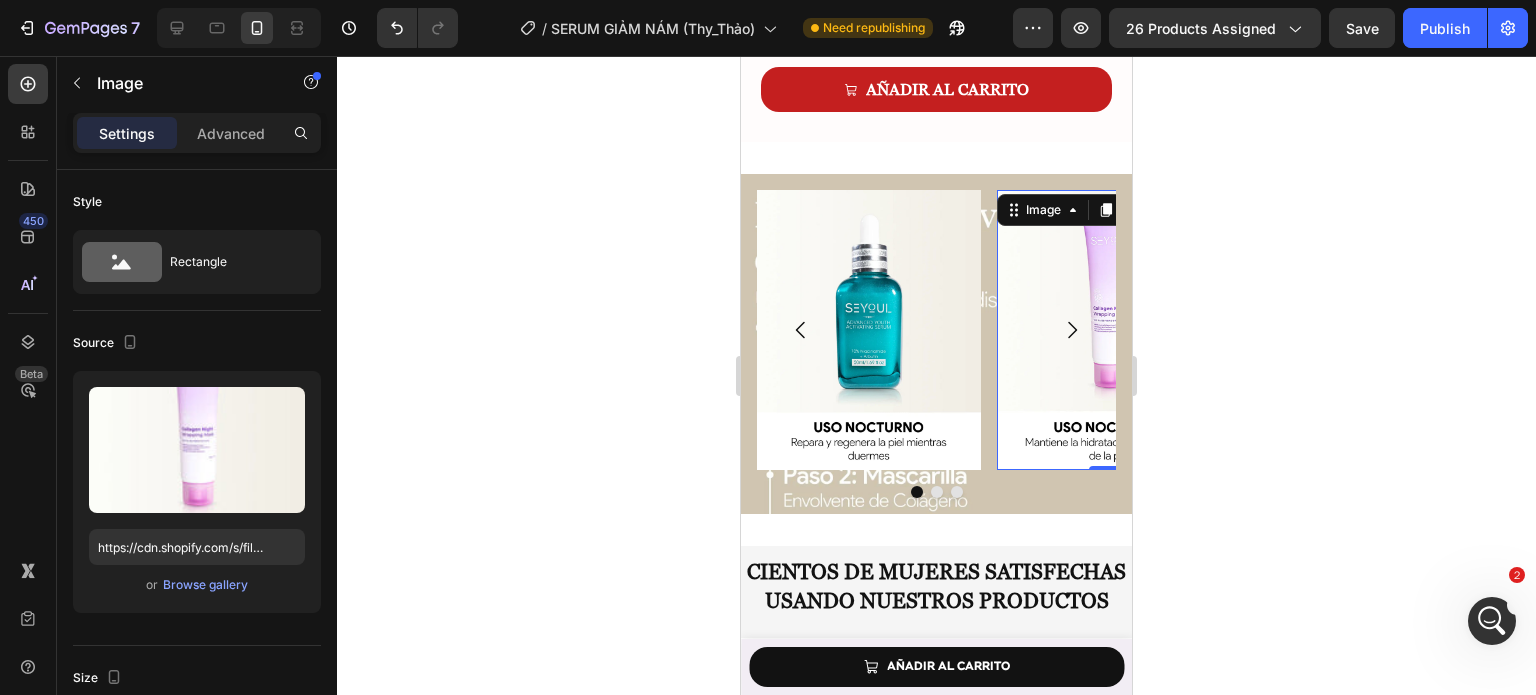 click on "Image Image   0 Image" at bounding box center [936, 330] 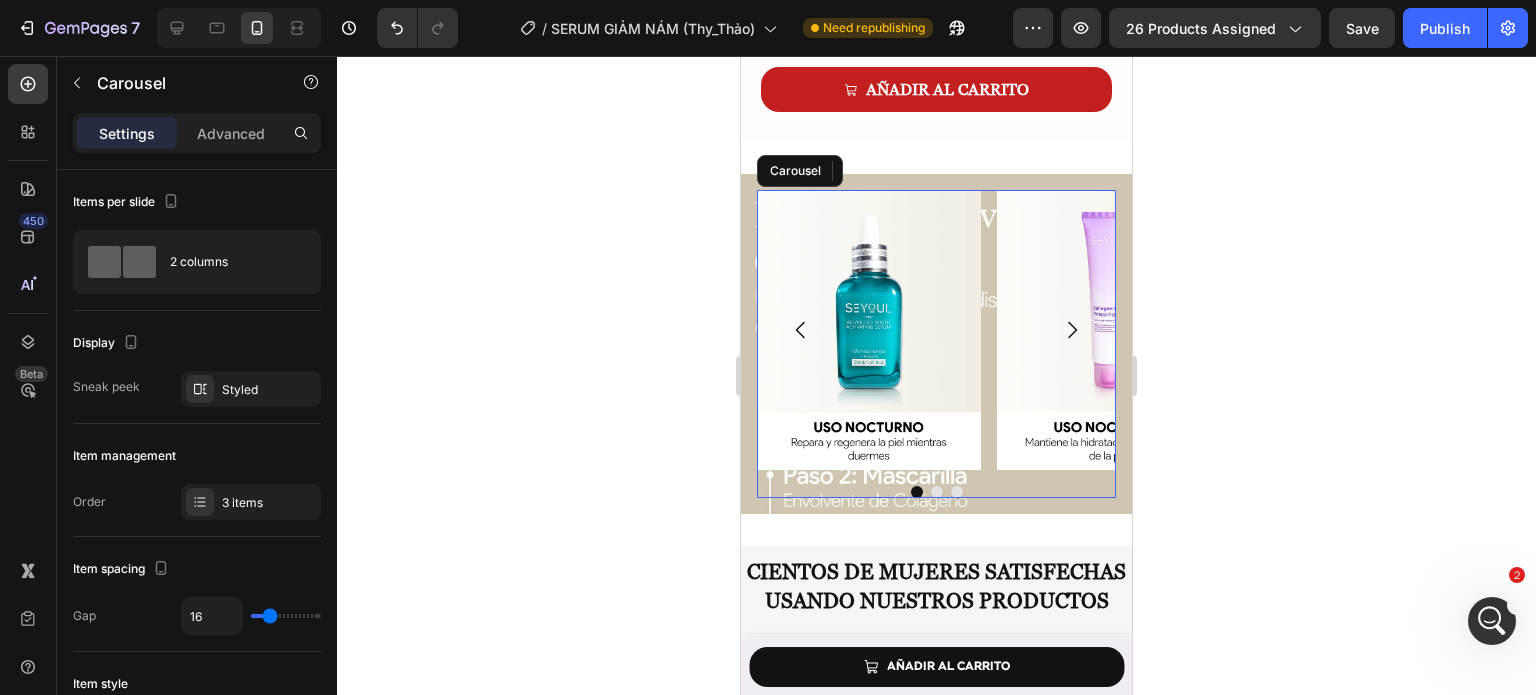 click on "Image Image   0 Image" at bounding box center [936, 330] 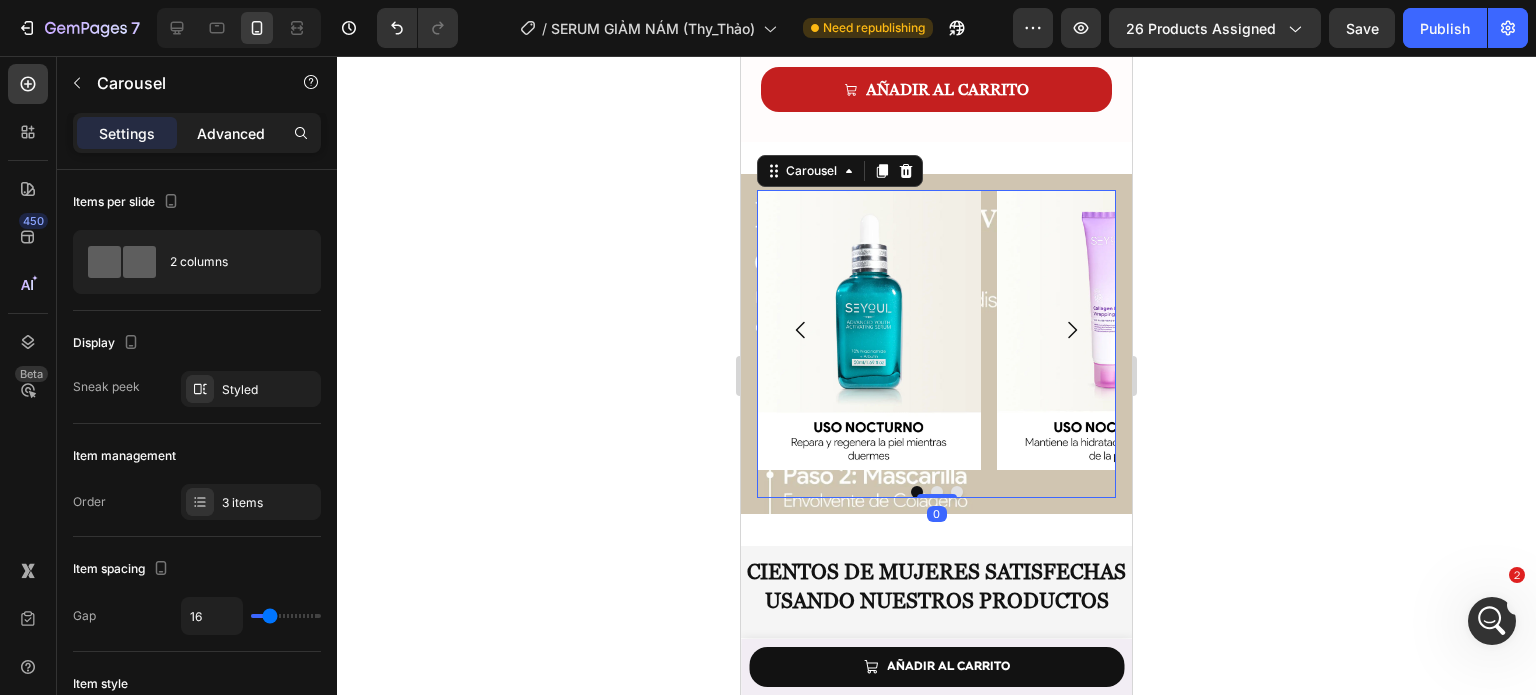 click on "Advanced" at bounding box center [231, 133] 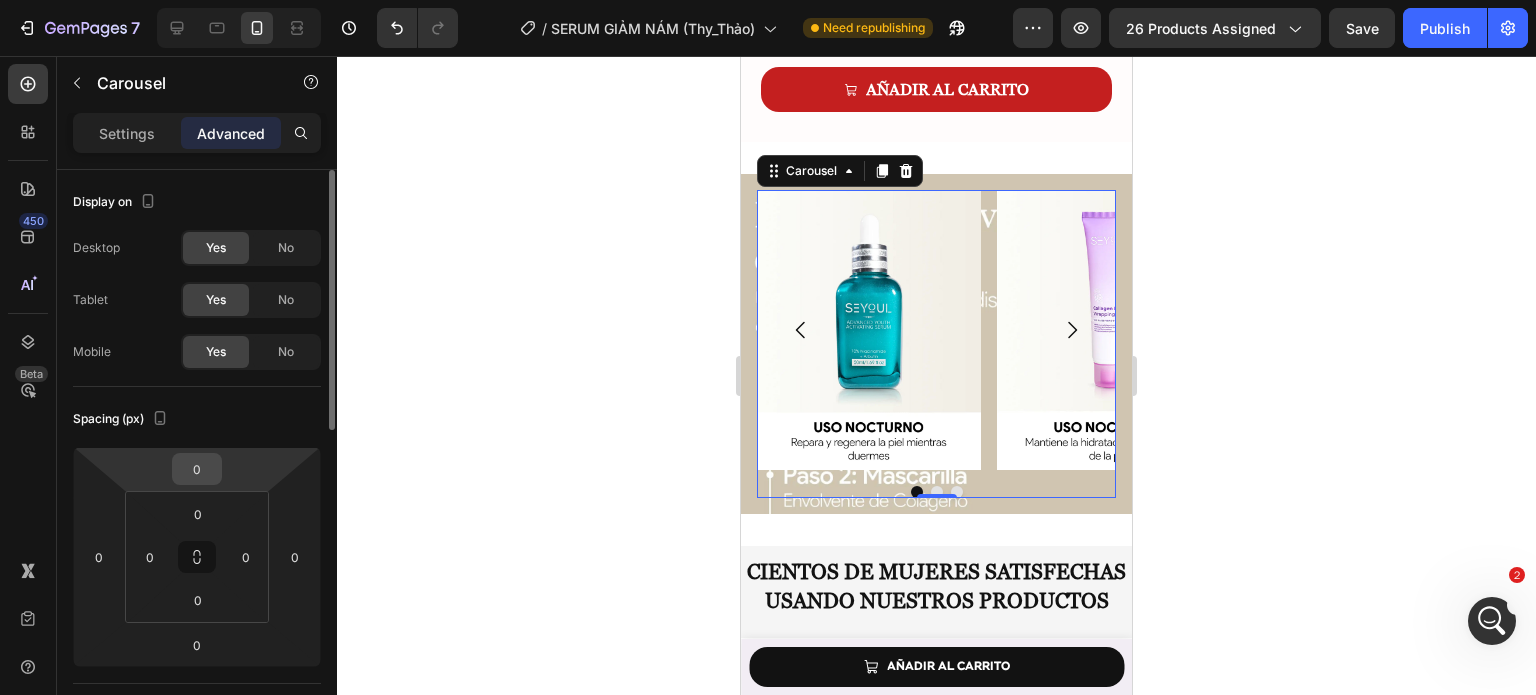 click on "0" at bounding box center (197, 469) 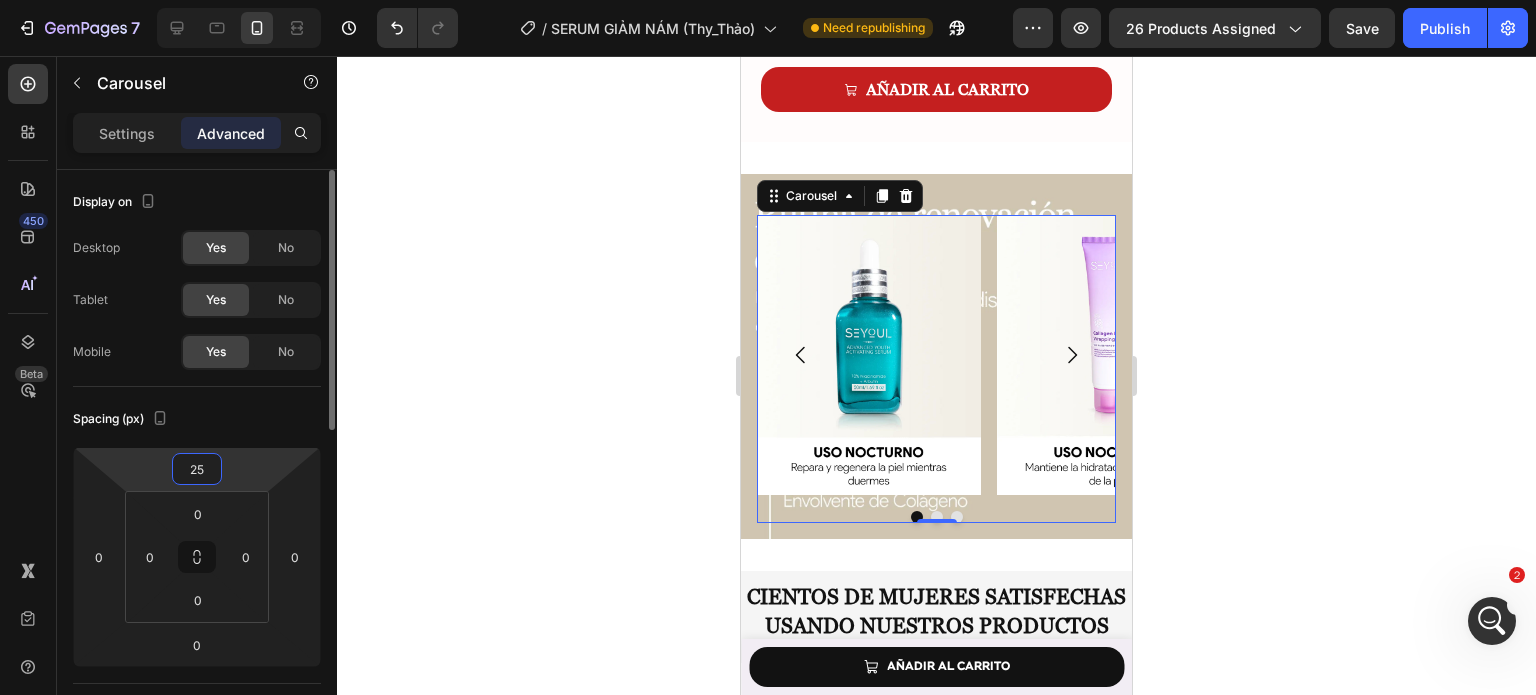 type on "2" 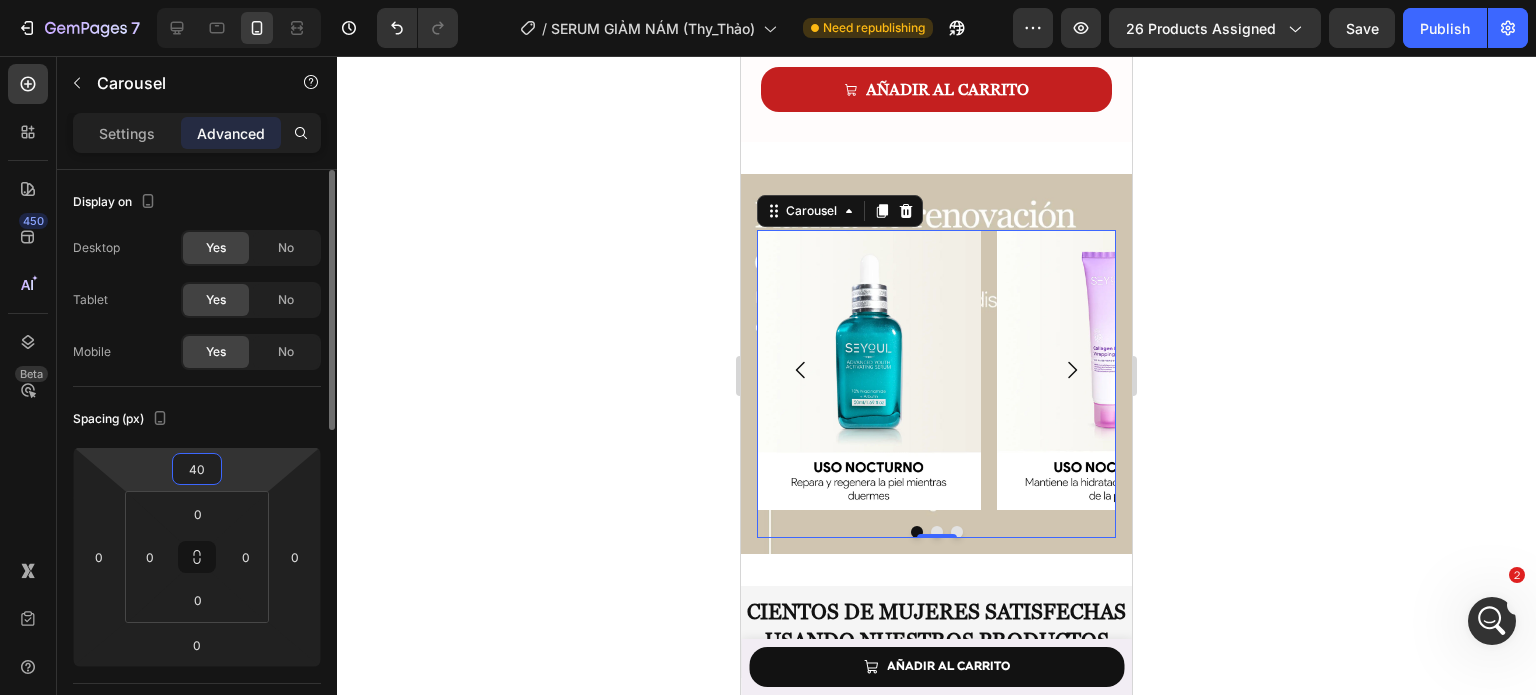 type on "400" 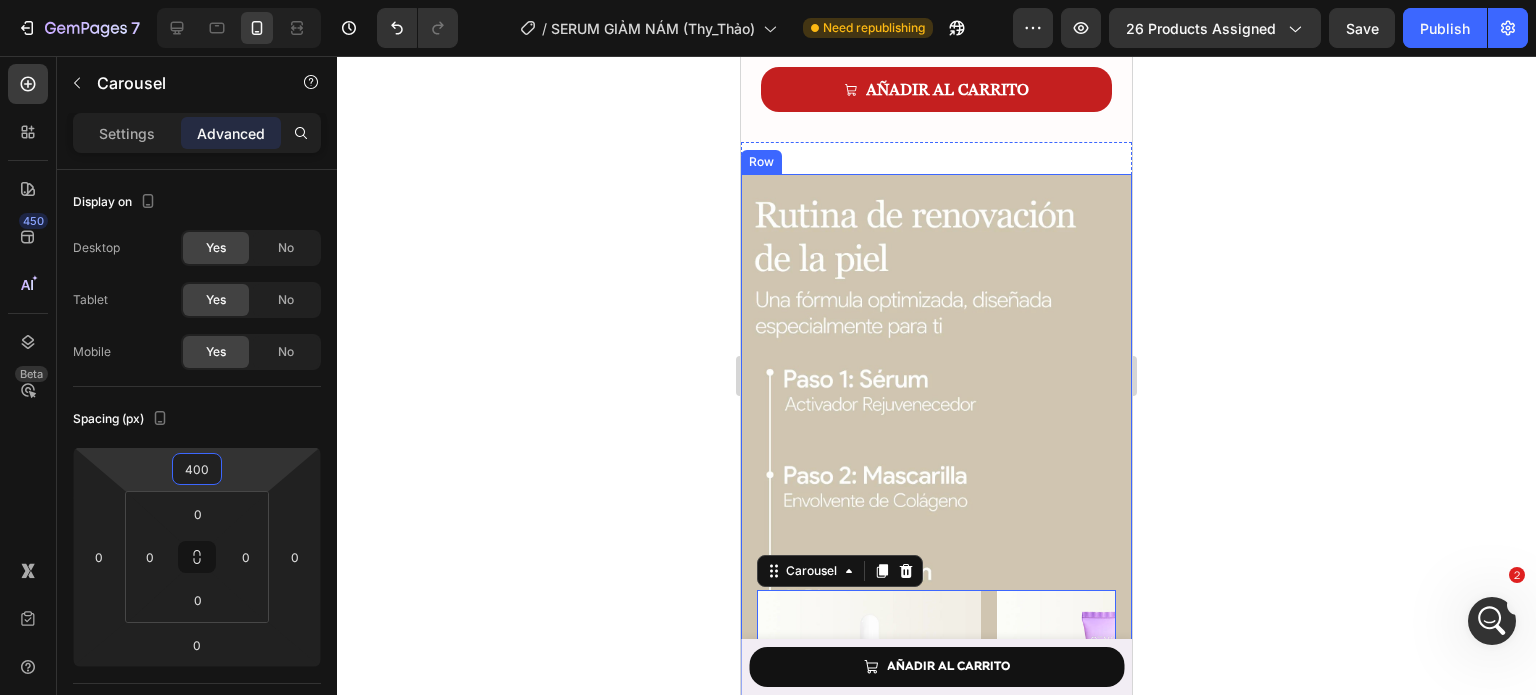 click on "Image Image Image
Carousel   0" at bounding box center (936, 544) 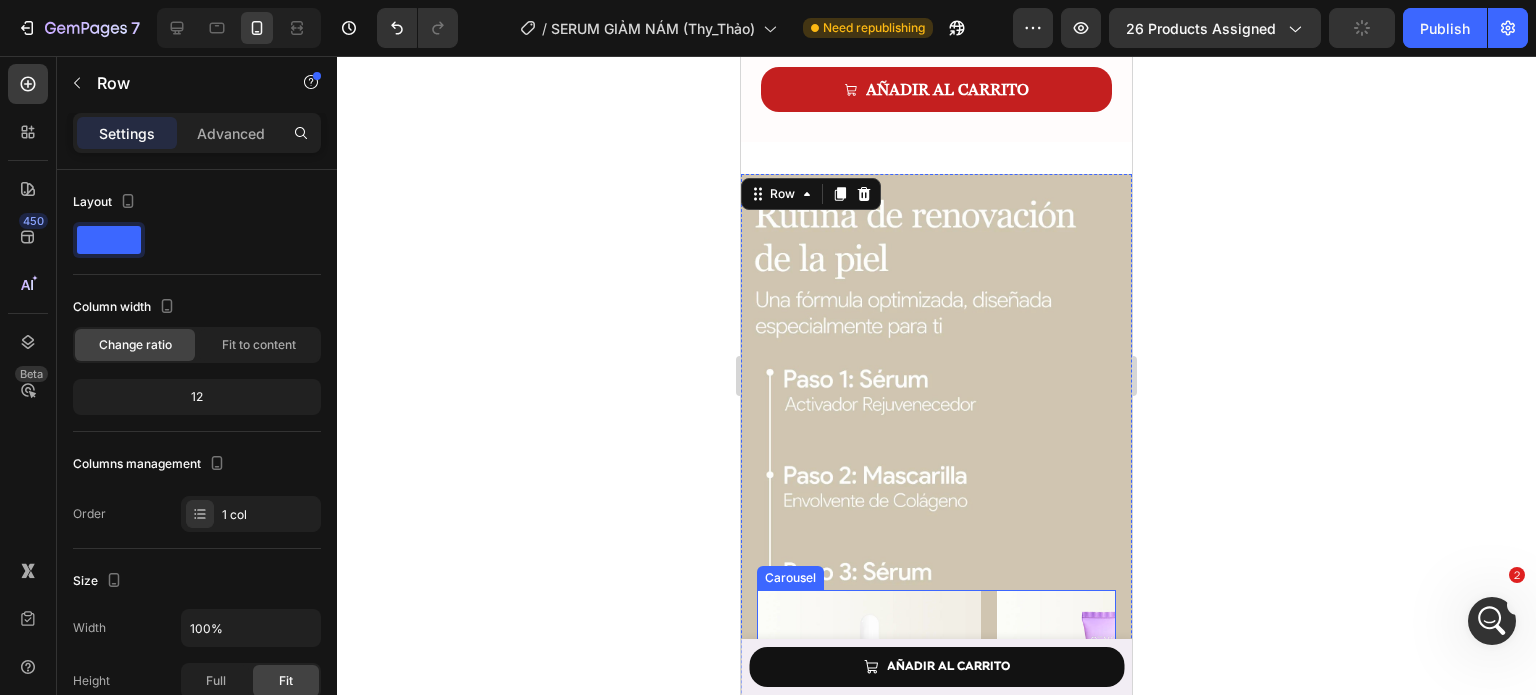 click on "Image Image Image" at bounding box center (936, 730) 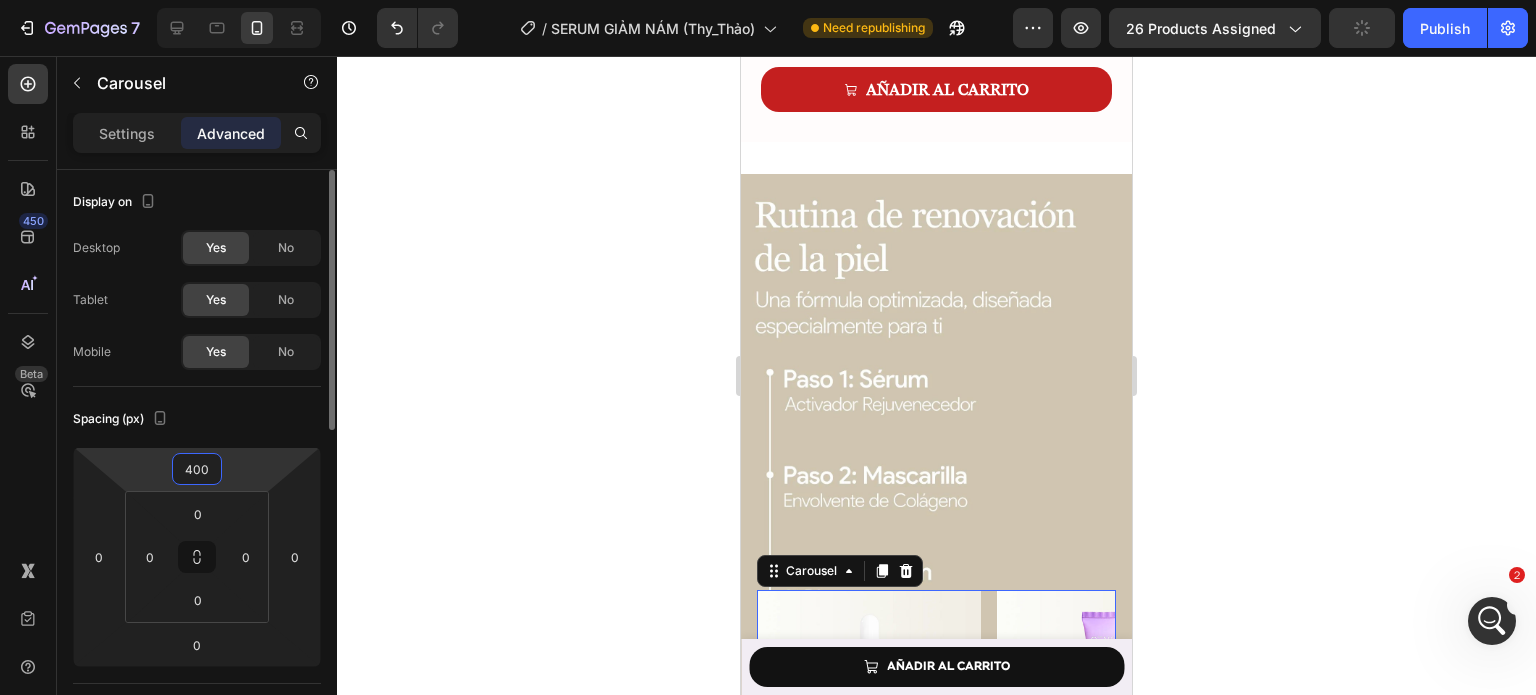 click on "400" at bounding box center (197, 469) 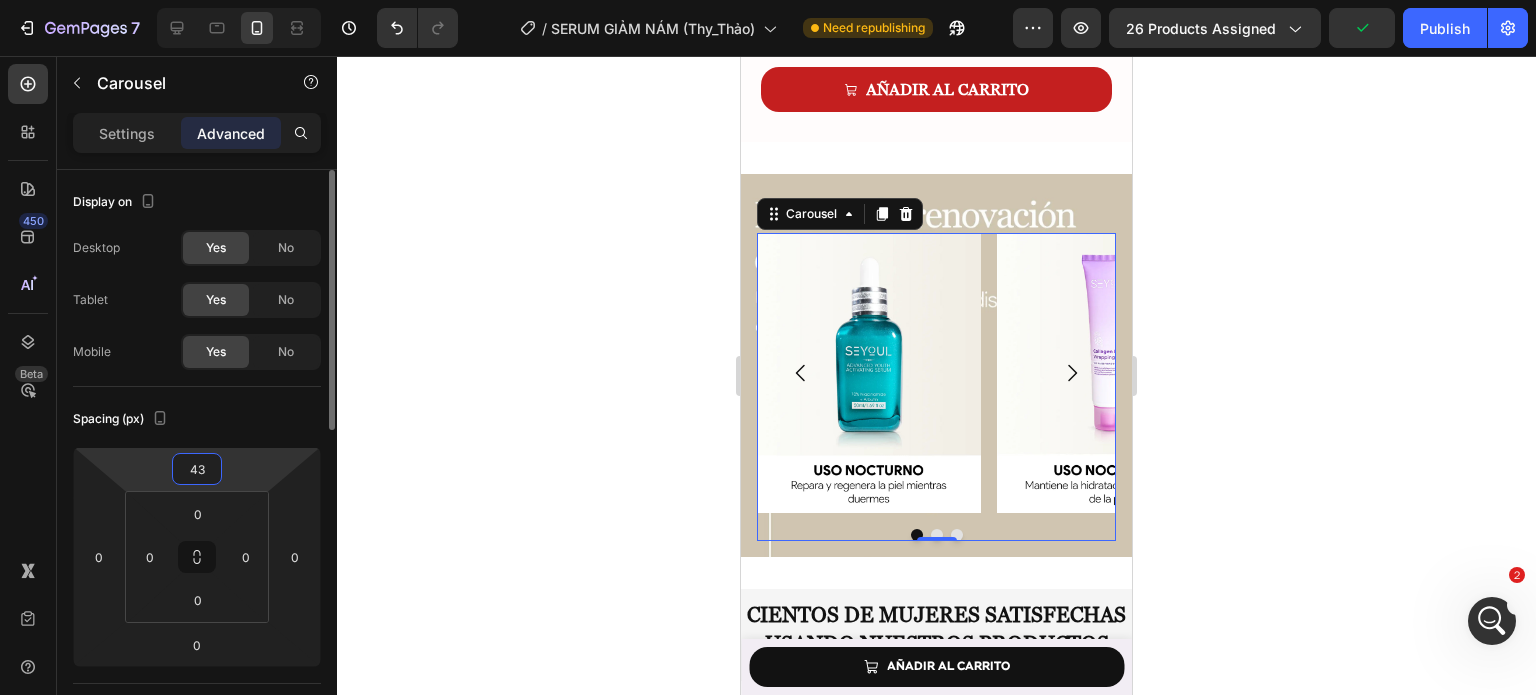 type on "430" 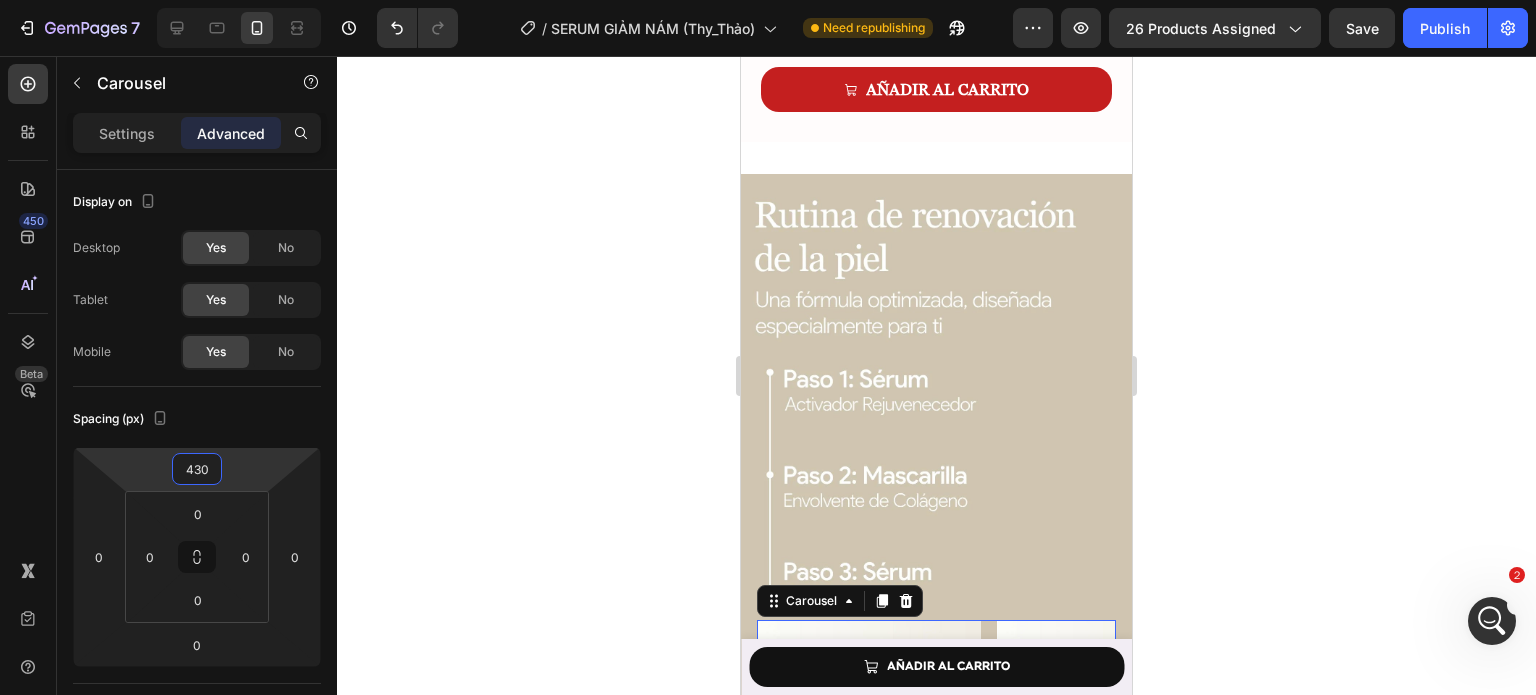 click 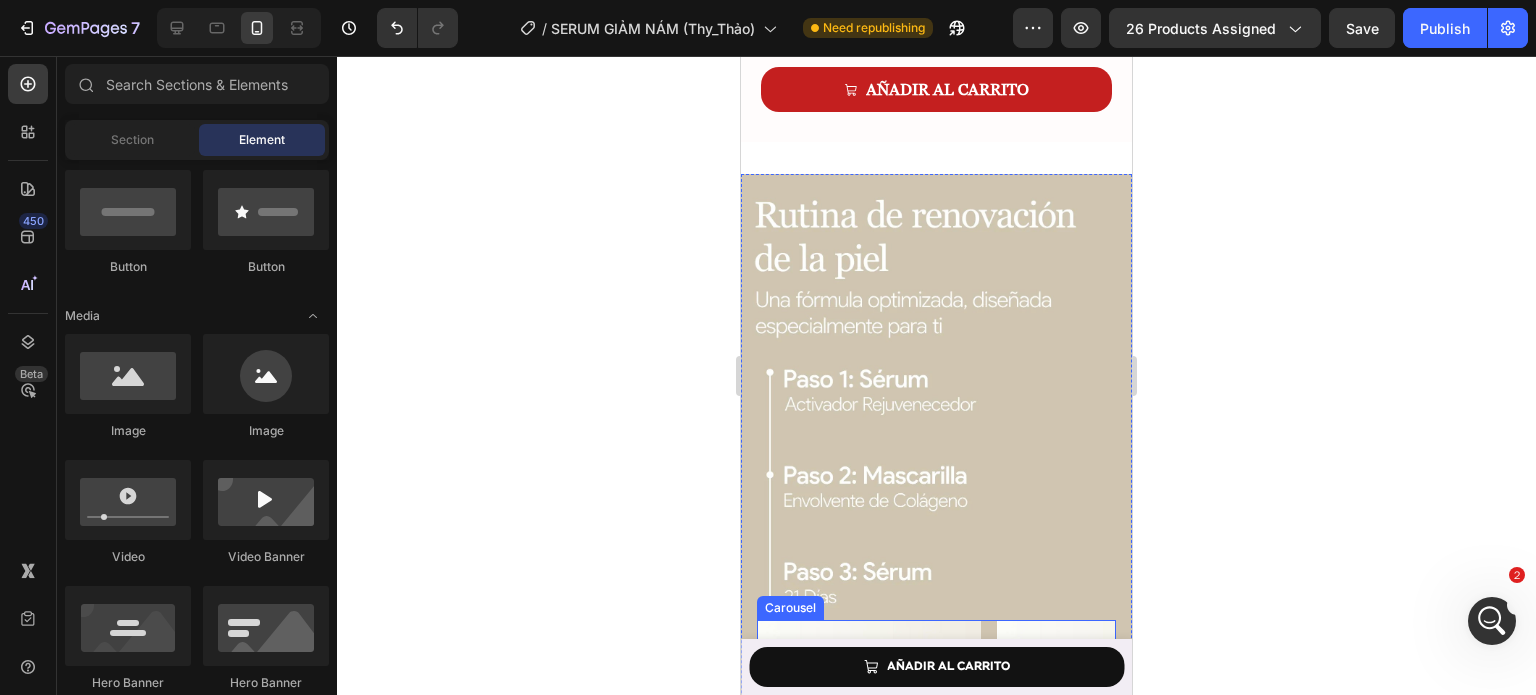 click on "Image Image Image" at bounding box center [936, 760] 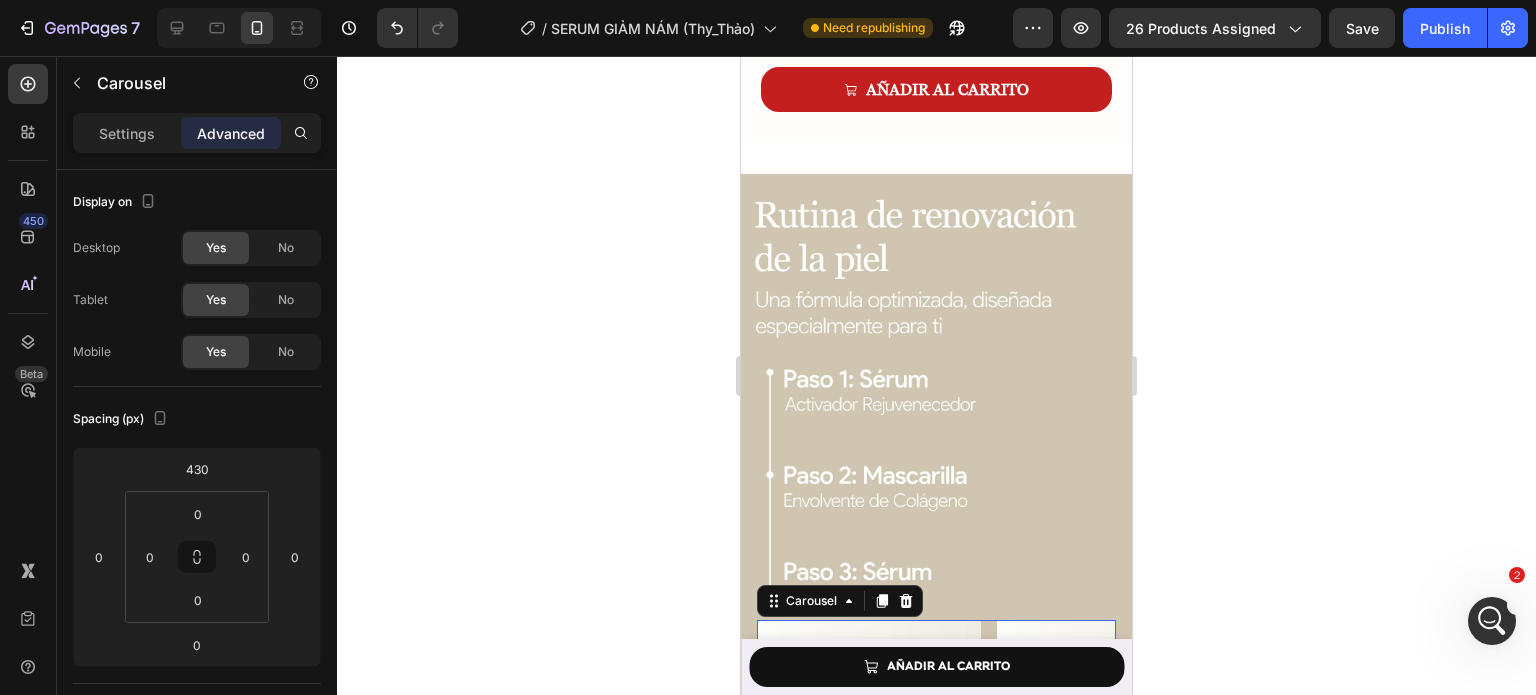 click 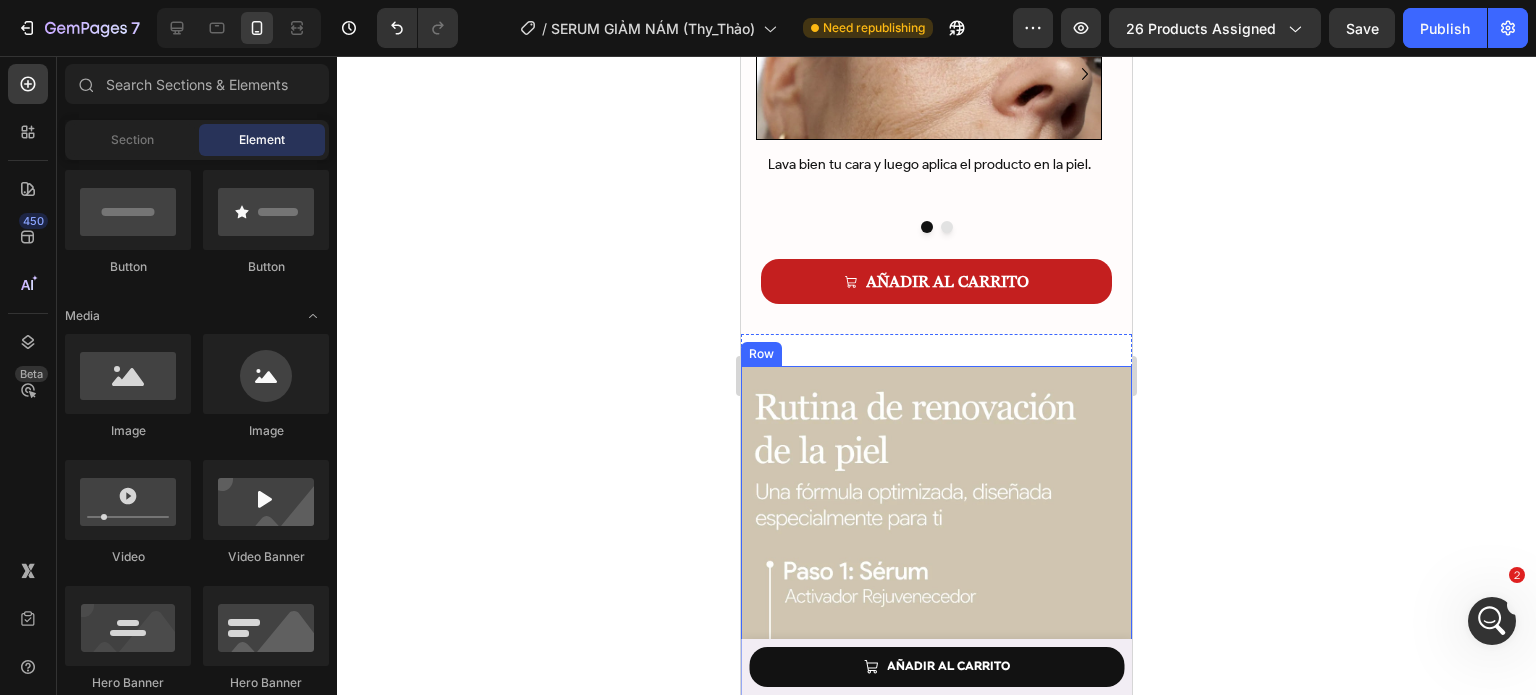 scroll, scrollTop: 7162, scrollLeft: 0, axis: vertical 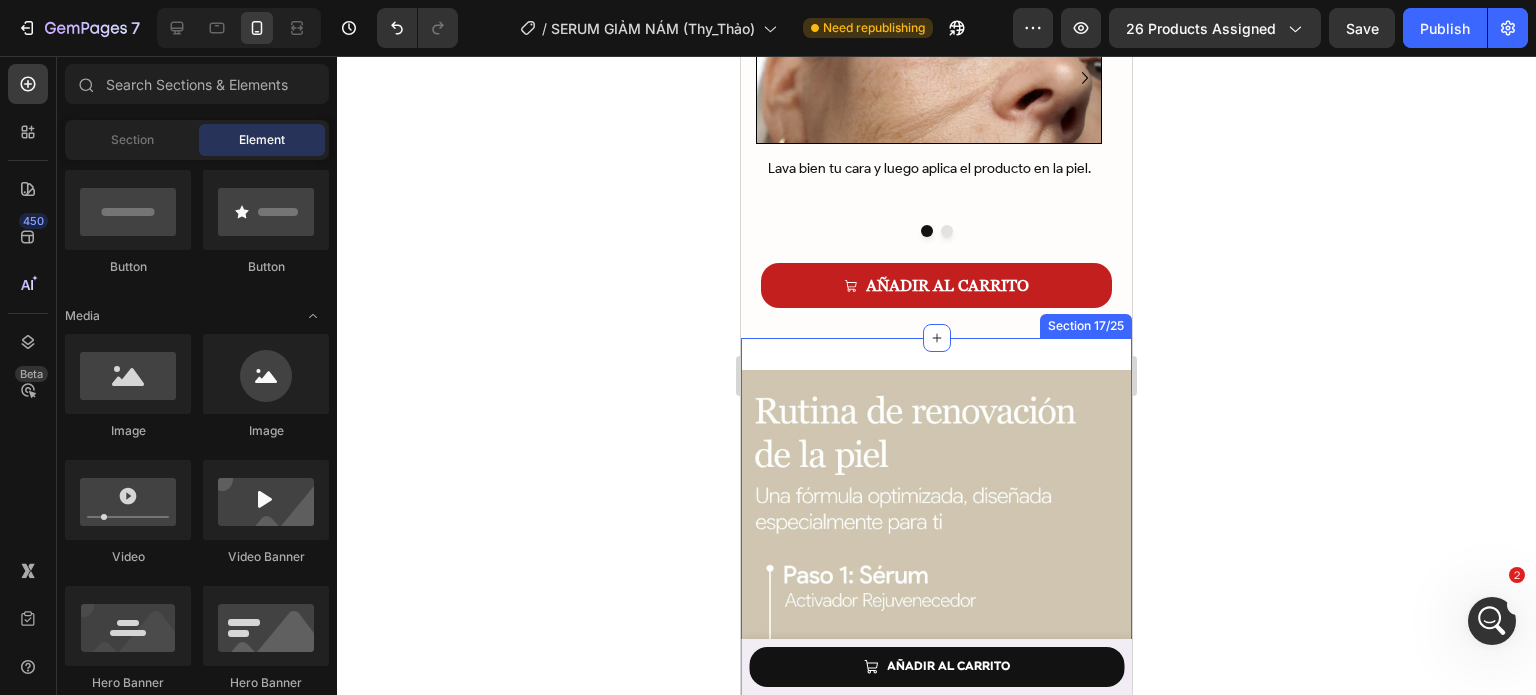 click on "Image Image Image
Carousel Row Section 17/25" at bounding box center (936, 755) 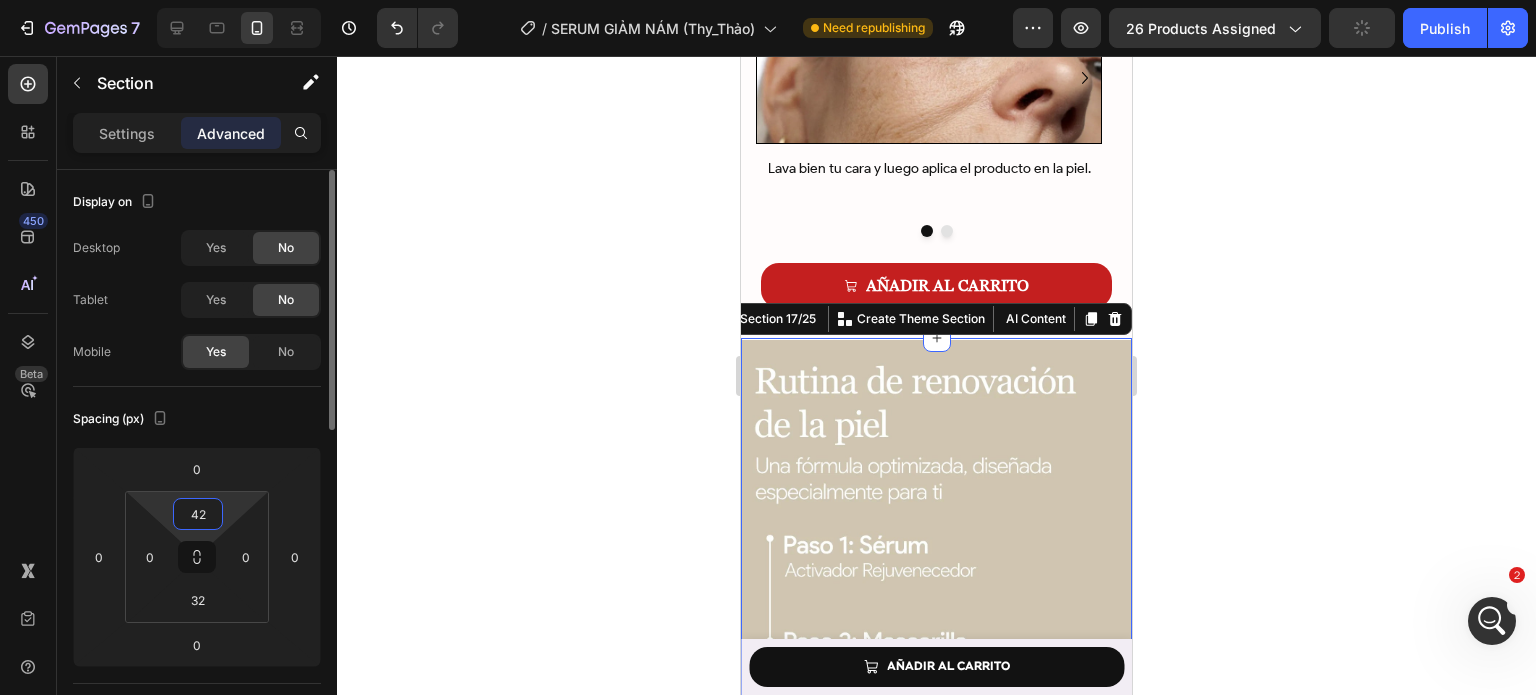 drag, startPoint x: 196, startPoint y: 531, endPoint x: 204, endPoint y: 507, distance: 25.298222 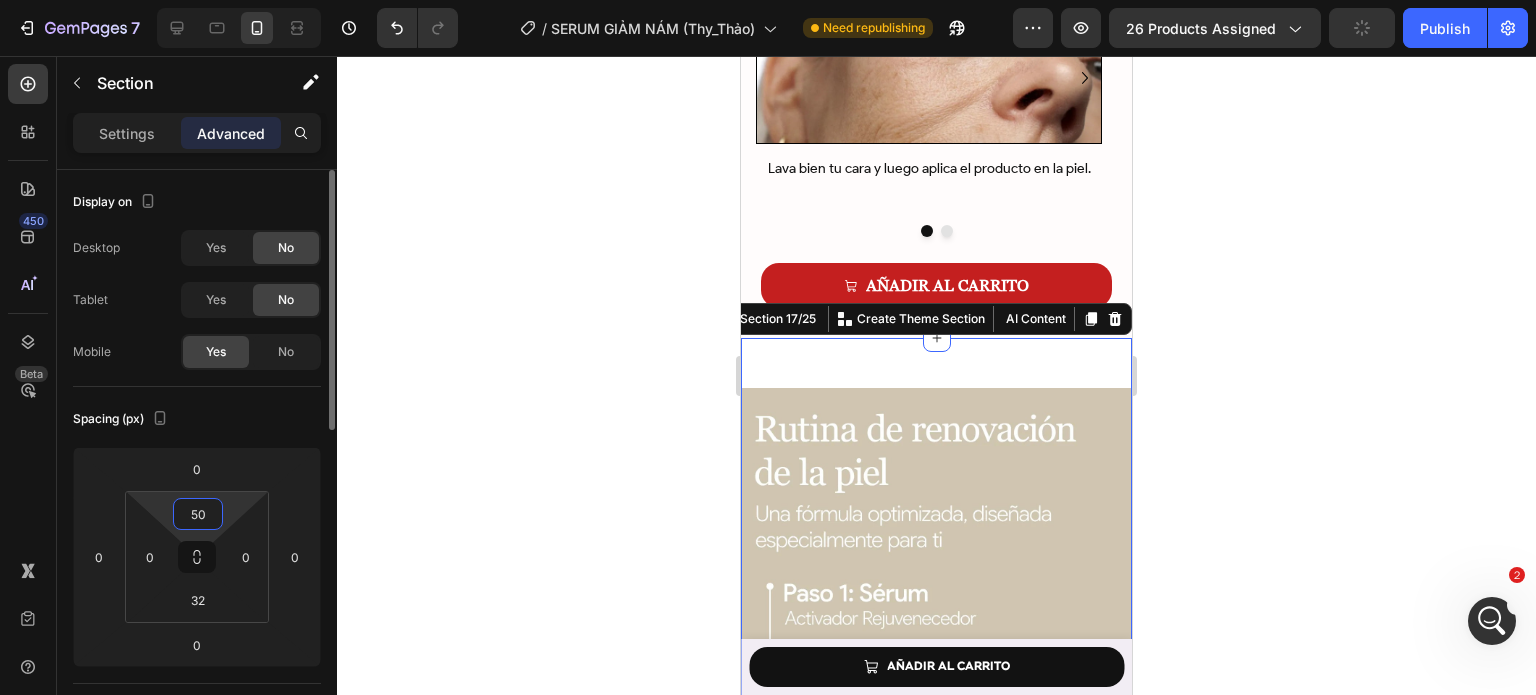 click on "50" at bounding box center (198, 514) 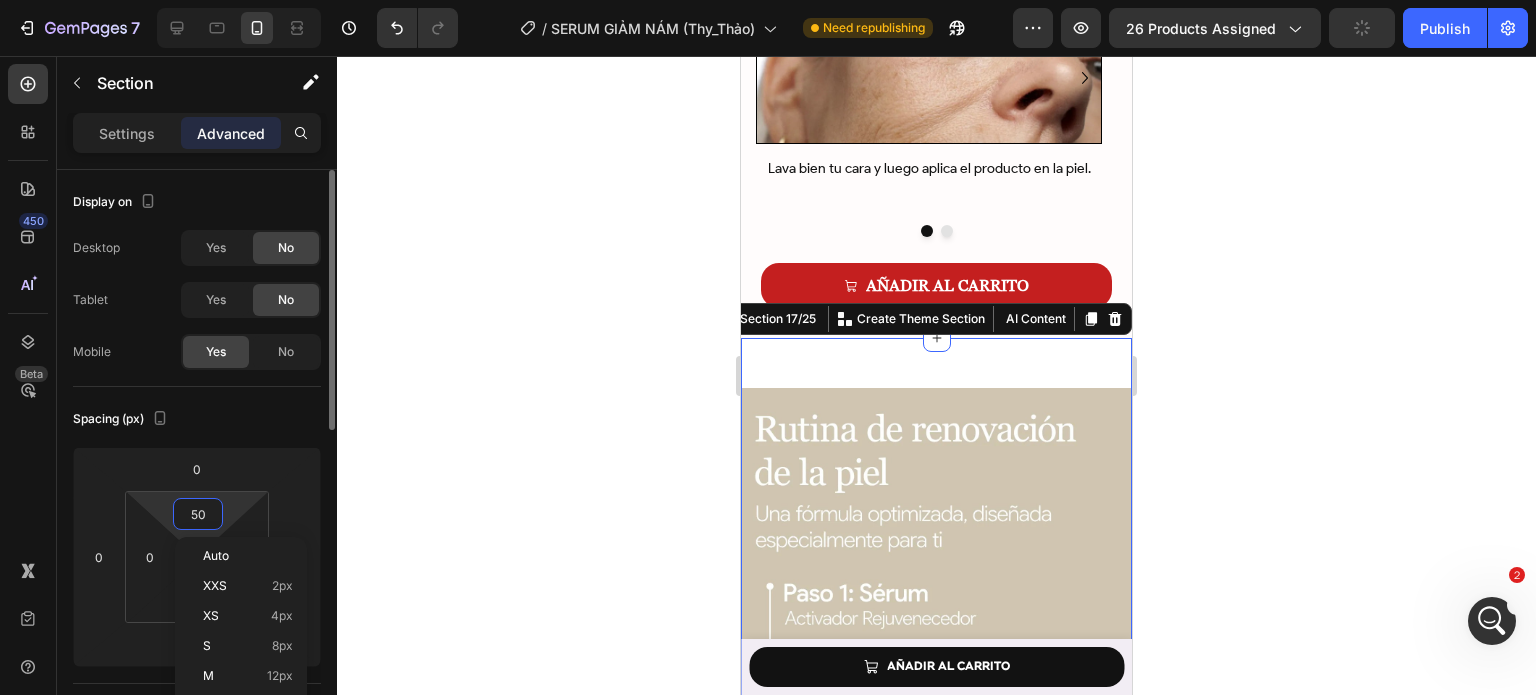 type on "5" 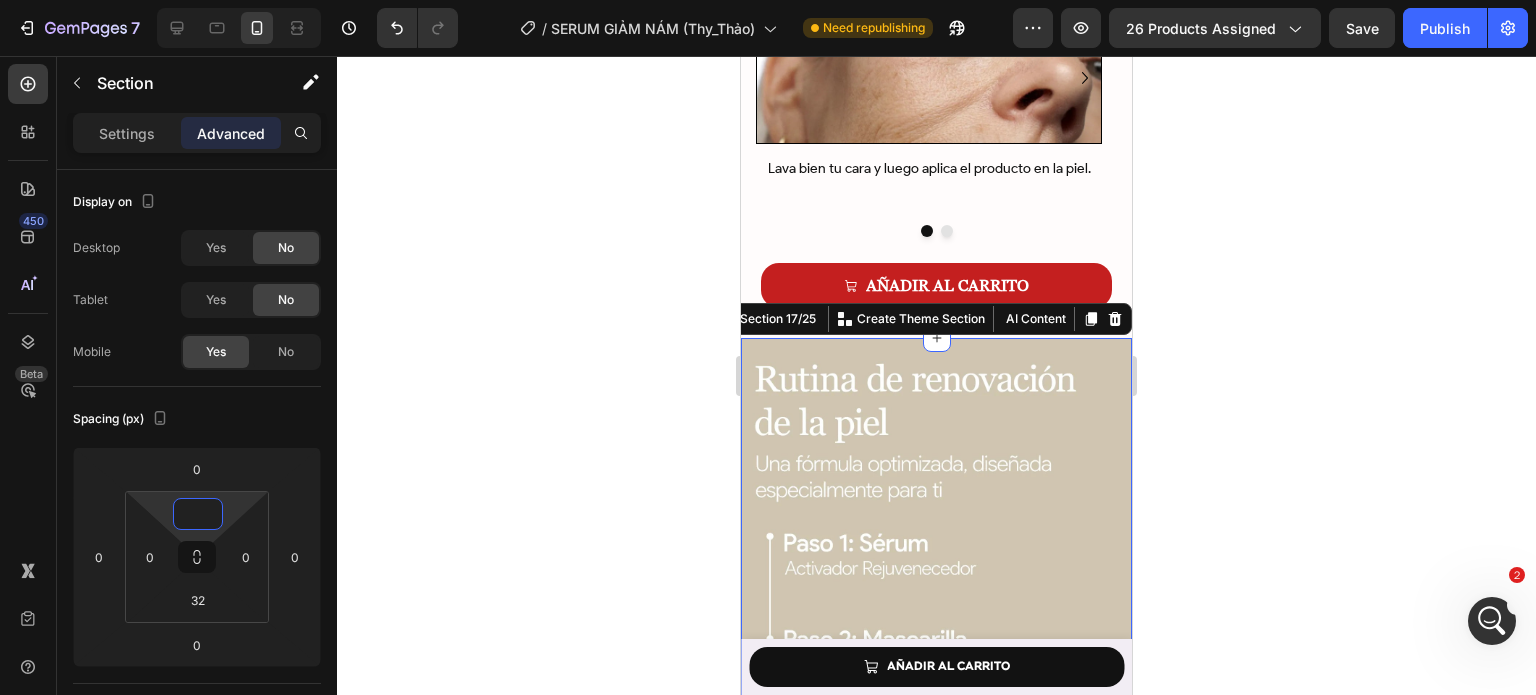 type on "0" 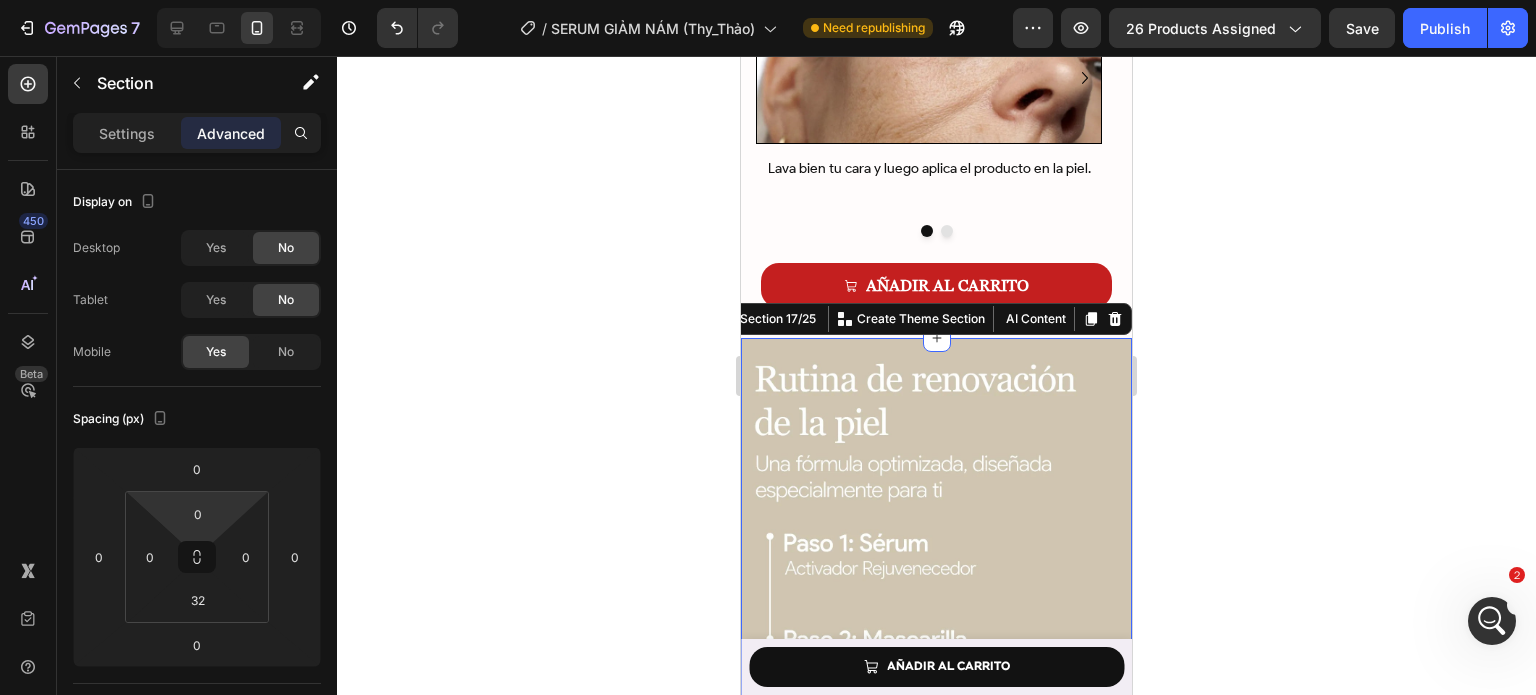 click 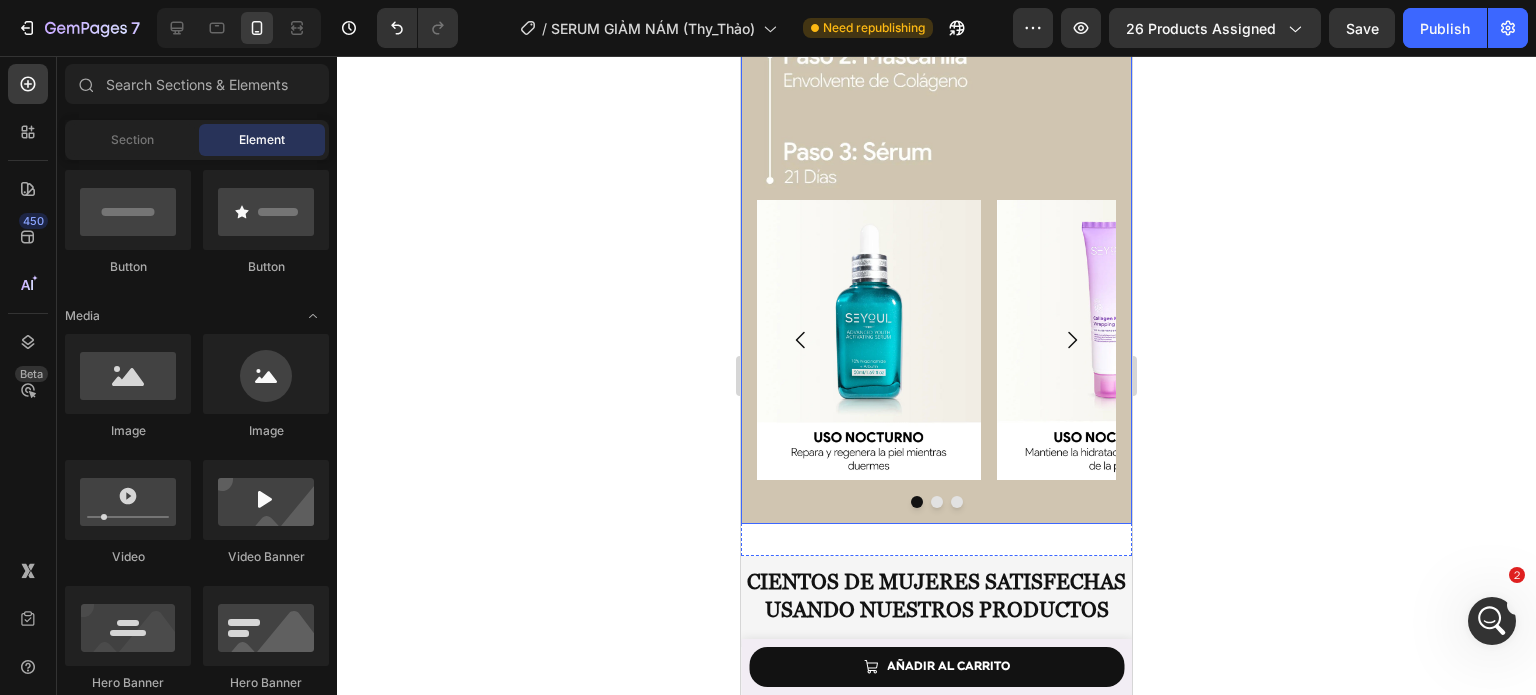 scroll, scrollTop: 7707, scrollLeft: 0, axis: vertical 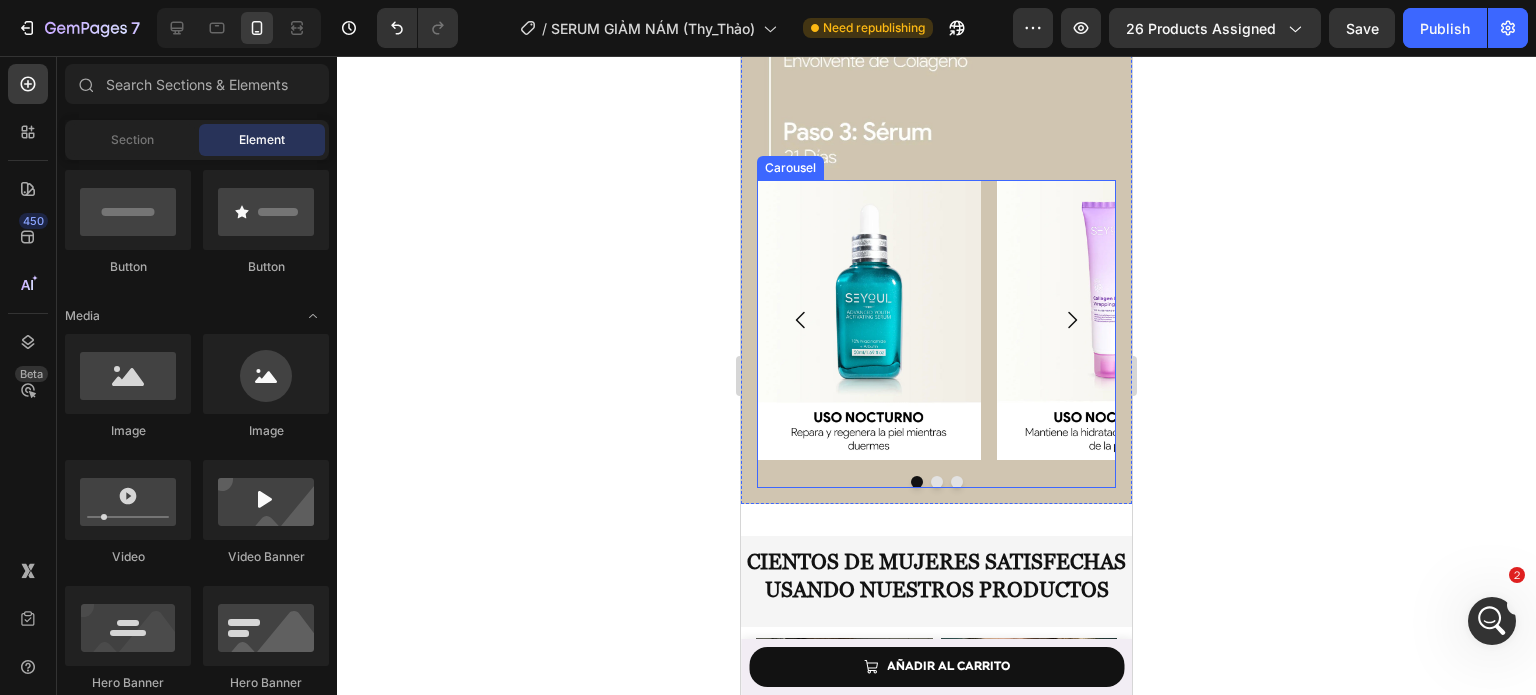 click at bounding box center [1072, 320] 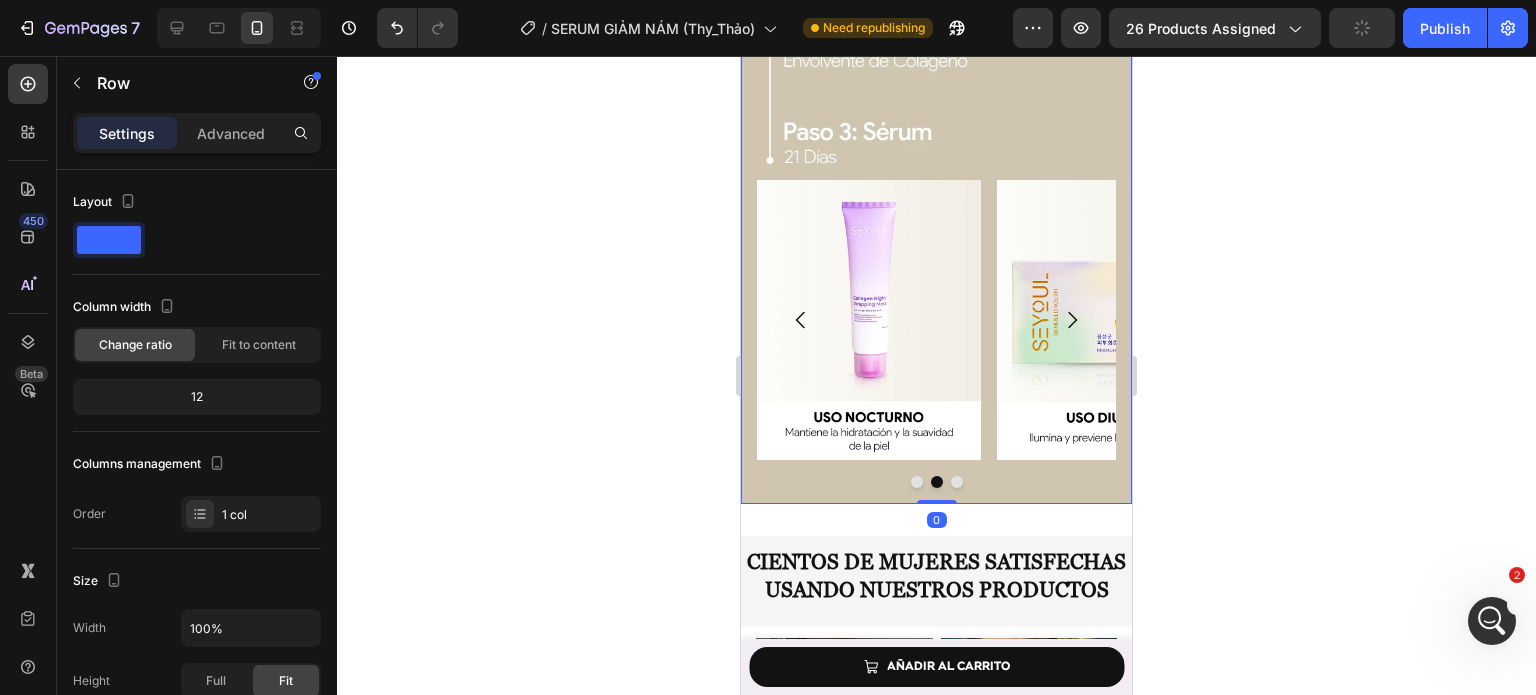 click on "Image Image Image
Carousel Row   0" at bounding box center (936, 119) 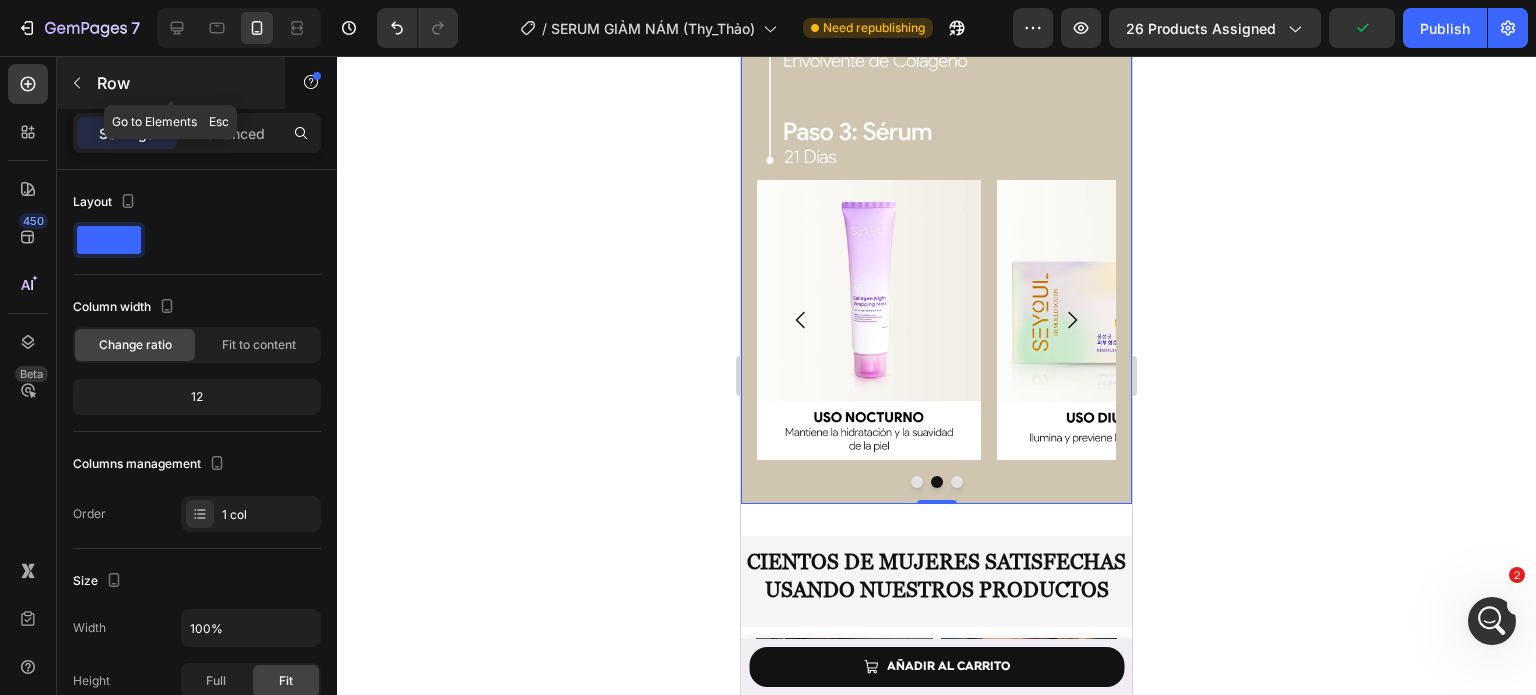 click 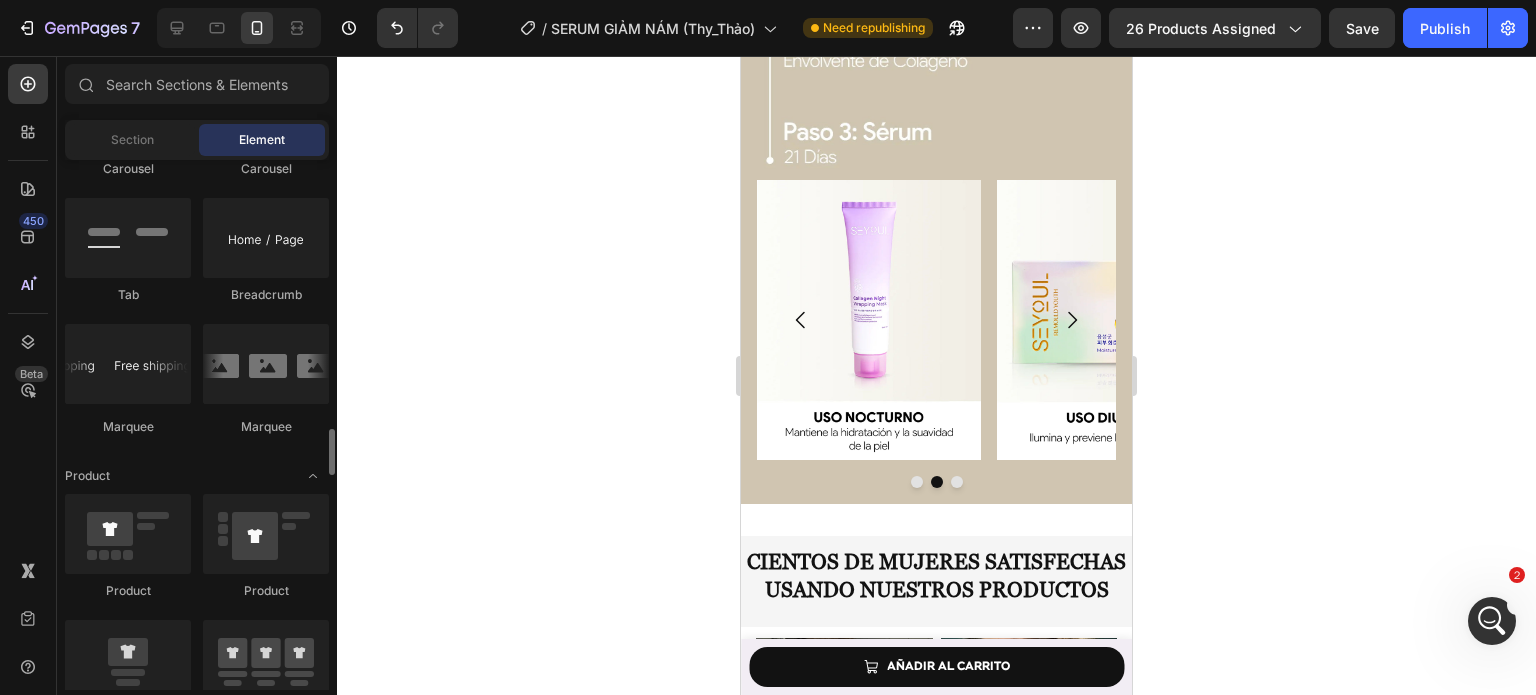 scroll, scrollTop: 2348, scrollLeft: 0, axis: vertical 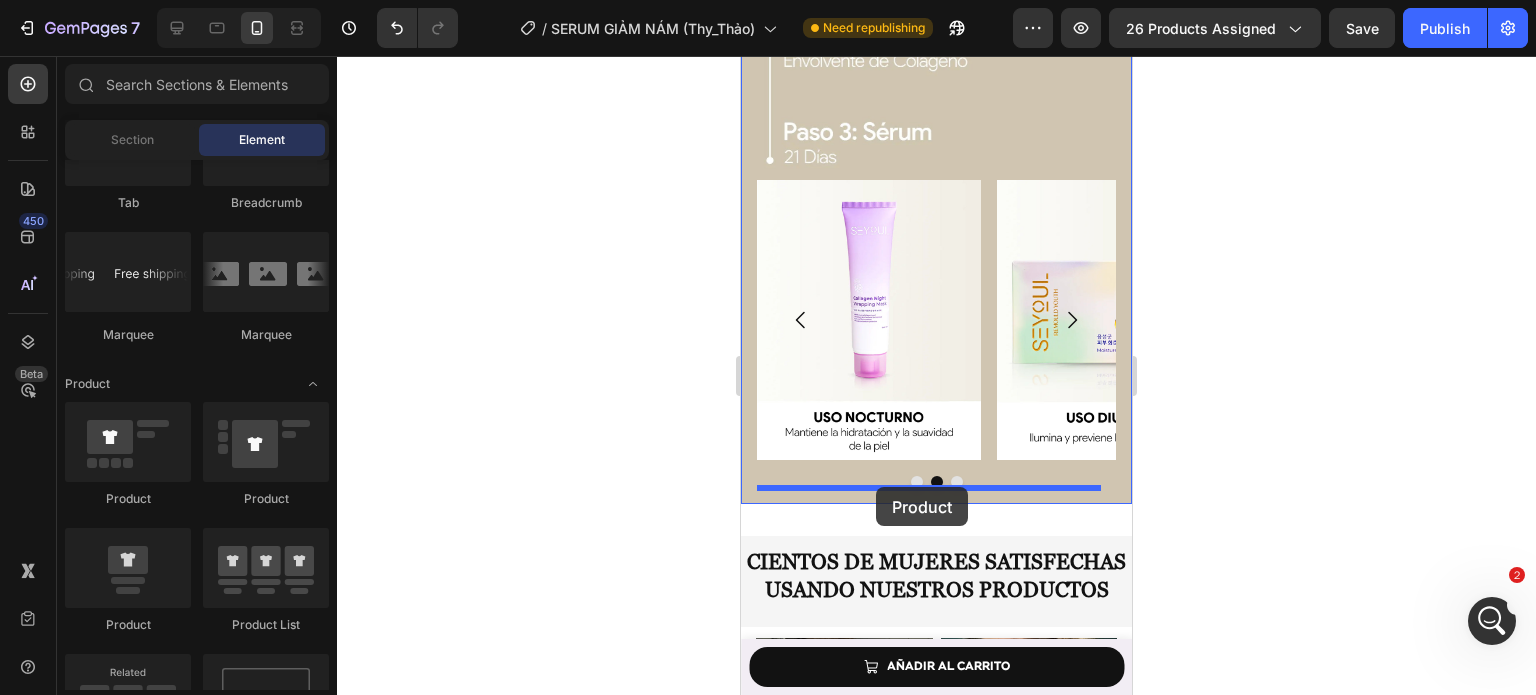 drag, startPoint x: 901, startPoint y: 515, endPoint x: 876, endPoint y: 487, distance: 37.536648 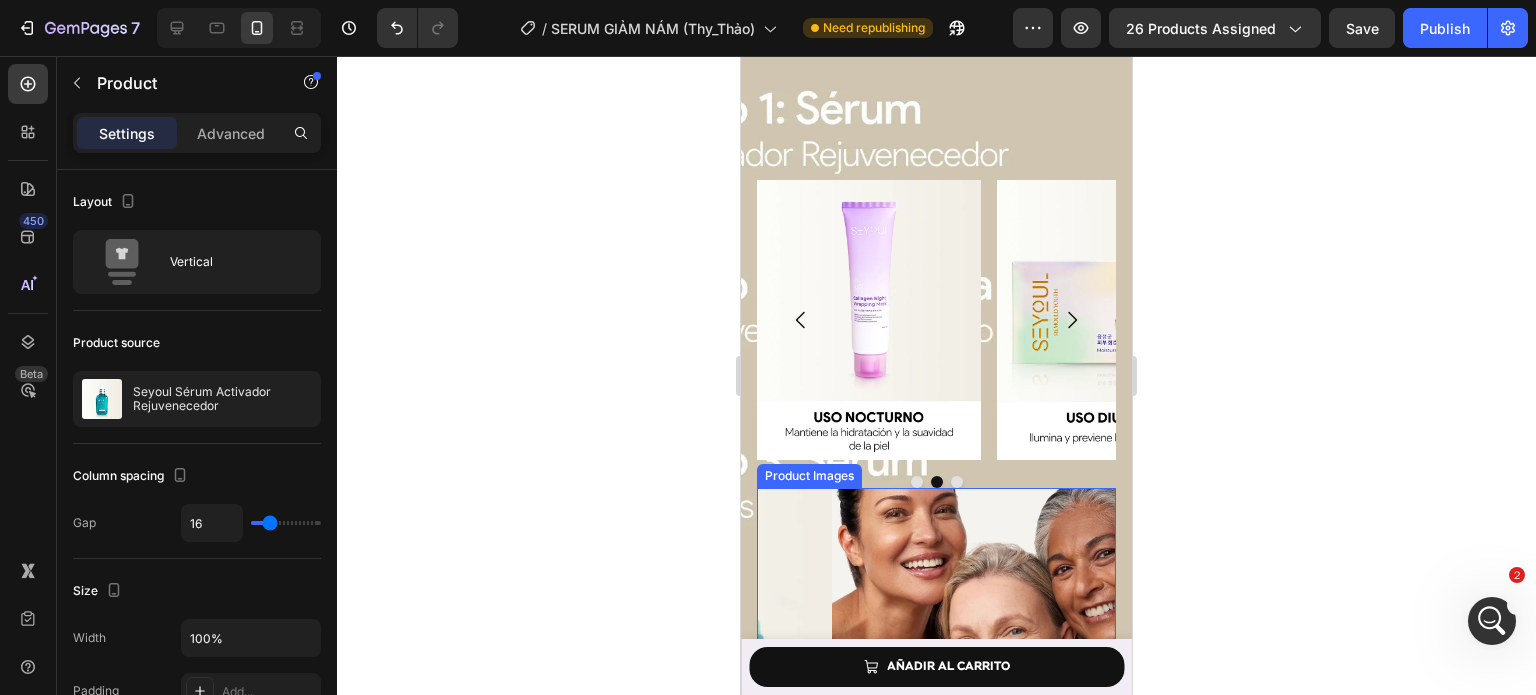scroll, scrollTop: 8146, scrollLeft: 0, axis: vertical 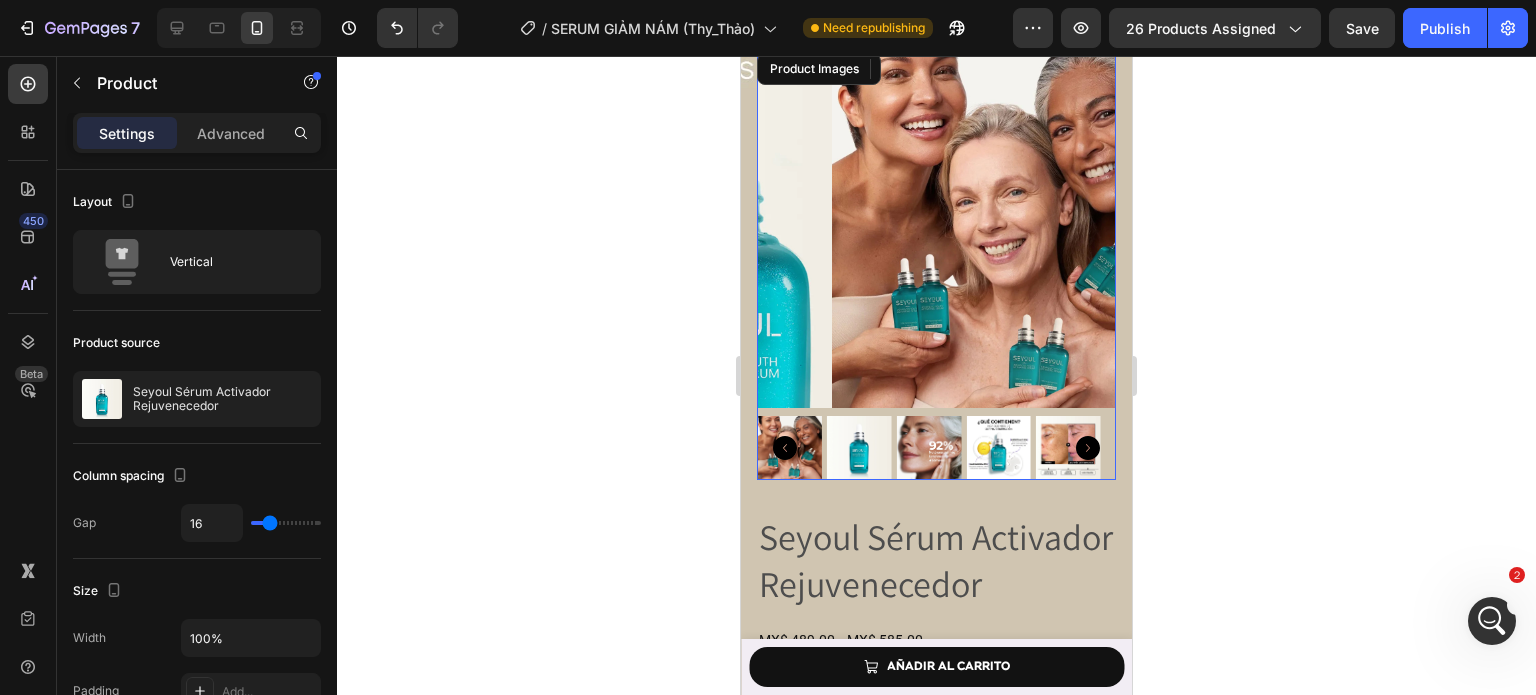 click at bounding box center [1011, 228] 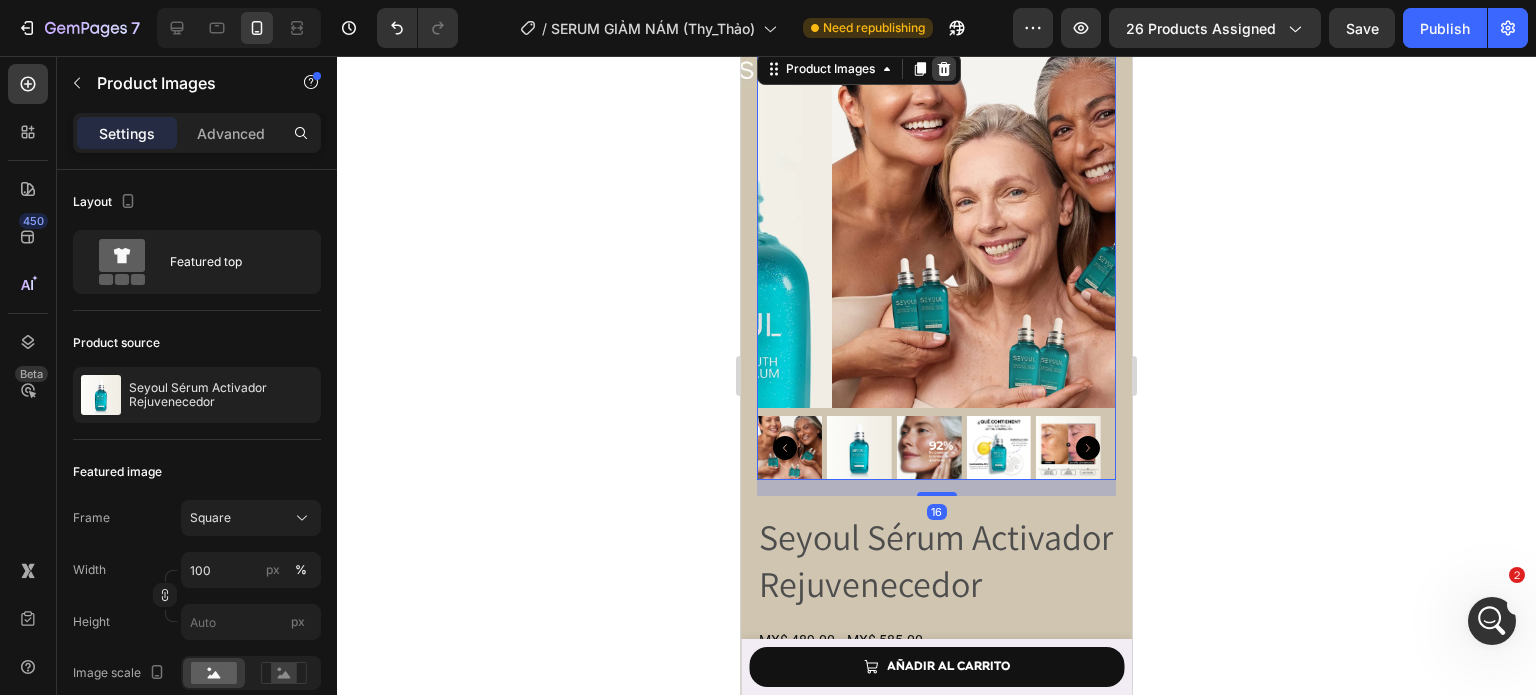 click 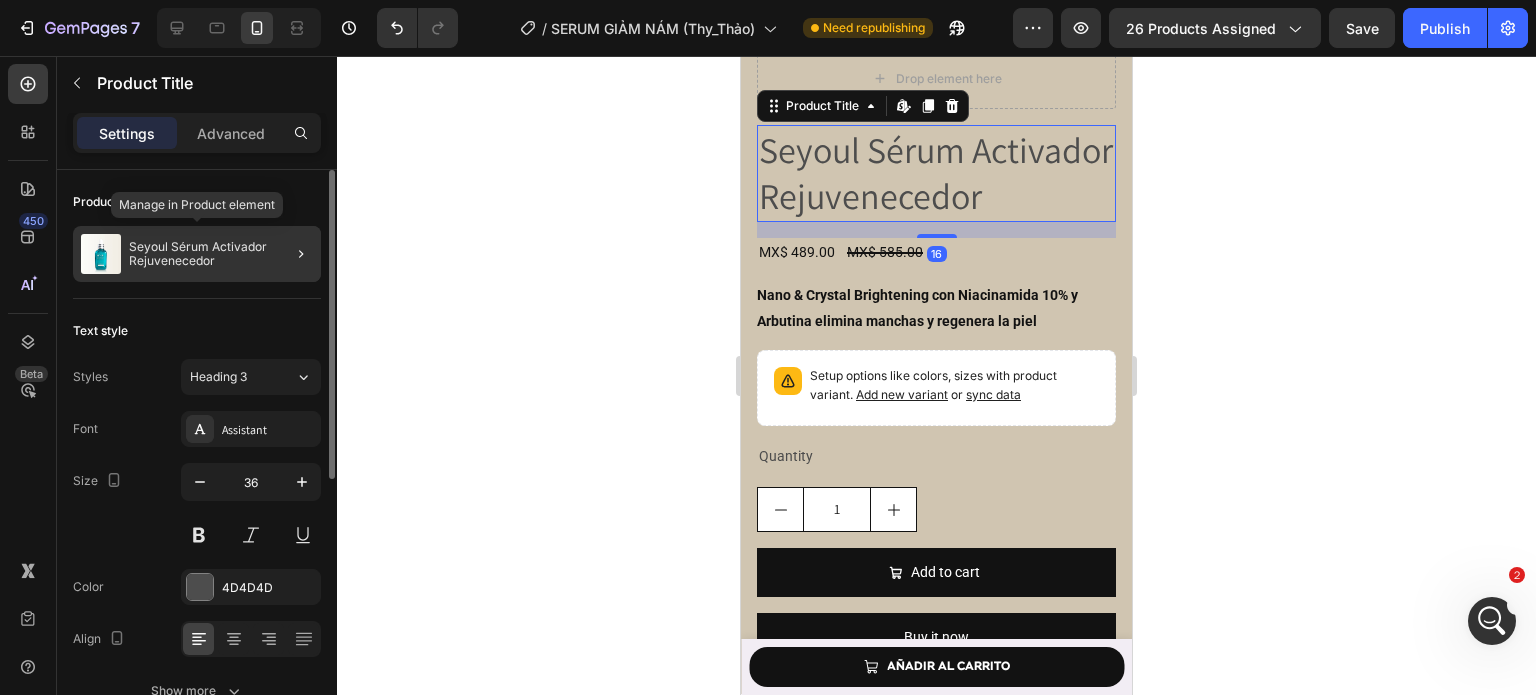 click on "Seyoul Sérum Activador Rejuvenecedor" 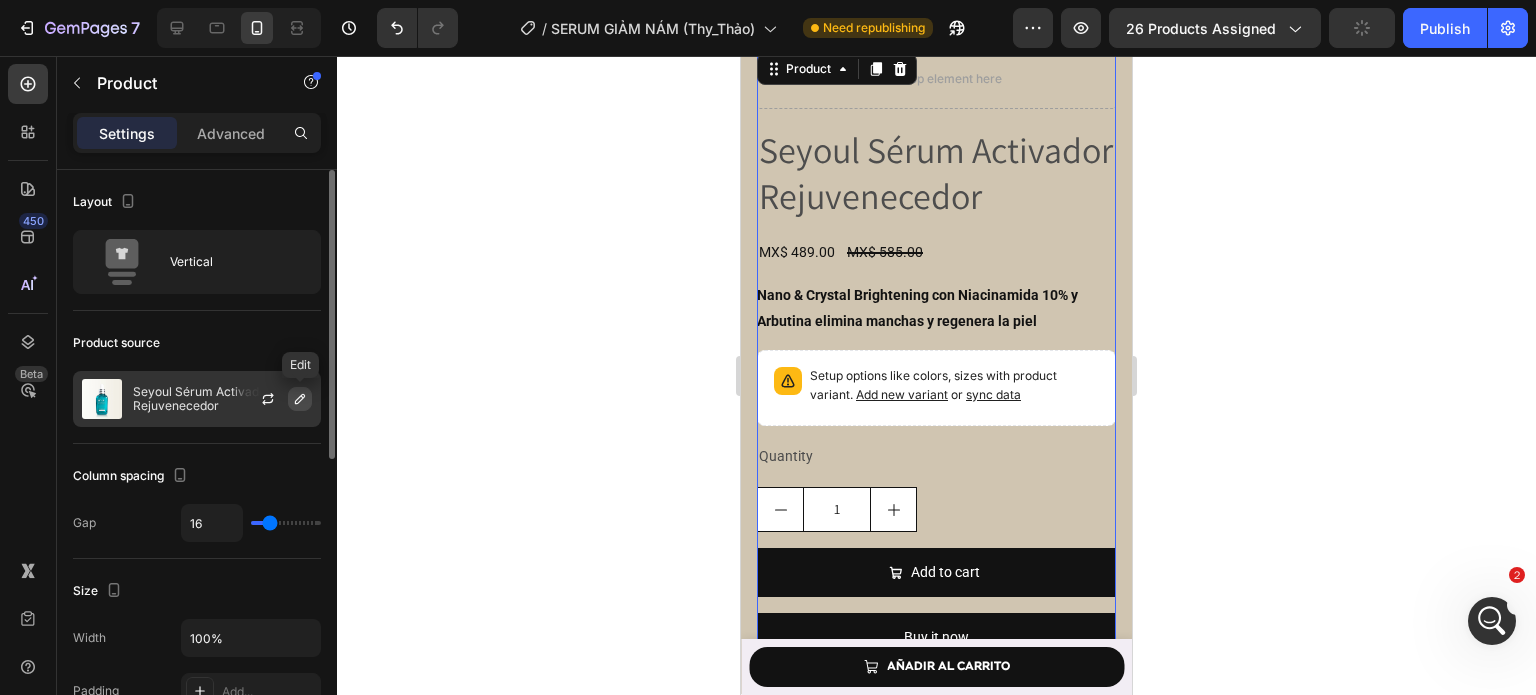 click 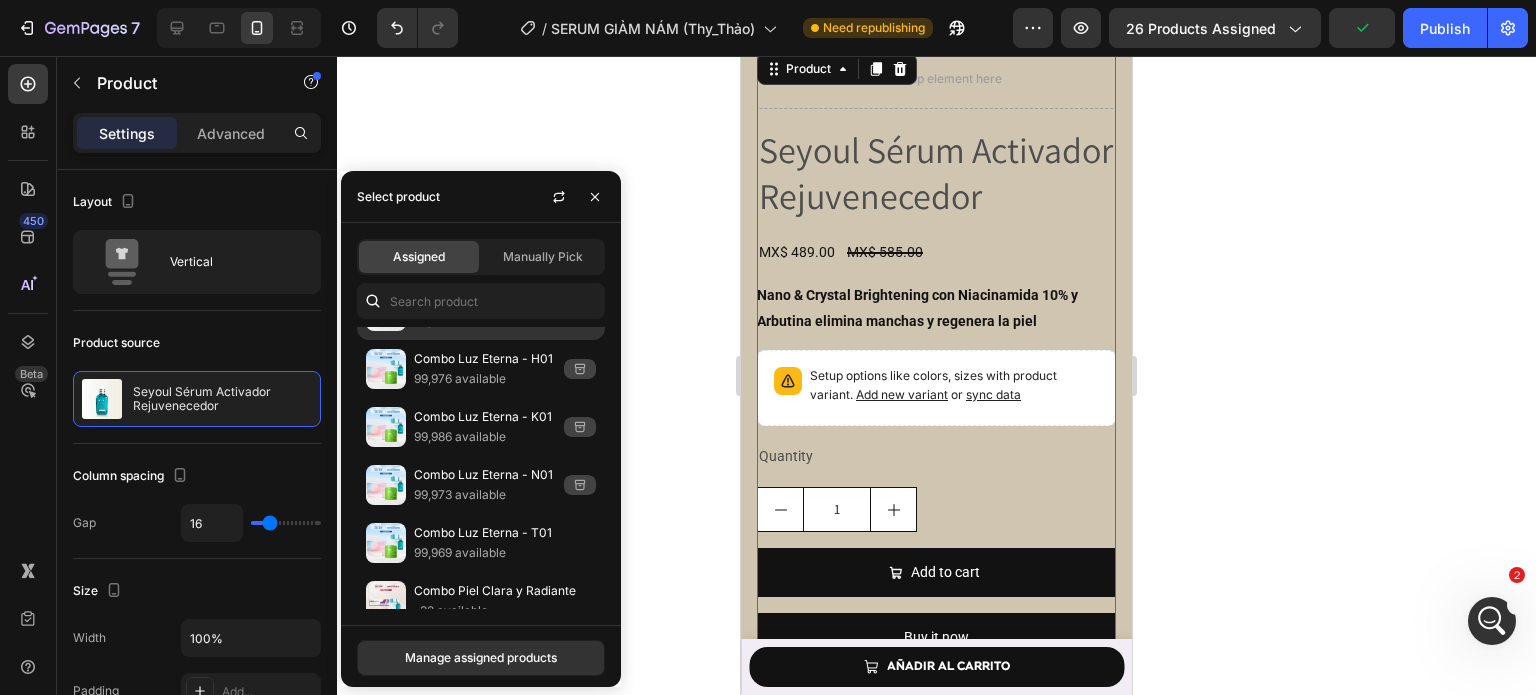 scroll, scrollTop: 0, scrollLeft: 0, axis: both 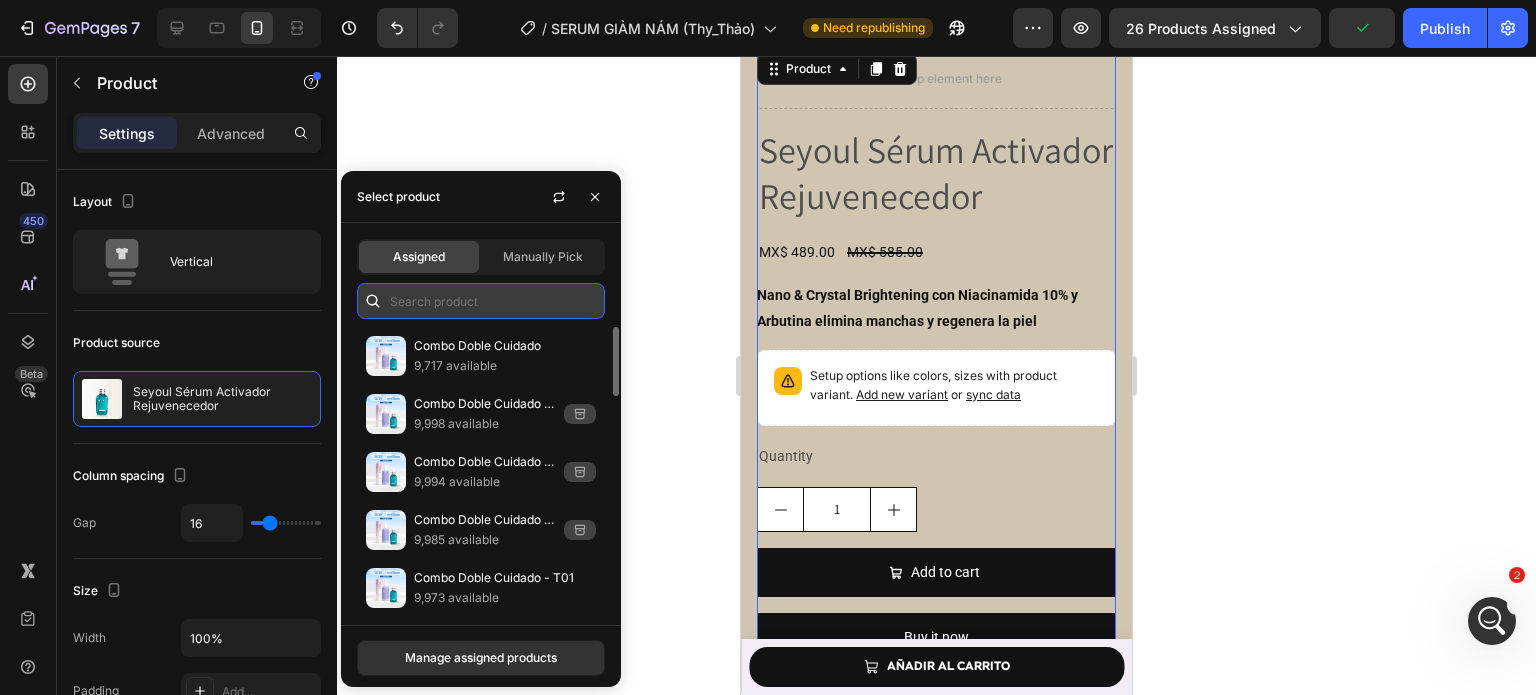 click at bounding box center (481, 301) 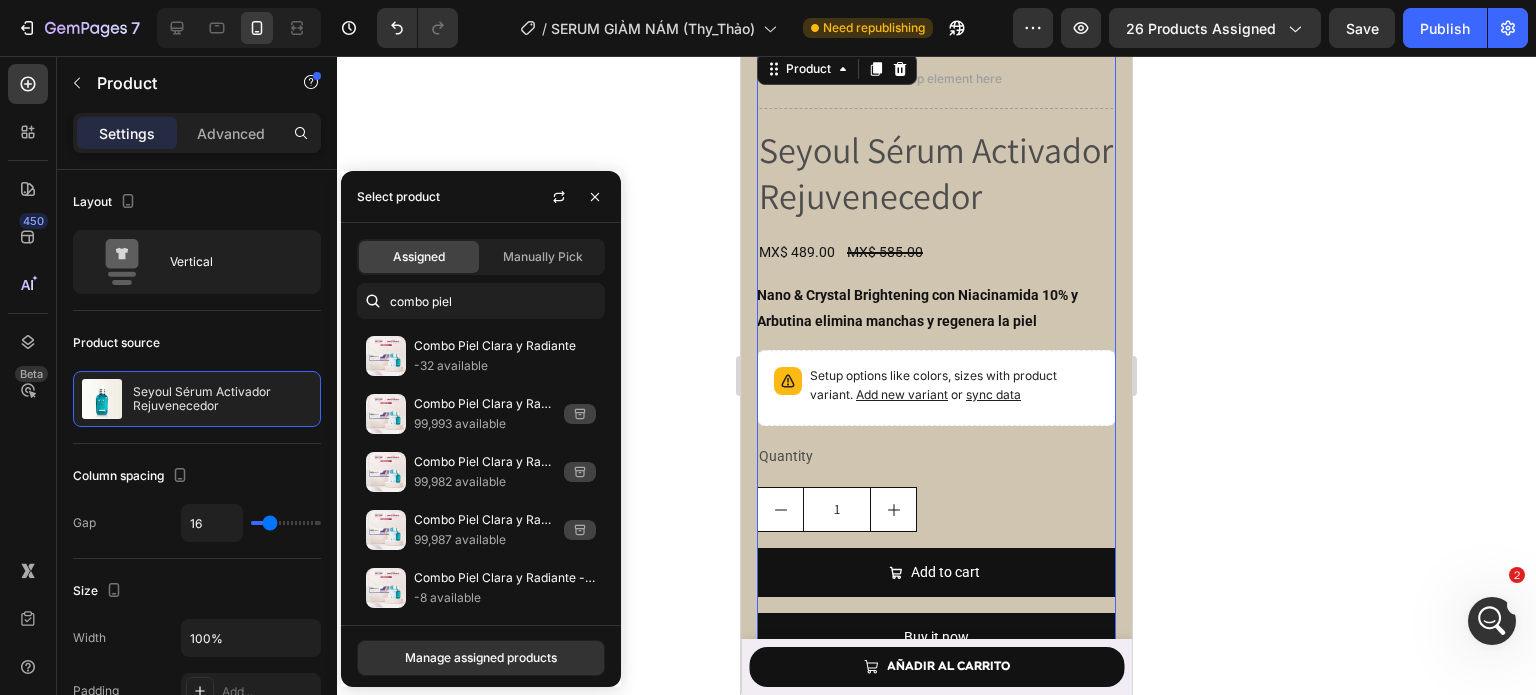 type on "combo piel" 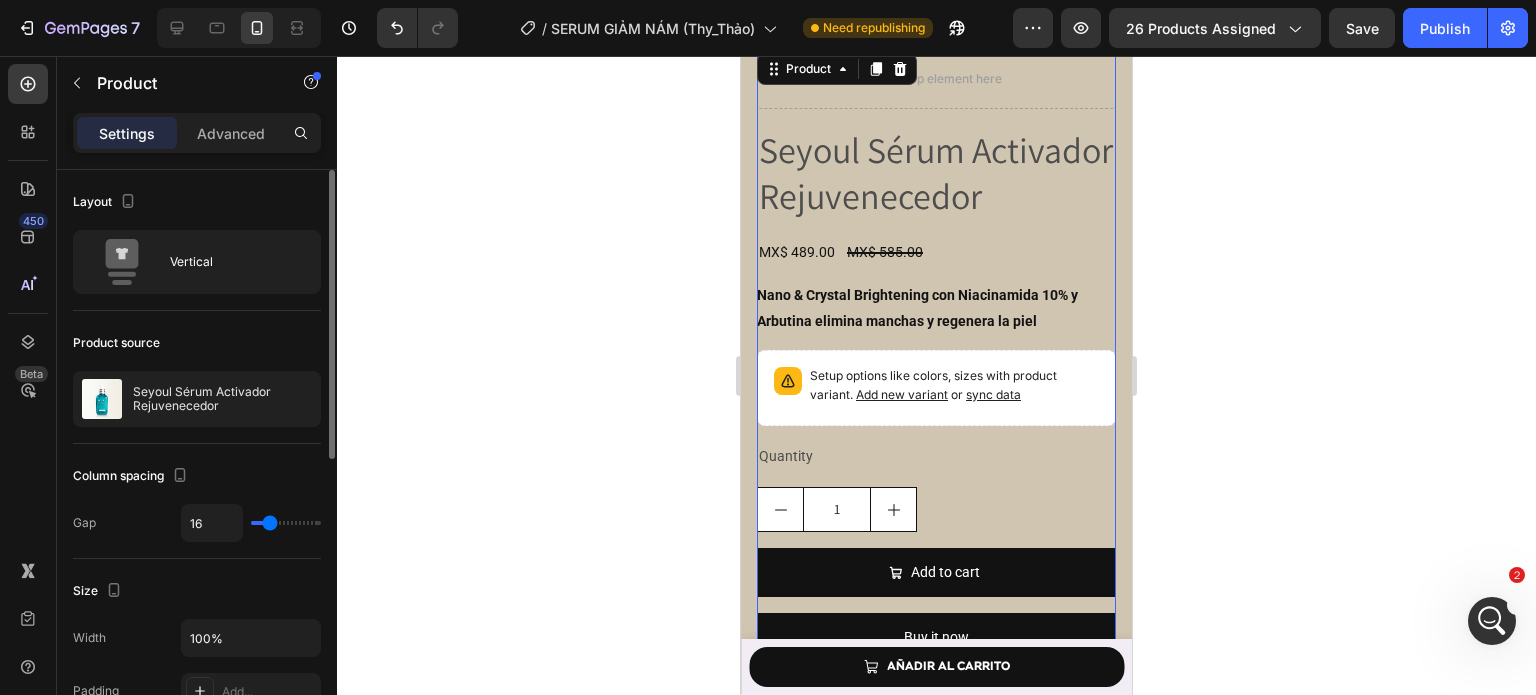 click on "Width 100%" at bounding box center [197, 638] 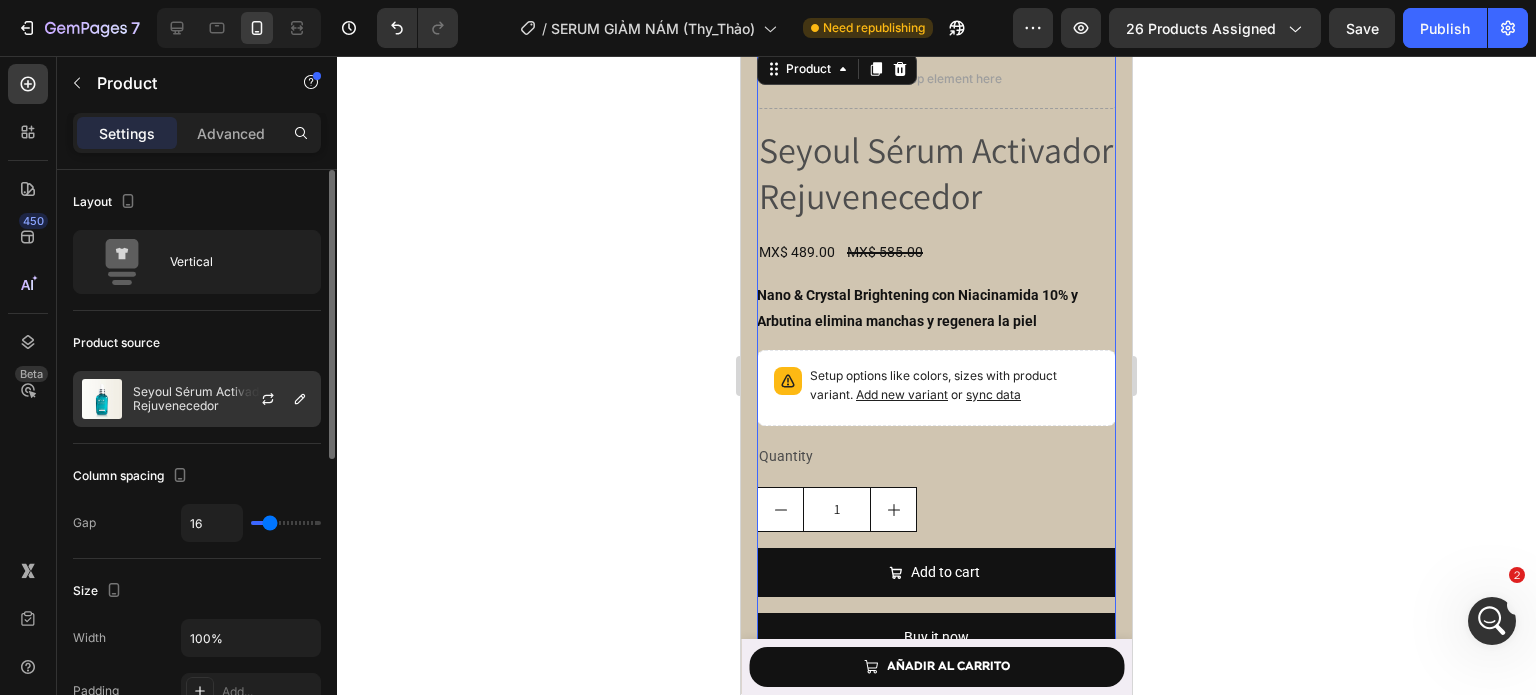 click on "Seyoul Sérum Activador Rejuvenecedor" 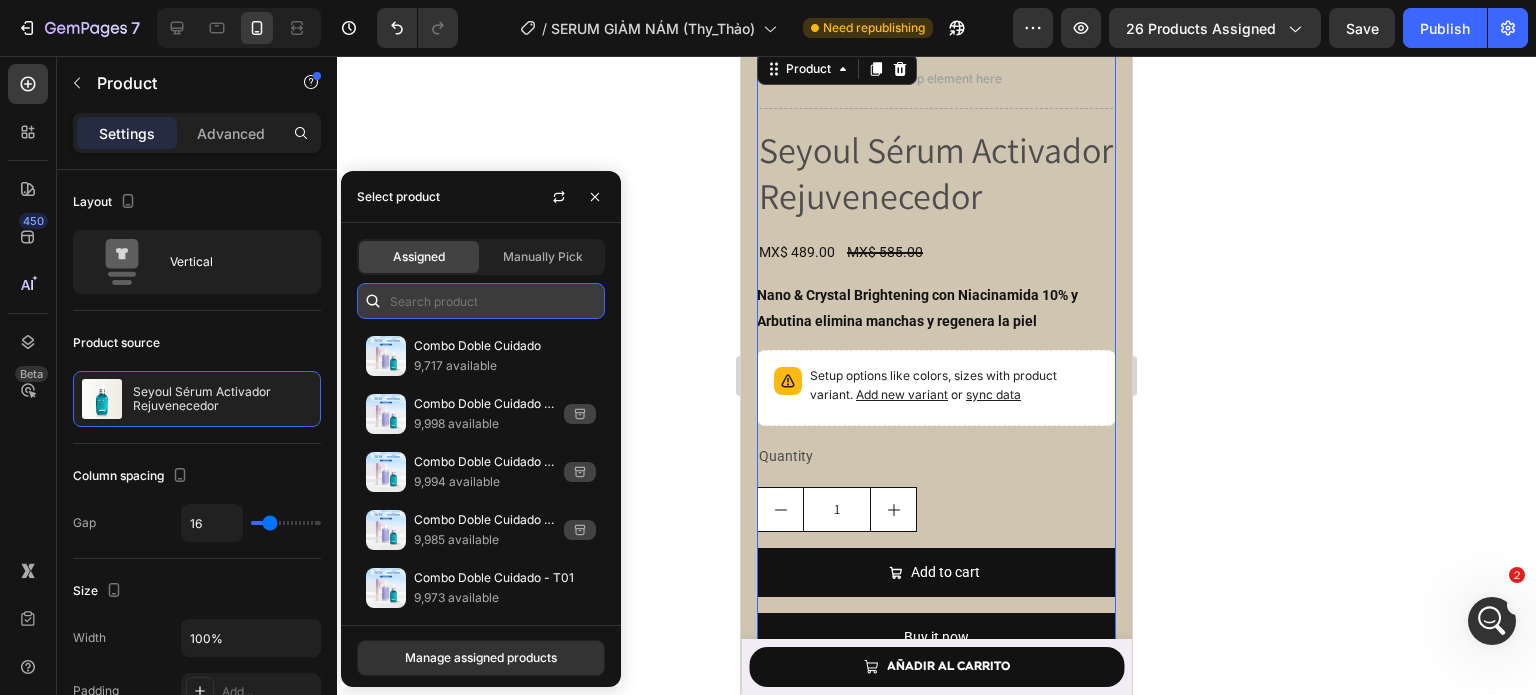 click at bounding box center (481, 301) 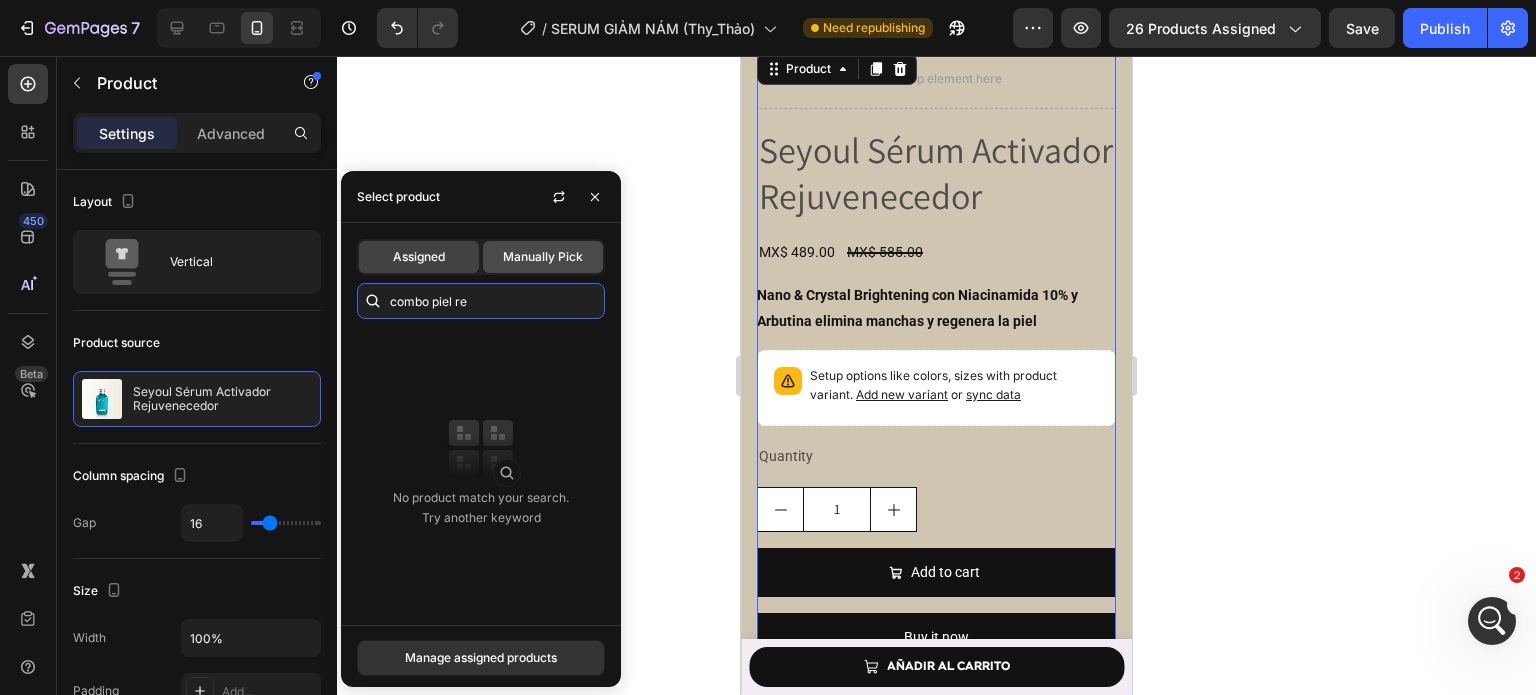 type on "combo piel re" 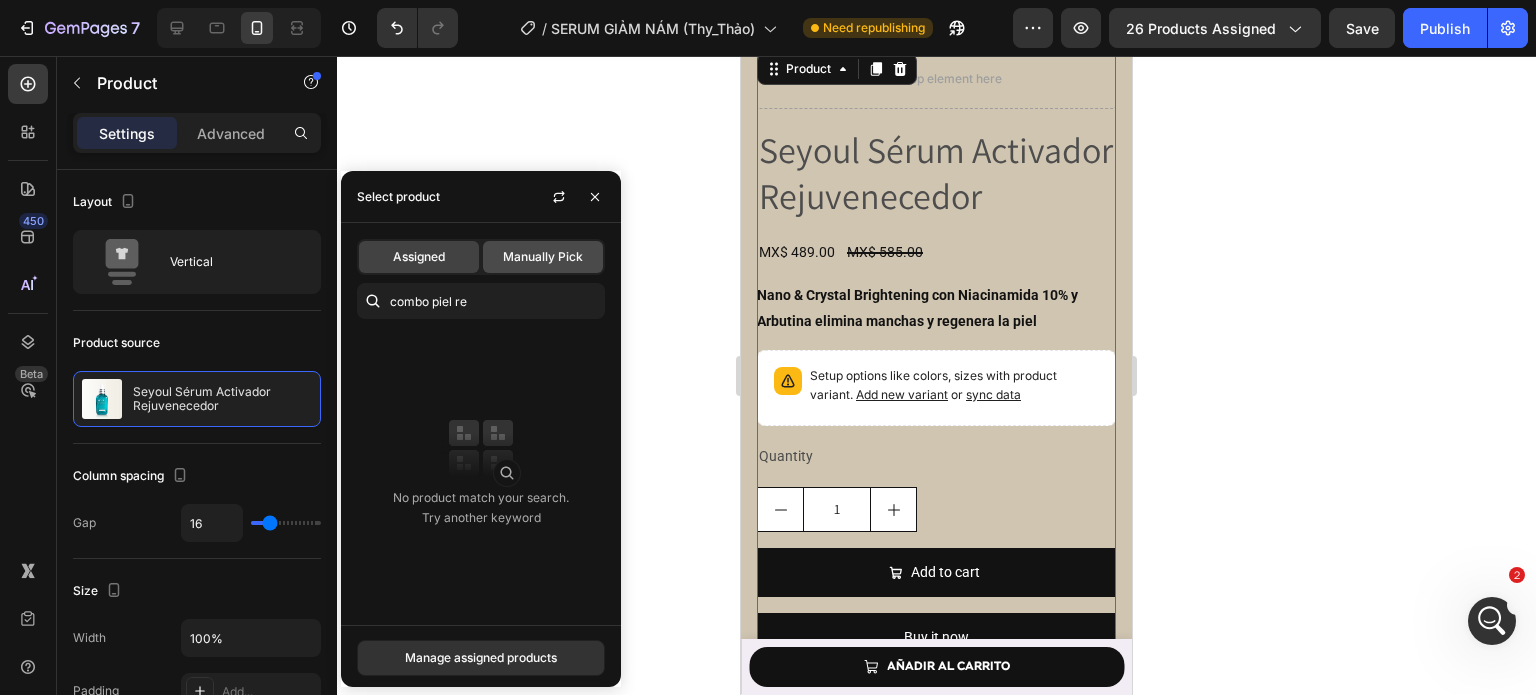 click on "Manually Pick" 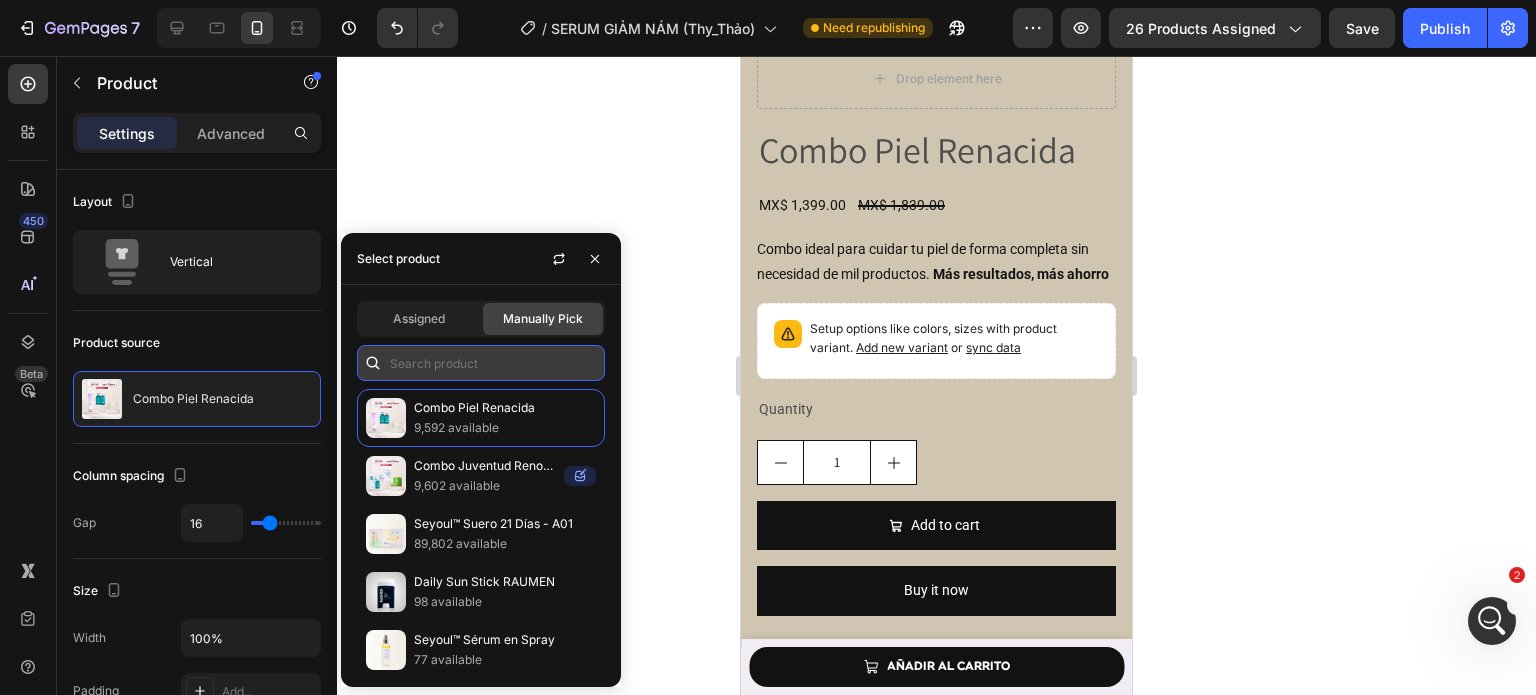 click at bounding box center [481, 363] 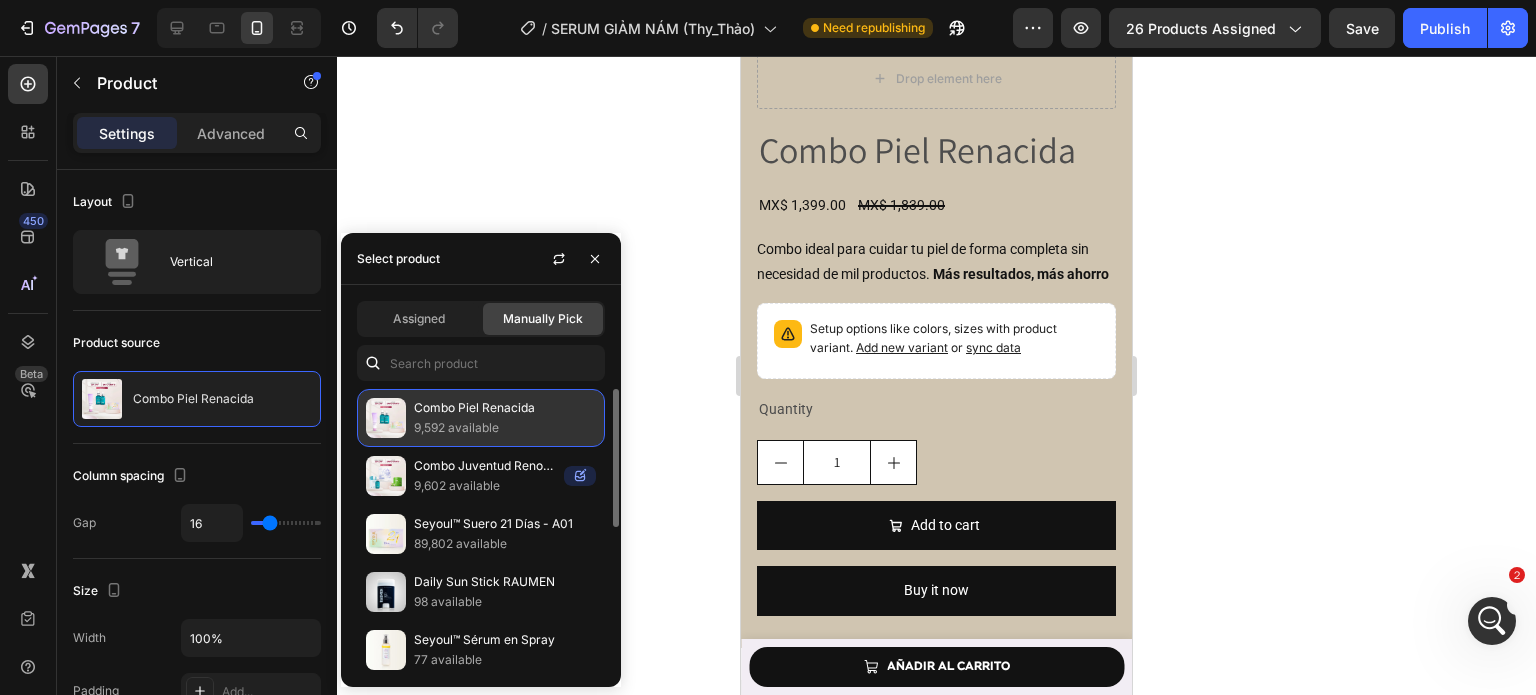 click on "Combo Piel Renacida" at bounding box center (505, 408) 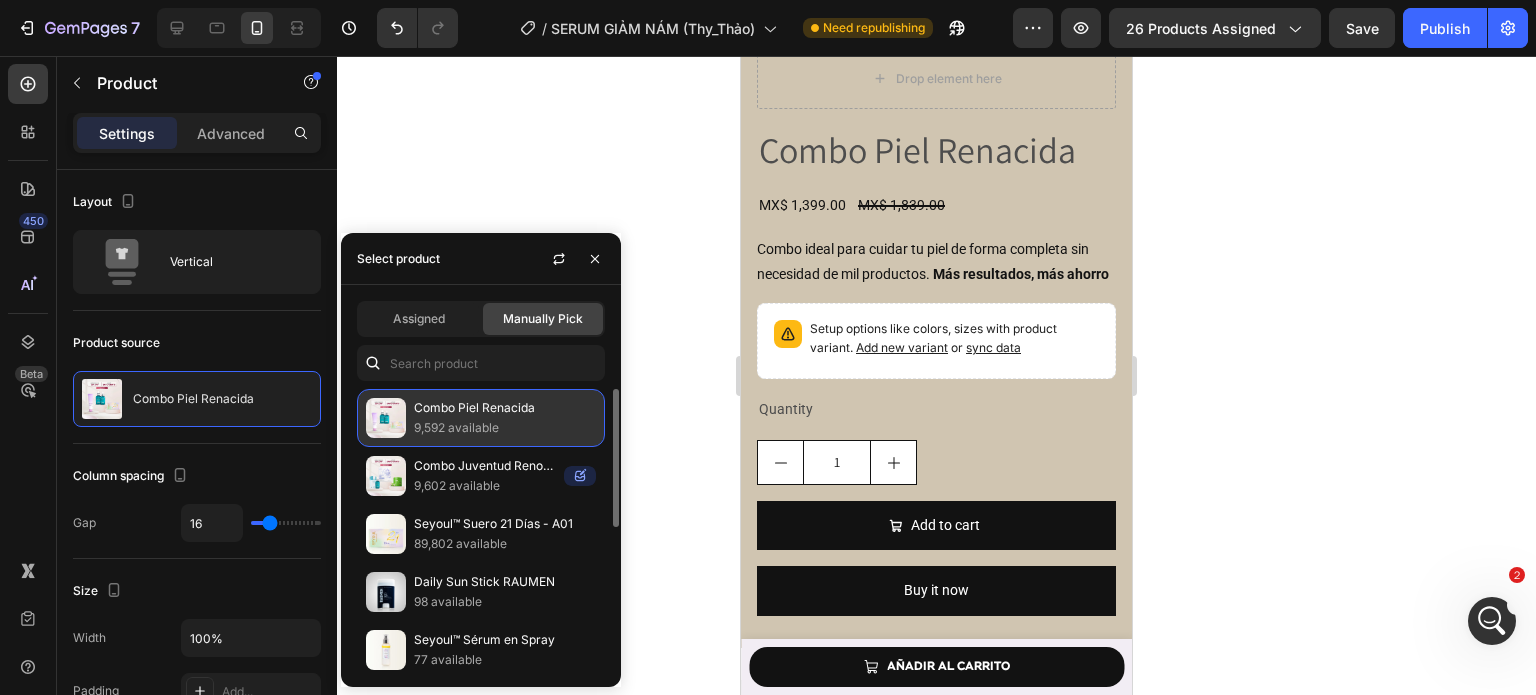 click on "Combo Piel Renacida" at bounding box center [505, 408] 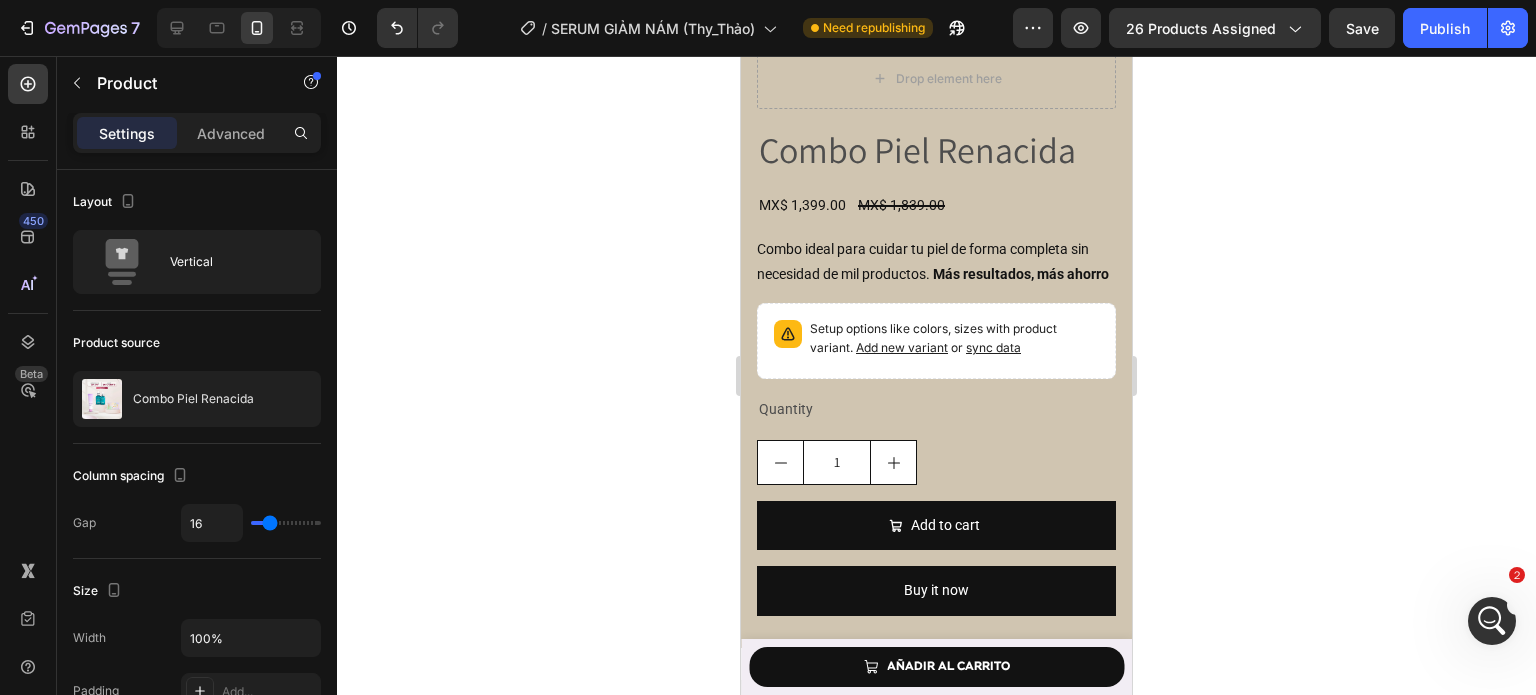 click 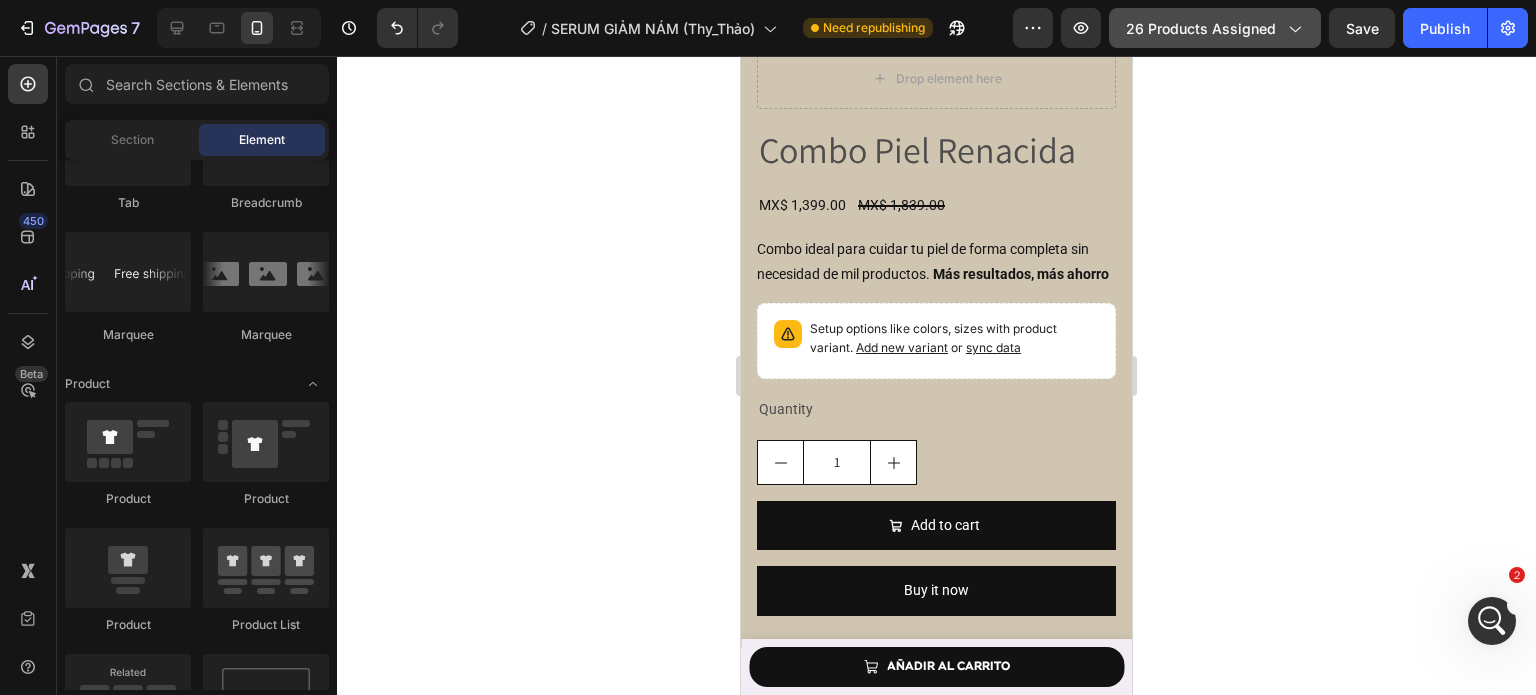 click on "26 products assigned" 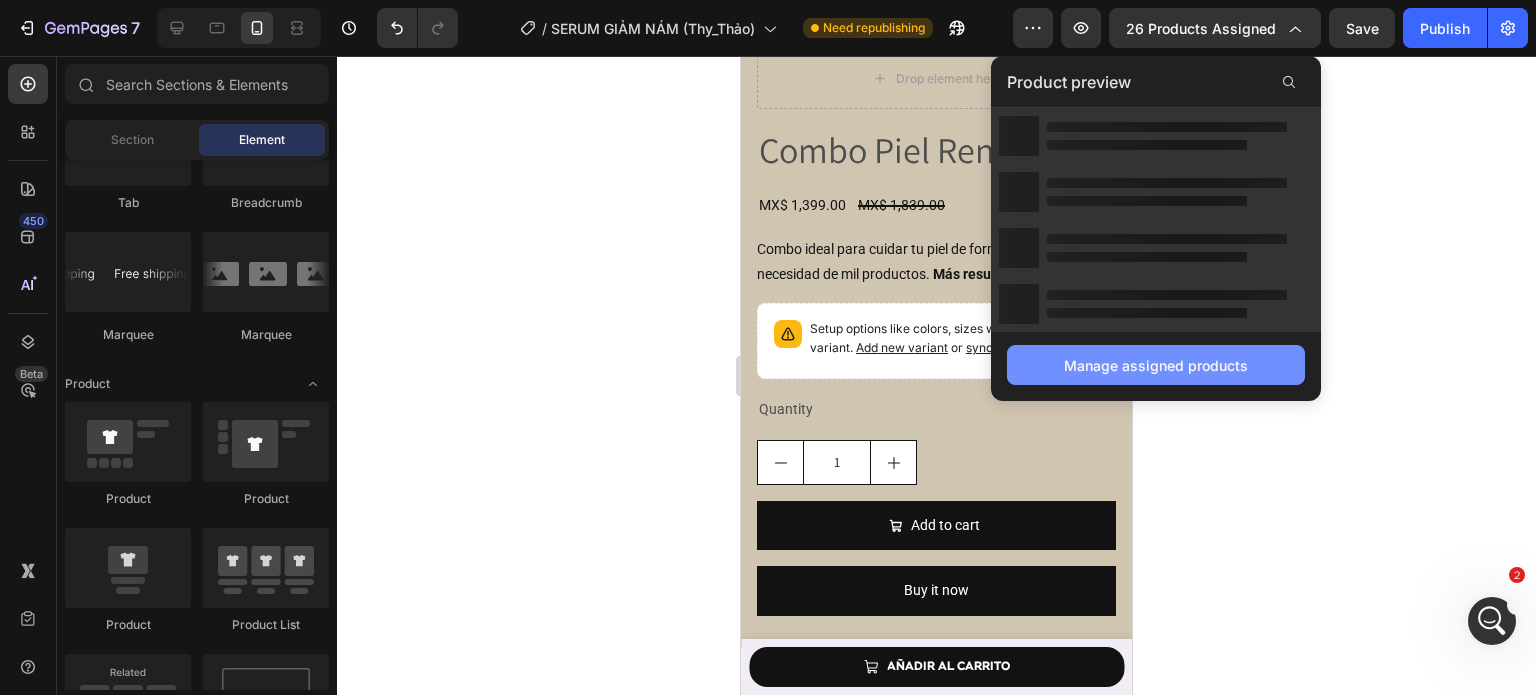 click on "Manage assigned products" at bounding box center [1156, 365] 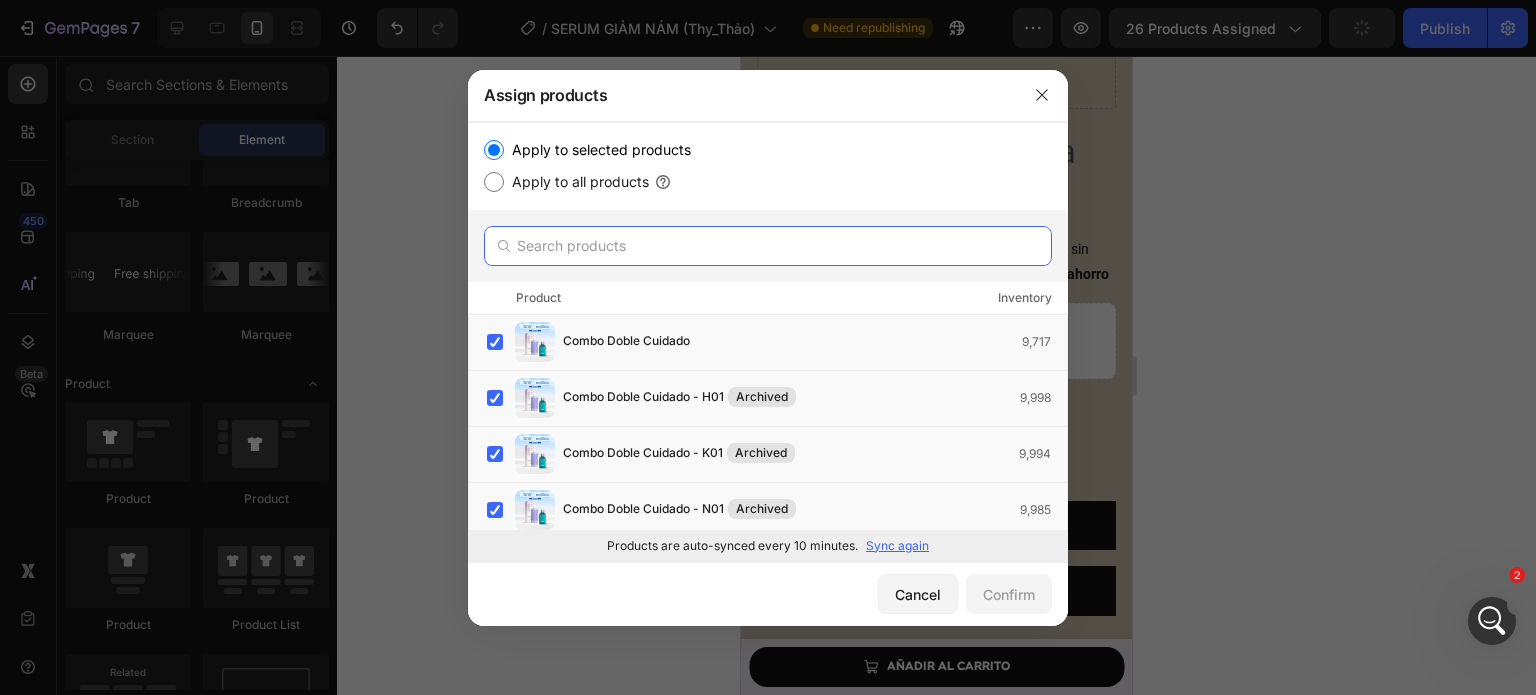 click at bounding box center [768, 246] 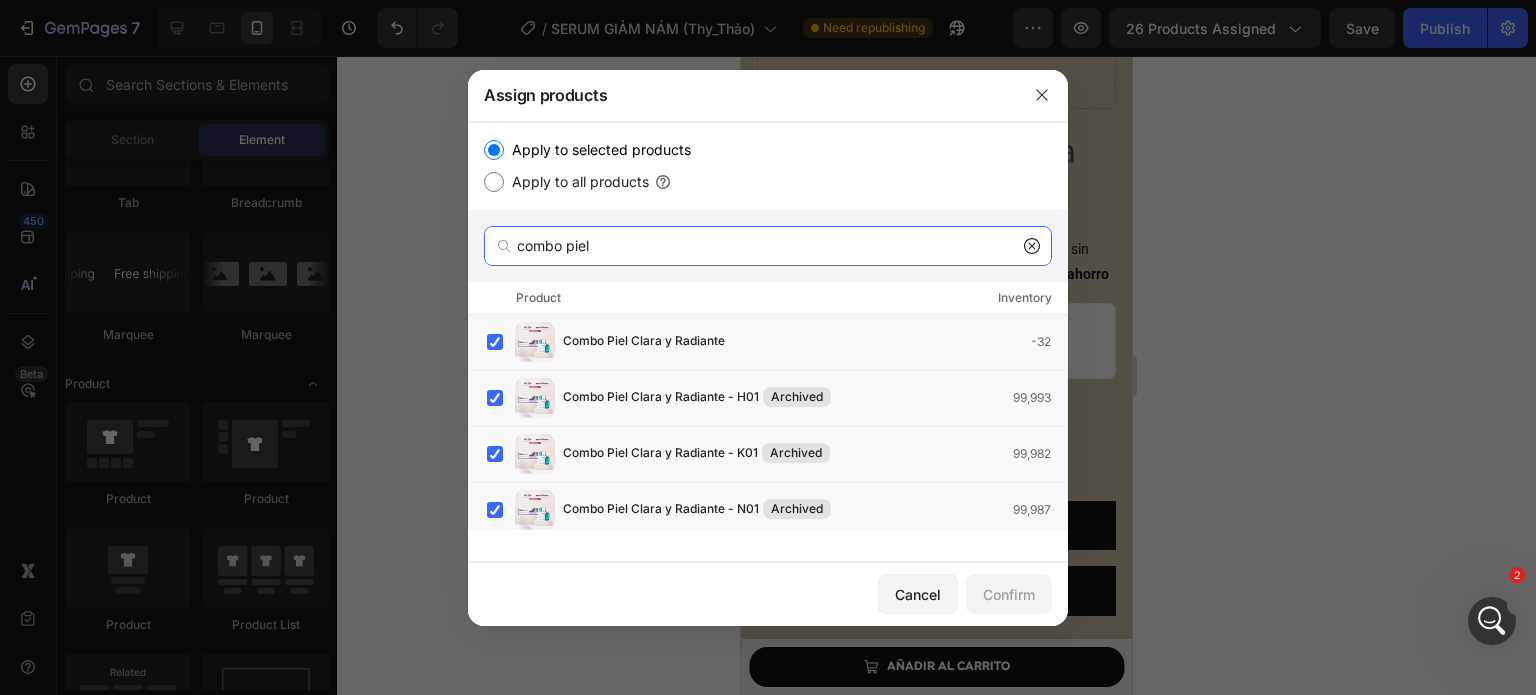 type on "combo piel" 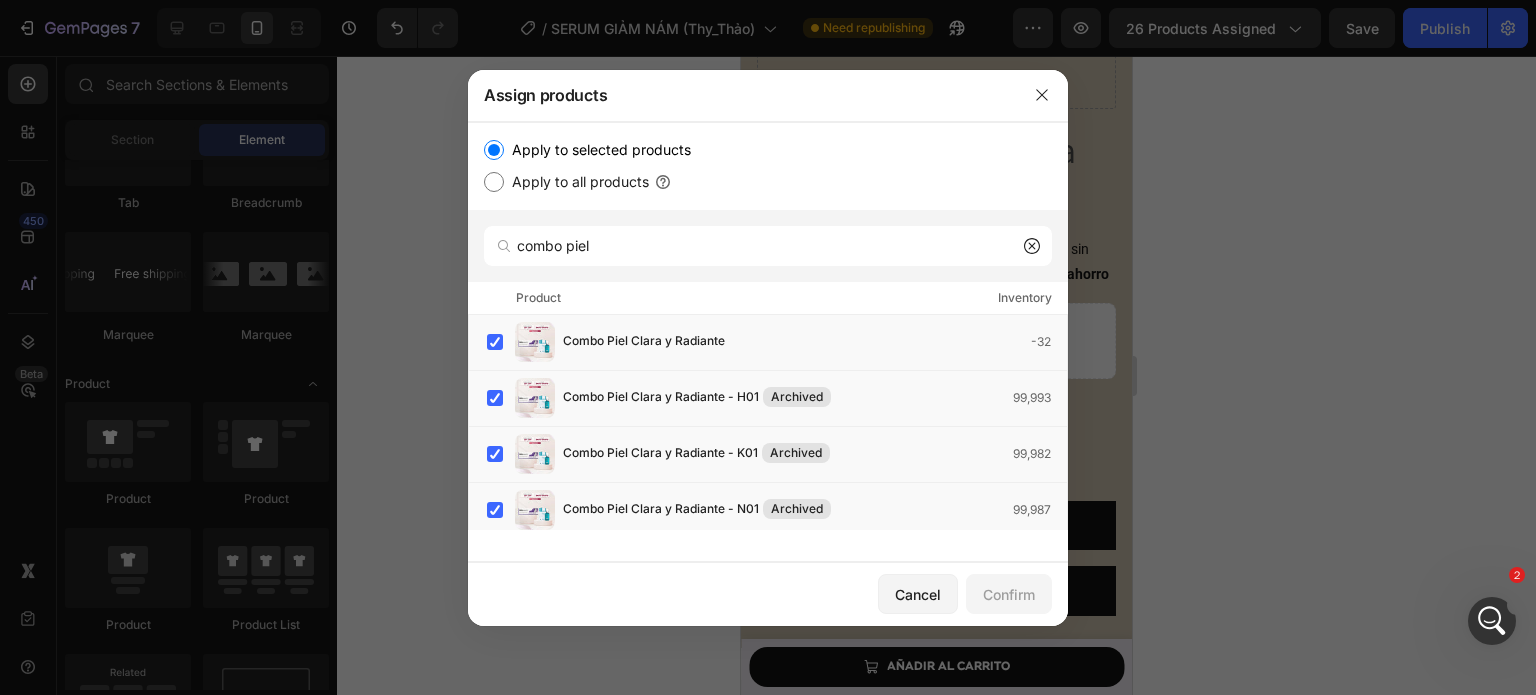 click on "Apply to selected products Apply to all products" 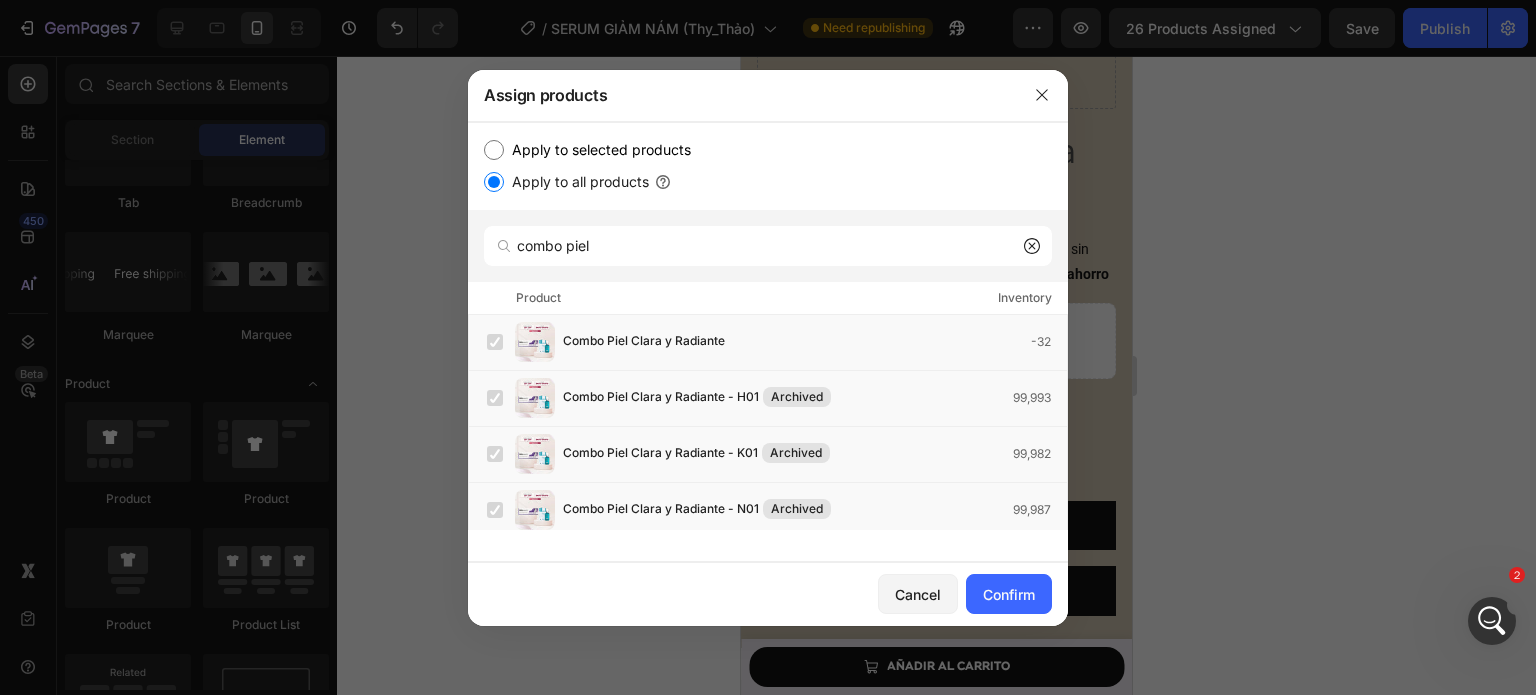 drag, startPoint x: 484, startPoint y: 138, endPoint x: 510, endPoint y: 158, distance: 32.80244 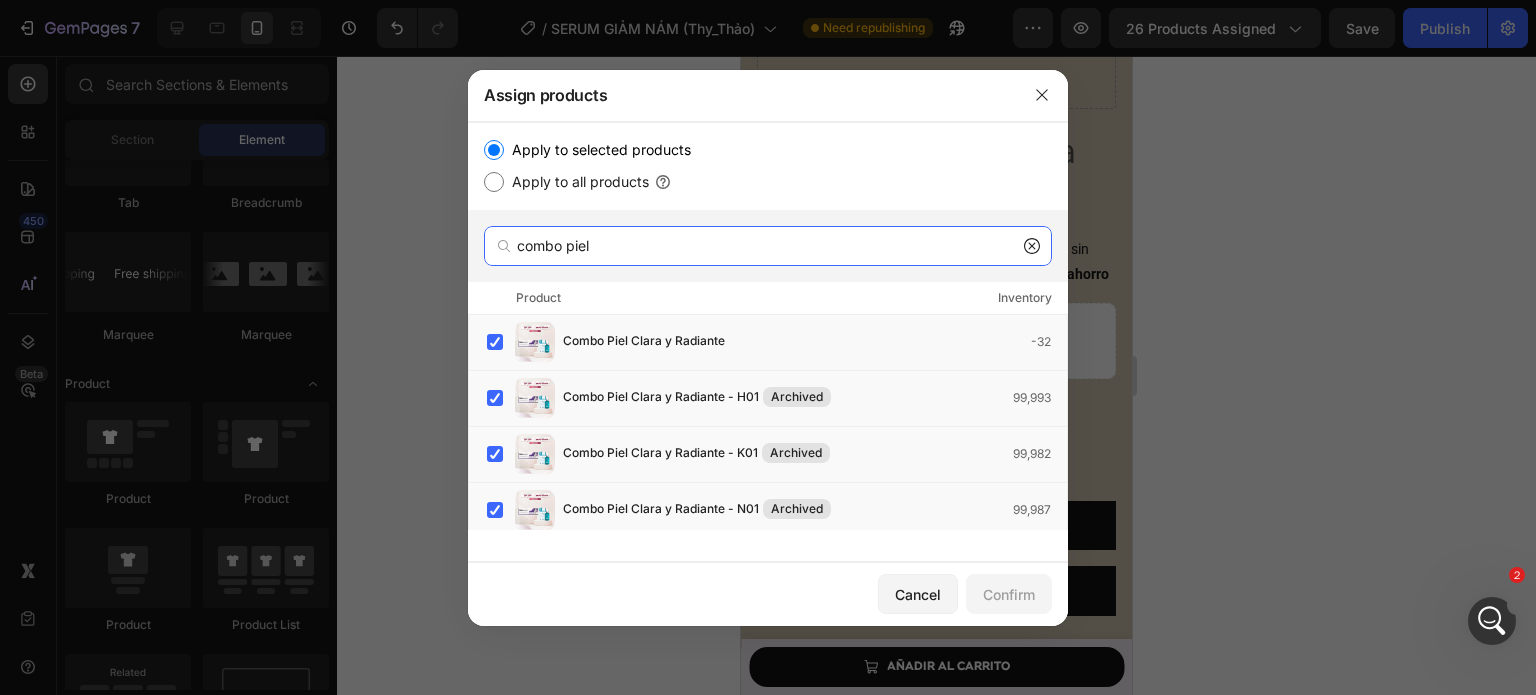 click on "combo piel" at bounding box center [768, 246] 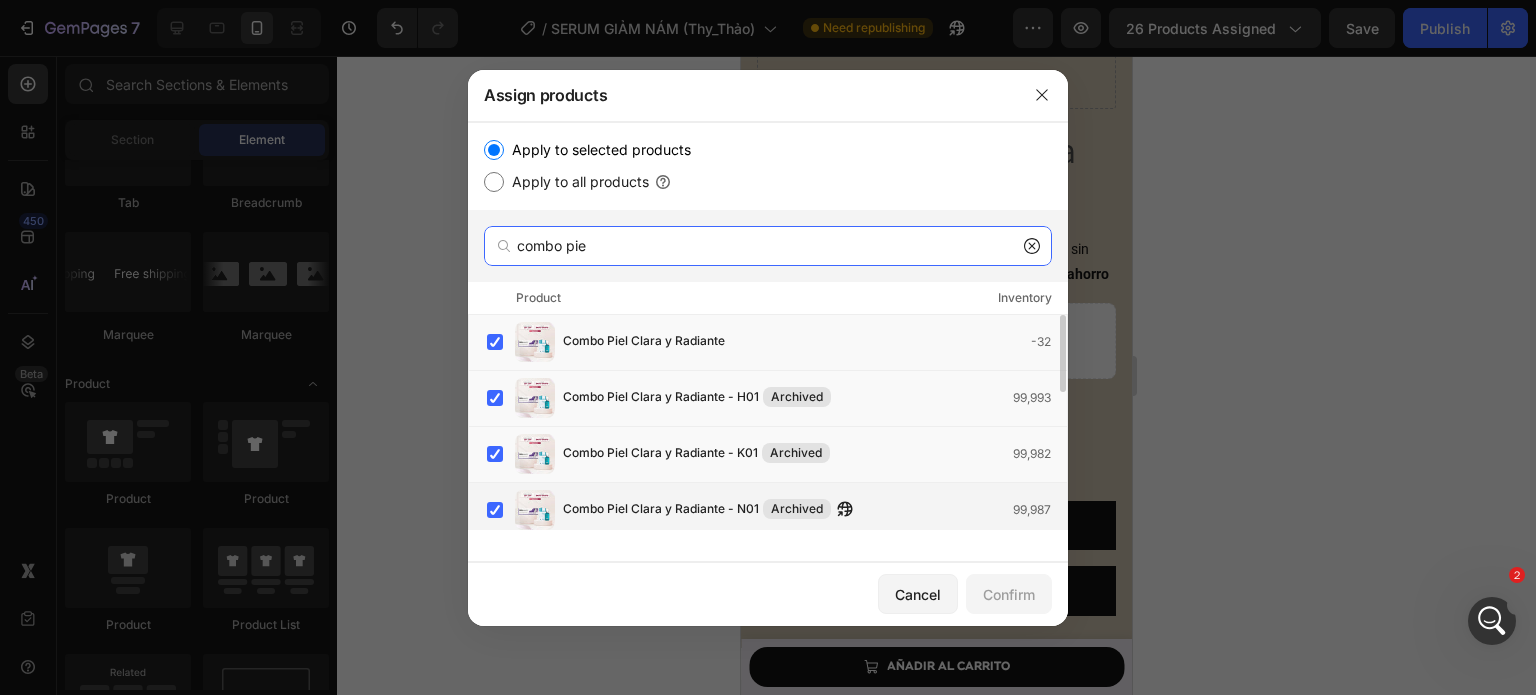 scroll, scrollTop: 384, scrollLeft: 0, axis: vertical 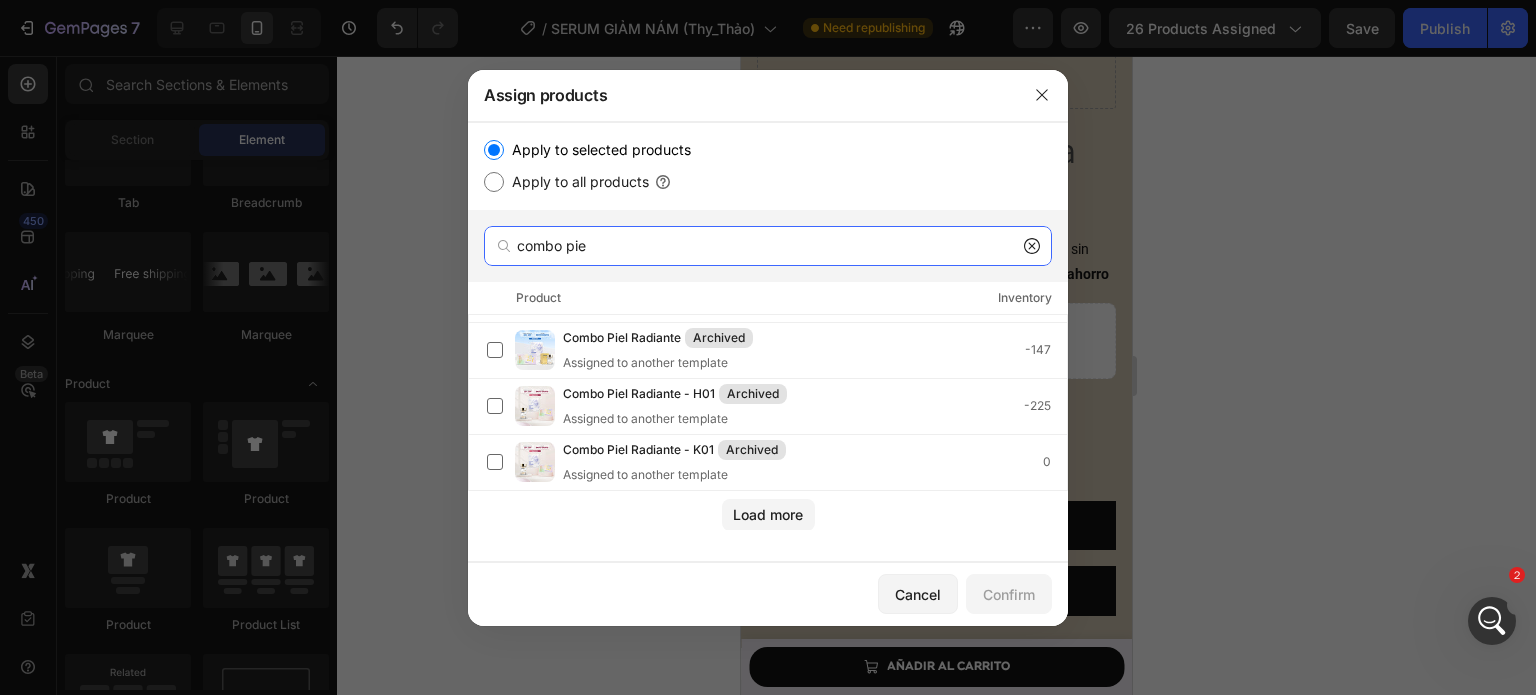 type on "combo pie" 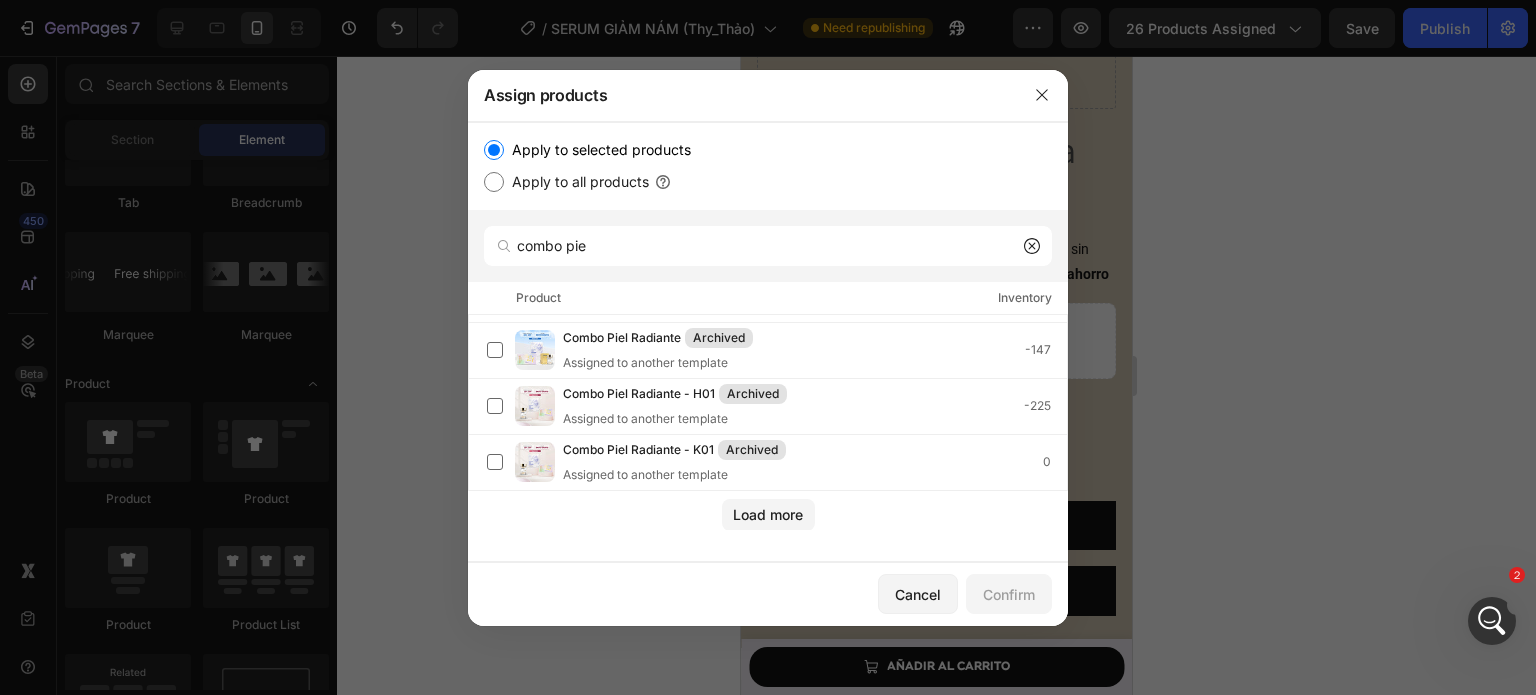 click on "Apply to selected products Apply to all products" 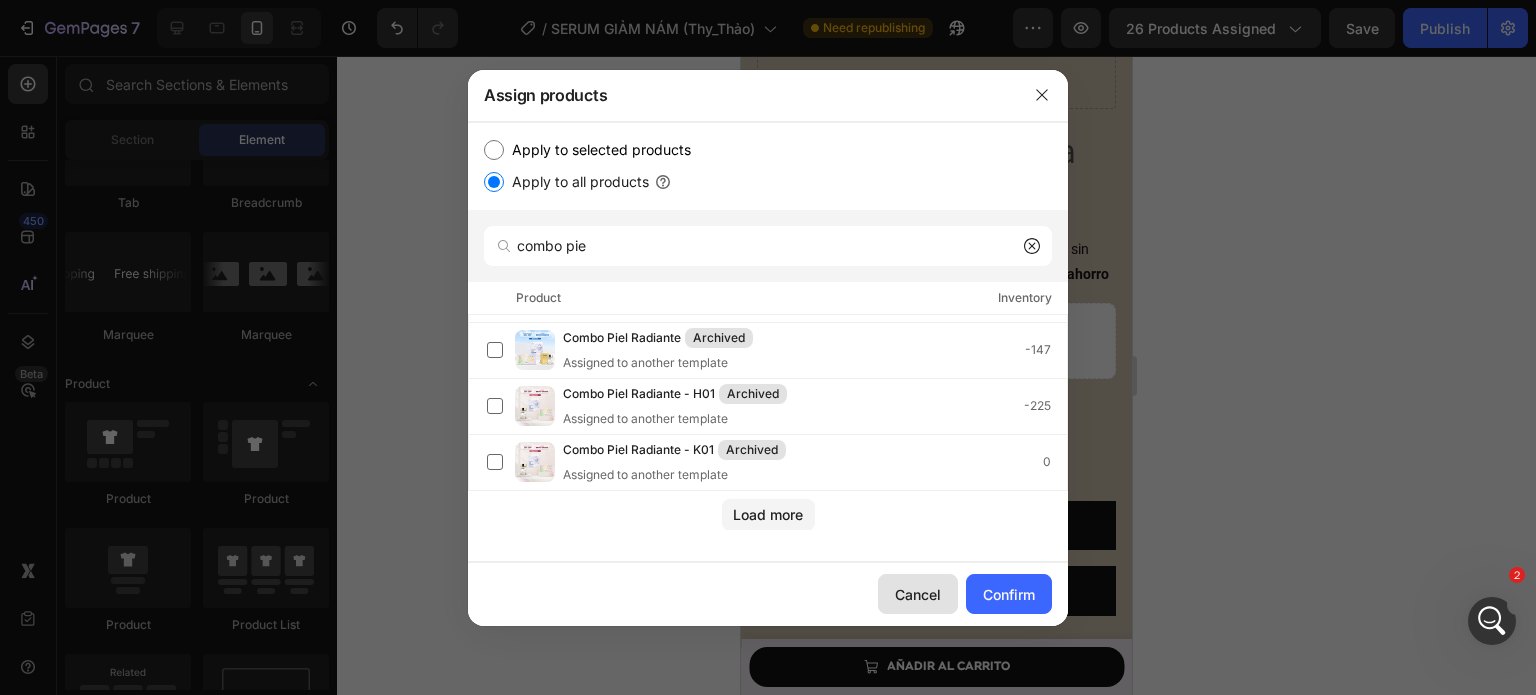 click on "Cancel" 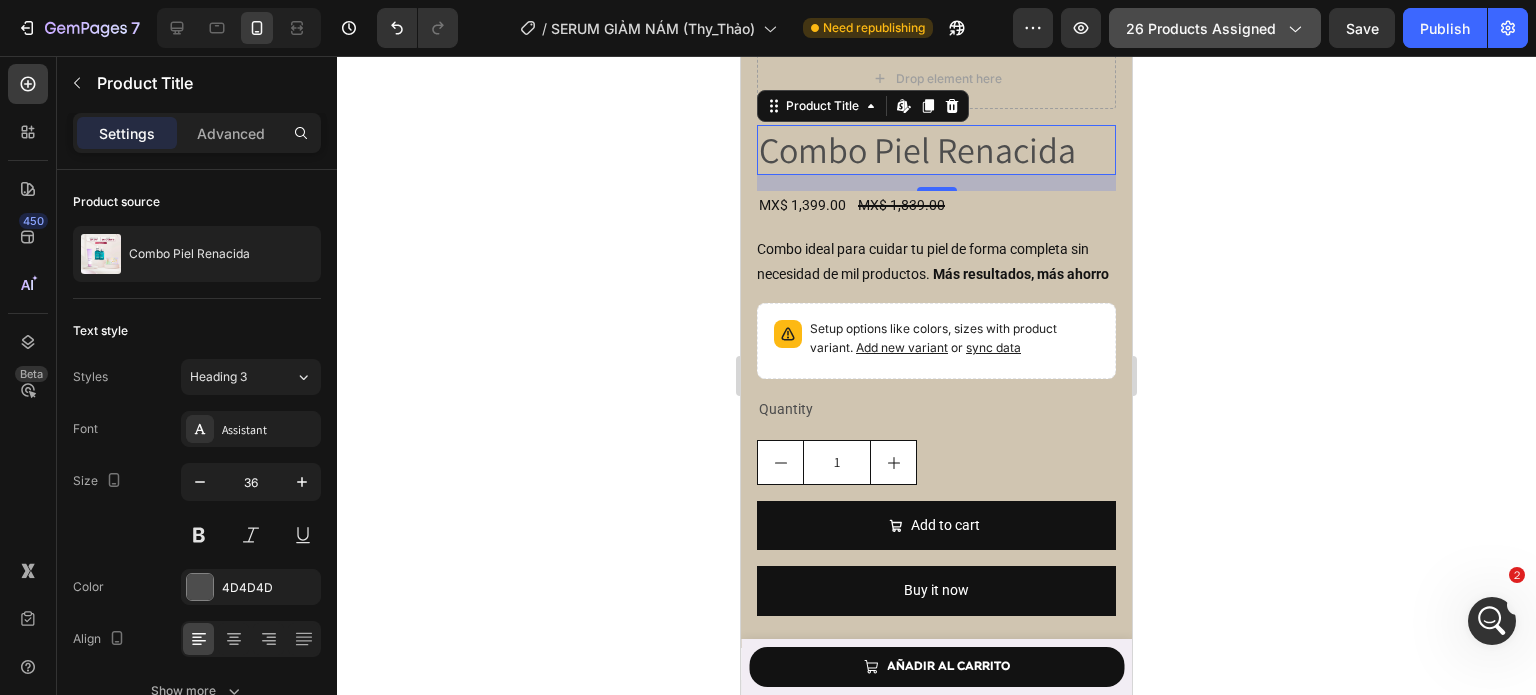click on "26 products assigned" at bounding box center [1215, 28] 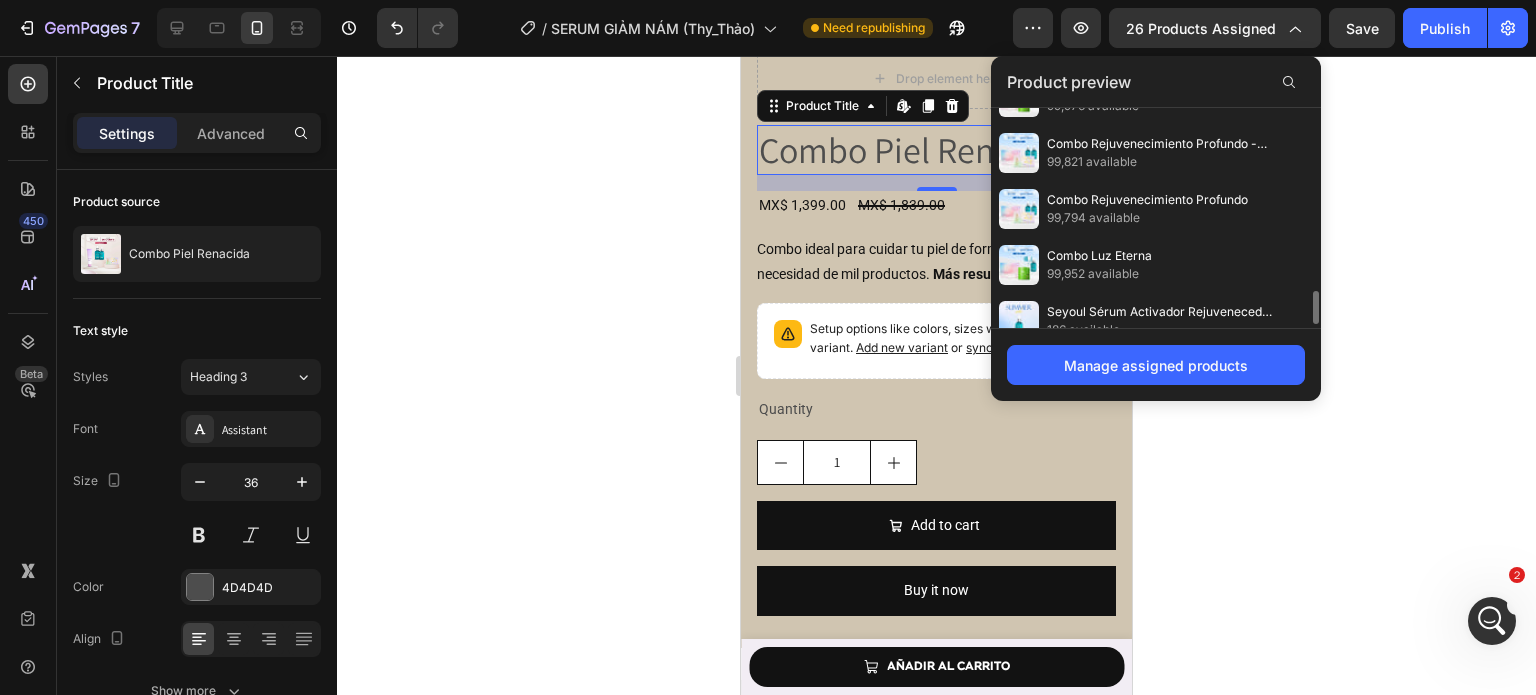 scroll, scrollTop: 1236, scrollLeft: 0, axis: vertical 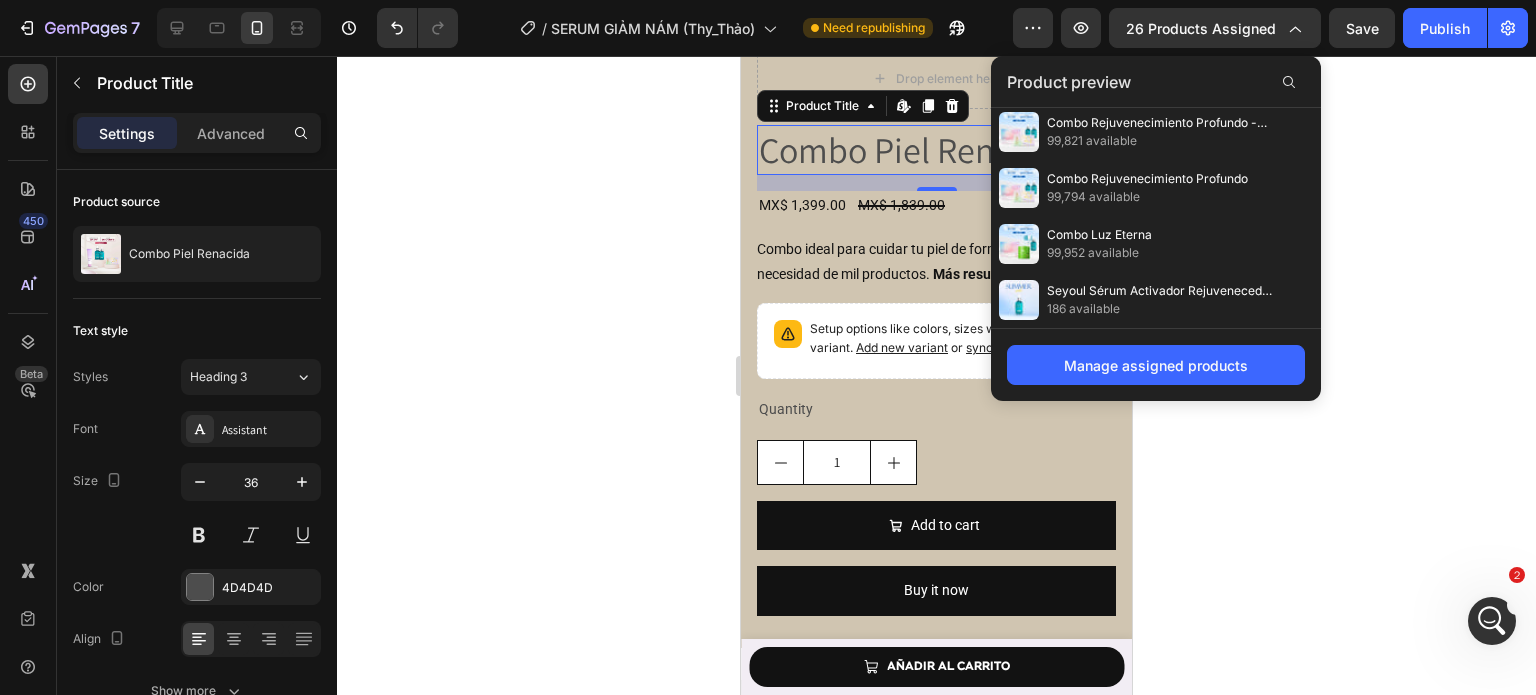 click on "Manage assigned products" 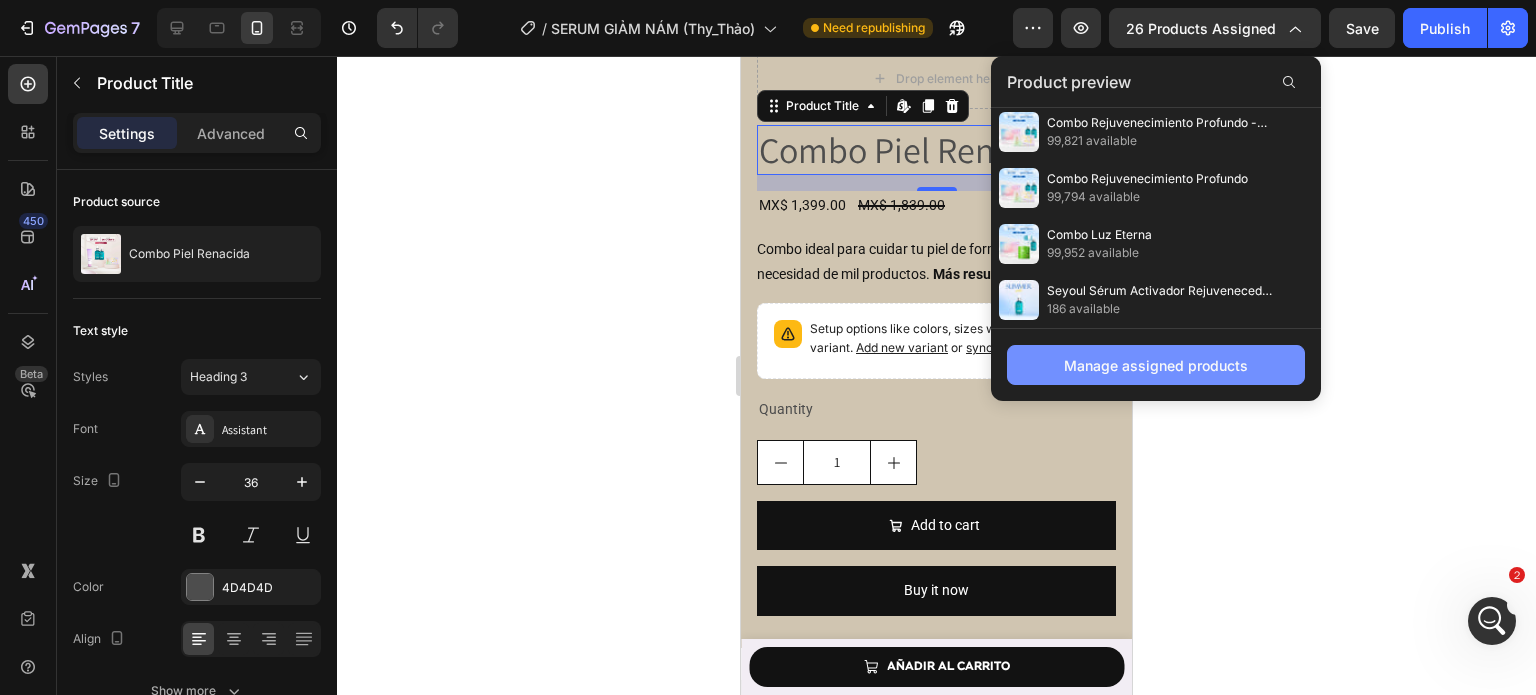 click on "Manage assigned products" at bounding box center [1156, 365] 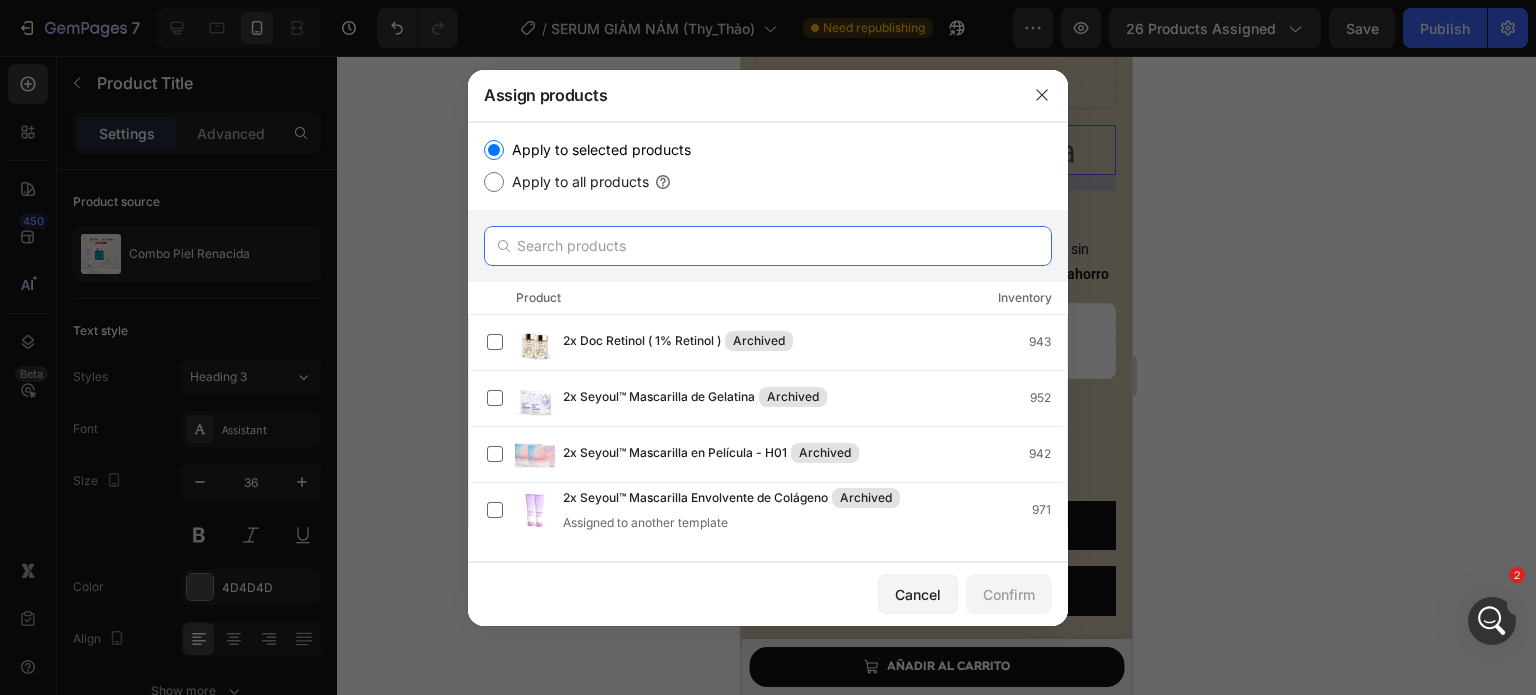 click at bounding box center [768, 246] 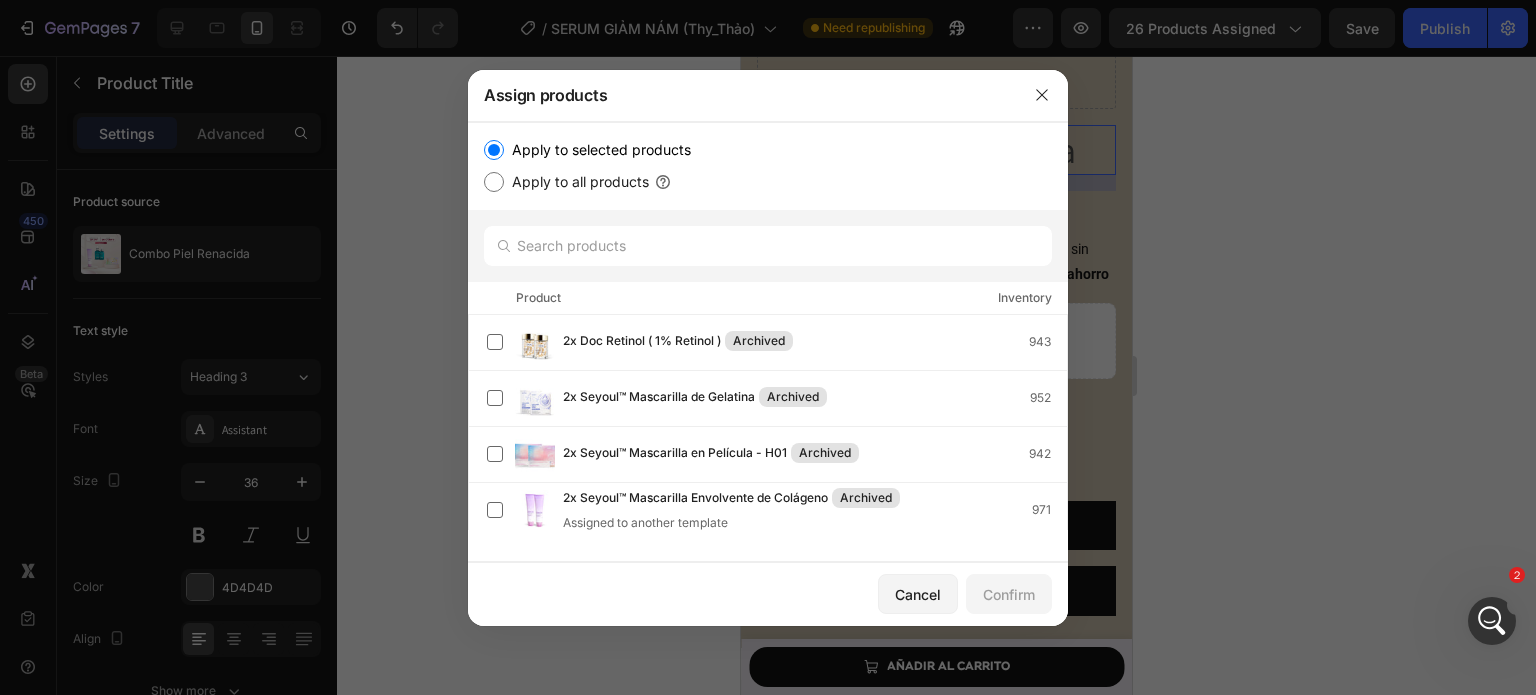click on "Apply to all products" at bounding box center (576, 182) 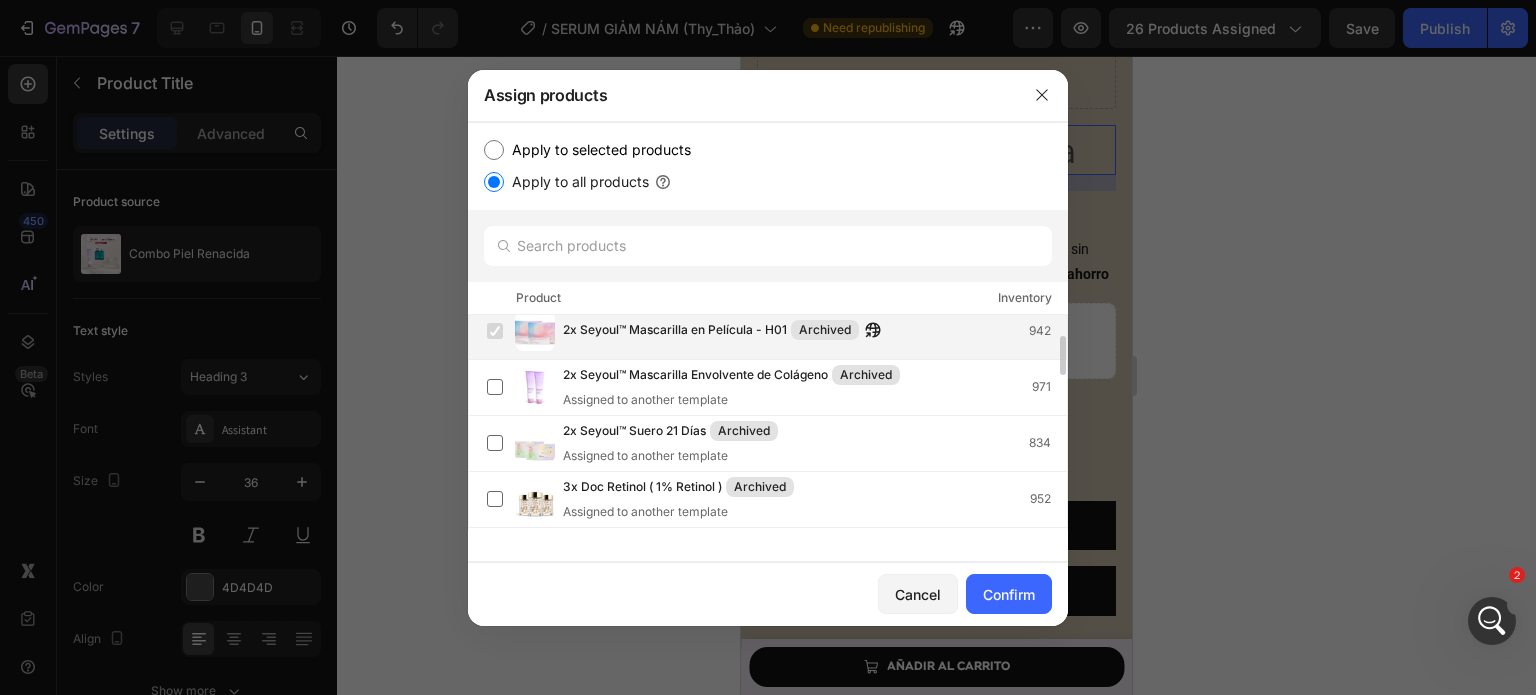 scroll, scrollTop: 122, scrollLeft: 0, axis: vertical 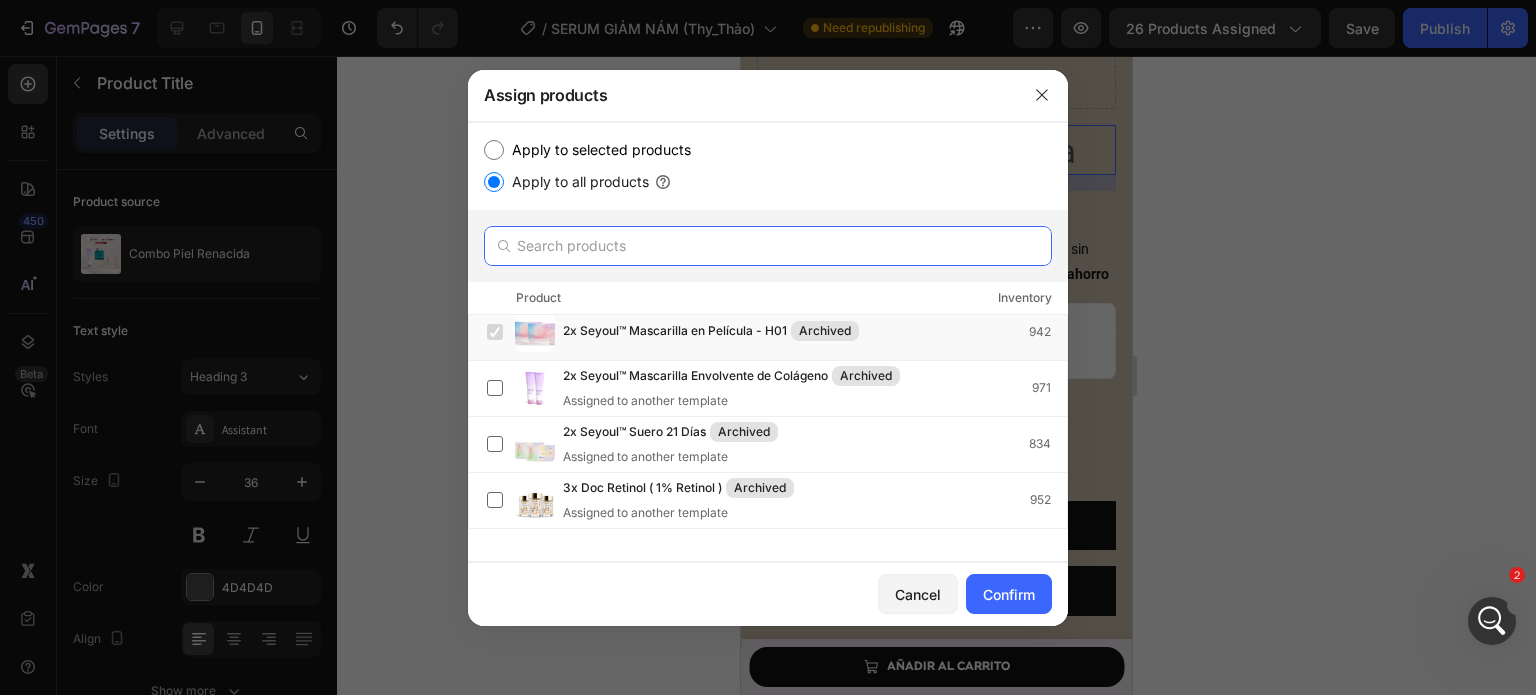 click at bounding box center (768, 246) 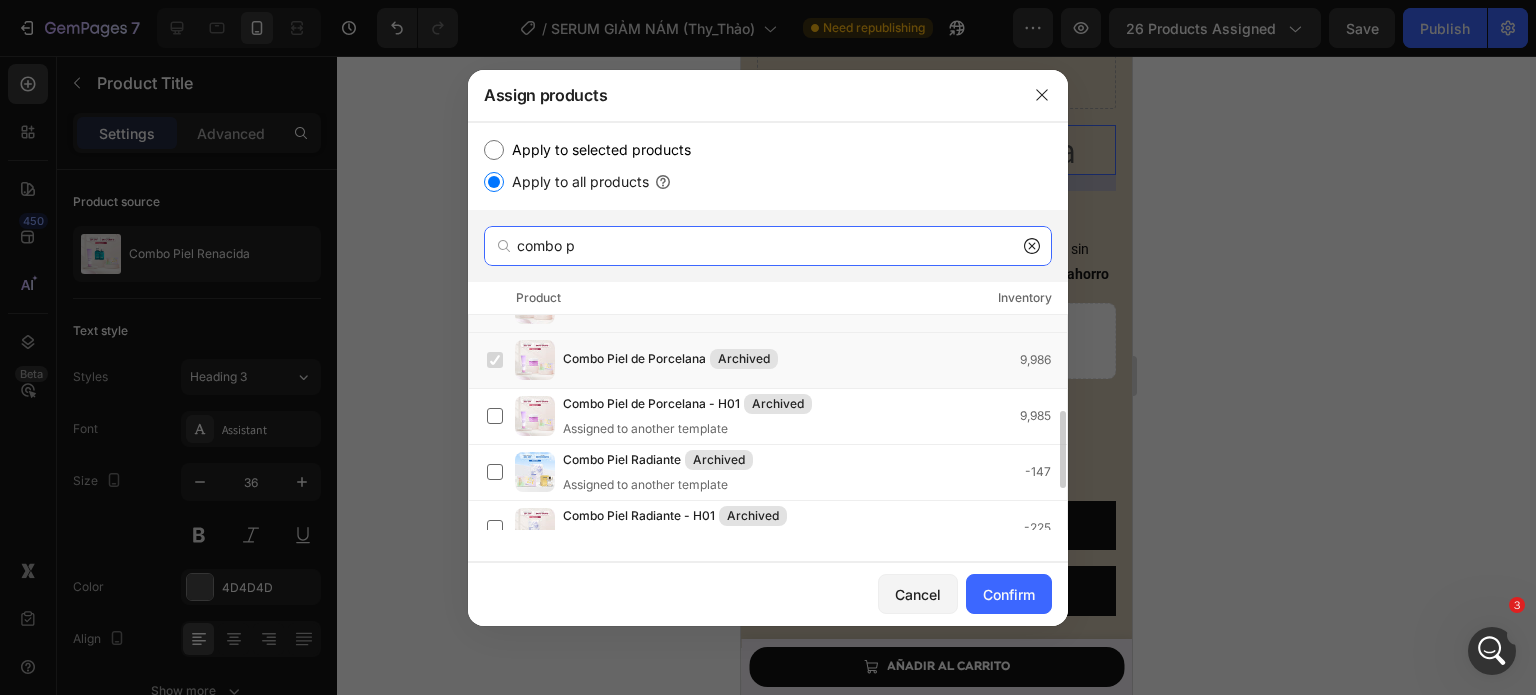 scroll, scrollTop: 264, scrollLeft: 0, axis: vertical 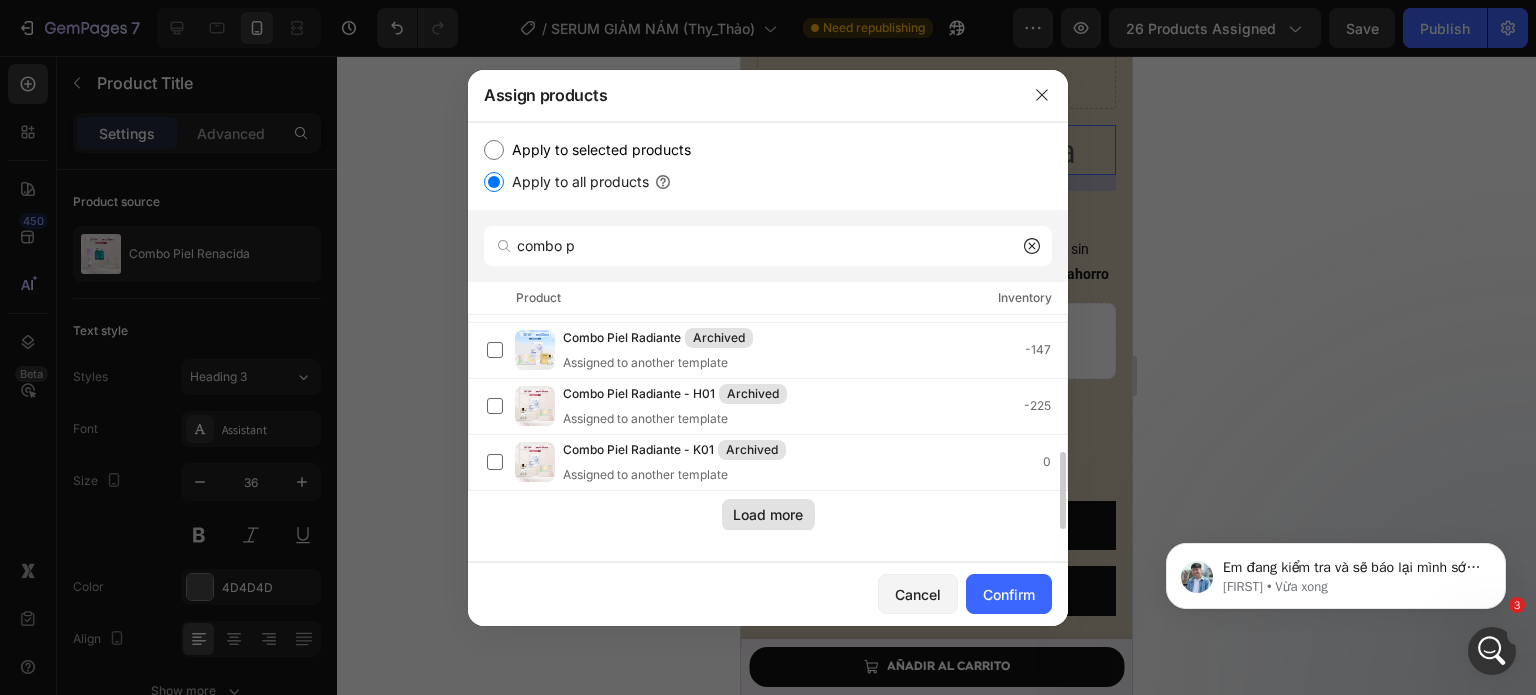 click on "Load more" 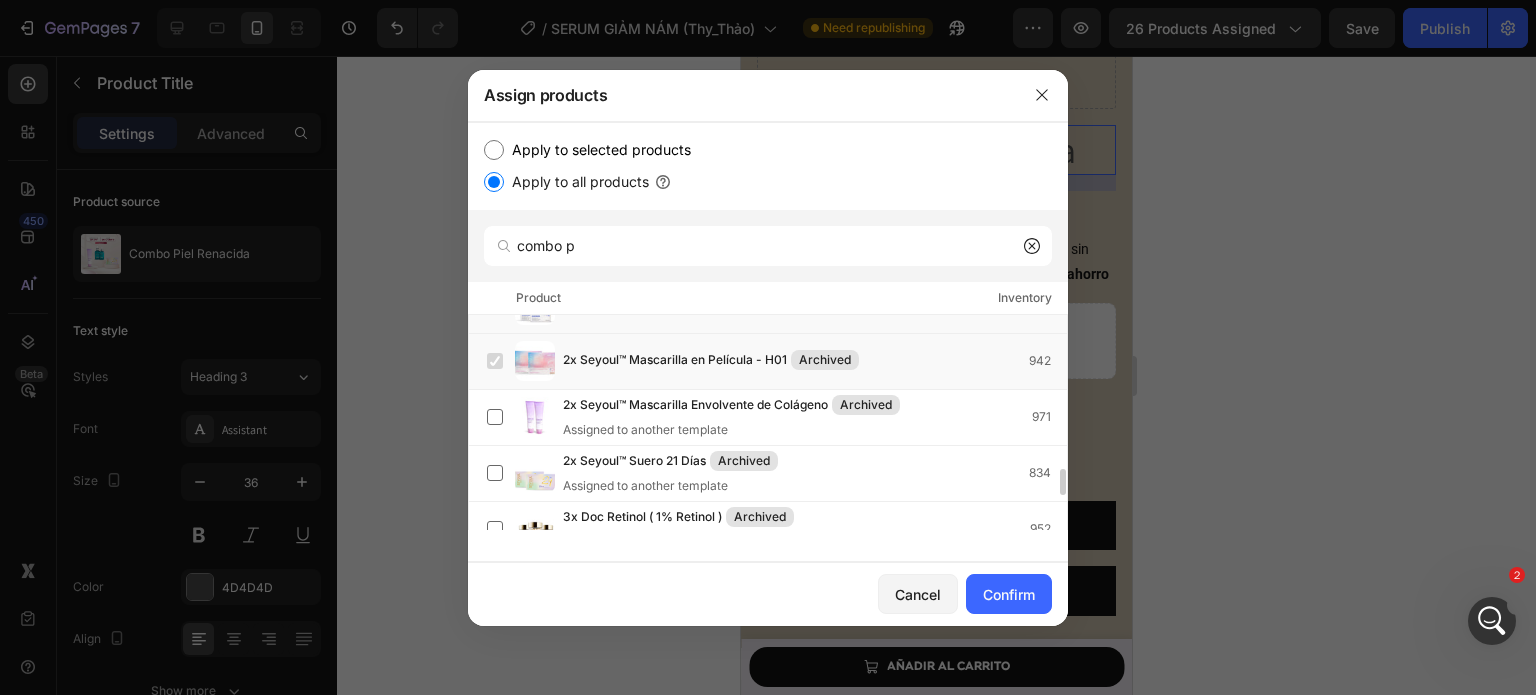 scroll, scrollTop: 1270, scrollLeft: 0, axis: vertical 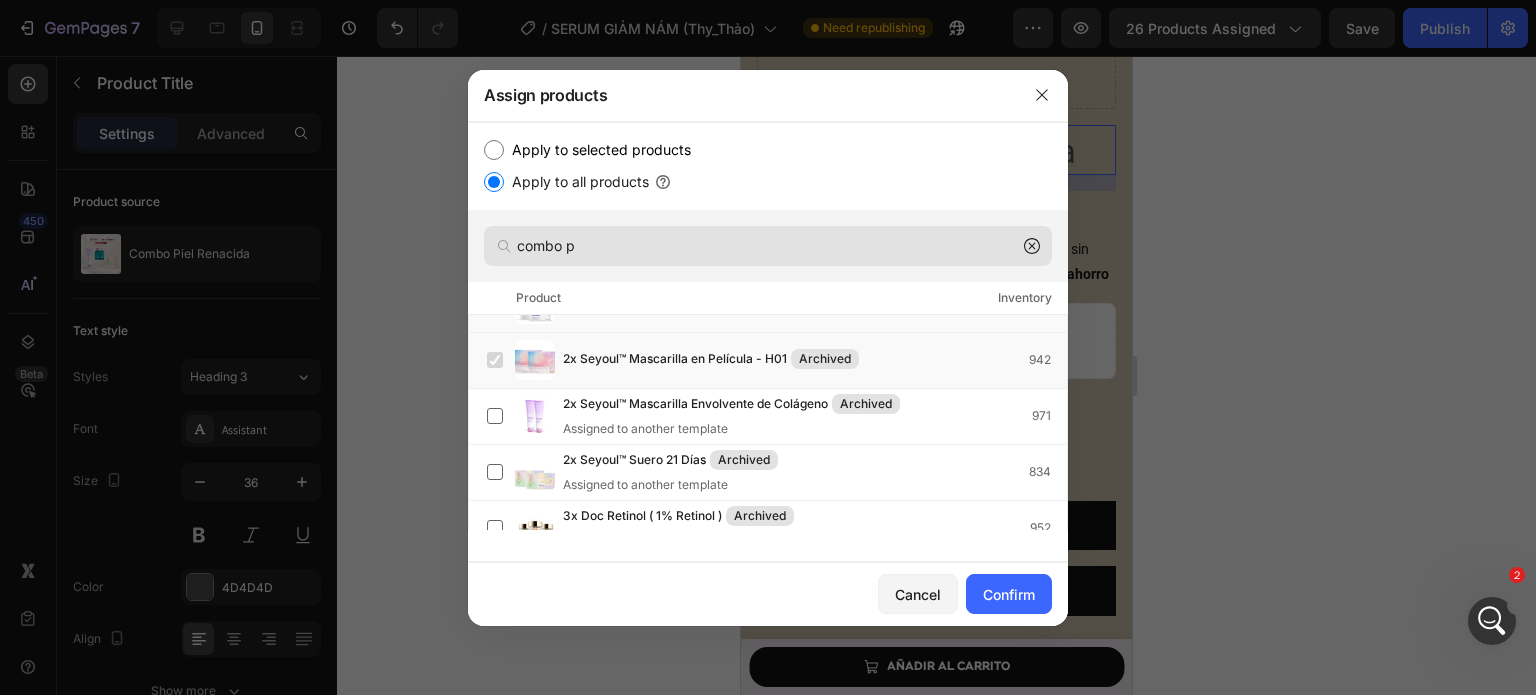 drag, startPoint x: 785, startPoint y: 267, endPoint x: 768, endPoint y: 245, distance: 27.802877 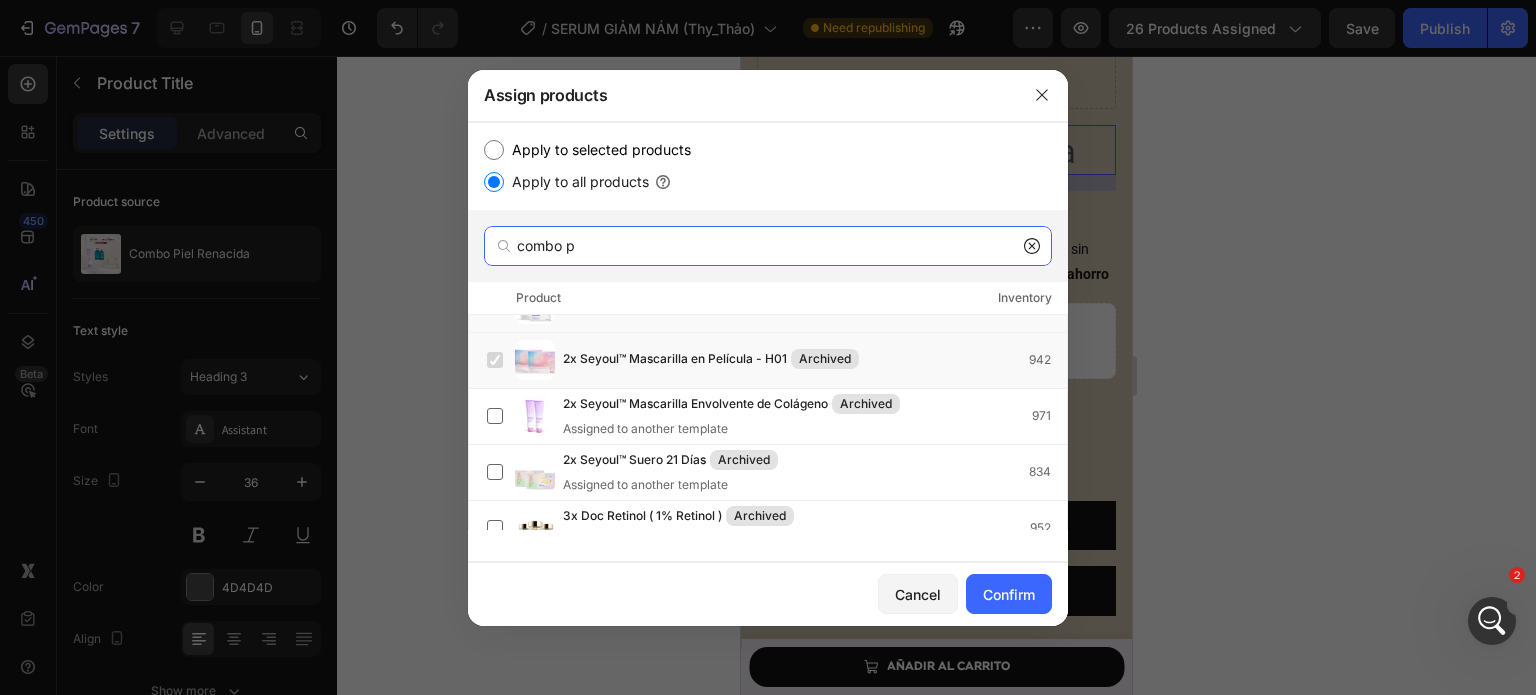click on "combo p" at bounding box center [768, 246] 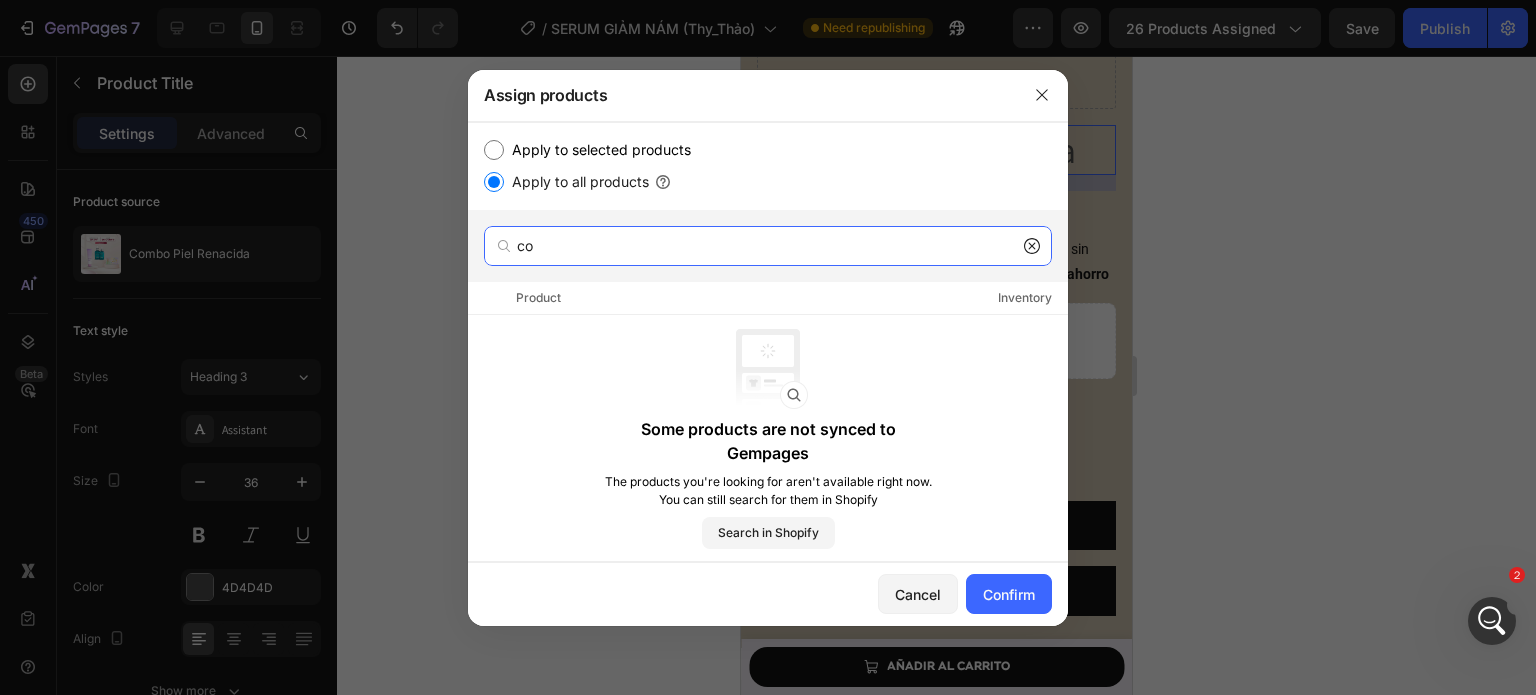 type on "c" 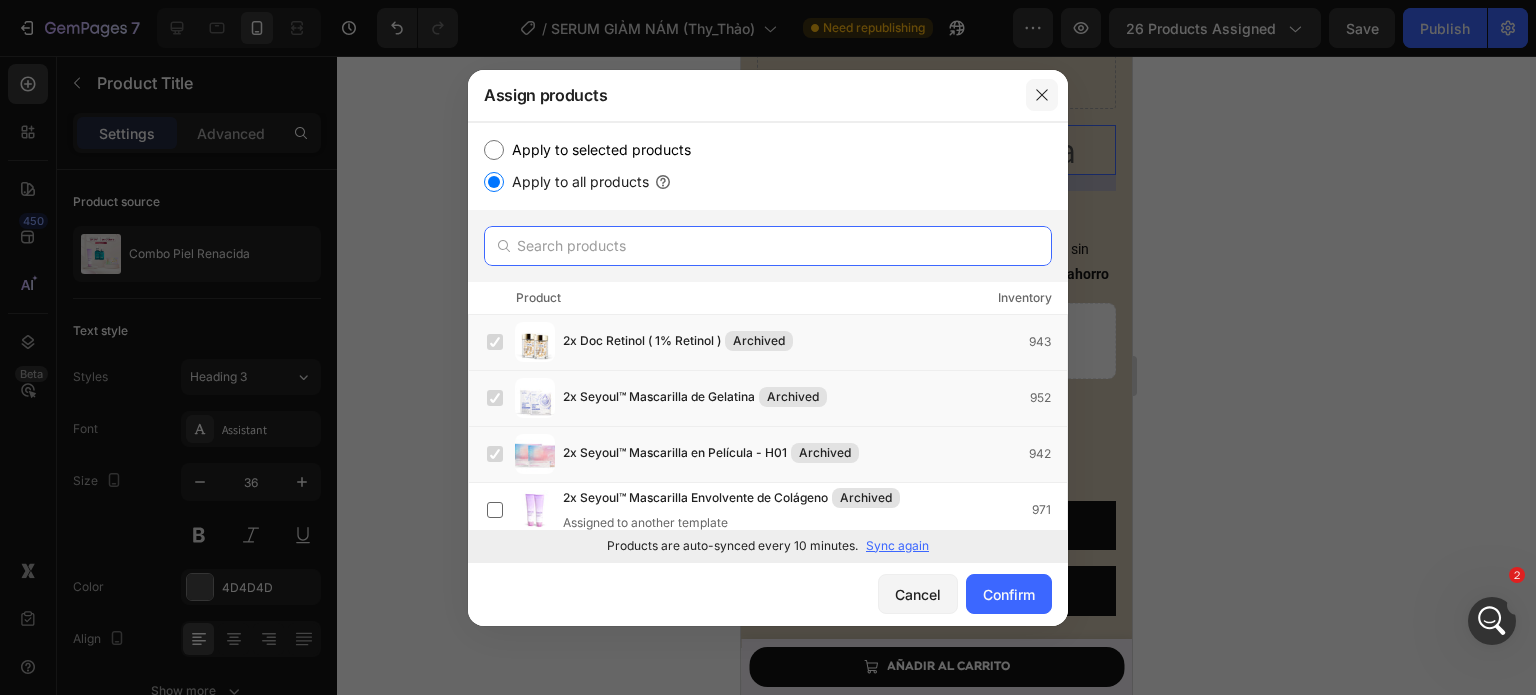 type 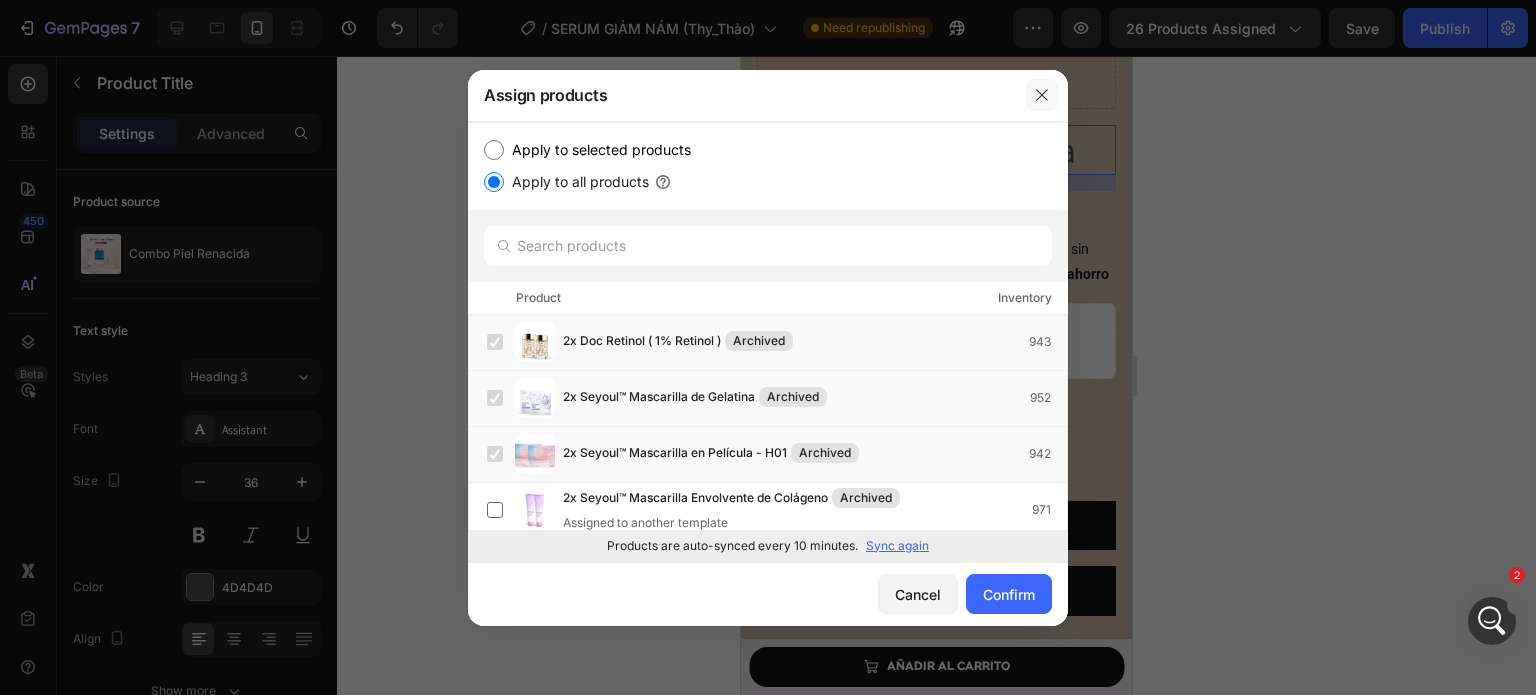 click 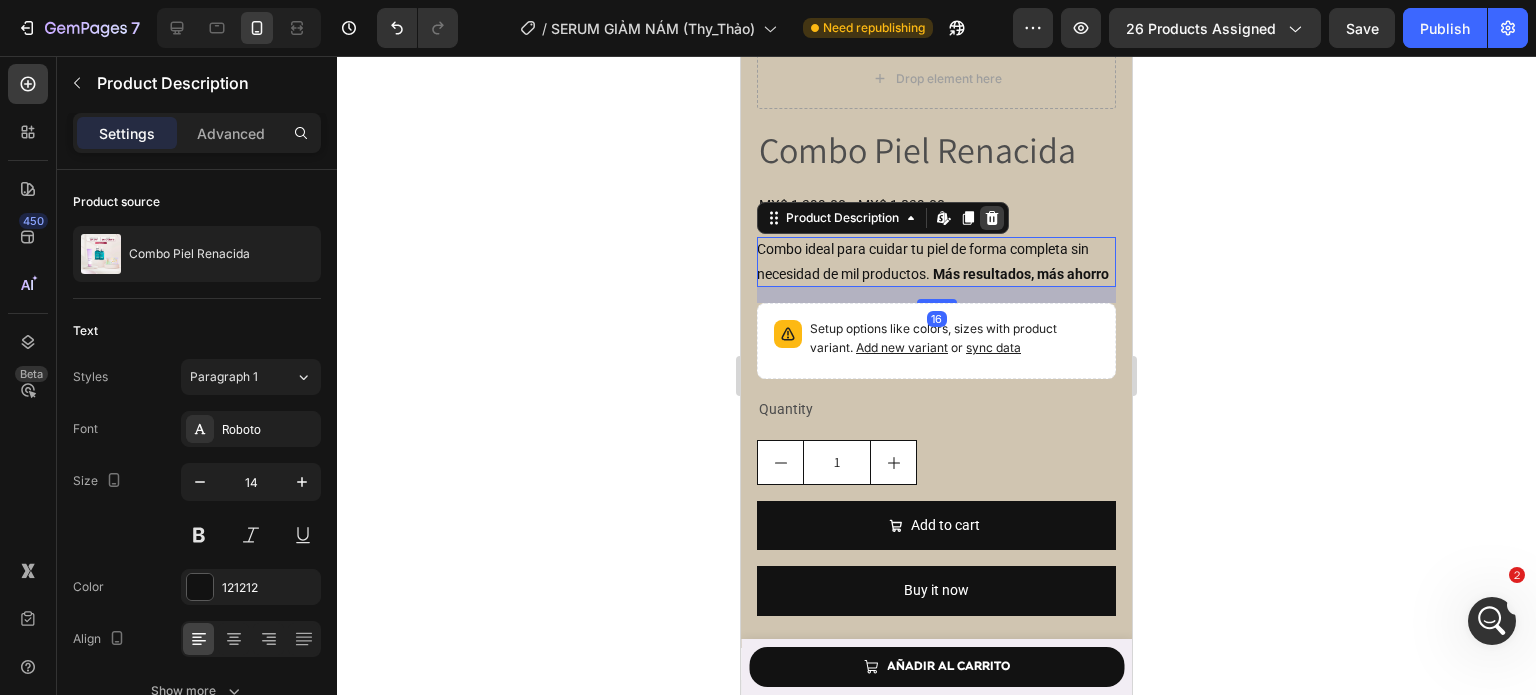 click at bounding box center [992, 218] 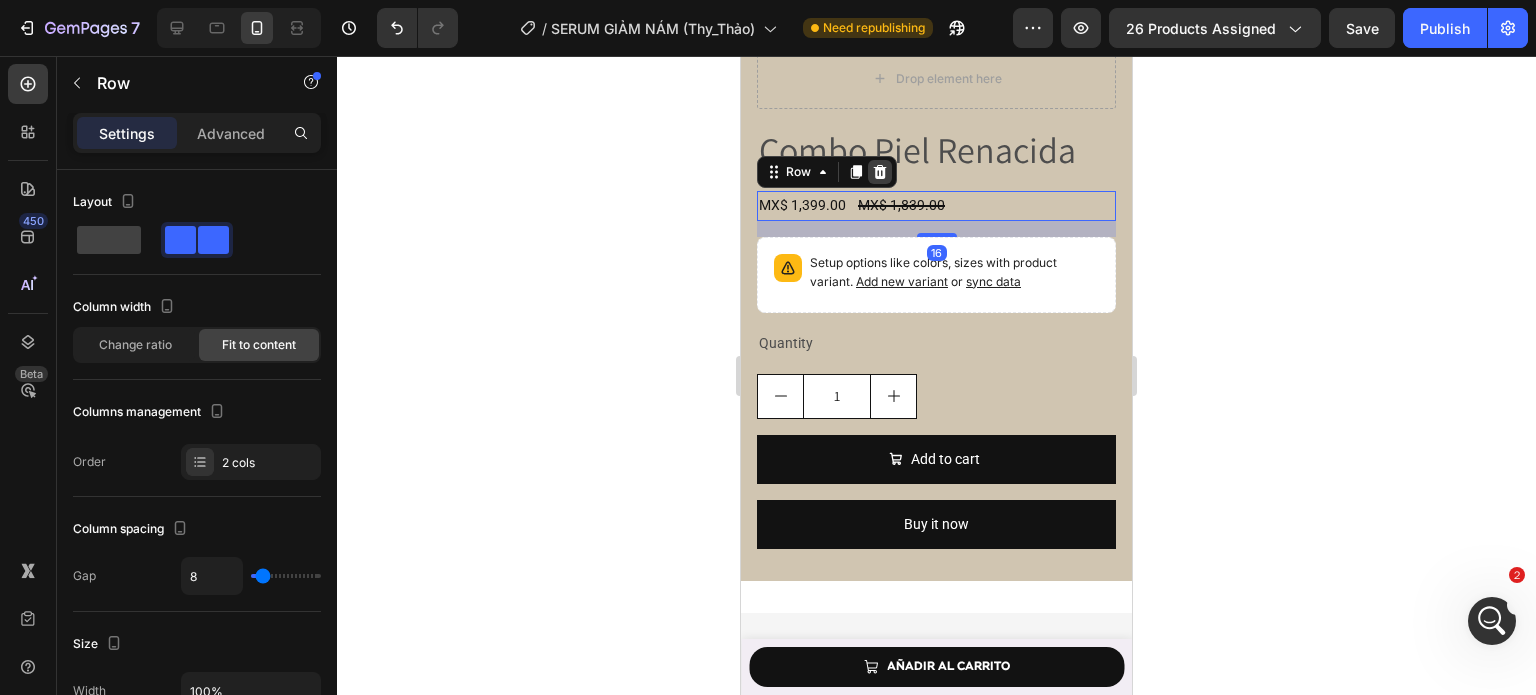 click at bounding box center (880, 172) 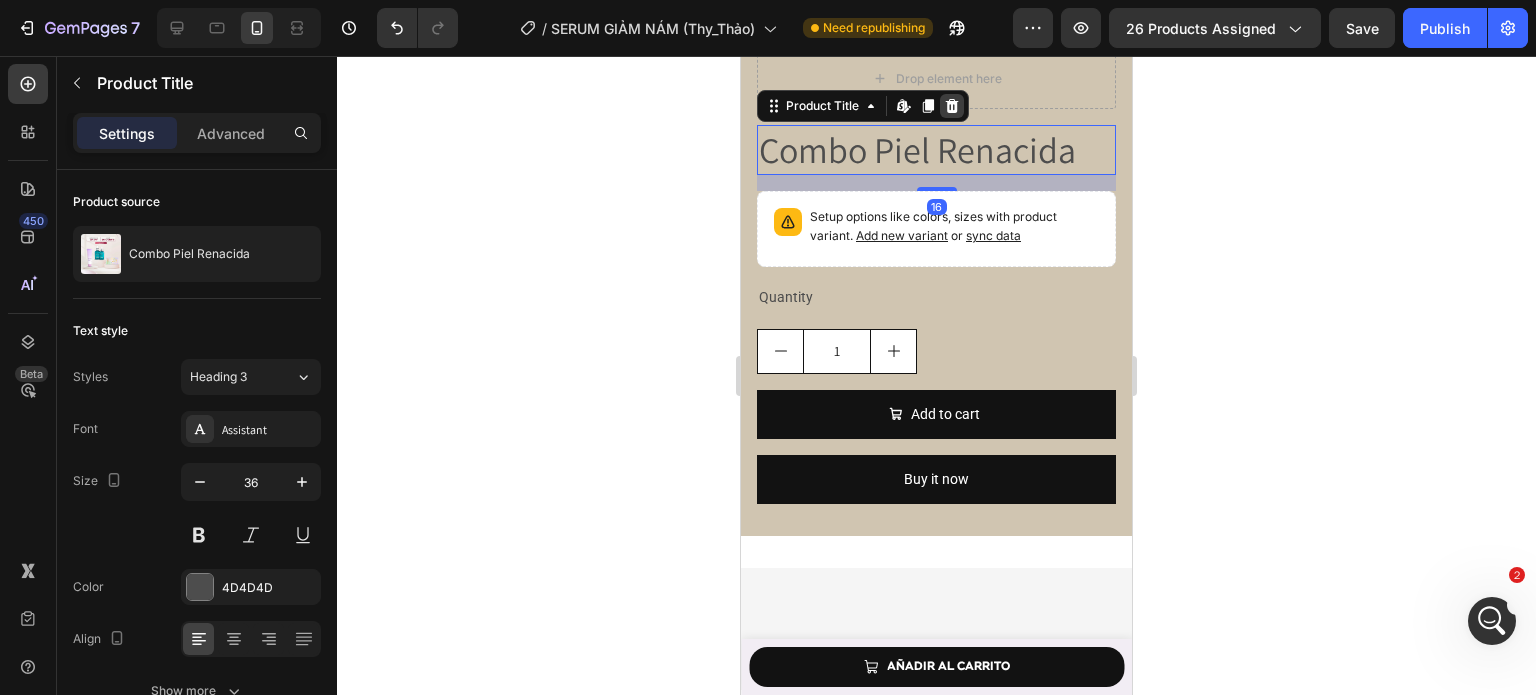 click 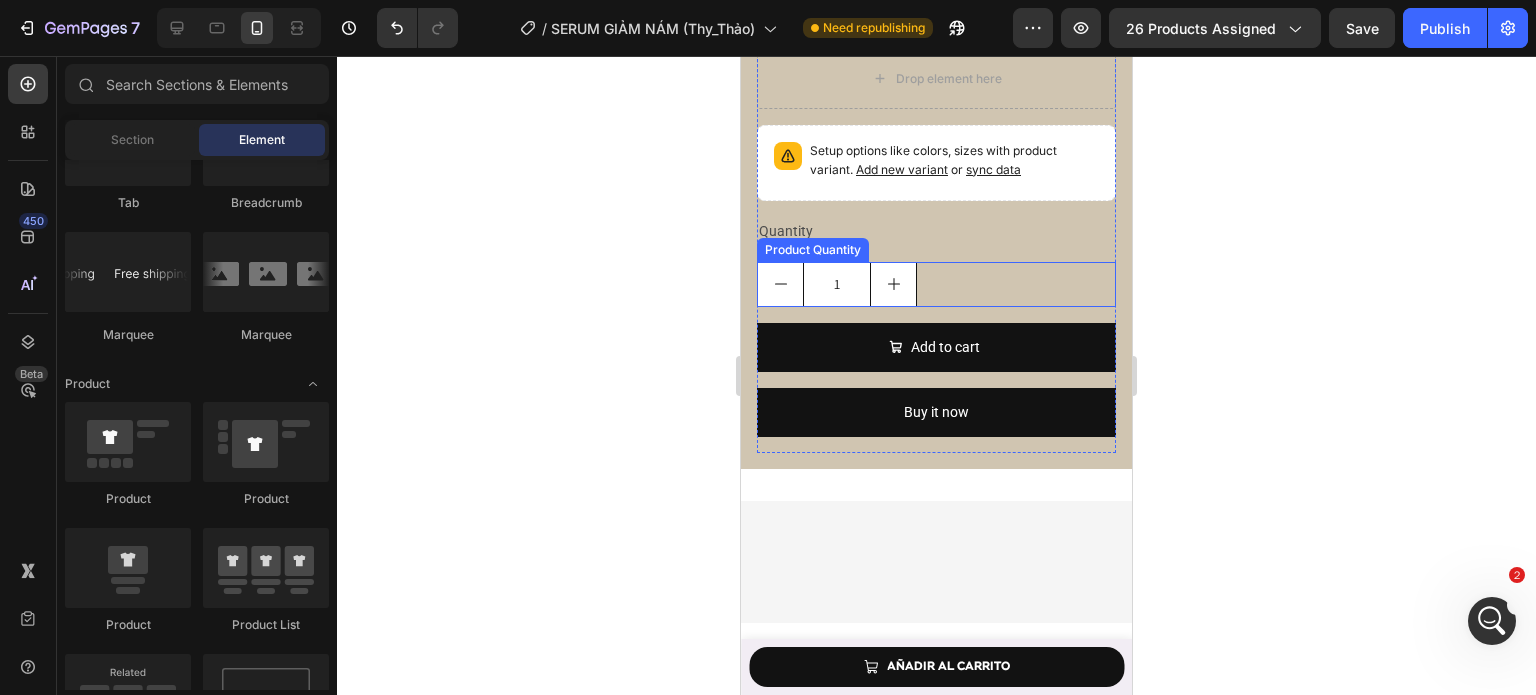 click on "1" at bounding box center [936, 284] 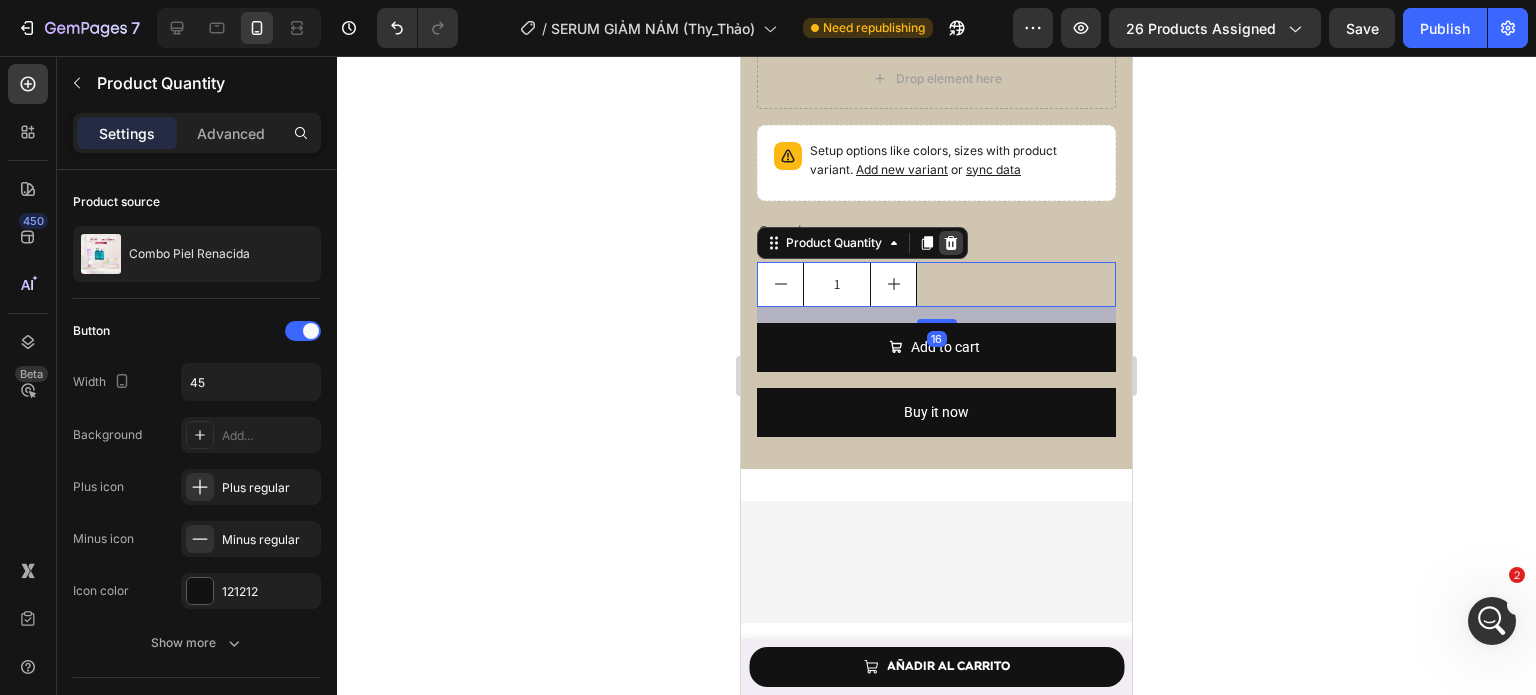 click 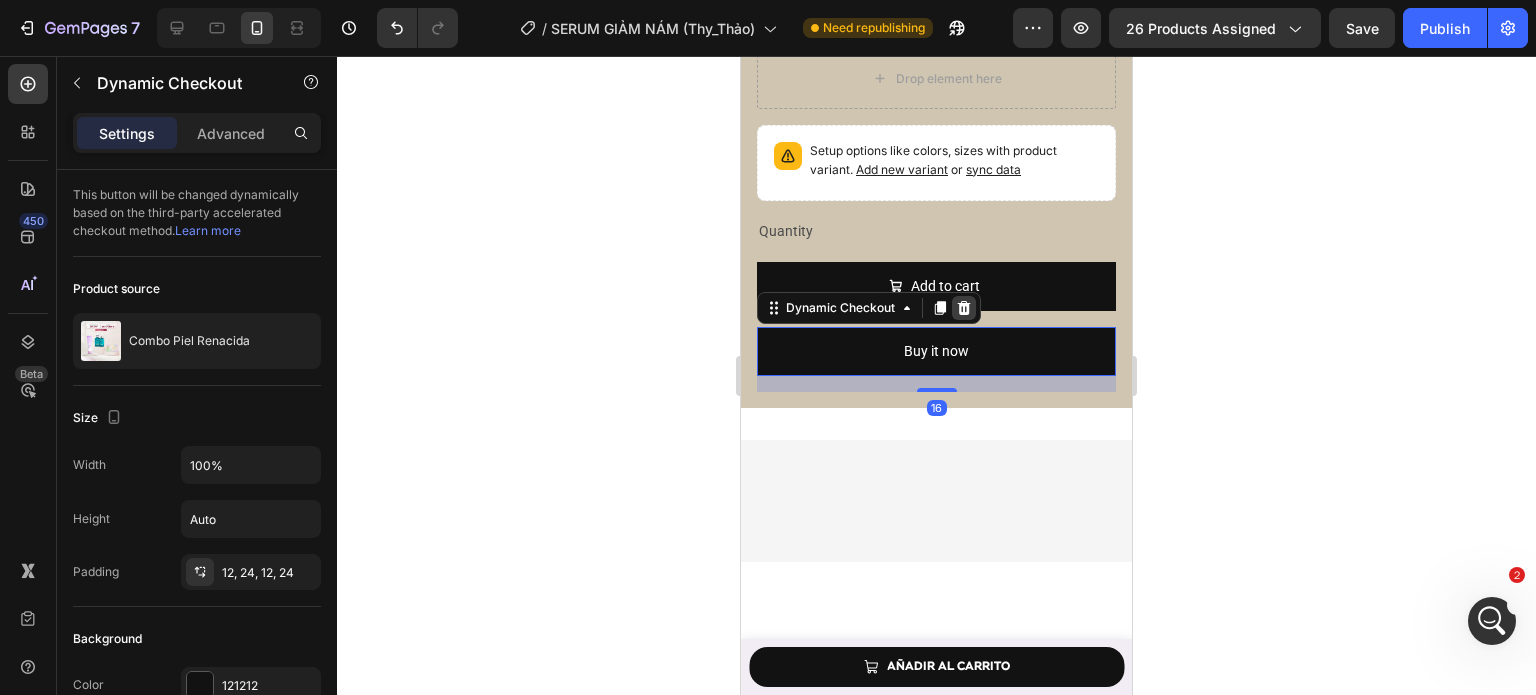 click 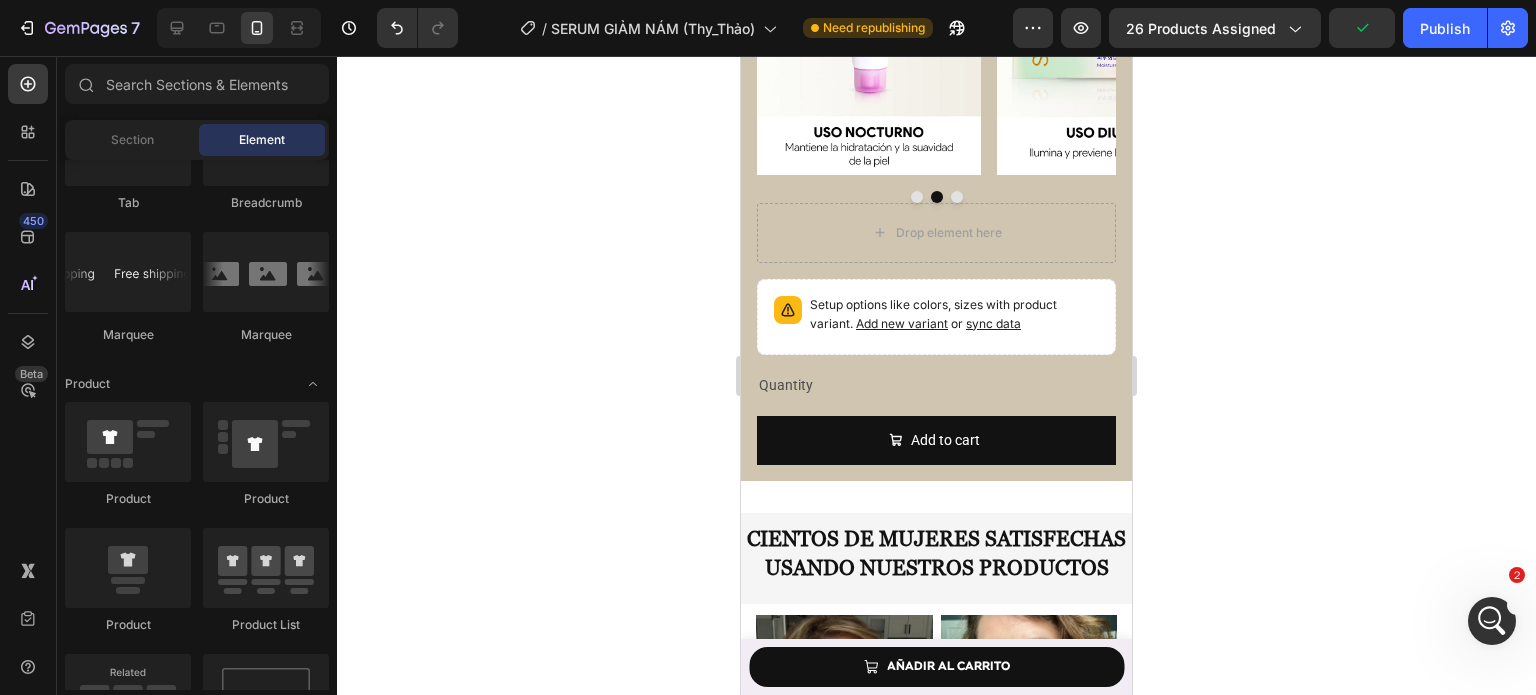 scroll, scrollTop: 7988, scrollLeft: 0, axis: vertical 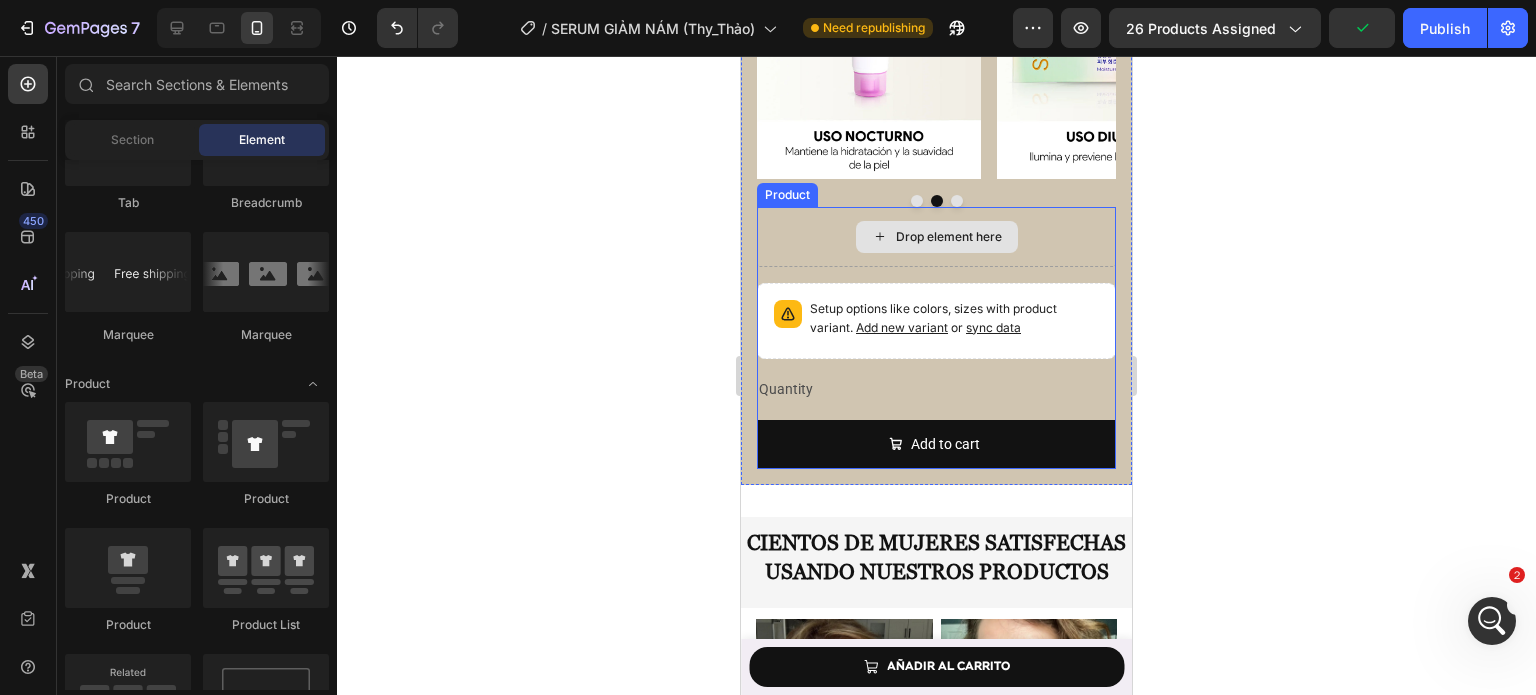 click on "Drop element here" at bounding box center (936, 237) 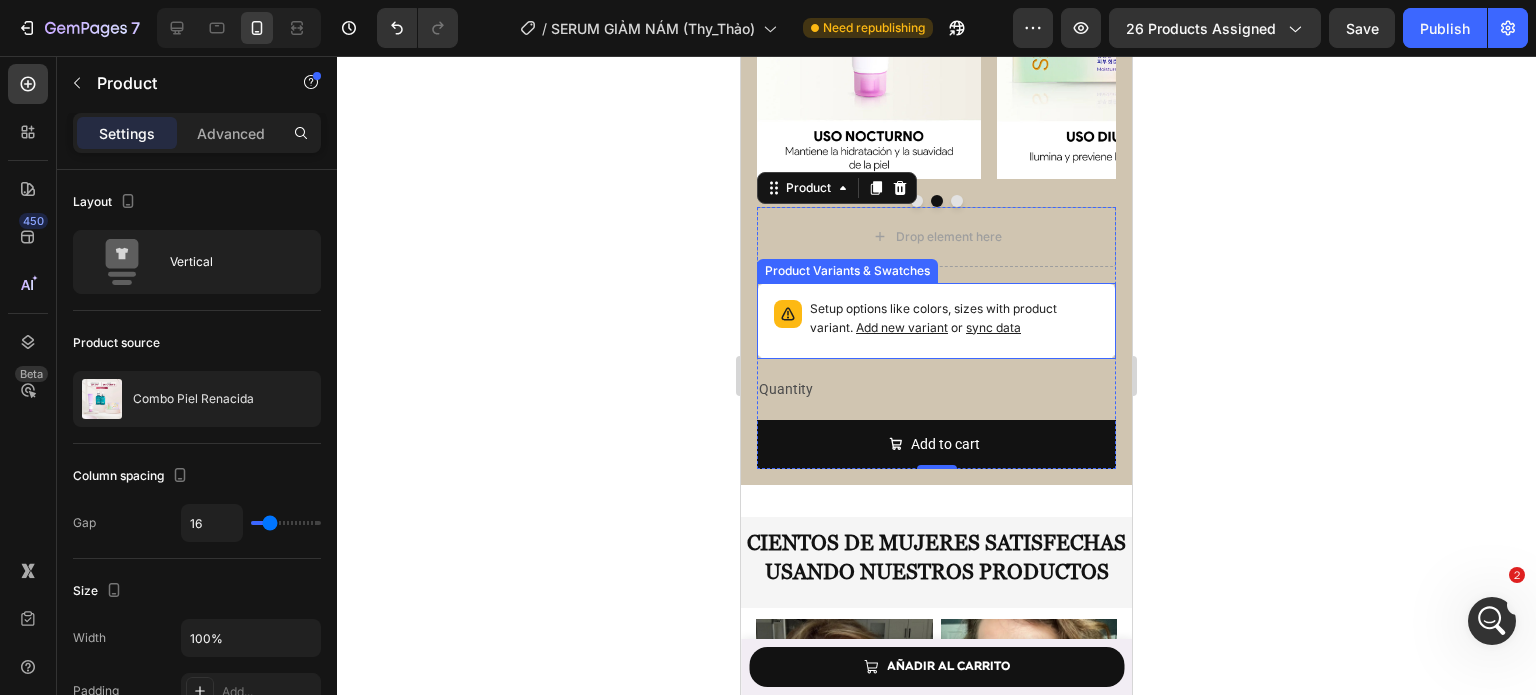 click on "sync data" at bounding box center [993, 327] 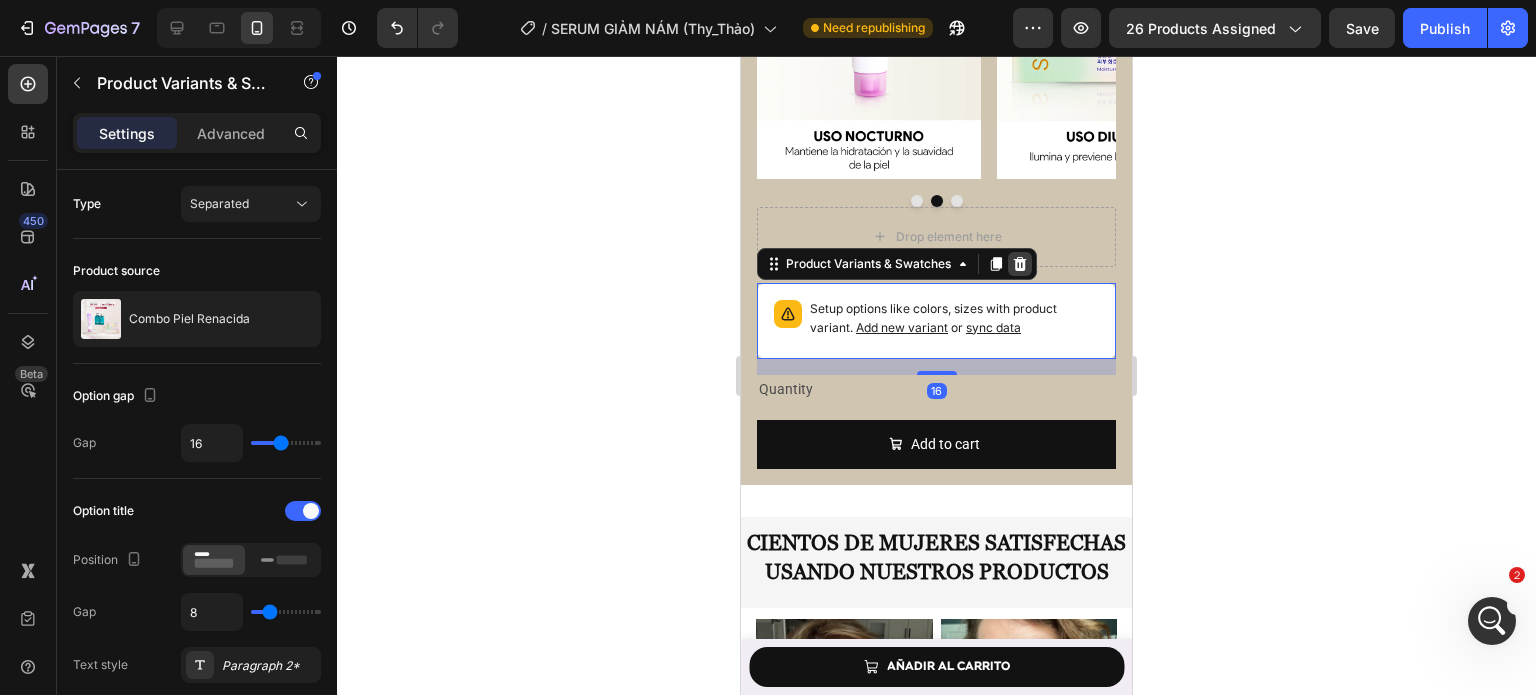 click 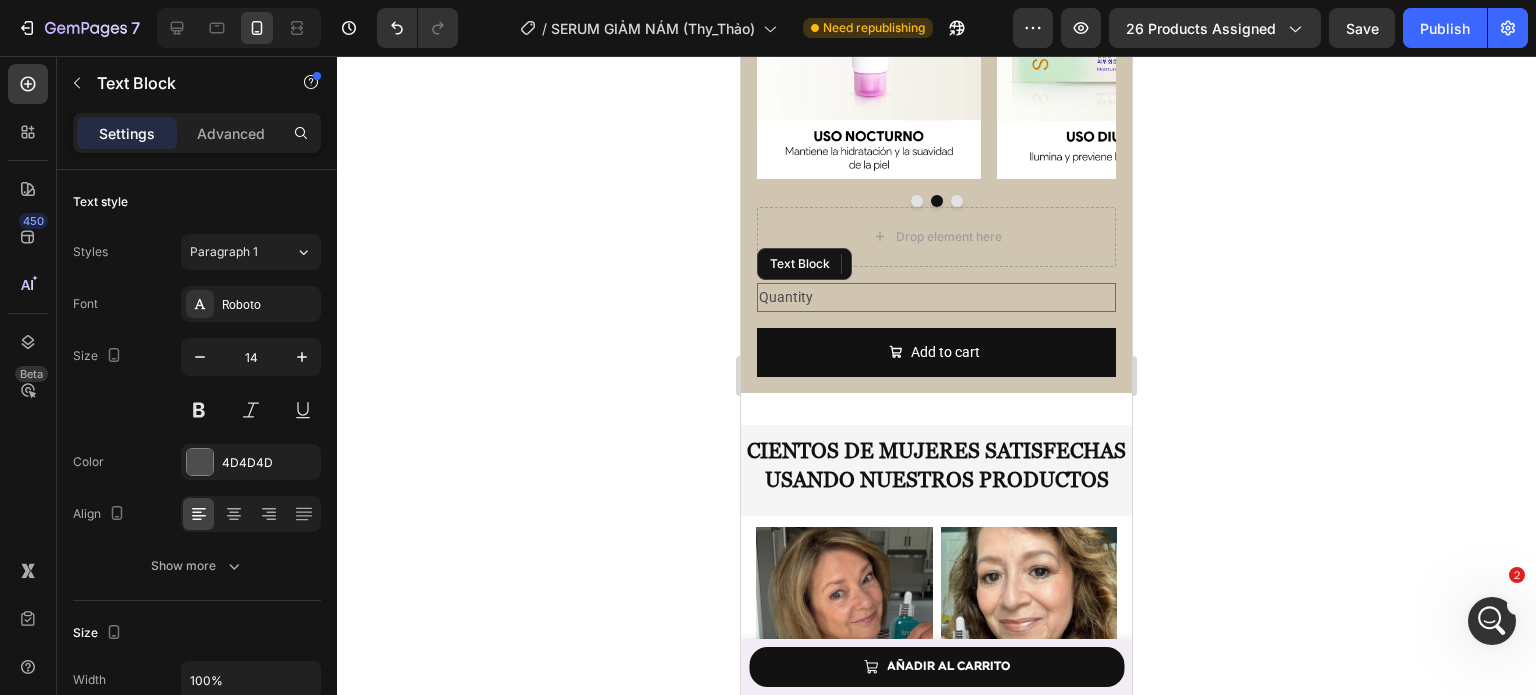 click on "Quantity" at bounding box center (936, 297) 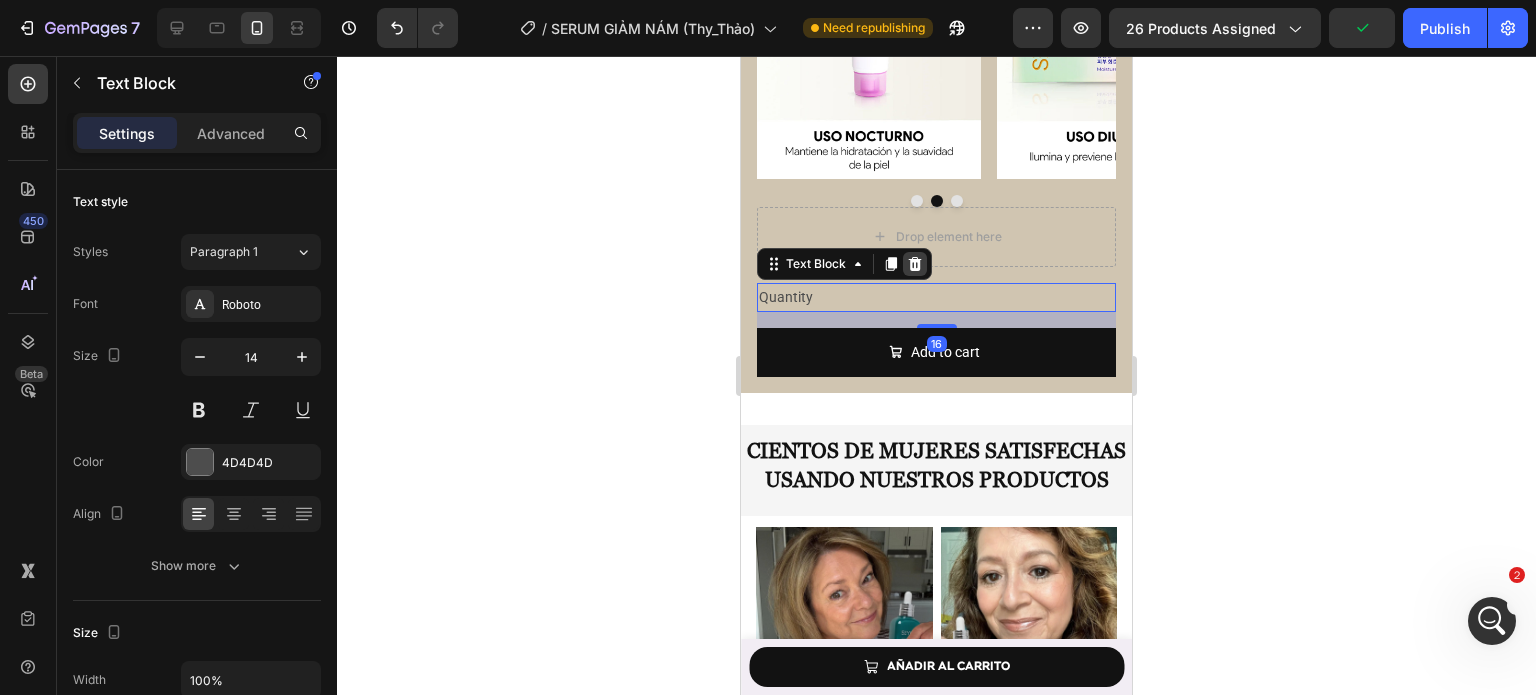 click 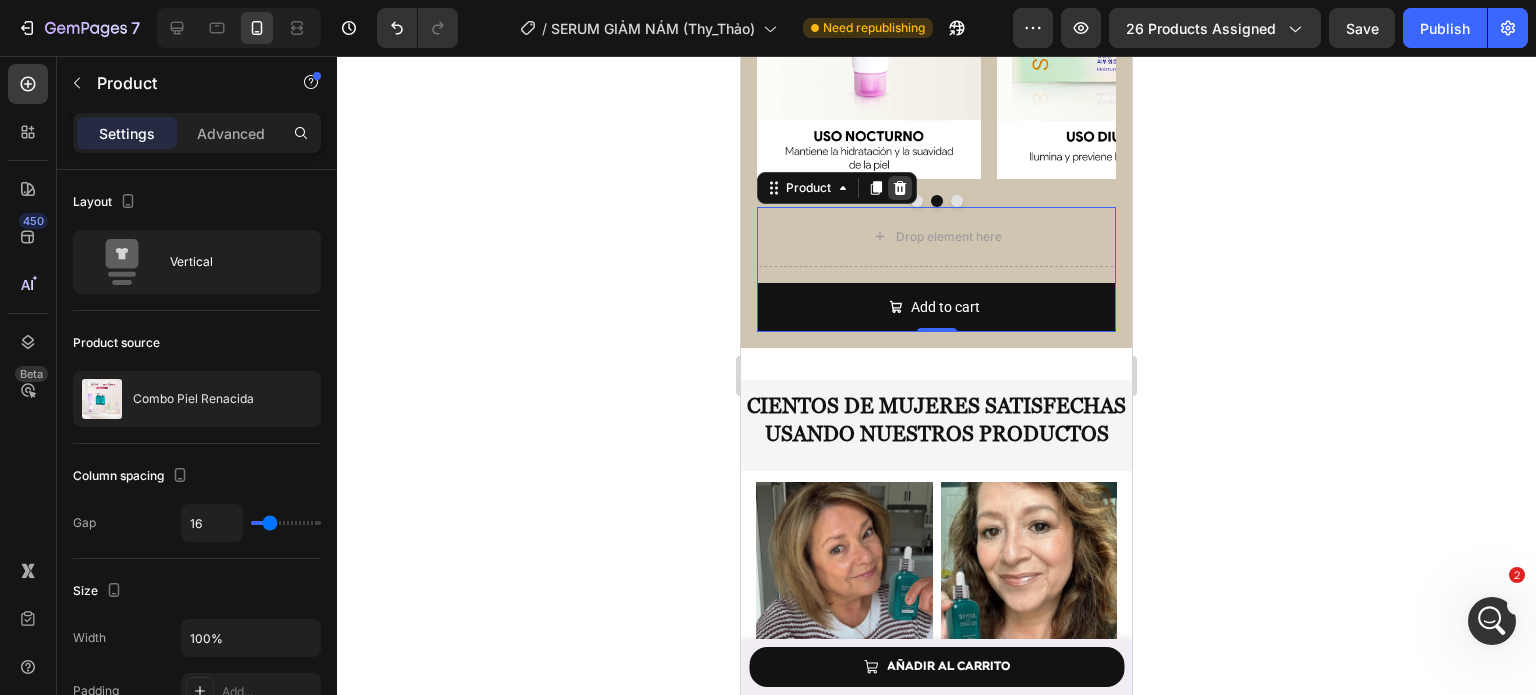 click 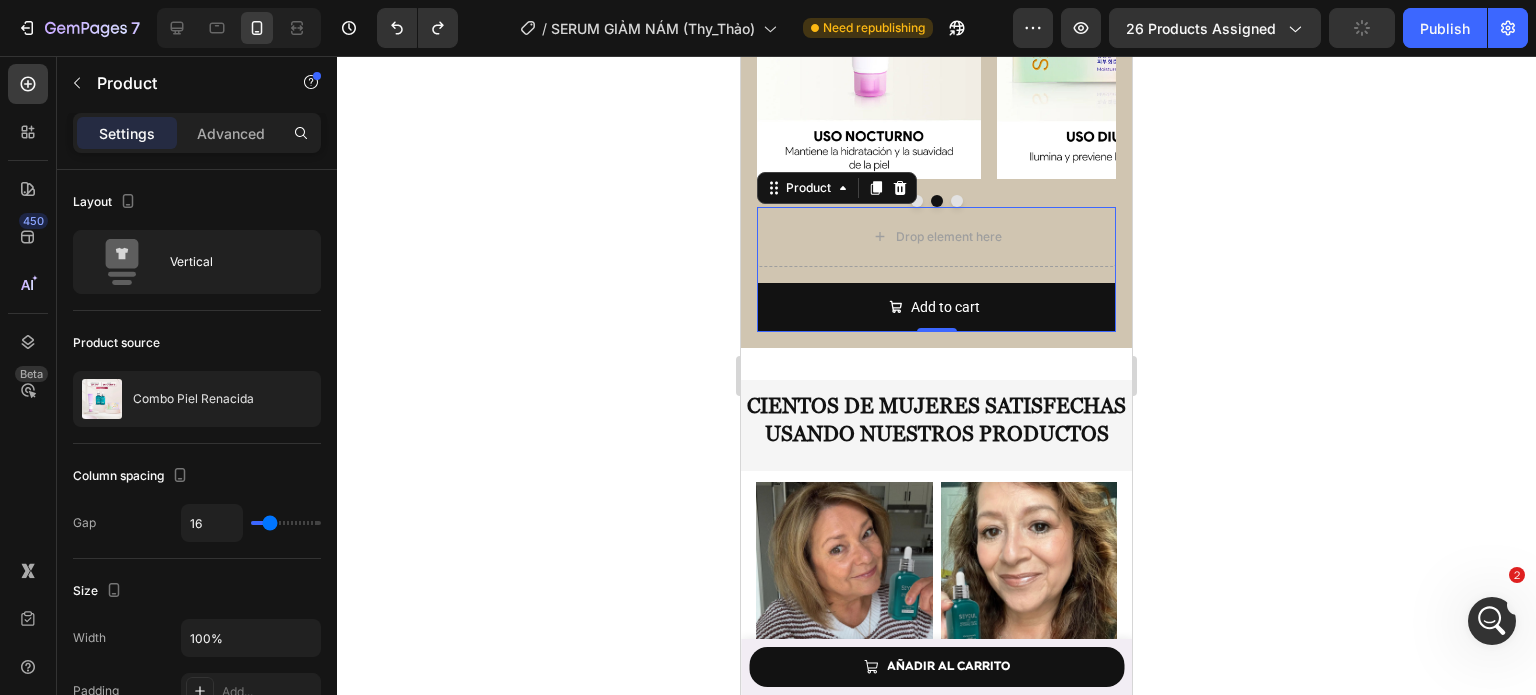 scroll, scrollTop: 7970, scrollLeft: 0, axis: vertical 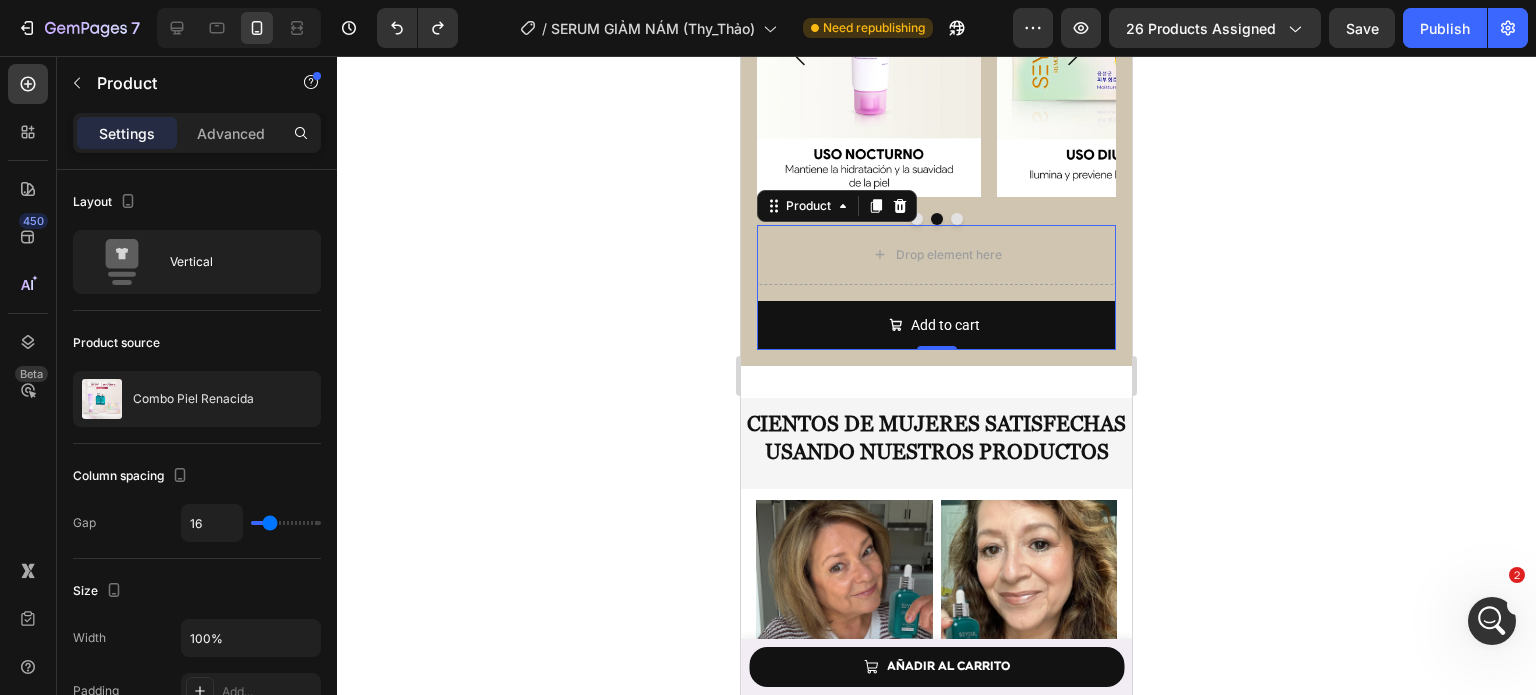click on "Settings Advanced" at bounding box center [197, 133] 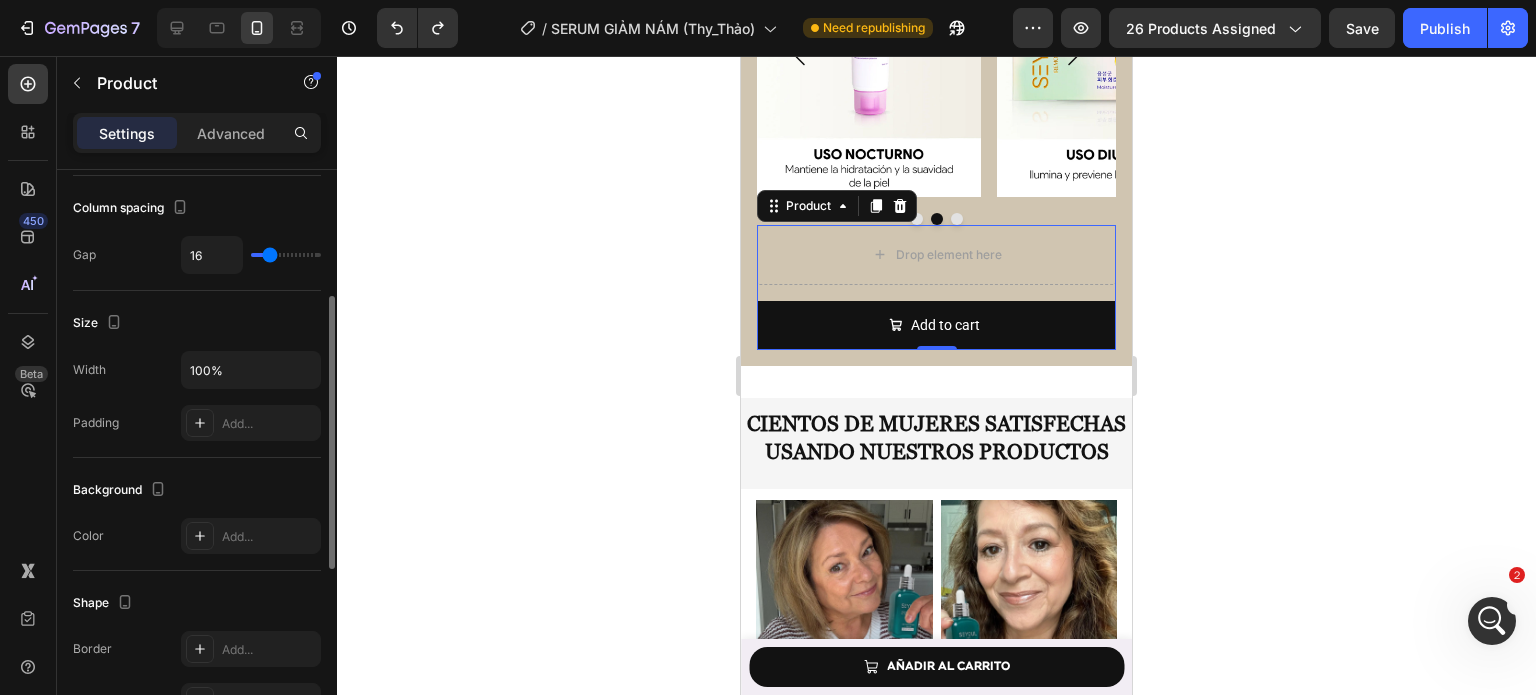 scroll, scrollTop: 0, scrollLeft: 0, axis: both 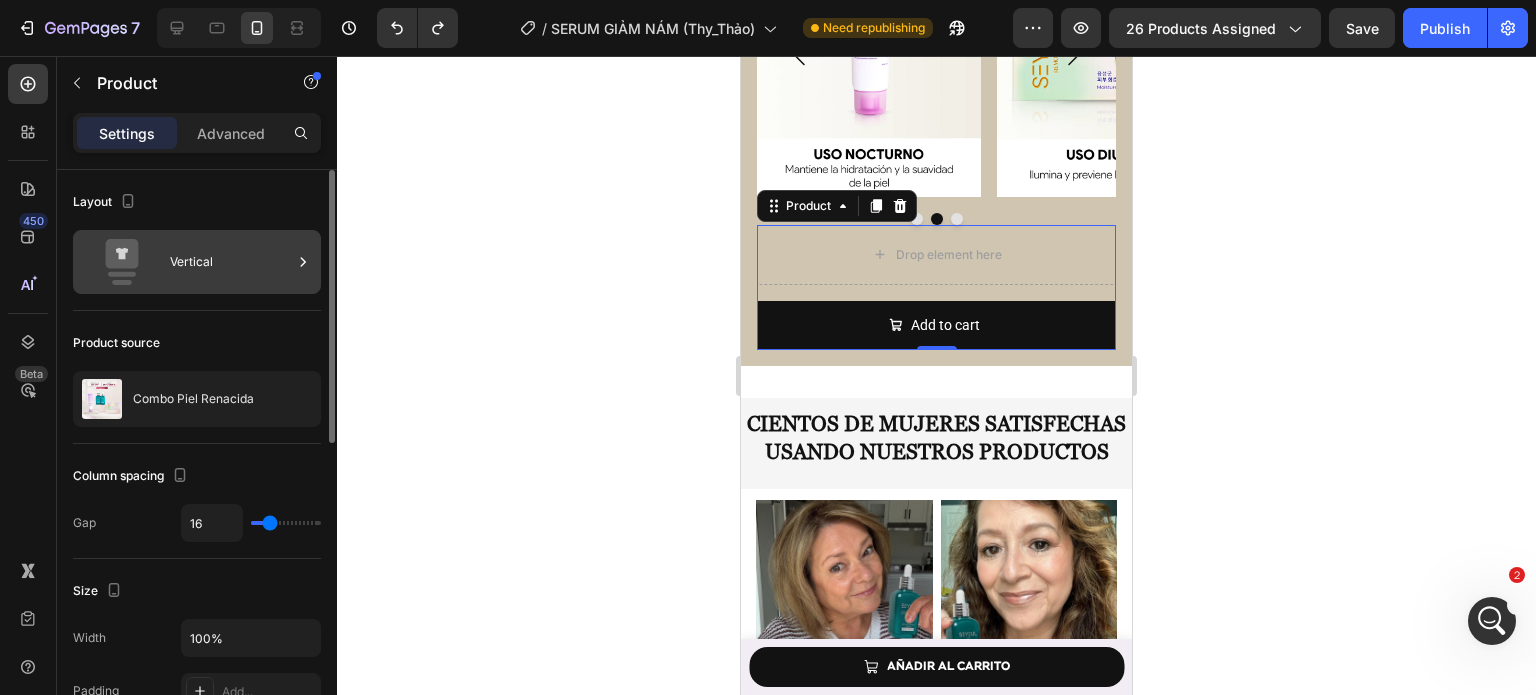click 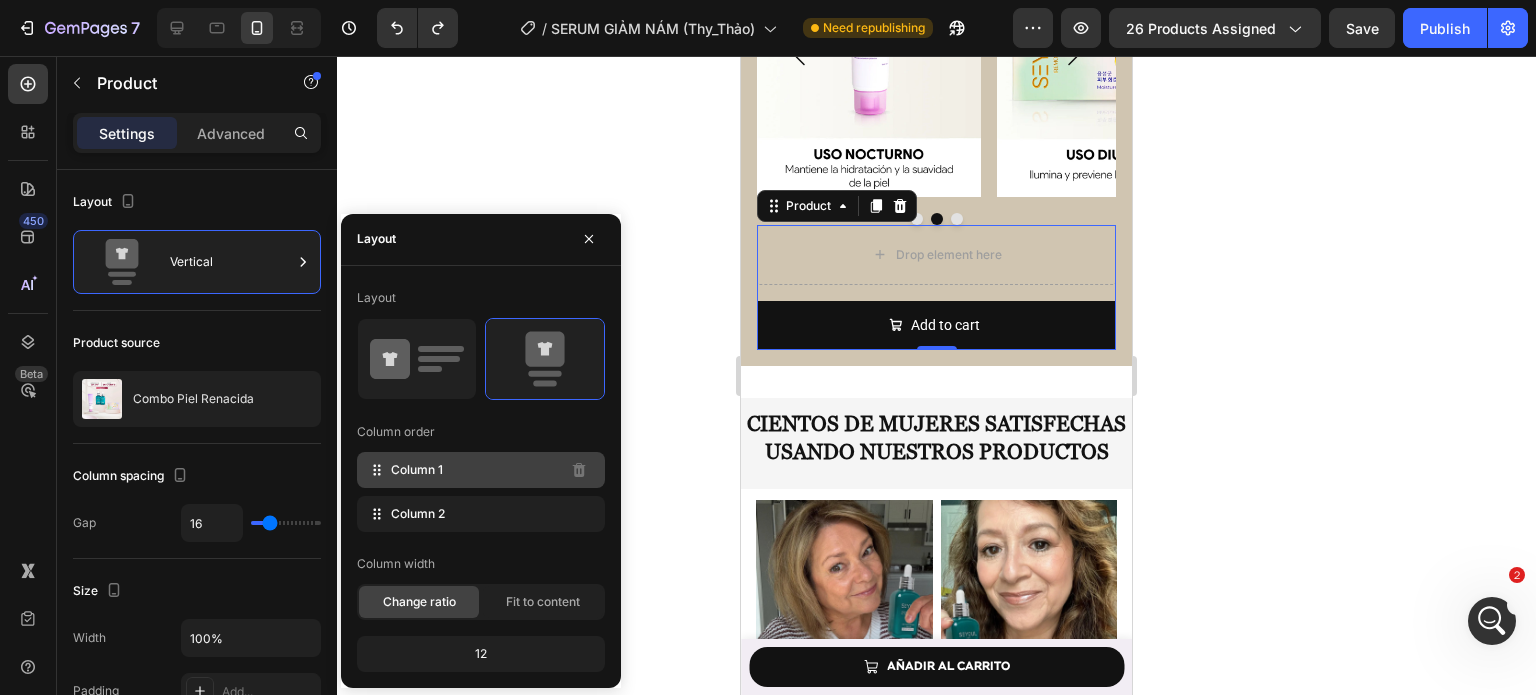 click on "Column 1" 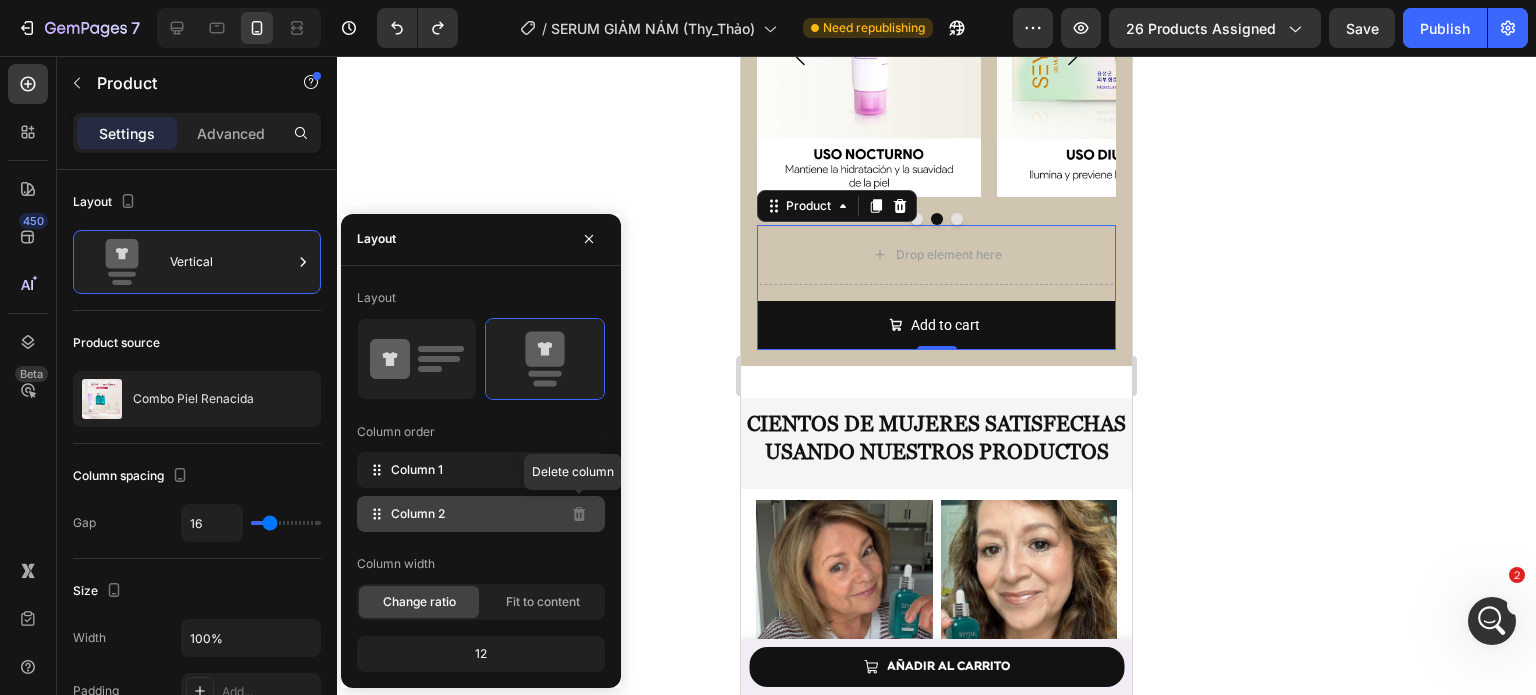 click 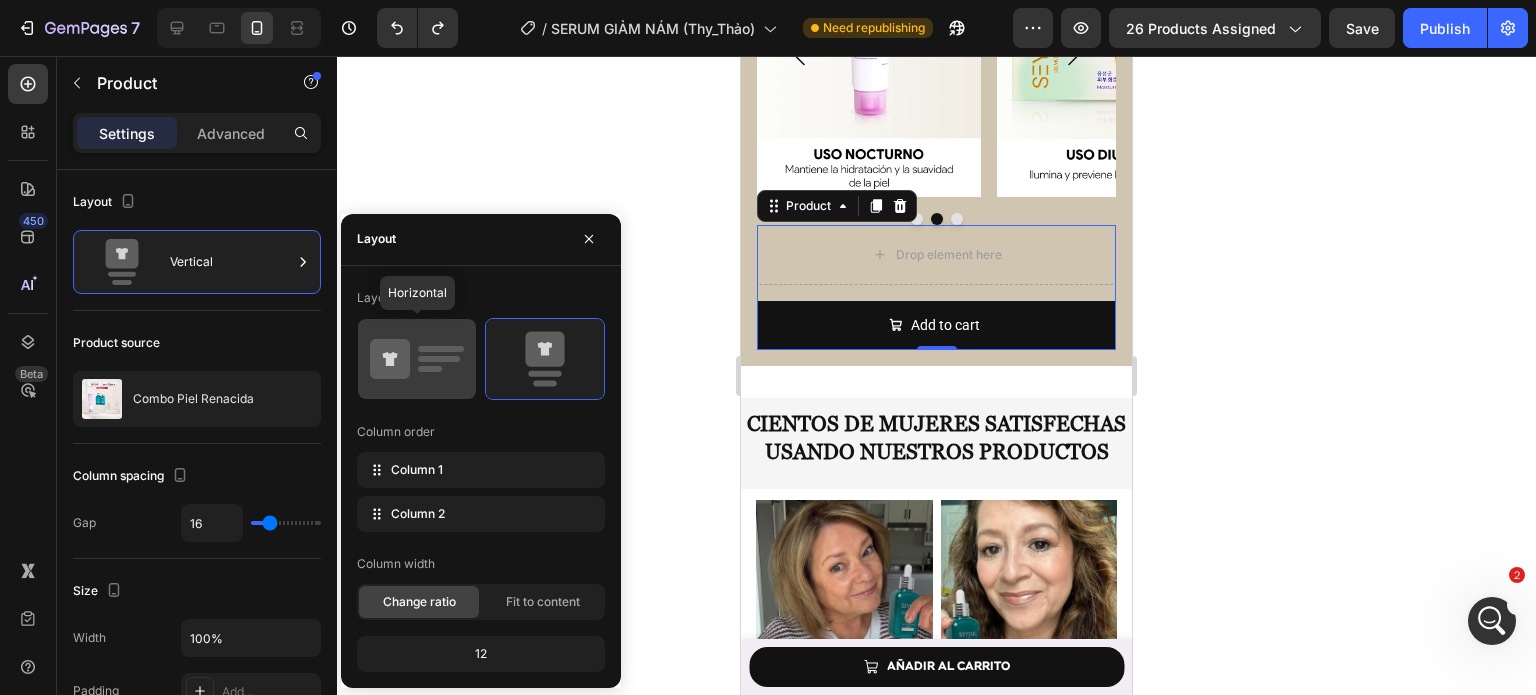 click 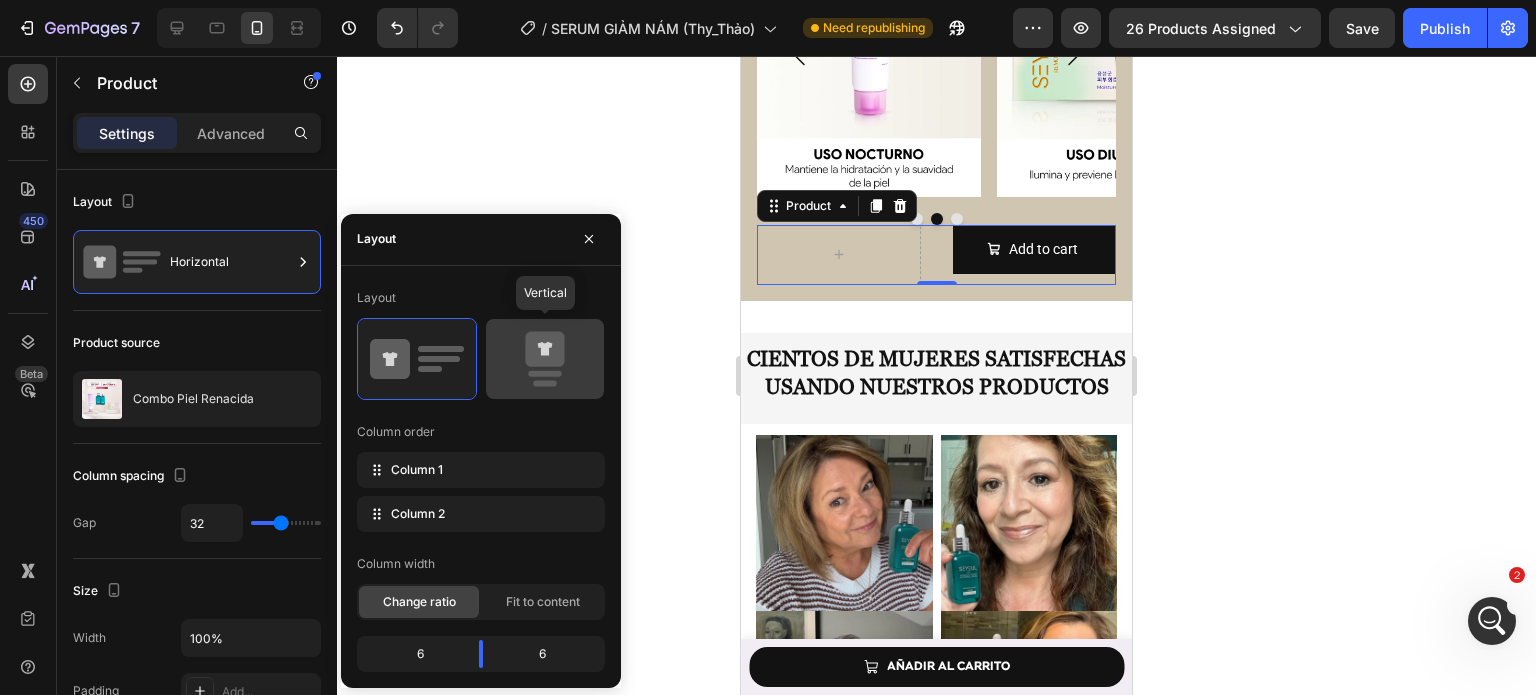 click 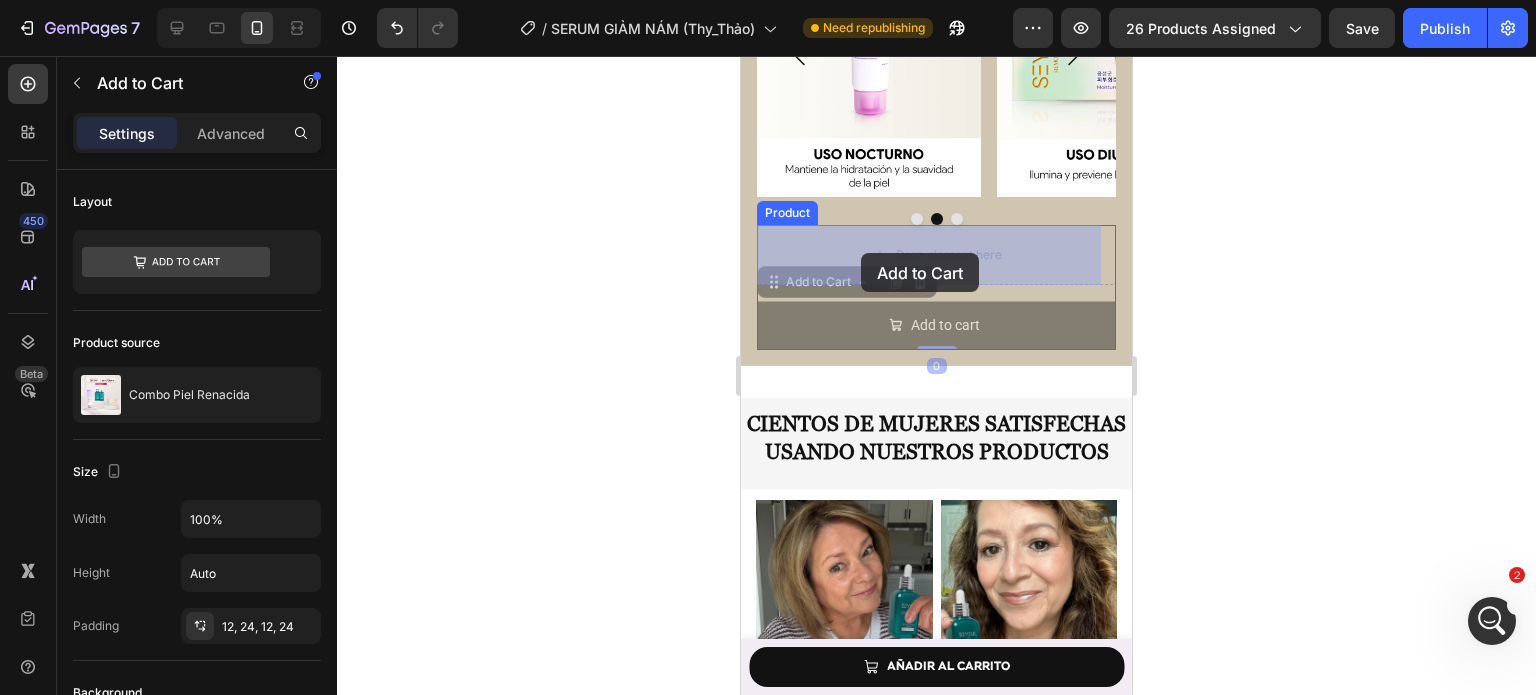 drag, startPoint x: 873, startPoint y: 335, endPoint x: 864, endPoint y: 262, distance: 73.552704 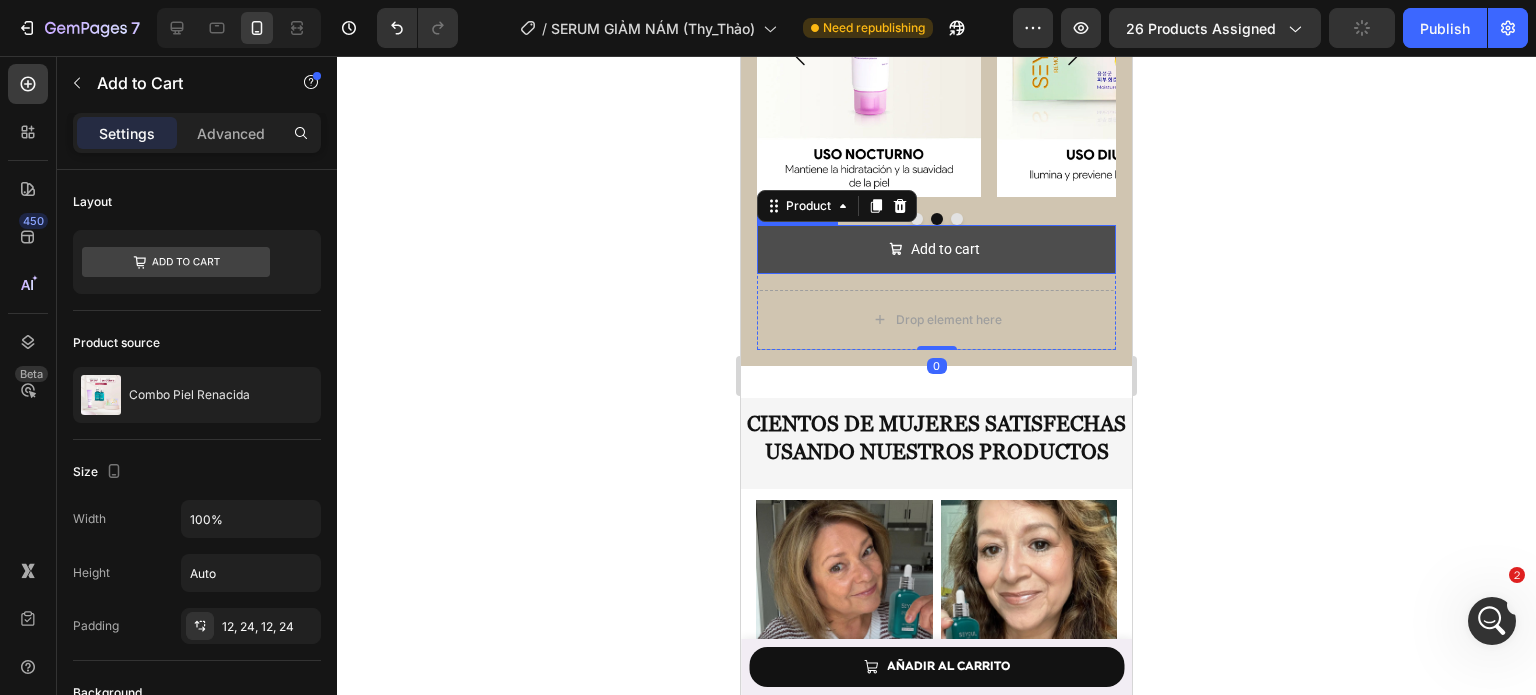 click on "Add to cart" at bounding box center [936, 249] 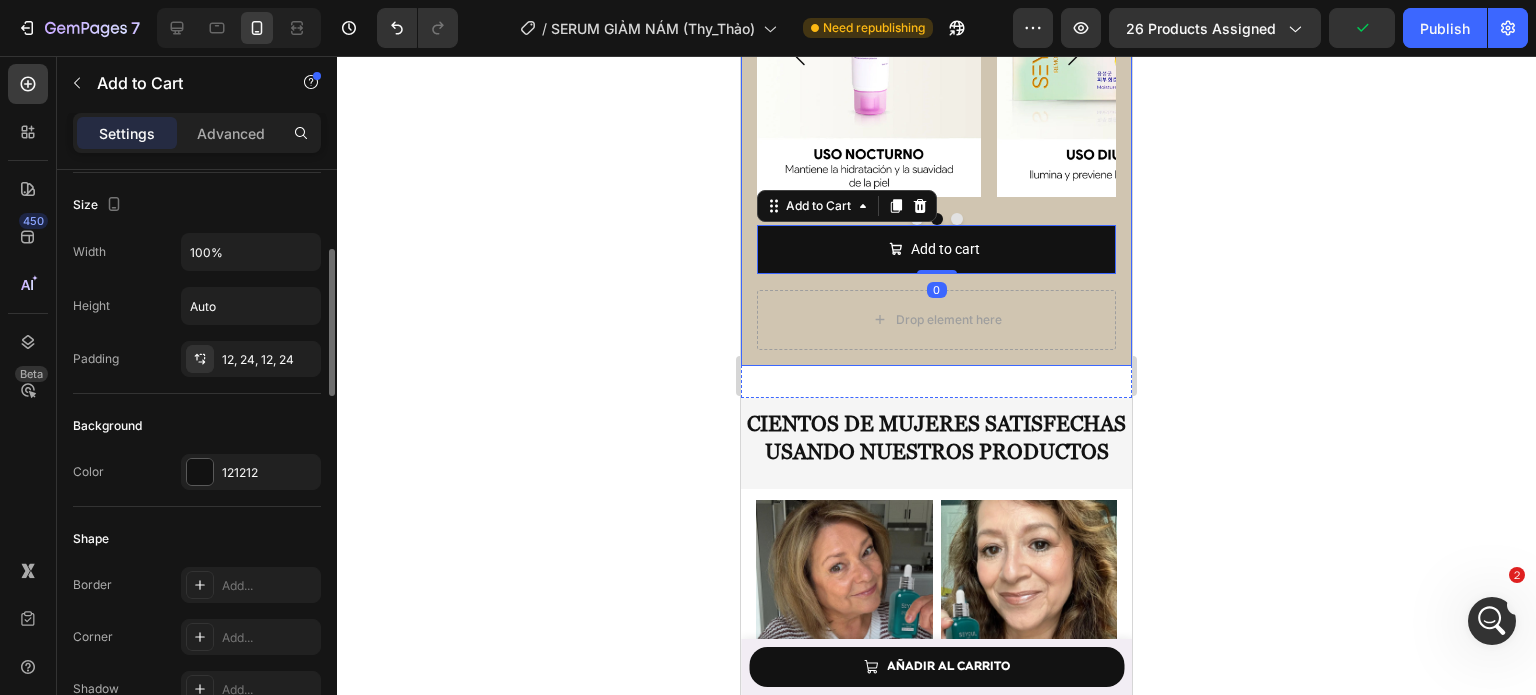 scroll, scrollTop: 276, scrollLeft: 0, axis: vertical 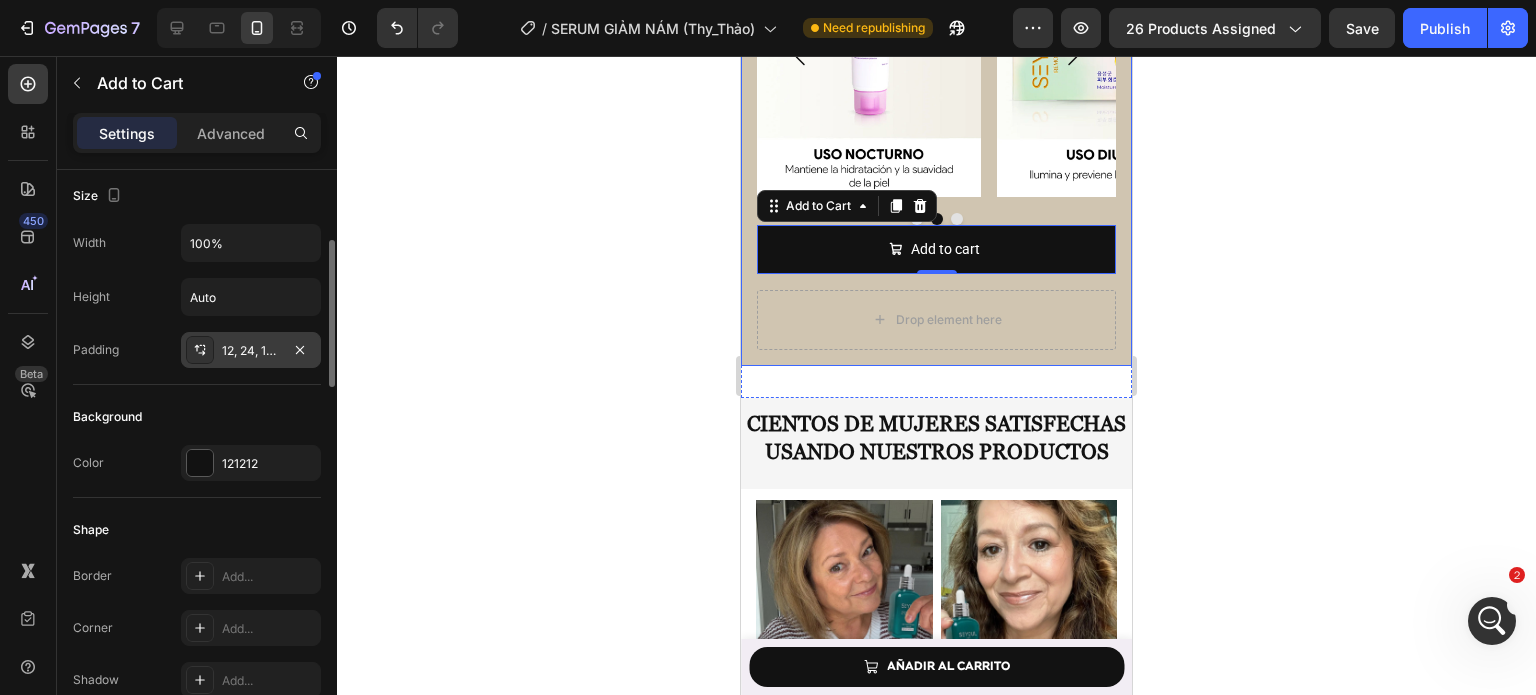 click 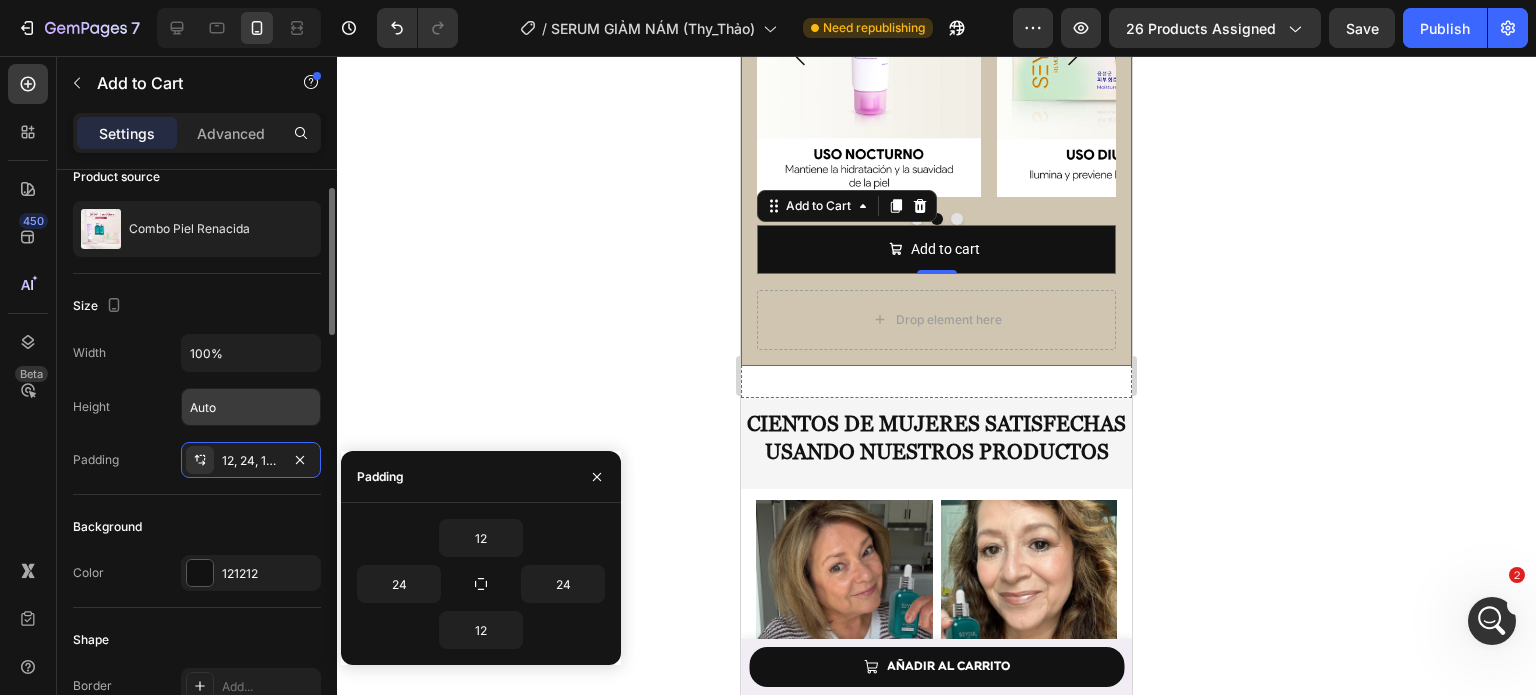 scroll, scrollTop: 0, scrollLeft: 0, axis: both 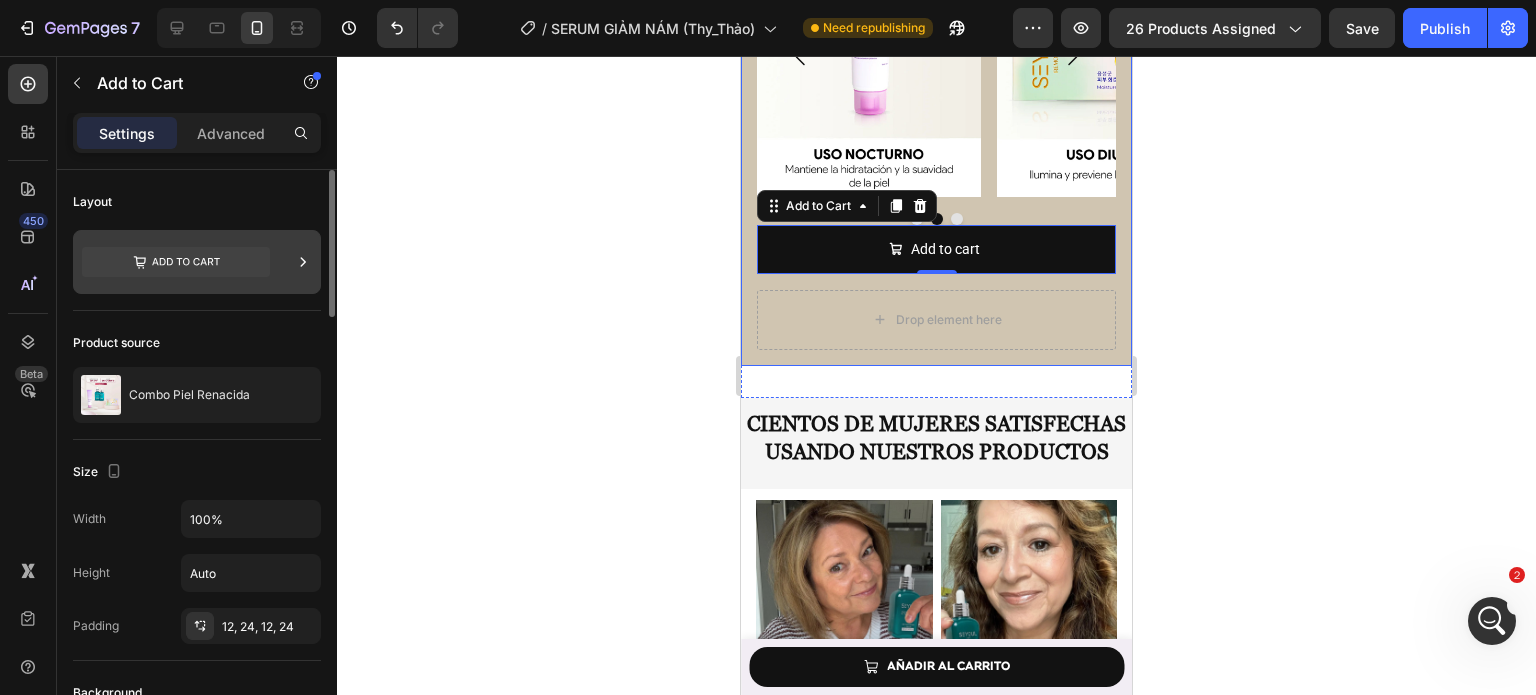click 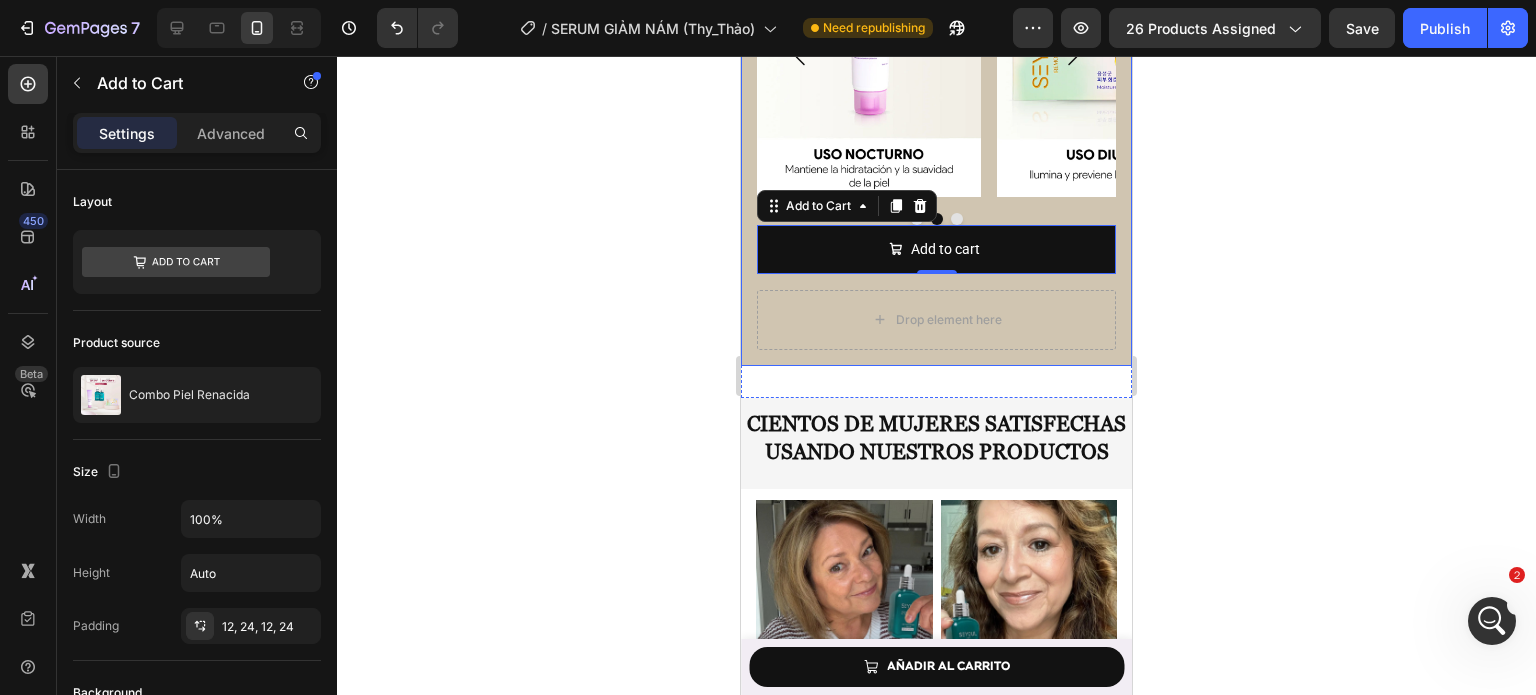 click 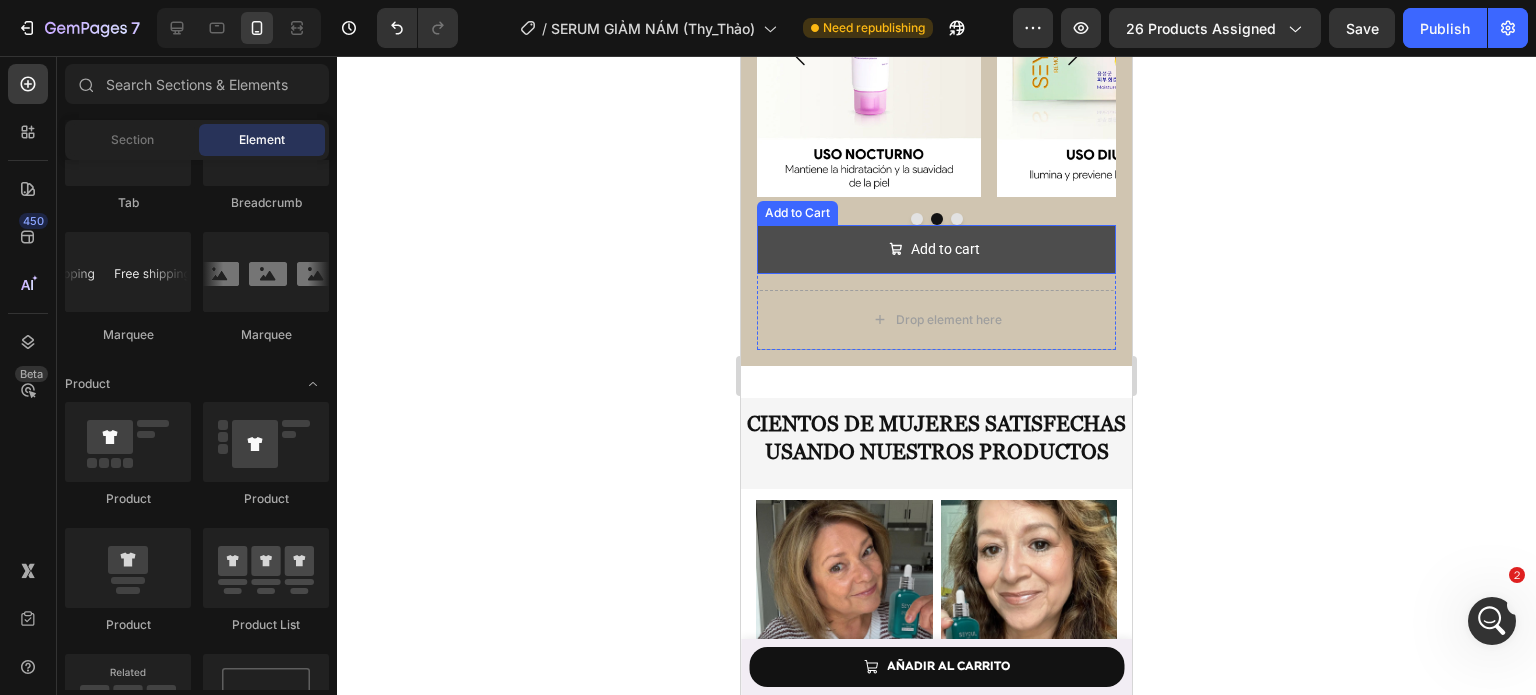 click on "Add to cart" at bounding box center (936, 249) 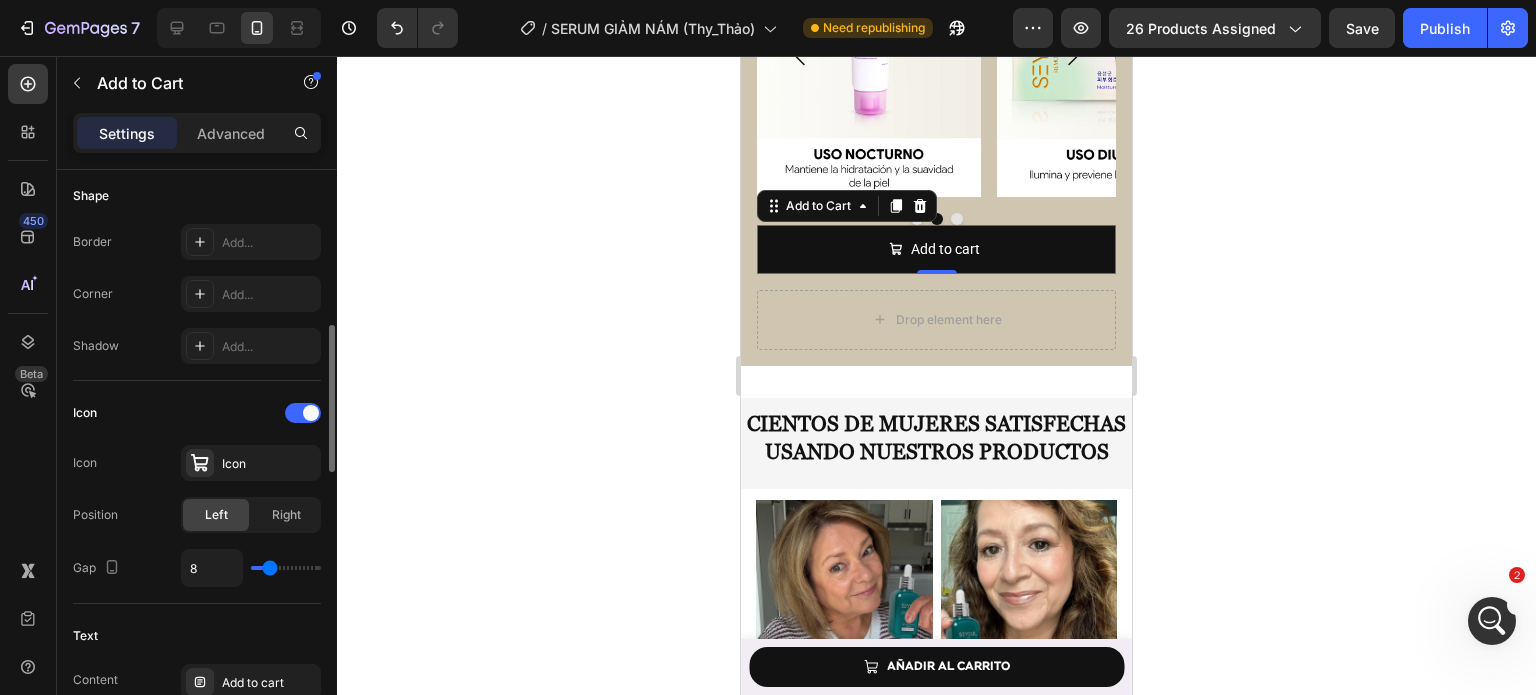 scroll, scrollTop: 611, scrollLeft: 0, axis: vertical 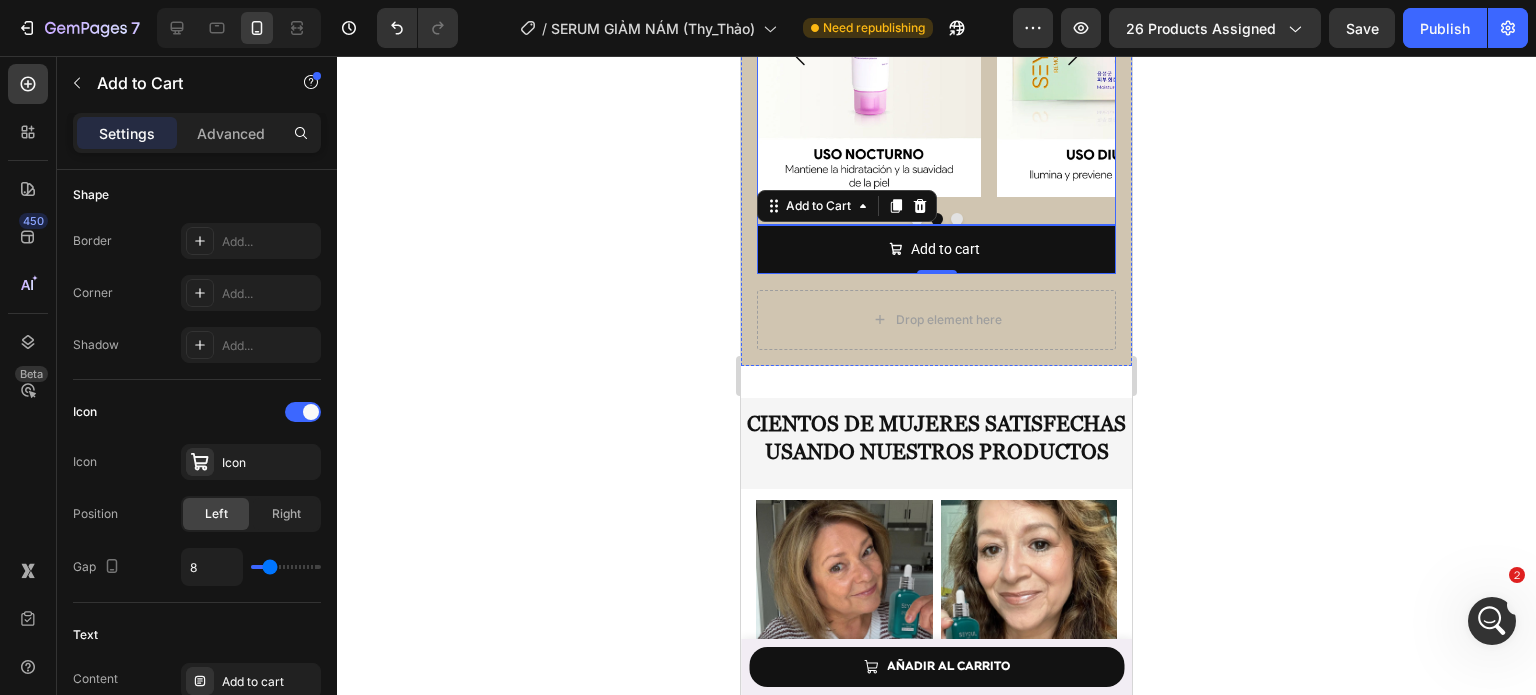 click on "Image Image Image
Carousel" at bounding box center [936, 71] 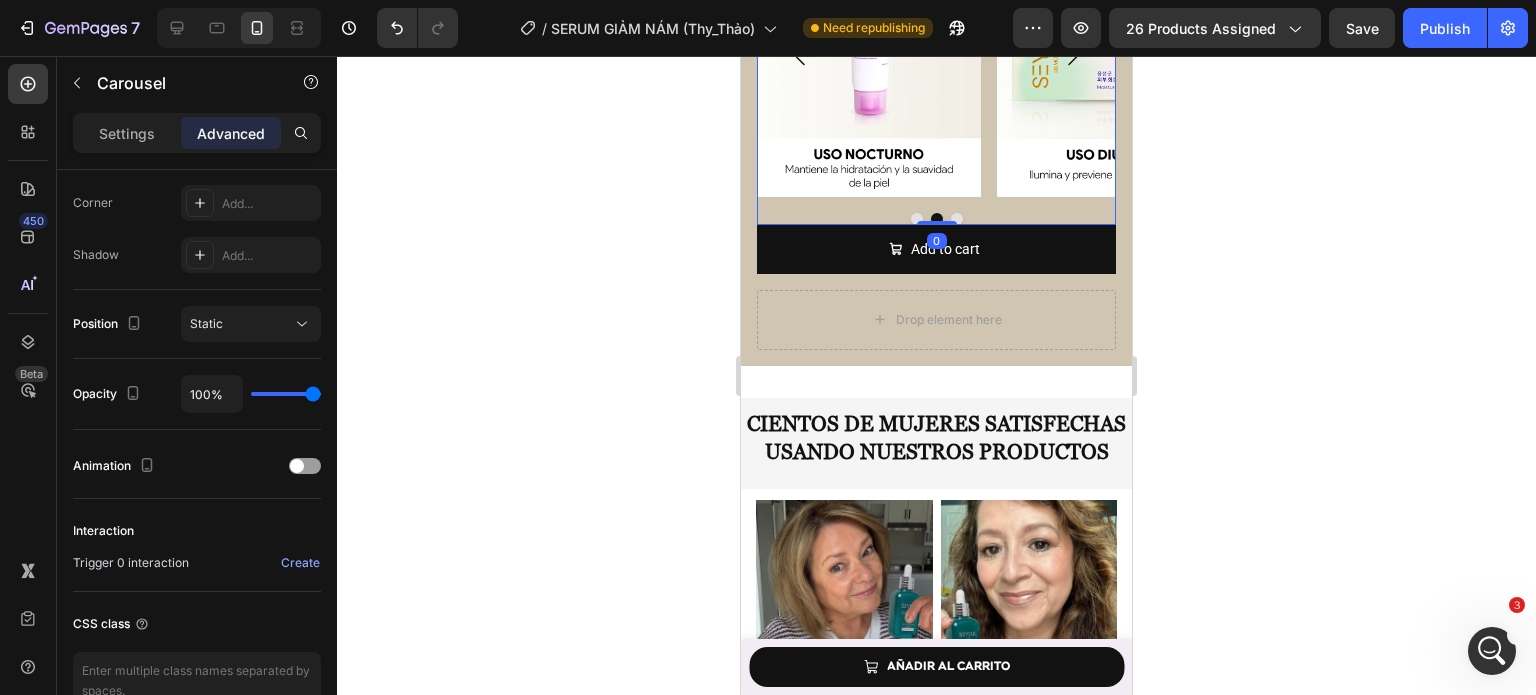 scroll, scrollTop: 0, scrollLeft: 0, axis: both 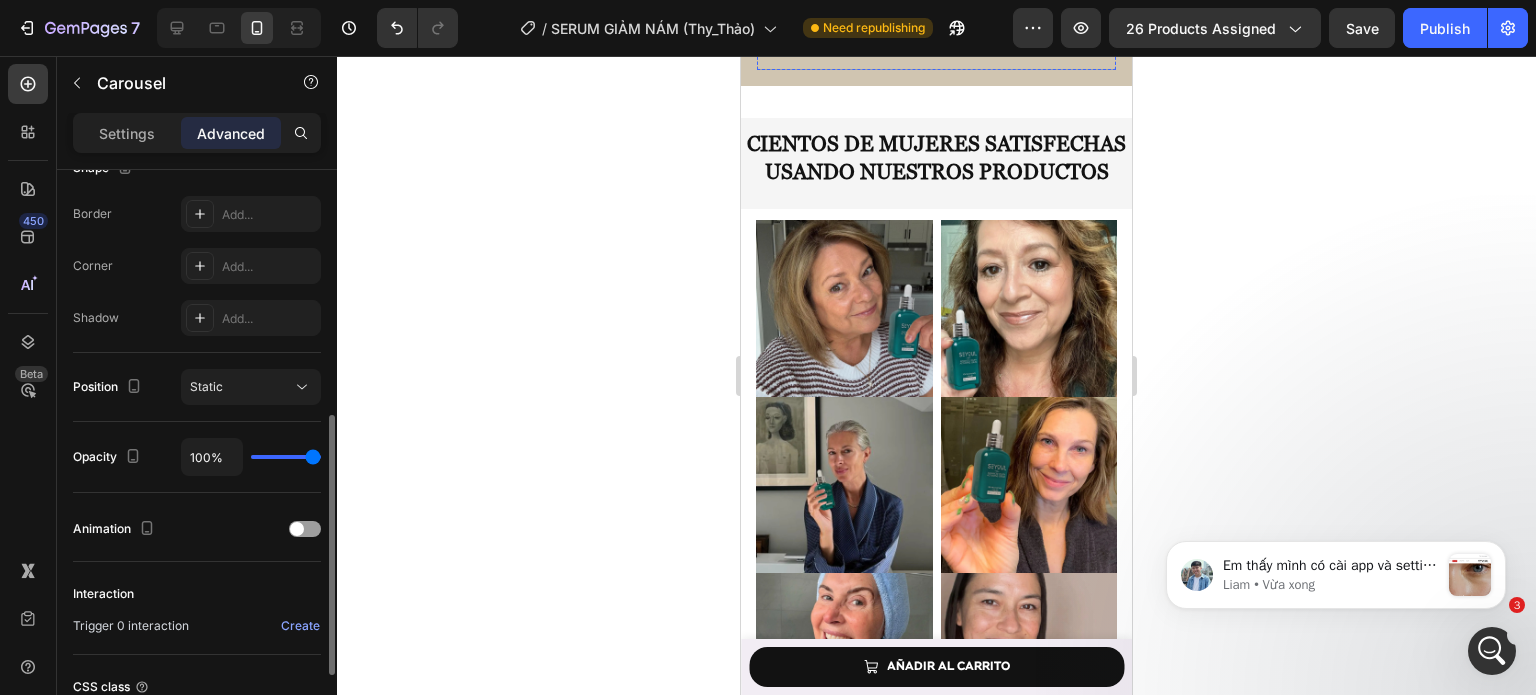 click on "Add to cart" at bounding box center [936, -31] 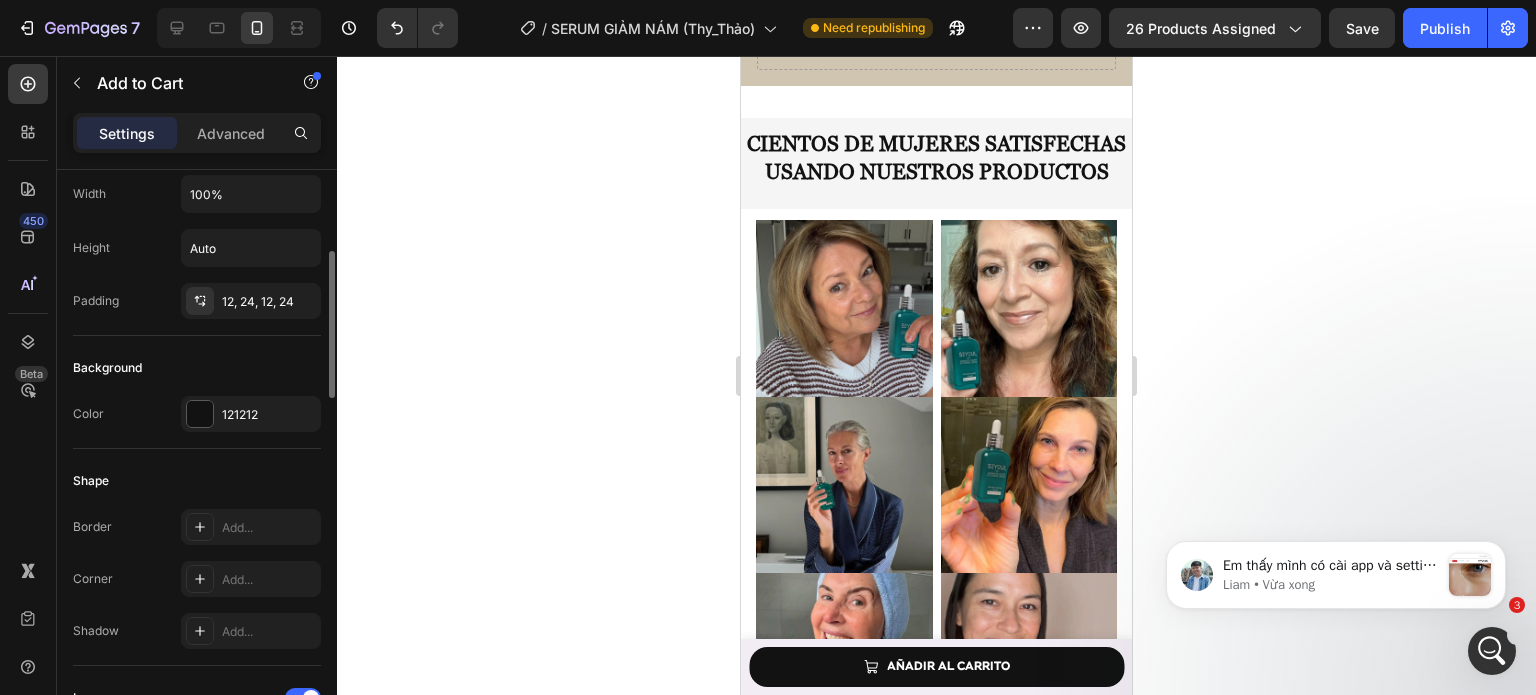 scroll, scrollTop: 327, scrollLeft: 0, axis: vertical 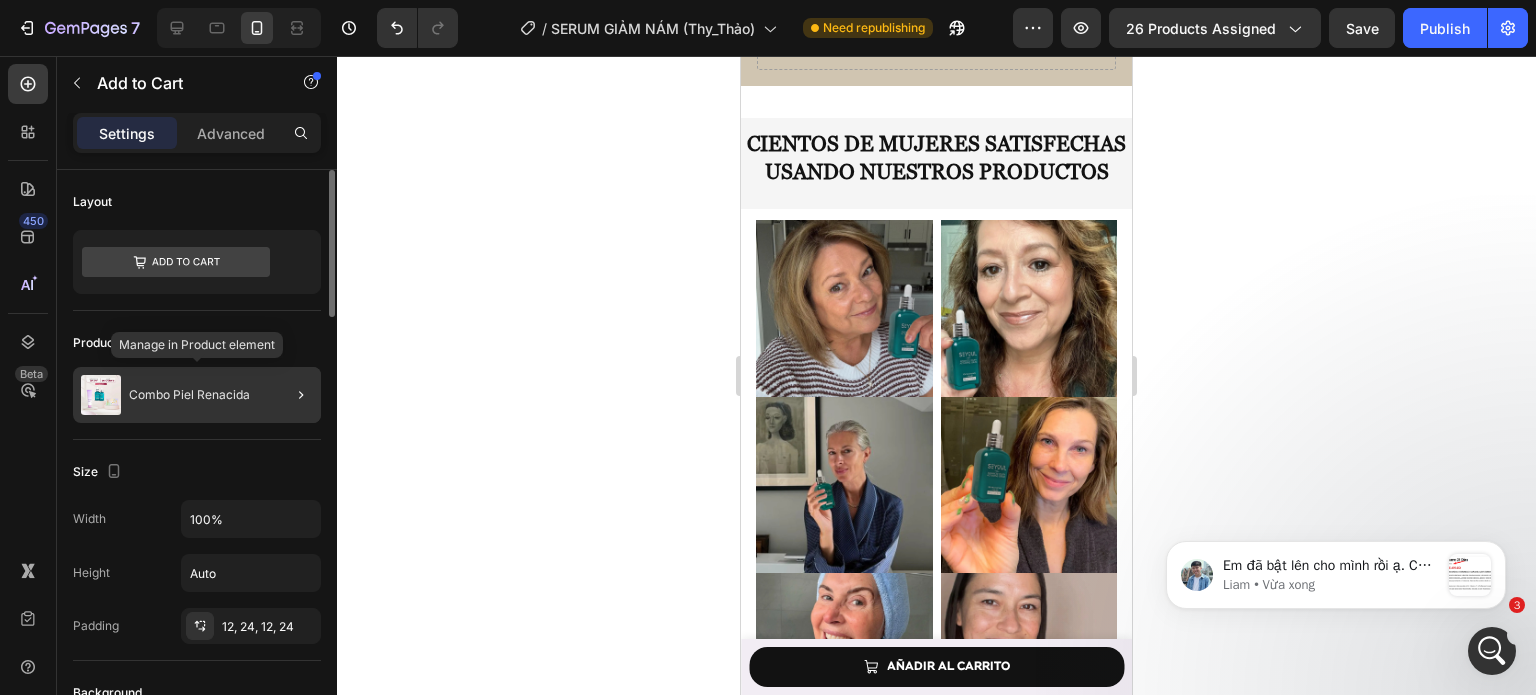 click on "Combo Piel Renacida" 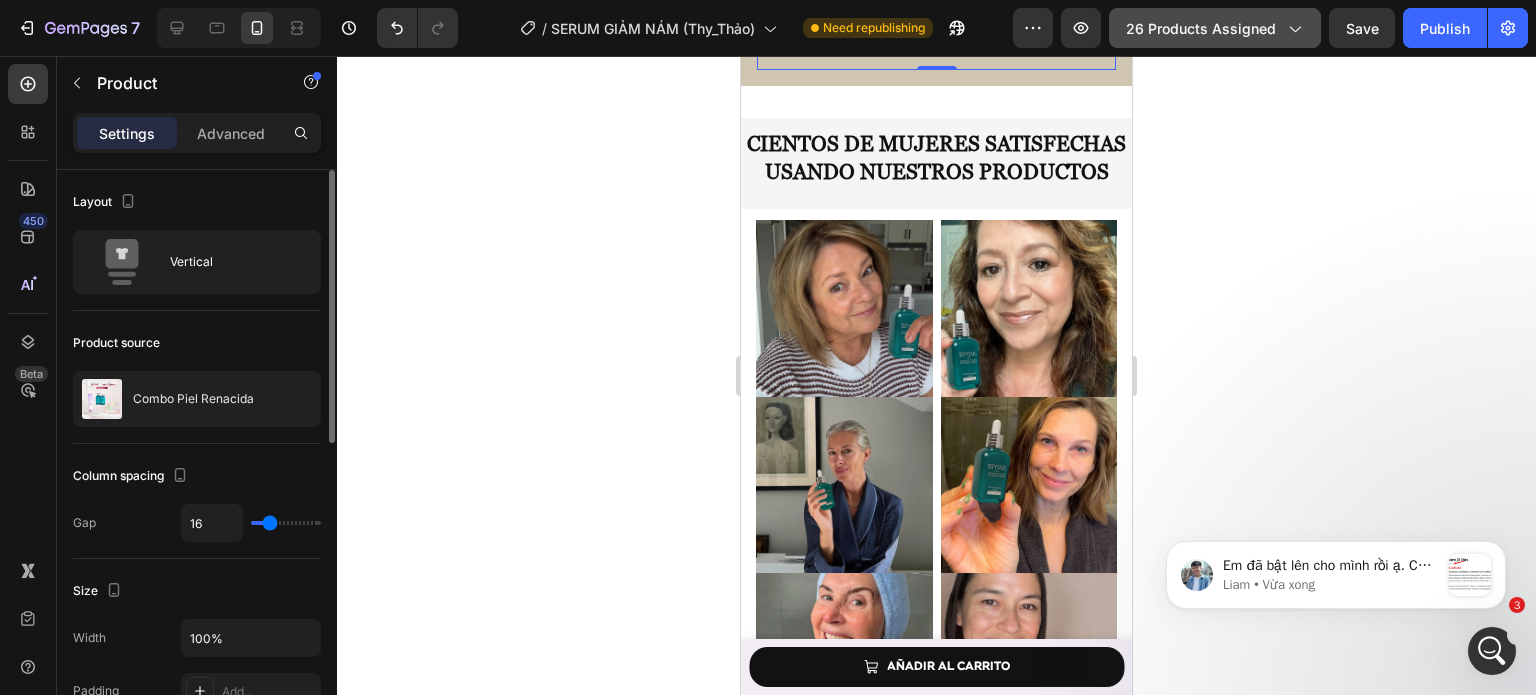 click on "26 products assigned" 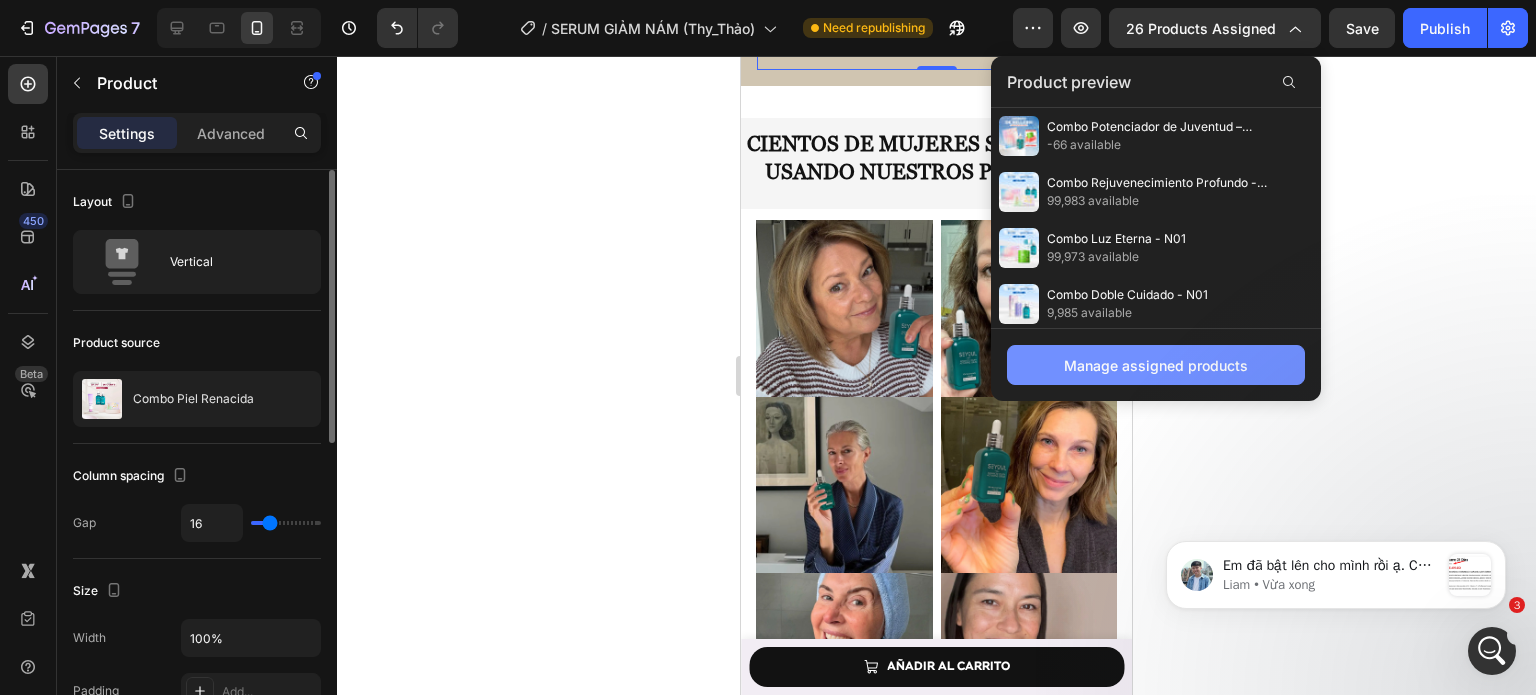 click on "Manage assigned products" at bounding box center (1156, 365) 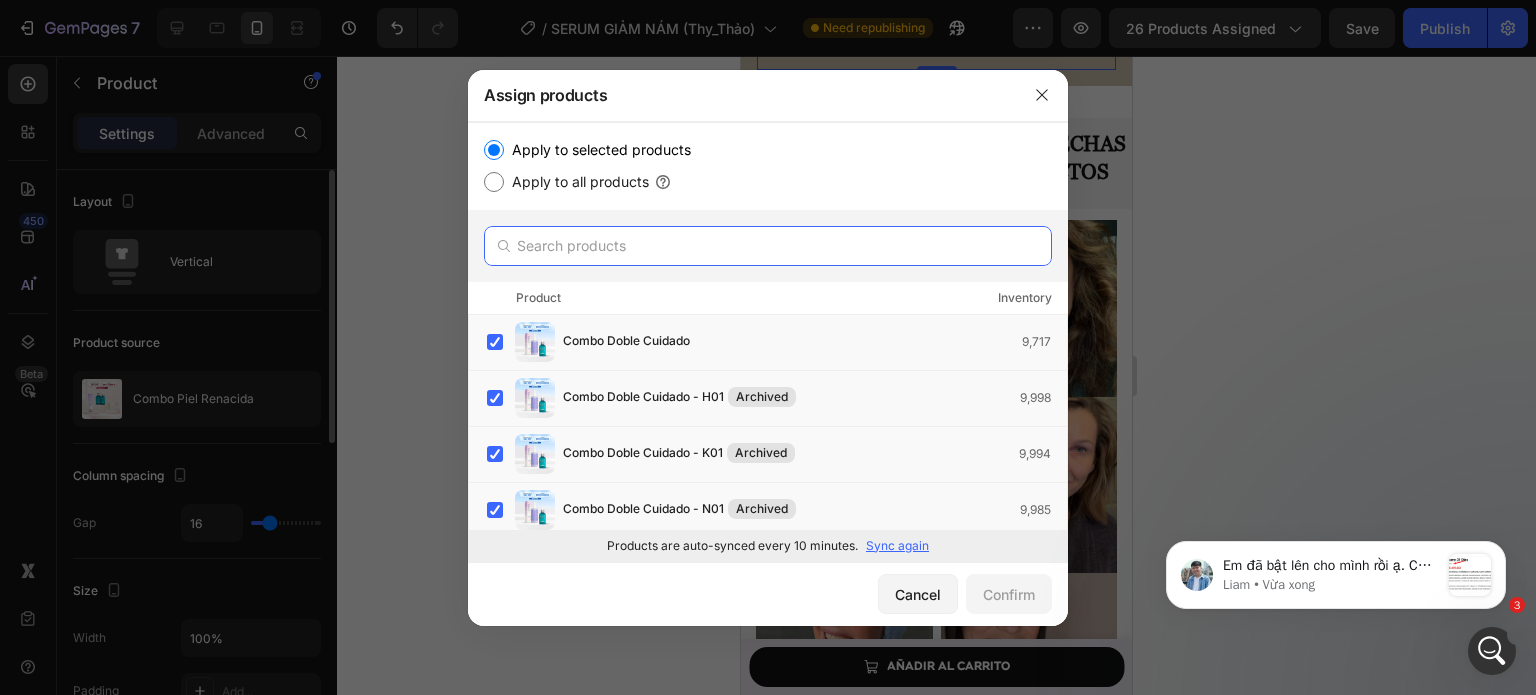 click at bounding box center (768, 246) 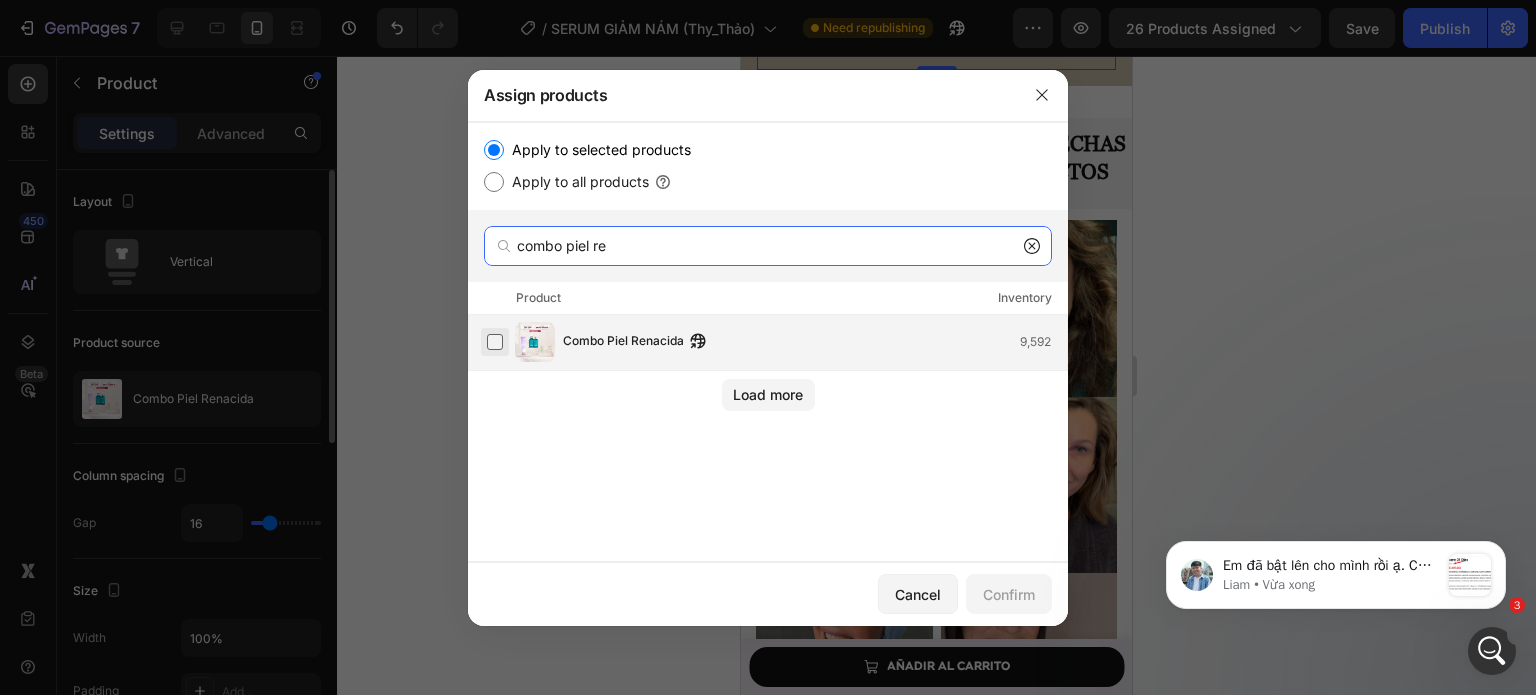 type on "combo piel re" 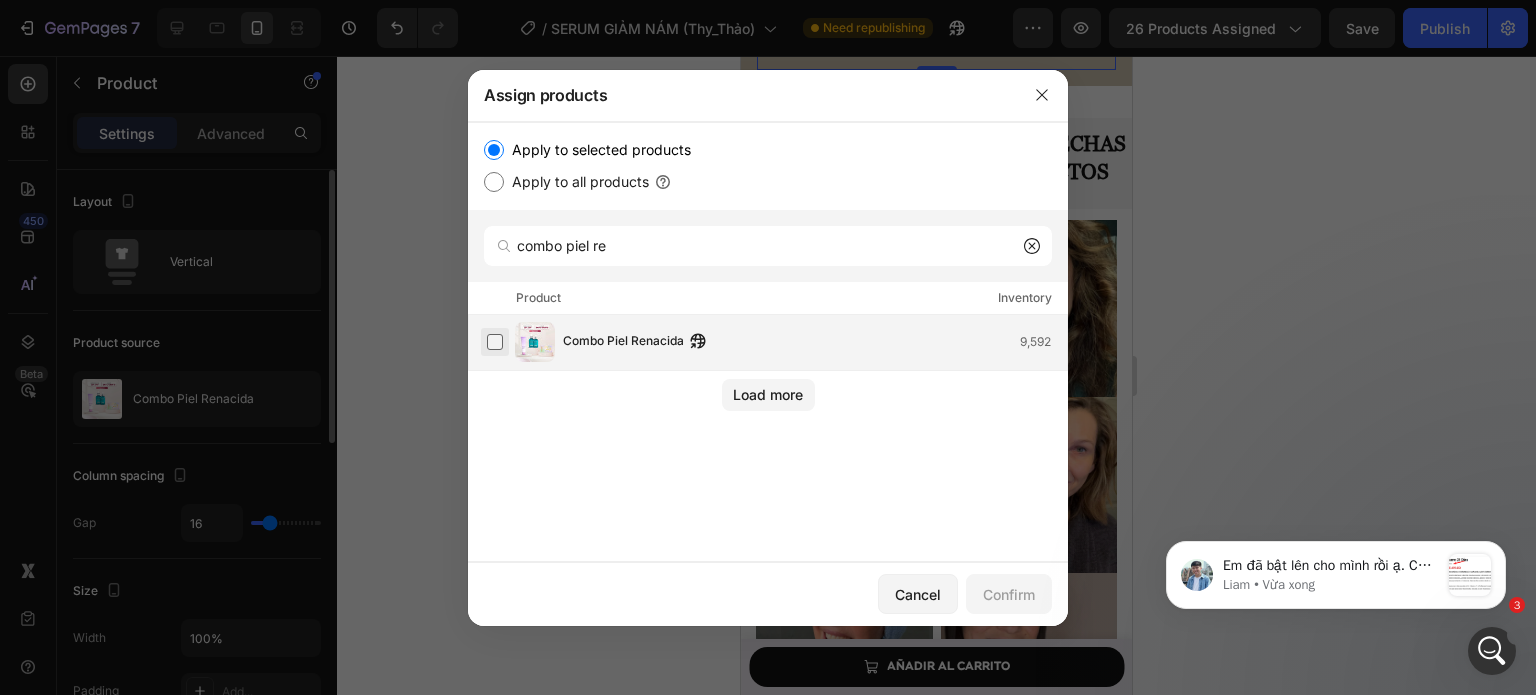 click at bounding box center [495, 342] 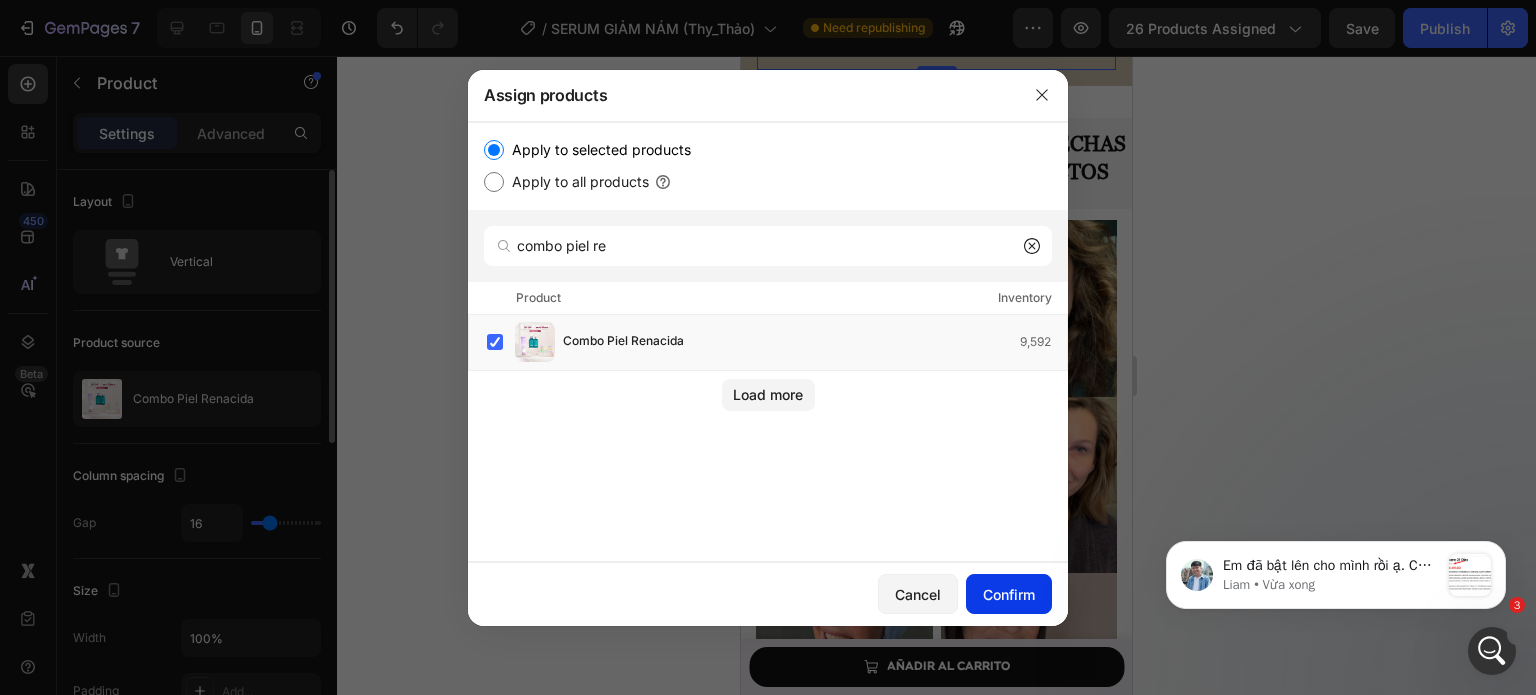 click on "Confirm" at bounding box center [1009, 594] 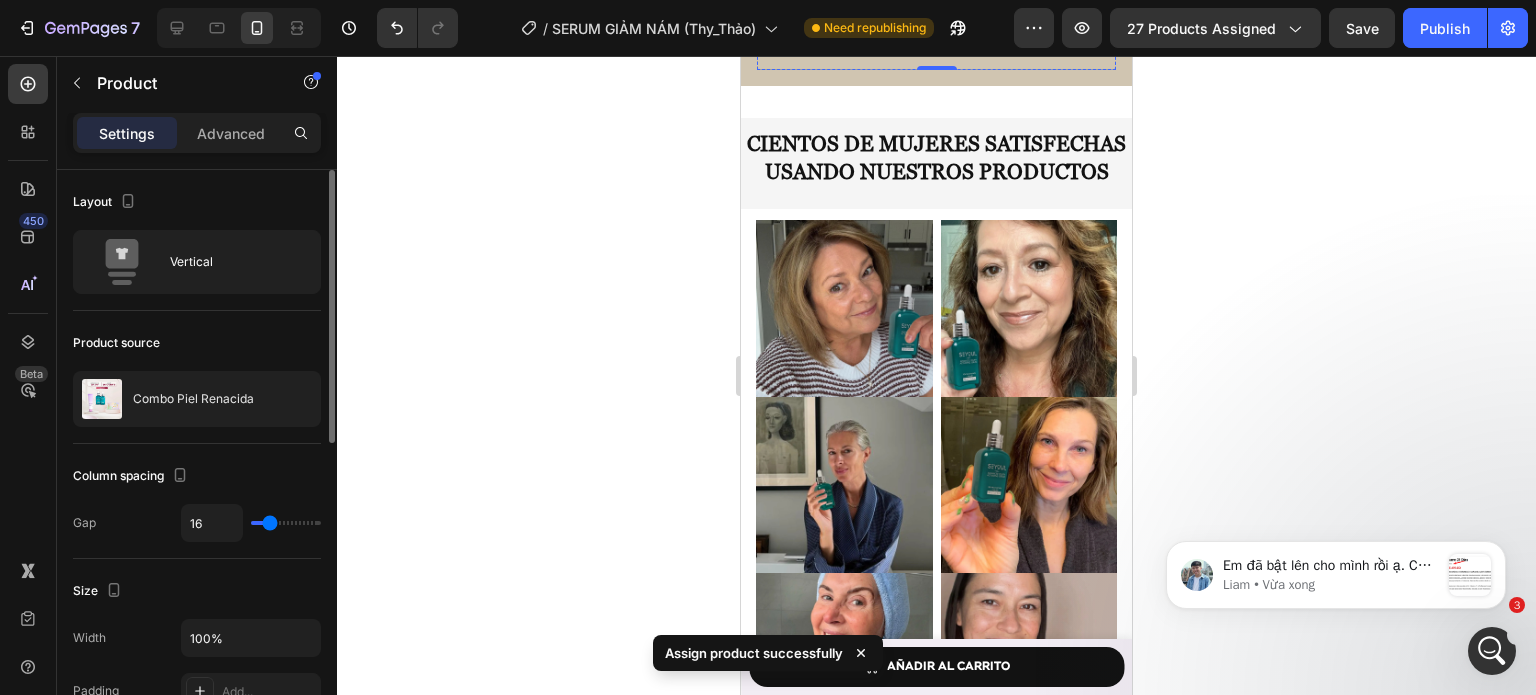 click on "Add to cart" at bounding box center [936, -31] 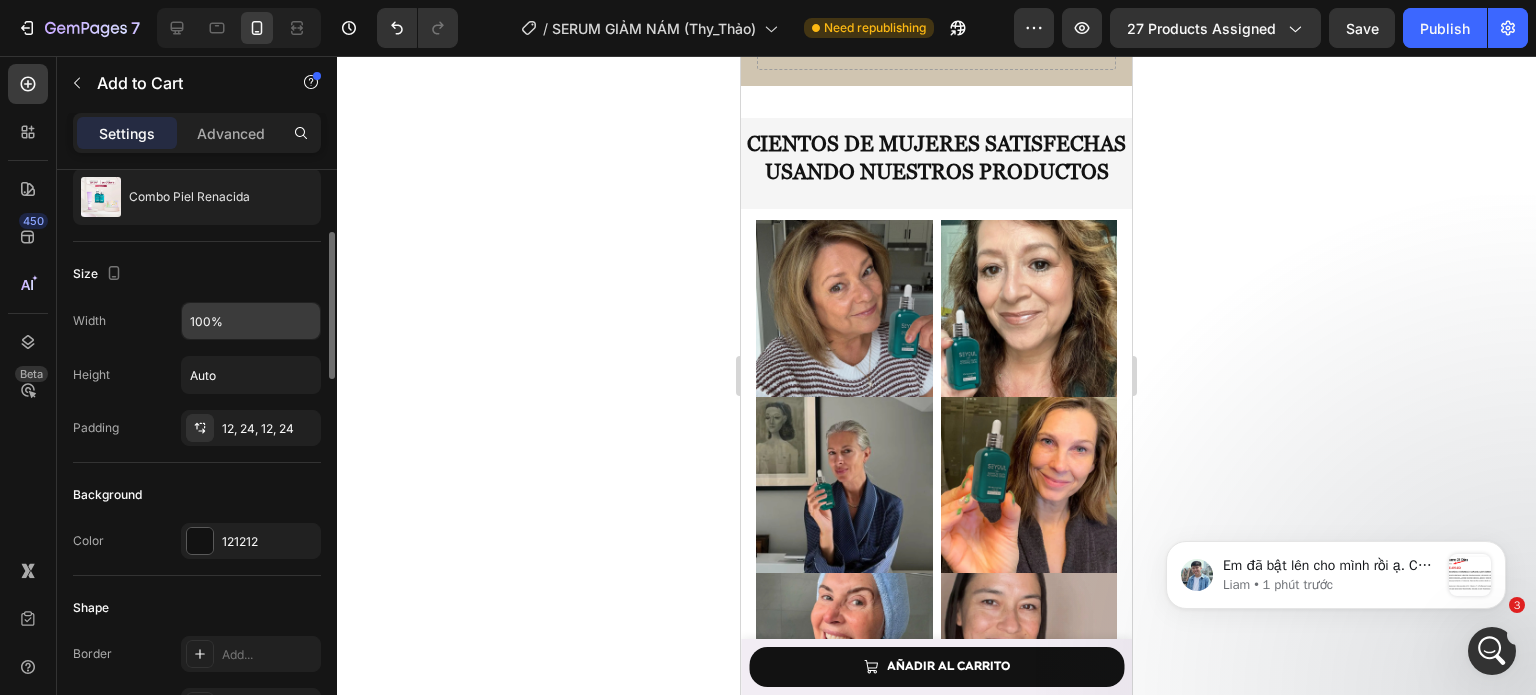 scroll, scrollTop: 208, scrollLeft: 0, axis: vertical 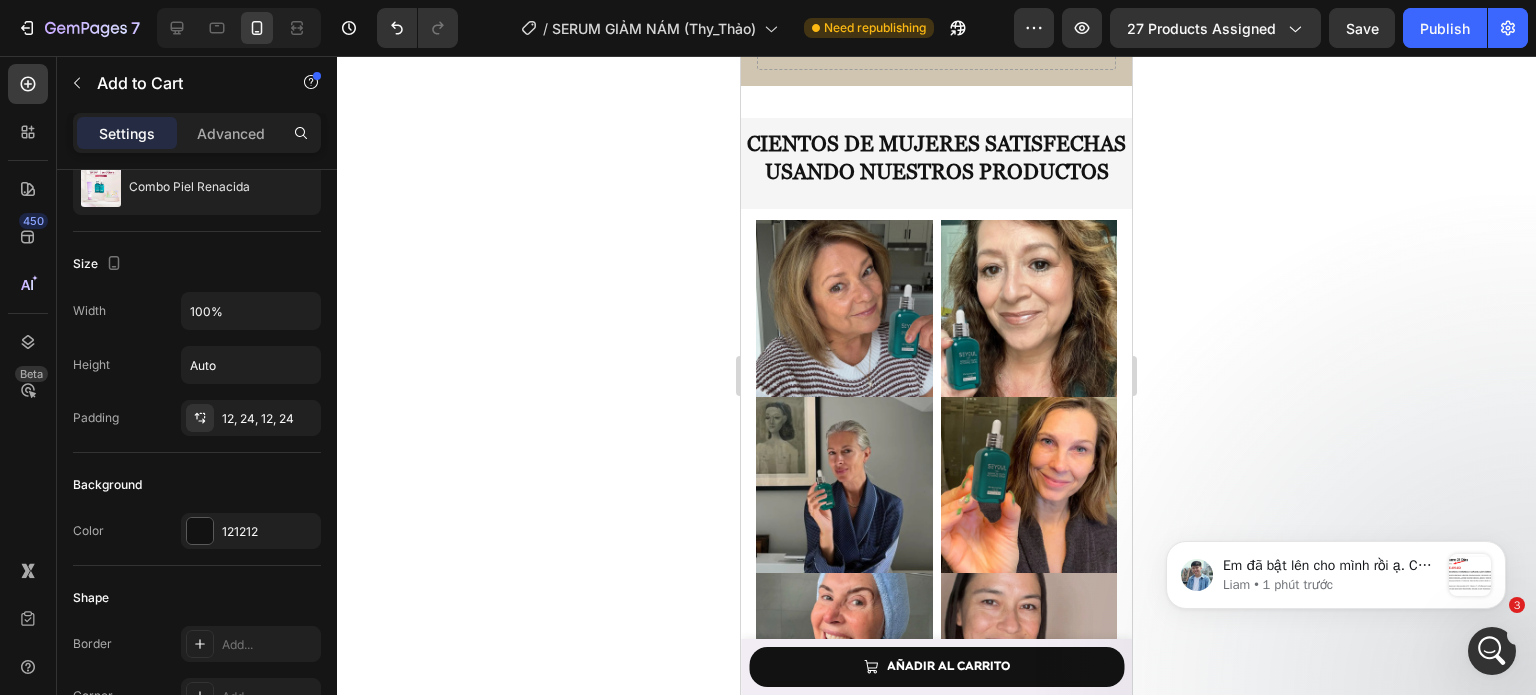 click on "Add to cart" at bounding box center (945, -31) 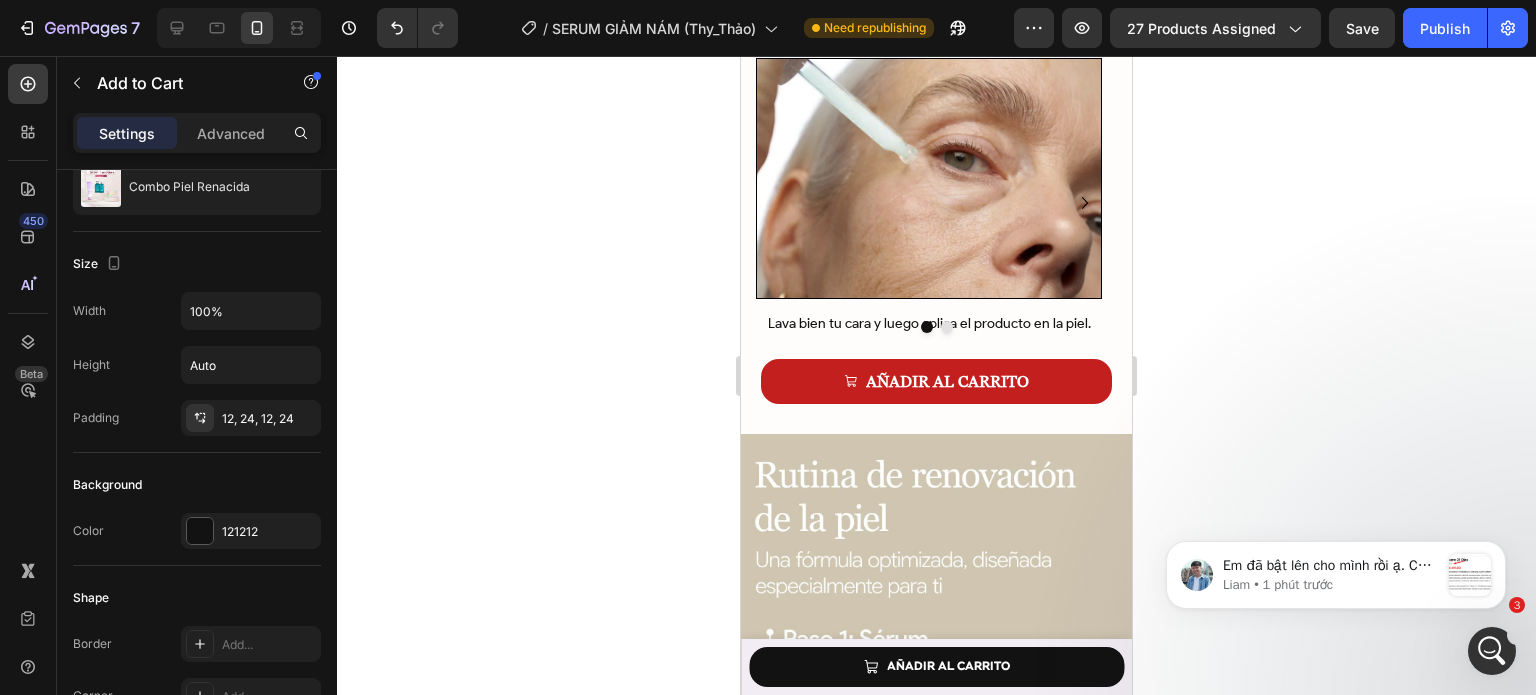 scroll, scrollTop: 6988, scrollLeft: 0, axis: vertical 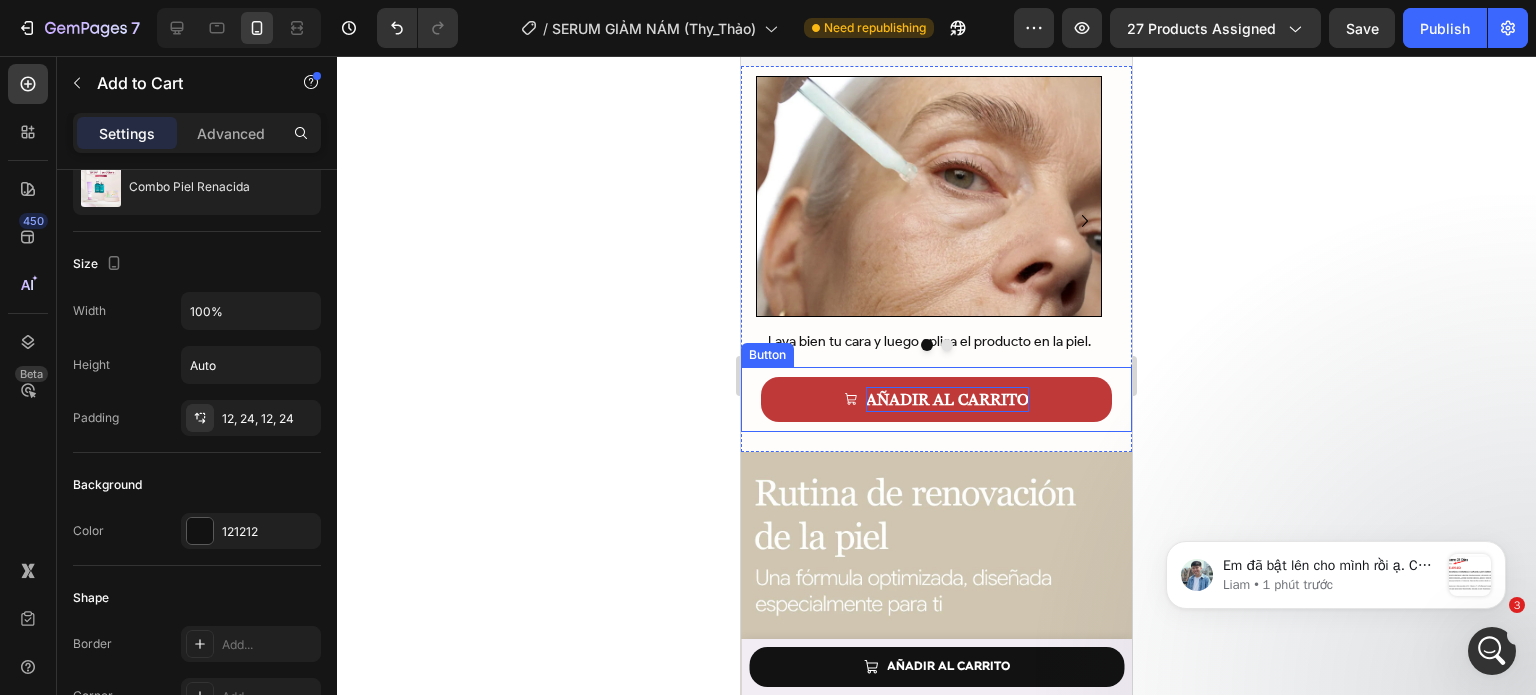 click on "AÑADIR AL CARRITO" at bounding box center (947, 399) 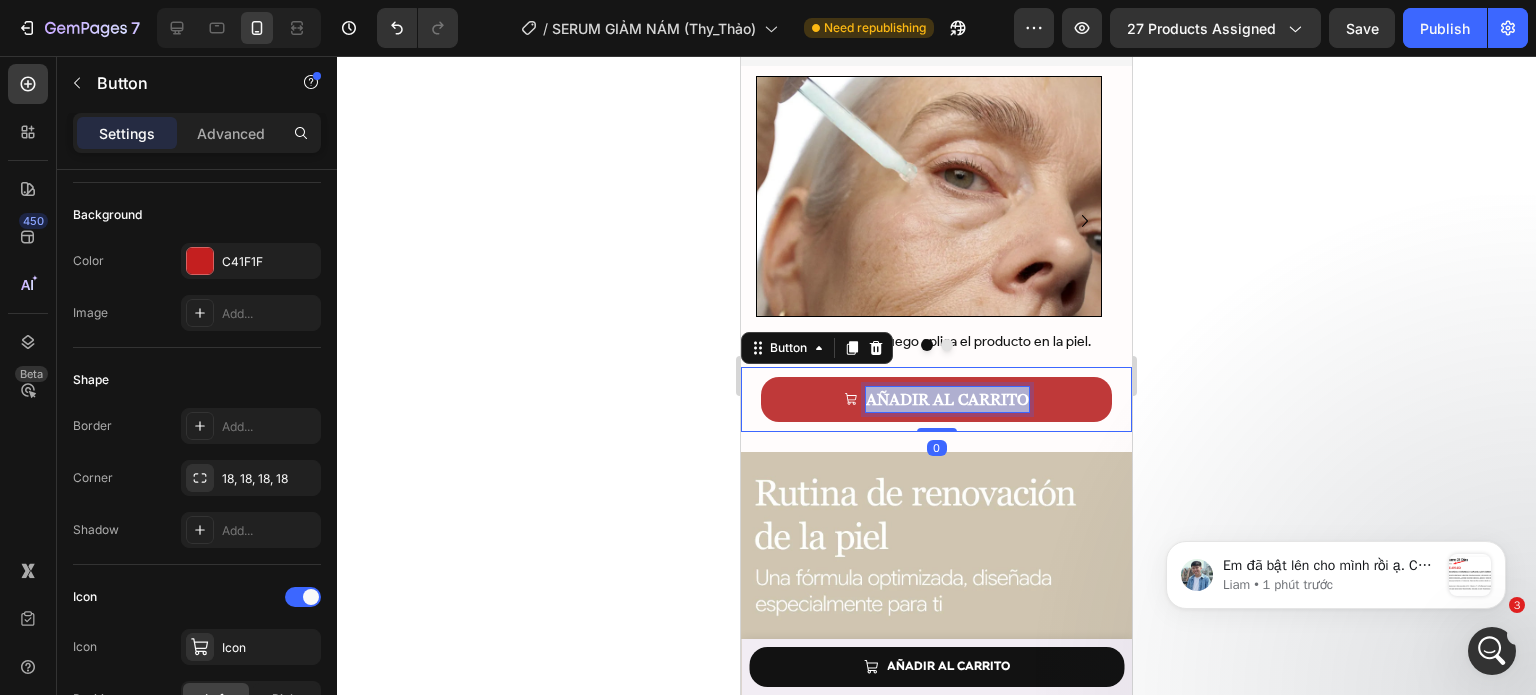 scroll, scrollTop: 0, scrollLeft: 0, axis: both 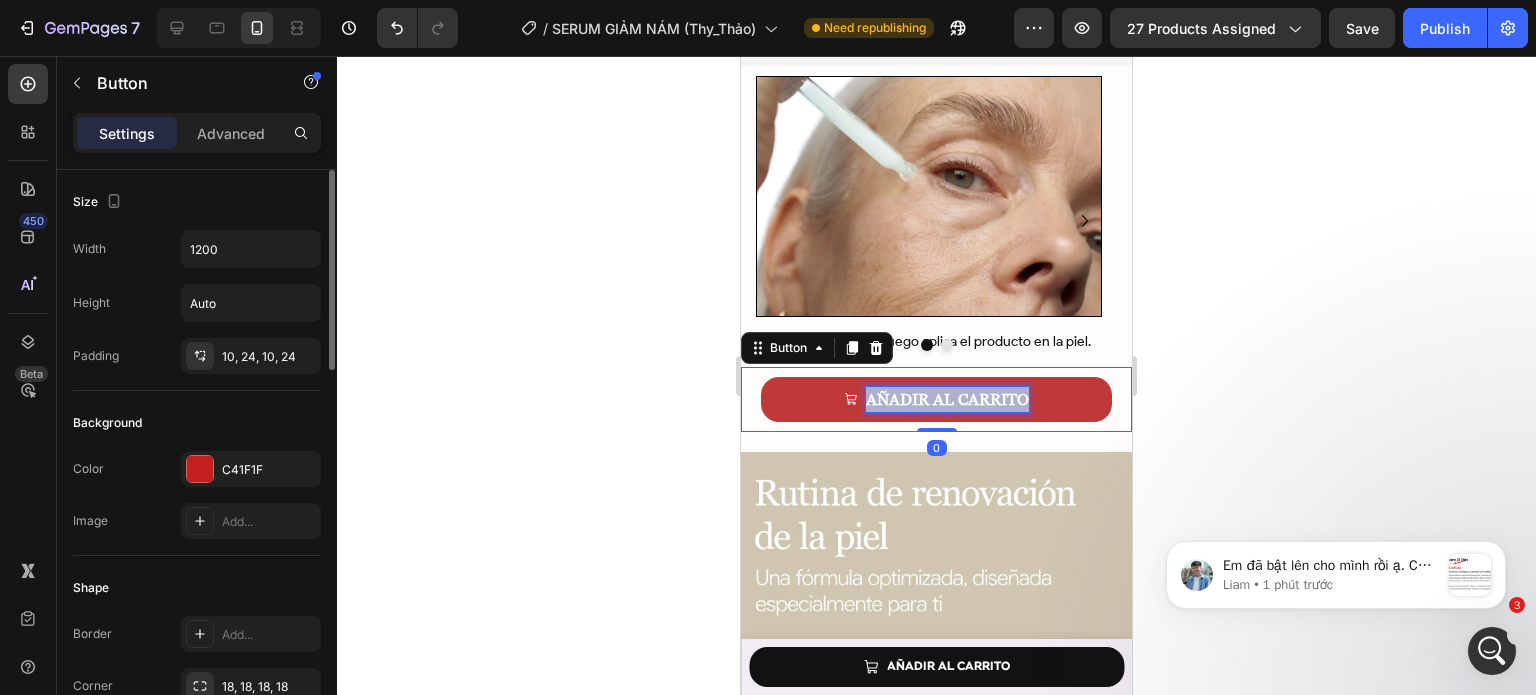 click on "AÑADIR AL CARRITO" at bounding box center [947, 399] 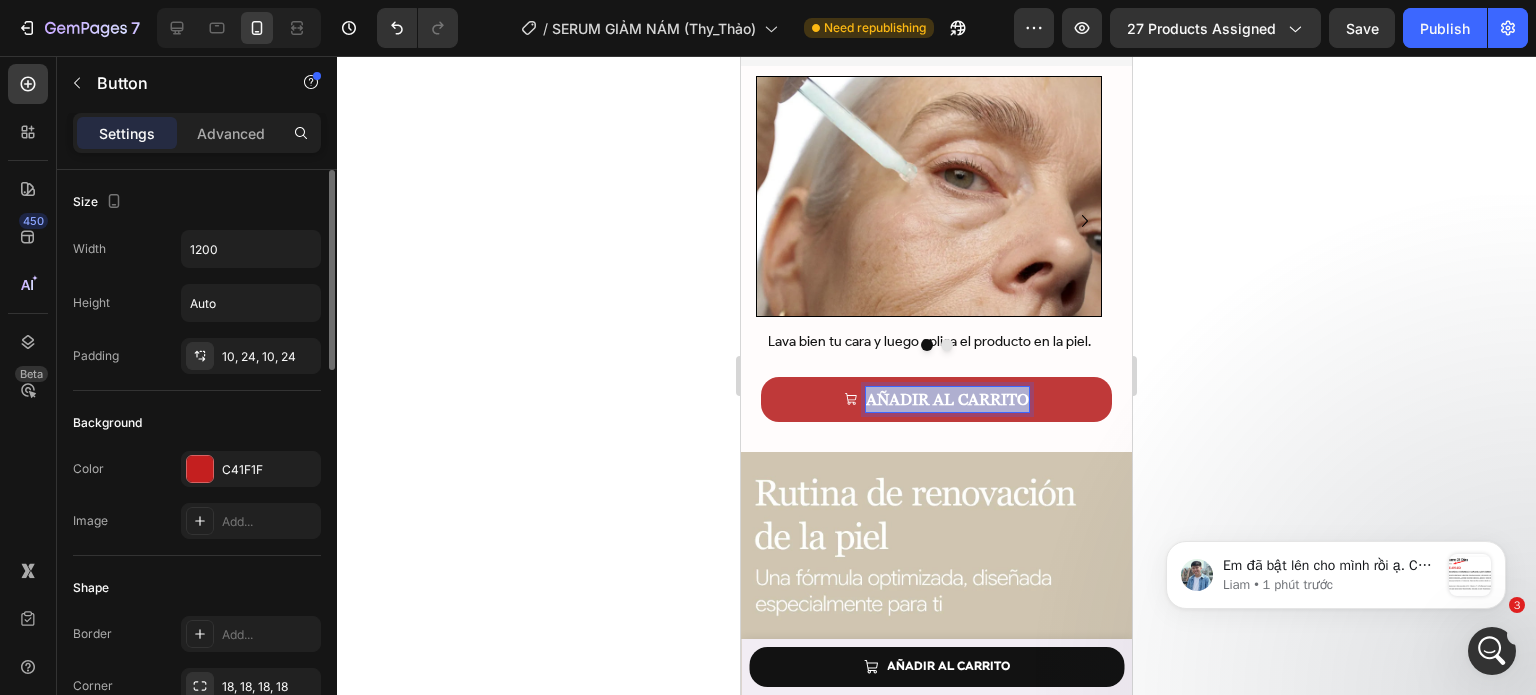 click on "AÑADIR AL CARRITO" at bounding box center (947, 399) 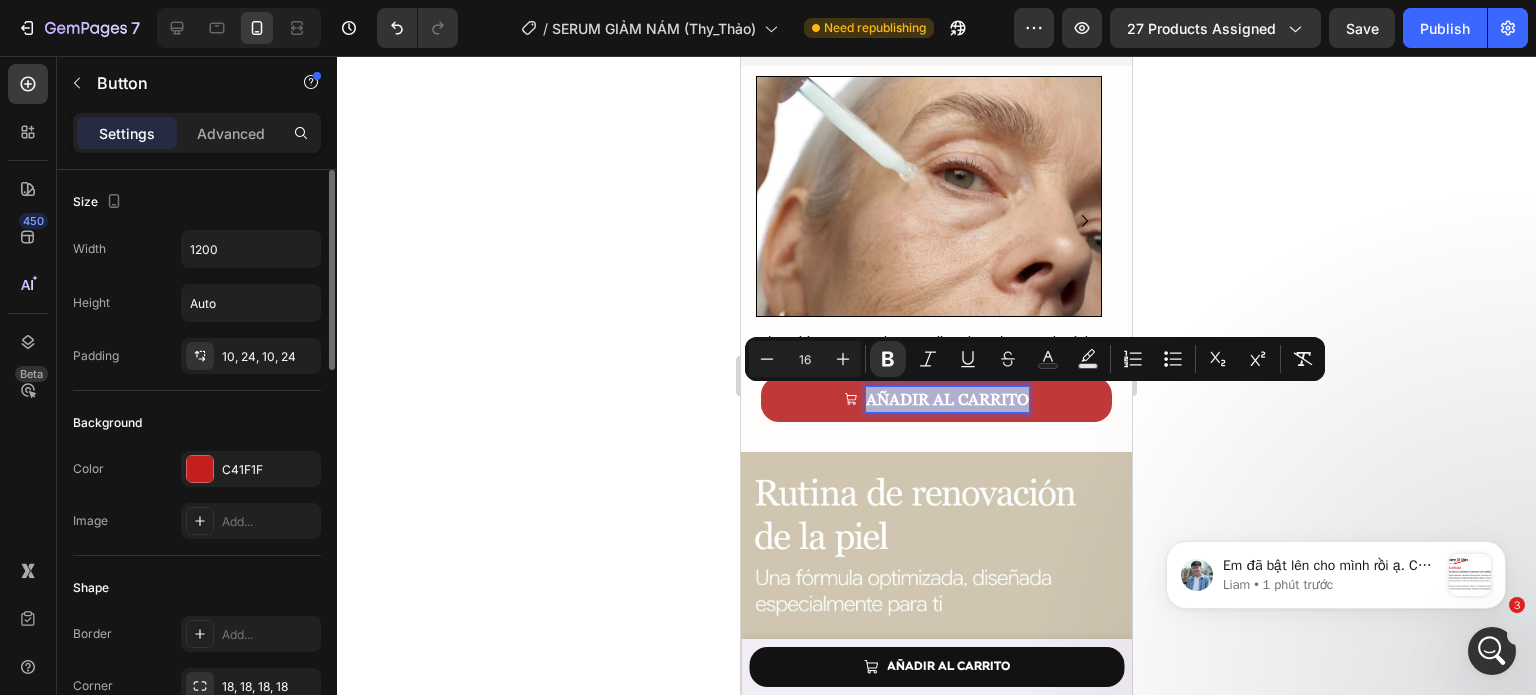 copy on "AÑADIR AL CARRITO" 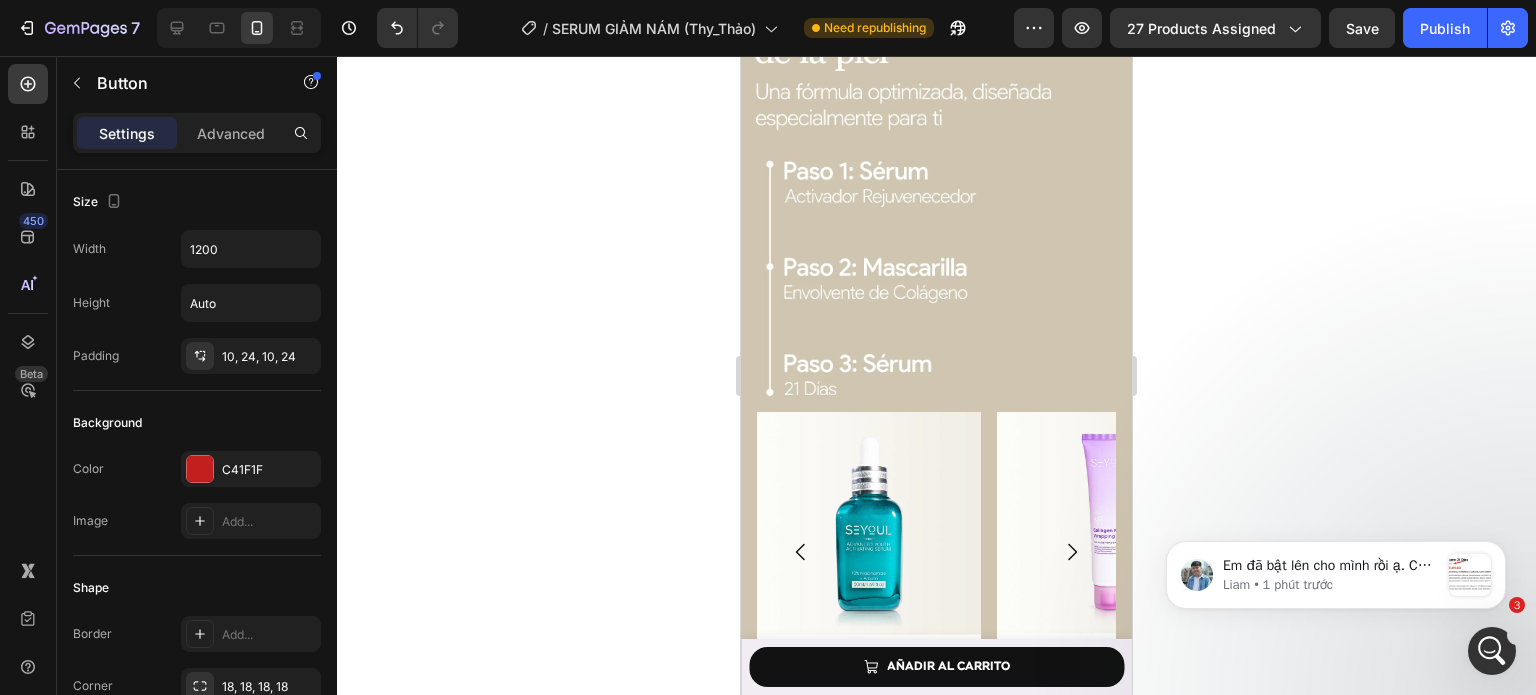 scroll, scrollTop: 7860, scrollLeft: 0, axis: vertical 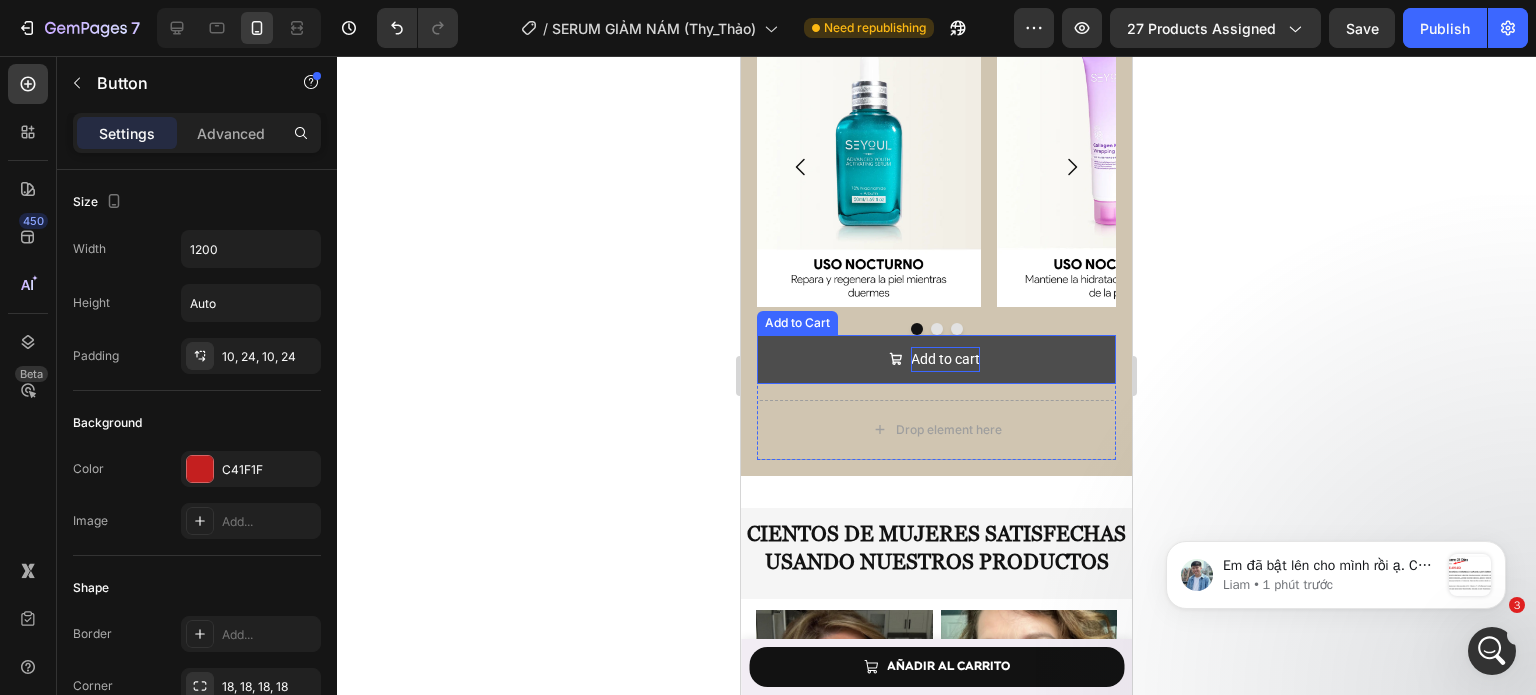 click on "Add to cart" at bounding box center (945, 359) 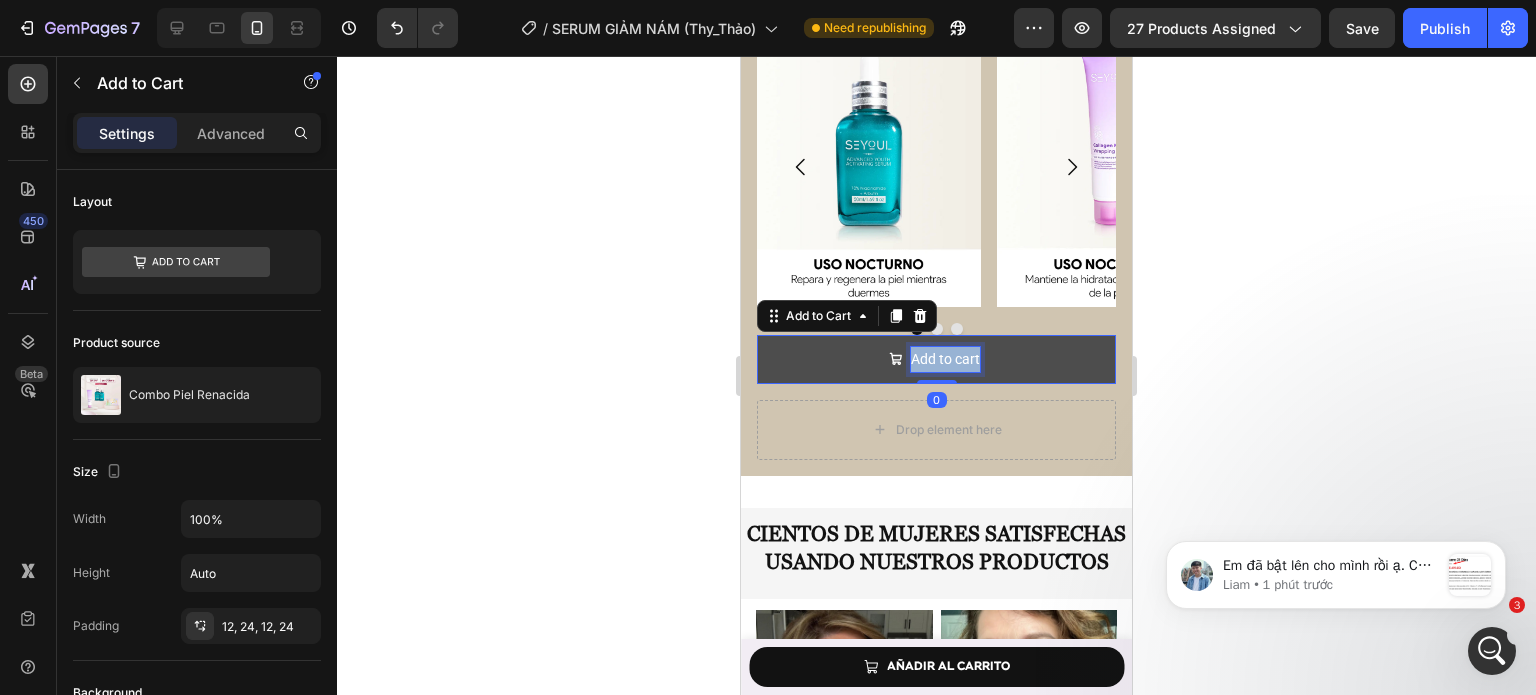 click on "Add to cart" at bounding box center (945, 359) 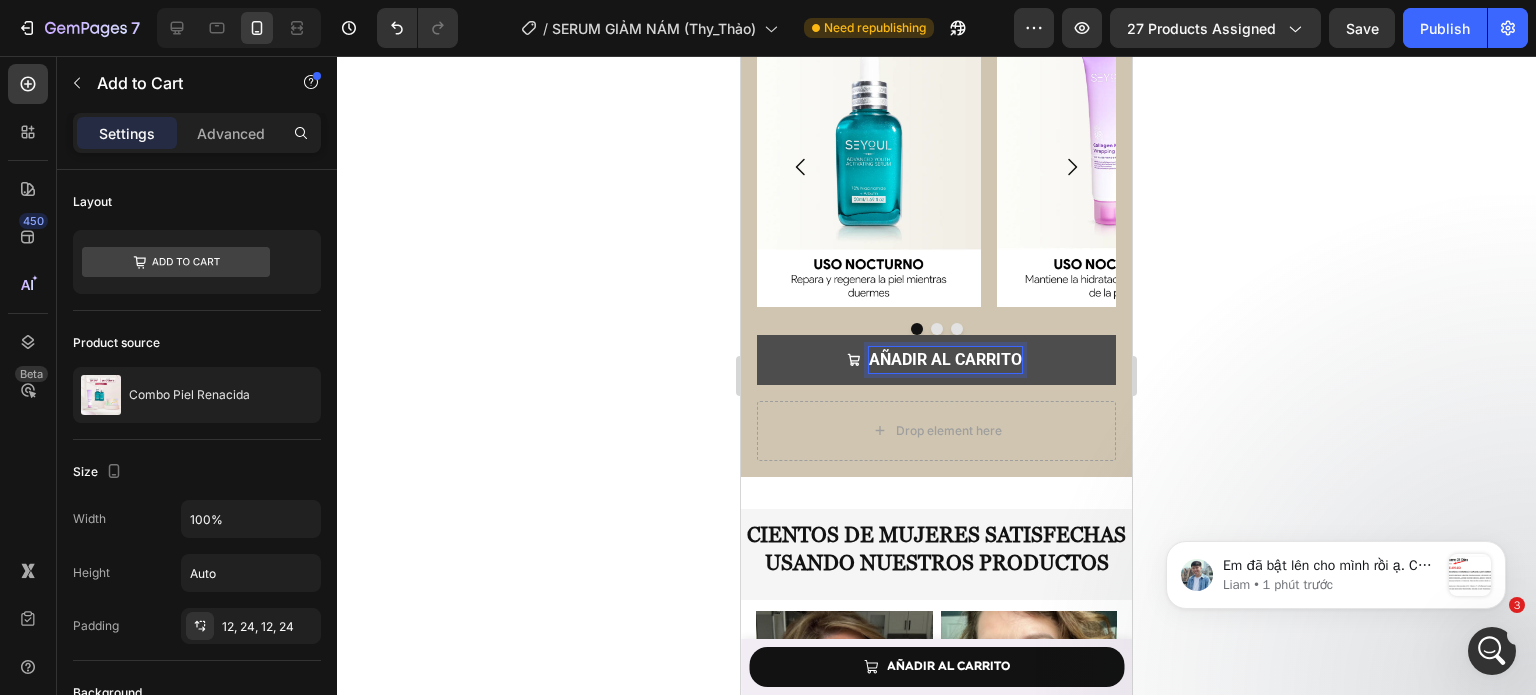 click on "AÑADIR AL CARRITO" at bounding box center (945, 359) 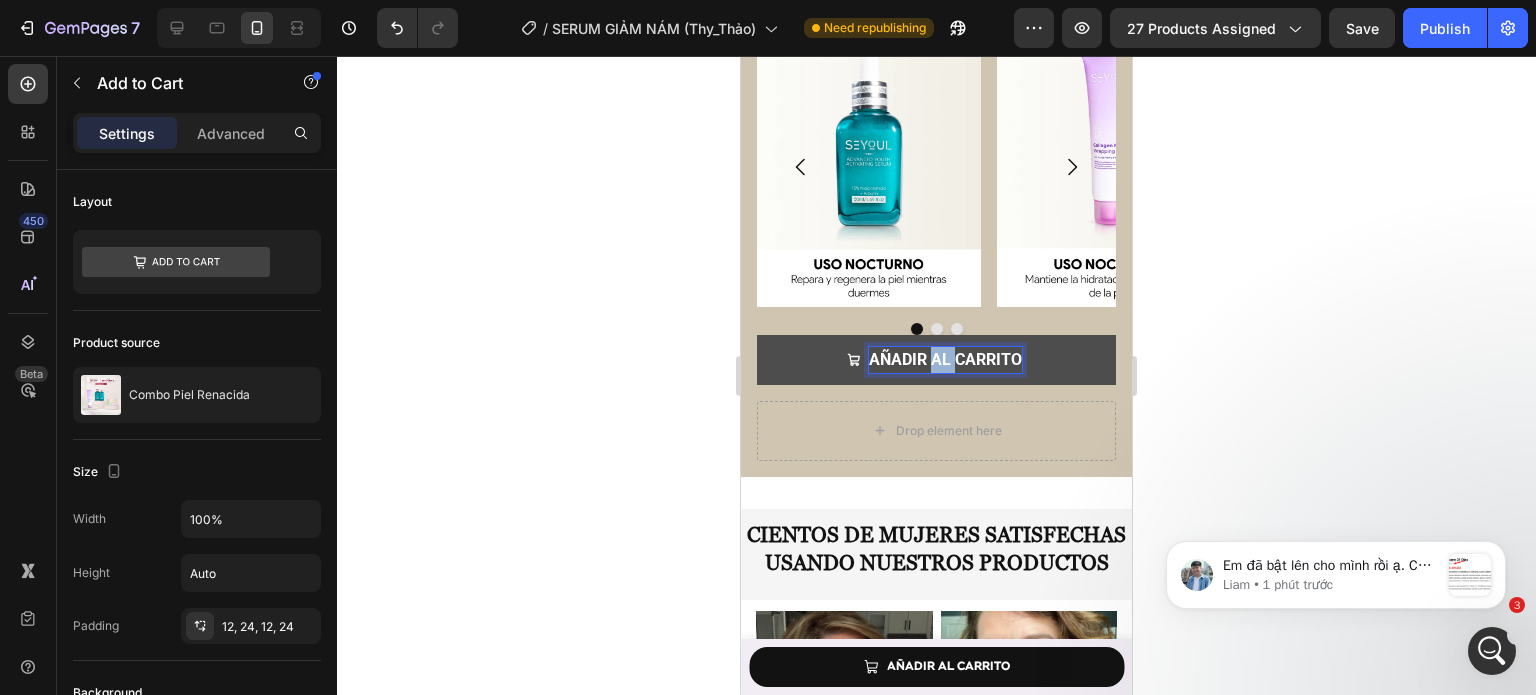 click on "AÑADIR AL CARRITO" at bounding box center [945, 359] 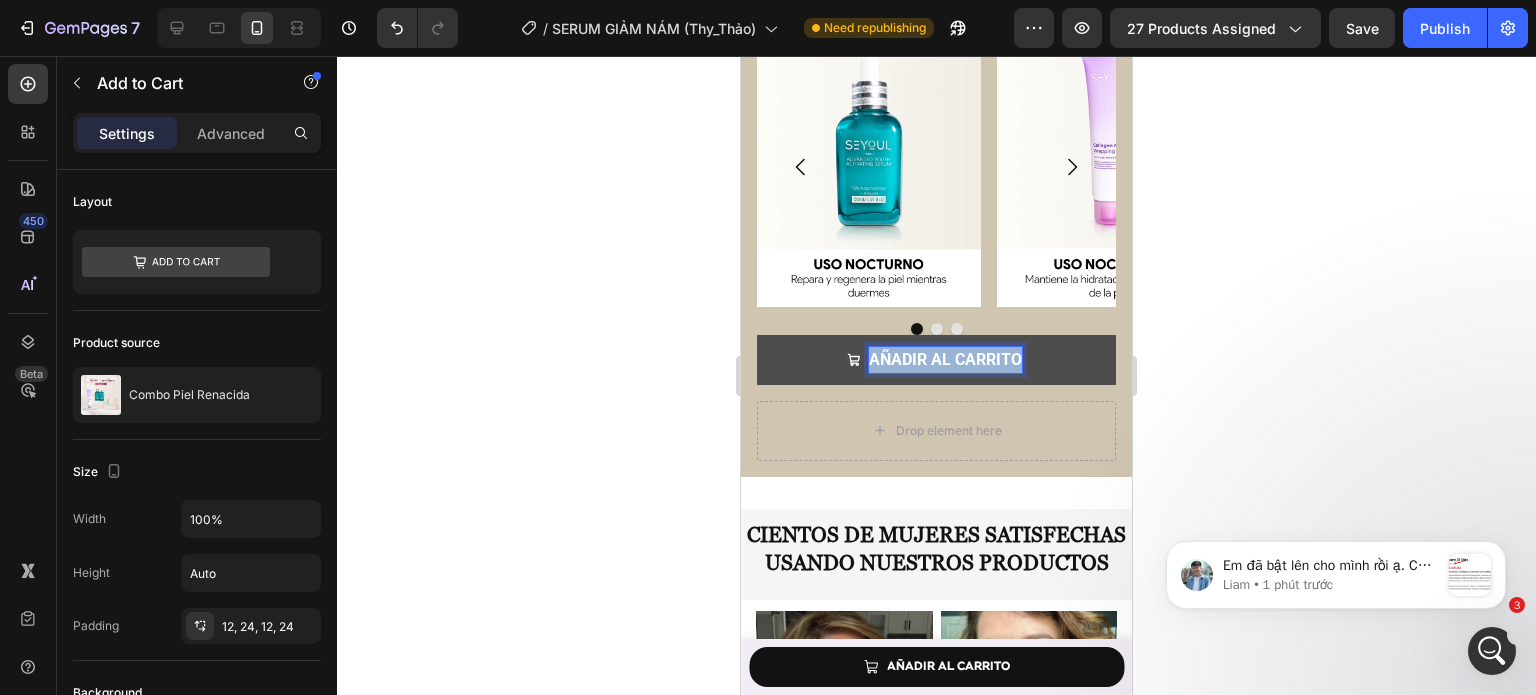 click on "AÑADIR AL CARRITO" at bounding box center (945, 359) 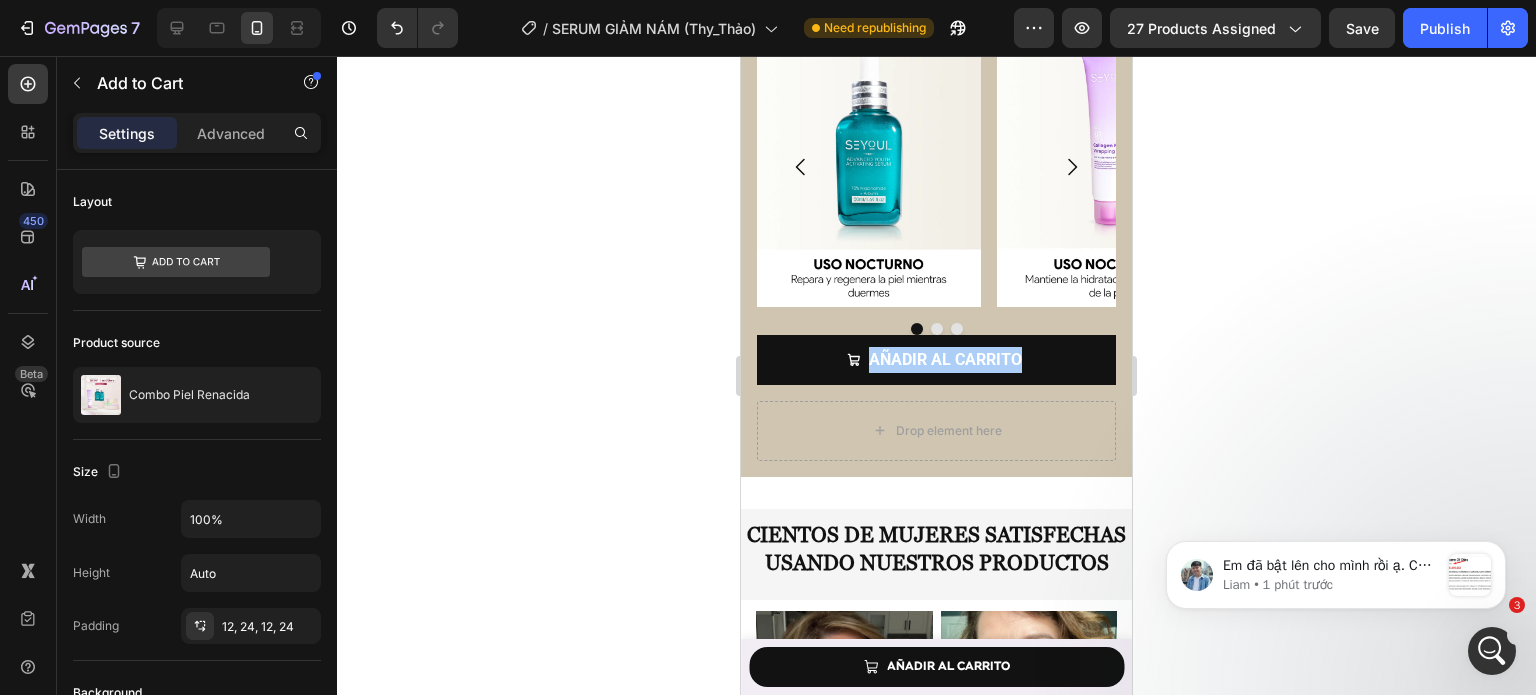 click 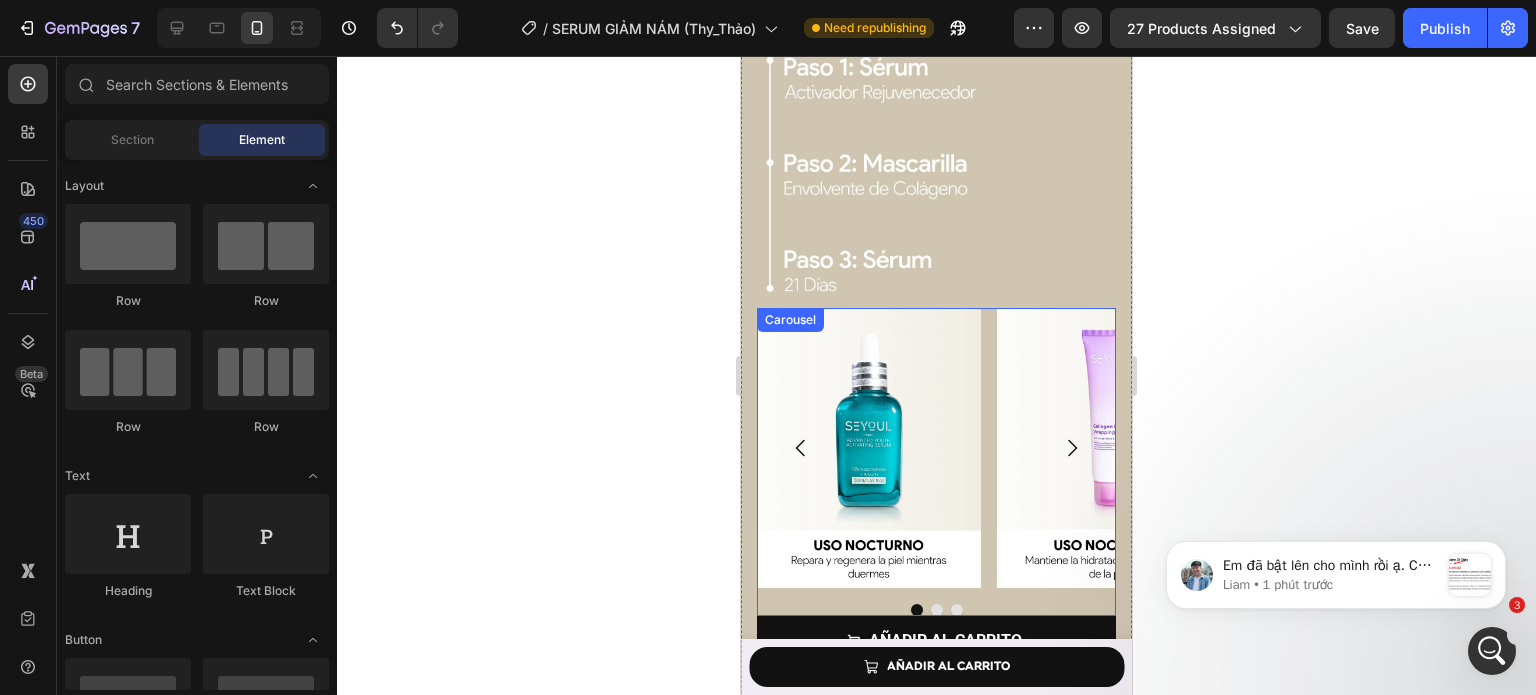scroll, scrollTop: 7867, scrollLeft: 0, axis: vertical 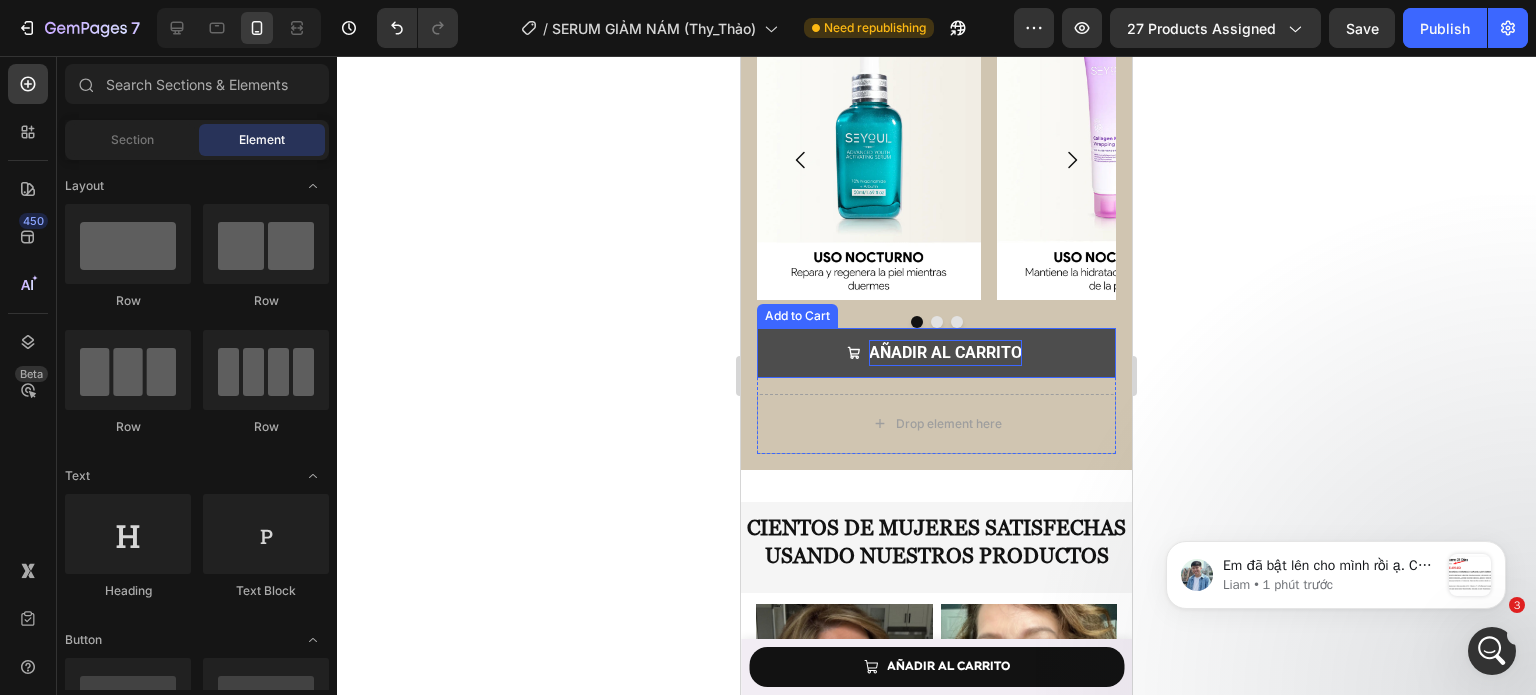click on "AÑADIR AL CARRITO" at bounding box center [945, 352] 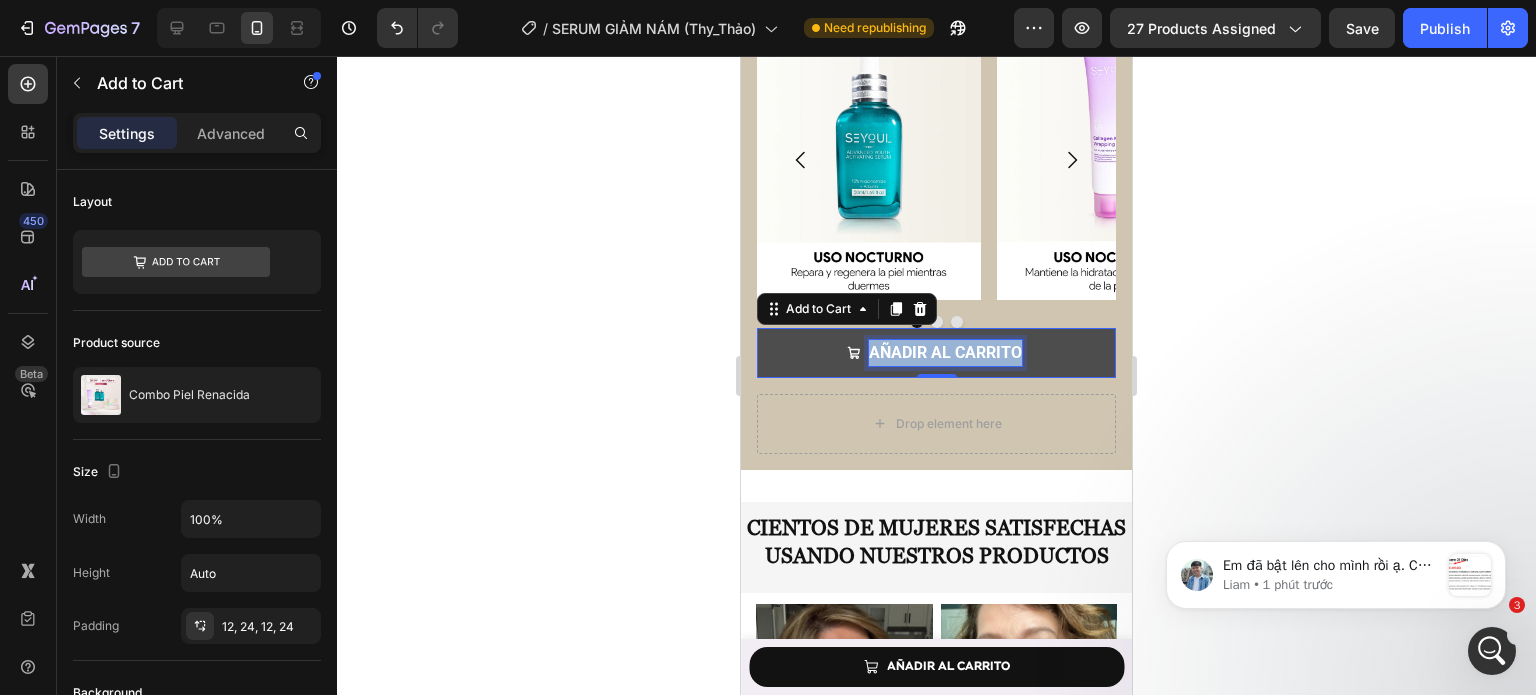 click on "AÑADIR AL CARRITO" at bounding box center (945, 352) 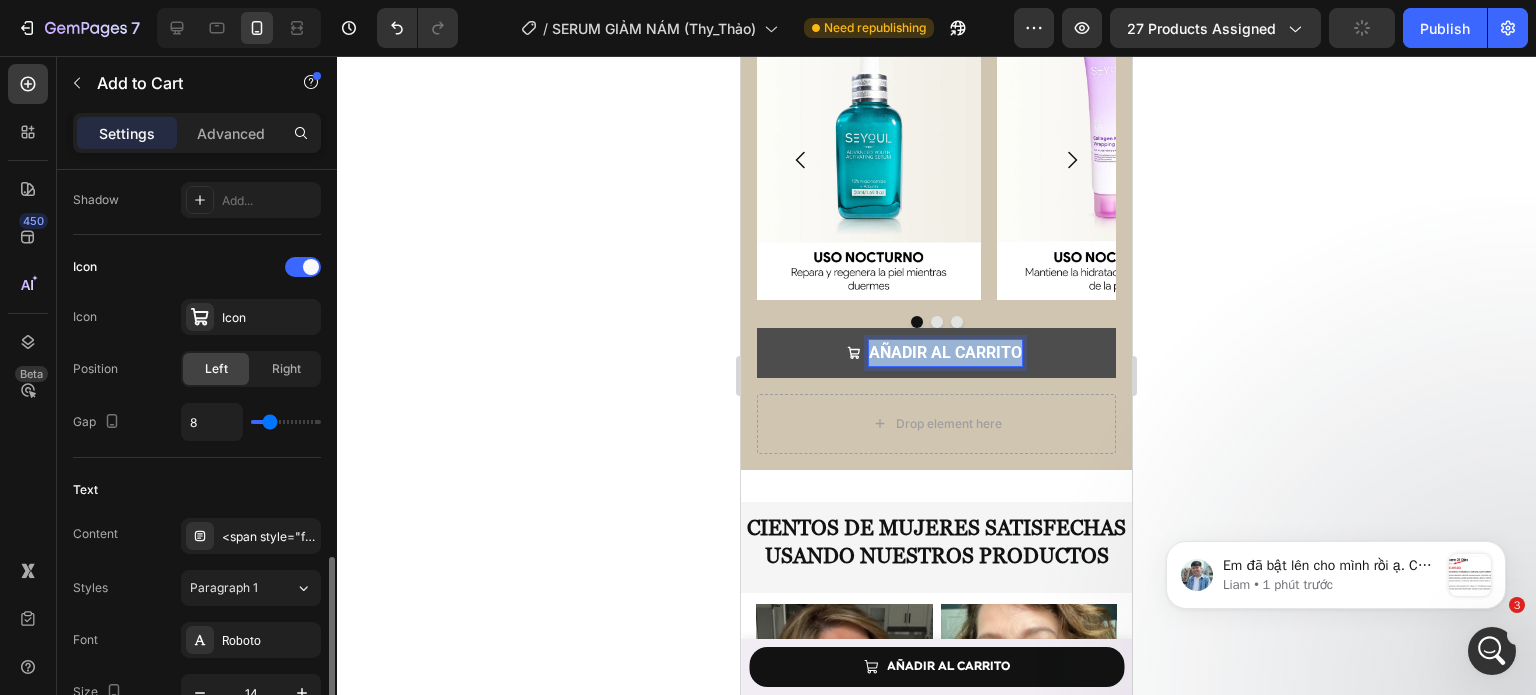 scroll, scrollTop: 912, scrollLeft: 0, axis: vertical 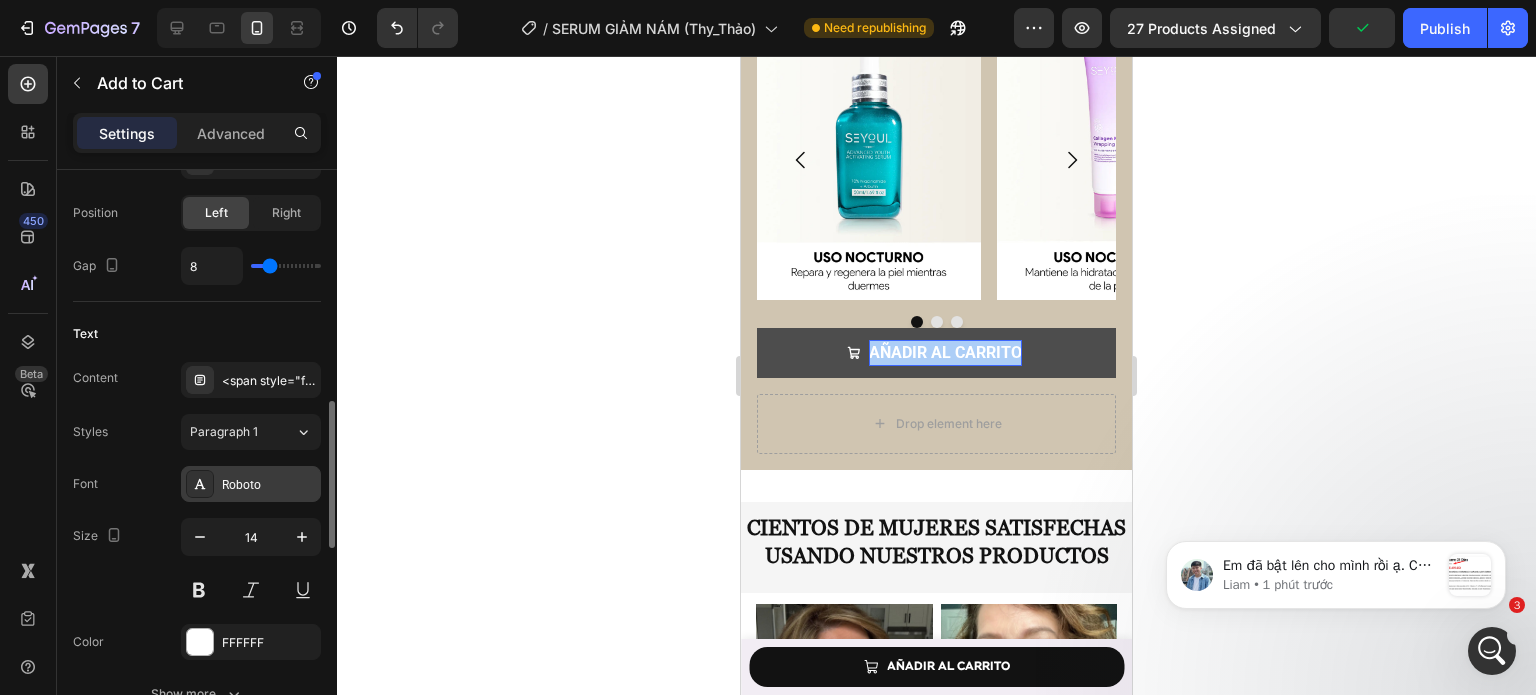 click on "Roboto" at bounding box center [269, 485] 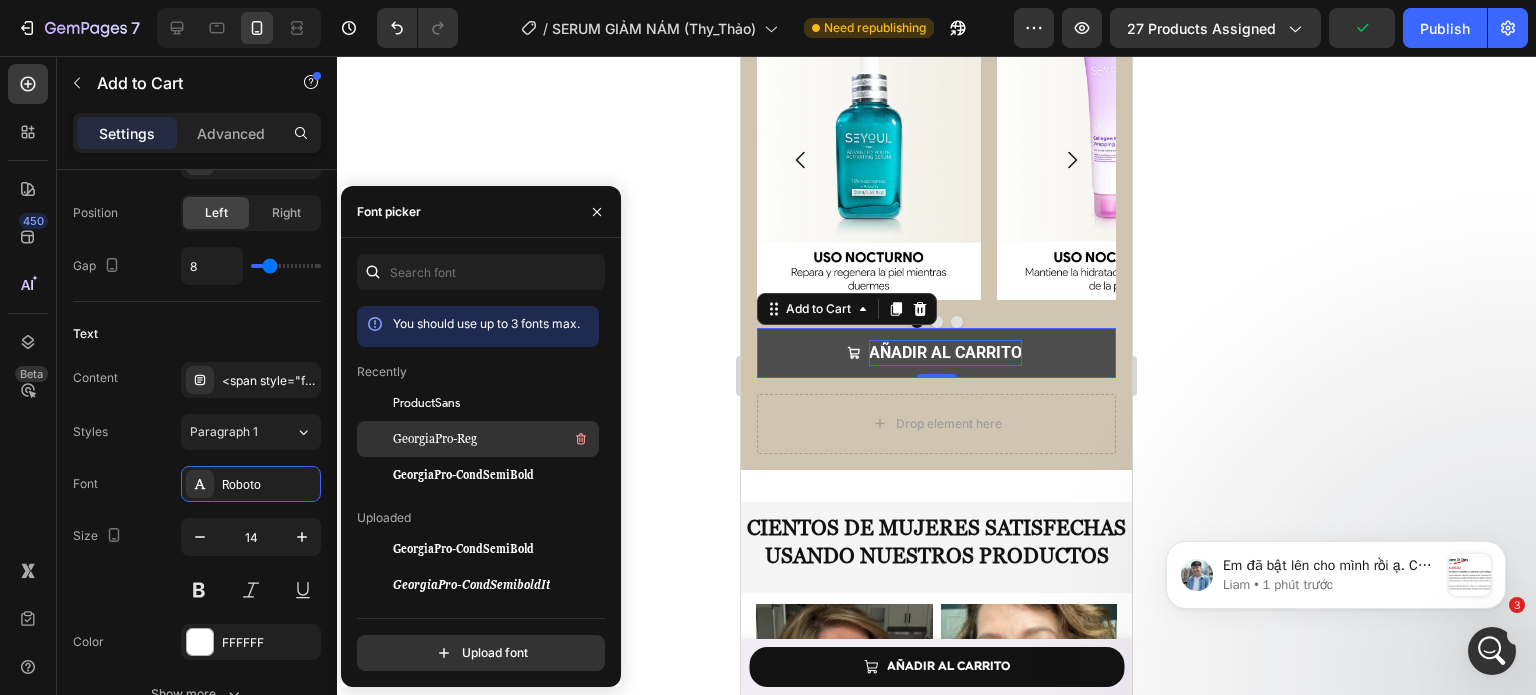 click on "GeorgiaPro-Reg" at bounding box center (494, 439) 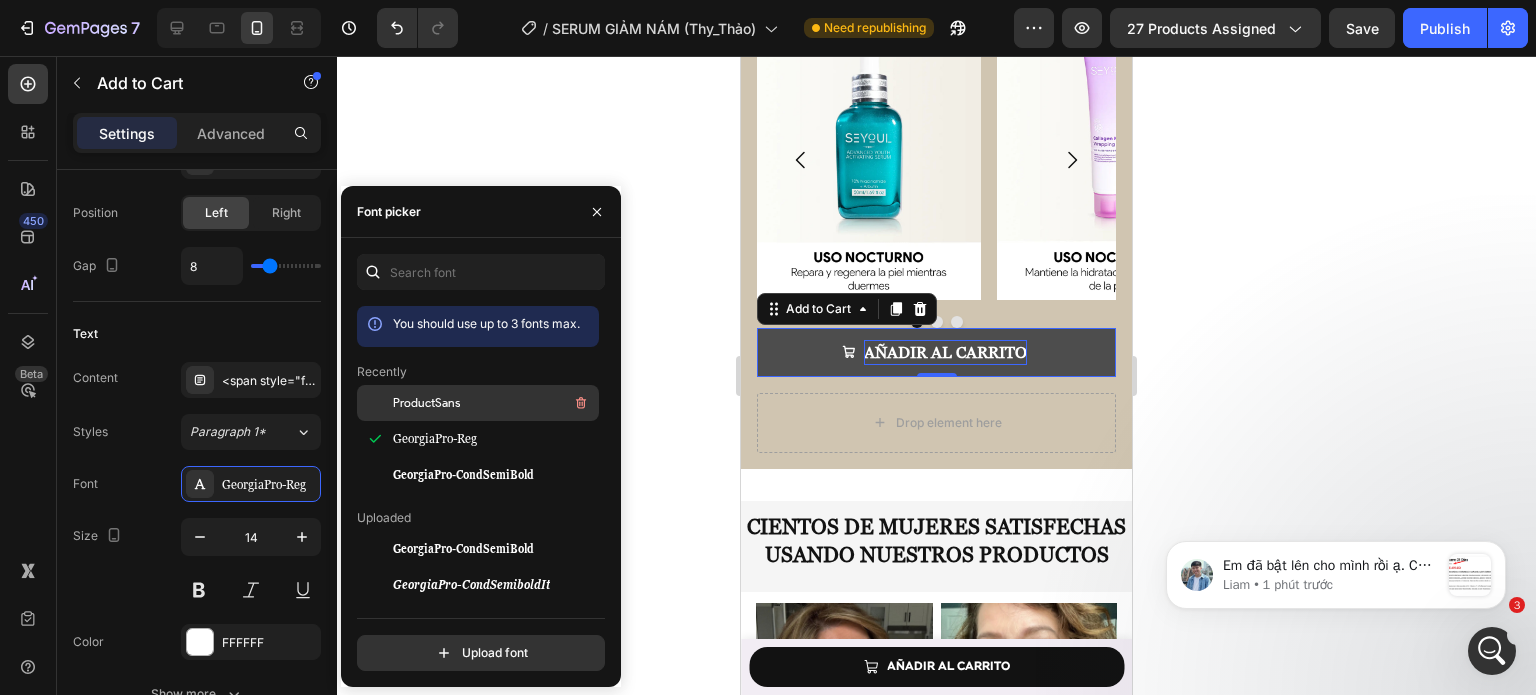 click on "ProductSans" at bounding box center [426, 403] 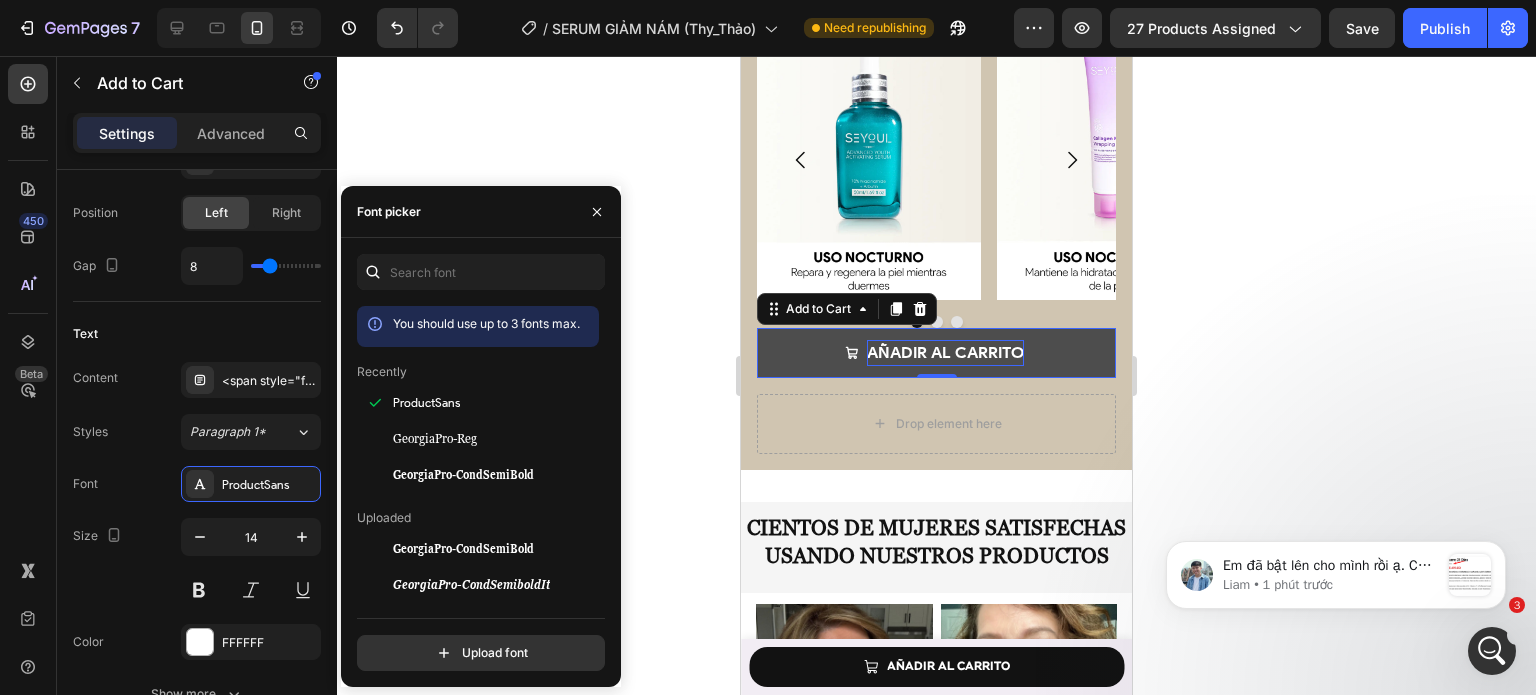 click 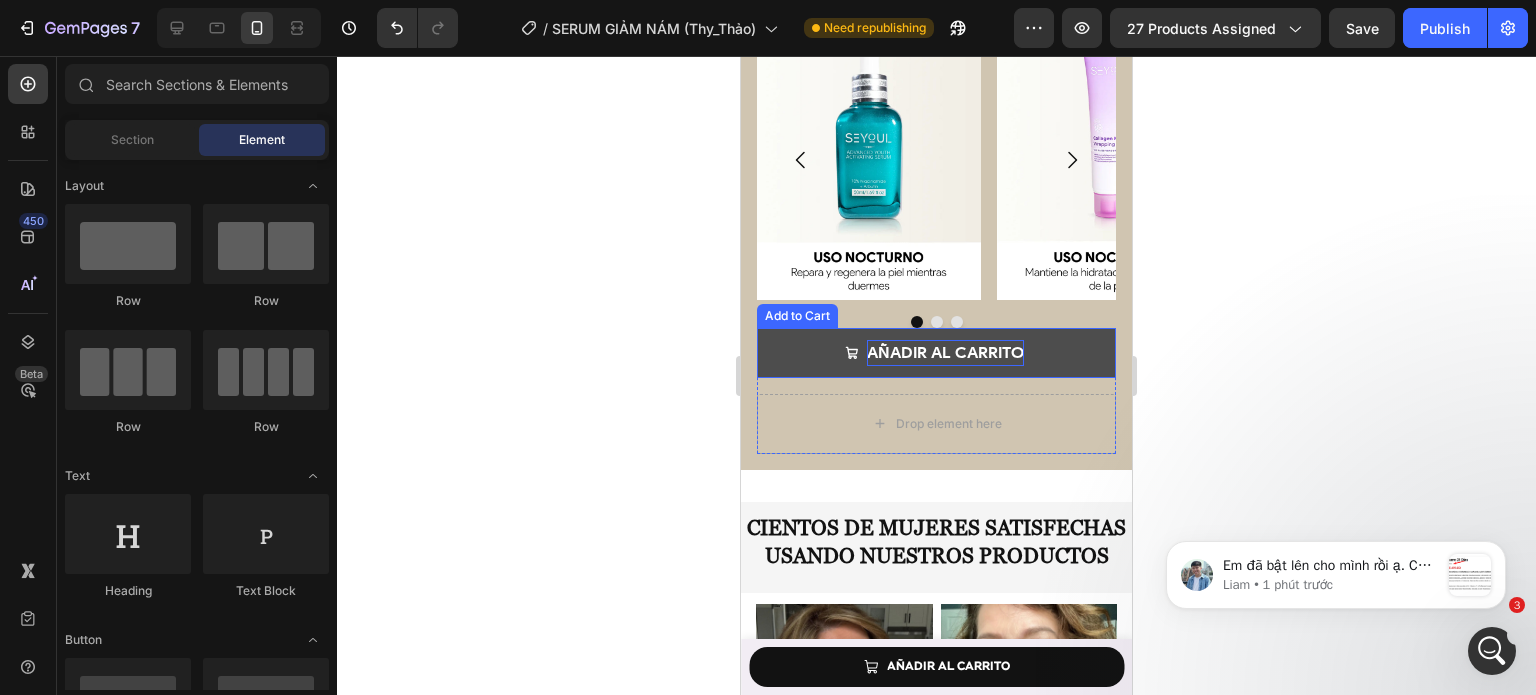 click on "AÑADIR AL CARRITO" at bounding box center (936, 353) 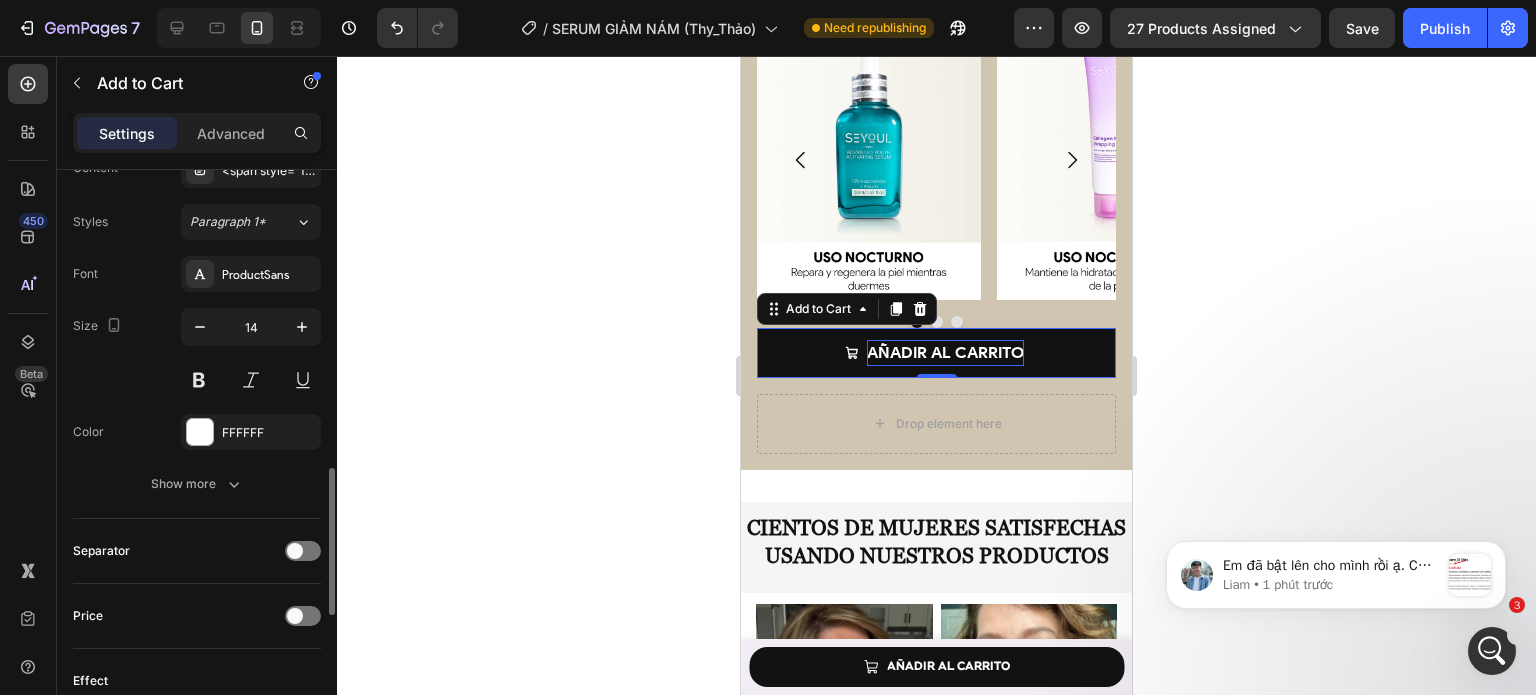 scroll, scrollTop: 1135, scrollLeft: 0, axis: vertical 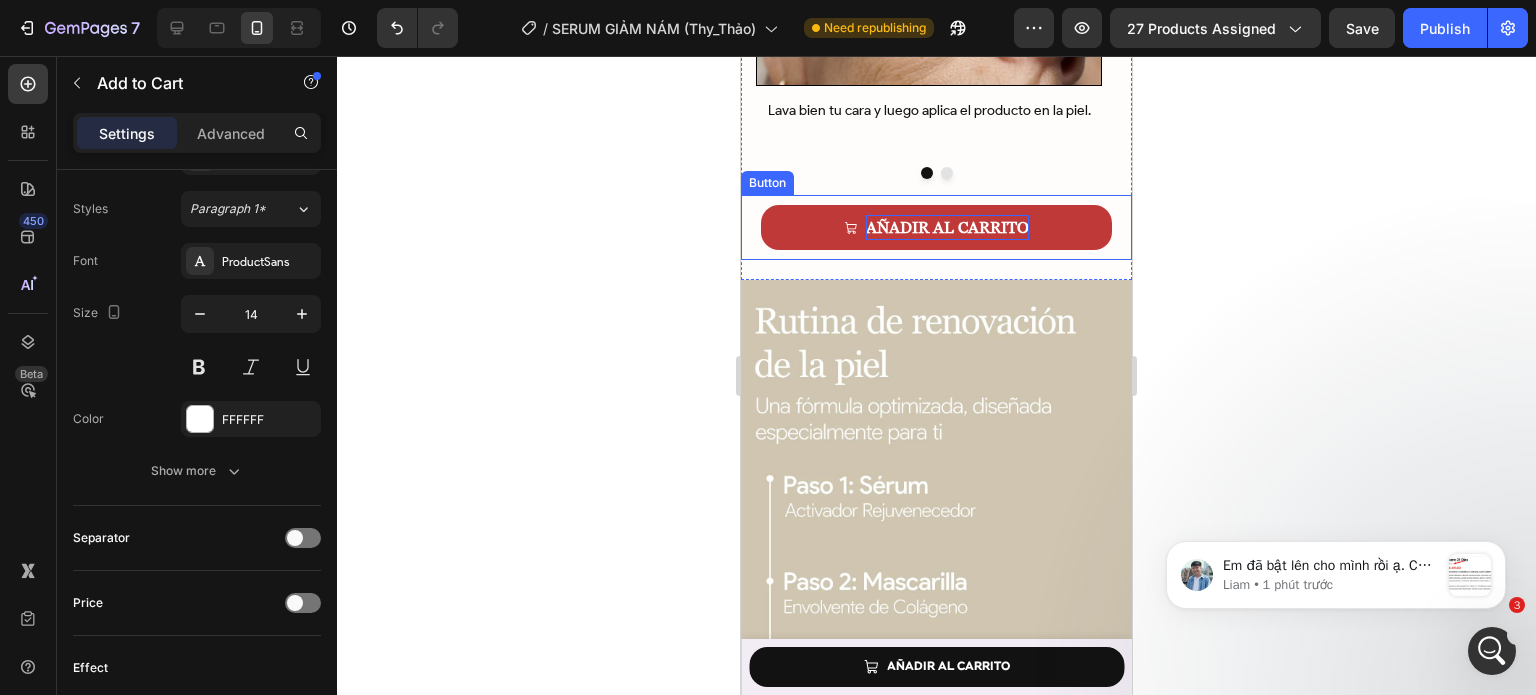 click on "AÑADIR AL CARRITO" at bounding box center [947, 227] 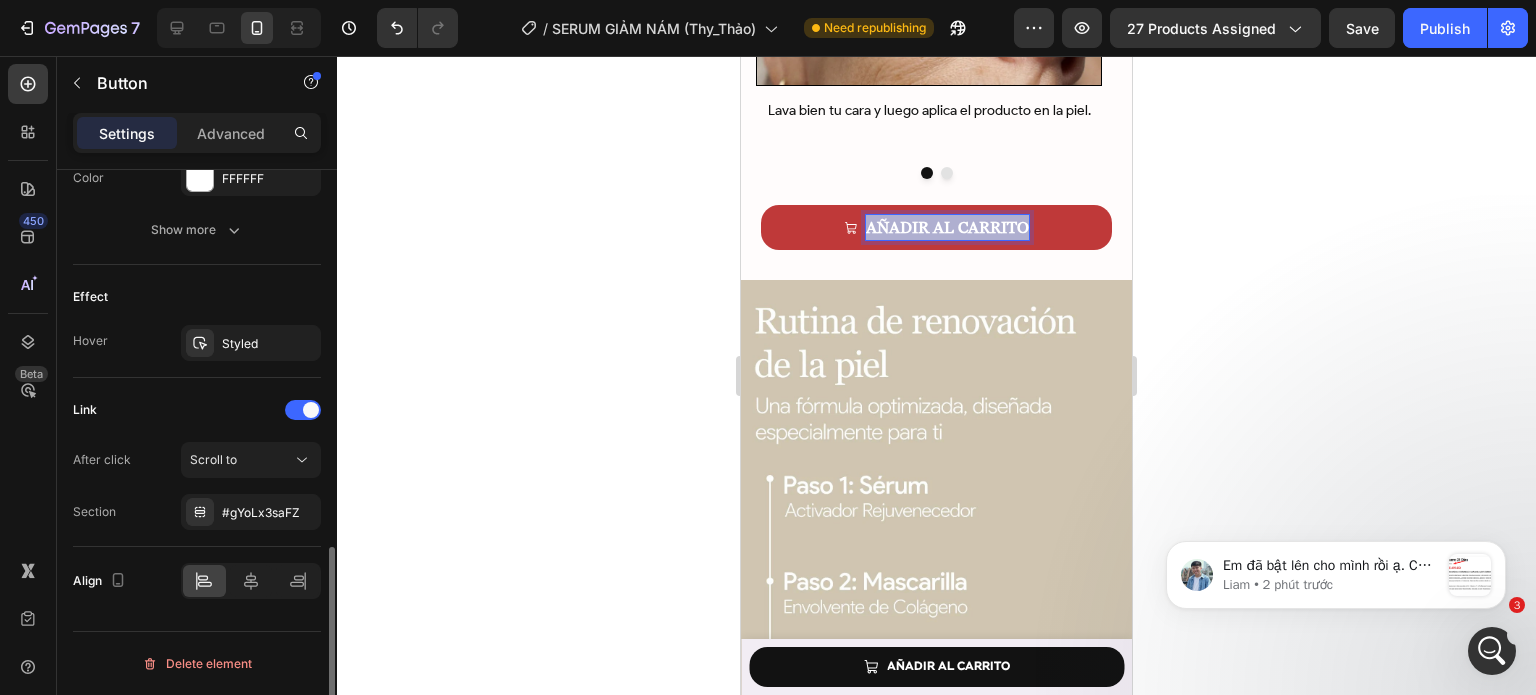 scroll, scrollTop: 0, scrollLeft: 0, axis: both 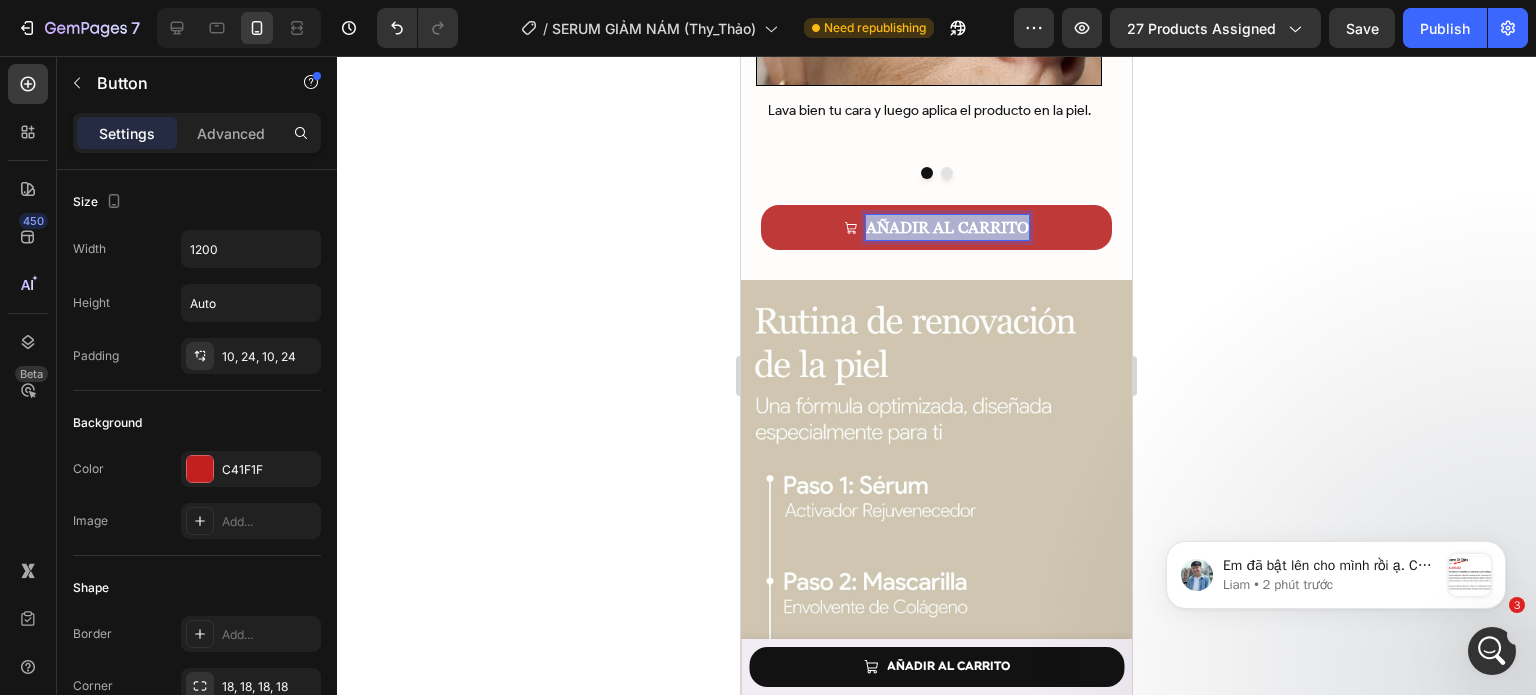 click on "AÑADIR AL CARRITO" at bounding box center [947, 227] 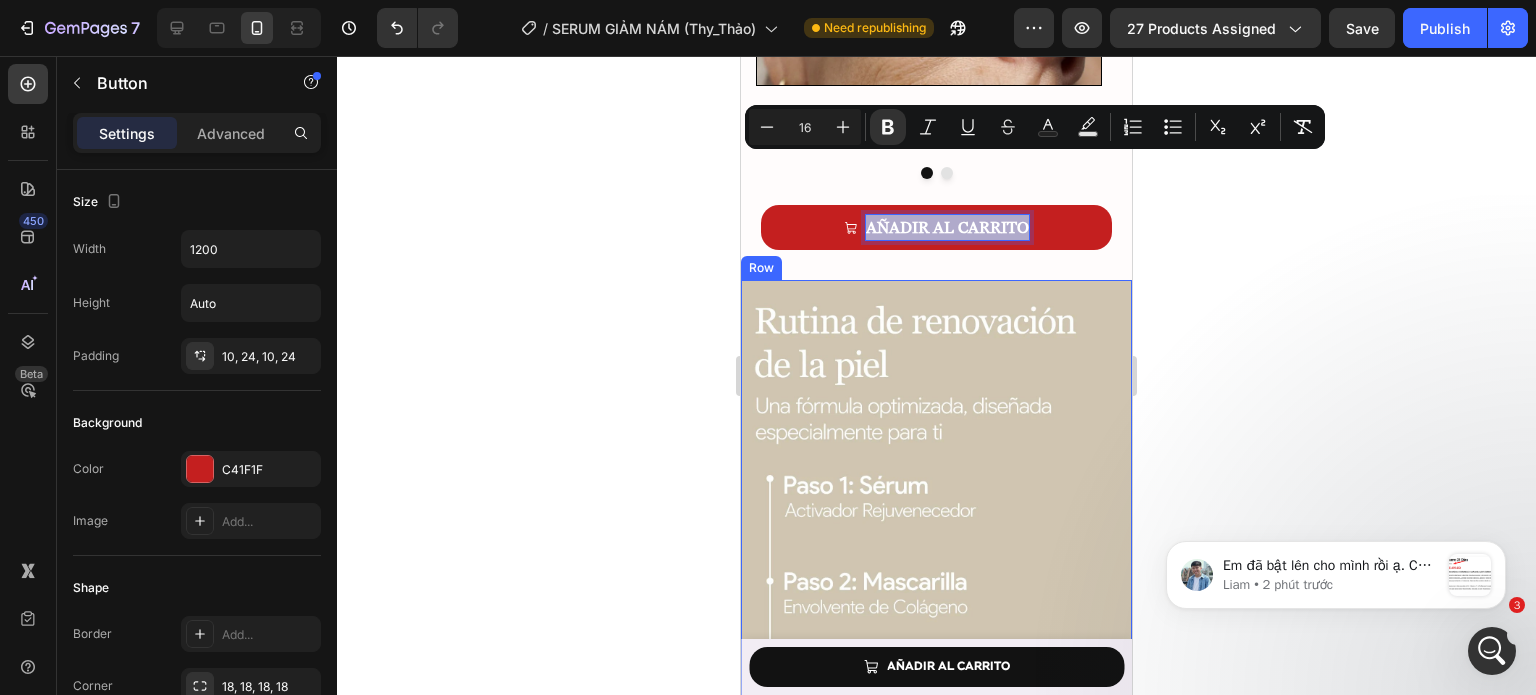 scroll, scrollTop: 6800, scrollLeft: 0, axis: vertical 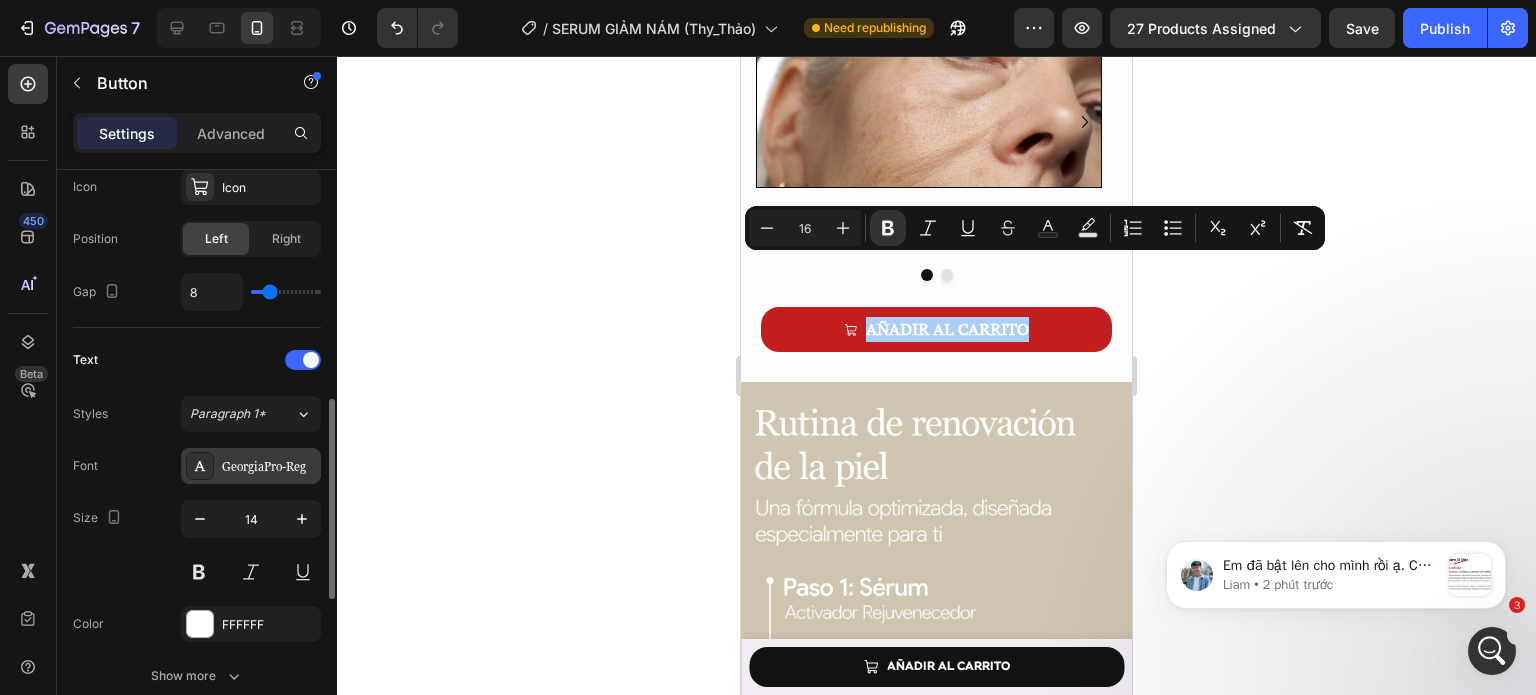 click on "GeorgiaPro-Reg" at bounding box center (269, 467) 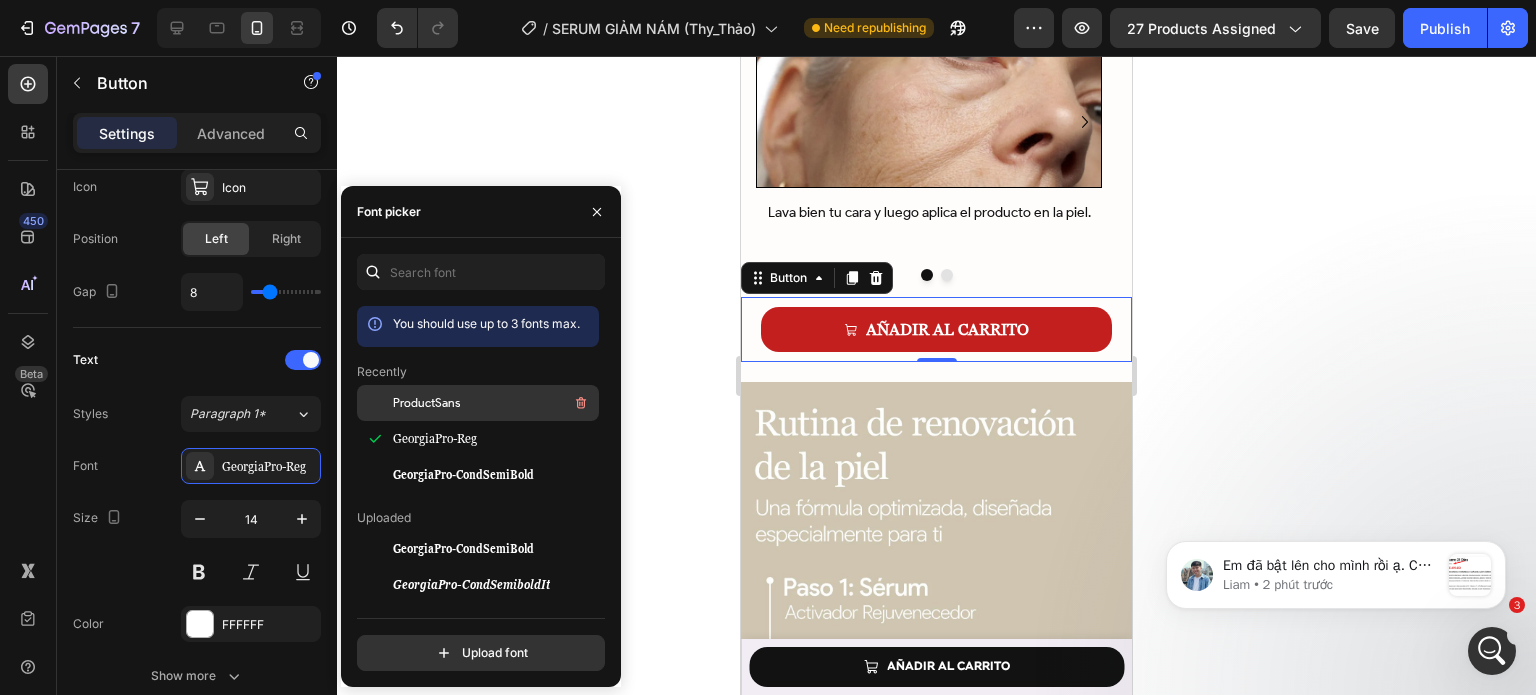 click on "ProductSans" at bounding box center [426, 403] 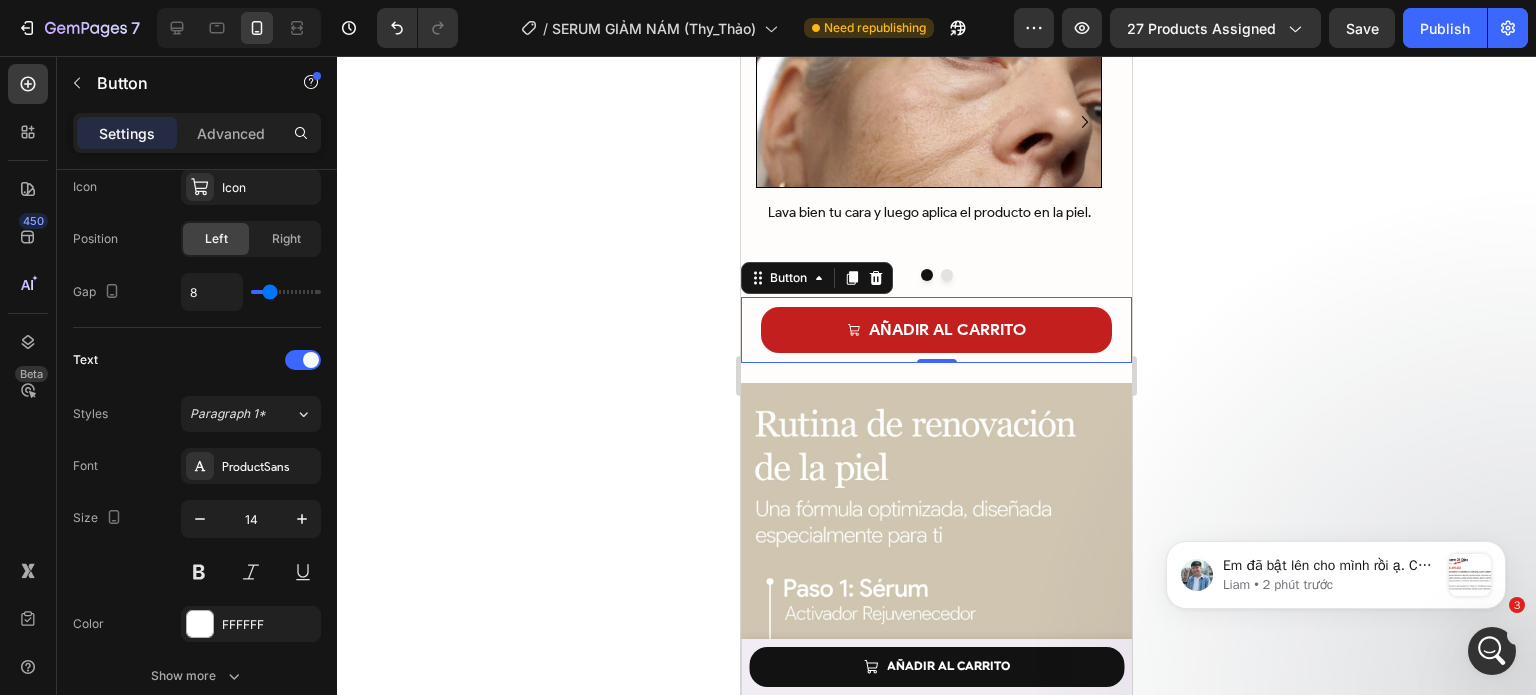click 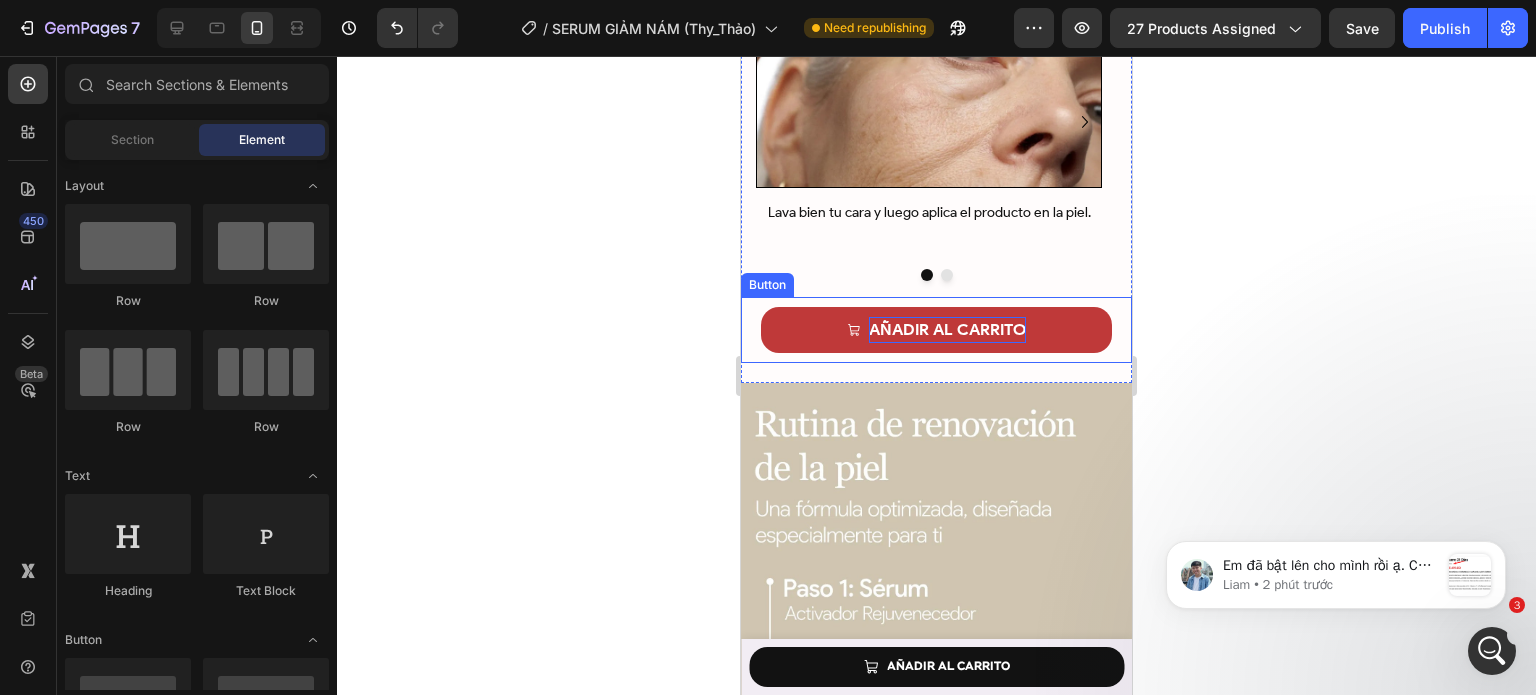 click on "AÑADIR AL CARRITO" at bounding box center (947, 329) 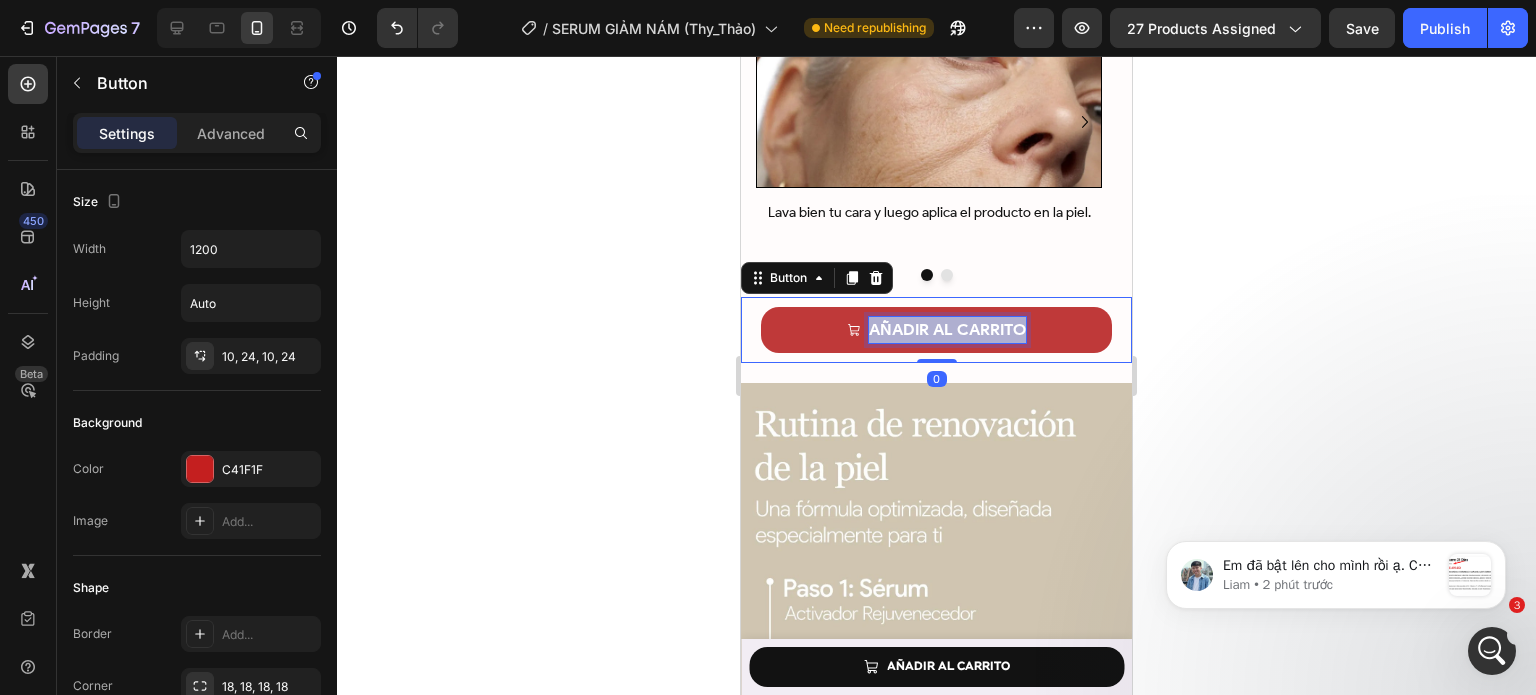 click on "AÑADIR AL CARRITO" at bounding box center [947, 329] 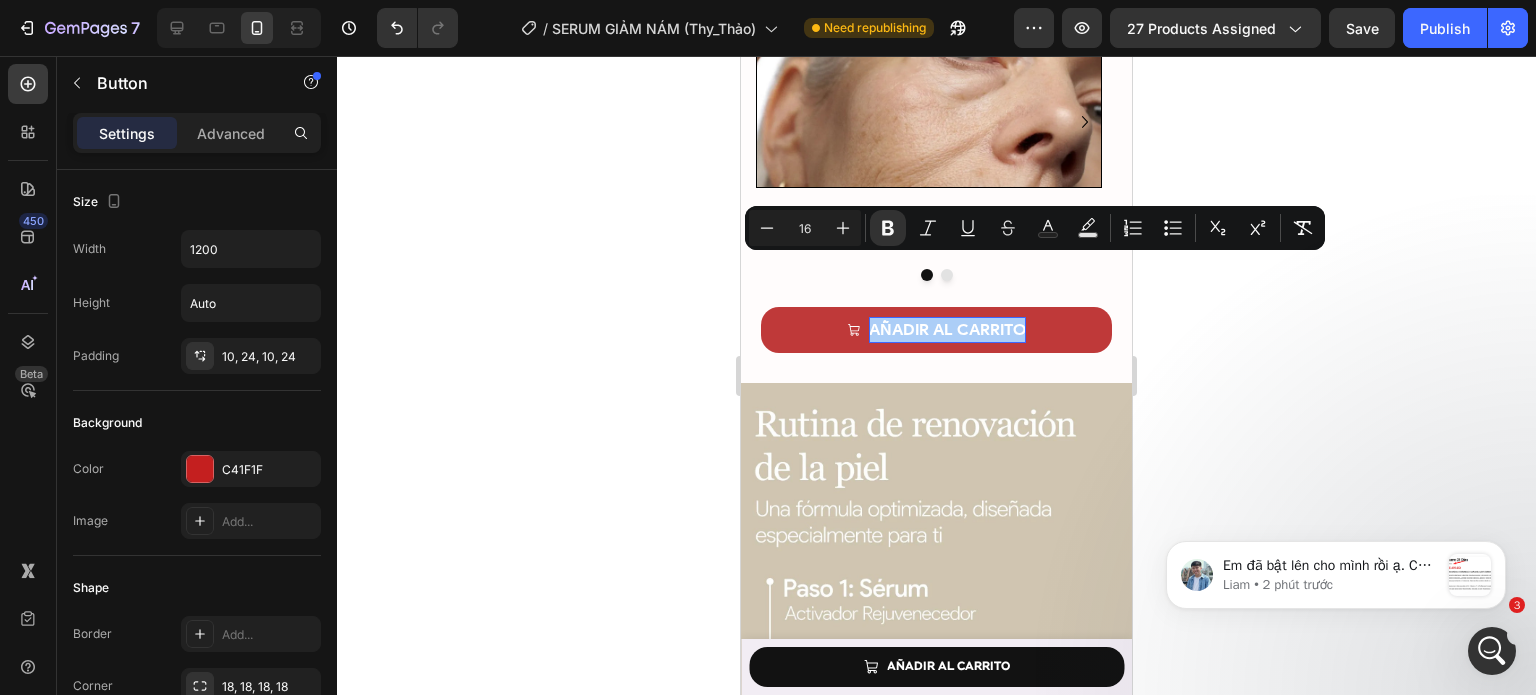 click 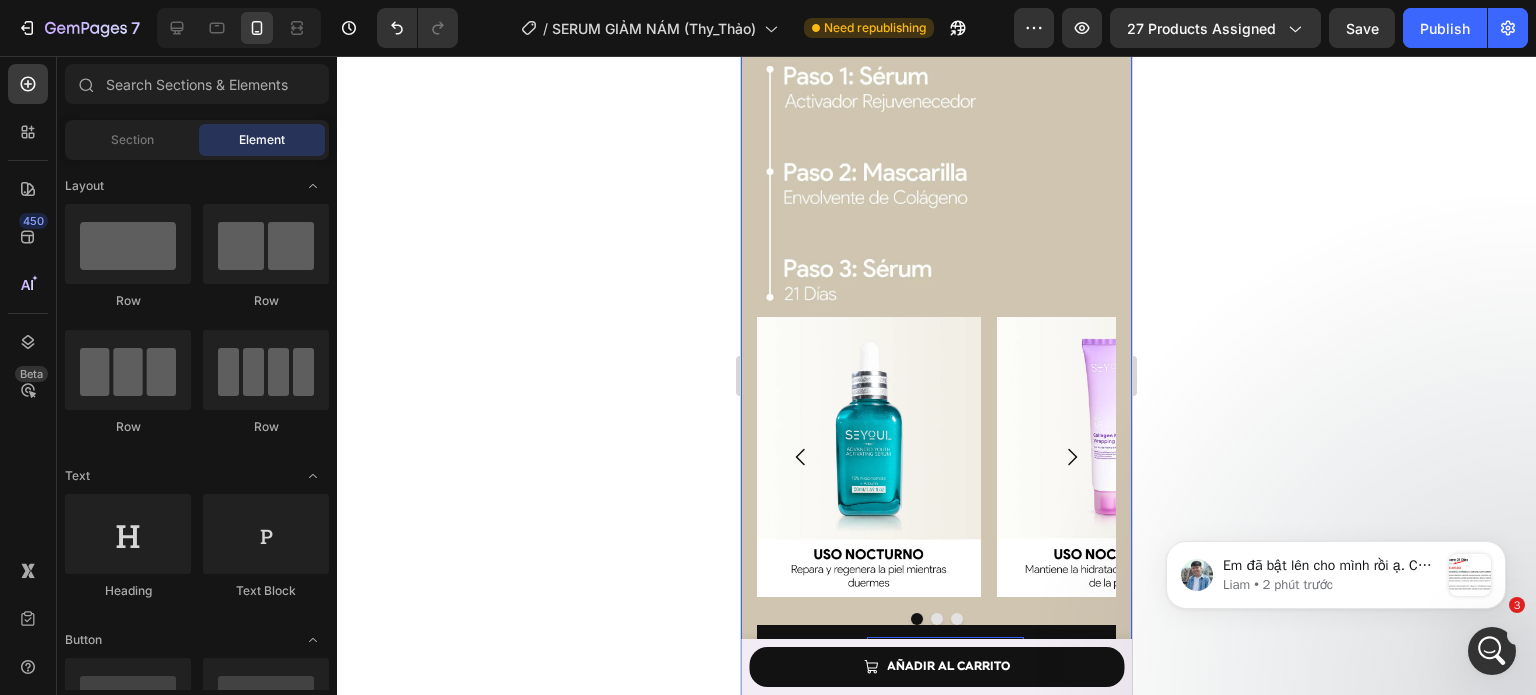 scroll, scrollTop: 7523, scrollLeft: 0, axis: vertical 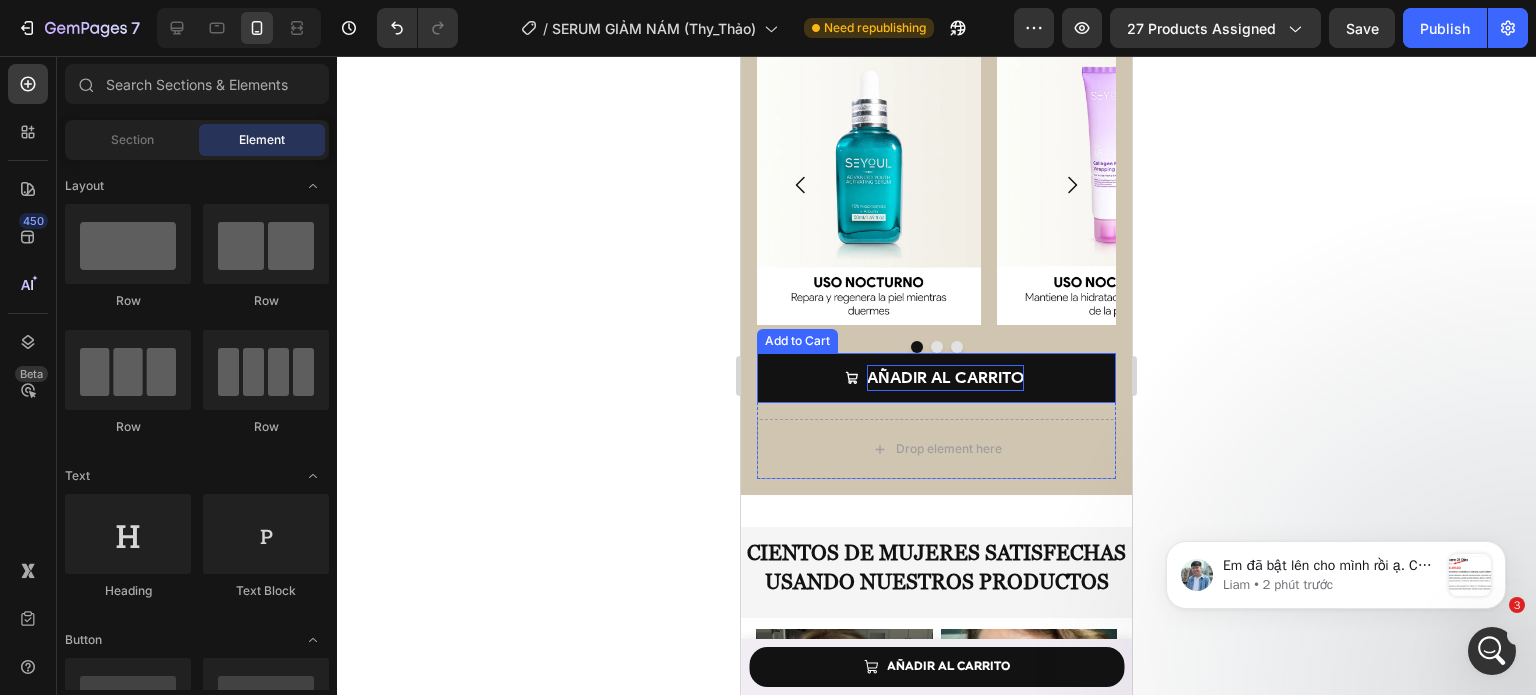 click on "AÑADIR AL CARRITO" at bounding box center [945, 377] 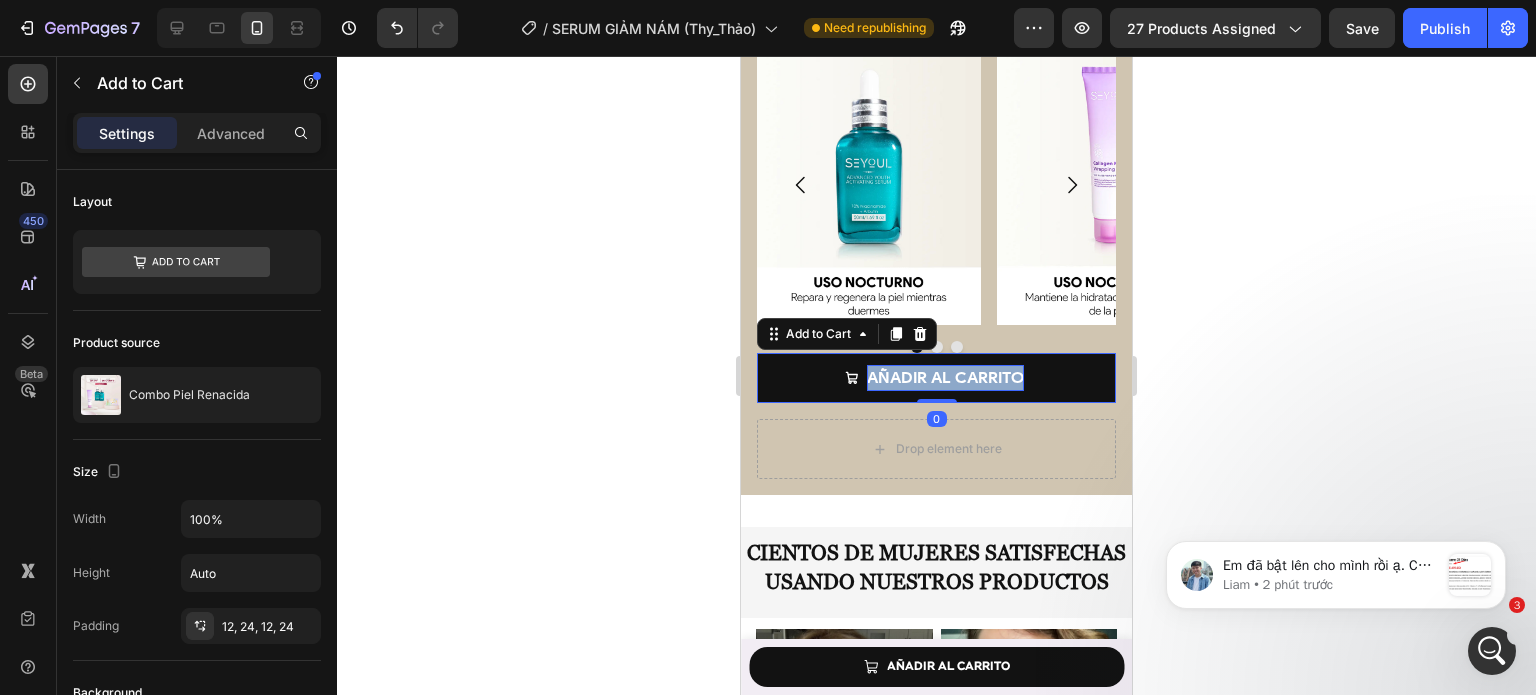 click on "AÑADIR AL CARRITO" at bounding box center [945, 377] 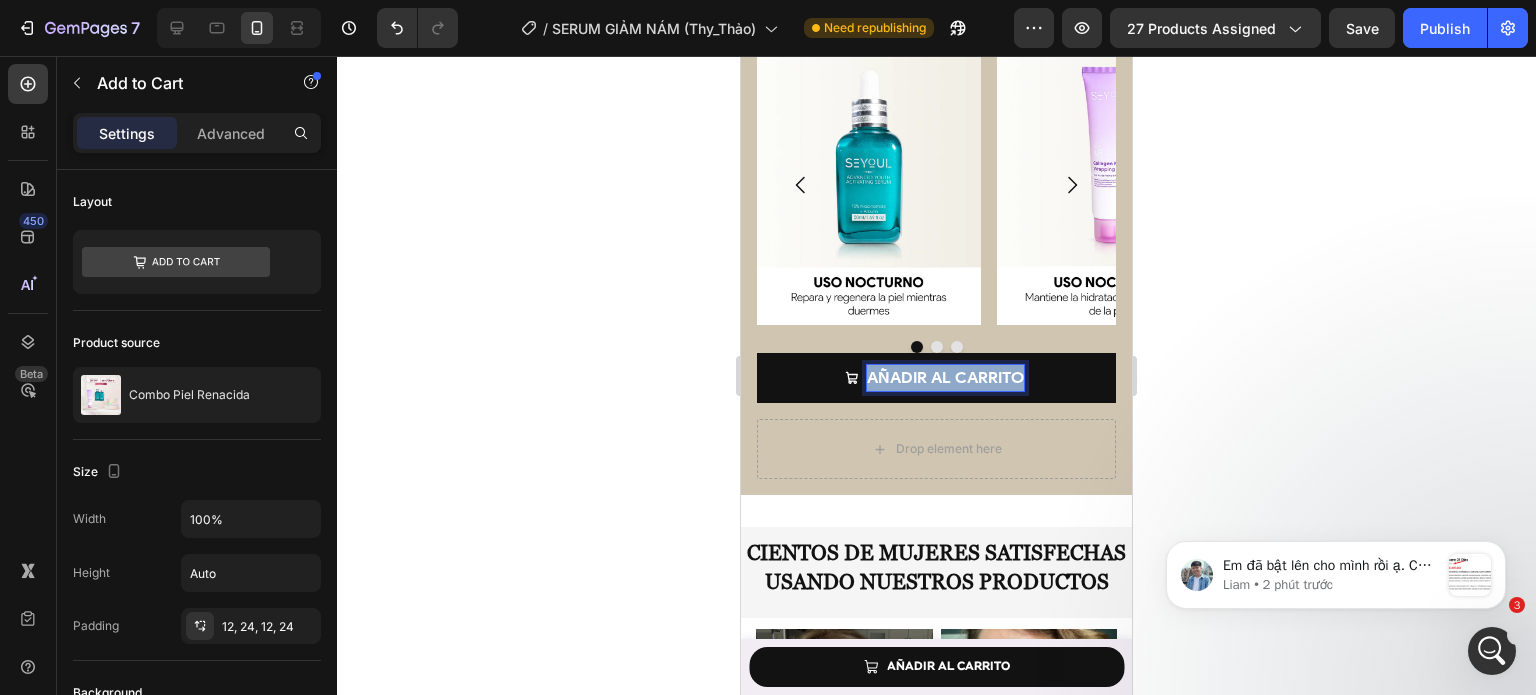 click on "AÑADIR AL CARRITO" at bounding box center [945, 377] 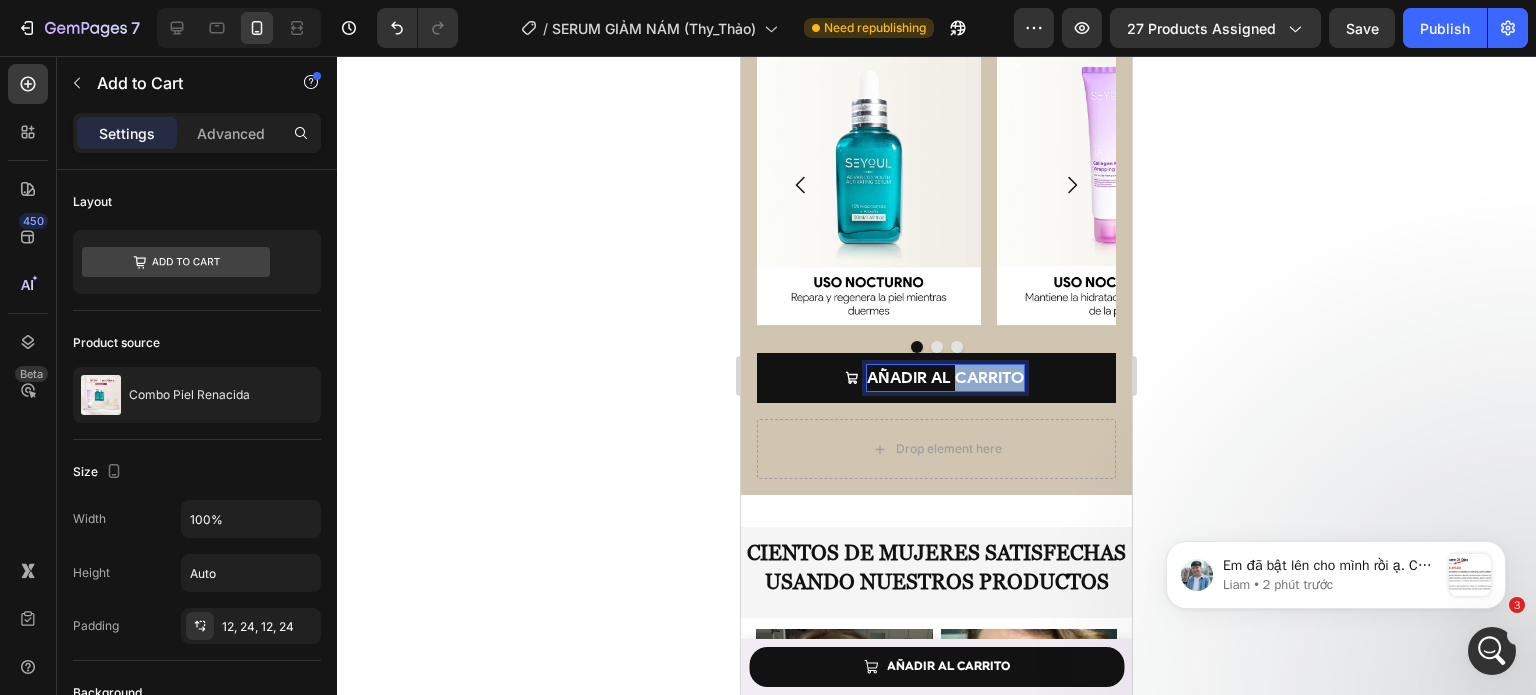 click on "AÑADIR AL CARRITO" at bounding box center (945, 377) 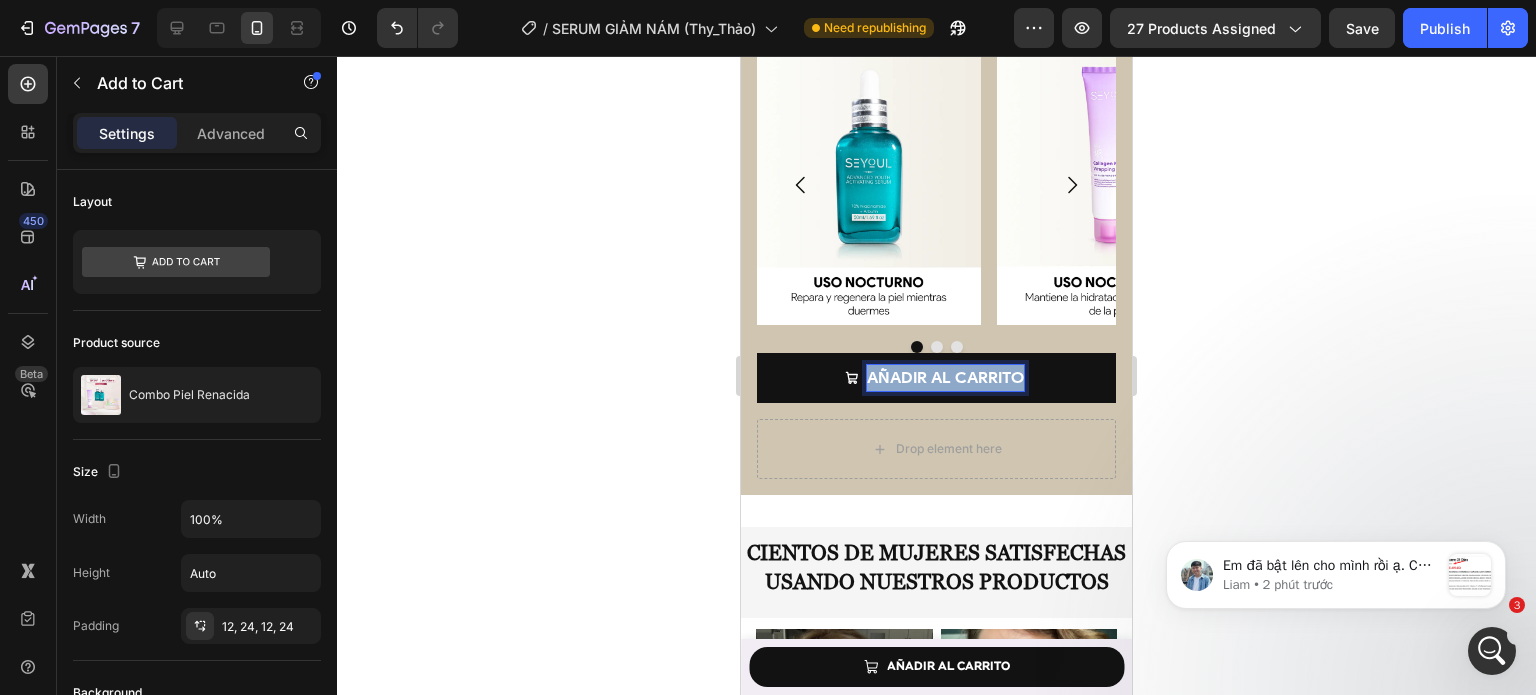 click on "AÑADIR AL CARRITO" at bounding box center (945, 377) 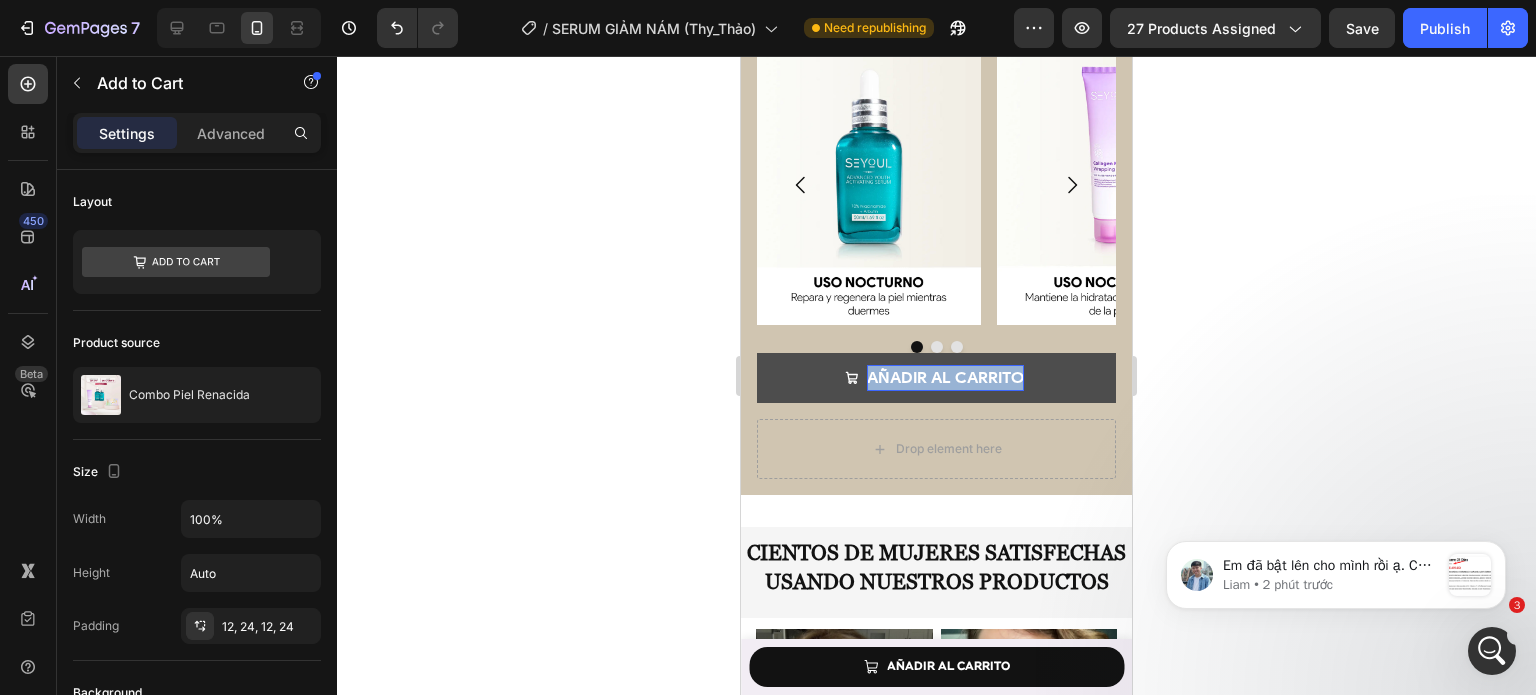 click on "AÑADIR AL CARRITO" at bounding box center (936, 378) 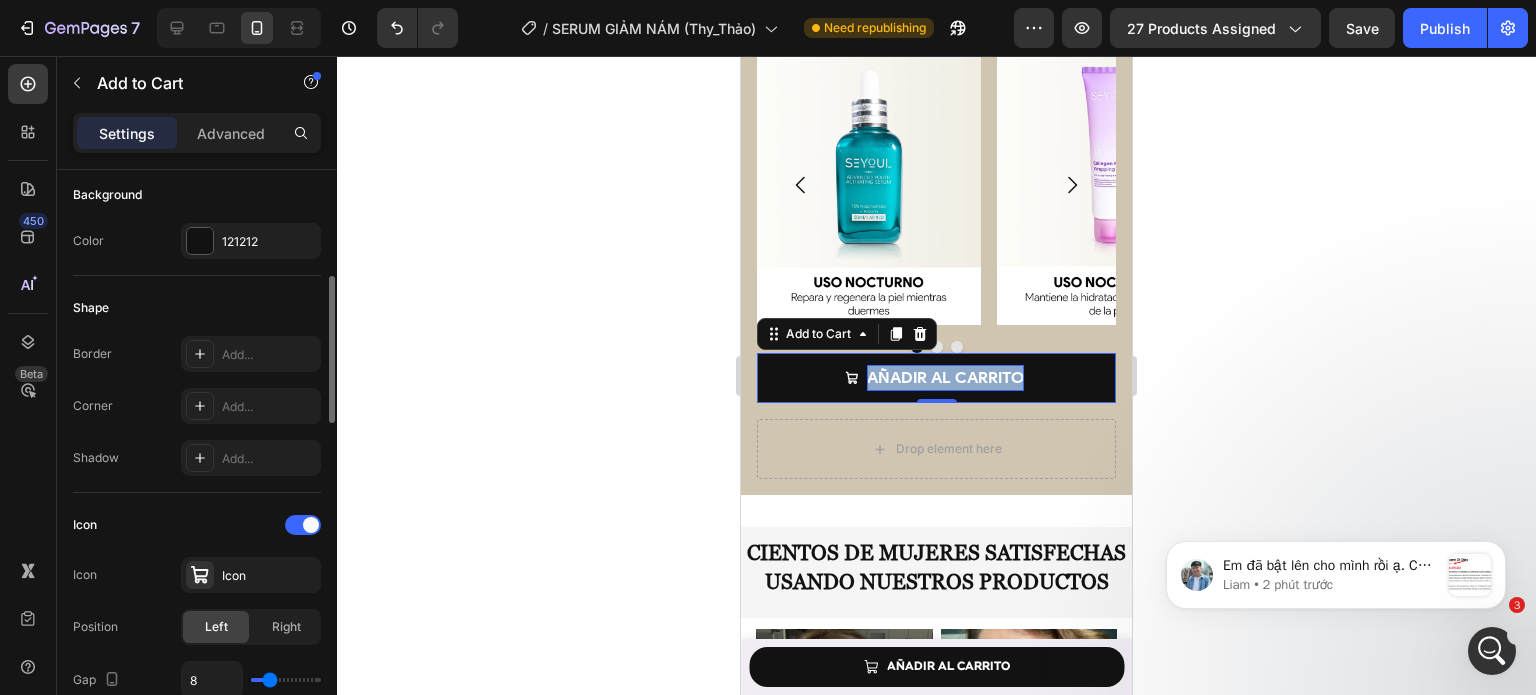 scroll, scrollTop: 481, scrollLeft: 0, axis: vertical 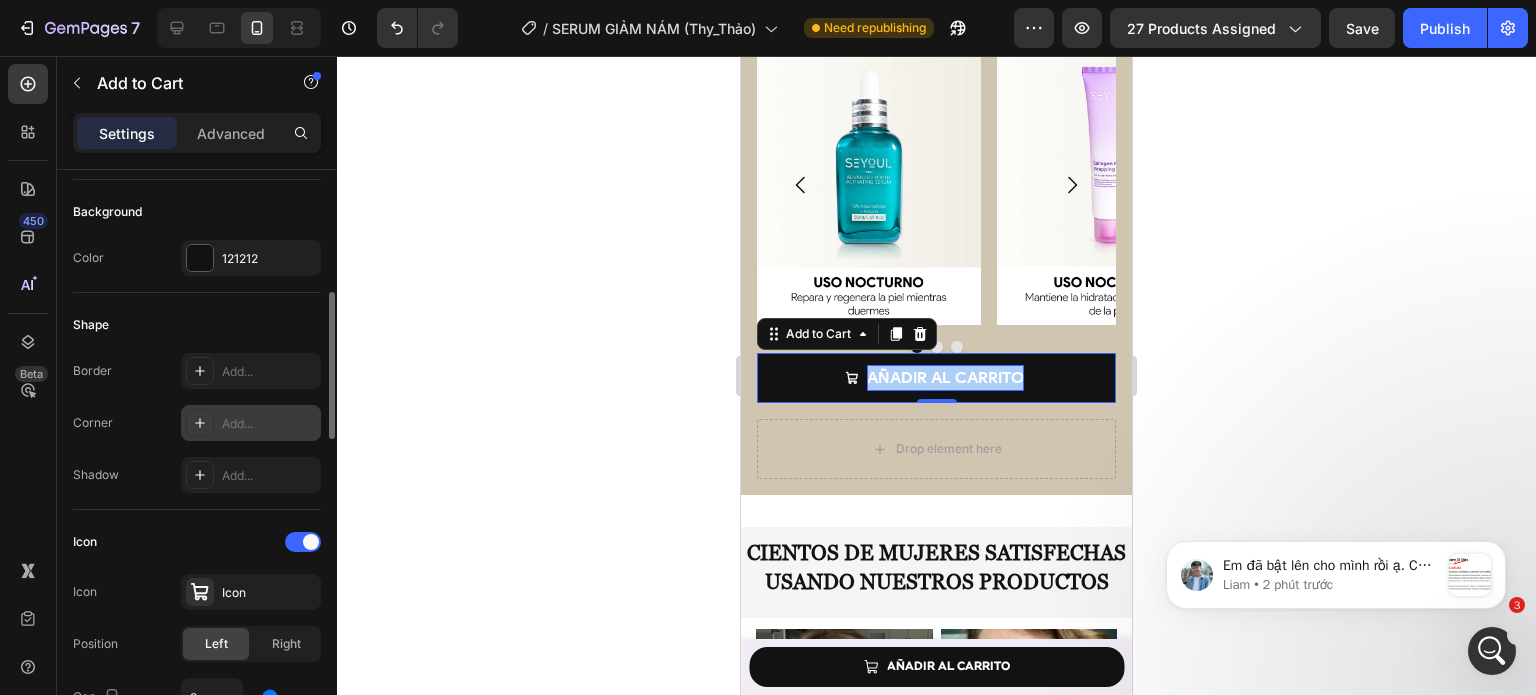 click on "Add..." at bounding box center [251, 423] 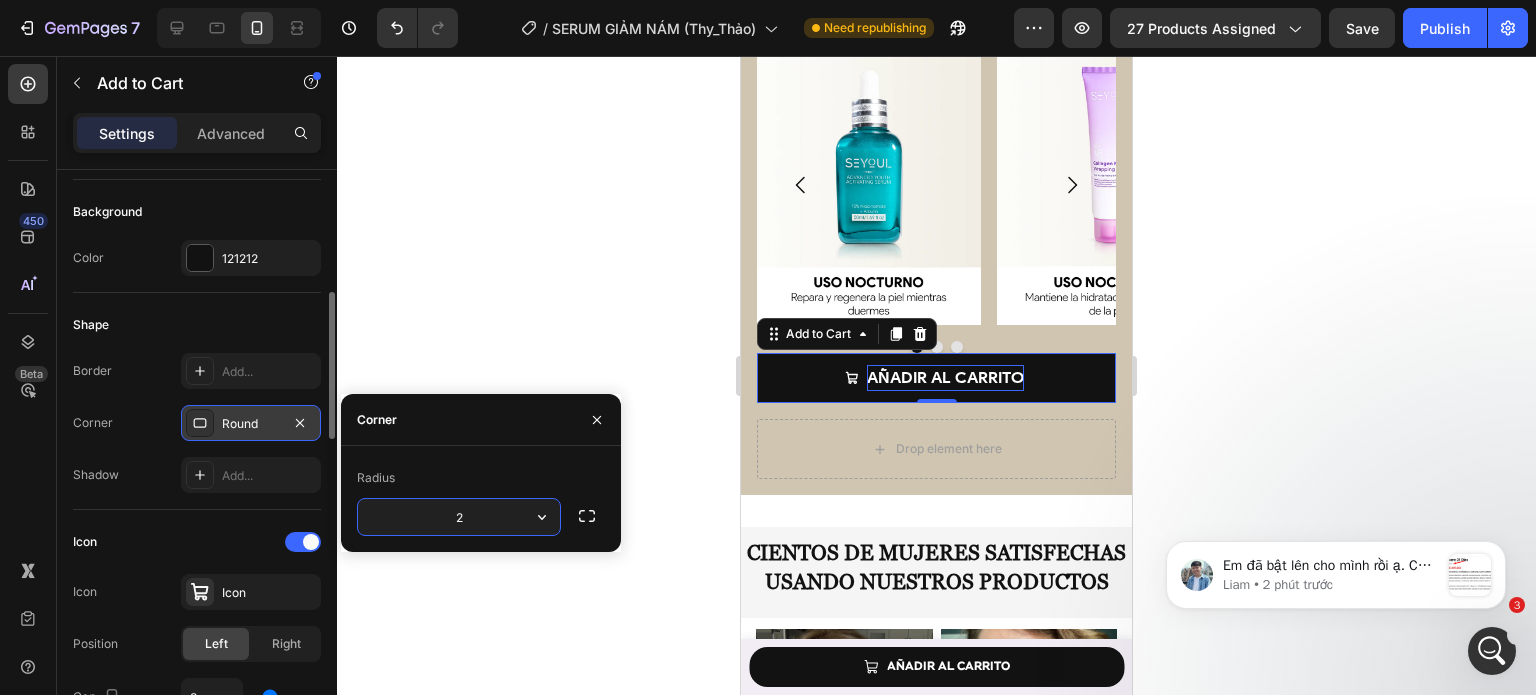 type on "24" 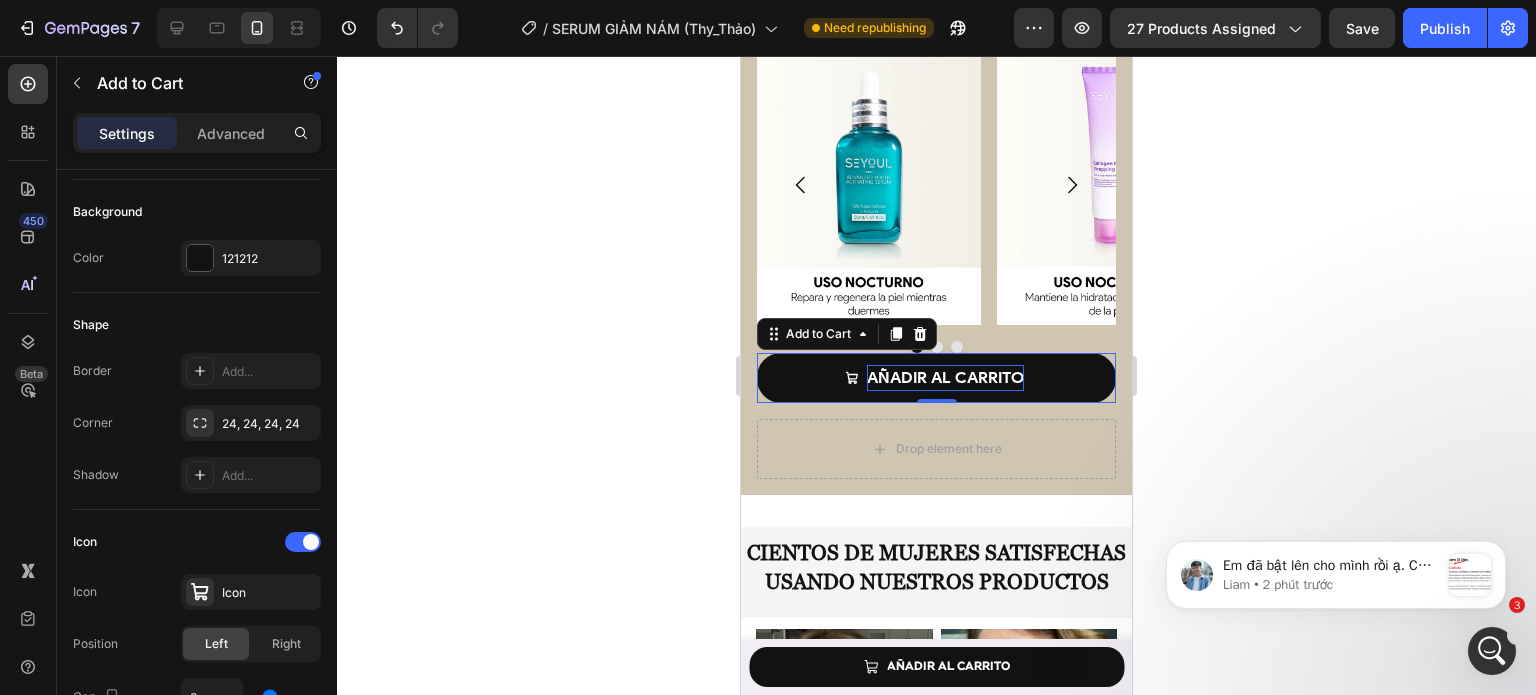click 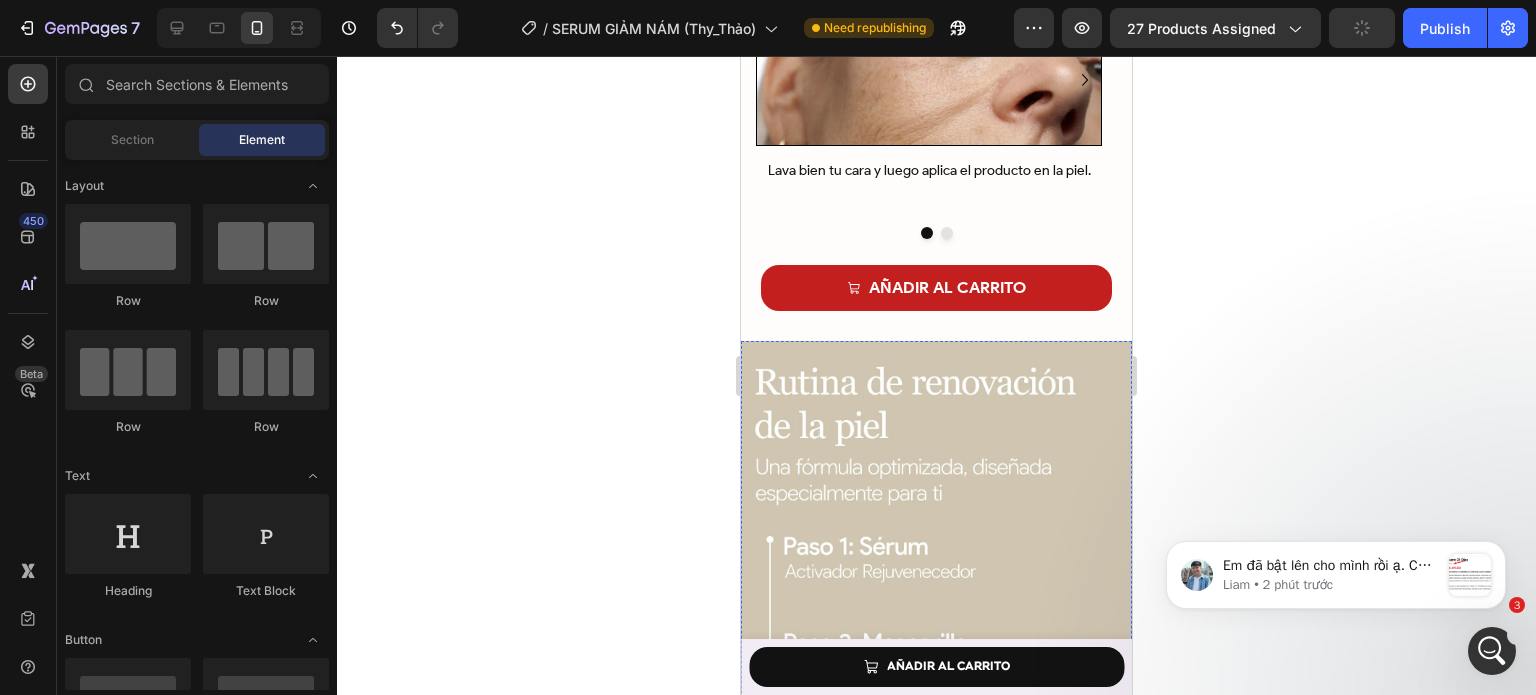 scroll, scrollTop: 6843, scrollLeft: 0, axis: vertical 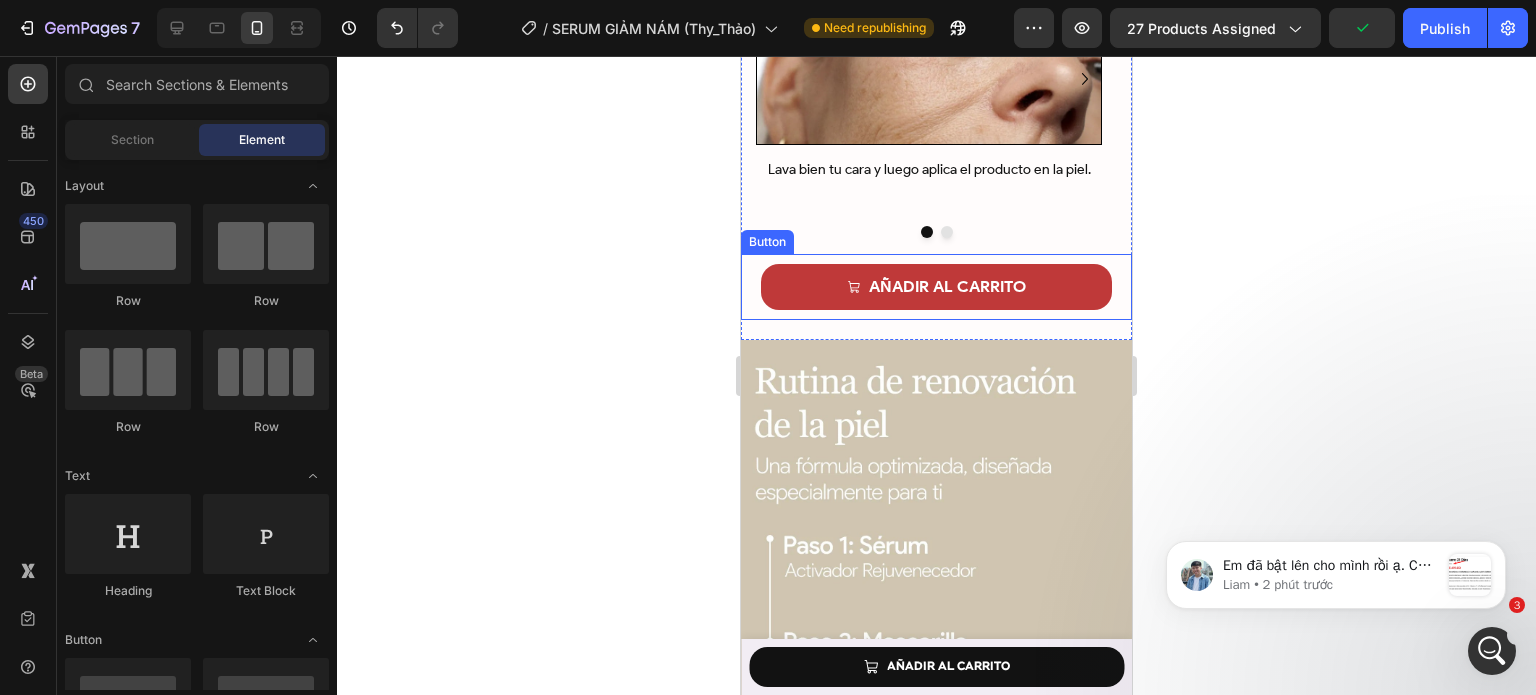 click on "AÑADIR AL CARRITO" at bounding box center (936, 287) 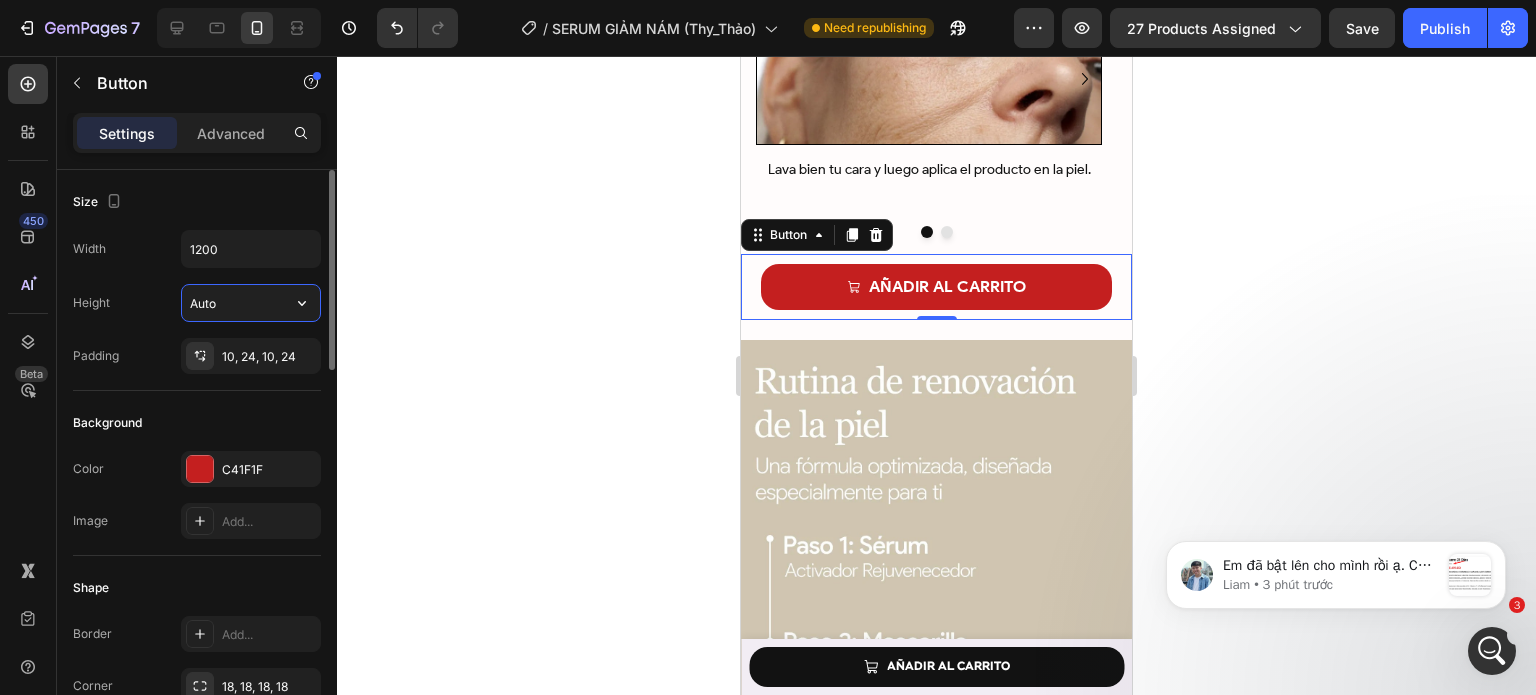 click on "Auto" at bounding box center [251, 303] 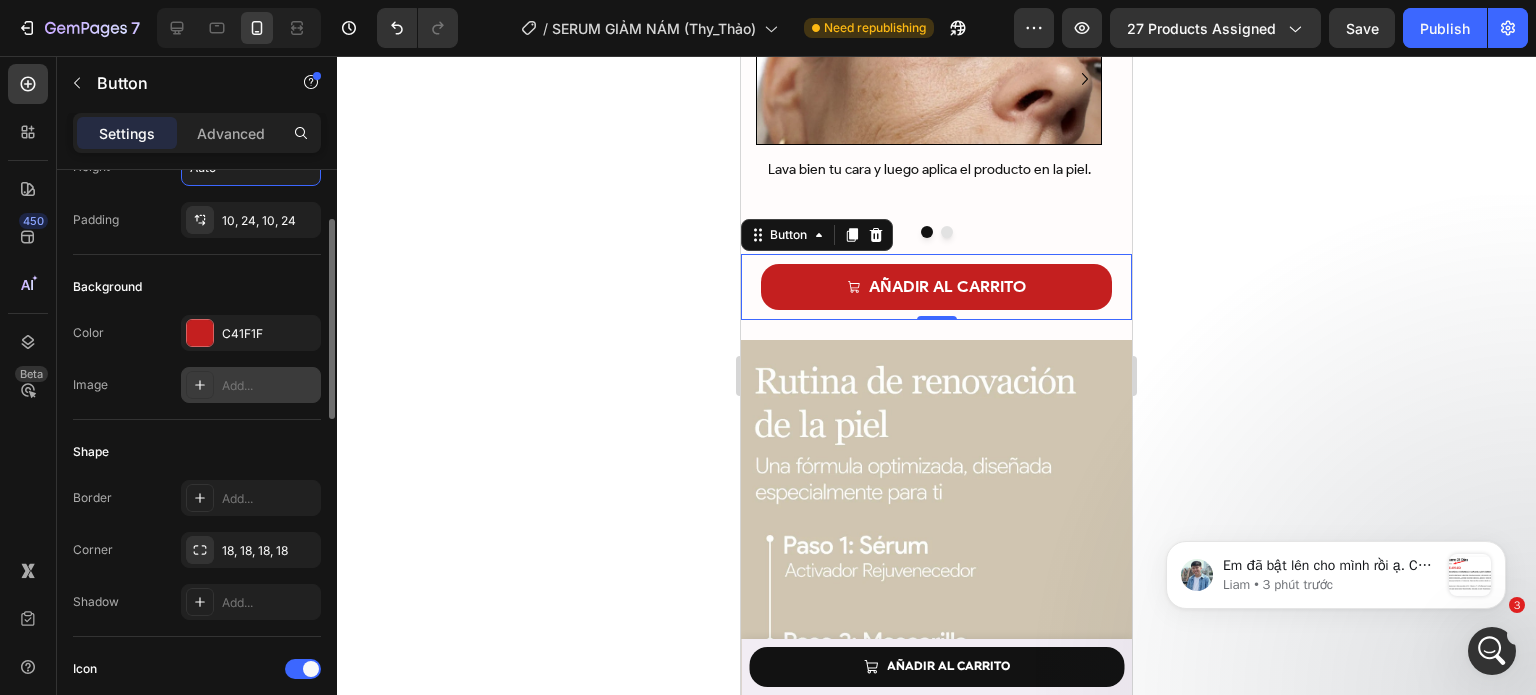 scroll, scrollTop: 138, scrollLeft: 0, axis: vertical 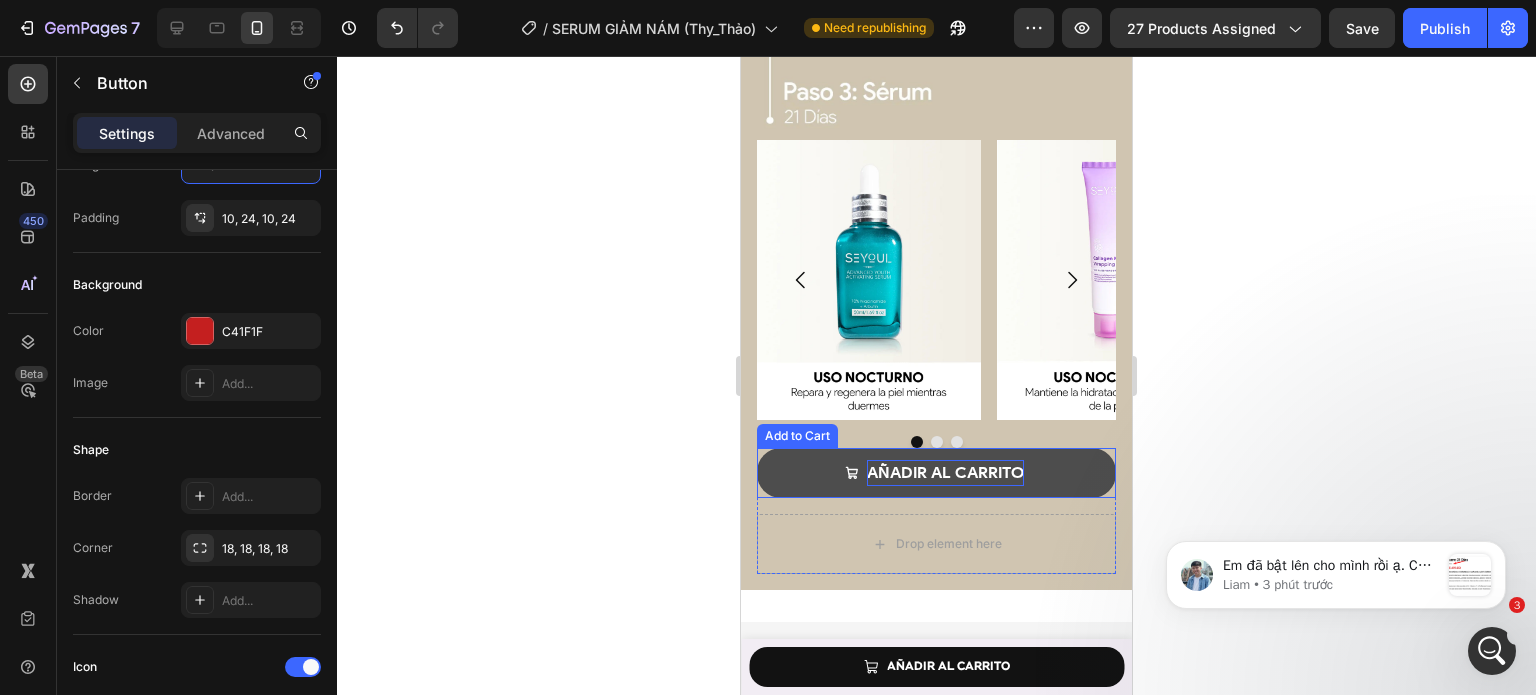click on "AÑADIR AL CARRITO" at bounding box center (936, 473) 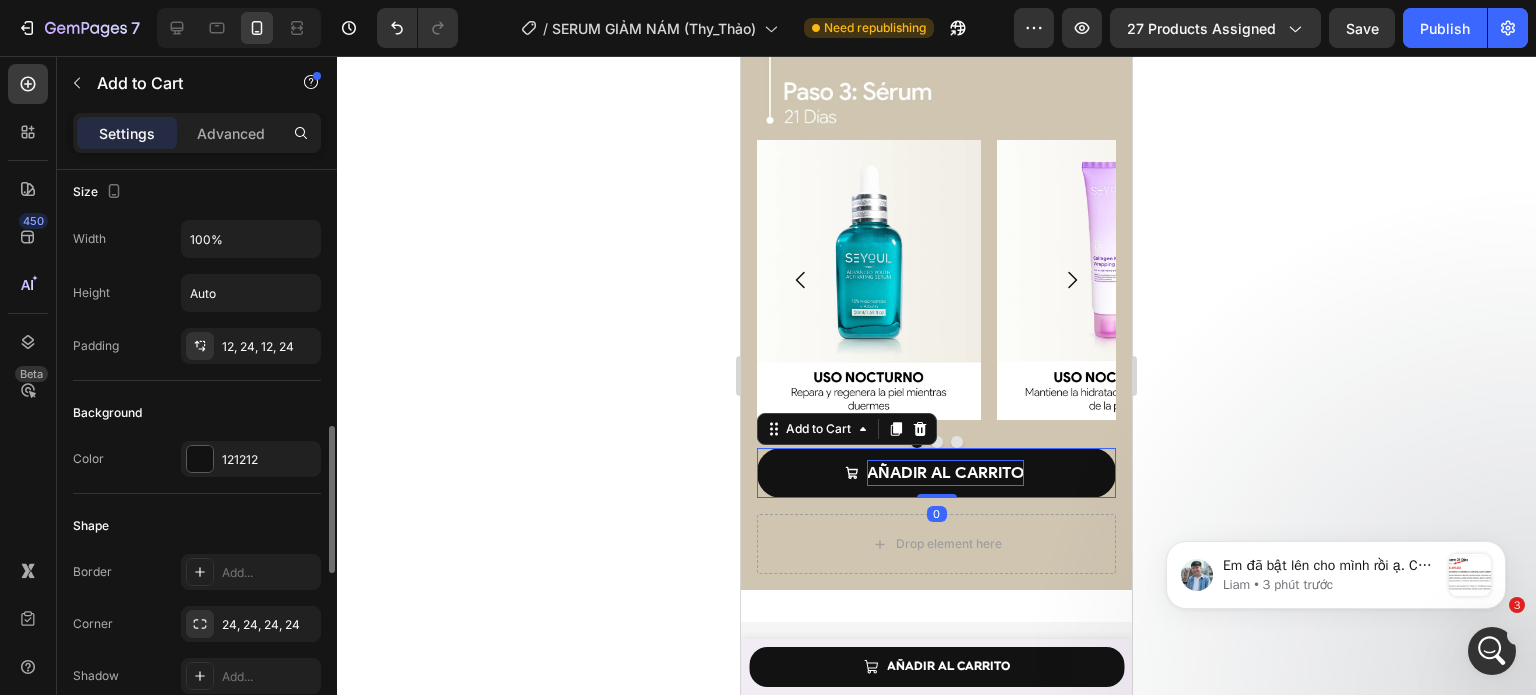 scroll, scrollTop: 445, scrollLeft: 0, axis: vertical 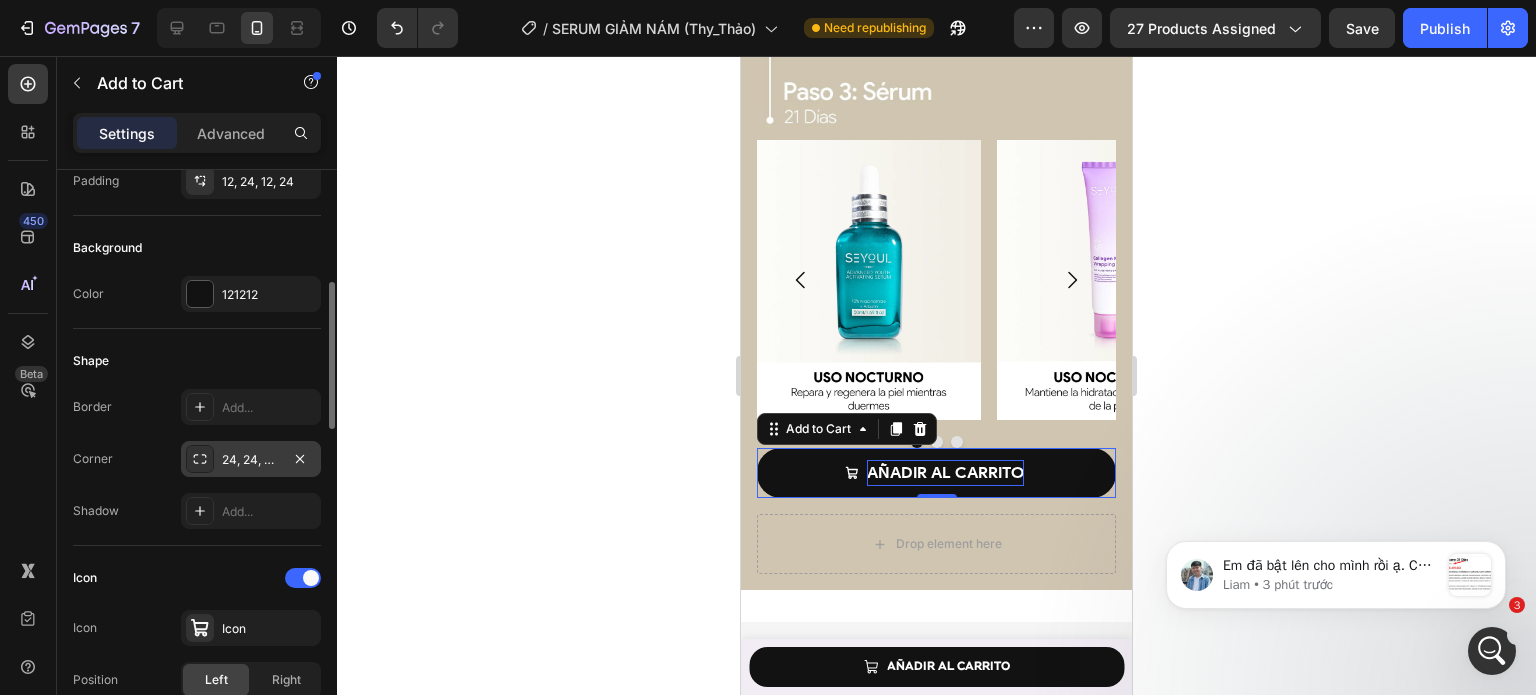 click at bounding box center (200, 459) 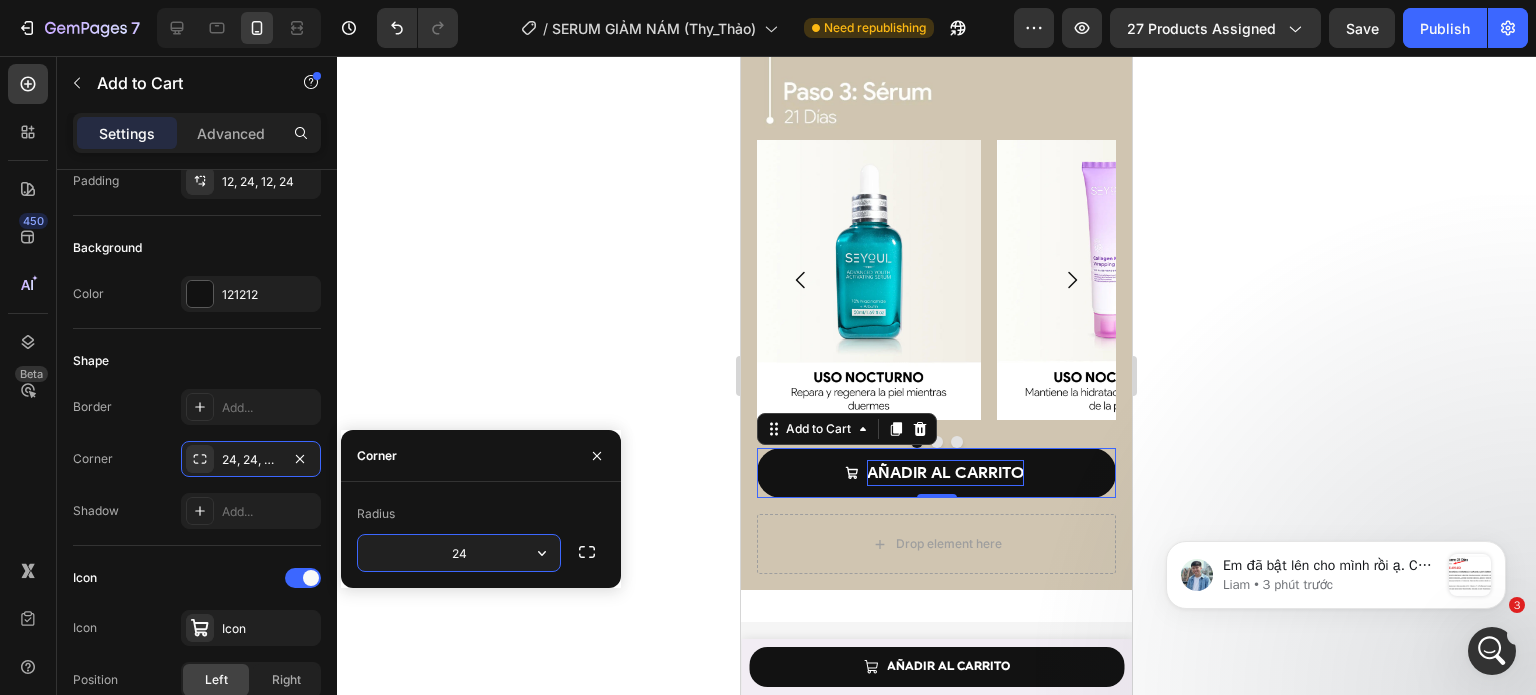 click on "24" at bounding box center [459, 553] 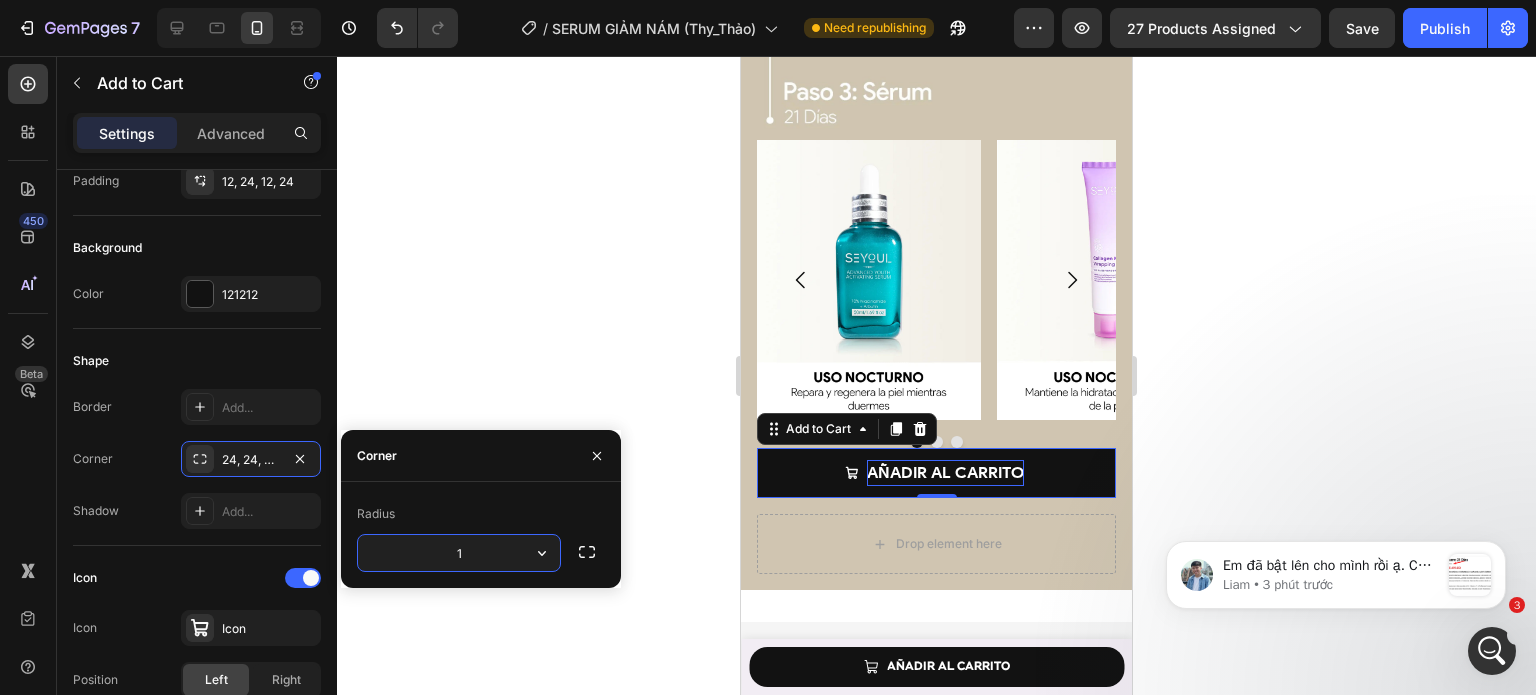 type on "18" 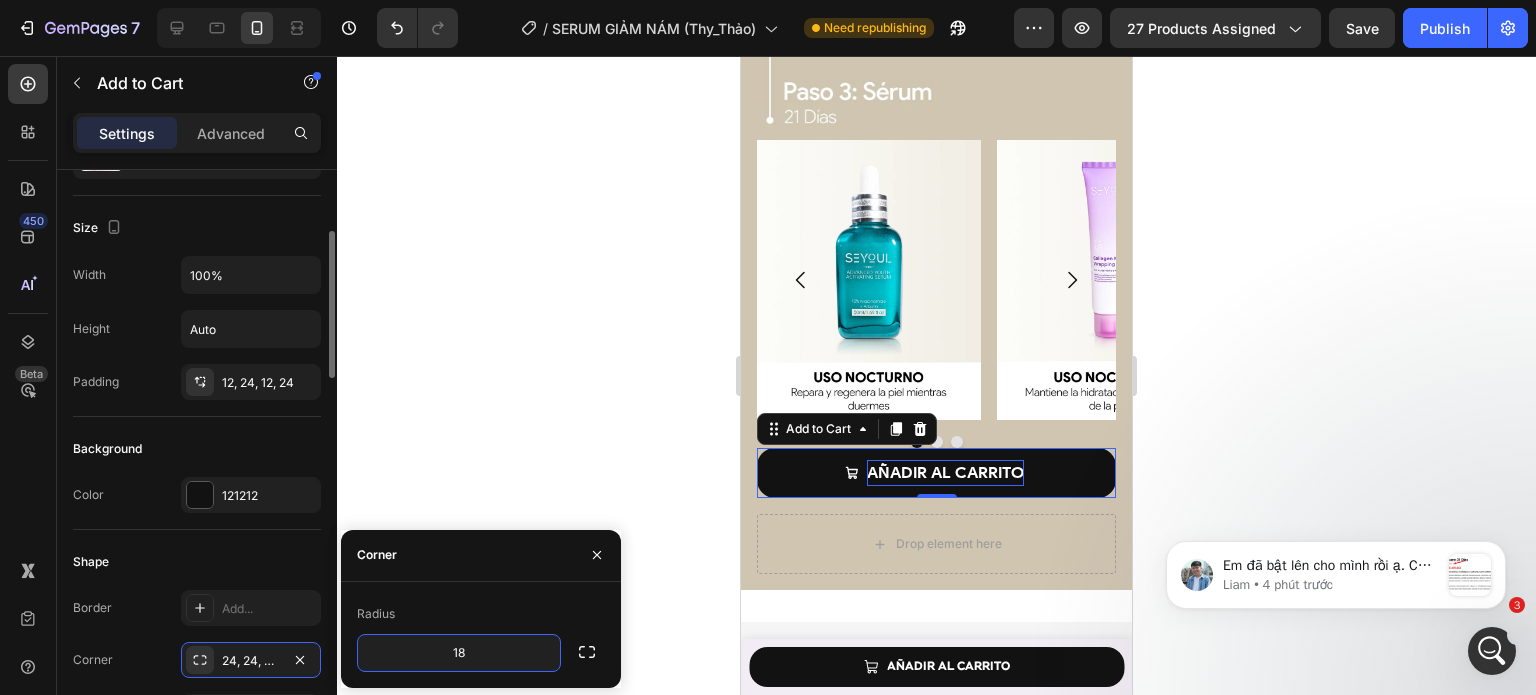 scroll, scrollTop: 244, scrollLeft: 0, axis: vertical 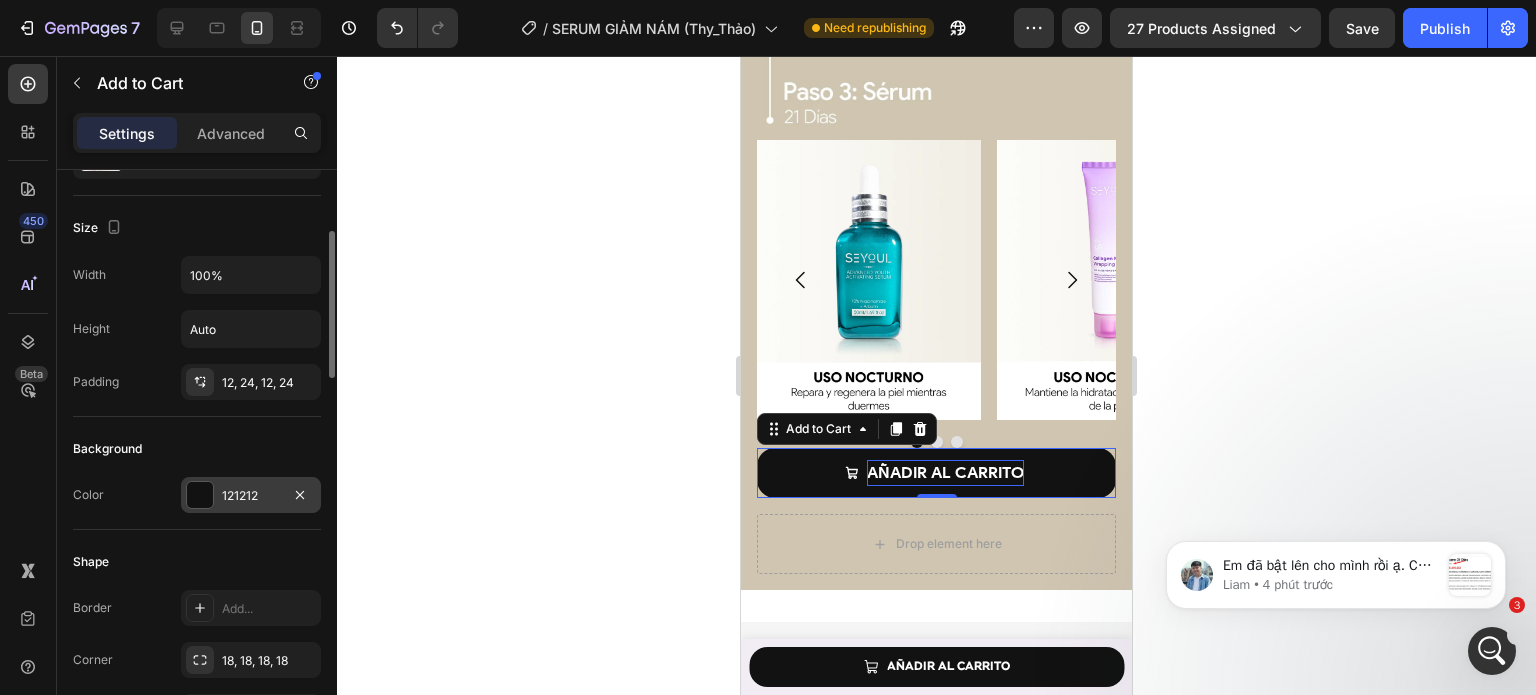 click at bounding box center (200, 495) 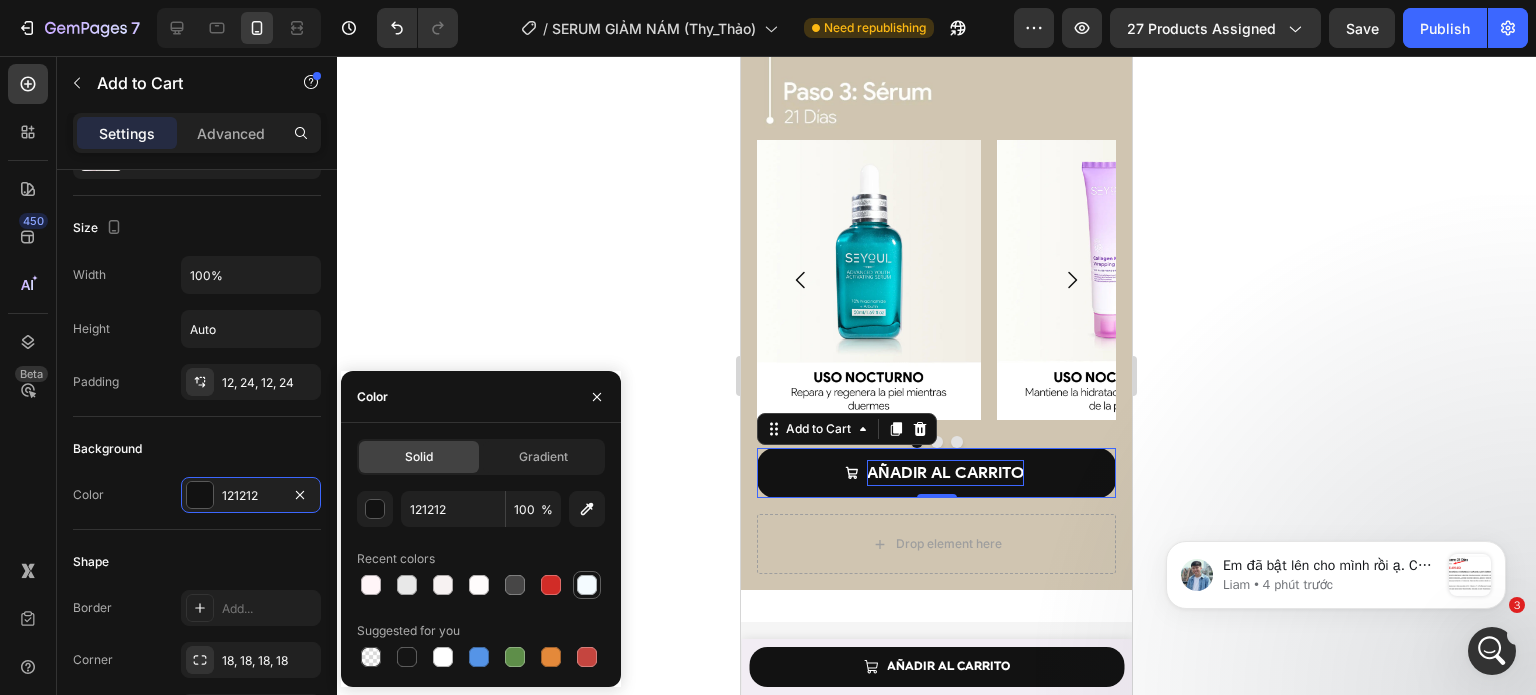 click at bounding box center (587, 585) 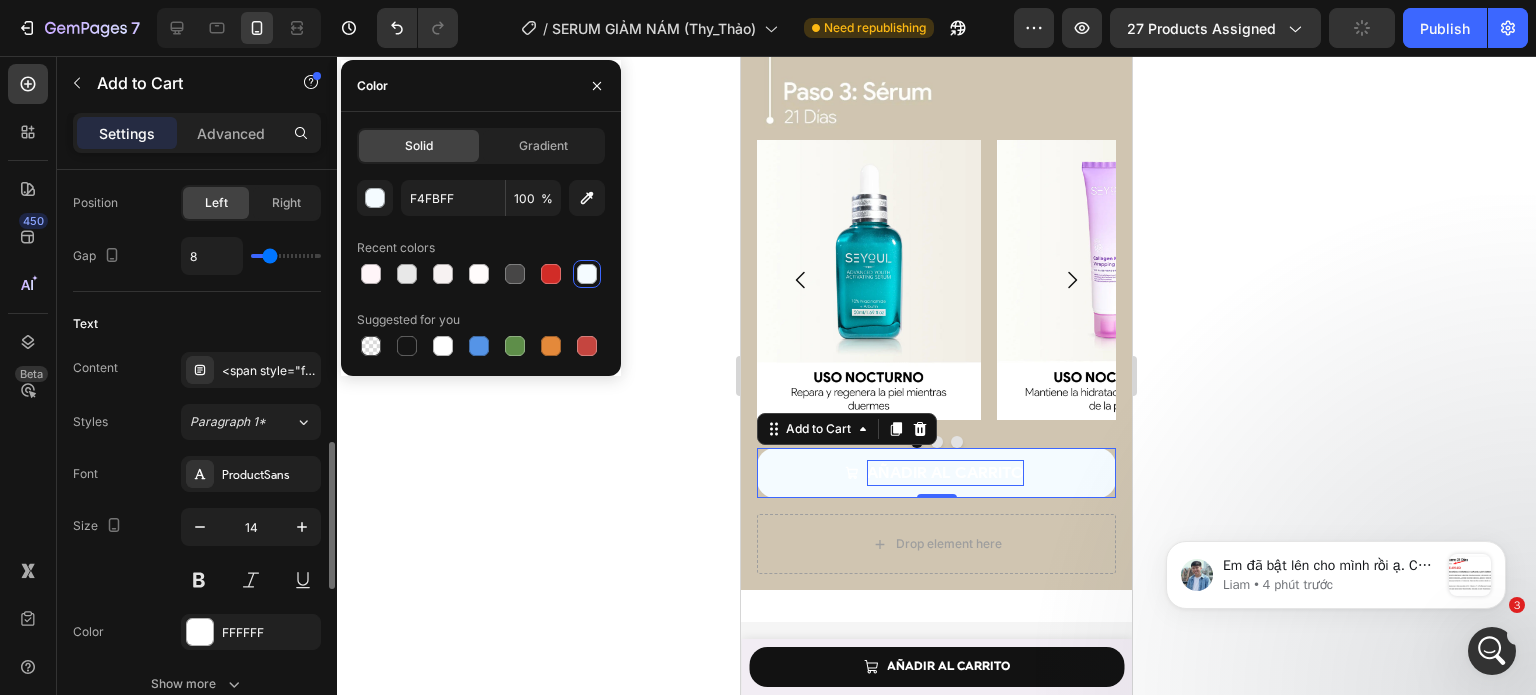 scroll, scrollTop: 954, scrollLeft: 0, axis: vertical 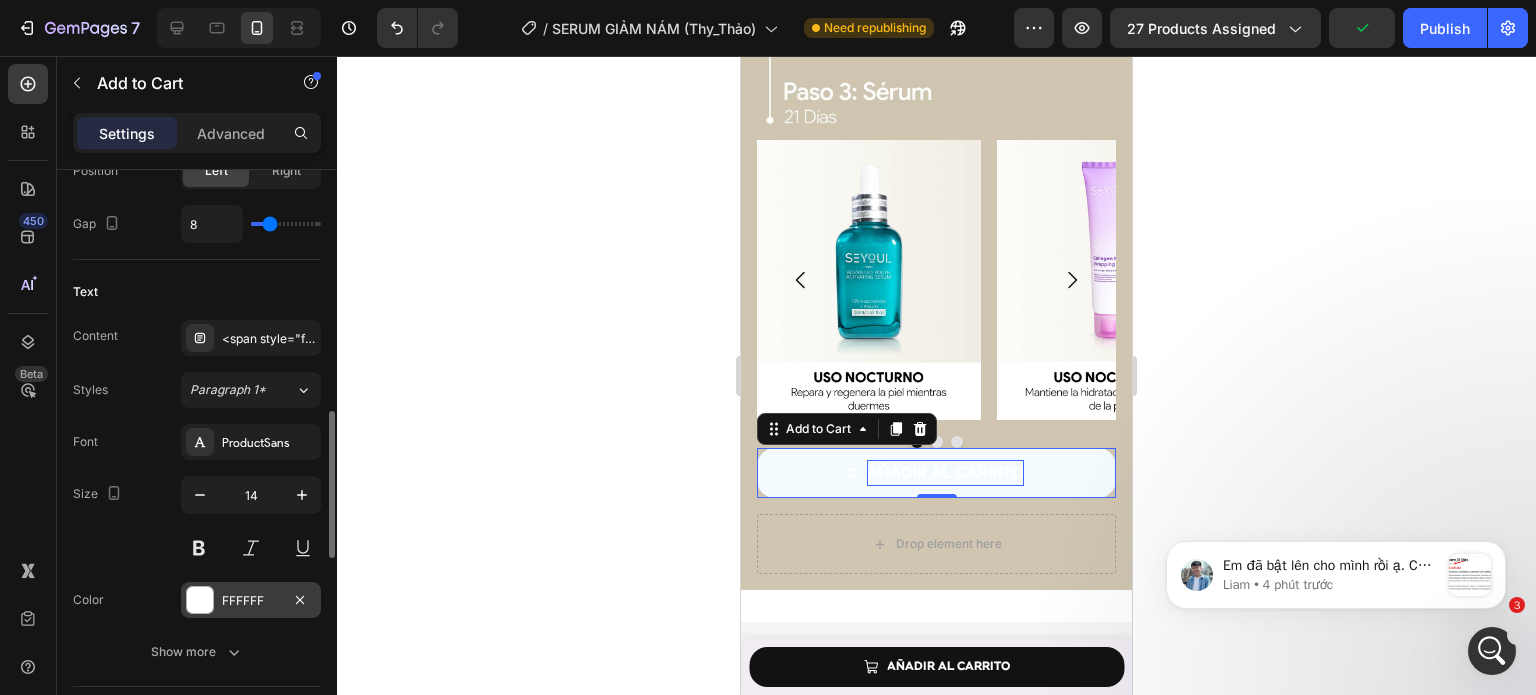 click at bounding box center [200, 600] 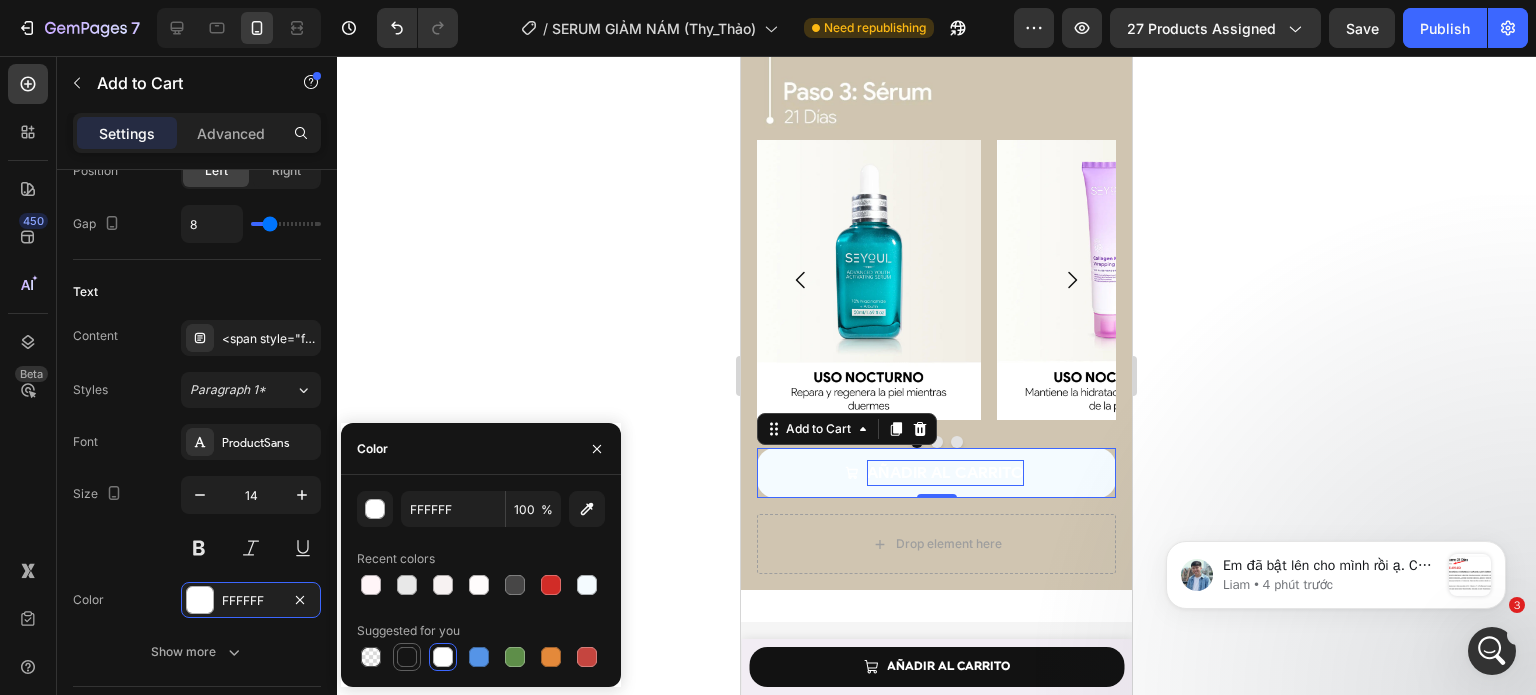 click at bounding box center [407, 657] 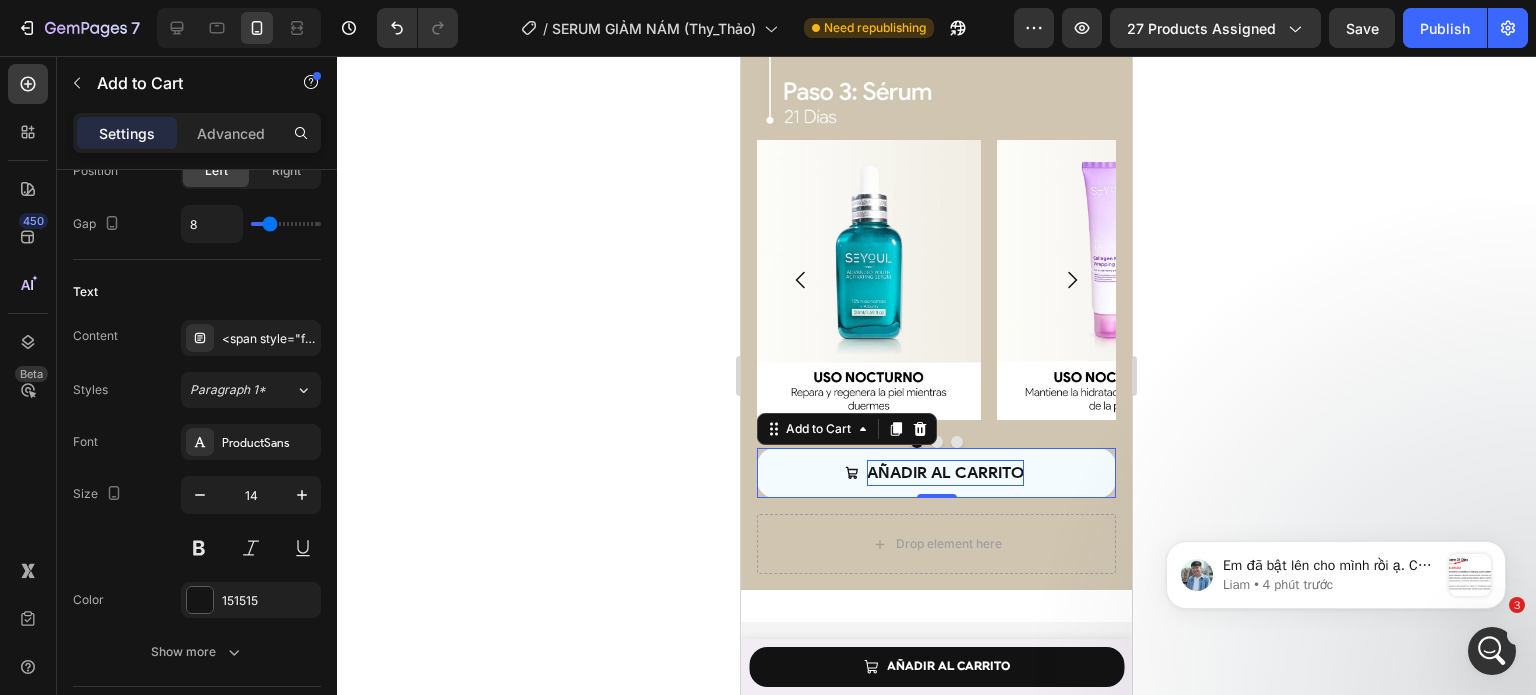 click 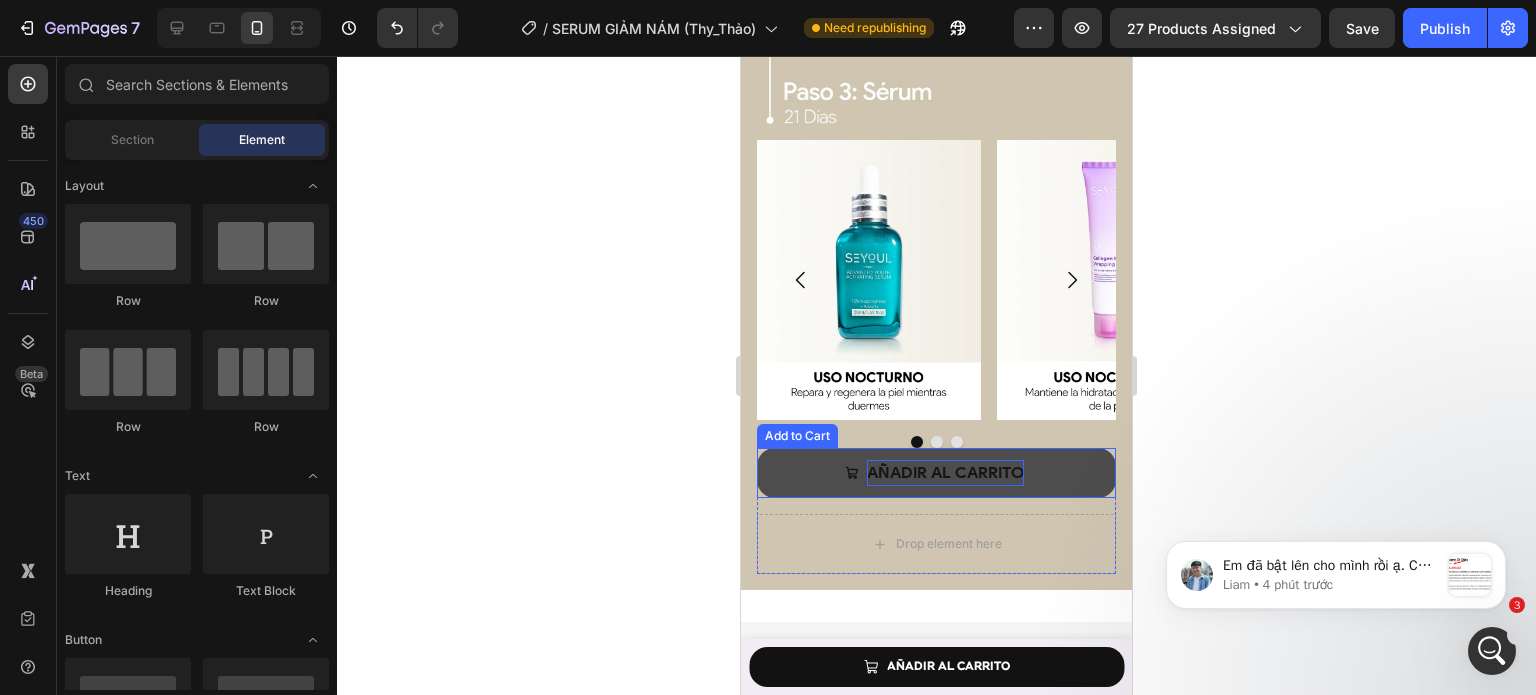 click on "AÑADIR AL CARRITO" at bounding box center (936, 473) 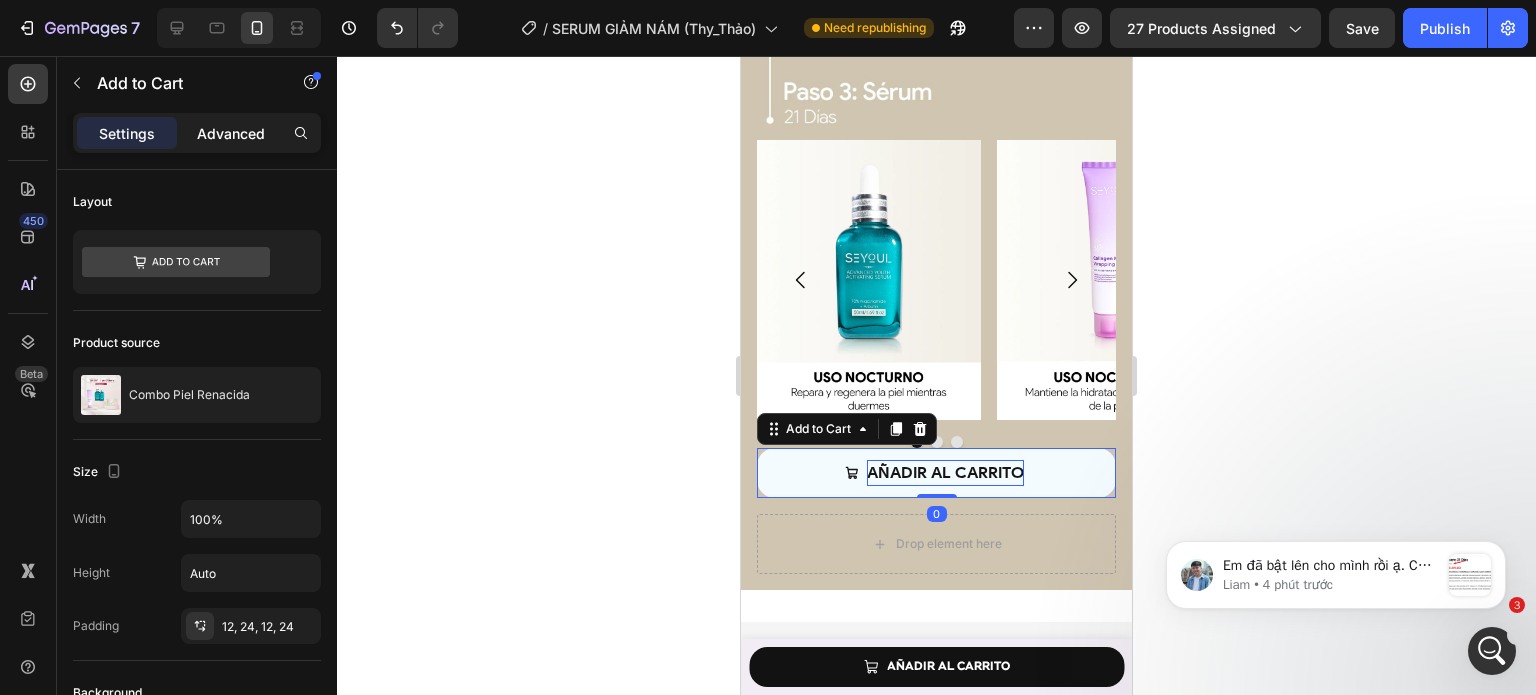 click on "Advanced" at bounding box center (231, 133) 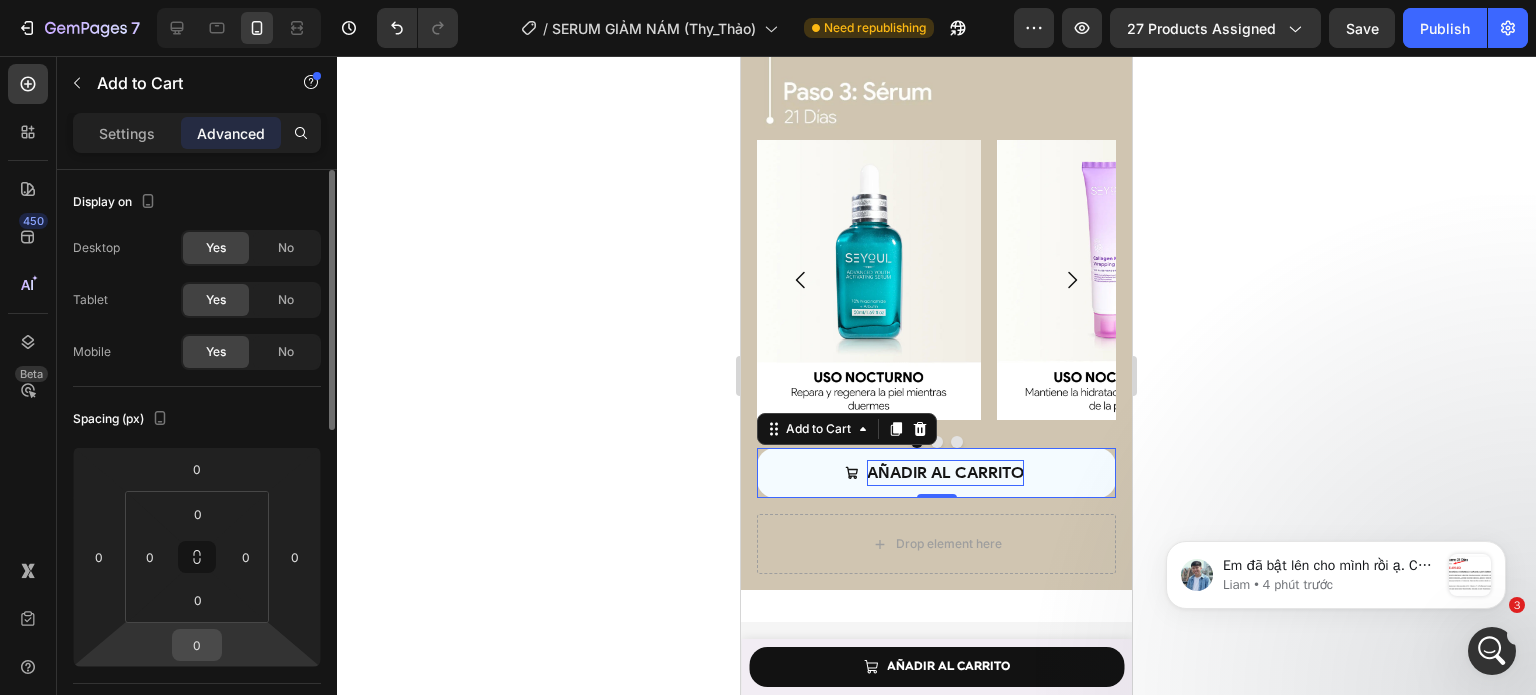 click on "0" at bounding box center (197, 645) 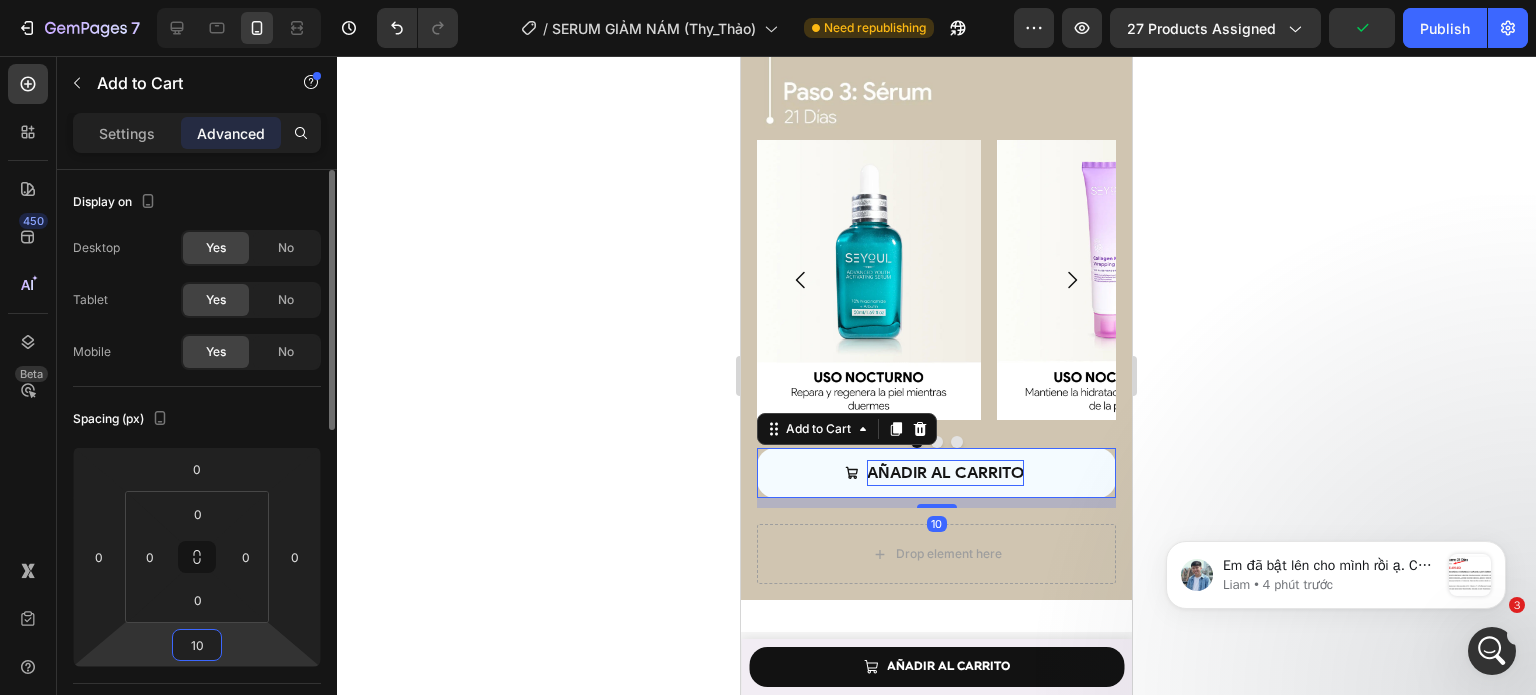type on "1" 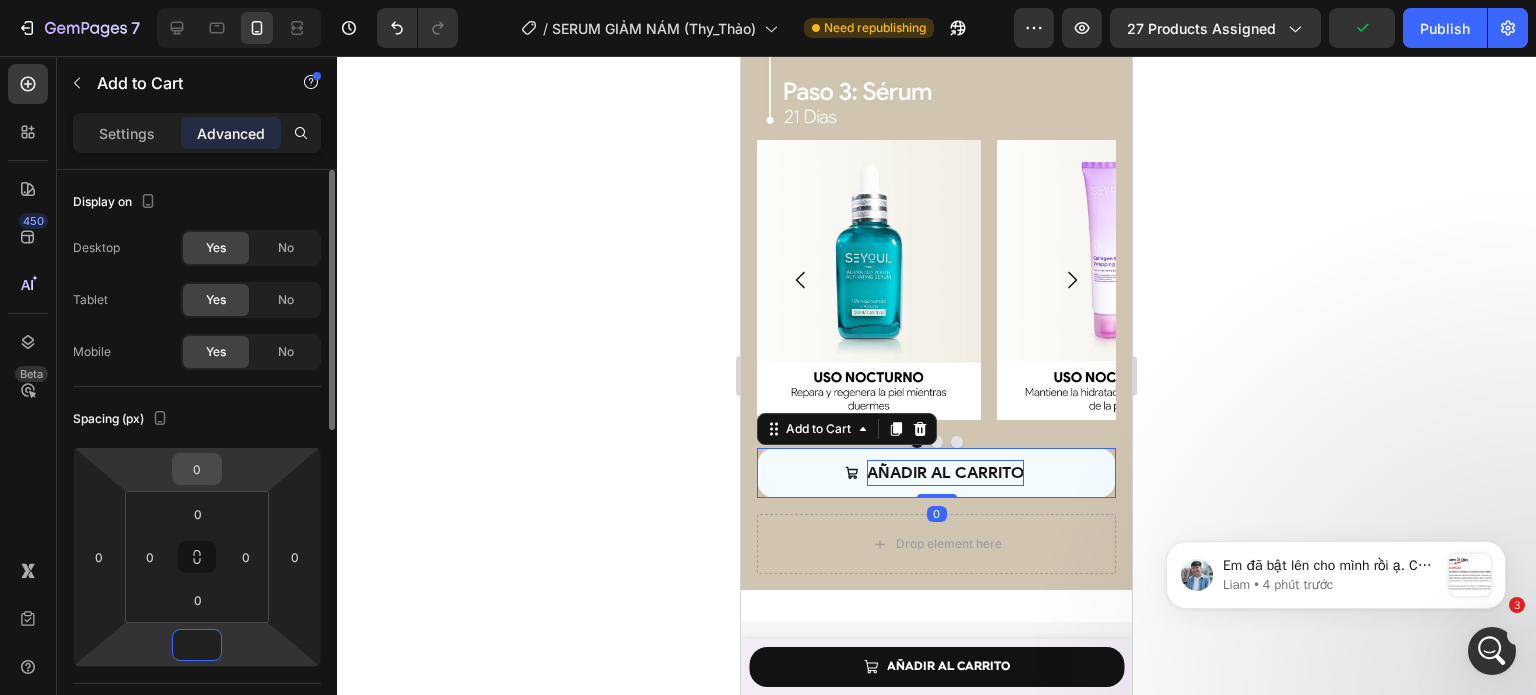 click on "0" at bounding box center [197, 469] 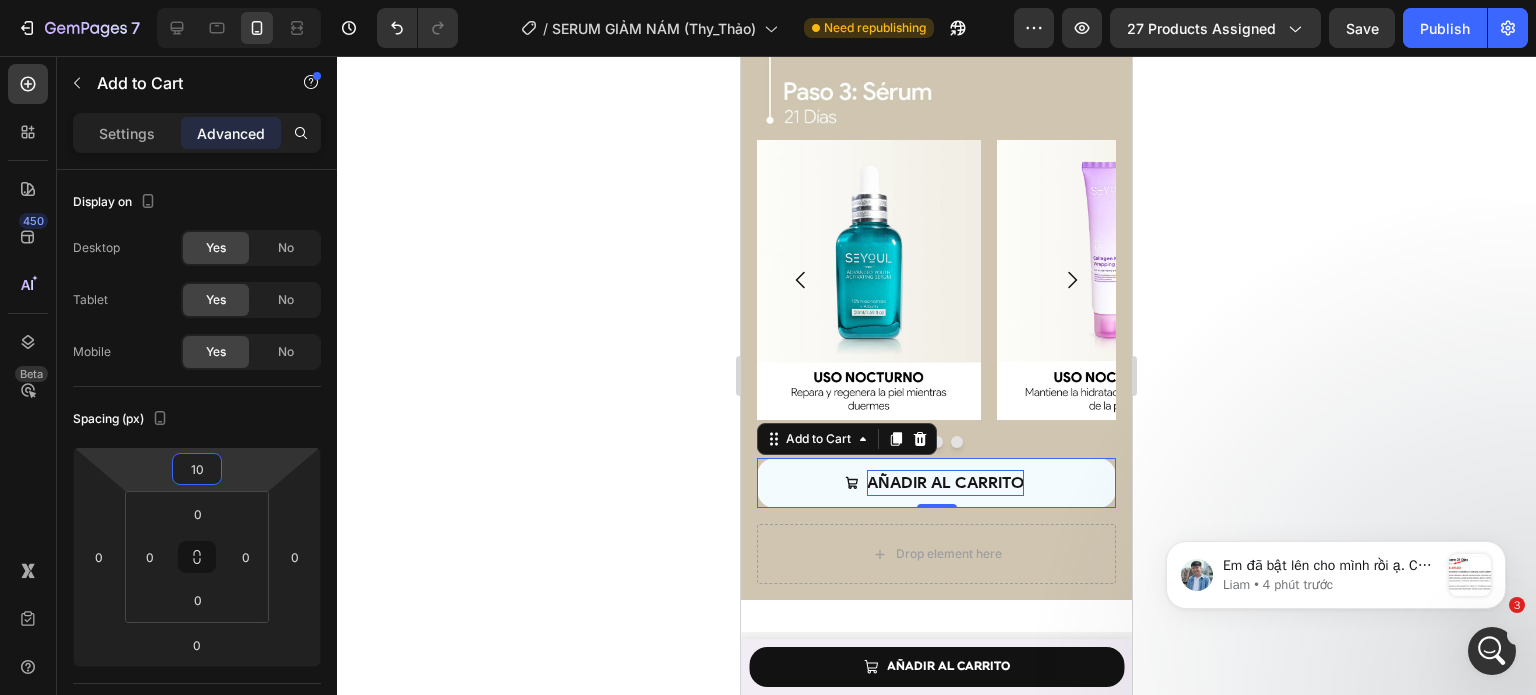 type on "10" 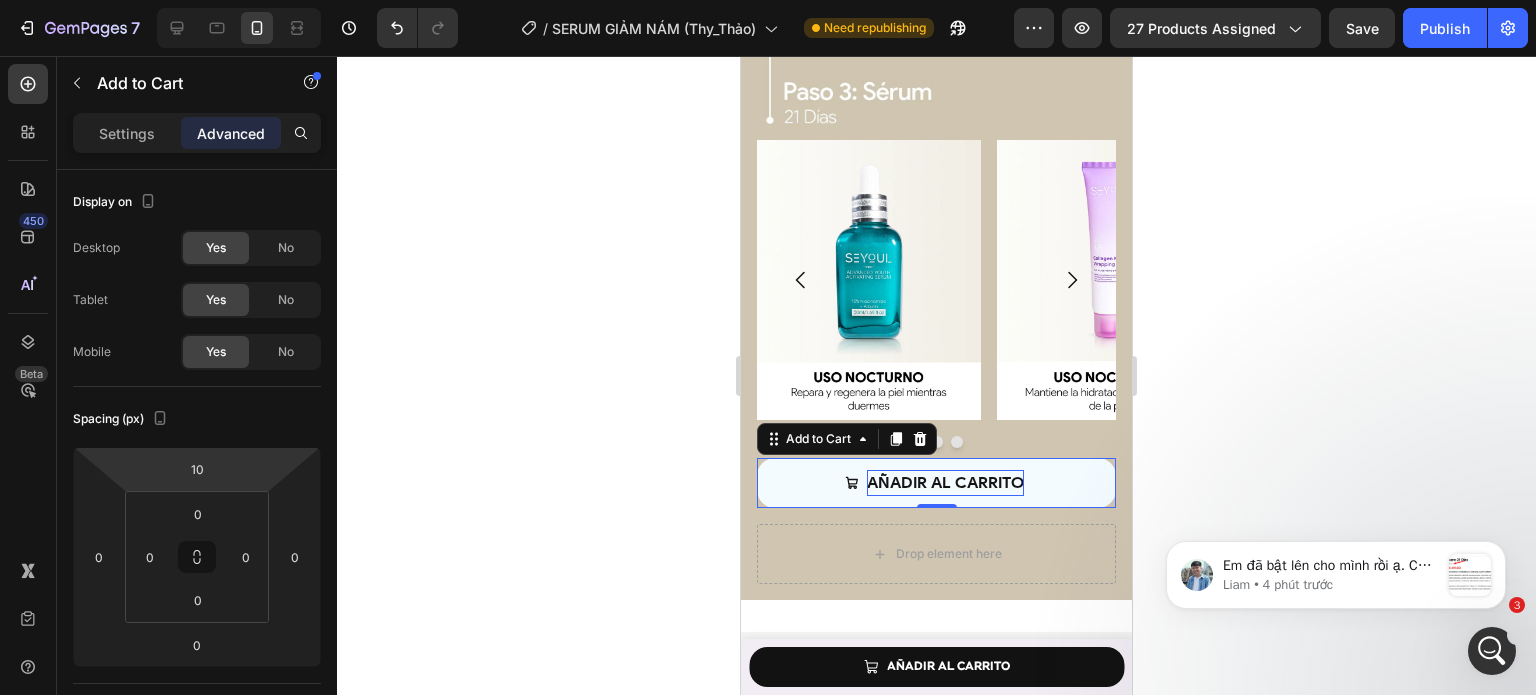 click 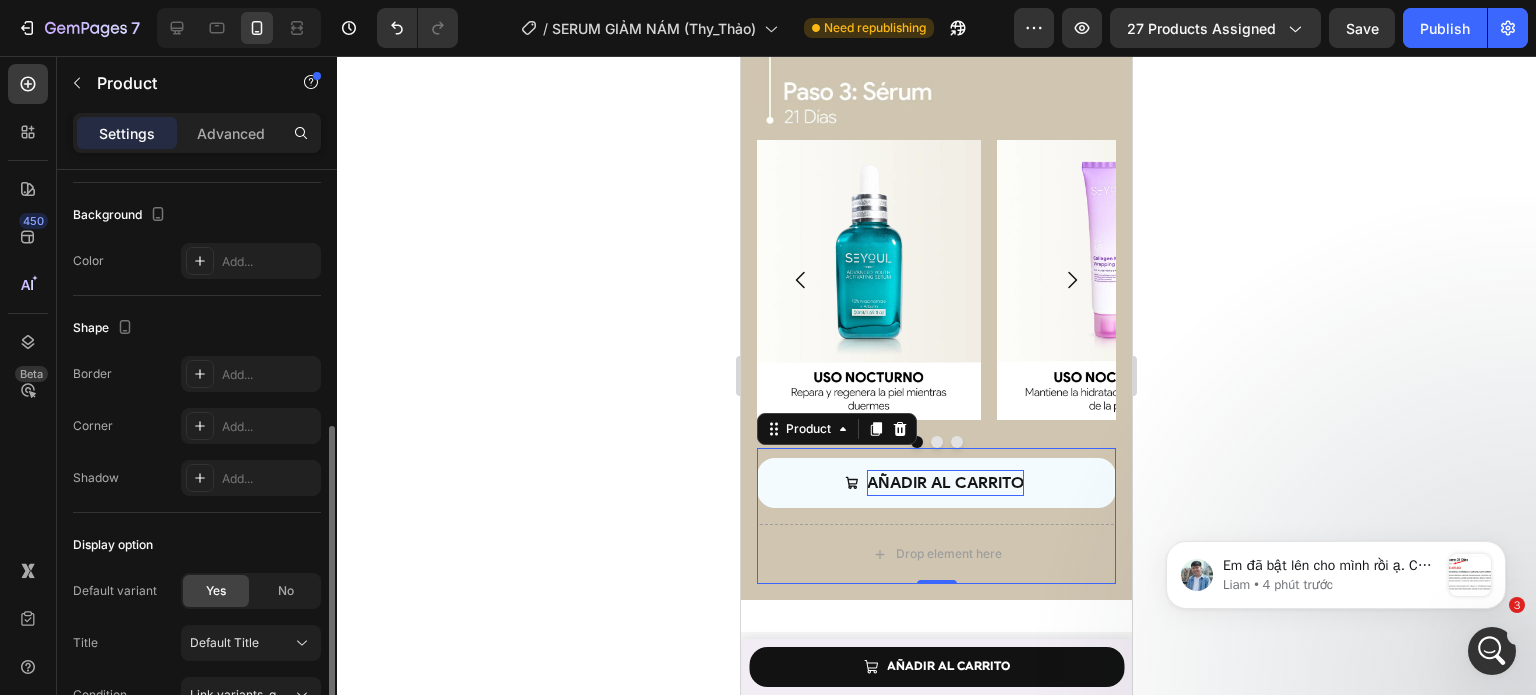 scroll, scrollTop: 654, scrollLeft: 0, axis: vertical 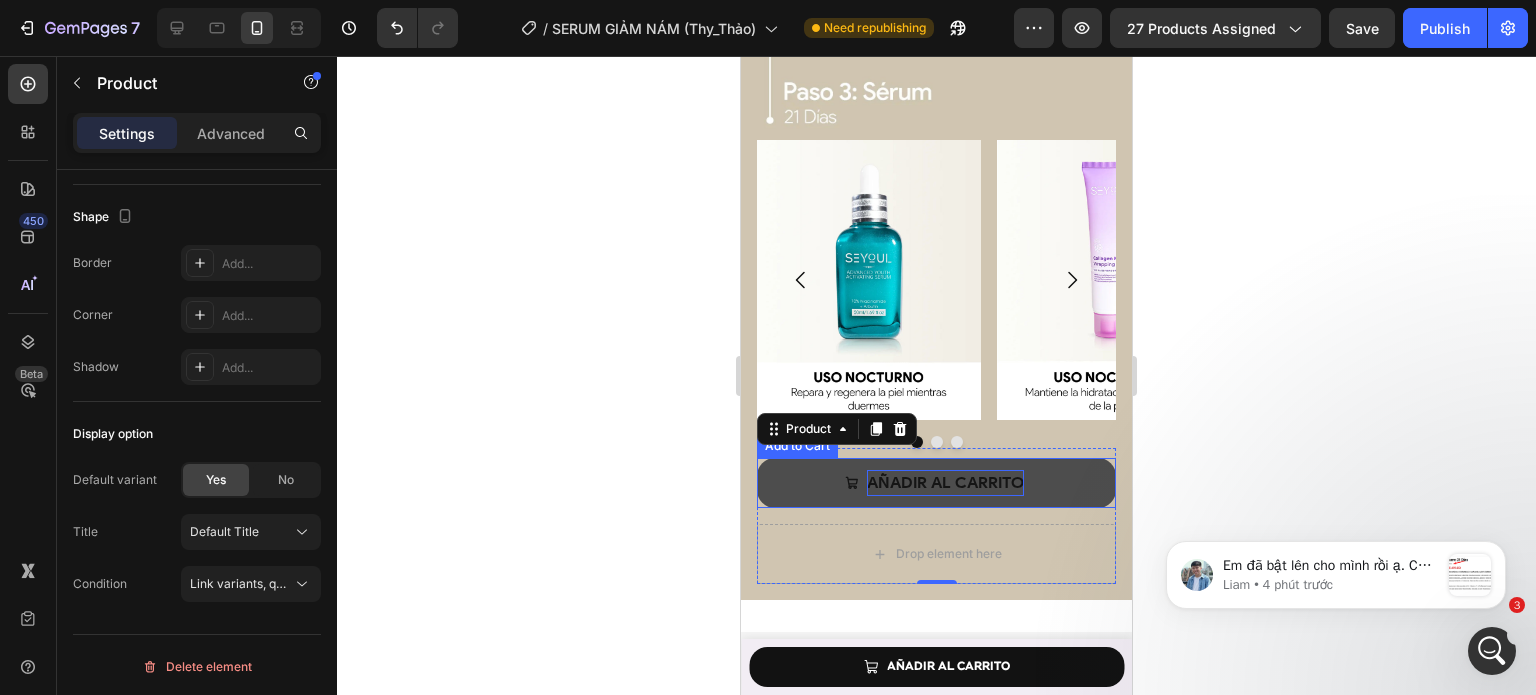 click on "AÑADIR AL CARRITO" at bounding box center (936, 483) 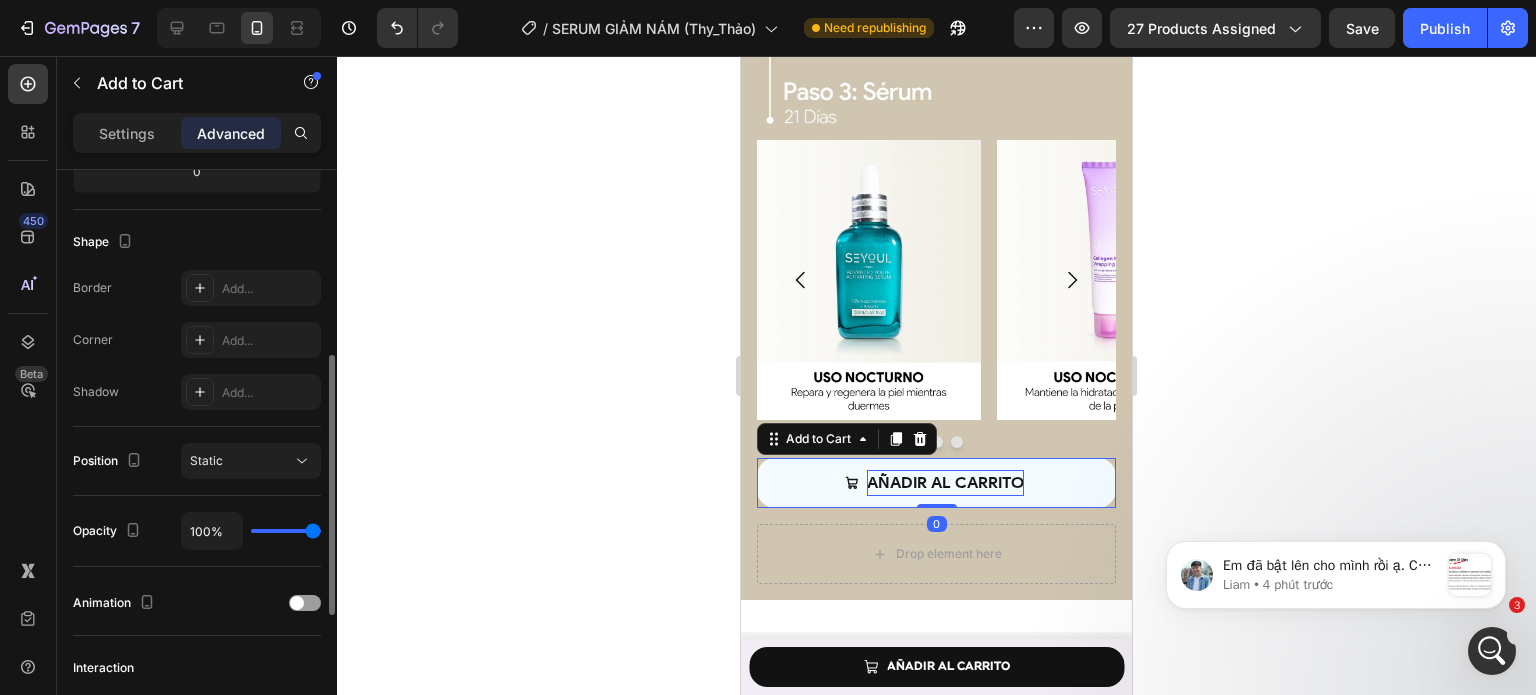 scroll, scrollTop: 453, scrollLeft: 0, axis: vertical 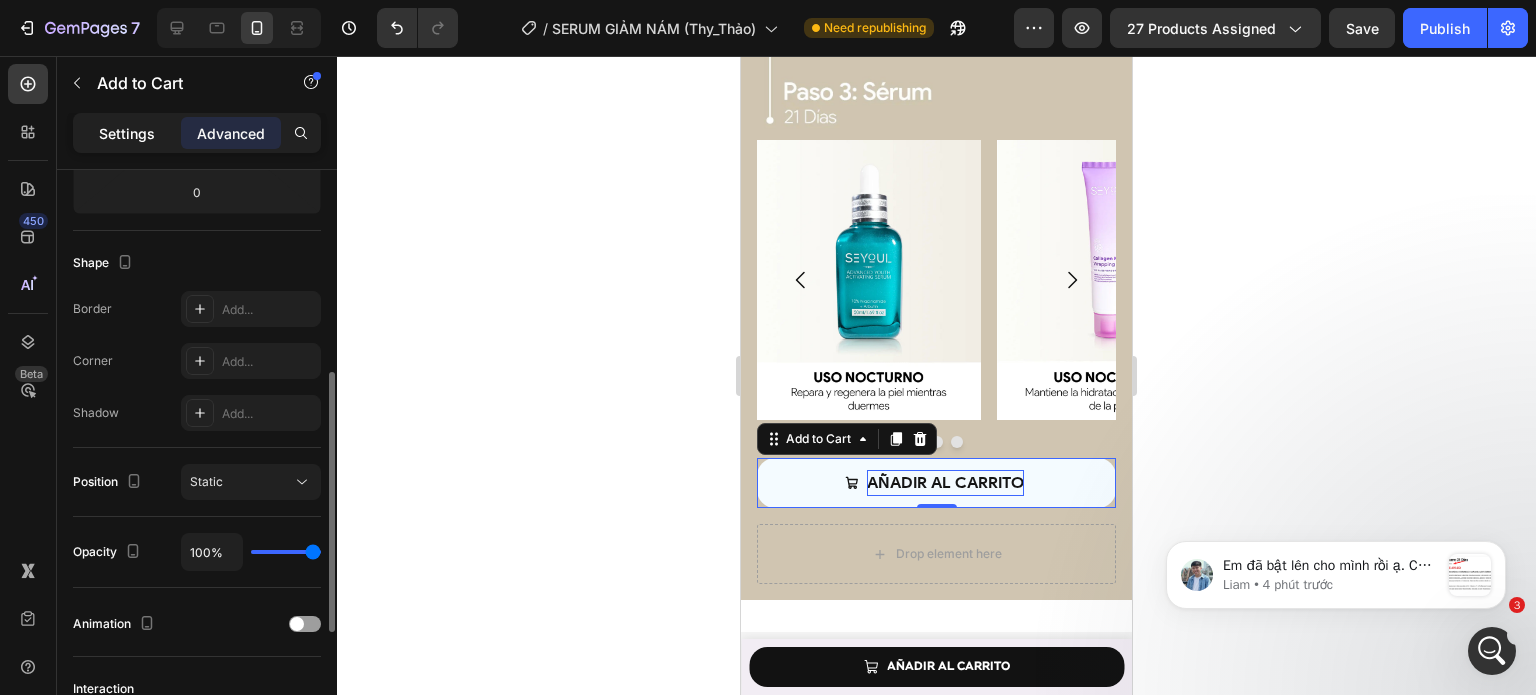 click on "Settings" at bounding box center (127, 133) 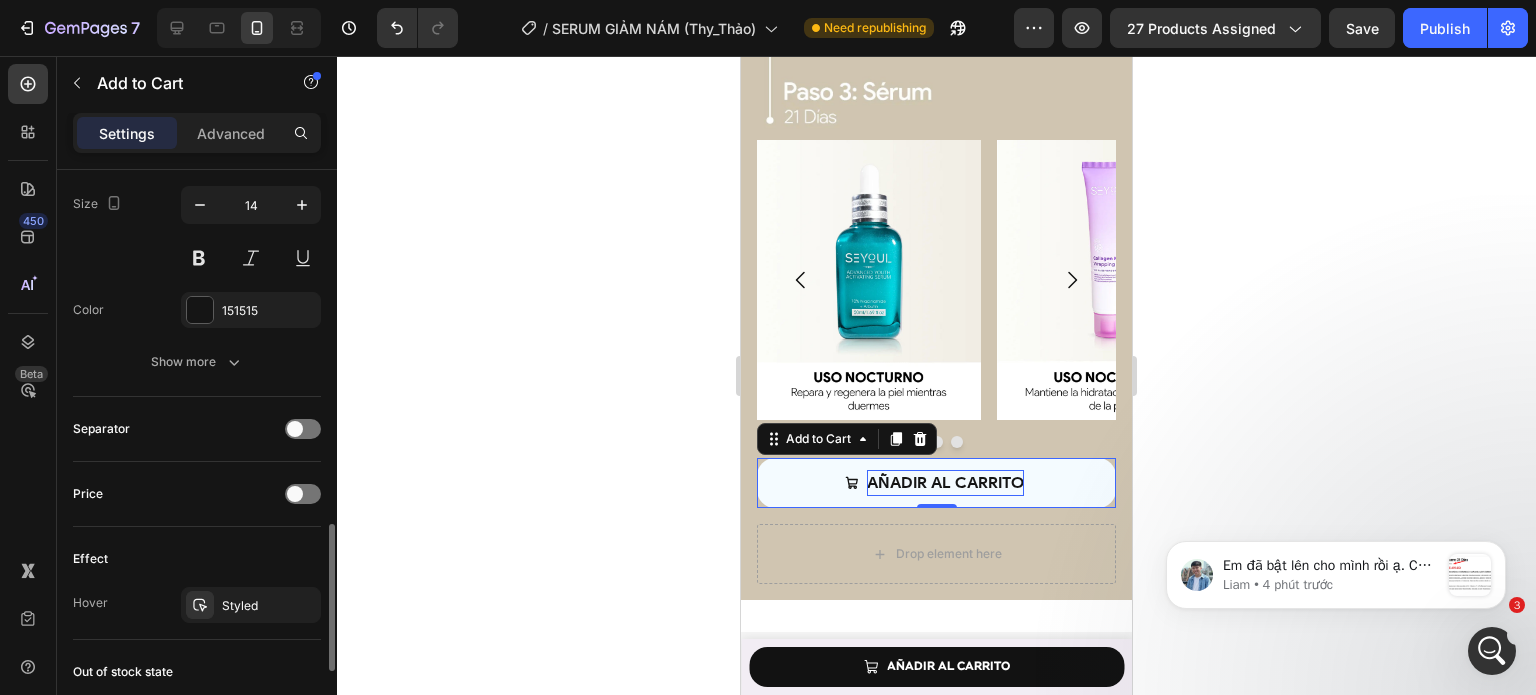 scroll, scrollTop: 1383, scrollLeft: 0, axis: vertical 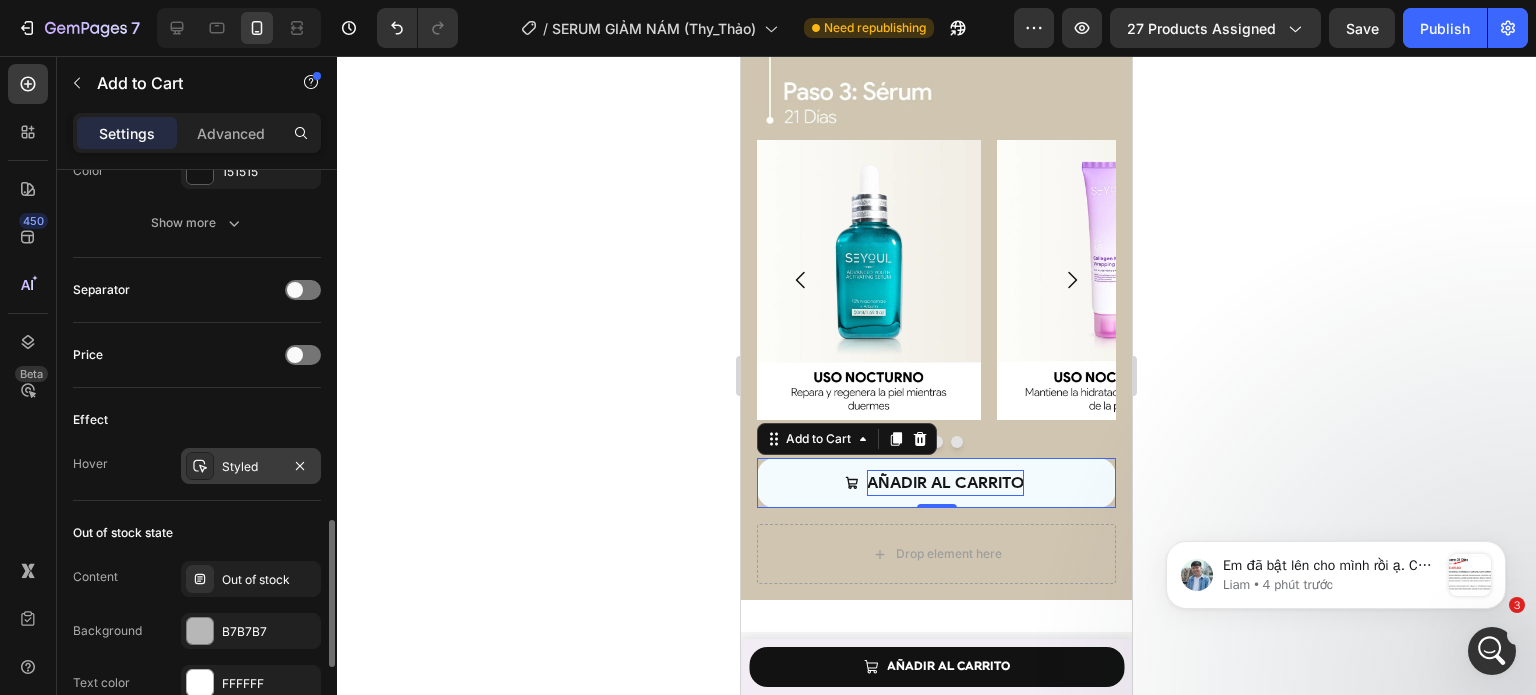click on "Styled" at bounding box center (251, 466) 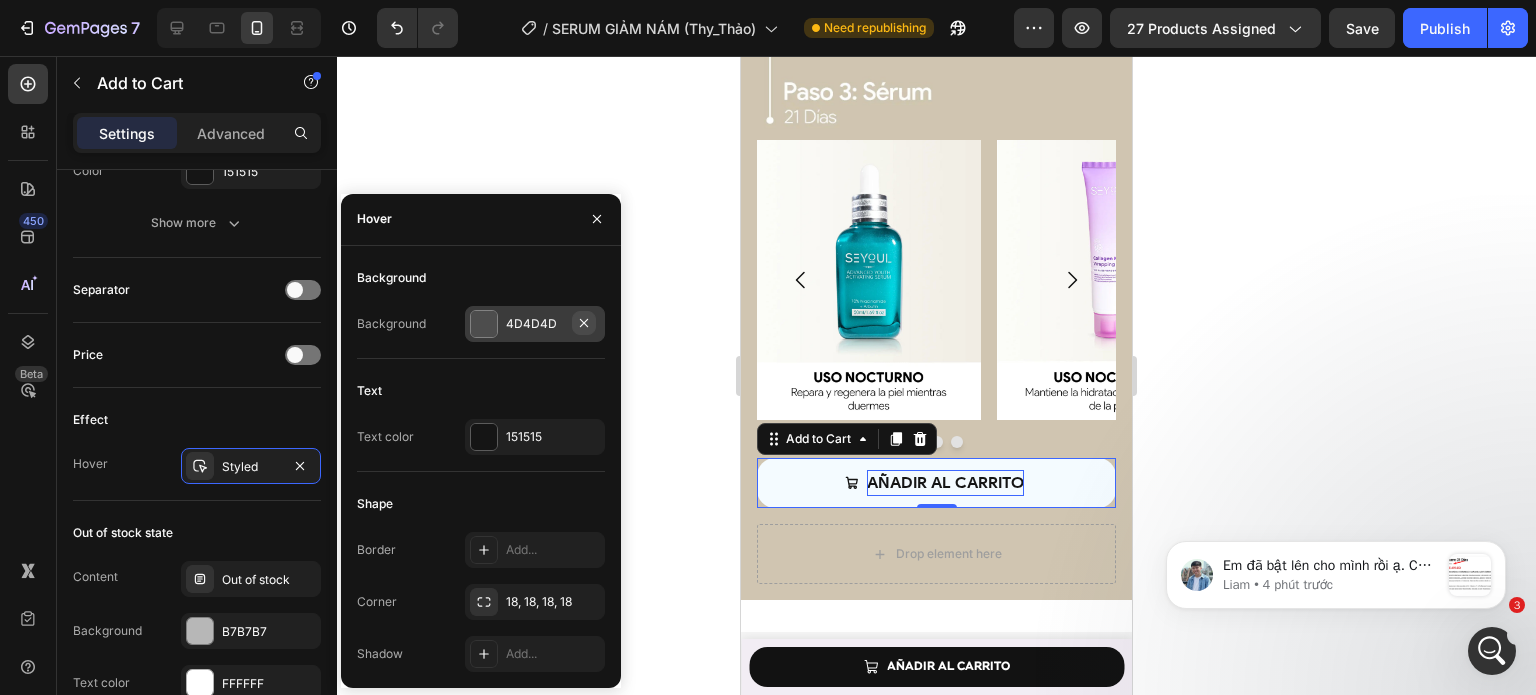 click 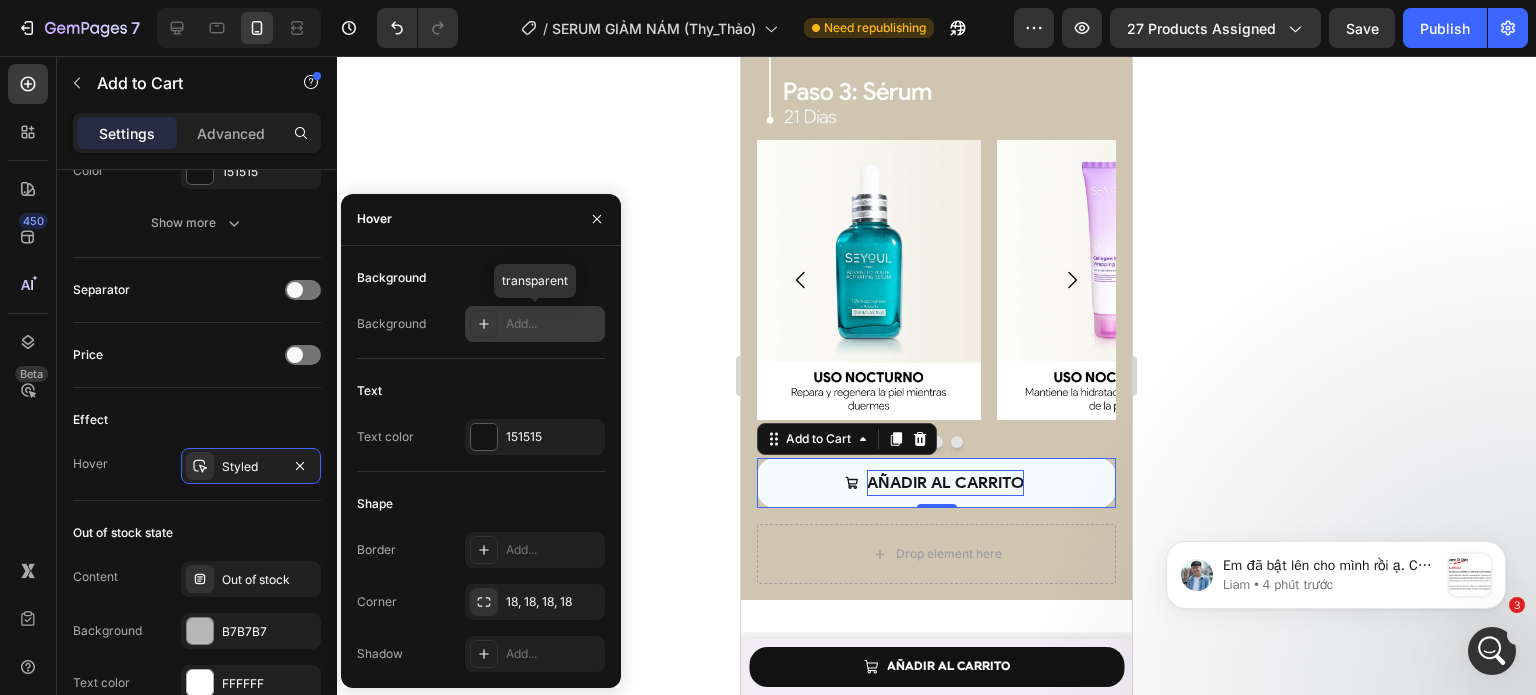 click on "Add..." at bounding box center [553, 324] 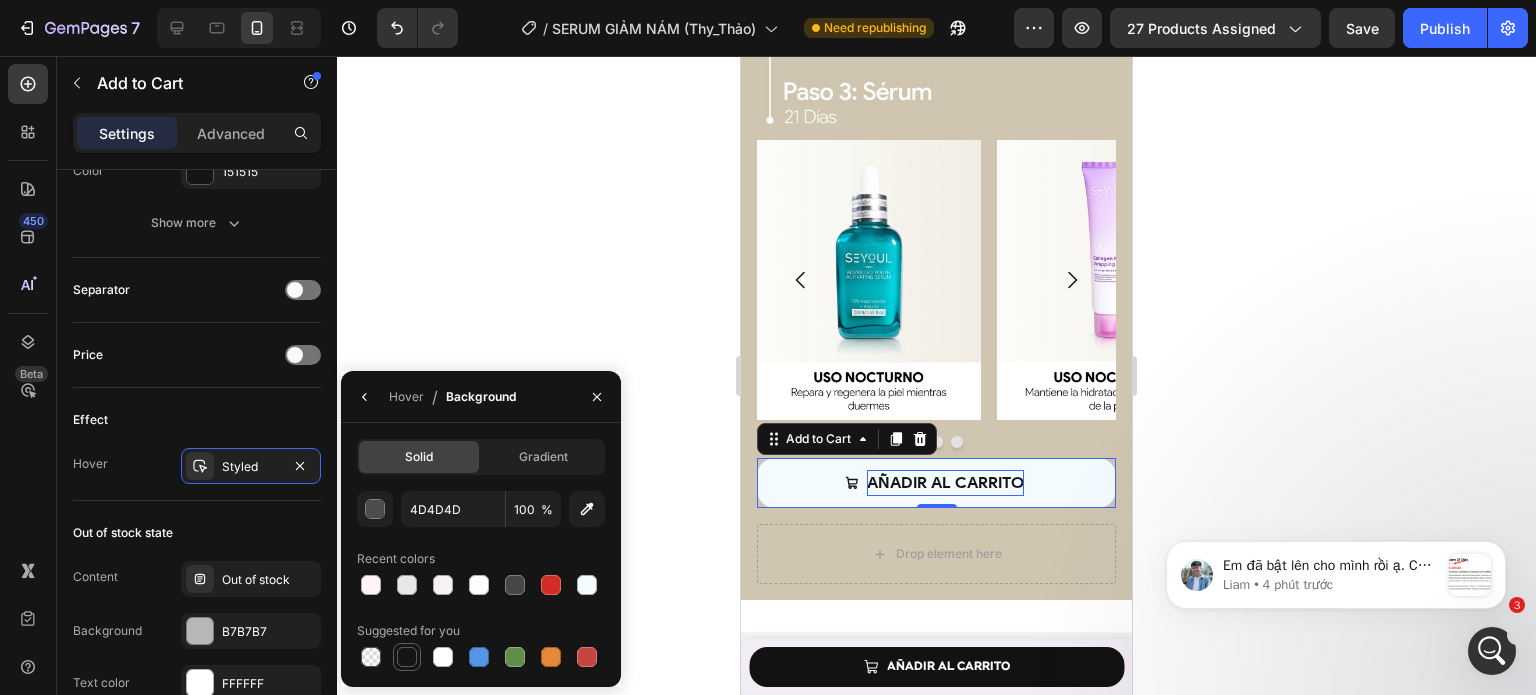 click at bounding box center (407, 657) 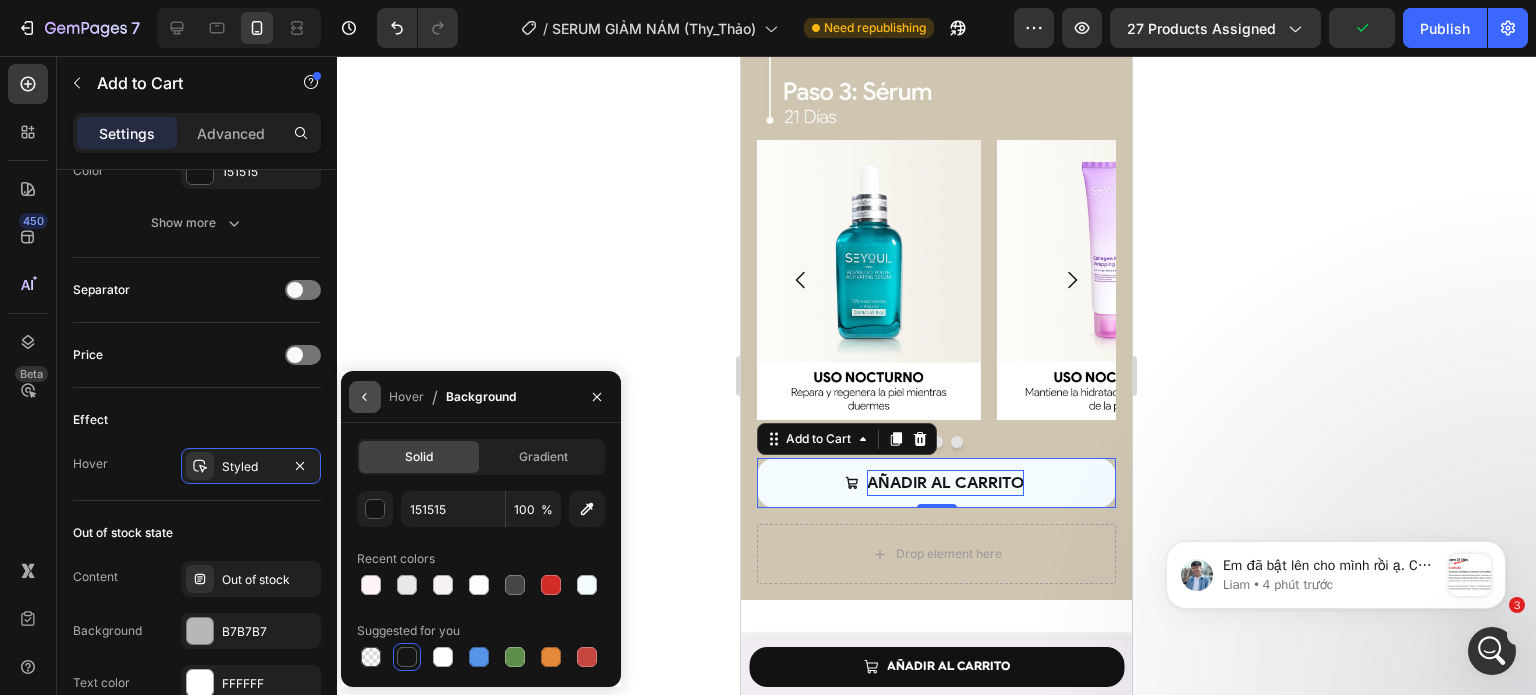 click at bounding box center [365, 397] 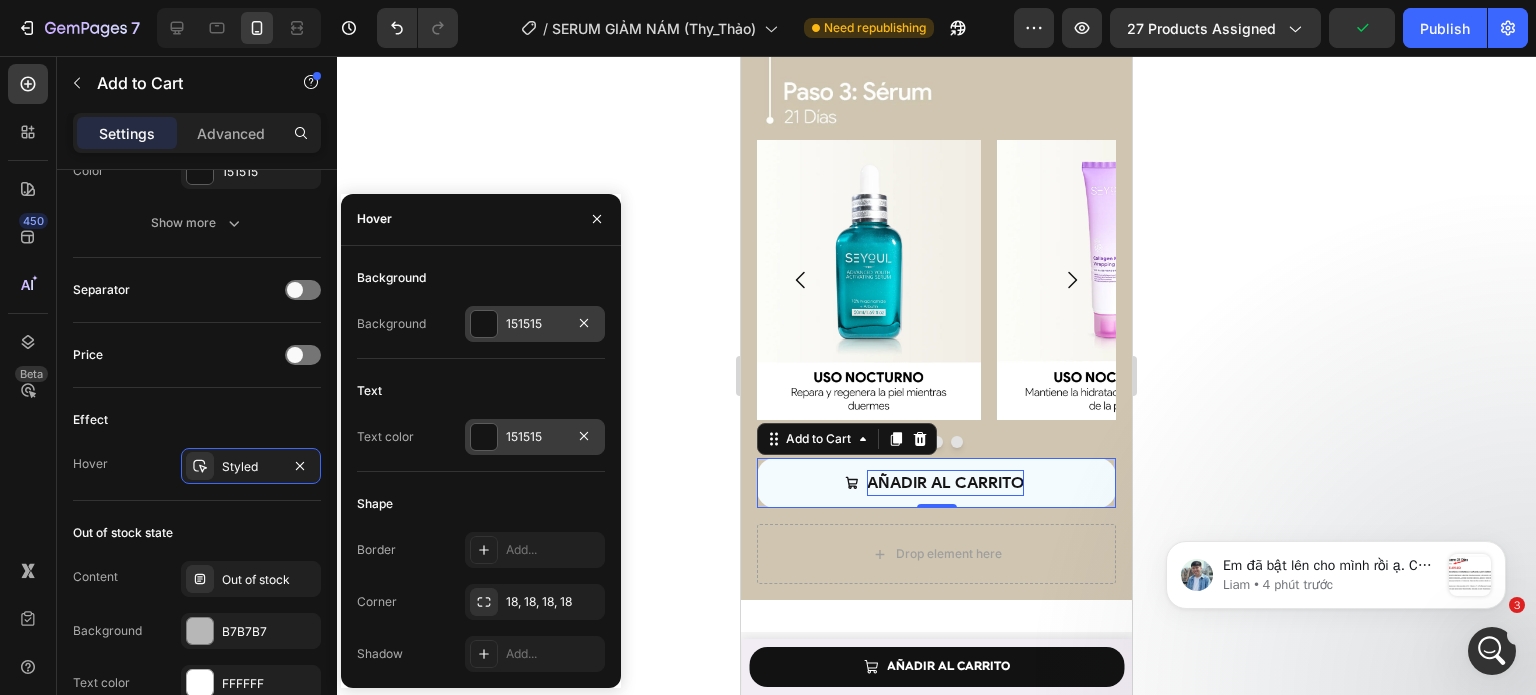 click at bounding box center [484, 437] 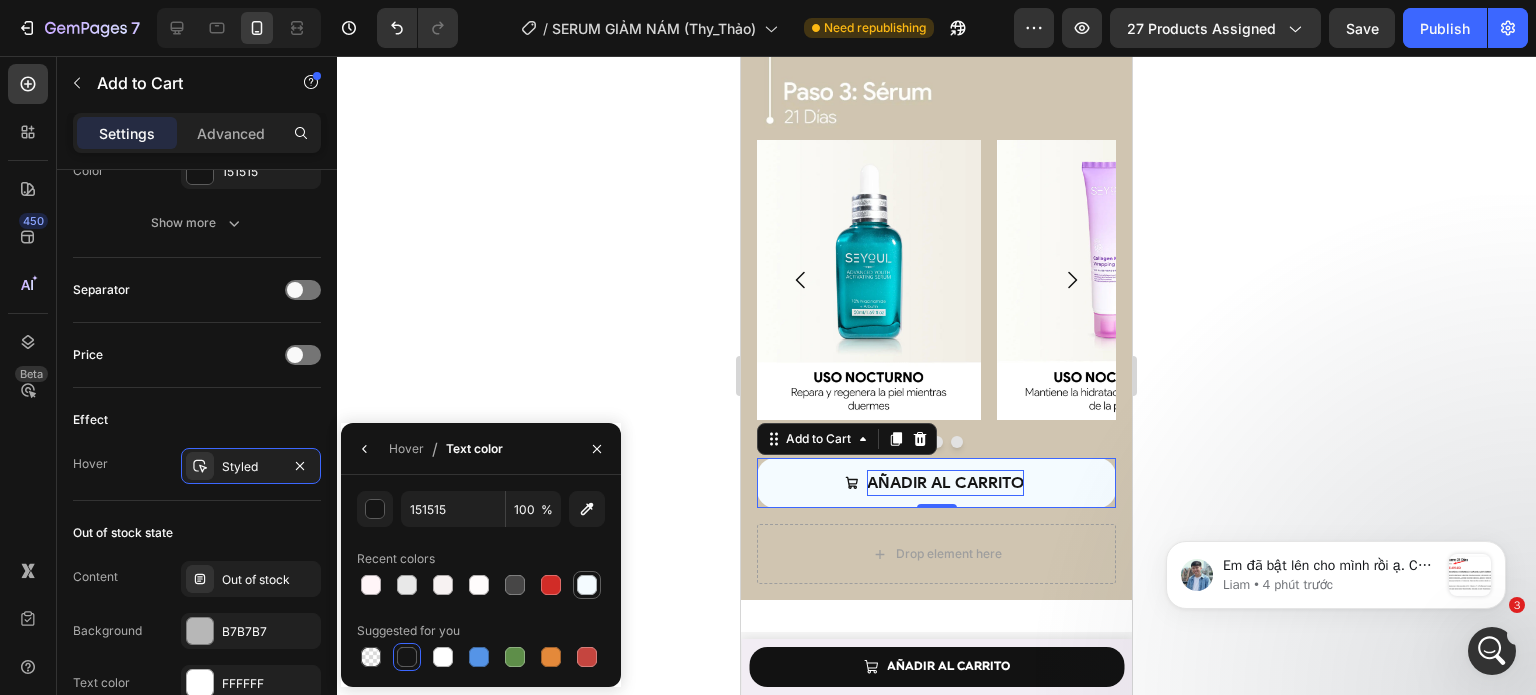 click at bounding box center [587, 585] 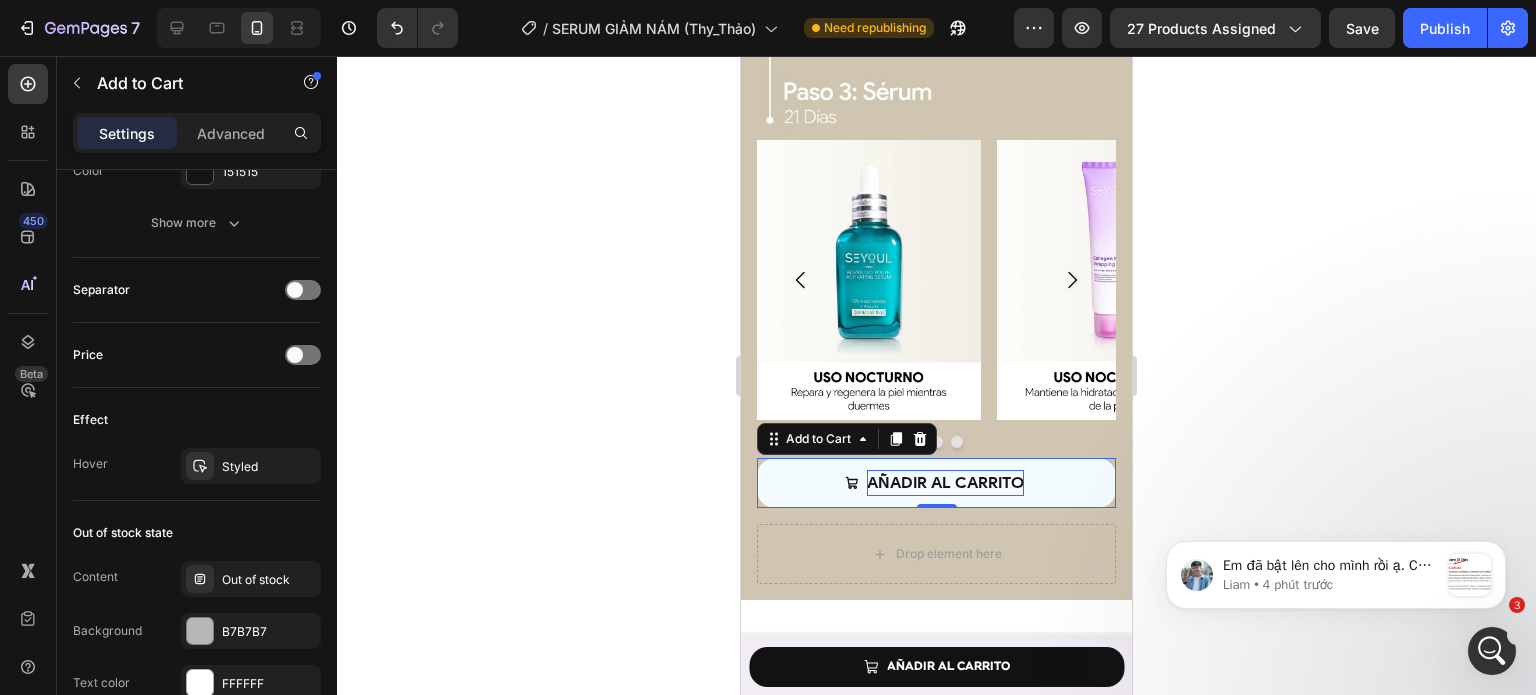 click 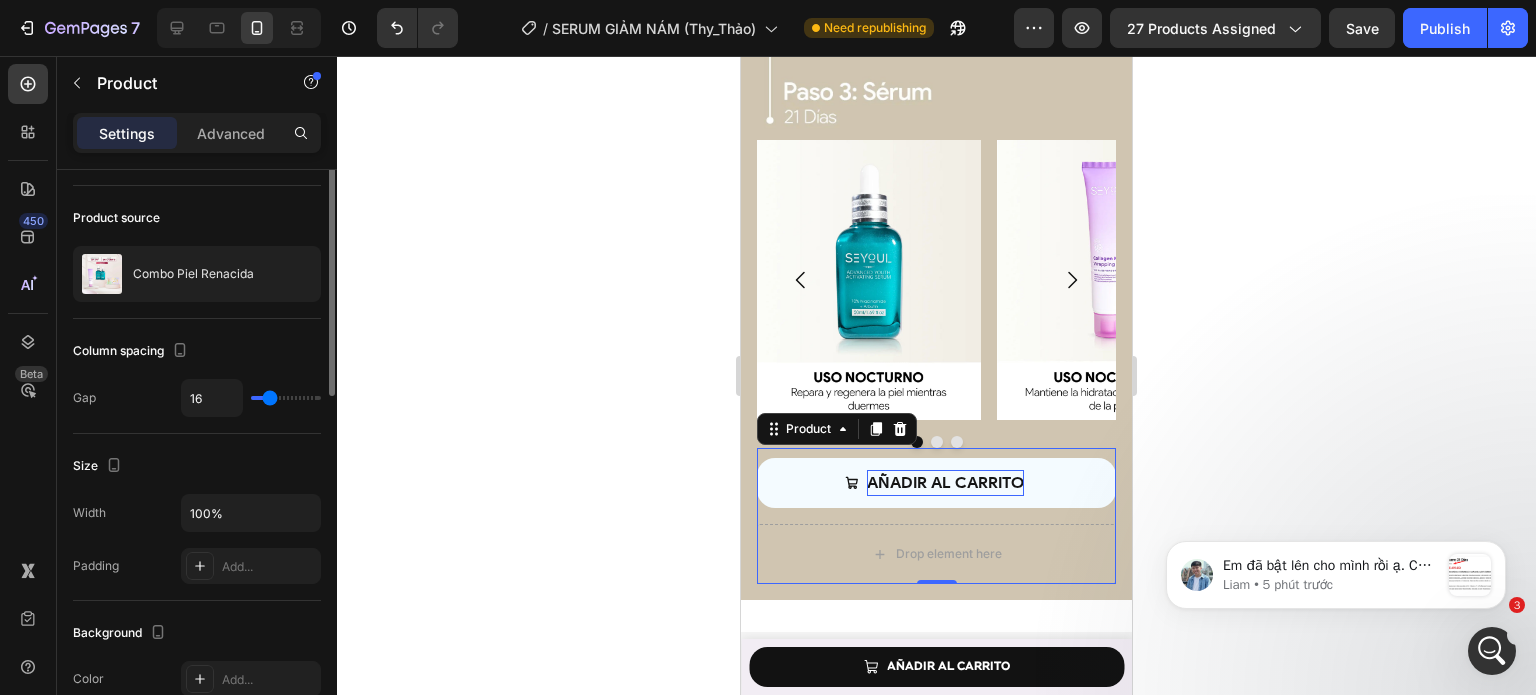 scroll, scrollTop: 0, scrollLeft: 0, axis: both 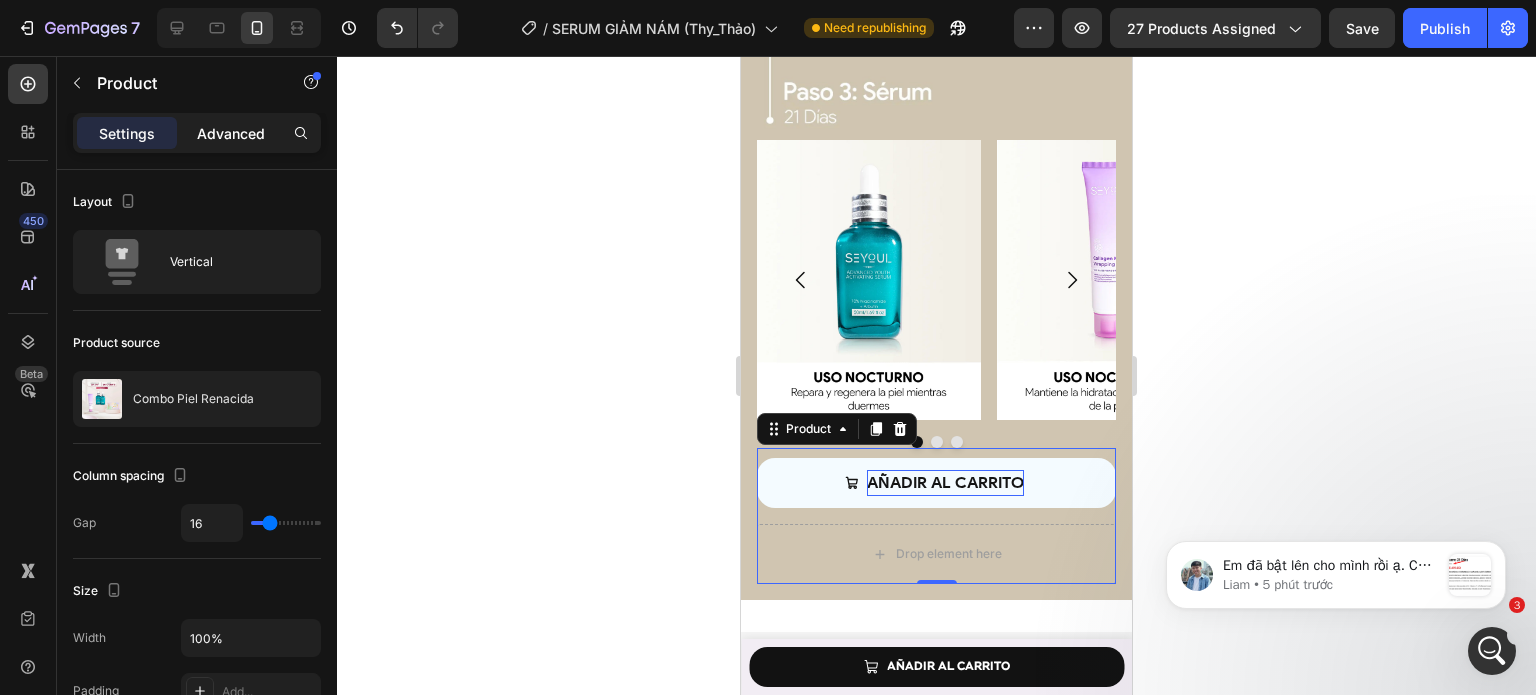click on "Advanced" at bounding box center [231, 133] 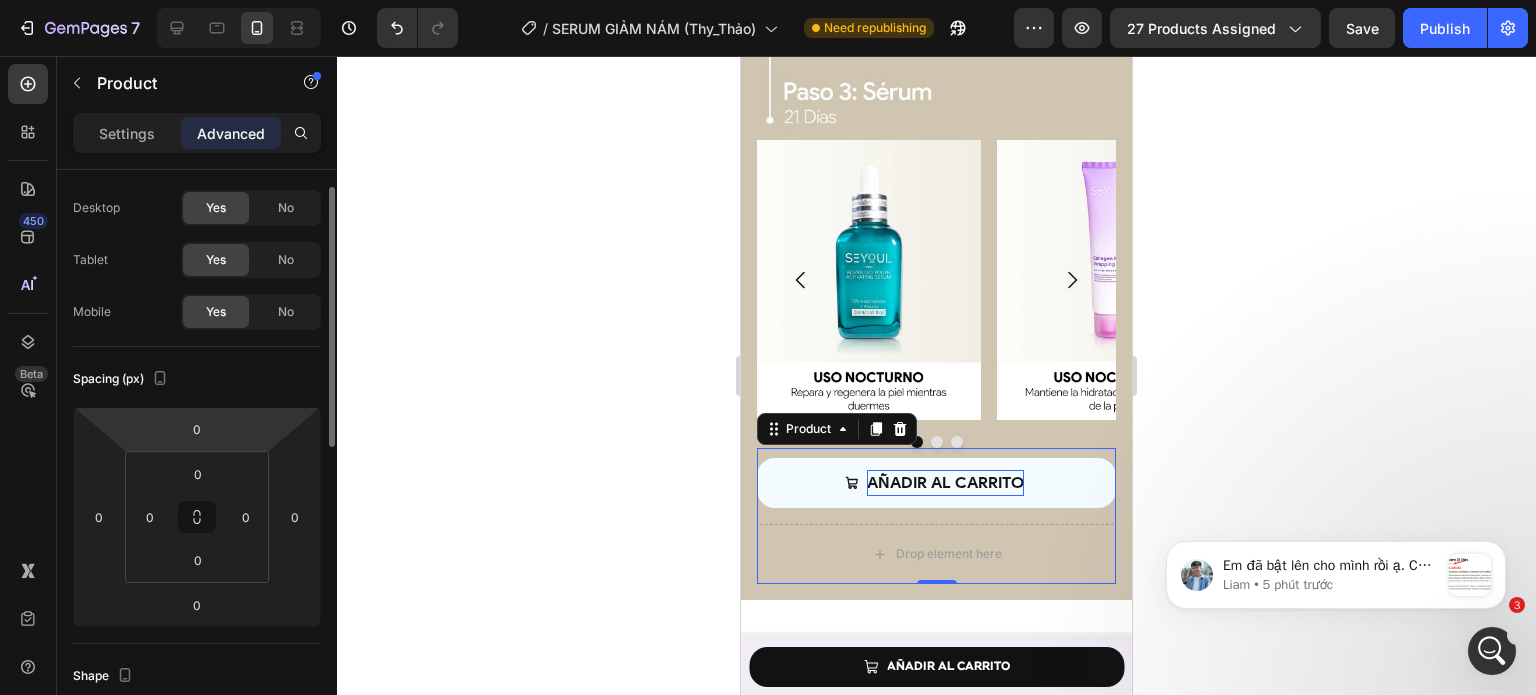 scroll, scrollTop: 0, scrollLeft: 0, axis: both 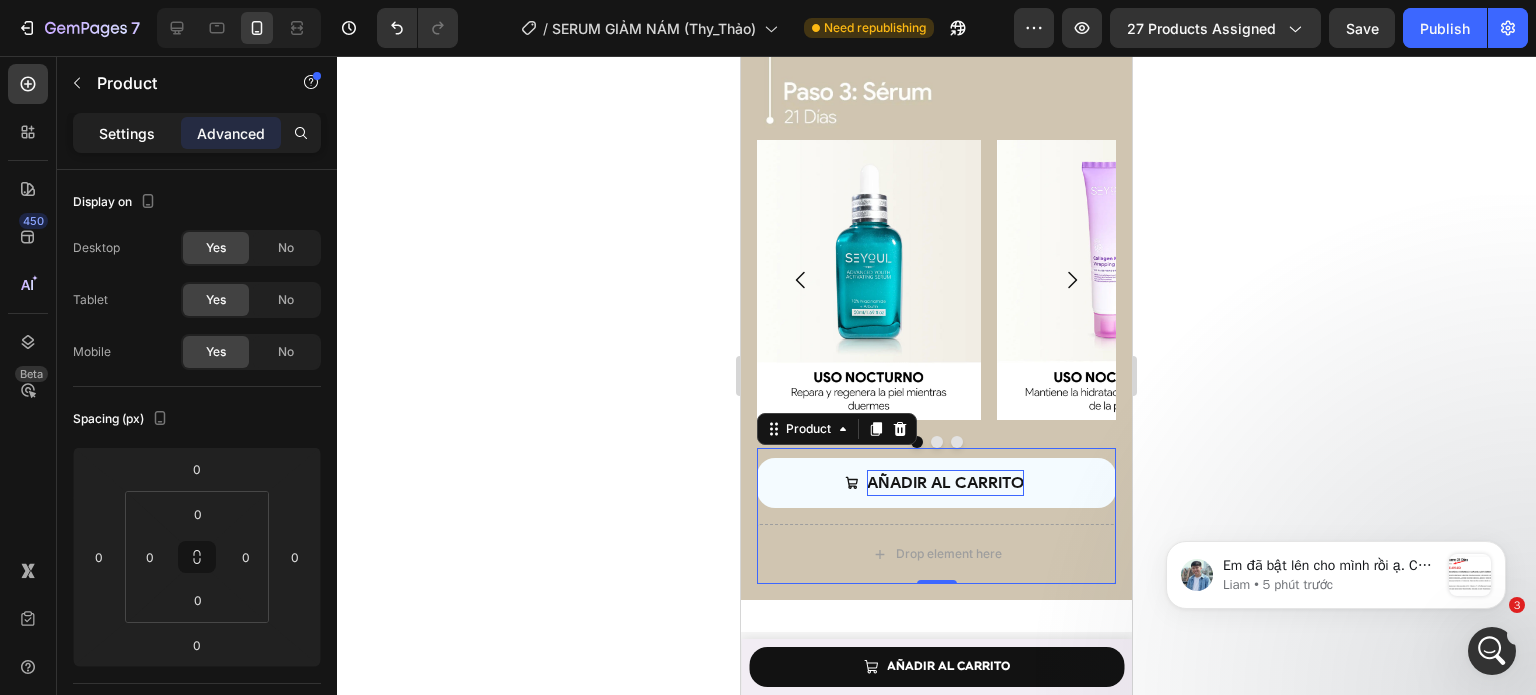 click on "Settings" 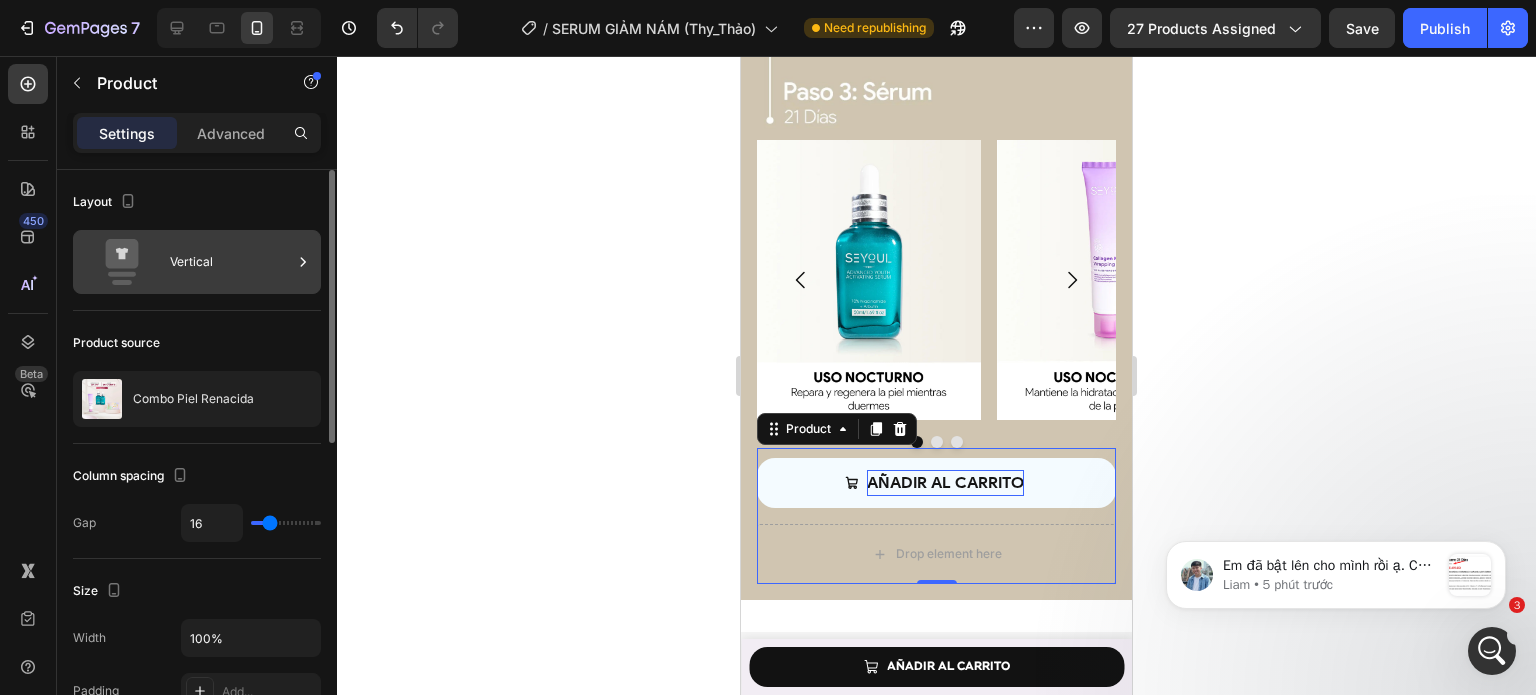 click on "Vertical" at bounding box center (231, 262) 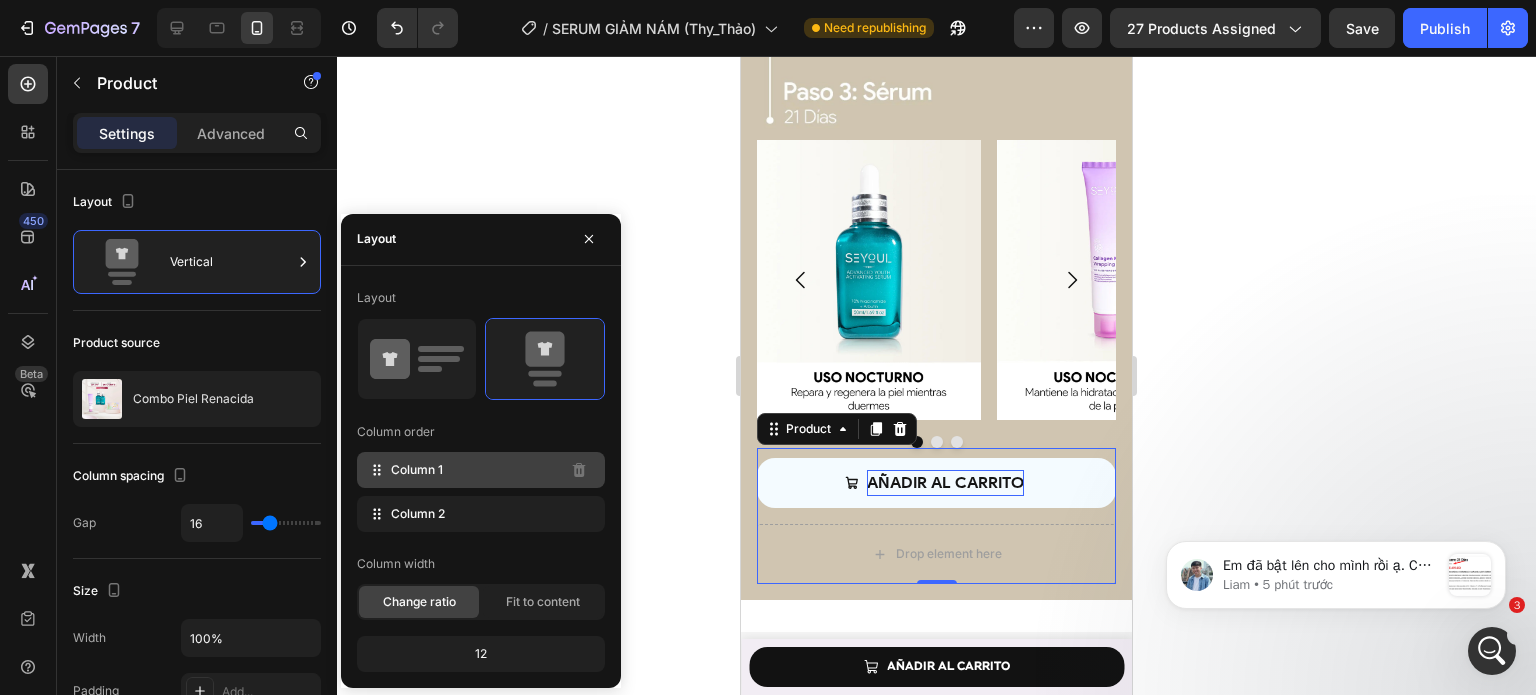 click on "Column 1" at bounding box center (417, 470) 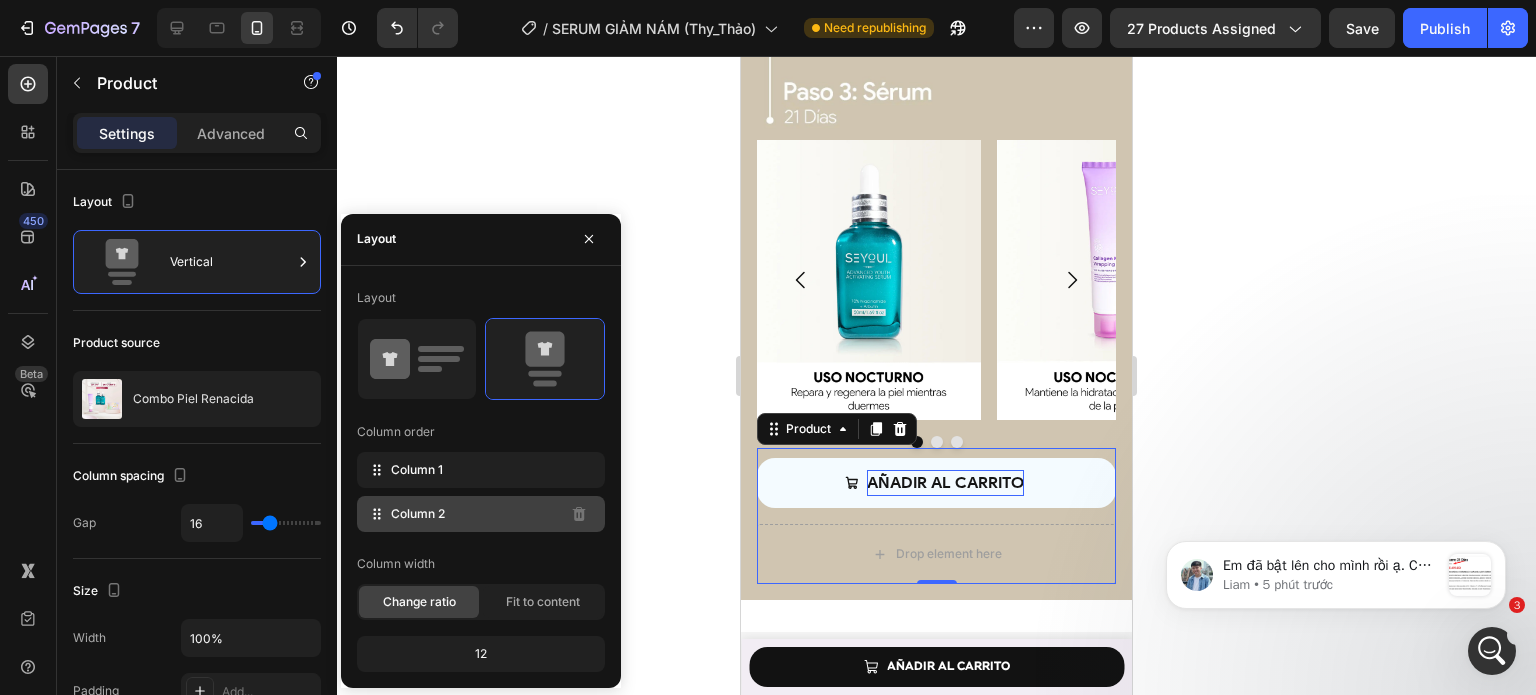 click on "Column 2" 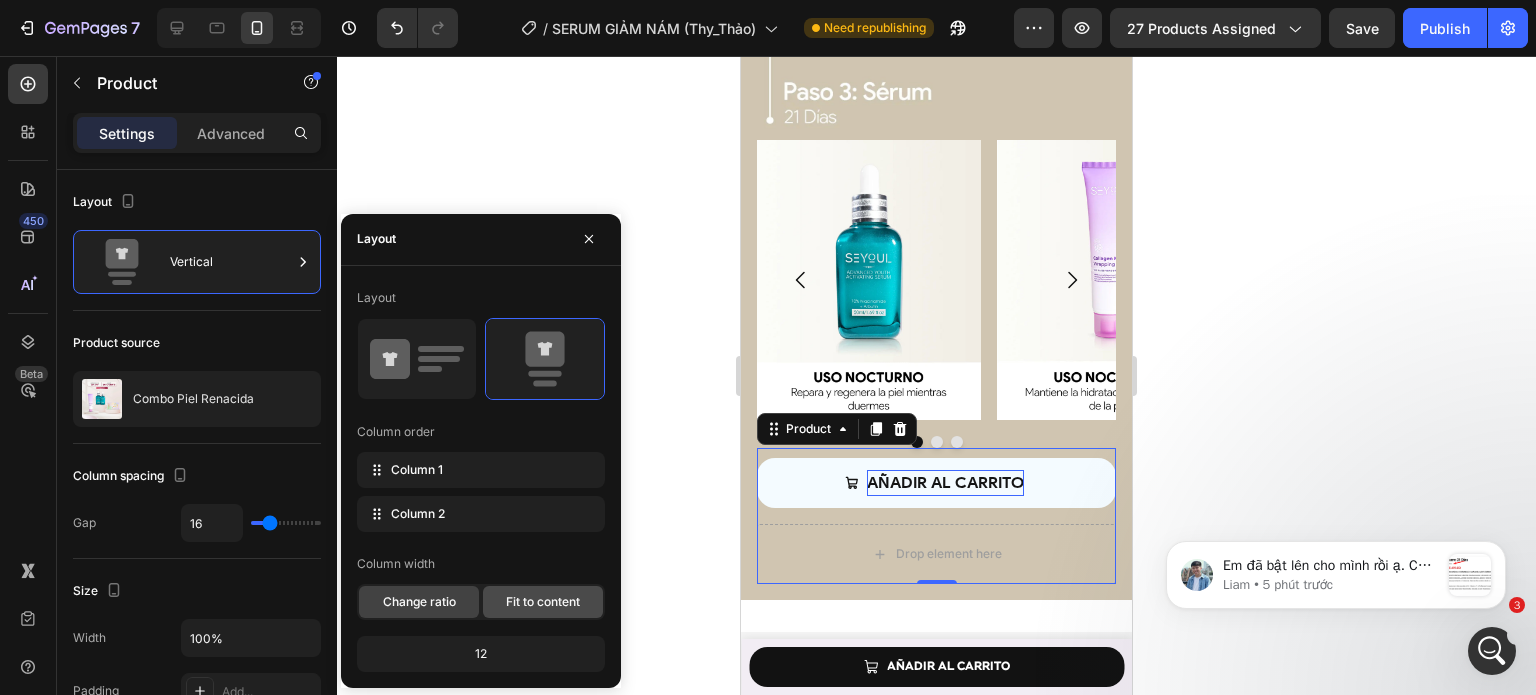 click on "Fit to content" 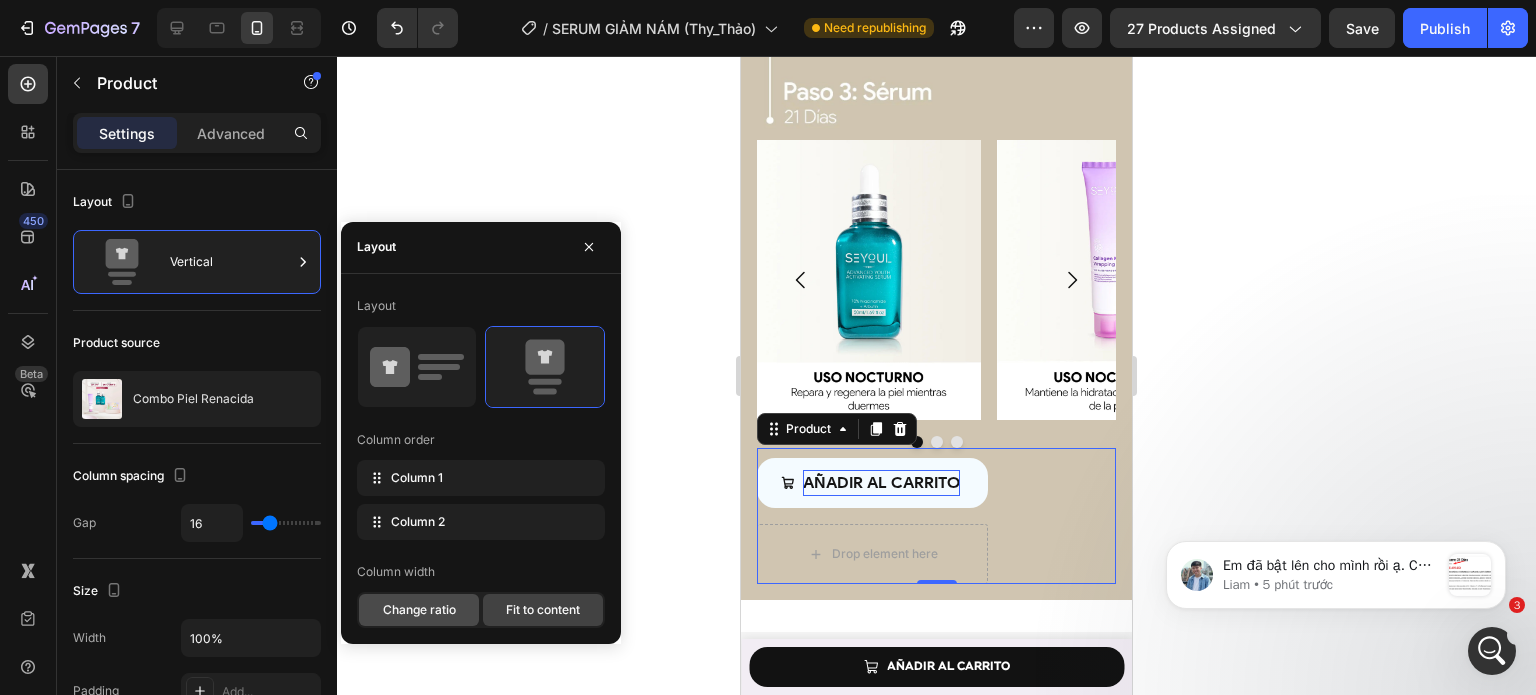 click on "Change ratio" 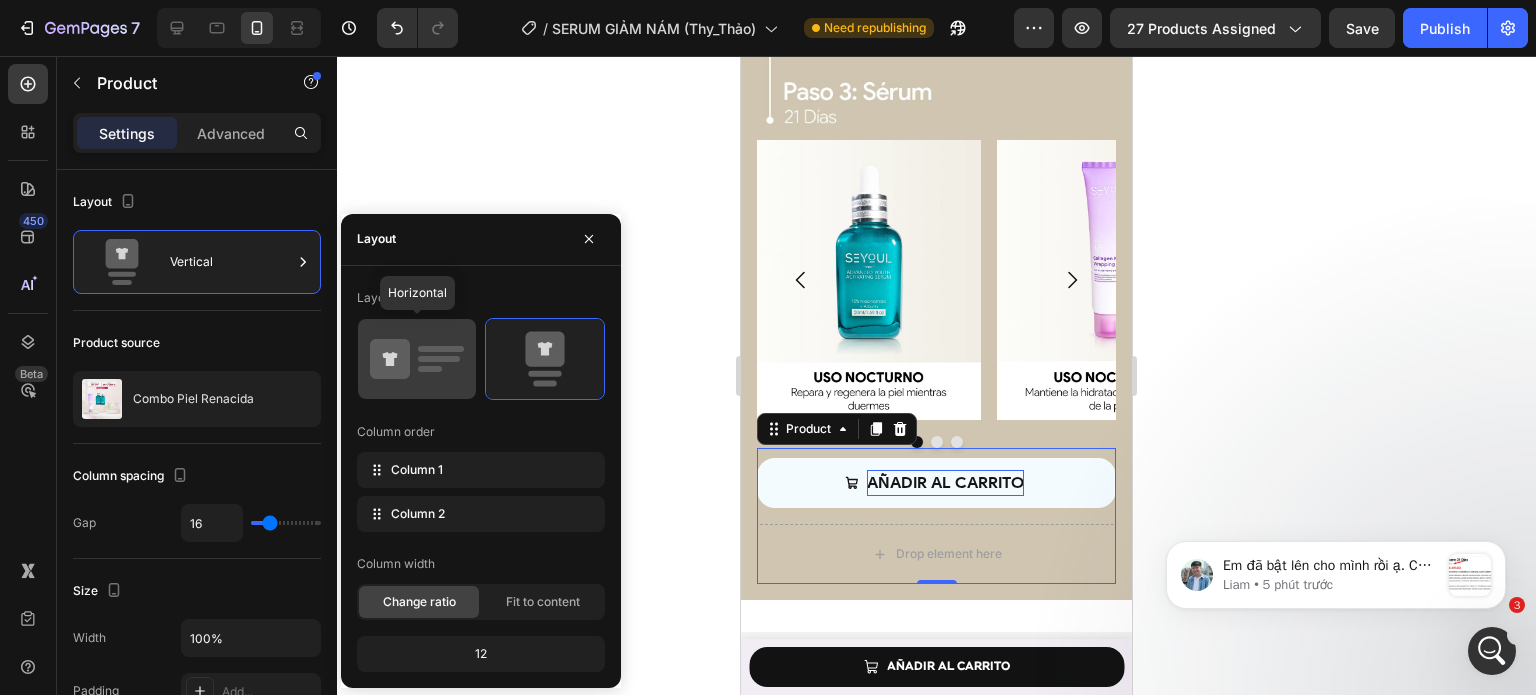 click 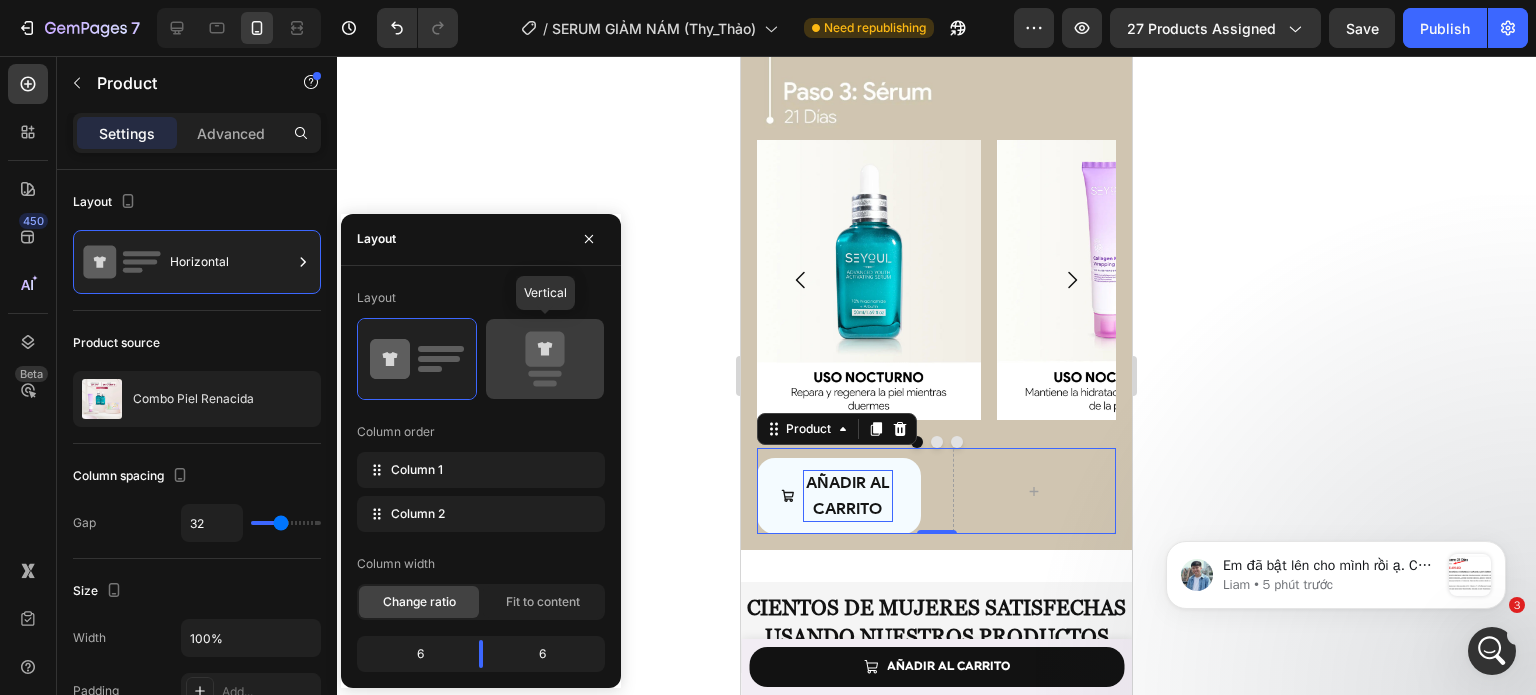 click 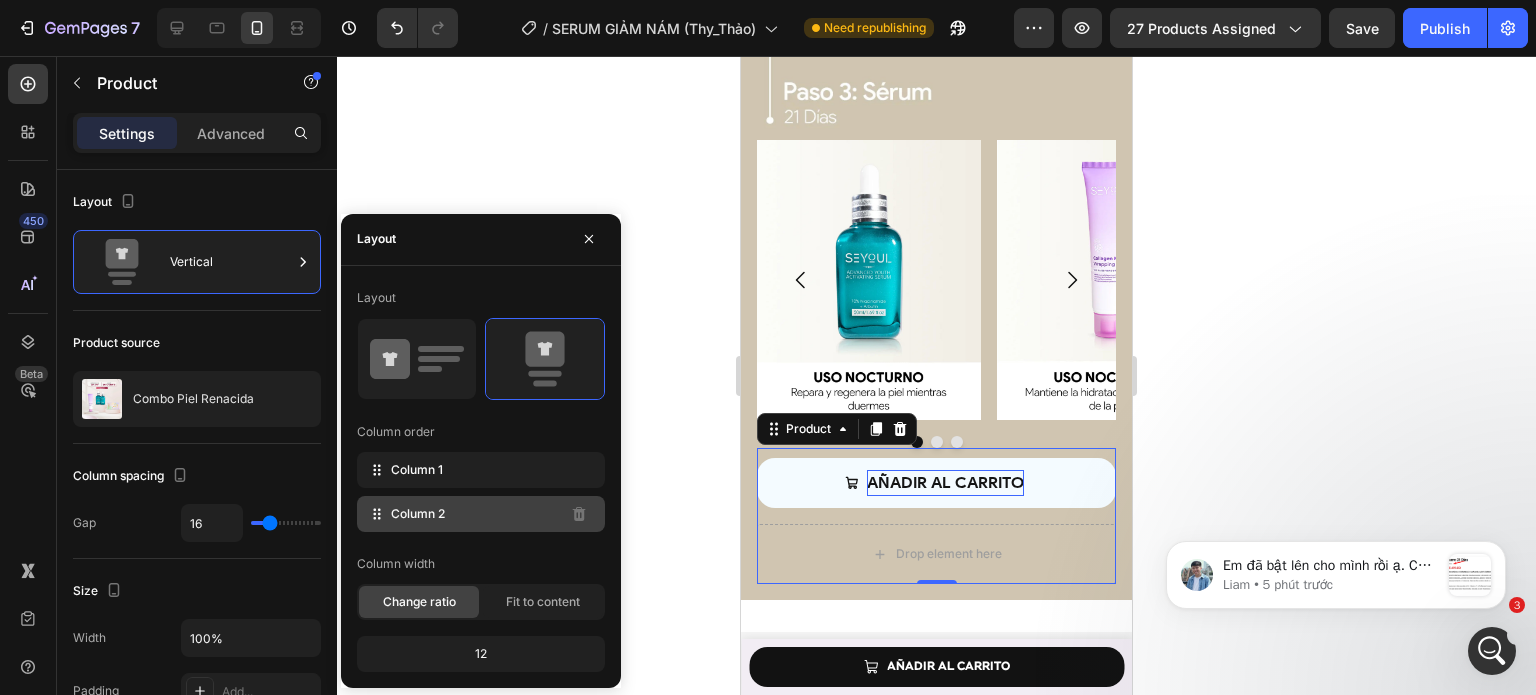click on "Column 2" 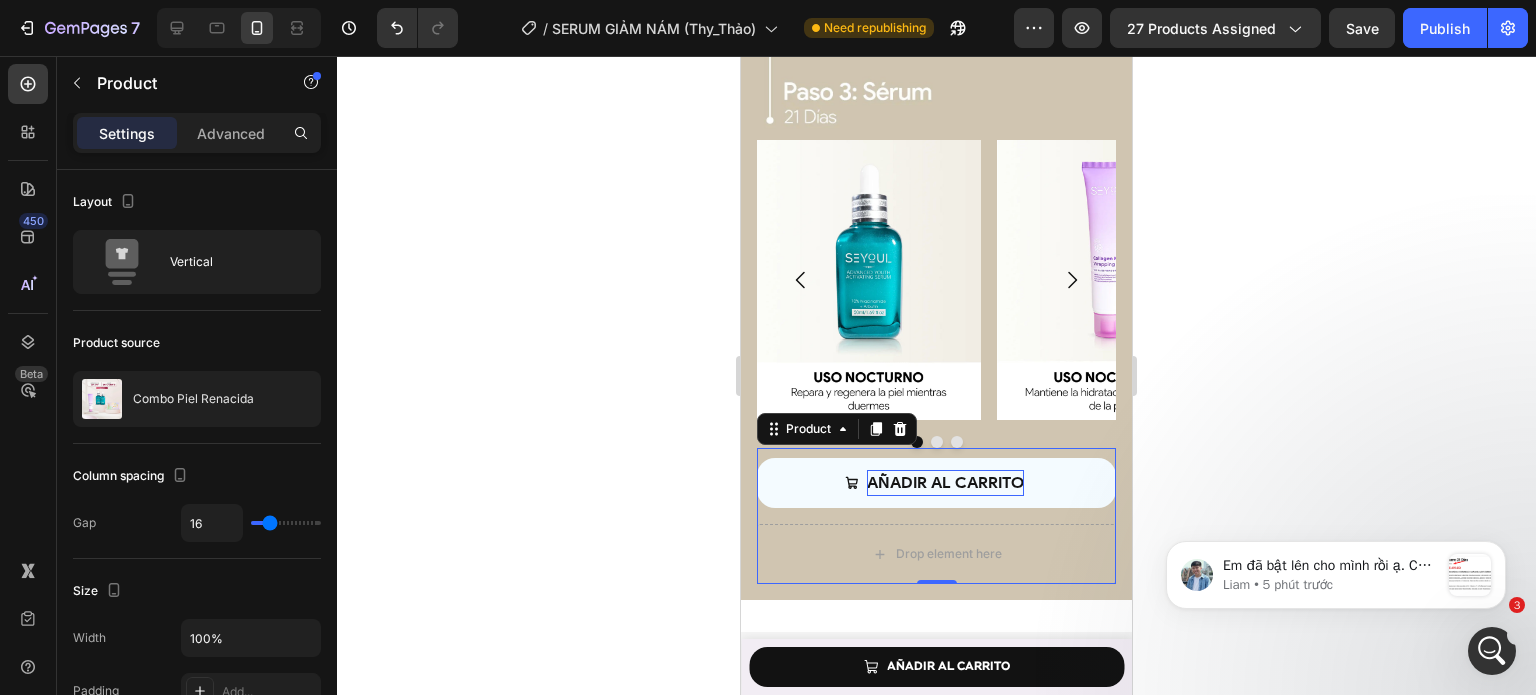 click 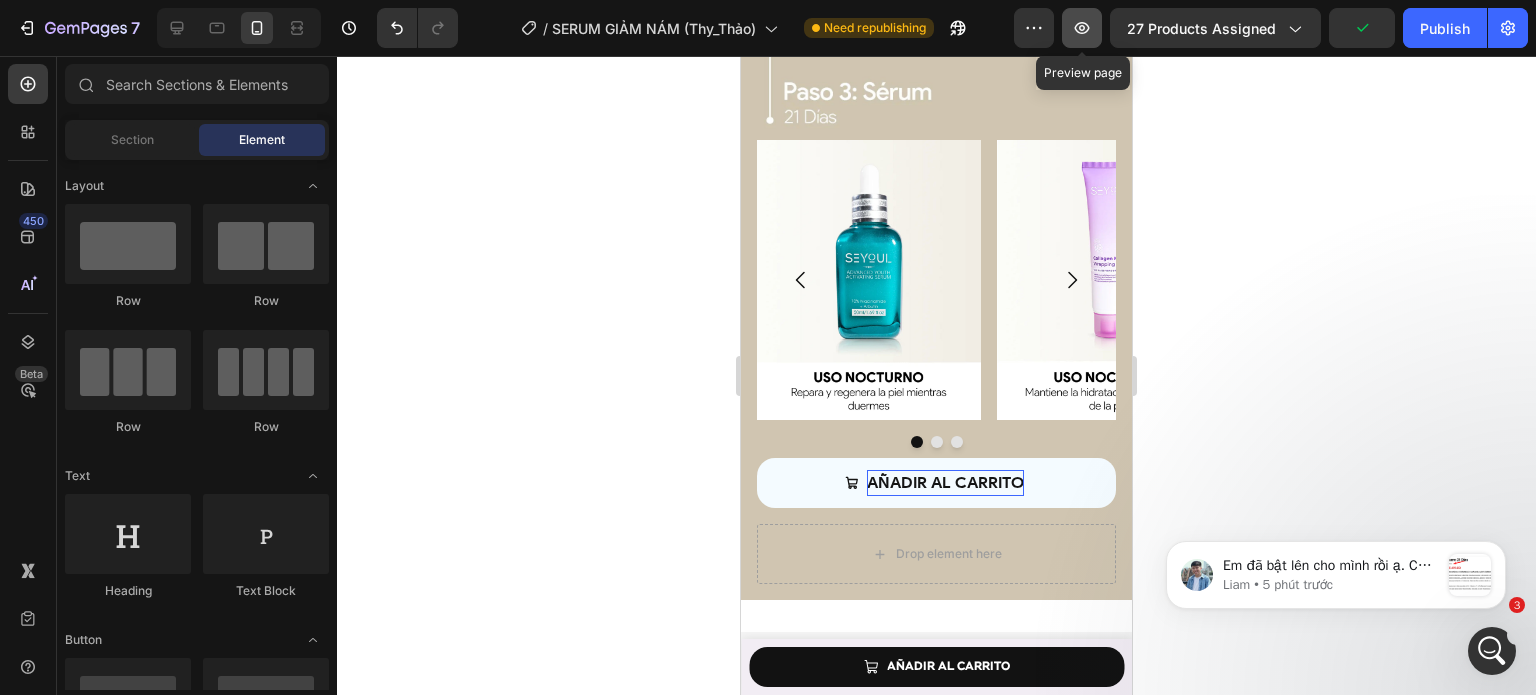 click 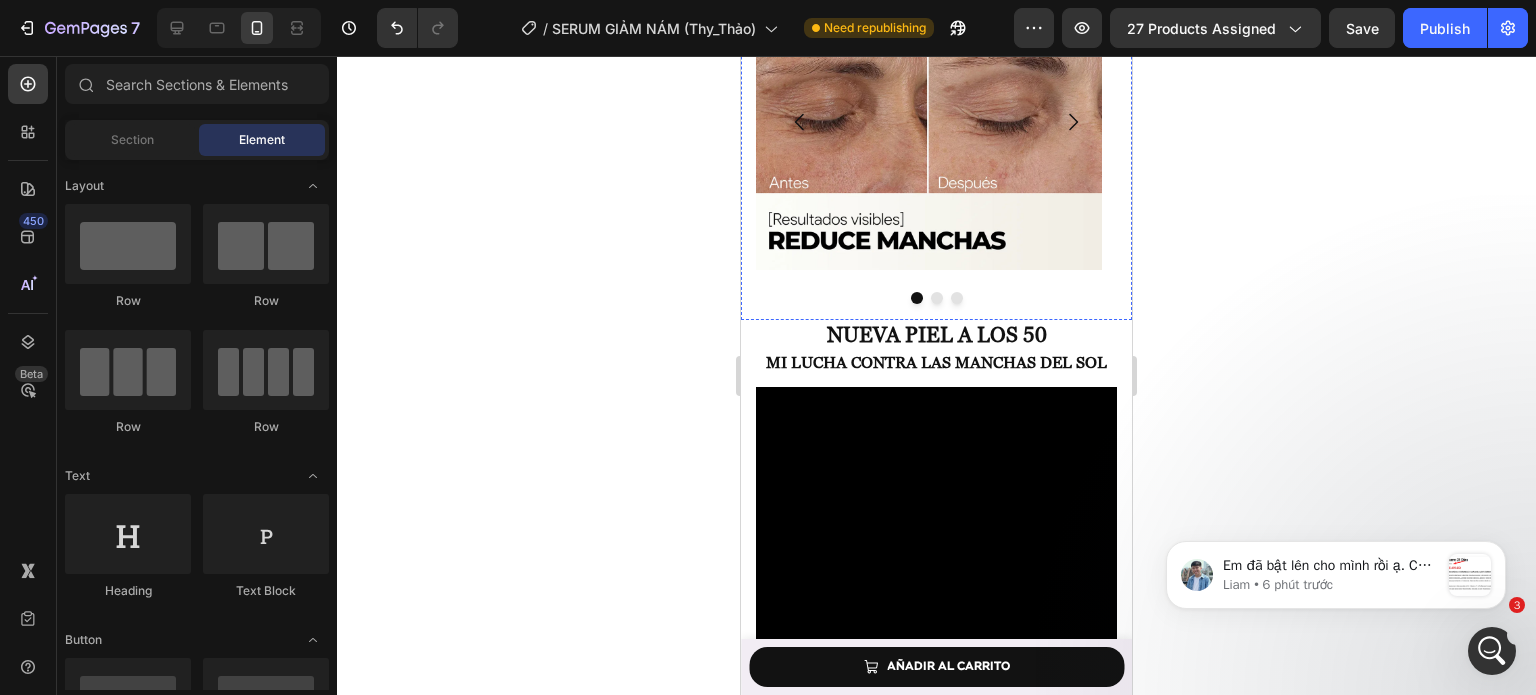 scroll, scrollTop: 3130, scrollLeft: 0, axis: vertical 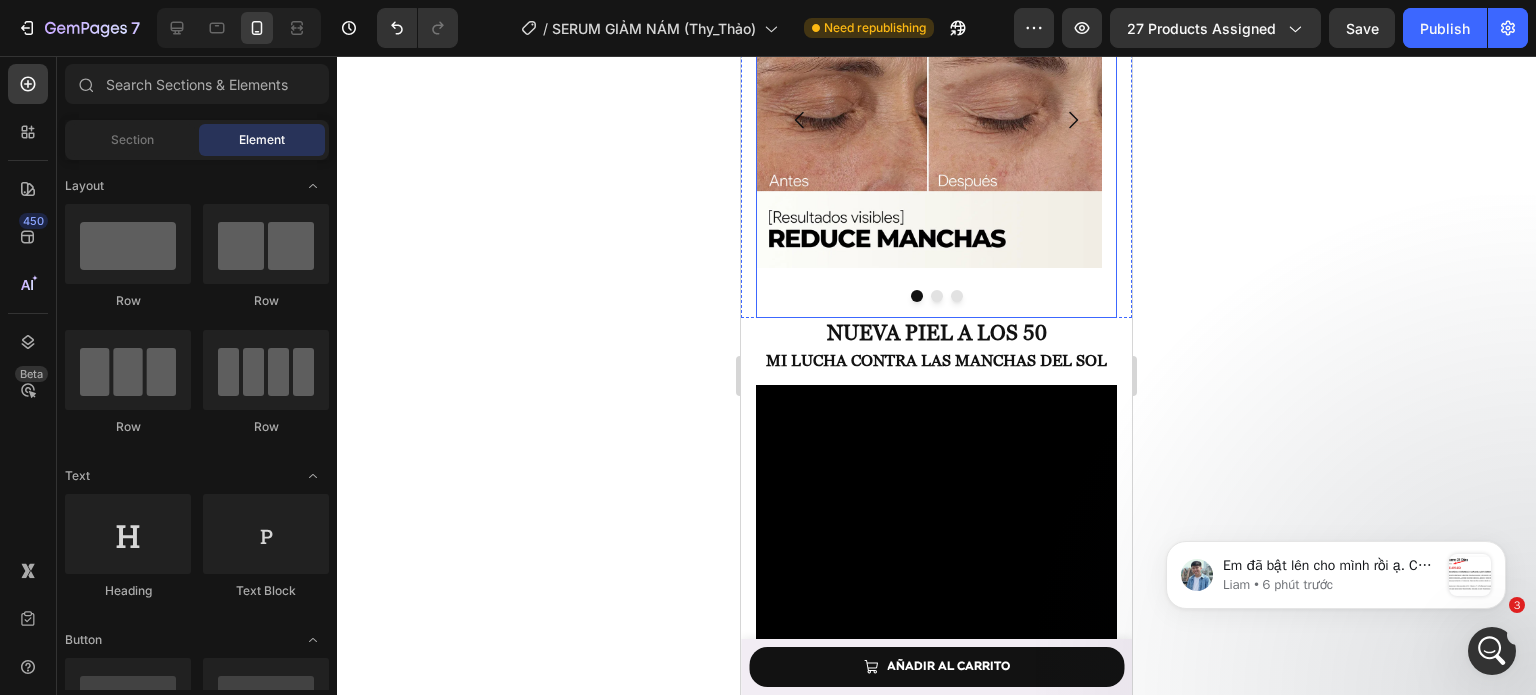 click at bounding box center (936, 296) 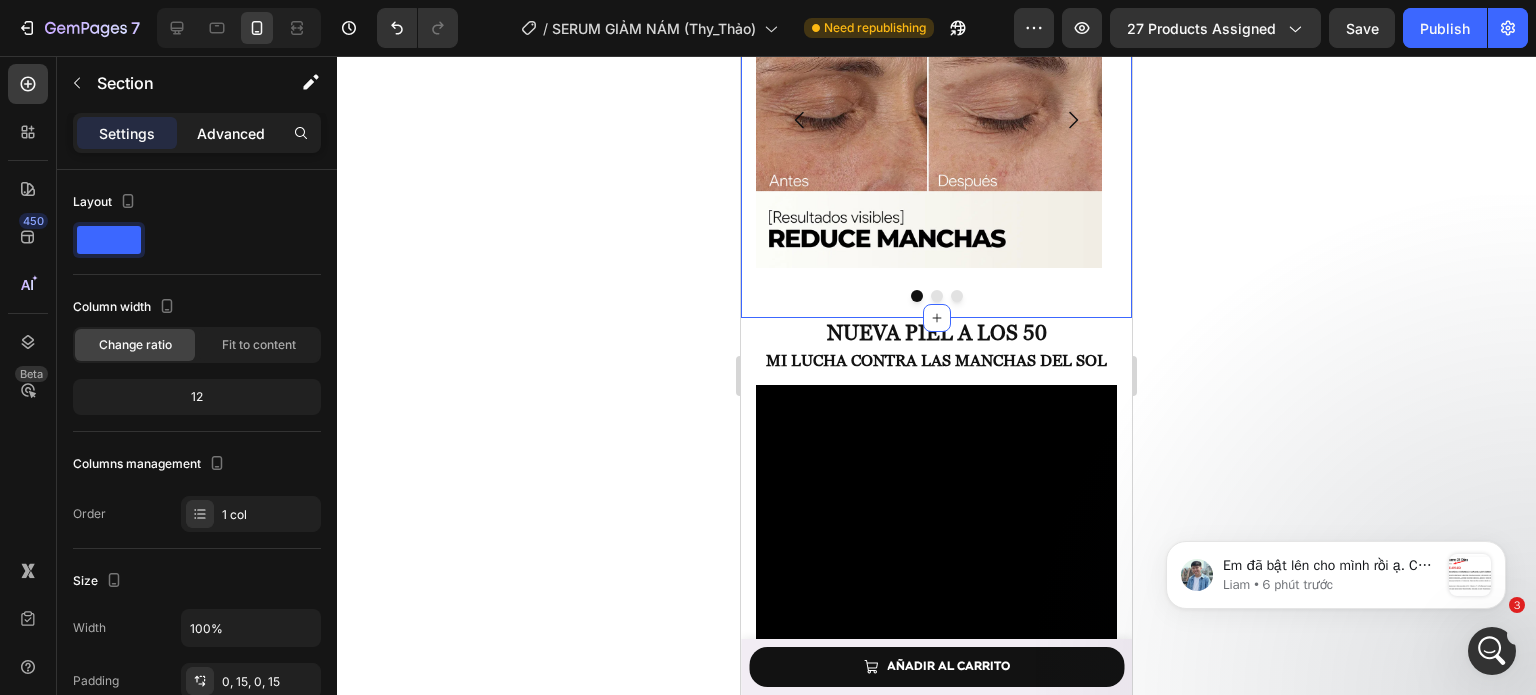 click on "Advanced" at bounding box center (231, 133) 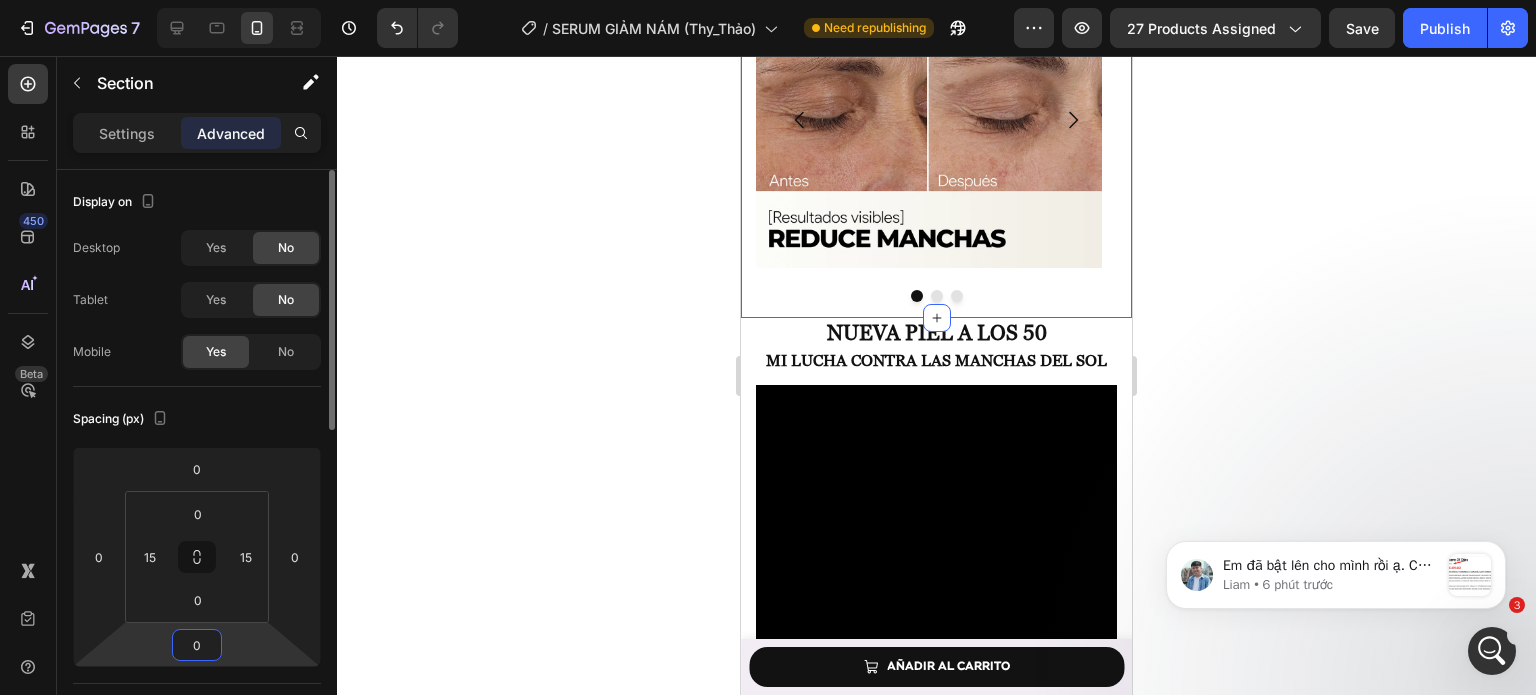 click on "0" at bounding box center [197, 645] 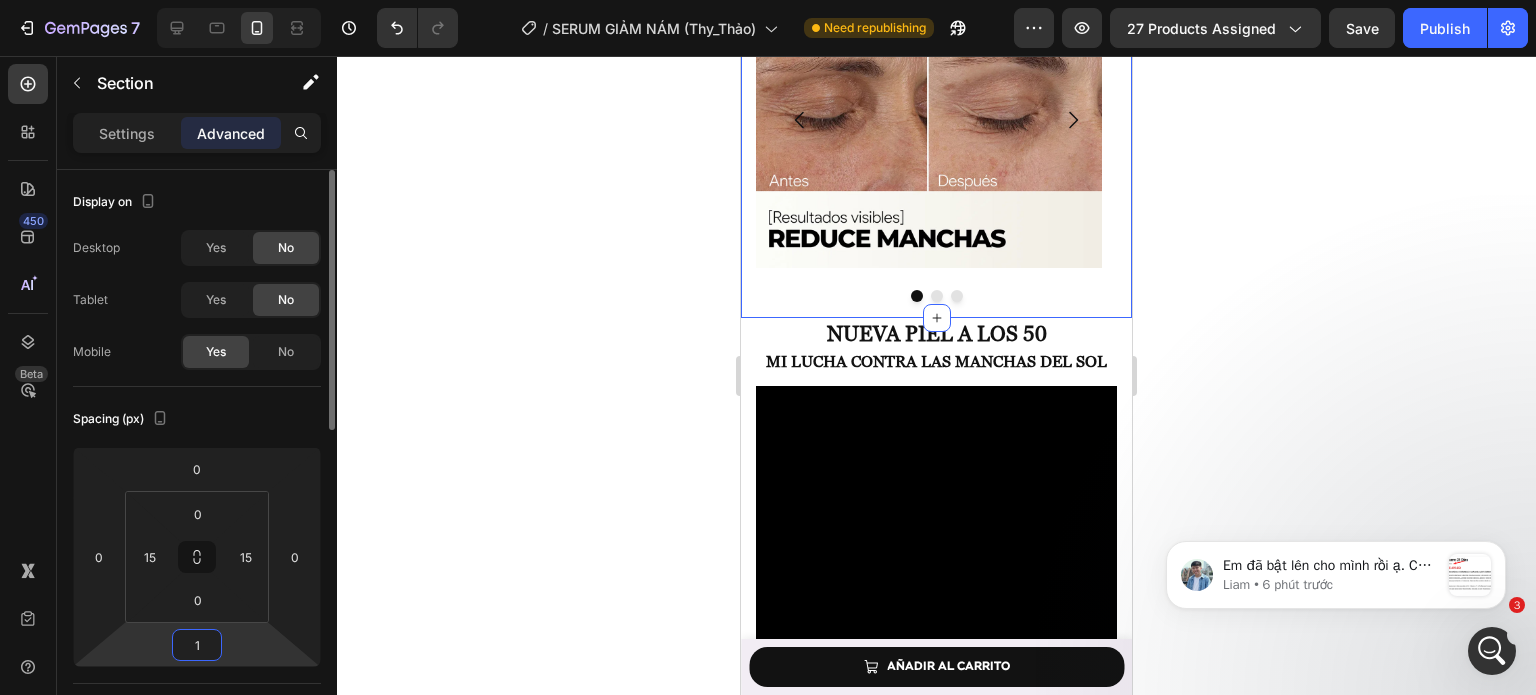 type on "10" 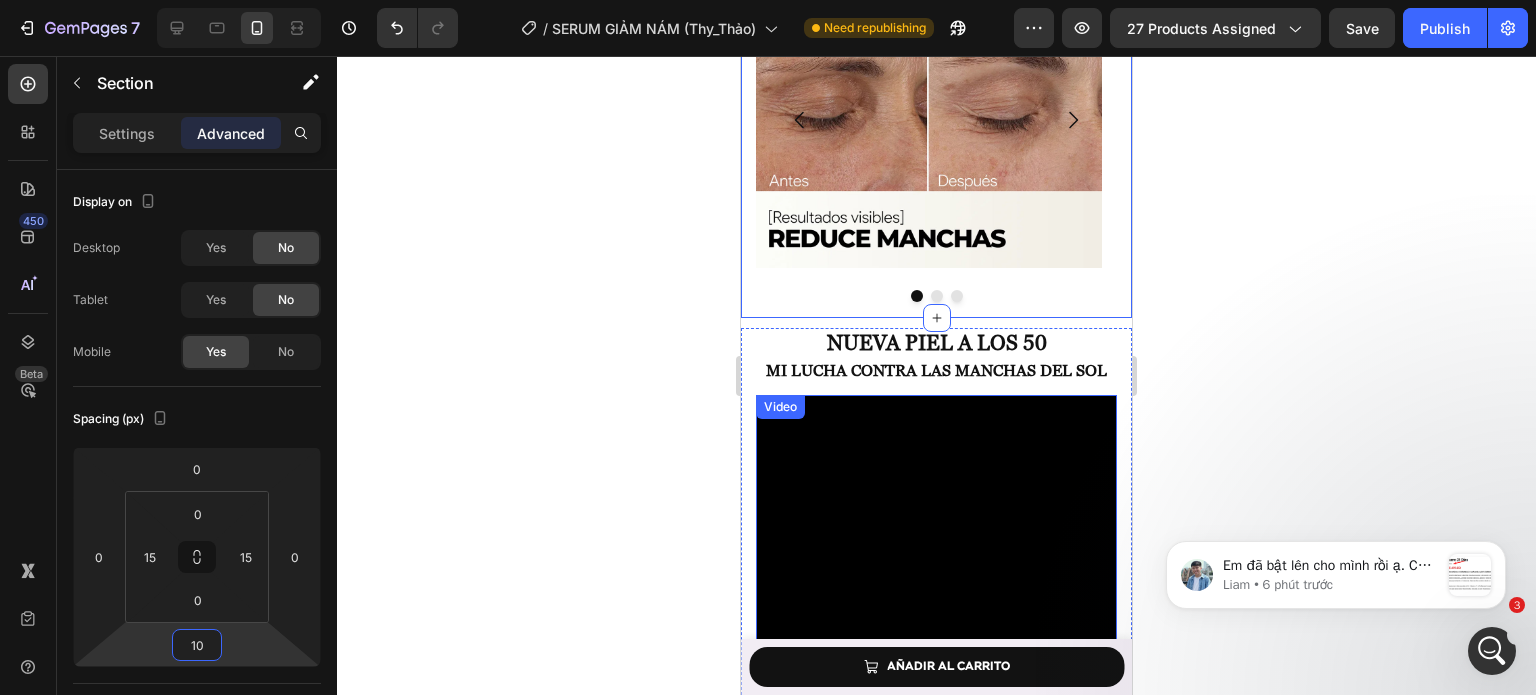 click at bounding box center (936, 575) 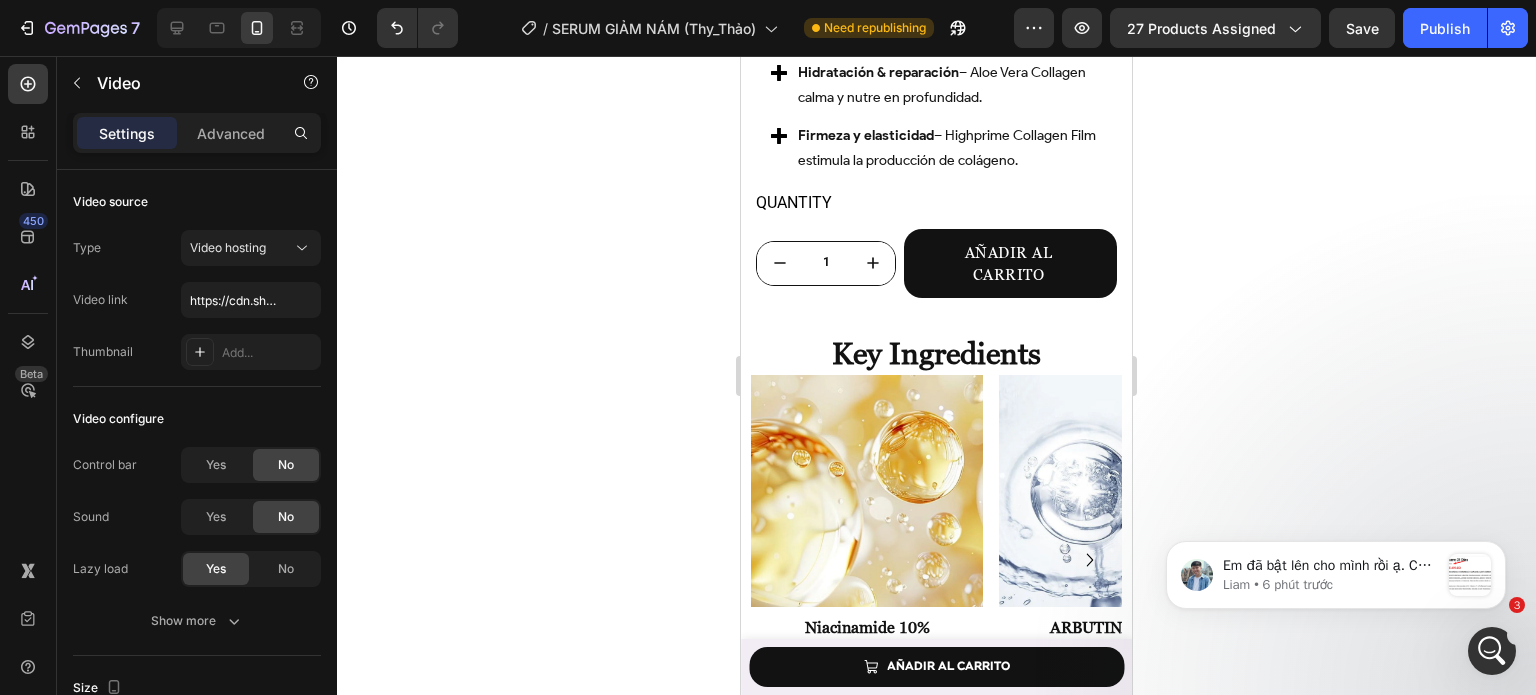 scroll, scrollTop: 5078, scrollLeft: 0, axis: vertical 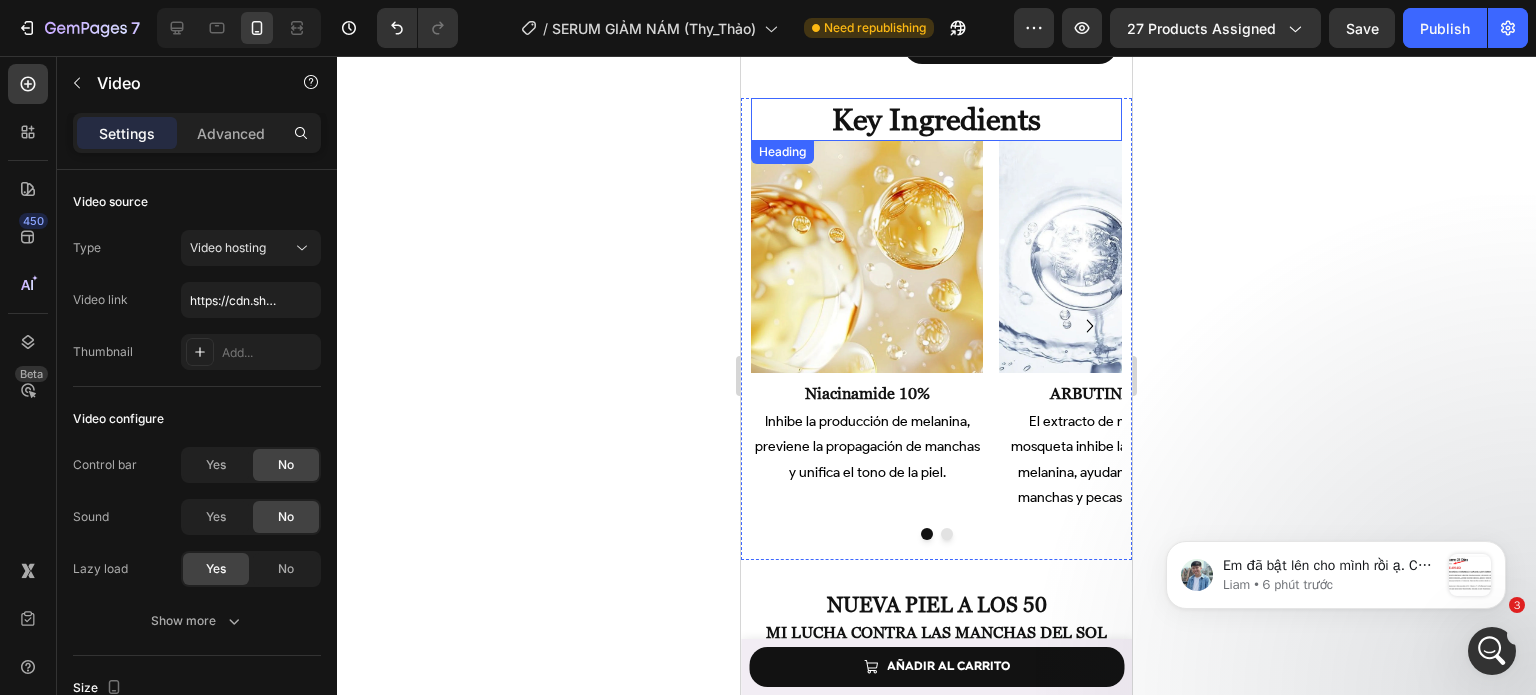 click on "key ingredients" at bounding box center [936, 119] 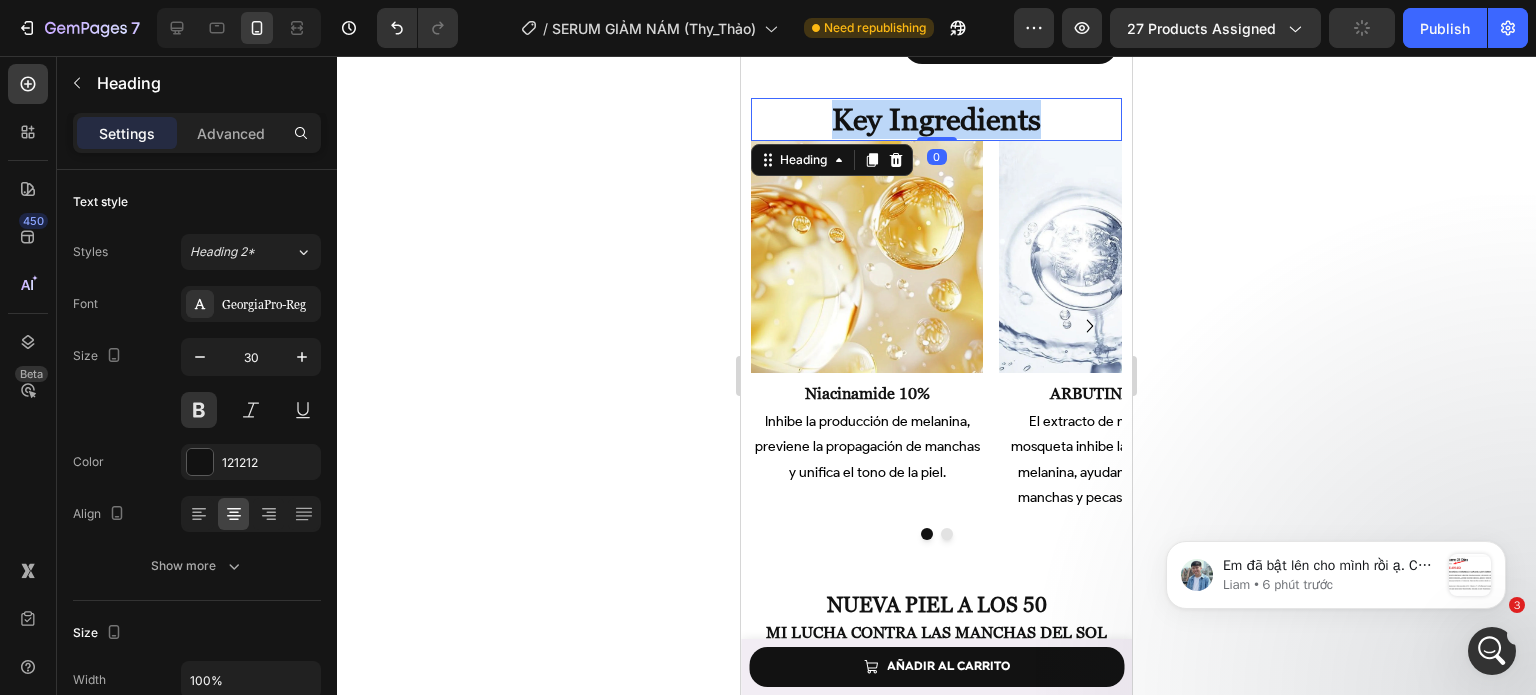 click on "key ingredients" at bounding box center [936, 119] 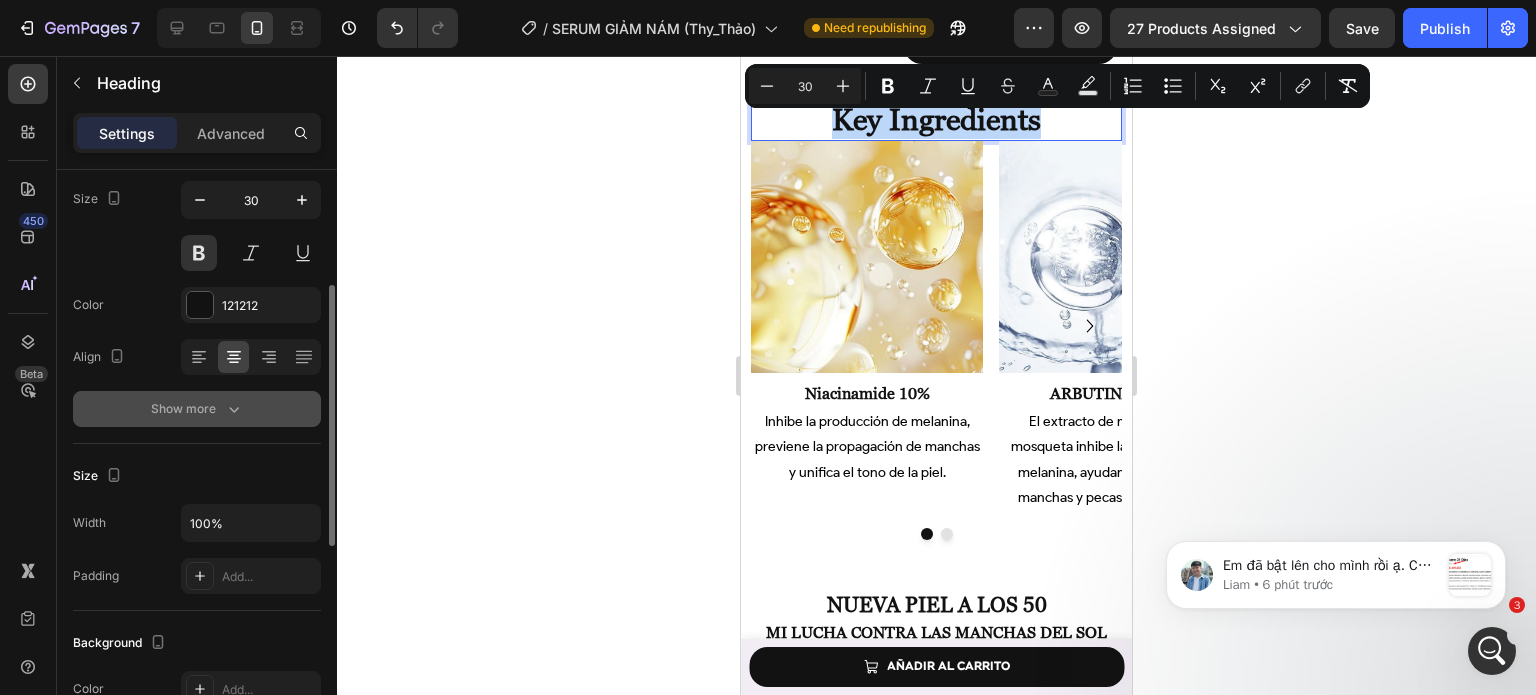scroll, scrollTop: 156, scrollLeft: 0, axis: vertical 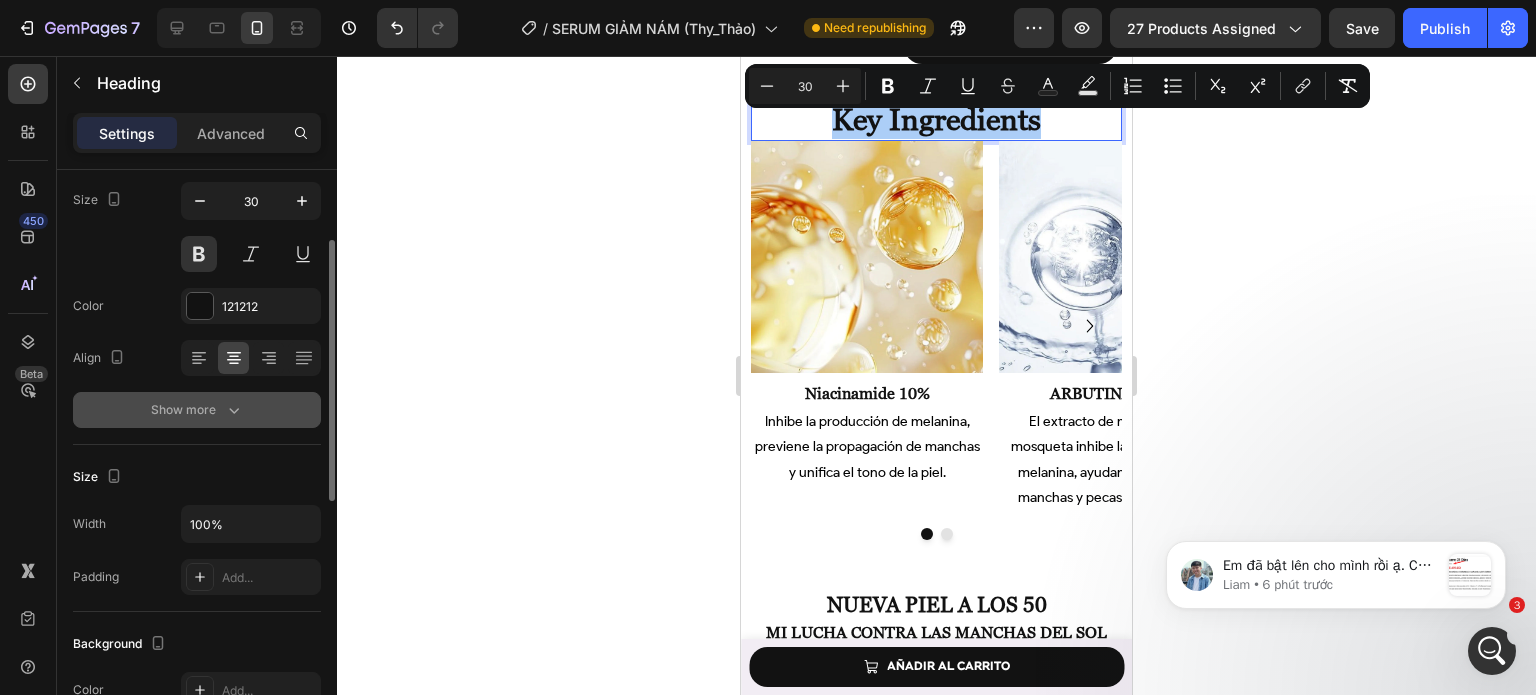 click on "Show more" at bounding box center [197, 410] 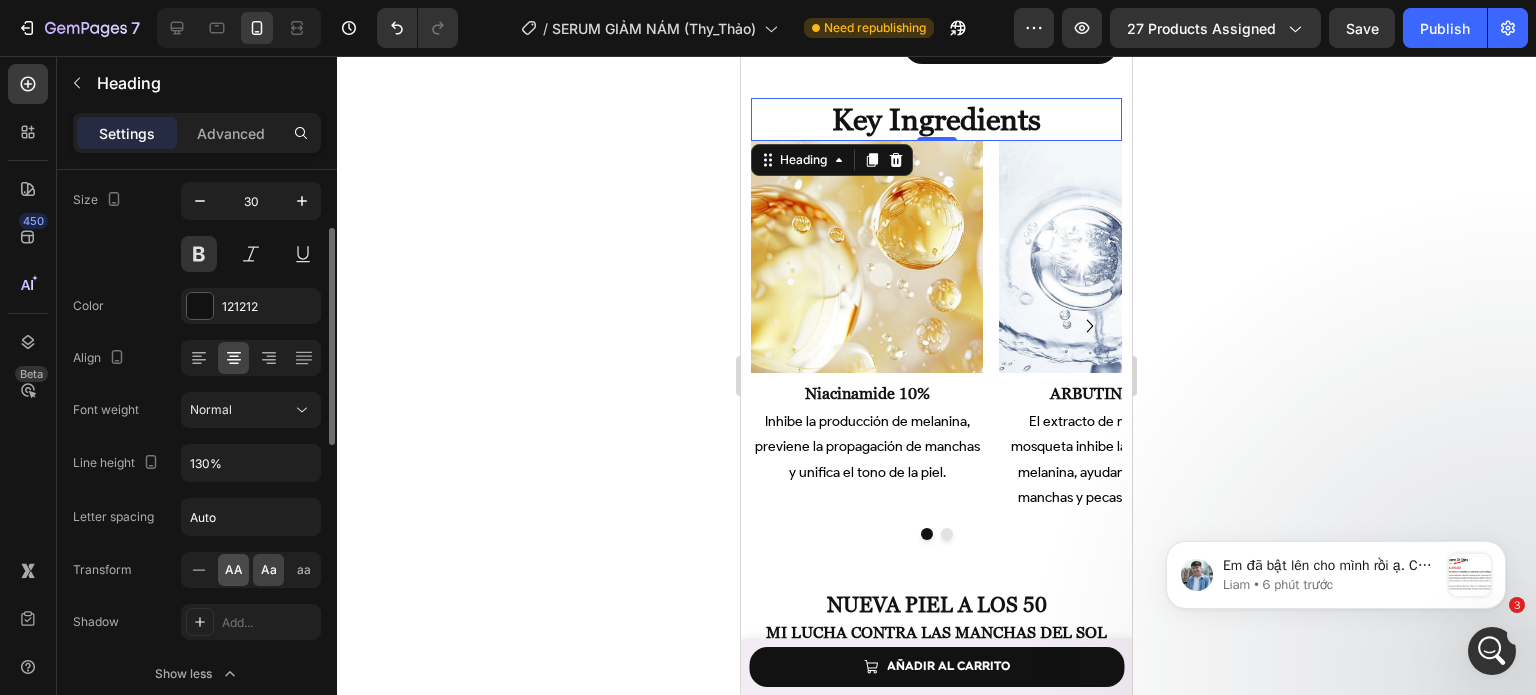 click on "AA" 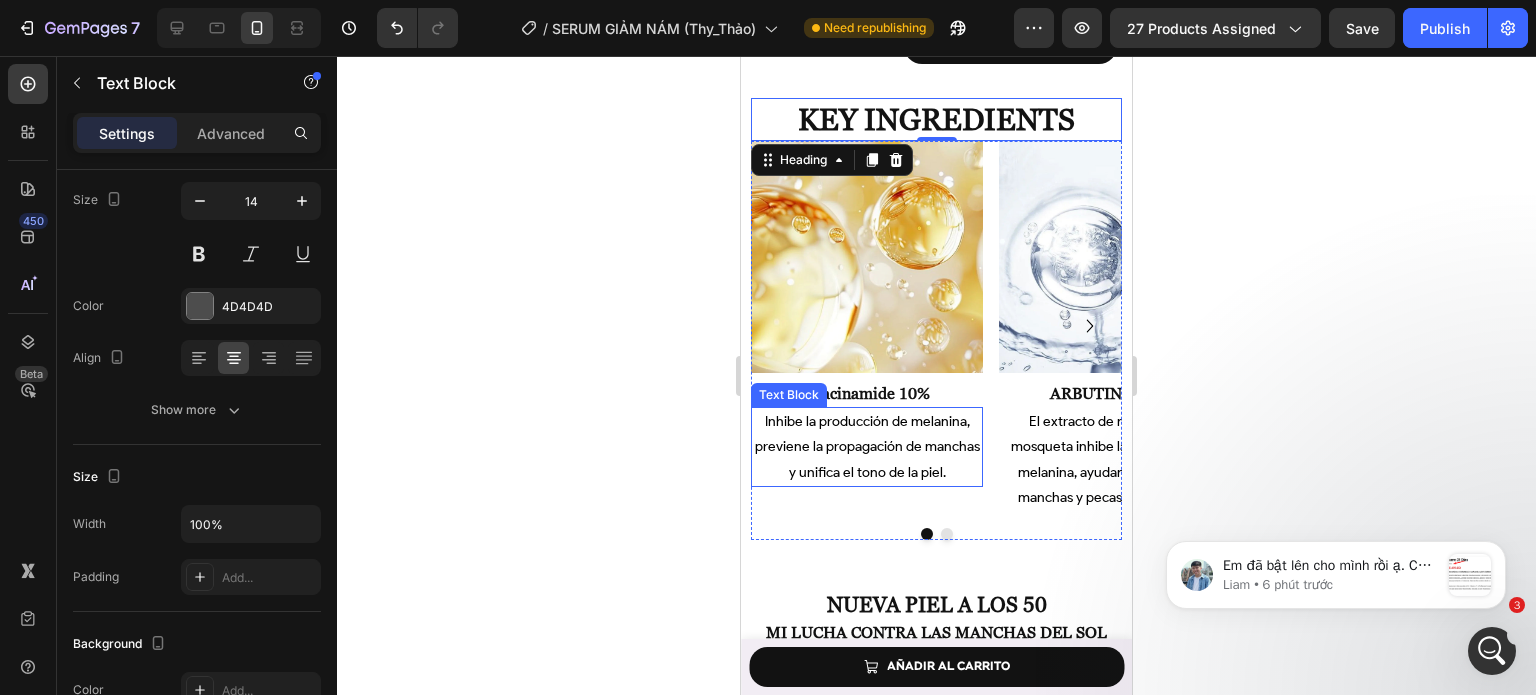 click on "Inhibe la producción de melanina, previene la propagación de manchas y unifica el tono de la piel." at bounding box center [867, 447] 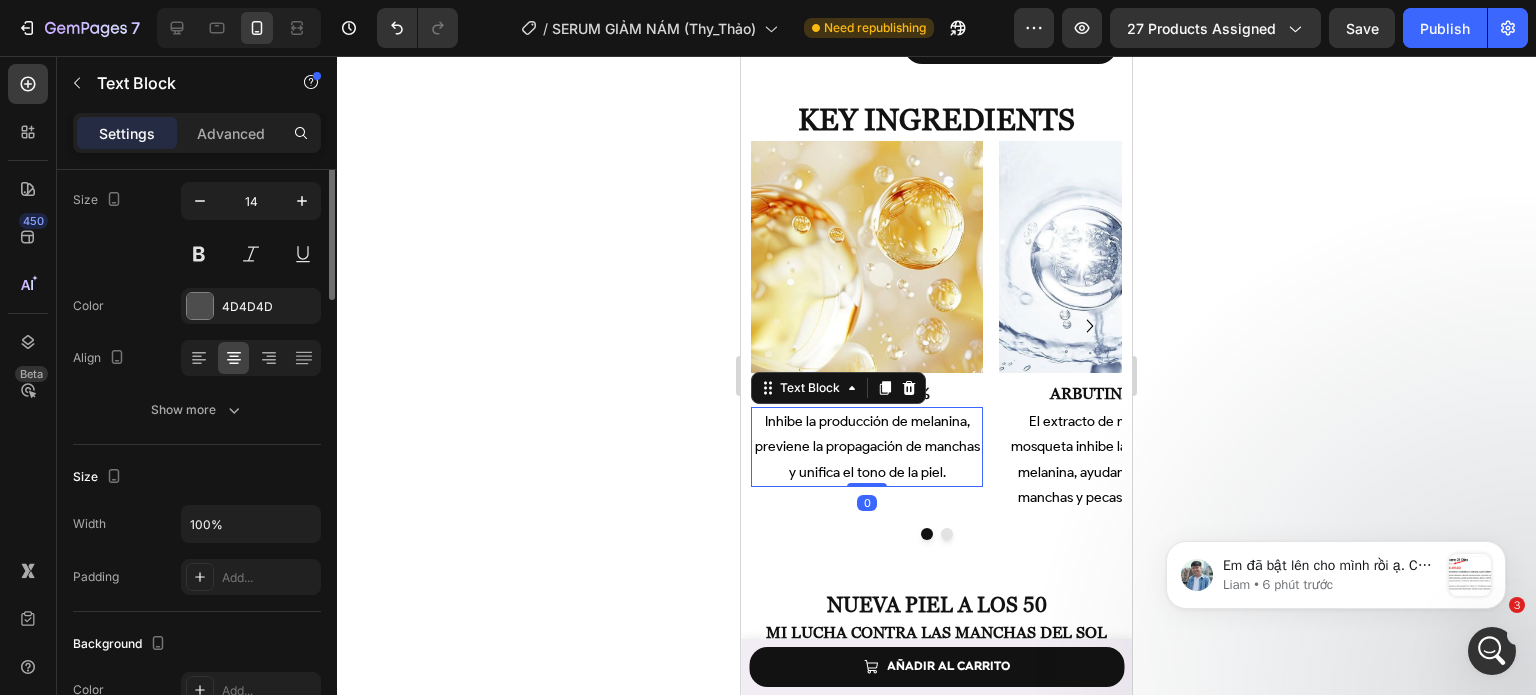 scroll, scrollTop: 0, scrollLeft: 0, axis: both 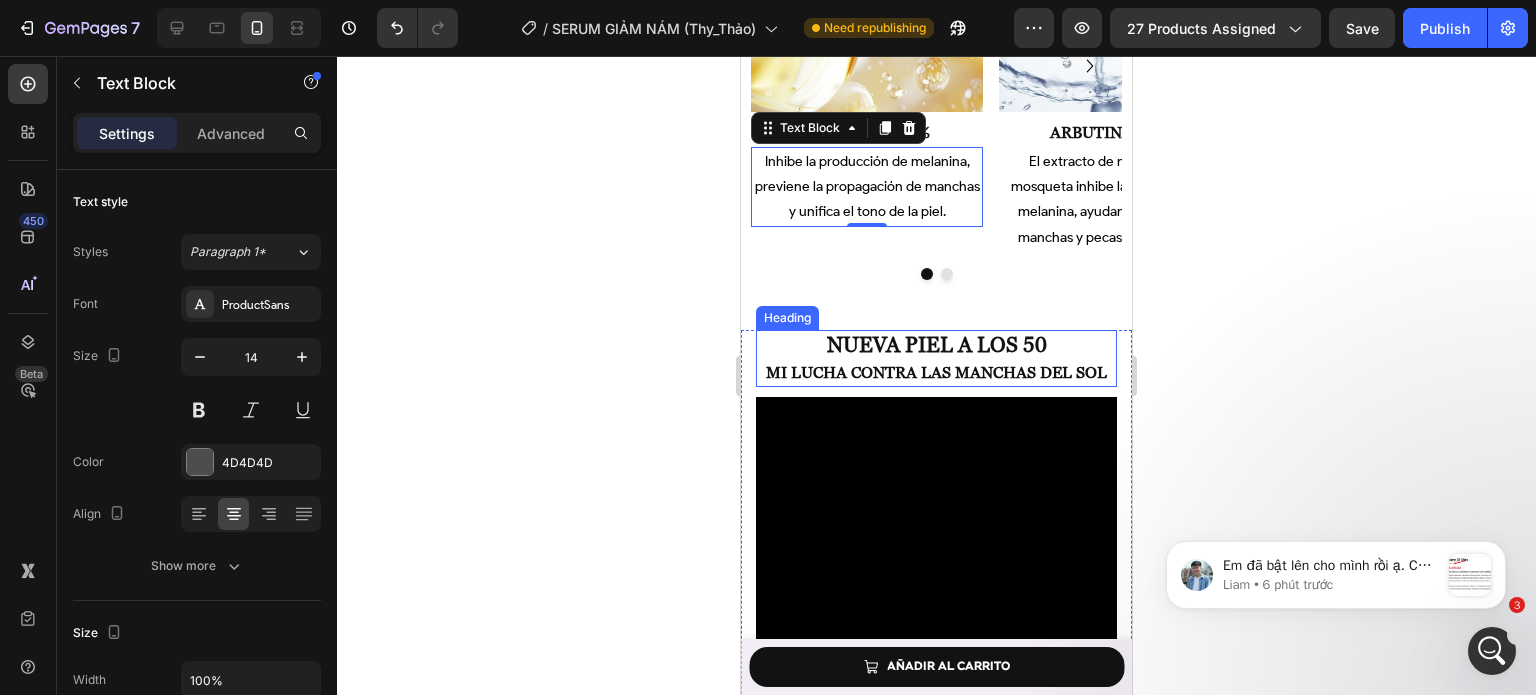 click on "Nueva Piel a los 50" at bounding box center [937, 344] 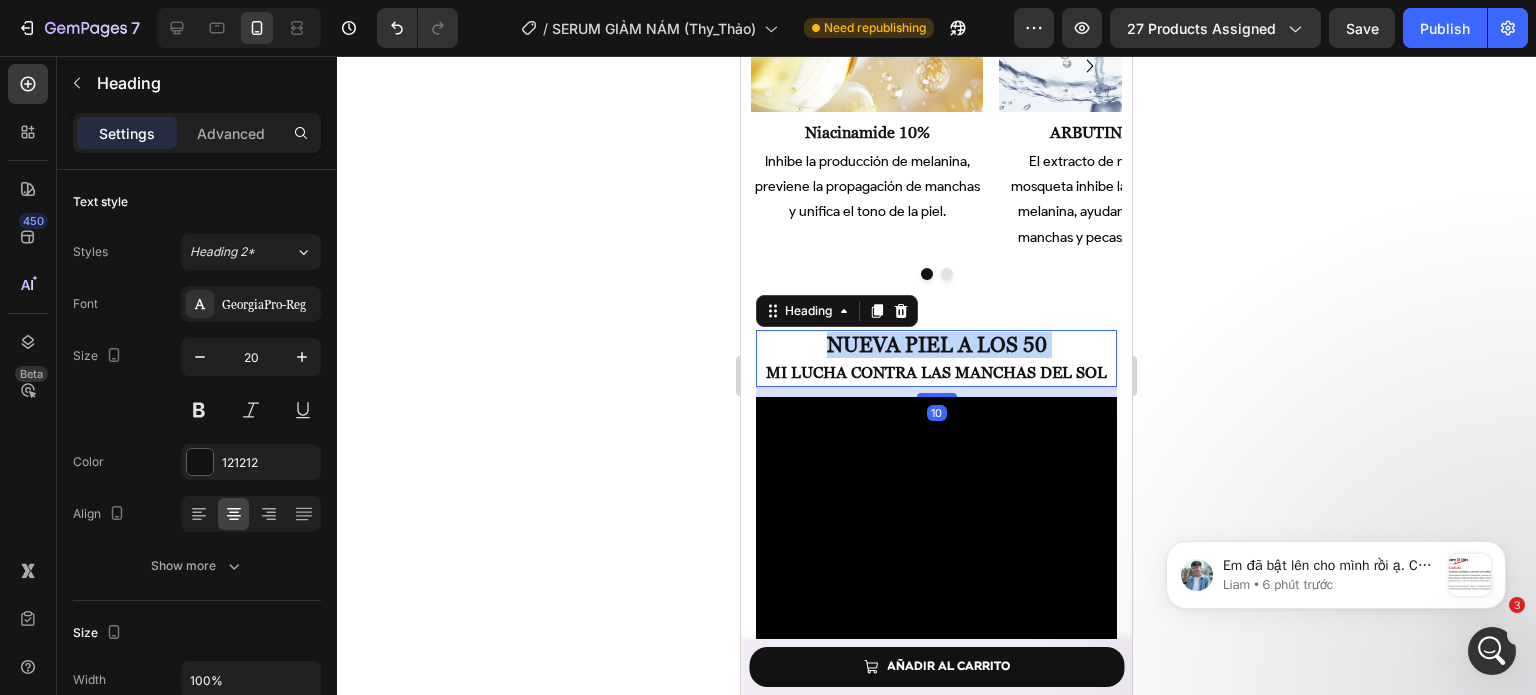 click on "Nueva Piel a los 50" at bounding box center [937, 344] 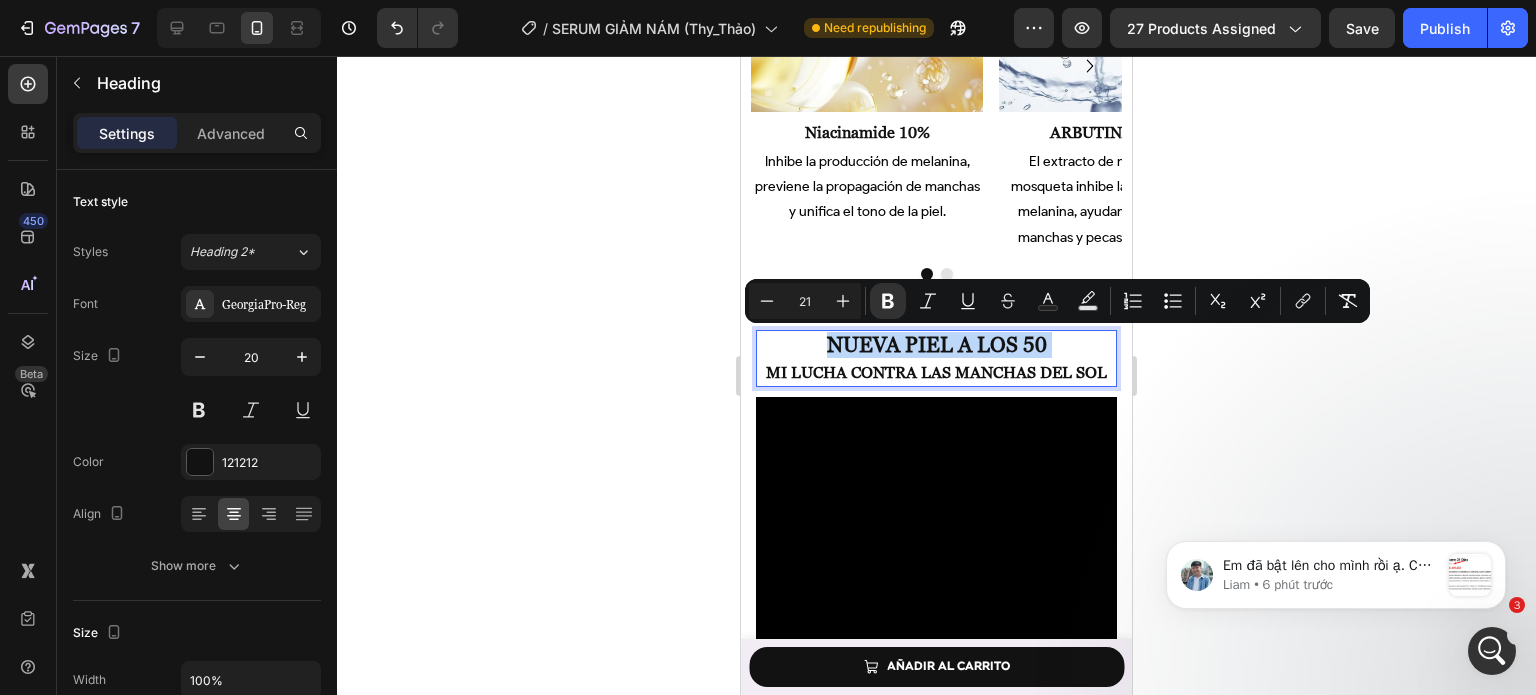 click on "Nueva Piel a los 50" at bounding box center [937, 344] 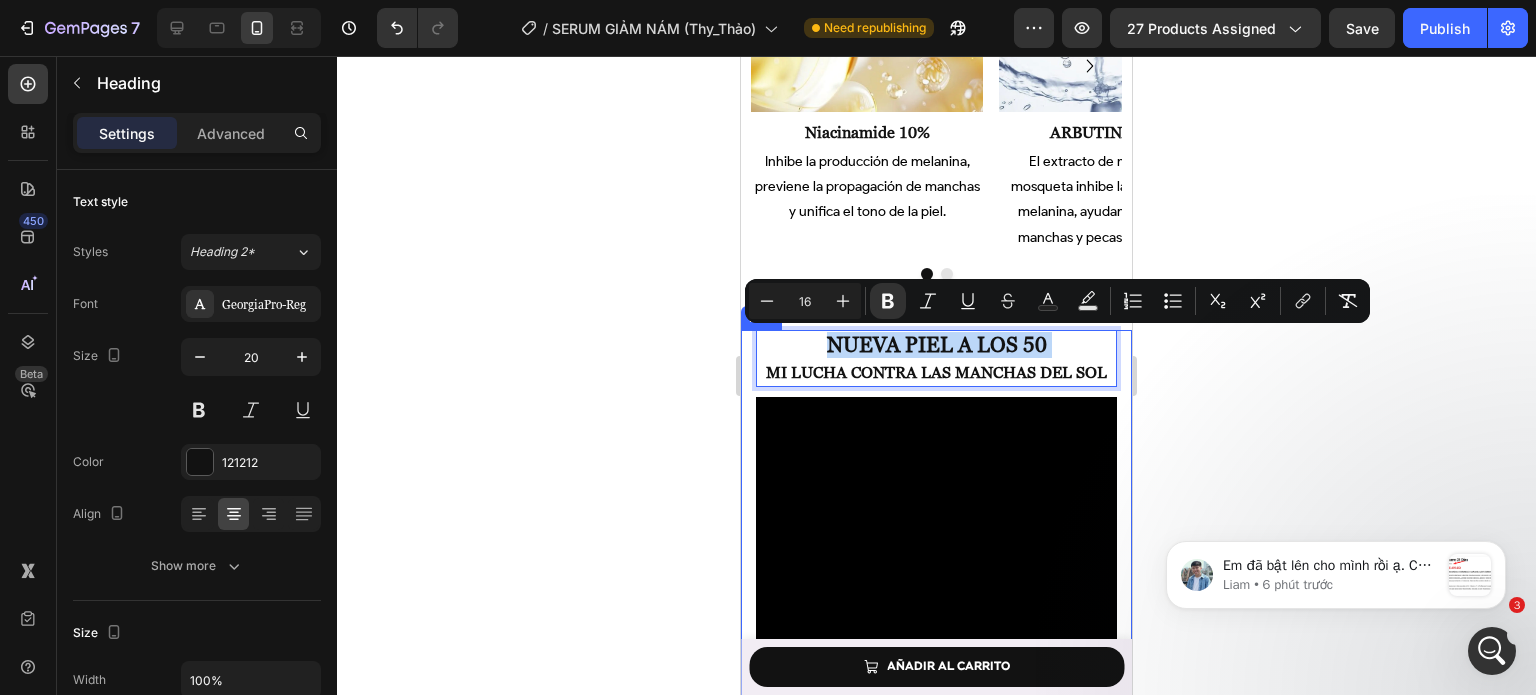click on "Nueva Piel a los 50 Mi Lucha contra las Manchas del Sol Heading   10 Video
AÑADIR AL CARRITO Button" at bounding box center (936, 549) 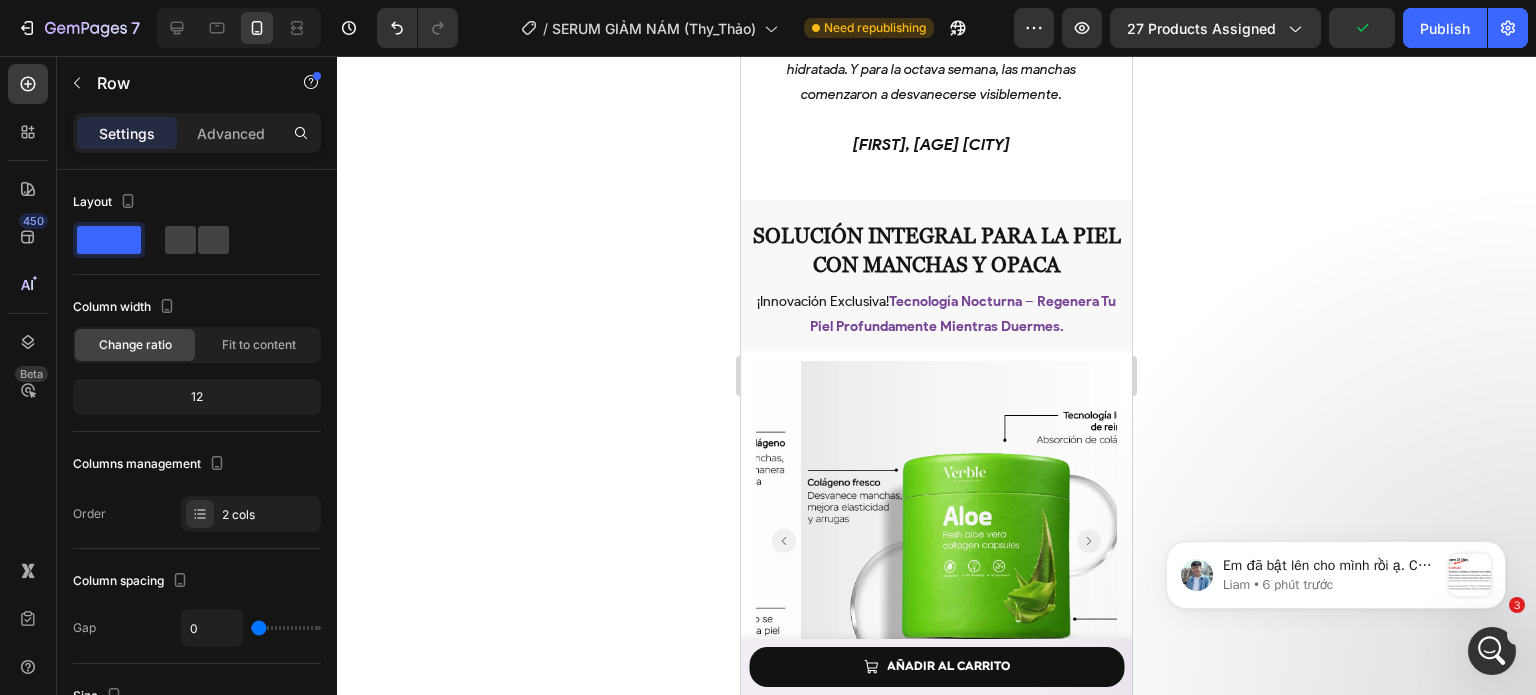 scroll, scrollTop: 3931, scrollLeft: 0, axis: vertical 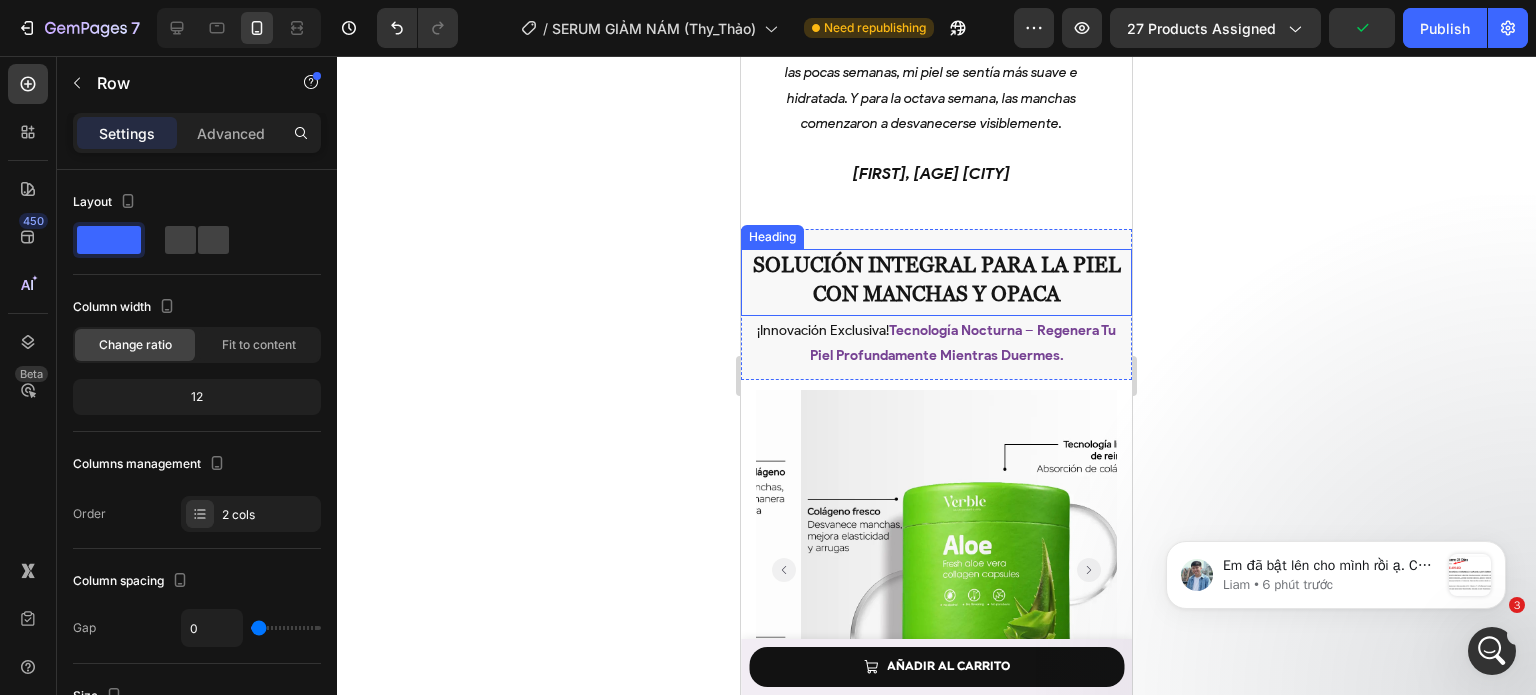 click on "Solución Integral para la Piel con Manchas y Opaca" at bounding box center [937, 279] 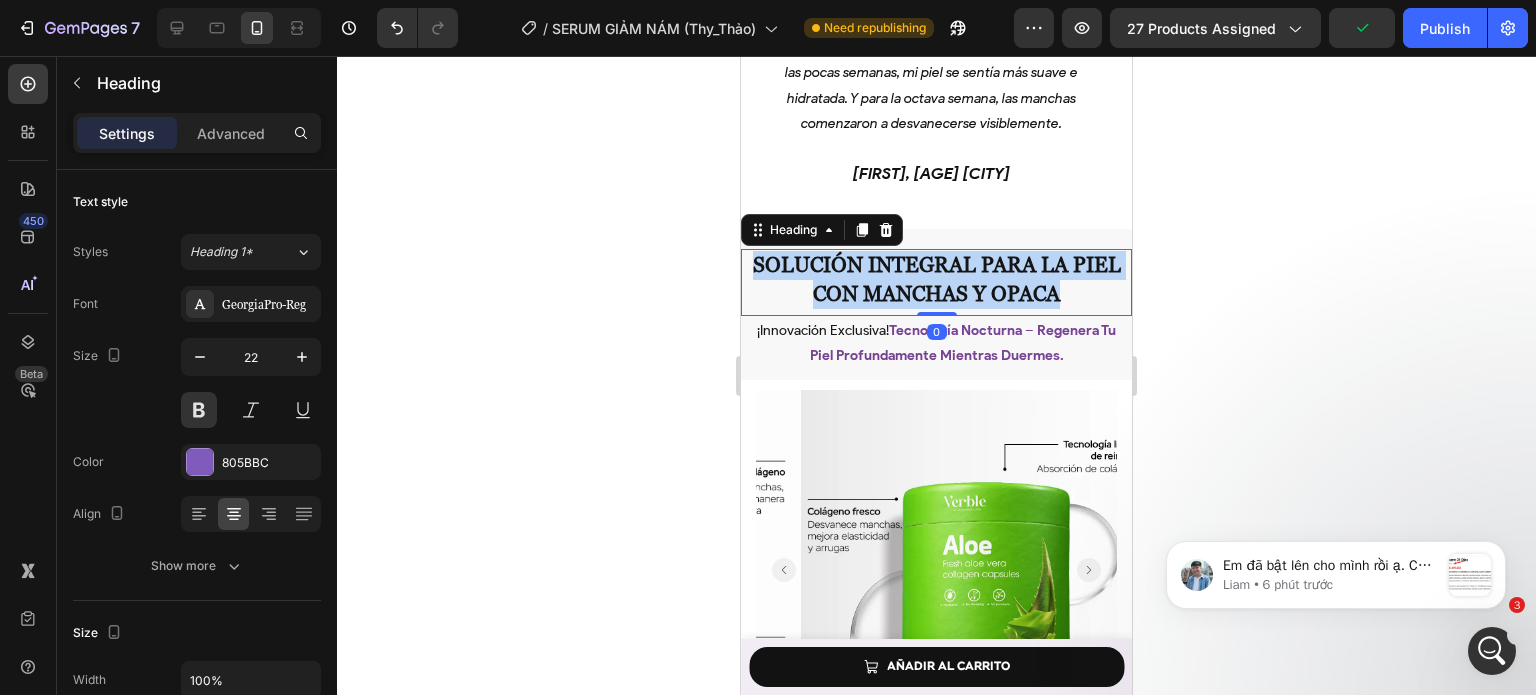 click on "Solución Integral para la Piel con Manchas y Opaca" at bounding box center [937, 279] 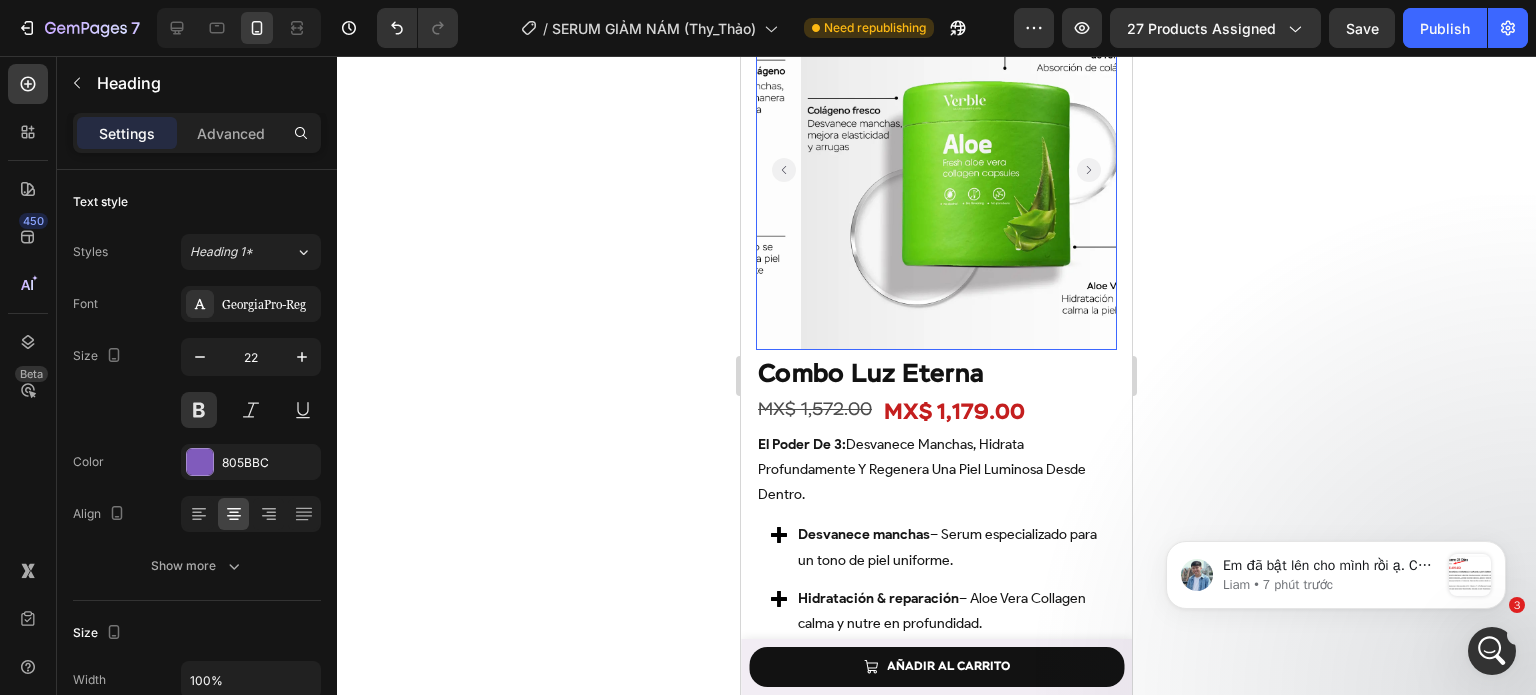 scroll, scrollTop: 4999, scrollLeft: 0, axis: vertical 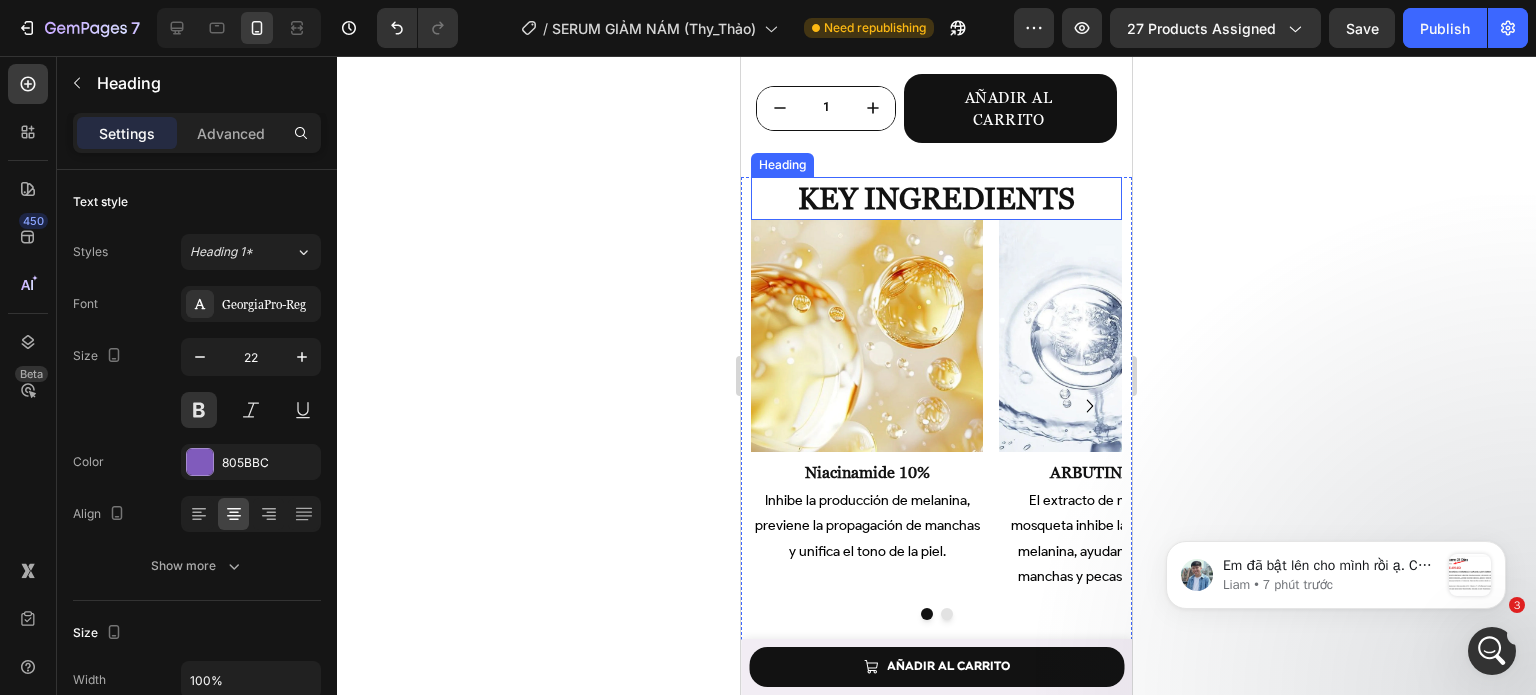 click on "key ingredients" at bounding box center [936, 198] 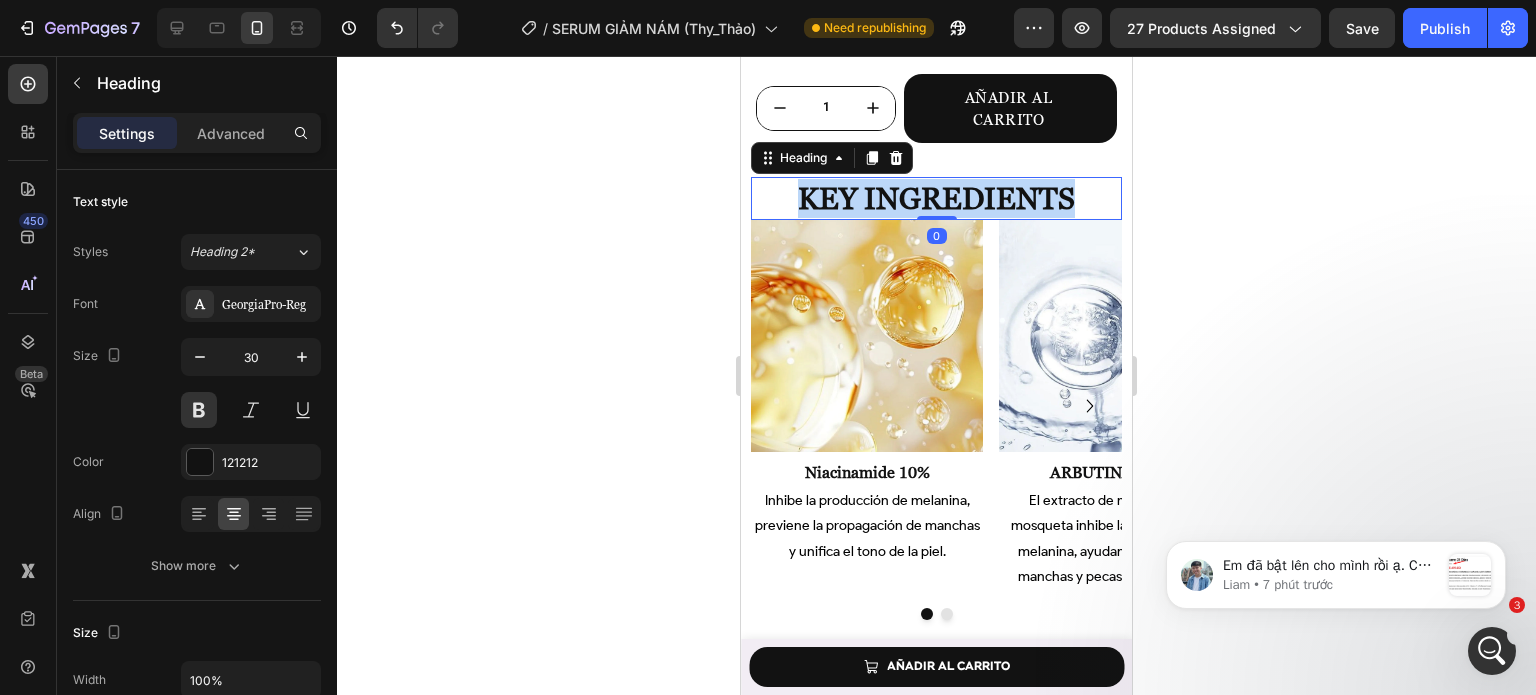 click on "key ingredients" at bounding box center [936, 198] 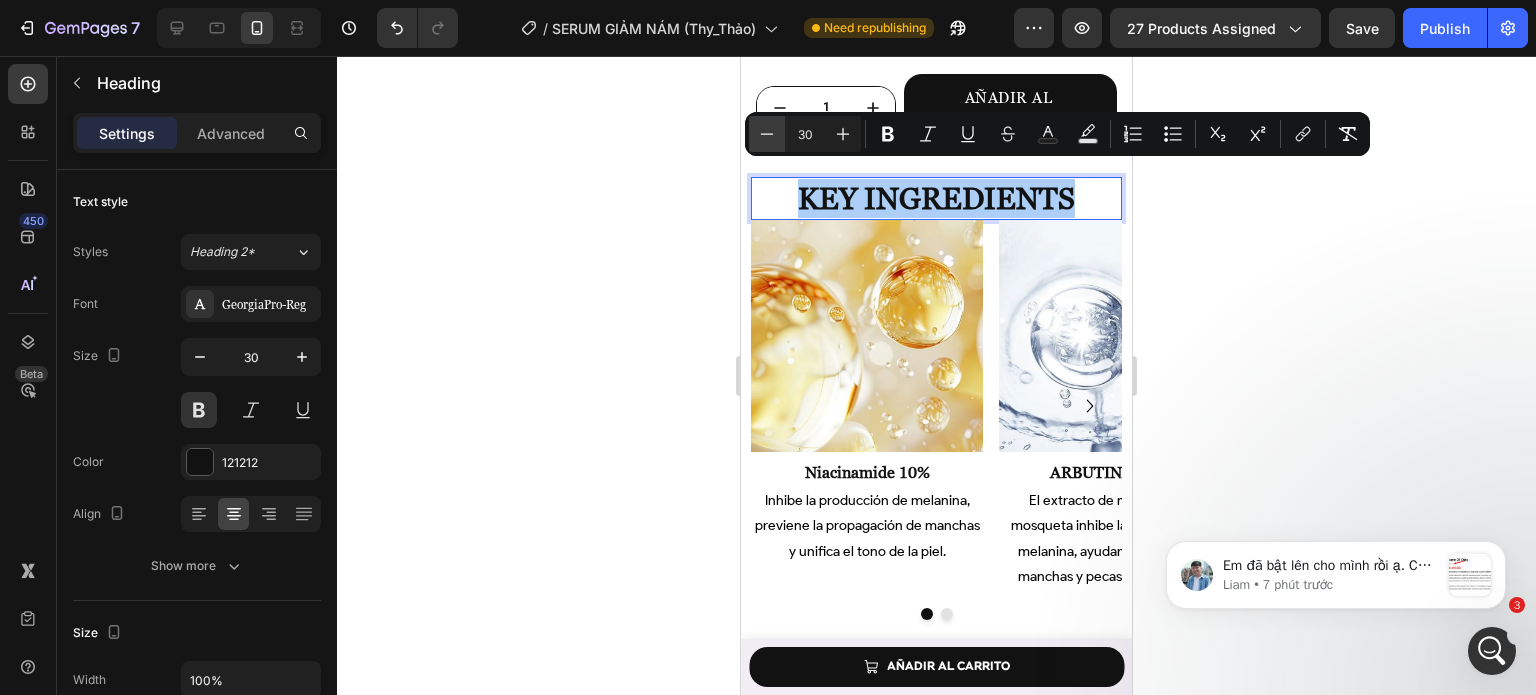 click 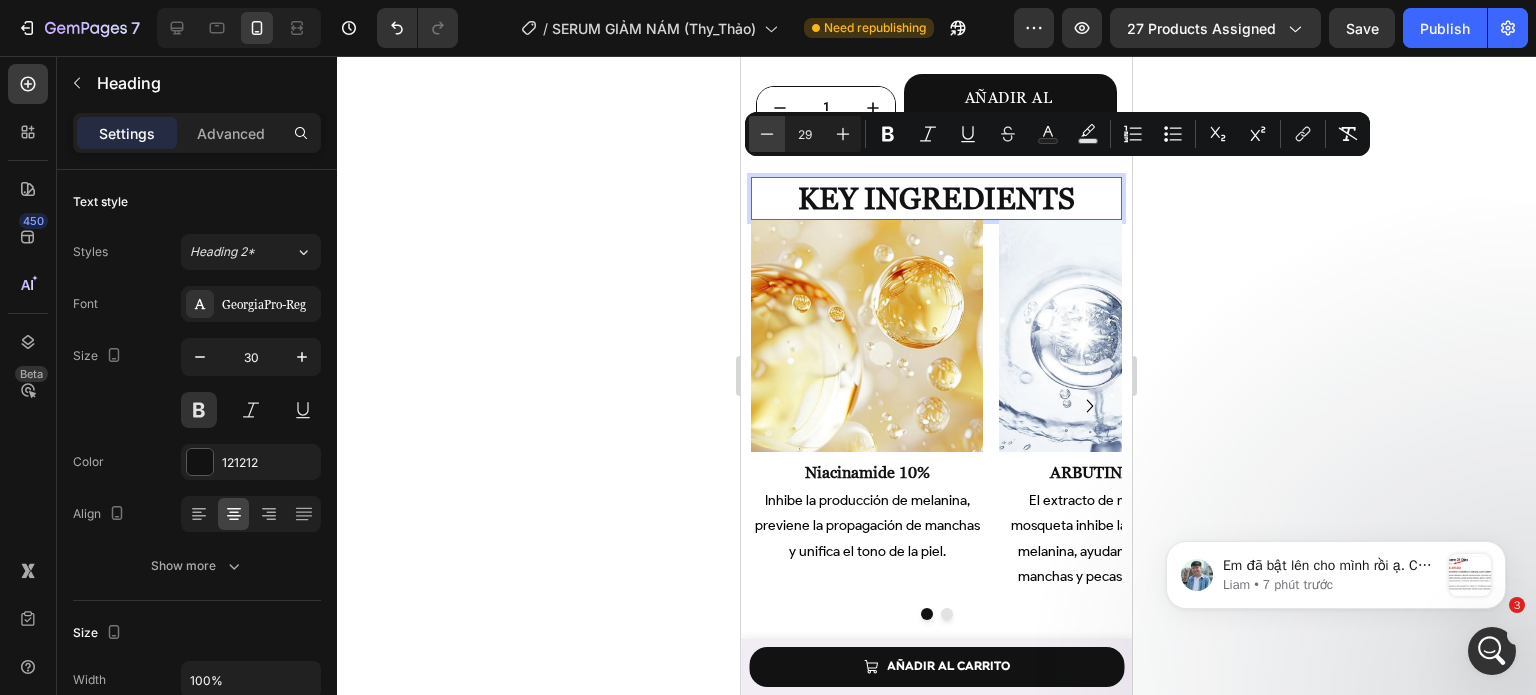 click 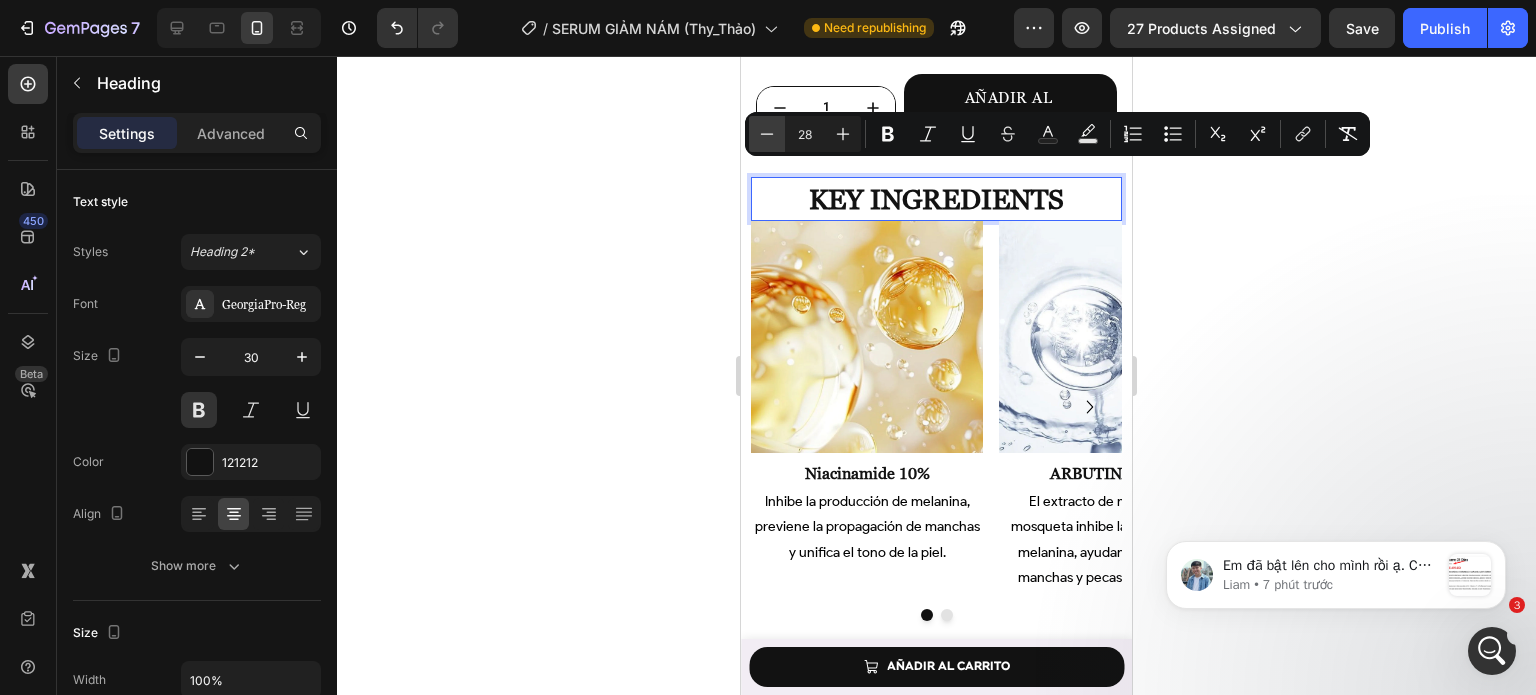 click 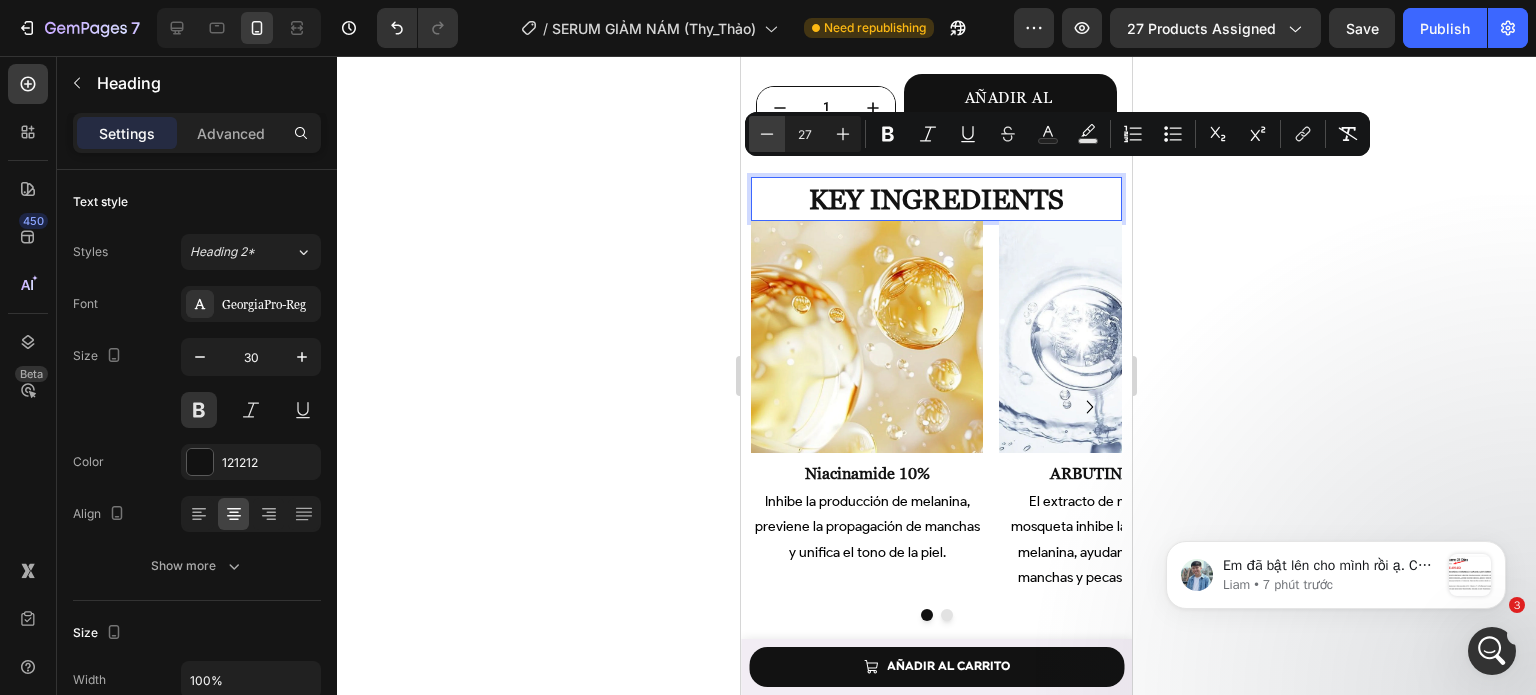 click 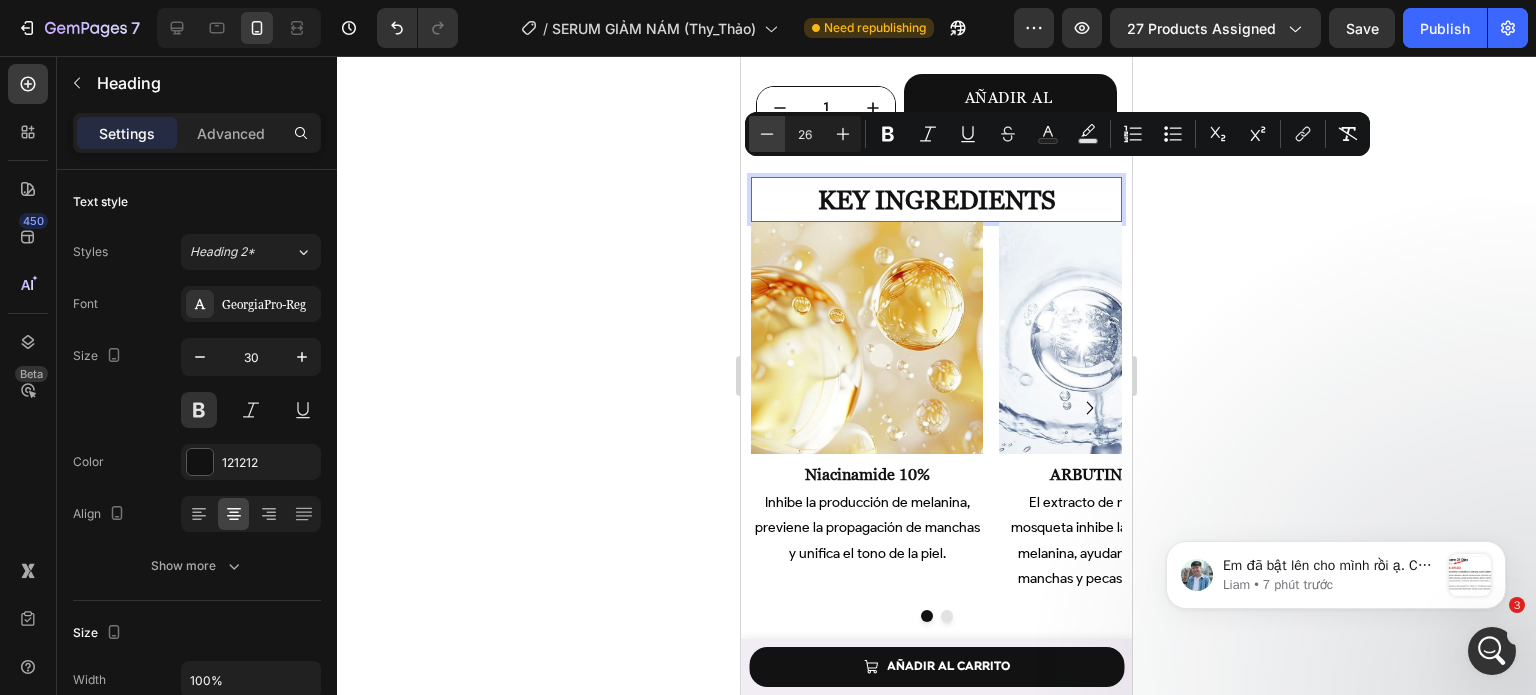 click 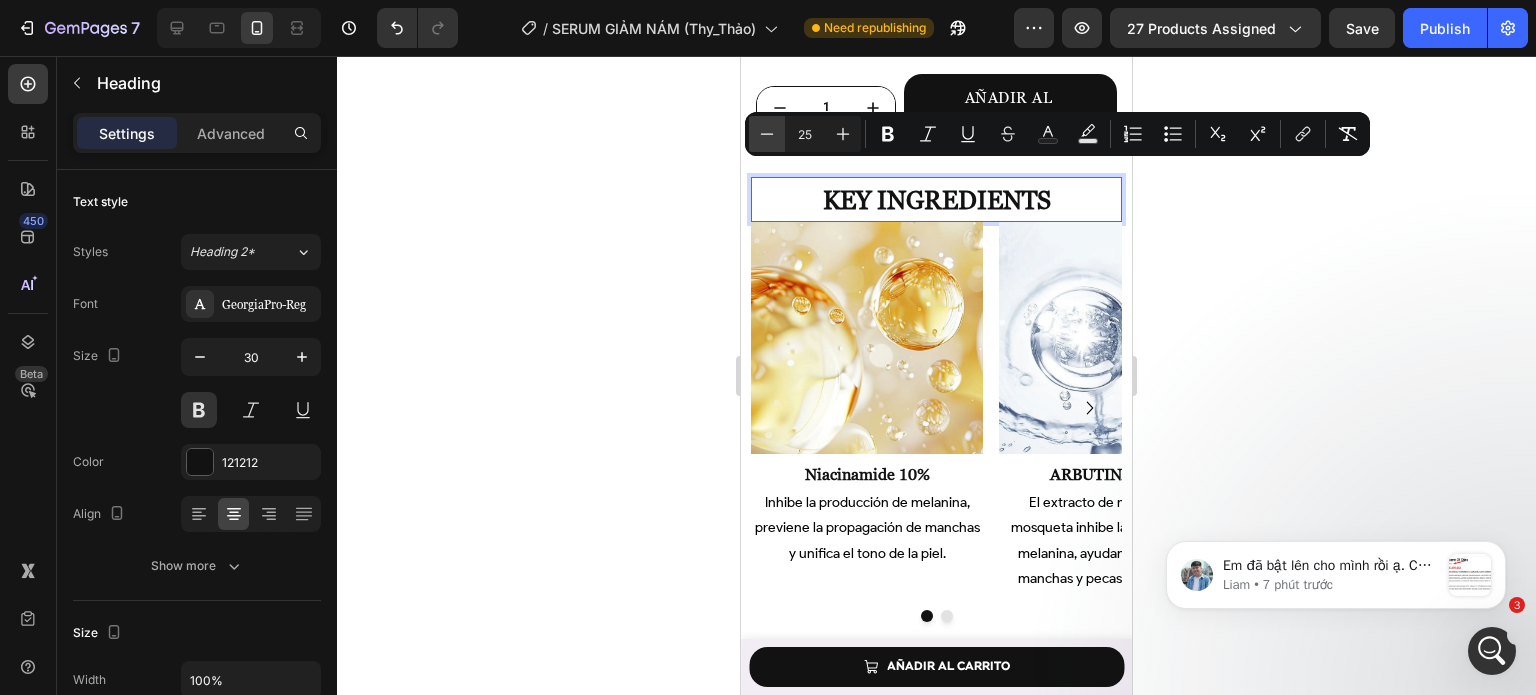 click 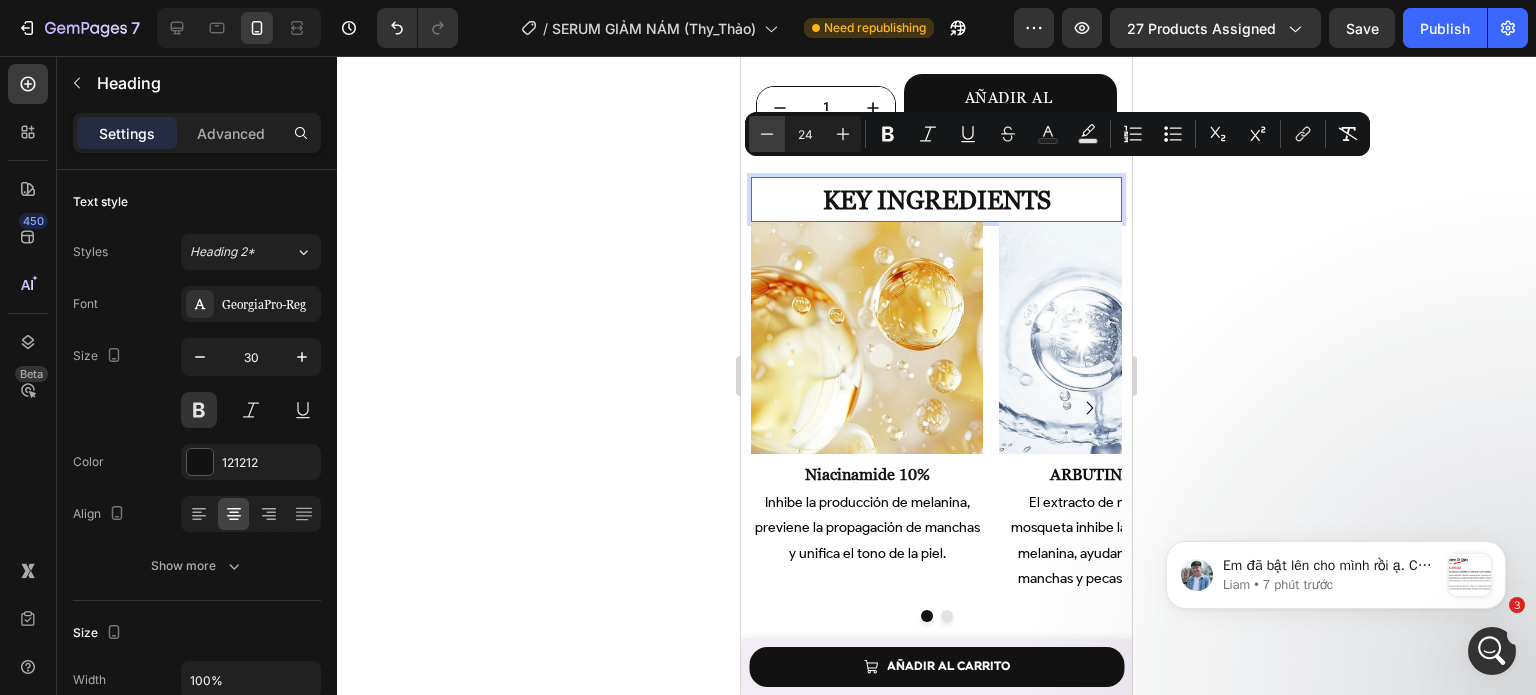 click 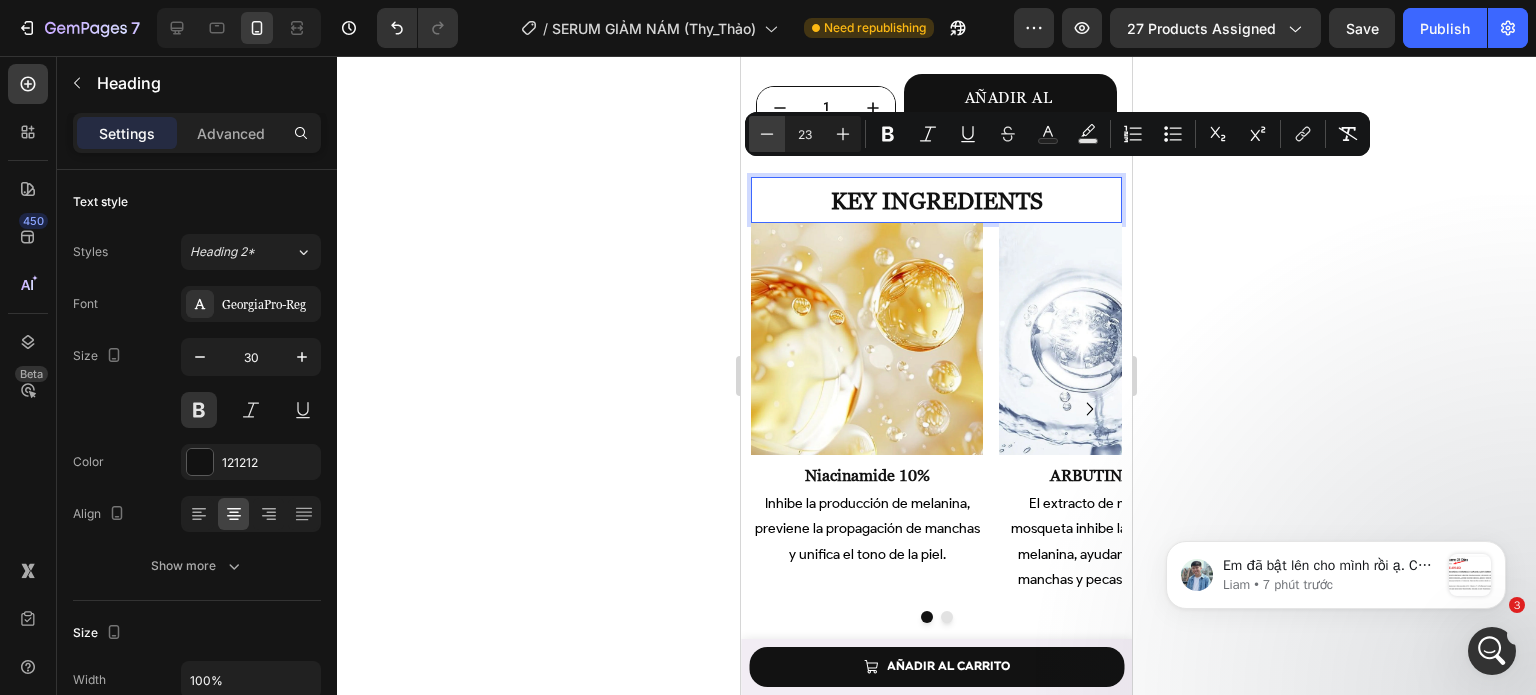 click 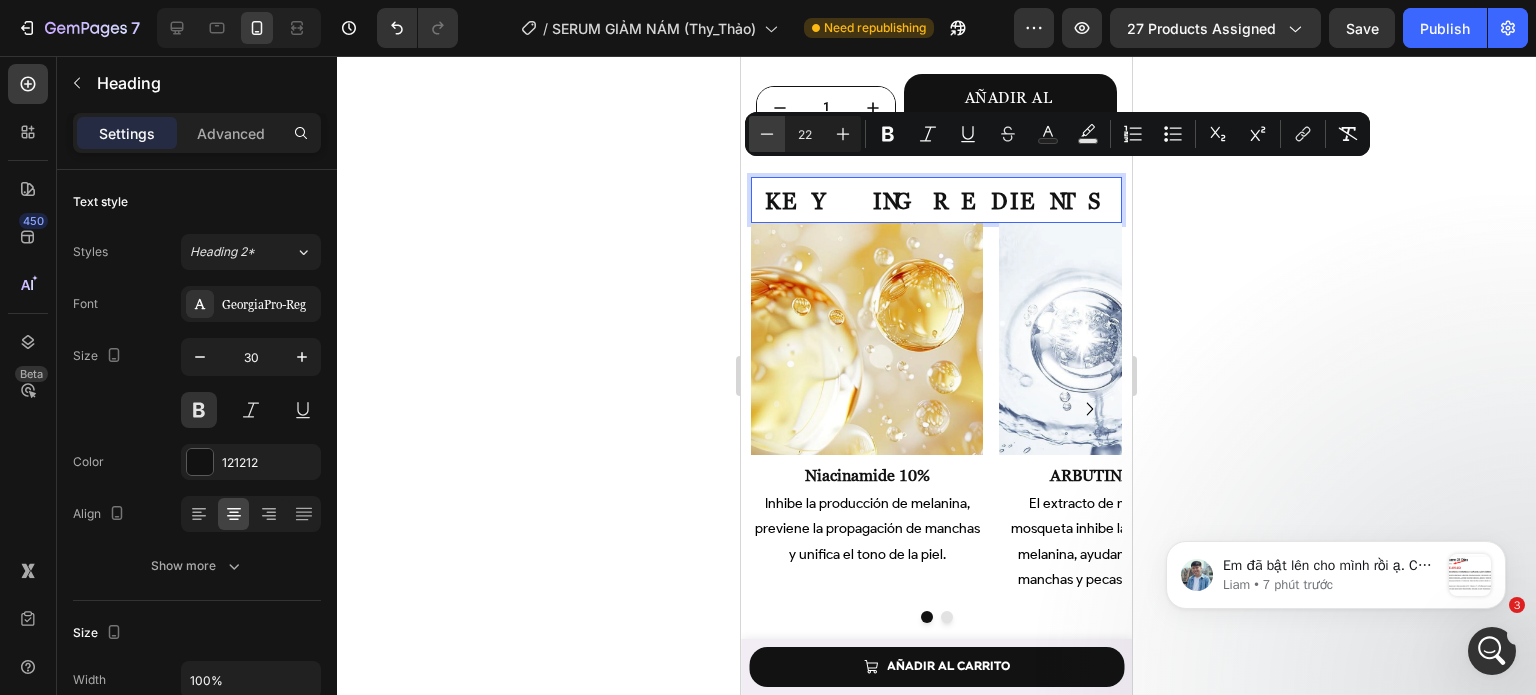 click 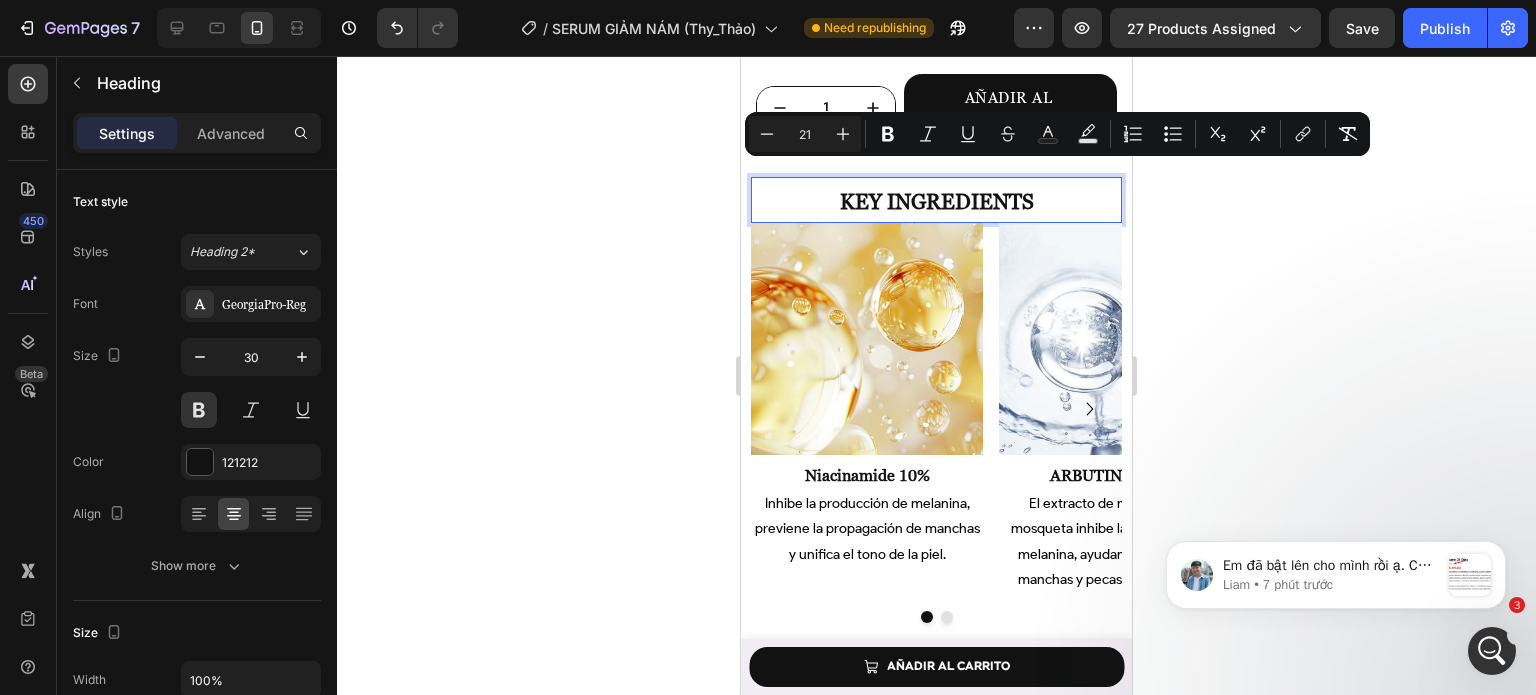 click 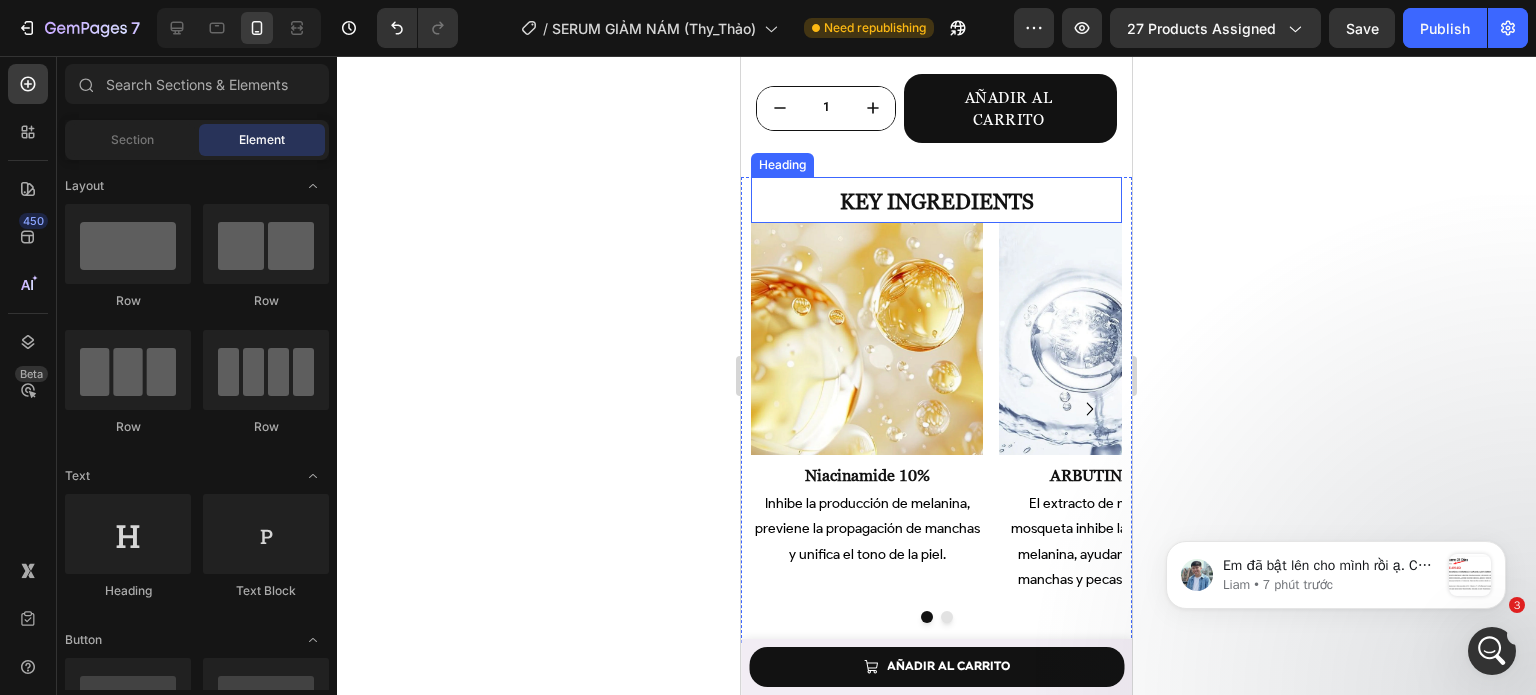 click on "key ingredients" at bounding box center (937, 201) 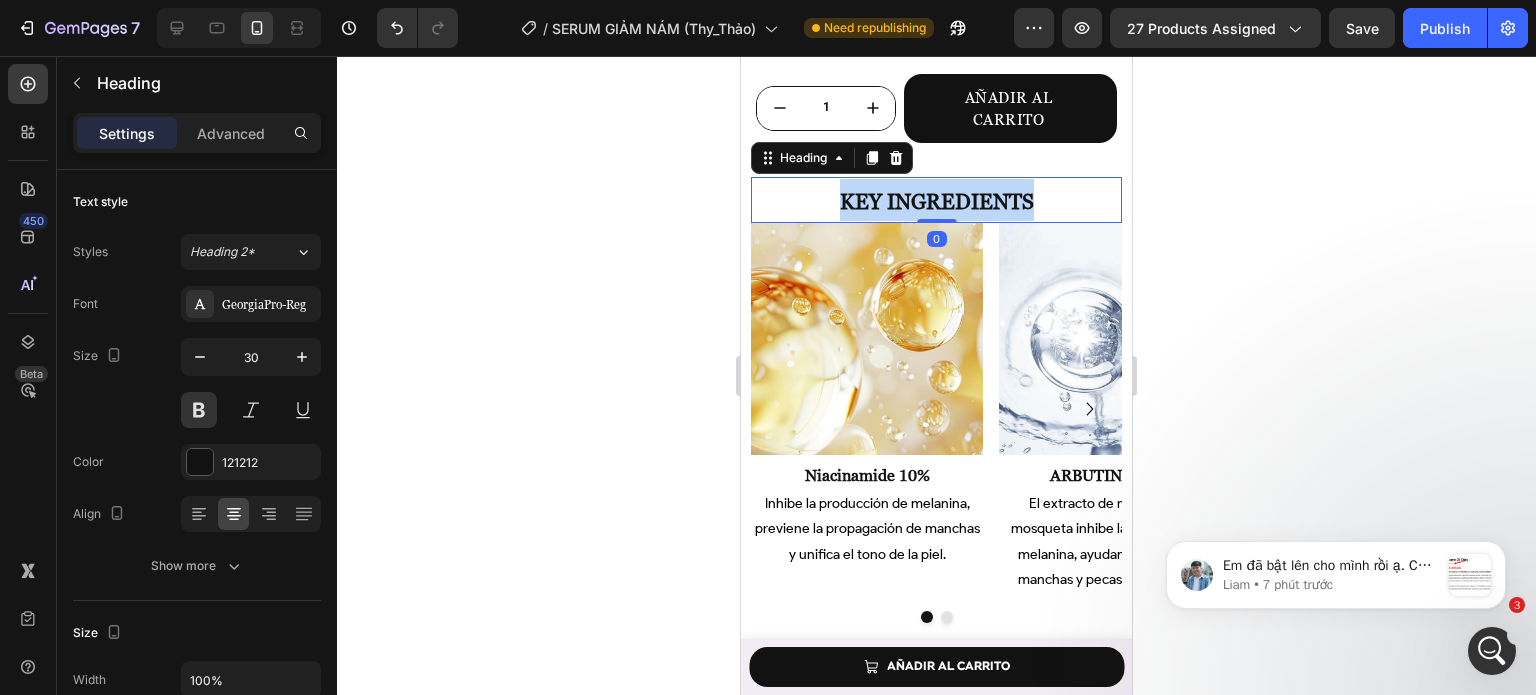 click on "key ingredients" at bounding box center (937, 201) 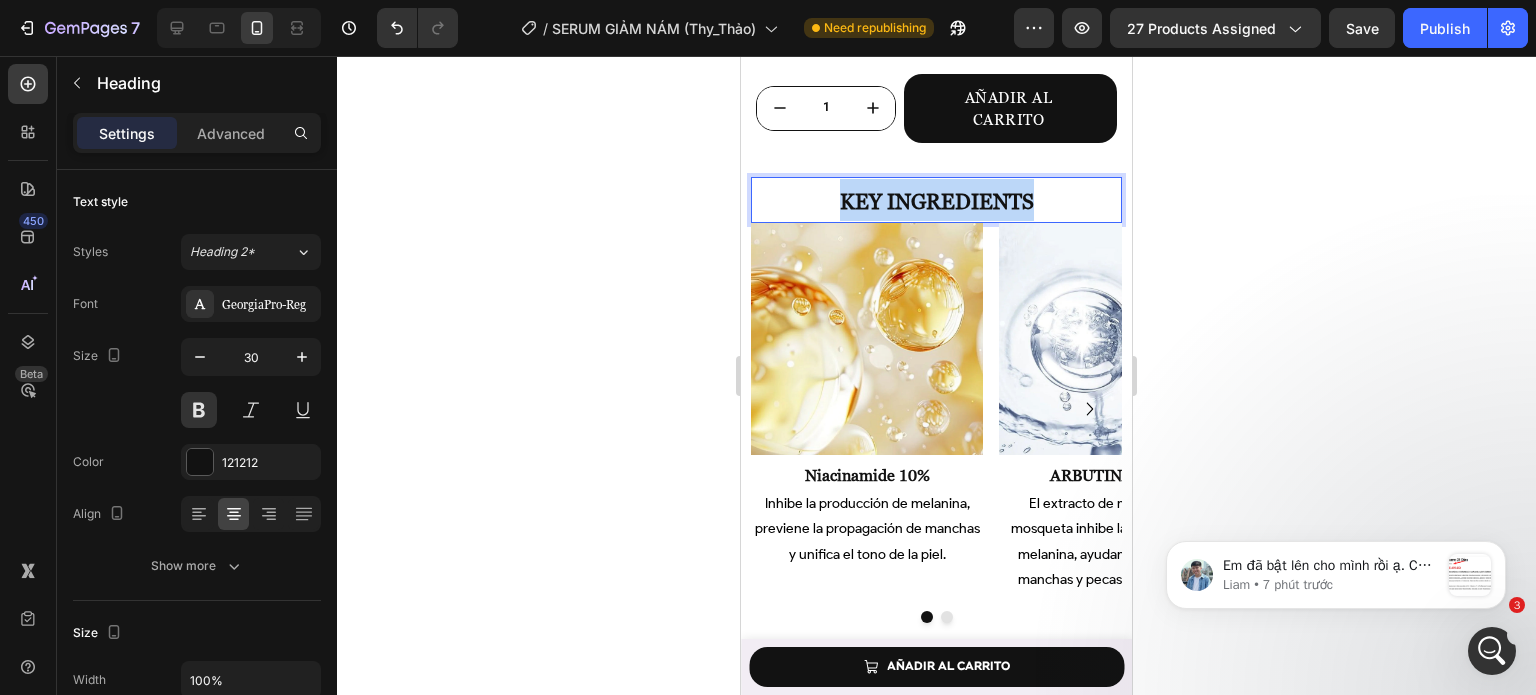 click on "key ingredients" at bounding box center (937, 201) 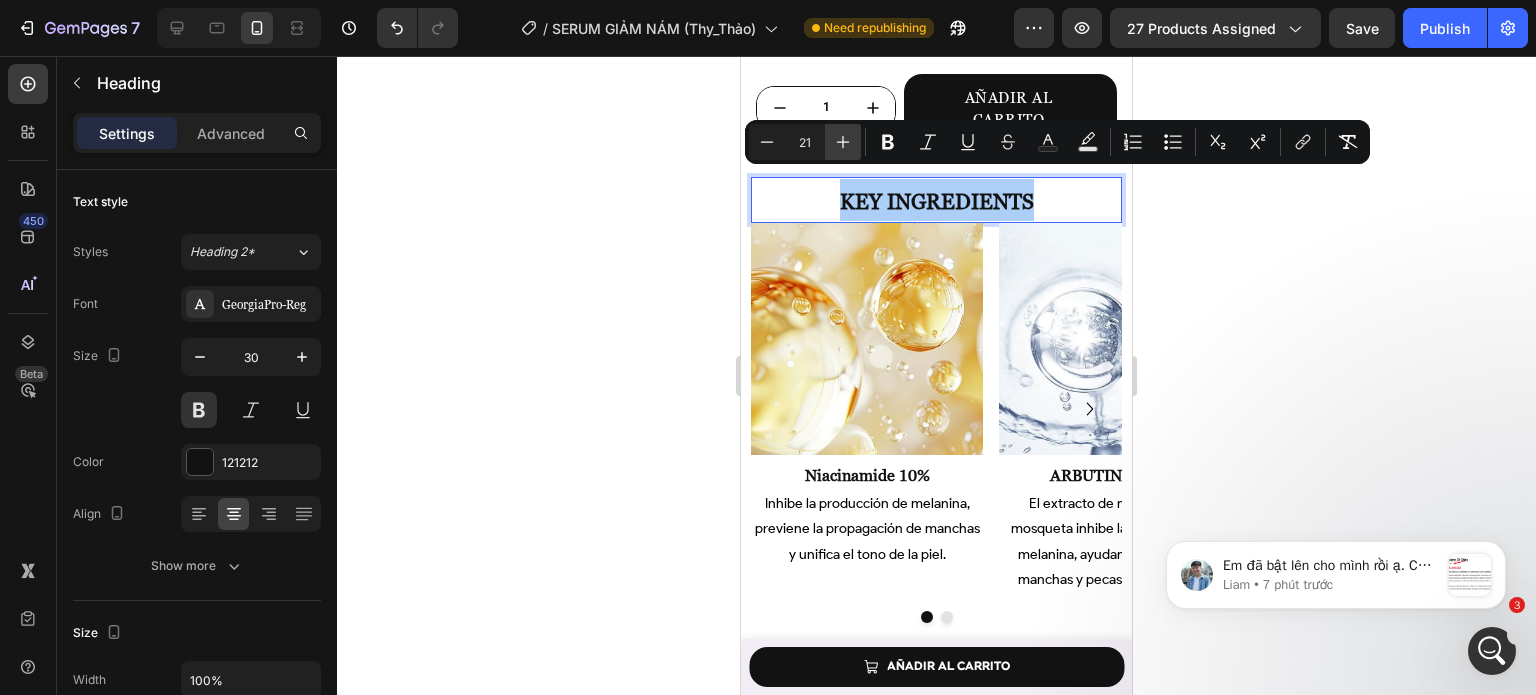 click on "Plus" at bounding box center (843, 142) 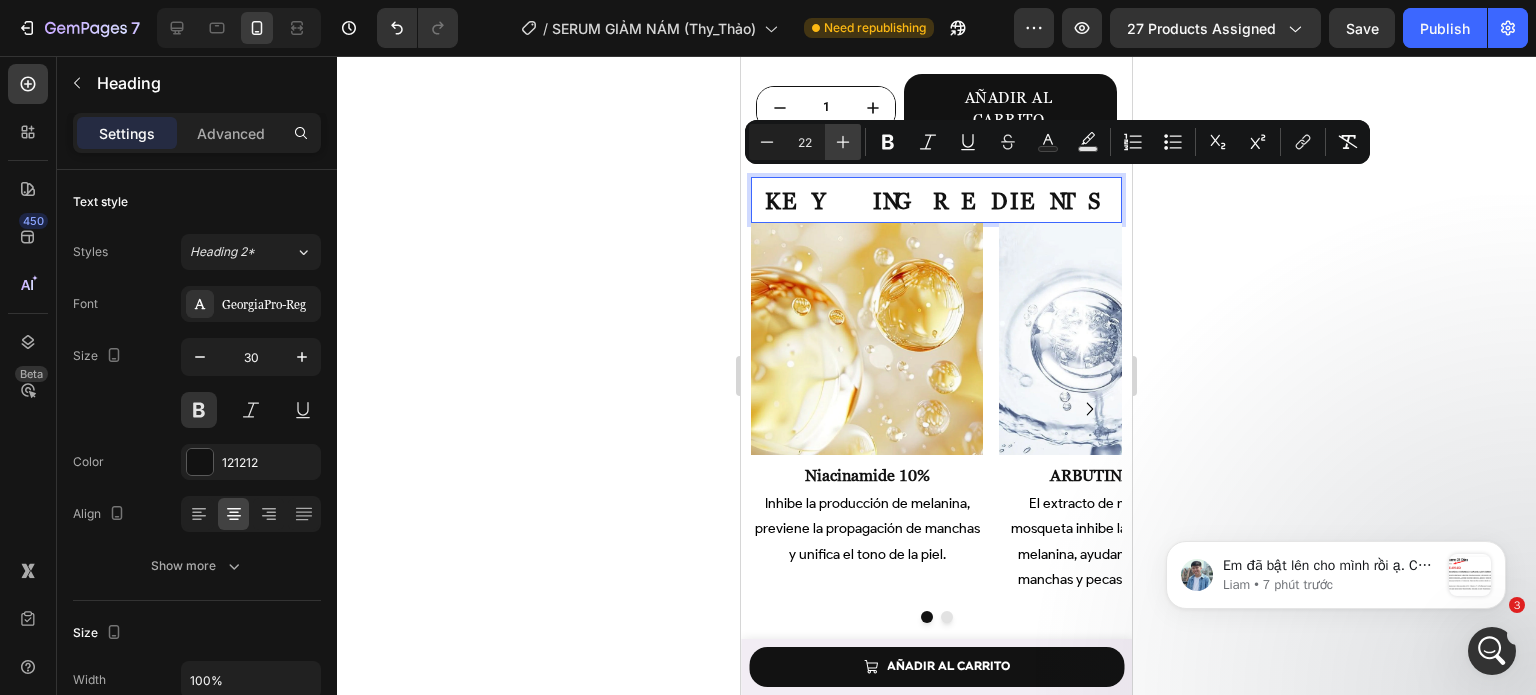 click on "Plus" at bounding box center (843, 142) 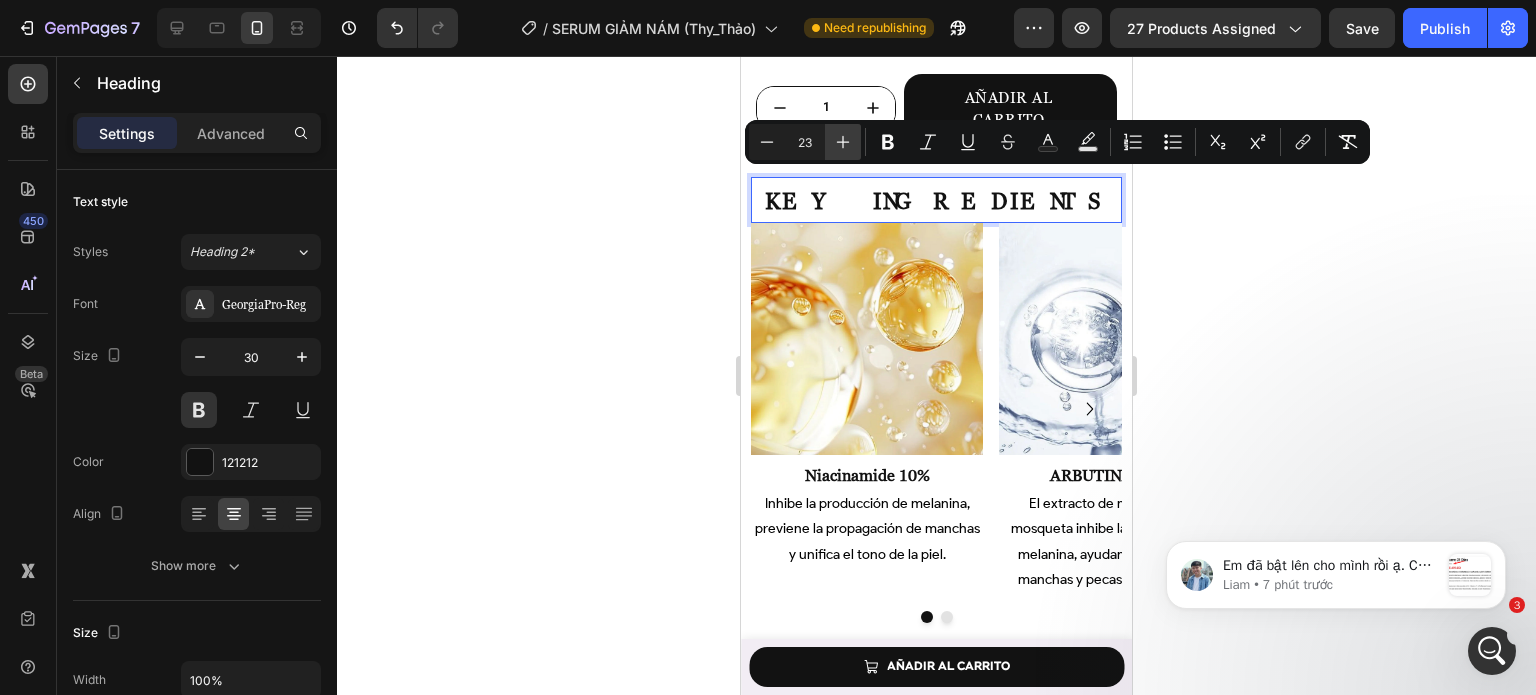 click on "Plus" at bounding box center [843, 142] 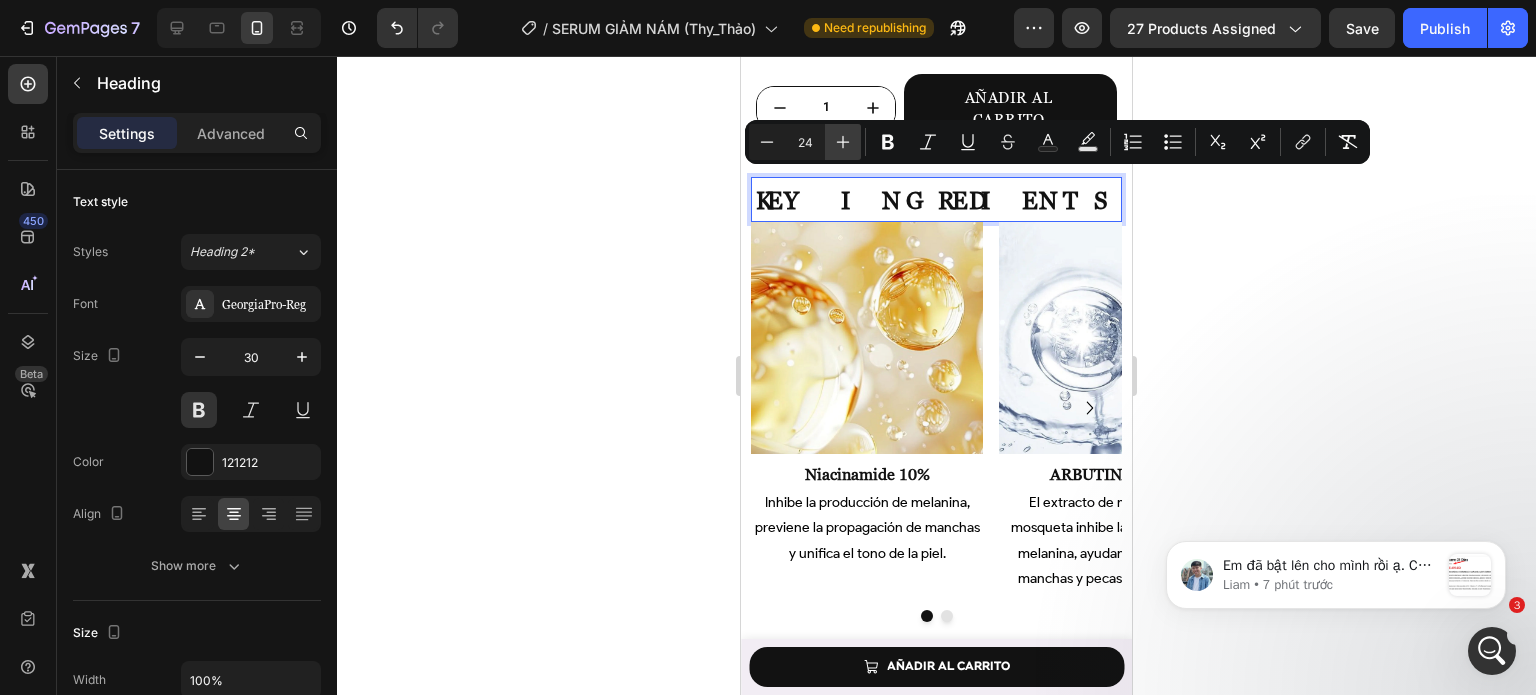 click on "Plus" at bounding box center (843, 142) 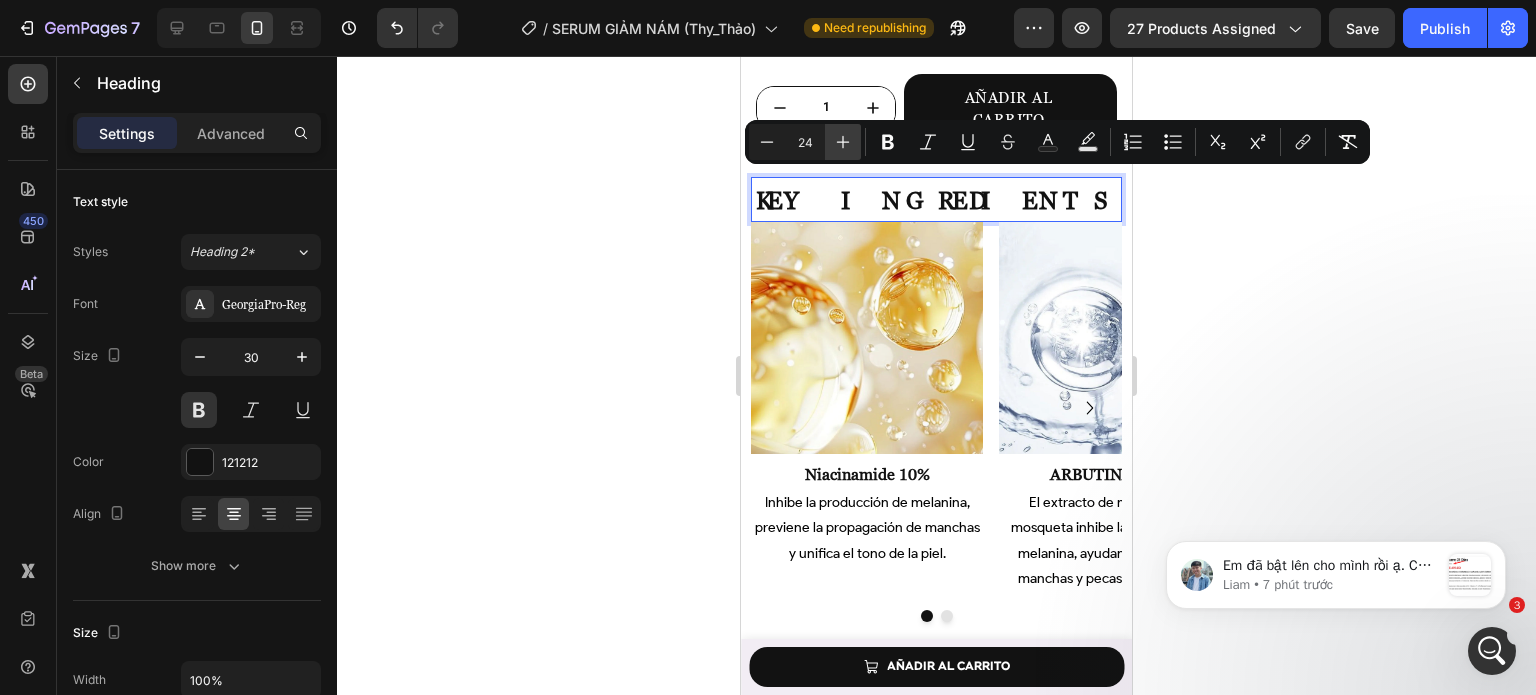 type on "25" 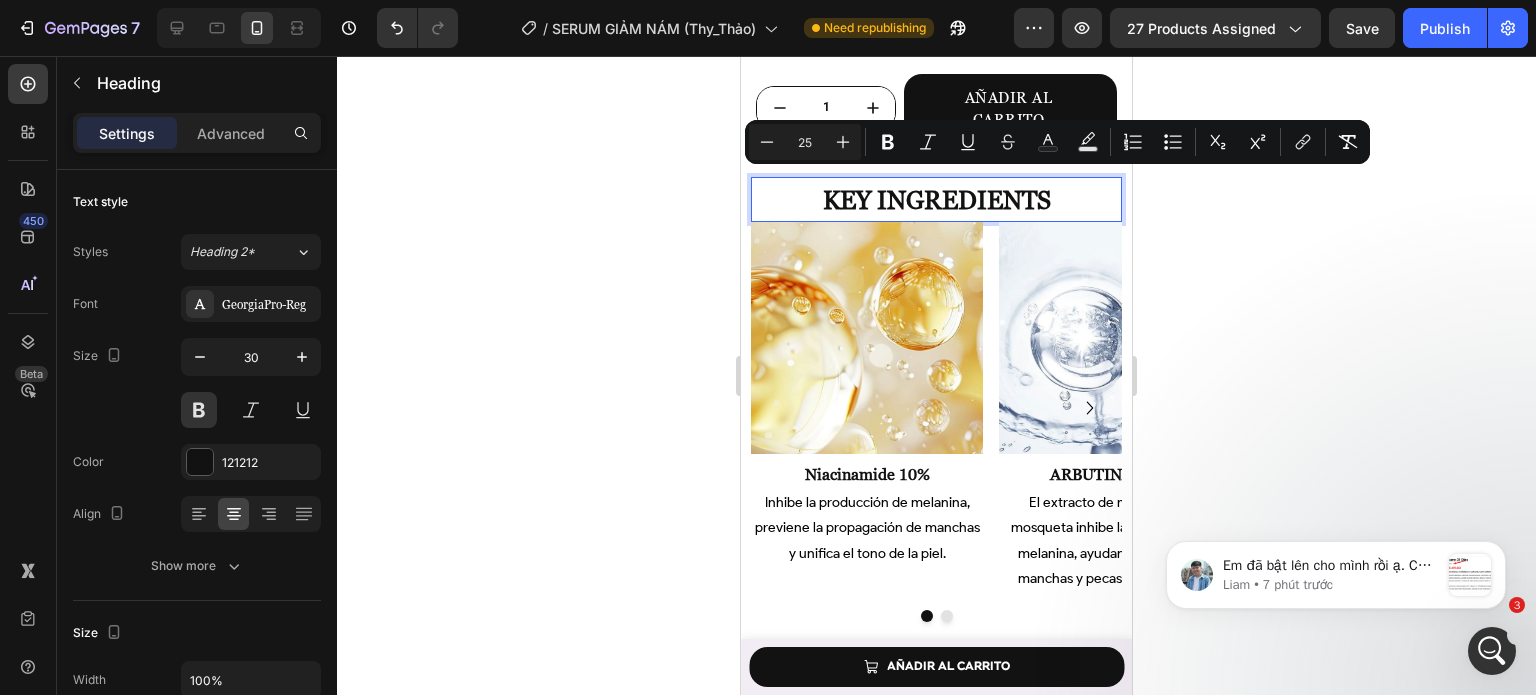 click 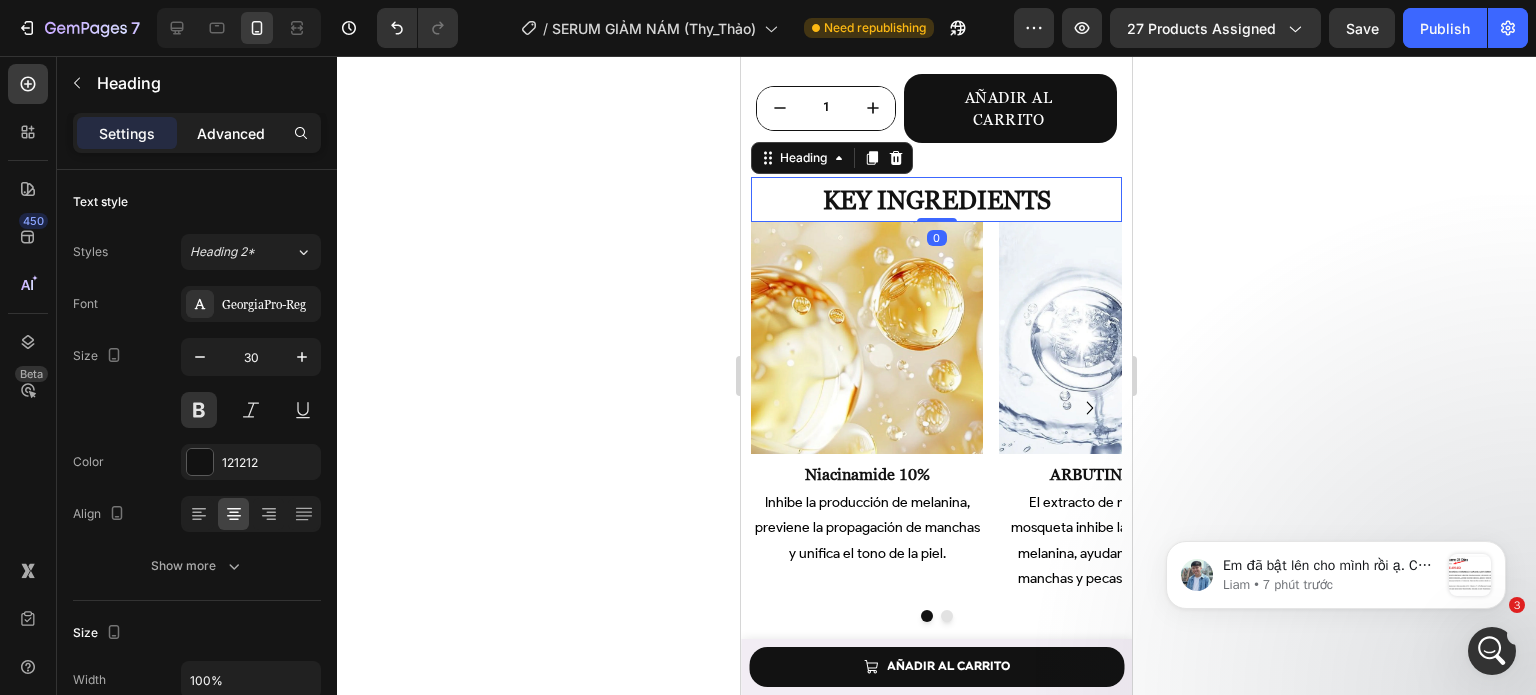 click on "Advanced" 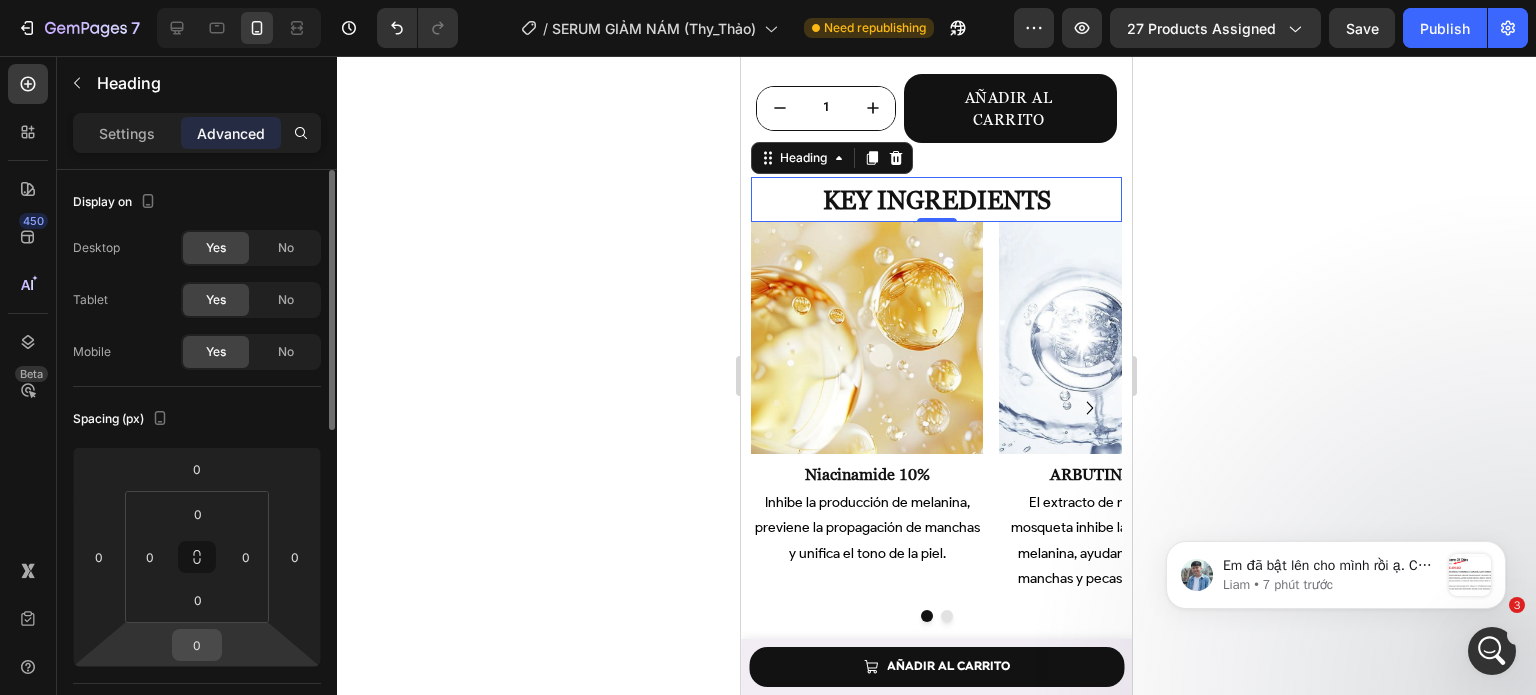 click on "0" at bounding box center (197, 645) 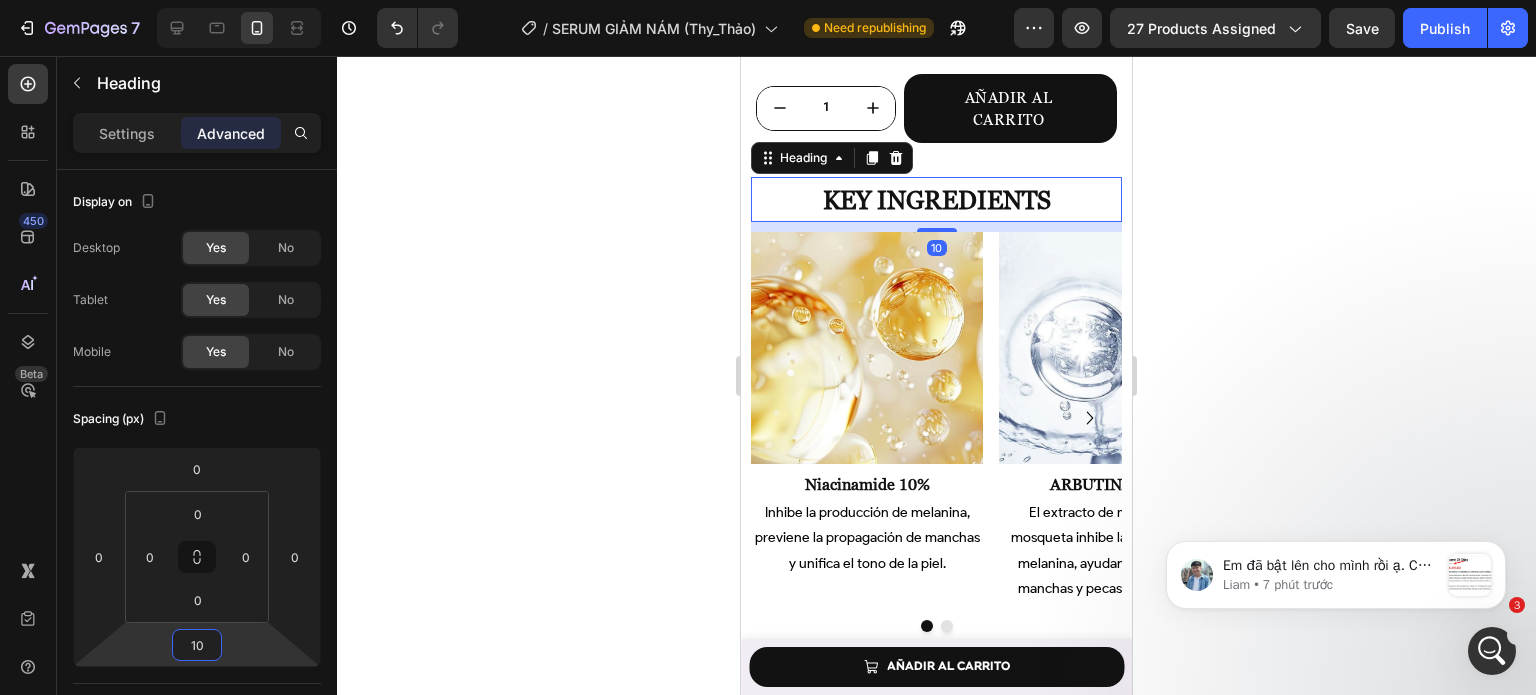 type on "10" 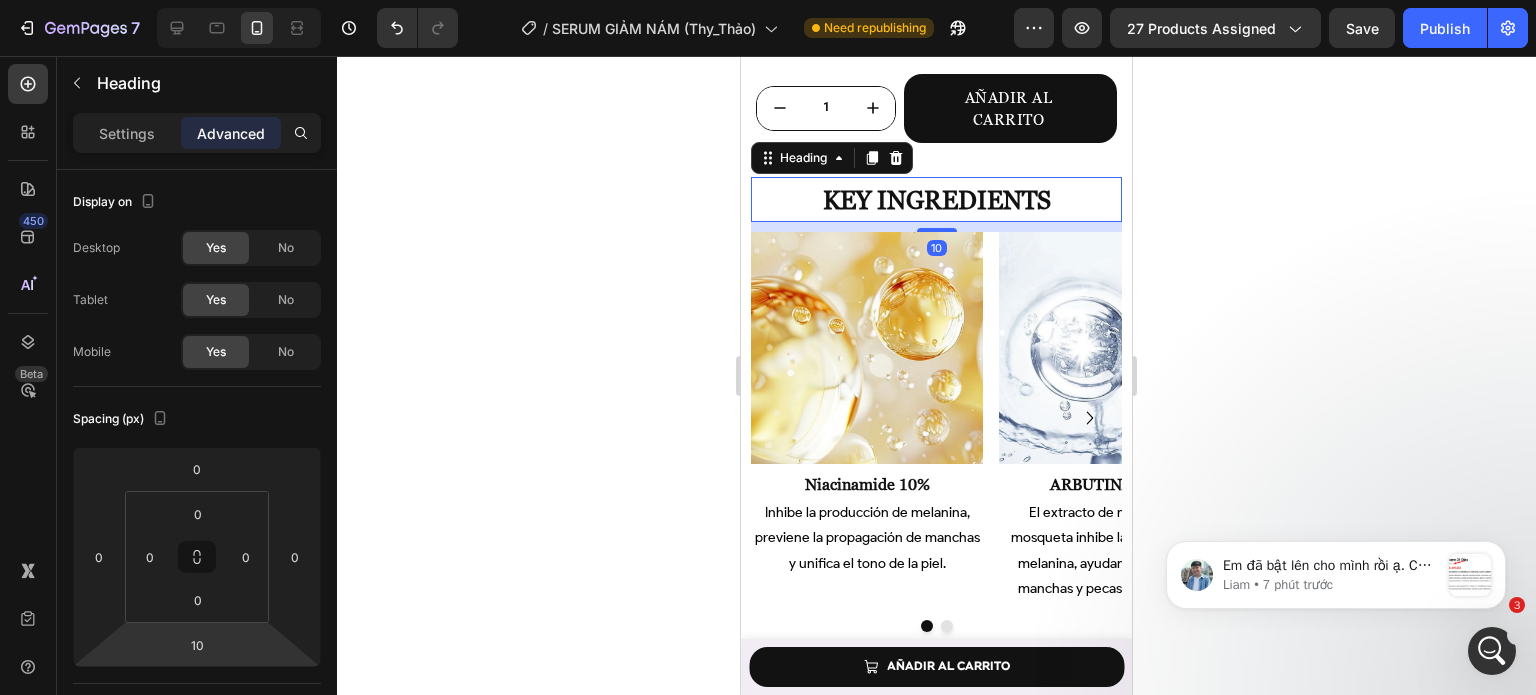 click 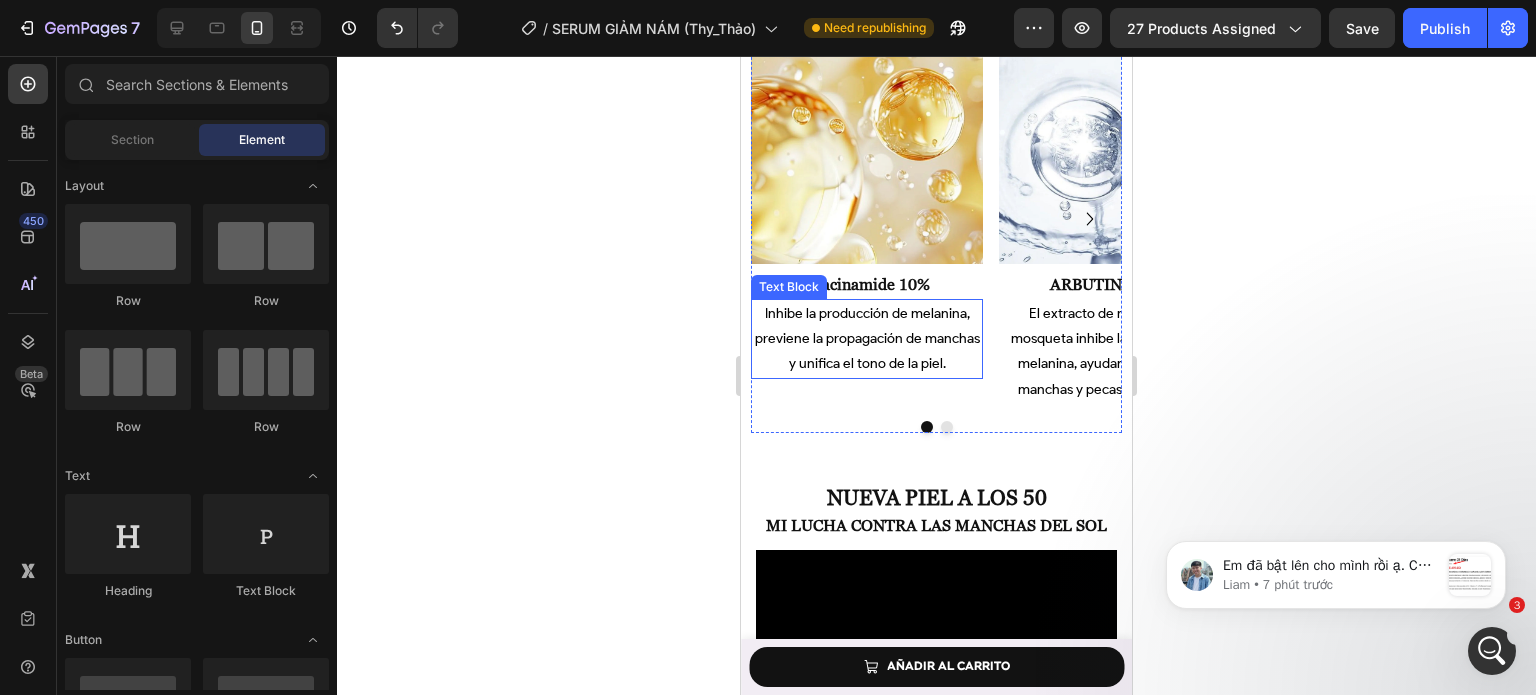 scroll, scrollTop: 5184, scrollLeft: 0, axis: vertical 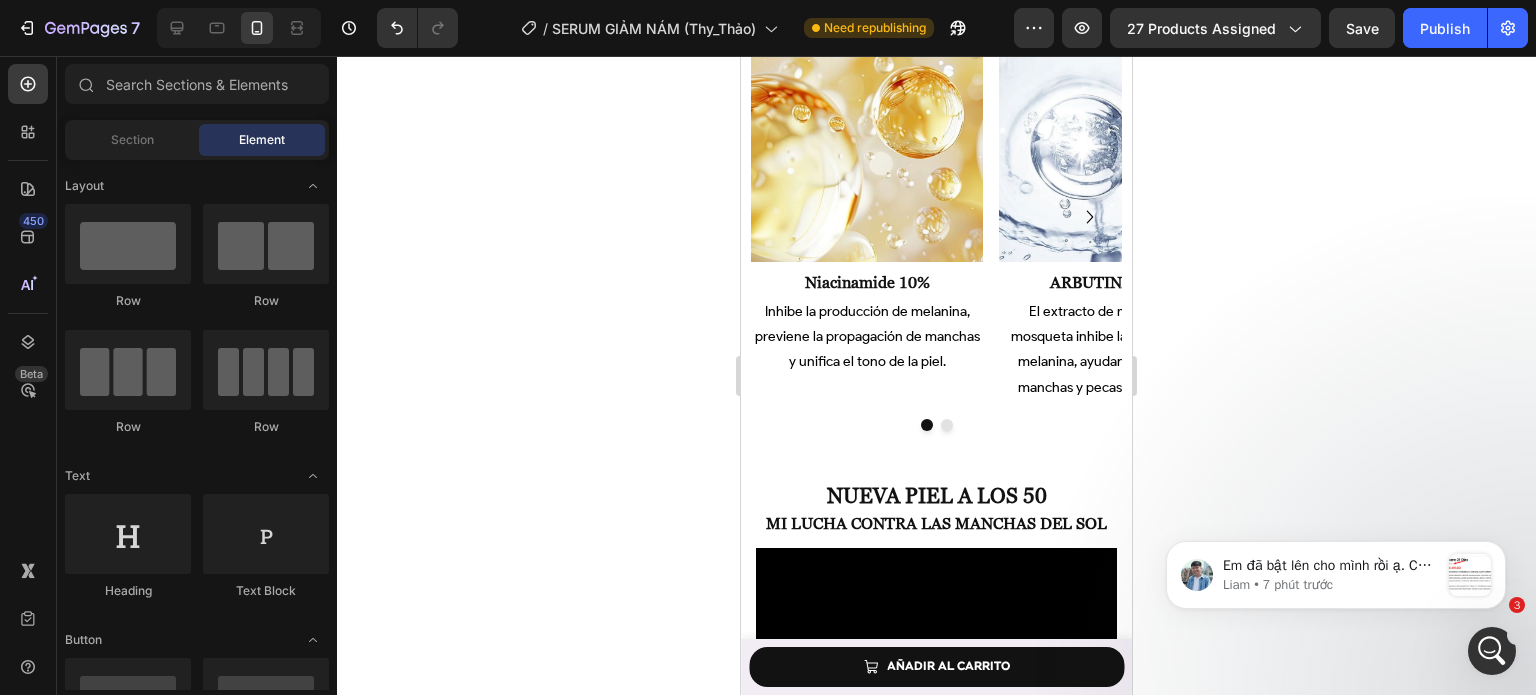 click on "Product Images Seyoul Sérum Activador Rejuvenecedor Product Title MX$ 489.00 Product Price Product Price Row
AÑADIR AL CARRITO Button Row Product Sticky ¿Qué dicen nuestros clientes sobre el producto? Heading Image Image Image Row Section 6/25 ⁠⁠⁠⁠⁠⁠⁠ key ingredients Heading
Image niacinamide 10% Heading Inhibe la producción de melanina, previene la propagación de manchas y unifica el tono de la piel. Text Block Image Arbutina pura Heading El extracto de morera y rosa mosqueta inhibe la producción de melanina, ayudando a difuminar manchas y pecas con el tiempo. Text Block Image Glycerin Heading Extraído de raíces vegetales, hidrata profundamente para una piel suave todo el día, previene la pérdida de agua y fortalece la barrera cutánea. Text Block
Carousel Row key ingredients Heading Image Niacinamida 10% Heading Text Block Image Arbutina pura Image" at bounding box center [936, -139] 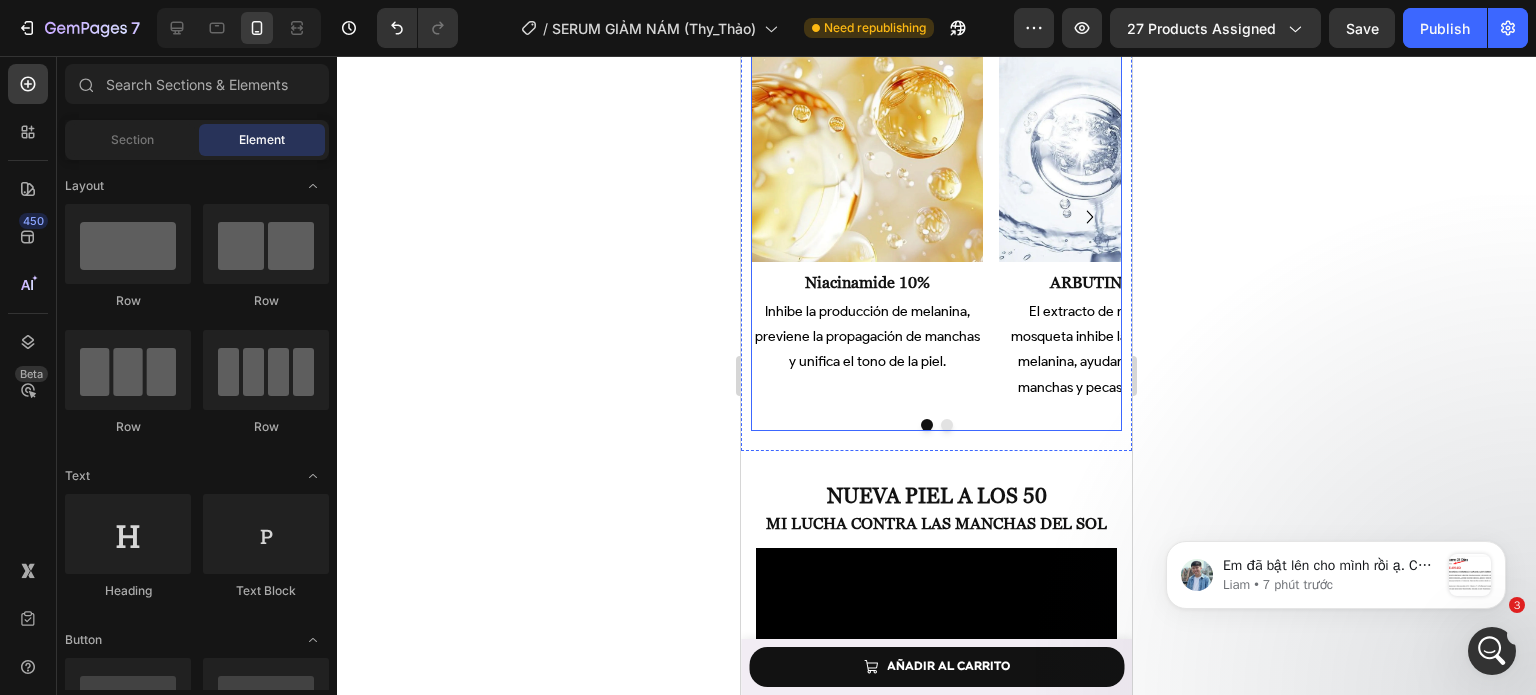 click at bounding box center [936, 425] 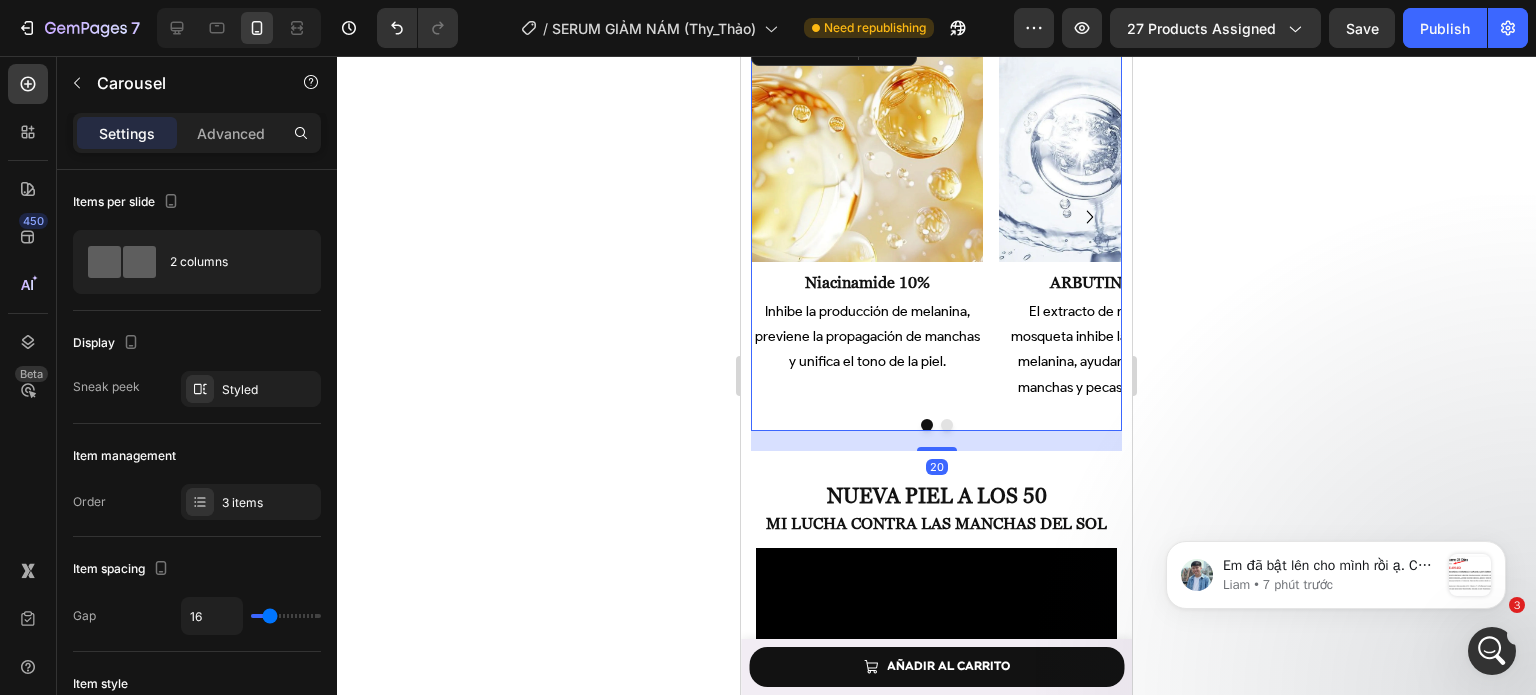 click on "20" at bounding box center [936, 441] 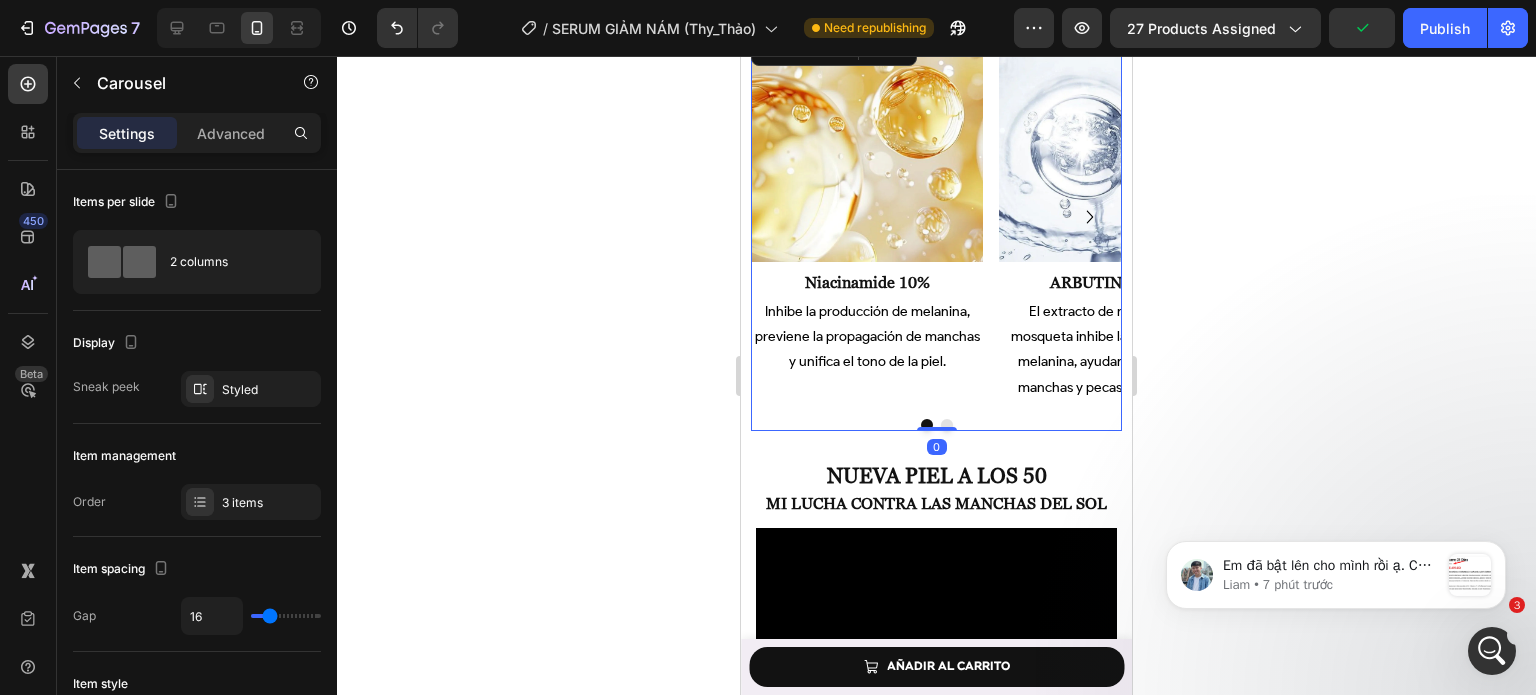 drag, startPoint x: 940, startPoint y: 444, endPoint x: 2007, endPoint y: 448, distance: 1067.0074 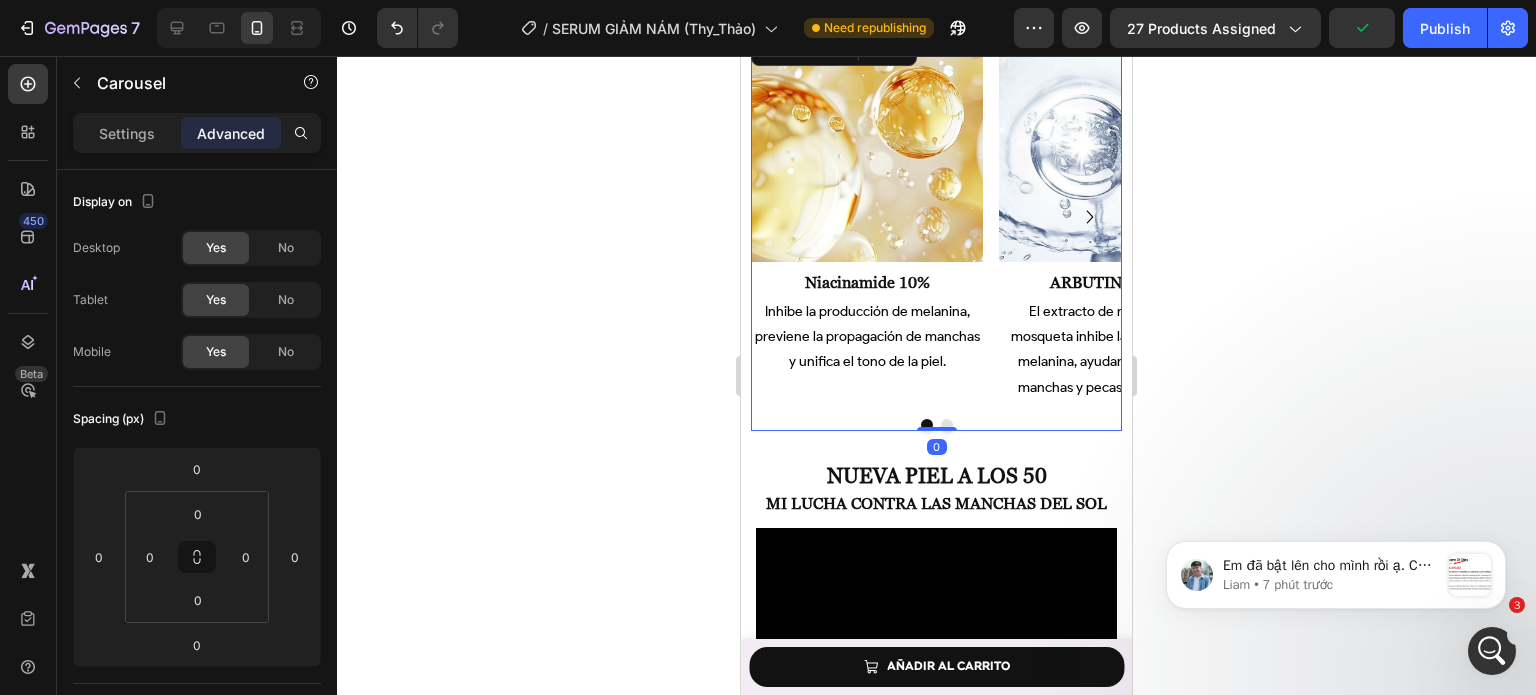click 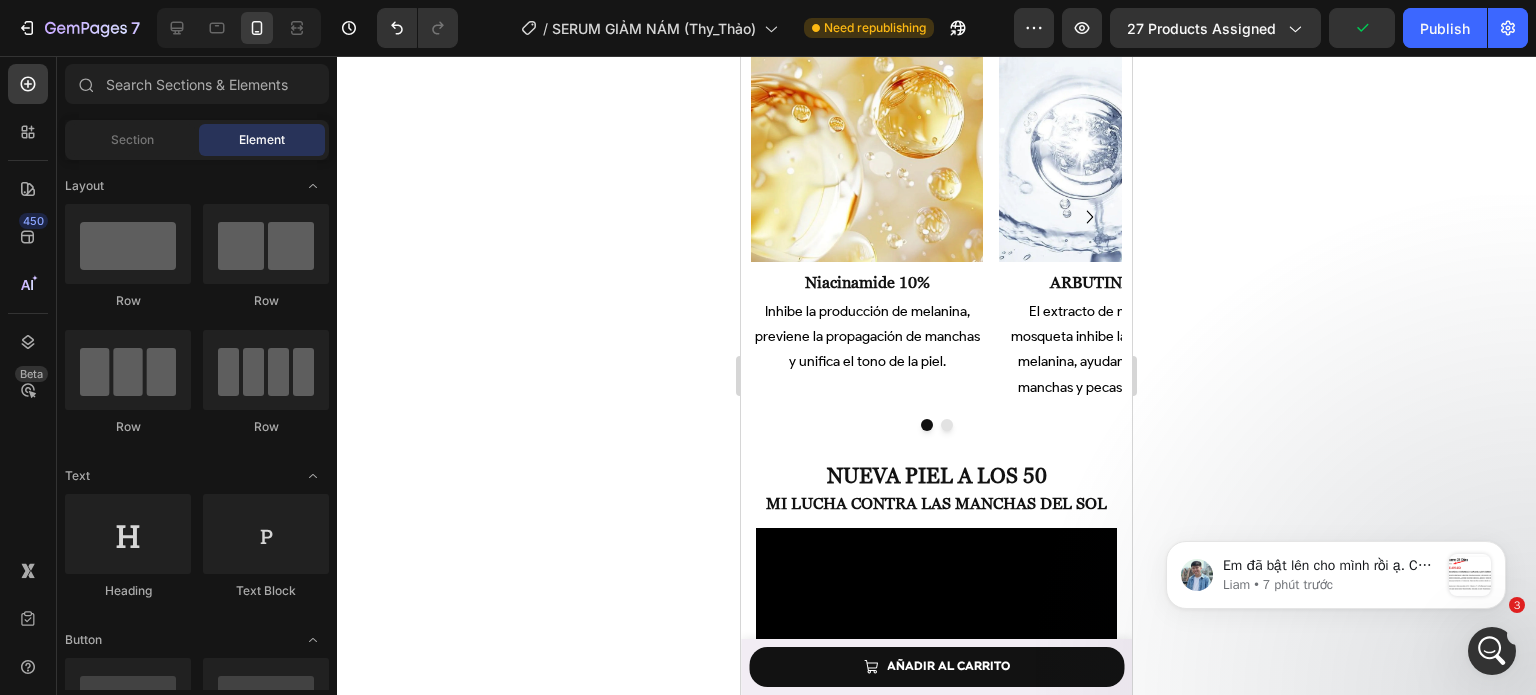 click on "Product Images Seyoul Sérum Activador Rejuvenecedor Product Title MX$ 489.00 Product Price Product Price Row
AÑADIR AL CARRITO Button Row Product Sticky ¿Qué dicen nuestros clientes sobre el producto? Heading Image Image Image Row Section 6/25 ⁠⁠⁠⁠⁠⁠⁠ key ingredients Heading
Image niacinamide 10% Heading Inhibe la producción de melanina, previene la propagación de manchas y unifica el tono de la piel. Text Block Image Arbutina pura Heading El extracto de morera y rosa mosqueta inhibe la producción de melanina, ayudando a difuminar manchas y pecas con el tiempo. Text Block Image Glycerin Heading Extraído de raíces vegetales, hidrata profundamente para una piel suave todo el día, previene la pérdida de agua y fortalece la barrera cutánea. Text Block
Carousel Row key ingredients Heading Image Niacinamida 10% Heading Text Block Image Arbutina pura Image" at bounding box center (936, -149) 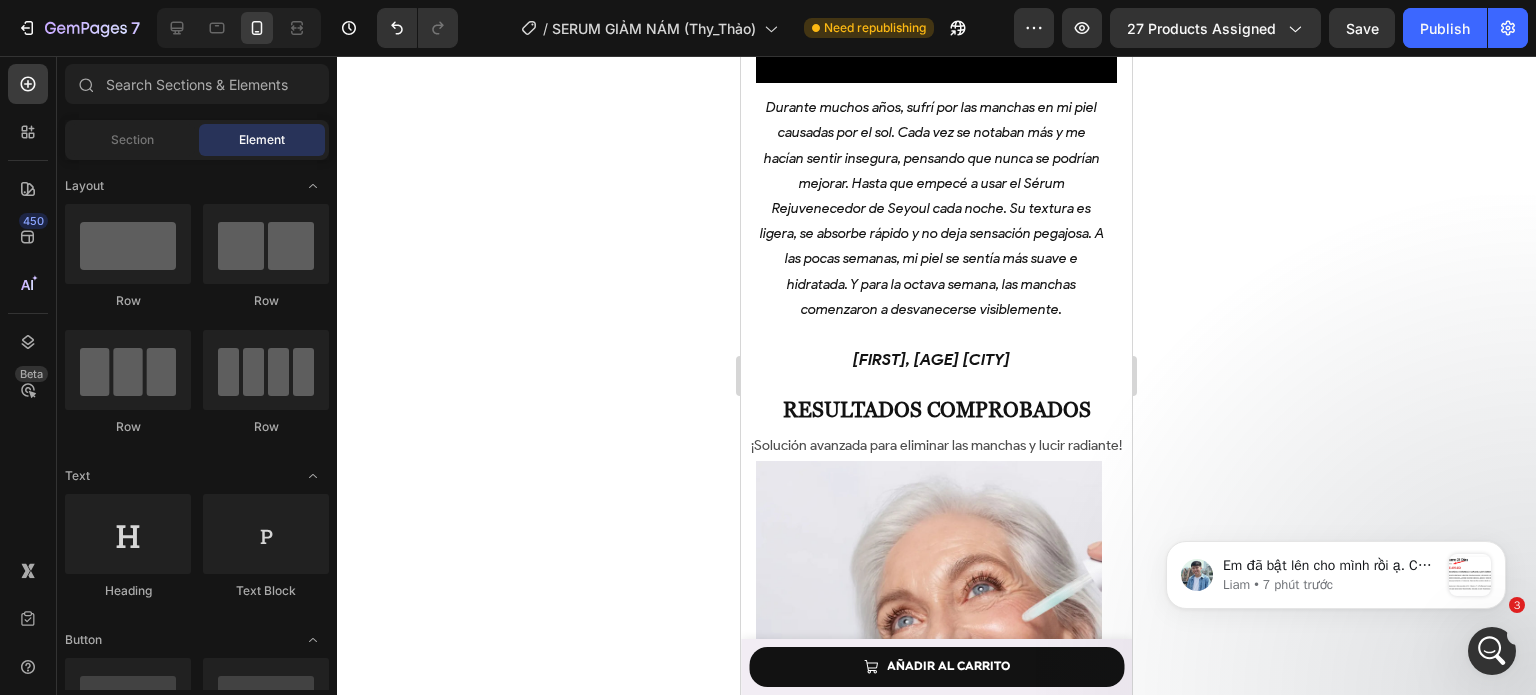 scroll, scrollTop: 5988, scrollLeft: 0, axis: vertical 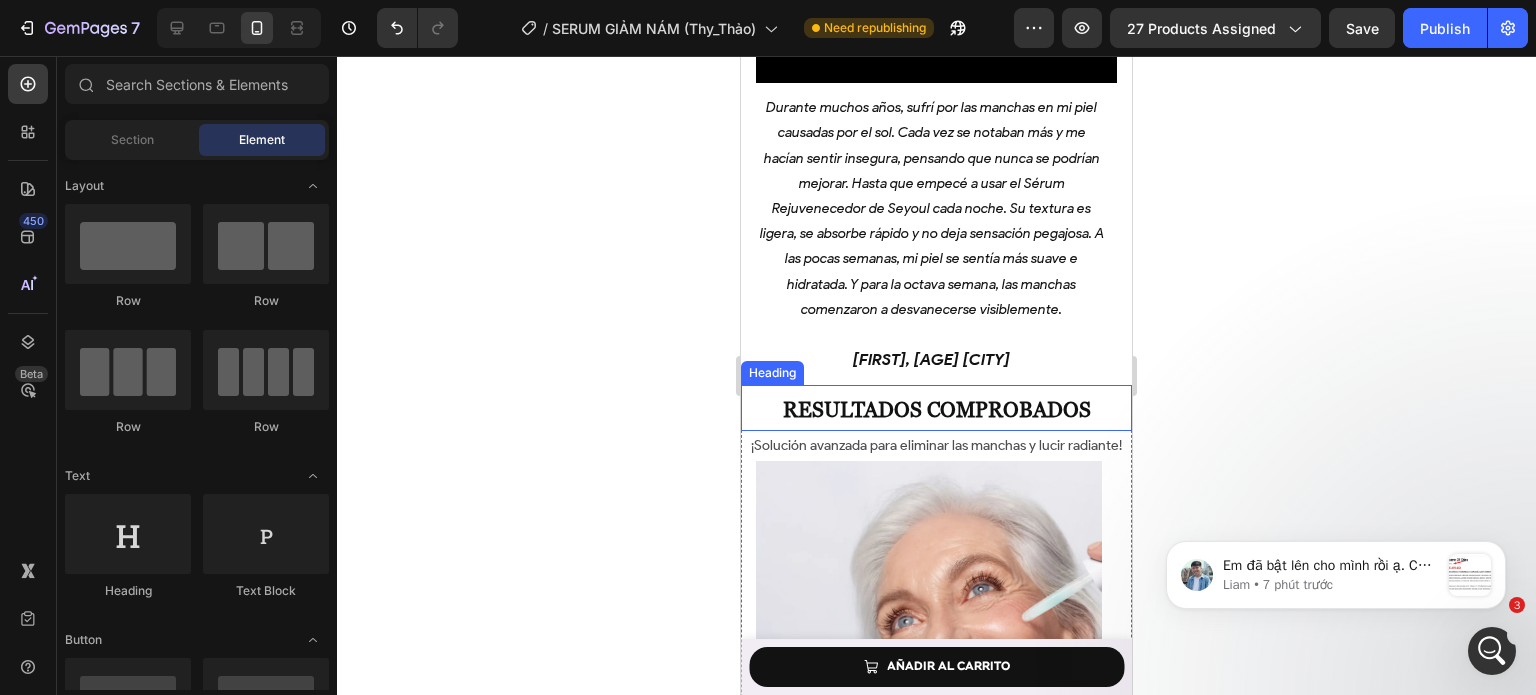 click on "Resultados comprobados" at bounding box center (937, 409) 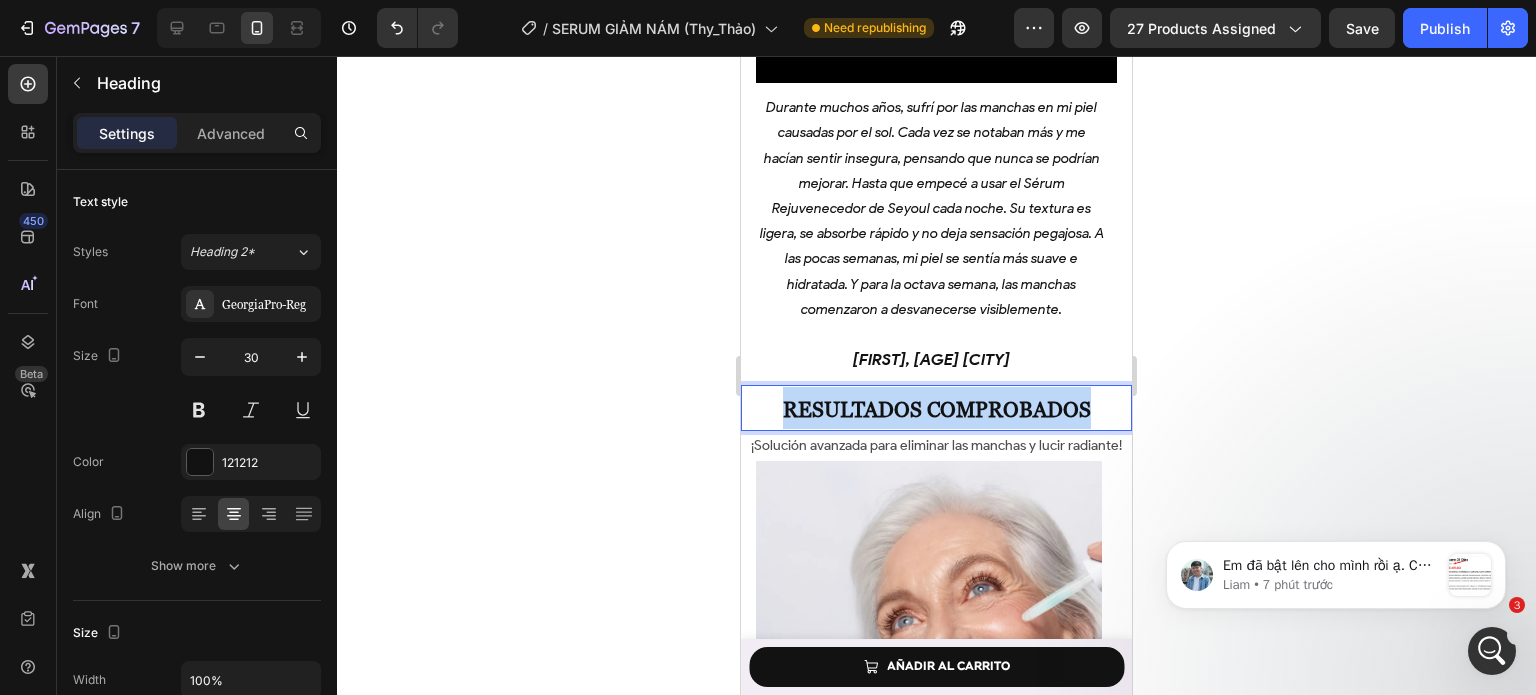 click on "Resultados comprobados" at bounding box center [937, 409] 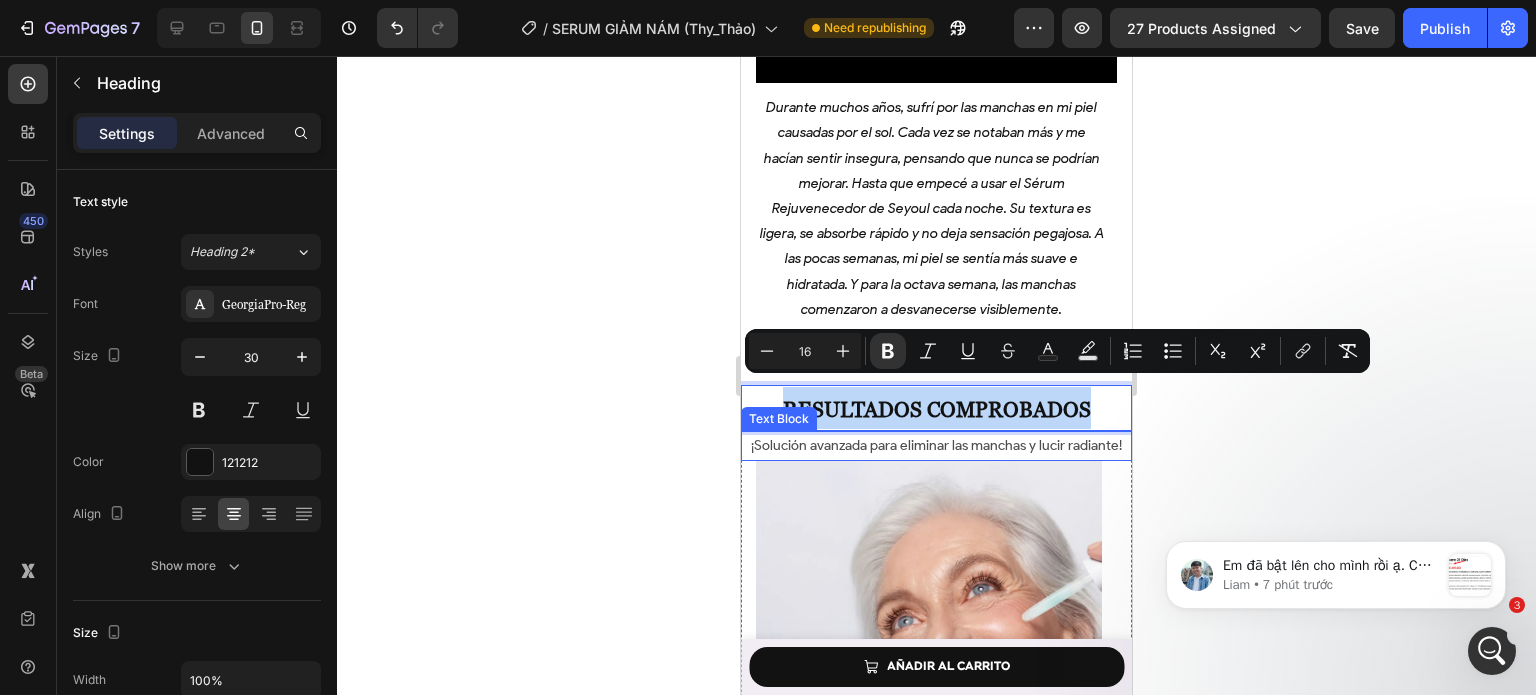 click on "¡Solución avanzada para eliminar las manchas y lucir radiante!" at bounding box center [936, 445] 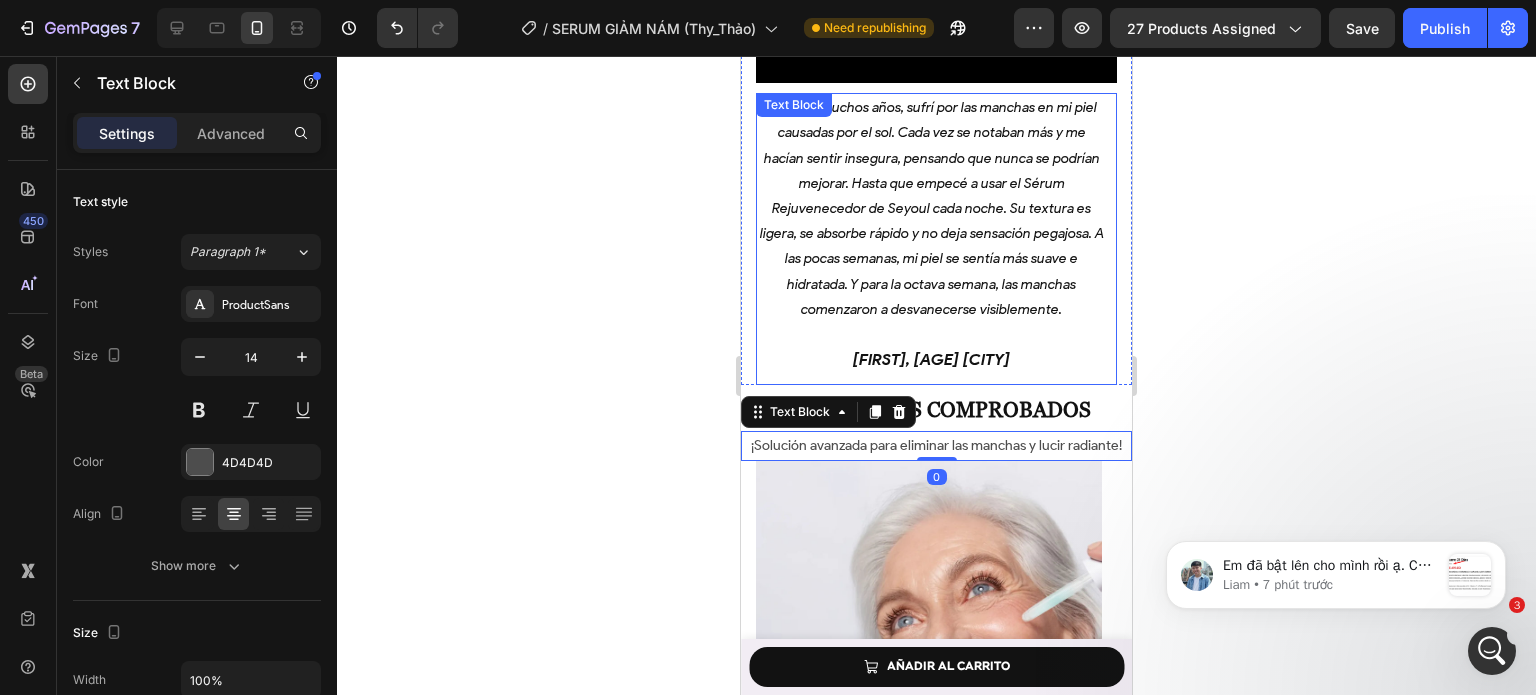 click on "Durante muchos años, sufrí por las manchas en mi piel causadas por el sol. Cada vez se notaban más y me hacían sentir insegura, pensando que nunca se podrían mejorar. Hasta que empecé a usar el Sérum Rejuvenecedor de Seyoul cada noche. Su textura es ligera, se absorbe rápido y no deja sensación pegajosa. A las pocas semanas, mi piel se sentía más suave e hidratada. Y para la octava semana, las manchas comenzaron a desvanecerse visiblemente.    – Mónica, 34 años, Monterrey" at bounding box center (931, 234) 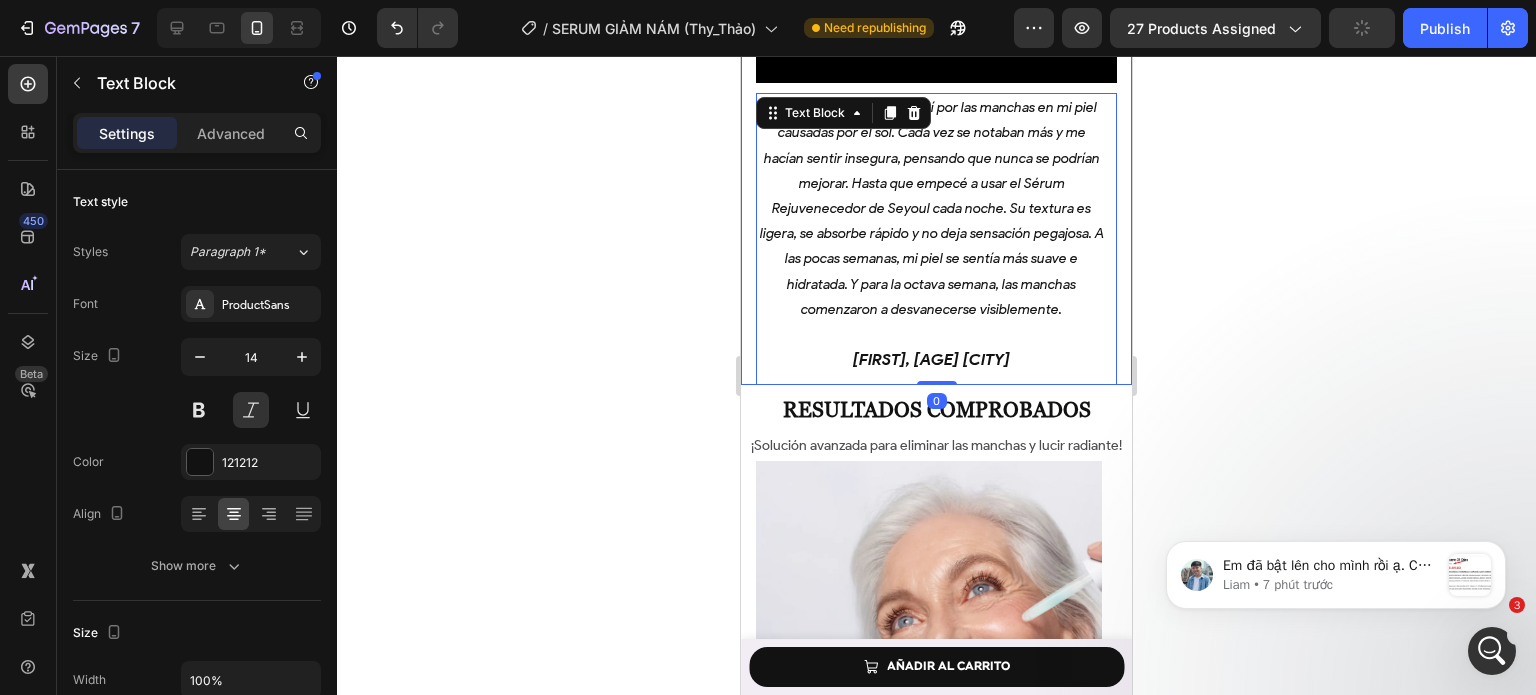 click on "Nueva Piel a los 50 Mi Lucha contra las Manchas del Sol Heading Video
AÑADIR AL CARRITO Button Durante muchos años, sufrí por las manchas en mi piel causadas por el sol. Cada vez se notaban más y me hacían sentir insegura, pensando que nunca se podrían mejorar. Hasta que empecé a usar el Sérum Rejuvenecedor de Seyoul cada noche. Su textura es ligera, se absorbe rápido y no deja sensación pegajosa. A las pocas semanas, mi piel se sentía más suave e hidratada. Y para la octava semana, las manchas comenzaron a desvanecerse visiblemente.    – Mónica, 34 años, Monterrey Text Block   0 Row" at bounding box center [936, 20] 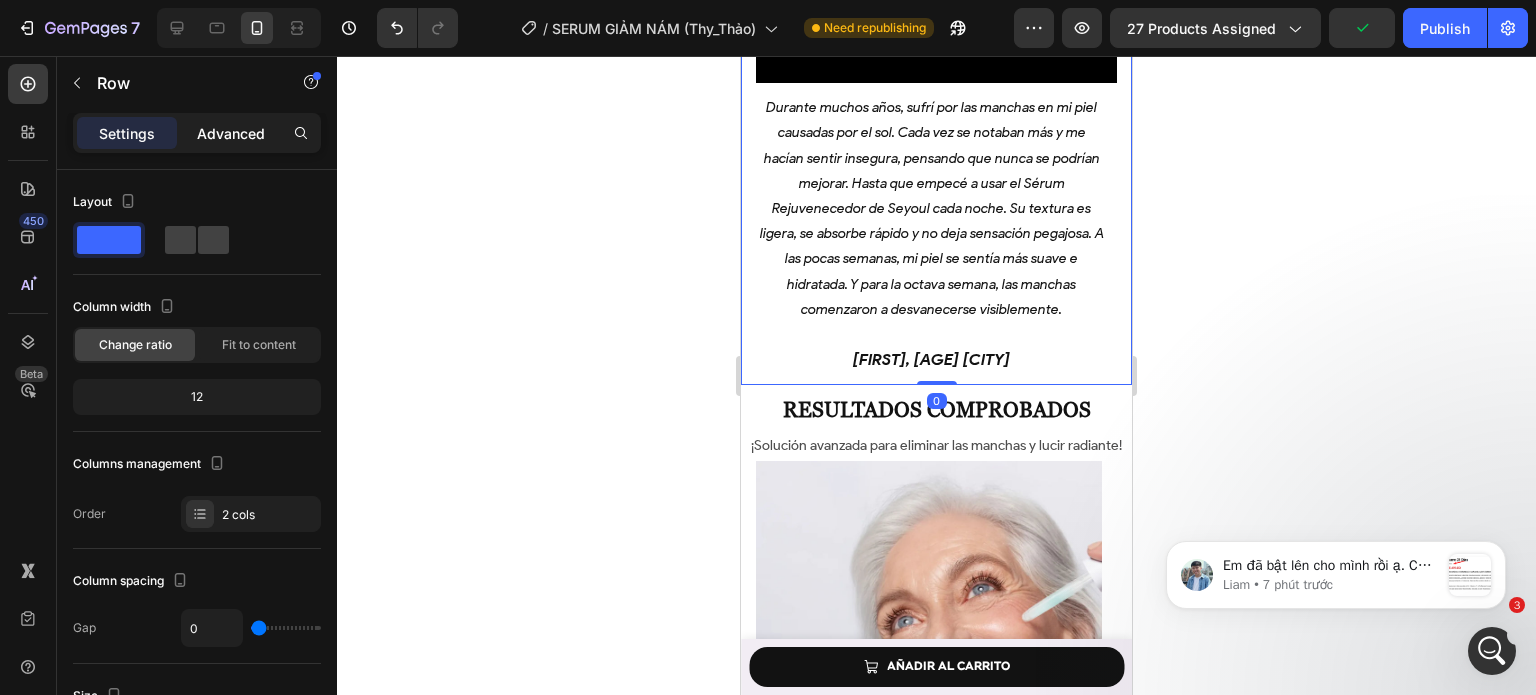 click on "Advanced" at bounding box center [231, 133] 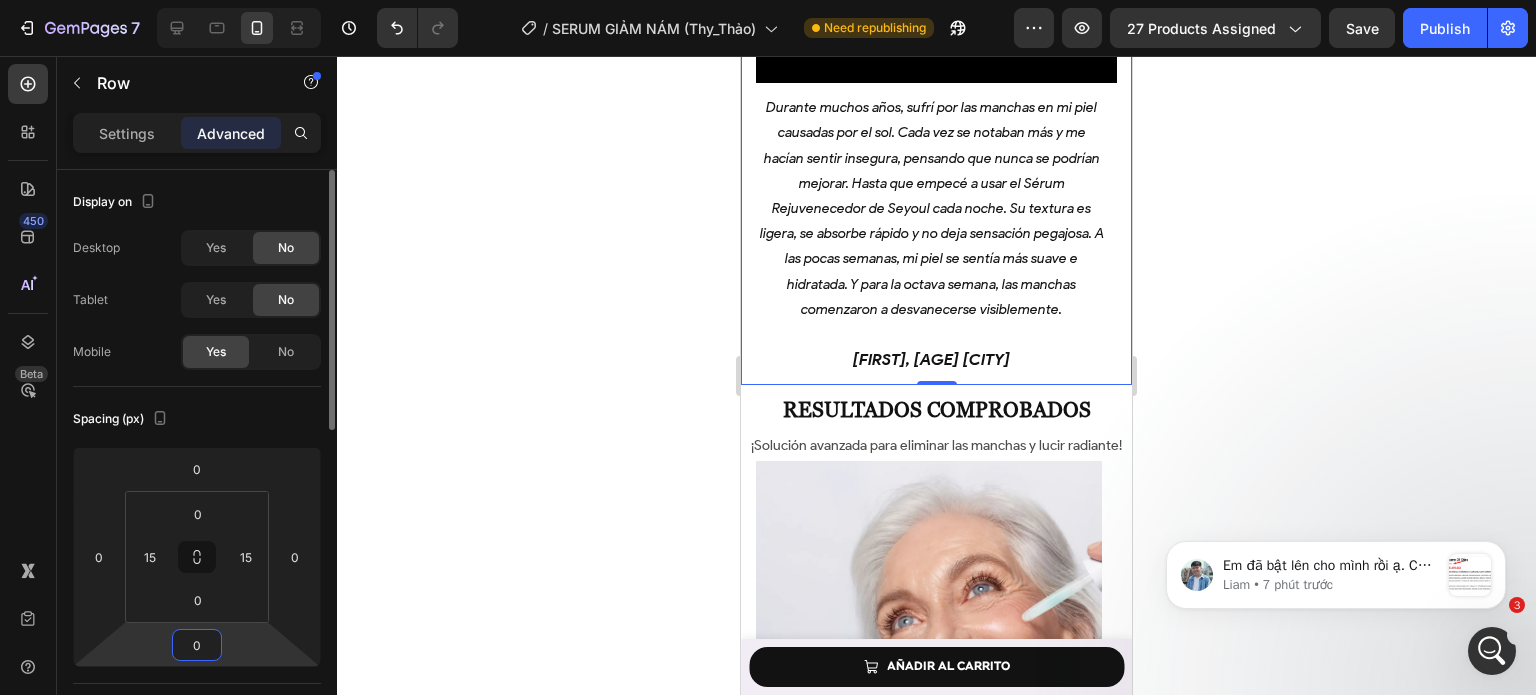 click on "0" at bounding box center [197, 645] 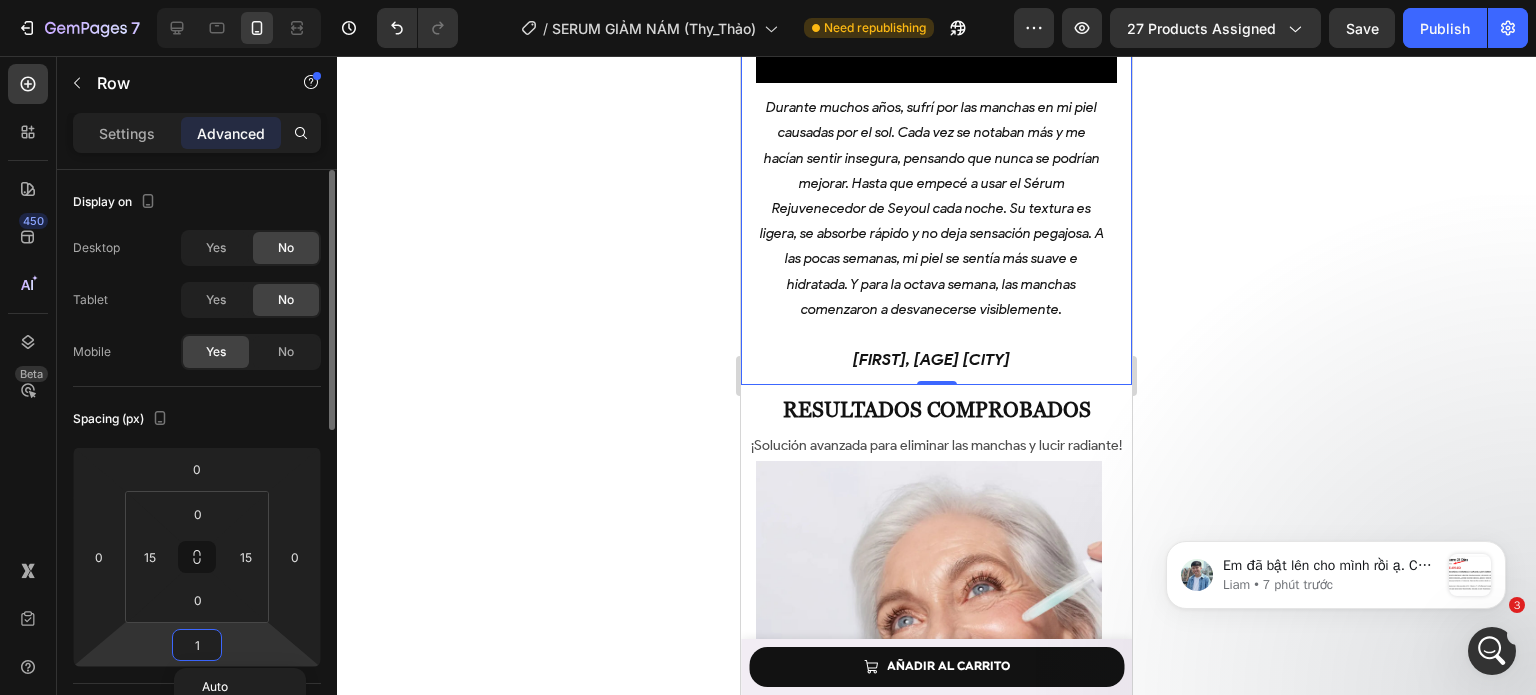 type on "10" 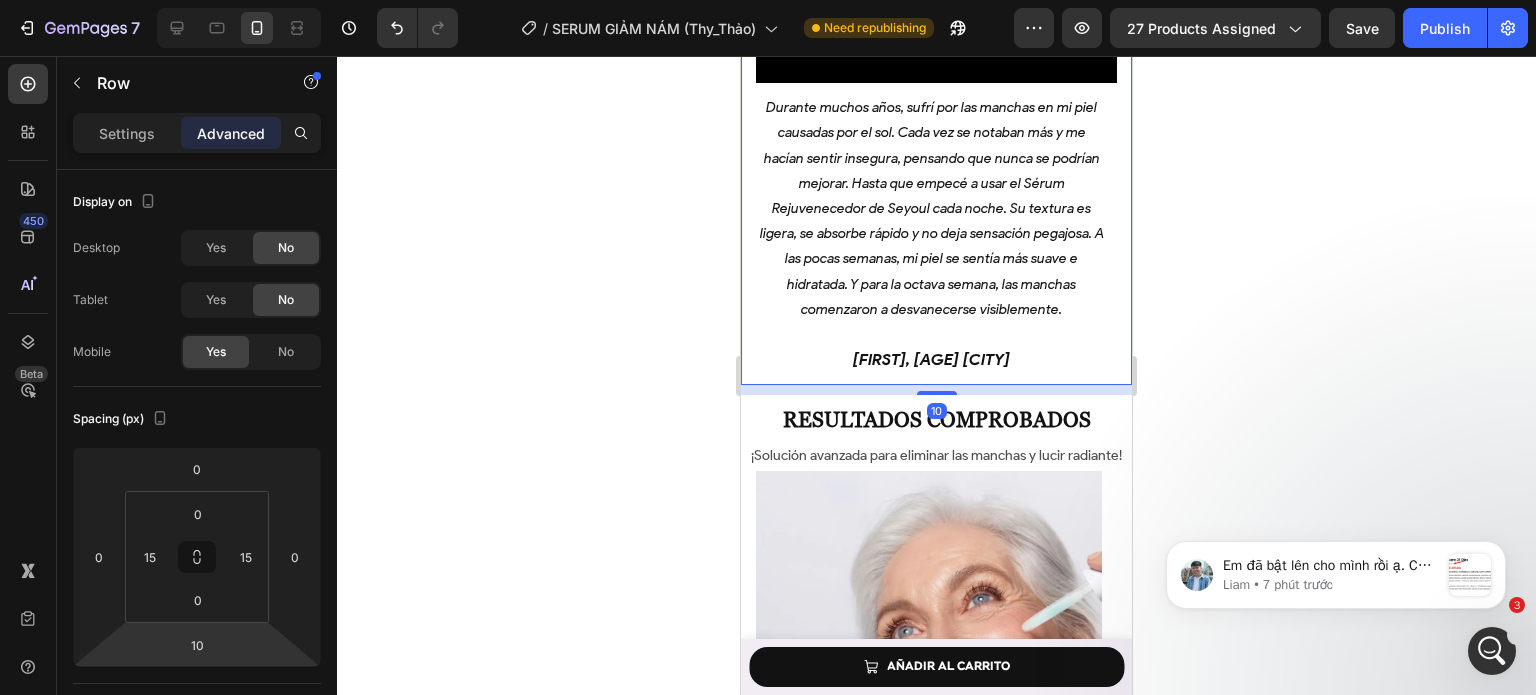 click 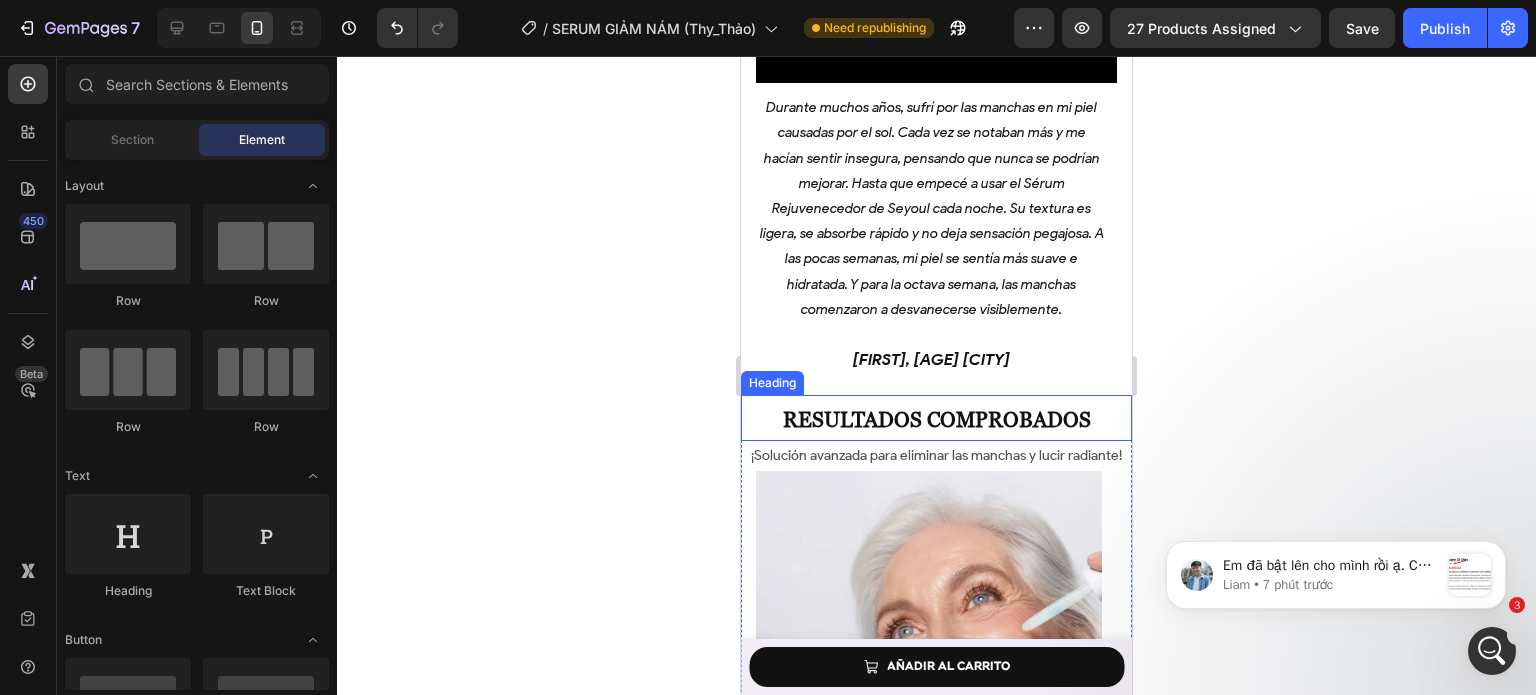 scroll, scrollTop: 6206, scrollLeft: 0, axis: vertical 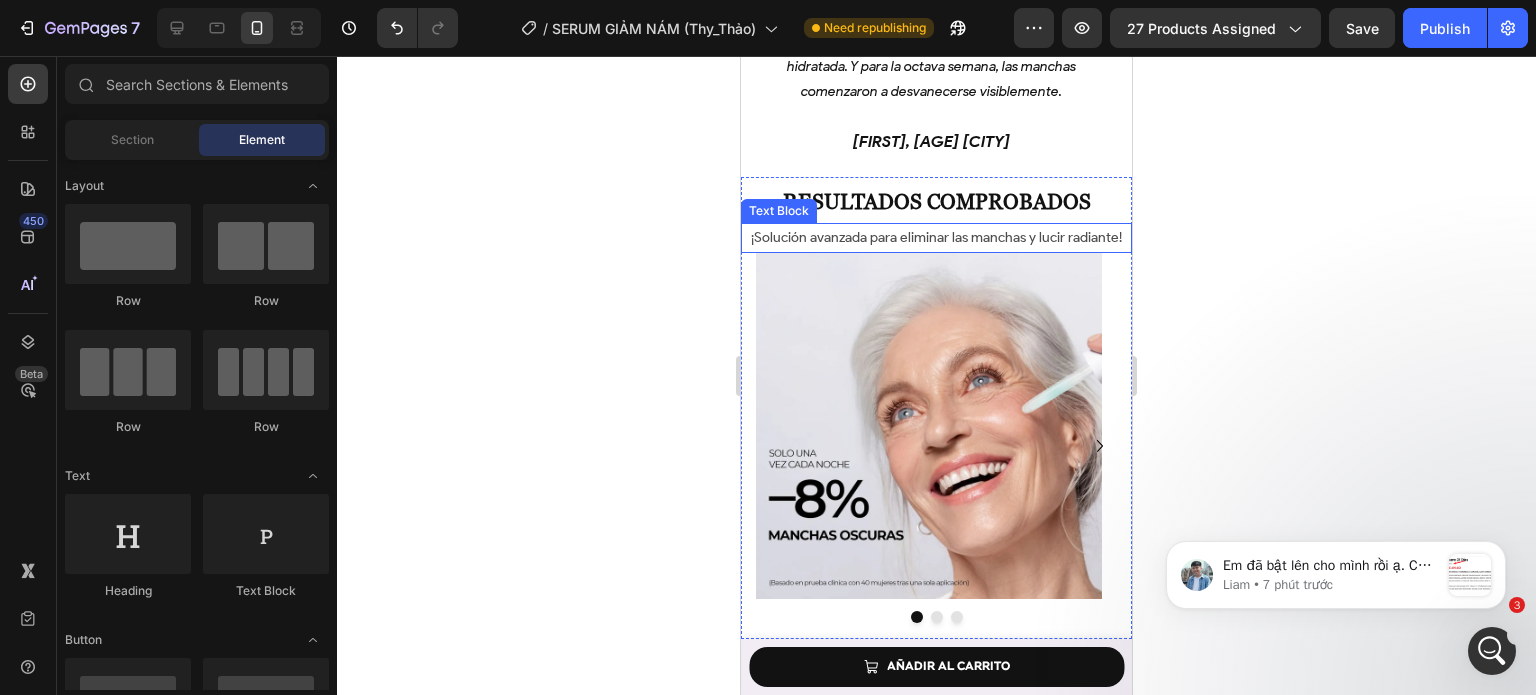 click on "¡Solución avanzada para eliminar las manchas y lucir radiante!" at bounding box center [936, 237] 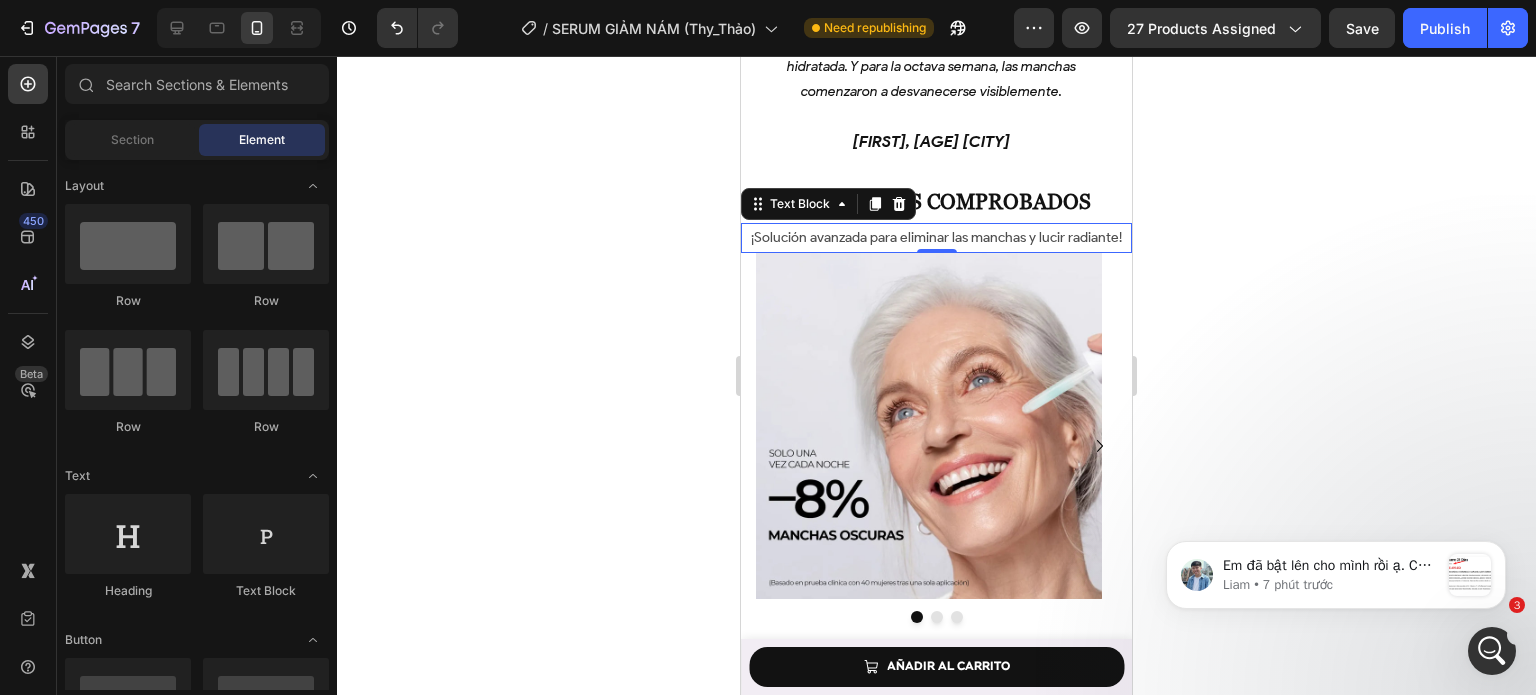click on "¡Solución avanzada para eliminar las manchas y lucir radiante!" at bounding box center (936, 237) 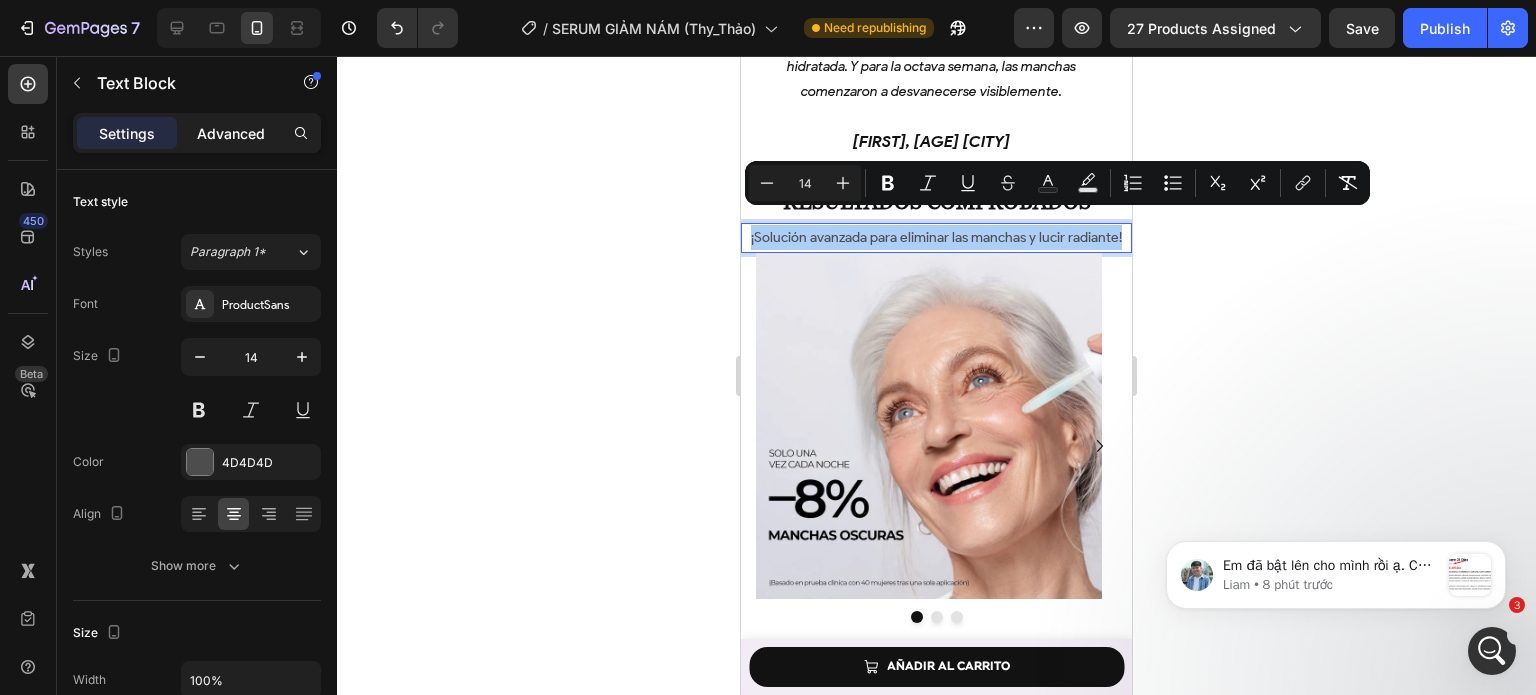 click on "Advanced" at bounding box center (231, 133) 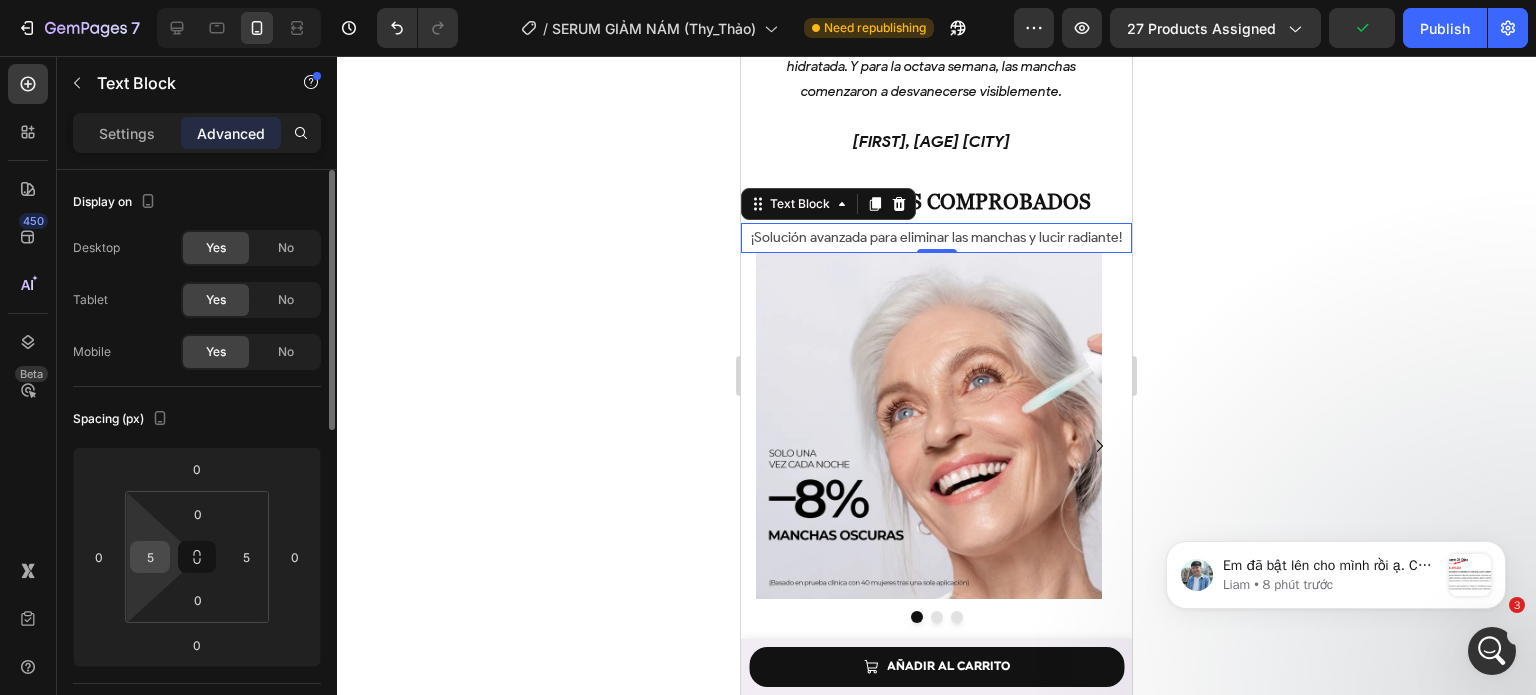 click on "5" at bounding box center [150, 557] 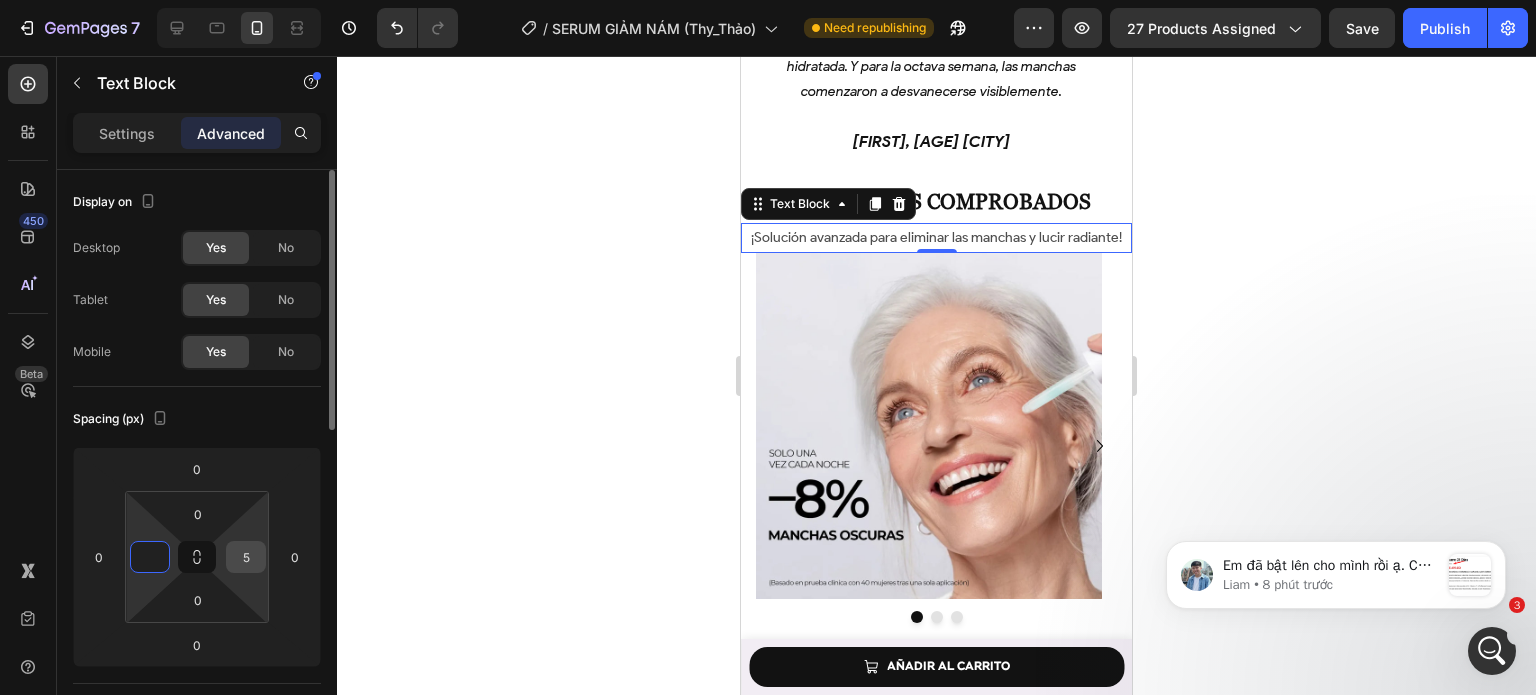 type on "0" 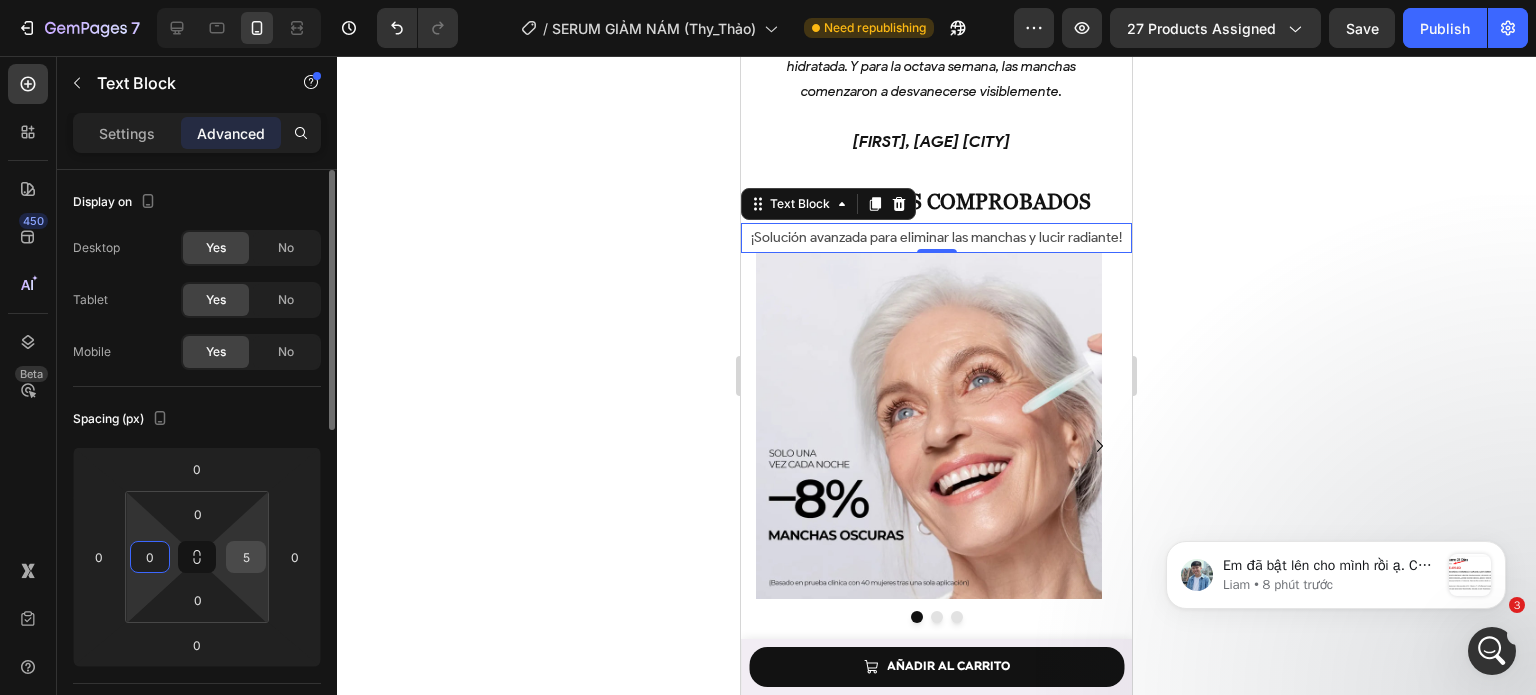 click on "5" at bounding box center (246, 557) 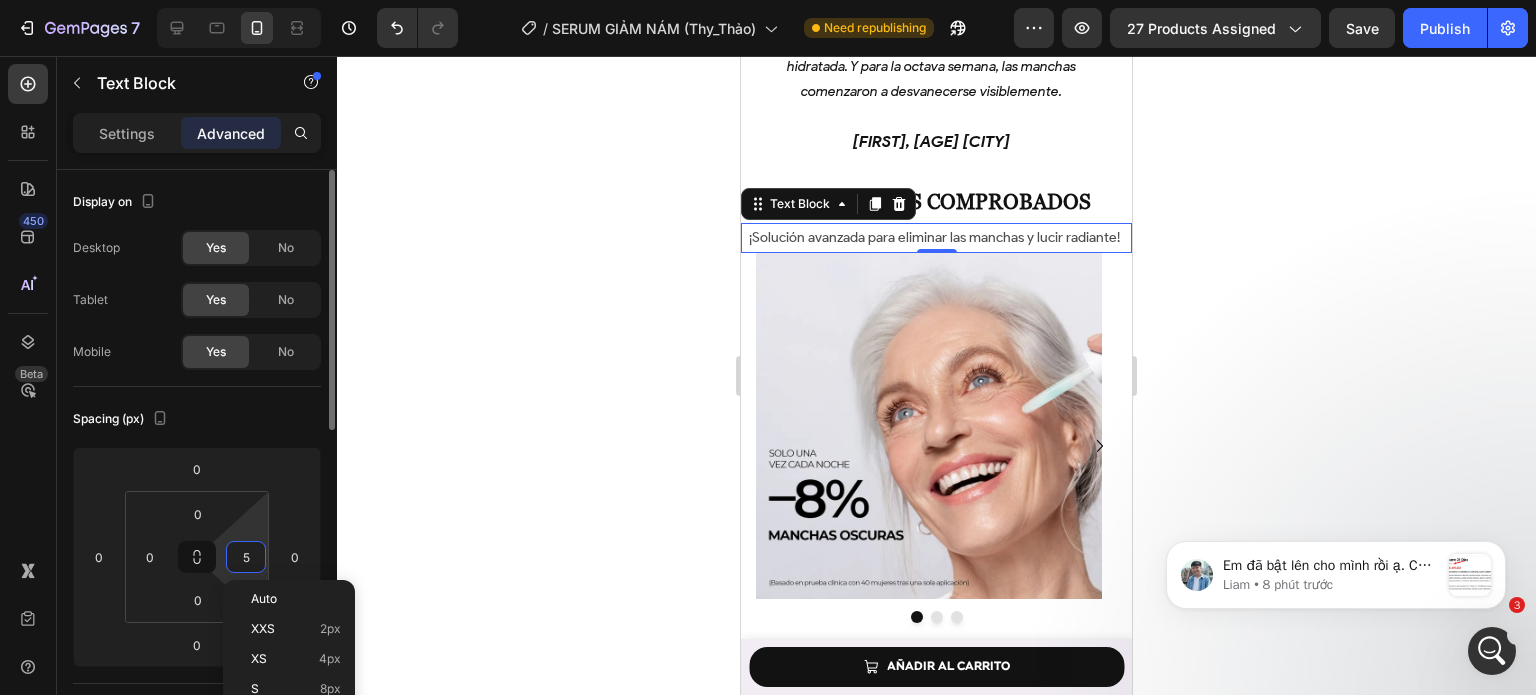 type 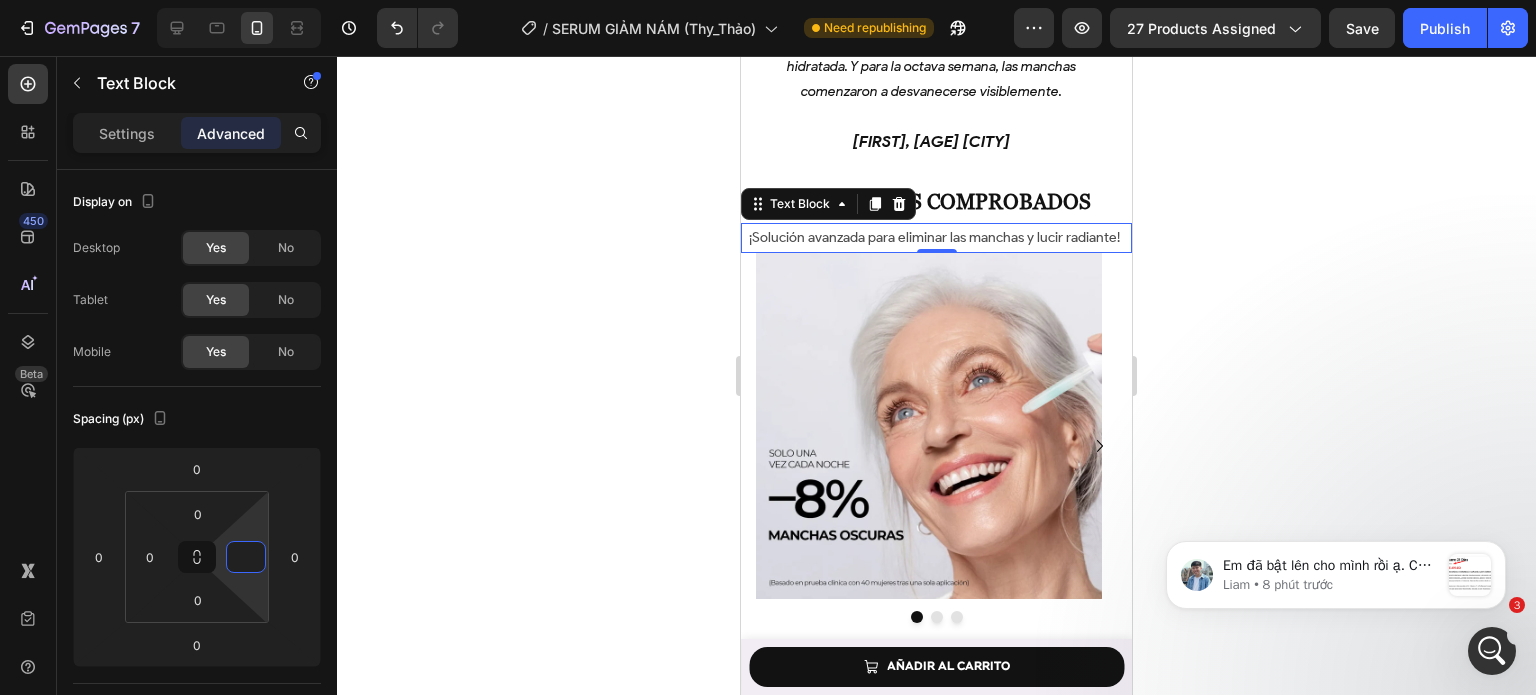 click at bounding box center (929, 426) 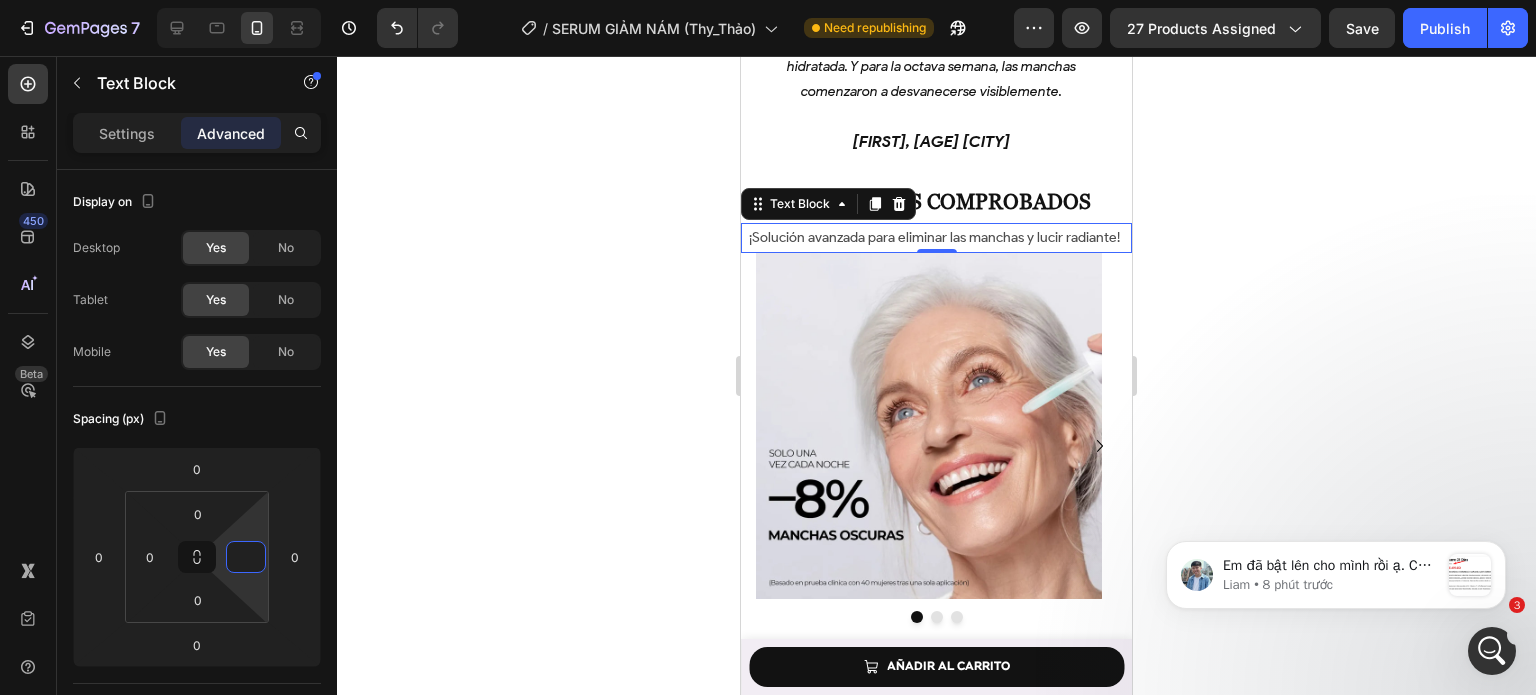 click at bounding box center (929, 426) 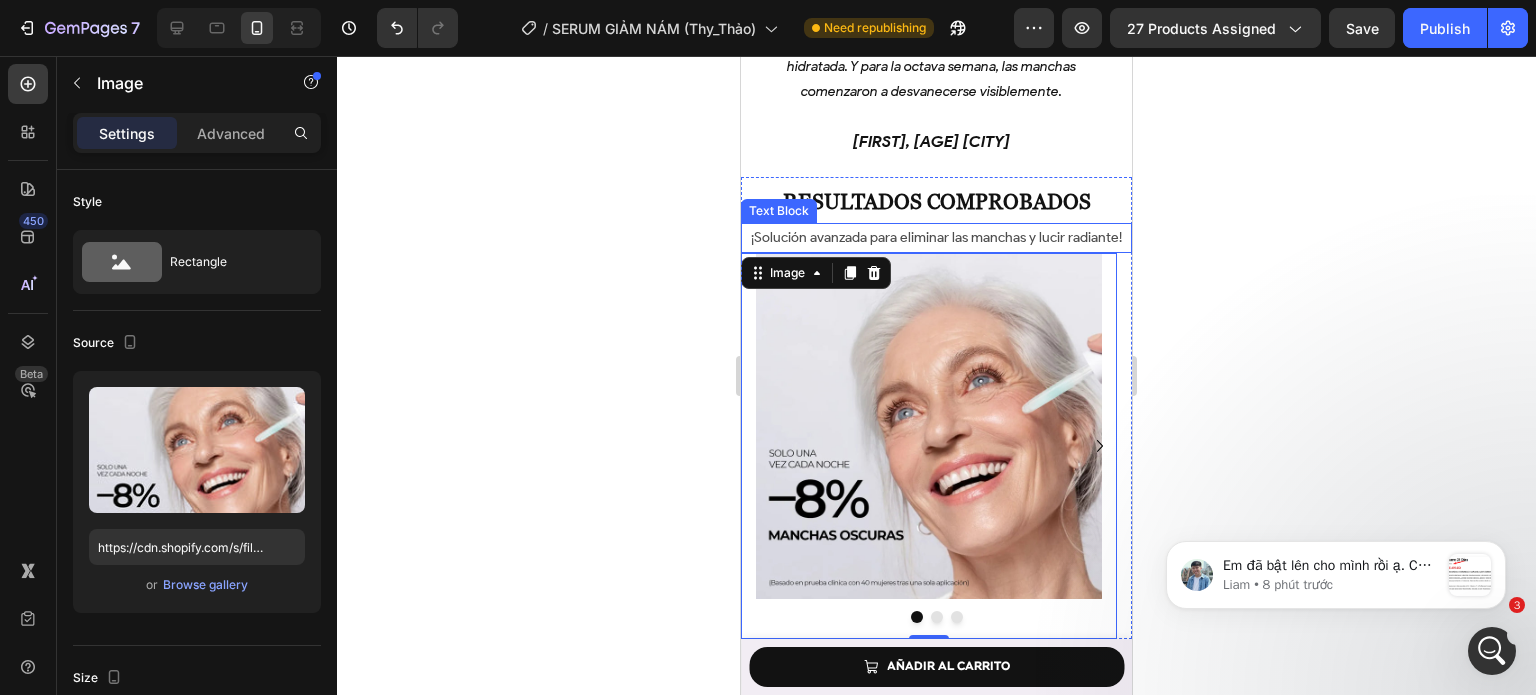 click on "¡Solución avanzada para eliminar las manchas y lucir radiante!" at bounding box center [936, 237] 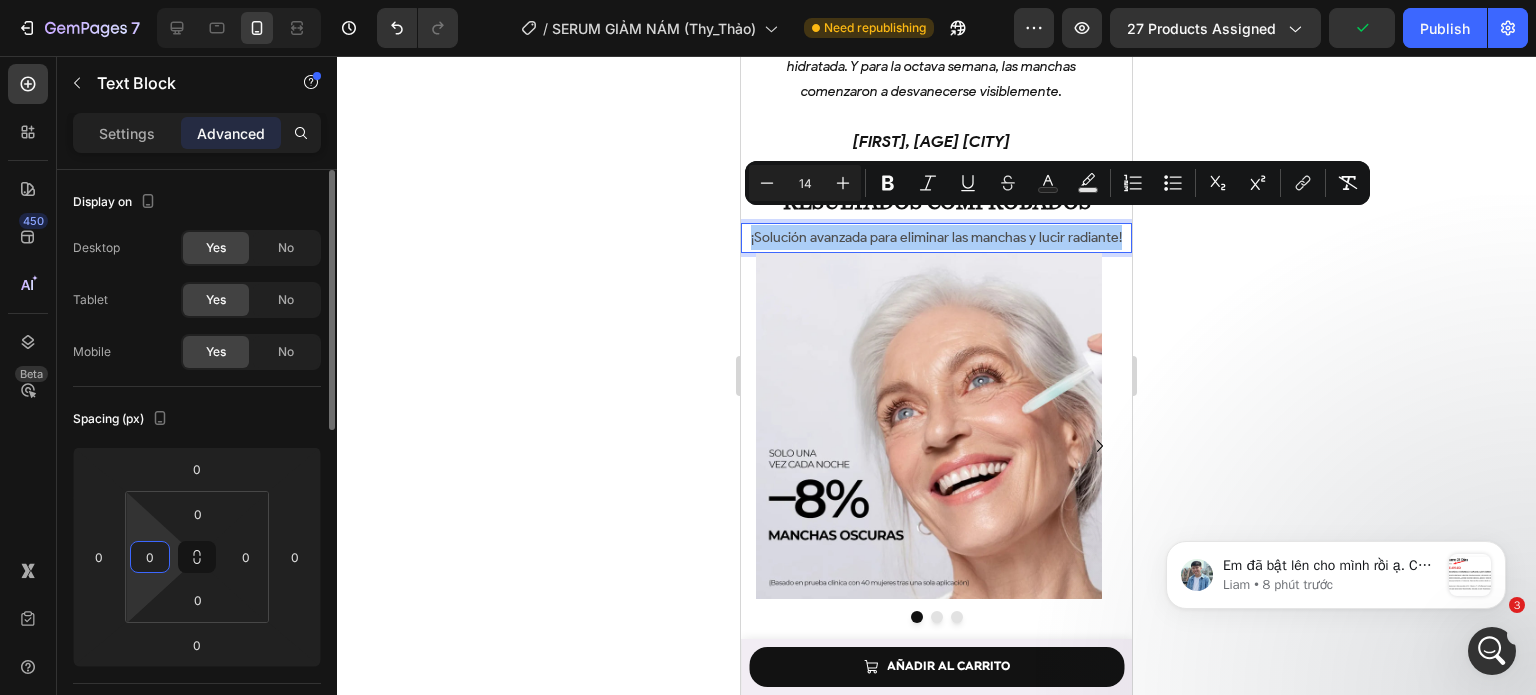 click on "0" at bounding box center (150, 557) 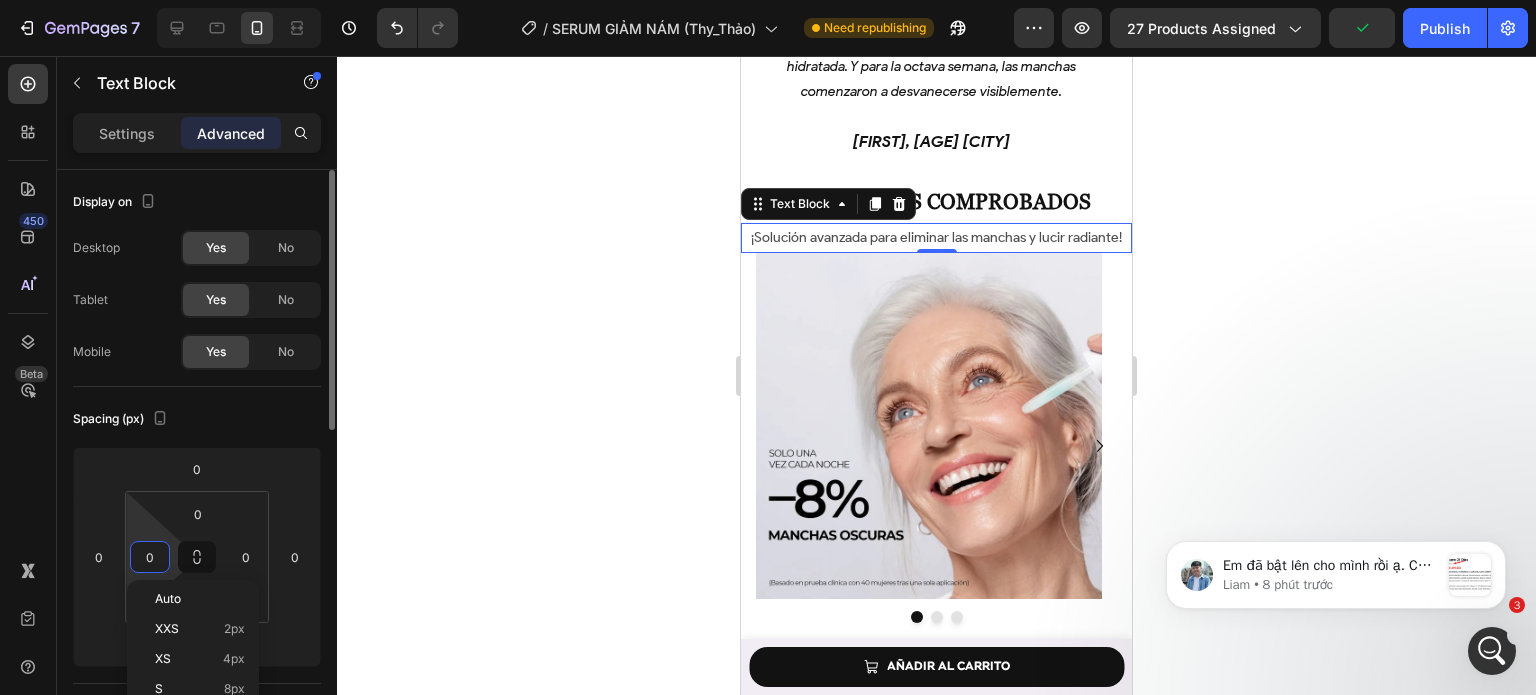 type on "4" 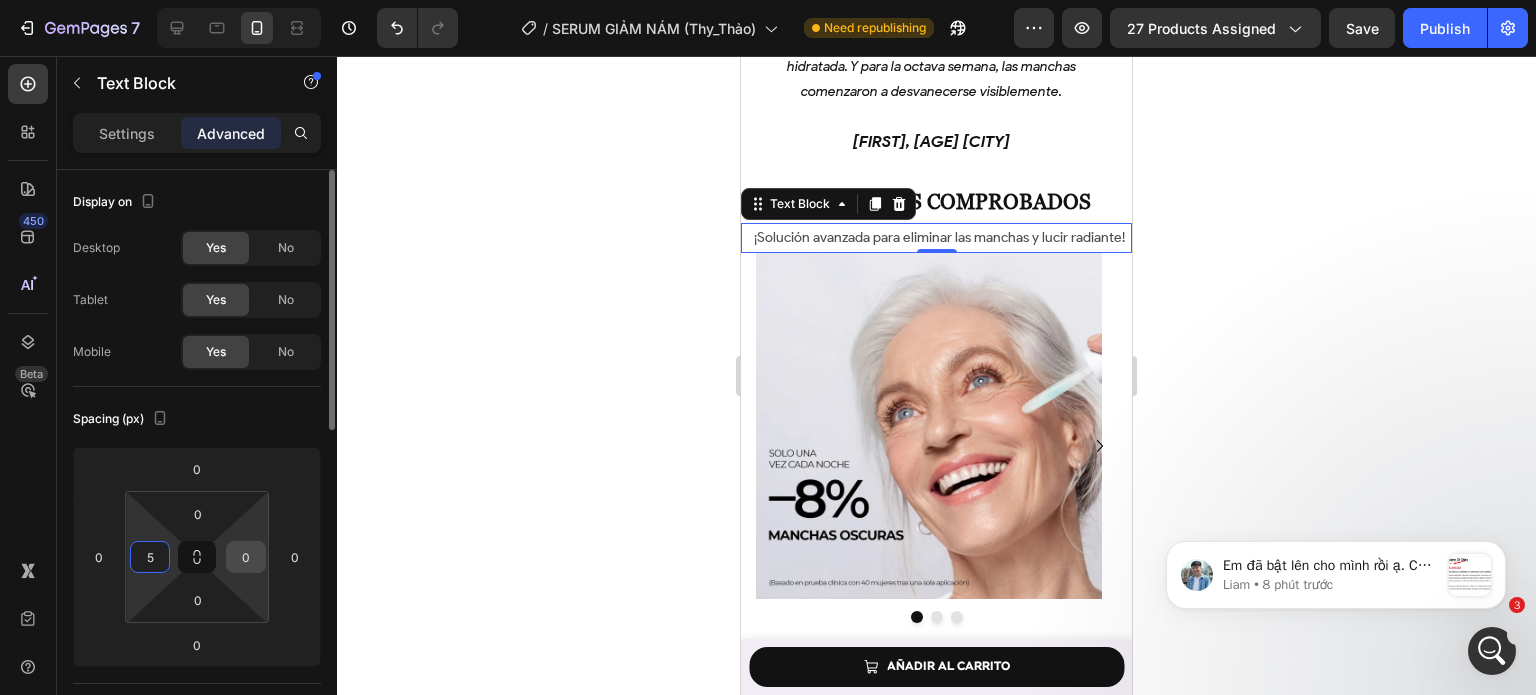 type on "5" 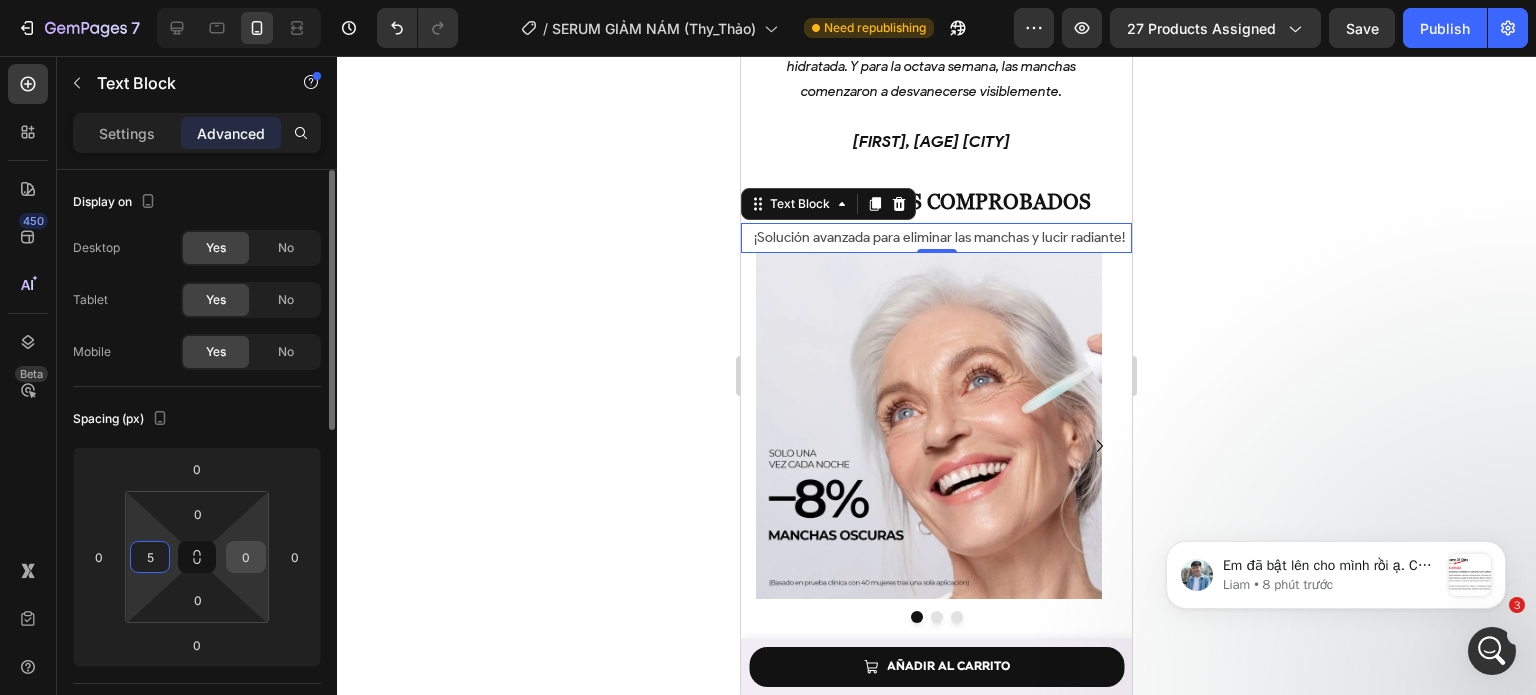 click on "0" at bounding box center (246, 557) 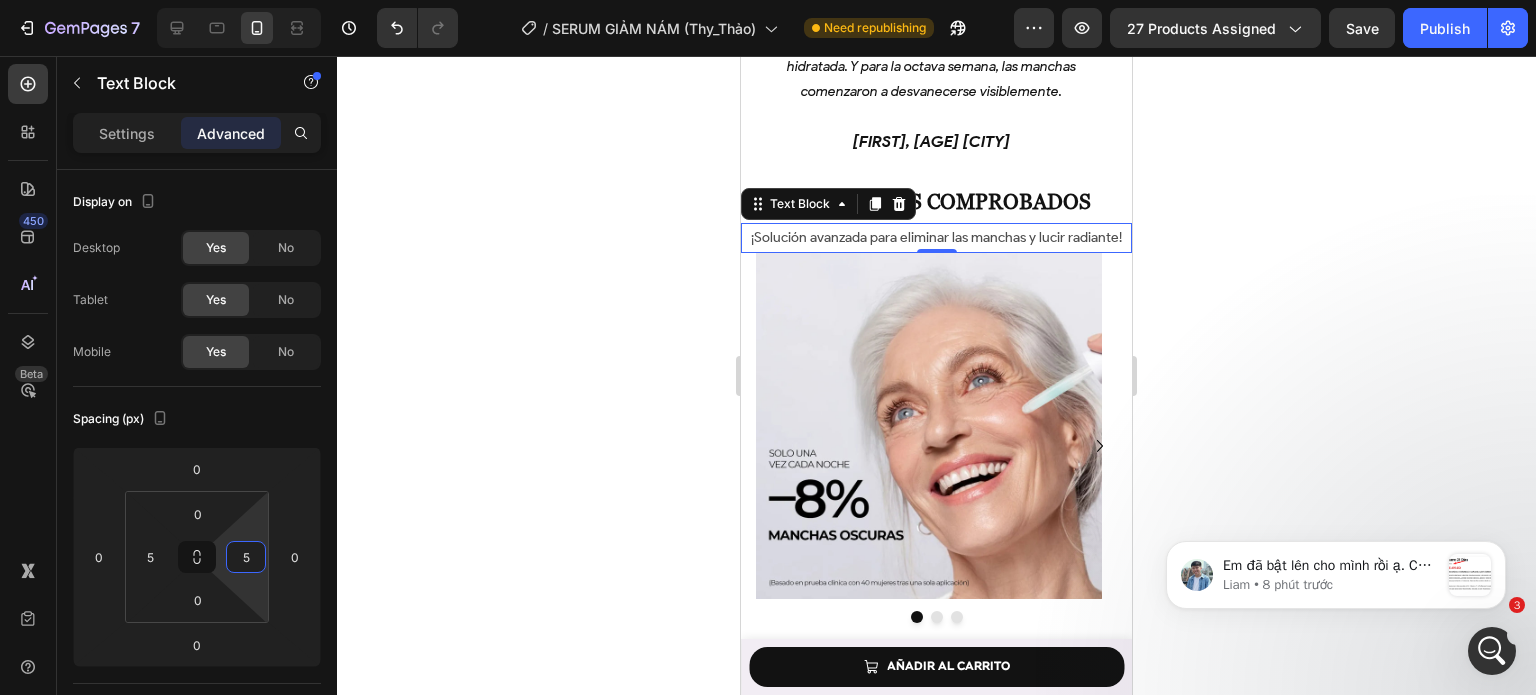 type on "5" 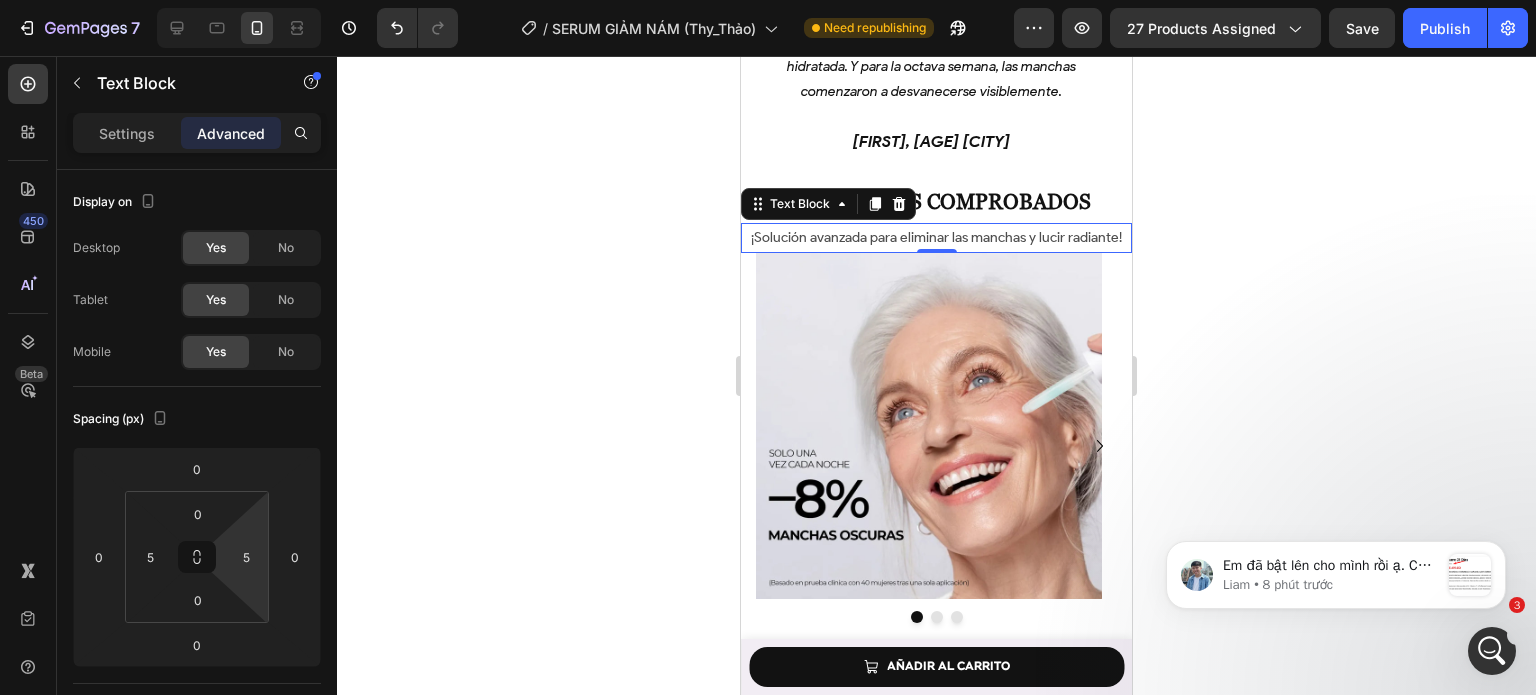 click 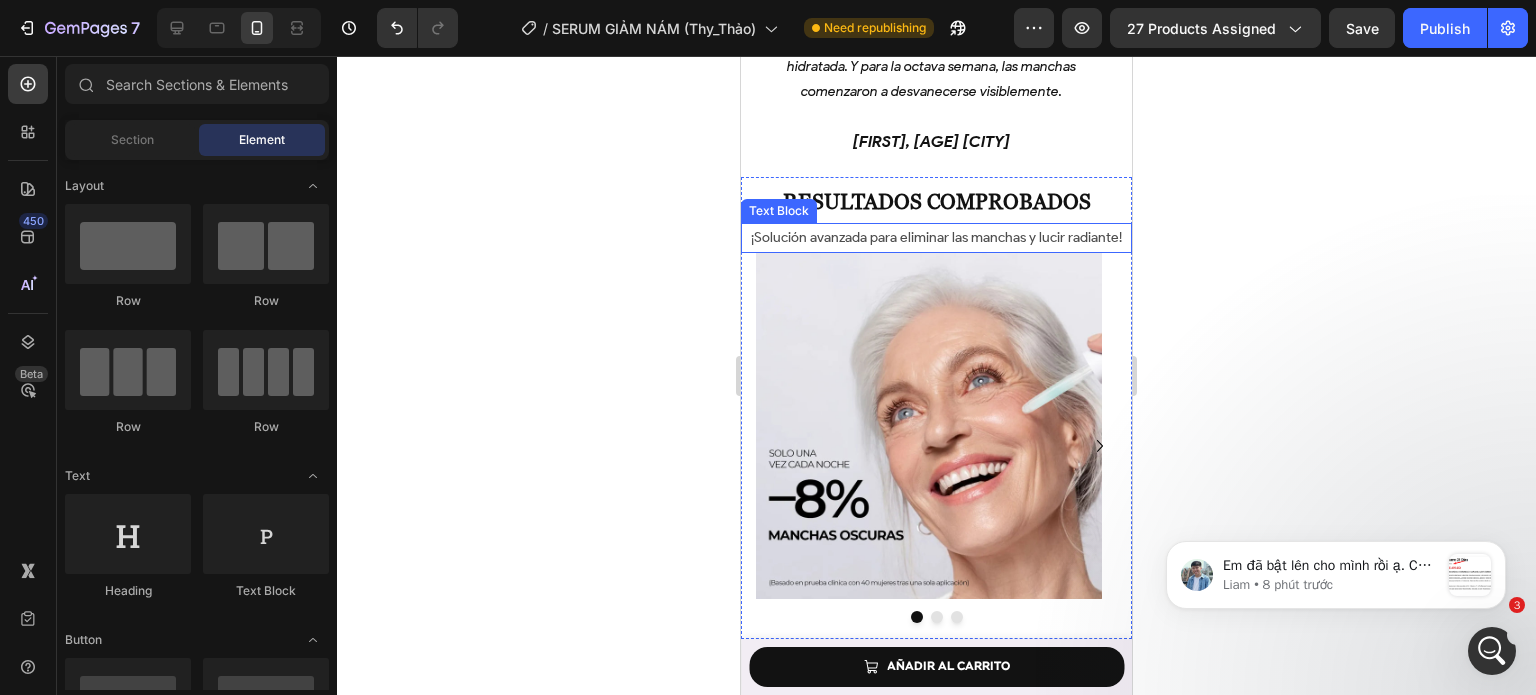 click on "¡Solución avanzada para eliminar las manchas y lucir radiante!" at bounding box center (936, 237) 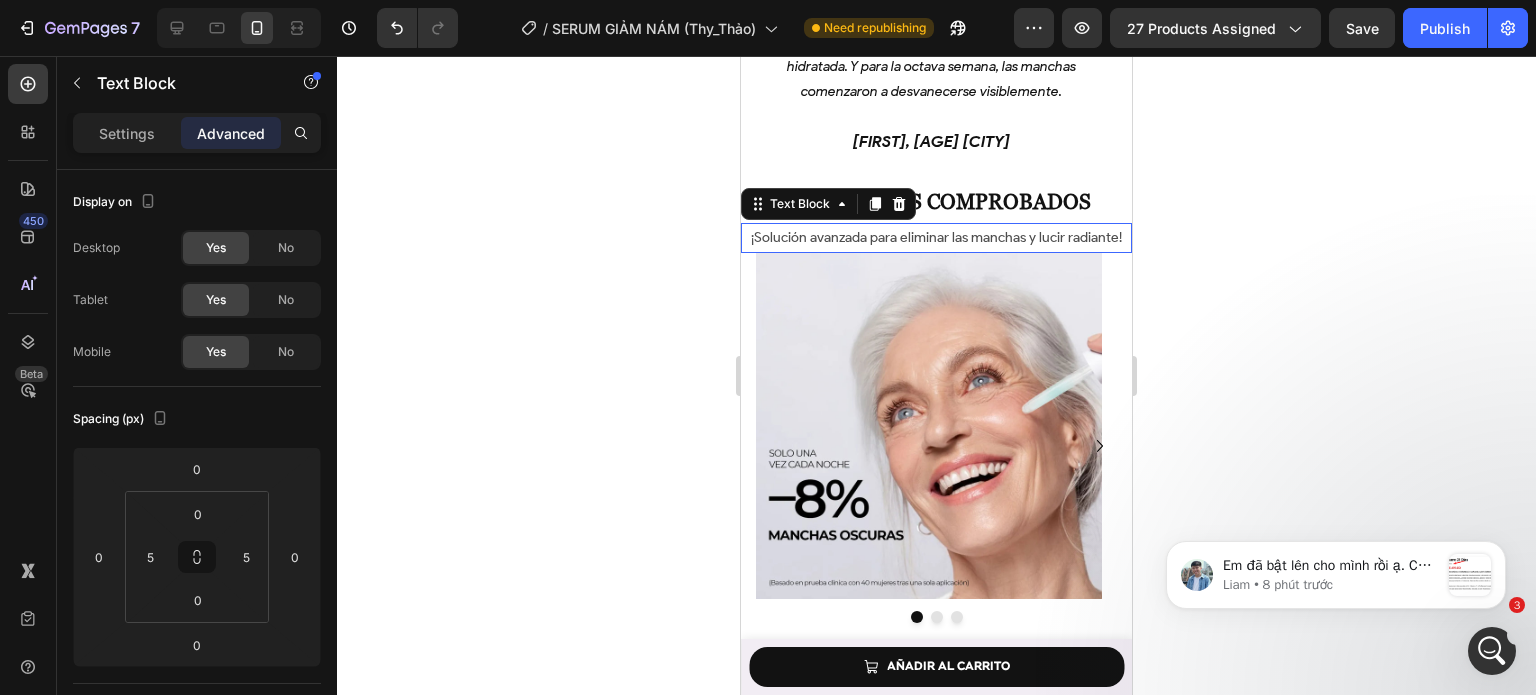 click on "¡Solución avanzada para eliminar las manchas y lucir radiante!" at bounding box center (936, 237) 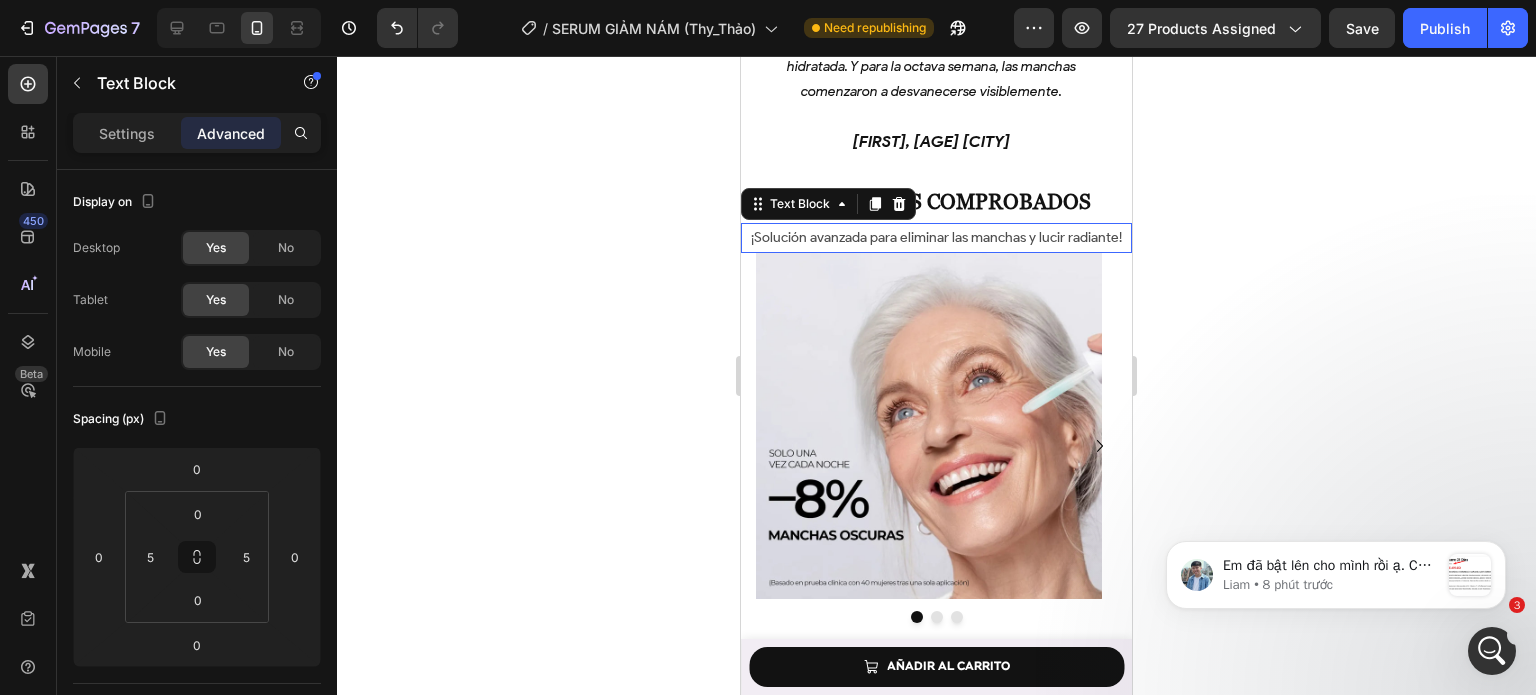 click on "¡Solución avanzada para eliminar las manchas y lucir radiante!" at bounding box center (936, 237) 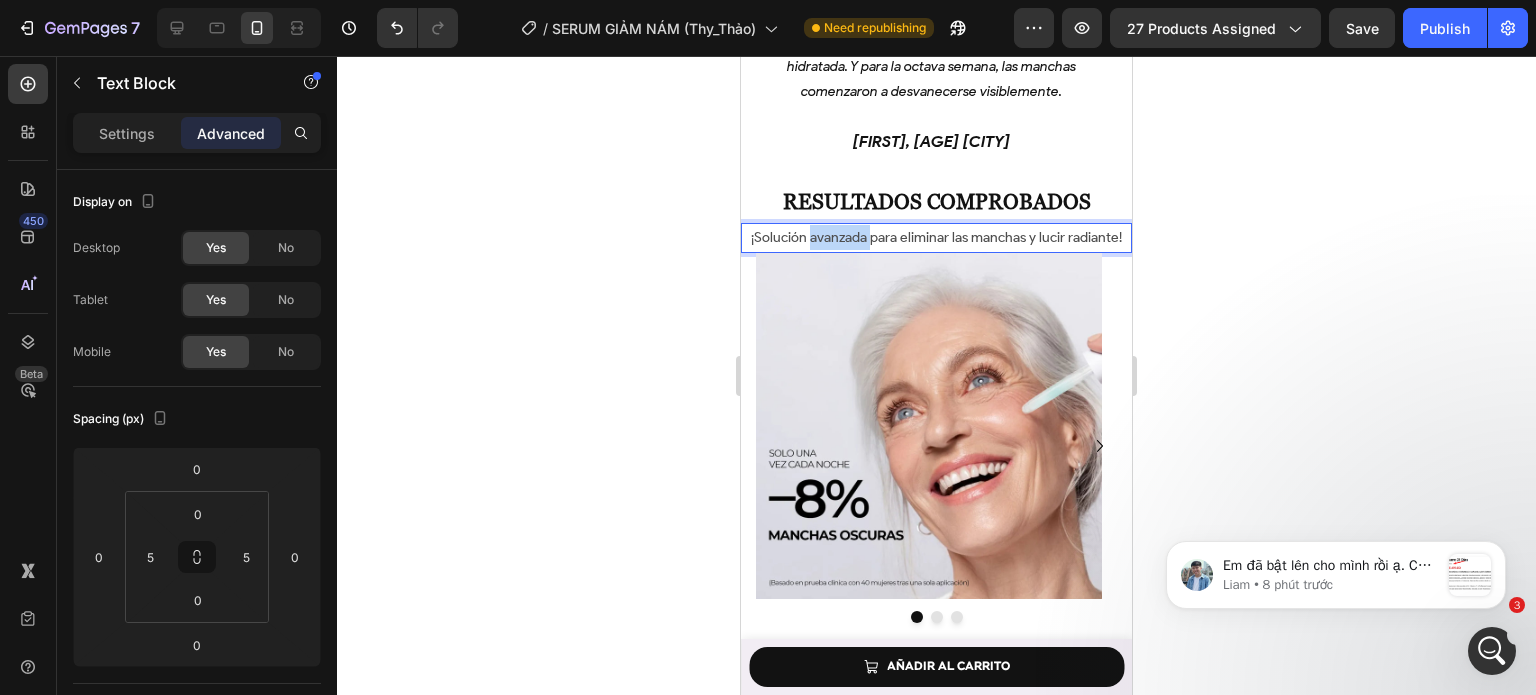click on "¡Solución avanzada para eliminar las manchas y lucir radiante!" at bounding box center (936, 237) 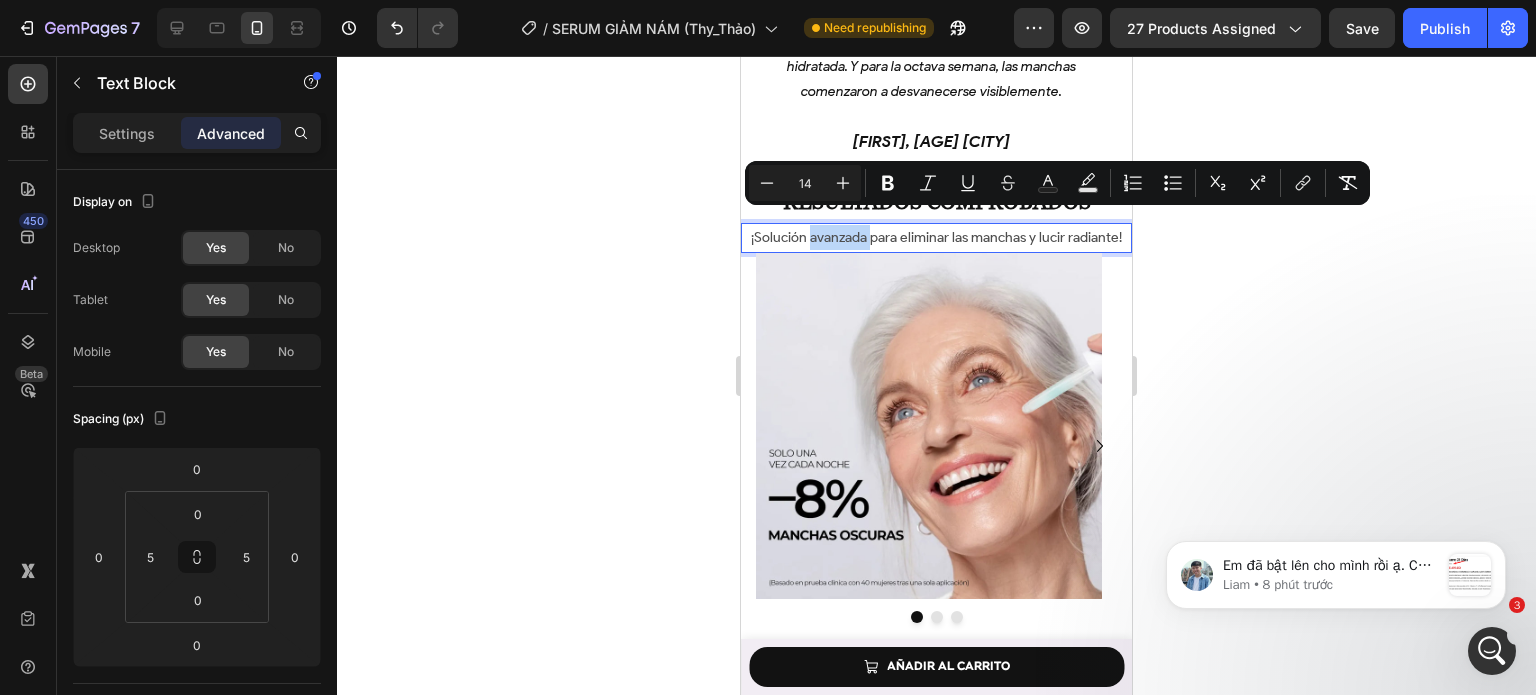 click on "¡Solución avanzada para eliminar las manchas y lucir radiante!" at bounding box center (936, 237) 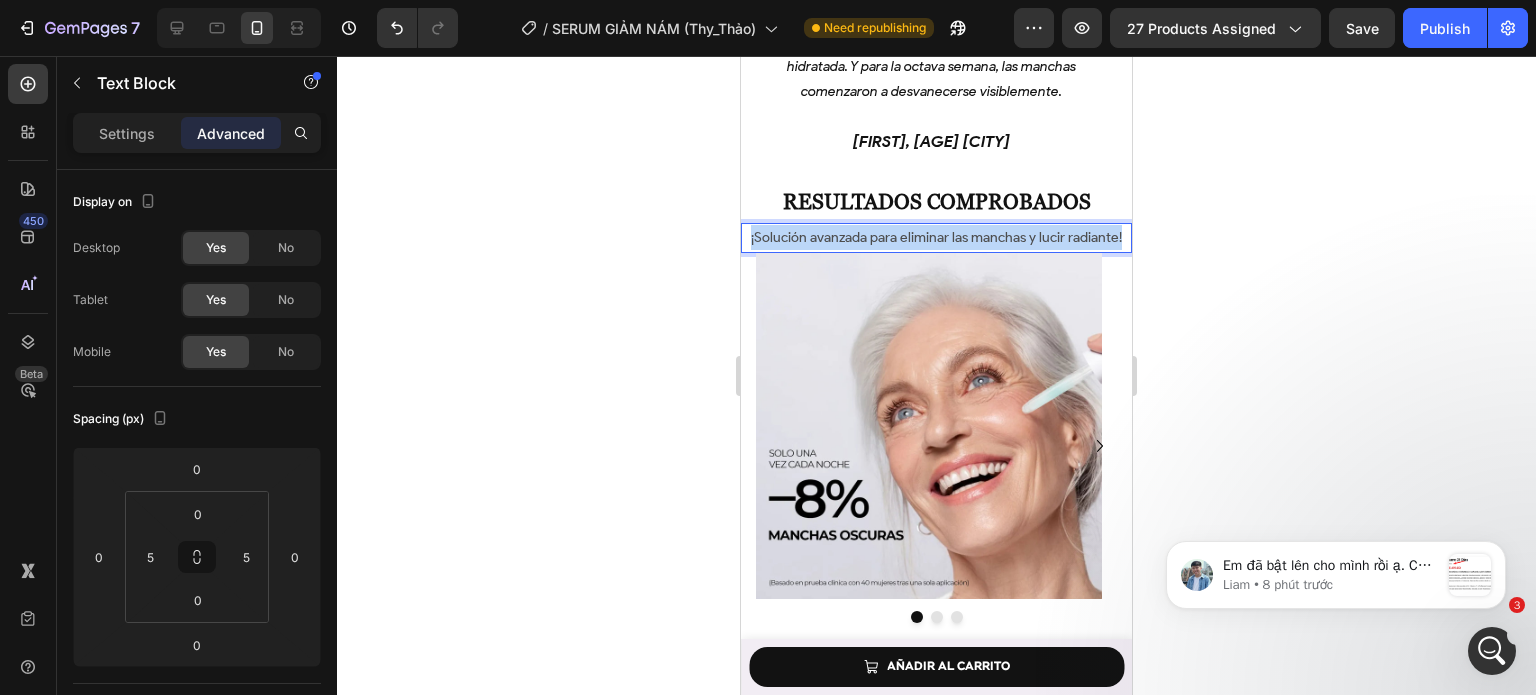 click on "¡Solución avanzada para eliminar las manchas y lucir radiante!" at bounding box center (936, 237) 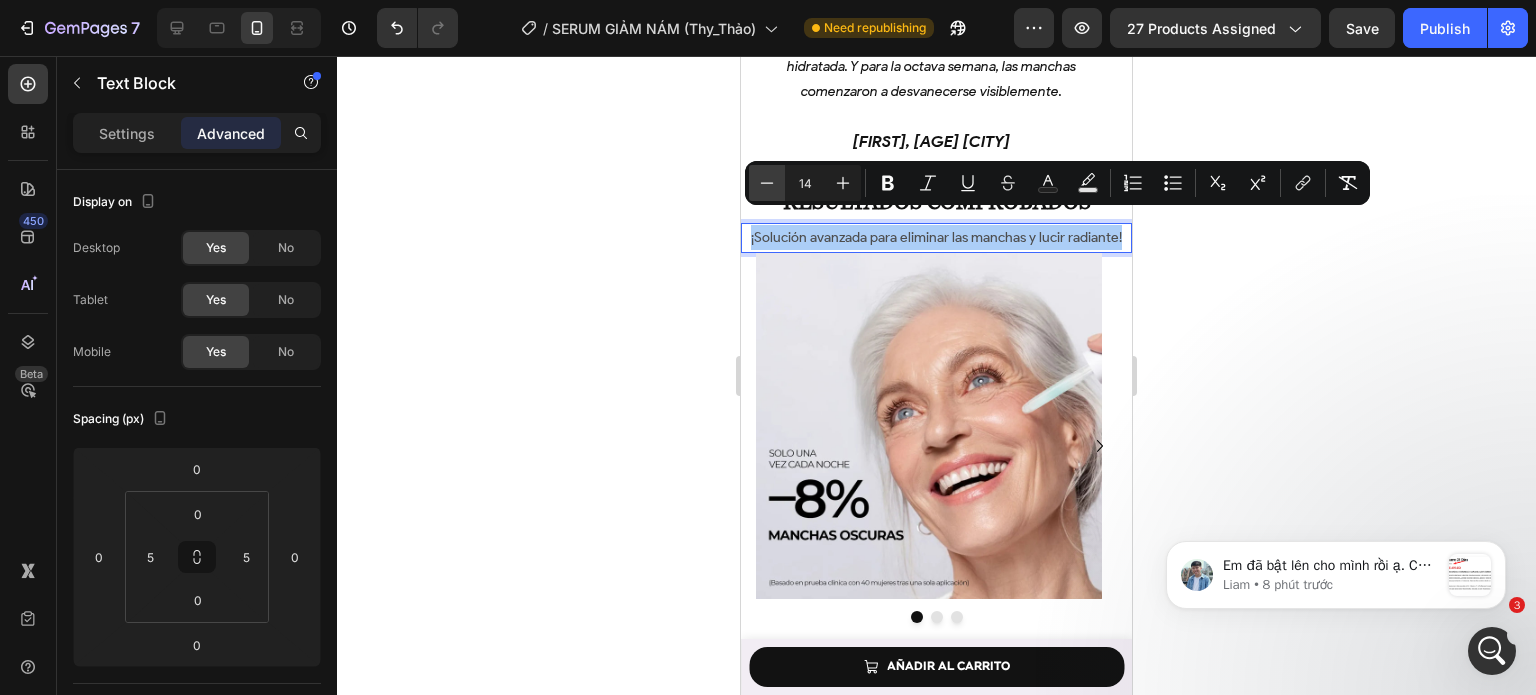 click on "Minus" at bounding box center [767, 183] 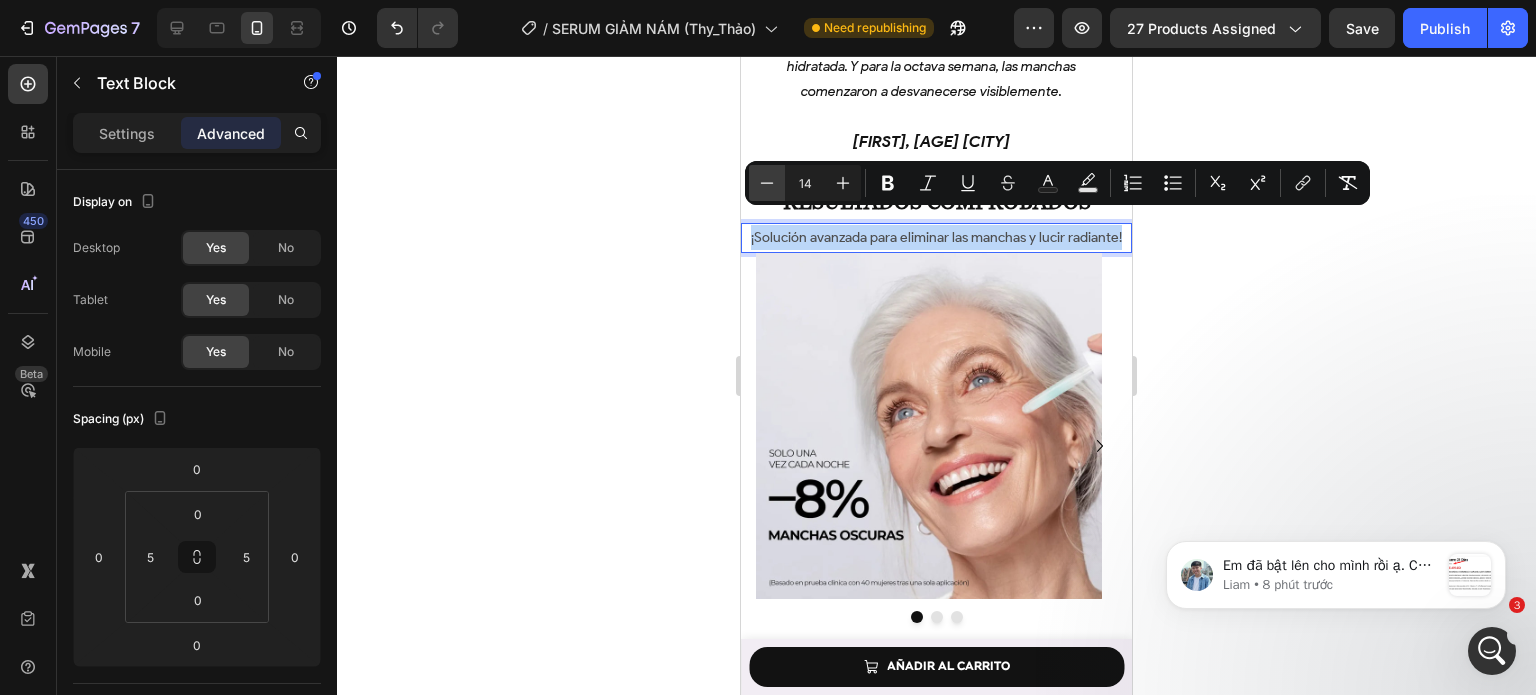 type on "13" 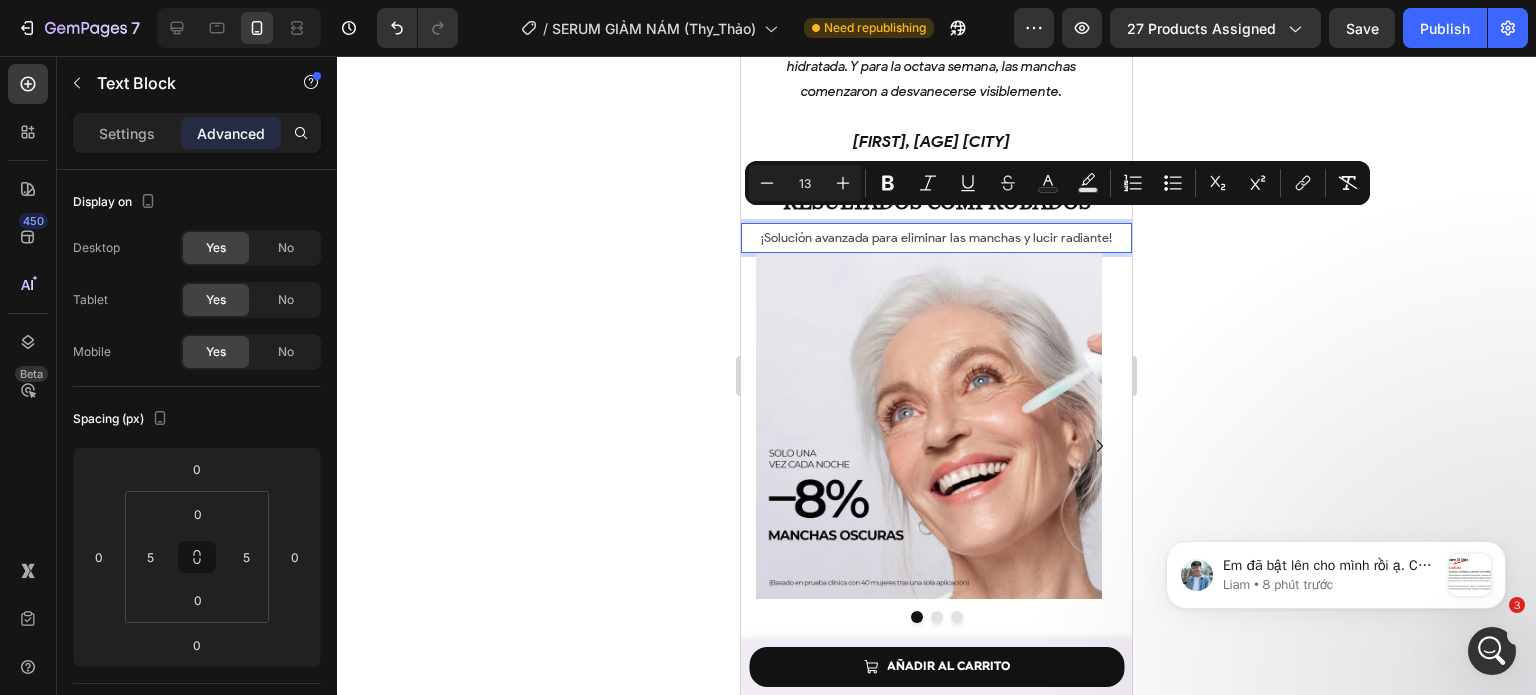 click 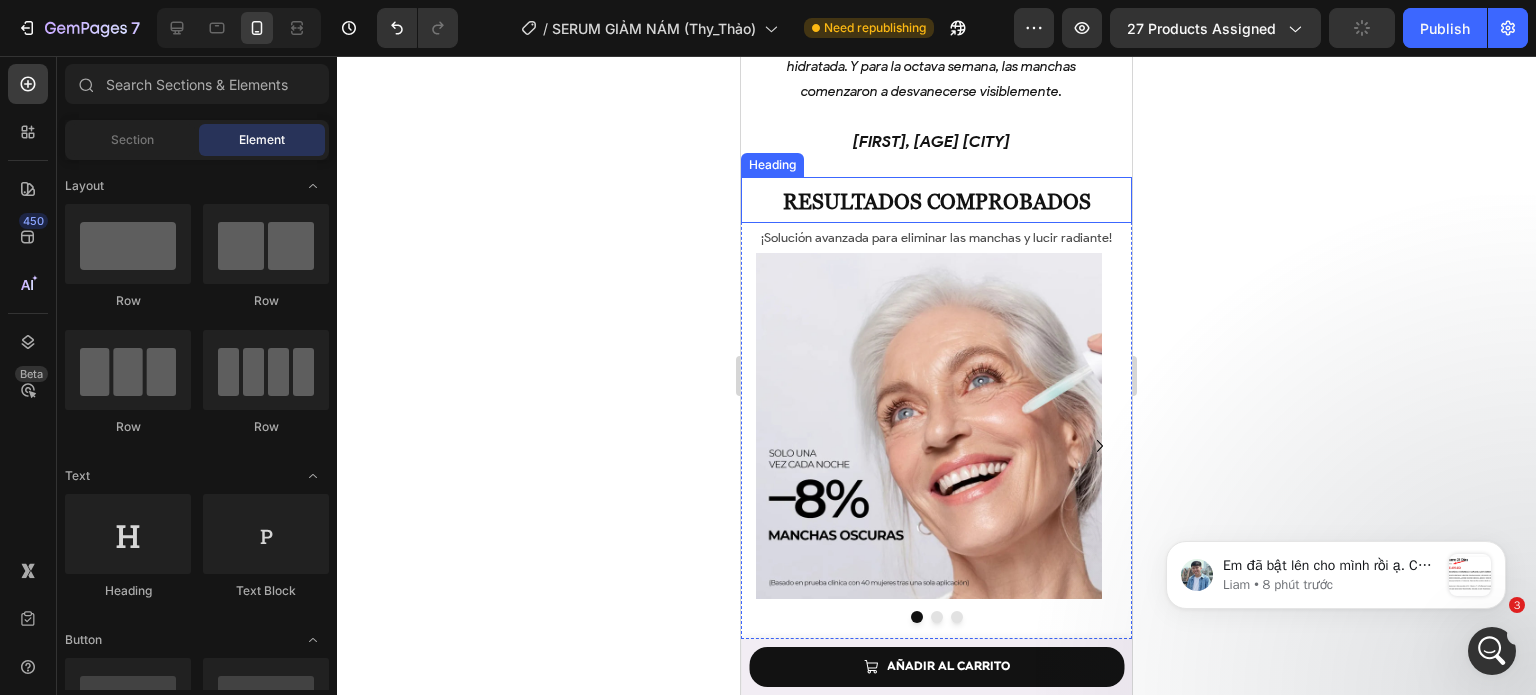 click on "⁠⁠⁠⁠⁠⁠⁠ Resultados comprobados Heading" at bounding box center [936, 200] 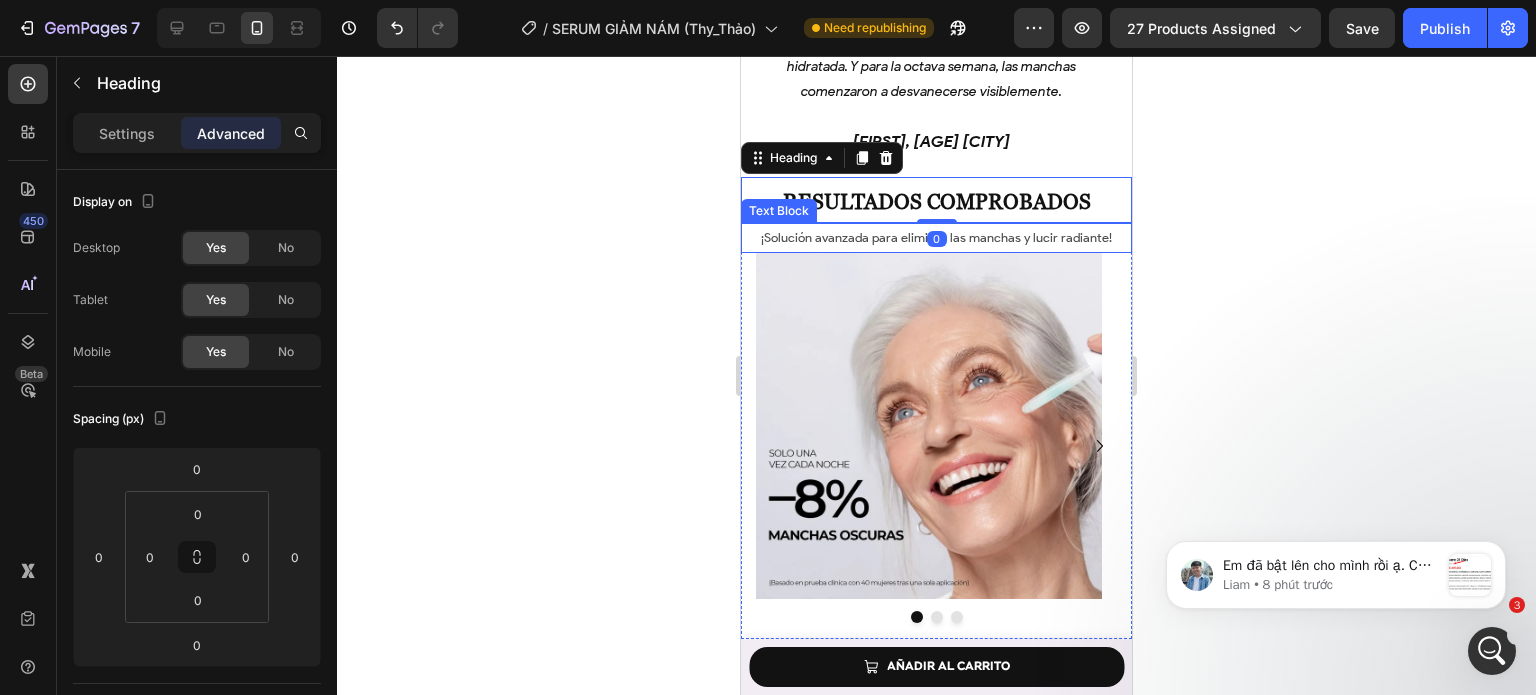 click on "¡Solución avanzada para eliminar las manchas y lucir radiante!" at bounding box center [936, 237] 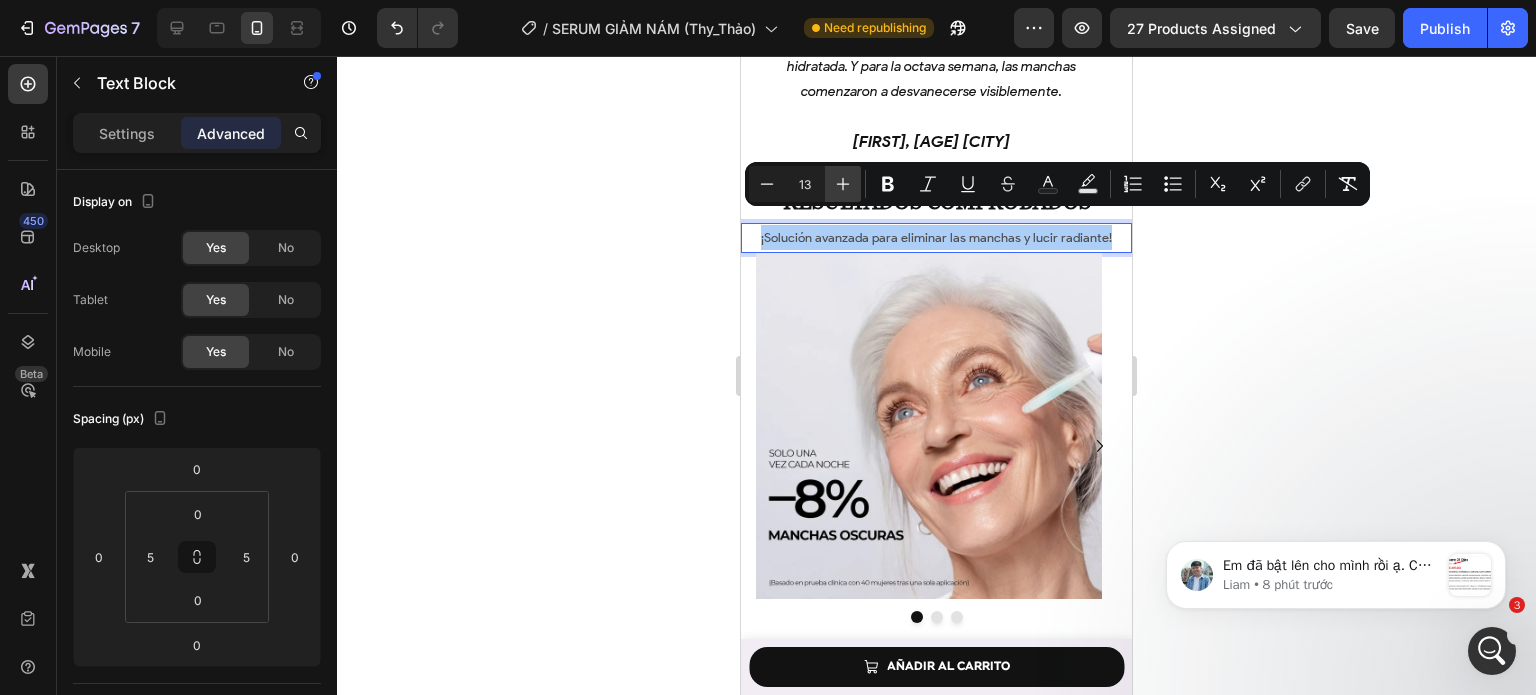 click 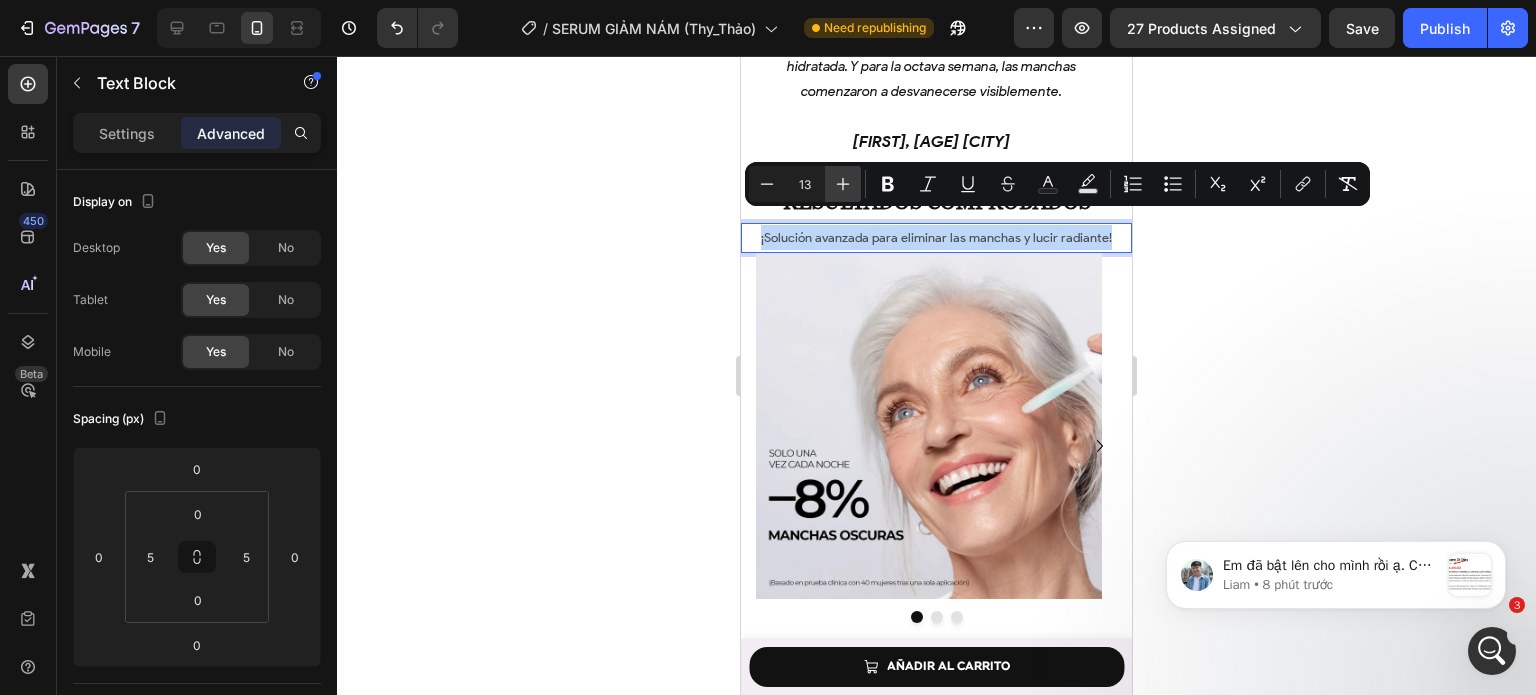 type on "14" 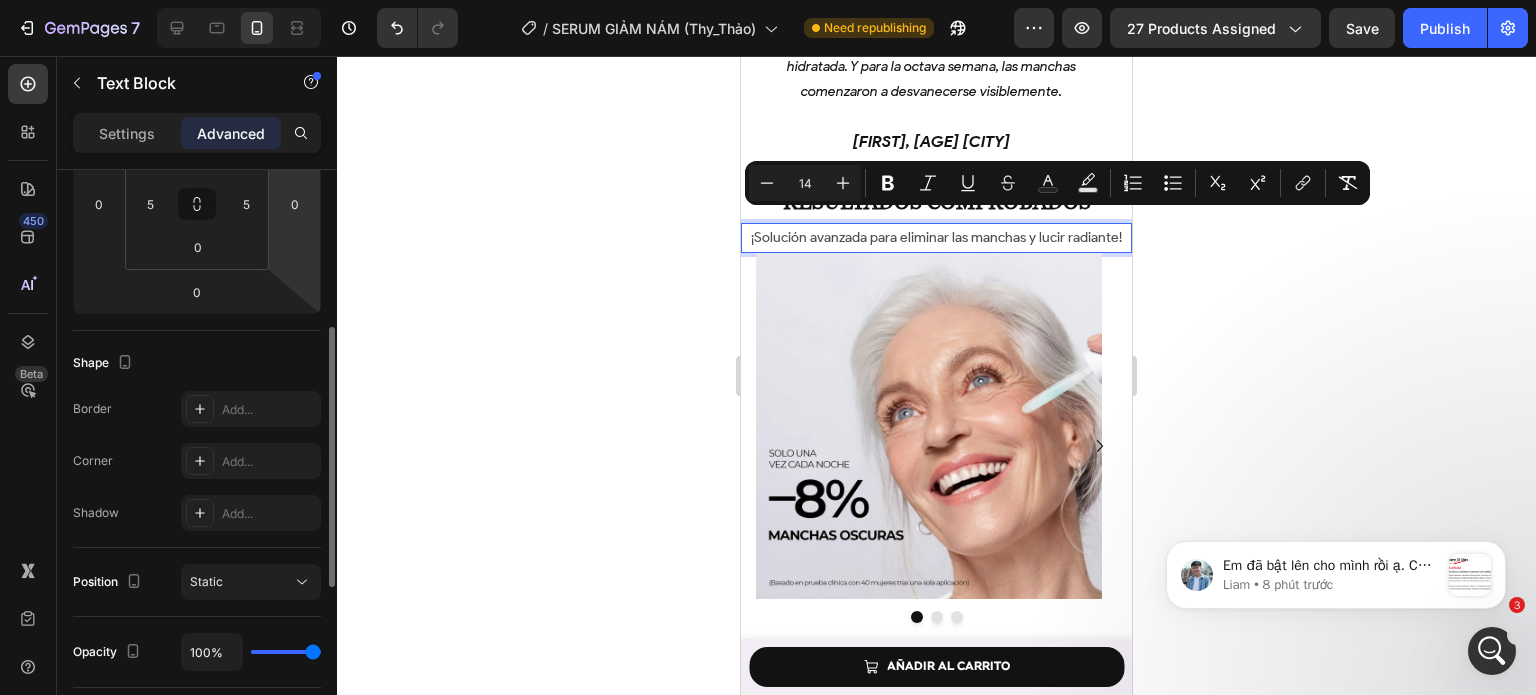 scroll, scrollTop: 0, scrollLeft: 0, axis: both 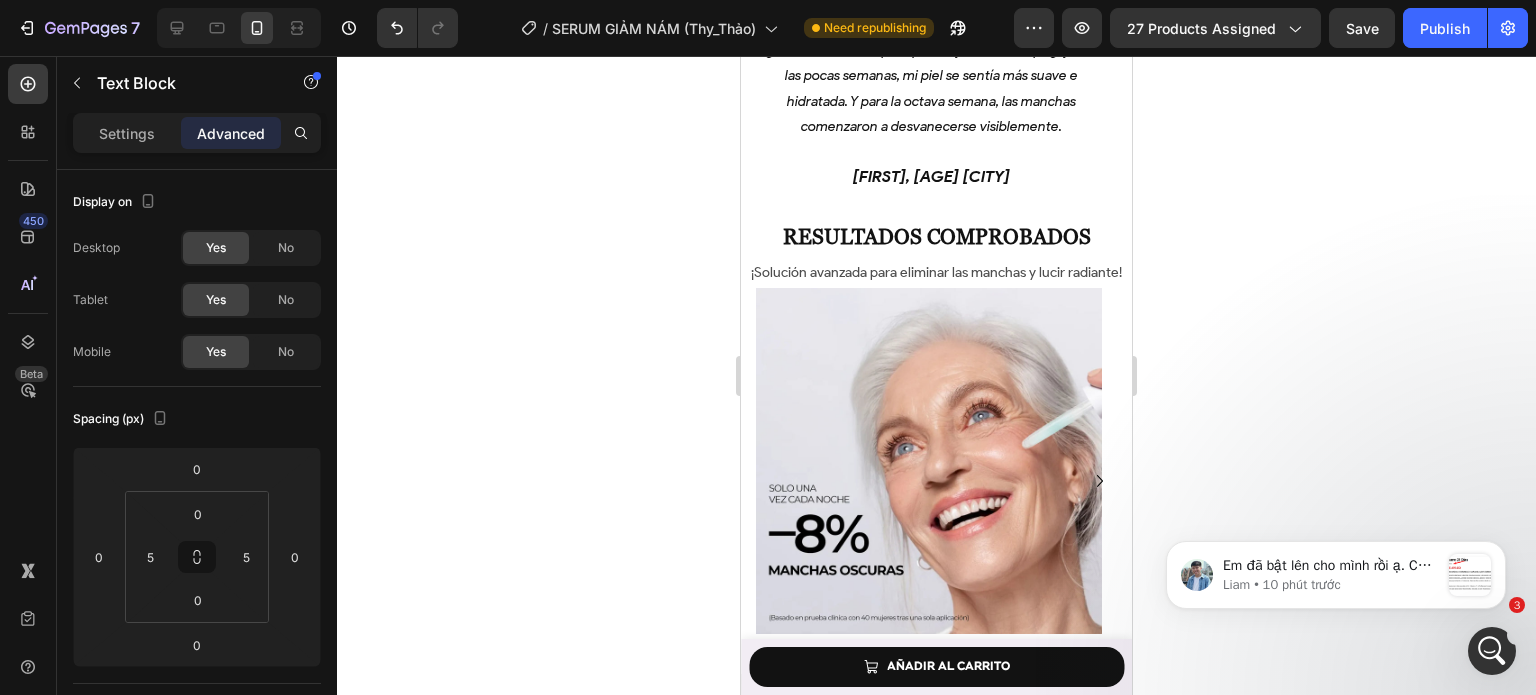 click on "¡Solución avanzada para eliminar las manchas y lucir radiante!" at bounding box center [936, 272] 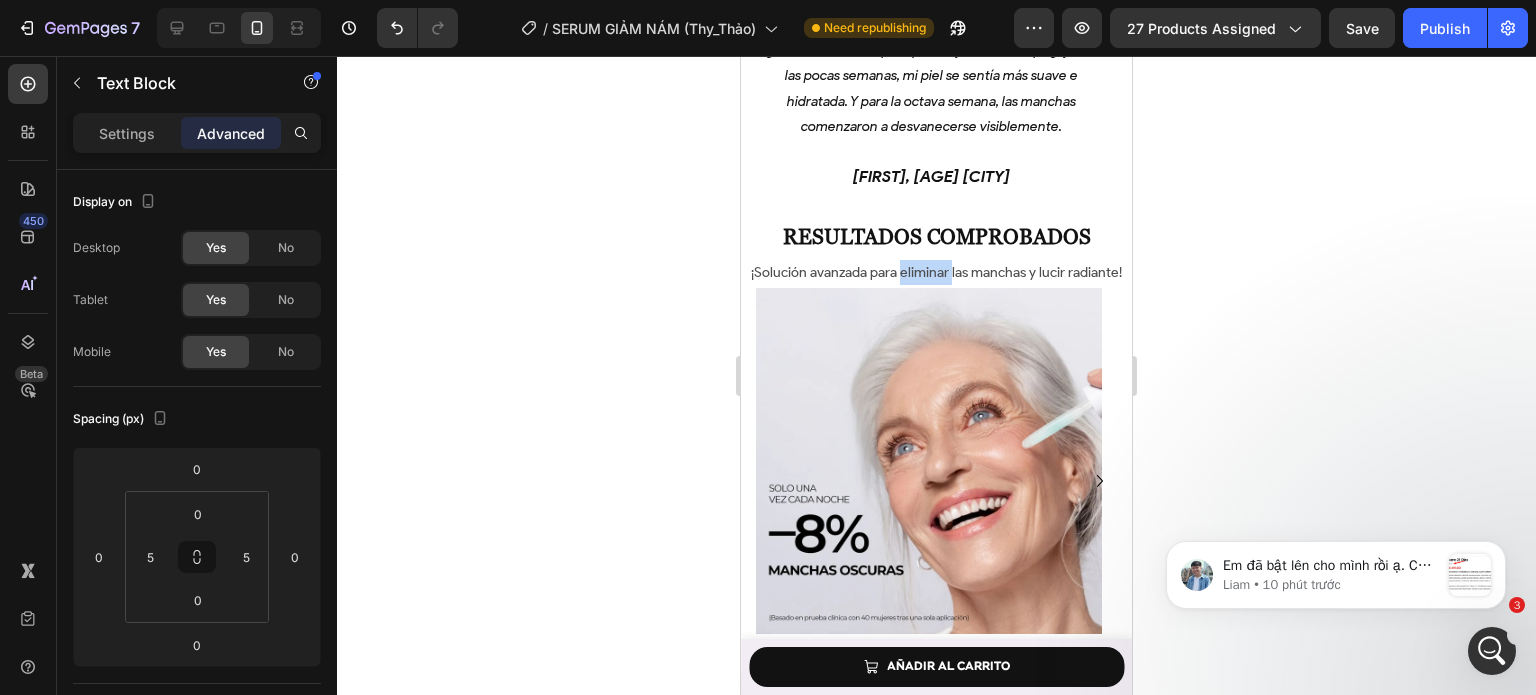 click on "¡Solución avanzada para eliminar las manchas y lucir radiante!" at bounding box center (936, 272) 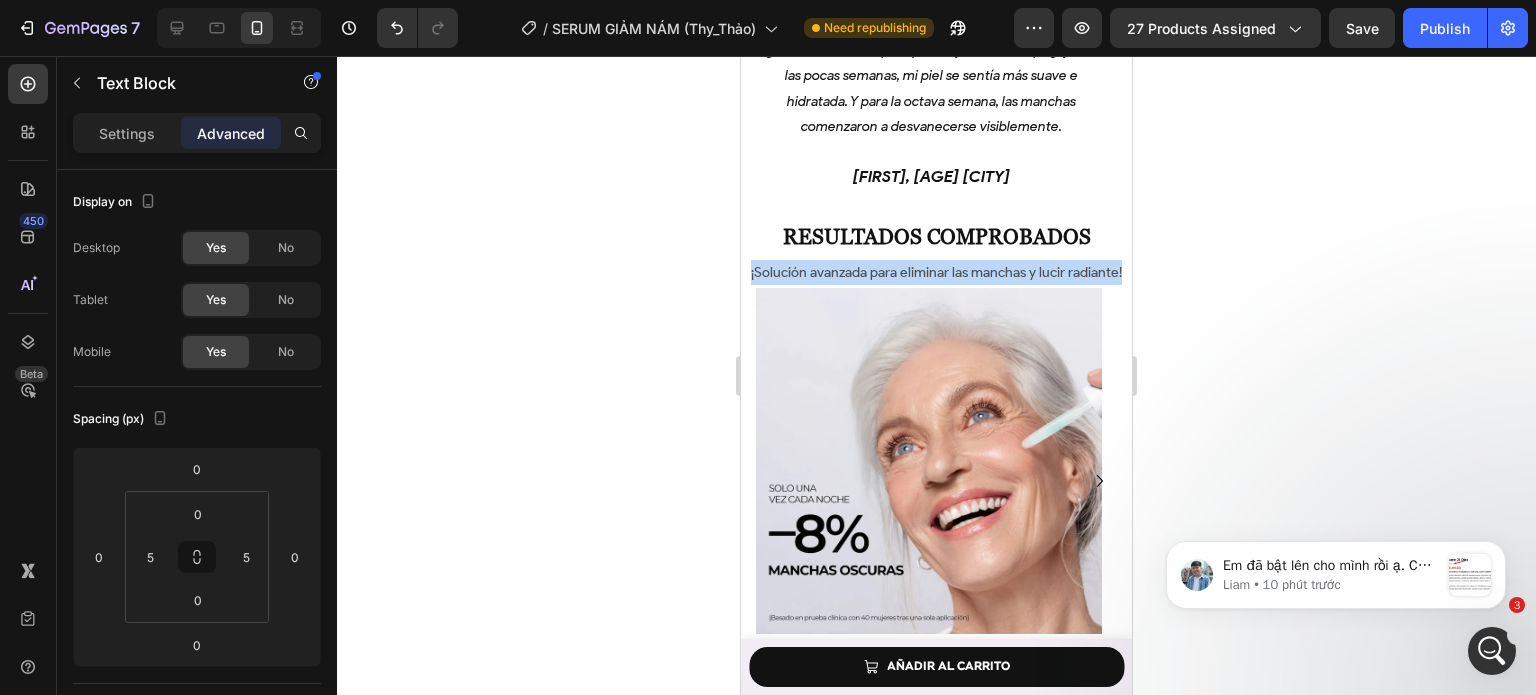 click on "¡Solución avanzada para eliminar las manchas y lucir radiante!" at bounding box center [936, 272] 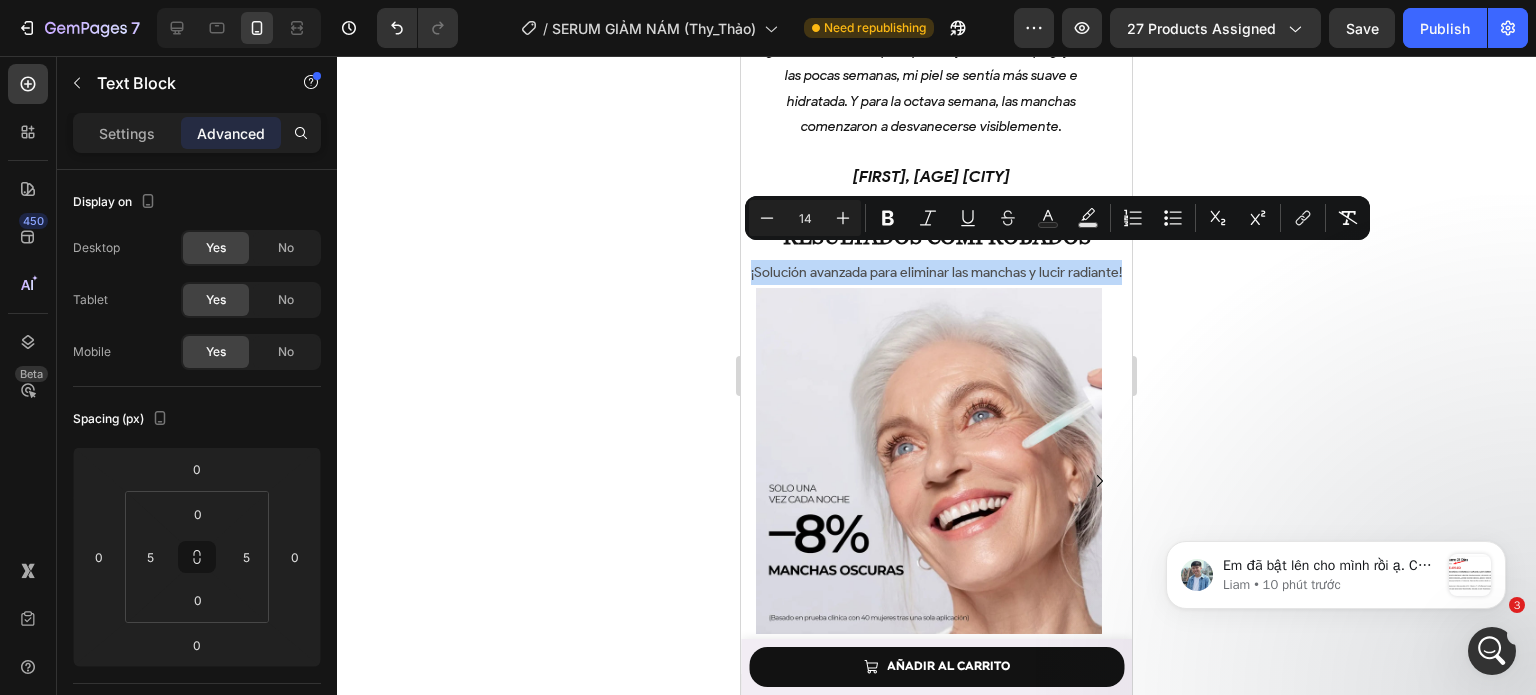 copy on "¡Solución avanzada para eliminar las manchas y lucir radiante!" 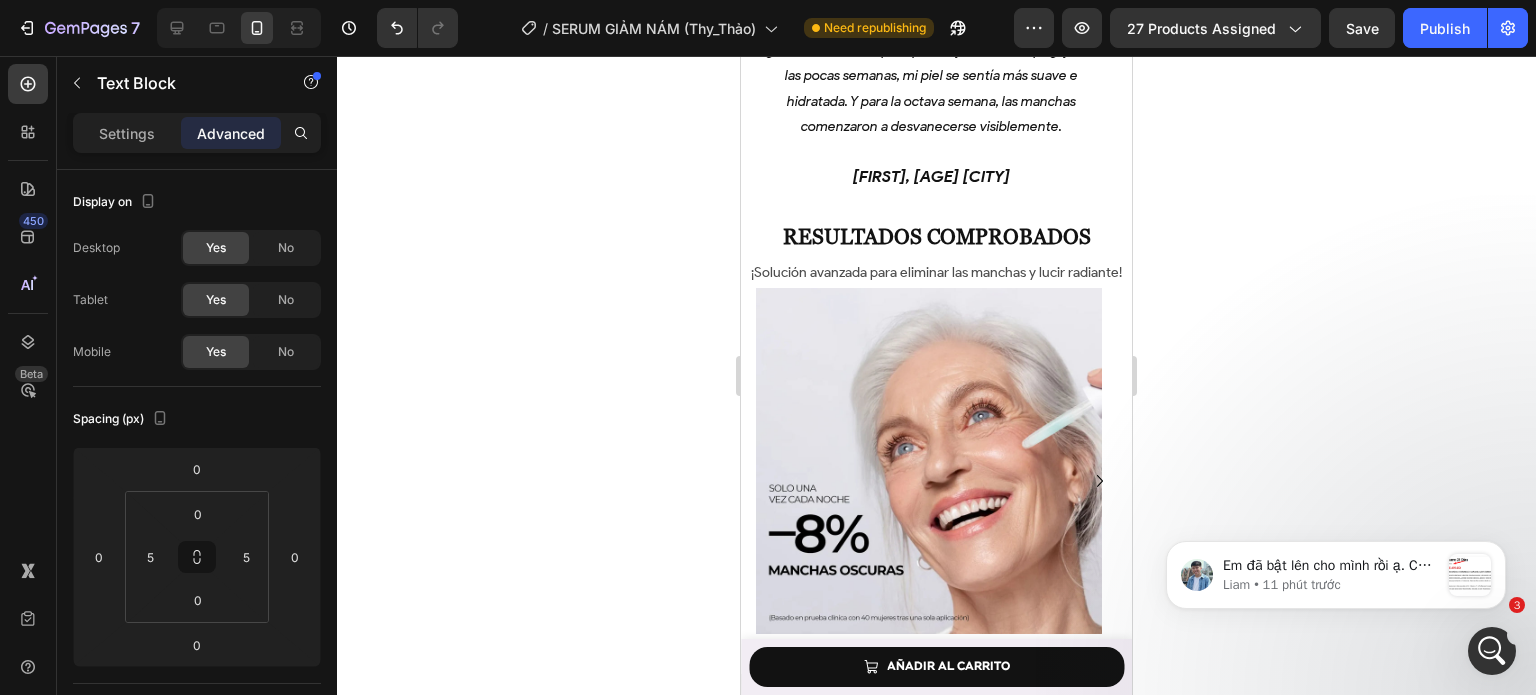 click on "¡Solución avanzada para eliminar las manchas y lucir radiante!" at bounding box center [936, 272] 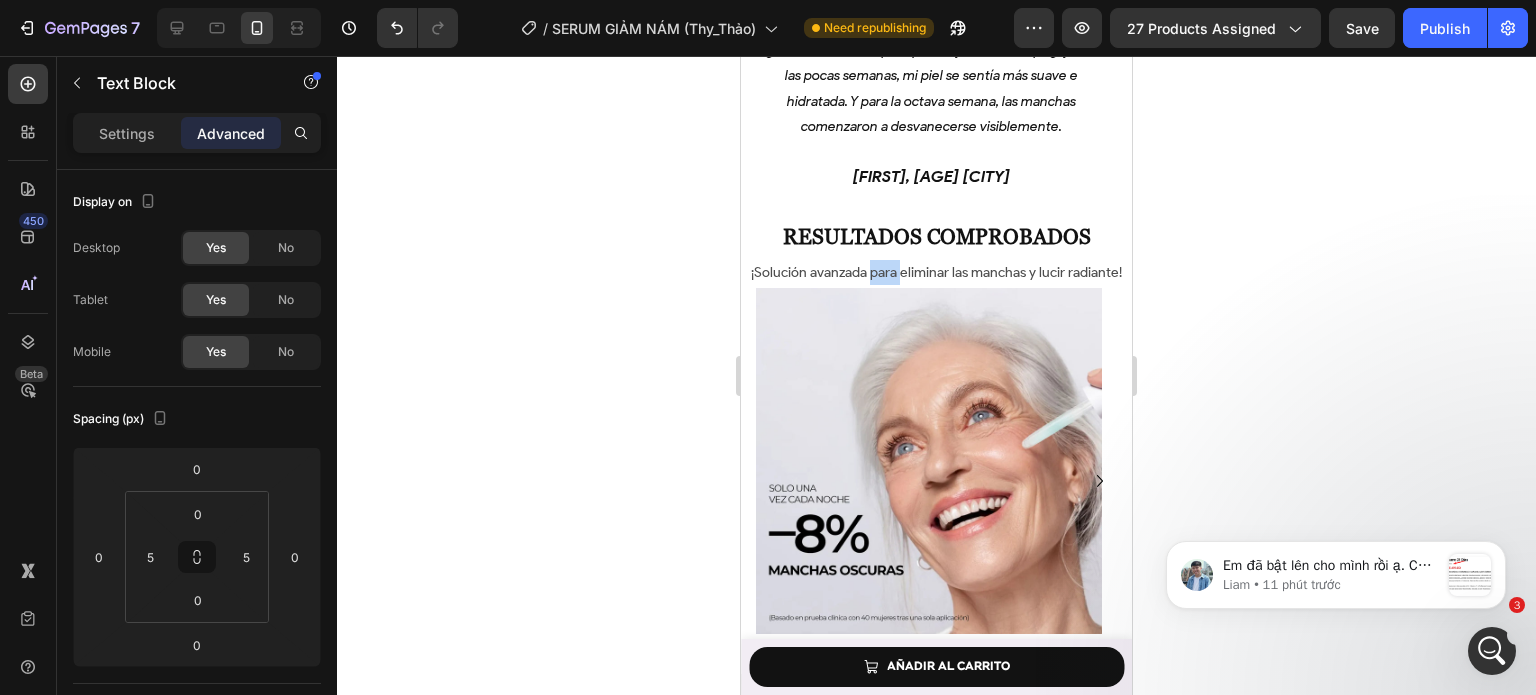 click on "¡Solución avanzada para eliminar las manchas y lucir radiante!" at bounding box center (936, 272) 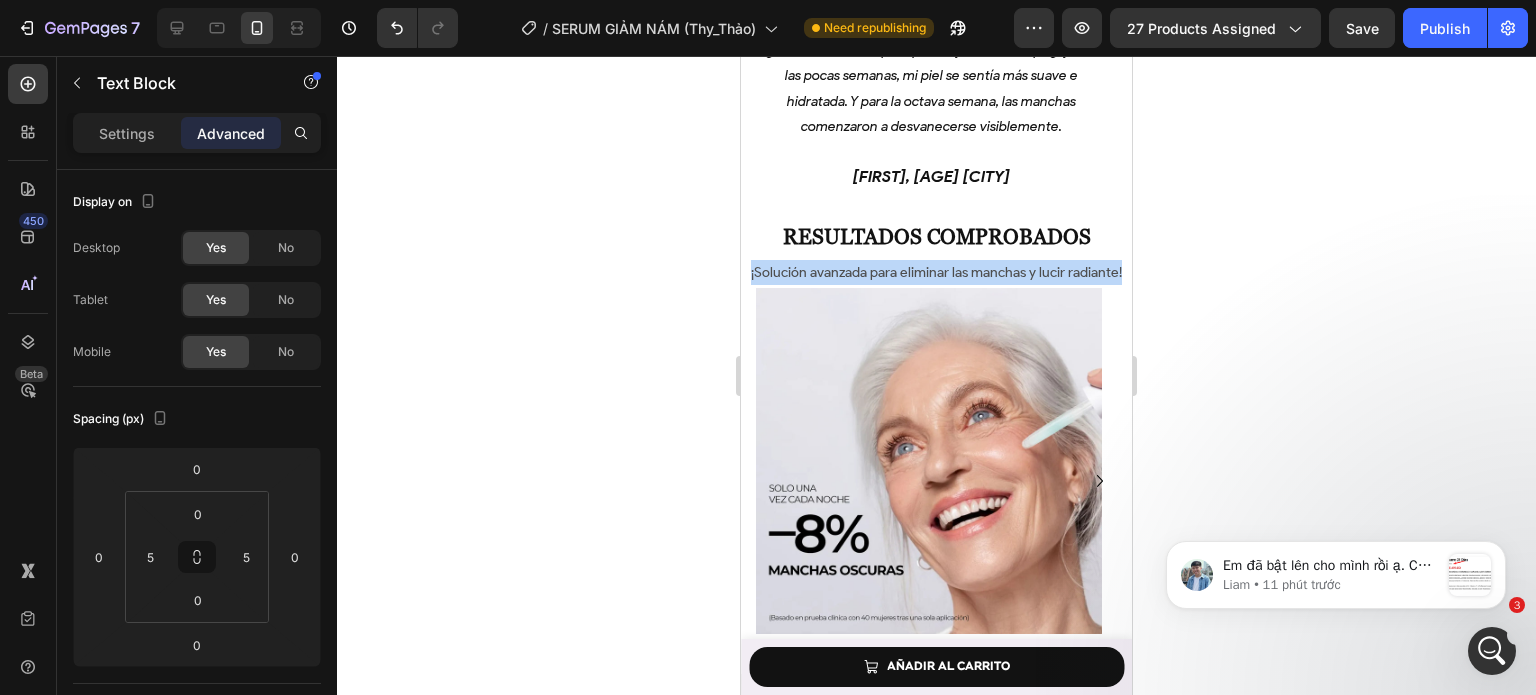 click on "¡Solución avanzada para eliminar las manchas y lucir radiante!" at bounding box center [936, 272] 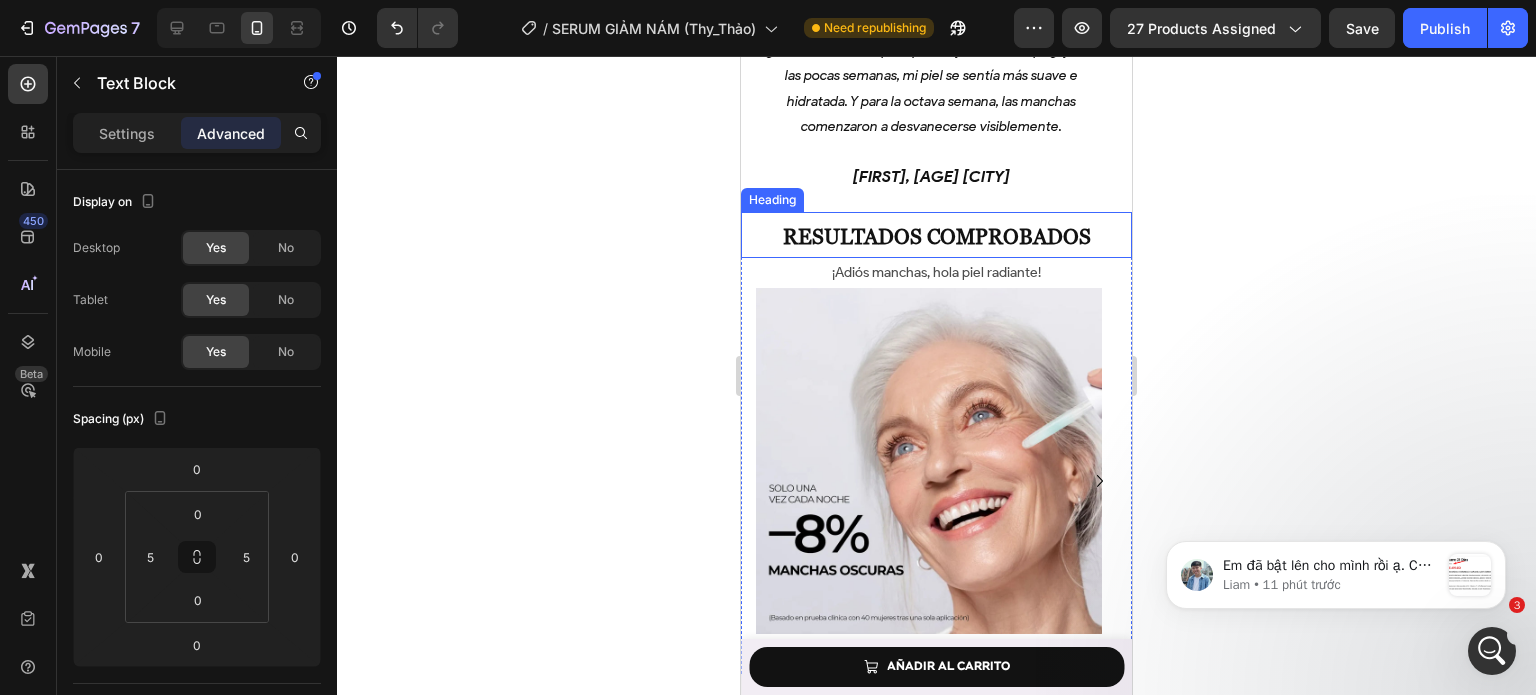 click on "Resultados comprobados" at bounding box center (937, 236) 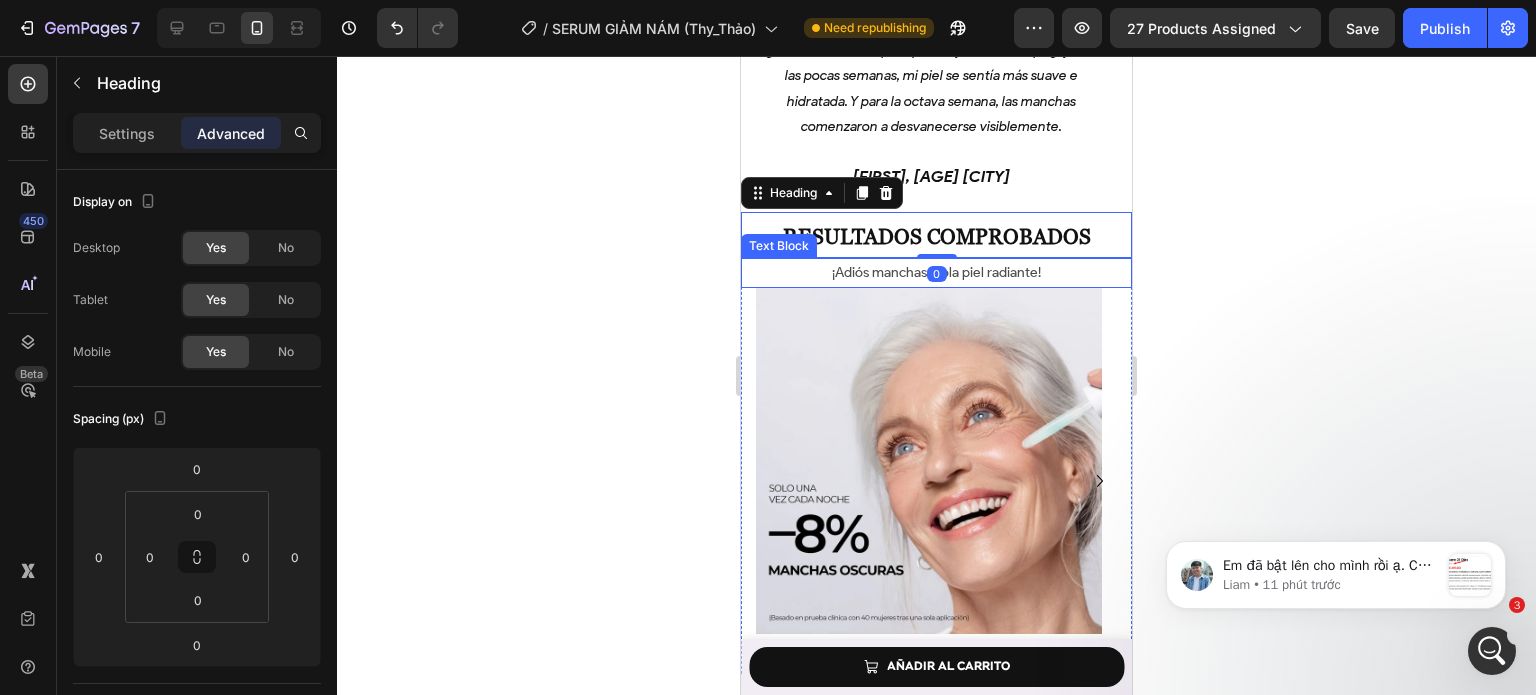 click on "¡Adiós manchas, hola piel radiante!" at bounding box center (936, 272) 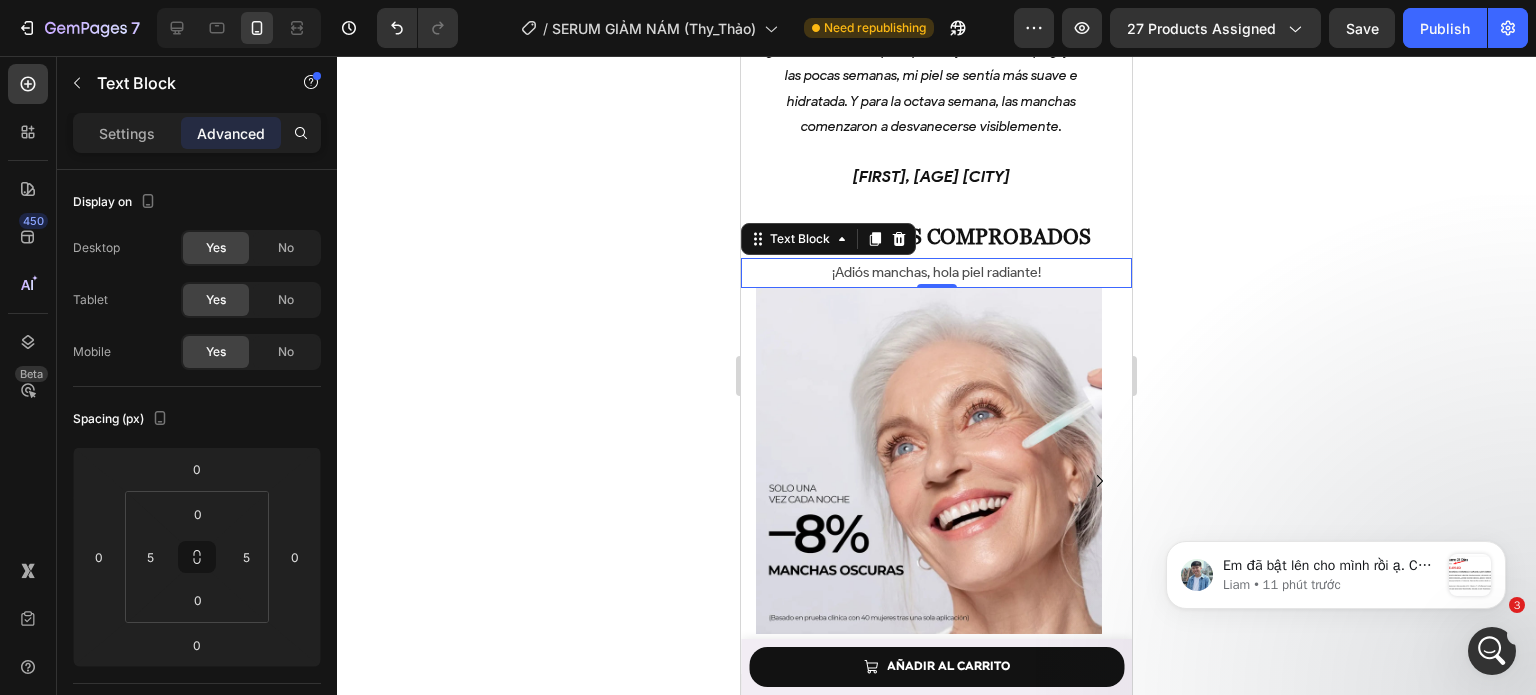 click on "¡Adiós manchas, hola piel radiante!" at bounding box center (936, 272) 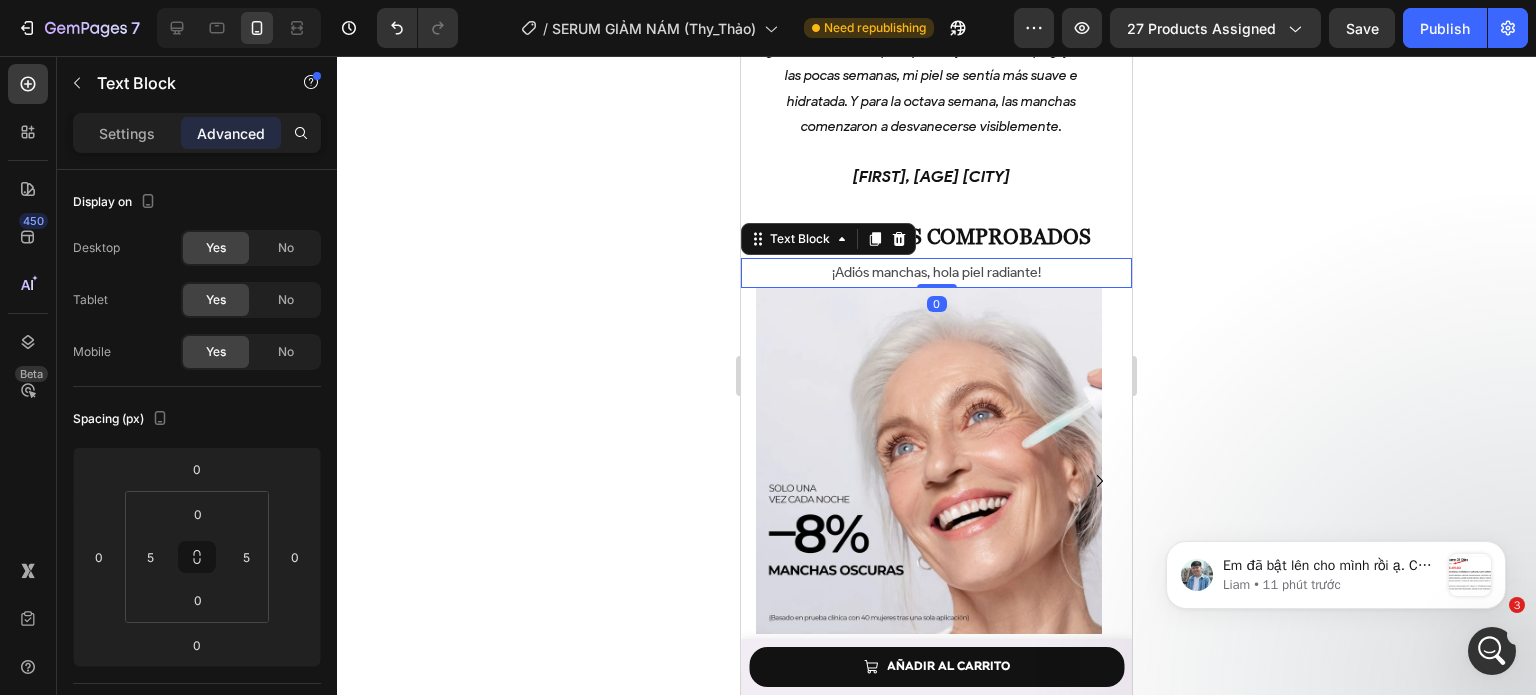 click on "¡Adiós manchas, hola piel radiante!" at bounding box center (936, 272) 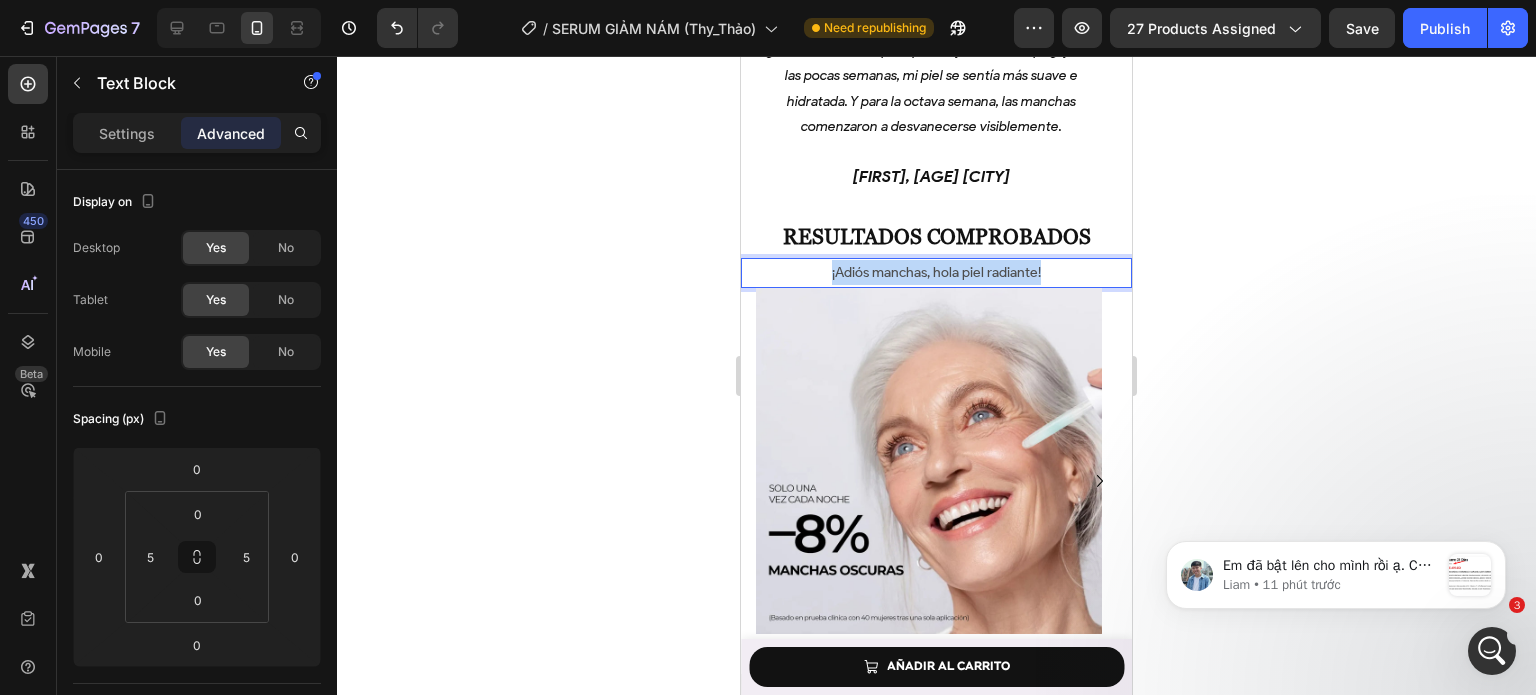 click on "¡Adiós manchas, hola piel radiante!" at bounding box center [936, 272] 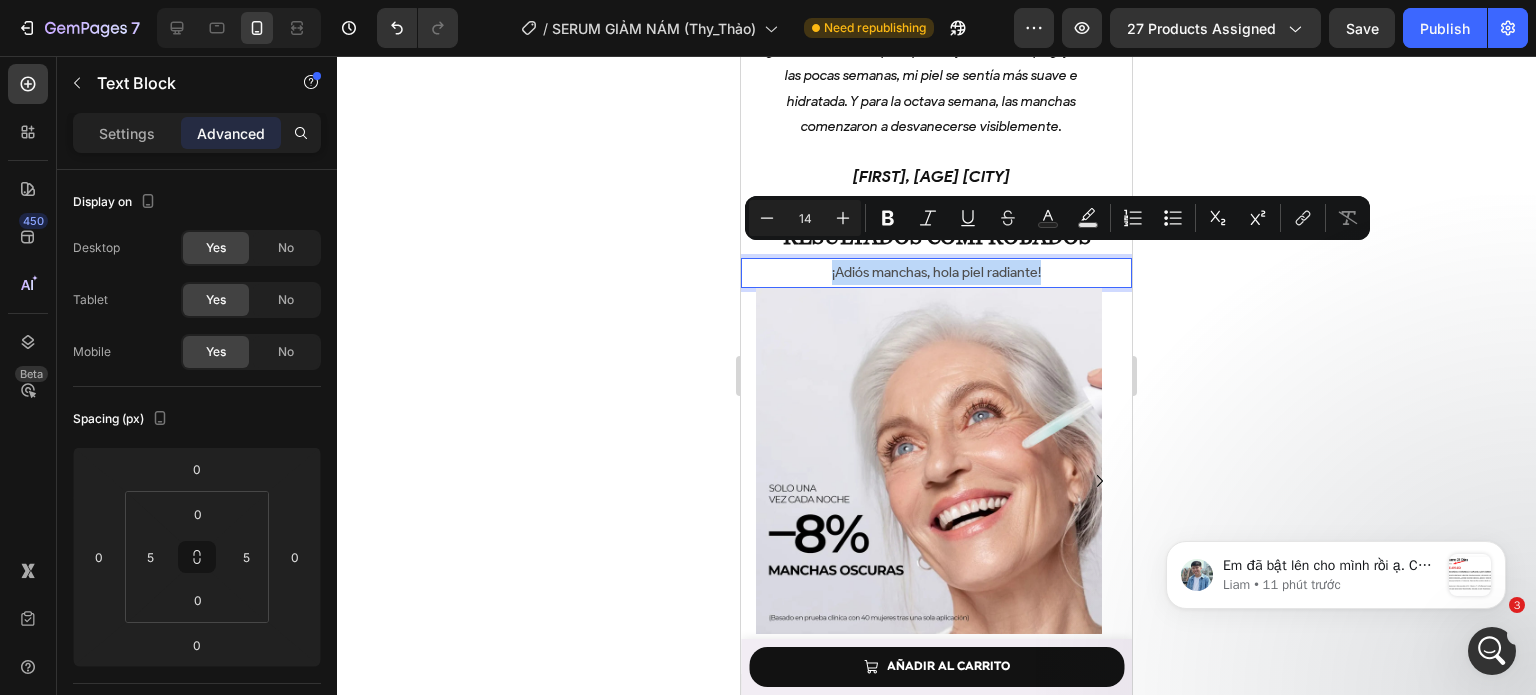 click on "¡Adiós manchas, hola piel radiante!" at bounding box center (936, 272) 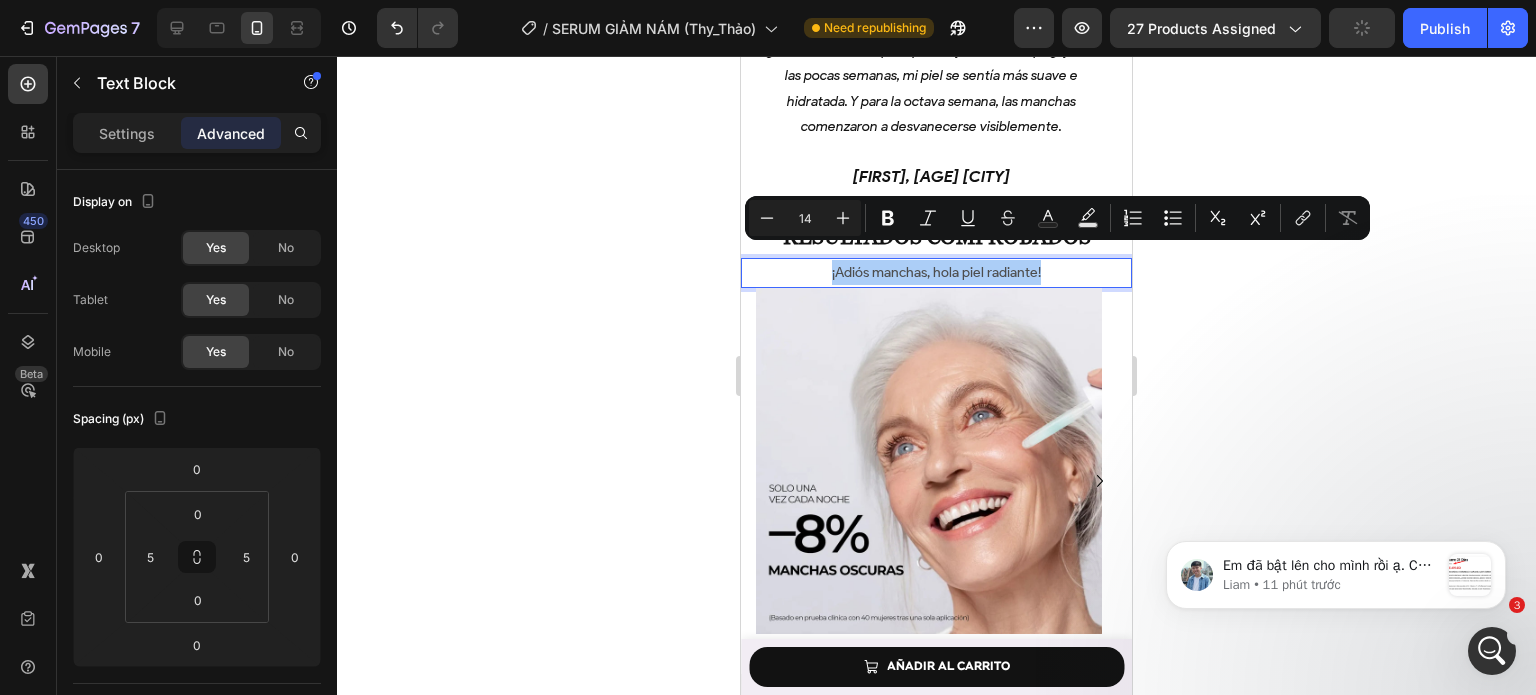 drag, startPoint x: 1222, startPoint y: 274, endPoint x: 363, endPoint y: 177, distance: 864.45935 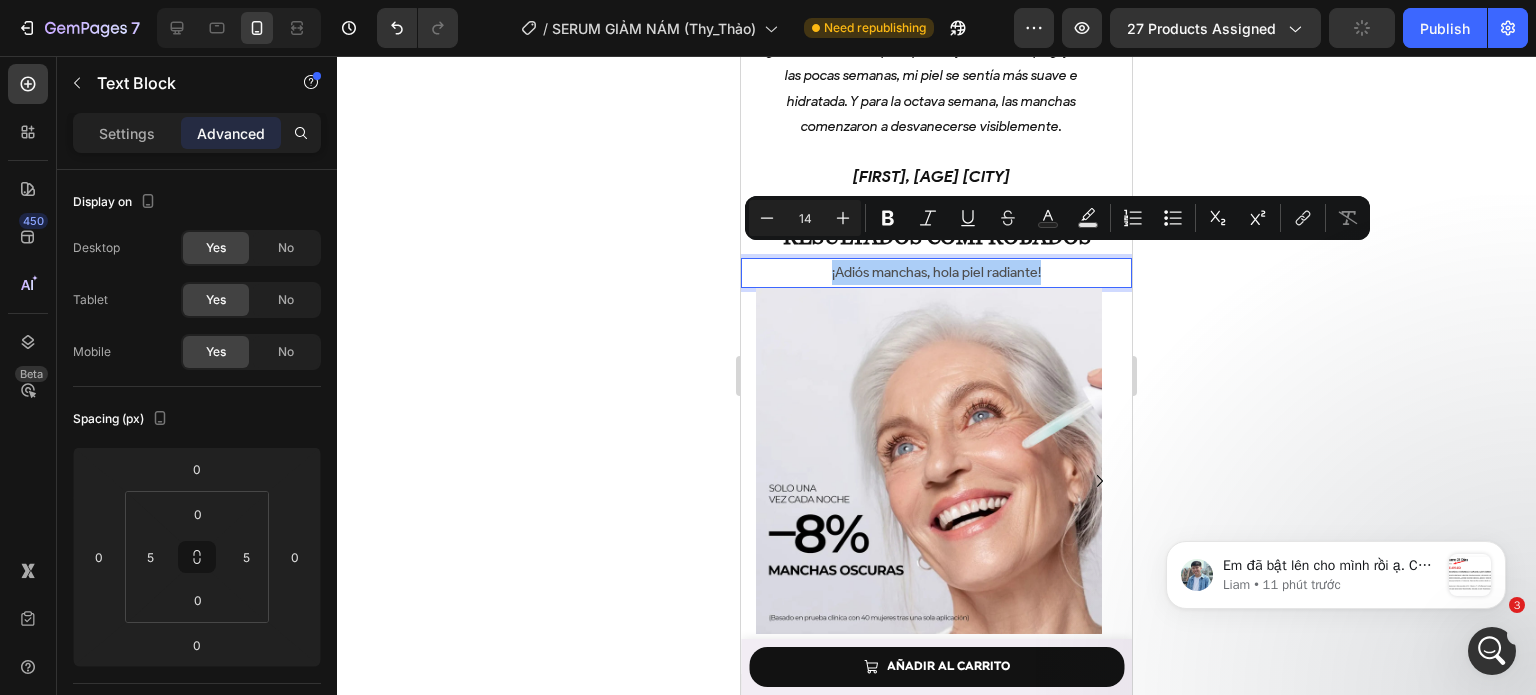 click 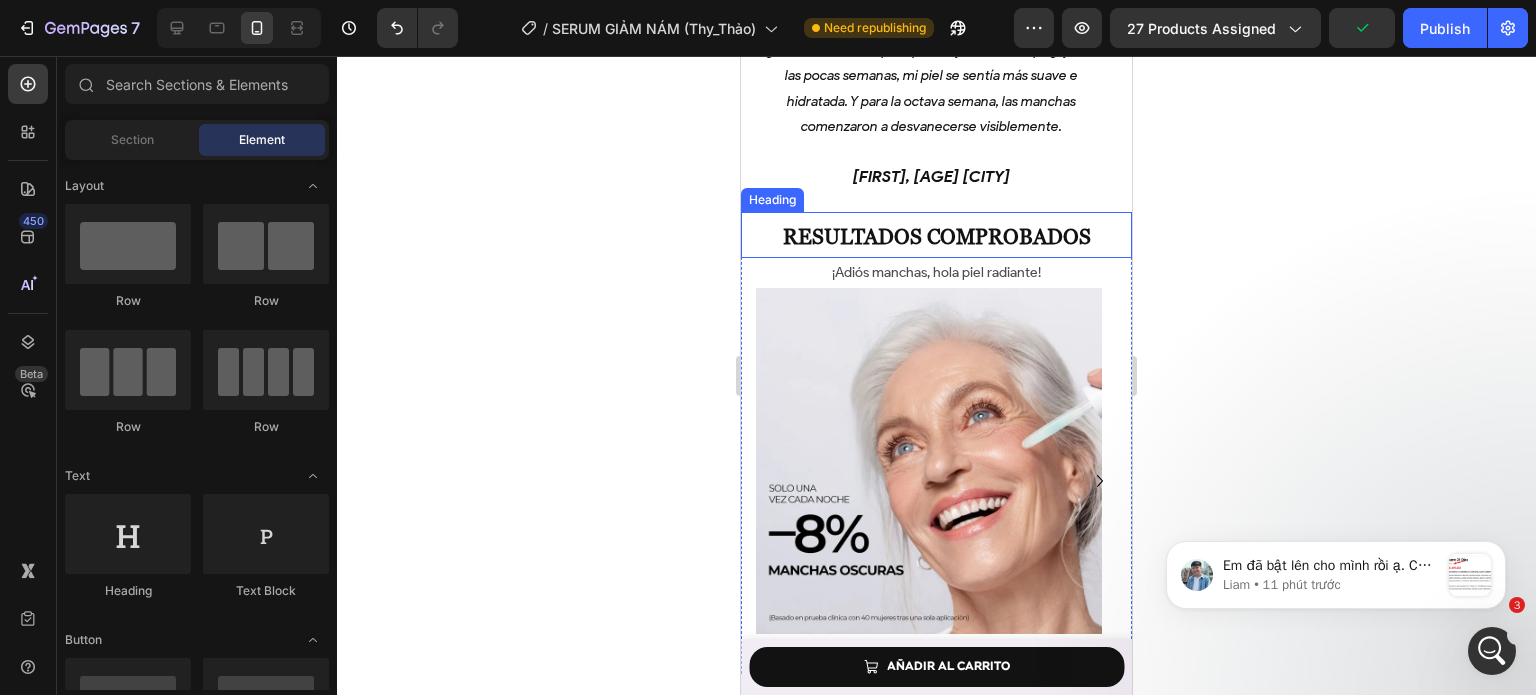 click on "Resultados comprobados" at bounding box center (936, 235) 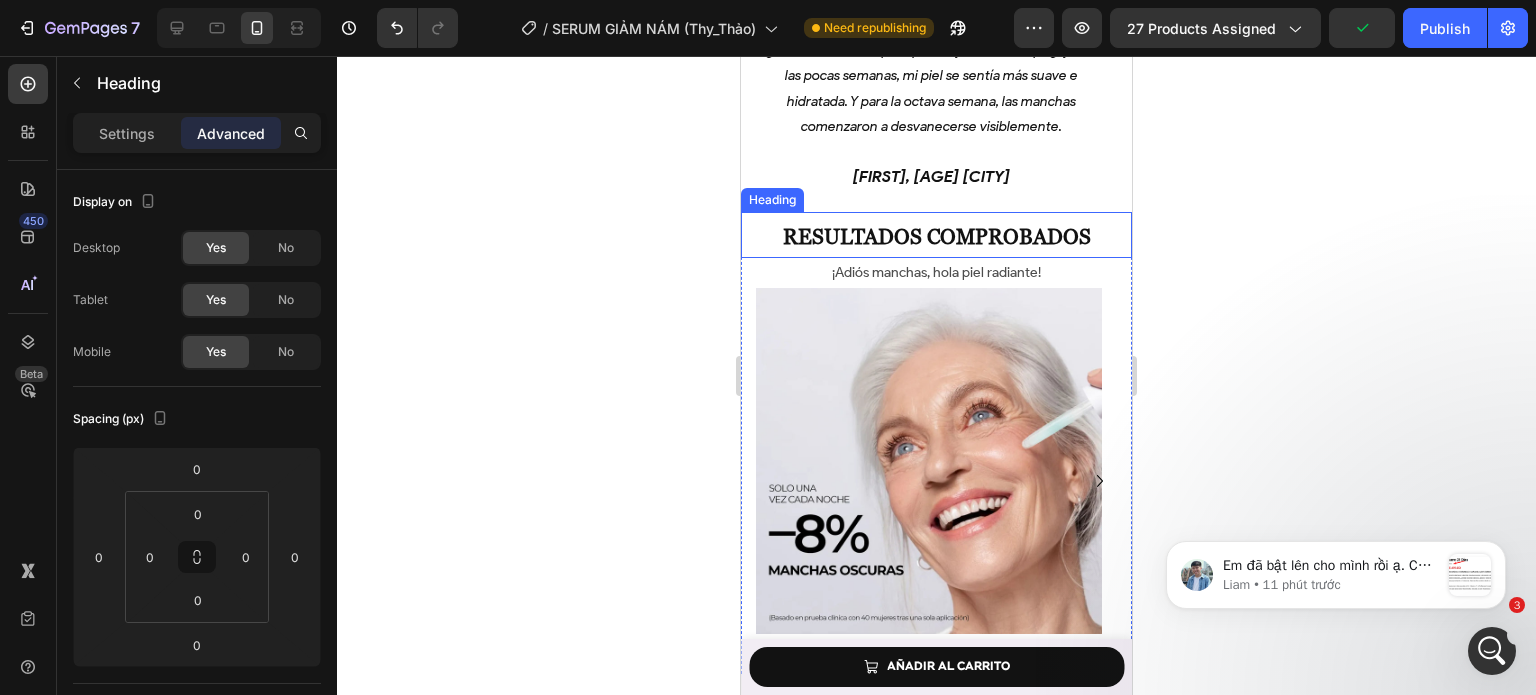 click on "Resultados comprobados" at bounding box center [936, 235] 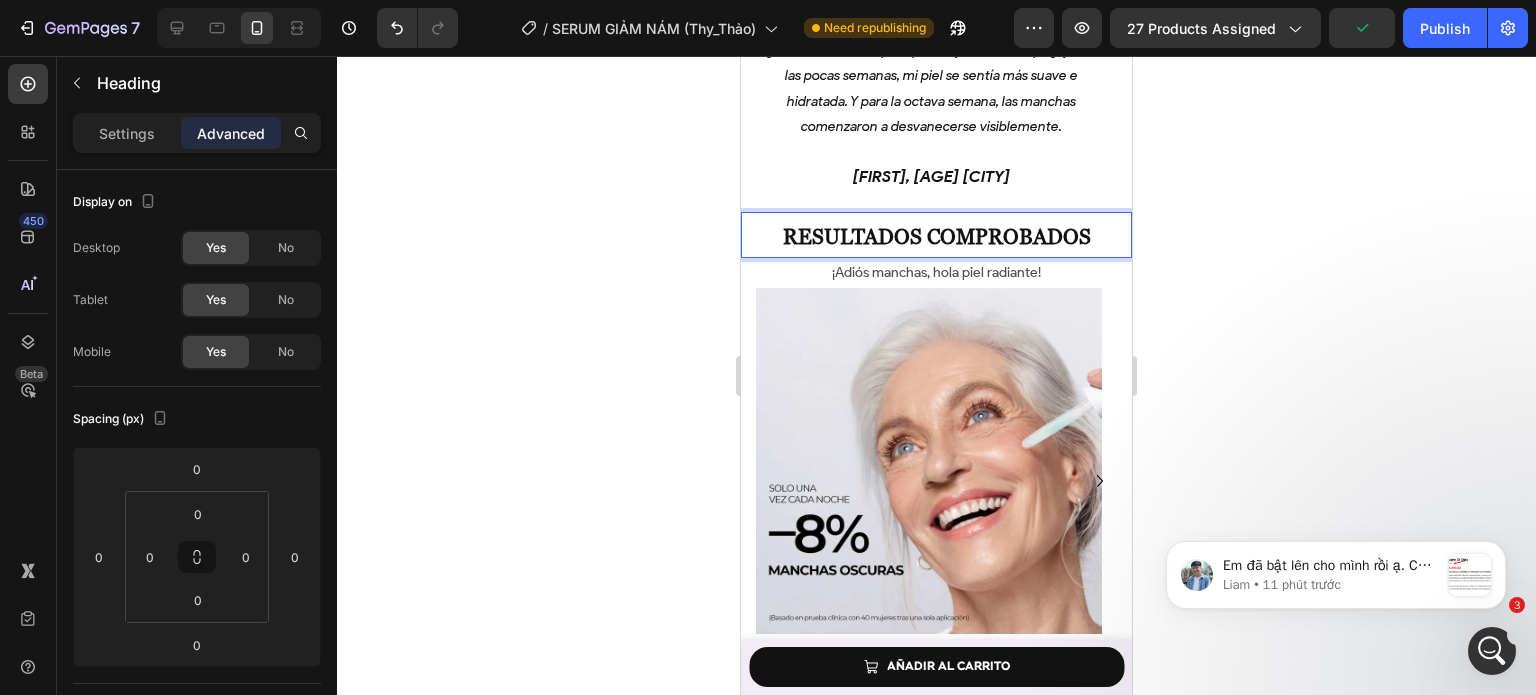 click on "Resultados comprobados" at bounding box center (936, 235) 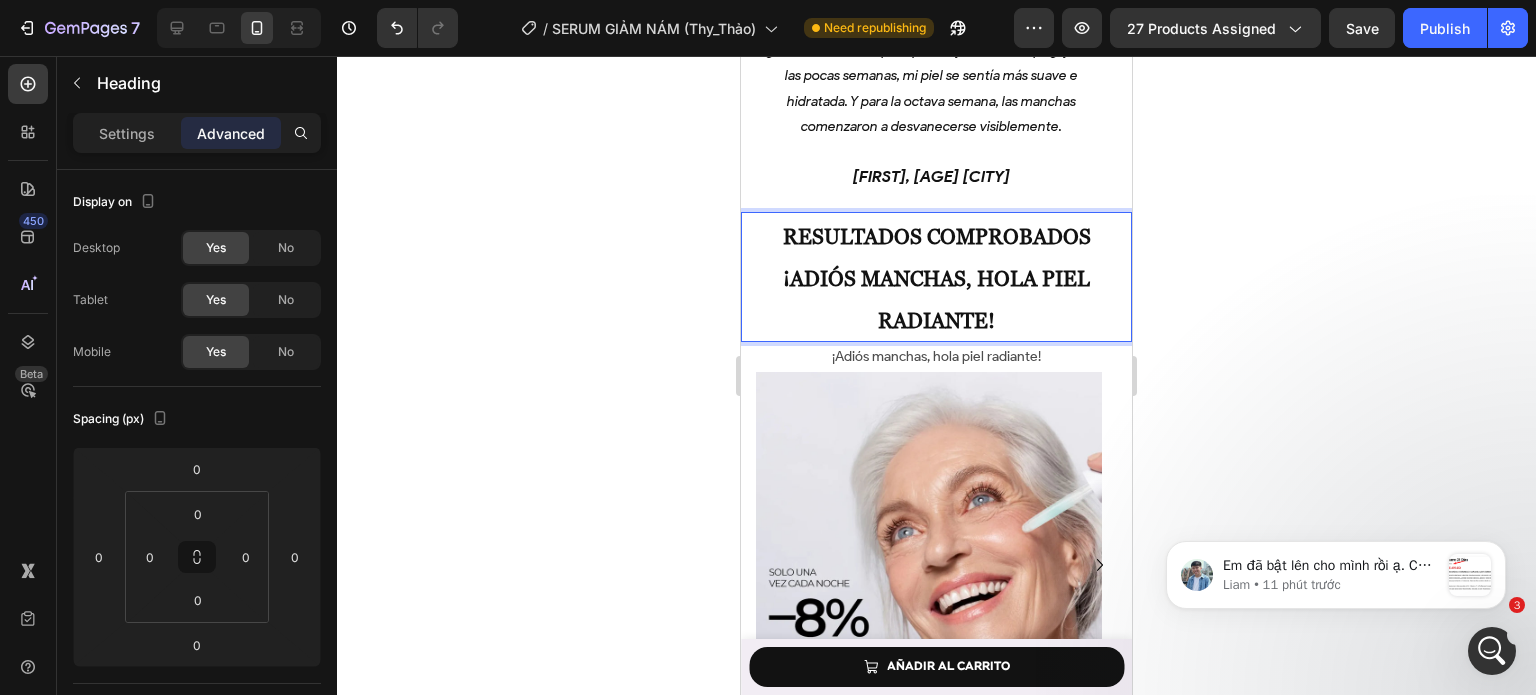 drag, startPoint x: 772, startPoint y: 255, endPoint x: 996, endPoint y: 310, distance: 230.65343 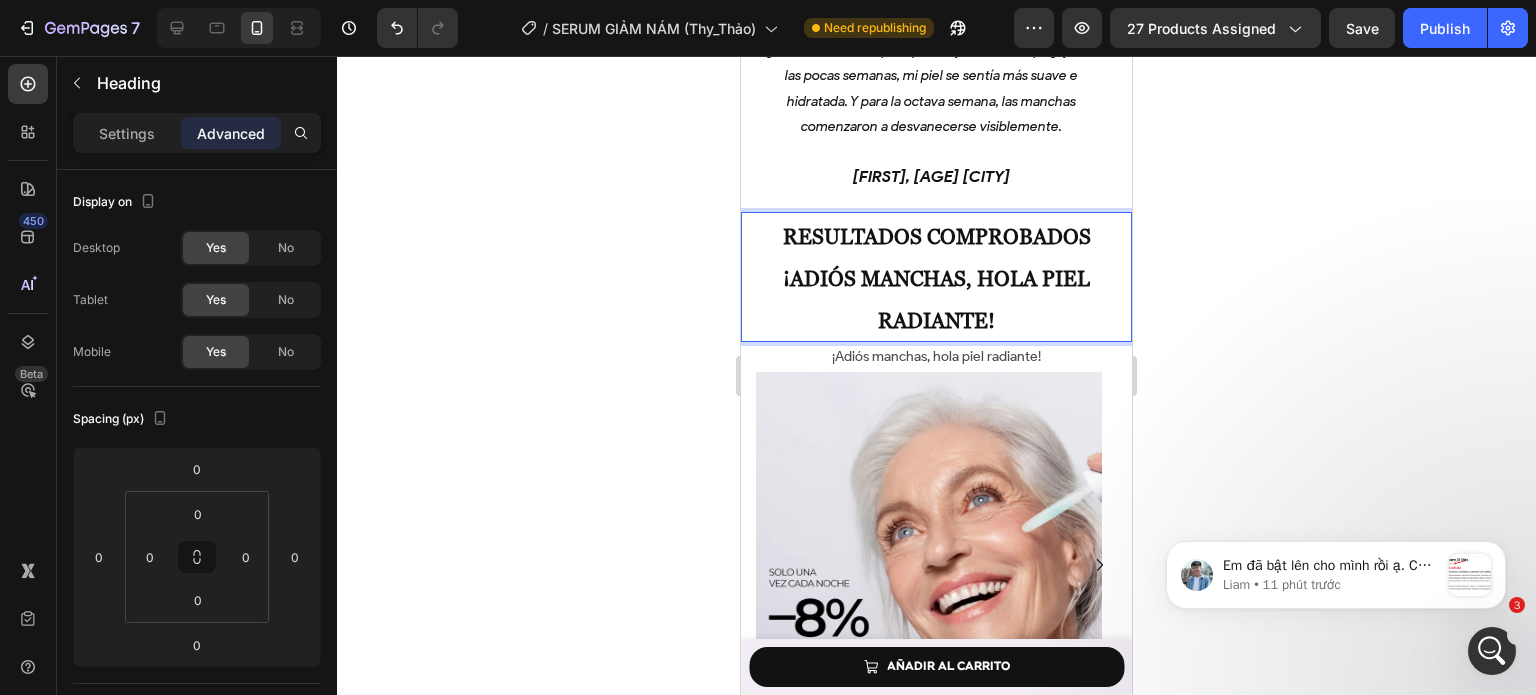 click on "Resultados comprobados ¡Adiós manchas, hola piel radiante!" at bounding box center [936, 277] 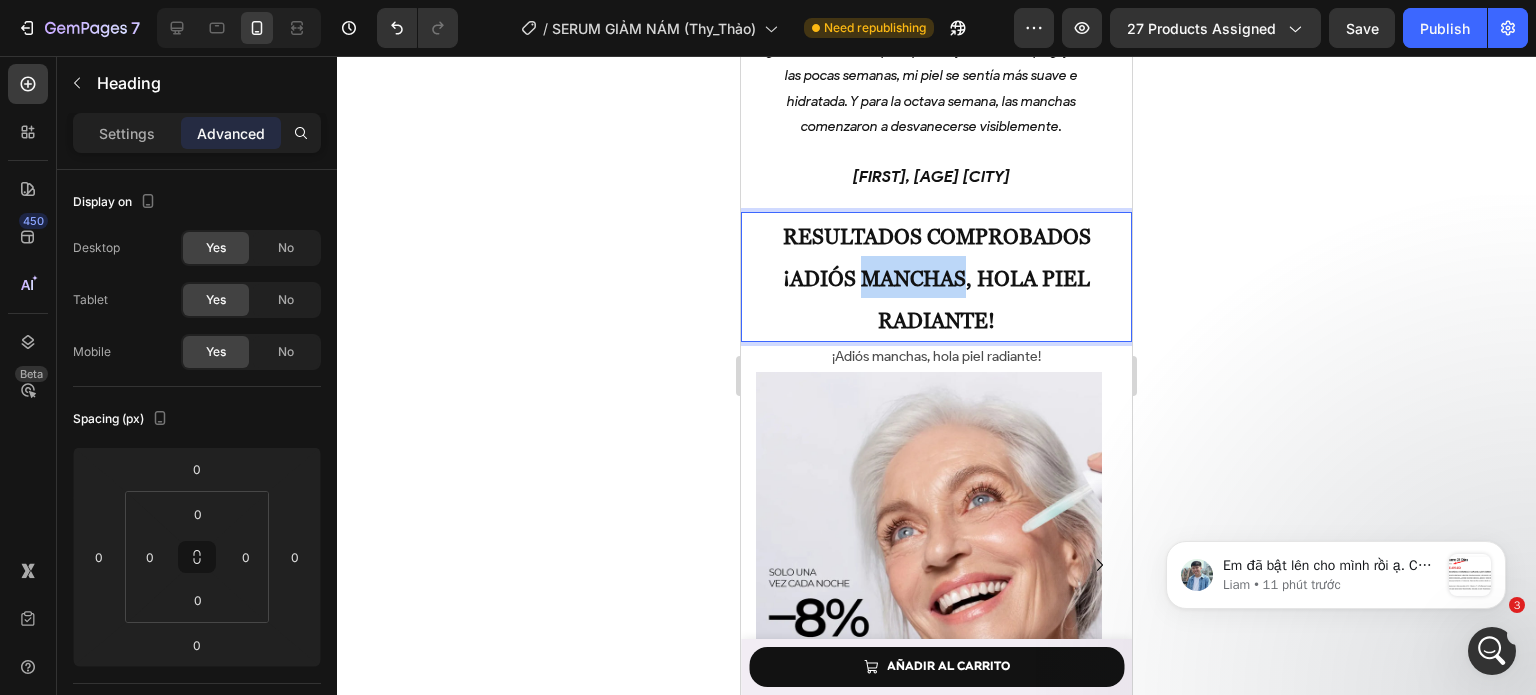 click on "Resultados comprobados ¡Adiós manchas, hola piel radiante!" at bounding box center [936, 277] 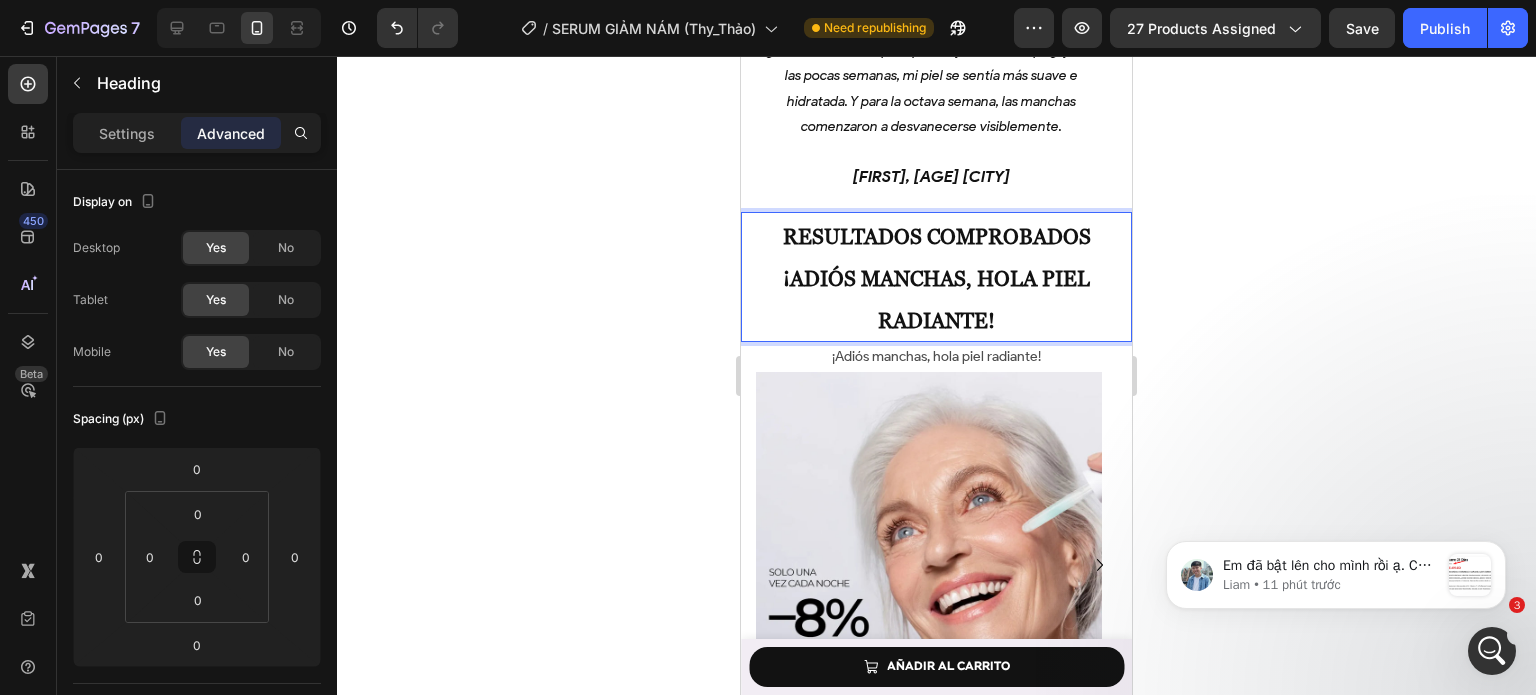 click on "¡Adiós manchas, hola piel radiante!" at bounding box center (936, 299) 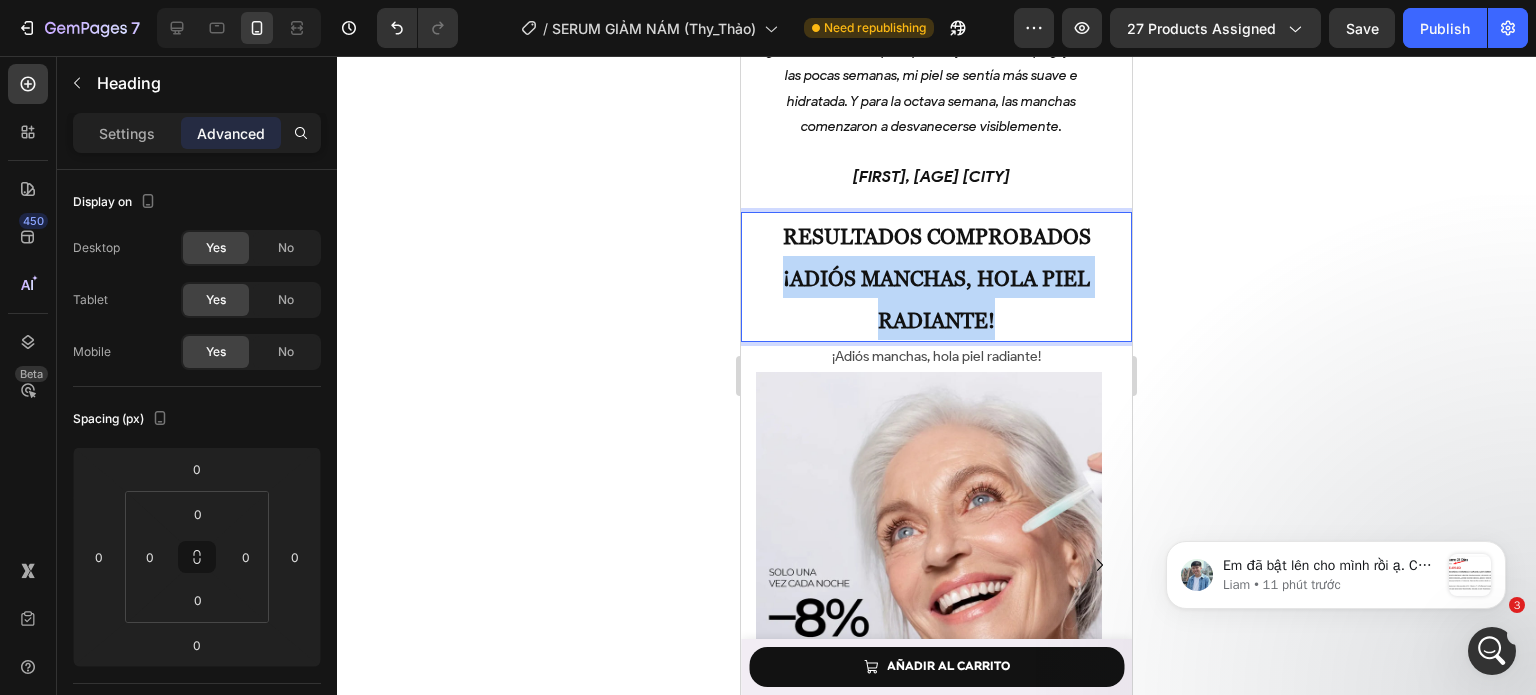 drag, startPoint x: 778, startPoint y: 265, endPoint x: 994, endPoint y: 306, distance: 219.85677 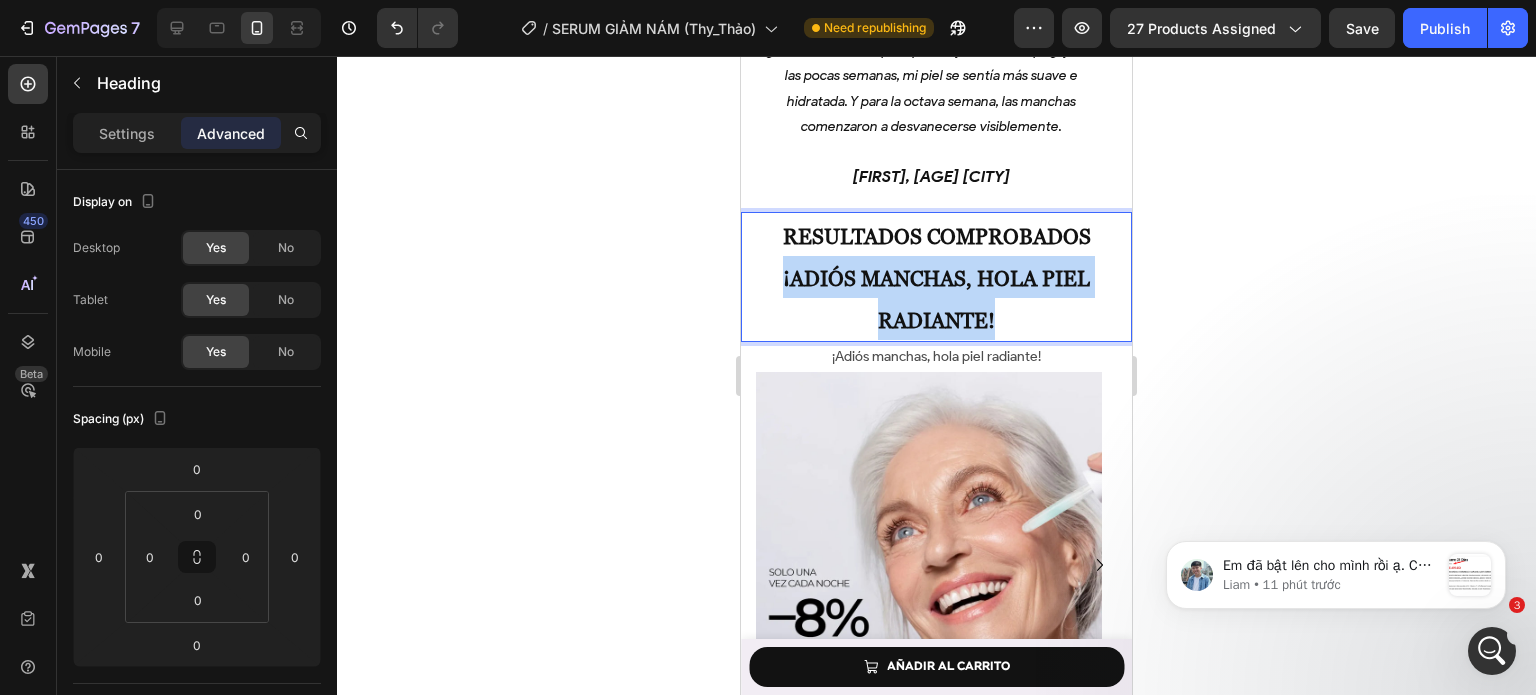 drag, startPoint x: 920, startPoint y: 276, endPoint x: 891, endPoint y: 271, distance: 29.427877 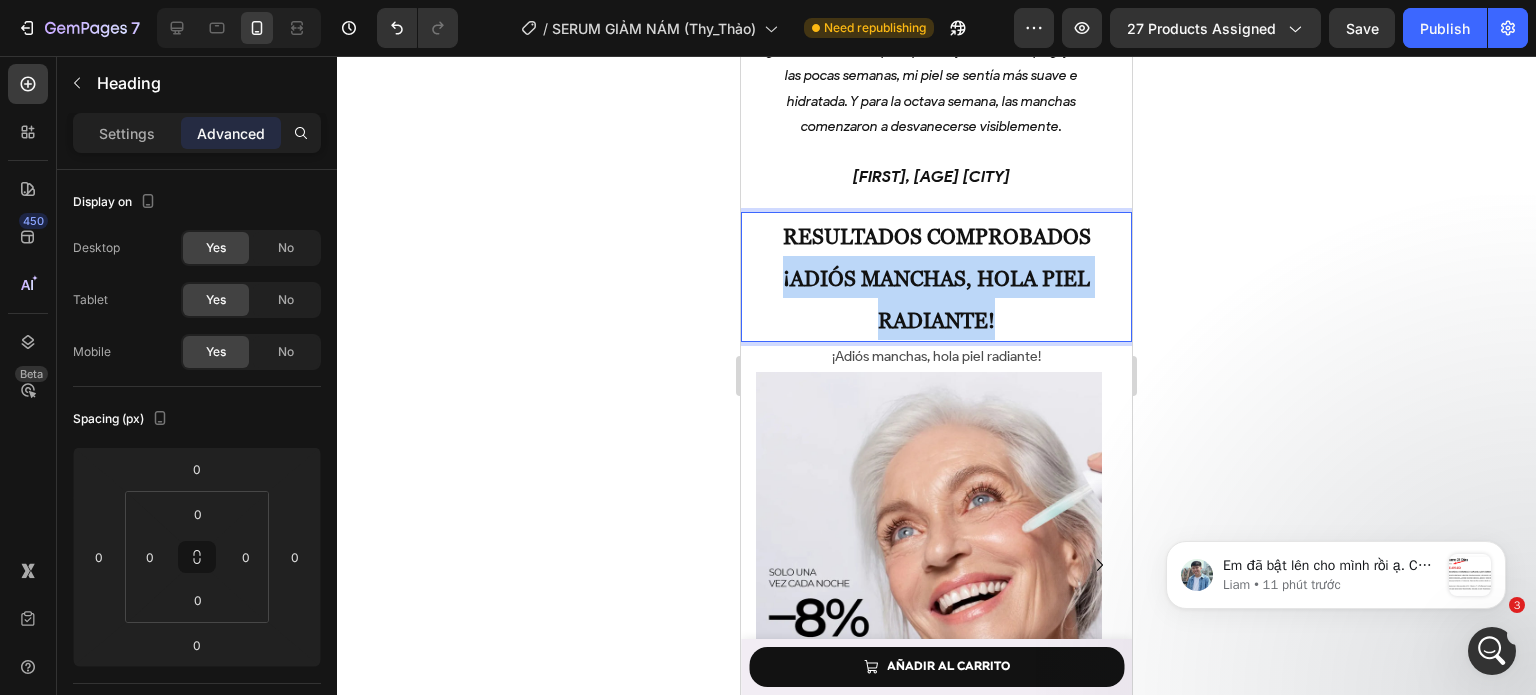 click on "¡Adiós manchas, hola piel radiante!" at bounding box center [936, 299] 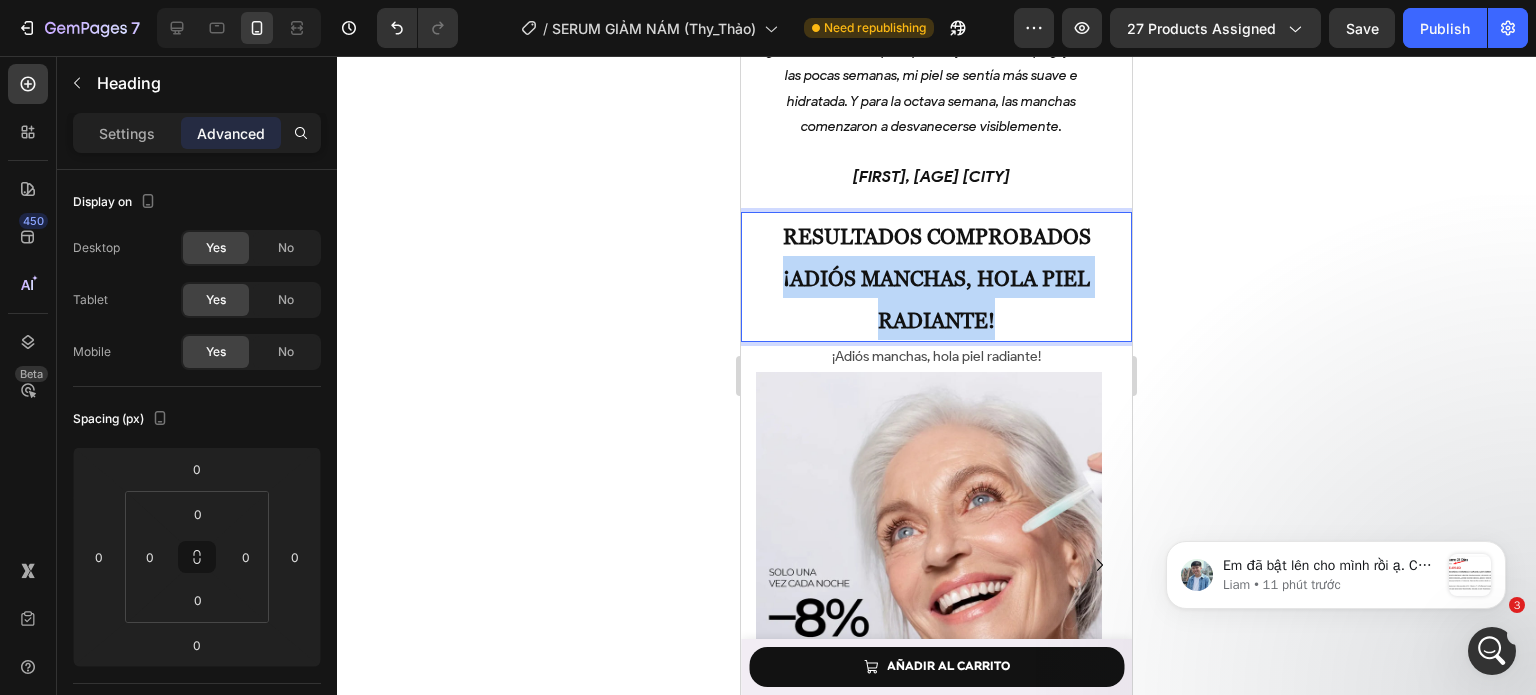click on "Resultados comprobados ¡Adiós manchas, hola piel radiante!" at bounding box center [936, 277] 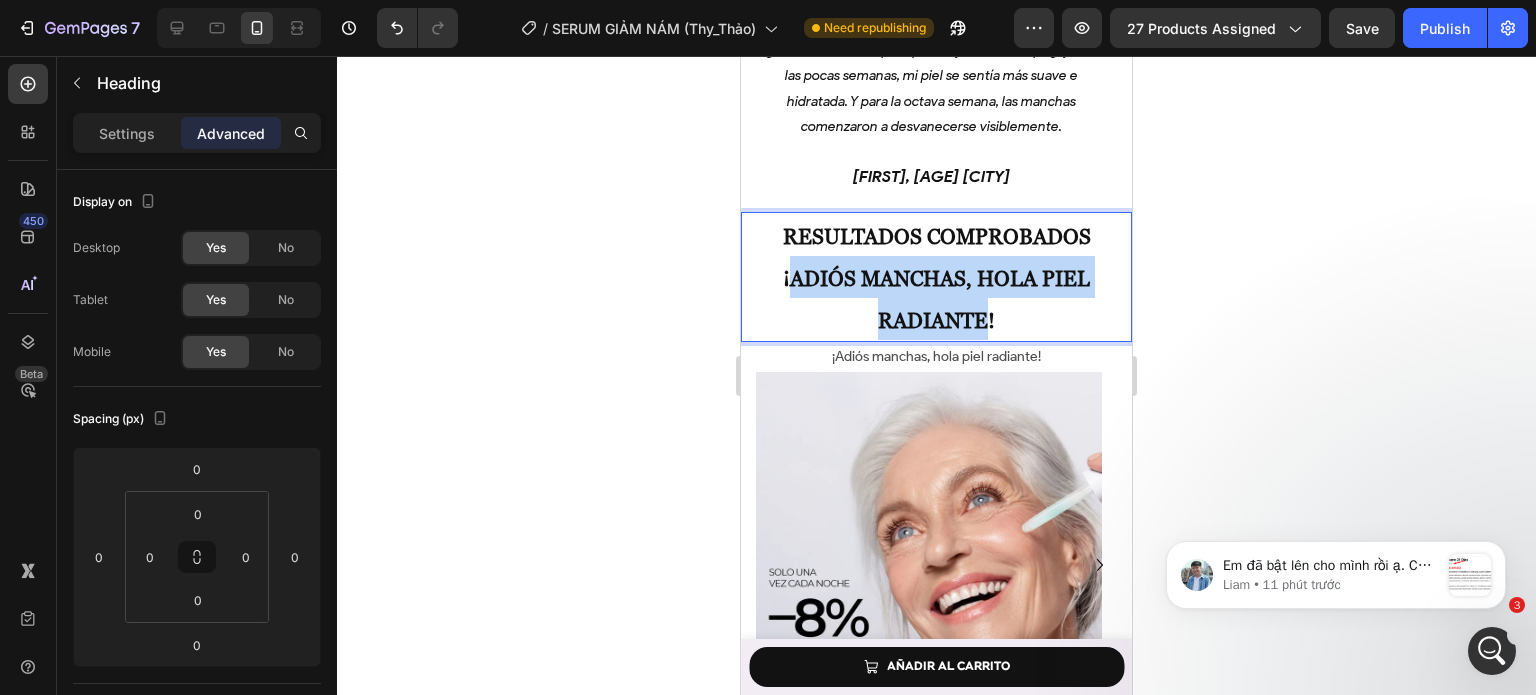 drag, startPoint x: 780, startPoint y: 273, endPoint x: 981, endPoint y: 317, distance: 205.75957 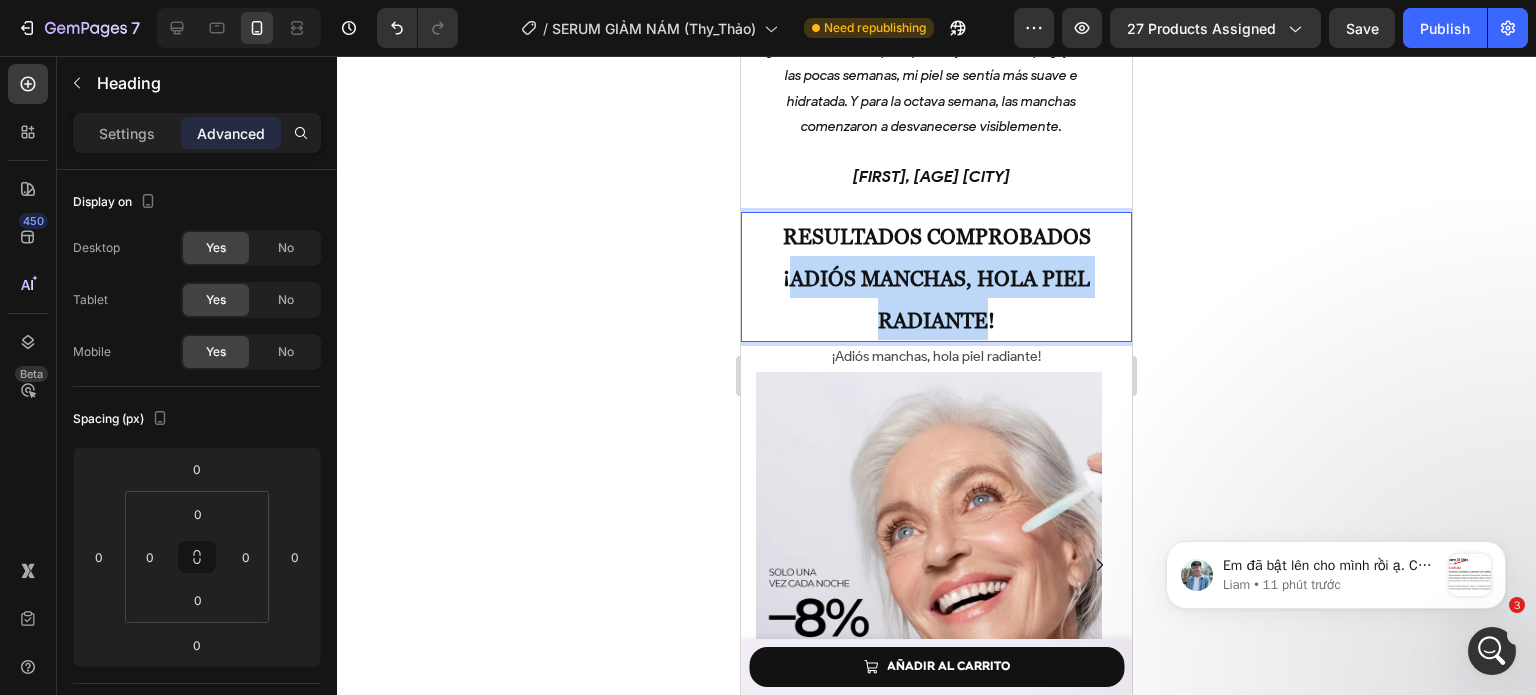click on "¡Adiós manchas, hola piel radiante!" at bounding box center [936, 299] 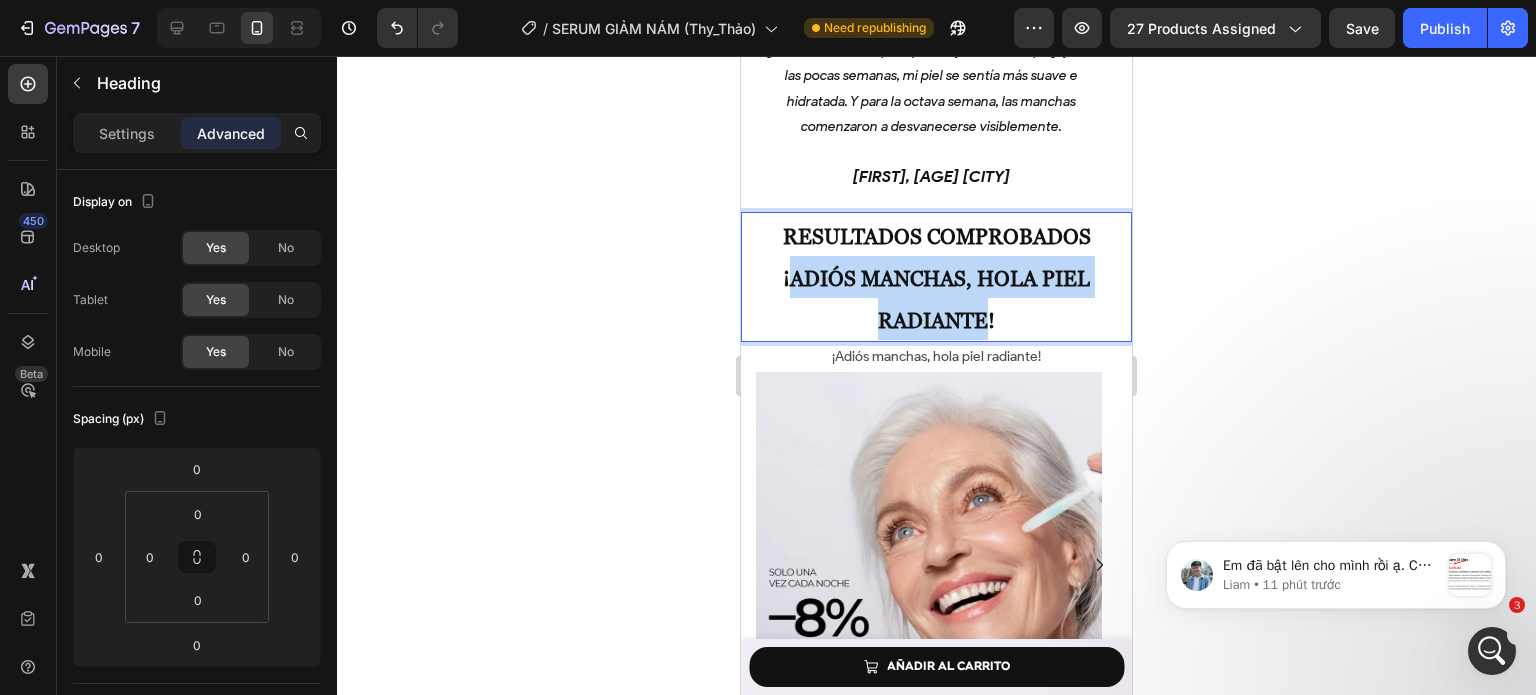 click on "¡Adiós manchas, hola piel radiante!" at bounding box center (936, 299) 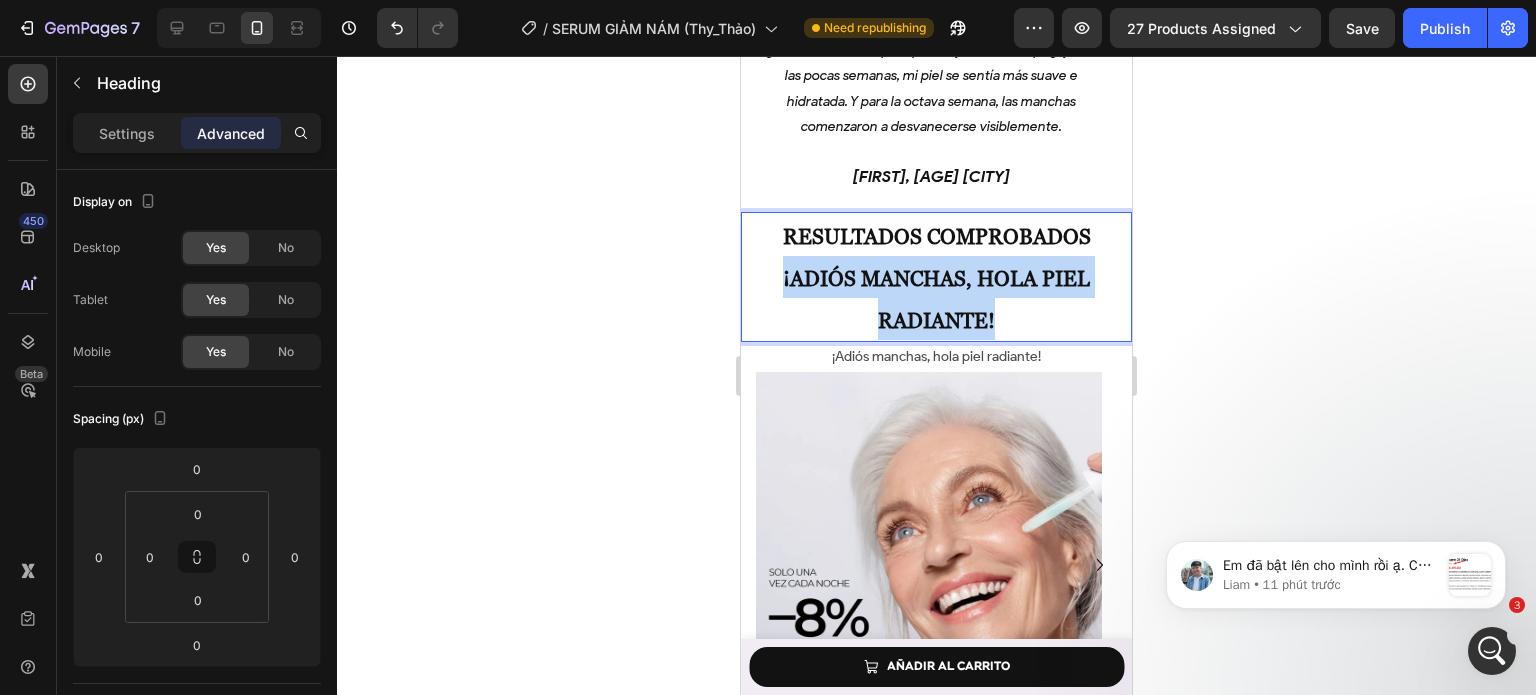 drag, startPoint x: 776, startPoint y: 267, endPoint x: 996, endPoint y: 311, distance: 224.35686 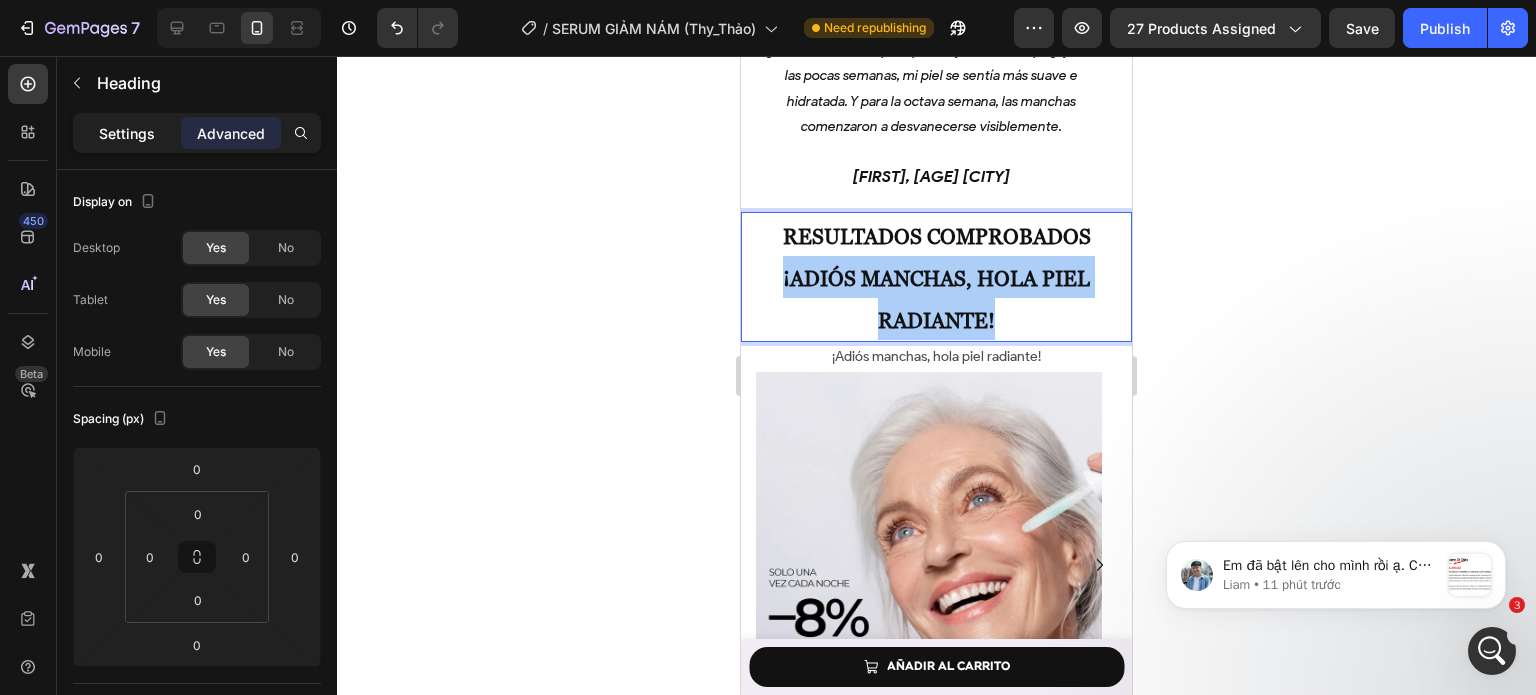 click on "Settings" at bounding box center (127, 133) 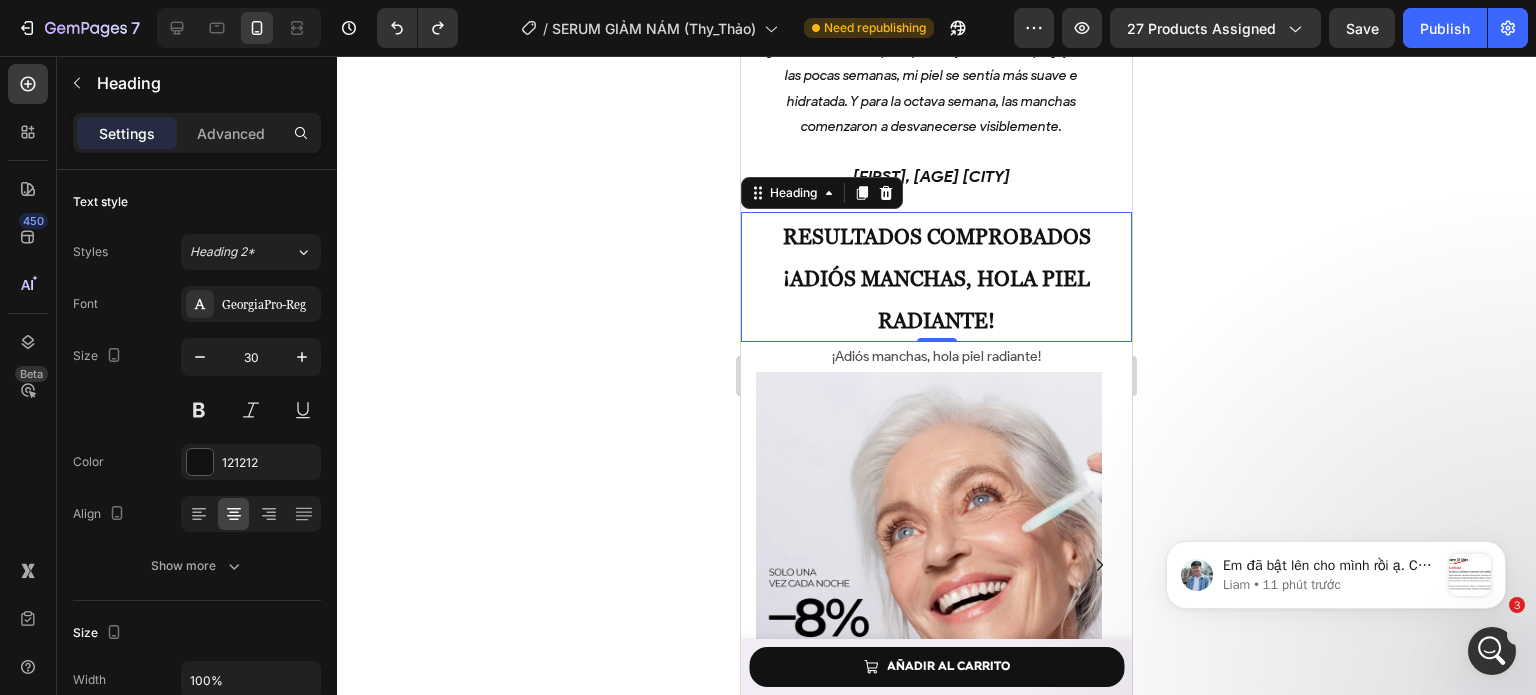 click 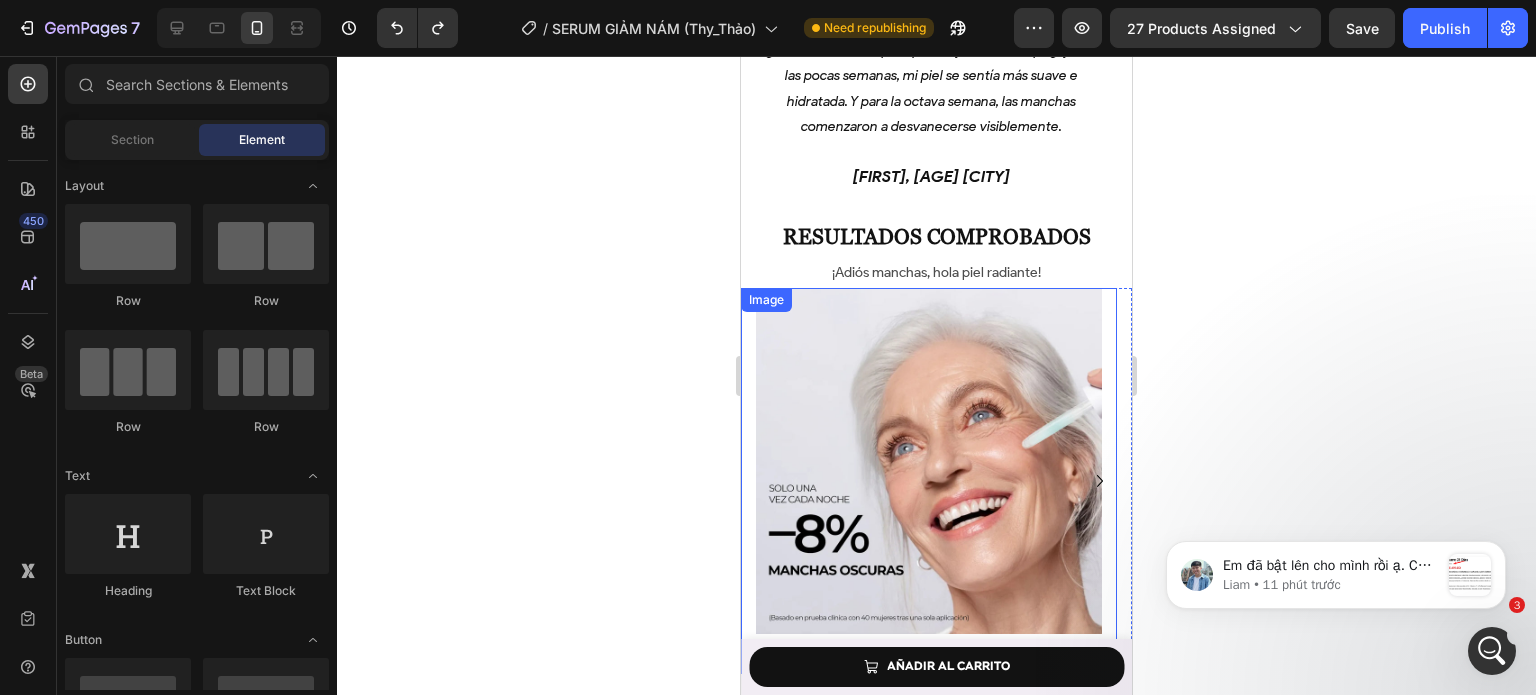 click at bounding box center (929, 461) 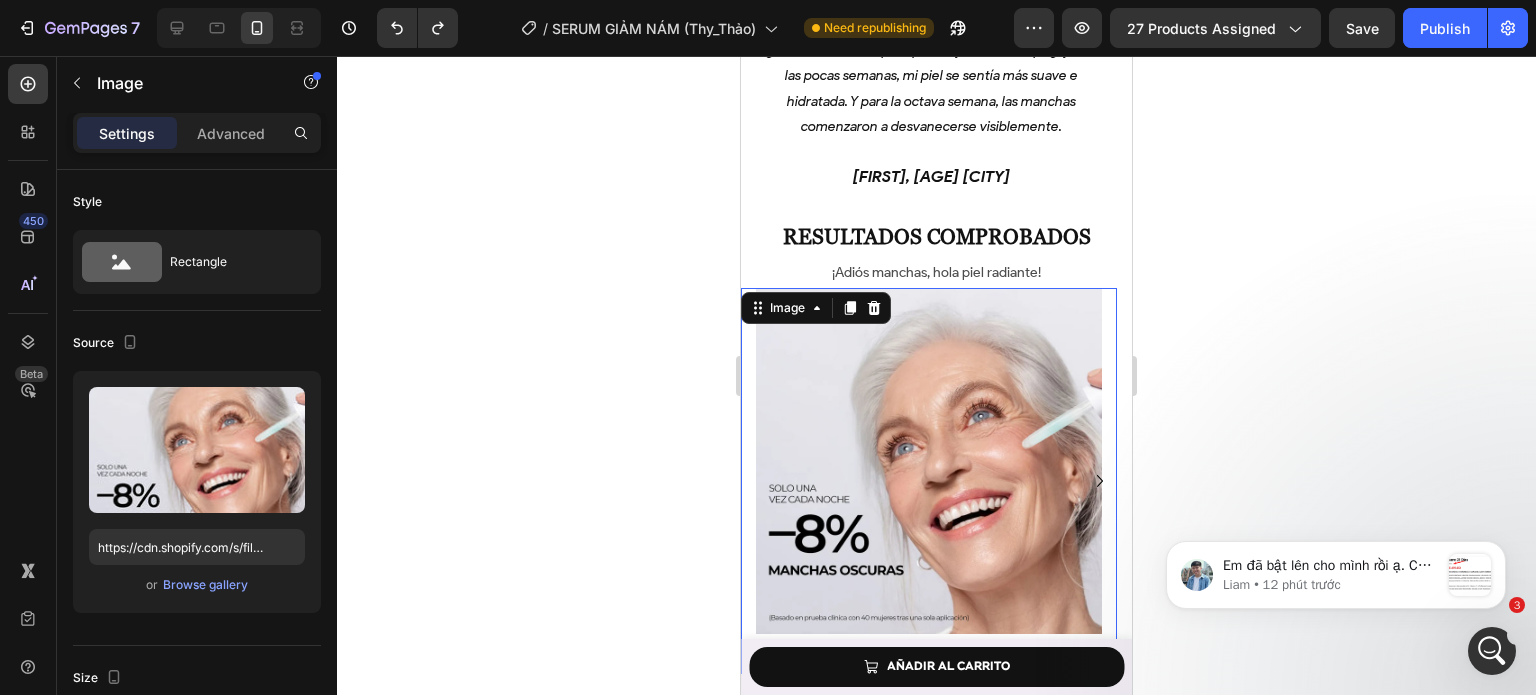 scroll, scrollTop: 6072, scrollLeft: 0, axis: vertical 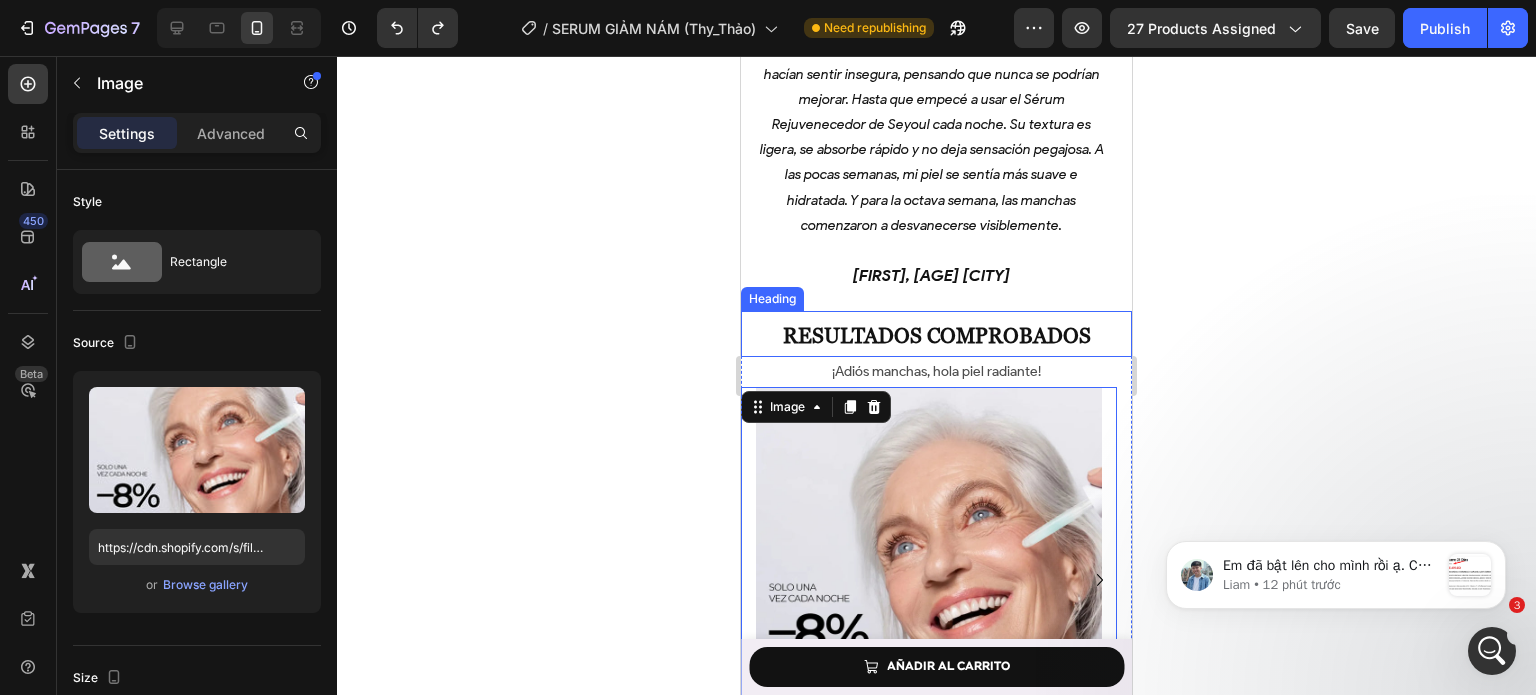 click on "Resultados comprobados" at bounding box center (936, 334) 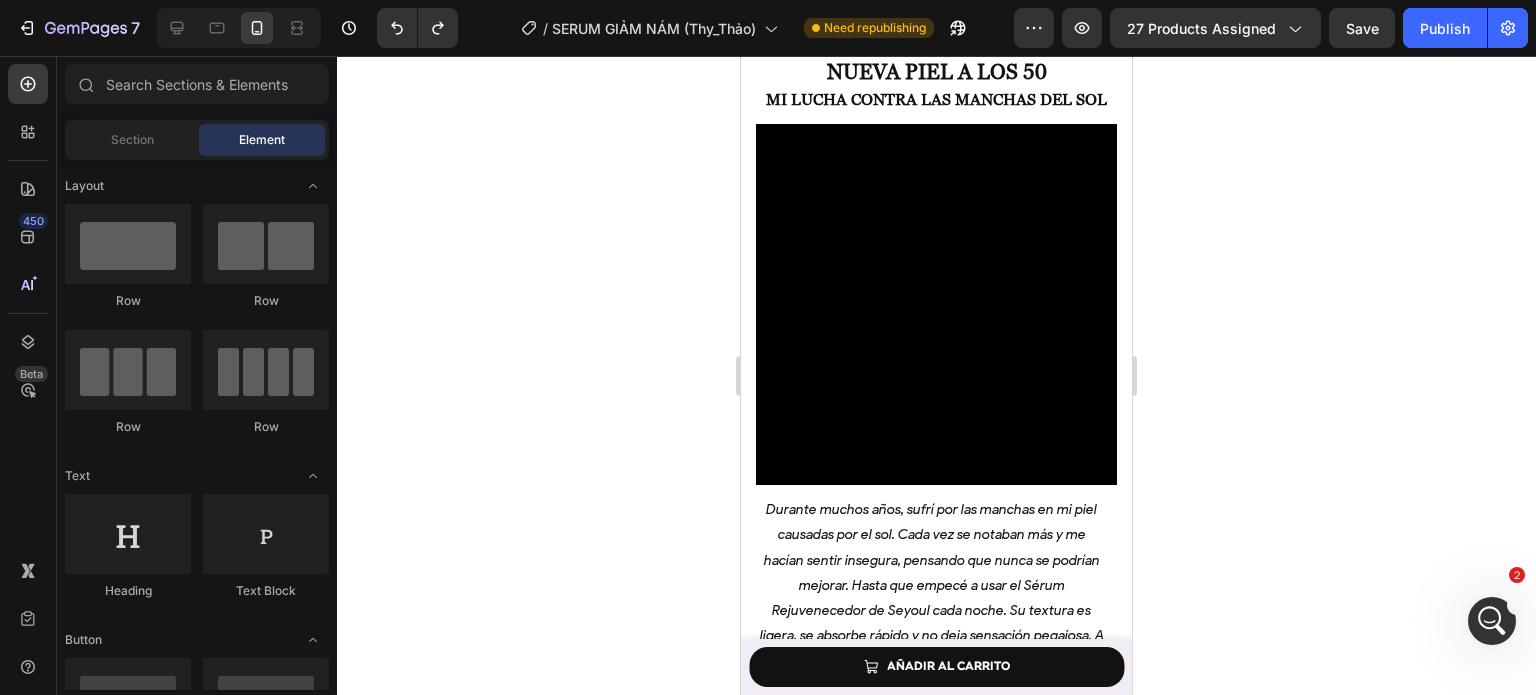scroll, scrollTop: 5530, scrollLeft: 0, axis: vertical 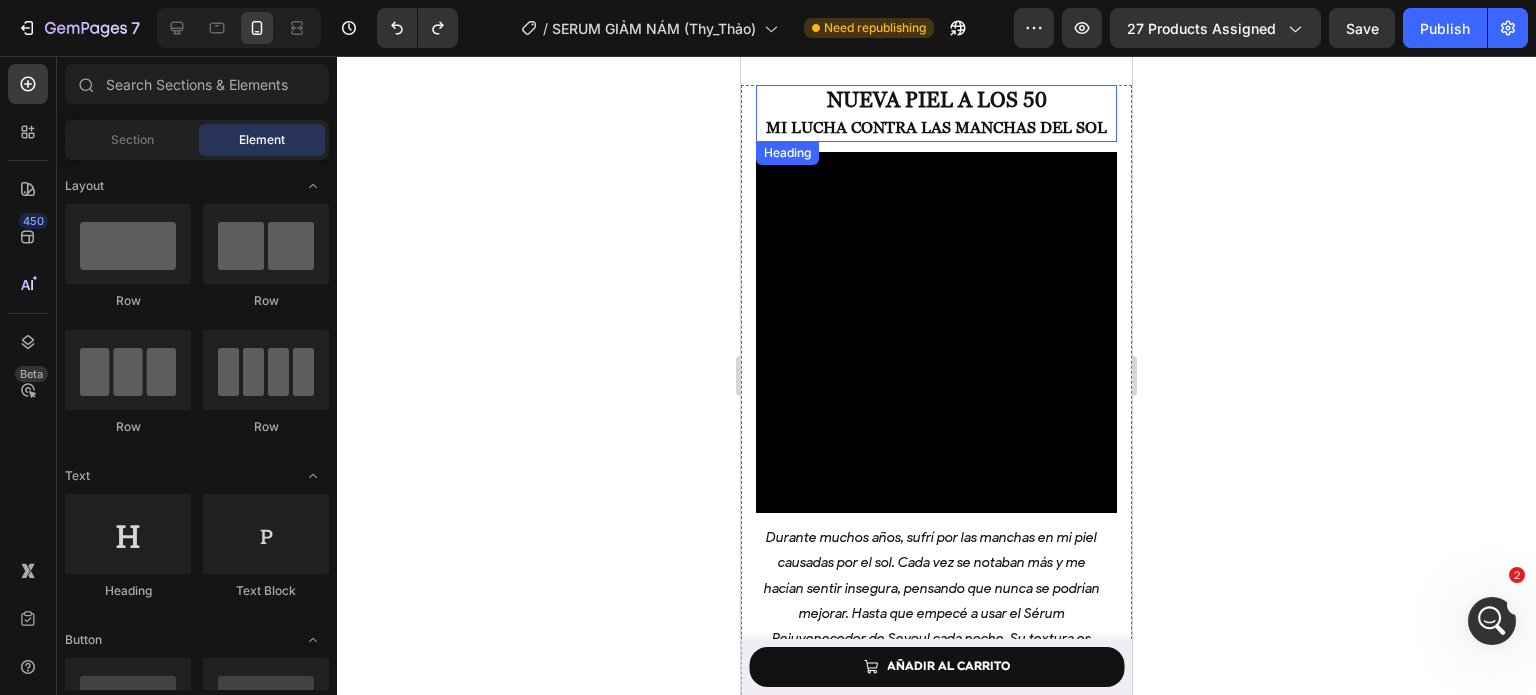 click on "Mi Lucha contra las Manchas del Sol" at bounding box center (936, 127) 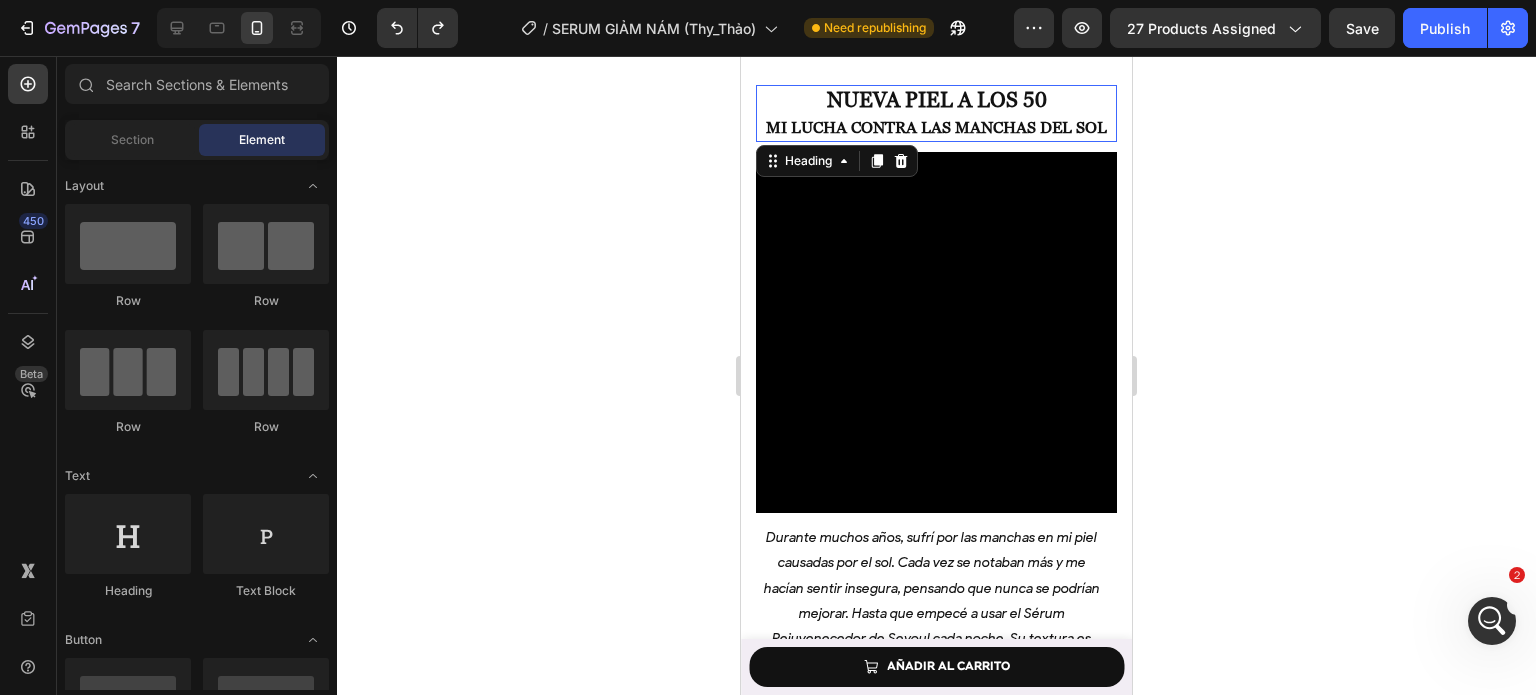 click on "Mi Lucha contra las Manchas del Sol" at bounding box center (936, 127) 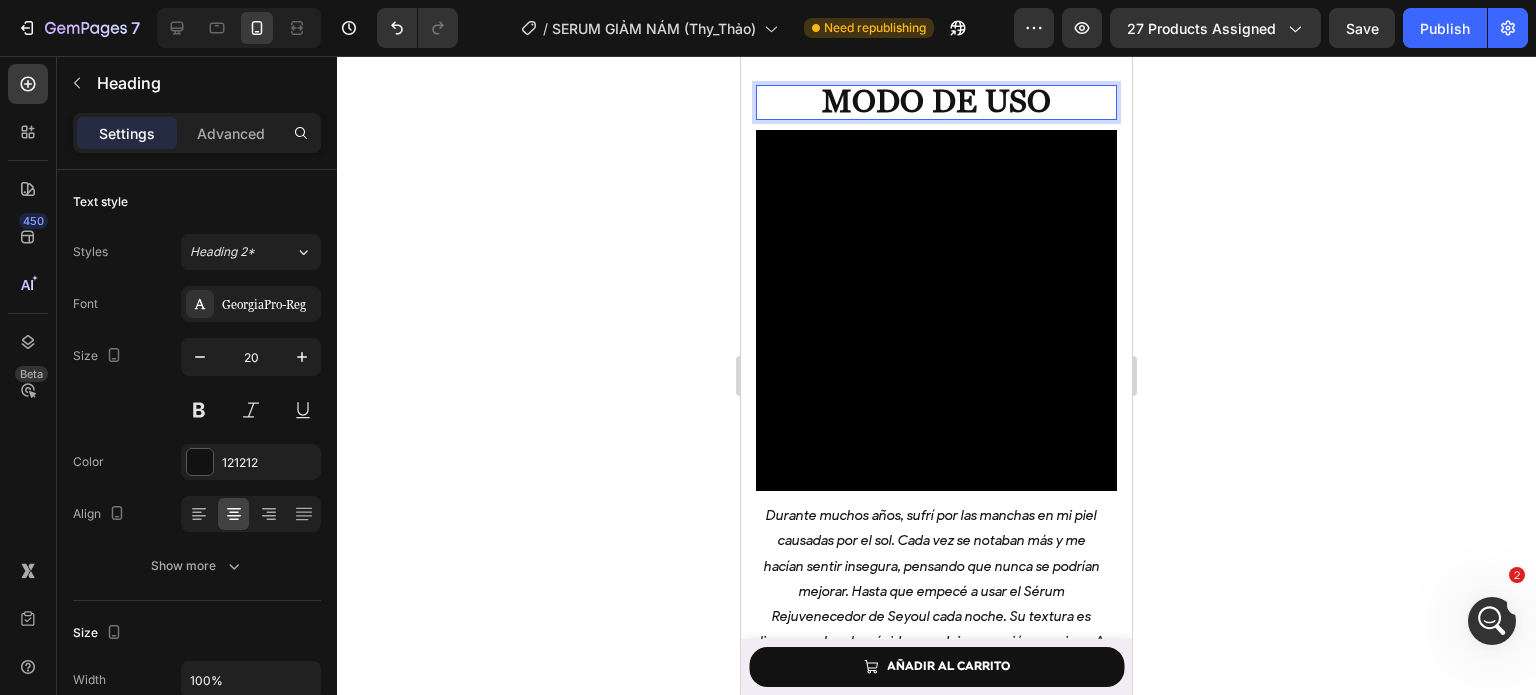click on "MODO DE USO" at bounding box center (936, 100) 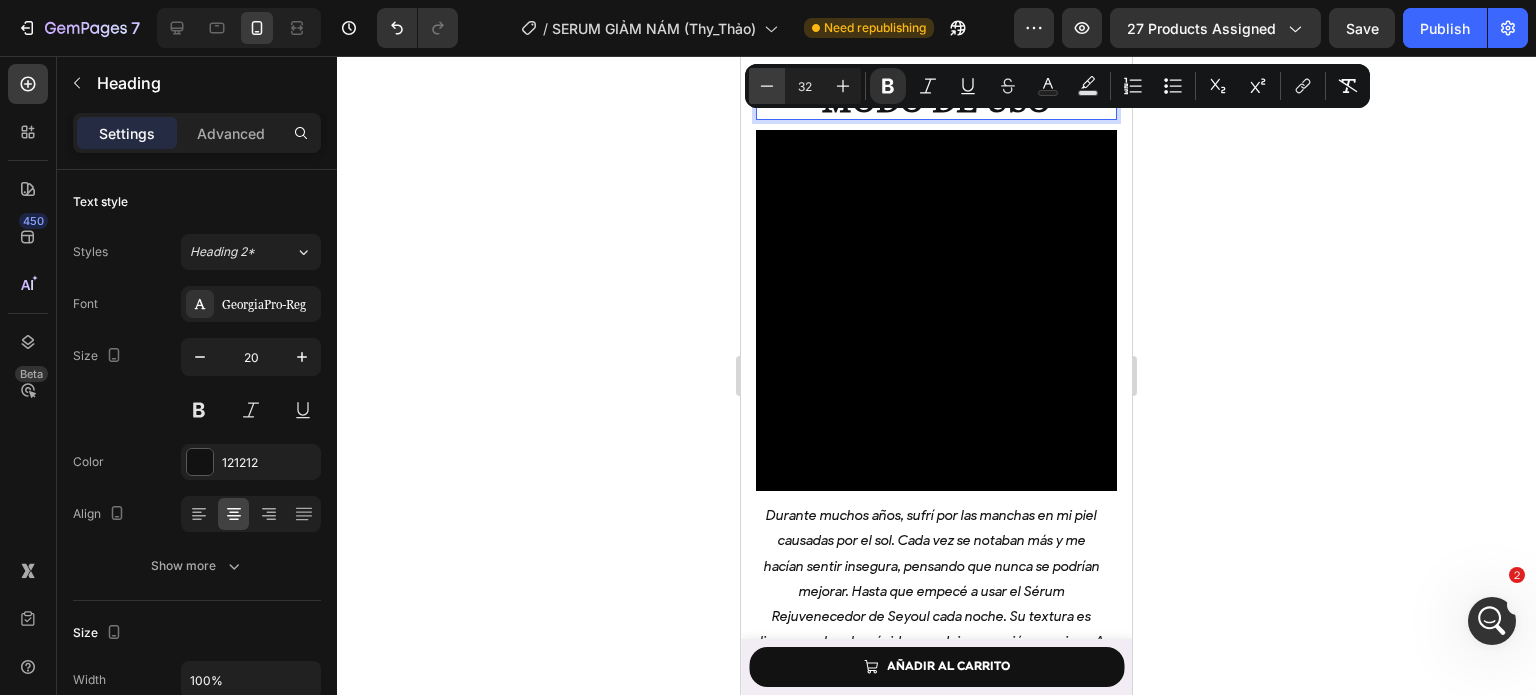 click 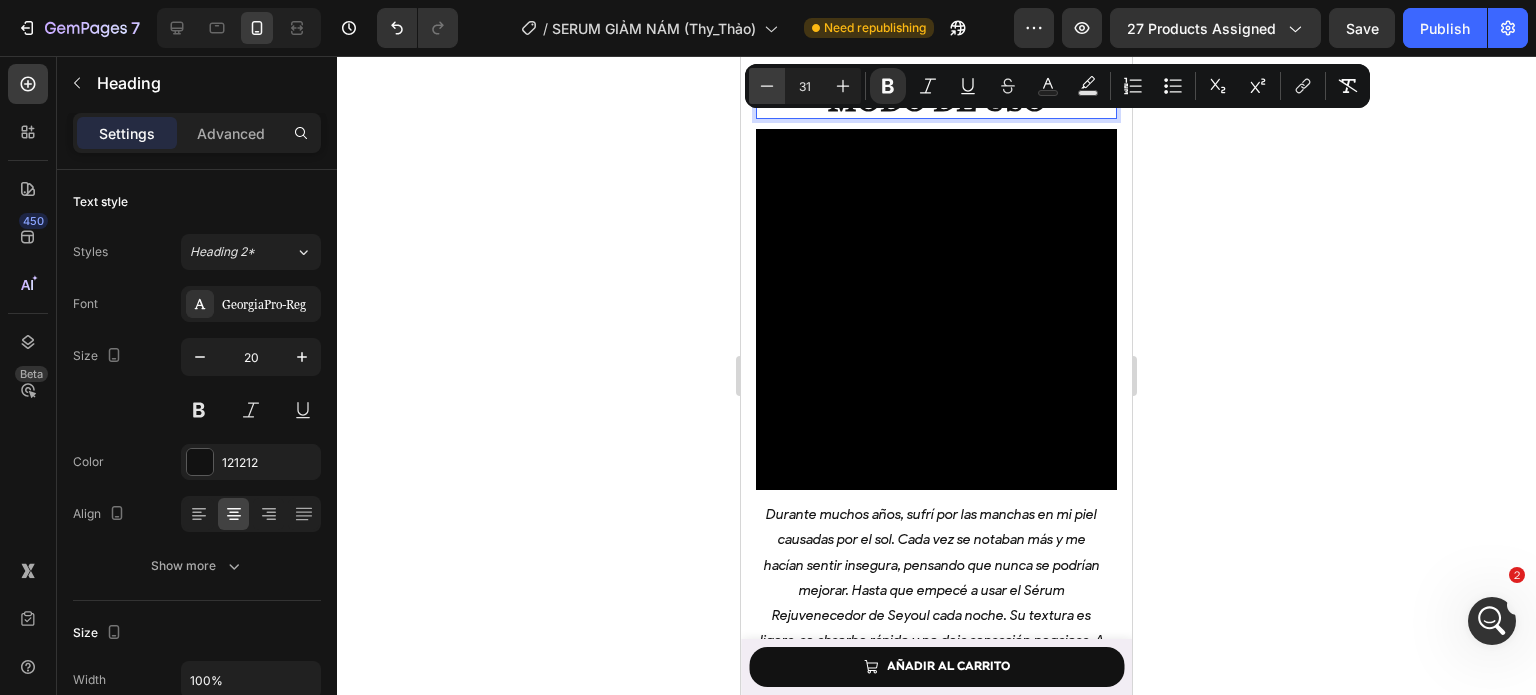click 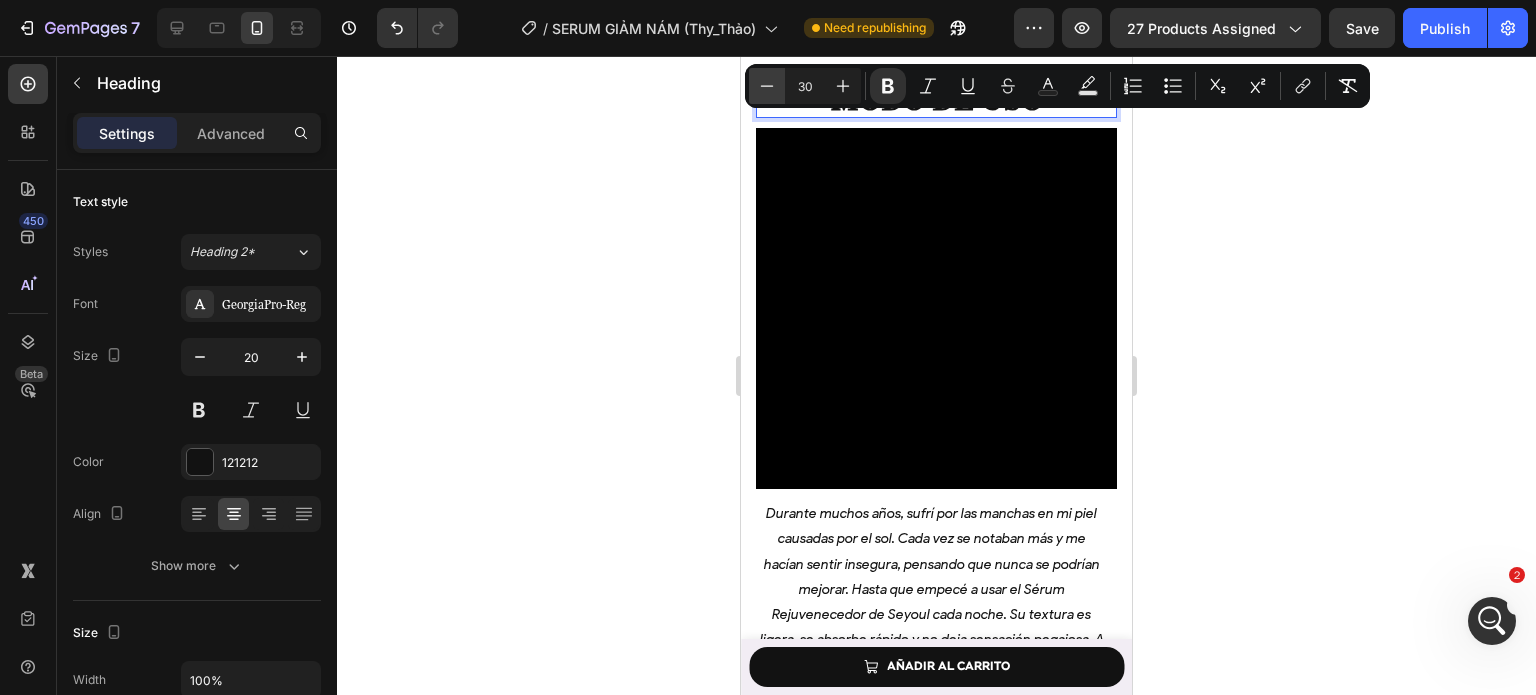 click 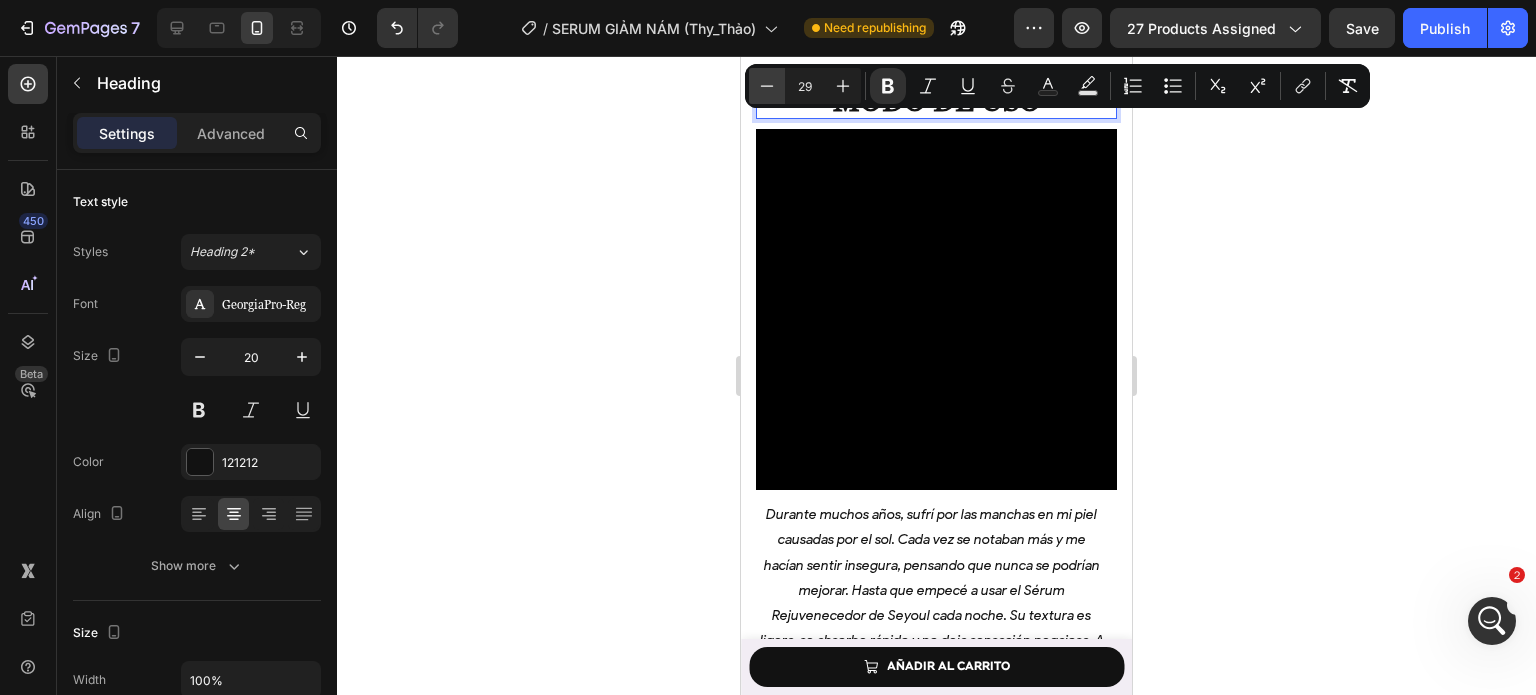 click 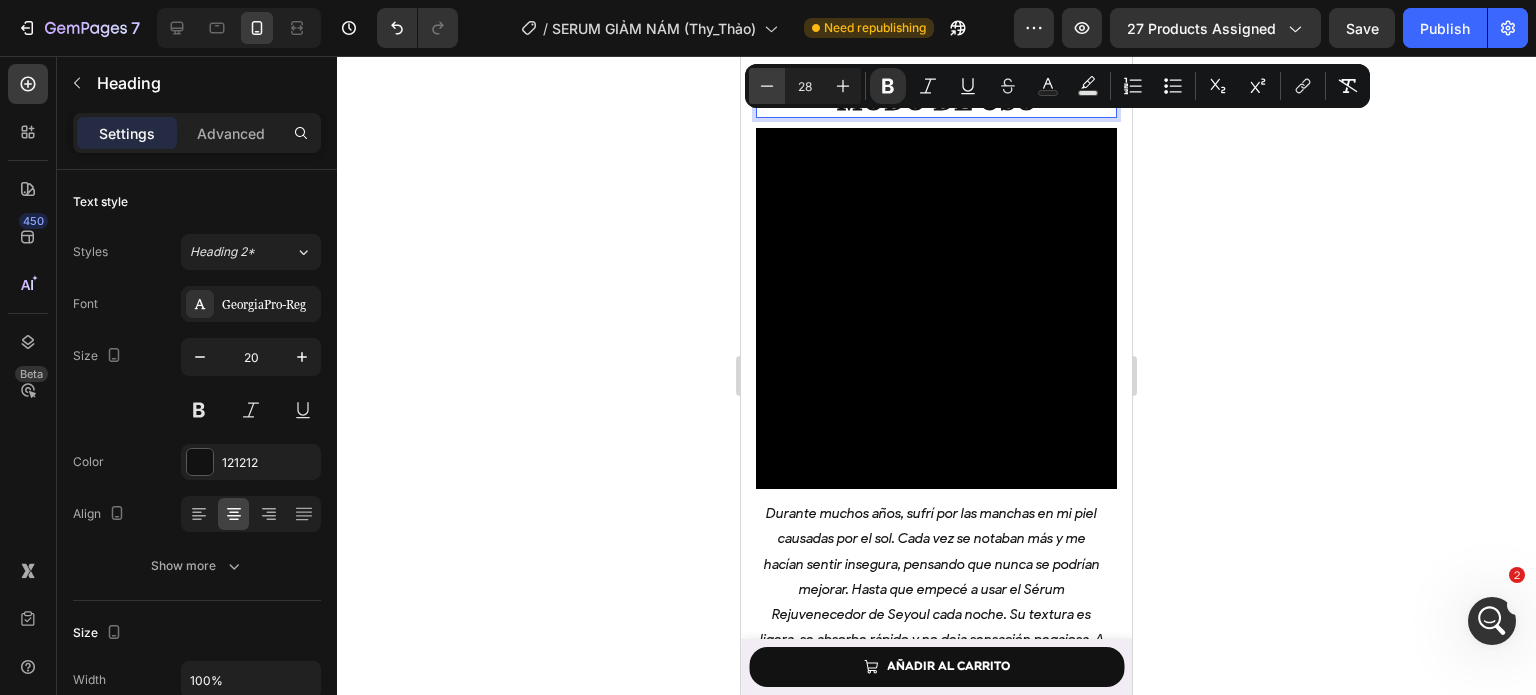 click 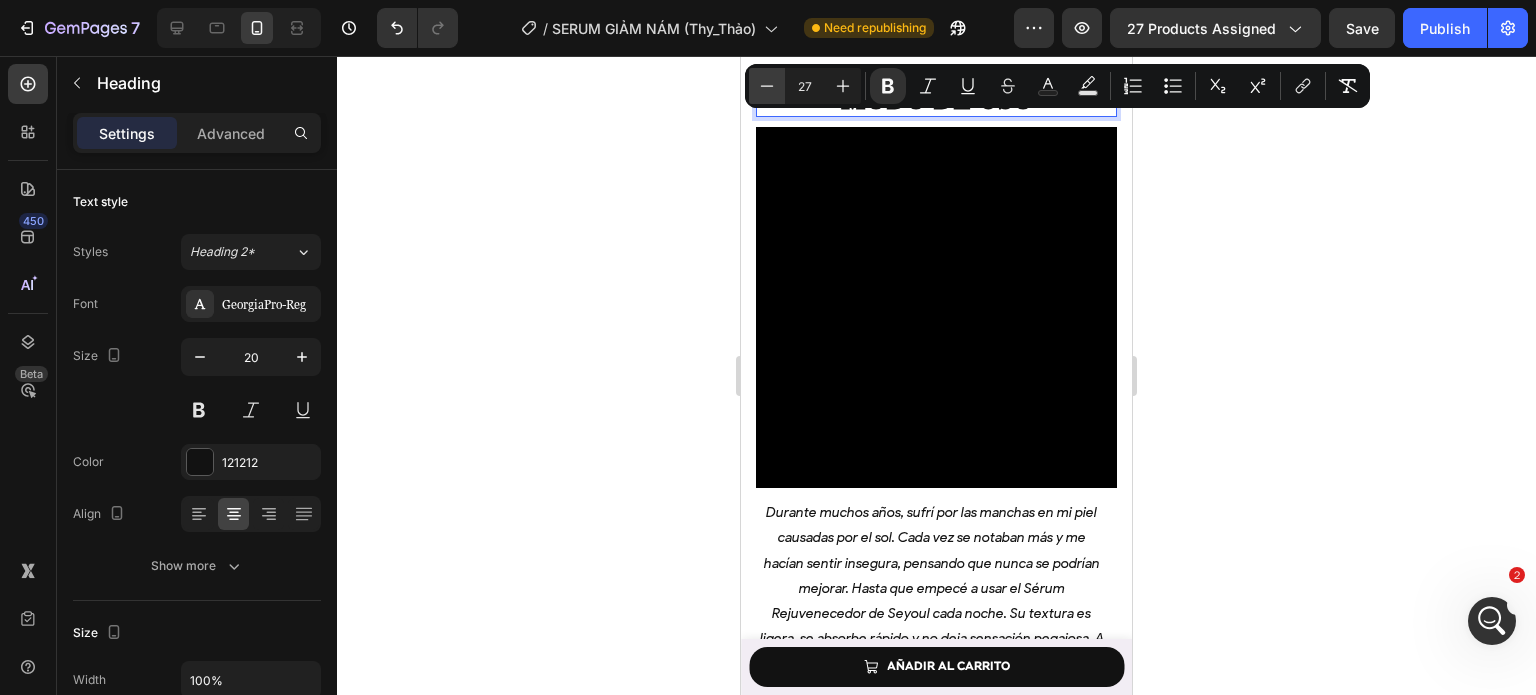 click 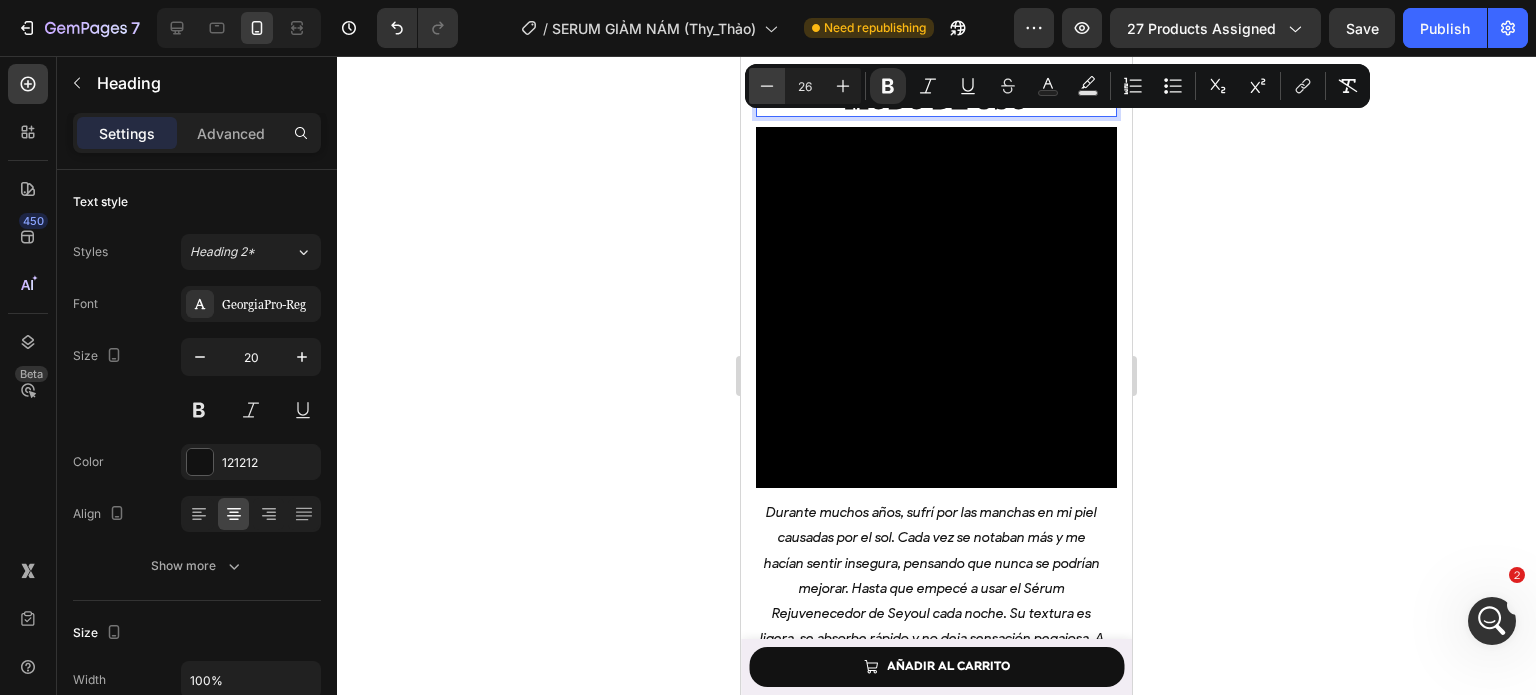 click 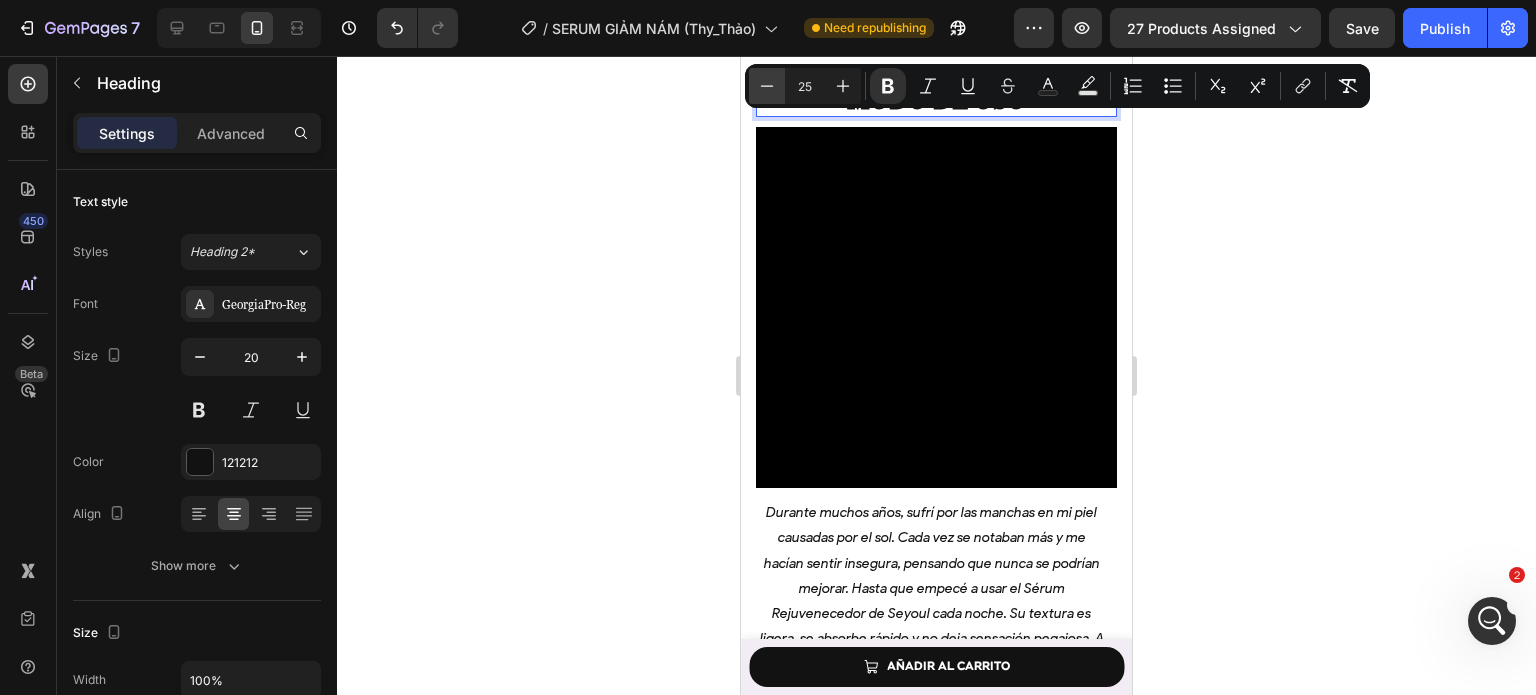 click 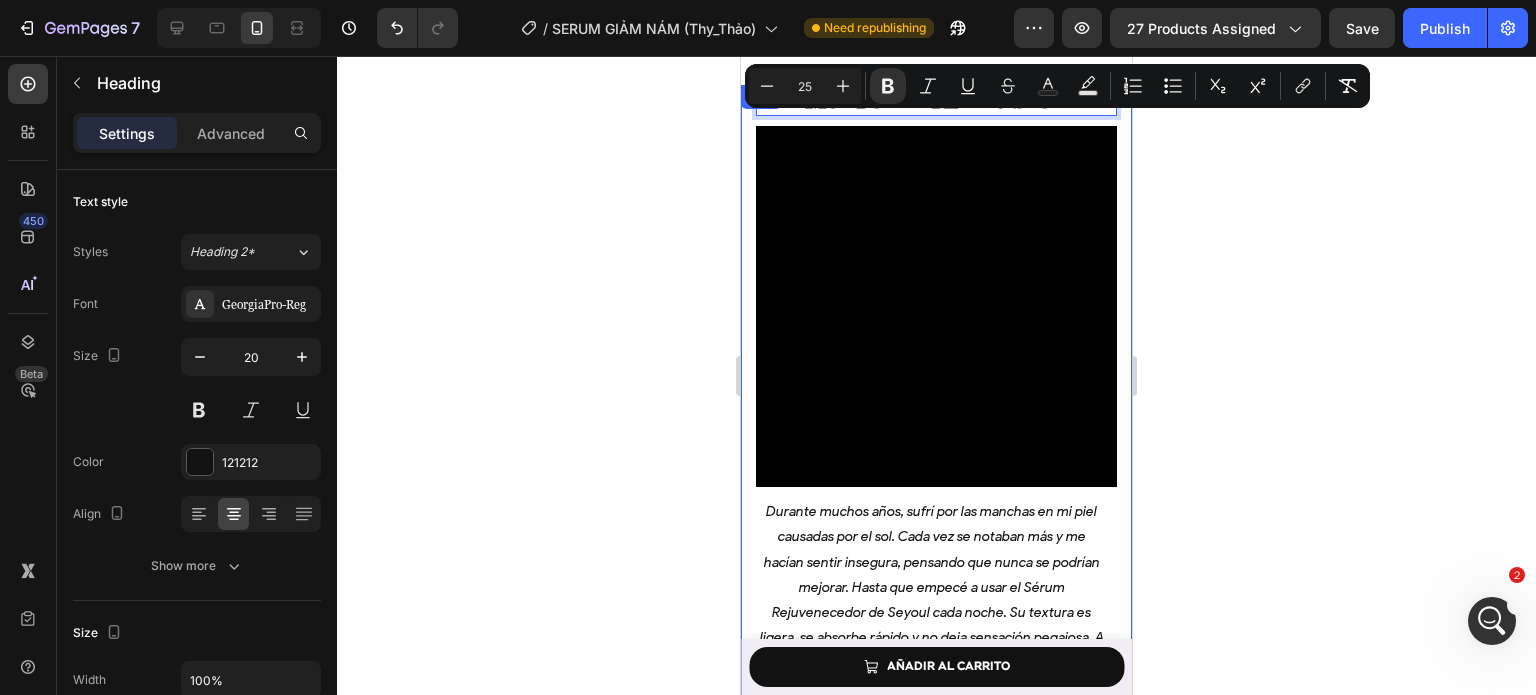 type on "24" 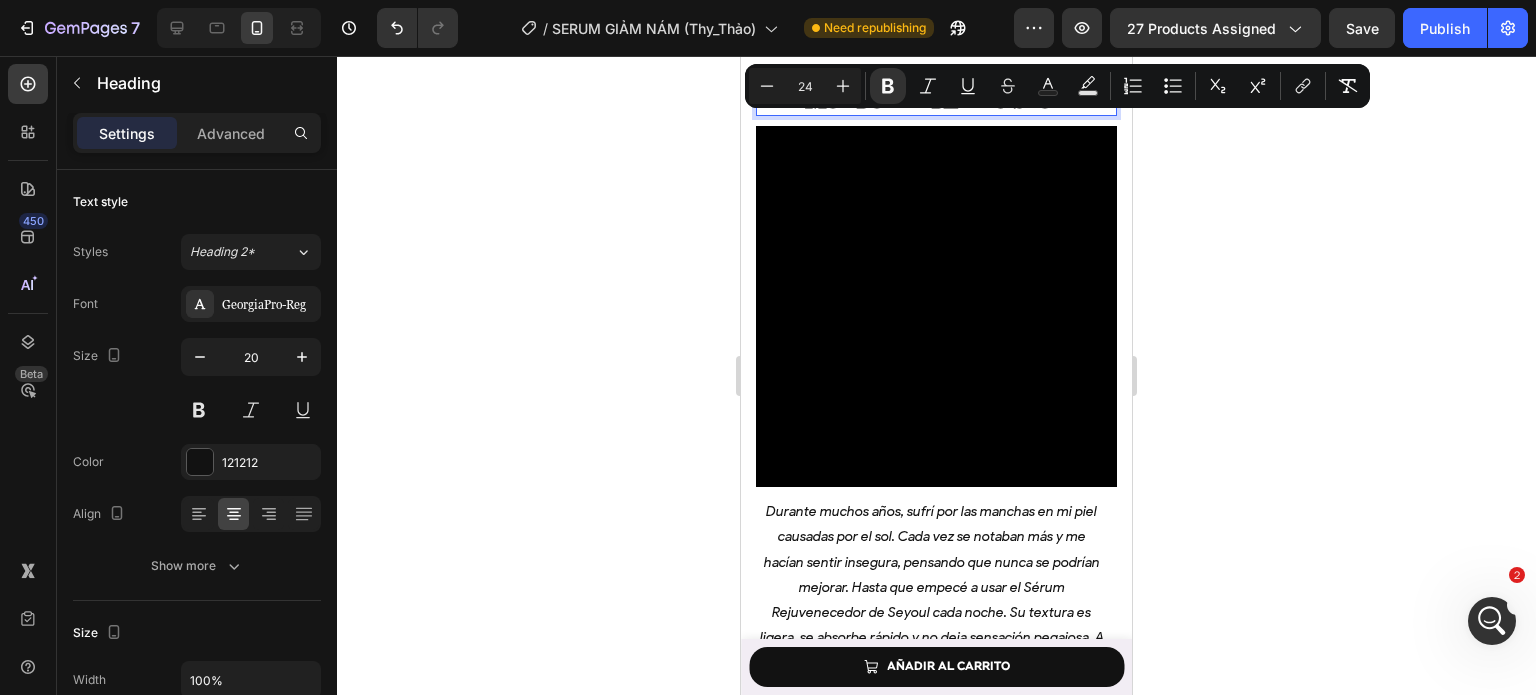 click 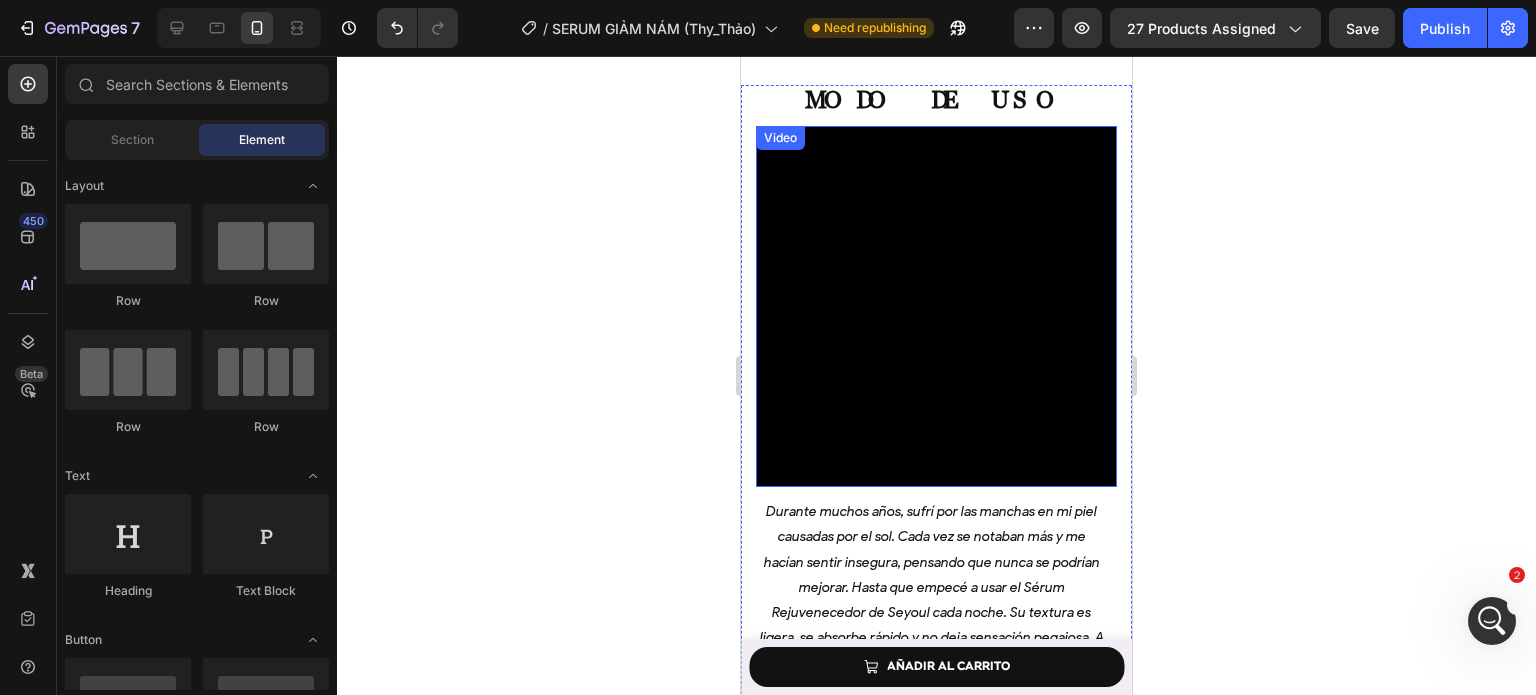 click at bounding box center [936, 306] 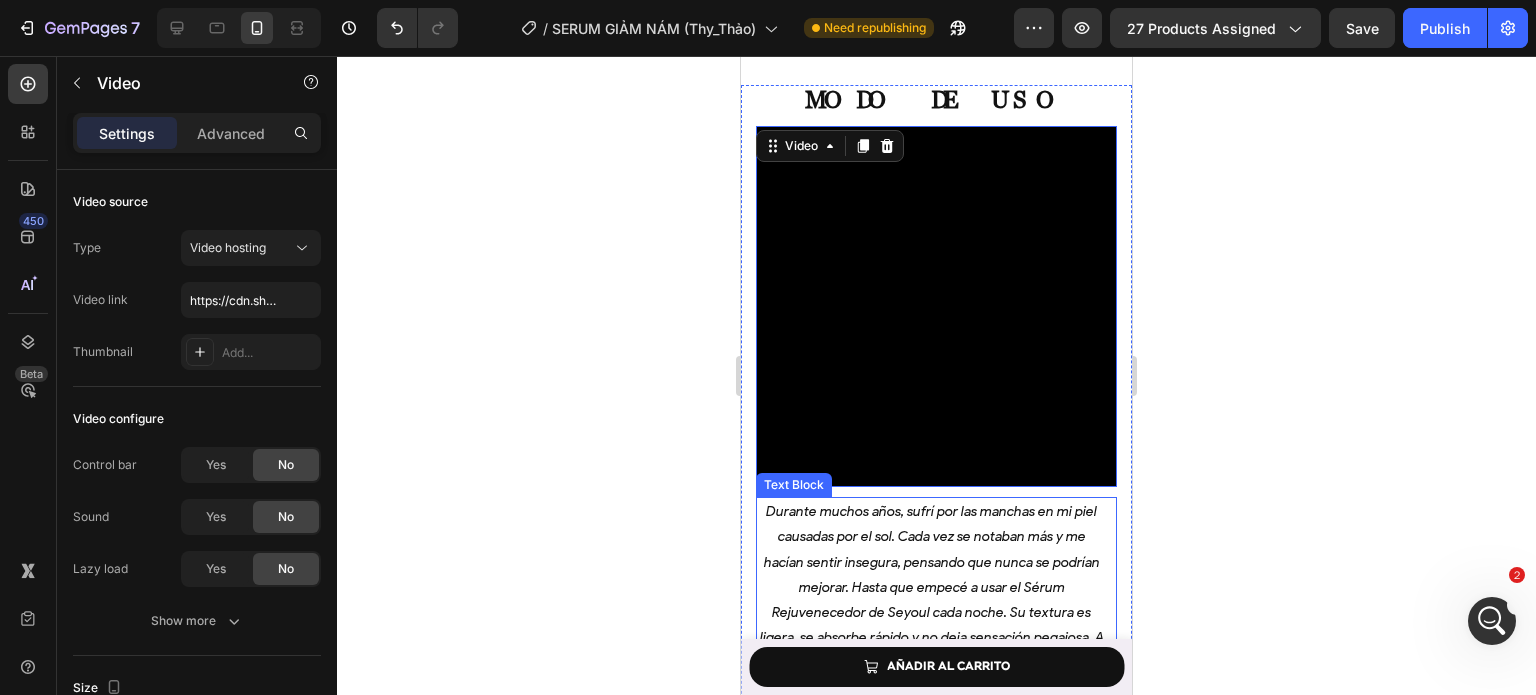 click on "Durante muchos años, sufrí por las manchas en mi piel causadas por el sol. Cada vez se notaban más y me hacían sentir insegura, pensando que nunca se podrían mejorar. Hasta que empecé a usar el Sérum Rejuvenecedor de Seyoul cada noche. Su textura es ligera, se absorbe rápido y no deja sensación pegajosa. A las pocas semanas, mi piel se sentía más suave e hidratada. Y para la octava semana, las manchas comenzaron a desvanecerse visiblemente." at bounding box center [931, 612] 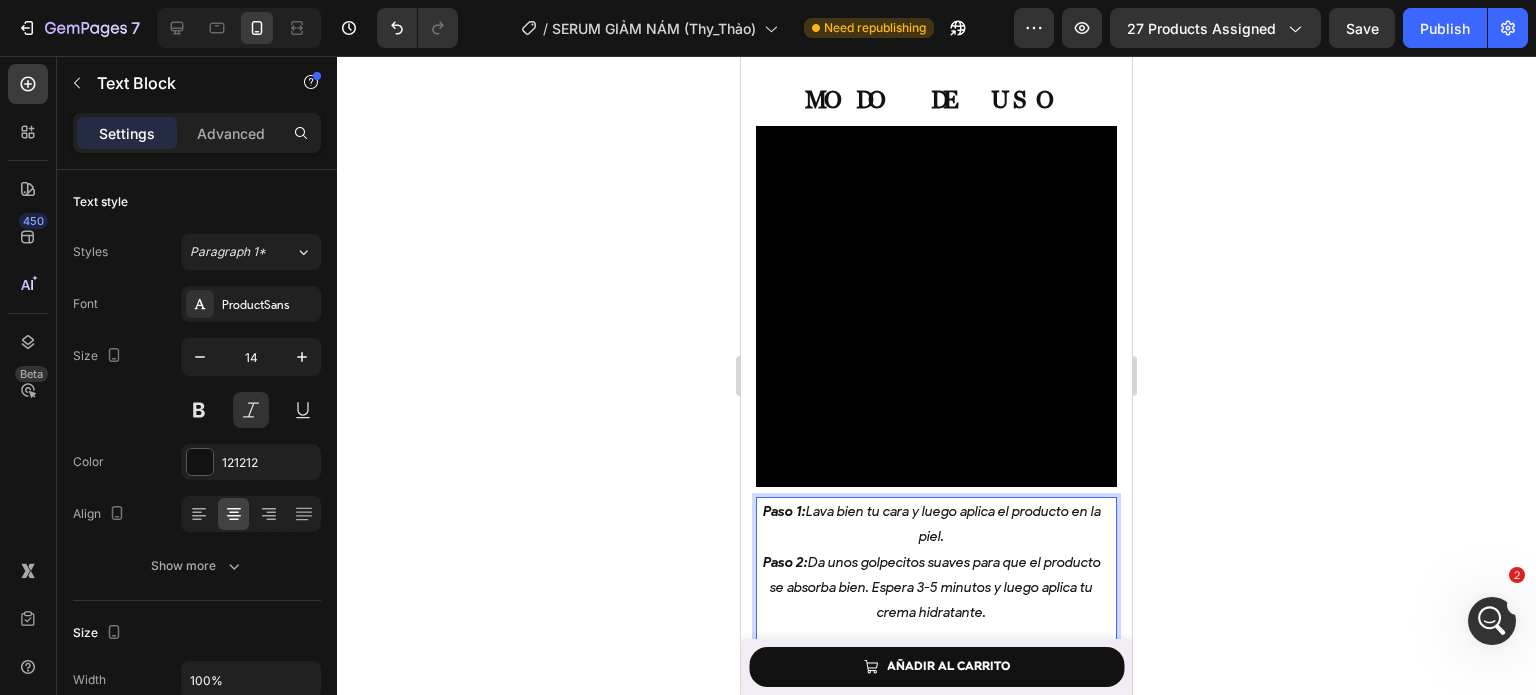 scroll, scrollTop: 5578, scrollLeft: 0, axis: vertical 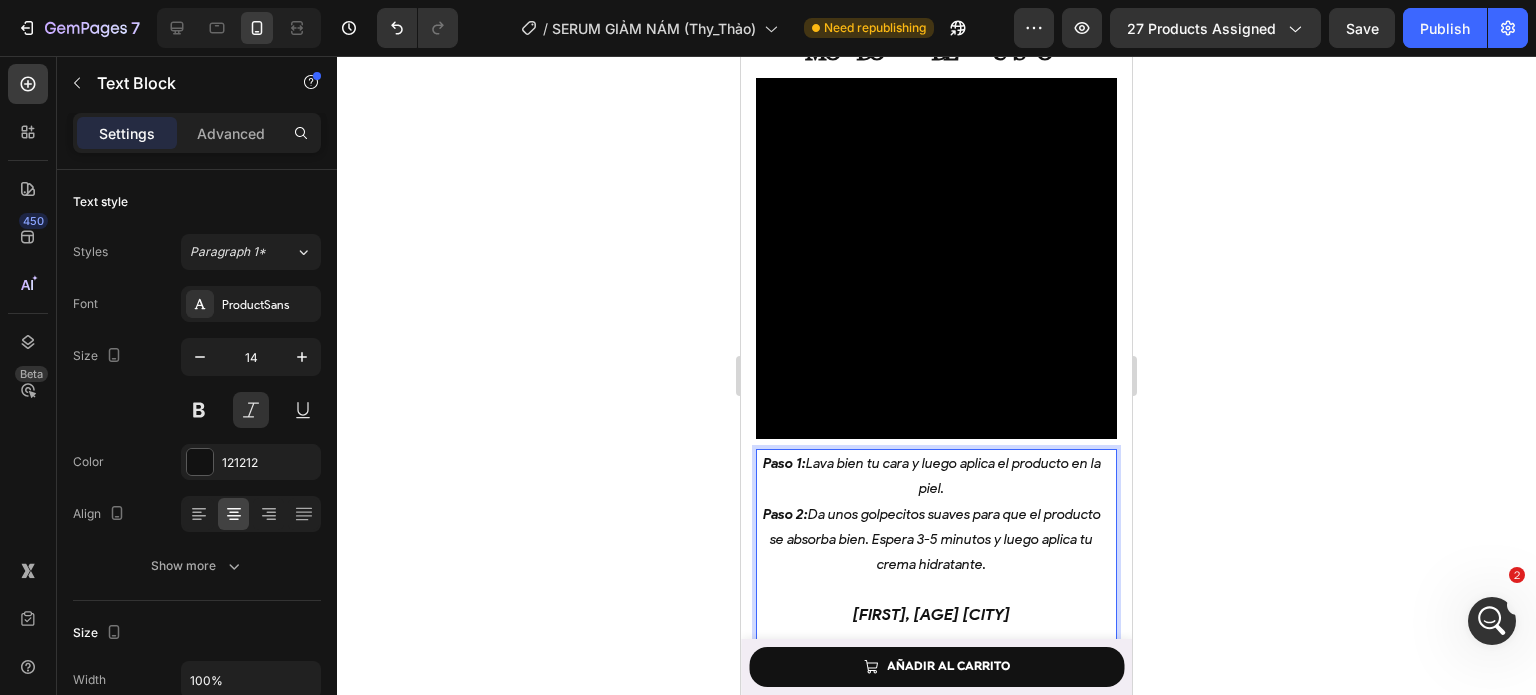 click on "[NAME], [AGE] años, [CITY]" at bounding box center (931, 614) 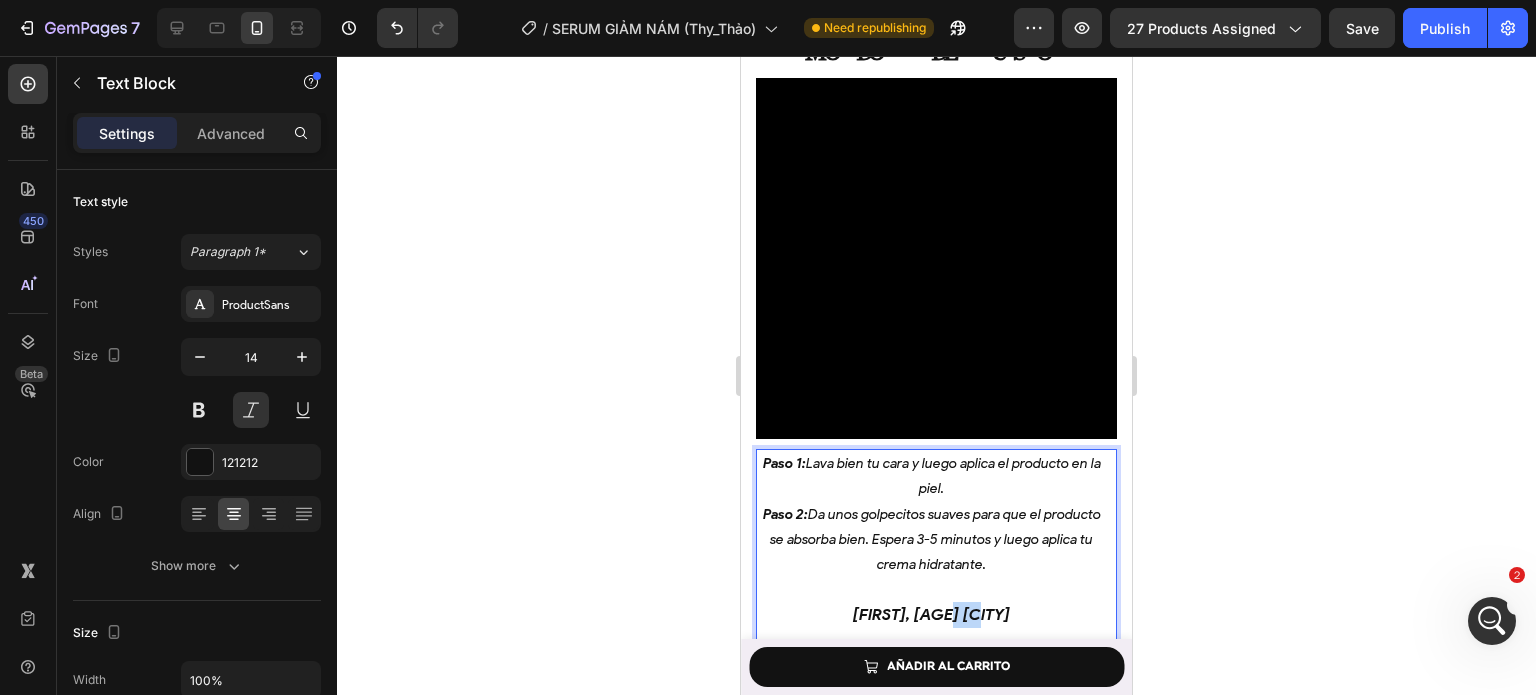 click on "[NAME], [AGE] años, [CITY]" at bounding box center [931, 614] 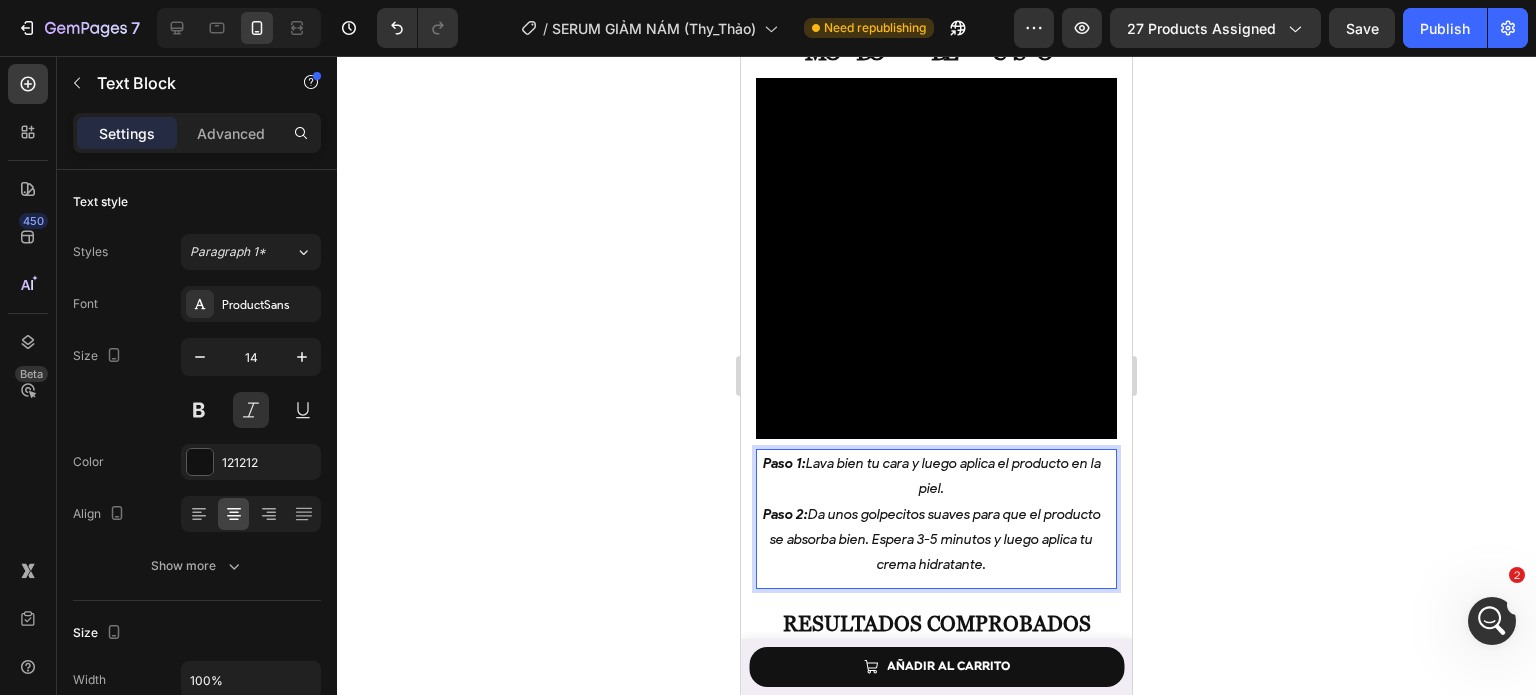 click on "Paso 1:  Lava bien tu cara y luego aplica el producto en la piel." at bounding box center (931, 476) 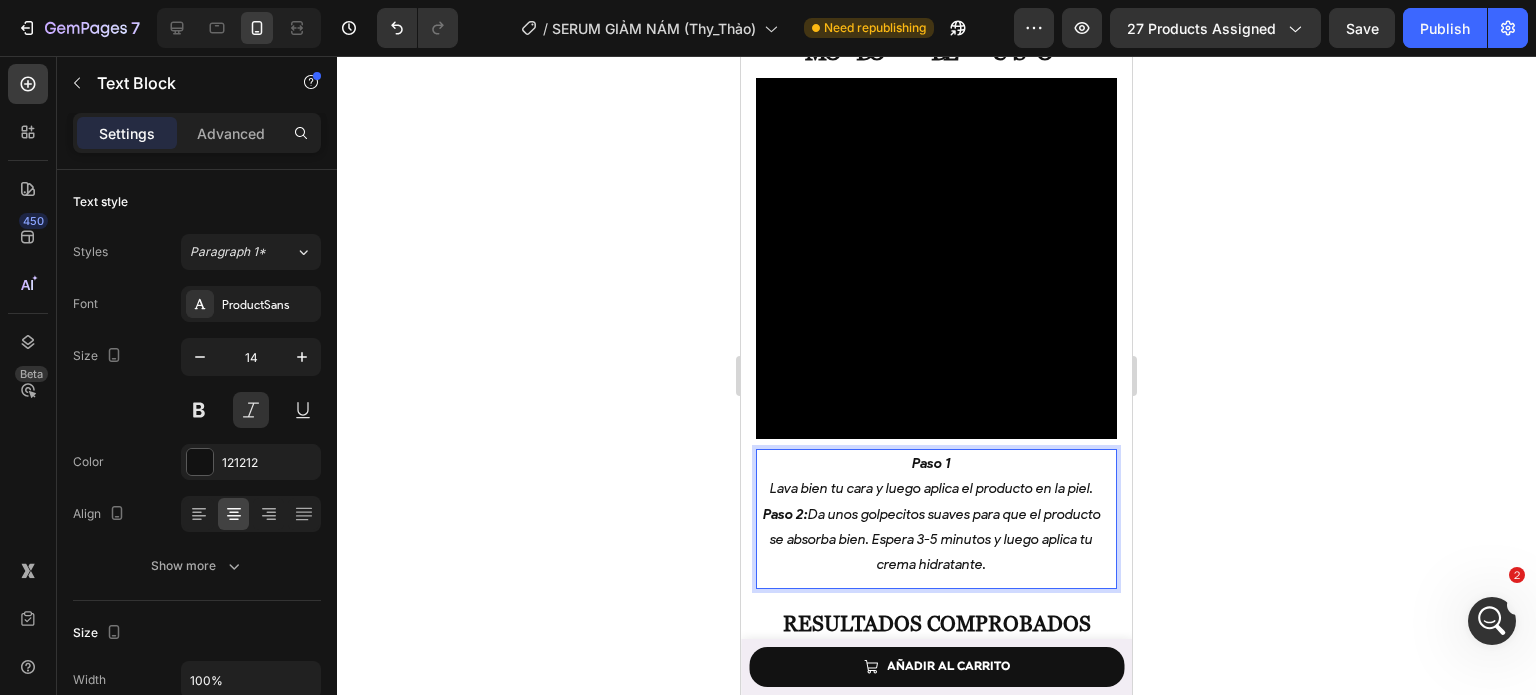 click on "Paso 2:  Da unos golpecitos suaves para que el producto se absorba bien. Espera 3-5 minutos y luego aplica tu crema hidratante." at bounding box center [932, 539] 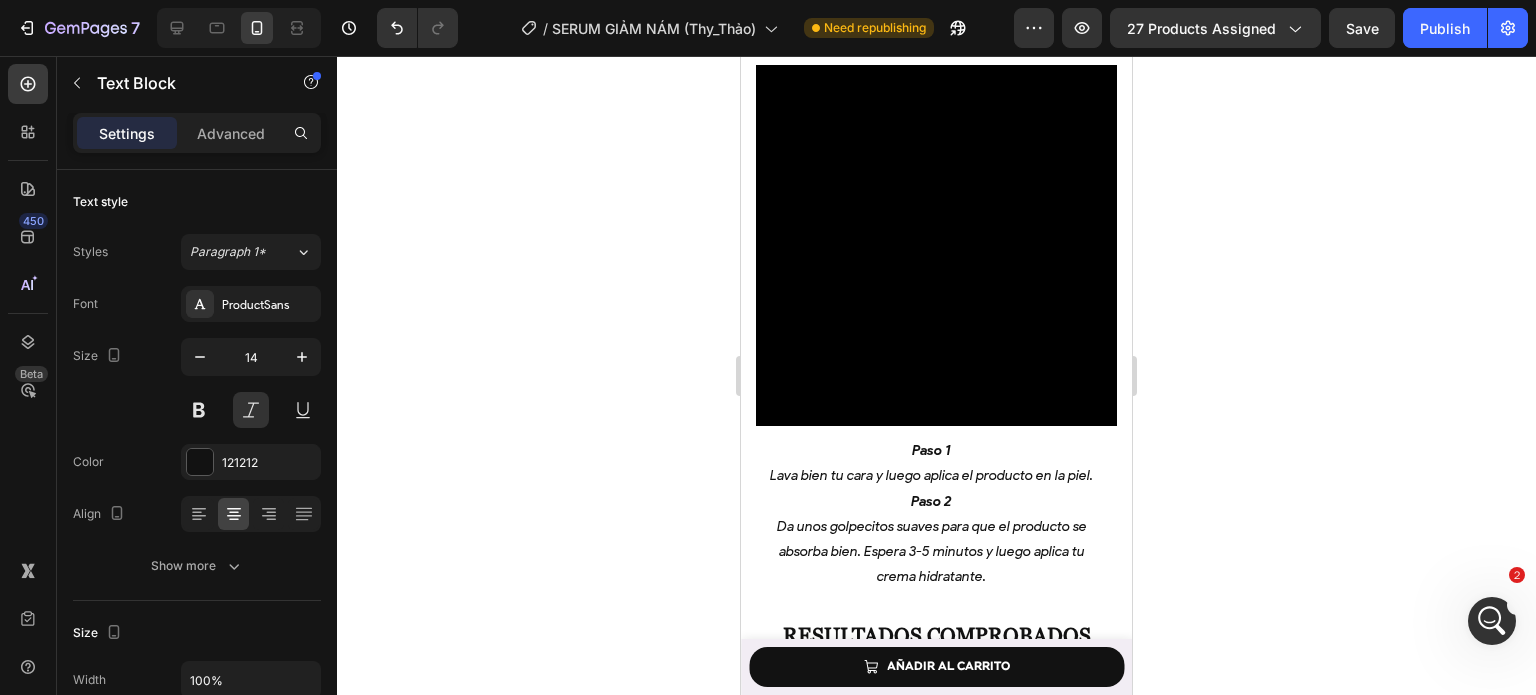 scroll, scrollTop: 5552, scrollLeft: 0, axis: vertical 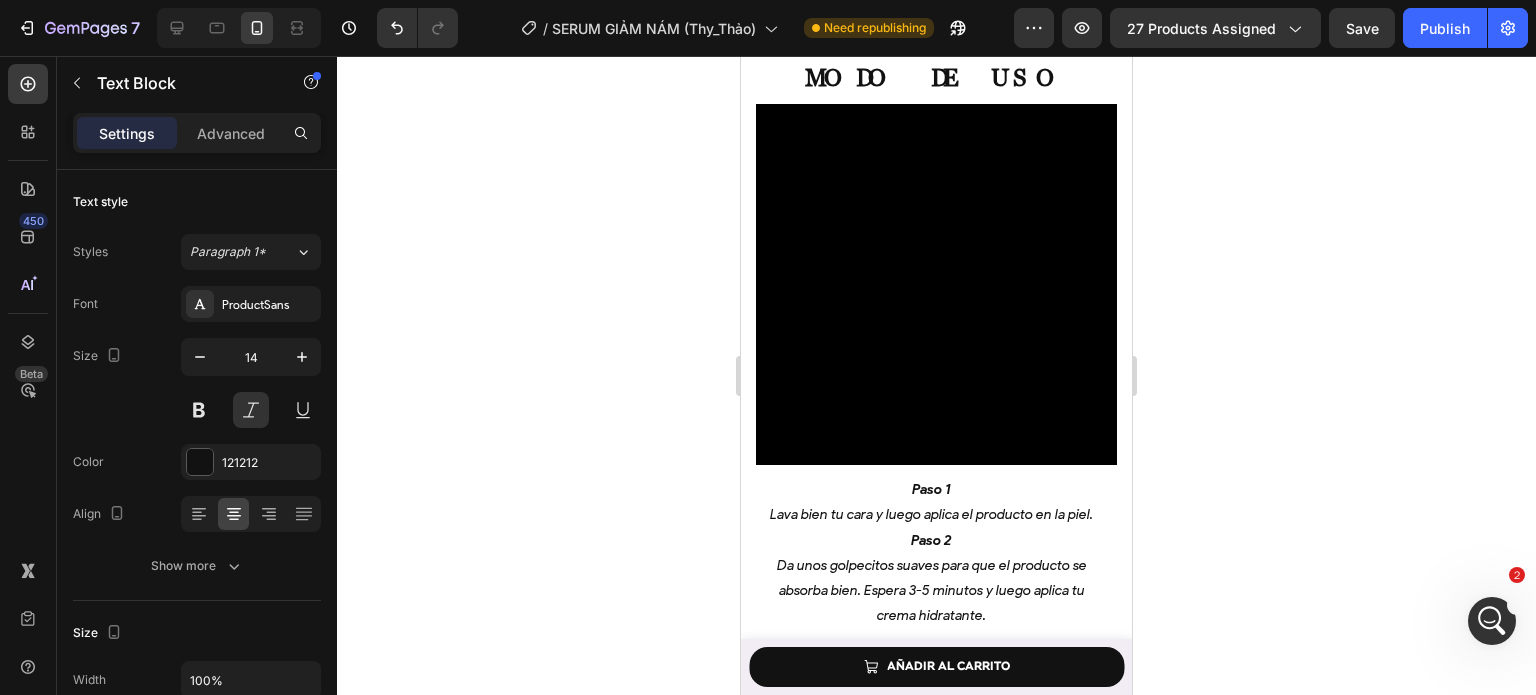 click on "MODO DE USO" at bounding box center [936, 78] 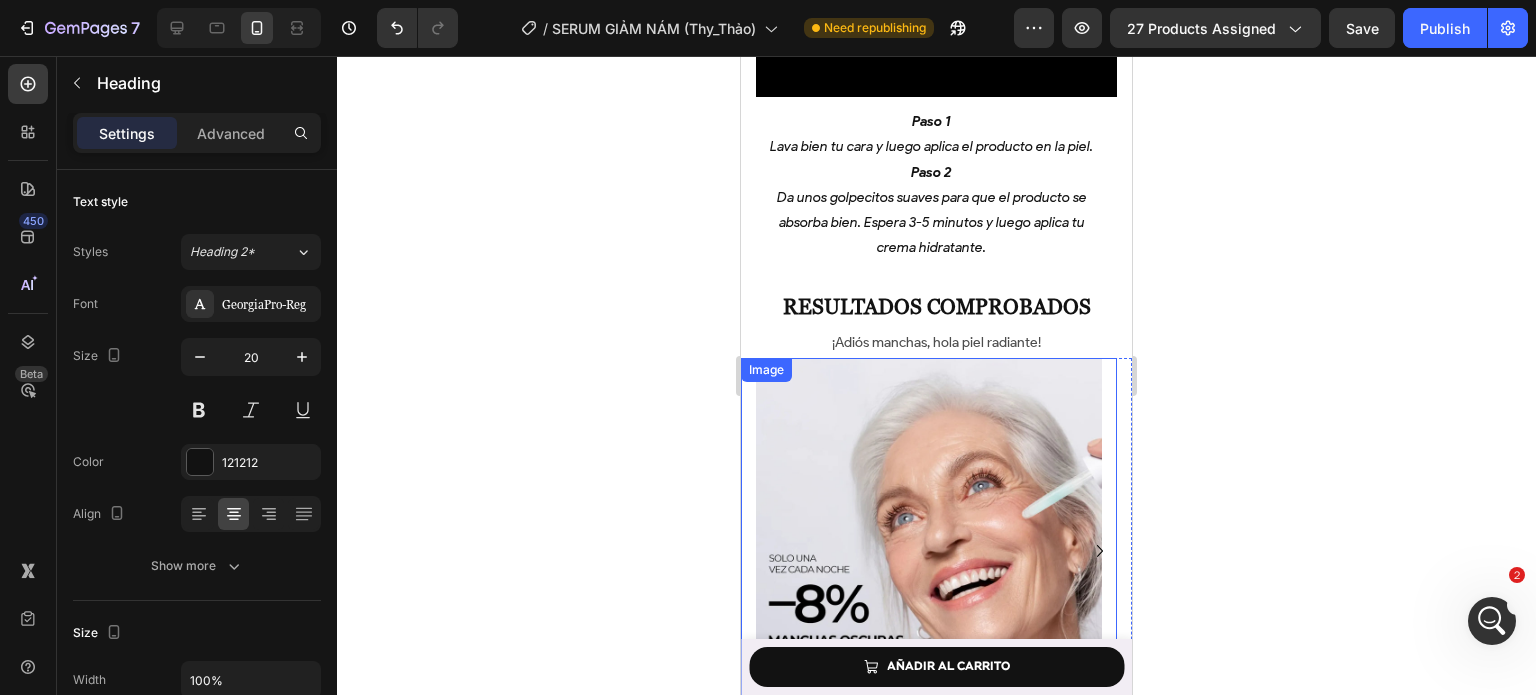 scroll, scrollTop: 5951, scrollLeft: 0, axis: vertical 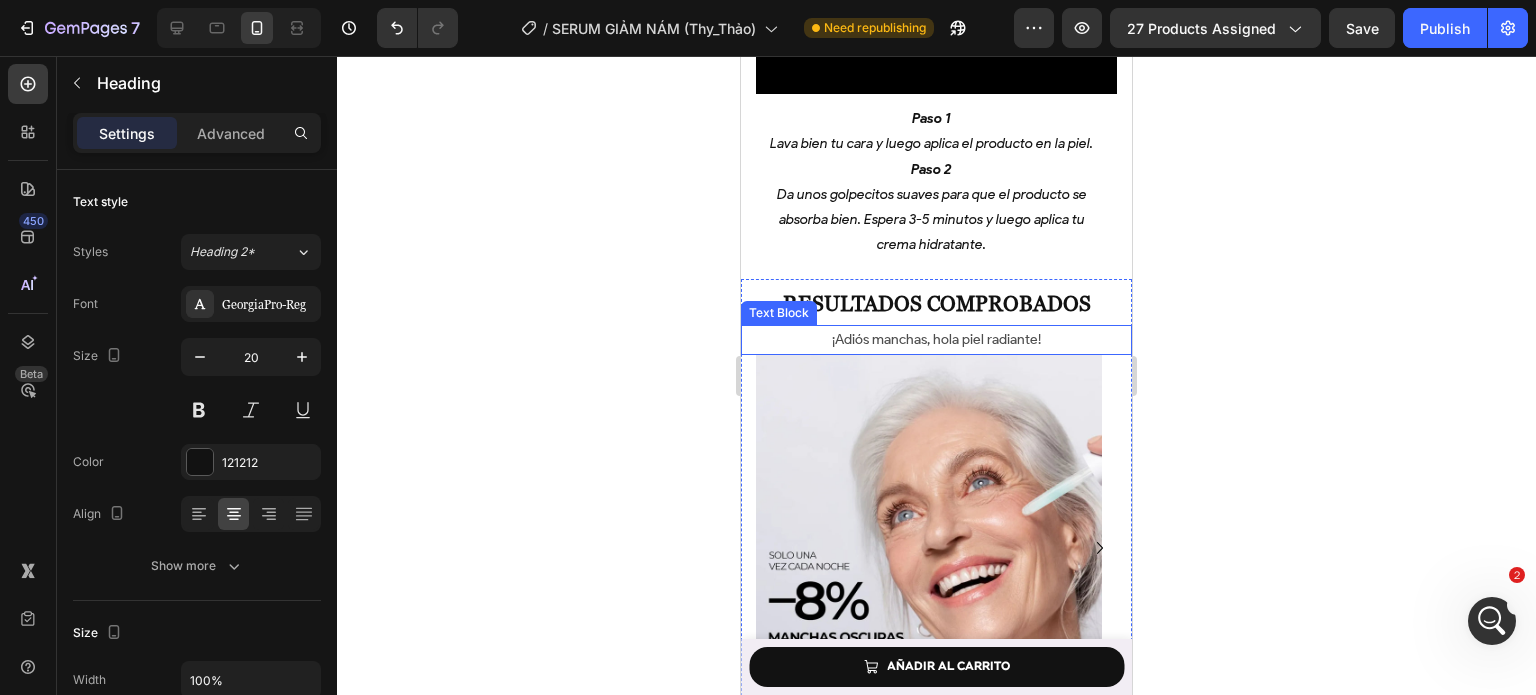 click on "¡Adiós manchas, hola piel radiante!" at bounding box center (936, 339) 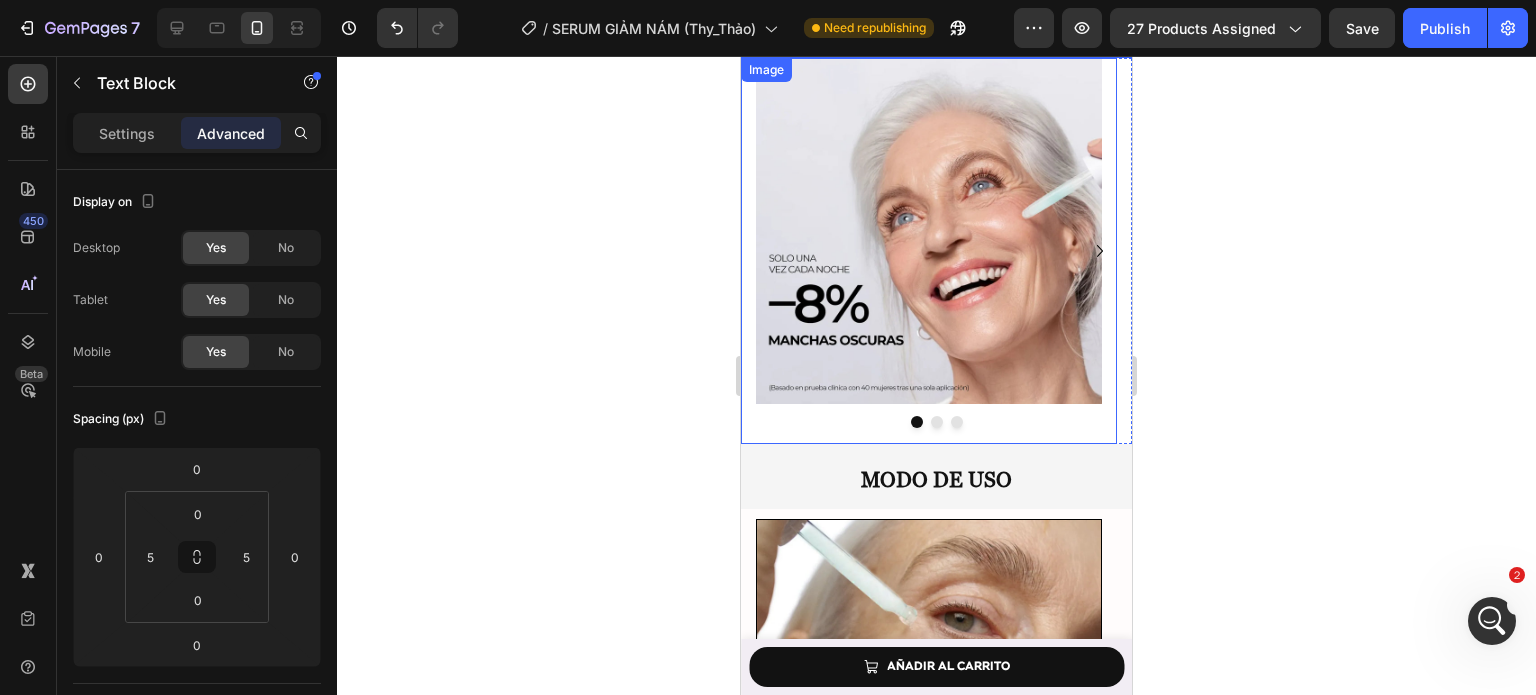 scroll, scrollTop: 6232, scrollLeft: 0, axis: vertical 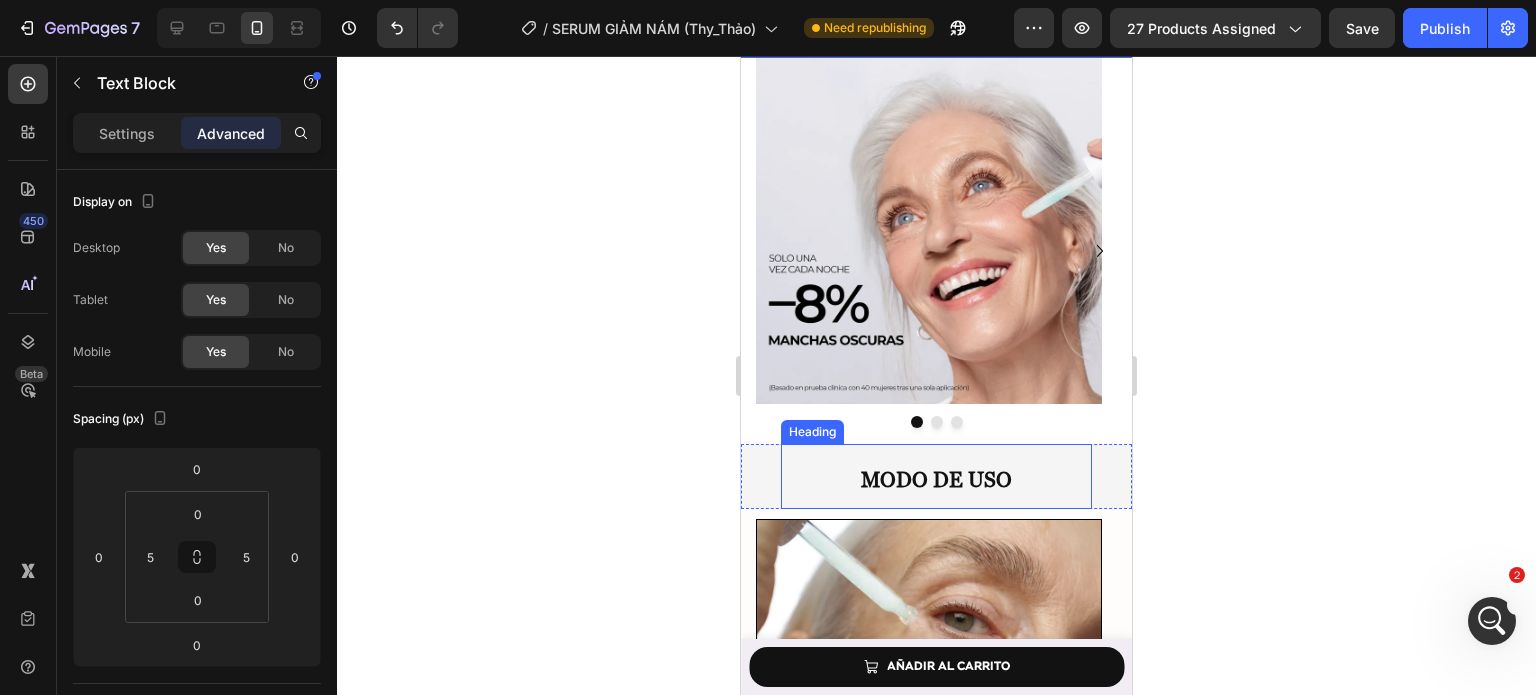 click on "MODO DE USO" at bounding box center (936, 476) 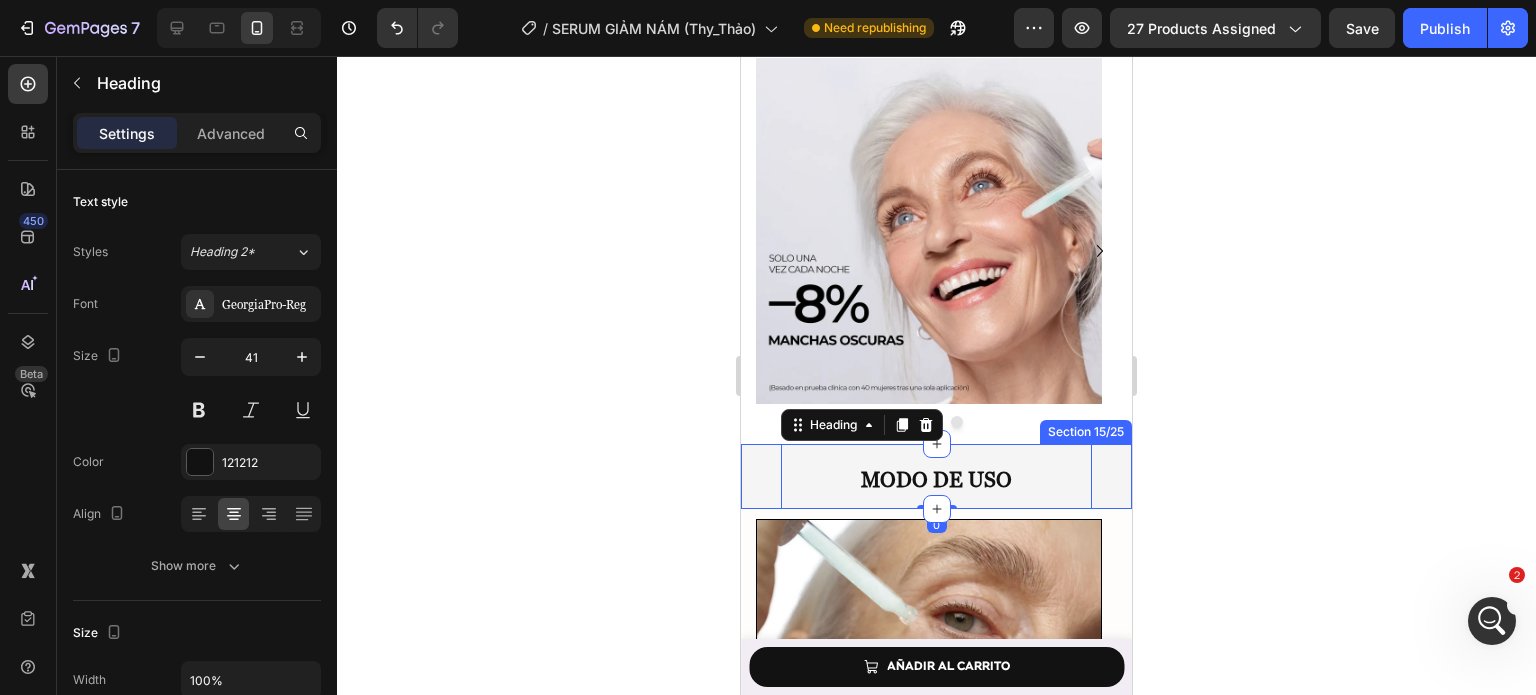 click on "MODO DE USO  Heading   0" at bounding box center [936, 476] 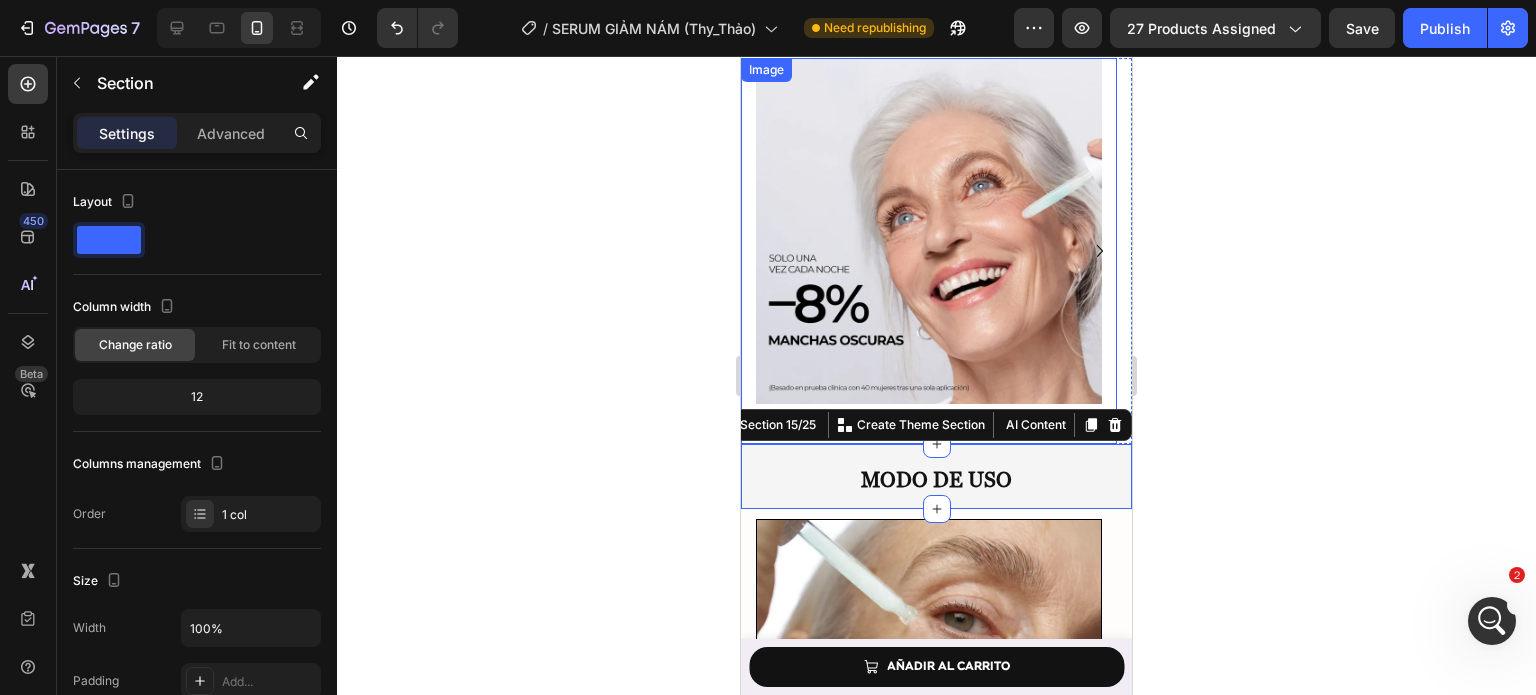 drag, startPoint x: 1100, startPoint y: 481, endPoint x: 1096, endPoint y: 467, distance: 14.56022 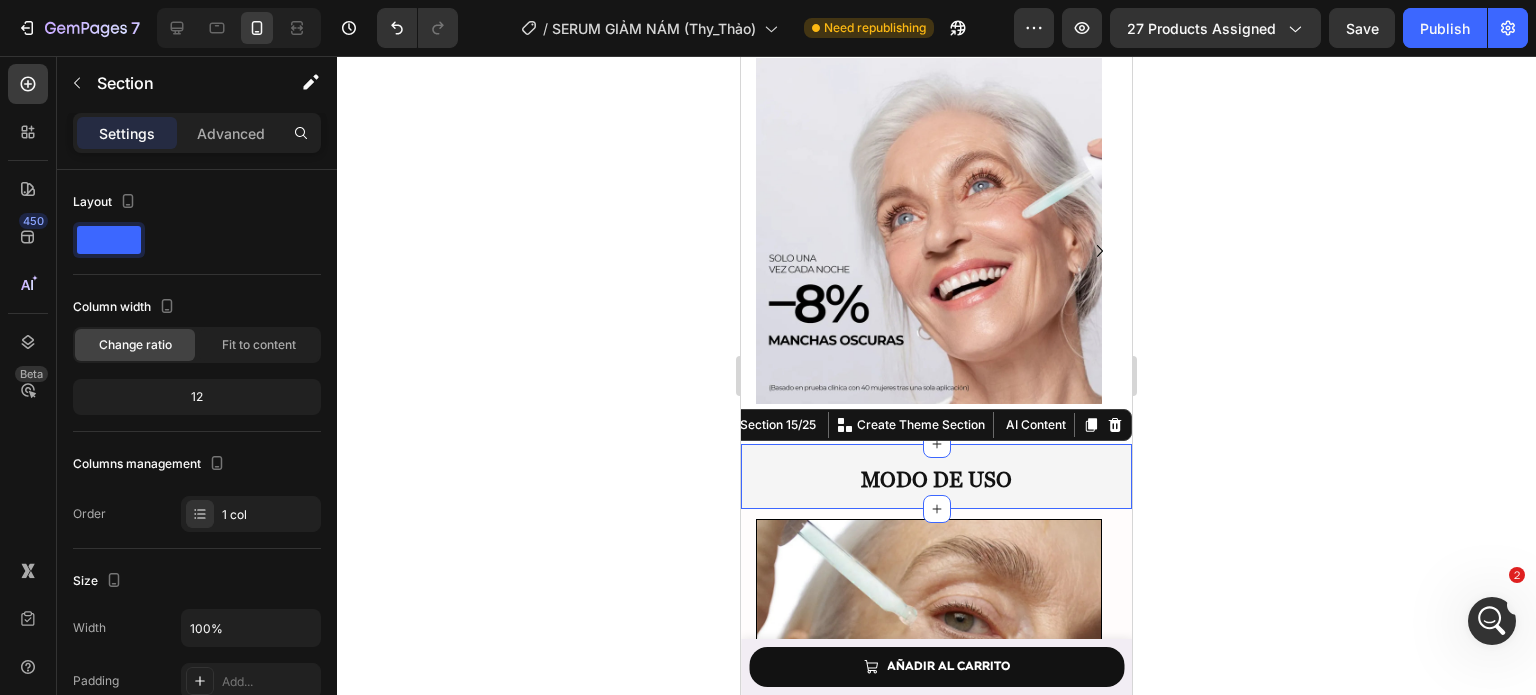 click on "MODO DE USO  Heading" at bounding box center [936, 476] 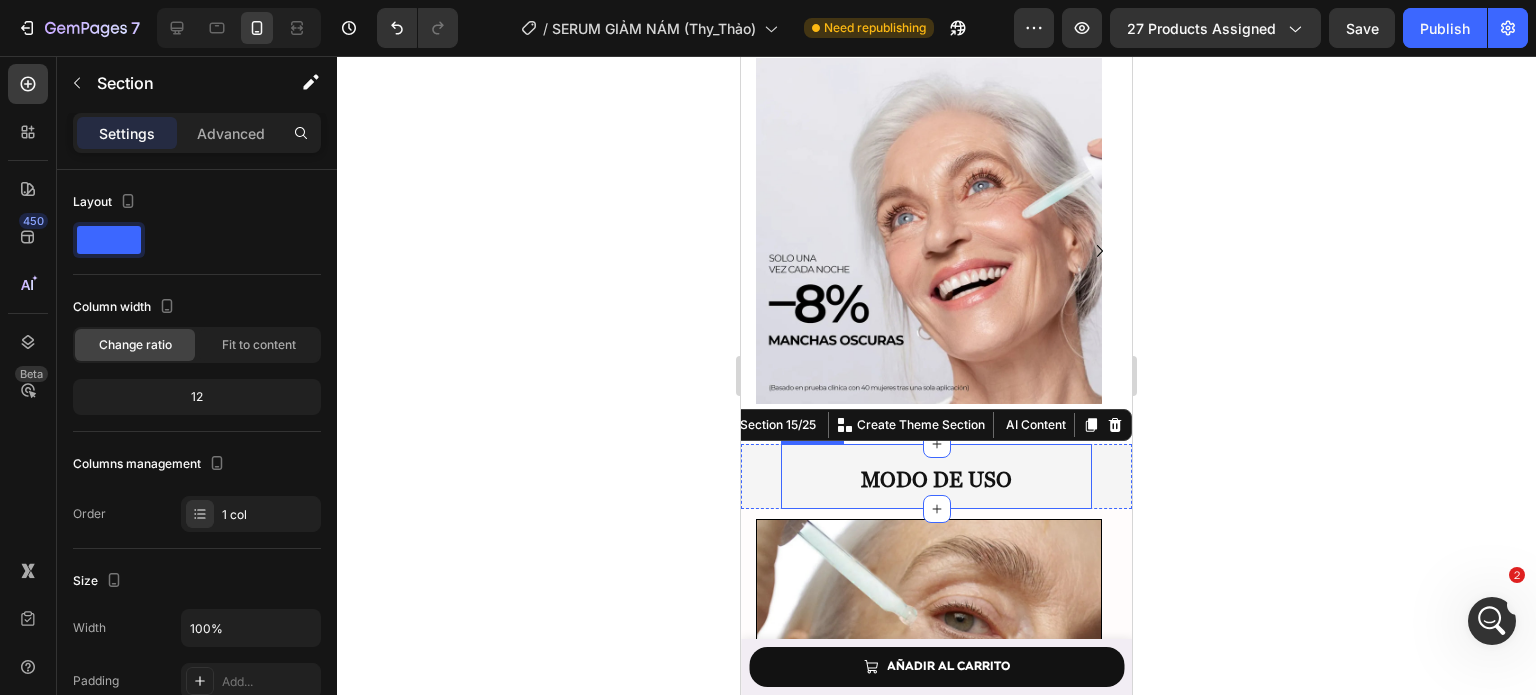 click on "MODO DE USO" at bounding box center (936, 476) 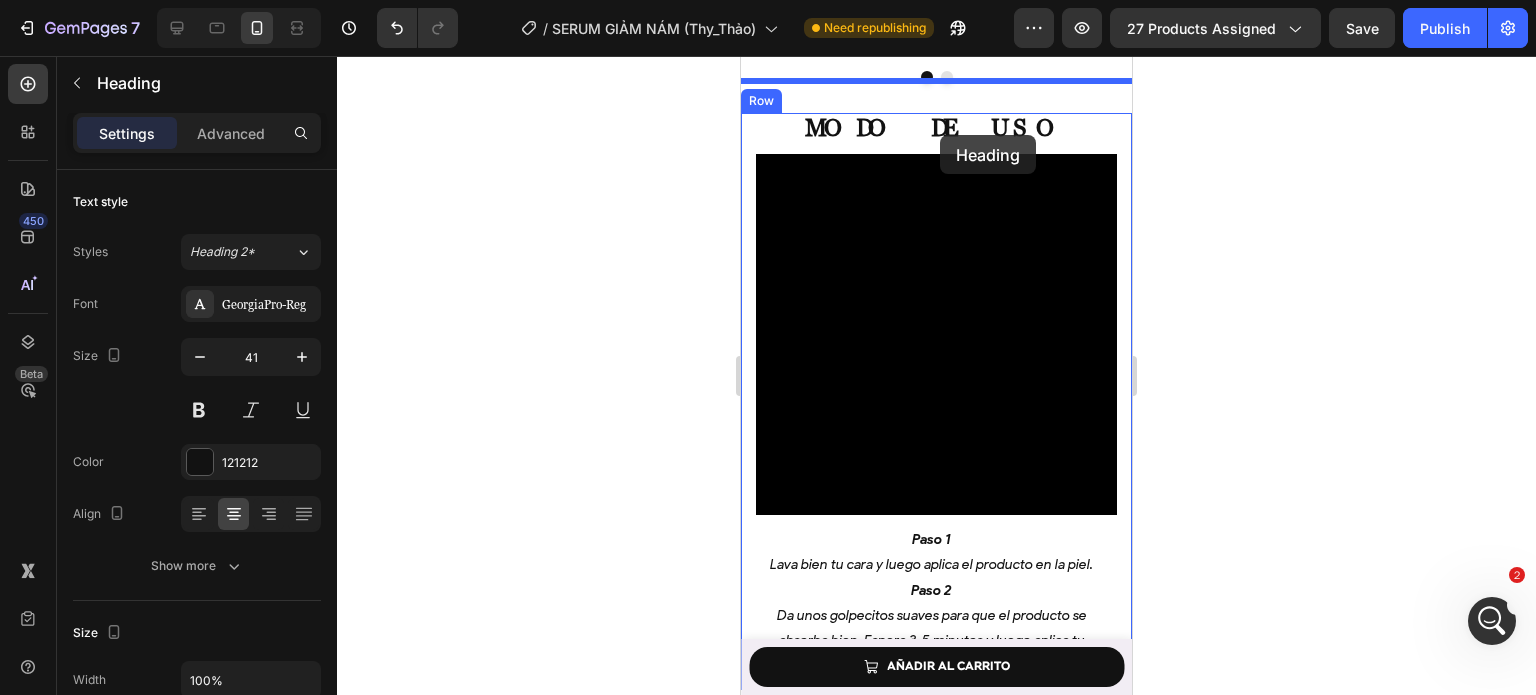 scroll, scrollTop: 5483, scrollLeft: 0, axis: vertical 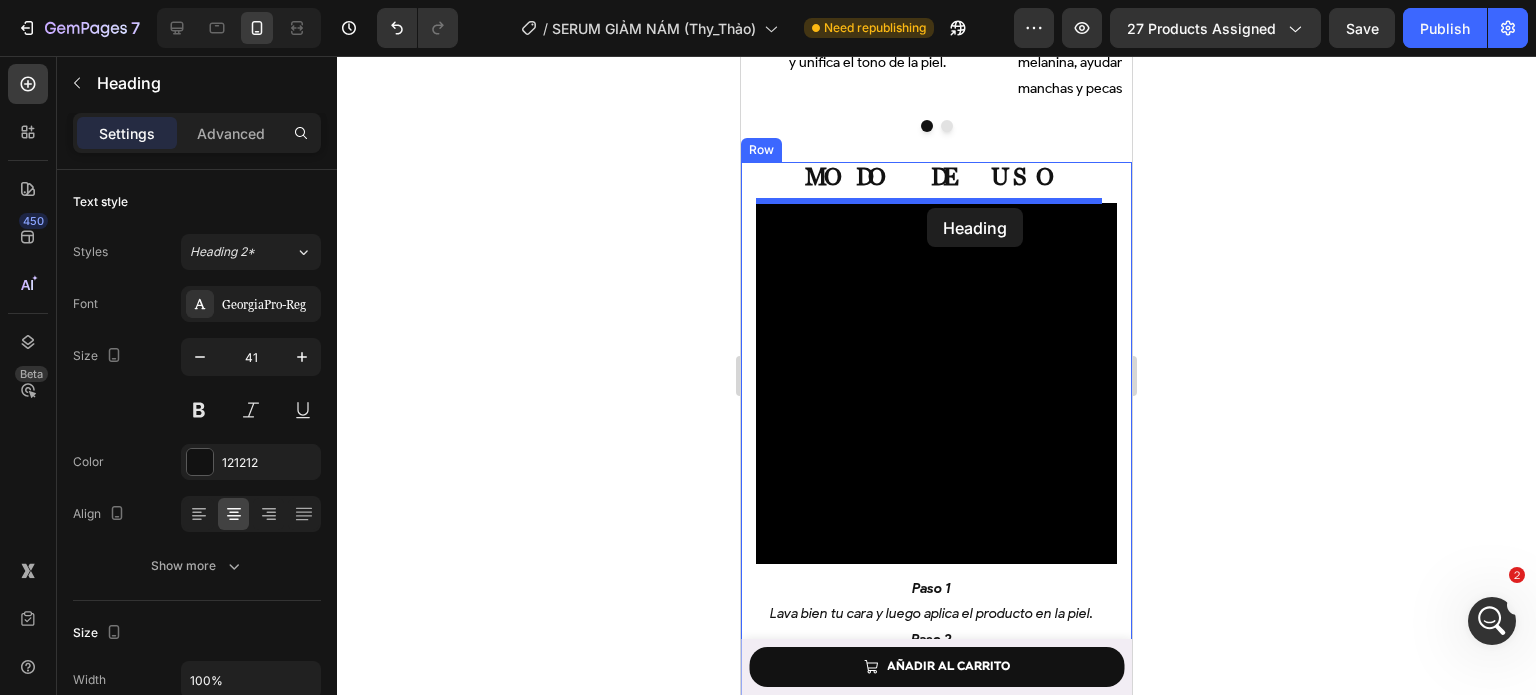 drag, startPoint x: 1048, startPoint y: 490, endPoint x: 927, endPoint y: 208, distance: 306.86316 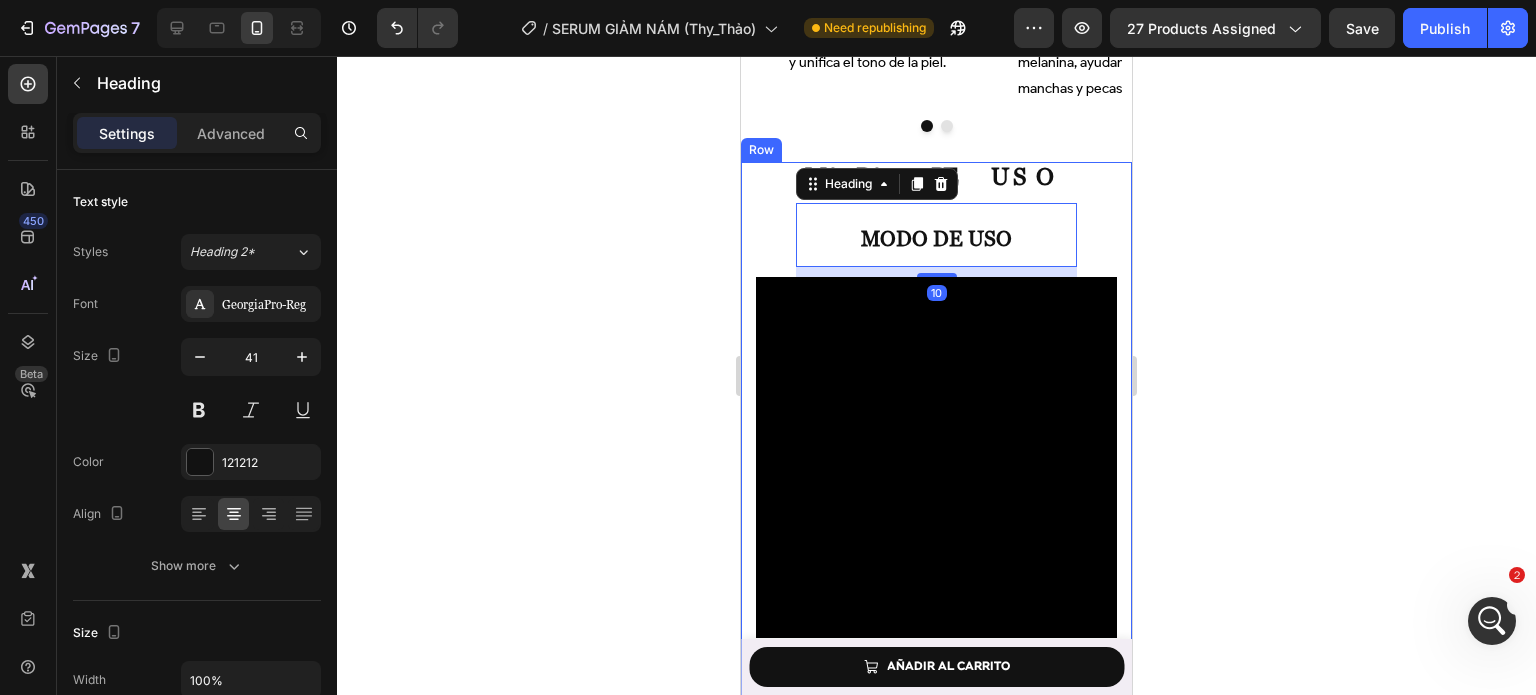 click on "MODO DE USO  Heading  MODO DE USO  Heading   10 Video
AÑADIR AL CARRITO Button" at bounding box center (936, 405) 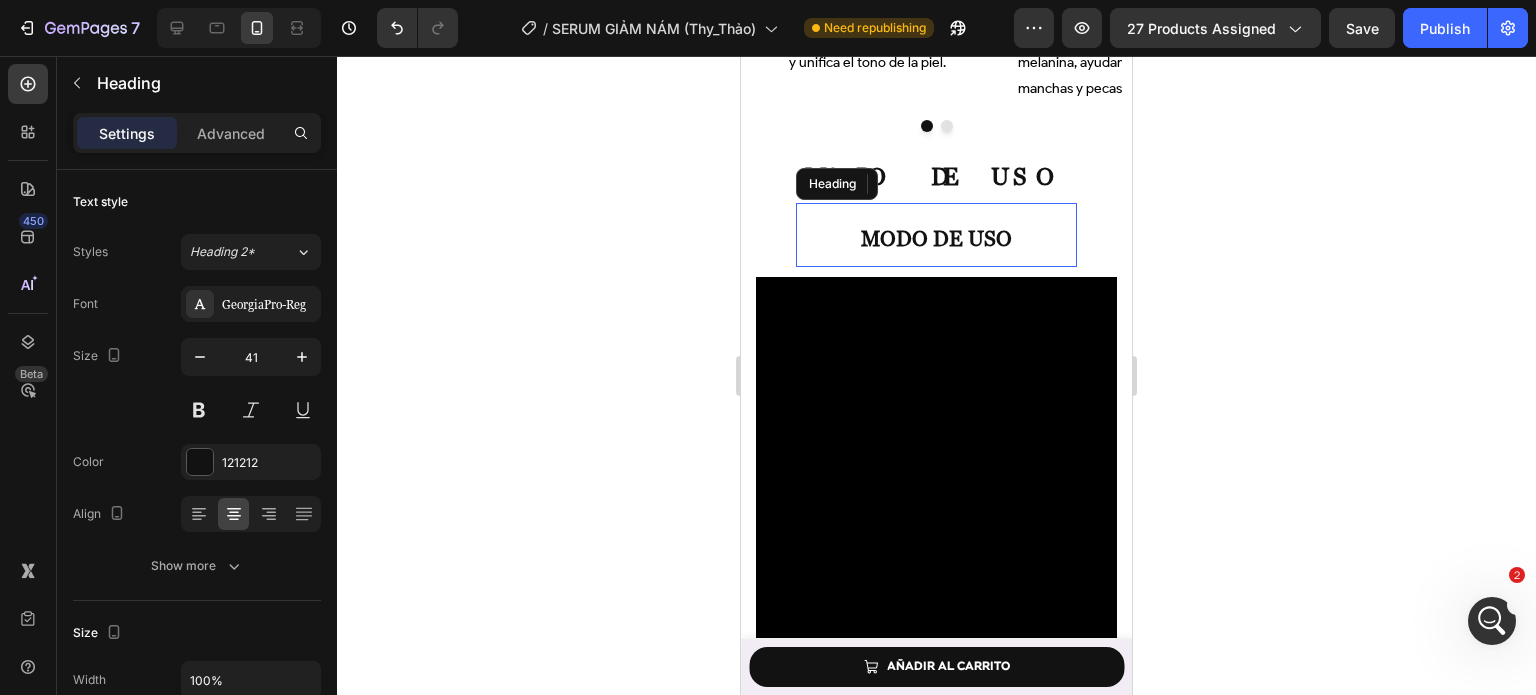 click on "MODO DE USO" at bounding box center (936, 235) 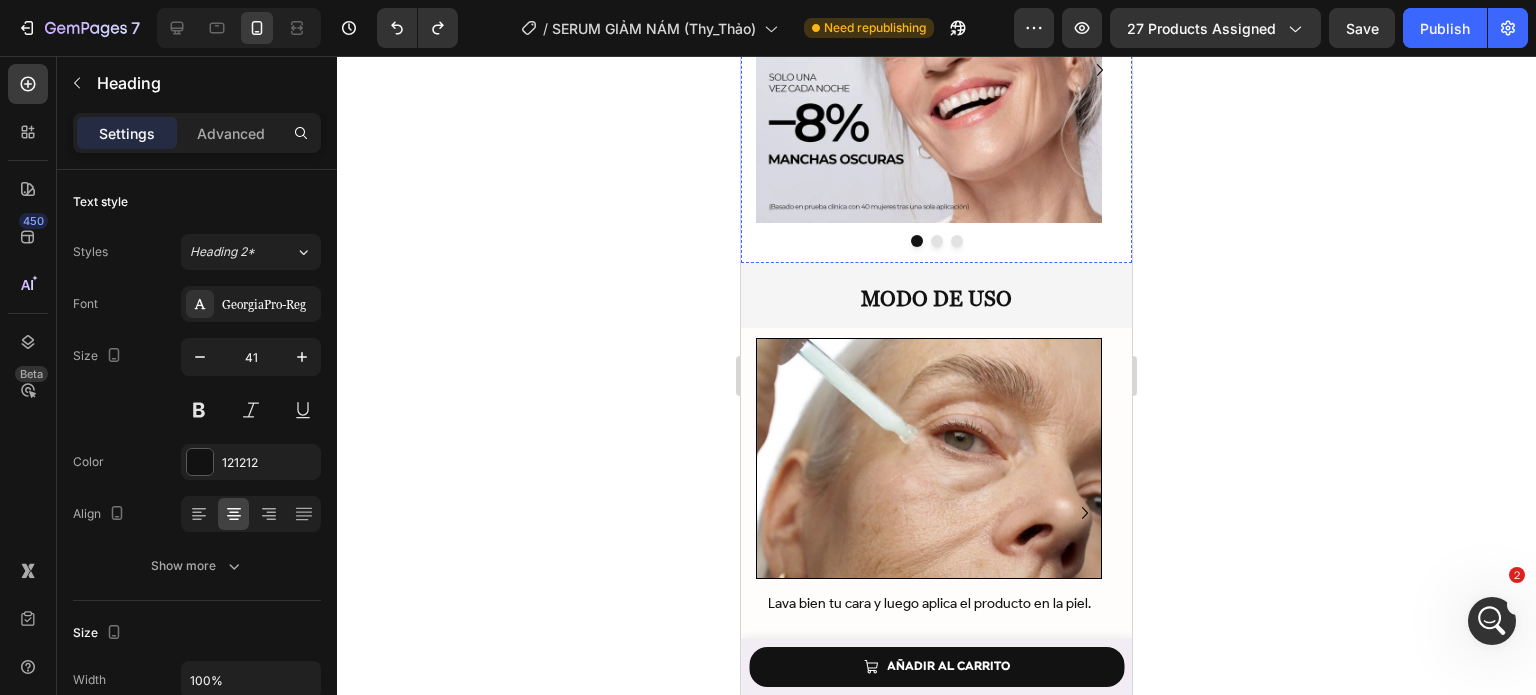 scroll, scrollTop: 6414, scrollLeft: 0, axis: vertical 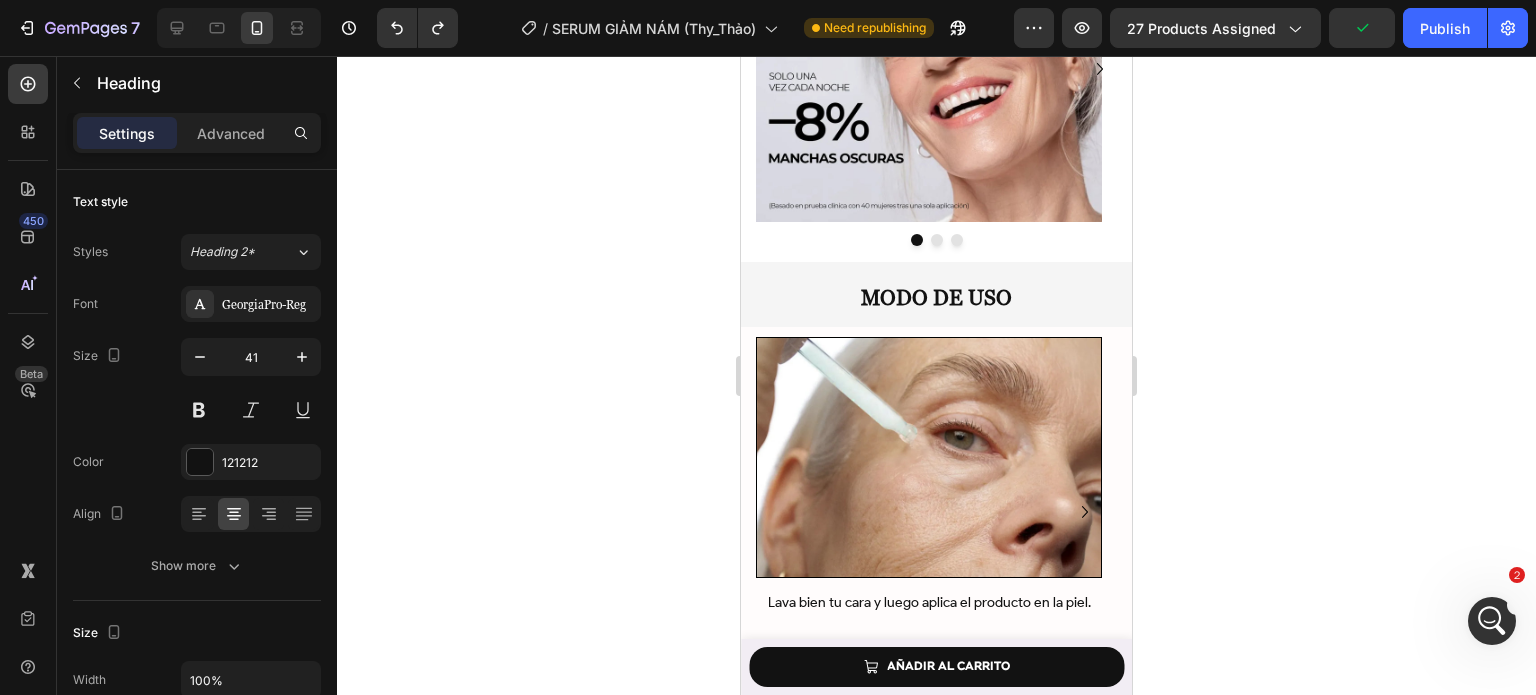 click on "MODO DE USO" at bounding box center (936, 294) 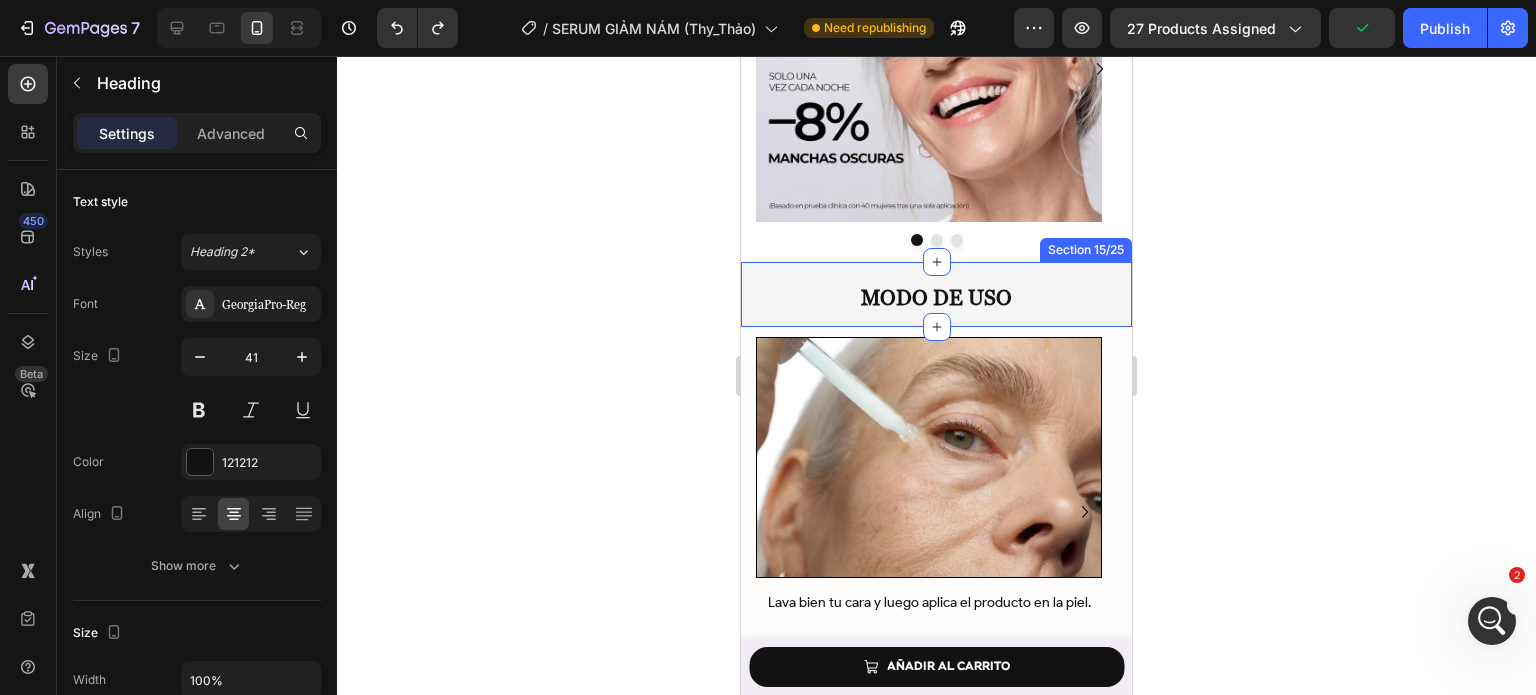 click on "MODO DE USO  Heading" at bounding box center (936, 294) 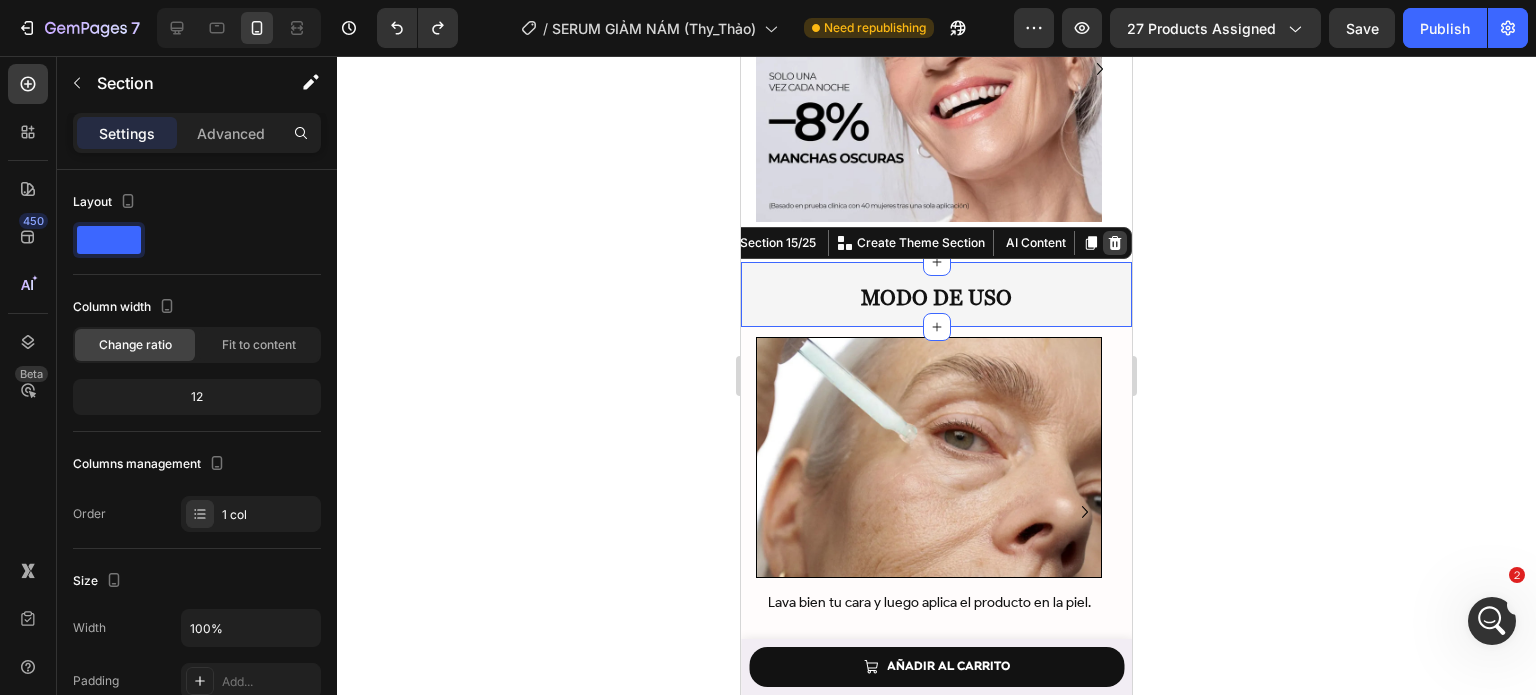 click 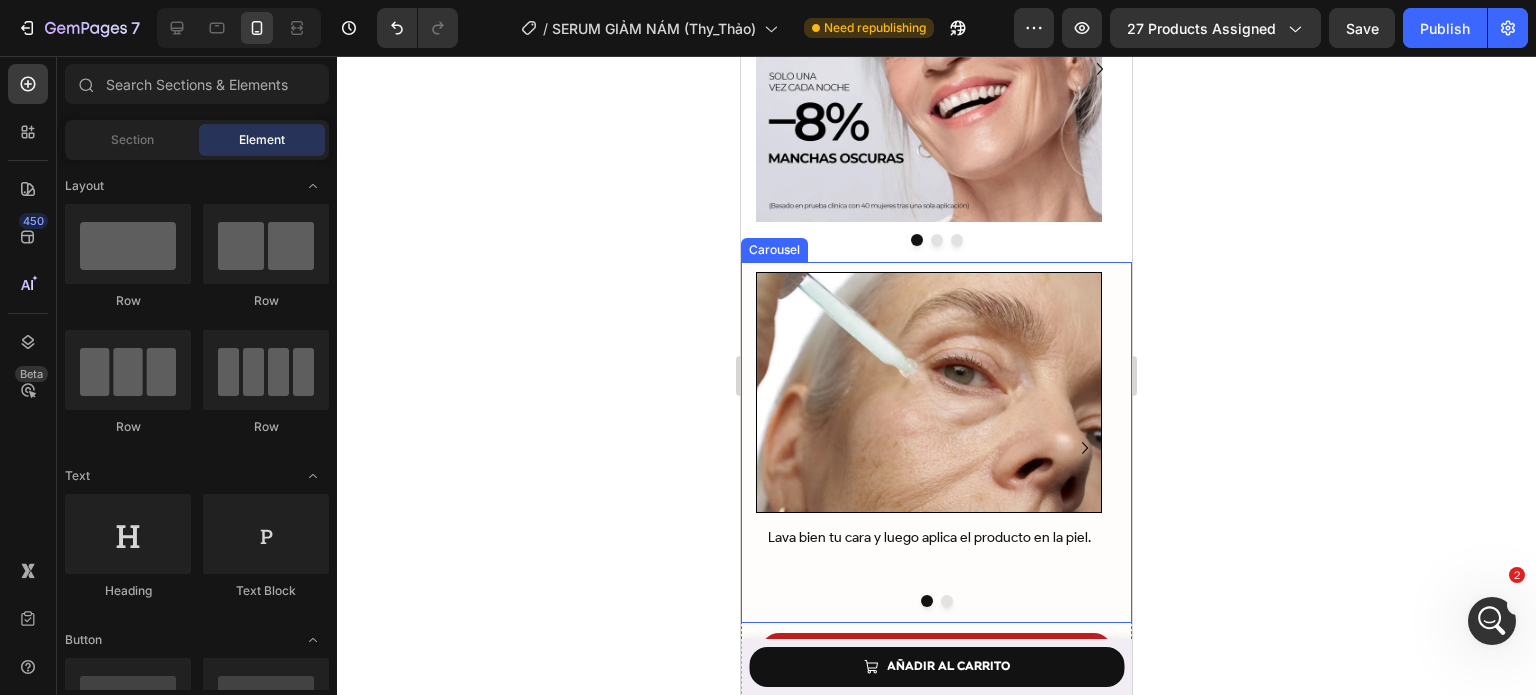 click on "Image Lava bien tu cara y luego aplica el producto en la piel. Text Block Image Da unos golpecitos suaves para que el producto se absorba bien. Espera 3-5 minutos y luego aplica tu crema hidratante. Text Block
Carousel" at bounding box center (936, 442) 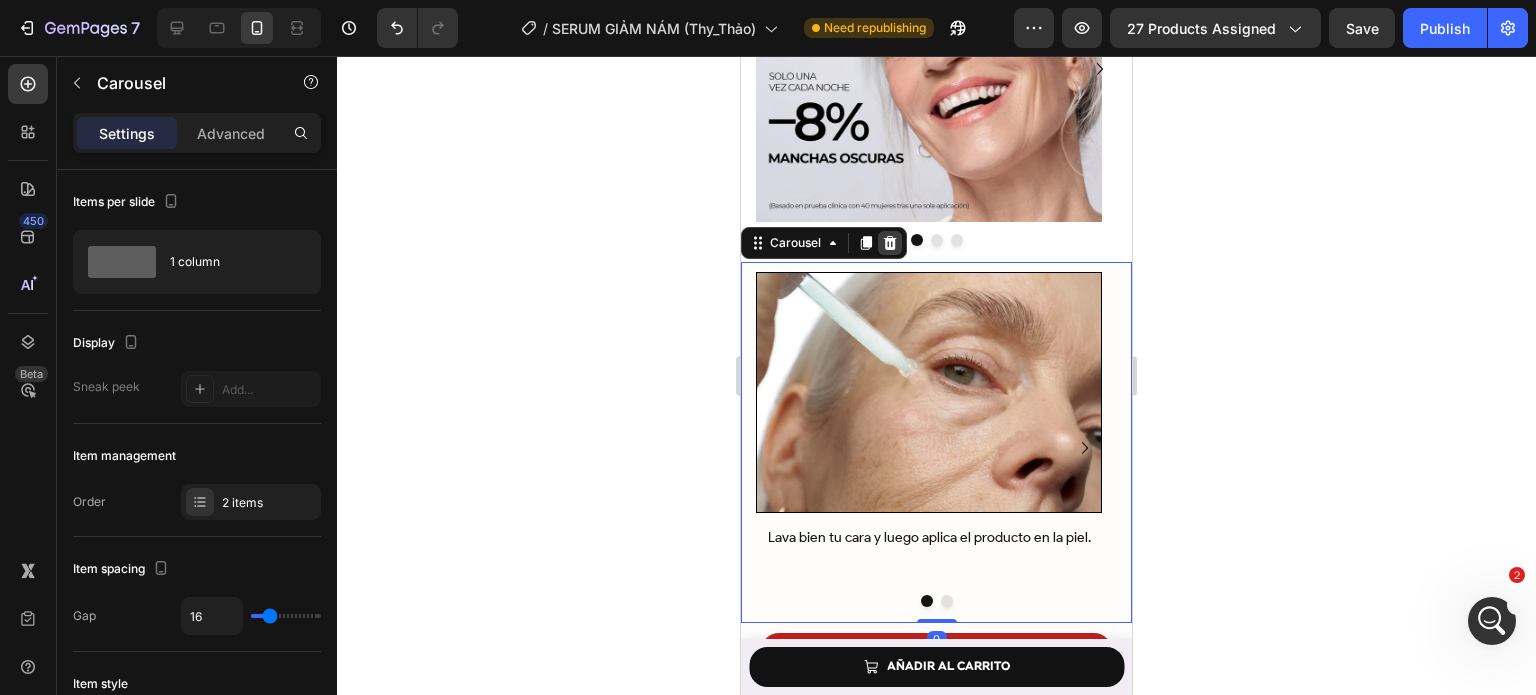 click at bounding box center (890, 243) 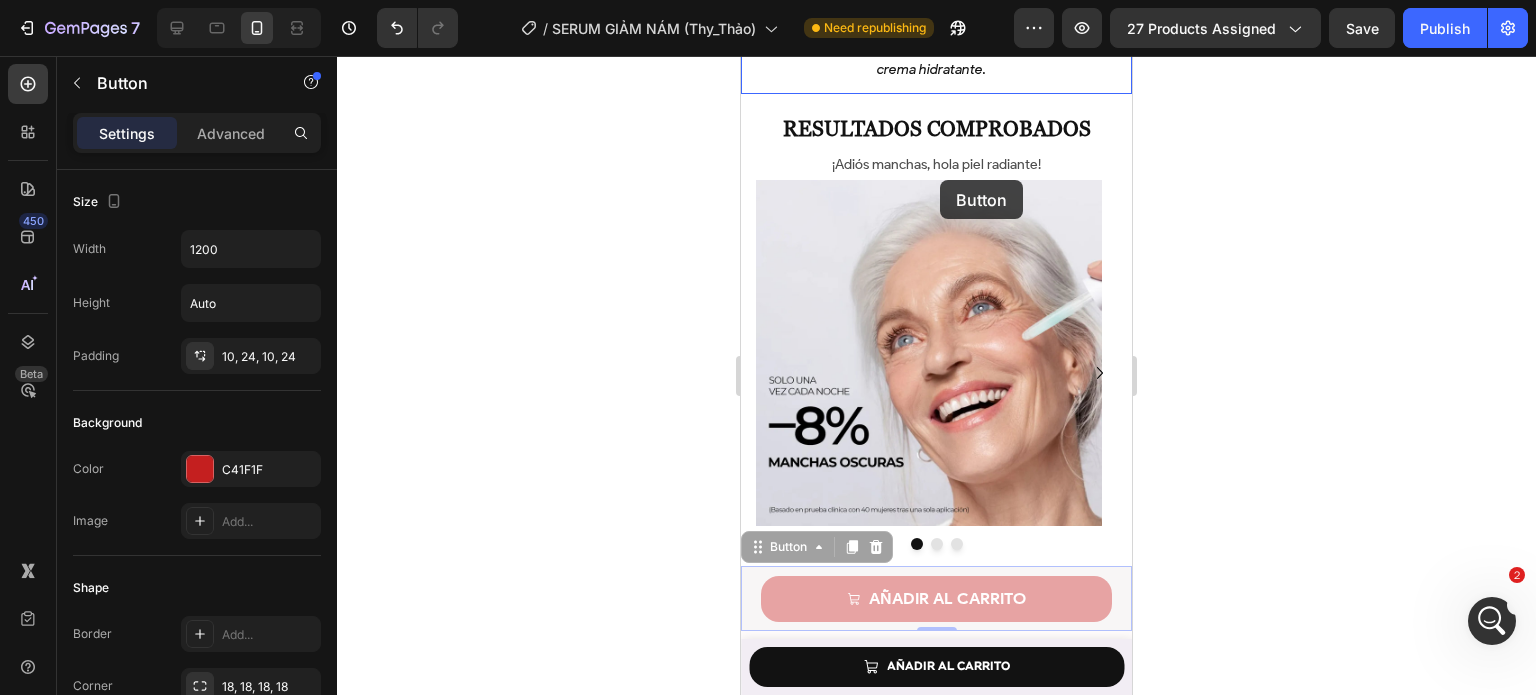 scroll, scrollTop: 5983, scrollLeft: 0, axis: vertical 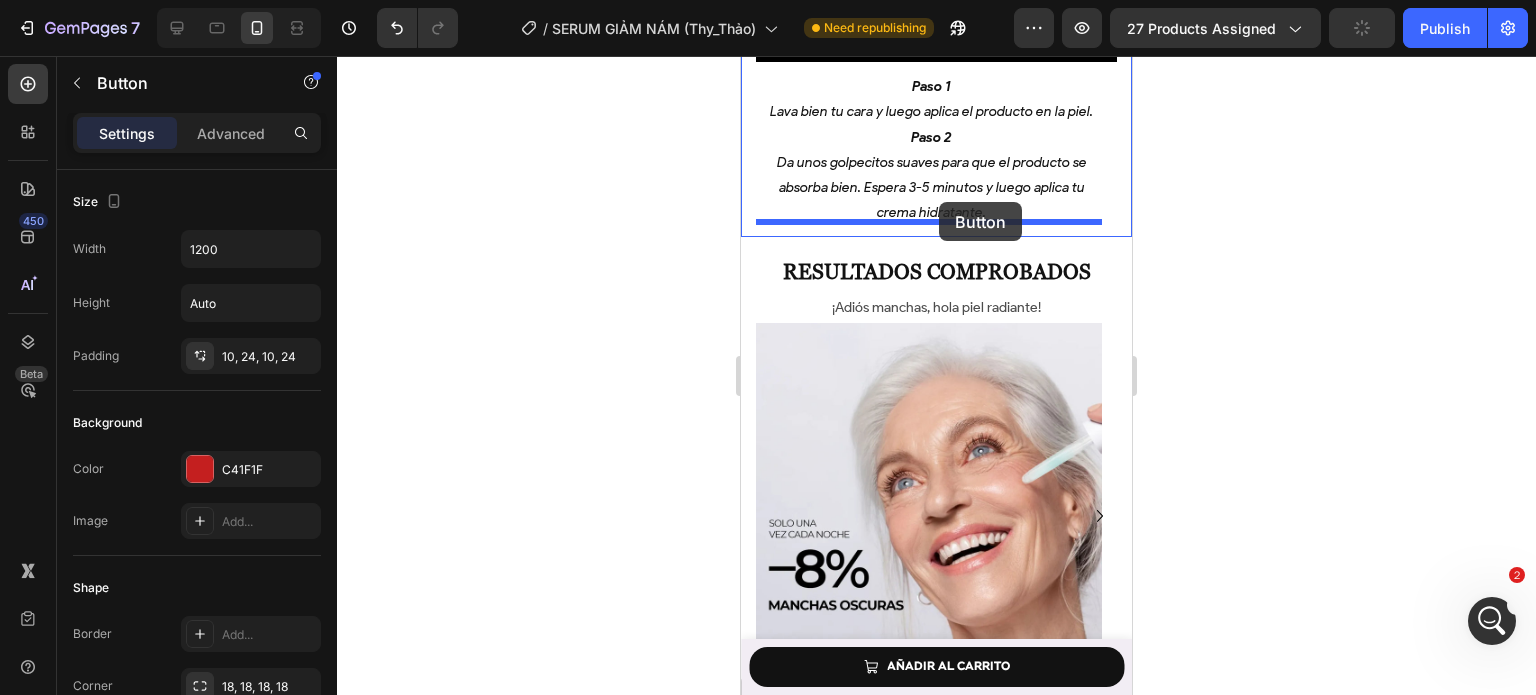 drag, startPoint x: 1105, startPoint y: 311, endPoint x: 939, endPoint y: 202, distance: 198.58751 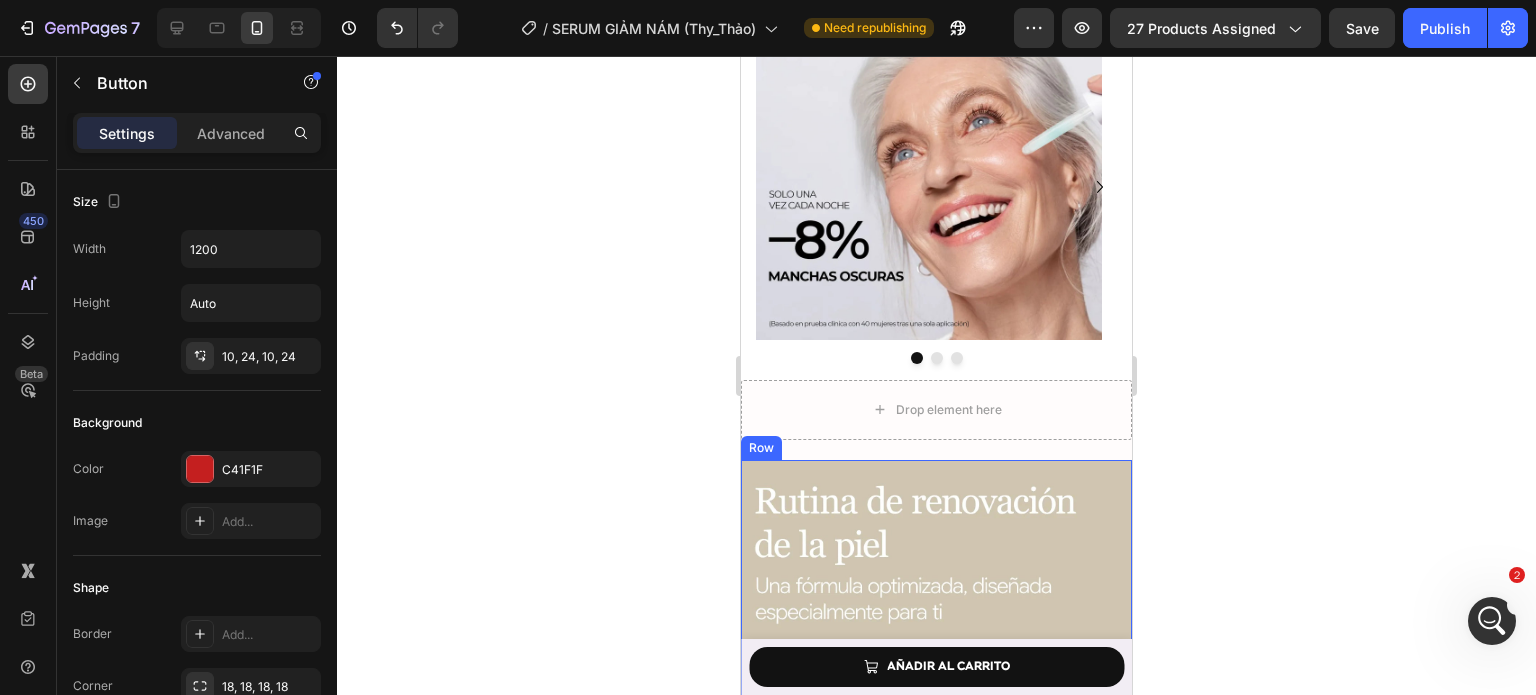 scroll, scrollTop: 6363, scrollLeft: 0, axis: vertical 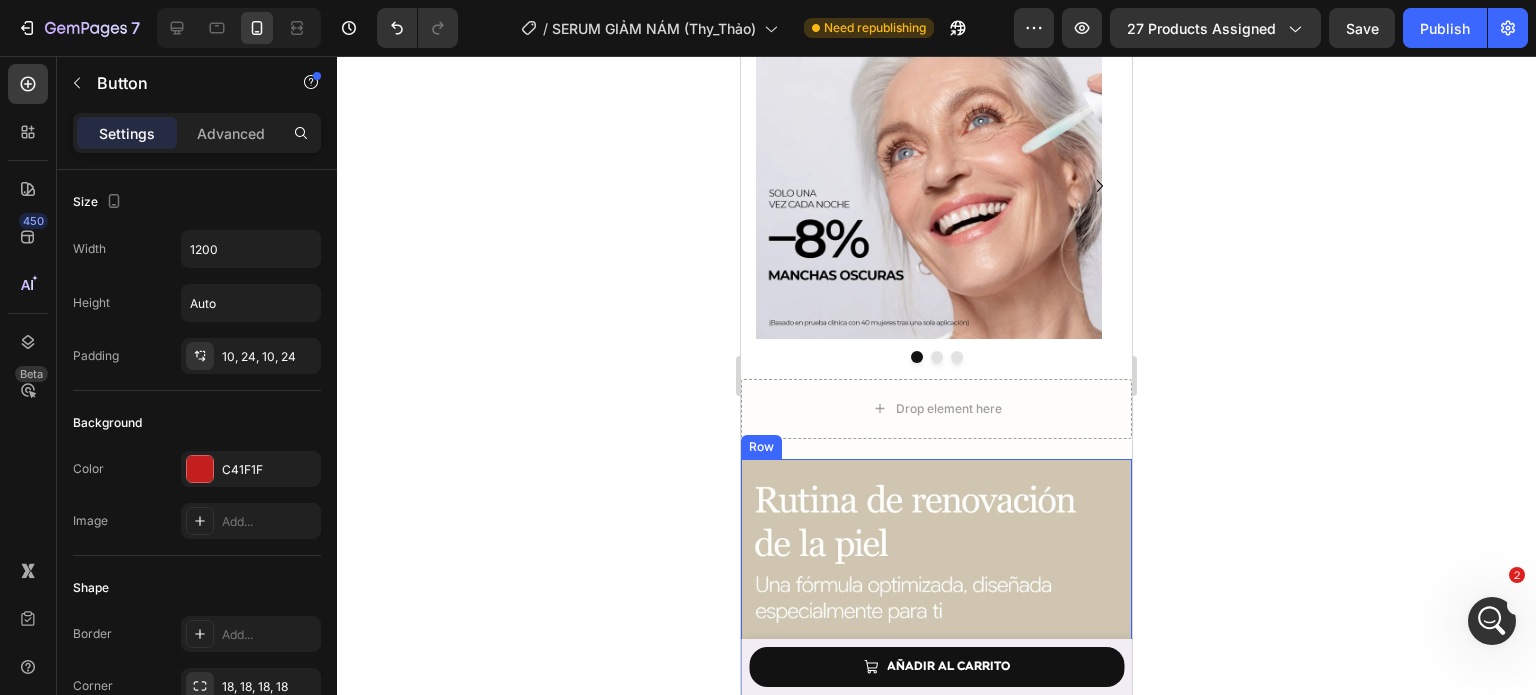 click on "Drop element here" at bounding box center [936, 409] 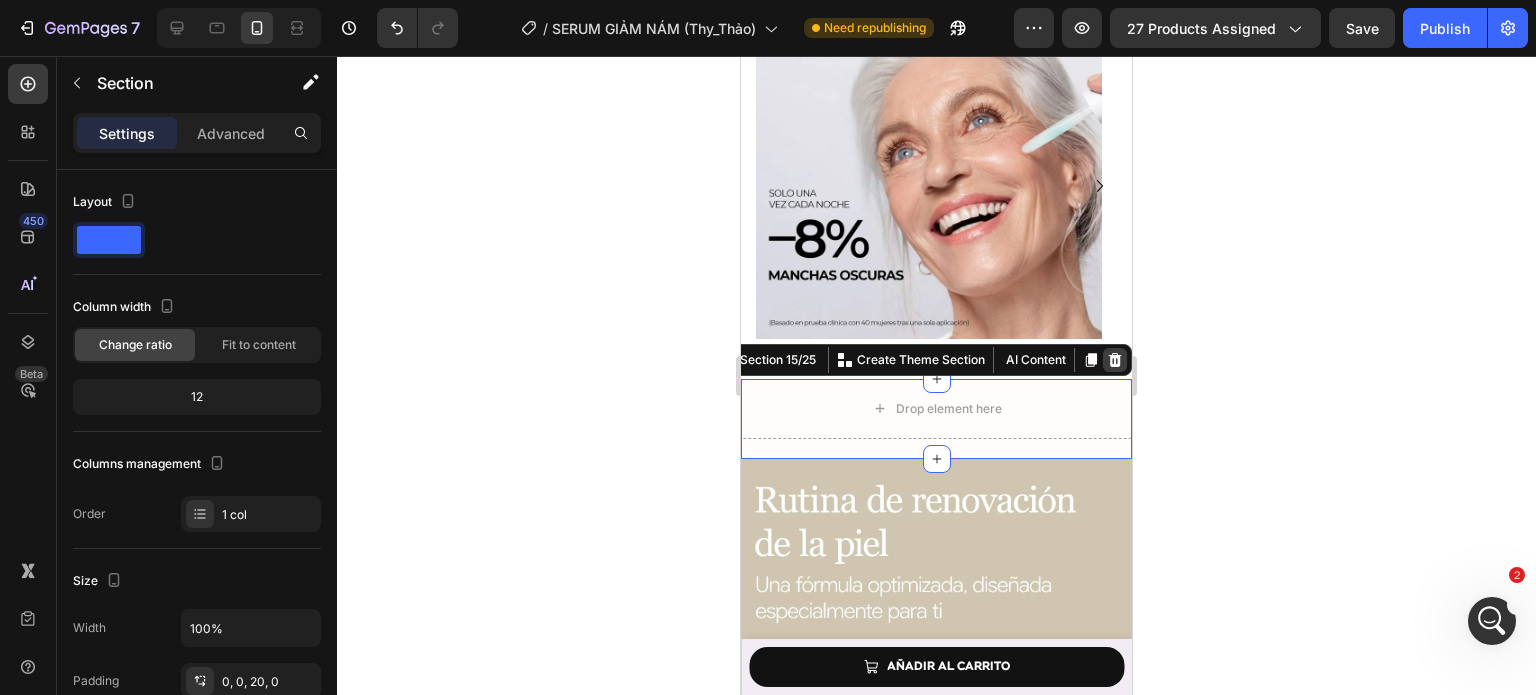 click 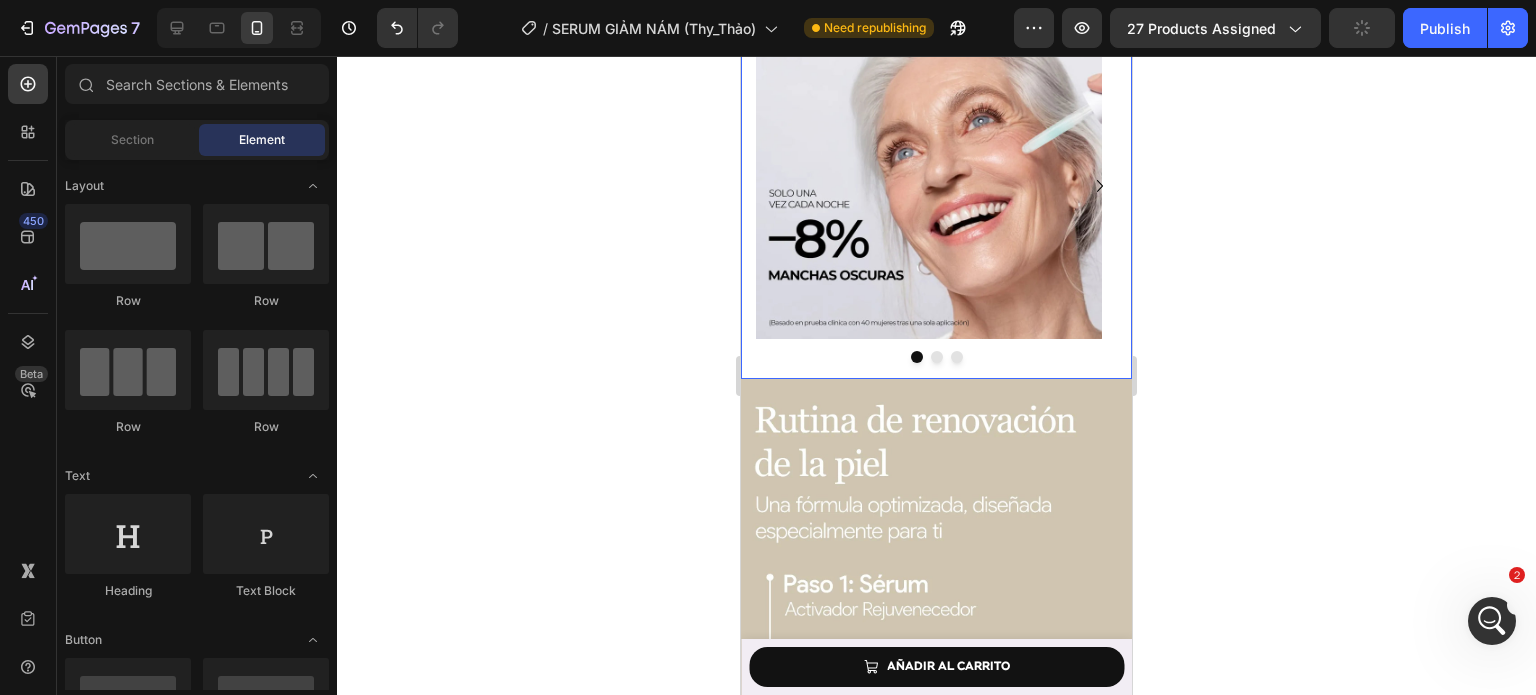 click at bounding box center [936, 357] 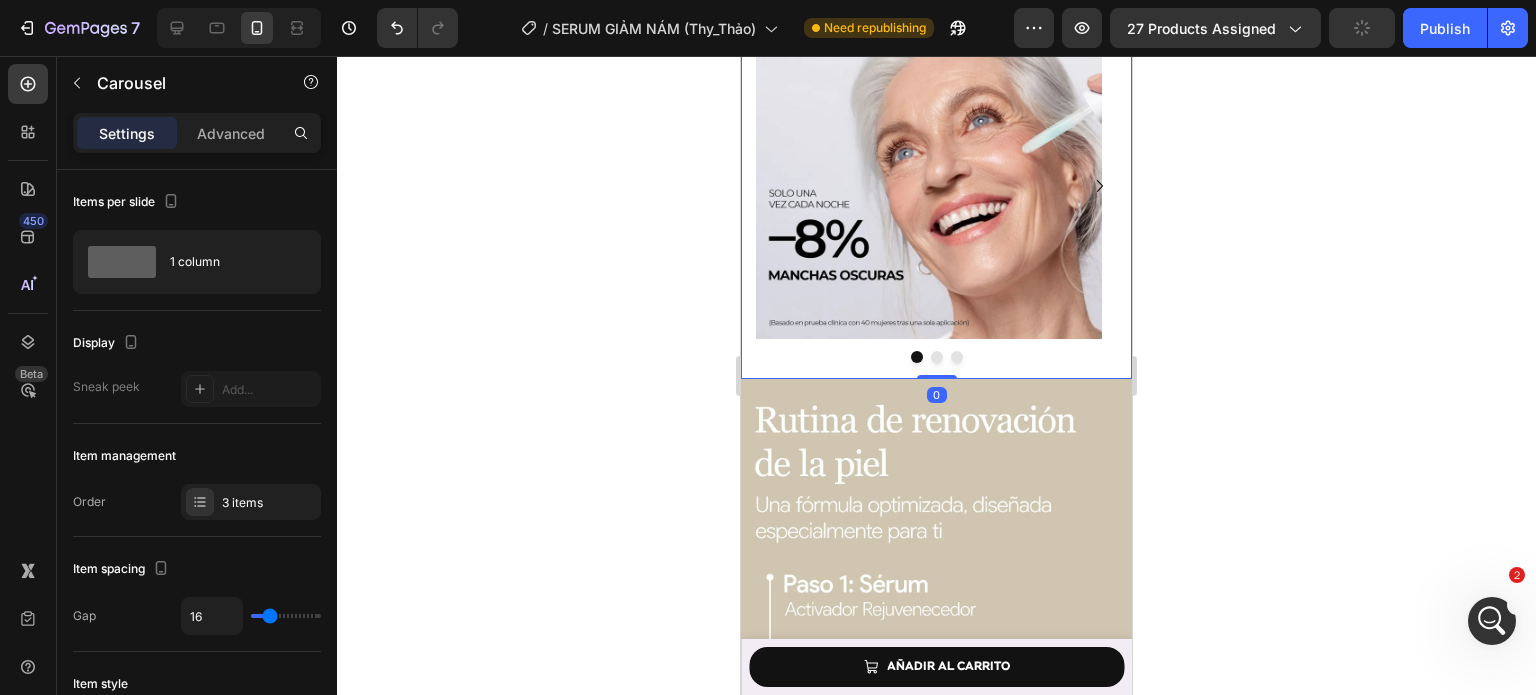 drag, startPoint x: 1098, startPoint y: 360, endPoint x: 1104, endPoint y: 371, distance: 12.529964 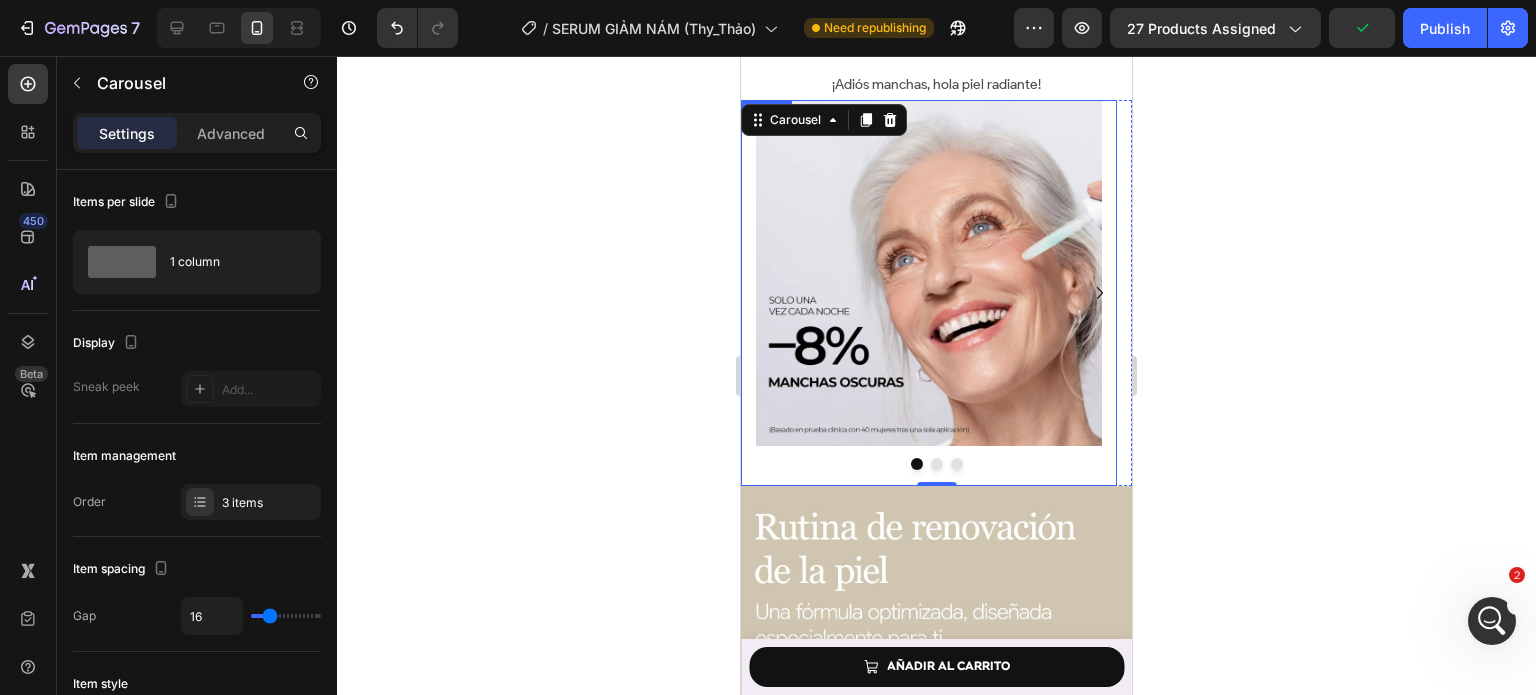 scroll, scrollTop: 6220, scrollLeft: 0, axis: vertical 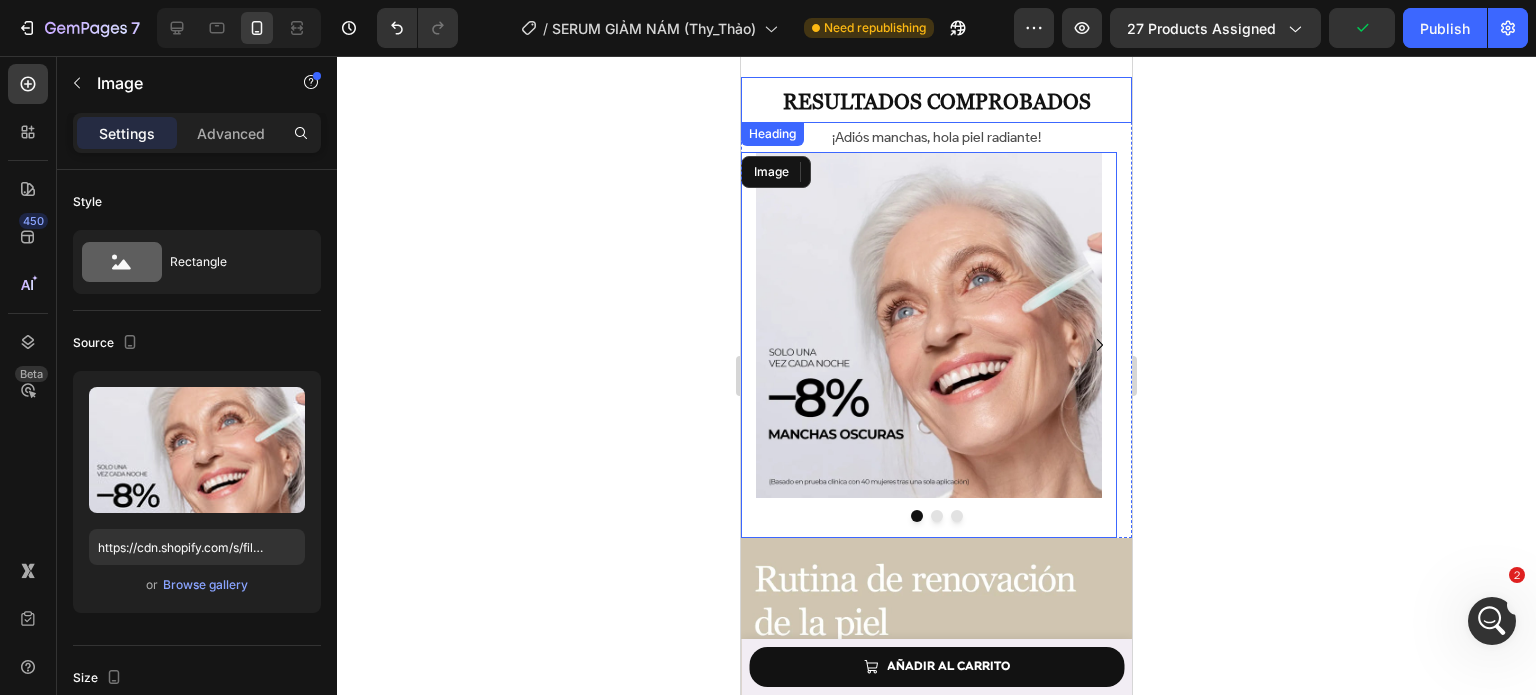 click on "Resultados comprobados Heading ¡Adiós manchas, hola piel radiante! Text Block
Image Image Image
Carousel   0" at bounding box center [936, 307] 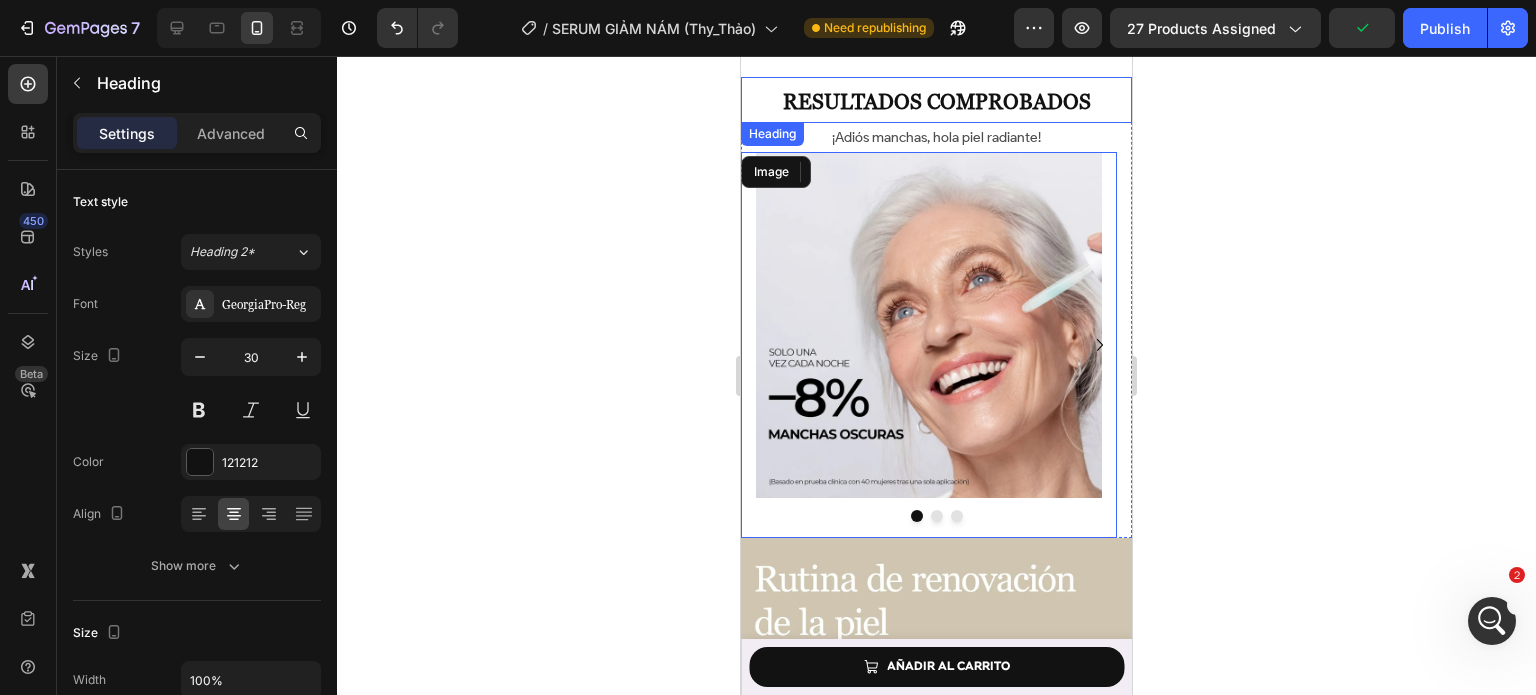 click on "Resultados comprobados" at bounding box center [936, 100] 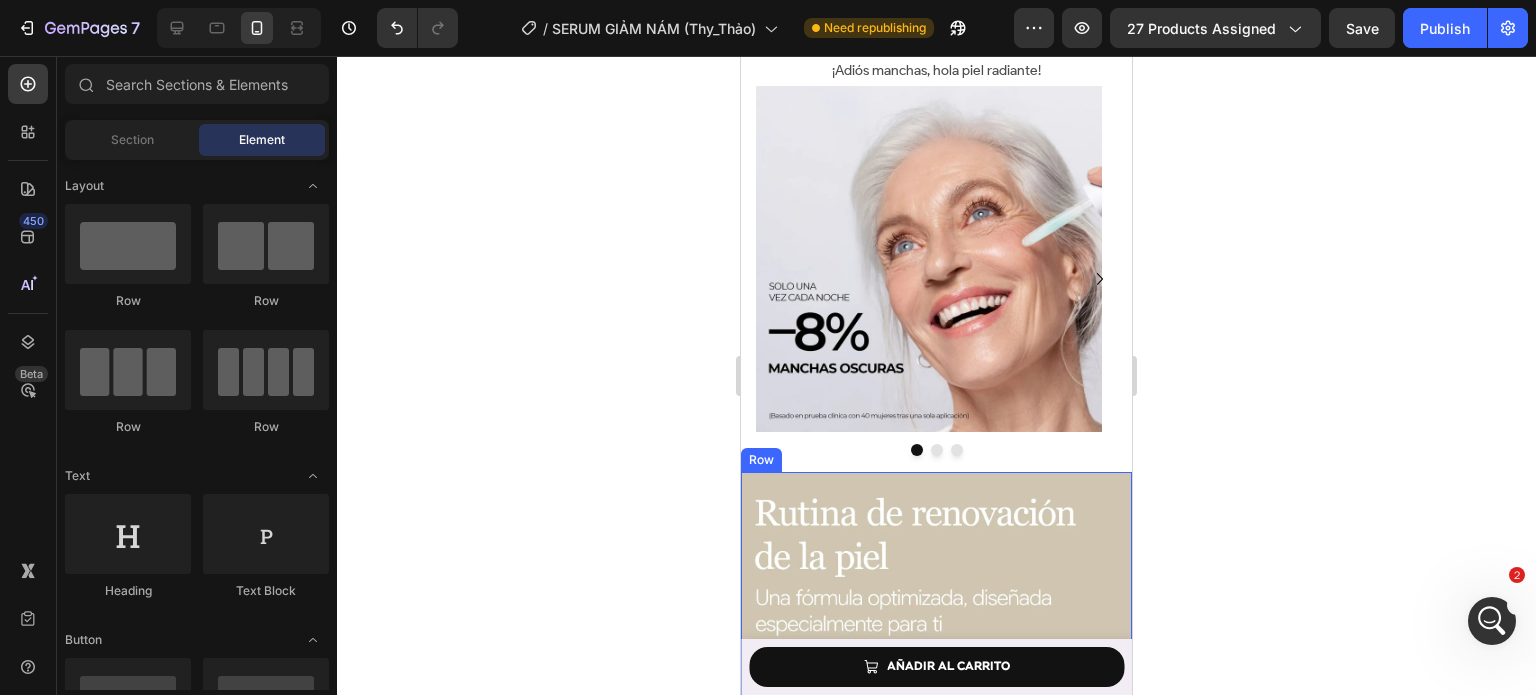 scroll, scrollTop: 6335, scrollLeft: 0, axis: vertical 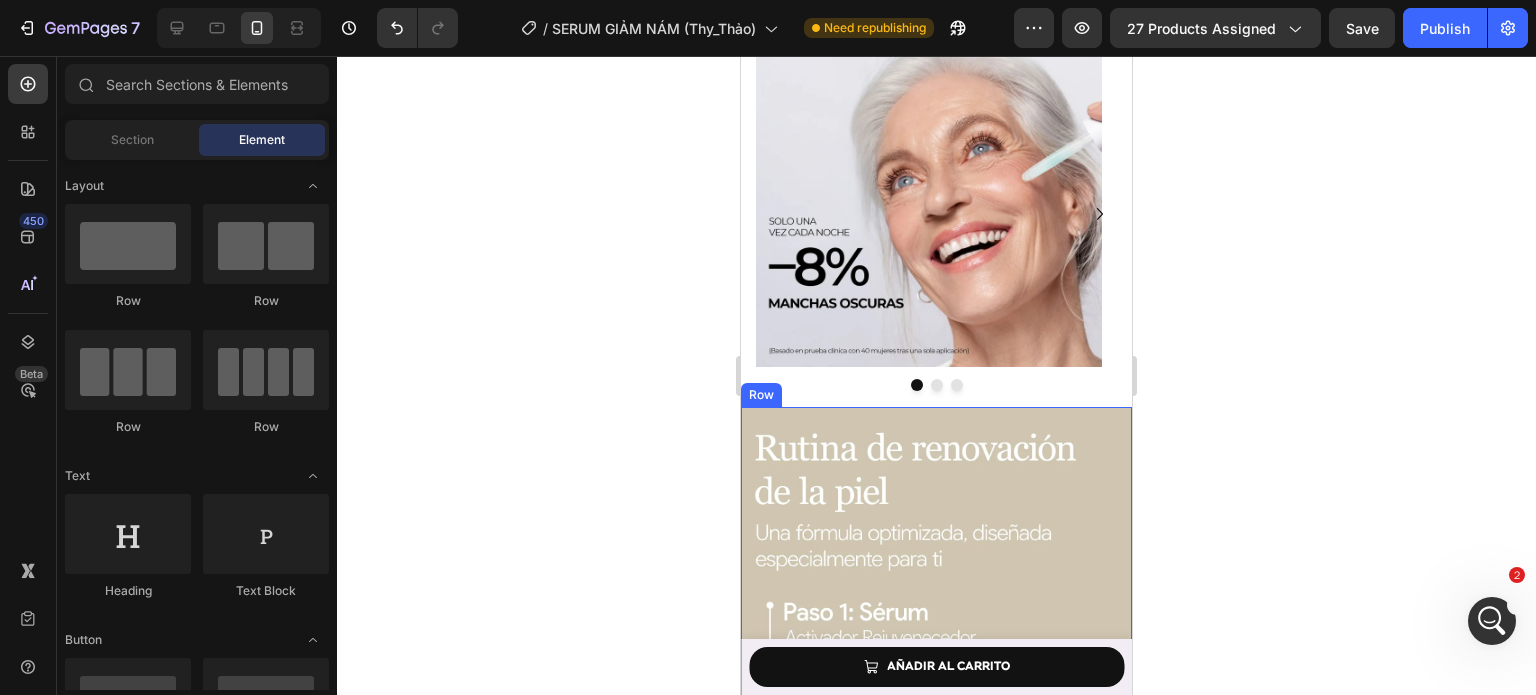 click on "Row" at bounding box center [761, 395] 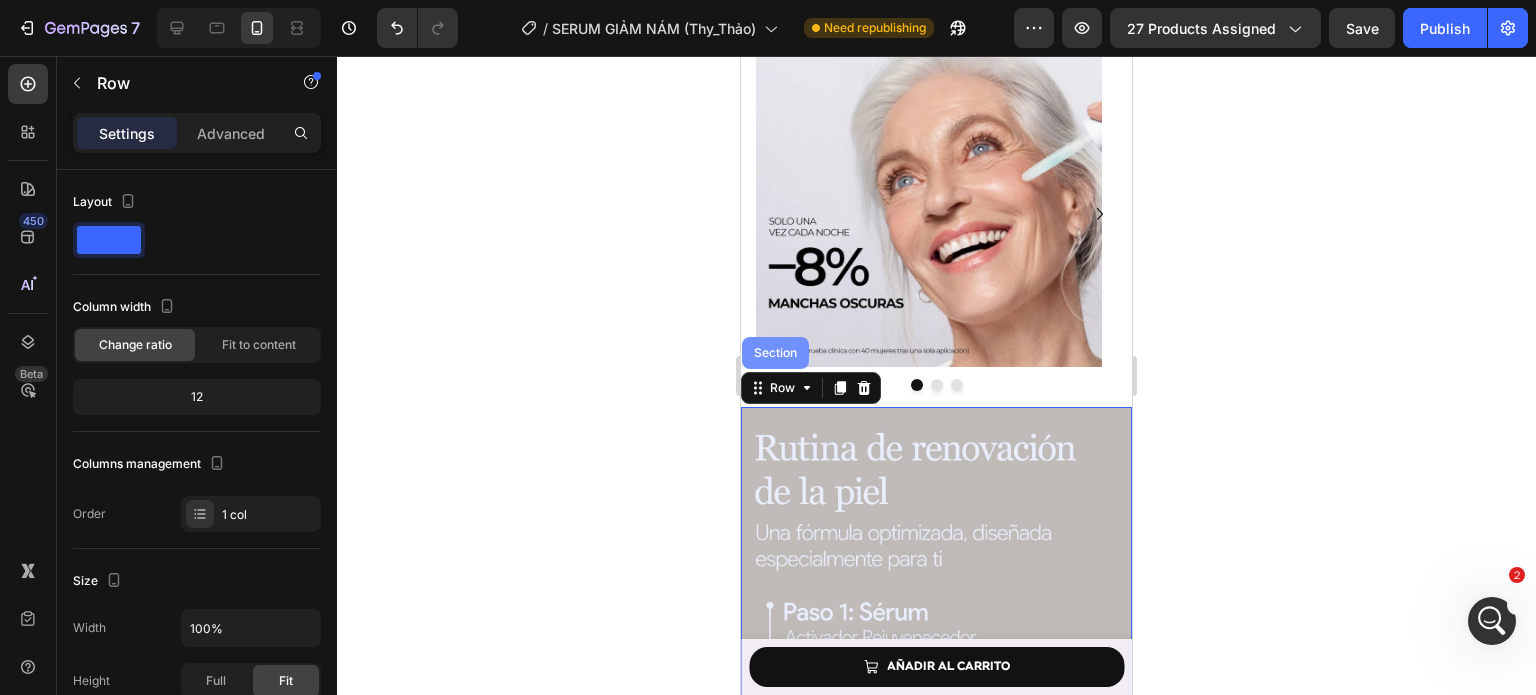 click on "Section" at bounding box center [775, 353] 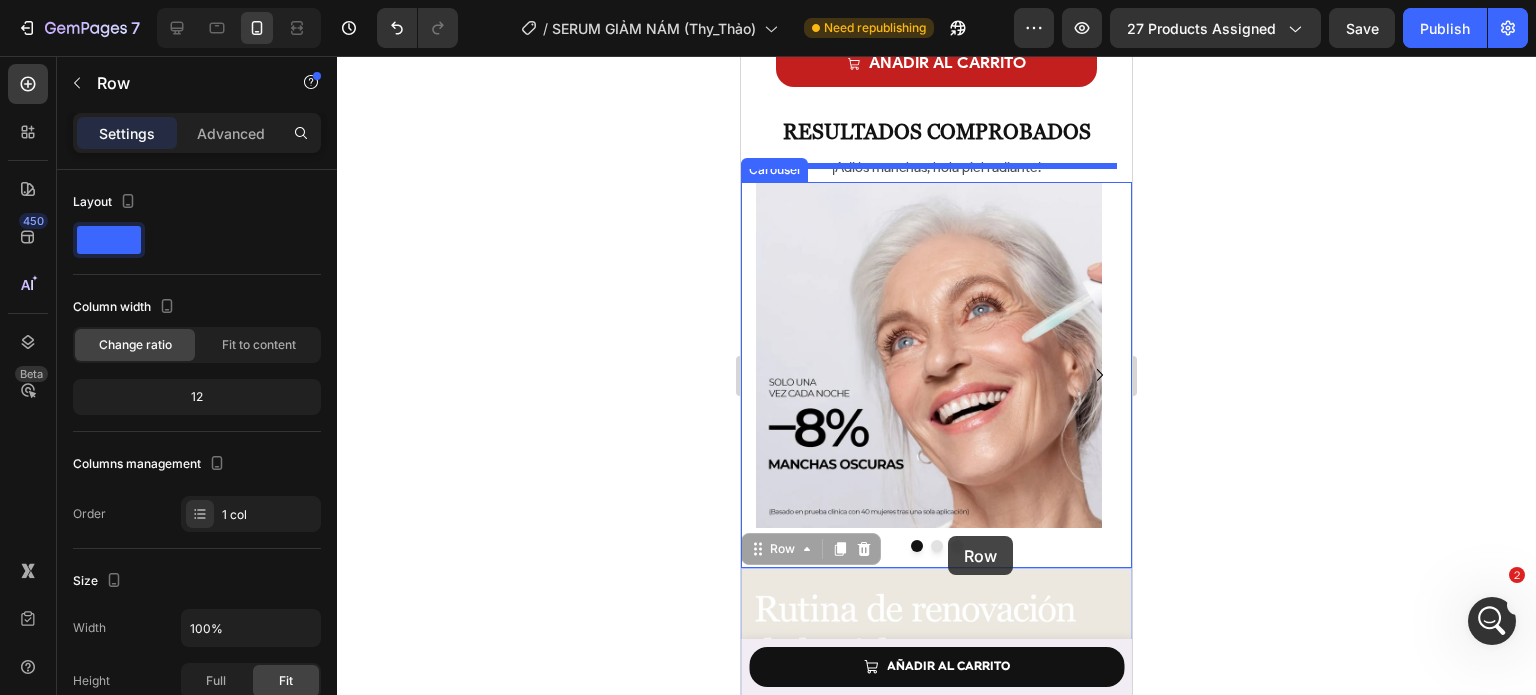 scroll, scrollTop: 6161, scrollLeft: 0, axis: vertical 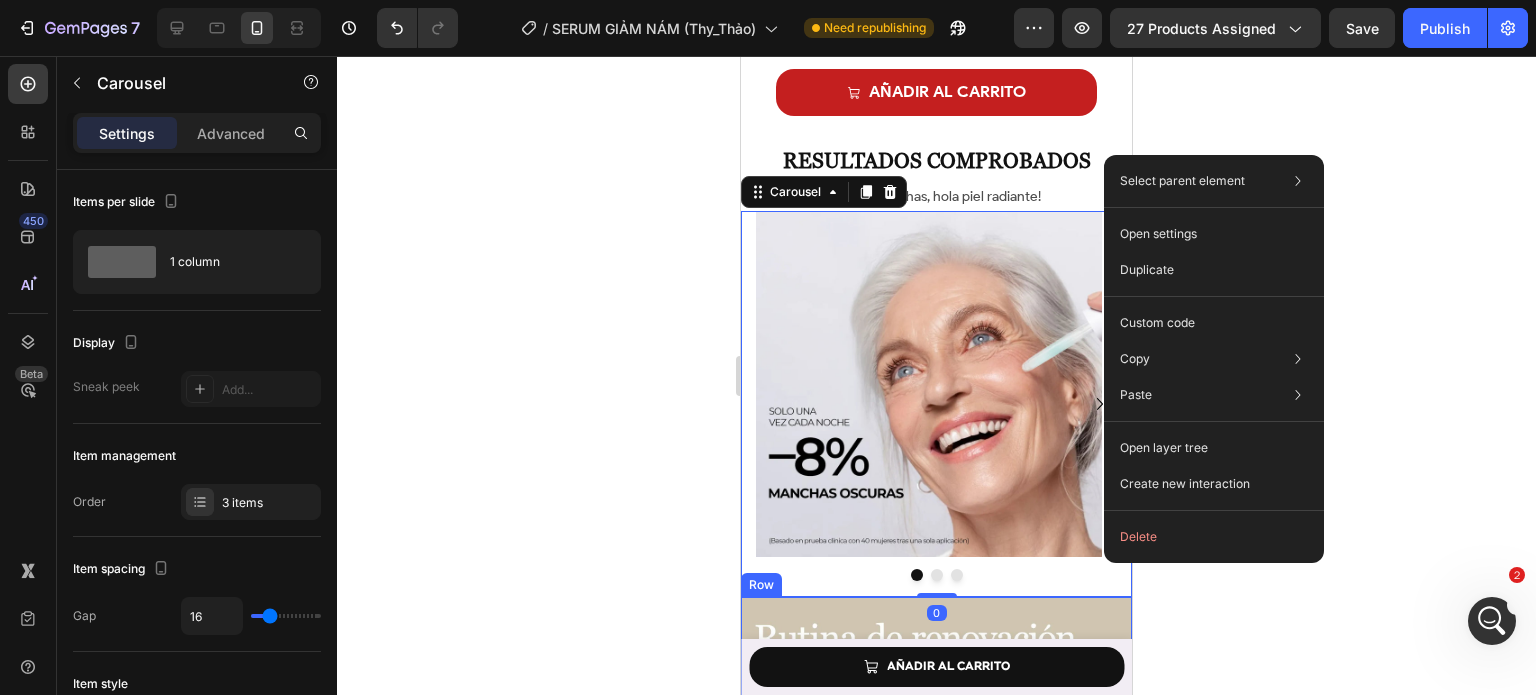 click on "Image Image Image
Carousel" at bounding box center [936, 982] 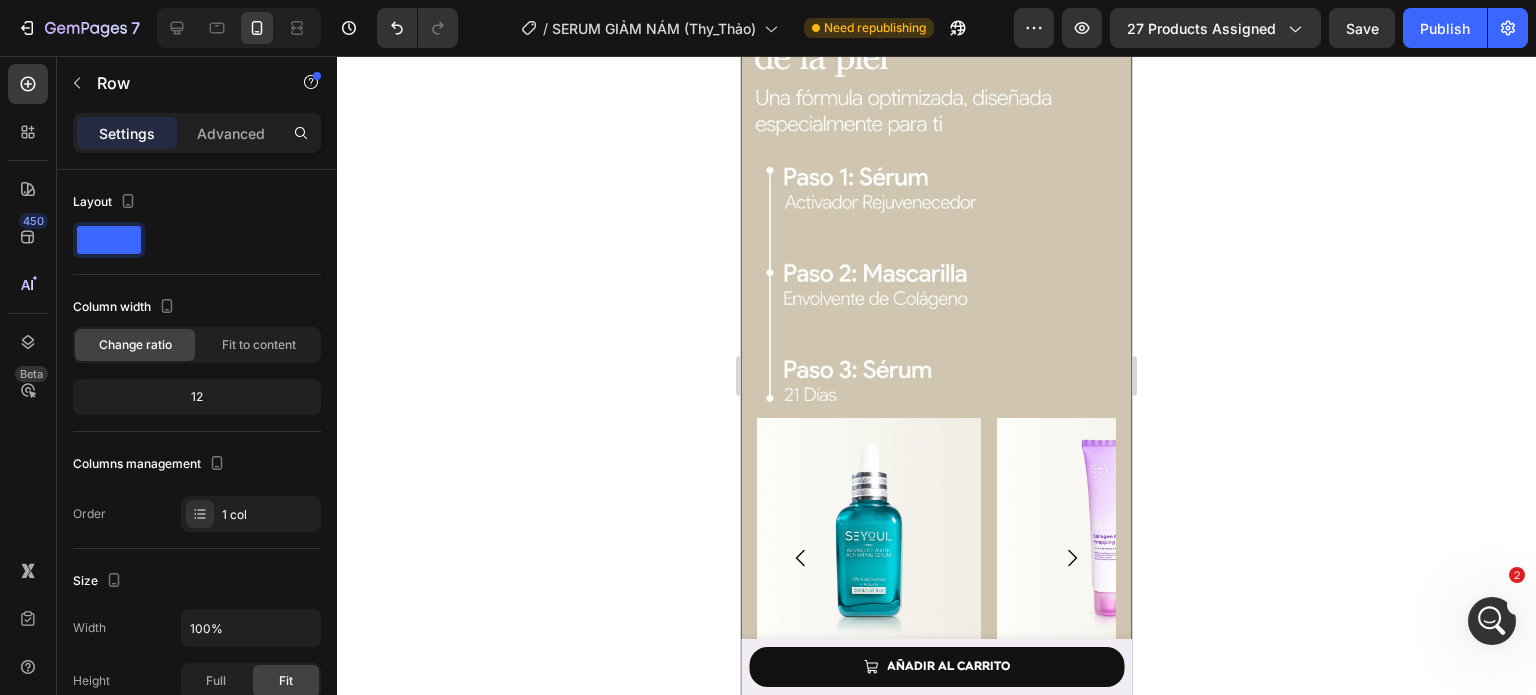 scroll, scrollTop: 6946, scrollLeft: 0, axis: vertical 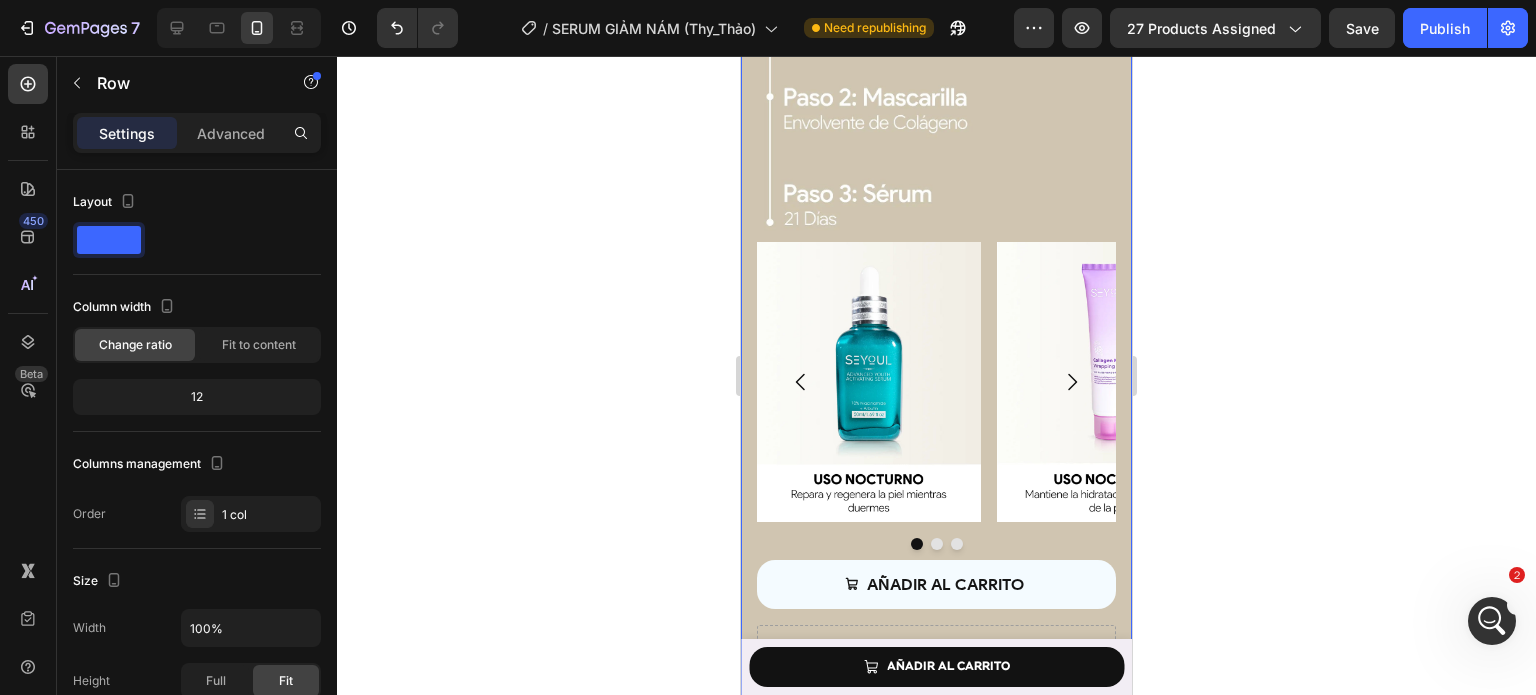 click on "Image Image Image
Carousel
AÑADIR AL CARRITO Add to Cart
Drop element here Product Row   0" at bounding box center [936, 248] 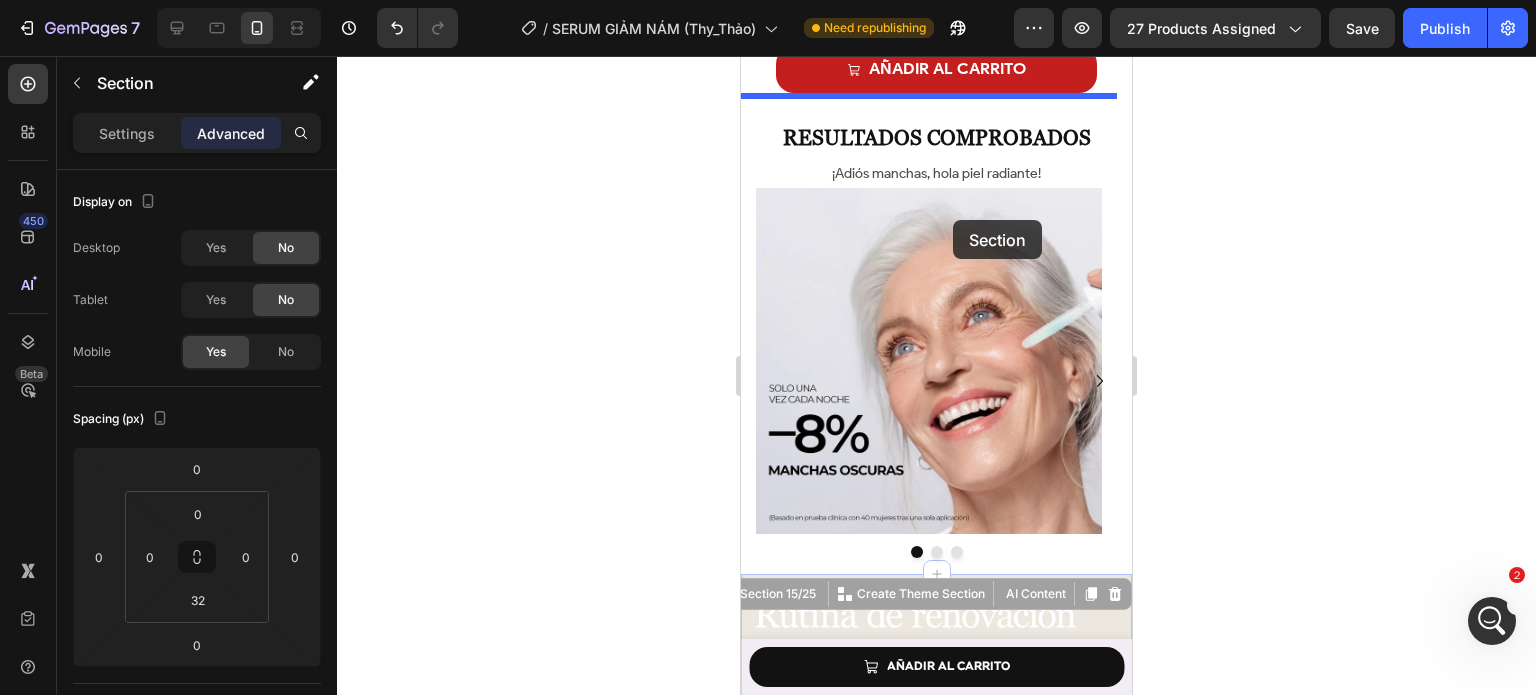 scroll, scrollTop: 6152, scrollLeft: 0, axis: vertical 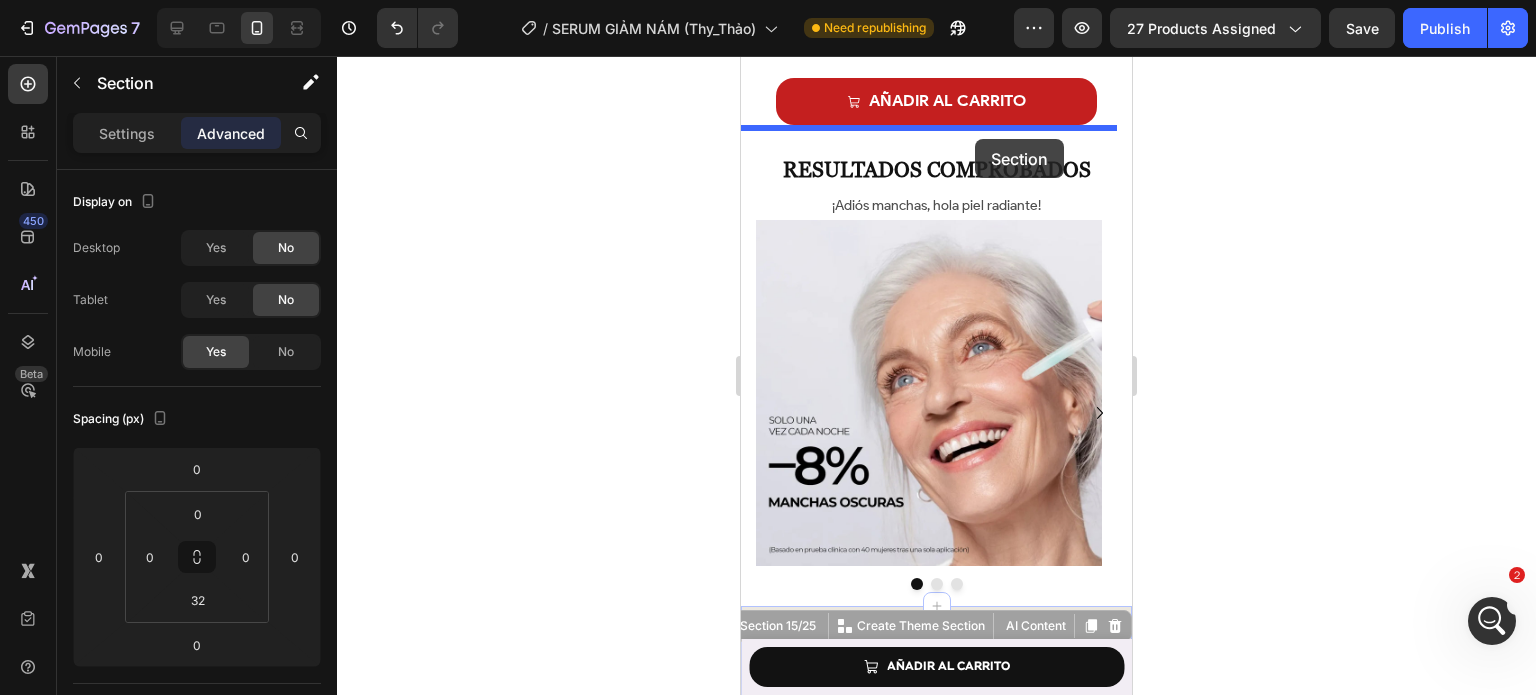drag, startPoint x: 1081, startPoint y: 570, endPoint x: 975, endPoint y: 139, distance: 443.84344 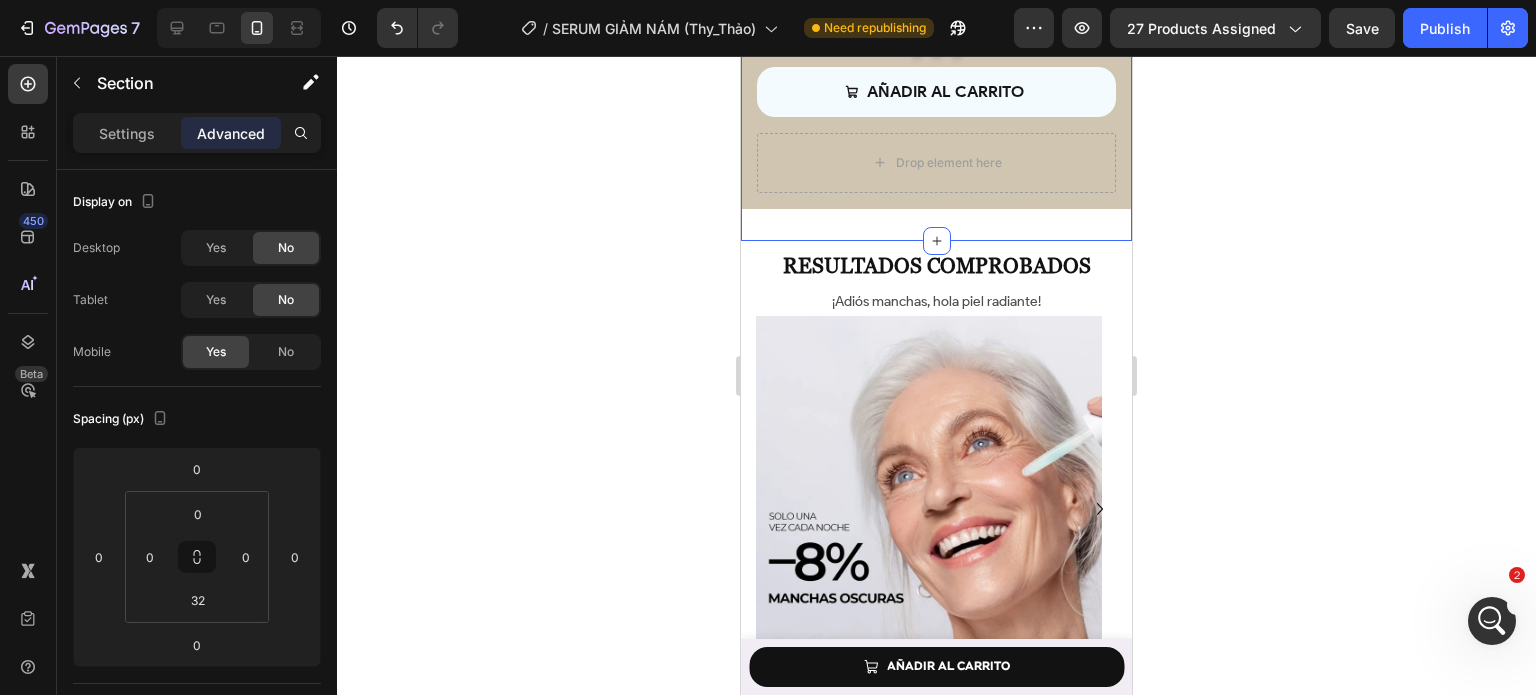 scroll, scrollTop: 7009, scrollLeft: 0, axis: vertical 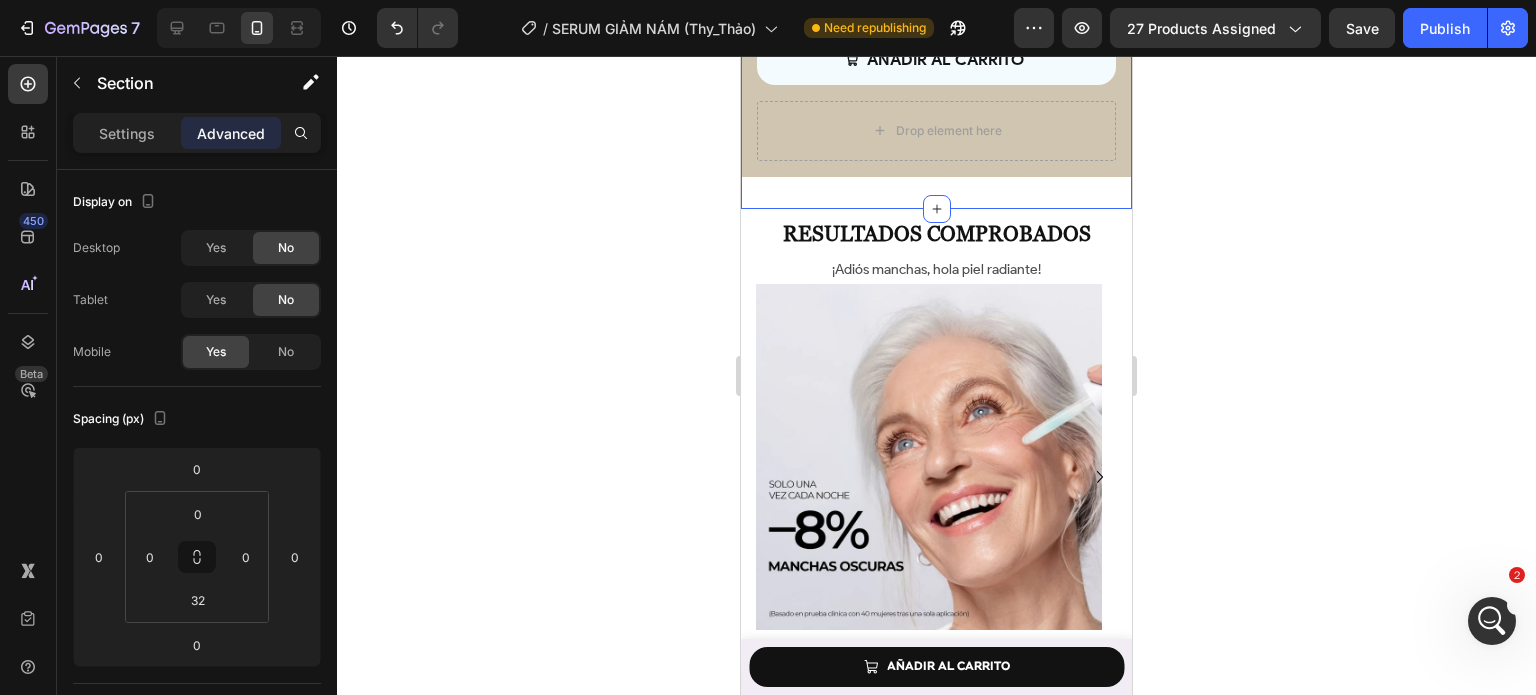 click 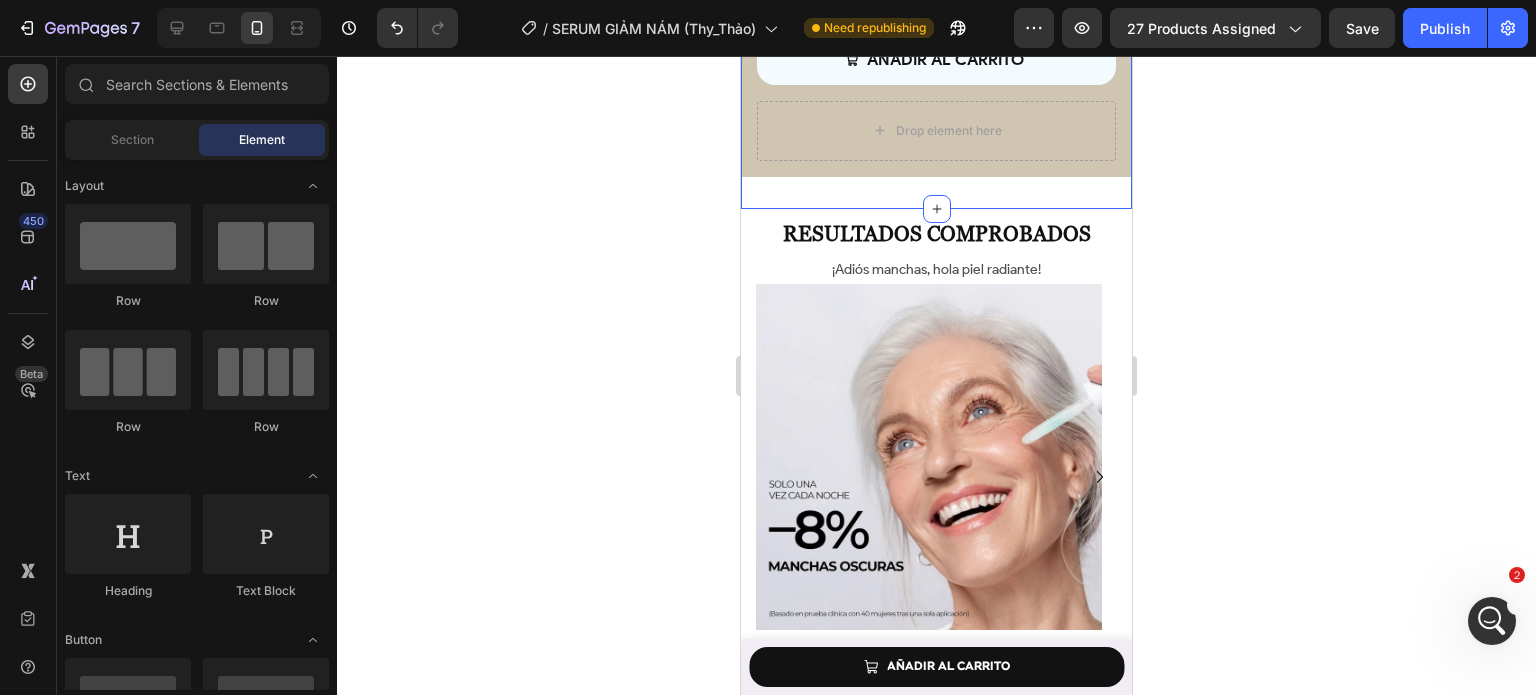 click on "Image Image Image
Carousel
AÑADIR AL CARRITO Add to Cart
Drop element here Product Row Section 14/25" at bounding box center (936, -261) 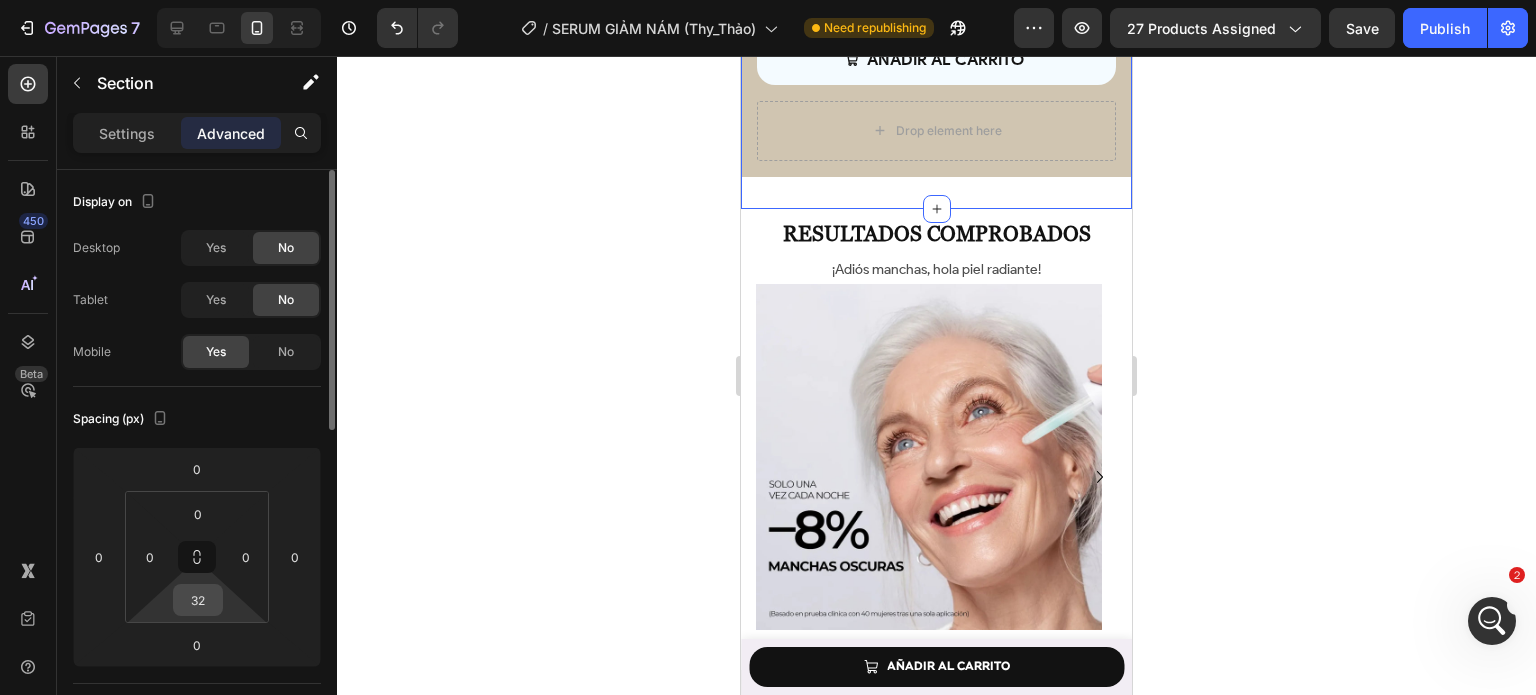 click on "32" at bounding box center (198, 600) 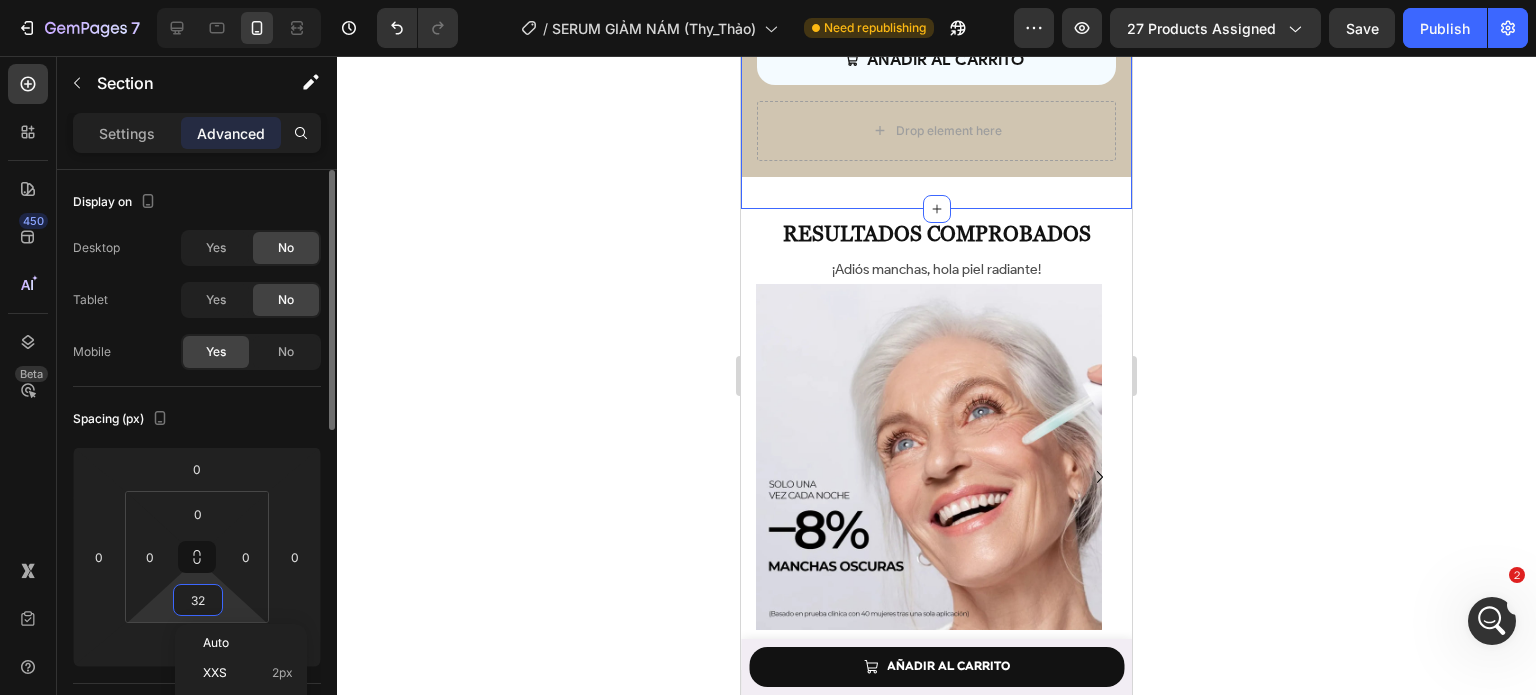 type on "0" 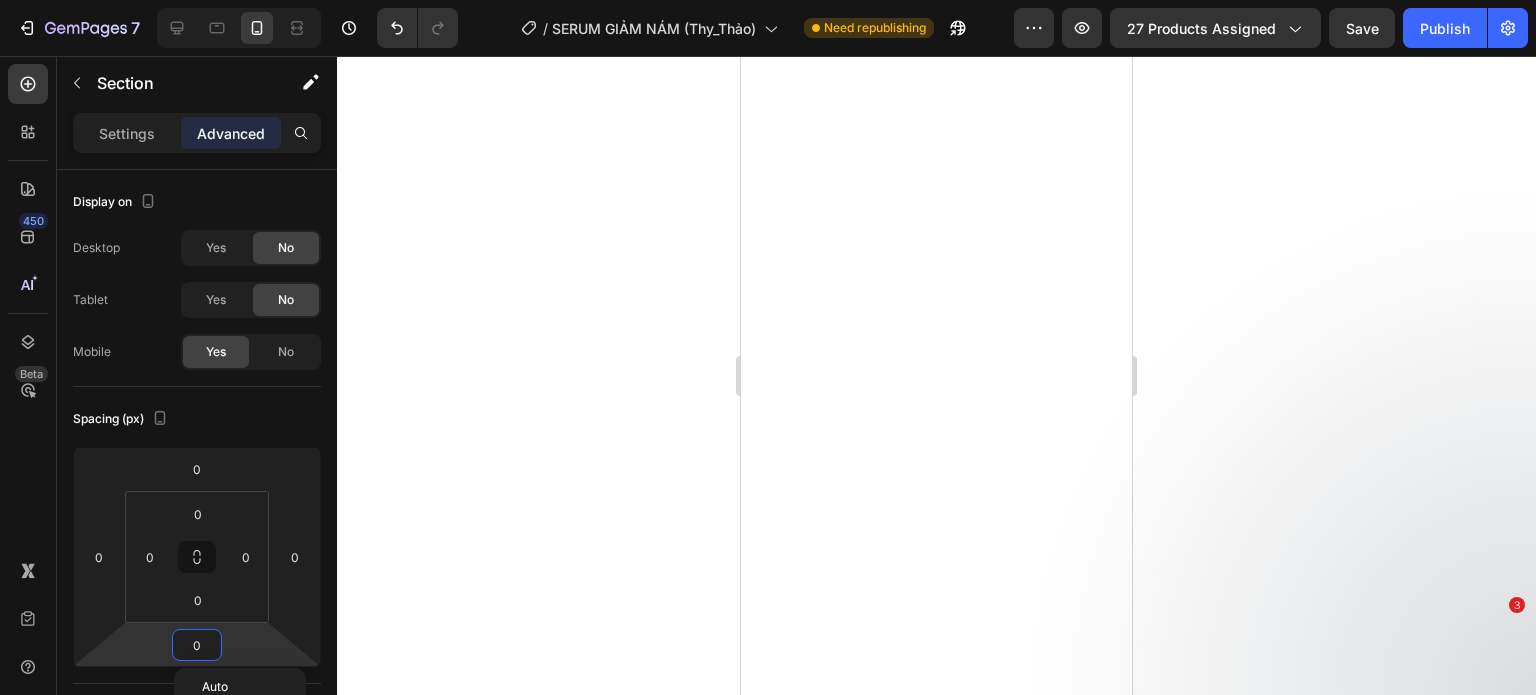 scroll, scrollTop: 0, scrollLeft: 0, axis: both 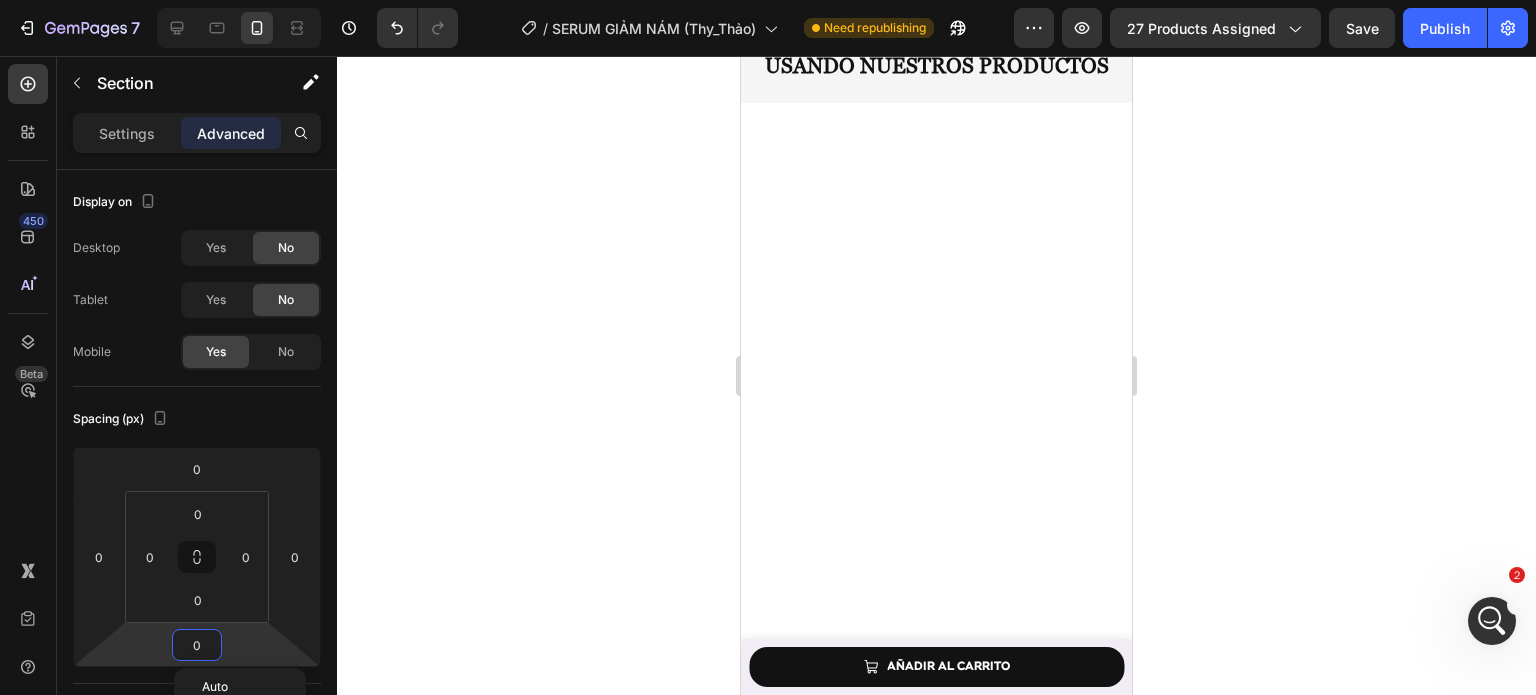 type on "3" 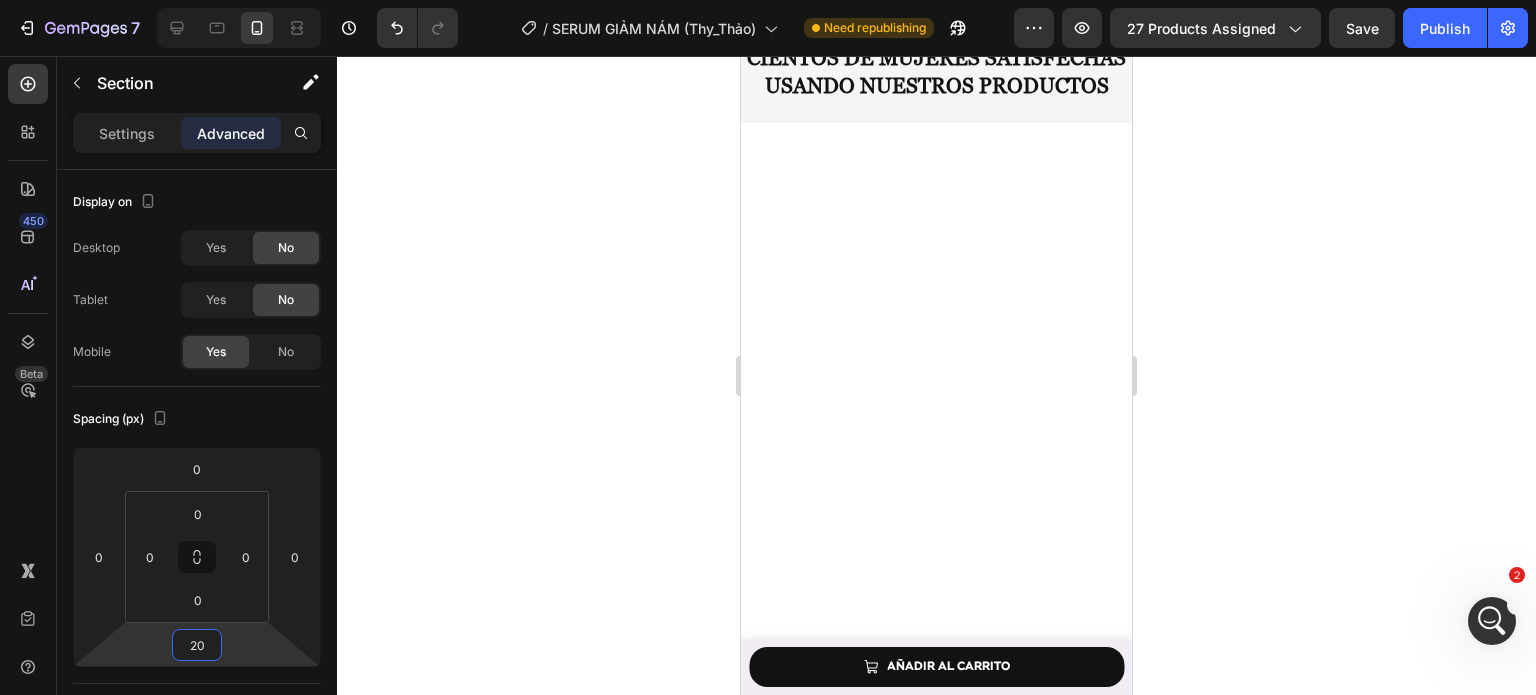 type on "20" 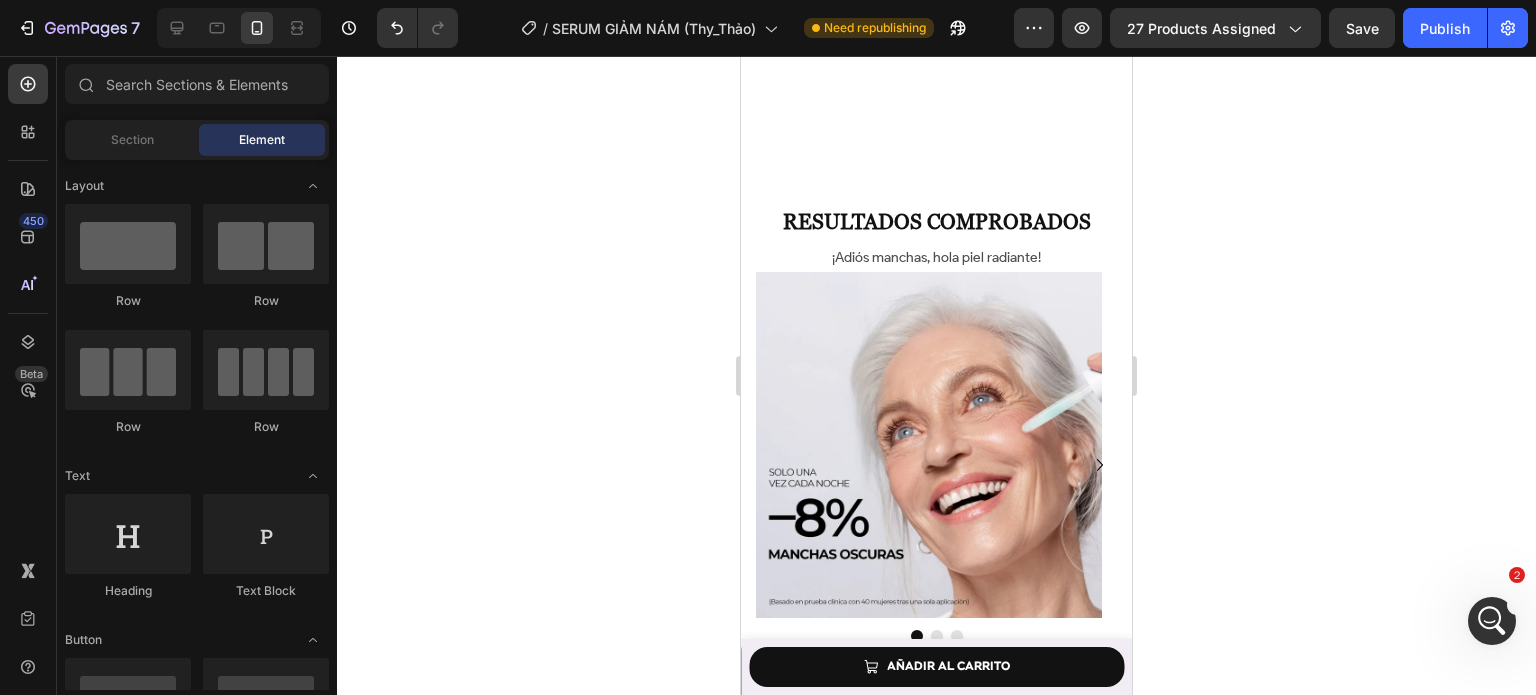 scroll, scrollTop: 7380, scrollLeft: 0, axis: vertical 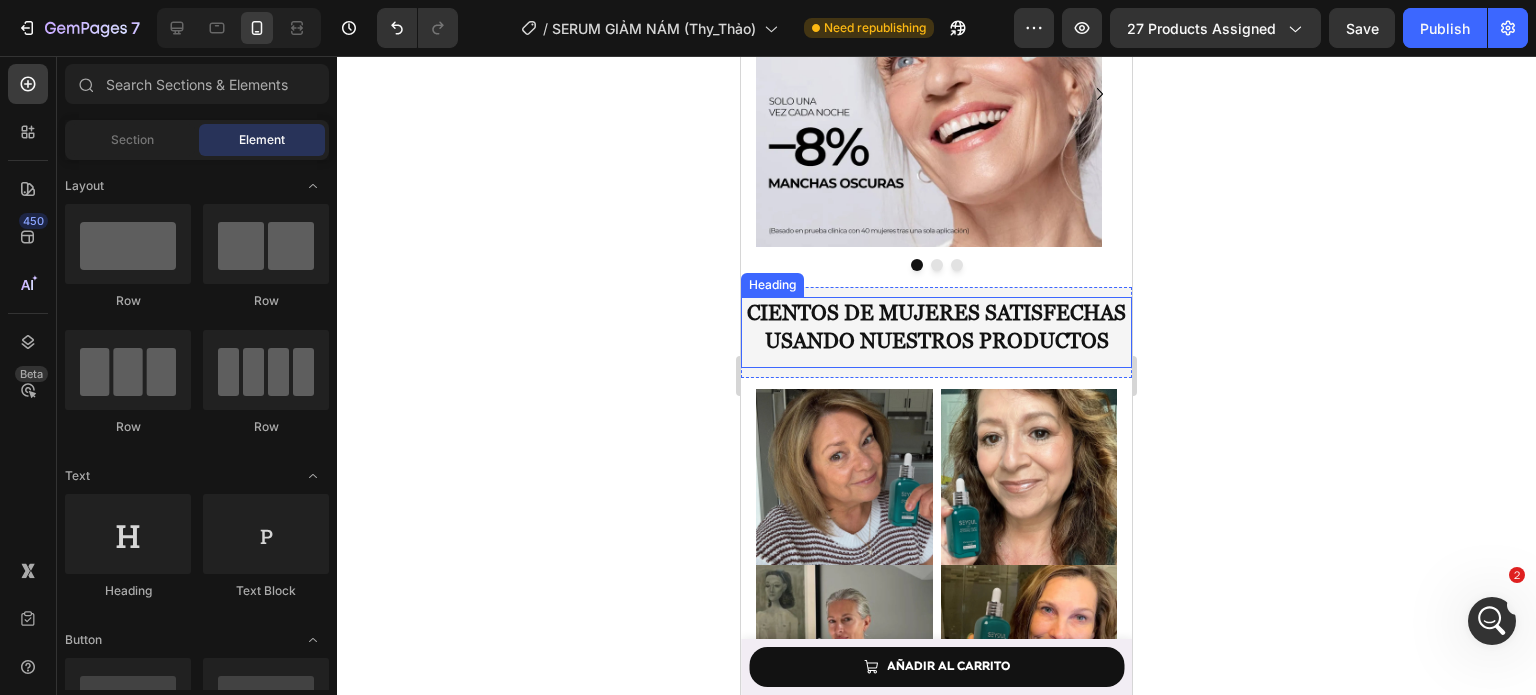 click on "Cientos de mujeres satisfechas usando nuestros productos" at bounding box center (936, 327) 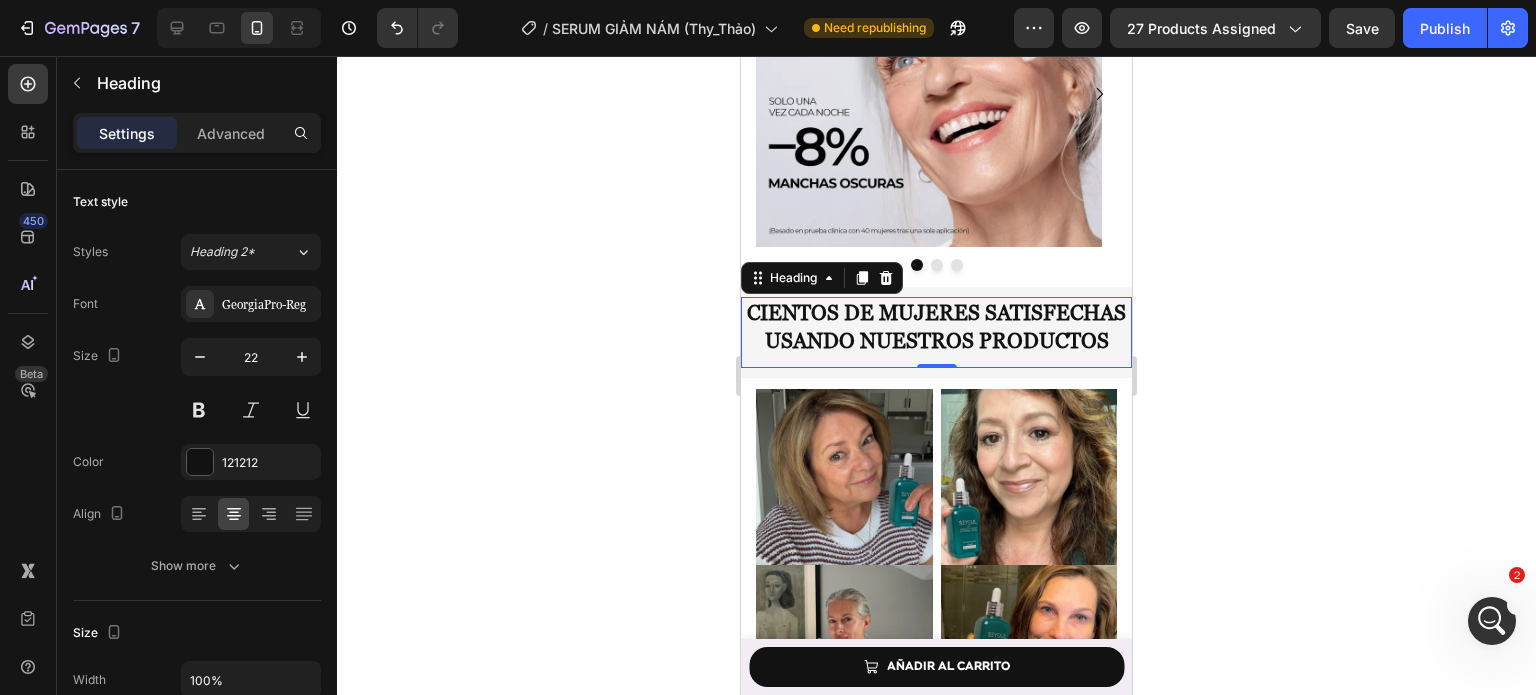 click on "Cientos de mujeres satisfechas usando nuestros productos" at bounding box center [936, 327] 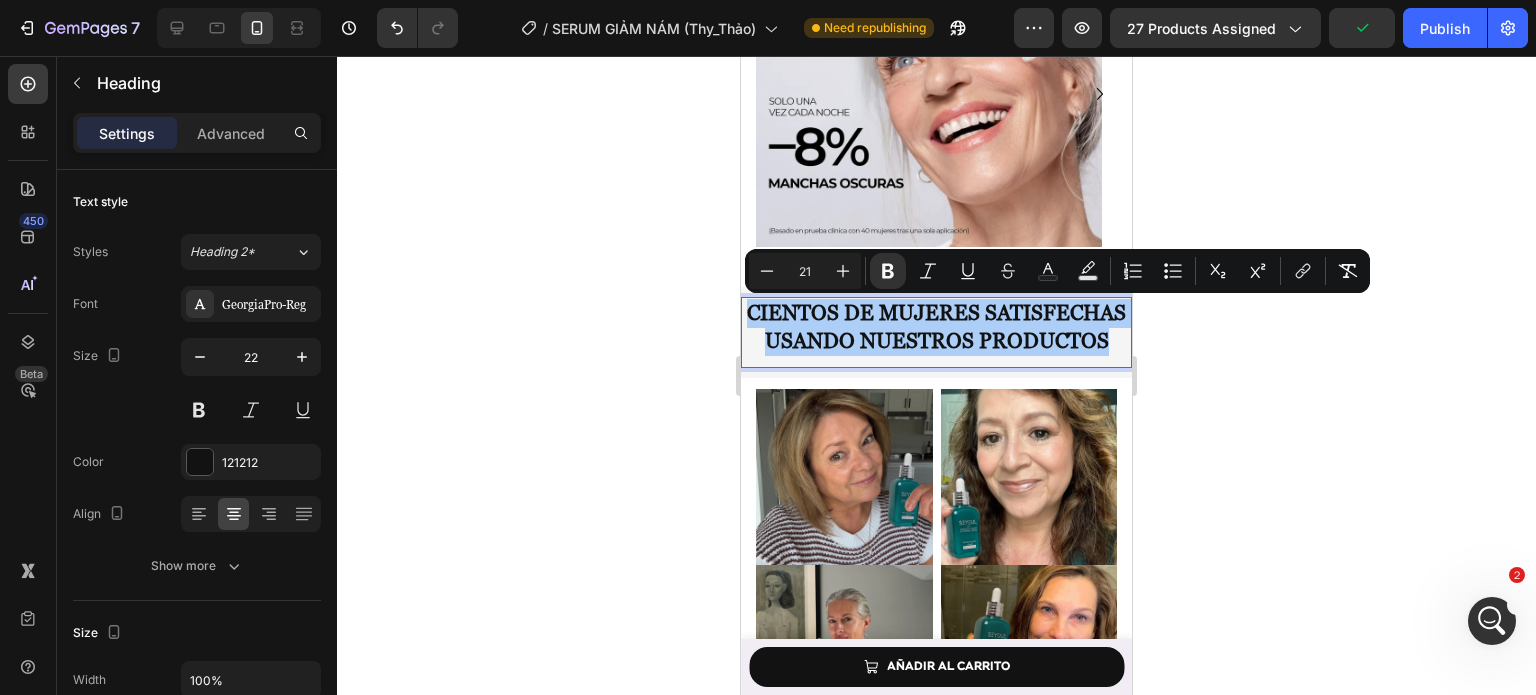 click 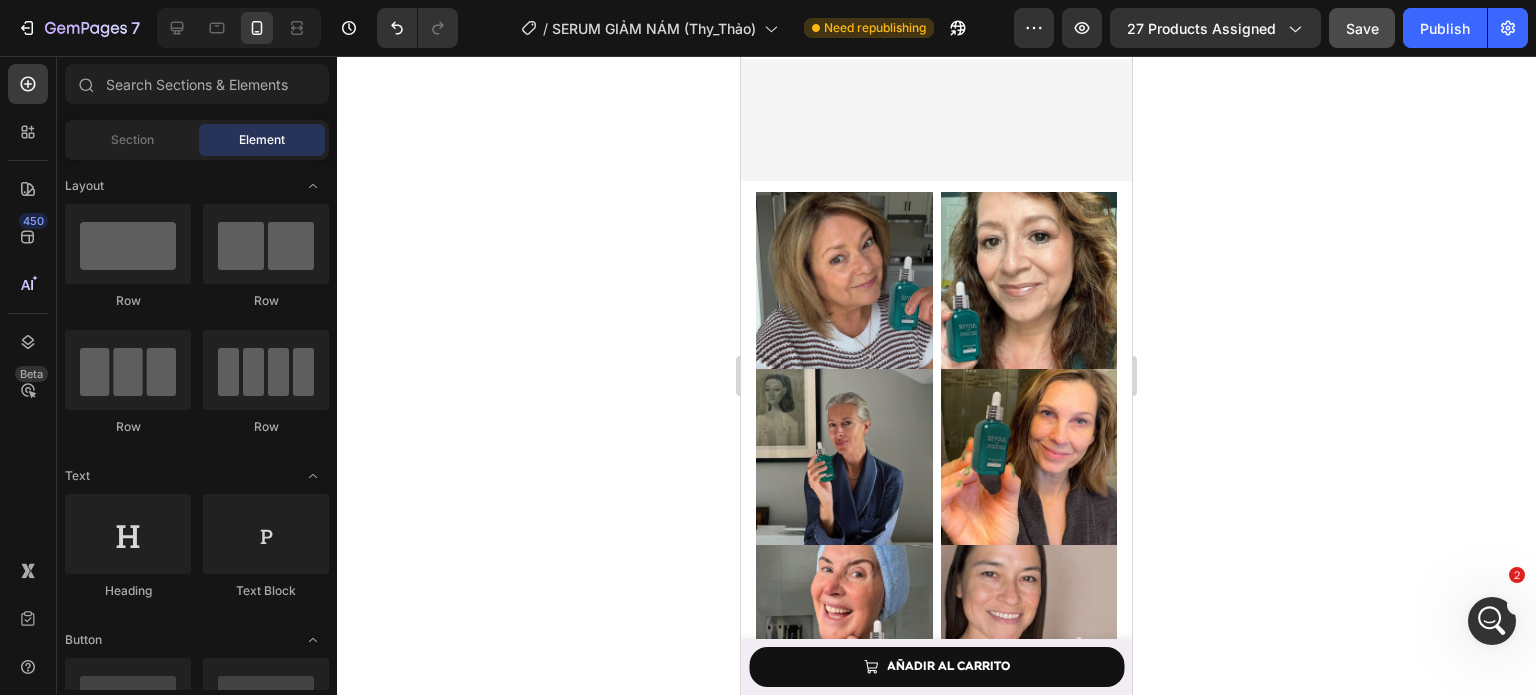 scroll, scrollTop: 8178, scrollLeft: 0, axis: vertical 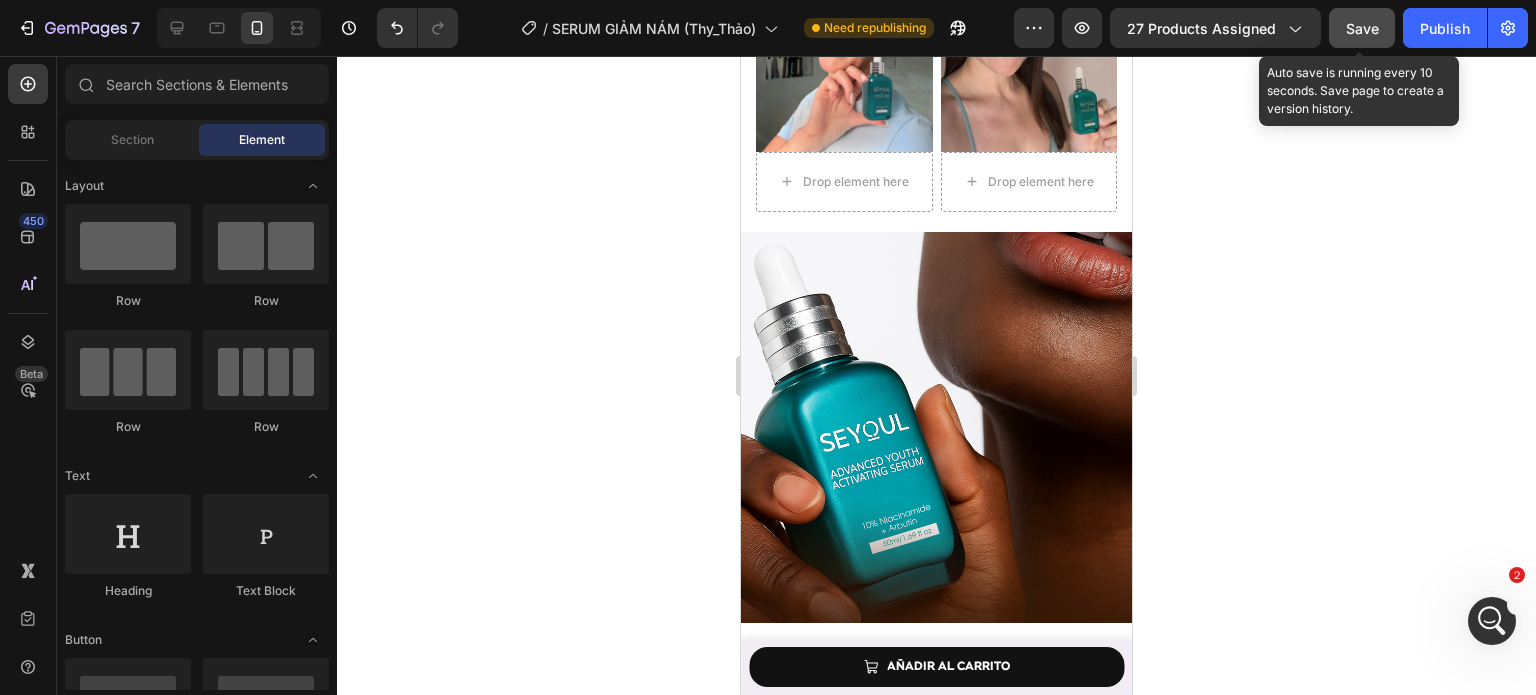 click on "Save" at bounding box center (1362, 28) 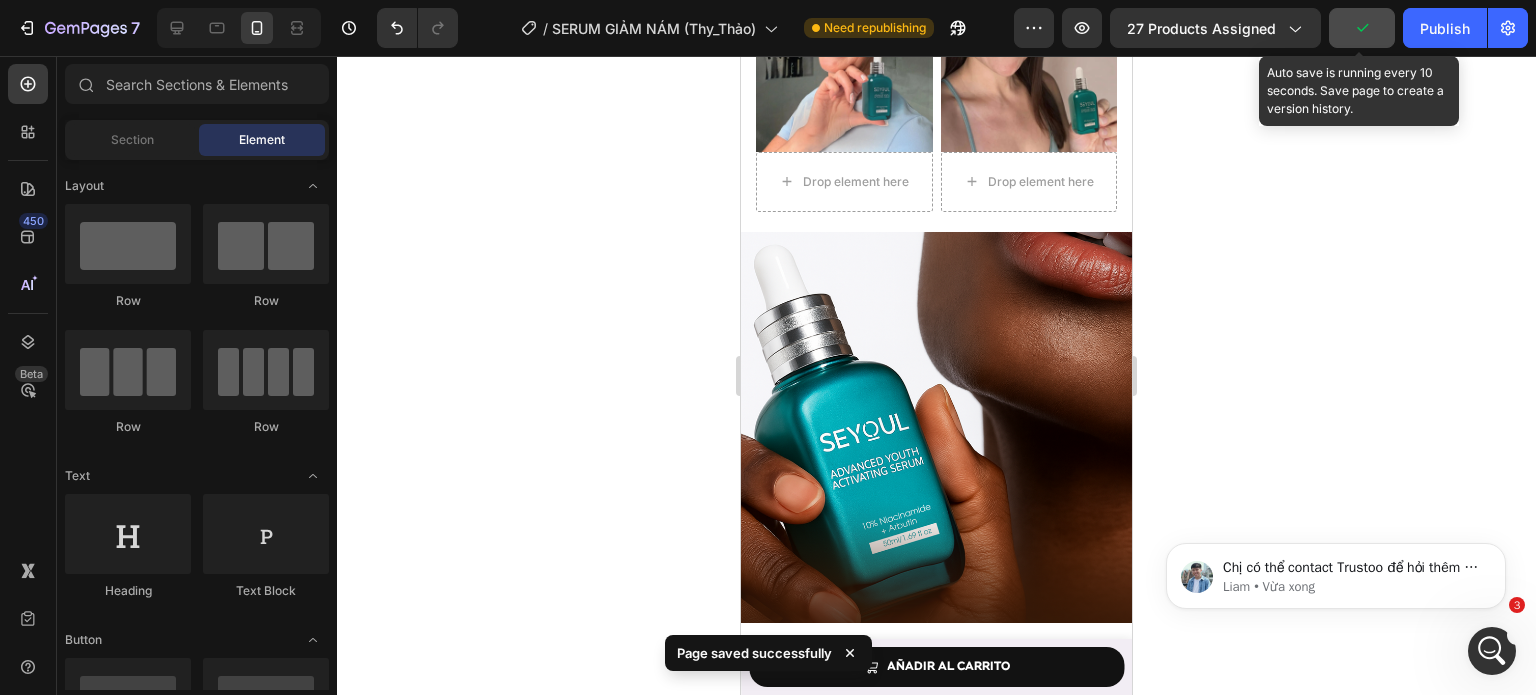 scroll, scrollTop: 0, scrollLeft: 0, axis: both 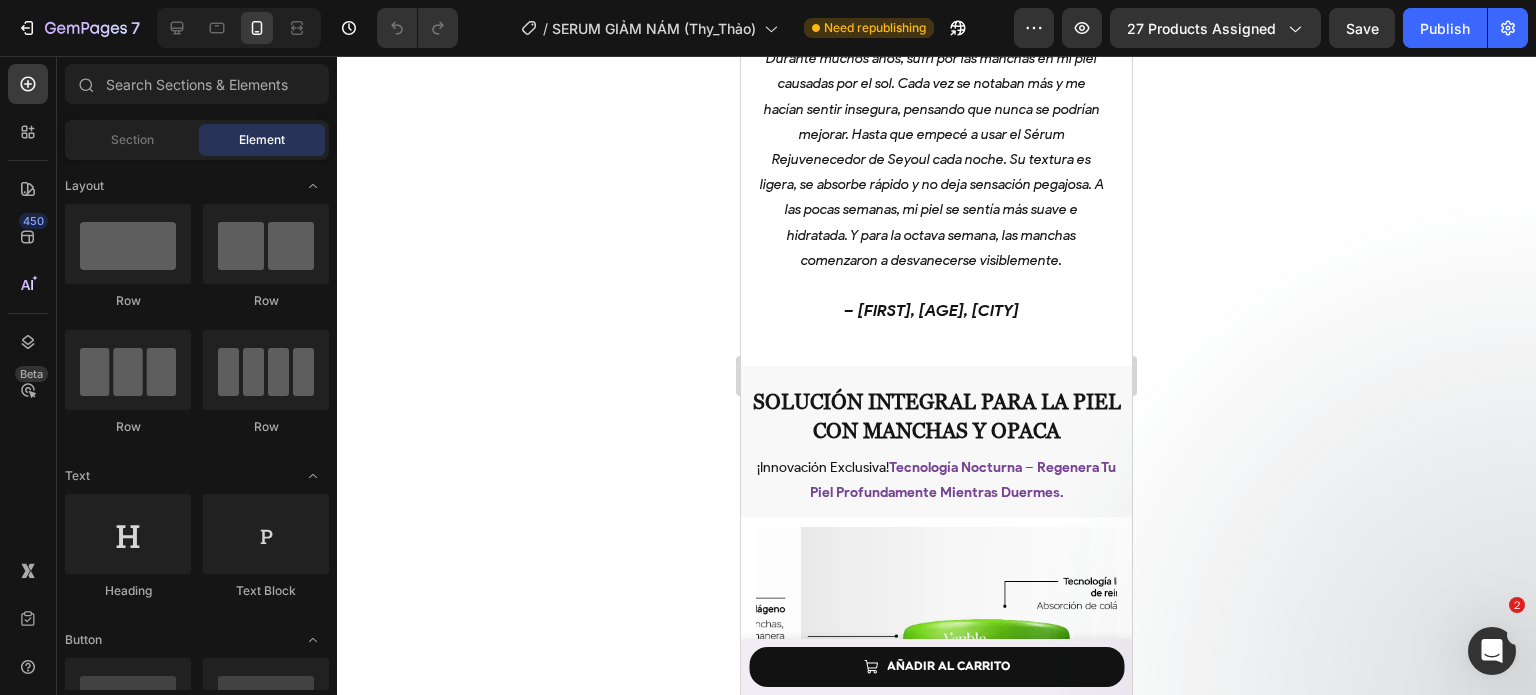 click on "Product Images Seyoul Sérum Activador Rejuvenecedor Product Title MX$ 489.00 Product Price Product Price Row
AÑADIR AL CARRITO Button Row Product Sticky ¿Qué dicen nuestros clientes sobre el producto? Heading Image Image Image Row Section 6/25 Nueva Piel a los 50 Mi Lucha contra las Manchas del Sol Heading "Tengo [AGE] años. Durante muchos años, mi piel estuvo marcada por manchas causadas por el sol. Cada vez eran más visibles y me hacían sentir insegura. Llegué a pensar que tendría que vivir con ellas para siempre. Hasta que descubrí el Sérum Rejuvenecedor de Seyoul. Empecé a usarlo cada noche, como parte de mi rutina. Tiene una textura ligera, se absorbe rápido y no deja sensación pegajosa. Al poco tiempo, mi piel se sentía más suave e hidratada. Y hacia la octava semana, las manchas empezaron a desvanecerse notablemente. Jamás imaginé que a los [AGE] años volvería a sentirme tan segura y feliz con mi piel."   —   [FIRST], [AGE], [CITY]   —" at bounding box center (936, 757) 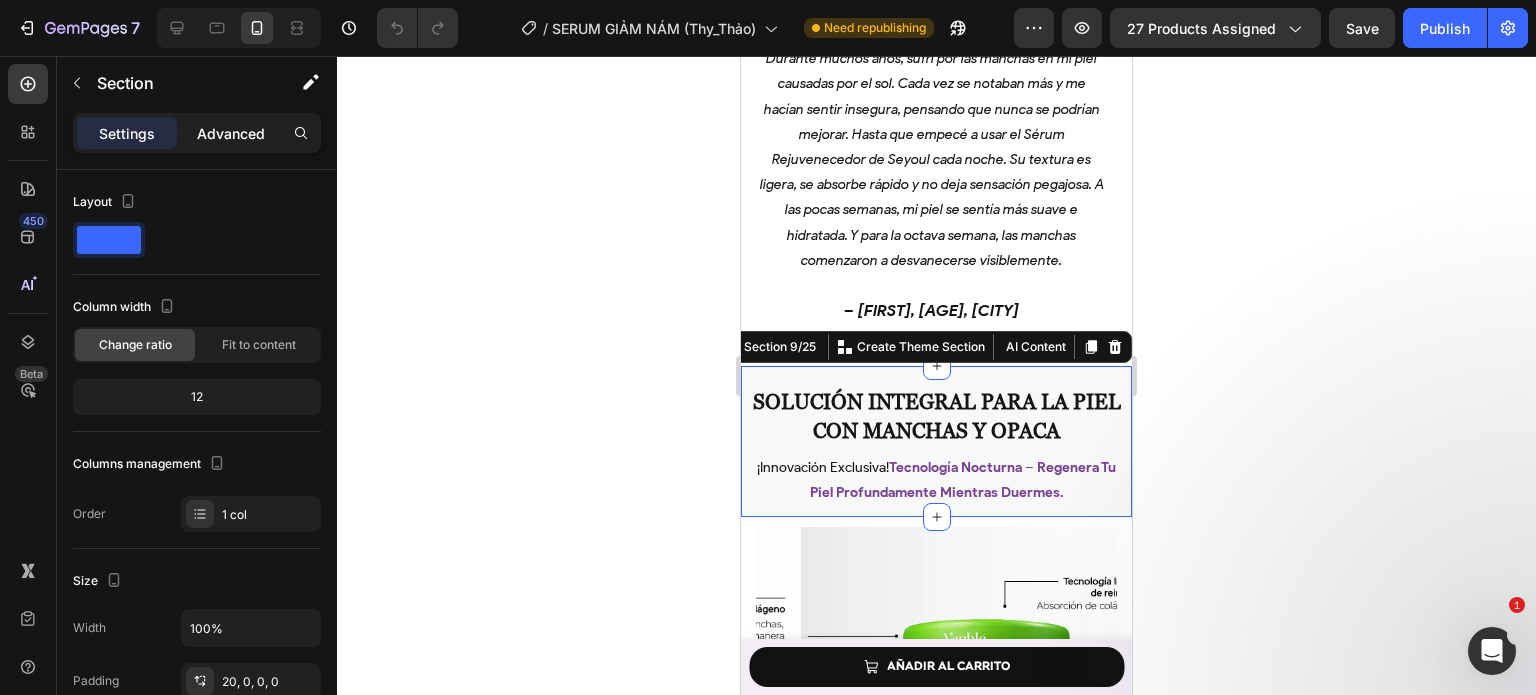 click on "Advanced" 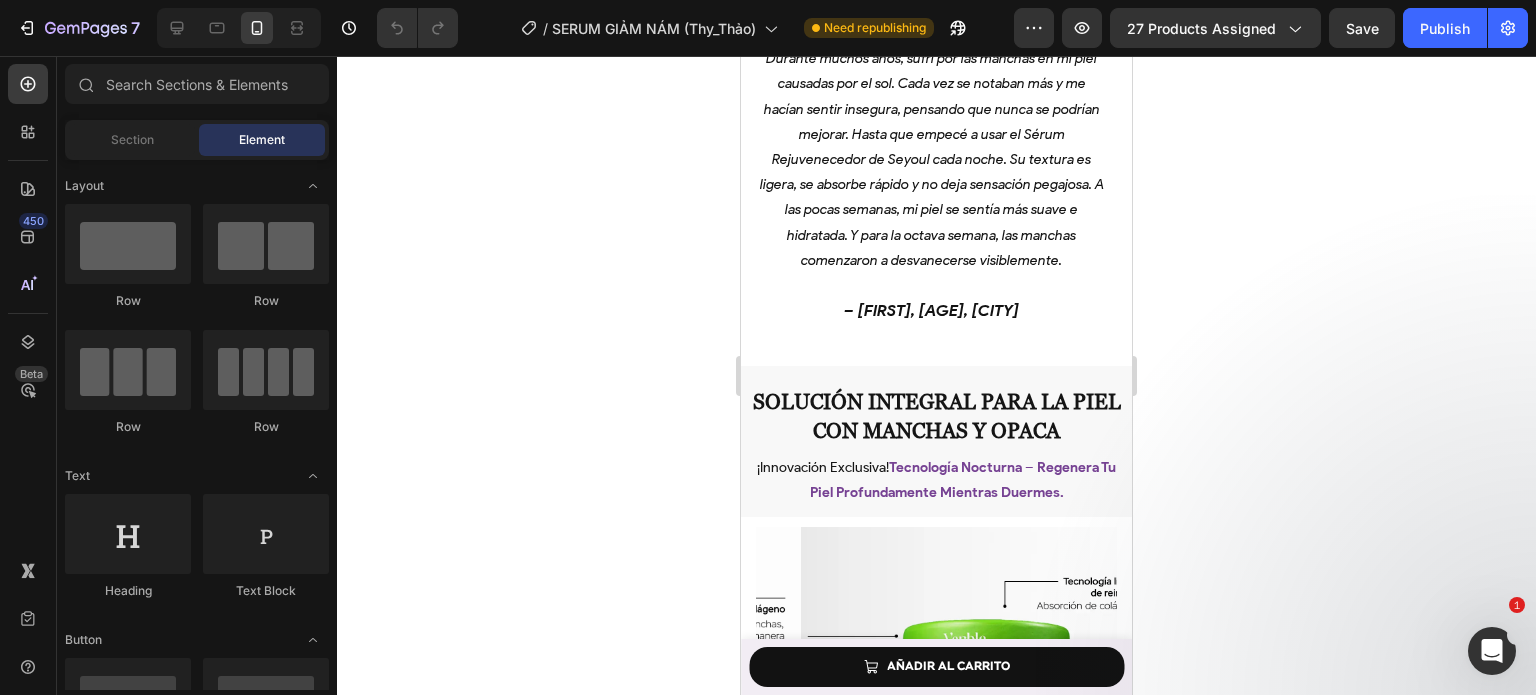 click on "Product Images Seyoul Sérum Activador Rejuvenecedor Product Title MX$ 489.00 Product Price Product Price Row
AÑADIR AL CARRITO Button Row Product Sticky ¿Qué dicen nuestros clientes sobre el producto? Heading Image Image Image Row Section 6/25 Nueva Piel a los 50 Mi Lucha contra las Manchas del Sol Heading "Tengo [AGE] años. Durante muchos años, mi piel estuvo marcada por manchas causadas por el sol. Cada vez eran más visibles y me hacían sentir insegura. Llegué a pensar que tendría que vivir con ellas para siempre. Hasta que descubrí el Sérum Rejuvenecedor de Seyoul. Empecé a usarlo cada noche, como parte de mi rutina. Tiene una textura ligera, se absorbe rápido y no deja sensación pegajosa. Al poco tiempo, mi piel se sentía más suave e hidratada. Y hacia la octava semana, las manchas empezaron a desvanecerse notablemente. Jamás imaginé que a los [AGE] años volvería a sentirme tan segura y feliz con mi piel."   —   [FIRST], [AGE], [CITY]   —" at bounding box center (936, 757) 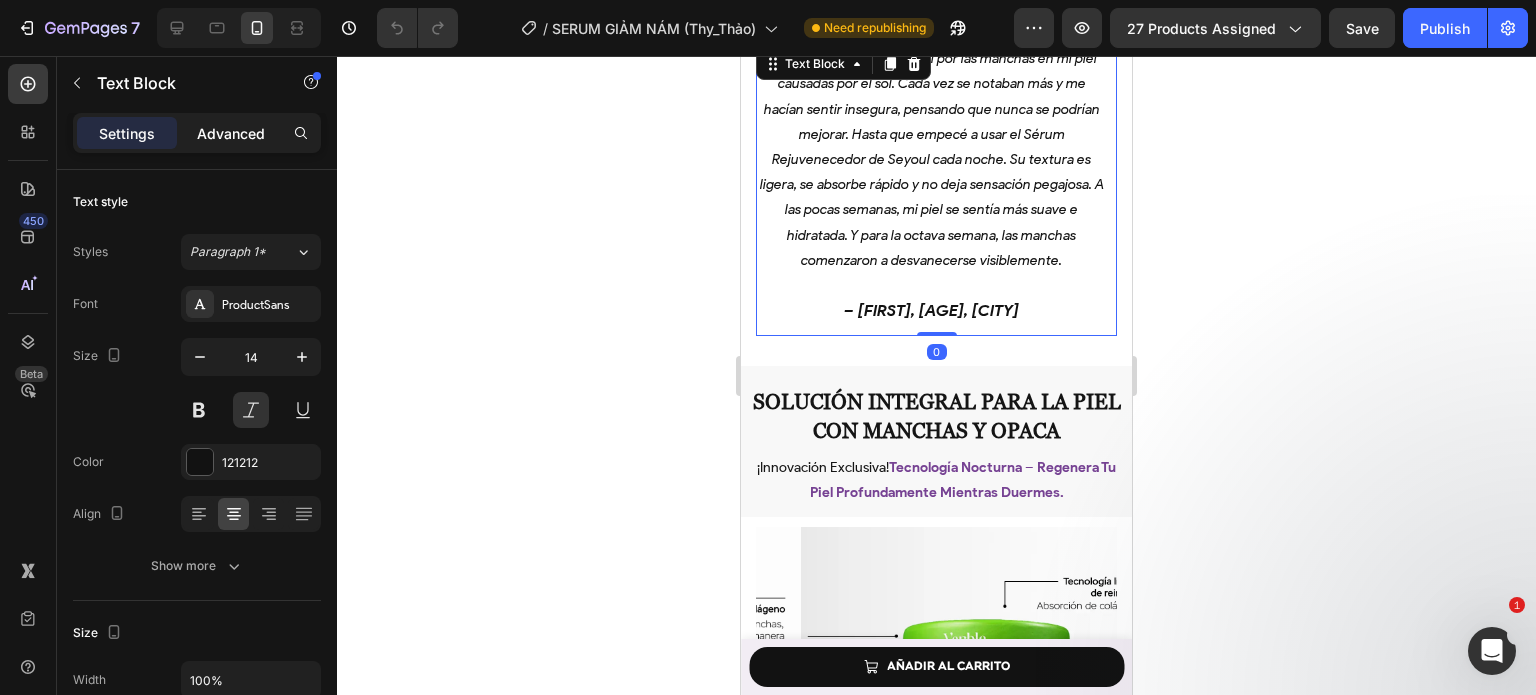 click on "Advanced" 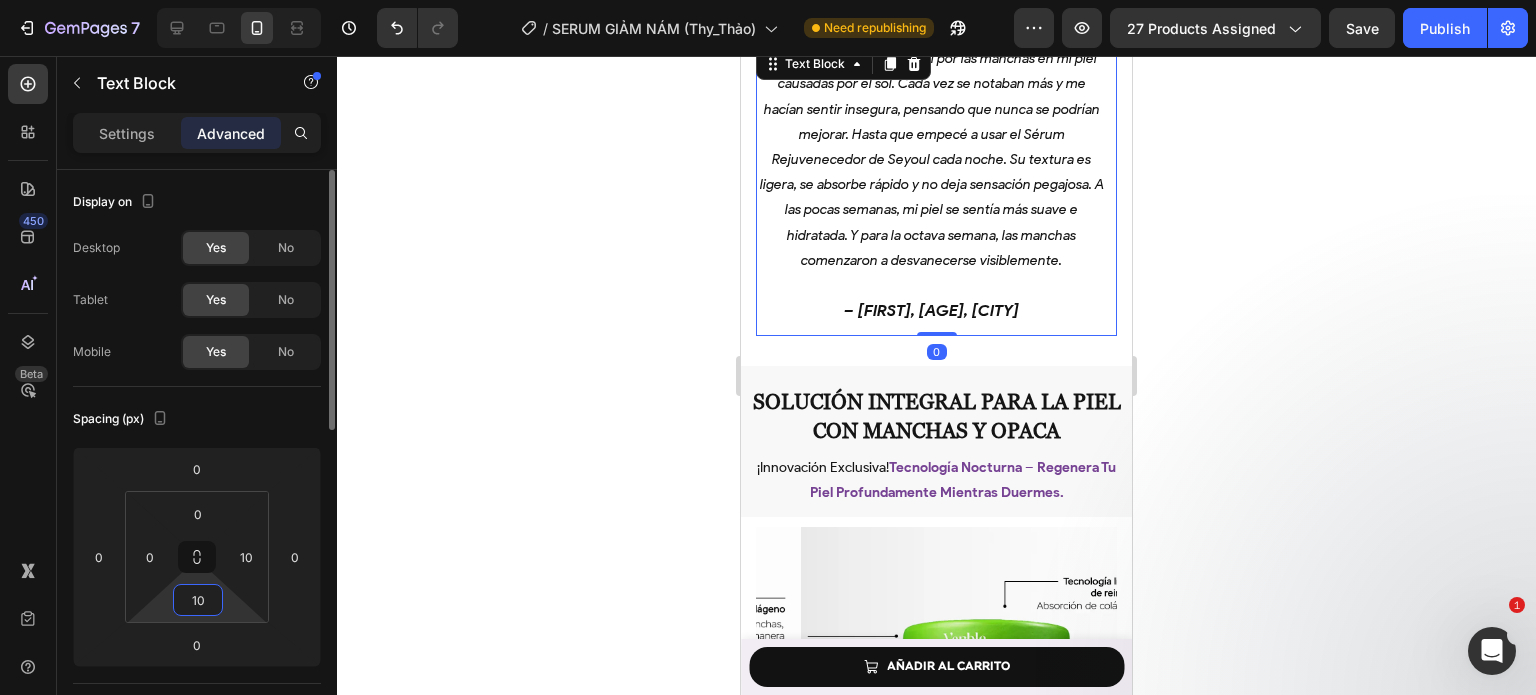 click on "10" at bounding box center (198, 600) 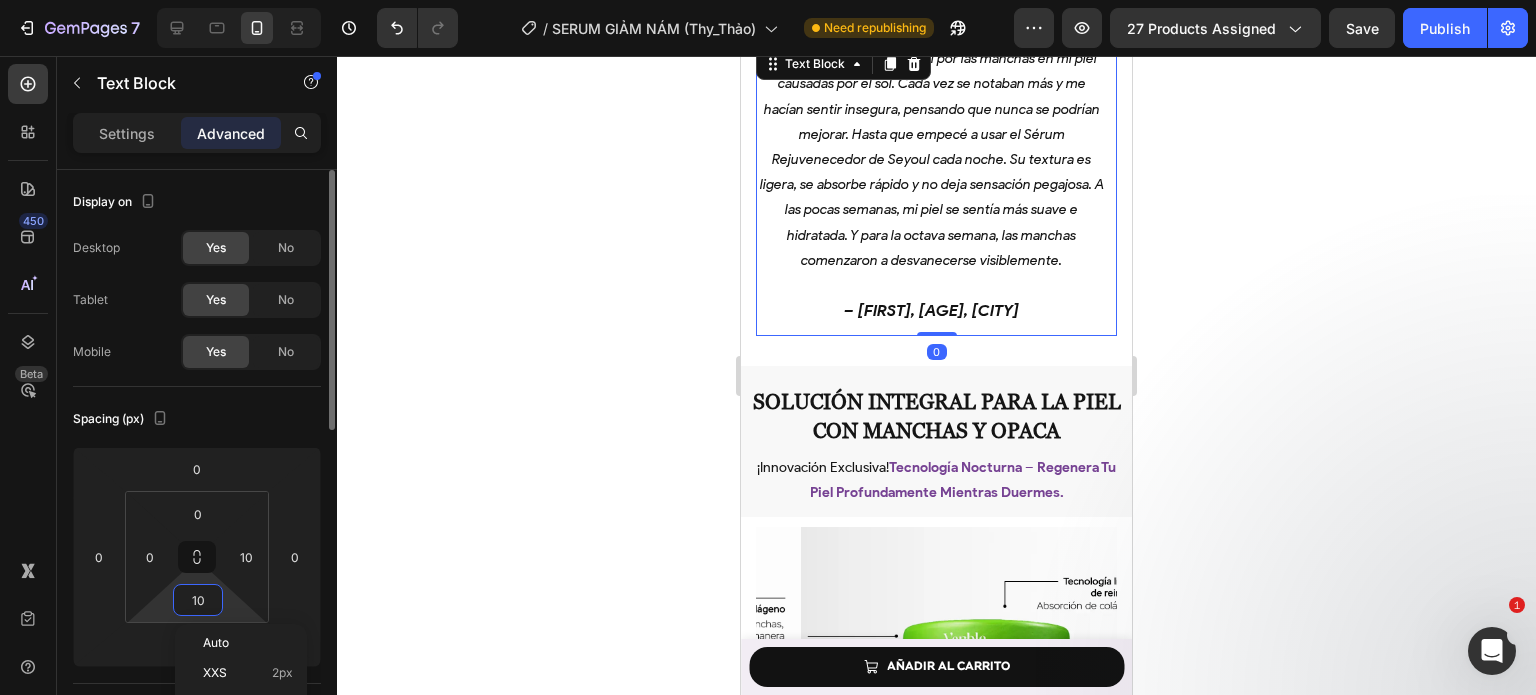 type on "0" 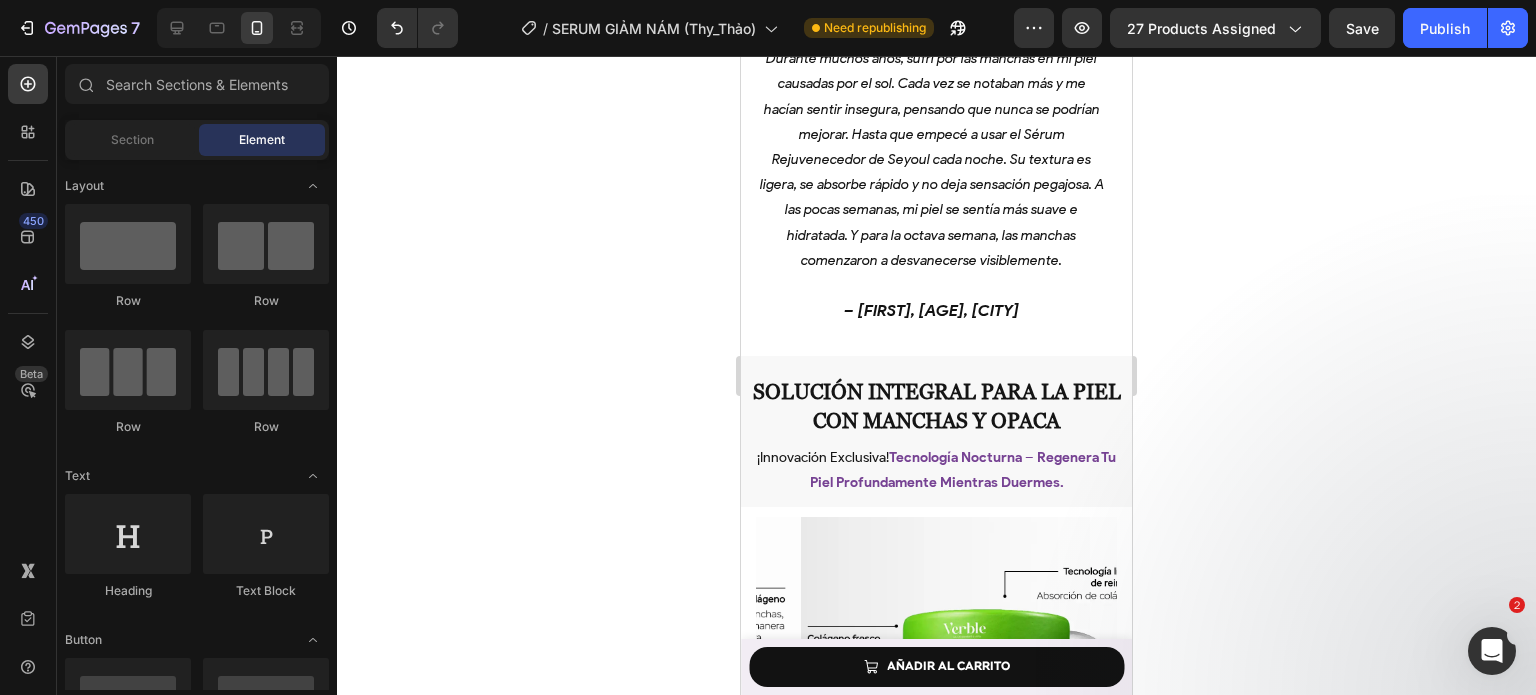click on "Product Images Seyoul Sérum Activador Rejuvenecedor Product Title MX$ 489.00 Product Price Product Price Row
AÑADIR AL CARRITO Button Row Product Sticky ¿Qué dicen nuestros clientes sobre el producto? Heading Image Image Image Row Section 6/25 Nueva Piel a los 50 Mi Lucha contra las Manchas del Sol Heading "Tengo [AGE] años. Durante muchos años, mi piel estuvo marcada por manchas causadas por el sol. Cada vez eran más visibles y me hacían sentir insegura. Llegué a pensar que tendría que vivir con ellas para siempre. Hasta que descubrí el Sérum Rejuvenecedor de Seyoul. Empecé a usarlo cada noche, como parte de mi rutina. Tiene una textura ligera, se absorbe rápido y no deja sensación pegajosa. Al poco tiempo, mi piel se sentía más suave e hidratada. Y hacia la octava semana, las manchas empezaron a desvanecerse notablemente. Jamás imaginé que a los [AGE] años volvería a sentirme tan segura y feliz con mi piel."   —   [FIRST], [AGE], [CITY]   —" at bounding box center [936, 752] 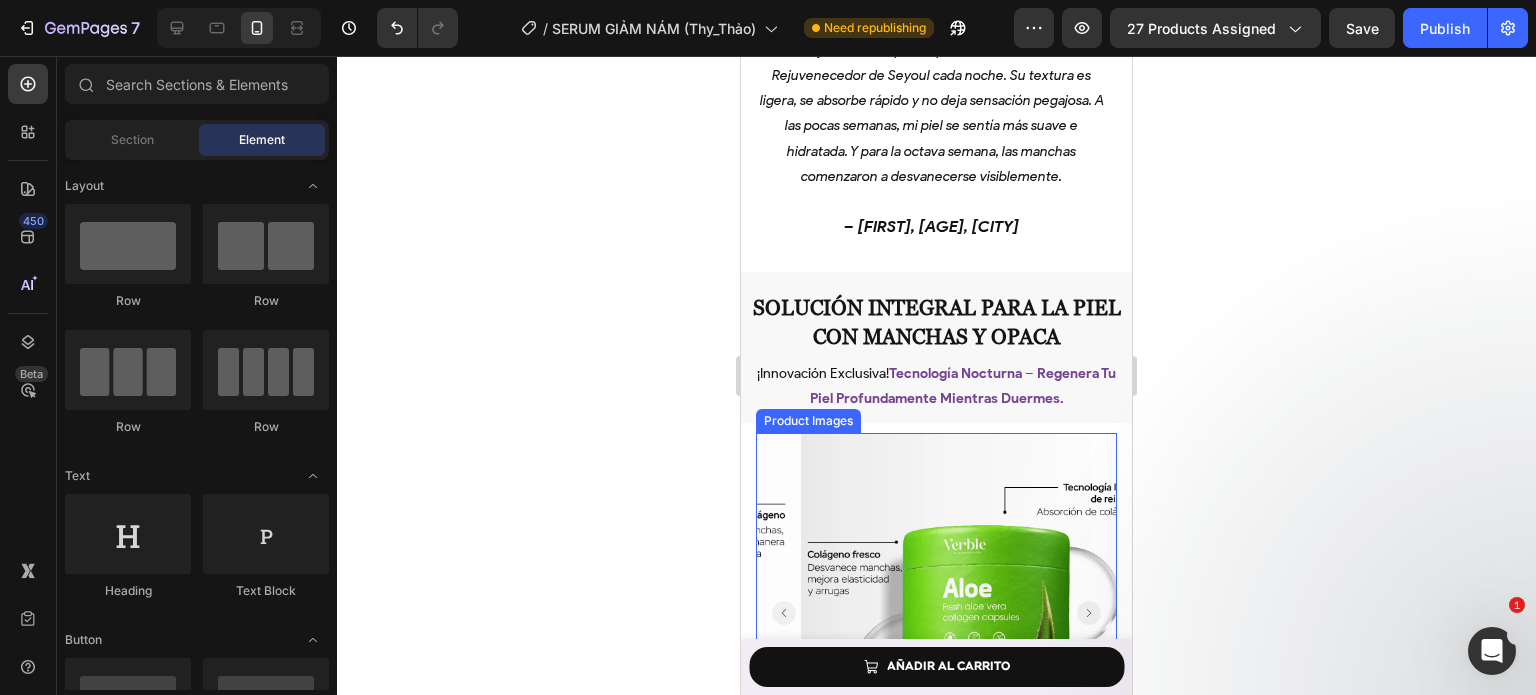 scroll, scrollTop: 3888, scrollLeft: 0, axis: vertical 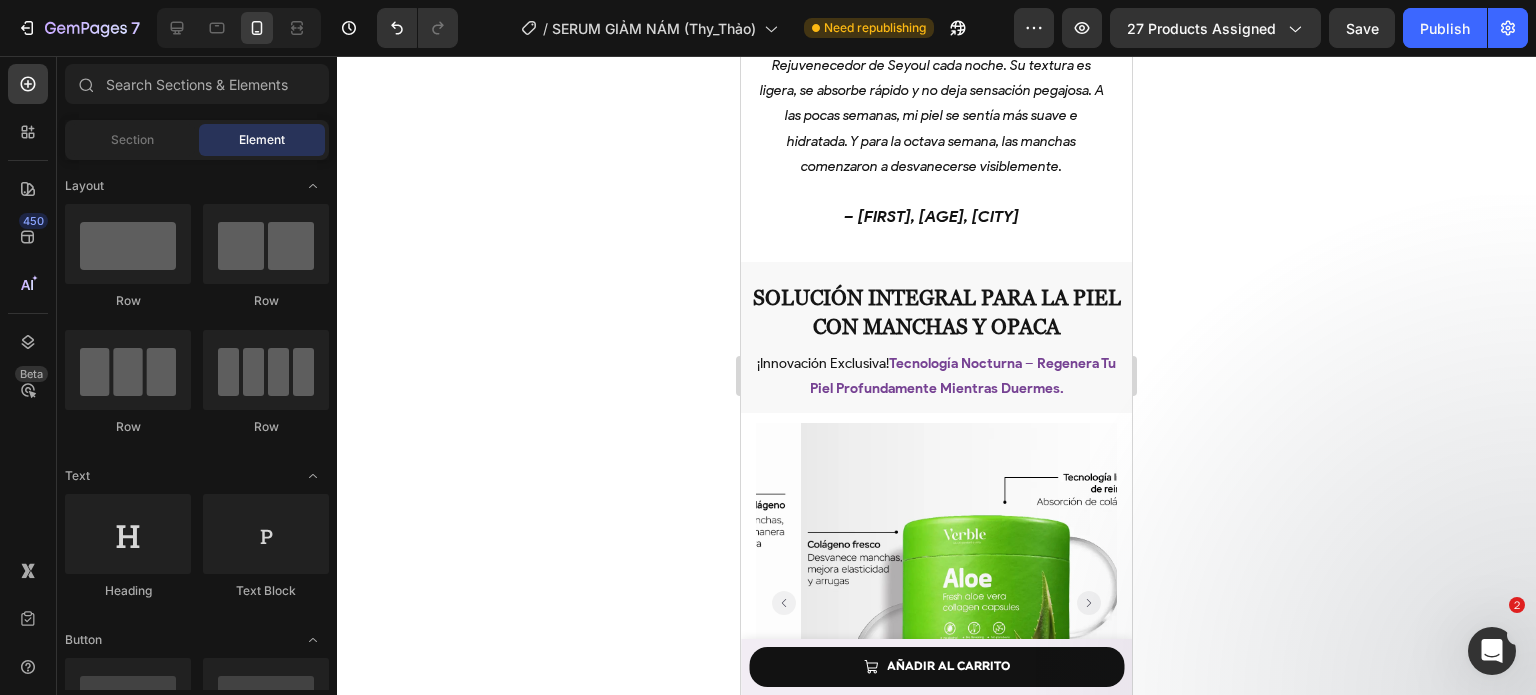 click on "Product Images Seyoul Sérum Activador Rejuvenecedor Product Title MX$ 489.00 Product Price Product Price Row
AÑADIR AL CARRITO Button Row Product Sticky ¿Qué dicen nuestros clientes sobre el producto? Heading Image Image Image Row Section 6/25 Nueva Piel a los 50 Mi Lucha contra las Manchas del Sol Heading "Tengo [AGE] años. Durante muchos años, mi piel estuvo marcada por manchas causadas por el sol. Cada vez eran más visibles y me hacían sentir insegura. Llegué a pensar que tendría que vivir con ellas para siempre. Hasta que descubrí el Sérum Rejuvenecedor de Seyoul. Empecé a usarlo cada noche, como parte de mi rutina. Tiene una textura ligera, se absorbe rápido y no deja sensación pegajosa. Al poco tiempo, mi piel se sentía más suave e hidratada. Y hacia la octava semana, las manchas empezaron a desvanecerse notablemente. Jamás imaginé que a los [AGE] años volvería a sentirme tan segura y feliz con mi piel."   —   [FIRST], [AGE], [CITY]   —" at bounding box center (936, 658) 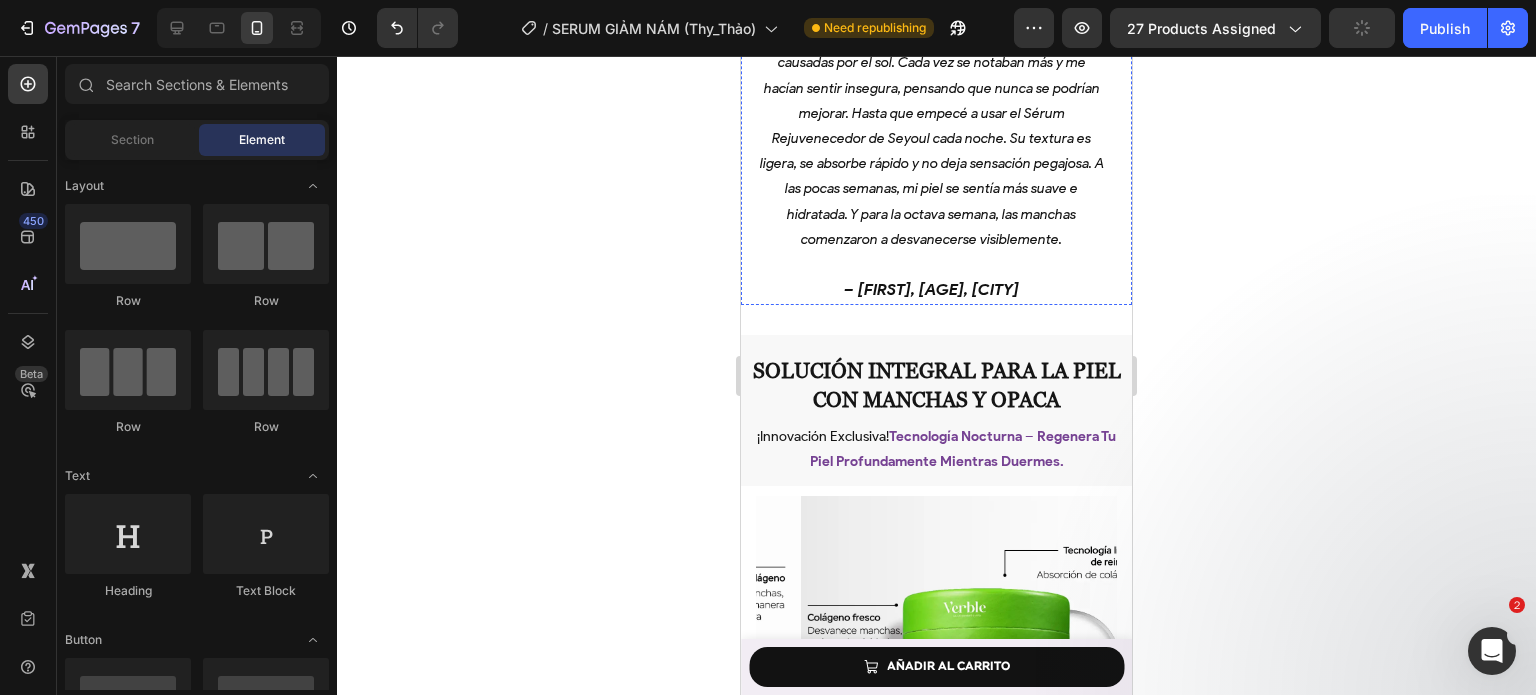 scroll, scrollTop: 3821, scrollLeft: 0, axis: vertical 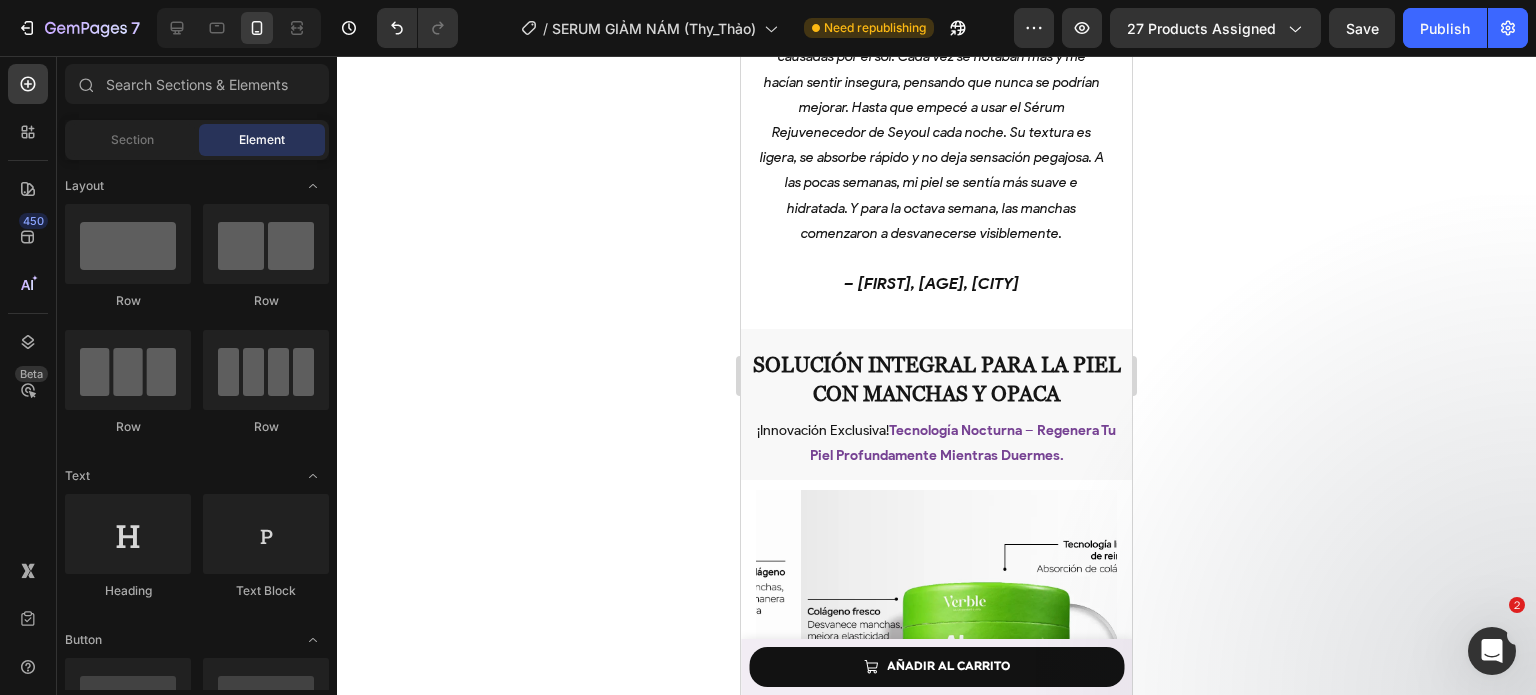 click on "Product Images Seyoul Sérum Activador Rejuvenecedor Product Title MX$ 489.00 Product Price Product Price Row
AÑADIR AL CARRITO Button Row Product Sticky ¿Qué dicen nuestros clientes sobre el producto? Heading Image Image Image Row Section 6/25 Nueva Piel a los 50 Mi Lucha contra las Manchas del Sol Heading "Tengo [AGE] años. Durante muchos años, mi piel estuvo marcada por manchas causadas por el sol. Cada vez eran más visibles y me hacían sentir insegura. Llegué a pensar que tendría que vivir con ellas para siempre. Hasta que descubrí el Sérum Rejuvenecedor de Seyoul. Empecé a usarlo cada noche, como parte de mi rutina. Tiene una textura ligera, se absorbe rápido y no deja sensación pegajosa. Al poco tiempo, mi piel se sentía más suave e hidratada. Y hacia la octava semana, las manchas empezaron a desvanecerse notablemente. Jamás imaginé que a los [AGE] años volvería a sentirme tan segura y feliz con mi piel."   —   [FIRST], [AGE], [CITY]   —" at bounding box center (936, 725) 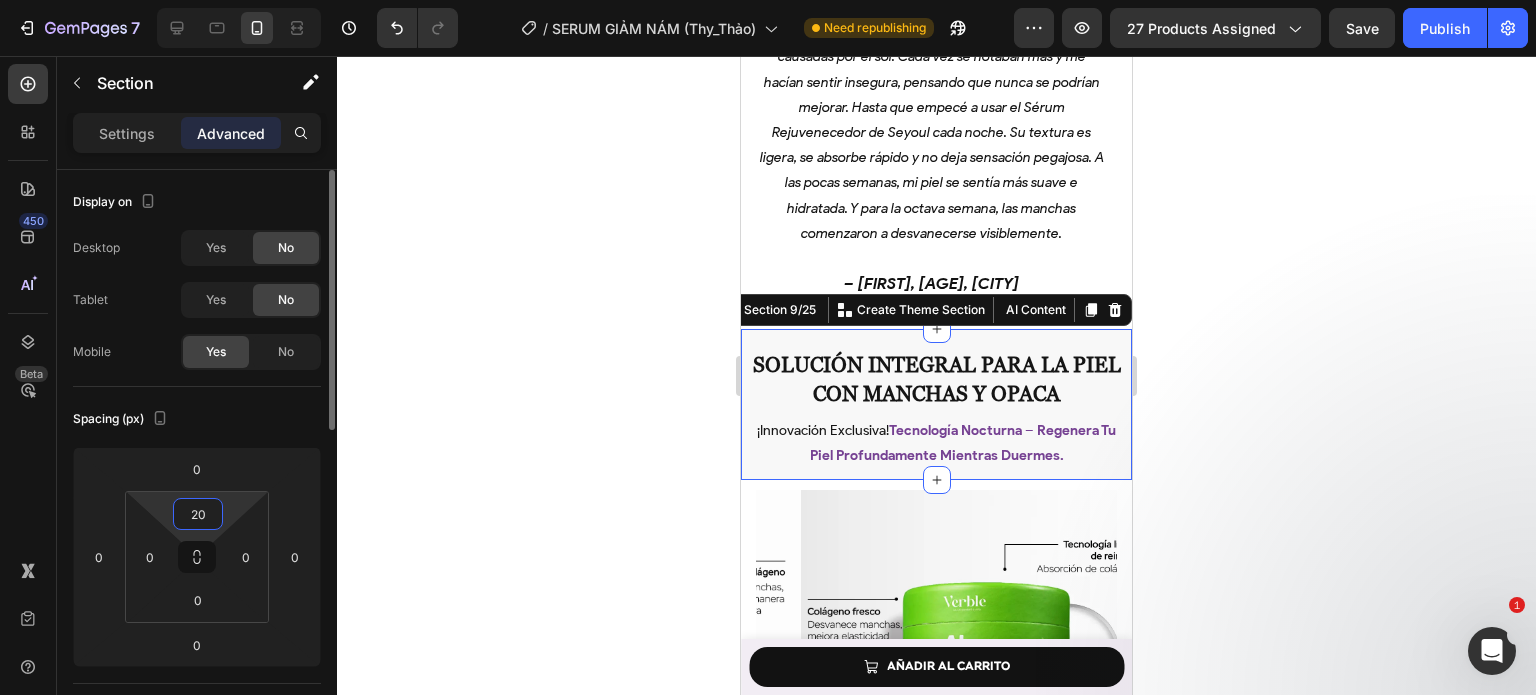 click on "20" at bounding box center [198, 514] 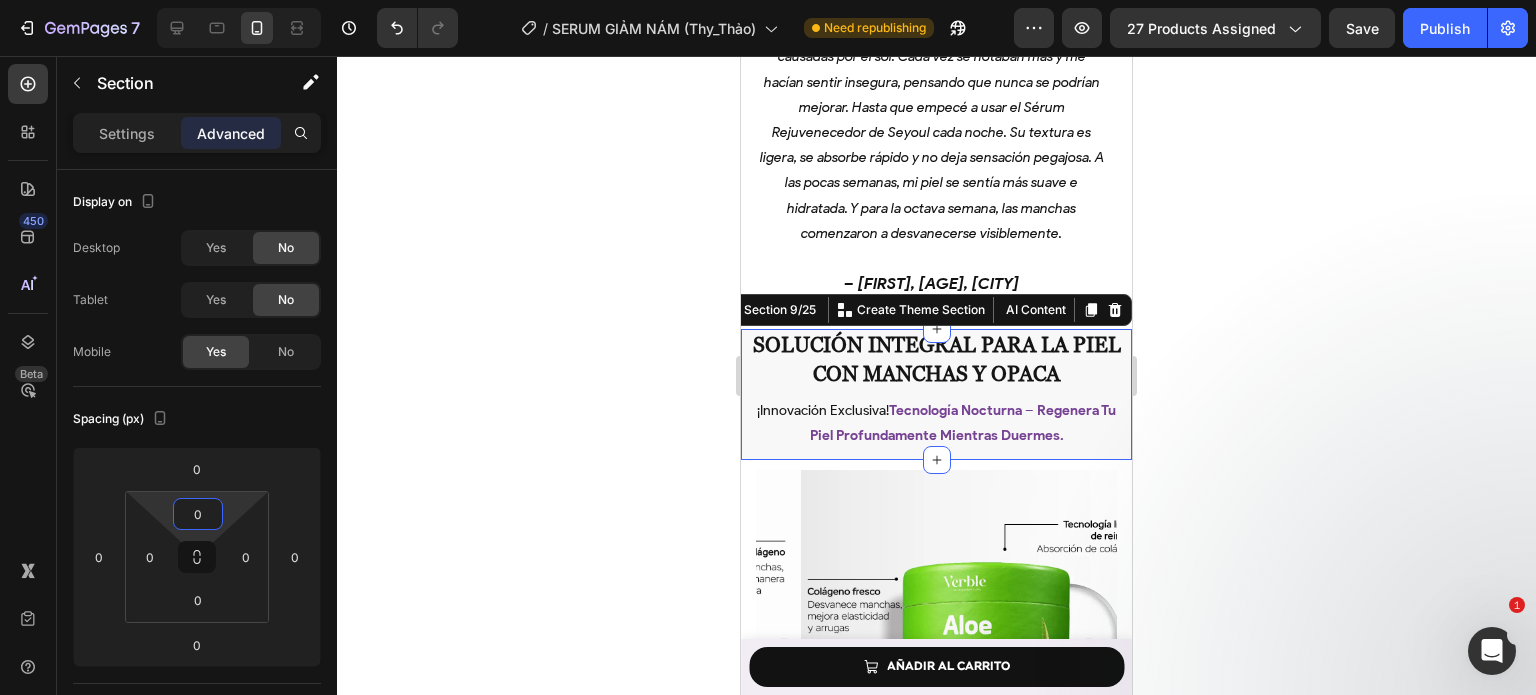 type on "0" 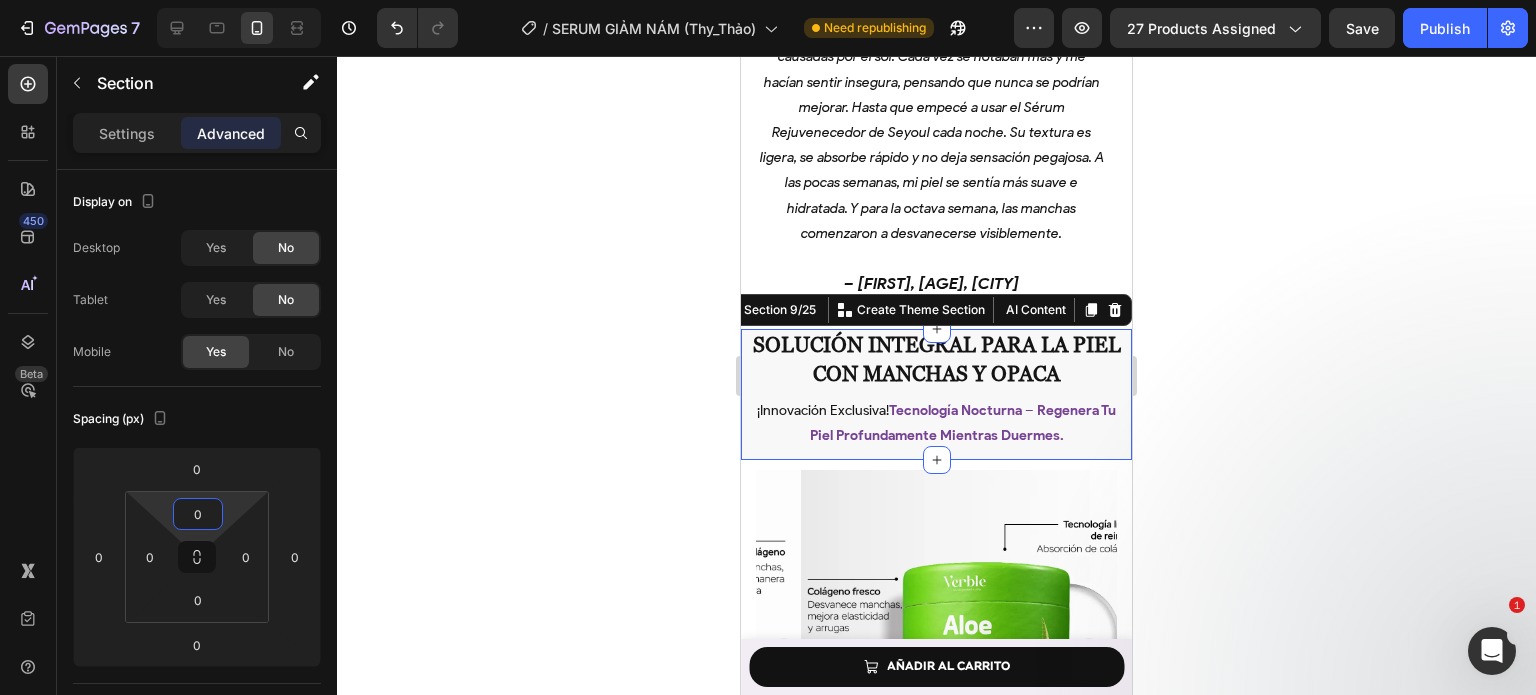 click 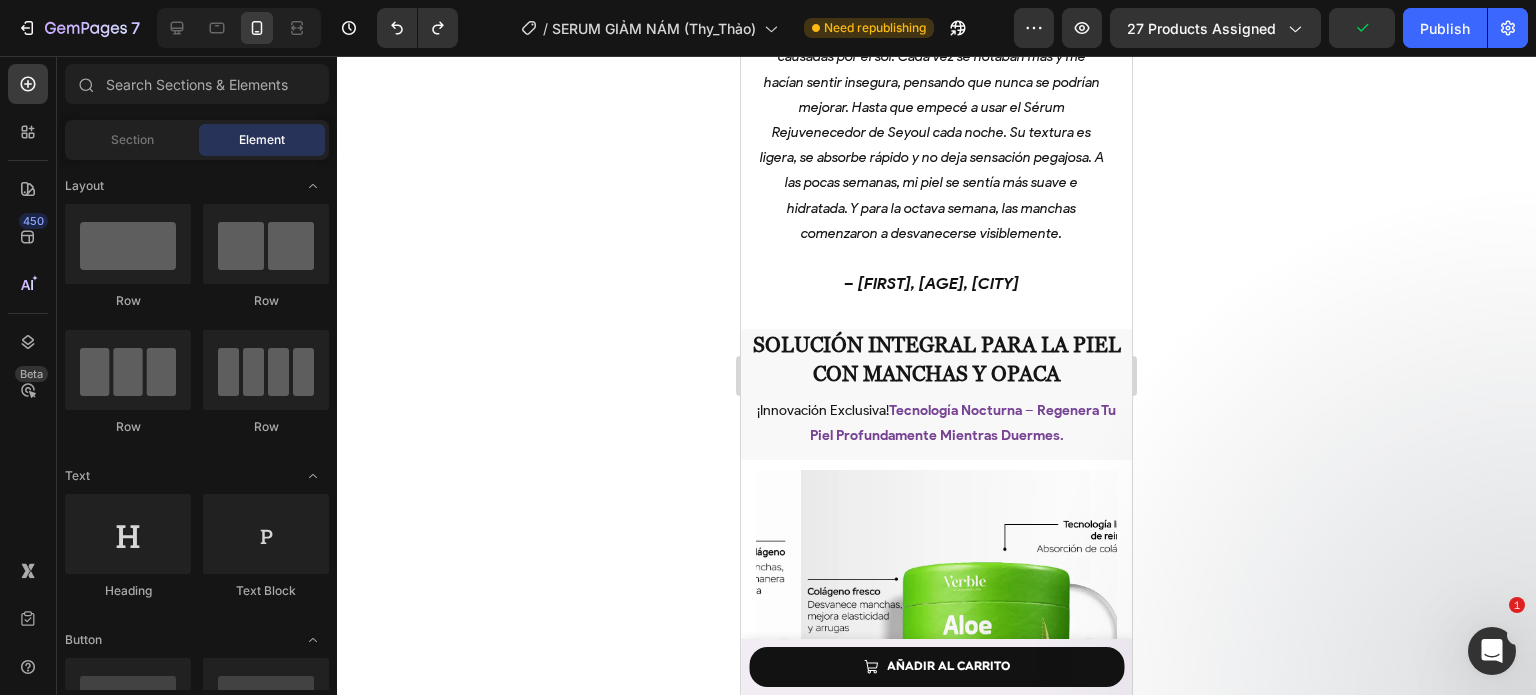 click on "Element" 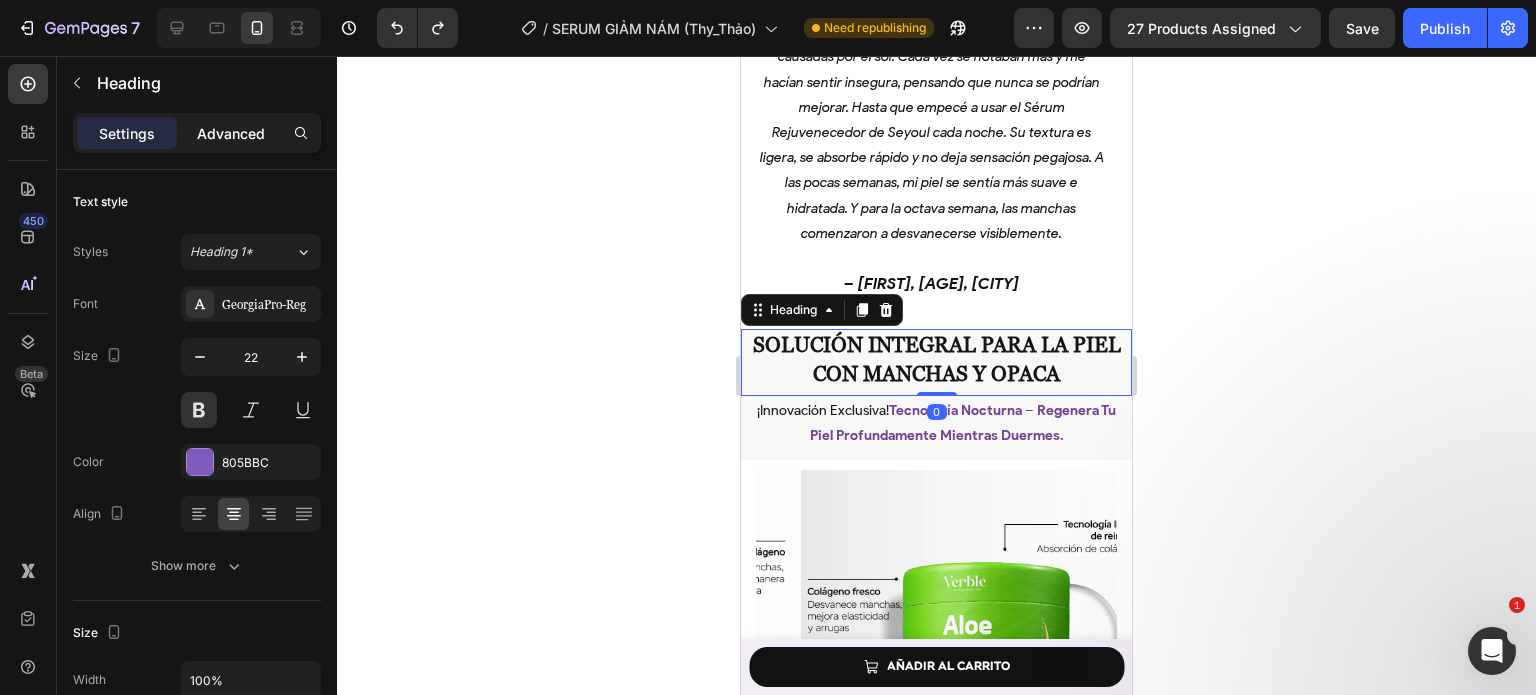 click on "Advanced" at bounding box center (231, 133) 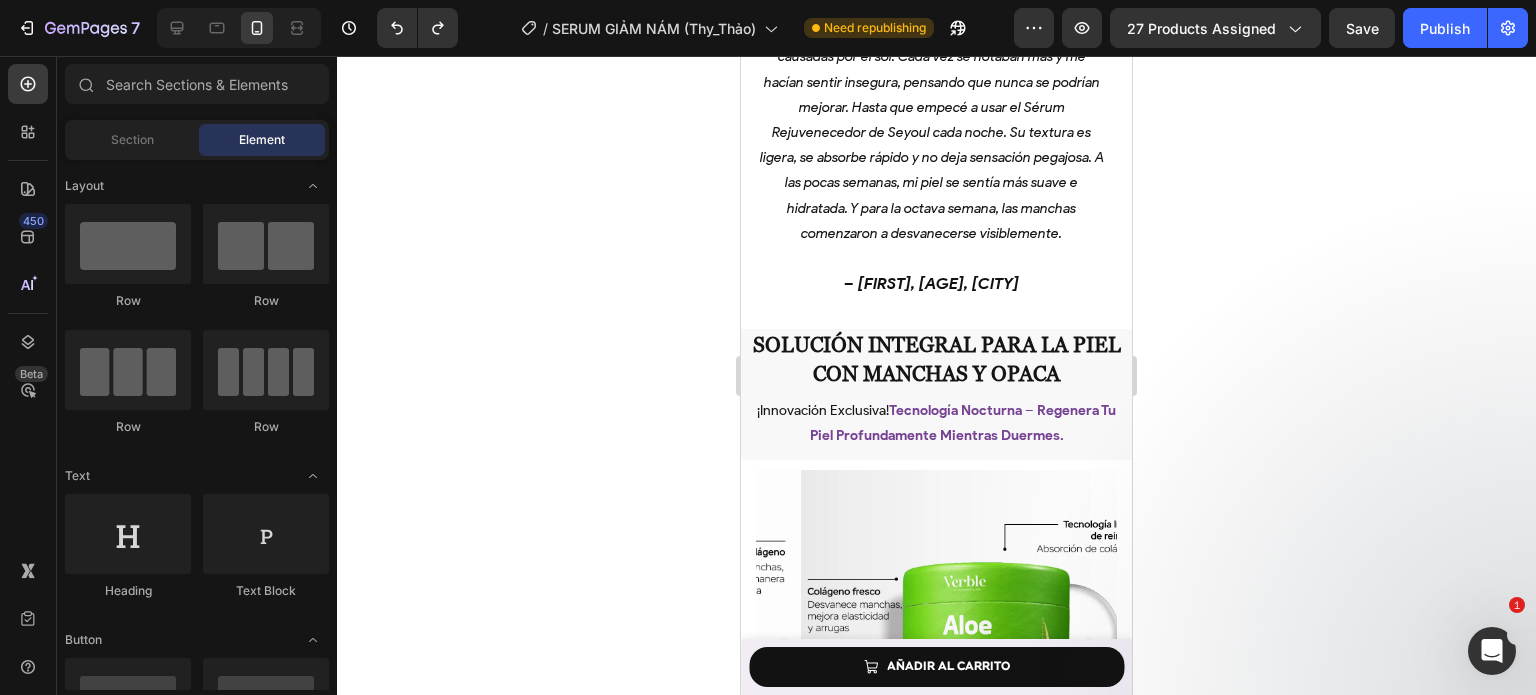 click on "Product Images Seyoul Sérum Activador Rejuvenecedor Product Title MX$ 489.00 Product Price Product Price Row
AÑADIR AL CARRITO Button Row Product Sticky ¿Qué dicen nuestros clientes sobre el producto? Heading Image Image Image Row Section 6/25 Nueva Piel a los 50 Mi Lucha contra las Manchas del Sol Heading "Tengo [AGE] años. Durante muchos años, mi piel estuvo marcada por manchas causadas por el sol. Cada vez eran más visibles y me hacían sentir insegura. Llegué a pensar que tendría que vivir con ellas para siempre. Hasta que descubrí el Sérum Rejuvenecedor de Seyoul. Empecé a usarlo cada noche, como parte de mi rutina. Tiene una textura ligera, se absorbe rápido y no deja sensación pegajosa. Al poco tiempo, mi piel se sentía más suave e hidratada. Y hacia la octava semana, las manchas empezaron a desvanecerse notablemente. Jamás imaginé que a los [AGE] años volvería a sentirme tan segura y feliz con mi piel."   —   [FIRST], [AGE], [CITY]   —" at bounding box center [936, 715] 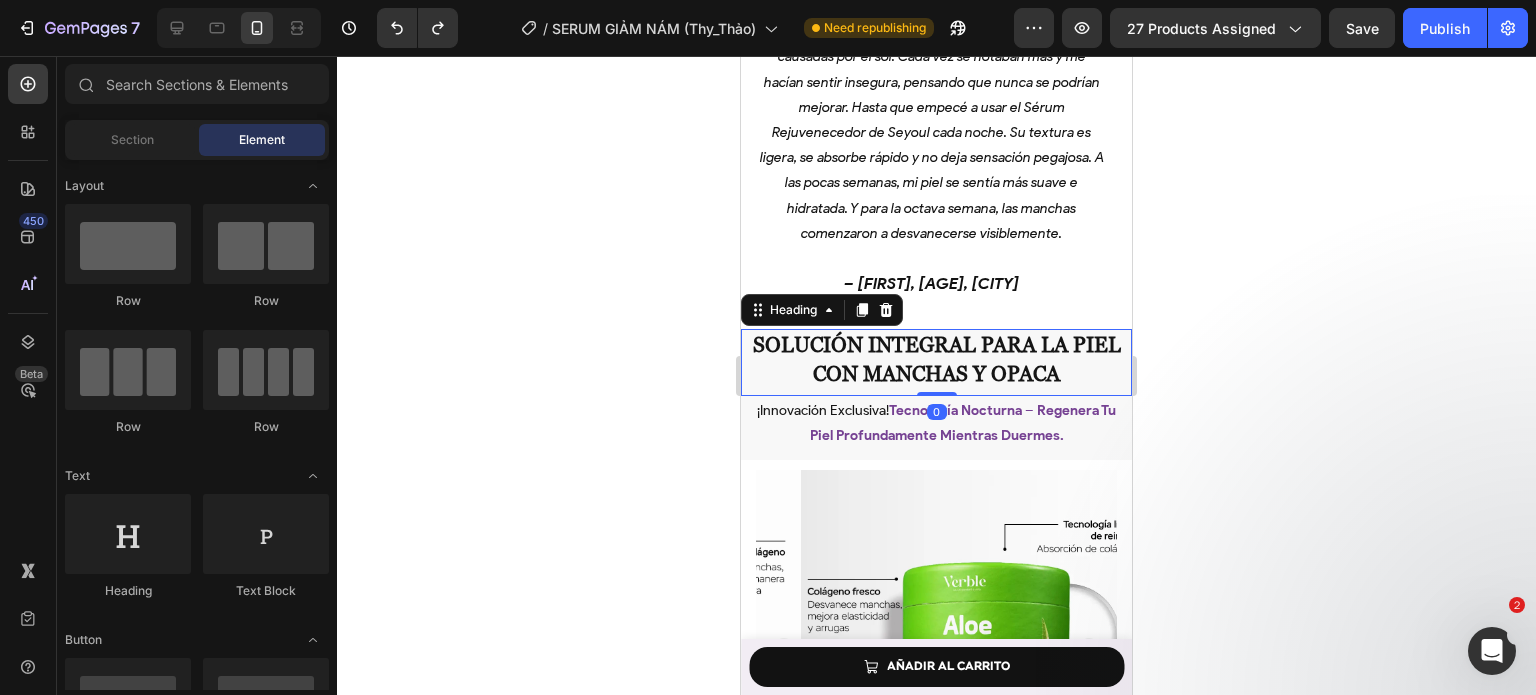 click on "Product Images Seyoul Sérum Activador Rejuvenecedor Product Title MX$ 489.00 Product Price Product Price Row
AÑADIR AL CARRITO Button Row Product Sticky ¿Qué dicen nuestros clientes sobre el producto? Heading Image Image Image Row Section 6/25 Nueva Piel a los 50 Mi Lucha contra las Manchas del Sol Heading "Tengo [AGE] años. Durante muchos años, mi piel estuvo marcada por manchas causadas por el sol. Cada vez eran más visibles y me hacían sentir insegura. Llegué a pensar que tendría que vivir con ellas para siempre. Hasta que descubrí el Sérum Rejuvenecedor de Seyoul. Empecé a usarlo cada noche, como parte de mi rutina. Tiene una textura ligera, se absorbe rápido y no deja sensación pegajosa. Al poco tiempo, mi piel se sentía más suave e hidratada. Y hacia la octava semana, las manchas empezaron a desvanecerse notablemente. Jamás imaginé que a los [AGE] años volvería a sentirme tan segura y feliz con mi piel."   —   [FIRST], [AGE], [CITY]   —" at bounding box center (936, 715) 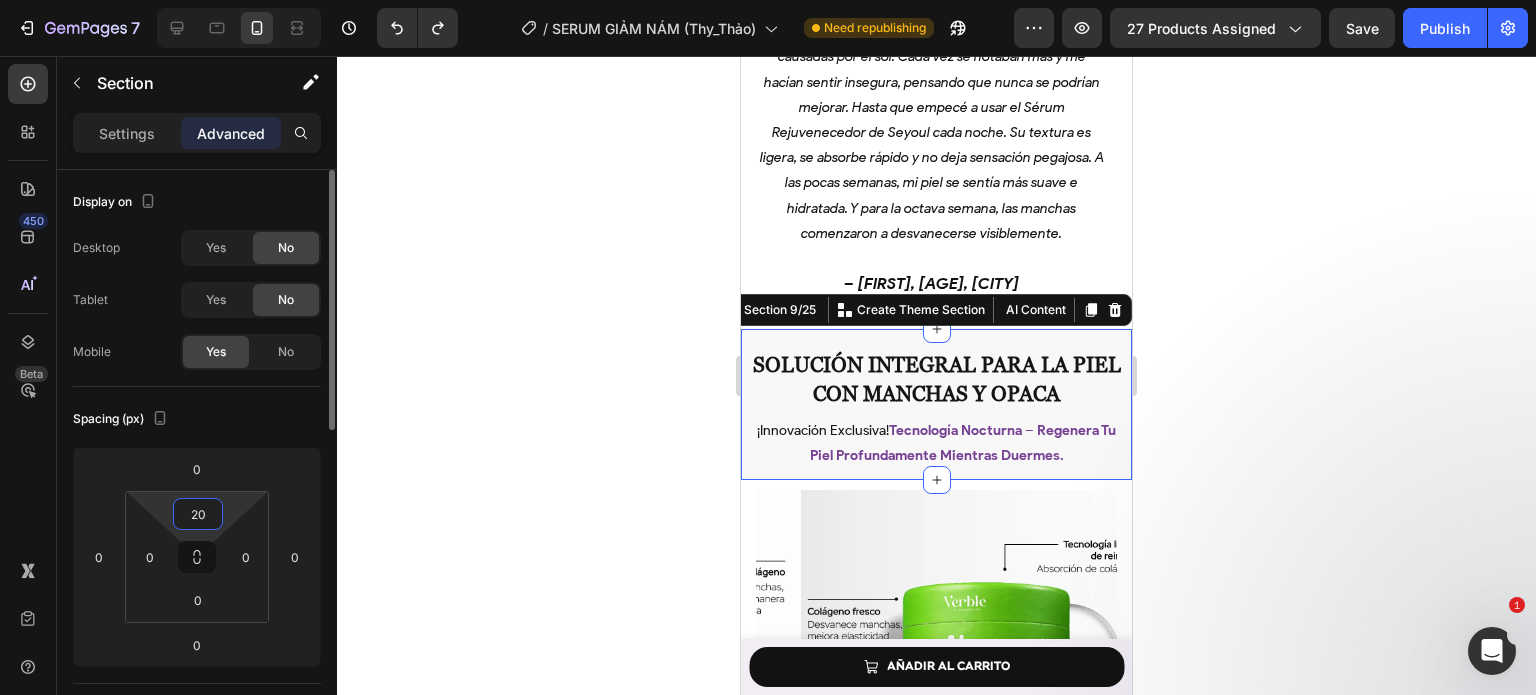 click on "20" at bounding box center (198, 514) 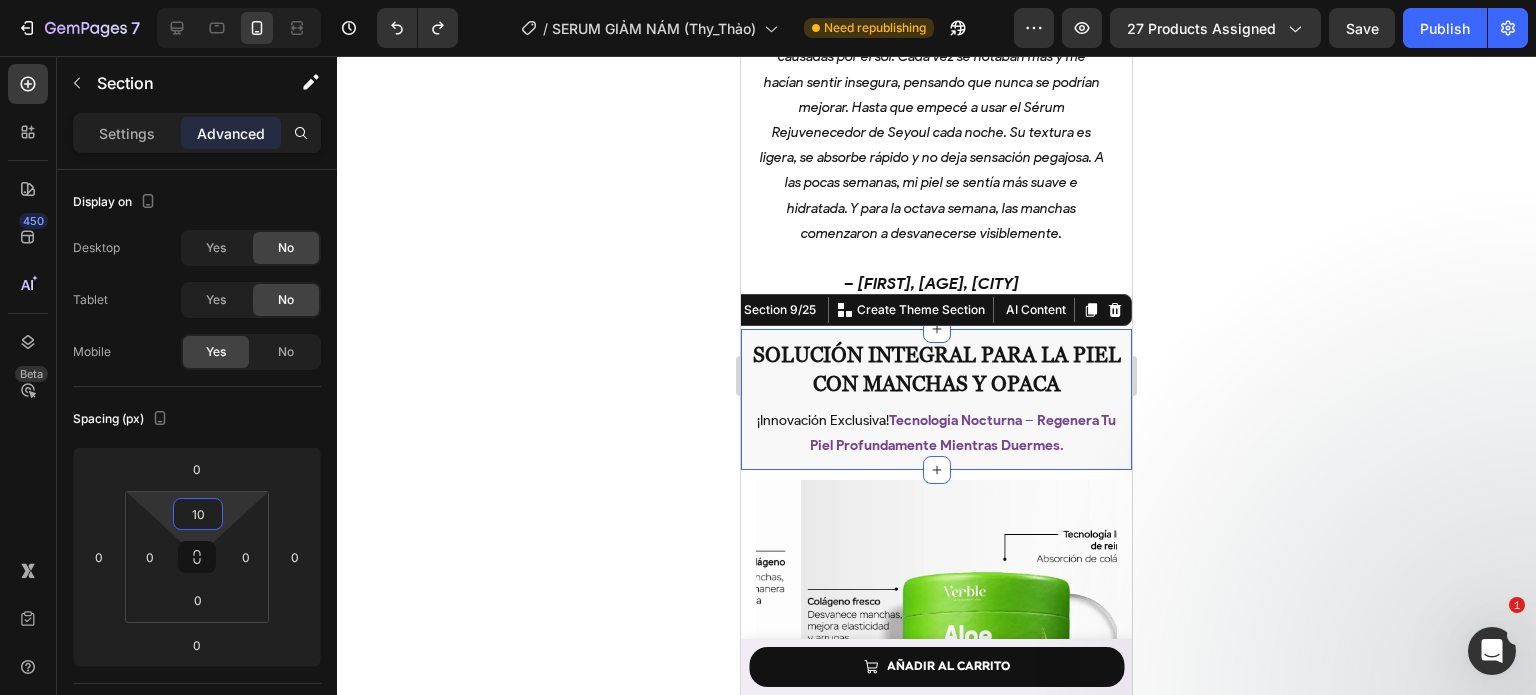 type on "10" 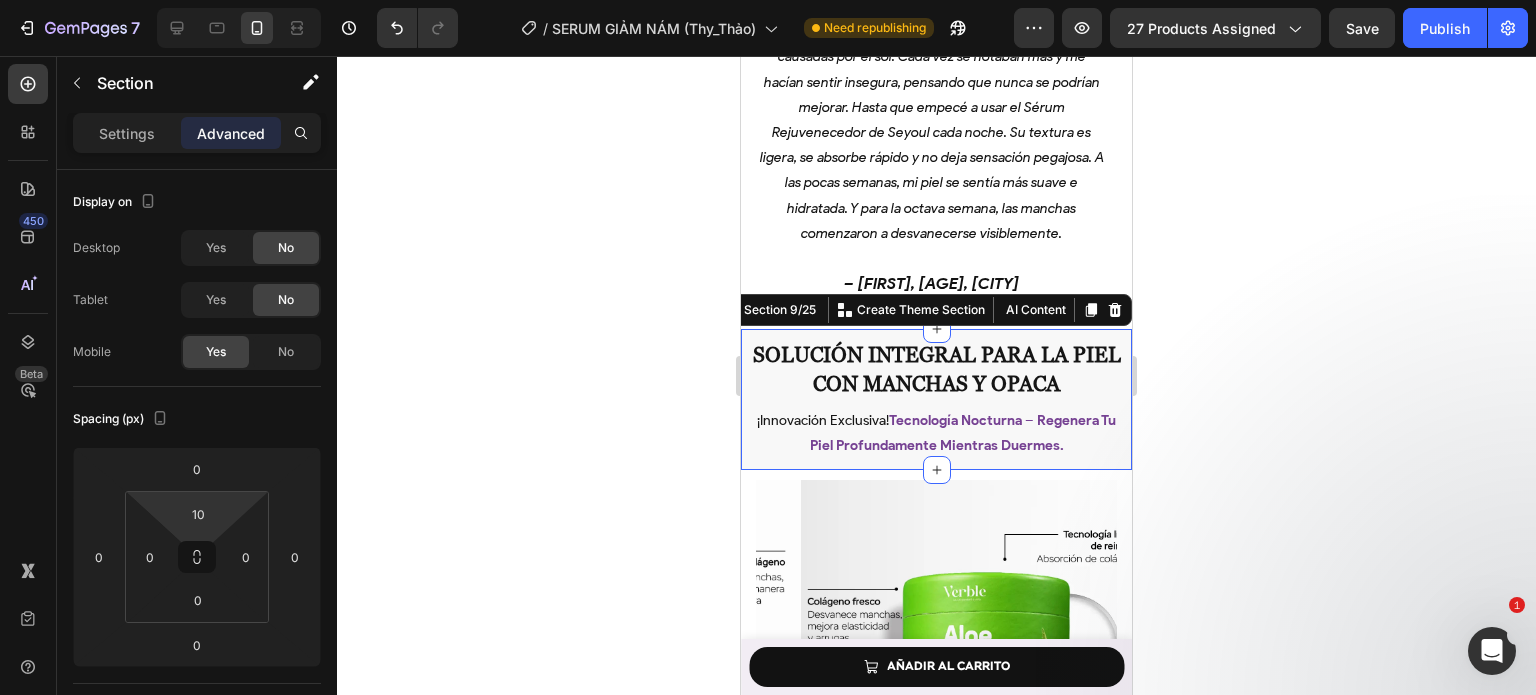 click 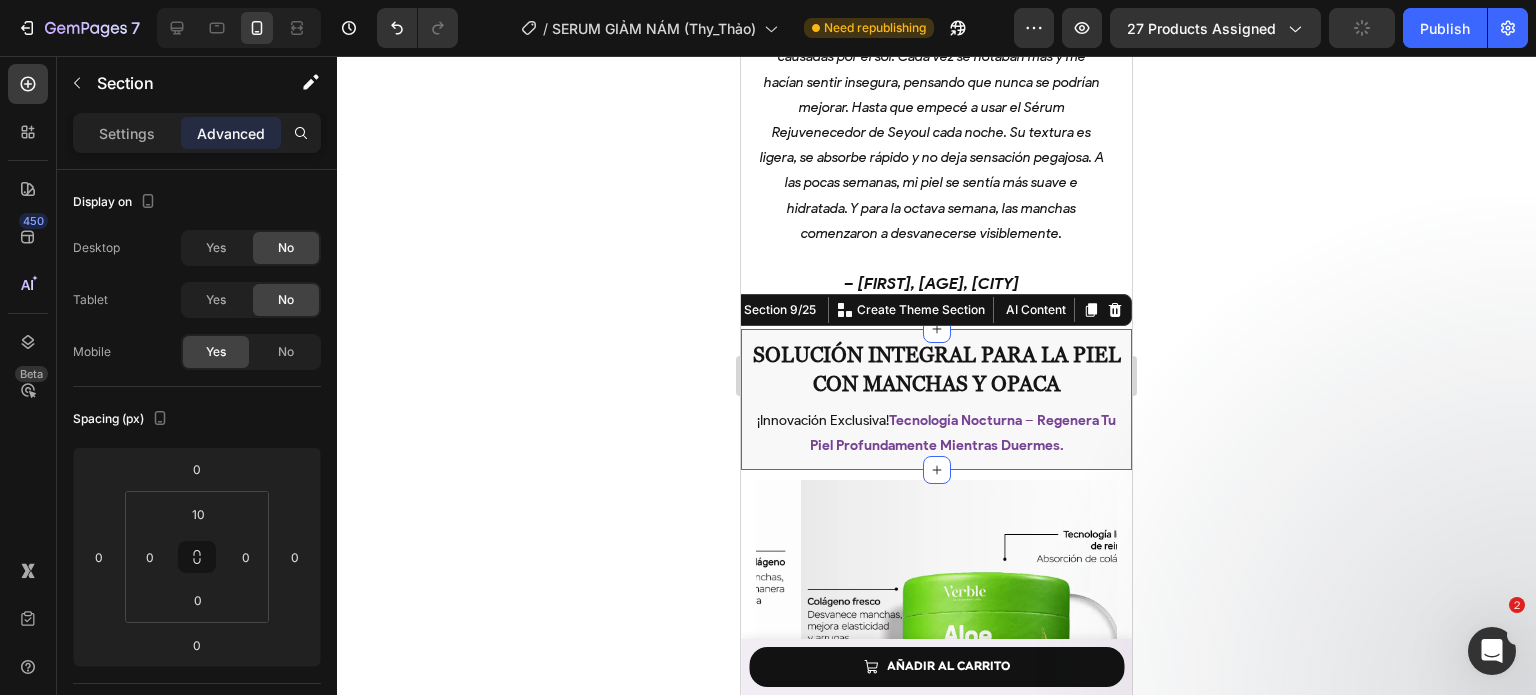 click on "Solución Integral para la Piel con Manchas y Opaca Heading ¡innovación exclusiva!  tecnología nocturna – regenera tu piel profundamente mientras duermes. Text Block Section 9/25   Create Theme Section AI Content Write with GemAI What would you like to describe here? Tone and Voice Persuasive Product Show more Generate" at bounding box center (936, 399) 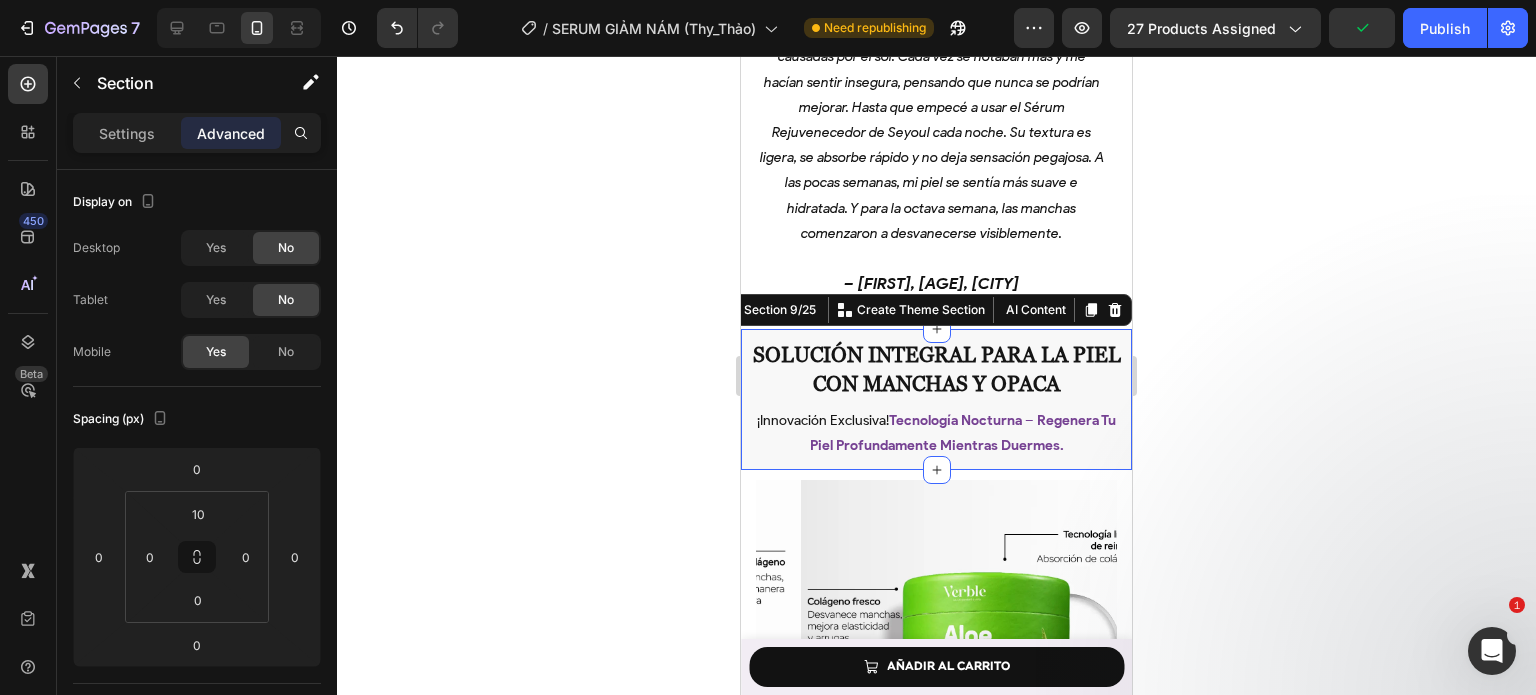 click on "Advanced" at bounding box center (231, 133) 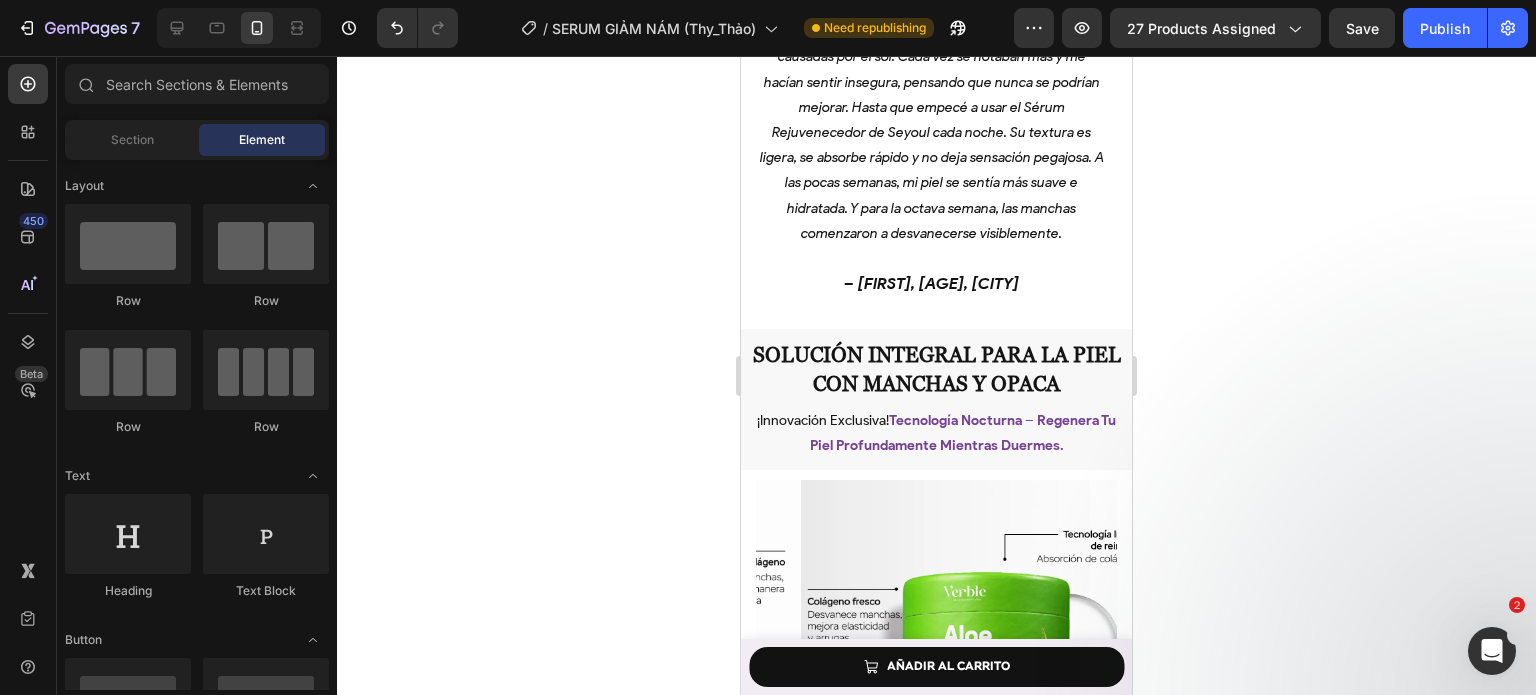 click on "Product Images Seyoul Sérum Activador Rejuvenecedor Product Title MX$ 489.00 Product Price Product Price Row
AÑADIR AL CARRITO Button Row Product Sticky ¿Qué dicen nuestros clientes sobre el producto? Heading Image Image Image Row Section 6/25 Nueva Piel a los 50 Mi Lucha contra las Manchas del Sol Heading "Tengo [AGE] años. Durante muchos años, mi piel estuvo marcada por manchas causadas por el sol. Cada vez eran más visibles y me hacían sentir insegura. Llegué a pensar que tendría que vivir con ellas para siempre. Hasta que descubrí el Sérum Rejuvenecedor de Seyoul. Empecé a usarlo cada noche, como parte de mi rutina. Tiene una textura ligera, se absorbe rápido y no deja sensación pegajosa. Al poco tiempo, mi piel se sentía más suave e hidratada. Y hacia la octava semana, las manchas empezaron a desvanecerse notablemente. Jamás imaginé que a los [AGE] años volvería a sentirme tan segura y feliz con mi piel."   —   [FIRST], [AGE], [CITY]   —" at bounding box center (936, 720) 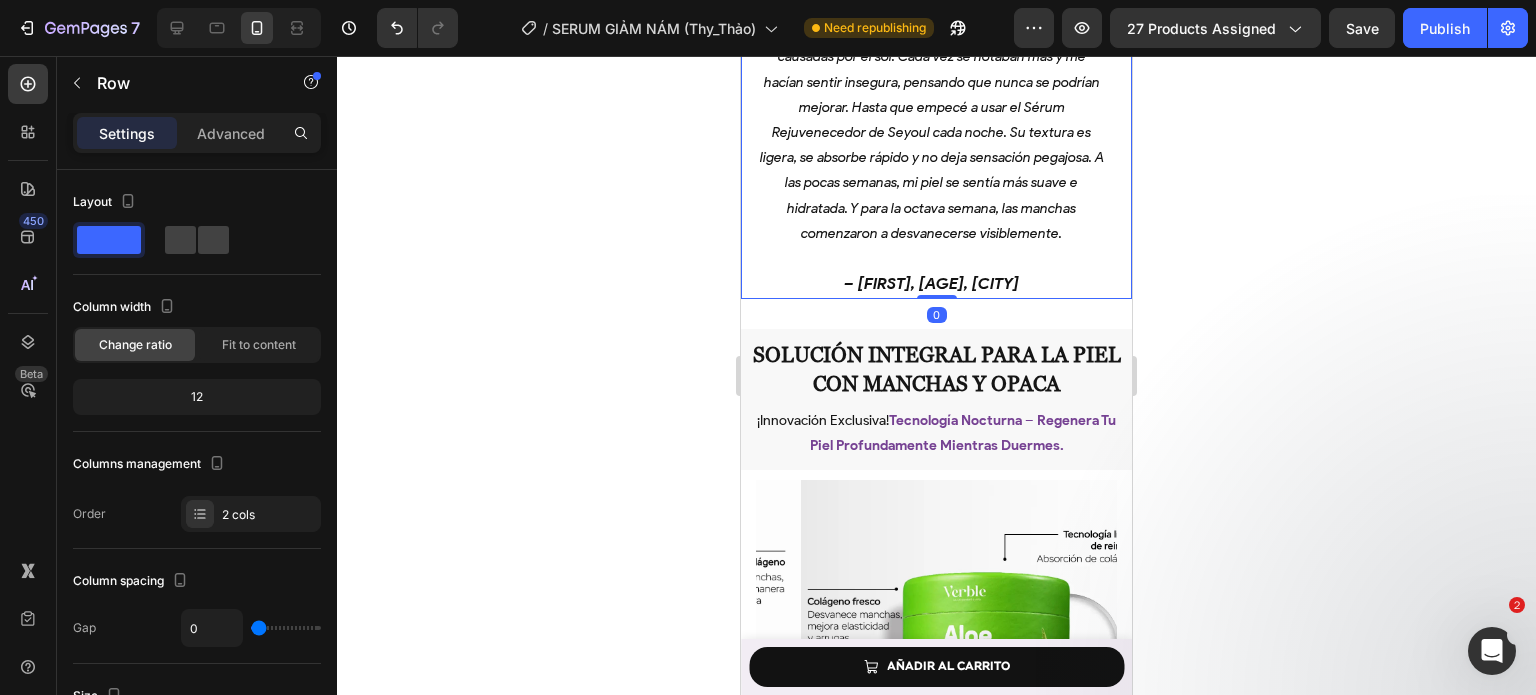 click on "Nueva Piel a los 50 Mi Lucha contra las Manchas del Sol Heading Video
AÑADIR AL CARRITO Button Durante muchos años, sufrí por las manchas en mi piel causadas por el sol. Cada vez se notaban más y me hacían sentir insegura, pensando que nunca se podrían mejorar. Hasta que empecé a usar el Sérum Rejuvenecedor de Seyoul cada noche. Su textura es ligera, se absorbe rápido y no deja sensación pegajosa. A las pocas semanas, mi piel se sentía más suave e hidratada. Y para la octava semana, las manchas comenzaron a desvanecerse visiblemente.    – [FIRST], [AGE], [CITY]" at bounding box center (936, -61) 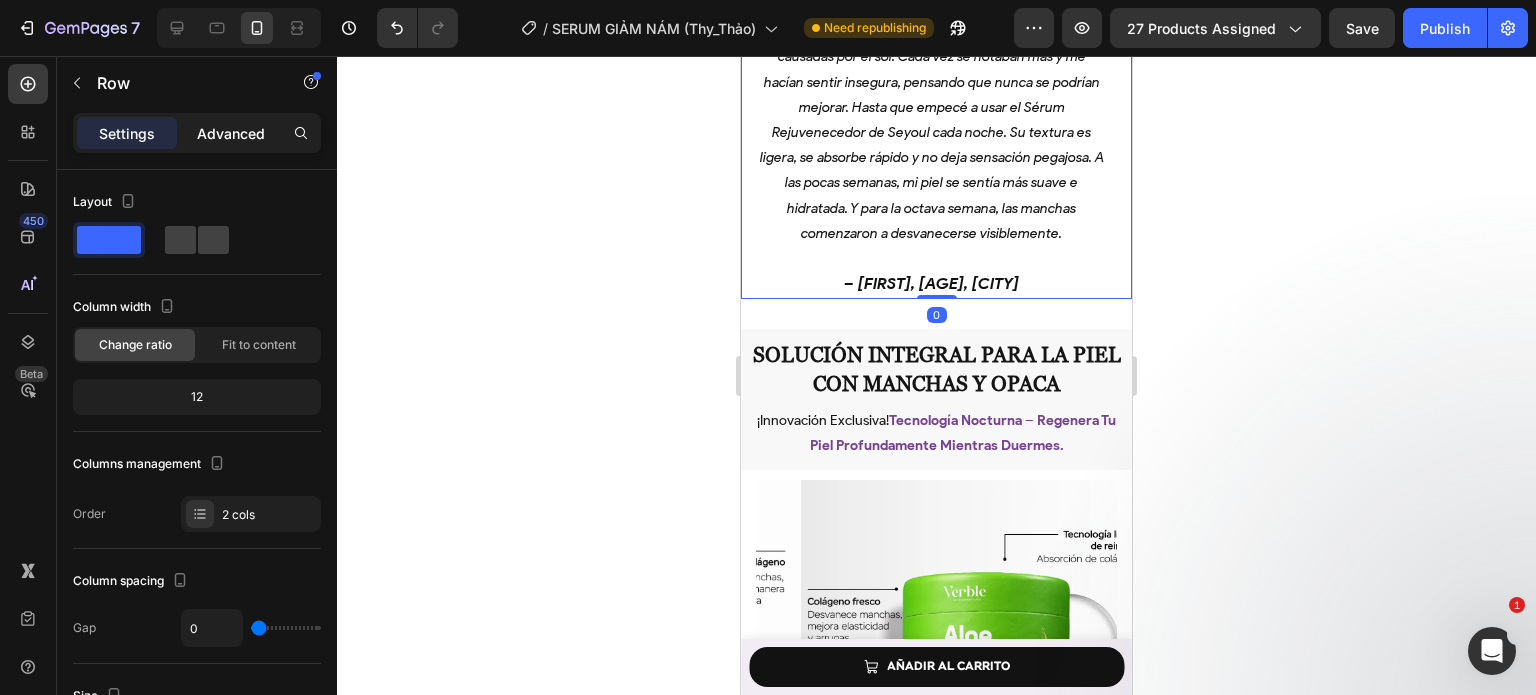 click on "Advanced" at bounding box center [231, 133] 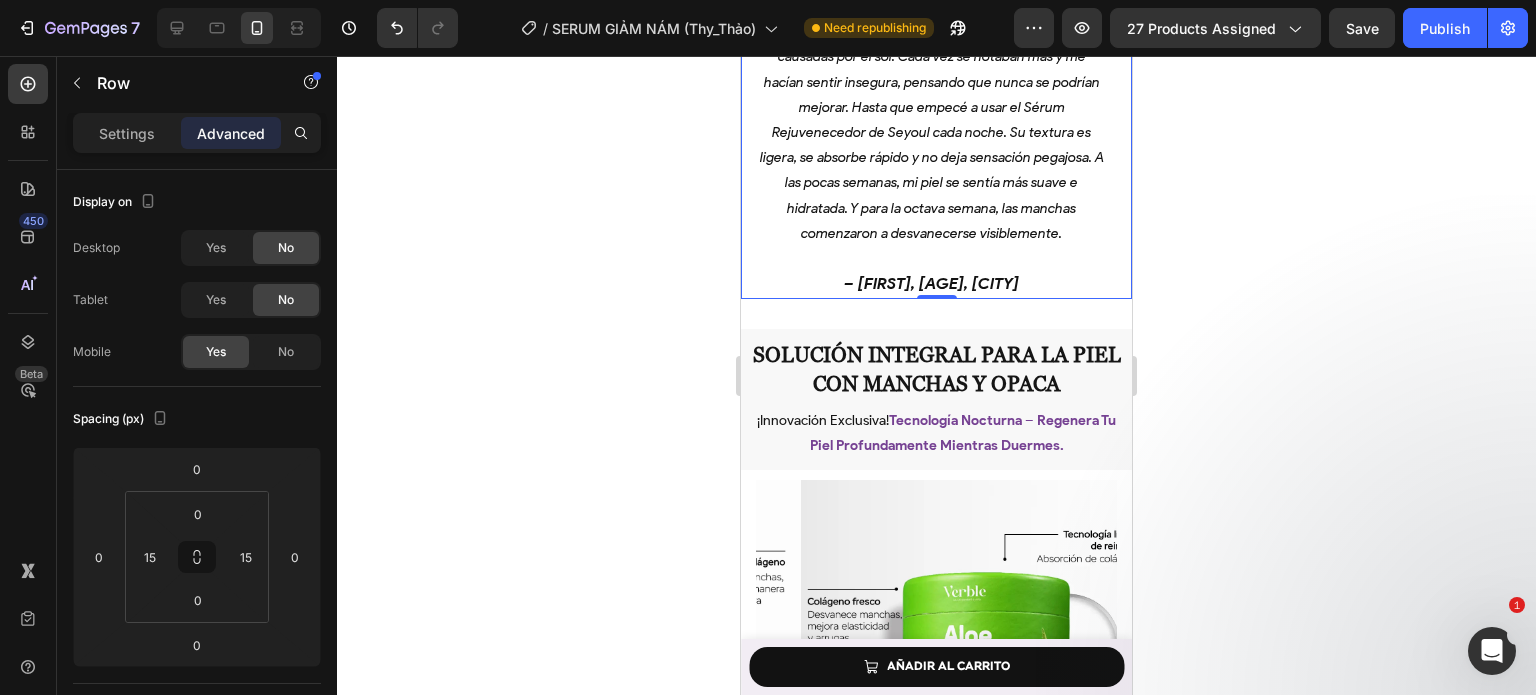 click 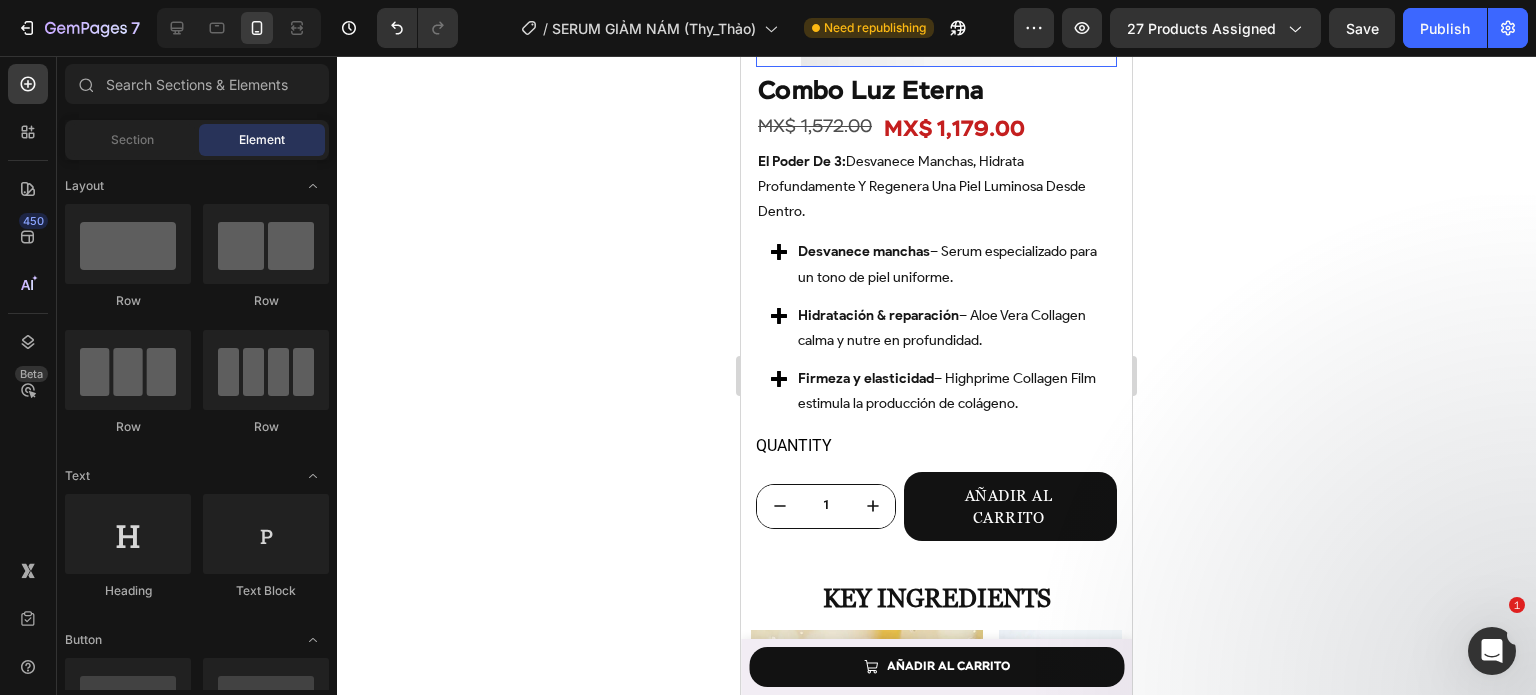 scroll, scrollTop: 4585, scrollLeft: 0, axis: vertical 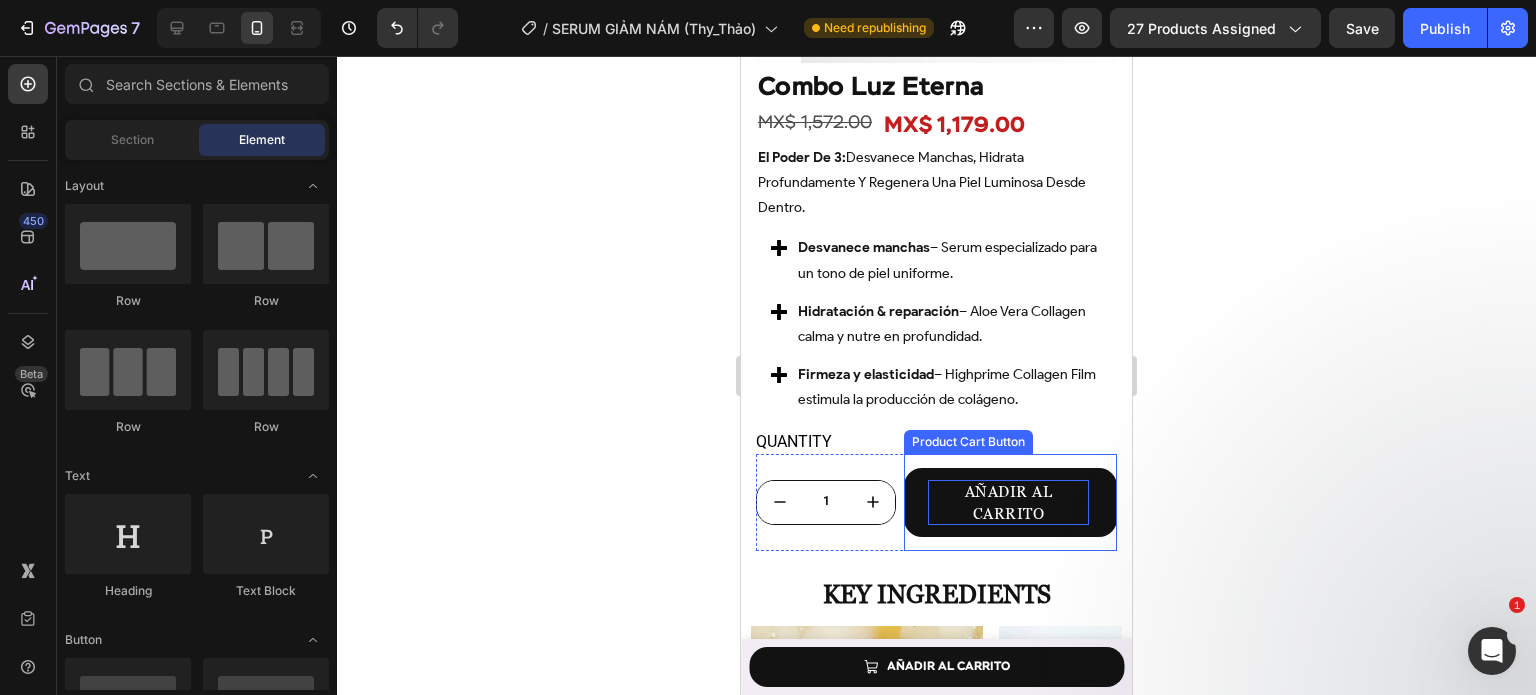 click on "AÑADIR AL CARRITO" at bounding box center [1008, 502] 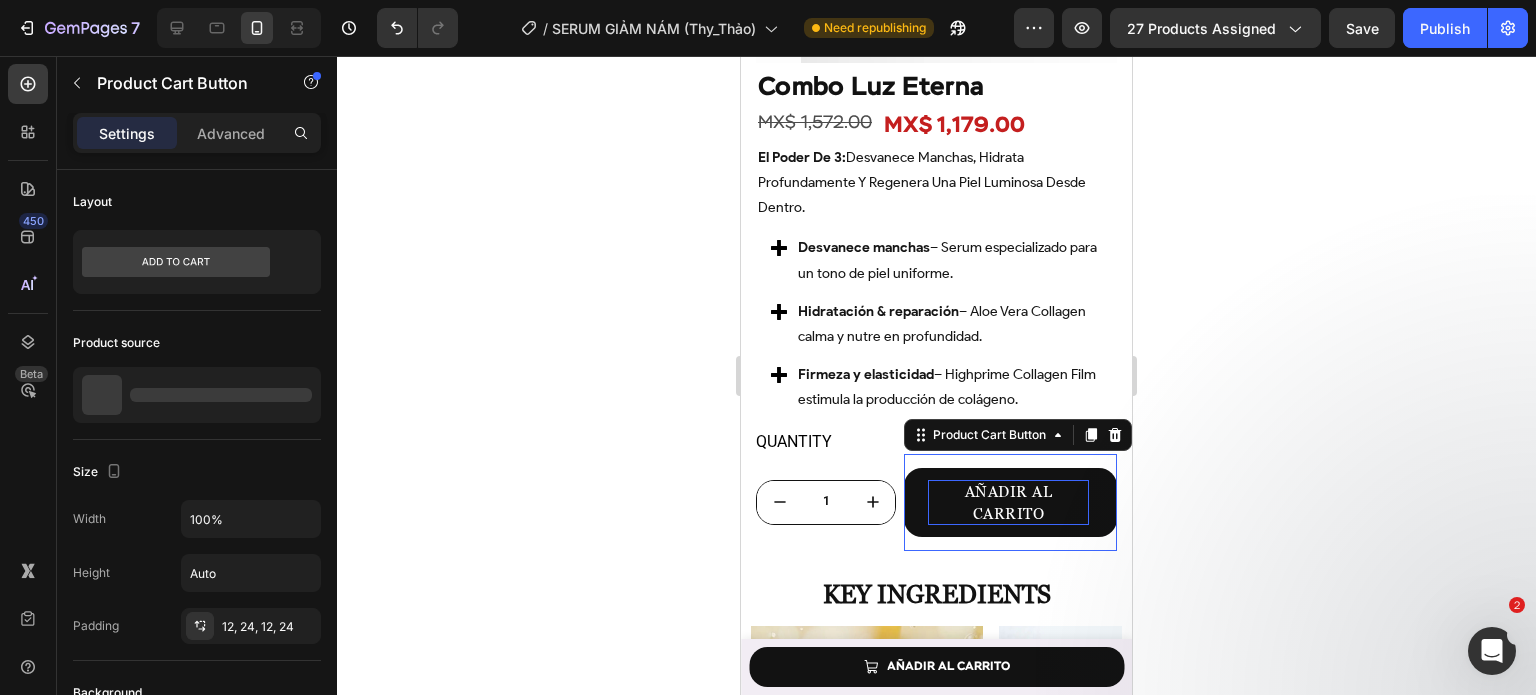 click on "AÑADIR AL CARRITO" at bounding box center (1008, 502) 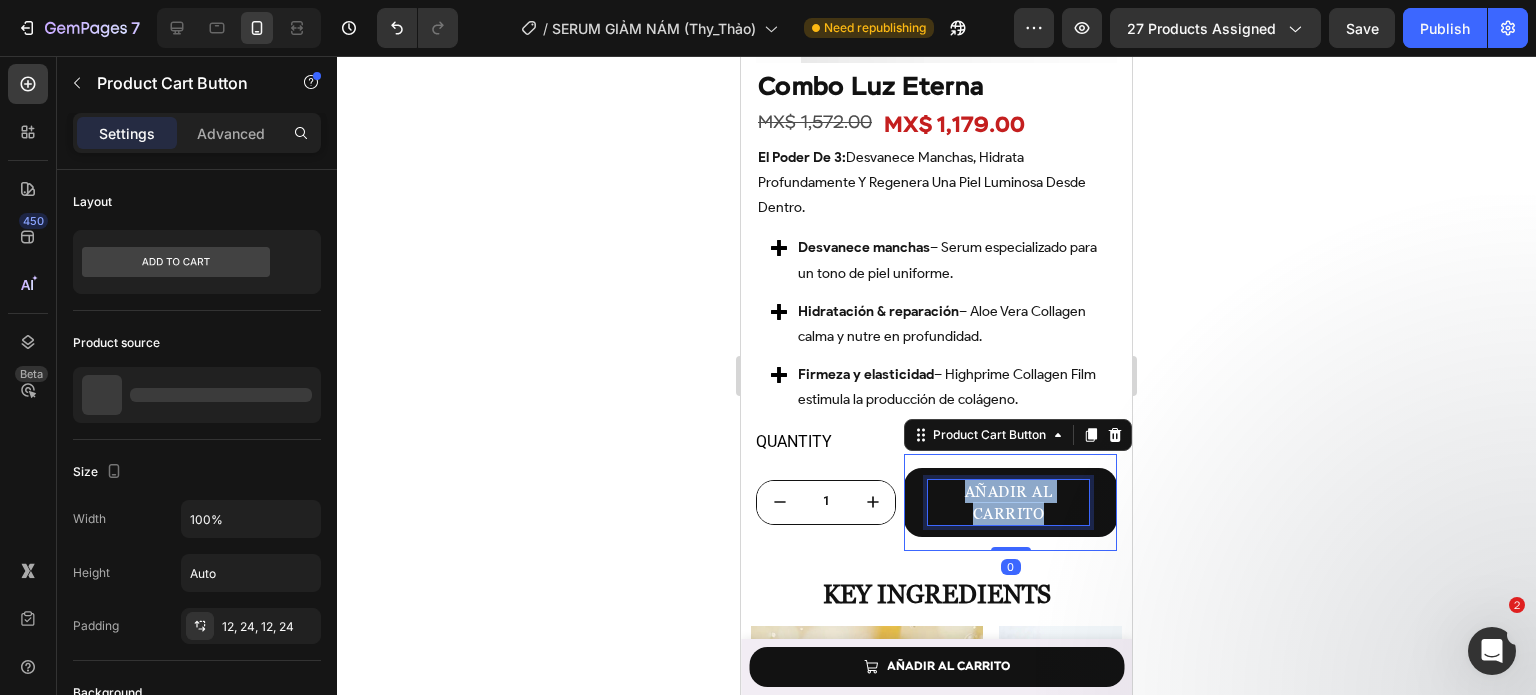 click on "AÑADIR AL CARRITO" at bounding box center [1008, 502] 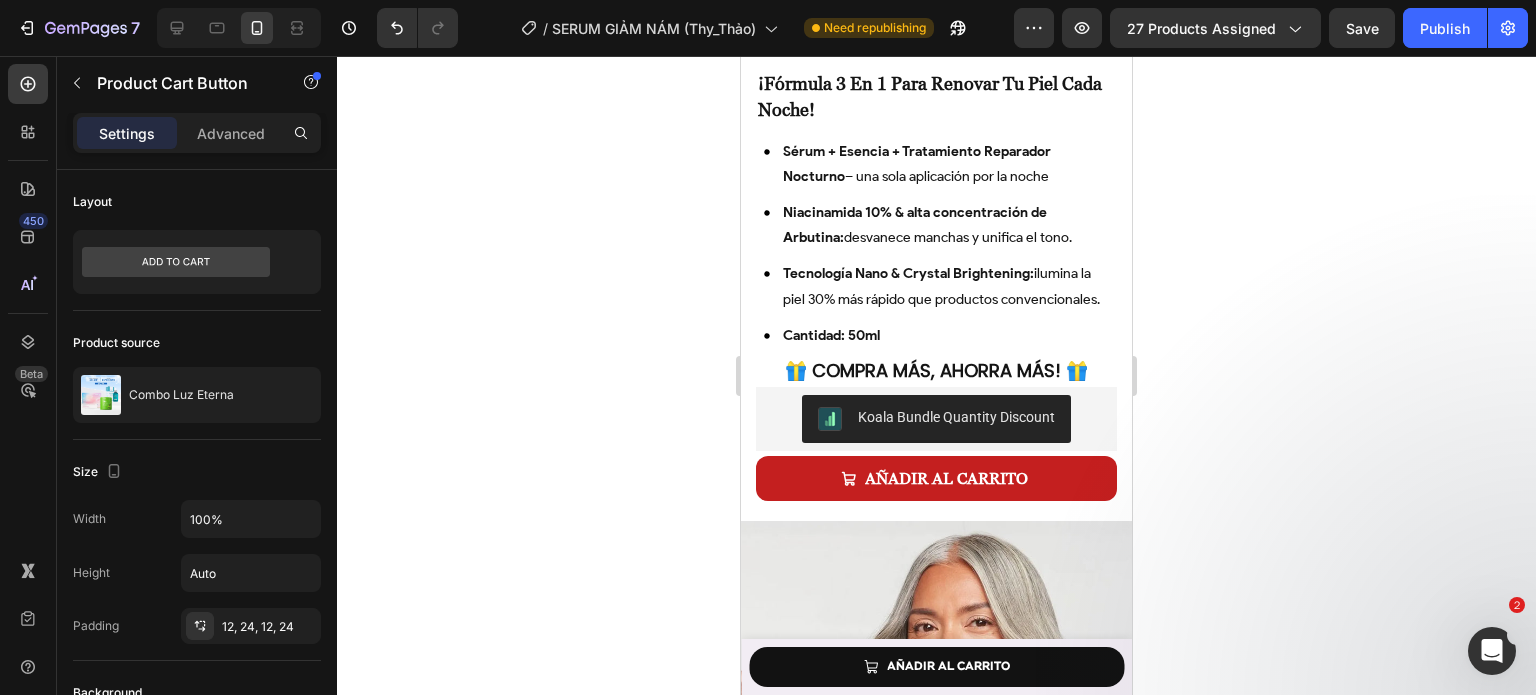 scroll, scrollTop: 864, scrollLeft: 0, axis: vertical 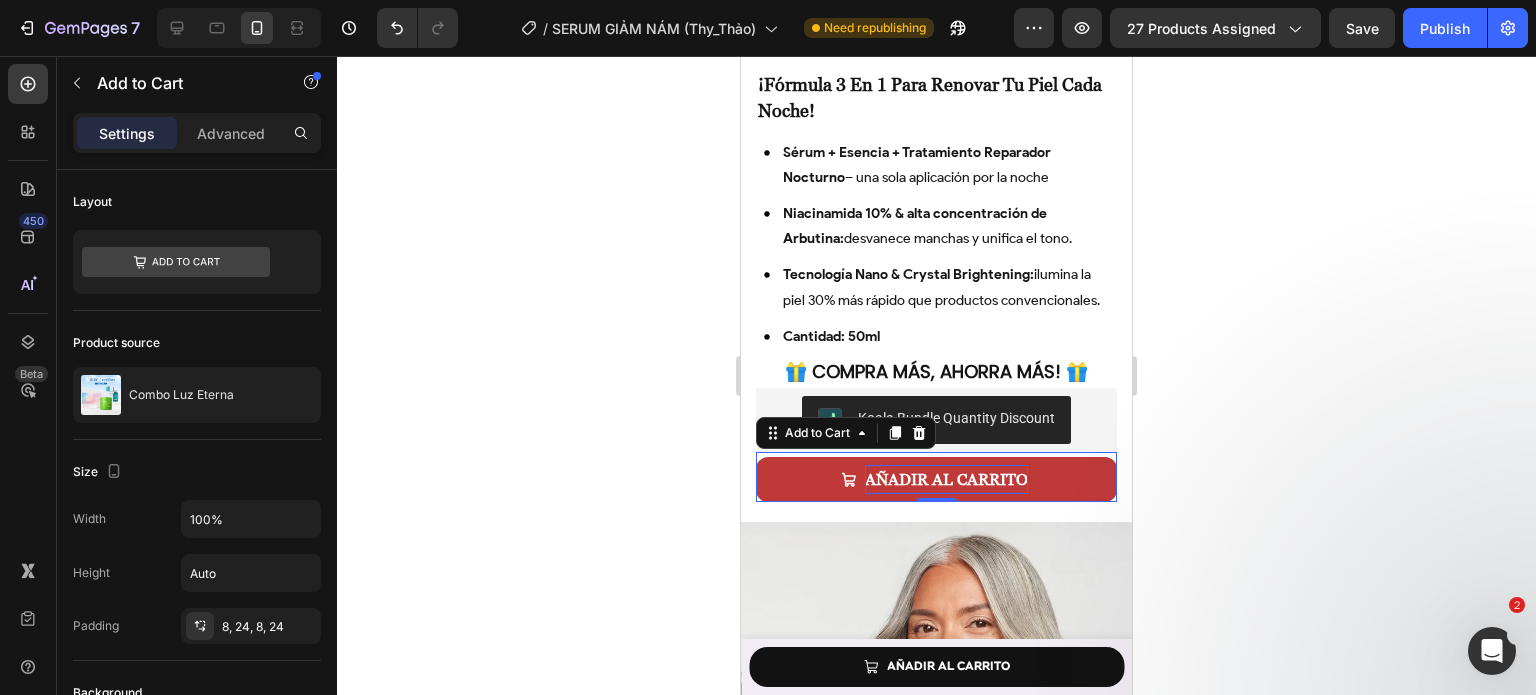 click on "AÑADIR AL CARRITO" at bounding box center [946, 479] 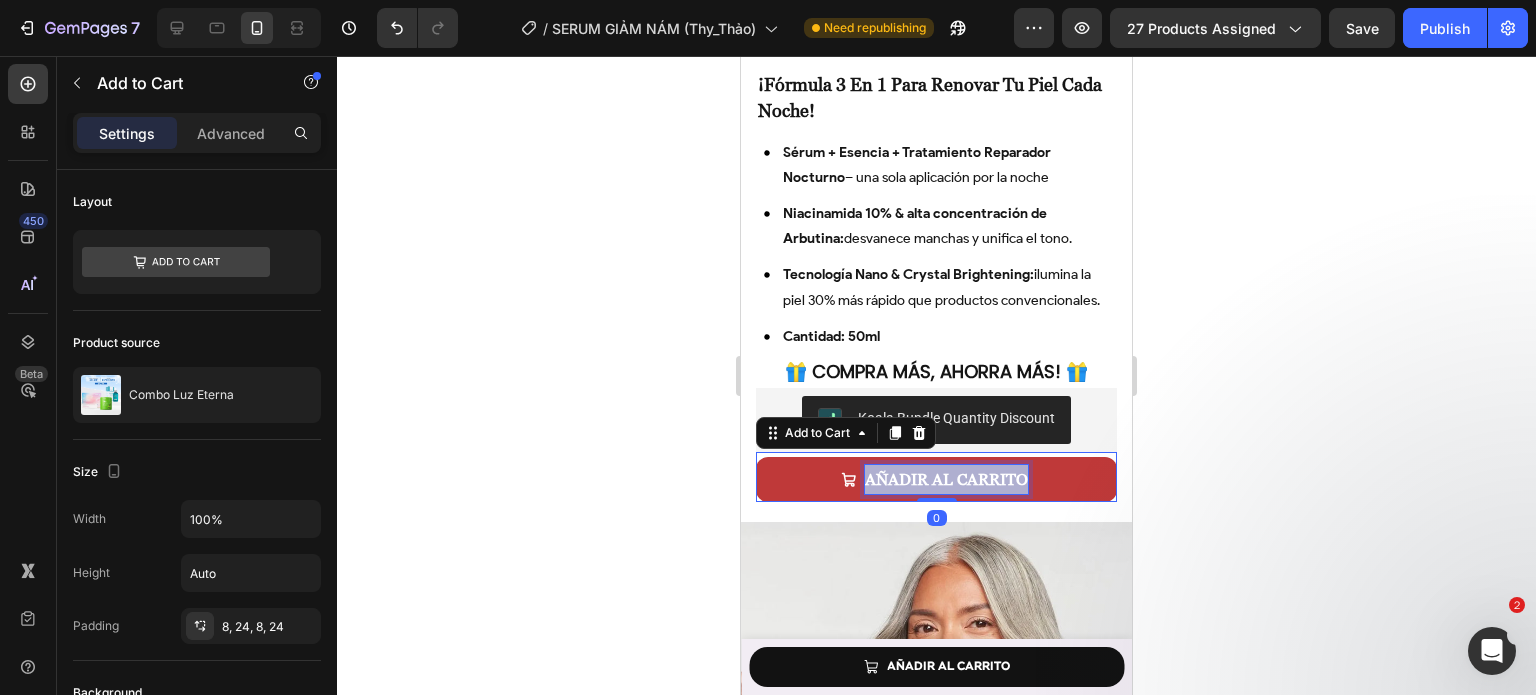 click on "AÑADIR AL CARRITO" at bounding box center [946, 479] 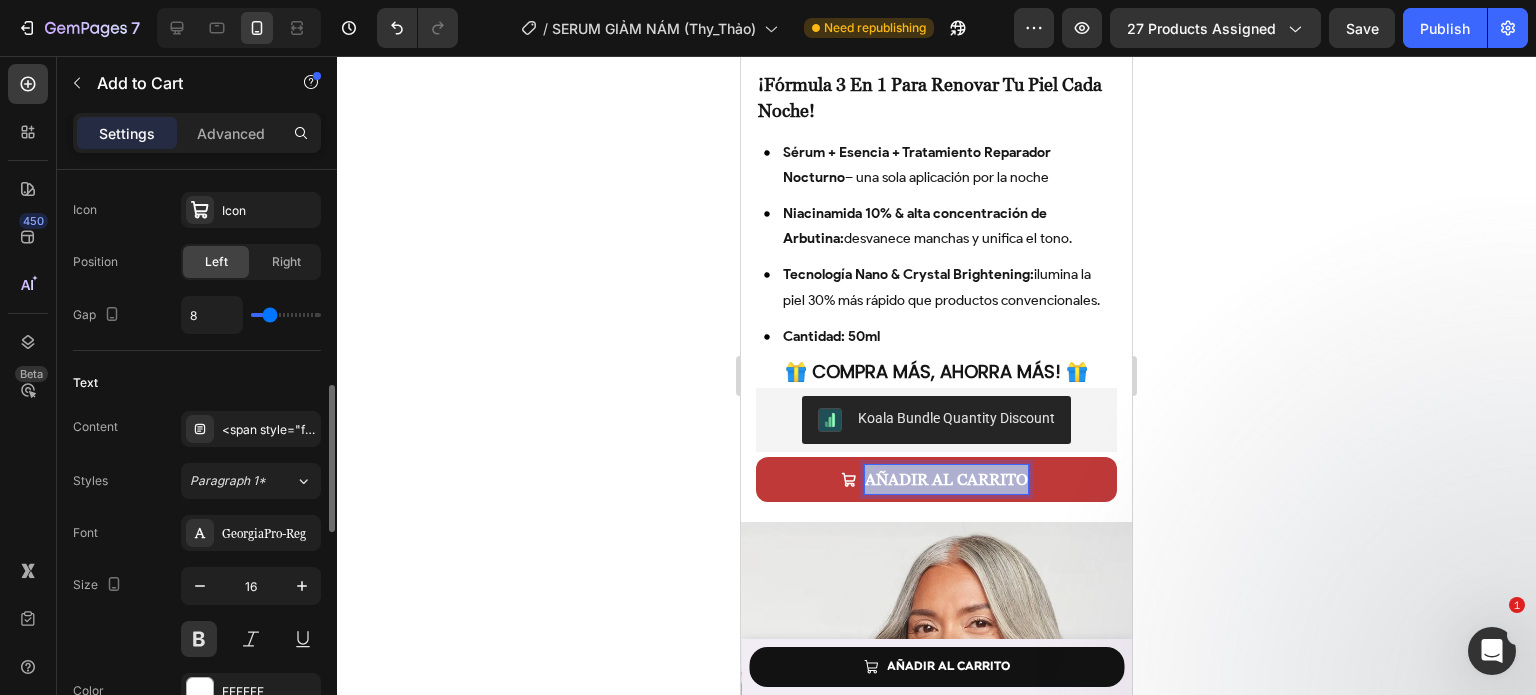 scroll, scrollTop: 864, scrollLeft: 0, axis: vertical 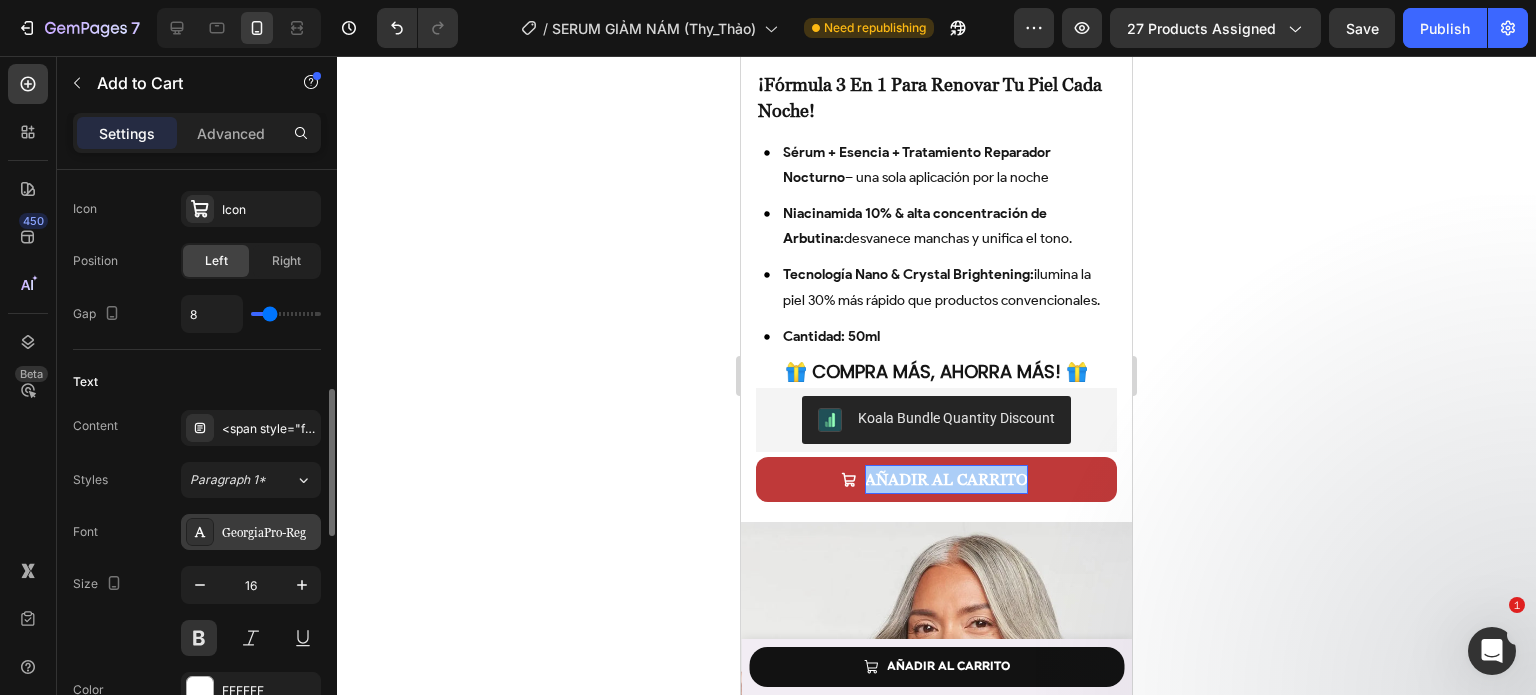 click on "GeorgiaPro-Reg" at bounding box center [269, 533] 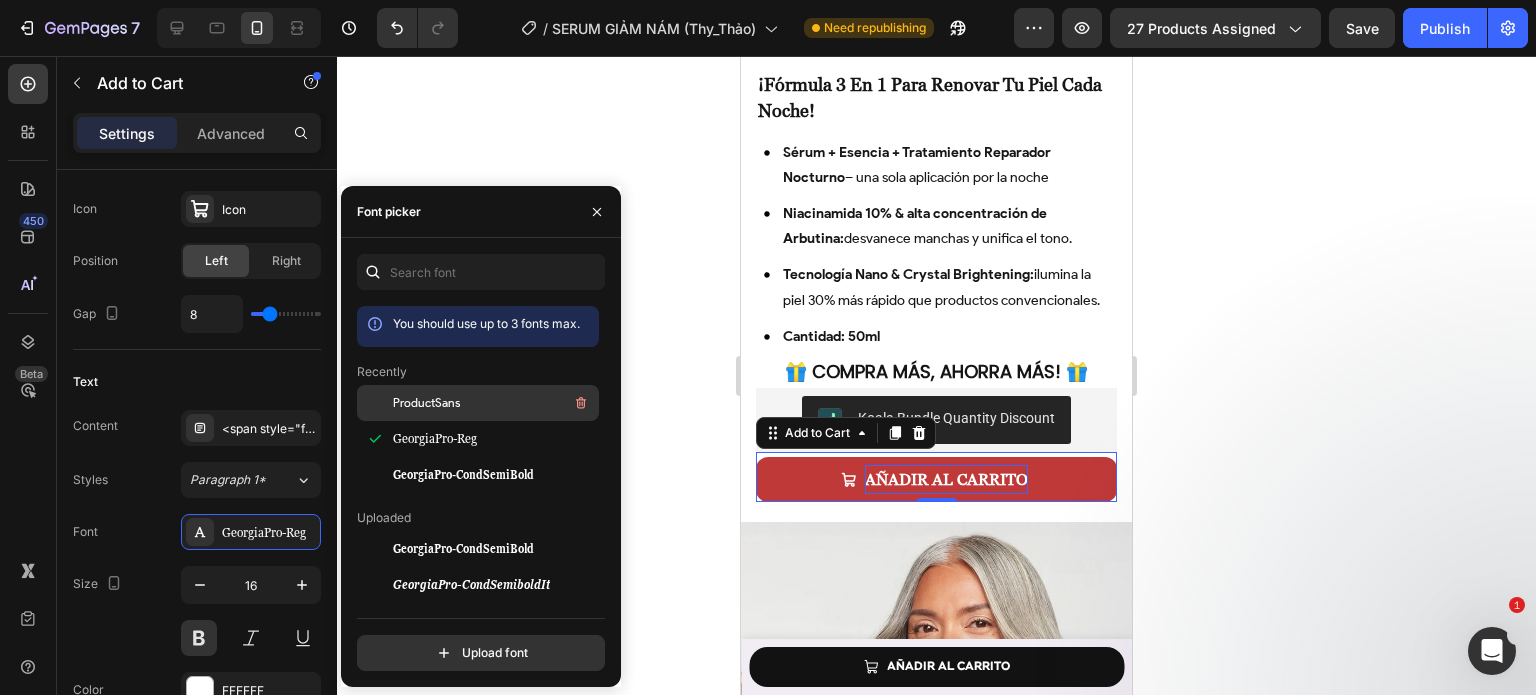 drag, startPoint x: 537, startPoint y: 407, endPoint x: 49, endPoint y: 360, distance: 490.2581 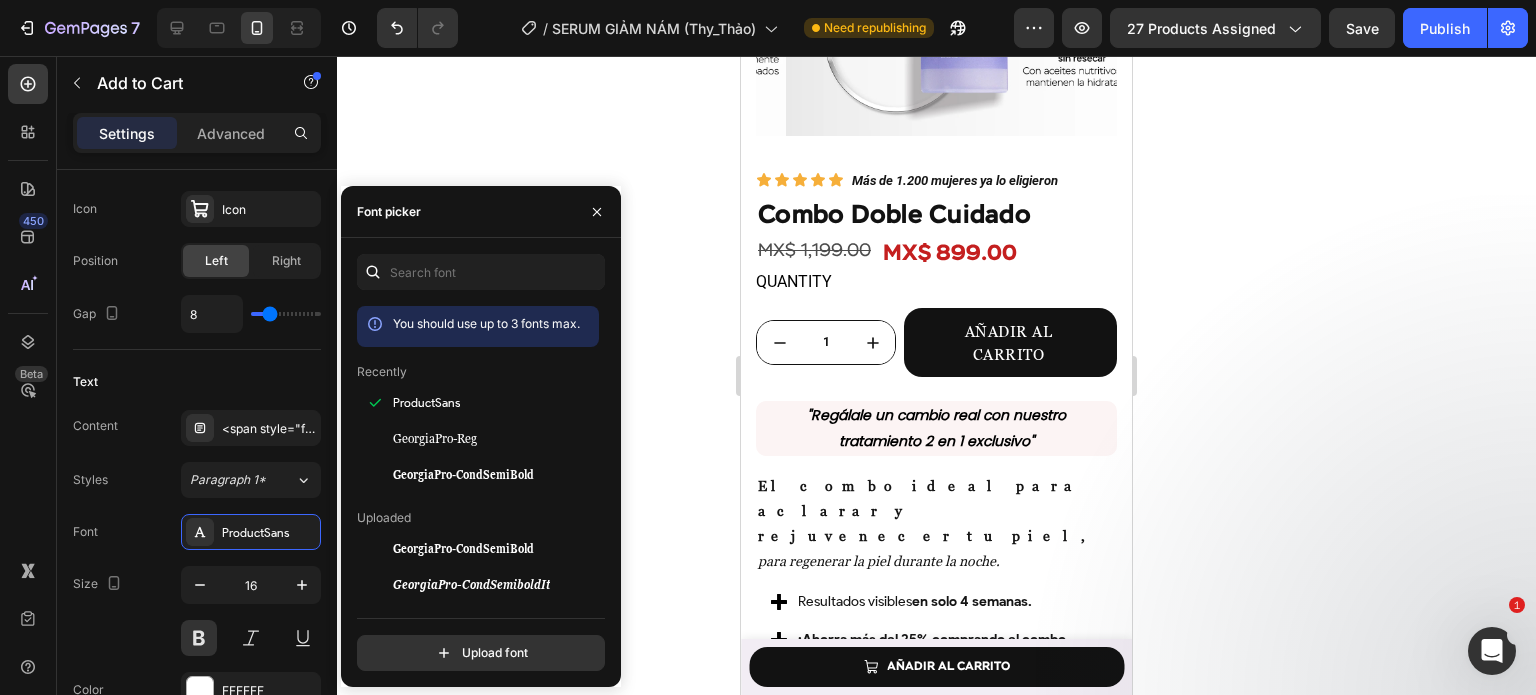 scroll, scrollTop: 2281, scrollLeft: 0, axis: vertical 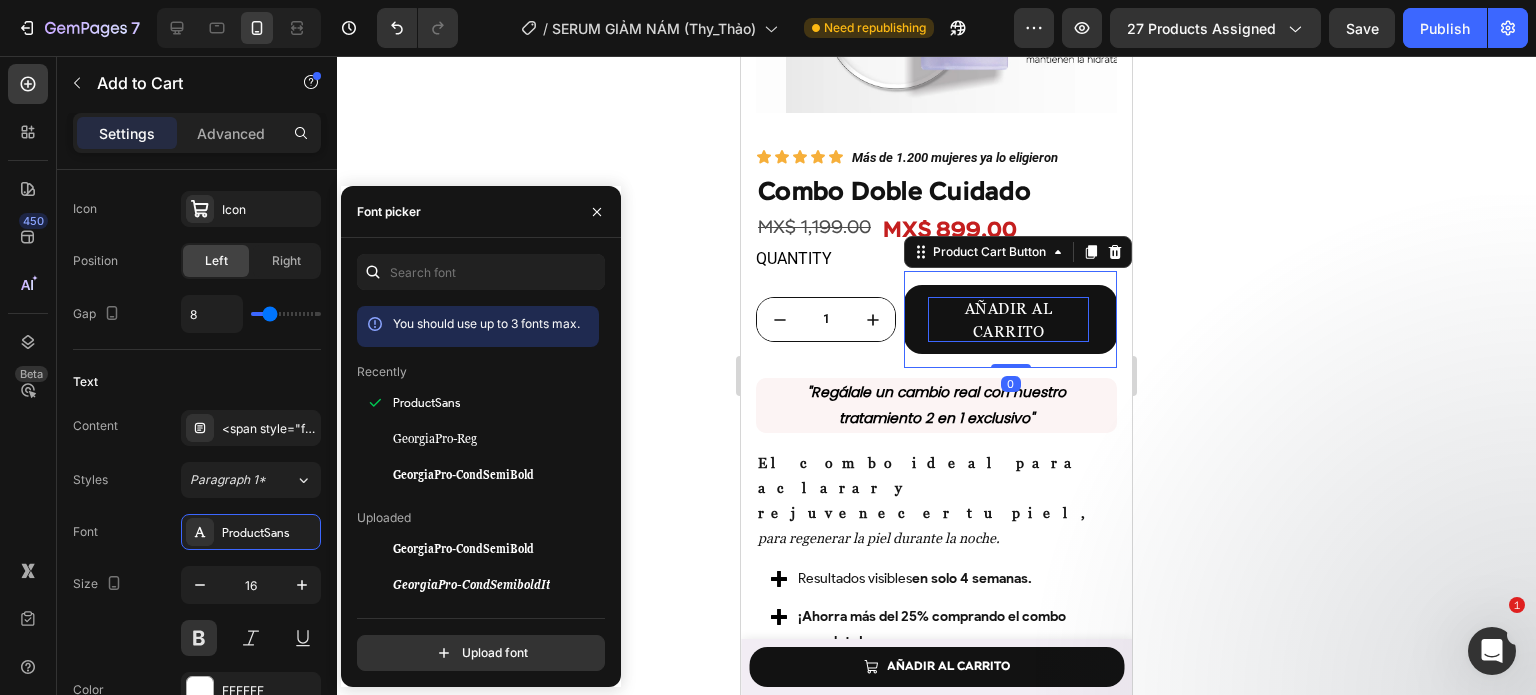click on "AÑADIR AL CARRITO" at bounding box center [1008, 319] 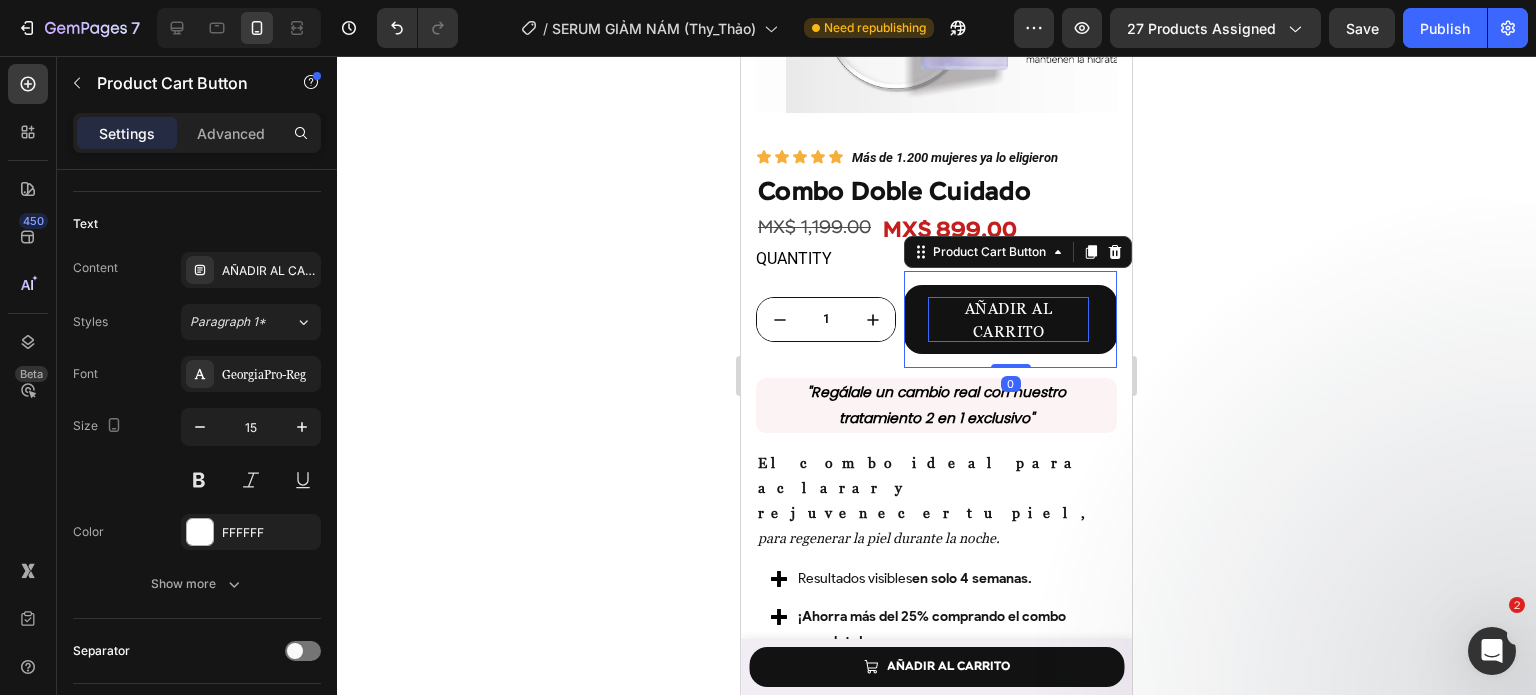 click on "AÑADIR AL CARRITO" at bounding box center (1008, 319) 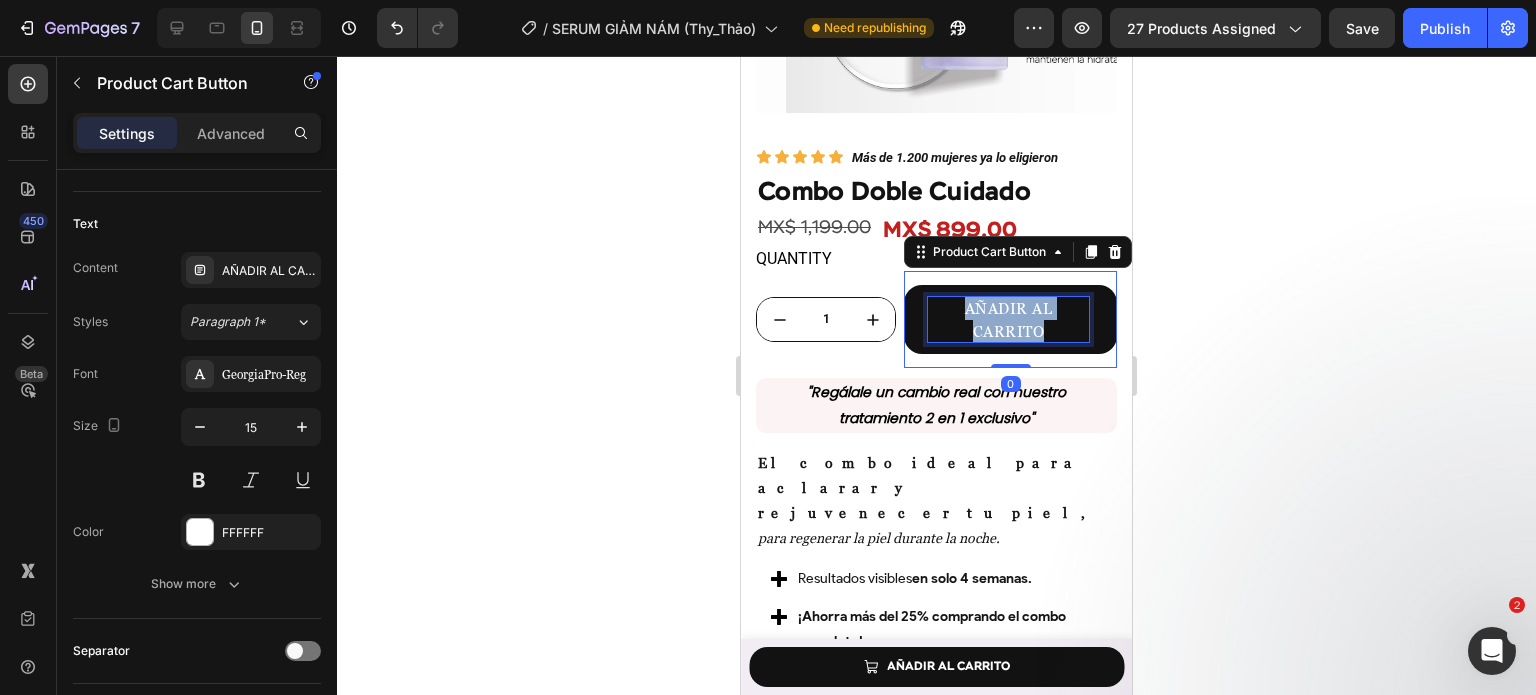 click on "AÑADIR AL CARRITO" at bounding box center (1008, 319) 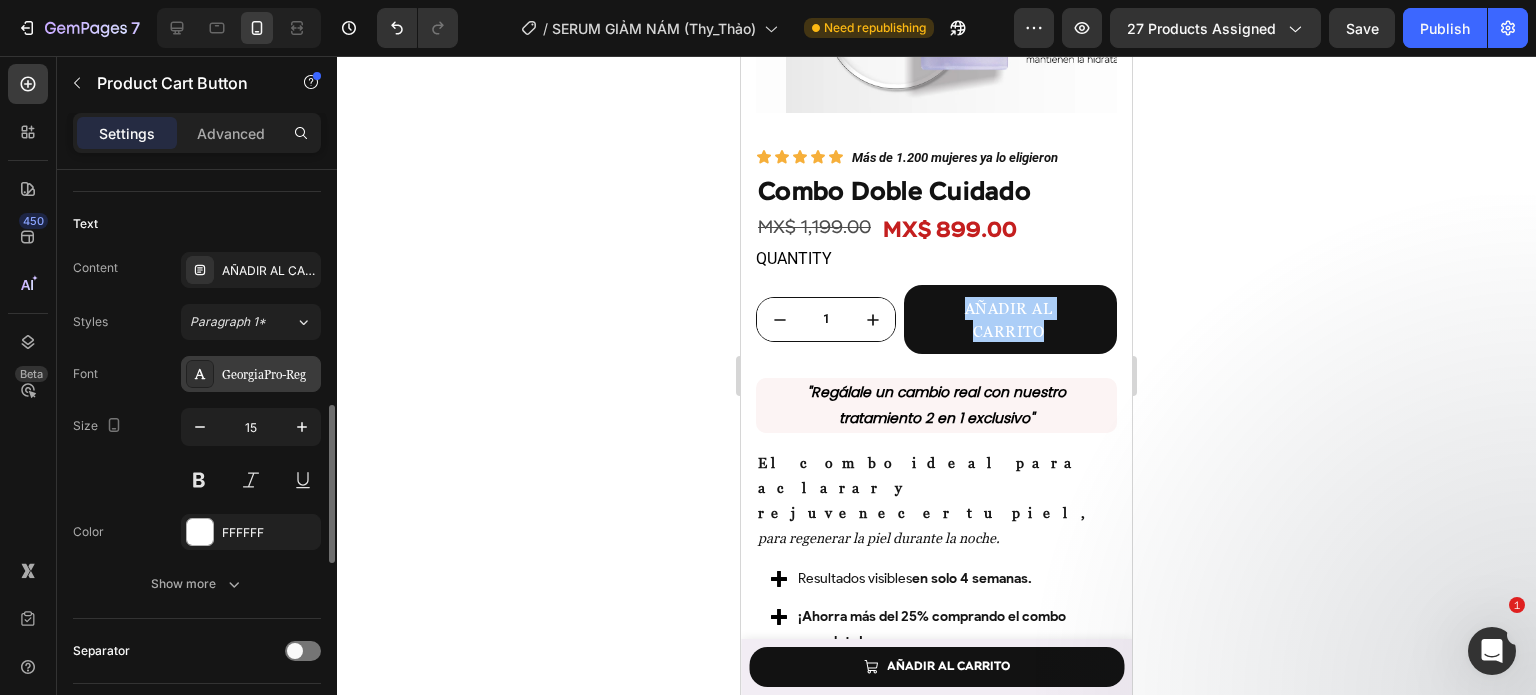 click on "GeorgiaPro-Reg" at bounding box center (269, 375) 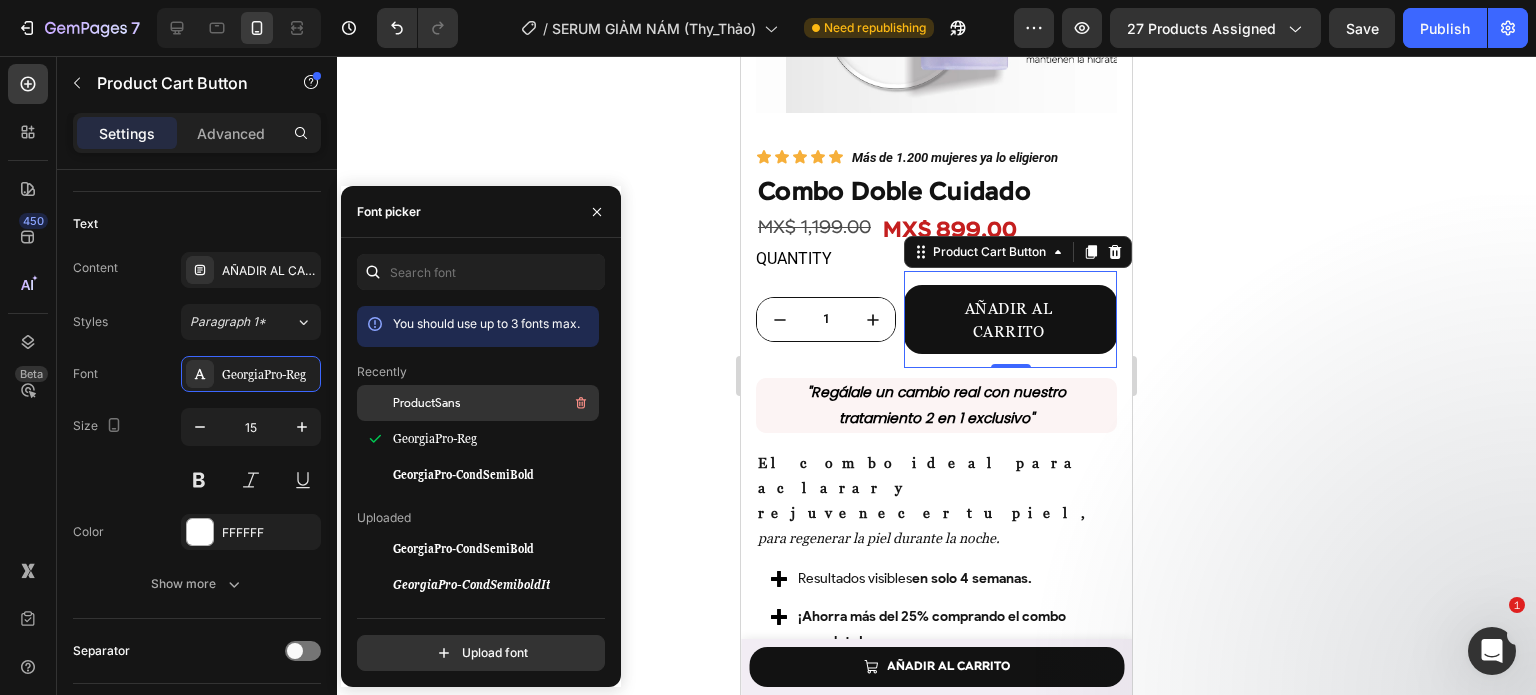 click on "ProductSans" at bounding box center (426, 403) 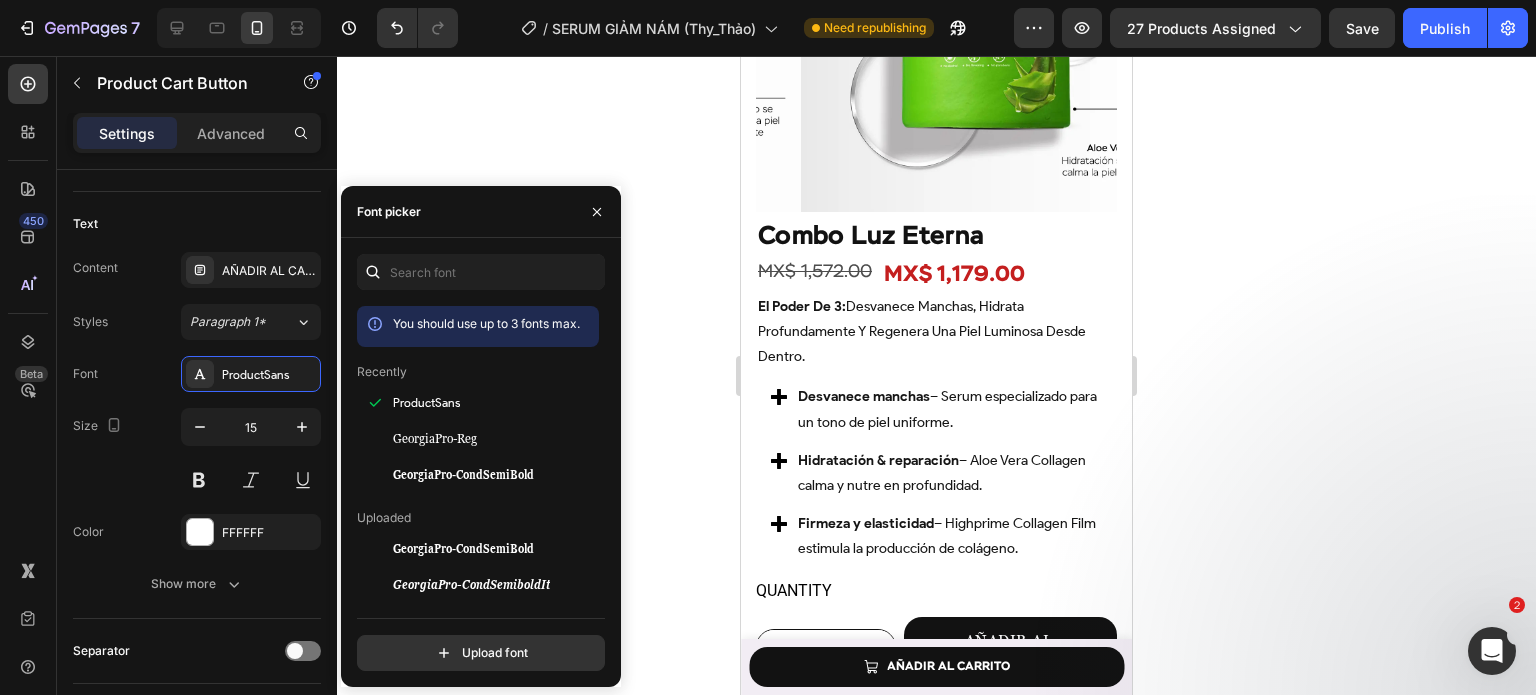 scroll, scrollTop: 4686, scrollLeft: 0, axis: vertical 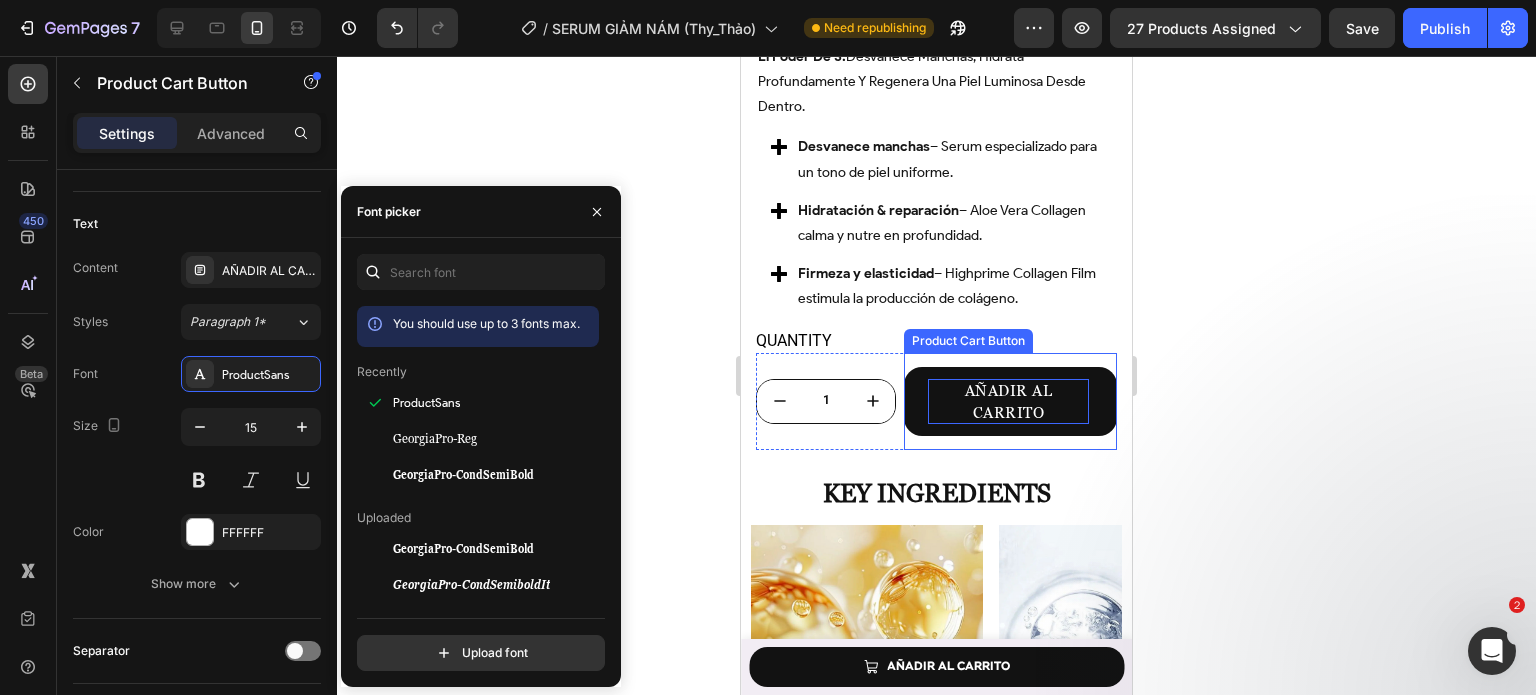 click on "AÑADIR AL CARRITO" at bounding box center (1008, 401) 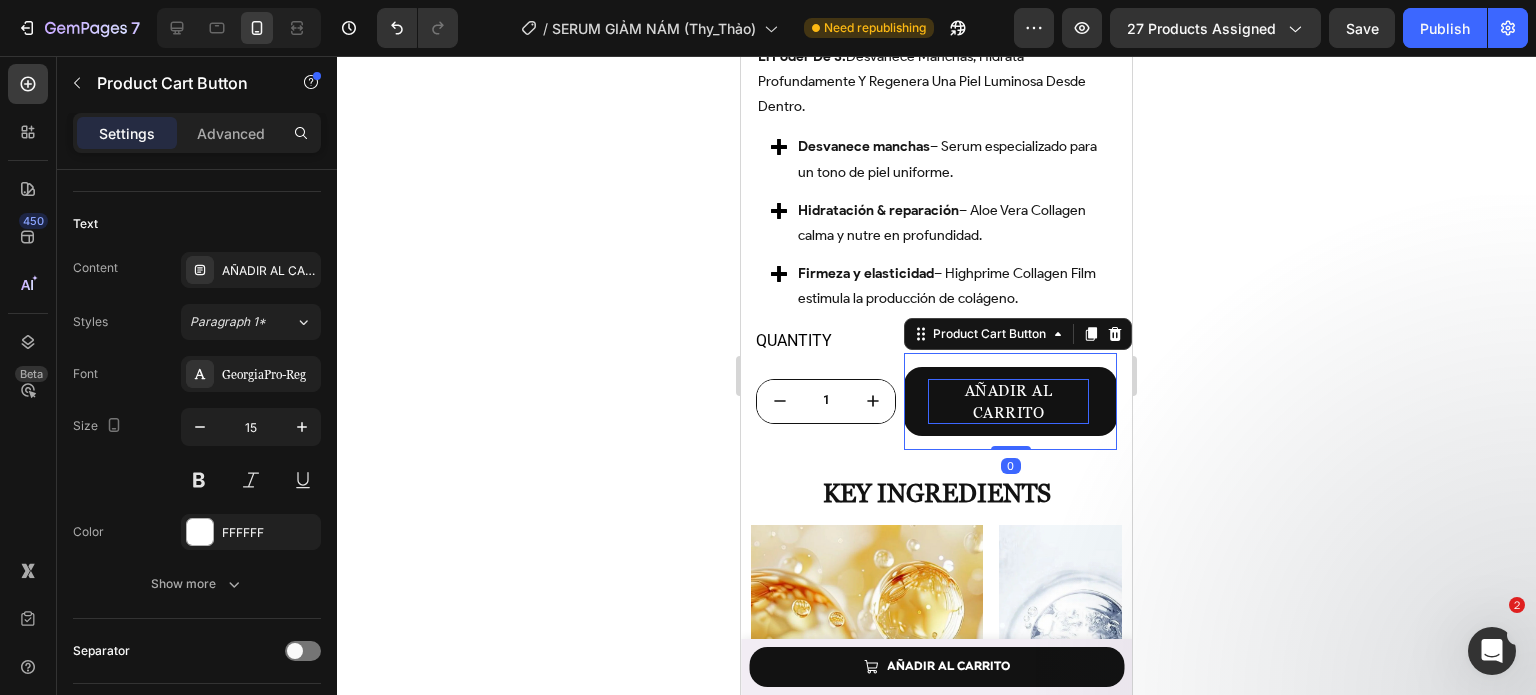 click on "AÑADIR AL CARRITO" at bounding box center [1008, 401] 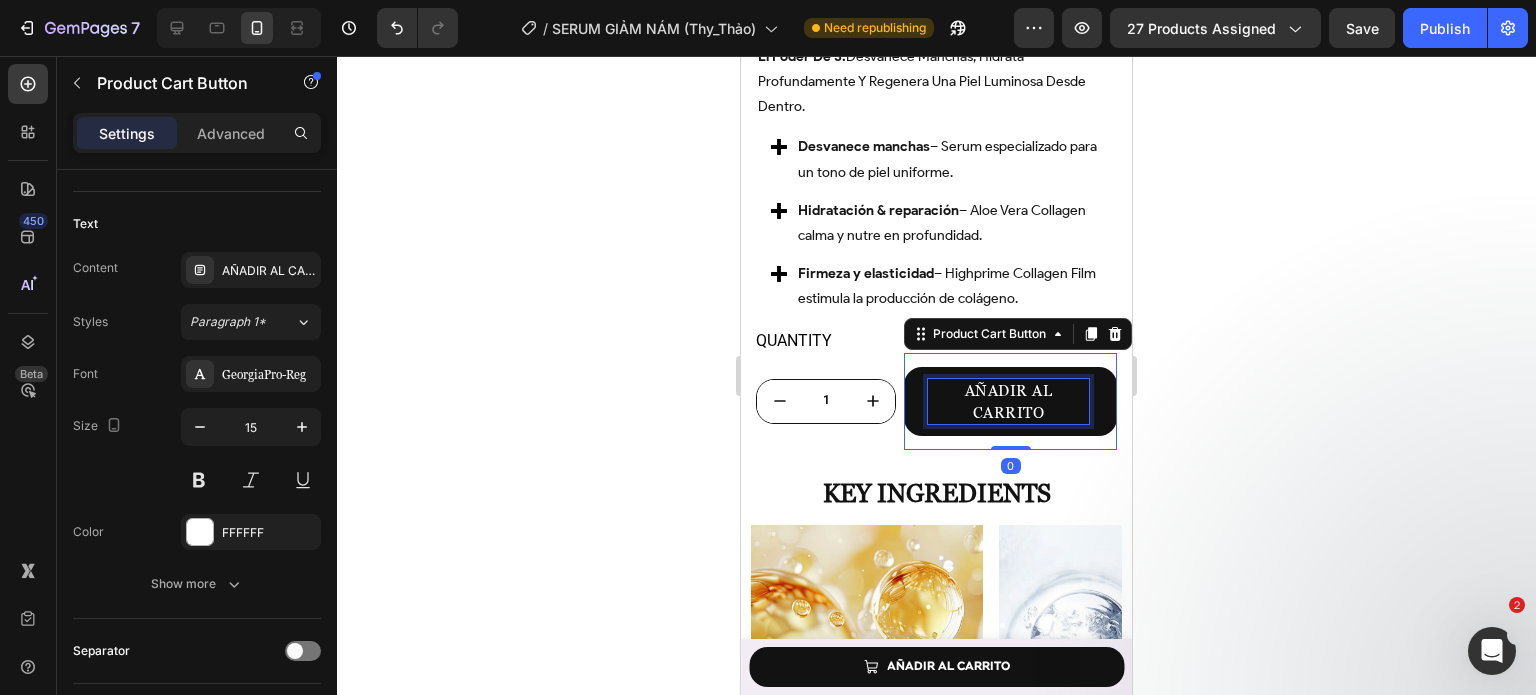 click on "AÑADIR AL CARRITO" at bounding box center (1008, 401) 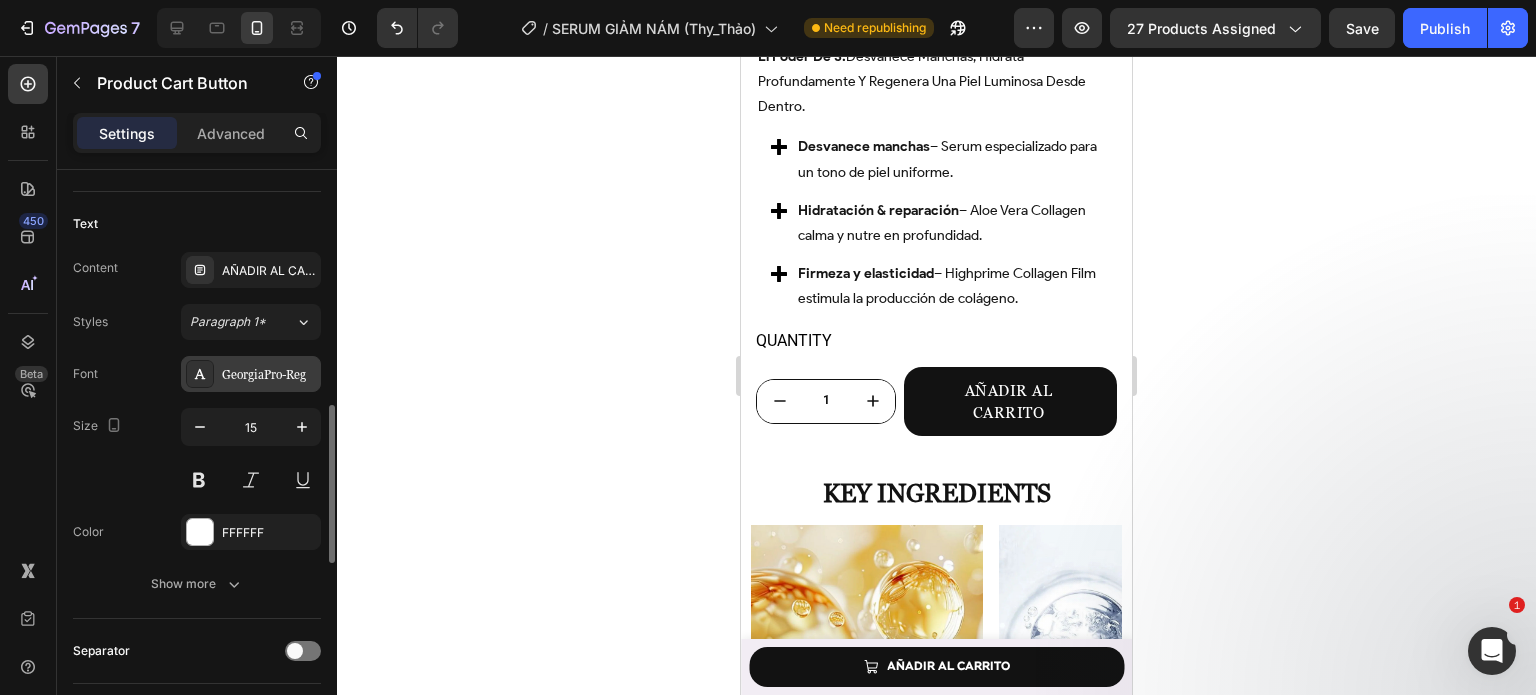 click on "GeorgiaPro-Reg" at bounding box center (269, 375) 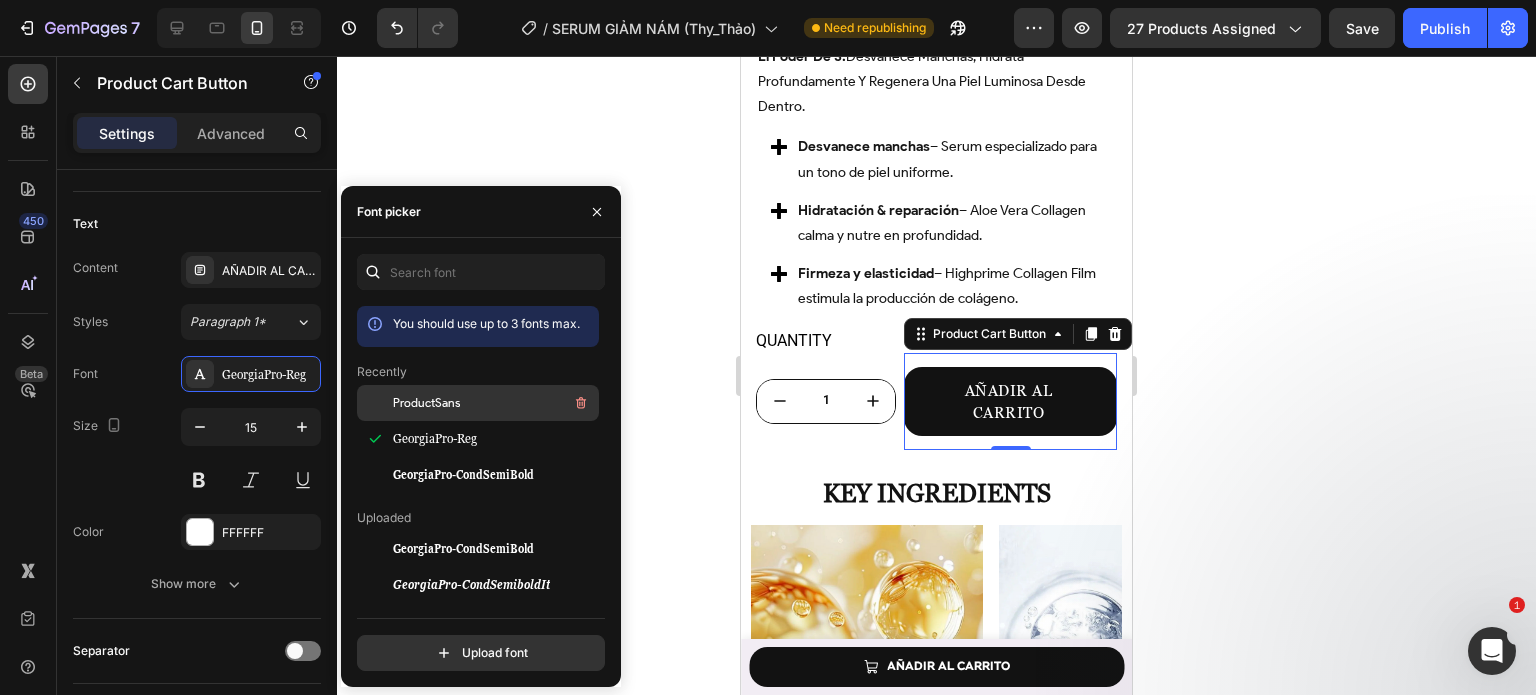 drag, startPoint x: 505, startPoint y: 406, endPoint x: 83, endPoint y: 407, distance: 422.0012 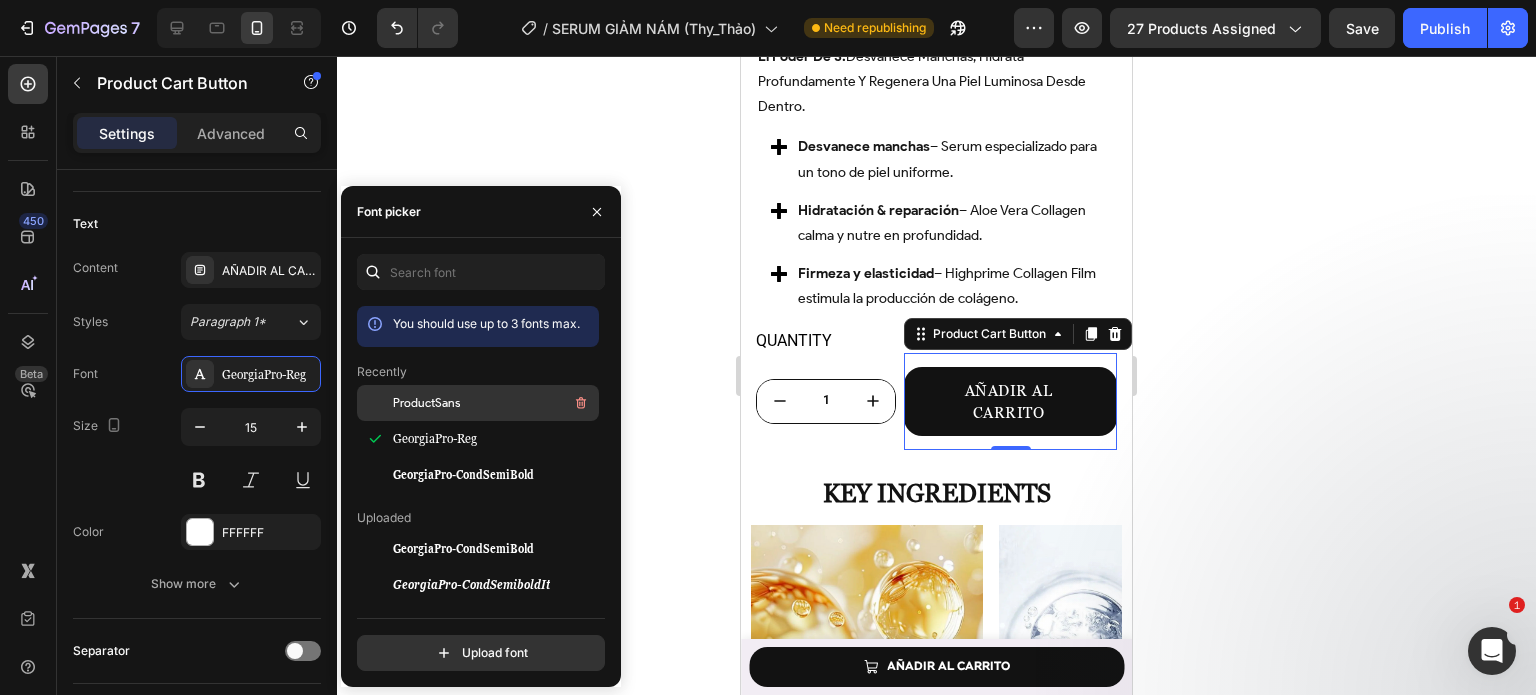 click on "ProductSans" at bounding box center [494, 403] 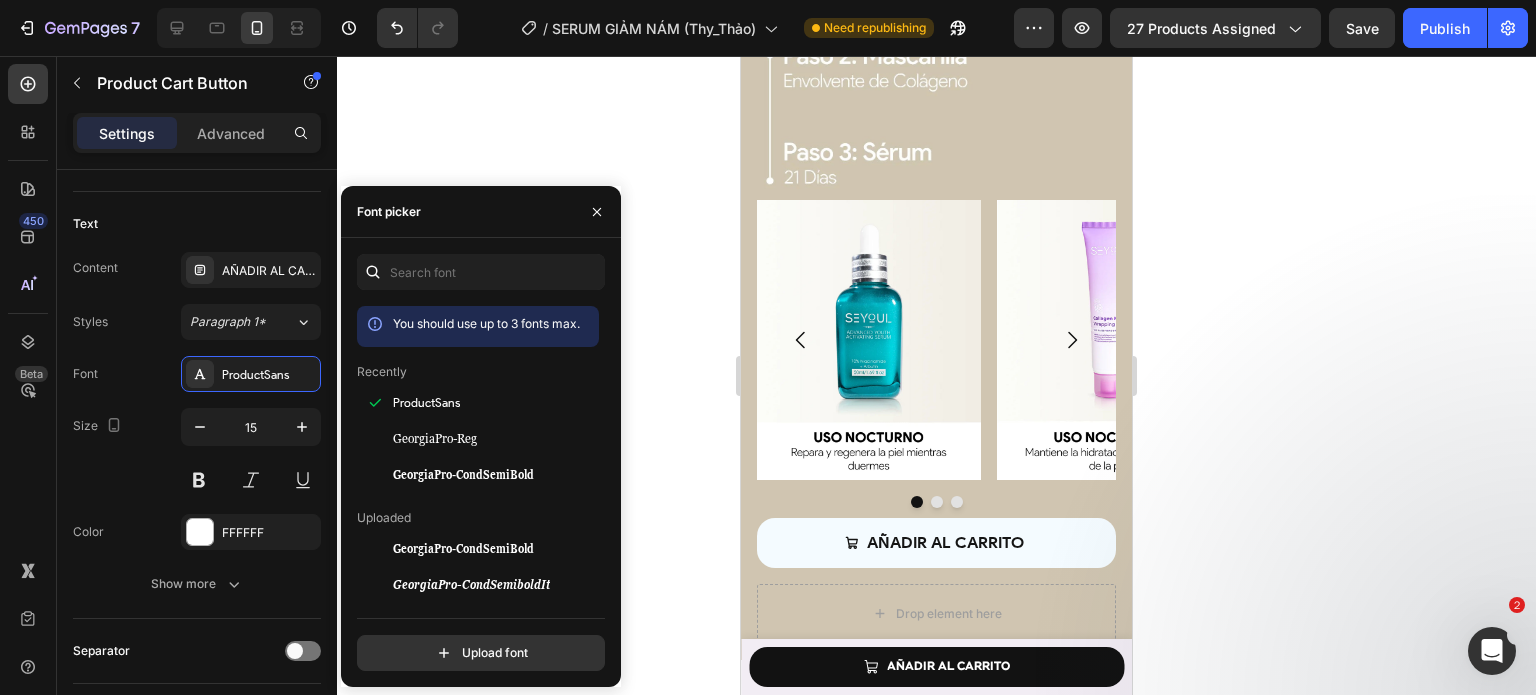 scroll, scrollTop: 6517, scrollLeft: 0, axis: vertical 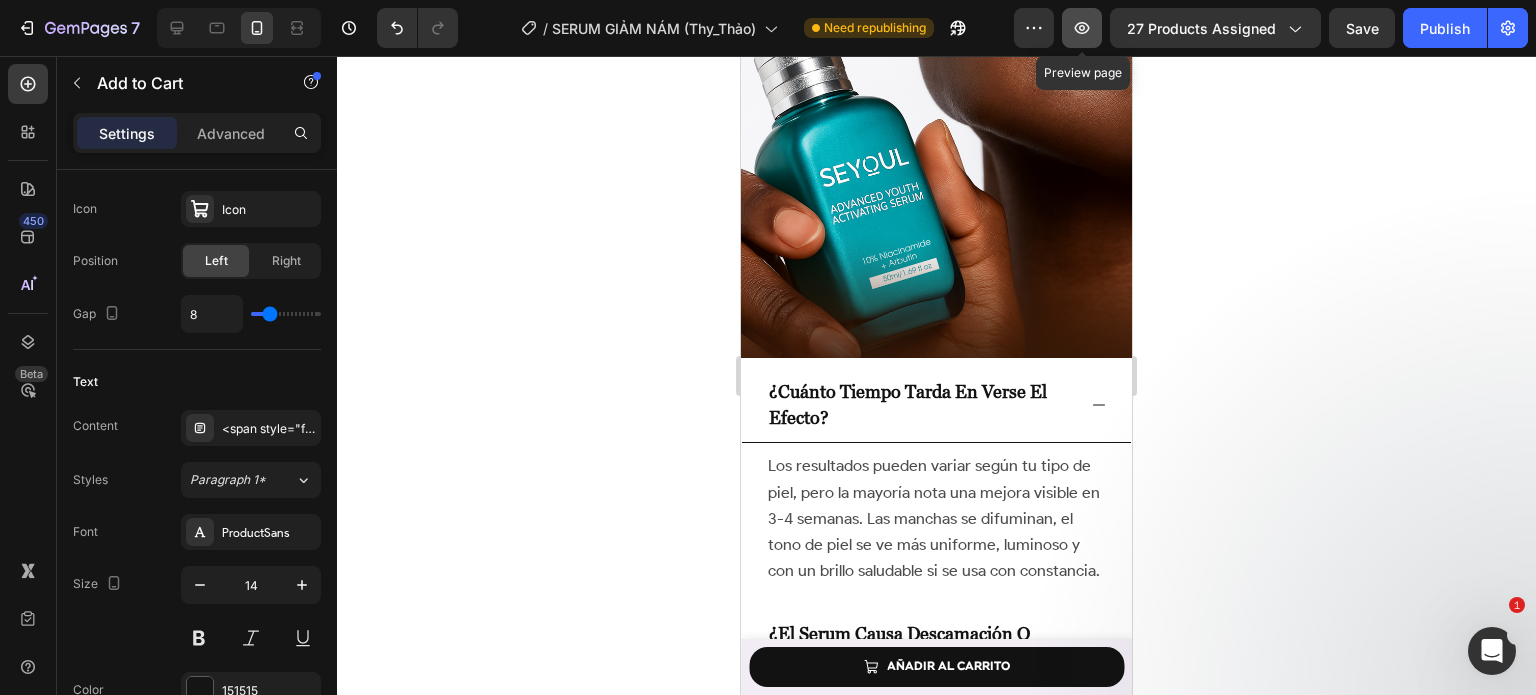 click 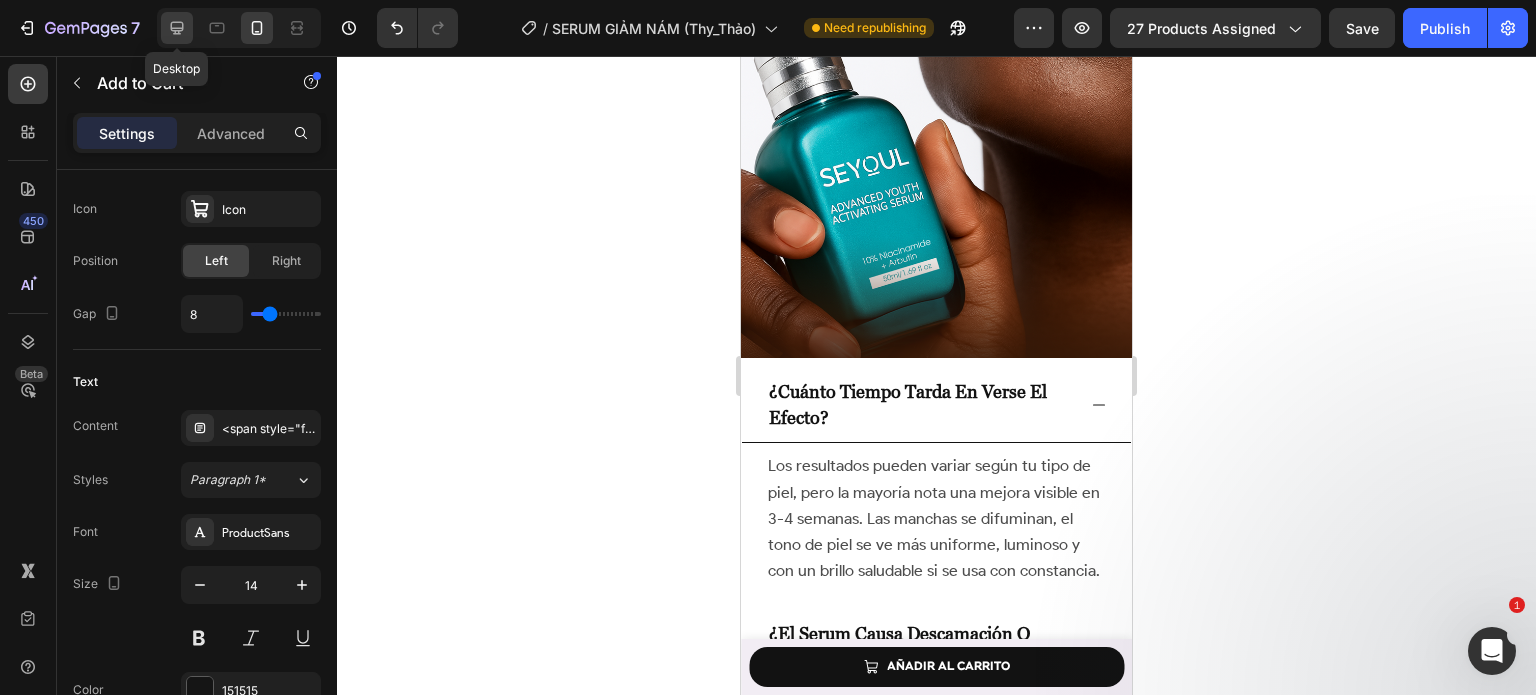 click 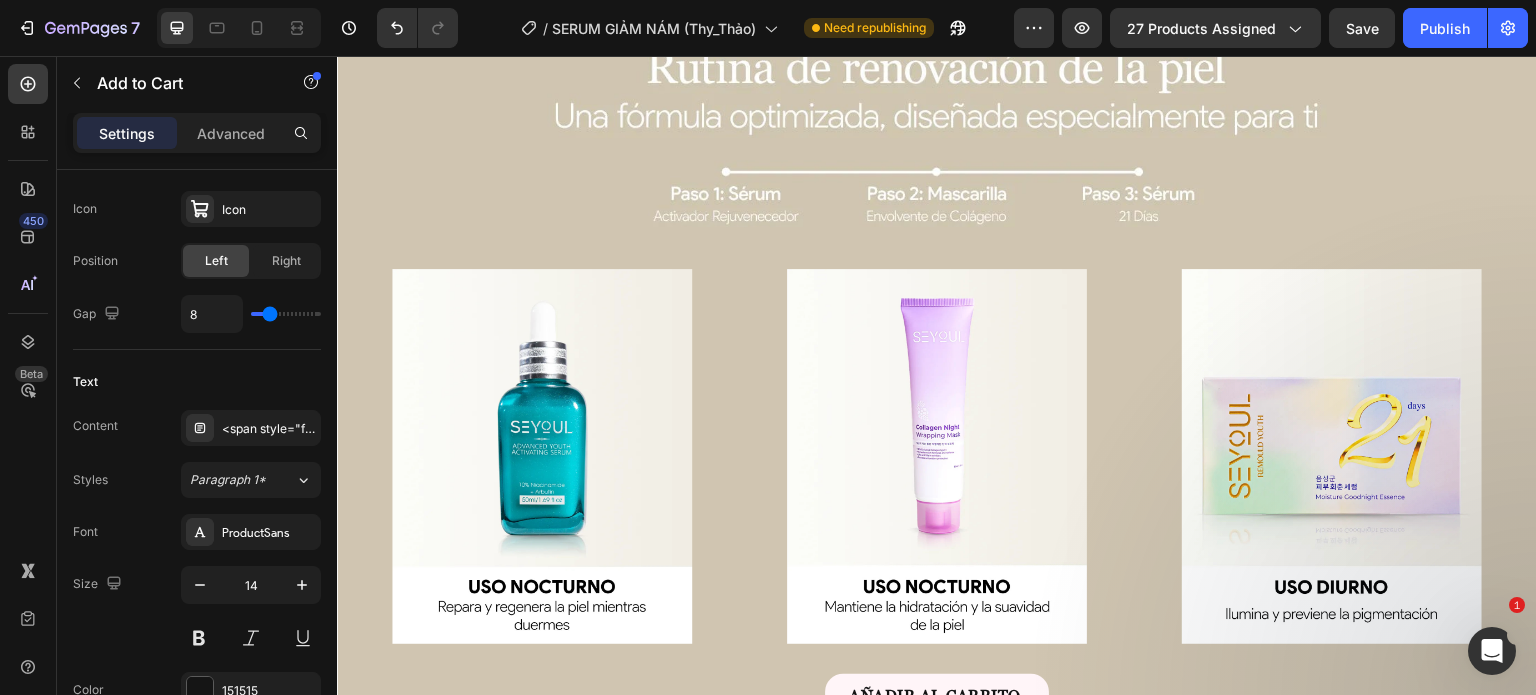 scroll, scrollTop: 6416, scrollLeft: 0, axis: vertical 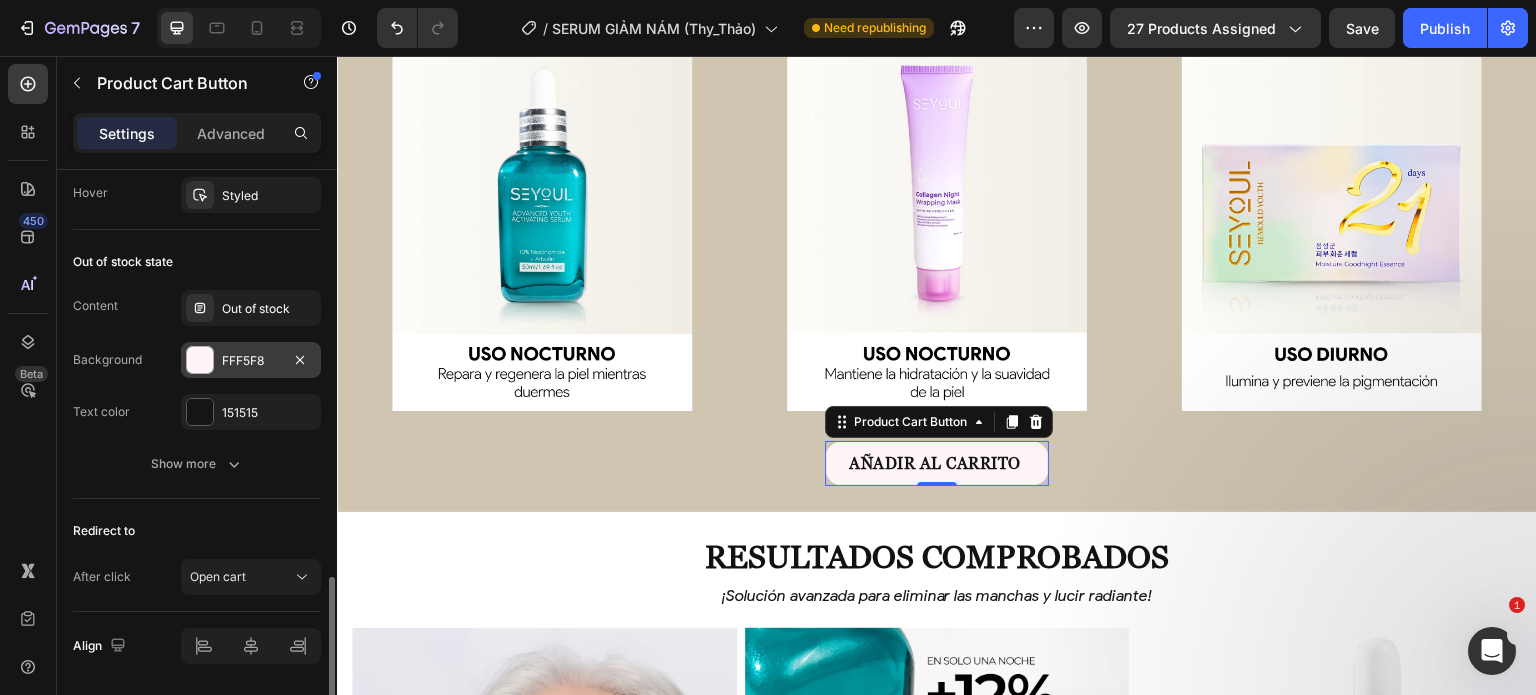 click at bounding box center [200, 360] 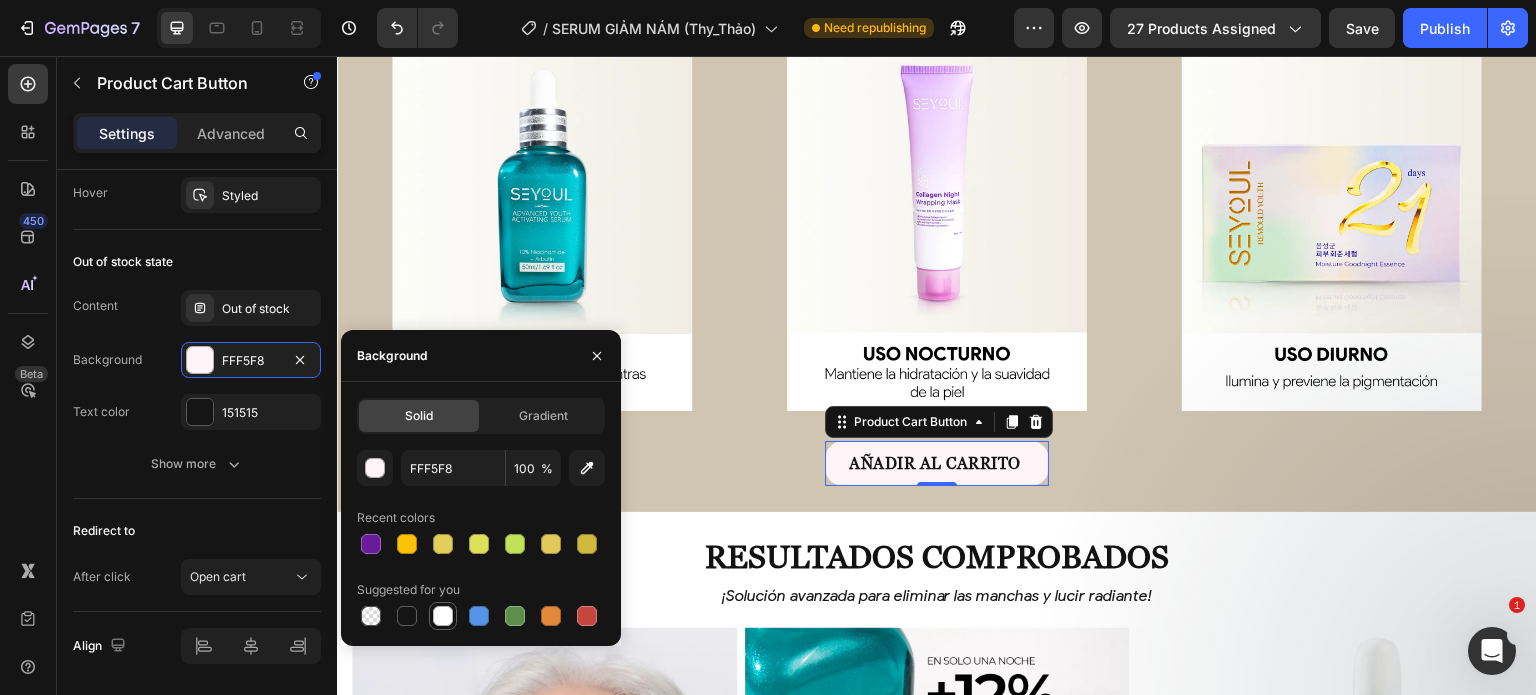 click at bounding box center (443, 616) 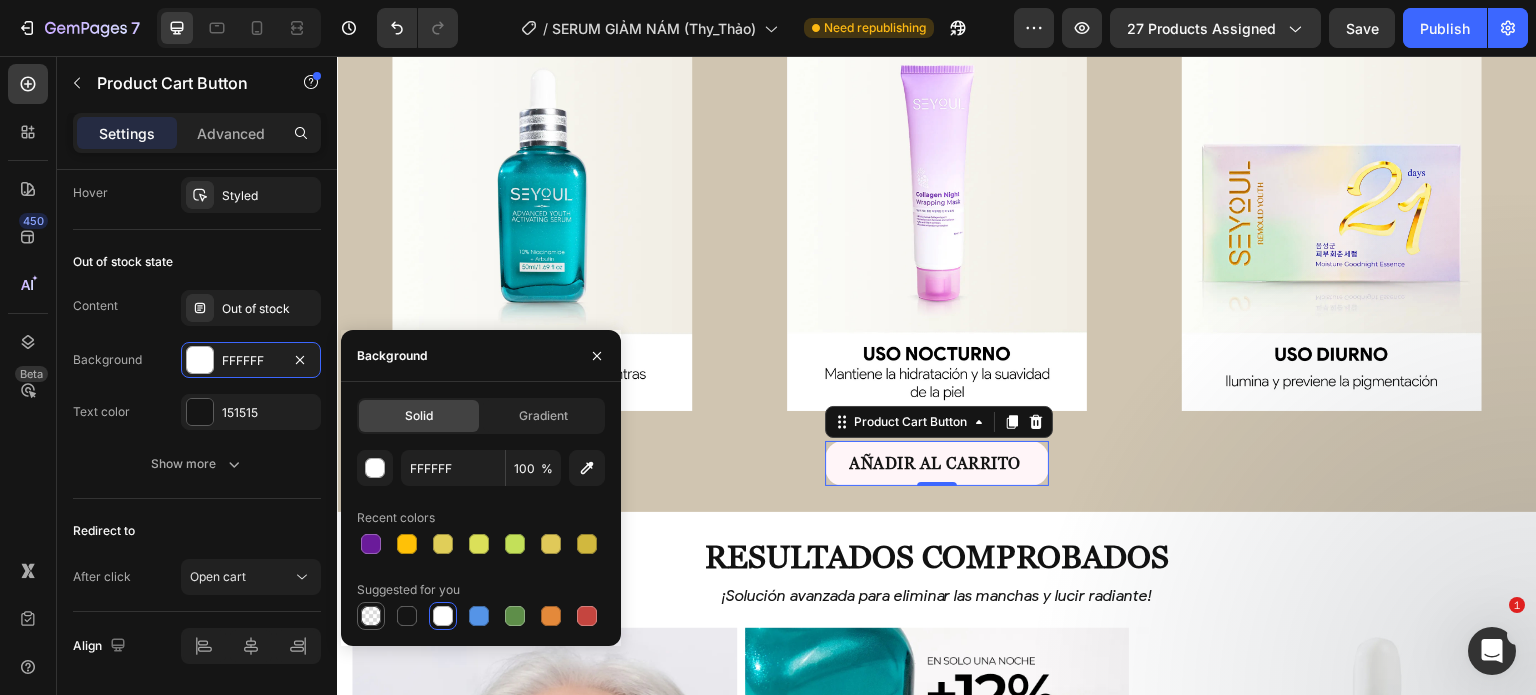 click at bounding box center [371, 616] 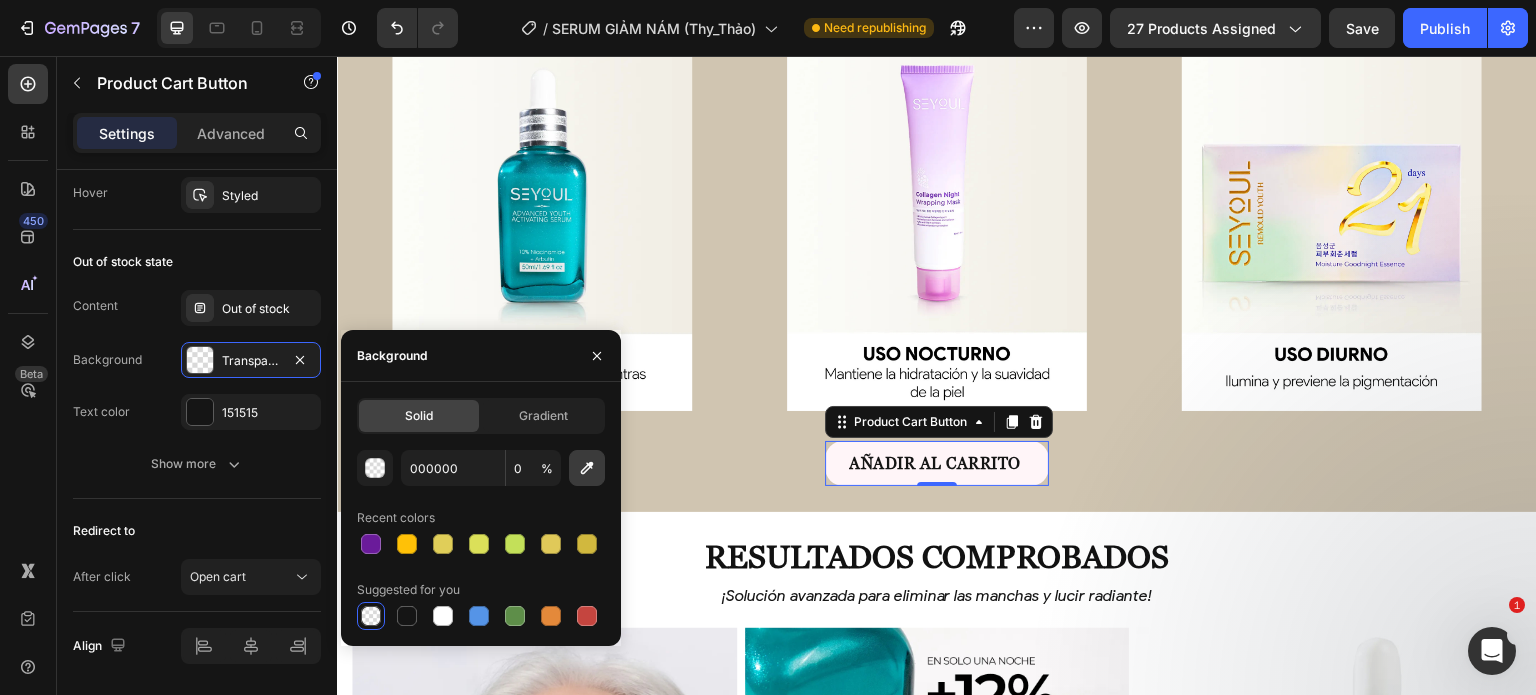 click 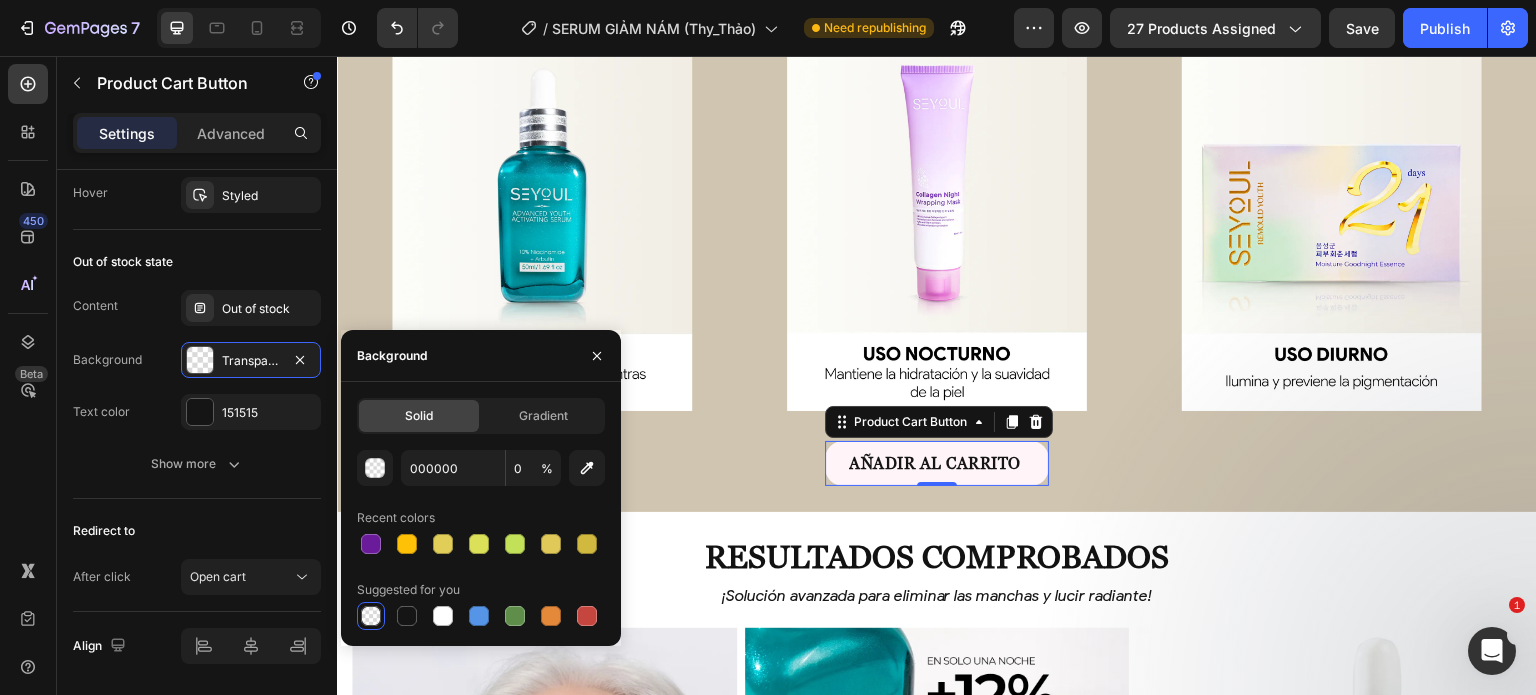 type on "FFFFFF" 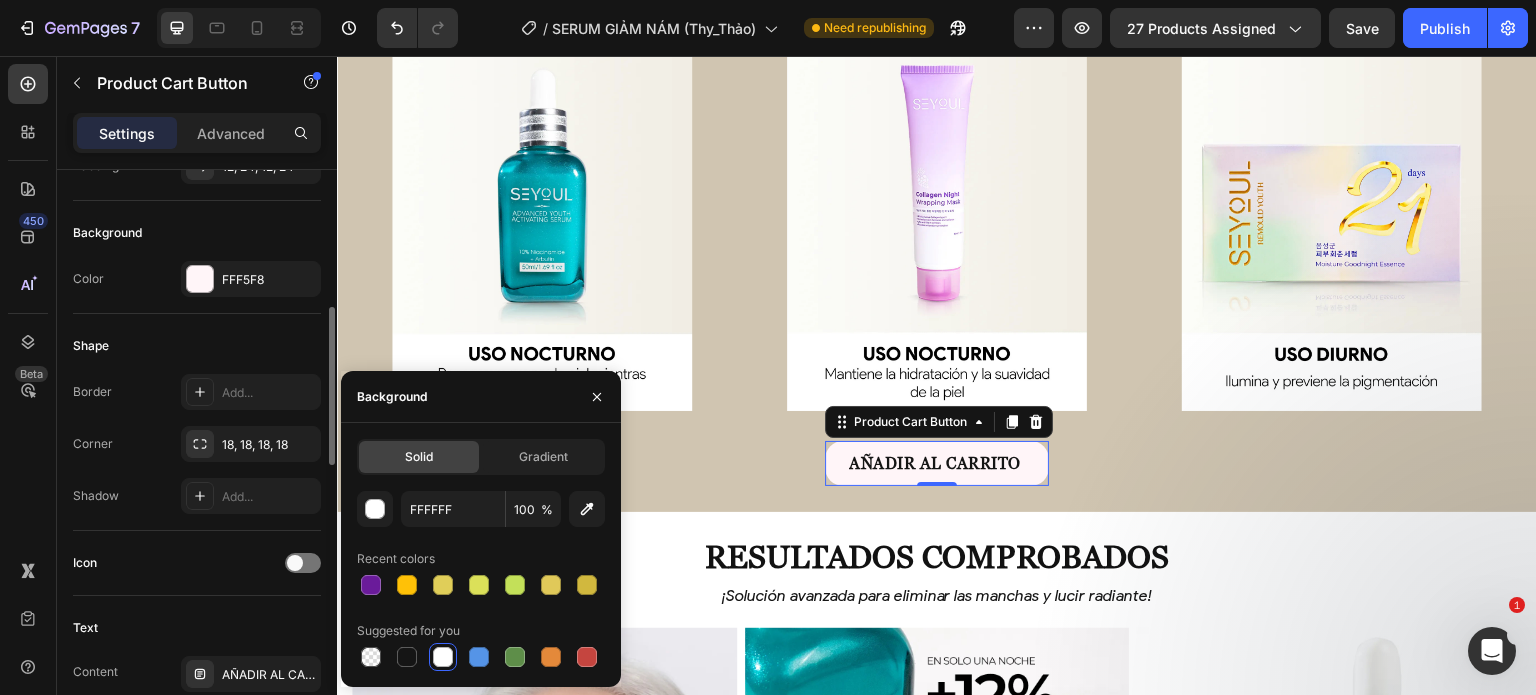 scroll, scrollTop: 460, scrollLeft: 0, axis: vertical 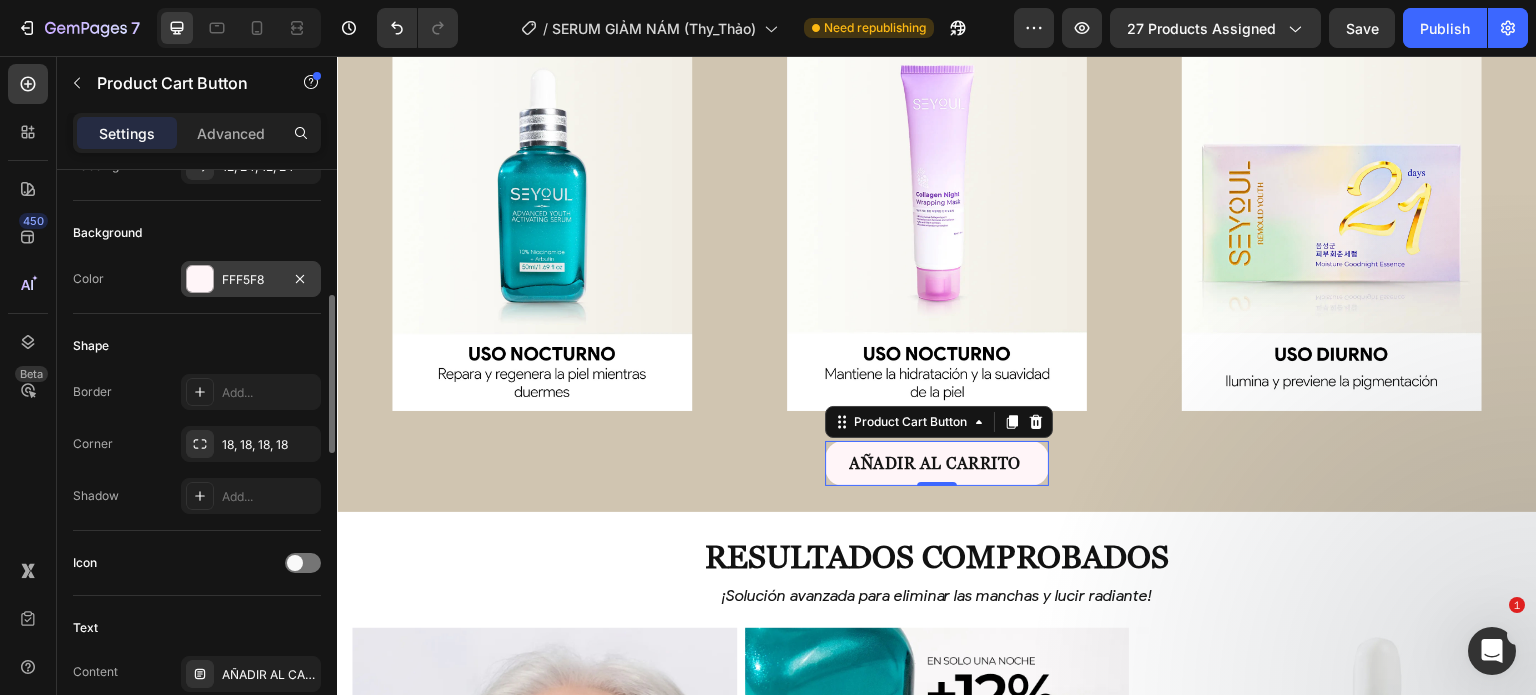 click on "FFF5F8" at bounding box center (251, 279) 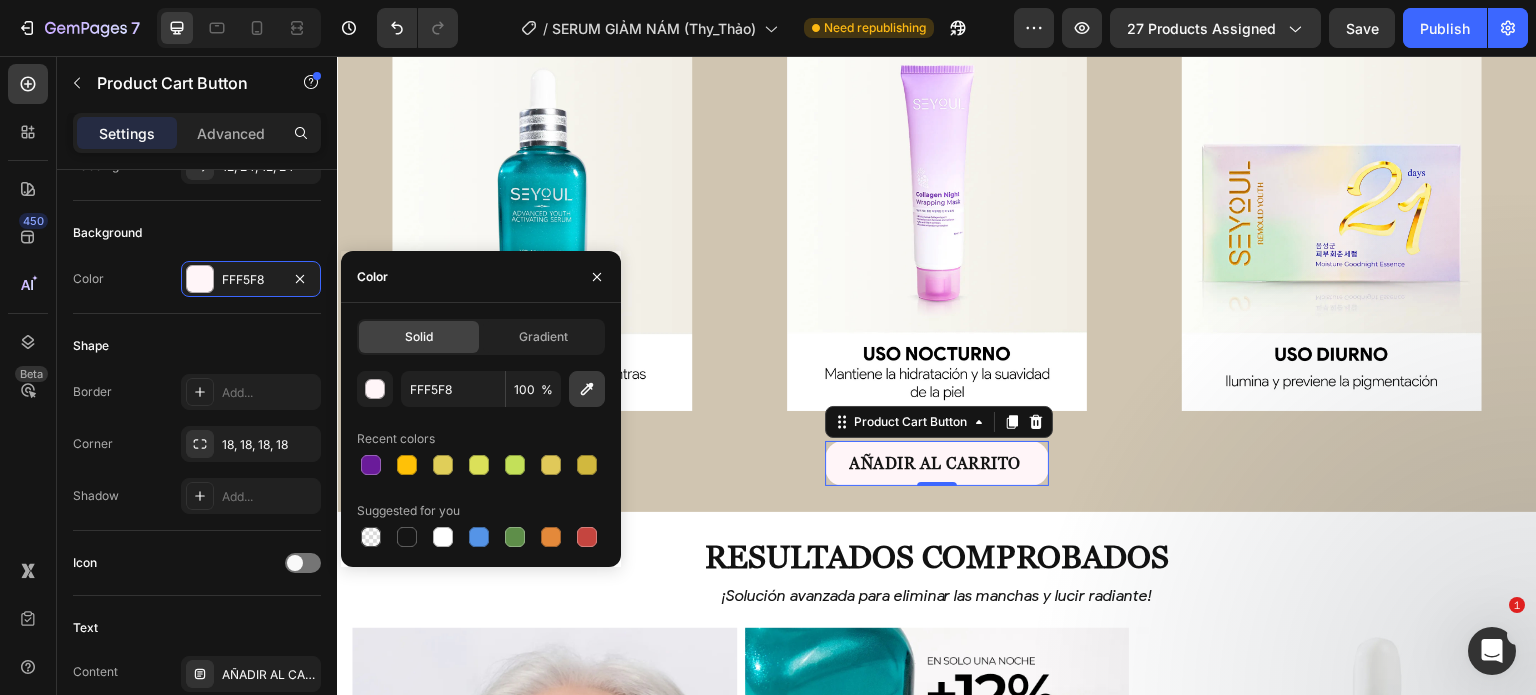 click 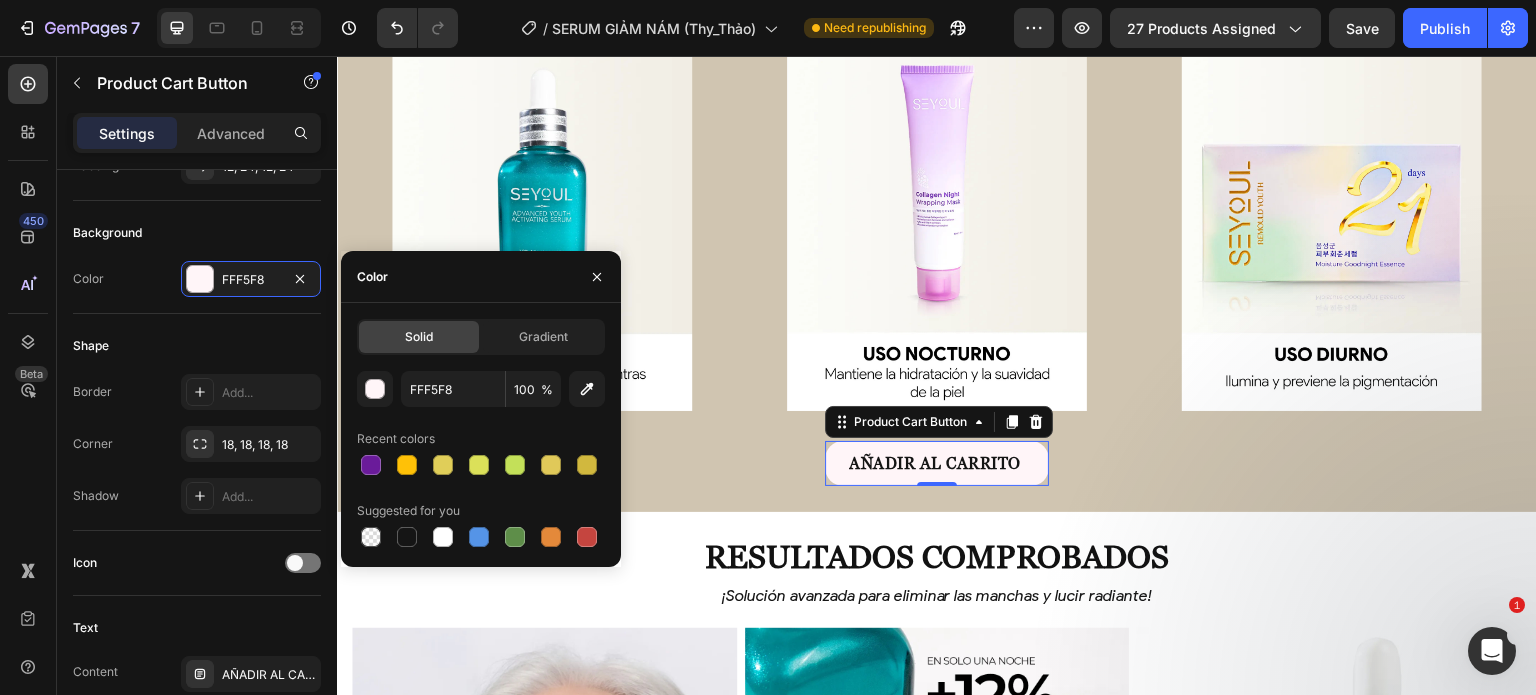 type on "FFFFFF" 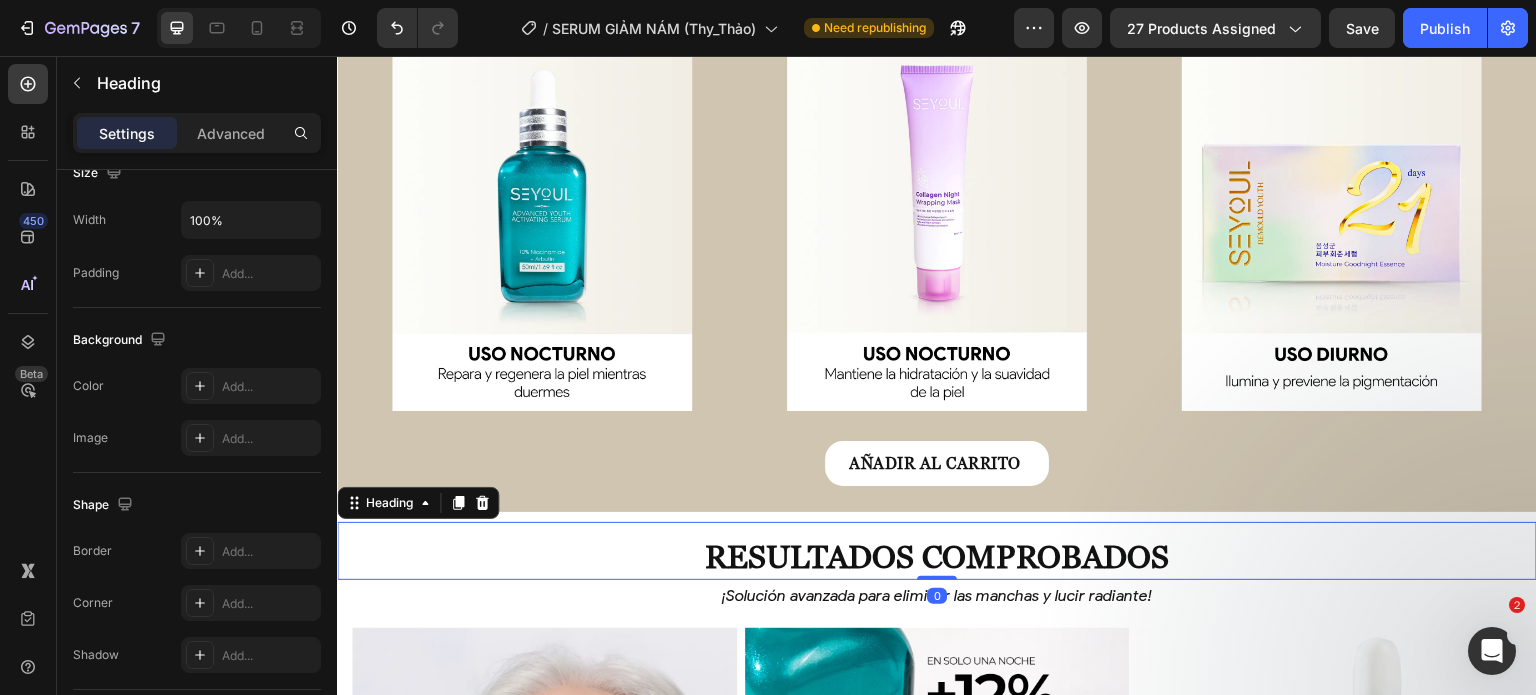 scroll, scrollTop: 0, scrollLeft: 0, axis: both 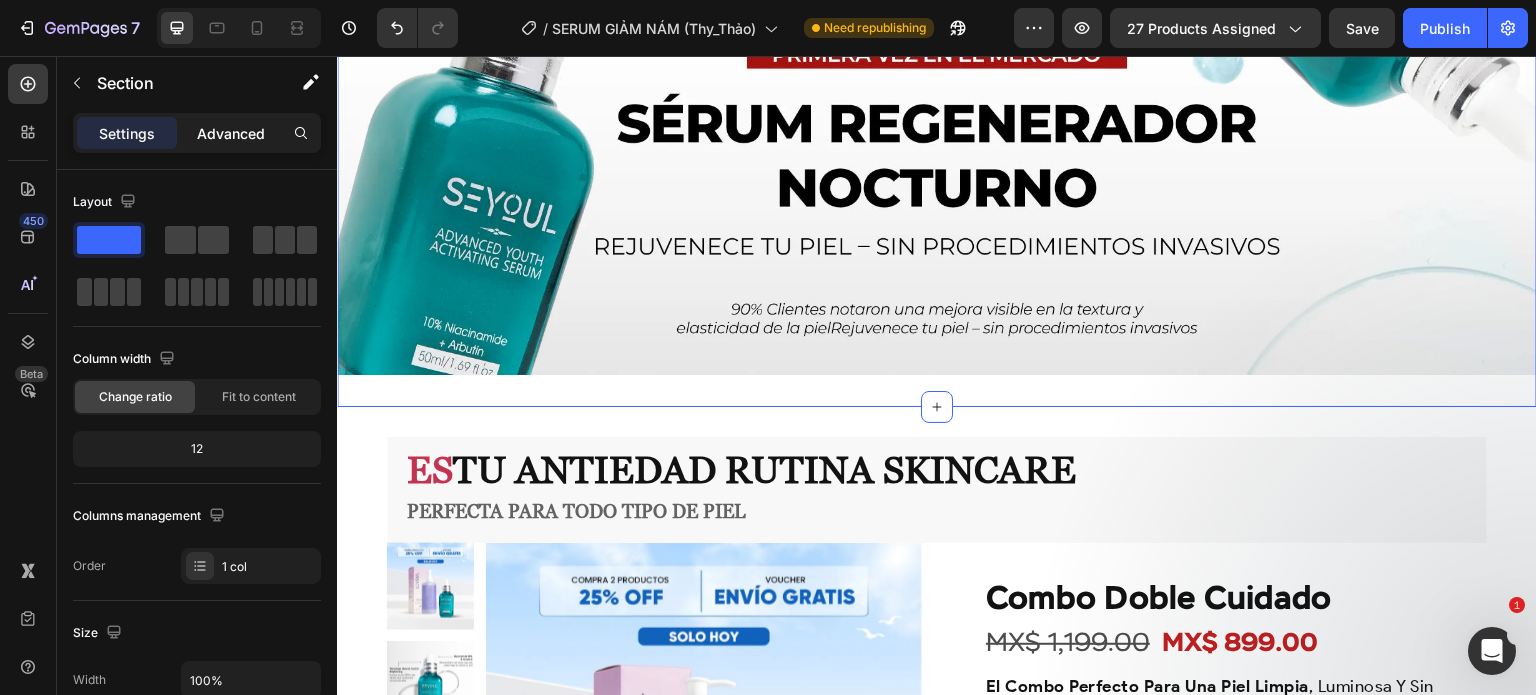 click on "Advanced" 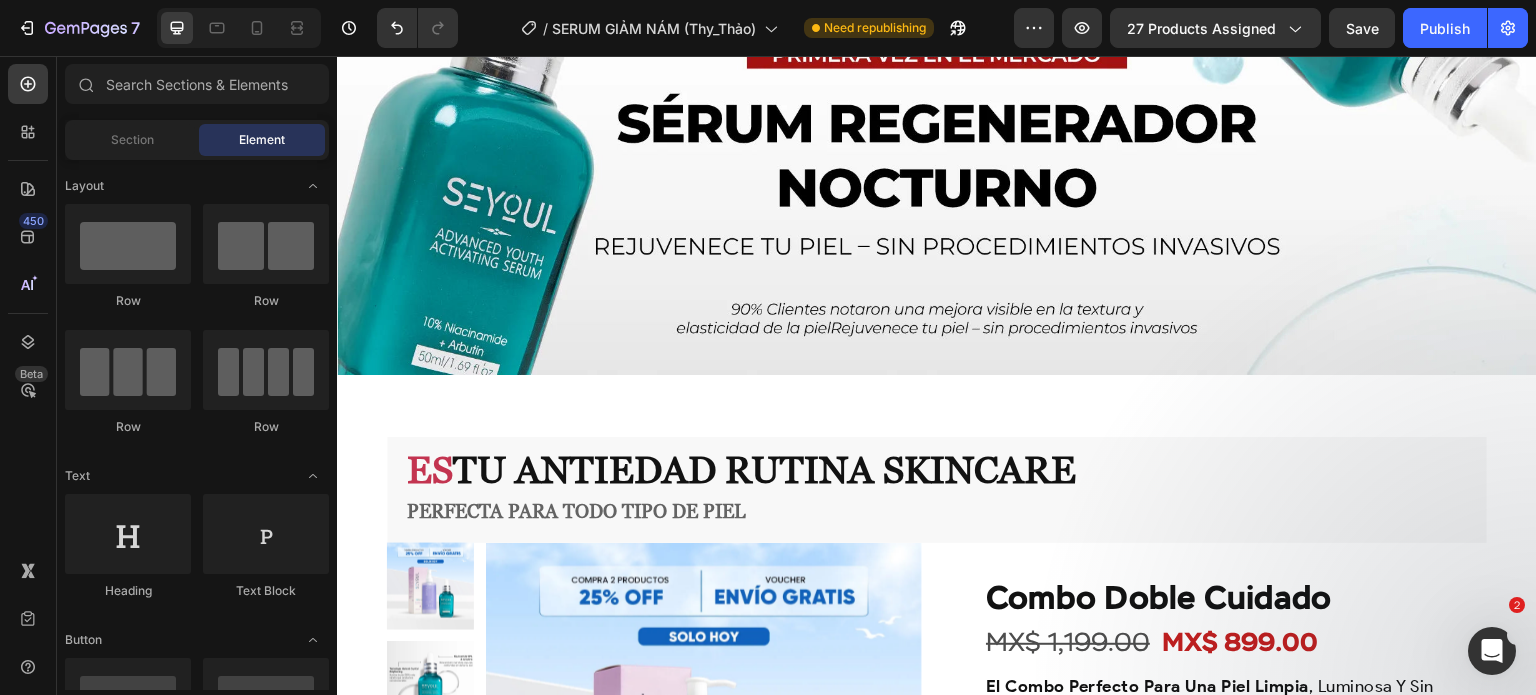 click on "Product Images Seyoul Sérum Activador Rejuvenecedor Product Title MX$ 489.00 Product Price Product Price Row
AÑADIR AL CARRITO Button Row Product Sticky Image Image Section 3/25   Create Theme Section AI Content Write with GemAI What would you like to describe here? Tone and Voice Persuasive Product Combo Piel Renacida Show more Generate ES  TU ANTIEDAD Rutina skincare PERFECTA PARA TODO TIPO DE PIEL Heading Section 4/25 ES  TU ANTIEDAD Rutina skincare PERFECTA PARA TODO TIPO DE PIEL Heading Product Images Row Icon Icon Icon Icon
Icon Icon List Más de 1.200 mujeres ya lo eligieron Text Block Row Combo Doble Cuidado Product Title MX$ 1,199.00 Product Price Product Price MX$ 899.00 Product Price Product Price Row el combo perfecto para una piel limpia , luminosa y sin manchas — una rutina completa que combina el poder del  aceite limpiador  para eliminar impurezas durante el día y el  sérum activador rejuvenecedor  para regenerar la piel durante la noche. Text block" at bounding box center (937, 2707) 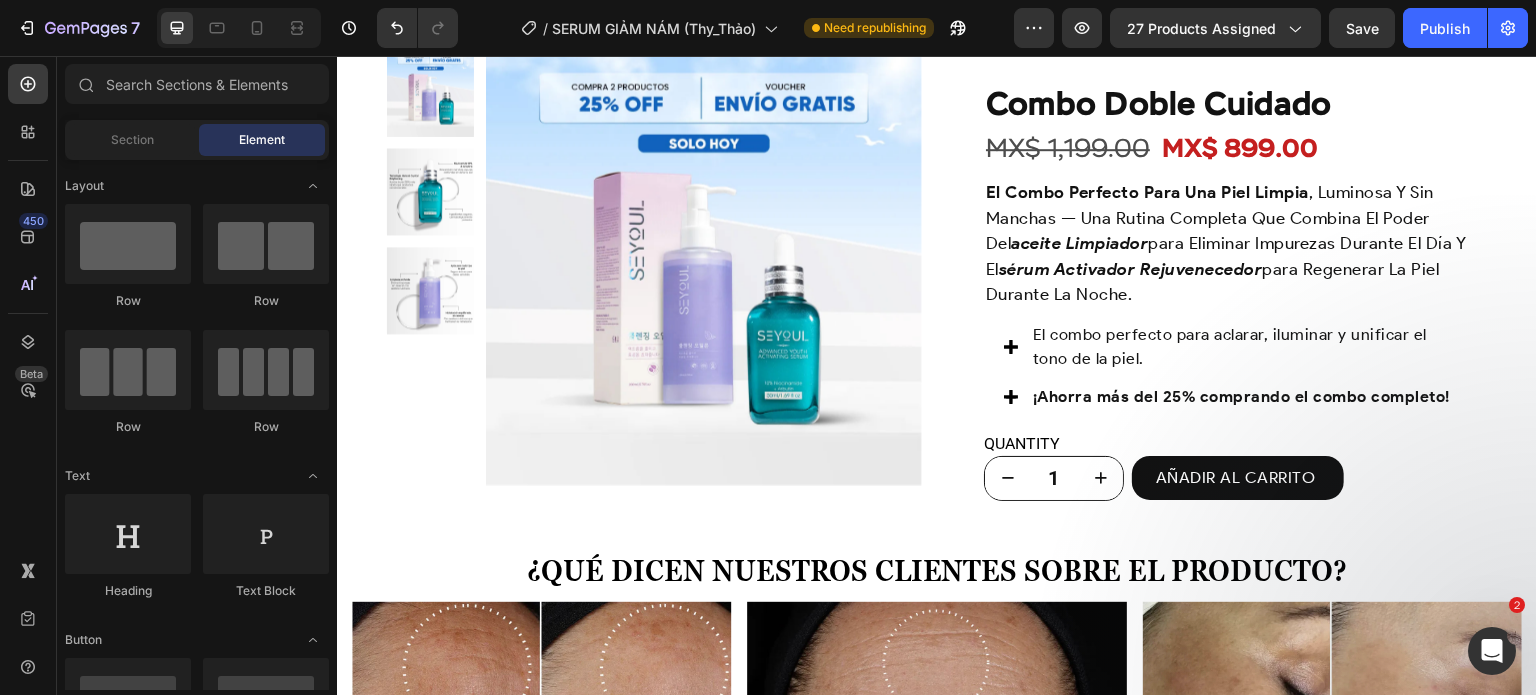 scroll, scrollTop: 1913, scrollLeft: 0, axis: vertical 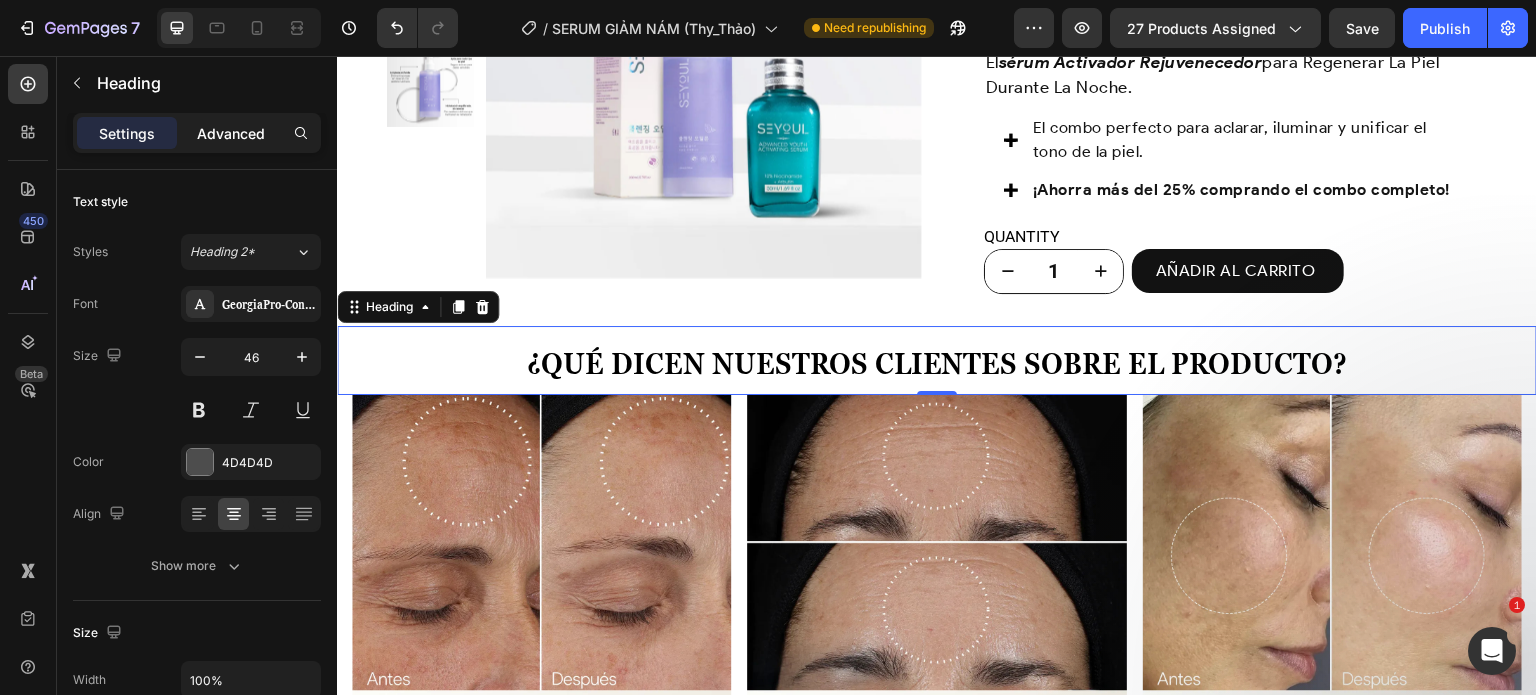 click on "Advanced" at bounding box center [231, 133] 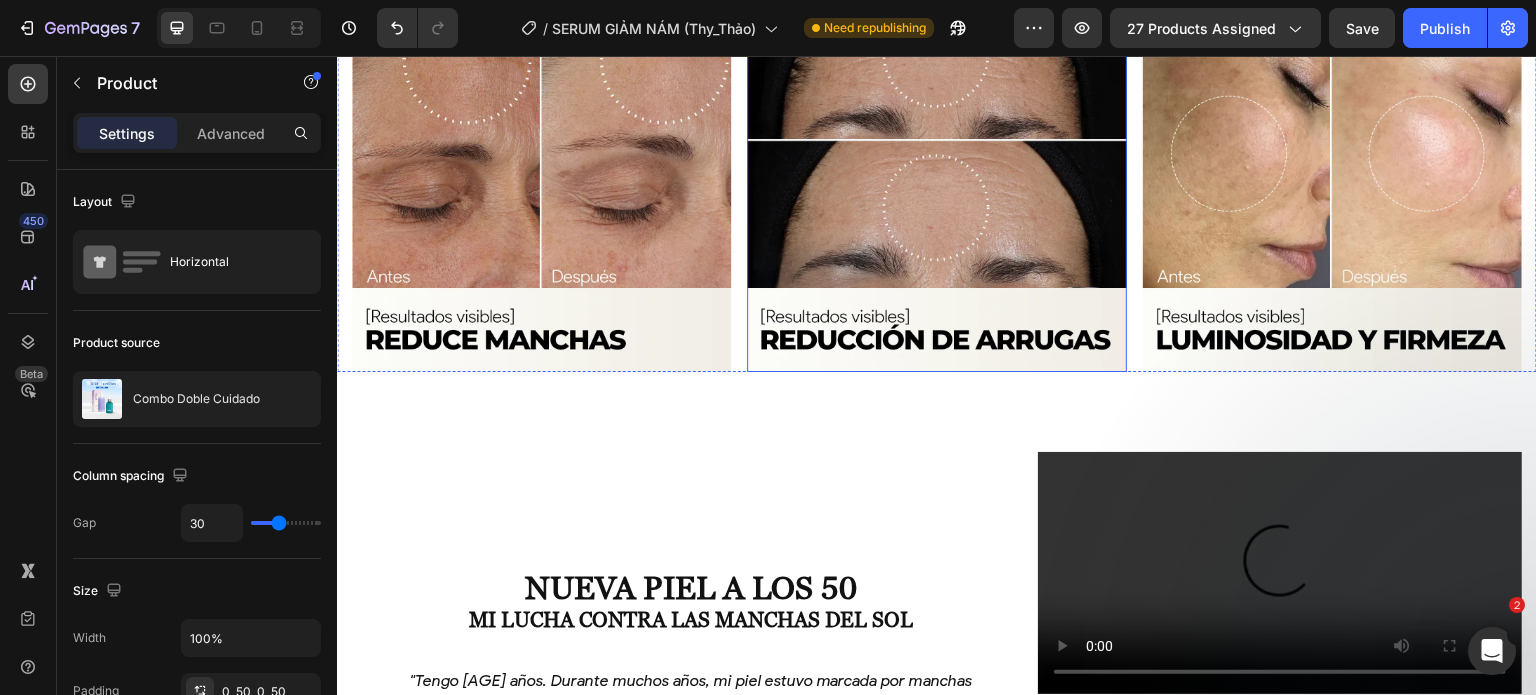 scroll, scrollTop: 2316, scrollLeft: 0, axis: vertical 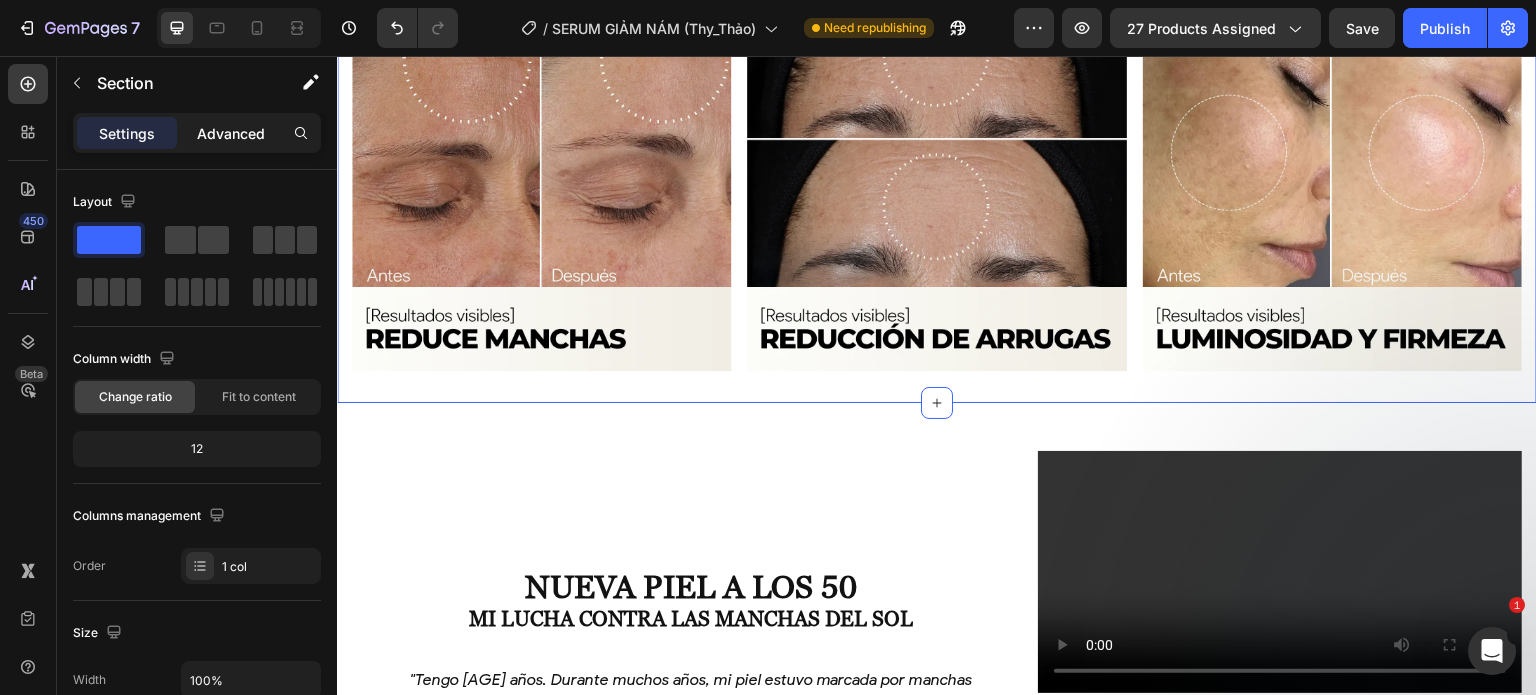 click on "Advanced" 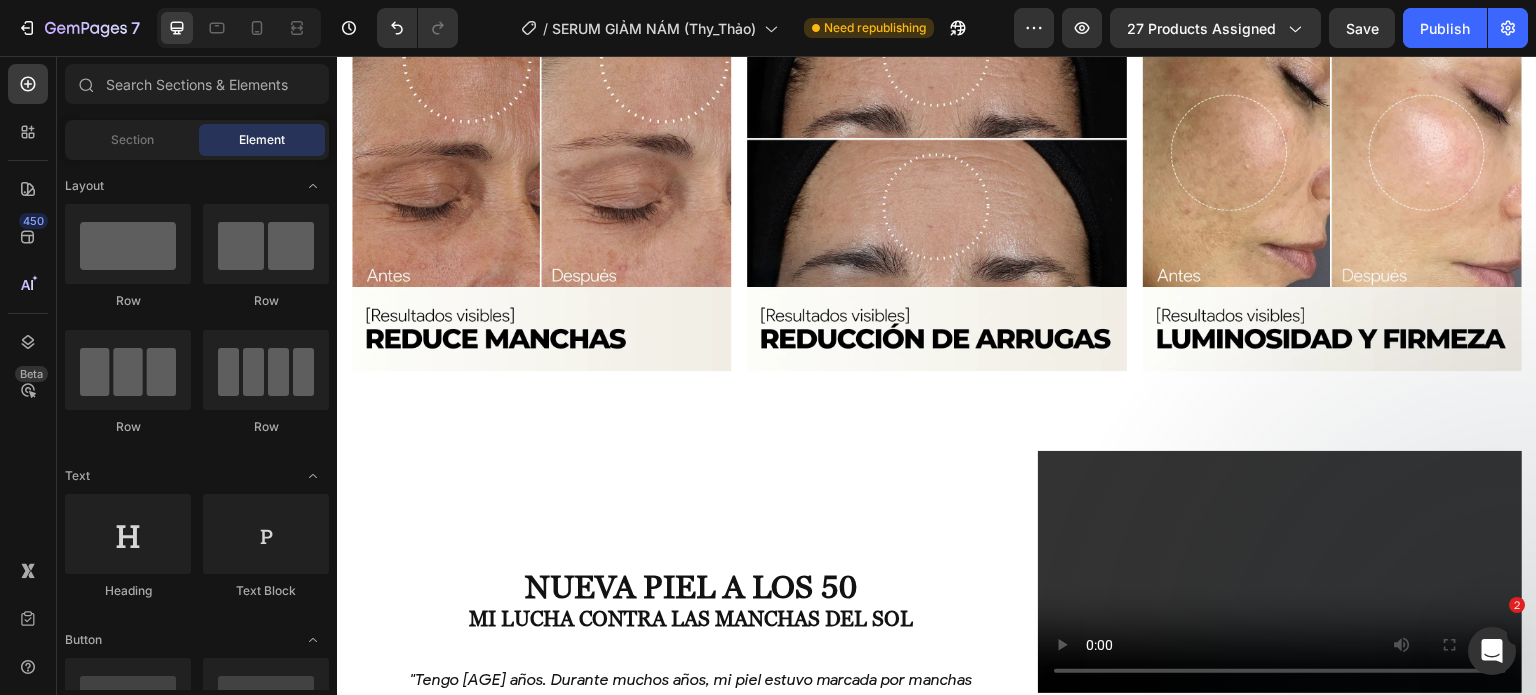 click on "Product Images Seyoul Sérum Activador Rejuvenecedor Product Title MX$ 489.00 Product Price Product Price Row
AÑADIR AL CARRITO Button Row Product Sticky ¿Qué dicen nuestros clientes sobre el producto? Heading Image Image Image Row Section 6/25 ¿Qué dicen nuestros clientes sobre el producto? Heading
Image Image Image
Carousel Section 7/25 Nueva Piel a los 50 Mi Lucha contra las Manchas del Sol Heading   —   [FIRST], [AGE], [CITY]   — Text Block
AÑADIR AL CARRITO Button Video Row Nueva Piel a los 50 Mi Lucha contra las Manchas del Sol Heading Video
AÑADIR AL CARRITO Button   – [FIRST], [AGE], [CITY] Text Block Row Section 8/25 Solución Integral para la Piel con Manchas y Opaca Heading ¡innovación exclusiva!  tecnología nocturna – regenera tu piel profundamente mientras duermes. Text Block Section 9/25
Image Image Image
Carousel
AÑADIR AL CARRITO Add to Cart Row" at bounding box center (937, 1609) 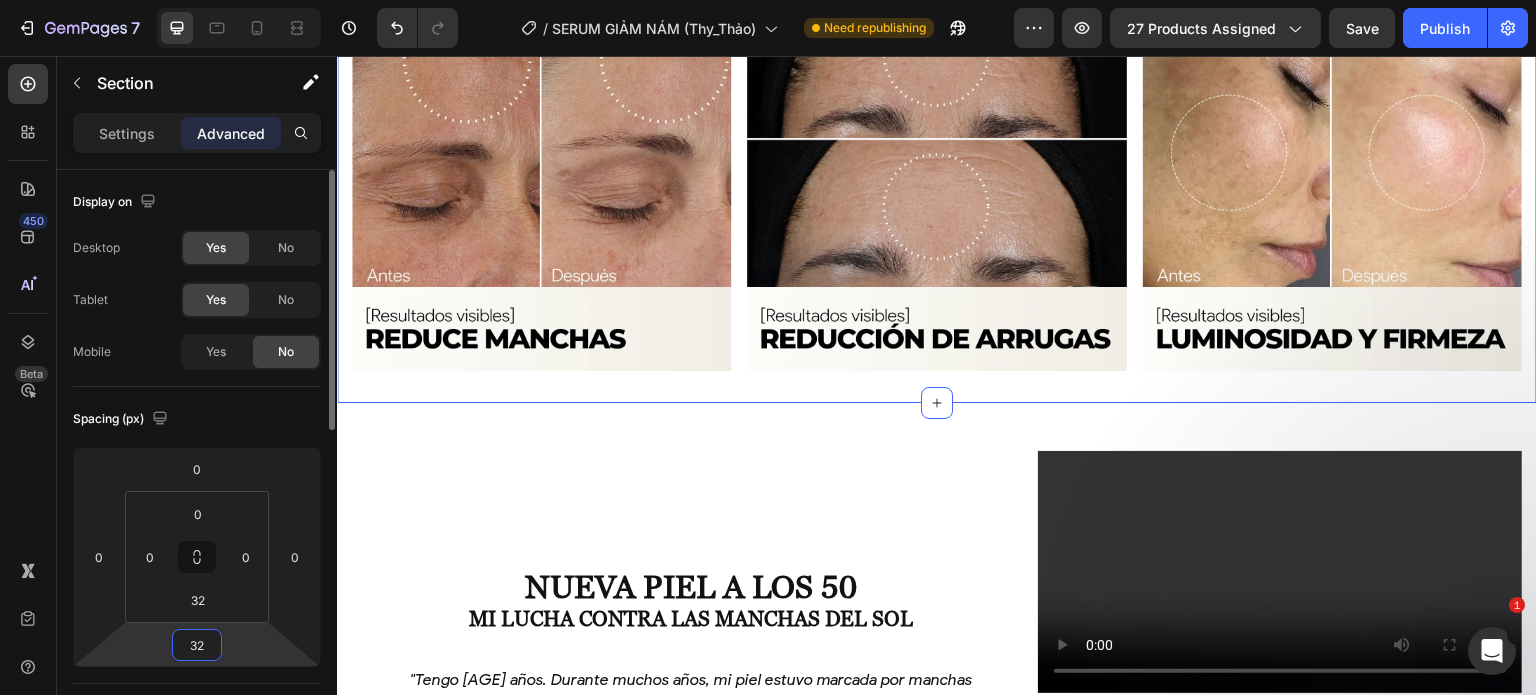 click on "32" at bounding box center [197, 645] 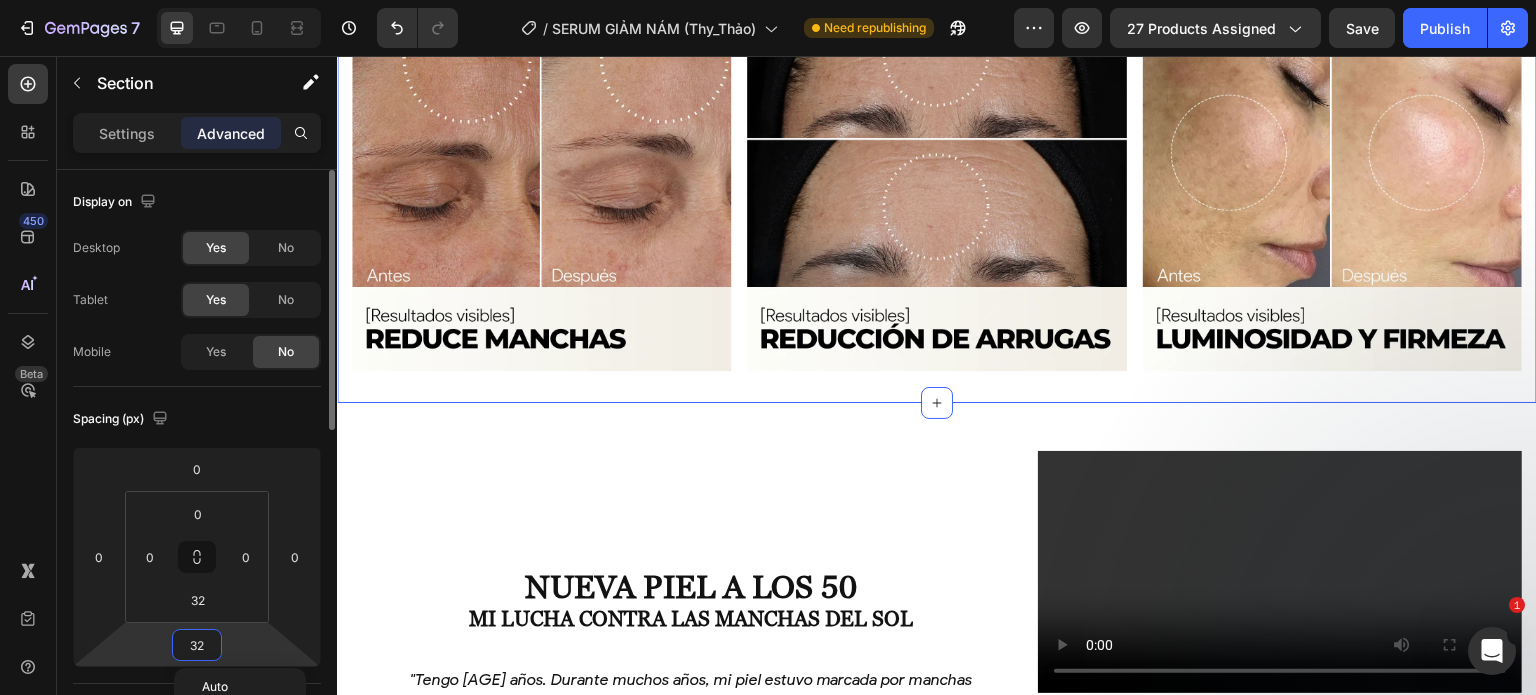 type on "0" 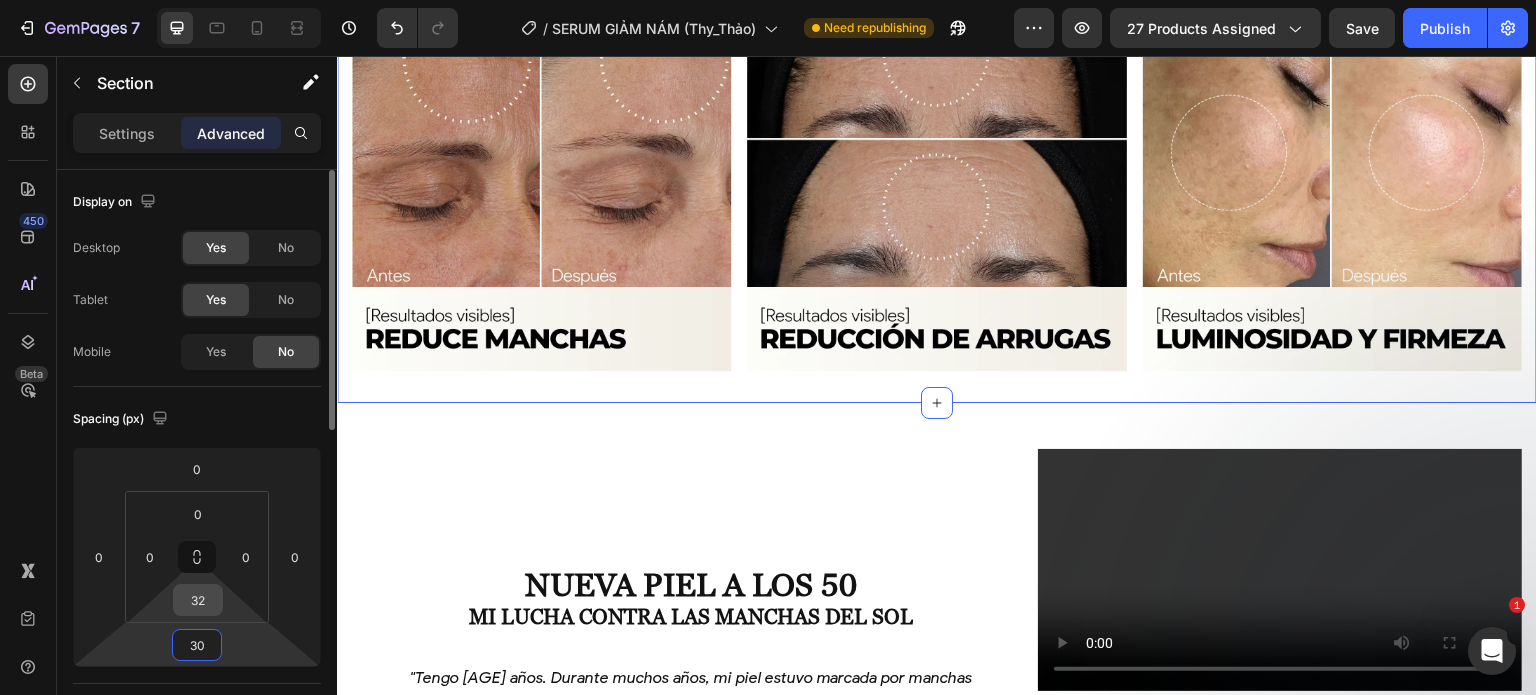 type on "30" 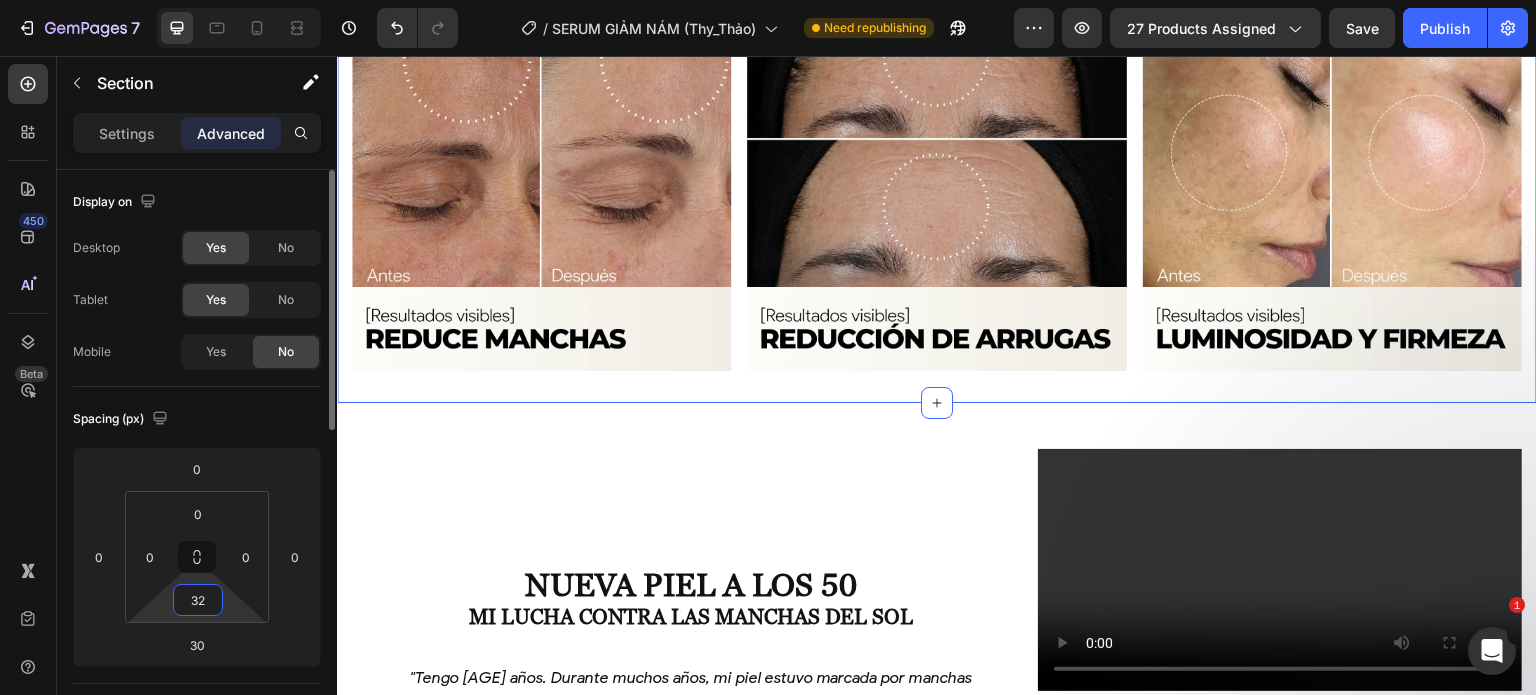 click on "32" at bounding box center [198, 600] 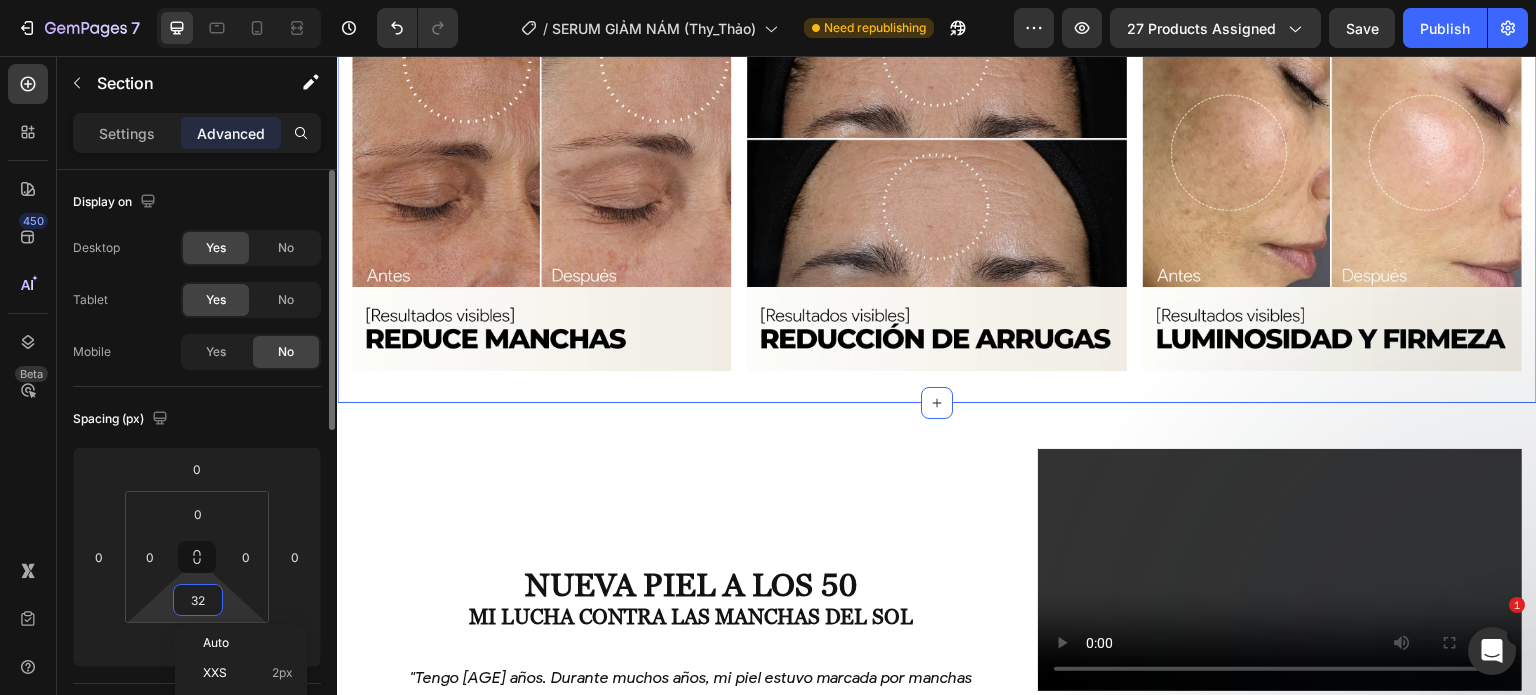 type on "2" 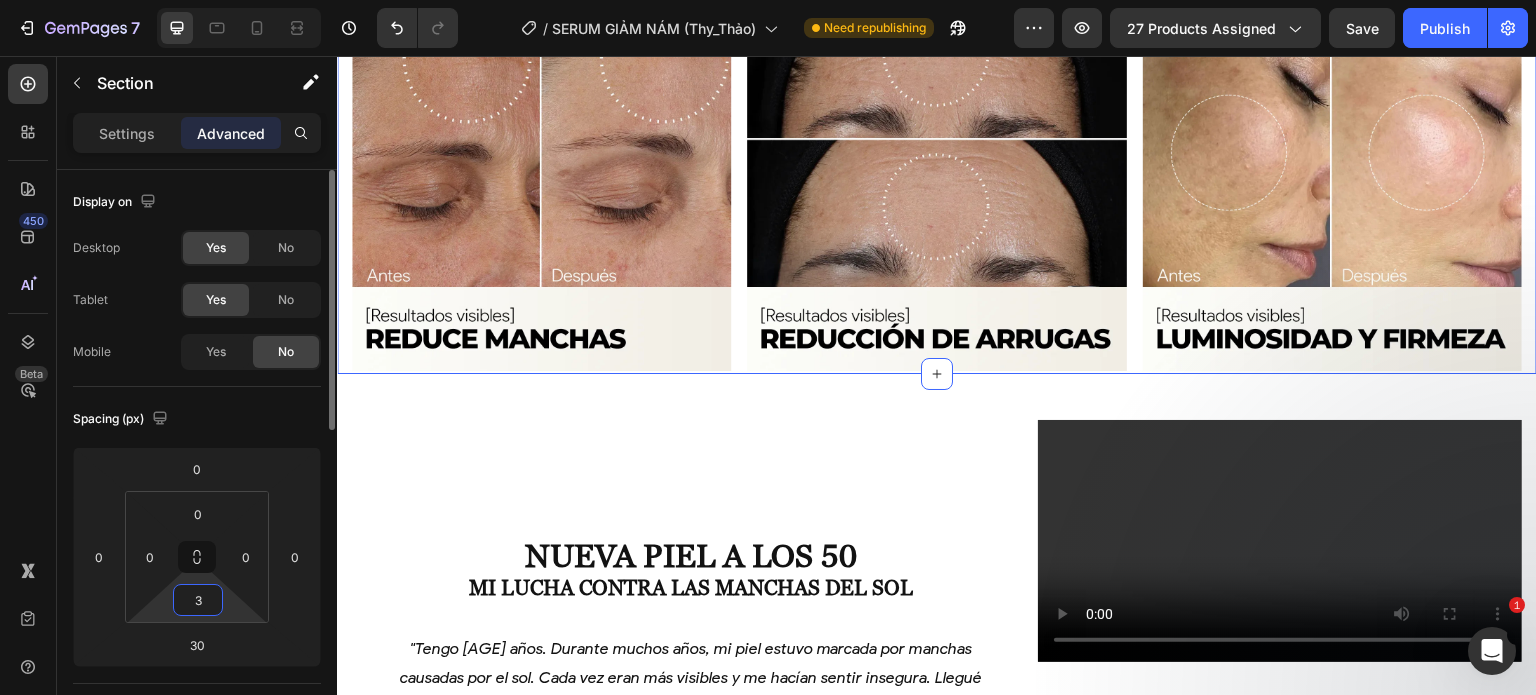 type on "30" 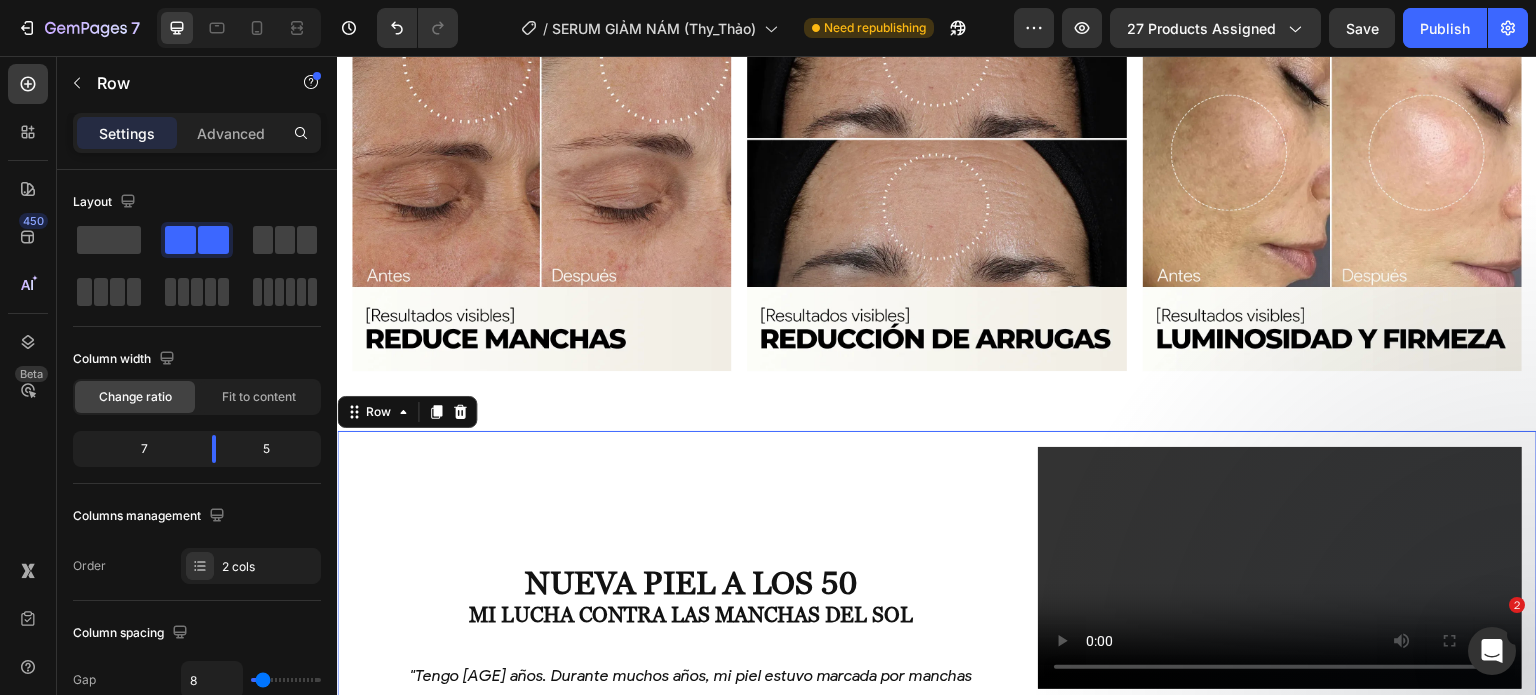 click on "Nueva Piel a los 50 Mi Lucha contra las Manchas del Sol Heading "Tengo [AGE] años. Durante muchos años, mi piel estuvo marcada por manchas causadas por el sol. Cada vez eran más visibles y me hacían sentir insegura. Llegué a pensar que tendría que vivir con ellas para siempre. Hasta que descubrí el Sérum Rejuvenecedor de Seyoul. Empecé a usarlo cada noche, como parte de mi rutina. Tiene una textura ligera, se absorbe rápido y no deja sensación pegajosa. Al poco tiempo, mi piel se sentía más suave e hidratada. Y hacia la octava semana, las manchas empezaron a desvanecerse notablemente. Jamás imaginé que a los [AGE] años volvería a sentirme tan segura y feliz con mi piel."   —   [FIRST], [AGE], [CITY]   —" at bounding box center [937, 731] 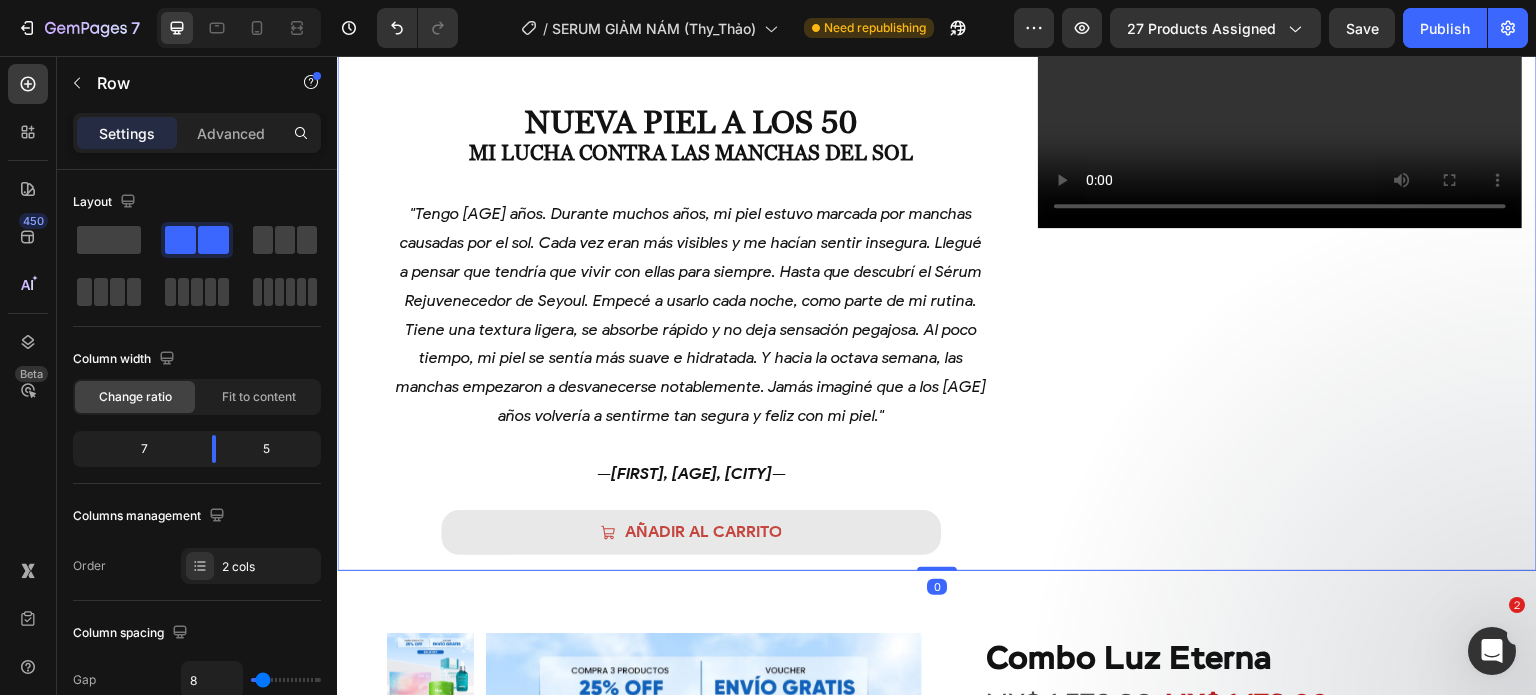scroll, scrollTop: 2773, scrollLeft: 0, axis: vertical 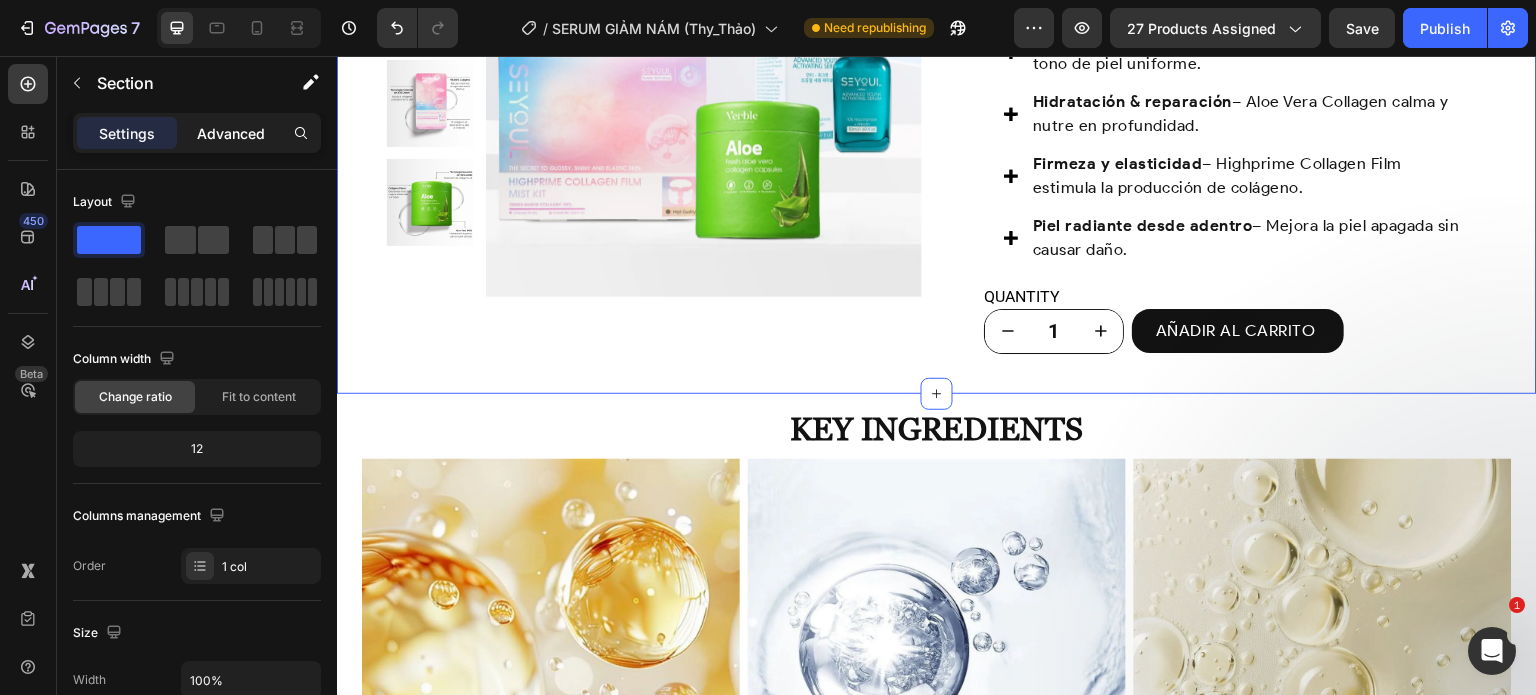 click on "Advanced" at bounding box center (231, 133) 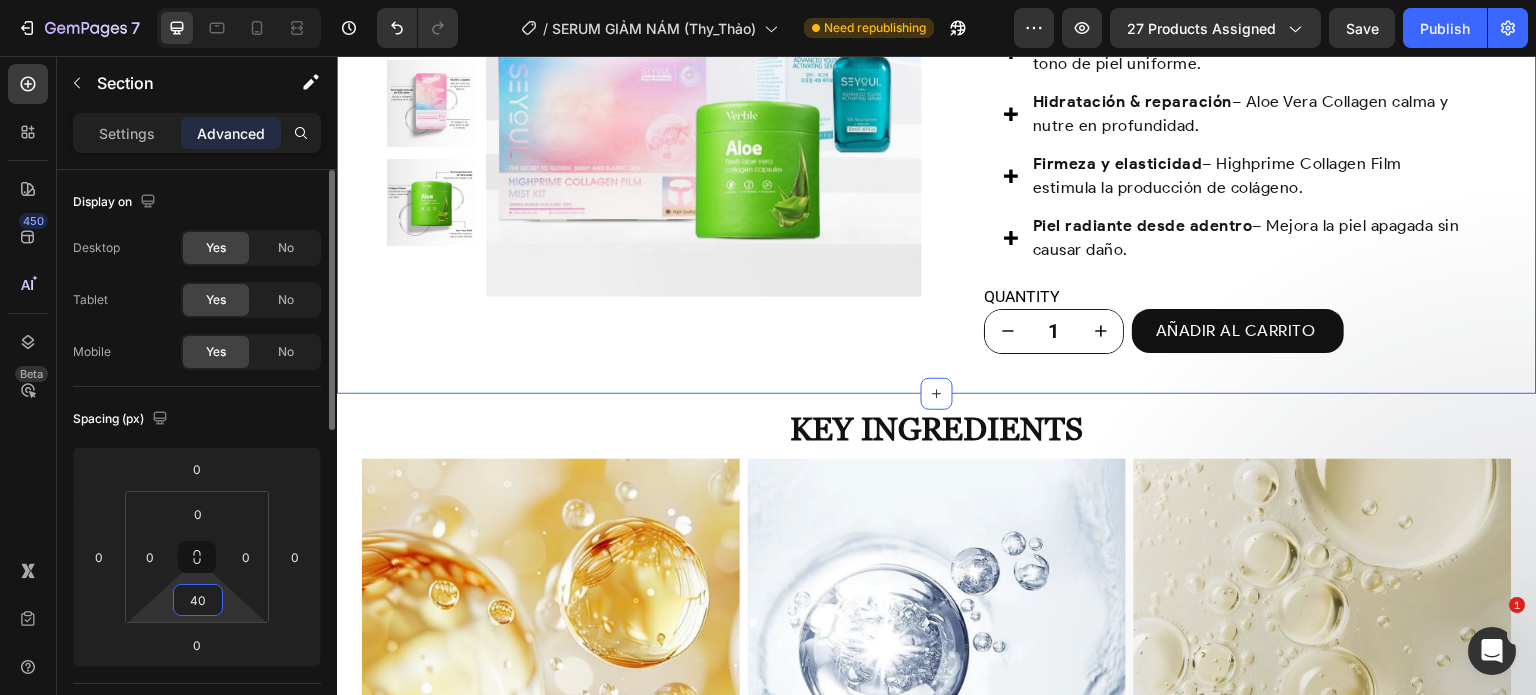 click on "7  Version history  /  SERUM GIẢM NÁM (Thy_Thảo) Need republishing Preview 27 products assigned  Save   Publish  450 Beta Sections(18) Elements(84) Section Element Hero Section Product Detail Brands Trusted Badges Guarantee Product Breakdown How to use Testimonials Compare Bundle FAQs Social Proof Brand Story Product List Collection Blog List Contact Sticky Add to Cart Custom Footer Browse Library 450 Layout
Row
Row
Row
Row Text
Heading
Text Block Button
Button
Button Media
Image
Image" at bounding box center [768, 0] 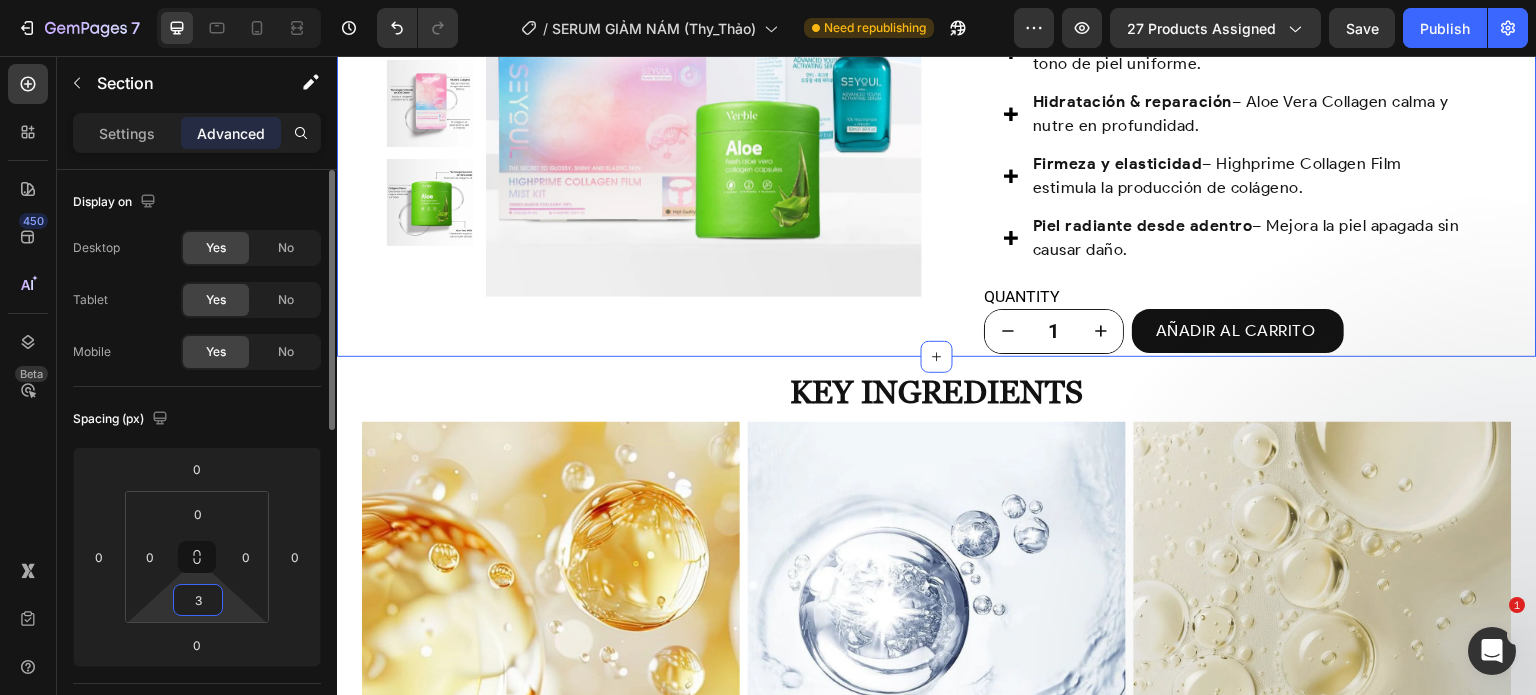 type on "30" 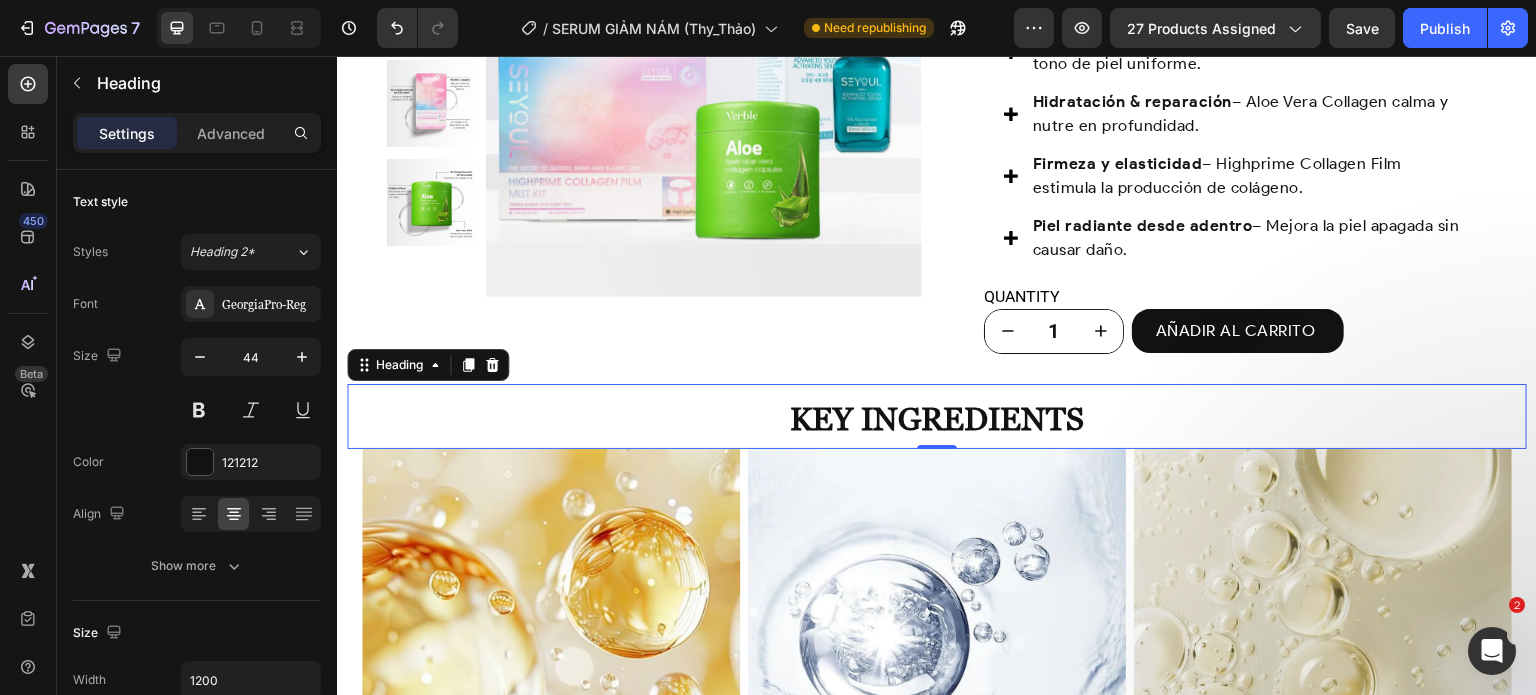 click on "key ingredients" at bounding box center (937, 416) 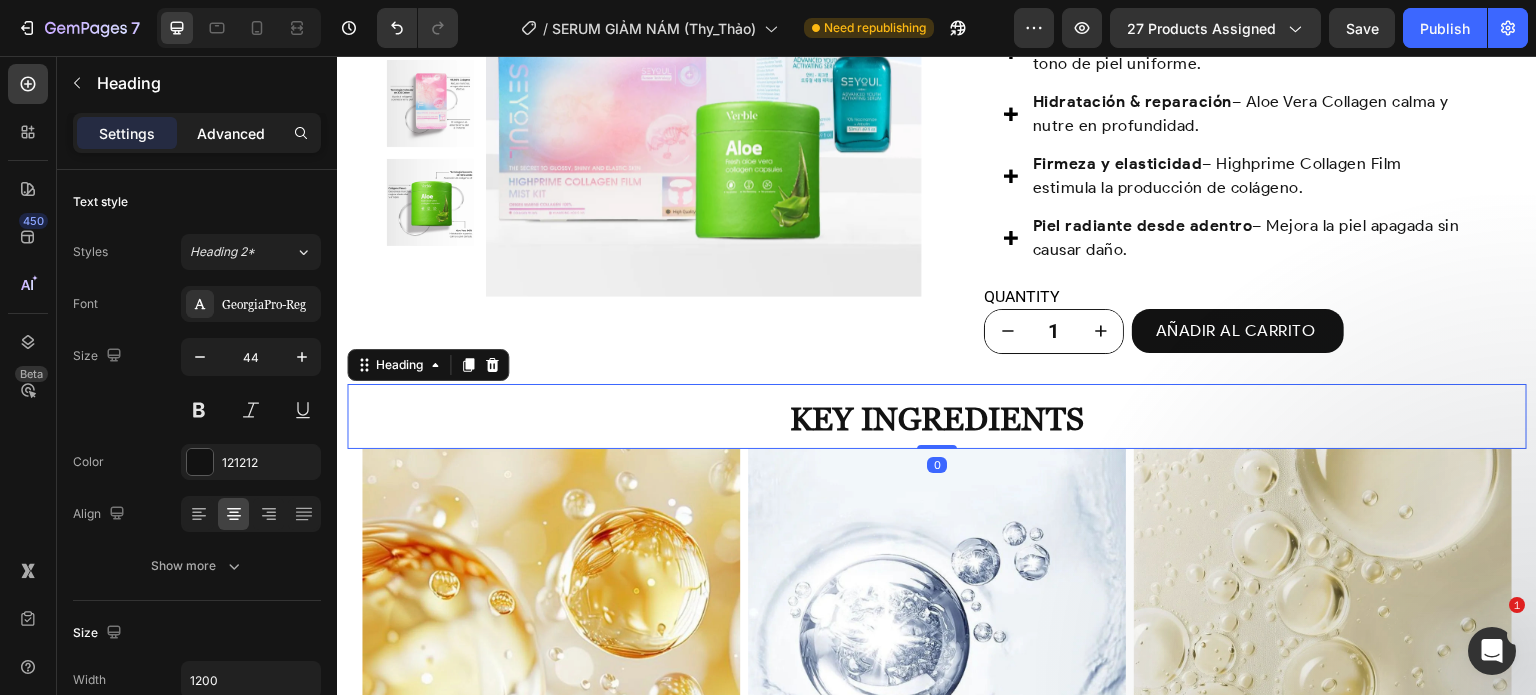 click on "Advanced" at bounding box center [231, 133] 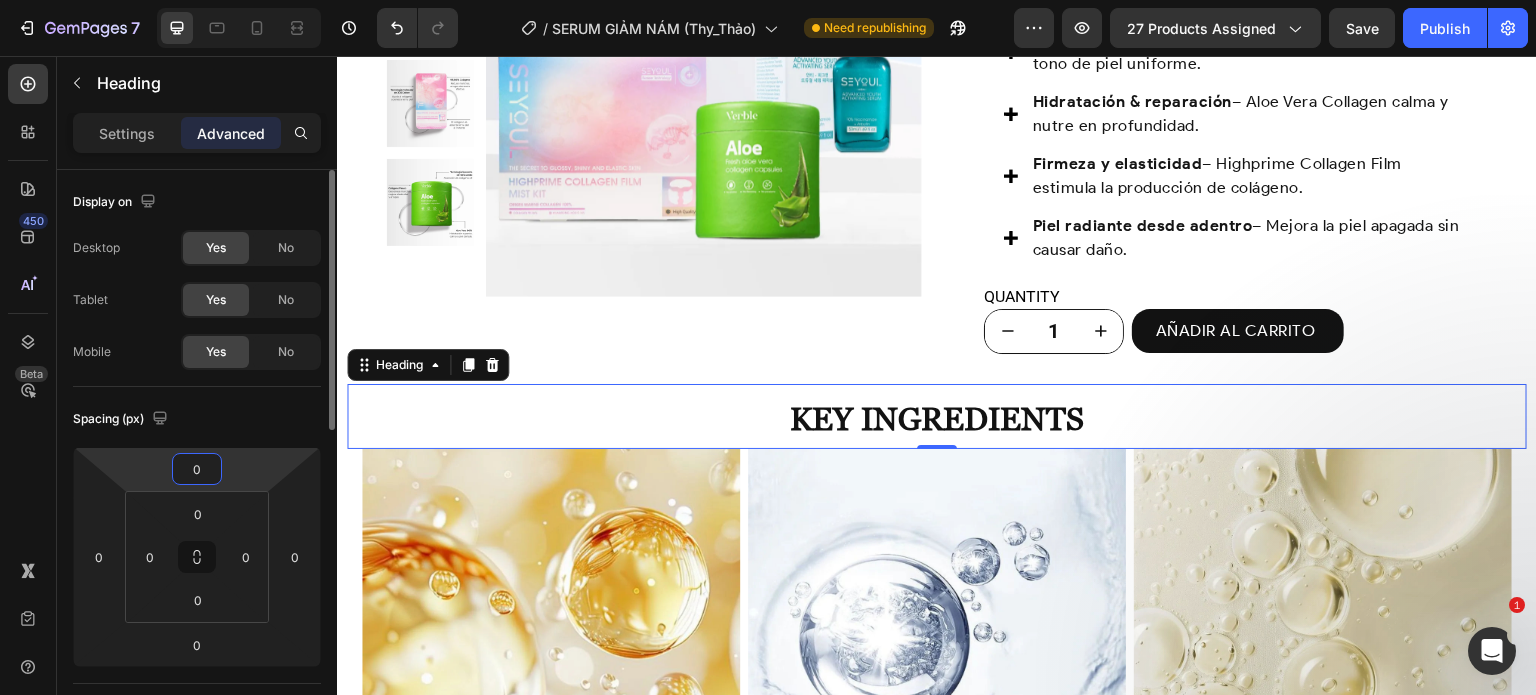 click on "0" at bounding box center (197, 469) 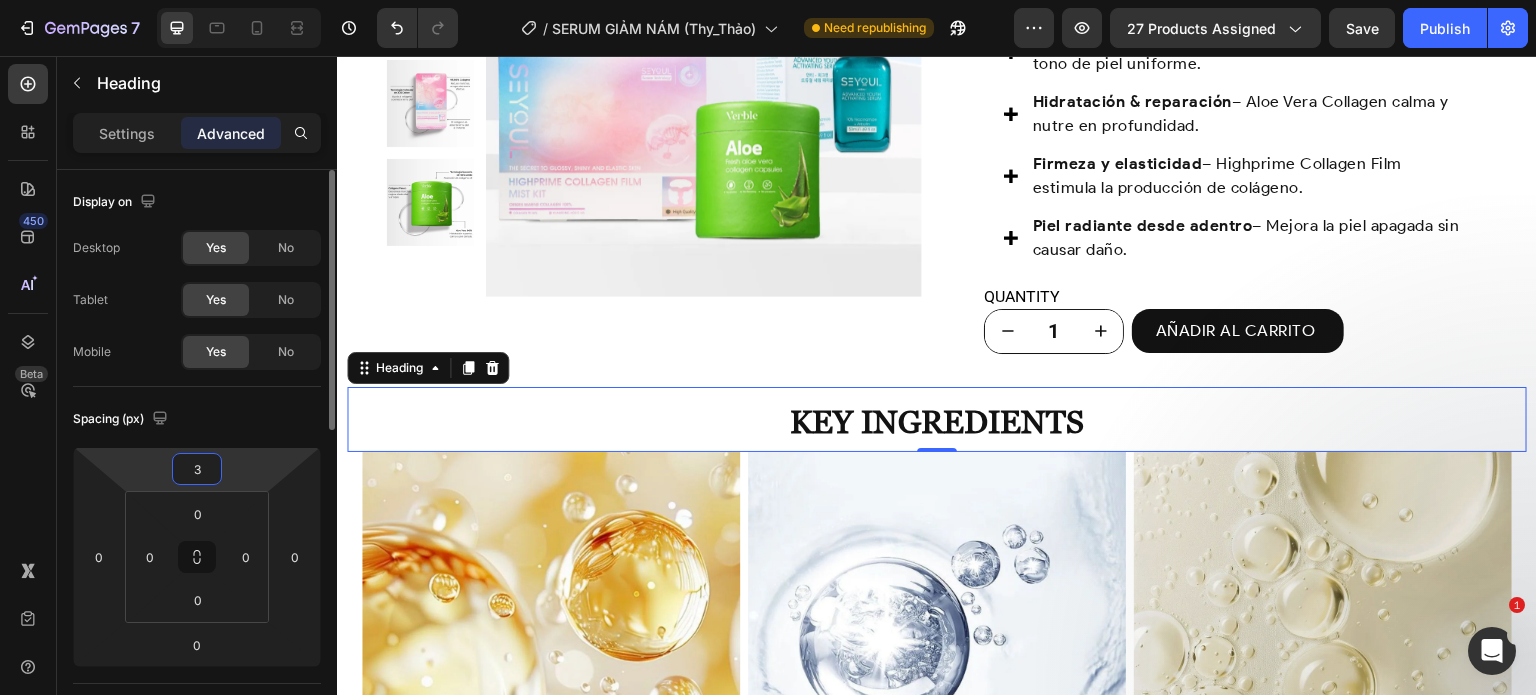 type on "30" 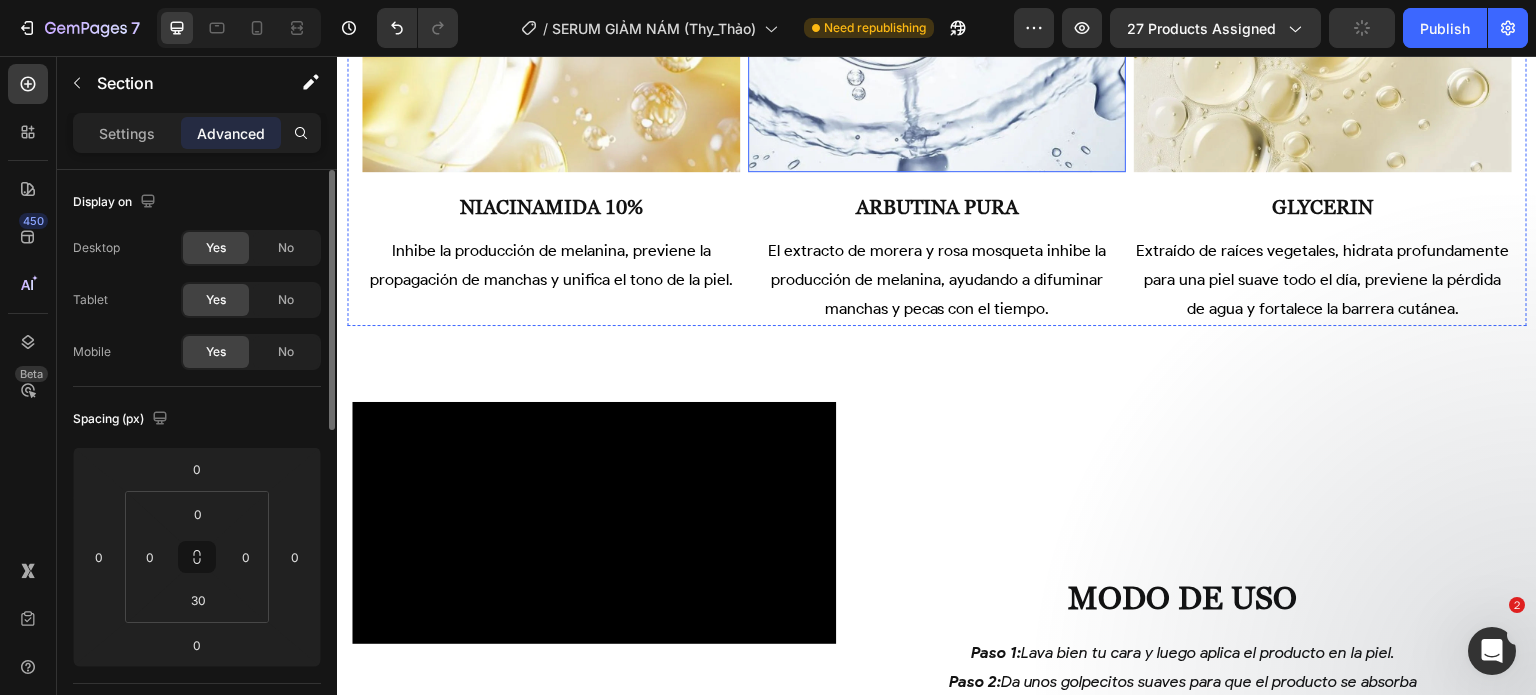 scroll, scrollTop: 4226, scrollLeft: 0, axis: vertical 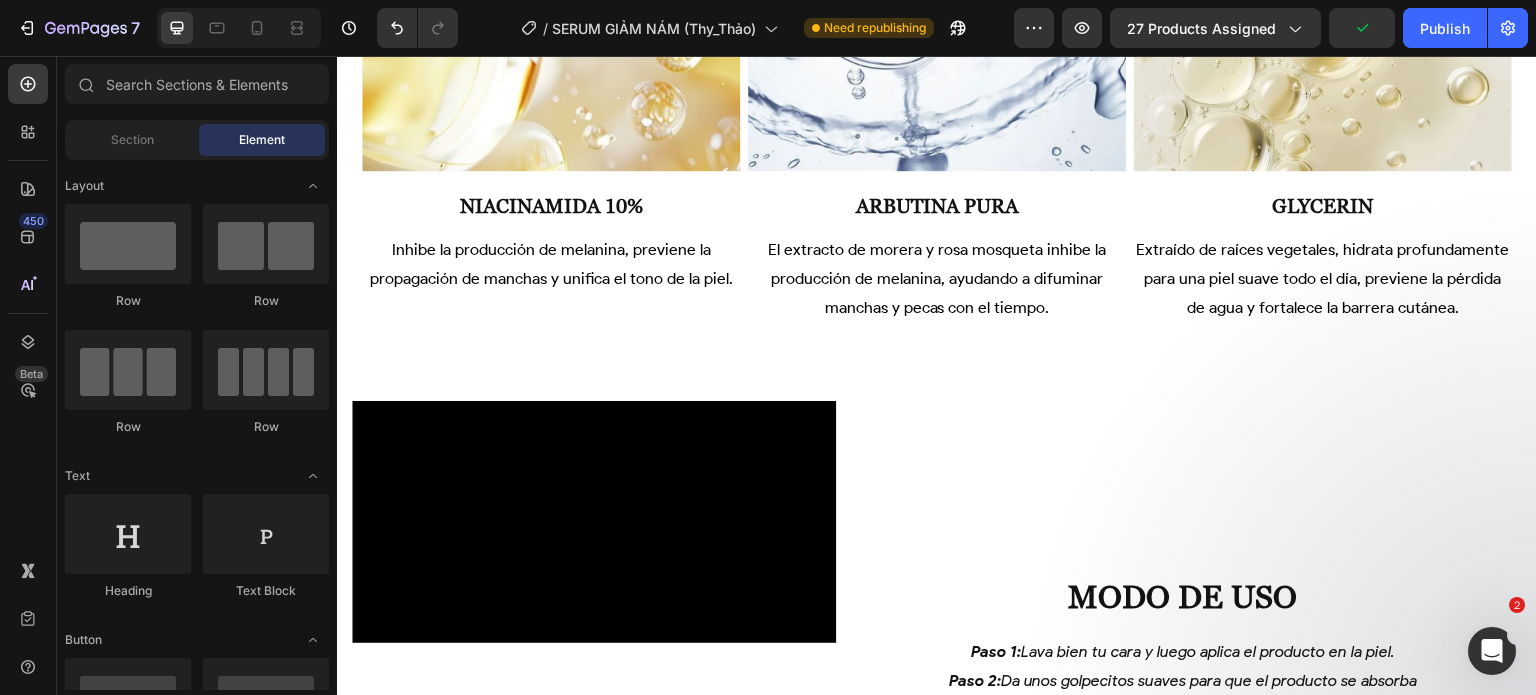 click on "Product Images Seyoul Sérum Activador Rejuvenecedor Product Title MX$ 489.00 Product Price Product Price Row
AÑADIR AL CARRITO Button Row Product Sticky ¿Qué dicen nuestros clientes sobre el producto? Heading
Image Image Image
Carousel Section 7/25 Solución Integral para la Piel con Manchas y Opaca Heading ¡innovación exclusiva!  tecnología nocturna – regenera tu piel profundamente mientras duermes. Text Block Section 9/25 key ingredients Heading
Image niacinamide 10% Heading Inhibe la producción de melanina, previene la propagación de manchas y unifica el tono de la piel. Text Block Image Arbutina pura Heading El extracto de morera y rosa mosqueta inhibe la producción de melanina, ayudando a difuminar manchas y pecas con el tiempo. Text Block Image Glycerin Heading Text Block
Carousel Row key ingredients Heading Image Niacinamida 10% Heading Text Block Image" at bounding box center [937, -308] 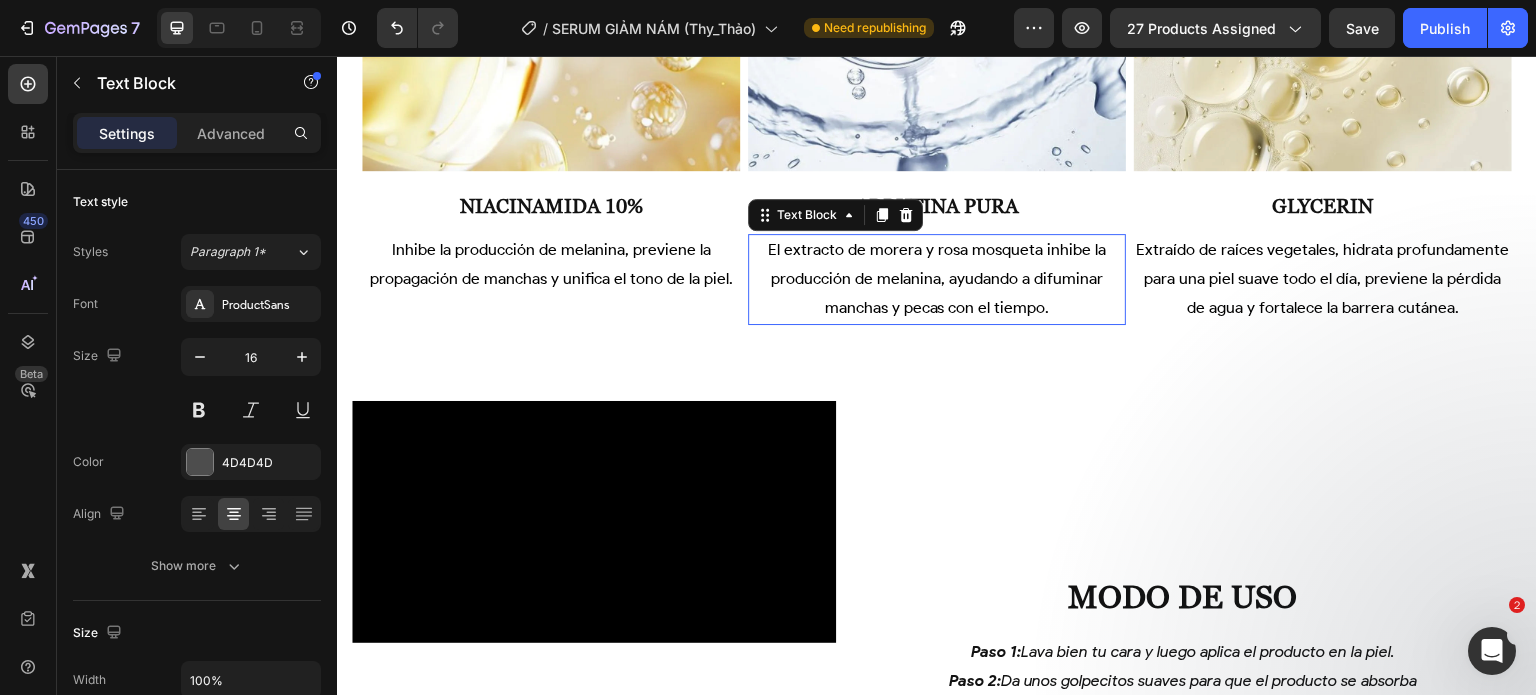 click on "El extracto de morera y rosa mosqueta inhibe la producción de melanina, ayudando a difuminar manchas y pecas con el tiempo." at bounding box center (937, 278) 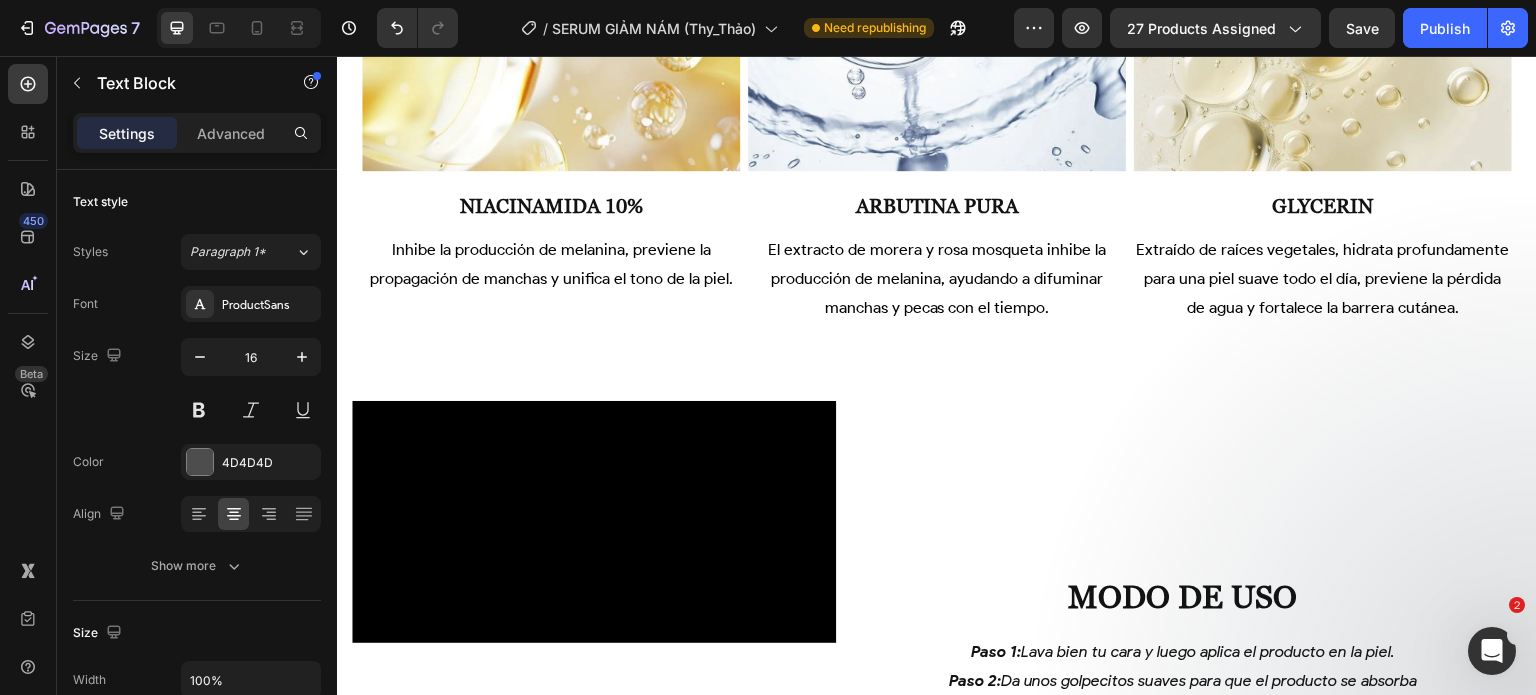 click on "Product Images Seyoul Sérum Activador Rejuvenecedor Product Title MX$ 489.00 Product Price Product Price Row
AÑADIR AL CARRITO Button Row Product Sticky ¿Qué dicen nuestros clientes sobre el producto? Heading
Image Image Image
Carousel Section 7/25 Solución Integral para la Piel con Manchas y Opaca Heading ¡innovación exclusiva!  tecnología nocturna – regenera tu piel profundamente mientras duermes. Text Block Section 9/25 key ingredients Heading
Image niacinamide 10% Heading Inhibe la producción de melanina, previene la propagación de manchas y unifica el tono de la piel. Text Block Image Arbutina pura Heading El extracto de morera y rosa mosqueta inhibe la producción de melanina, ayudando a difuminar manchas y pecas con el tiempo. Text Block Image Glycerin Heading Text Block
Carousel Row key ingredients Heading Image Niacinamida 10% Heading Text Block Image" at bounding box center [937, -308] 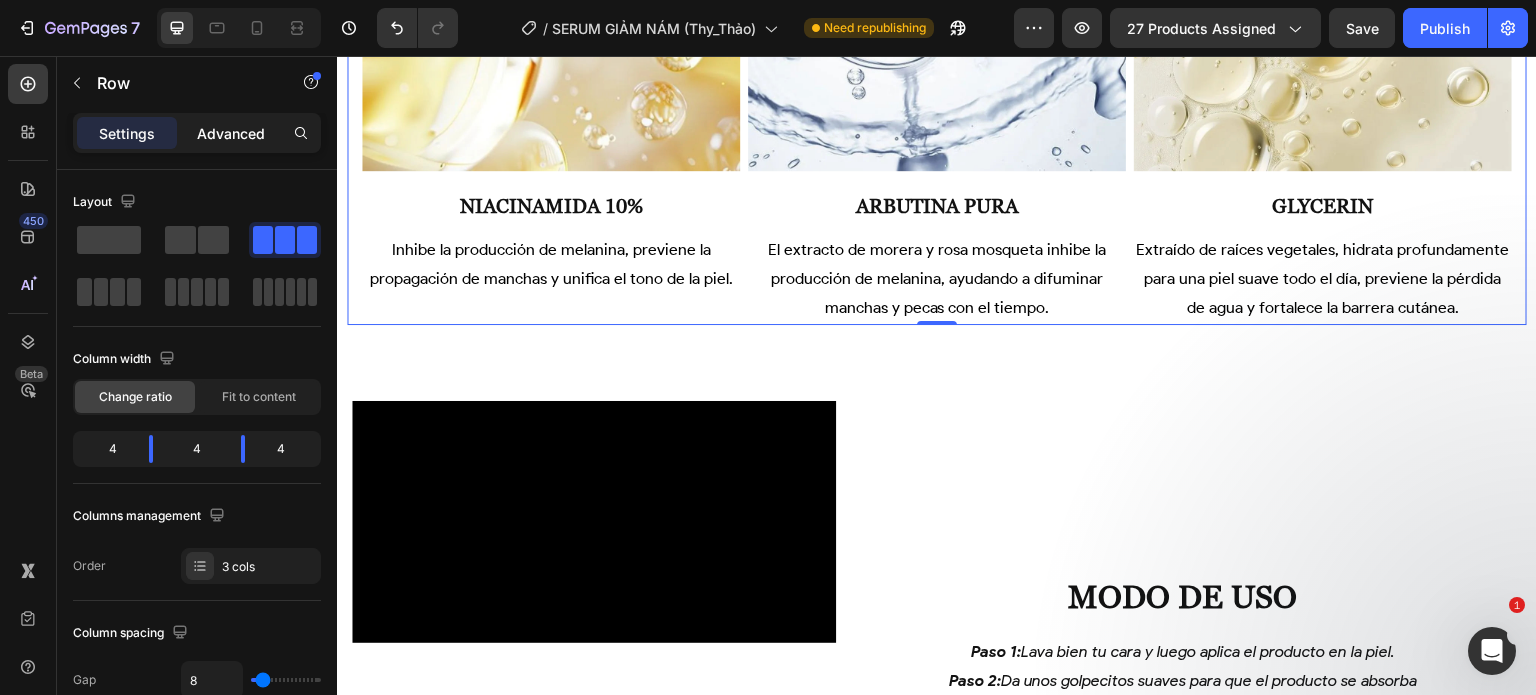click on "Advanced" at bounding box center [231, 133] 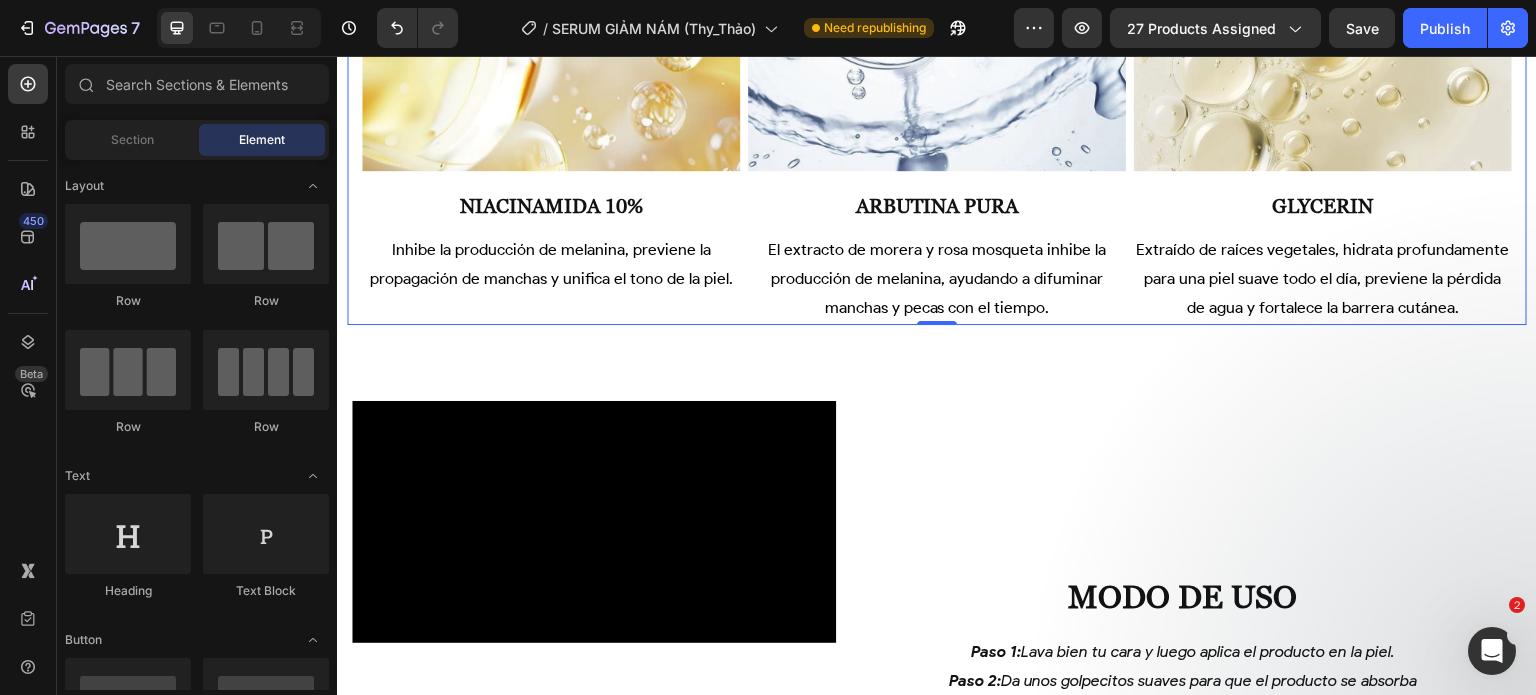 click on "Product Images Seyoul Sérum Activador Rejuvenecedor Product Title MX$ 489.00 Product Price Product Price Row
AÑADIR AL CARRITO Button Row Product Sticky ¿Qué dicen nuestros clientes sobre el producto? Heading
Image Image Image
Carousel Section 7/25 Solución Integral para la Piel con Manchas y Opaca Heading ¡innovación exclusiva!  tecnología nocturna – regenera tu piel profundamente mientras duermes. Text Block Section 9/25 key ingredients Heading
Image niacinamide 10% Heading Inhibe la producción de melanina, previene la propagación de manchas y unifica el tono de la piel. Text Block Image Arbutina pura Heading El extracto de morera y rosa mosqueta inhibe la producción de melanina, ayudando a difuminar manchas y pecas con el tiempo. Text Block Image Glycerin Heading Text Block
Carousel Row key ingredients Heading Image Niacinamida 10% Heading Text Block Image" at bounding box center (937, -308) 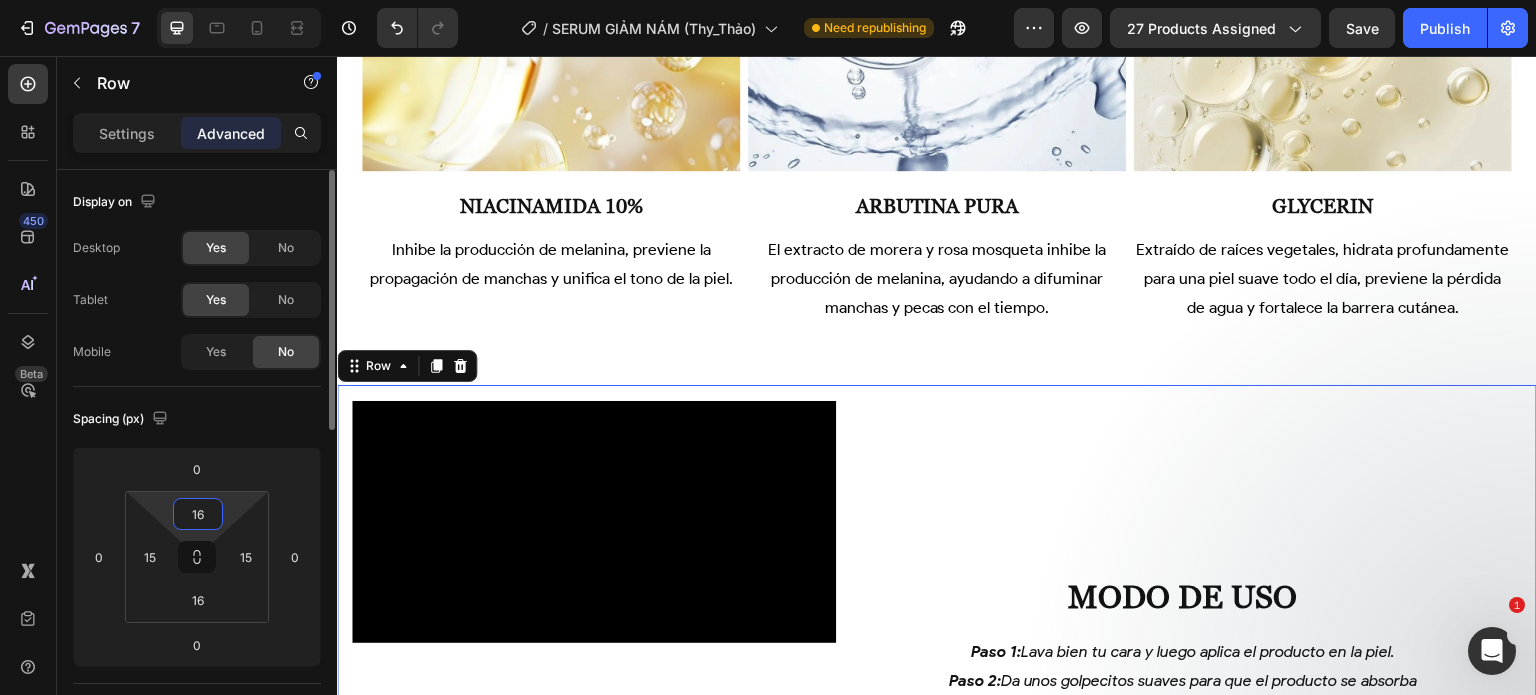 click on "16" at bounding box center (198, 514) 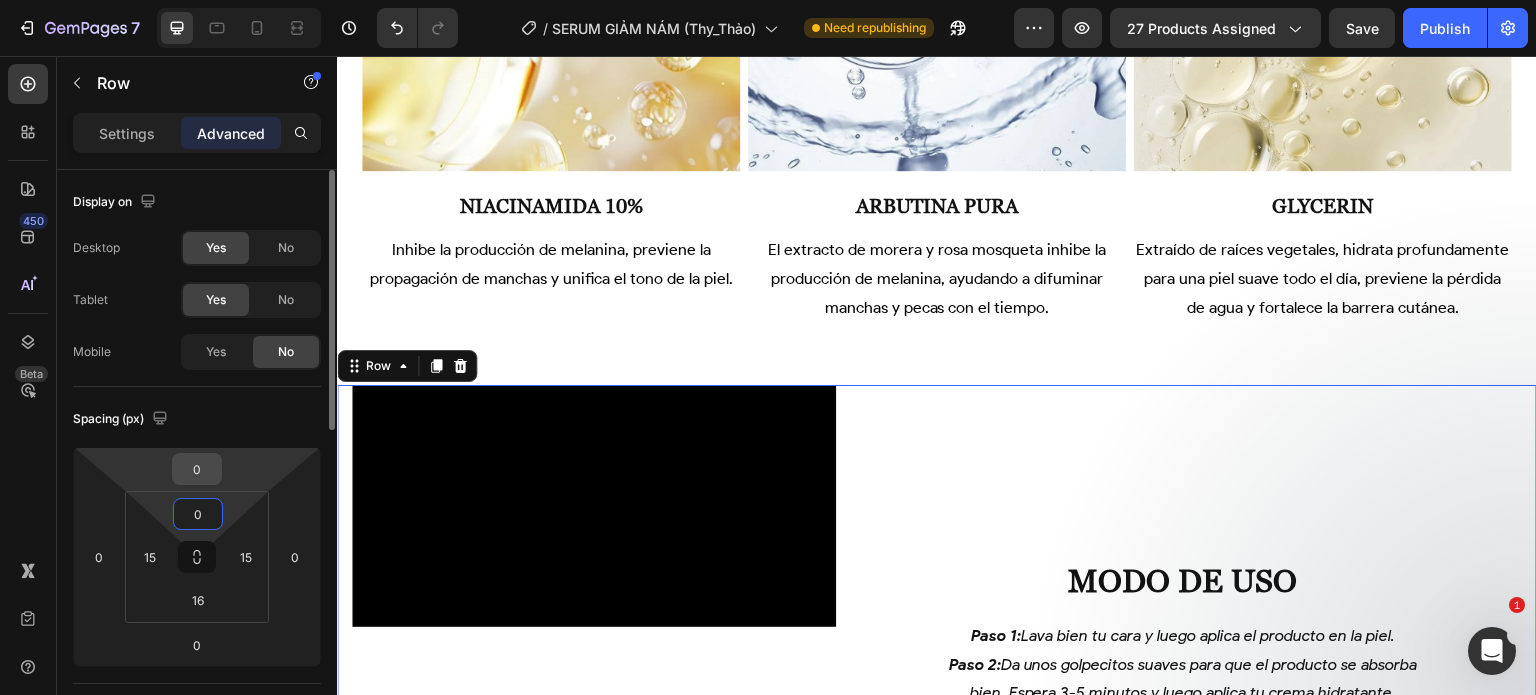 type on "0" 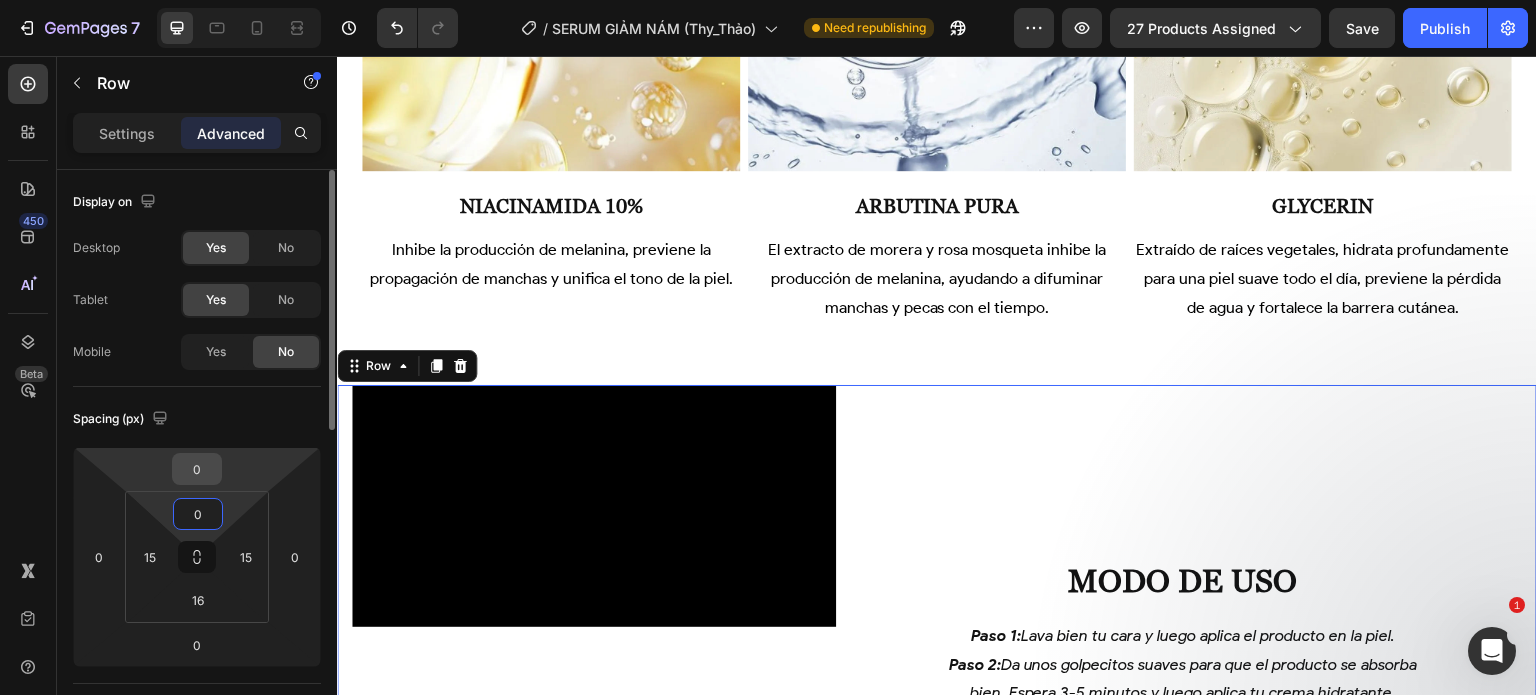 click on "0" at bounding box center [197, 469] 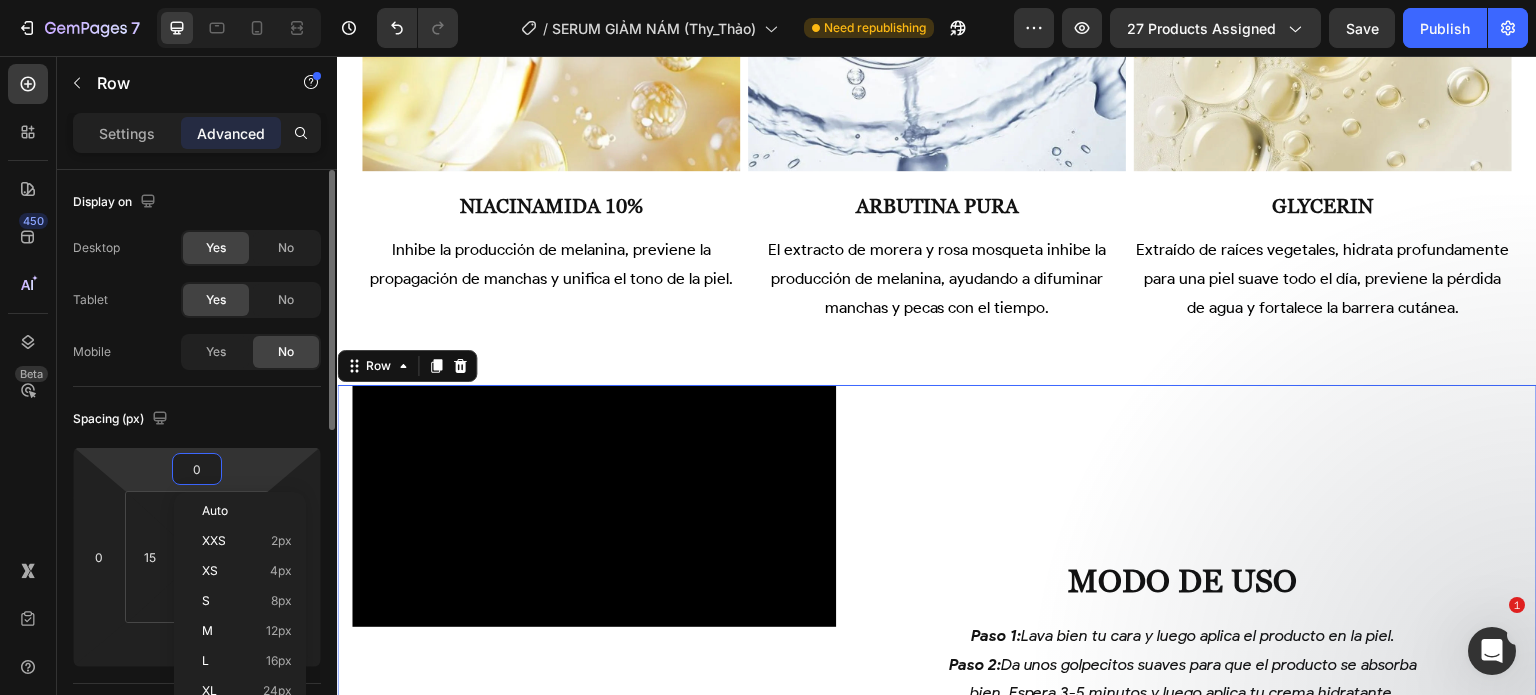 type on "2" 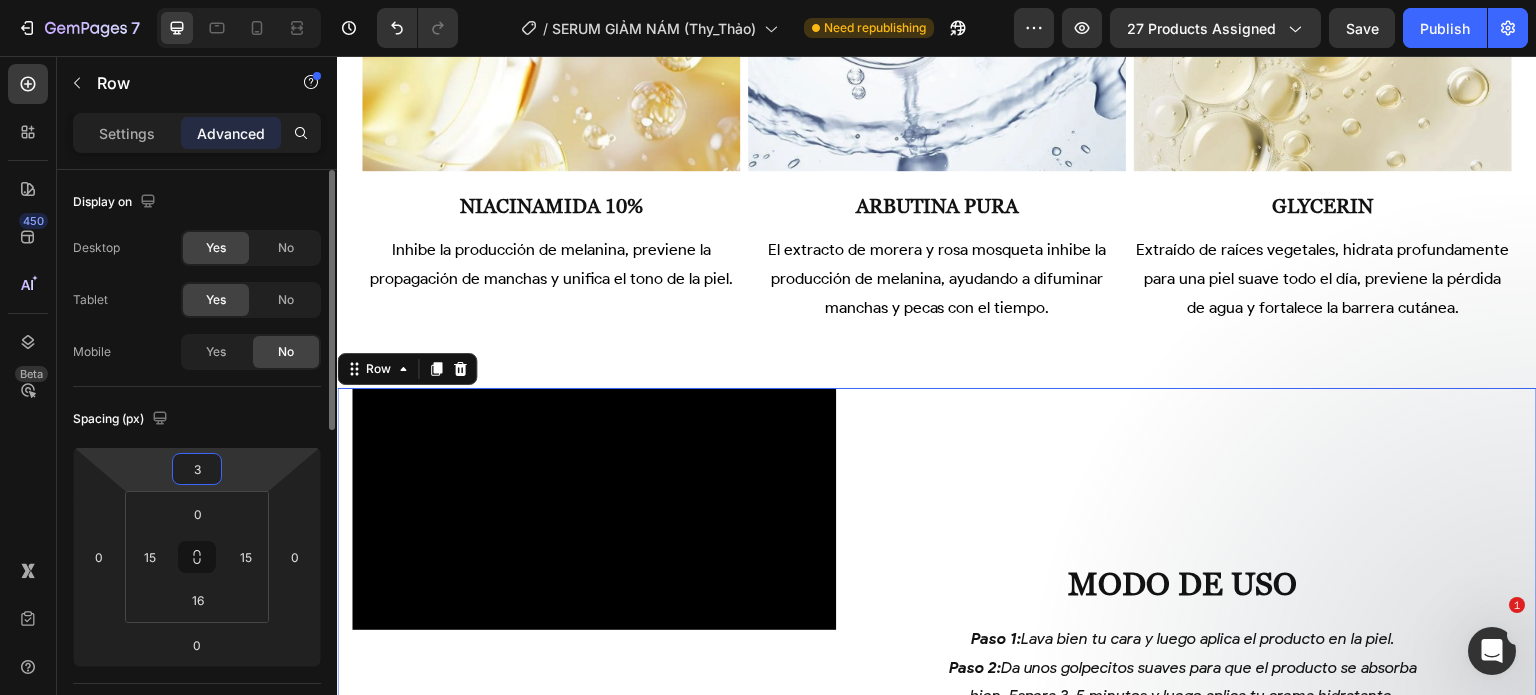 type on "30" 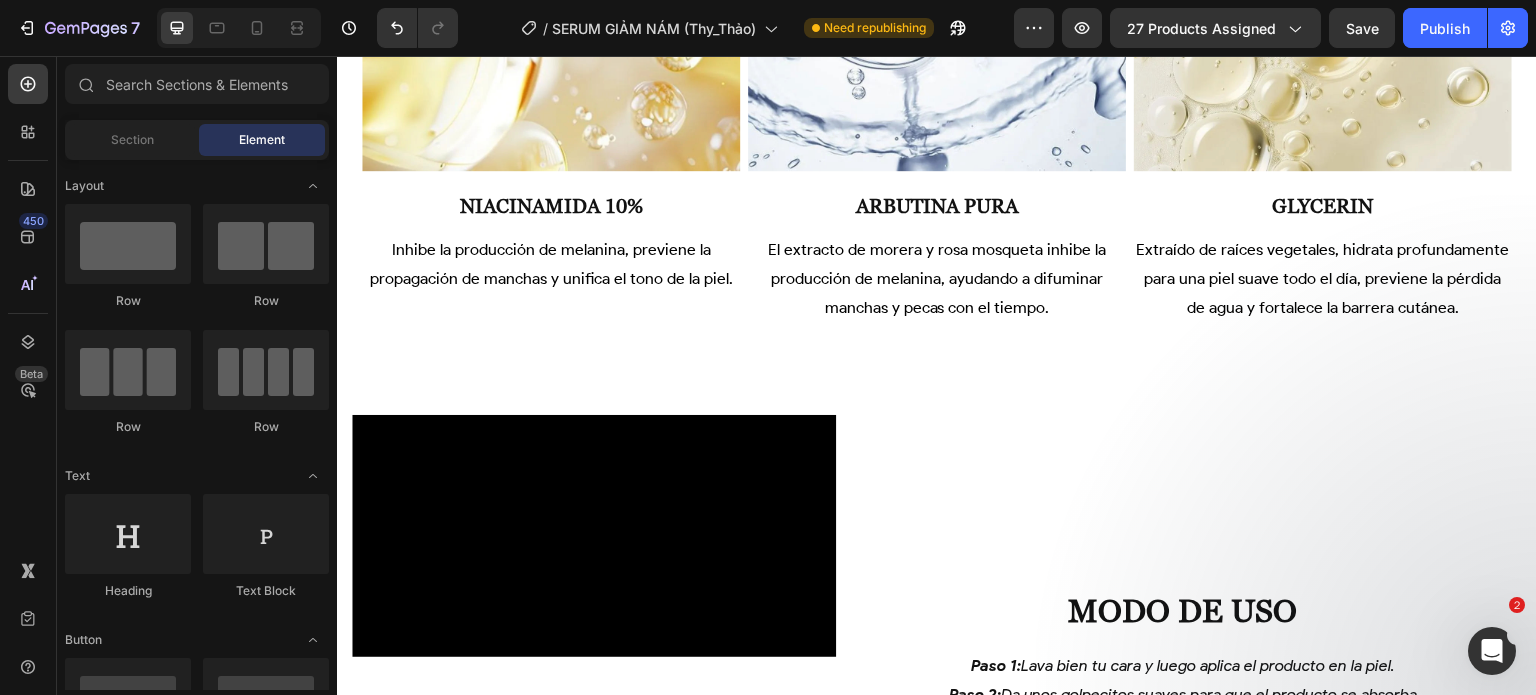 click on "Product Images Seyoul Sérum Activador Rejuvenecedor Product Title MX$ 489.00 Product Price Product Price Row
AÑADIR AL CARRITO Button Row Product Sticky ¿Qué dicen nuestros clientes sobre el producto? Heading
Image Image Image
Carousel Section 7/25 Solución Integral para la Piel con Manchas y Opaca Heading ¡innovación exclusiva!  tecnología nocturna – regenera tu piel profundamente mientras duermes. Text Block Section 9/25 key ingredients Heading
Image niacinamide 10% Heading Inhibe la producción de melanina, previene la propagación de manchas y unifica el tono de la piel. Text Block Image Arbutina pura Heading El extracto de morera y rosa mosqueta inhibe la producción de melanina, ayudando a difuminar manchas y pecas con el tiempo. Text Block Image Glycerin Heading Text Block
Carousel Row key ingredients Heading Image Niacinamida 10% Heading Text Block Image" at bounding box center [937, -301] 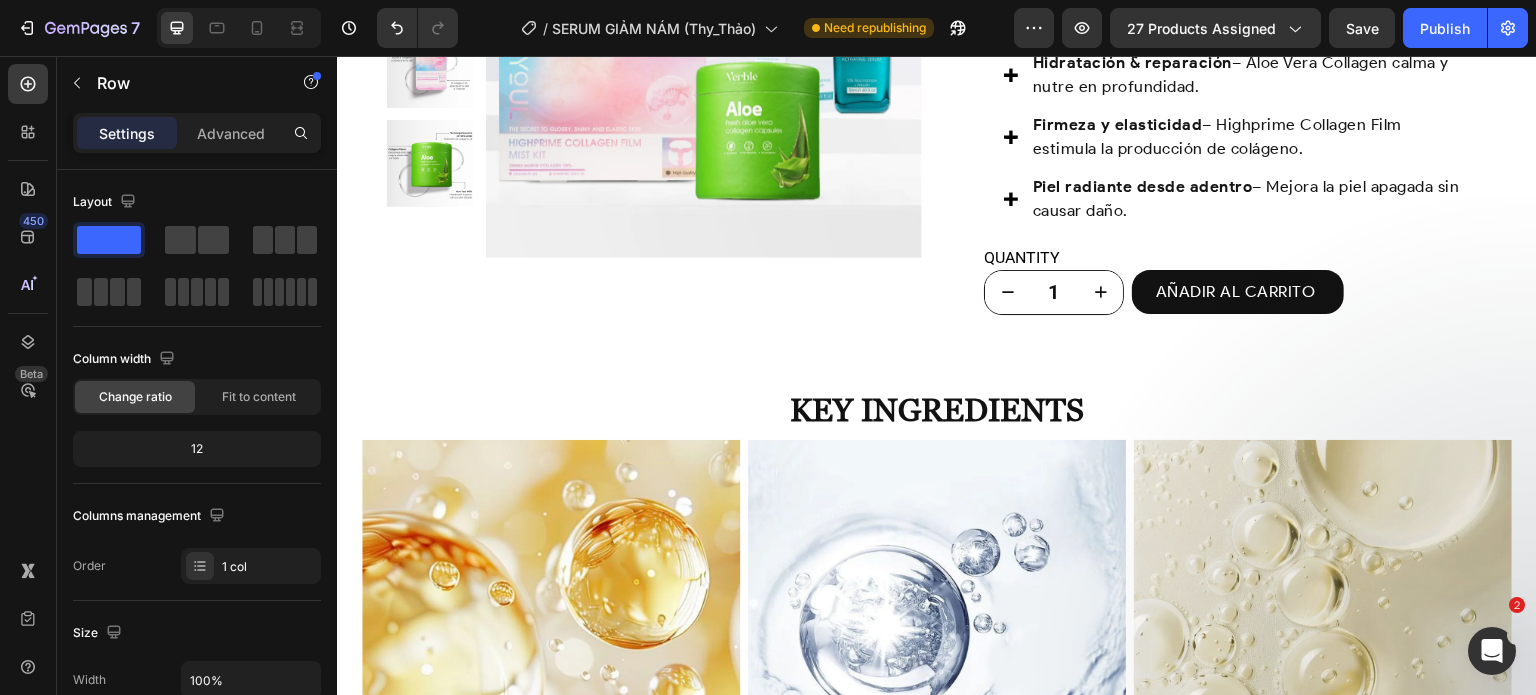scroll, scrollTop: 3573, scrollLeft: 0, axis: vertical 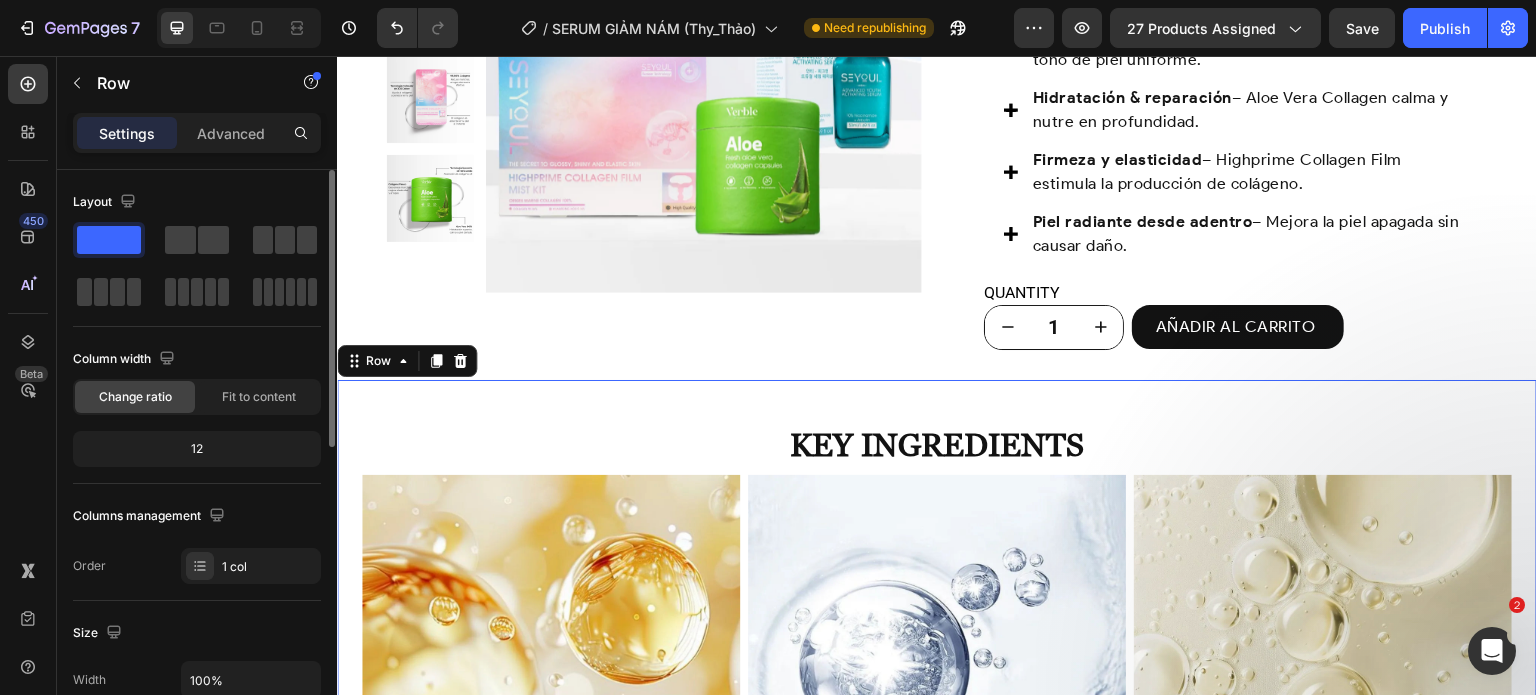 click on "key ingredients Heading Image Niacinamida 10% Heading Inhibe la producción de melanina, previene la propagación de manchas y unifica el tono de la piel. Text Block Image Arbutina pura Heading El extracto de morera y rosa mosqueta inhibe la producción de melanina, ayudando a difuminar manchas y pecas con el tiempo. Text Block Image Glycerin Heading Extraído de raíces vegetales, hidrata profundamente para una piel suave todo el día, previene la pérdida de agua y fortalece la barrera cutánea. Text Block Row" at bounding box center [937, 693] 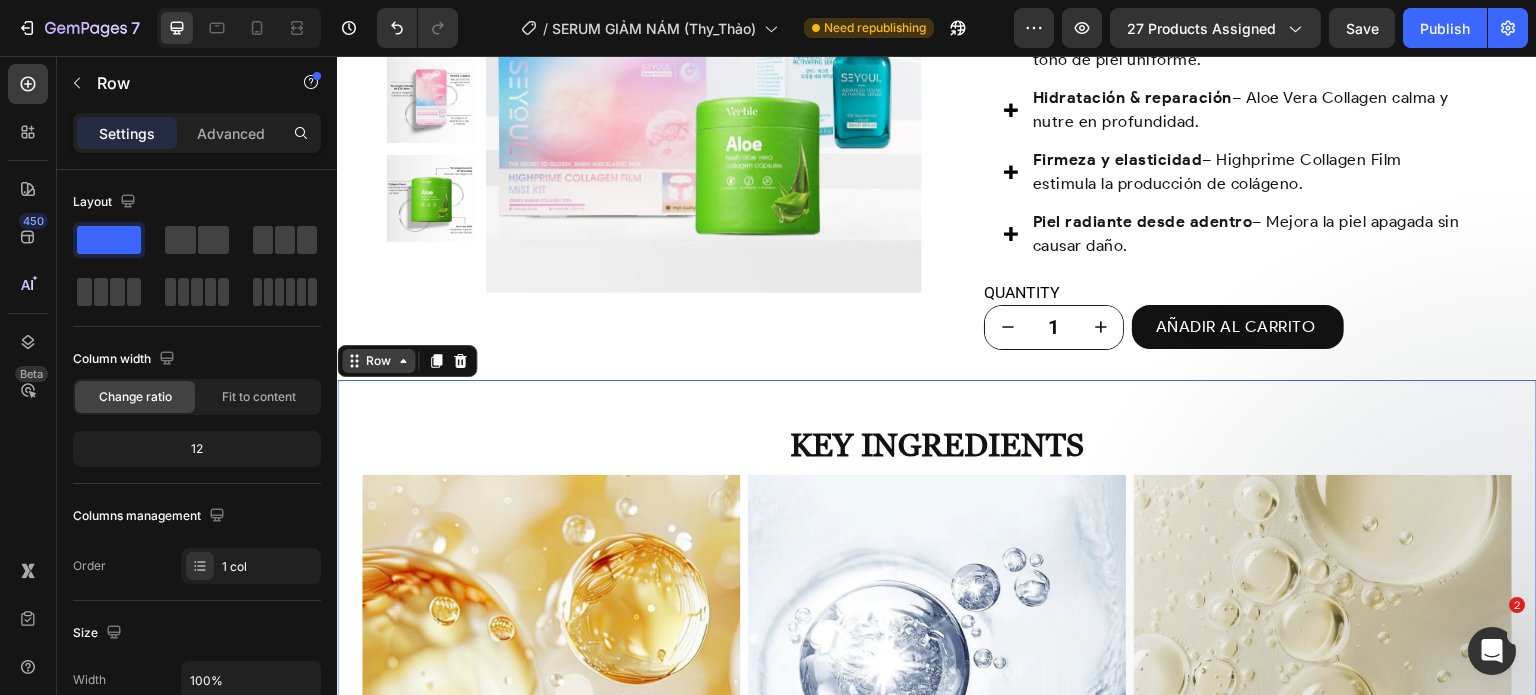 click on "Row" at bounding box center (378, 361) 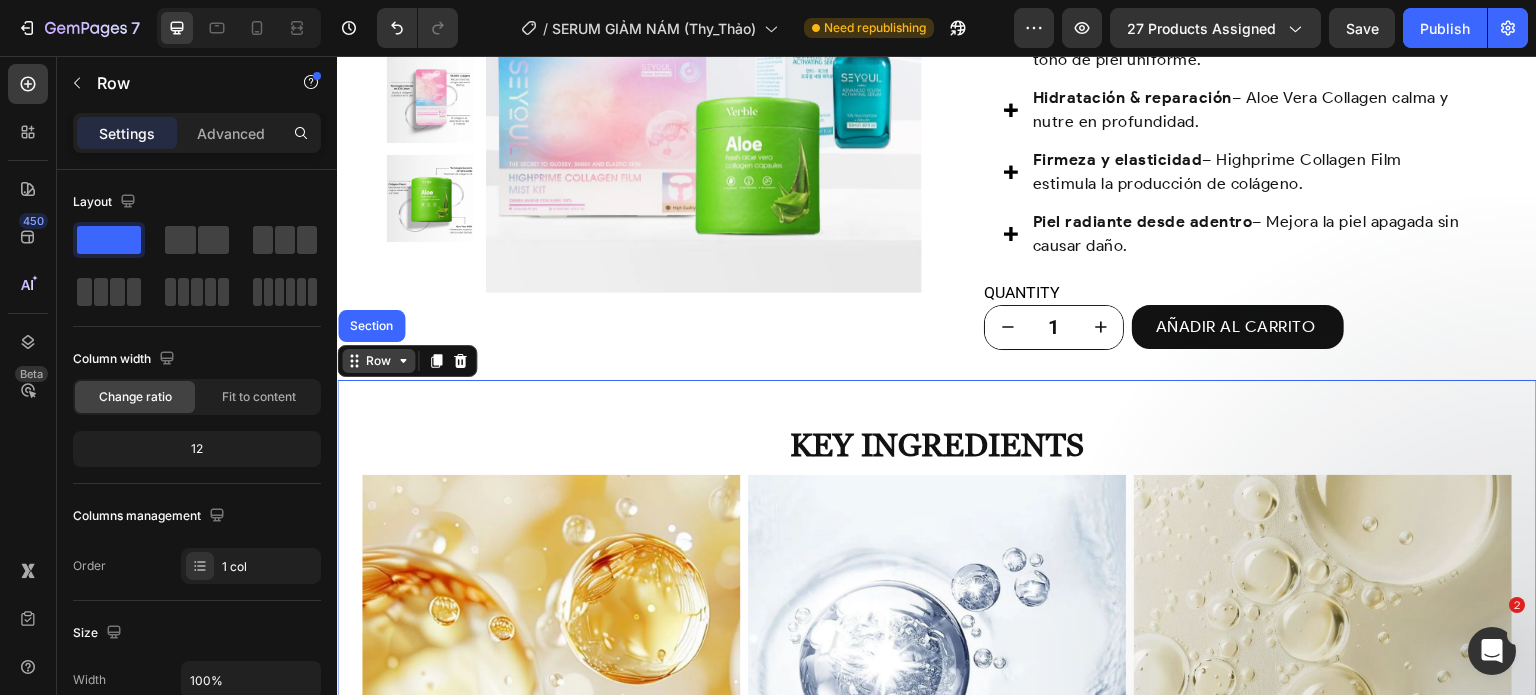 click on "Row" at bounding box center [378, 361] 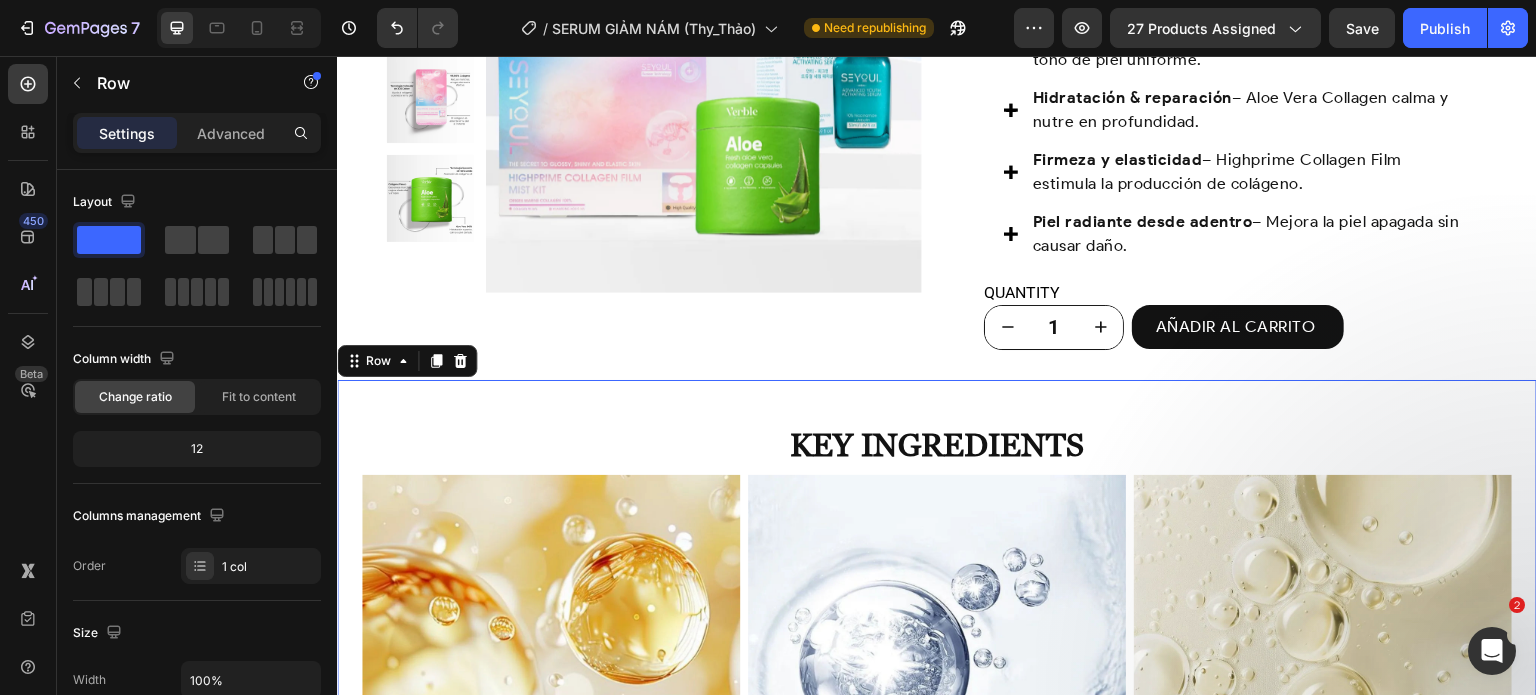 click on "Row" at bounding box center (407, 361) 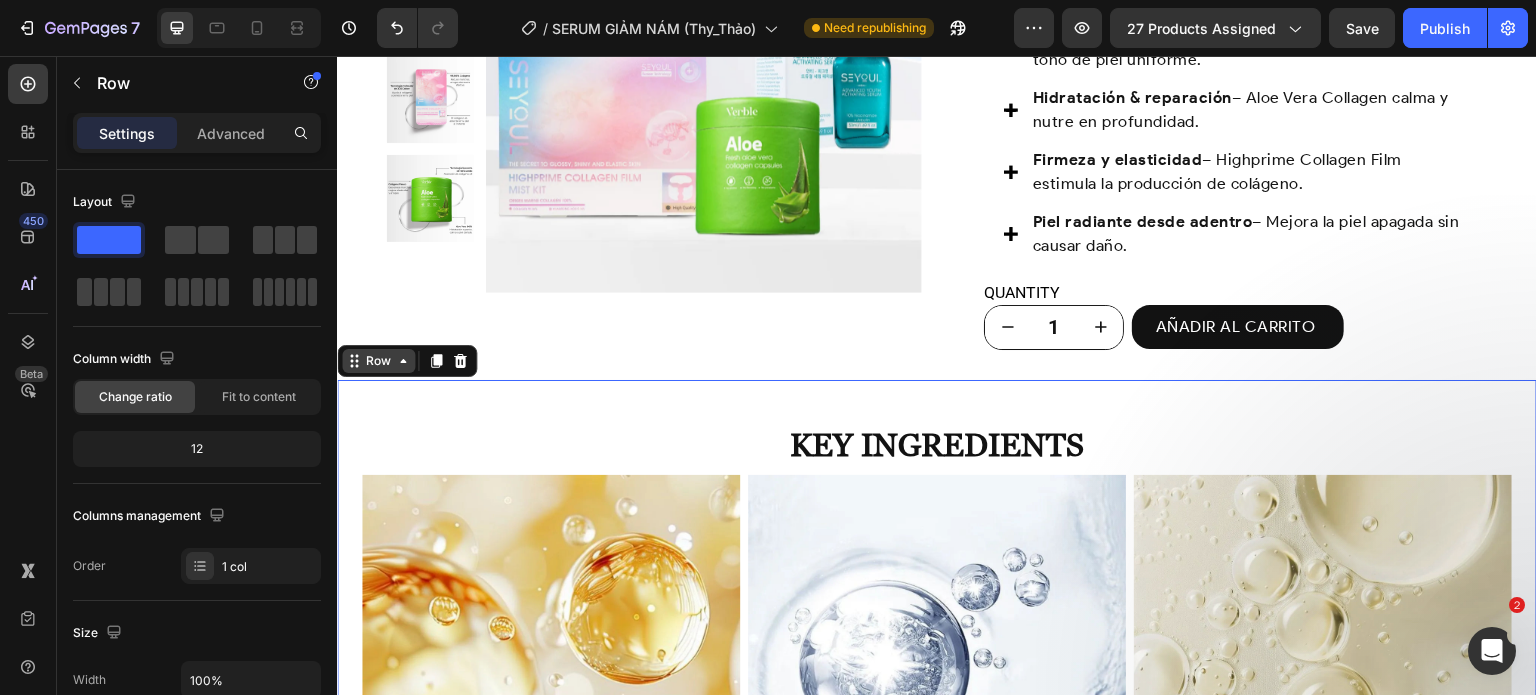 click 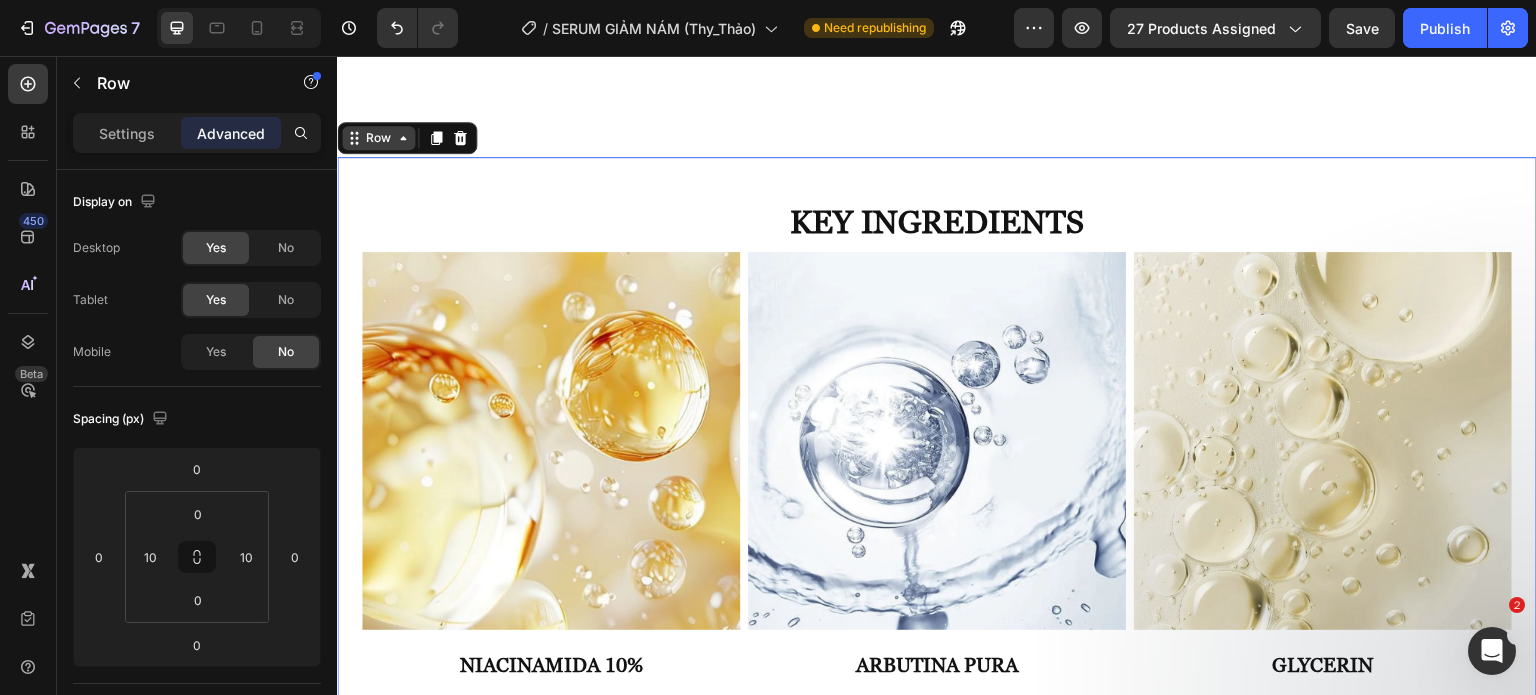 scroll, scrollTop: 4194, scrollLeft: 0, axis: vertical 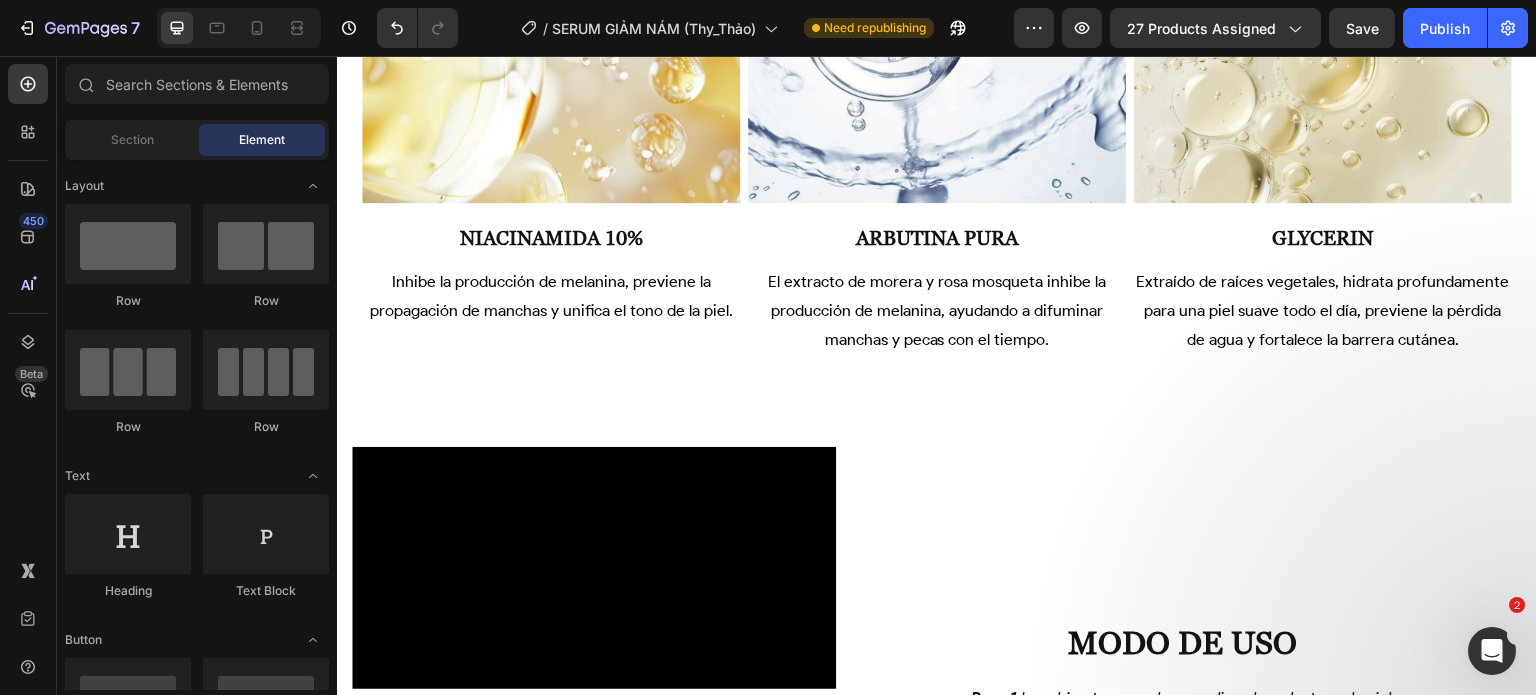 click on "Product Images Seyoul Sérum Activador Rejuvenecedor Product Title MX$ 489.00 Product Price Product Price Row
AÑADIR AL CARRITO Button Row Product Sticky ¿Qué dicen nuestros clientes sobre el producto? Heading
Image Image Image
Carousel Section 7/25 Solución Integral para la Piel con Manchas y Opaca Heading ¡innovación exclusiva!  tecnología nocturna – regenera tu piel profundamente mientras duermes. Text Block Section 9/25 key ingredients Heading
Image niacinamide 10% Heading Inhibe la producción de melanina, previene la propagación de manchas y unifica el tono de la piel. Text Block Image Arbutina pura Heading El extracto de morera y rosa mosqueta inhibe la producción de melanina, ayudando a difuminar manchas y pecas con el tiempo. Text Block Image Glycerin Heading Text Block
Carousel Row key ingredients Heading Image Niacinamida 10% Heading Text Block Image" at bounding box center [937, -269] 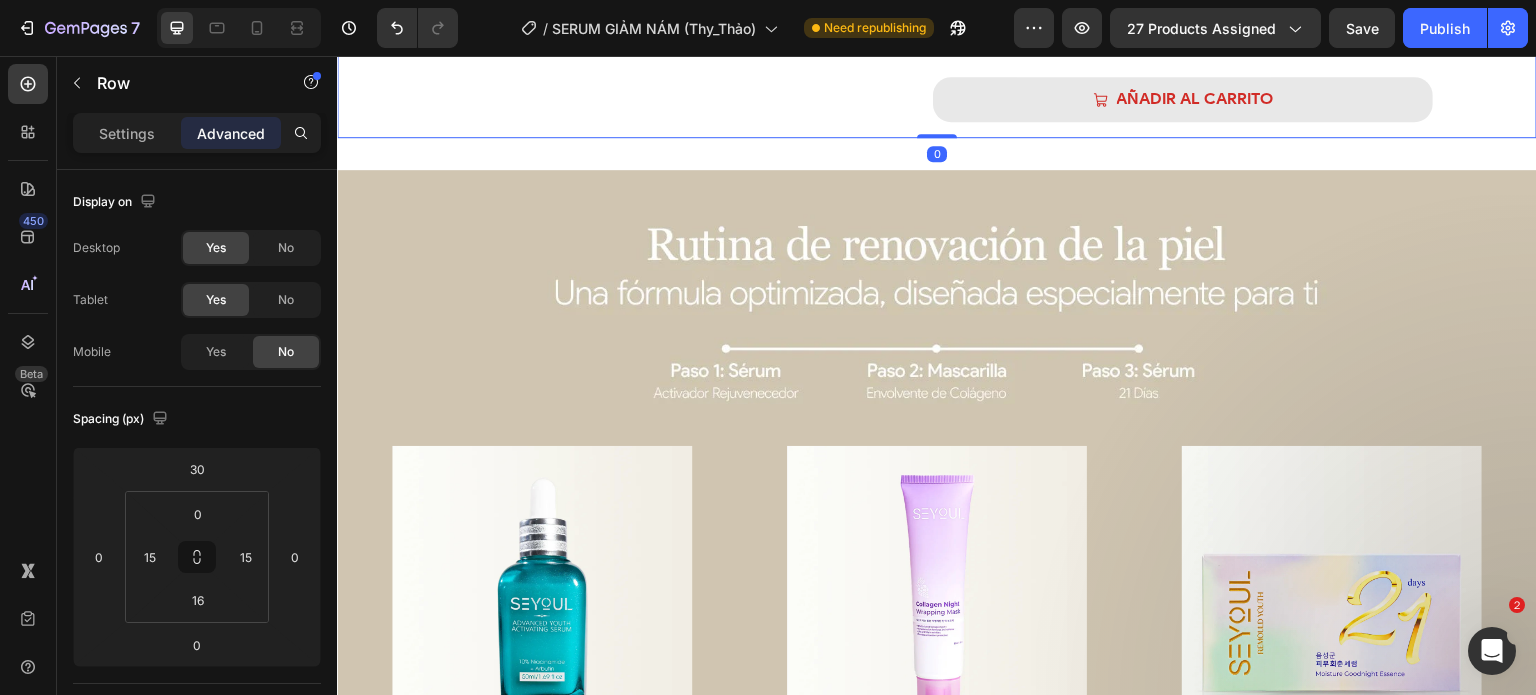 scroll, scrollTop: 4905, scrollLeft: 0, axis: vertical 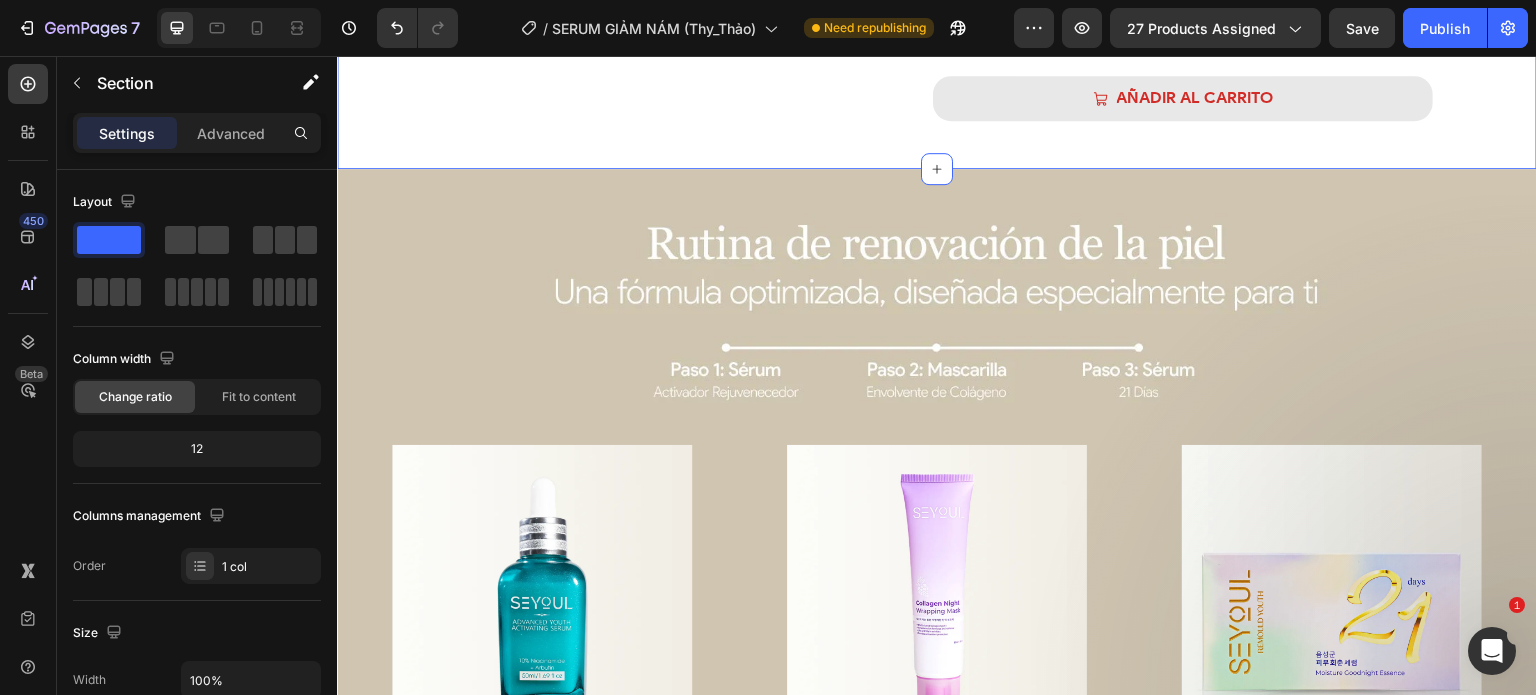 click on "Settings Advanced" at bounding box center (197, 133) 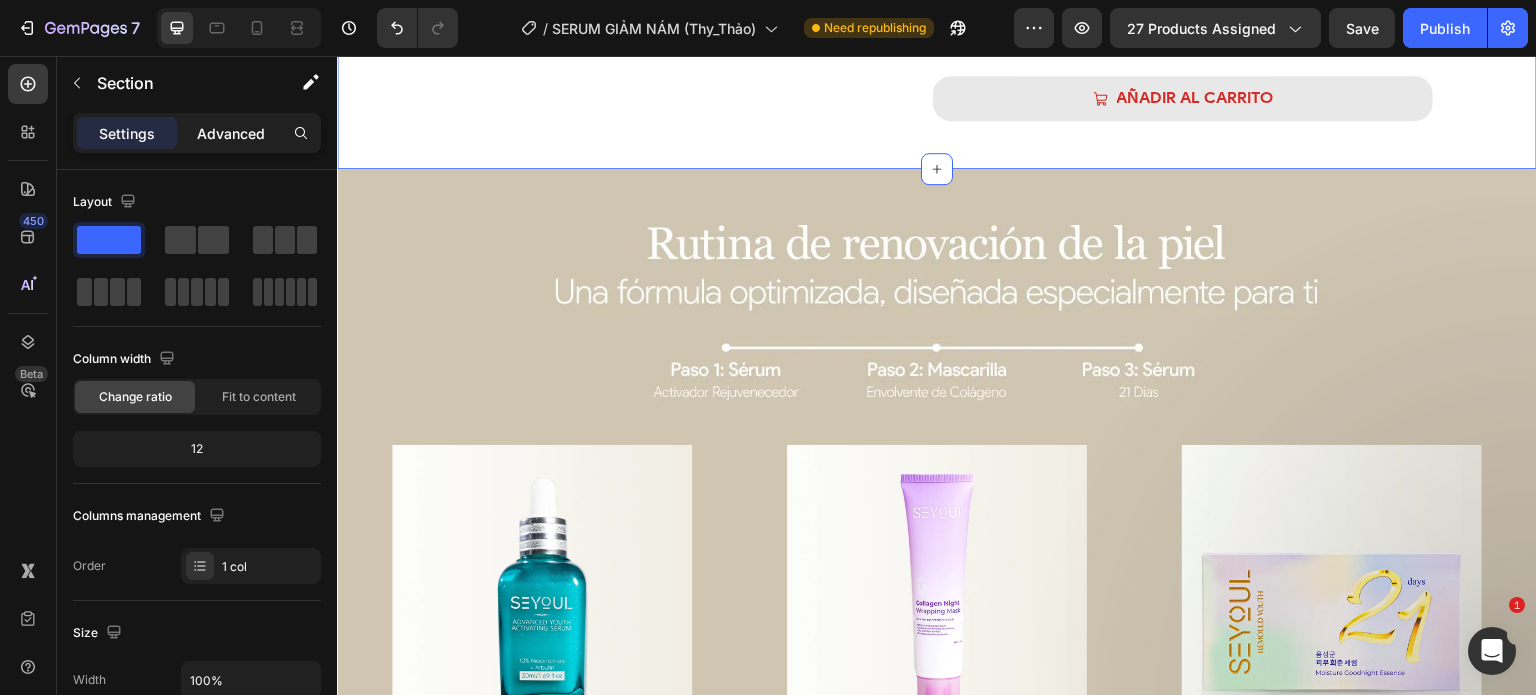 click on "Advanced" at bounding box center (231, 133) 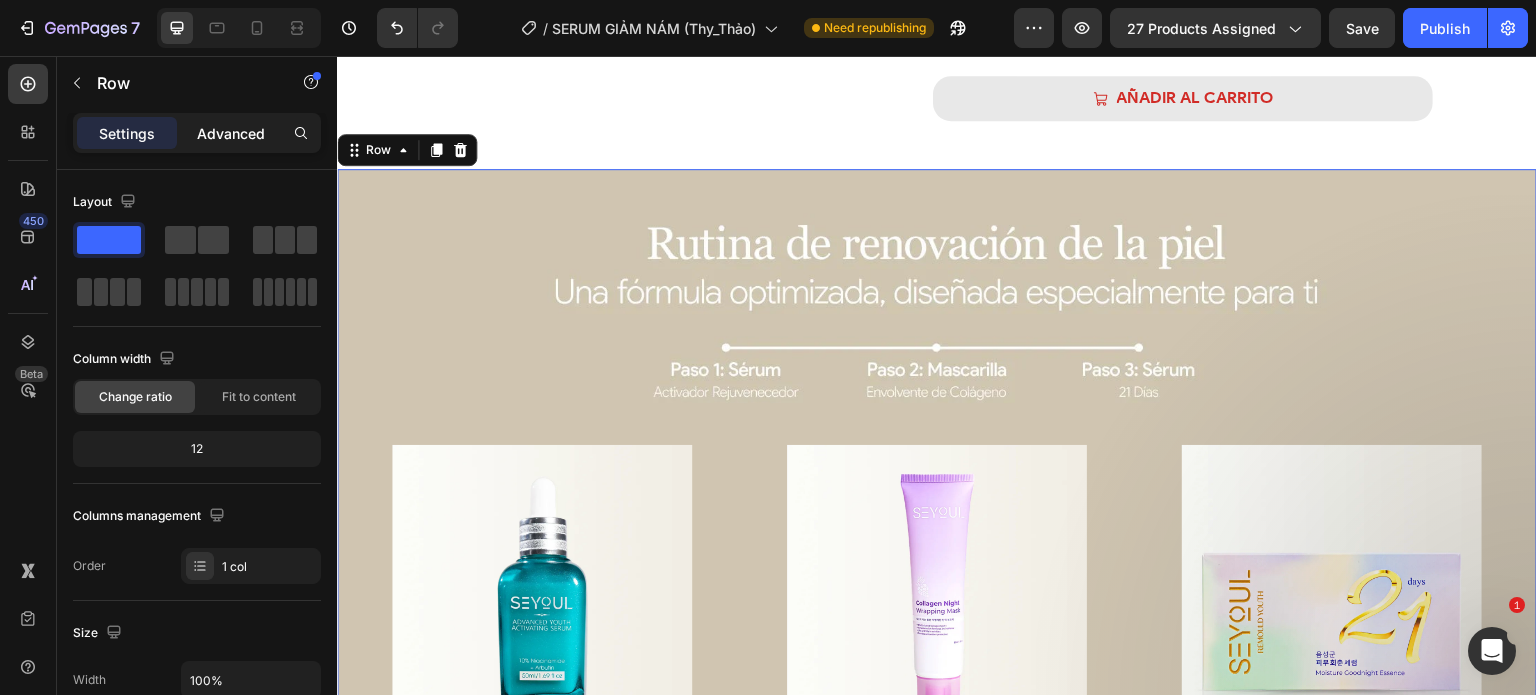 click on "Advanced" at bounding box center (231, 133) 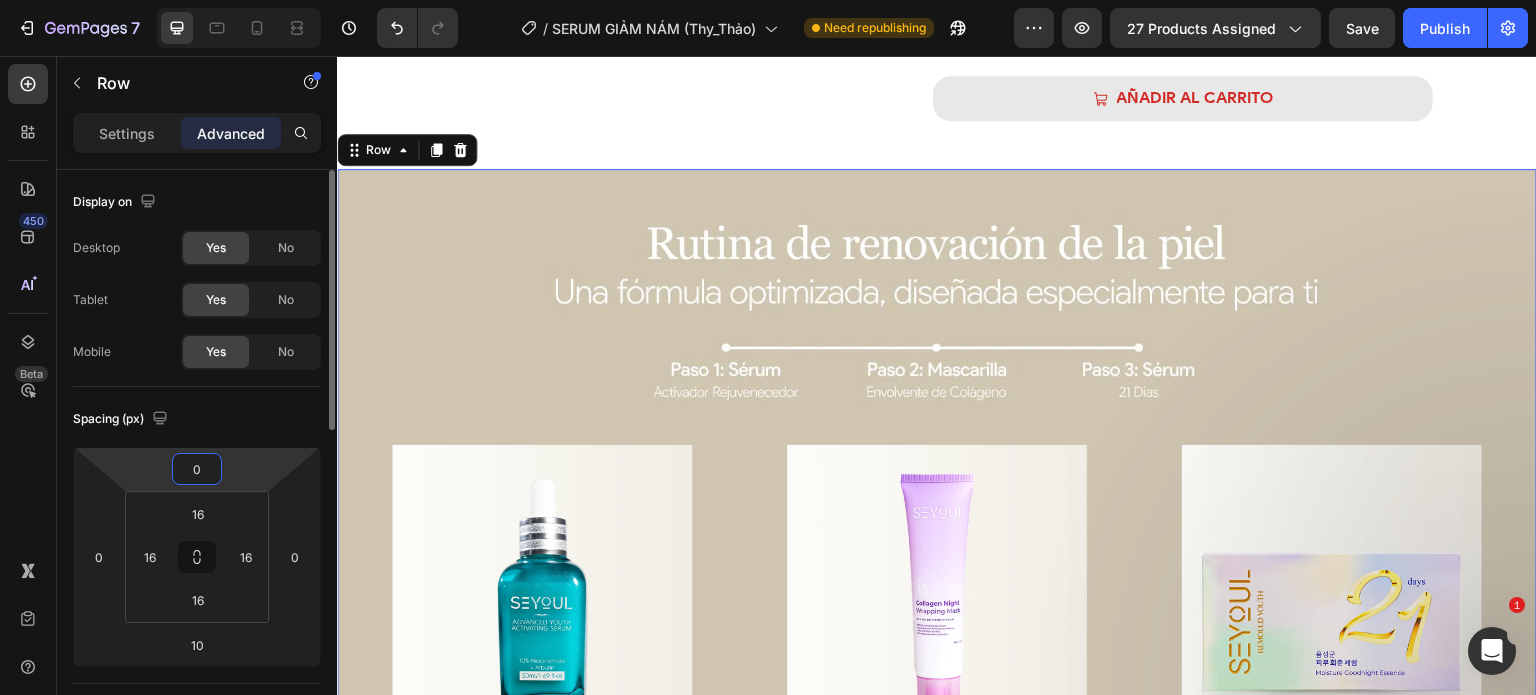 click on "0" at bounding box center (197, 469) 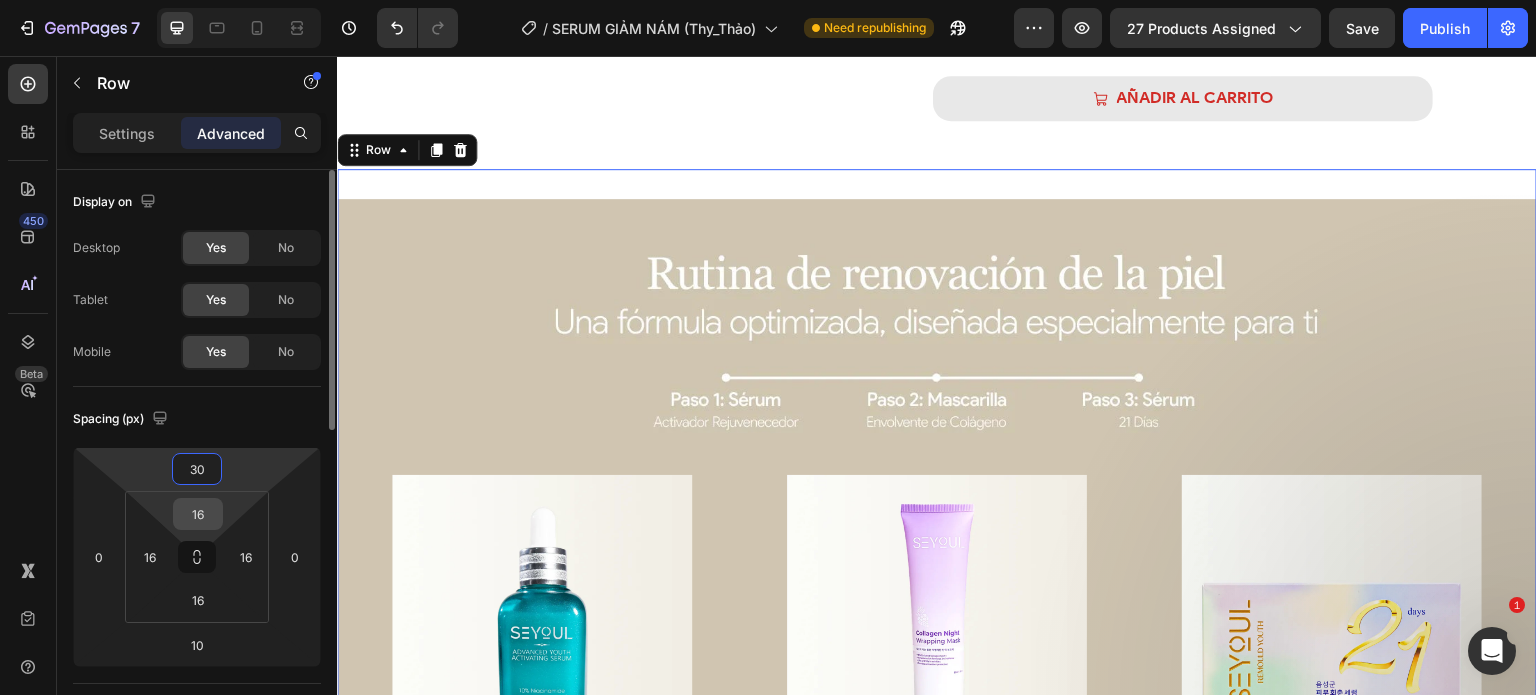 type on "30" 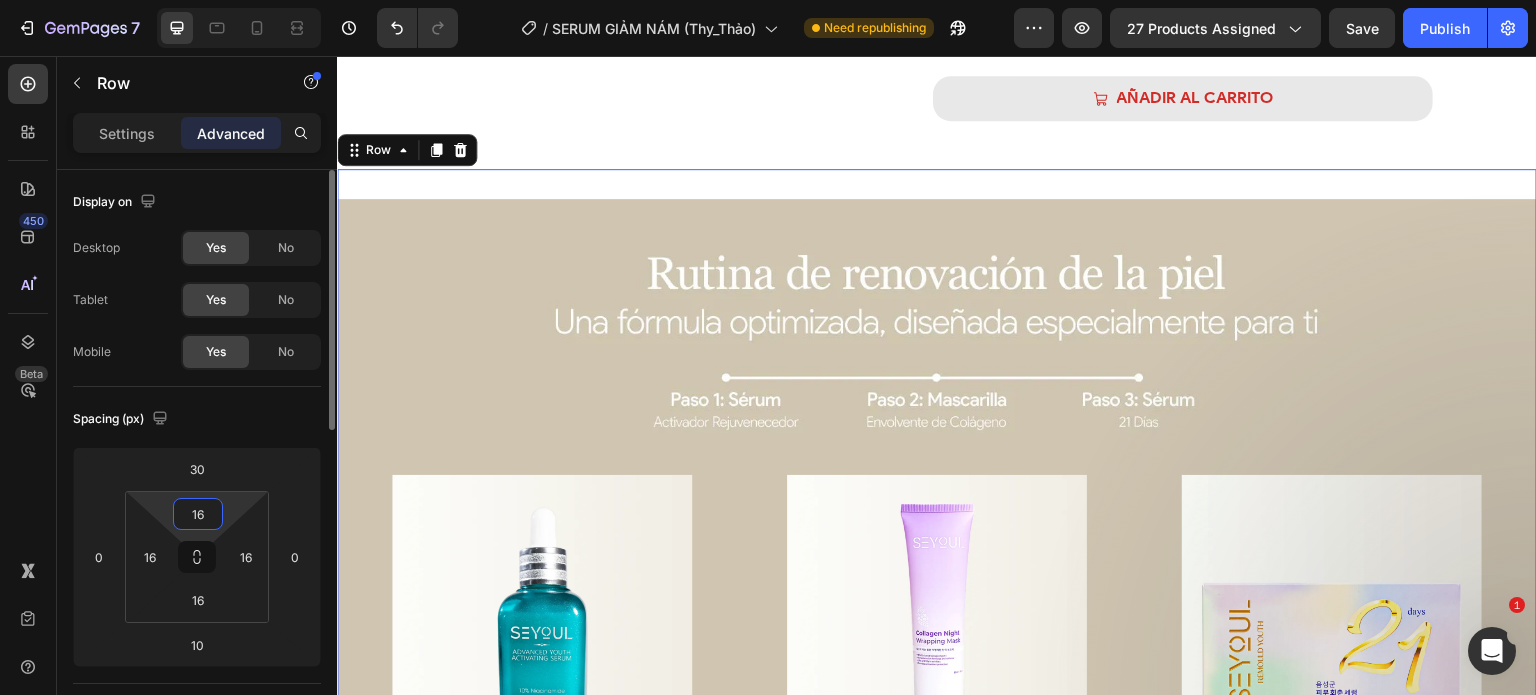click on "16" at bounding box center [198, 514] 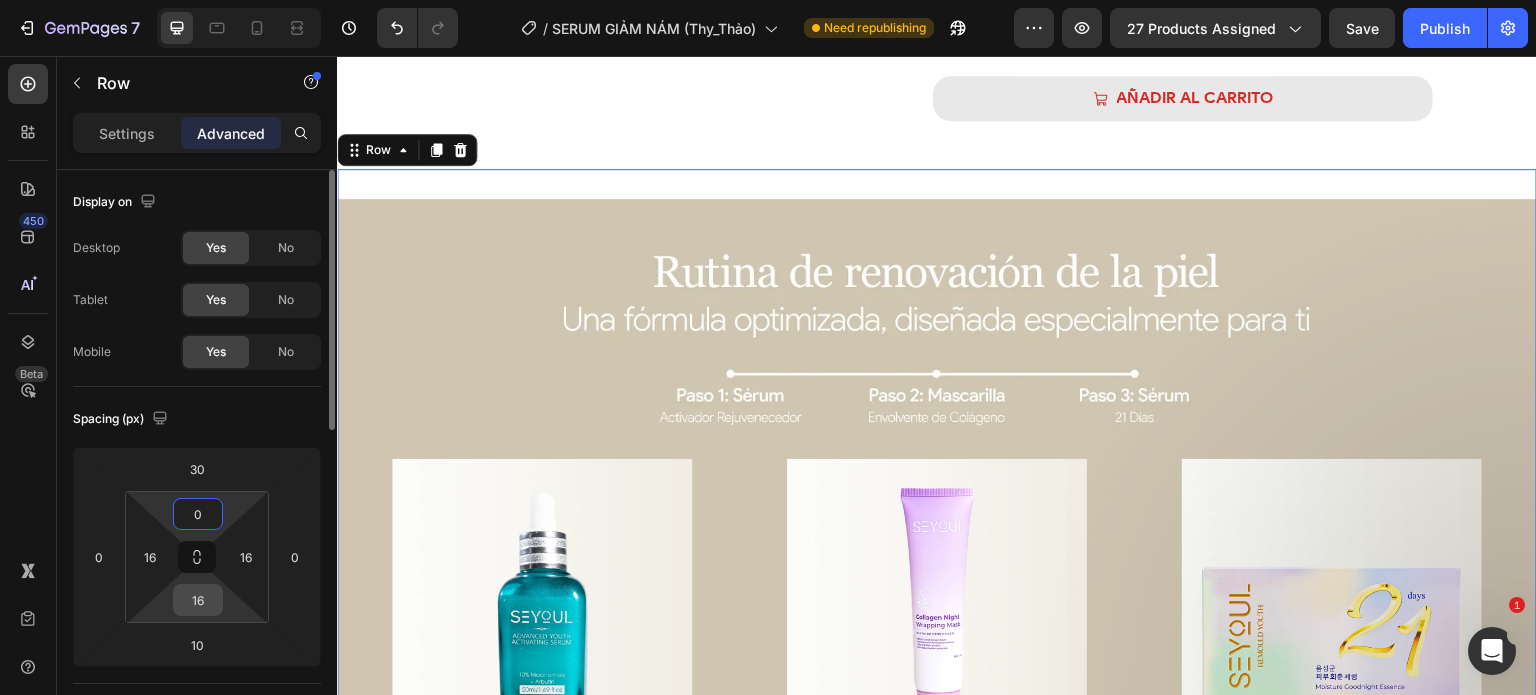 type on "0" 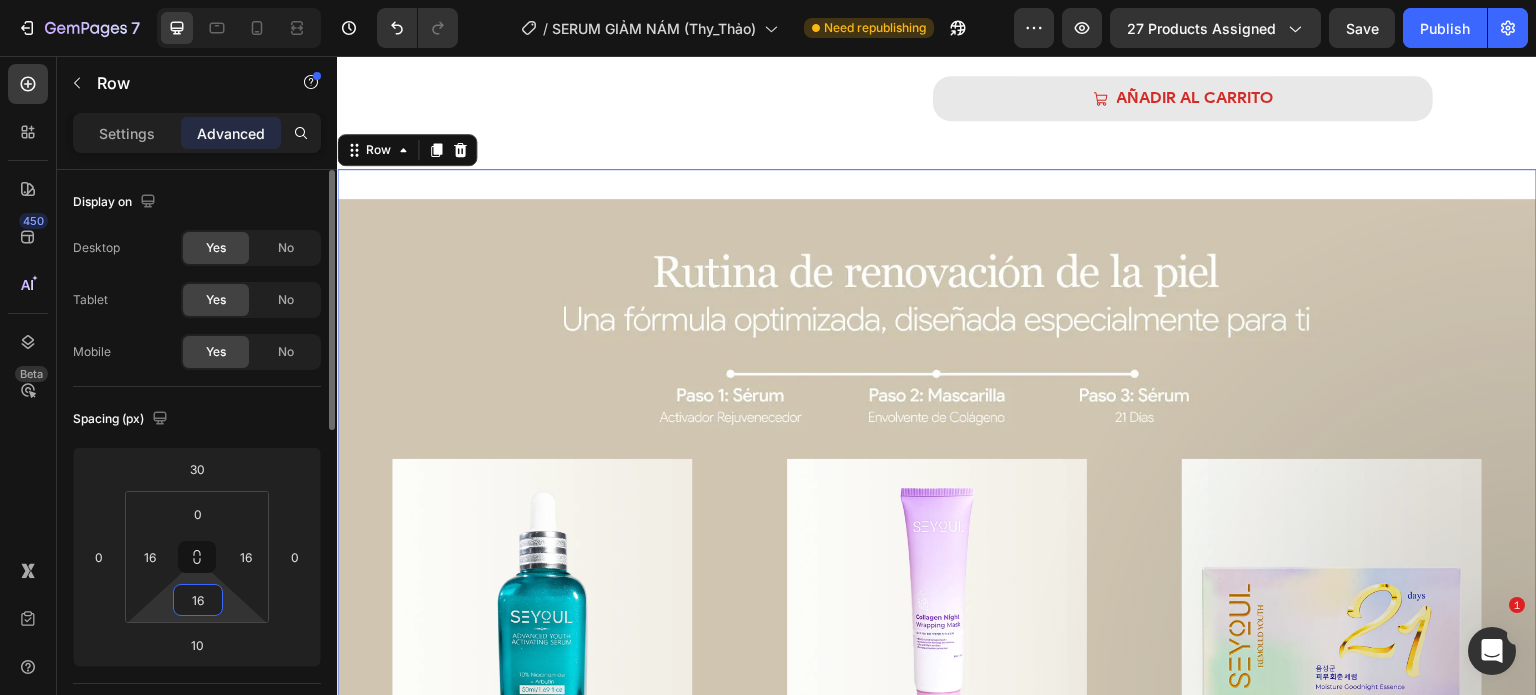 click on "16" at bounding box center [198, 600] 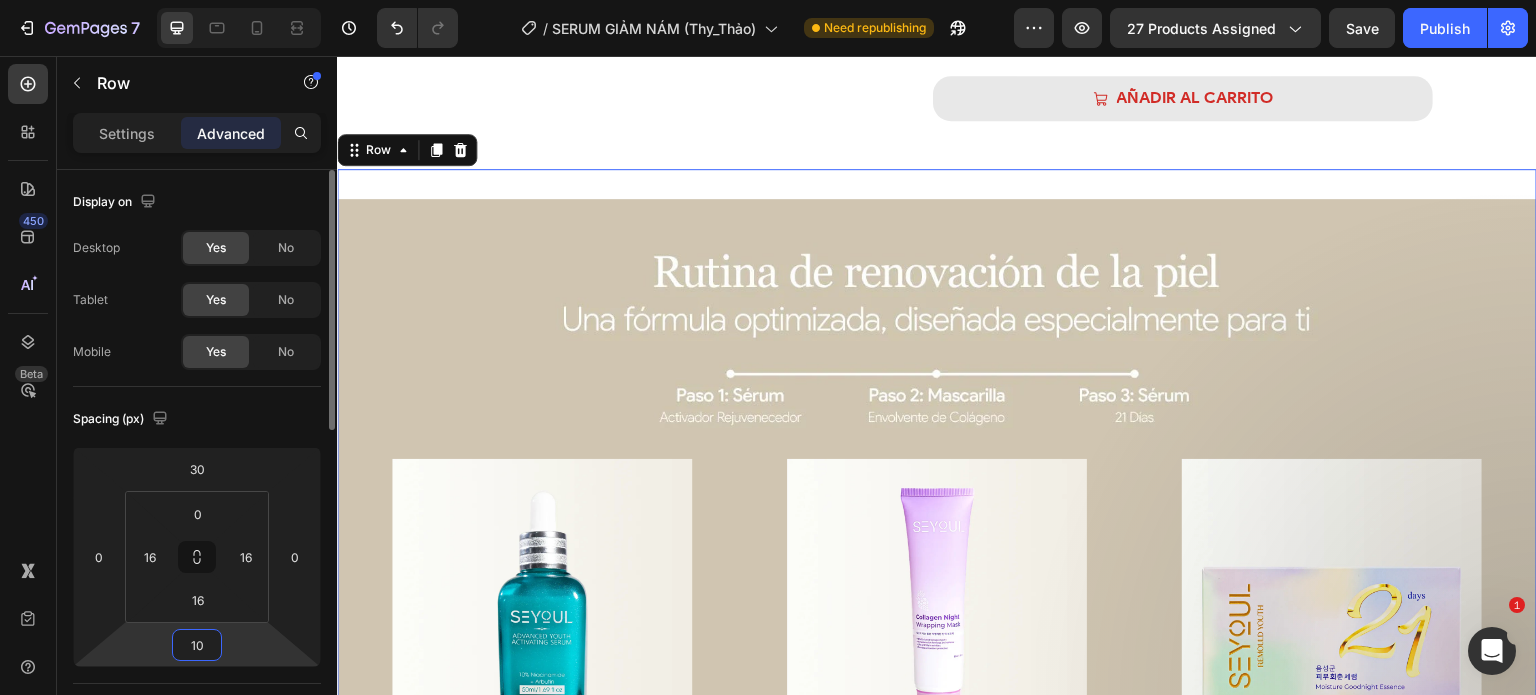 click on "7  Version history  /  SERUM GIẢM NÁM (Thy_Thảo) Need republishing Preview 27 products assigned  Save   Publish  450 Beta Sections(18) Elements(84) Section Element Hero Section Product Detail Brands Trusted Badges Guarantee Product Breakdown How to use Testimonials Compare Bundle FAQs Social Proof Brand Story Product List Collection Blog List Contact Sticky Add to Cart Custom Footer Browse Library 450 Layout
Row
Row
Row
Row Text
Heading
Text Block Button
Button
Button Media
Image
Image" at bounding box center (768, 0) 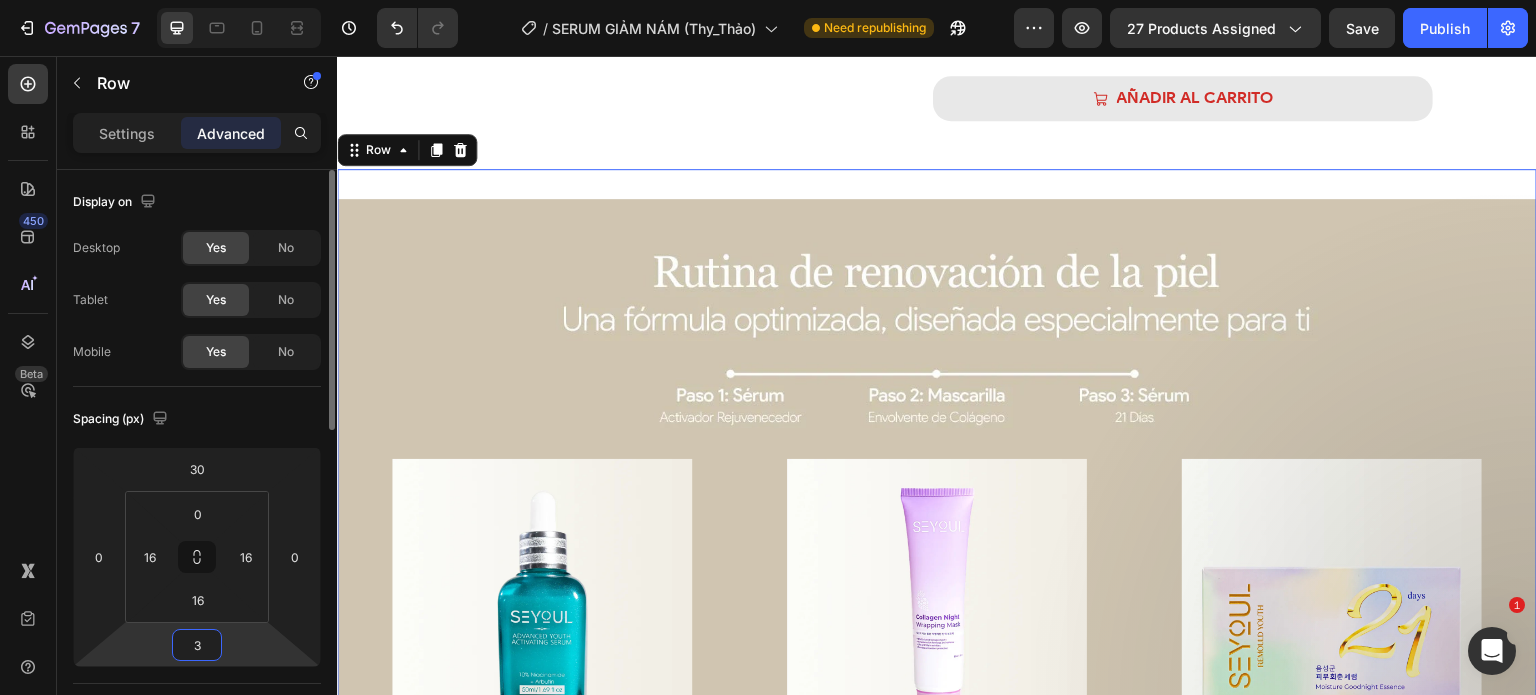 type on "30" 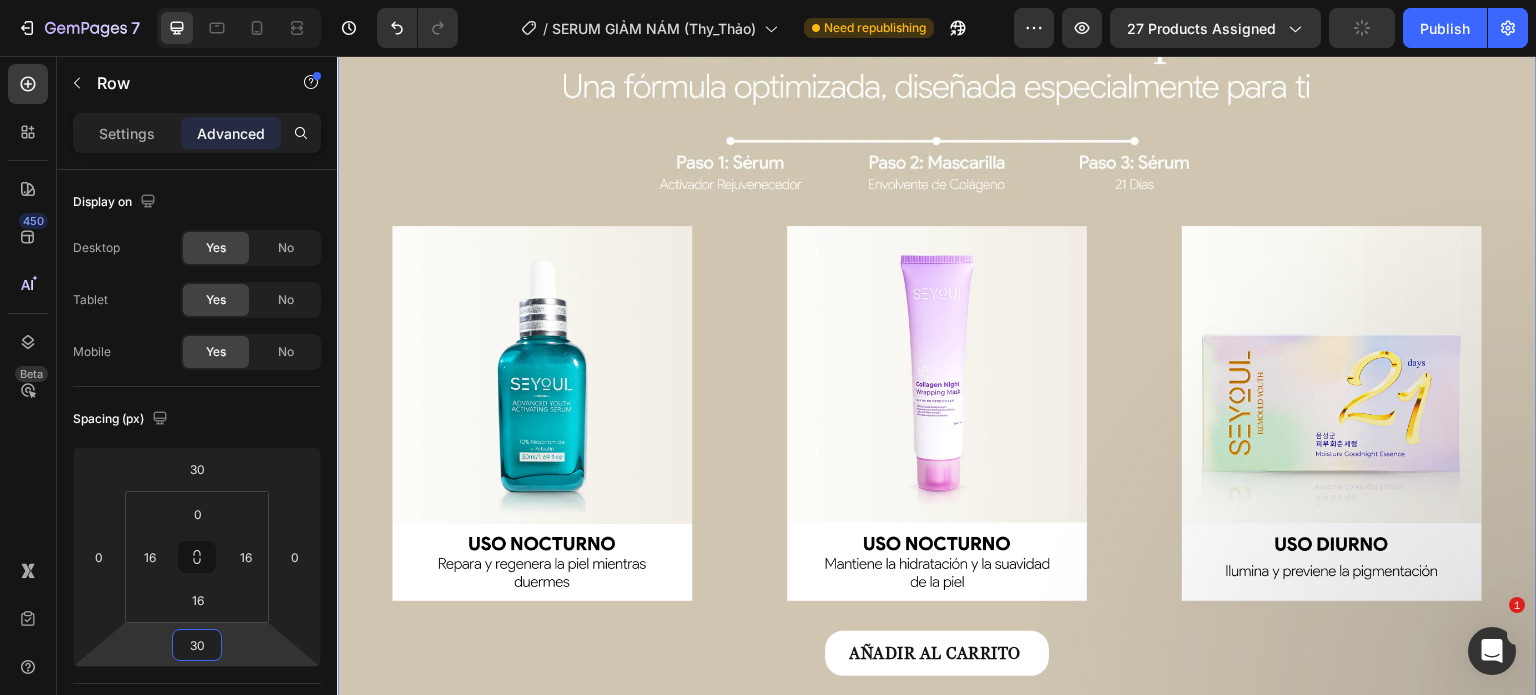 scroll, scrollTop: 5475, scrollLeft: 0, axis: vertical 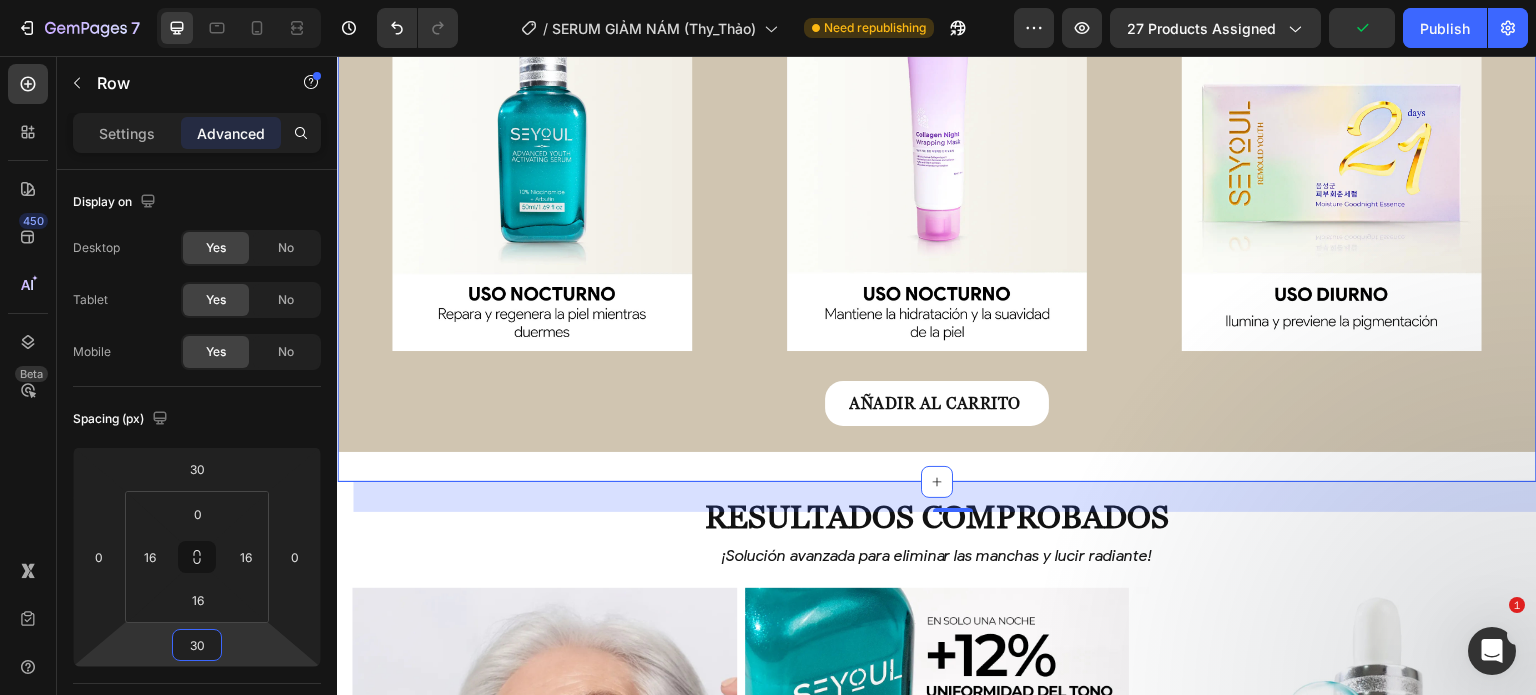 click on "Image Image Image Row AÑADIR AL CARRITO Product Cart Button Row fórmula avanzada para eliminar manchas y unificar el tono de la piel desde adentro. Text Block
Desvanece manchas  – Dúo de serums que aclaran y unifican el tono.
Renovación profunda  – Serum 21 días para firmeza y juventud.
Glow & suavidad  – Highprime Collagen Film regenera y mejora elasticidad.
Piel radiante  – Fórmula potente para un cutis uniforme y saludable. Item list Row Product Row   30" at bounding box center [937, 84] 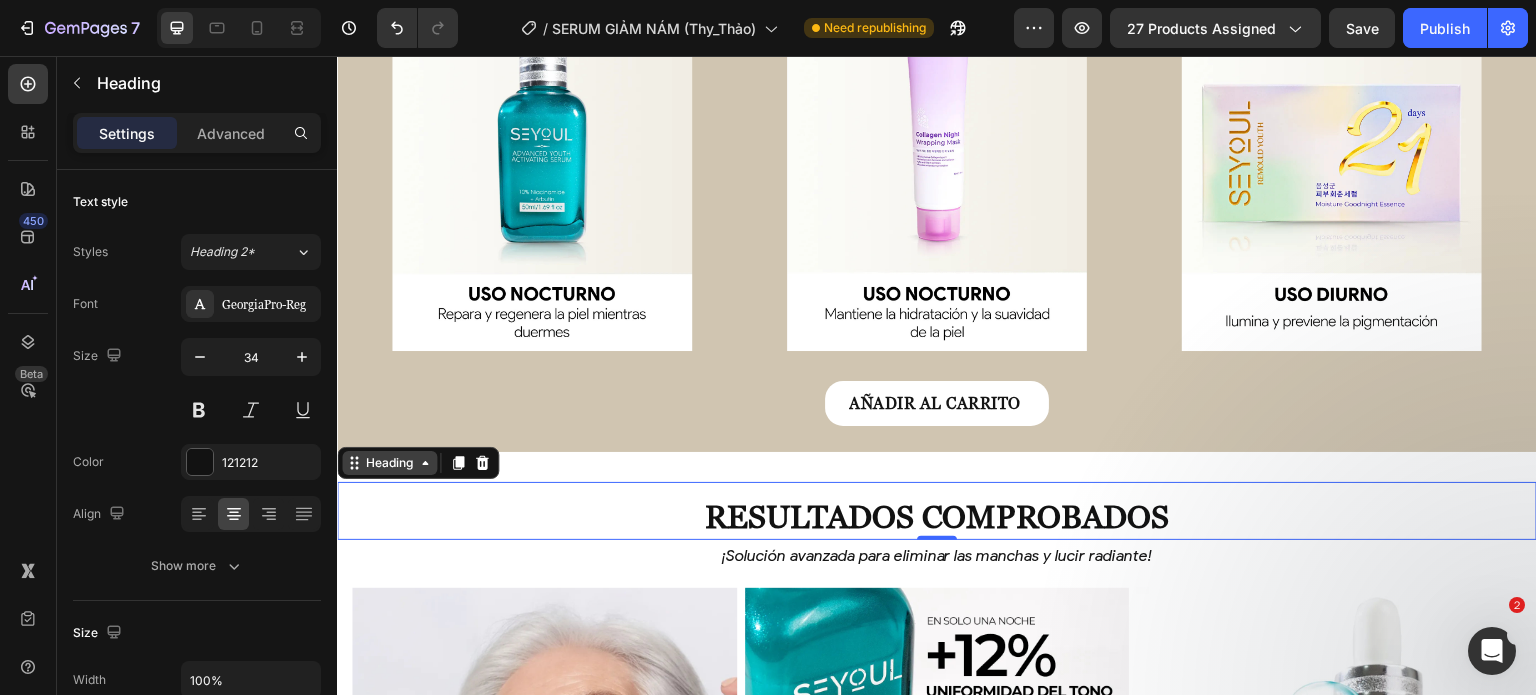 click on "Heading" at bounding box center [389, 463] 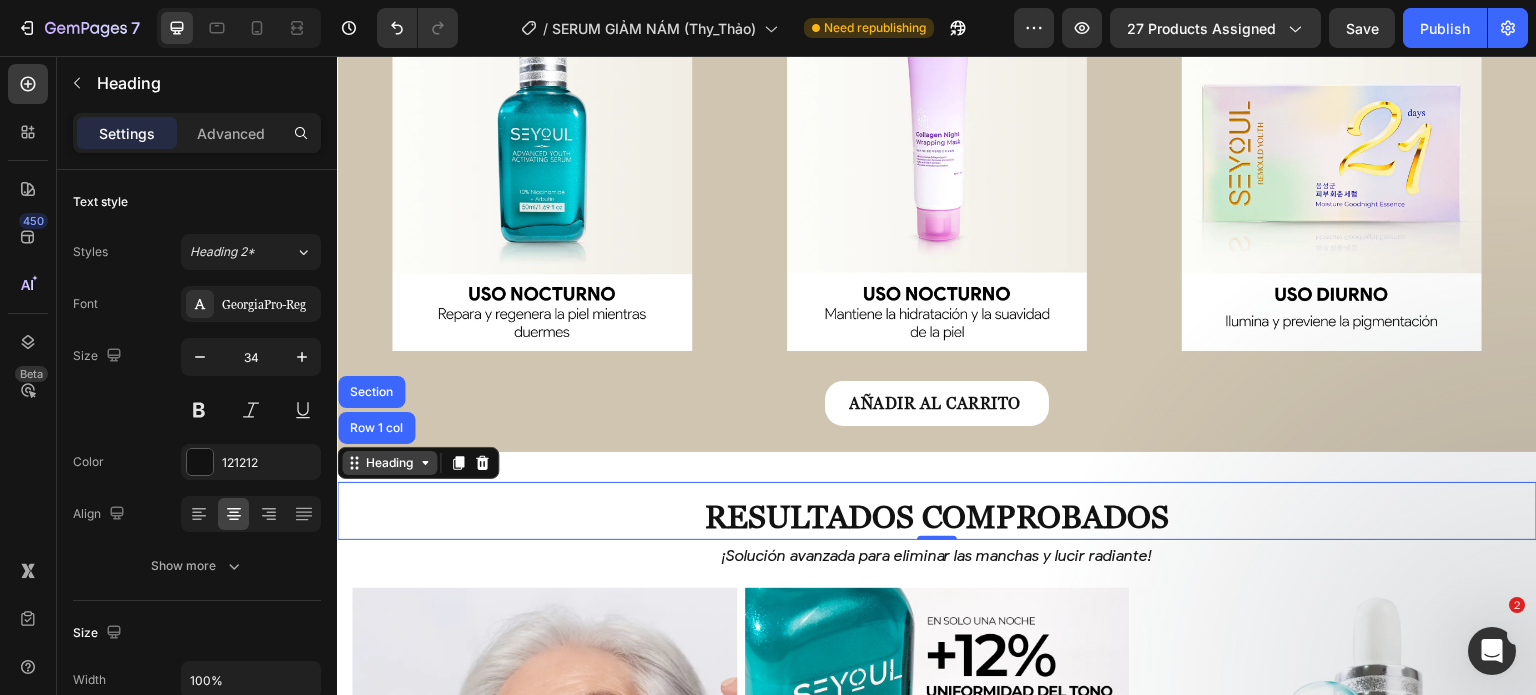 click on "Heading" at bounding box center (389, 463) 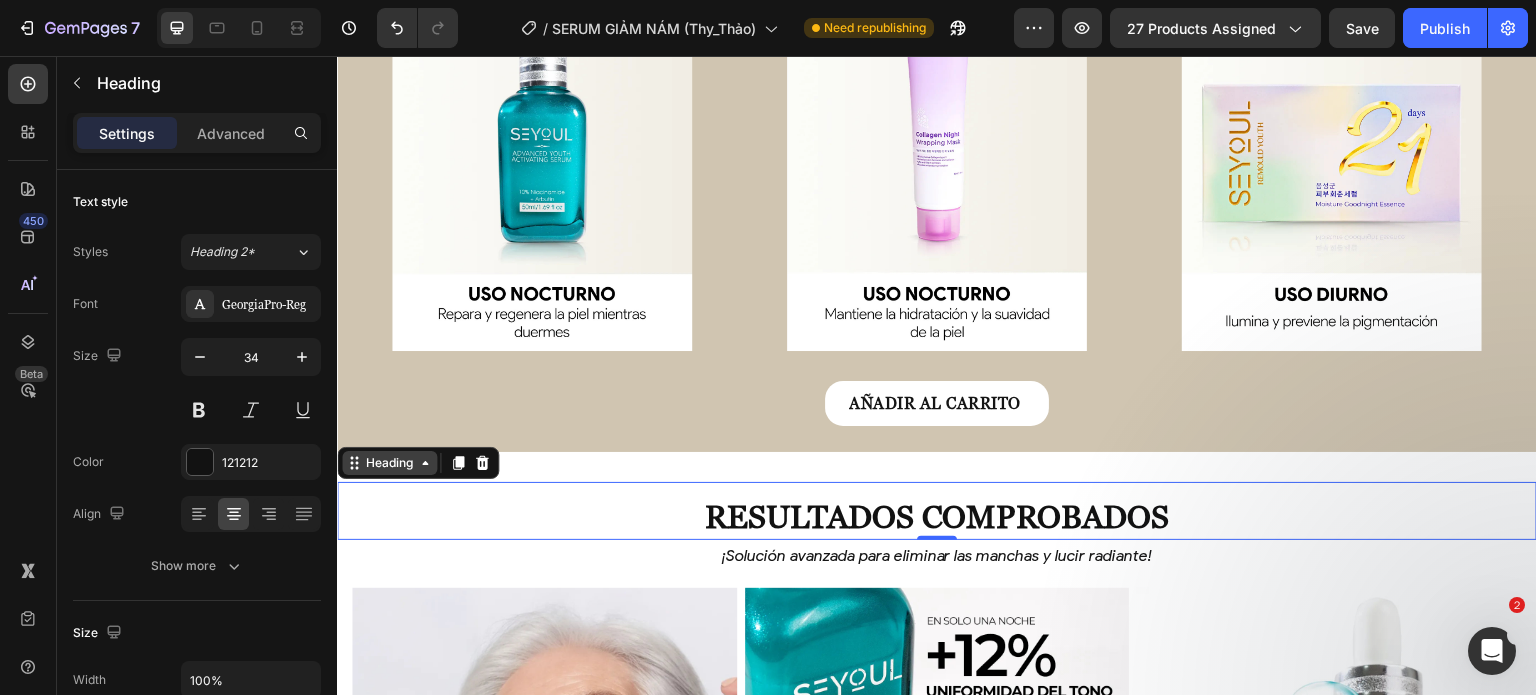 click on "Heading" at bounding box center (389, 463) 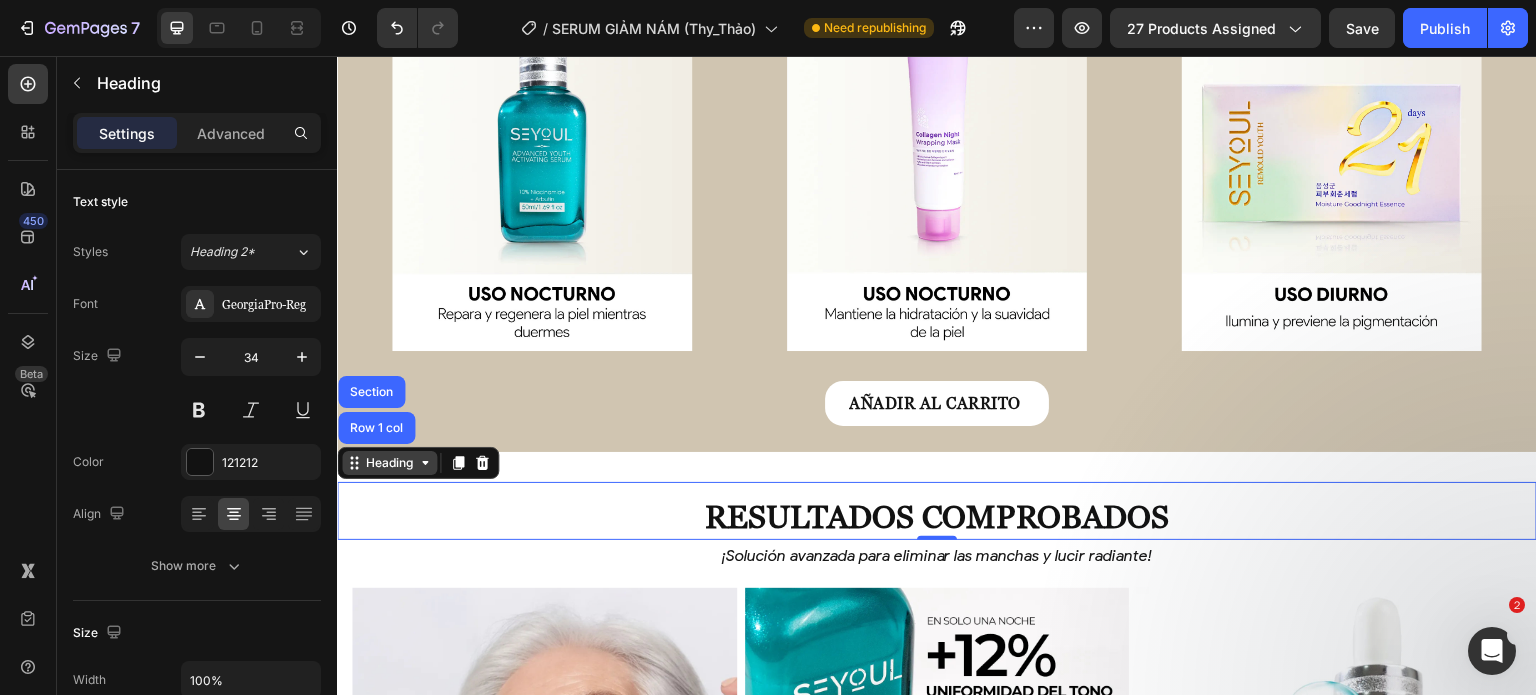 click on "Heading" at bounding box center (389, 463) 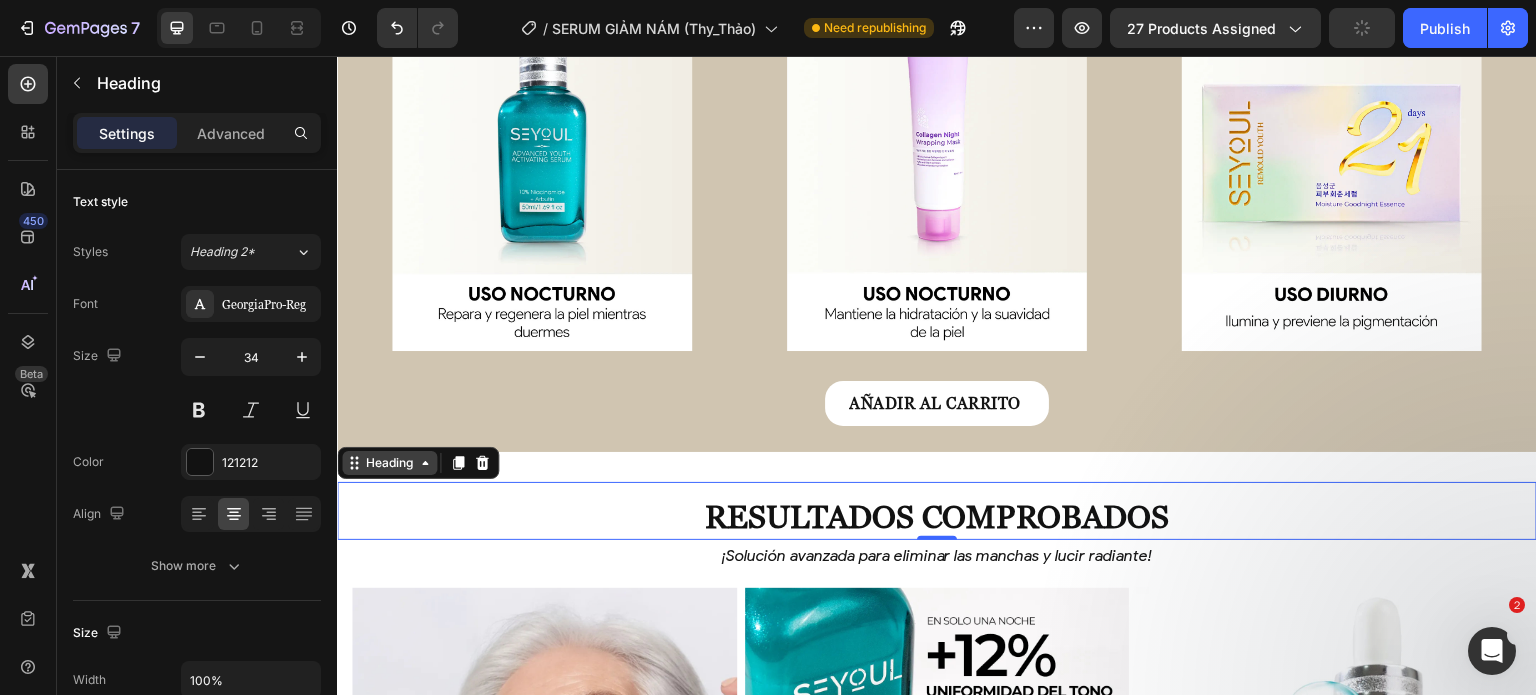 click on "Heading" at bounding box center (389, 463) 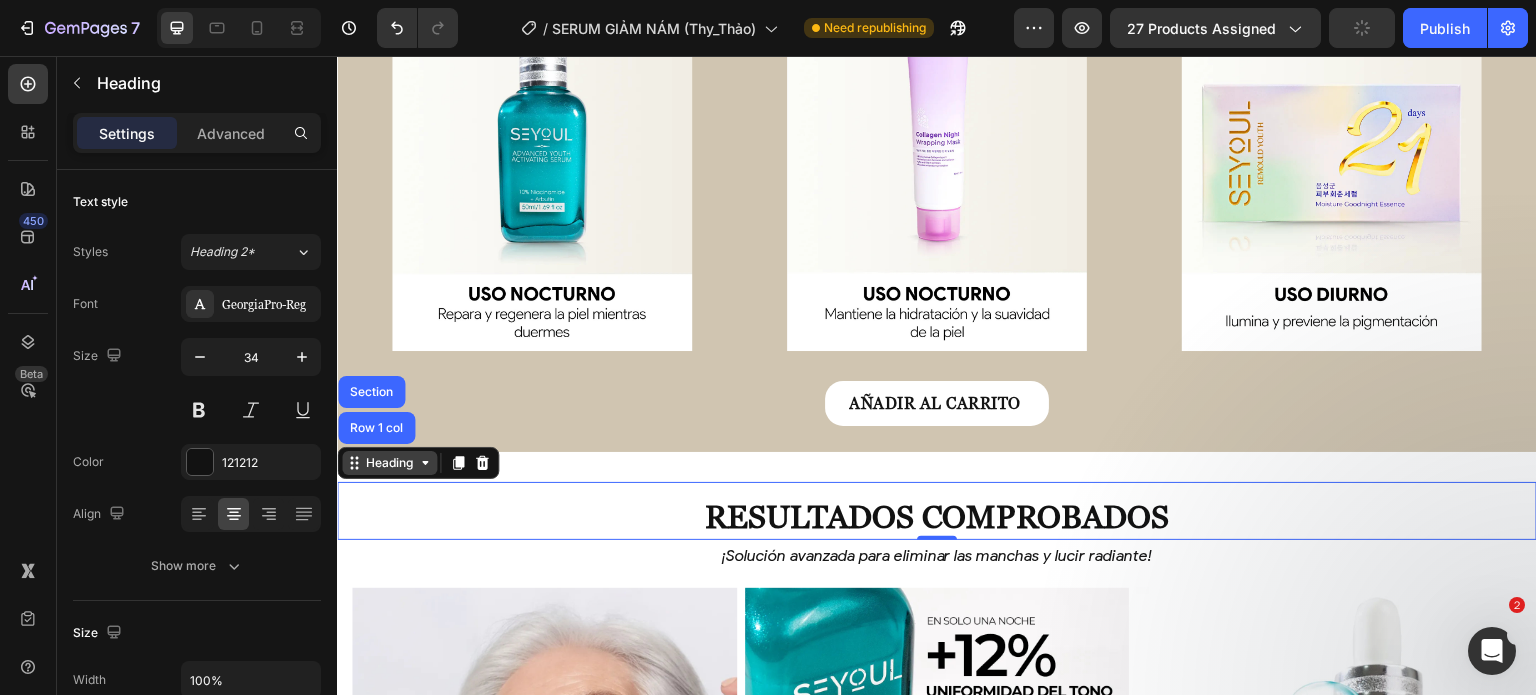 click on "Heading" at bounding box center [389, 463] 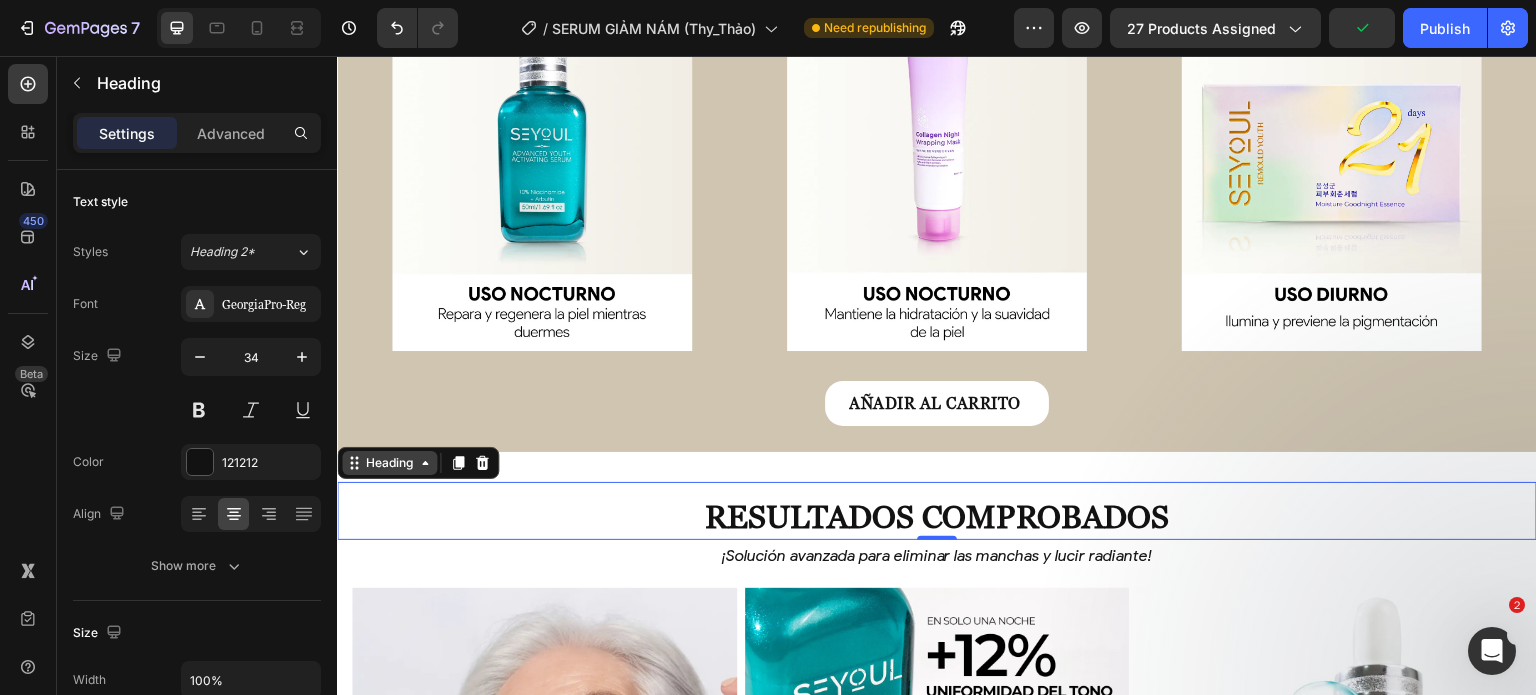click on "Heading" at bounding box center [389, 463] 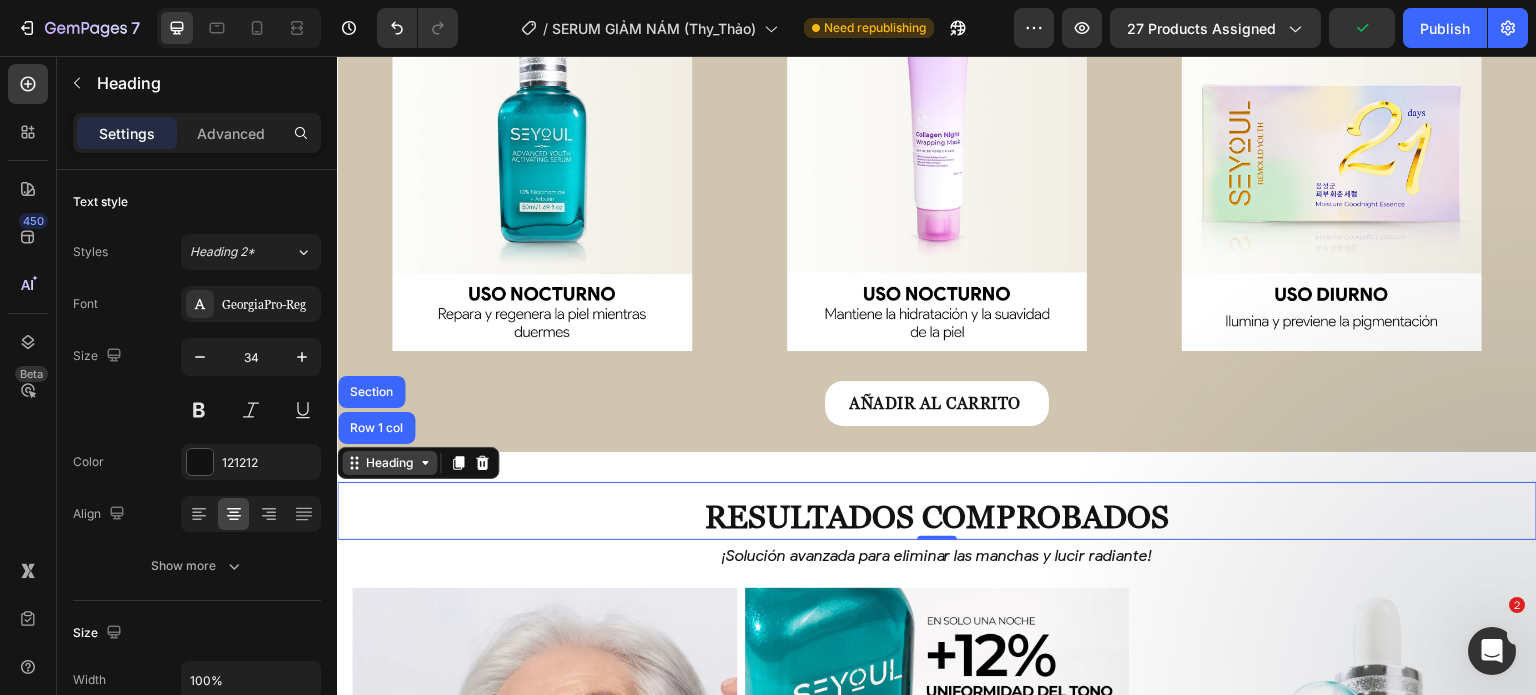 click on "Heading" at bounding box center [389, 463] 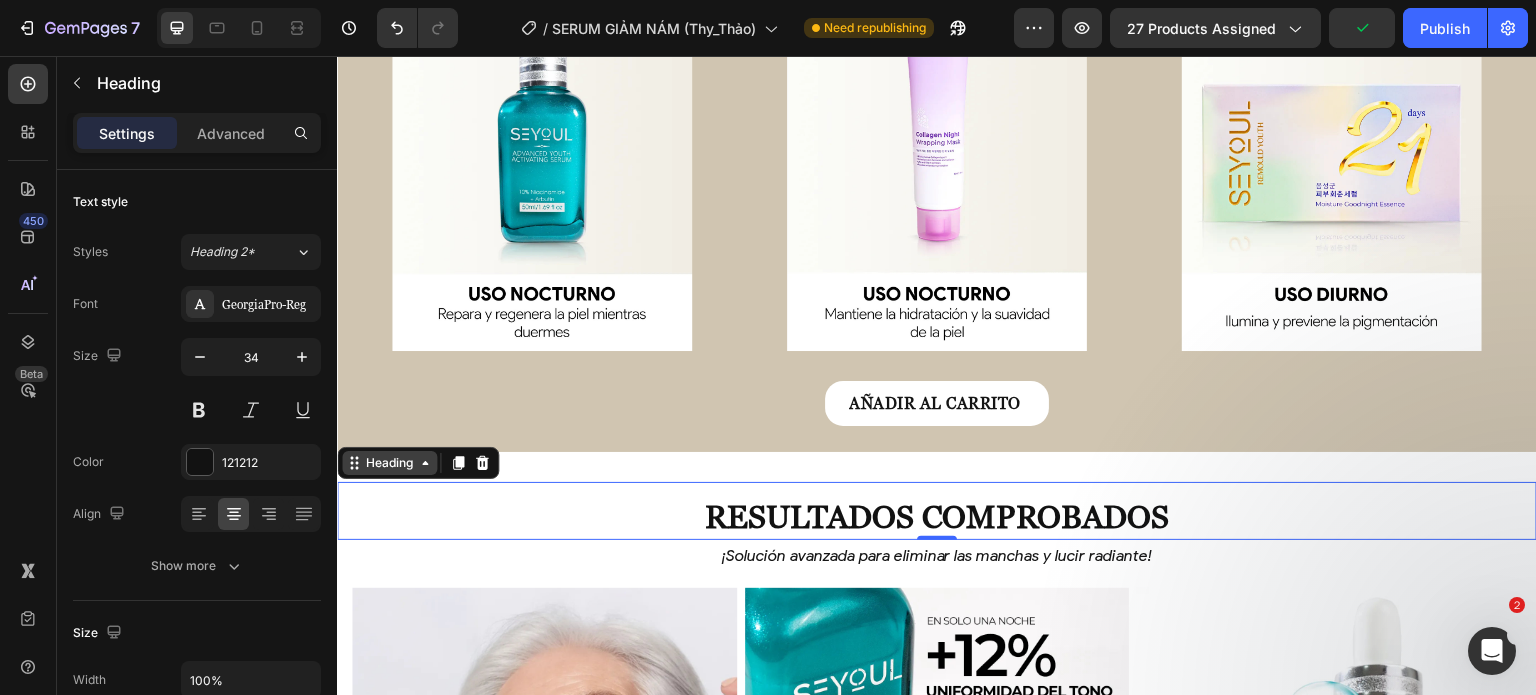 click on "Heading" at bounding box center [389, 463] 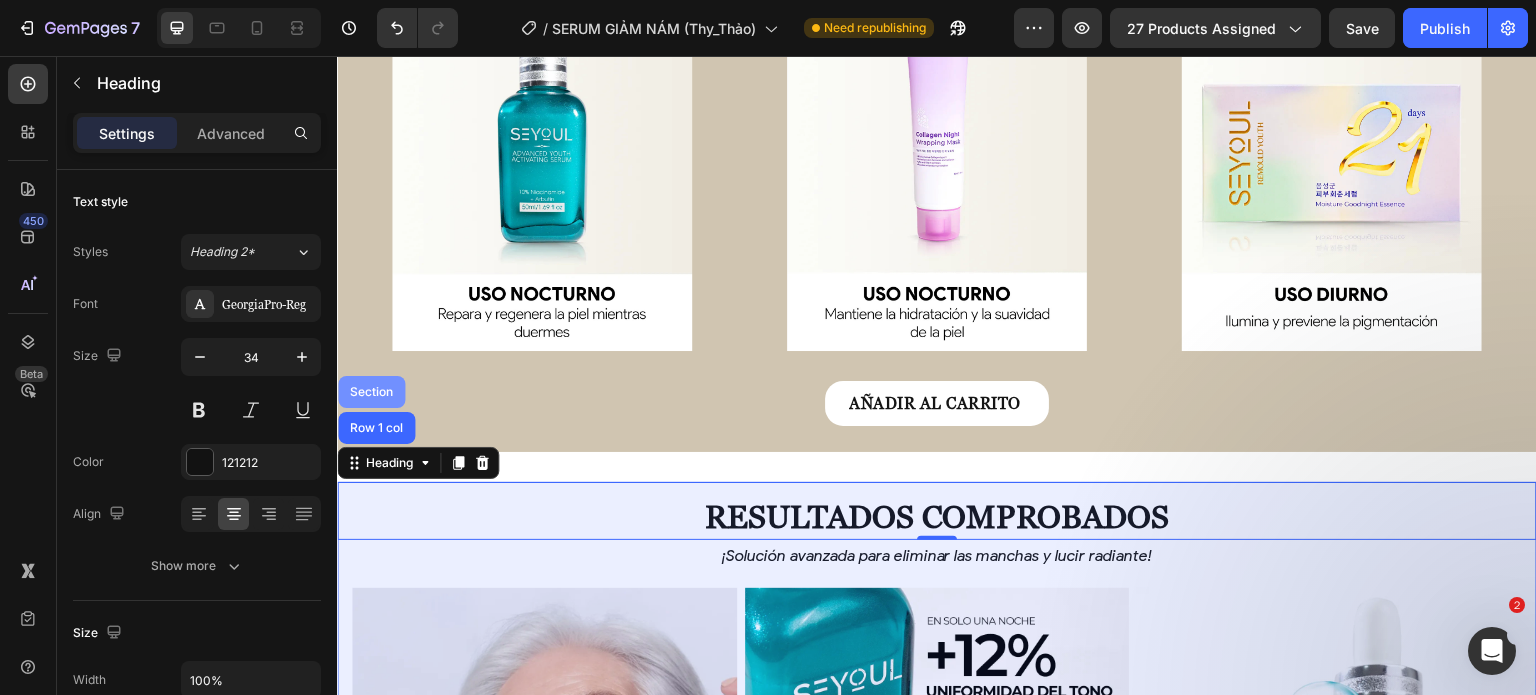 click on "Section" at bounding box center [371, 392] 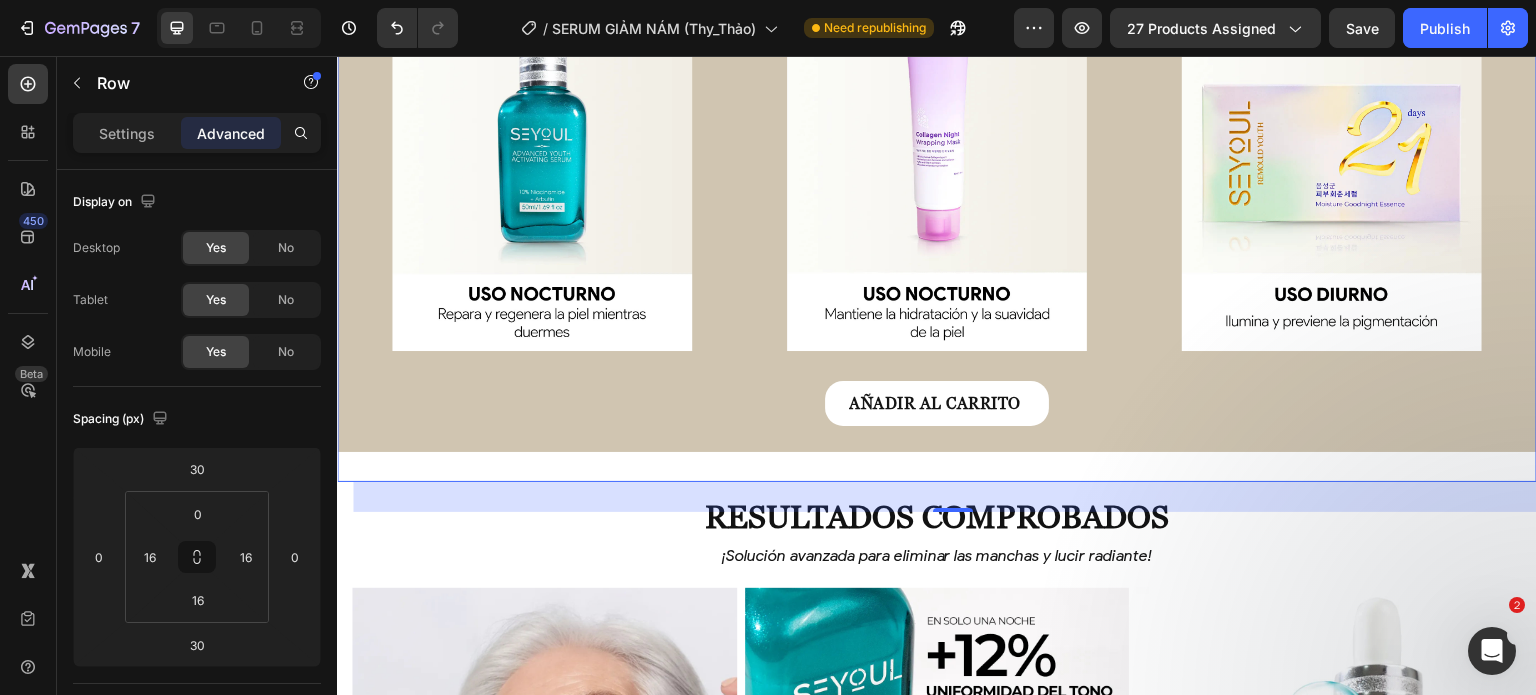 click on "Image Image Image Row AÑADIR AL CARRITO Product Cart Button Row fórmula avanzada para eliminar manchas y unificar el tono de la piel desde adentro. Text Block
Desvanece manchas  – Dúo de serums que aclaran y unifican el tono.
Renovación profunda  – Serum 21 días para firmeza y juventud.
Glow & suavidad  – Highprime Collagen Film regenera y mejora elasticidad.
Piel radiante  – Fórmula potente para un cutis uniforme y saludable. Item list Row Product Row   0" at bounding box center (937, 84) 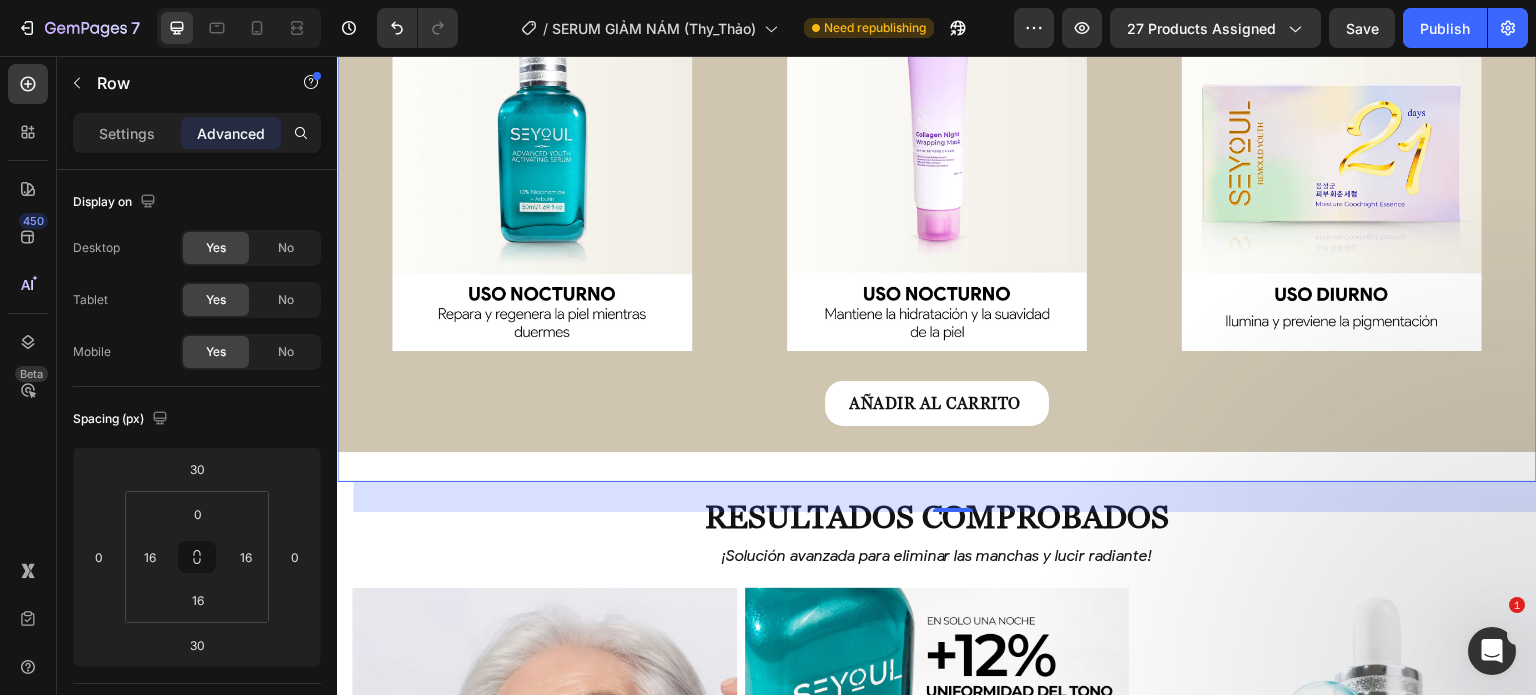 click on "30" at bounding box center (953, 497) 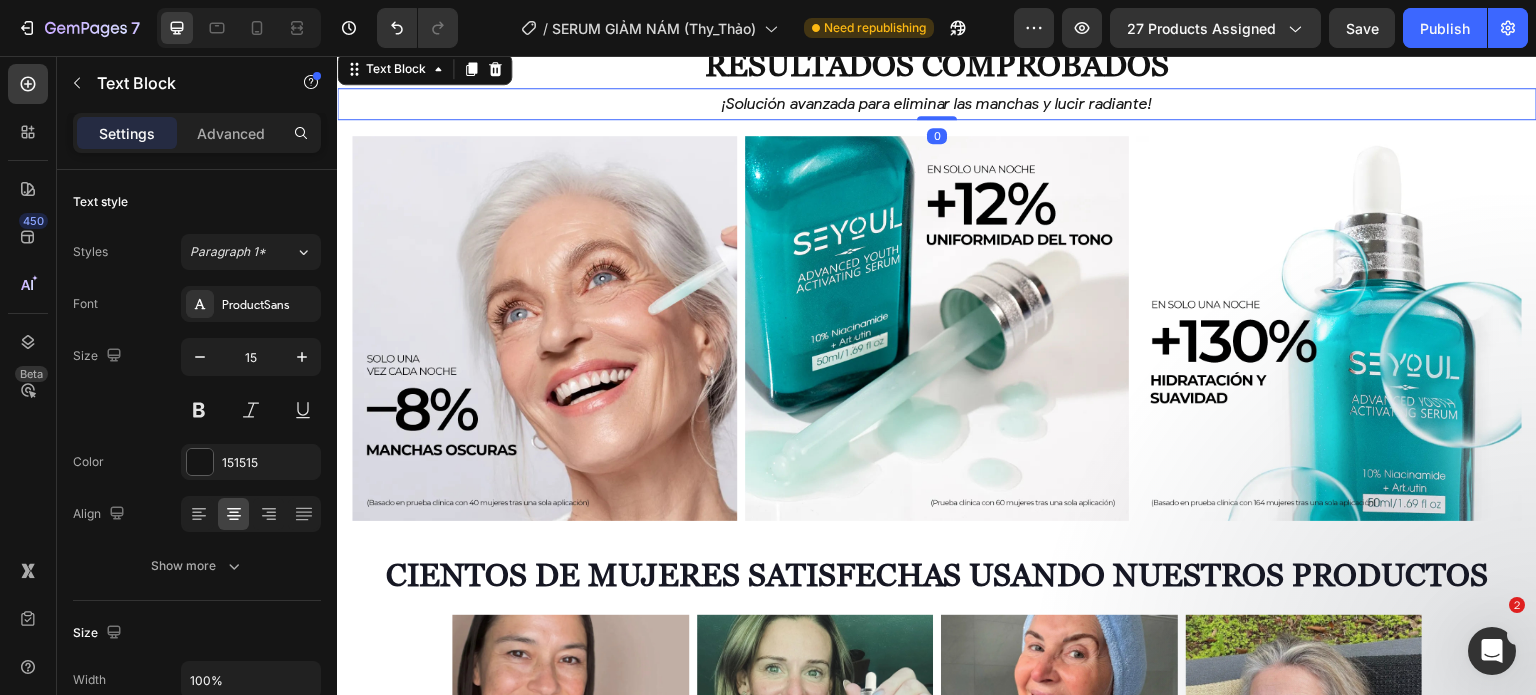 scroll, scrollTop: 5932, scrollLeft: 0, axis: vertical 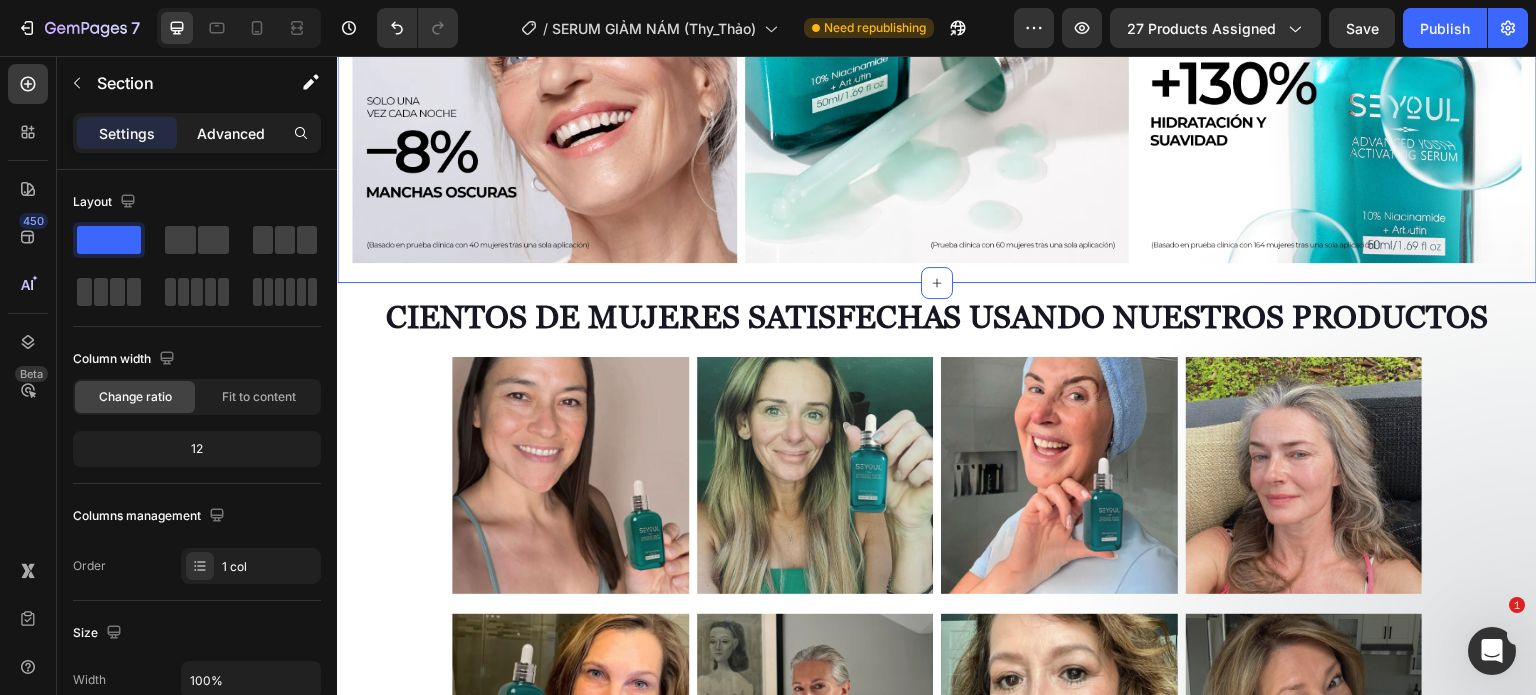 click on "Advanced" at bounding box center (231, 133) 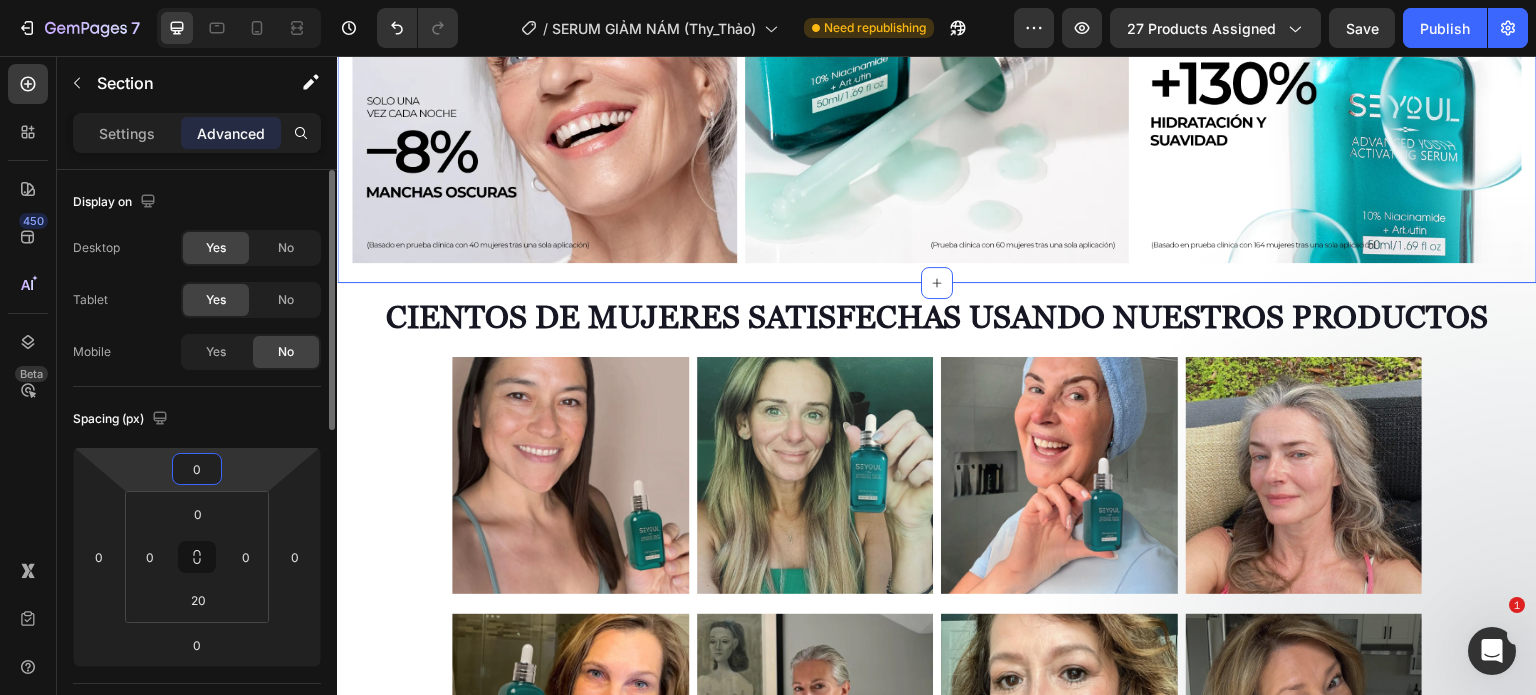click on "0" at bounding box center [197, 469] 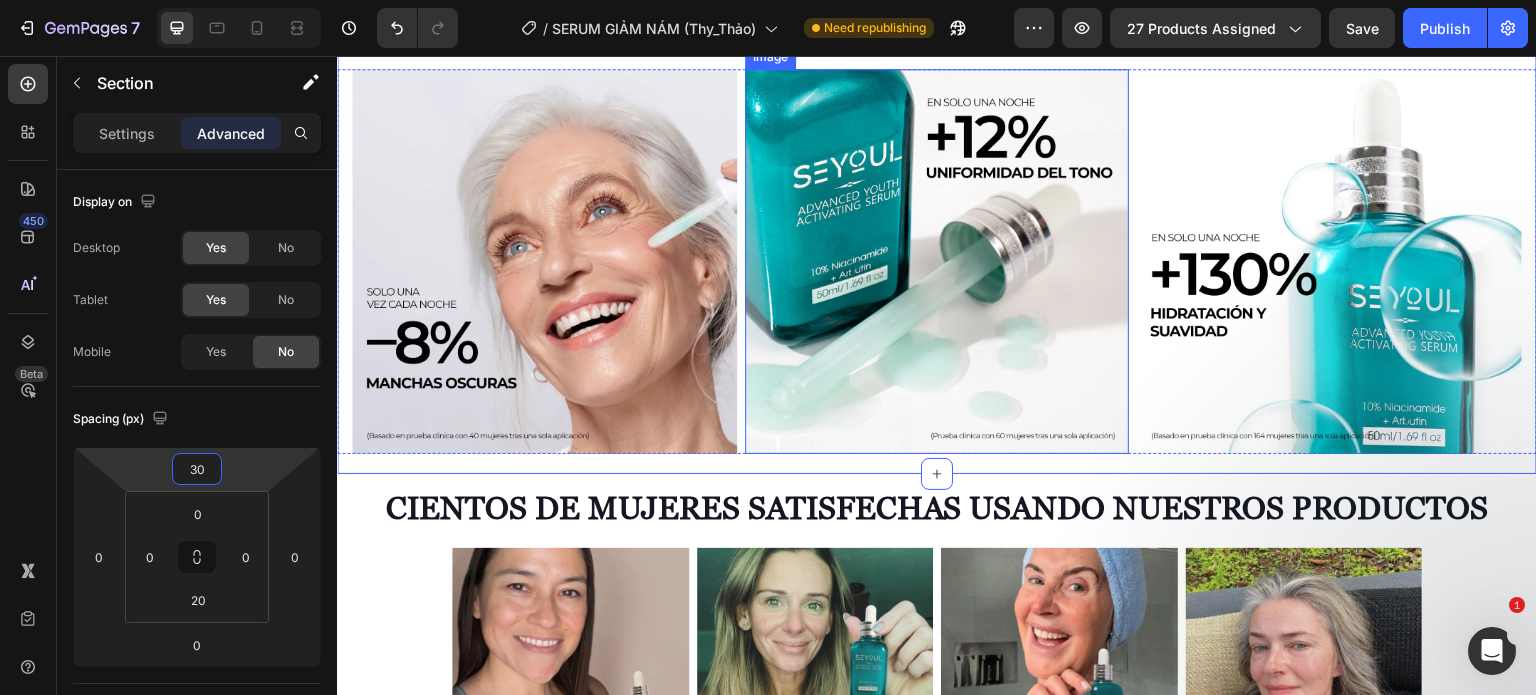 scroll, scrollTop: 6025, scrollLeft: 0, axis: vertical 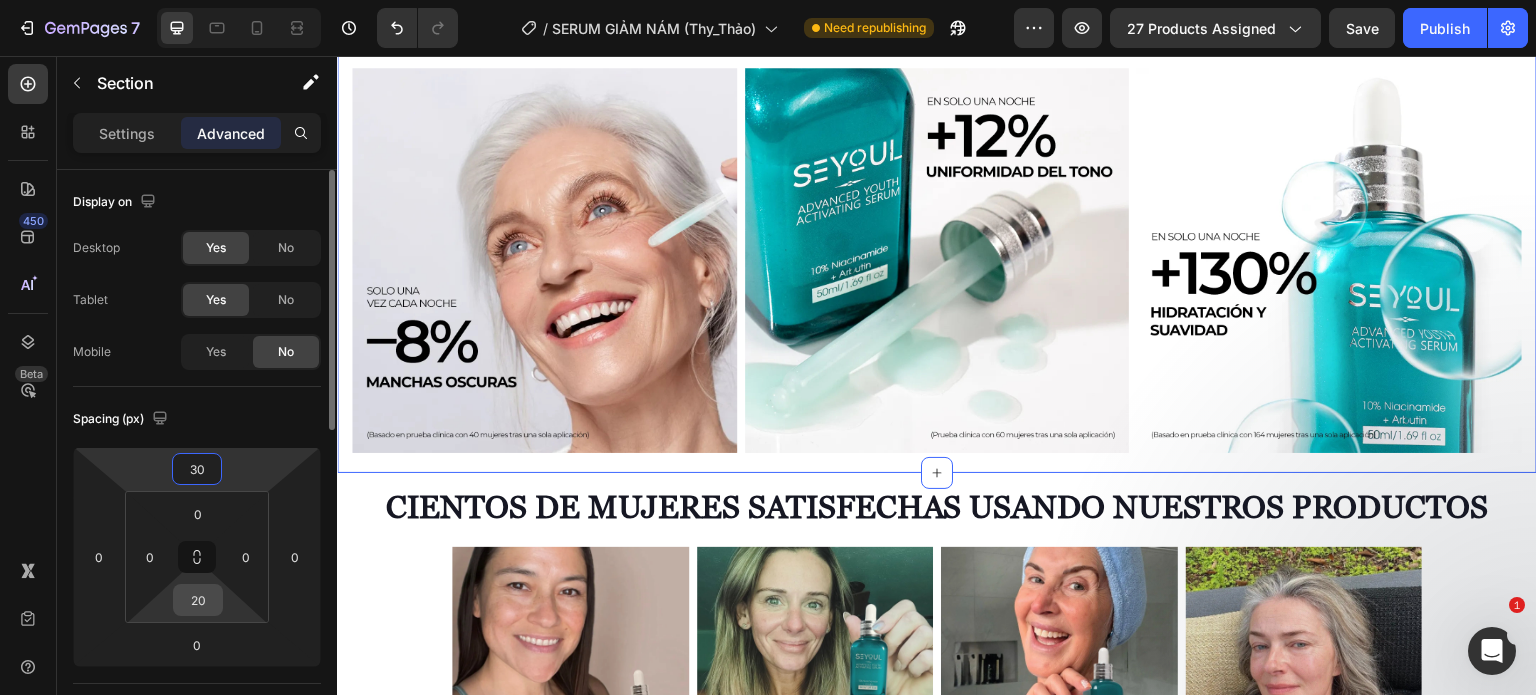 type on "30" 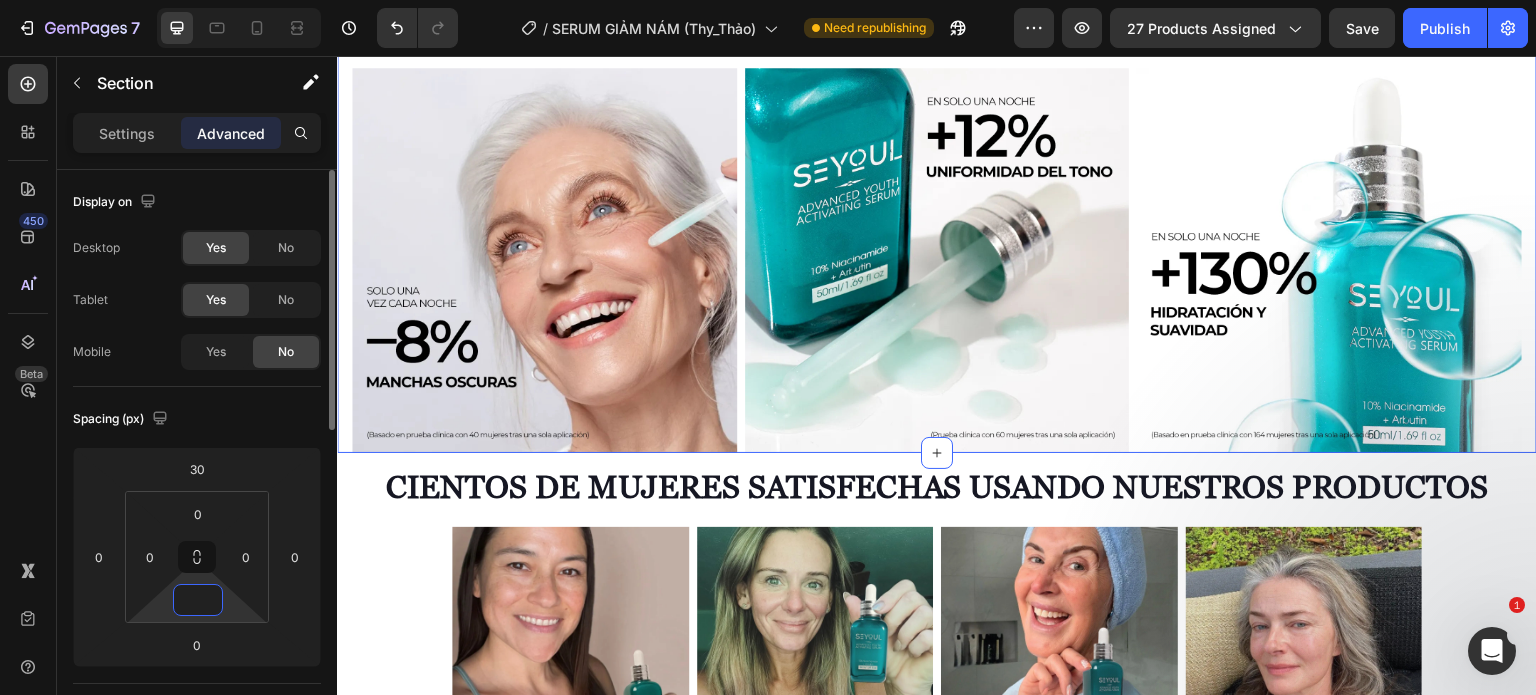 type on "0" 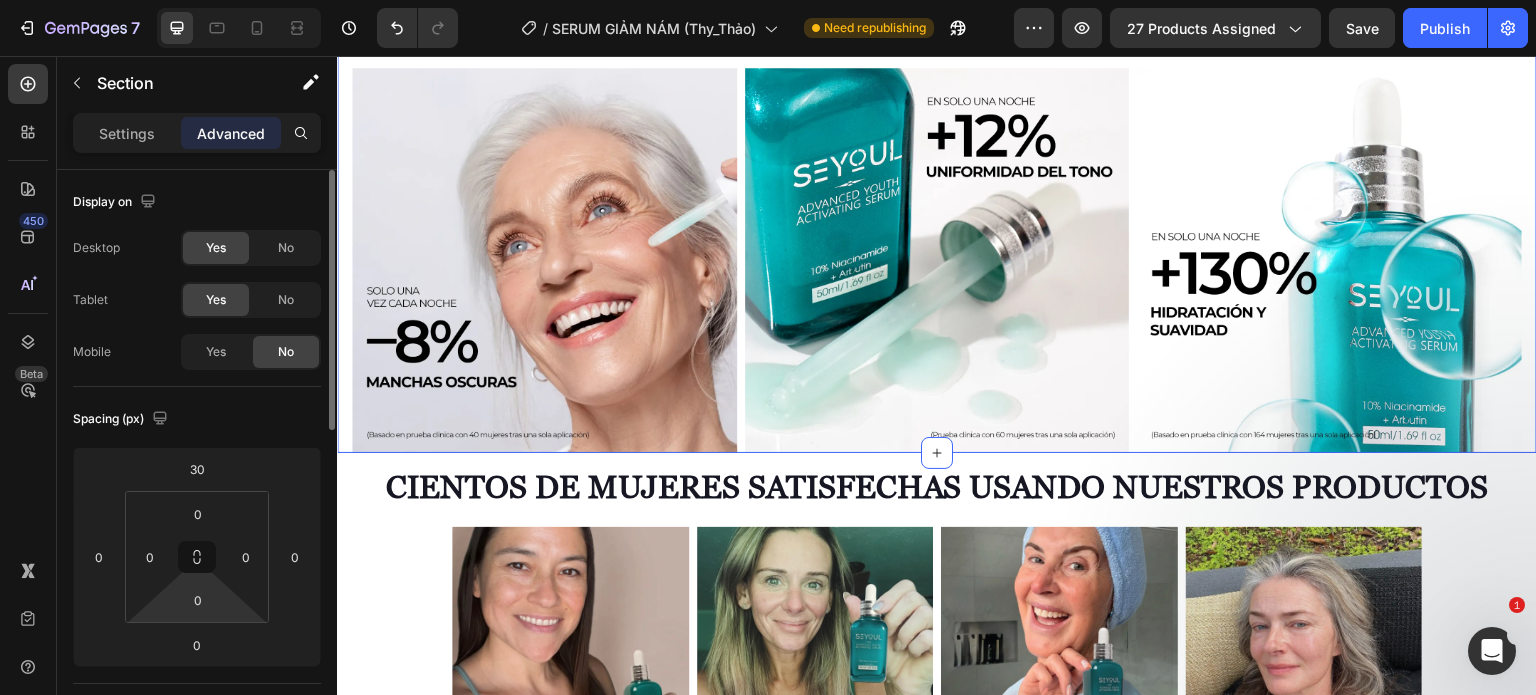 click on "0 0 0 0" at bounding box center [197, 557] 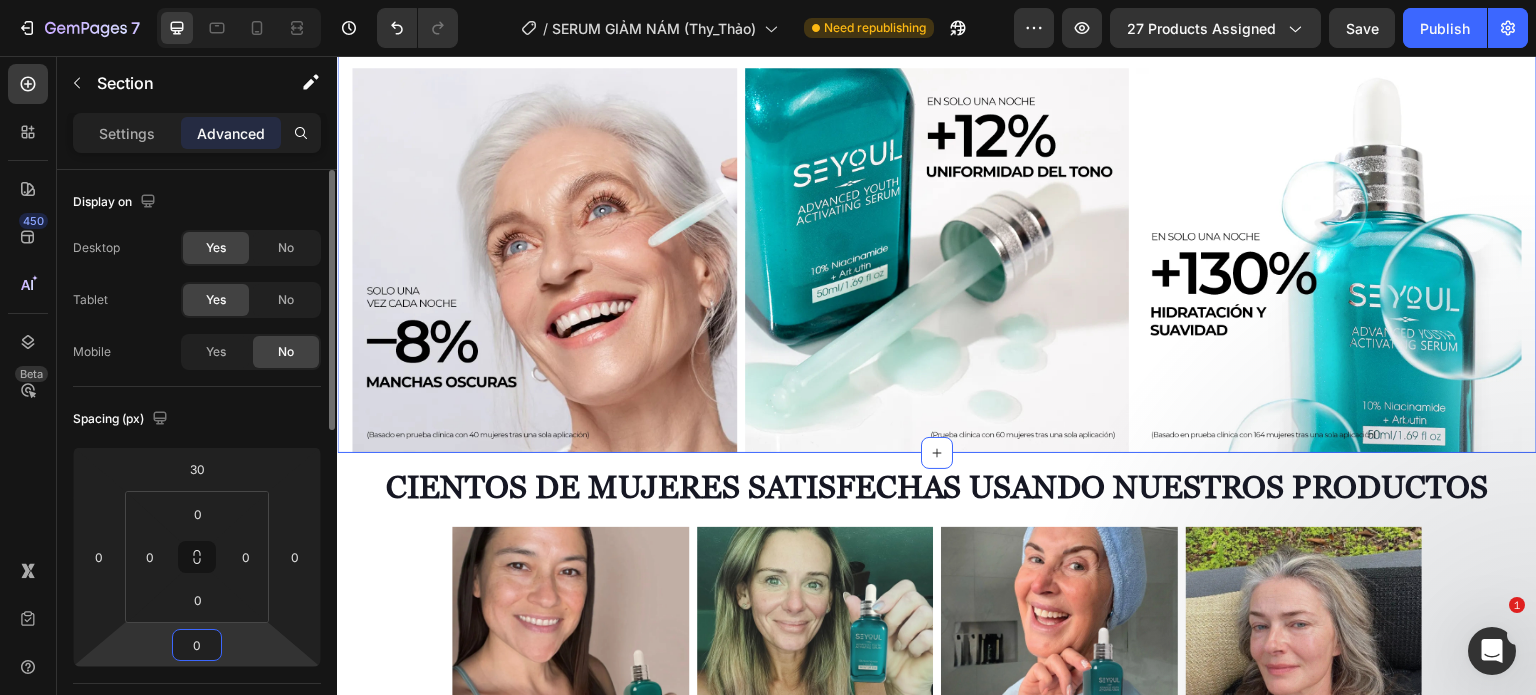 click on "0" at bounding box center (197, 645) 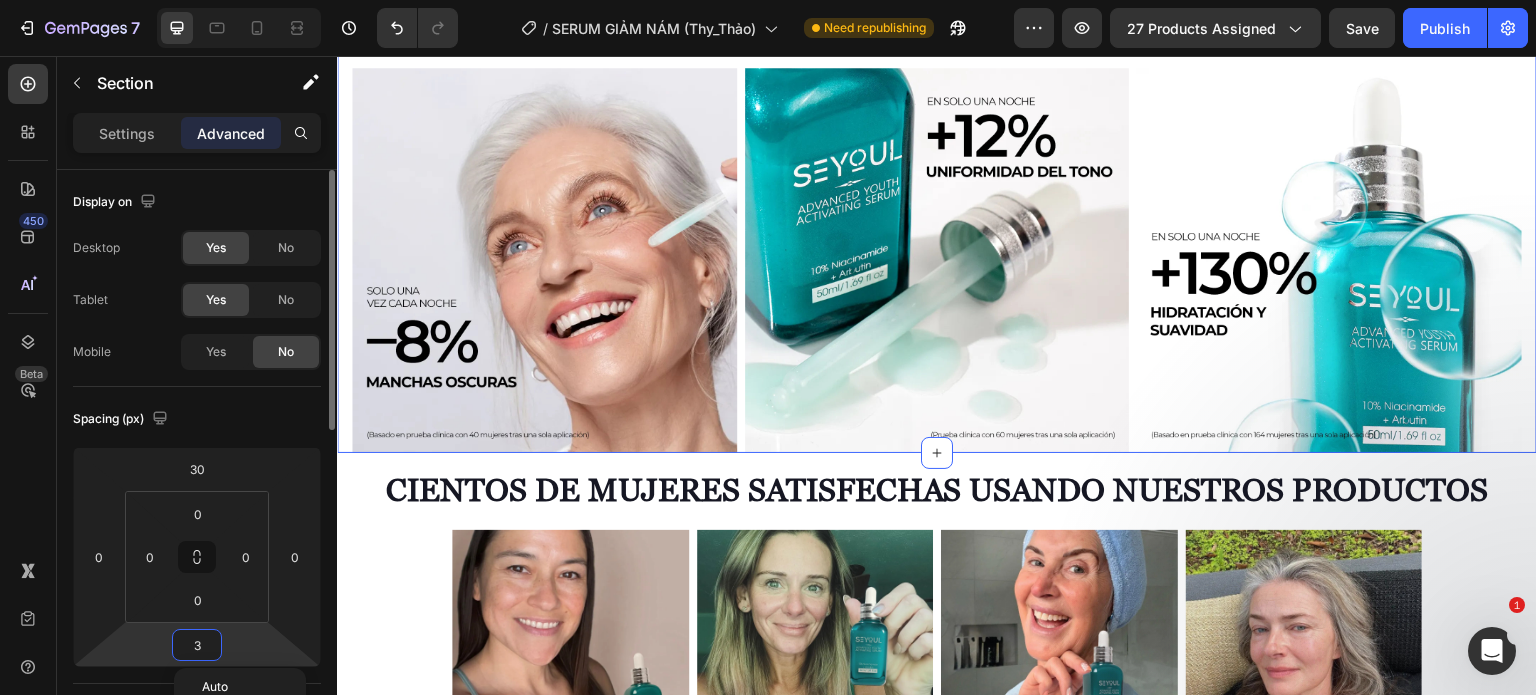 type on "30" 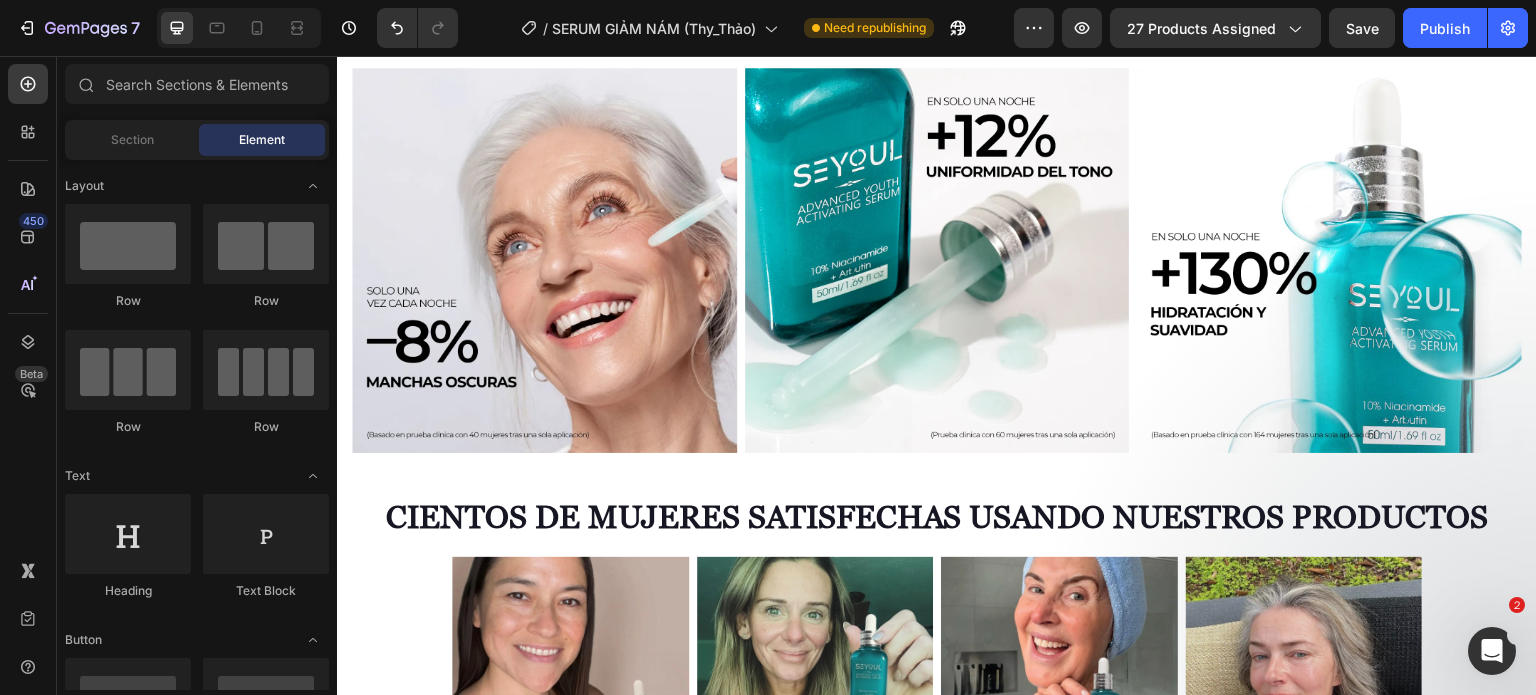 click on "Product Images Seyoul Sérum Activador Rejuvenecedor Product Title MX$ 489.00 Product Price Product Price Row
AÑADIR AL CARRITO Button Row Product Sticky ¿Qué dicen nuestros clientes sobre el producto? Heading
Image Image Image
Carousel Section 7/25 Solución Integral para la Piel con Manchas y Opaca Heading ¡innovación exclusiva!  tecnología nocturna – regenera tu piel profundamente mientras duermes. Text Block Section 9/25
Image Image Image
Carousel
AÑADIR AL CARRITO Add to Cart
Product Row Section 14/25 Resultados comprobados Heading ¡Adiós manchas, hola piel radiante! Text Block
Image Image Image
Carousel Section 15/25 Cientos de mujeres satisfechas usando nuestros productos Heading Section 16/25 Resultados visibles después de un tratamiento Heading Resultados comprobados Heading Text Block Row" at bounding box center [937, -2019] 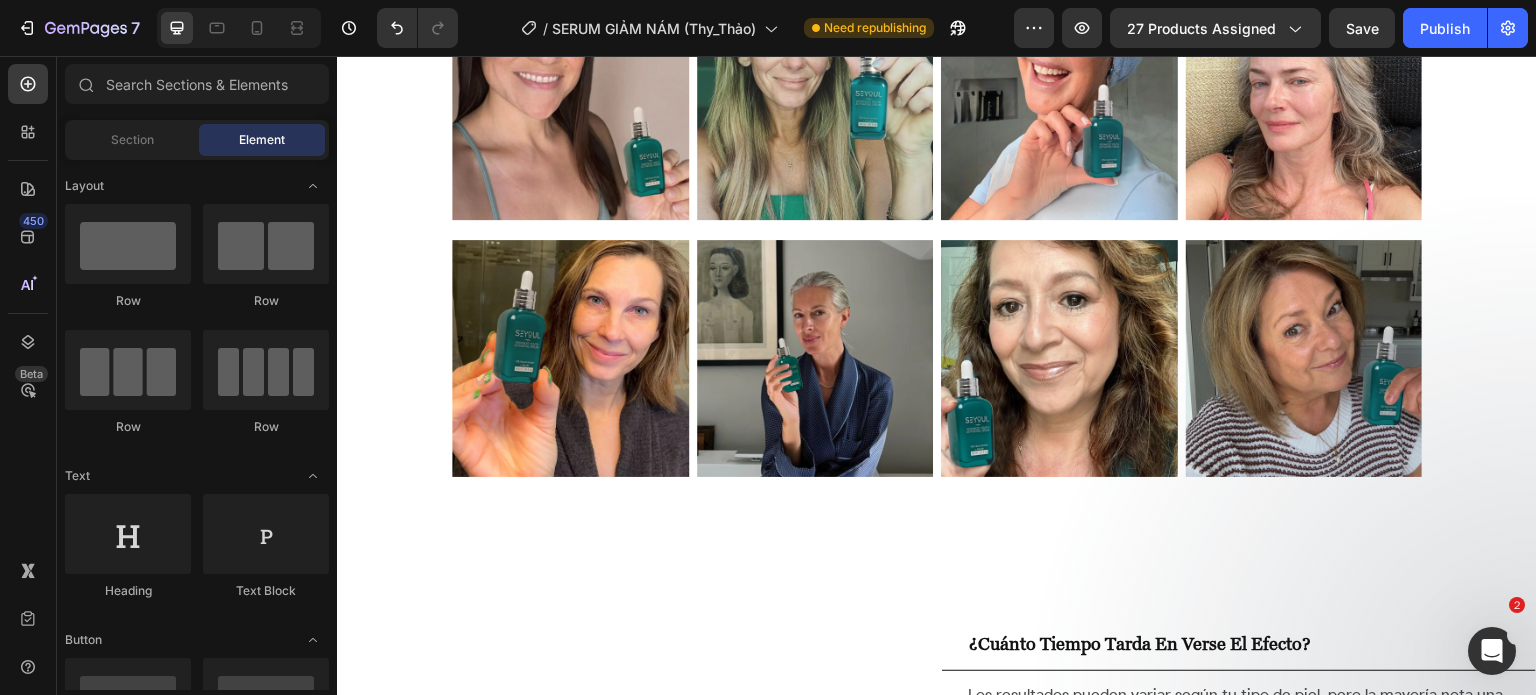 scroll, scrollTop: 6188, scrollLeft: 0, axis: vertical 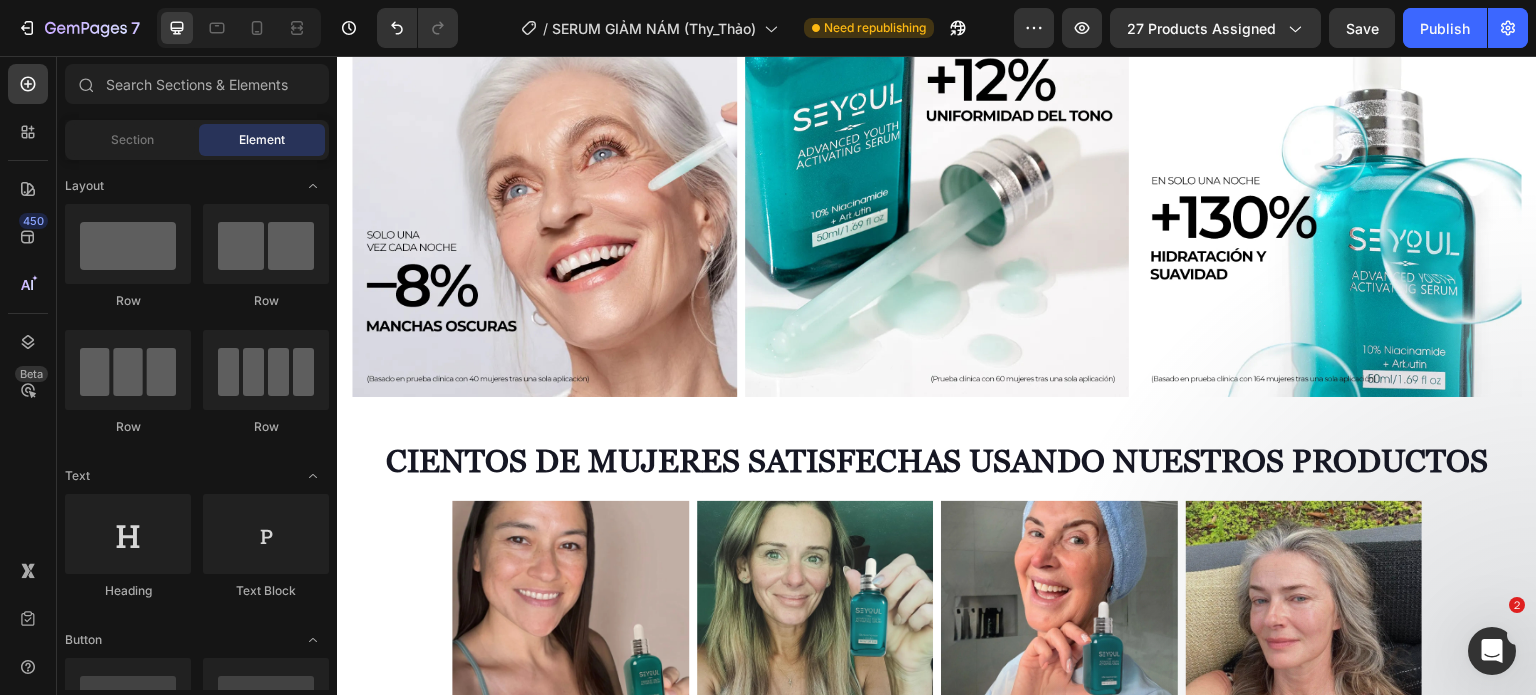 click on "Product Images Seyoul Sérum Activador Rejuvenecedor Product Title MX$ 489.00 Product Price Product Price Row
AÑADIR AL CARRITO Button Row Product Sticky ¿Qué dicen nuestros clientes sobre el producto? Heading
Image Image Image
Carousel Section 7/25 Solución Integral para la Piel con Manchas y Opaca Heading ¡innovación exclusiva!  tecnología nocturna – regenera tu piel profundamente mientras duermes. Text Block Section 9/25
Image Image Image
Carousel
AÑADIR AL CARRITO Add to Cart
Product Row Section 14/25 Resultados comprobados Heading ¡Adiós manchas, hola piel radiante! Text Block
Image Image Image
Carousel Section 15/25 Cientos de mujeres satisfechas usando nuestros productos Heading Section 16/25 Resultados visibles después de un tratamiento Heading Resultados comprobados Heading Text Block Row" at bounding box center [937, -1888] 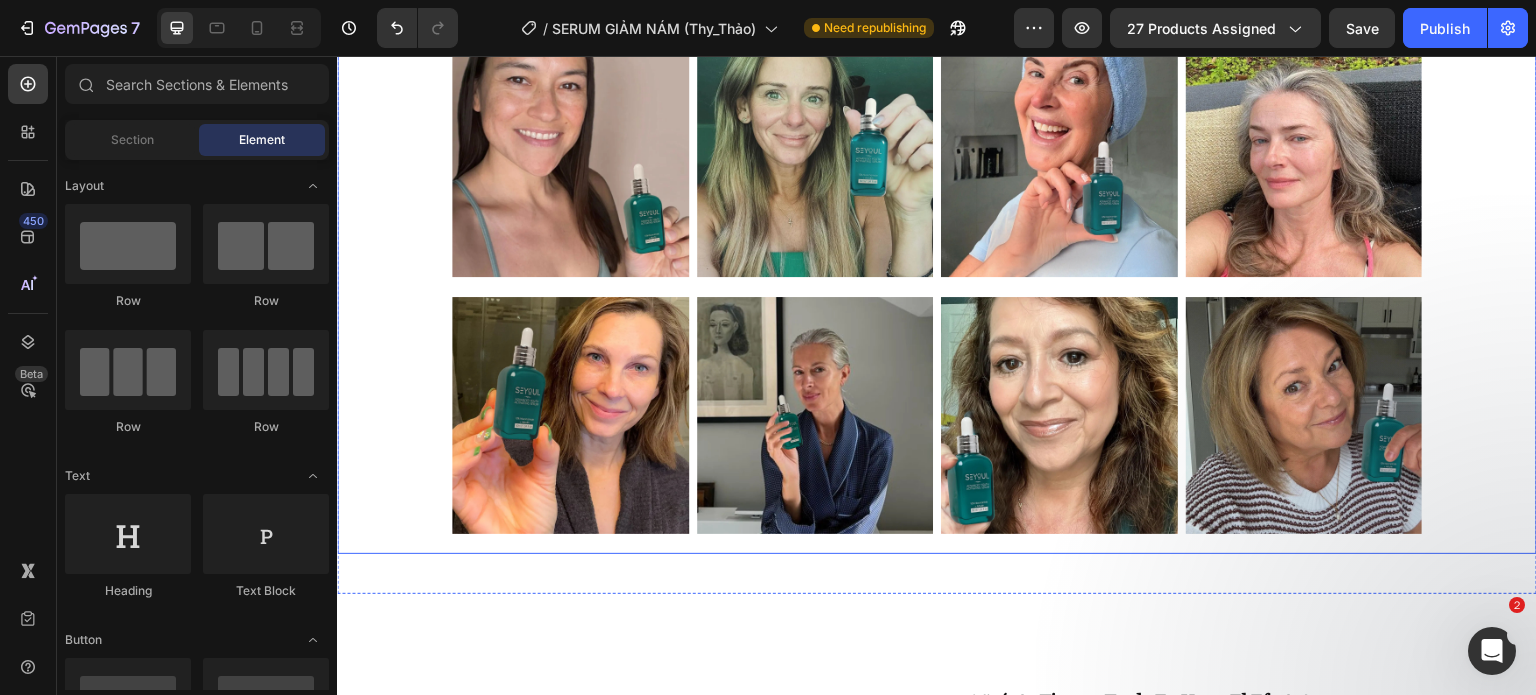 scroll, scrollTop: 6162, scrollLeft: 0, axis: vertical 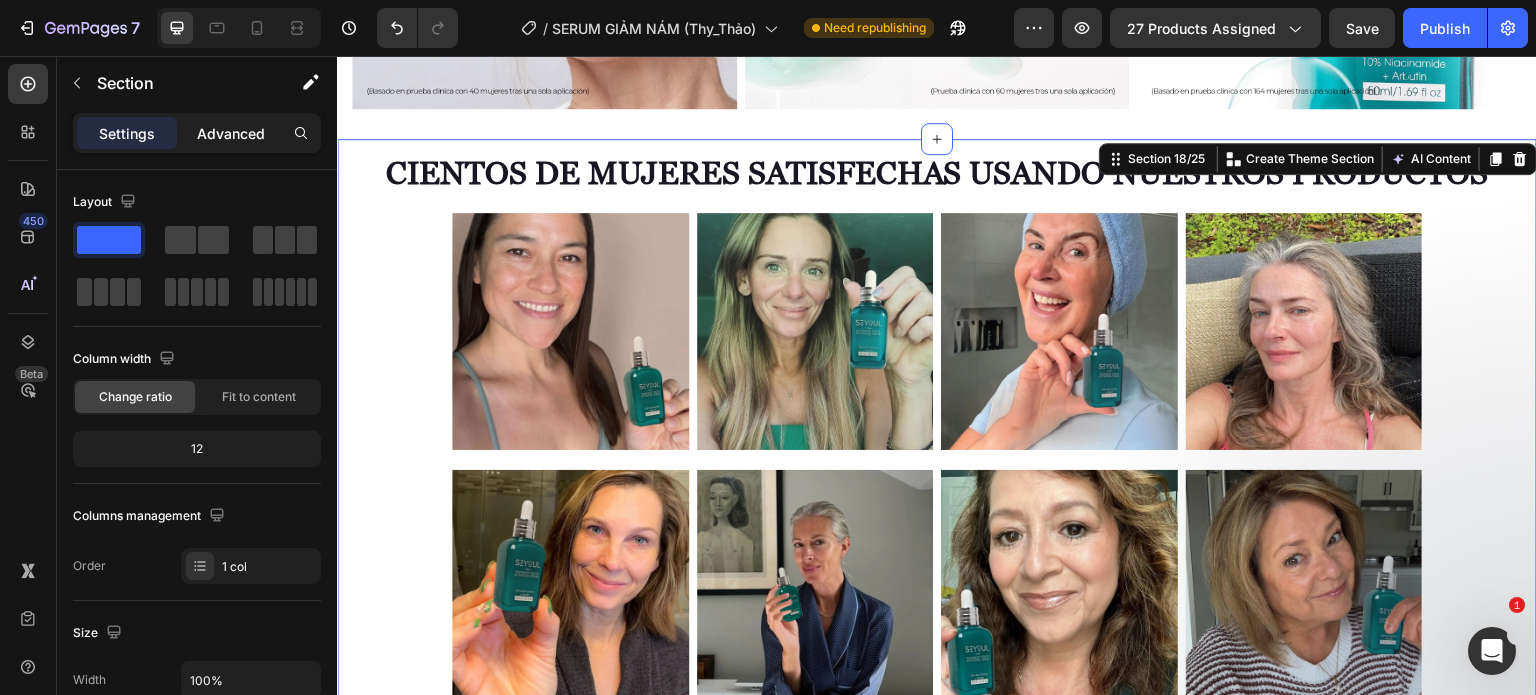 click on "Advanced" at bounding box center [231, 133] 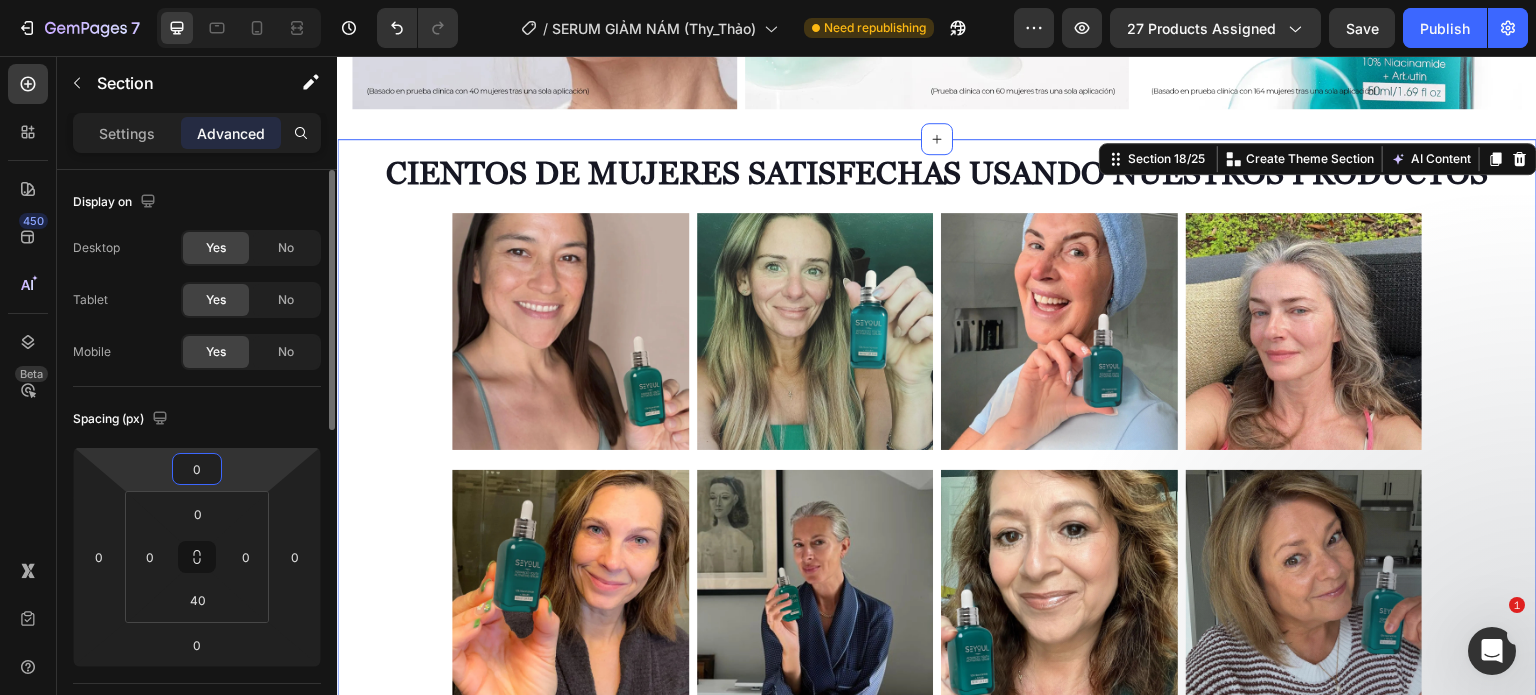 click on "0" at bounding box center (197, 469) 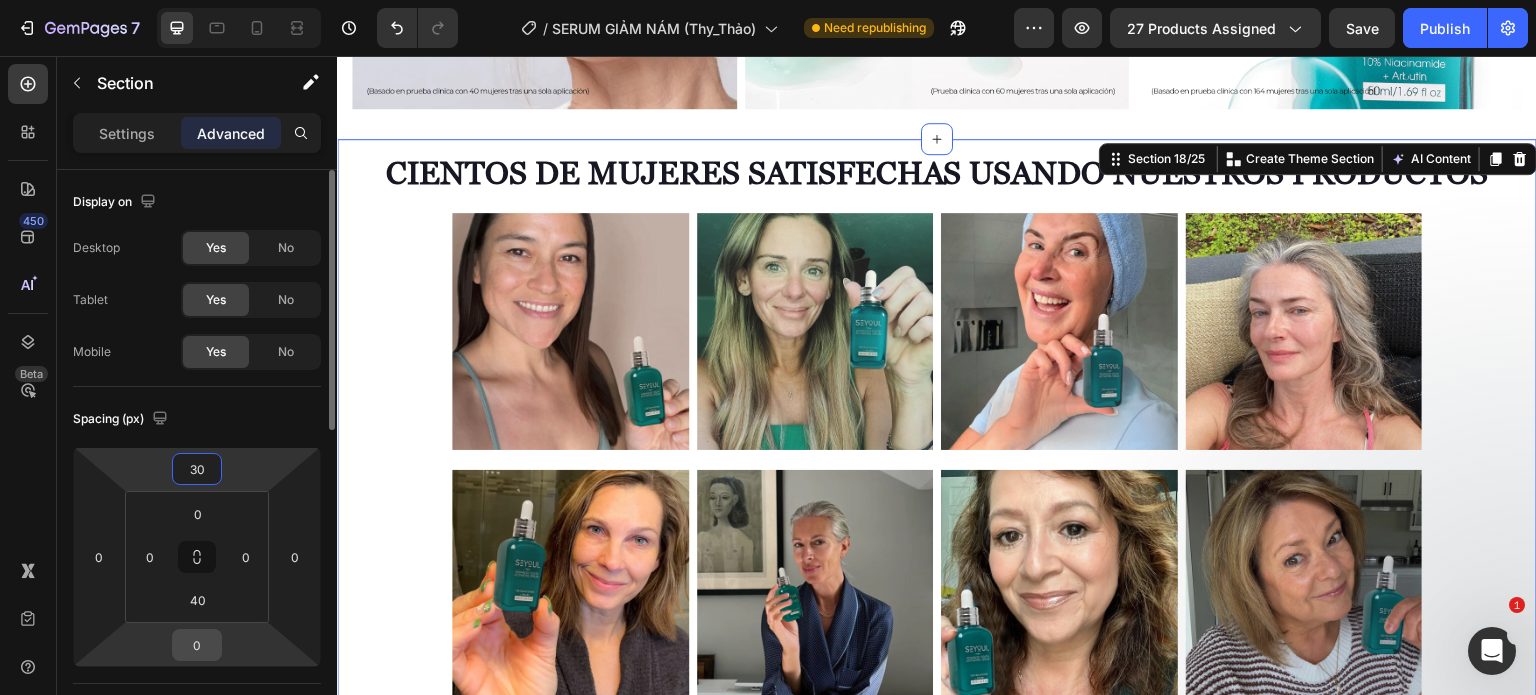 type on "30" 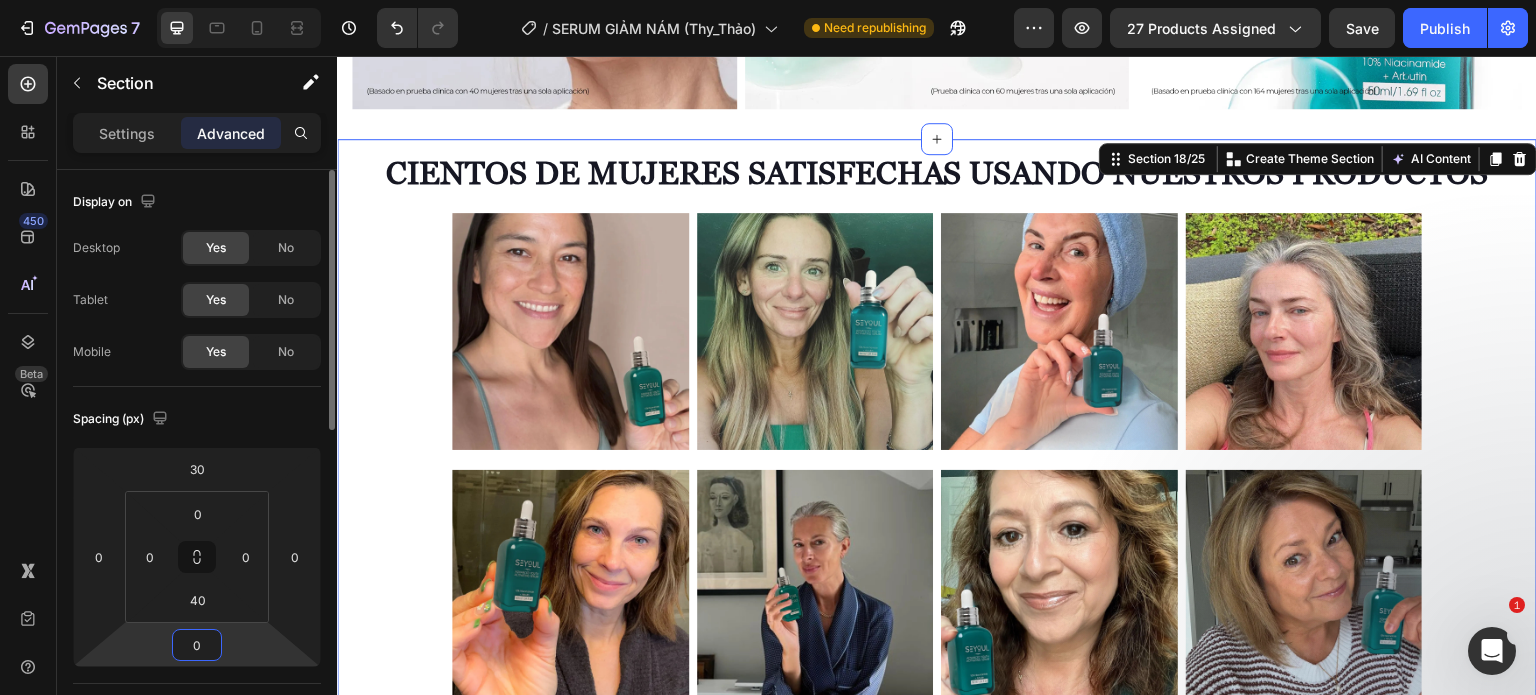 click on "0" at bounding box center (197, 645) 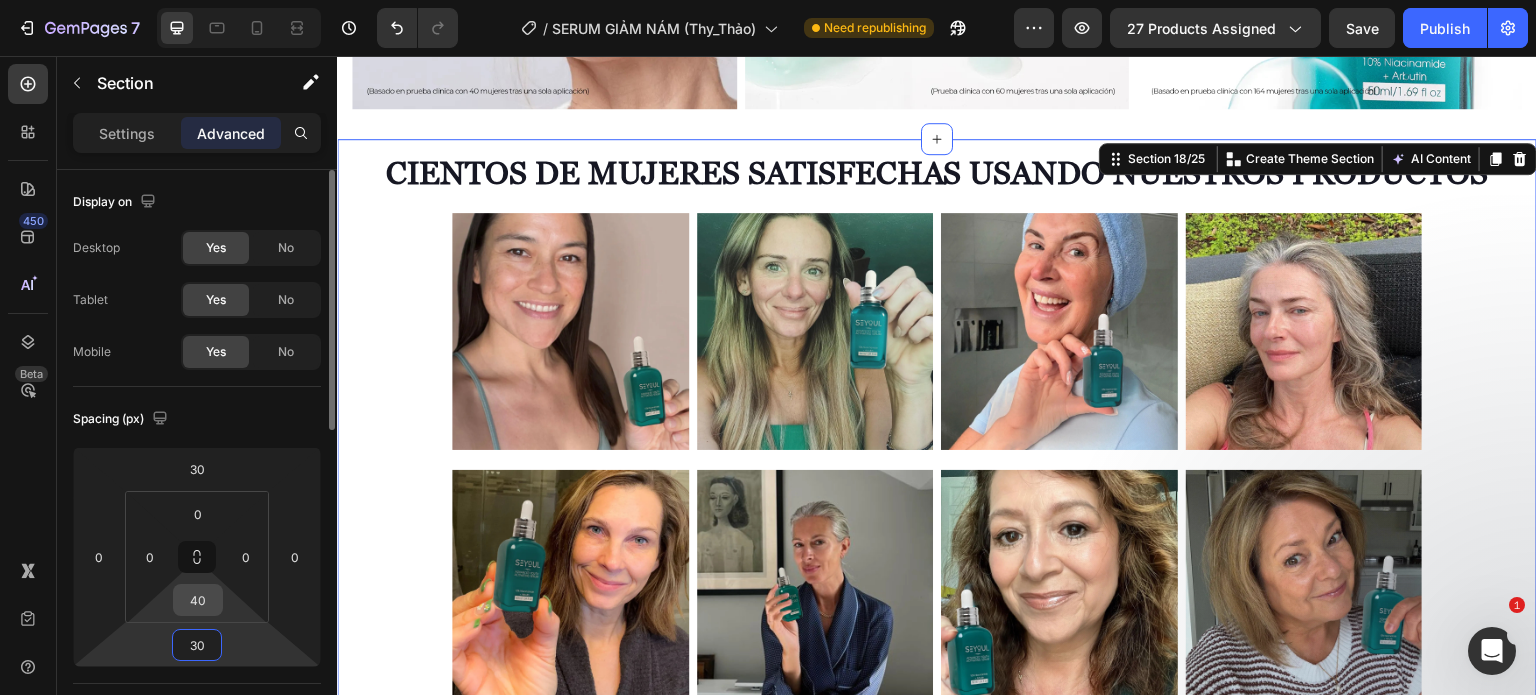 type on "30" 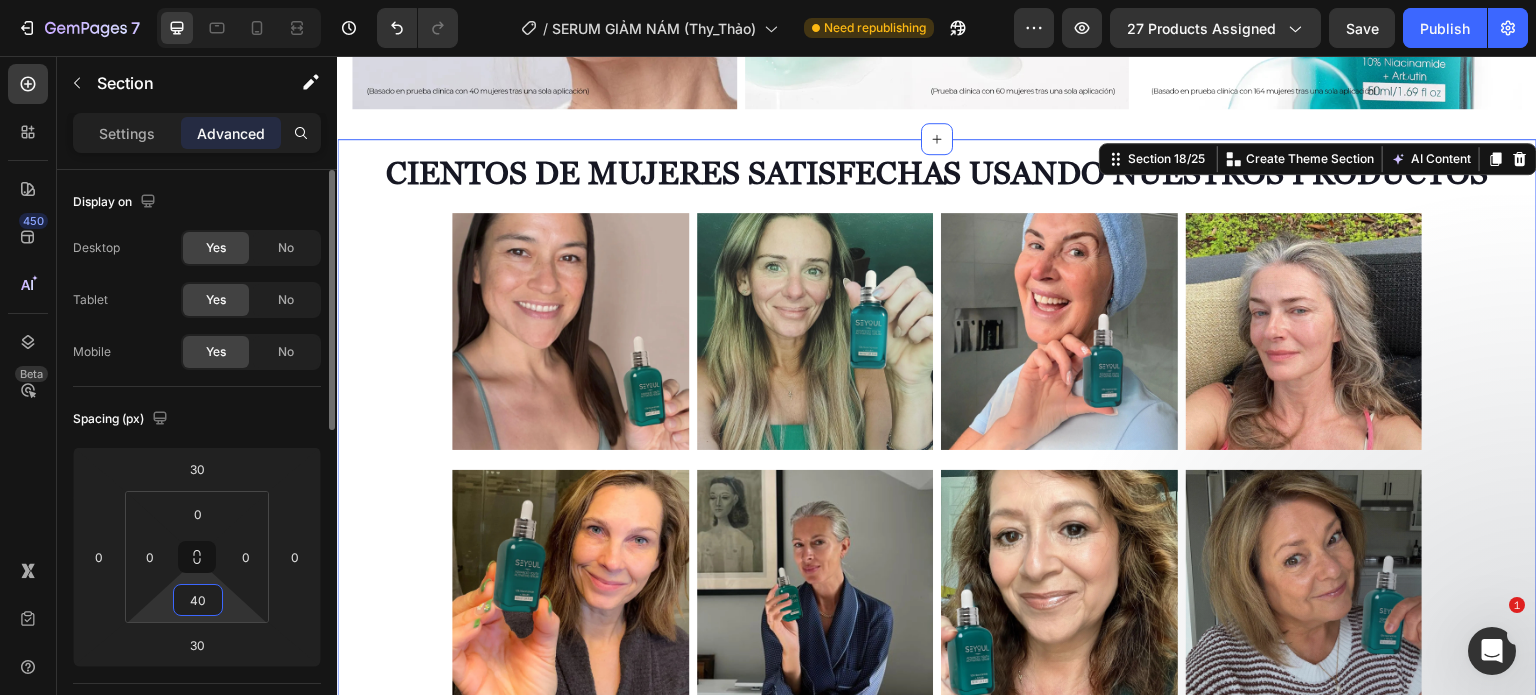 click on "40" at bounding box center [198, 600] 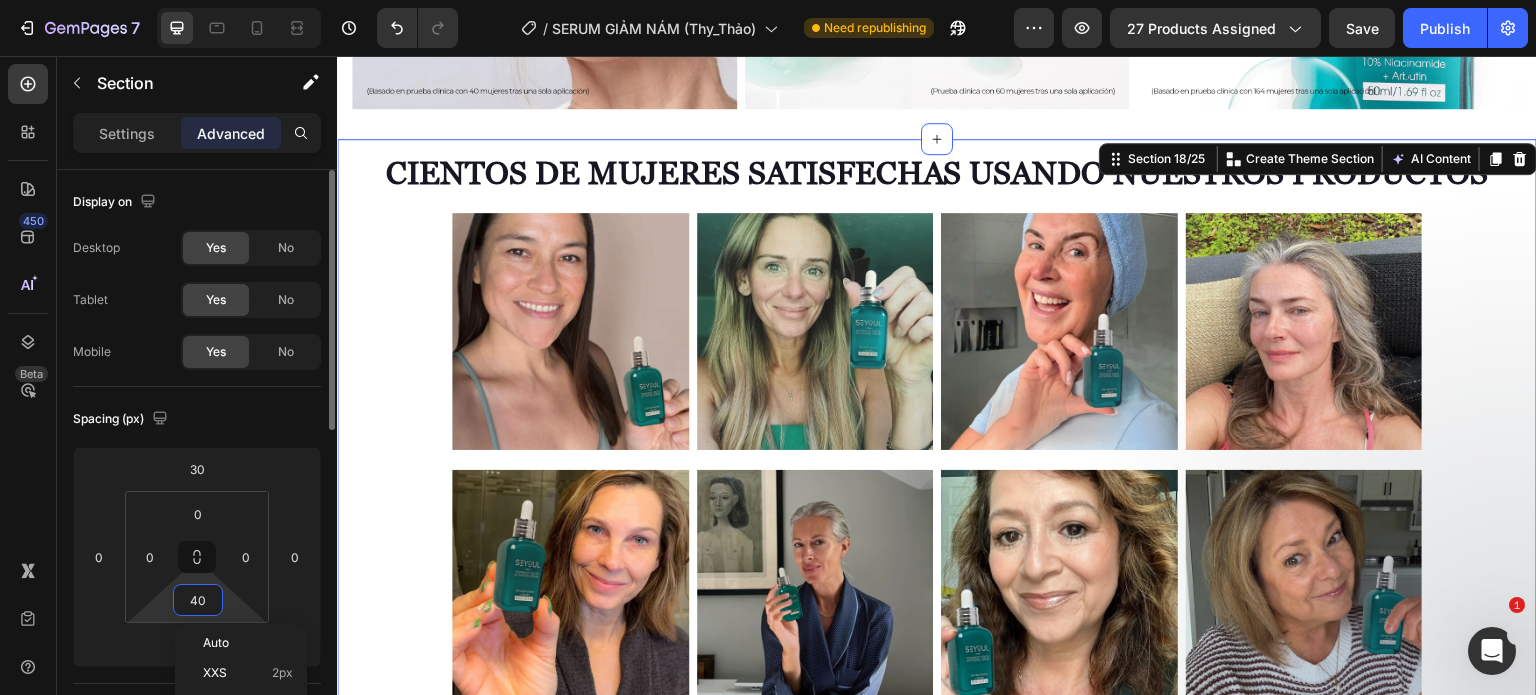 type 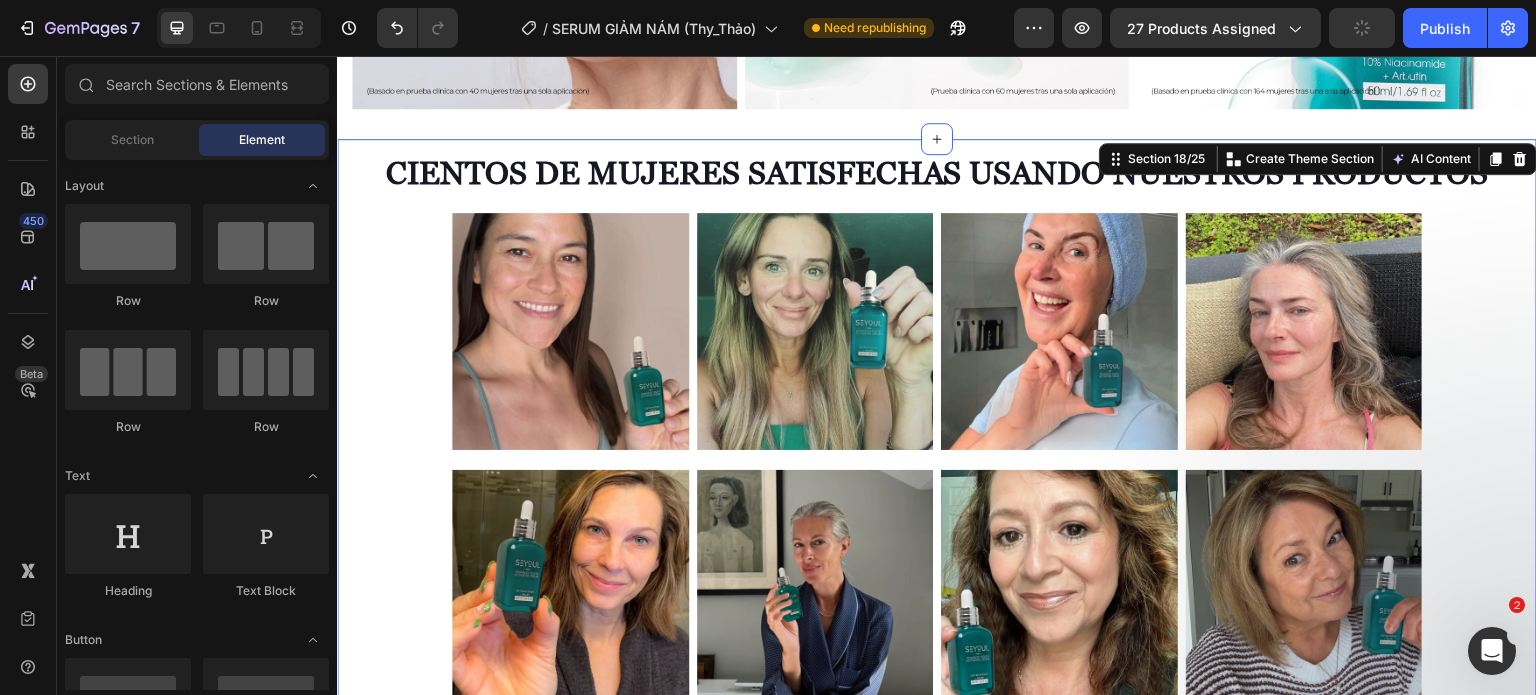 click on "Product Images Seyoul Sérum Activador Rejuvenecedor Product Title MX$ 489.00 Product Price Product Price Row
AÑADIR AL CARRITO Button Row Product Sticky ¿Qué dicen nuestros clientes sobre el producto? Heading
Image Image Image
Carousel Section 7/25 Solución Integral para la Piel con Manchas y Opaca Heading ¡innovación exclusiva!  tecnología nocturna – regenera tu piel profundamente mientras duermes. Text Block Section 9/25
Image Image Image
Carousel
AÑADIR AL CARRITO Add to Cart
Product Row Section 14/25 Resultados comprobados Heading ¡Adiós manchas, hola piel radiante! Text Block
Image Image Image
Carousel Section 15/25 Cientos de mujeres satisfechas usando nuestros productos Heading Section 16/25 Resultados visibles después de un tratamiento Heading Resultados comprobados Heading Text Block Row" at bounding box center [937, -2181] 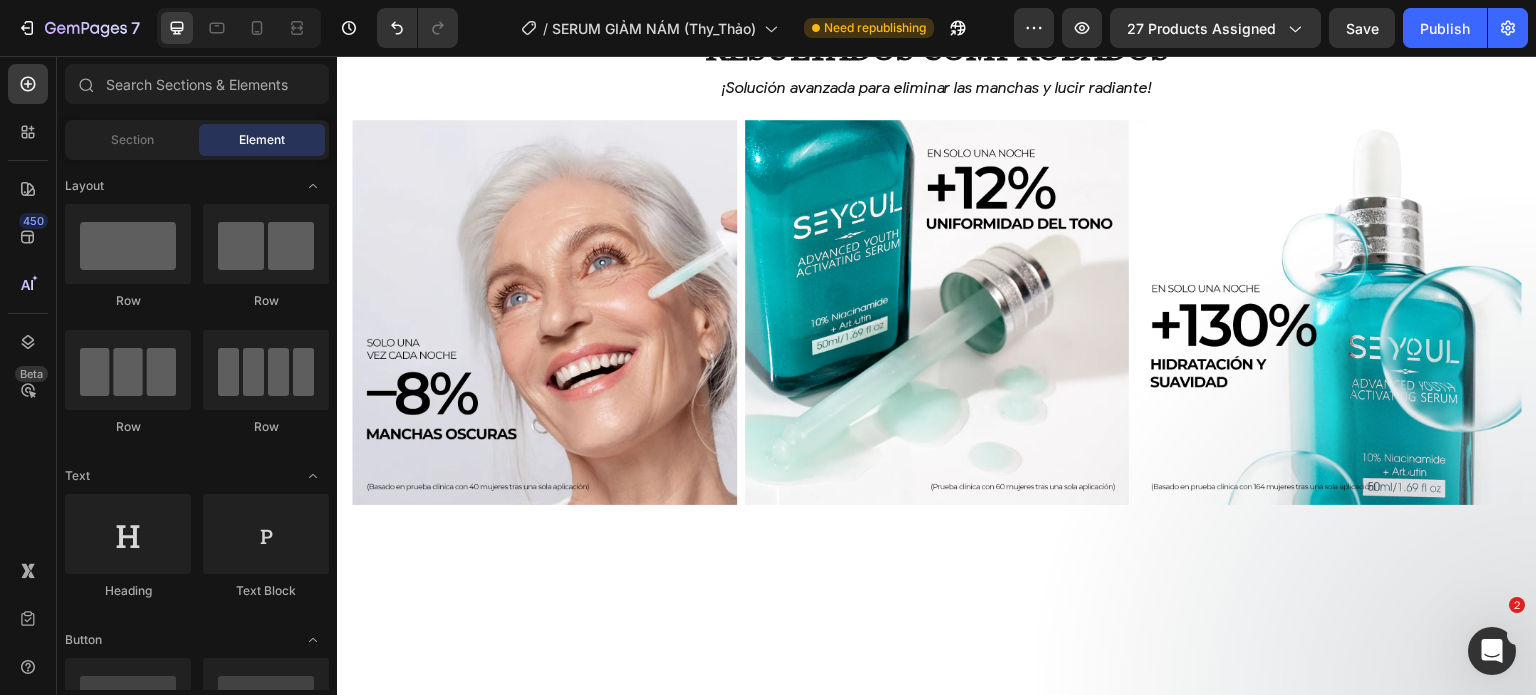 scroll, scrollTop: 5607, scrollLeft: 0, axis: vertical 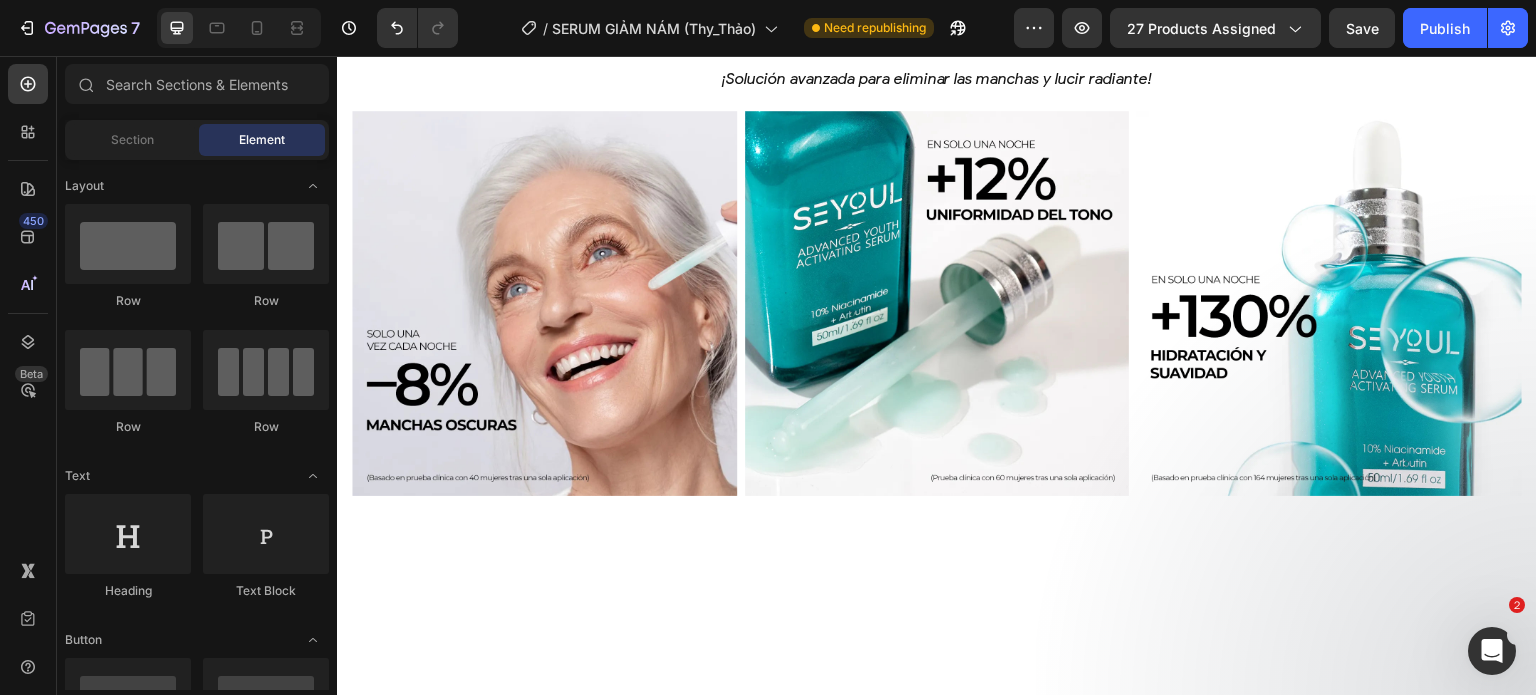 click on "Product Images Seyoul Sérum Activador Rejuvenecedor Product Title MX$ 489.00 Product Price Product Price Row
AÑADIR AL CARRITO Button Row Product Sticky ¿Qué dicen nuestros clientes sobre el producto? Heading
Image Image Image
Carousel Section 7/25 Solución Integral para la Piel con Manchas y Opaca Heading ¡innovación exclusiva!  tecnología nocturna – regenera tu piel profundamente mientras duermes. Text Block Section 9/25 Image Image Image Row AÑADIR AL CARRITO Product Cart Button Row fórmula avanzada para eliminar manchas y unificar el tono de la piel desde adentro. Text Block
Desvanece manchas  – Dúo de serums que aclaran y unifican el tono.
Renovación profunda  – Serum 21 días para firmeza y juventud.
Glow & suavidad  – Highprime Collagen Film regenera y mejora elasticidad.
Piel radiante  – Fórmula potente para un cutis uniforme y saludable. Item list Row Product Row Section 13/25
Image" at bounding box center [937, -1794] 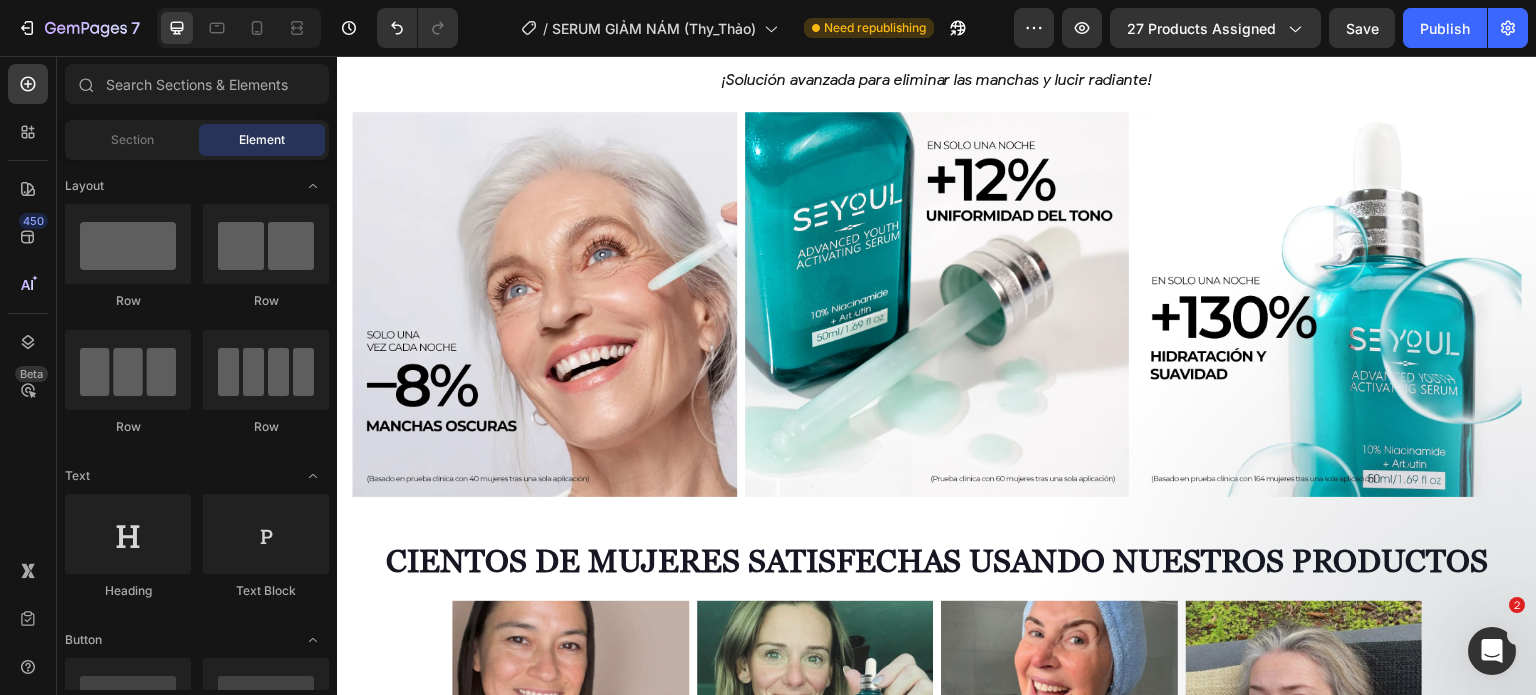 scroll, scrollTop: 5982, scrollLeft: 0, axis: vertical 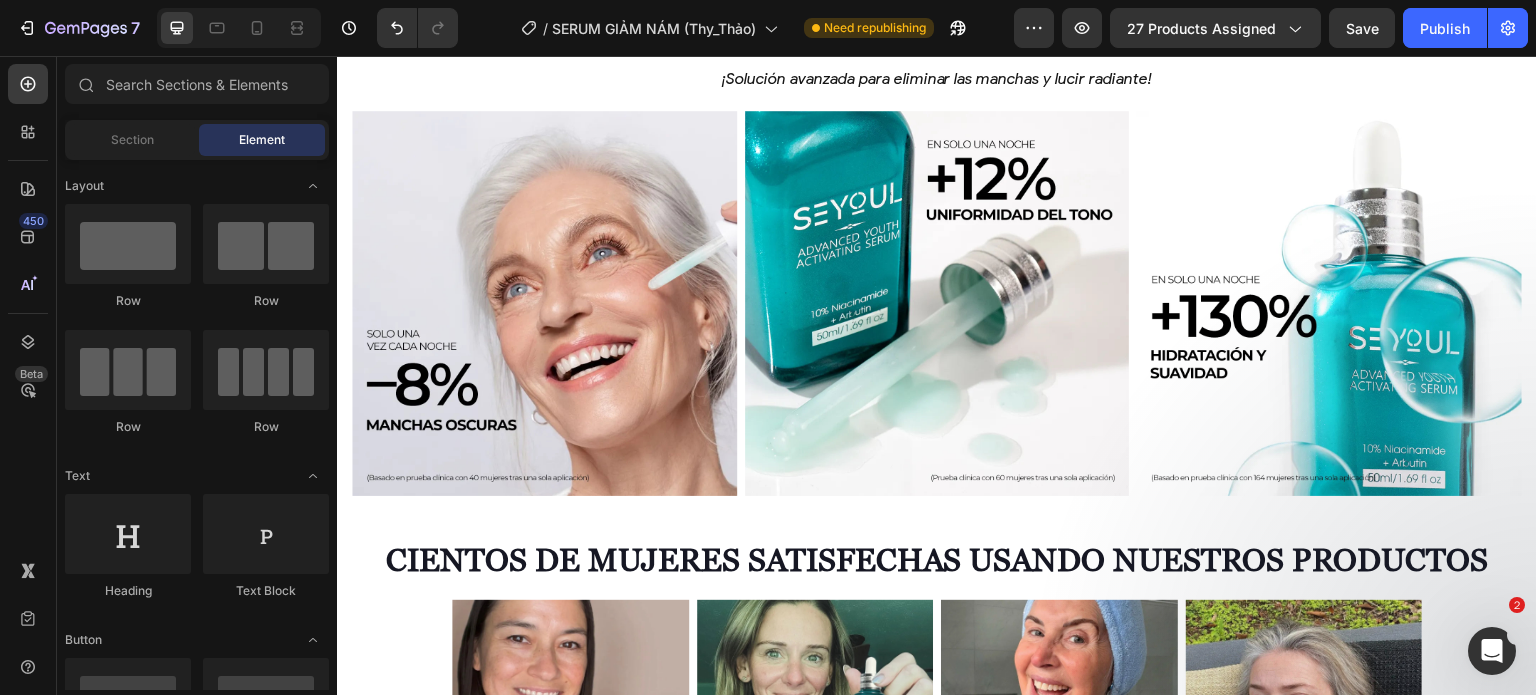 click on "Product Images Seyoul Sérum Activador Rejuvenecedor Product Title MX$ 489.00 Product Price Product Price Row
AÑADIR AL CARRITO Button Row Product Sticky ¿Qué dicen nuestros clientes sobre el producto? Heading
Image Image Image
Carousel Section 7/25 Solución Integral para la Piel con Manchas y Opaca Heading ¡innovación exclusiva!  tecnología nocturna – regenera tu piel profundamente mientras duermes. Text Block Section 9/25
Image Image Image
Carousel
AÑADIR AL CARRITO Add to Cart
Product Row Section 14/25 Resultados comprobados Heading ¡Adiós manchas, hola piel radiante! Text Block
Image Image Image
Carousel Section 15/25 Cientos de mujeres satisfechas usando nuestros productos Heading Section 16/25 Resultados visibles después de un tratamiento Heading Resultados comprobados Heading Text Block Row" at bounding box center (937, -1981) 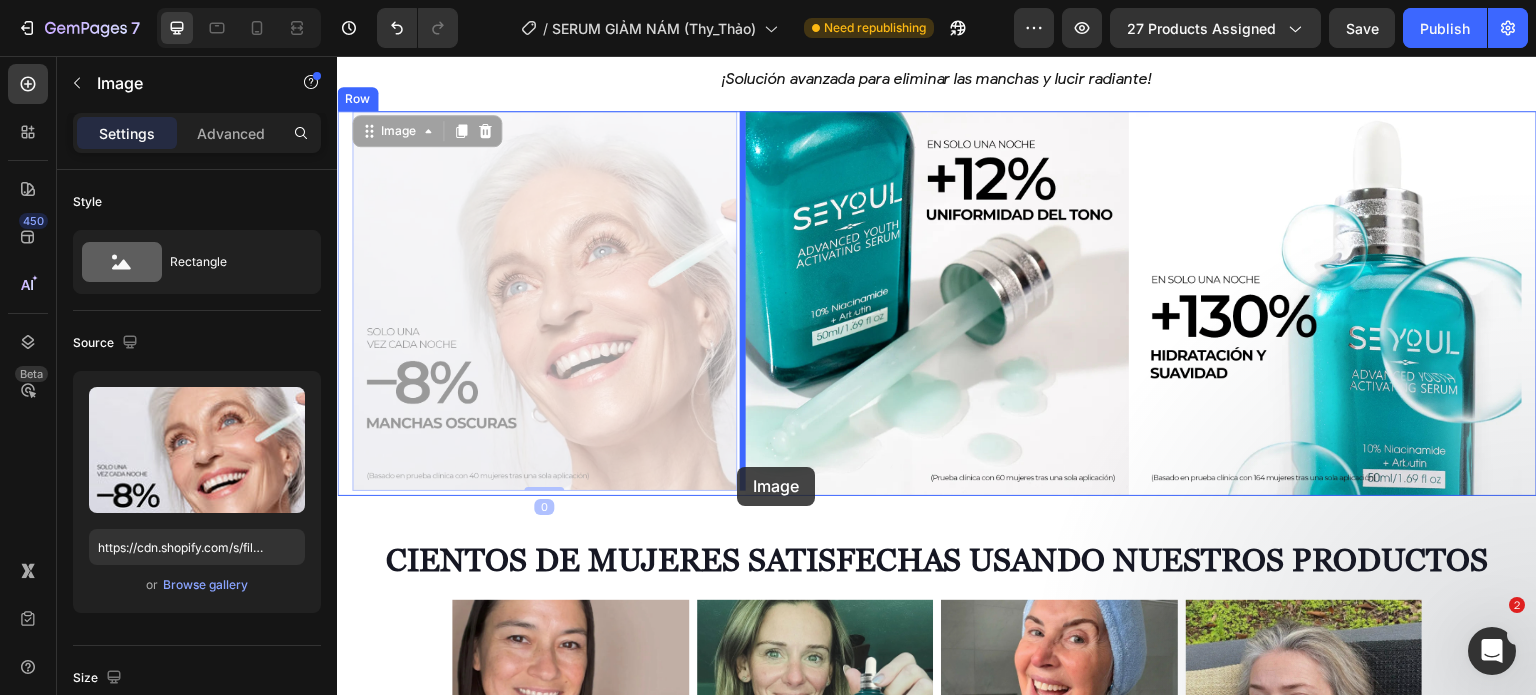 drag, startPoint x: 724, startPoint y: 459, endPoint x: 737, endPoint y: 467, distance: 15.264338 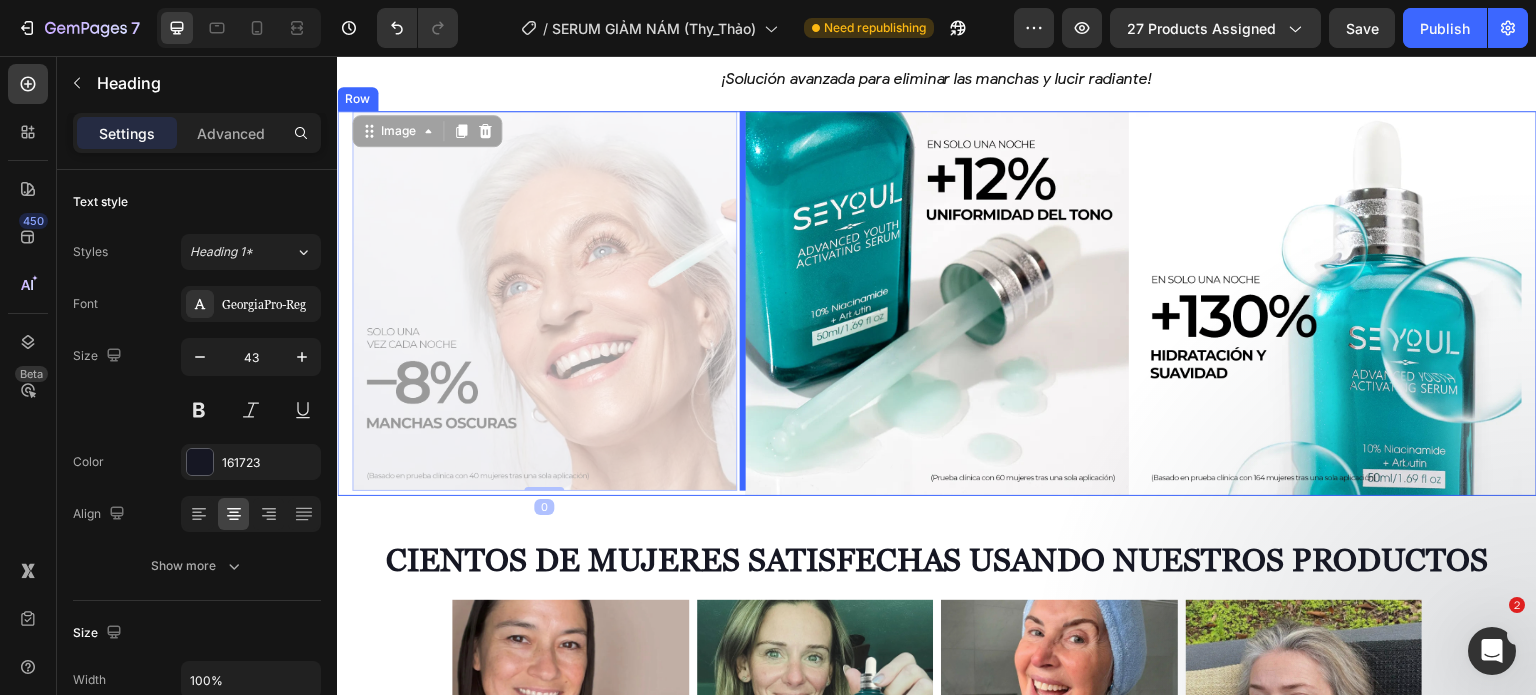 click on "Cientos de mujeres satisfechas usando nuestros productos" at bounding box center [937, 559] 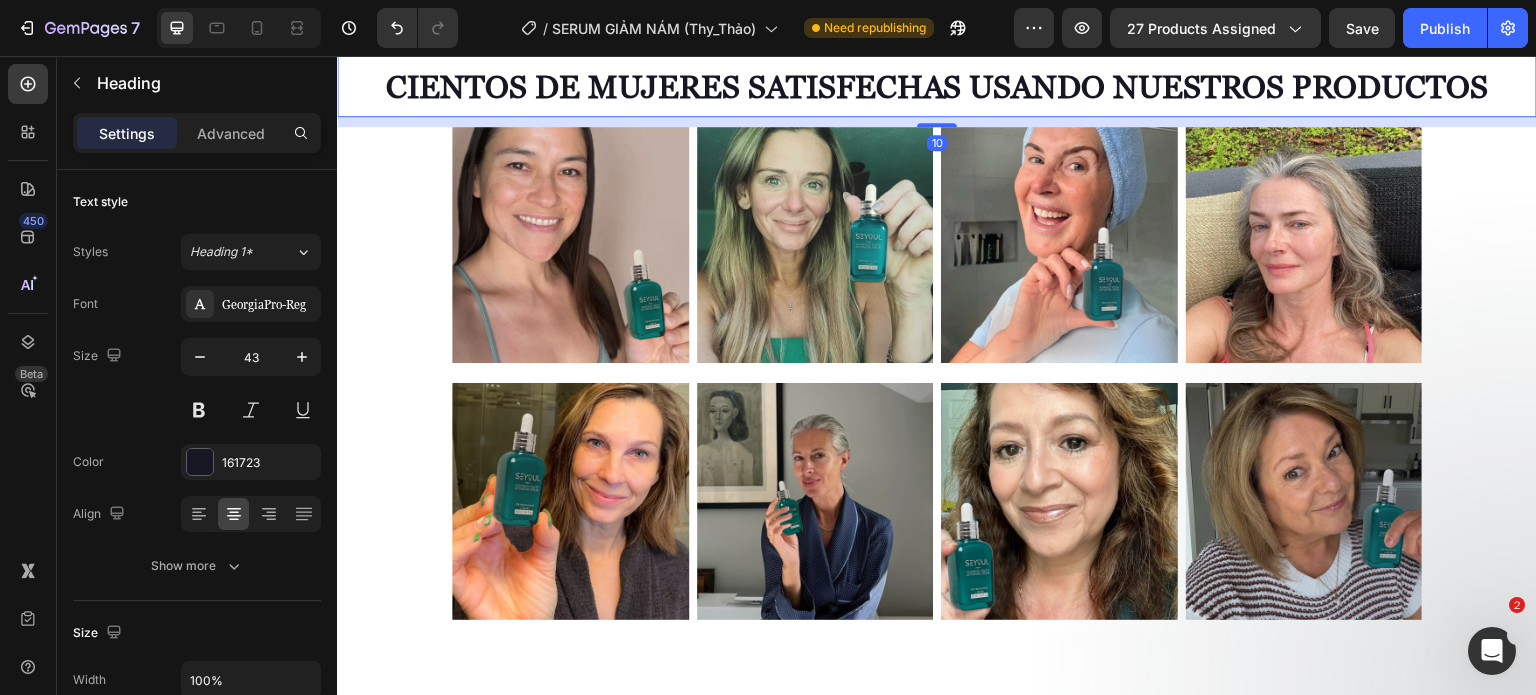 scroll, scrollTop: 5770, scrollLeft: 0, axis: vertical 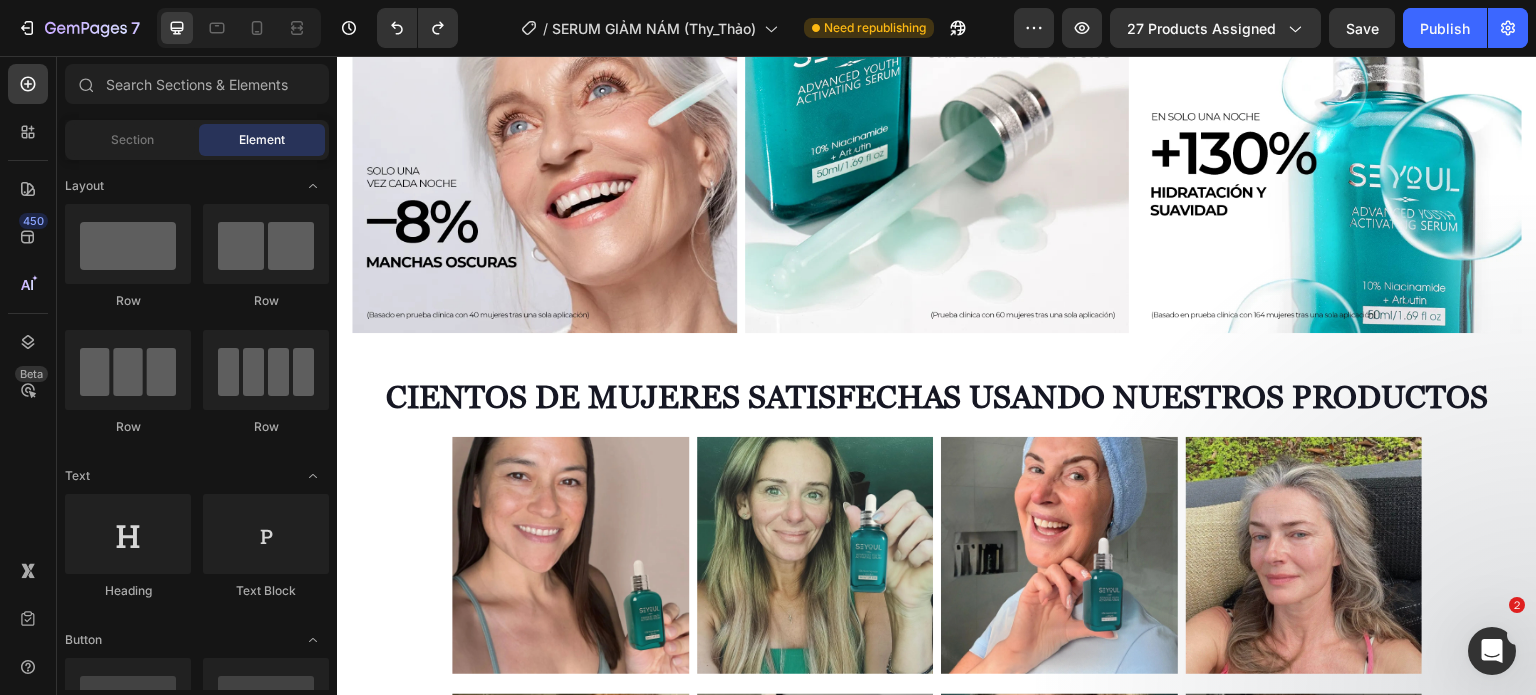 click on "Product Images Seyoul Sérum Activador Rejuvenecedor Product Title MX$ 489.00 Product Price Product Price Row
AÑADIR AL CARRITO Button Row Product Sticky ¿Qué dicen nuestros clientes sobre el producto? Heading
Image Image Image
Carousel Section 7/25 Solución Integral para la Piel con Manchas y Opaca Heading ¡innovación exclusiva!  tecnología nocturna – regenera tu piel profundamente mientras duermes. Text Block Section 9/25 Image Image Image Row AÑADIR AL CARRITO Product Cart Button Row fórmula avanzada para eliminar manchas y unificar el tono de la piel desde adentro. Text Block
Desvanece manchas  – Dúo de serums que aclaran y unifican el tono.
Renovación profunda  – Serum 21 días para firmeza y juventud.
Glow & suavidad  – Highprime Collagen Film regenera y mejora elasticidad.
Piel radiante  – Fórmula potente para un cutis uniforme y saludable. Item list Row Product Row Section 13/25
Image" at bounding box center (937, -1957) 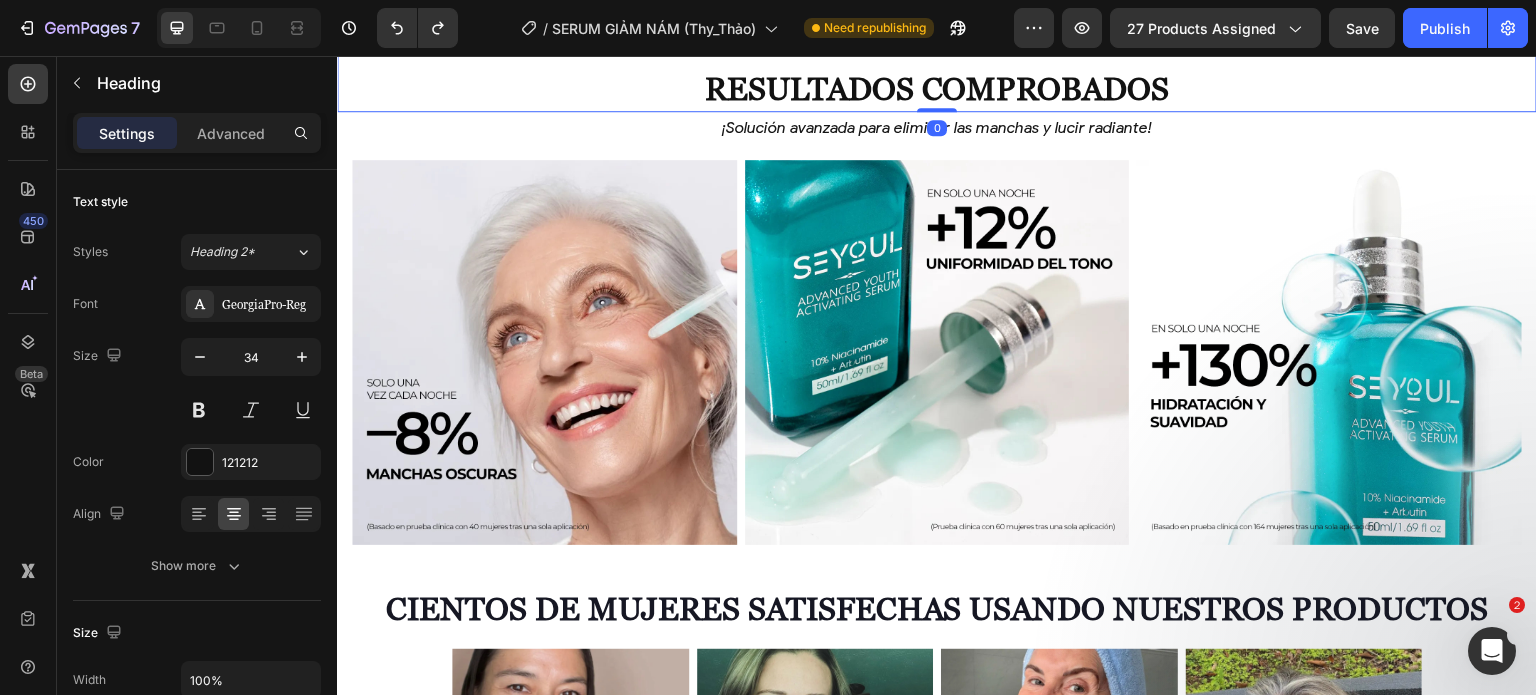 scroll, scrollTop: 5938, scrollLeft: 0, axis: vertical 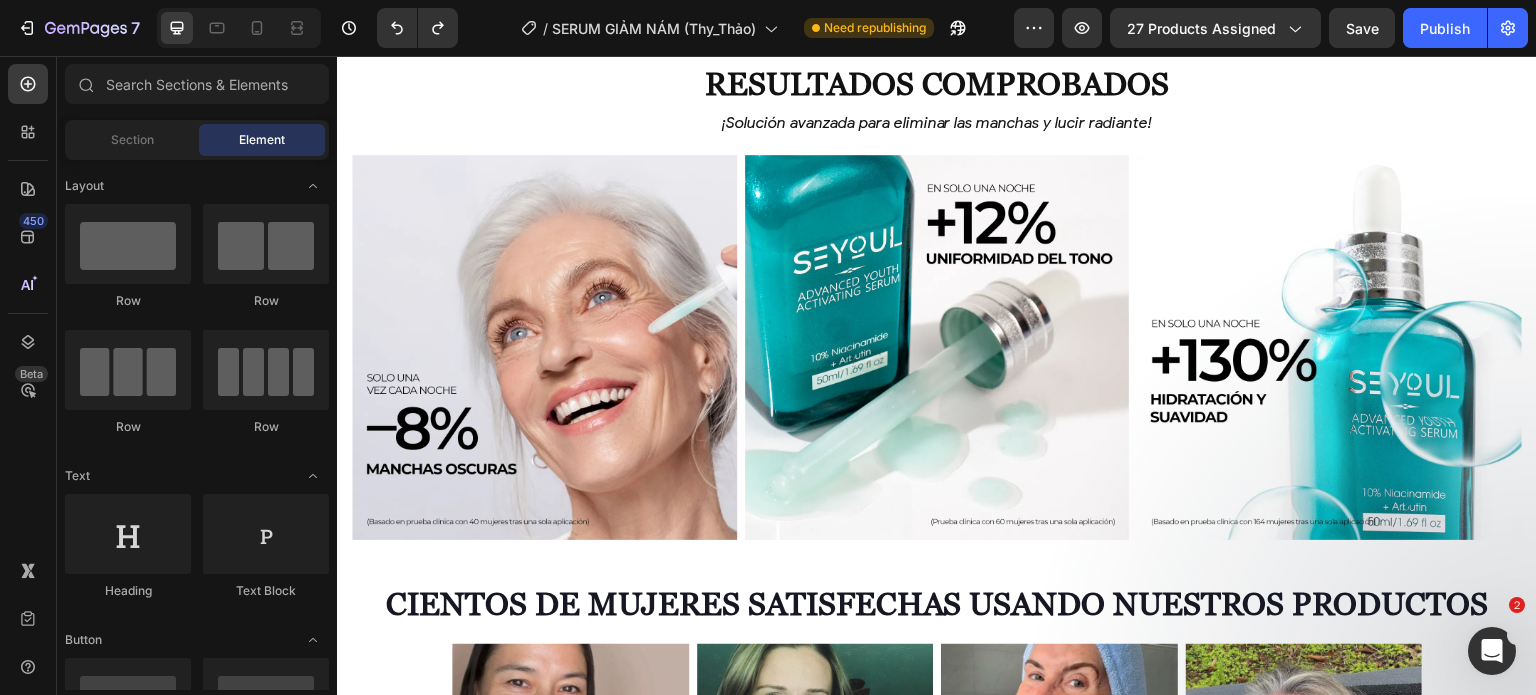 click on "Product Images Seyoul Sérum Activador Rejuvenecedor Product Title MX$ 489.00 Product Price Product Price Row
AÑADIR AL CARRITO Button Row Product Sticky ¿Qué dicen nuestros clientes sobre el producto? Heading
Image Image Image
Carousel Section 7/25 Solución Integral para la Piel con Manchas y Opaca Heading ¡innovación exclusiva!  tecnología nocturna – regenera tu piel profundamente mientras duermes. Text Block Section 9/25
Image Image Image
Carousel
AÑADIR AL CARRITO Add to Cart
Product Row Section 14/25 Resultados comprobados Heading ¡Adiós manchas, hola piel radiante! Text Block
Image Image Image
Carousel Section 15/25 Cientos de mujeres satisfechas usando nuestros productos Heading Section 16/25 Resultados visibles después de un tratamiento Heading Resultados comprobados Heading Text Block Row" at bounding box center (937, -1937) 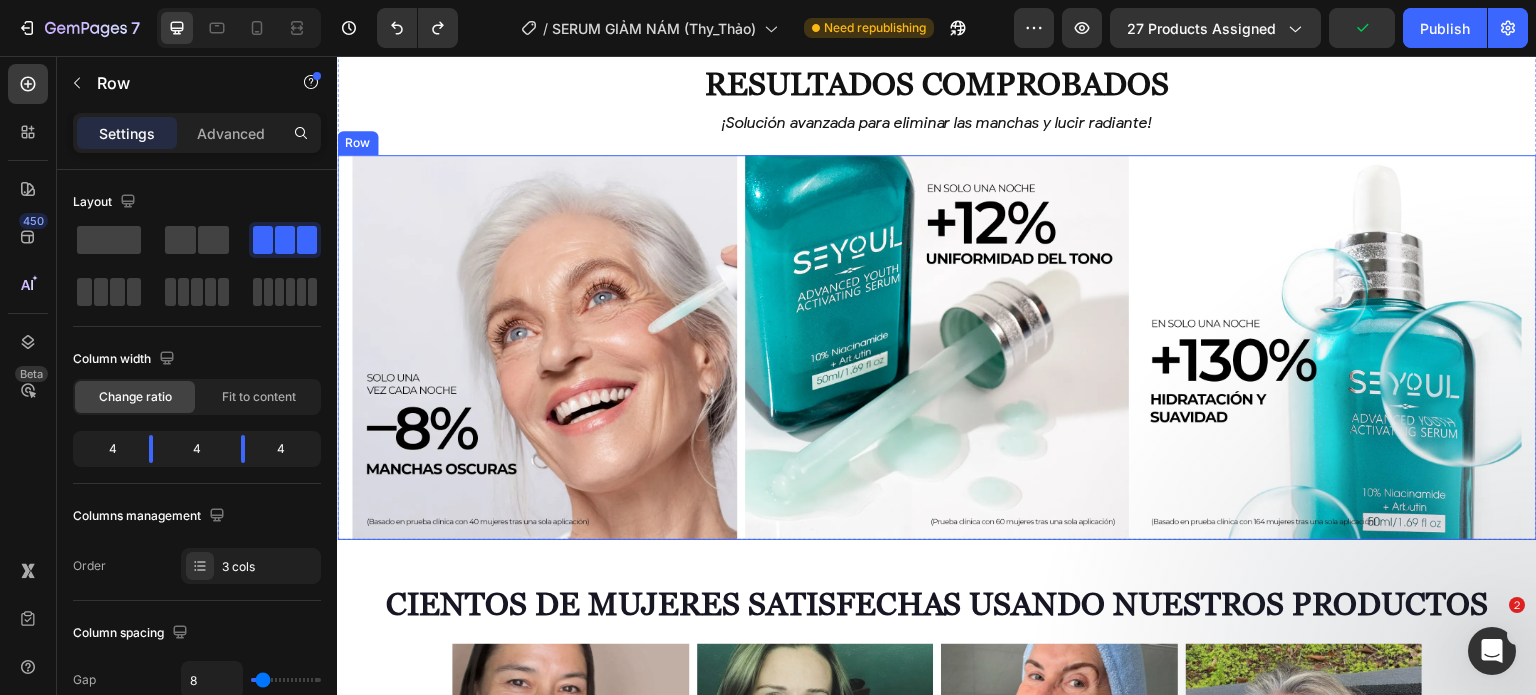 click on "Image Row Image Image
AÑADIR AL CARRITO Button Row" at bounding box center [937, 347] 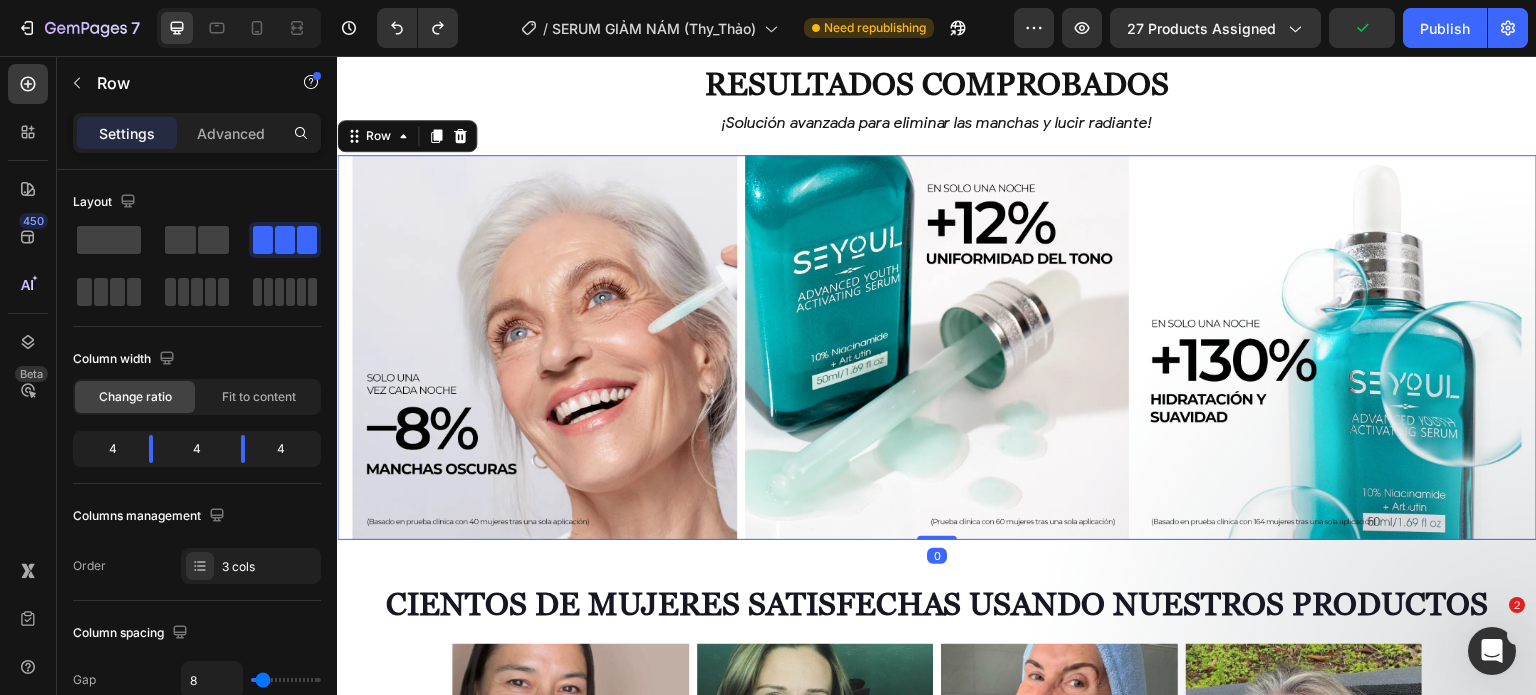 click on "Image Row Image Image
AÑADIR AL CARRITO Button Row   0" at bounding box center [937, 347] 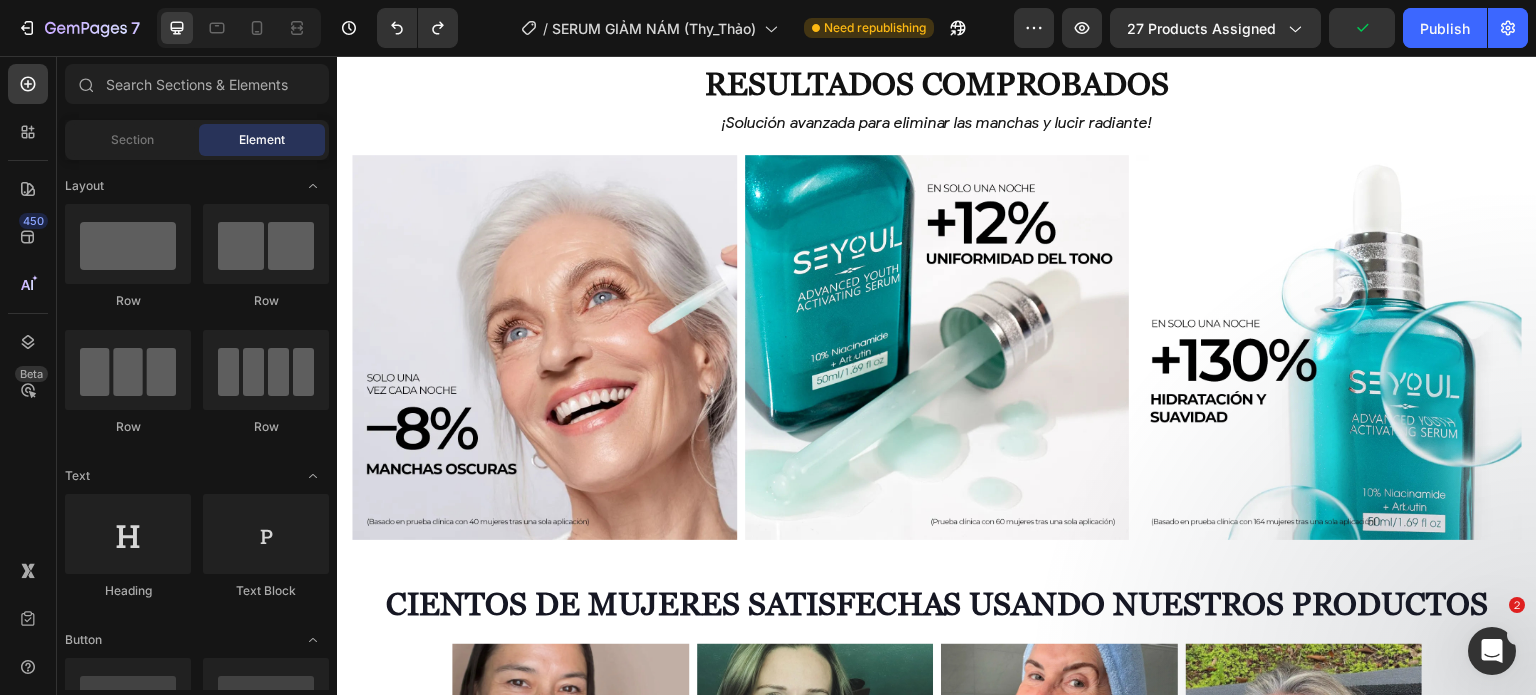 click on "Product Images Seyoul Sérum Activador Rejuvenecedor Product Title MX$ 489.00 Product Price Product Price Row
AÑADIR AL CARRITO Button Row Product Sticky ¿Qué dicen nuestros clientes sobre el producto? Heading
Image Image Image
Carousel Section 7/25 Solución Integral para la Piel con Manchas y Opaca Heading ¡innovación exclusiva!  tecnología nocturna – regenera tu piel profundamente mientras duermes. Text Block Section 9/25
Image Image Image
Carousel
AÑADIR AL CARRITO Add to Cart
Product Row Section 14/25 Resultados comprobados Heading ¡Adiós manchas, hola piel radiante! Text Block
Image Image Image
Carousel Section 15/25 Cientos de mujeres satisfechas usando nuestros productos Heading Section 16/25 Resultados visibles después de un tratamiento Heading Resultados comprobados Heading Text Block Row" at bounding box center [937, -1937] 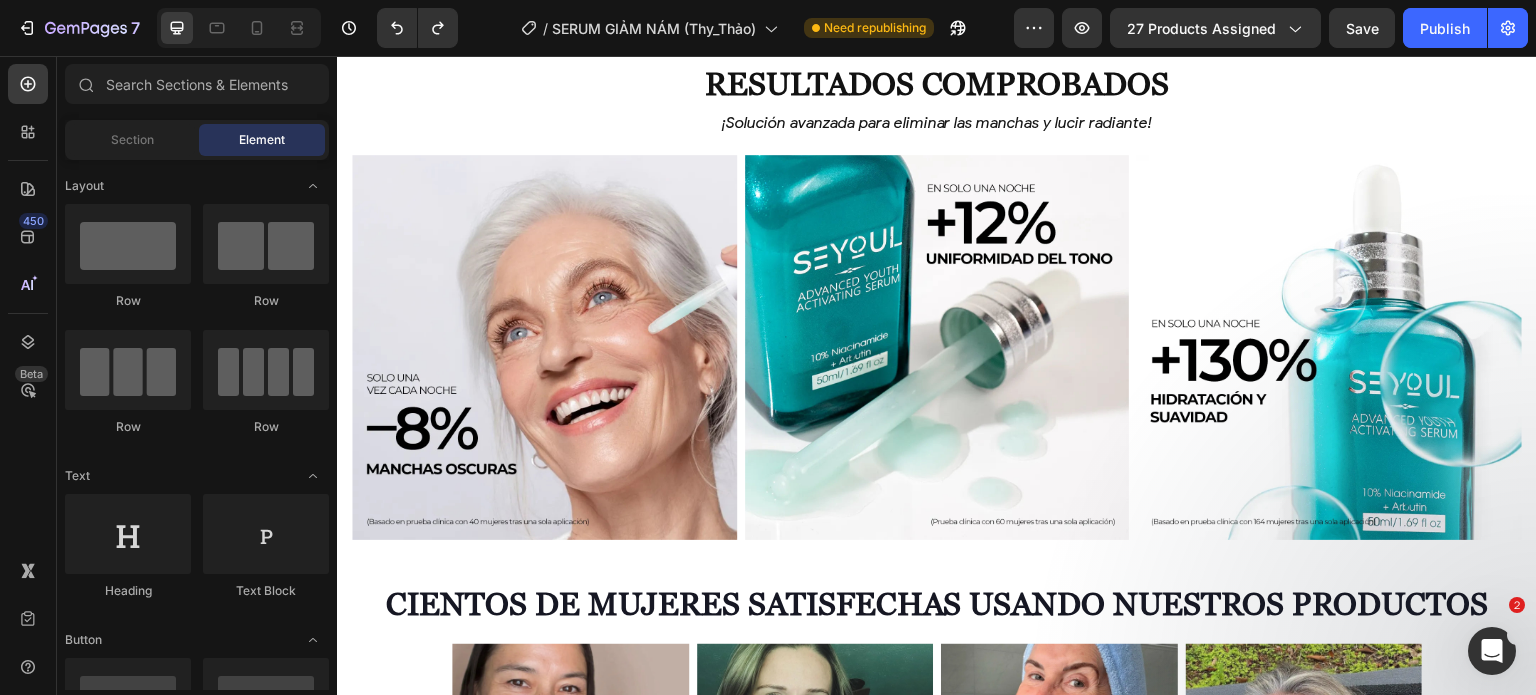 click on "Product Images Seyoul Sérum Activador Rejuvenecedor Product Title MX$ 489.00 Product Price Product Price Row
AÑADIR AL CARRITO Button Row Product Sticky ¿Qué dicen nuestros clientes sobre el producto? Heading
Image Image Image
Carousel Section 7/25 Solución Integral para la Piel con Manchas y Opaca Heading ¡innovación exclusiva!  tecnología nocturna – regenera tu piel profundamente mientras duermes. Text Block Section 9/25
Image Image Image
Carousel
AÑADIR AL CARRITO Add to Cart
Product Row Section 14/25 Resultados comprobados Heading ¡Adiós manchas, hola piel radiante! Text Block
Image Image Image
Carousel Section 15/25 Cientos de mujeres satisfechas usando nuestros productos Heading Section 16/25 Resultados visibles después de un tratamiento Heading Resultados comprobados Heading Text Block Row" at bounding box center [937, -1937] 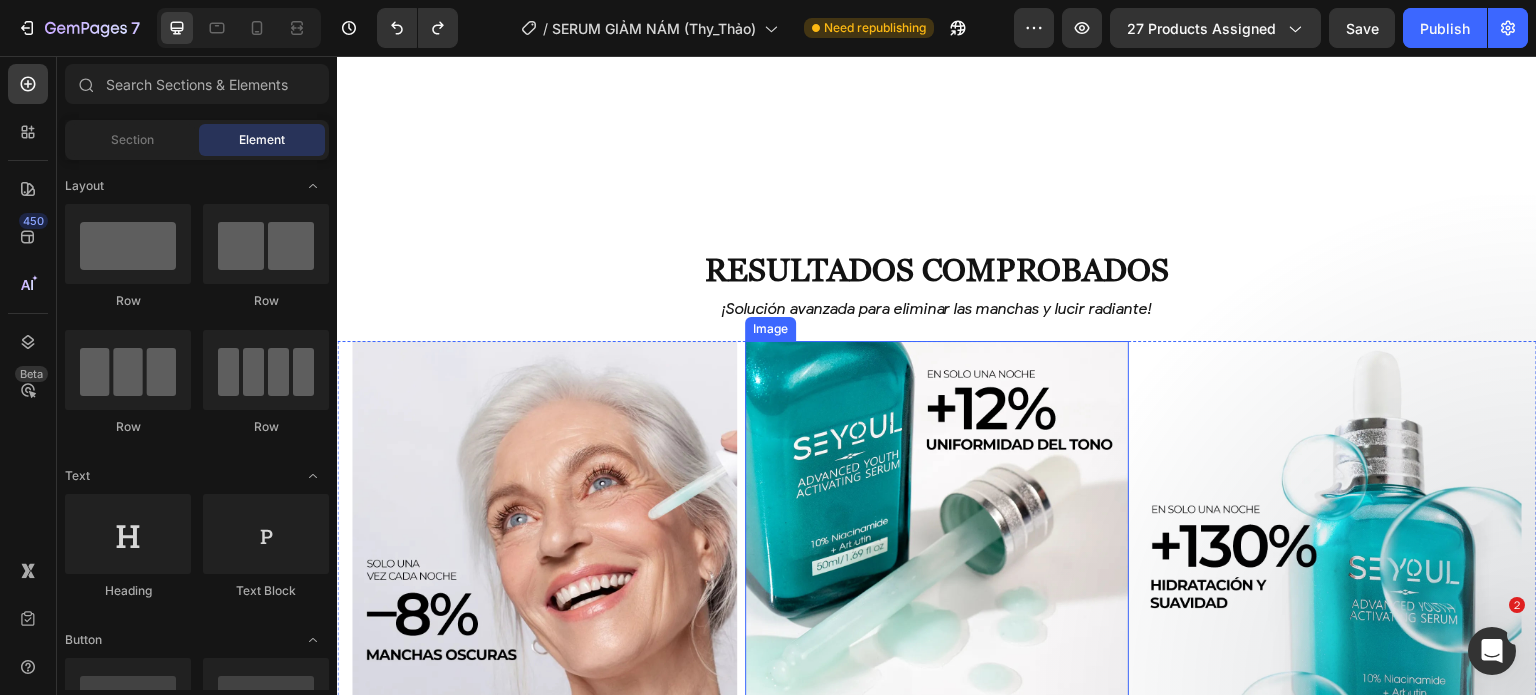 scroll, scrollTop: 5984, scrollLeft: 0, axis: vertical 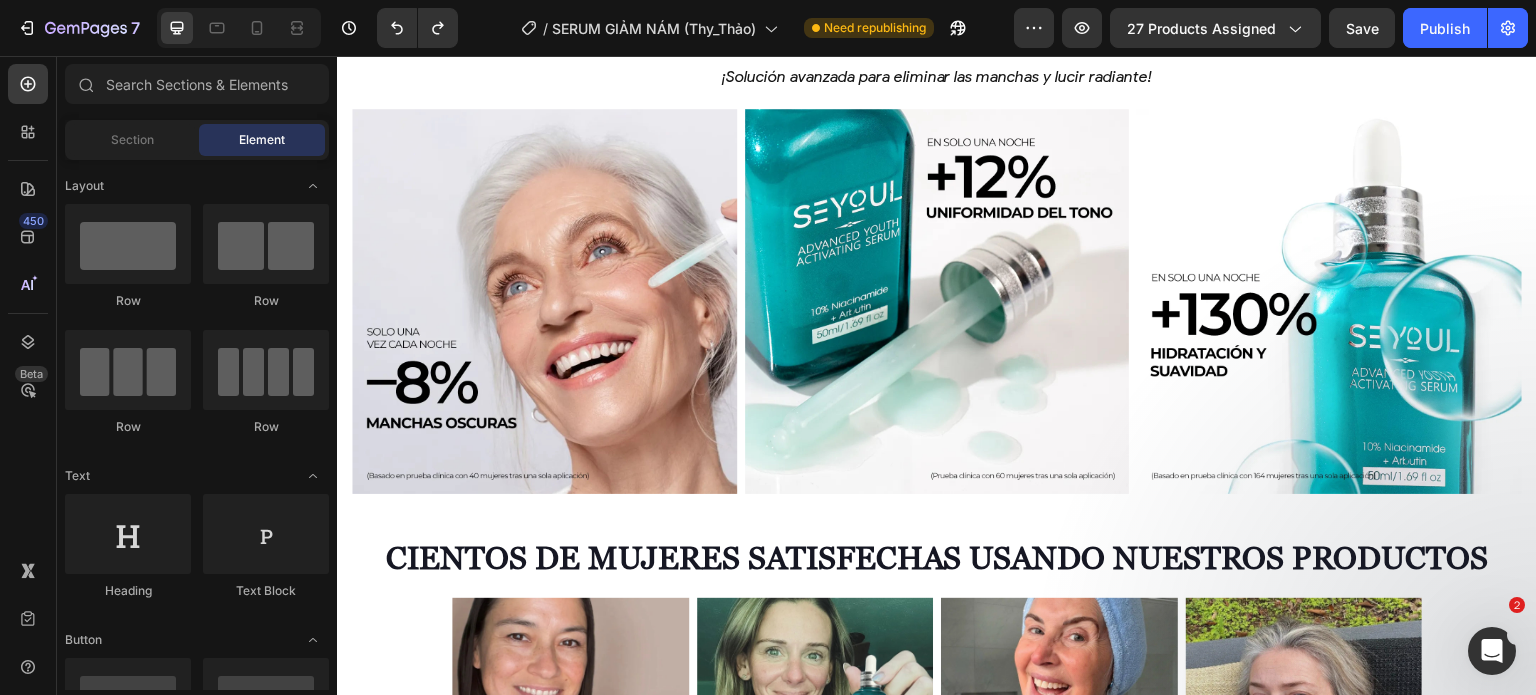 click on "Product Images Seyoul Sérum Activador Rejuvenecedor Product Title MX$ 489.00 Product Price Product Price Row
AÑADIR AL CARRITO Button Row Product Sticky ¿Qué dicen nuestros clientes sobre el producto? Heading
Image Image Image
Carousel Section 7/25 Solución Integral para la Piel con Manchas y Opaca Heading ¡innovación exclusiva!  tecnología nocturna – regenera tu piel profundamente mientras duermes. Text Block Section 9/25
Image Image Image
Carousel
AÑADIR AL CARRITO Add to Cart
Product Row Section 14/25 Resultados comprobados Heading ¡Adiós manchas, hola piel radiante! Text Block
Image Image Image
Carousel Section 15/25 Cientos de mujeres satisfechas usando nuestros productos Heading Section 16/25 Resultados visibles después de un tratamiento Heading Resultados comprobados Heading Text Block Row" at bounding box center [937, -1983] 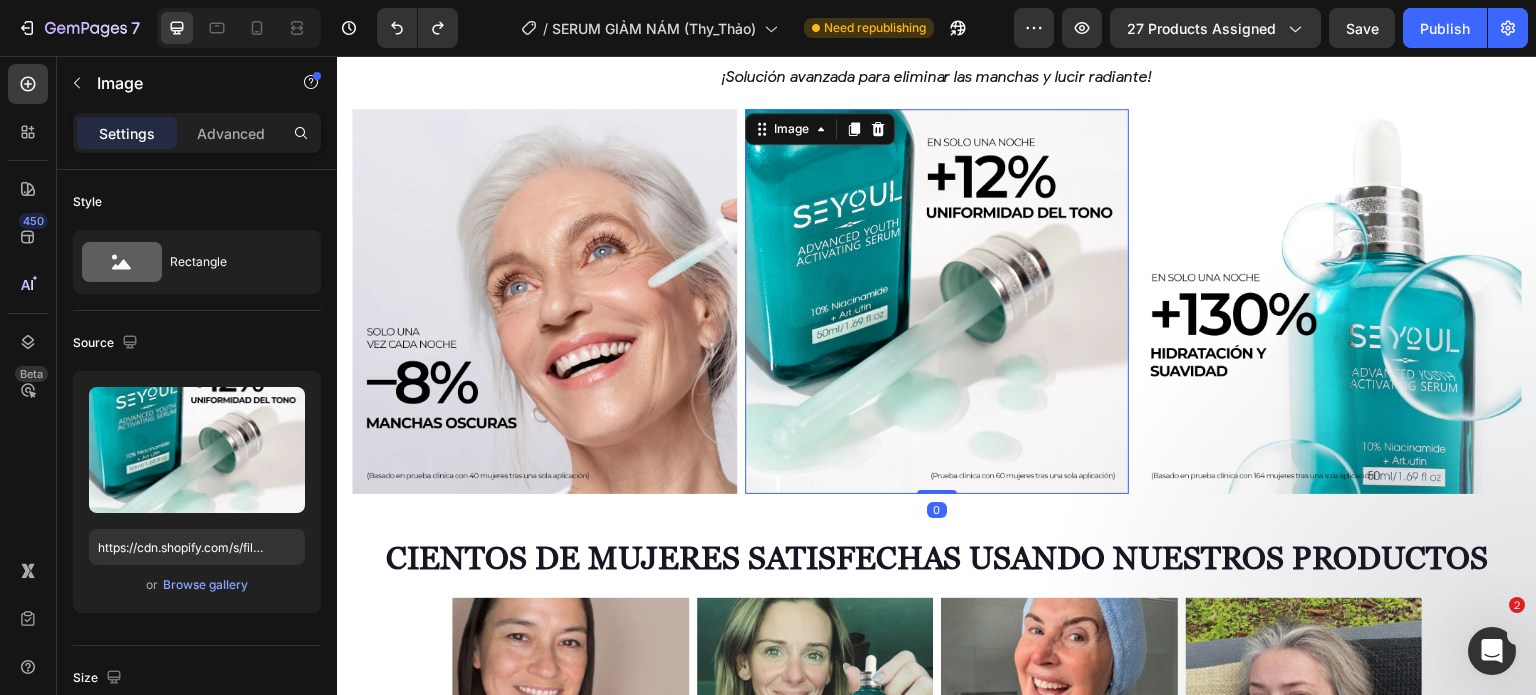 click on "0" at bounding box center [937, 510] 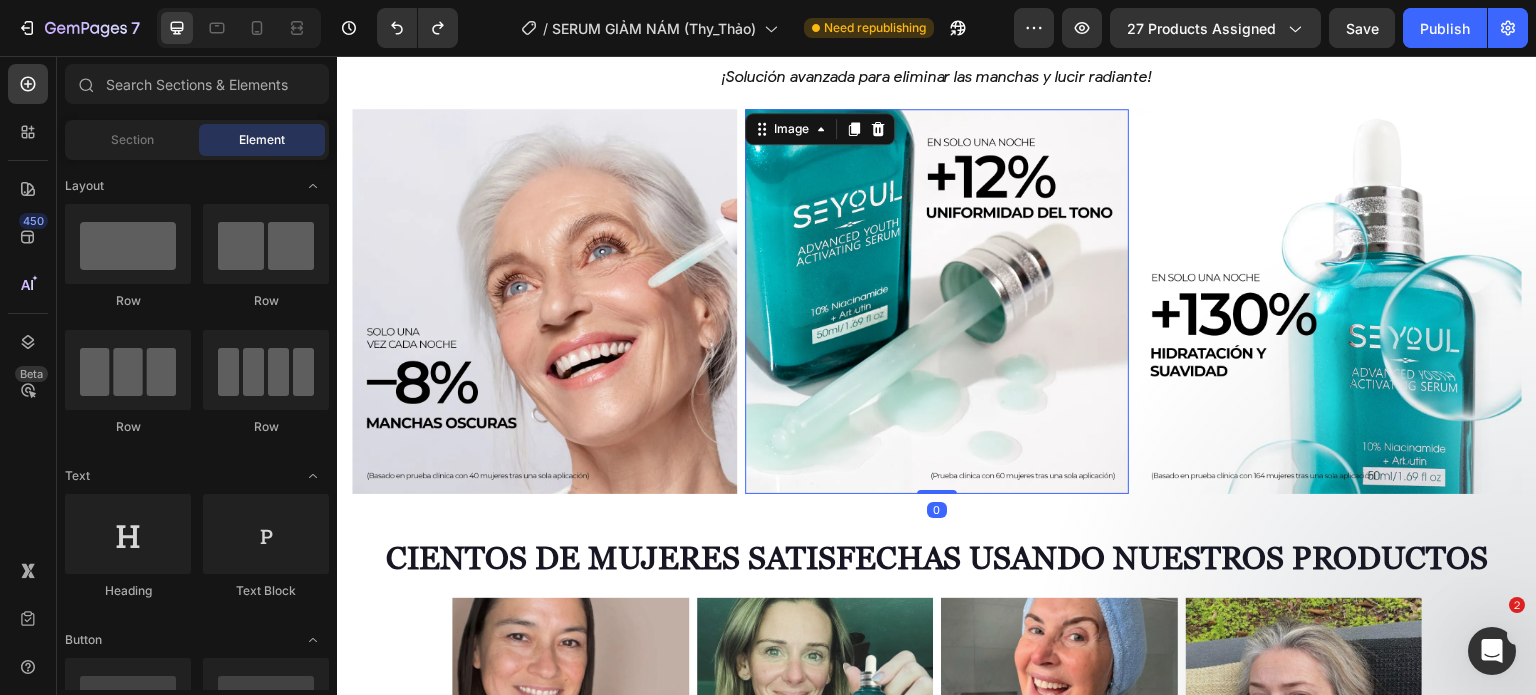 click on "Product Images Seyoul Sérum Activador Rejuvenecedor Product Title MX$ 489.00 Product Price Product Price Row
AÑADIR AL CARRITO Button Row Product Sticky ¿Qué dicen nuestros clientes sobre el producto? Heading
Image Image Image
Carousel Section 7/25 Solución Integral para la Piel con Manchas y Opaca Heading ¡innovación exclusiva!  tecnología nocturna – regenera tu piel profundamente mientras duermes. Text Block Section 9/25
Image Image Image
Carousel
AÑADIR AL CARRITO Add to Cart
Product Row Section 14/25 Resultados comprobados Heading ¡Adiós manchas, hola piel radiante! Text Block
Image Image Image
Carousel Section 15/25 Cientos de mujeres satisfechas usando nuestros productos Heading Section 16/25 Resultados visibles después de un tratamiento Heading Resultados comprobados Heading Text Block Row" at bounding box center [937, -1983] 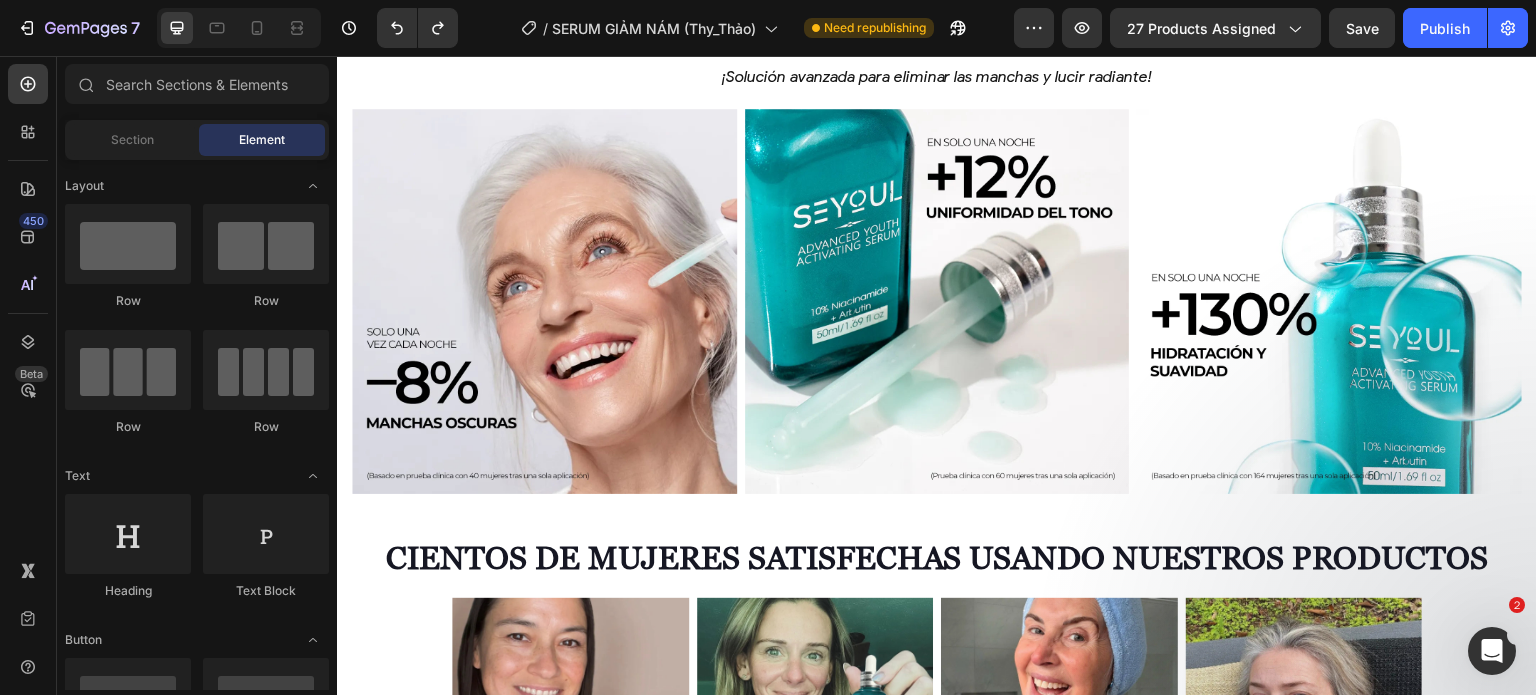 click on "Product Images Seyoul Sérum Activador Rejuvenecedor Product Title MX$ 489.00 Product Price Product Price Row
AÑADIR AL CARRITO Button Row Product Sticky ¿Qué dicen nuestros clientes sobre el producto? Heading
Image Image Image
Carousel Section 7/25 Solución Integral para la Piel con Manchas y Opaca Heading ¡innovación exclusiva!  tecnología nocturna – regenera tu piel profundamente mientras duermes. Text Block Section 9/25
Image Image Image
Carousel
AÑADIR AL CARRITO Add to Cart
Product Row Section 14/25 Resultados comprobados Heading ¡Adiós manchas, hola piel radiante! Text Block
Image Image Image
Carousel Section 15/25 Cientos de mujeres satisfechas usando nuestros productos Heading Section 16/25 Resultados visibles después de un tratamiento Heading Resultados comprobados Heading Text Block Row" at bounding box center [937, -1983] 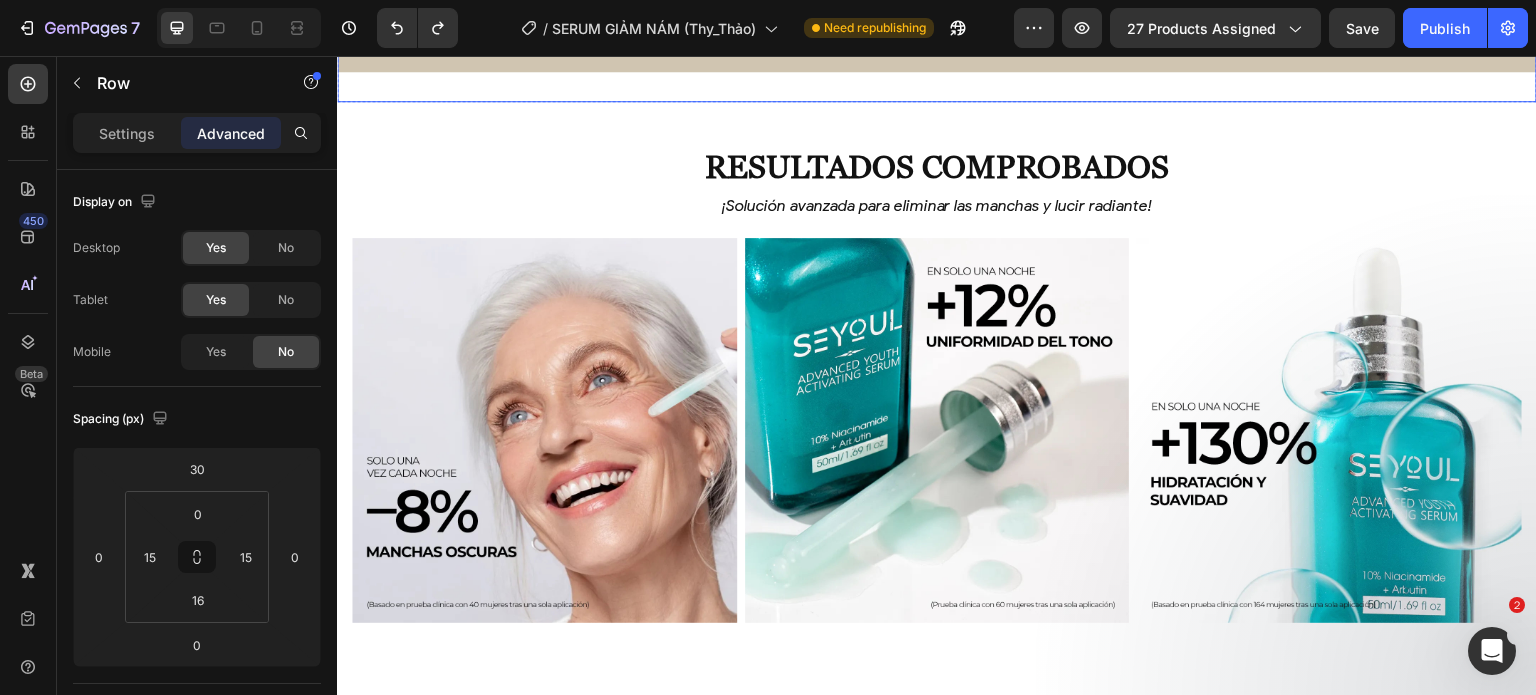 scroll, scrollTop: 5483, scrollLeft: 0, axis: vertical 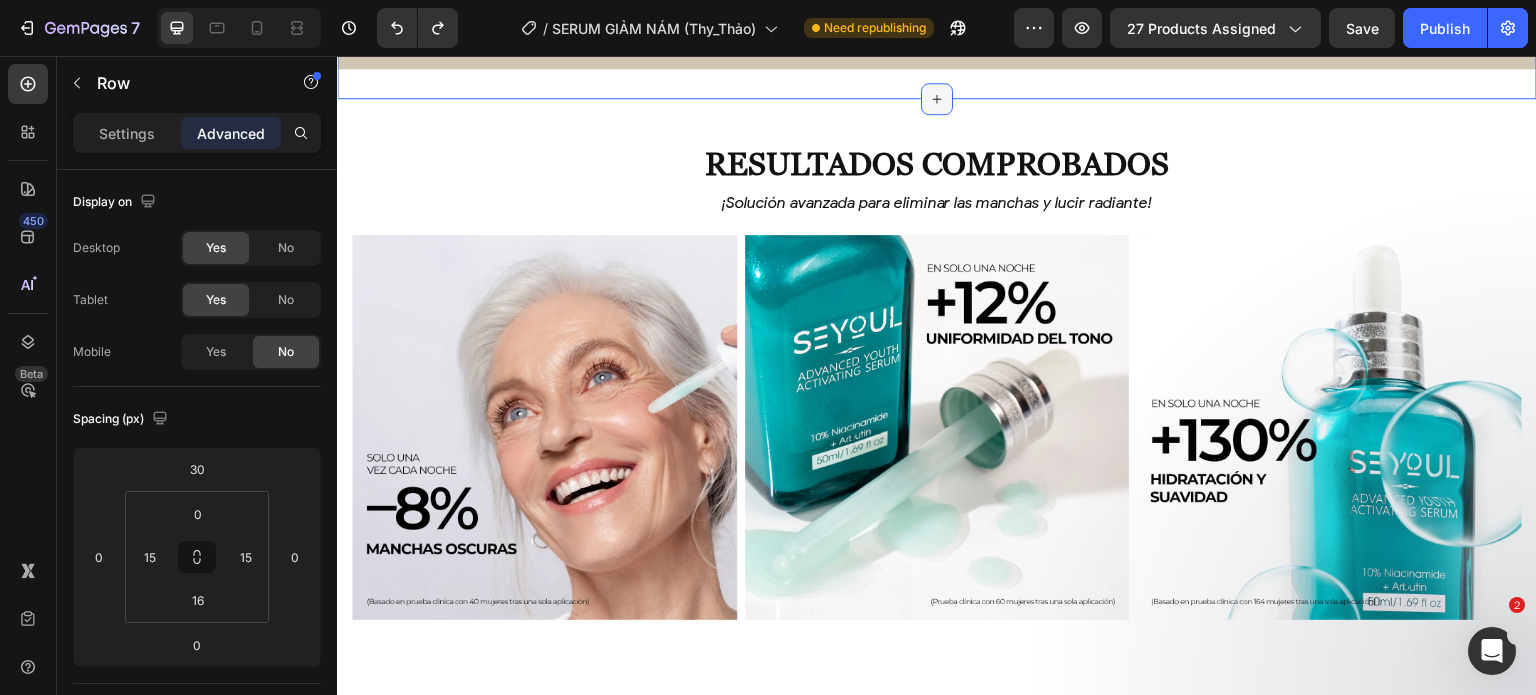 click at bounding box center (937, 99) 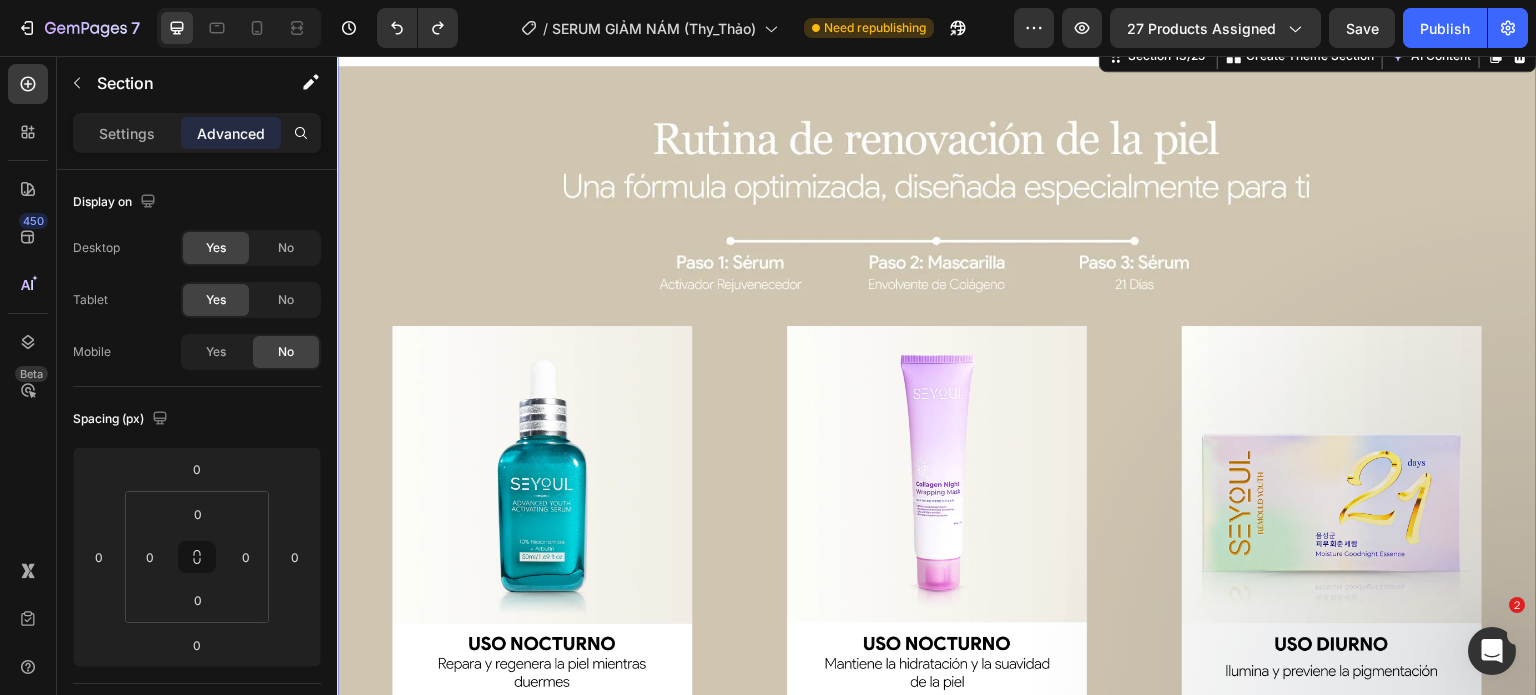 scroll, scrollTop: 5127, scrollLeft: 0, axis: vertical 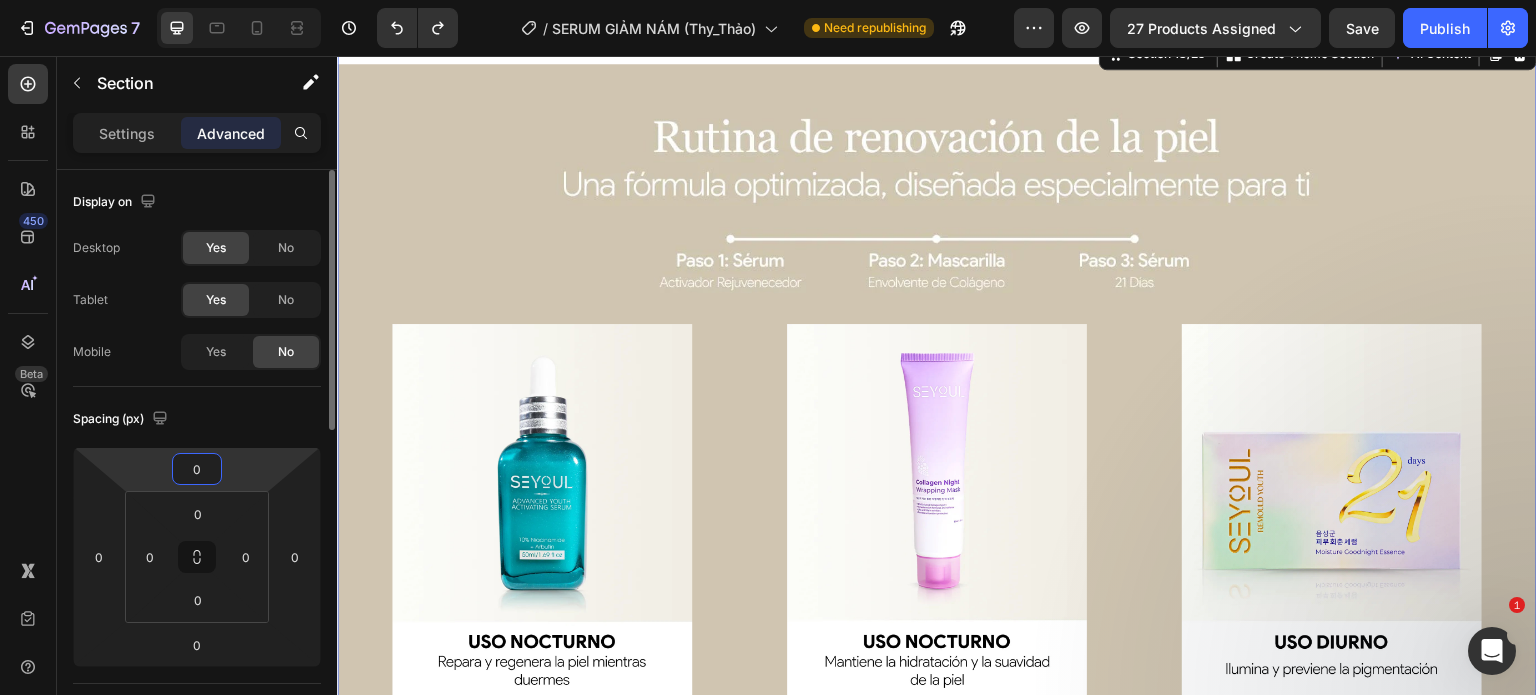 click on "0" at bounding box center (197, 469) 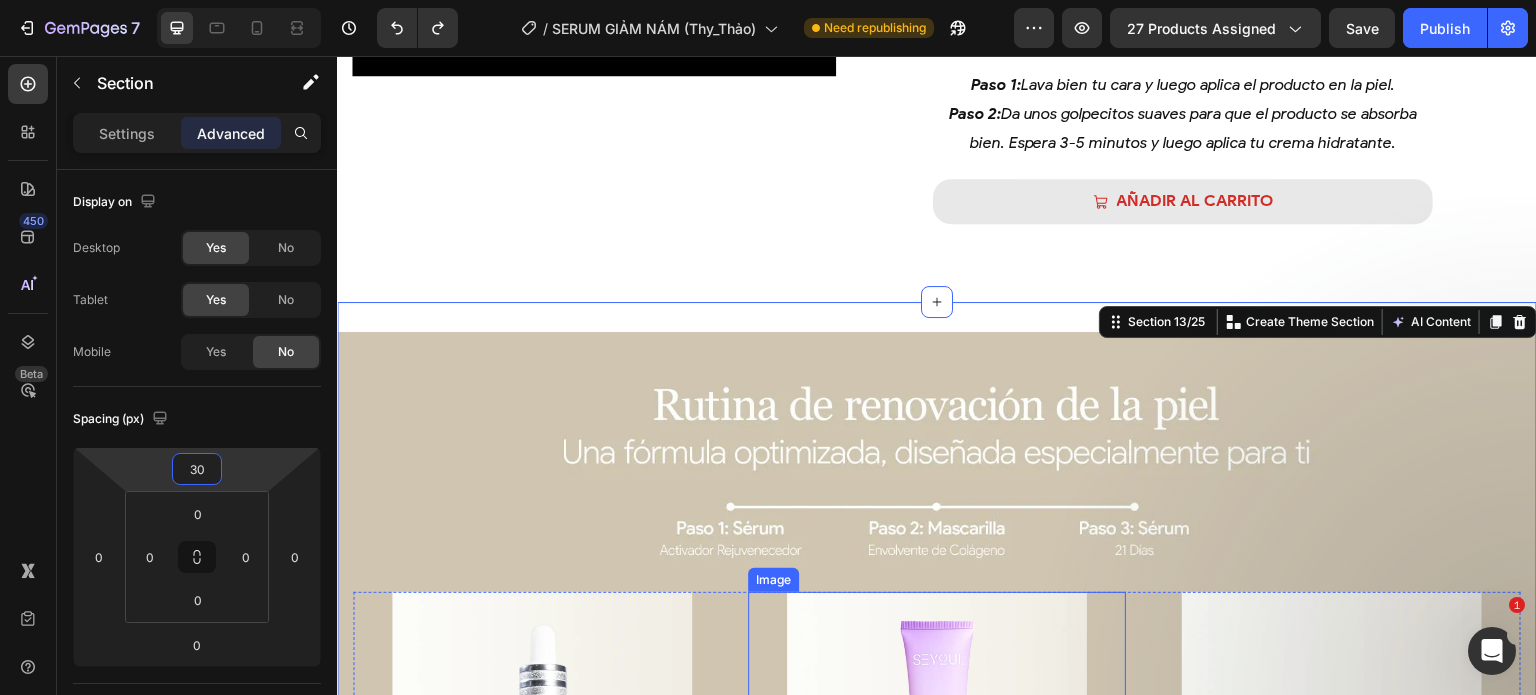 scroll, scrollTop: 4803, scrollLeft: 0, axis: vertical 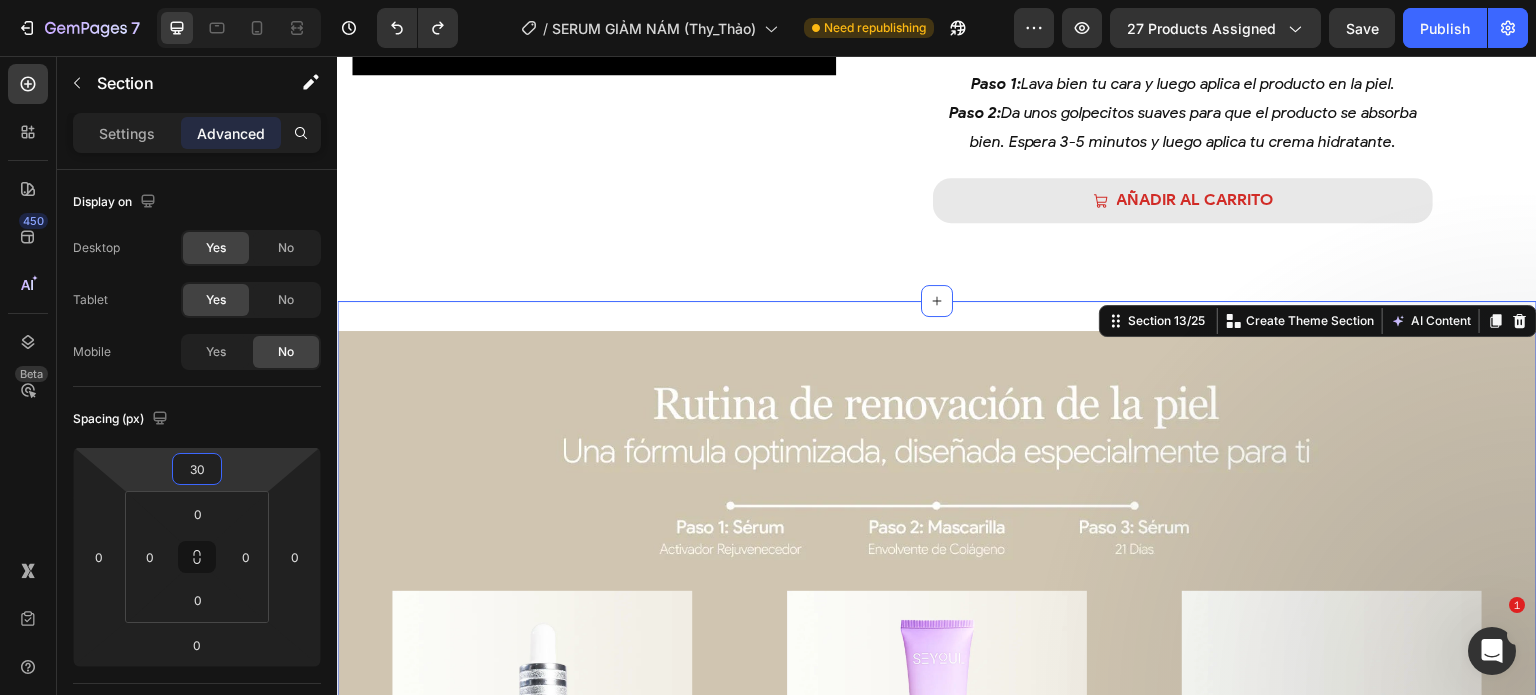 type on "30" 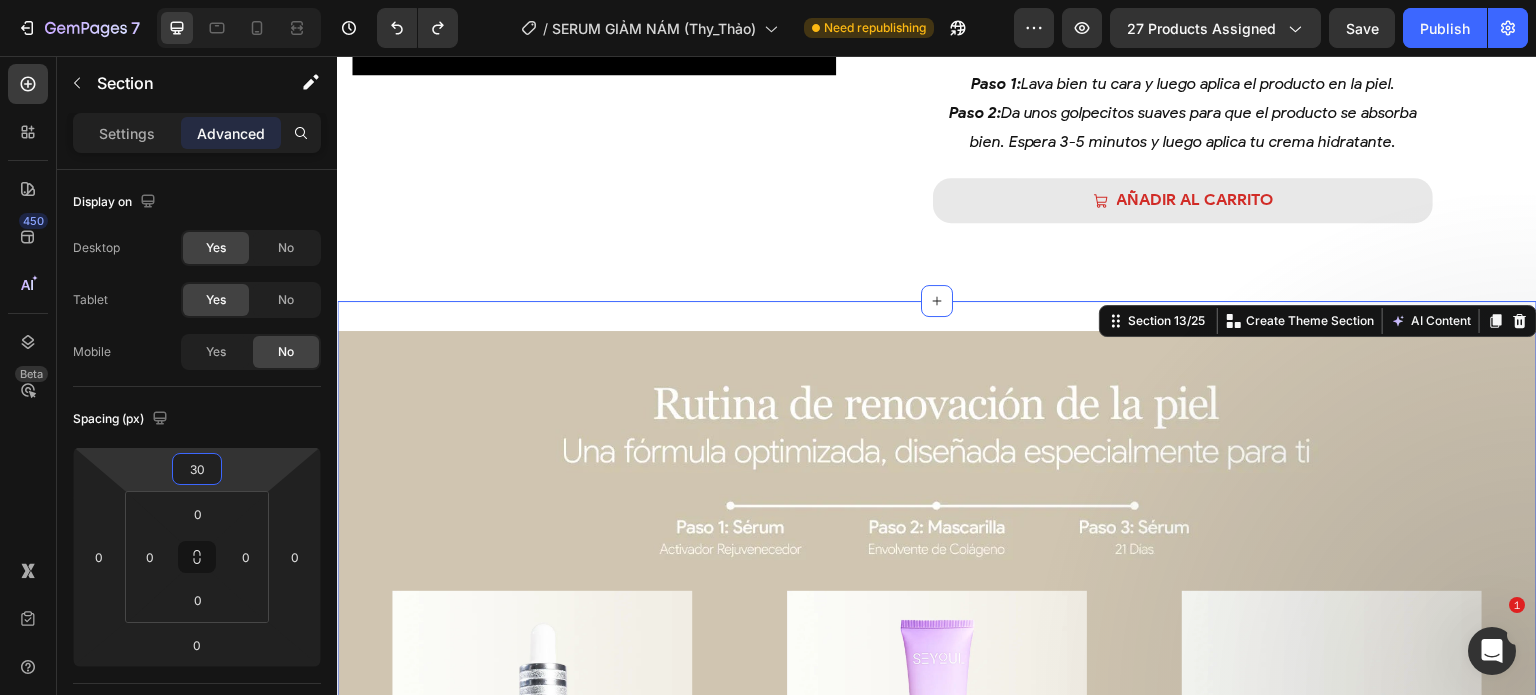 click on "Image Image Image Row AÑADIR AL CARRITO Product Cart Button Row fórmula avanzada para eliminar manchas y unificar el tono de la piel desde adentro. Text Block
Desvanece manchas  – Dúo de serums que aclaran y unifican el tono.
Renovación profunda  – Serum 21 días para firmeza y juventud.
Glow & suavidad  – Highprime Collagen Film regenera y mejora elasticidad.
Piel radiante  – Fórmula potente para un cutis uniforme y saludable. Item list Row Product Row" at bounding box center (937, 699) 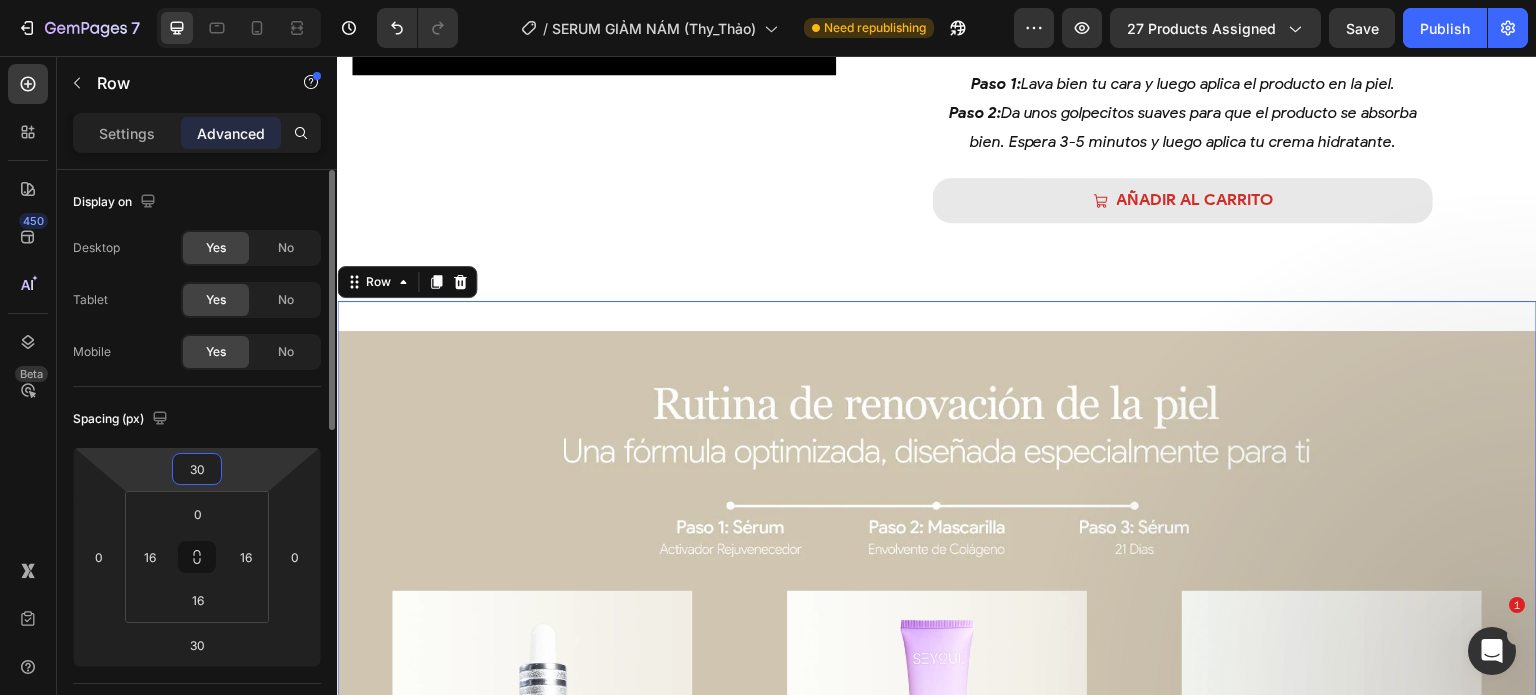 click on "30" at bounding box center (197, 469) 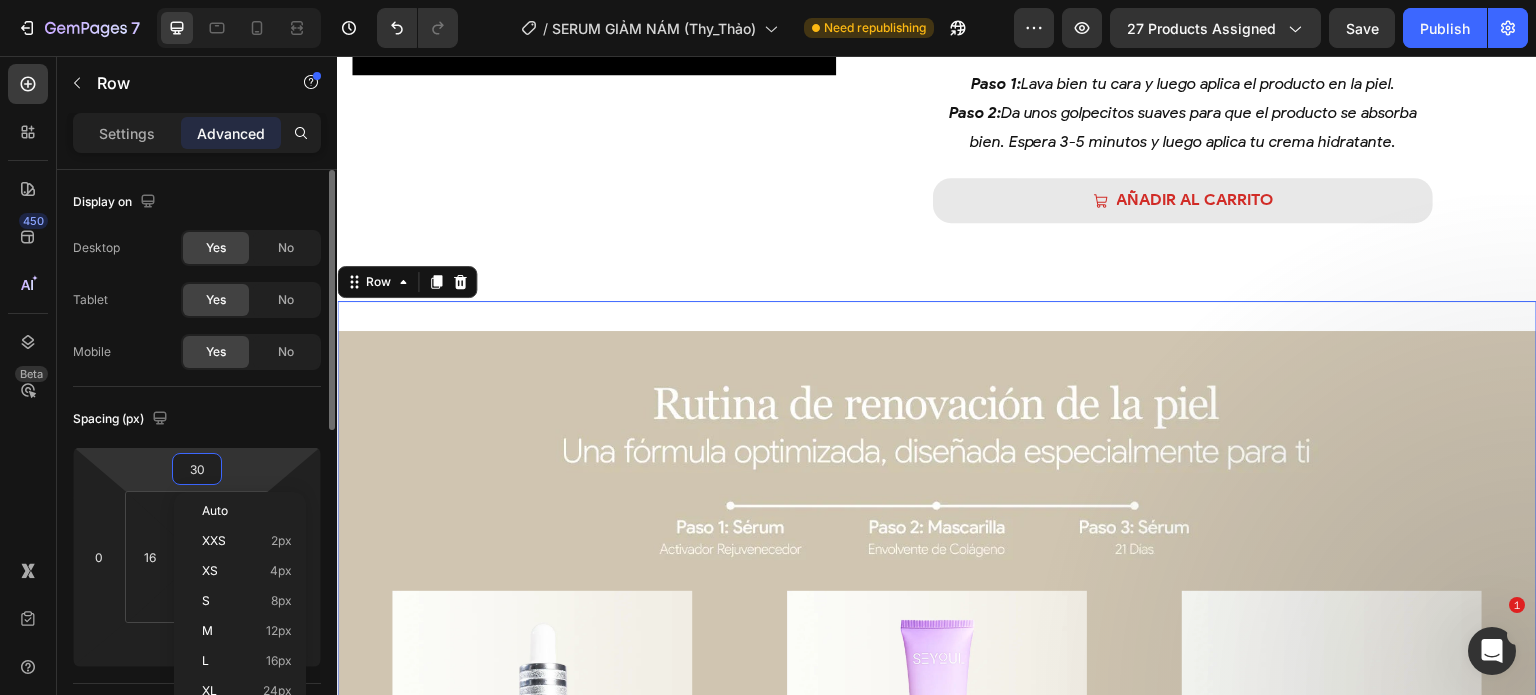 type on "0" 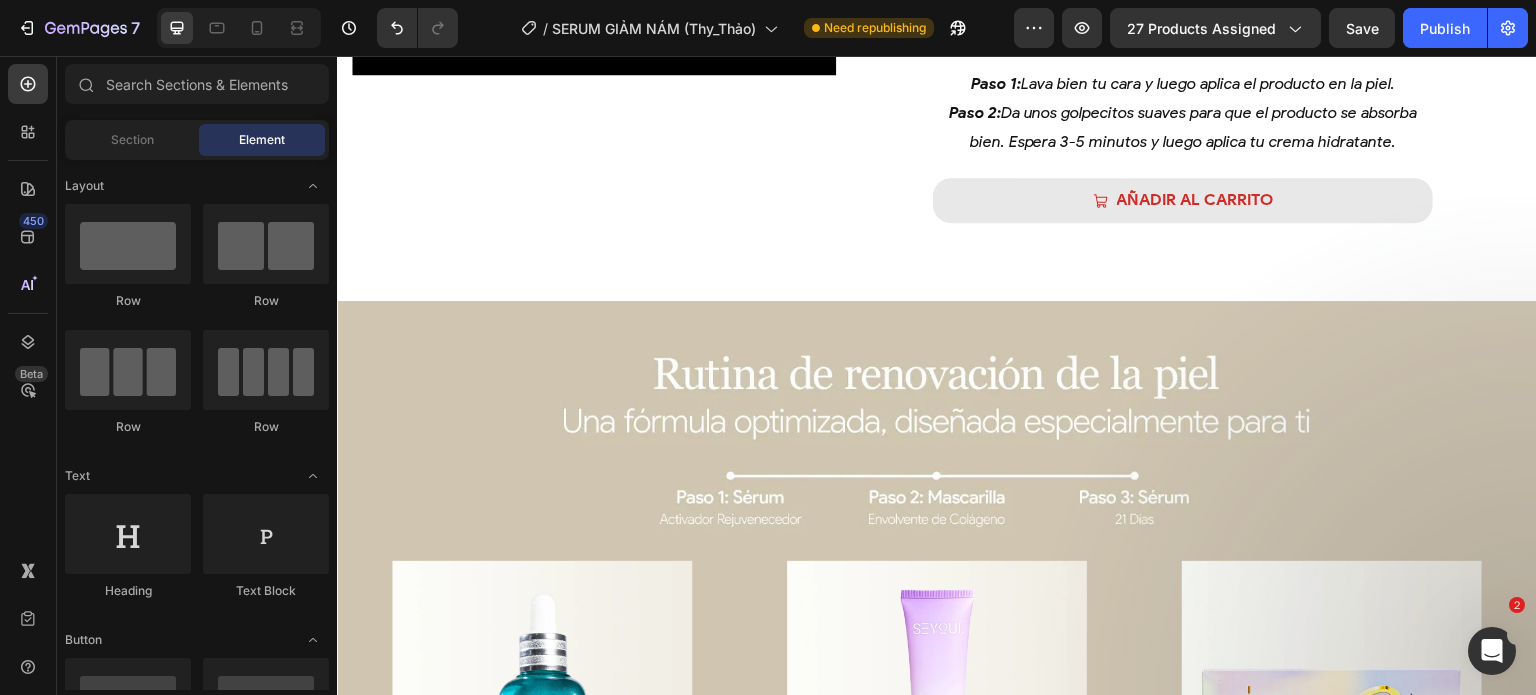 click on "Product Images Seyoul Sérum Activador Rejuvenecedor Product Title MX$ 489.00 Product Price Product Price Row
AÑADIR AL CARRITO Button Row Product Sticky ¿Qué dicen nuestros clientes sobre el producto? Heading
Image Image Image
Carousel Section 7/25 Solución Integral para la Piel con Manchas y Opaca Heading ¡innovación exclusiva!  tecnología nocturna – regenera tu piel profundamente mientras duermes. Text Block Section 9/25 Video  MODO DE USO  Heading Paso 1:  Lava bien tu cara y luego aplica el producto en la piel. Paso 2:  Da unos golpecitos suaves para que el producto se absorba bien. Espera 3-5 minutos y luego aplica tu crema hidratante. Text Block
AÑADIR AL CARRITO Button Row  MODO DE USO  Heading Video
AÑADIR AL CARRITO Button Paso 1 Lava bien tu cara y luego aplica el producto en la piel. Paso 2 Da unos golpecitos suaves para que el producto se absorba bien. Espera 3-5 minutos y luego aplica tu crema hidratante." at bounding box center [937, -848] 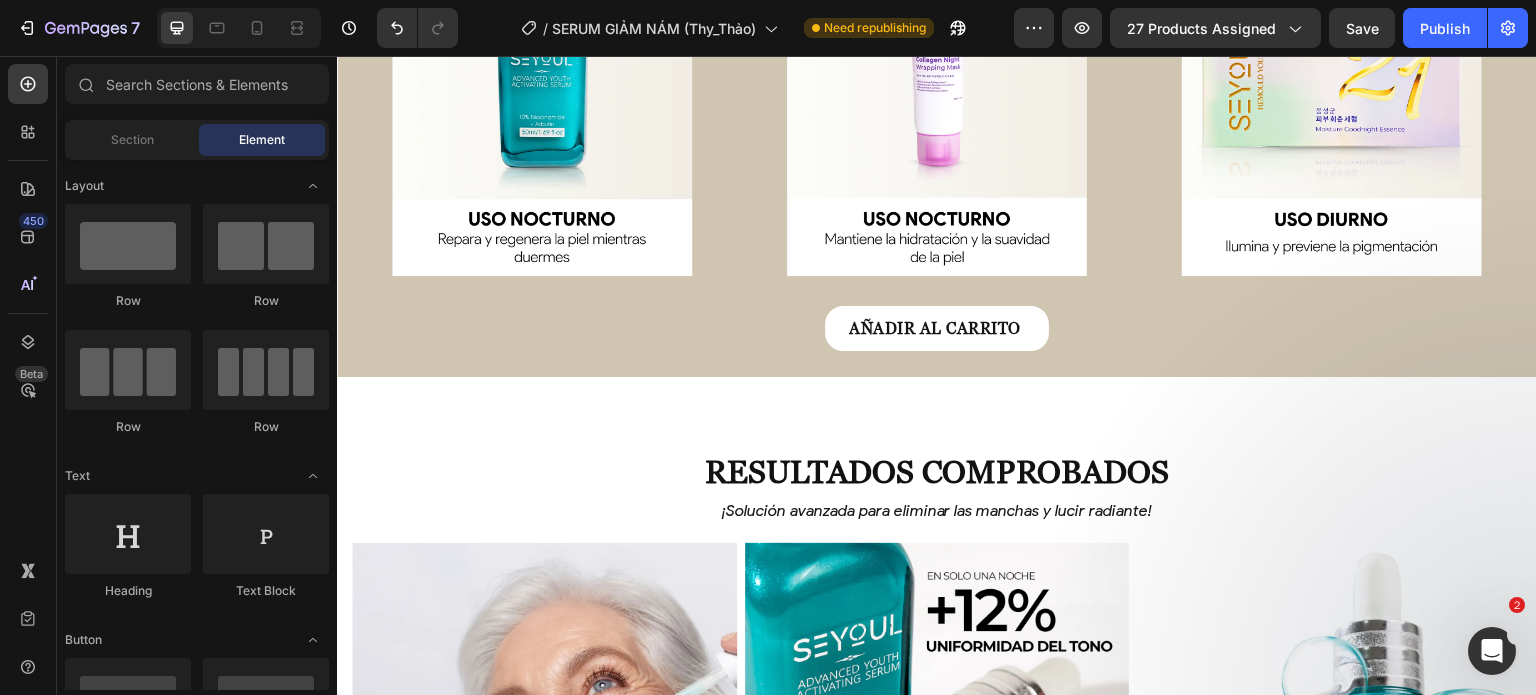 scroll, scrollTop: 5551, scrollLeft: 0, axis: vertical 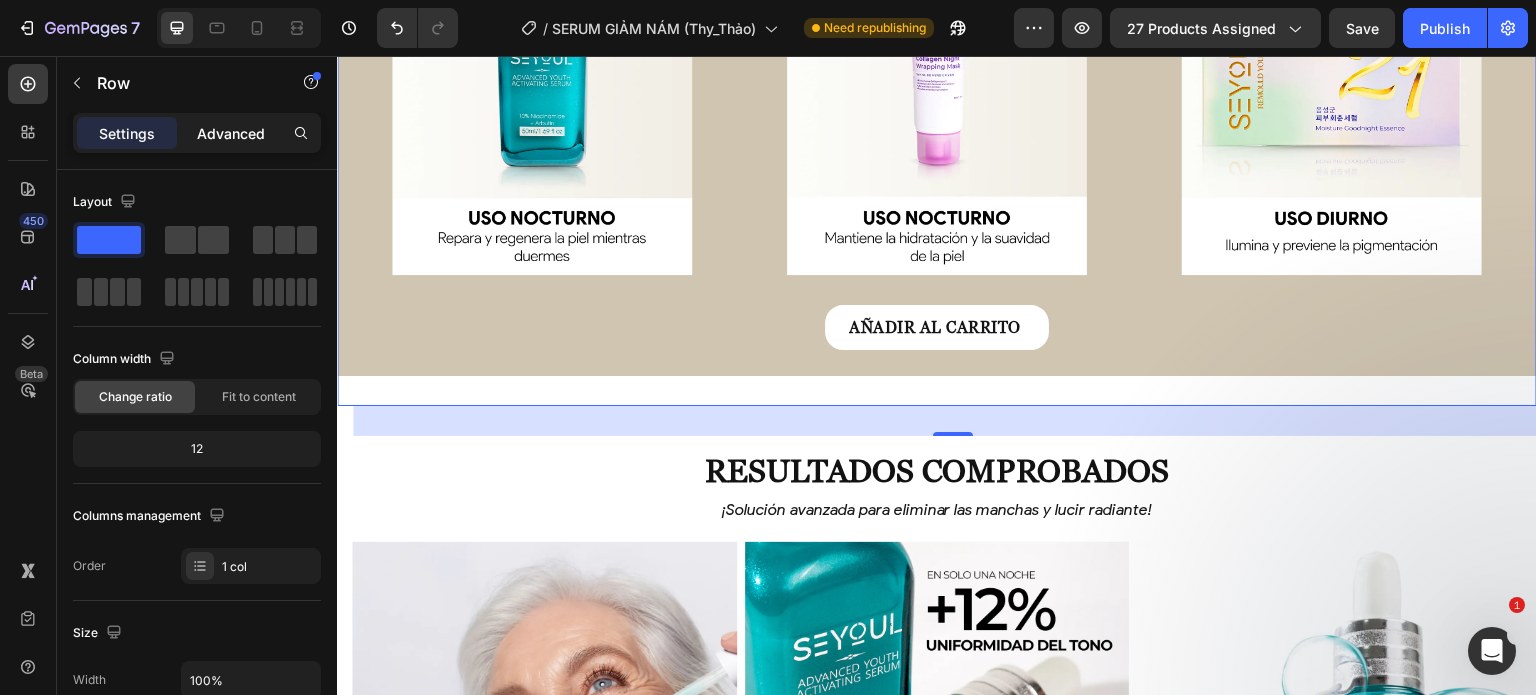 click on "Advanced" at bounding box center (231, 133) 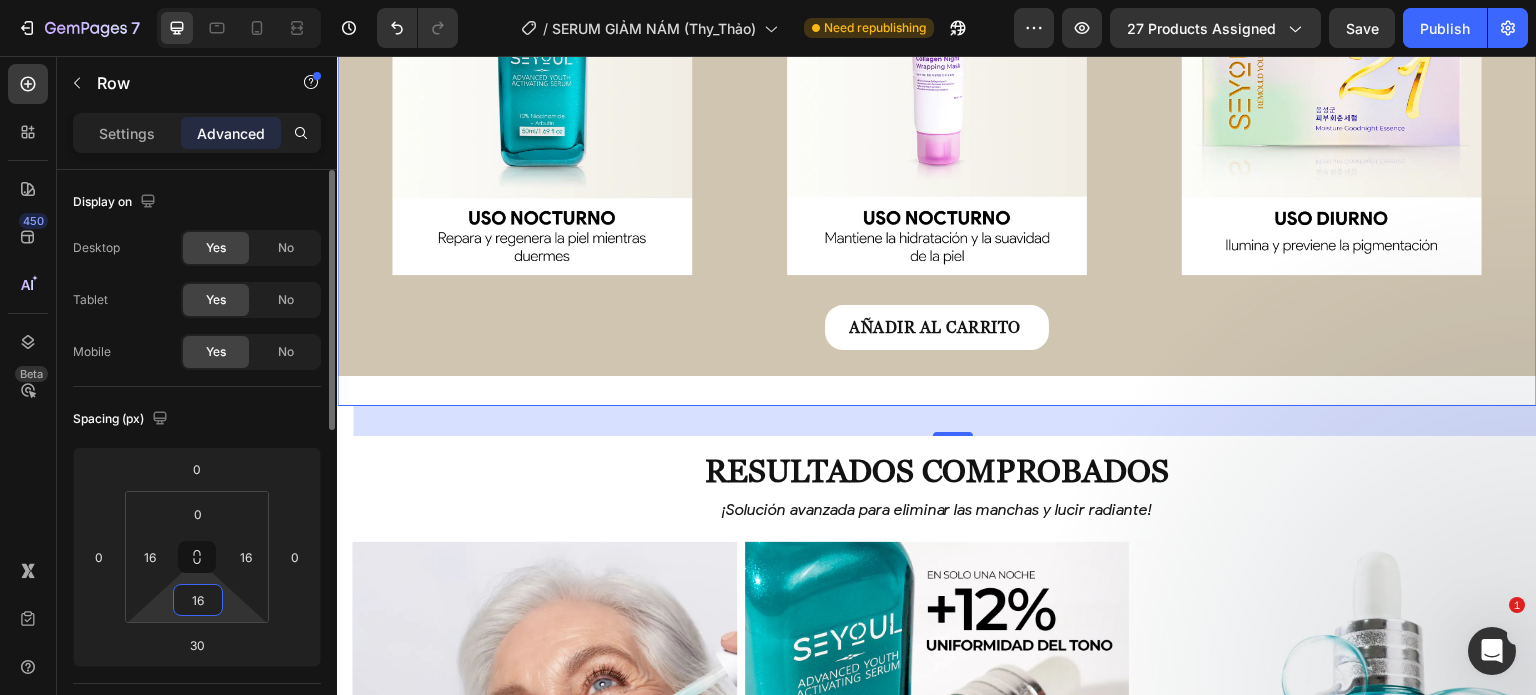 click on "16" at bounding box center (198, 600) 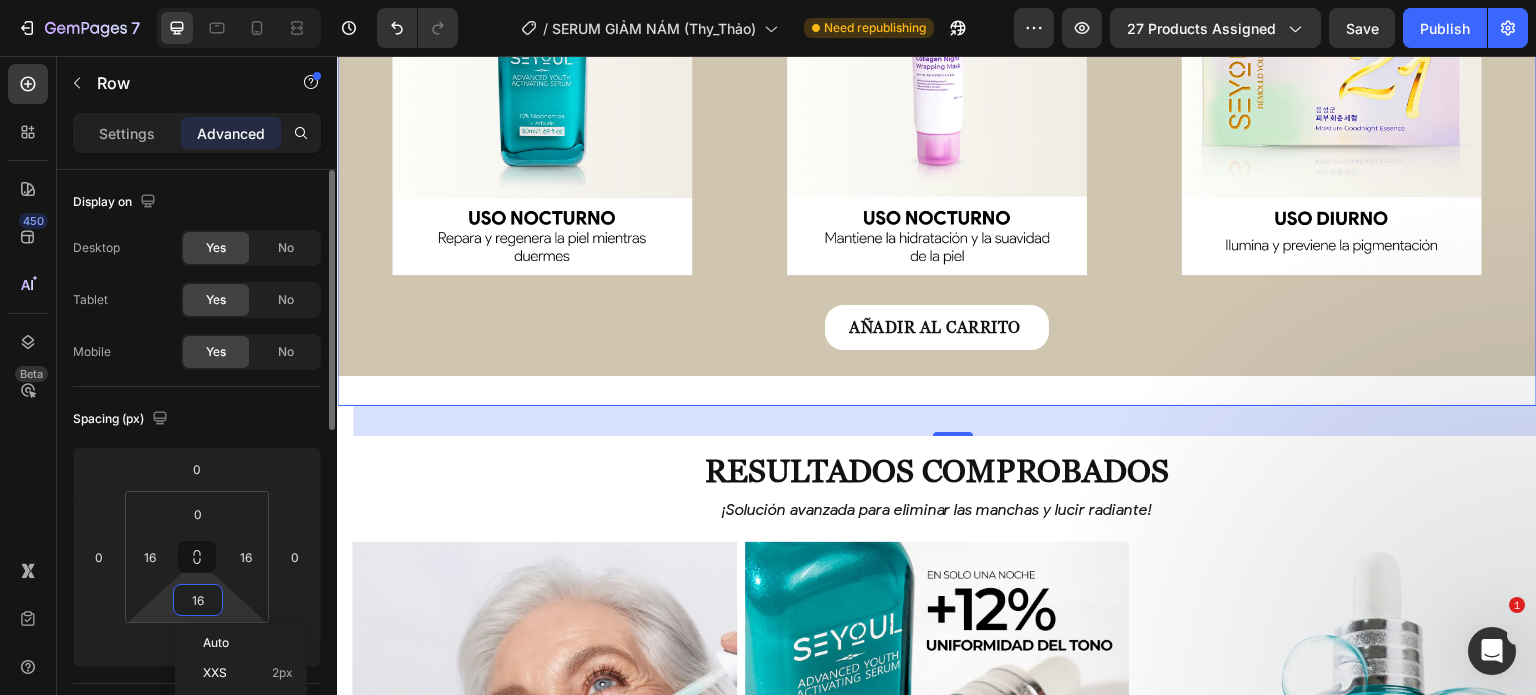 type on "0" 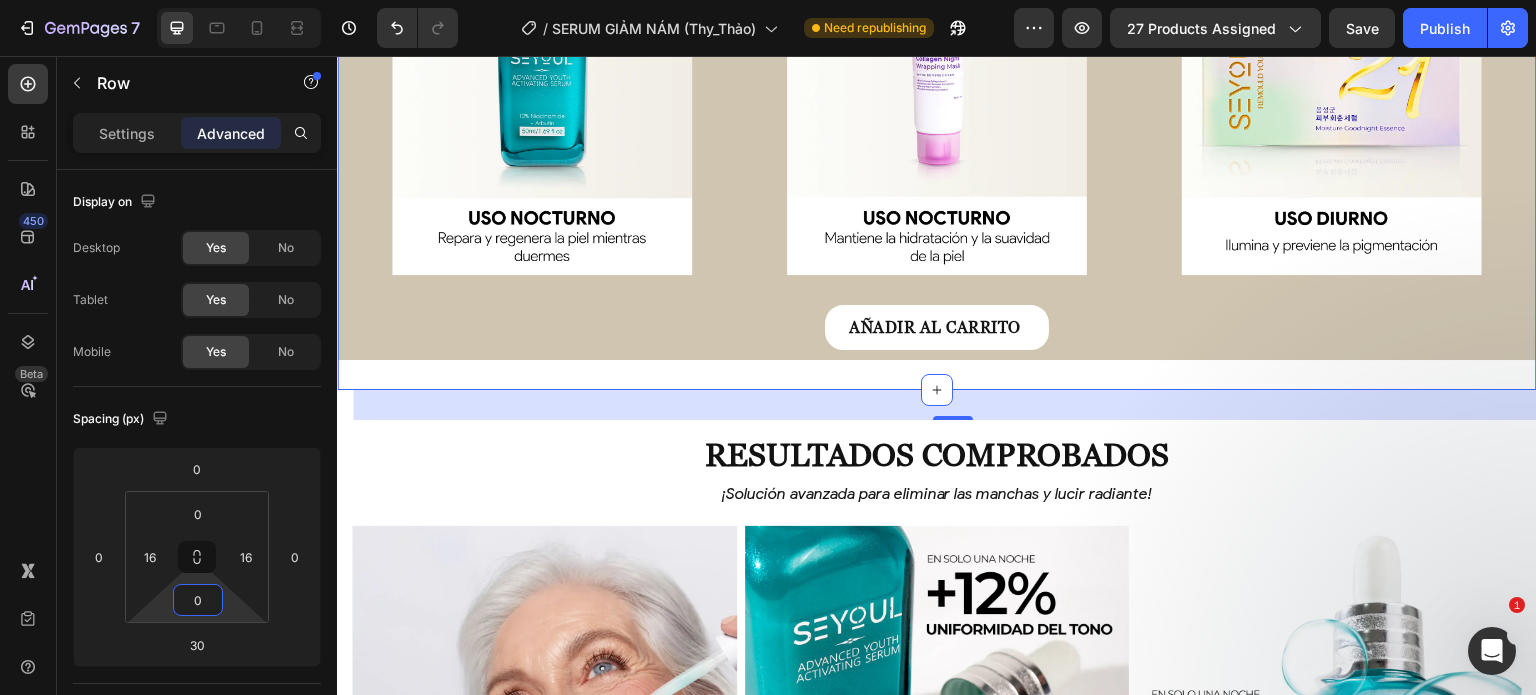click on "Image Image Image Row AÑADIR AL CARRITO Product Cart Button Row fórmula avanzada para eliminar manchas y unificar el tono de la piel desde adentro. Text Block
Desvanece manchas  – Dúo de serums que aclaran y unifican el tono.
Renovación profunda  – Serum 21 días para firmeza y juventud.
Glow & suavidad  – Highprime Collagen Film regenera y mejora elasticidad.
Piel radiante  – Fórmula potente para un cutis uniforme y saludable. Item list Row Product Row   30" at bounding box center [937, 15] 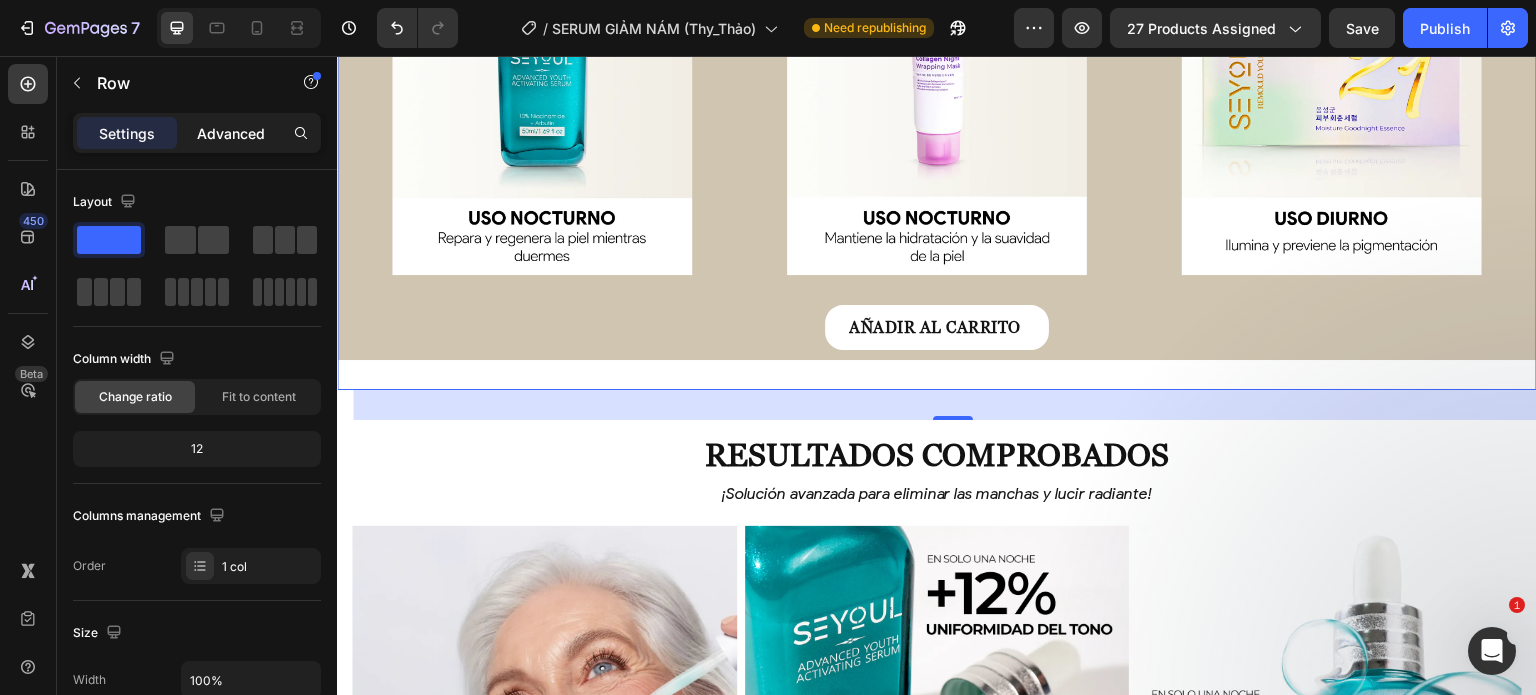 click on "Advanced" 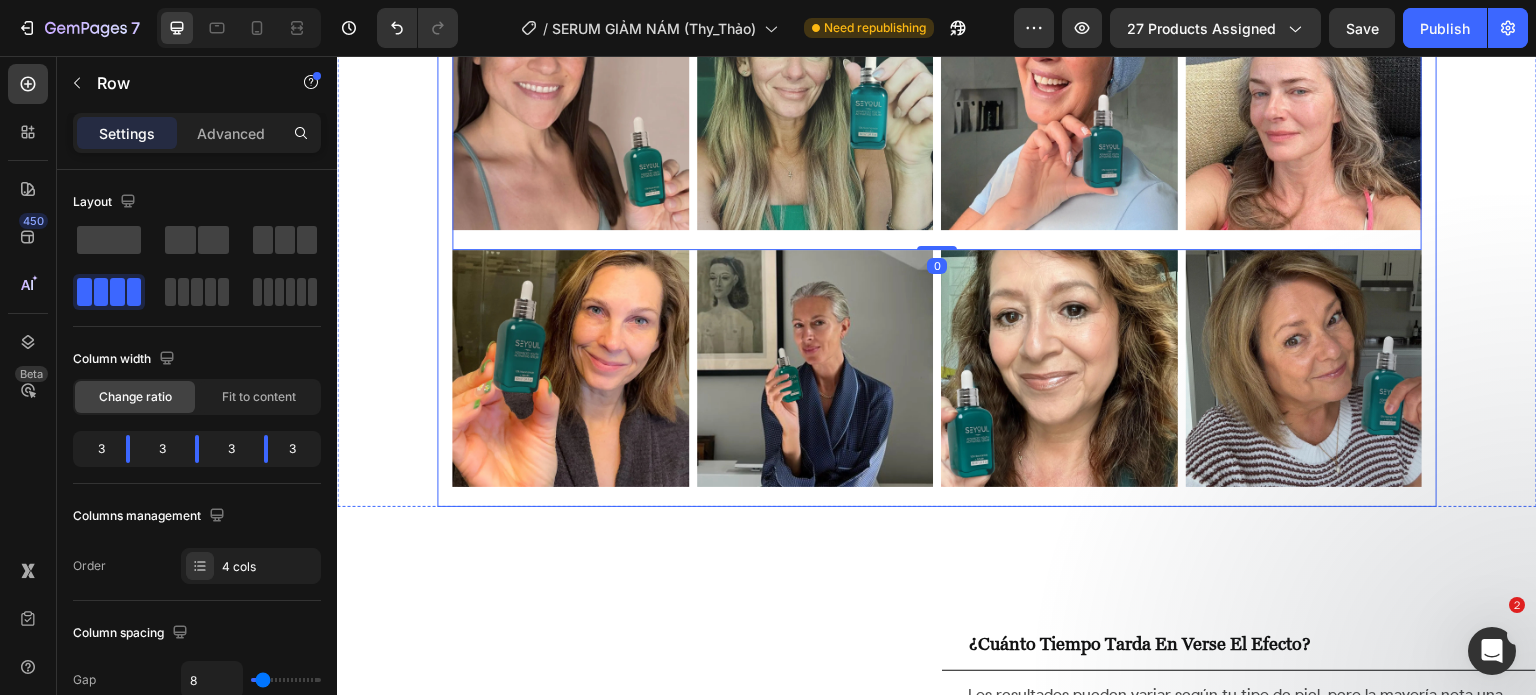 scroll, scrollTop: 6568, scrollLeft: 0, axis: vertical 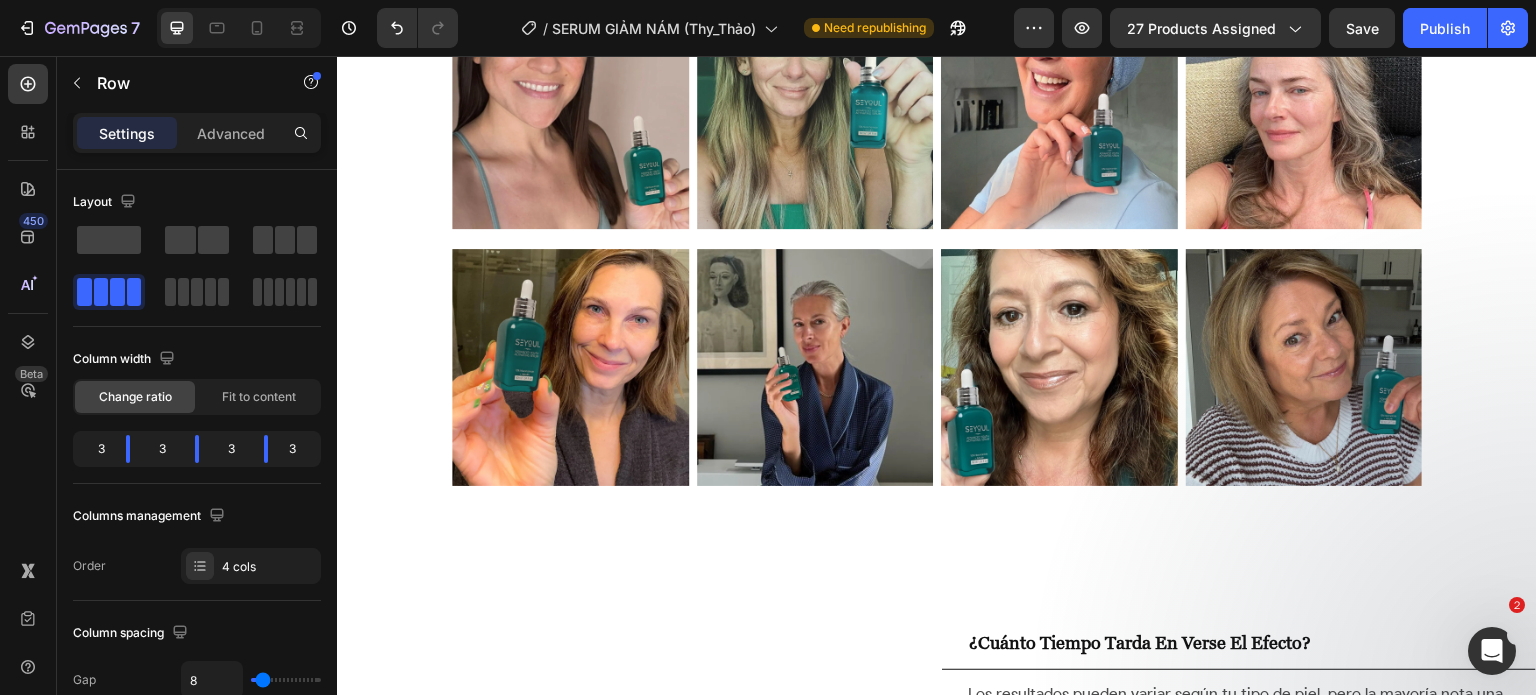 click on "Product Images Seyoul Sérum Activador Rejuvenecedor Product Title MX$ 489.00 Product Price Product Price Row
AÑADIR AL CARRITO Button Row Product Sticky ¿Qué dicen nuestros clientes sobre el producto? Heading
Image Image Image
Carousel Section 7/25 Solución Integral para la Piel con Manchas y Opaca Heading ¡innovación exclusiva!  tecnología nocturna – regenera tu piel profundamente mientras duermes. Text Block Section 9/25
Image Image Image
Carousel
AÑADIR AL CARRITO Add to Cart
Product Row Section 14/25 Resultados comprobados Heading ¡Adiós manchas, hola piel radiante! Text Block
Image Image Image
Carousel Section 15/25 Cientos de mujeres satisfechas usando nuestros productos Heading Section 16/25 Cientos de mujeres satisfechas usando nuestros productos Heading                Title Line Image Image" at bounding box center [937, -2613] 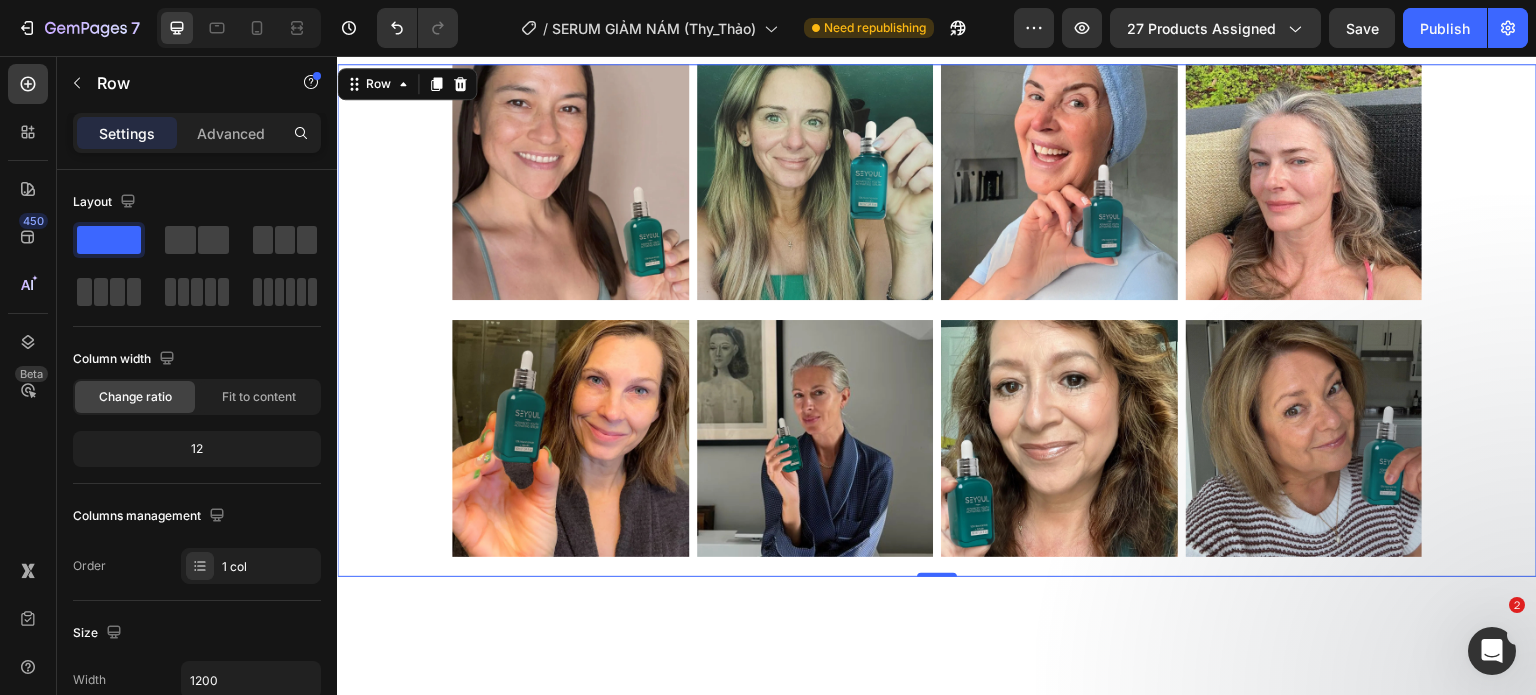 scroll, scrollTop: 6498, scrollLeft: 0, axis: vertical 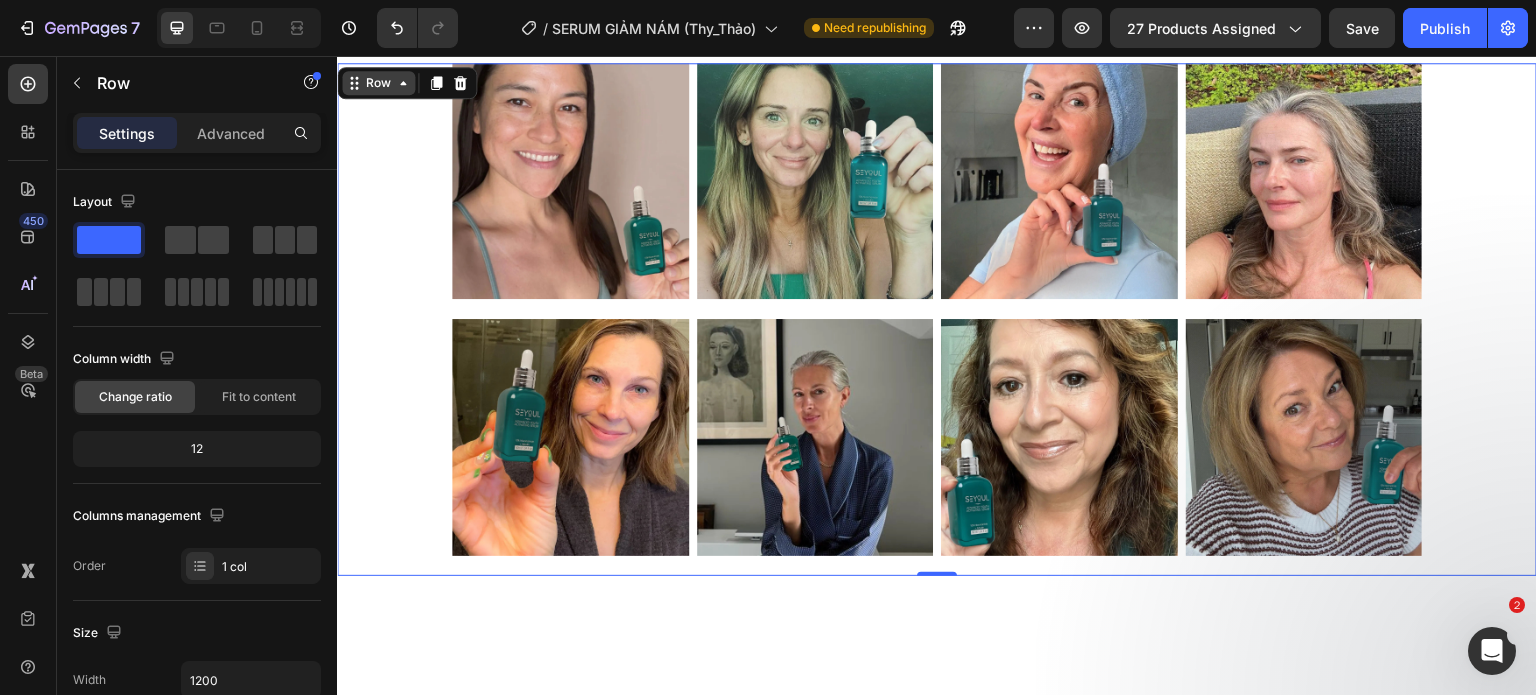 click on "Row" at bounding box center [378, 83] 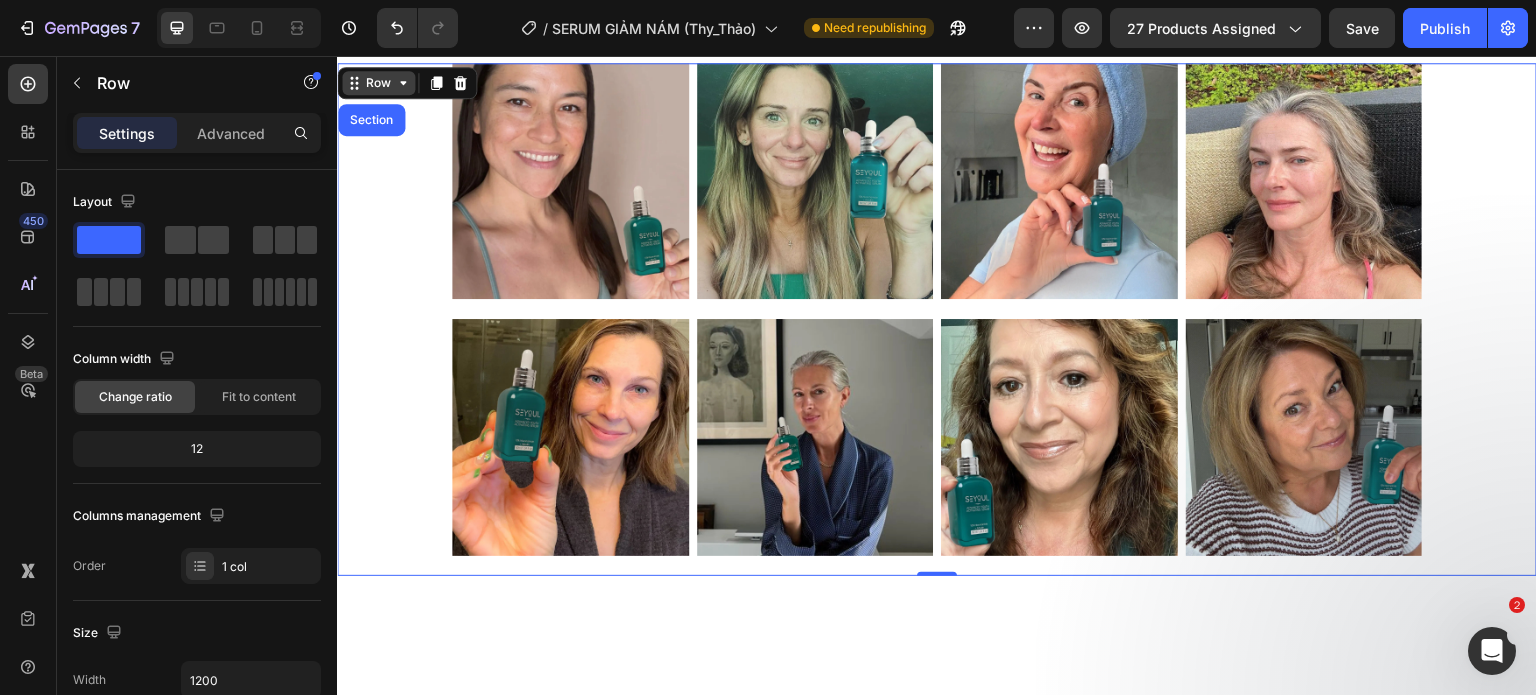 click on "Row" at bounding box center (378, 83) 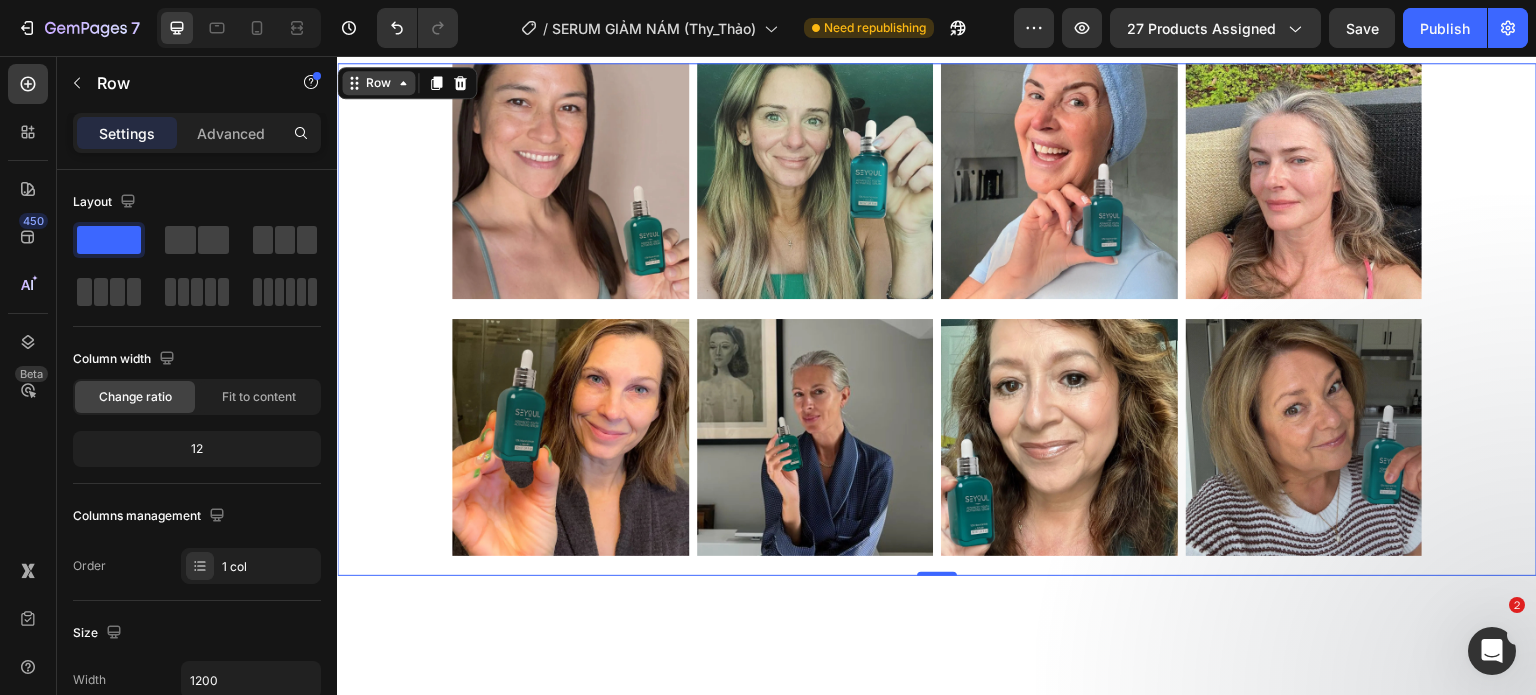 click on "Row" at bounding box center [378, 83] 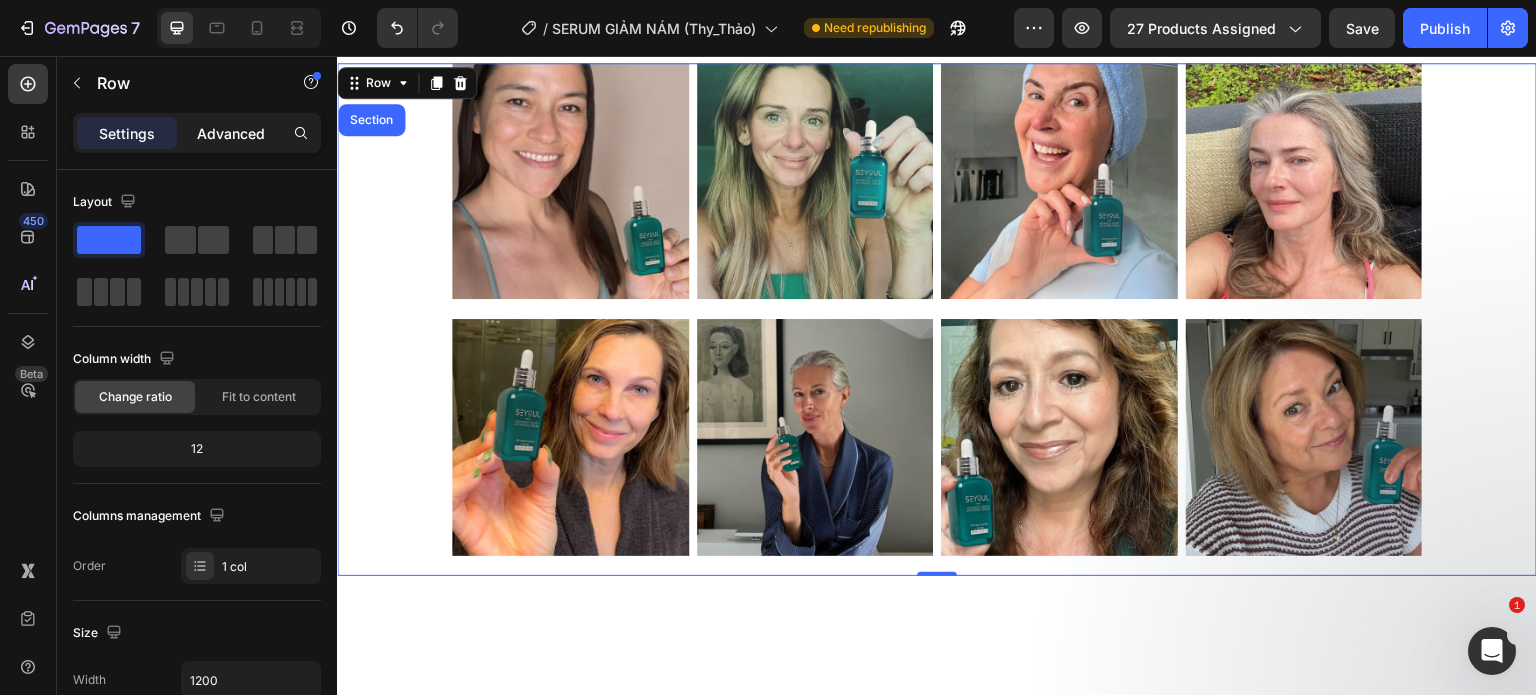 click on "Advanced" 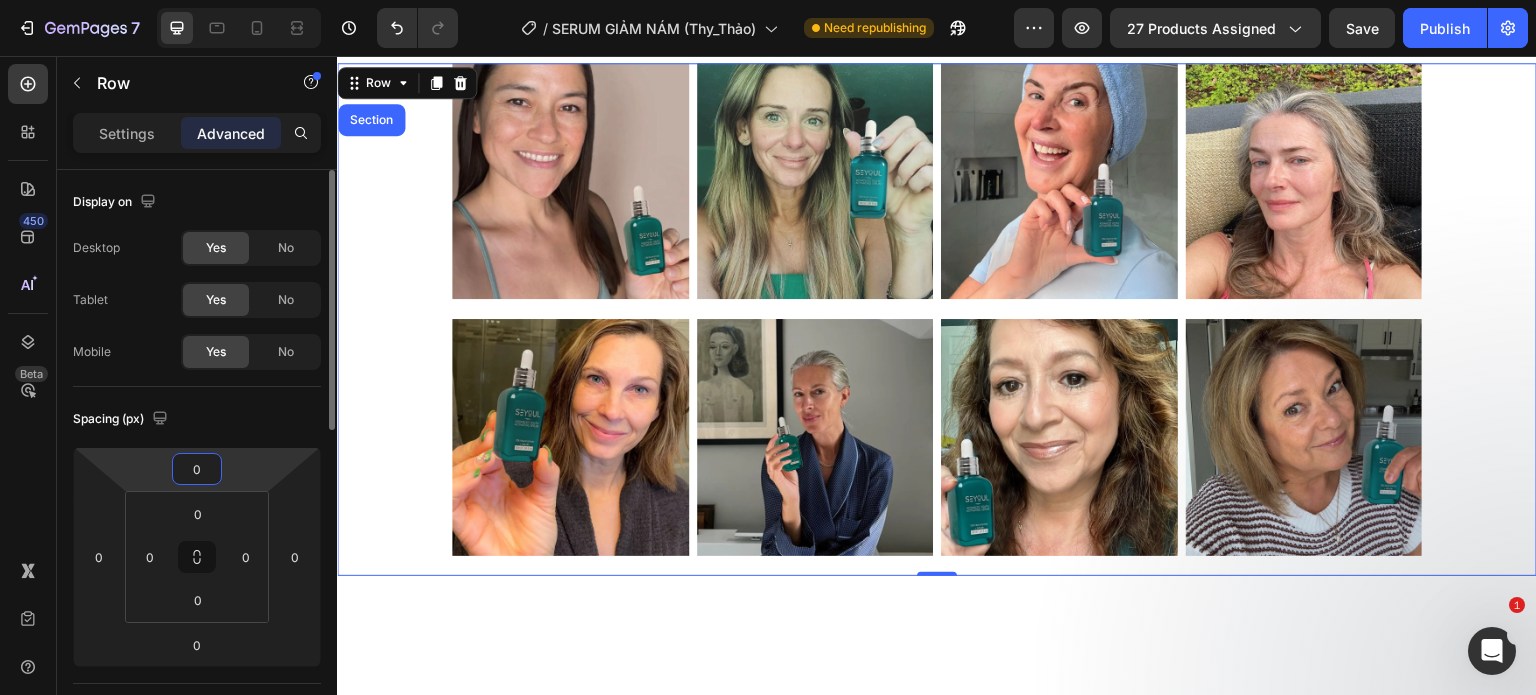 click on "0" at bounding box center (197, 469) 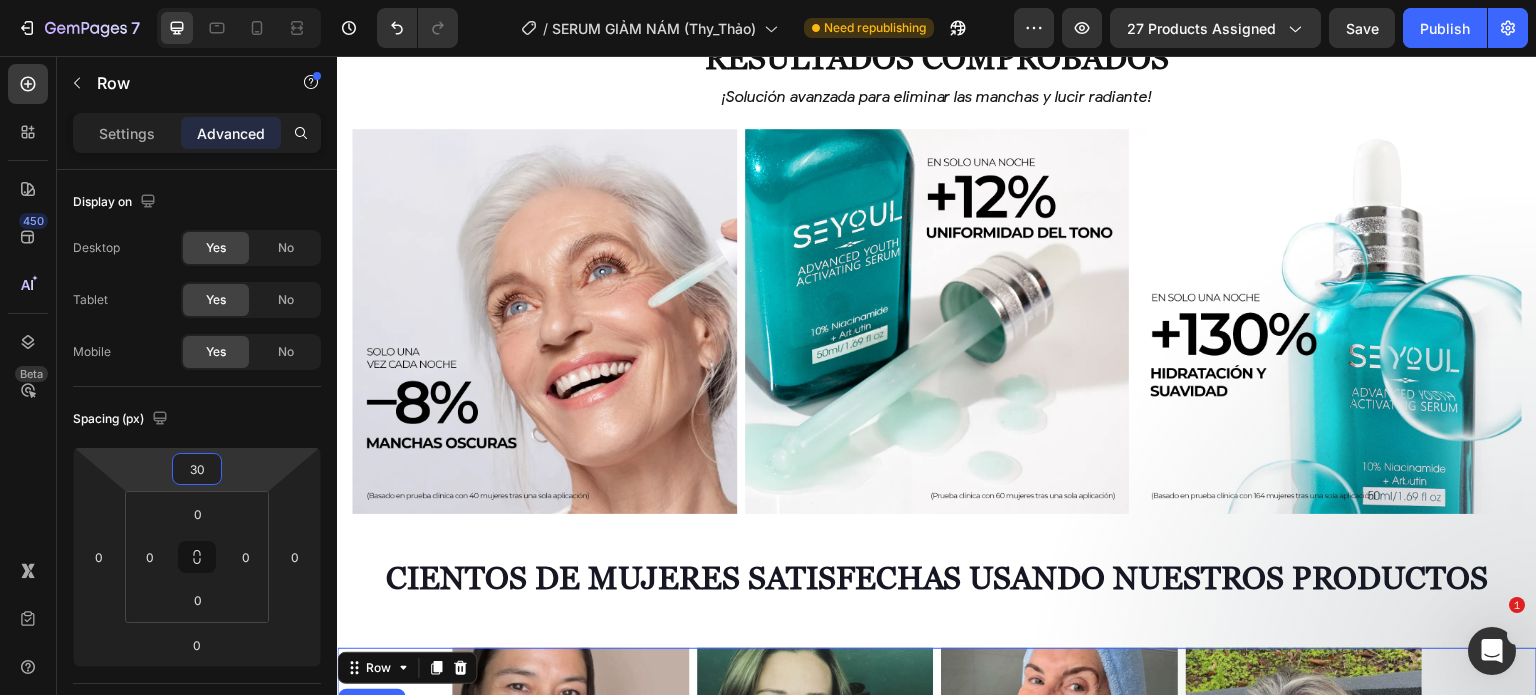 scroll, scrollTop: 6070, scrollLeft: 0, axis: vertical 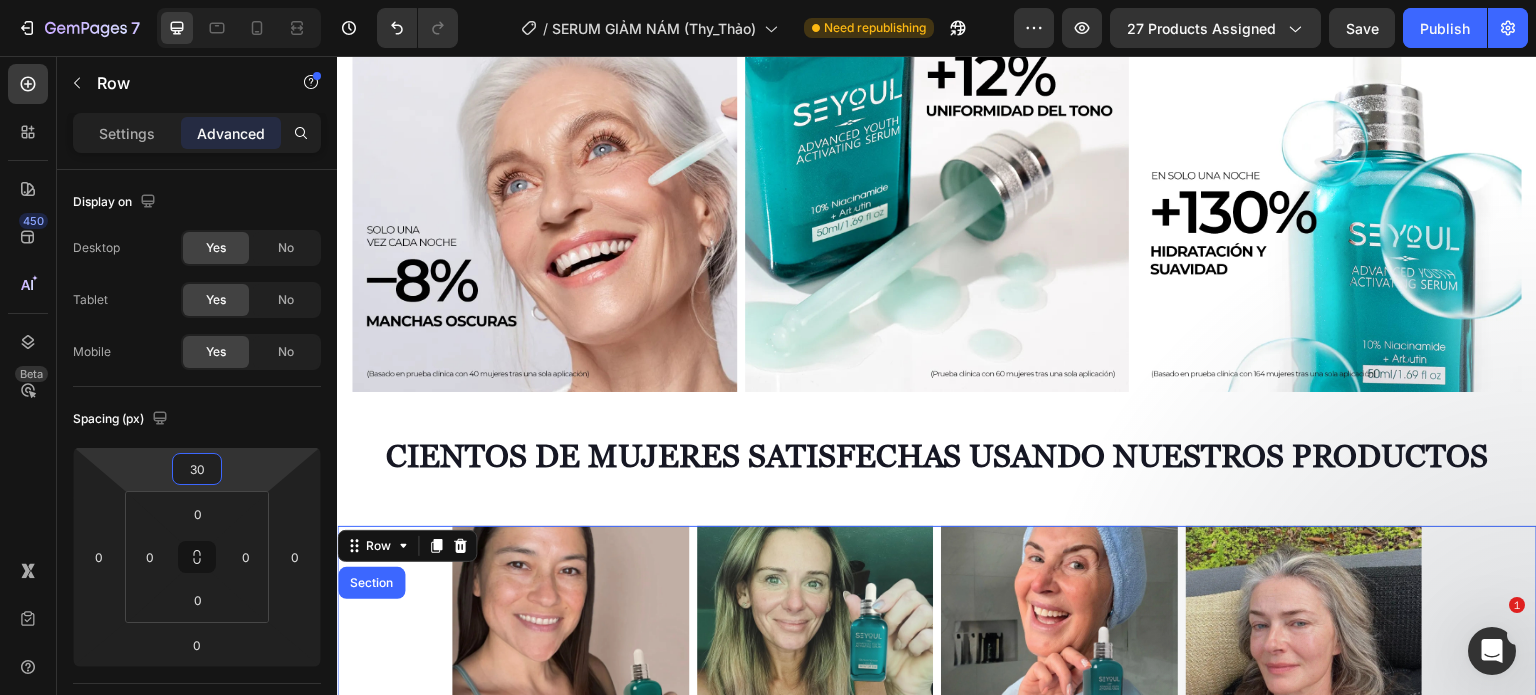type on "0" 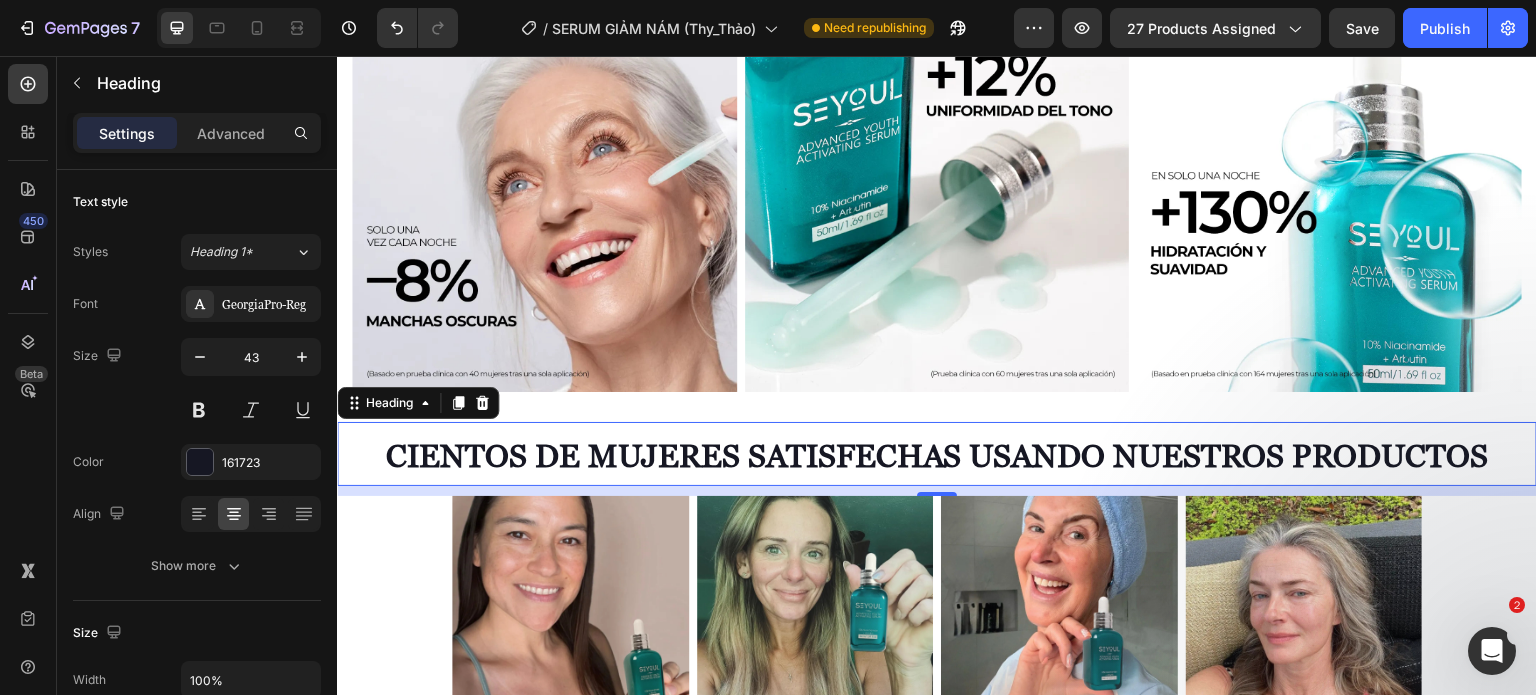 click on "Cientos de mujeres satisfechas usando nuestros productos" at bounding box center [937, 454] 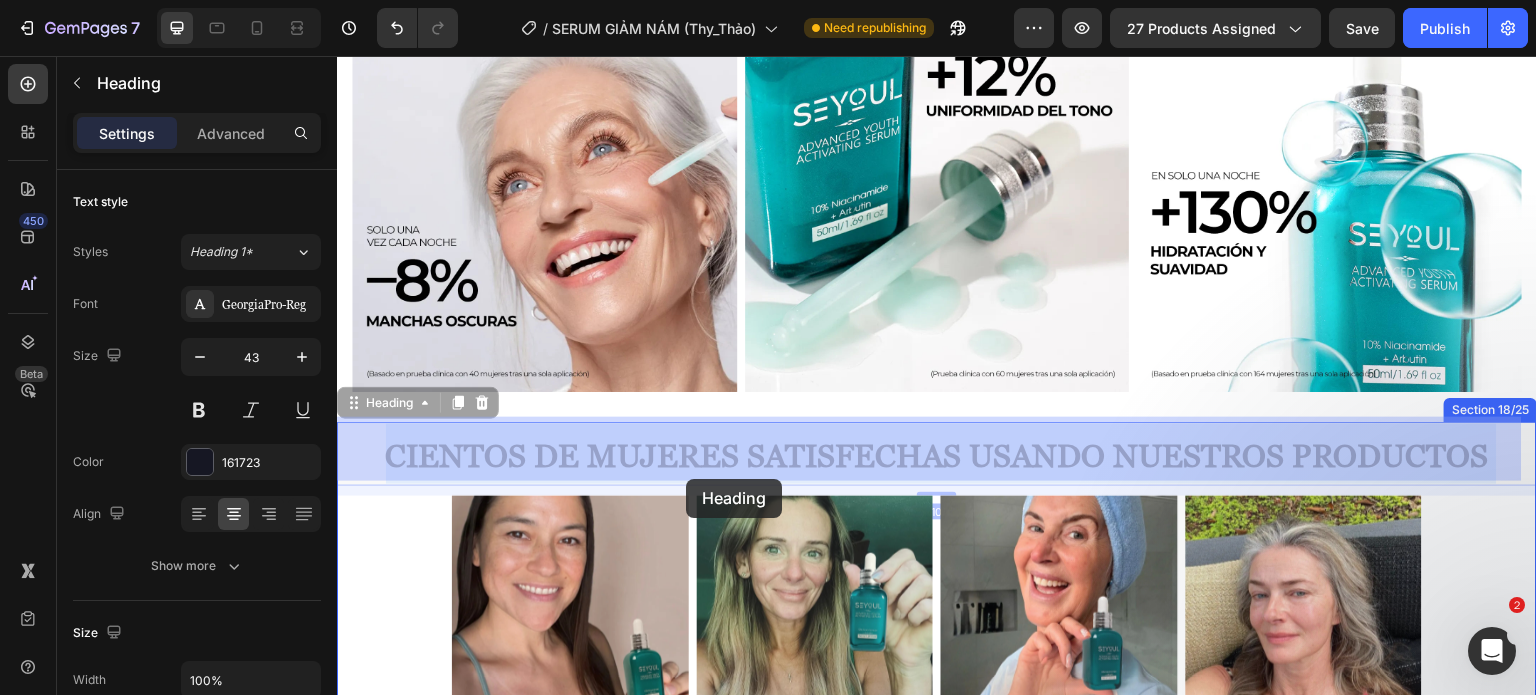 drag, startPoint x: 824, startPoint y: 428, endPoint x: 686, endPoint y: 479, distance: 147.12239 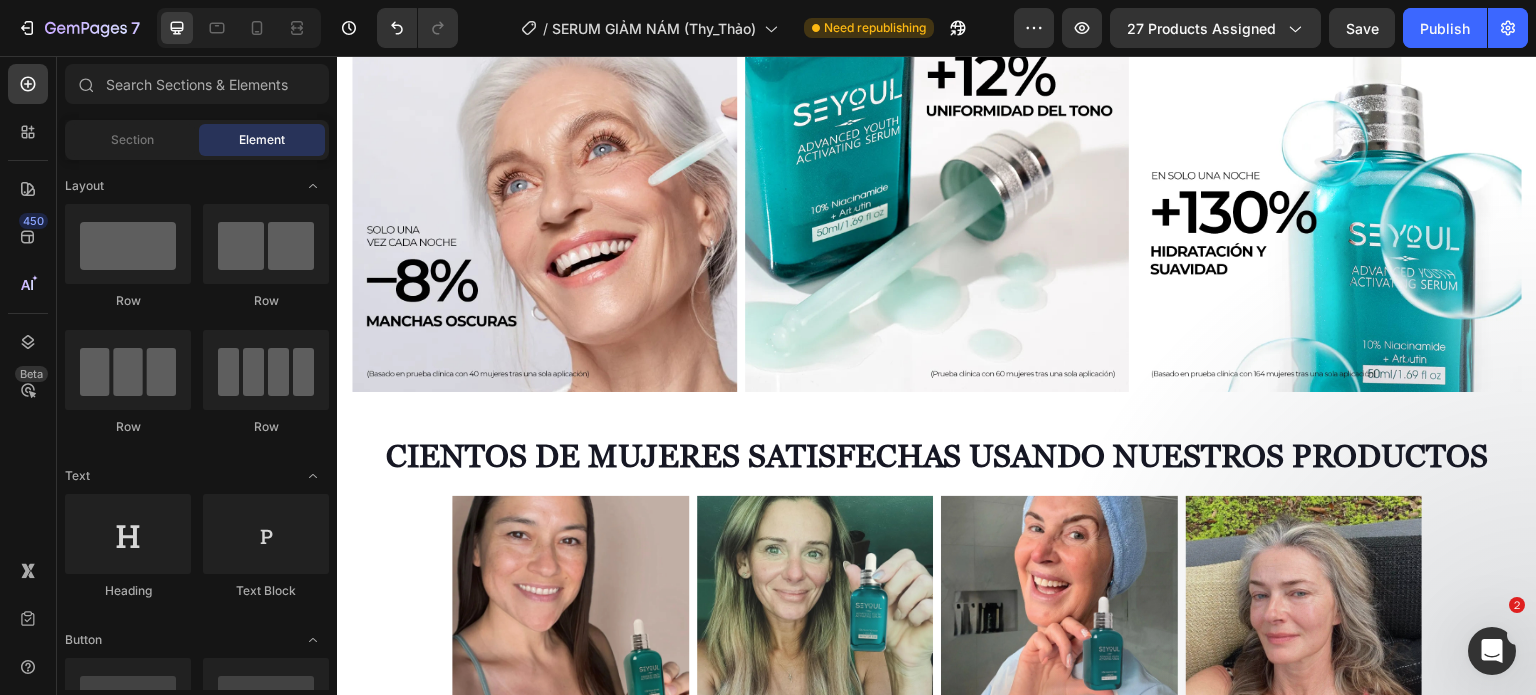 click on "Product Images Seyoul Sérum Activador Rejuvenecedor Product Title MX$ 489.00 Product Price Product Price Row
AÑADIR AL CARRITO Button Row Product Sticky ¿Qué dicen nuestros clientes sobre el producto? Heading
Image Image Image
Carousel Section 7/25 Solución Integral para la Piel con Manchas y Opaca Heading ¡innovación exclusiva!  tecnología nocturna – regenera tu piel profundamente mientras duermes. Text Block Section 9/25
Image Image Image
Carousel
AÑADIR AL CARRITO Add to Cart
Product Row Section 14/25 Resultados comprobados Heading ¡Adiós manchas, hola piel radiante! Text Block
Image Image Image
Carousel Section 15/25 Cientos de mujeres satisfechas usando nuestros productos Heading Section 16/25 Resultados visibles después de un tratamiento Heading Resultados comprobados Heading Text Block Row" at bounding box center (937, -2077) 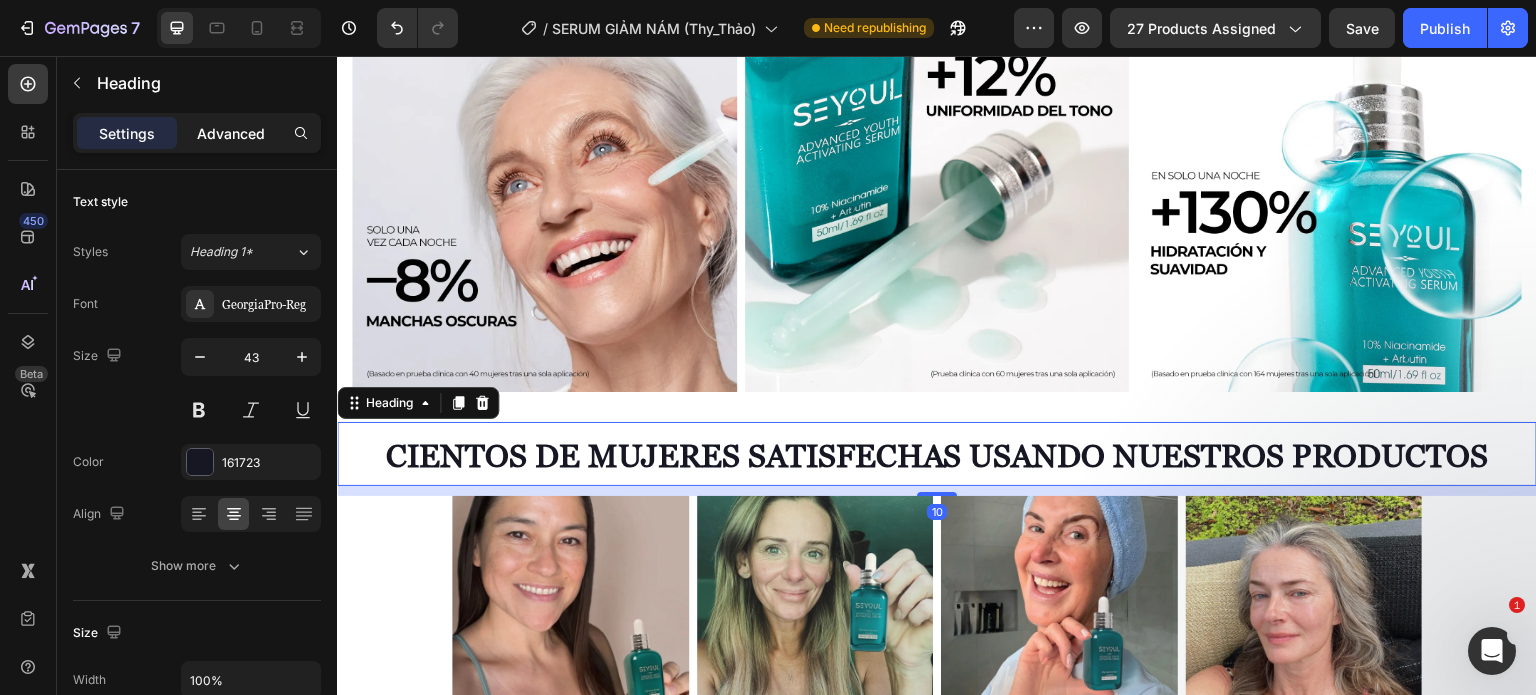 click on "Advanced" at bounding box center [231, 133] 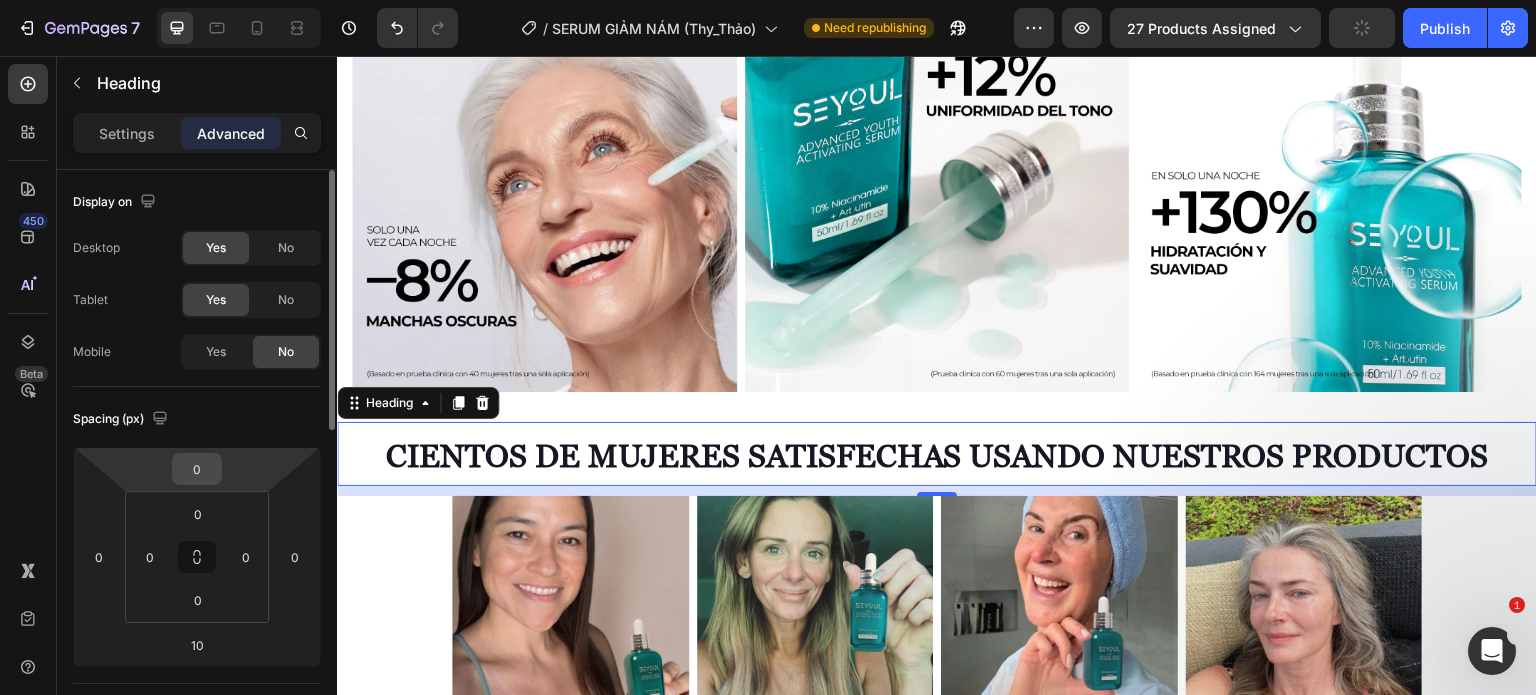 drag, startPoint x: 202, startPoint y: 447, endPoint x: 202, endPoint y: 467, distance: 20 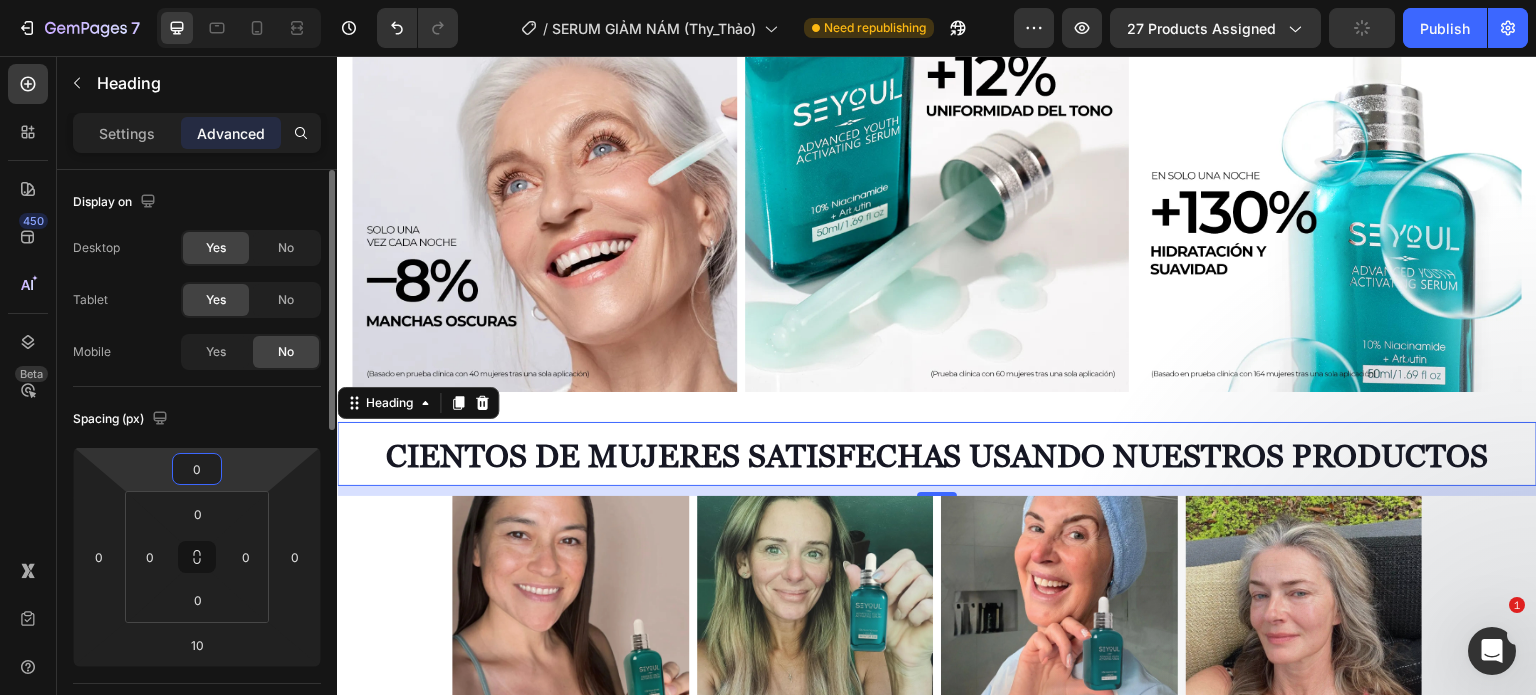 click on "0" at bounding box center [197, 469] 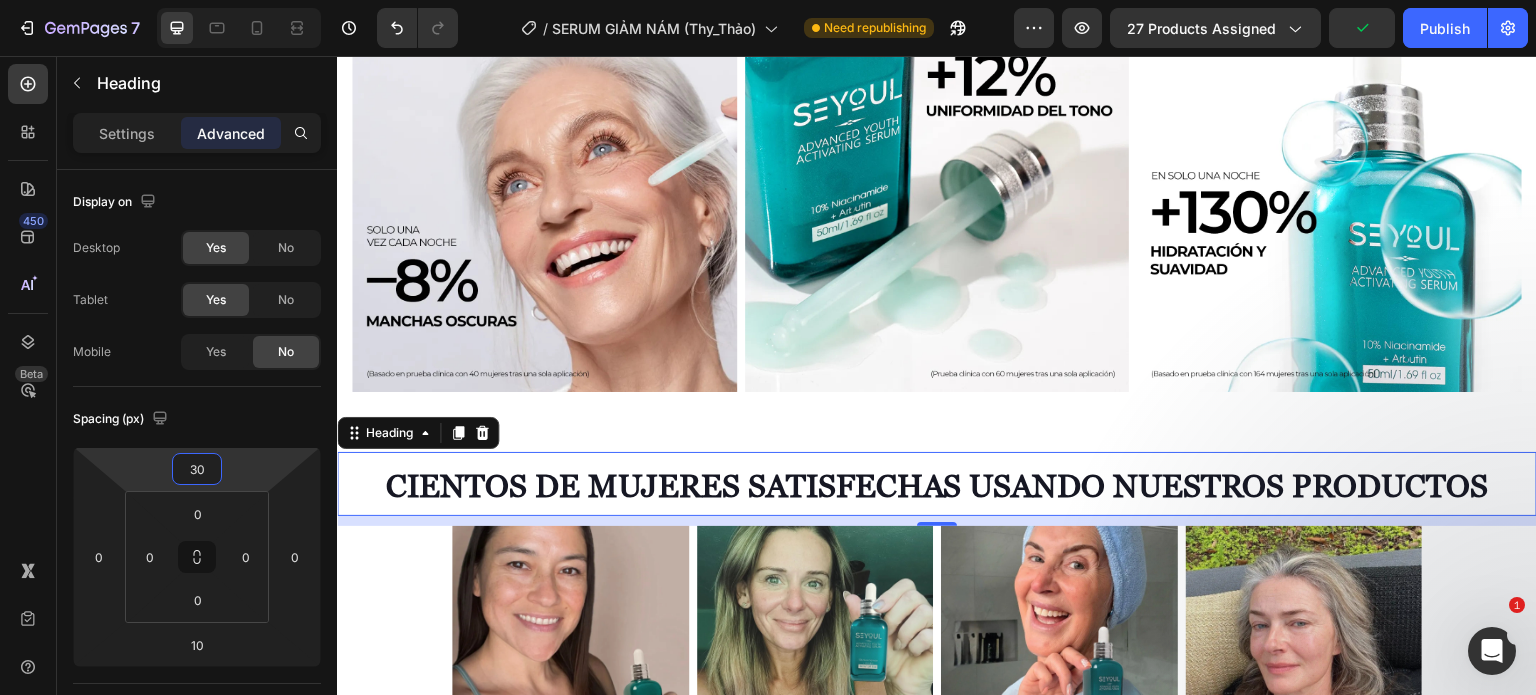 type on "30" 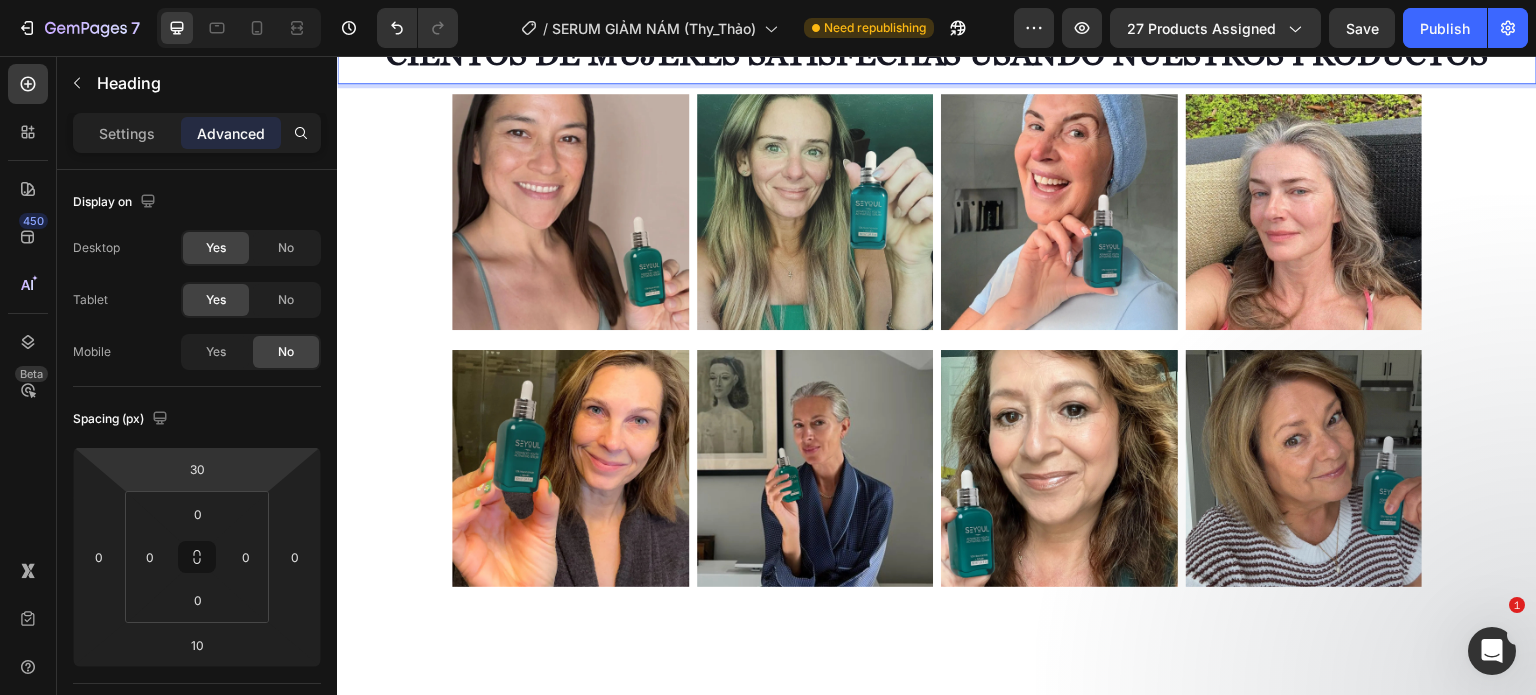 scroll, scrollTop: 6805, scrollLeft: 0, axis: vertical 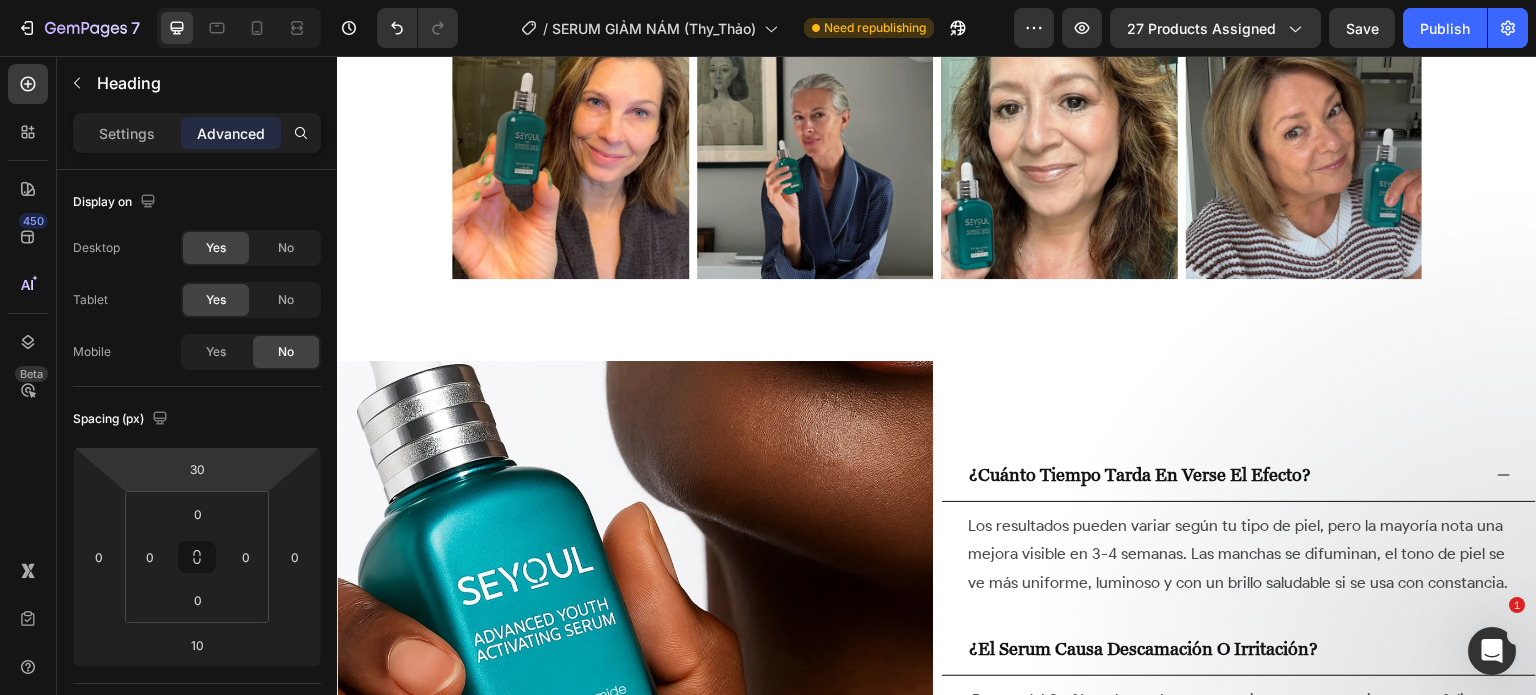 click on "7  Version history  /  SERUM GIẢM NÁM (Thy_Thảo) Need republishing Preview 27 products assigned  Save   Publish" 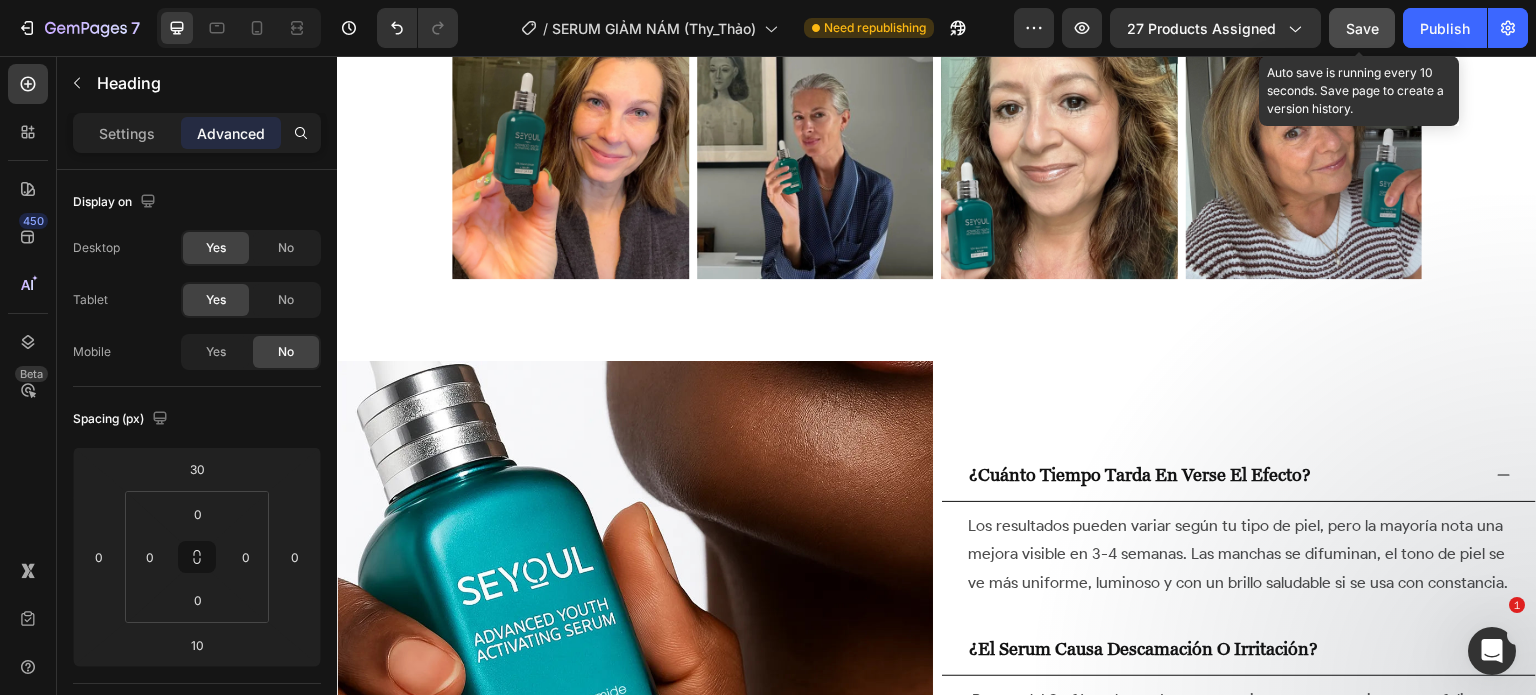 click on "Save" at bounding box center [1362, 28] 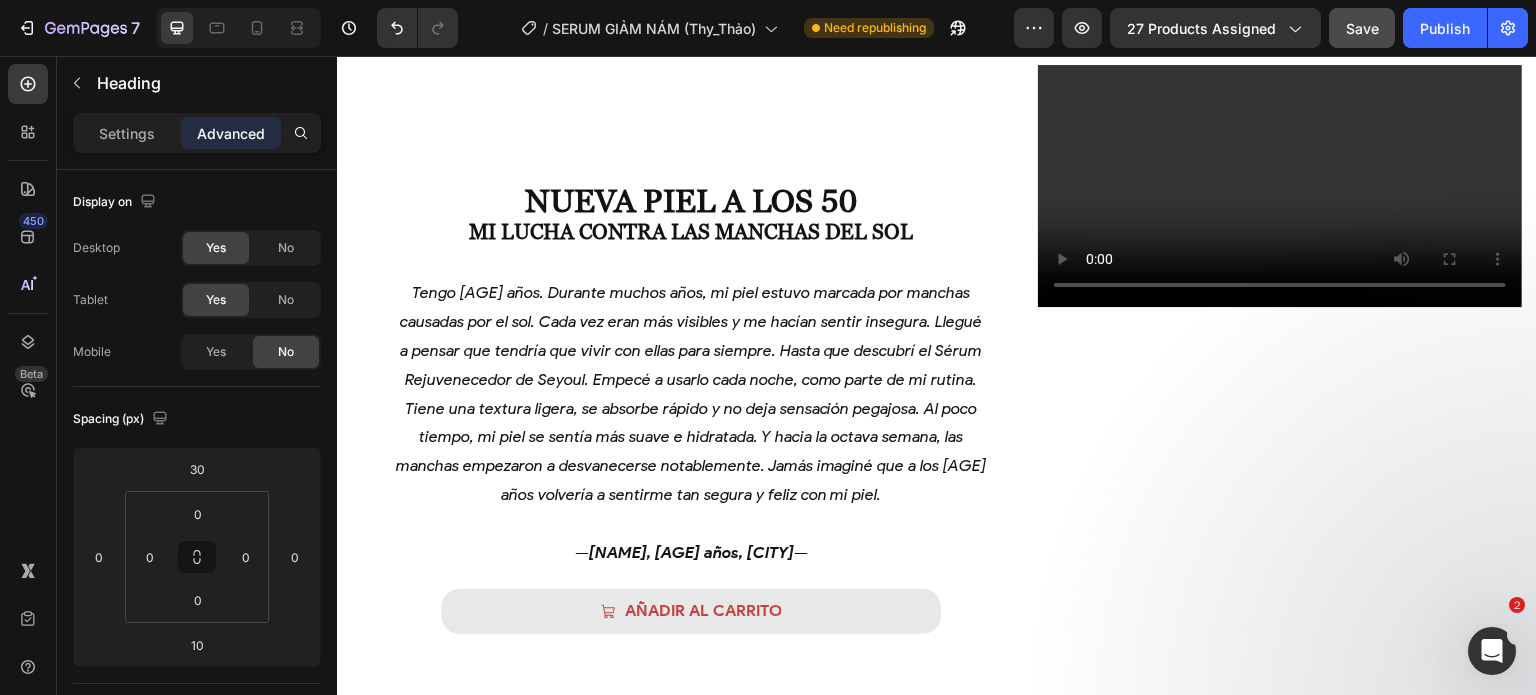 scroll, scrollTop: 2674, scrollLeft: 0, axis: vertical 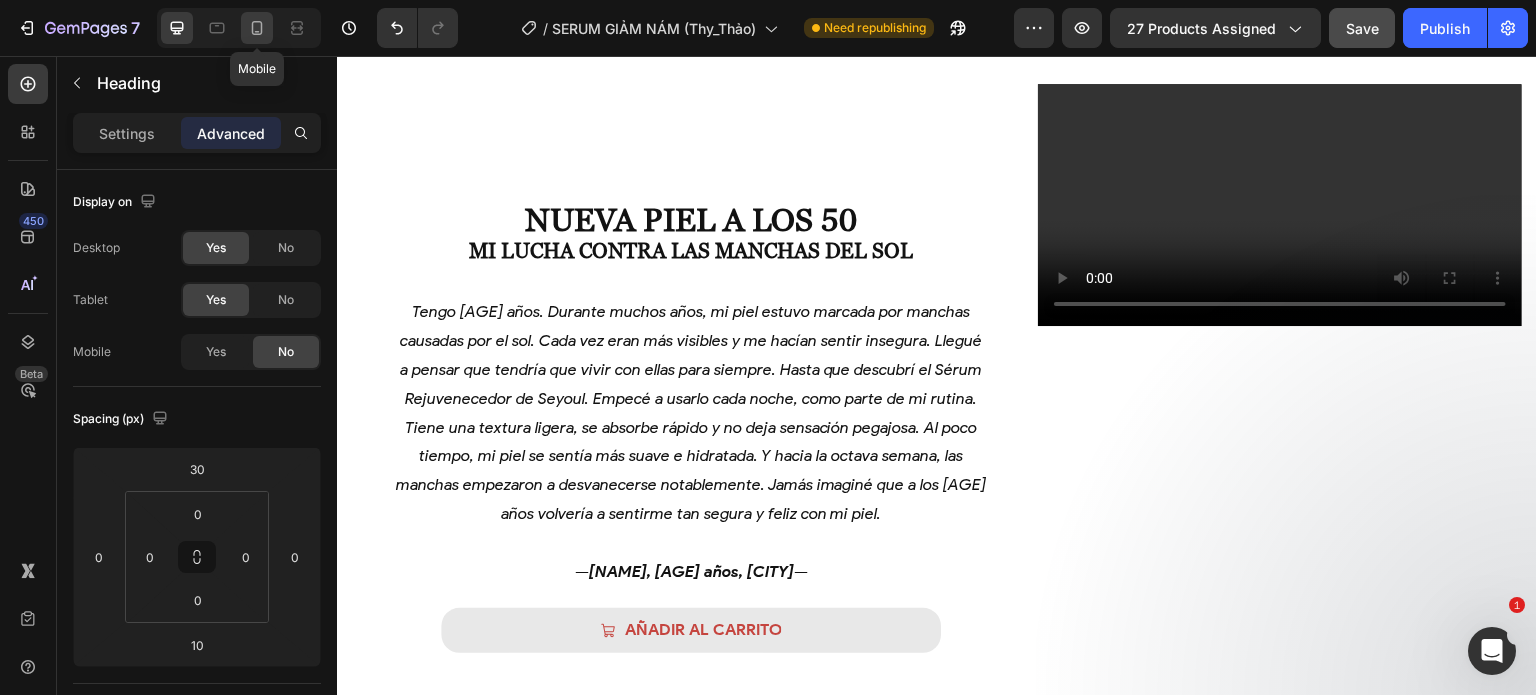 click 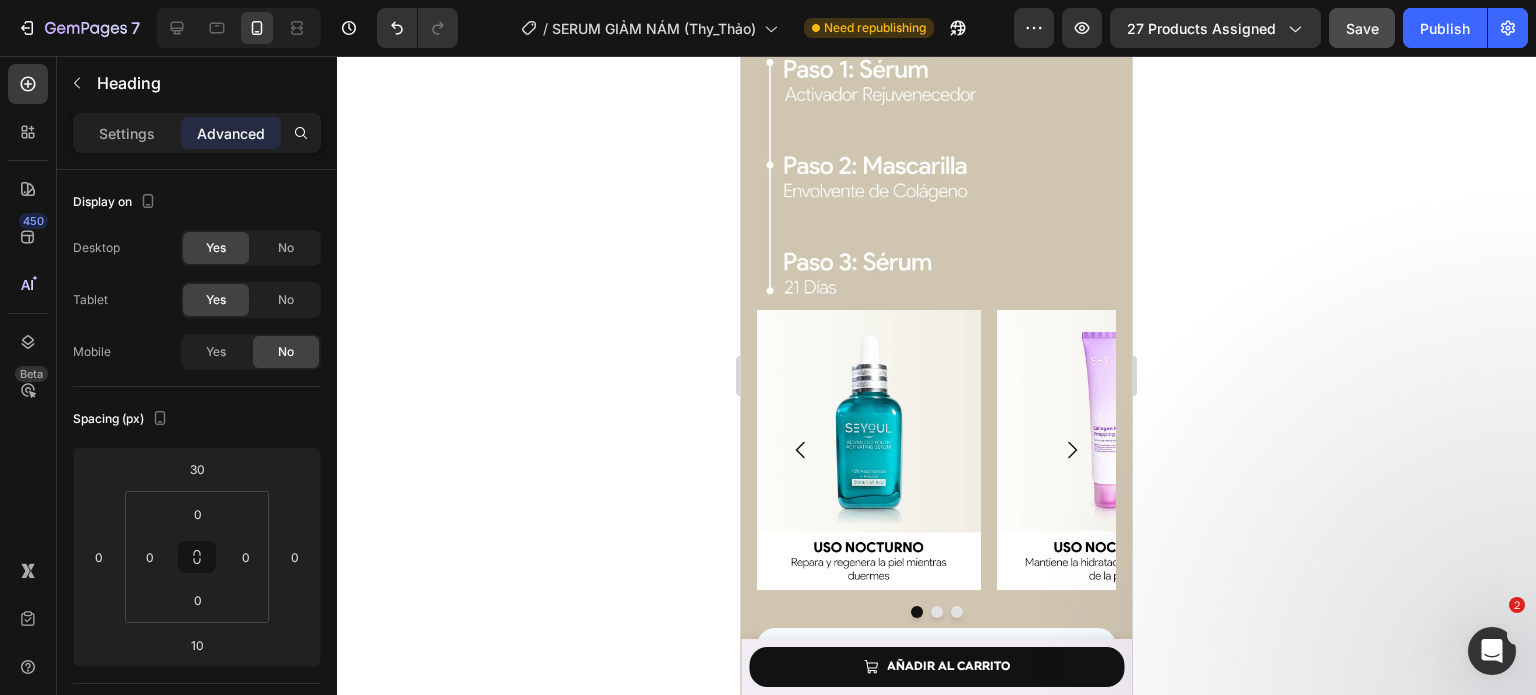 scroll, scrollTop: 6400, scrollLeft: 0, axis: vertical 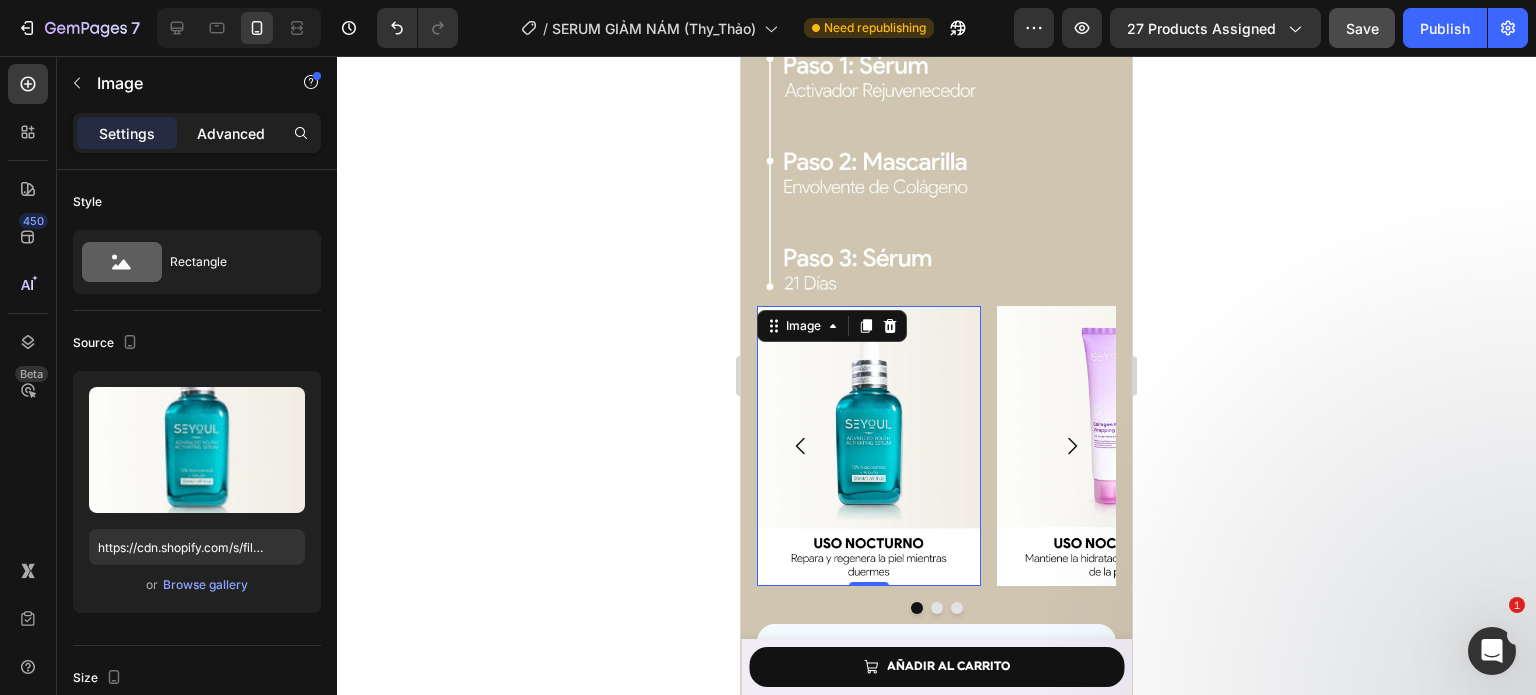 click on "Advanced" at bounding box center (231, 133) 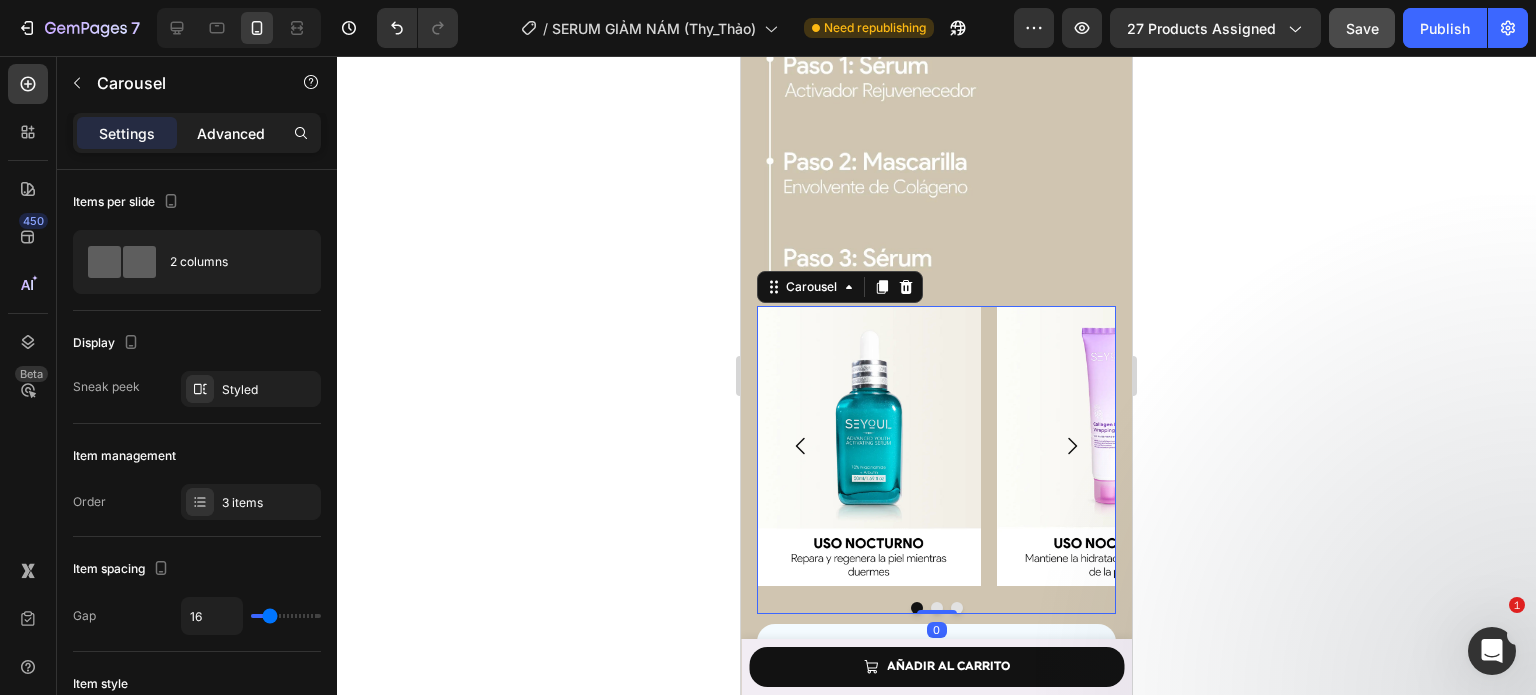 click on "Advanced" 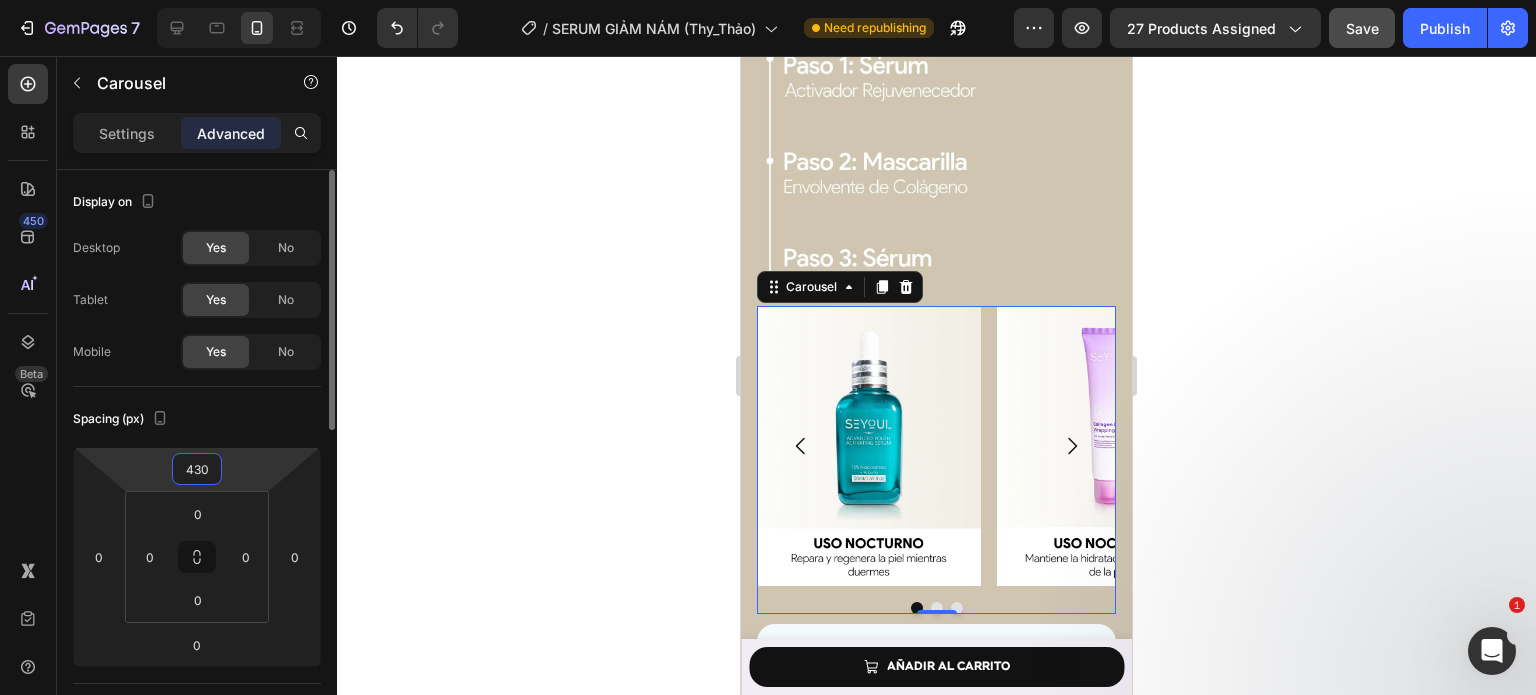 click on "430" at bounding box center (197, 469) 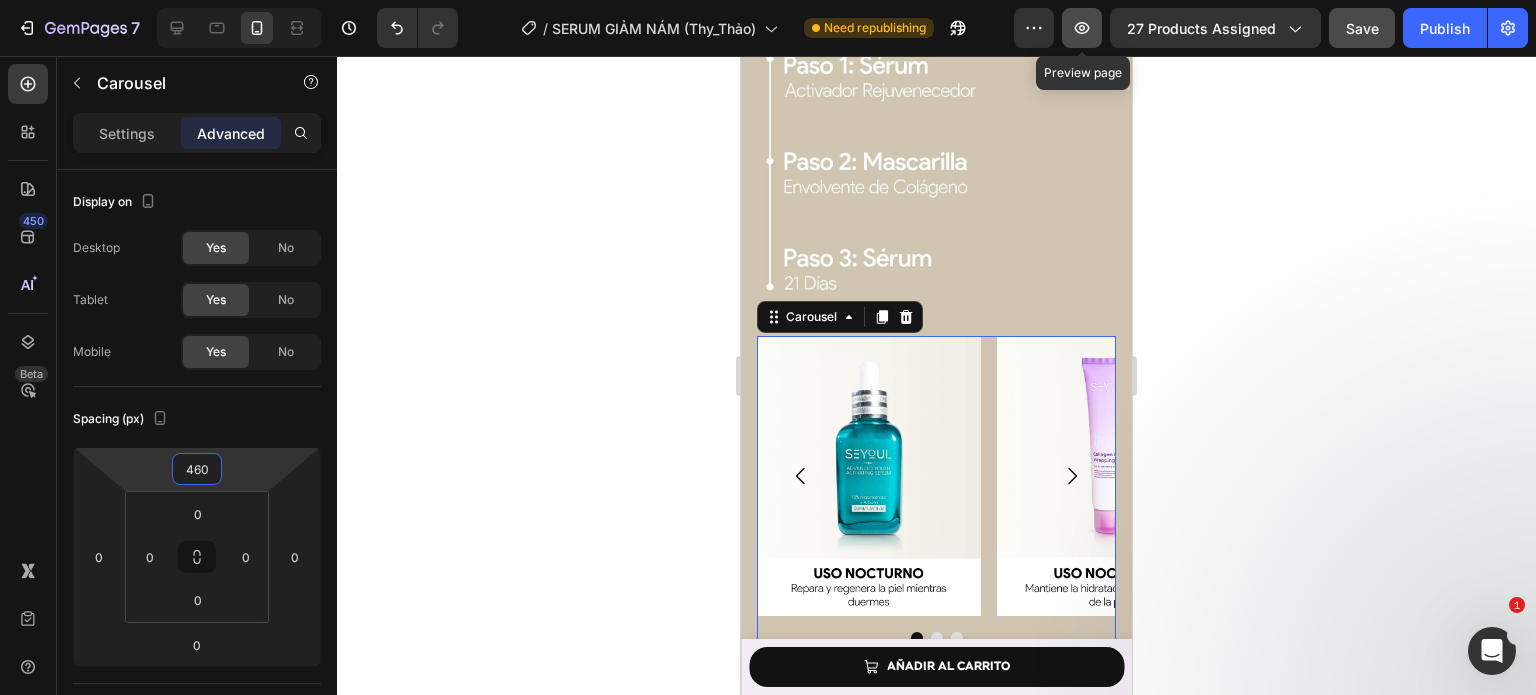 type on "460" 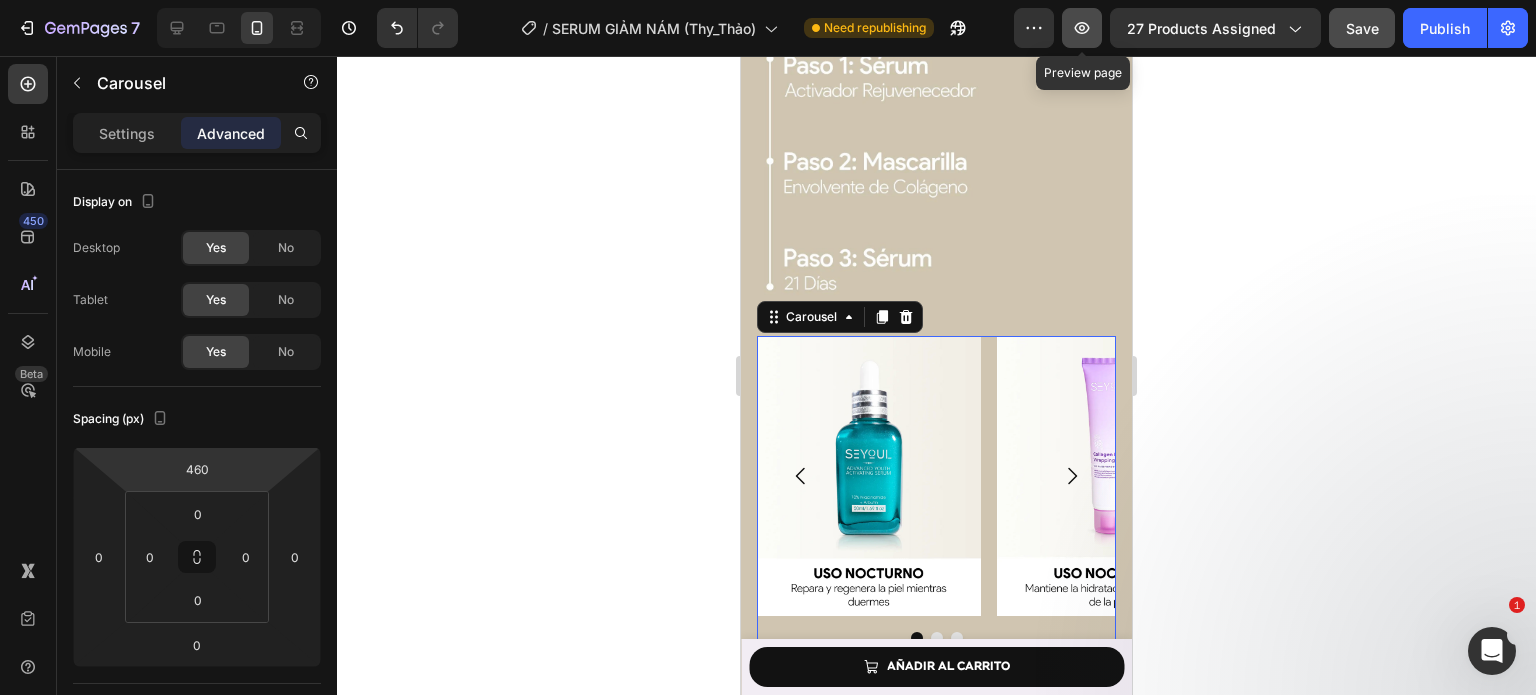 click 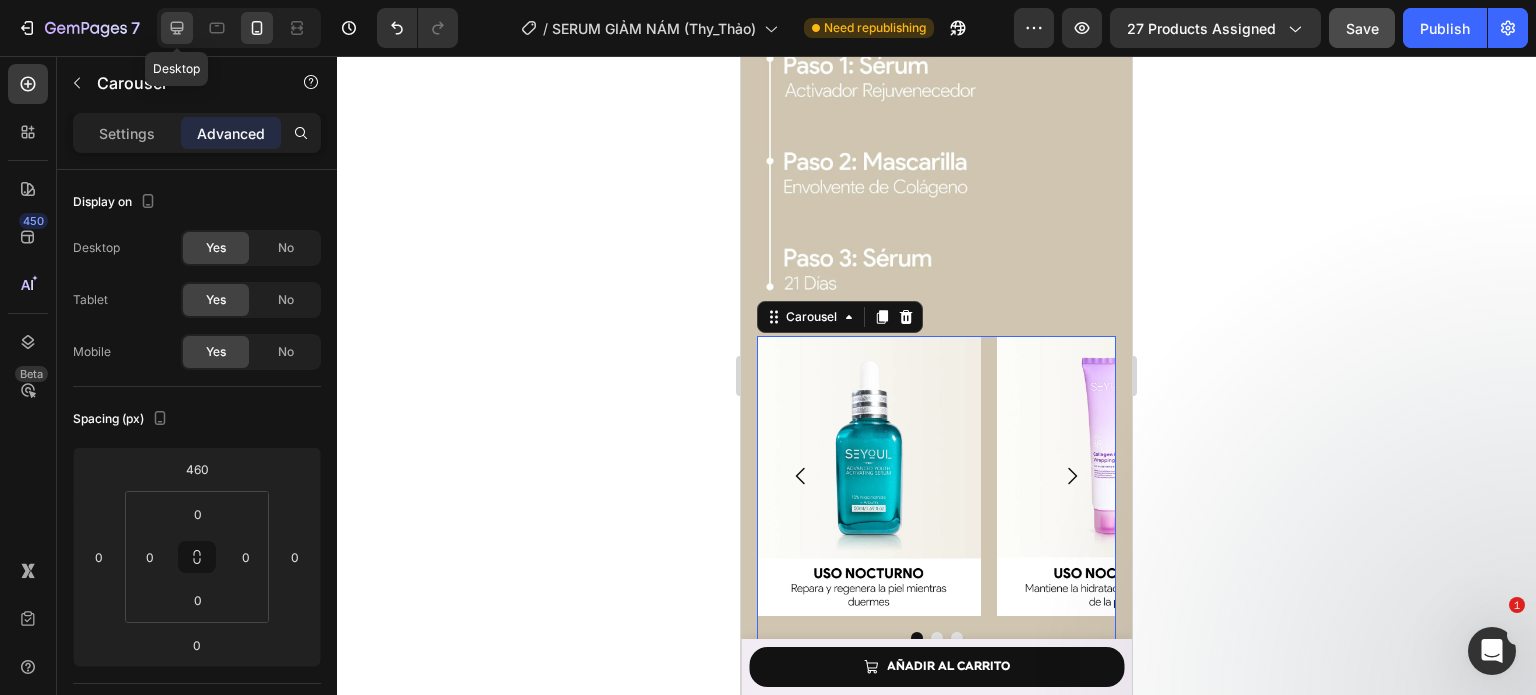 click 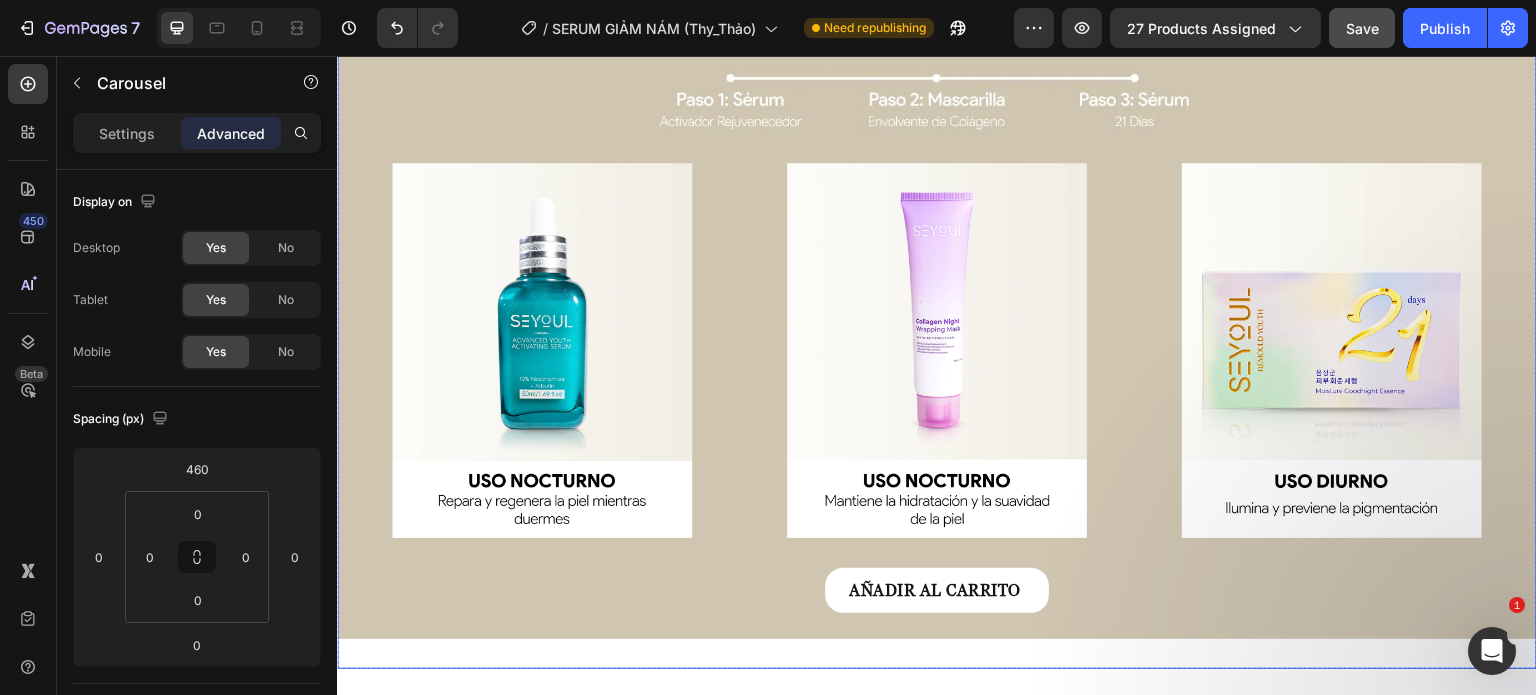 scroll, scrollTop: 6395, scrollLeft: 0, axis: vertical 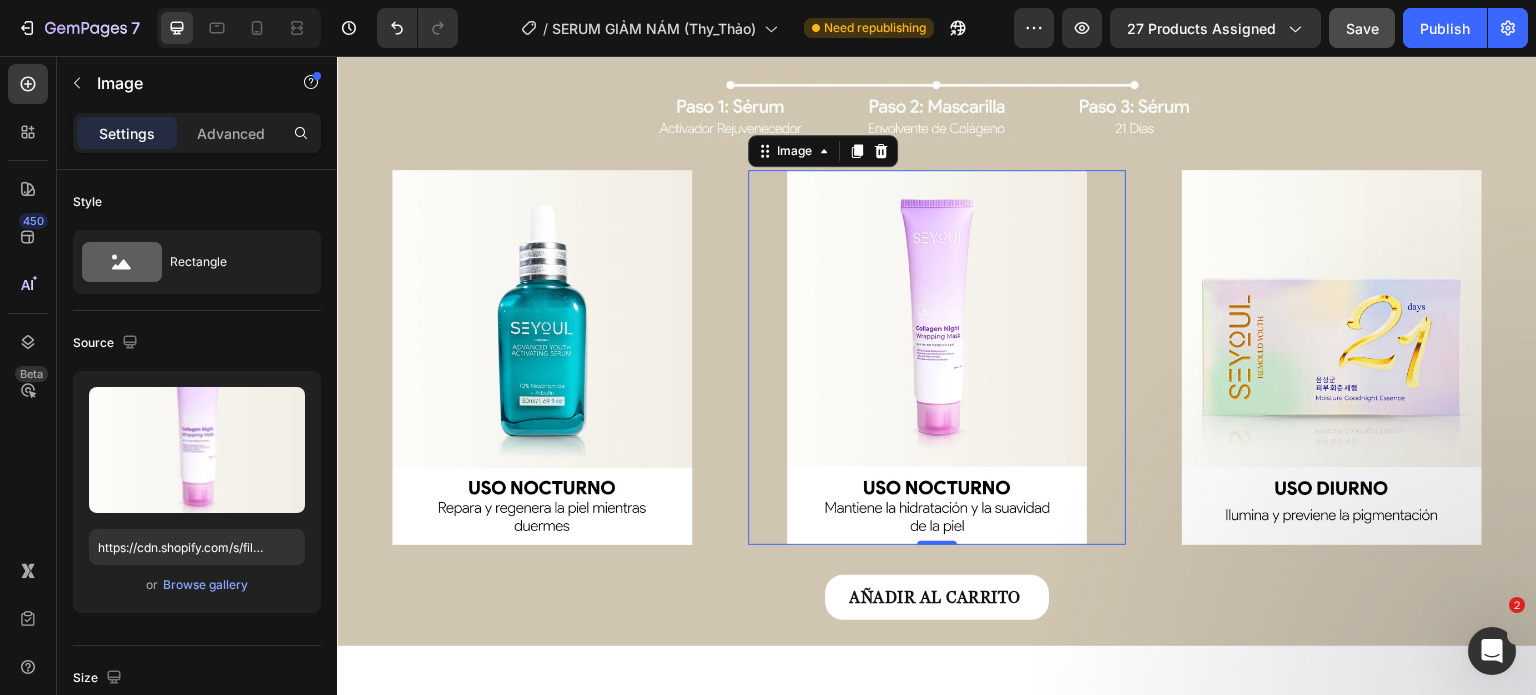click at bounding box center (937, 357) 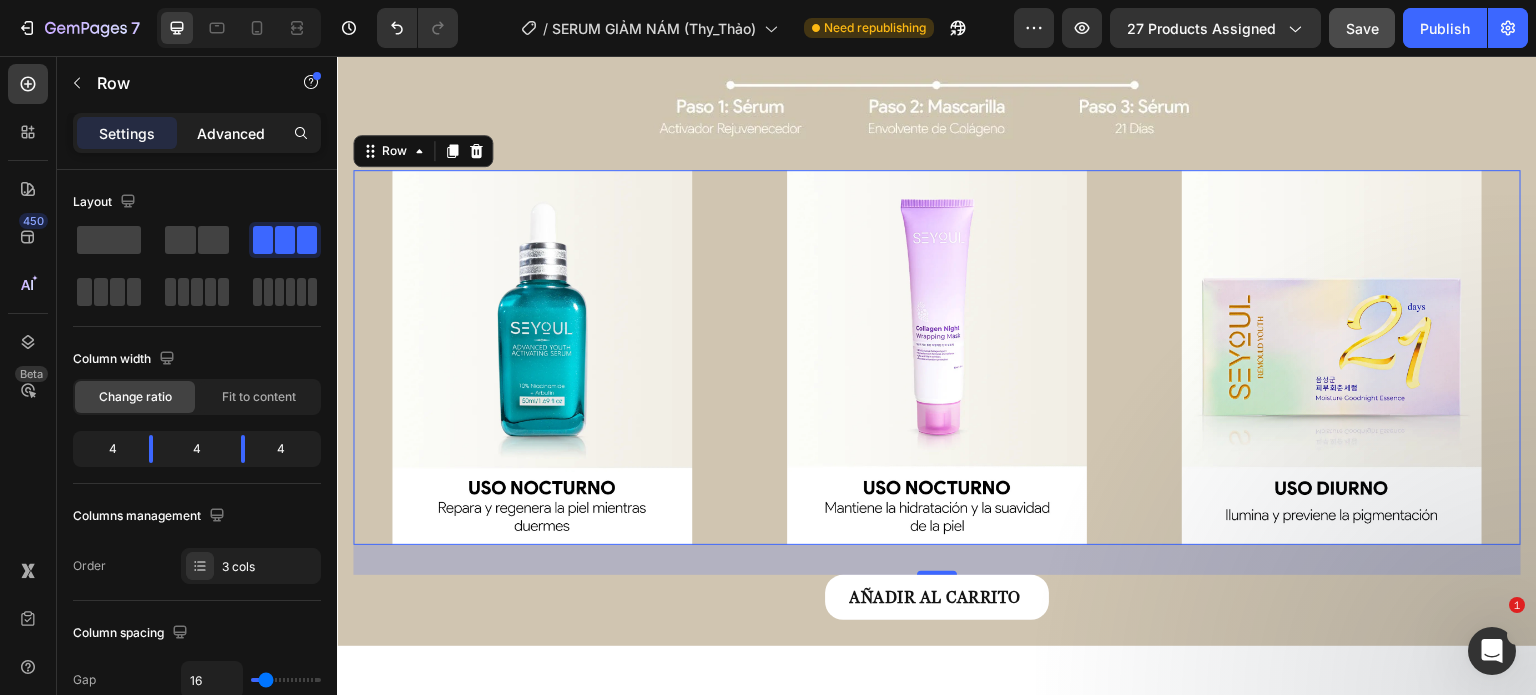 click on "Advanced" at bounding box center [231, 133] 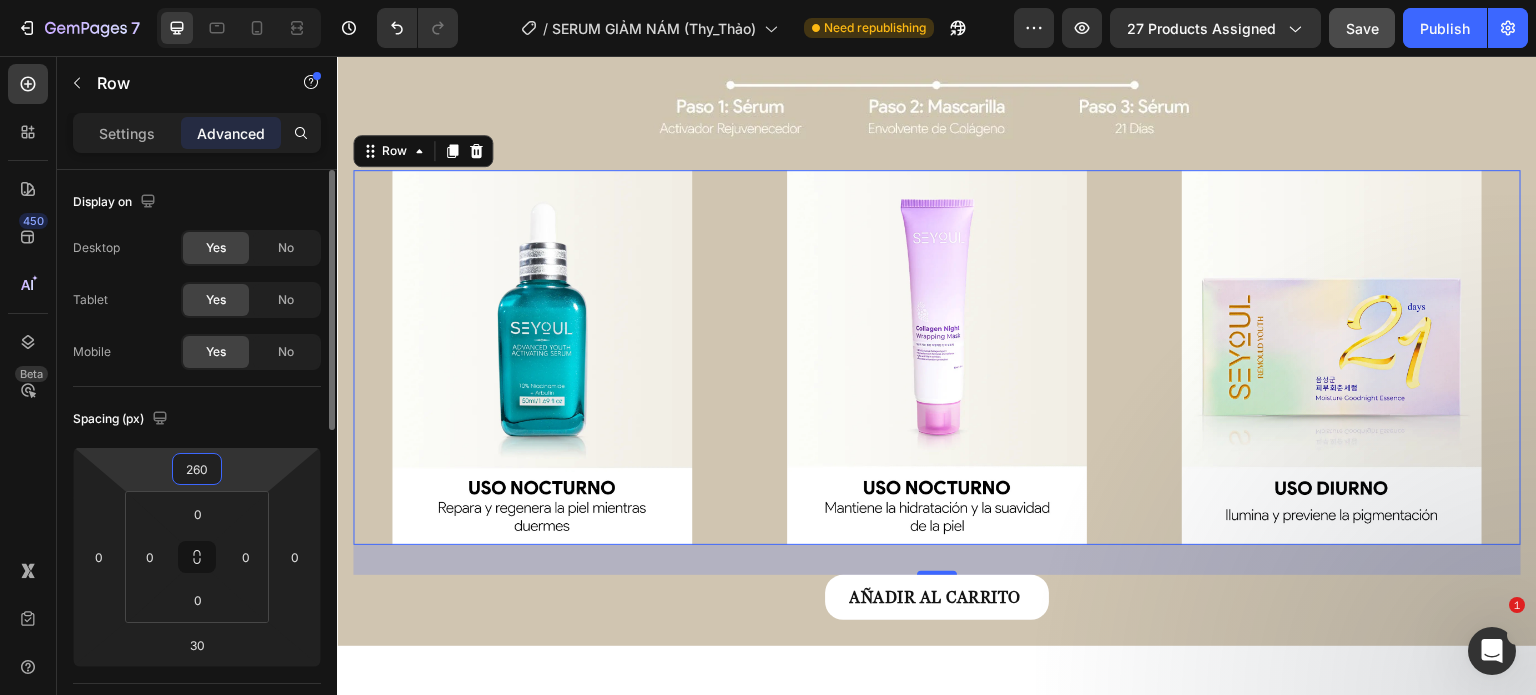 click on "260" at bounding box center (197, 469) 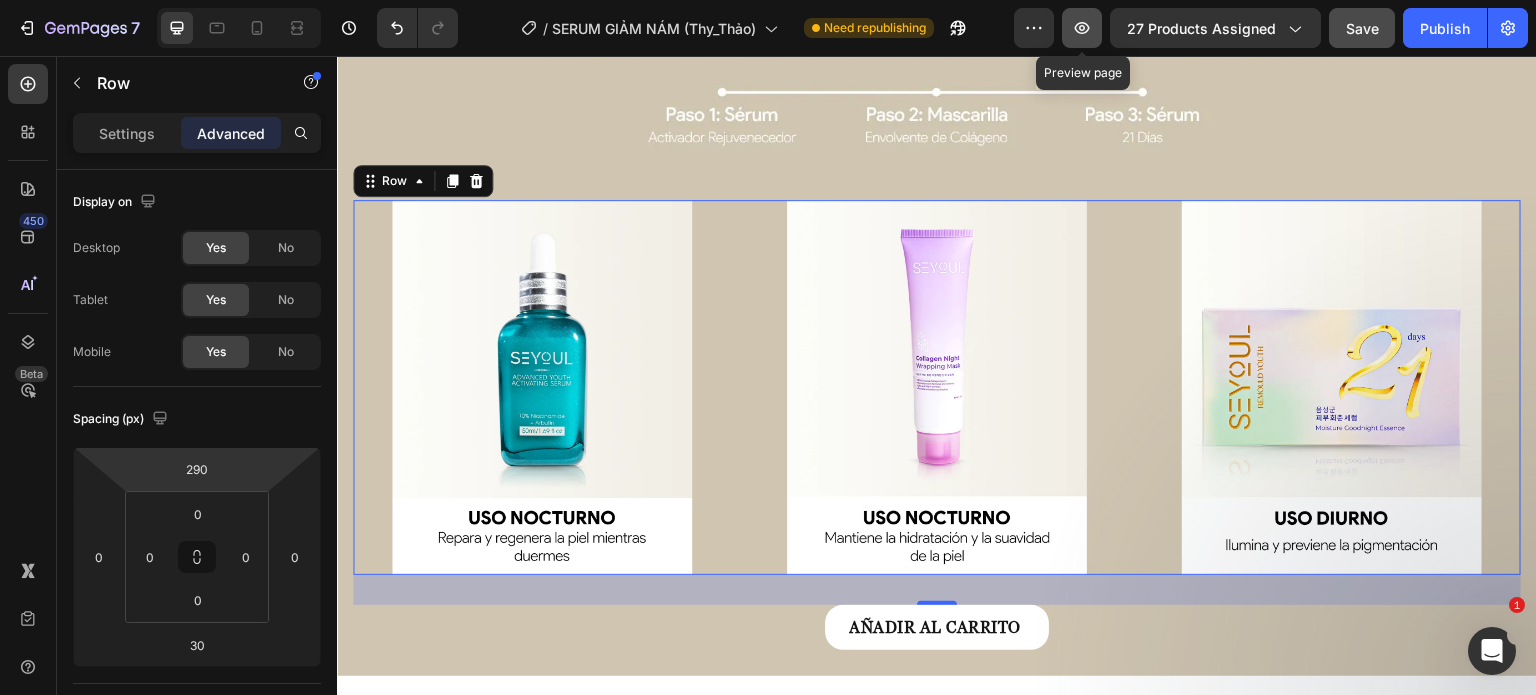 click 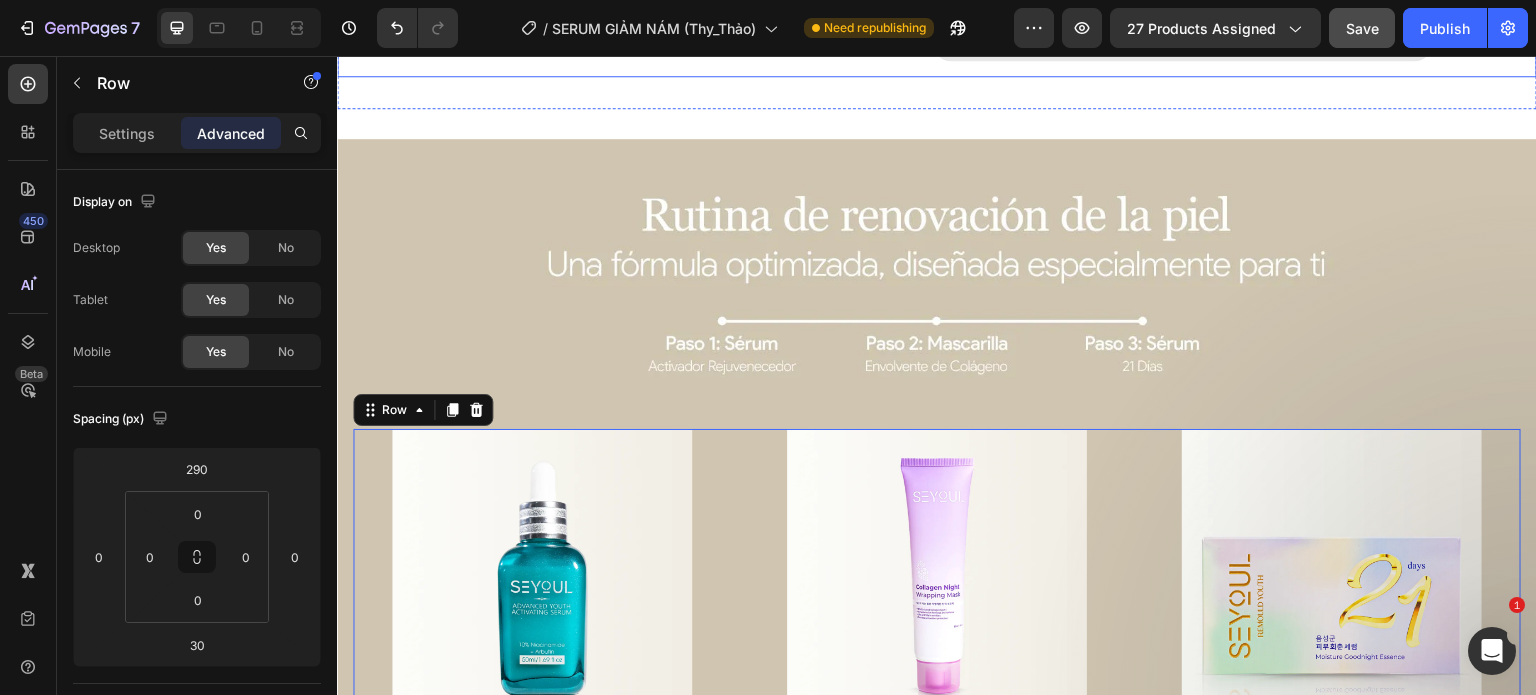 scroll, scrollTop: 5896, scrollLeft: 0, axis: vertical 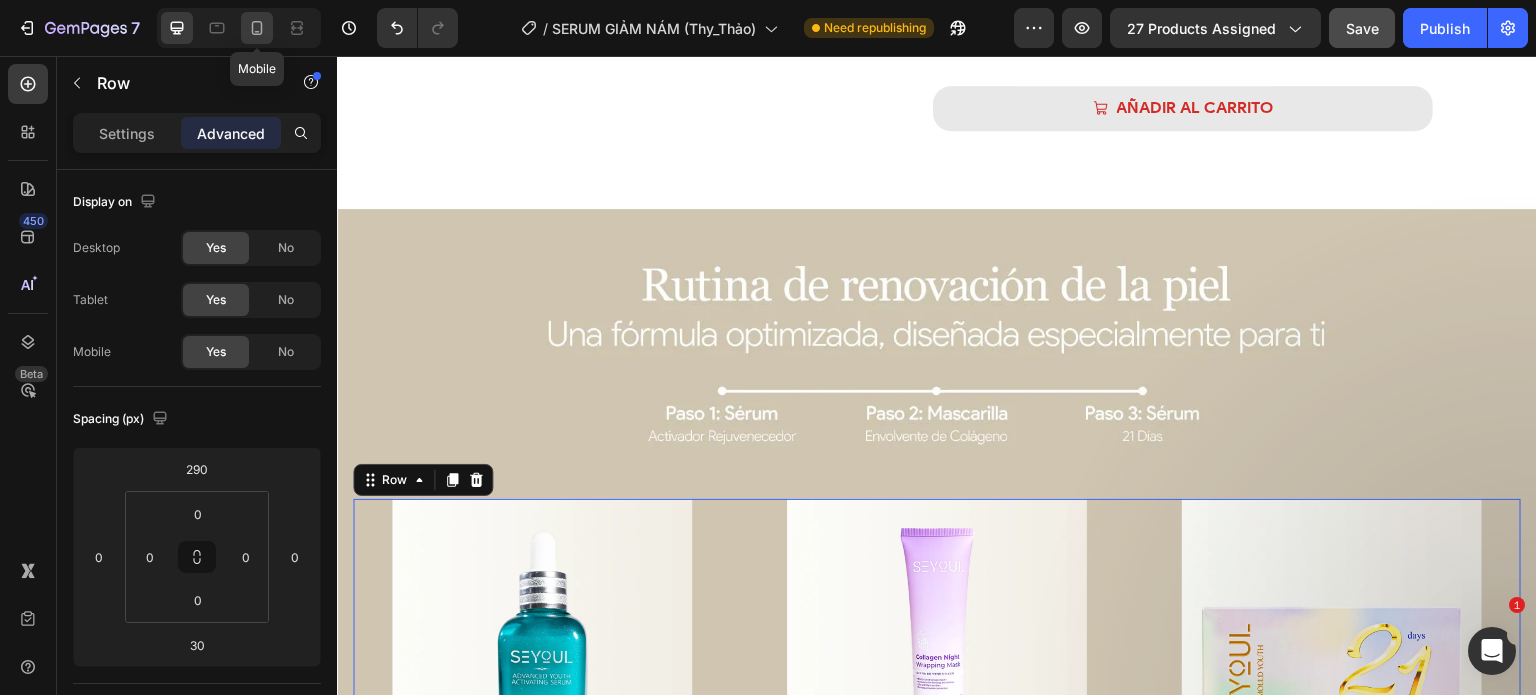click 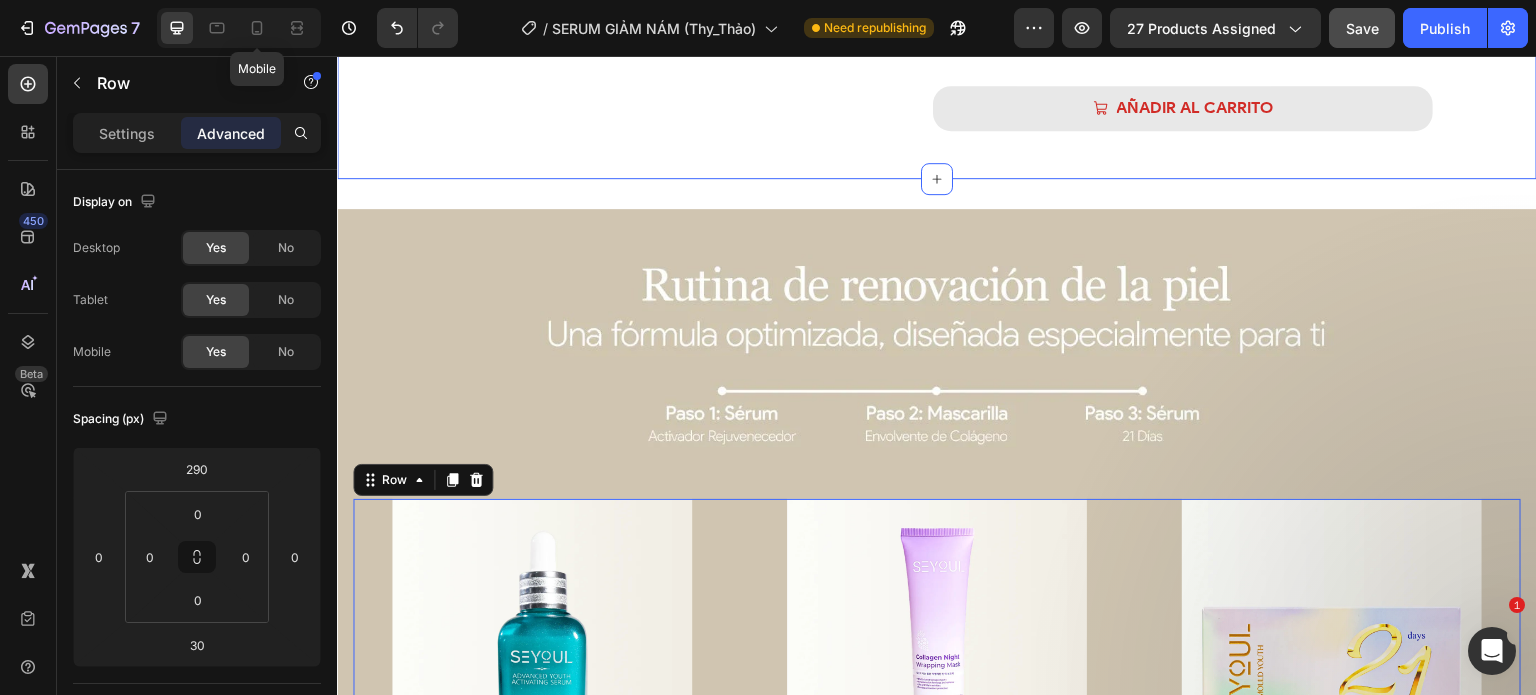 type on "40" 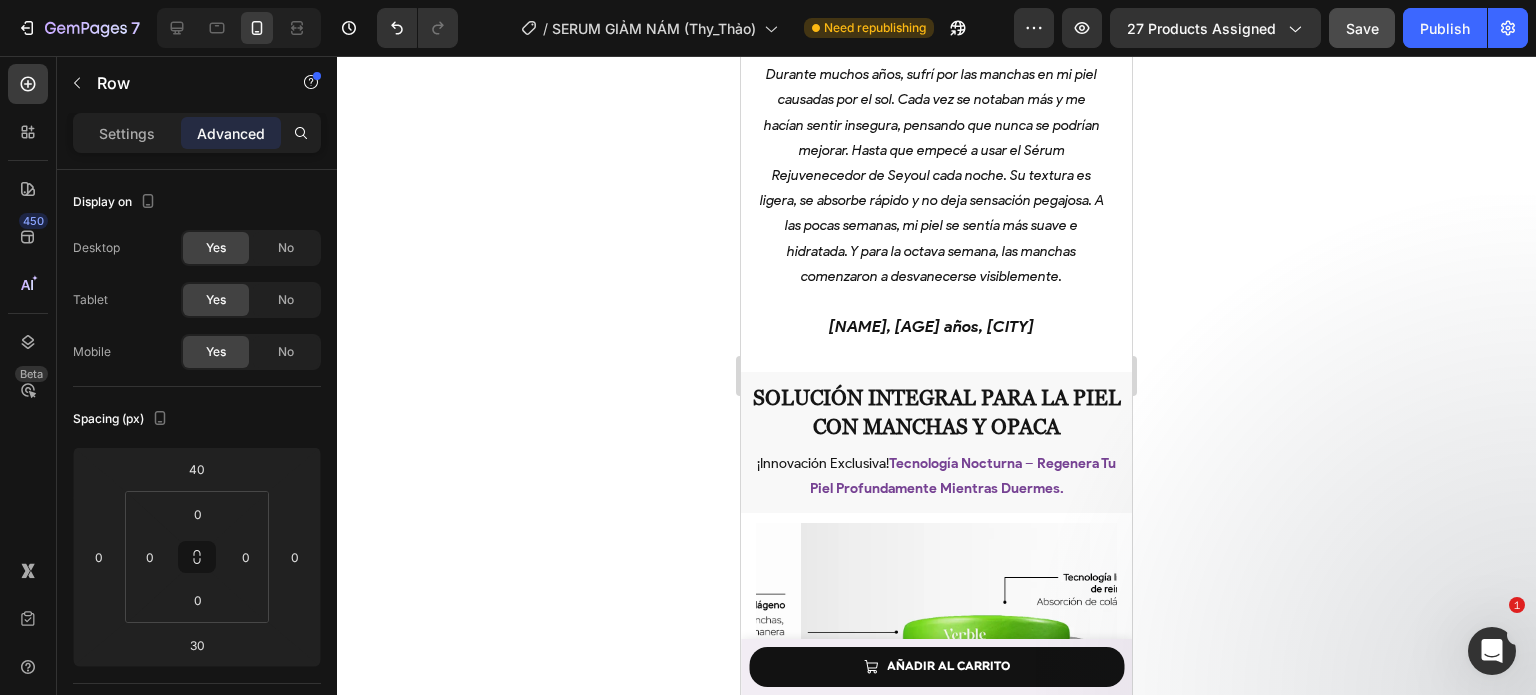 scroll, scrollTop: 3779, scrollLeft: 0, axis: vertical 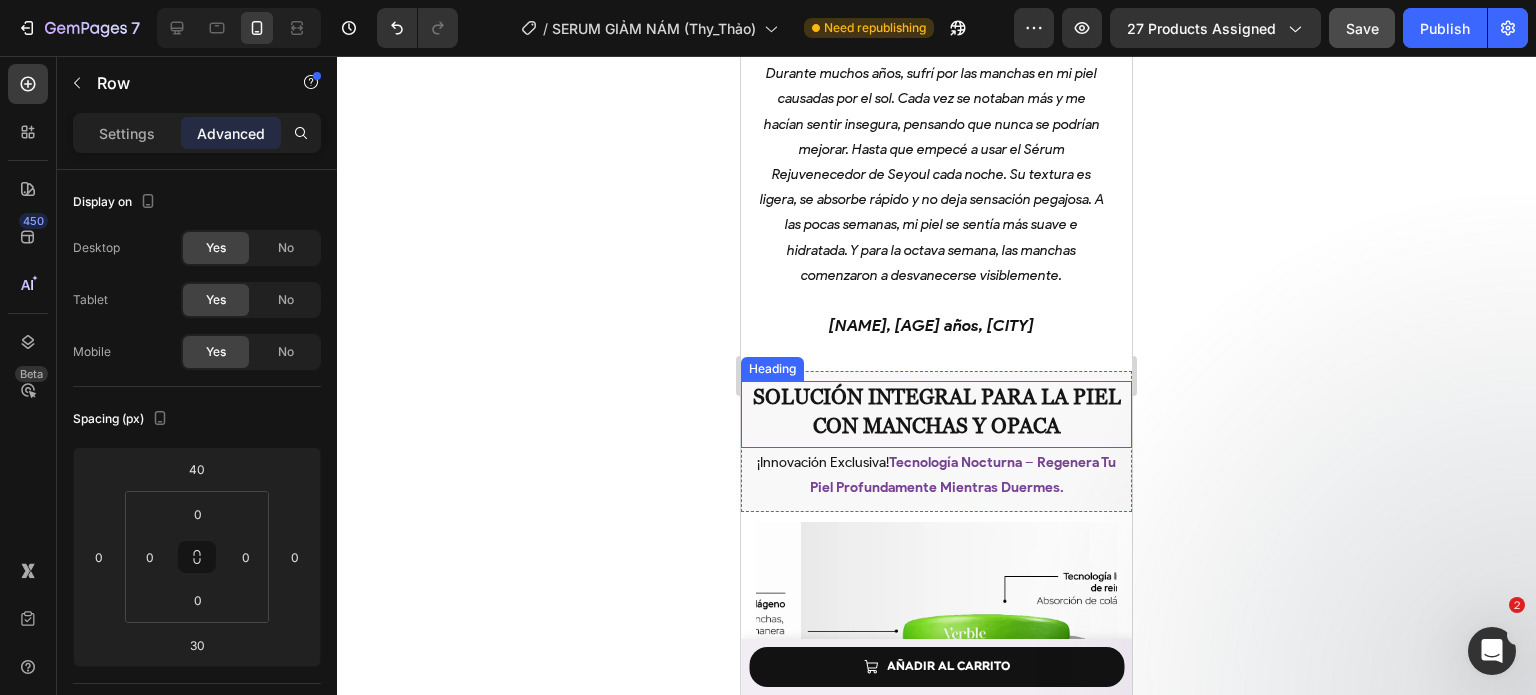 click on "Solución Integral para la Piel con Manchas y Opaca" at bounding box center [936, 411] 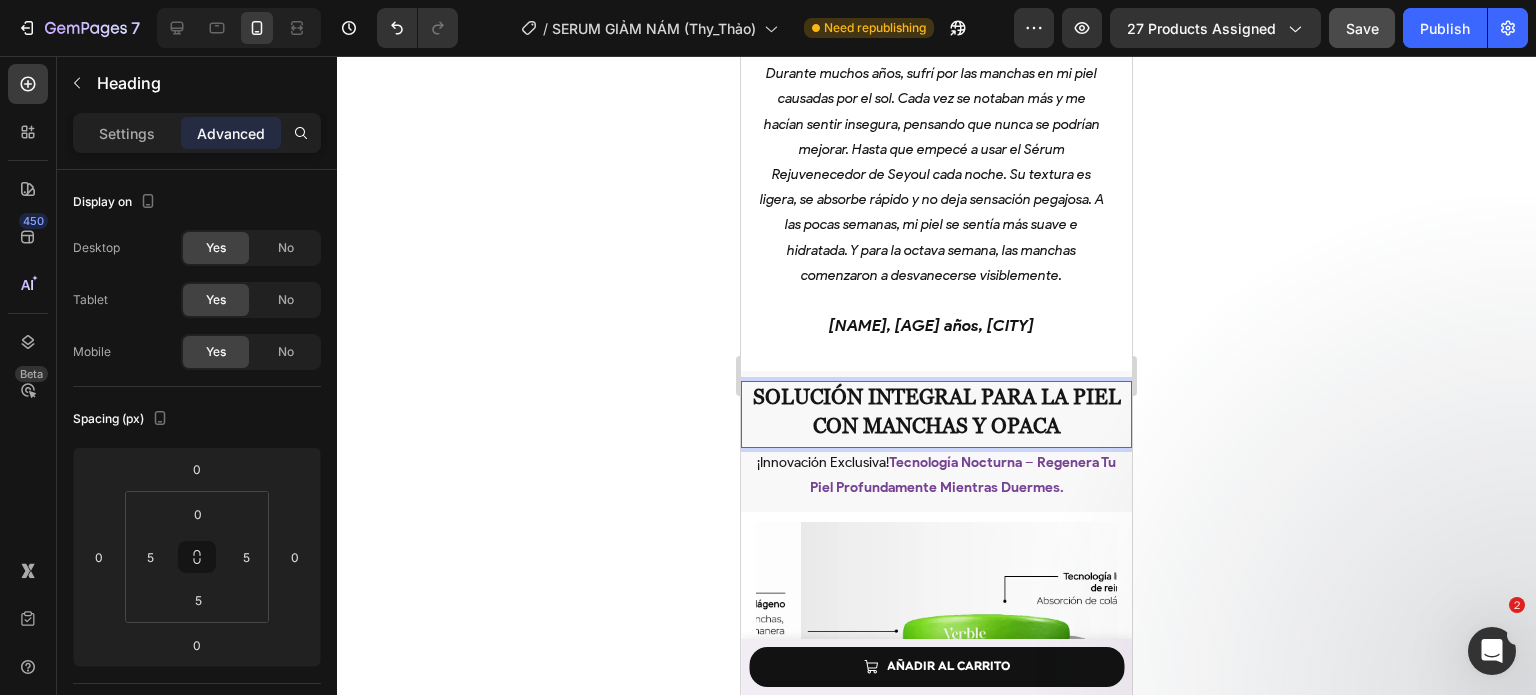 click on "Solución Integral para la Piel con Manchas y Opaca" at bounding box center (937, 411) 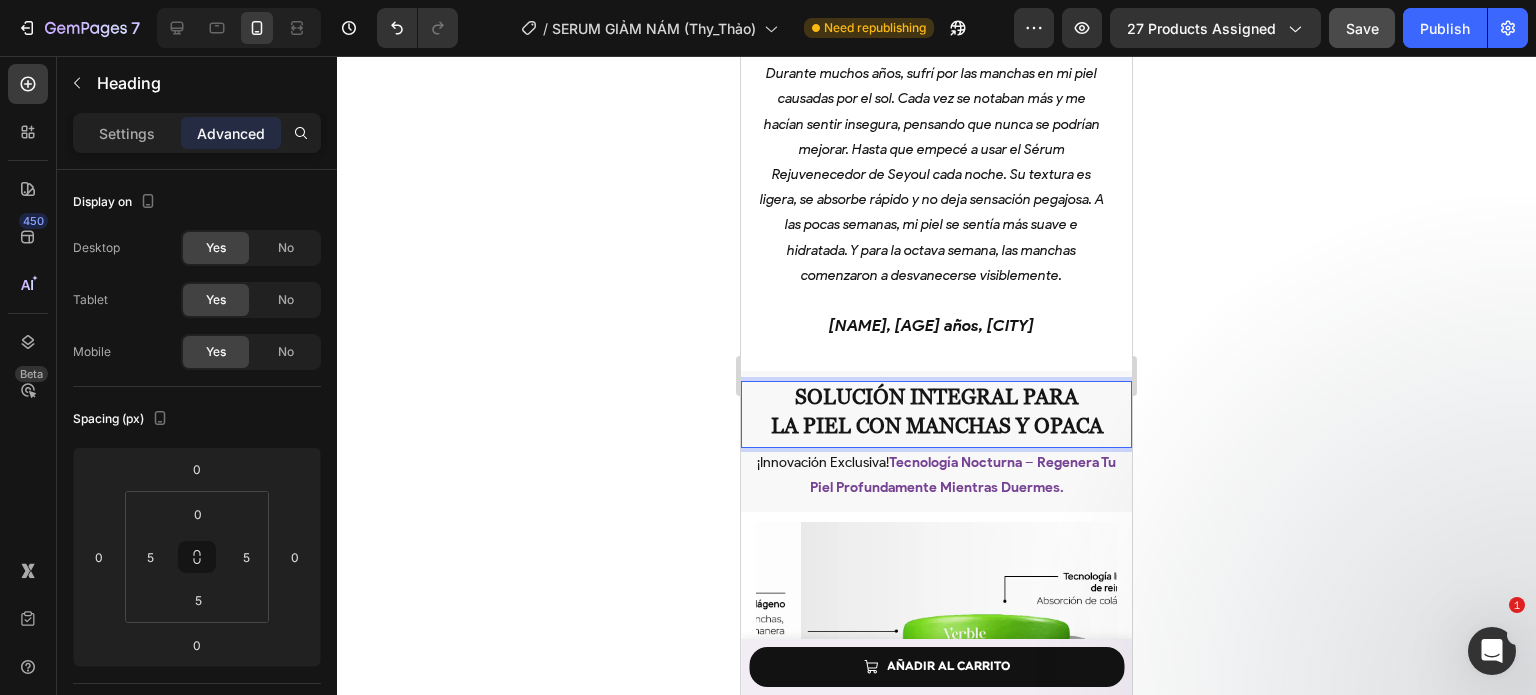 click 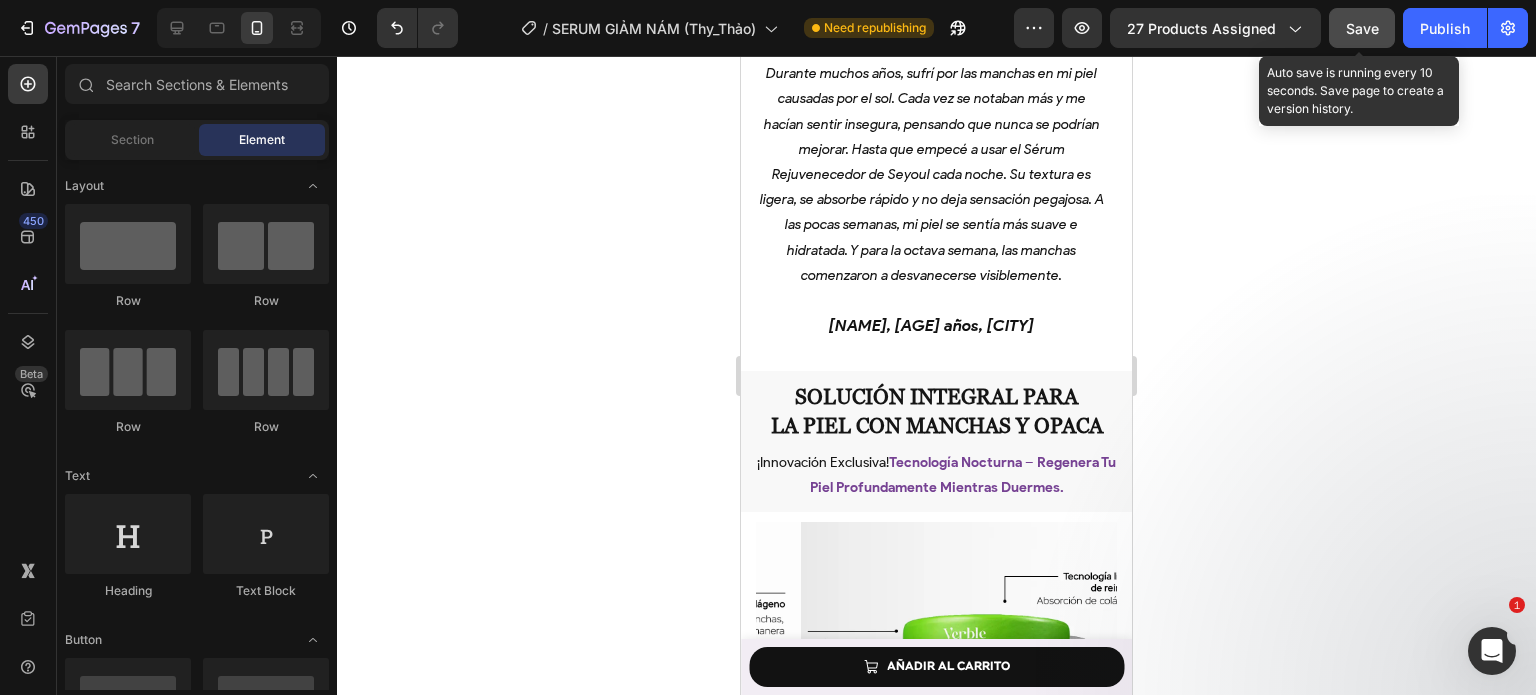 click on "Save" 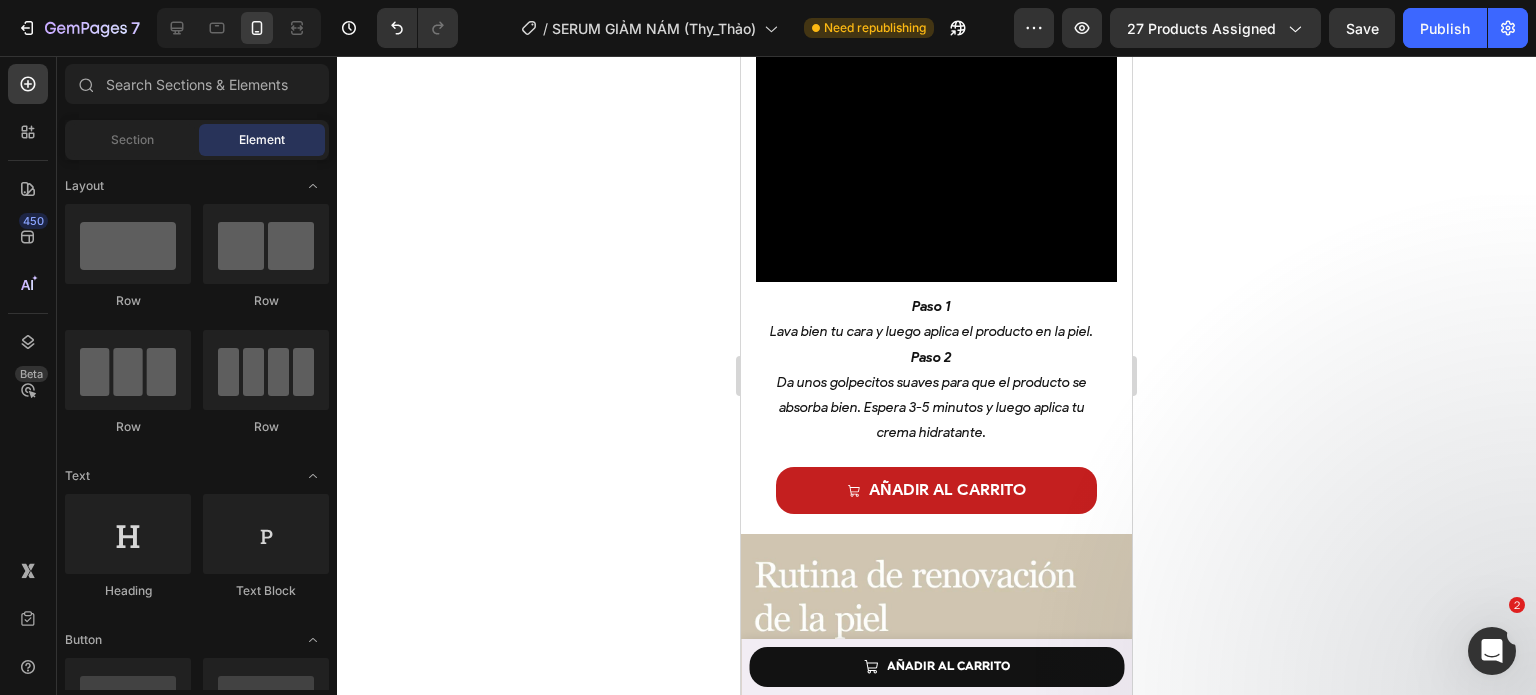 scroll, scrollTop: 5759, scrollLeft: 0, axis: vertical 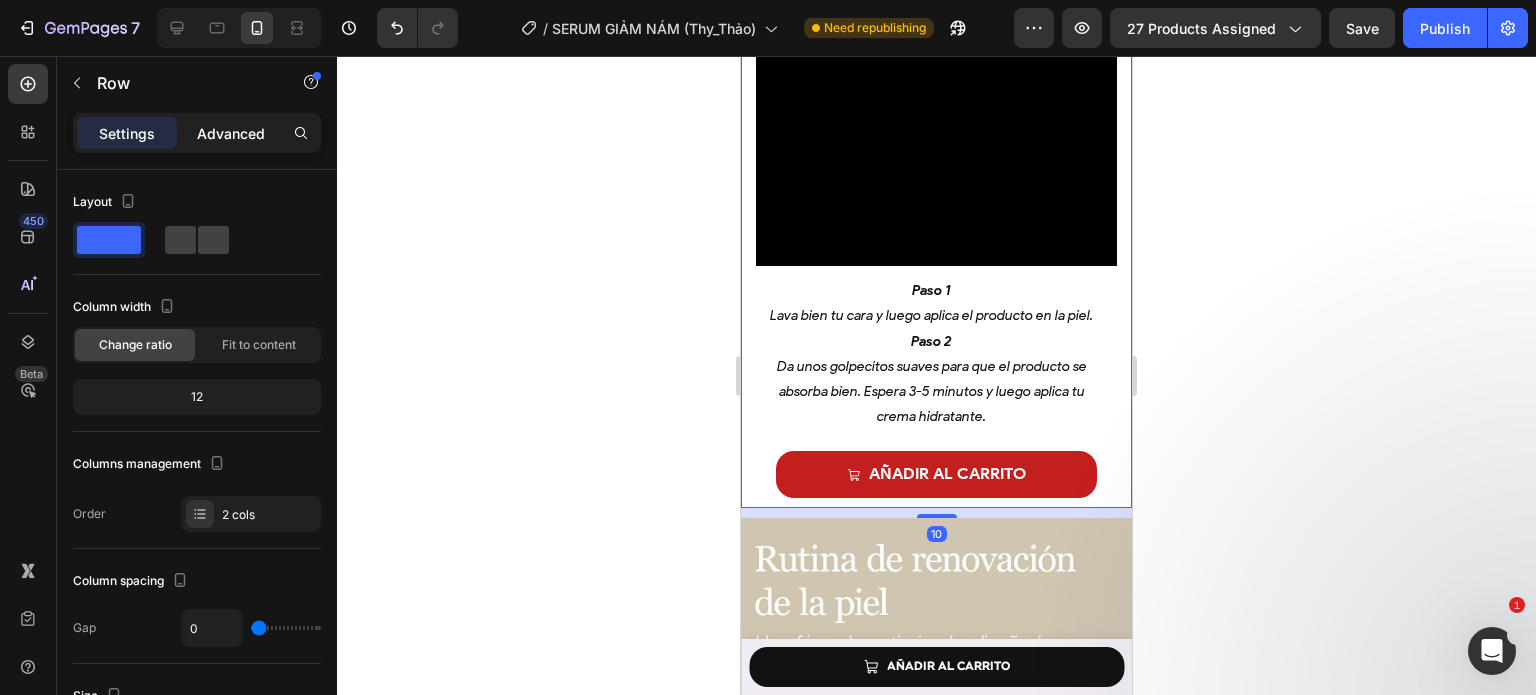 click on "Advanced" at bounding box center [231, 133] 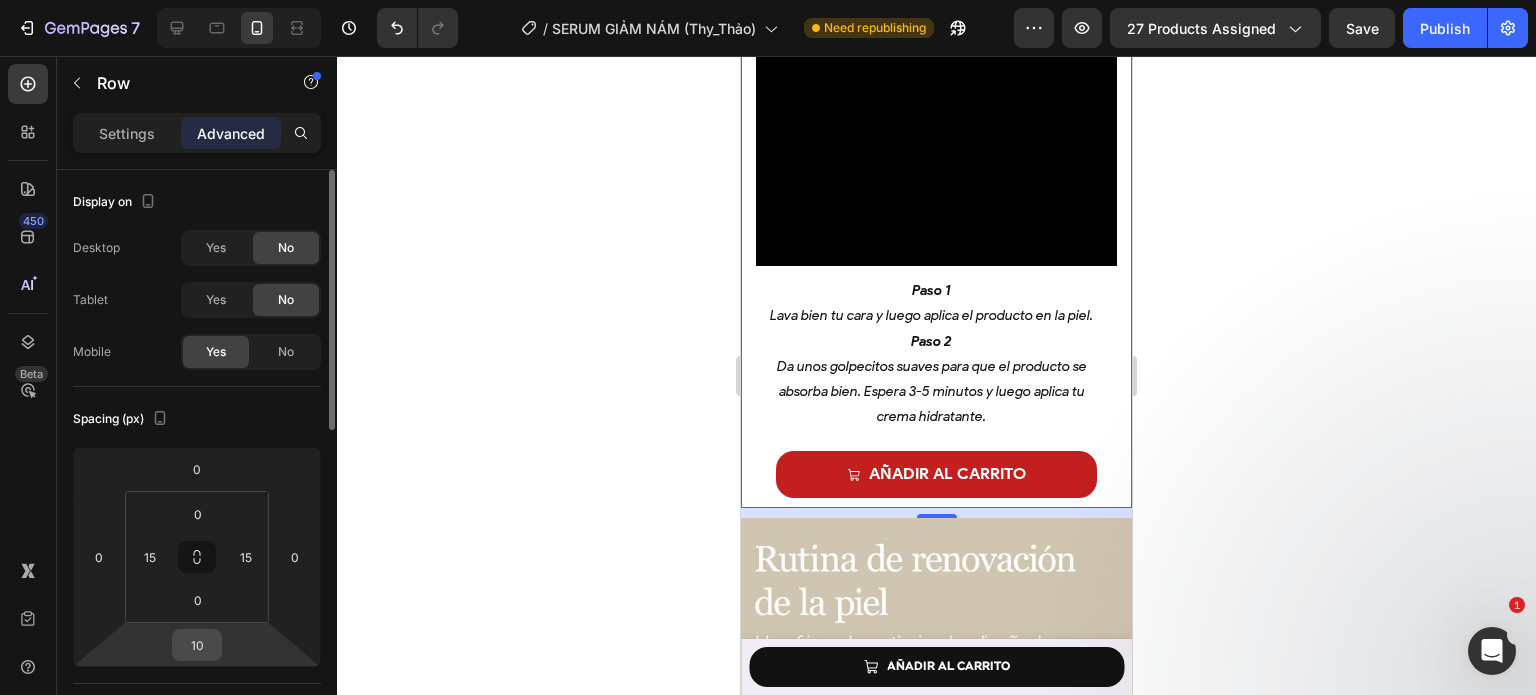 click on "10" at bounding box center [197, 645] 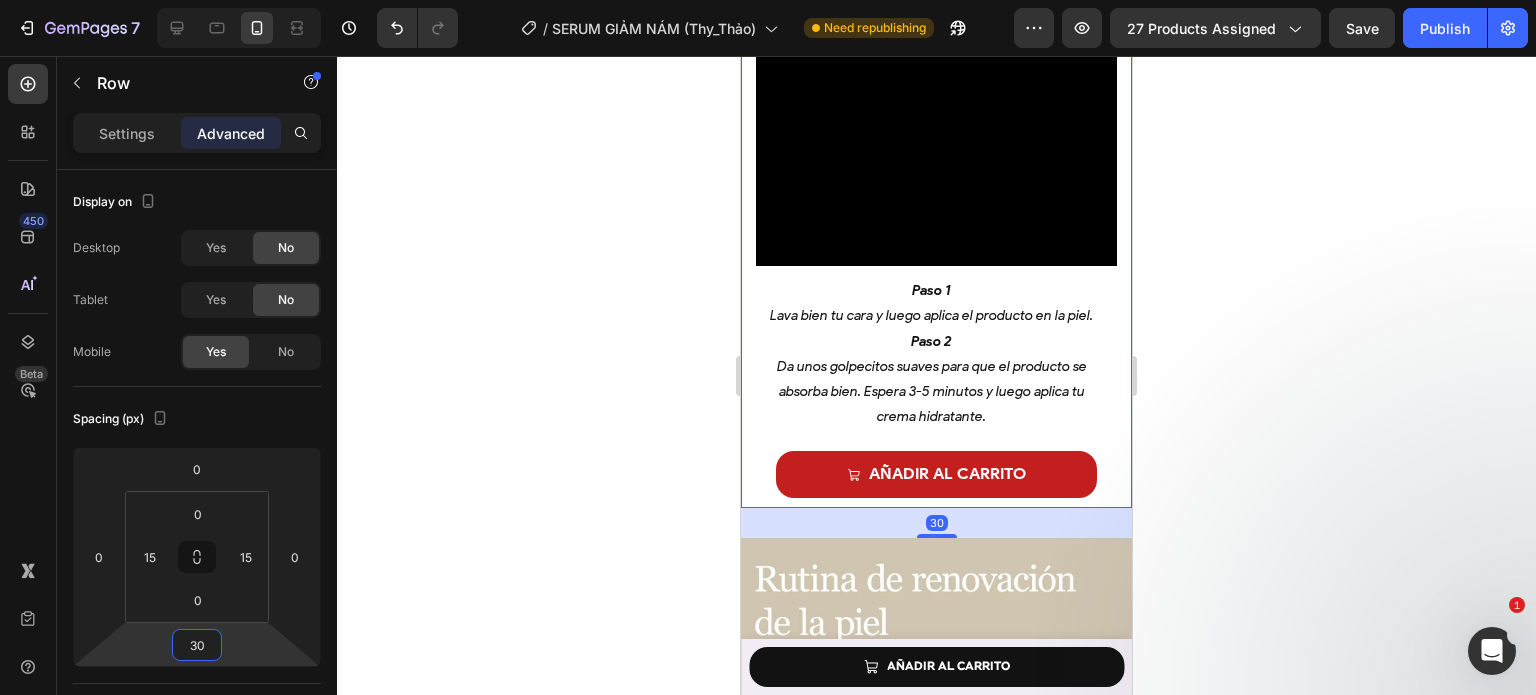 type on "30" 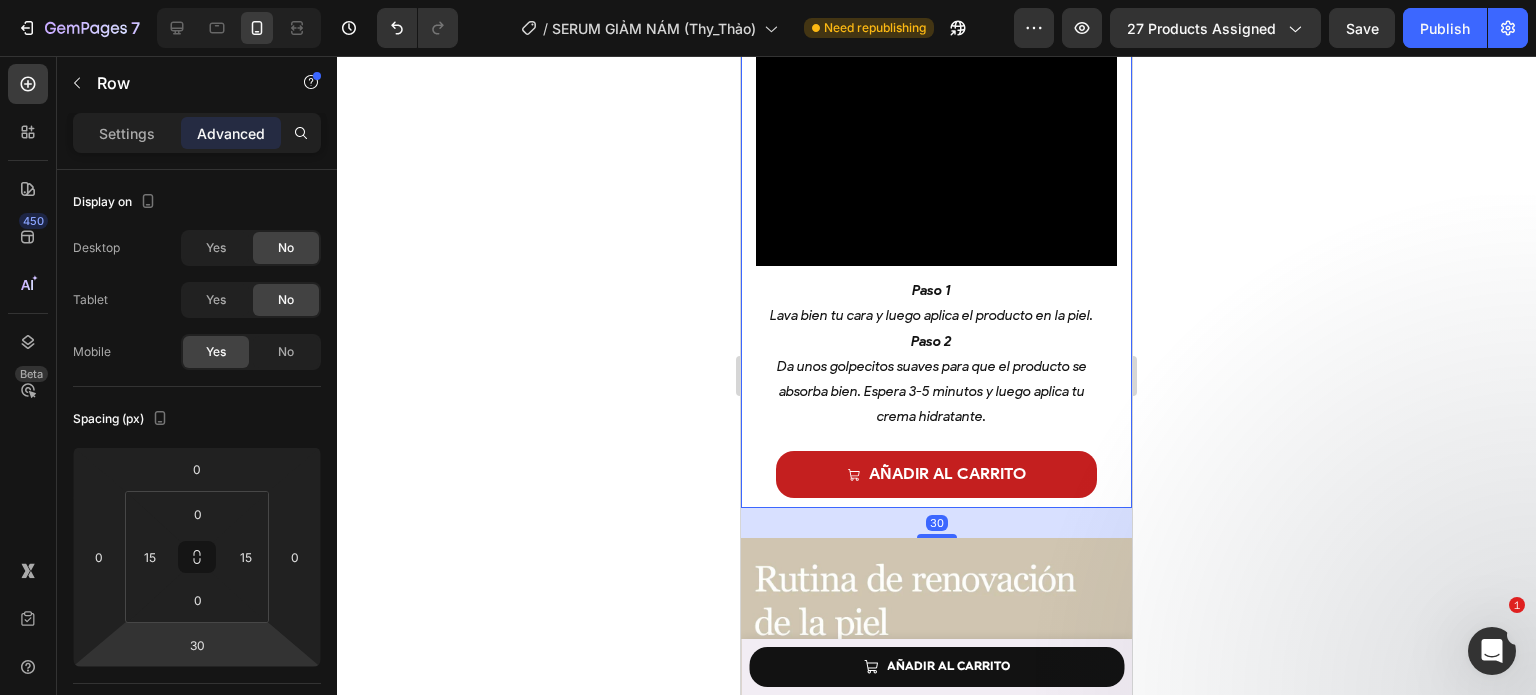 click 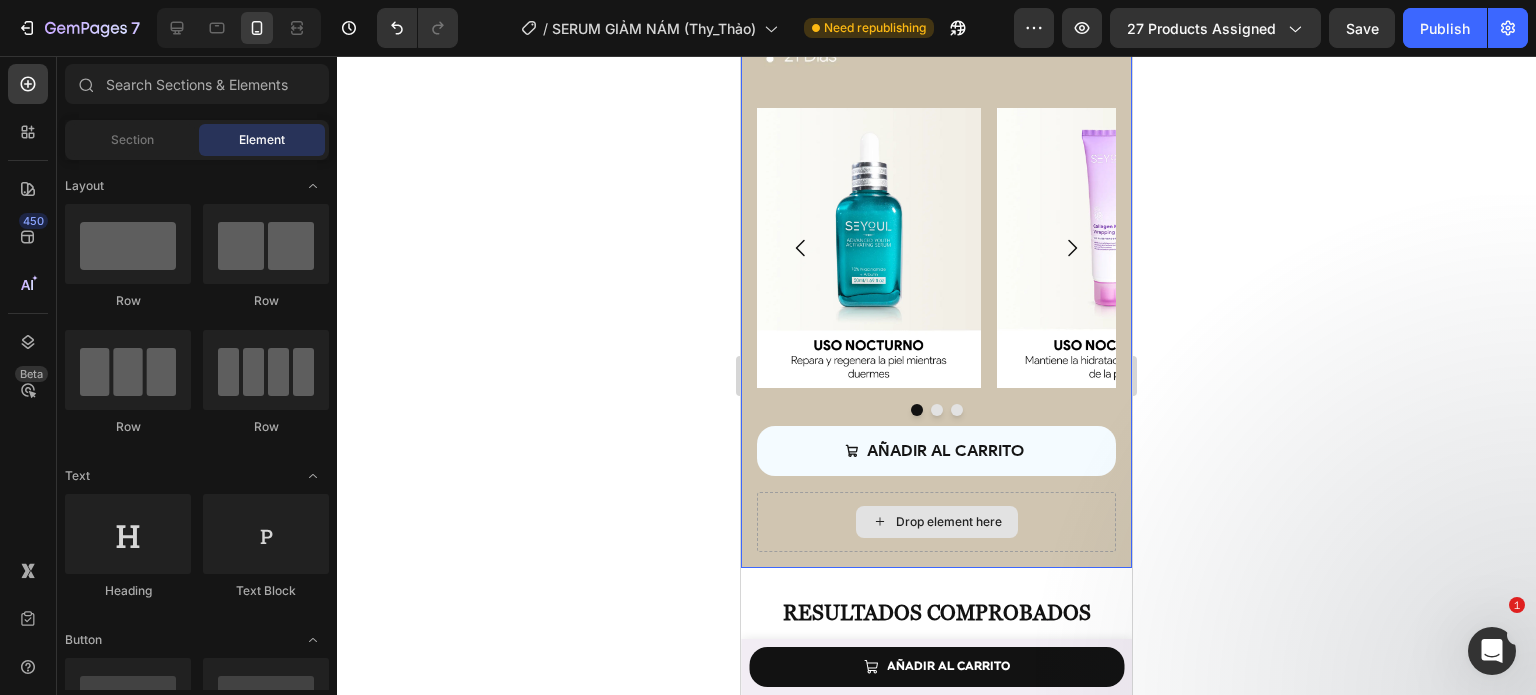 scroll, scrollTop: 6653, scrollLeft: 0, axis: vertical 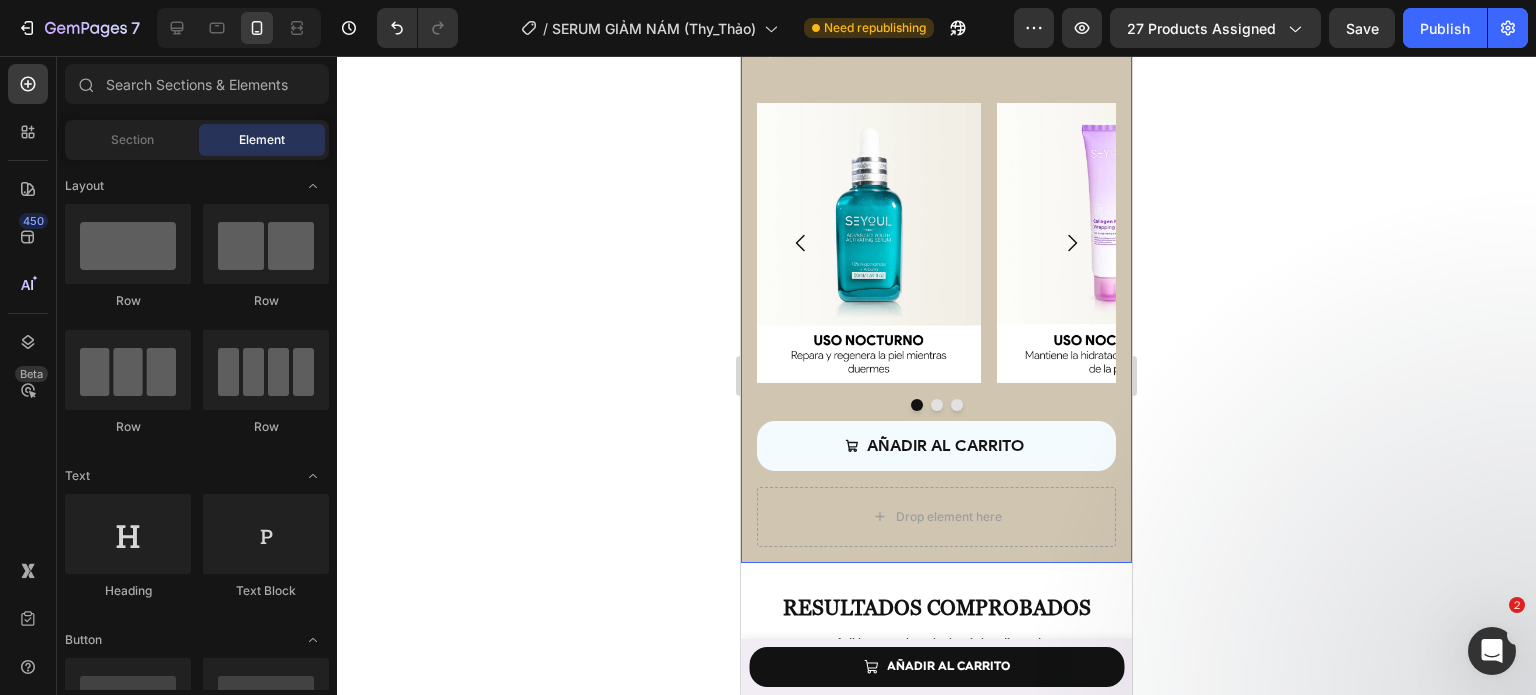 click on "Product Images Seyoul Sérum Activador Rejuvenecedor Product Title MX$ 489.00 Product Price Product Price Row
AÑADIR AL CARRITO Button Row Product Sticky ¿Qué dicen nuestros clientes sobre el producto? Heading Image Image Image Row Section 6/25 Image Image Image Row AÑADIR AL CARRITO Product Cart Button Row fórmula avanzada para eliminar manchas y unificar el tono de la piel desde adentro. Text Block
Desvanece manchas  – Dúo de serums que aclaran y unifican el tono.
Renovación profunda  – Serum 21 días para firmeza y juventud.
Glow & suavidad  – Highprime Collagen Film regenera y mejora elasticidad.
Piel radiante  – Fórmula potente para un cutis uniforme y saludable. Item list Row Product Row Section 13/25
Image Image Image
Carousel
AÑADIR AL CARRITO Add to Cart
Drop element here Product Row Section 14/25 Resultados comprobados Heading Text Block Image Image" at bounding box center (936, -1973) 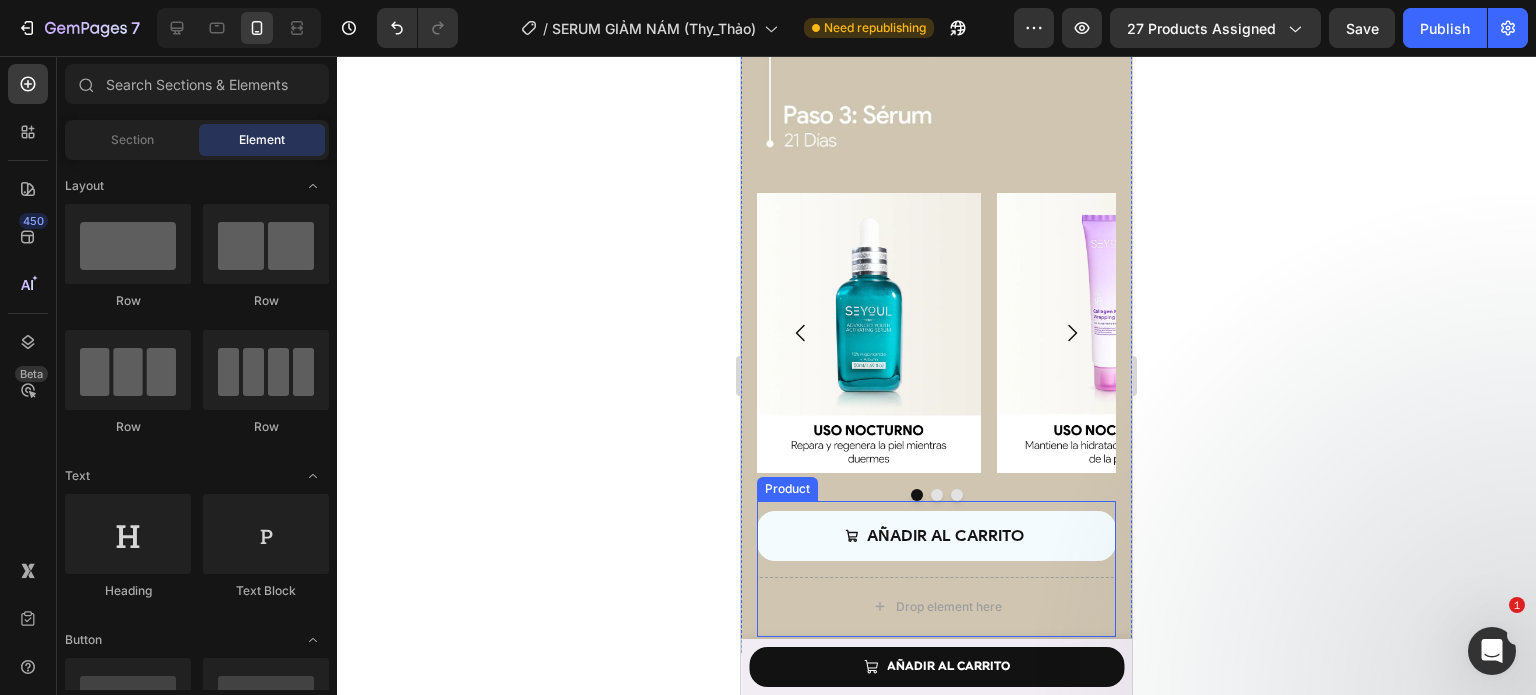 scroll, scrollTop: 6471, scrollLeft: 0, axis: vertical 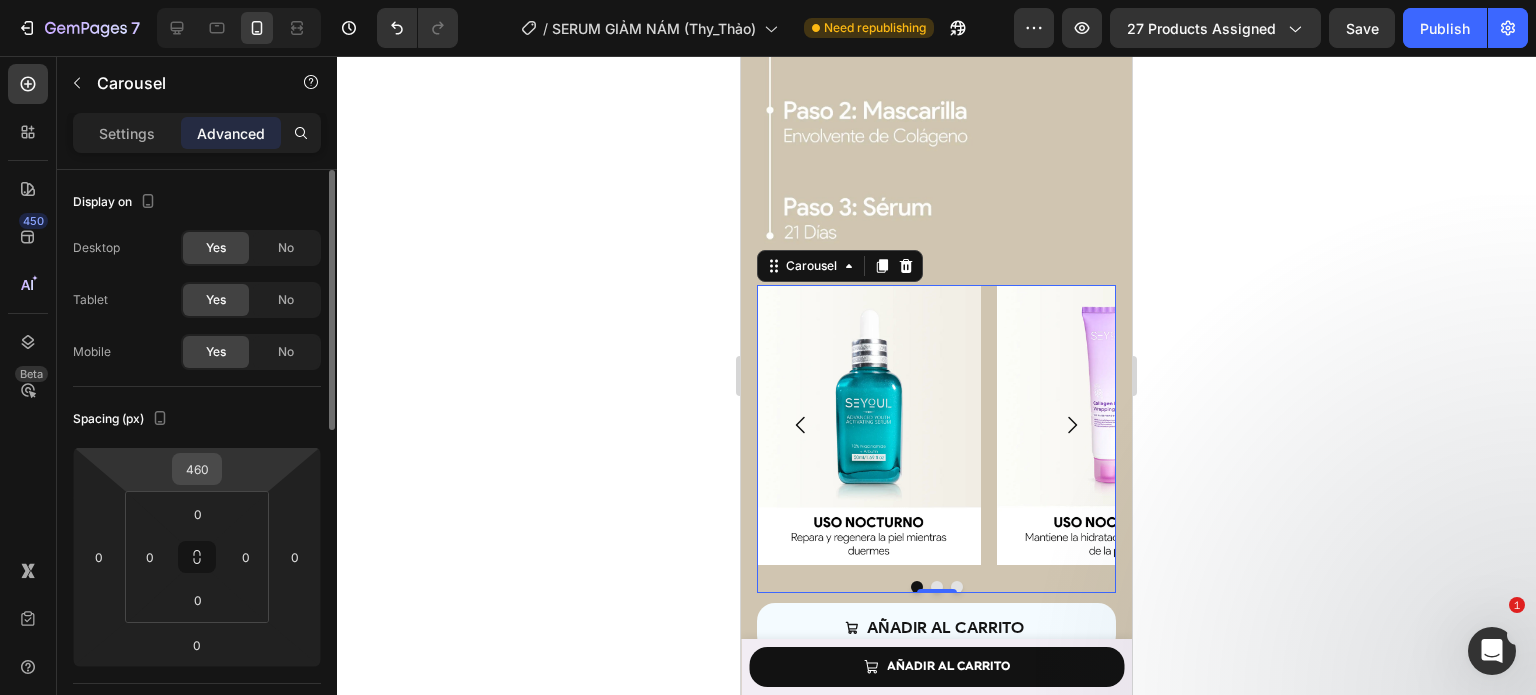 click on "460" at bounding box center [197, 469] 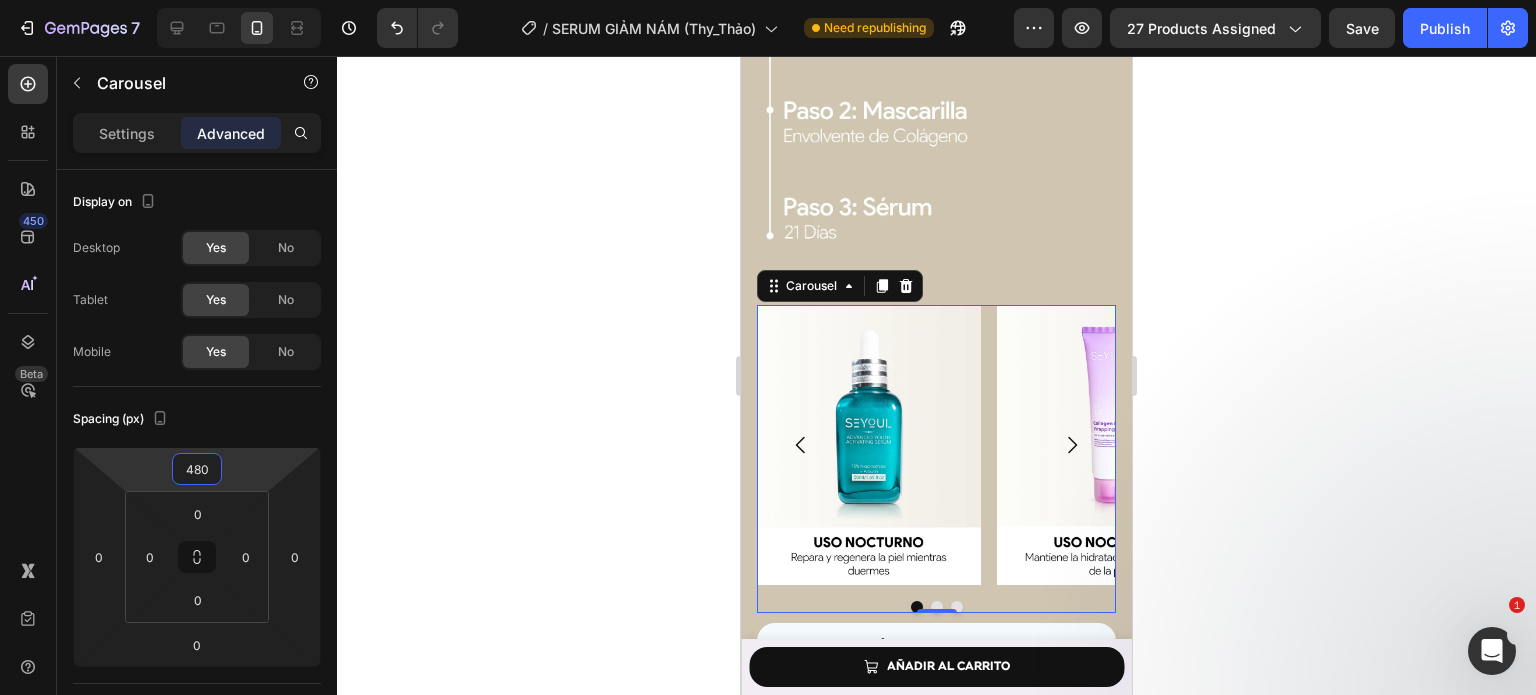 type on "480" 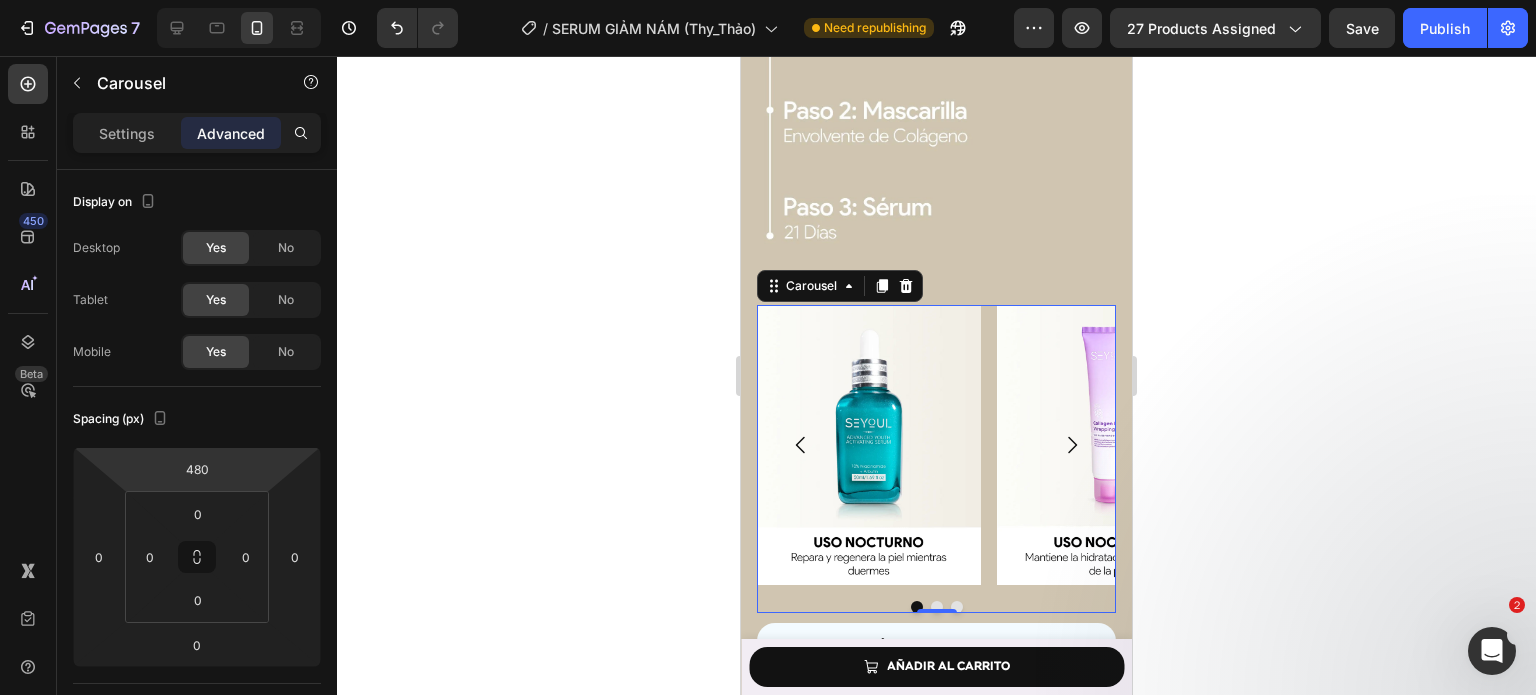 click on "Image Image Image
Carousel   0" at bounding box center (936, 459) 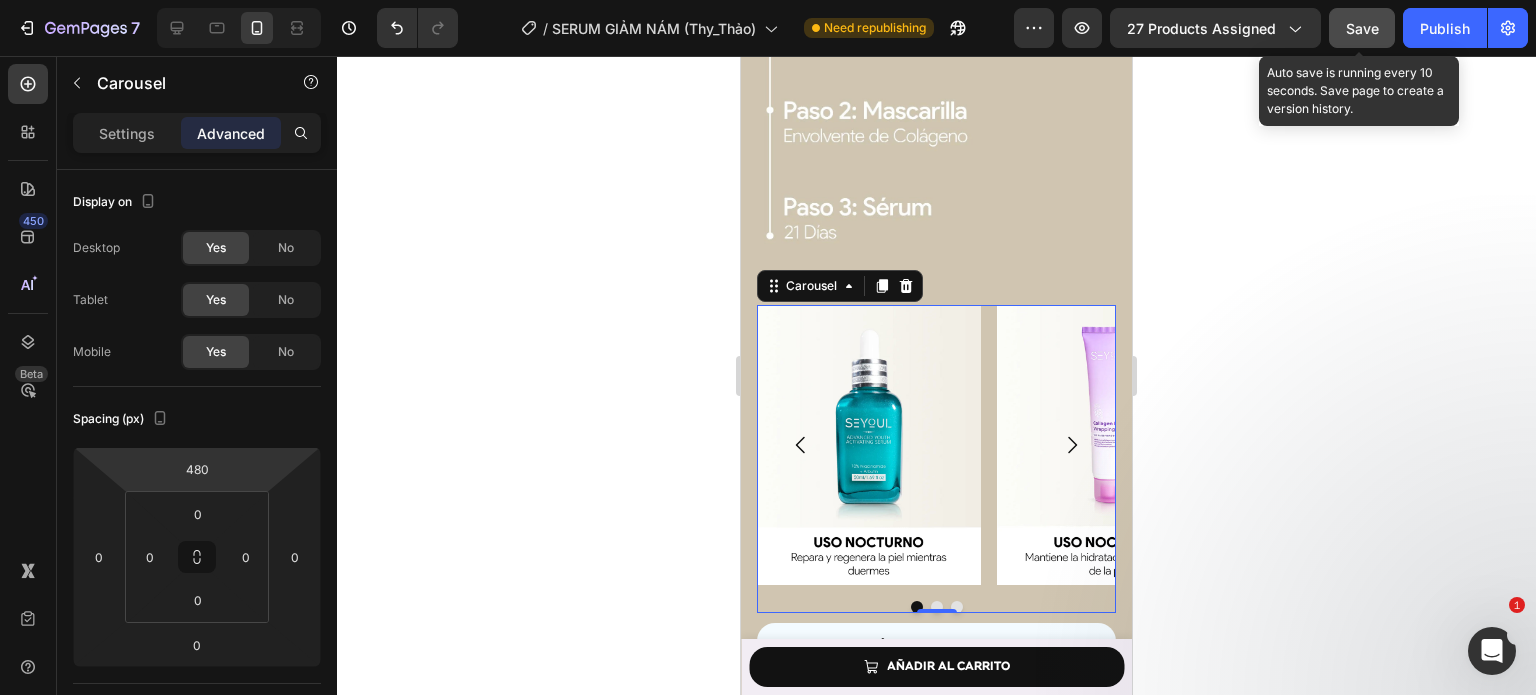 click on "Save" 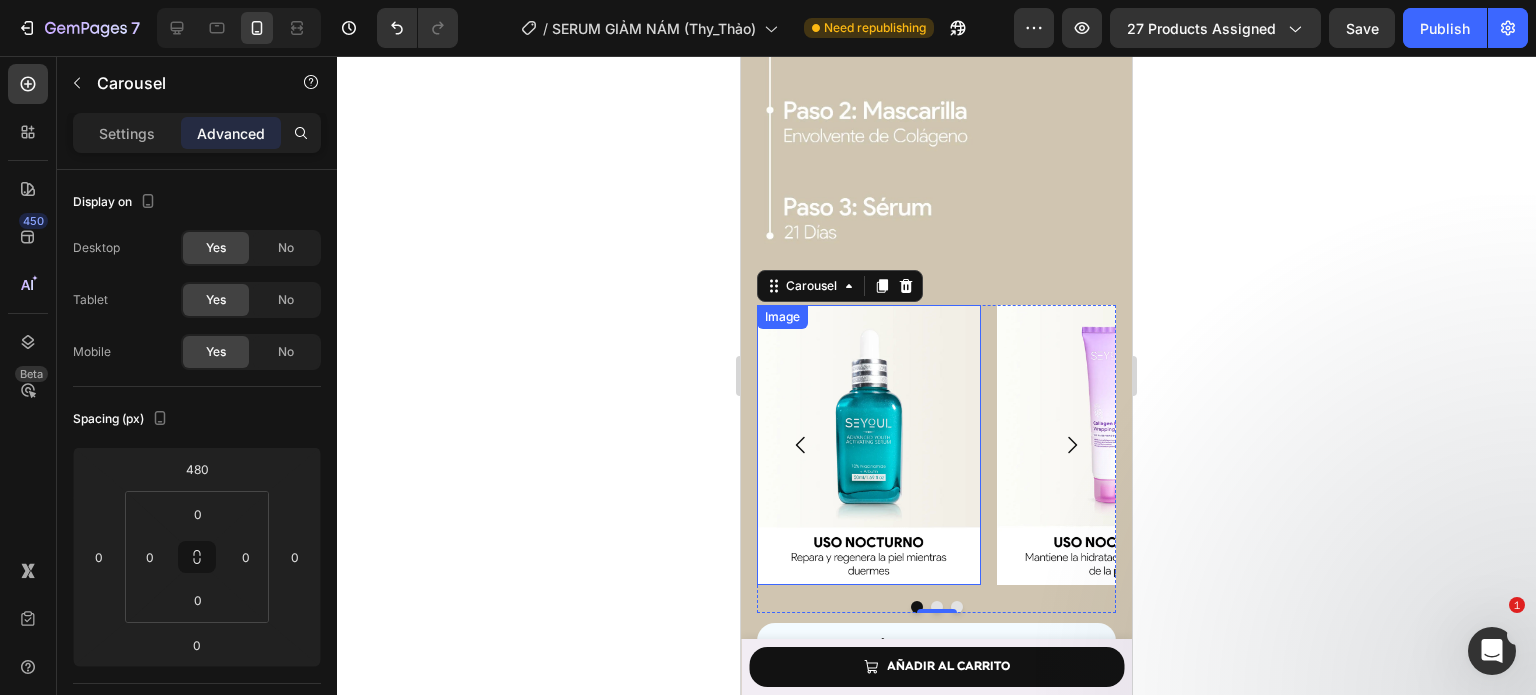 scroll, scrollTop: 6668, scrollLeft: 0, axis: vertical 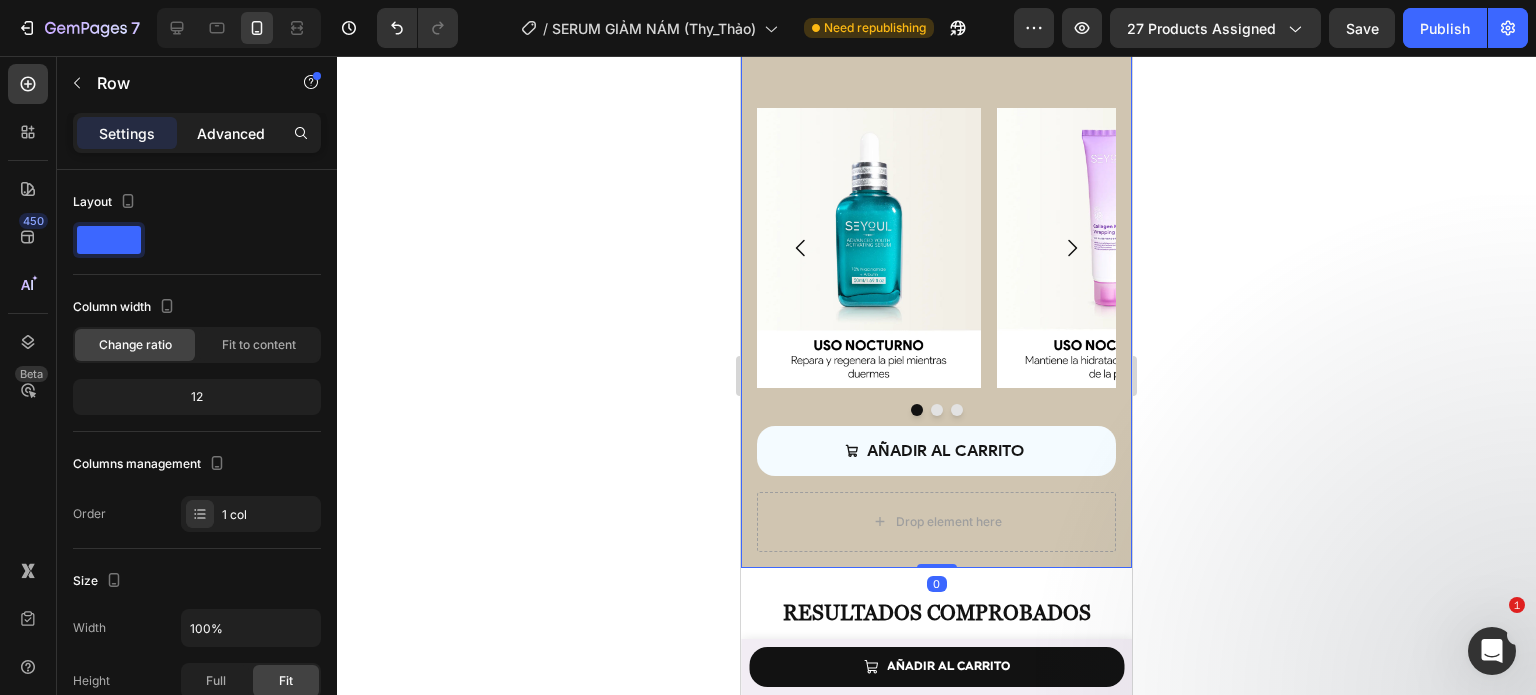 click on "Advanced" at bounding box center [231, 133] 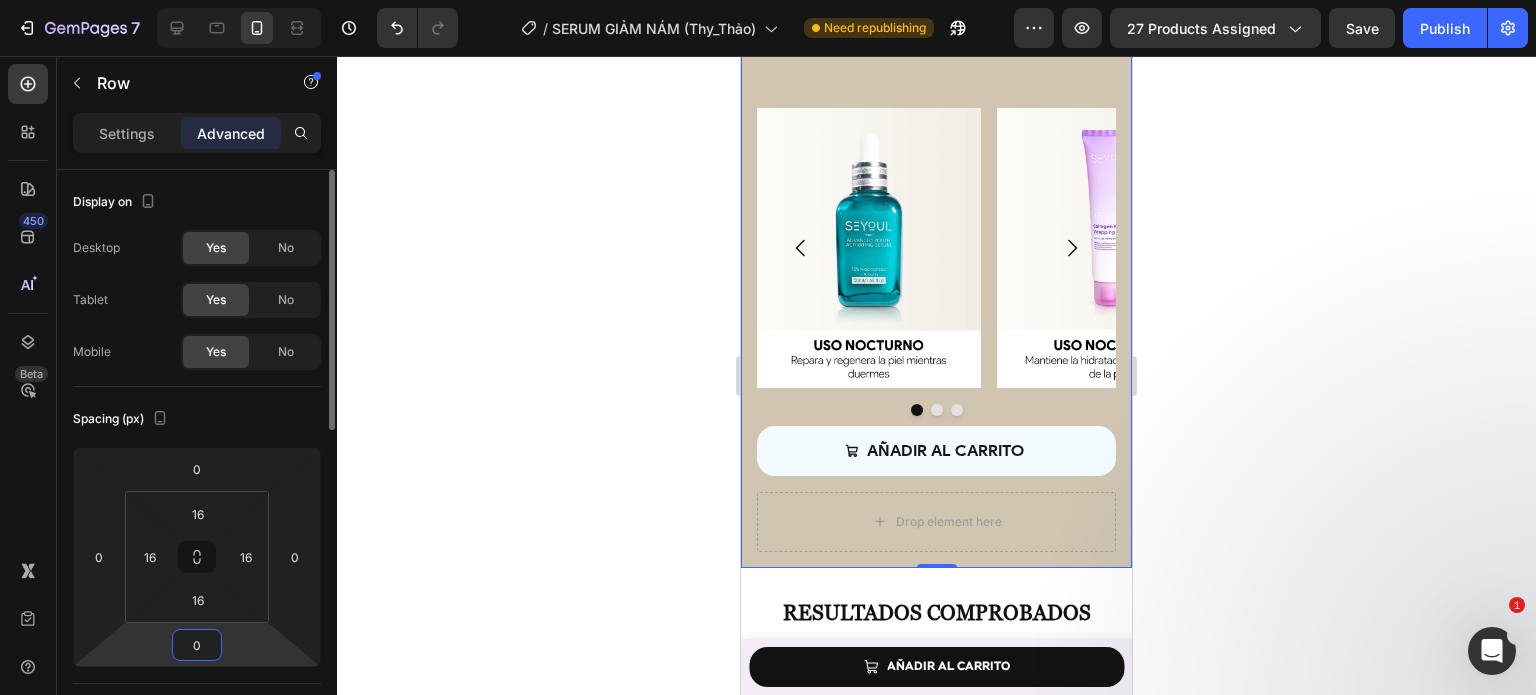 click on "0" at bounding box center [197, 645] 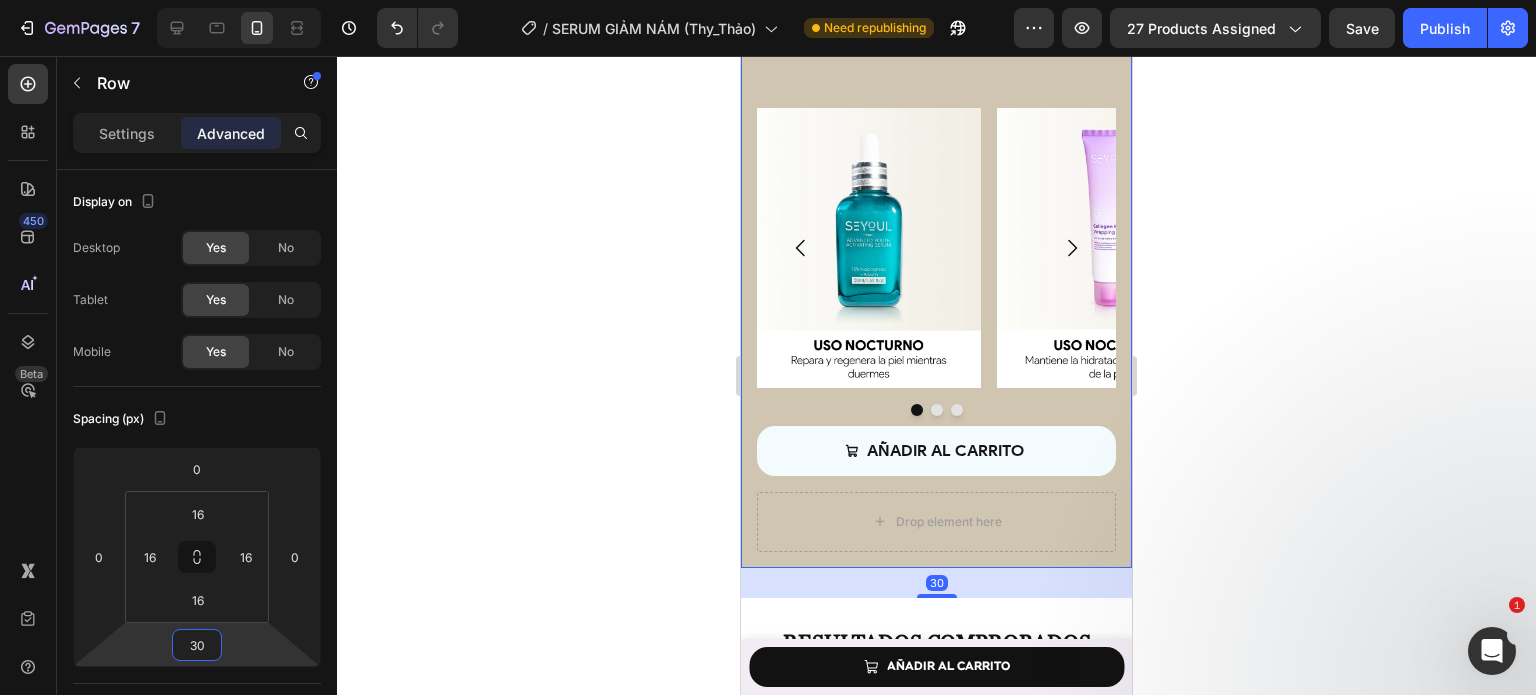 type on "30" 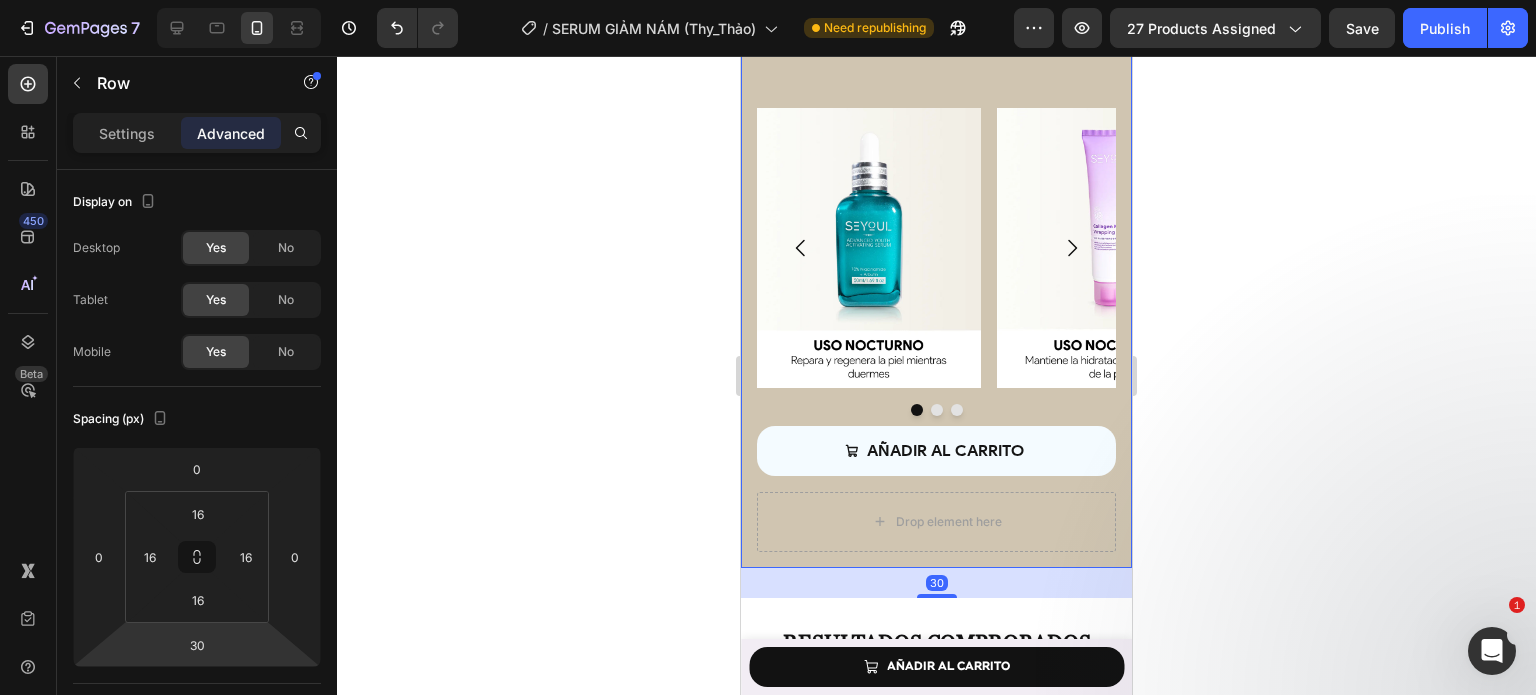 click 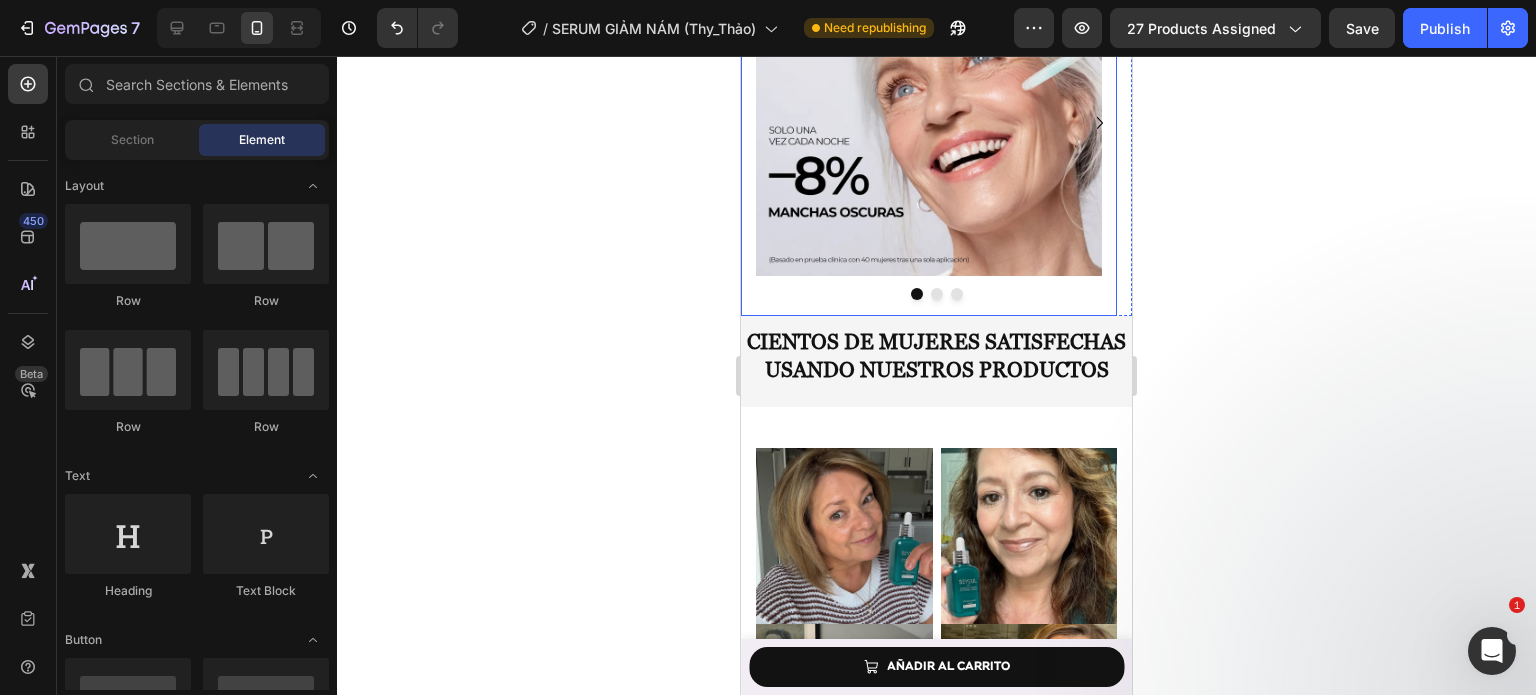 scroll, scrollTop: 7433, scrollLeft: 0, axis: vertical 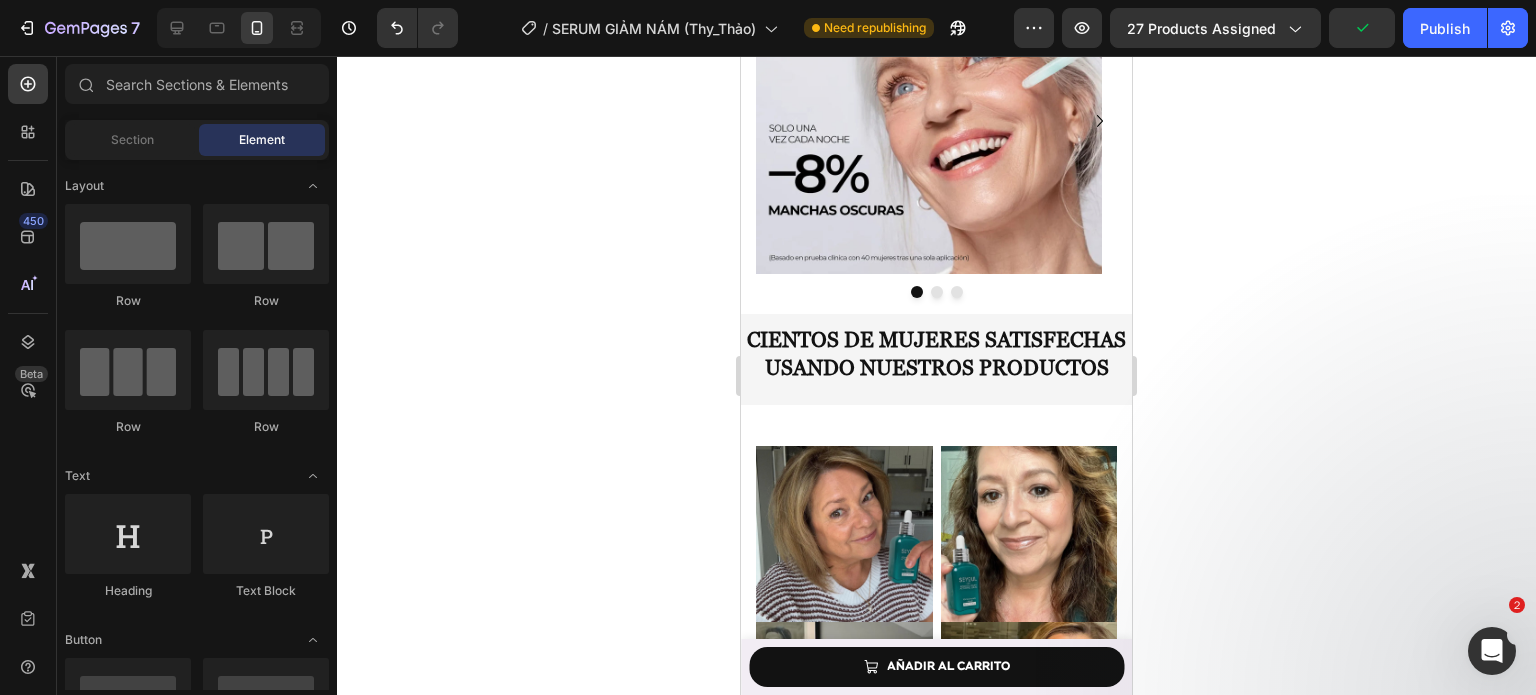 click on "Product Images Seyoul Sérum Activador Rejuvenecedor Product Title MX$ 489.00 Product Price Product Price Row
AÑADIR AL CARRITO Button Row Product Sticky ¿Qué dicen nuestros clientes sobre el producto? Heading Image Image Image Row Section 6/25 Image Image Image Row AÑADIR AL CARRITO Product Cart Button Row fórmula avanzada para eliminar manchas y unificar el tono de la piel desde adentro. Text Block
Desvanece manchas  – Dúo de serums que aclaran y unifican el tono.
Renovación profunda  – Serum 21 días para firmeza y juventud.
Glow & suavidad  – Highprime Collagen Film regenera y mejora elasticidad.
Piel radiante  – Fórmula potente para un cutis uniforme y saludable. Item list Row Product Row Section 13/25 Resultados comprobados Heading ¡Adiós manchas, hola piel radiante! Text Block
Image Image Image
Carousel Heading Row" at bounding box center [936, -2751] 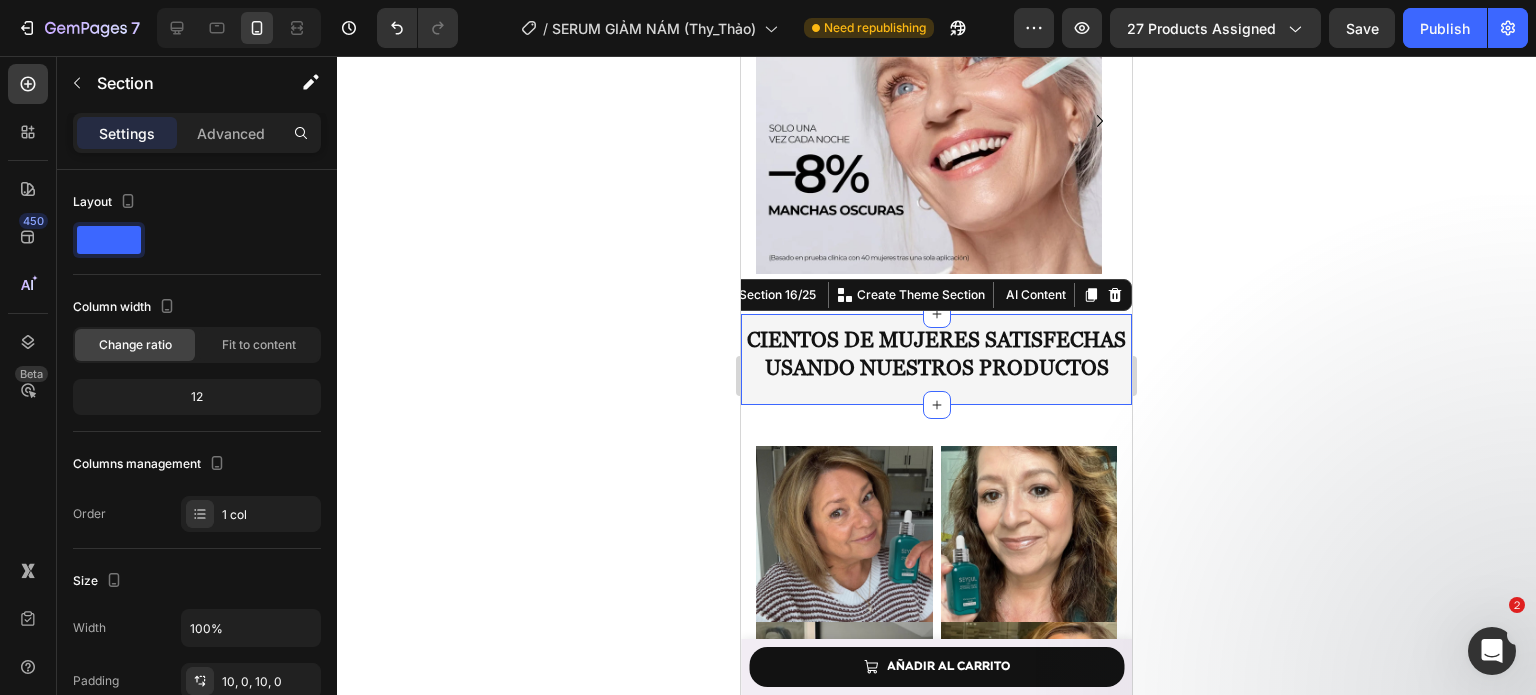 click on "Cientos de mujeres satisfechas usando nuestros productos Heading Section 16/25   Create Theme Section AI Content Write with GemAI What would you like to describe here? Tone and Voice Persuasive Product Combo Piel Renacida Show more Generate" at bounding box center (936, 359) 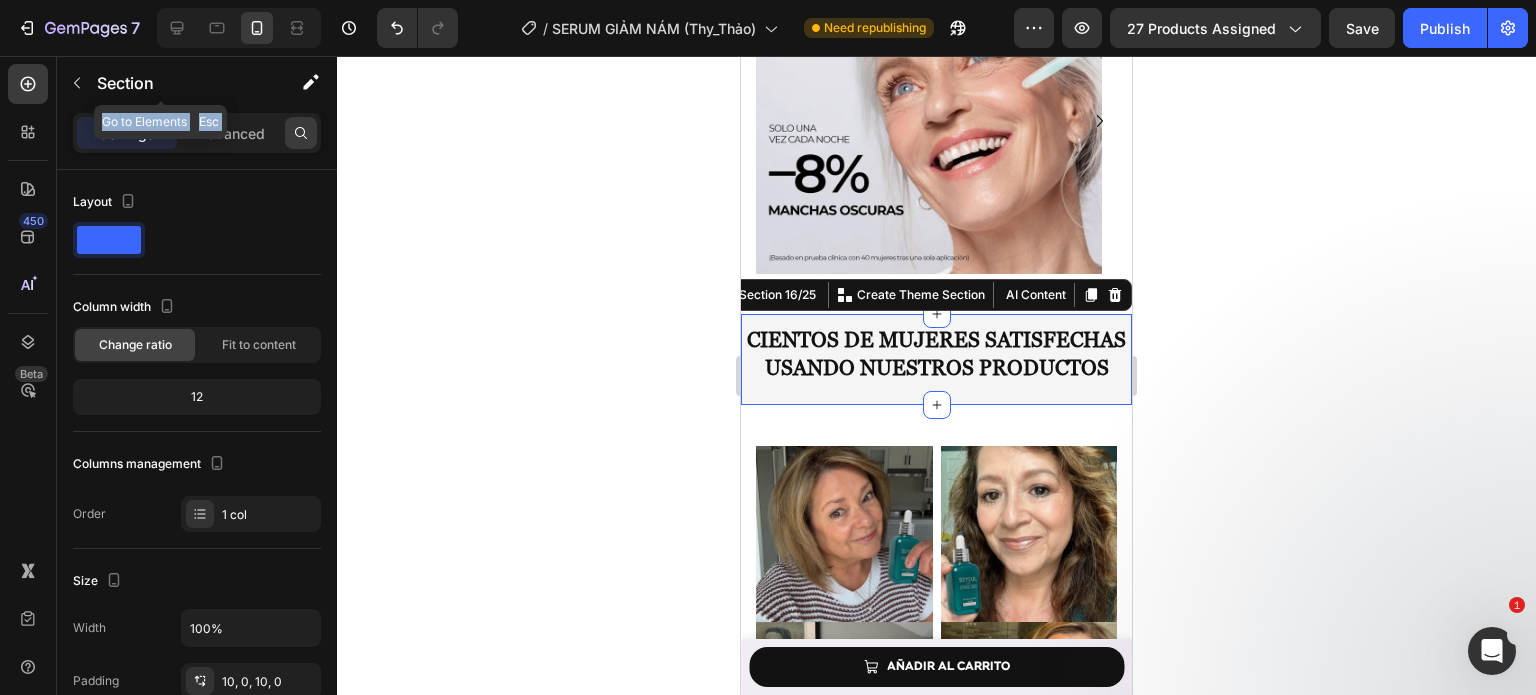 drag, startPoint x: 206, startPoint y: 103, endPoint x: 290, endPoint y: 145, distance: 93.914856 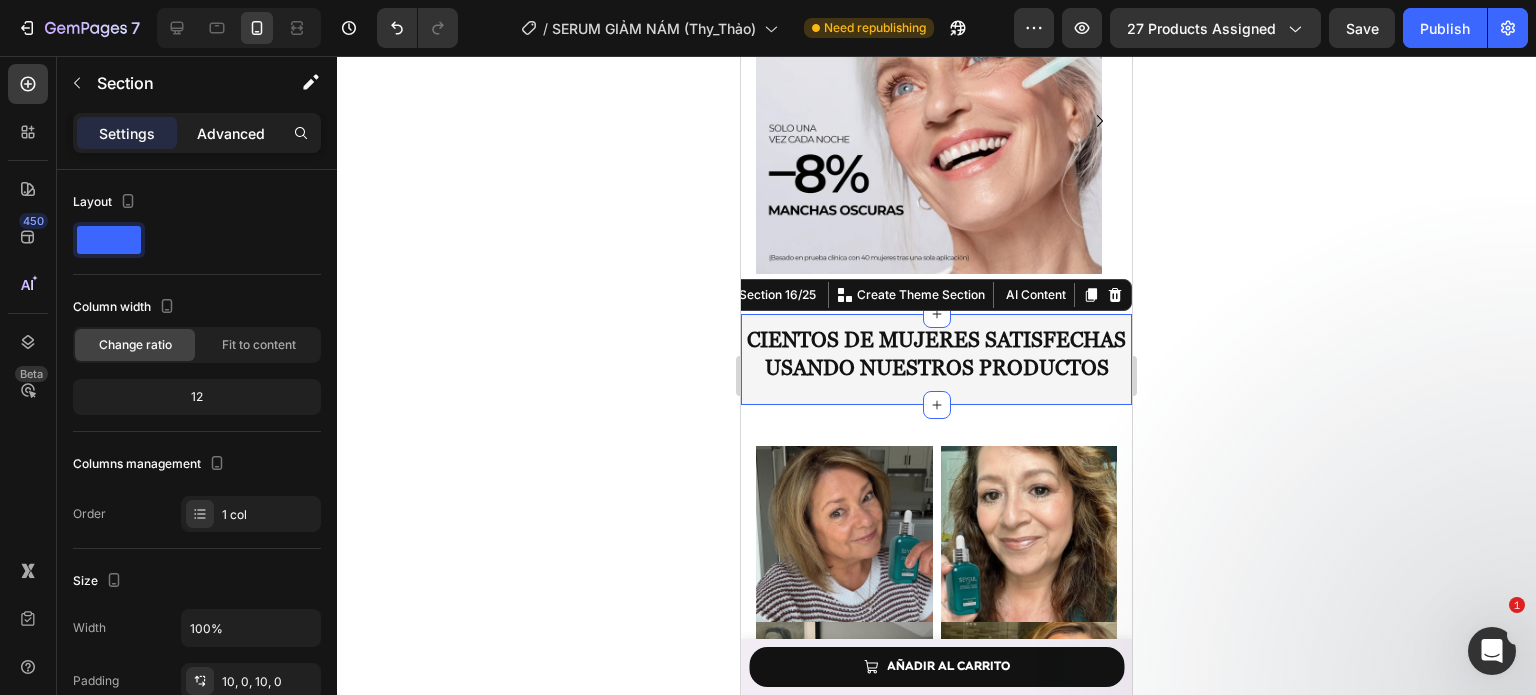 click on "Advanced" 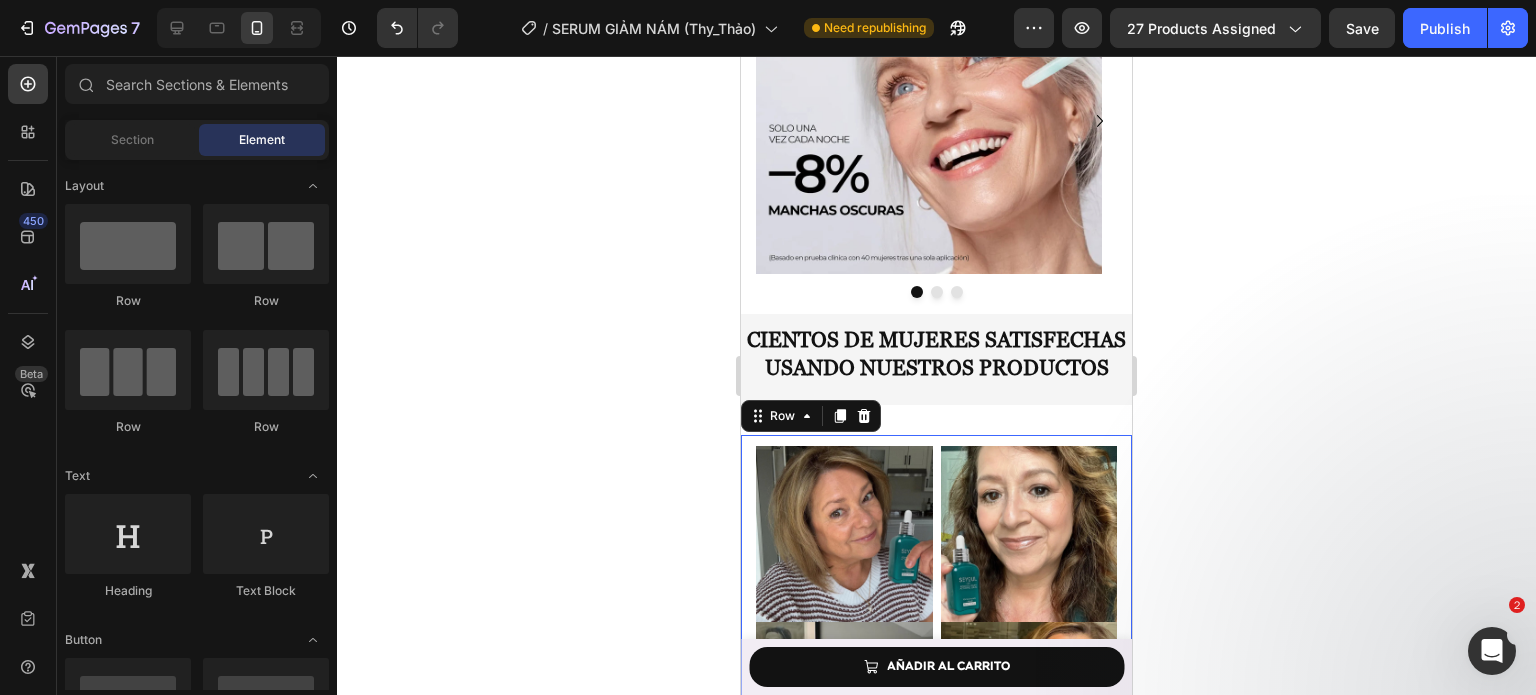 click on "Product Images Seyoul Sérum Activador Rejuvenecedor Product Title MX$ 489.00 Product Price Product Price Row
AÑADIR AL CARRITO Button Row Product Sticky ¿Qué dicen nuestros clientes sobre el producto? Heading Image Image Image Row Section 6/25 Image Image Image Row AÑADIR AL CARRITO Product Cart Button Row fórmula avanzada para eliminar manchas y unificar el tono de la piel desde adentro. Text Block
Desvanece manchas  – Dúo de serums que aclaran y unifican el tono.
Renovación profunda  – Serum 21 días para firmeza y juventud.
Glow & suavidad  – Highprime Collagen Film regenera y mejora elasticidad.
Piel radiante  – Fórmula potente para un cutis uniforme y saludable. Item list Row Product Row Section 13/25 Resultados comprobados Heading ¡Adiós manchas, hola piel radiante! Text Block
Image Image Image
Carousel Heading Row" at bounding box center (936, -2751) 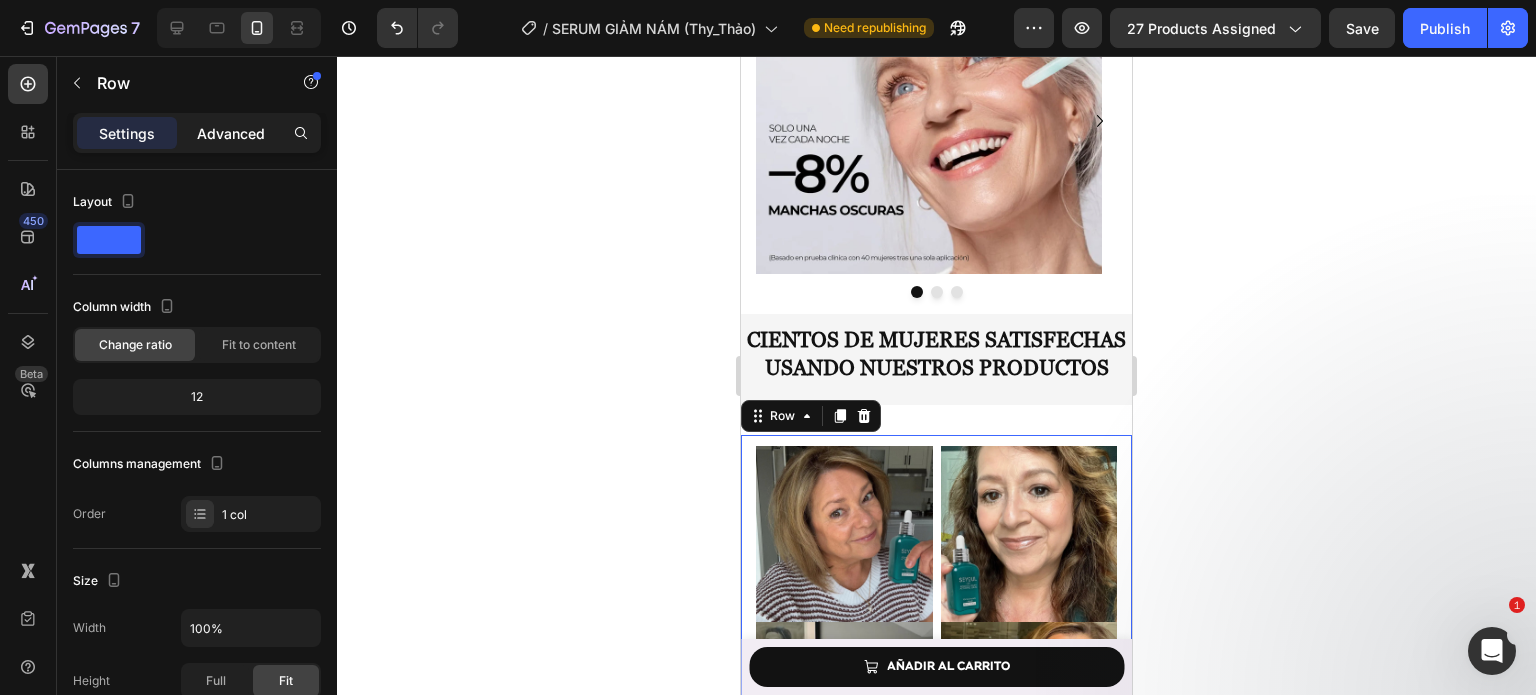click on "Advanced" 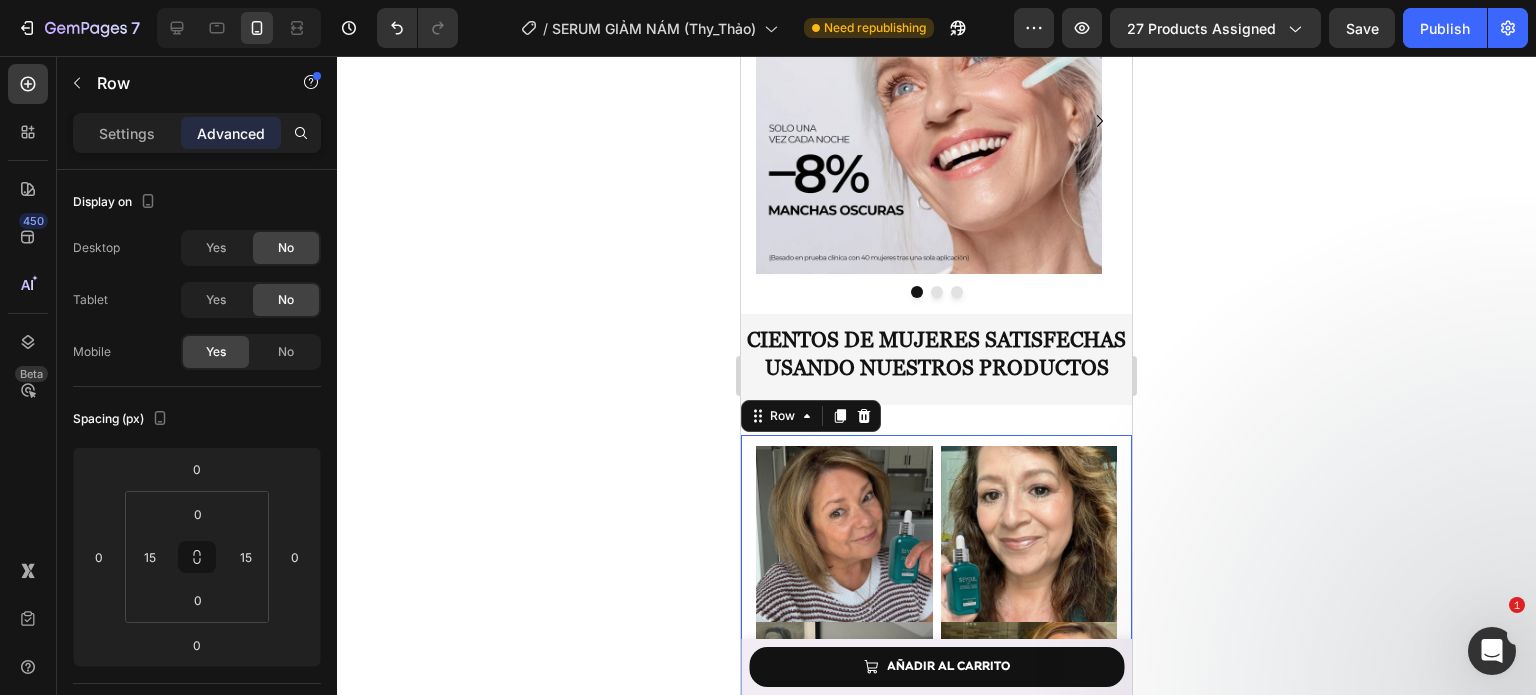 click on "Product Images Seyoul Sérum Activador Rejuvenecedor Product Title MX$ 489.00 Product Price Product Price Row
AÑADIR AL CARRITO Button Row Product Sticky ¿Qué dicen nuestros clientes sobre el producto? Heading Image Image Image Row Section 6/25 Image Image Image Row AÑADIR AL CARRITO Product Cart Button Row fórmula avanzada para eliminar manchas y unificar el tono de la piel desde adentro. Text Block
Desvanece manchas  – Dúo de serums que aclaran y unifican el tono.
Renovación profunda  – Serum 21 días para firmeza y juventud.
Glow & suavidad  – Highprime Collagen Film regenera y mejora elasticidad.
Piel radiante  – Fórmula potente para un cutis uniforme y saludable. Item list Row Product Row Section 13/25 Resultados comprobados Heading ¡Adiós manchas, hola piel radiante! Text Block
Image Image Image
Carousel Heading Row" at bounding box center (936, -2751) 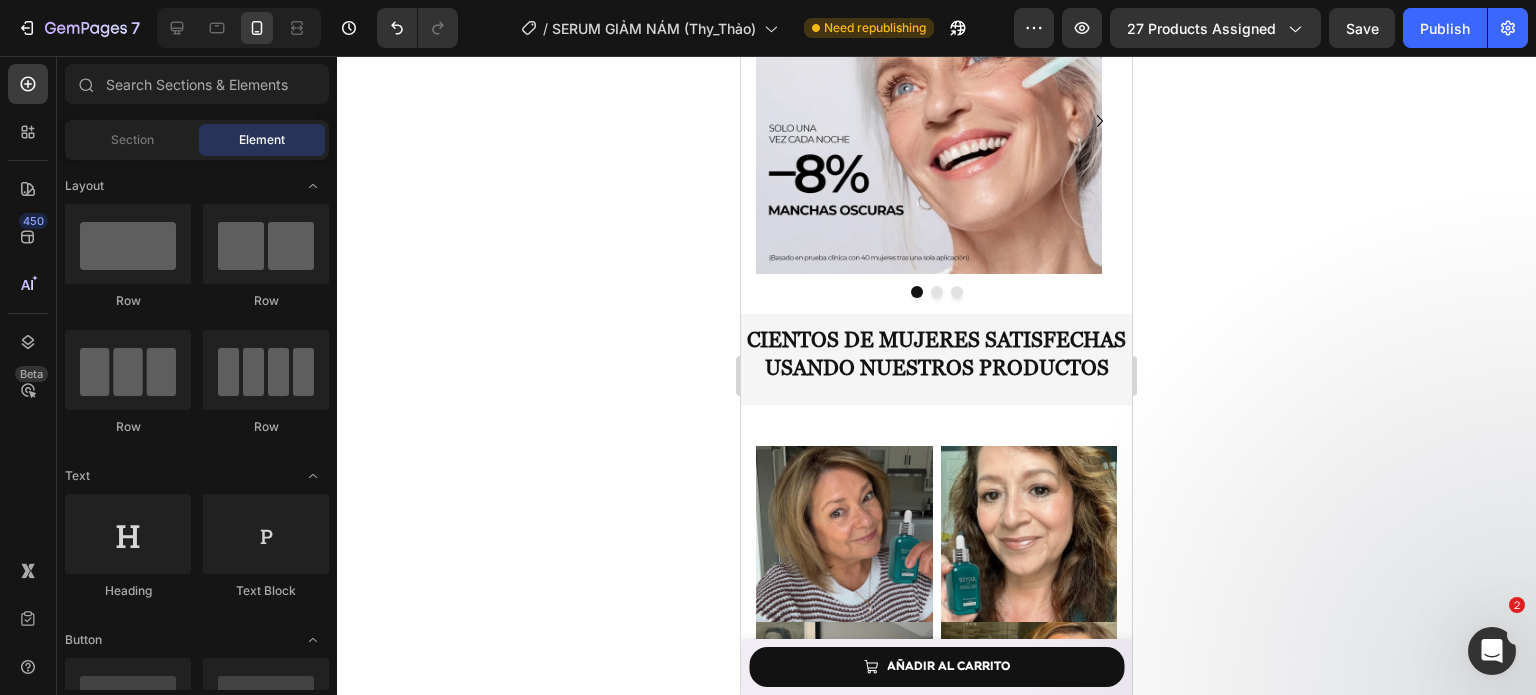 click on "Product Images Seyoul Sérum Activador Rejuvenecedor Product Title MX$ 489.00 Product Price Product Price Row
AÑADIR AL CARRITO Button Row Product Sticky ¿Qué dicen nuestros clientes sobre el producto? Heading Image Image Image Row Section 6/25 Image Image Image Row AÑADIR AL CARRITO Product Cart Button Row fórmula avanzada para eliminar manchas y unificar el tono de la piel desde adentro. Text Block
Desvanece manchas  – Dúo de serums que aclaran y unifican el tono.
Renovación profunda  – Serum 21 días para firmeza y juventud.
Glow & suavidad  – Highprime Collagen Film regenera y mejora elasticidad.
Piel radiante  – Fórmula potente para un cutis uniforme y saludable. Item list Row Product Row Section 13/25 Resultados comprobados Heading ¡Adiós manchas, hola piel radiante! Text Block
Image Image Image
Carousel Heading Row" at bounding box center (936, -2751) 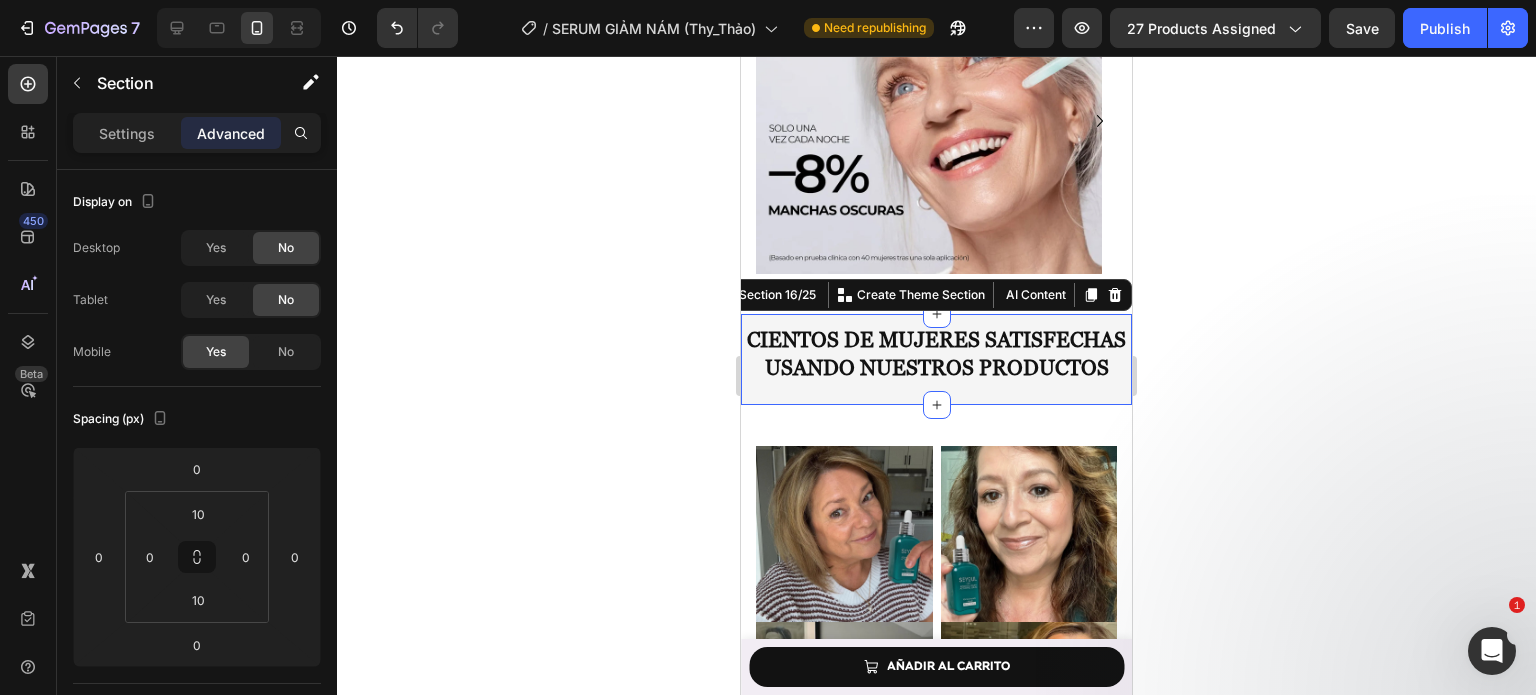 click 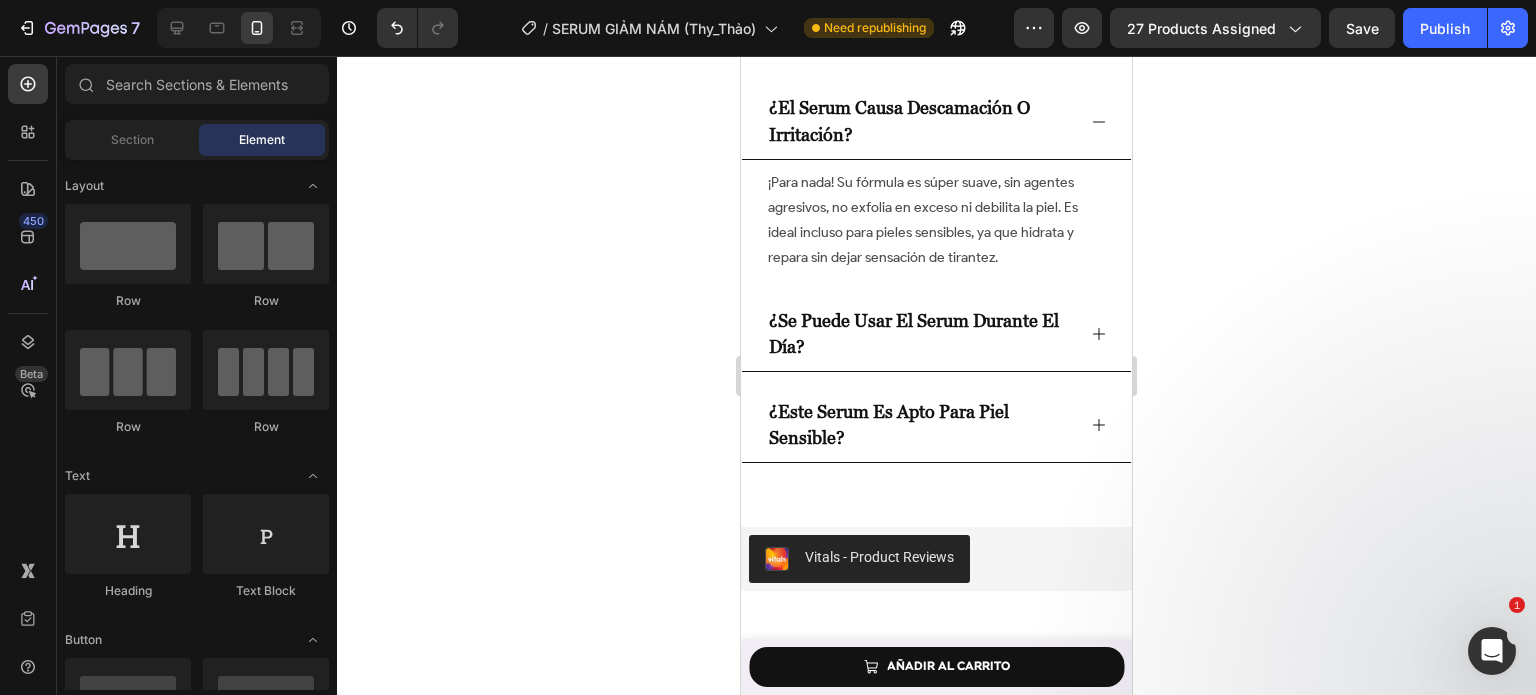 scroll, scrollTop: 9444, scrollLeft: 0, axis: vertical 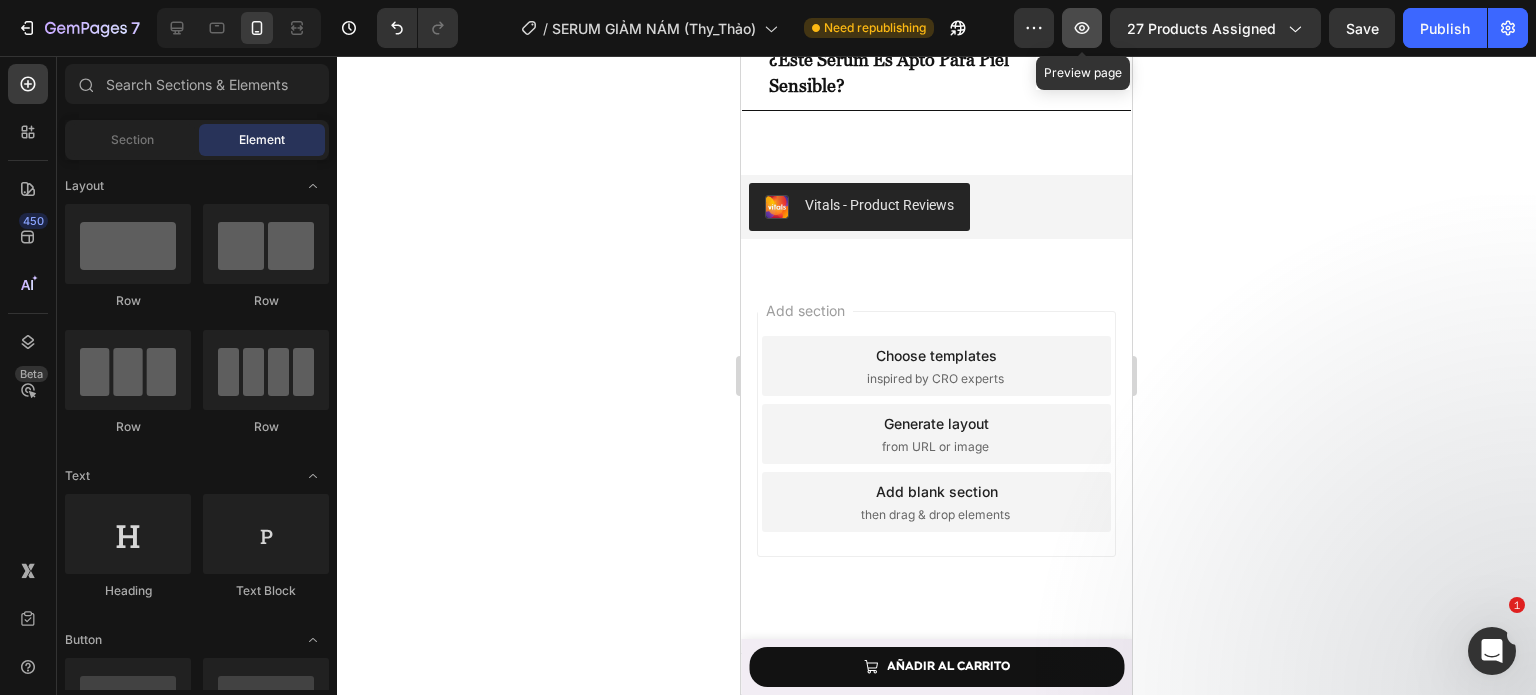 click 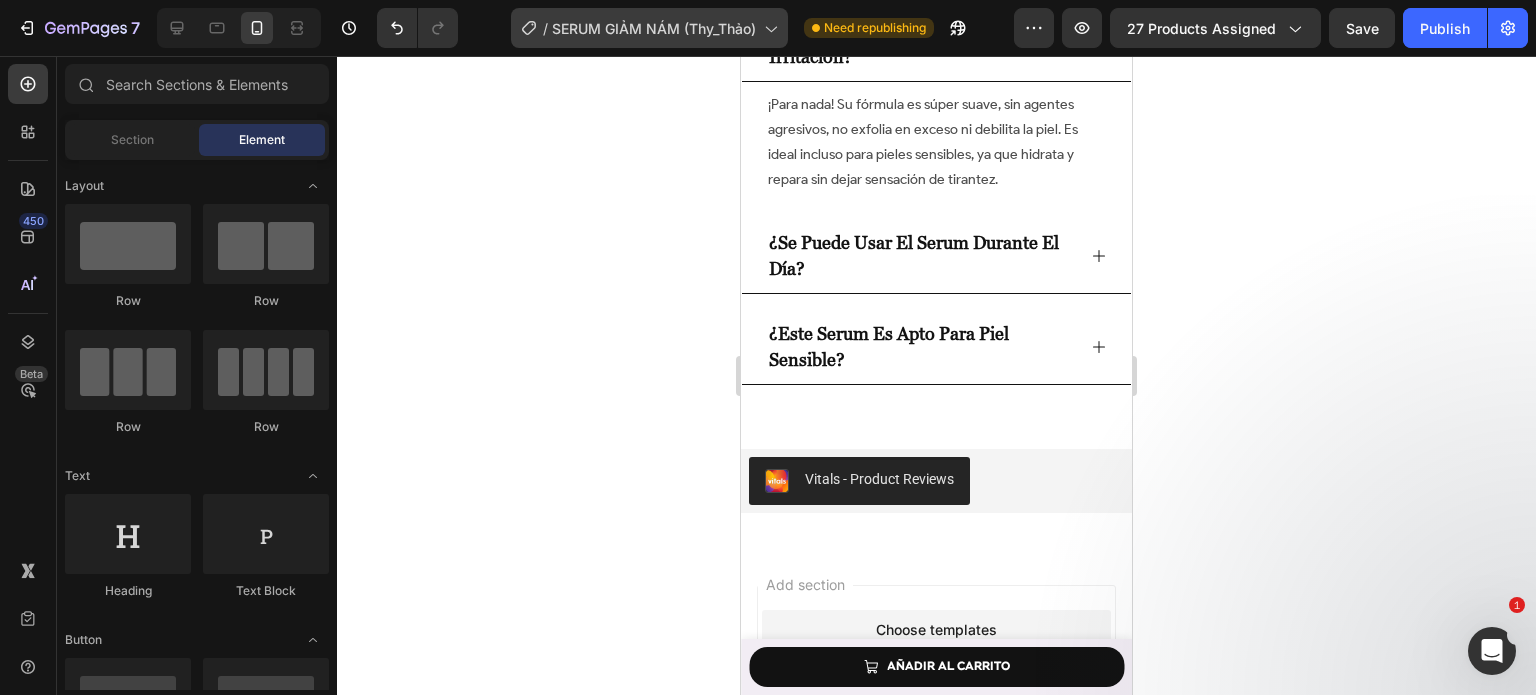 scroll, scrollTop: 9160, scrollLeft: 0, axis: vertical 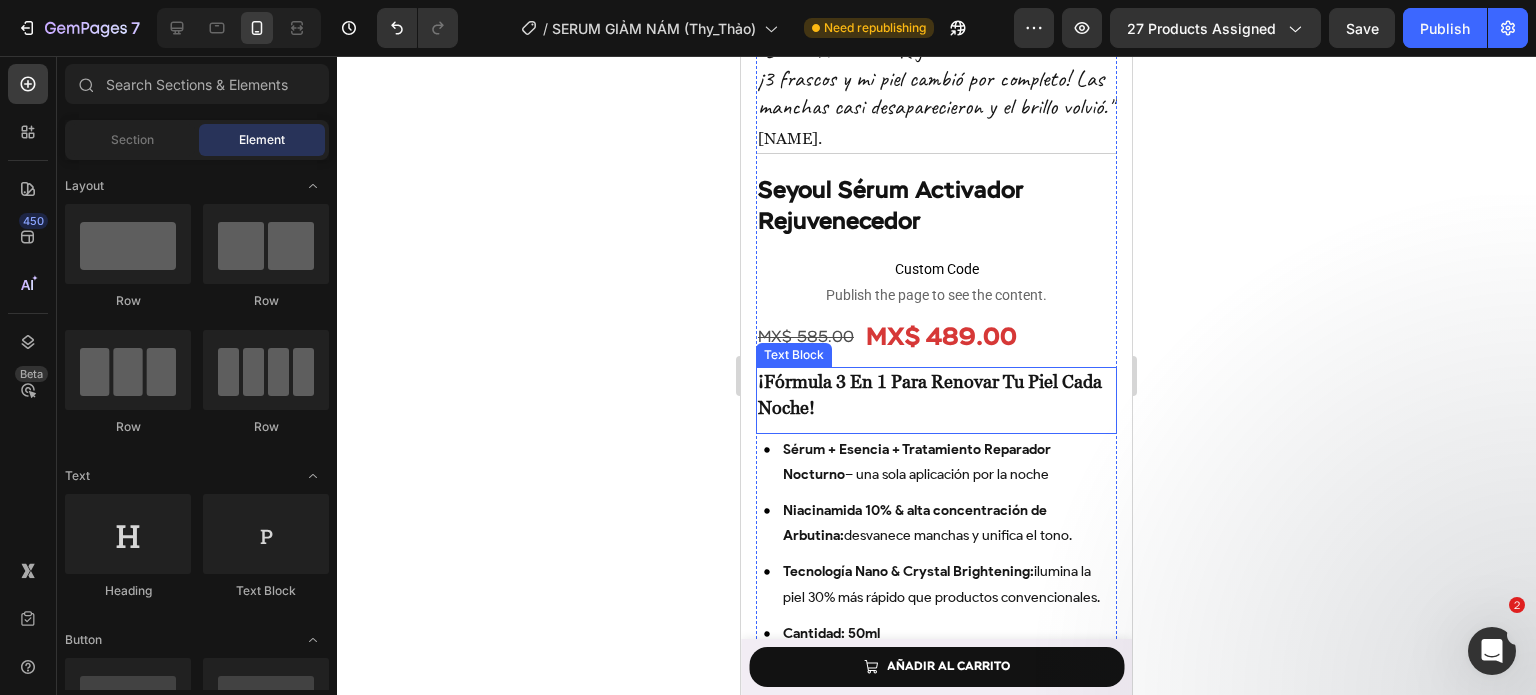 click on "¡fórmula 3 en 1 para renovar tu piel cada noche!" at bounding box center (930, 394) 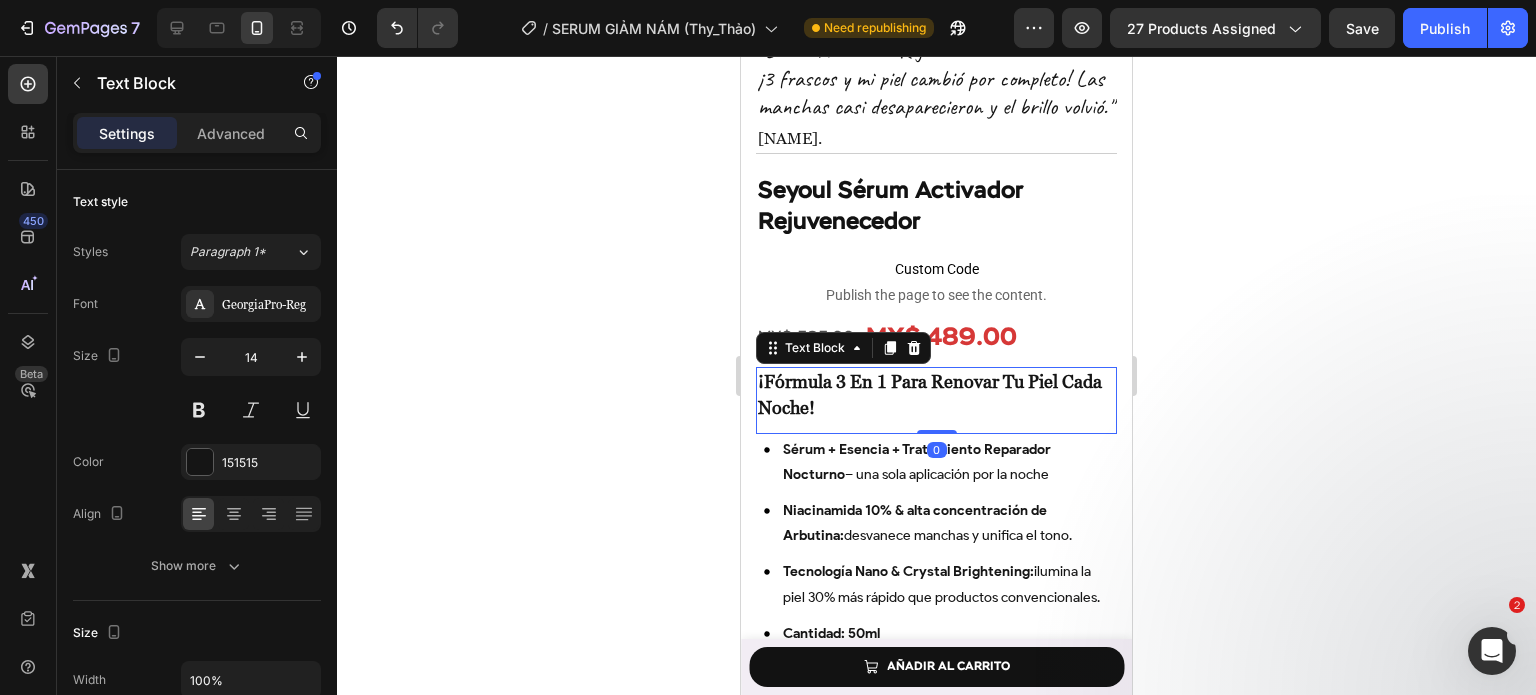 click on "¡fórmula 3 en 1 para renovar tu piel cada noche!" at bounding box center [930, 394] 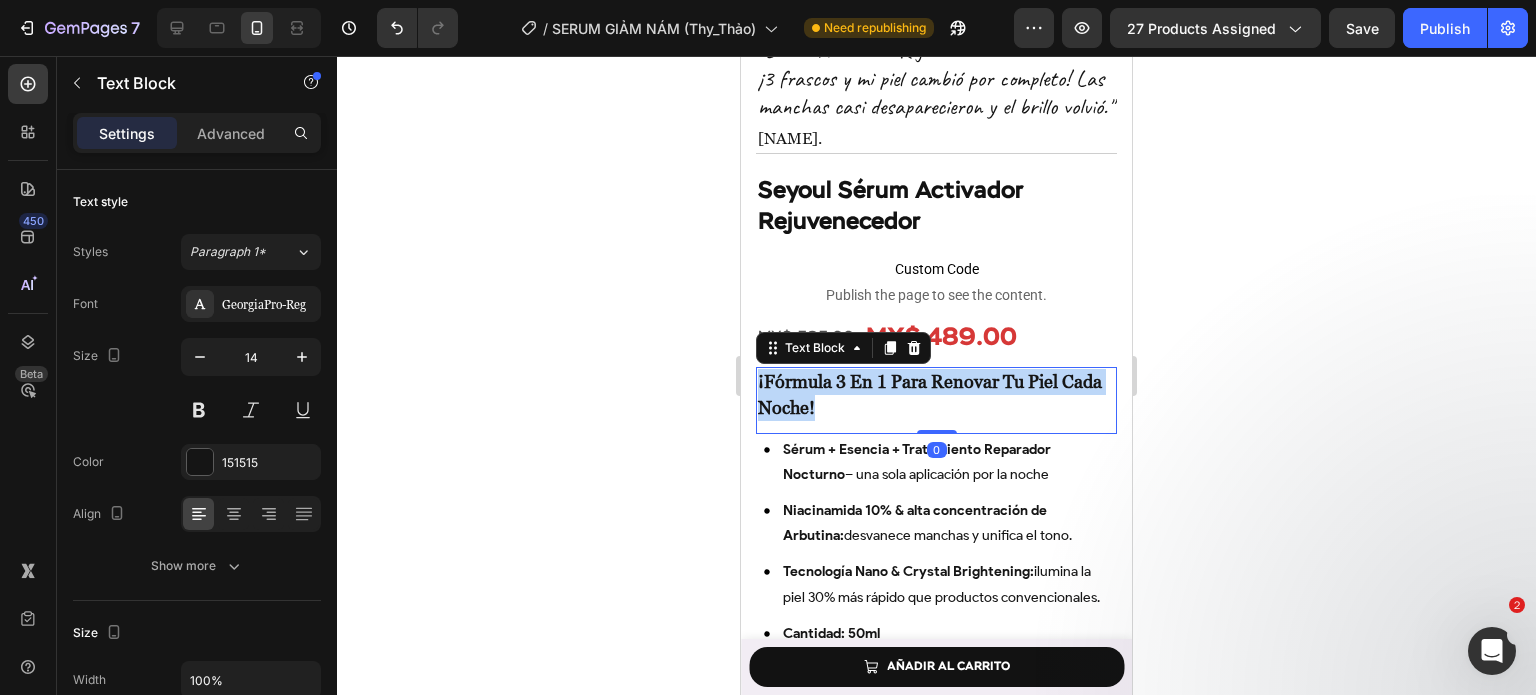 click on "¡fórmula 3 en 1 para renovar tu piel cada noche!" at bounding box center [930, 394] 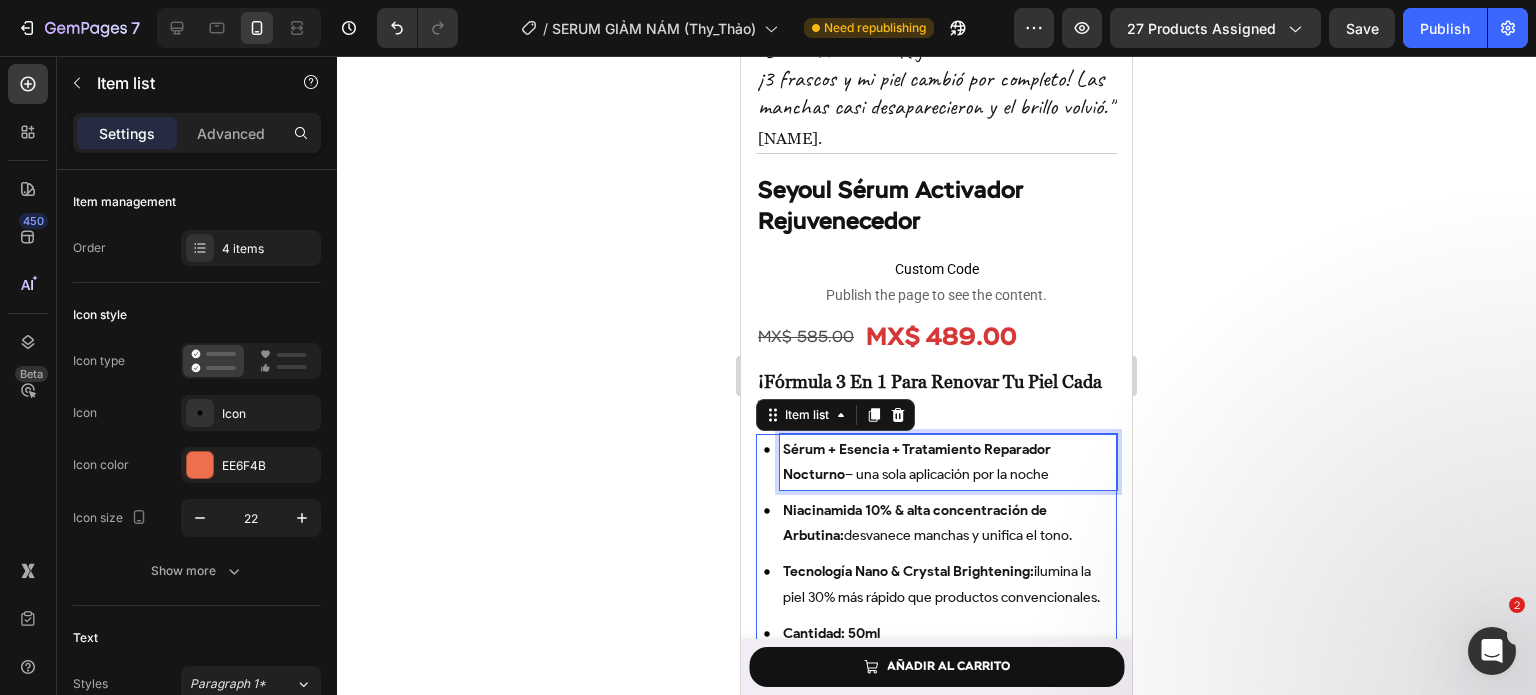click on "Sérum + Esencia + Tratamiento Reparador Nocturno  – una sola aplicación por la noche" at bounding box center (948, 462) 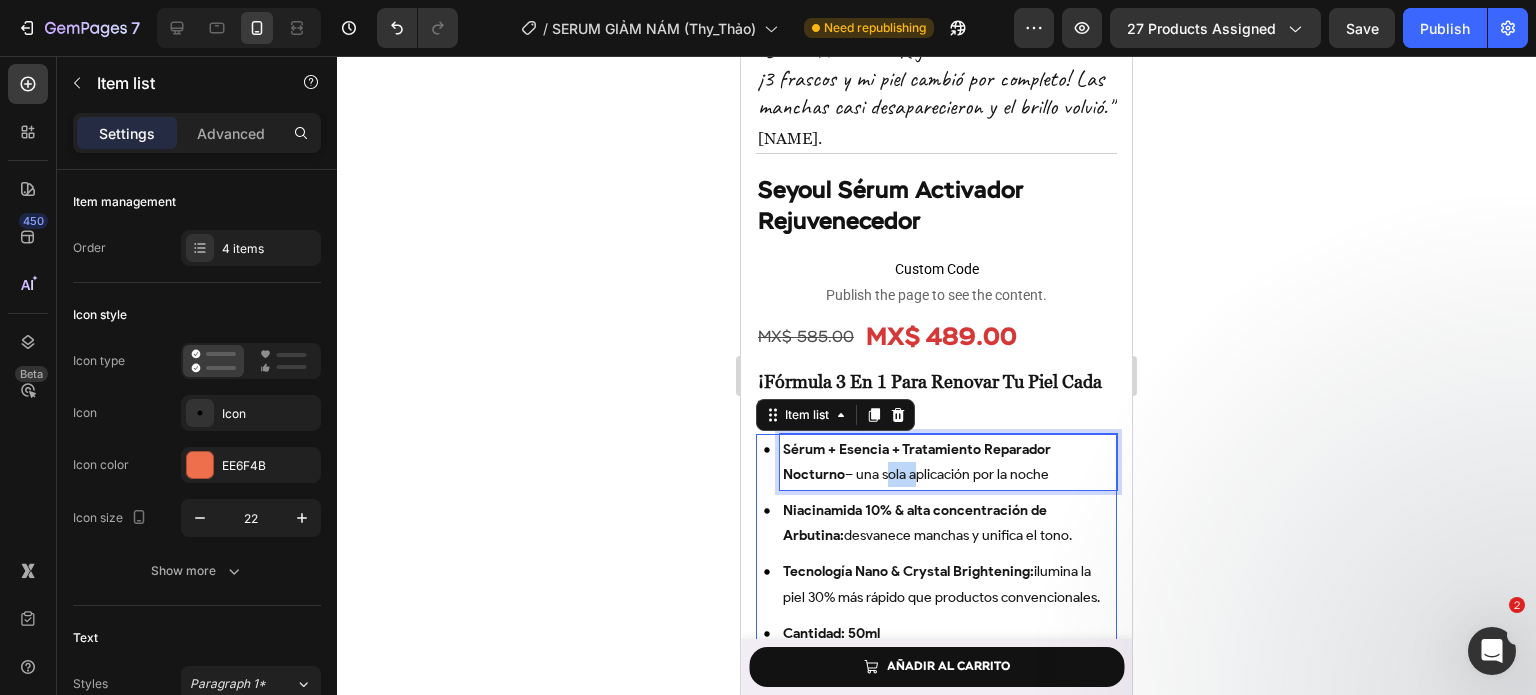 click on "Sérum + Esencia + Tratamiento Reparador Nocturno  – una sola aplicación por la noche" at bounding box center (948, 462) 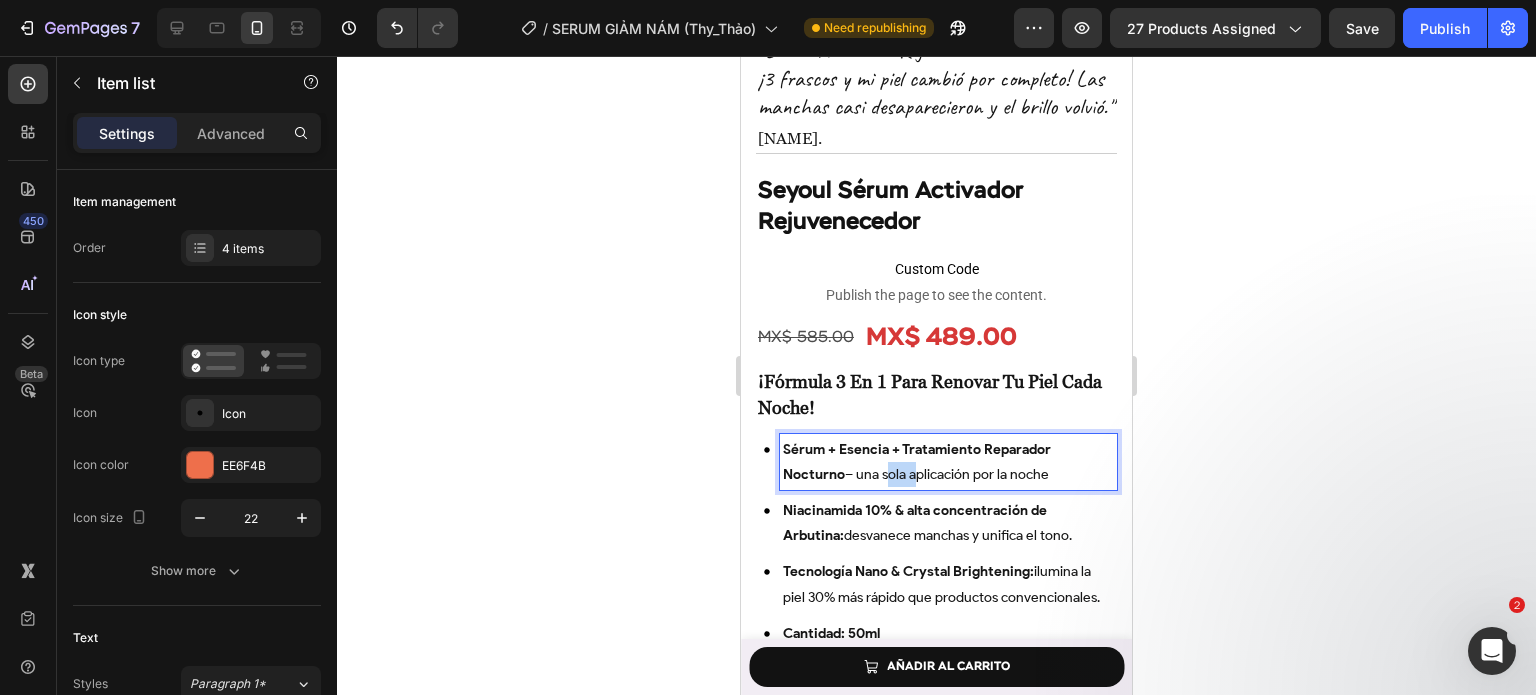click on "Sérum + Esencia + Tratamiento Reparador Nocturno  – una sola aplicación por la noche" at bounding box center (948, 462) 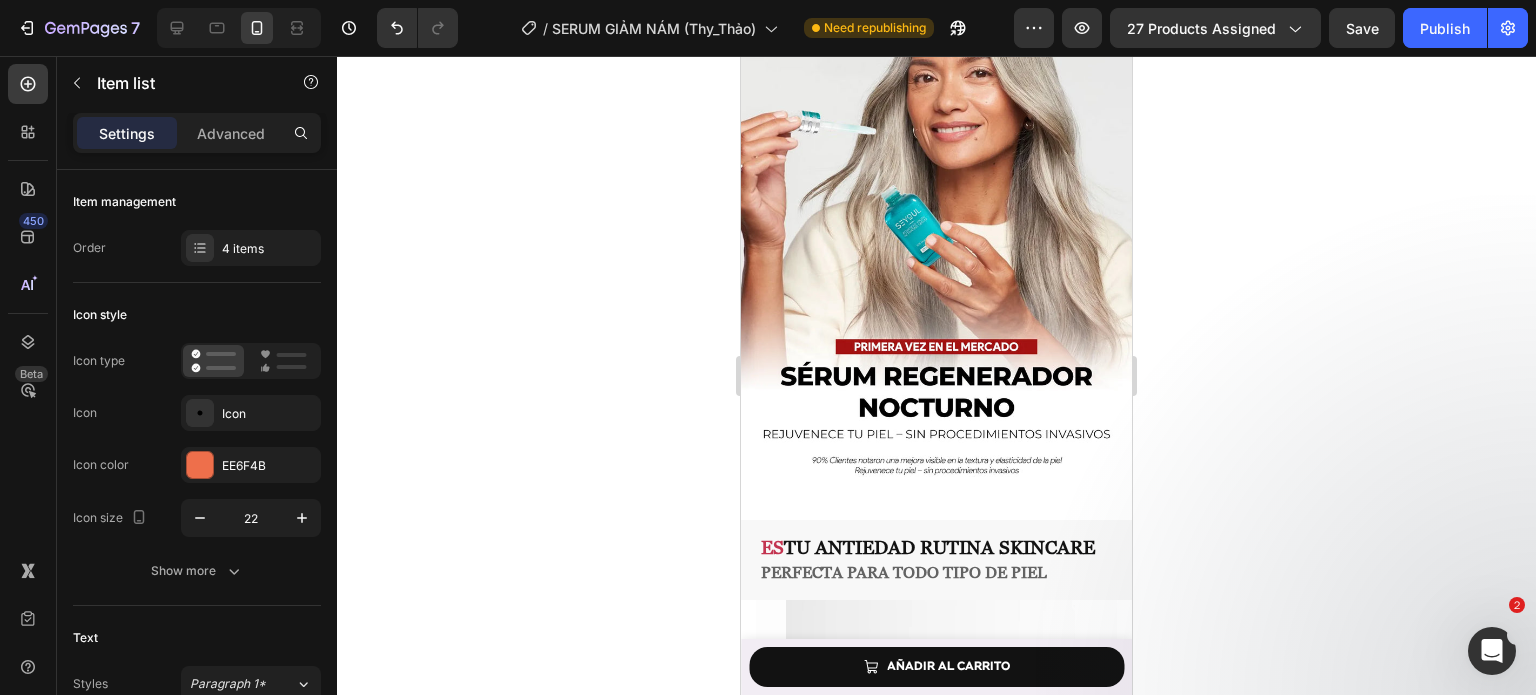 type on "16" 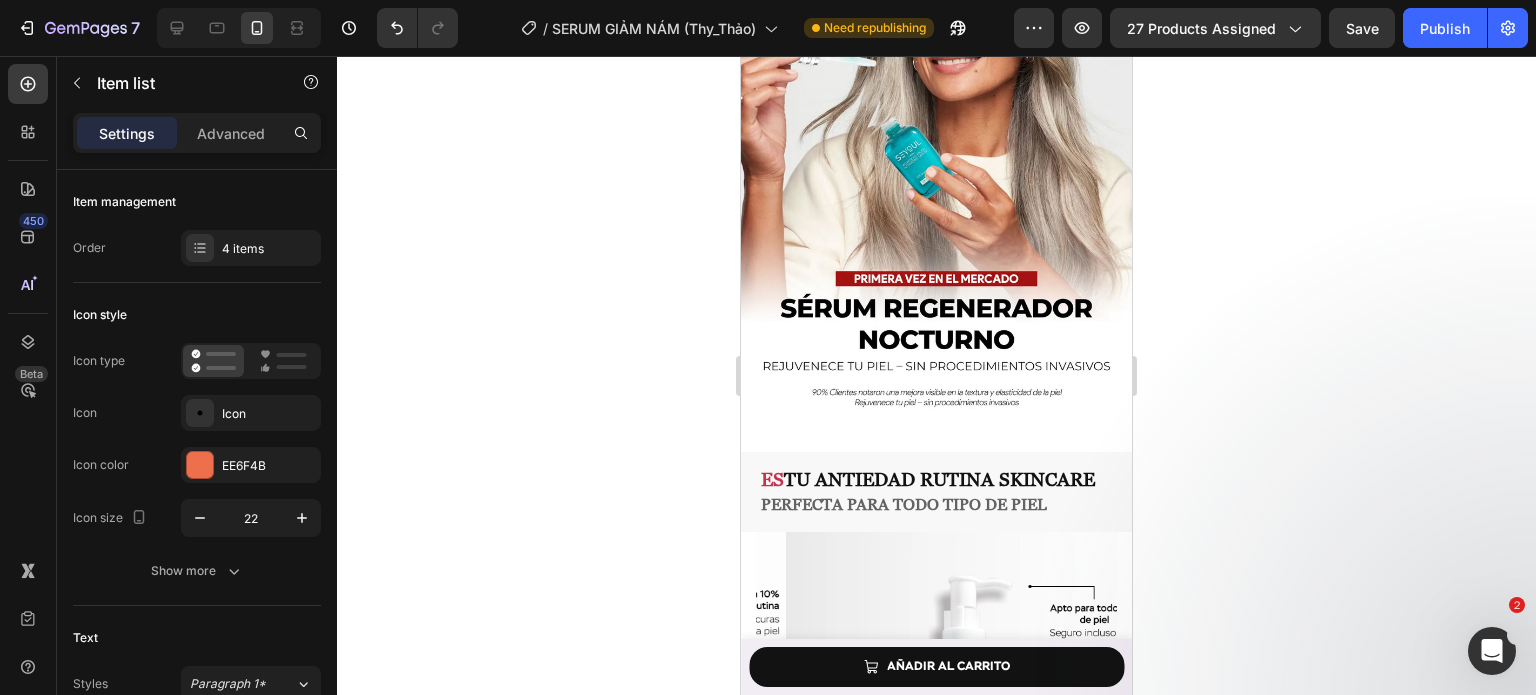 scroll, scrollTop: 1514, scrollLeft: 0, axis: vertical 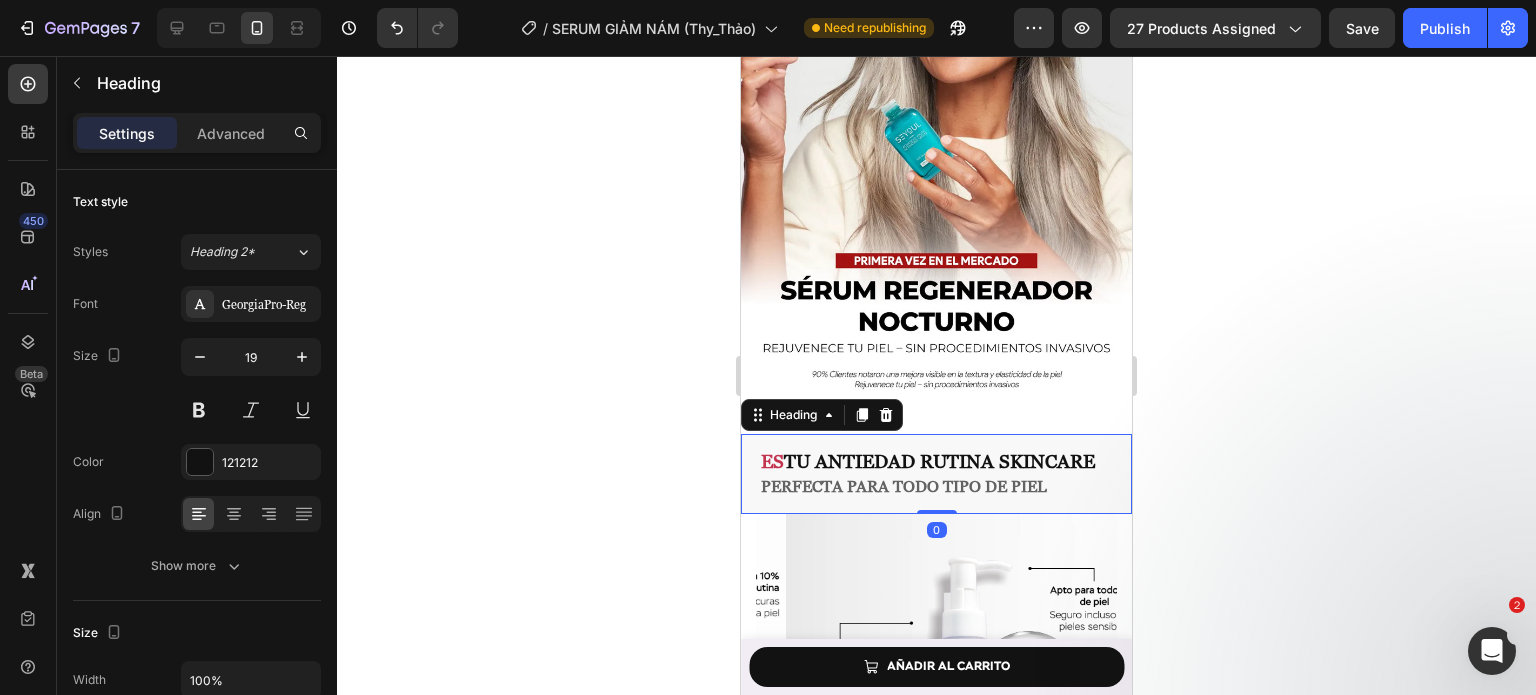 click on "ES  TU ANTIEDAD Rutina skincare PERFECTA PARA TODO TIPO DE PIEL" at bounding box center (936, 474) 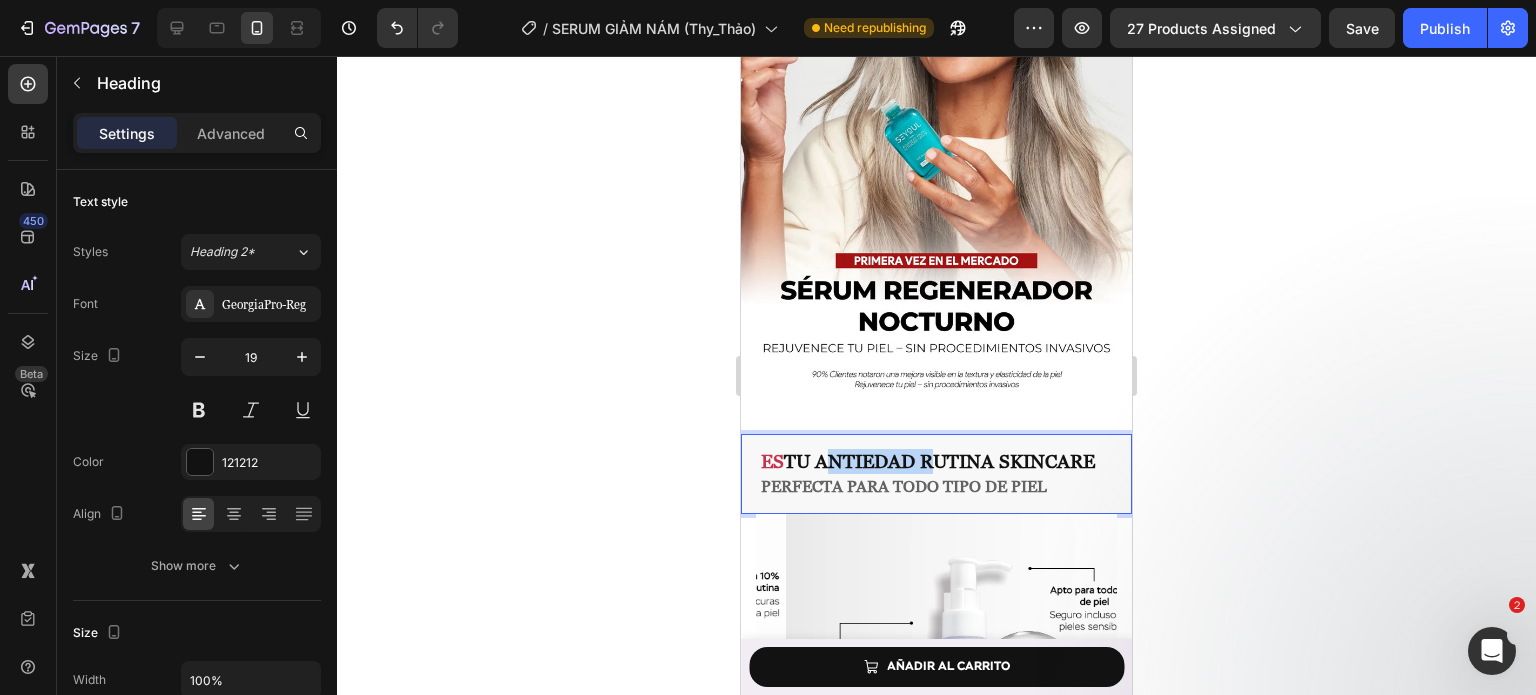 click on "ES  TU ANTIEDAD Rutina skincare PERFECTA PARA TODO TIPO DE PIEL" at bounding box center (936, 474) 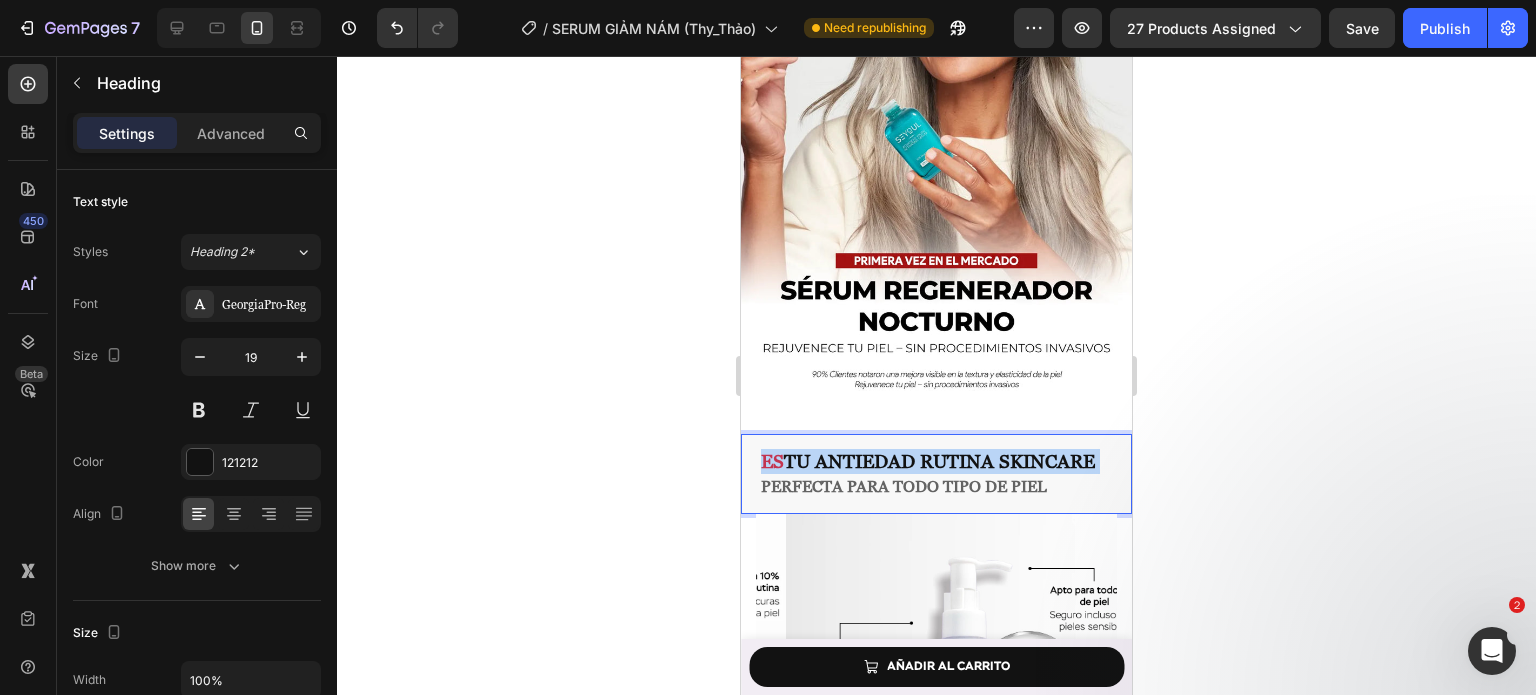 click on "ES  TU ANTIEDAD Rutina skincare PERFECTA PARA TODO TIPO DE PIEL" at bounding box center [936, 474] 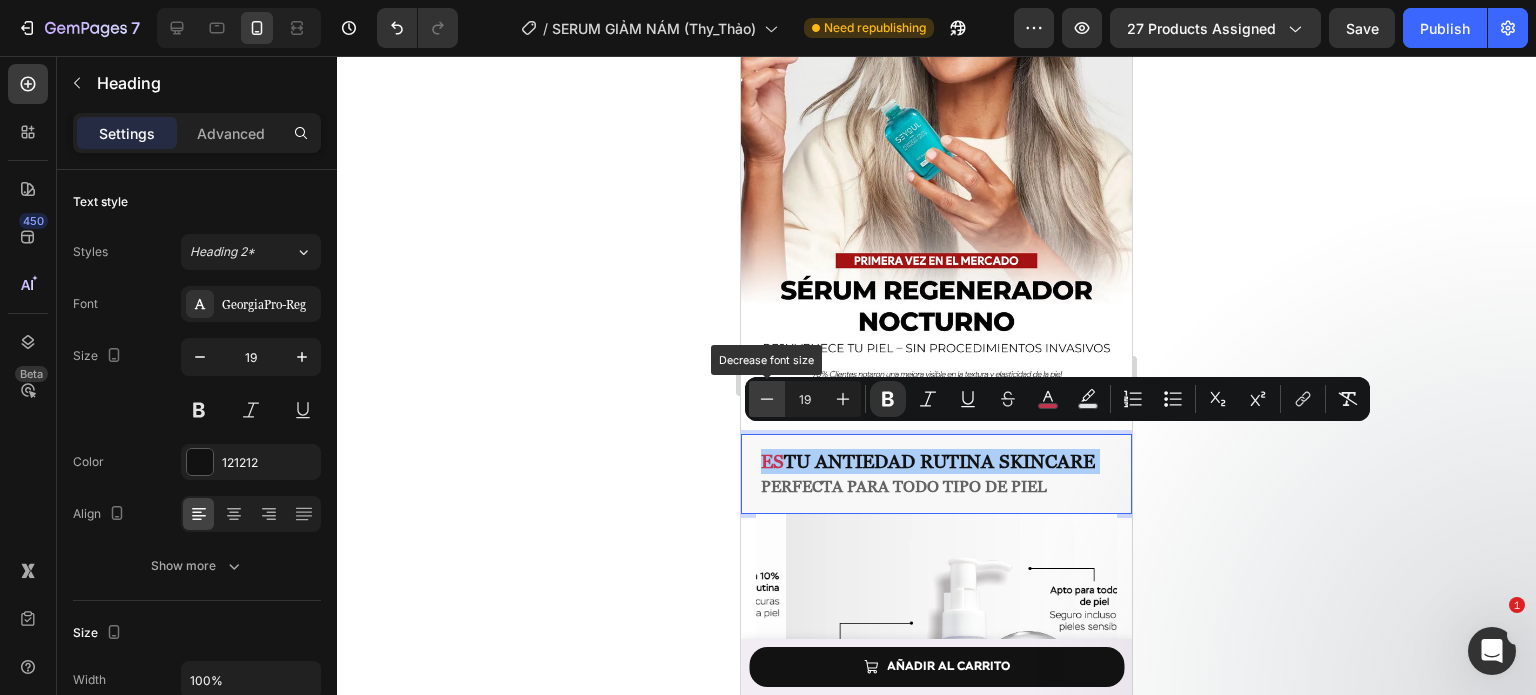 click 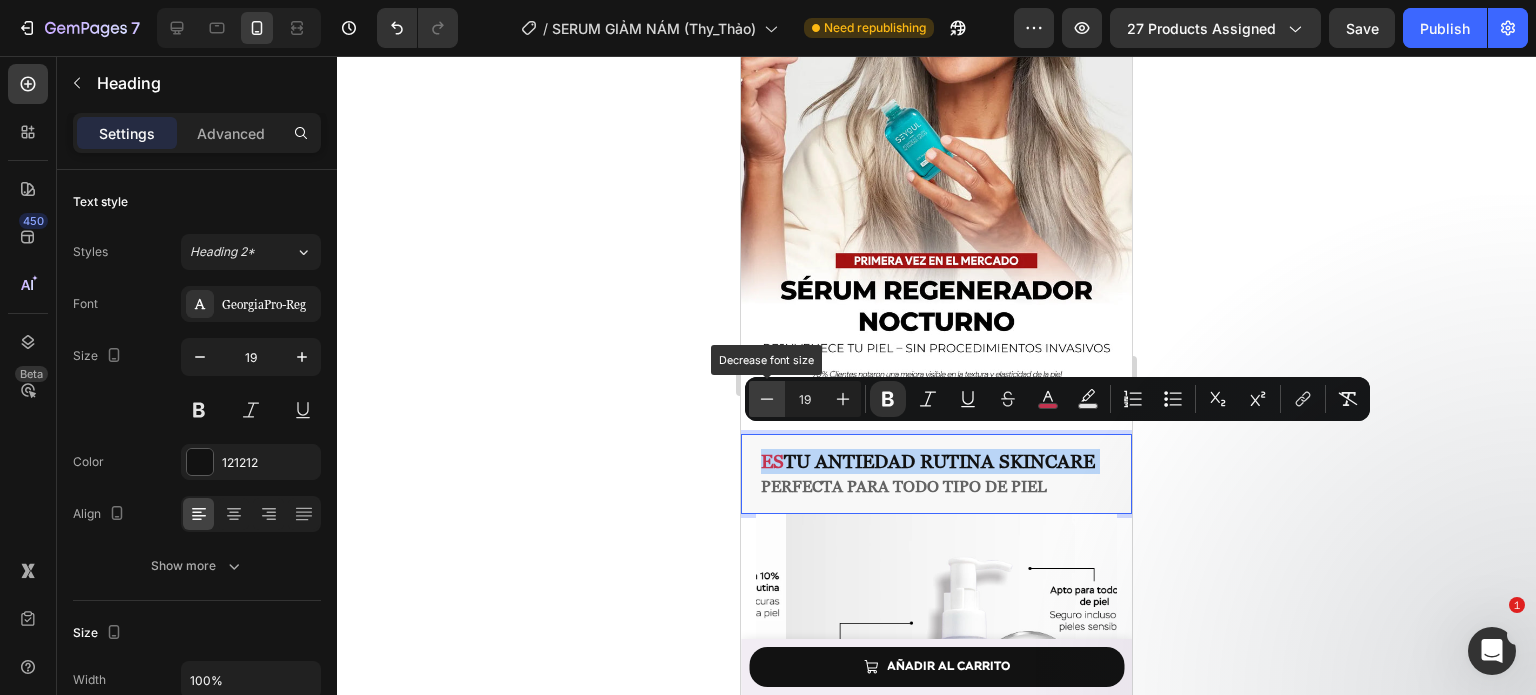 type on "18" 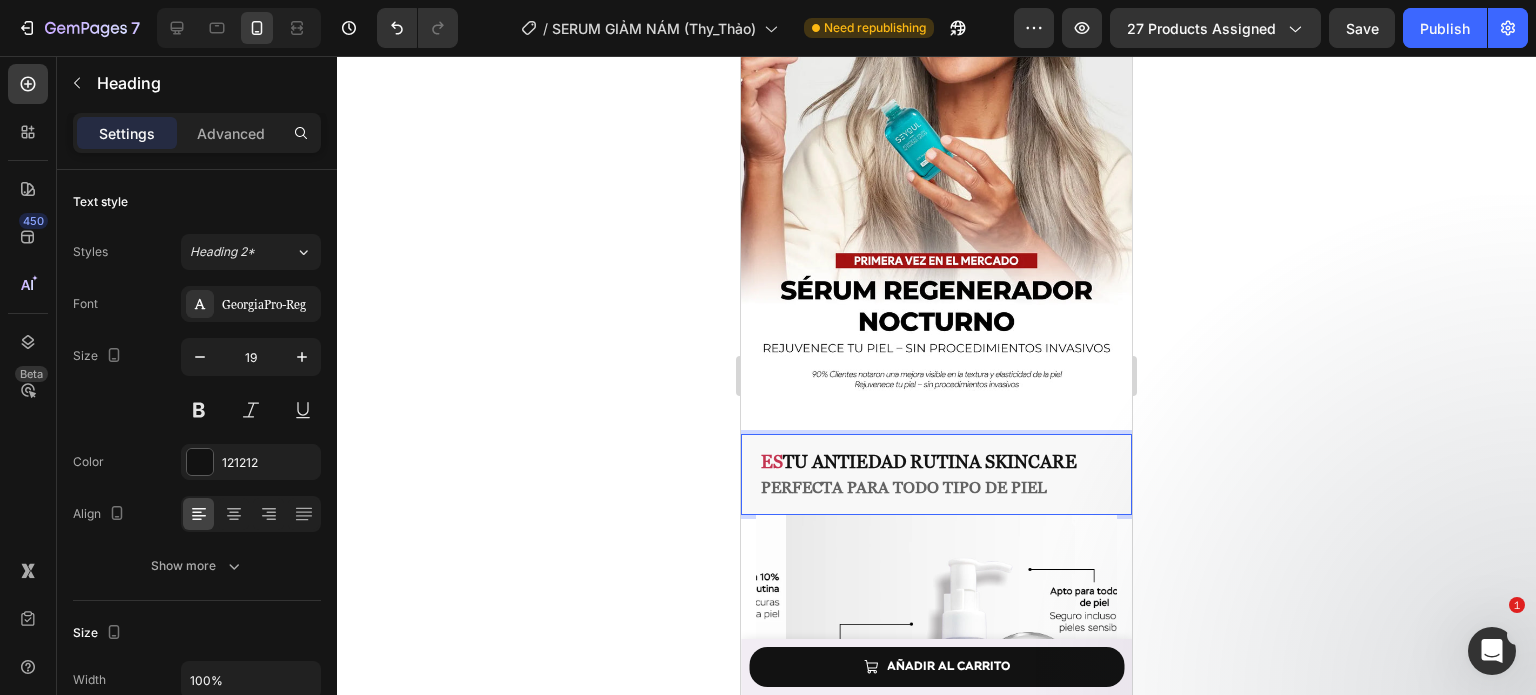 click on "PERFECTA PARA TODO TIPO DE PIEL" at bounding box center [904, 487] 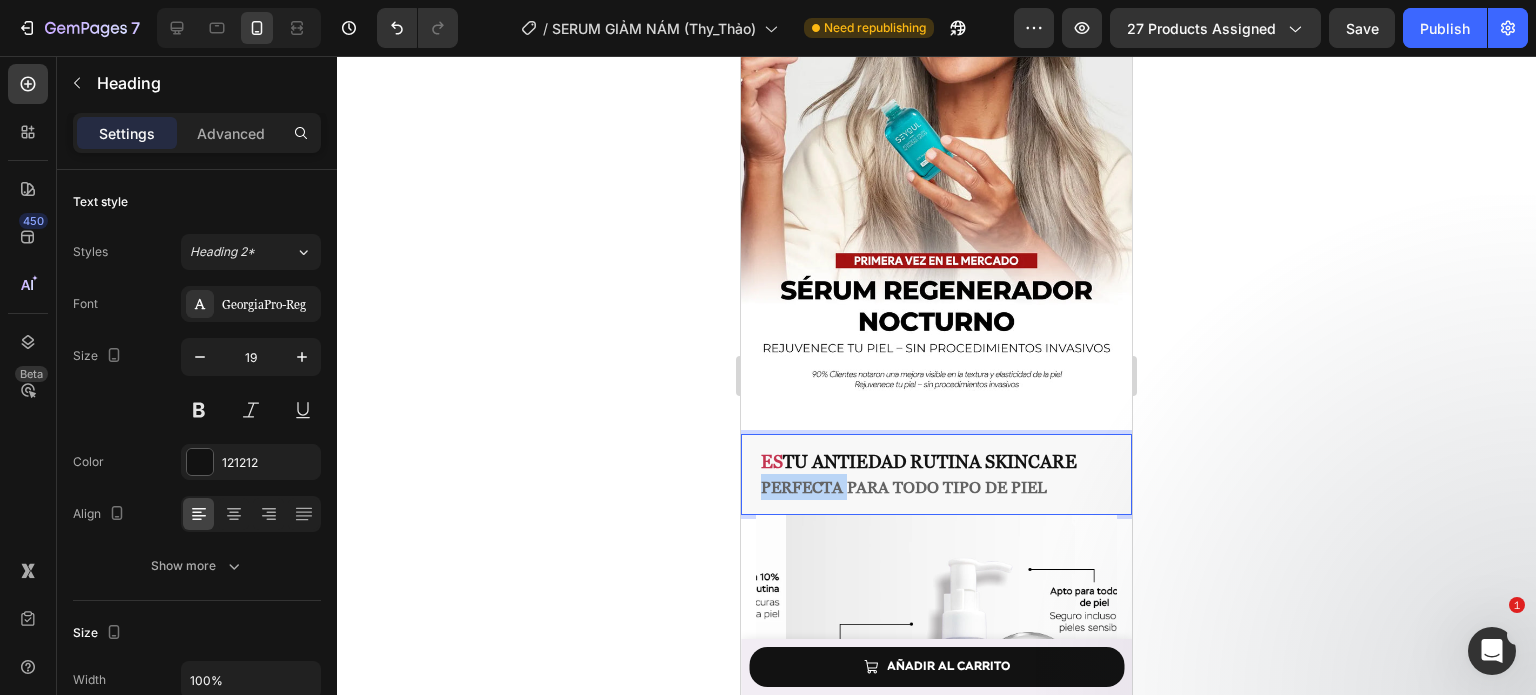 click on "PERFECTA PARA TODO TIPO DE PIEL" at bounding box center [904, 487] 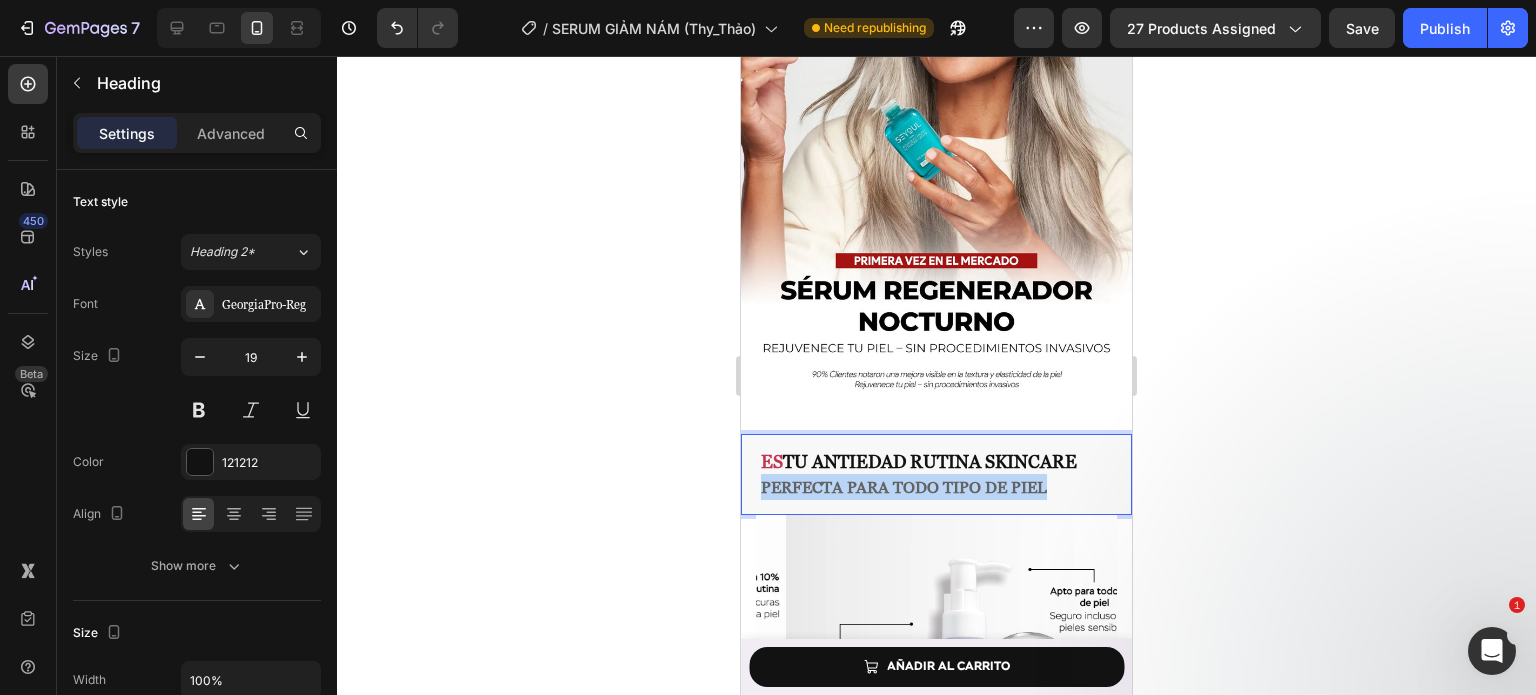 click on "PERFECTA PARA TODO TIPO DE PIEL" at bounding box center [904, 487] 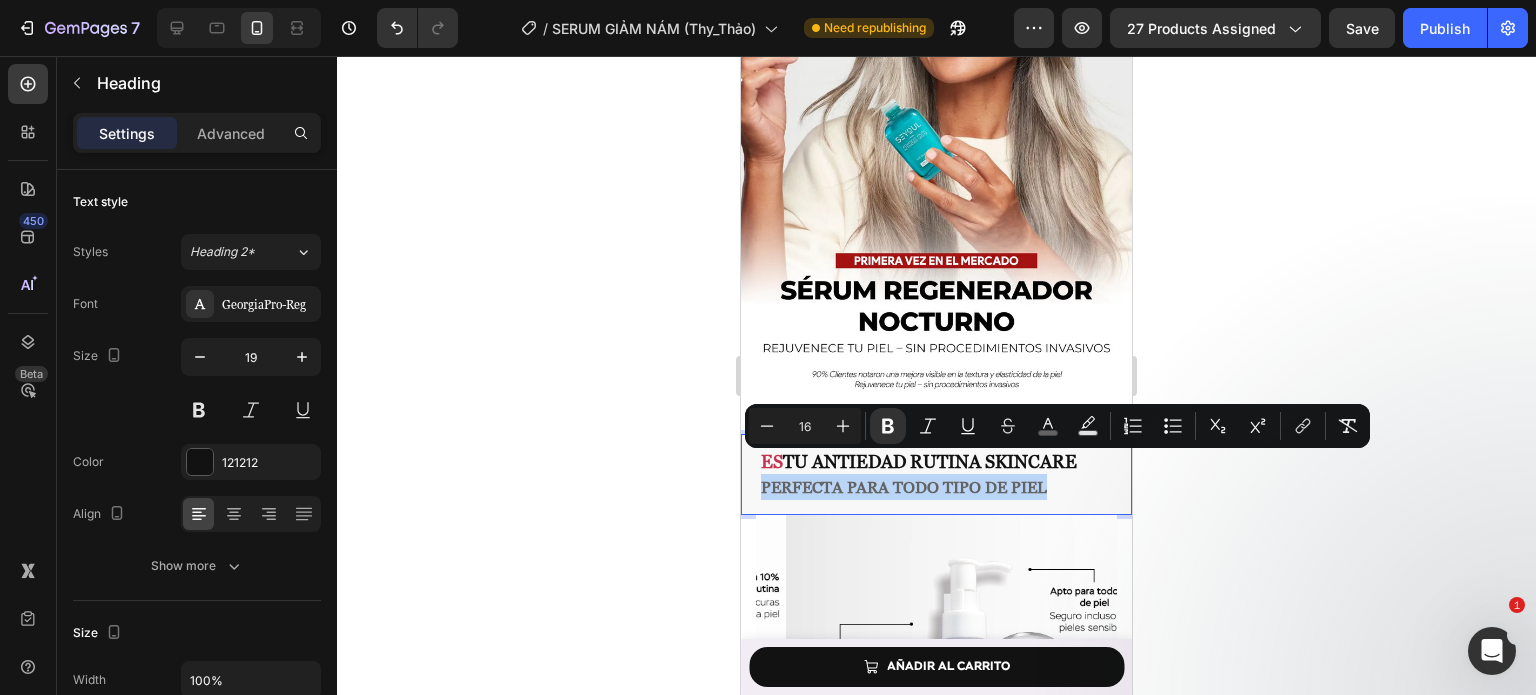 click on "PERFECTA PARA TODO TIPO DE PIEL" at bounding box center (904, 487) 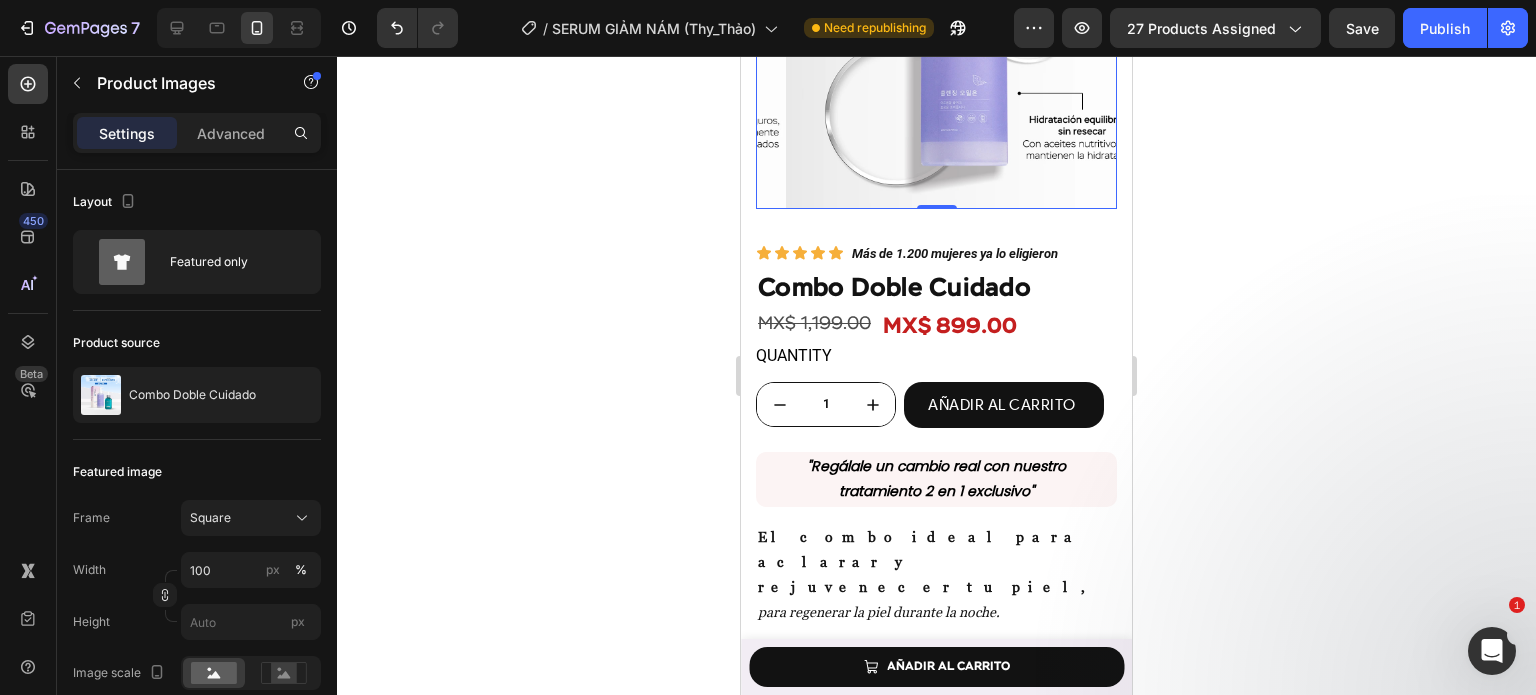 scroll, scrollTop: 2374, scrollLeft: 0, axis: vertical 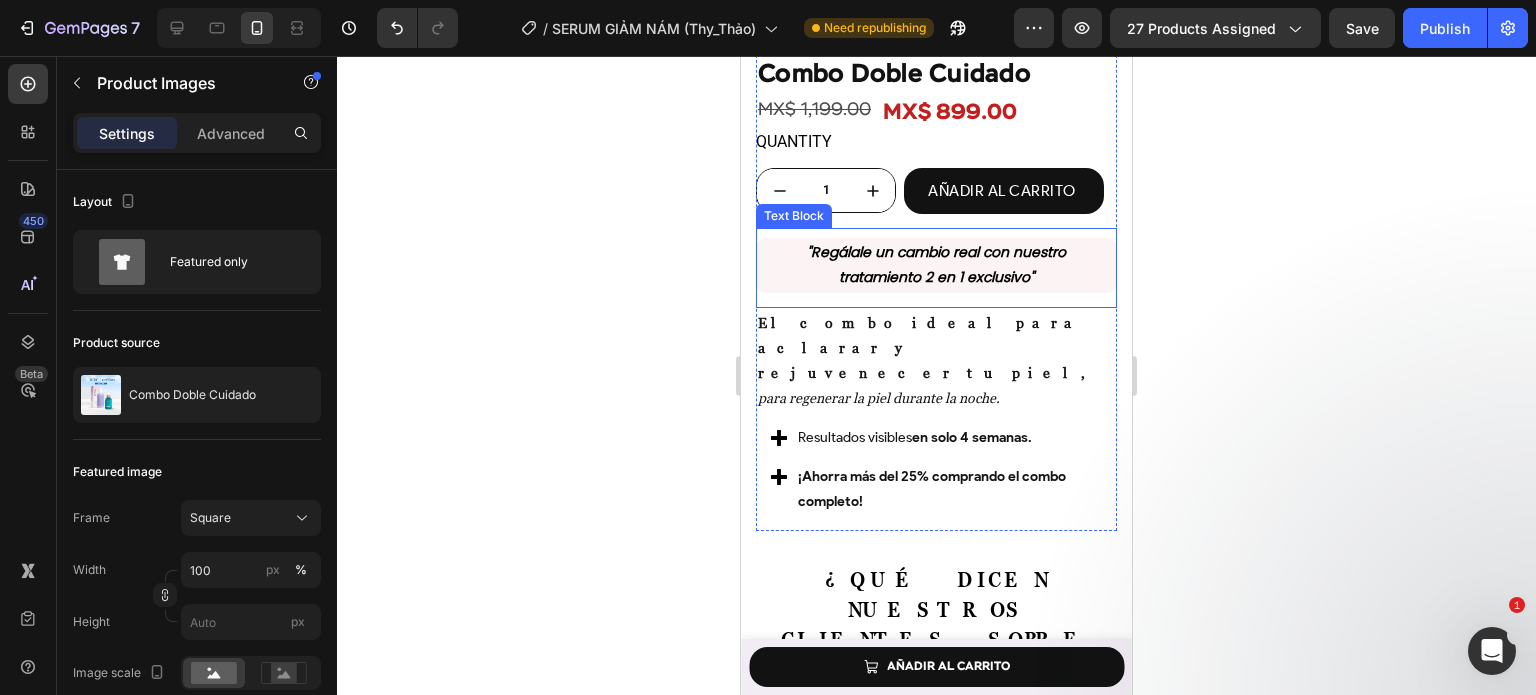 click on ""Regálale un cambio real con nuestro" at bounding box center (936, 252) 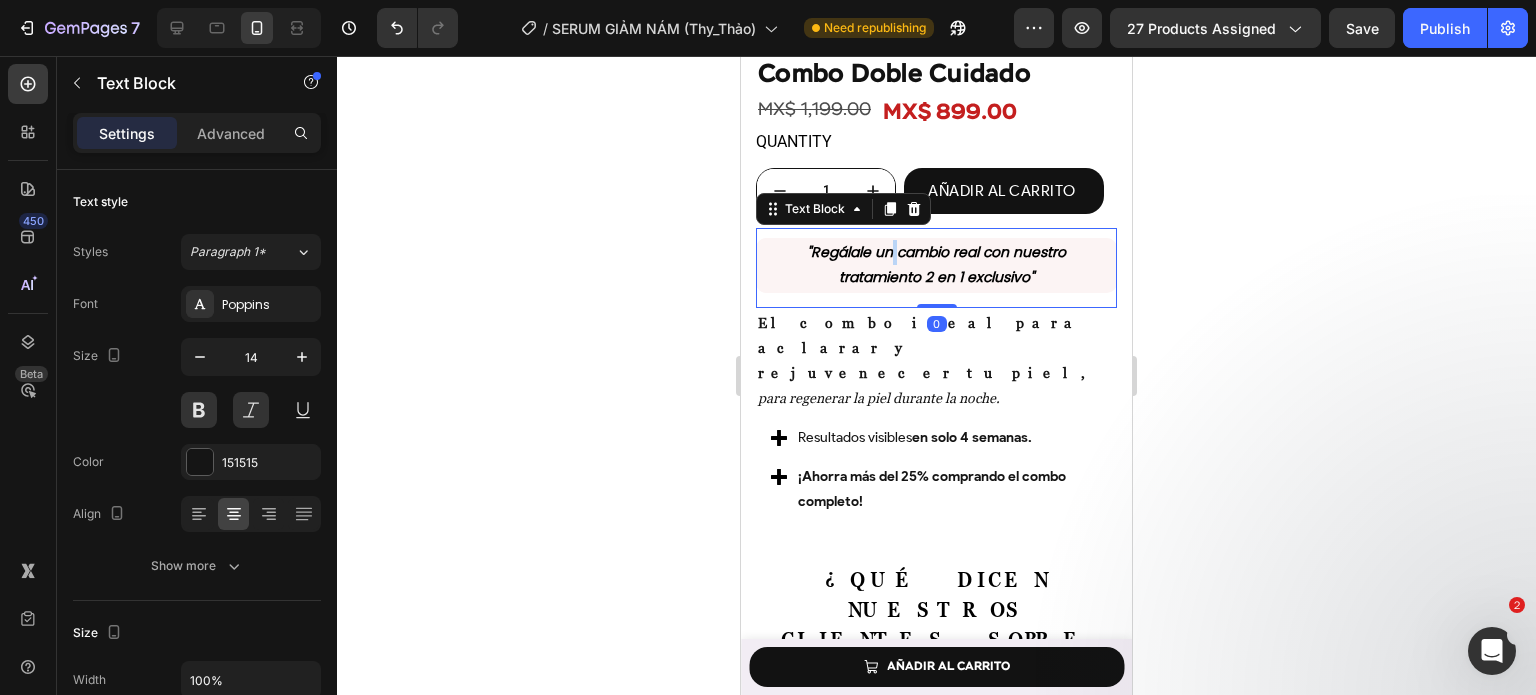 click on ""Regálale un cambio real con nuestro" at bounding box center (936, 252) 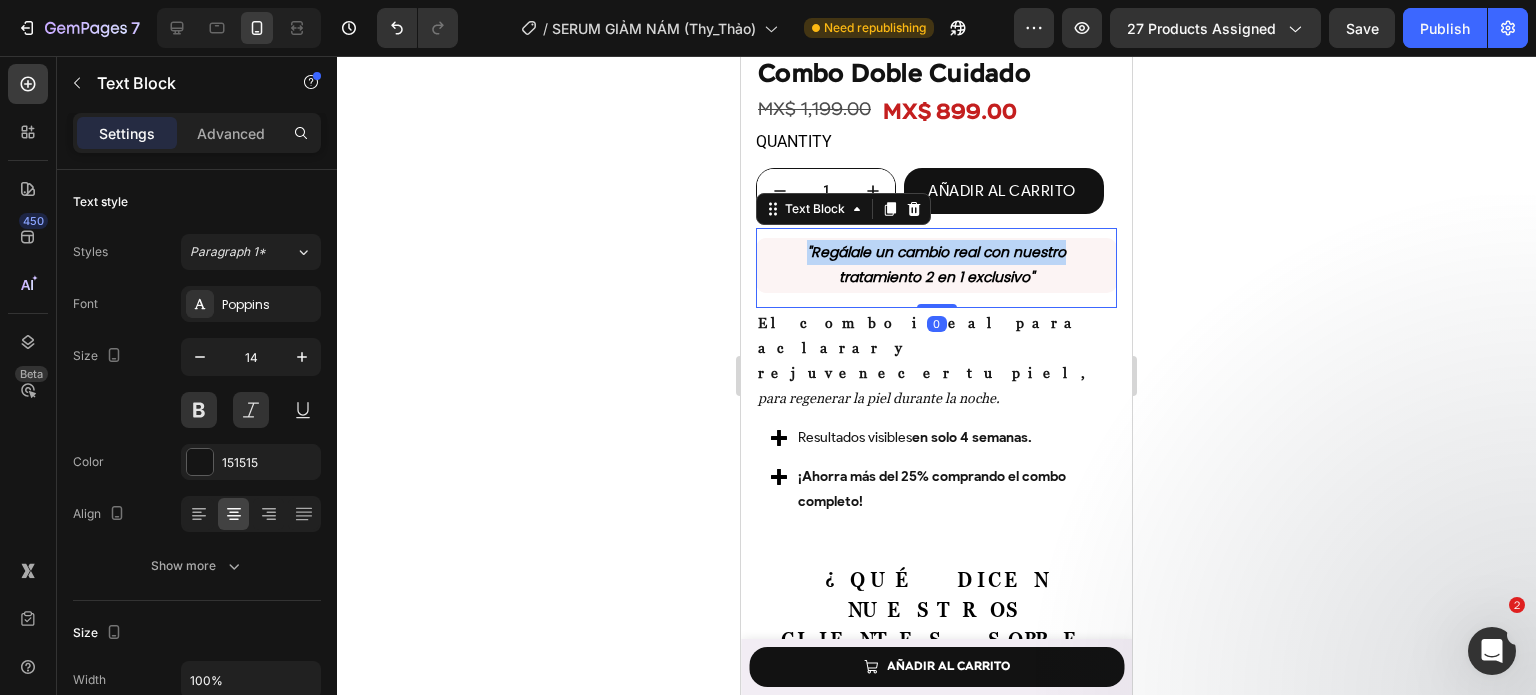 click on ""Regálale un cambio real con nuestro" at bounding box center (936, 252) 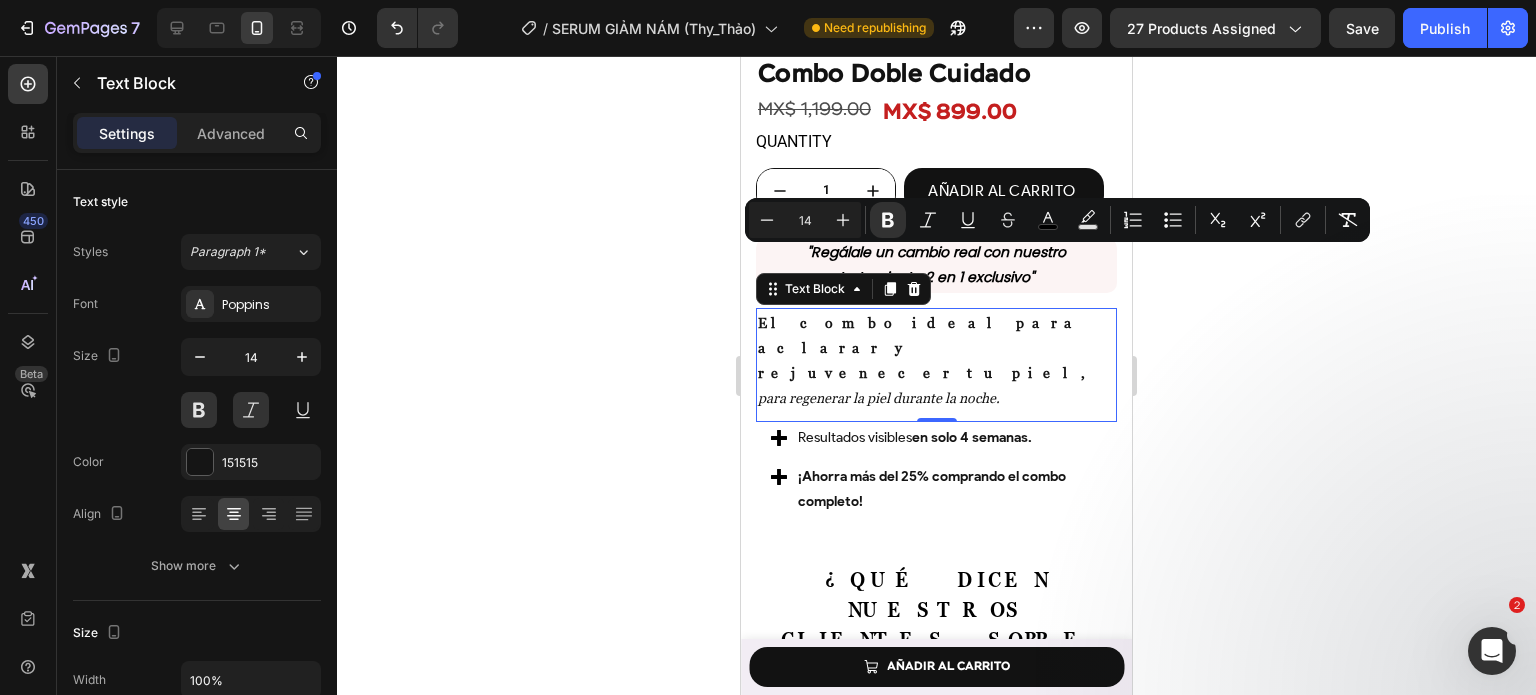click on "El combo ideal para aclarar y rejuvenecer tu piel,   para regenerar la piel durante la noche." at bounding box center [936, 360] 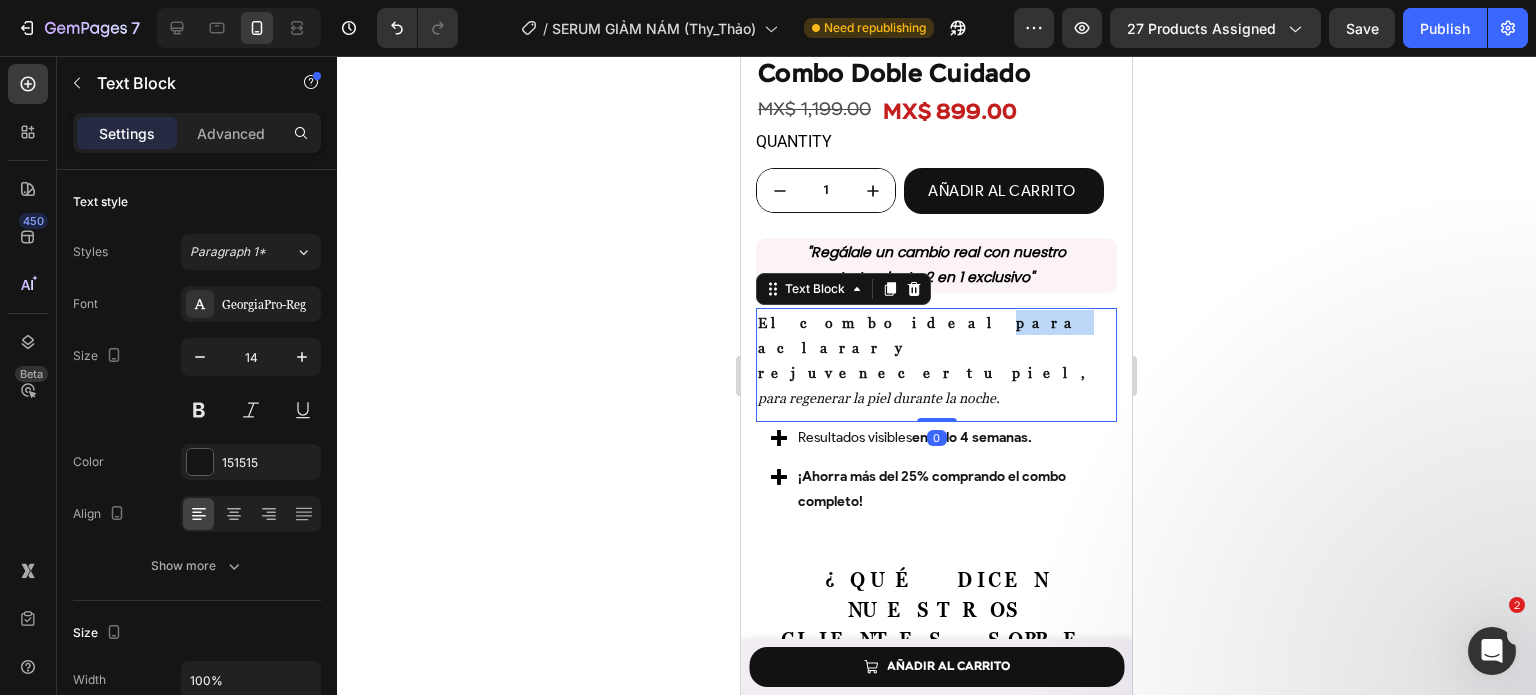 click on "El combo ideal para aclarar y rejuvenecer tu piel,   para regenerar la piel durante la noche." at bounding box center (936, 360) 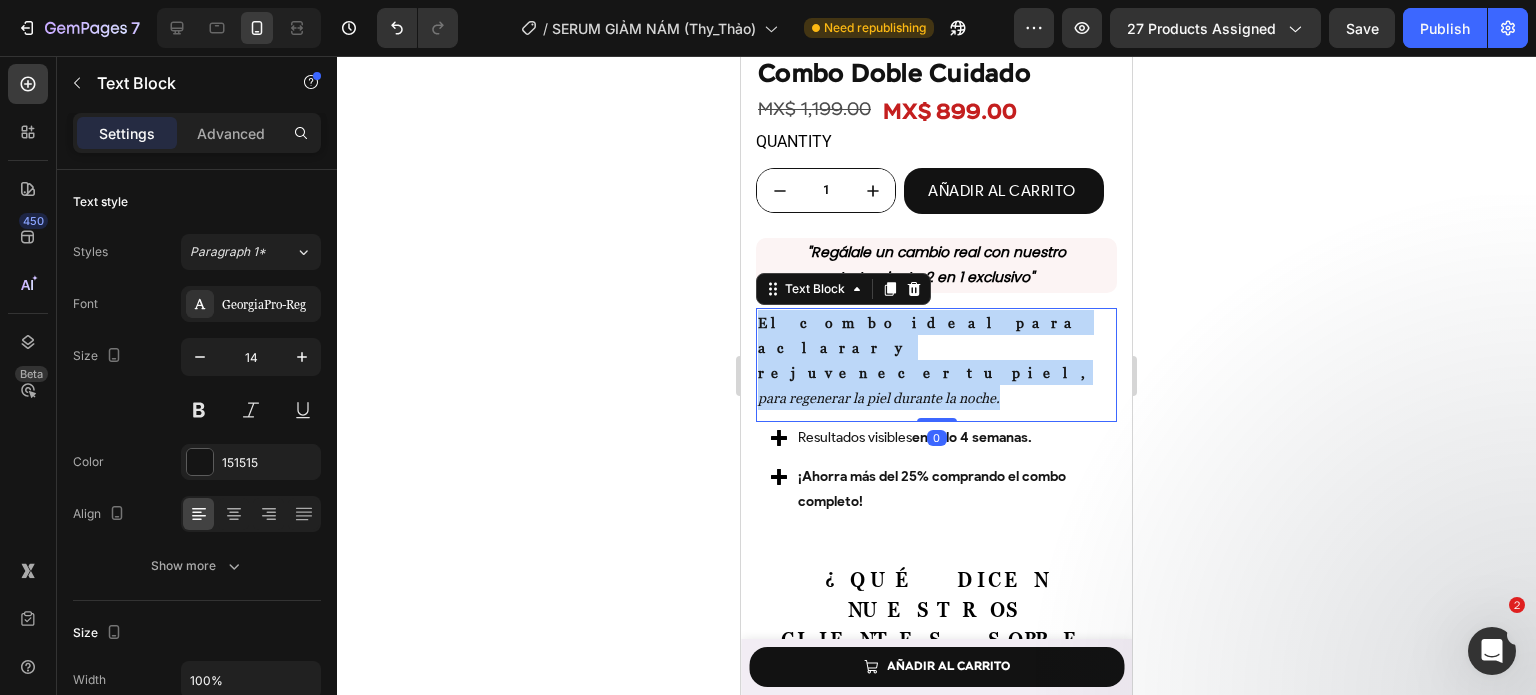 click on "El combo ideal para aclarar y rejuvenecer tu piel,   para regenerar la piel durante la noche." at bounding box center (936, 360) 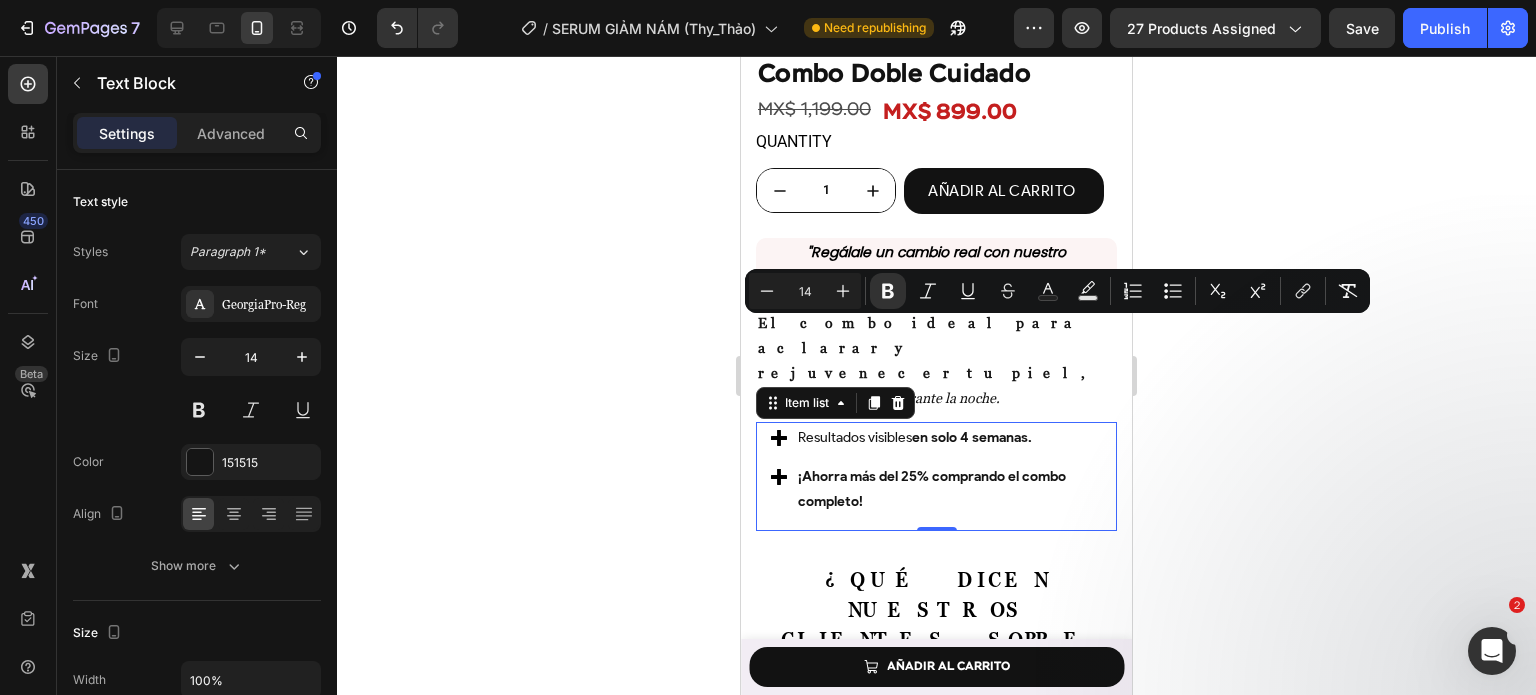 click on "Resultados visibles  en solo 4 semanas." at bounding box center (948, 437) 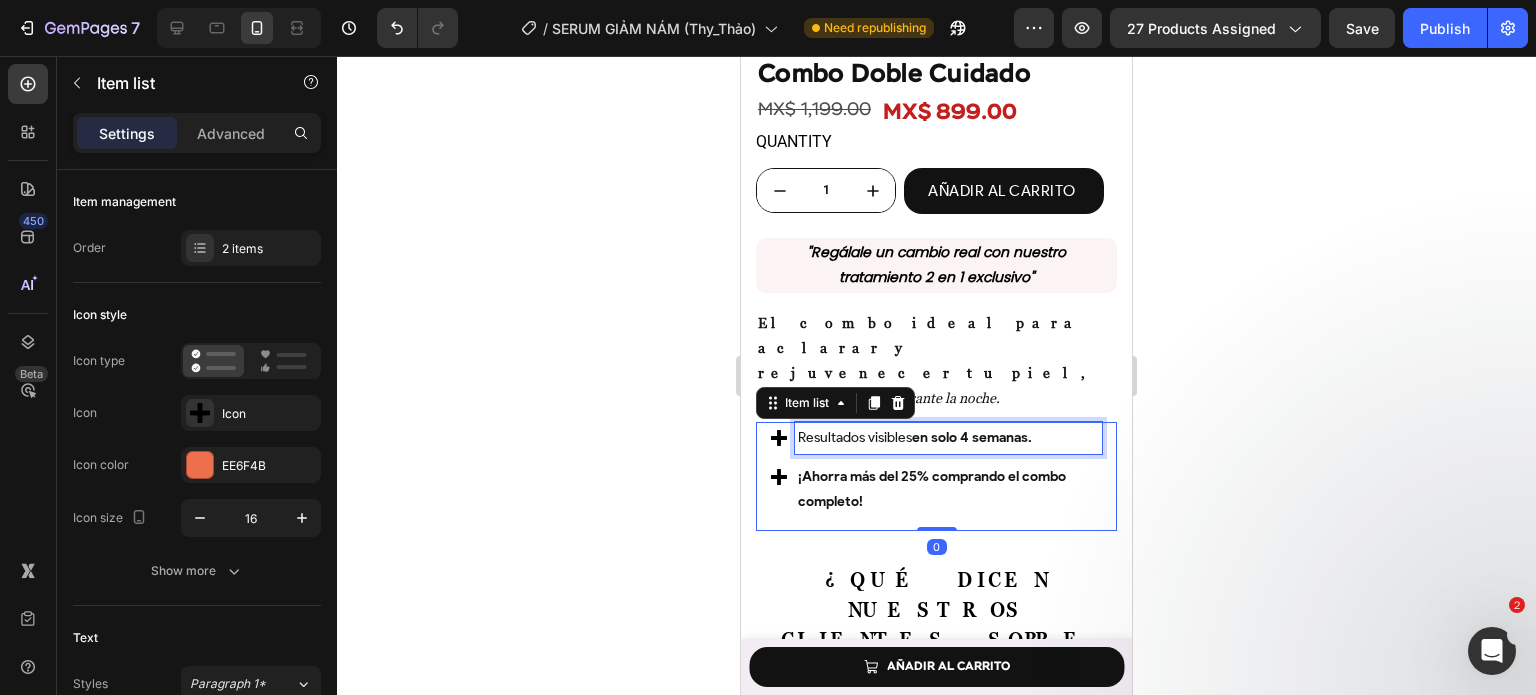click on "Resultados visibles  en solo 4 semanas." at bounding box center [948, 437] 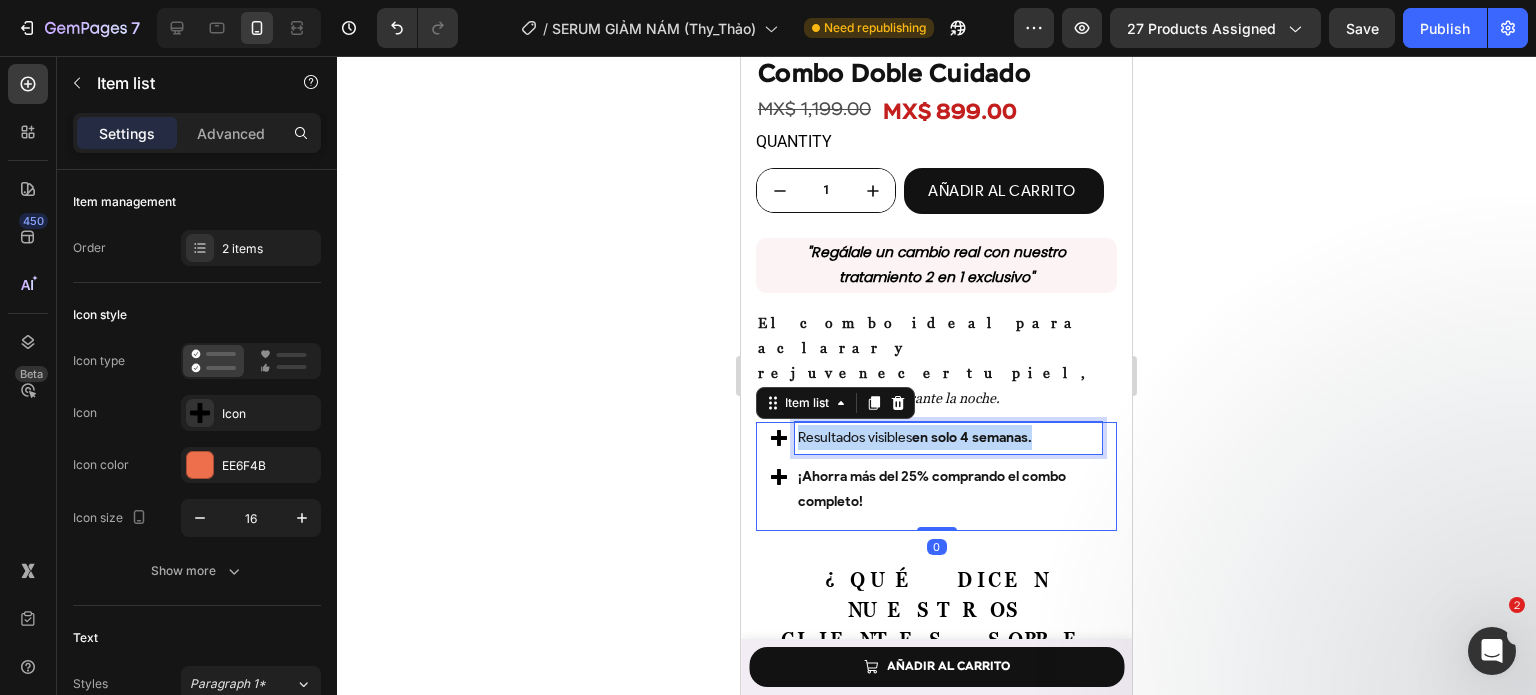 click on "Resultados visibles  en solo 4 semanas." at bounding box center [948, 437] 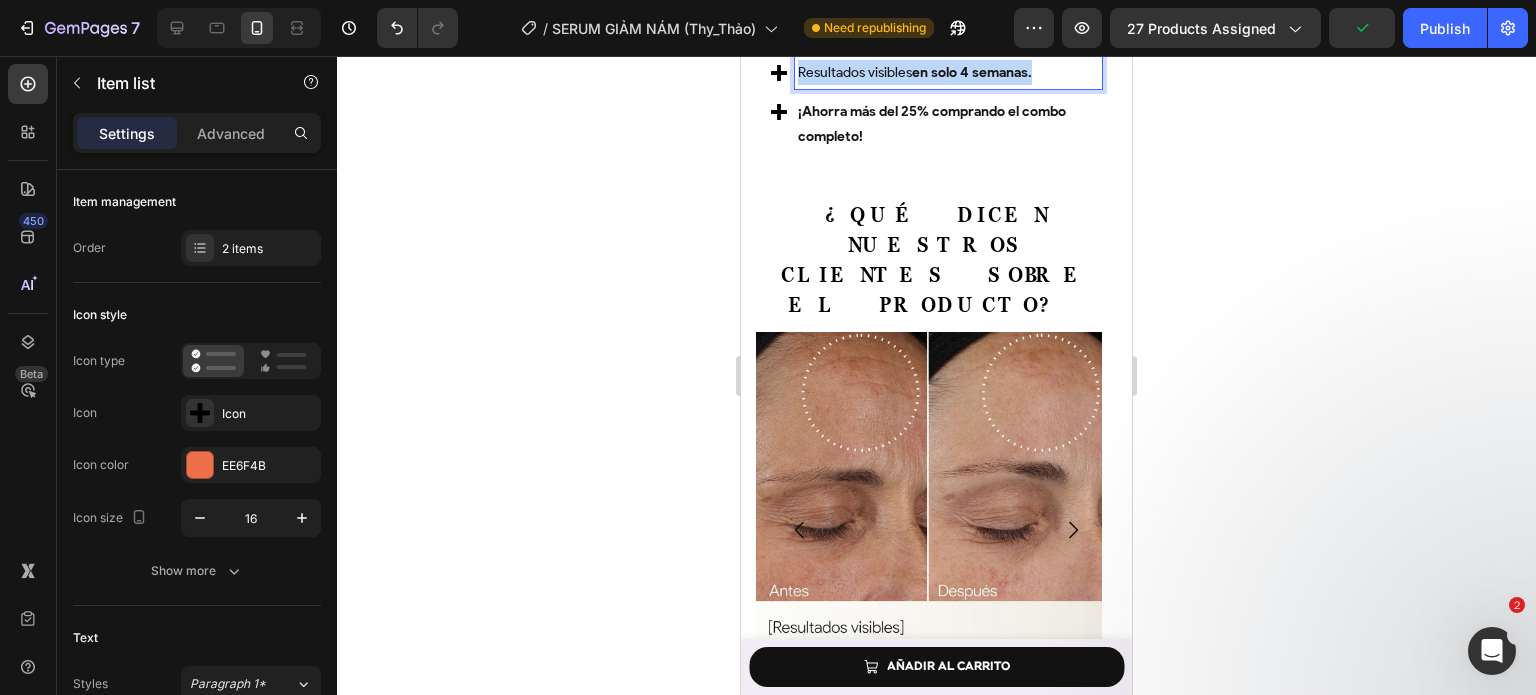scroll, scrollTop: 2740, scrollLeft: 0, axis: vertical 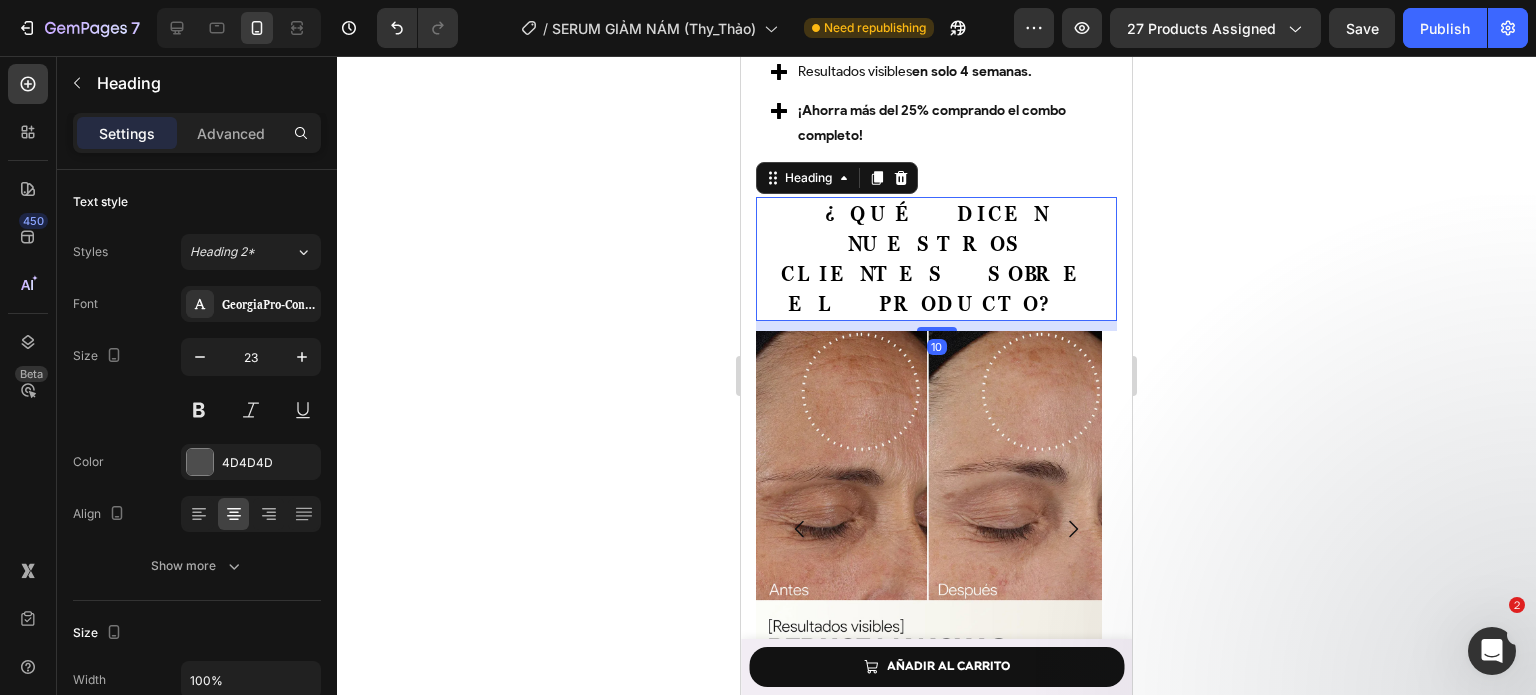 click on "¿Qué dicen nuestros clientes sobre el producto?" at bounding box center (937, 258) 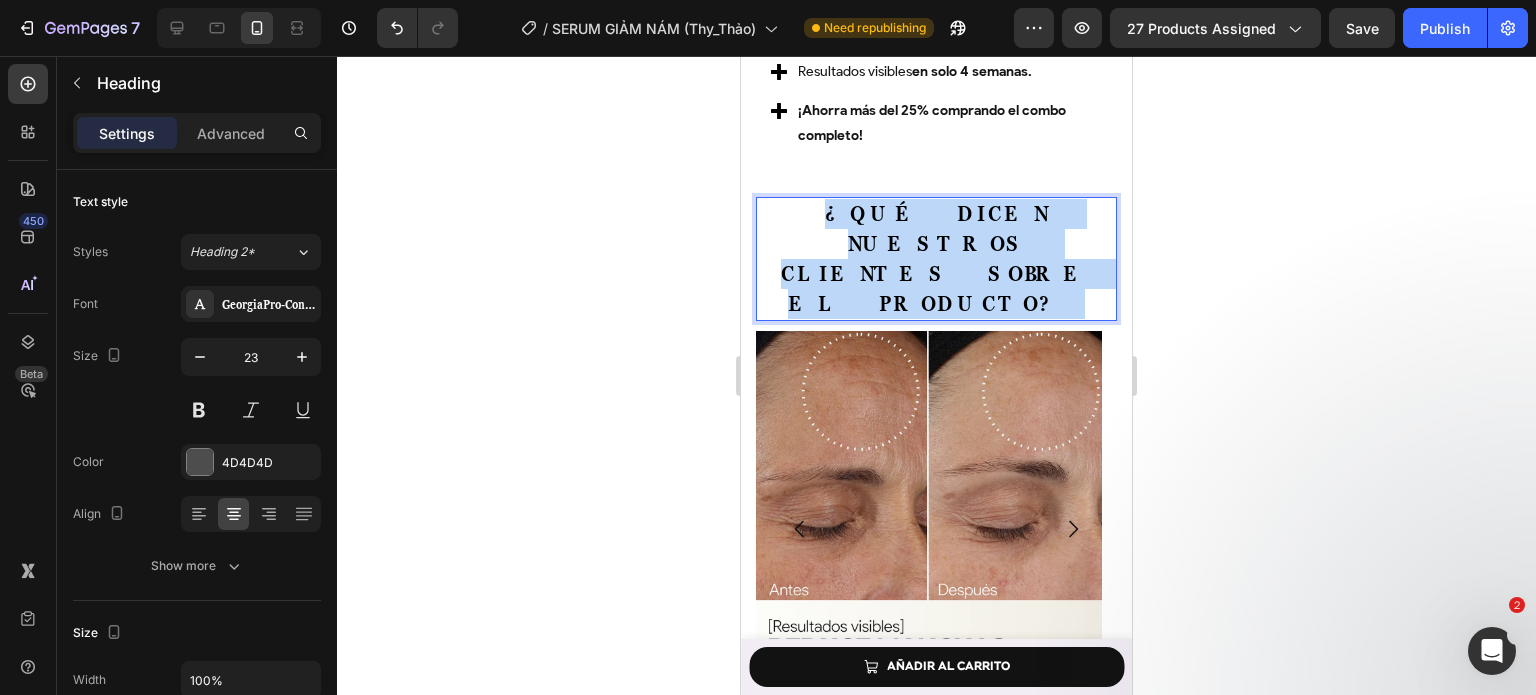 click on "¿Qué dicen nuestros clientes sobre el producto?" at bounding box center [937, 258] 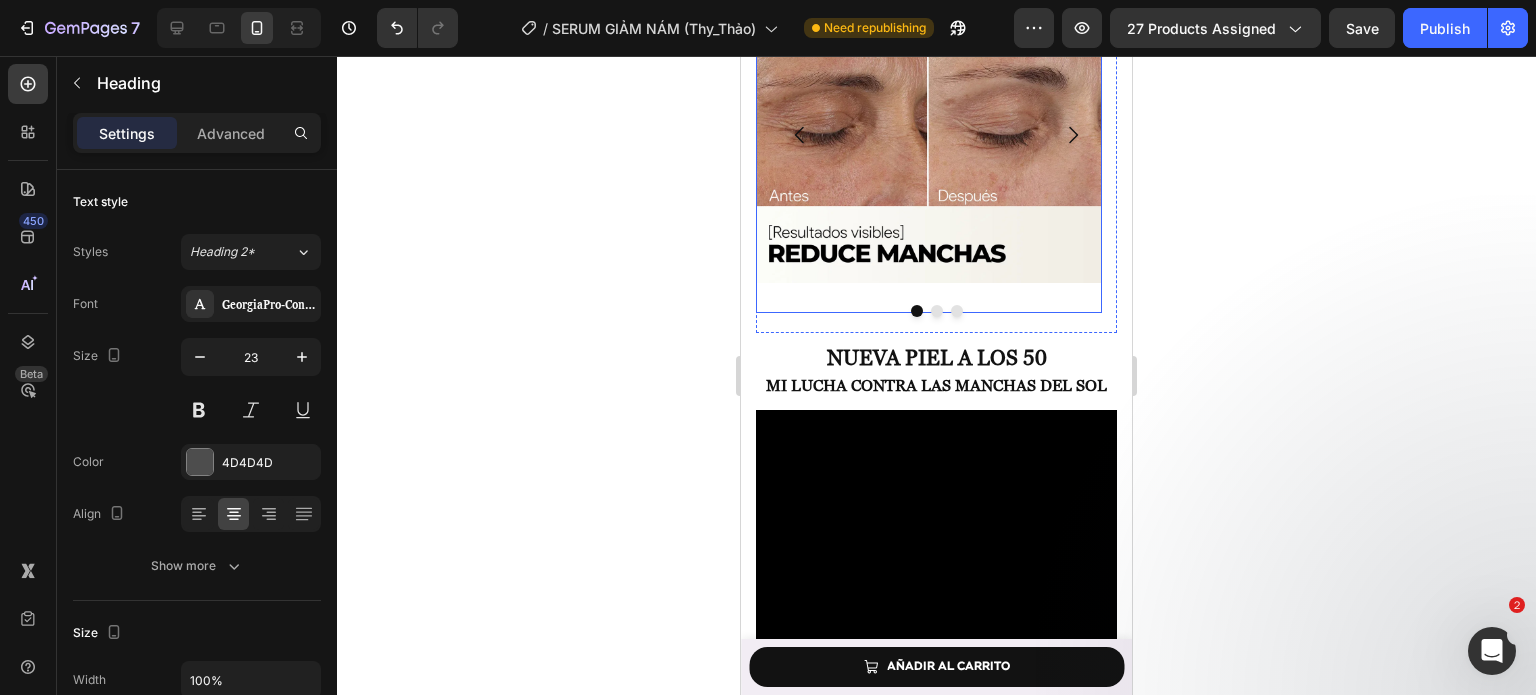scroll, scrollTop: 3102, scrollLeft: 0, axis: vertical 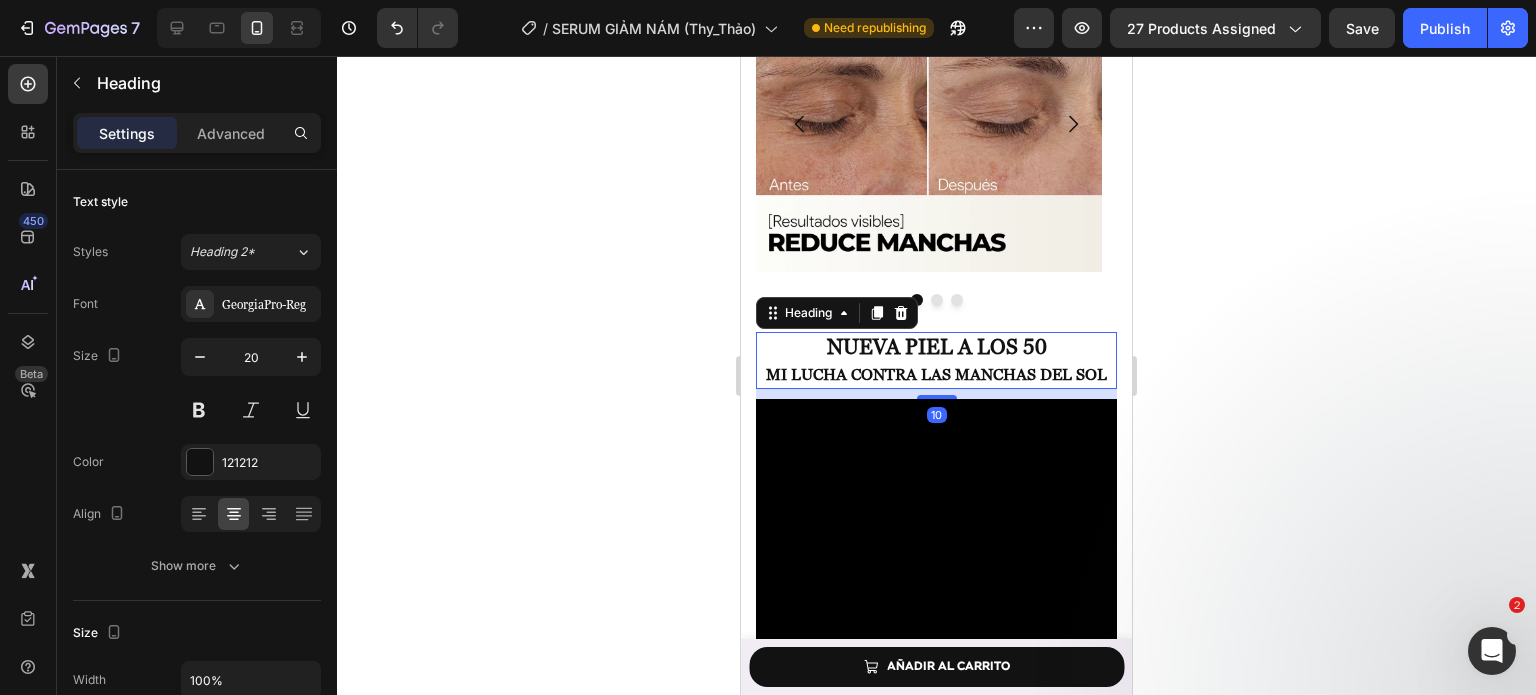 click on "Mi Lucha contra las Manchas del Sol" at bounding box center (936, 374) 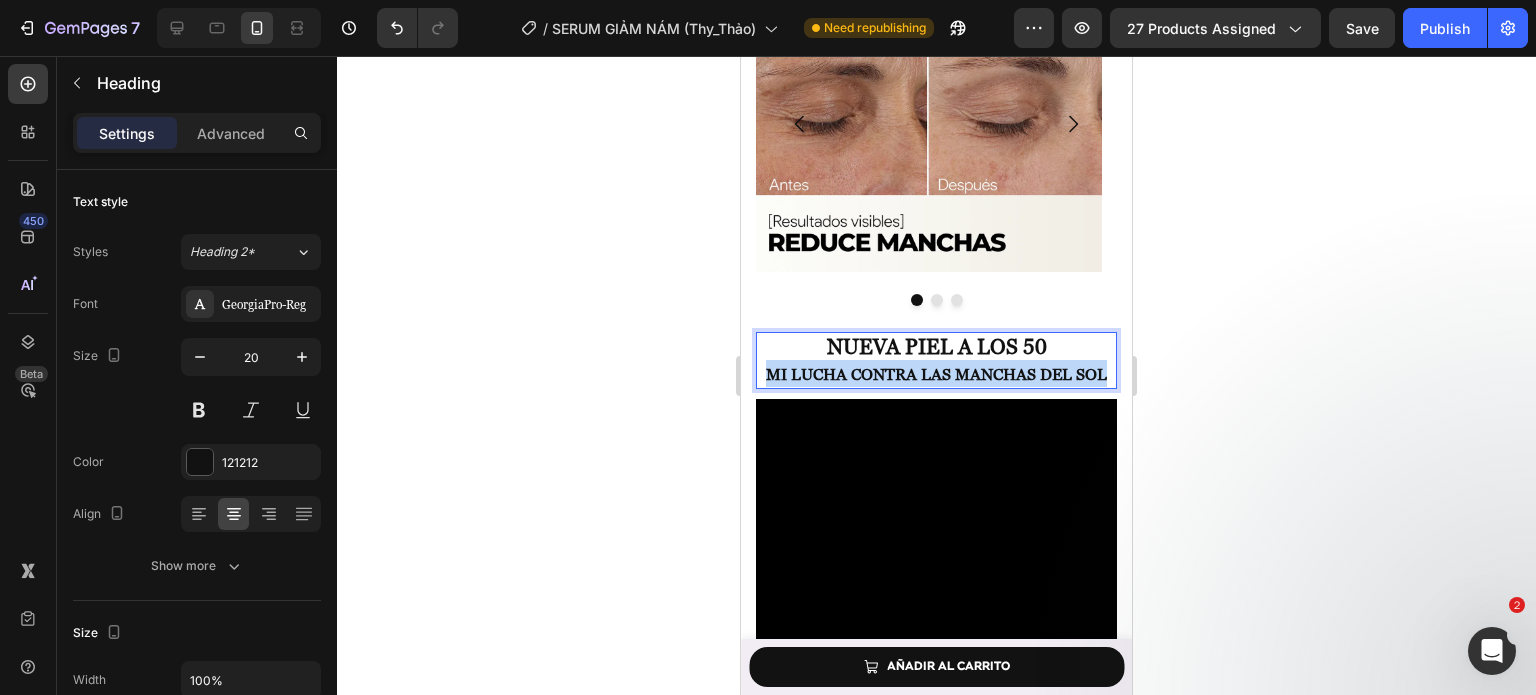 click on "Mi Lucha contra las Manchas del Sol" at bounding box center (936, 374) 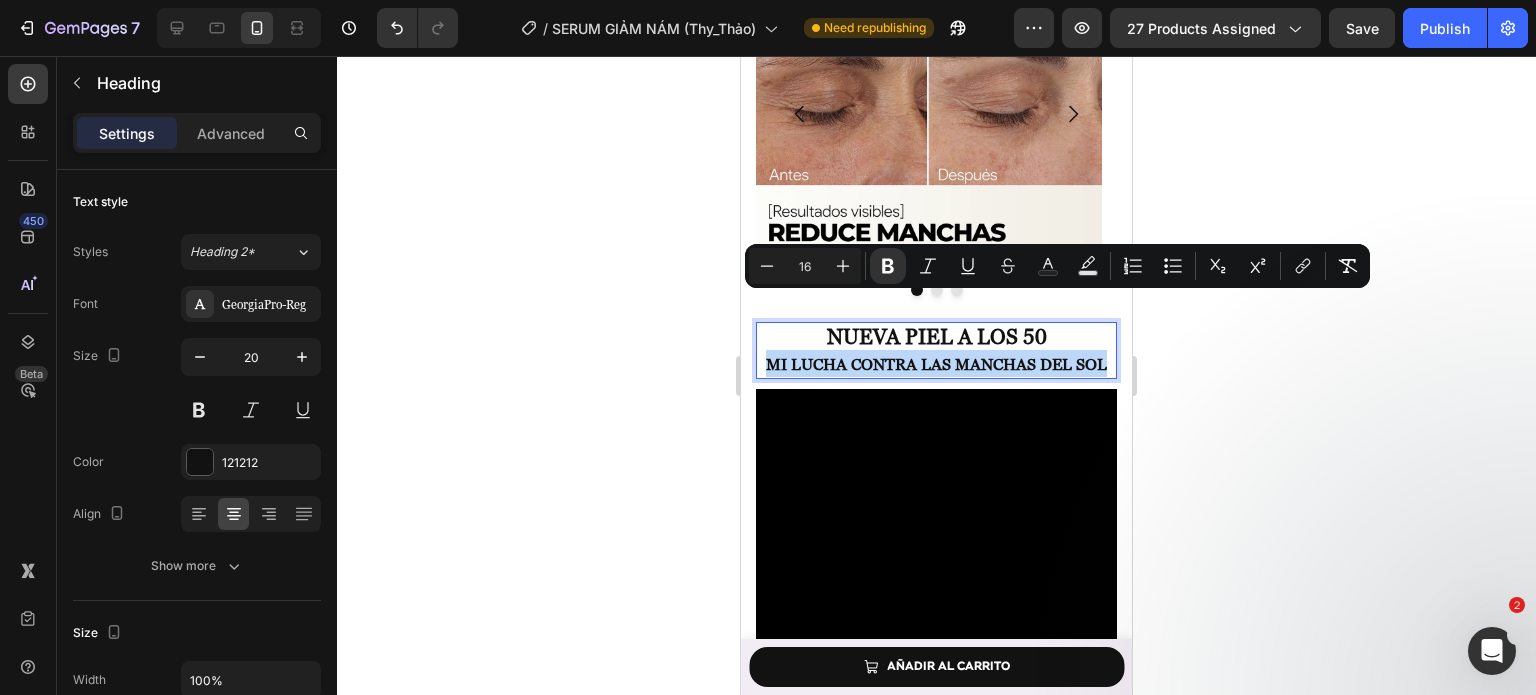 scroll, scrollTop: 3116, scrollLeft: 0, axis: vertical 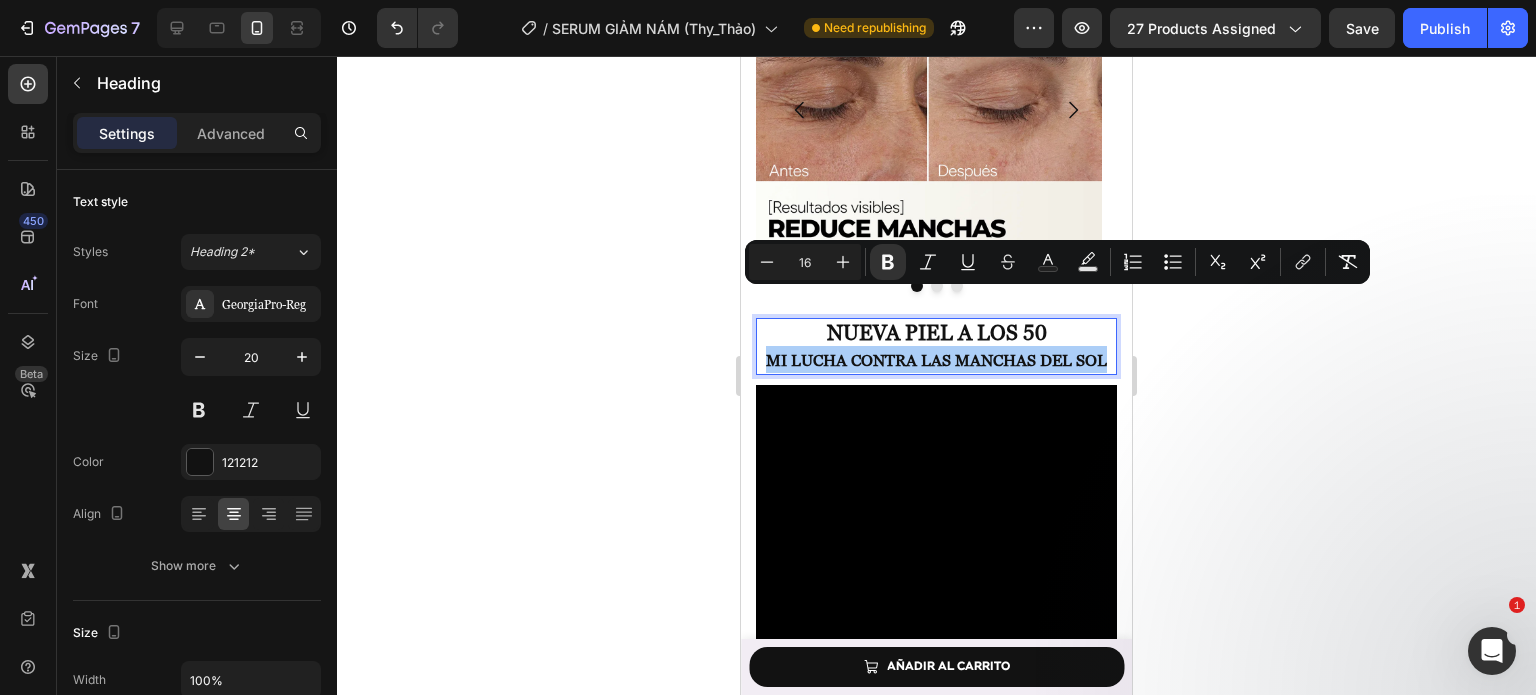 click 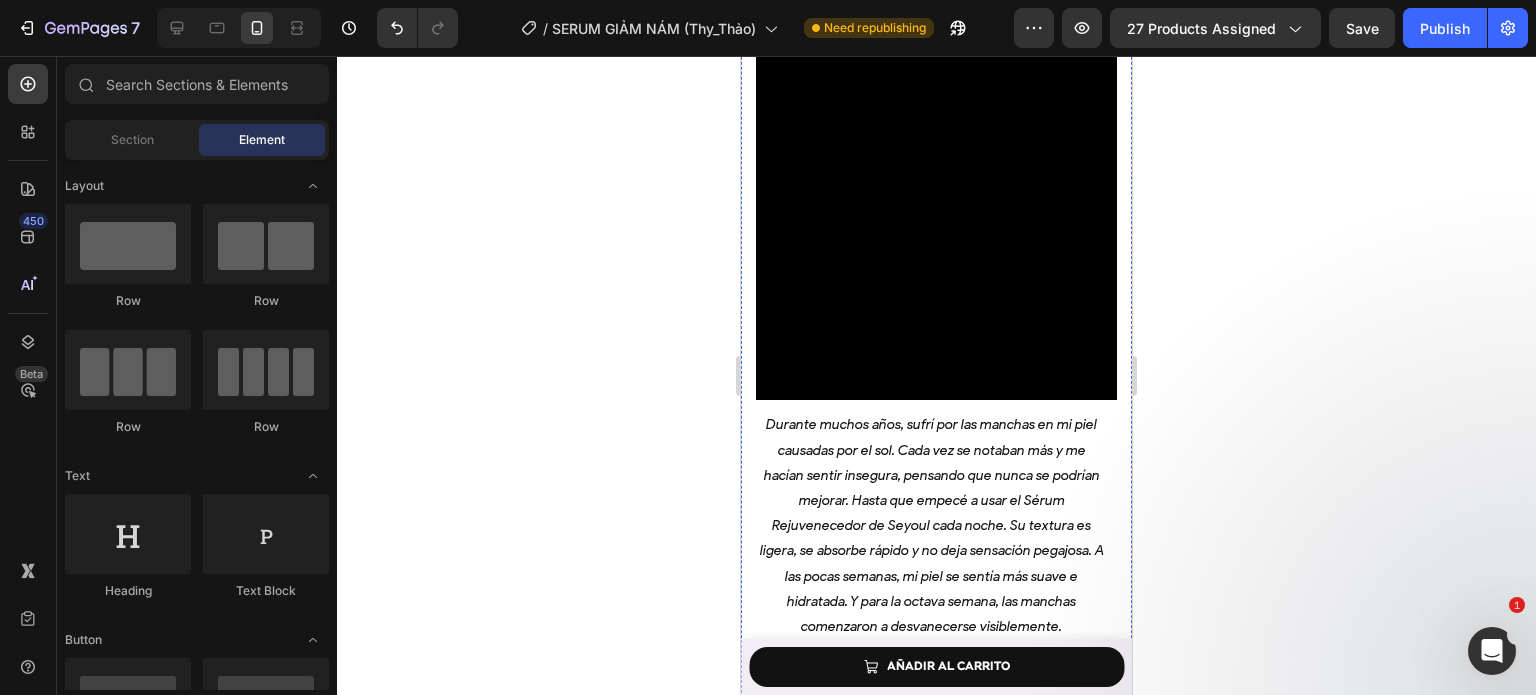 scroll, scrollTop: 3404, scrollLeft: 0, axis: vertical 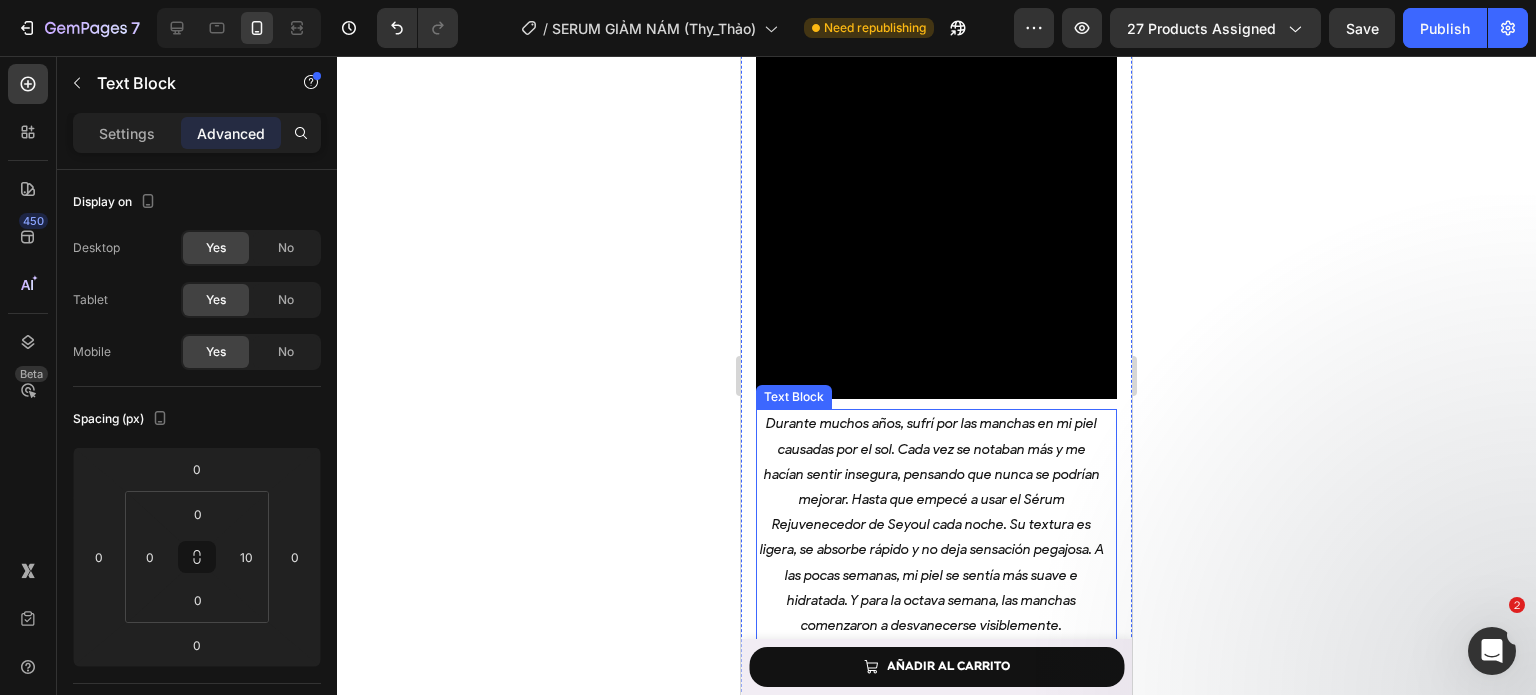 click on "Durante muchos años, sufrí por las manchas en mi piel causadas por el sol. Cada vez se notaban más y me hacían sentir insegura, pensando que nunca se podrían mejorar. Hasta que empecé a usar el Sérum Rejuvenecedor de Seyoul cada noche. Su textura es ligera, se absorbe rápido y no deja sensación pegajosa. A las pocas semanas, mi piel se sentía más suave e hidratada. Y para la octava semana, las manchas comenzaron a desvanecerse visiblemente." at bounding box center [931, 524] 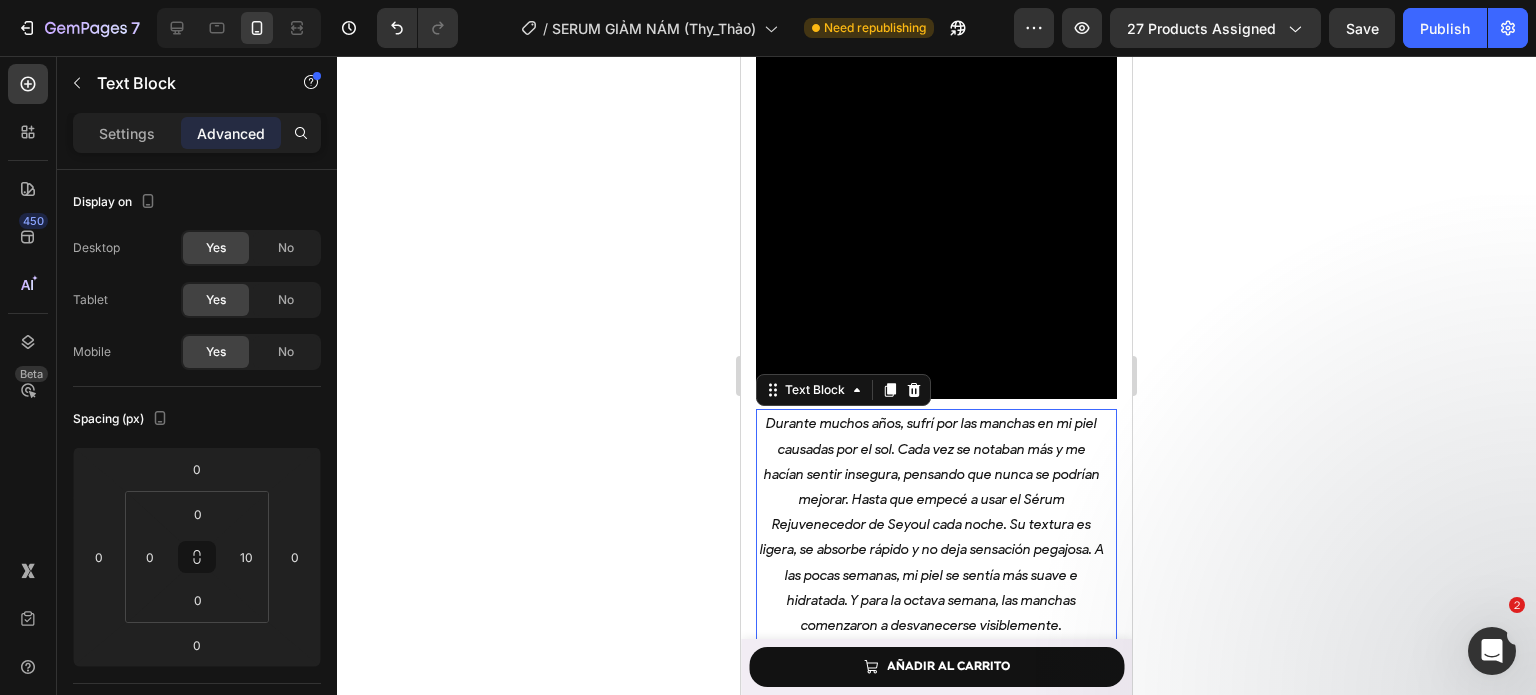 click on "Durante muchos años, sufrí por las manchas en mi piel causadas por el sol. Cada vez se notaban más y me hacían sentir insegura, pensando que nunca se podrían mejorar. Hasta que empecé a usar el Sérum Rejuvenecedor de Seyoul cada noche. Su textura es ligera, se absorbe rápido y no deja sensación pegajosa. A las pocas semanas, mi piel se sentía más suave e hidratada. Y para la octava semana, las manchas comenzaron a desvanecerse visiblemente." at bounding box center [931, 524] 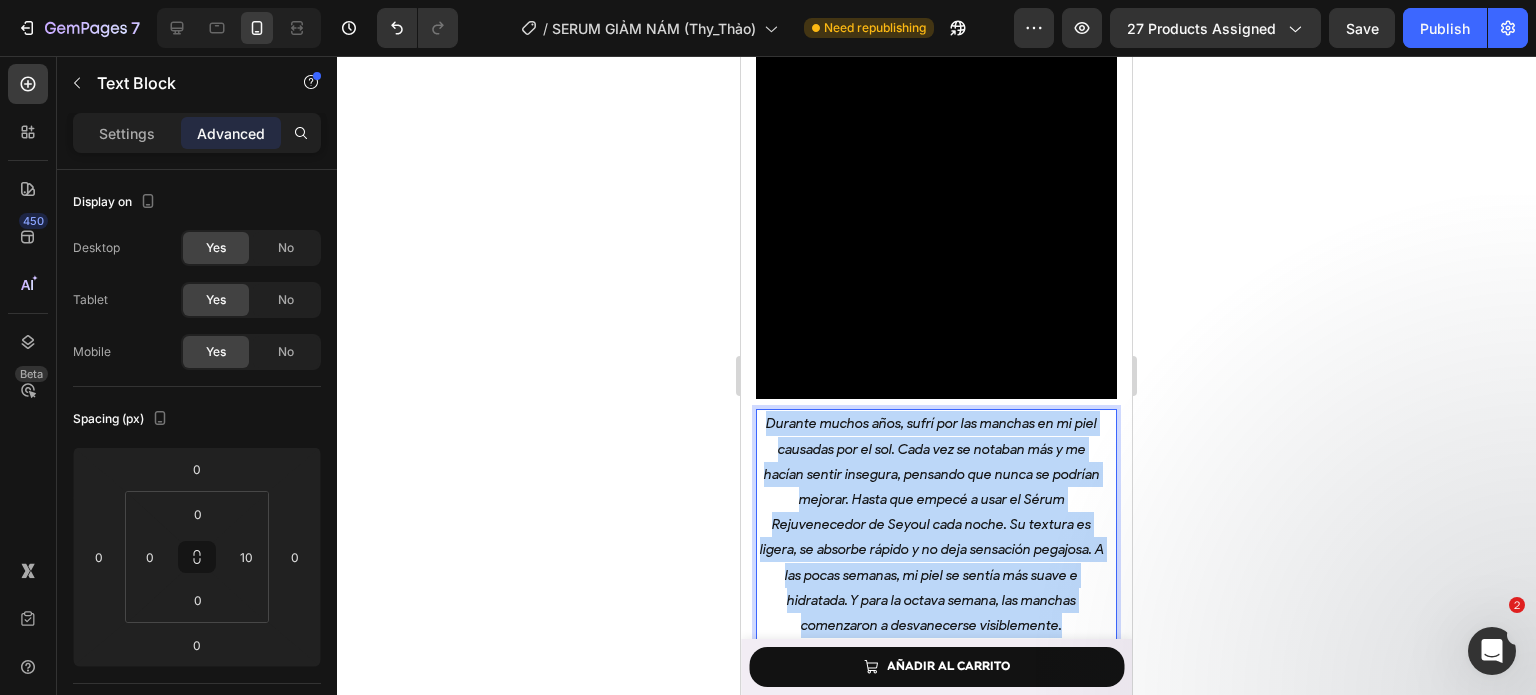 click on "Durante muchos años, sufrí por las manchas en mi piel causadas por el sol. Cada vez se notaban más y me hacían sentir insegura, pensando que nunca se podrían mejorar. Hasta que empecé a usar el Sérum Rejuvenecedor de Seyoul cada noche. Su textura es ligera, se absorbe rápido y no deja sensación pegajosa. A las pocas semanas, mi piel se sentía más suave e hidratada. Y para la octava semana, las manchas comenzaron a desvanecerse visiblemente." at bounding box center (931, 524) 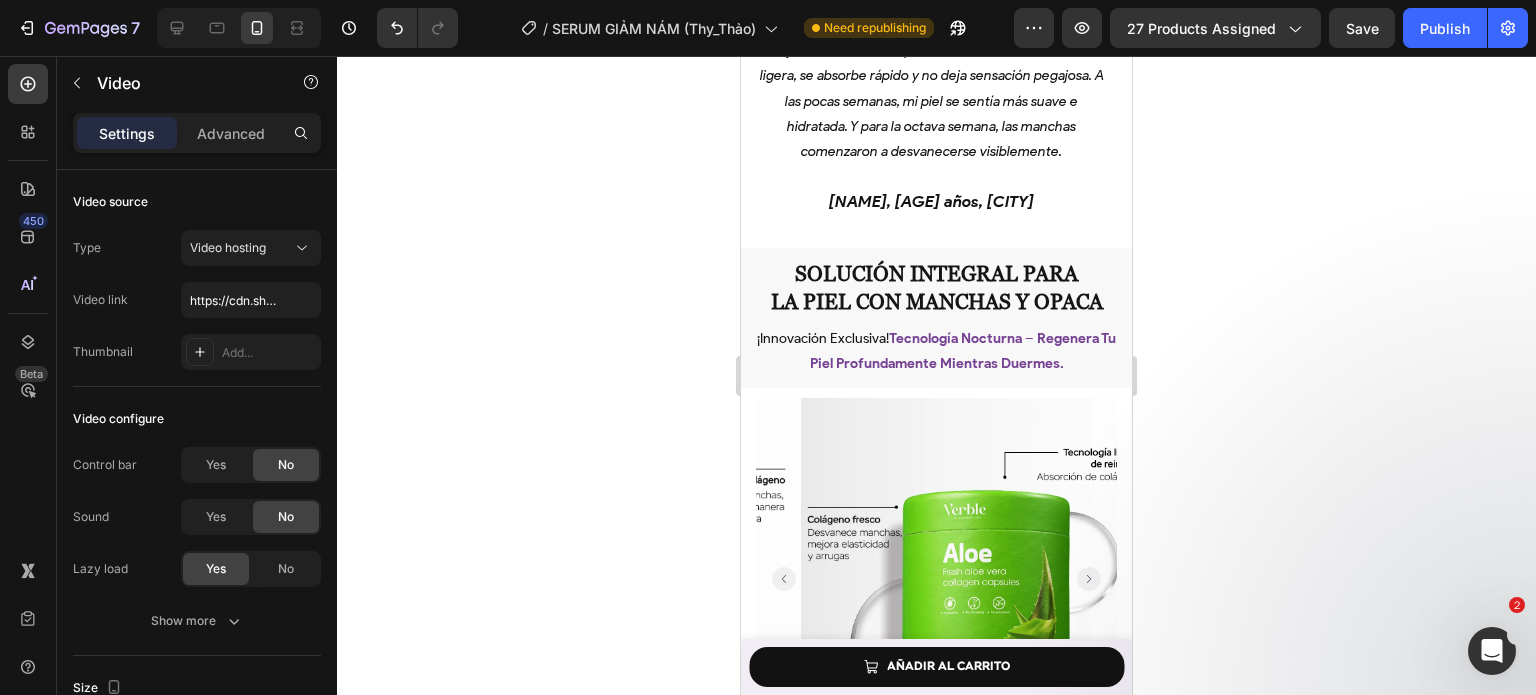 scroll, scrollTop: 3904, scrollLeft: 0, axis: vertical 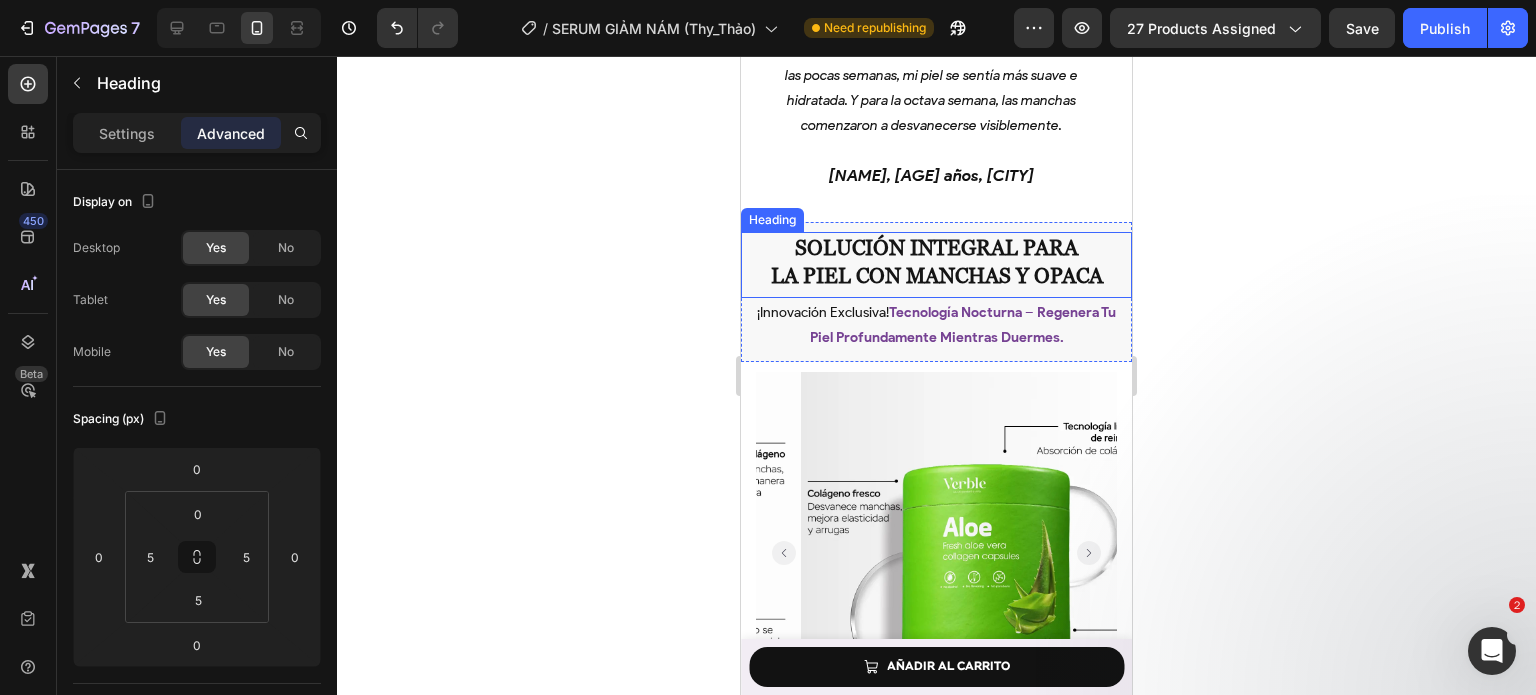 click on "Solución Integral para  la Piel con Manchas y Opaca" at bounding box center (936, 262) 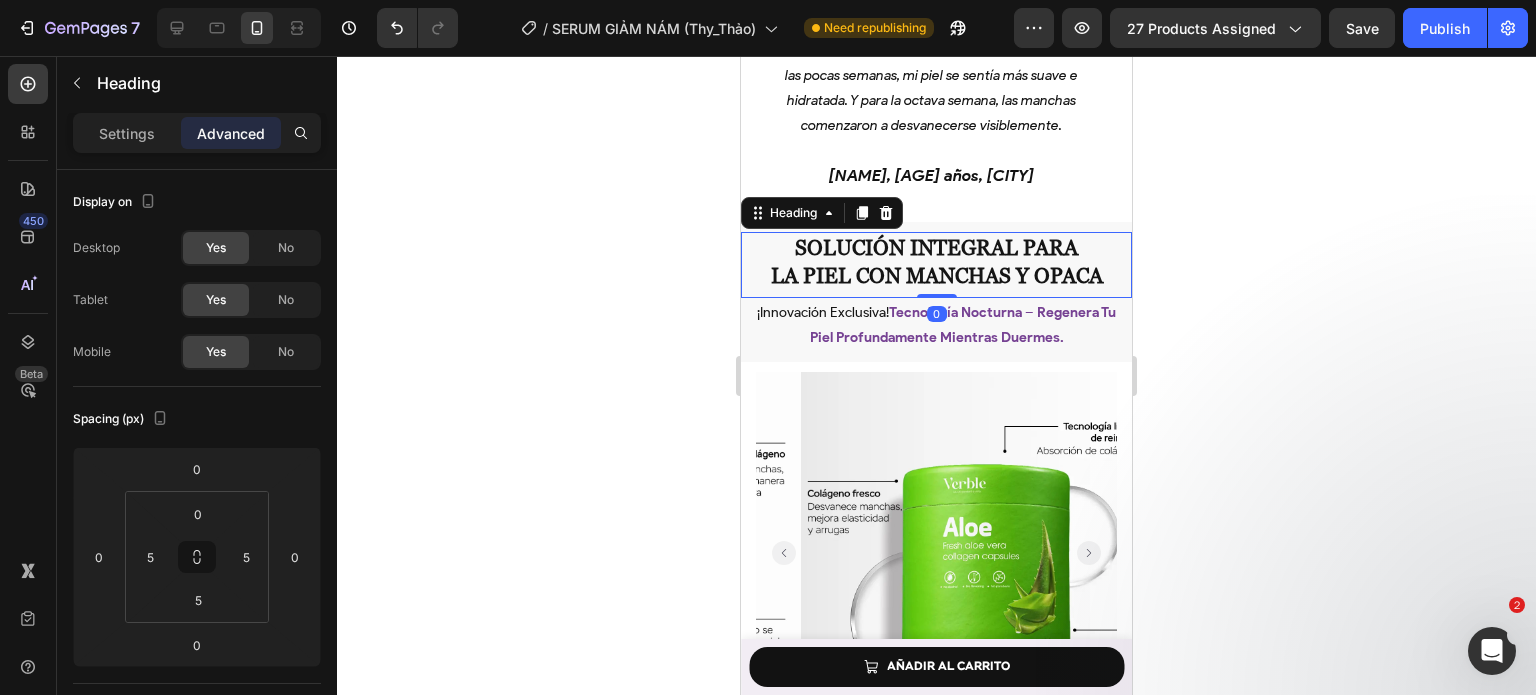 click on "Solución Integral para  la Piel con Manchas y Opaca" at bounding box center [936, 262] 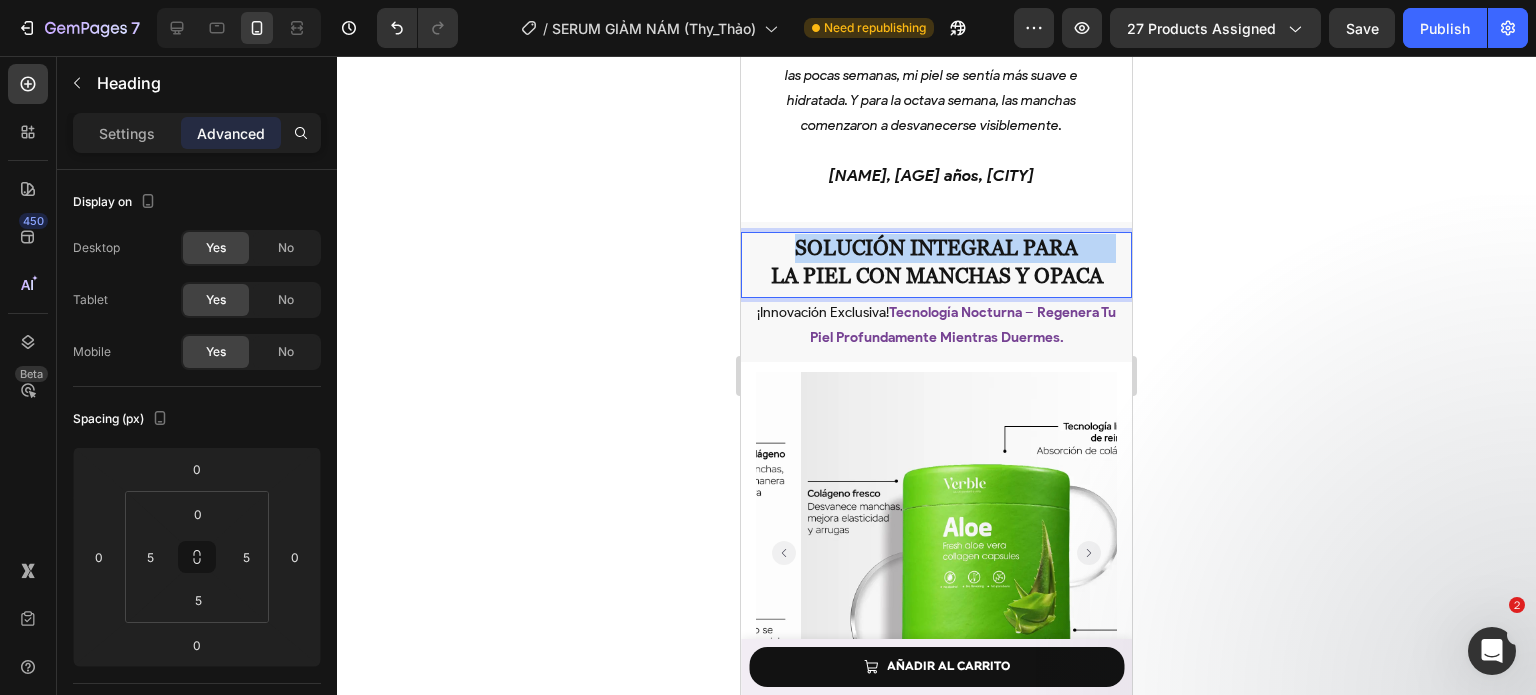 click on "Solución Integral para  la Piel con Manchas y Opaca" at bounding box center (936, 262) 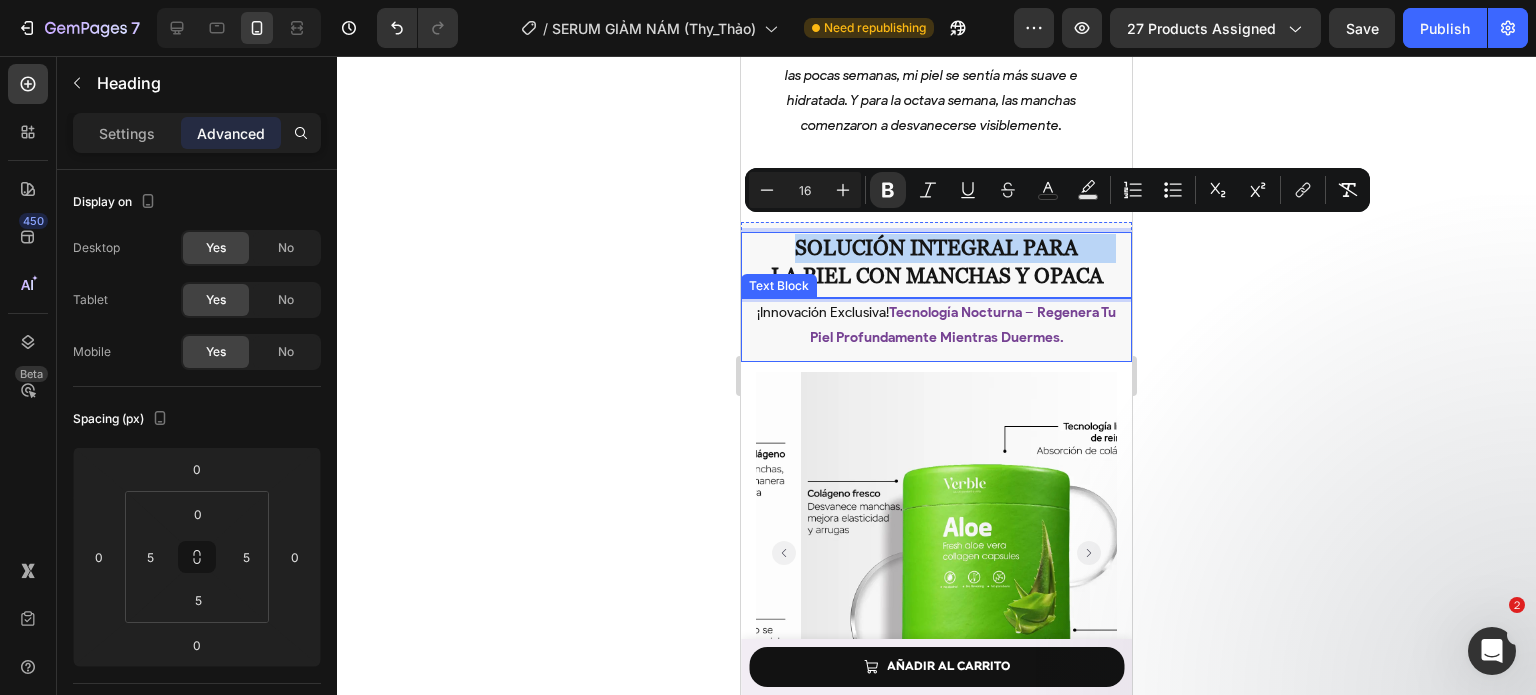 click on "tecnología nocturna – regenera tu piel profundamente mientras duermes." at bounding box center [963, 325] 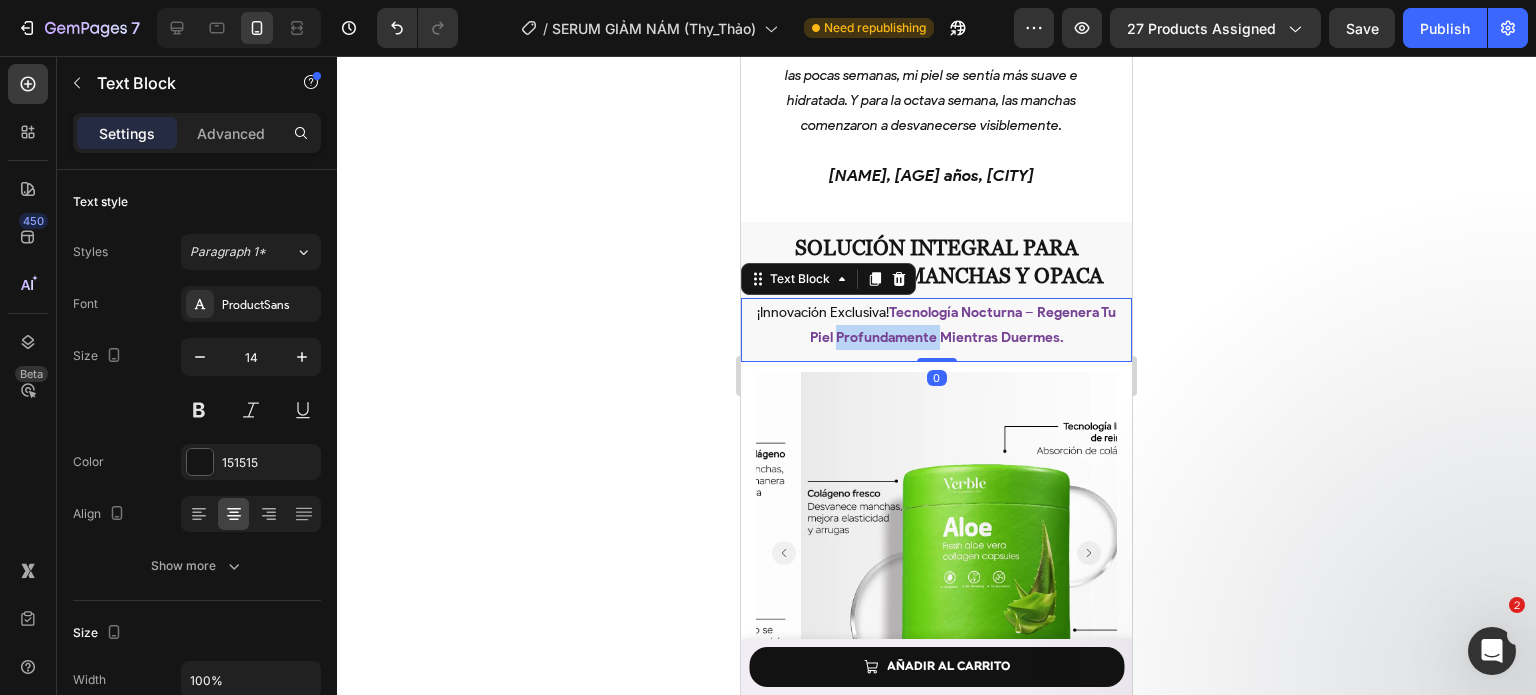 click on "tecnología nocturna – regenera tu piel profundamente mientras duermes." at bounding box center (963, 325) 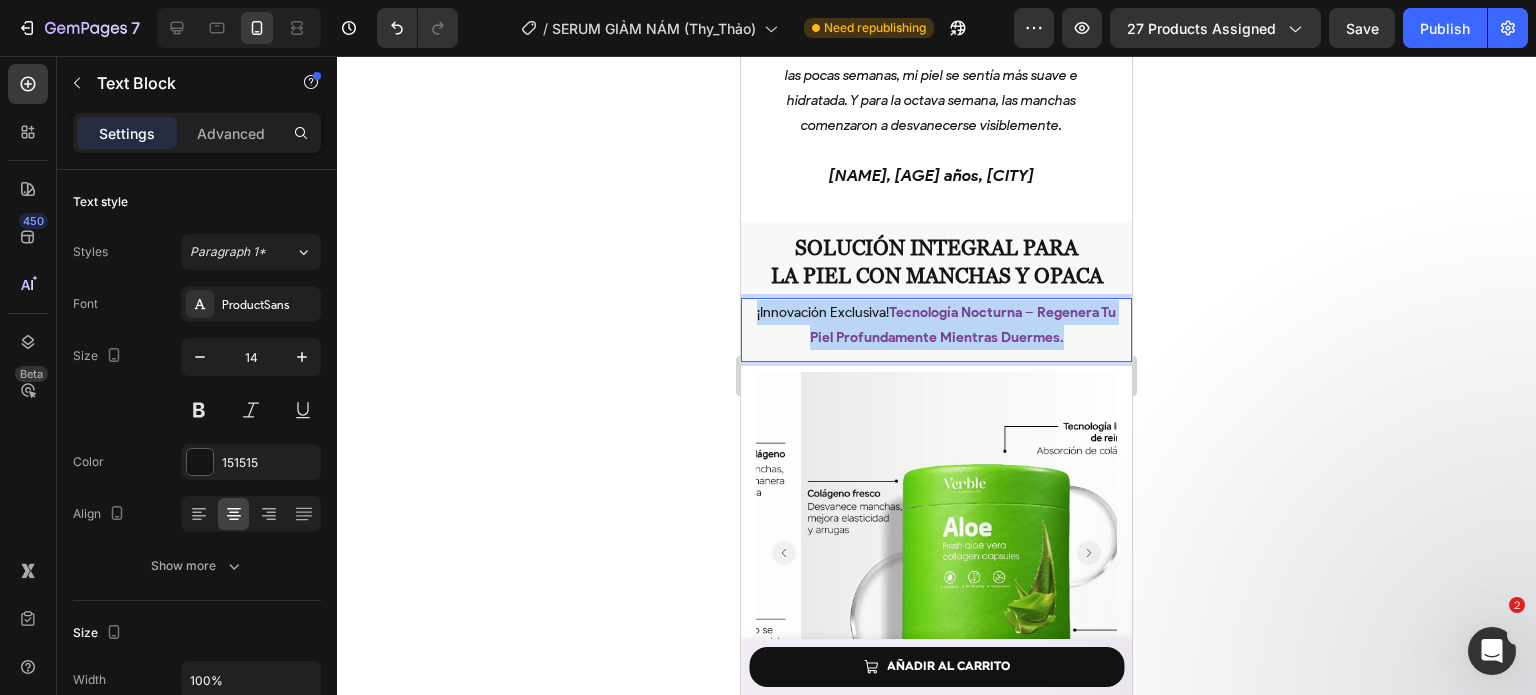 click on "tecnología nocturna – regenera tu piel profundamente mientras duermes." at bounding box center (963, 325) 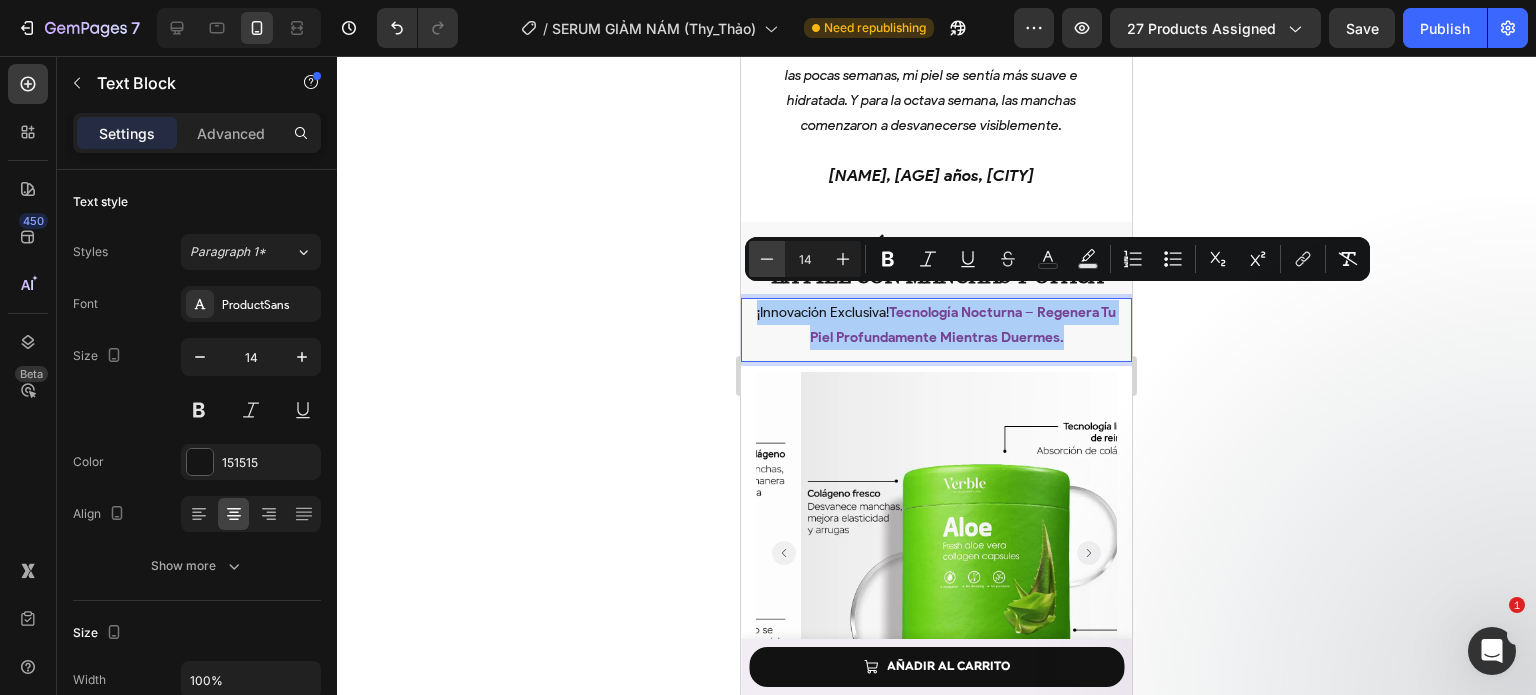 click 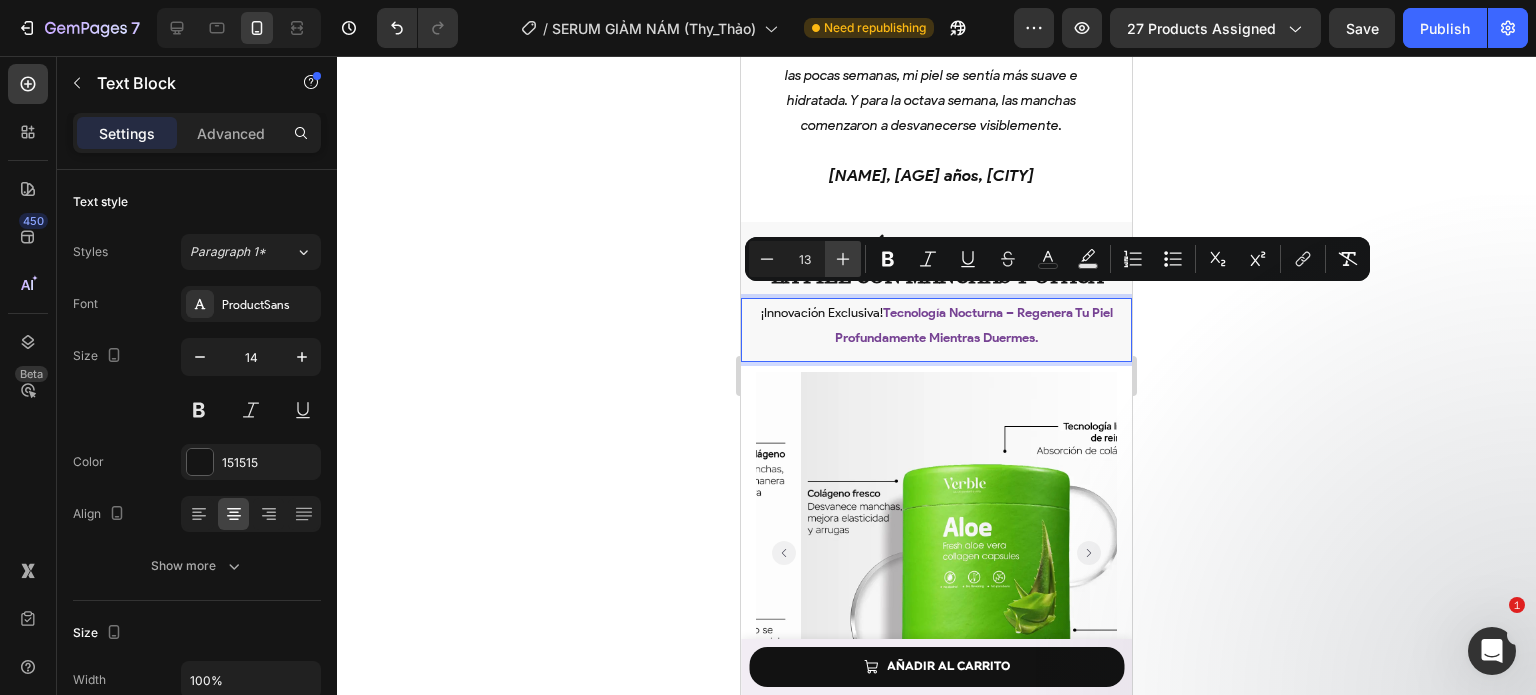 click on "Plus" at bounding box center (843, 259) 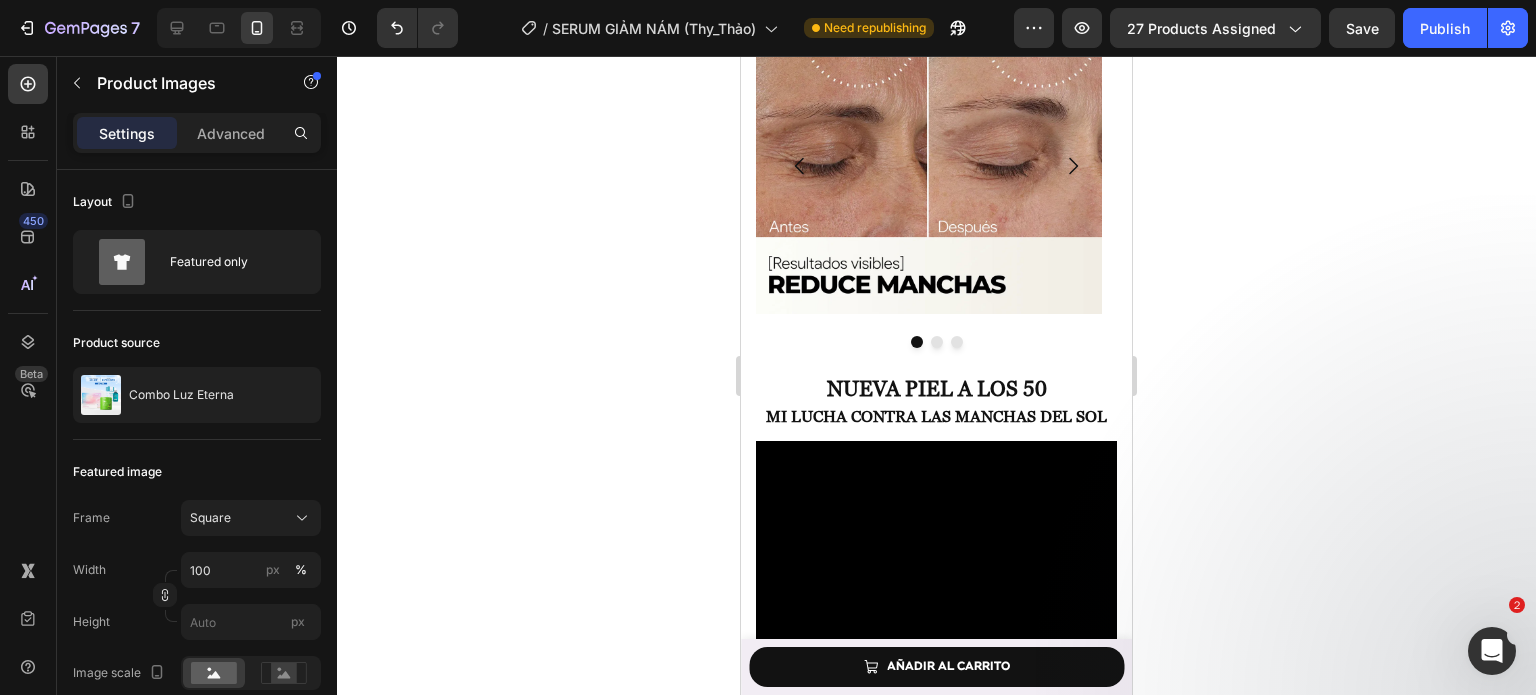 scroll, scrollTop: 3056, scrollLeft: 0, axis: vertical 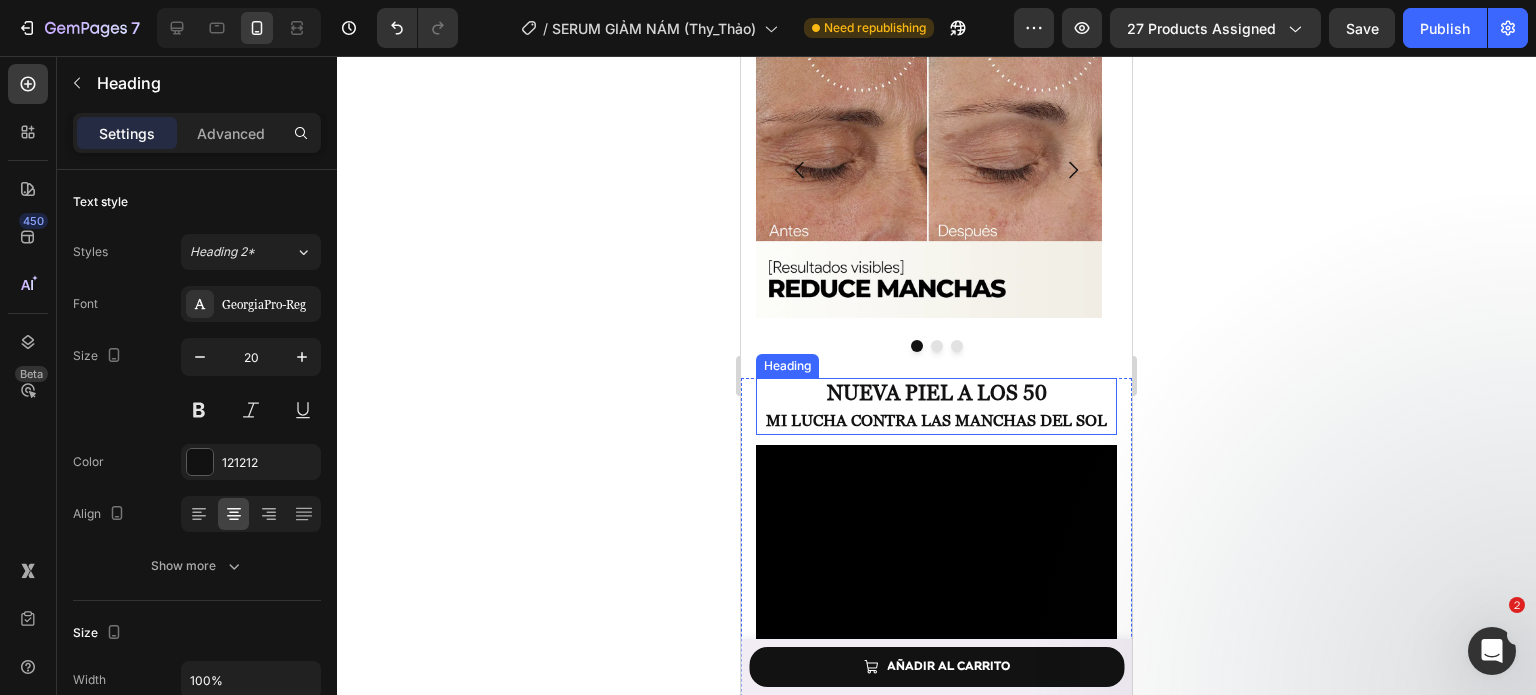 click on "Mi Lucha contra las Manchas del Sol" at bounding box center [936, 420] 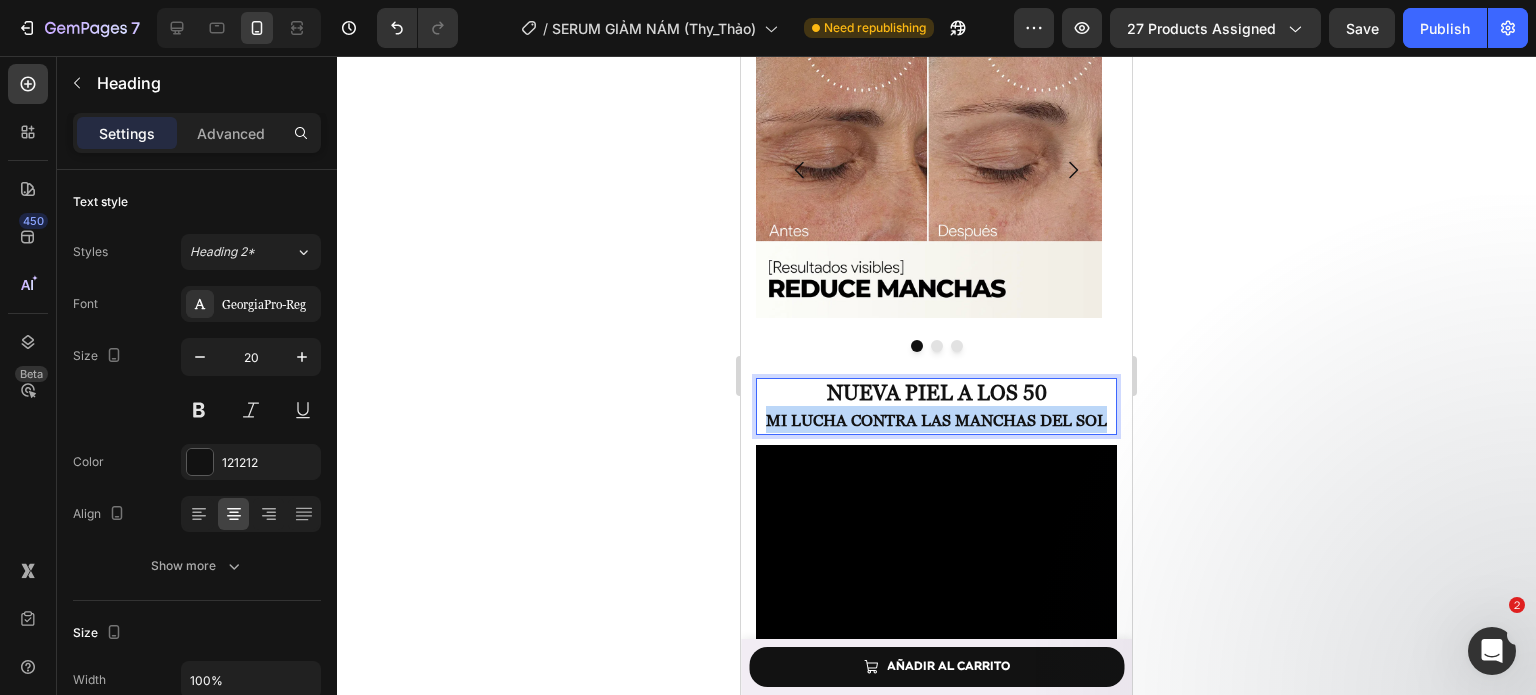 click on "Mi Lucha contra las Manchas del Sol" at bounding box center (936, 420) 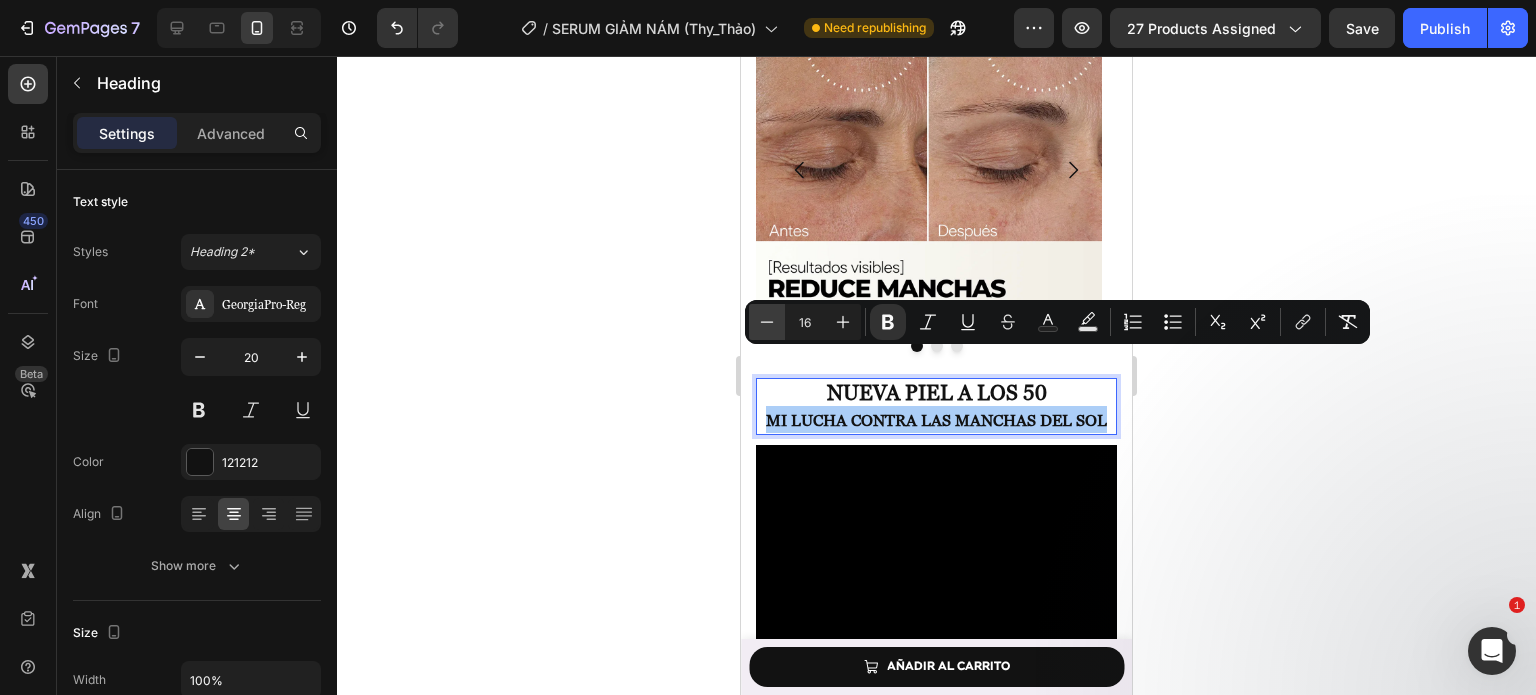 click 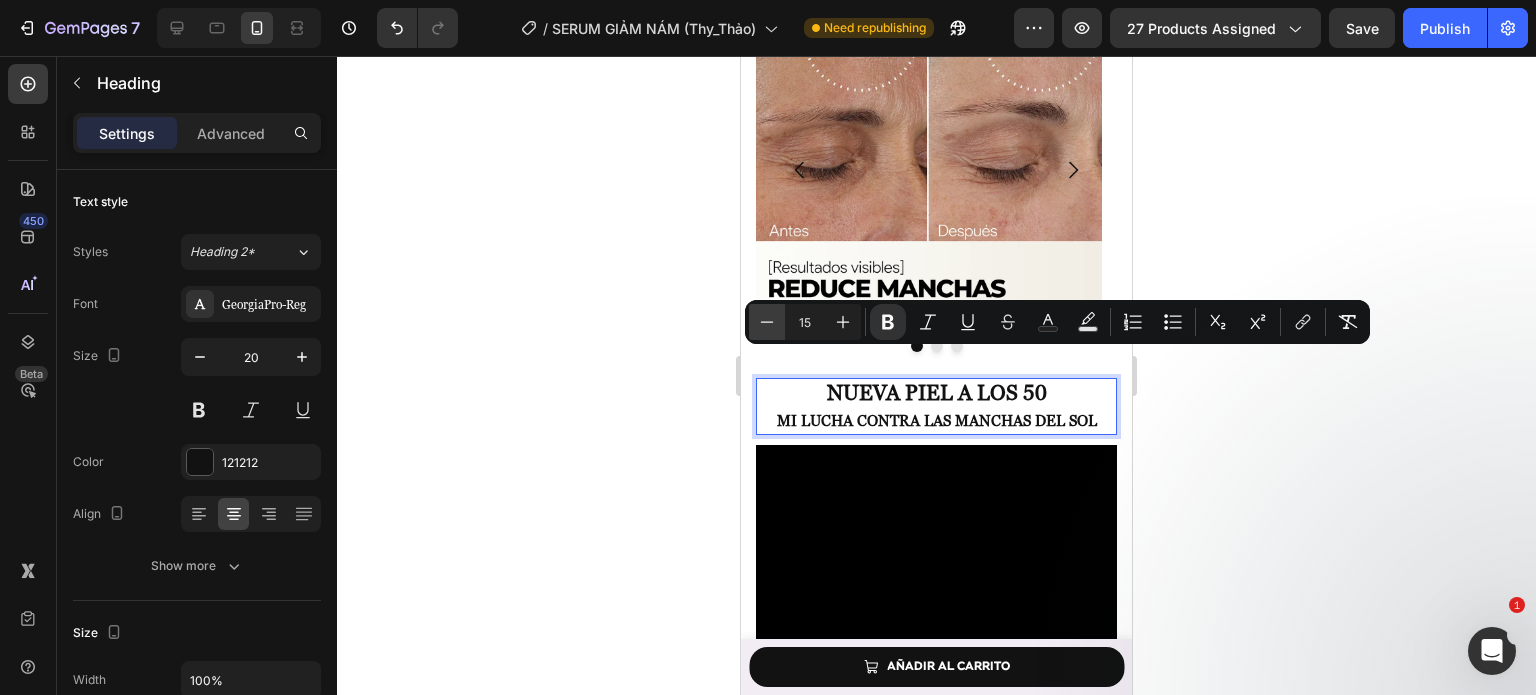 click 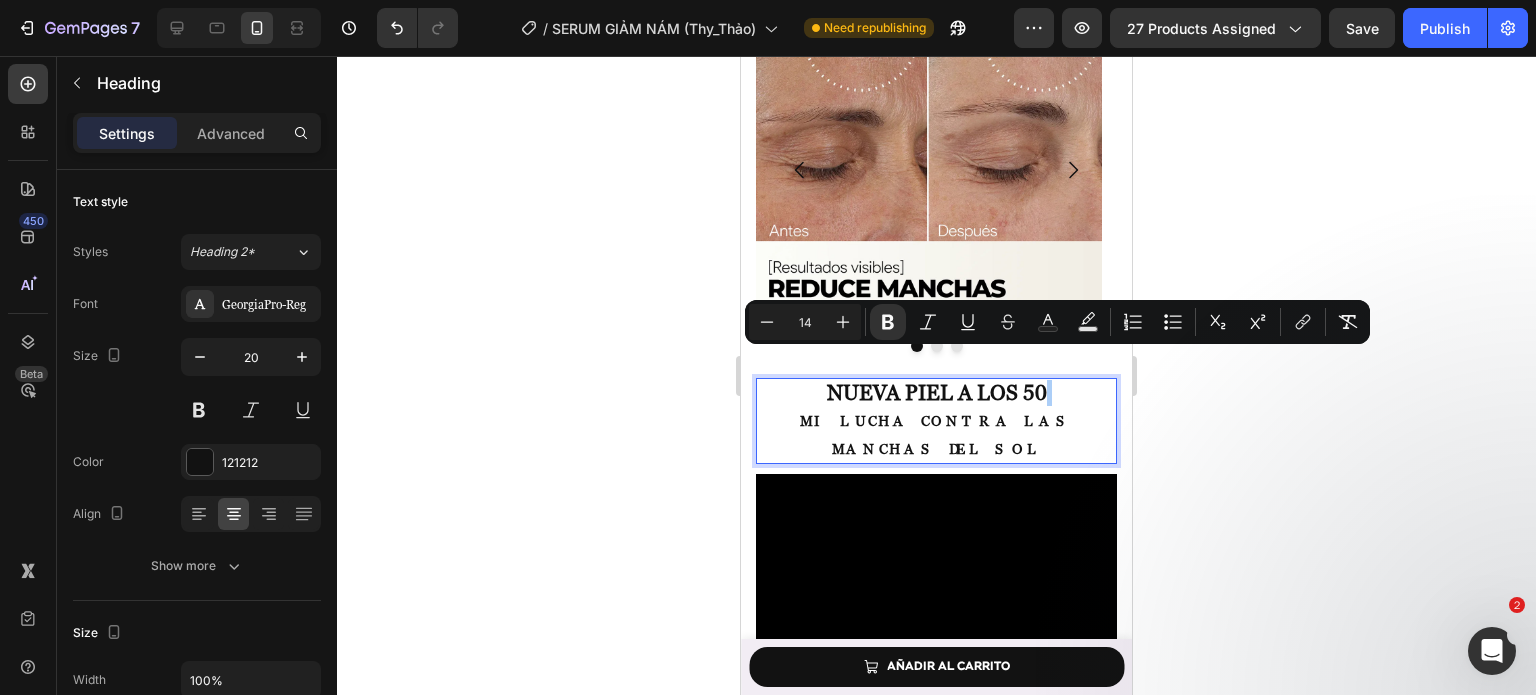 click 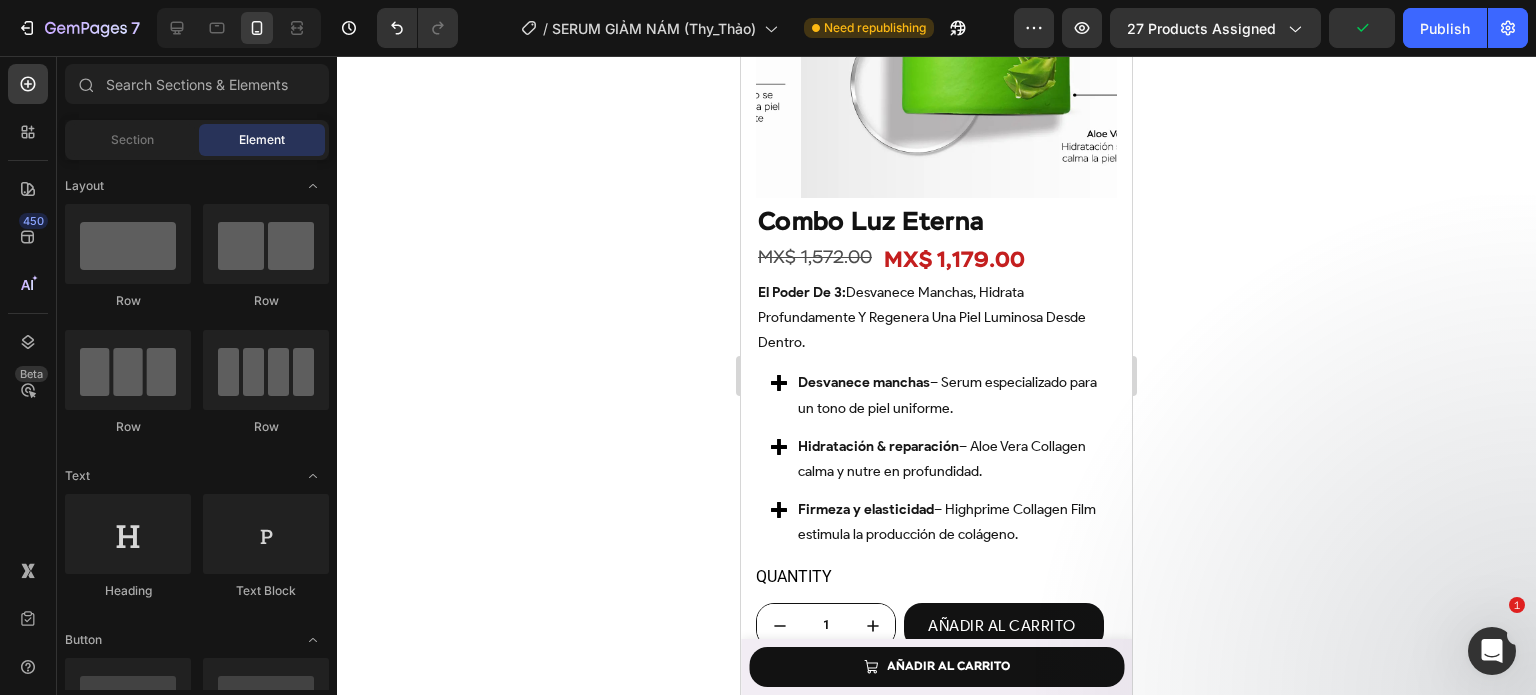 scroll, scrollTop: 4476, scrollLeft: 0, axis: vertical 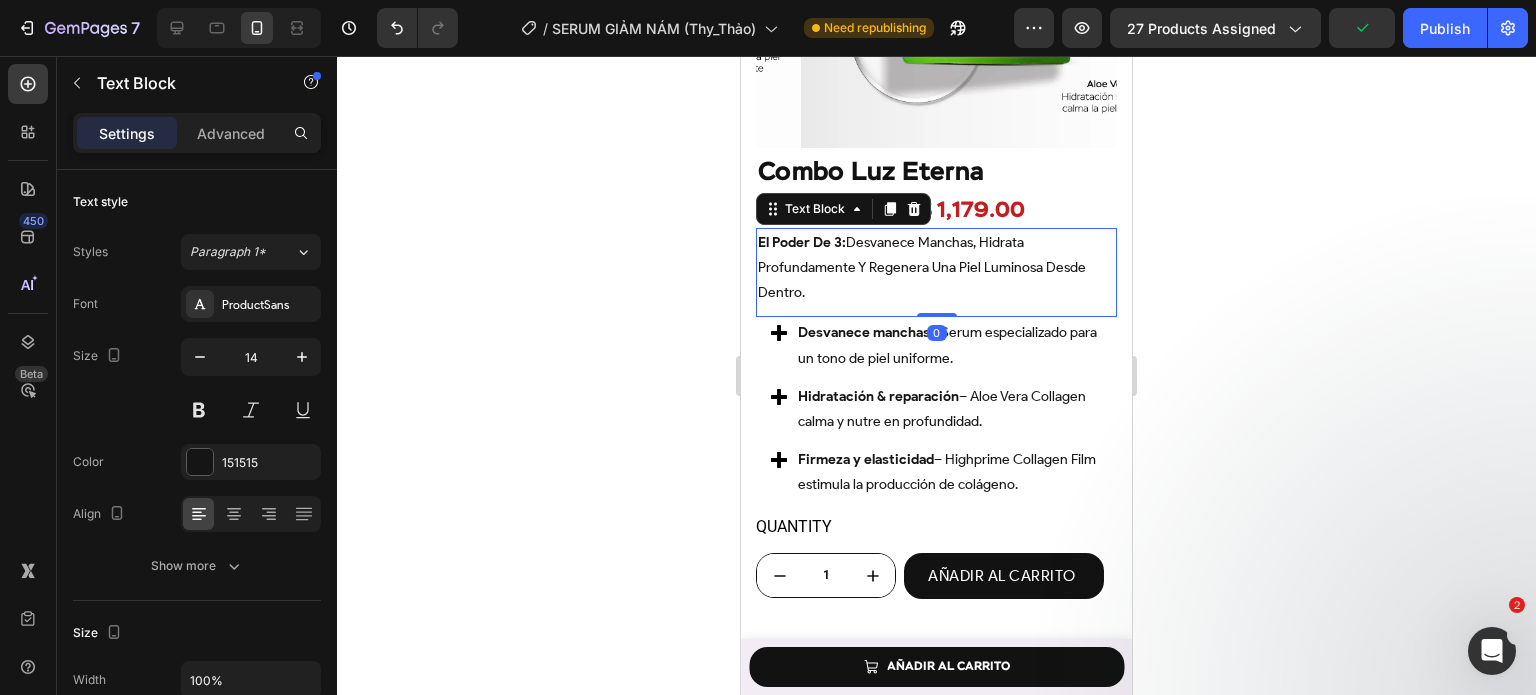 click on "el poder de 3:  desvanece manchas, hidrata profundamente y regenera una piel luminosa desde dentro." at bounding box center (936, 268) 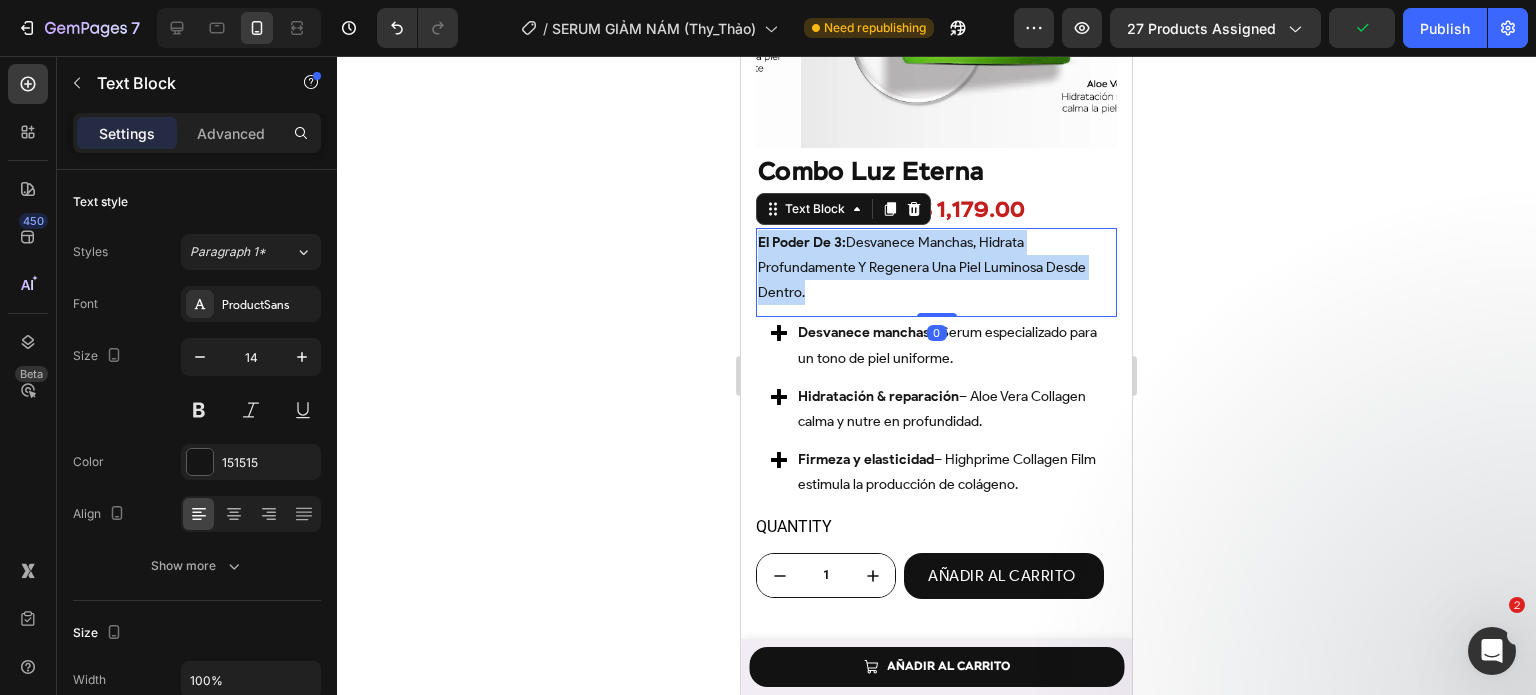 click on "el poder de 3:  desvanece manchas, hidrata profundamente y regenera una piel luminosa desde dentro." at bounding box center [936, 268] 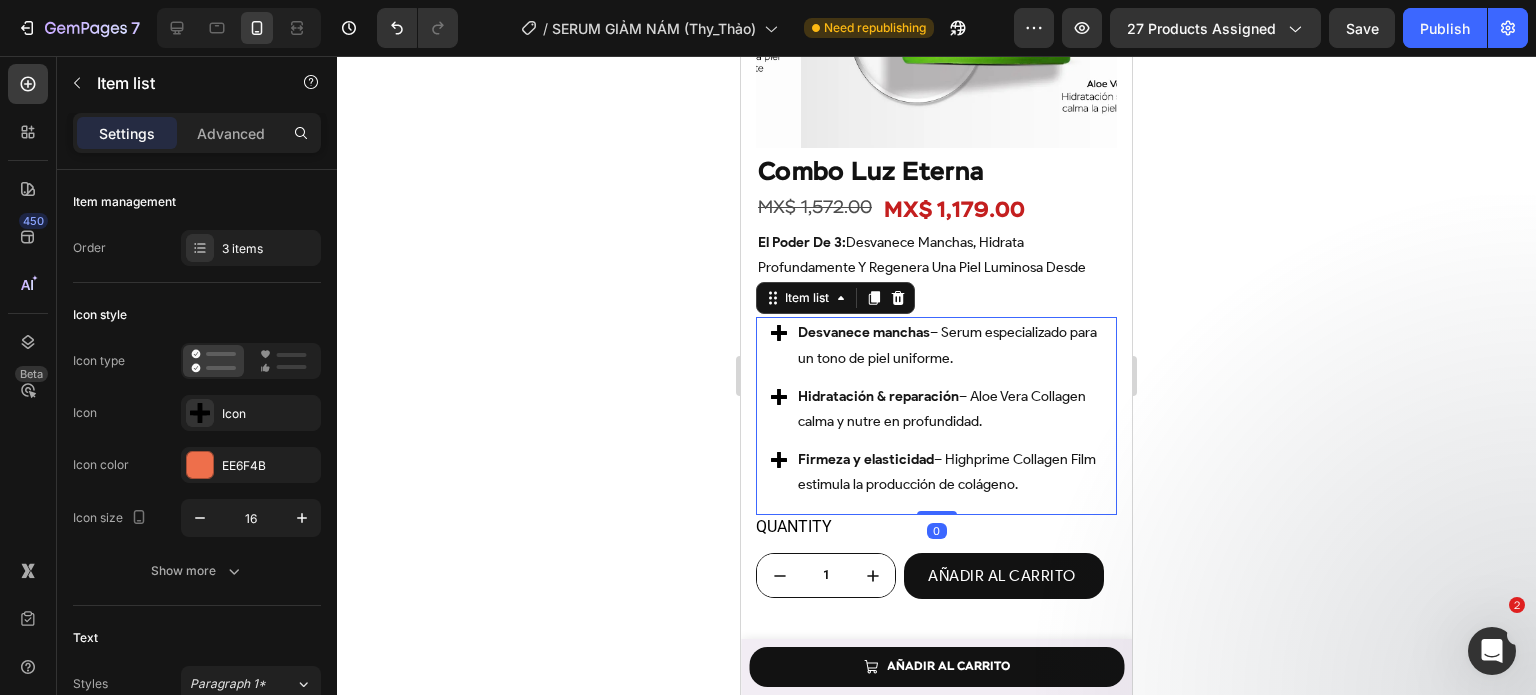 click on "Desvanece manchas  – Serum especializado para un tono de piel uniforme." at bounding box center (948, 345) 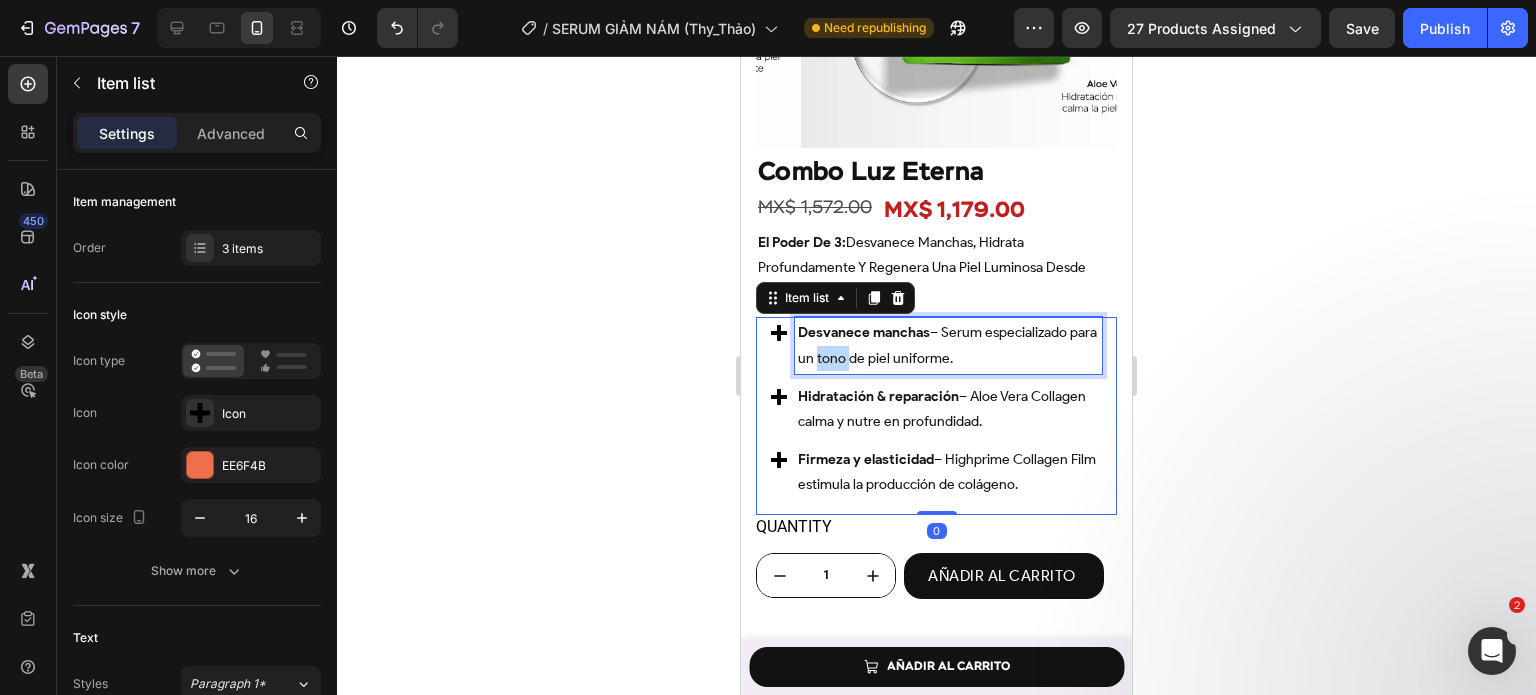 click on "Desvanece manchas  – Serum especializado para un tono de piel uniforme." at bounding box center (948, 345) 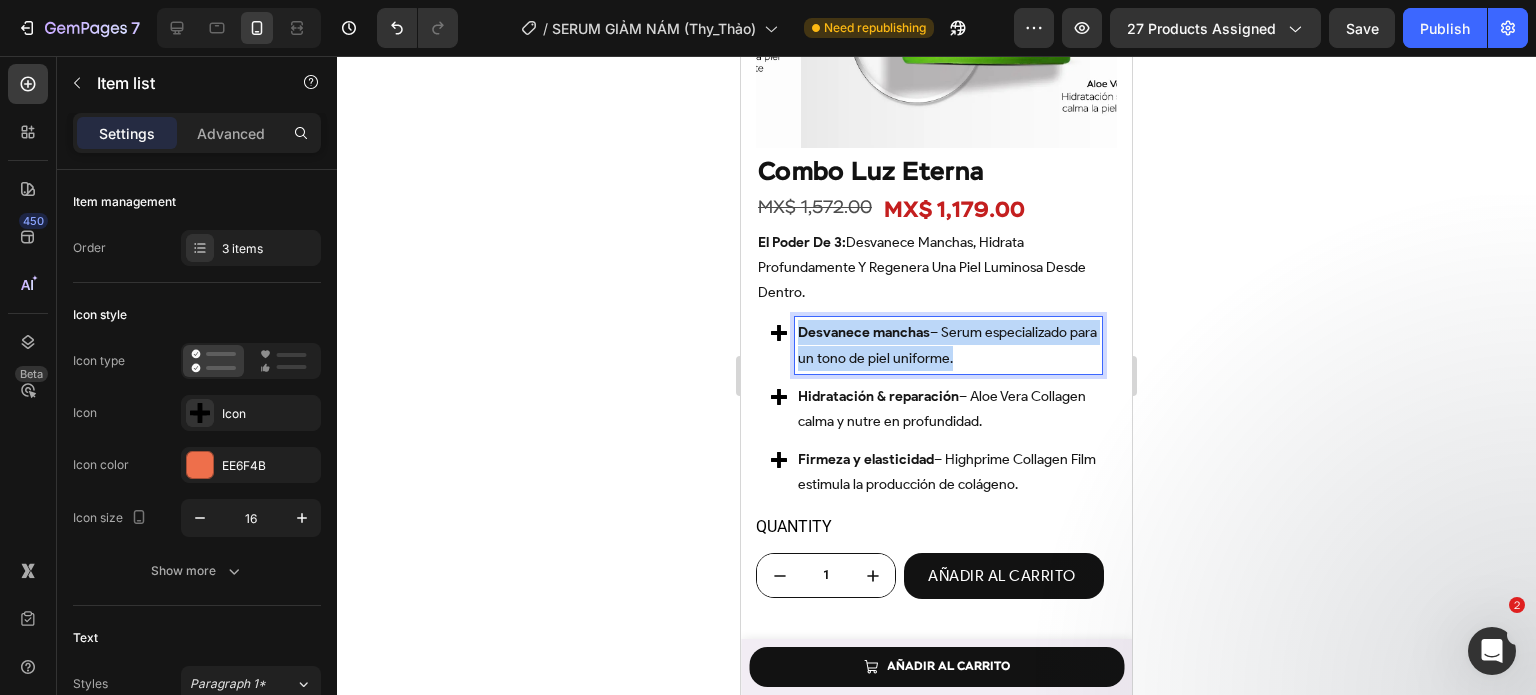 click on "Desvanece manchas  – Serum especializado para un tono de piel uniforme." at bounding box center (948, 345) 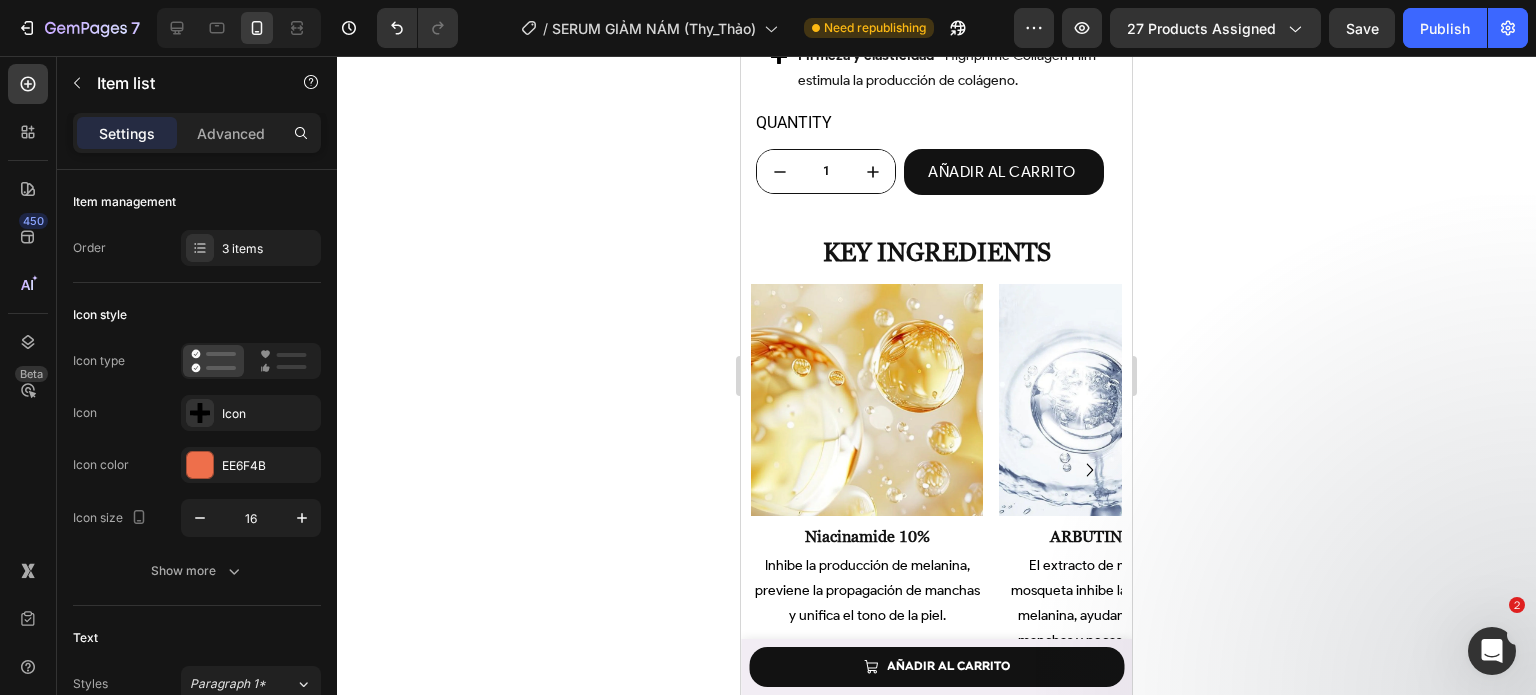 scroll, scrollTop: 4892, scrollLeft: 0, axis: vertical 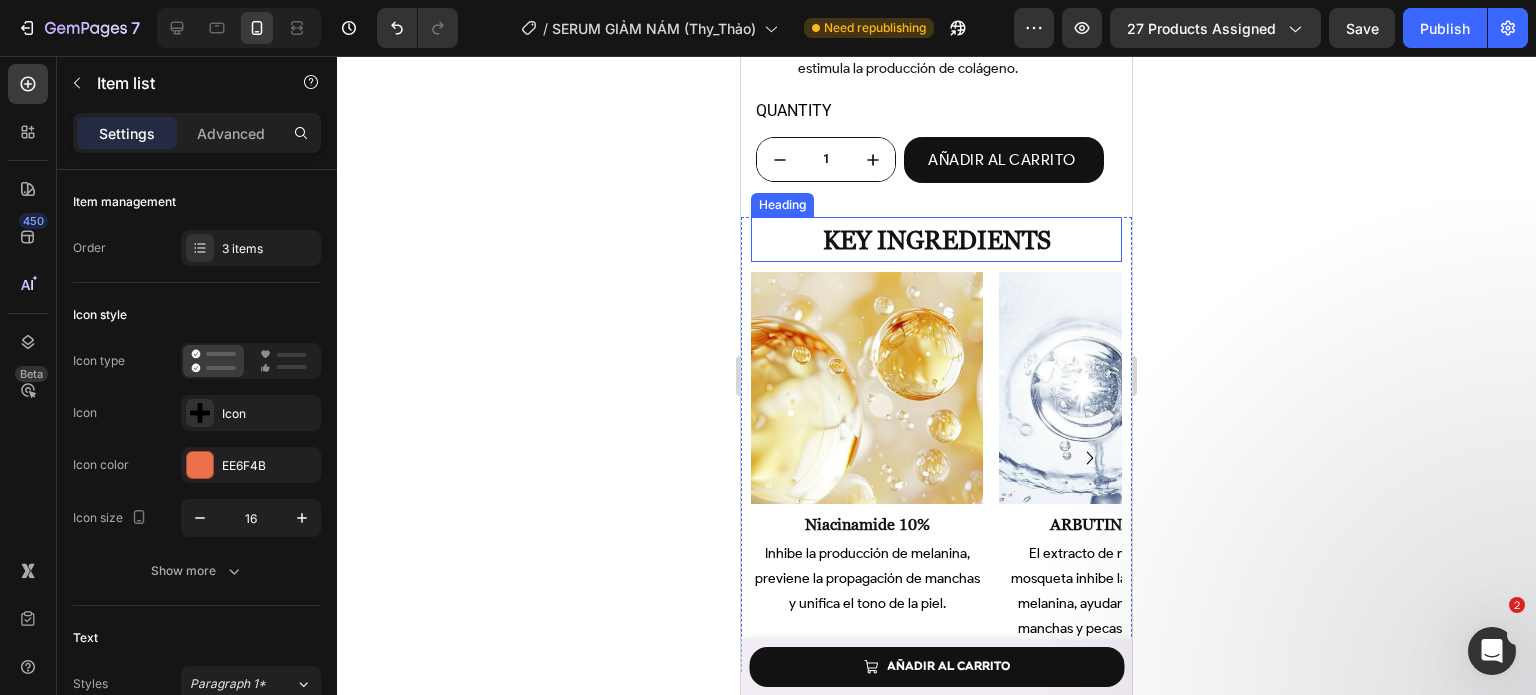 click on "key ingredients" at bounding box center [937, 240] 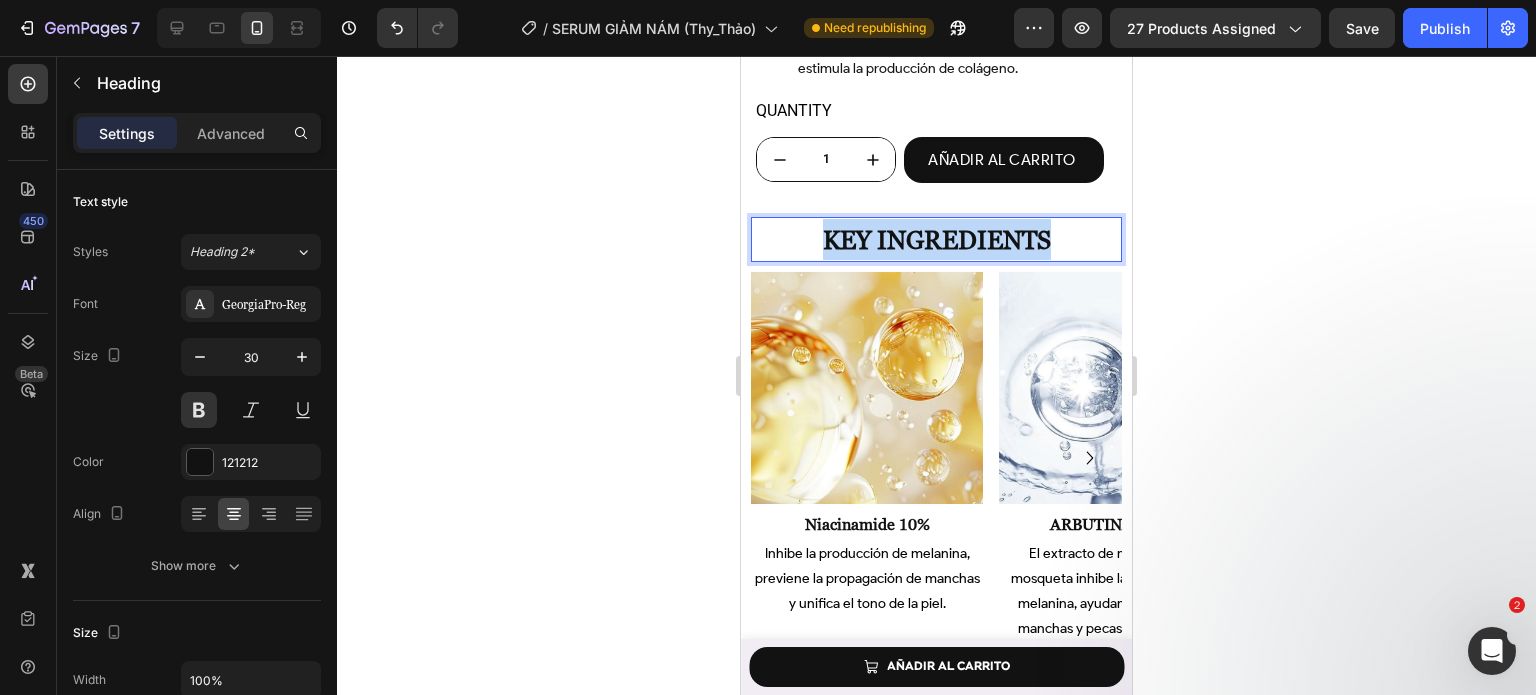 click on "key ingredients" at bounding box center (937, 240) 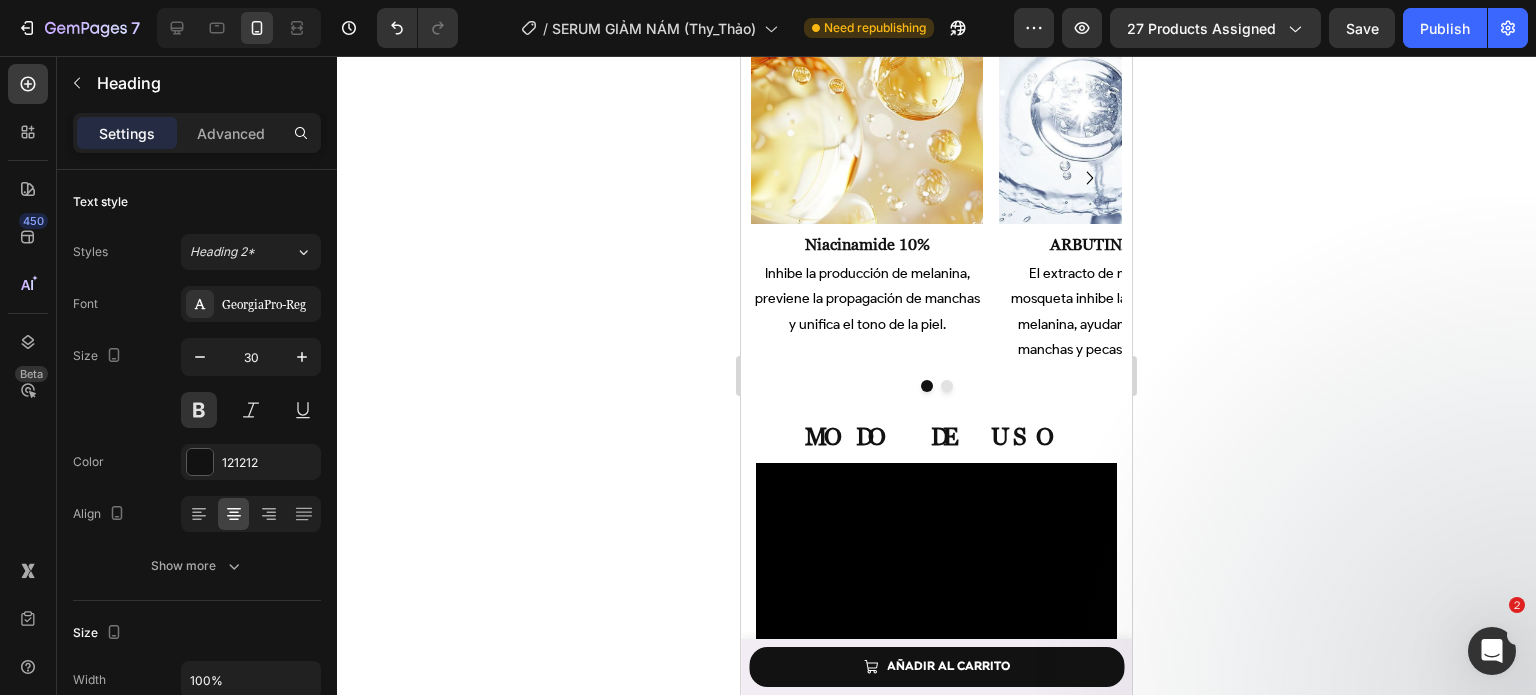 scroll, scrollTop: 5192, scrollLeft: 0, axis: vertical 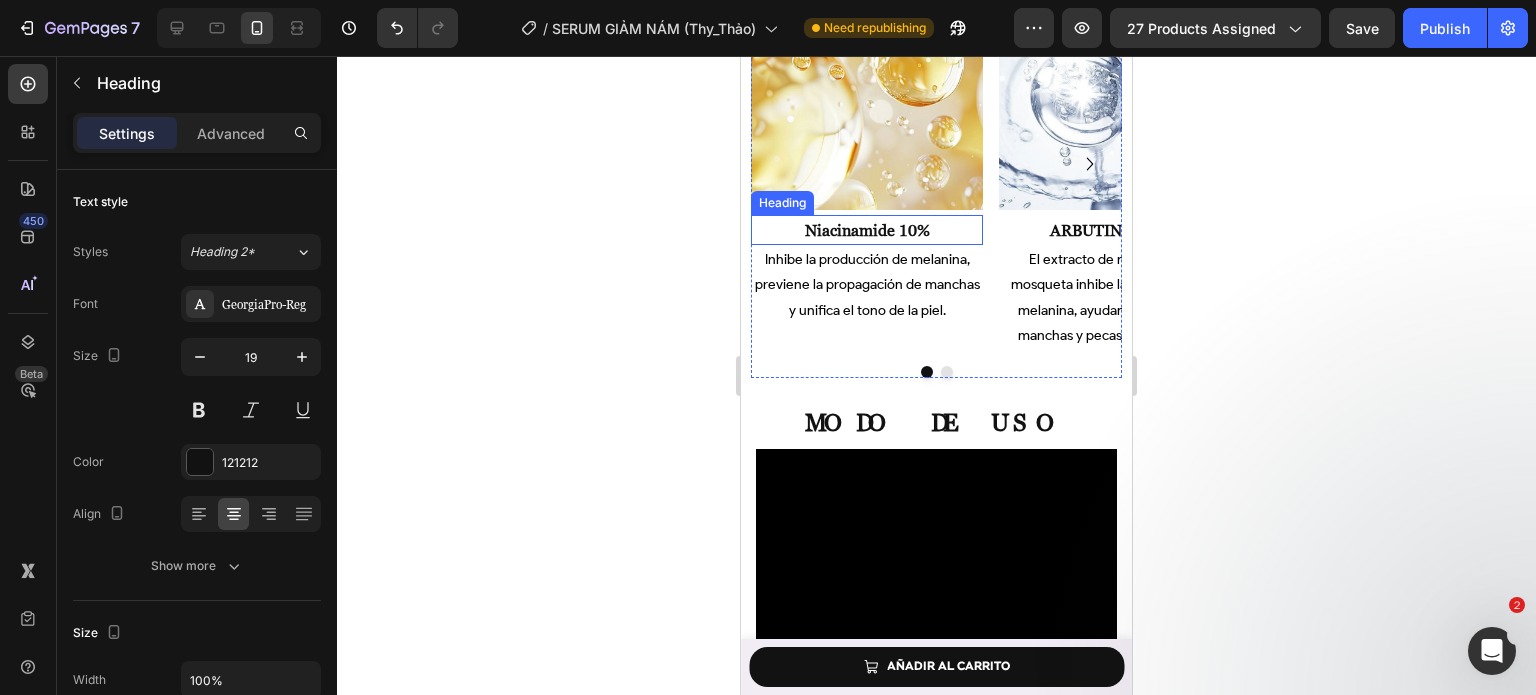click on "niacinamide 10%" at bounding box center (867, 230) 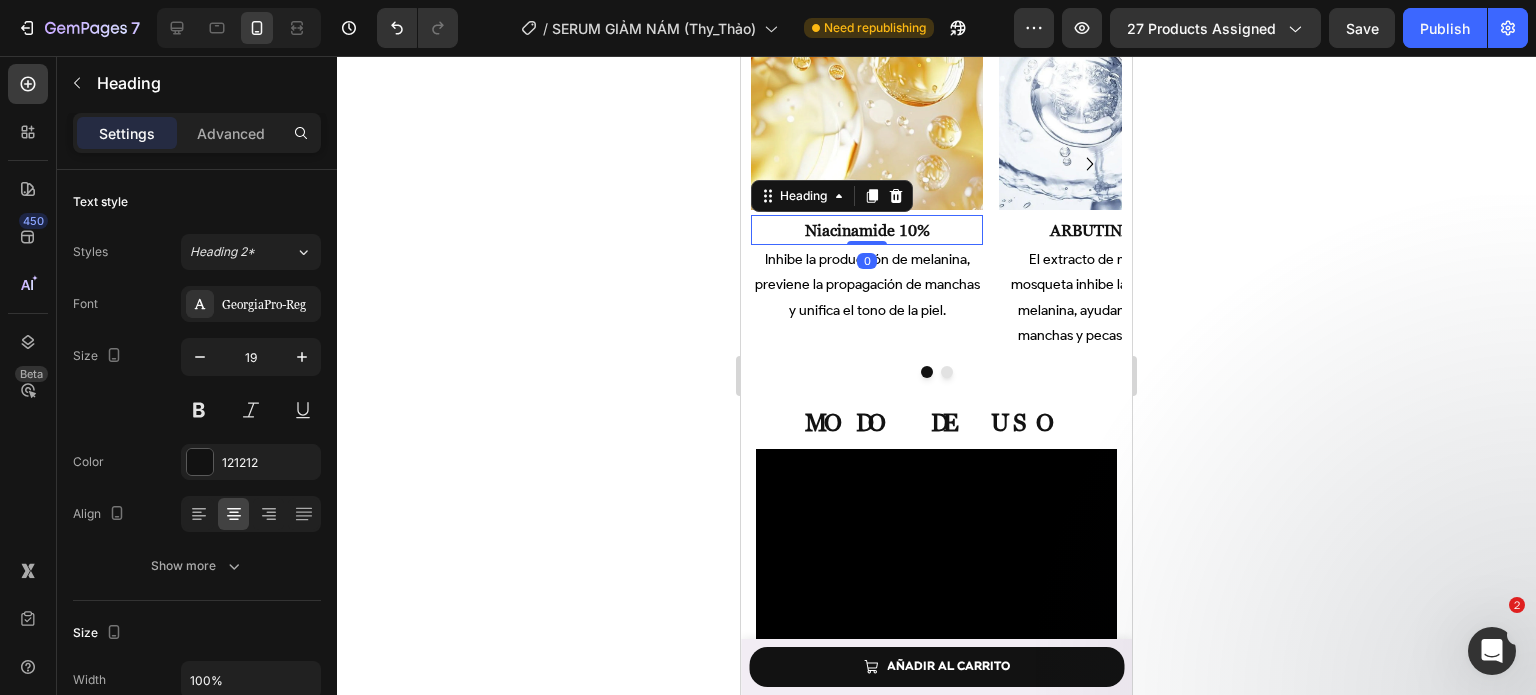 click on "niacinamide 10%" at bounding box center [867, 230] 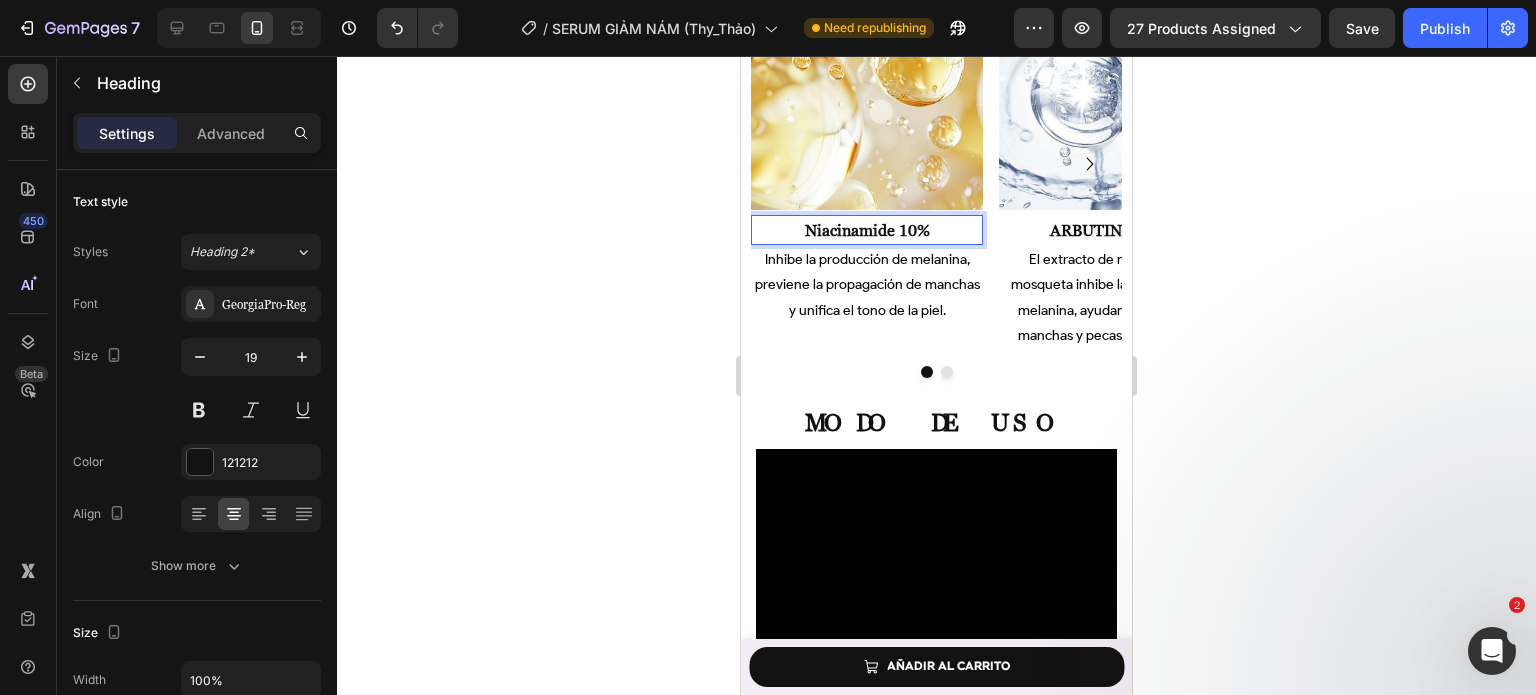 click on "niacinamide 10%" at bounding box center (867, 230) 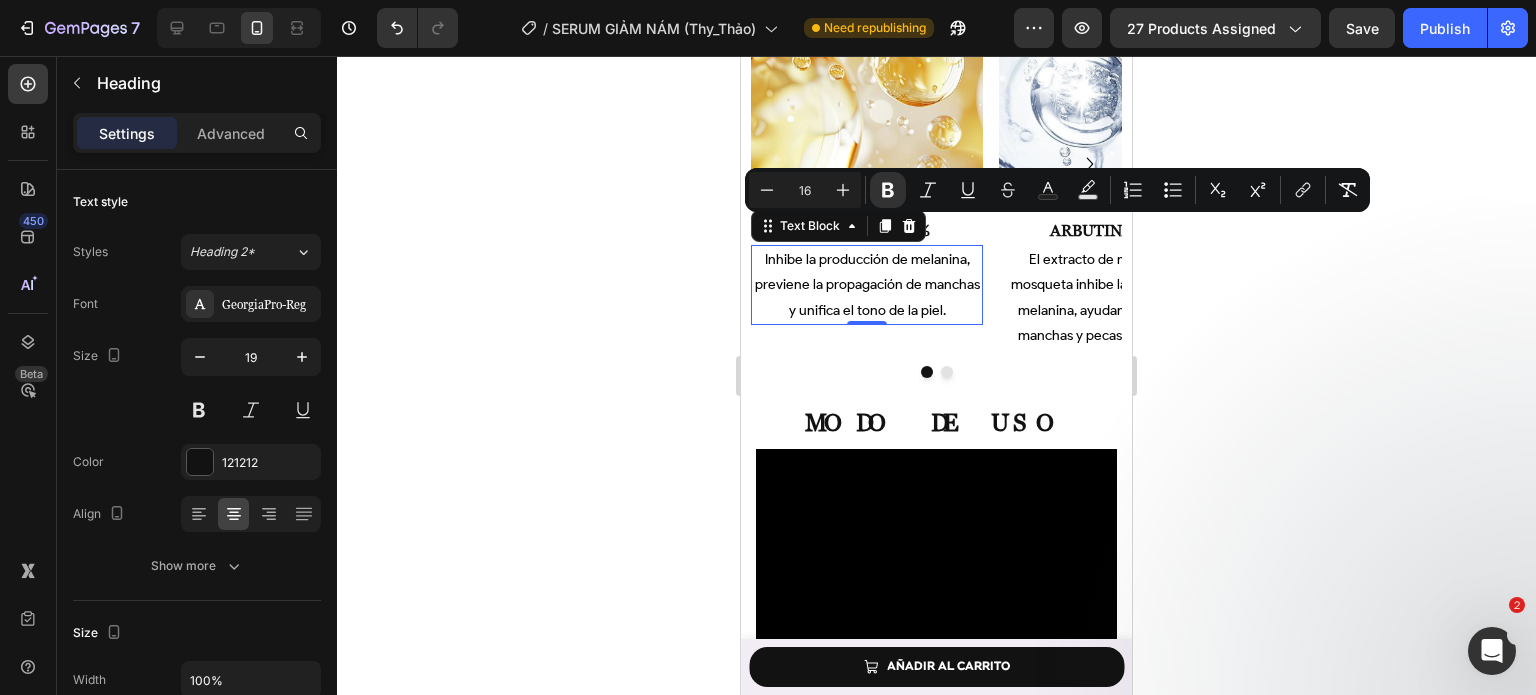 click on "Inhibe la producción de melanina, previene la propagación de manchas y unifica el tono de la piel." at bounding box center [867, 284] 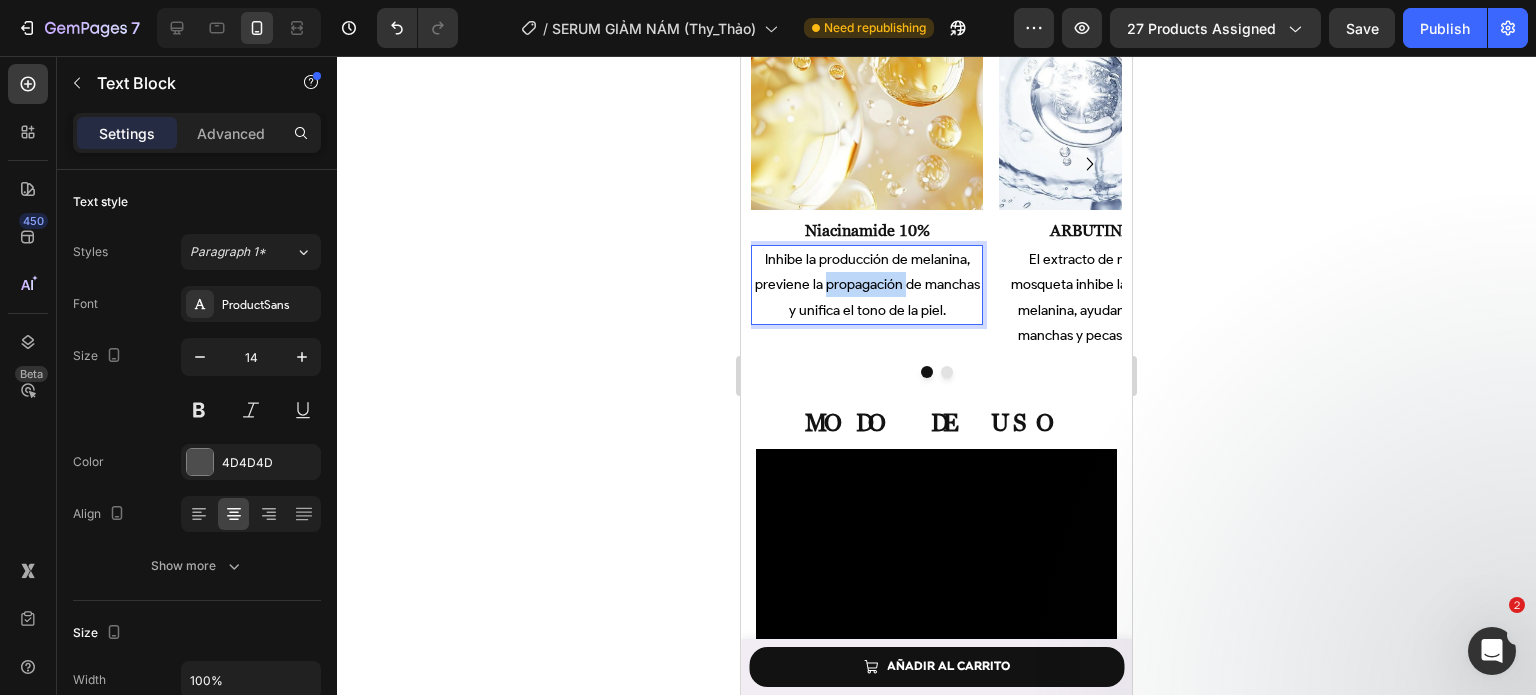 click on "Inhibe la producción de melanina, previene la propagación de manchas y unifica el tono de la piel." at bounding box center (867, 284) 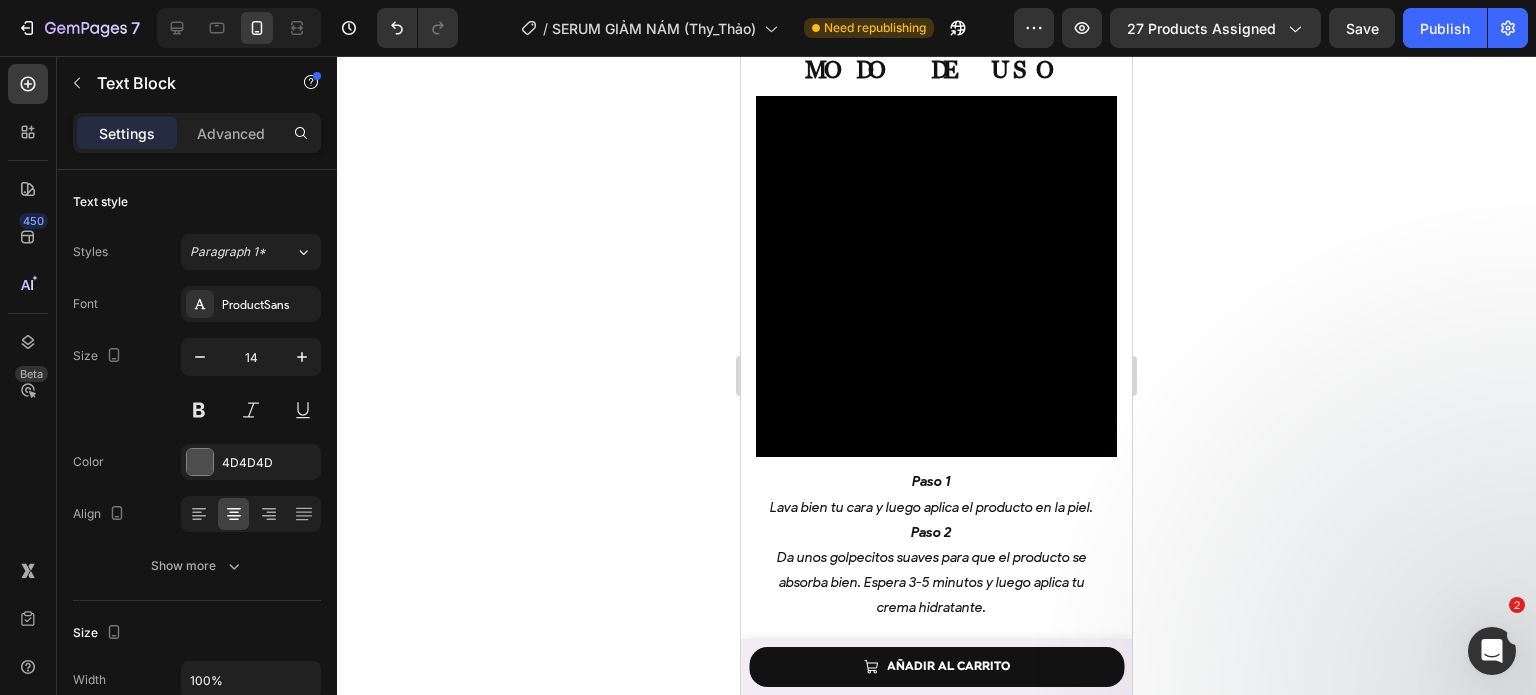 scroll, scrollTop: 5722, scrollLeft: 0, axis: vertical 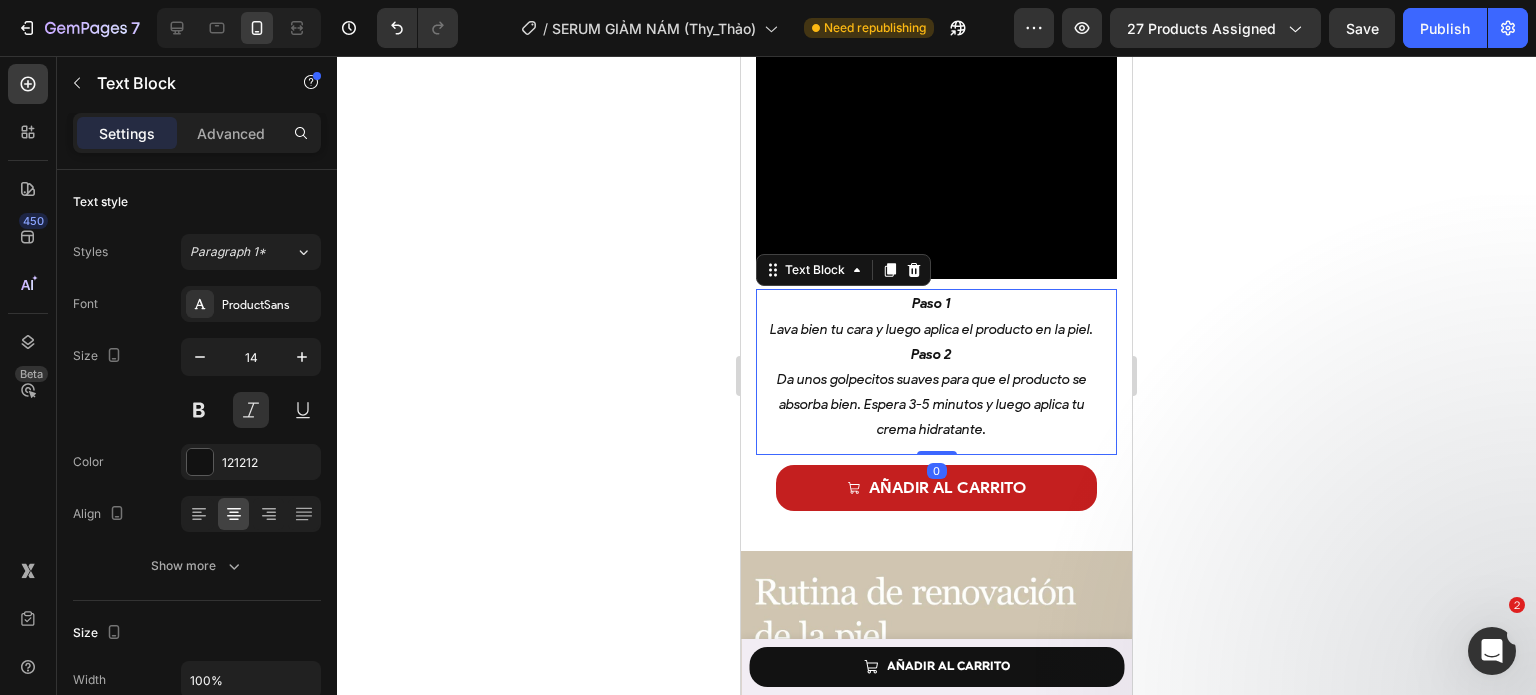 click on "Lava bien tu cara y luego aplica el producto en la piel." at bounding box center (931, 329) 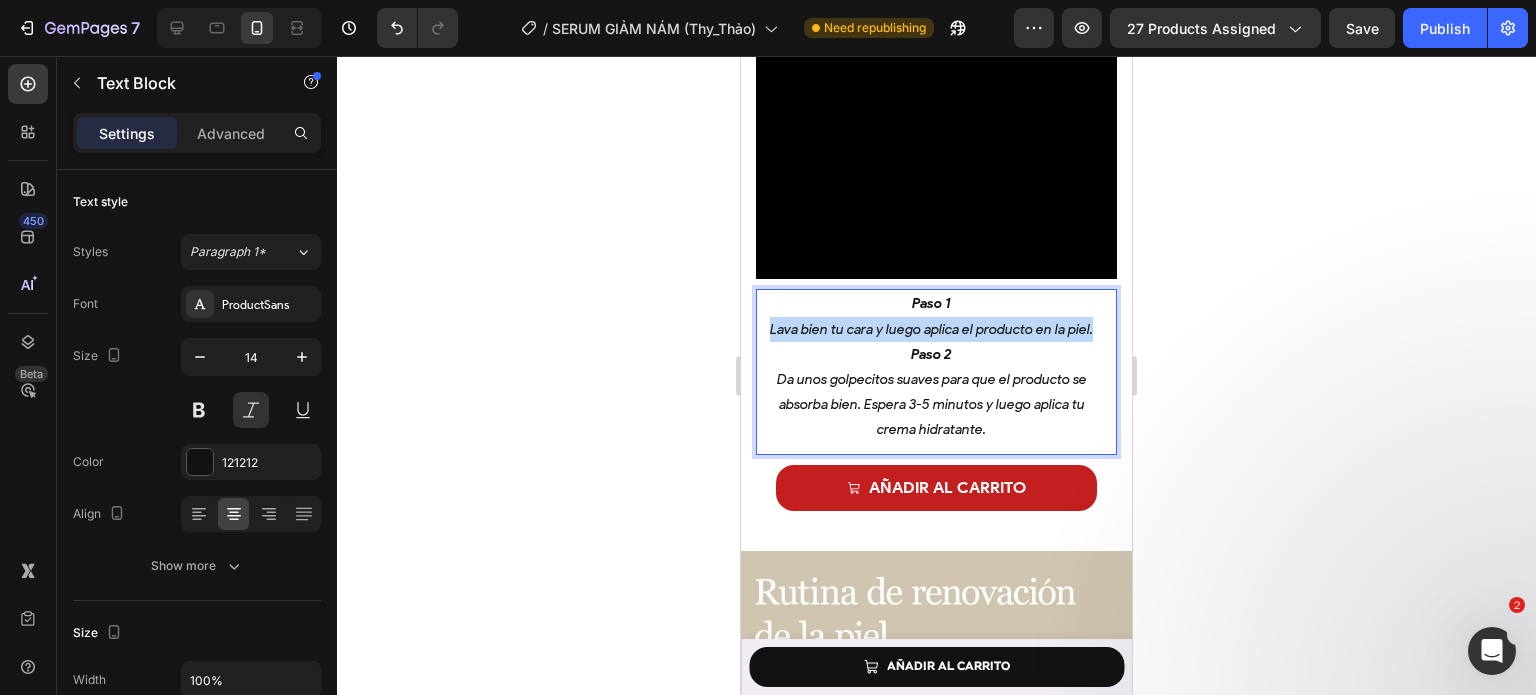 click on "Lava bien tu cara y luego aplica el producto en la piel." at bounding box center (931, 329) 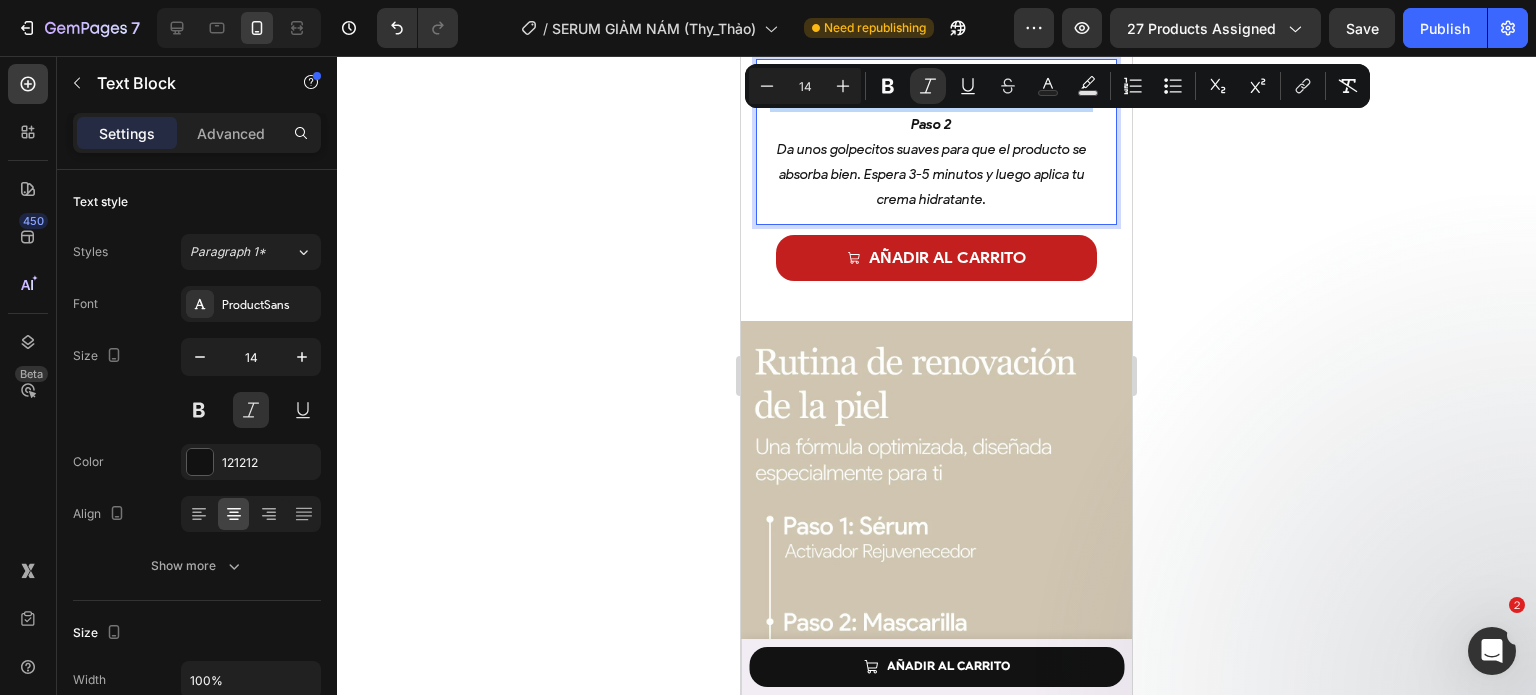 scroll, scrollTop: 5955, scrollLeft: 0, axis: vertical 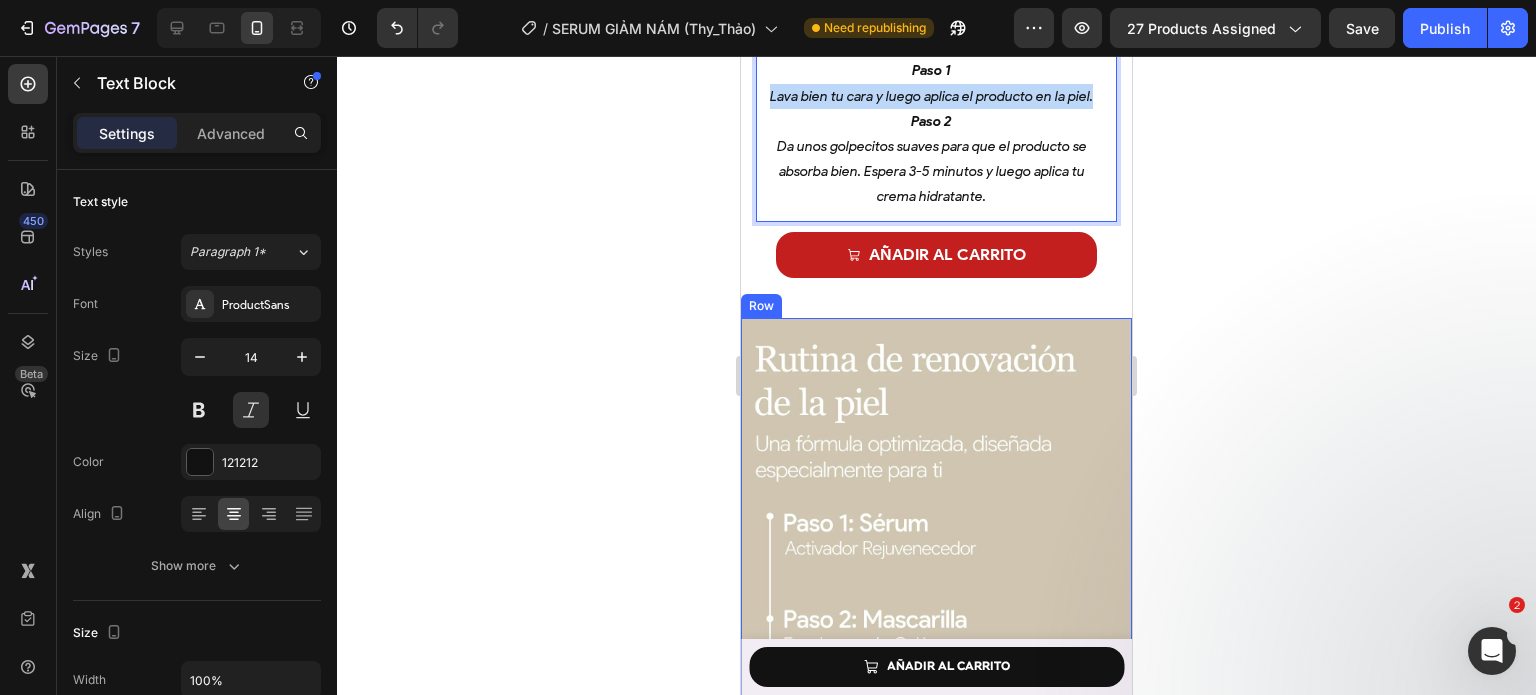 type on "16" 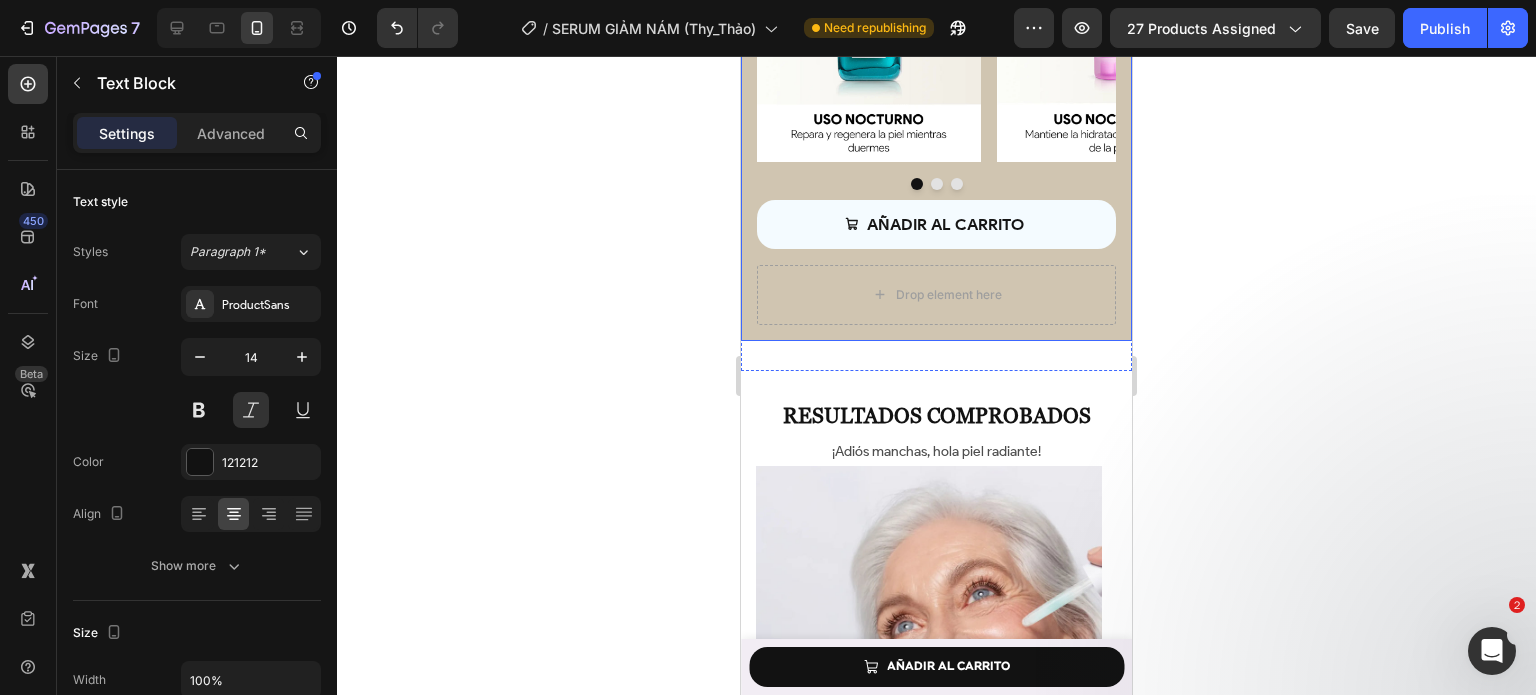 scroll, scrollTop: 7016, scrollLeft: 0, axis: vertical 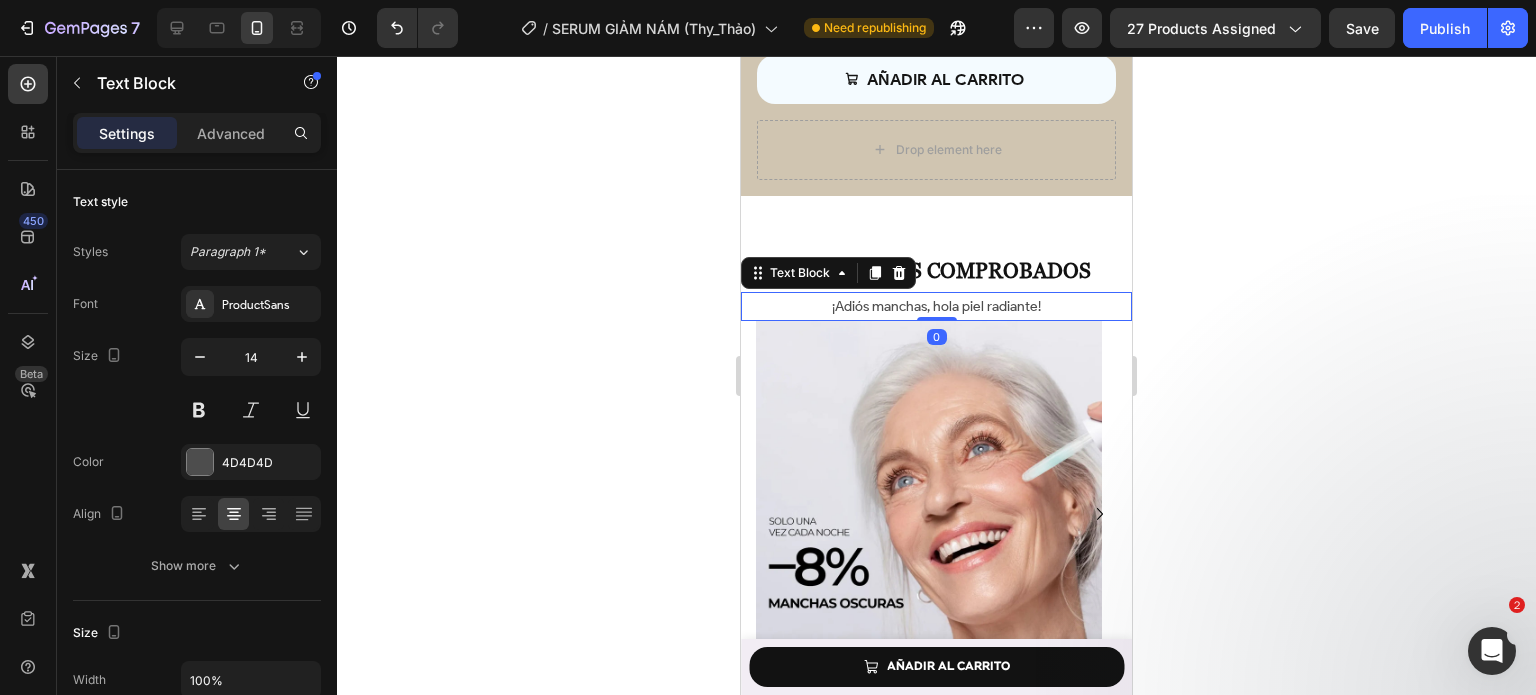 click on "¡Adiós manchas, hola piel radiante!" at bounding box center [936, 306] 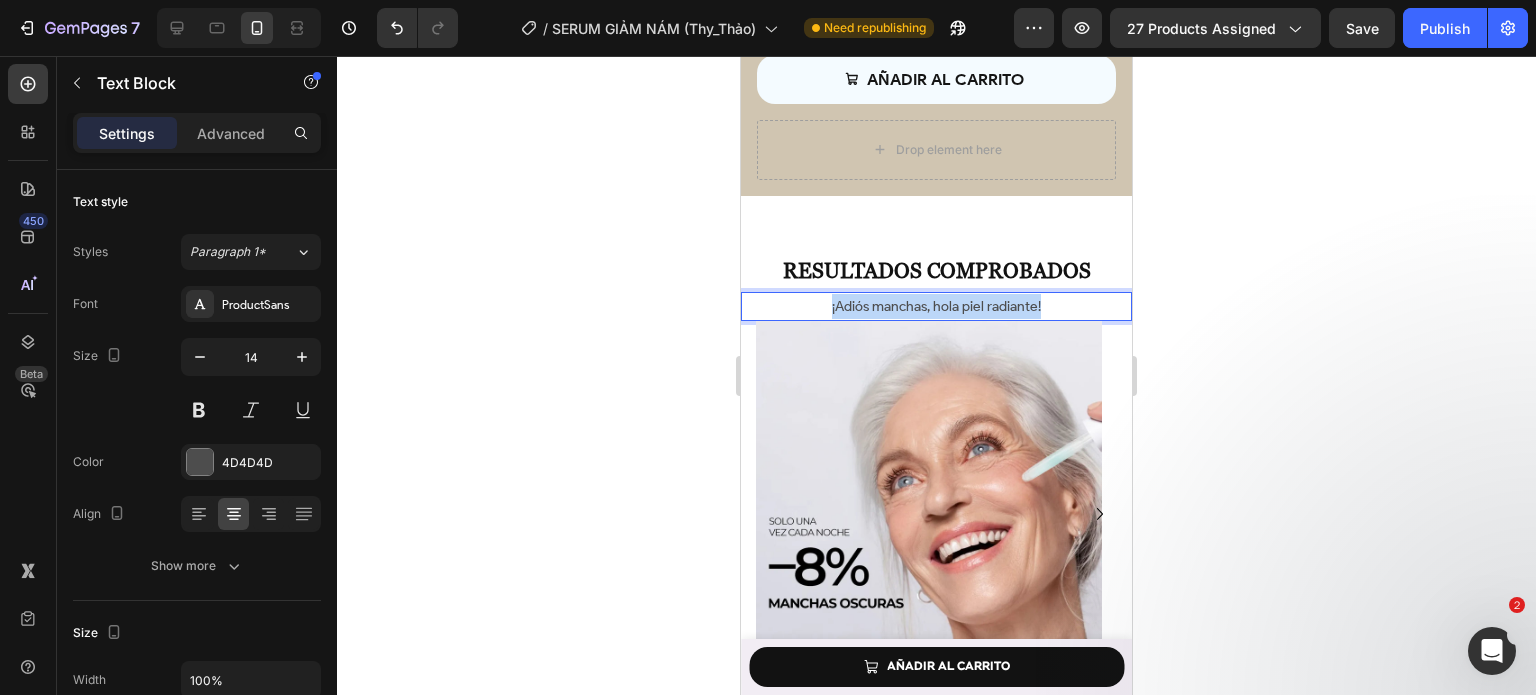 click on "¡Adiós manchas, hola piel radiante!" at bounding box center [936, 306] 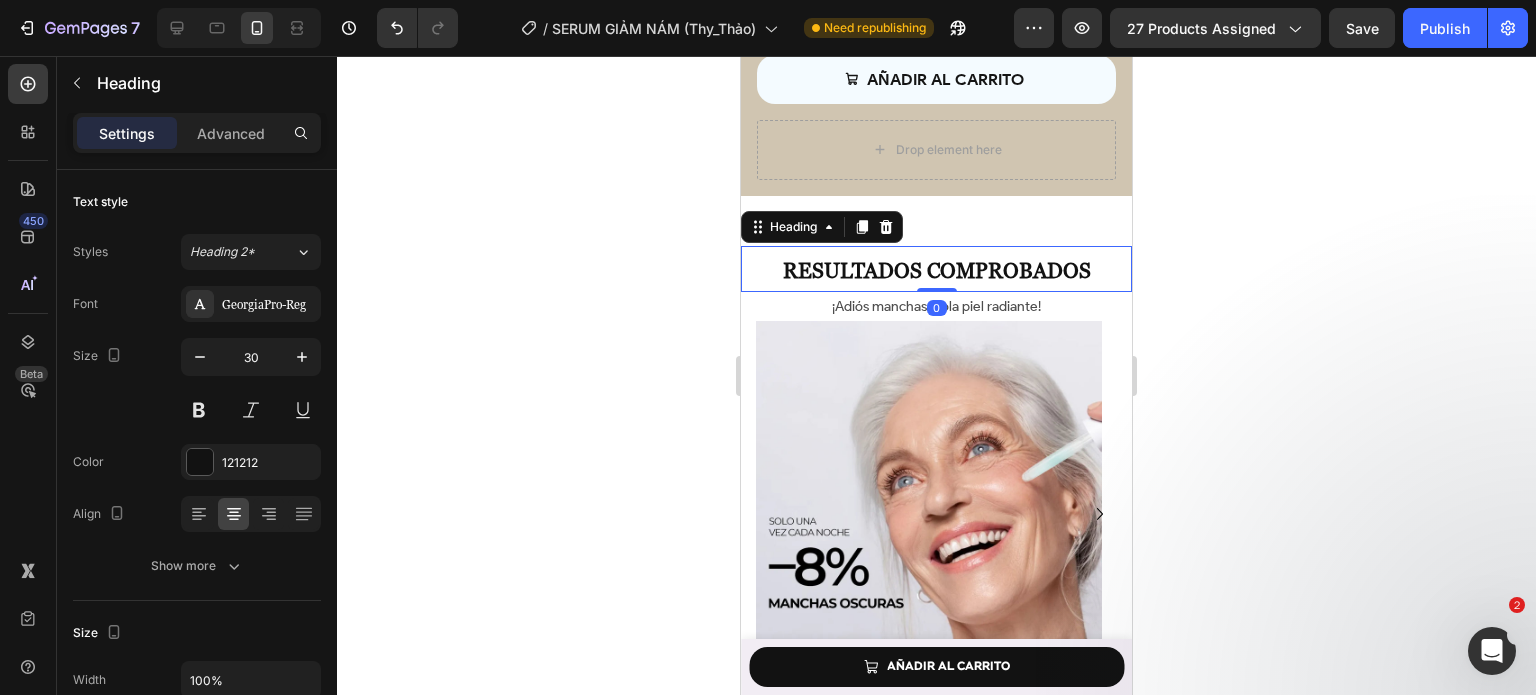 click on "Resultados comprobados" at bounding box center (937, 270) 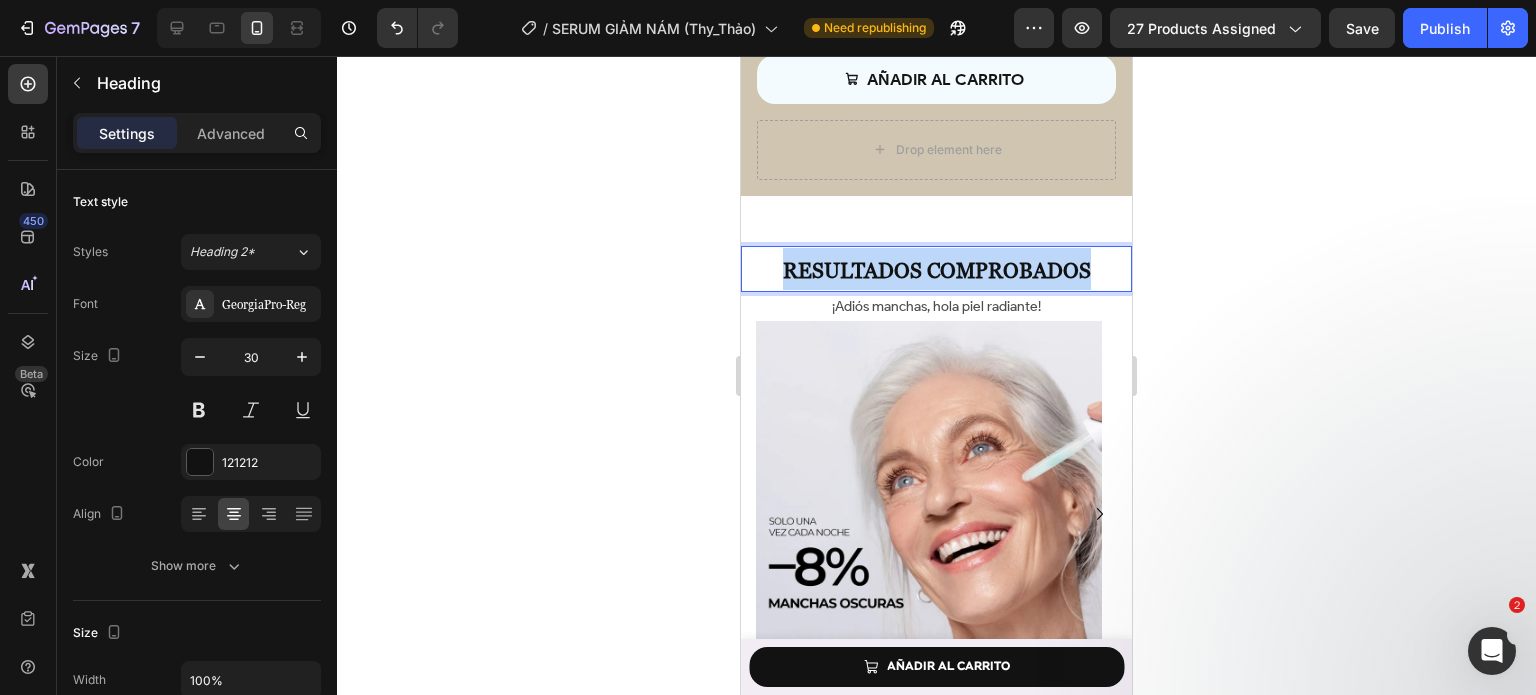 click on "Resultados comprobados" at bounding box center (937, 270) 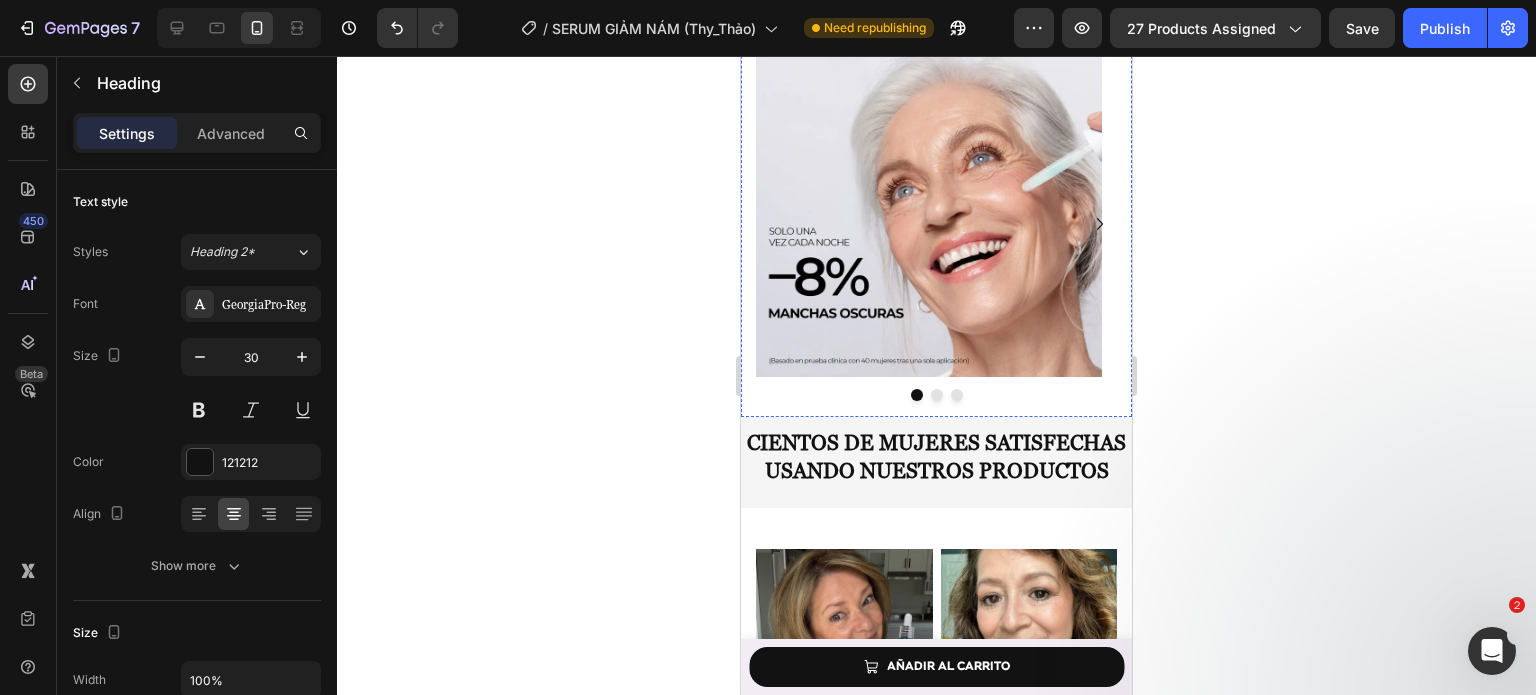 scroll, scrollTop: 7484, scrollLeft: 0, axis: vertical 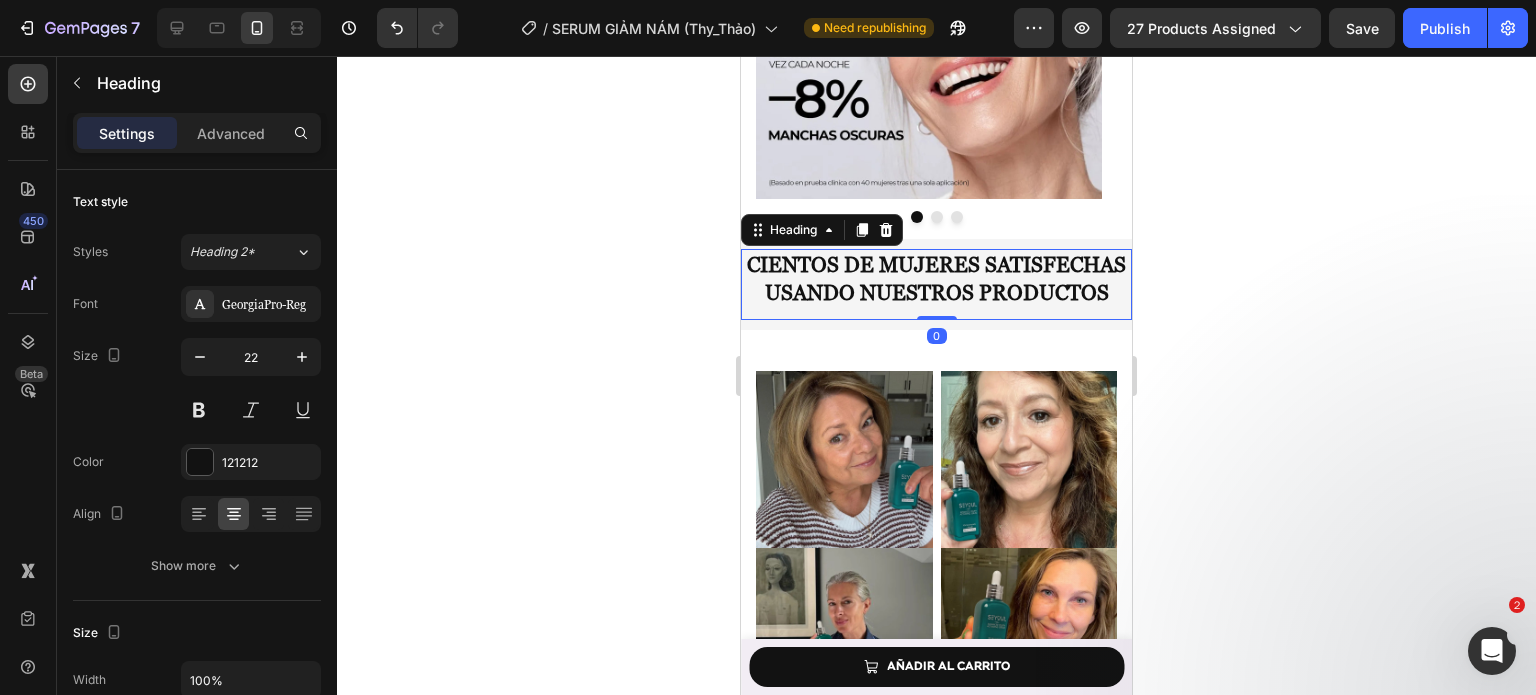 click on "Cientos de mujeres satisfechas usando nuestros productos" at bounding box center (936, 279) 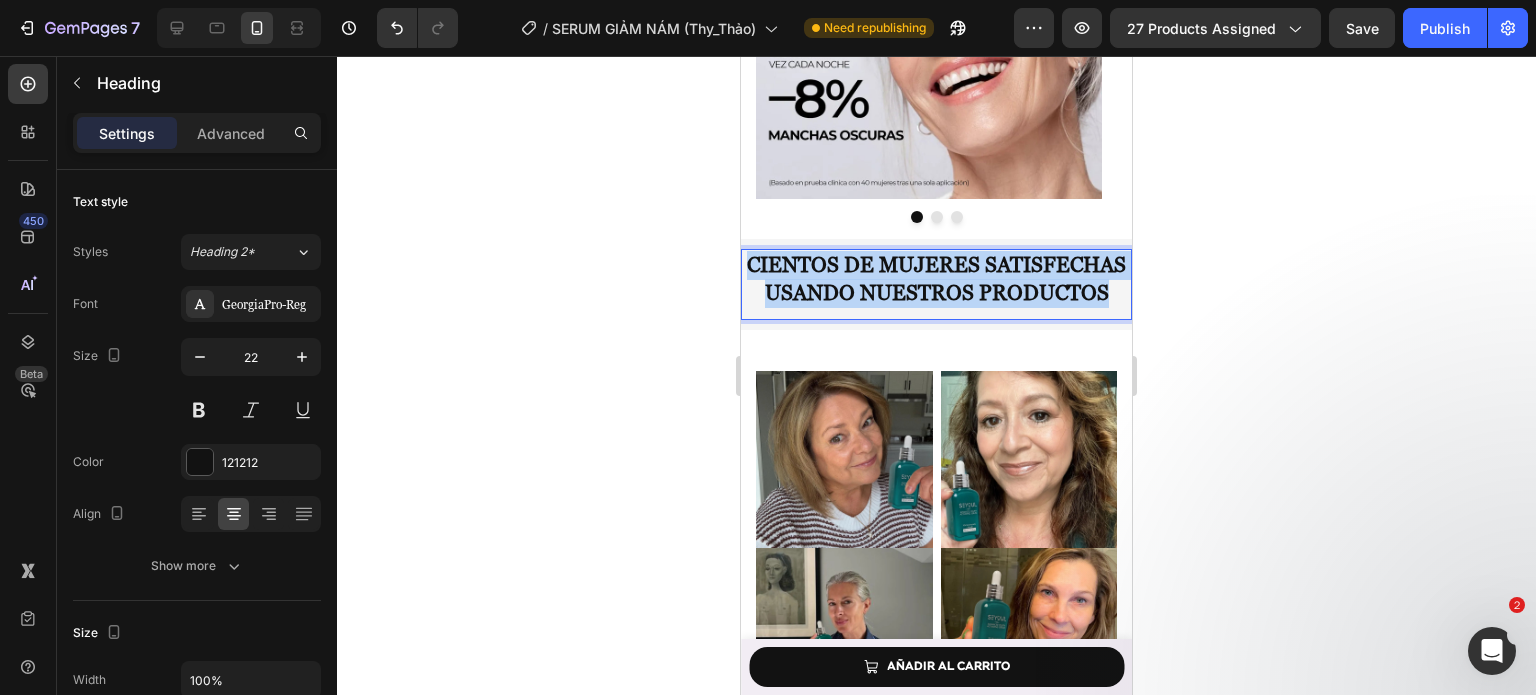 click on "Cientos de mujeres satisfechas usando nuestros productos" at bounding box center [936, 279] 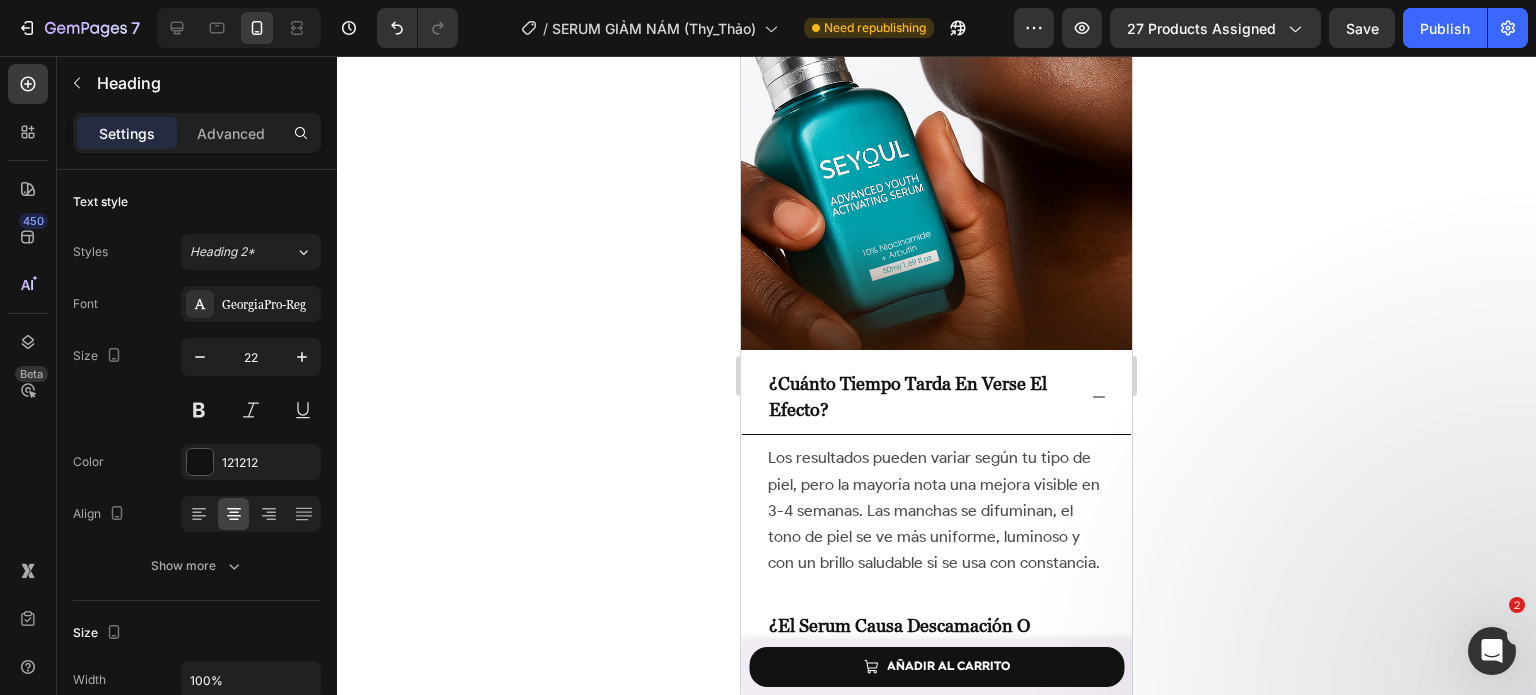 scroll, scrollTop: 8640, scrollLeft: 0, axis: vertical 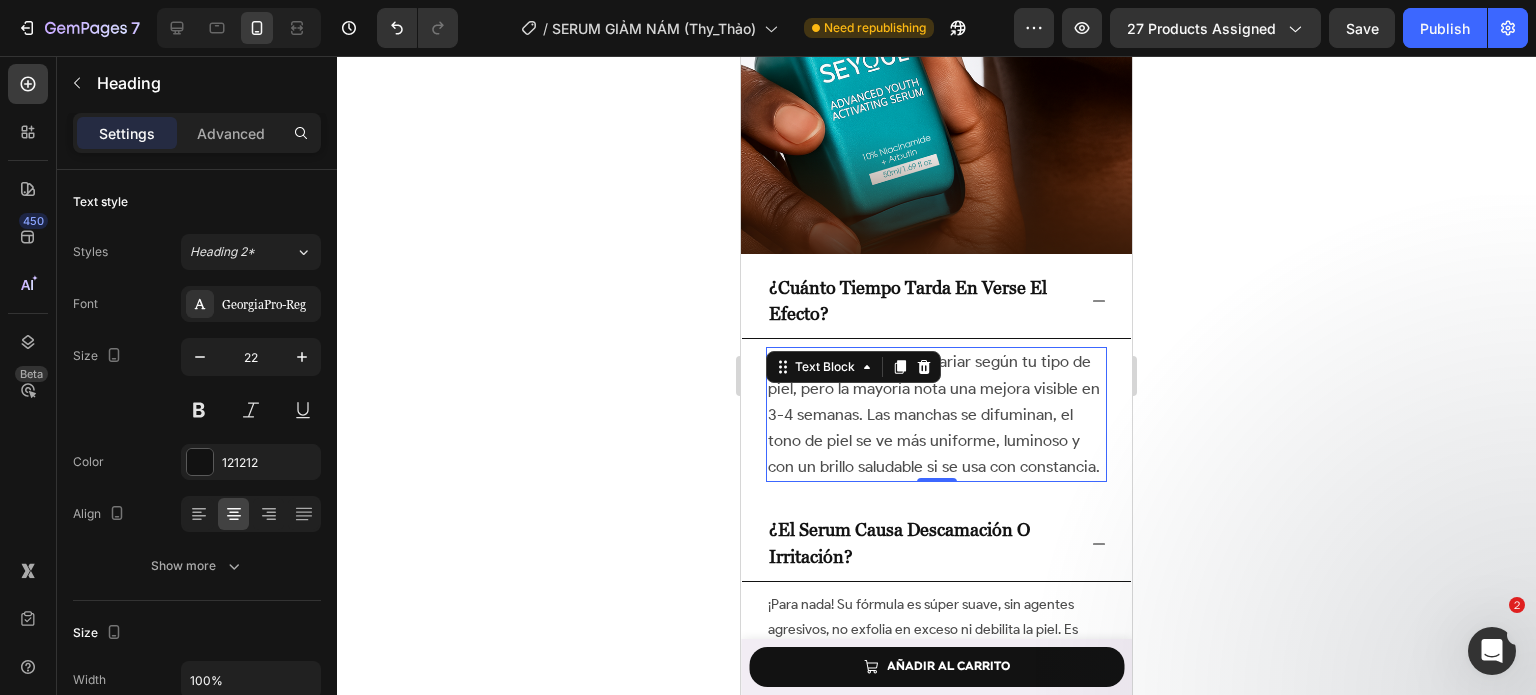 click on "Los resultados pueden variar según tu tipo de piel, pero la mayoría nota una mejora visible en 3-4 semanas. Las manchas se difuminan, el tono de piel se ve más uniforme, luminoso y con un brillo saludable si se usa con constancia." at bounding box center [934, 414] 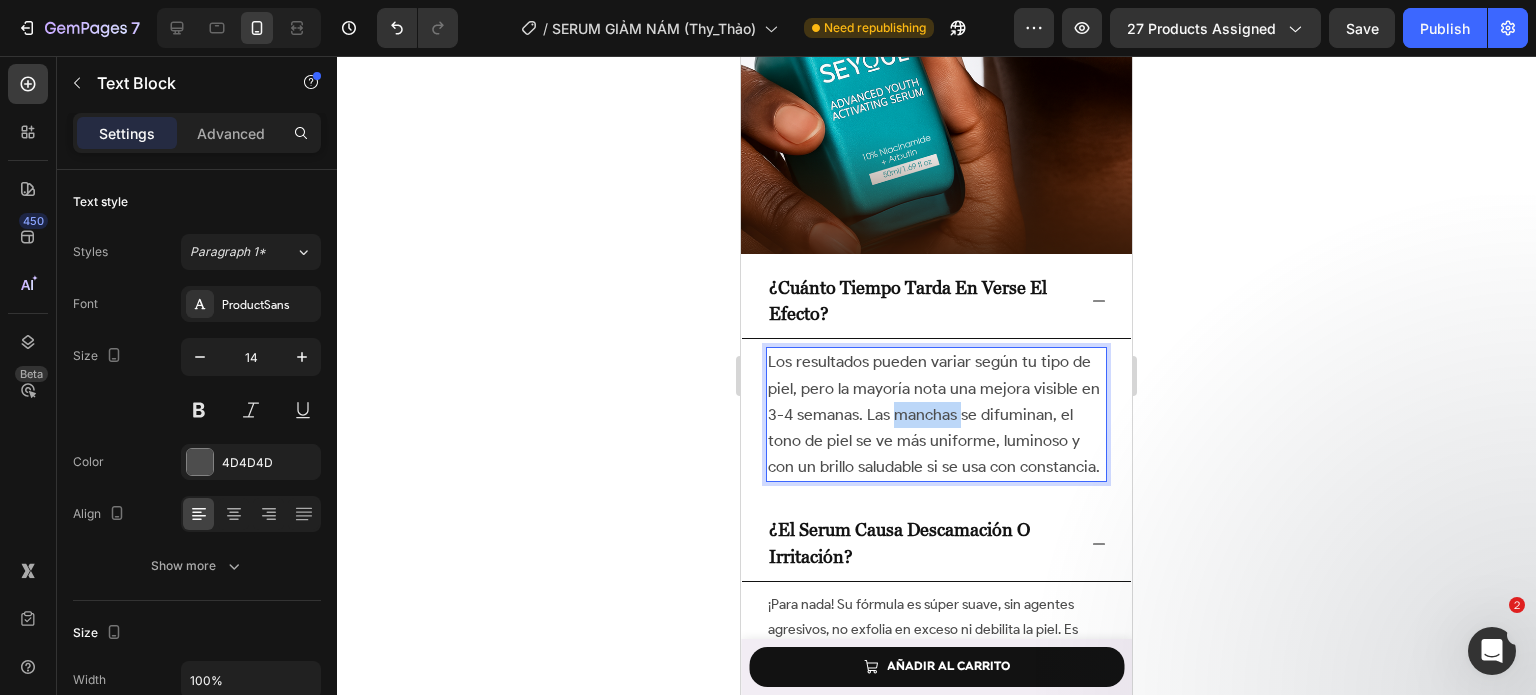 click on "Los resultados pueden variar según tu tipo de piel, pero la mayoría nota una mejora visible en 3-4 semanas. Las manchas se difuminan, el tono de piel se ve más uniforme, luminoso y con un brillo saludable si se usa con constancia." at bounding box center [934, 414] 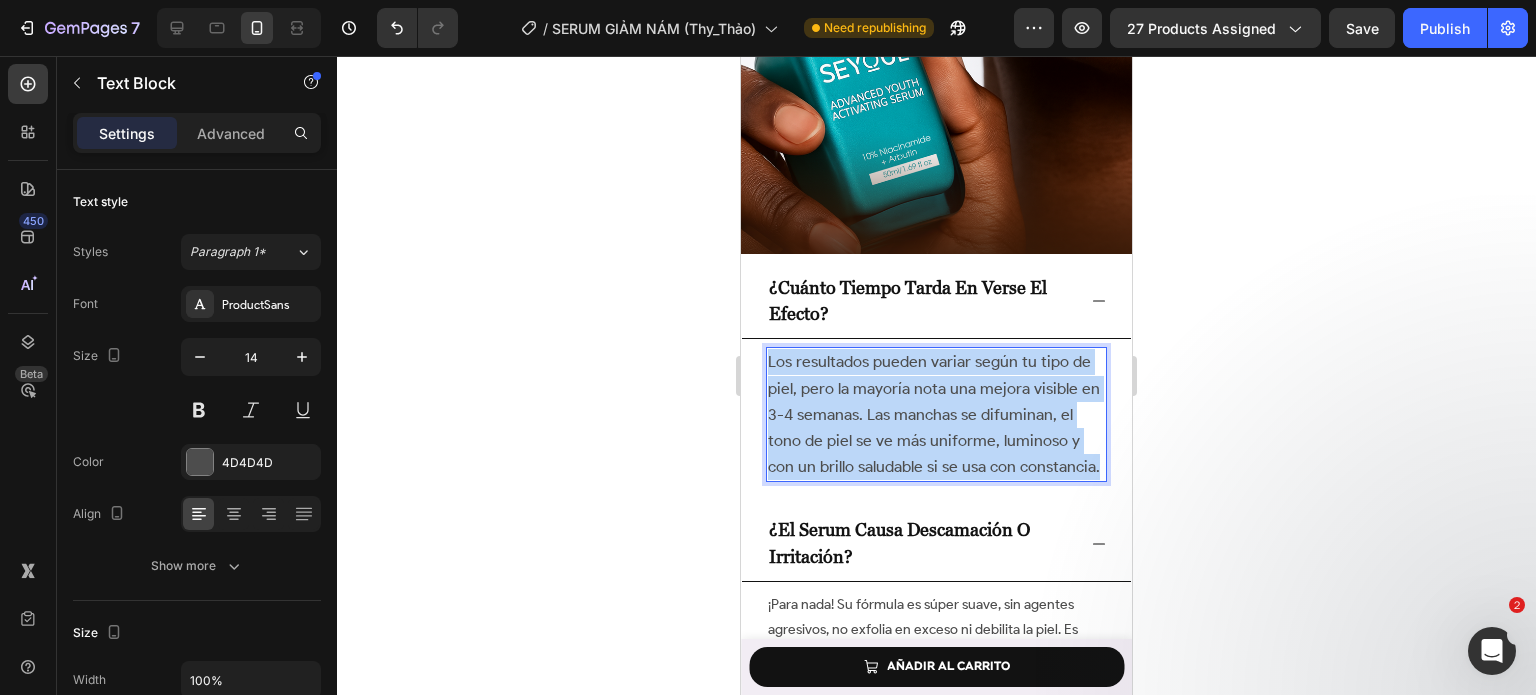click on "Los resultados pueden variar según tu tipo de piel, pero la mayoría nota una mejora visible en 3-4 semanas. Las manchas se difuminan, el tono de piel se ve más uniforme, luminoso y con un brillo saludable si se usa con constancia." at bounding box center [934, 414] 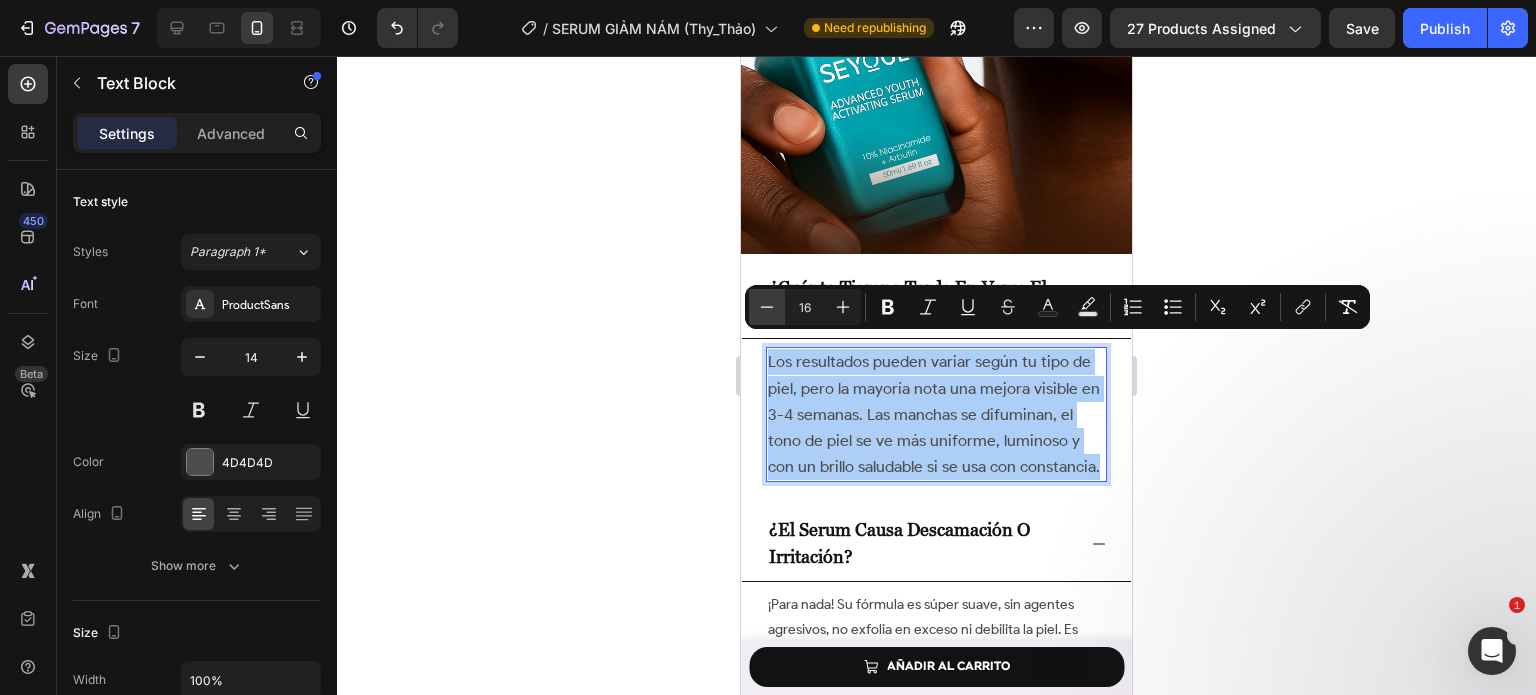 click 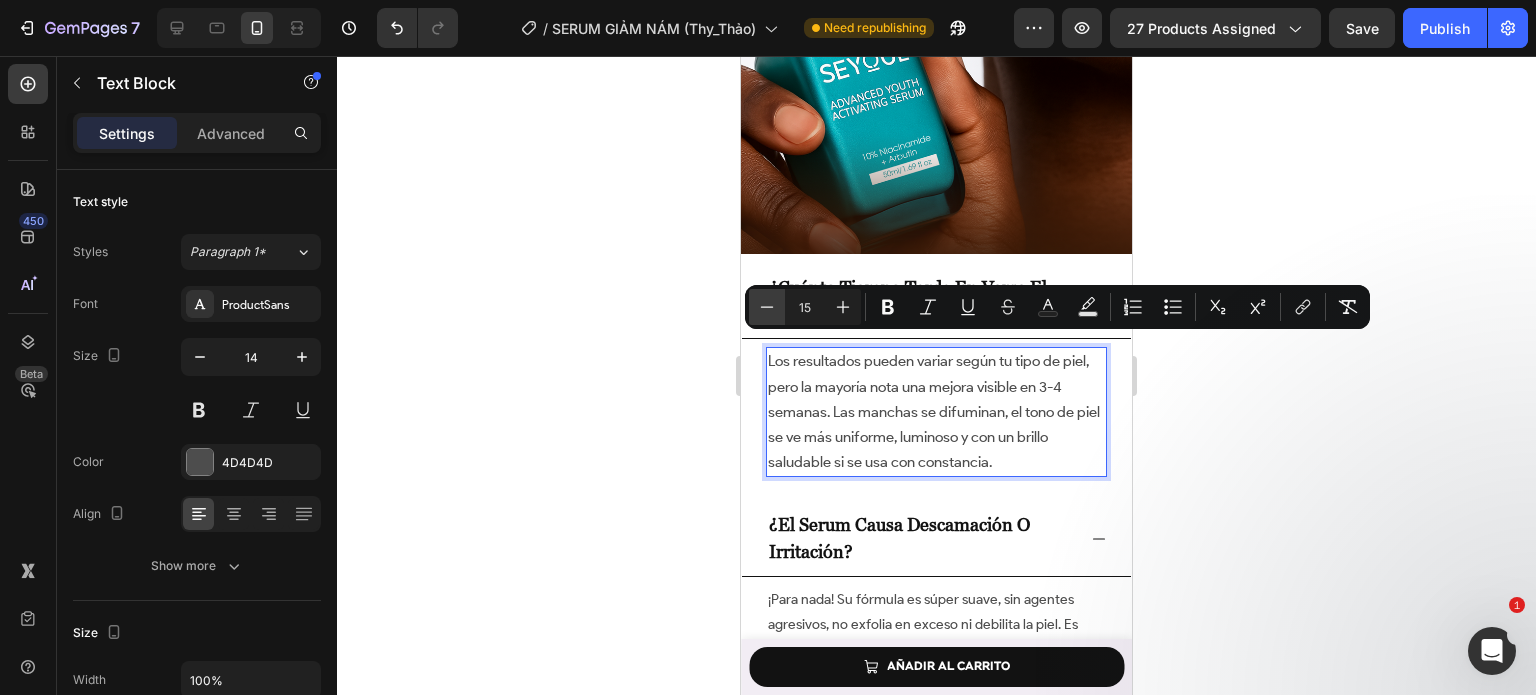 click 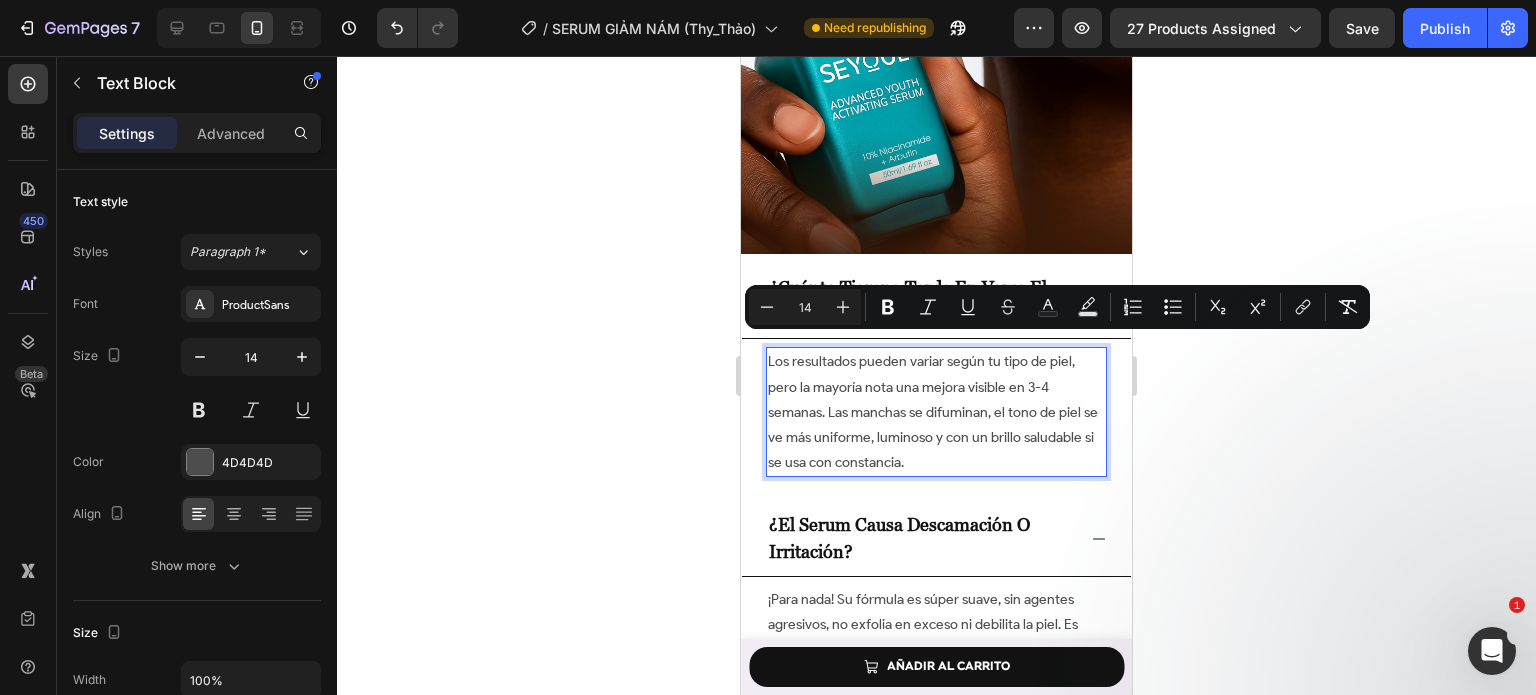 click on "Los resultados pueden variar según tu tipo de piel, pero la mayoría nota una mejora visible en 3-4 semanas. Las manchas se difuminan, el tono de piel se ve más uniforme, luminoso y con un brillo saludable si se usa con constancia." at bounding box center (933, 412) 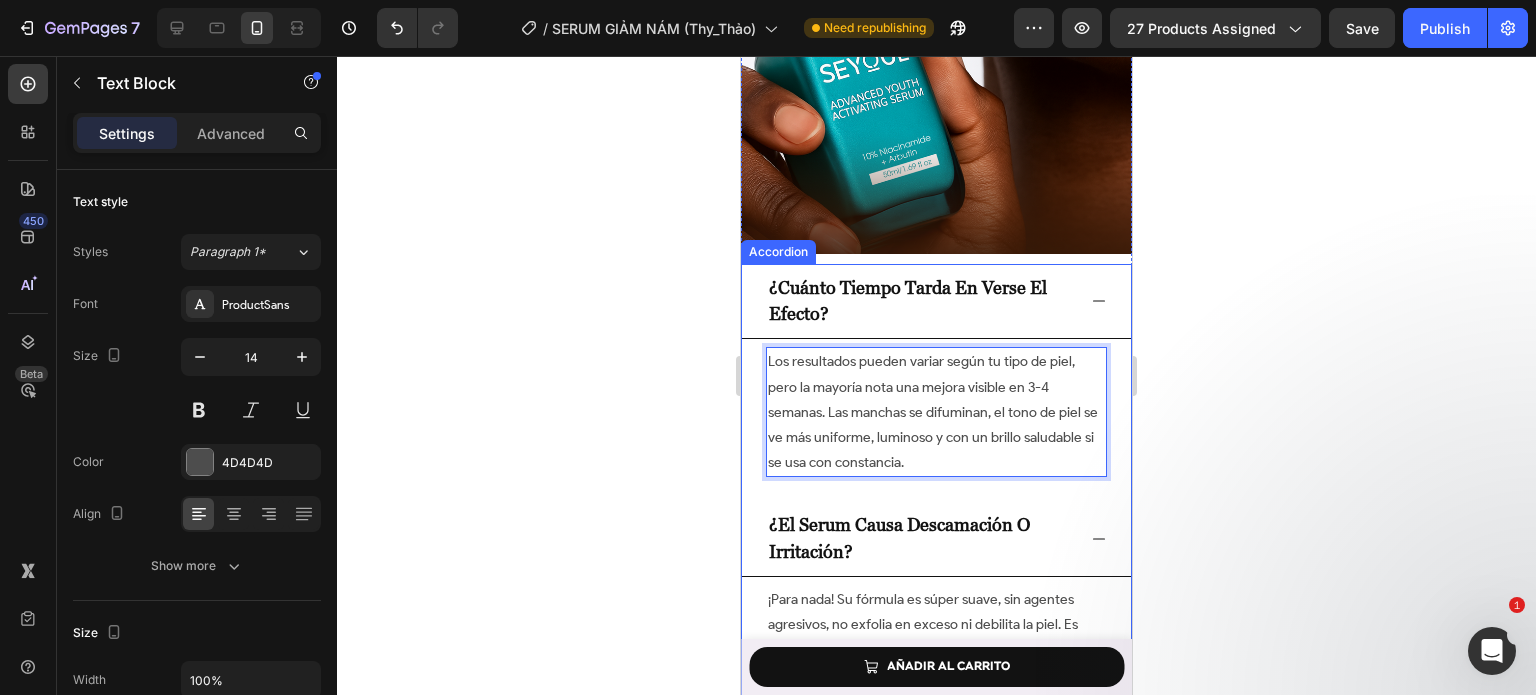 click on "¿cuánto tiempo tarda en verse el efecto?" at bounding box center [920, 301] 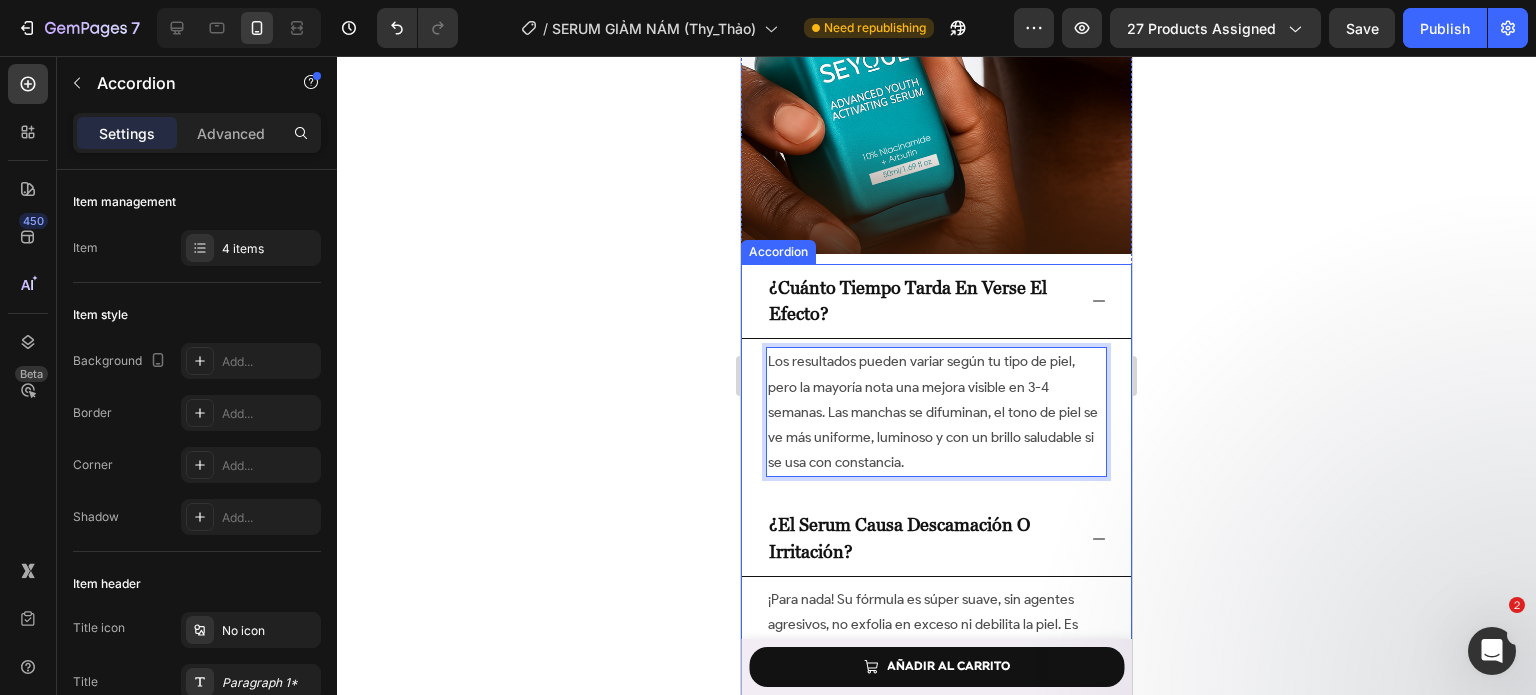 click on "¿cuánto tiempo tarda en verse el efecto?" at bounding box center (920, 301) 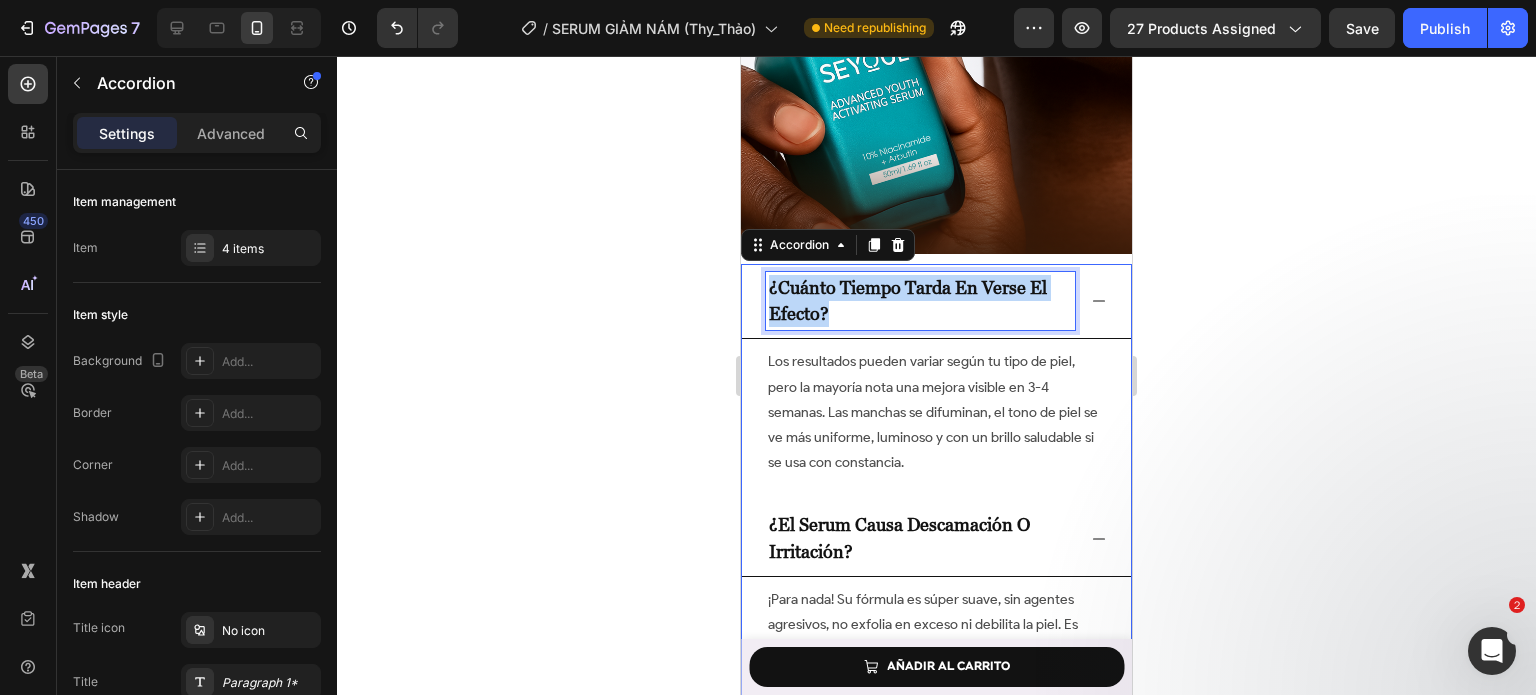 click on "¿cuánto tiempo tarda en verse el efecto?" at bounding box center (920, 301) 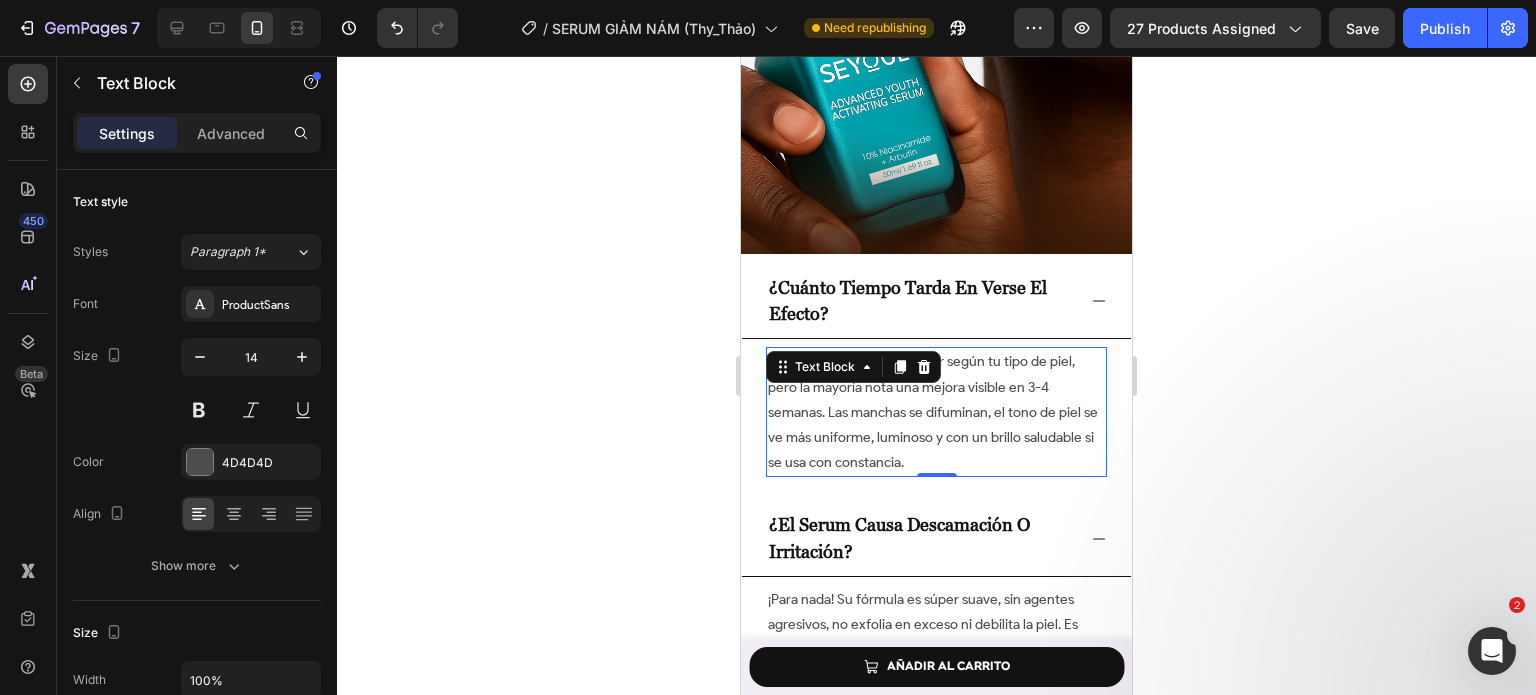 click on "Los resultados pueden variar según tu tipo de piel, pero la mayoría nota una mejora visible en 3-4 semanas. Las manchas se difuminan, el tono de piel se ve más uniforme, luminoso y con un brillo saludable si se usa con constancia." at bounding box center [933, 412] 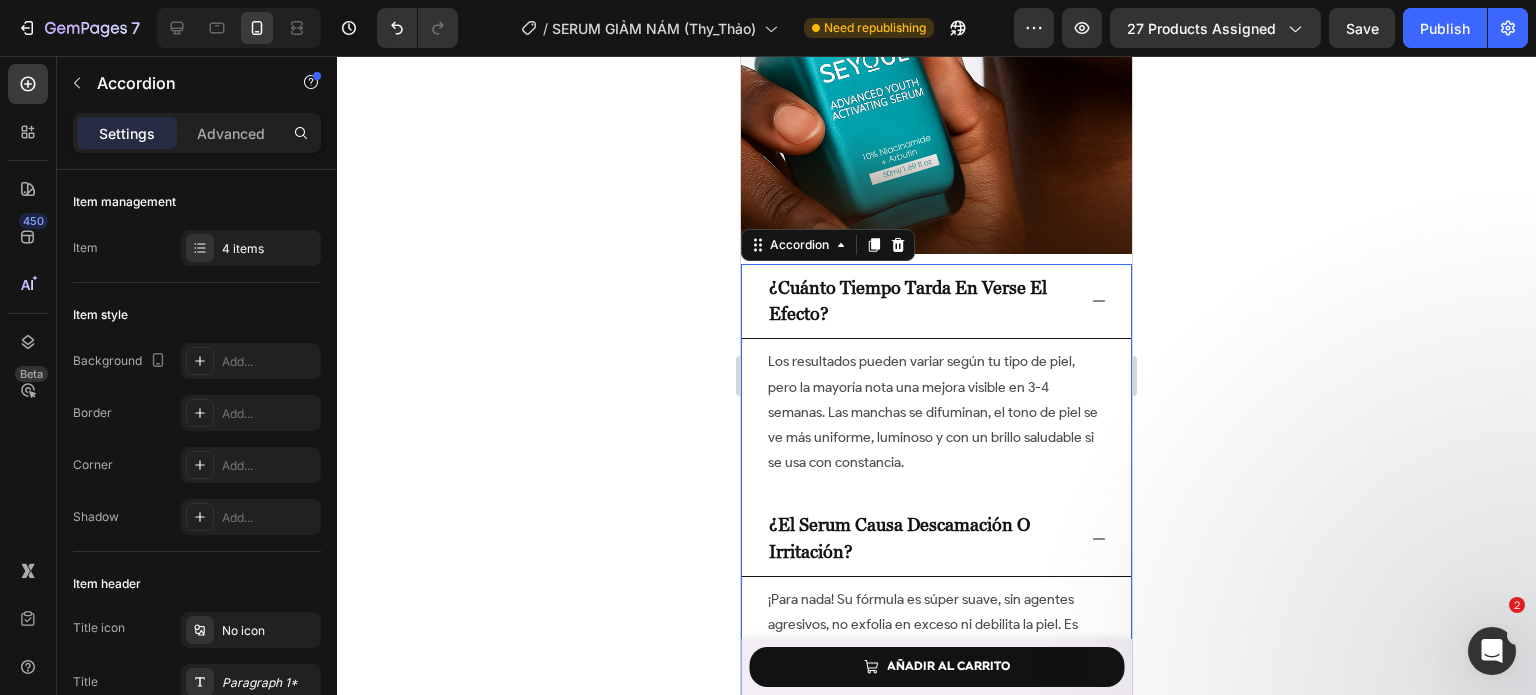 click on "¿cuánto tiempo tarda en verse el efecto?" at bounding box center [920, 301] 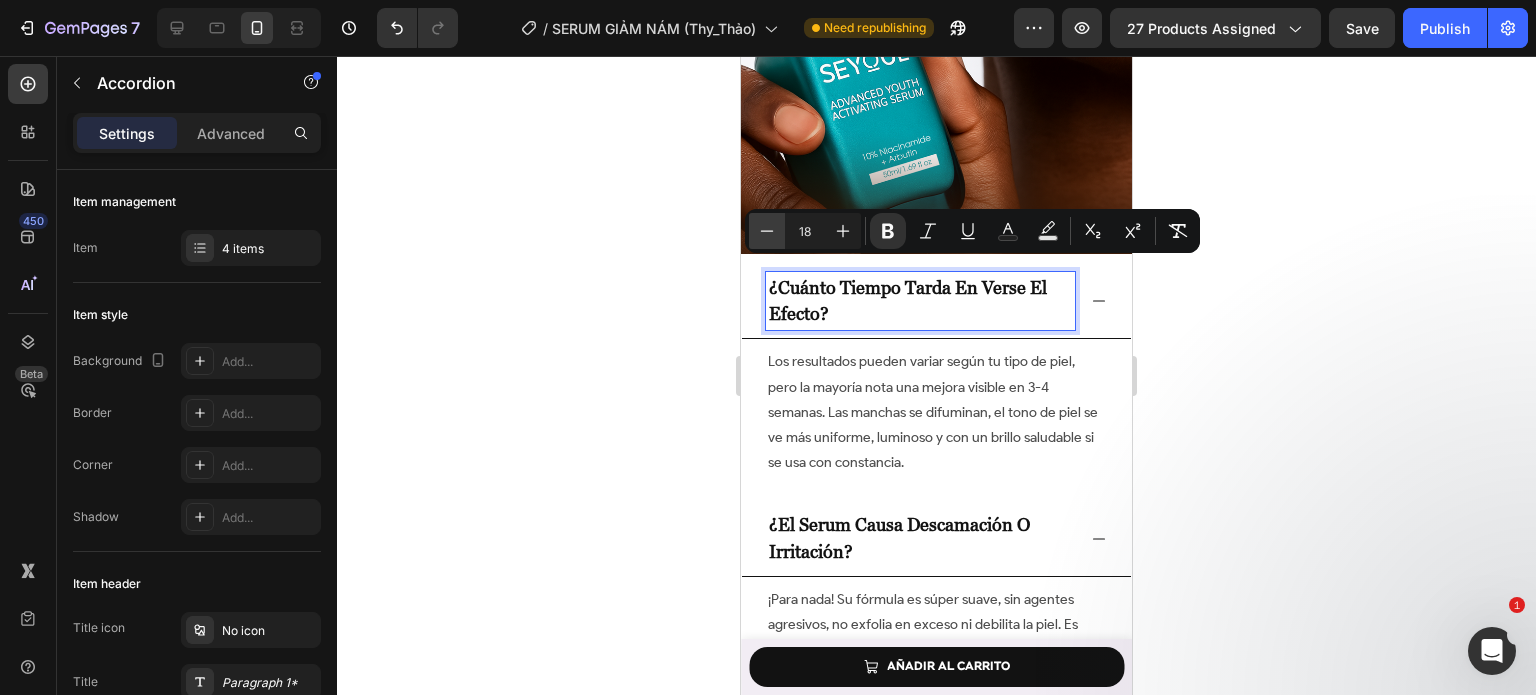 click 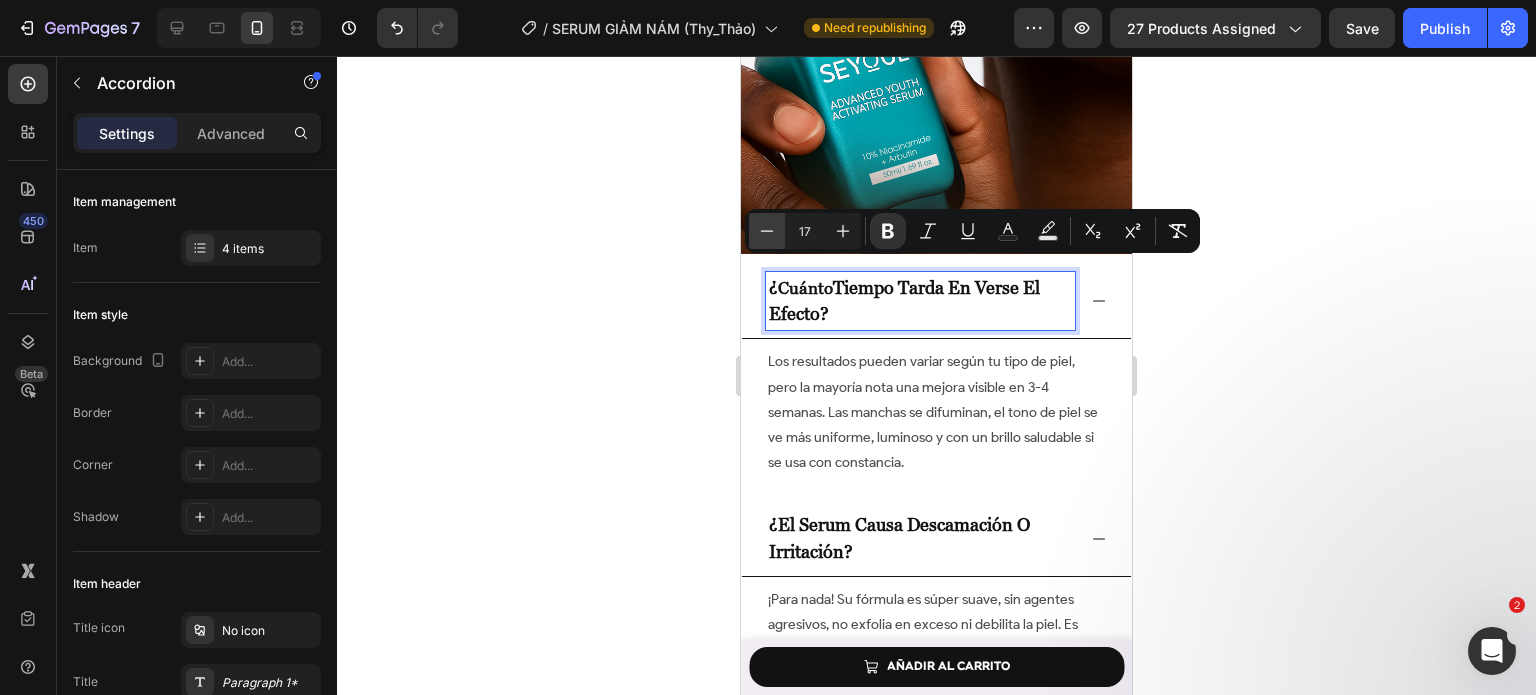 click 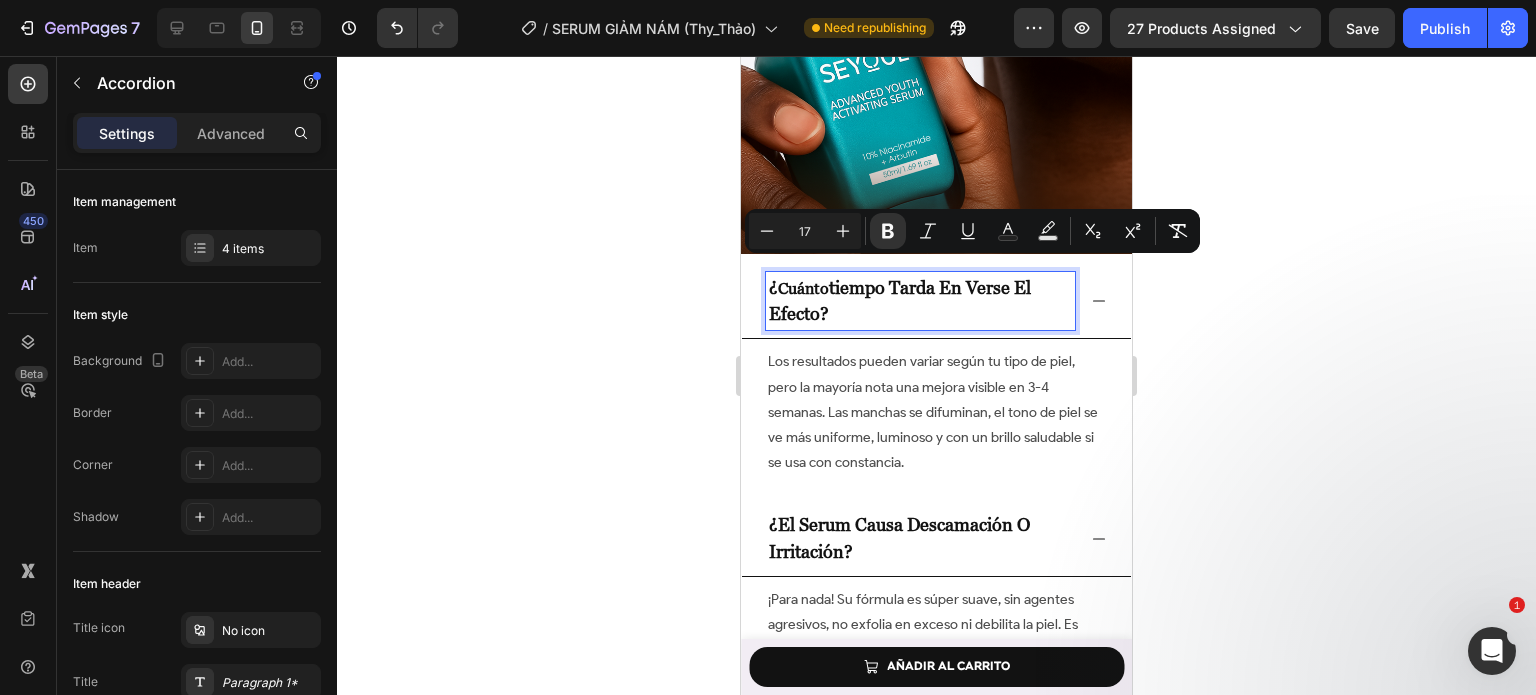 type on "16" 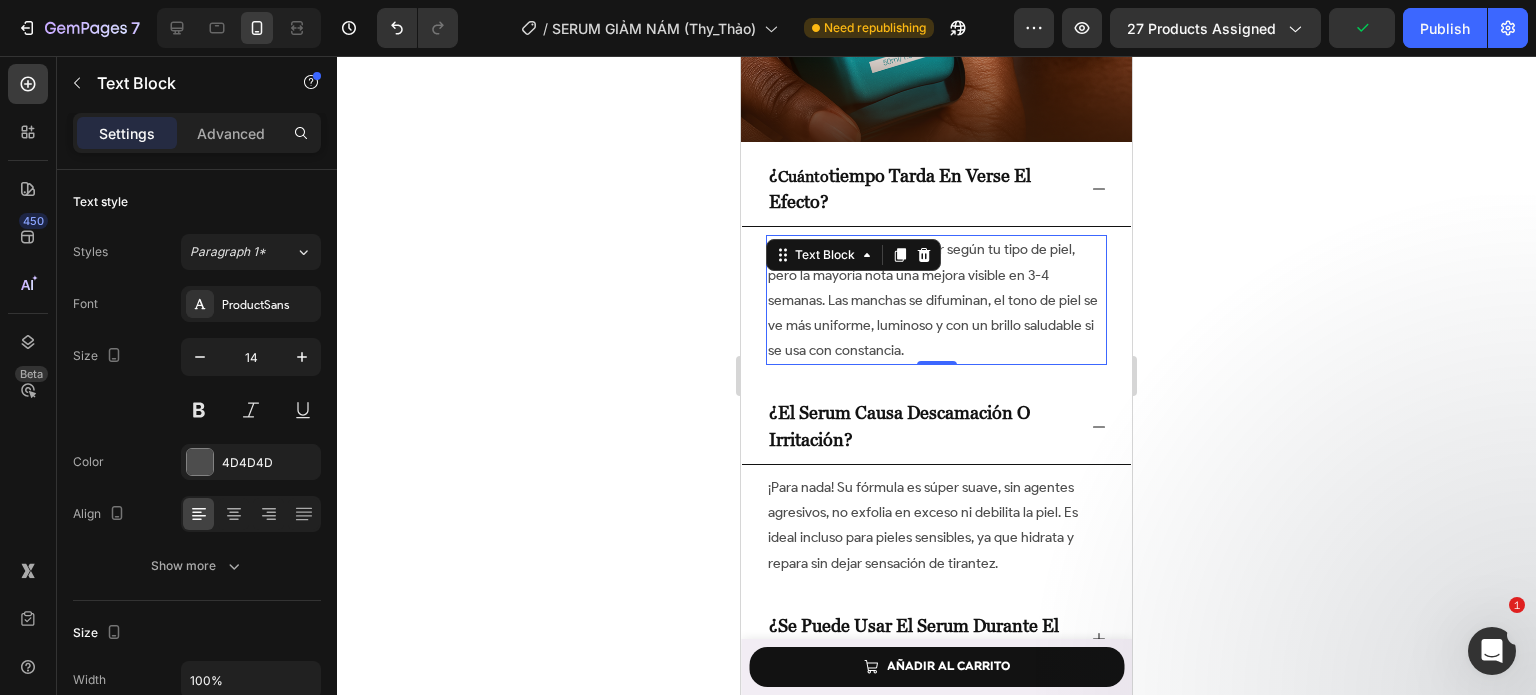 scroll, scrollTop: 8756, scrollLeft: 0, axis: vertical 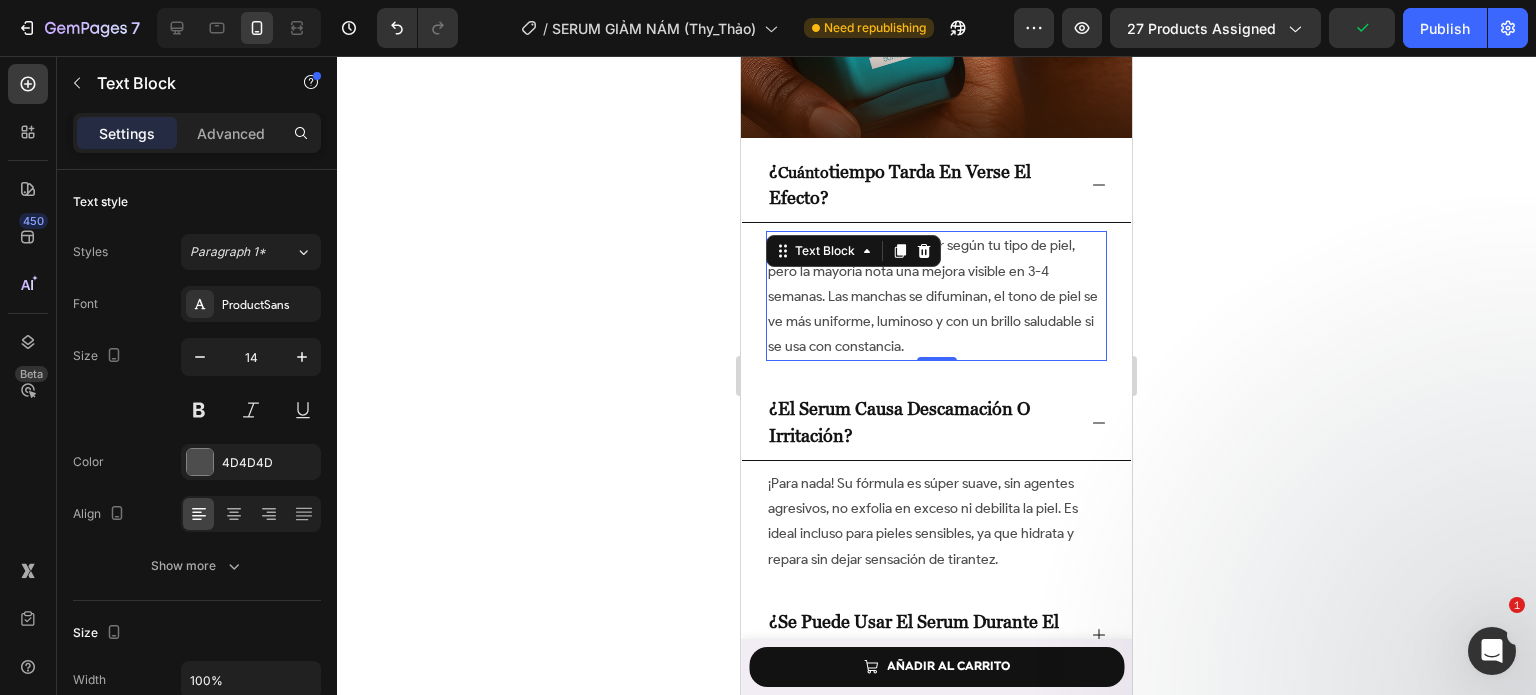 click on "¿el serum causa descamación o irritación?" at bounding box center [899, 421] 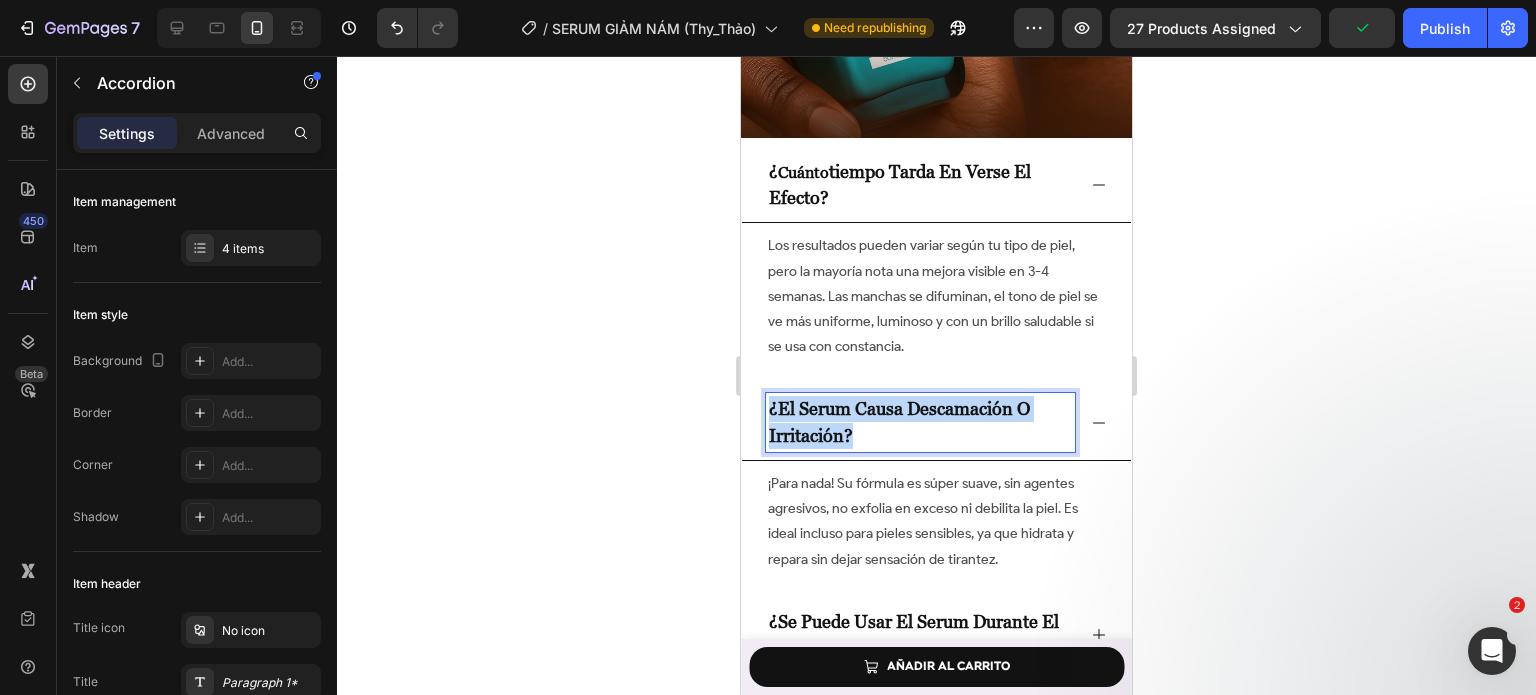 click on "¿el serum causa descamación o irritación?" at bounding box center [899, 421] 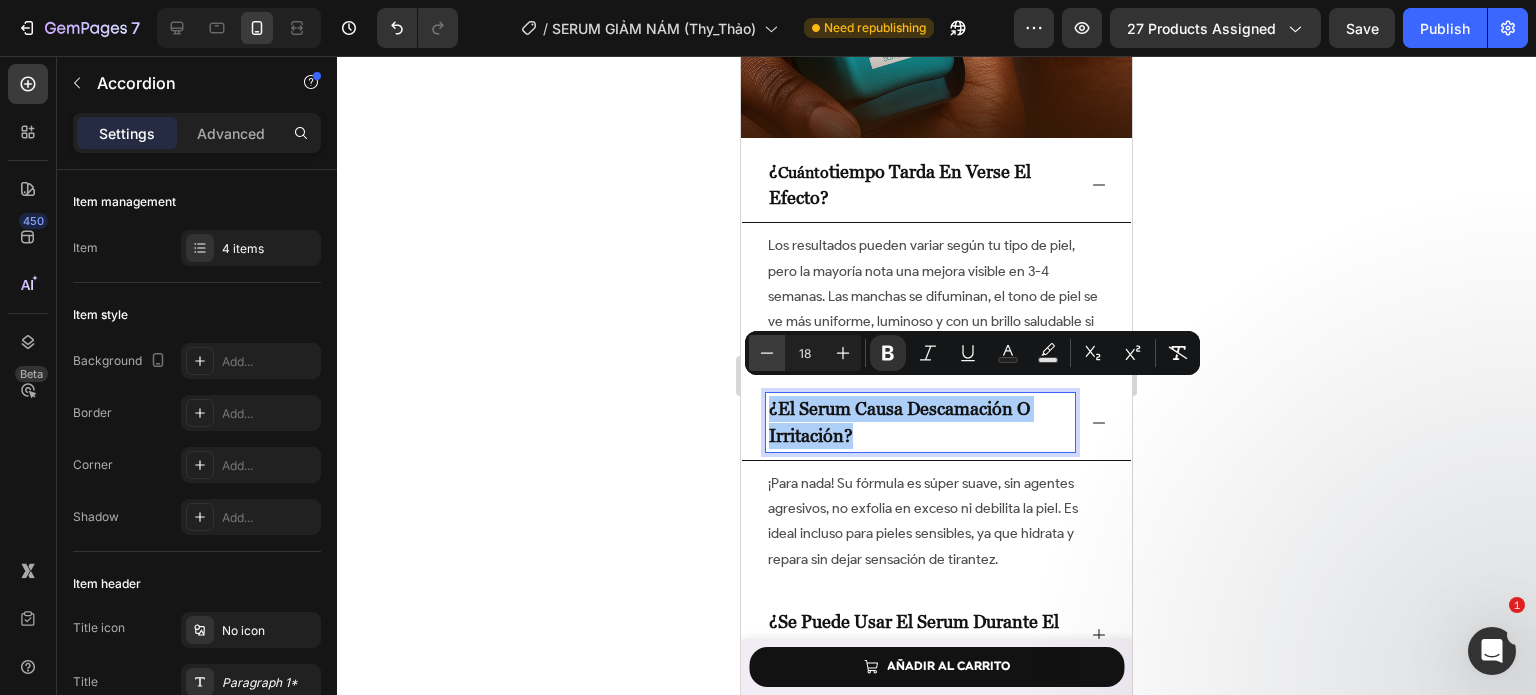 click on "Minus" at bounding box center (767, 353) 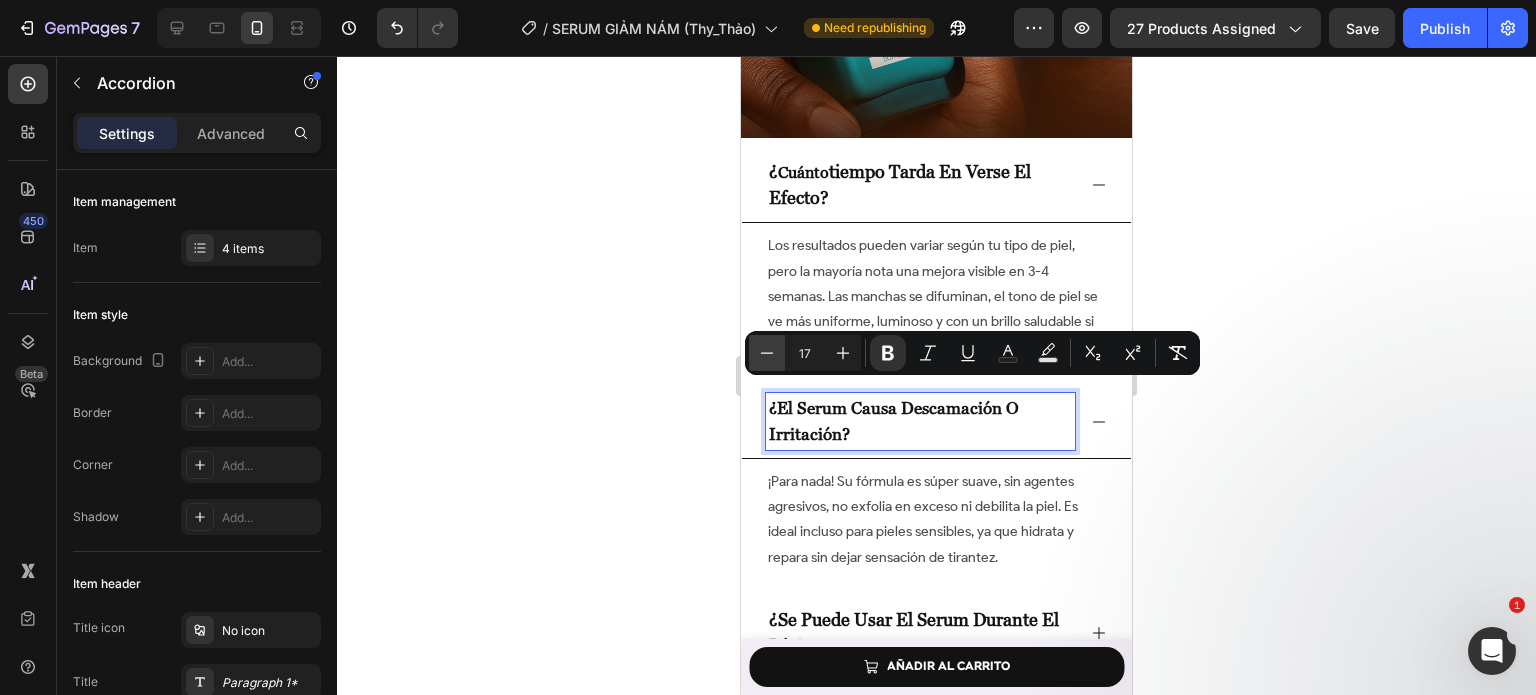 click on "Minus" at bounding box center (767, 353) 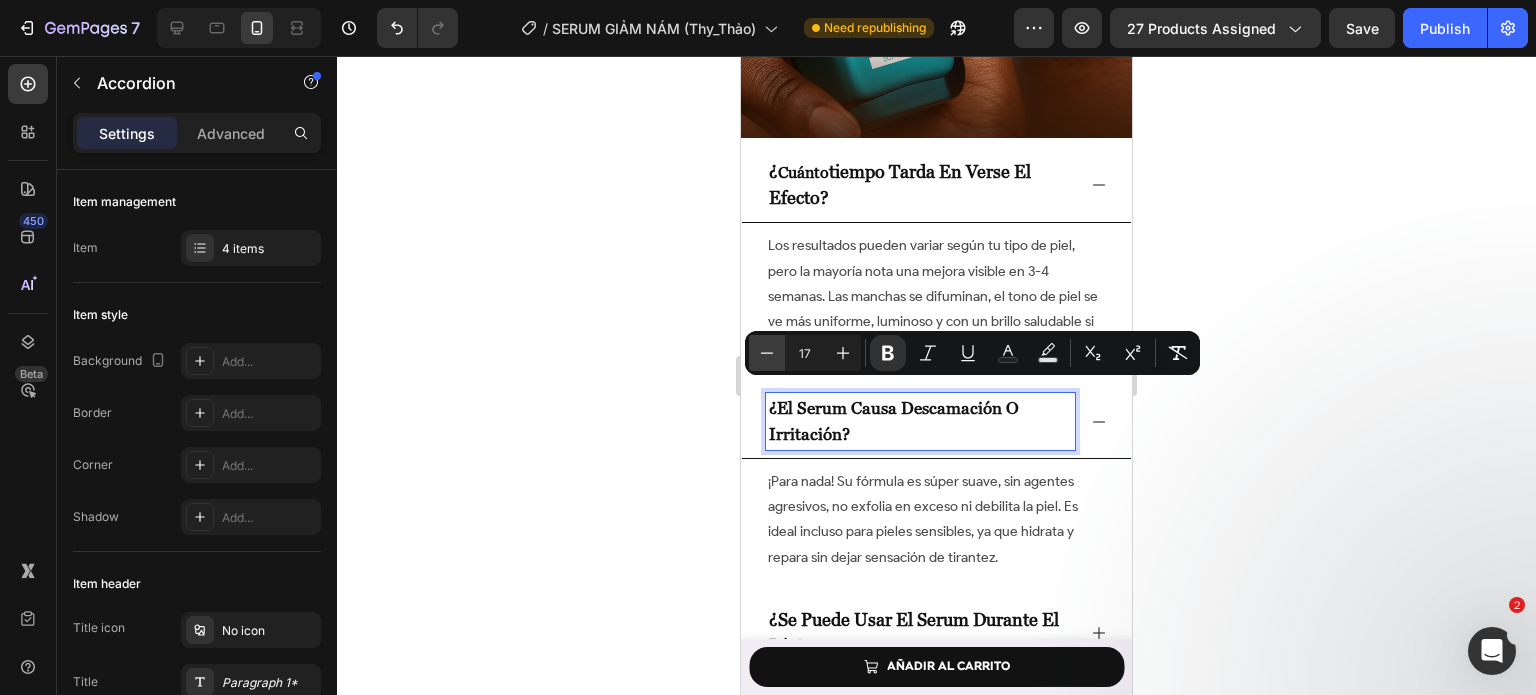 type on "16" 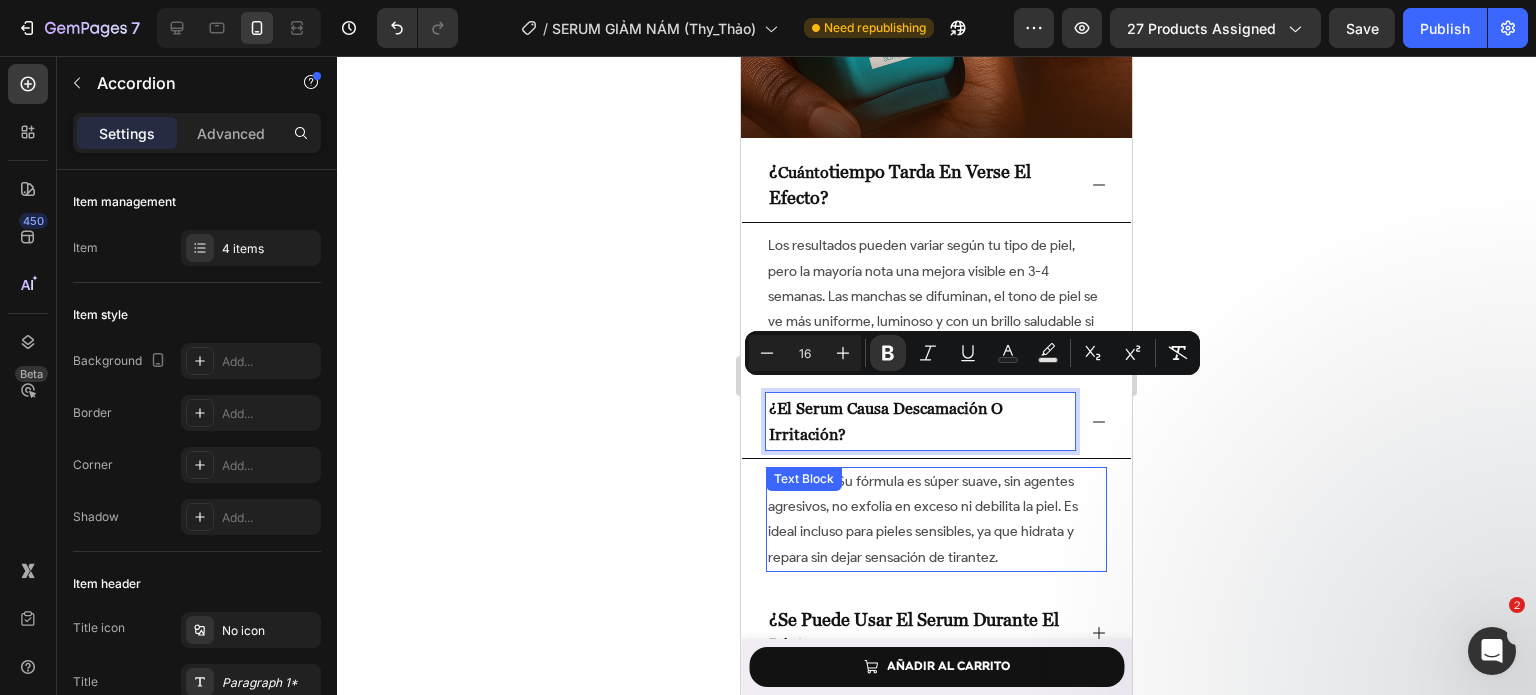 click on "¡Para nada! Su fórmula es súper suave, sin agentes agresivos, no exfolia en exceso ni debilita la piel. Es ideal incluso para pieles sensibles, ya que hidrata y repara sin dejar sensación de tirantez." at bounding box center [936, 519] 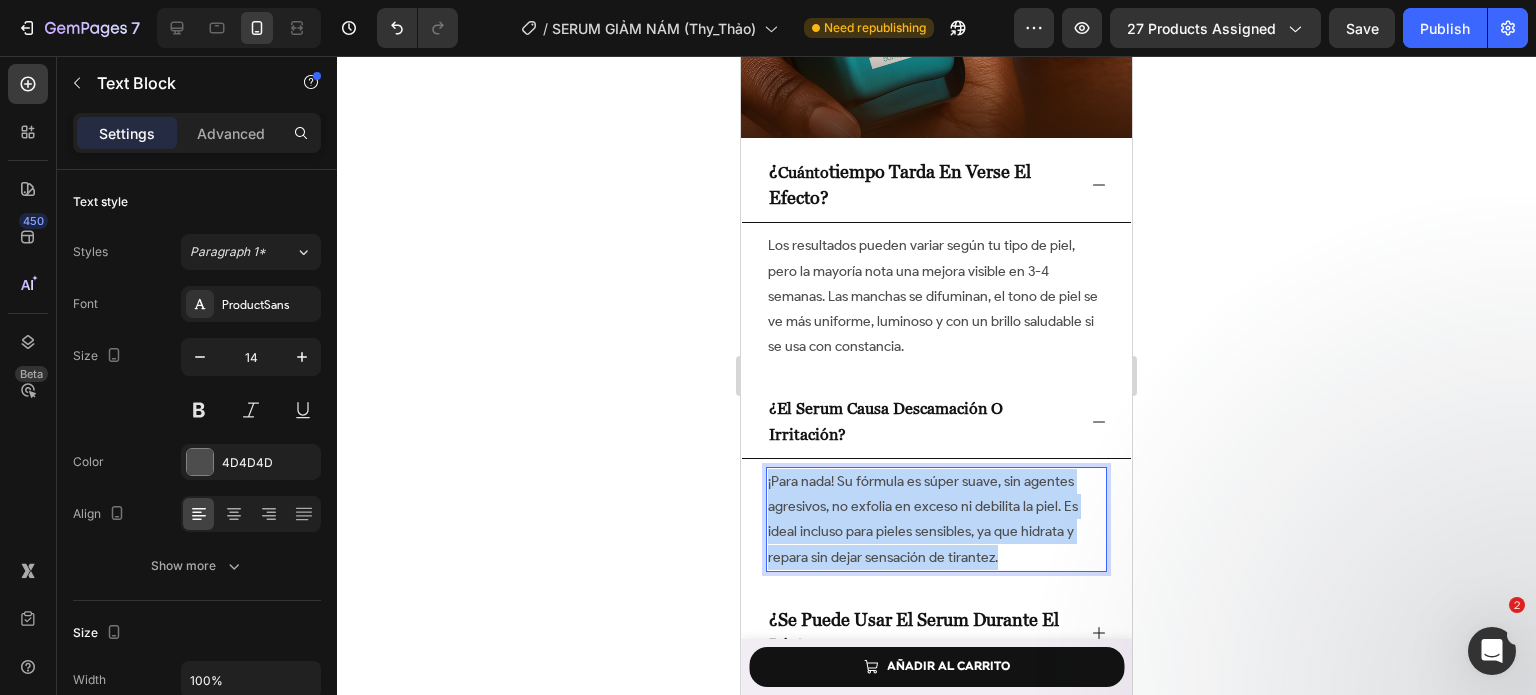 click on "¡Para nada! Su fórmula es súper suave, sin agentes agresivos, no exfolia en exceso ni debilita la piel. Es ideal incluso para pieles sensibles, ya que hidrata y repara sin dejar sensación de tirantez." at bounding box center (936, 519) 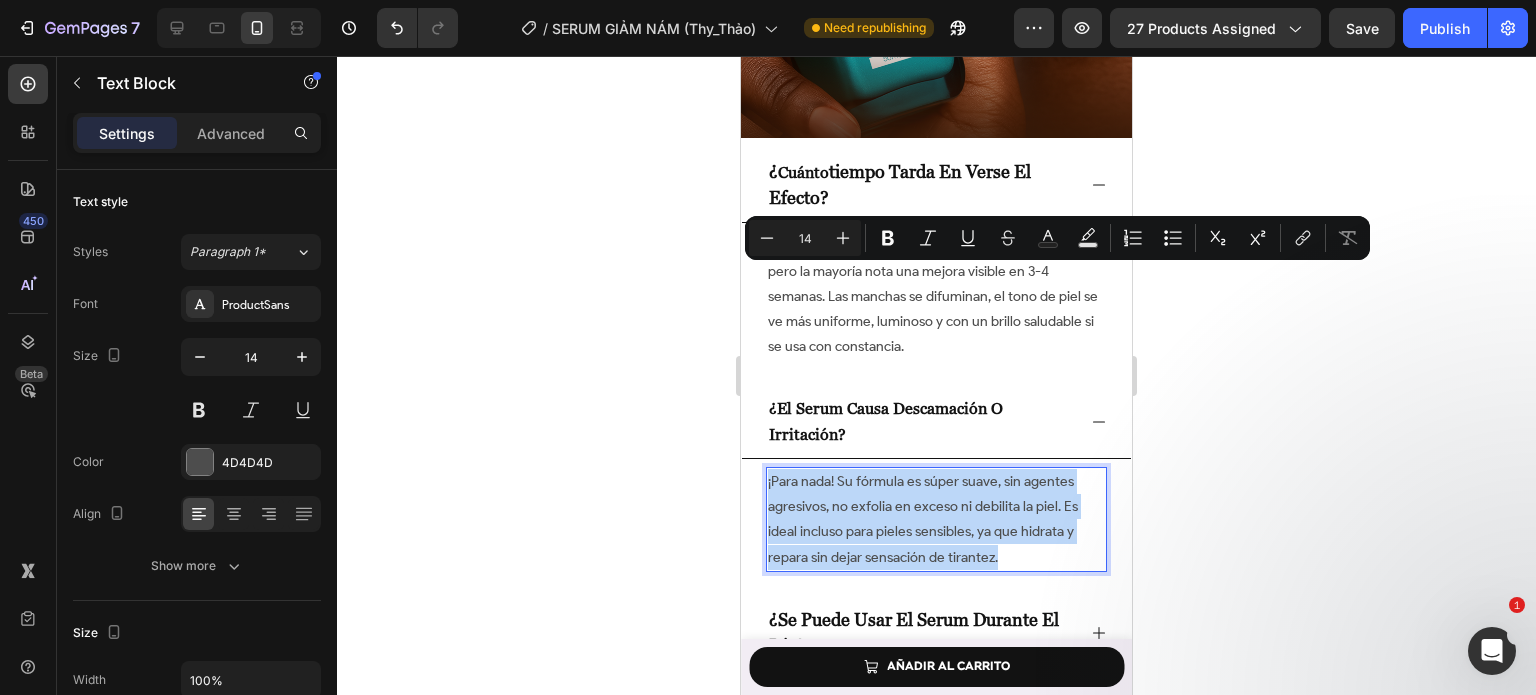 scroll, scrollTop: 8959, scrollLeft: 0, axis: vertical 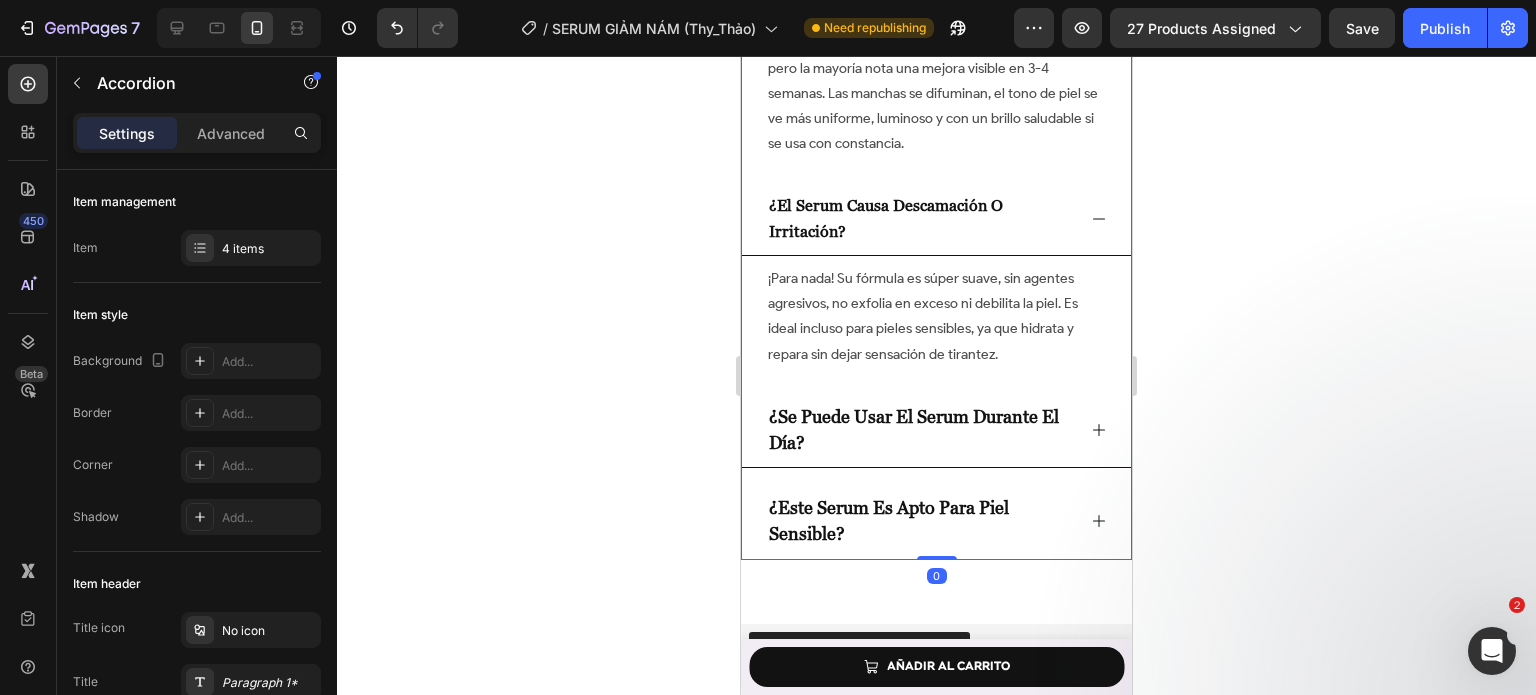 click on "¿se puede usar el serum durante el día?" at bounding box center [920, 430] 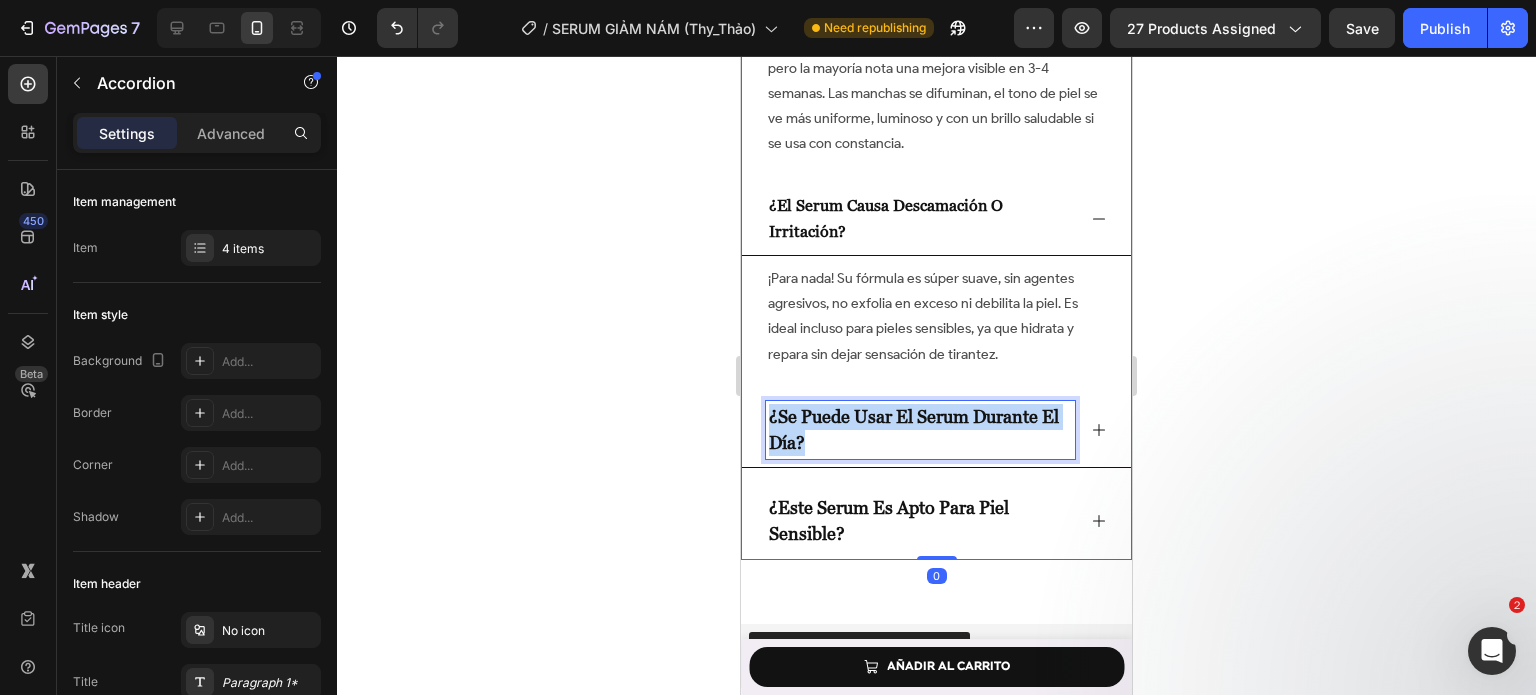 click on "¿se puede usar el serum durante el día?" at bounding box center (920, 430) 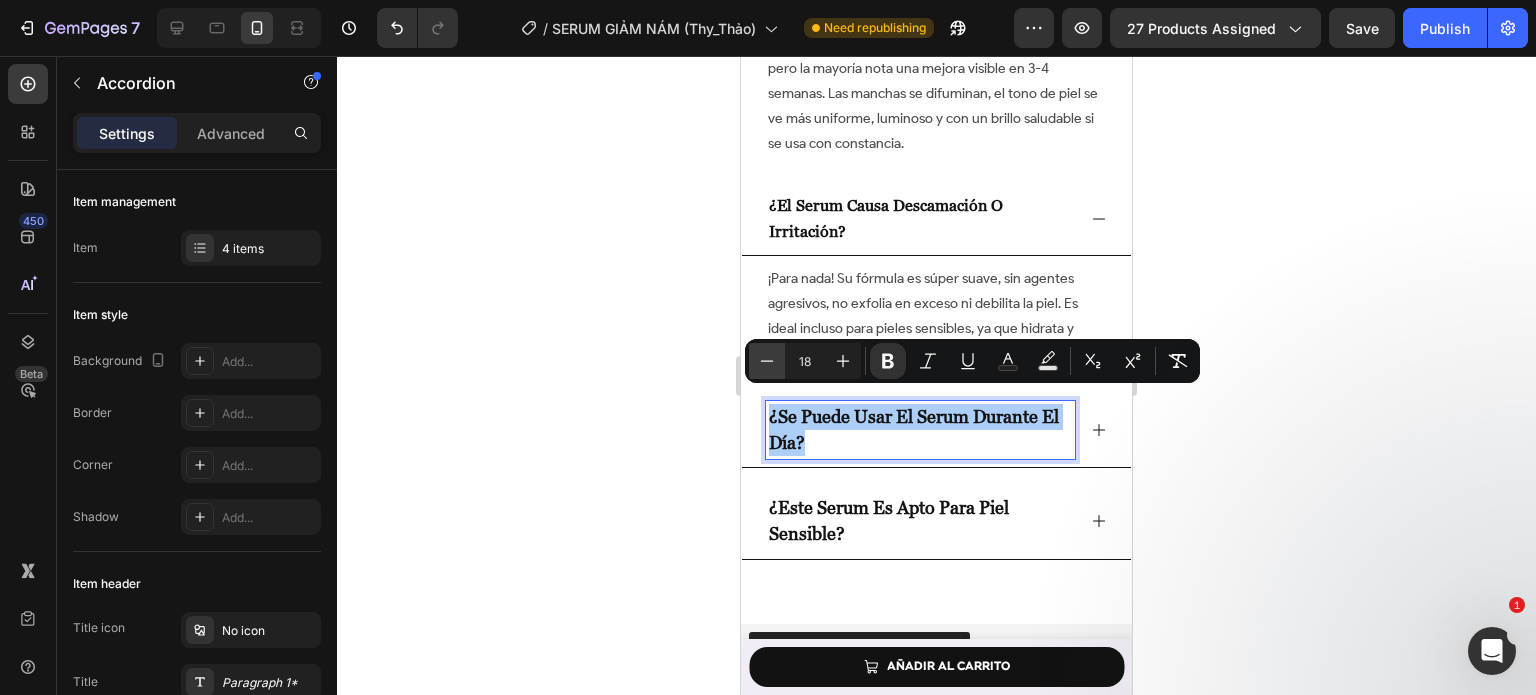 click on "Minus" at bounding box center [767, 361] 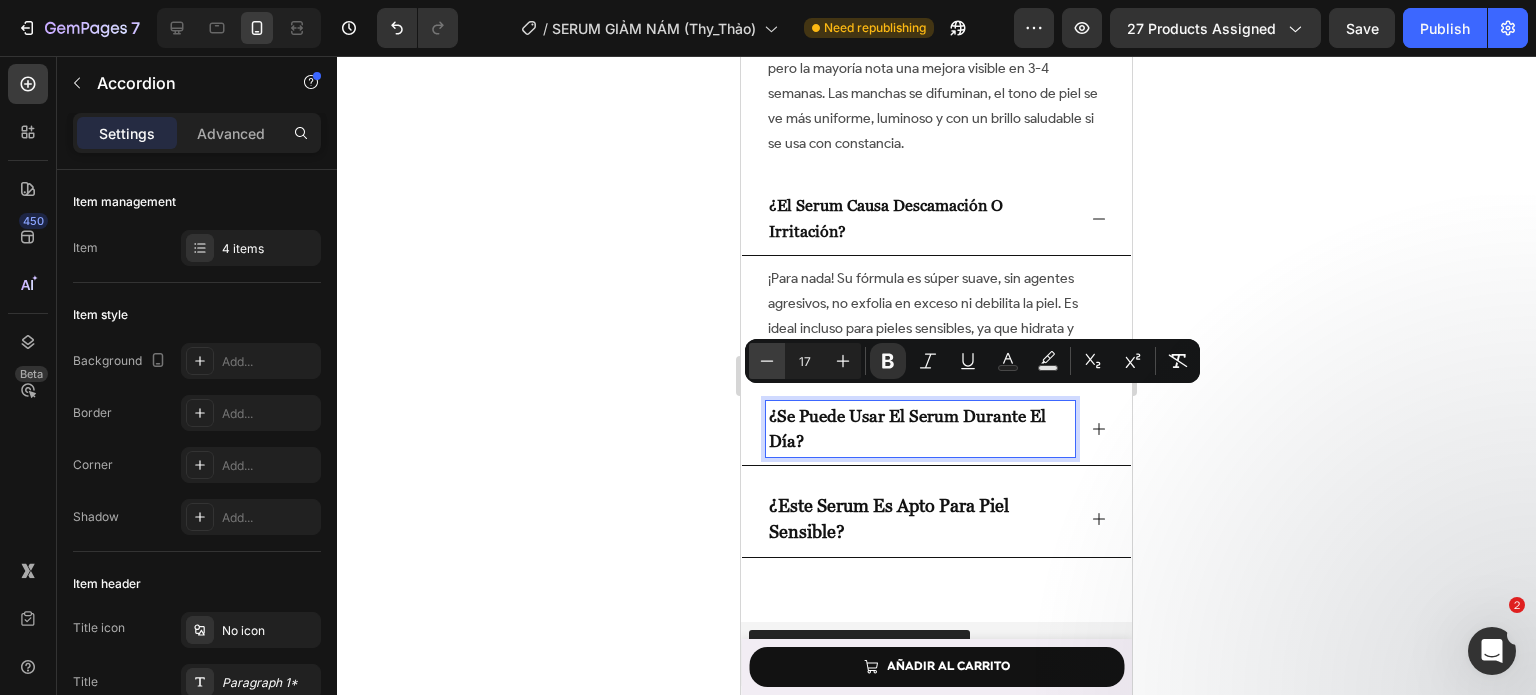 click on "Minus" at bounding box center [767, 361] 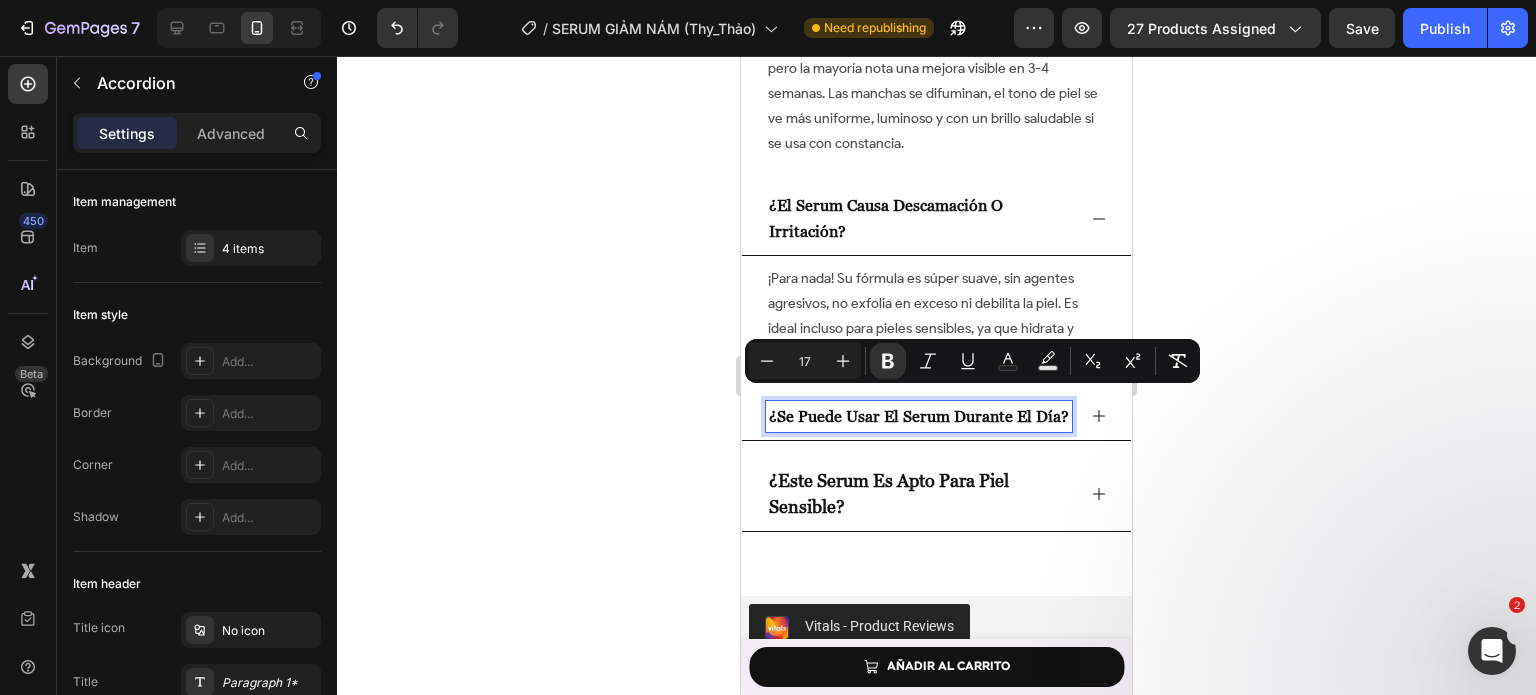 type on "16" 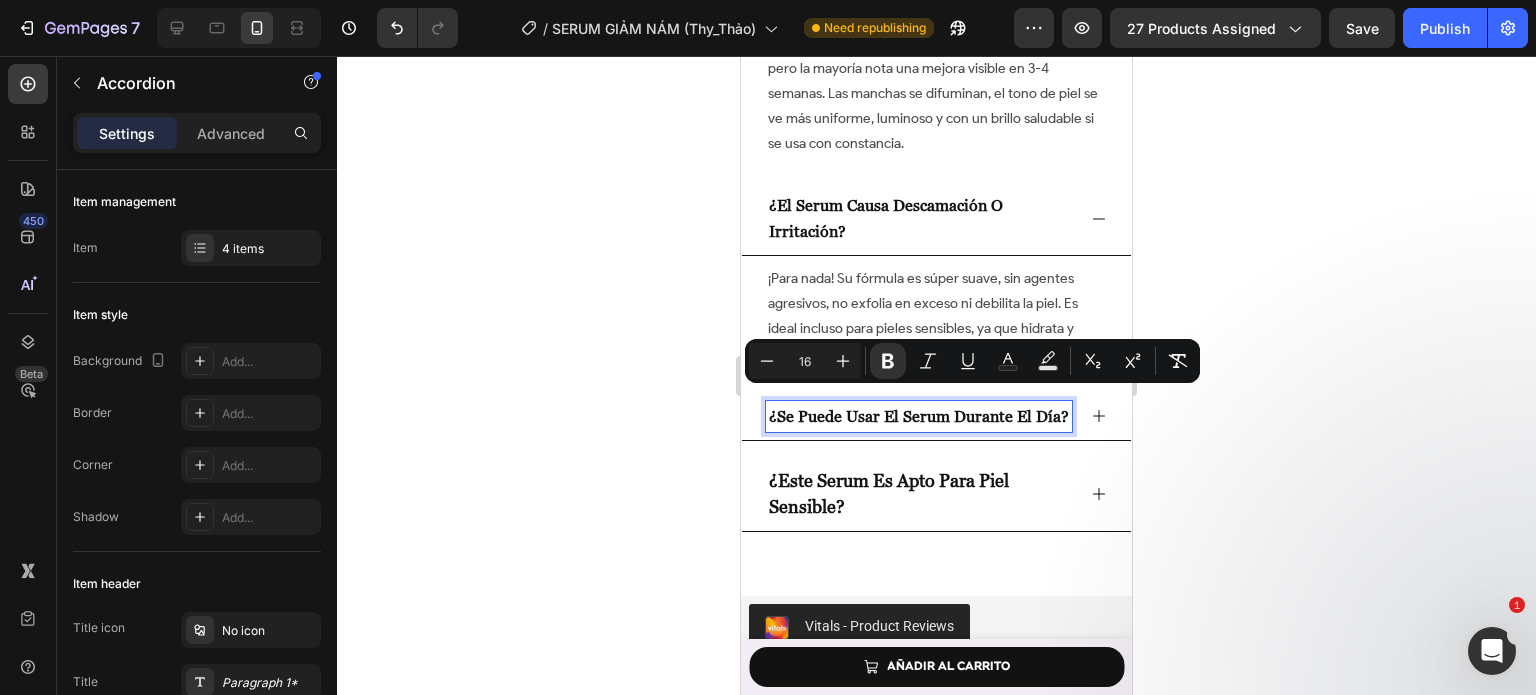 click on "¿este serum es apto para piel sensible?" at bounding box center (889, 493) 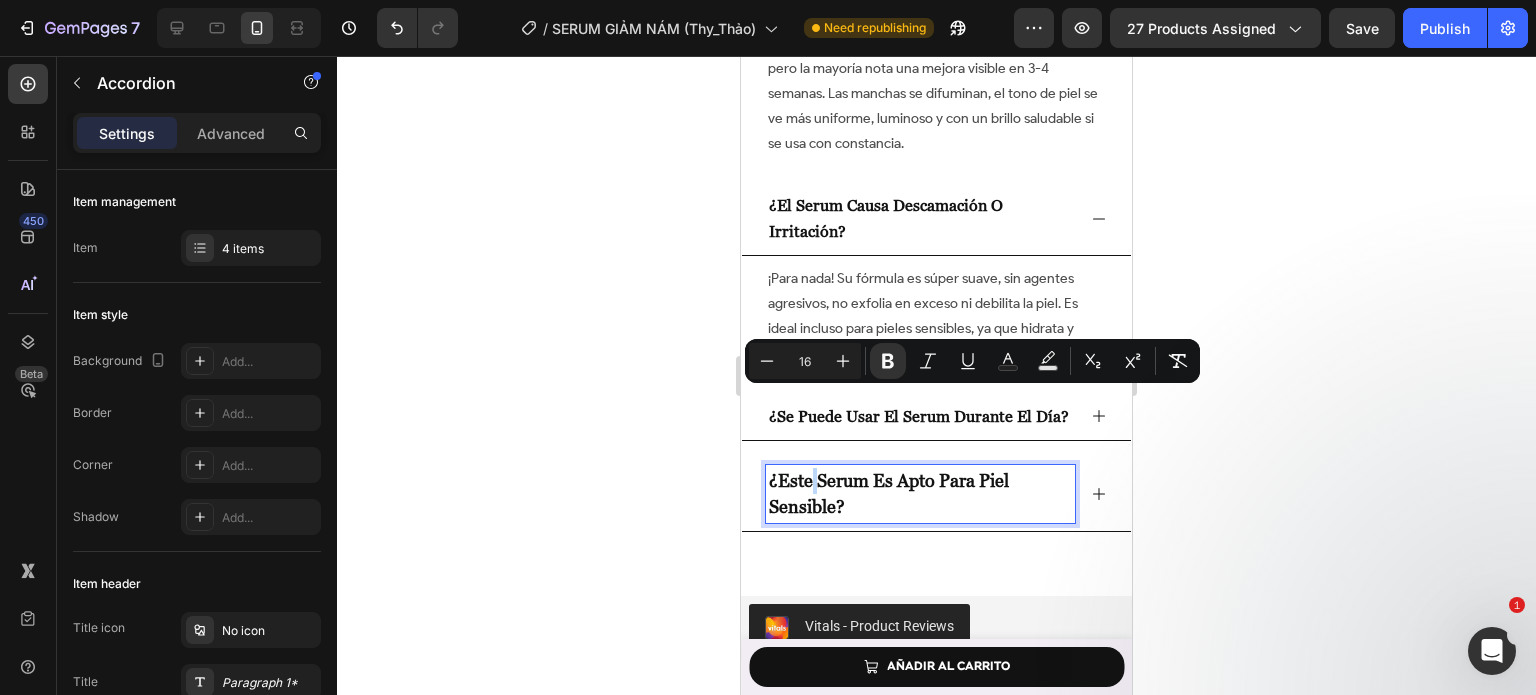 click on "¿este serum es apto para piel sensible?" at bounding box center (889, 493) 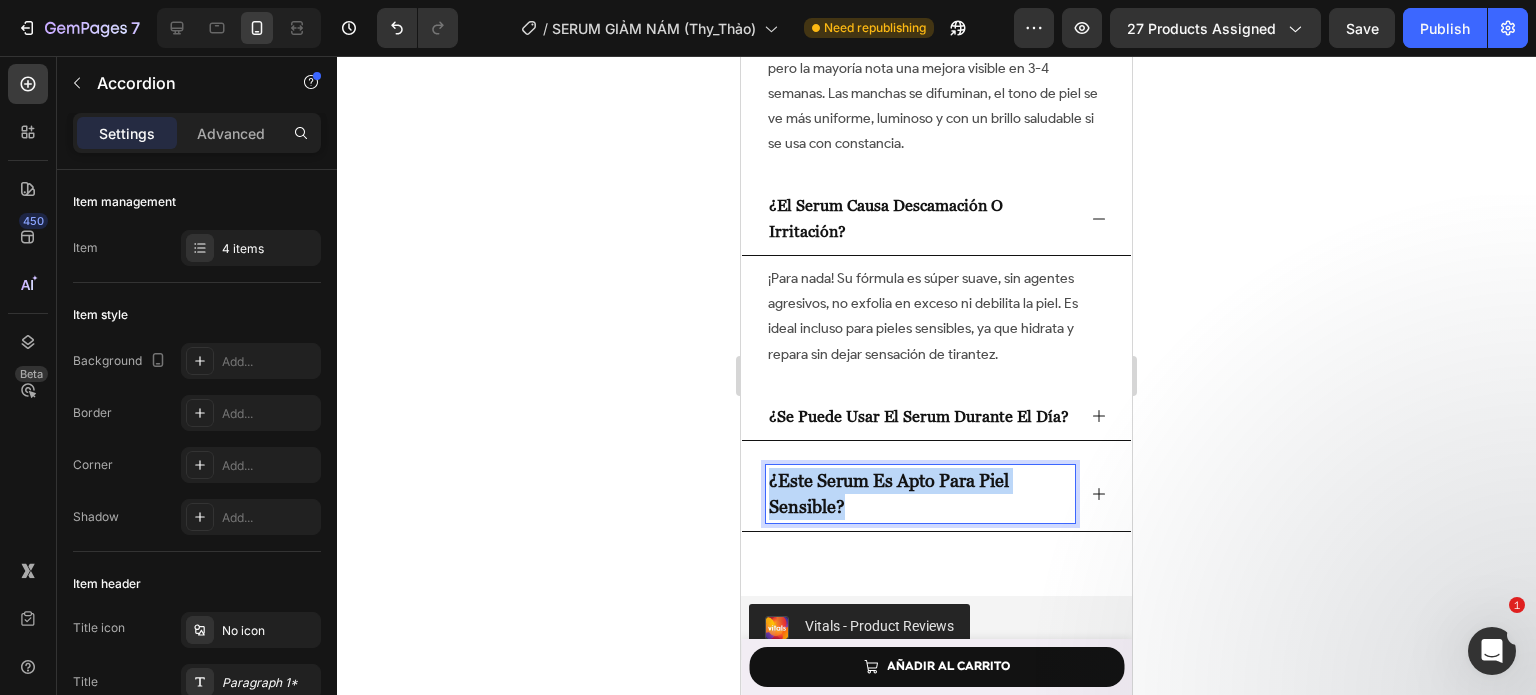 click on "¿este serum es apto para piel sensible?" at bounding box center (889, 493) 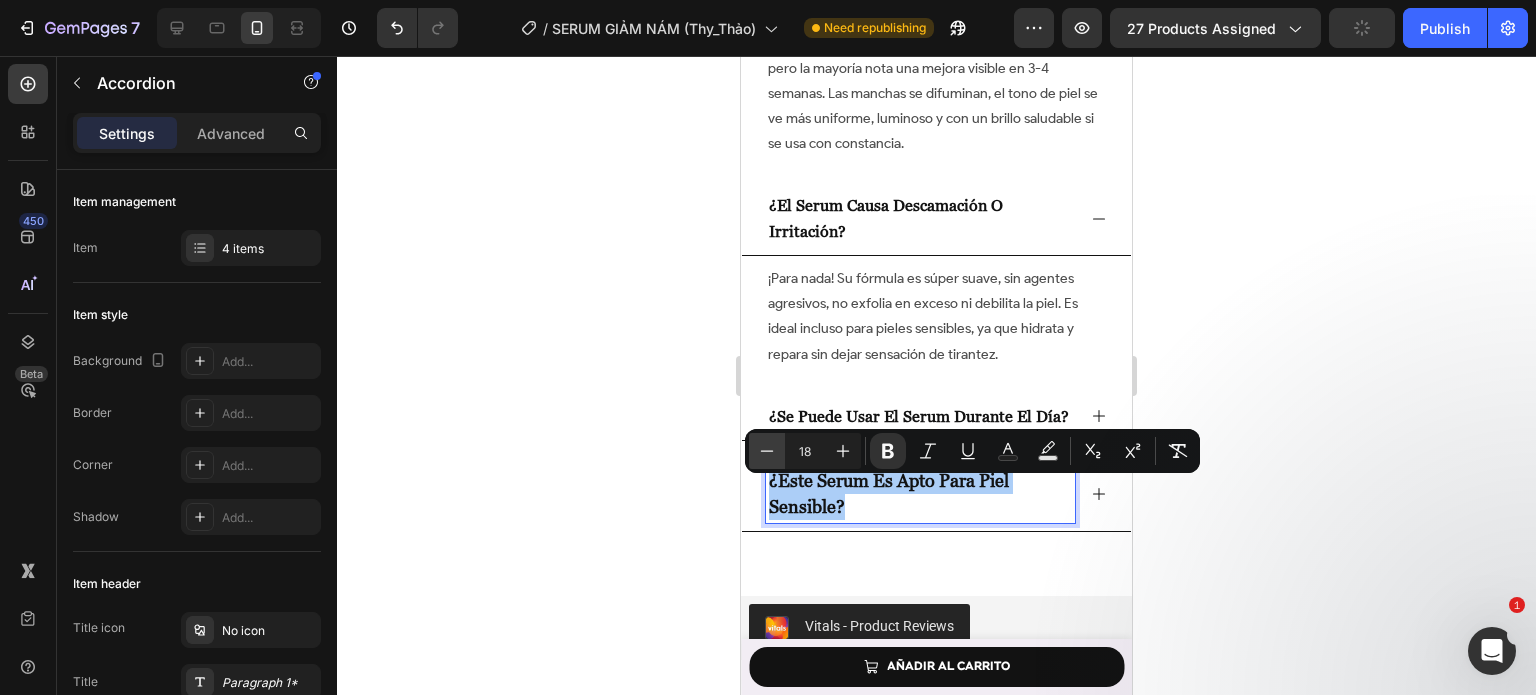 click 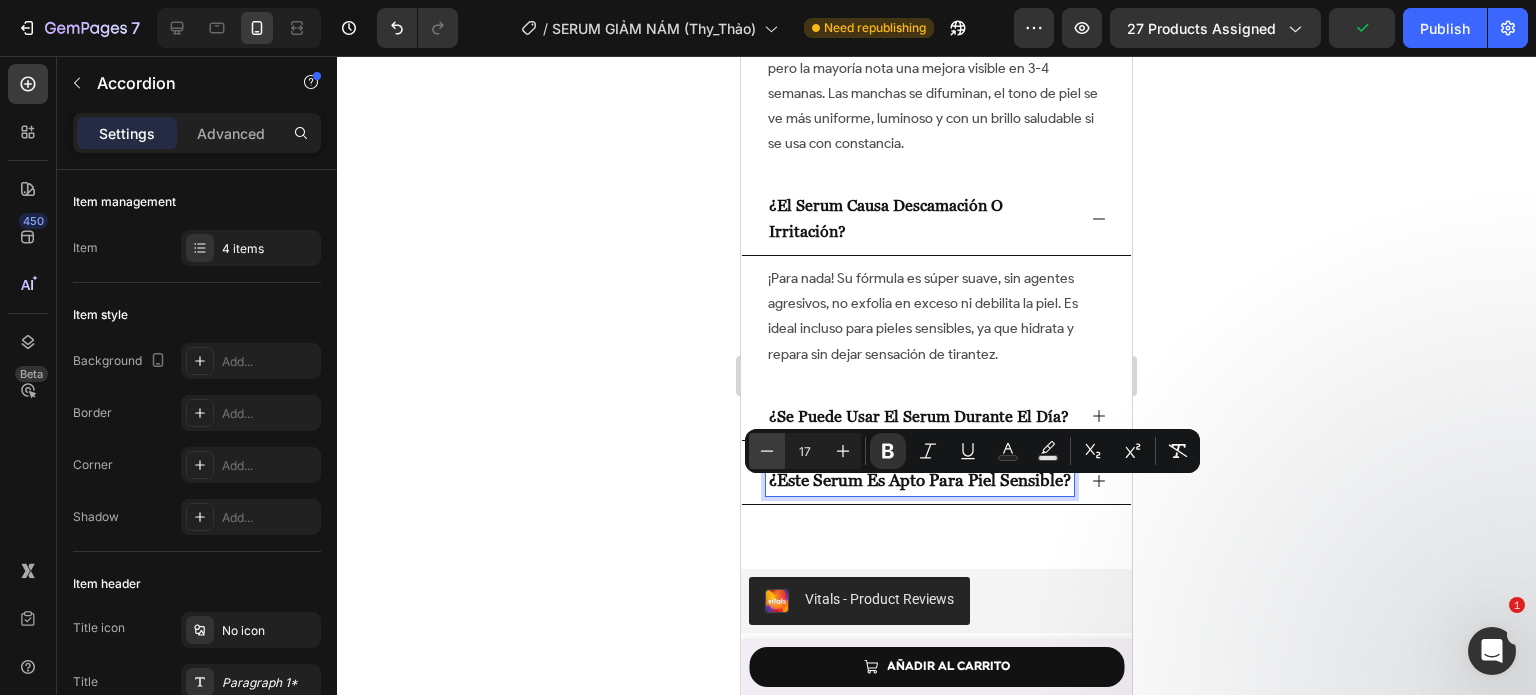 click 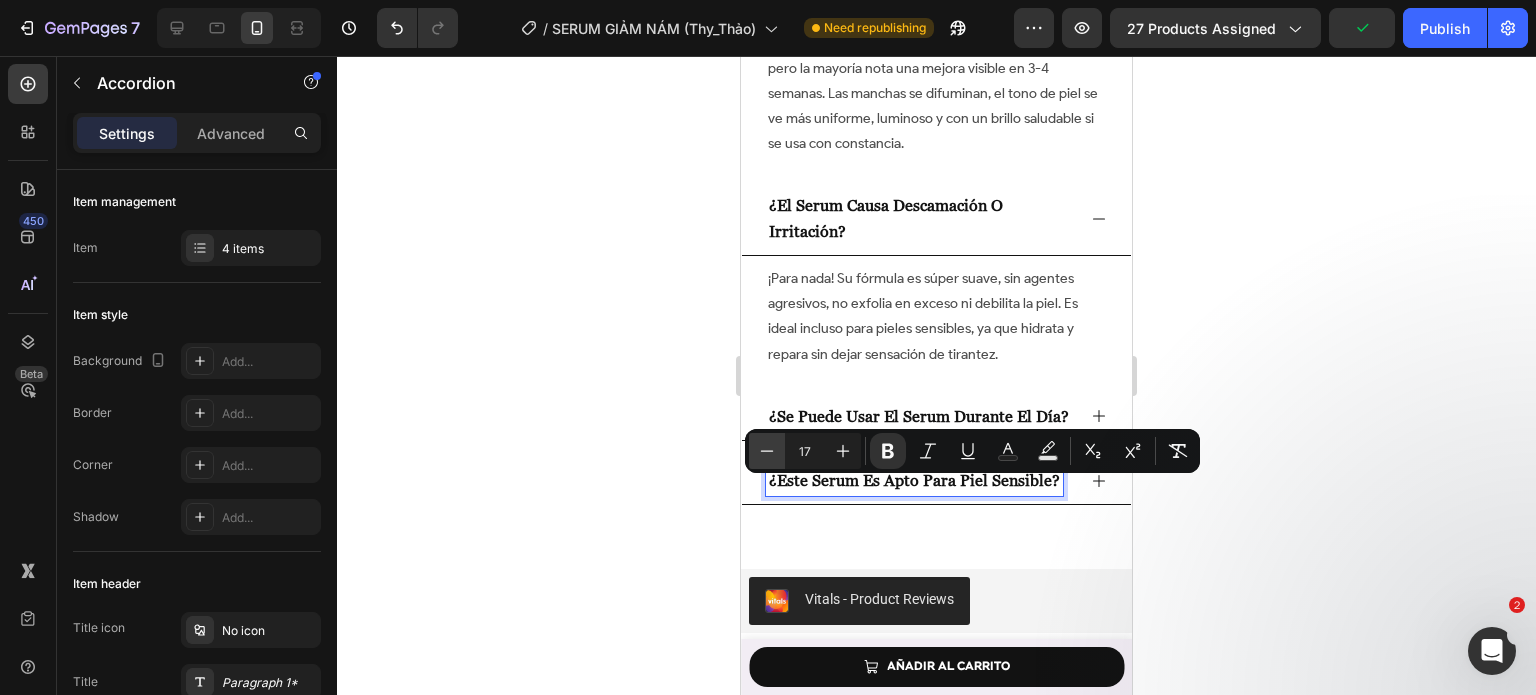 type on "16" 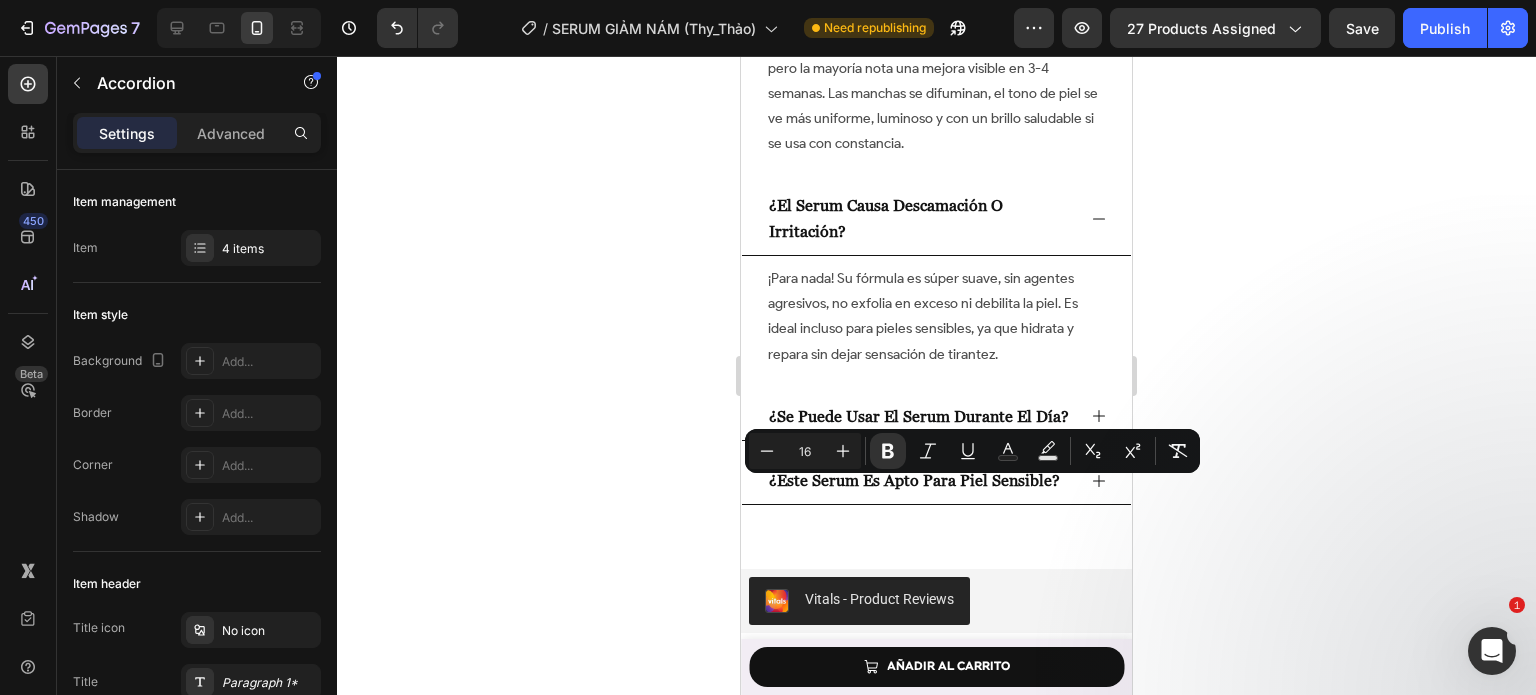 click 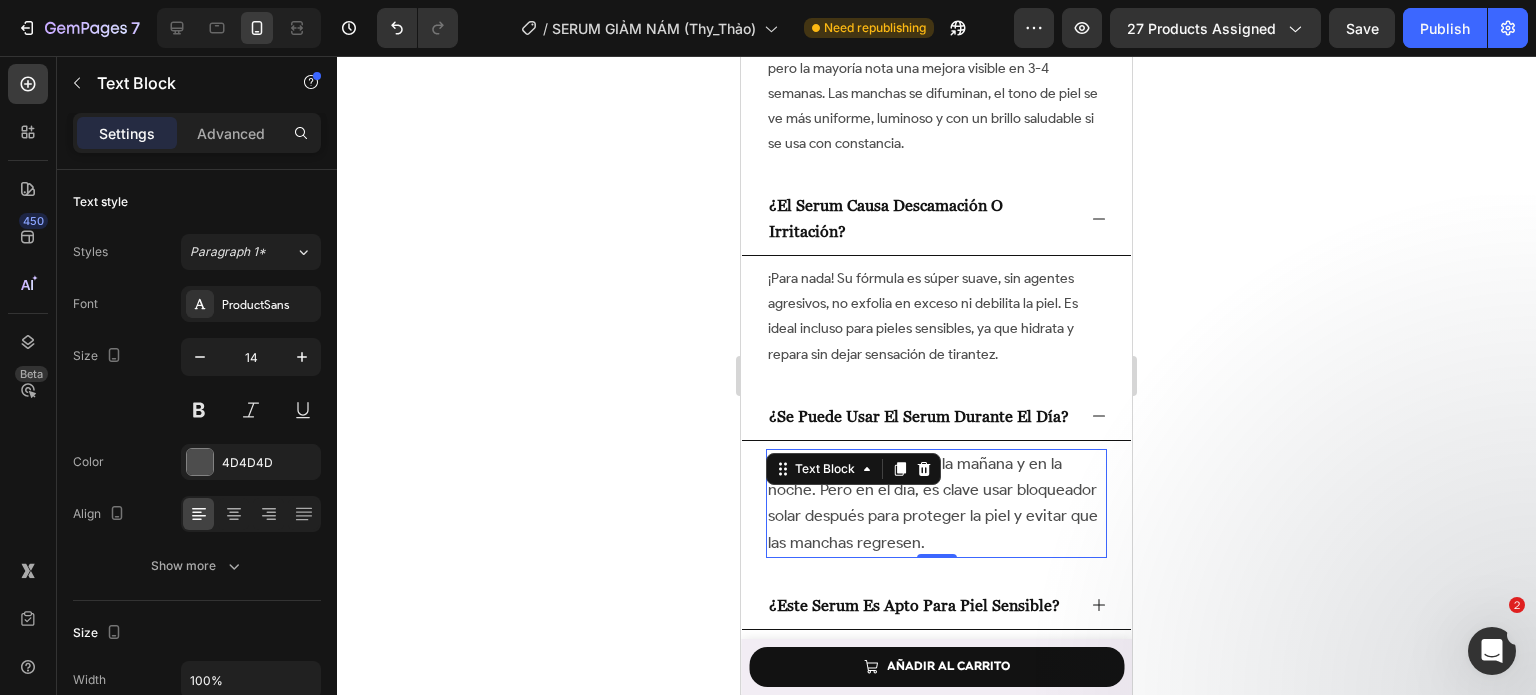 click on "¡Sí! Lo puedes aplicar en la mañana y en la noche. Pero en el día, es clave usar bloqueador solar después para proteger la piel y evitar que las manchas regresen." at bounding box center [933, 503] 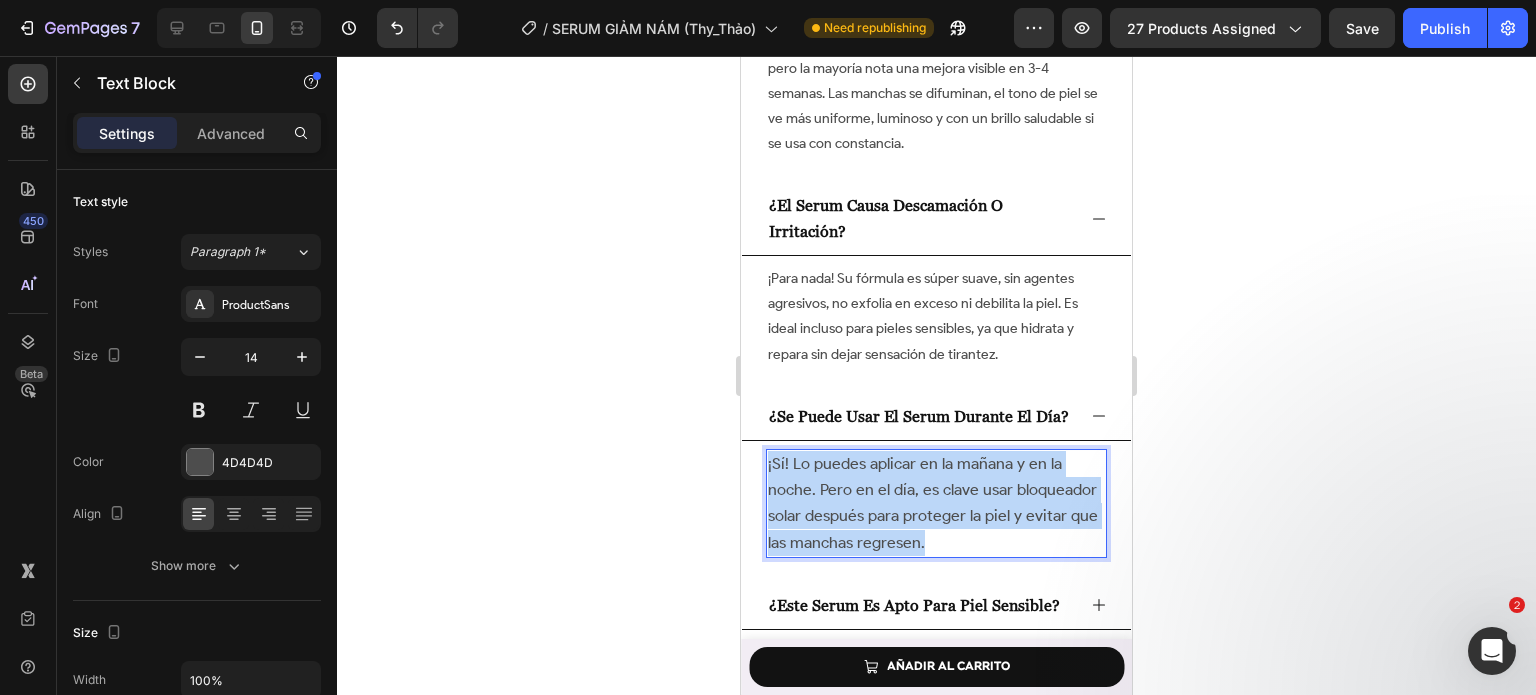 click on "¡Sí! Lo puedes aplicar en la mañana y en la noche. Pero en el día, es clave usar bloqueador solar después para proteger la piel y evitar que las manchas regresen." at bounding box center (933, 503) 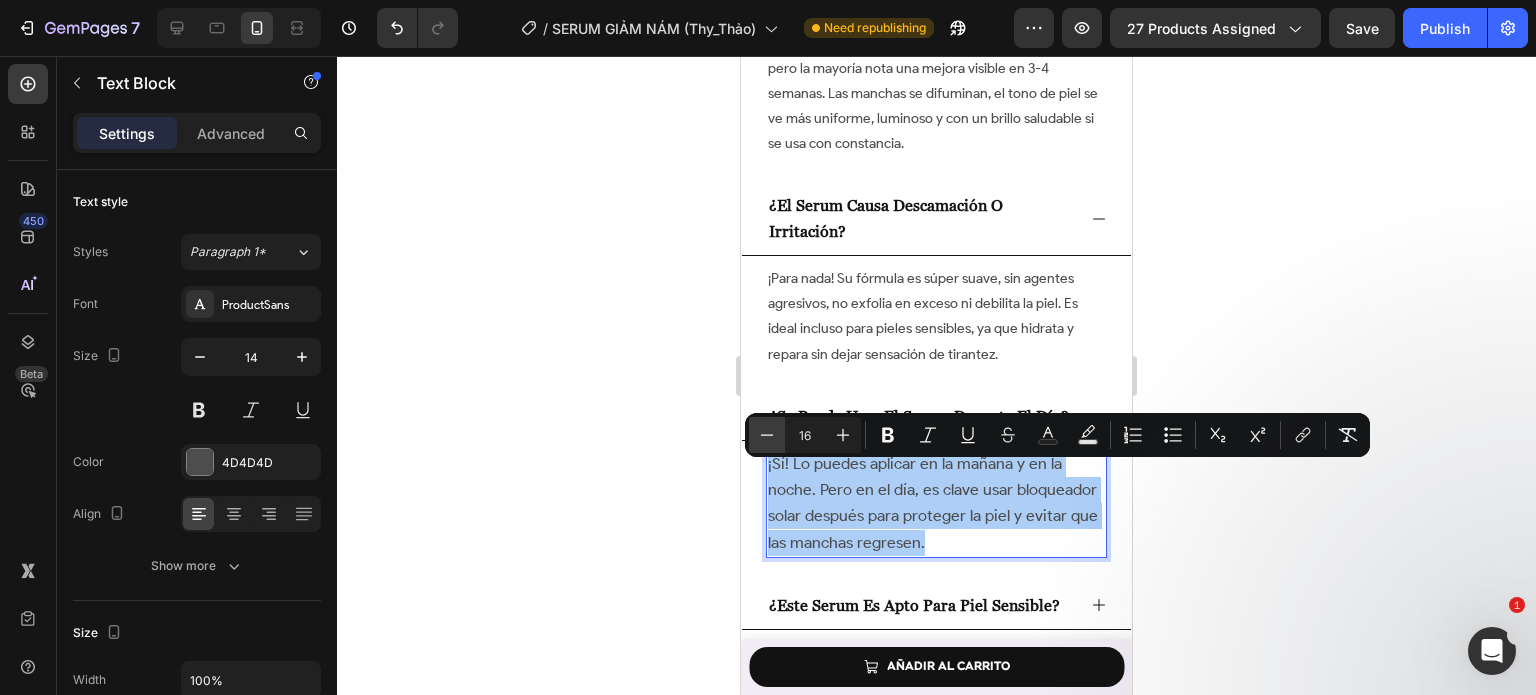 click 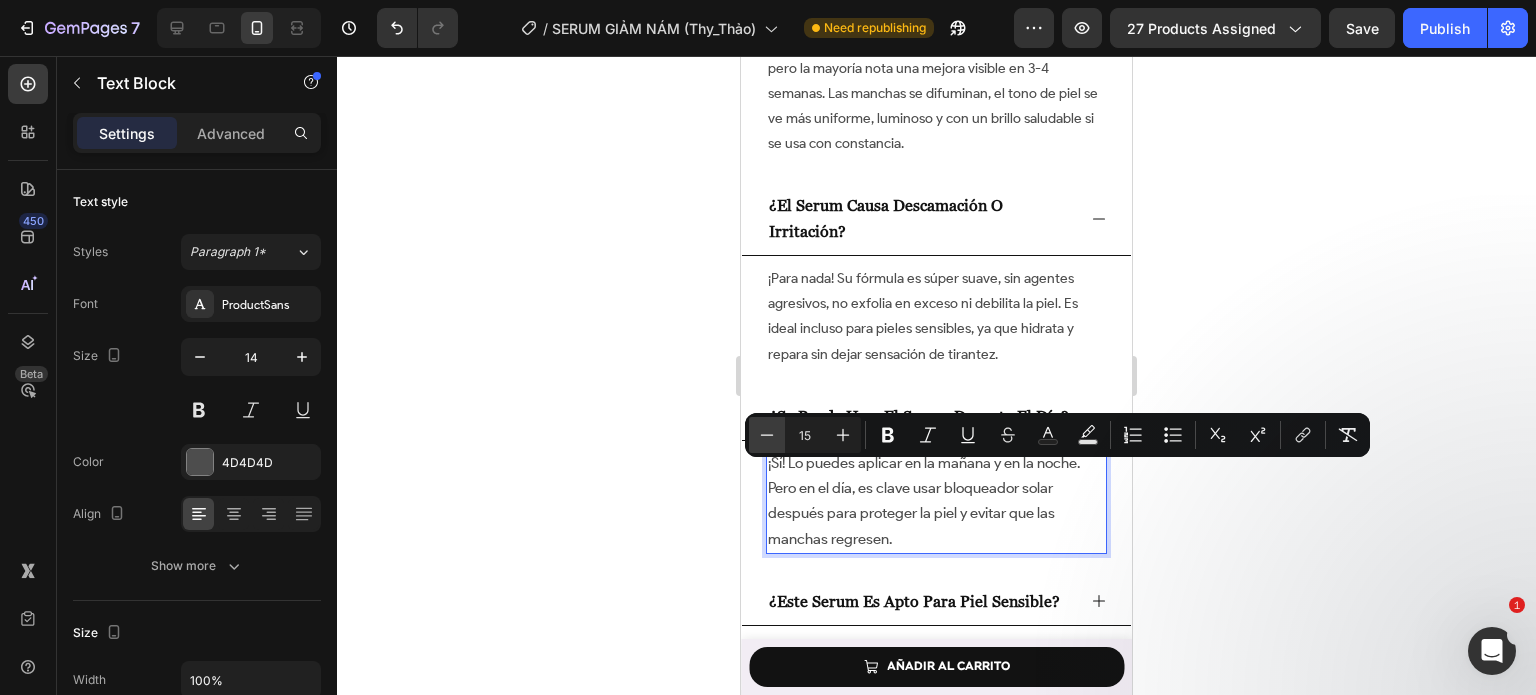 click 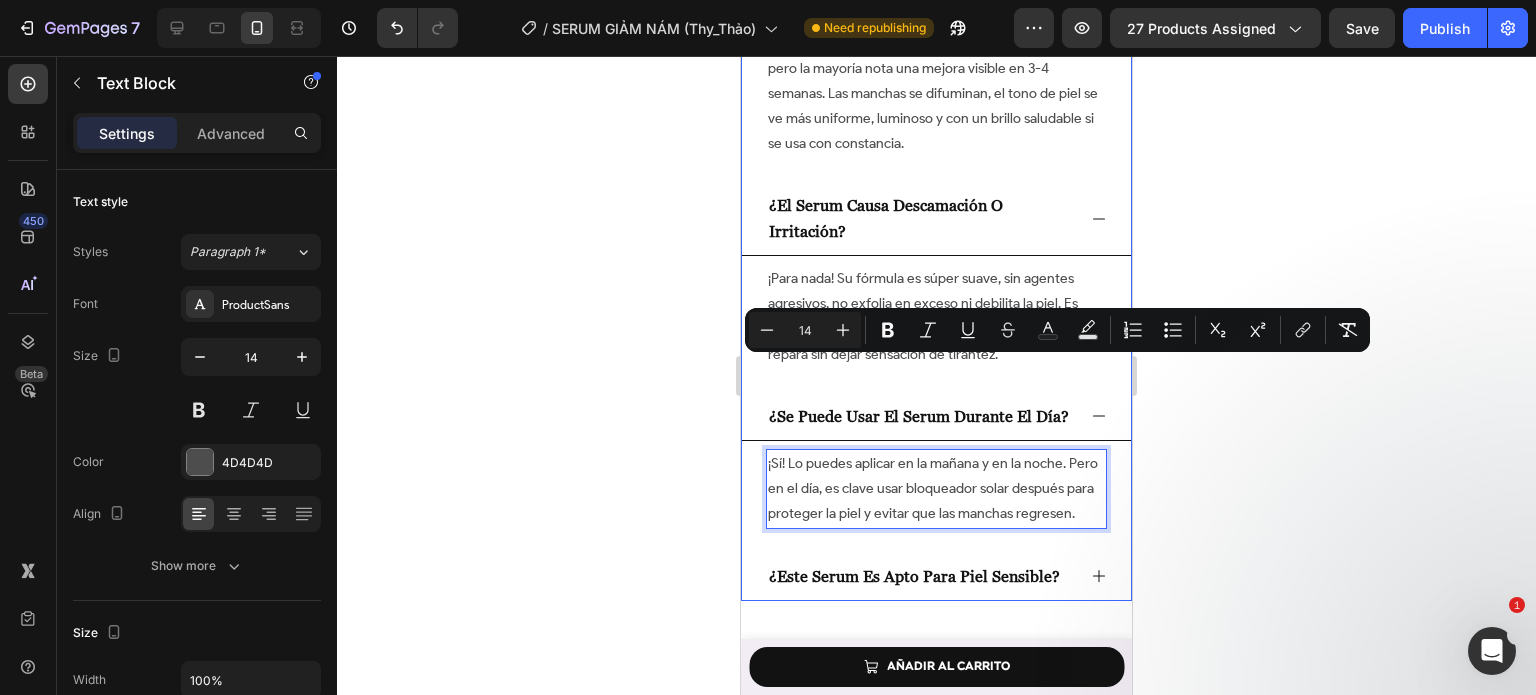 scroll, scrollTop: 9074, scrollLeft: 0, axis: vertical 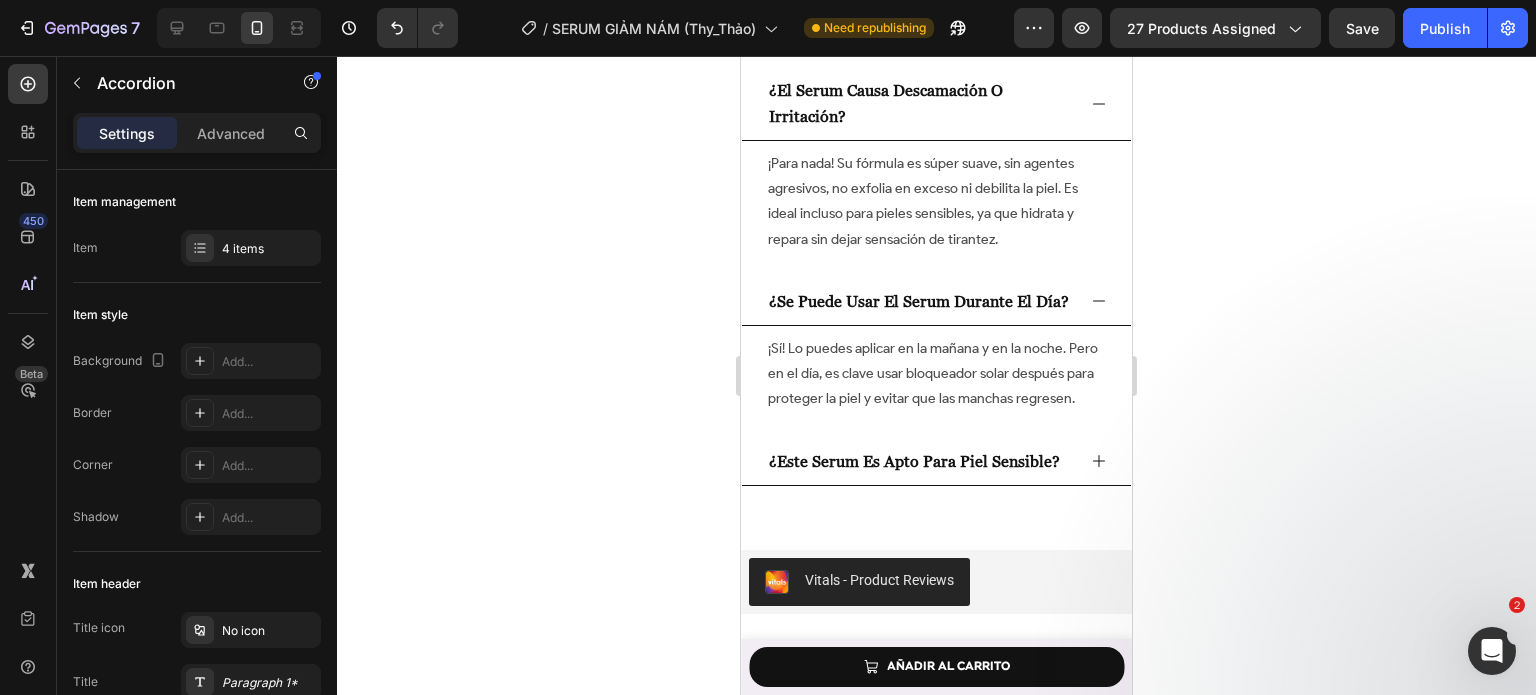 click 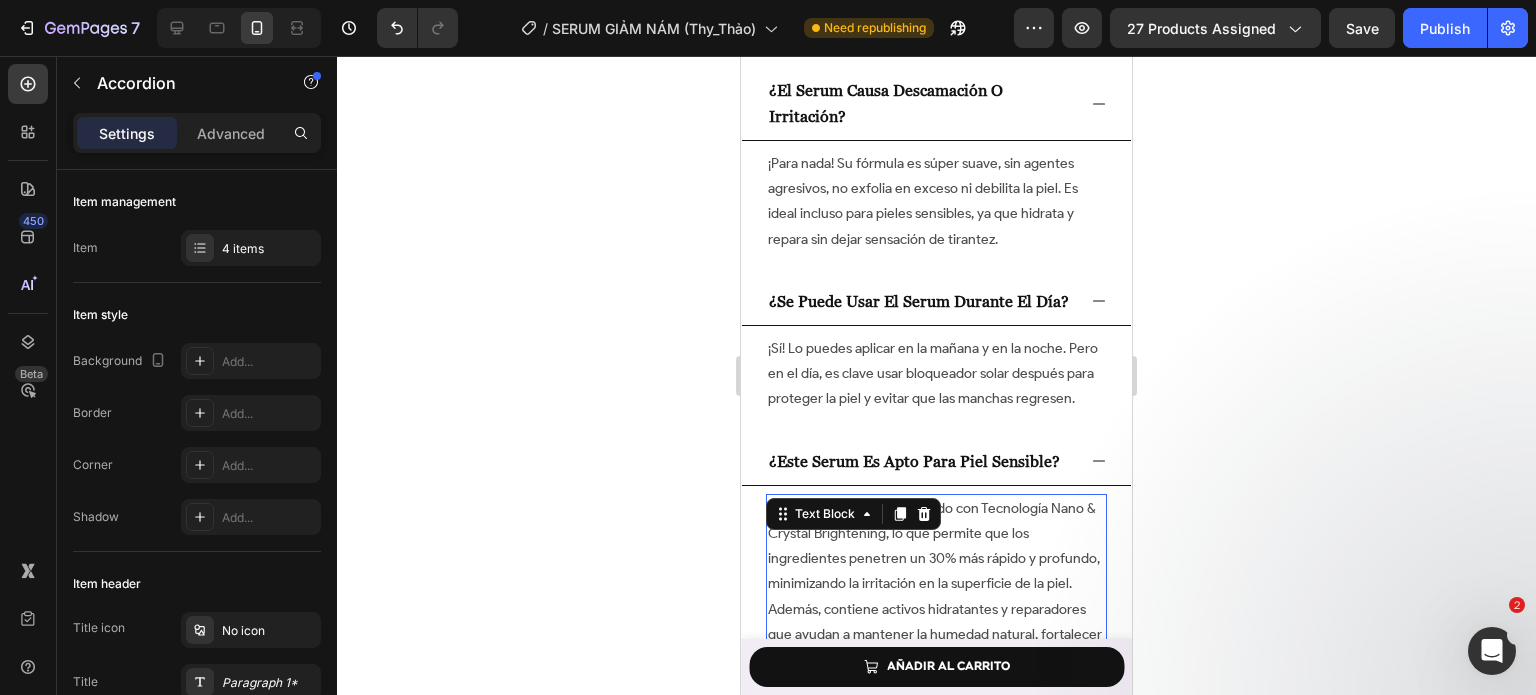 click on "¡Sí!  Este serum está formulado con Tecnología Nano & Crystal Brightening, lo que permite que los ingredientes penetren un 30% más rápido y profundo, minimizando la irritación en la superficie de la piel. Además, contiene activos hidratantes y reparadores que ayudan a mantener la humedad natural, fortalecer la barrera cutánea y dejar tu piel sana y radiante." at bounding box center (936, 584) 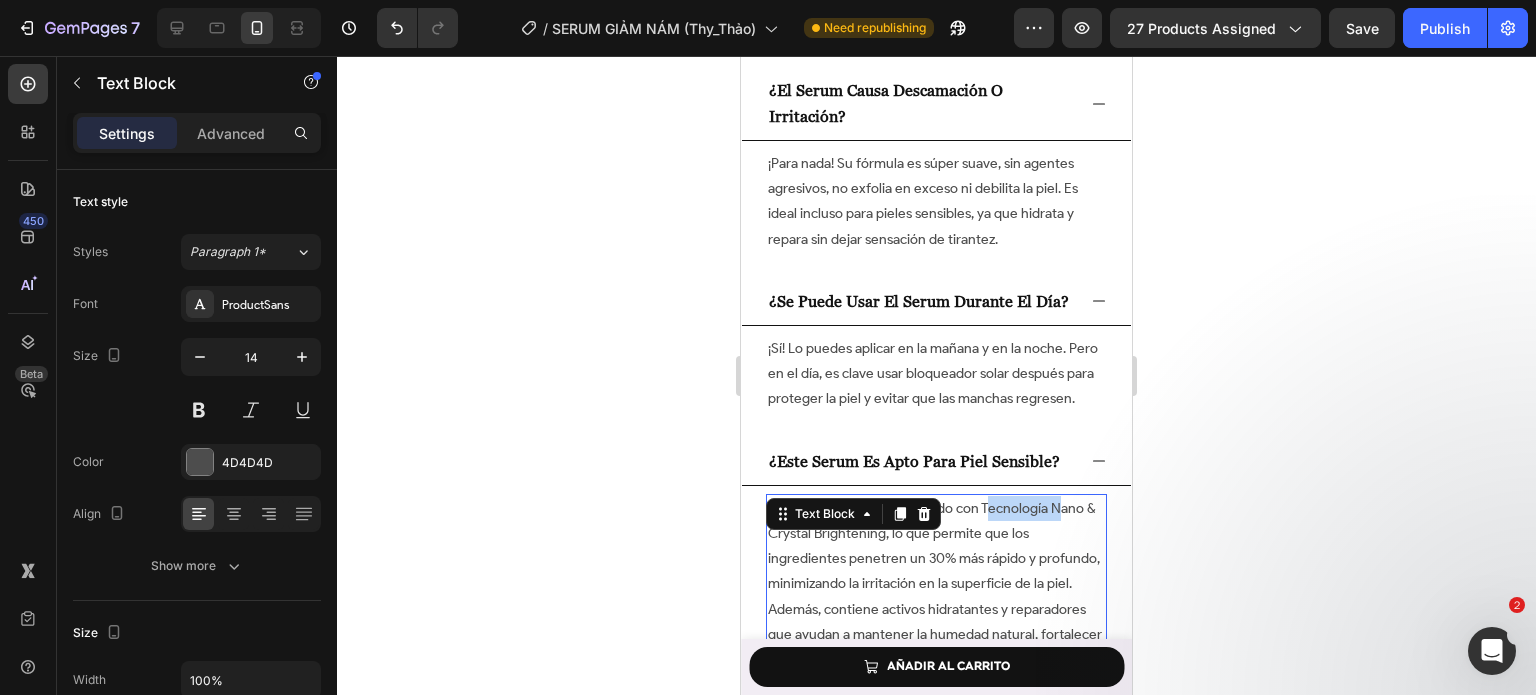 click on "¡Sí!  Este serum está formulado con Tecnología Nano & Crystal Brightening, lo que permite que los ingredientes penetren un 30% más rápido y profundo, minimizando la irritación en la superficie de la piel. Además, contiene activos hidratantes y reparadores que ayudan a mantener la humedad natural, fortalecer la barrera cutánea y dejar tu piel sana y radiante." at bounding box center (936, 584) 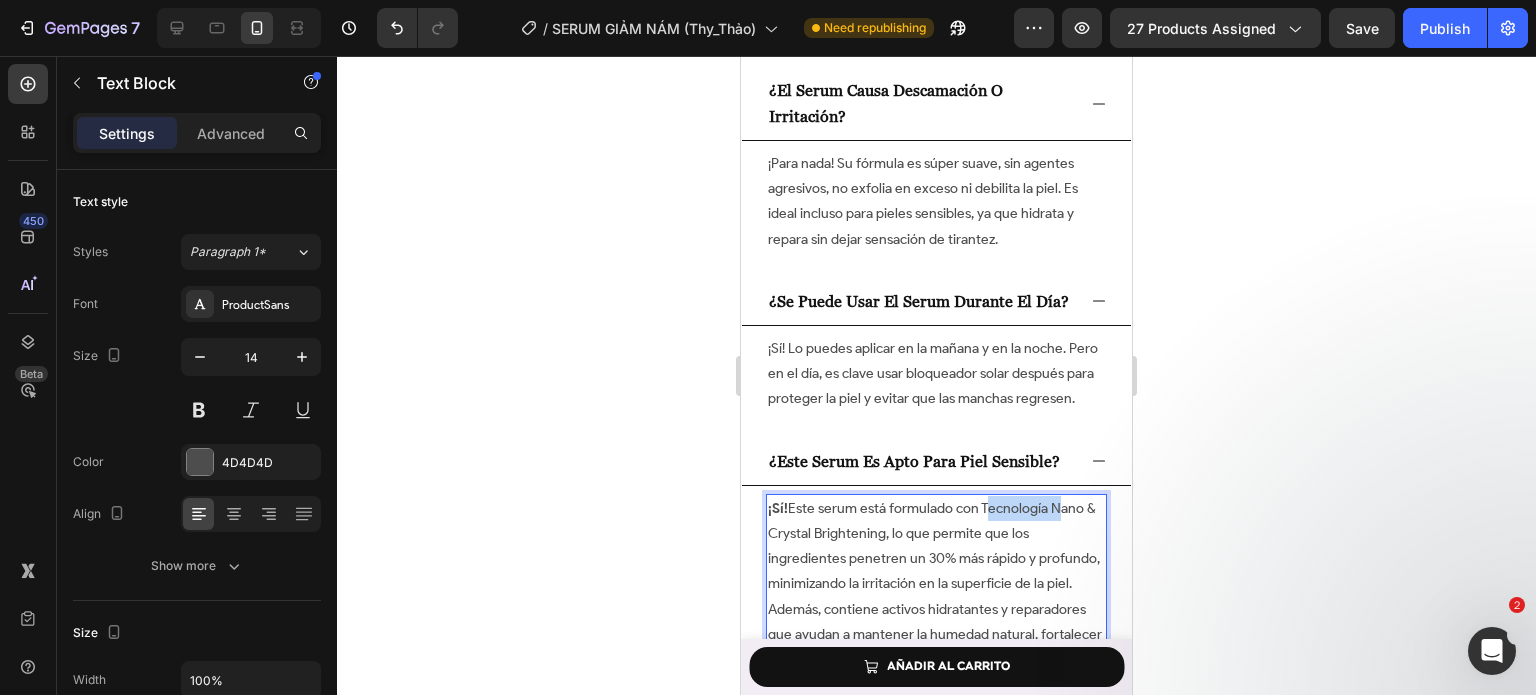 click on "¡Sí!  Este serum está formulado con Tecnología Nano & Crystal Brightening, lo que permite que los ingredientes penetren un 30% más rápido y profundo, minimizando la irritación en la superficie de la piel. Además, contiene activos hidratantes y reparadores que ayudan a mantener la humedad natural, fortalecer la barrera cutánea y dejar tu piel sana y radiante." at bounding box center [936, 584] 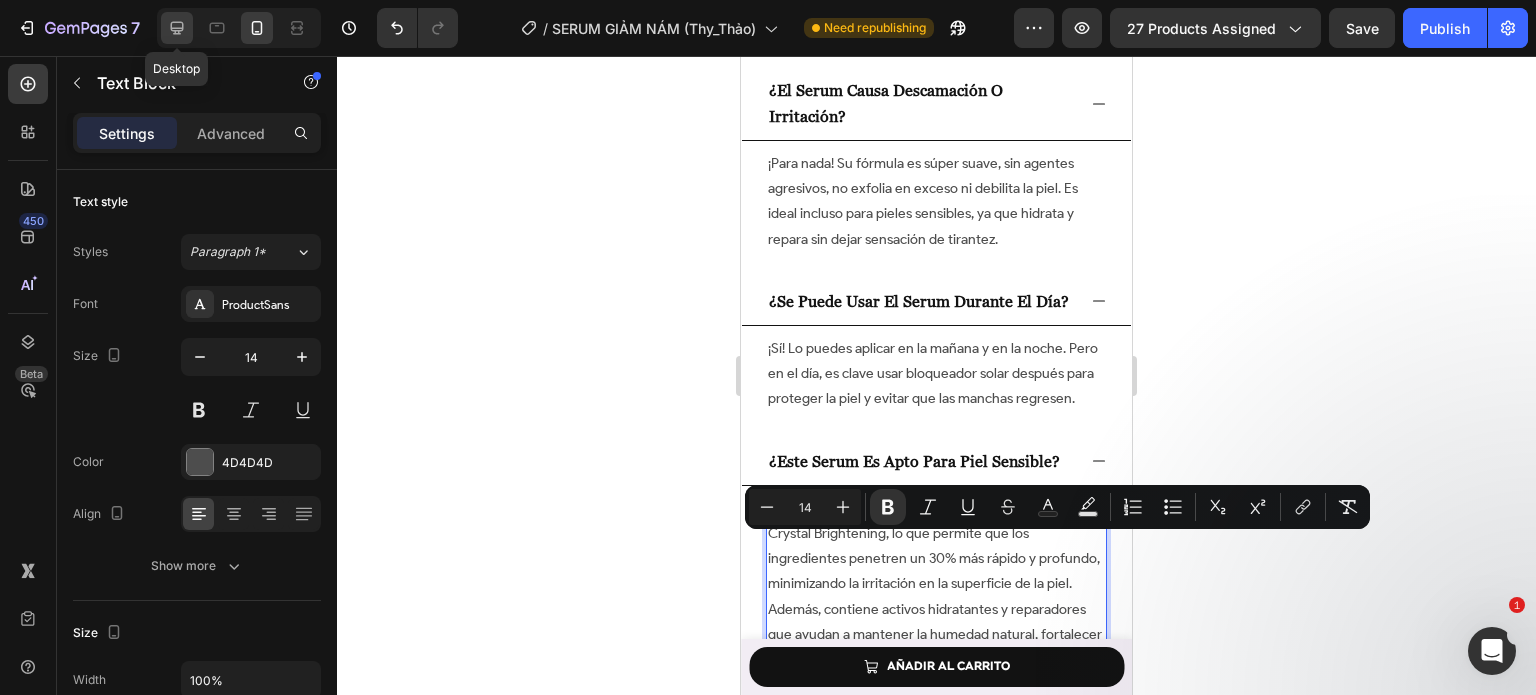 click 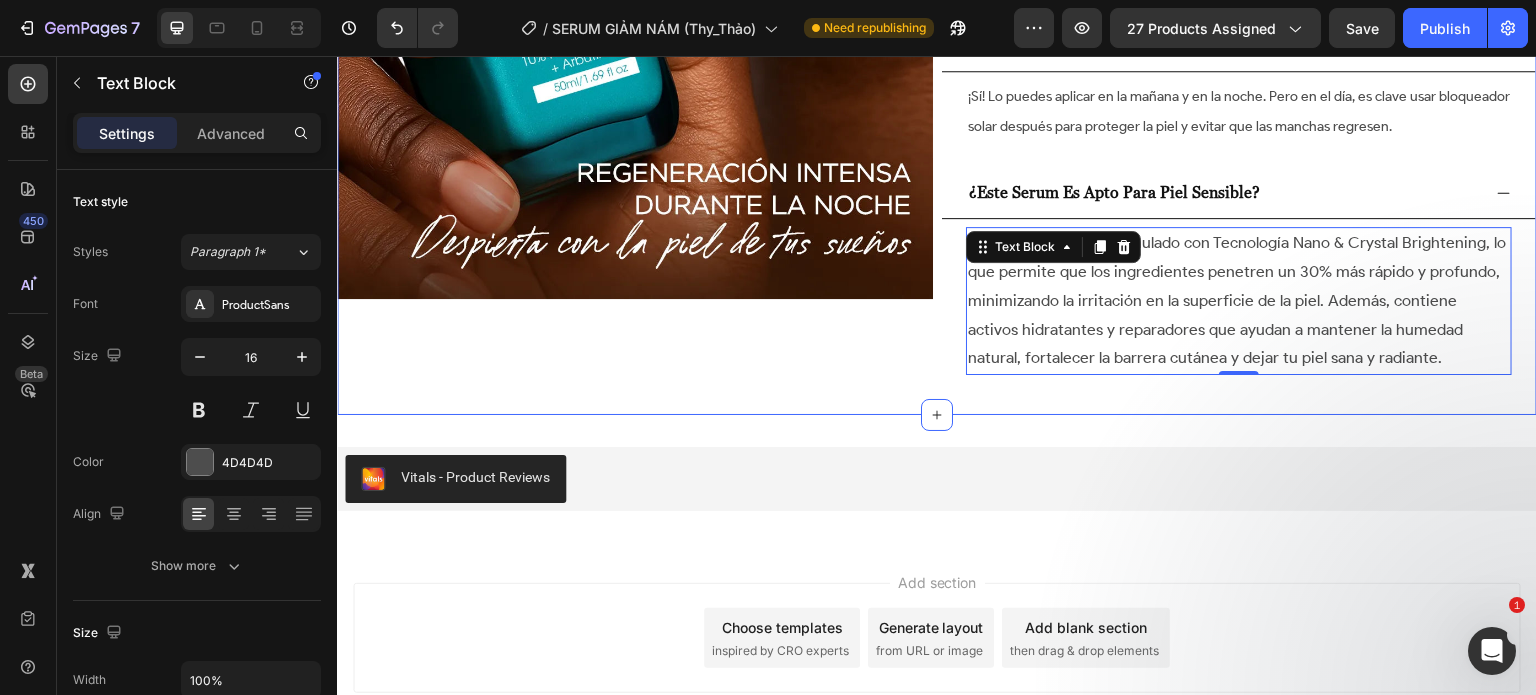 scroll, scrollTop: 8249, scrollLeft: 0, axis: vertical 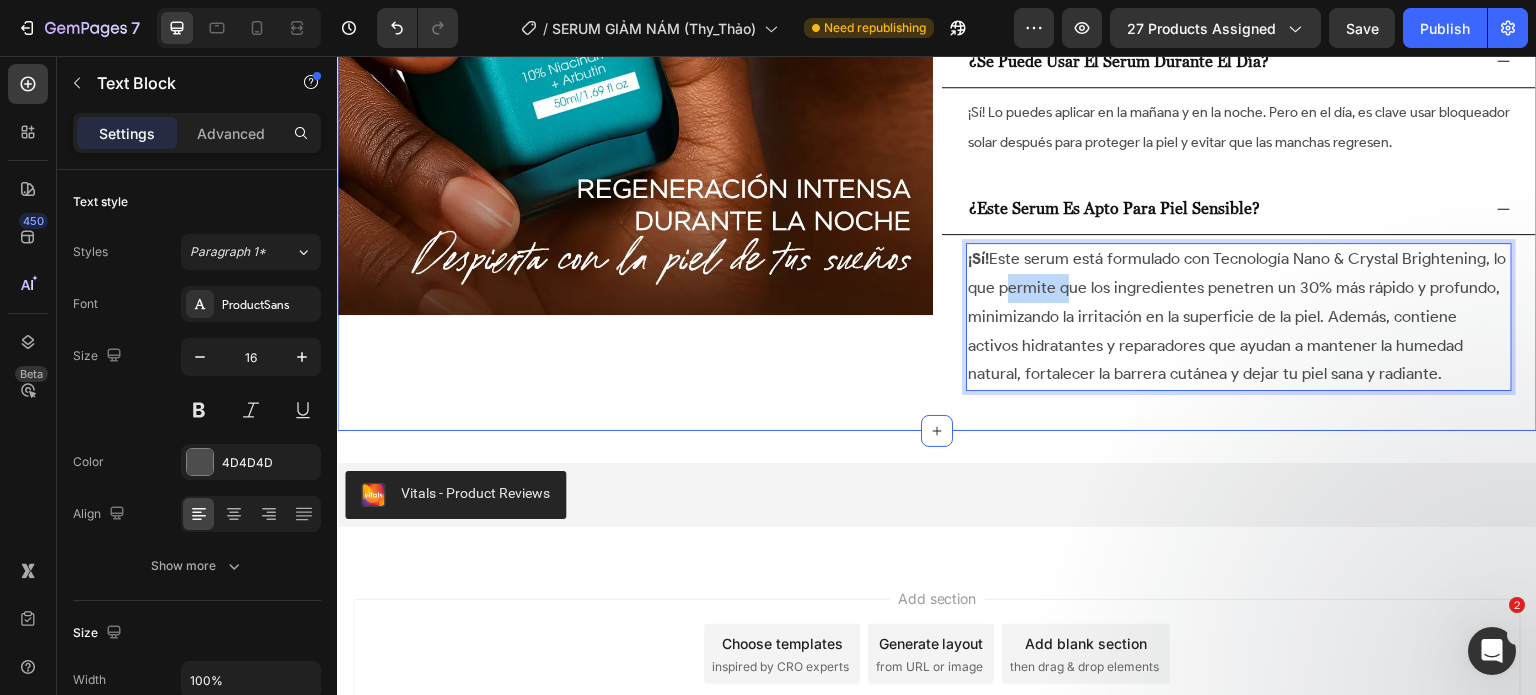 click on "¡Sí!  Este serum está formulado con Tecnología Nano & Crystal Brightening, lo que permite que los ingredientes penetren un 30% más rápido y profundo, minimizando la irritación en la superficie de la piel. Además, contiene activos hidratantes y reparadores que ayudan a mantener la humedad natural, fortalecer la barrera cutánea y dejar tu piel sana y radiante." at bounding box center [1239, 317] 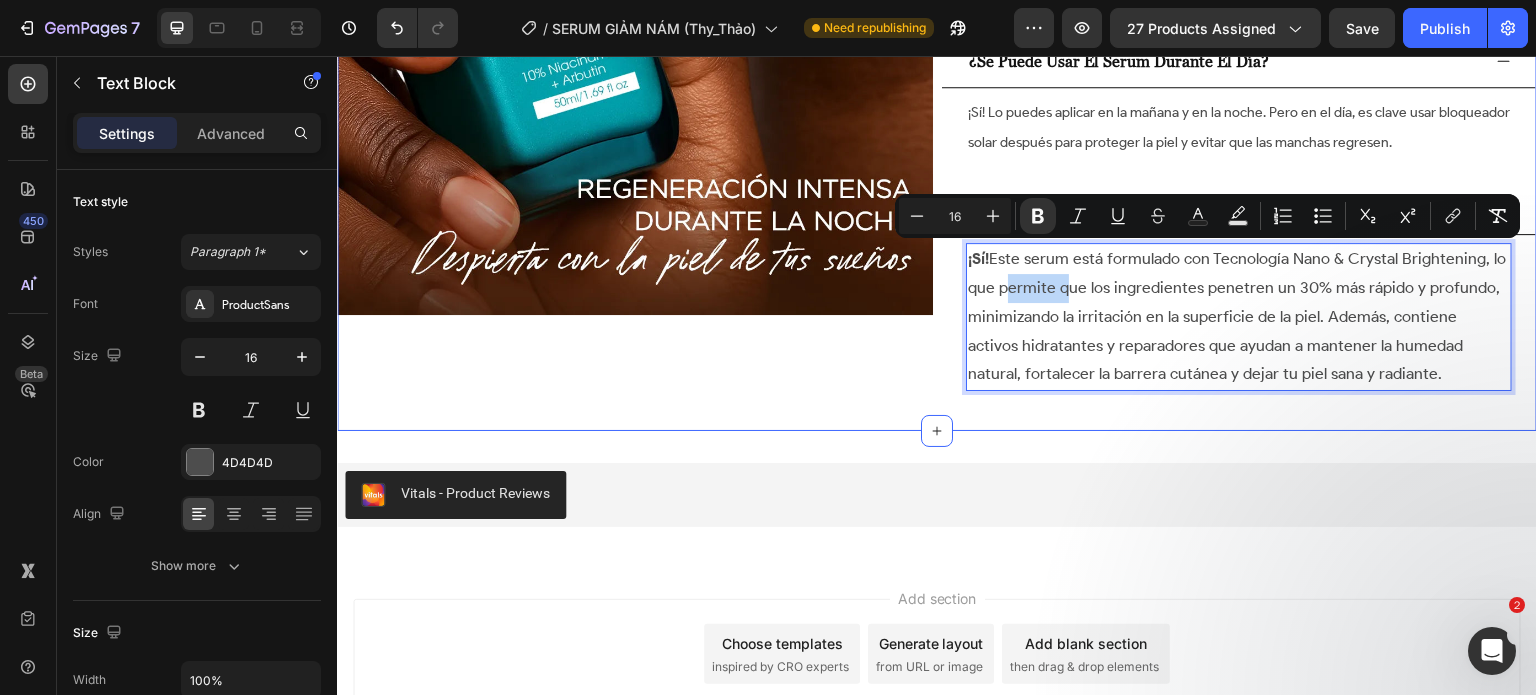 click on "¡Sí!  Este serum está formulado con Tecnología Nano & Crystal Brightening, lo que permite que los ingredientes penetren un 30% más rápido y profundo, minimizando la irritación en la superficie de la piel. Además, contiene activos hidratantes y reparadores que ayudan a mantener la humedad natural, fortalecer la barrera cutánea y dejar tu piel sana y radiante." at bounding box center (1239, 317) 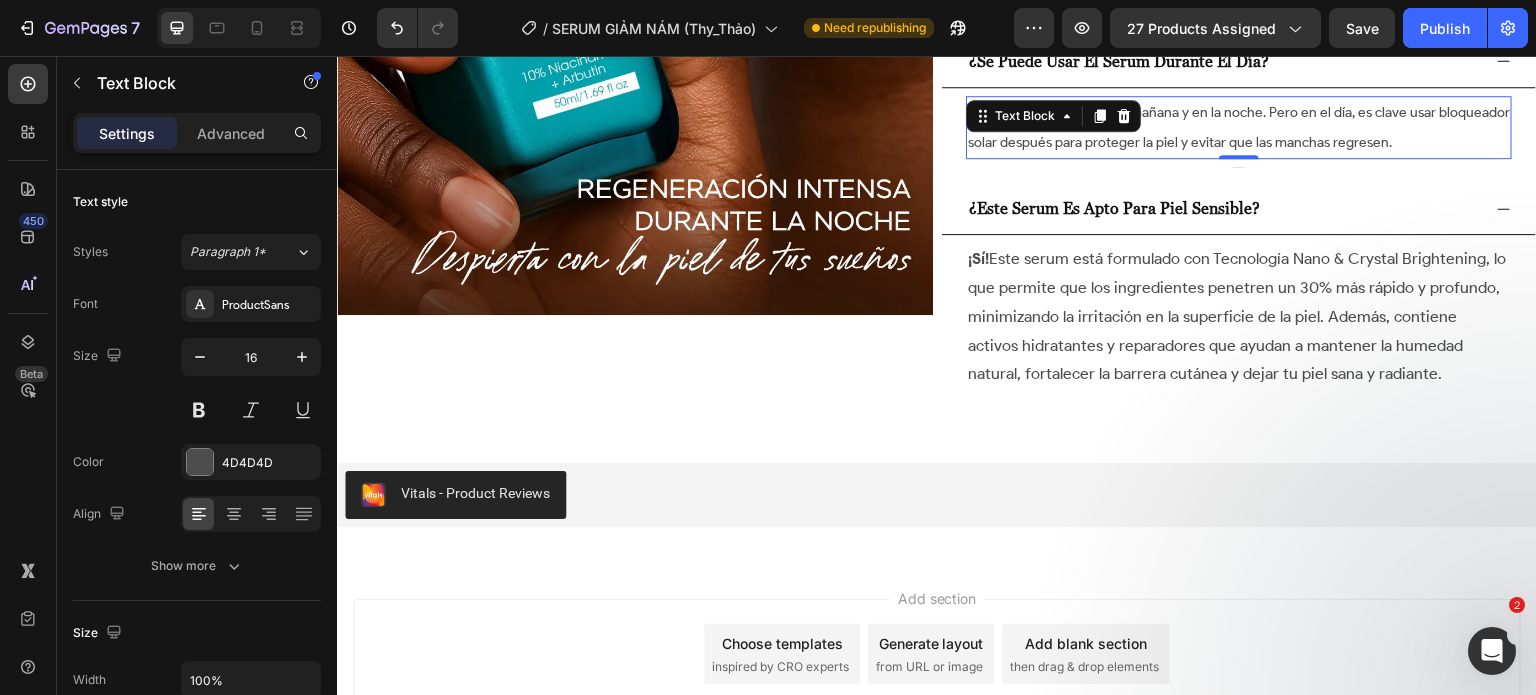 click on "Text Block" at bounding box center [1053, 116] 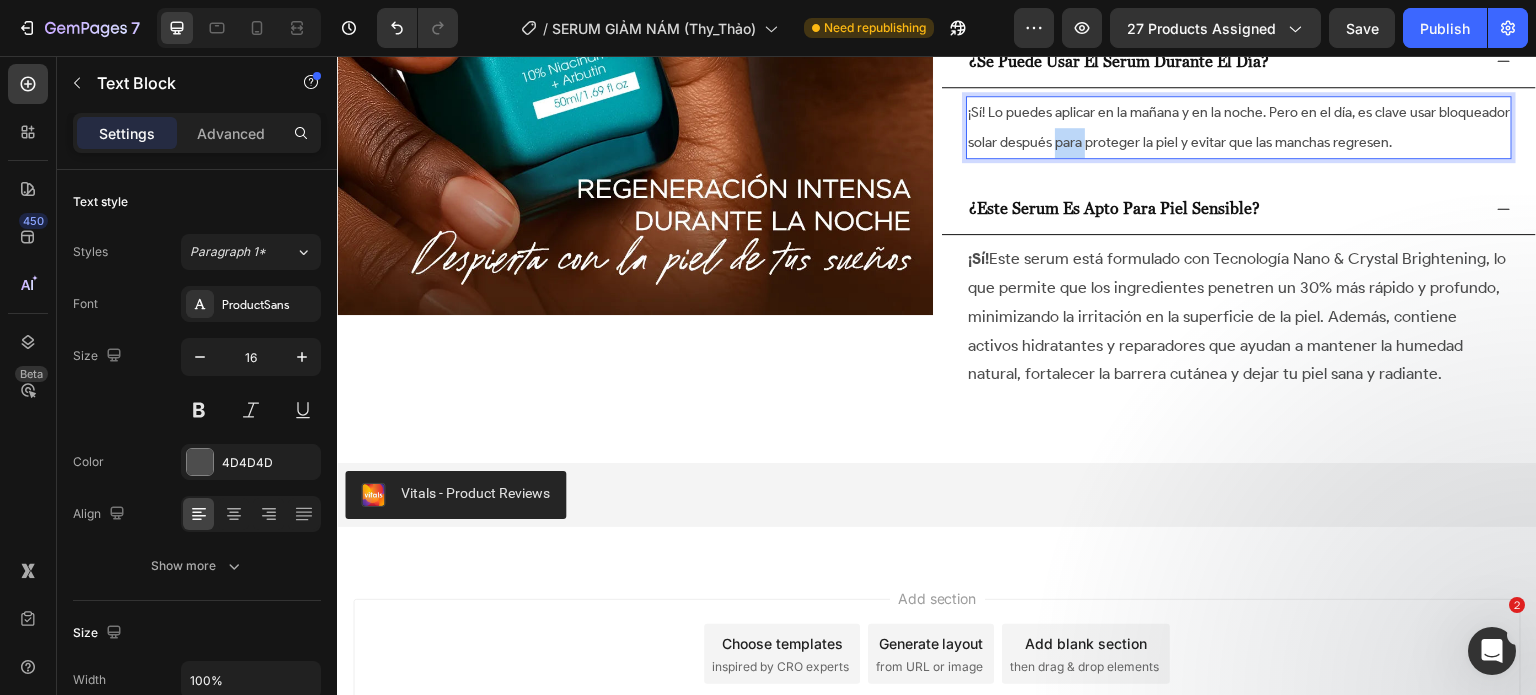 click on "¡Sí! Lo puedes aplicar en la mañana y en la noche. Pero en el día, es clave usar bloqueador solar después para proteger la piel y evitar que las manchas regresen." at bounding box center [1239, 127] 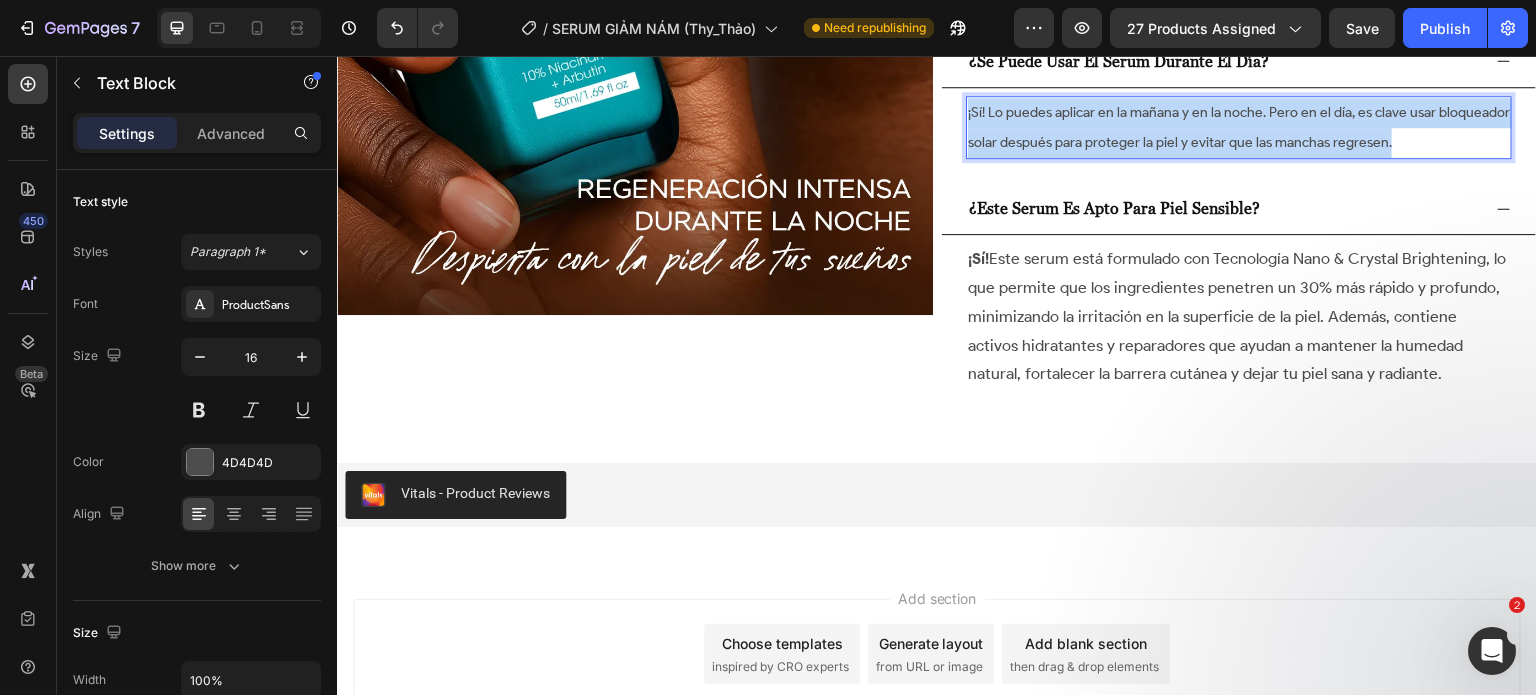 click on "¡Sí! Lo puedes aplicar en la mañana y en la noche. Pero en el día, es clave usar bloqueador solar después para proteger la piel y evitar que las manchas regresen." at bounding box center [1239, 127] 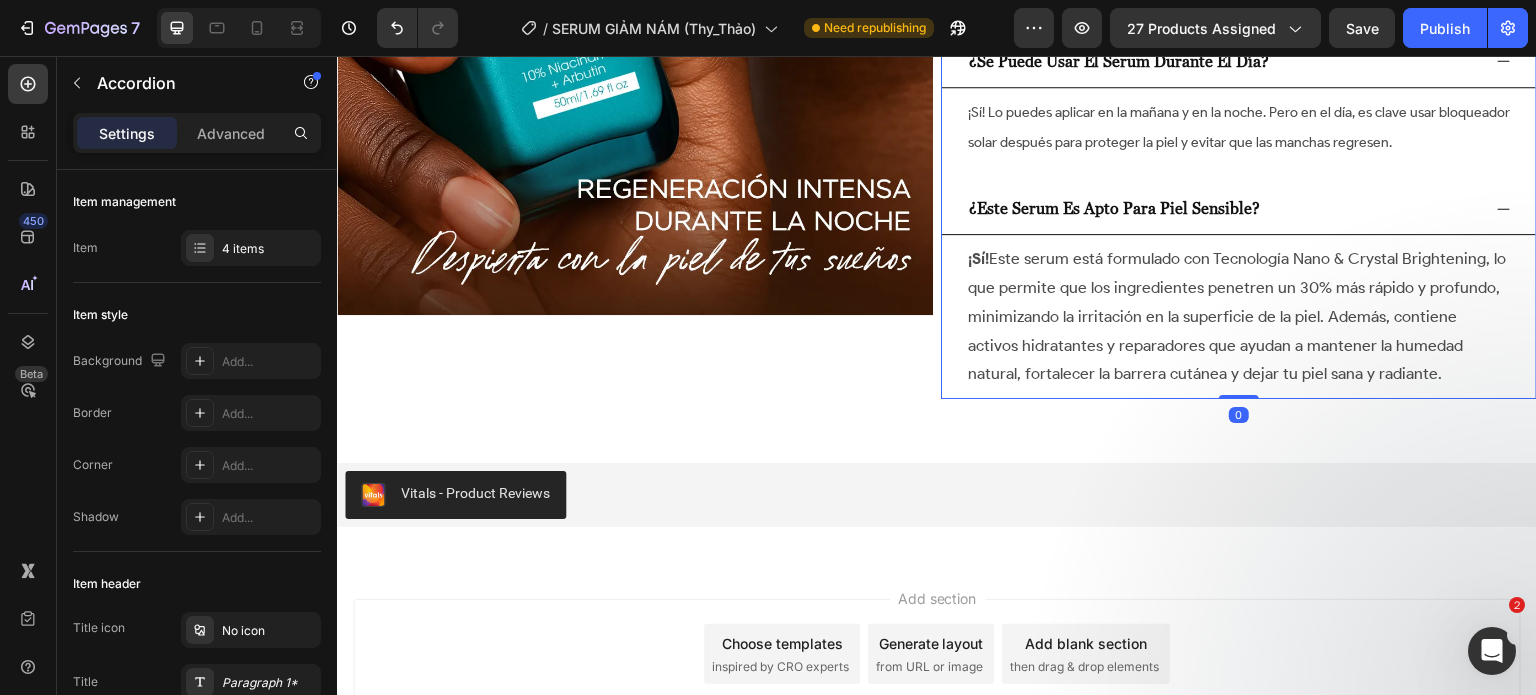 click on "¿este serum es apto para piel sensible?" at bounding box center (1114, 208) 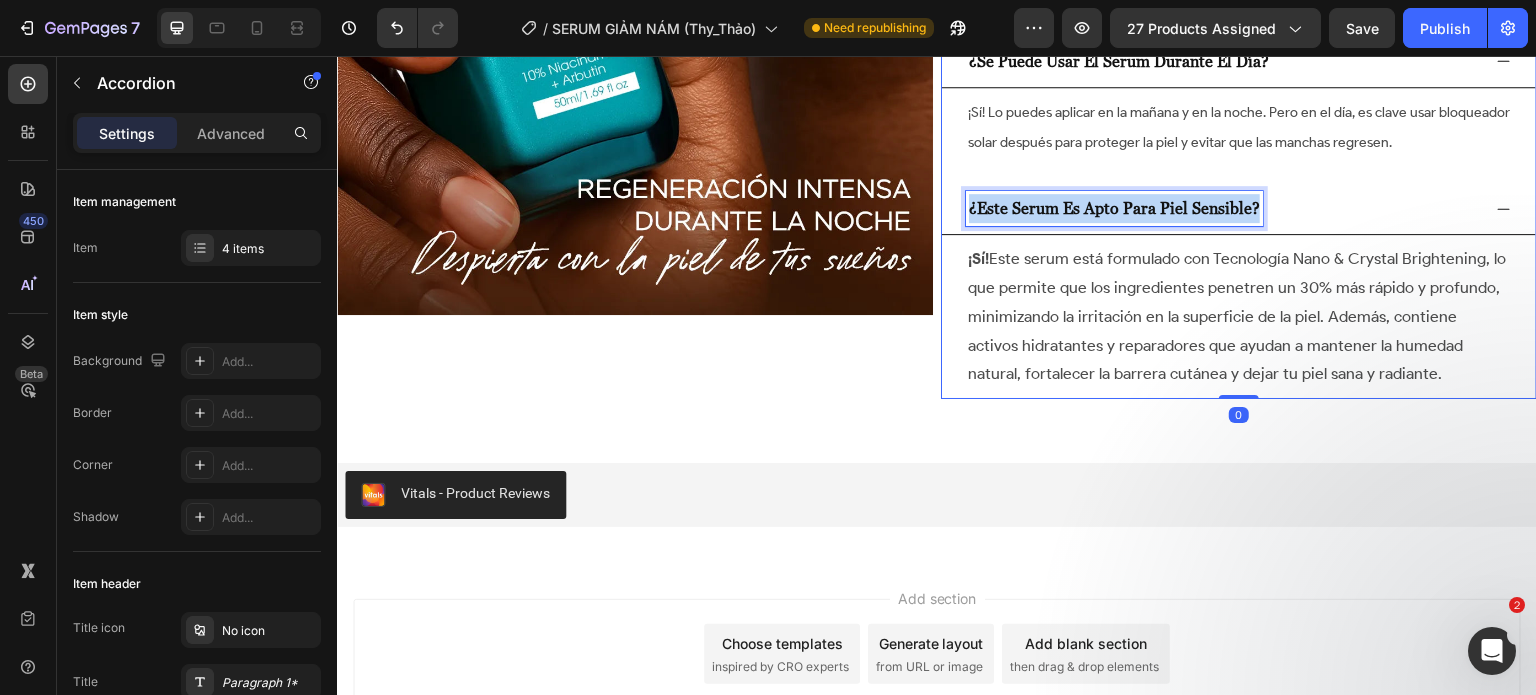 click on "¿este serum es apto para piel sensible?" at bounding box center [1114, 208] 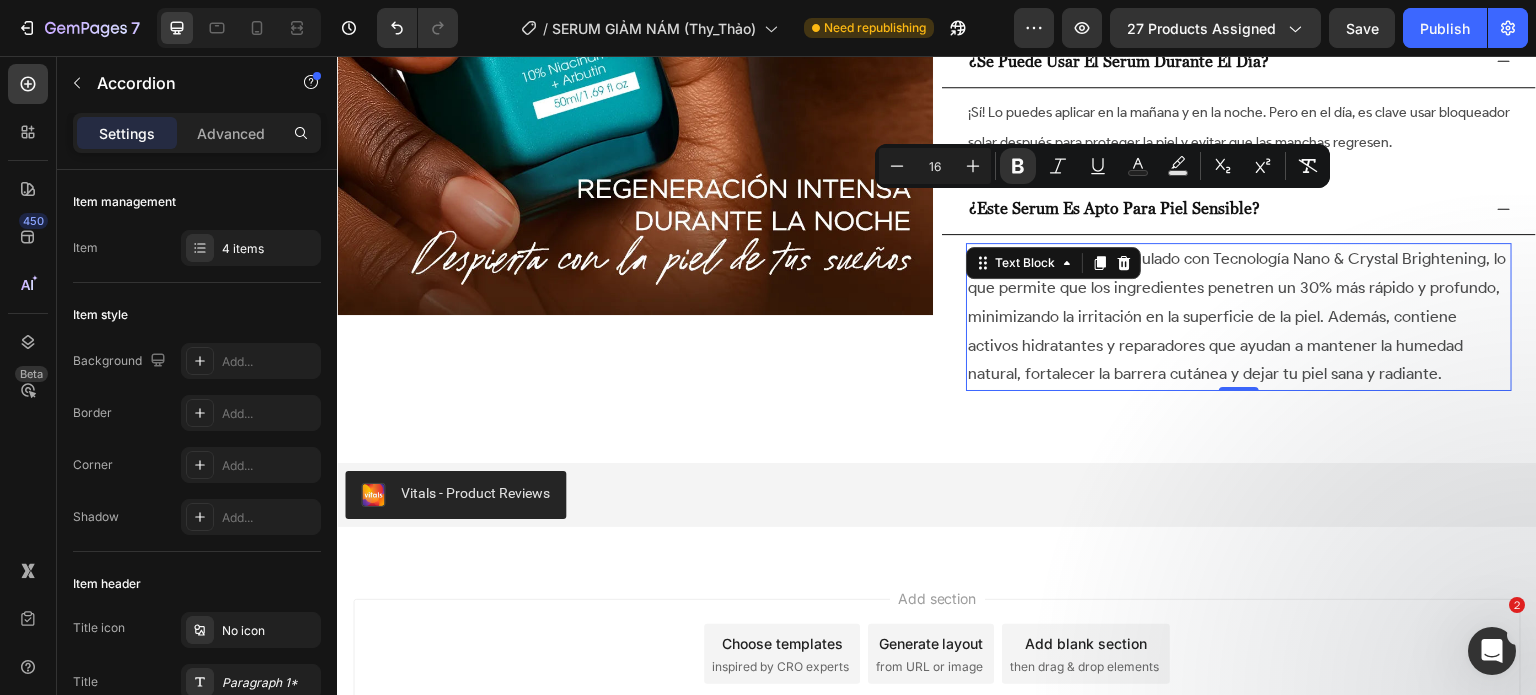 click on "¡Sí!  Este serum está formulado con Tecnología Nano & Crystal Brightening, lo que permite que los ingredientes penetren un 30% más rápido y profundo, minimizando la irritación en la superficie de la piel. Además, contiene activos hidratantes y reparadores que ayudan a mantener la humedad natural, fortalecer la barrera cutánea y dejar tu piel sana y radiante." at bounding box center [1239, 317] 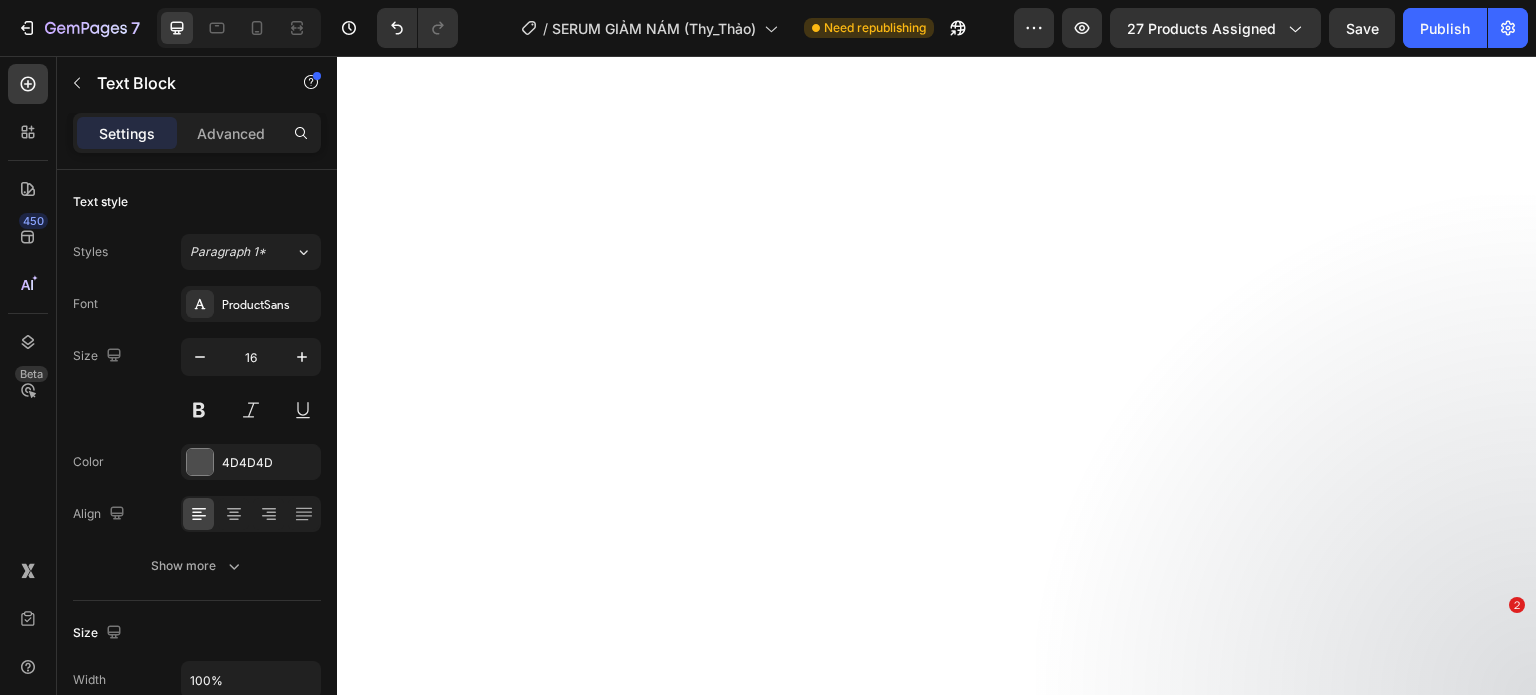 scroll, scrollTop: 0, scrollLeft: 0, axis: both 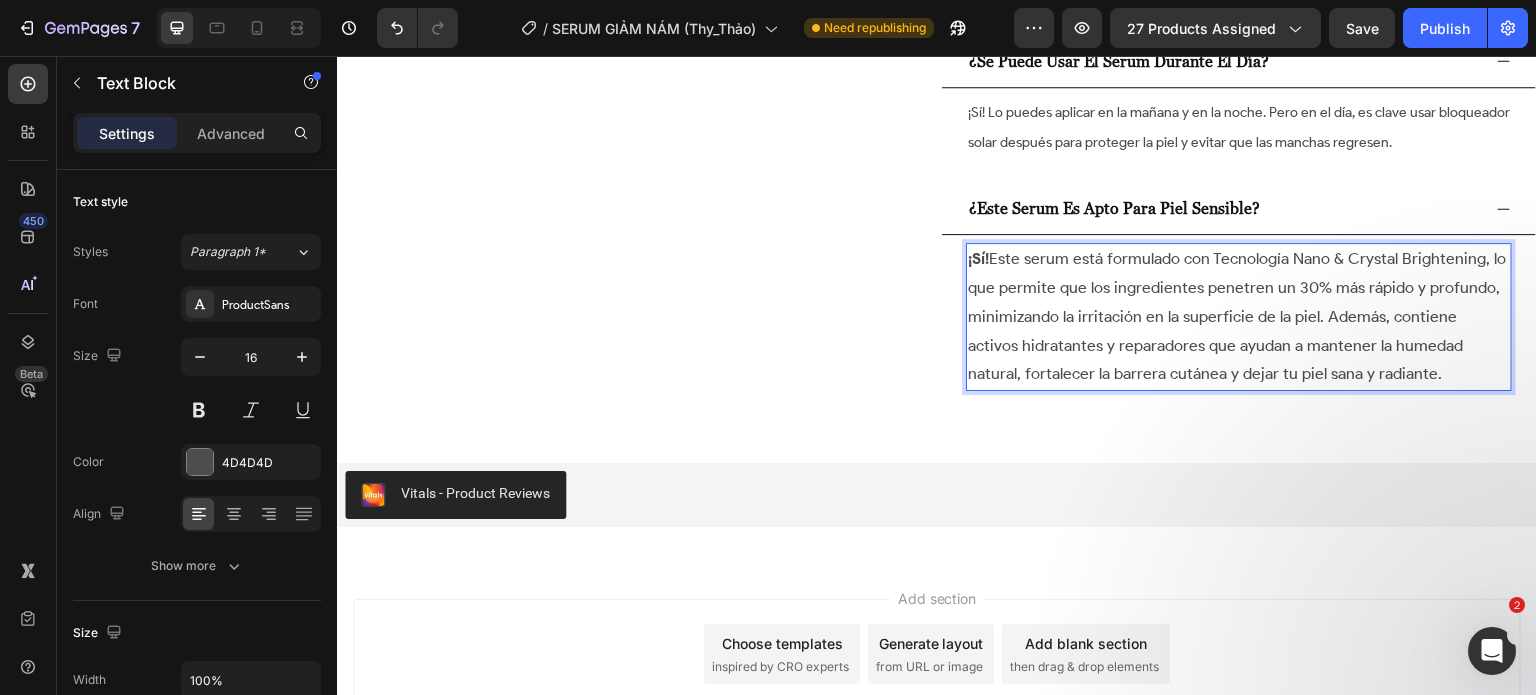click on "¡Sí!  Este serum está formulado con Tecnología Nano & Crystal Brightening, lo que permite que los ingredientes penetren un 30% más rápido y profundo, minimizando la irritación en la superficie de la piel. Además, contiene activos hidratantes y reparadores que ayudan a mantener la humedad natural, fortalecer la barrera cutánea y dejar tu piel sana y radiante." at bounding box center (1239, 317) 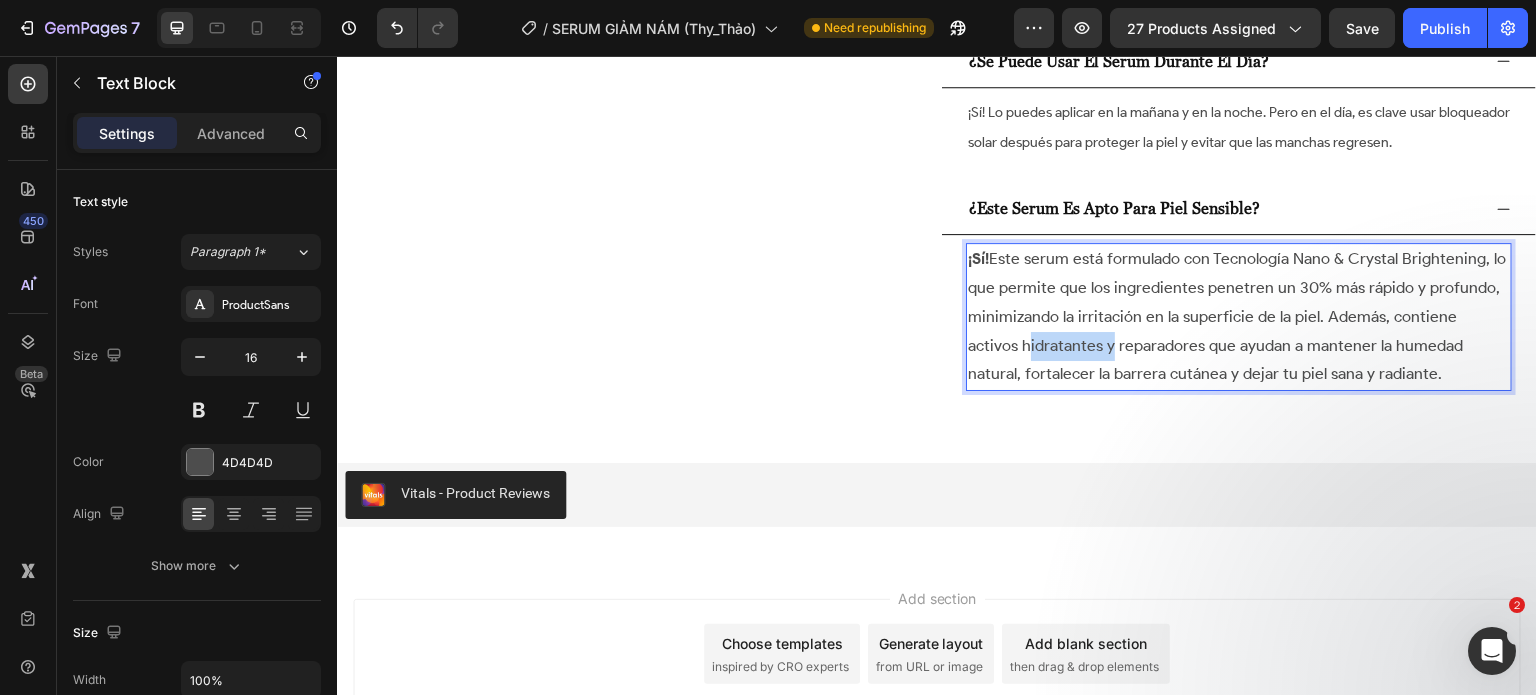 click on "¡Sí!  Este serum está formulado con Tecnología Nano & Crystal Brightening, lo que permite que los ingredientes penetren un 30% más rápido y profundo, minimizando la irritación en la superficie de la piel. Además, contiene activos hidratantes y reparadores que ayudan a mantener la humedad natural, fortalecer la barrera cutánea y dejar tu piel sana y radiante." at bounding box center (1239, 317) 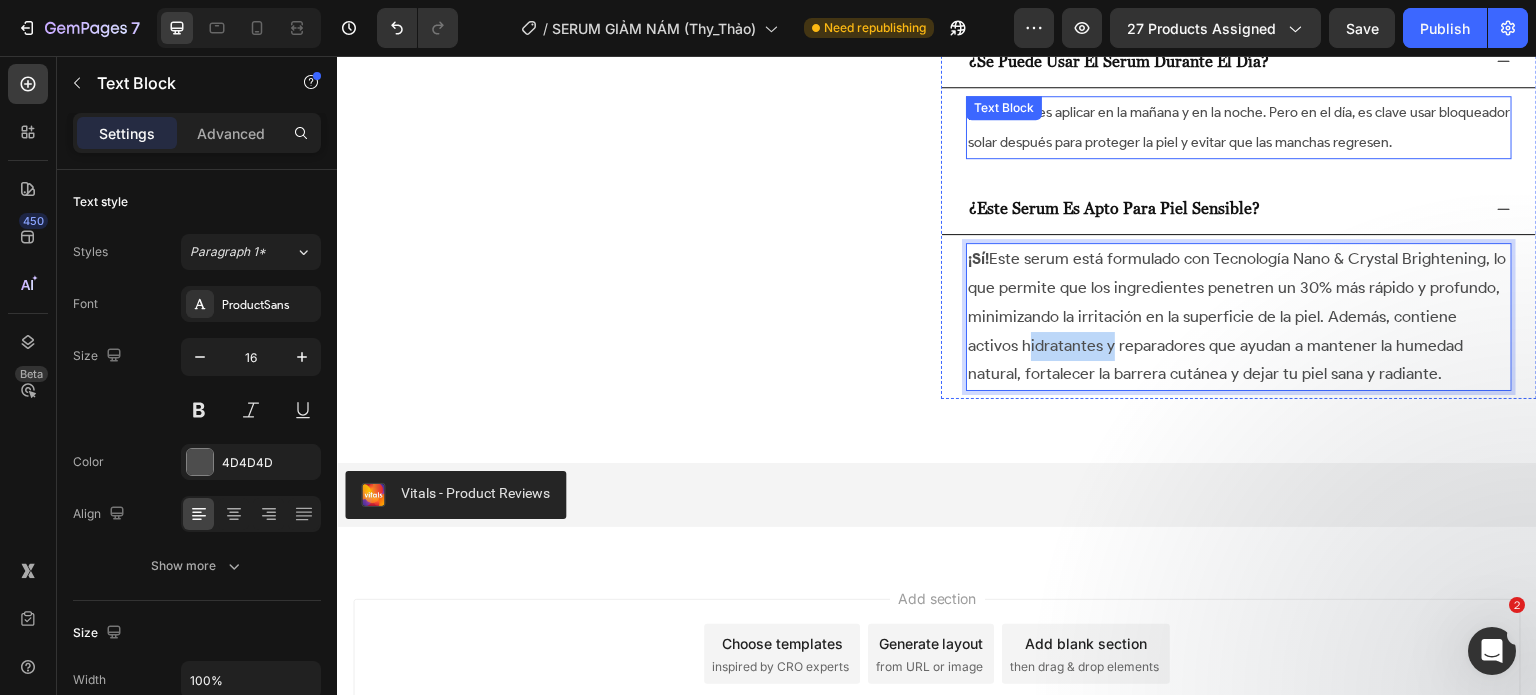 click on "¡Sí! Lo puedes aplicar en la mañana y en la noche. Pero en el día, es clave usar bloqueador solar después para proteger la piel y evitar que las manchas regresen." at bounding box center (1239, 128) 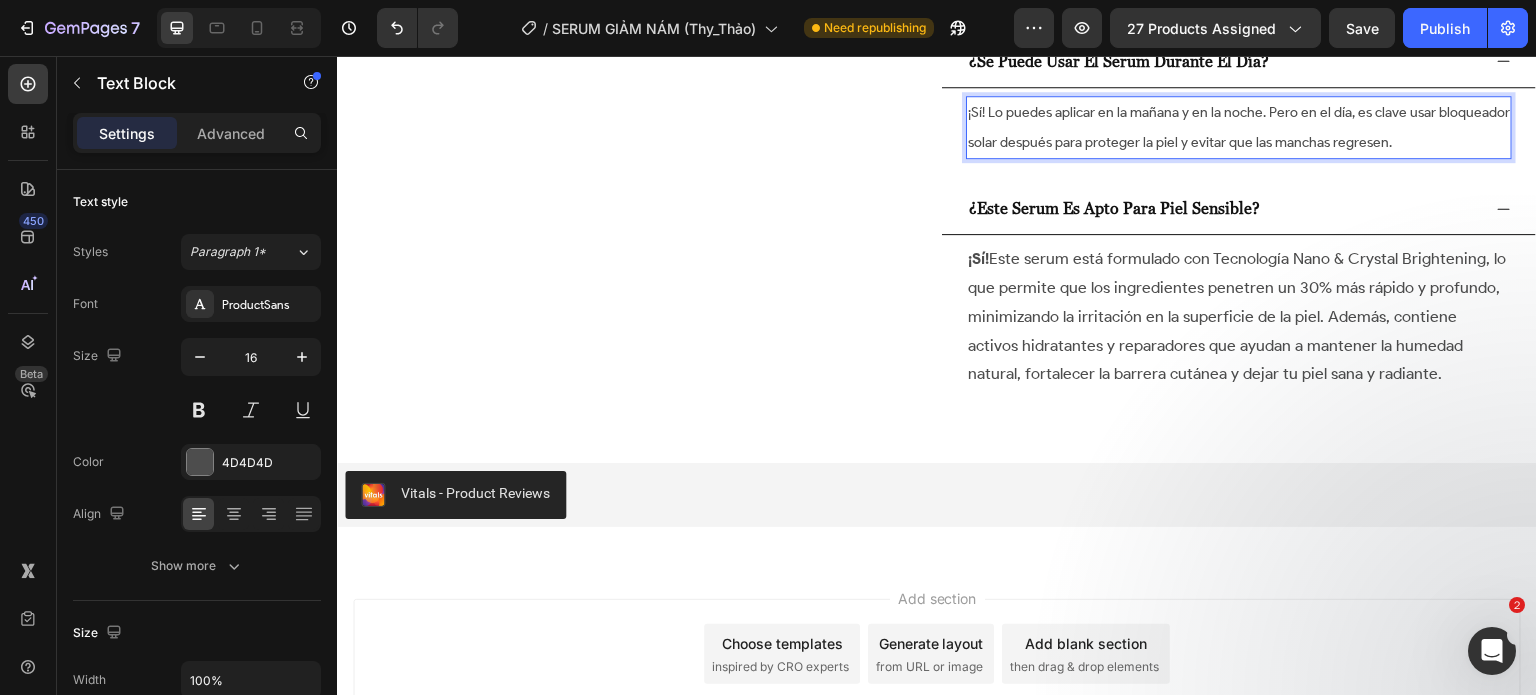 click on "¡Sí! Lo puedes aplicar en la mañana y en la noche. Pero en el día, es clave usar bloqueador solar después para proteger la piel y evitar que las manchas regresen." at bounding box center (1239, 128) 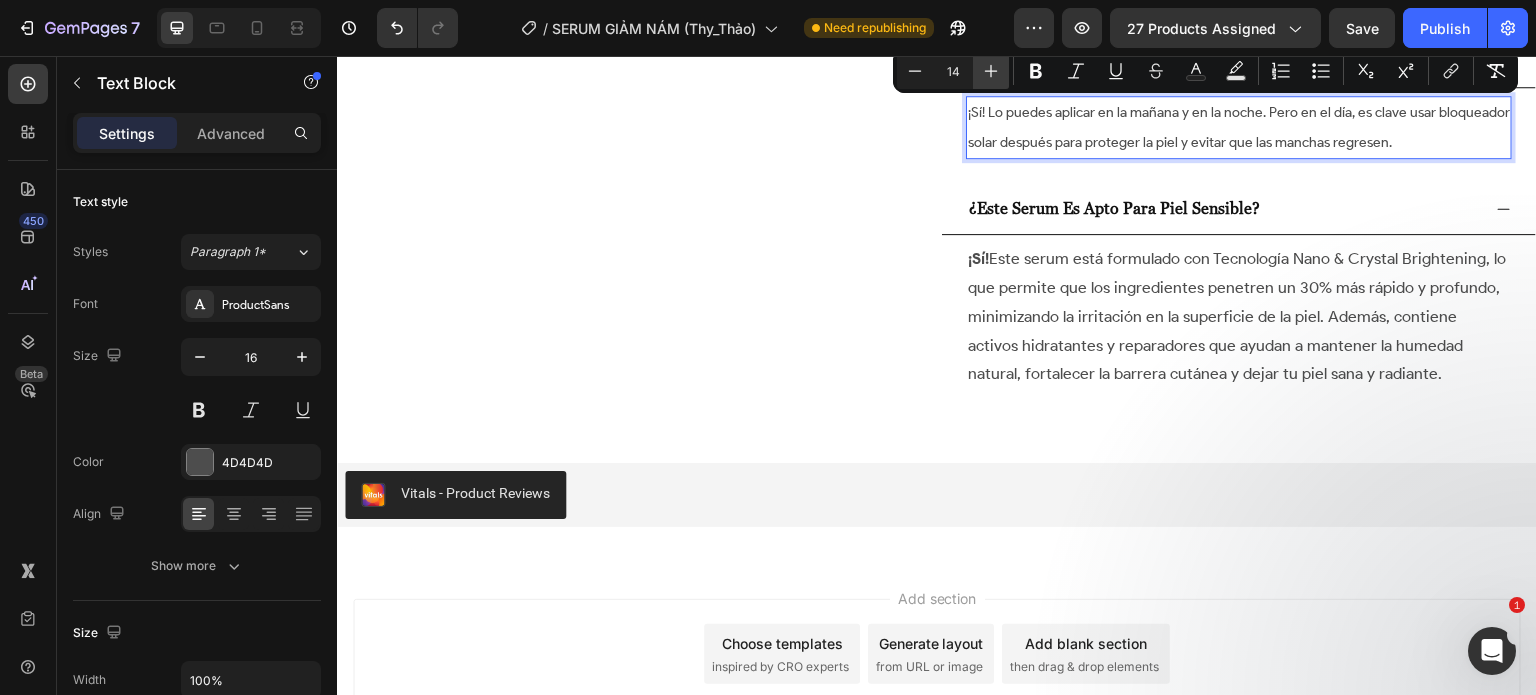 click 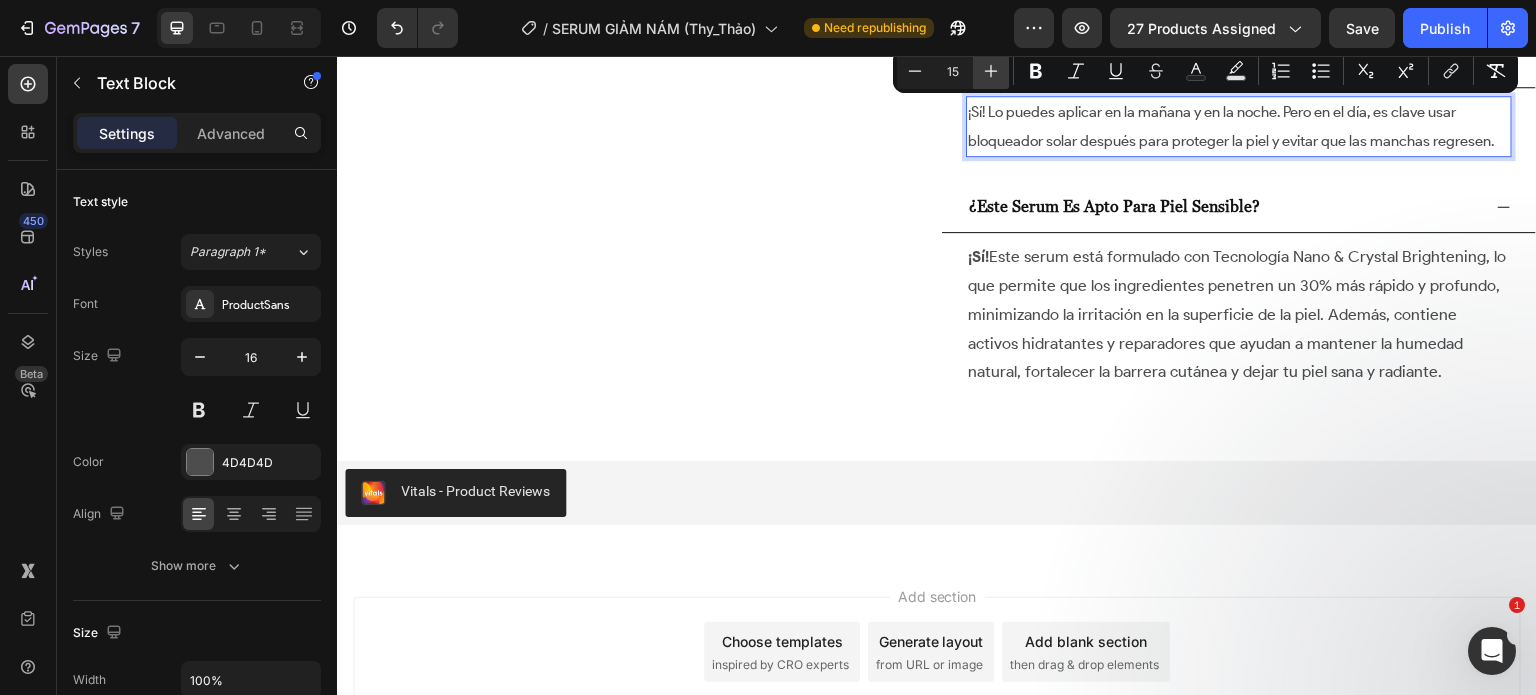 click 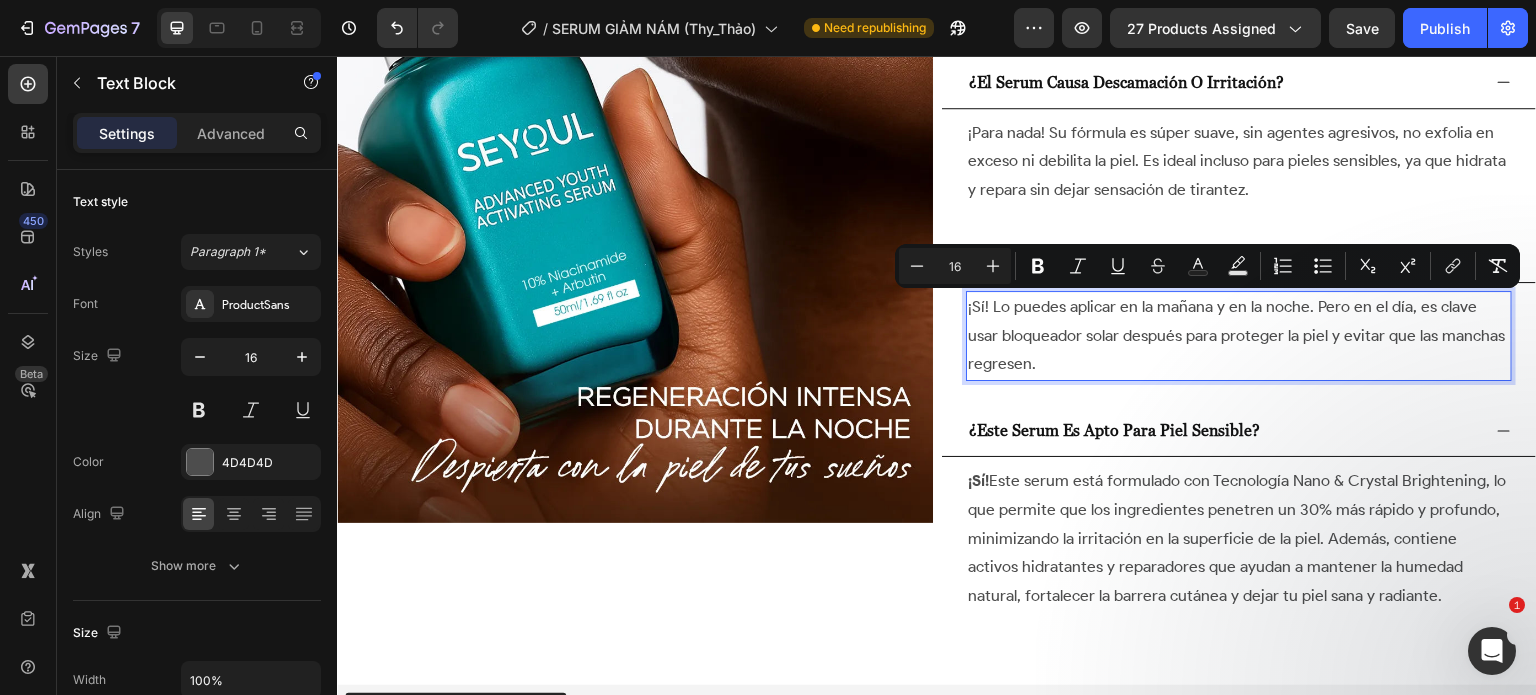 scroll, scrollTop: 8047, scrollLeft: 0, axis: vertical 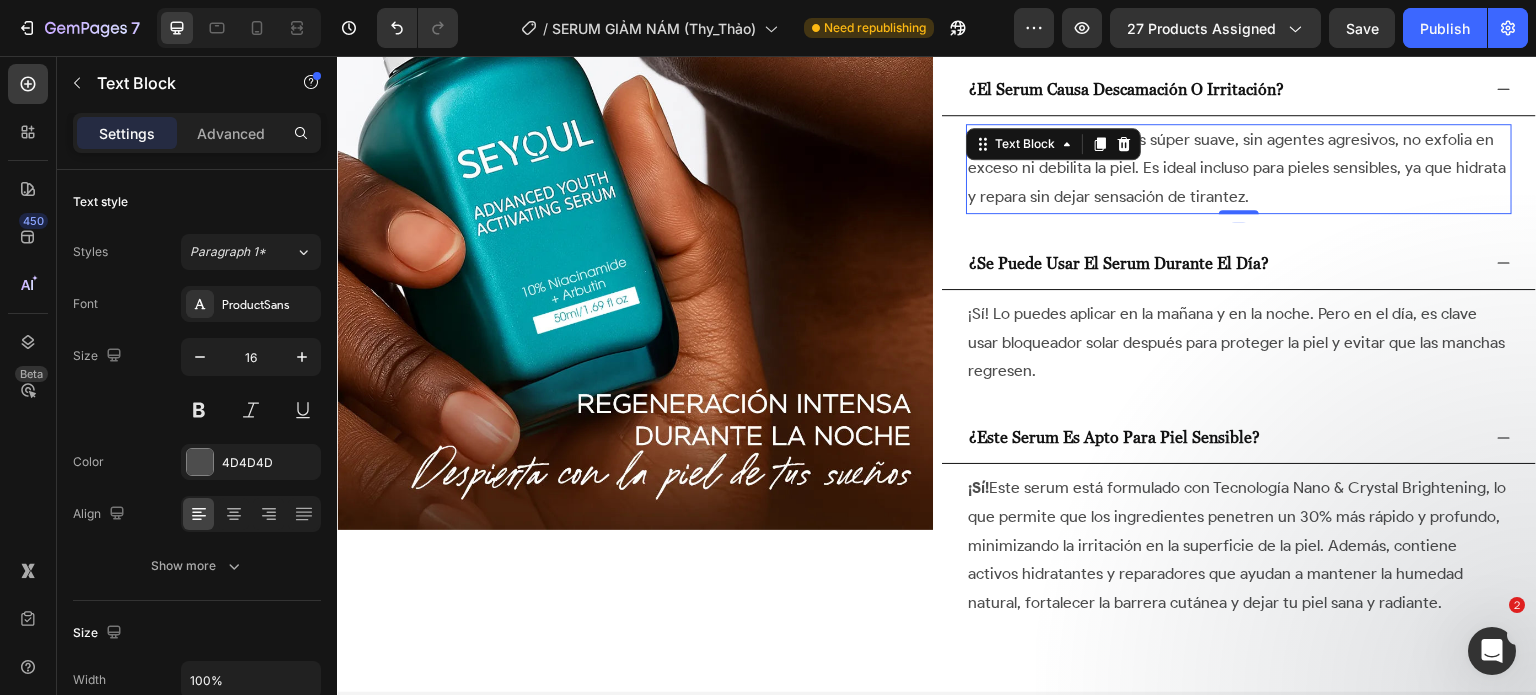 click on "¡Para nada! Su fórmula es súper suave, sin agentes agresivos, no exfolia en exceso ni debilita la piel. Es ideal incluso para pieles sensibles, ya que hidrata y repara sin dejar sensación de tirantez." at bounding box center [1239, 169] 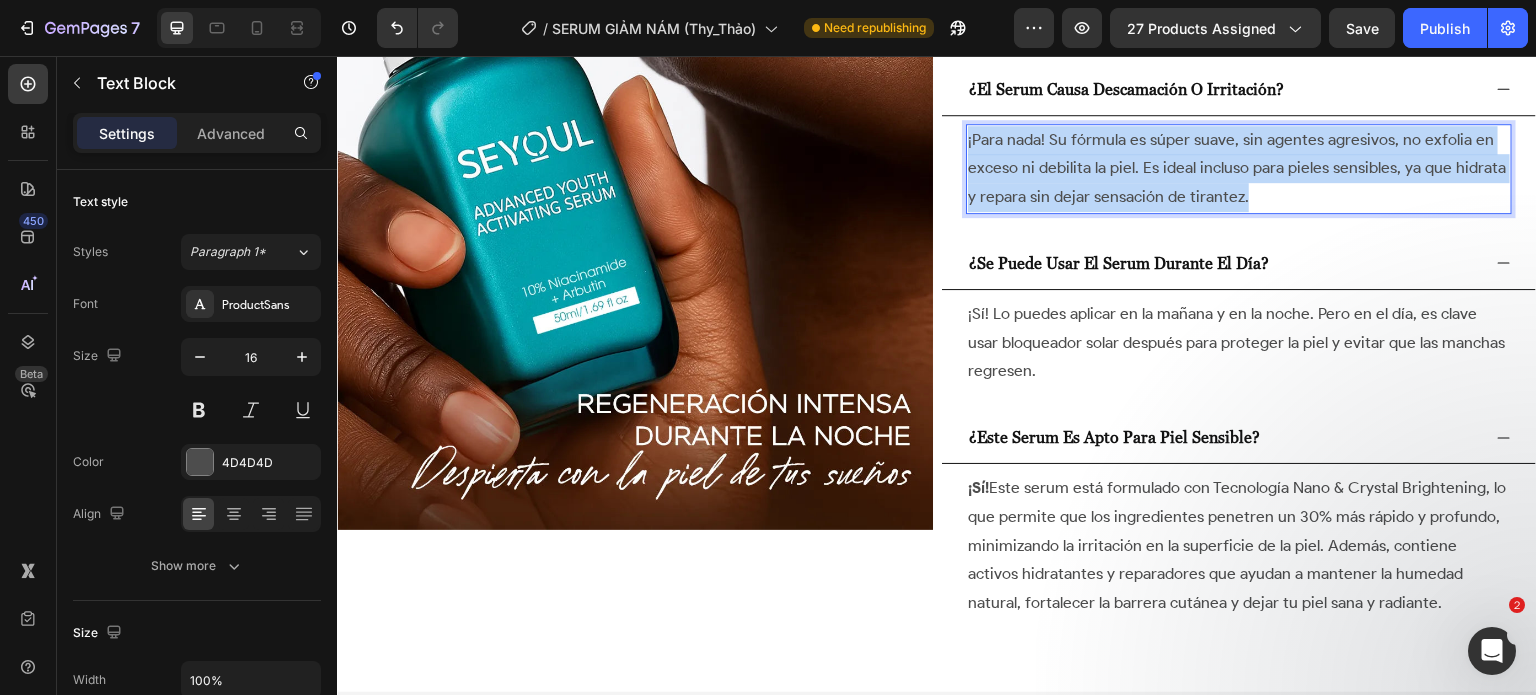 click on "¡Para nada! Su fórmula es súper suave, sin agentes agresivos, no exfolia en exceso ni debilita la piel. Es ideal incluso para pieles sensibles, ya que hidrata y repara sin dejar sensación de tirantez." at bounding box center (1239, 169) 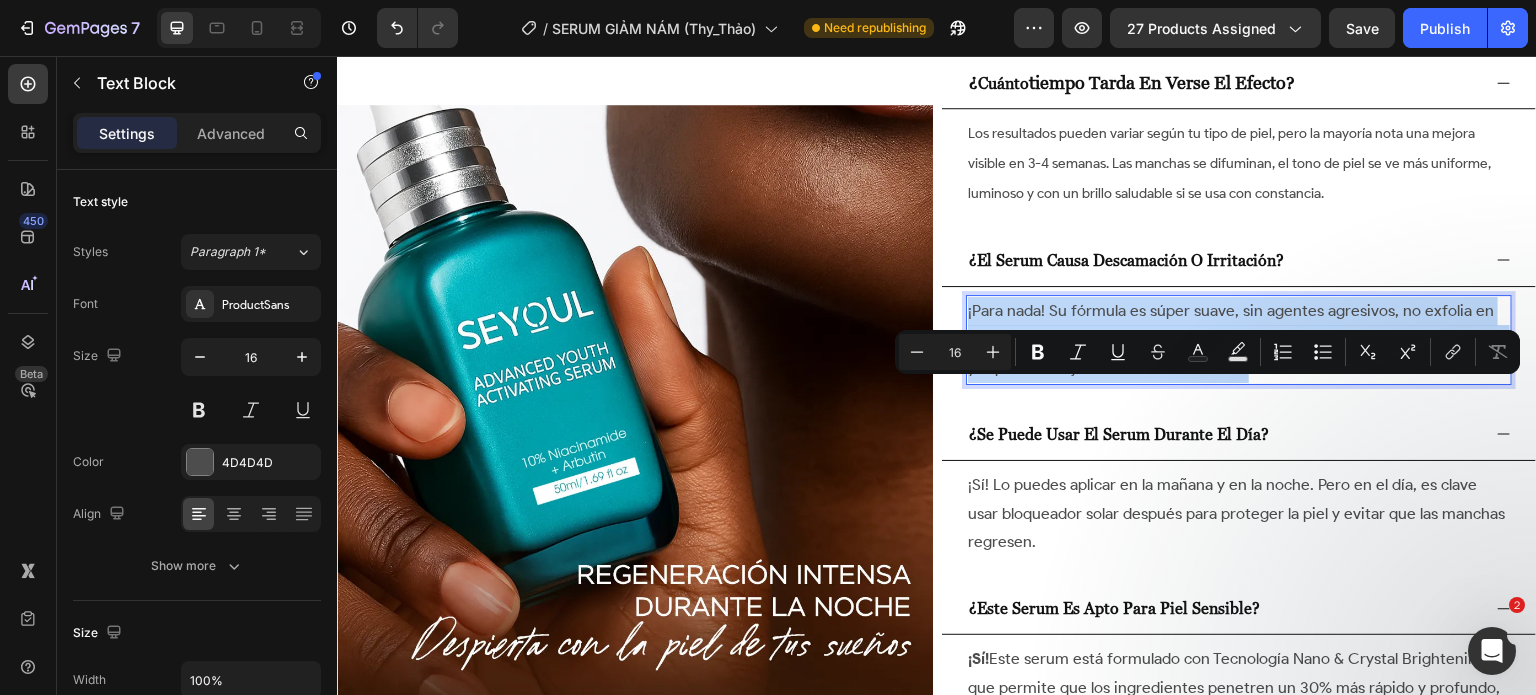 scroll, scrollTop: 7784, scrollLeft: 0, axis: vertical 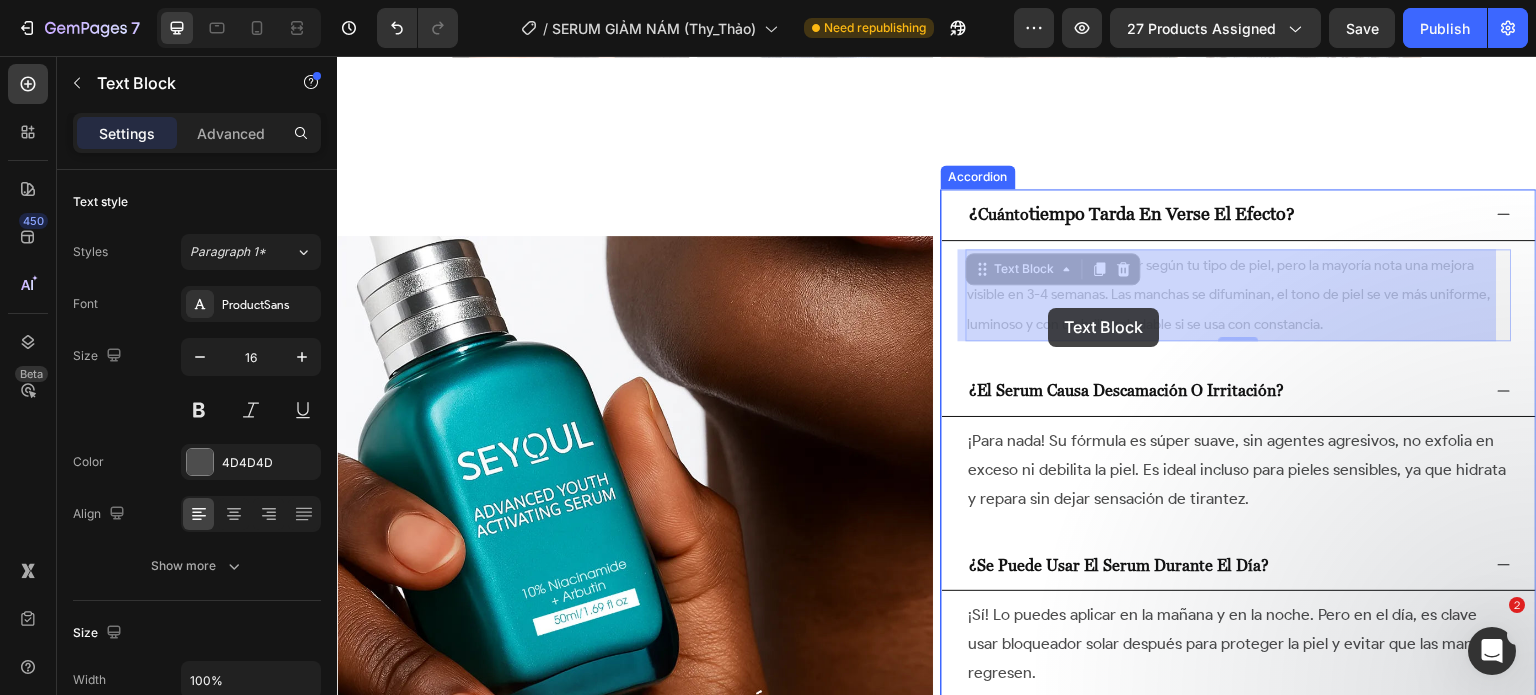 drag, startPoint x: 1056, startPoint y: 283, endPoint x: 1050, endPoint y: 304, distance: 21.84033 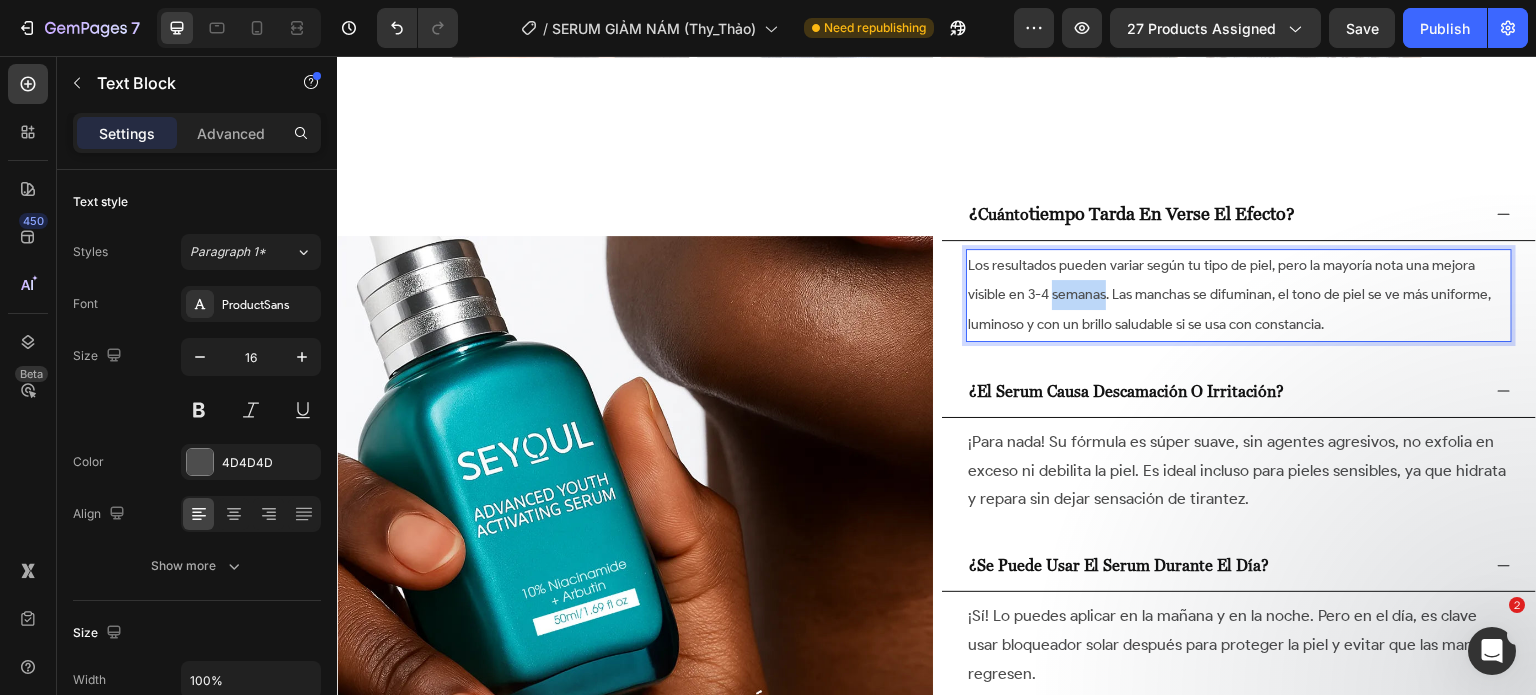 click on "Los resultados pueden variar según tu tipo de piel, pero la mayoría nota una mejora visible en 3-4 semanas. Las manchas se difuminan, el tono de piel se ve más uniforme, luminoso y con un brillo saludable si se usa con constancia." at bounding box center (1239, 295) 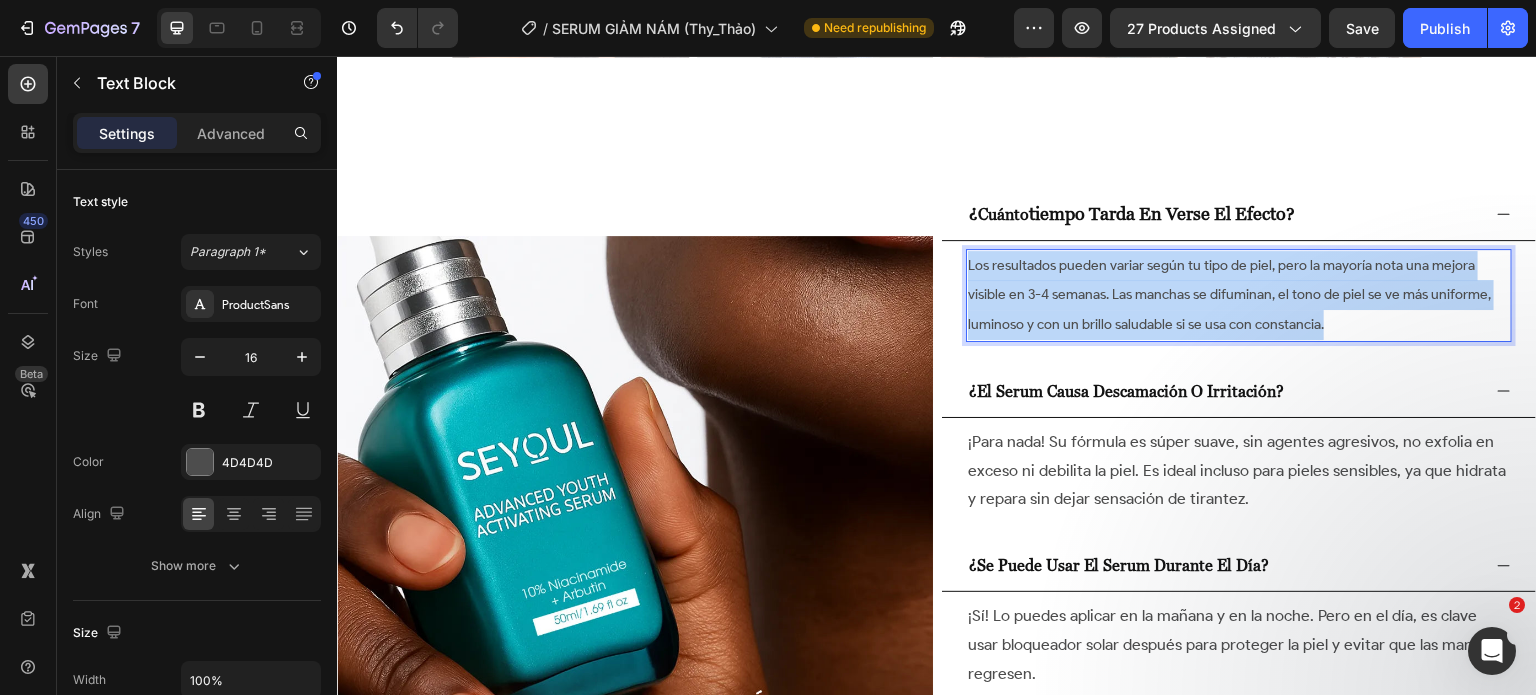 click on "Los resultados pueden variar según tu tipo de piel, pero la mayoría nota una mejora visible en 3-4 semanas. Las manchas se difuminan, el tono de piel se ve más uniforme, luminoso y con un brillo saludable si se usa con constancia." at bounding box center (1239, 295) 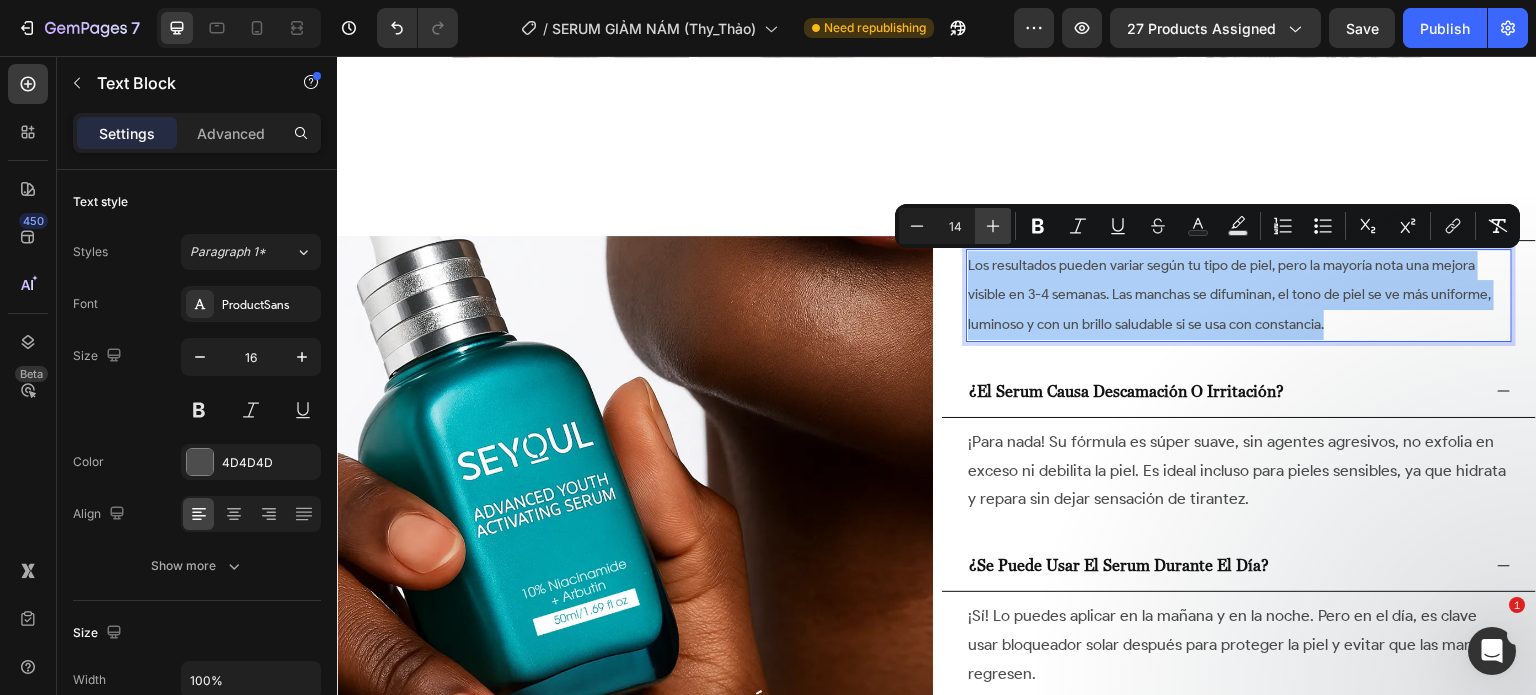 click 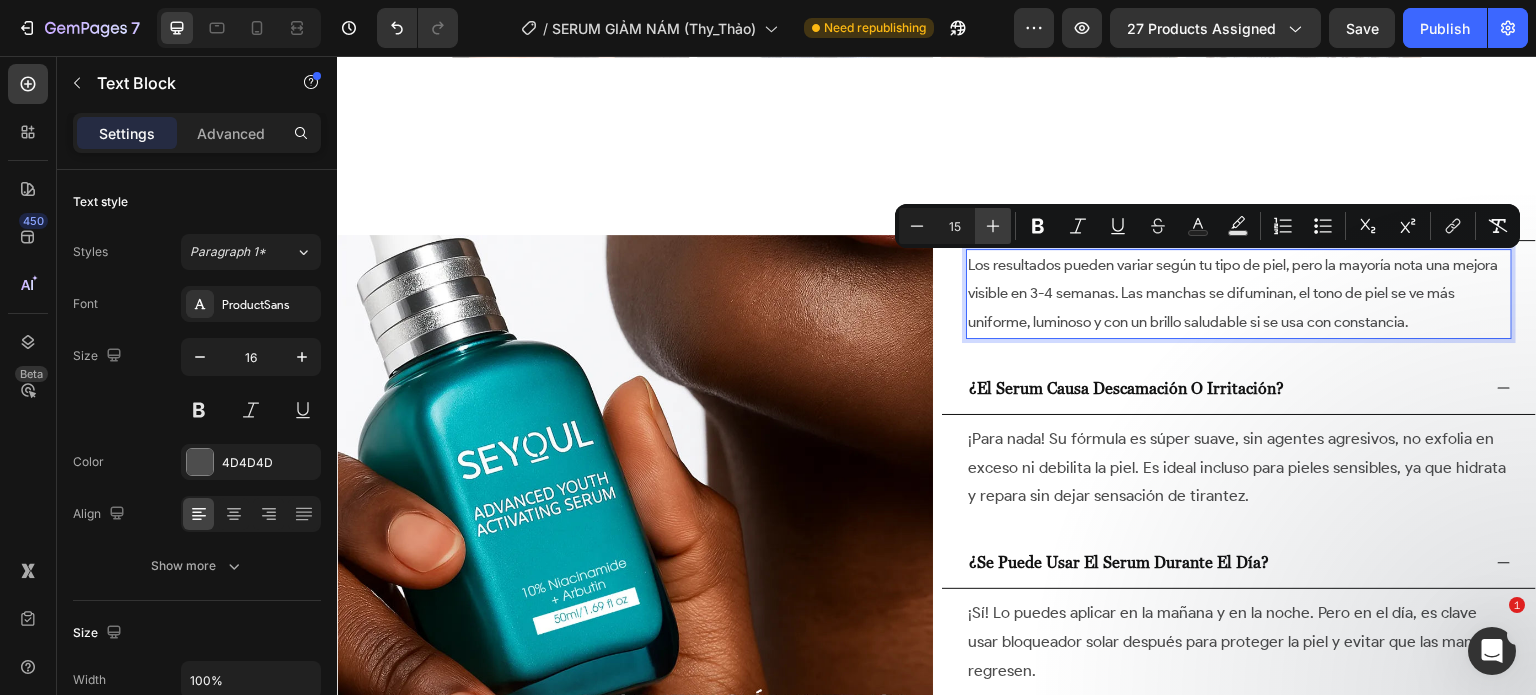 click 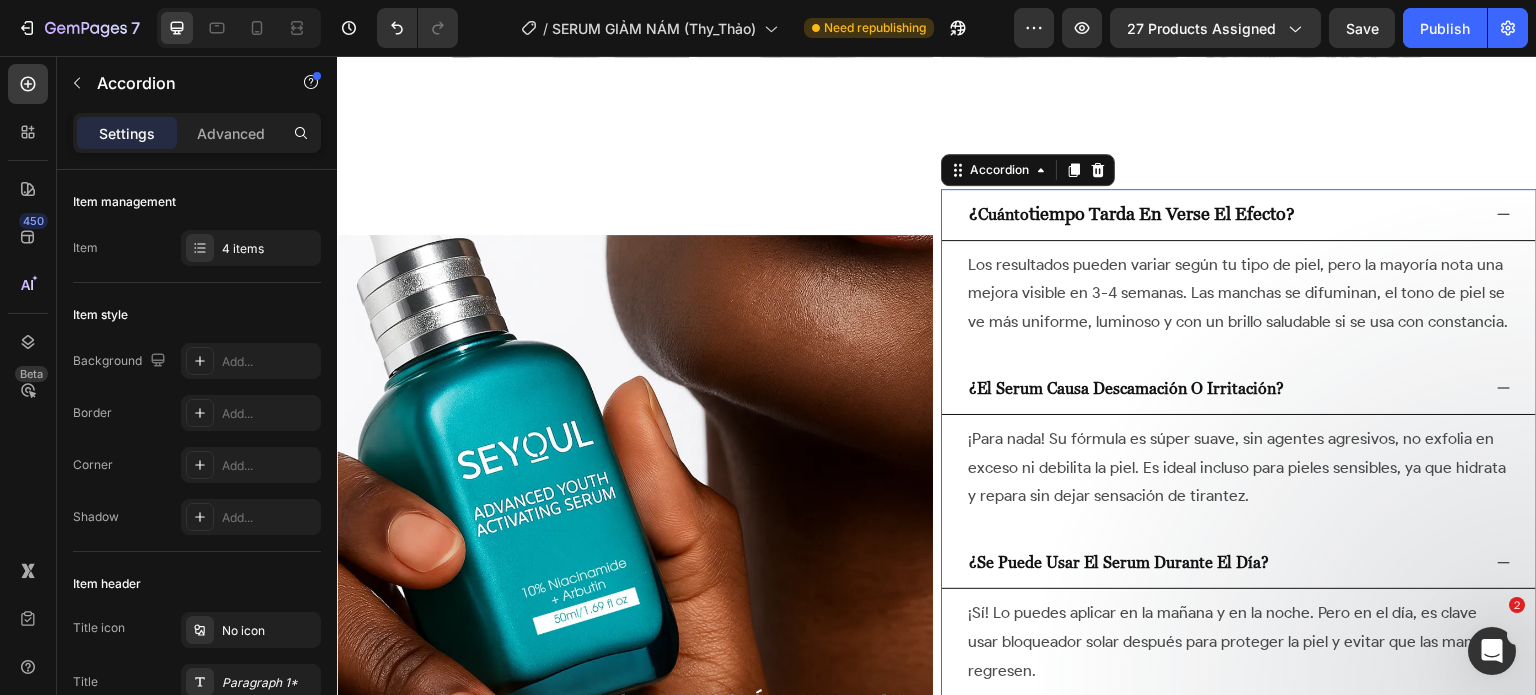 click on "¿ cuánto  tiempo tarda en verse el efecto?" at bounding box center [1132, 214] 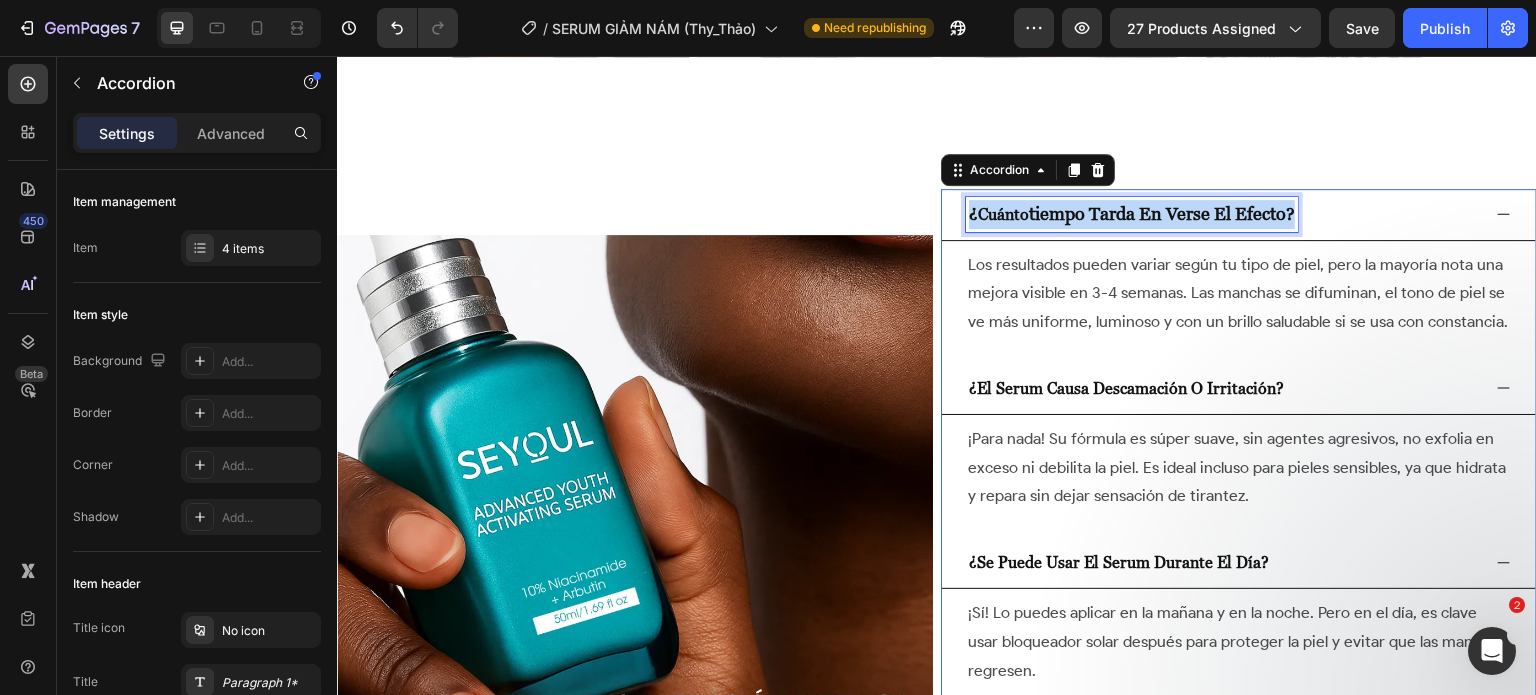 click on "¿ cuánto  tiempo tarda en verse el efecto?" at bounding box center (1132, 214) 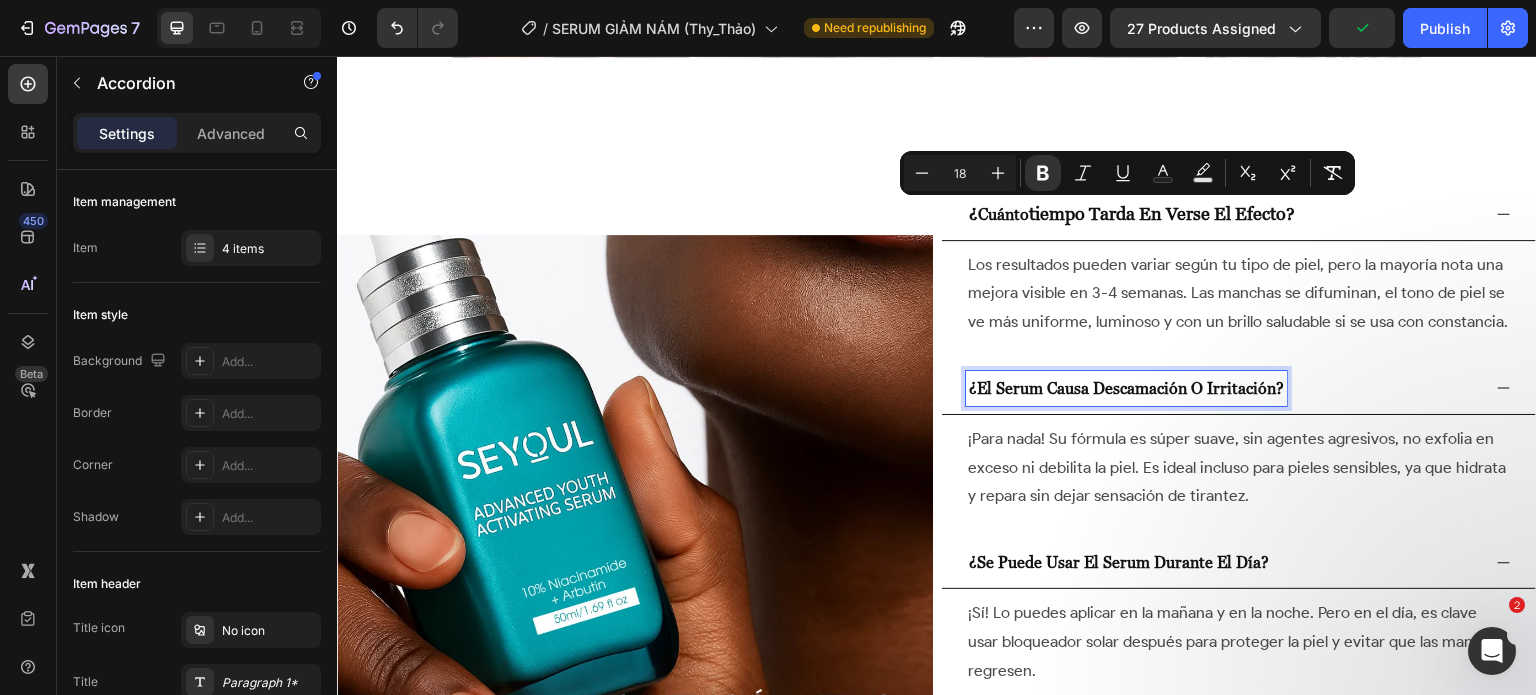 click on "¿el serum causa descamación o irritación?" at bounding box center (1126, 388) 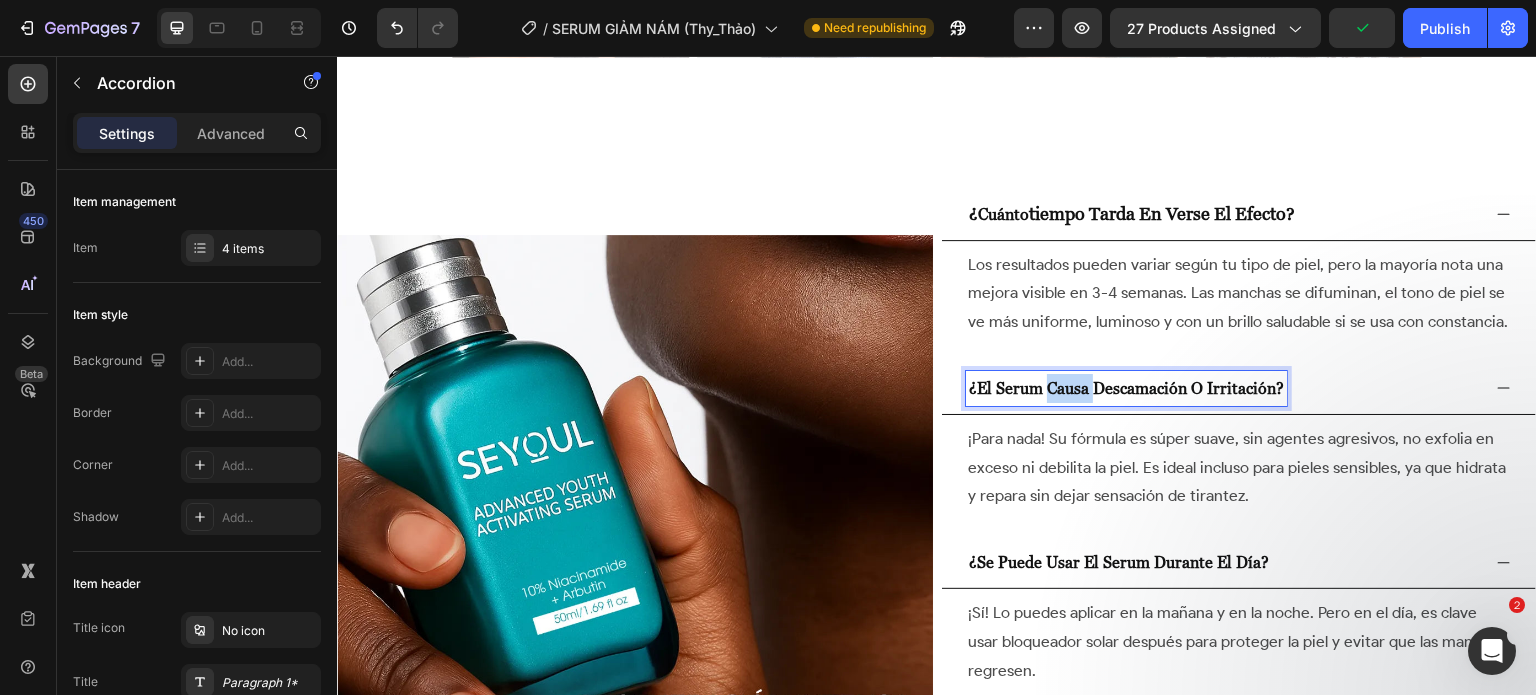 click on "¿el serum causa descamación o irritación?" at bounding box center [1126, 388] 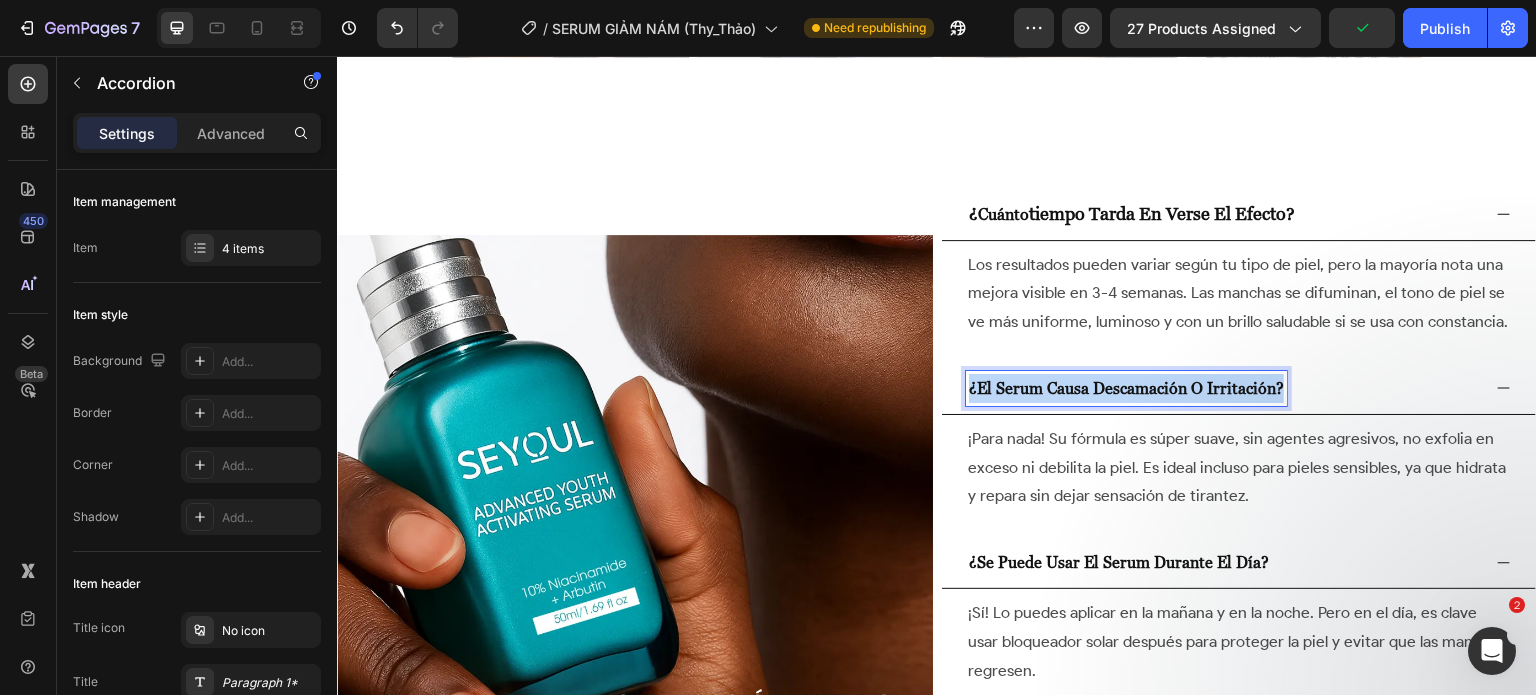 click on "¿el serum causa descamación o irritación?" at bounding box center [1126, 388] 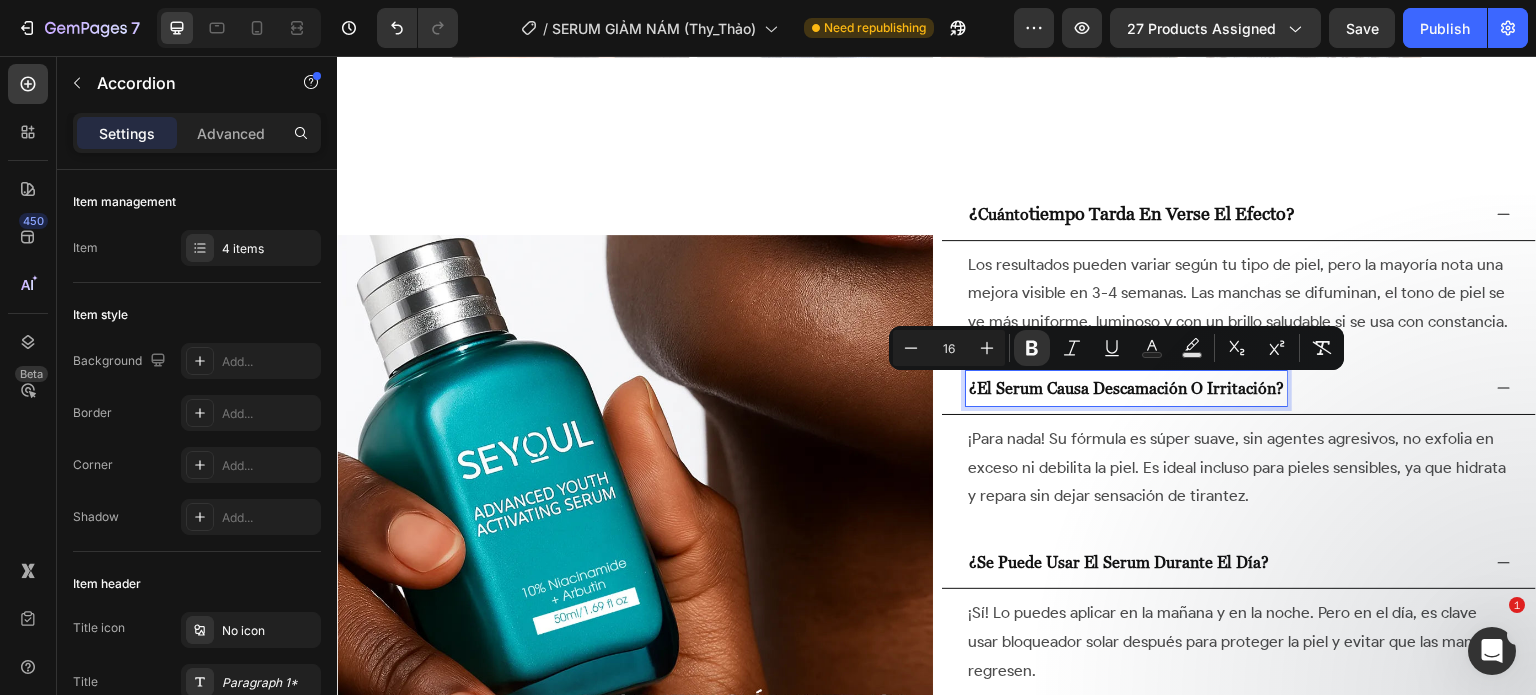 click on "cuánto" at bounding box center [1003, 214] 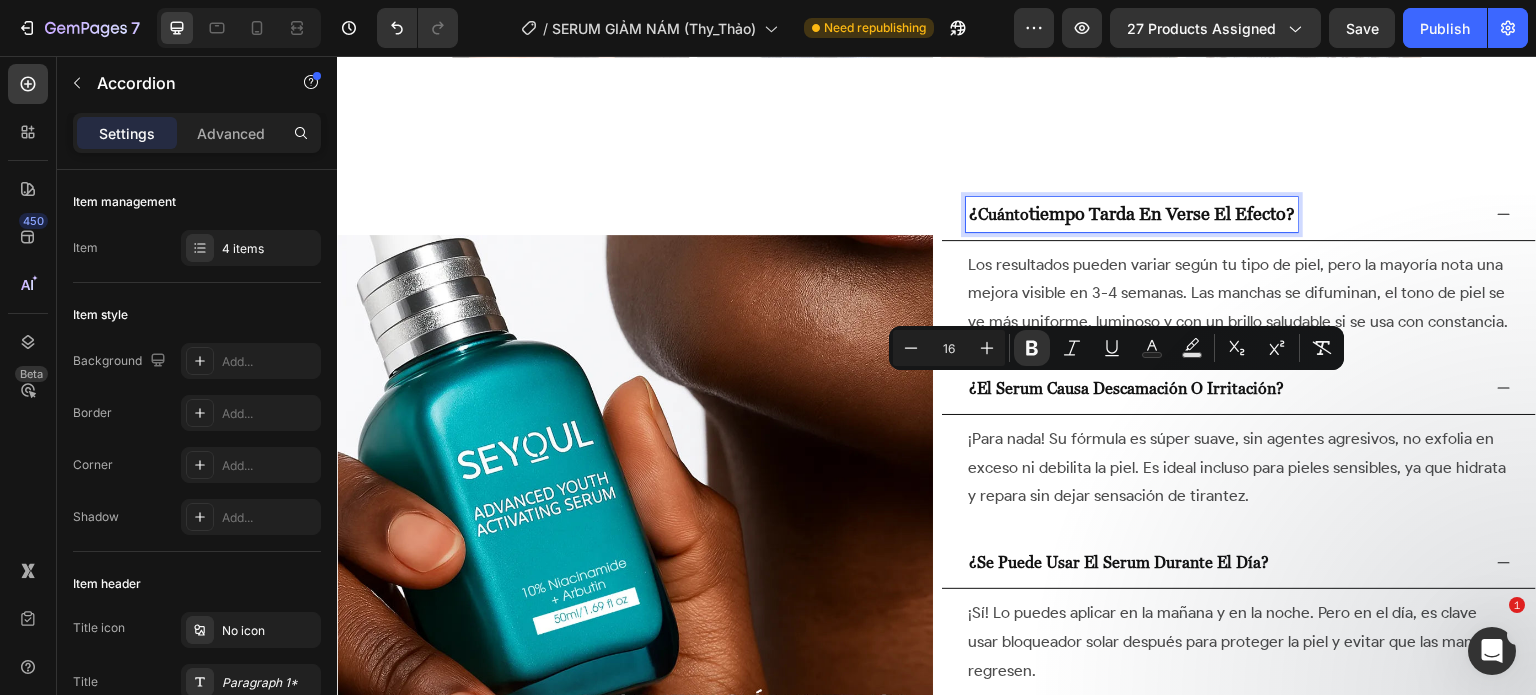 click on "cuánto" at bounding box center [1003, 214] 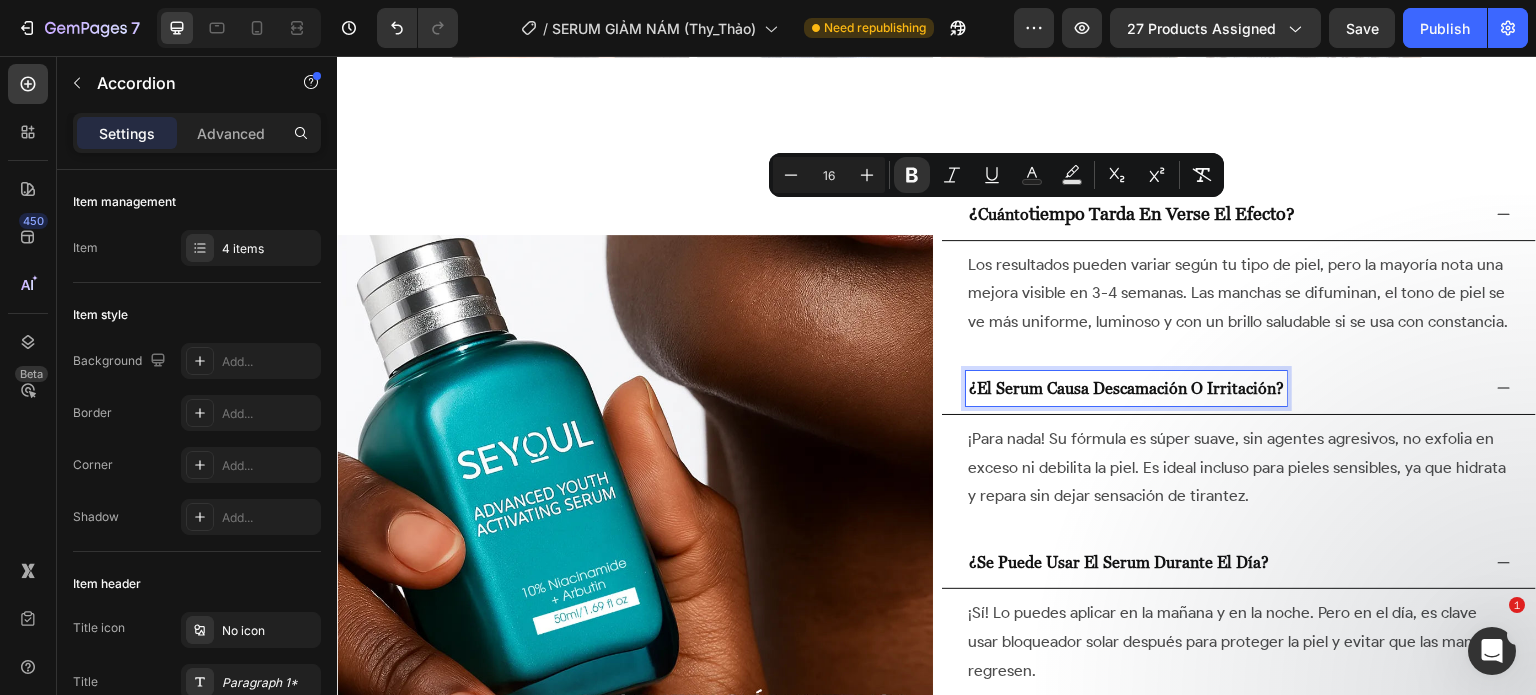 click on "¿el serum causa descamación o irritación?" at bounding box center [1126, 388] 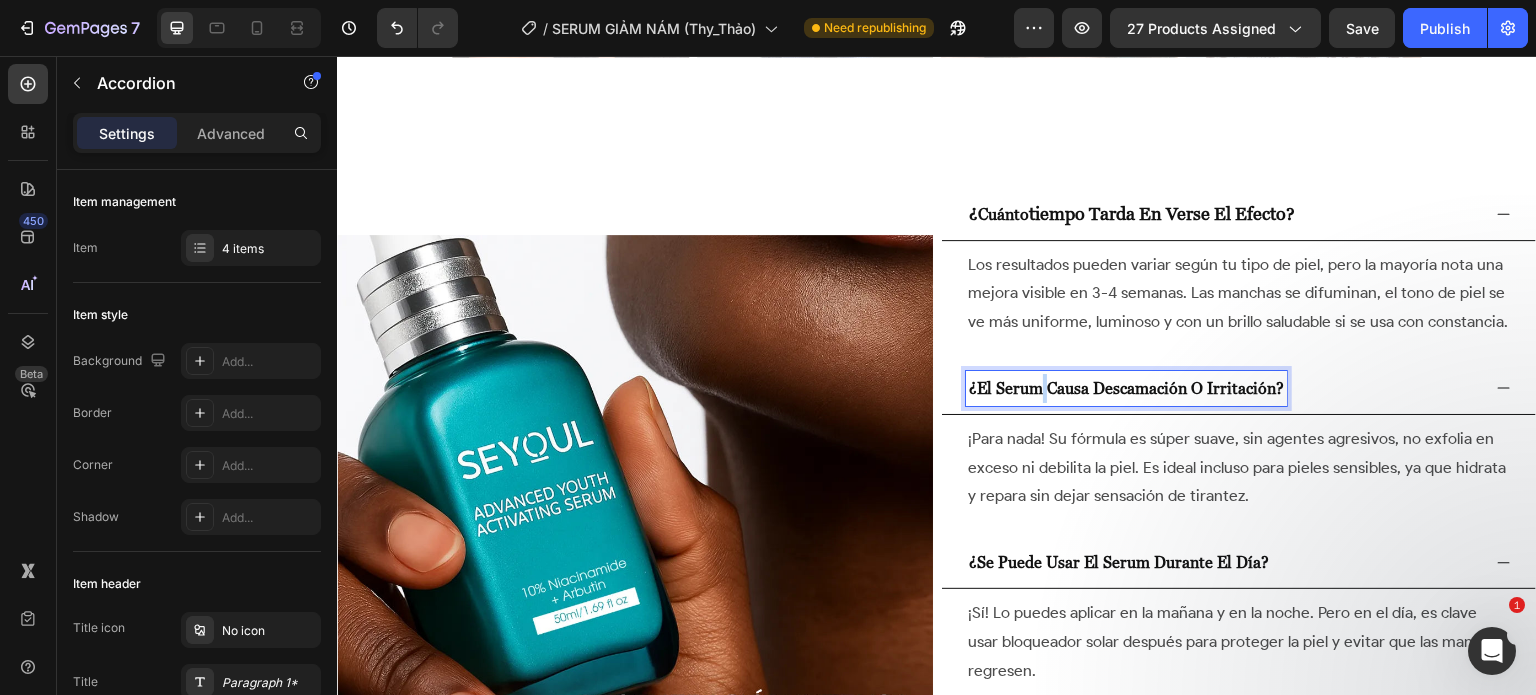 click on "¿el serum causa descamación o irritación?" at bounding box center [1126, 388] 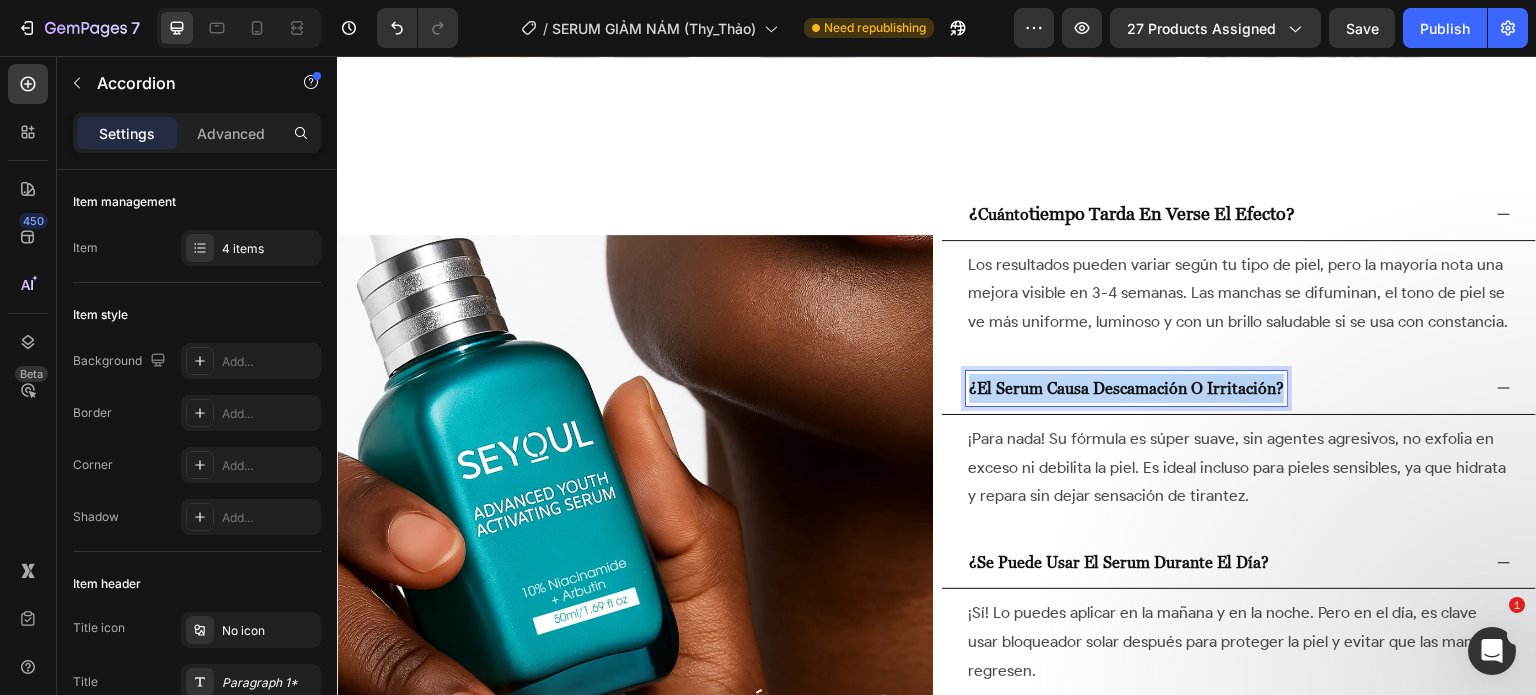 click on "¿el serum causa descamación o irritación?" at bounding box center [1126, 388] 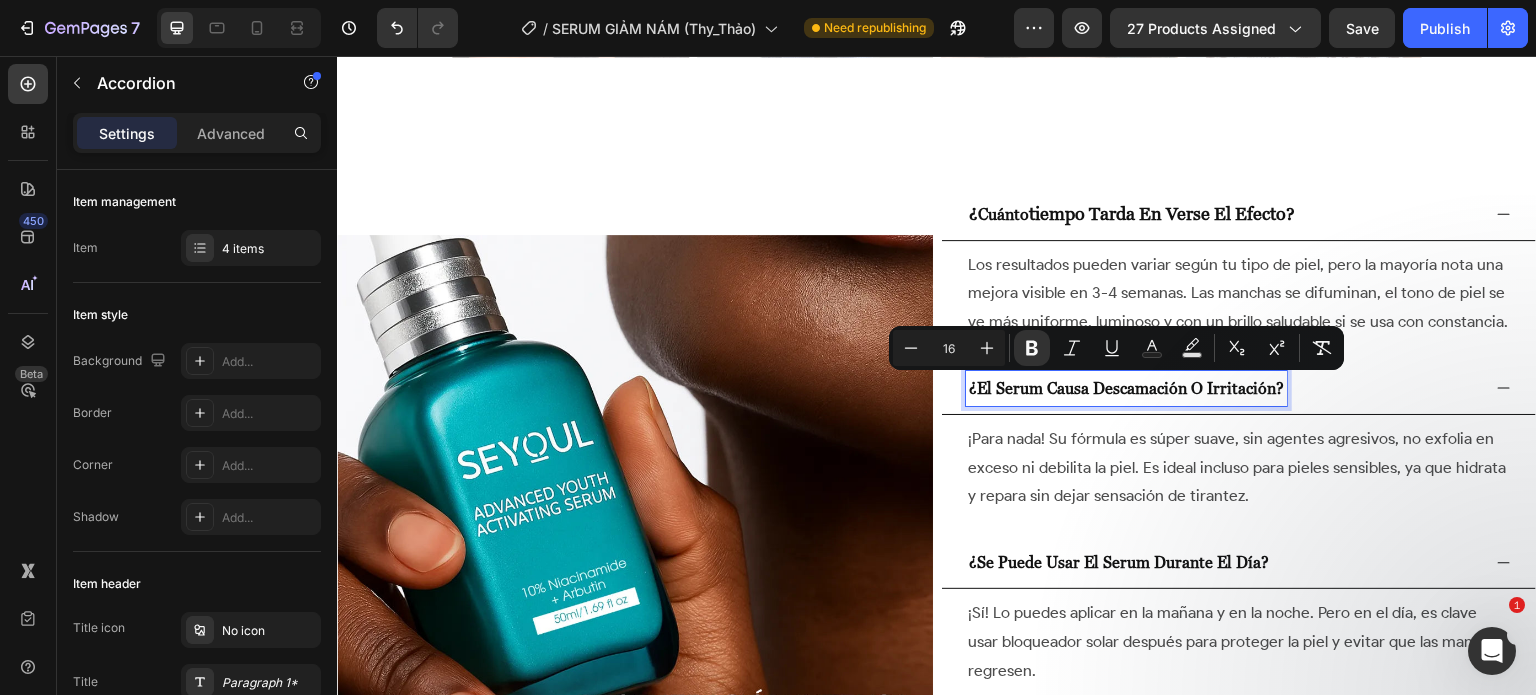 click on "¿se puede usar el serum durante el día?" at bounding box center [1119, 562] 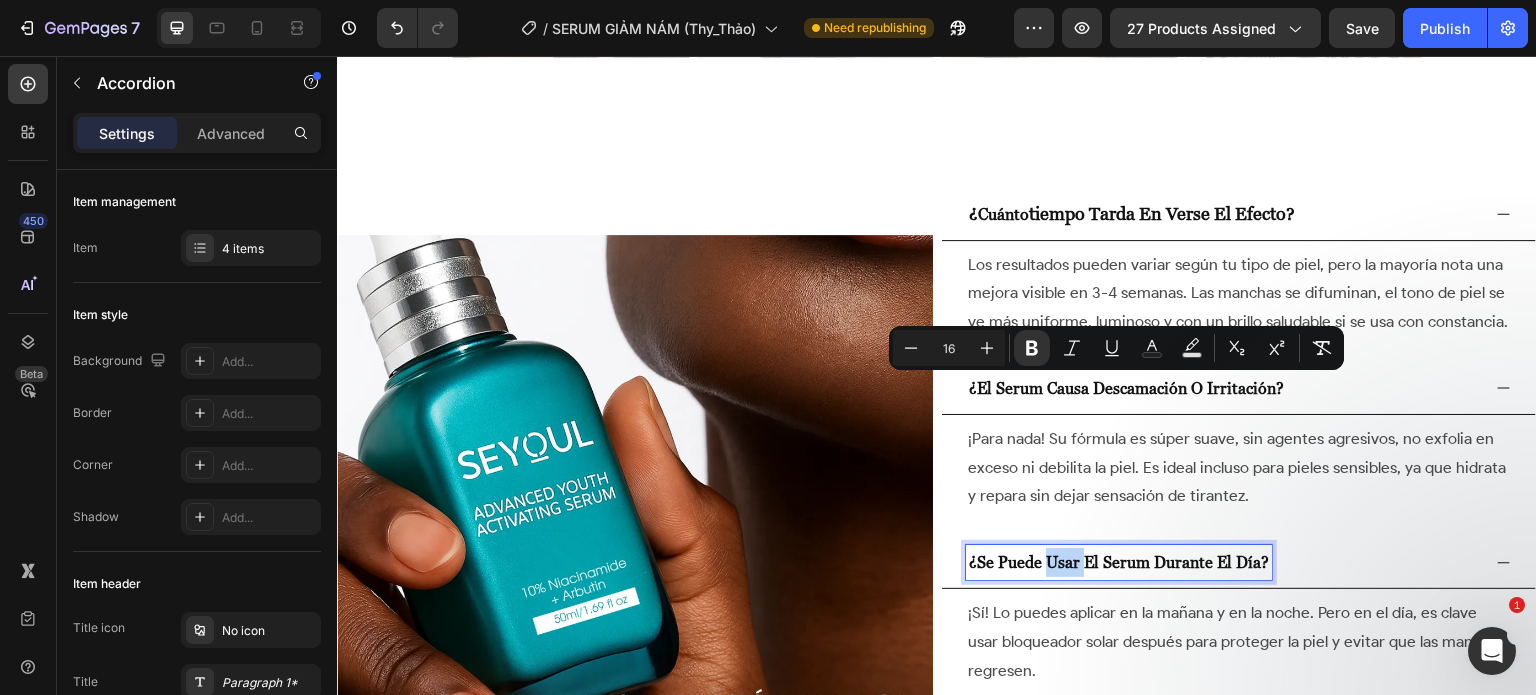 click on "¿se puede usar el serum durante el día?" at bounding box center (1119, 562) 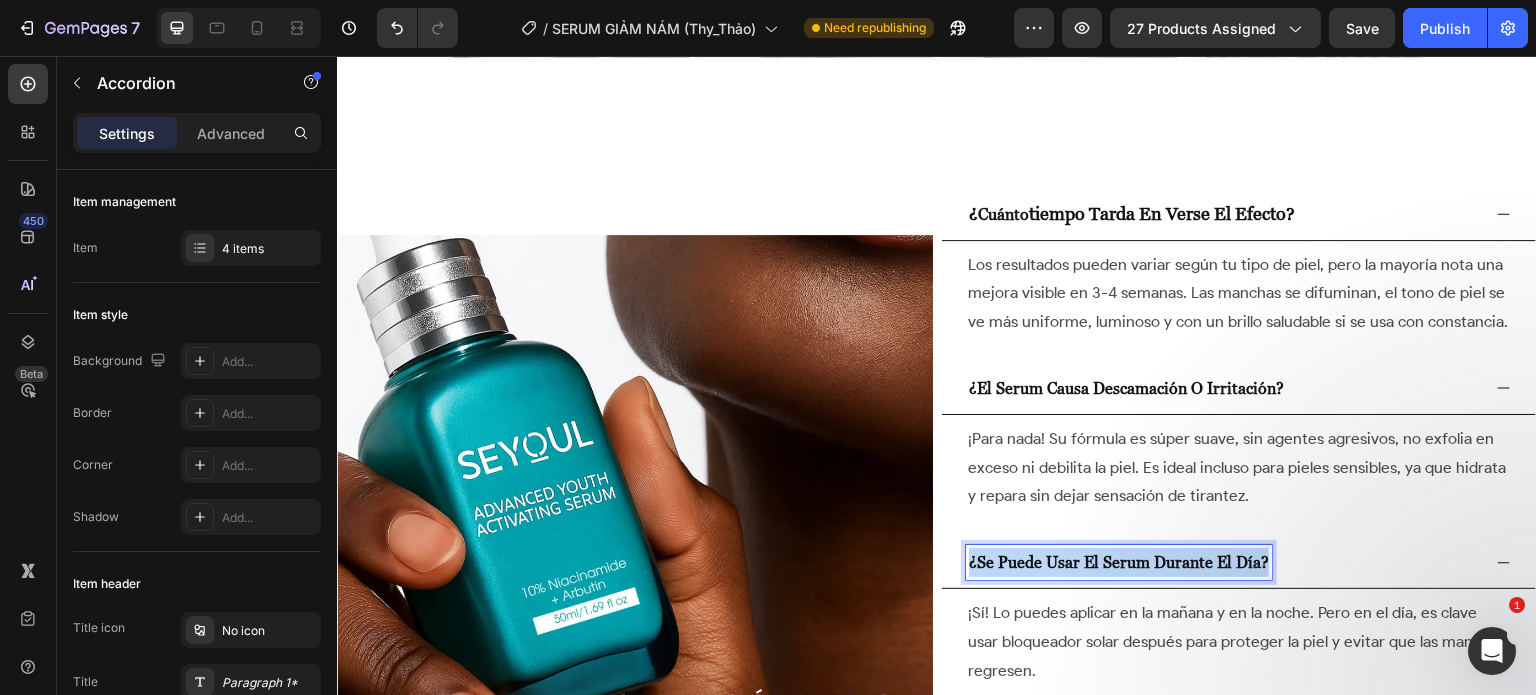 click on "¿se puede usar el serum durante el día?" at bounding box center [1119, 562] 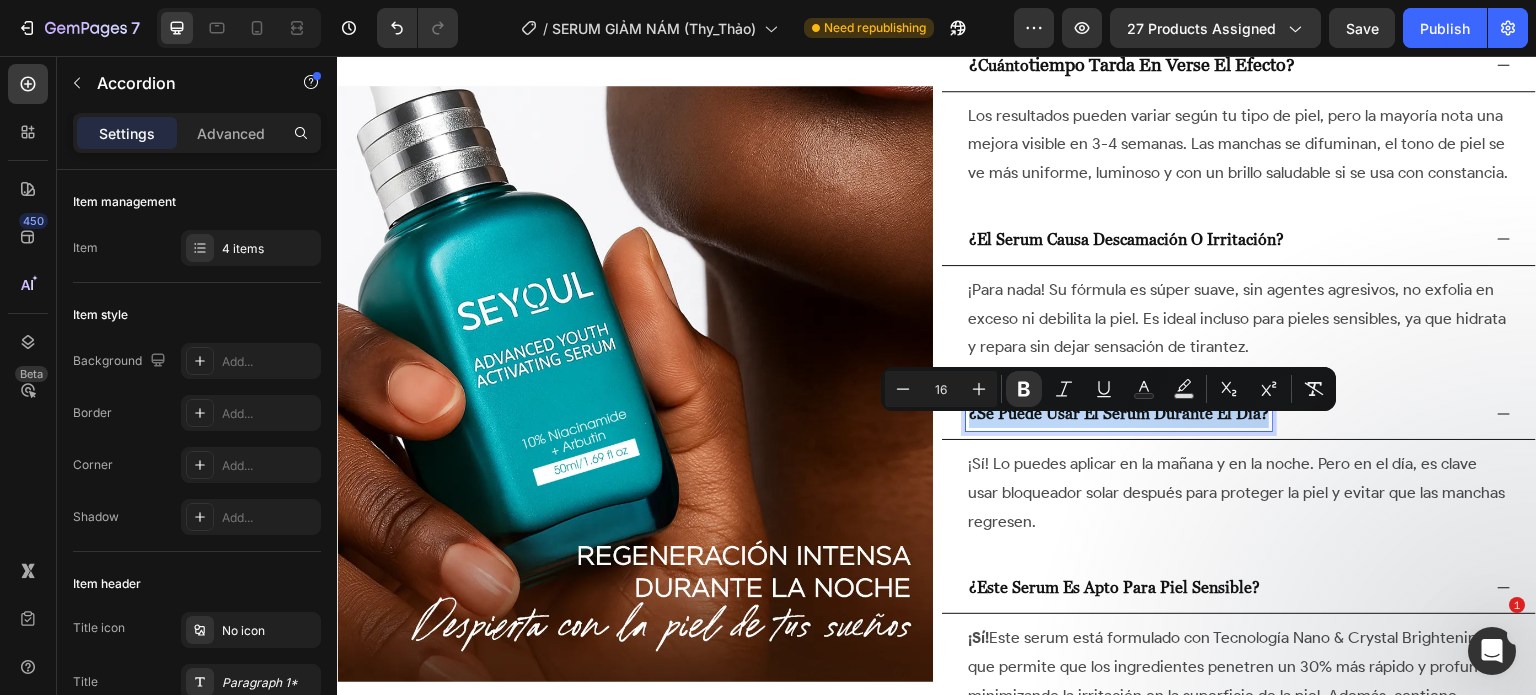 scroll, scrollTop: 7936, scrollLeft: 0, axis: vertical 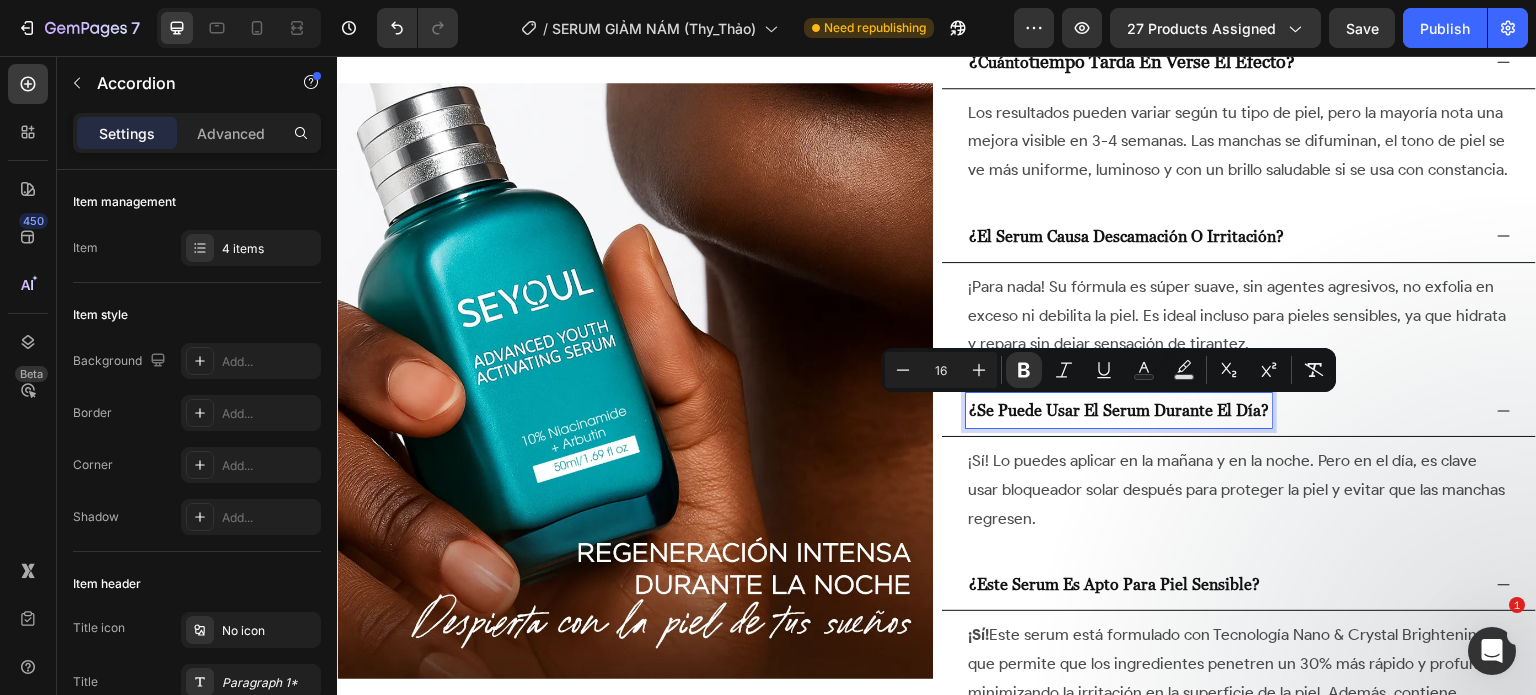 click on "¿este serum es apto para piel sensible?" at bounding box center [1114, 584] 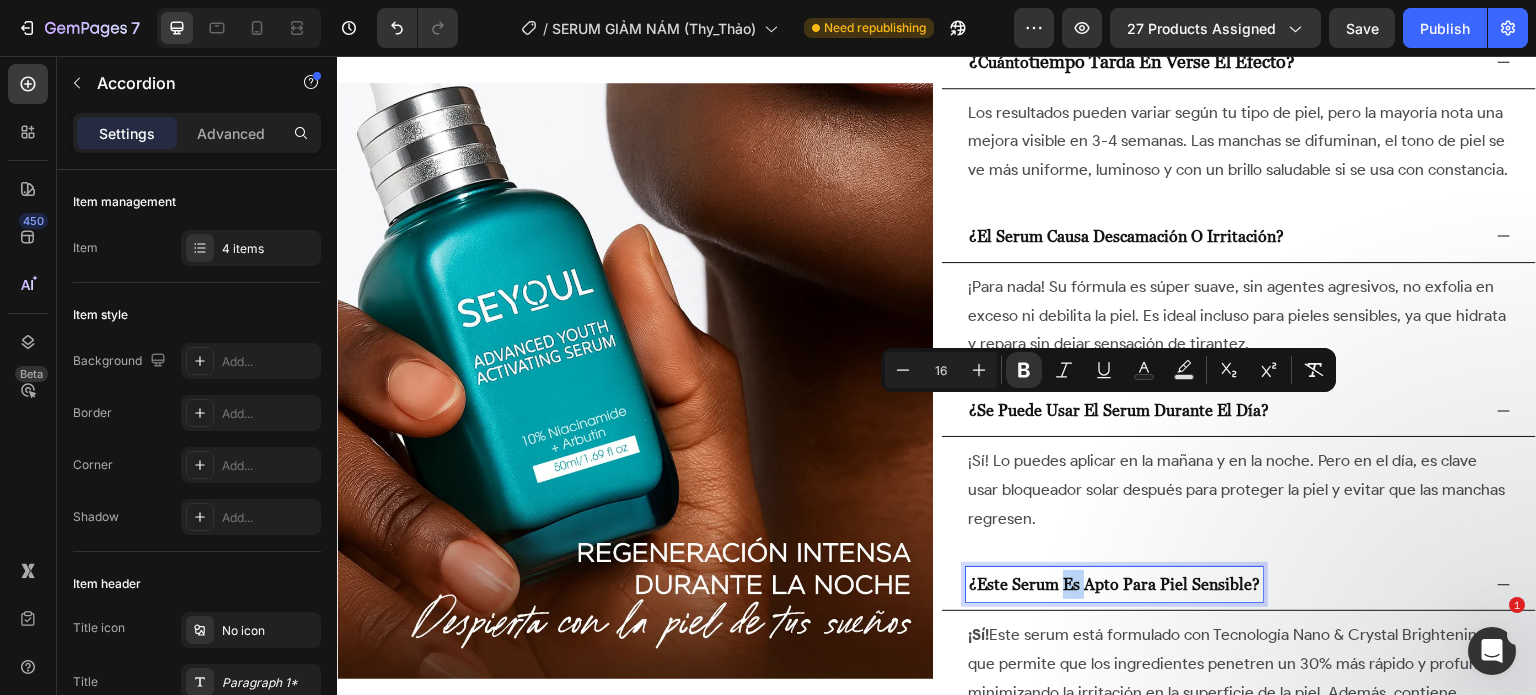click on "¿este serum es apto para piel sensible?" at bounding box center (1114, 584) 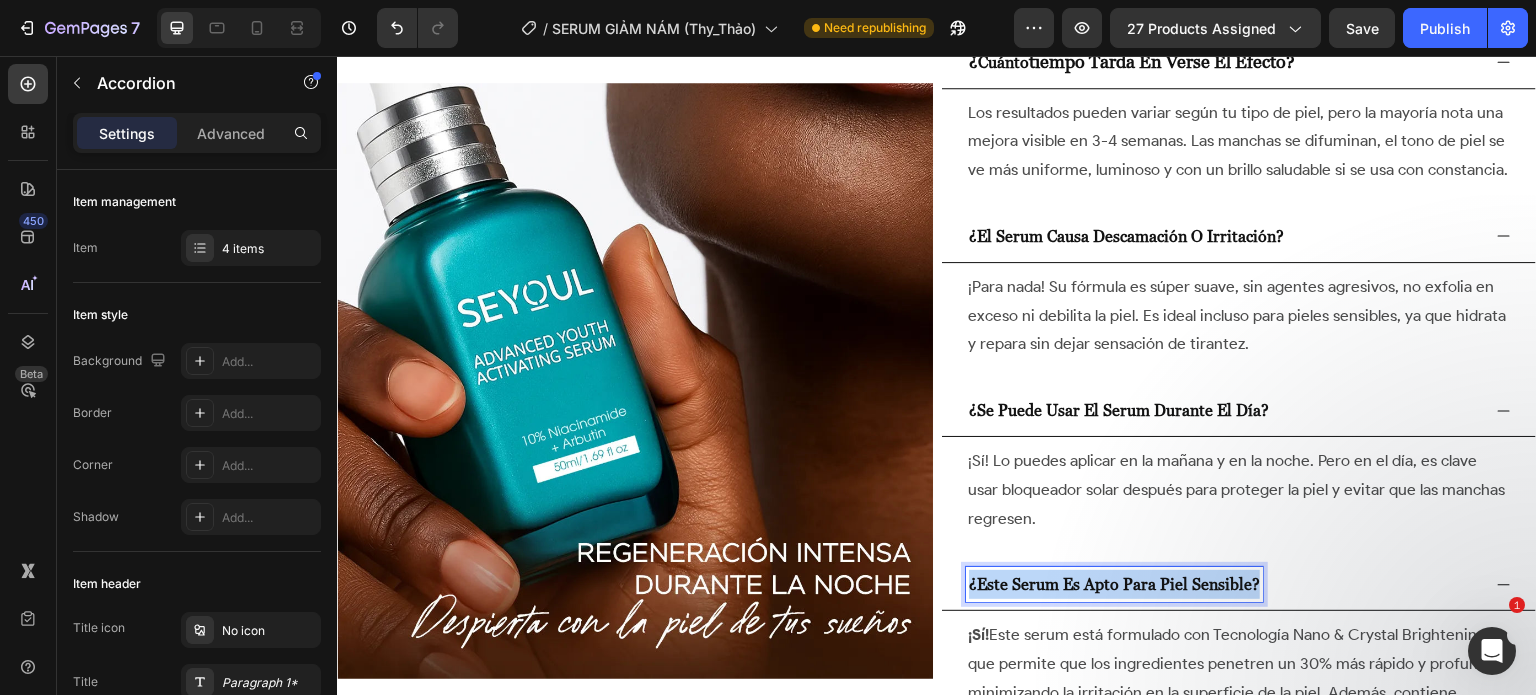 click on "¿este serum es apto para piel sensible?" at bounding box center (1114, 584) 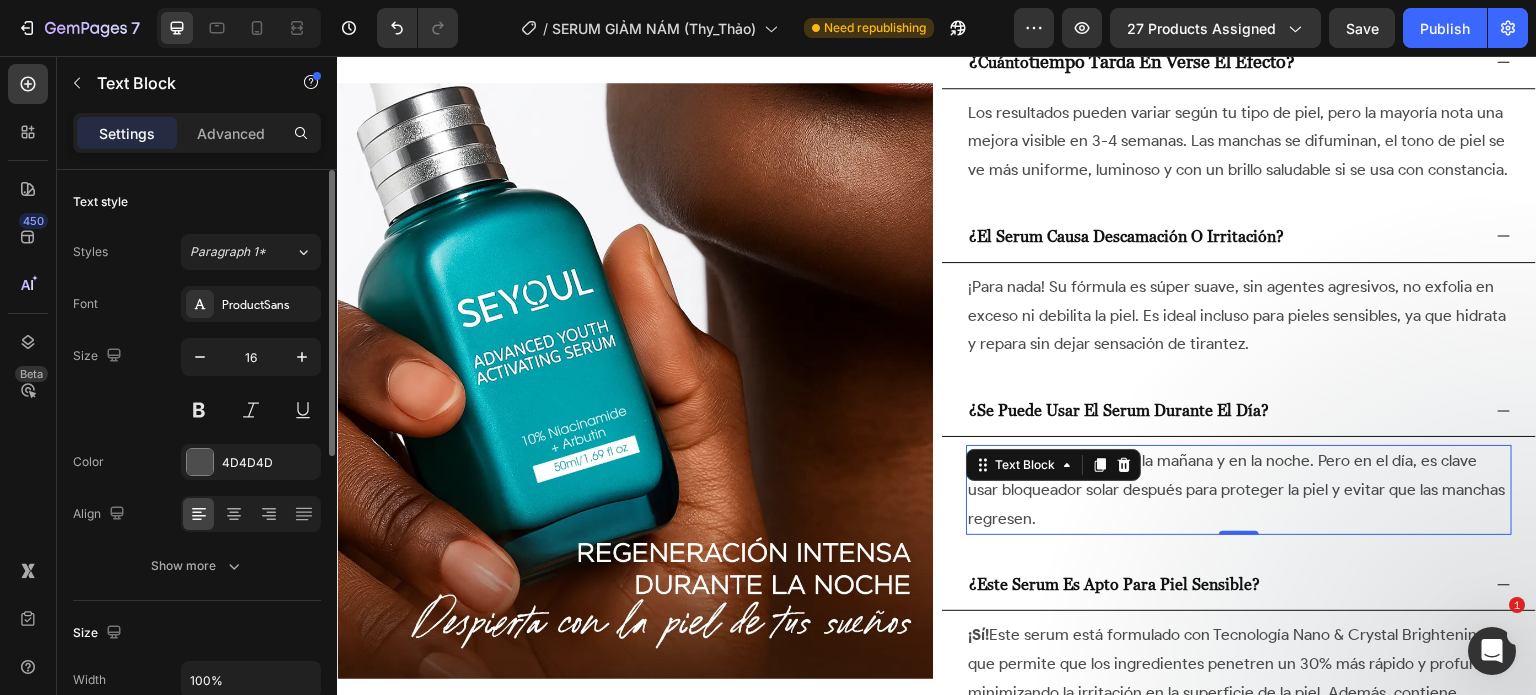 click on "Font ProductSans" at bounding box center [197, 304] 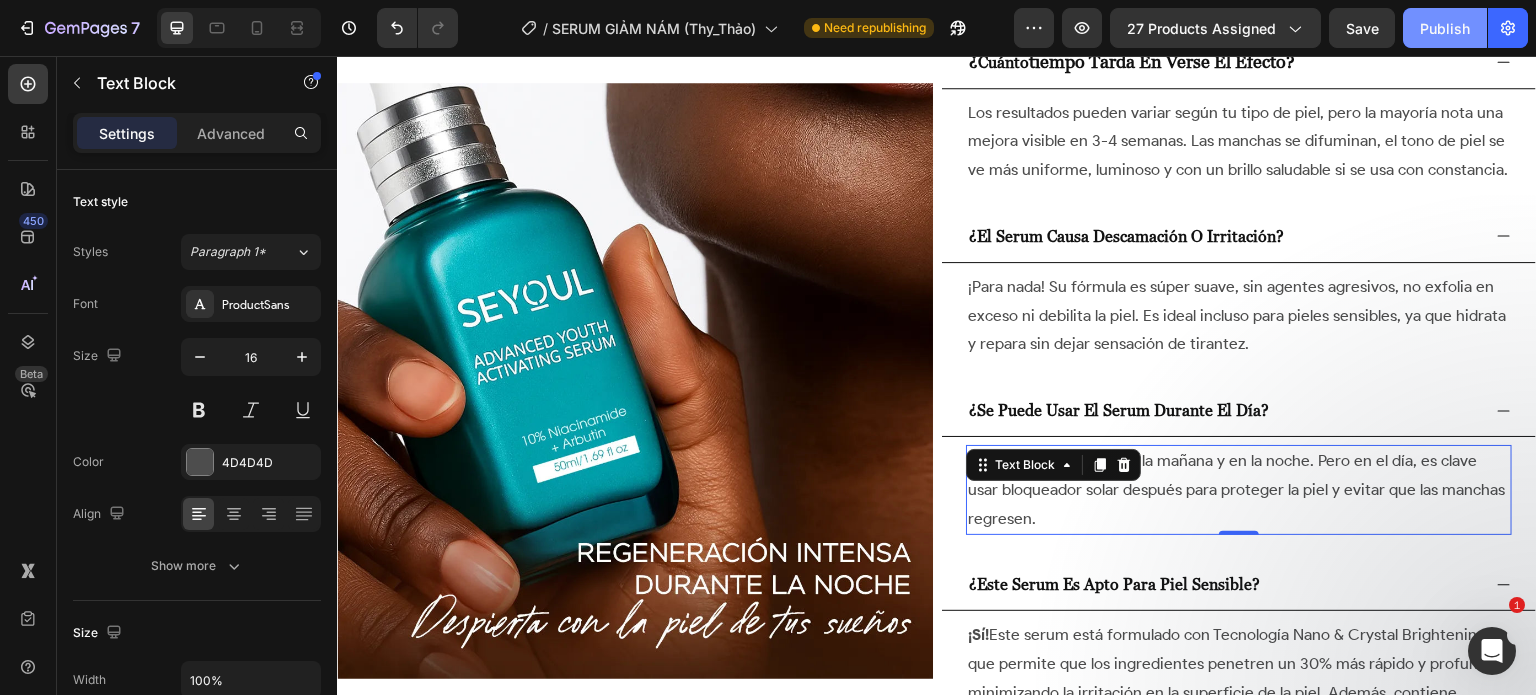 click on "Publish" at bounding box center (1445, 28) 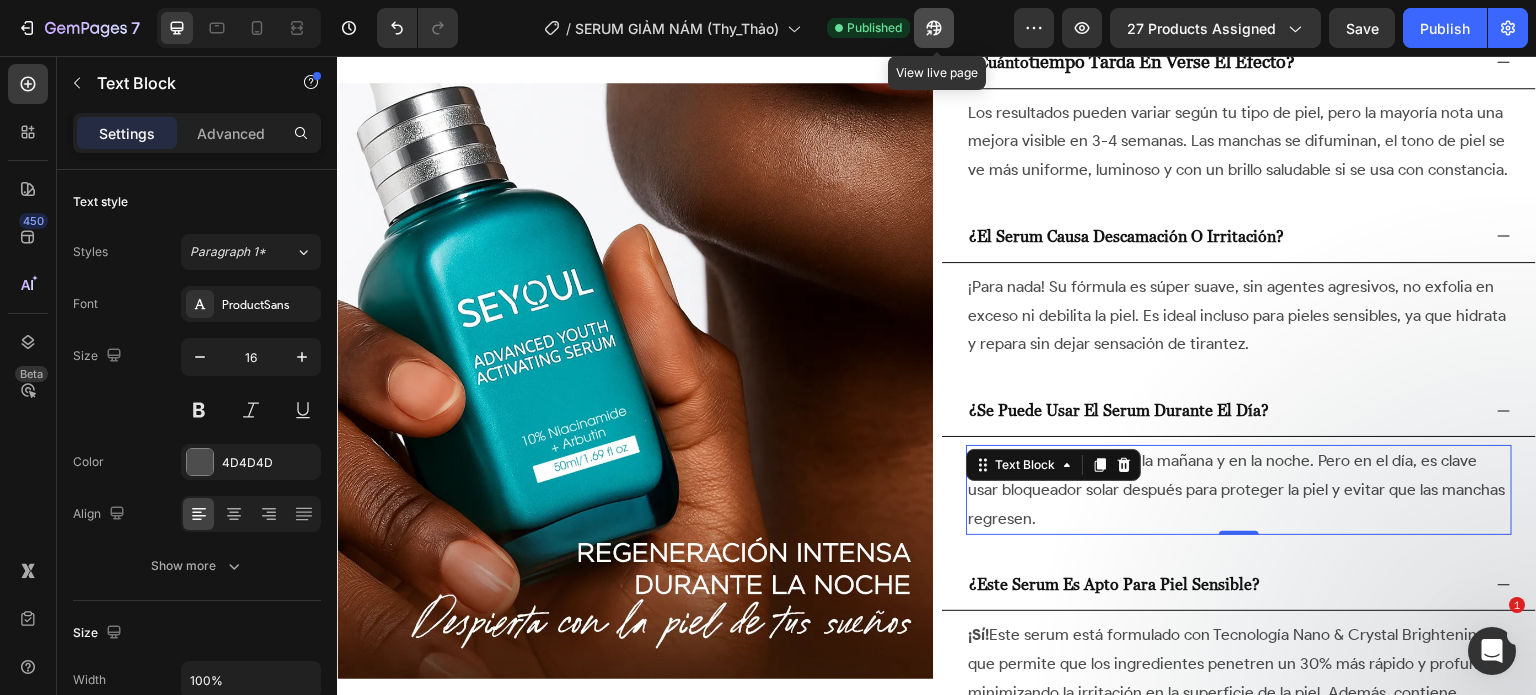 click 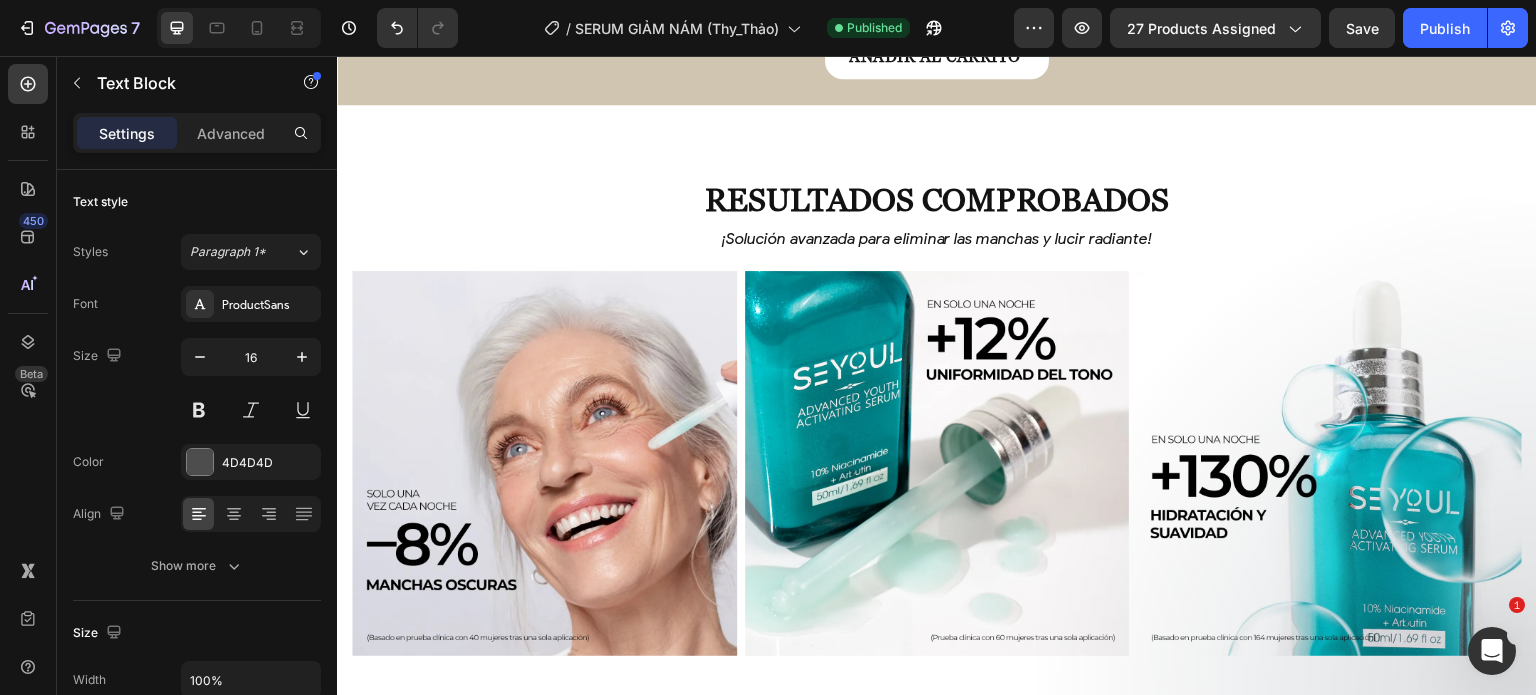 scroll, scrollTop: 6409, scrollLeft: 0, axis: vertical 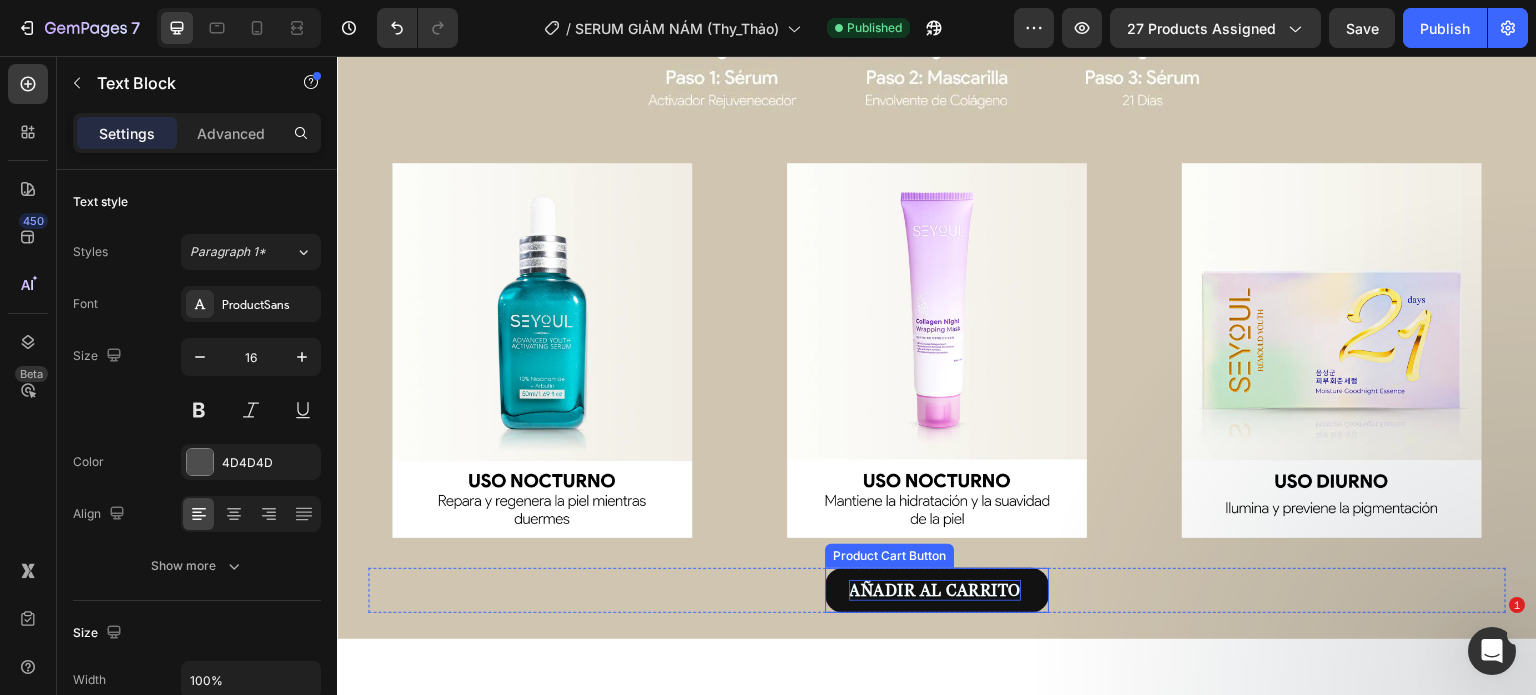 click on "AÑADIR AL CARRITO" at bounding box center (935, 590) 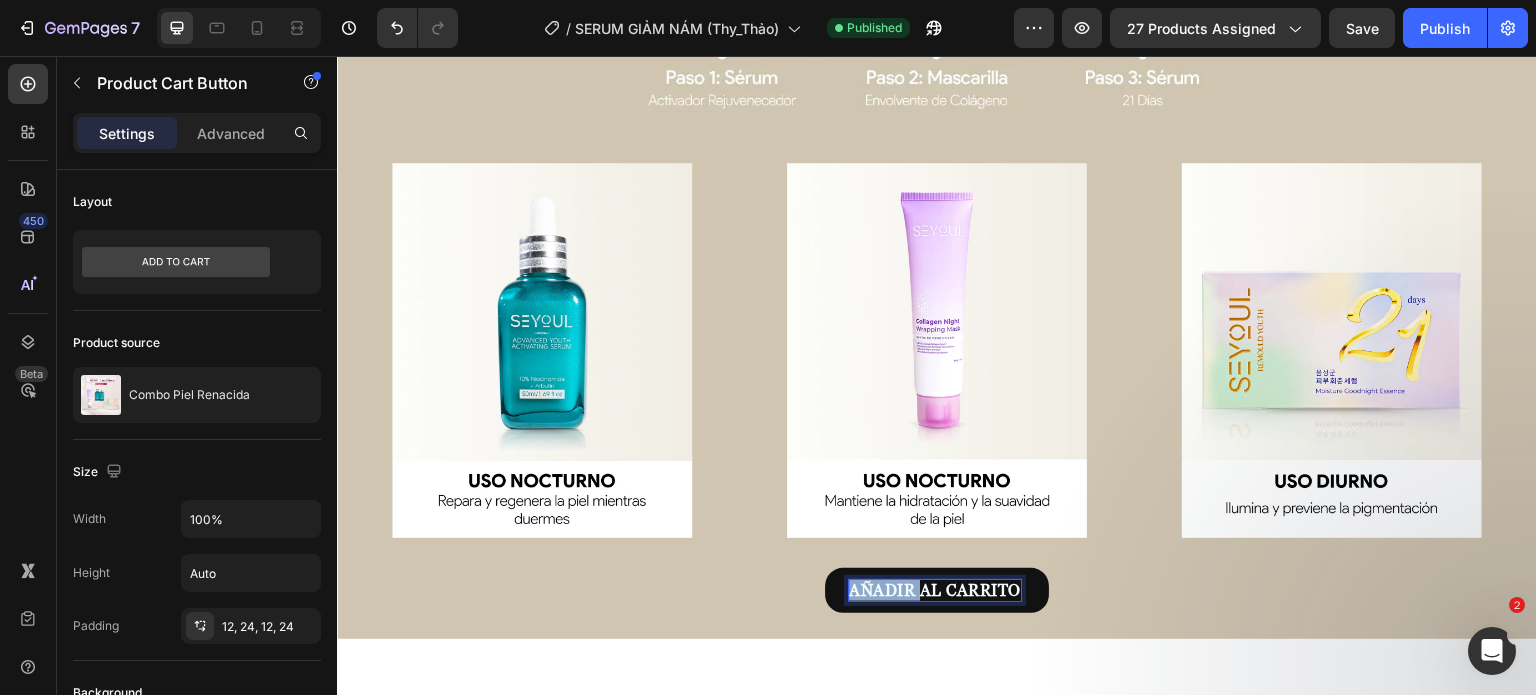 click on "AÑADIR AL CARRITO" at bounding box center [935, 590] 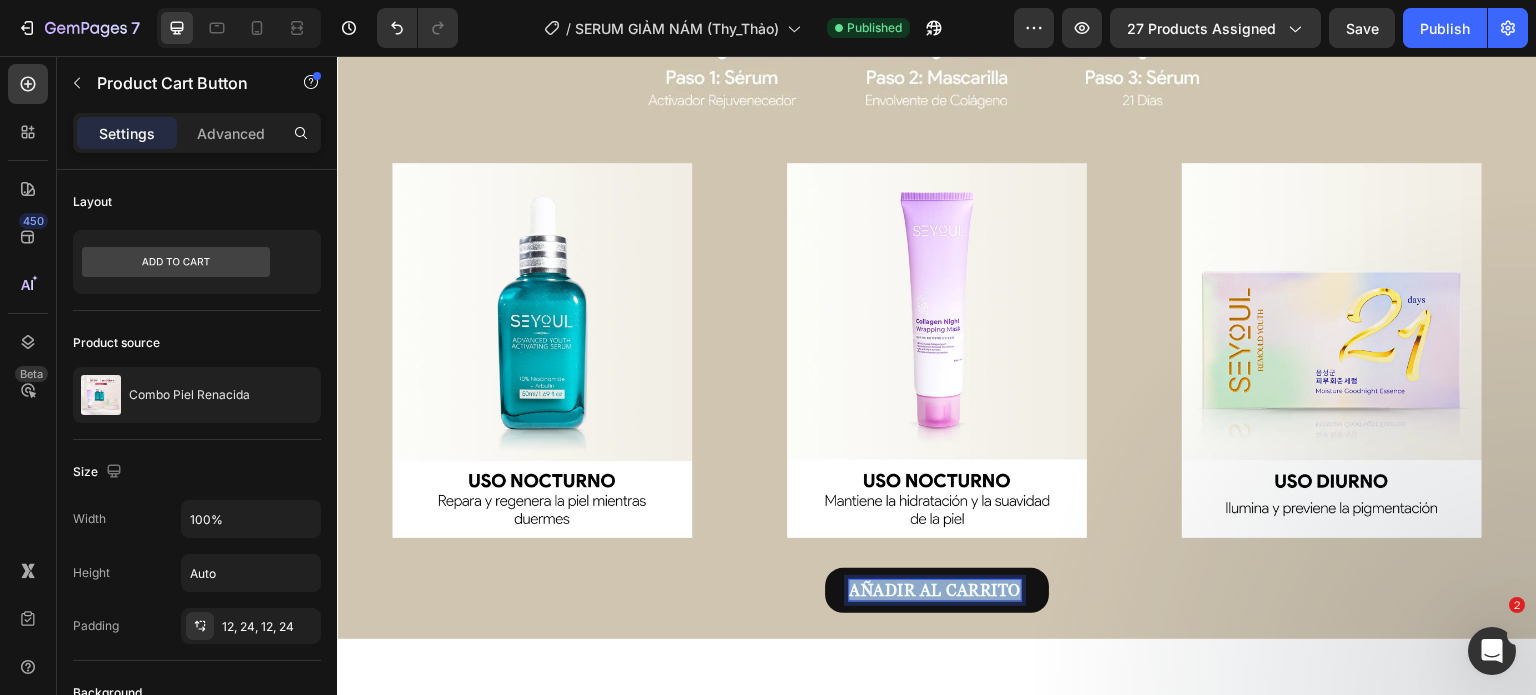 click on "AÑADIR AL CARRITO" at bounding box center [935, 590] 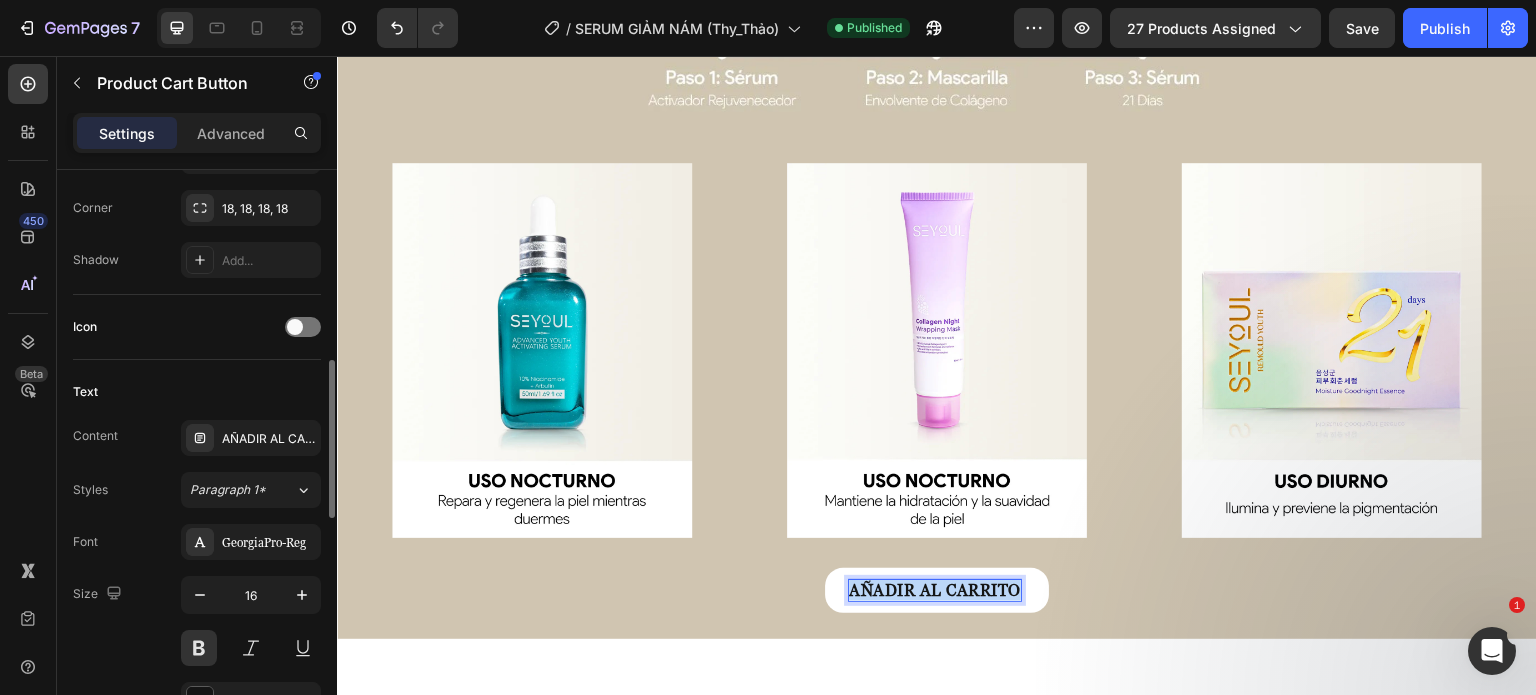 scroll, scrollTop: 697, scrollLeft: 0, axis: vertical 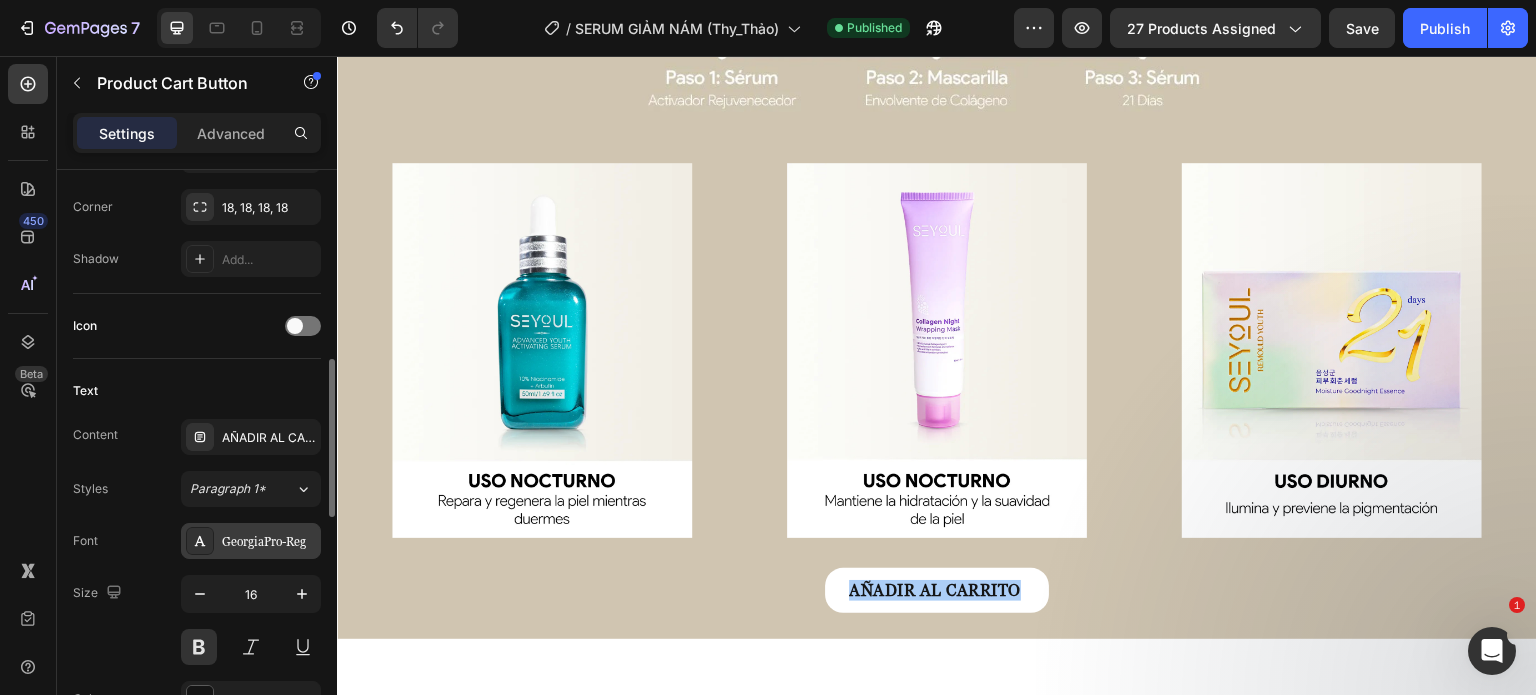 click on "GeorgiaPro-Reg" at bounding box center [269, 542] 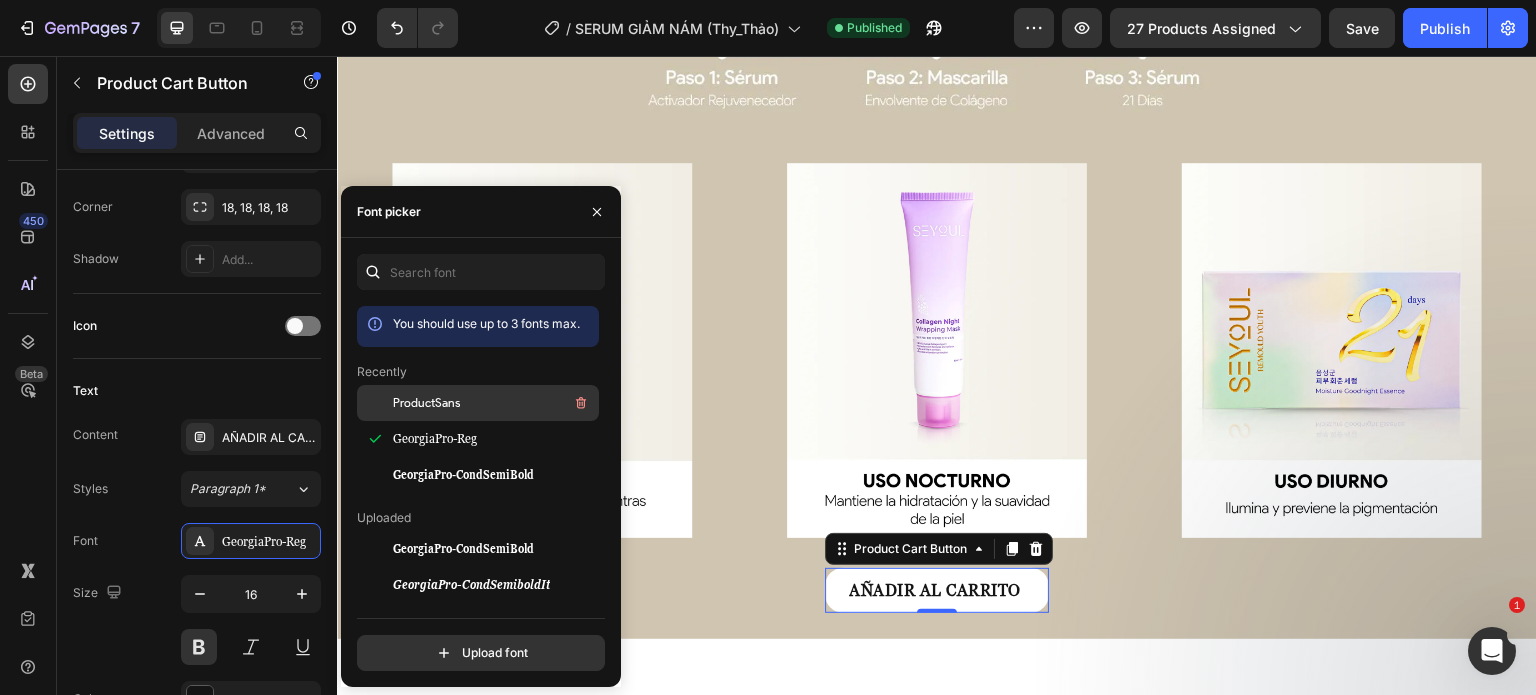 click on "ProductSans" at bounding box center (426, 403) 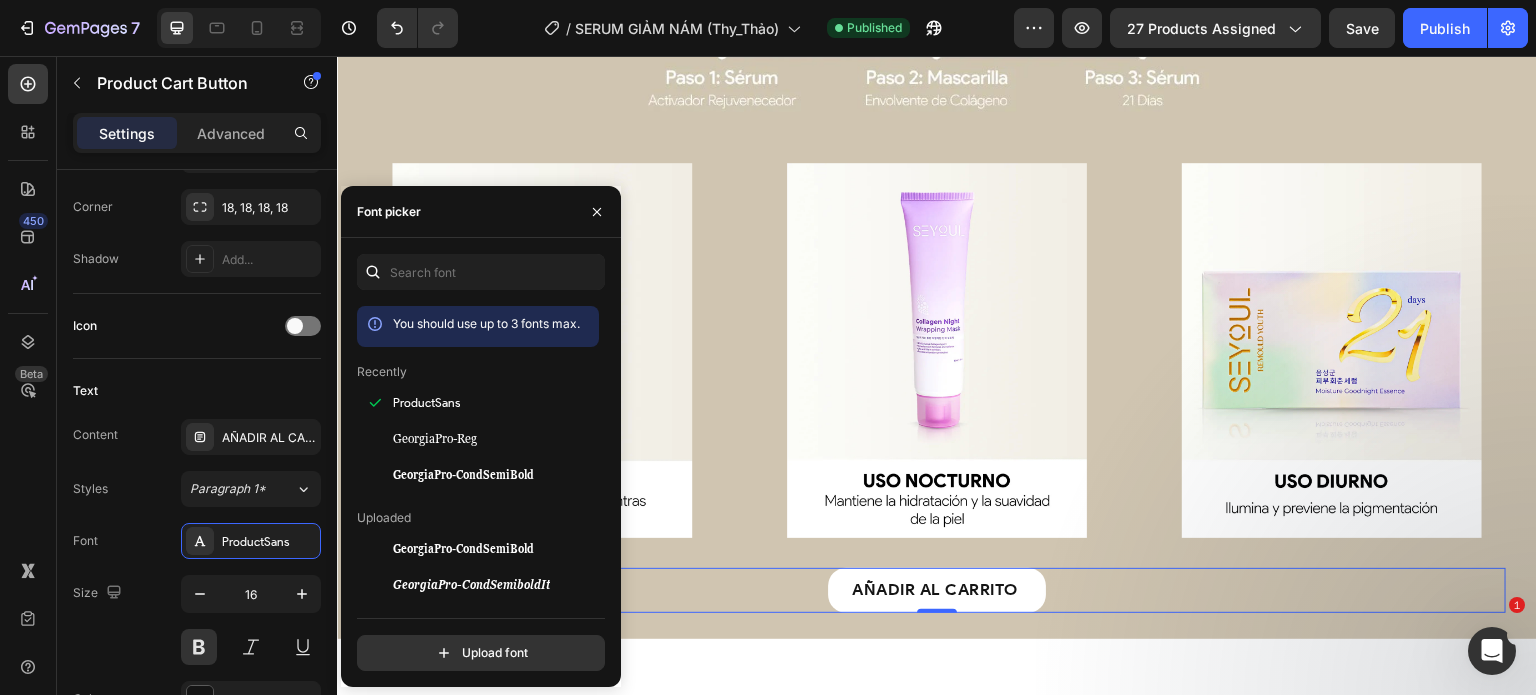 scroll, scrollTop: 0, scrollLeft: 0, axis: both 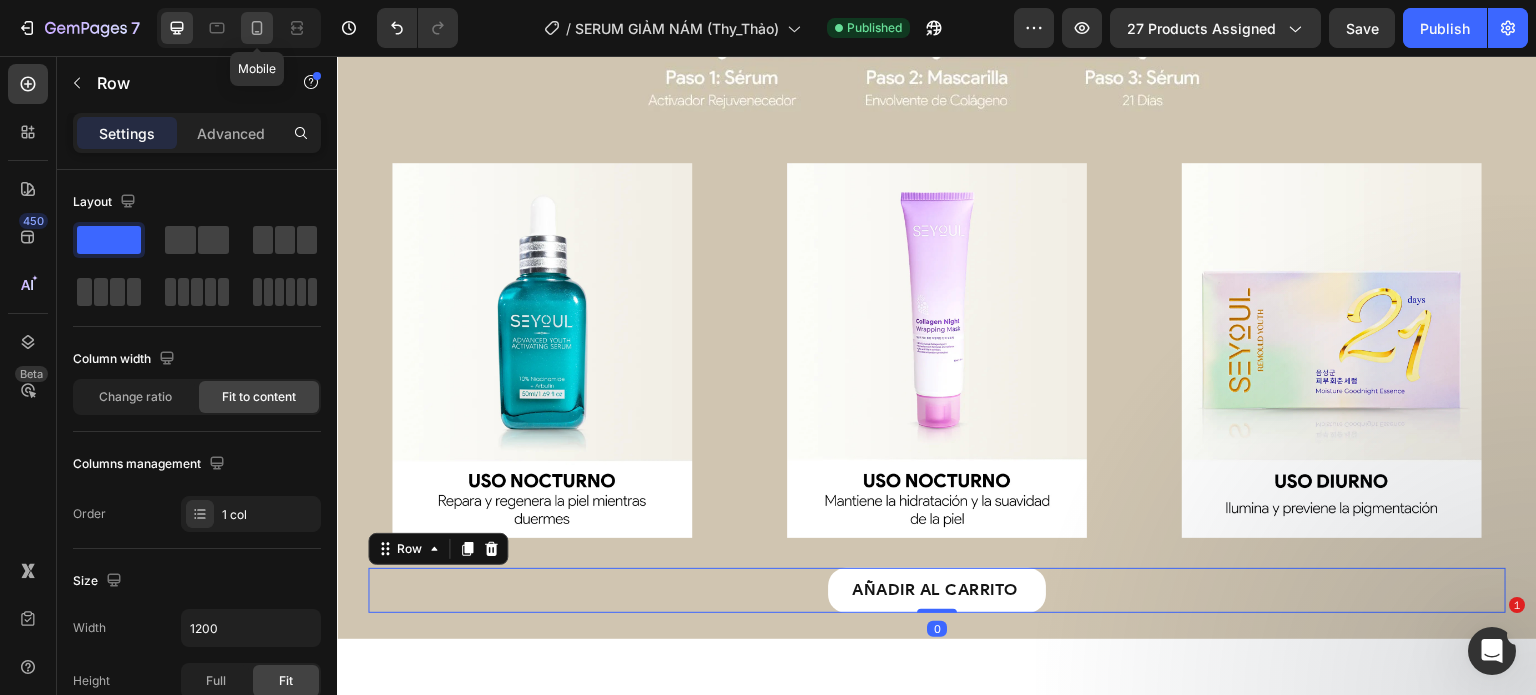 click 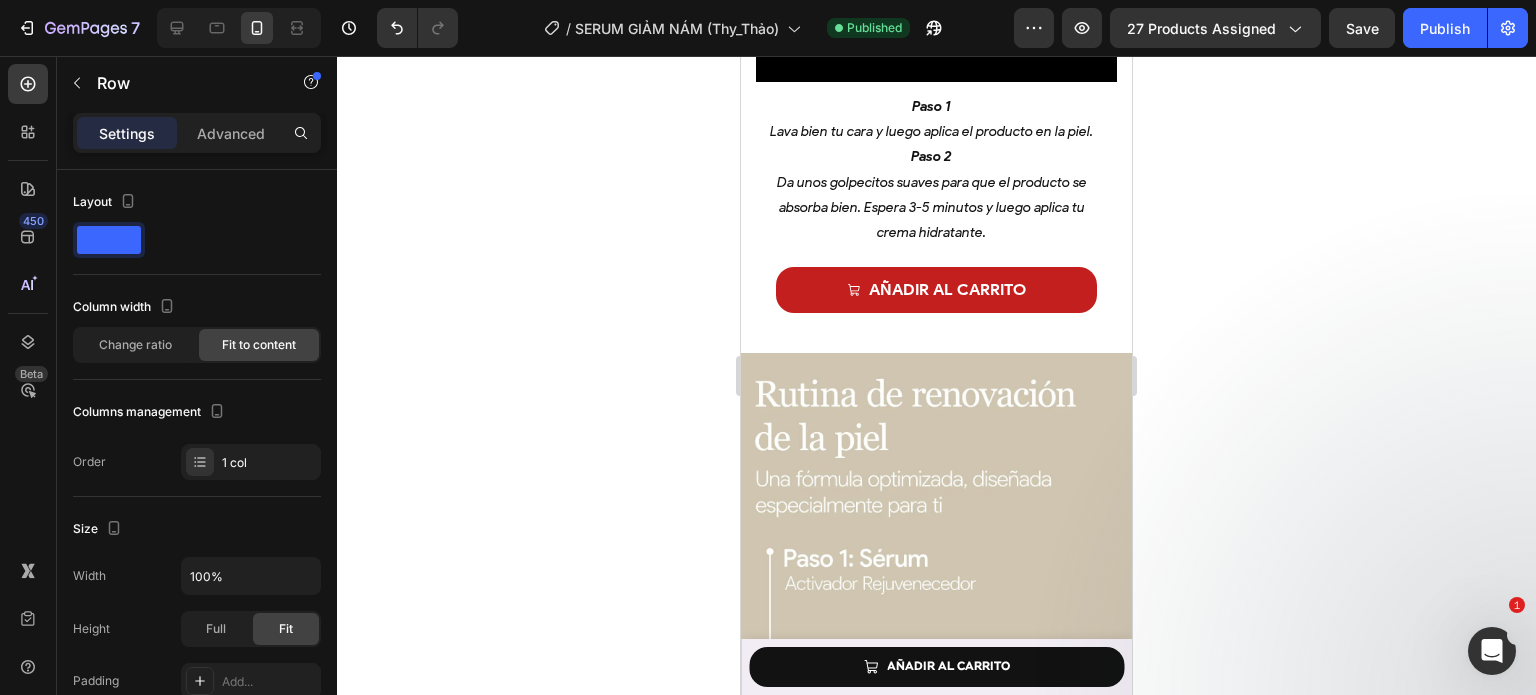 scroll, scrollTop: 5980, scrollLeft: 0, axis: vertical 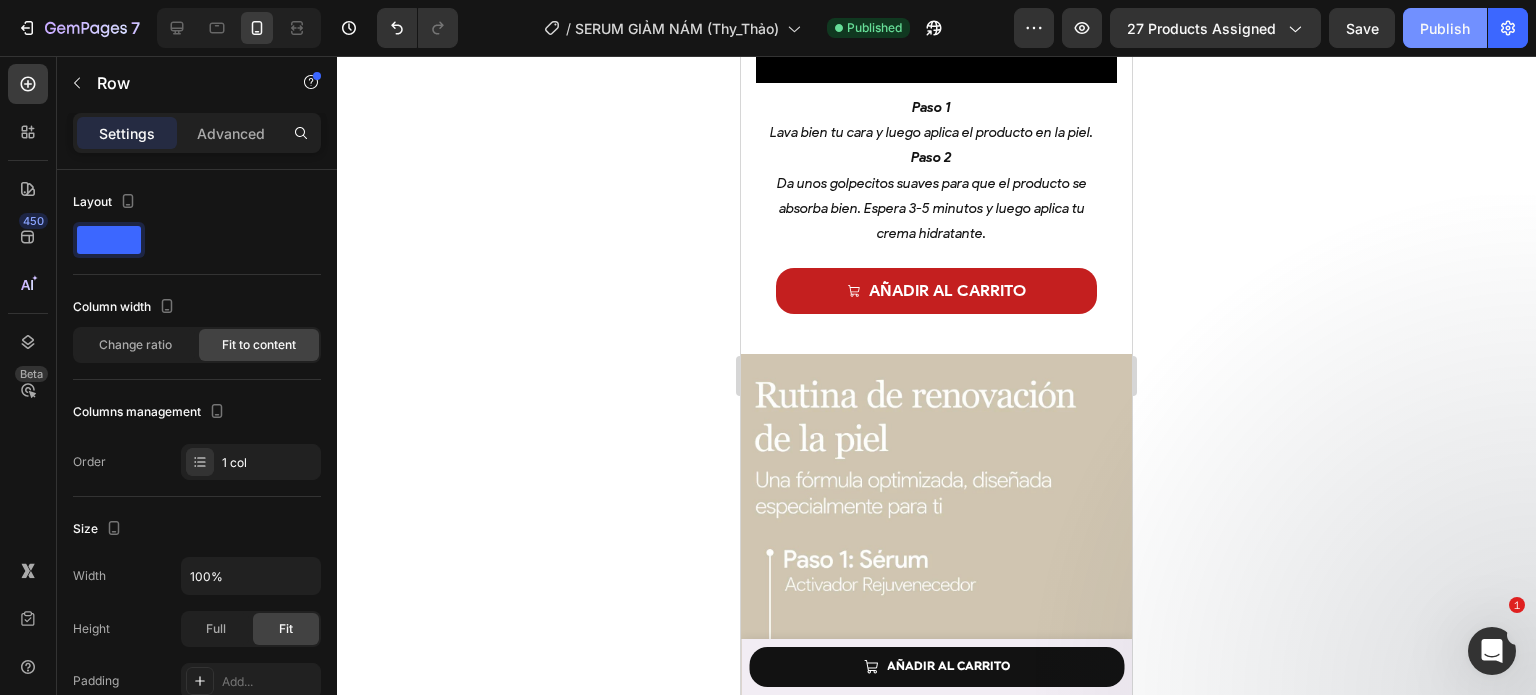 click on "Publish" at bounding box center (1445, 28) 